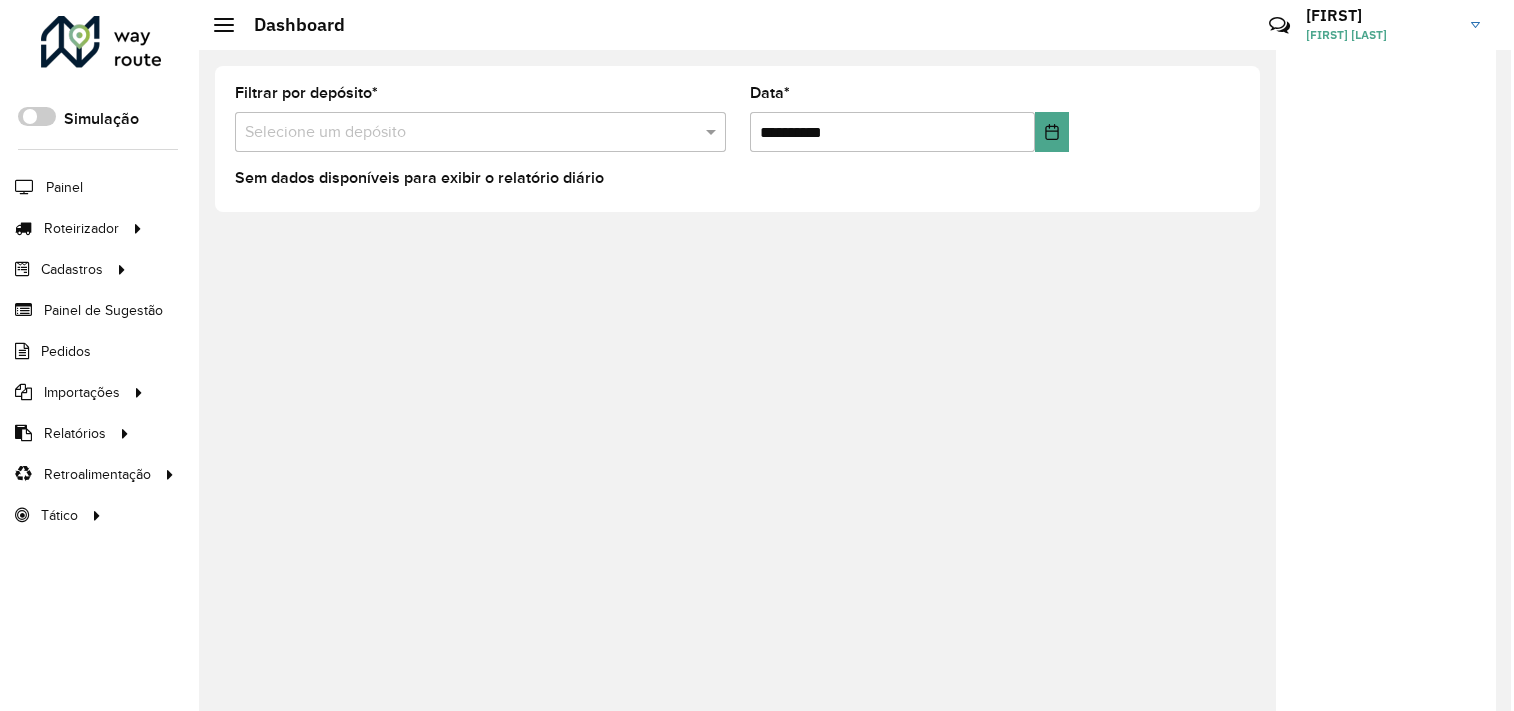 scroll, scrollTop: 0, scrollLeft: 0, axis: both 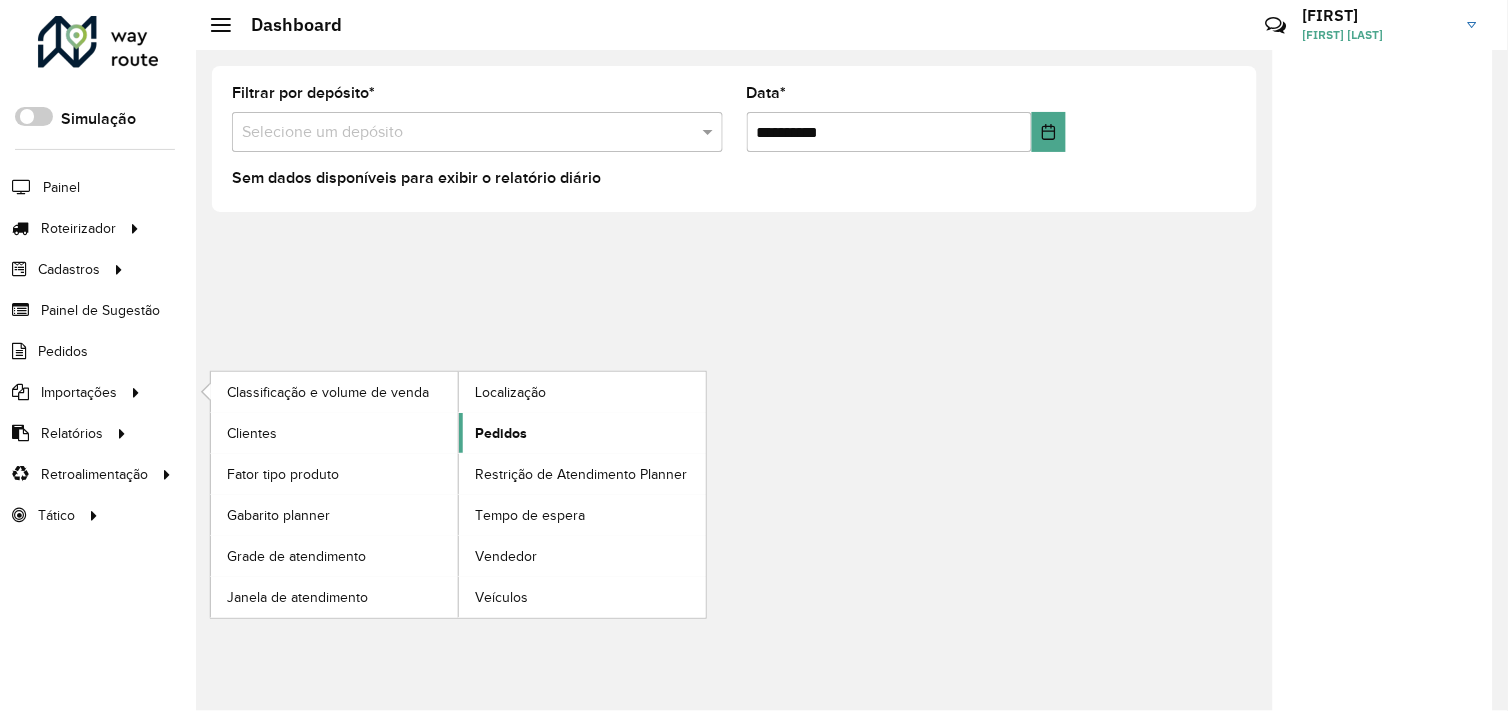 click on "Pedidos" 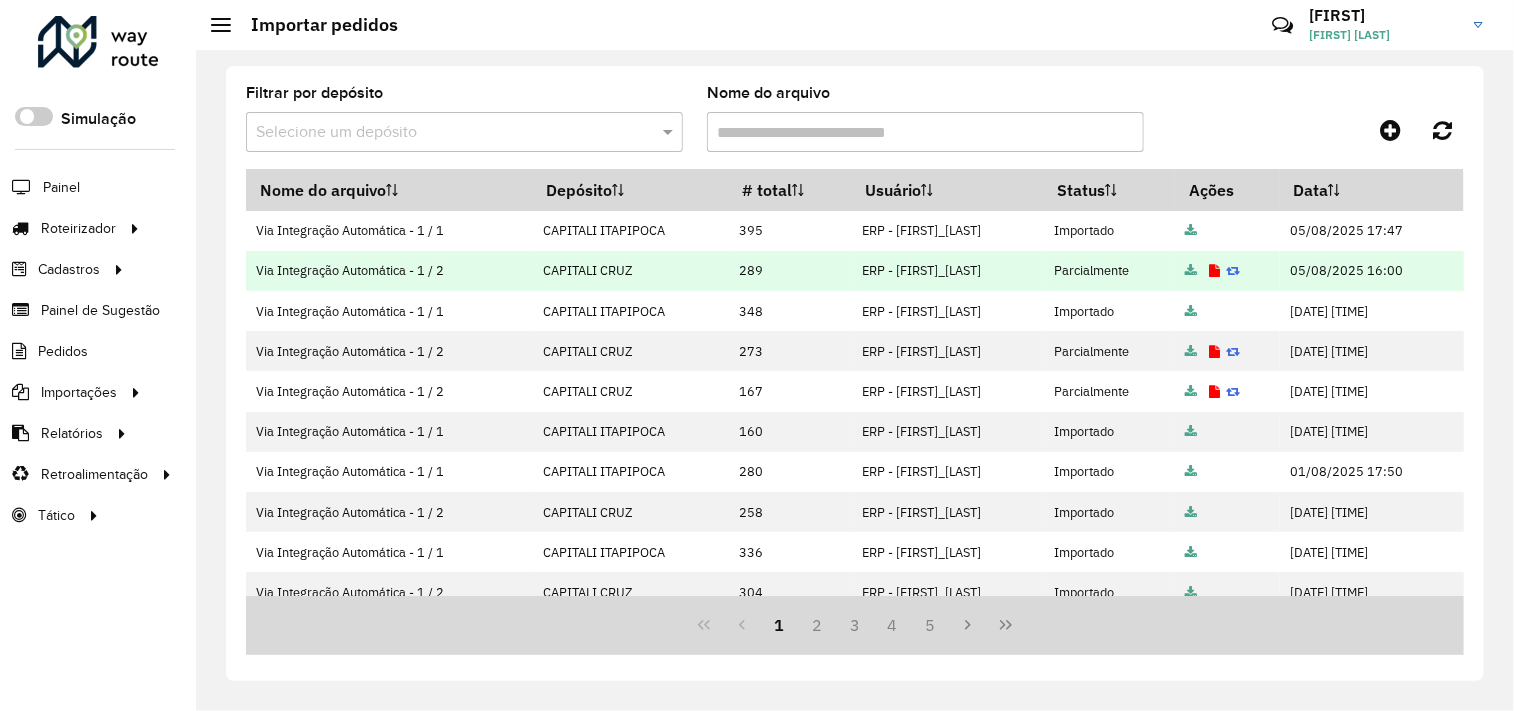 scroll, scrollTop: 0, scrollLeft: 0, axis: both 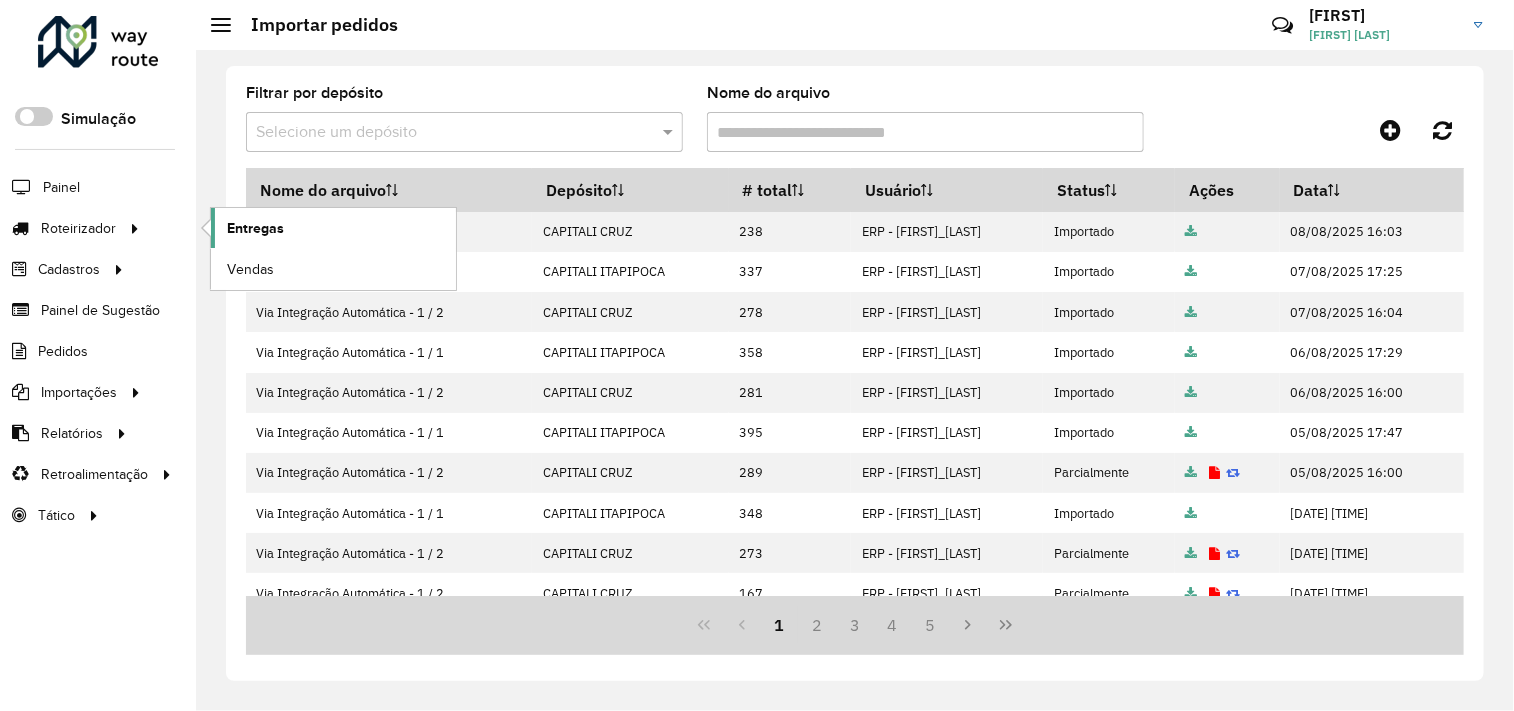 click on "Entregas" 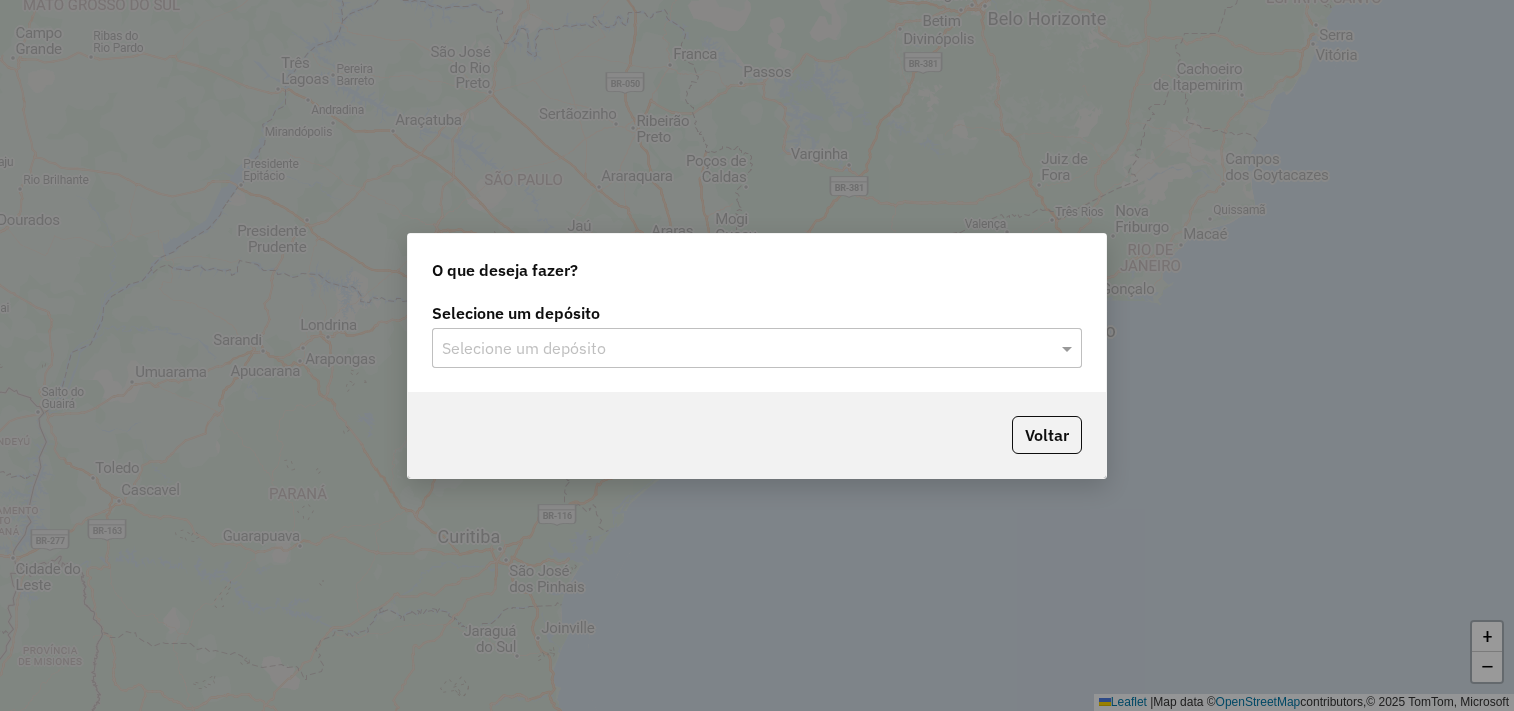 scroll, scrollTop: 0, scrollLeft: 0, axis: both 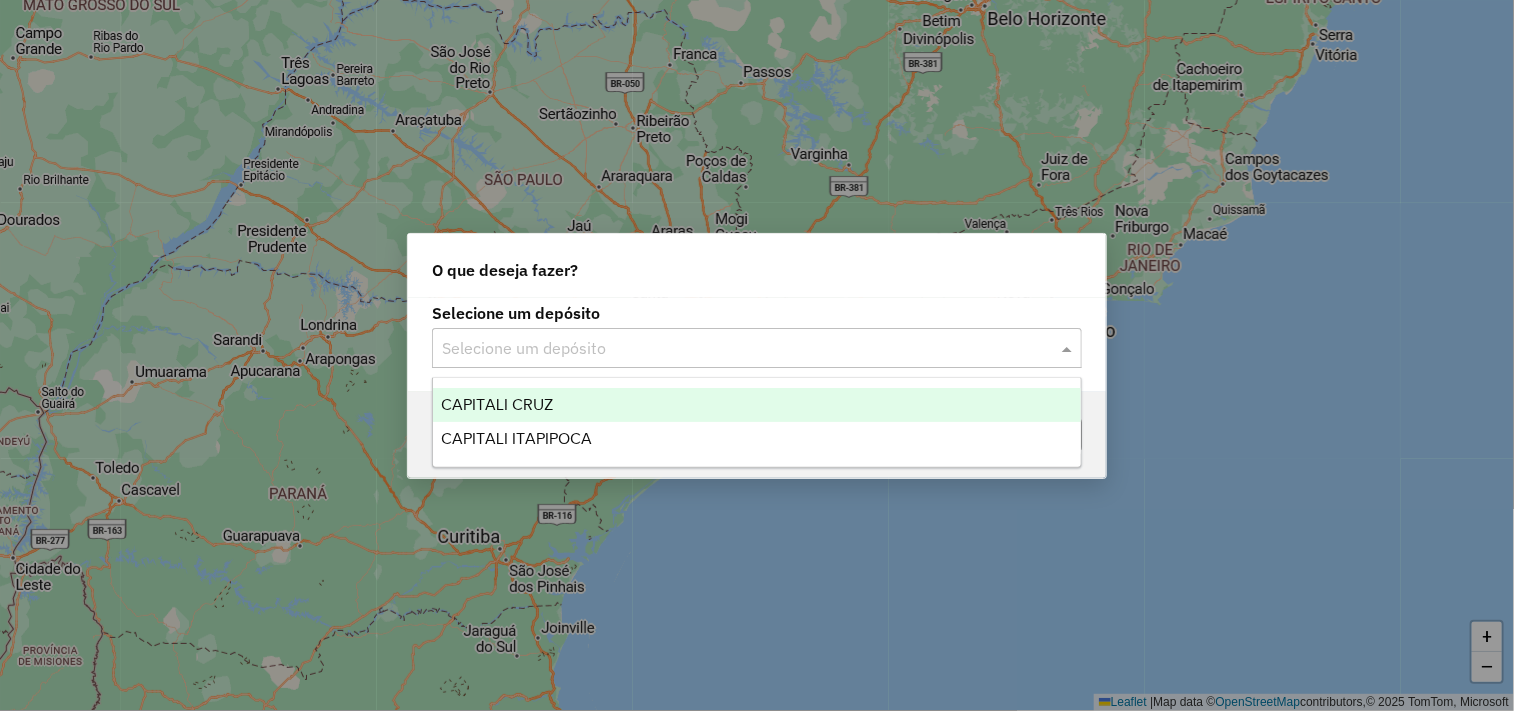 click 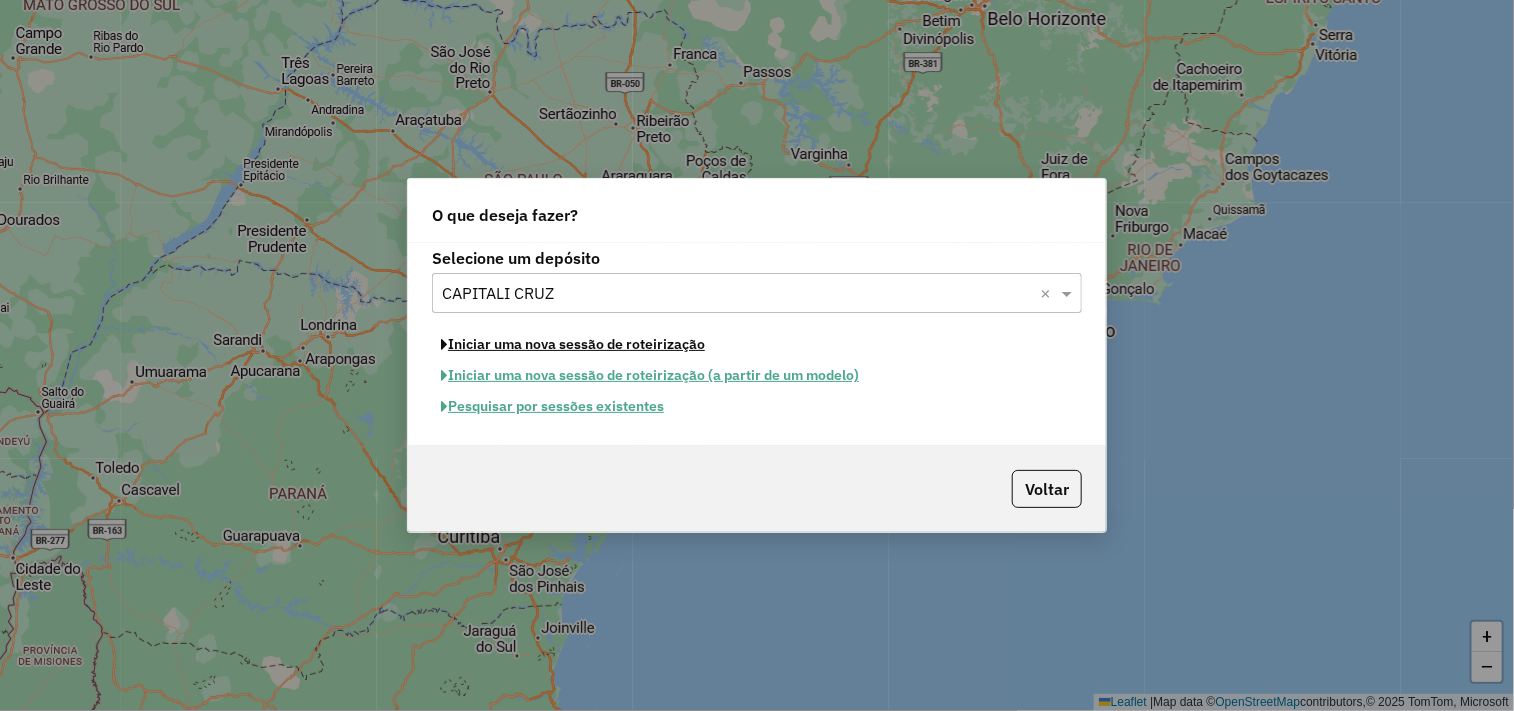 click on "Iniciar uma nova sessão de roteirização" 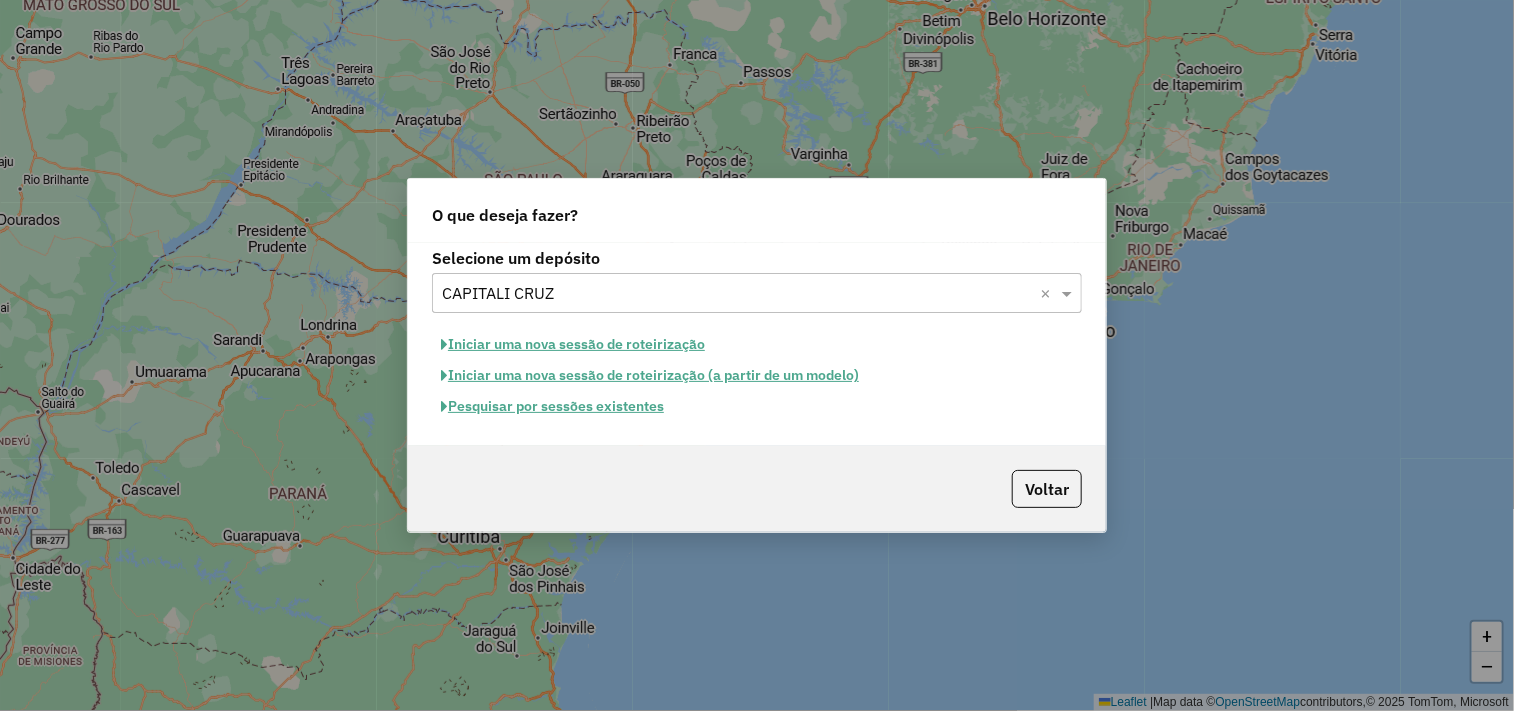 select on "*" 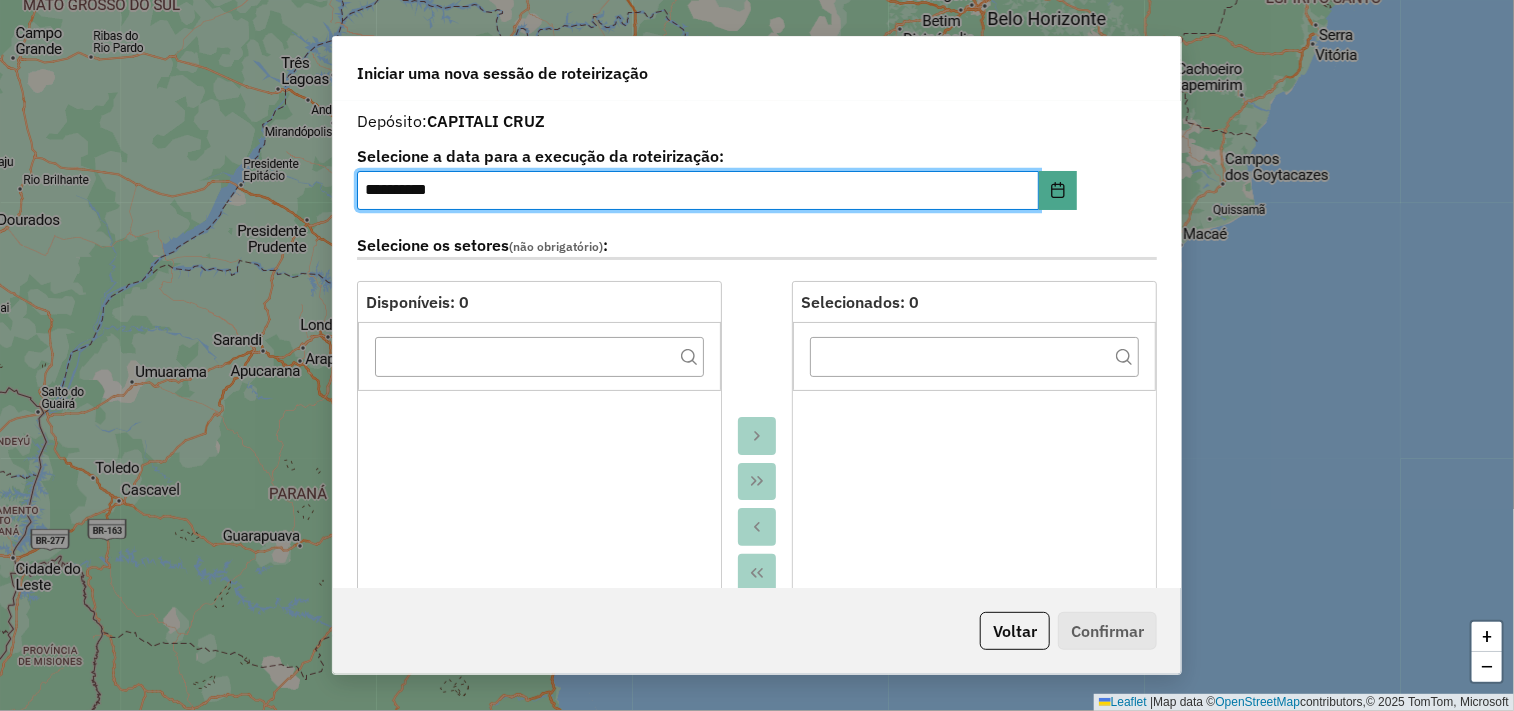 scroll, scrollTop: 777, scrollLeft: 0, axis: vertical 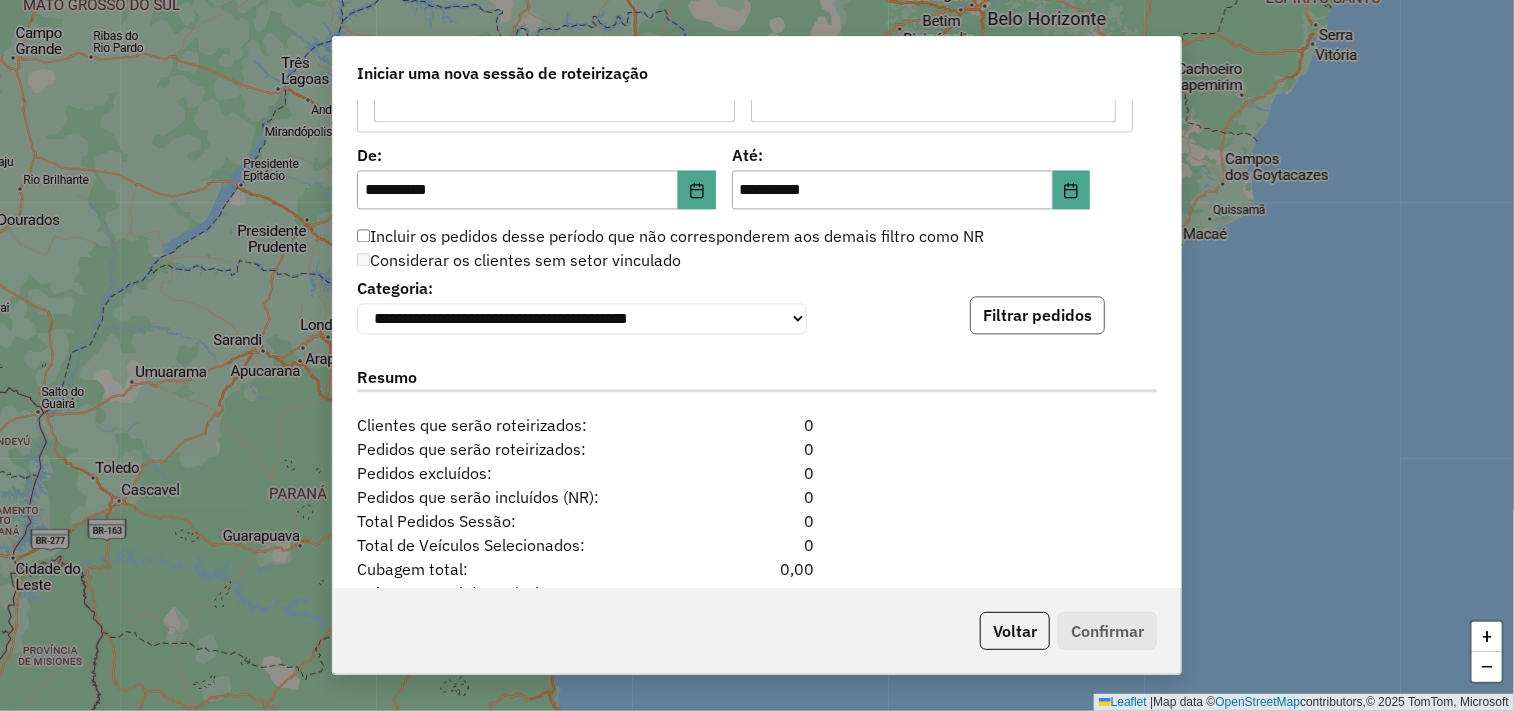 click on "Filtrar pedidos" 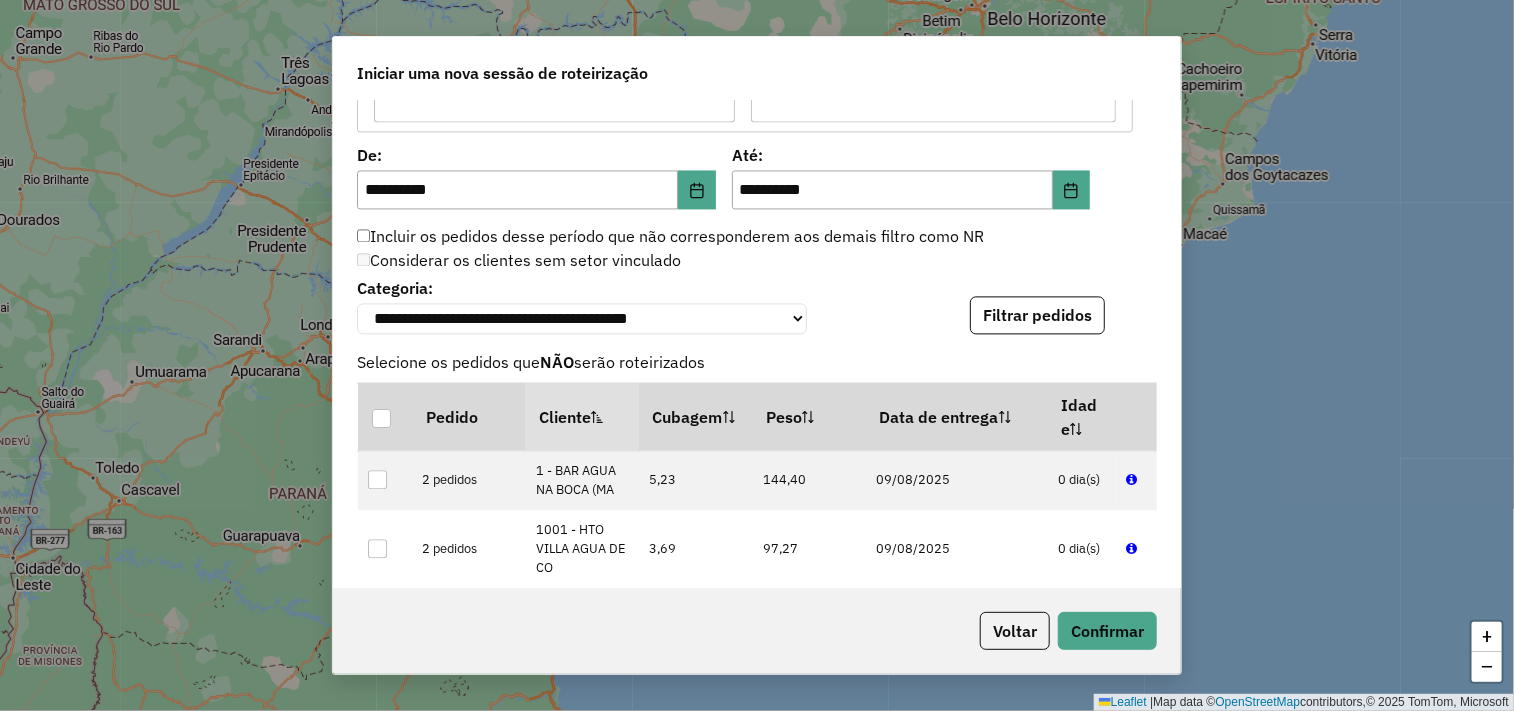 scroll, scrollTop: 2457, scrollLeft: 0, axis: vertical 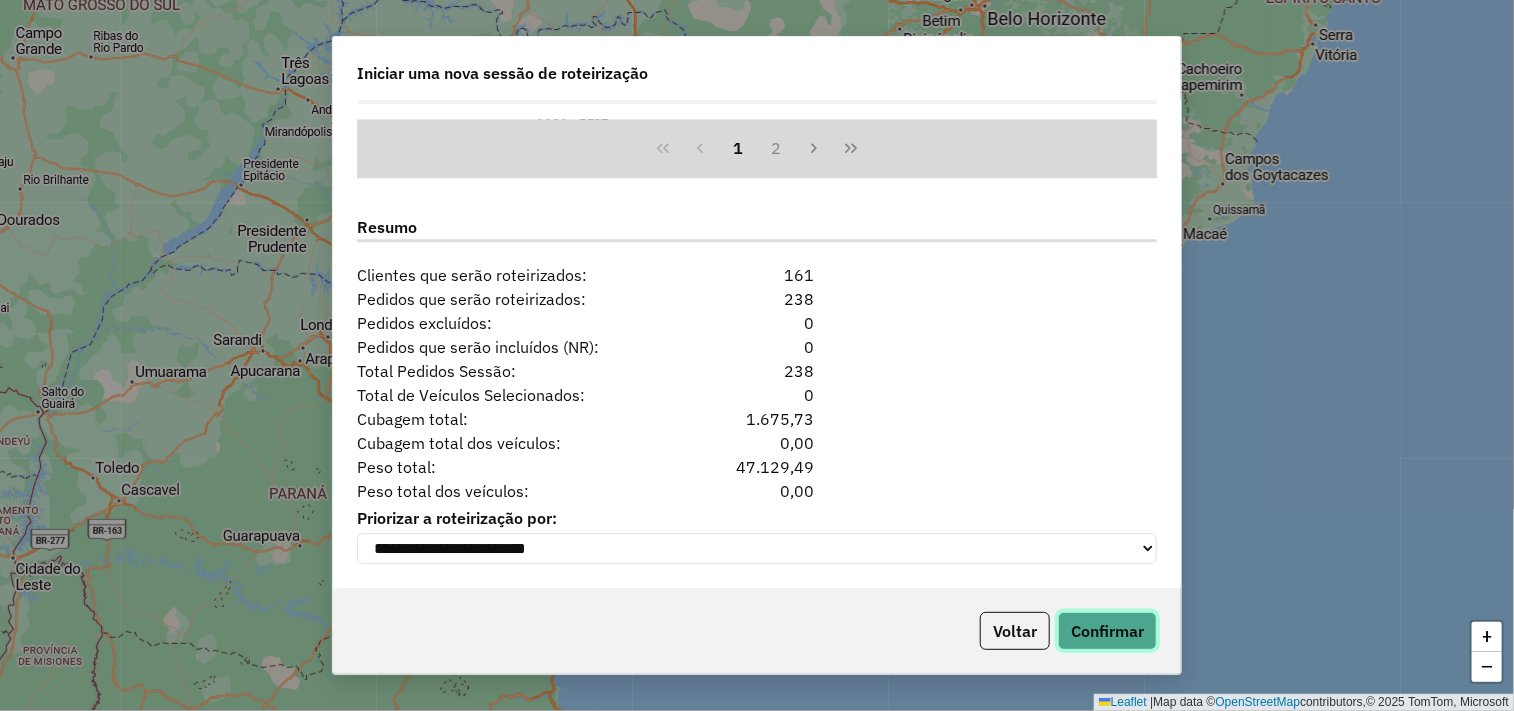 click on "Confirmar" 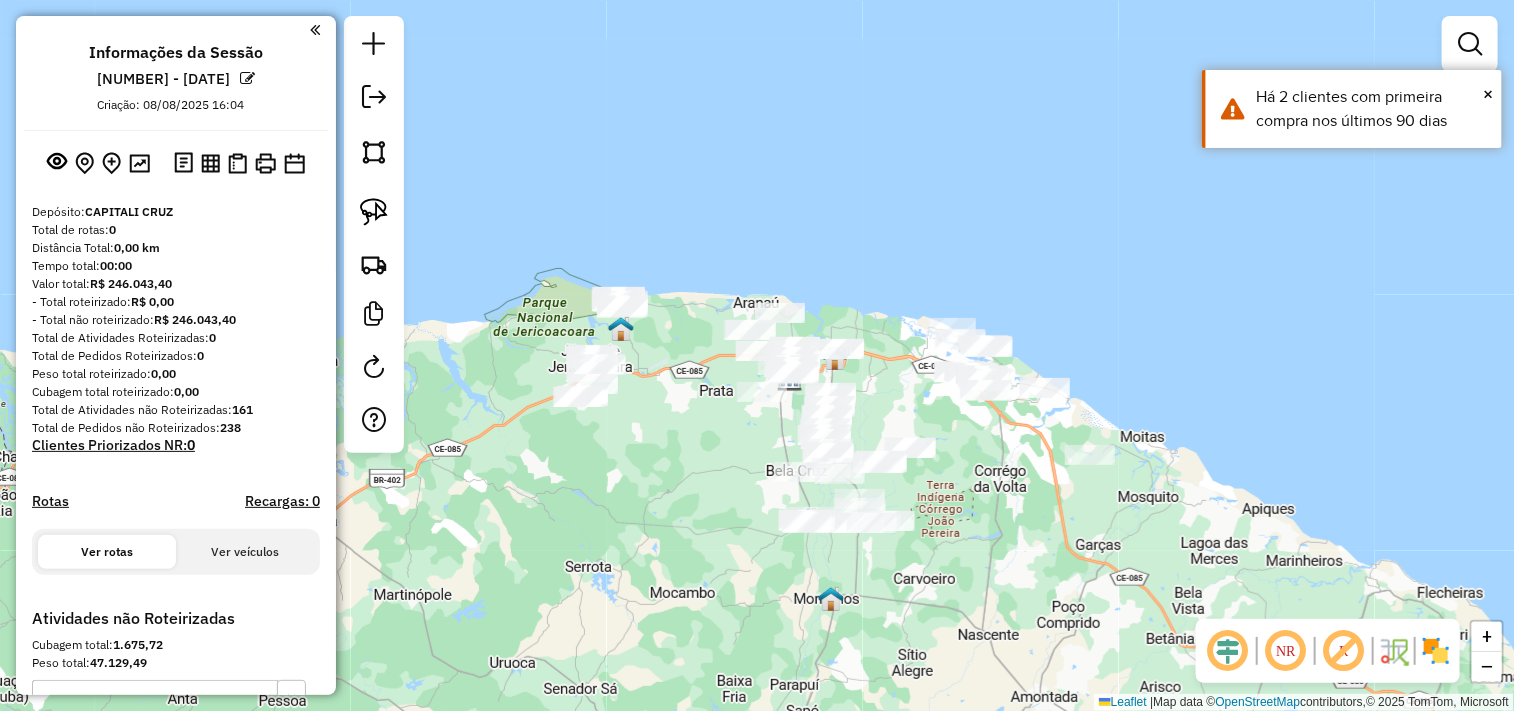 click on "Janela de atendimento Grade de atendimento Capacidade Transportadoras Veículos Cliente Pedidos  Rotas Selecione os dias de semana para filtrar as janelas de atendimento  Seg   Ter   Qua   Qui   Sex   Sáb   Dom  Informe o período da janela de atendimento: De: Até:  Filtrar exatamente a janela do cliente  Considerar janela de atendimento padrão  Selecione os dias de semana para filtrar as grades de atendimento  Seg   Ter   Qua   Qui   Sex   Sáb   Dom   Considerar clientes sem dia de atendimento cadastrado  Clientes fora do dia de atendimento selecionado Filtrar as atividades entre os valores definidos abaixo:  Peso mínimo:   Peso máximo:   Cubagem mínima:   Cubagem máxima:   De:   Até:  Filtrar as atividades entre o tempo de atendimento definido abaixo:  De:   Até:   Considerar capacidade total dos clientes não roteirizados Transportadora: Selecione um ou mais itens Tipo de veículo: Selecione um ou mais itens Veículo: Selecione um ou mais itens Motorista: Selecione um ou mais itens Nome: Rótulo:" 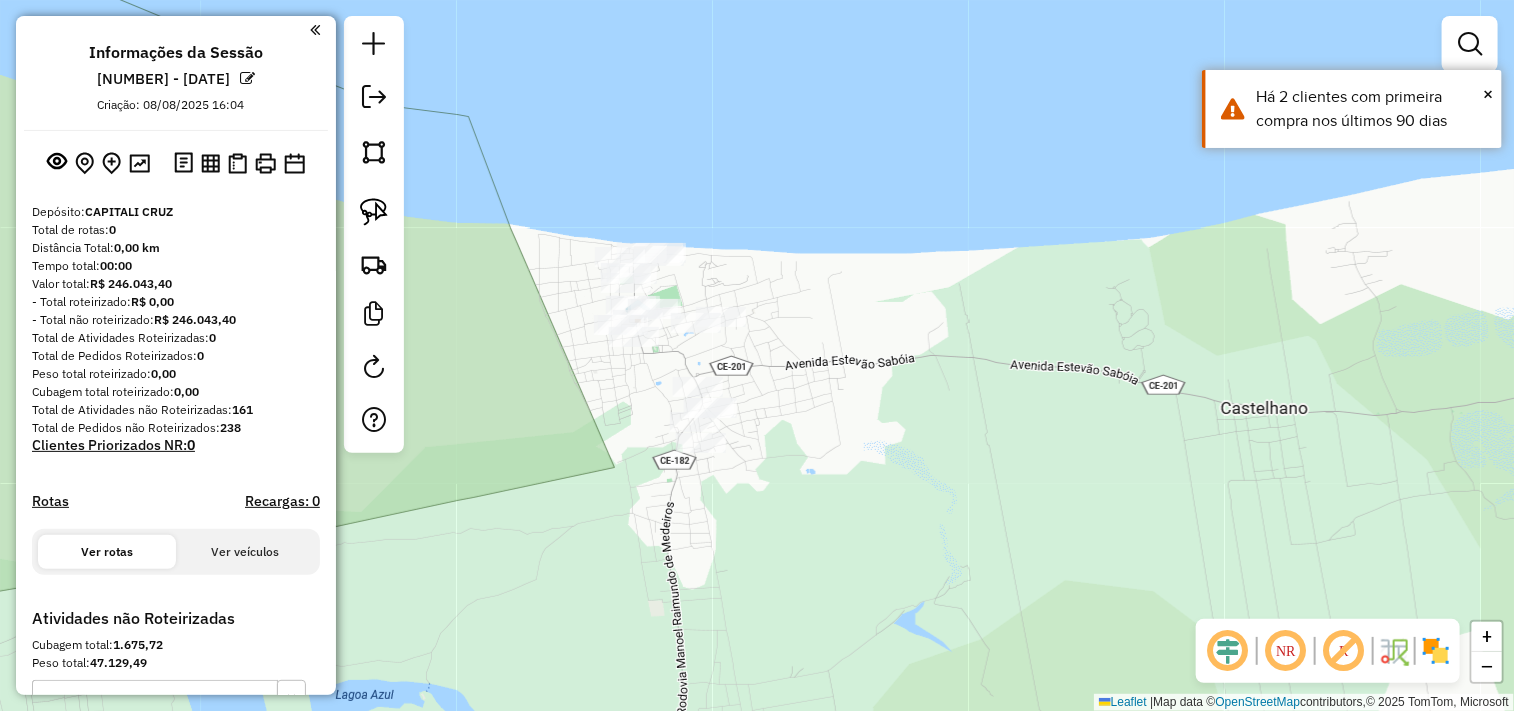 drag, startPoint x: 385, startPoint y: 195, endPoint x: 458, endPoint y: 300, distance: 127.88276 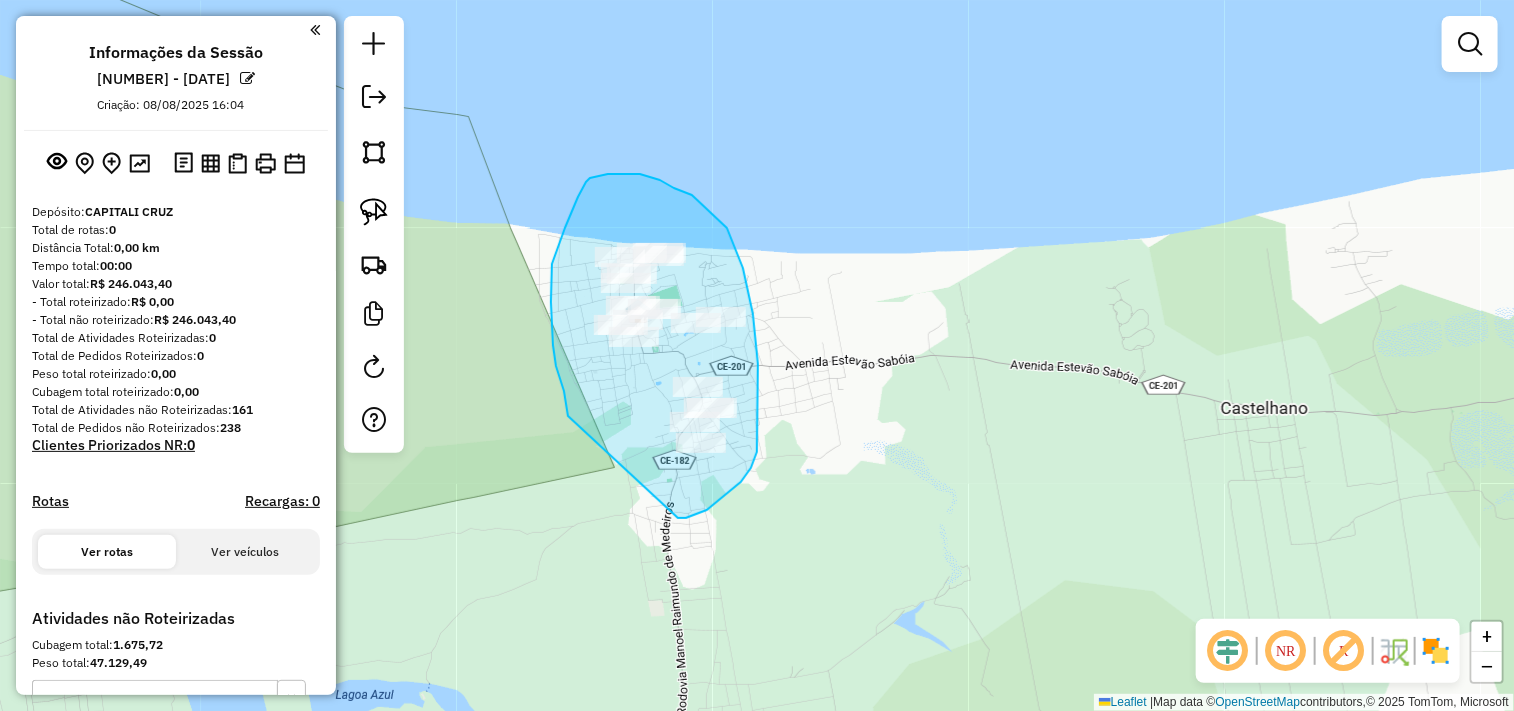 drag, startPoint x: 568, startPoint y: 416, endPoint x: 678, endPoint y: 518, distance: 150.01334 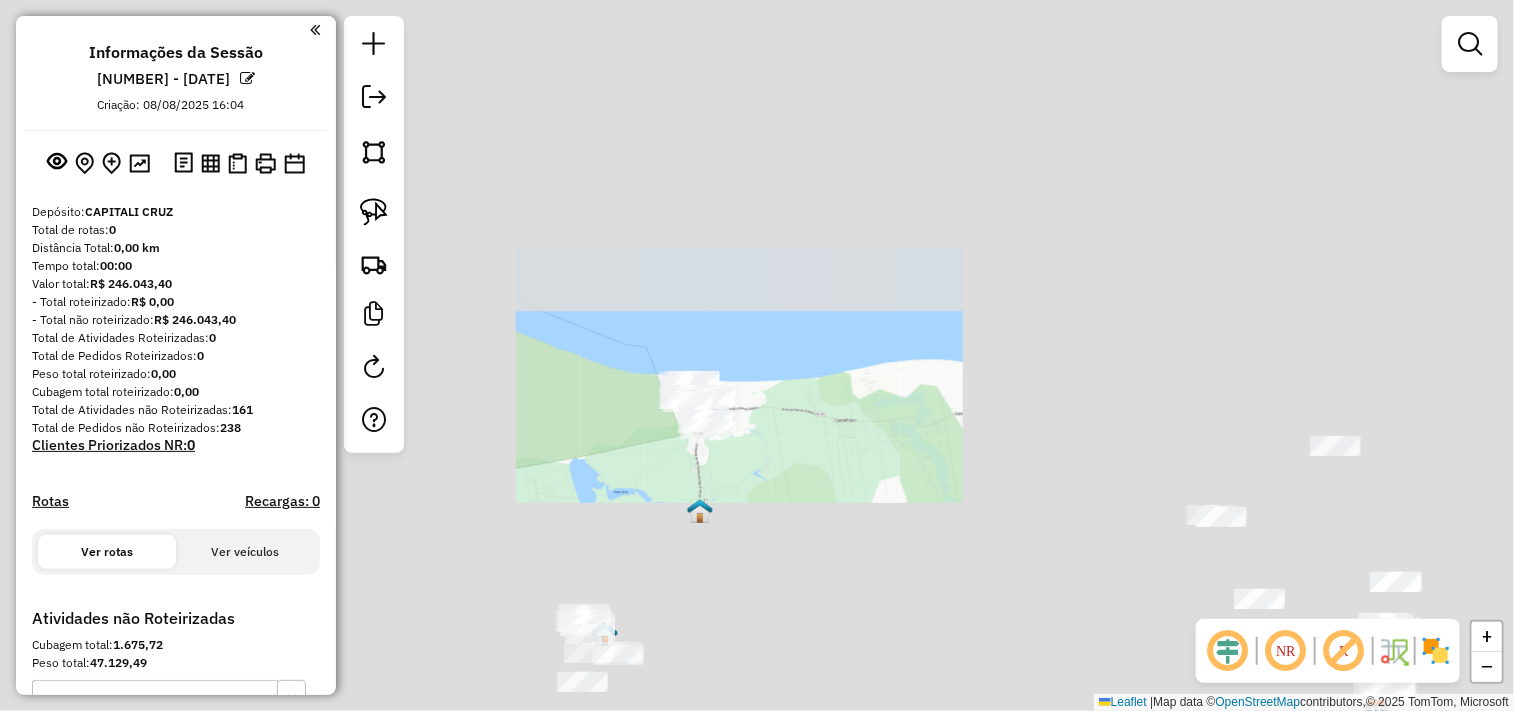 click on "Janela de atendimento Grade de atendimento Capacidade Transportadoras Veículos Cliente Pedidos  Rotas Selecione os dias de semana para filtrar as janelas de atendimento  Seg   Ter   Qua   Qui   Sex   Sáb   Dom  Informe o período da janela de atendimento: De: Até:  Filtrar exatamente a janela do cliente  Considerar janela de atendimento padrão  Selecione os dias de semana para filtrar as grades de atendimento  Seg   Ter   Qua   Qui   Sex   Sáb   Dom   Considerar clientes sem dia de atendimento cadastrado  Clientes fora do dia de atendimento selecionado Filtrar as atividades entre os valores definidos abaixo:  Peso mínimo:   Peso máximo:   Cubagem mínima:   Cubagem máxima:   De:   Até:  Filtrar as atividades entre o tempo de atendimento definido abaixo:  De:   Até:   Considerar capacidade total dos clientes não roteirizados Transportadora: Selecione um ou mais itens Tipo de veículo: Selecione um ou mais itens Veículo: Selecione um ou mais itens Motorista: Selecione um ou mais itens Nome: Rótulo:" 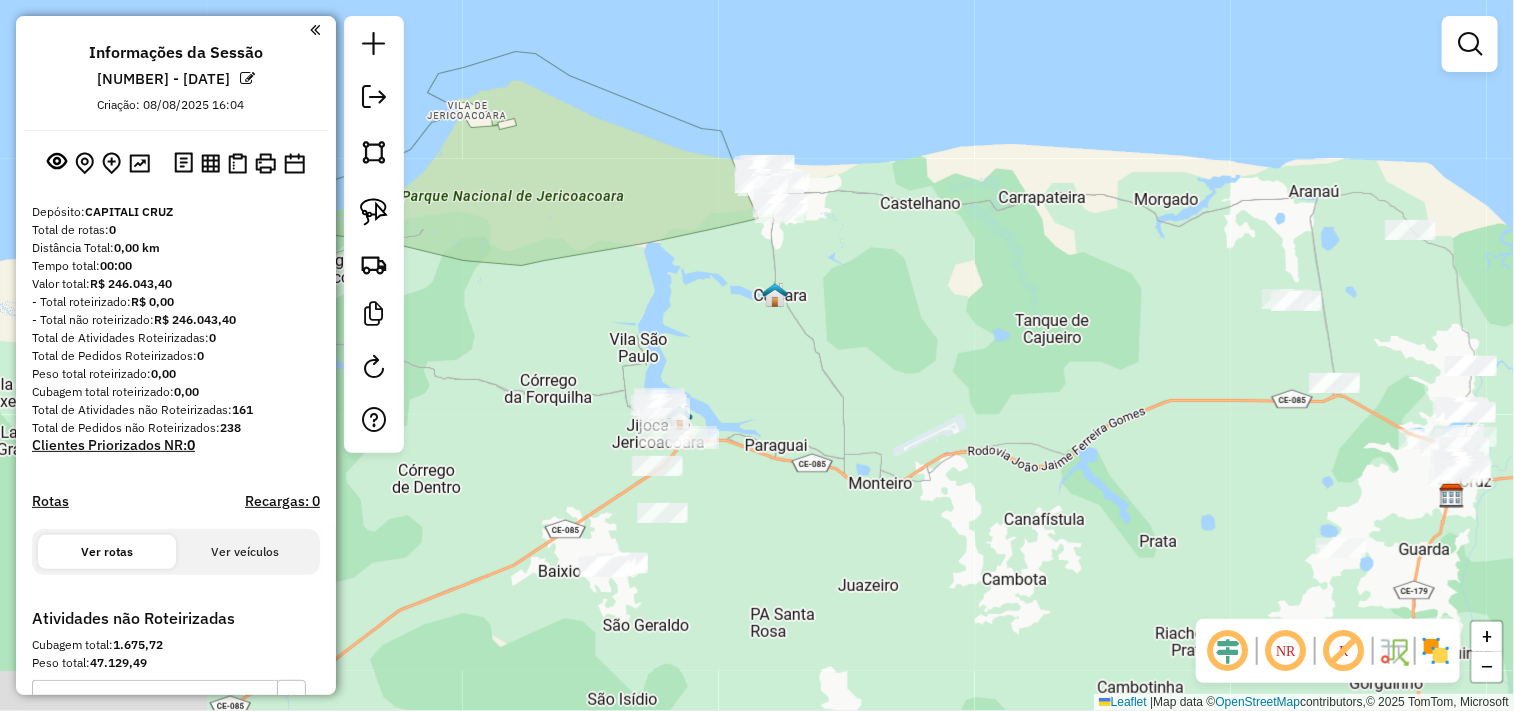 drag, startPoint x: 751, startPoint y: 525, endPoint x: 771, endPoint y: 441, distance: 86.34813 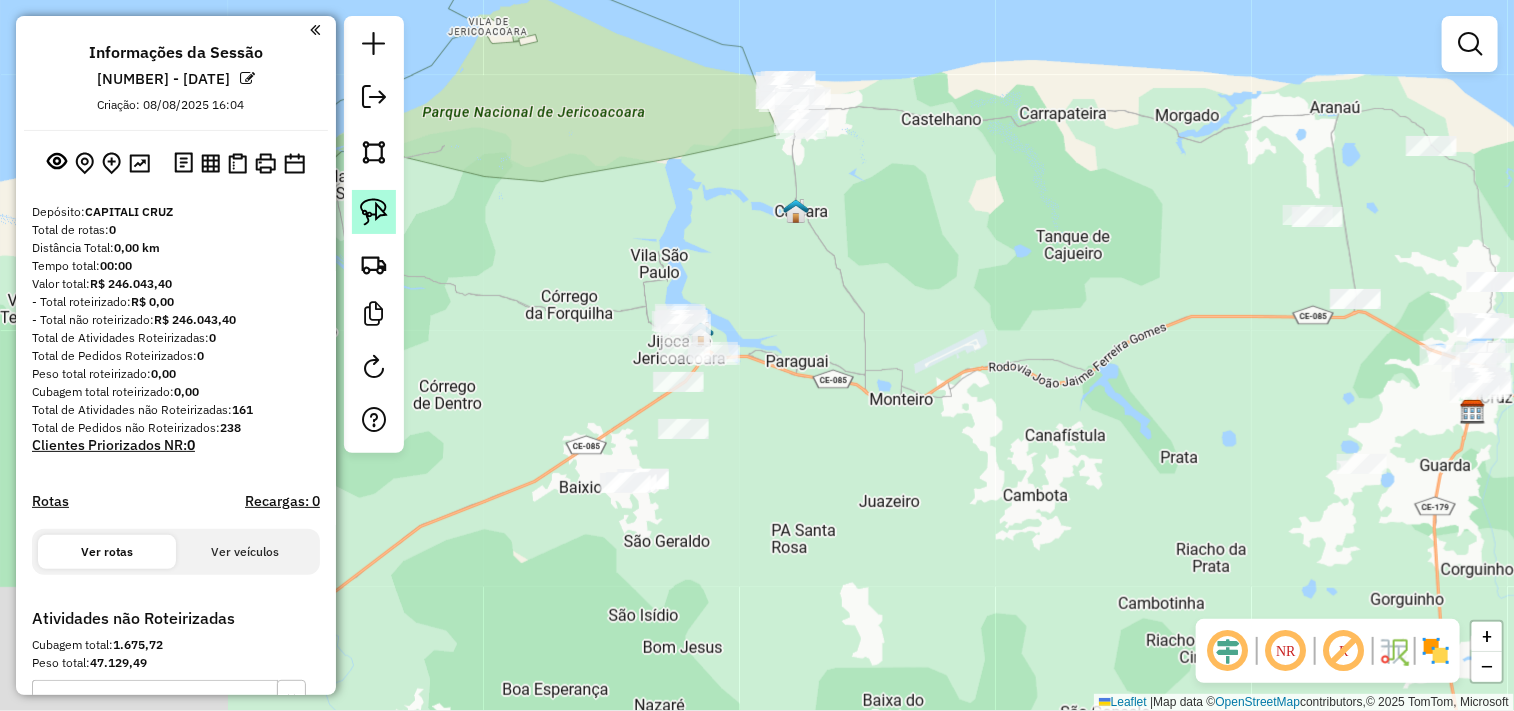 click 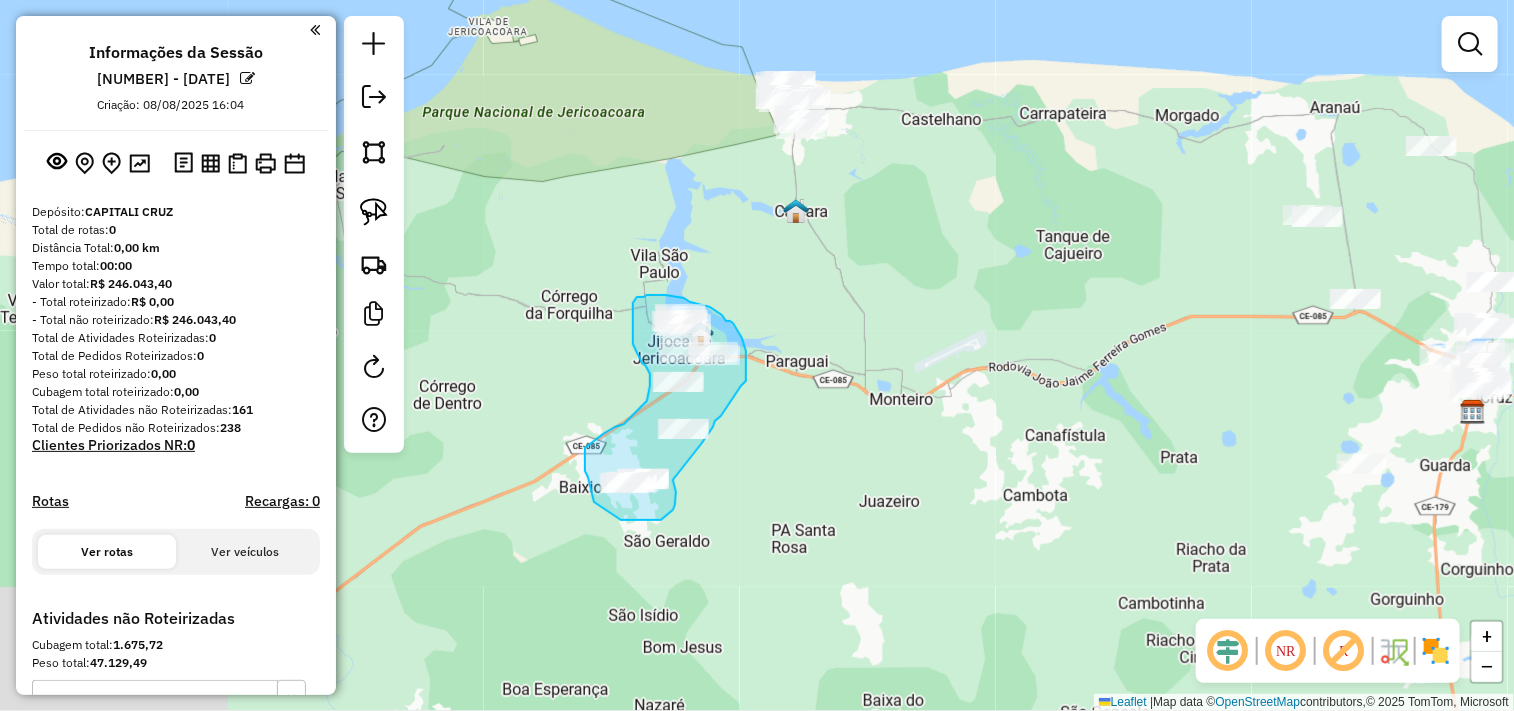 drag, startPoint x: 676, startPoint y: 496, endPoint x: 676, endPoint y: 468, distance: 28 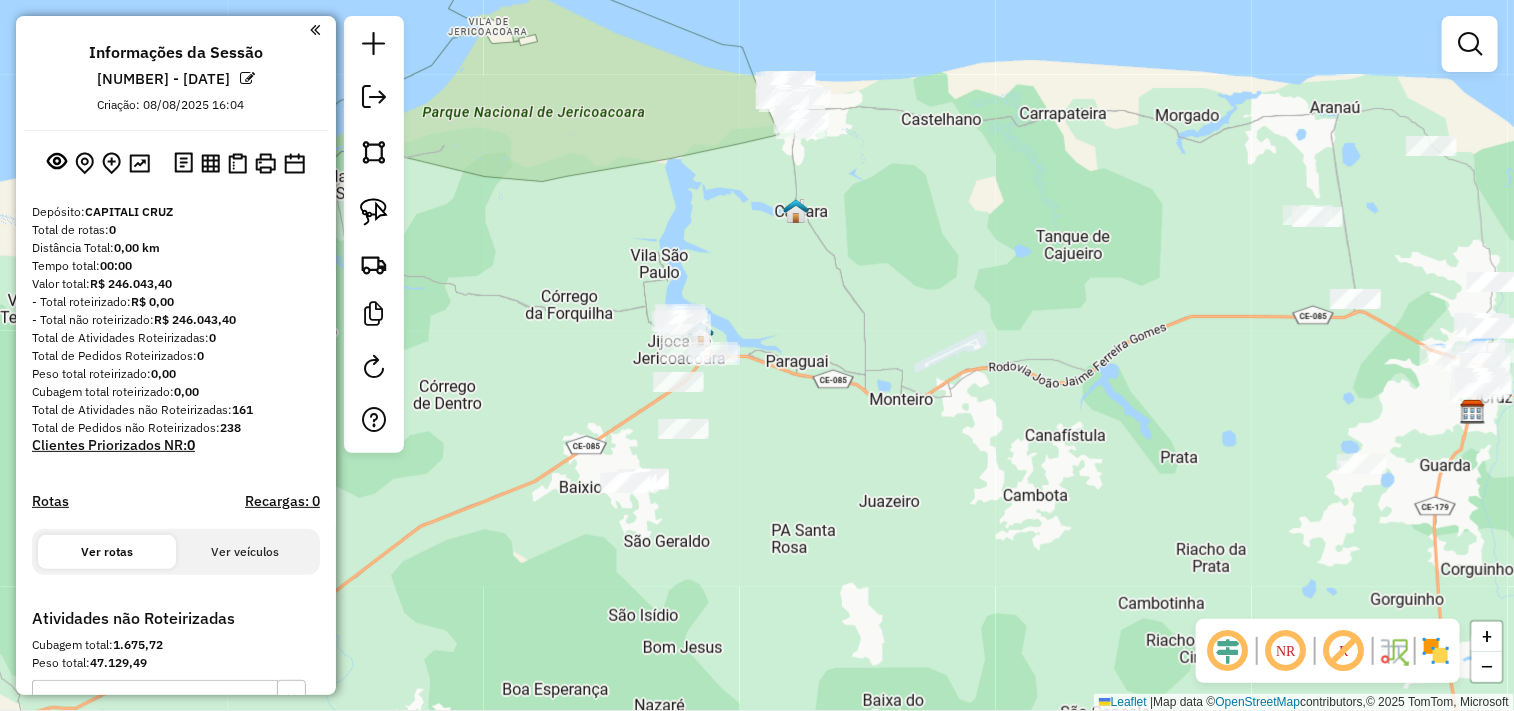 click at bounding box center [1470, 44] 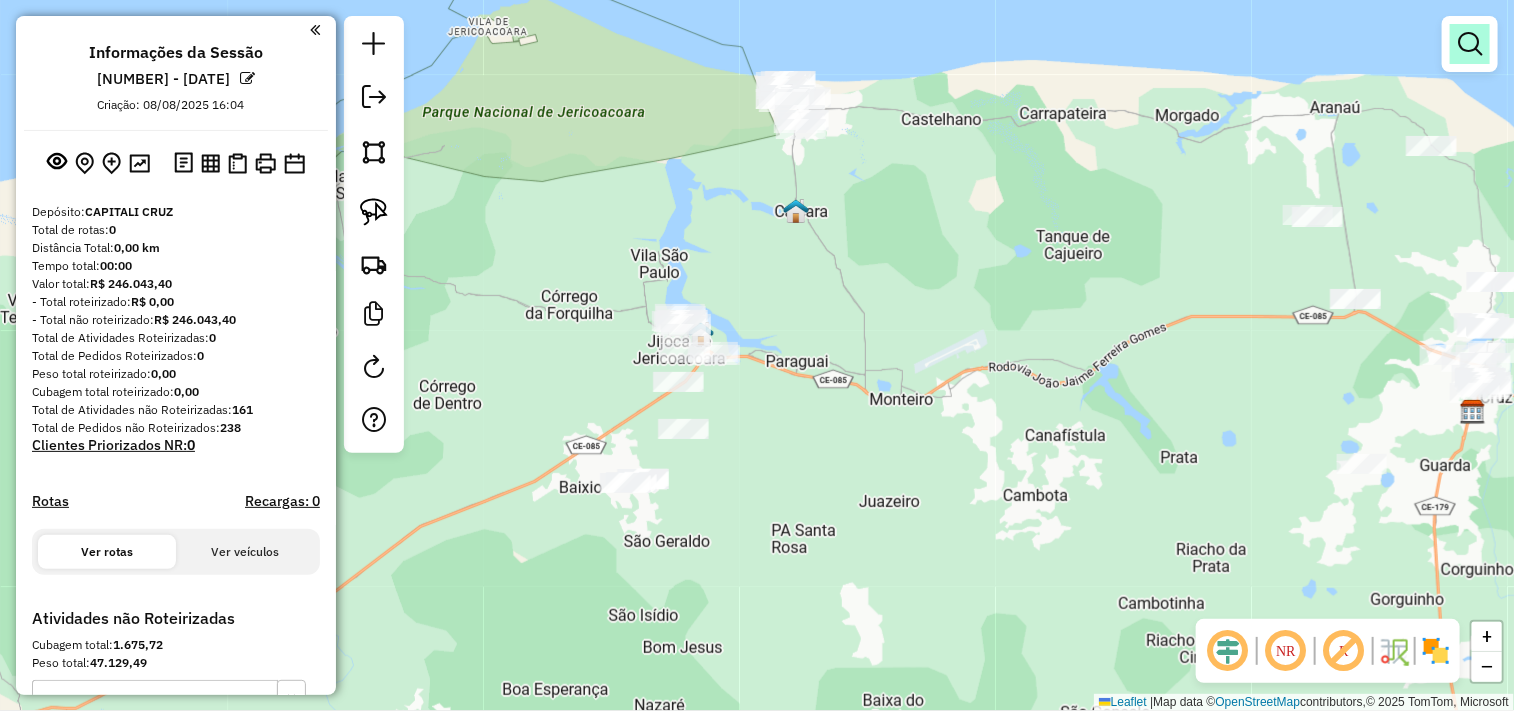 click at bounding box center [1470, 44] 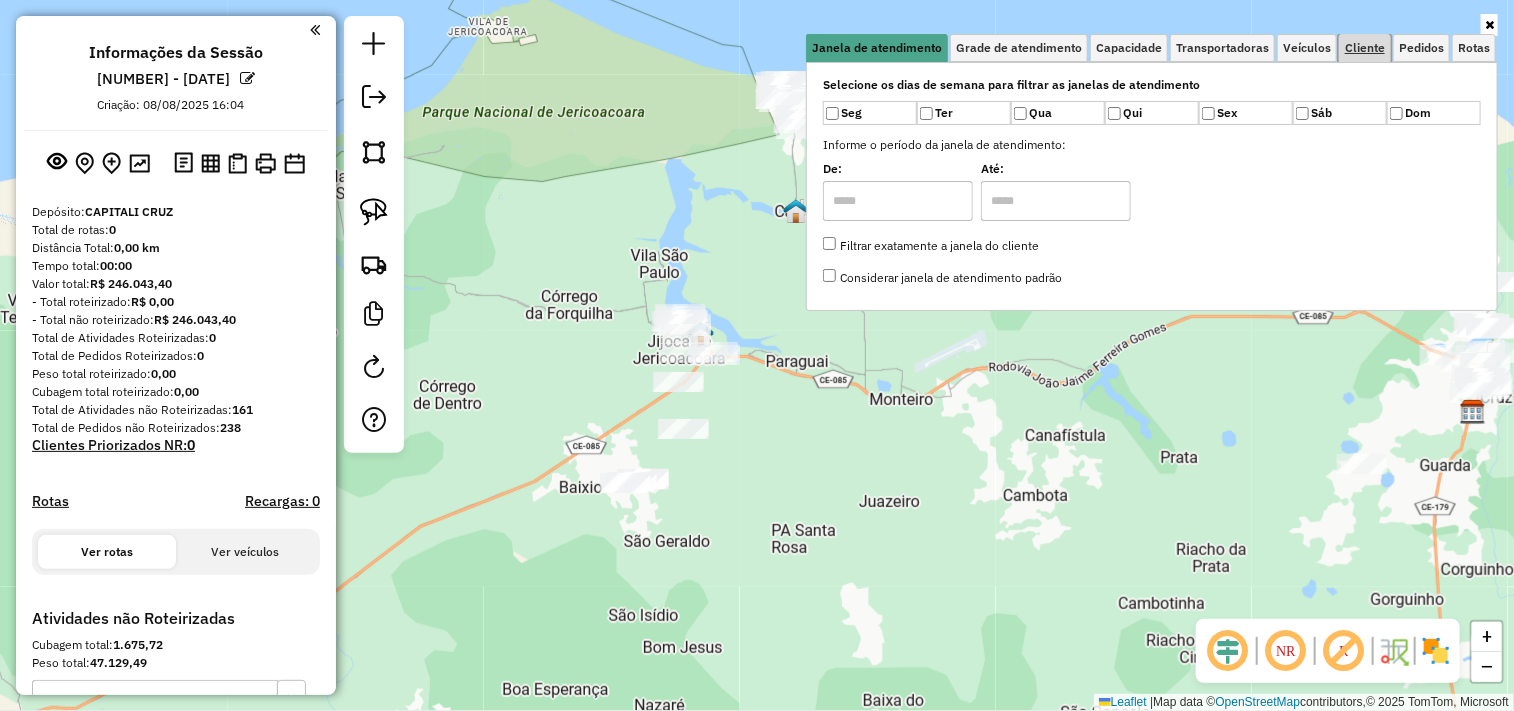 click on "Cliente" at bounding box center [1365, 48] 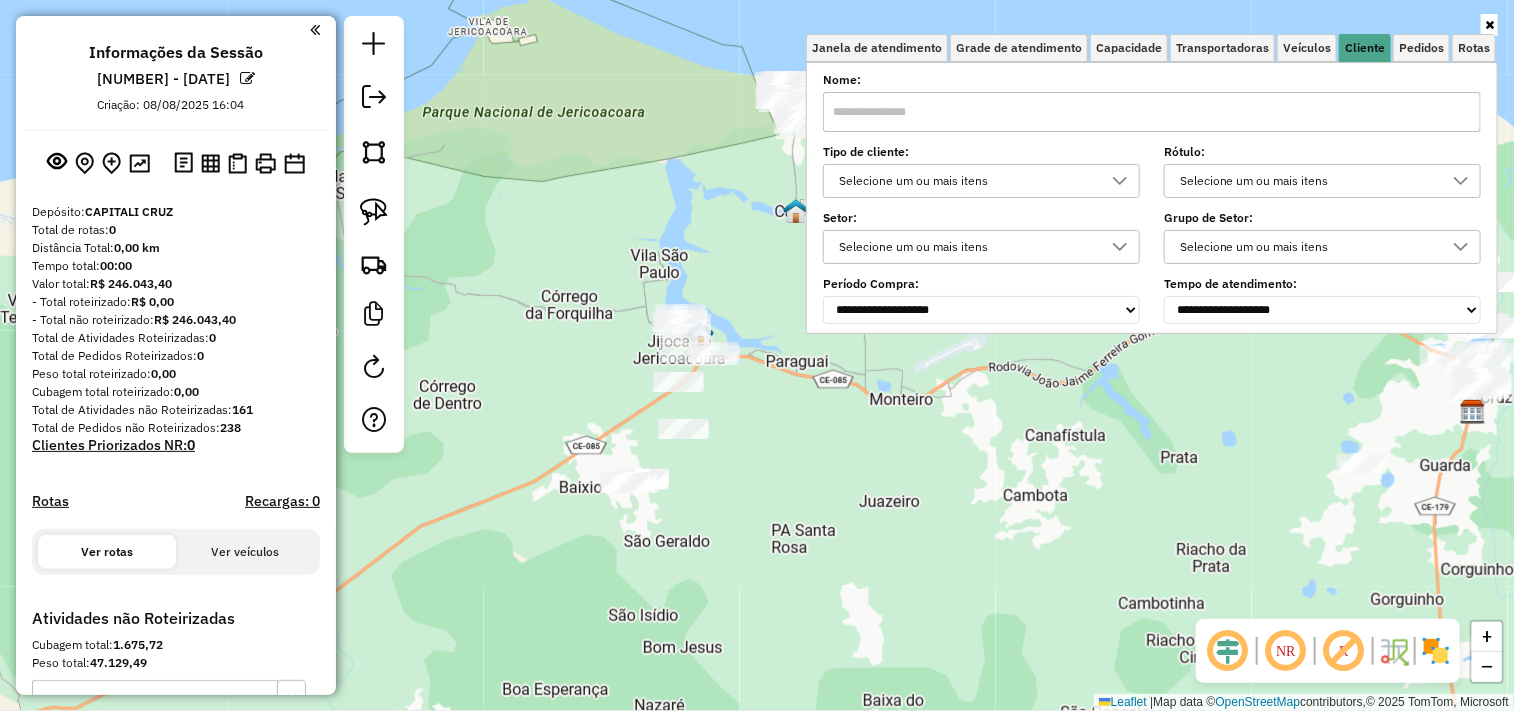 click at bounding box center [1152, 112] 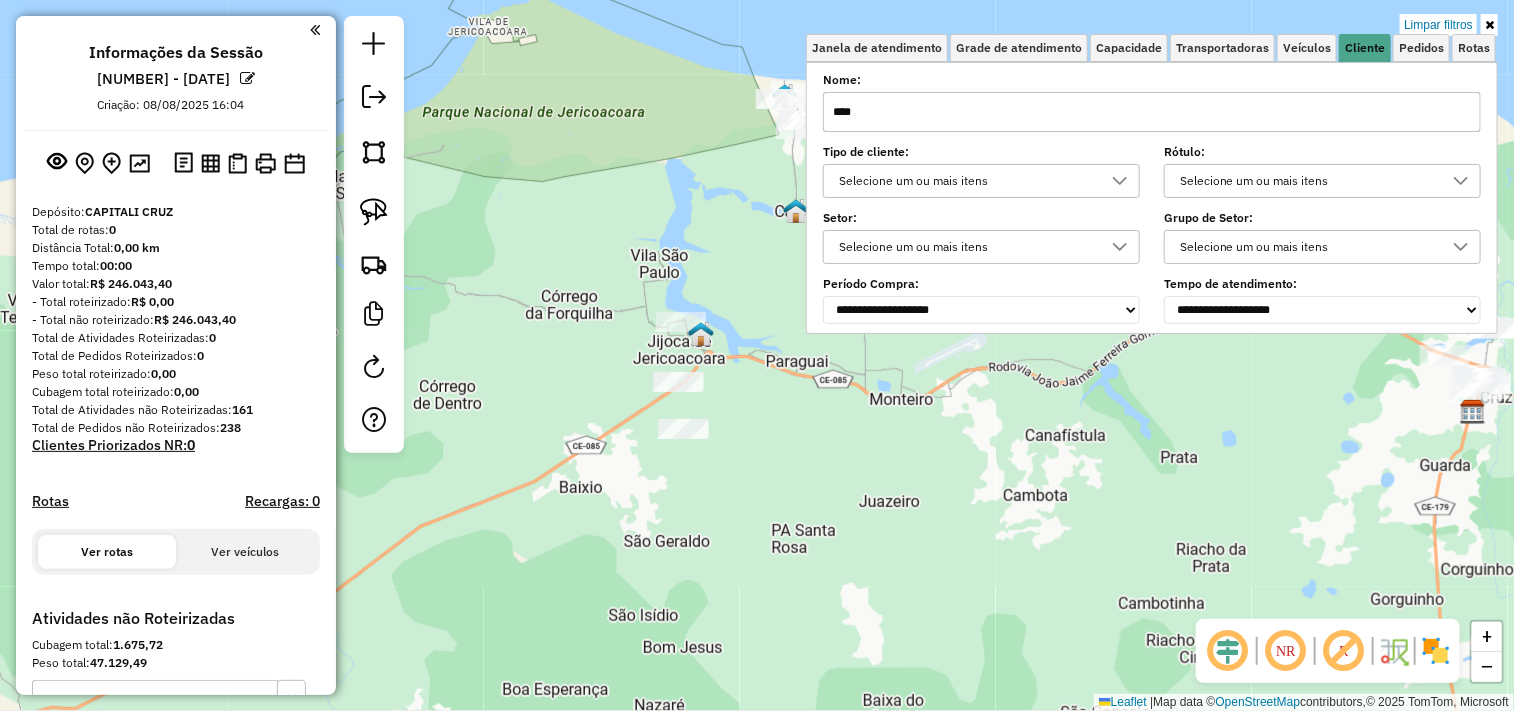 click on "Limpar filtros Janela de atendimento Grade de atendimento Capacidade Transportadoras Veículos Cliente Pedidos  Rotas Selecione os dias de semana para filtrar as janelas de atendimento  Seg   Ter   Qua   Qui   Sex   Sáb   Dom  Informe o período da janela de atendimento: De: Até:  Filtrar exatamente a janela do cliente  Considerar janela de atendimento padrão  Selecione os dias de semana para filtrar as grades de atendimento  Seg   Ter   Qua   Qui   Sex   Sáb   Dom   Considerar clientes sem dia de atendimento cadastrado  Clientes fora do dia de atendimento selecionado Filtrar as atividades entre os valores definidos abaixo:  Peso mínimo:   Peso máximo:   Cubagem mínima:   Cubagem máxima:   De:   Até:  Filtrar as atividades entre o tempo de atendimento definido abaixo:  De:   Até:   Considerar capacidade total dos clientes não roteirizados Transportadora: Selecione um ou mais itens Tipo de veículo: Selecione um ou mais itens Veículo: Selecione um ou mais itens Motorista: Selecione um ou mais itens" 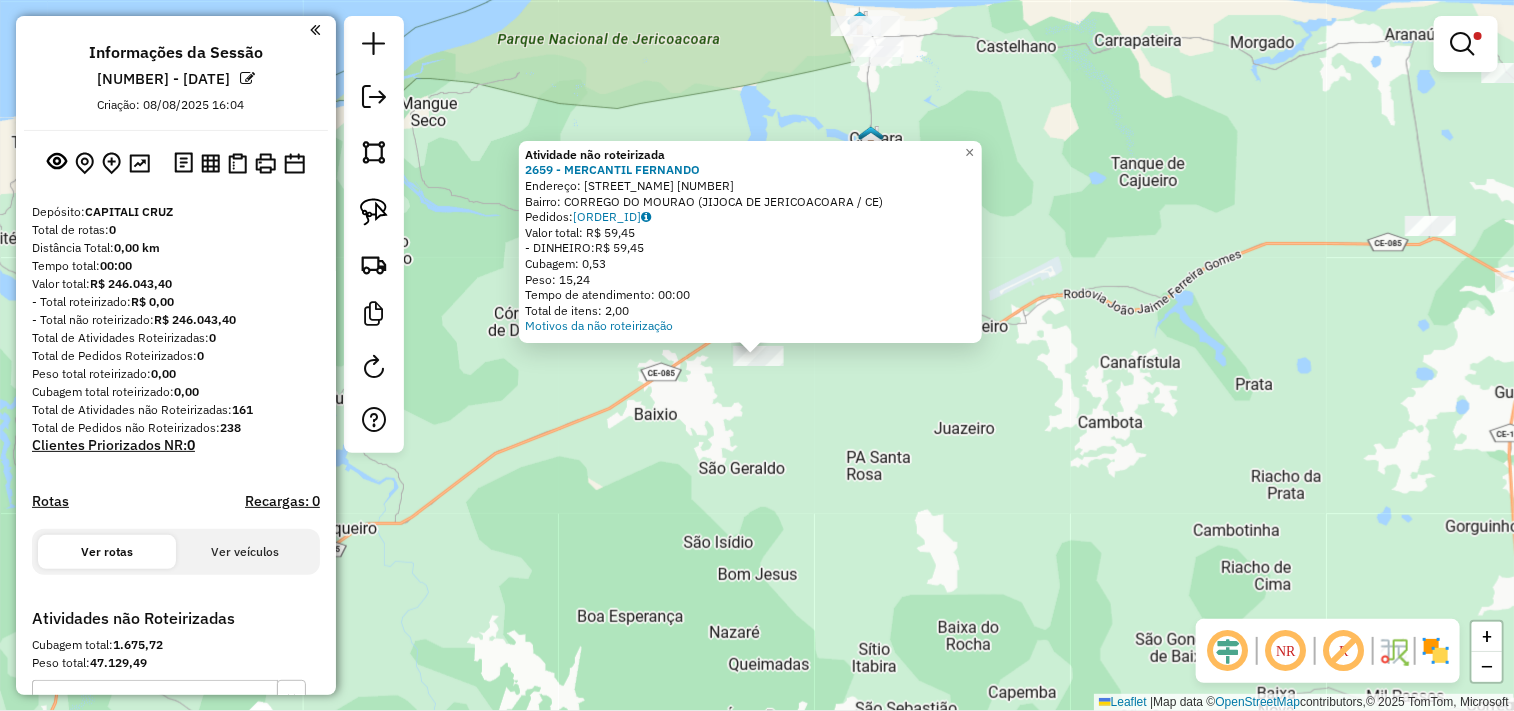 click on "Atividade não roteirizada 2659 - MERCANTIL FERNANDO  Endereço:  AVENIDA AFONSO FONTES 666   Bairro: CORREGO DO MOURAO (JIJOCA DE JERICOACOARA / CE)   Pedidos:  08066379   Valor total: R$ 59,45   - DINHEIRO:  R$ 59,45   Cubagem: 0,53   Peso: 15,24   Tempo de atendimento: 00:00   Total de itens: 2,00  Motivos da não roteirização × Limpar filtros Janela de atendimento Grade de atendimento Capacidade Transportadoras Veículos Cliente Pedidos  Rotas Selecione os dias de semana para filtrar as janelas de atendimento  Seg   Ter   Qua   Qui   Sex   Sáb   Dom  Informe o período da janela de atendimento: De: Até:  Filtrar exatamente a janela do cliente  Considerar janela de atendimento padrão  Selecione os dias de semana para filtrar as grades de atendimento  Seg   Ter   Qua   Qui   Sex   Sáb   Dom   Considerar clientes sem dia de atendimento cadastrado  Clientes fora do dia de atendimento selecionado Filtrar as atividades entre os valores definidos abaixo:  Peso mínimo:   Peso máximo:   Cubagem mínima:" 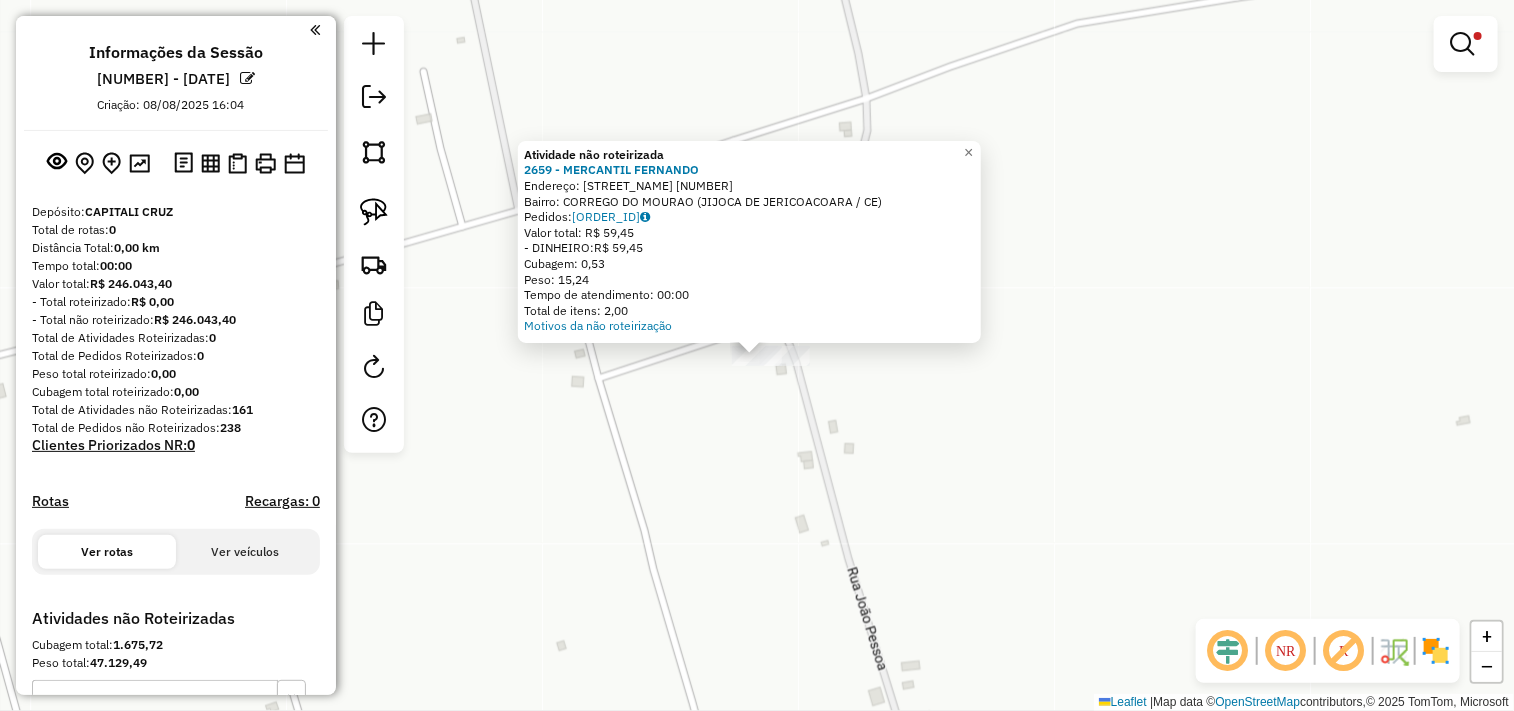 click on "Atividade não roteirizada 2659 - MERCANTIL FERNANDO  Endereço:  AVENIDA AFONSO FONTES 666   Bairro: CORREGO DO MOURAO (JIJOCA DE JERICOACOARA / CE)   Pedidos:  08066379   Valor total: R$ 59,45   - DINHEIRO:  R$ 59,45   Cubagem: 0,53   Peso: 15,24   Tempo de atendimento: 00:00   Total de itens: 2,00  Motivos da não roteirização × Limpar filtros Janela de atendimento Grade de atendimento Capacidade Transportadoras Veículos Cliente Pedidos  Rotas Selecione os dias de semana para filtrar as janelas de atendimento  Seg   Ter   Qua   Qui   Sex   Sáb   Dom  Informe o período da janela de atendimento: De: Até:  Filtrar exatamente a janela do cliente  Considerar janela de atendimento padrão  Selecione os dias de semana para filtrar as grades de atendimento  Seg   Ter   Qua   Qui   Sex   Sáb   Dom   Considerar clientes sem dia de atendimento cadastrado  Clientes fora do dia de atendimento selecionado Filtrar as atividades entre os valores definidos abaixo:  Peso mínimo:   Peso máximo:   Cubagem mínima:" 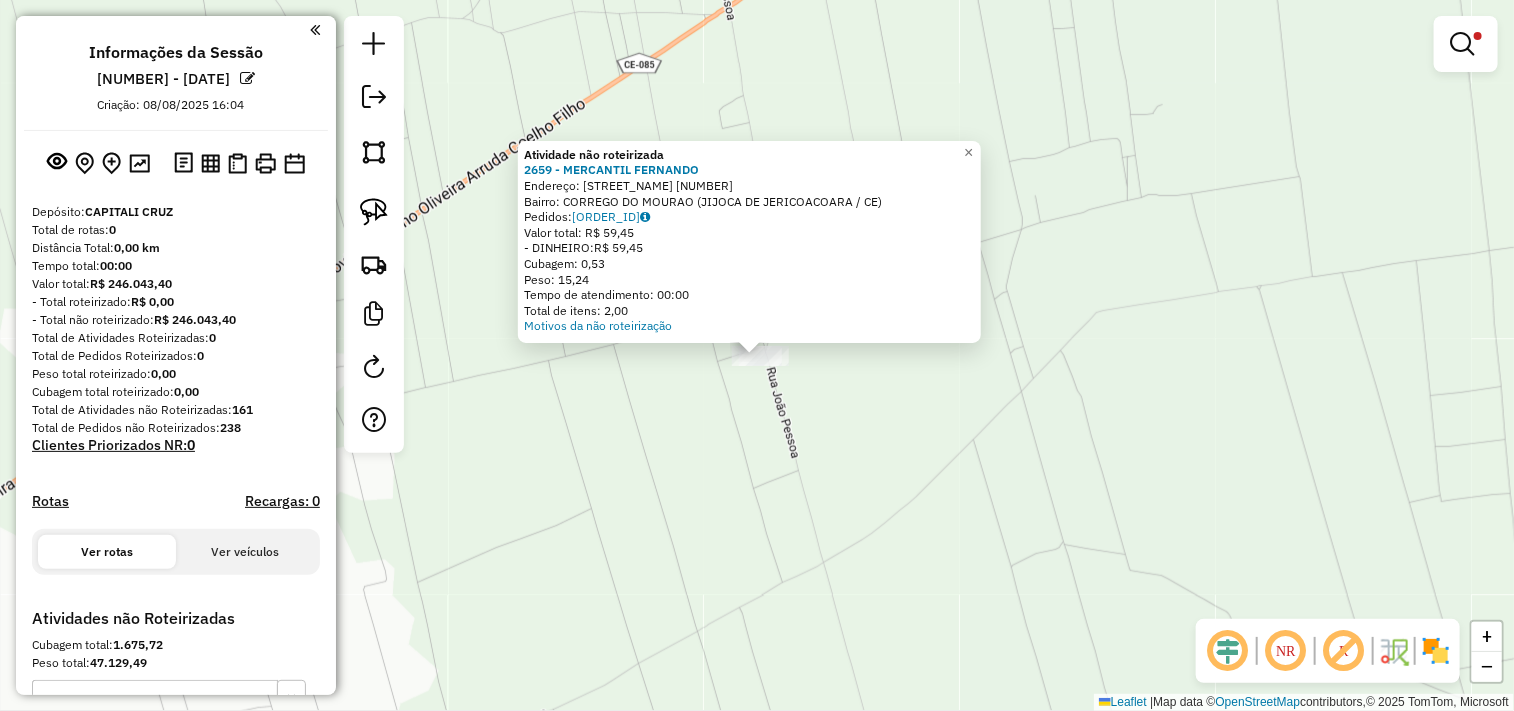 click on "Atividade não roteirizada 2659 - MERCANTIL FERNANDO  Endereço:  AVENIDA AFONSO FONTES 666   Bairro: CORREGO DO MOURAO (JIJOCA DE JERICOACOARA / CE)   Pedidos:  08066379   Valor total: R$ 59,45   - DINHEIRO:  R$ 59,45   Cubagem: 0,53   Peso: 15,24   Tempo de atendimento: 00:00   Total de itens: 2,00  Motivos da não roteirização × Limpar filtros Janela de atendimento Grade de atendimento Capacidade Transportadoras Veículos Cliente Pedidos  Rotas Selecione os dias de semana para filtrar as janelas de atendimento  Seg   Ter   Qua   Qui   Sex   Sáb   Dom  Informe o período da janela de atendimento: De: Até:  Filtrar exatamente a janela do cliente  Considerar janela de atendimento padrão  Selecione os dias de semana para filtrar as grades de atendimento  Seg   Ter   Qua   Qui   Sex   Sáb   Dom   Considerar clientes sem dia de atendimento cadastrado  Clientes fora do dia de atendimento selecionado Filtrar as atividades entre os valores definidos abaixo:  Peso mínimo:   Peso máximo:   Cubagem mínima:" 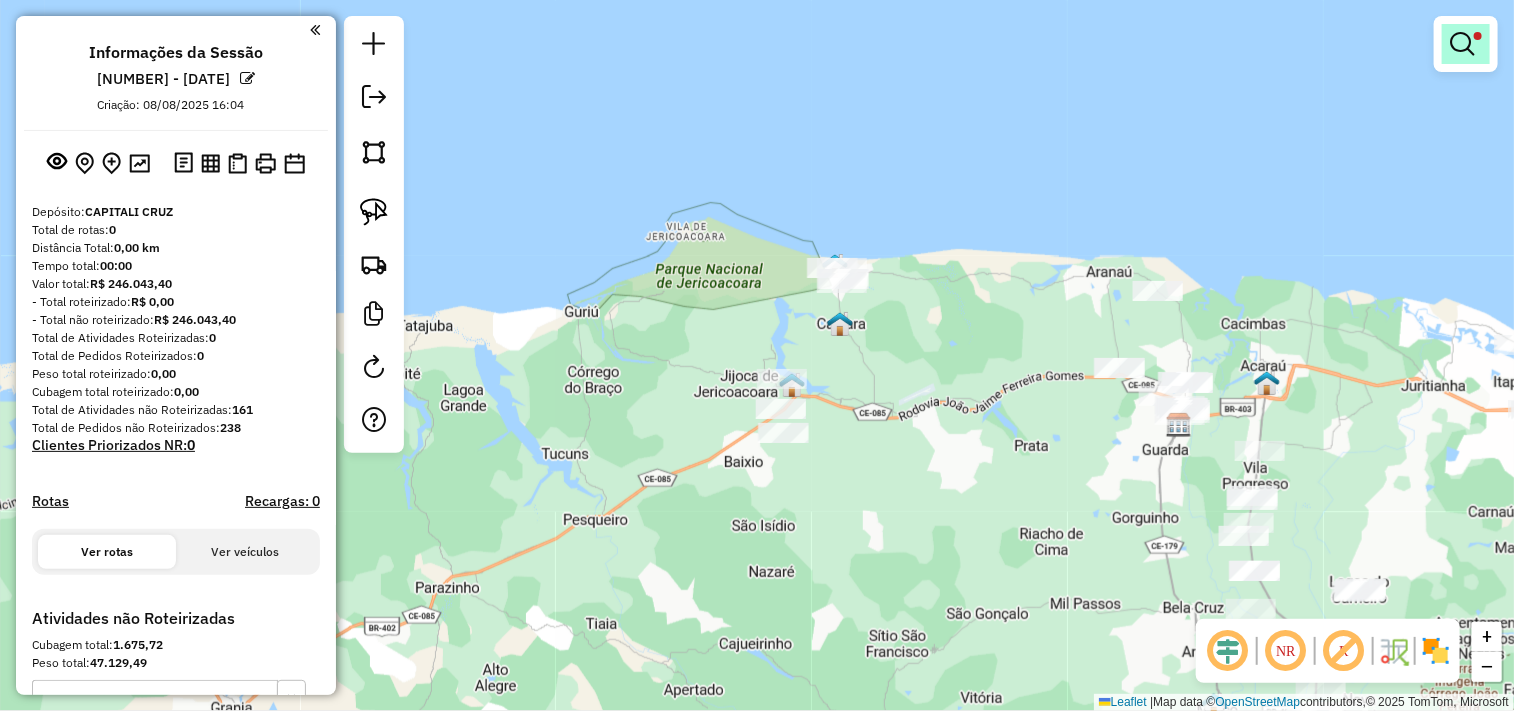 click at bounding box center [1466, 44] 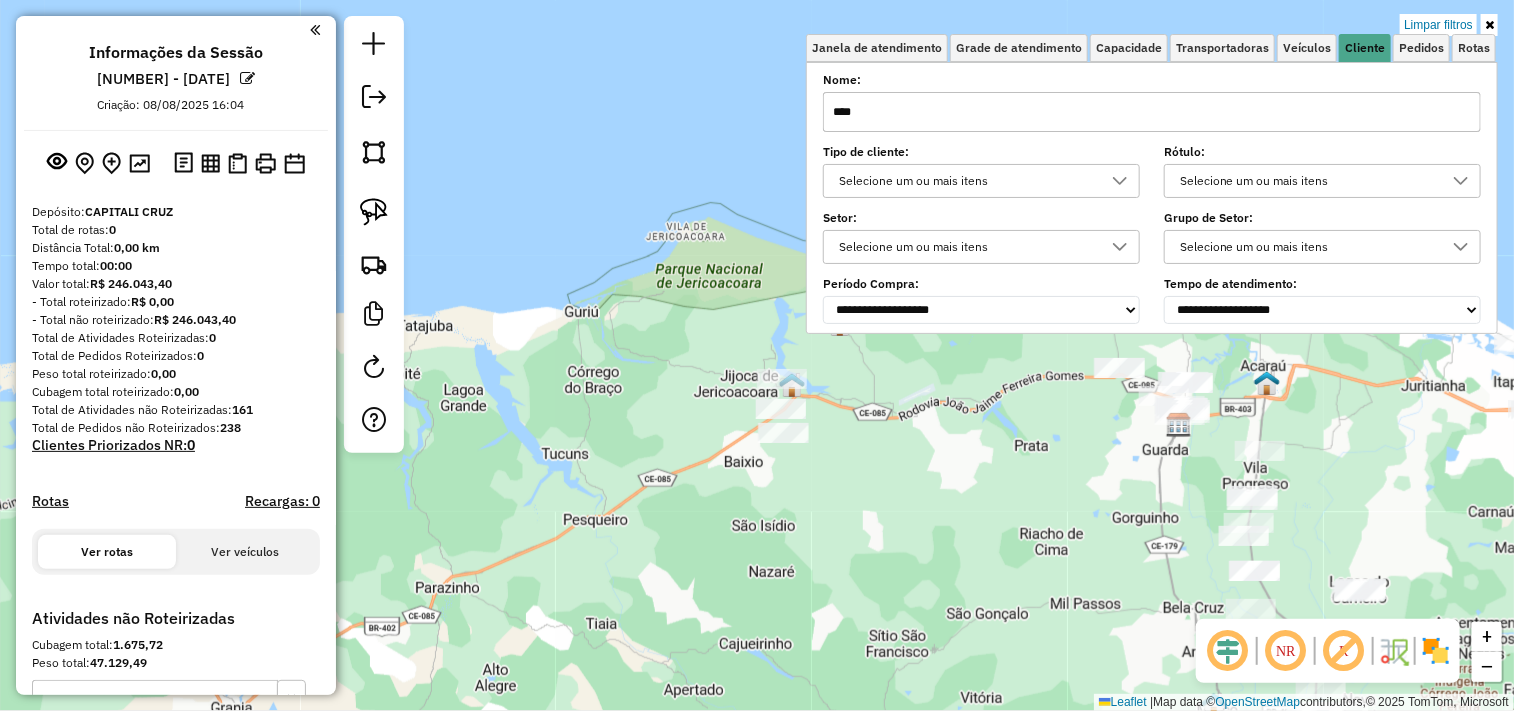 click on "****" at bounding box center [1152, 112] 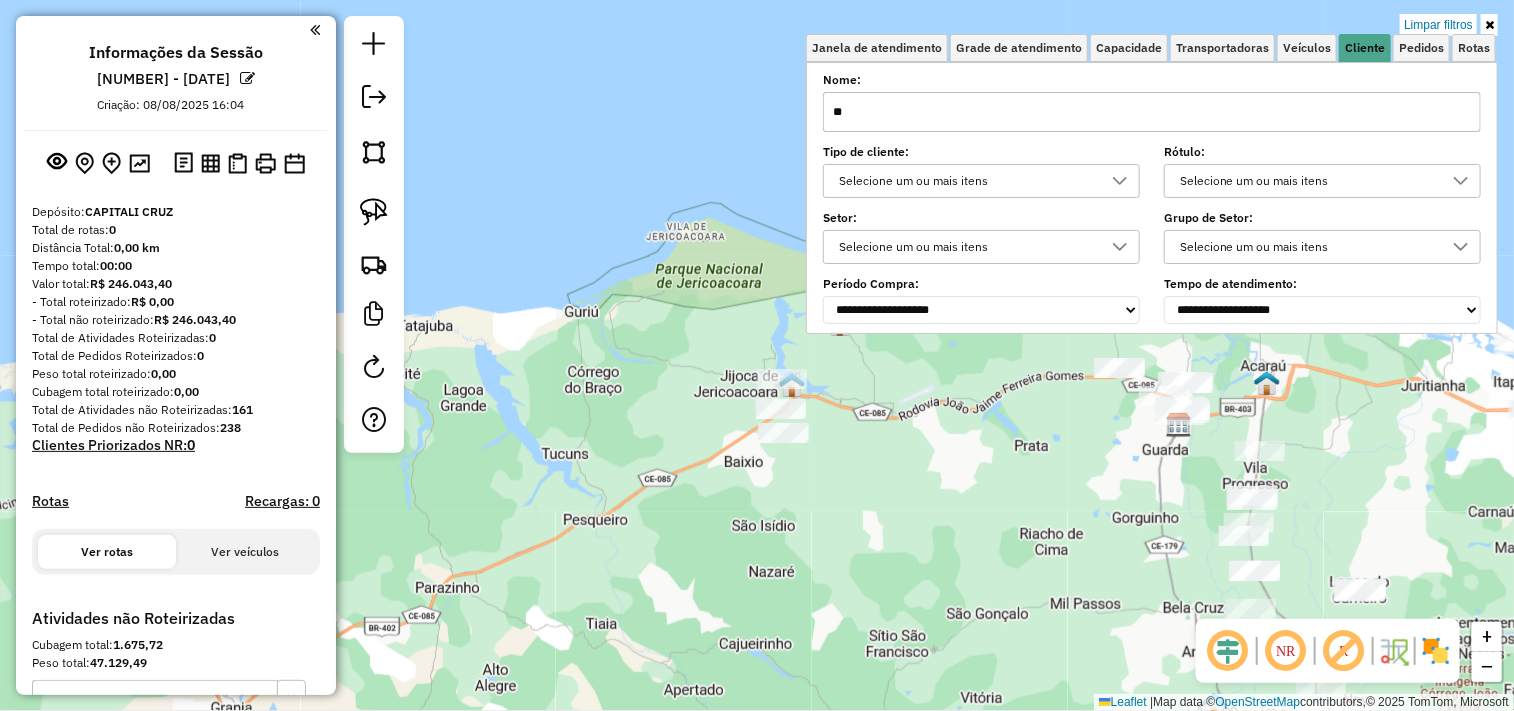 type on "*" 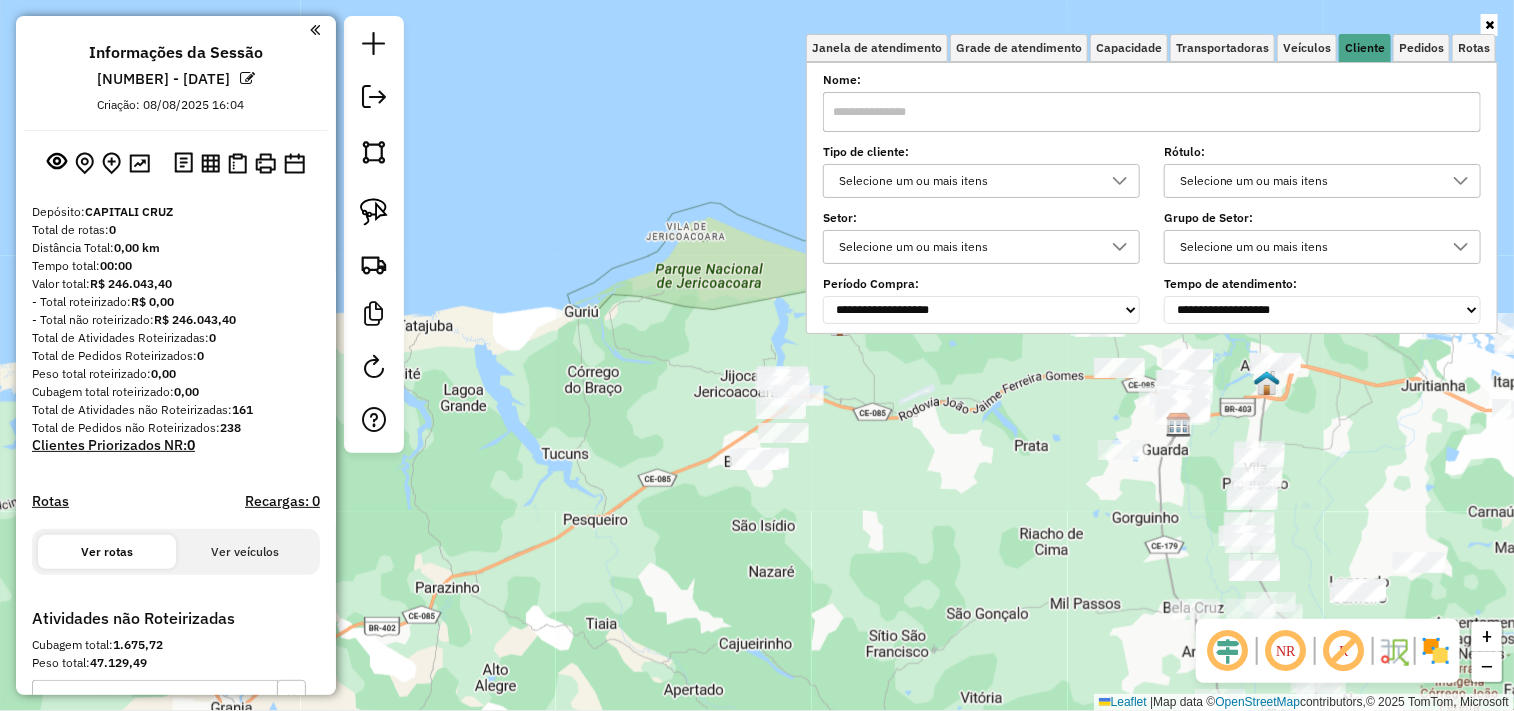 type 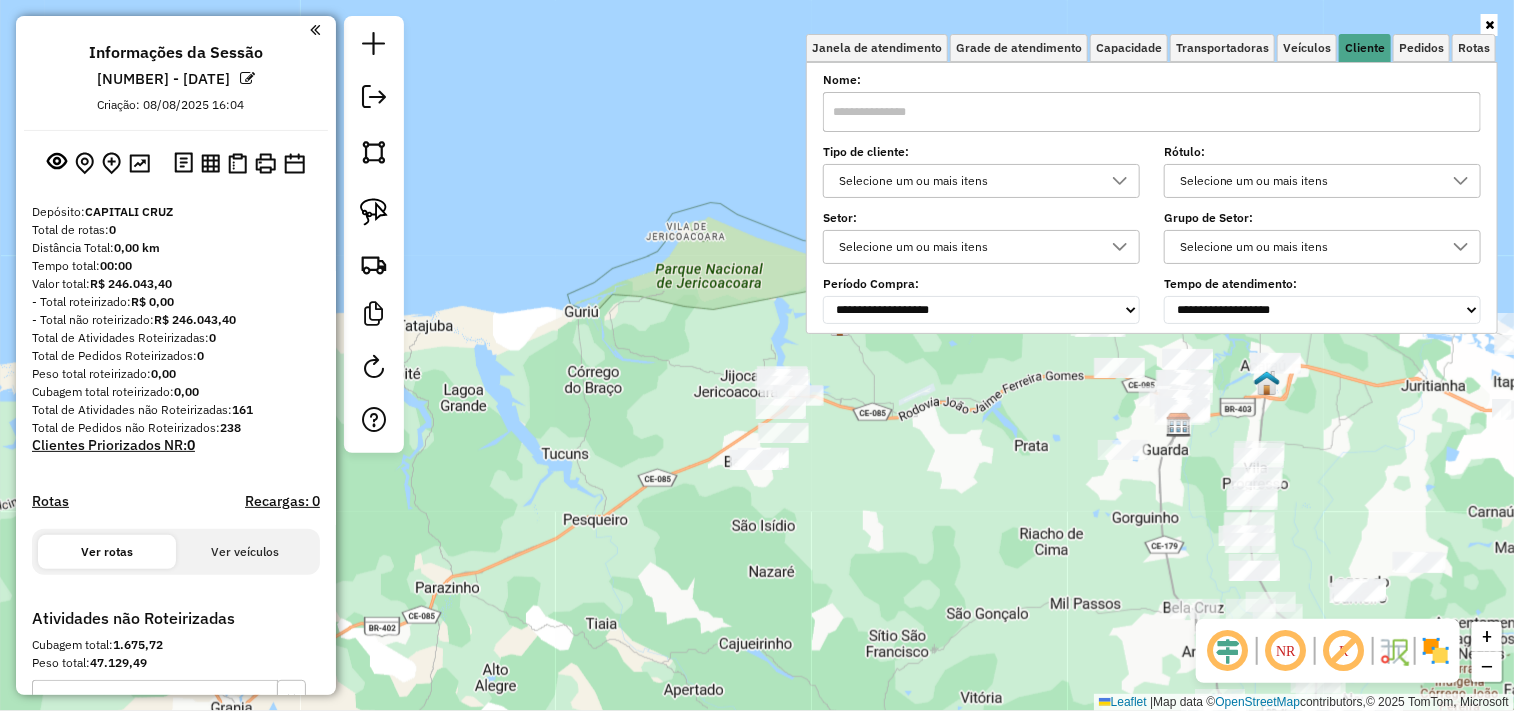 click on "Janela de atendimento Grade de atendimento Capacidade Transportadoras Veículos Cliente Pedidos  Rotas Selecione os dias de semana para filtrar as janelas de atendimento  Seg   Ter   Qua   Qui   Sex   Sáb   Dom  Informe o período da janela de atendimento: De: Até:  Filtrar exatamente a janela do cliente  Considerar janela de atendimento padrão  Selecione os dias de semana para filtrar as grades de atendimento  Seg   Ter   Qua   Qui   Sex   Sáb   Dom   Considerar clientes sem dia de atendimento cadastrado  Clientes fora do dia de atendimento selecionado Filtrar as atividades entre os valores definidos abaixo:  Peso mínimo:   Peso máximo:   Cubagem mínima:   Cubagem máxima:   De:   Até:  Filtrar as atividades entre o tempo de atendimento definido abaixo:  De:   Até:   Considerar capacidade total dos clientes não roteirizados Transportadora: Selecione um ou mais itens Tipo de veículo: Selecione um ou mais itens Veículo: Selecione um ou mais itens Motorista: Selecione um ou mais itens Nome: Rótulo:" 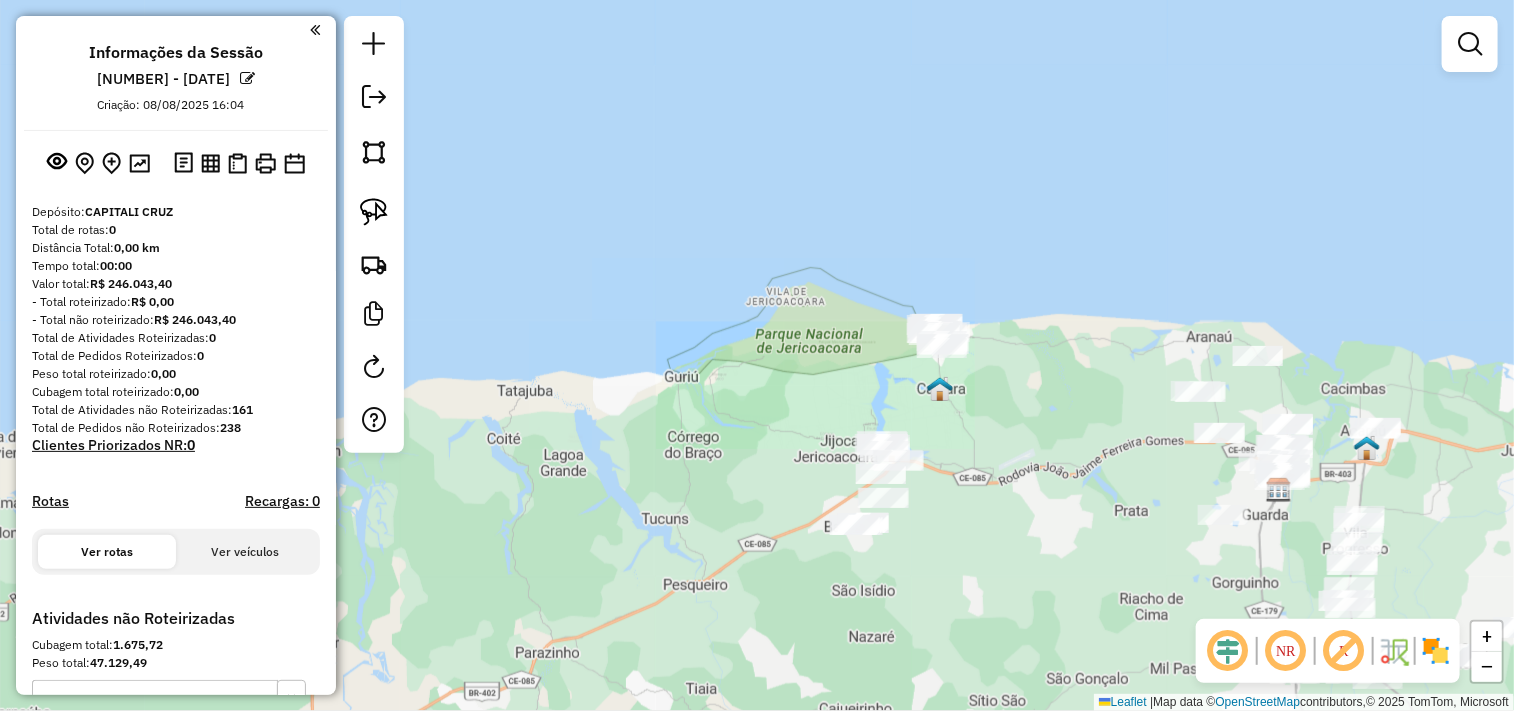drag, startPoint x: 933, startPoint y: 557, endPoint x: 922, endPoint y: 523, distance: 35.735138 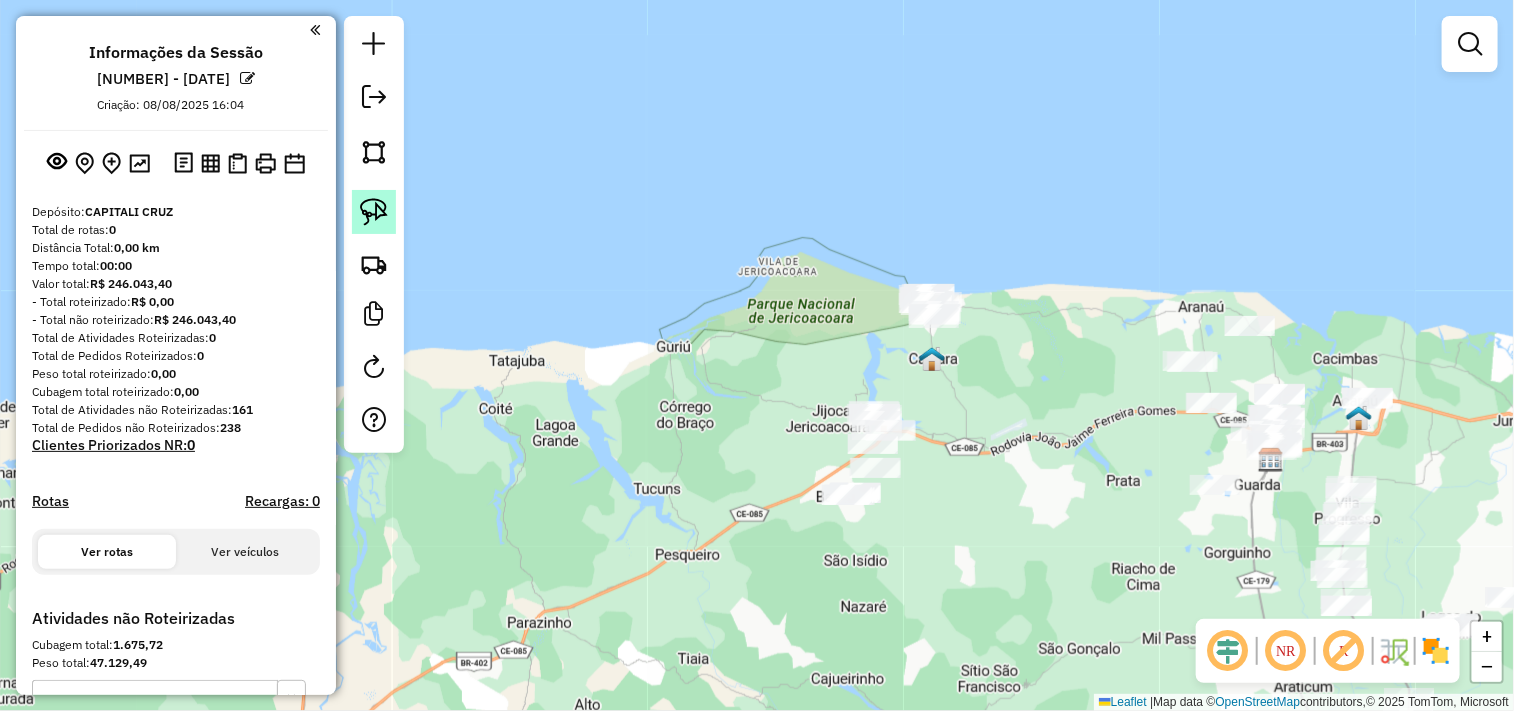 click 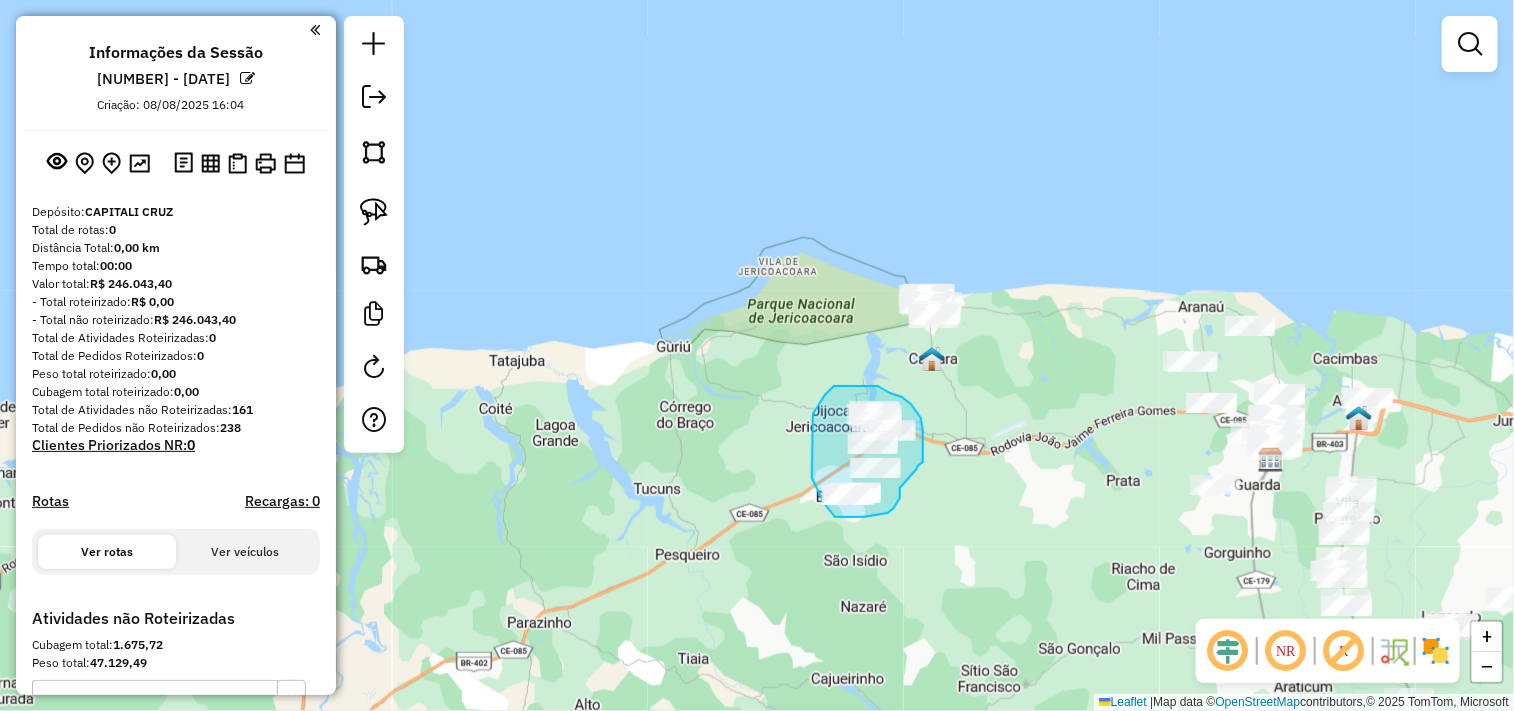 drag, startPoint x: 900, startPoint y: 488, endPoint x: 907, endPoint y: 474, distance: 15.652476 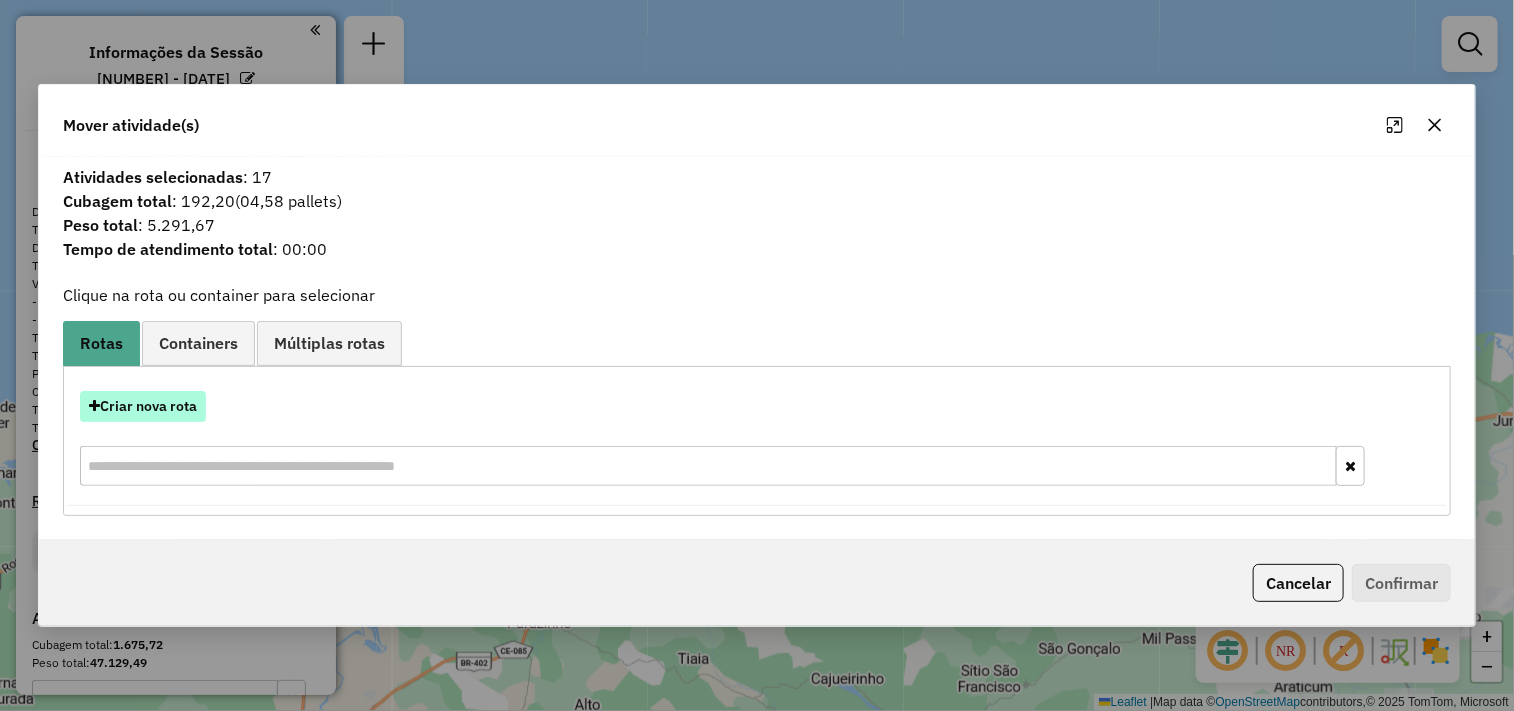 click on "Criar nova rota" at bounding box center (143, 406) 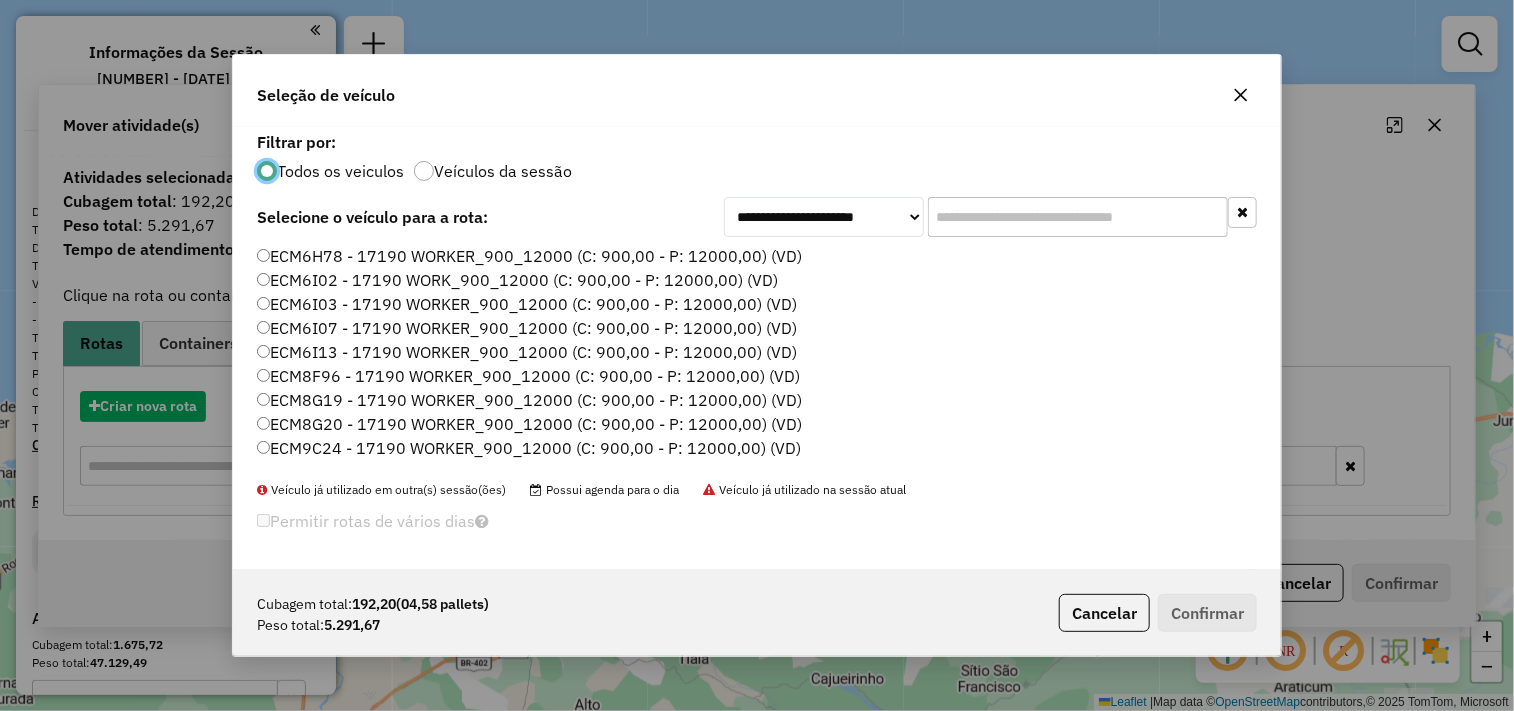 scroll, scrollTop: 11, scrollLeft: 5, axis: both 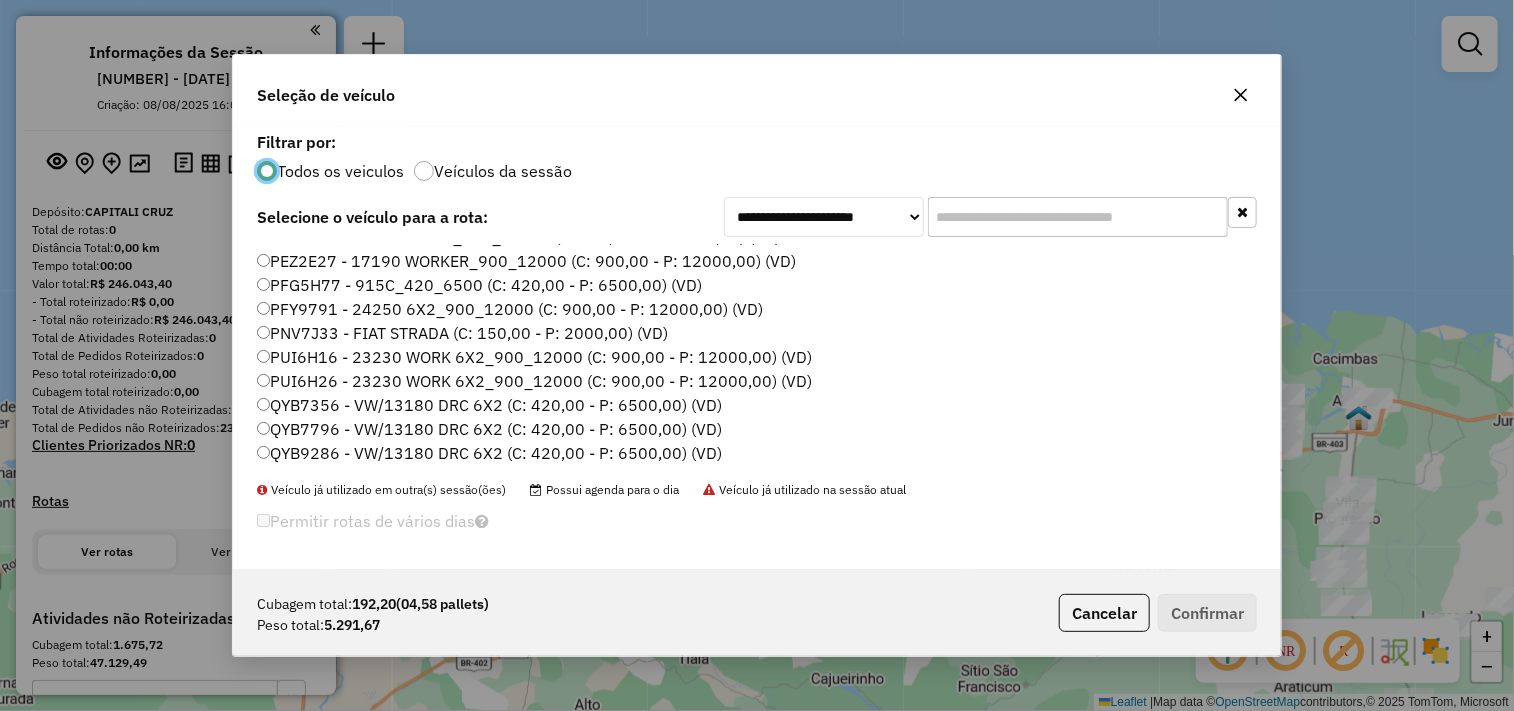 click on "QYB7796 - VW/13180 DRC 6X2 (C: 420,00 - P: 6500,00) (VD)" 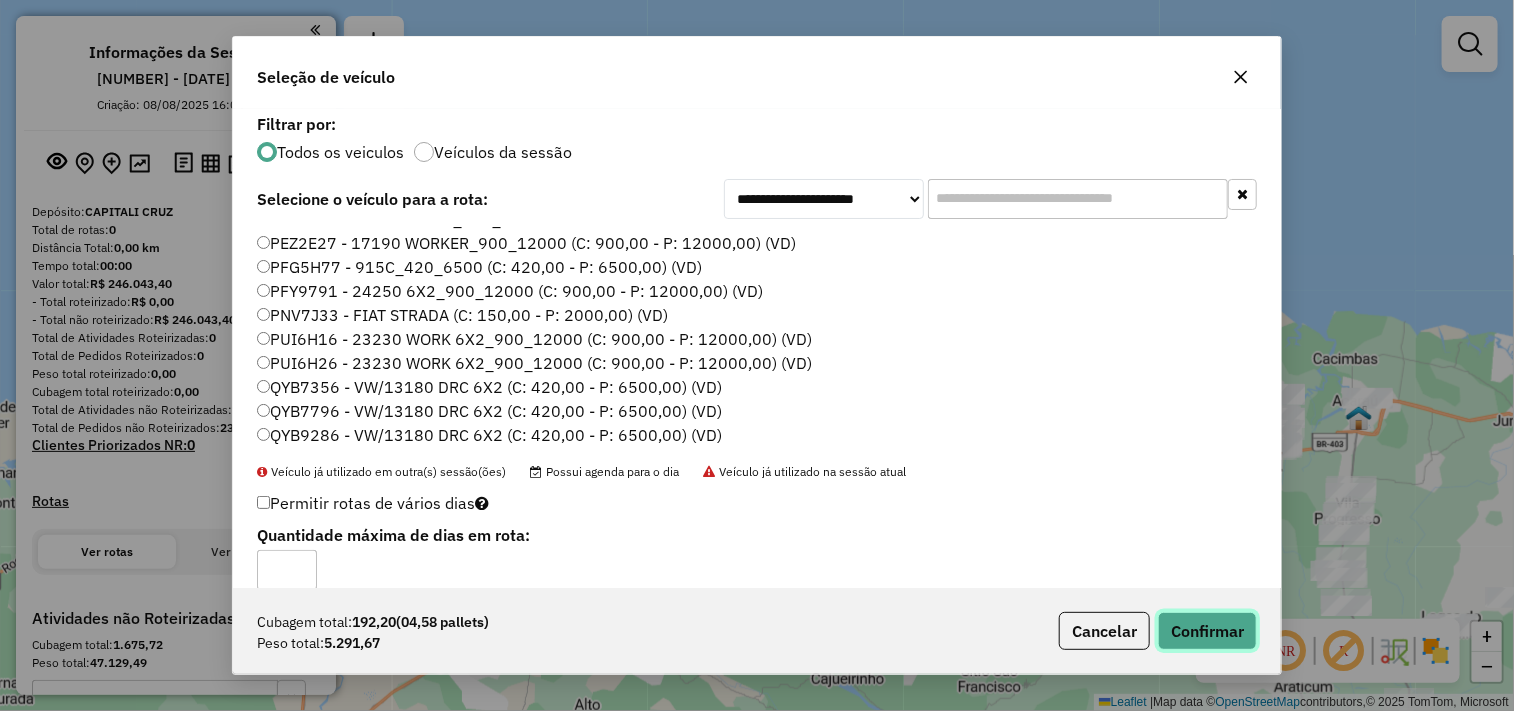 click on "Confirmar" 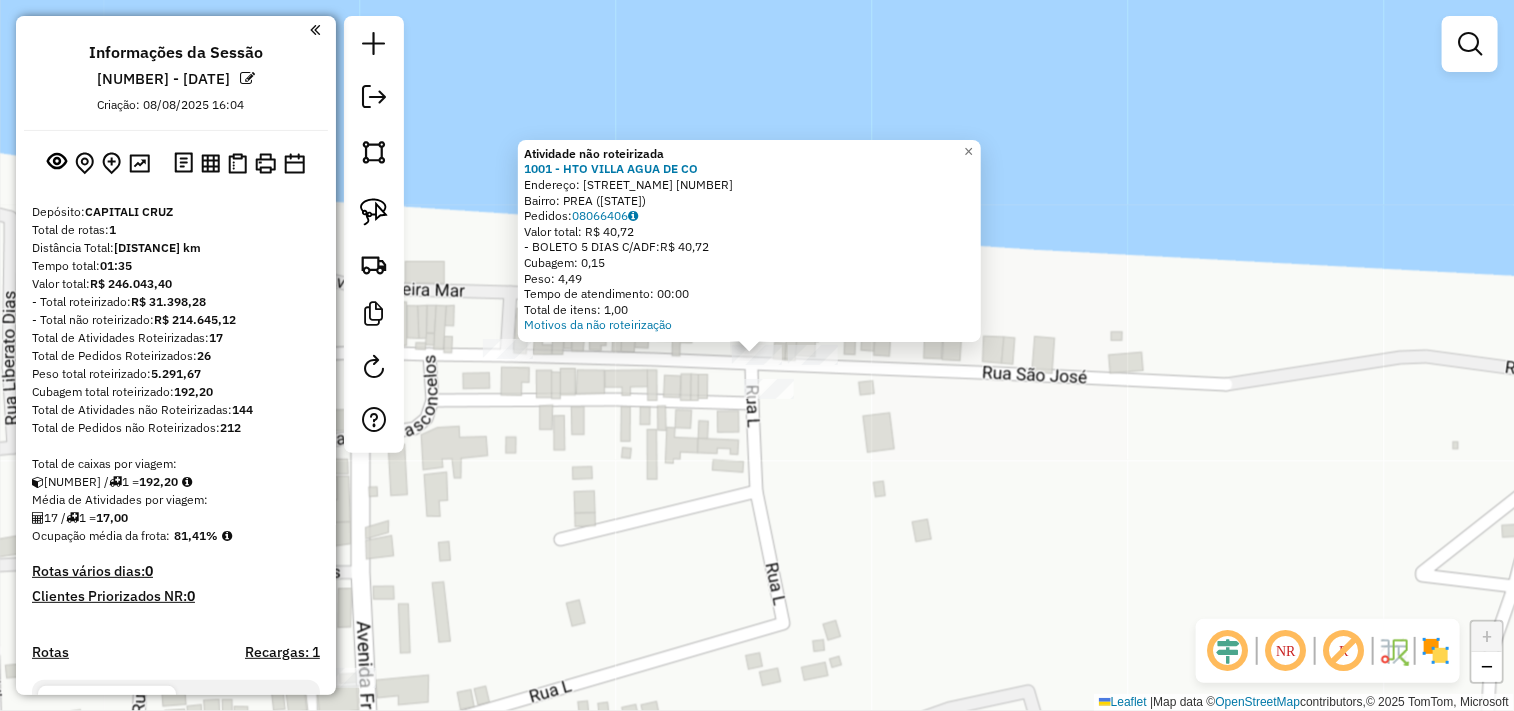 click 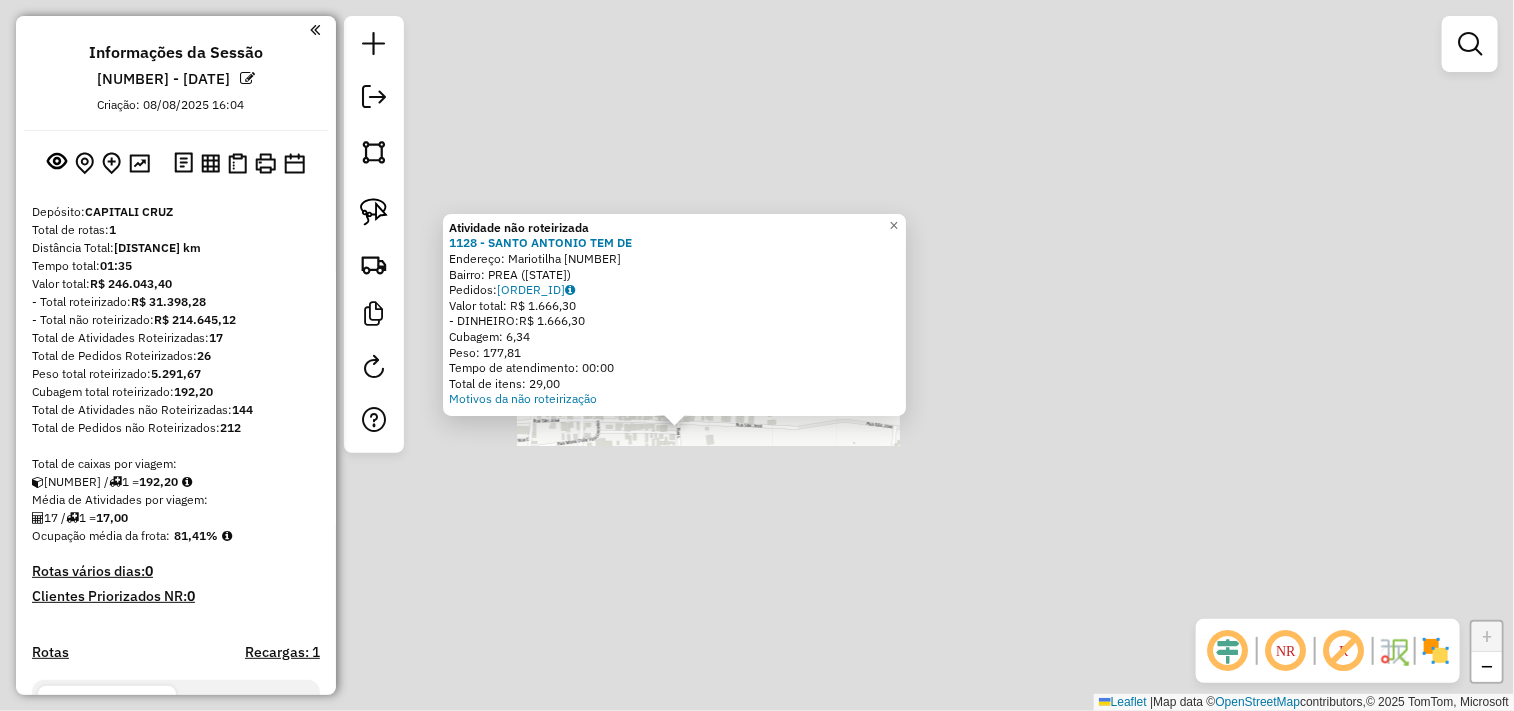 click on "Atividade não roteirizada 1128 - SANTO ANTONIO TEM DE  Endereço:  Mariotilha 111   Bairro: PREA (CRUZ / CE)   Pedidos:  08066320   Valor total: R$ 1.666,30   - DINHEIRO:  R$ 1.666,30   Cubagem: 6,34   Peso: 177,81   Tempo de atendimento: 00:00   Total de itens: 29,00  Motivos da não roteirização × Janela de atendimento Grade de atendimento Capacidade Transportadoras Veículos Cliente Pedidos  Rotas Selecione os dias de semana para filtrar as janelas de atendimento  Seg   Ter   Qua   Qui   Sex   Sáb   Dom  Informe o período da janela de atendimento: De: Até:  Filtrar exatamente a janela do cliente  Considerar janela de atendimento padrão  Selecione os dias de semana para filtrar as grades de atendimento  Seg   Ter   Qua   Qui   Sex   Sáb   Dom   Considerar clientes sem dia de atendimento cadastrado  Clientes fora do dia de atendimento selecionado Filtrar as atividades entre os valores definidos abaixo:  Peso mínimo:   Peso máximo:   Cubagem mínima:   Cubagem máxima:   De:   Até:   De:   Até:" 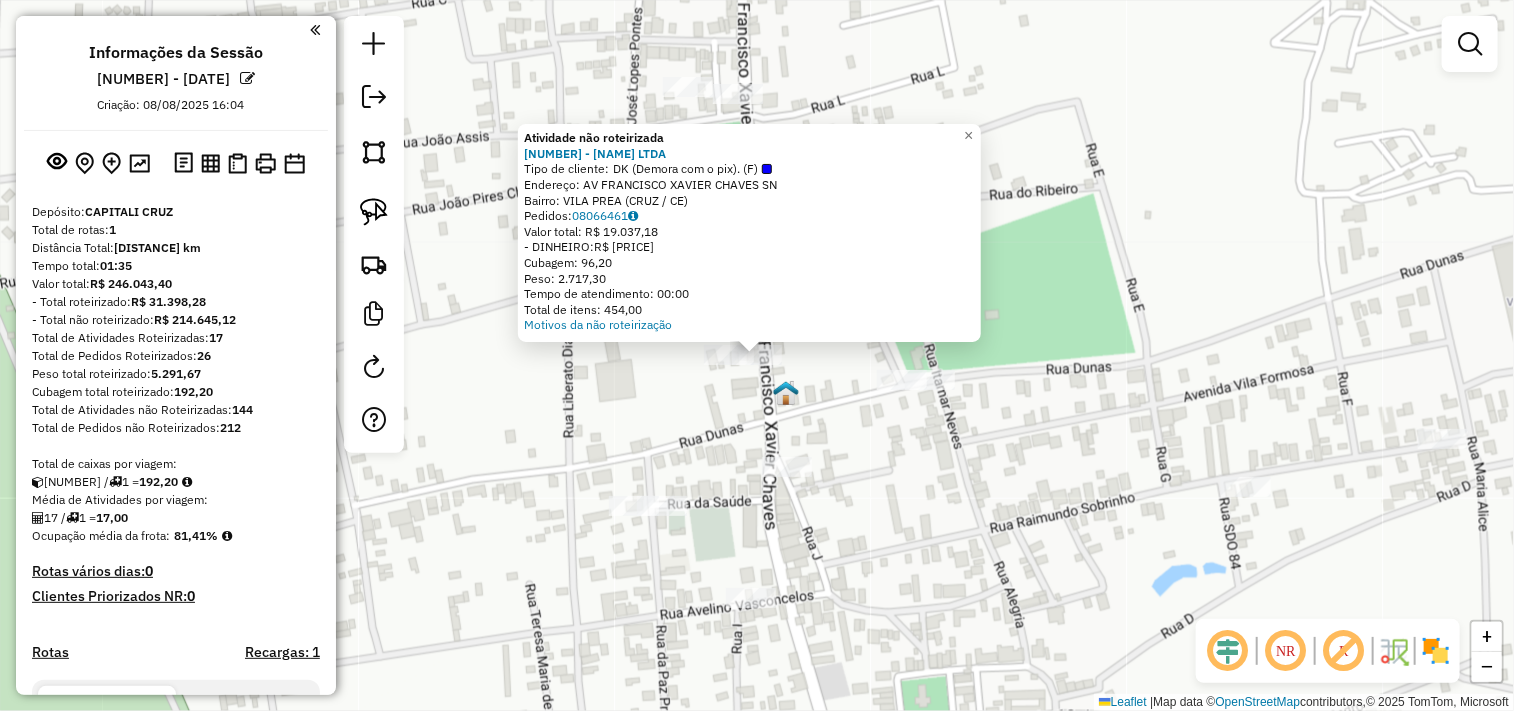 click on "Atividade não roteirizada 2813 - DK CONVENIENCIA LTDA  Tipo de cliente:   DK (Demora com o pix). (F)   Endereço:  AV FRANCISCO XAVIER CHAVES SN   Bairro: VILA PREA (CRUZ / CE)   Pedidos:  08066461   Valor total: R$ 19.037,18   - DINHEIRO:  R$ 19.037,18   Cubagem: 96,20   Peso: 2.717,30   Tempo de atendimento: 00:00   Total de itens: 454,00  Motivos da não roteirização × Janela de atendimento Grade de atendimento Capacidade Transportadoras Veículos Cliente Pedidos  Rotas Selecione os dias de semana para filtrar as janelas de atendimento  Seg   Ter   Qua   Qui   Sex   Sáb   Dom  Informe o período da janela de atendimento: De: Até:  Filtrar exatamente a janela do cliente  Considerar janela de atendimento padrão  Selecione os dias de semana para filtrar as grades de atendimento  Seg   Ter   Qua   Qui   Sex   Sáb   Dom   Considerar clientes sem dia de atendimento cadastrado  Clientes fora do dia de atendimento selecionado Filtrar as atividades entre os valores definidos abaixo:  Peso mínimo:   De:  +" 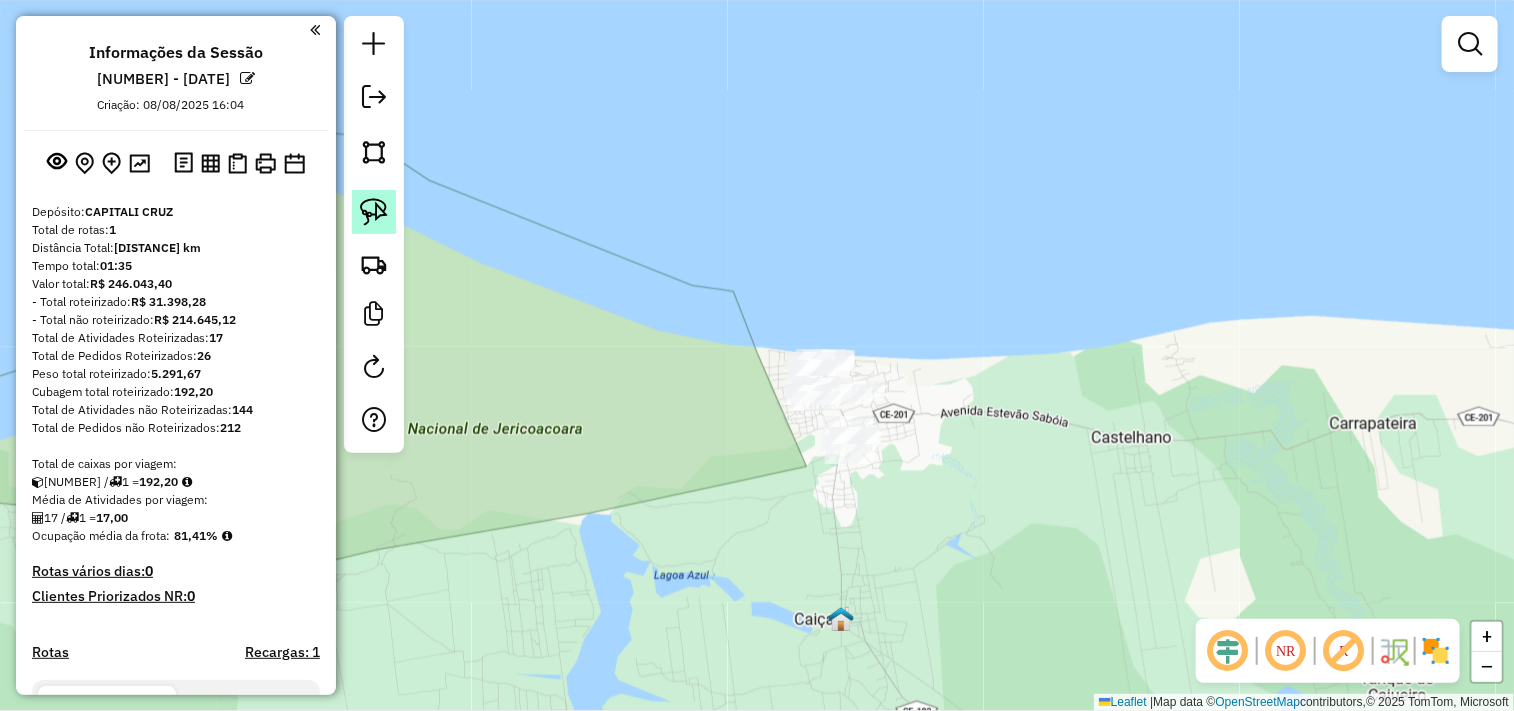 click 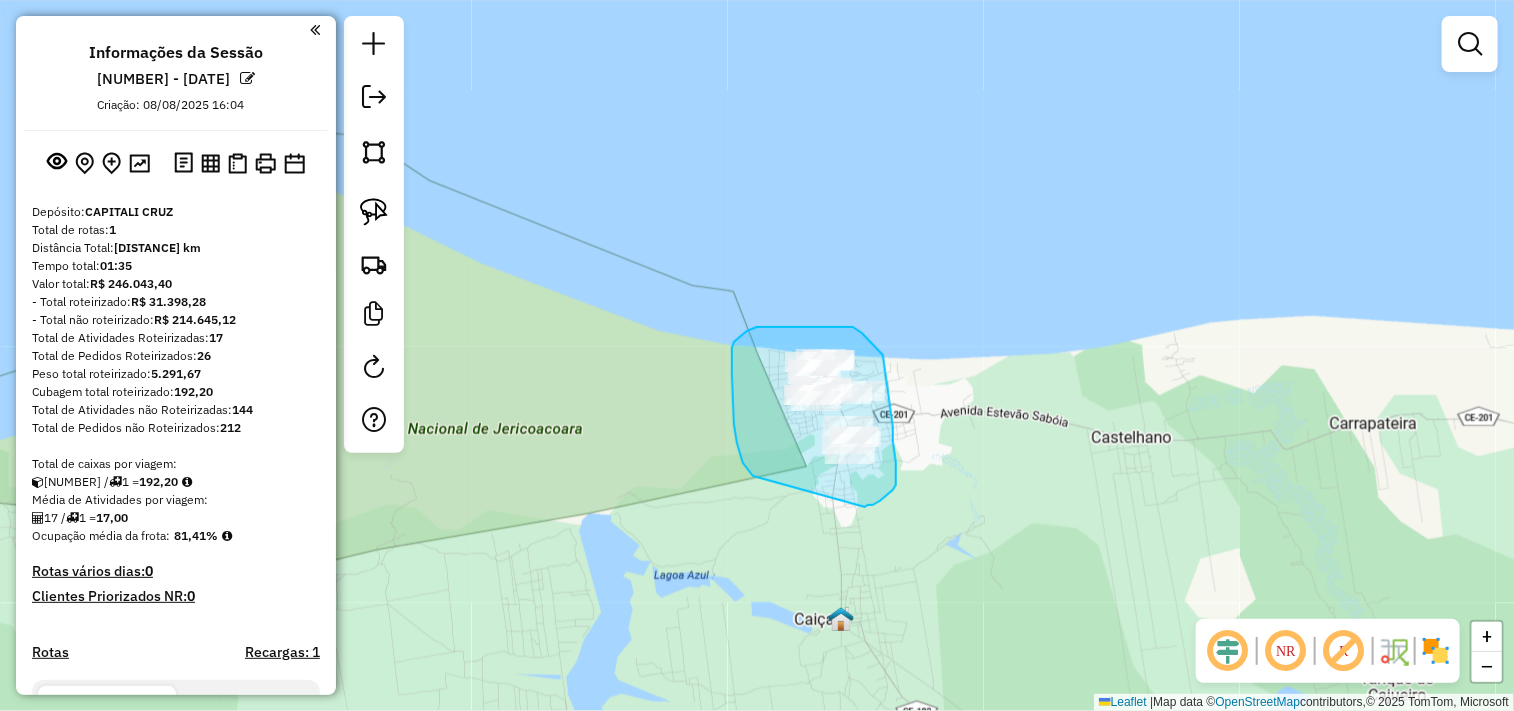 drag, startPoint x: 743, startPoint y: 463, endPoint x: 860, endPoint y: 508, distance: 125.35549 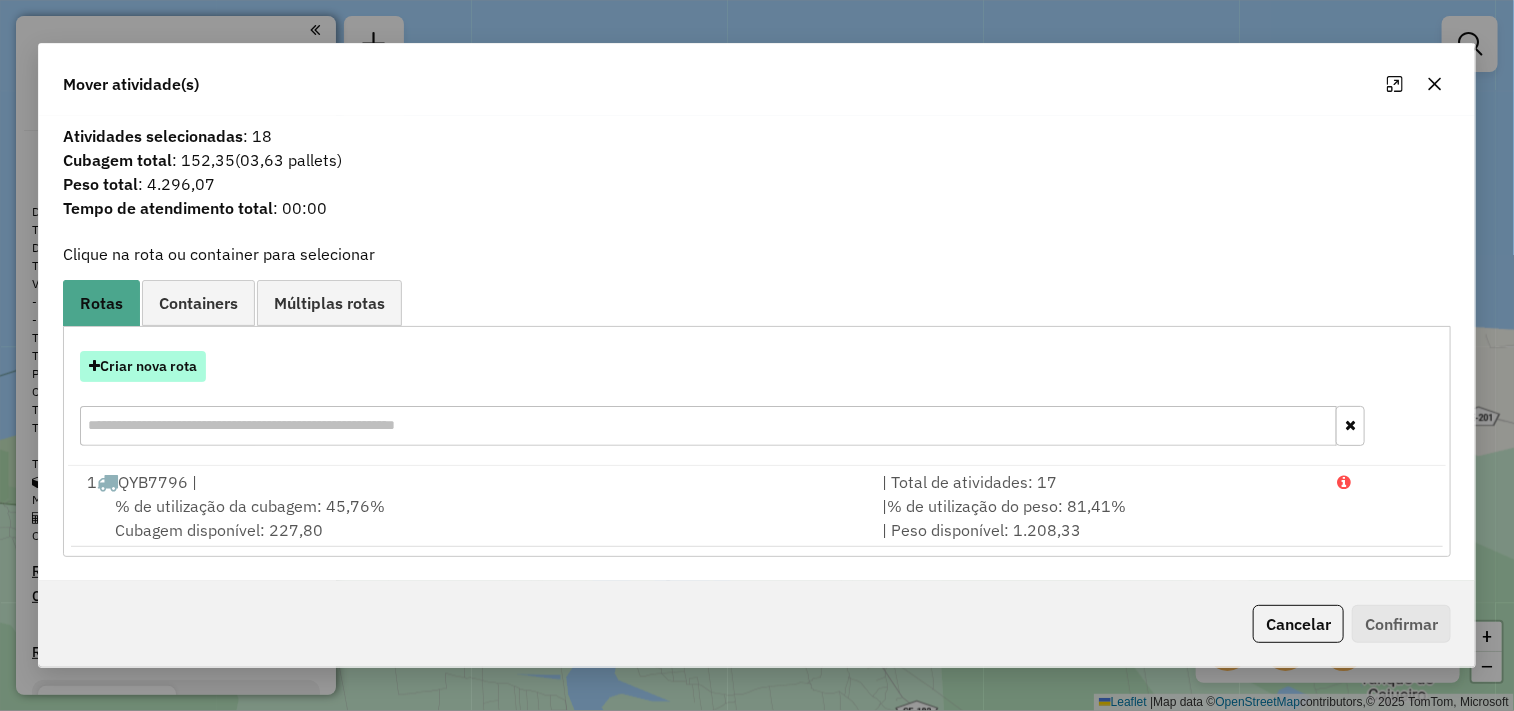 click on "Criar nova rota" at bounding box center [143, 366] 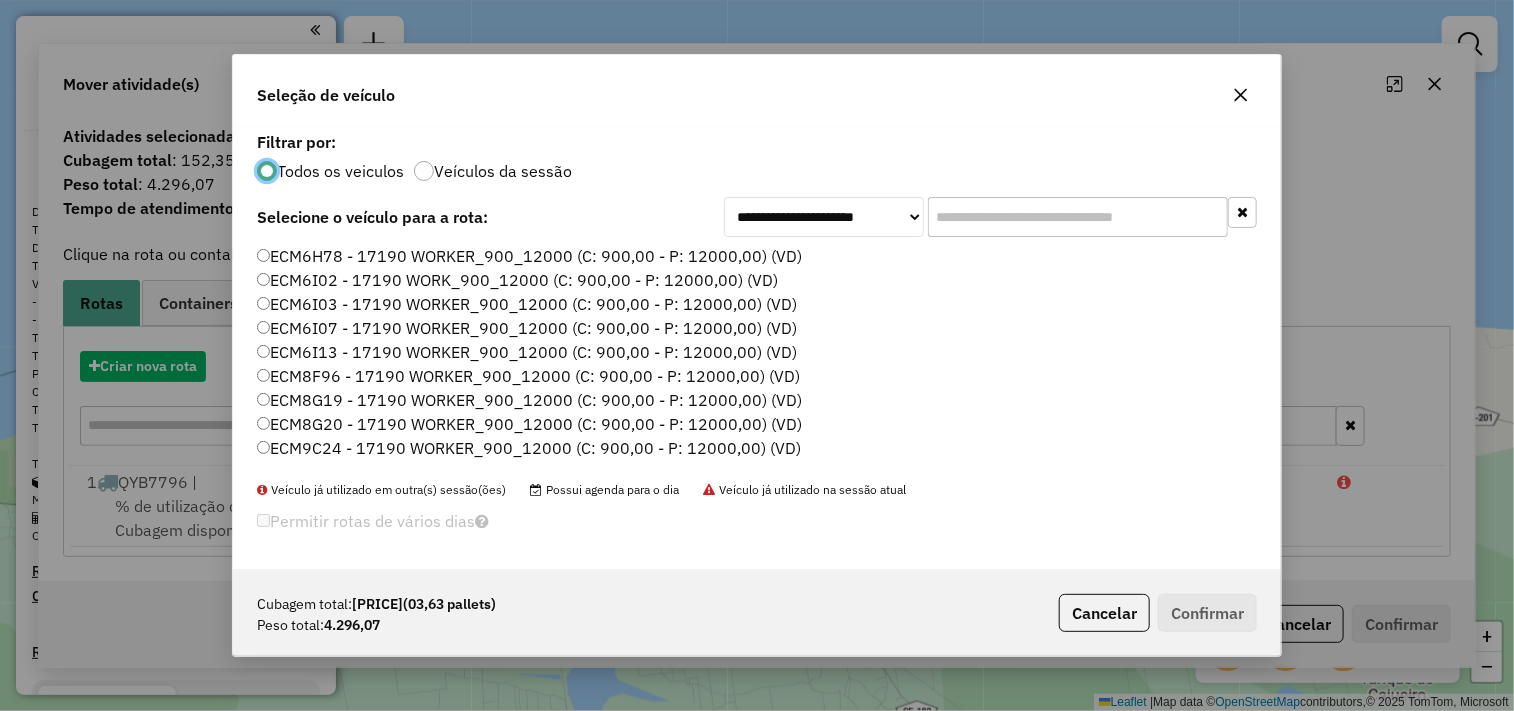 scroll, scrollTop: 11, scrollLeft: 5, axis: both 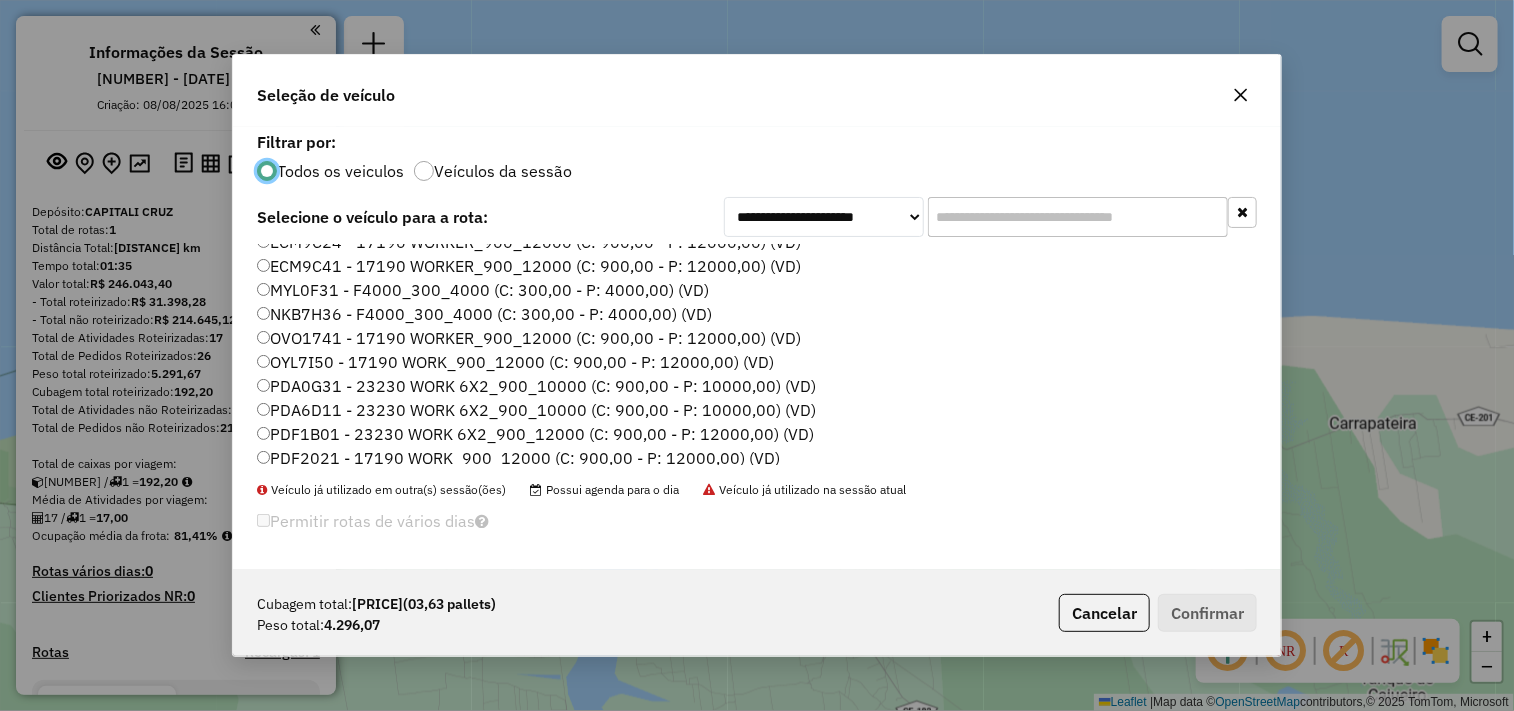 click on "MYL0F31 - F4000_300_4000 (C: 300,00 - P: 4000,00) (VD)" 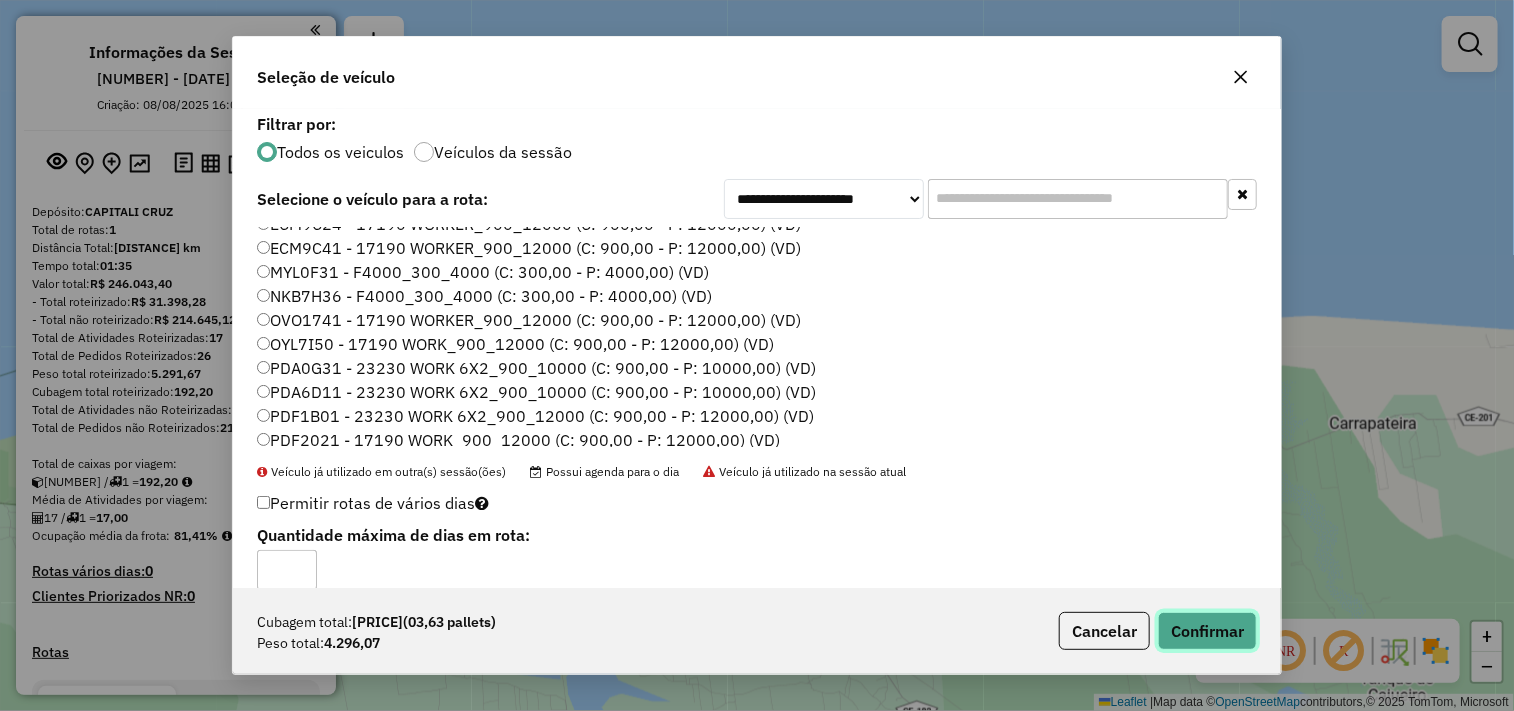 click on "Confirmar" 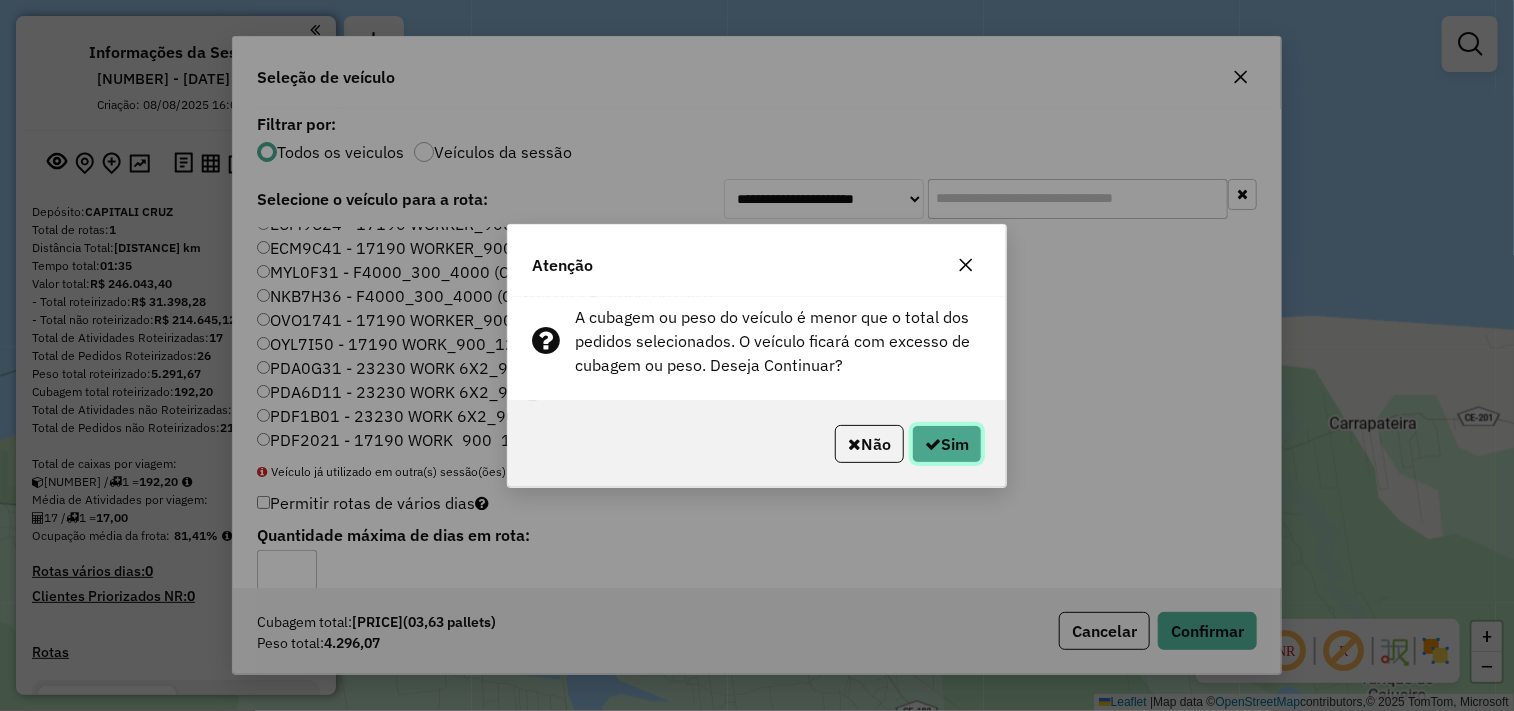 click on "Sim" 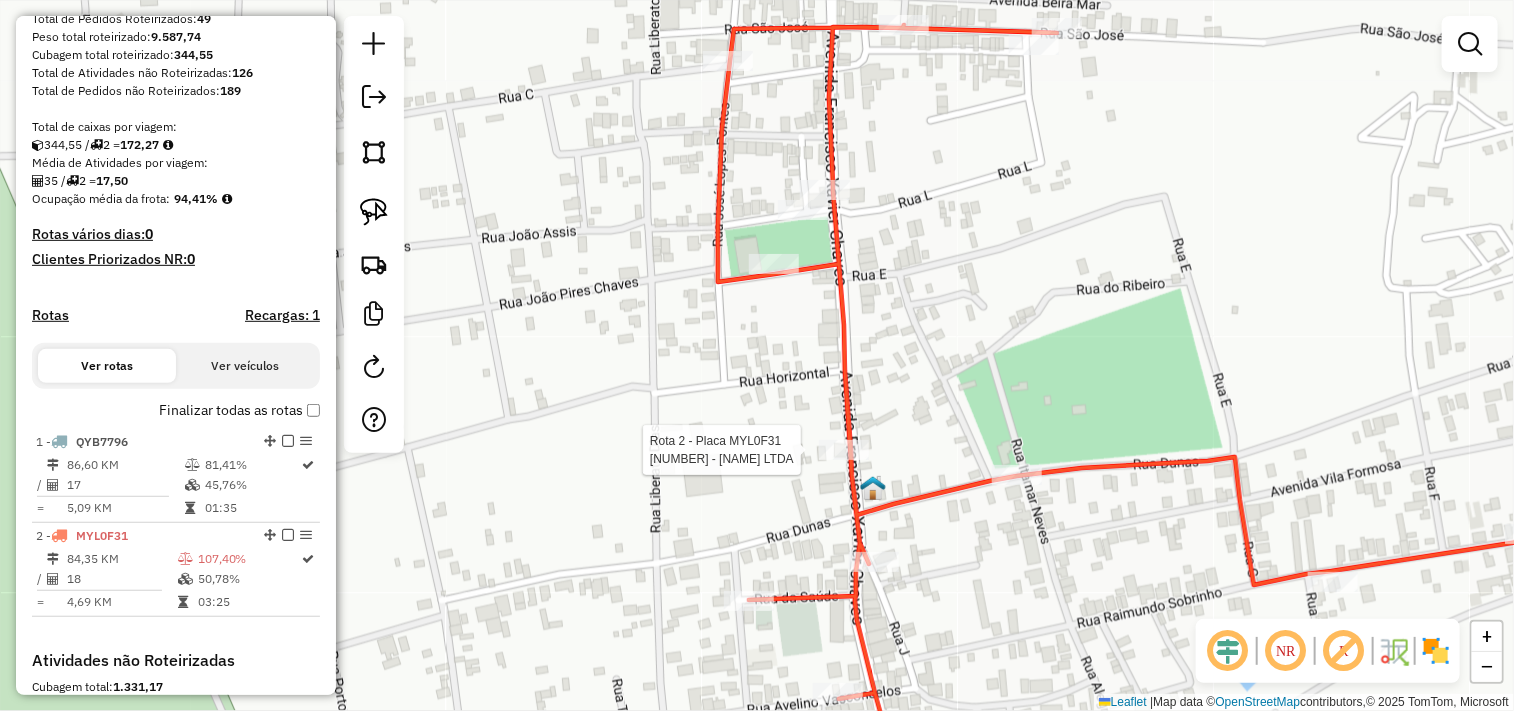 select on "**********" 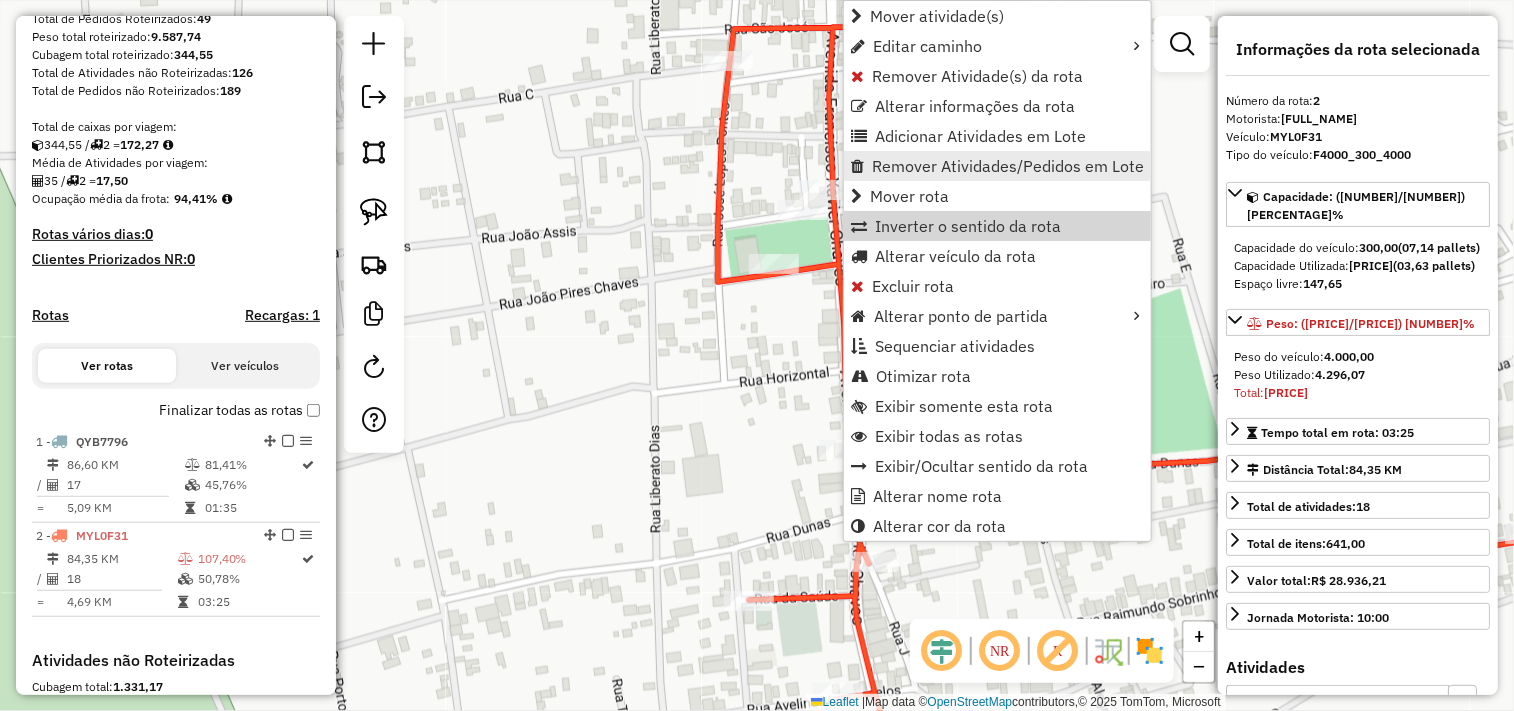 scroll, scrollTop: 651, scrollLeft: 0, axis: vertical 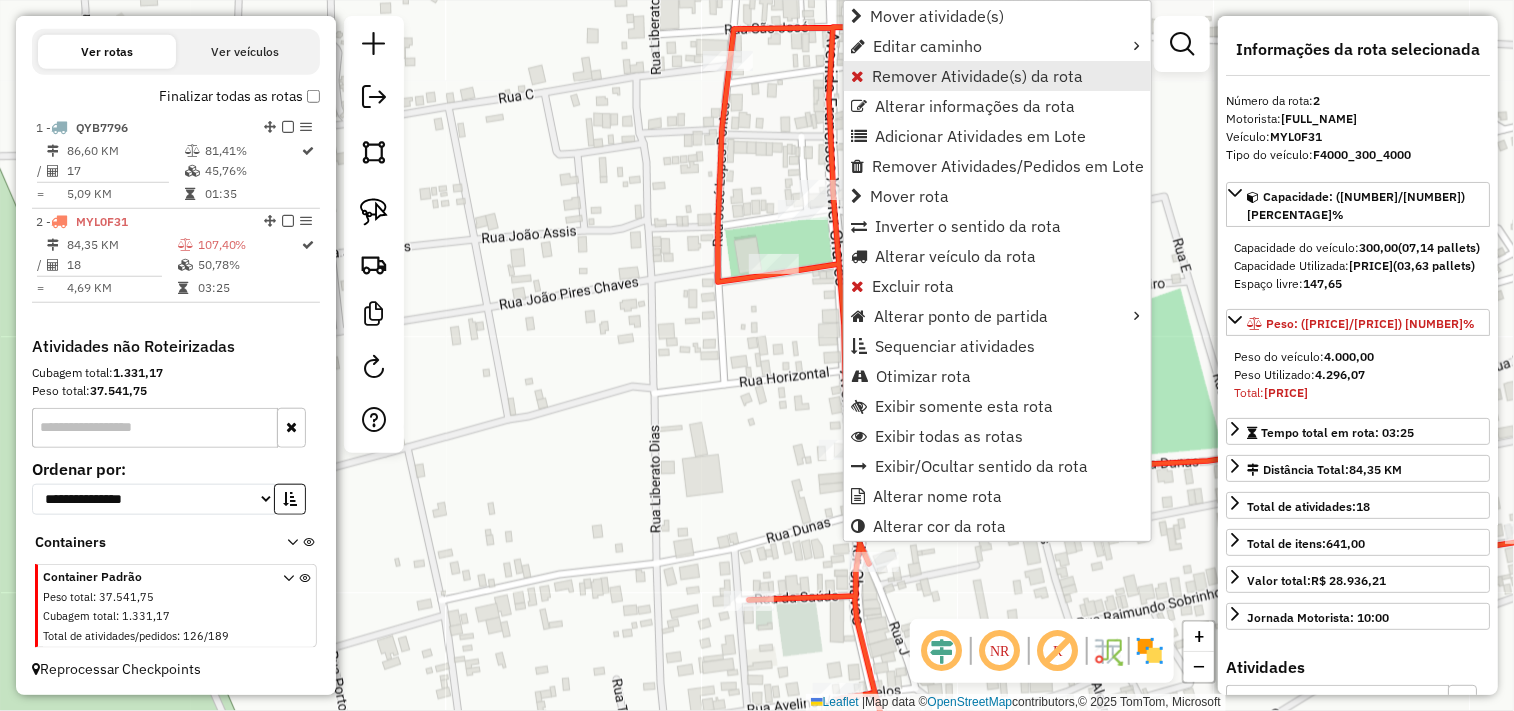 click on "Remover Atividade(s) da rota" at bounding box center (977, 76) 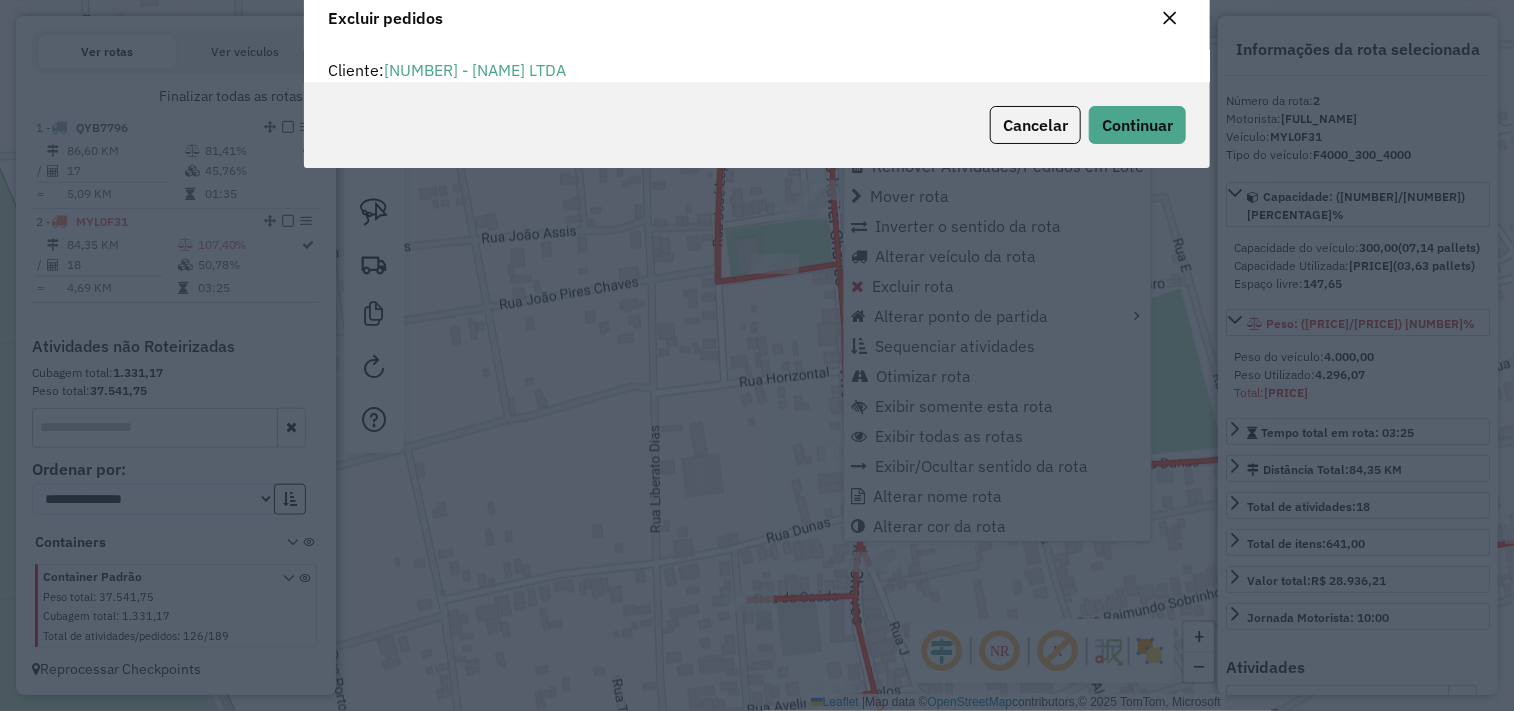 scroll, scrollTop: 11, scrollLeft: 5, axis: both 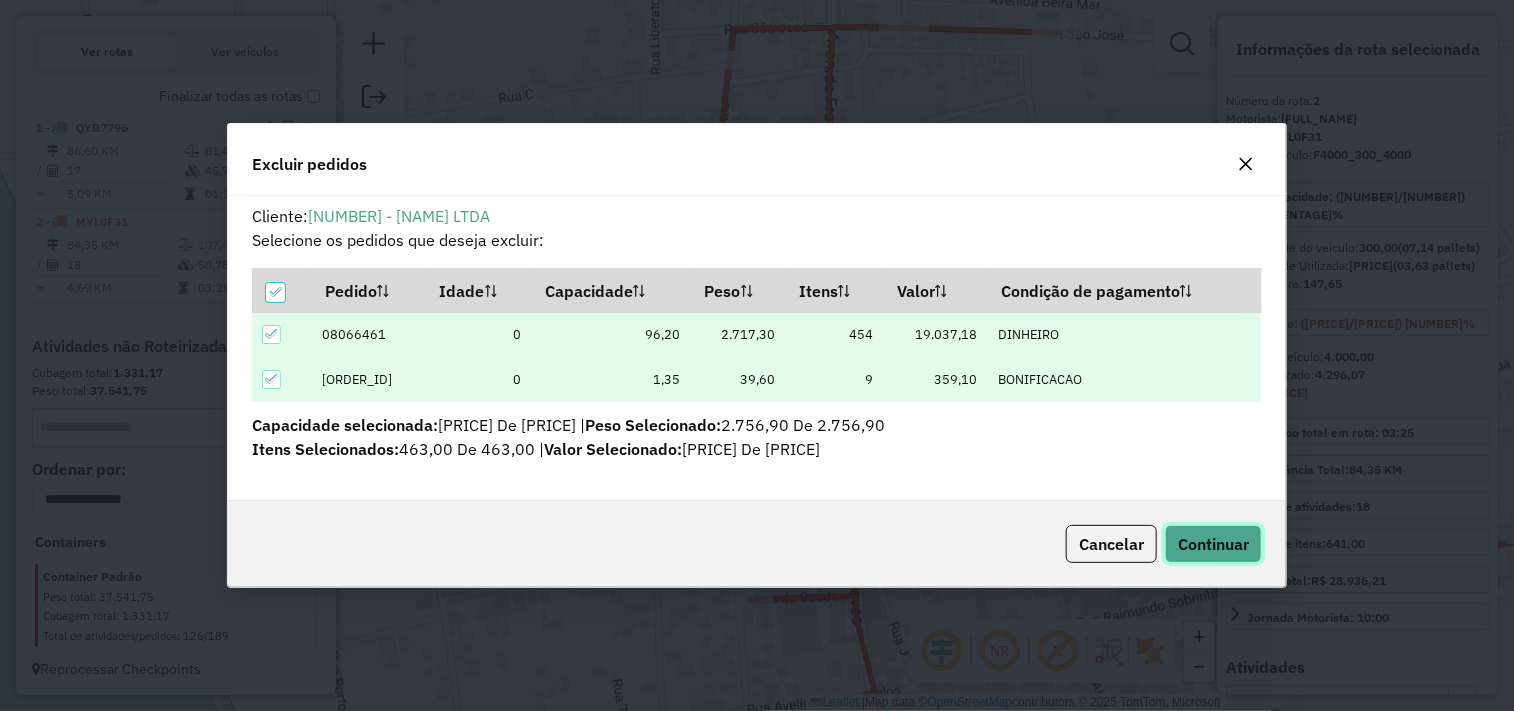 click on "Continuar" 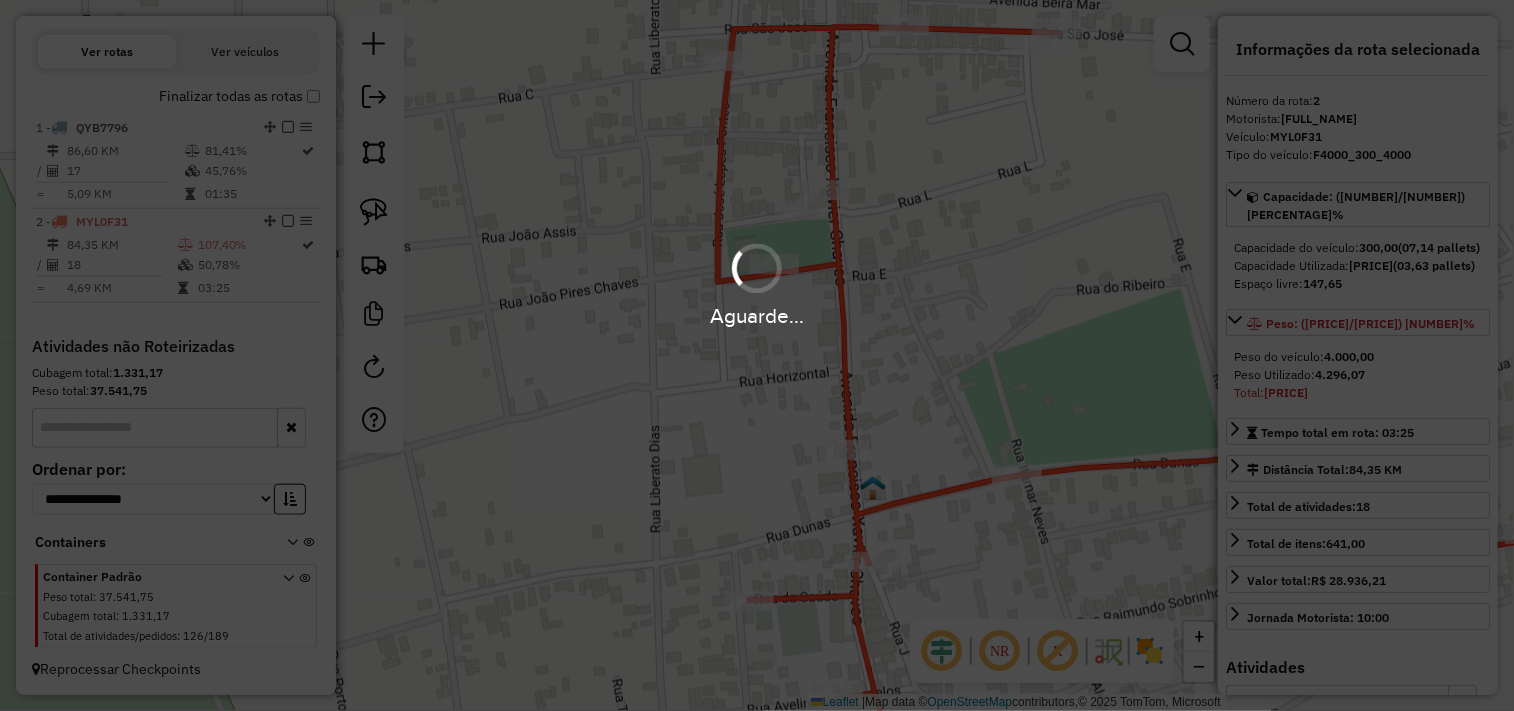 scroll, scrollTop: 676, scrollLeft: 0, axis: vertical 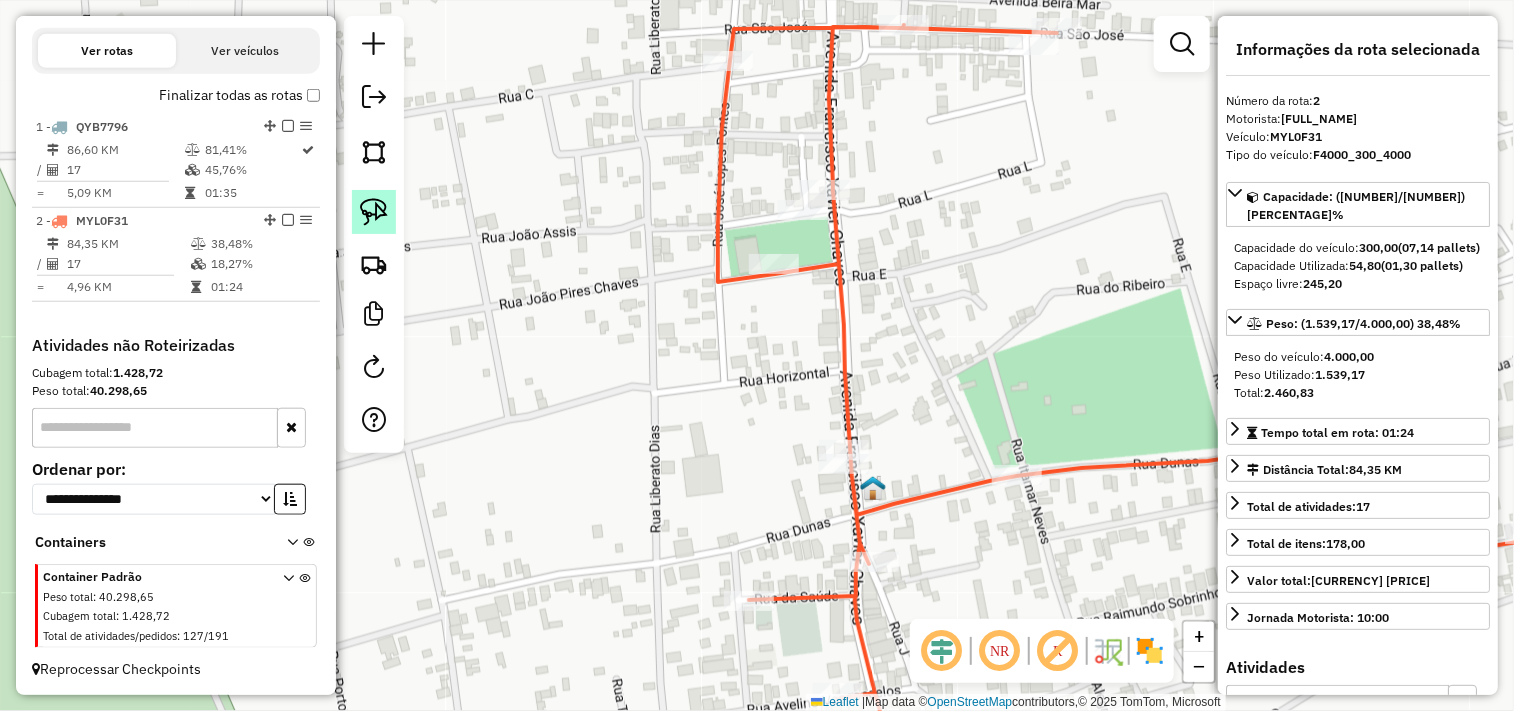 click 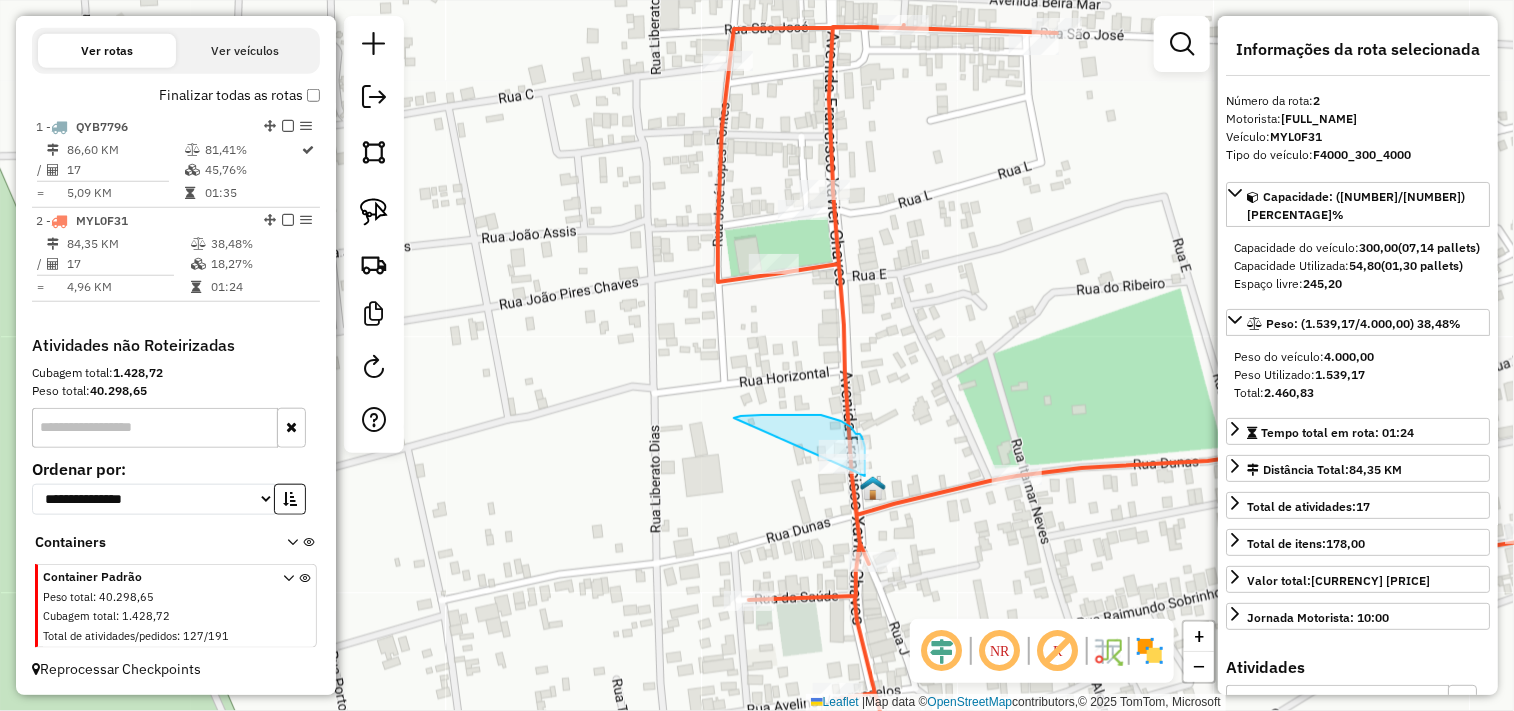 drag, startPoint x: 751, startPoint y: 416, endPoint x: 734, endPoint y: 484, distance: 70.0928 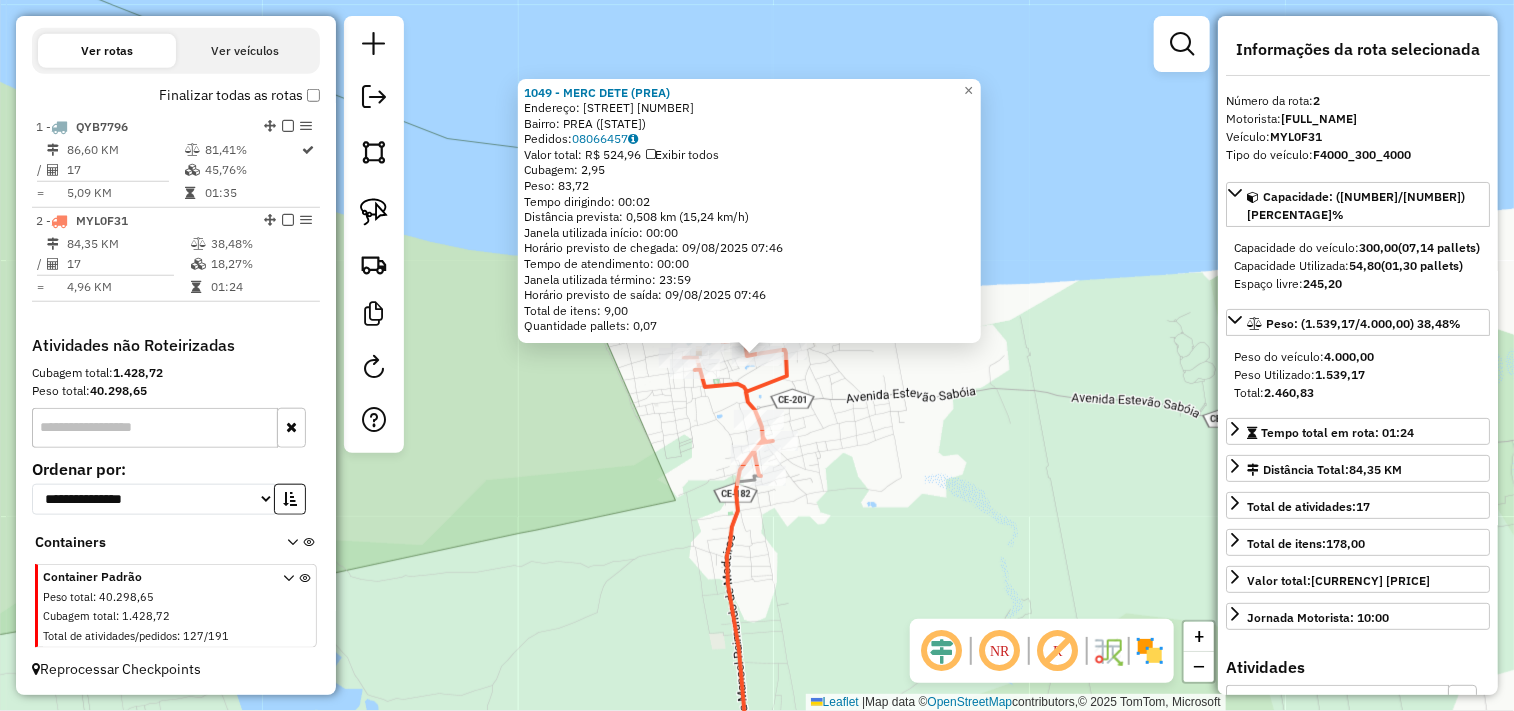 click on "1049 - MERC DETE (PREA)  Endereço:  sem nome 11   Bairro: PREA (CRUZ / CE)   Pedidos:  08066457   Valor total: R$ 524,96   Exibir todos   Cubagem: 2,95  Peso: 83,72  Tempo dirigindo: 00:02   Distância prevista: 0,508 km (15,24 km/h)   Janela utilizada início: 00:00   Horário previsto de chegada: 09/08/2025 07:46   Tempo de atendimento: 00:00   Janela utilizada término: 23:59   Horário previsto de saída: 09/08/2025 07:46   Total de itens: 9,00   Quantidade pallets: 0,07  × Janela de atendimento Grade de atendimento Capacidade Transportadoras Veículos Cliente Pedidos  Rotas Selecione os dias de semana para filtrar as janelas de atendimento  Seg   Ter   Qua   Qui   Sex   Sáb   Dom  Informe o período da janela de atendimento: De: Até:  Filtrar exatamente a janela do cliente  Considerar janela de atendimento padrão  Selecione os dias de semana para filtrar as grades de atendimento  Seg   Ter   Qua   Qui   Sex   Sáb   Dom   Considerar clientes sem dia de atendimento cadastrado  Peso mínimo:   De:  +" 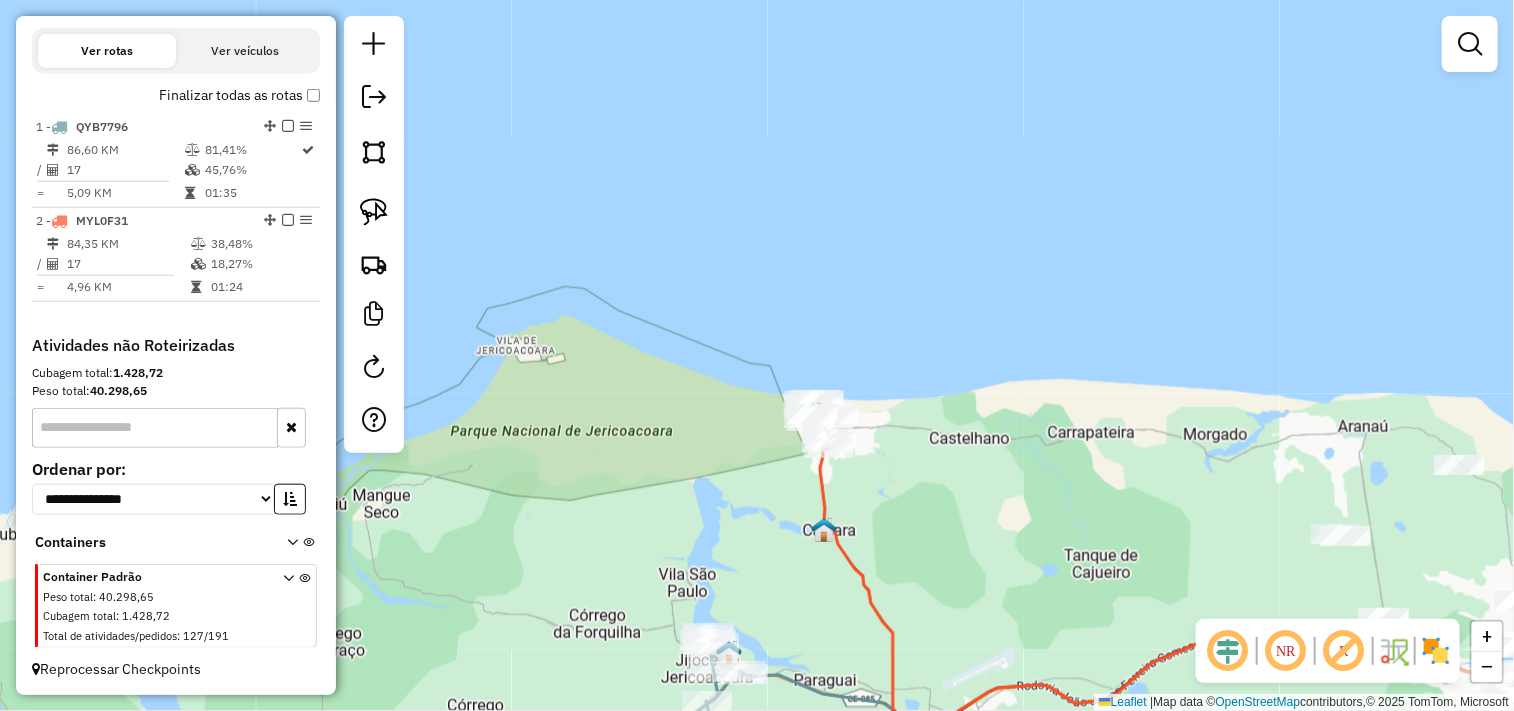 drag, startPoint x: 962, startPoint y: 504, endPoint x: 887, endPoint y: 457, distance: 88.50989 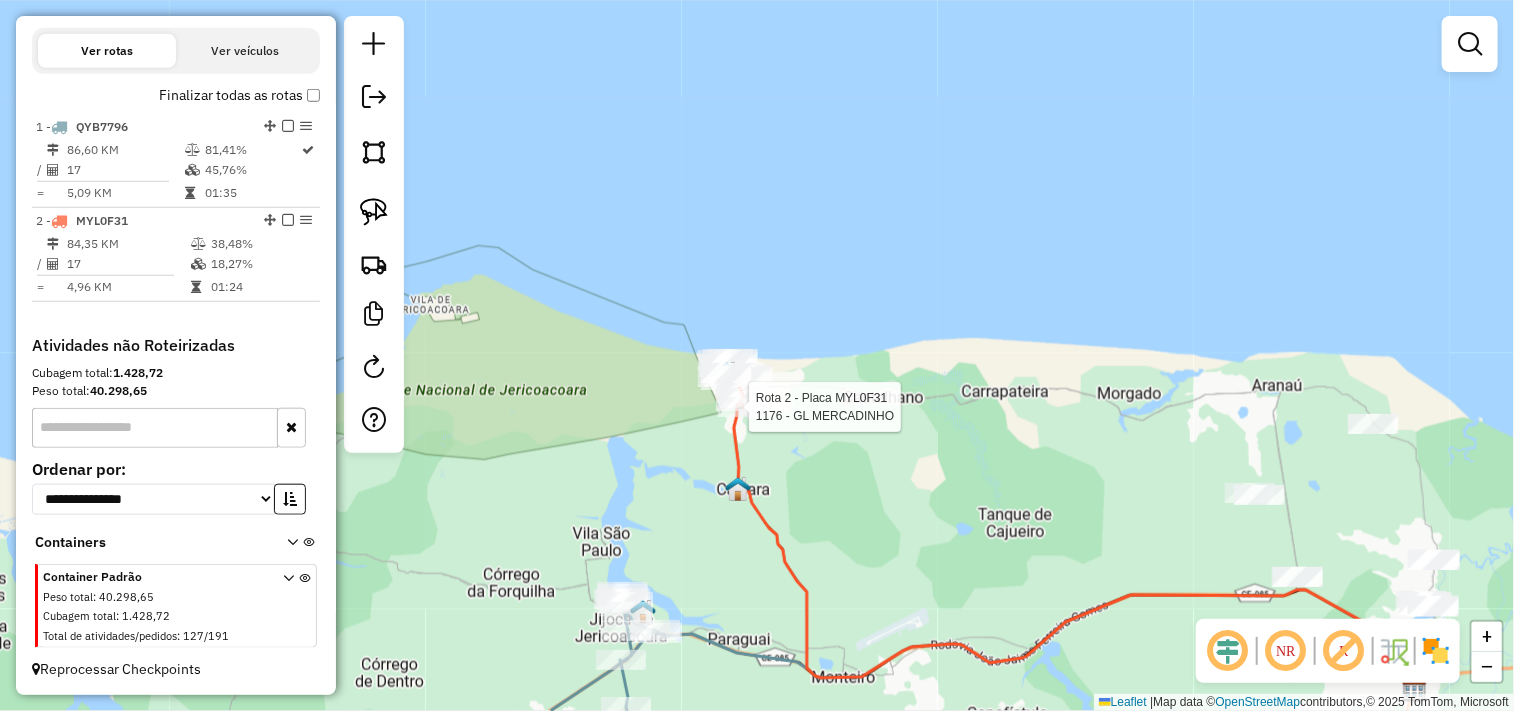 select on "**********" 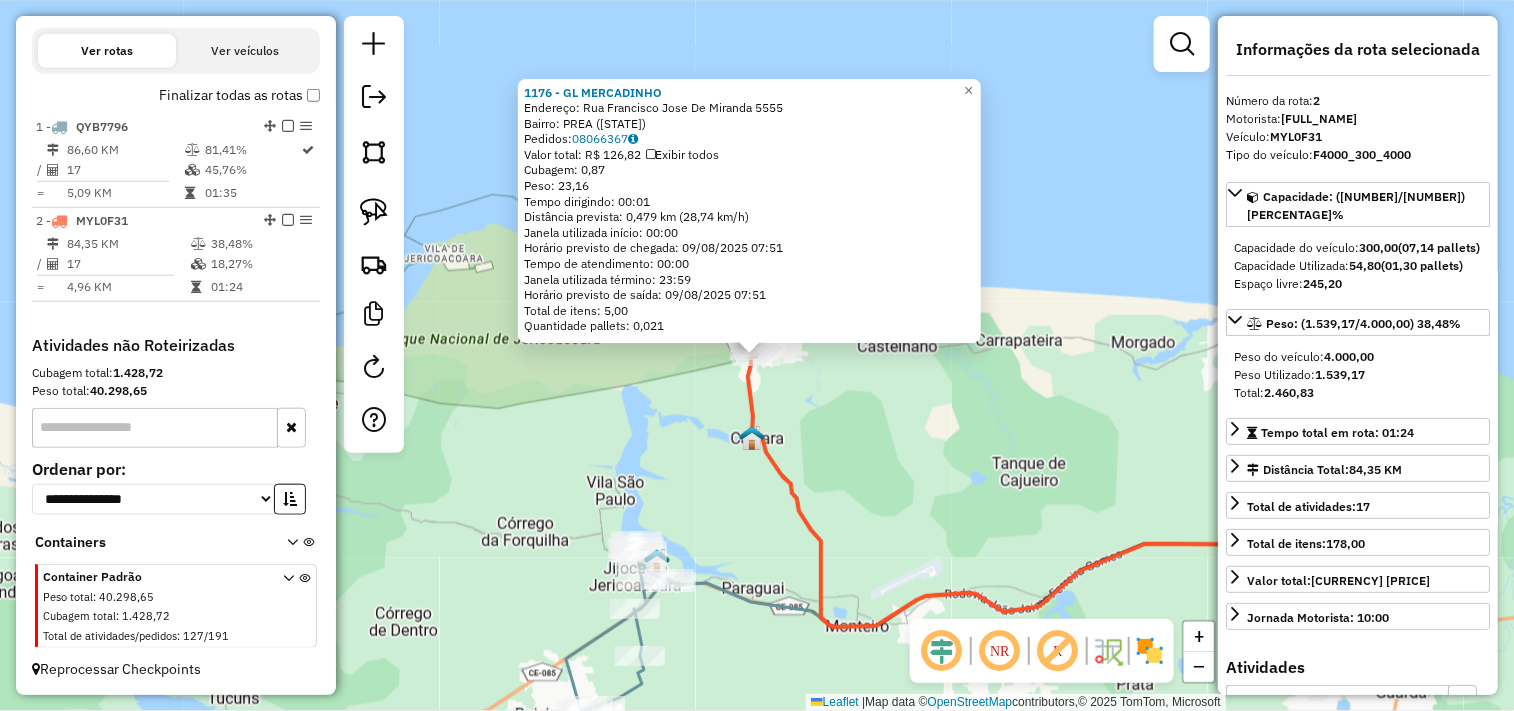 click on "1176 - GL MERCADINHO  Endereço:  Rua Francisco Jose De Miranda 5555   Bairro: PREA (CRUZ / CE)   Pedidos:  08066367   Valor total: R$ 126,82   Exibir todos   Cubagem: 0,87  Peso: 23,16  Tempo dirigindo: 00:01   Distância prevista: 0,479 km (28,74 km/h)   Janela utilizada início: 00:00   Horário previsto de chegada: 09/08/2025 07:51   Tempo de atendimento: 00:00   Janela utilizada término: 23:59   Horário previsto de saída: 09/08/2025 07:51   Total de itens: 5,00   Quantidade pallets: 0,021  × Janela de atendimento Grade de atendimento Capacidade Transportadoras Veículos Cliente Pedidos  Rotas Selecione os dias de semana para filtrar as janelas de atendimento  Seg   Ter   Qua   Qui   Sex   Sáb   Dom  Informe o período da janela de atendimento: De: Até:  Filtrar exatamente a janela do cliente  Considerar janela de atendimento padrão  Selecione os dias de semana para filtrar as grades de atendimento  Seg   Ter   Qua   Qui   Sex   Sáb   Dom   Considerar clientes sem dia de atendimento cadastrado De:" 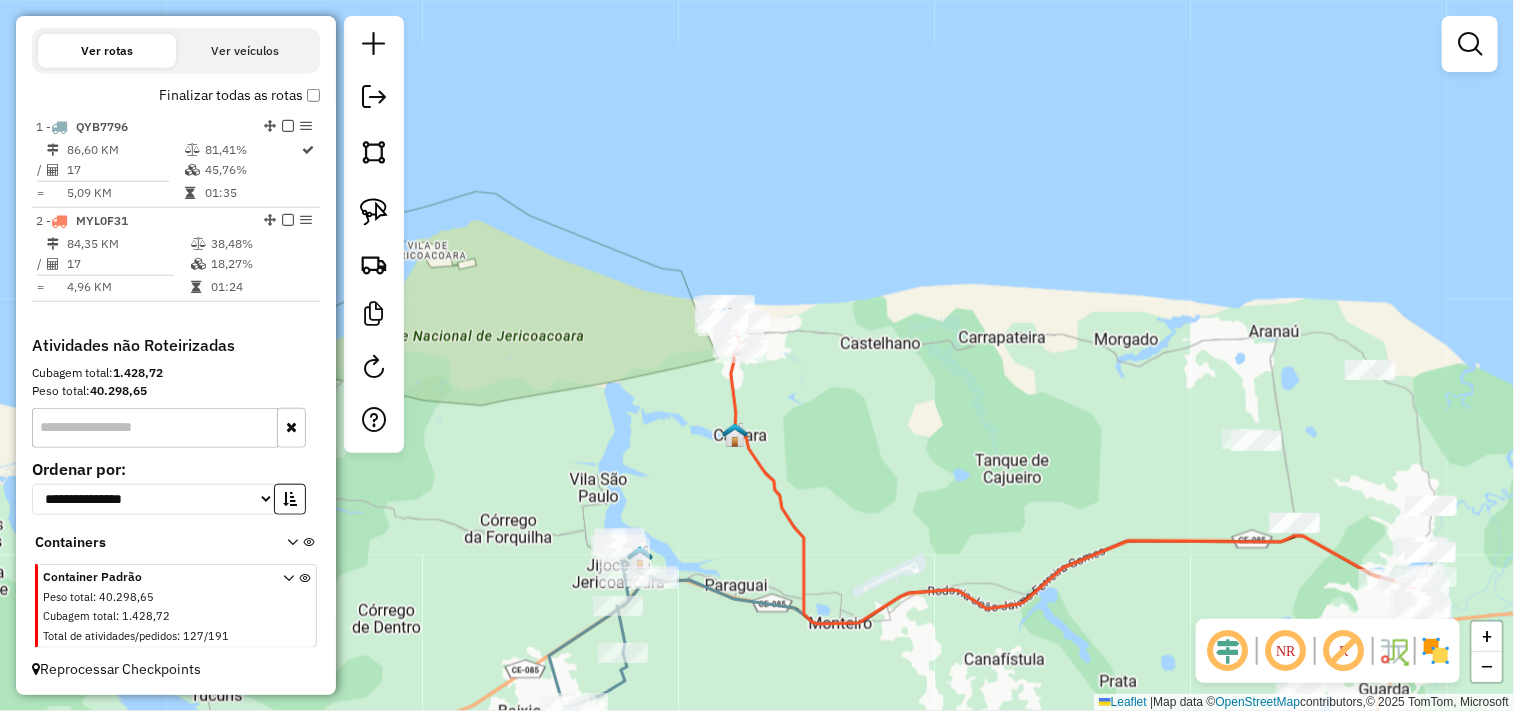 drag, startPoint x: 928, startPoint y: 520, endPoint x: 806, endPoint y: 394, distance: 175.38528 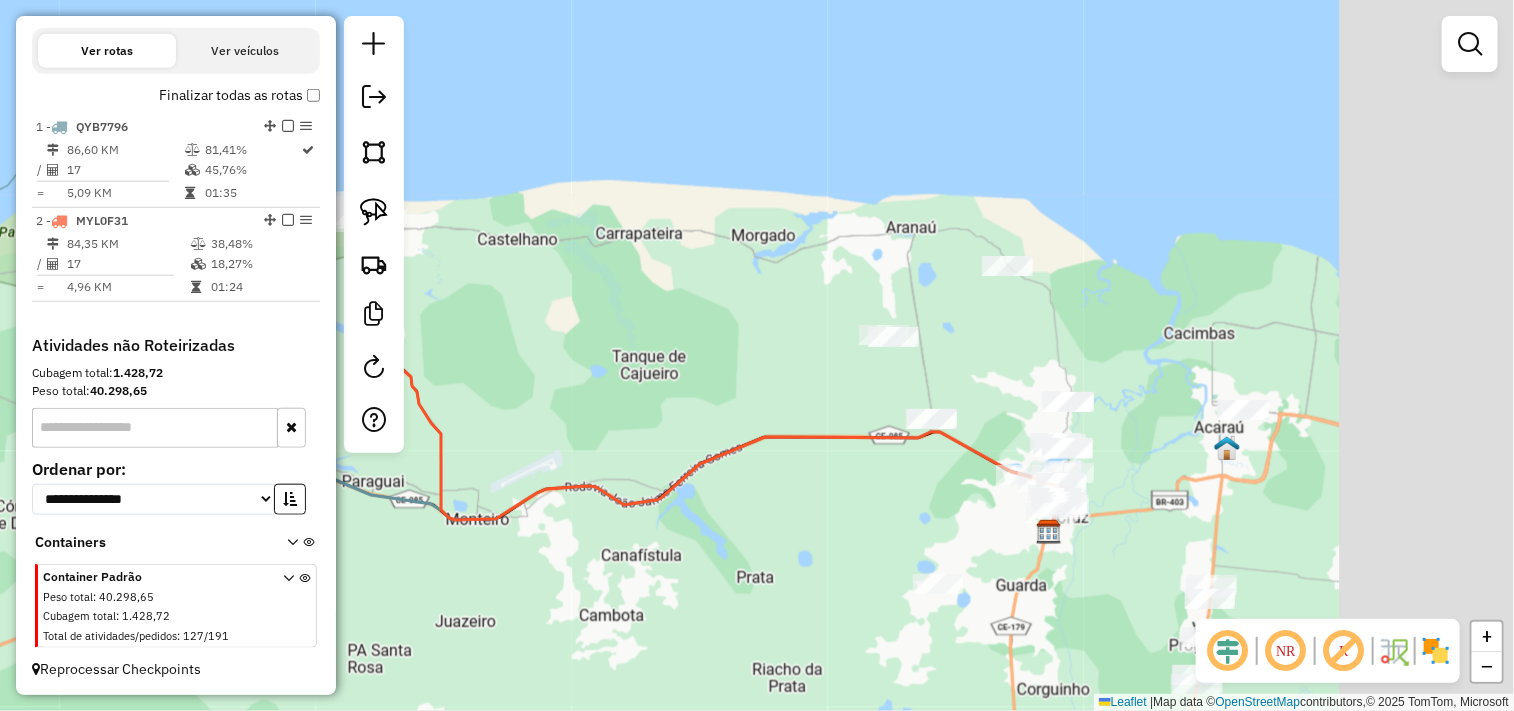drag, startPoint x: 943, startPoint y: 374, endPoint x: 644, endPoint y: 394, distance: 299.66815 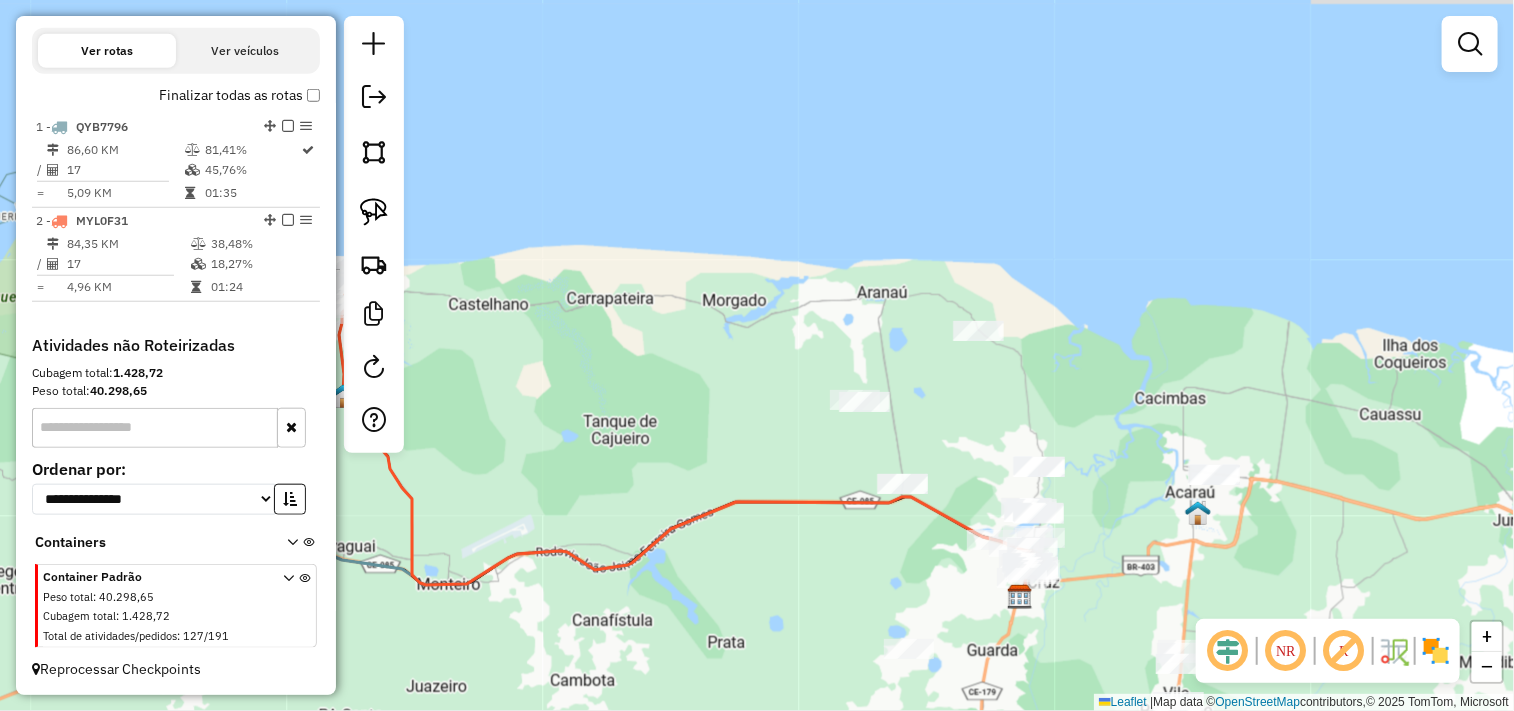 drag, startPoint x: 841, startPoint y: 301, endPoint x: 824, endPoint y: 347, distance: 49.0408 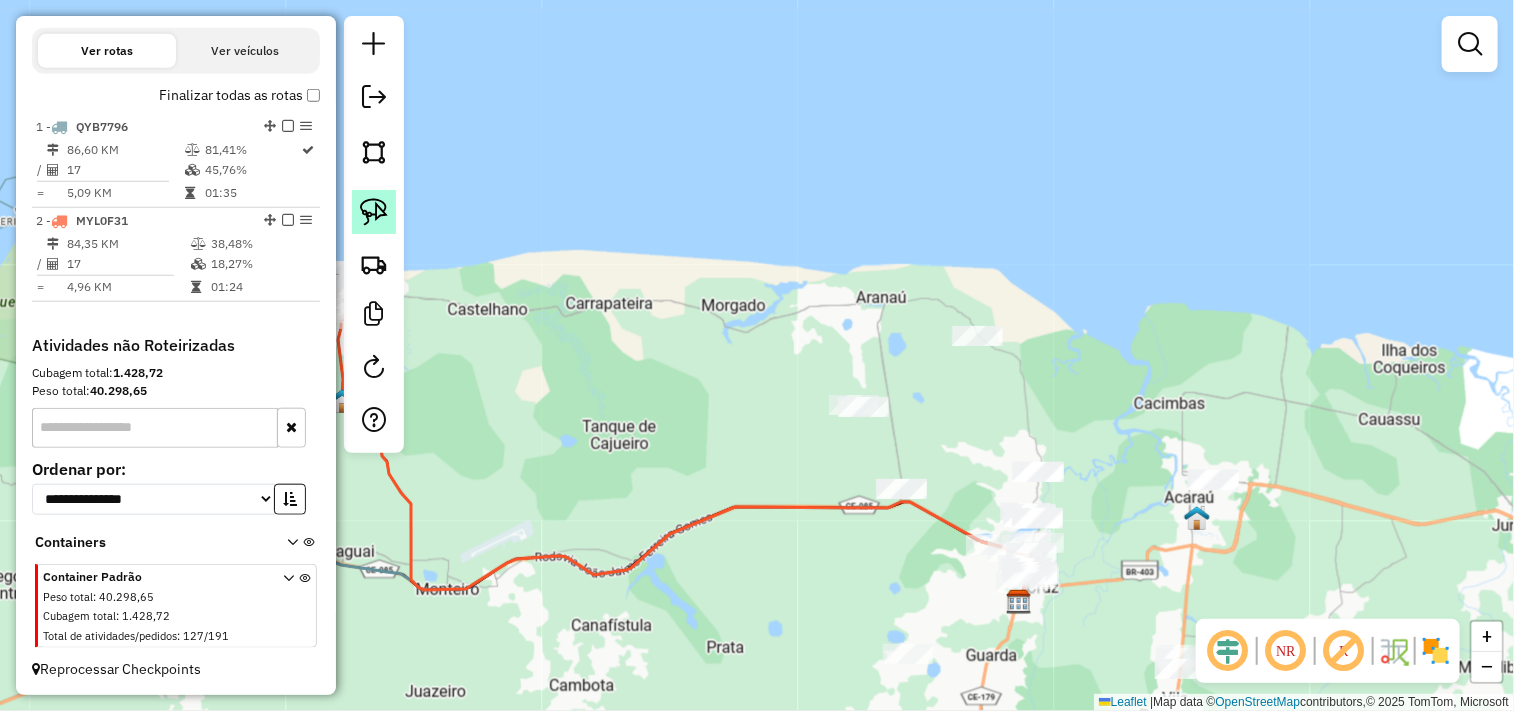 click 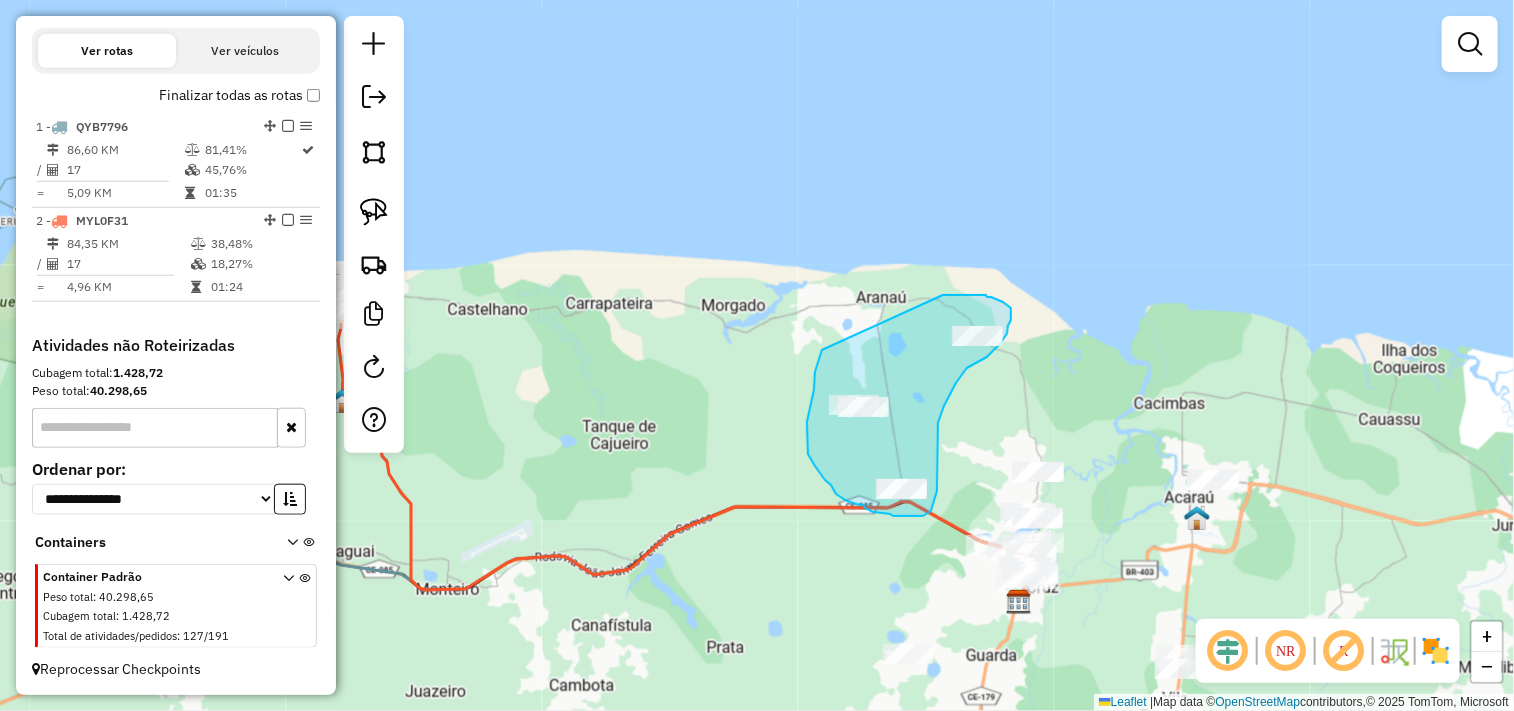 drag, startPoint x: 814, startPoint y: 390, endPoint x: 928, endPoint y: 301, distance: 144.6271 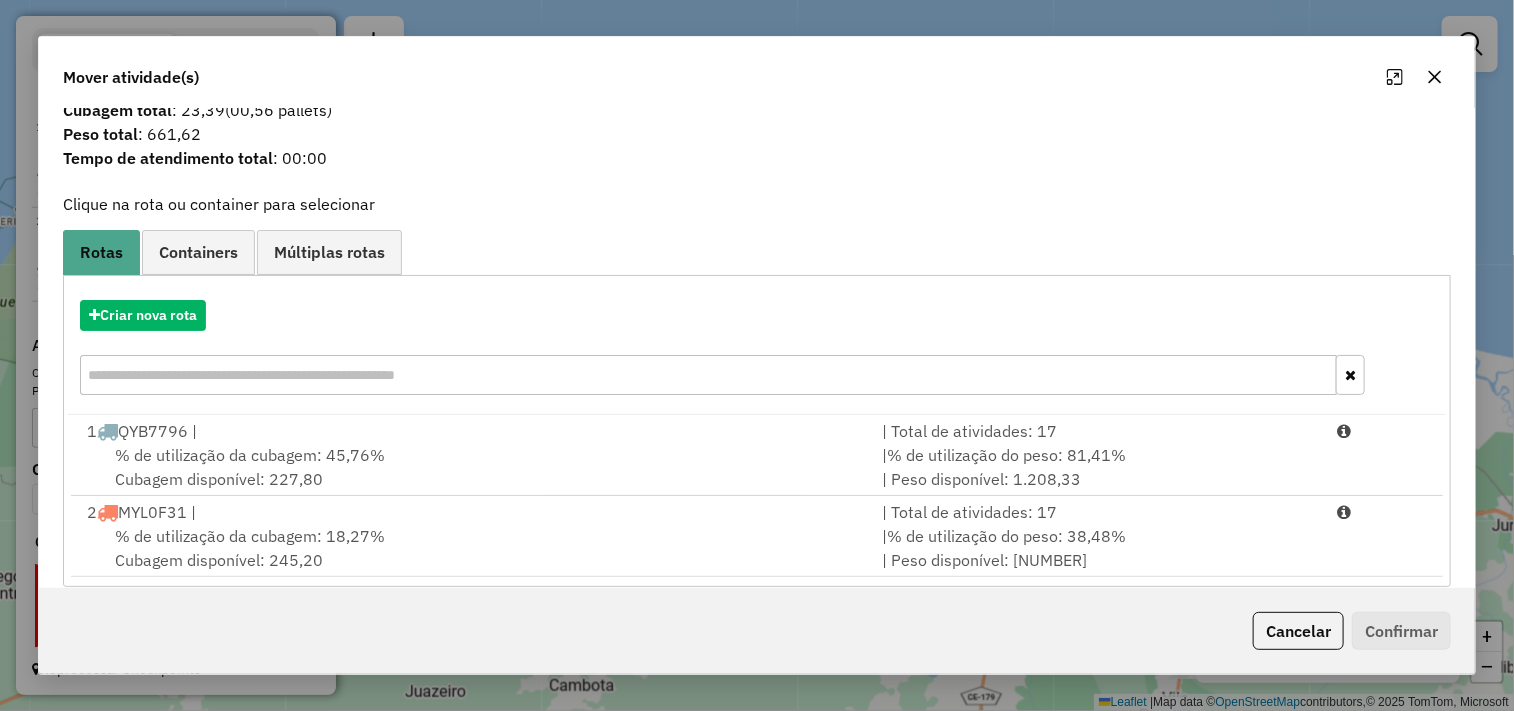 scroll, scrollTop: 65, scrollLeft: 0, axis: vertical 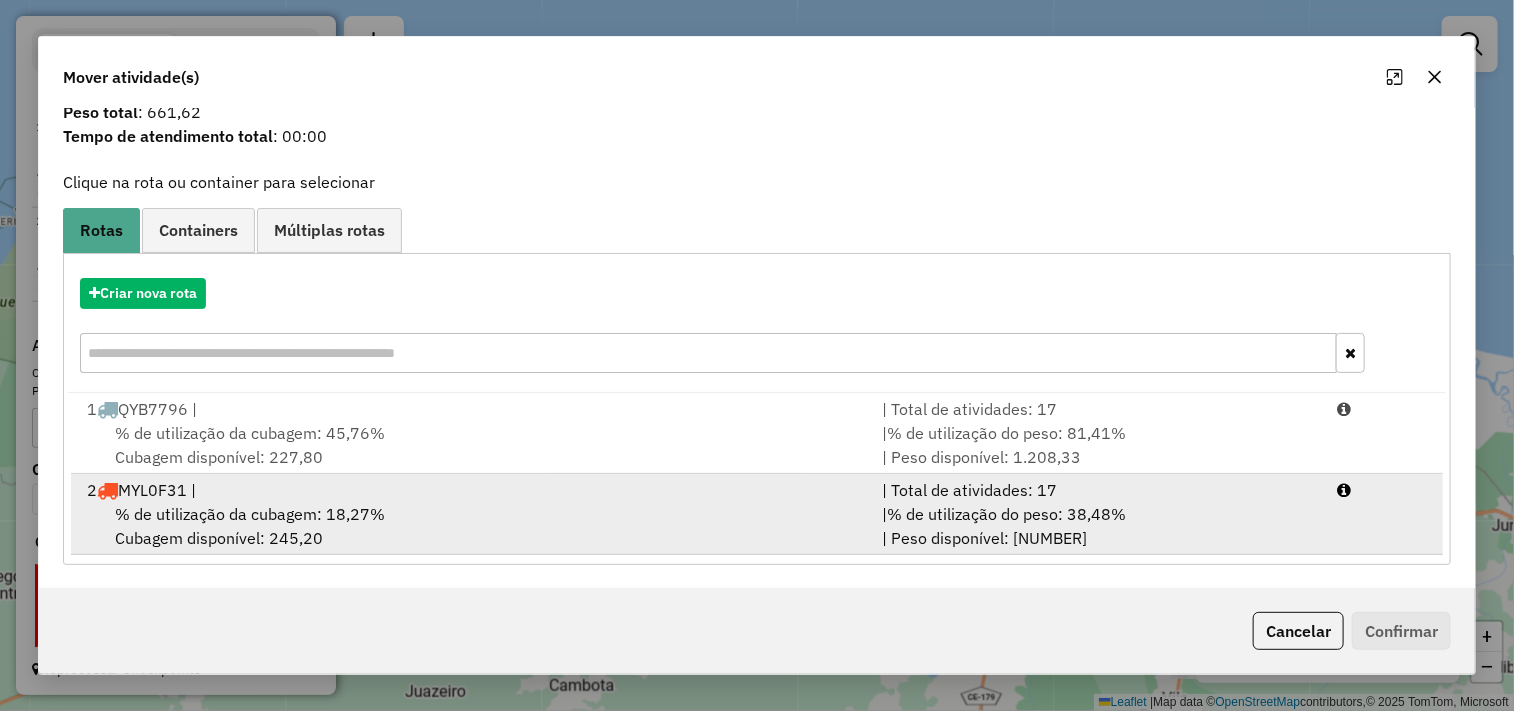 click on "2  MYL0F31 |" at bounding box center (473, 490) 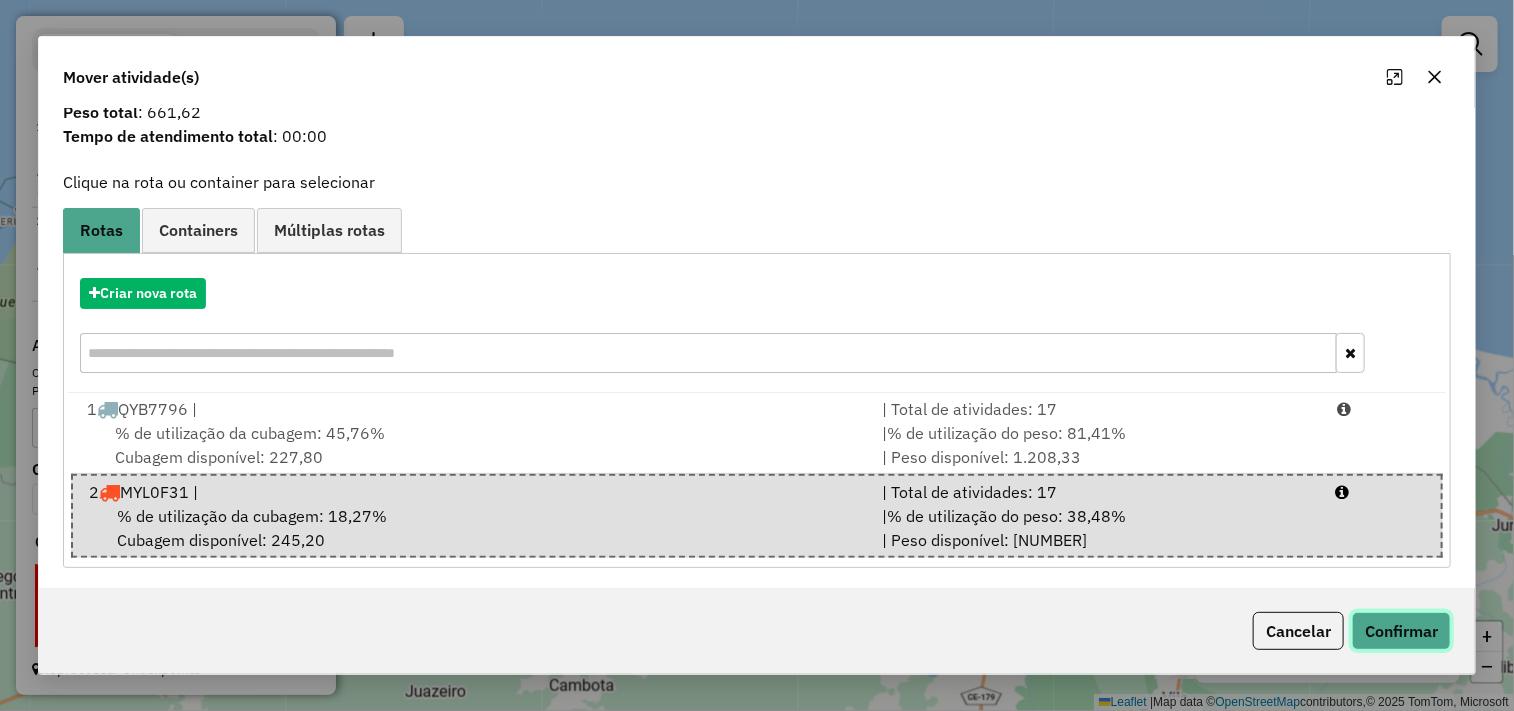 click on "Confirmar" 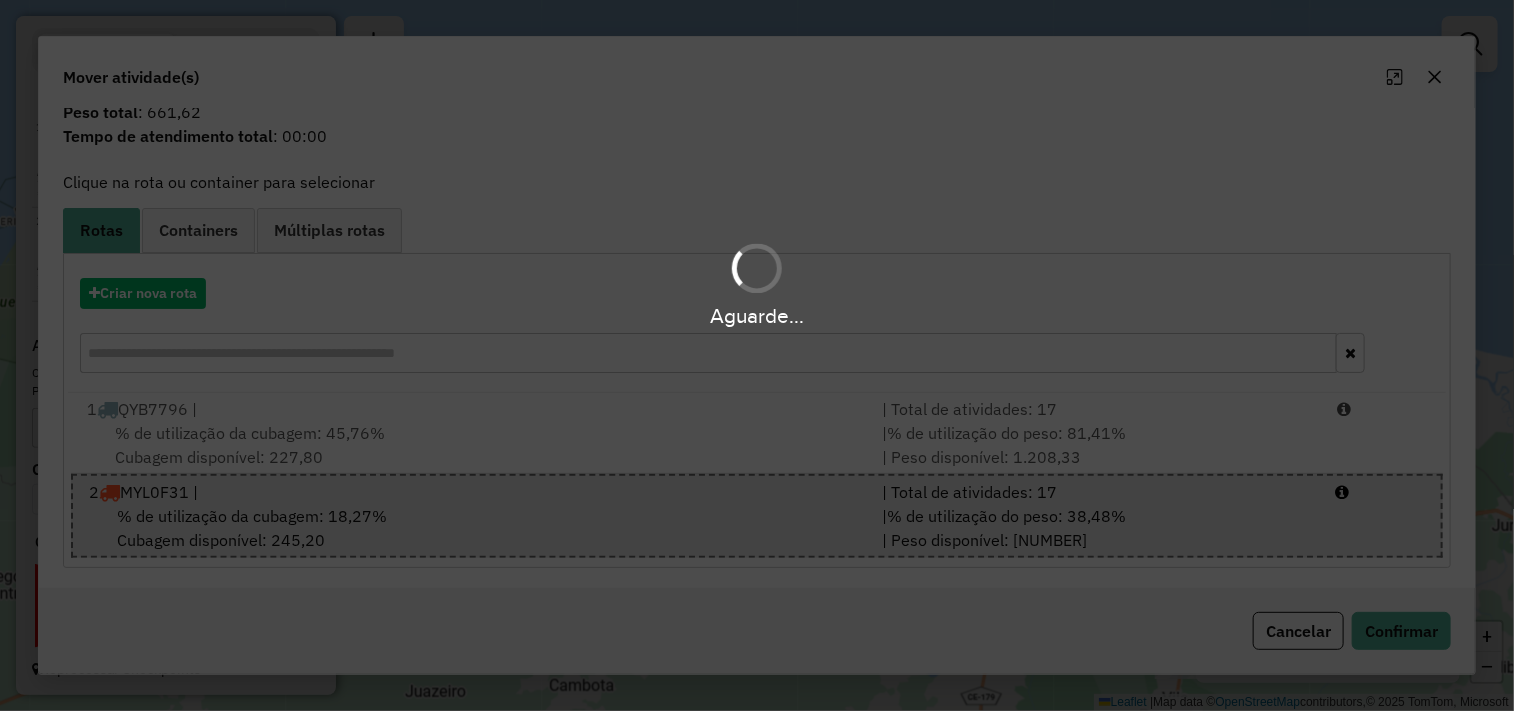scroll, scrollTop: 0, scrollLeft: 0, axis: both 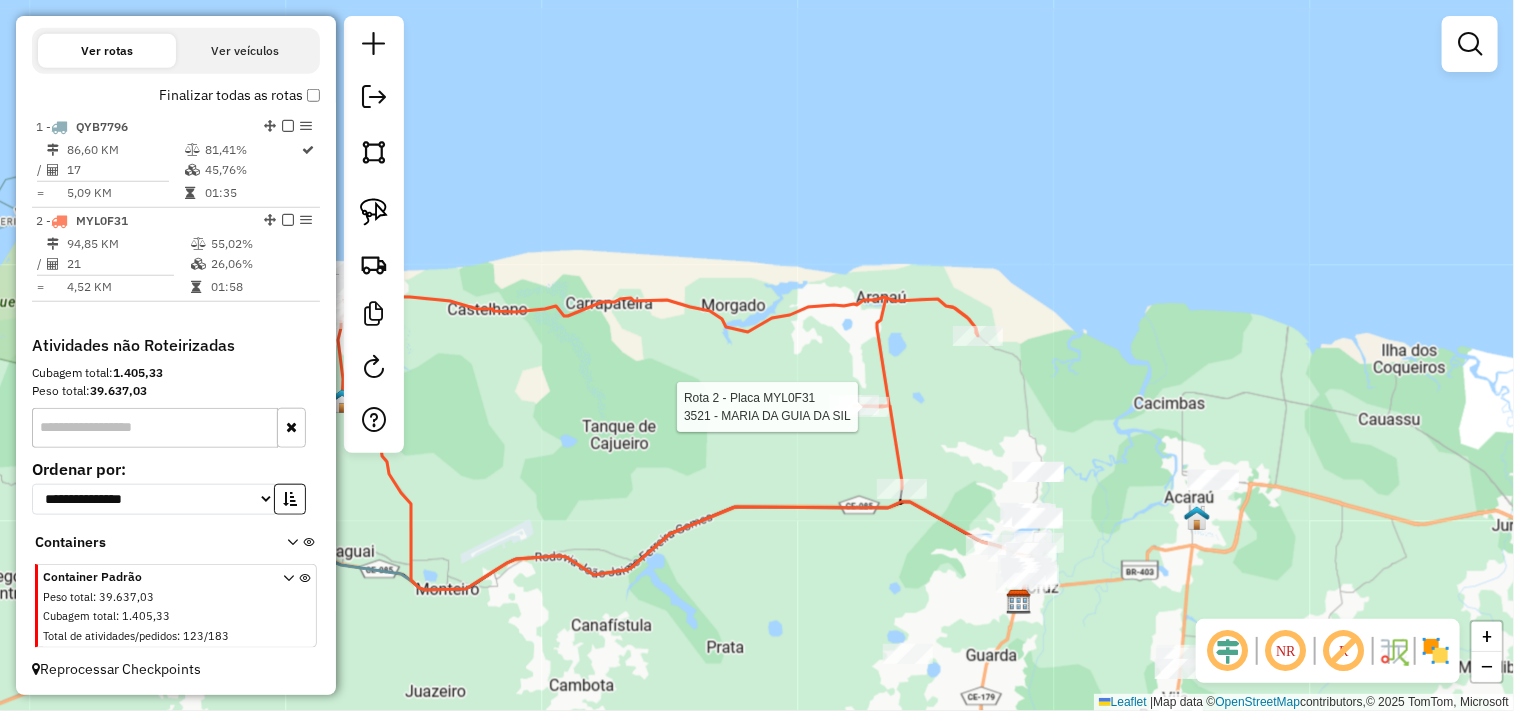 select on "**********" 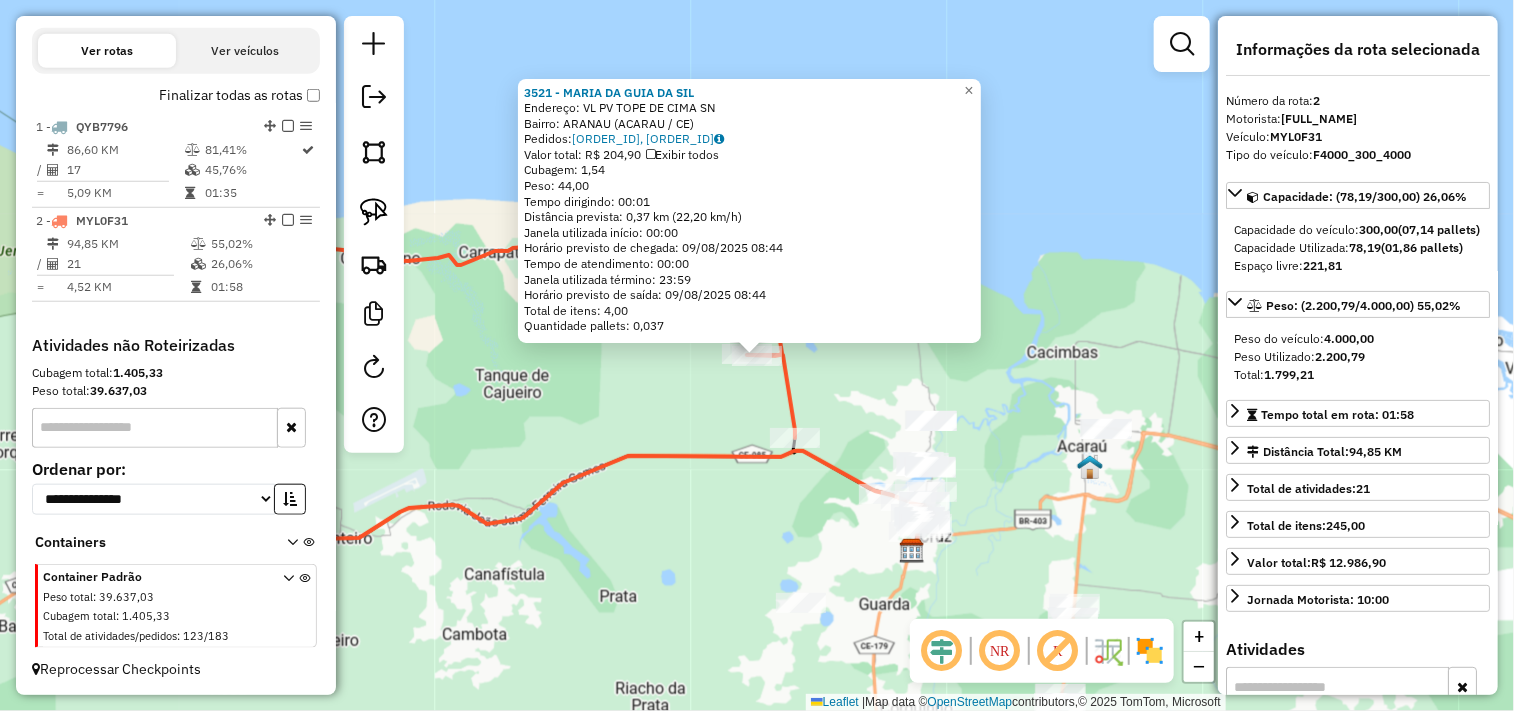click on "3521 - MARIA DA GUIA DA SIL  Endereço: VL  PV TOPE DE CIMA               SN   Bairro: ARANAU (ACARAU / CE)   Pedidos:  08066432, 08066433   Valor total: R$ 204,90   Exibir todos   Cubagem: 1,54  Peso: 44,00  Tempo dirigindo: 00:01   Distância prevista: 0,37 km (22,20 km/h)   Janela utilizada início: 00:00   Horário previsto de chegada: 09/08/2025 08:44   Tempo de atendimento: 00:00   Janela utilizada término: 23:59   Horário previsto de saída: 09/08/2025 08:44   Total de itens: 4,00   Quantidade pallets: 0,037  × Janela de atendimento Grade de atendimento Capacidade Transportadoras Veículos Cliente Pedidos  Rotas Selecione os dias de semana para filtrar as janelas de atendimento  Seg   Ter   Qua   Qui   Sex   Sáb   Dom  Informe o período da janela de atendimento: De: Até:  Filtrar exatamente a janela do cliente  Considerar janela de atendimento padrão  Selecione os dias de semana para filtrar as grades de atendimento  Seg   Ter   Qua   Qui   Sex   Sáb   Dom   Peso mínimo:   Peso máximo:   De:" 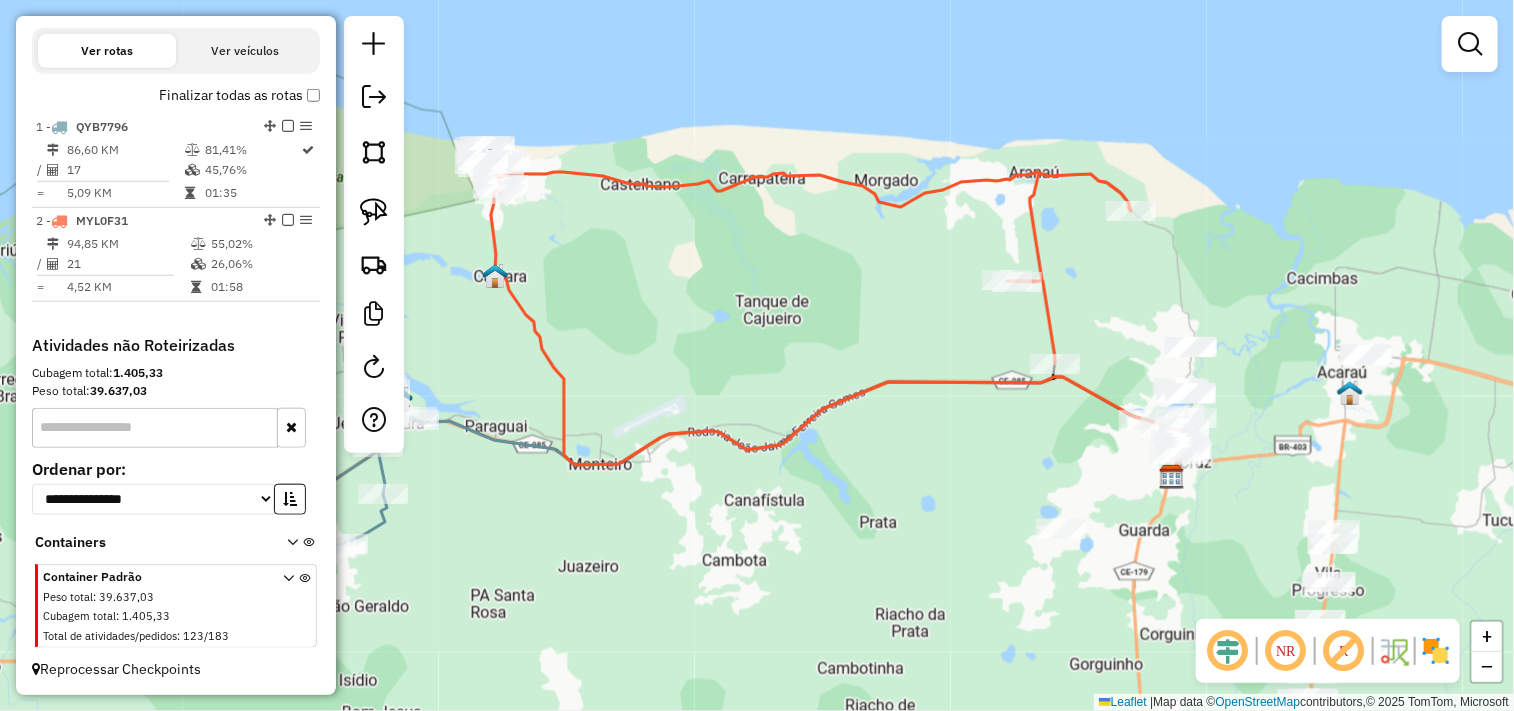 drag, startPoint x: 571, startPoint y: 384, endPoint x: 883, endPoint y: 302, distance: 322.59573 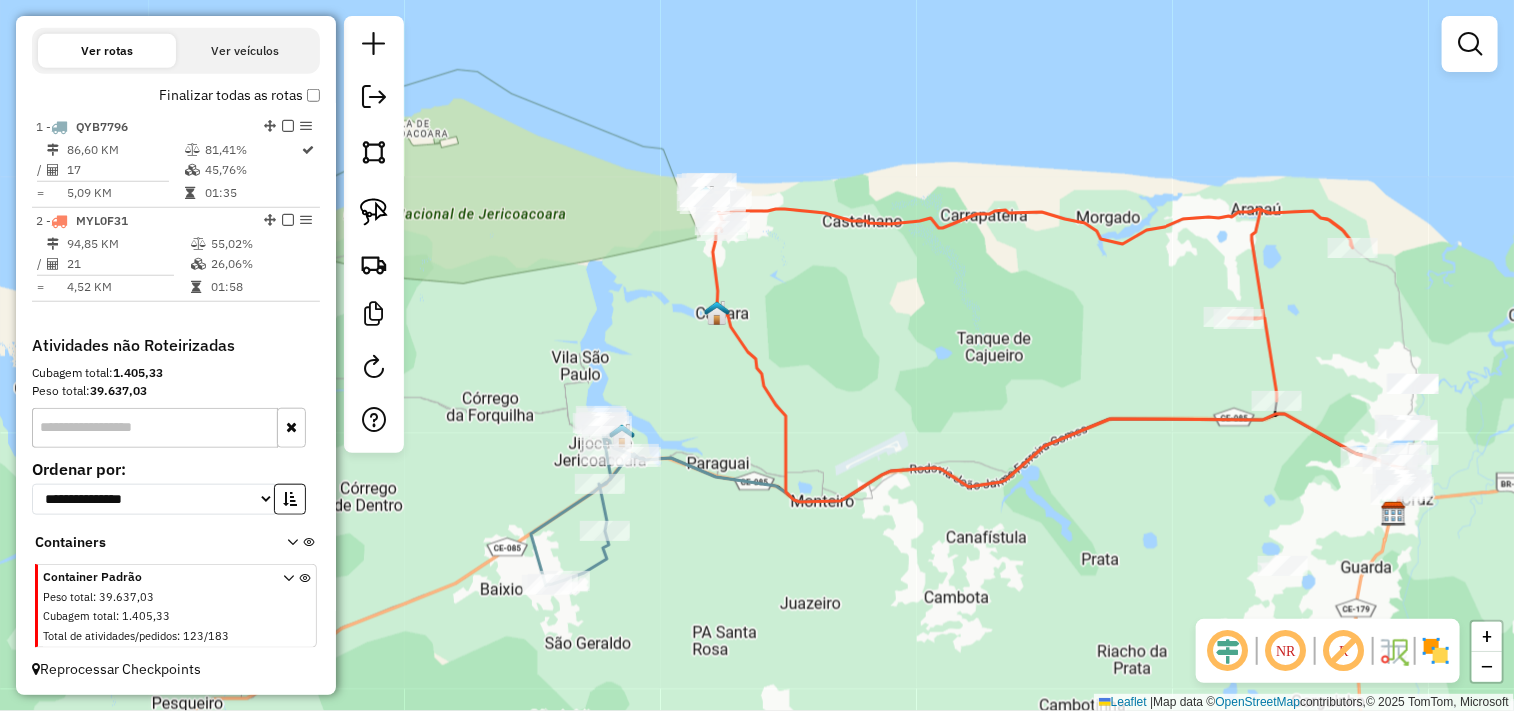 drag, startPoint x: 697, startPoint y: 277, endPoint x: 867, endPoint y: 322, distance: 175.85506 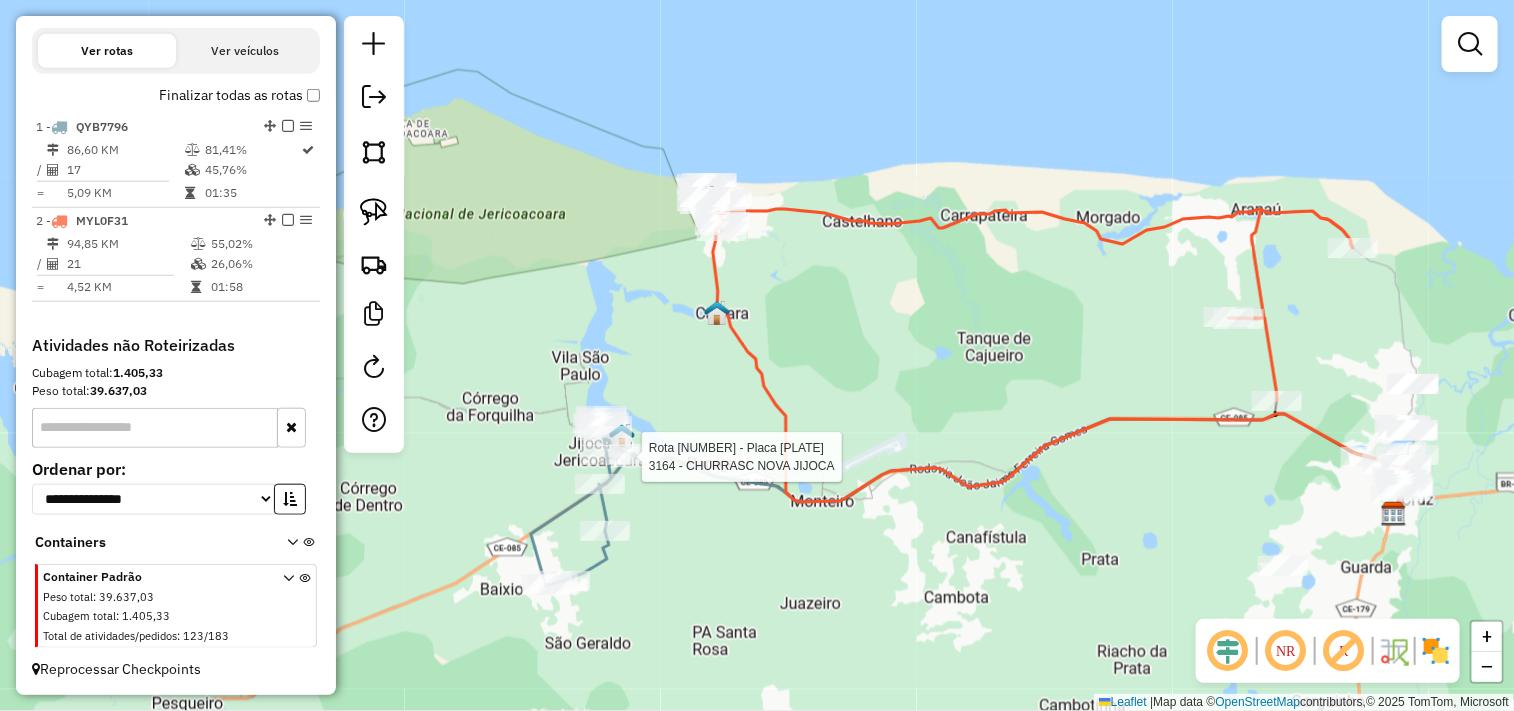 select on "**********" 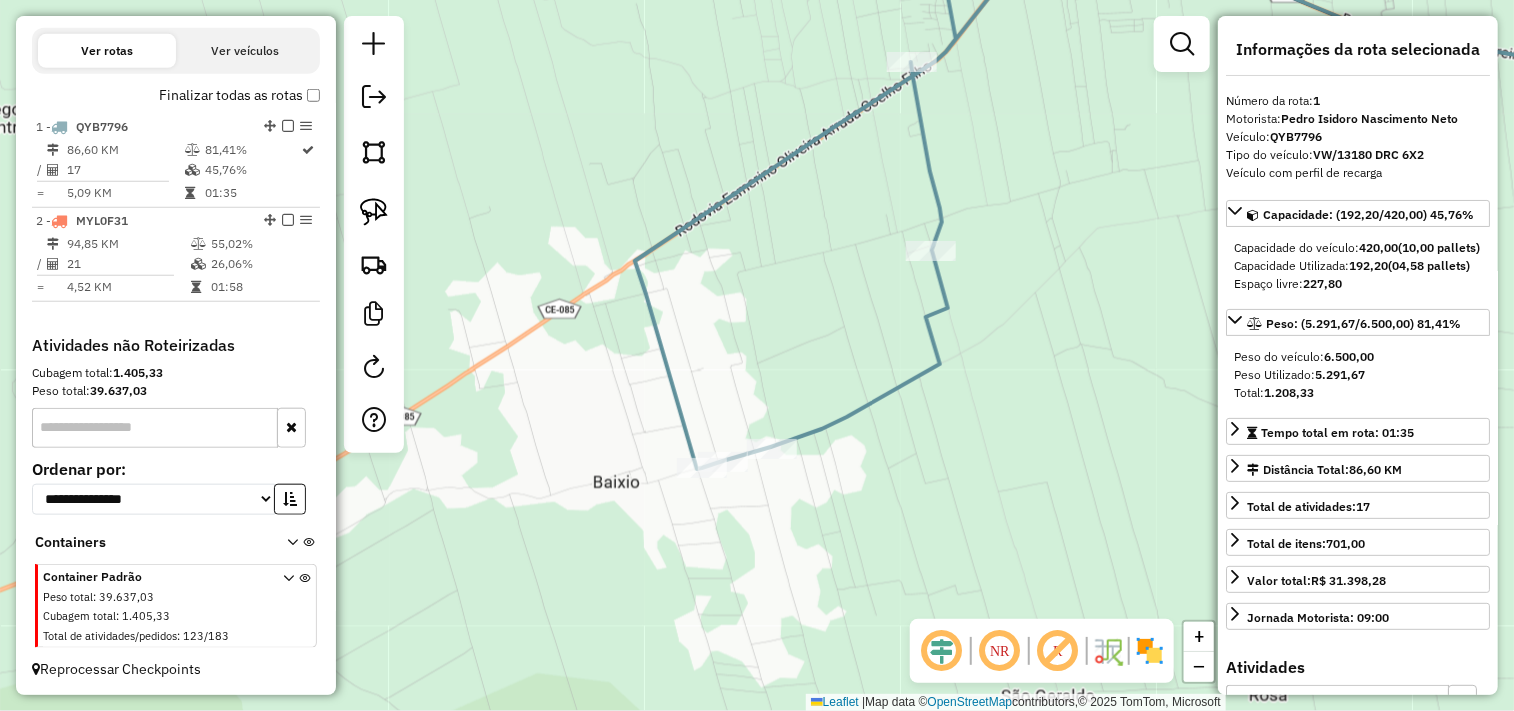 click on "Rota 1 - Placa QYB7796  2659 - MERCANTIL FERNANDO 3164 - CHURRASC NOVA JIJOCA  Endereço:  CE 085 164   Bairro: CENTRO (JIJOCA DE JERICOACOARA / CE)   Pedidos:  08066422   Valor total: R$ 729,20   Exibir todos   Cubagem: 4,51  Peso: 117,83  Tempo dirigindo: 00:06   Distância prevista: 3,618 km (36,18 km/h)   Janela utilizada início: 00:00   Horário previsto de chegada: 09/08/2025 09:07   Tempo de atendimento: 00:00   Janela utilizada término: 23:59   Horário previsto de saída: 09/08/2025 09:07   Total de itens: 13,00   Quantidade pallets: 0,107  × Janela de atendimento Grade de atendimento Capacidade Transportadoras Veículos Cliente Pedidos  Rotas Selecione os dias de semana para filtrar as janelas de atendimento  Seg   Ter   Qua   Qui   Sex   Sáb   Dom  Informe o período da janela de atendimento: De: Até:  Filtrar exatamente a janela do cliente  Considerar janela de atendimento padrão  Selecione os dias de semana para filtrar as grades de atendimento  Seg   Ter   Qua   Qui   Sex   Sáb   Dom  De:" 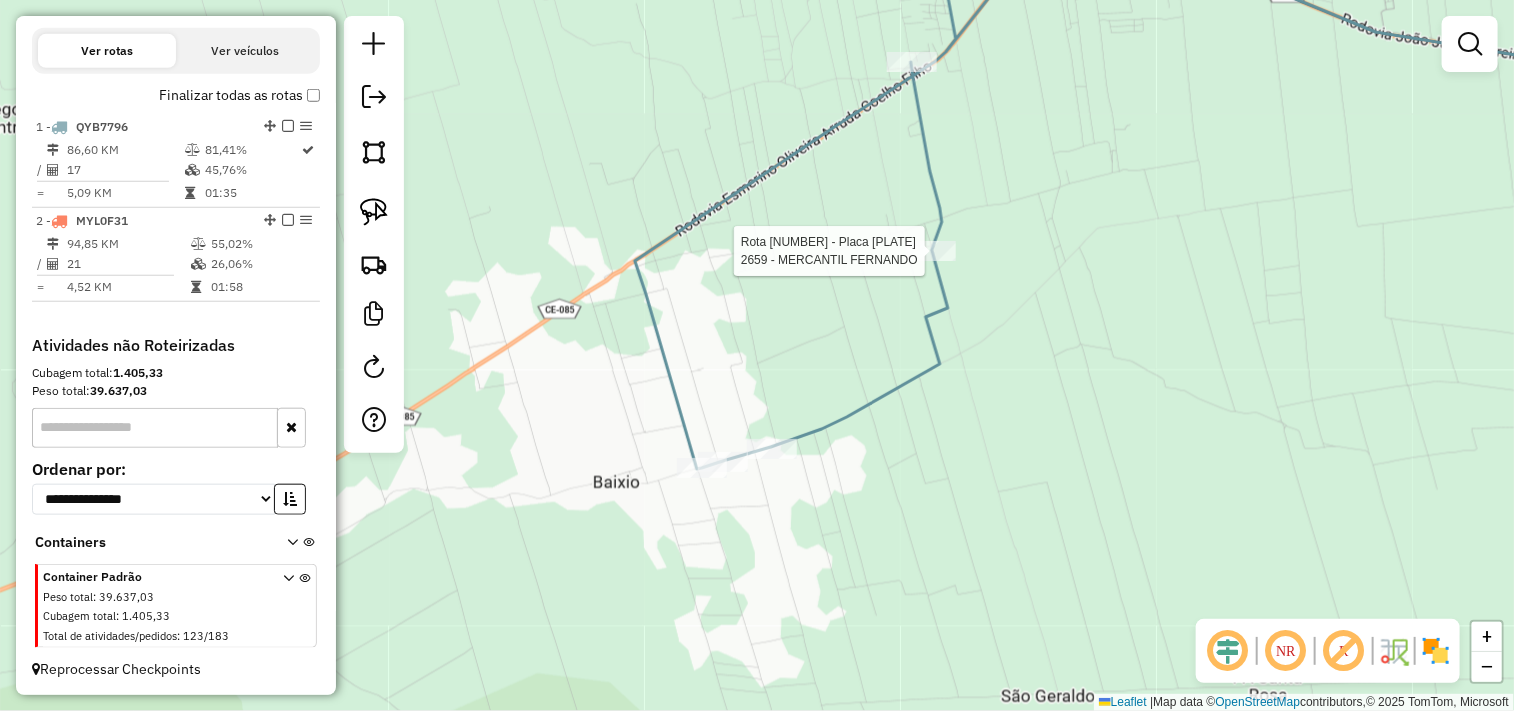 select on "**********" 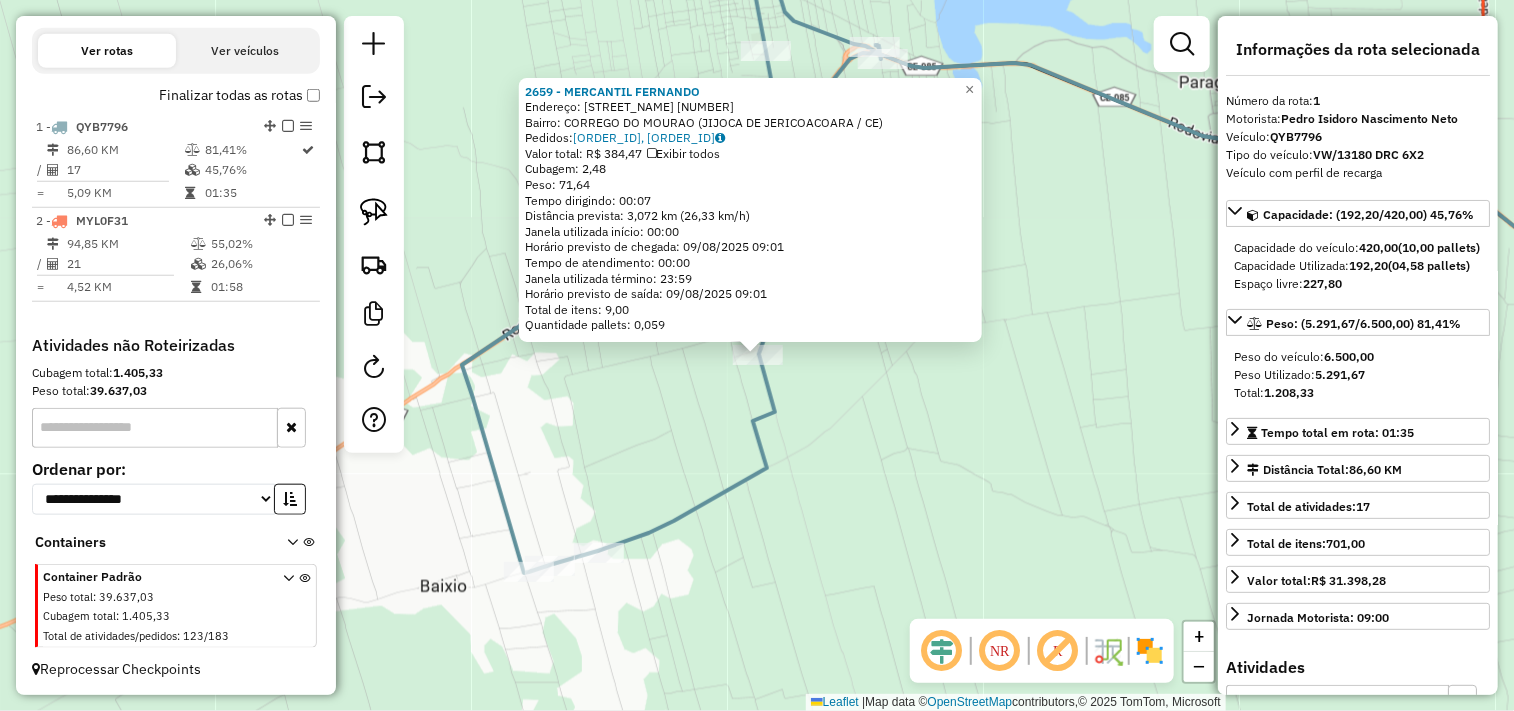 click on "2659 - MERCANTIL FERNANDO  Endereço:  AVENIDA AFONSO FONTES 666   Bairro: CORREGO DO MOURAO (JIJOCA DE JERICOACOARA / CE)   Pedidos:  08066287, 08066379   Valor total: R$ 384,47   Exibir todos   Cubagem: 2,48  Peso: 71,64  Tempo dirigindo: 00:07   Distância prevista: 3,072 km (26,33 km/h)   Janela utilizada início: 00:00   Horário previsto de chegada: 09/08/2025 09:01   Tempo de atendimento: 00:00   Janela utilizada término: 23:59   Horário previsto de saída: 09/08/2025 09:01   Total de itens: 9,00   Quantidade pallets: 0,059  × Janela de atendimento Grade de atendimento Capacidade Transportadoras Veículos Cliente Pedidos  Rotas Selecione os dias de semana para filtrar as janelas de atendimento  Seg   Ter   Qua   Qui   Sex   Sáb   Dom  Informe o período da janela de atendimento: De: Até:  Filtrar exatamente a janela do cliente  Considerar janela de atendimento padrão  Selecione os dias de semana para filtrar as grades de atendimento  Seg   Ter   Qua   Qui   Sex   Sáb   Dom   Peso mínimo:   De:" 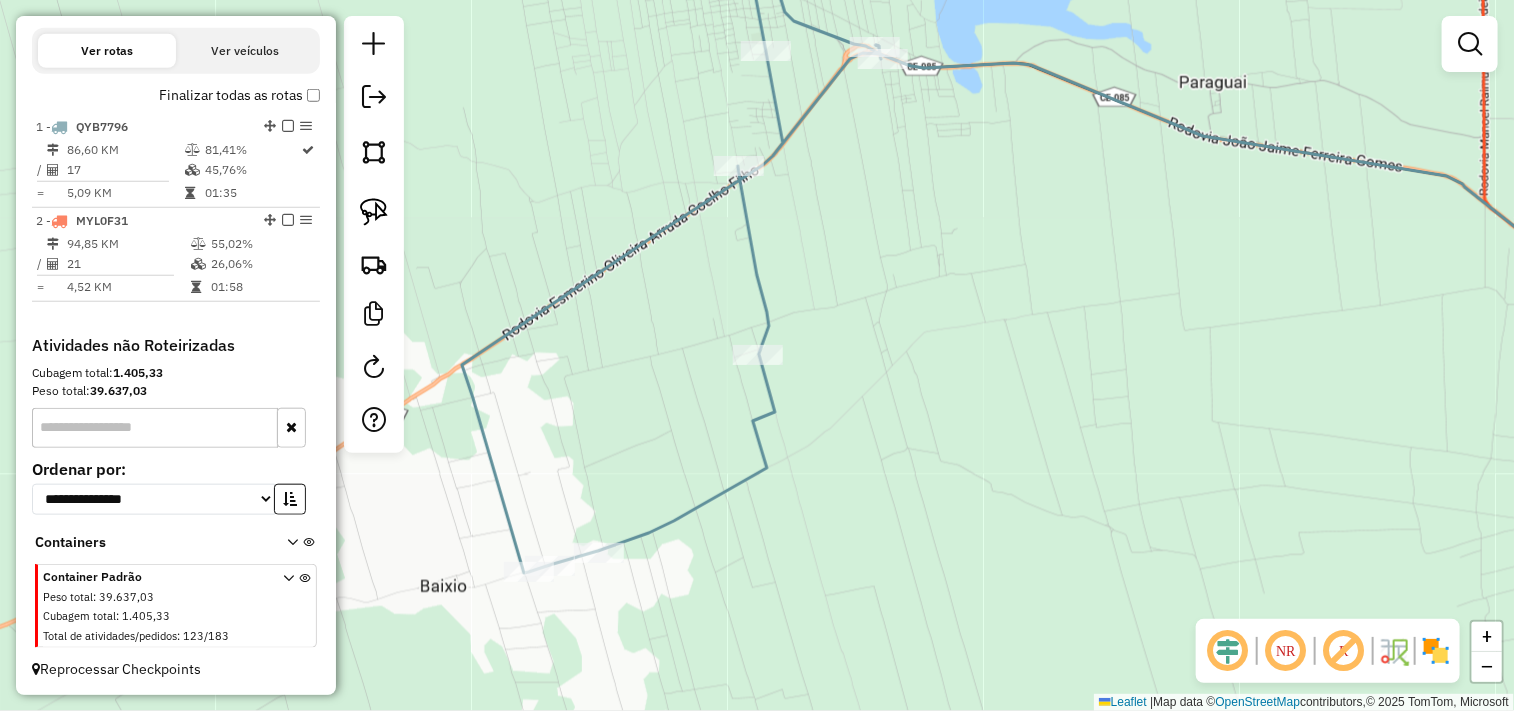 drag, startPoint x: 756, startPoint y: 333, endPoint x: 774, endPoint y: 343, distance: 20.59126 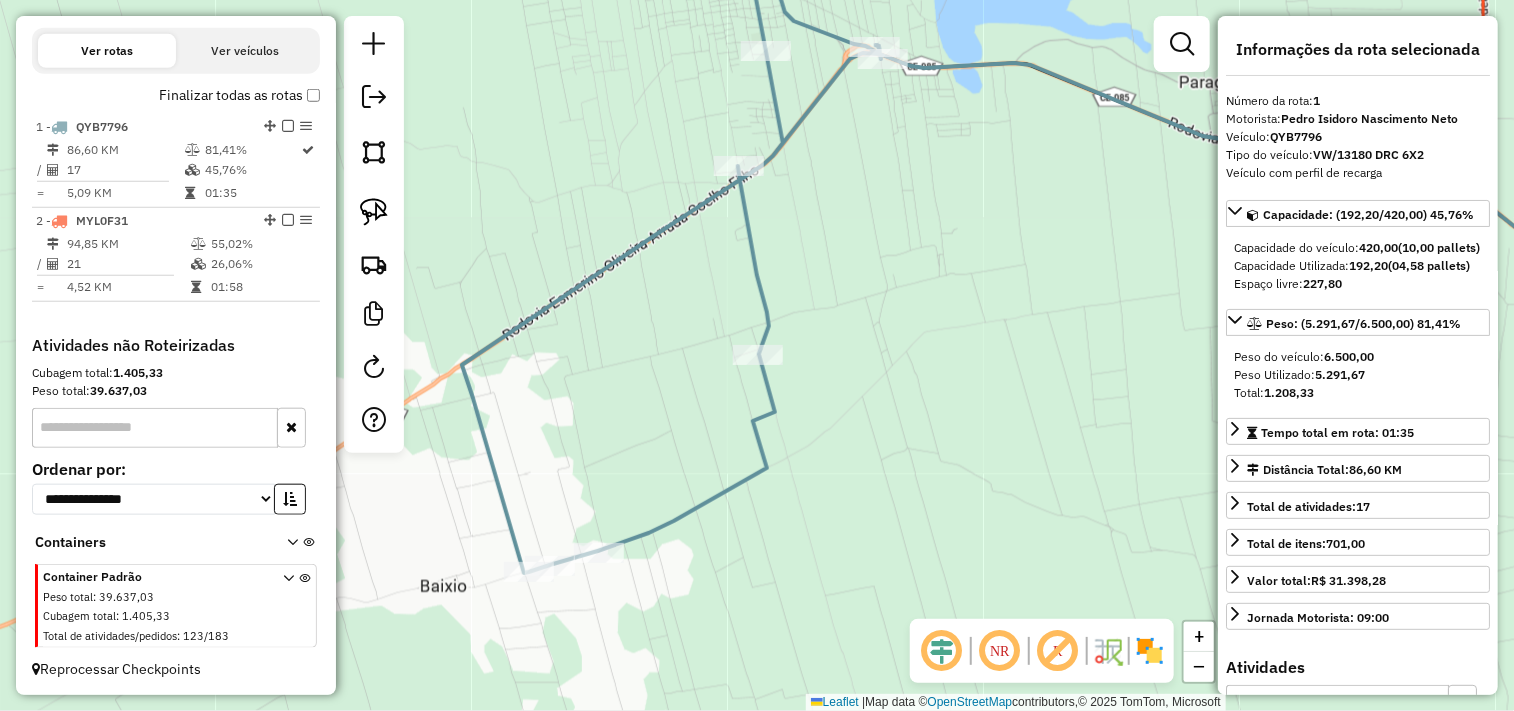 click 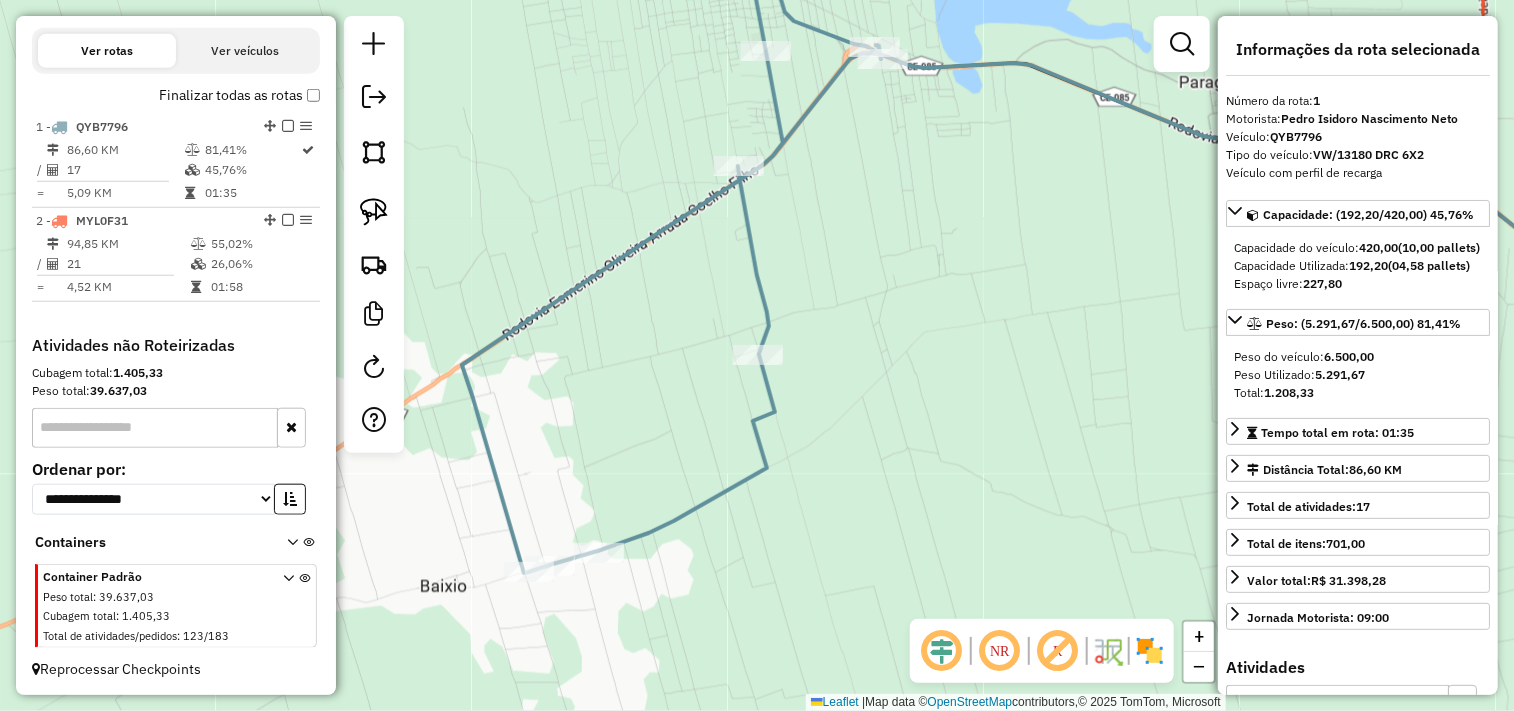 click on "Janela de atendimento Grade de atendimento Capacidade Transportadoras Veículos Cliente Pedidos  Rotas Selecione os dias de semana para filtrar as janelas de atendimento  Seg   Ter   Qua   Qui   Sex   Sáb   Dom  Informe o período da janela de atendimento: De: Até:  Filtrar exatamente a janela do cliente  Considerar janela de atendimento padrão  Selecione os dias de semana para filtrar as grades de atendimento  Seg   Ter   Qua   Qui   Sex   Sáb   Dom   Considerar clientes sem dia de atendimento cadastrado  Clientes fora do dia de atendimento selecionado Filtrar as atividades entre os valores definidos abaixo:  Peso mínimo:   Peso máximo:   Cubagem mínima:   Cubagem máxima:   De:   Até:  Filtrar as atividades entre o tempo de atendimento definido abaixo:  De:   Até:   Considerar capacidade total dos clientes não roteirizados Transportadora: Selecione um ou mais itens Tipo de veículo: Selecione um ou mais itens Veículo: Selecione um ou mais itens Motorista: Selecione um ou mais itens Nome: Rótulo:" 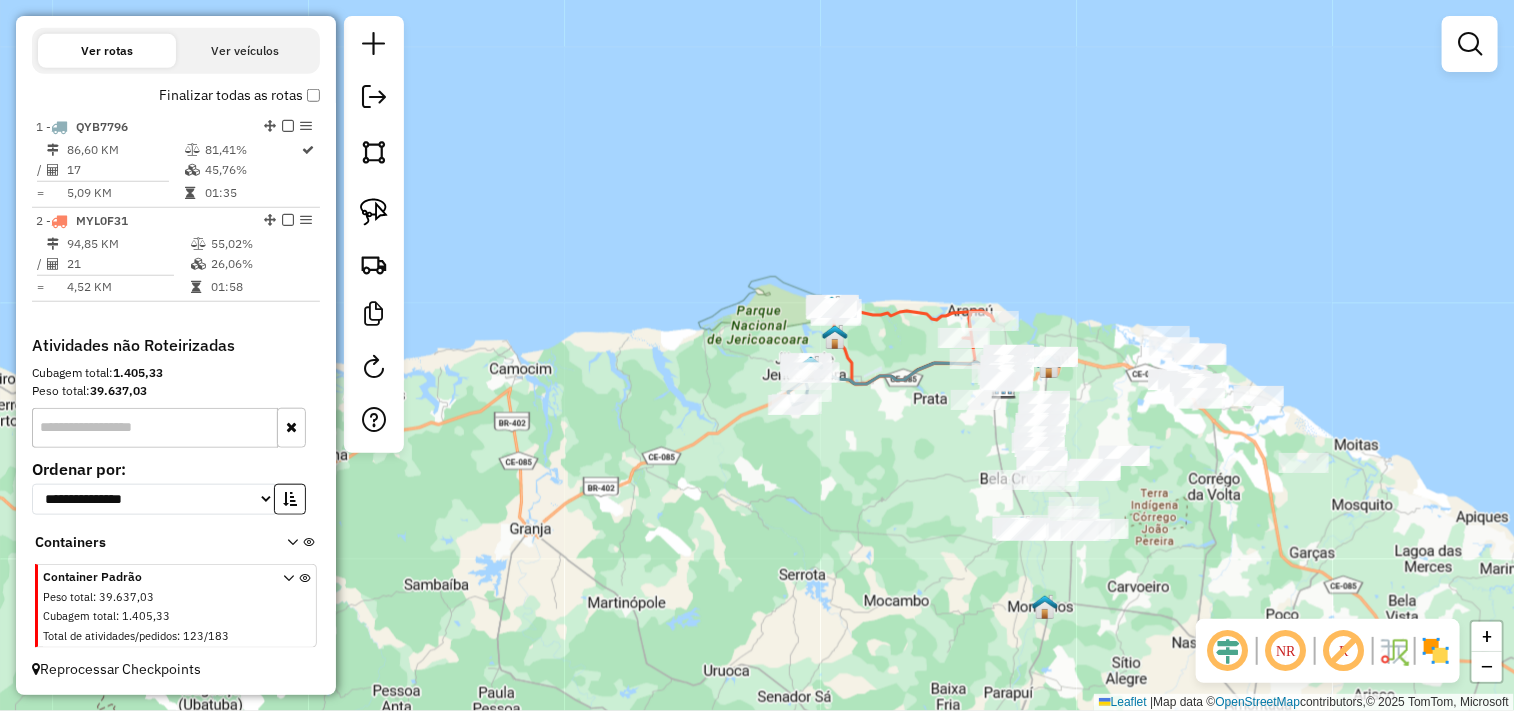drag, startPoint x: 1037, startPoint y: 441, endPoint x: 897, endPoint y: 417, distance: 142.04225 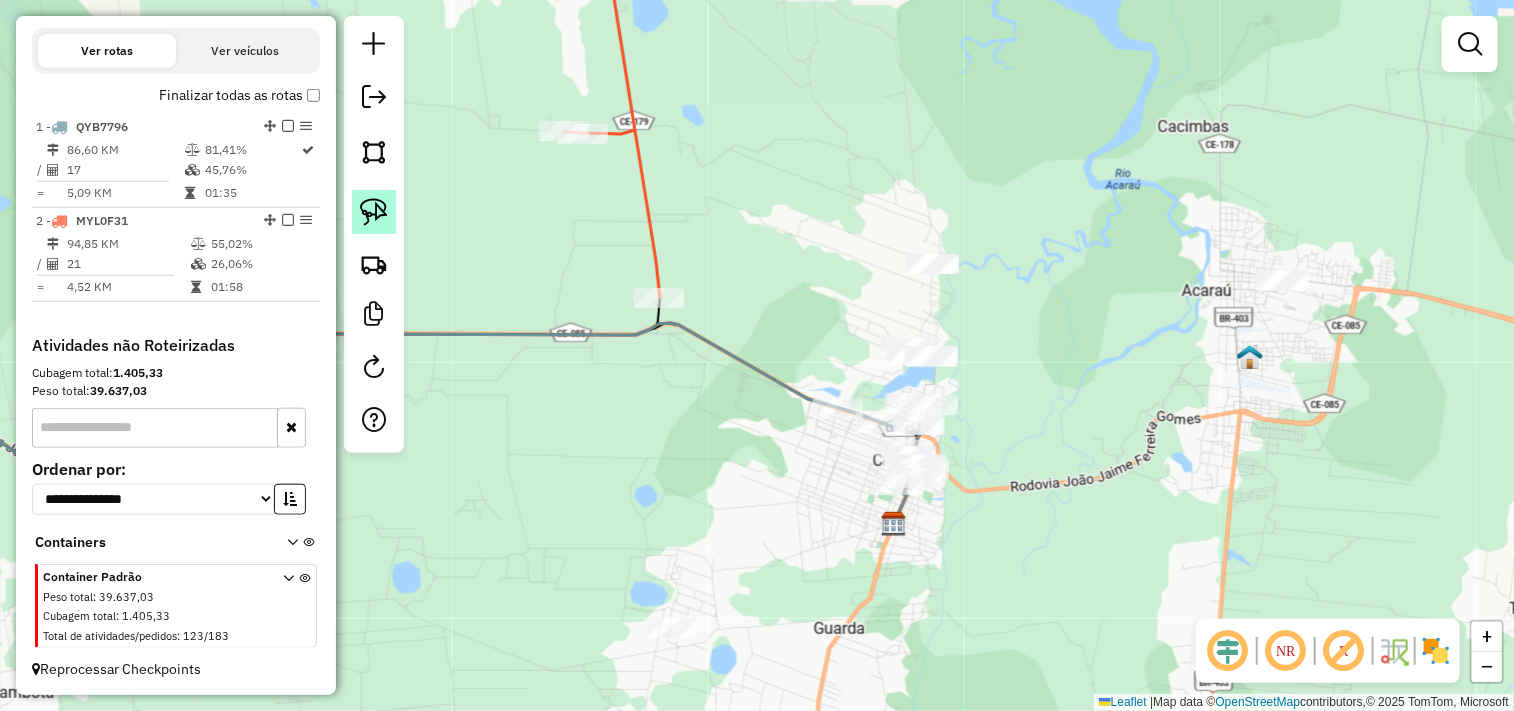click 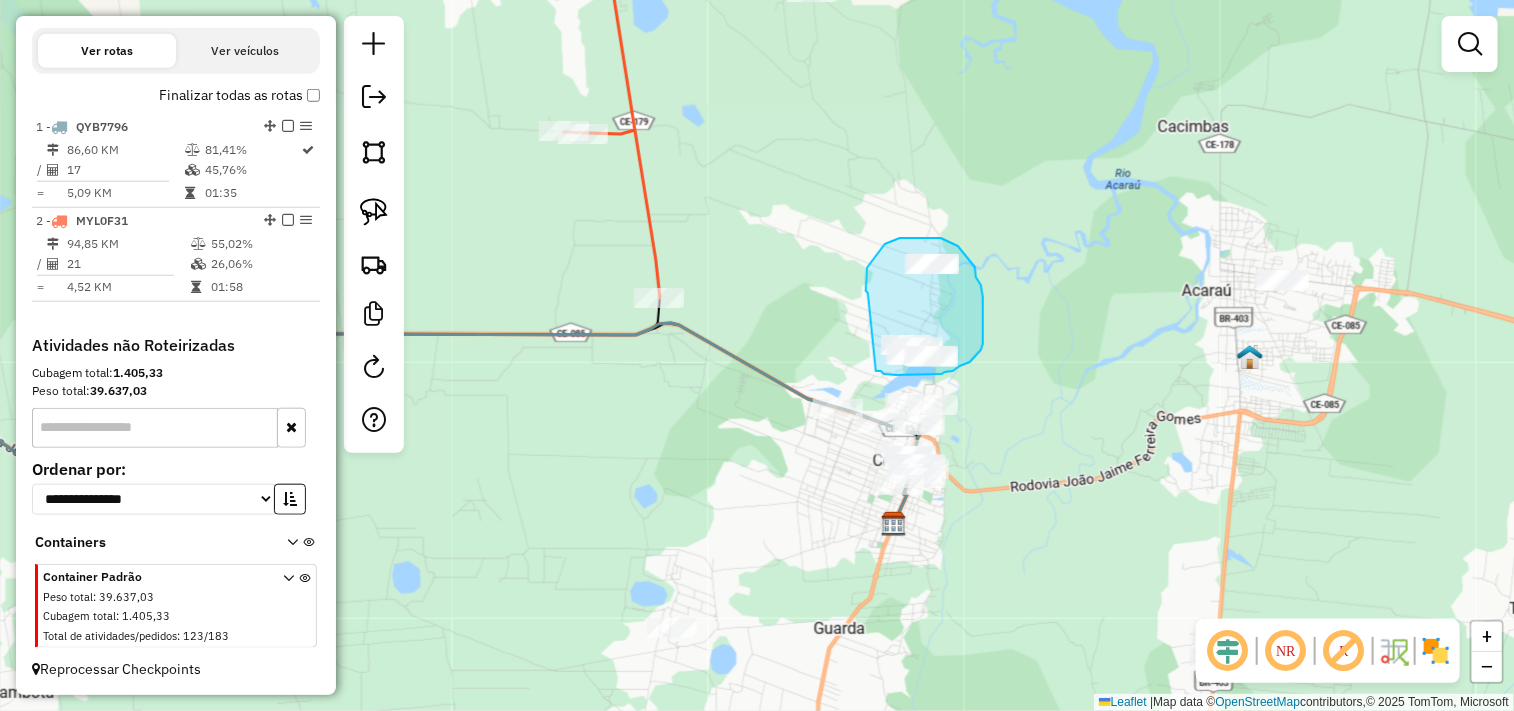 drag, startPoint x: 866, startPoint y: 291, endPoint x: 876, endPoint y: 371, distance: 80.622574 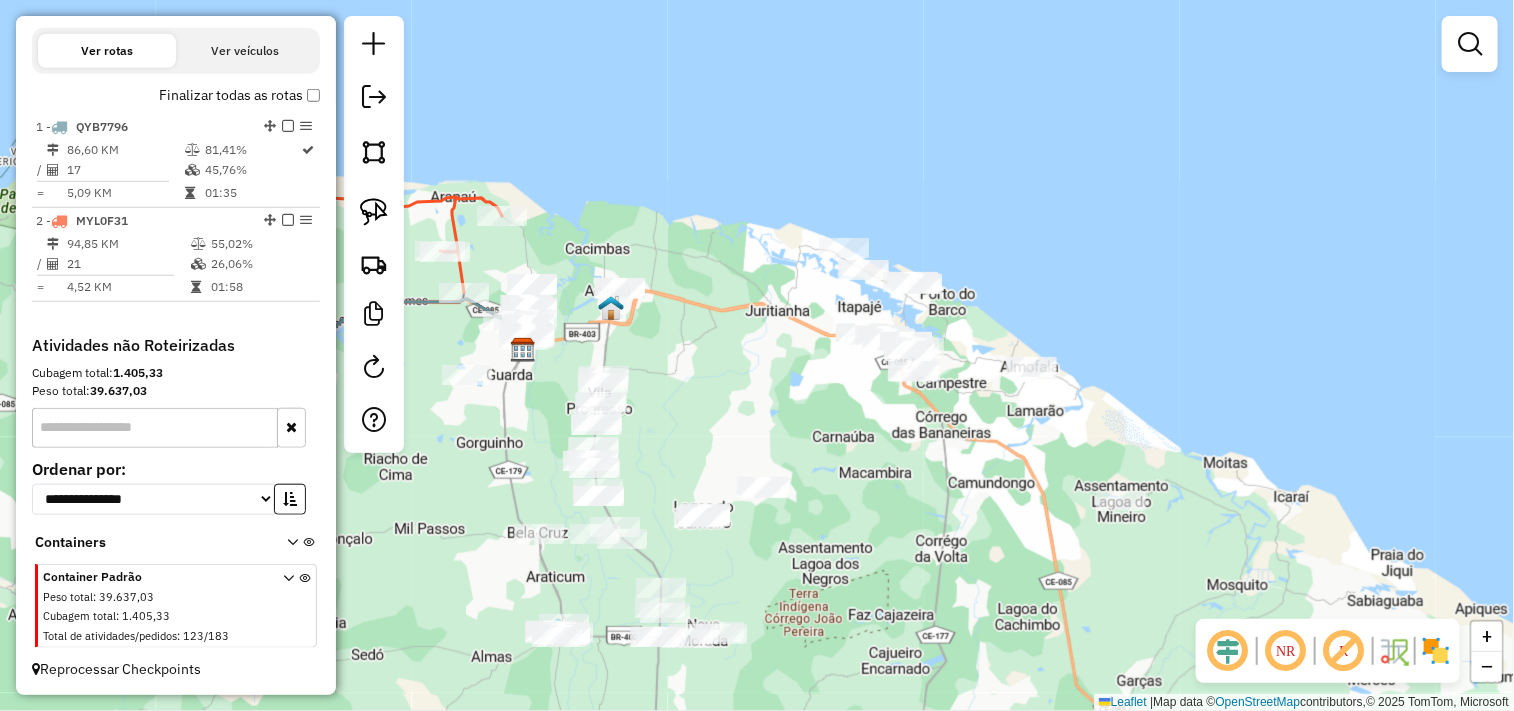 drag, startPoint x: 1002, startPoint y: 427, endPoint x: 785, endPoint y: 395, distance: 219.34676 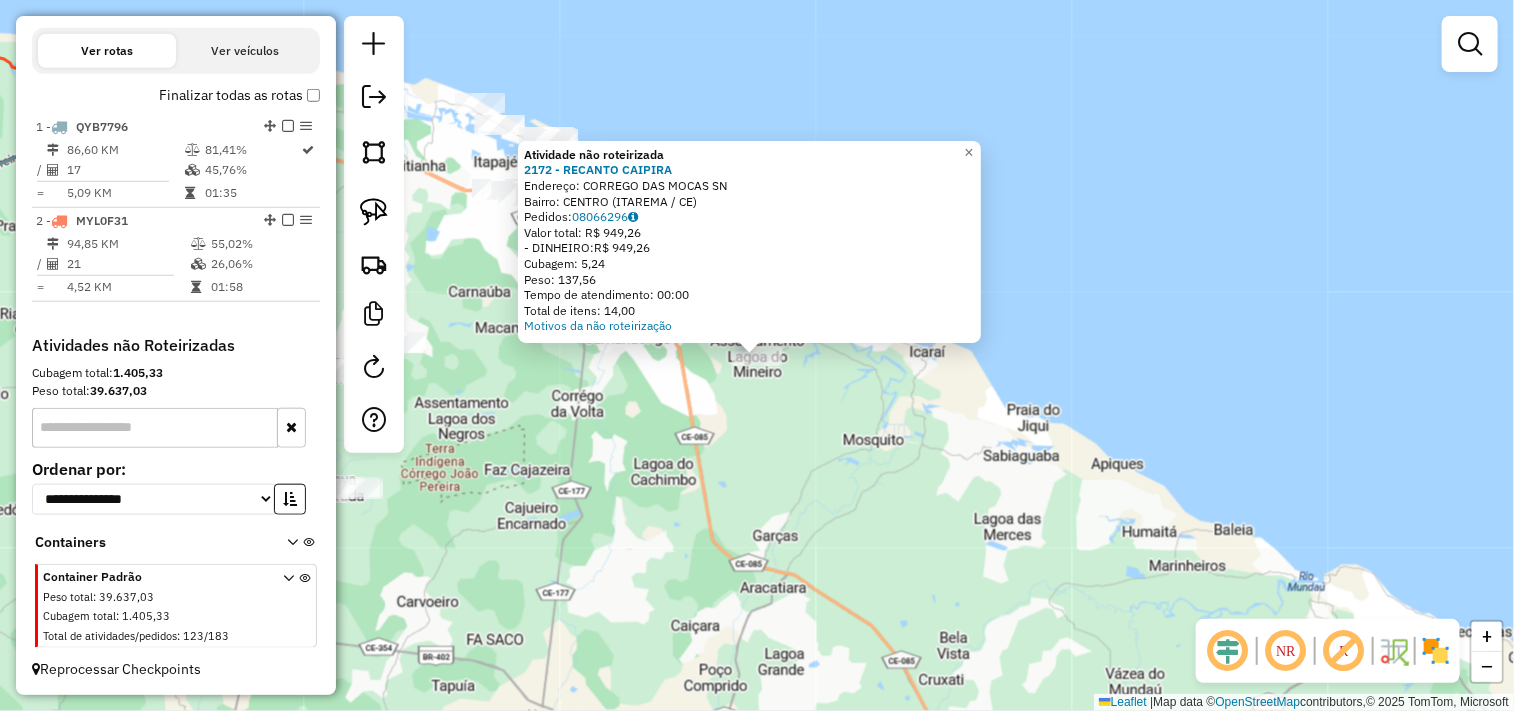 click on "Atividade não roteirizada 2172 - RECANTO CAIPIRA  Endereço:  CORREGO DAS MOCAS SN   Bairro: CENTRO (ITAREMA / CE)   Pedidos:  08066296   Valor total: R$ 949,26   - DINHEIRO:  R$ 949,26   Cubagem: 5,24   Peso: 137,56   Tempo de atendimento: 00:00   Total de itens: 14,00  Motivos da não roteirização × Janela de atendimento Grade de atendimento Capacidade Transportadoras Veículos Cliente Pedidos  Rotas Selecione os dias de semana para filtrar as janelas de atendimento  Seg   Ter   Qua   Qui   Sex   Sáb   Dom  Informe o período da janela de atendimento: De: Até:  Filtrar exatamente a janela do cliente  Considerar janela de atendimento padrão  Selecione os dias de semana para filtrar as grades de atendimento  Seg   Ter   Qua   Qui   Sex   Sáb   Dom   Considerar clientes sem dia de atendimento cadastrado  Clientes fora do dia de atendimento selecionado Filtrar as atividades entre os valores definidos abaixo:  Peso mínimo:   Peso máximo:   Cubagem mínima:   Cubagem máxima:   De:   Até:   De:  Nome:" 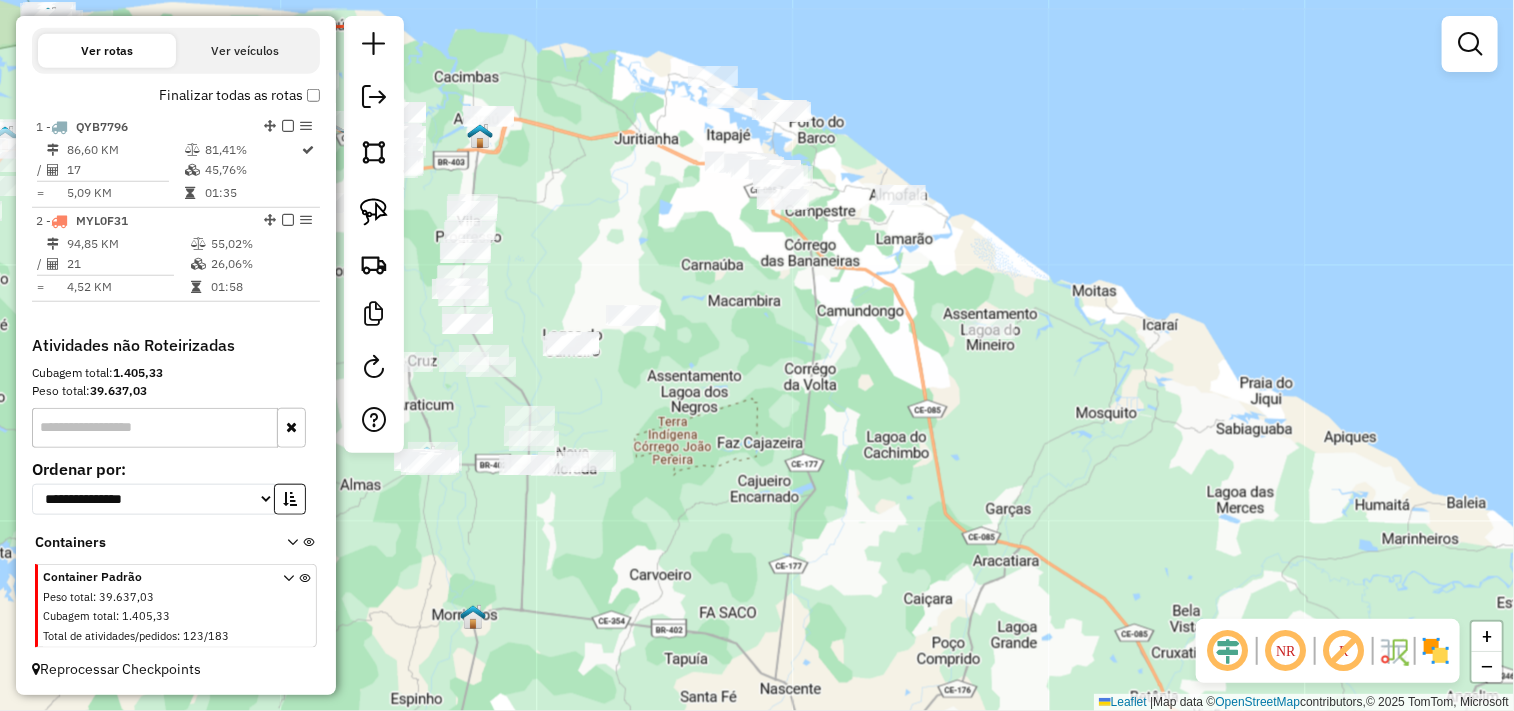 drag, startPoint x: 647, startPoint y: 432, endPoint x: 1073, endPoint y: 392, distance: 427.8738 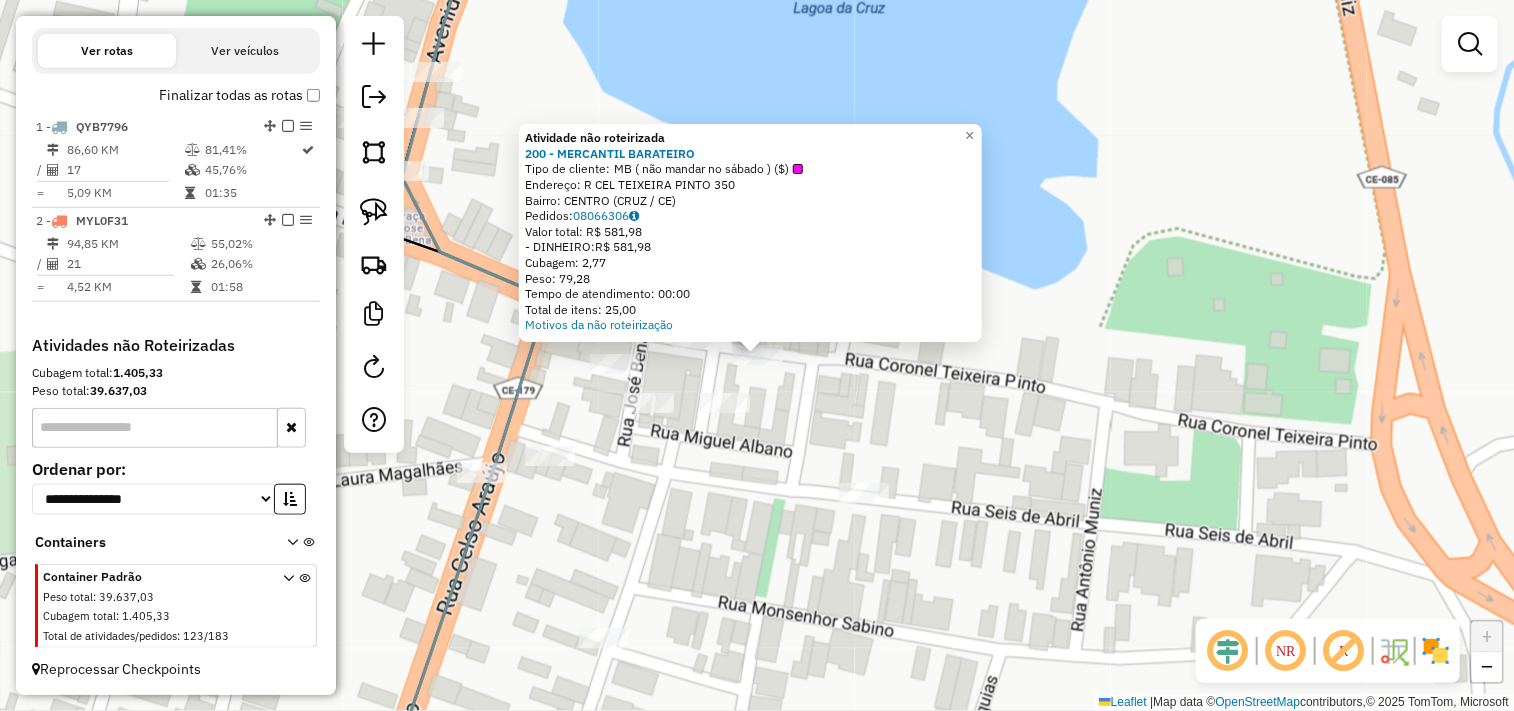 click on "Atividade não roteirizada 200 - MERCANTIL BARATEIRO  Tipo de cliente:   MB ( não mandar no sábado )  ($)   Endereço:  R CEL TEIXEIRA PINTO [NUMBER]   Bairro: CENTRO ([CITY] / [STATE])   Pedidos:  [ORDER_ID]   Valor total: R$ 581,98   - DINHEIRO:  R$ 581,98   Cubagem: 2,77   Peso: 79,28   Tempo de atendimento: 00:00   Total de itens: 25,00  Motivos da não roteirização × Janela de atendimento Grade de atendimento Capacidade Transportadoras Veículos Cliente Pedidos  Rotas Selecione os dias de semana para filtrar as janelas de atendimento  Seg   Ter   Qua   Qui   Sex   Sáb   Dom  Informe o período da janela de atendimento: De: Até:  Filtrar exatamente a janela do cliente  Considerar janela de atendimento padrão  Selecione os dias de semana para filtrar as grades de atendimento  Seg   Ter   Qua   Qui   Sex   Sáb   Dom   Considerar clientes sem dia de atendimento cadastrado  Clientes fora do dia de atendimento selecionado Filtrar as atividades entre os valores definidos abaixo:  Peso mínimo:   Peso máximo:   De:" 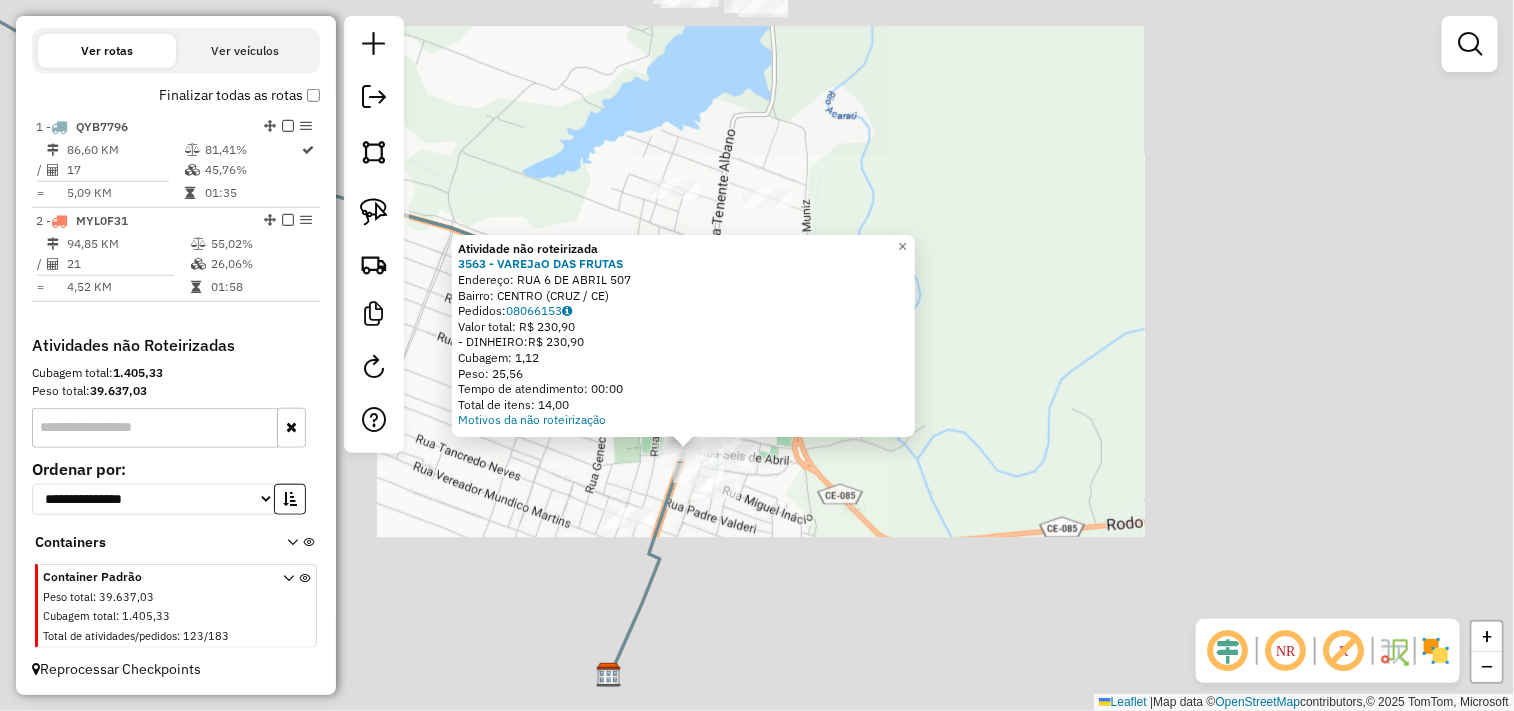 click on "Atividade não roteirizada 3563 - VAREJaO DAS FRUTAS  Endereço:  RUA 6 DE ABRIL 507   Bairro: CENTRO (CRUZ / CE)   Pedidos:  08066153   Valor total: R$ 230,90   - DINHEIRO:  R$ 230,90   Cubagem: 1,12   Peso: 25,56   Tempo de atendimento: 00:00   Total de itens: 14,00  Motivos da não roteirização × Janela de atendimento Grade de atendimento Capacidade Transportadoras Veículos Cliente Pedidos  Rotas Selecione os dias de semana para filtrar as janelas de atendimento  Seg   Ter   Qua   Qui   Sex   Sáb   Dom  Informe o período da janela de atendimento: De: Até:  Filtrar exatamente a janela do cliente  Considerar janela de atendimento padrão  Selecione os dias de semana para filtrar as grades de atendimento  Seg   Ter   Qua   Qui   Sex   Sáb   Dom   Considerar clientes sem dia de atendimento cadastrado  Clientes fora do dia de atendimento selecionado Filtrar as atividades entre os valores definidos abaixo:  Peso mínimo:   Peso máximo:   Cubagem mínima:   Cubagem máxima:   De:   Até:   De:   Até:  +" 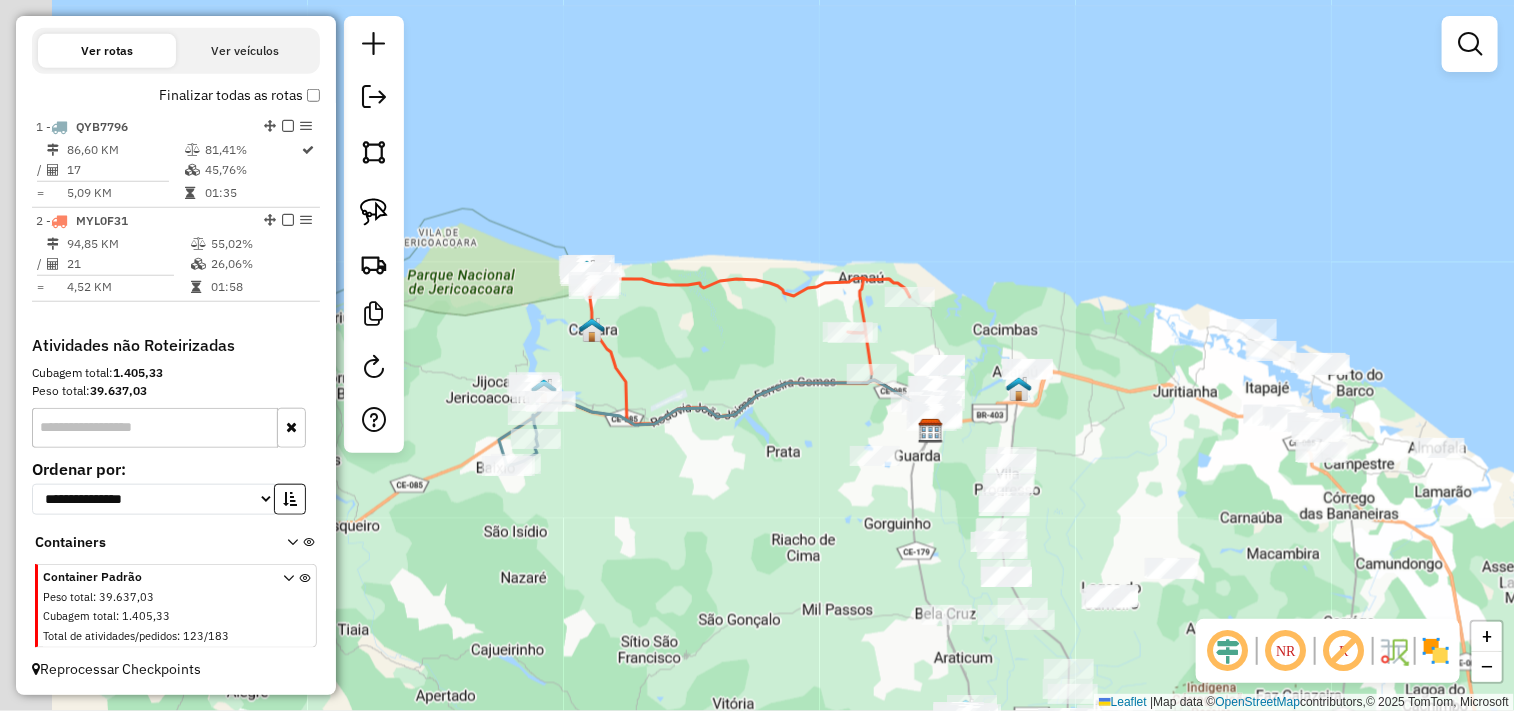 drag, startPoint x: 563, startPoint y: 511, endPoint x: 683, endPoint y: 491, distance: 121.65525 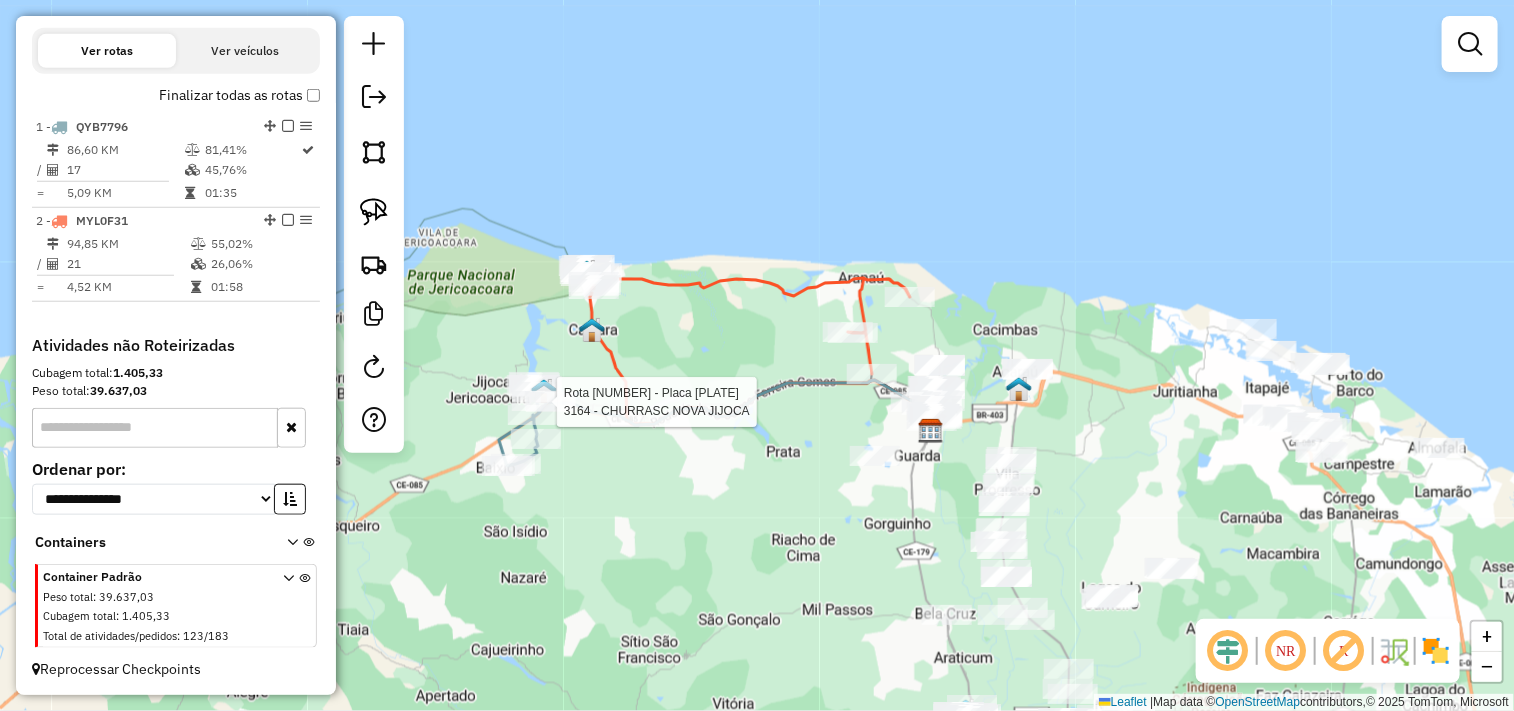 select on "**********" 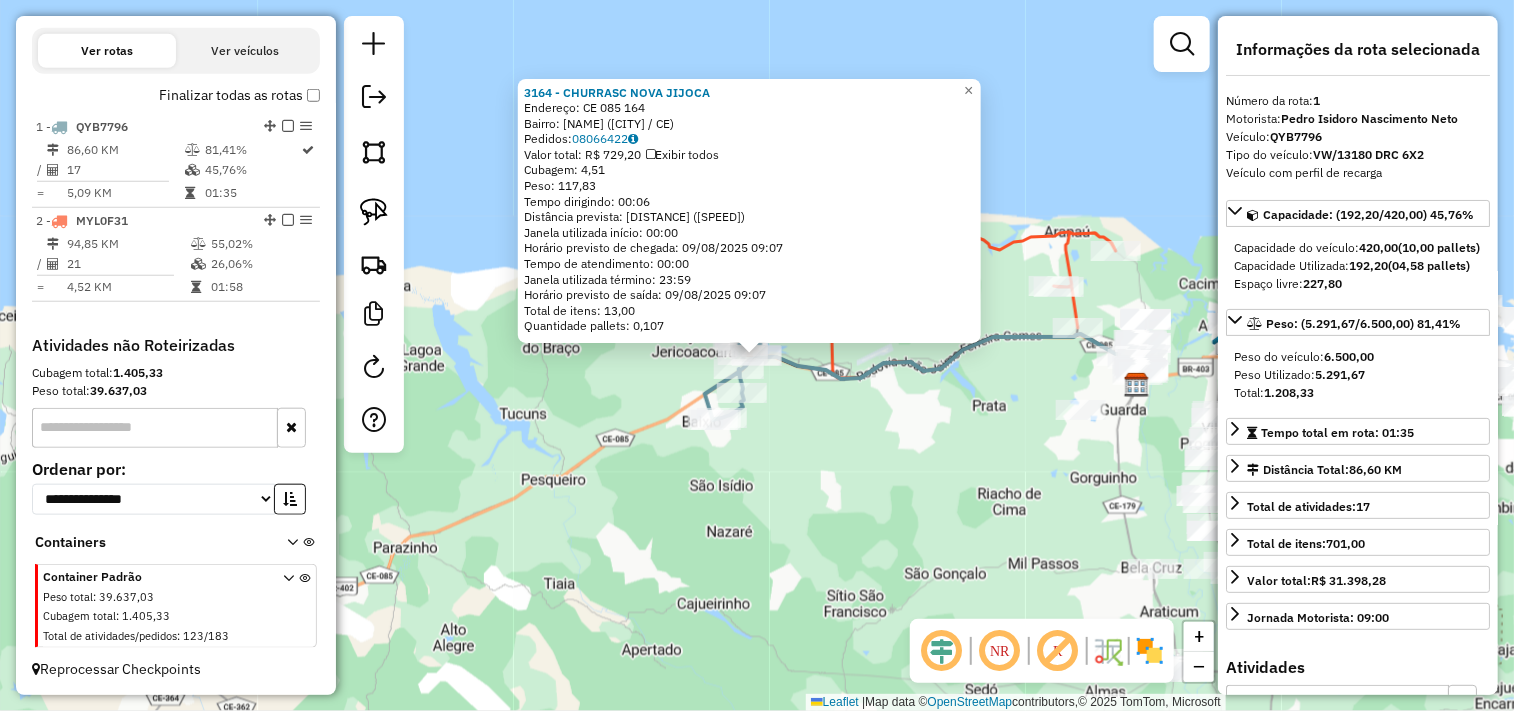 click on "3164 - CHURRASC NOVA JIJOCA  Endereço:  CE 085 164   Bairro: CENTRO (JIJOCA DE JERICOACOARA / CE)   Pedidos:  08066422   Valor total: R$ 729,20   Exibir todos   Cubagem: 4,51  Peso: 117,83  Tempo dirigindo: 00:06   Distância prevista: 3,618 km (36,18 km/h)   Janela utilizada início: 00:00   Horário previsto de chegada: 09/08/2025 09:07   Tempo de atendimento: 00:00   Janela utilizada término: 23:59   Horário previsto de saída: 09/08/2025 09:07   Total de itens: 13,00   Quantidade pallets: 0,107  × Janela de atendimento Grade de atendimento Capacidade Transportadoras Veículos Cliente Pedidos  Rotas Selecione os dias de semana para filtrar as janelas de atendimento  Seg   Ter   Qua   Qui   Sex   Sáb   Dom  Informe o período da janela de atendimento: De: Até:  Filtrar exatamente a janela do cliente  Considerar janela de atendimento padrão  Selecione os dias de semana para filtrar as grades de atendimento  Seg   Ter   Qua   Qui   Sex   Sáb   Dom   Clientes fora do dia de atendimento selecionado De:" 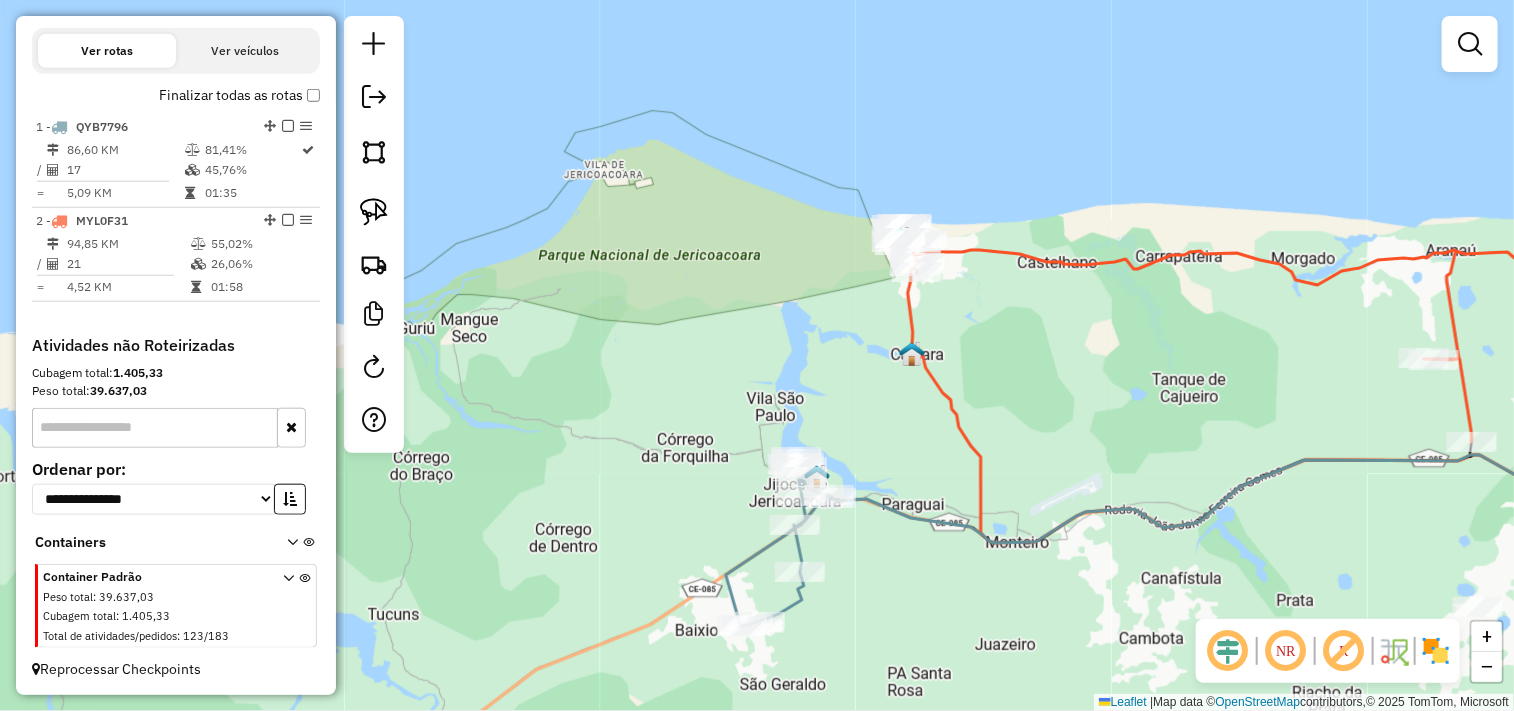 drag, startPoint x: 914, startPoint y: 337, endPoint x: 848, endPoint y: 543, distance: 216.31459 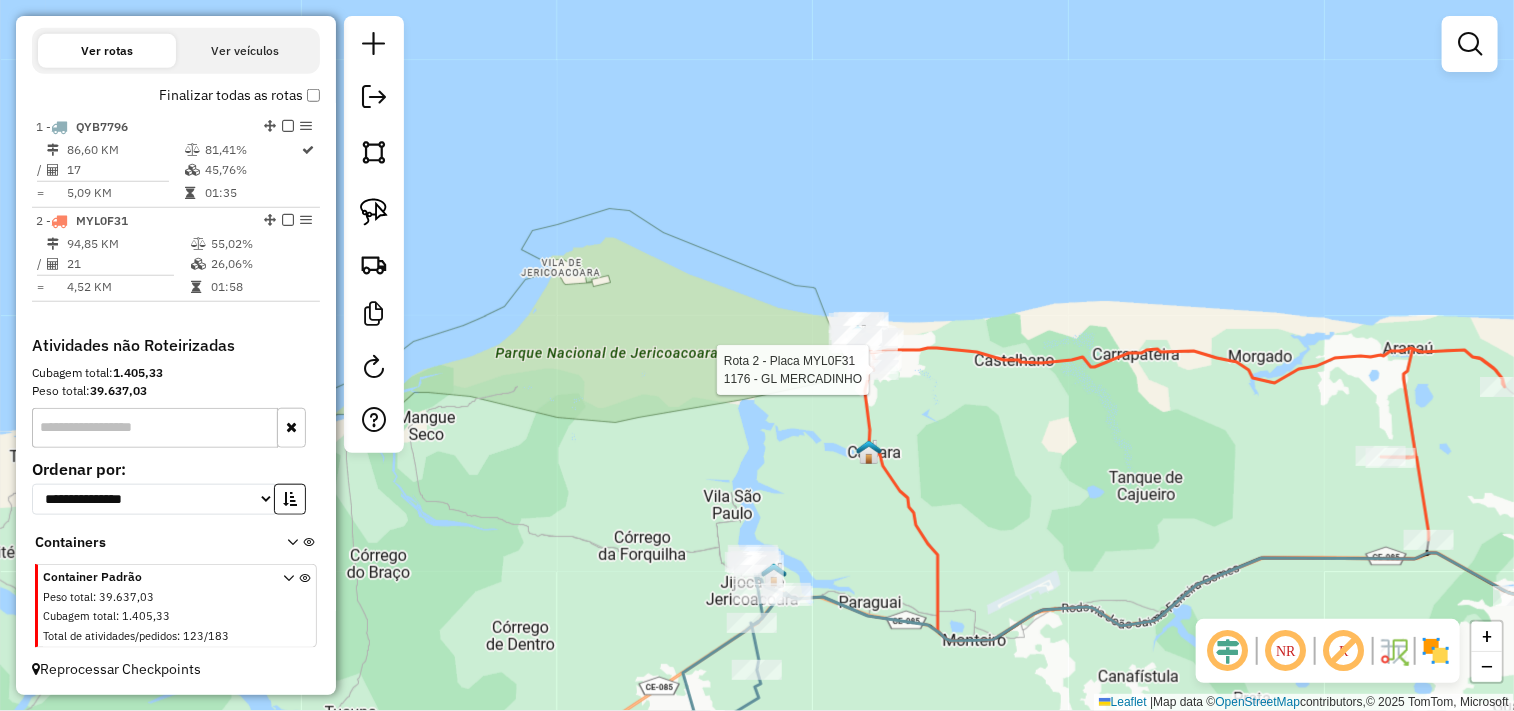 select on "**********" 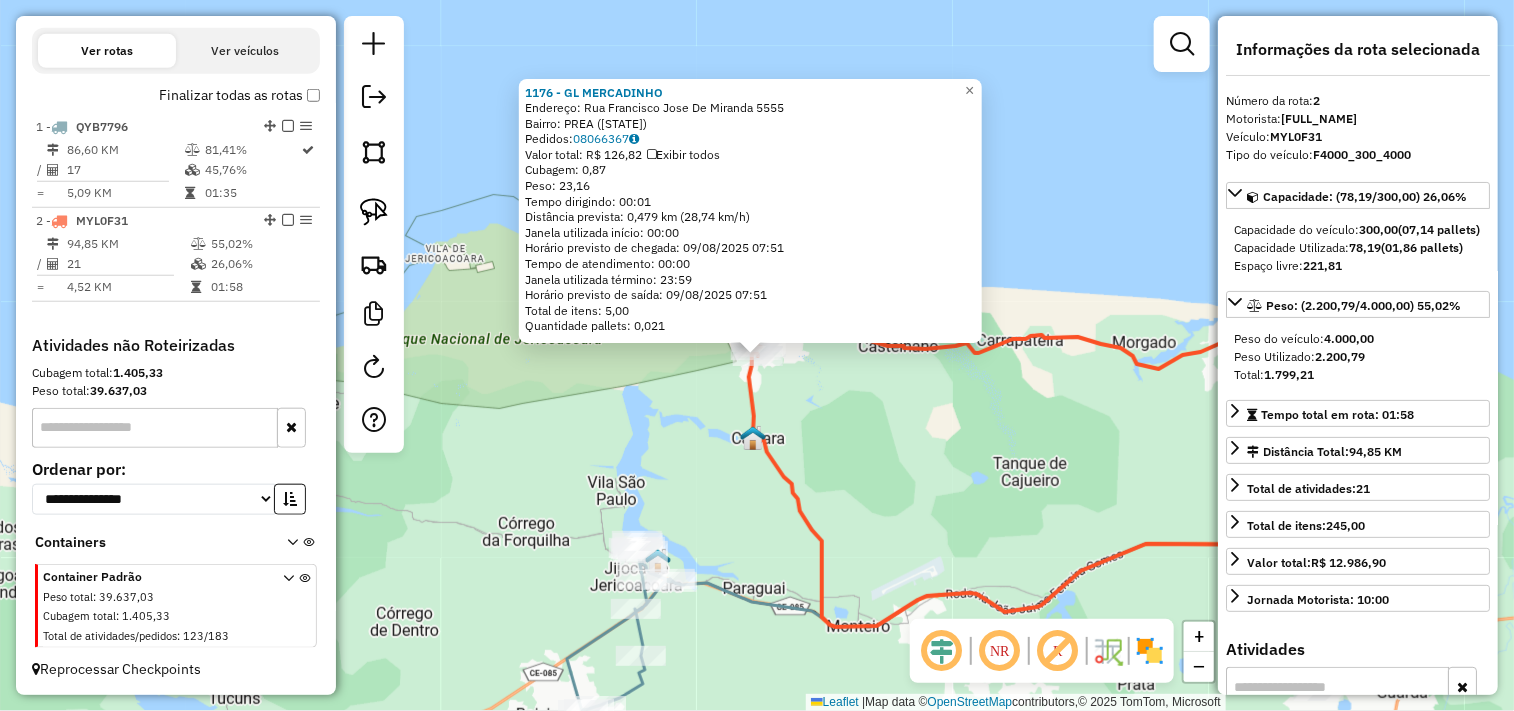 click on "1176 - GL MERCADINHO  Endereço:  Rua Francisco Jose De Miranda 5555   Bairro: PREA (CRUZ / CE)   Pedidos:  08066367   Valor total: R$ 126,82   Exibir todos   Cubagem: 0,87  Peso: 23,16  Tempo dirigindo: 00:01   Distância prevista: 0,479 km (28,74 km/h)   Janela utilizada início: 00:00   Horário previsto de chegada: 09/08/2025 07:51   Tempo de atendimento: 00:00   Janela utilizada término: 23:59   Horário previsto de saída: 09/08/2025 07:51   Total de itens: 5,00   Quantidade pallets: 0,021  × Janela de atendimento Grade de atendimento Capacidade Transportadoras Veículos Cliente Pedidos  Rotas Selecione os dias de semana para filtrar as janelas de atendimento  Seg   Ter   Qua   Qui   Sex   Sáb   Dom  Informe o período da janela de atendimento: De: Até:  Filtrar exatamente a janela do cliente  Considerar janela de atendimento padrão  Selecione os dias de semana para filtrar as grades de atendimento  Seg   Ter   Qua   Qui   Sex   Sáb   Dom   Considerar clientes sem dia de atendimento cadastrado De:" 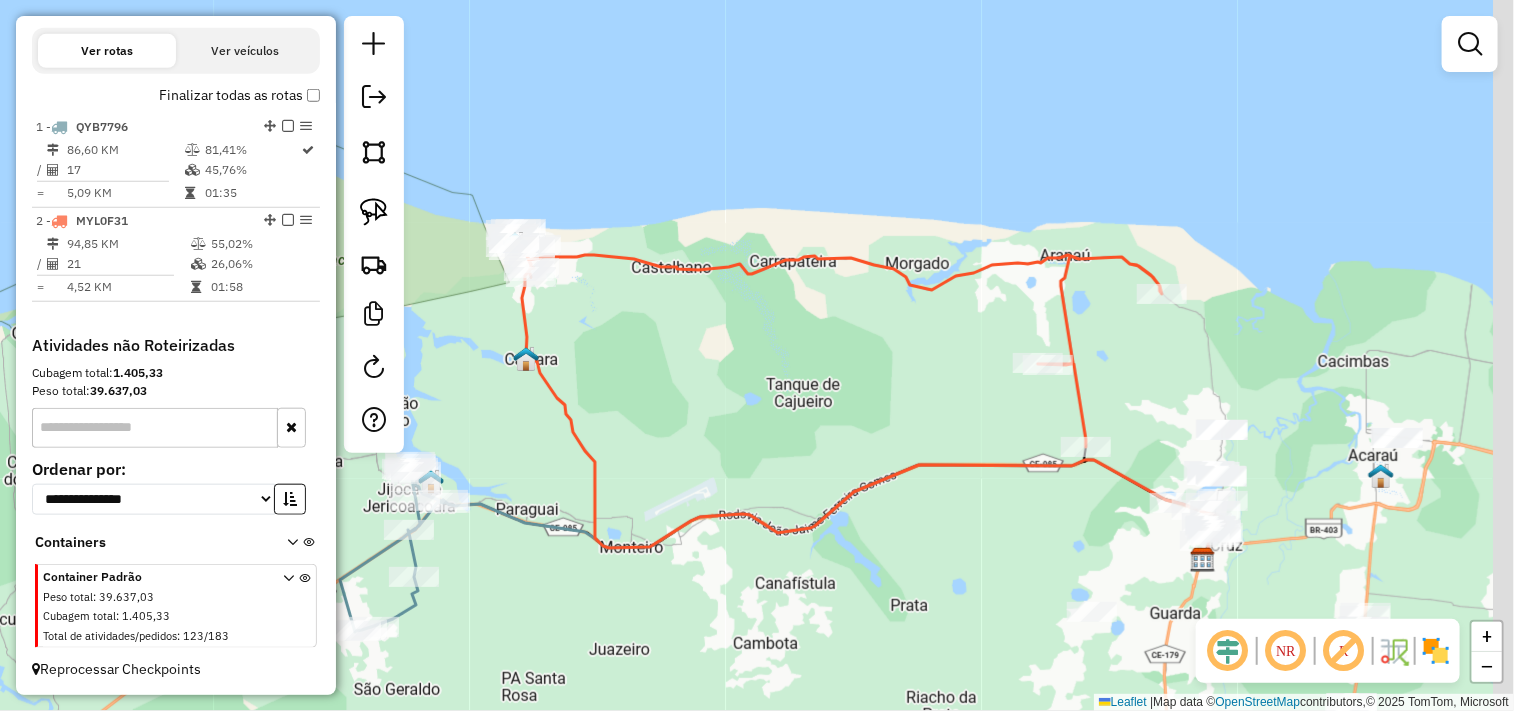 drag, startPoint x: 990, startPoint y: 490, endPoint x: 767, endPoint y: 412, distance: 236.24776 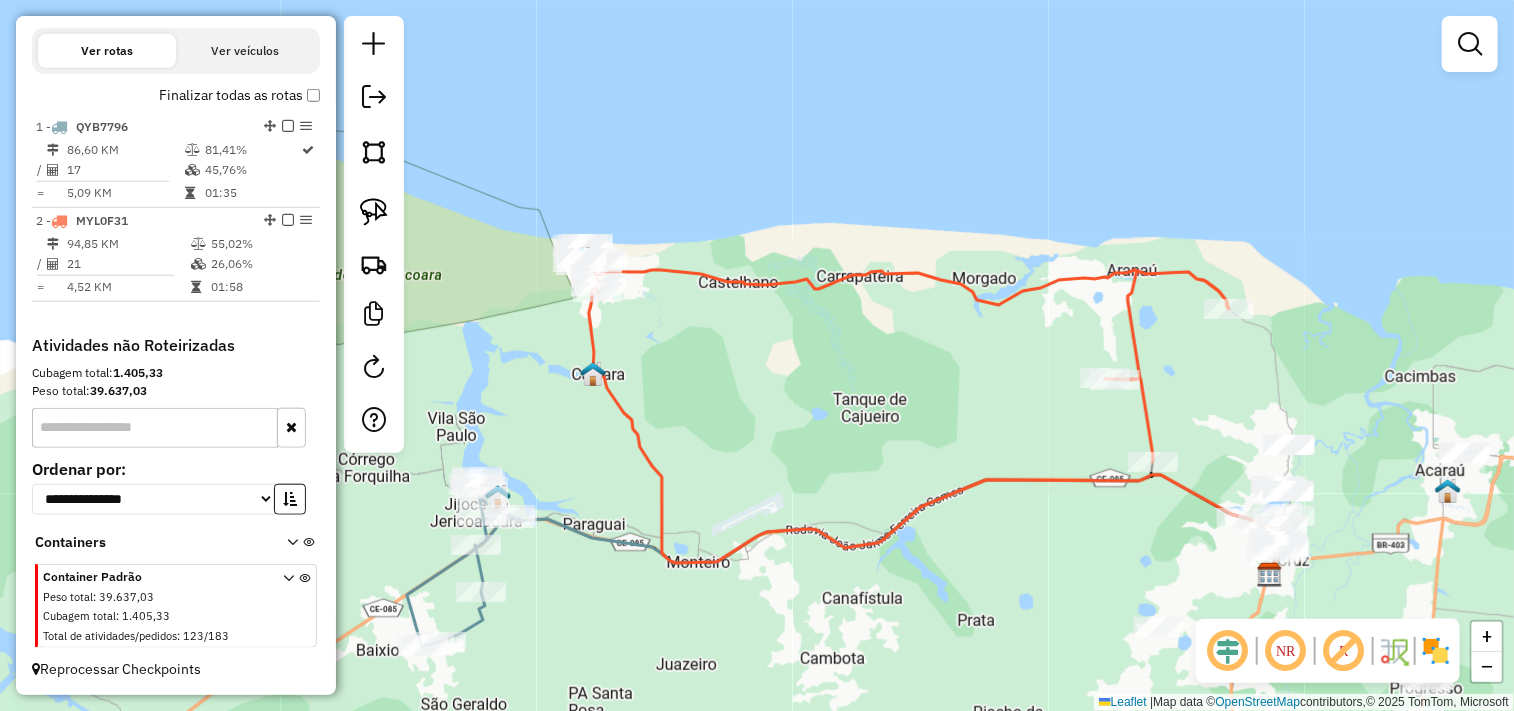 drag, startPoint x: 686, startPoint y: 381, endPoint x: 725, endPoint y: 396, distance: 41.785164 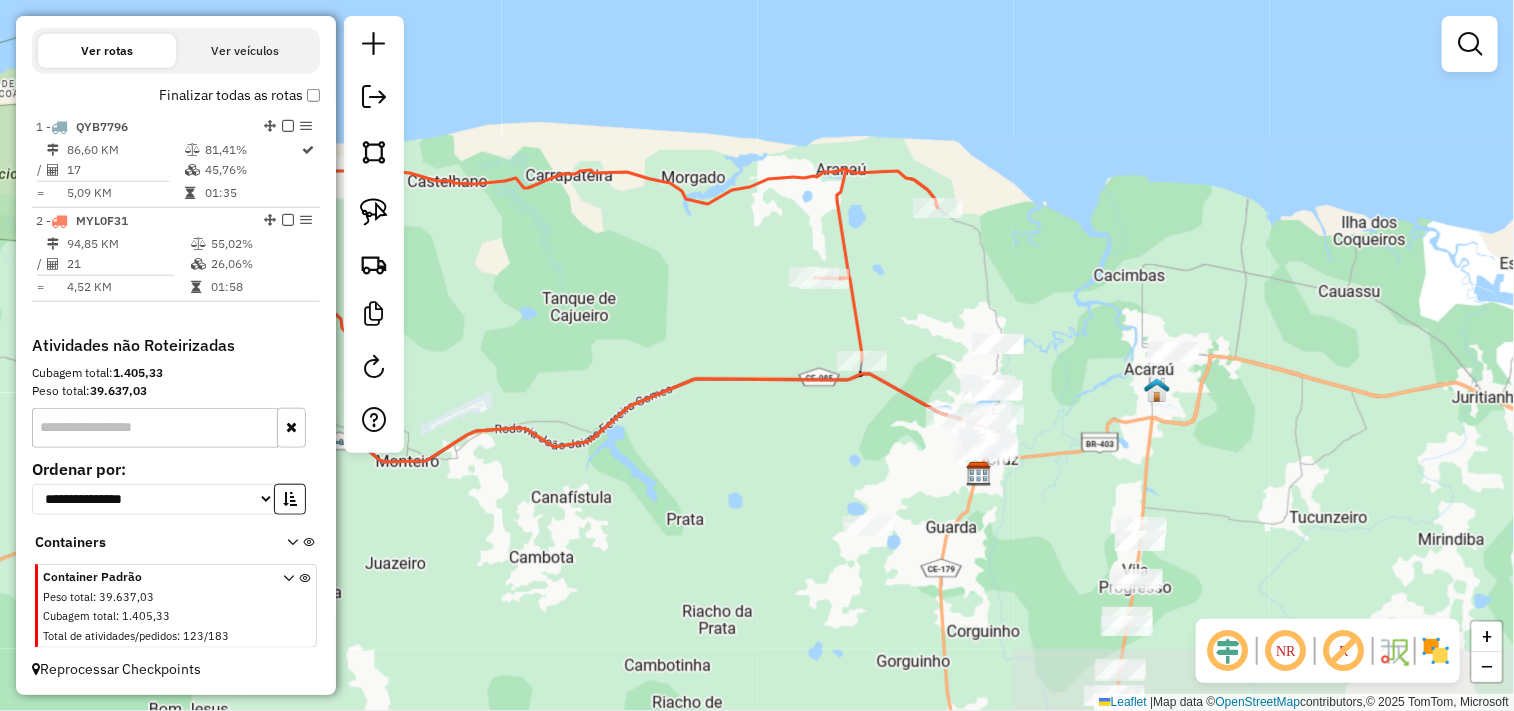 drag, startPoint x: 971, startPoint y: 471, endPoint x: 637, endPoint y: 351, distance: 354.9028 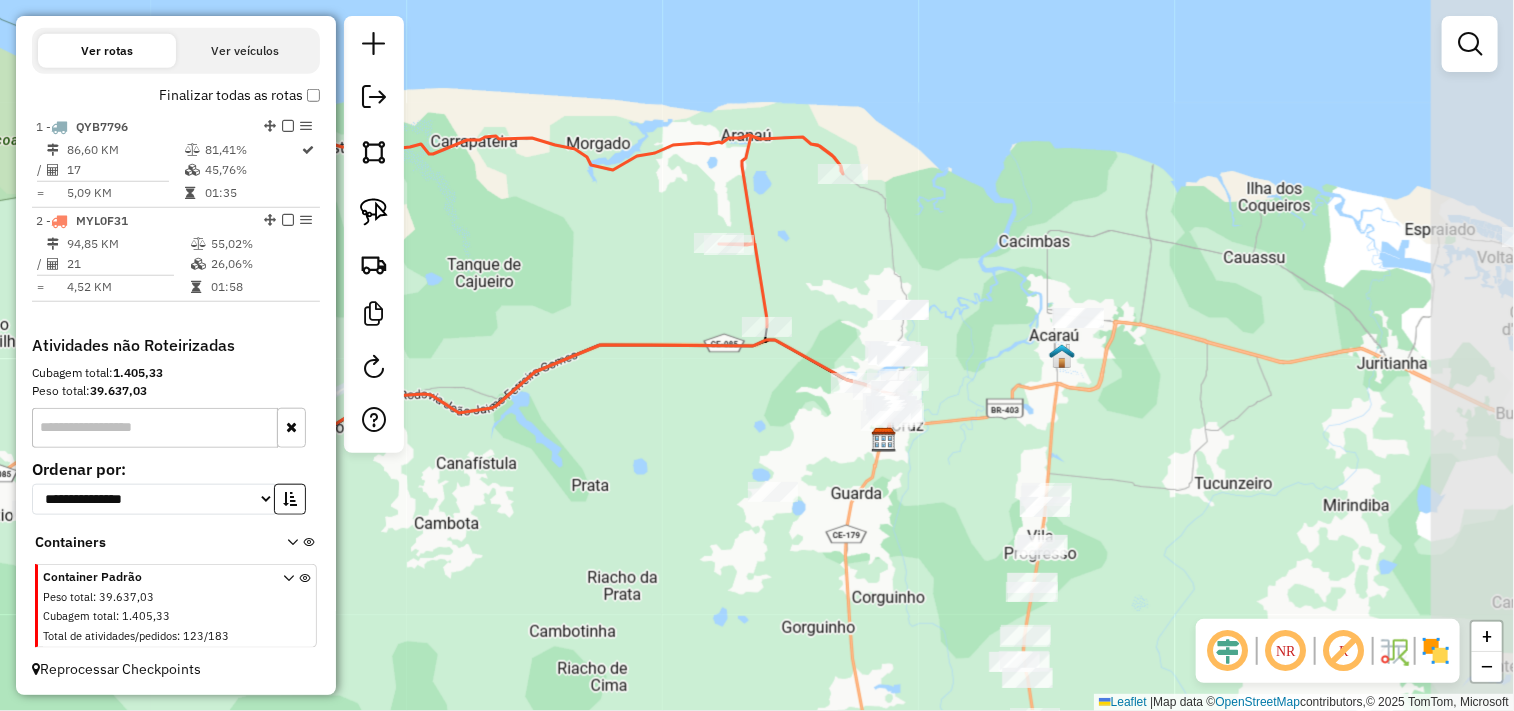 drag, startPoint x: 745, startPoint y: 464, endPoint x: 593, endPoint y: 381, distance: 173.18488 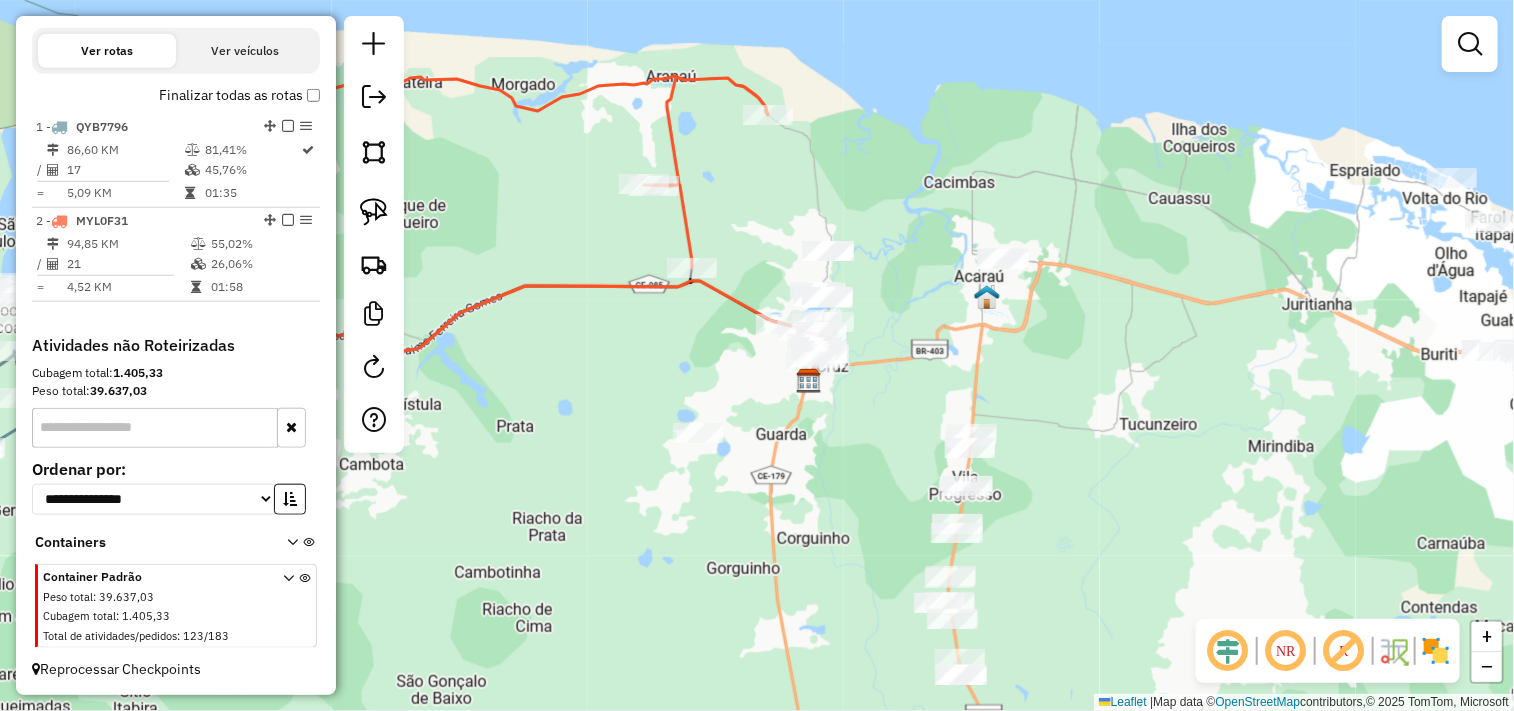drag, startPoint x: 850, startPoint y: 476, endPoint x: 696, endPoint y: 374, distance: 184.716 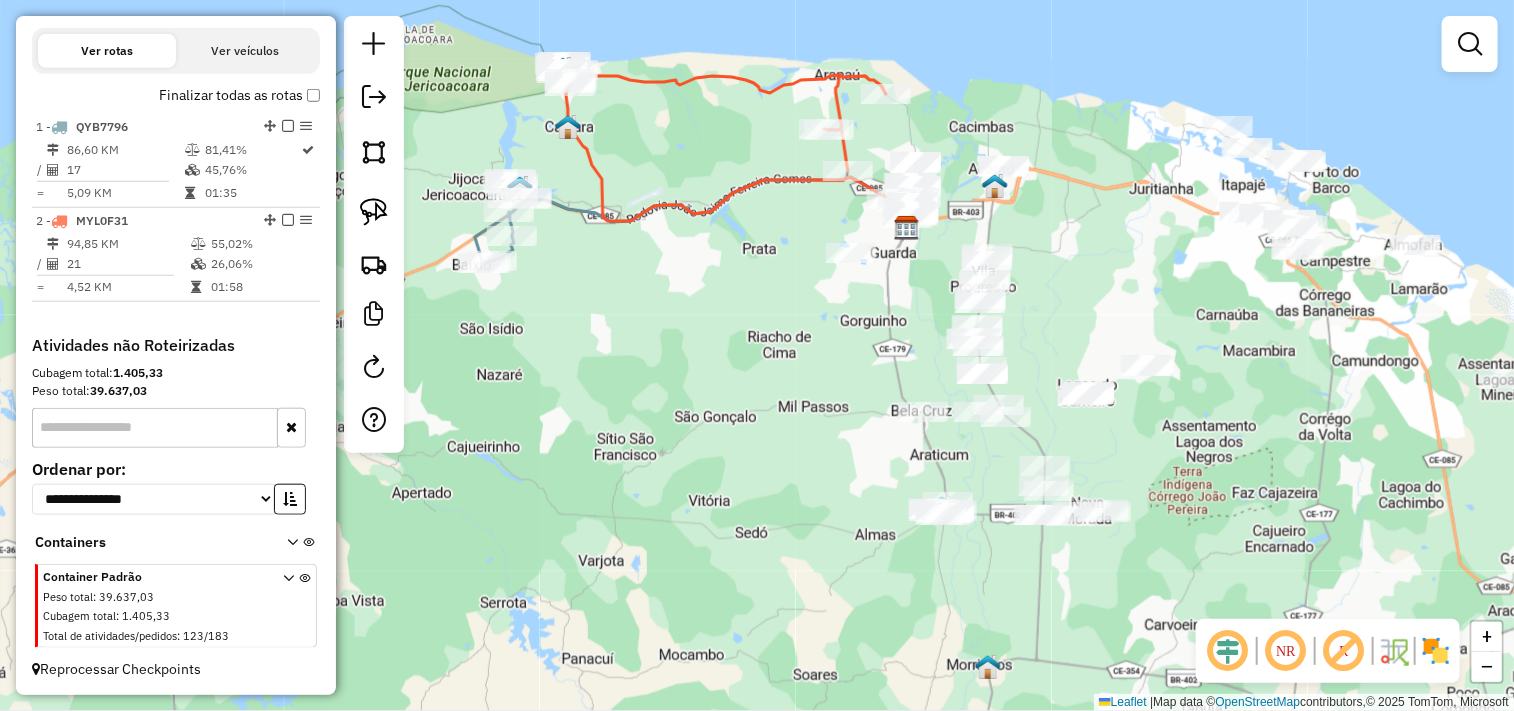 drag, startPoint x: 624, startPoint y: 627, endPoint x: 872, endPoint y: 551, distance: 259.38388 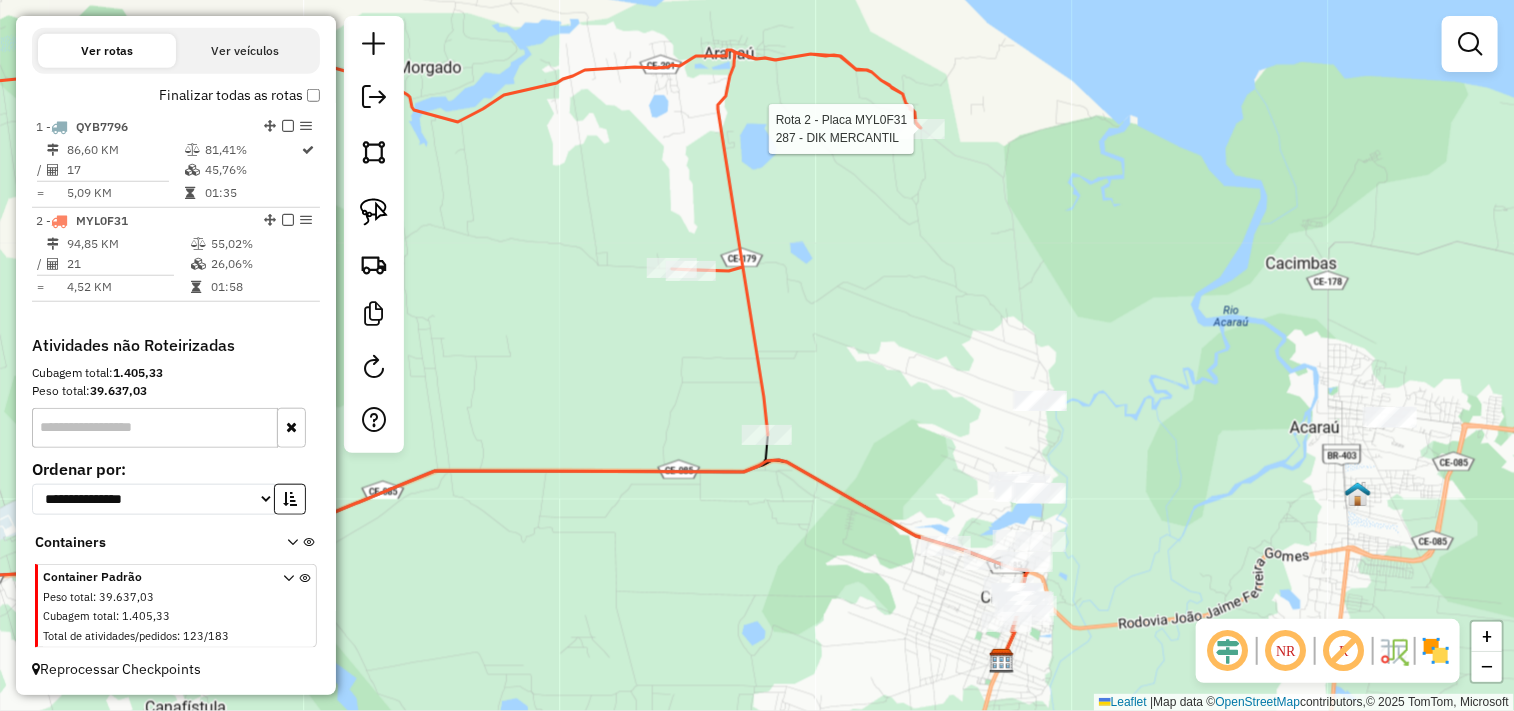 select on "**********" 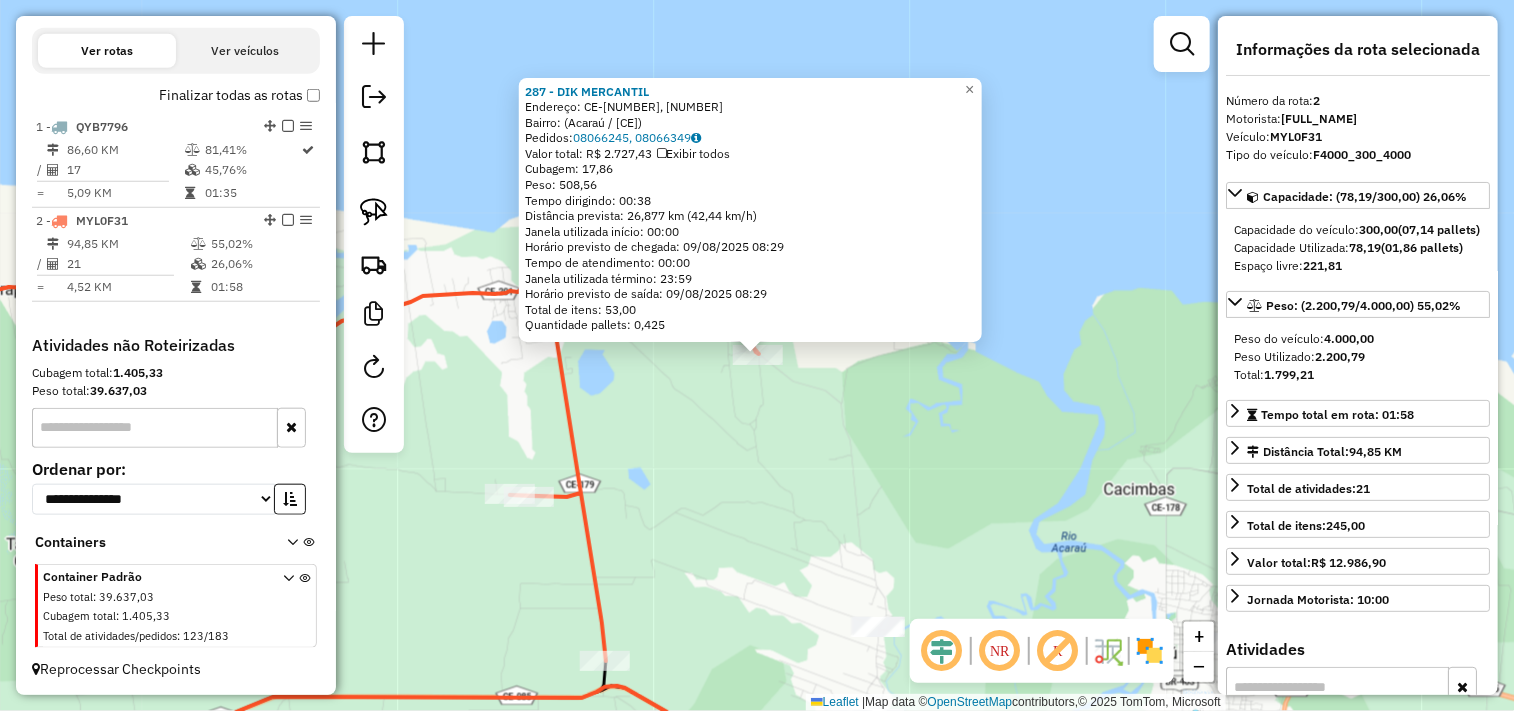 click on "287 - DIK MERCANTIL  Endereço: CE-179, 4754   Bairro:  (Acaraú / CE)   Pedidos:  08066245, 08066349   Valor total: R$ 2.727,43   Exibir todos   Cubagem: 17,86  Peso: 508,56  Tempo dirigindo: 00:38   Distância prevista: 26,877 km (42,44 km/h)   Janela utilizada início: 00:00   Horário previsto de chegada: 09/08/2025 08:29   Tempo de atendimento: 00:00   Janela utilizada término: 23:59   Horário previsto de saída: 09/08/2025 08:29   Total de itens: 53,00   Quantidade pallets: 0,425  × Janela de atendimento Grade de atendimento Capacidade Transportadoras Veículos Cliente Pedidos  Rotas Selecione os dias de semana para filtrar as janelas de atendimento  Seg   Ter   Qua   Qui   Sex   Sáb   Dom  Informe o período da janela de atendimento: De: Até:  Filtrar exatamente a janela do cliente  Considerar janela de atendimento padrão  Selecione os dias de semana para filtrar as grades de atendimento  Seg   Ter   Qua   Qui   Sex   Sáb   Dom   Considerar clientes sem dia de atendimento cadastrado  De:   De:" 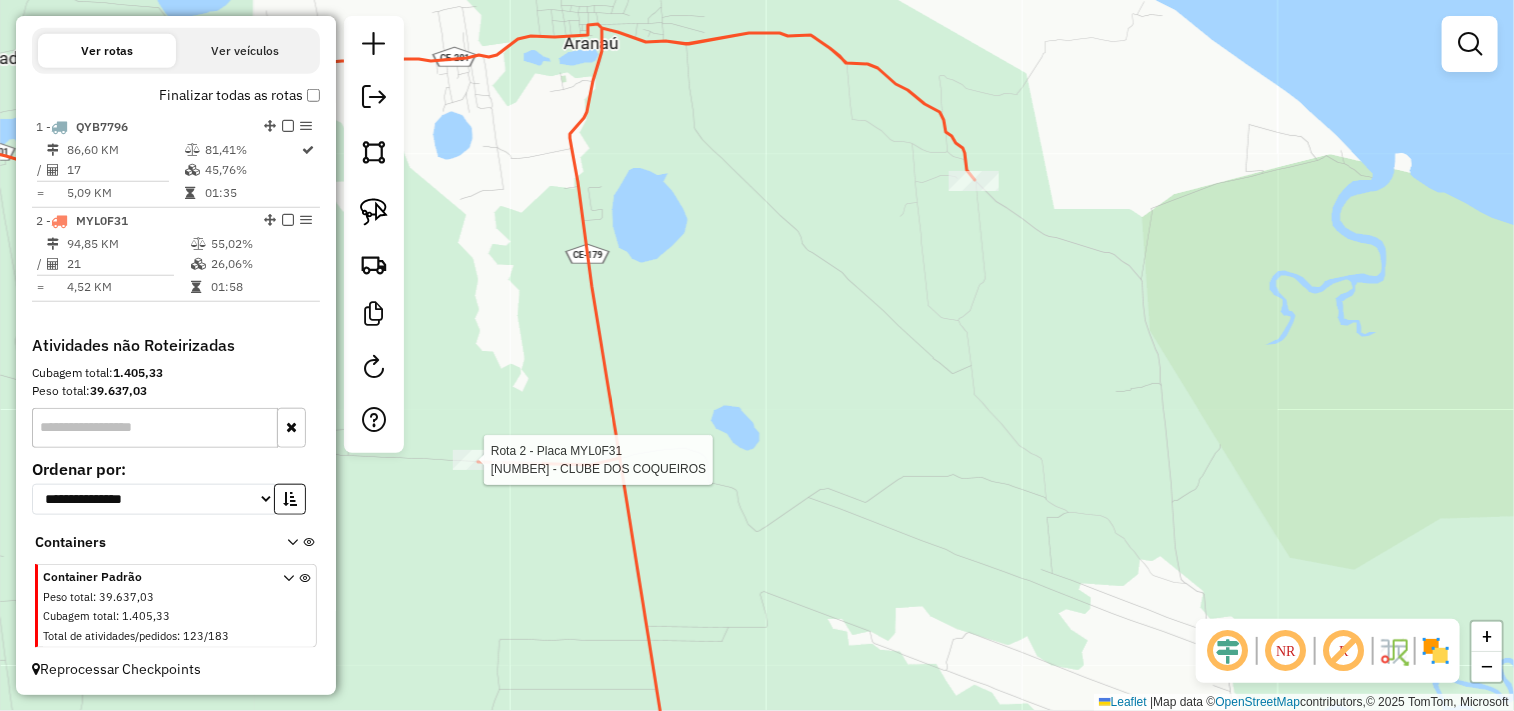 select on "**********" 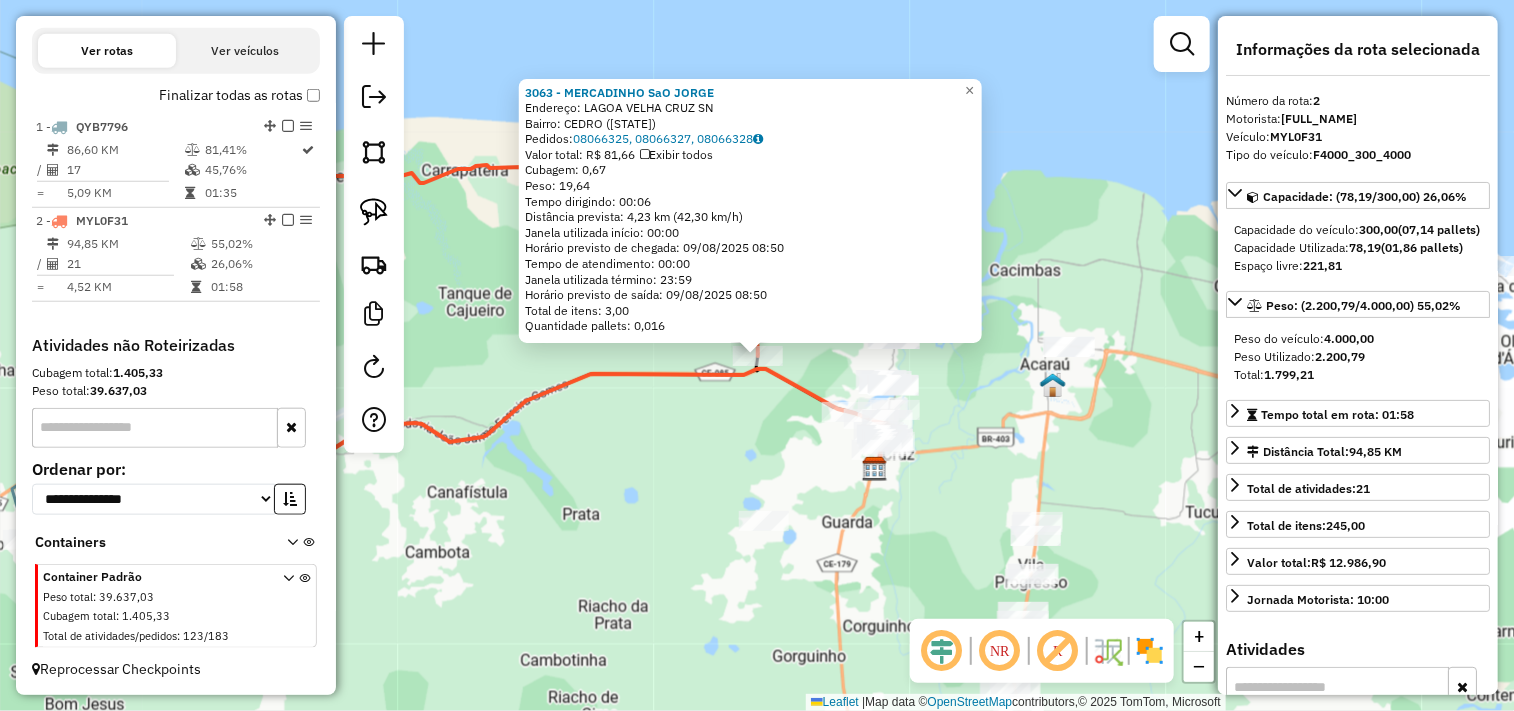 click on "3063 - MERCADINHO SaO JORGE  Endereço:  LAGOA VELHA CRUZ SN   Bairro: CEDRO (CRUZ / CE)   Pedidos:  08066325, 08066327, 08066328   Valor total: R$ 81,66   Exibir todos   Cubagem: 0,67  Peso: 19,64  Tempo dirigindo: 00:06   Distância prevista: 4,23 km (42,30 km/h)   Janela utilizada início: 00:00   Horário previsto de chegada: 09/08/2025 08:50   Tempo de atendimento: 00:00   Janela utilizada término: 23:59   Horário previsto de saída: 09/08/2025 08:50   Total de itens: 3,00   Quantidade pallets: 0,016  × Janela de atendimento Grade de atendimento Capacidade Transportadoras Veículos Cliente Pedidos  Rotas Selecione os dias de semana para filtrar as janelas de atendimento  Seg   Ter   Qua   Qui   Sex   Sáb   Dom  Informe o período da janela de atendimento: De: Até:  Filtrar exatamente a janela do cliente  Considerar janela de atendimento padrão  Selecione os dias de semana para filtrar as grades de atendimento  Seg   Ter   Qua   Qui   Sex   Sáb   Dom   Peso mínimo:   Peso máximo:   De:   Até:  +" 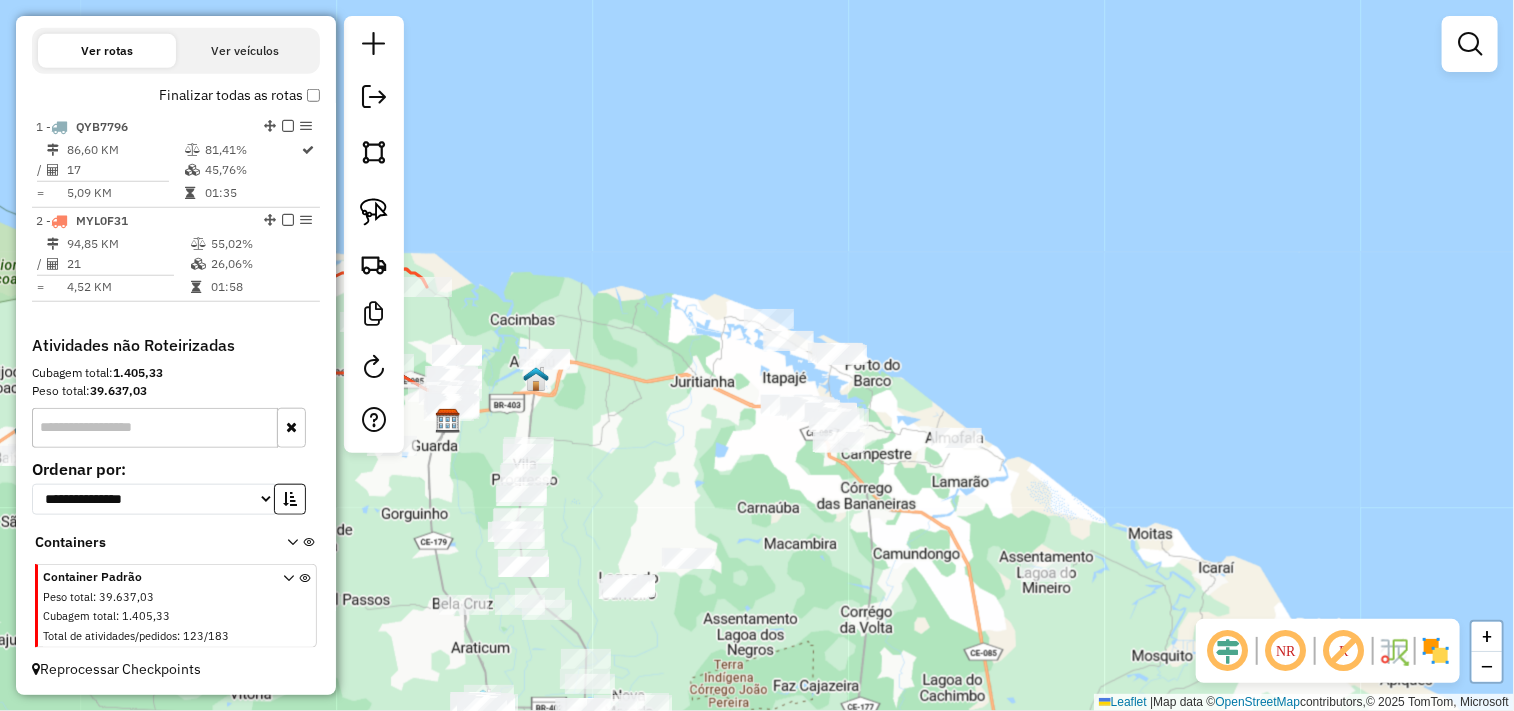 drag, startPoint x: 1008, startPoint y: 475, endPoint x: 651, endPoint y: 444, distance: 358.3434 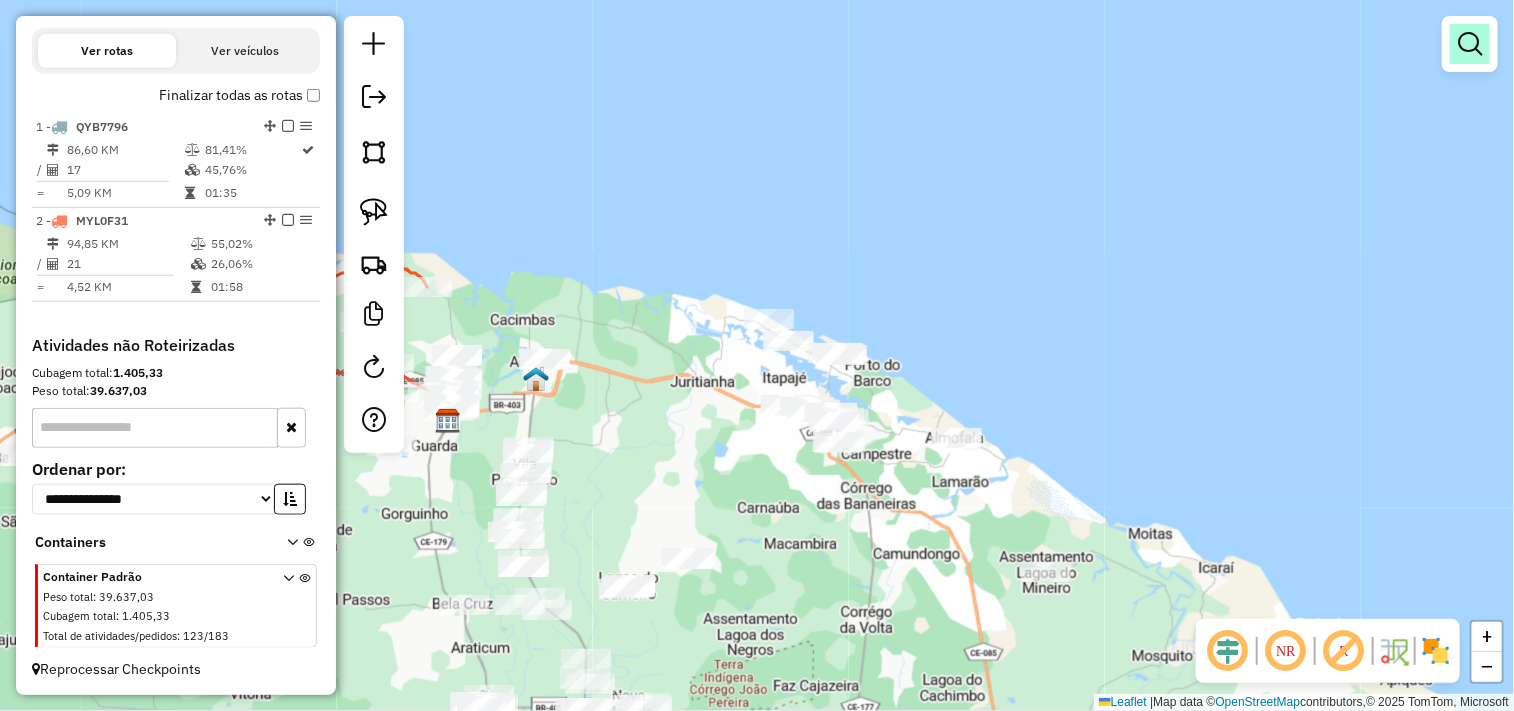 click at bounding box center (1470, 44) 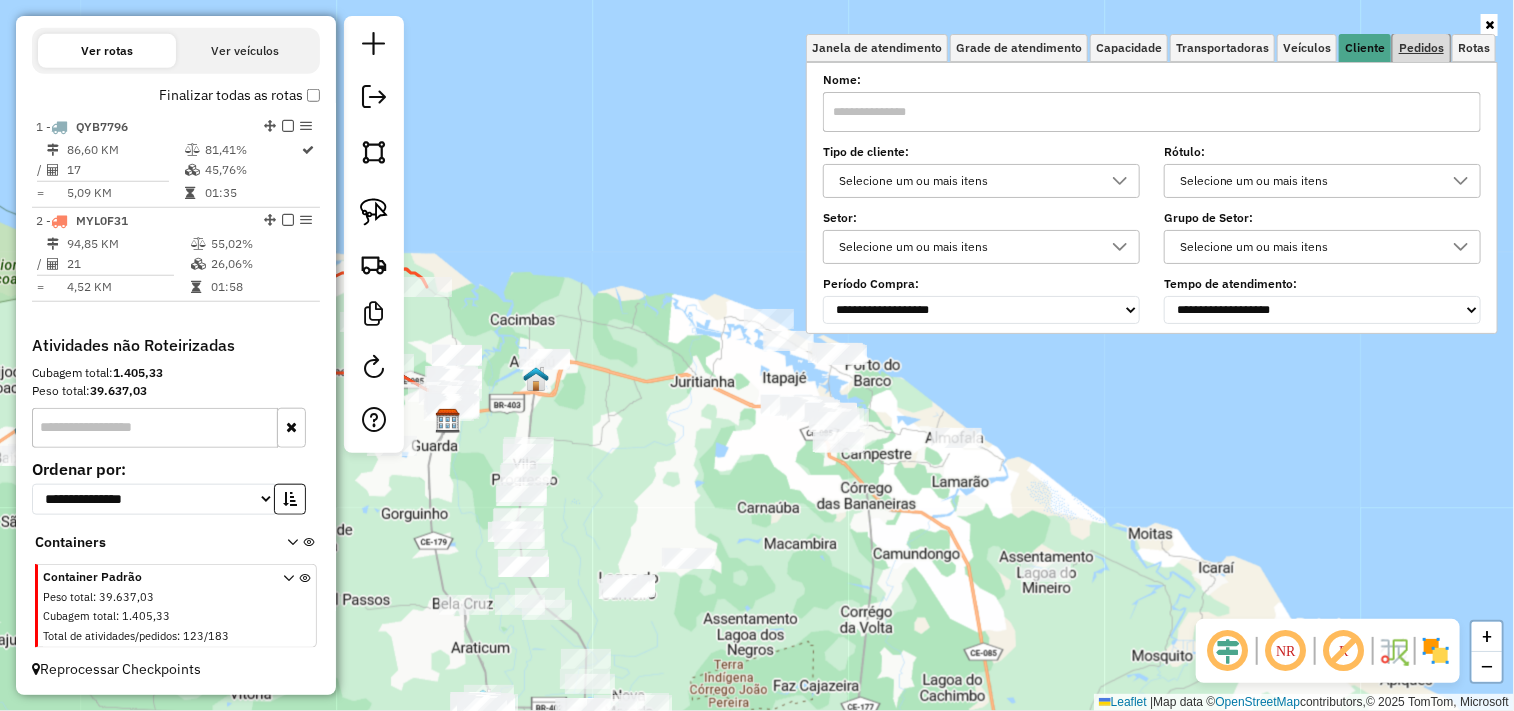 click on "Pedidos" at bounding box center (1421, 48) 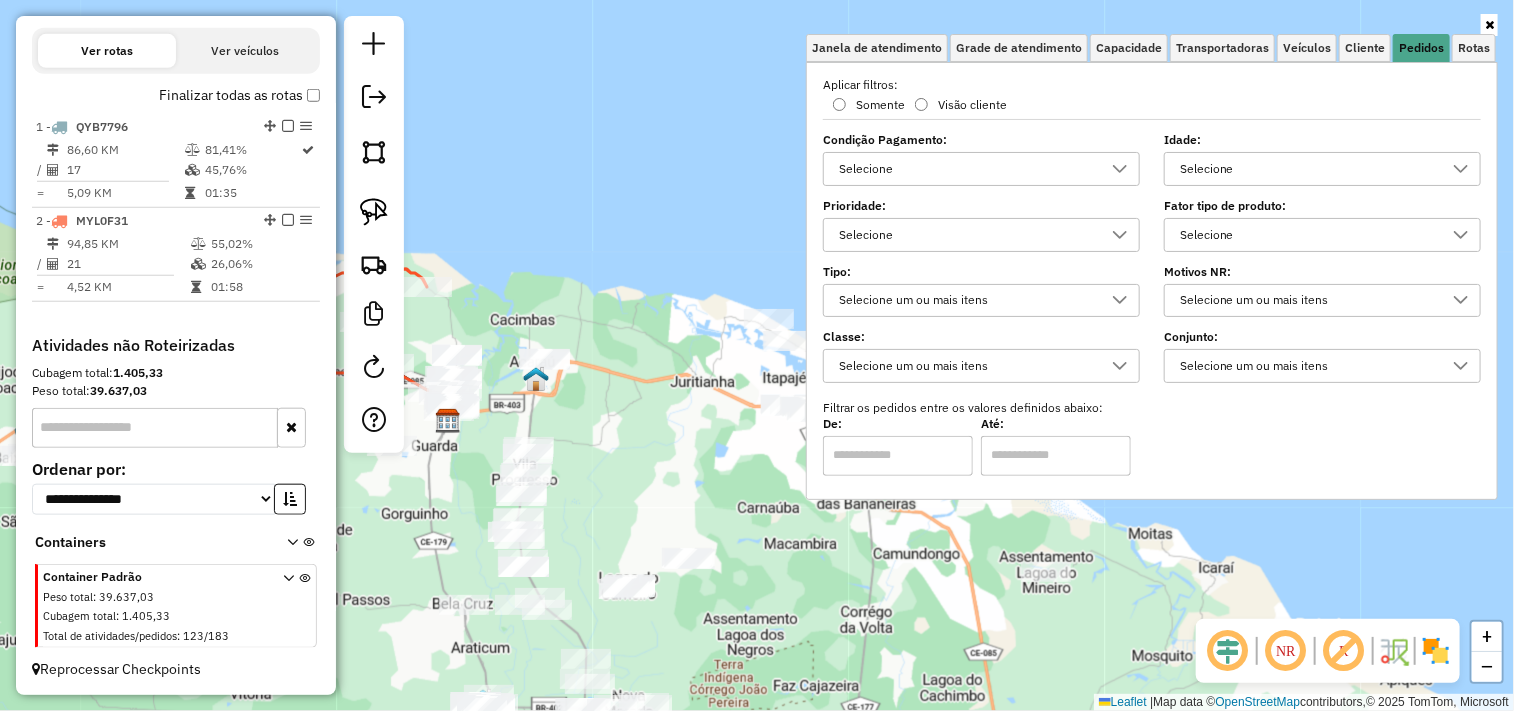 click on "Selecione" at bounding box center (1307, 169) 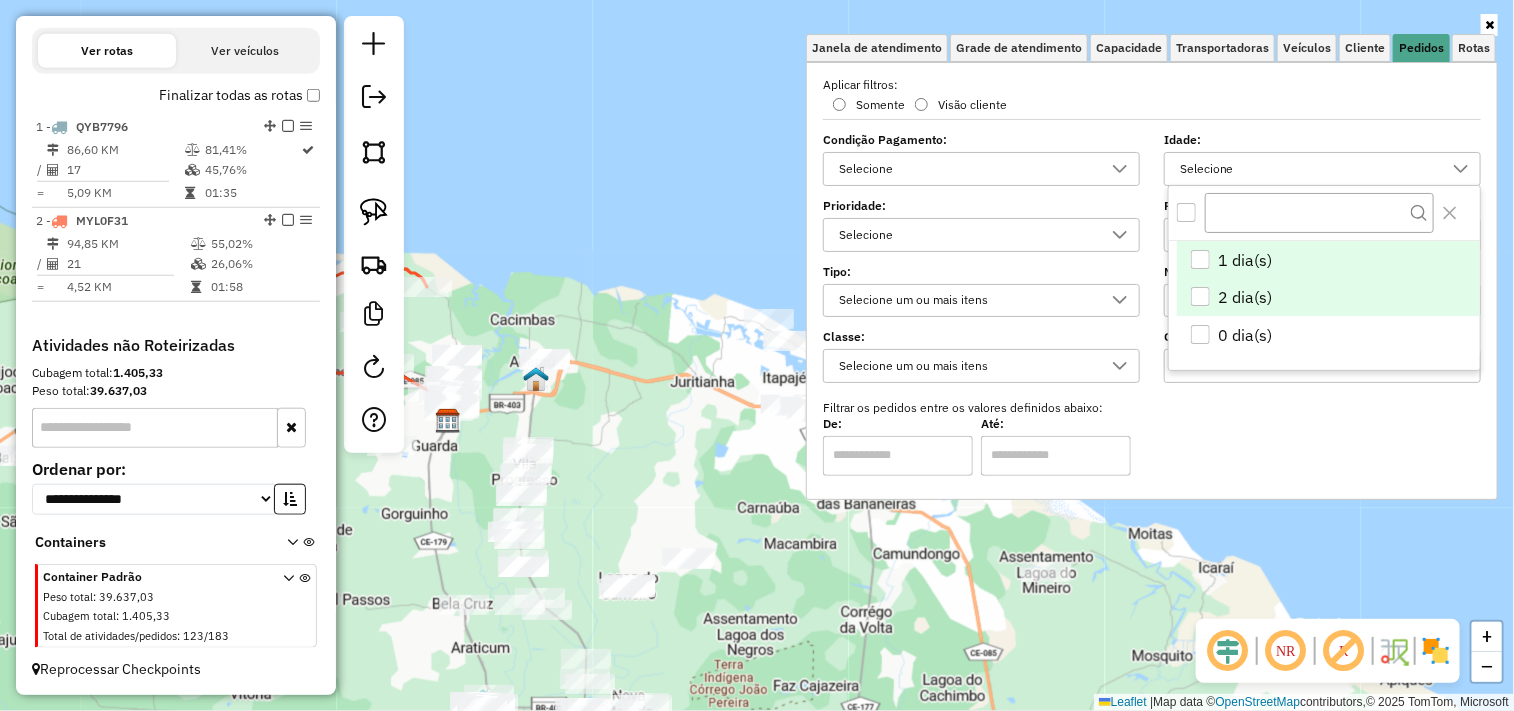 drag, startPoint x: 1196, startPoint y: 263, endPoint x: 1200, endPoint y: 280, distance: 17.464249 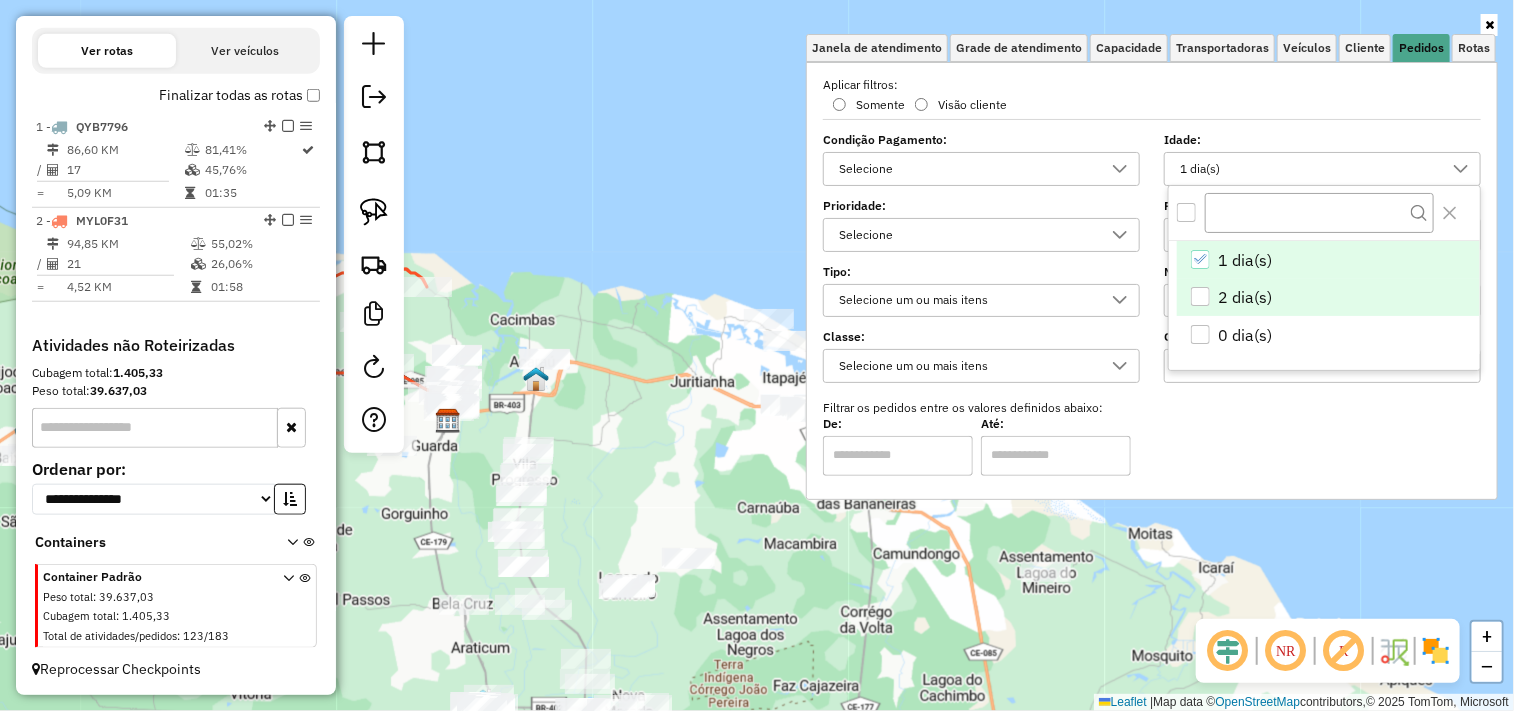 click at bounding box center (1200, 296) 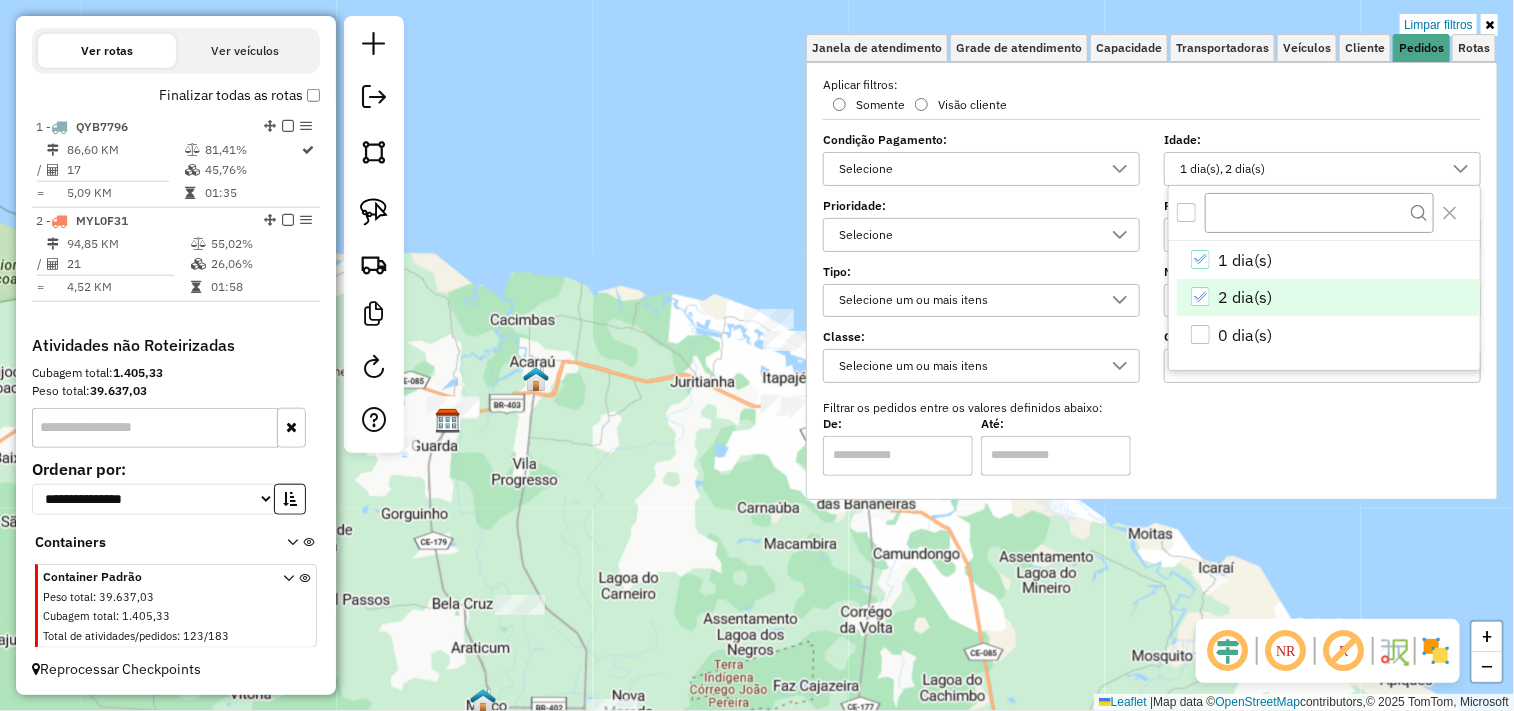 click on "Limpar filtros Janela de atendimento Grade de atendimento Capacidade Transportadoras Veículos Cliente Pedidos  Rotas Selecione os dias de semana para filtrar as janelas de atendimento  Seg   Ter   Qua   Qui   Sex   Sáb   Dom  Informe o período da janela de atendimento: De: Até:  Filtrar exatamente a janela do cliente  Considerar janela de atendimento padrão  Selecione os dias de semana para filtrar as grades de atendimento  Seg   Ter   Qua   Qui   Sex   Sáb   Dom   Considerar clientes sem dia de atendimento cadastrado  Clientes fora do dia de atendimento selecionado Filtrar as atividades entre os valores definidos abaixo:  Peso mínimo:   Peso máximo:   Cubagem mínima:   Cubagem máxima:   De:   Até:  Filtrar as atividades entre o tempo de atendimento definido abaixo:  De:   Até:   Considerar capacidade total dos clientes não roteirizados Transportadora: Selecione um ou mais itens Tipo de veículo: Selecione um ou mais itens Veículo: Selecione um ou mais itens Motorista: Selecione um ou mais itens" 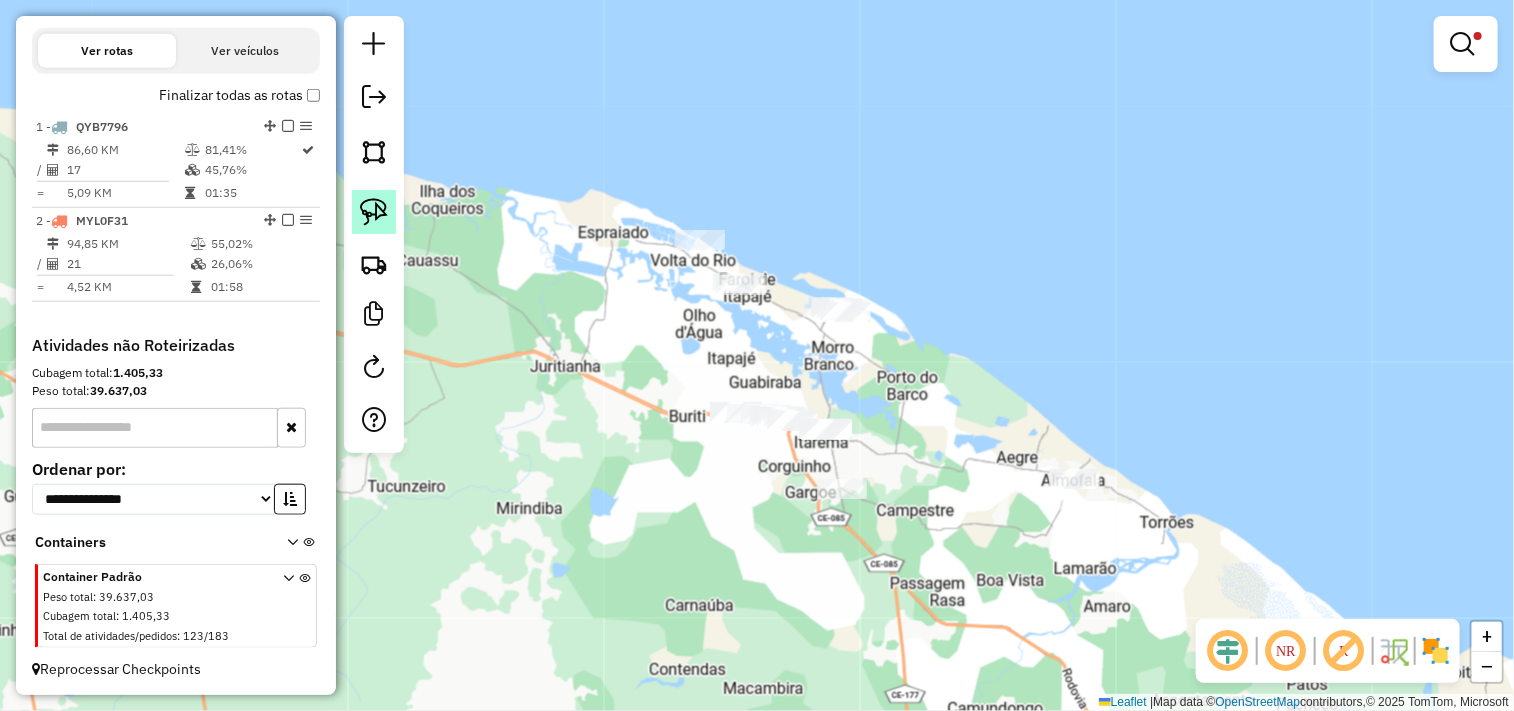 click 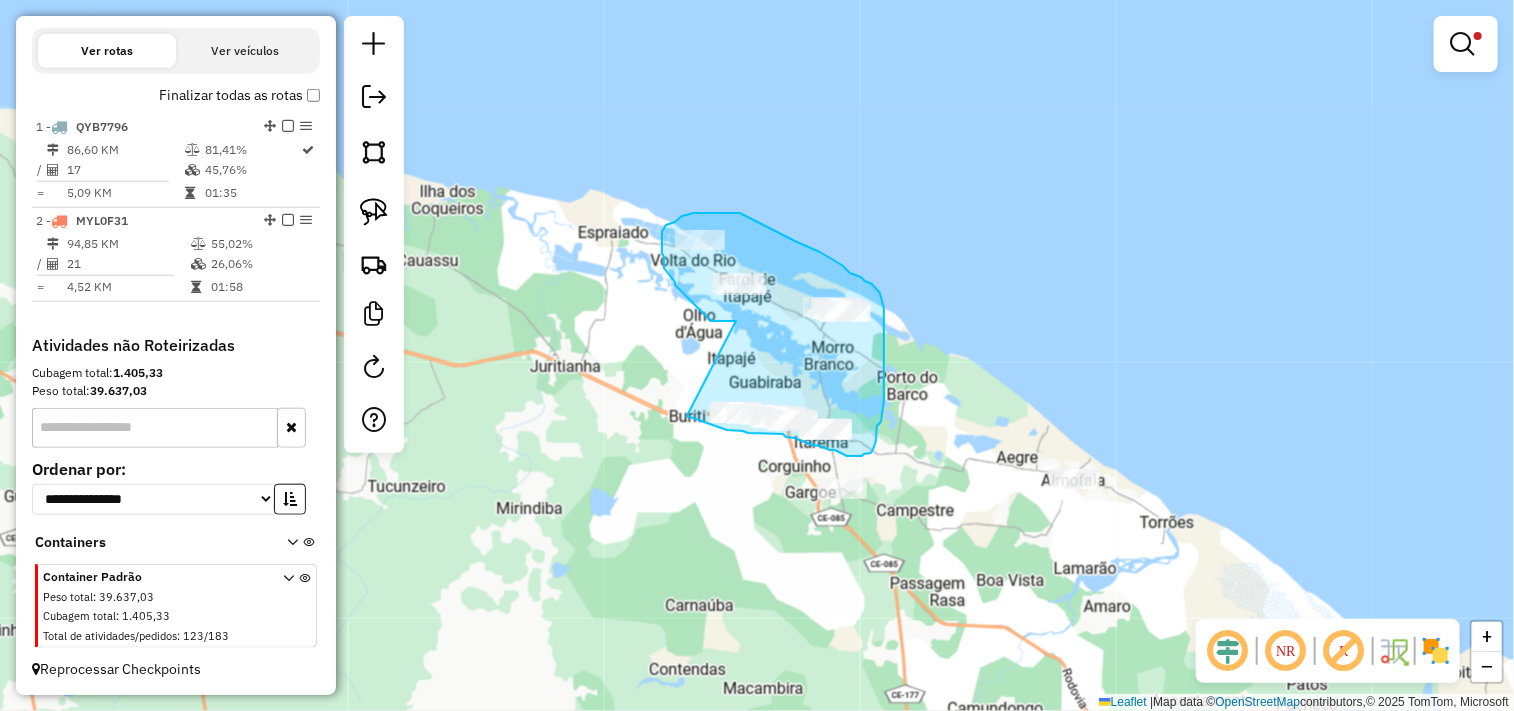 drag, startPoint x: 724, startPoint y: 322, endPoint x: 687, endPoint y: 416, distance: 101.0198 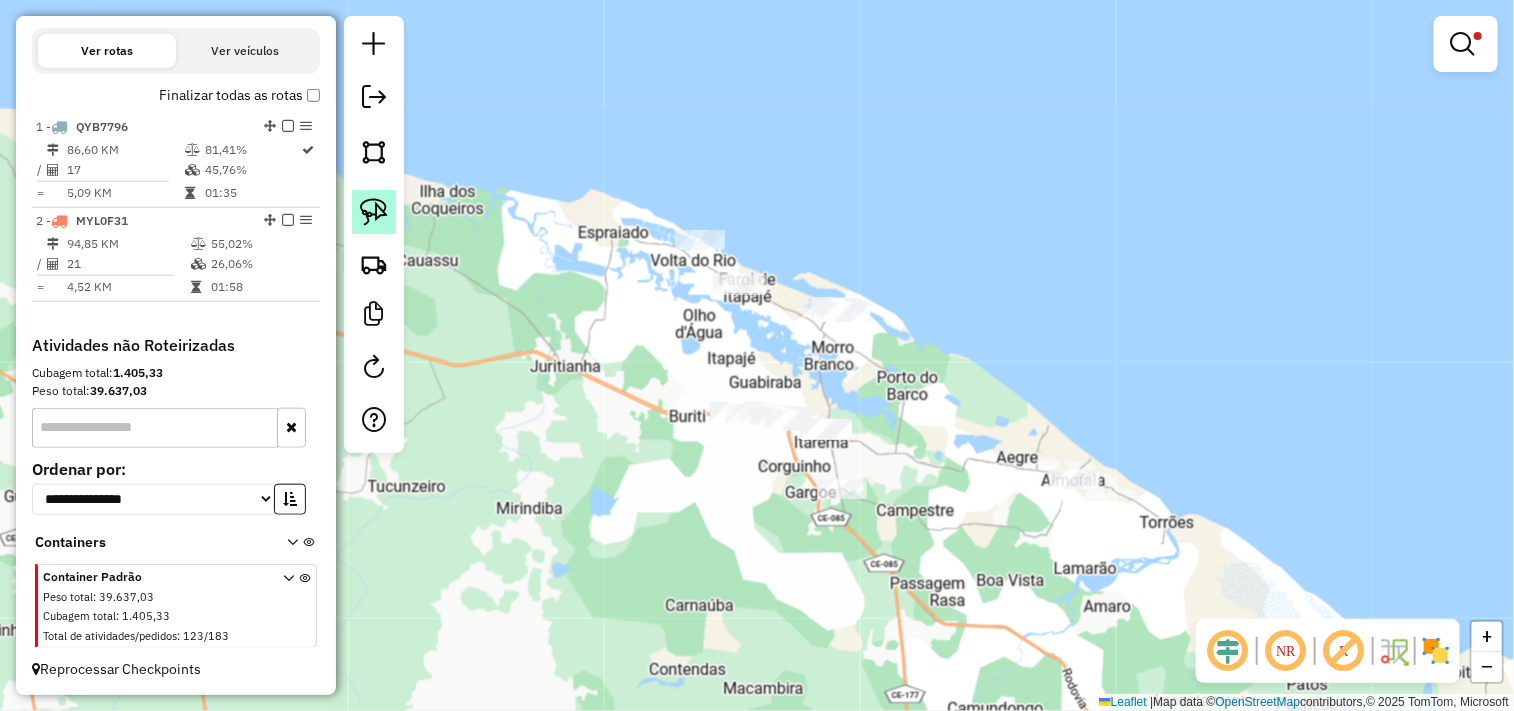 click 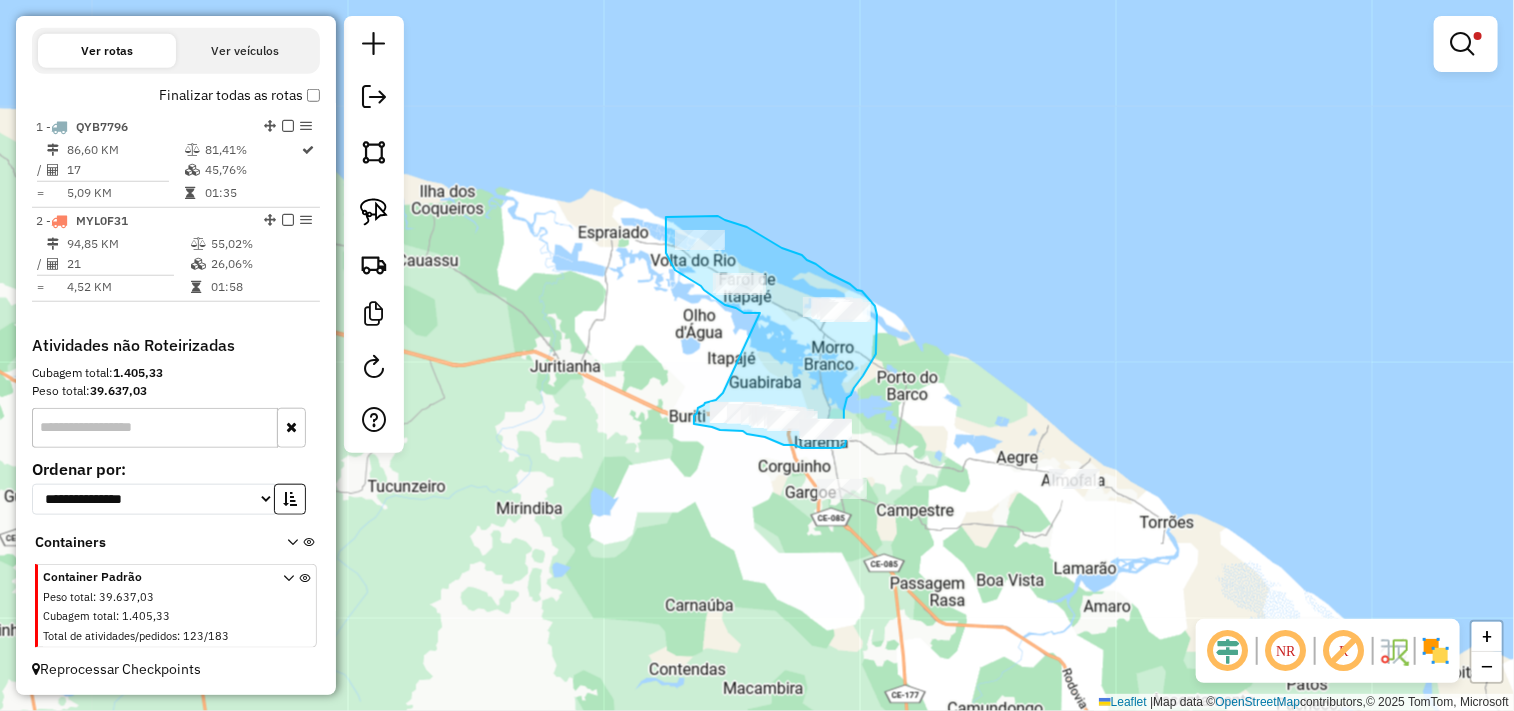drag, startPoint x: 742, startPoint y: 312, endPoint x: 724, endPoint y: 392, distance: 82 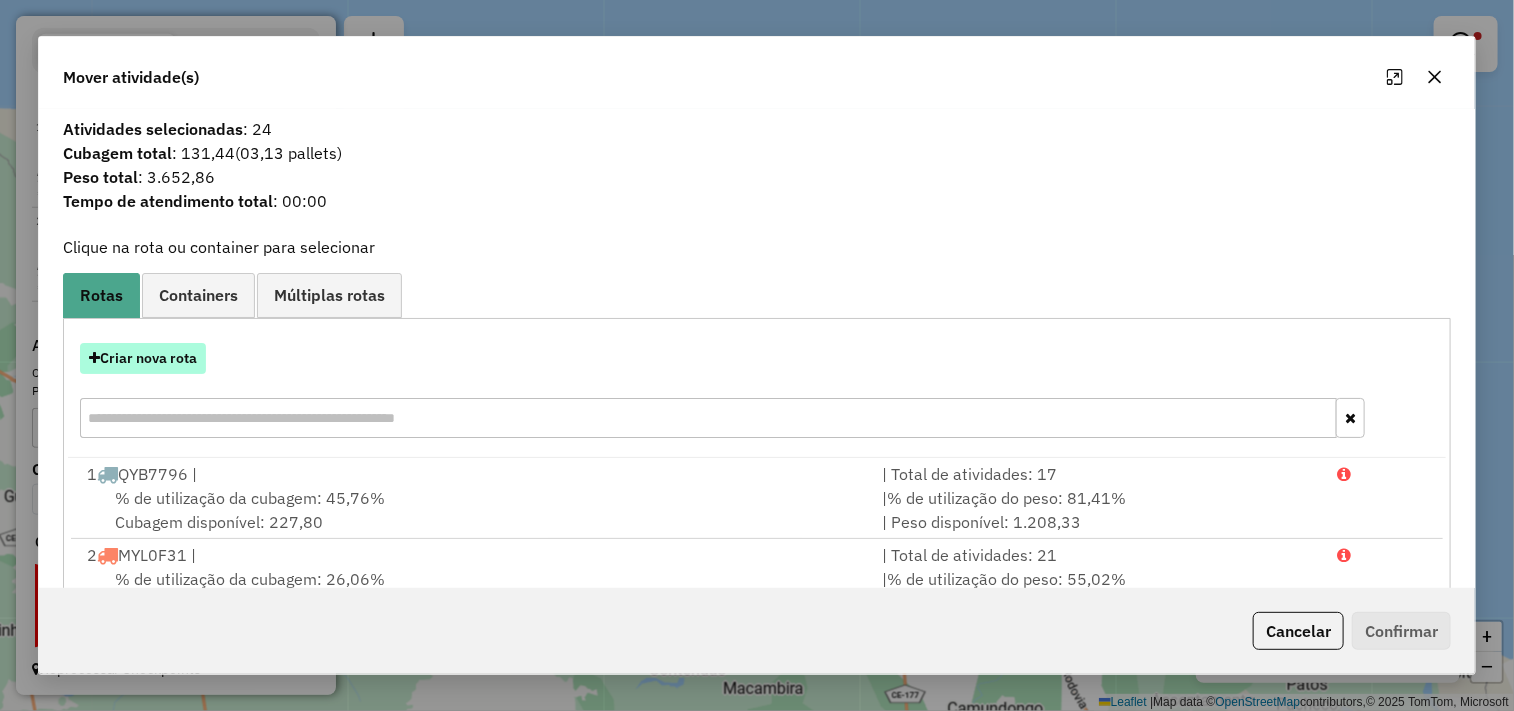 click on "Criar nova rota" at bounding box center [143, 358] 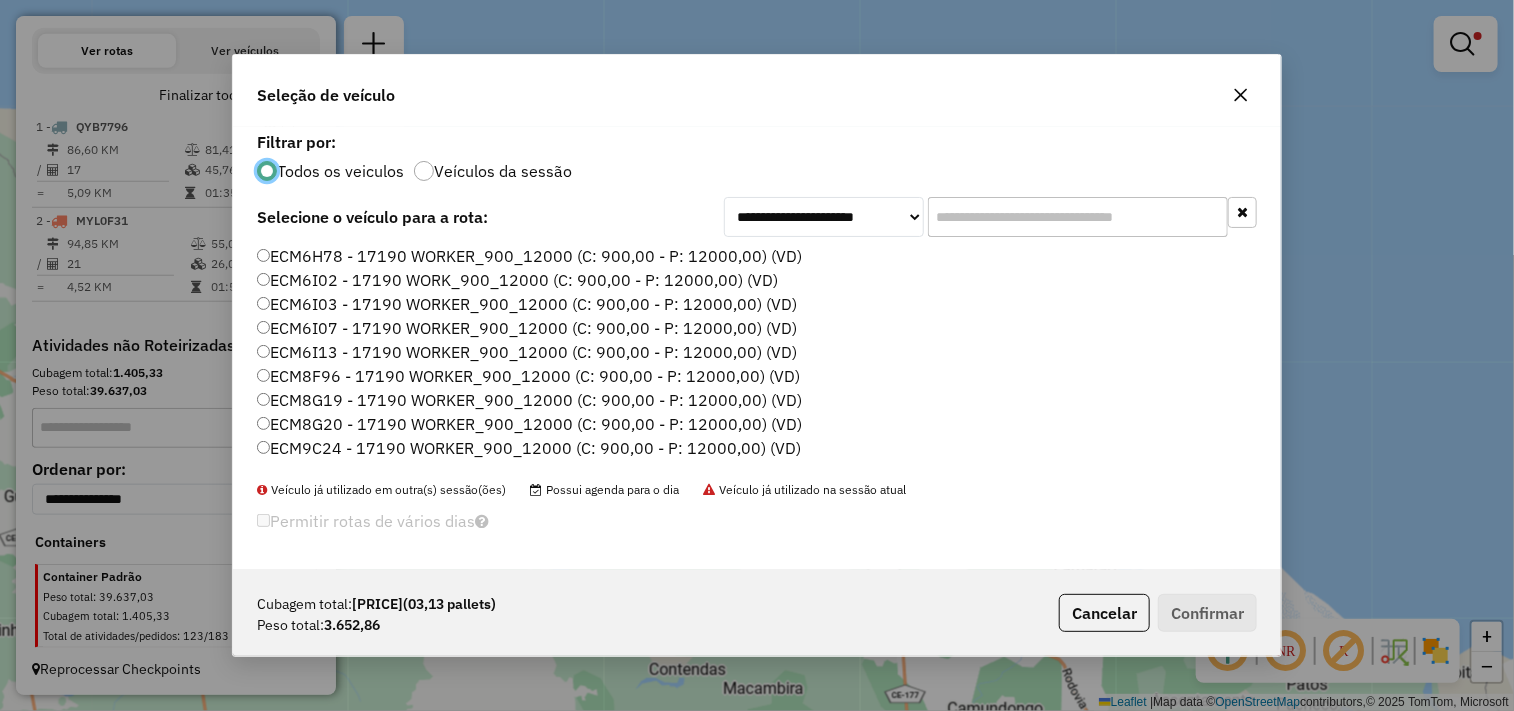scroll, scrollTop: 11, scrollLeft: 5, axis: both 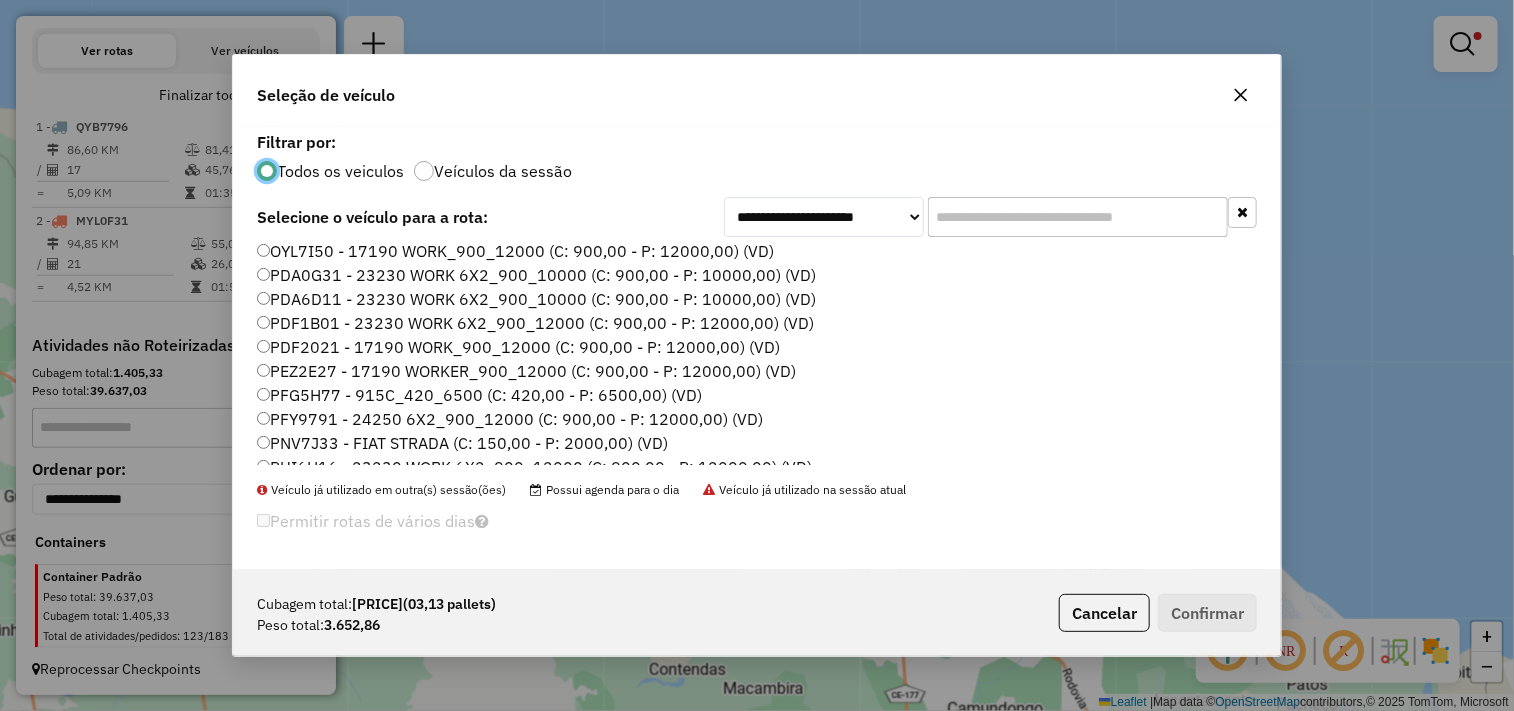 click on "PDA0G31 - 23230 WORK 6X2_900_10000 (C: 900,00 - P: 10000,00) (VD)" 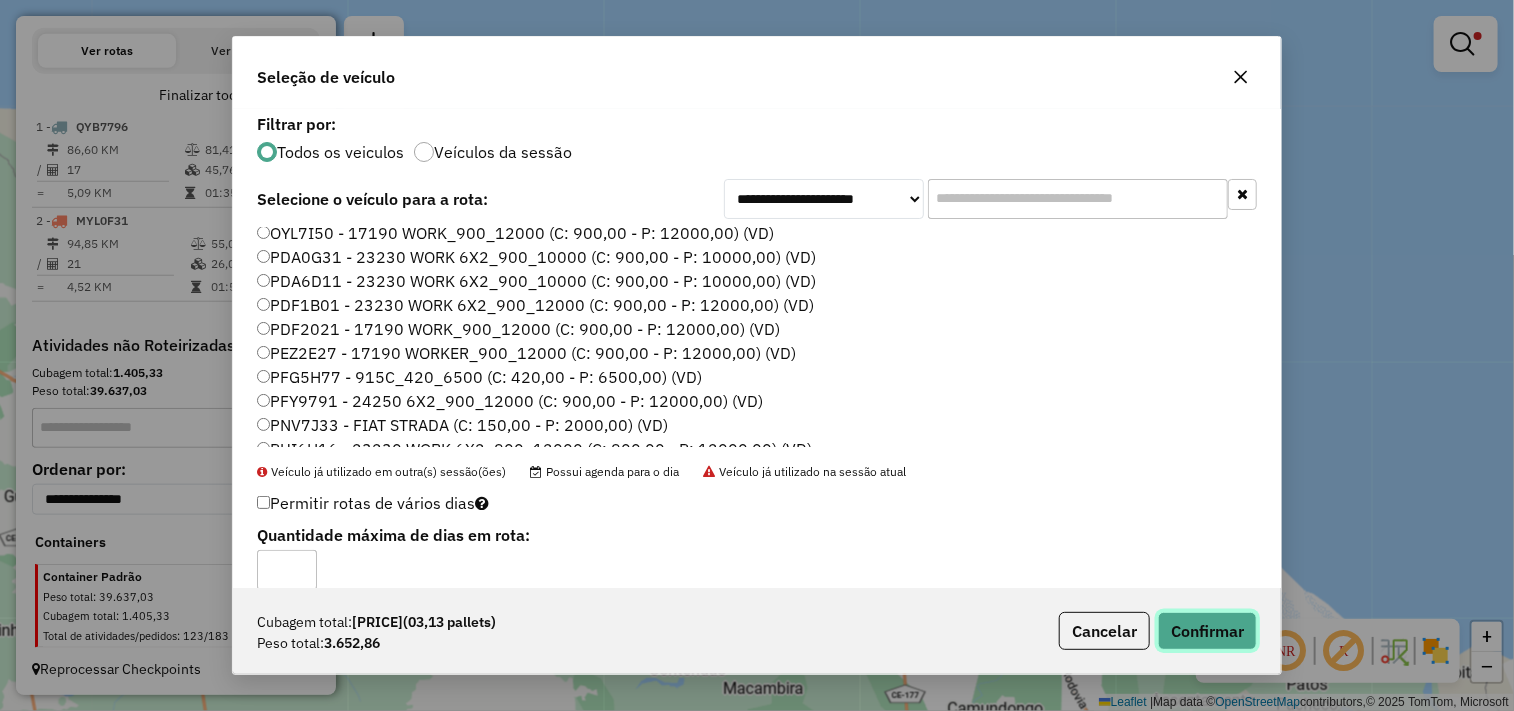 click on "Confirmar" 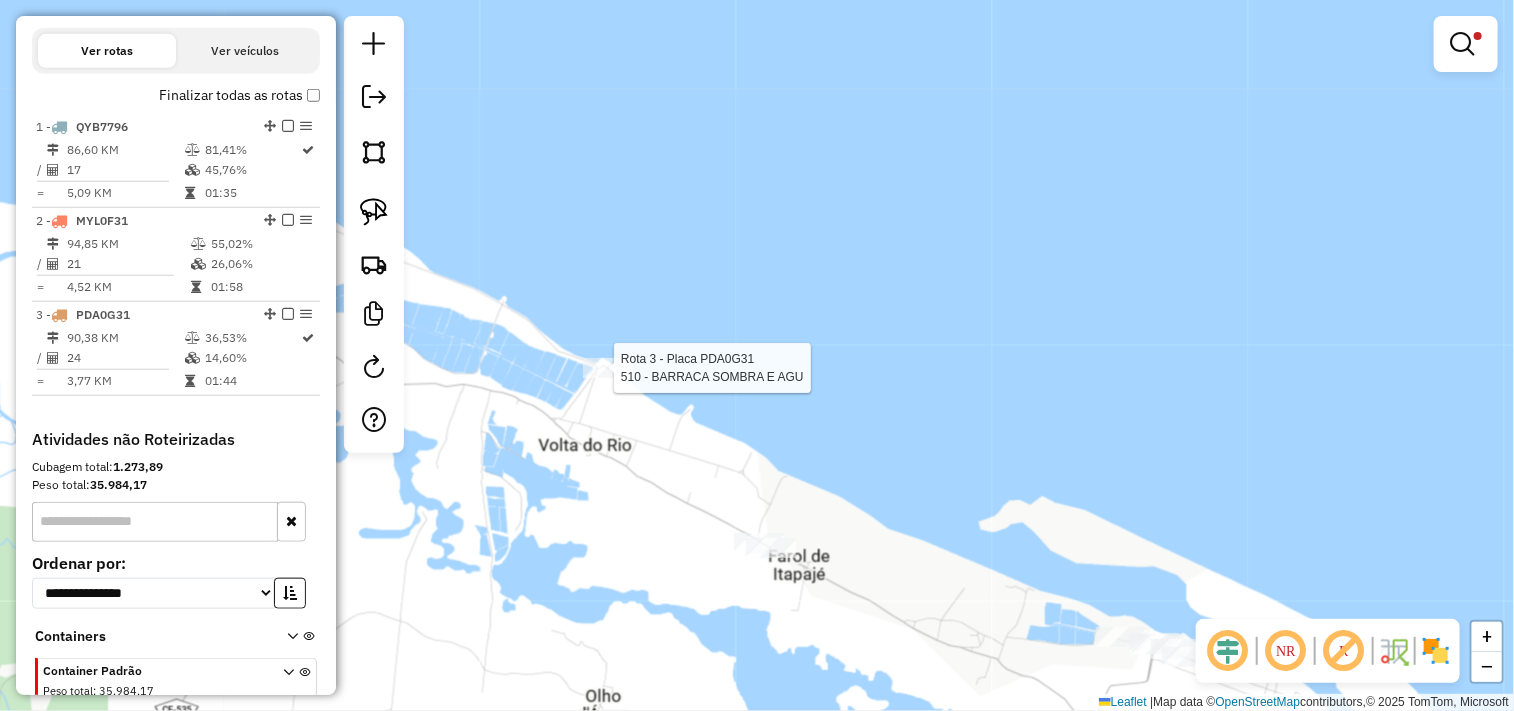 click 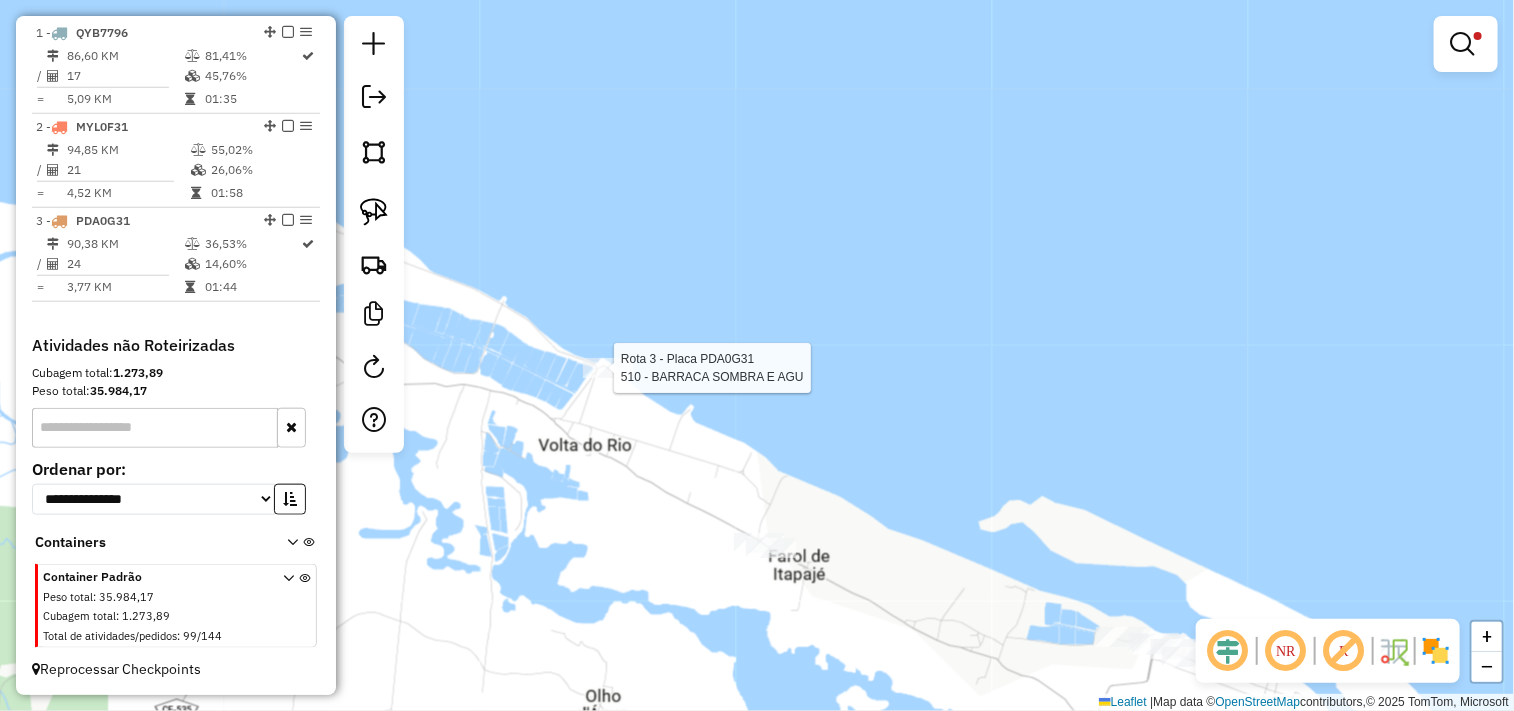 select on "**********" 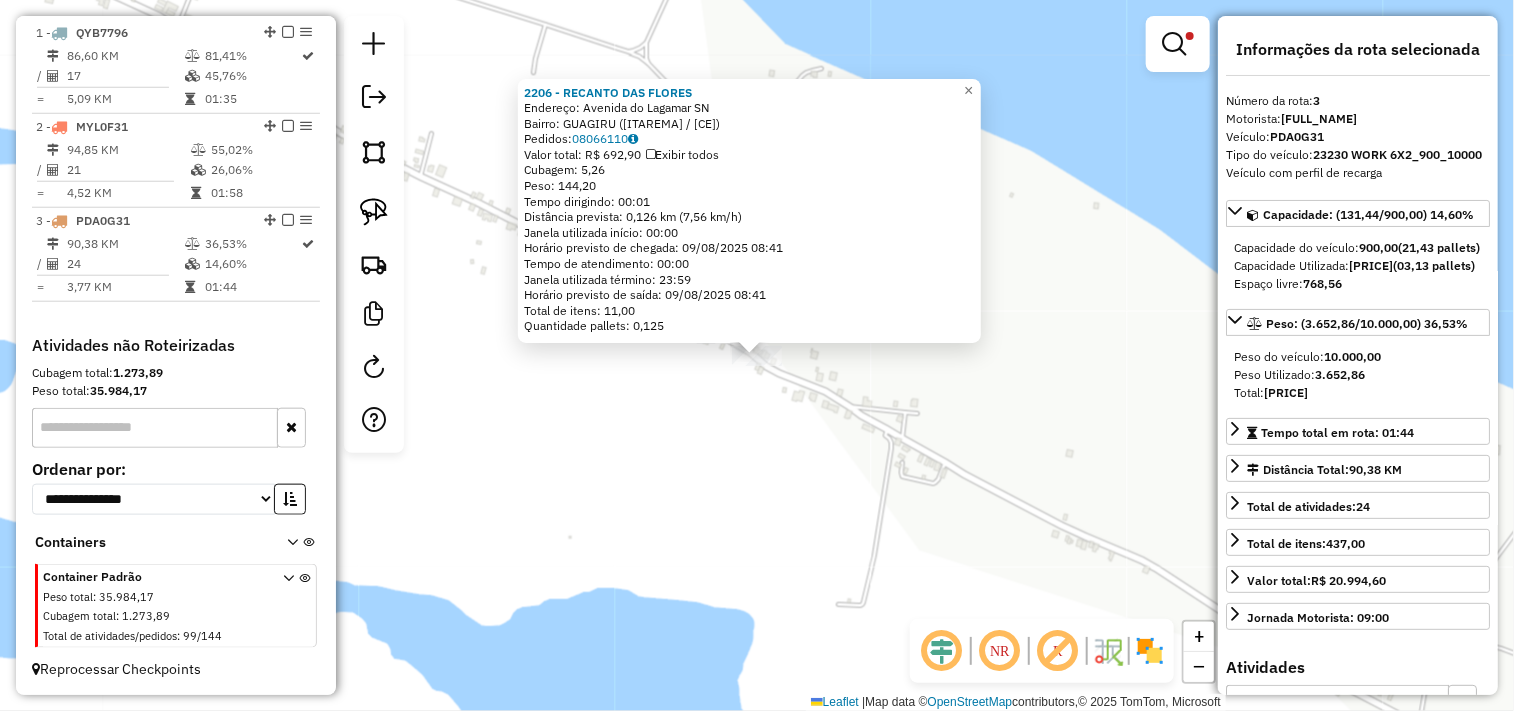 click on "2206 - RECANTO DAS FLORES  Endereço:  Avenida do Lagamar SN   Bairro: GUAGIRU (ITAREMA / CE)   Pedidos:  08066110   Valor total: R$ 692,90   Exibir todos   Cubagem: 5,26  Peso: 144,20  Tempo dirigindo: 00:01   Distância prevista: 0,126 km (7,56 km/h)   Janela utilizada início: 00:00   Horário previsto de chegada: 09/08/2025 08:41   Tempo de atendimento: 00:00   Janela utilizada término: 23:59   Horário previsto de saída: 09/08/2025 08:41   Total de itens: 11,00   Quantidade pallets: 0,125  × Limpar filtros Janela de atendimento Grade de atendimento Capacidade Transportadoras Veículos Cliente Pedidos  Rotas Selecione os dias de semana para filtrar as janelas de atendimento  Seg   Ter   Qua   Qui   Sex   Sáb   Dom  Informe o período da janela de atendimento: De: Até:  Filtrar exatamente a janela do cliente  Considerar janela de atendimento padrão  Selecione os dias de semana para filtrar as grades de atendimento  Seg   Ter   Qua   Qui   Sex   Sáb   Dom   Peso mínimo:   Peso máximo:   De:   De:" 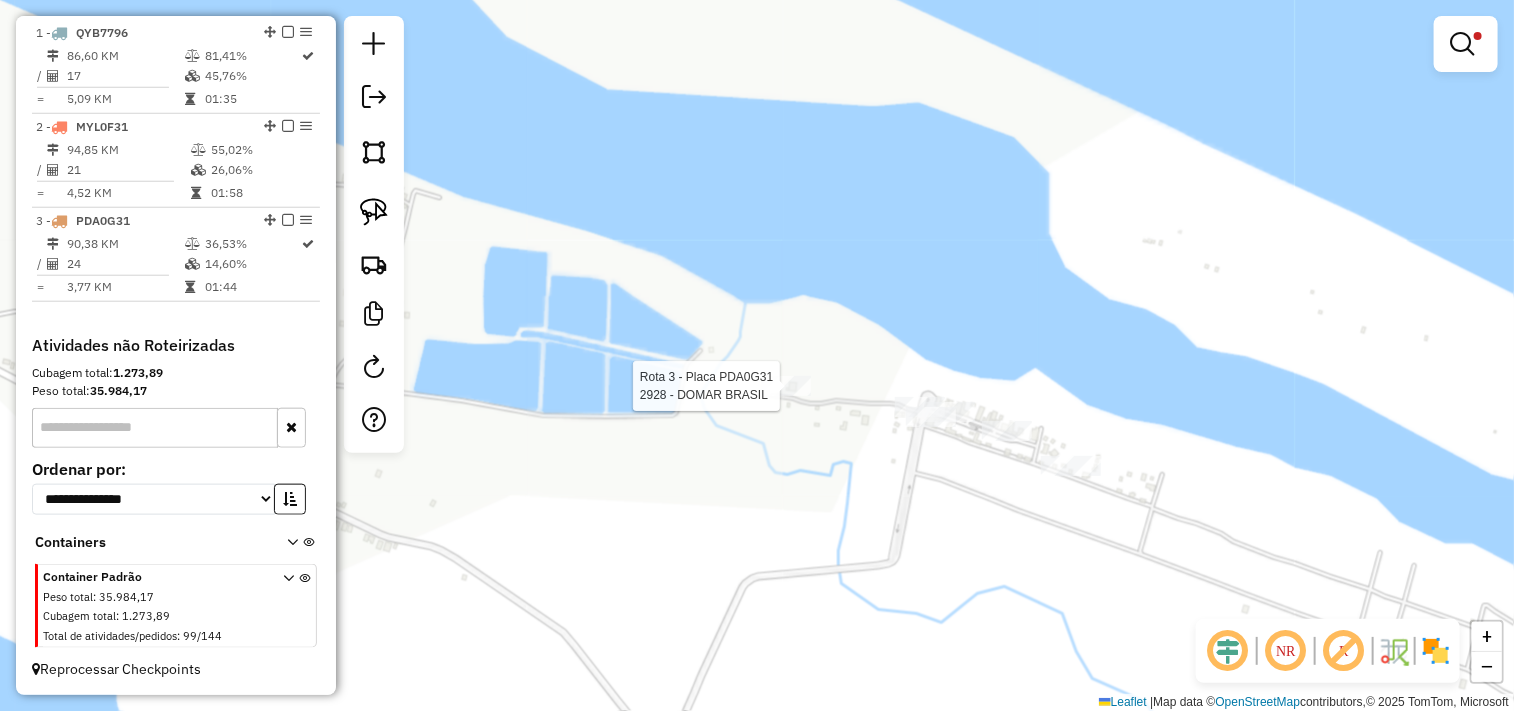 click 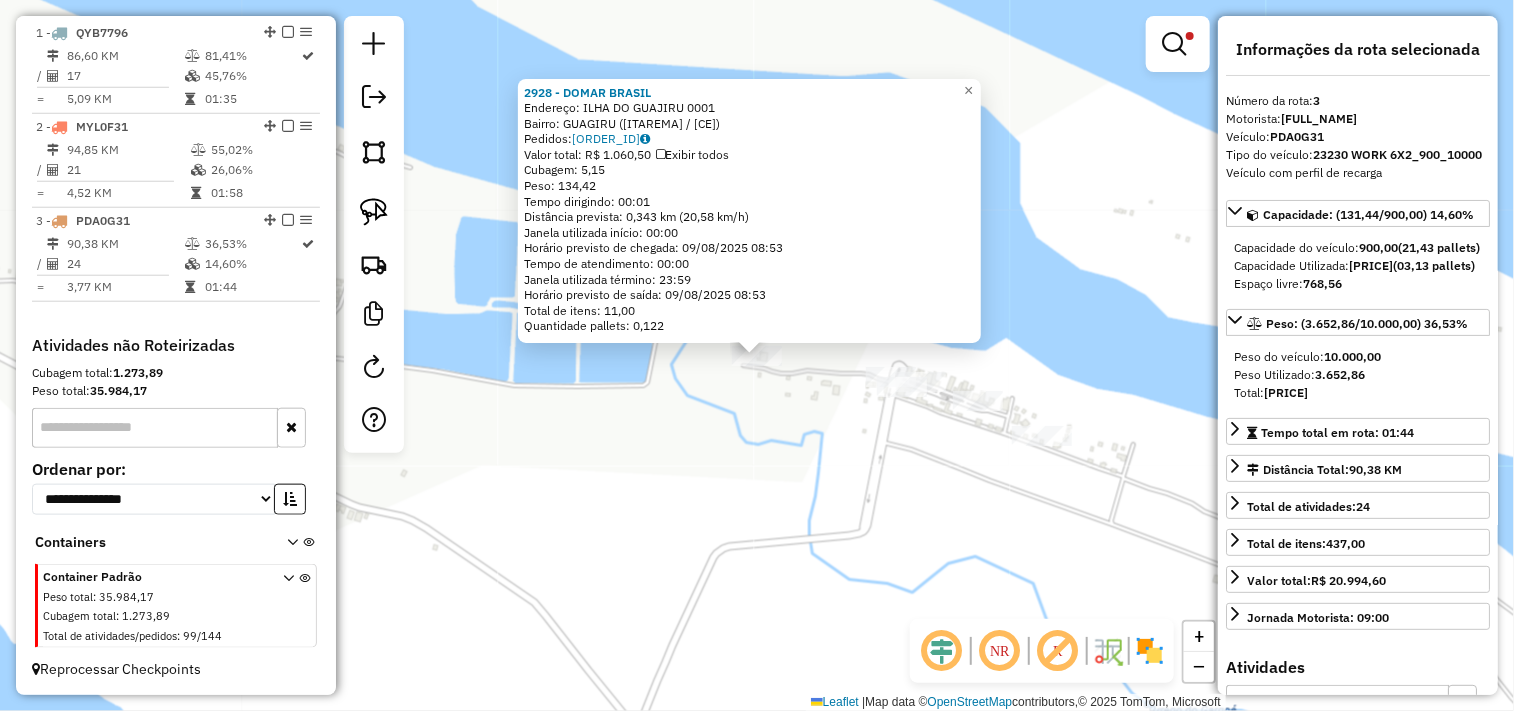 click on "2928 - DOMAR BRASIL  Endereço:  ILHA DO GUAJIRU 0001   Bairro: GUAGIRU (ITAREMA / CE)   Pedidos:  08066225   Valor total: R$ 1.060,50   Exibir todos   Cubagem: 5,15  Peso: 134,42  Tempo dirigindo: 00:01   Distância prevista: 0,343 km (20,58 km/h)   Janela utilizada início: 00:00   Horário previsto de chegada: 09/08/2025 08:53   Tempo de atendimento: 00:00   Janela utilizada término: 23:59   Horário previsto de saída: 09/08/2025 08:53   Total de itens: 11,00   Quantidade pallets: 0,122  × Limpar filtros Janela de atendimento Grade de atendimento Capacidade Transportadoras Veículos Cliente Pedidos  Rotas Selecione os dias de semana para filtrar as janelas de atendimento  Seg   Ter   Qua   Qui   Sex   Sáb   Dom  Informe o período da janela de atendimento: De: Até:  Filtrar exatamente a janela do cliente  Considerar janela de atendimento padrão  Selecione os dias de semana para filtrar as grades de atendimento  Seg   Ter   Qua   Qui   Sex   Sáb   Dom   Clientes fora do dia de atendimento selecionado" 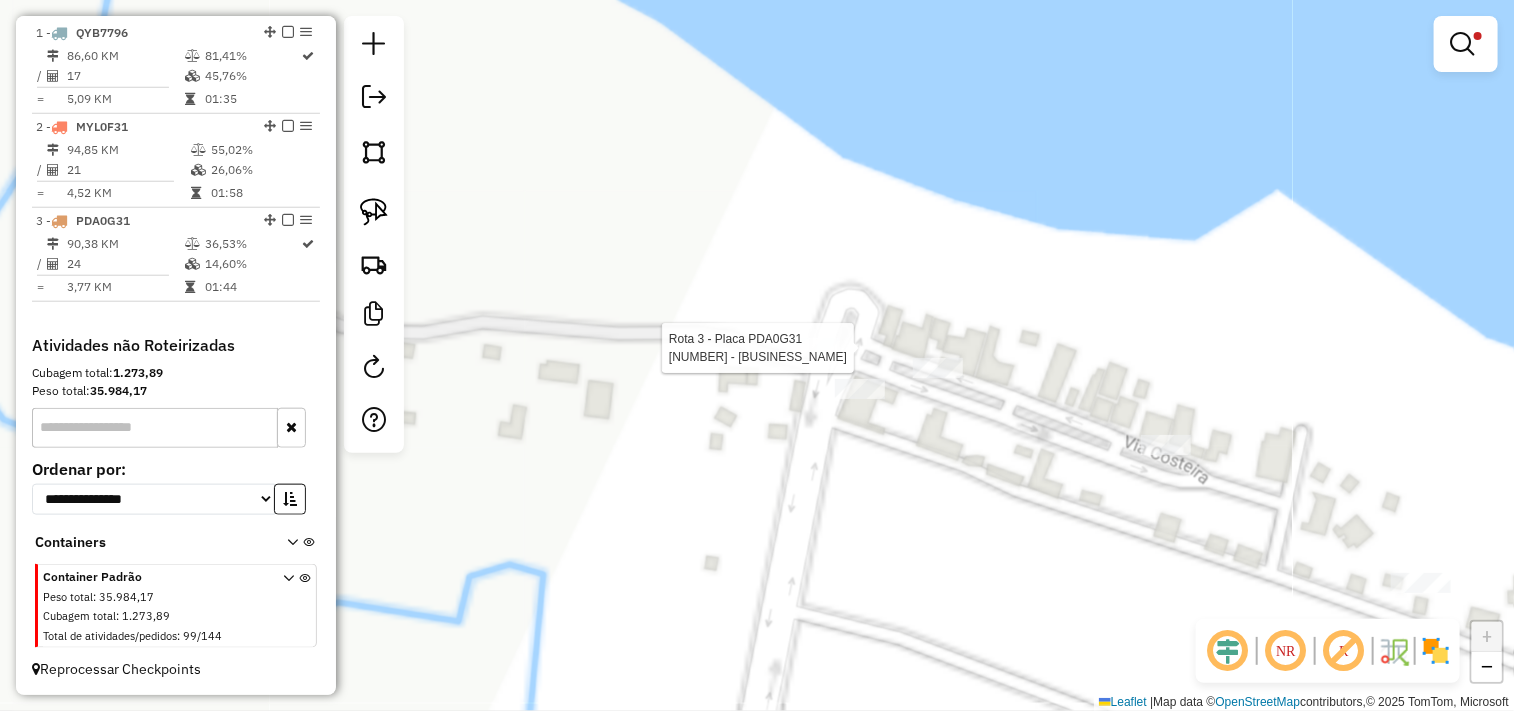 select on "**********" 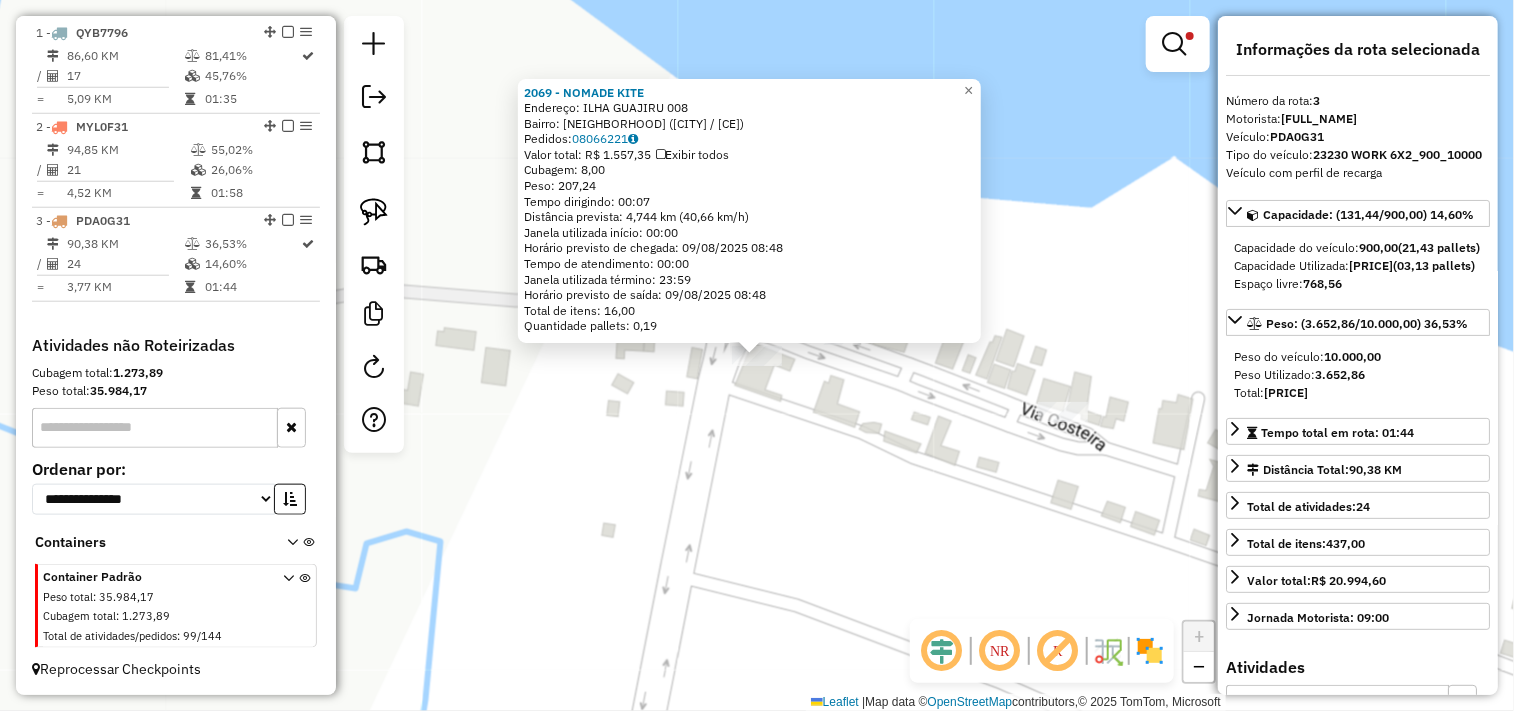 click on "Rota 3 - Placa PDA0G31  2069 - NOMADE KITE 2069 - NOMADE KITE  Endereço:  ILHA GUAJIRU 008   Bairro: PRAIA DA BARRA (ITAREMA / CE)   Pedidos:  08066221   Valor total: R$ 1.557,35   Exibir todos   Cubagem: 8,00  Peso: 207,24  Tempo dirigindo: 00:07   Distância prevista: 4,744 km (40,66 km/h)   Janela utilizada início: 00:00   Horário previsto de chegada: 09/08/2025 08:48   Tempo de atendimento: 00:00   Janela utilizada término: 23:59   Horário previsto de saída: 09/08/2025 08:48   Total de itens: 16,00   Quantidade pallets: 0,19  × Limpar filtros Janela de atendimento Grade de atendimento Capacidade Transportadoras Veículos Cliente Pedidos  Rotas Selecione os dias de semana para filtrar as janelas de atendimento  Seg   Ter   Qua   Qui   Sex   Sáb   Dom  Informe o período da janela de atendimento: De: Até:  Filtrar exatamente a janela do cliente  Considerar janela de atendimento padrão  Selecione os dias de semana para filtrar as grades de atendimento  Seg   Ter   Qua   Qui   Sex   Sáb   Dom  De:" 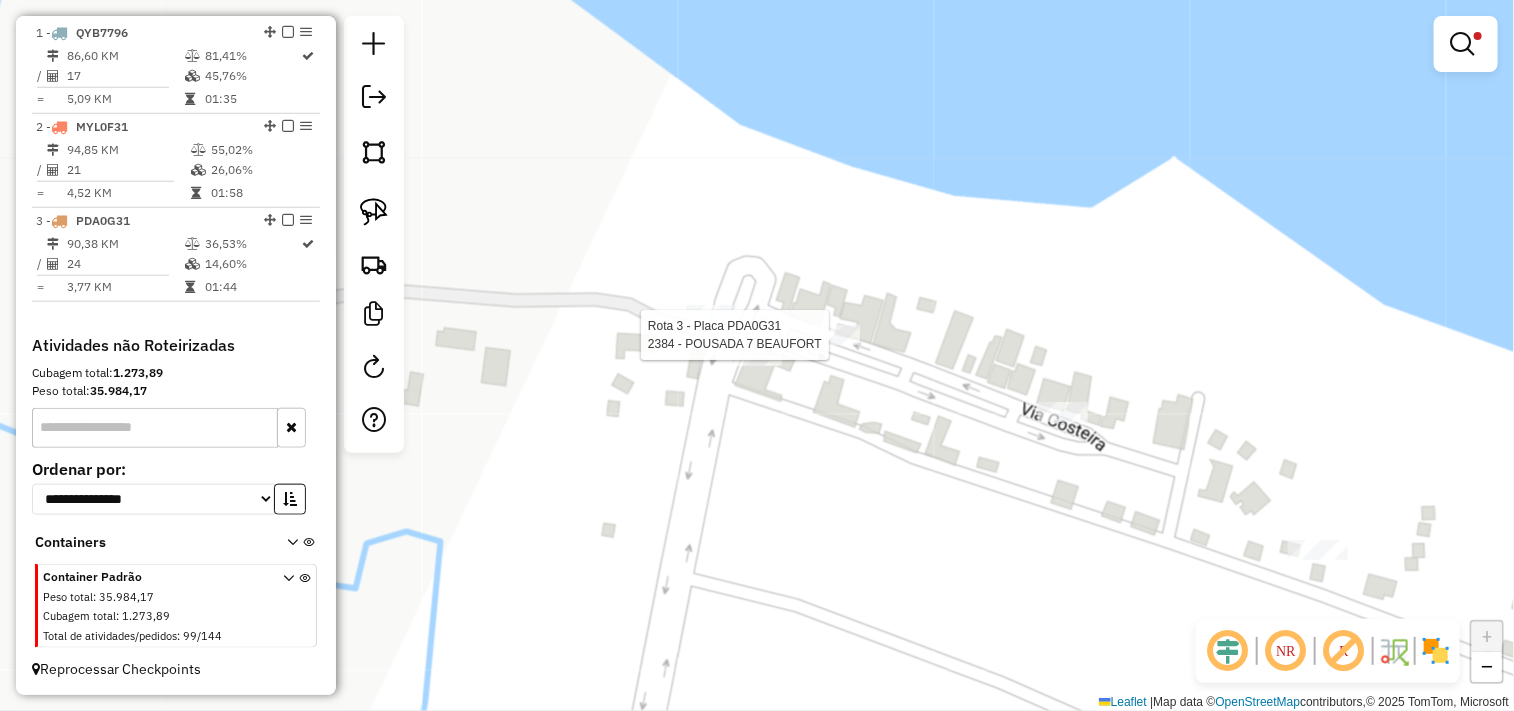 select on "**********" 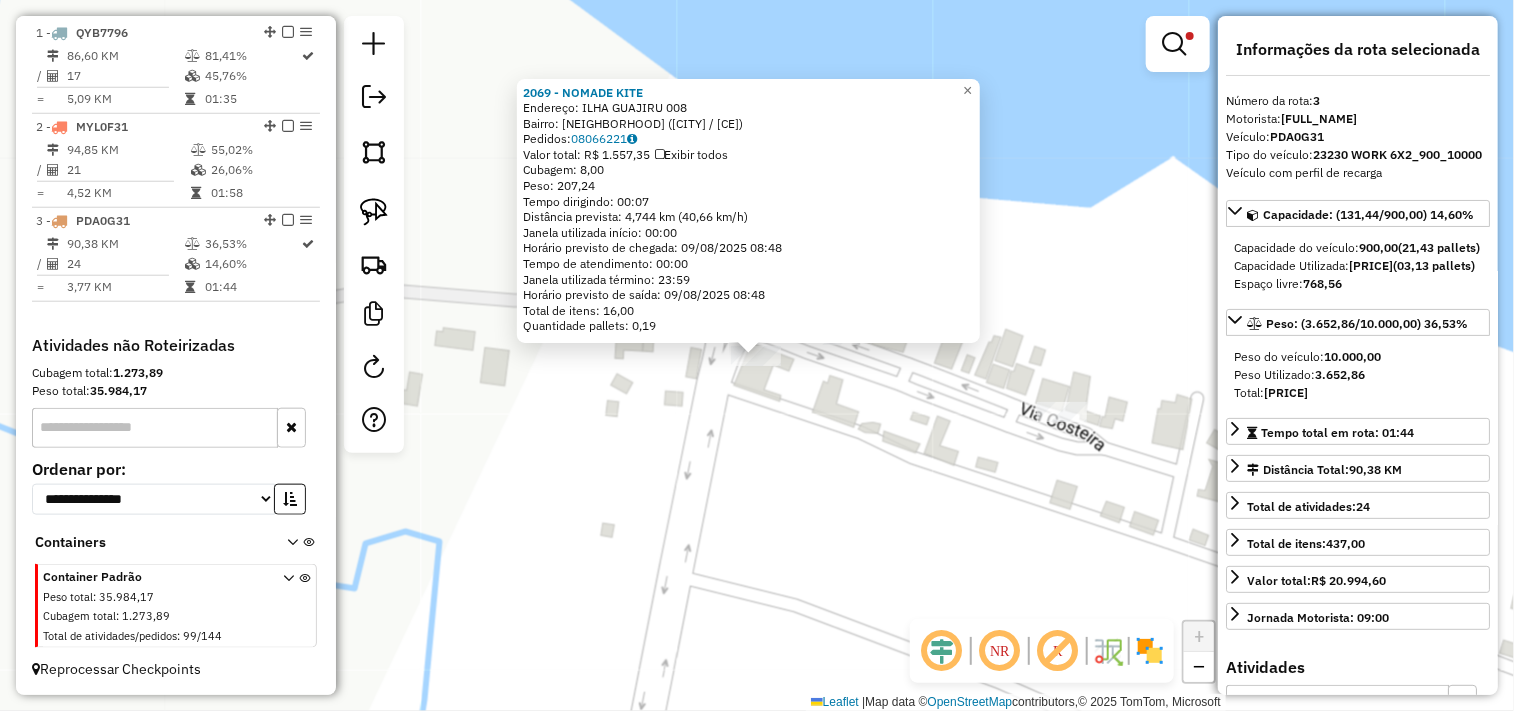 click on "2069 - NOMADE KITE  Endereço:  ILHA GUAJIRU 008   Bairro: PRAIA DA BARRA (ITAREMA / CE)   Pedidos:  08066221   Valor total: R$ 1.557,35   Exibir todos   Cubagem: 8,00  Peso: 207,24  Tempo dirigindo: 00:07   Distância prevista: 4,744 km (40,66 km/h)   Janela utilizada início: 00:00   Horário previsto de chegada: 09/08/2025 08:48   Tempo de atendimento: 00:00   Janela utilizada término: 23:59   Horário previsto de saída: 09/08/2025 08:48   Total de itens: 16,00   Quantidade pallets: 0,19  × Limpar filtros Janela de atendimento Grade de atendimento Capacidade Transportadoras Veículos Cliente Pedidos  Rotas Selecione os dias de semana para filtrar as janelas de atendimento  Seg   Ter   Qua   Qui   Sex   Sáb   Dom  Informe o período da janela de atendimento: De: Até:  Filtrar exatamente a janela do cliente  Considerar janela de atendimento padrão  Selecione os dias de semana para filtrar as grades de atendimento  Seg   Ter   Qua   Qui   Sex   Sáb   Dom   Peso mínimo:   Peso máximo:   De:   Até:  +" 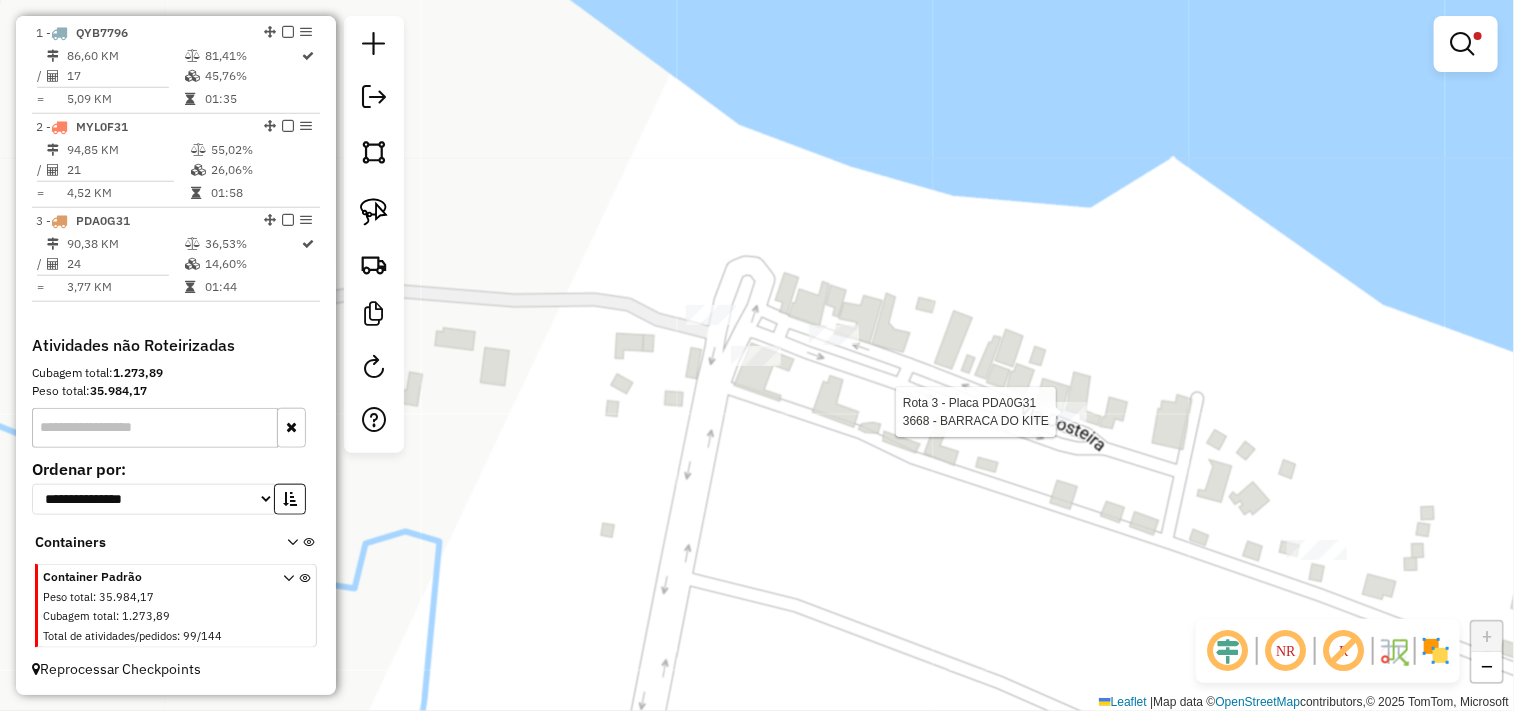 click 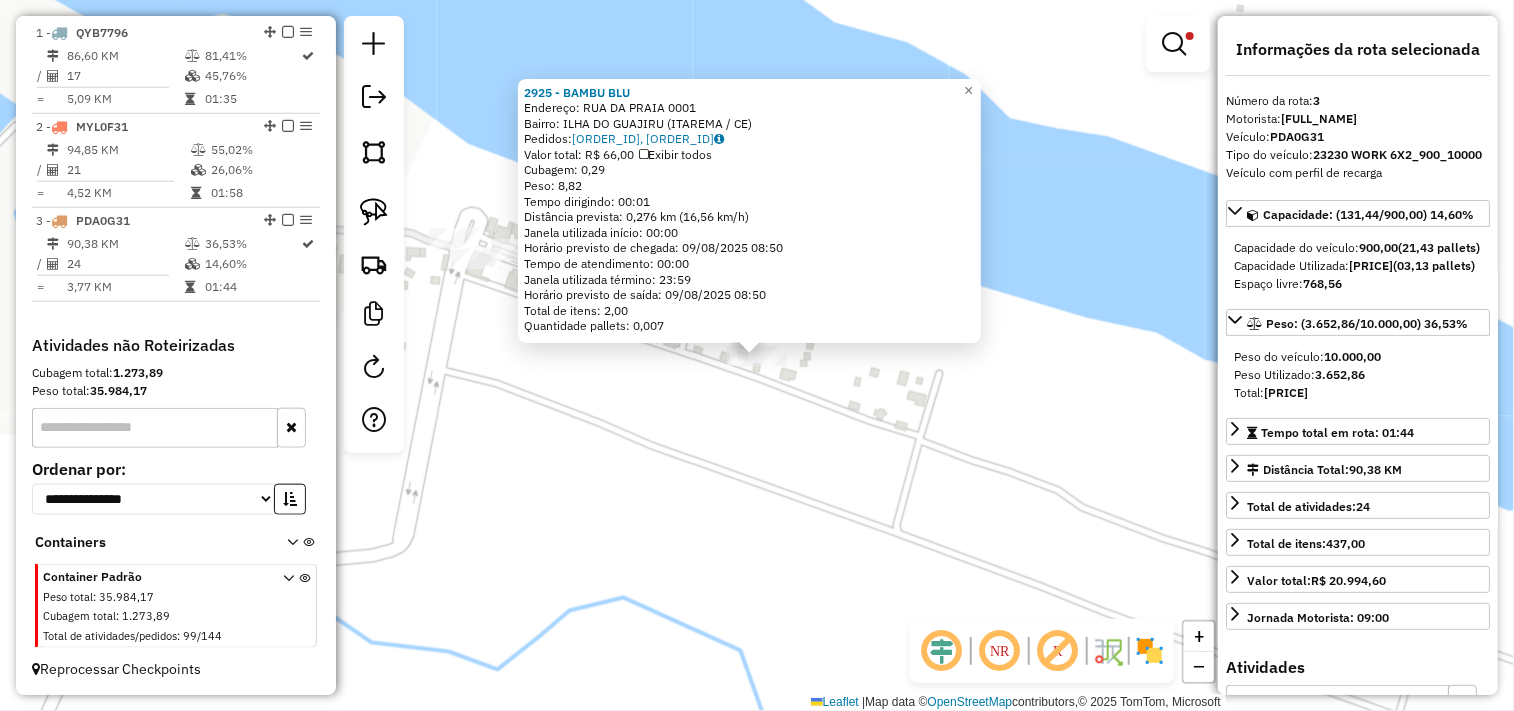 click on "2925 - BAMBU BLU  Endereço:  RUA DA PRAIA 0001   Bairro: ILHA DO GUAJIRU (ITAREMA / CE)   Pedidos:  08066210, 08066211   Valor total: R$ 66,00   Exibir todos   Cubagem: 0,29  Peso: 8,82  Tempo dirigindo: 00:01   Distância prevista: 0,276 km (16,56 km/h)   Janela utilizada início: 00:00   Horário previsto de chegada: 09/08/2025 08:50   Tempo de atendimento: 00:00   Janela utilizada término: 23:59   Horário previsto de saída: 09/08/2025 08:50   Total de itens: 2,00   Quantidade pallets: 0,007  × Limpar filtros Janela de atendimento Grade de atendimento Capacidade Transportadoras Veículos Cliente Pedidos  Rotas Selecione os dias de semana para filtrar as janelas de atendimento  Seg   Ter   Qua   Qui   Sex   Sáb   Dom  Informe o período da janela de atendimento: De: Até:  Filtrar exatamente a janela do cliente  Considerar janela de atendimento padrão  Selecione os dias de semana para filtrar as grades de atendimento  Seg   Ter   Qua   Qui   Sex   Sáb   Dom   Peso mínimo:   Peso máximo:   De:  De:" 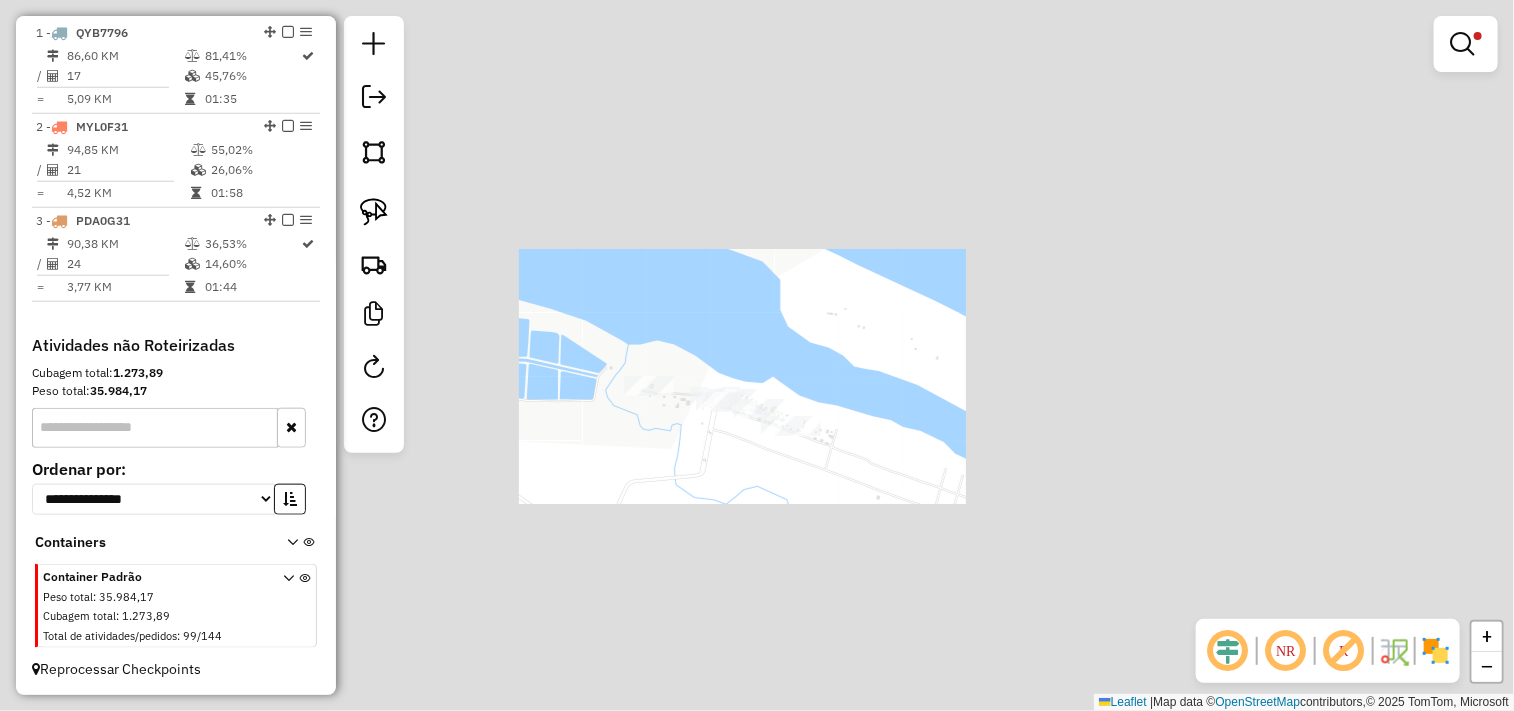 drag, startPoint x: 818, startPoint y: 507, endPoint x: 835, endPoint y: 421, distance: 87.66413 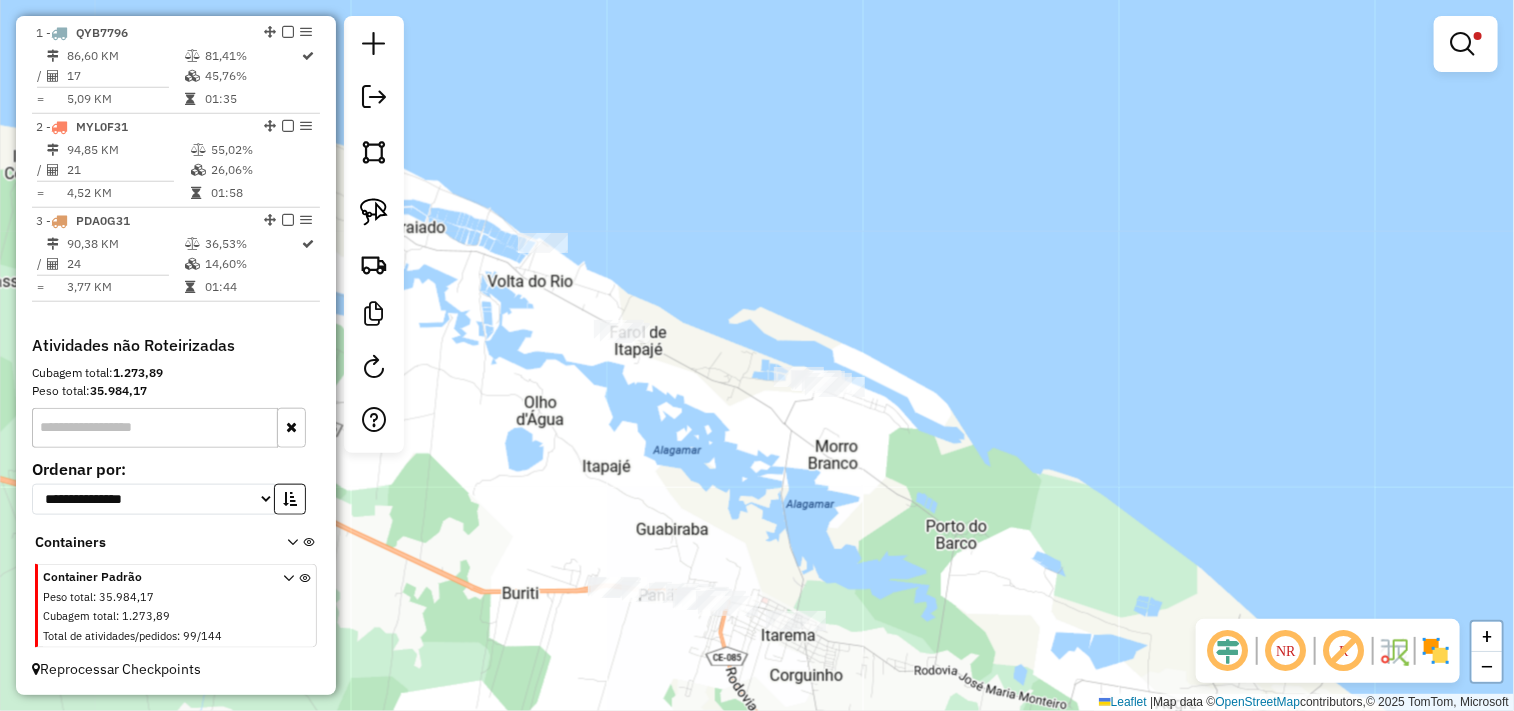 drag, startPoint x: 865, startPoint y: 527, endPoint x: 926, endPoint y: 410, distance: 131.94696 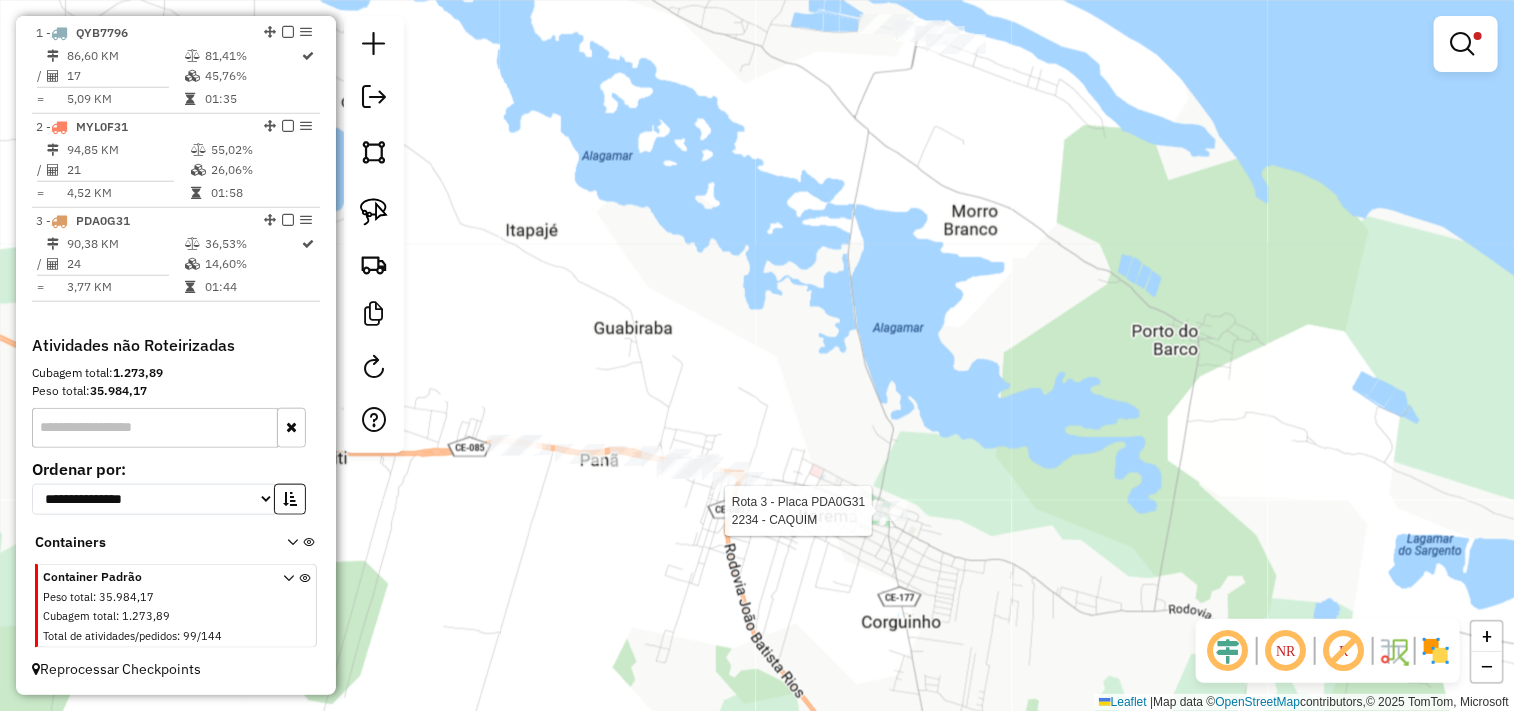 click 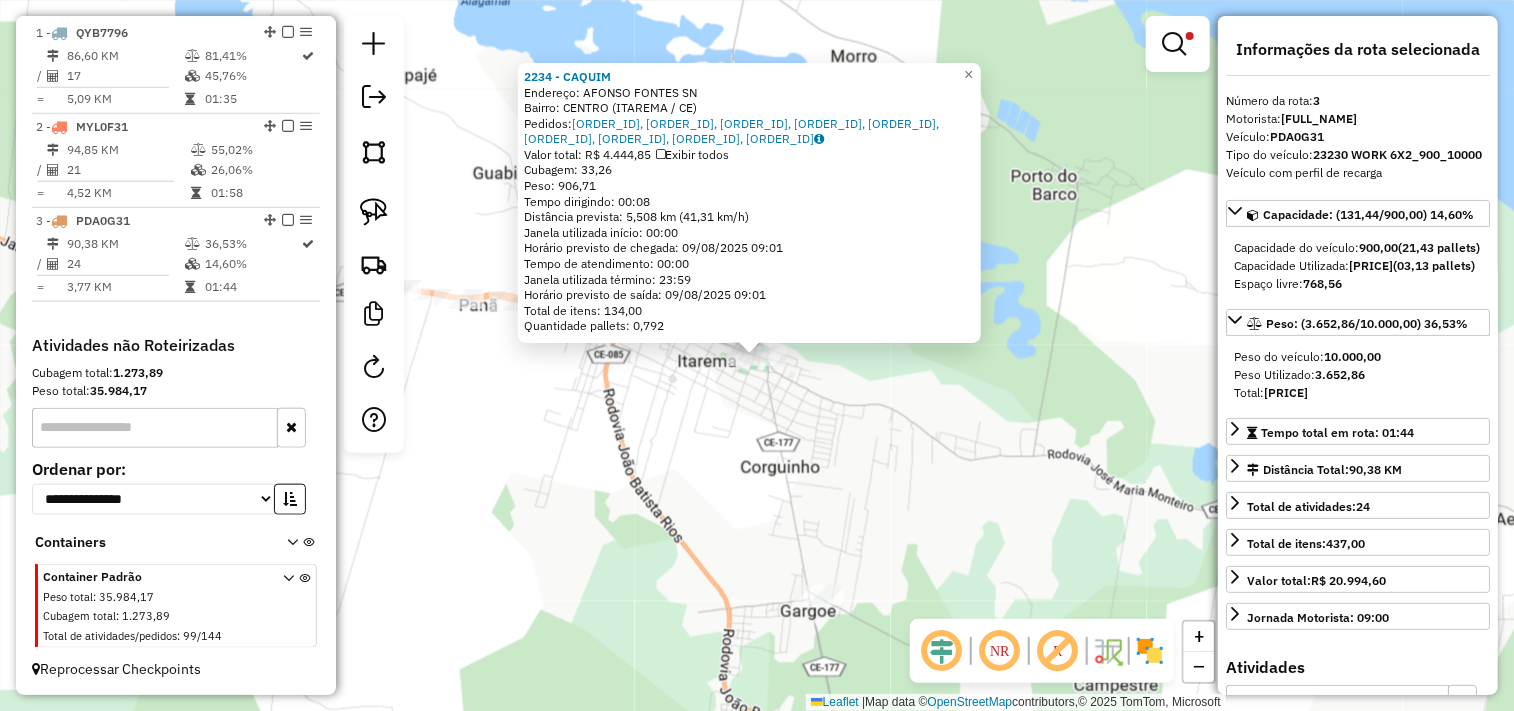 click on "2234 - CAQUIM  Endereço:  AFONSO FONTES SN   Bairro: CENTRO (ITAREMA / CE)   Pedidos:  08066111, 08066112, 08066113, 08066114, 08066116, 08066117, 08066118, 08066119, 08066115   Valor total: R$ 4.444,85   Exibir todos   Cubagem: 33,26  Peso: 906,71  Tempo dirigindo: 00:08   Distância prevista: 5,508 km (41,31 km/h)   Janela utilizada início: 00:00   Horário previsto de chegada: 09/08/2025 09:01   Tempo de atendimento: 00:00   Janela utilizada término: 23:59   Horário previsto de saída: 09/08/2025 09:01   Total de itens: 134,00   Quantidade pallets: 0,792  × Limpar filtros Janela de atendimento Grade de atendimento Capacidade Transportadoras Veículos Cliente Pedidos  Rotas Selecione os dias de semana para filtrar as janelas de atendimento  Seg   Ter   Qua   Qui   Sex   Sáb   Dom  Informe o período da janela de atendimento: De: Até:  Filtrar exatamente a janela do cliente  Considerar janela de atendimento padrão  Selecione os dias de semana para filtrar as grades de atendimento  Seg   Ter   Qua  +" 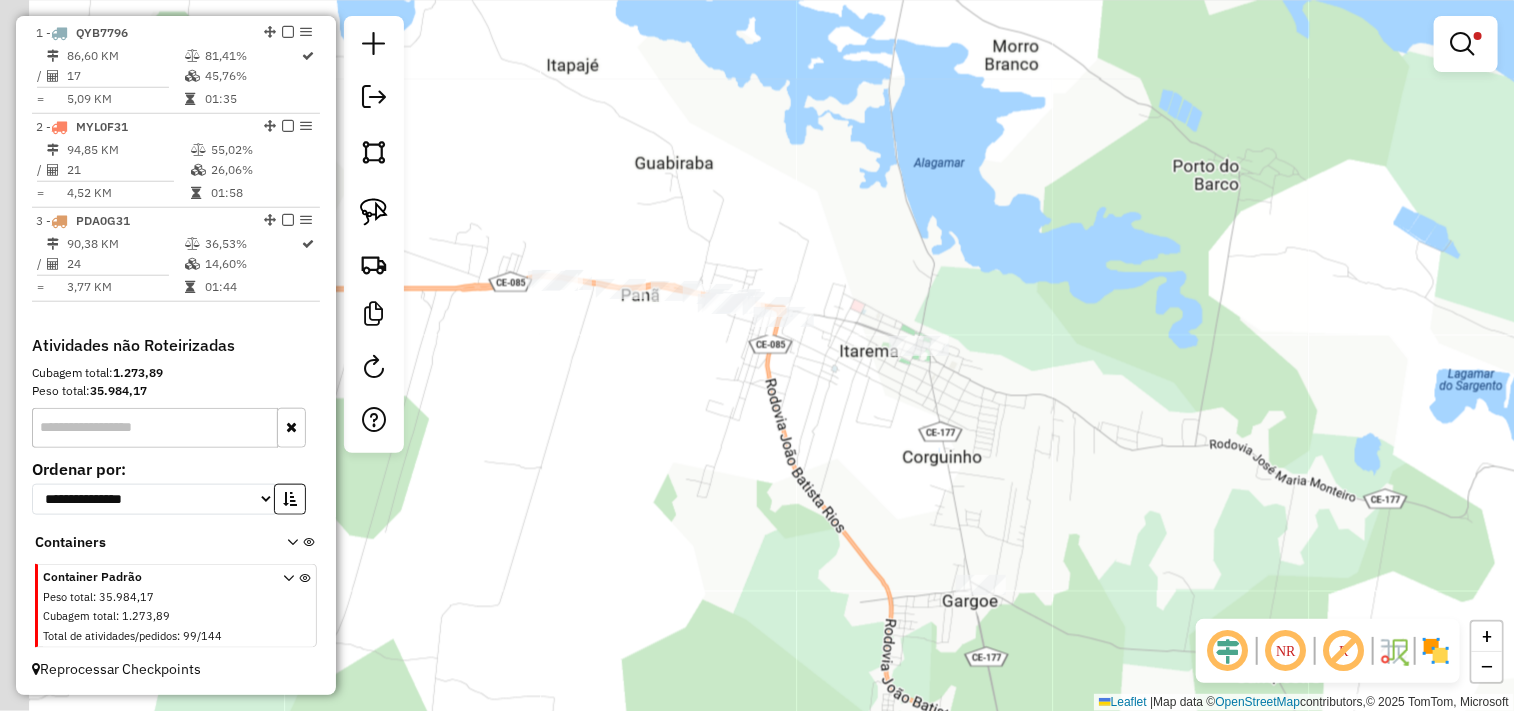 drag, startPoint x: 568, startPoint y: 473, endPoint x: 730, endPoint y: 463, distance: 162.30835 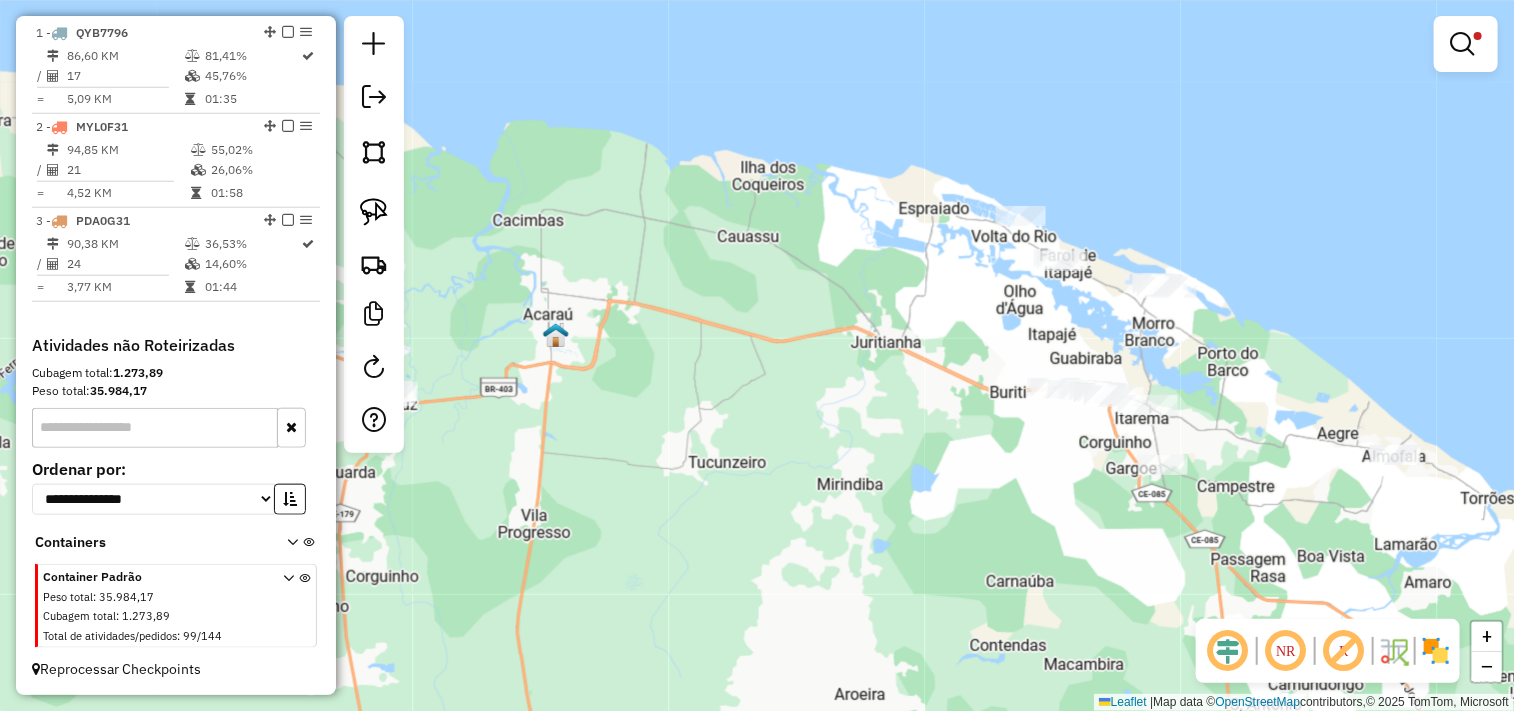 drag, startPoint x: 622, startPoint y: 458, endPoint x: 1064, endPoint y: 443, distance: 442.25446 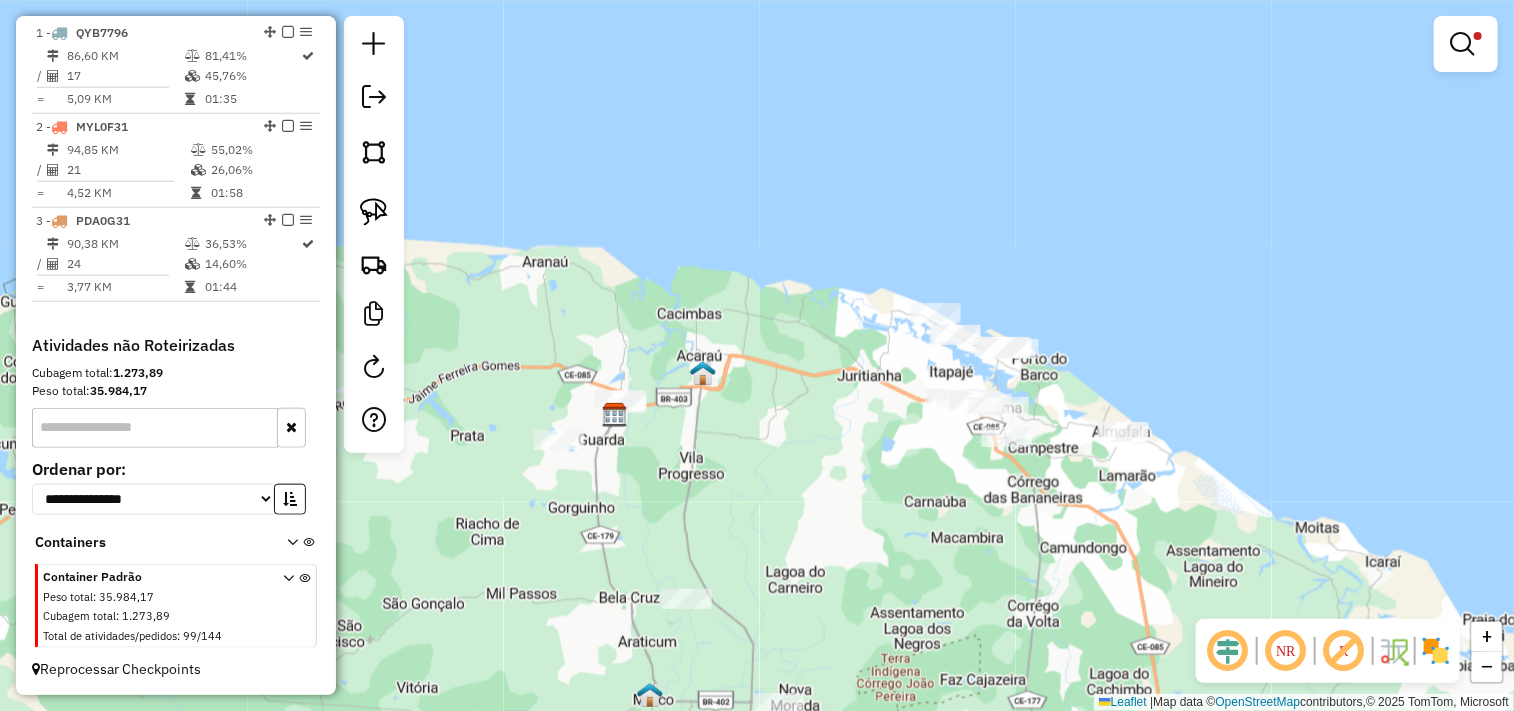 drag, startPoint x: 1068, startPoint y: 496, endPoint x: 878, endPoint y: 496, distance: 190 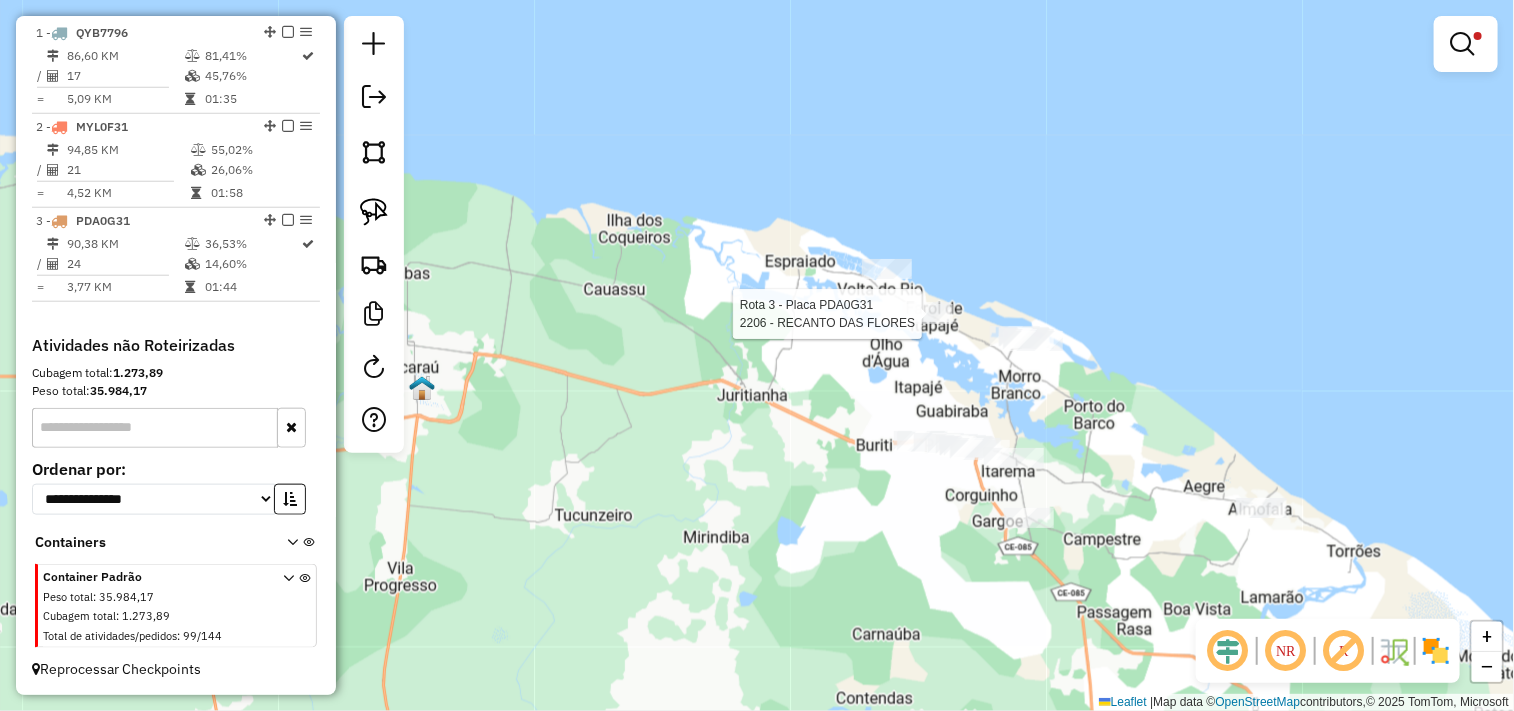 select on "**********" 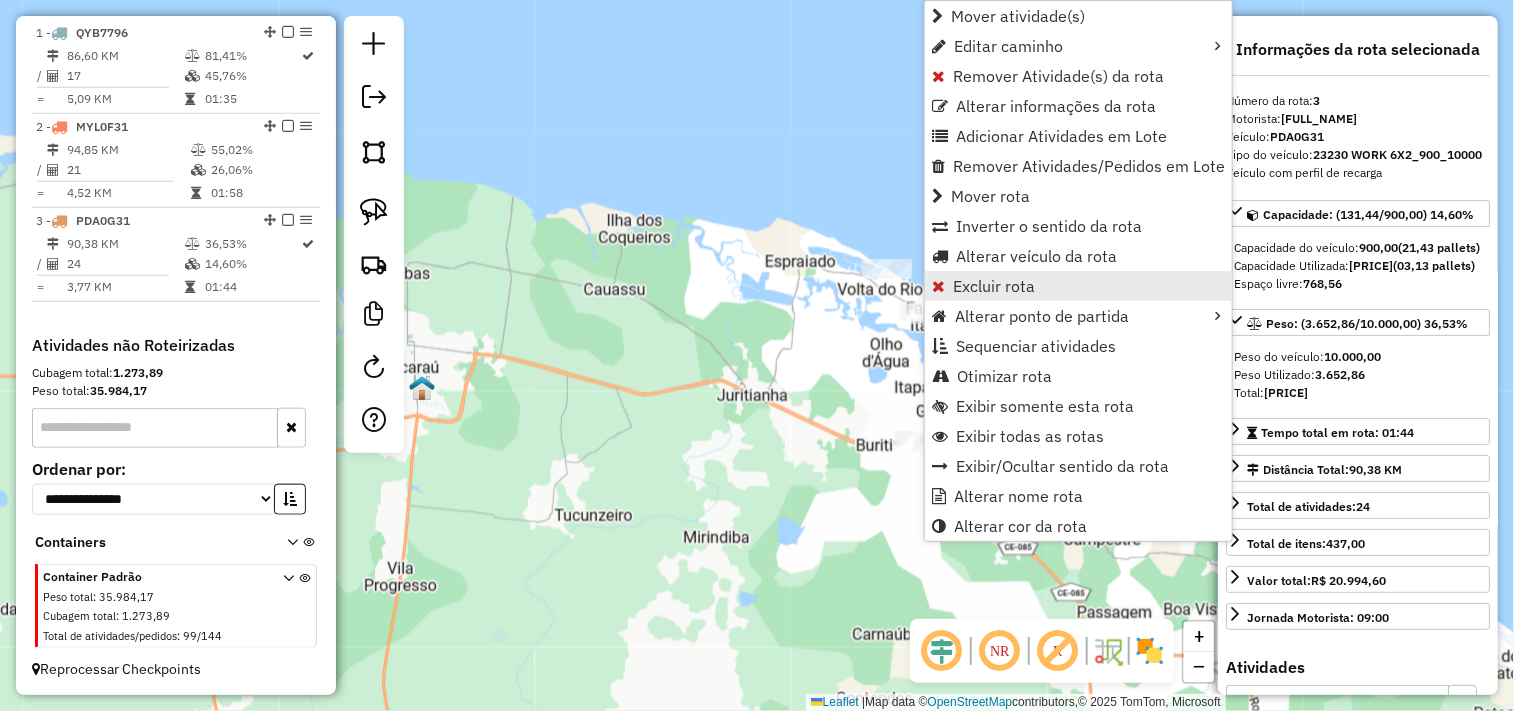 click on "Excluir rota" at bounding box center [994, 286] 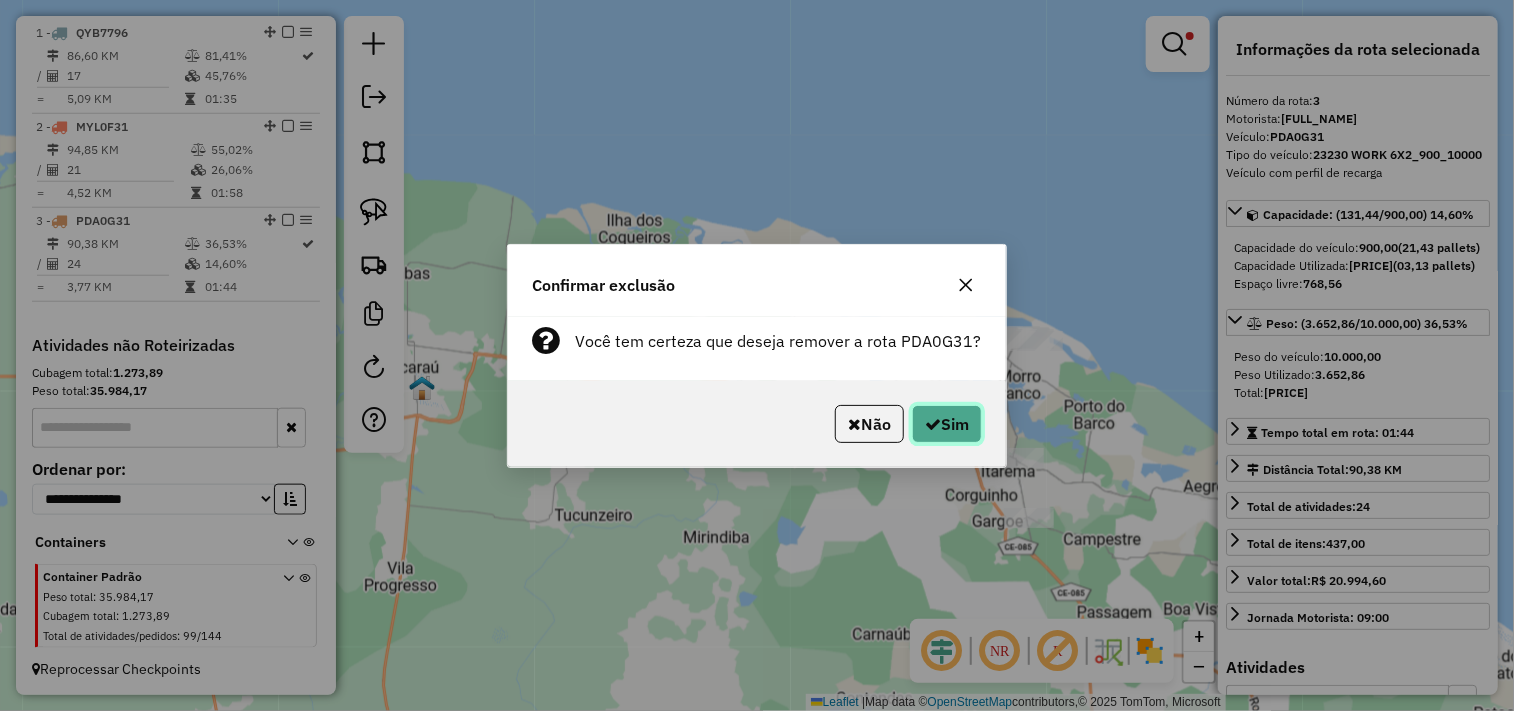 click on "Sim" 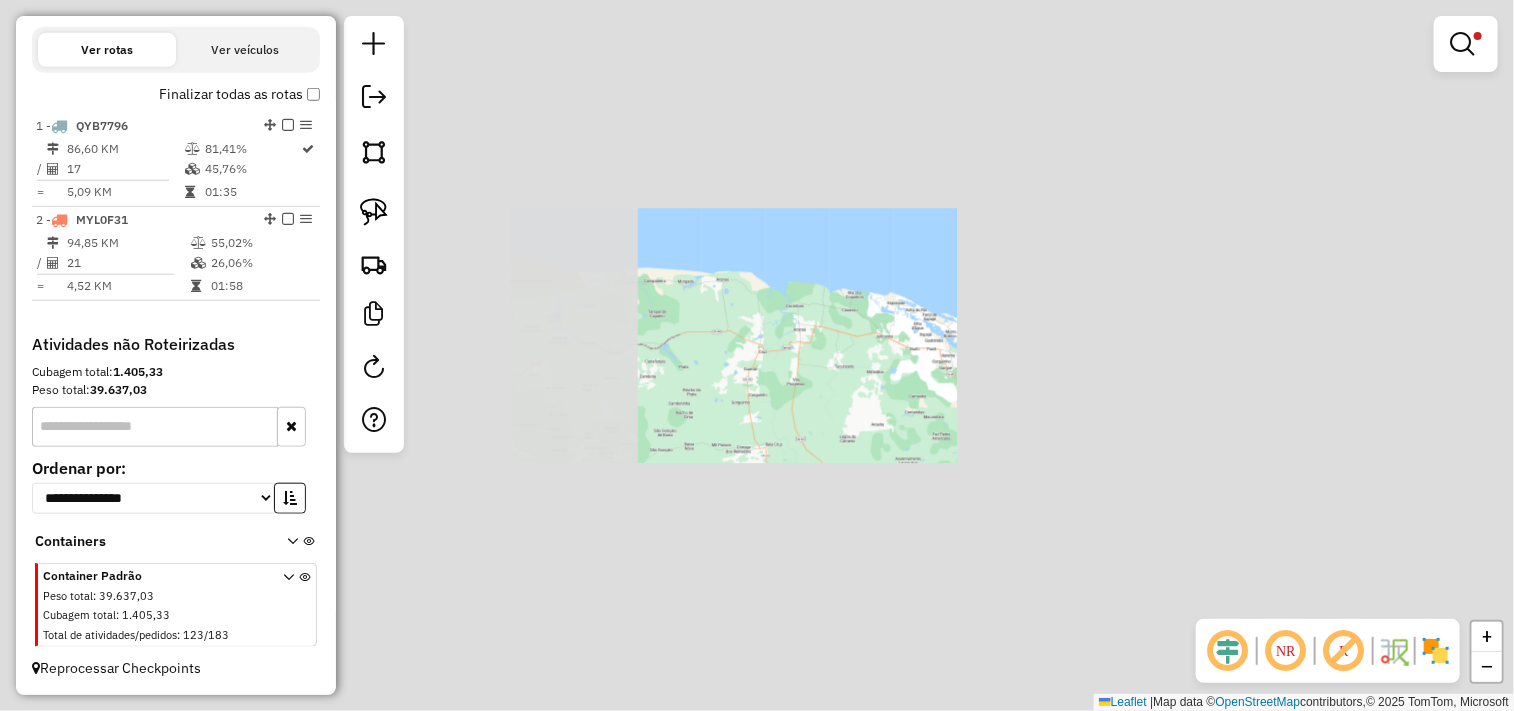 scroll, scrollTop: 676, scrollLeft: 0, axis: vertical 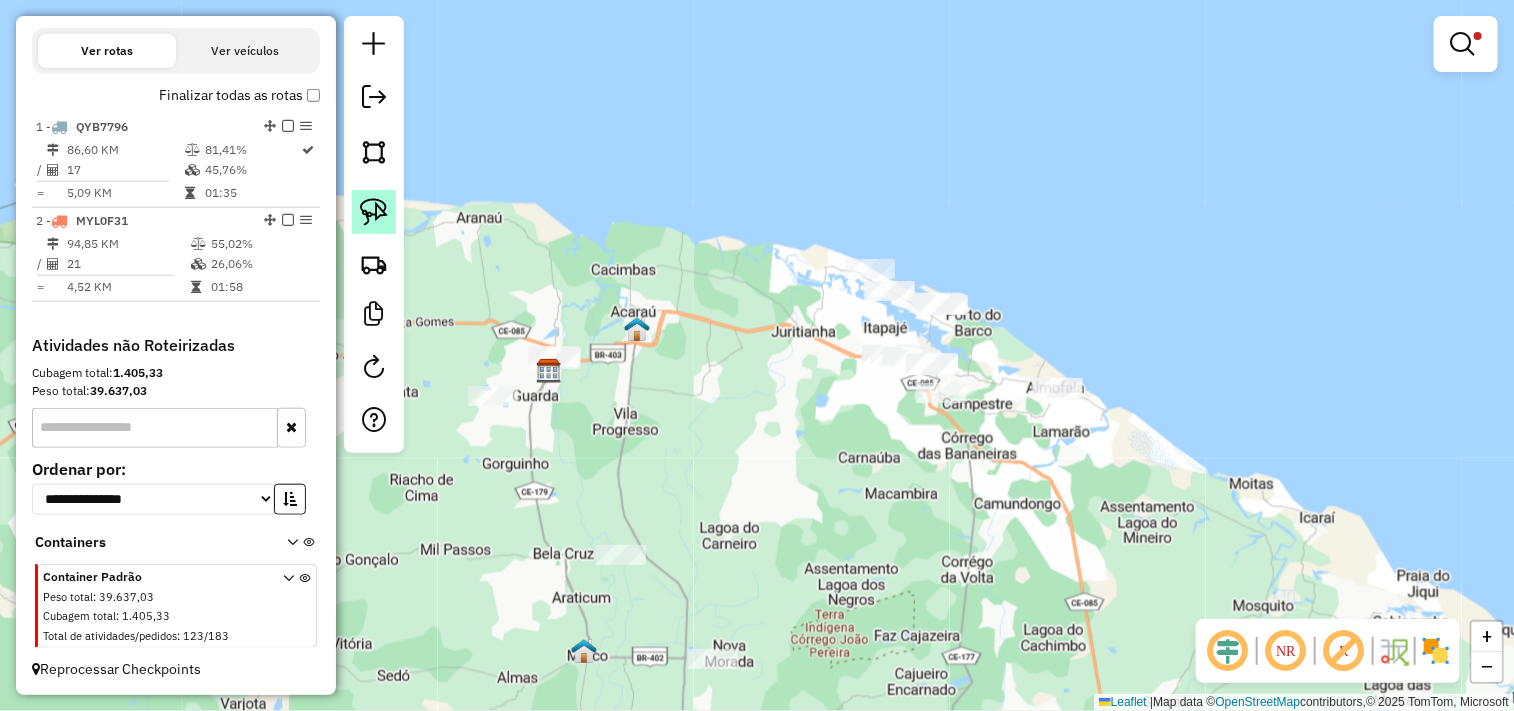 click 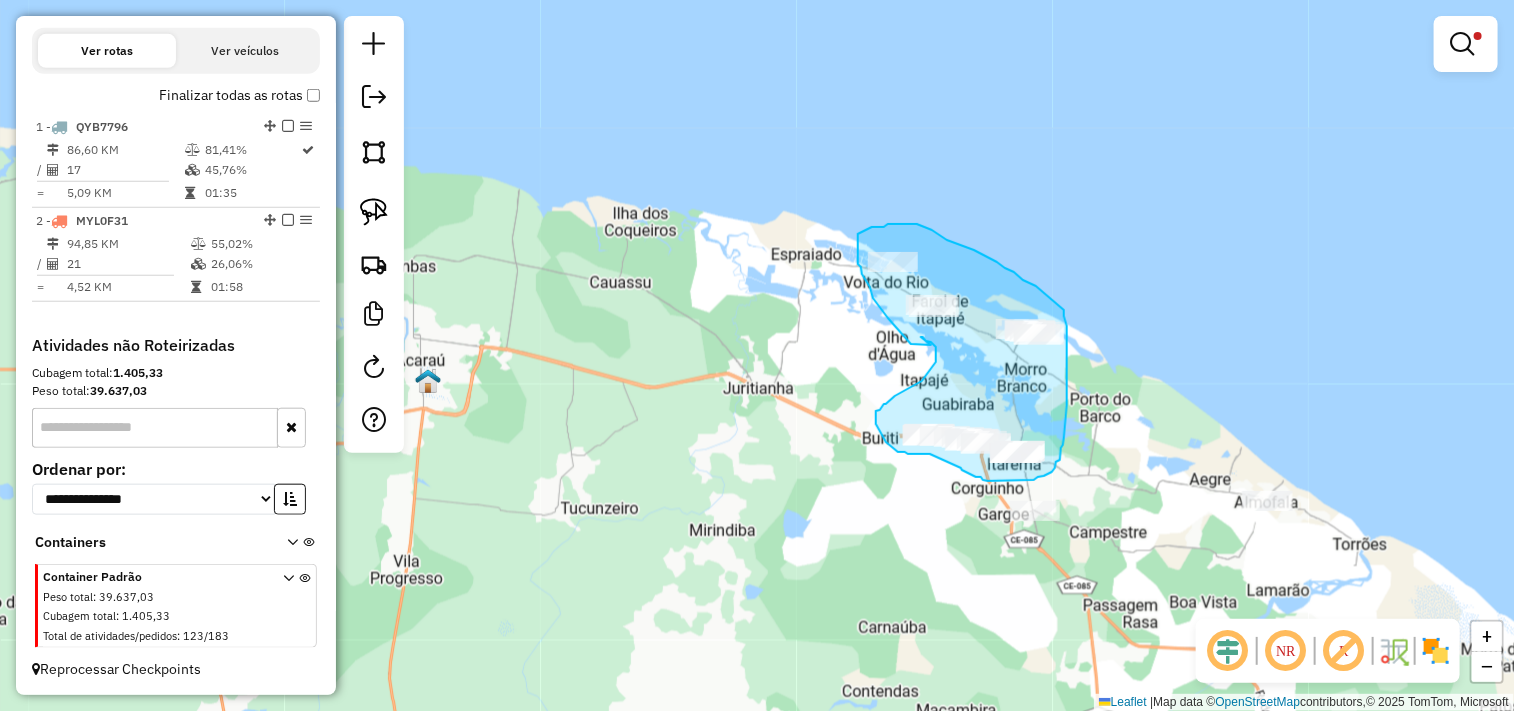 drag, startPoint x: 931, startPoint y: 345, endPoint x: 920, endPoint y: 337, distance: 13.601471 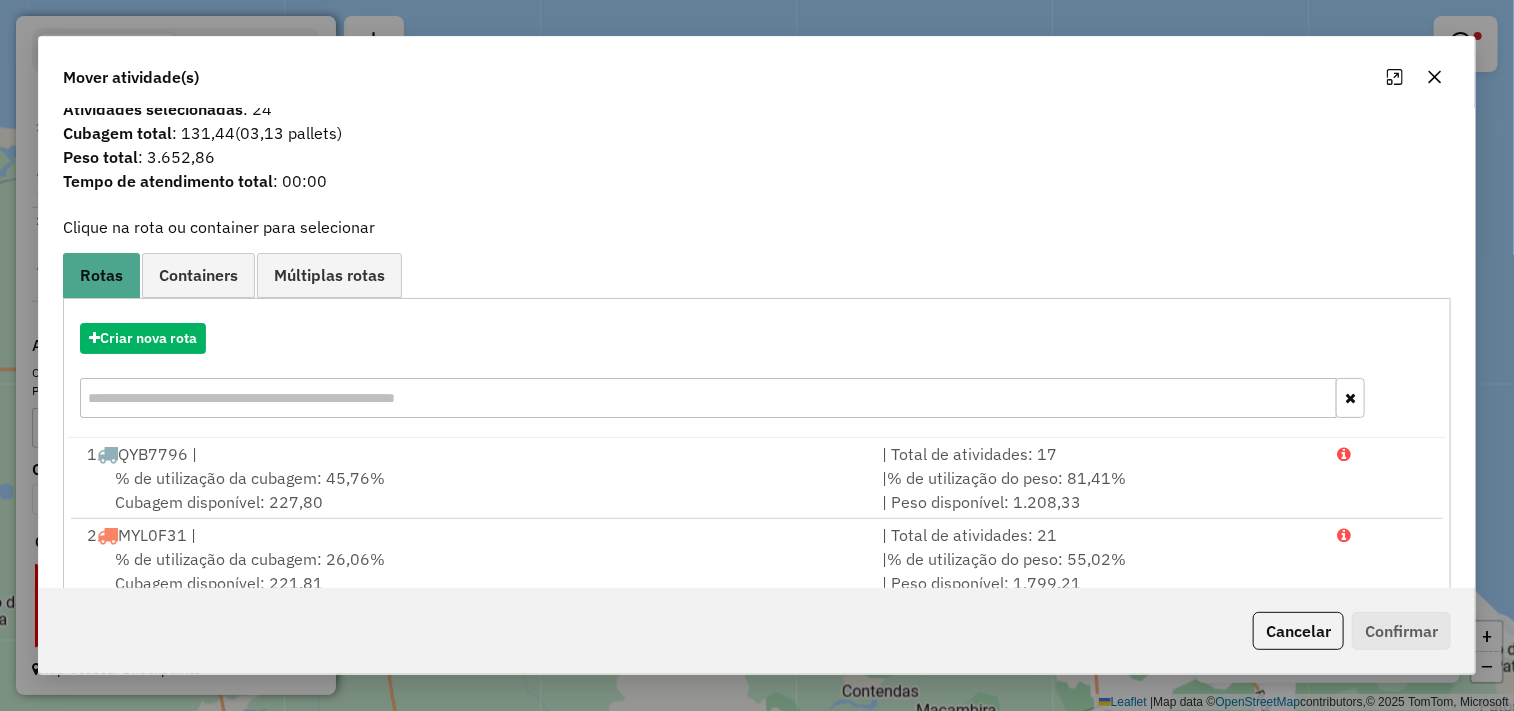 scroll, scrollTop: 0, scrollLeft: 0, axis: both 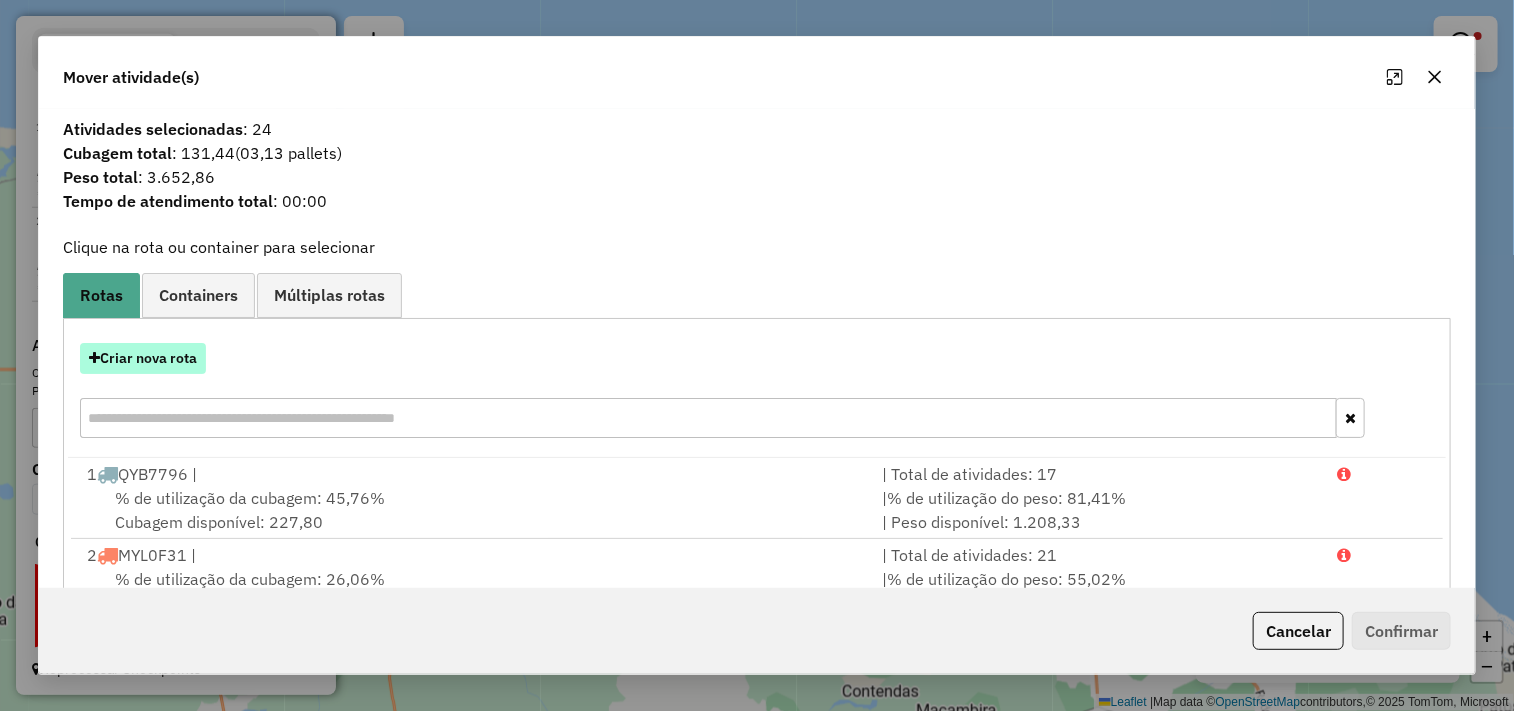 click on "Criar nova rota" at bounding box center [143, 358] 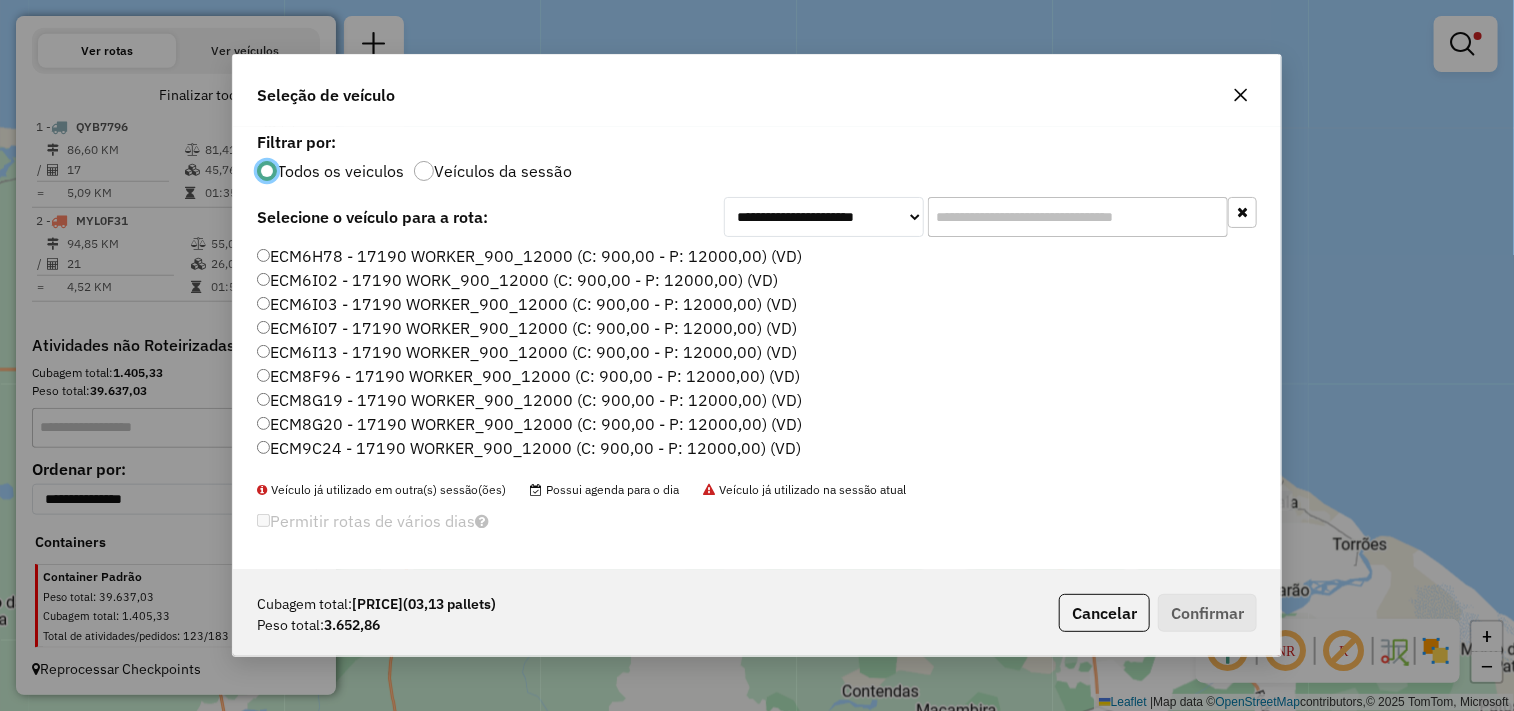 scroll, scrollTop: 11, scrollLeft: 5, axis: both 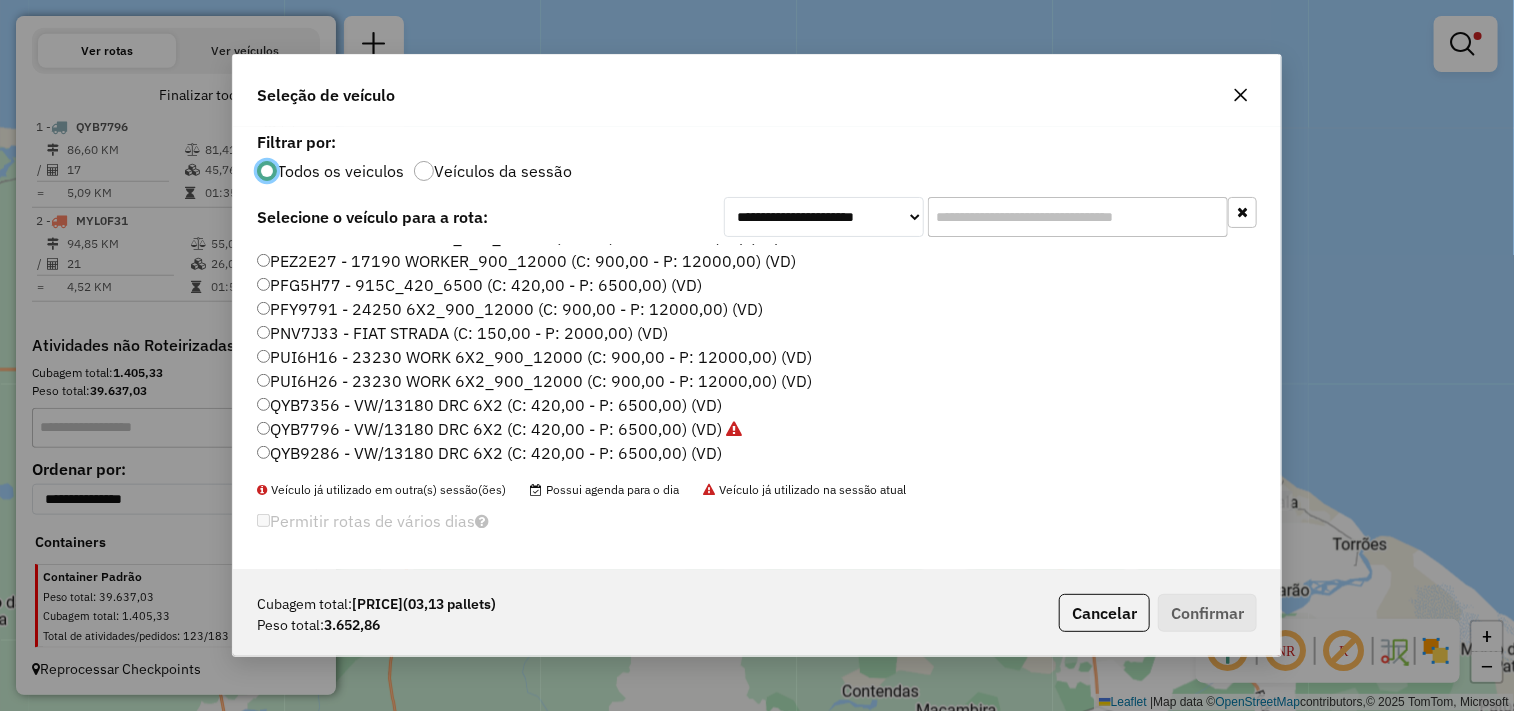 click on "QYB7356 - VW/13180 DRC 6X2 (C: 420,00 - P: 6500,00) (VD)" 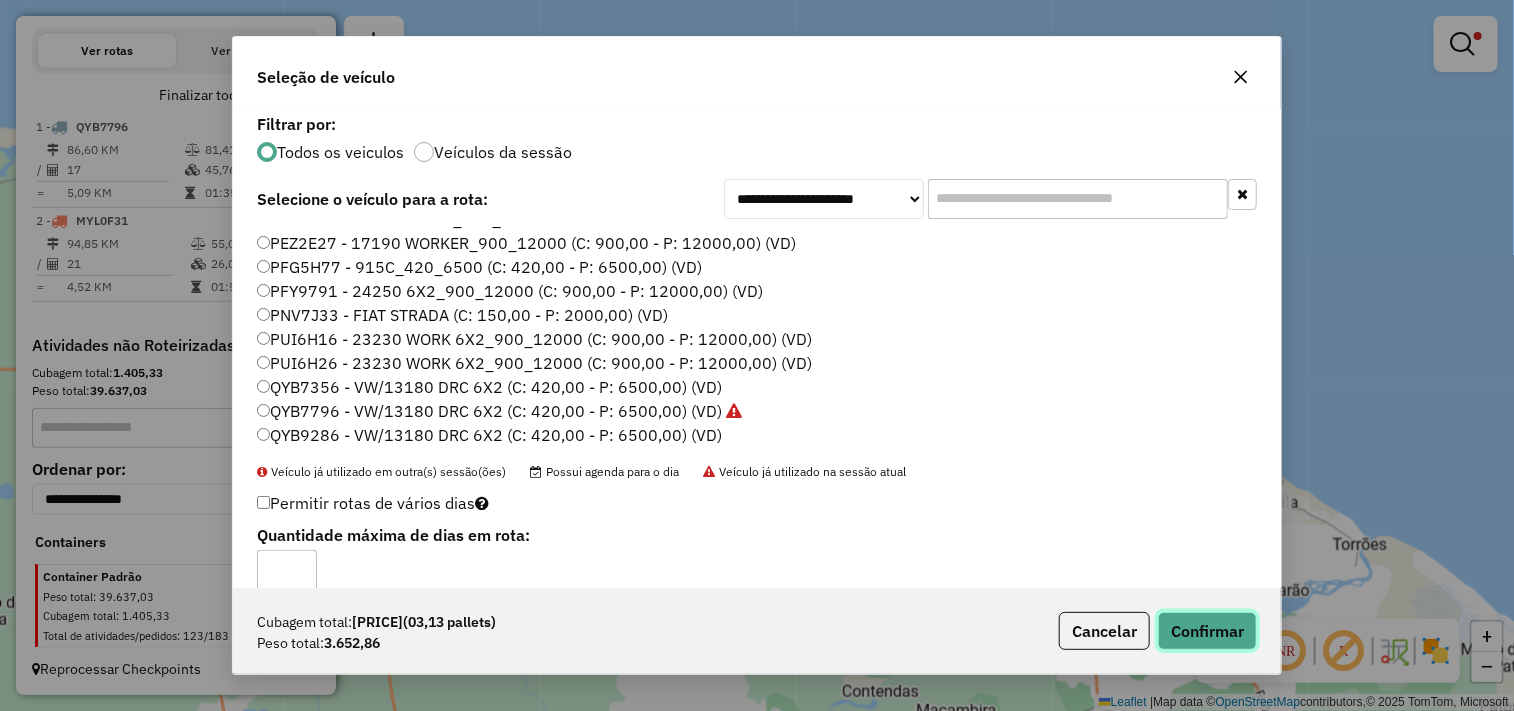 click on "Confirmar" 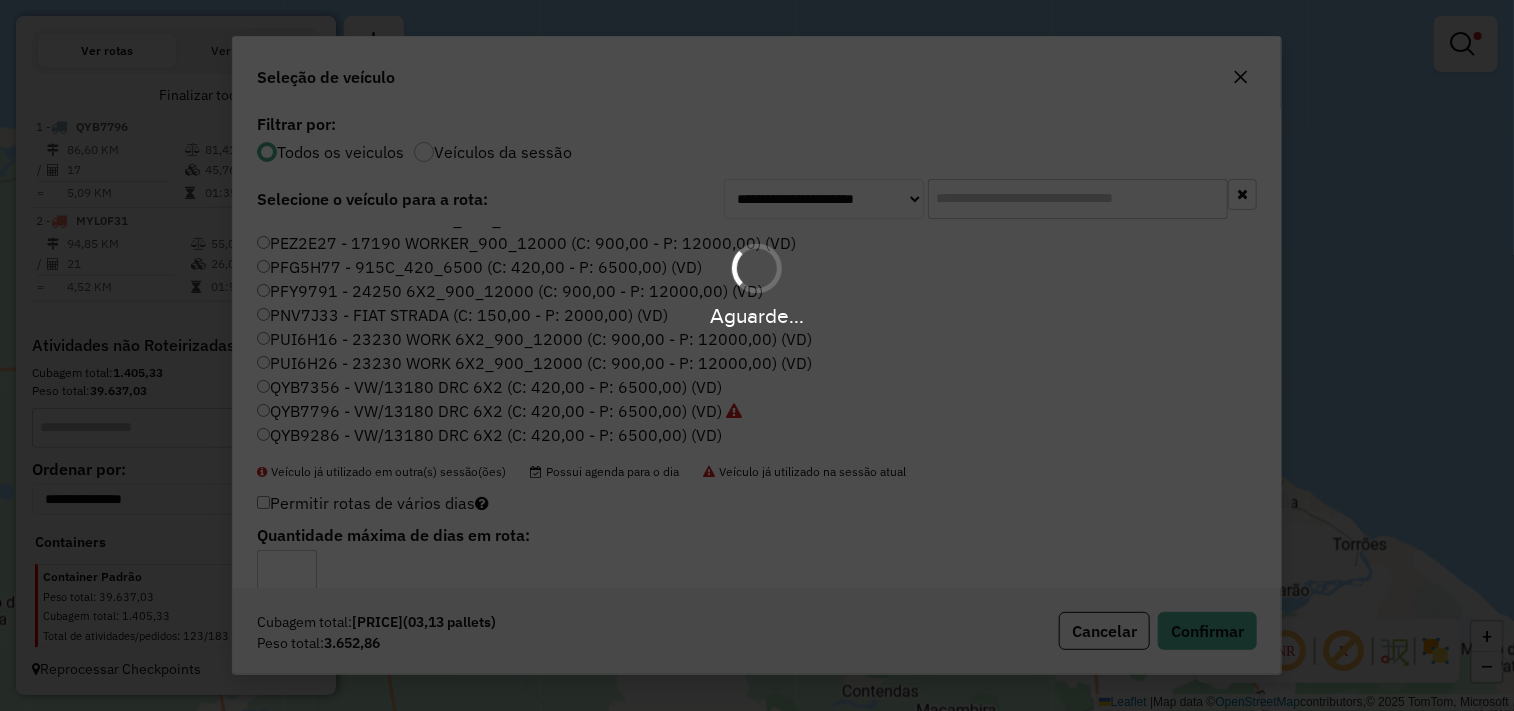scroll, scrollTop: 770, scrollLeft: 0, axis: vertical 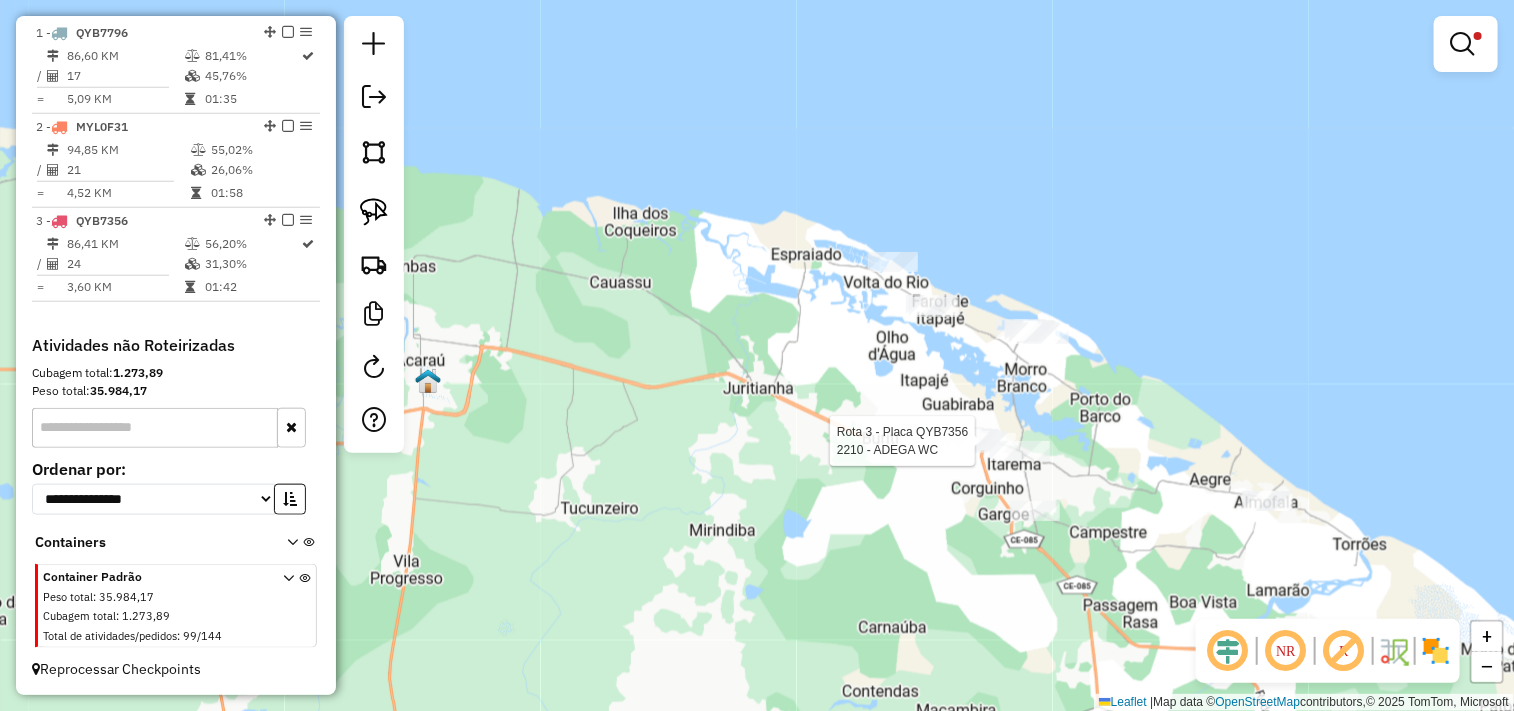 select on "**********" 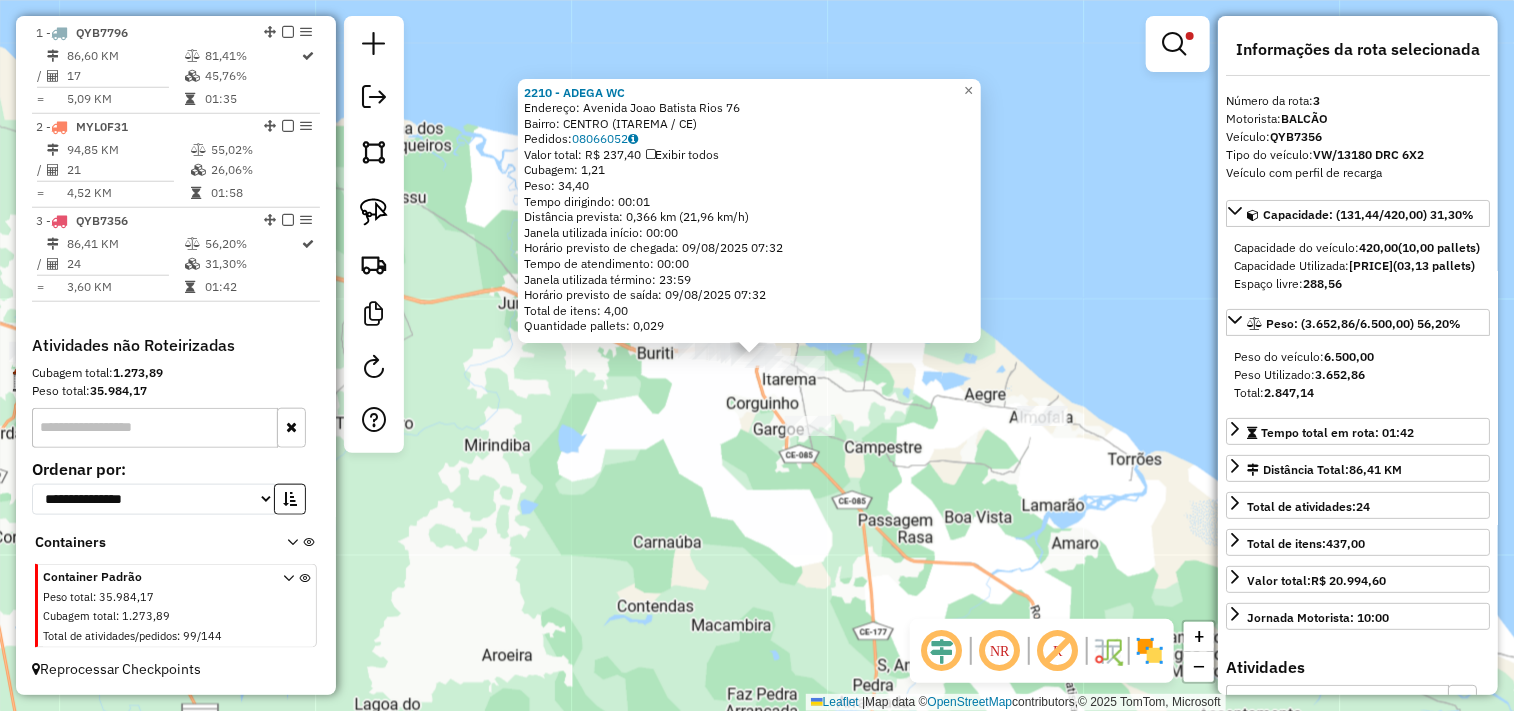 click on "2210 - ADEGA WC  Endereço:  Avenida Joao Batista Rios 76   Bairro: CENTRO (ITAREMA / CE)   Pedidos:  08066052   Valor total: R$ 237,40   Exibir todos   Cubagem: 1,21  Peso: 34,40  Tempo dirigindo: 00:01   Distância prevista: 0,366 km (21,96 km/h)   Janela utilizada início: 00:00   Horário previsto de chegada: 09/08/2025 07:32   Tempo de atendimento: 00:00   Janela utilizada término: 23:59   Horário previsto de saída: 09/08/2025 07:32   Total de itens: 4,00   Quantidade pallets: 0,029  × Limpar filtros Janela de atendimento Grade de atendimento Capacidade Transportadoras Veículos Cliente Pedidos  Rotas Selecione os dias de semana para filtrar as janelas de atendimento  Seg   Ter   Qua   Qui   Sex   Sáb   Dom  Informe o período da janela de atendimento: De: Até:  Filtrar exatamente a janela do cliente  Considerar janela de atendimento padrão  Selecione os dias de semana para filtrar as grades de atendimento  Seg   Ter   Qua   Qui   Sex   Sáb   Dom   Clientes fora do dia de atendimento selecionado" 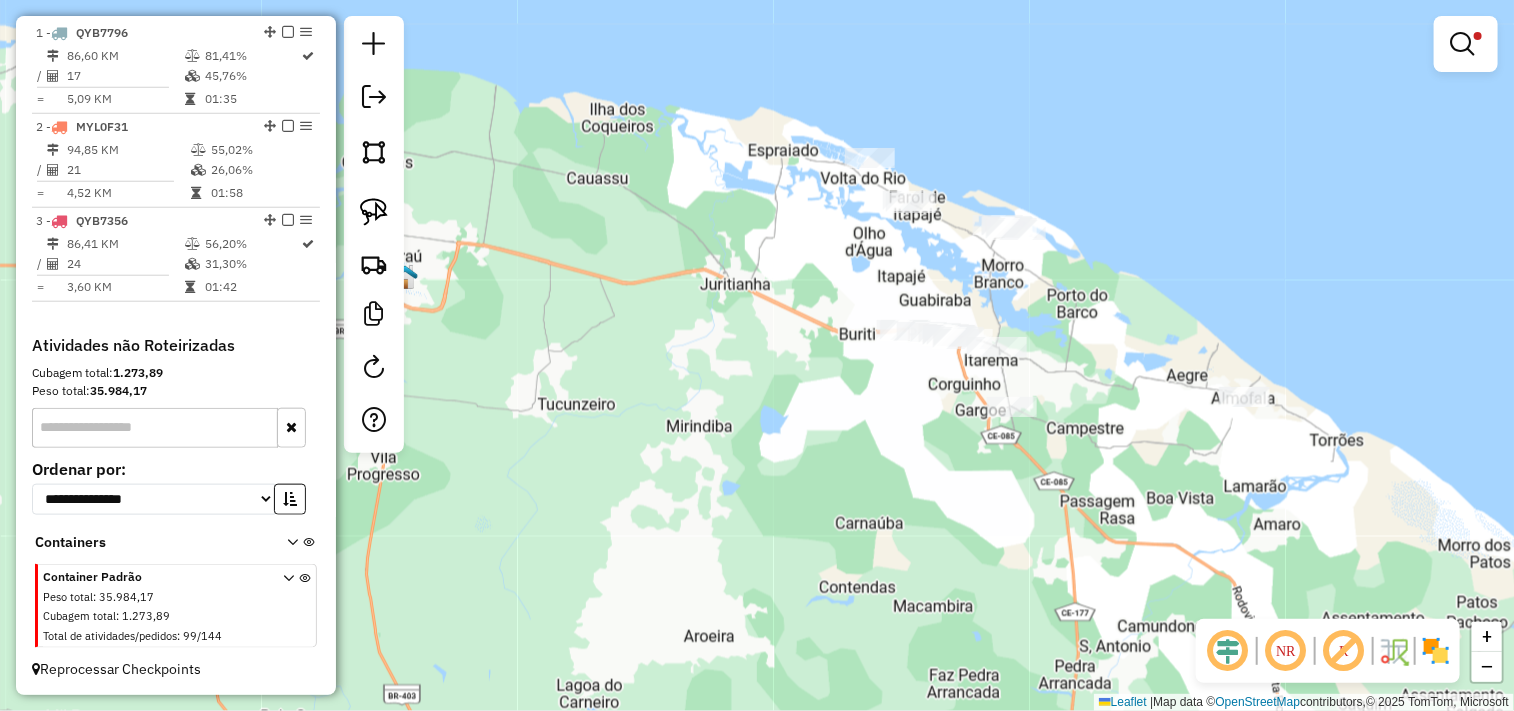 drag, startPoint x: 753, startPoint y: 487, endPoint x: 902, endPoint y: 467, distance: 150.33629 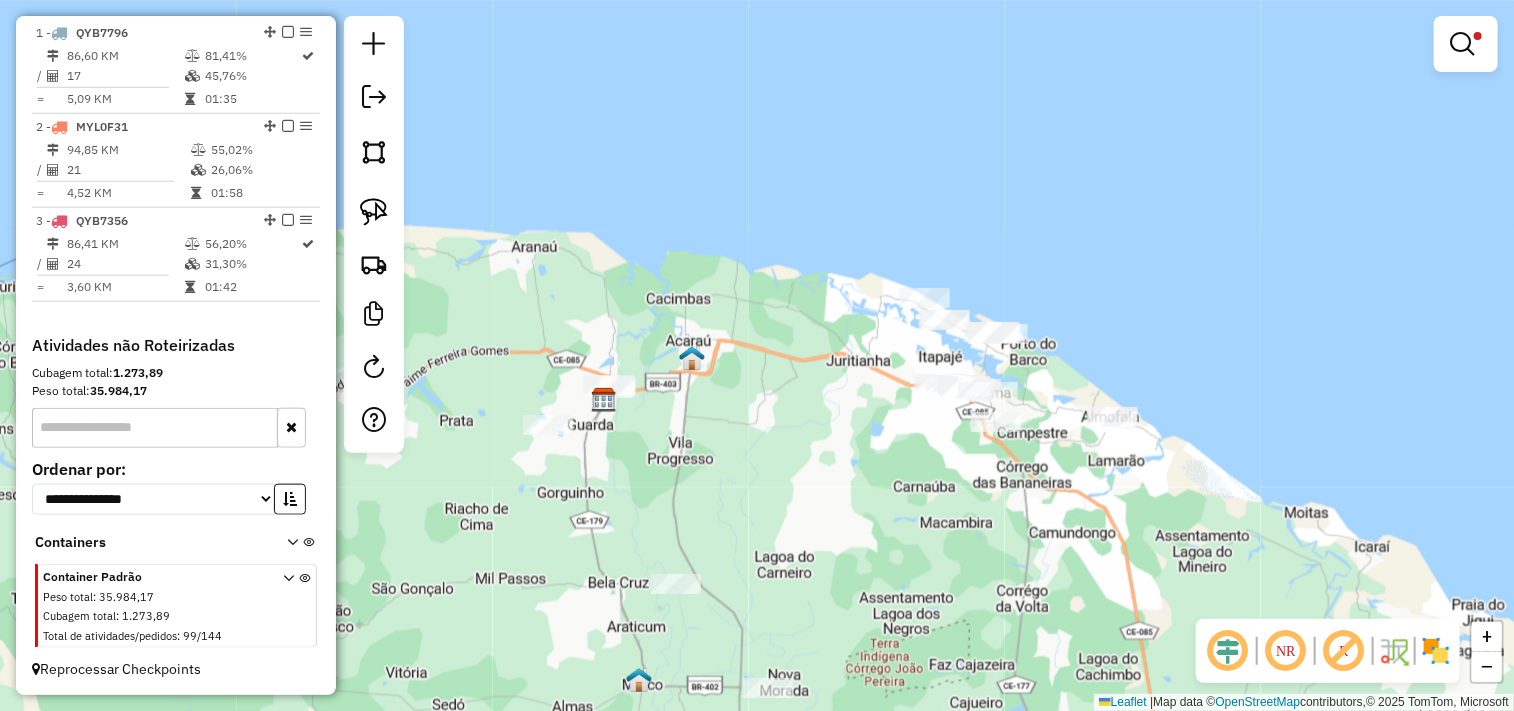 drag, startPoint x: 785, startPoint y: 486, endPoint x: 852, endPoint y: 475, distance: 67.89698 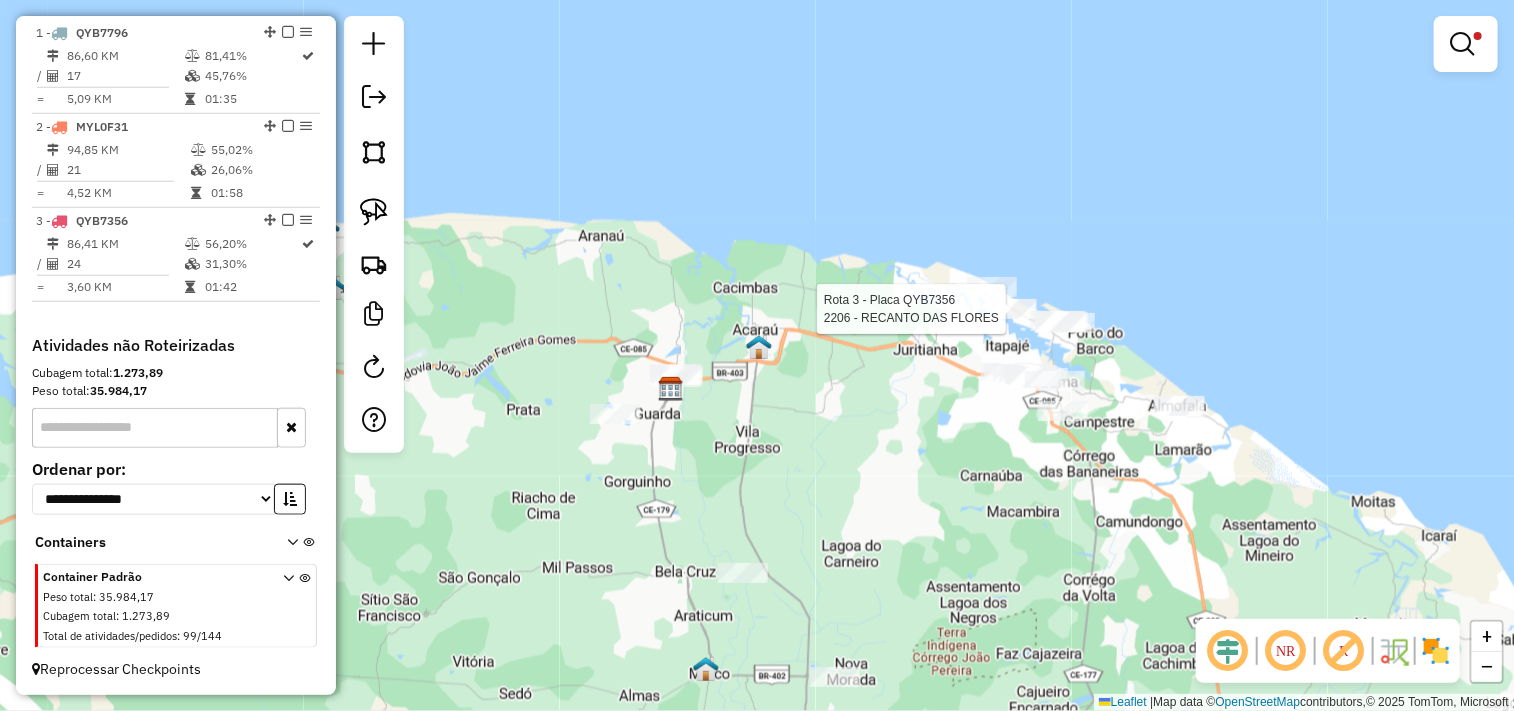 select on "**********" 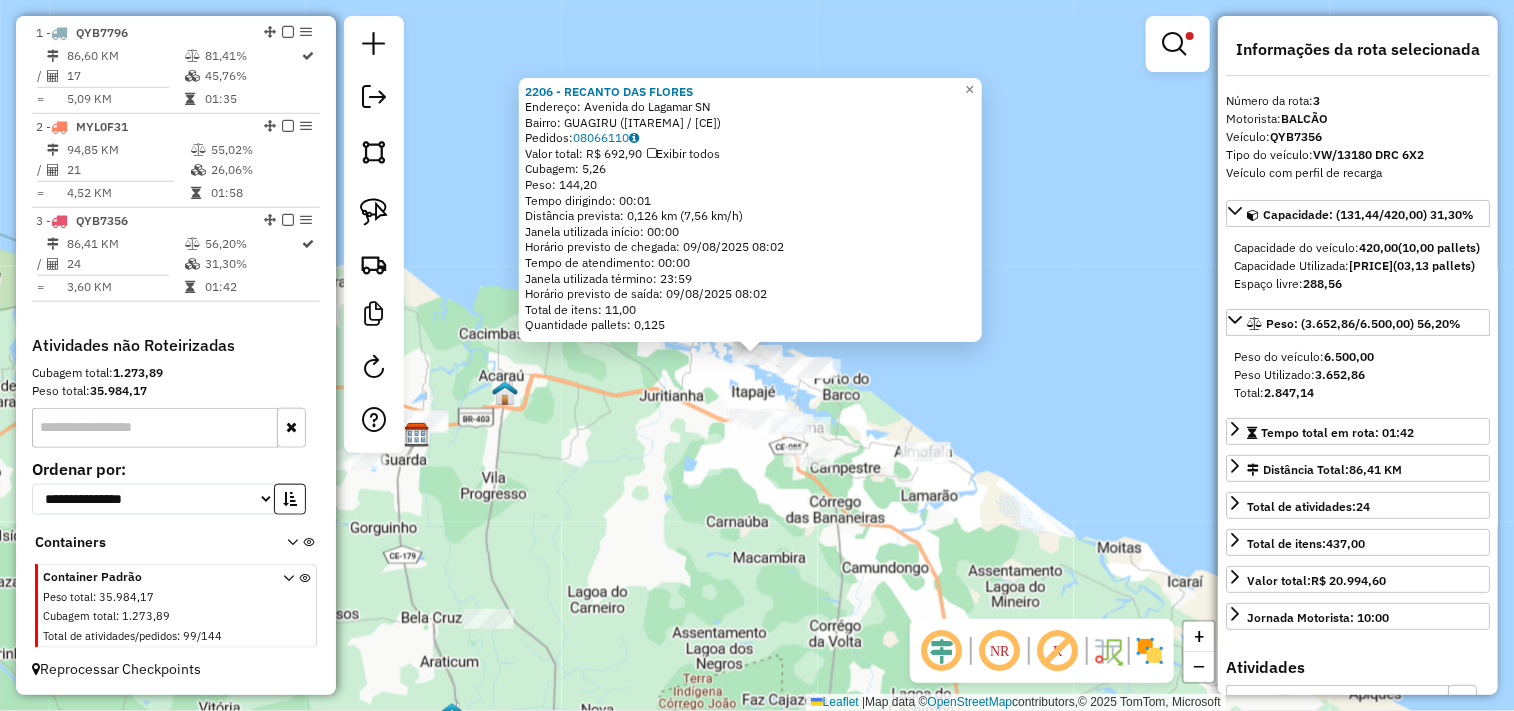 click on "2206 - RECANTO DAS FLORES  Endereço:  Avenida do Lagamar SN   Bairro: GUAGIRU (ITAREMA / CE)   Pedidos:  08066110   Valor total: R$ 692,90   Exibir todos   Cubagem: 5,26  Peso: 144,20  Tempo dirigindo: 00:01   Distância prevista: 0,126 km (7,56 km/h)   Janela utilizada início: 00:00   Horário previsto de chegada: 09/08/2025 08:02   Tempo de atendimento: 00:00   Janela utilizada término: 23:59   Horário previsto de saída: 09/08/2025 08:02   Total de itens: 11,00   Quantidade pallets: 0,125  × Limpar filtros Janela de atendimento Grade de atendimento Capacidade Transportadoras Veículos Cliente Pedidos  Rotas Selecione os dias de semana para filtrar as janelas de atendimento  Seg   Ter   Qua   Qui   Sex   Sáb   Dom  Informe o período da janela de atendimento: De: Até:  Filtrar exatamente a janela do cliente  Considerar janela de atendimento padrão  Selecione os dias de semana para filtrar as grades de atendimento  Seg   Ter   Qua   Qui   Sex   Sáb   Dom   Peso mínimo:   Peso máximo:   De:   De:" 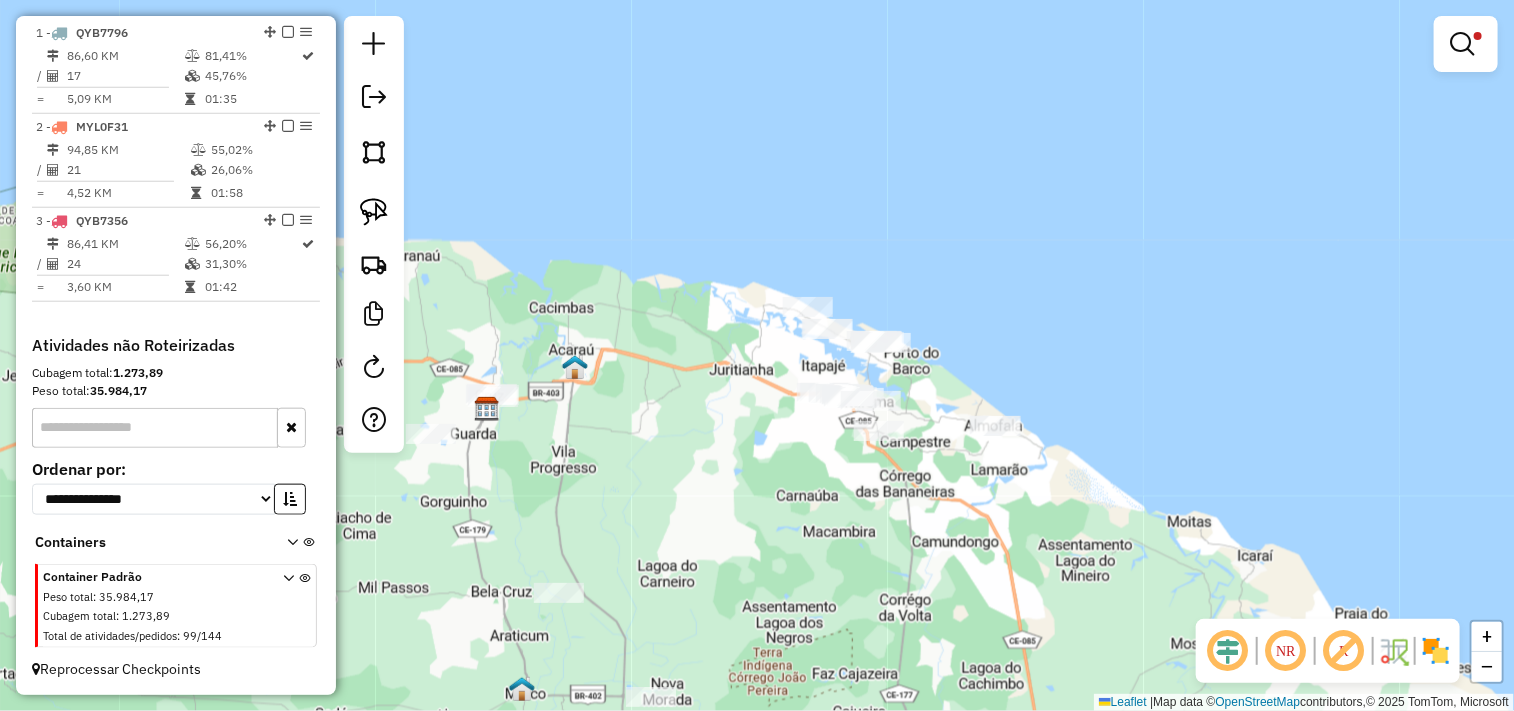 drag, startPoint x: 656, startPoint y: 476, endPoint x: 685, endPoint y: 457, distance: 34.669872 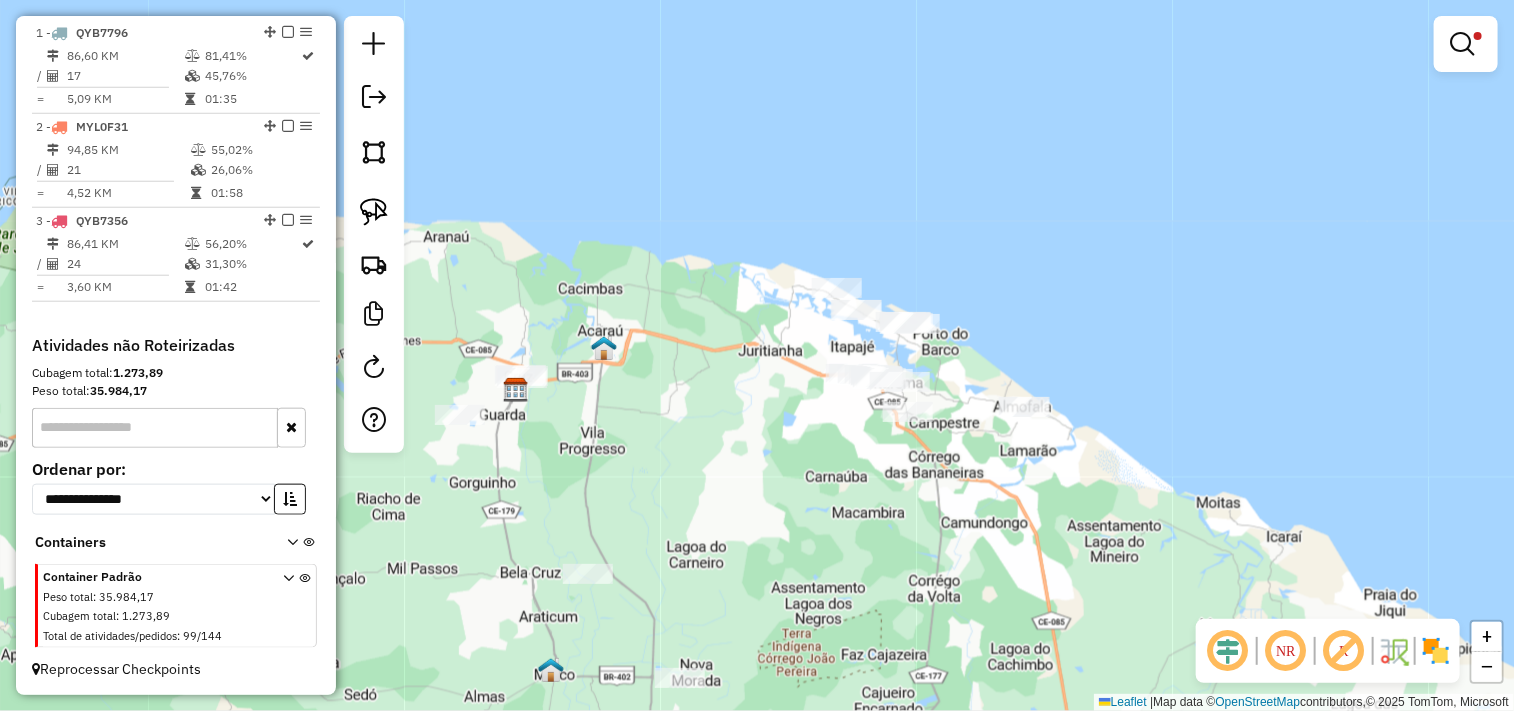 click at bounding box center [1466, 44] 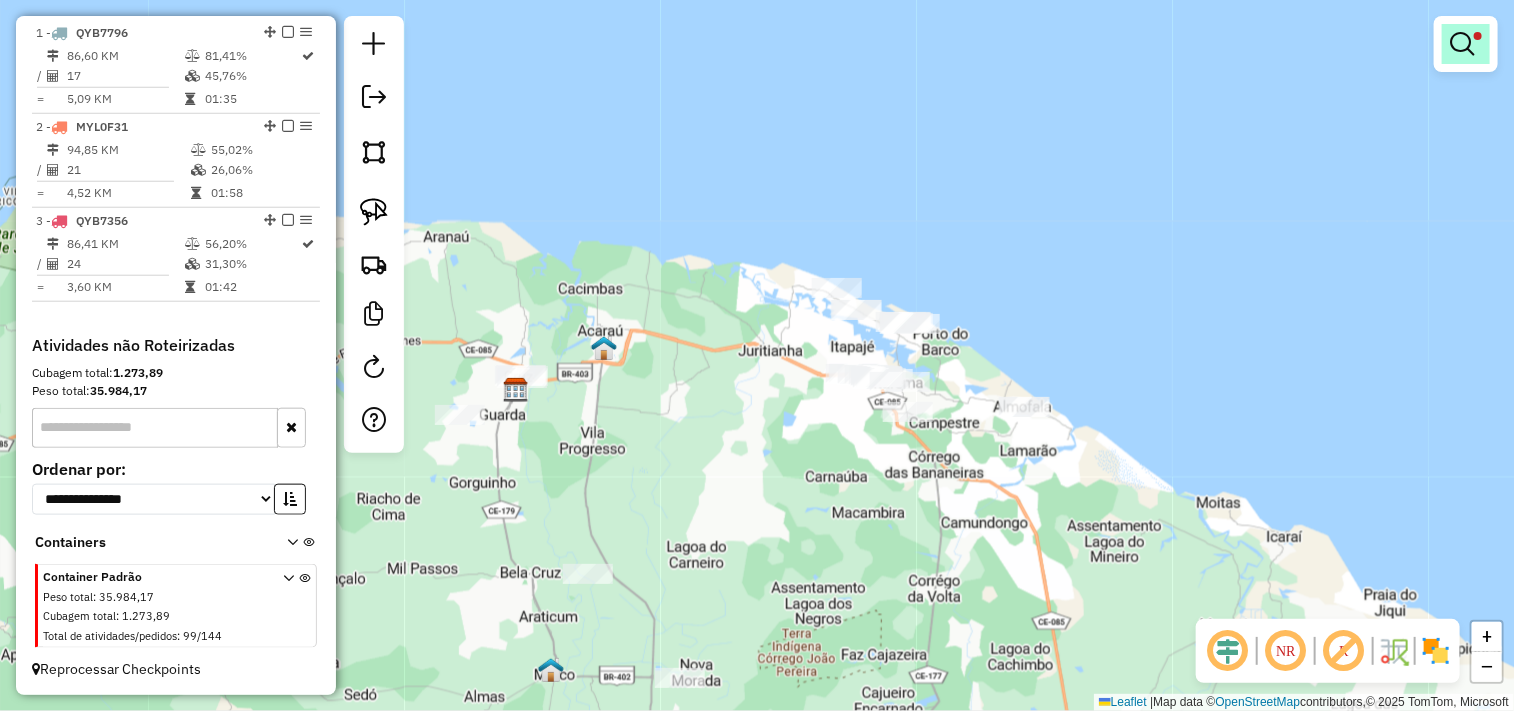 click at bounding box center [1466, 44] 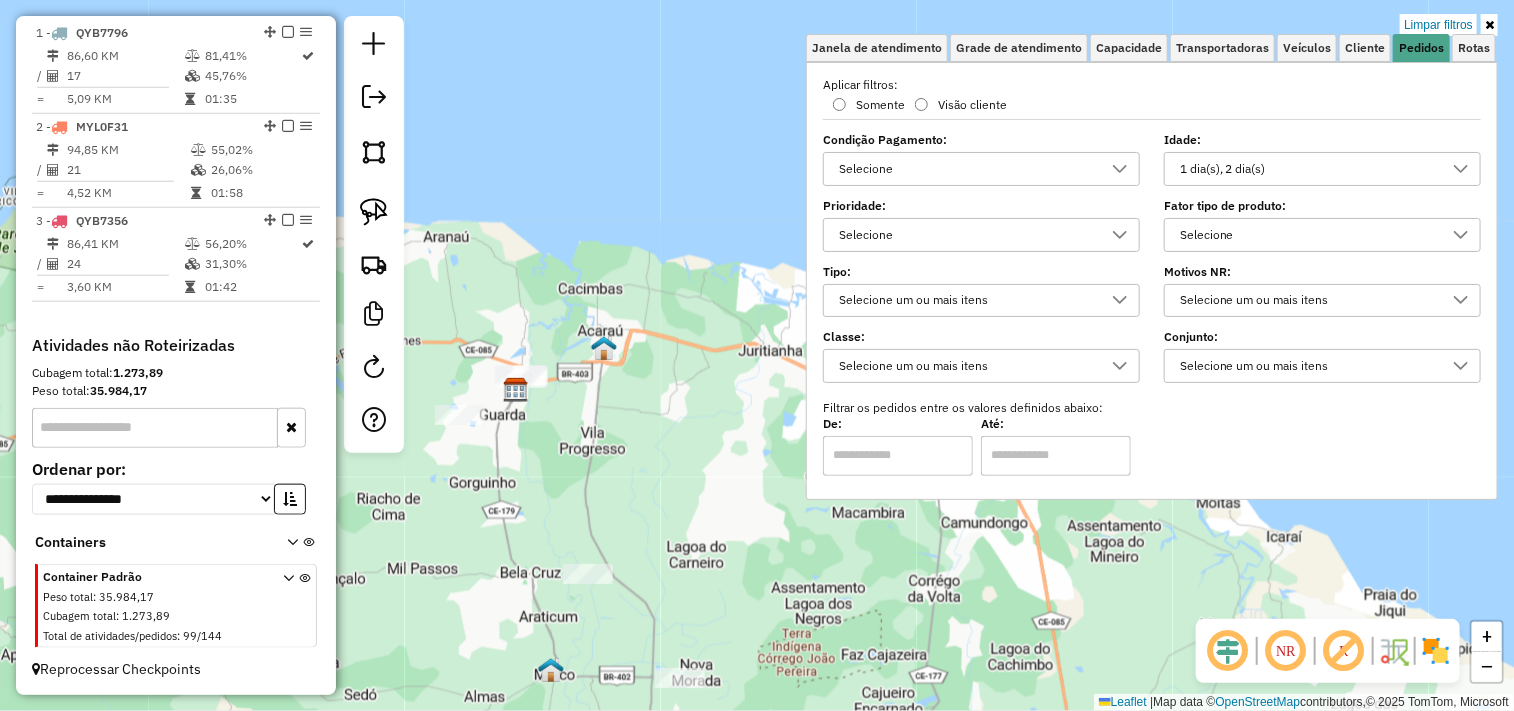 click on "1 dia(s), 2 dia(s)" at bounding box center (1307, 169) 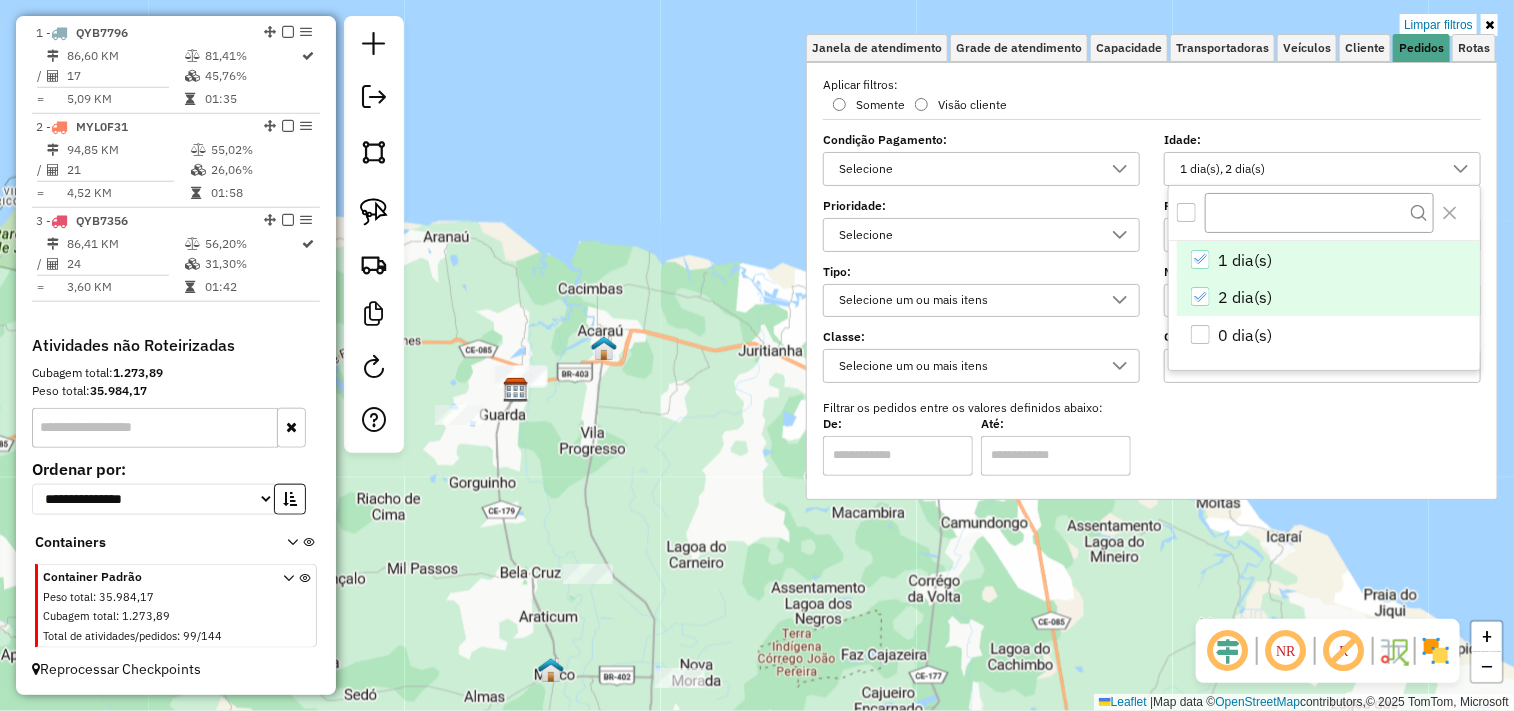 scroll, scrollTop: 11, scrollLeft: 67, axis: both 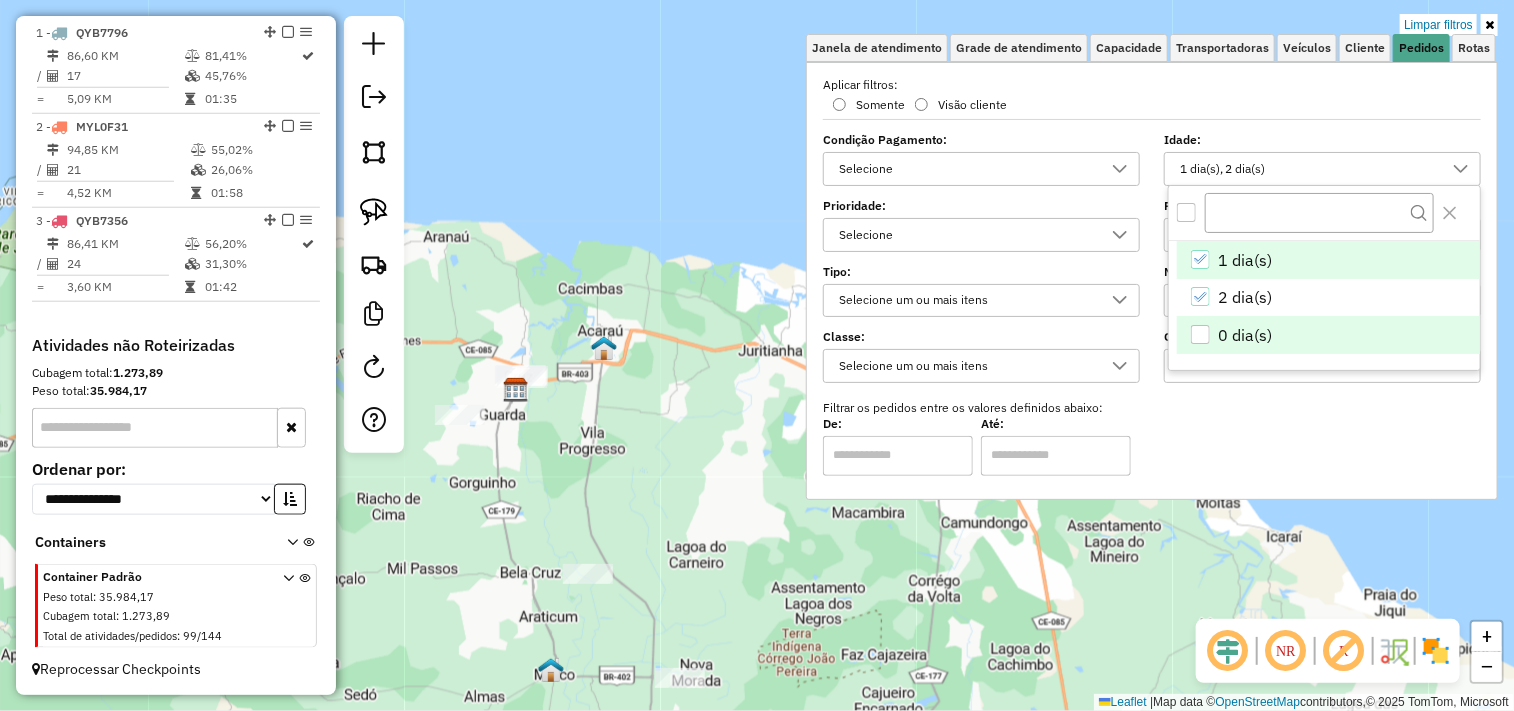 click at bounding box center (1200, 334) 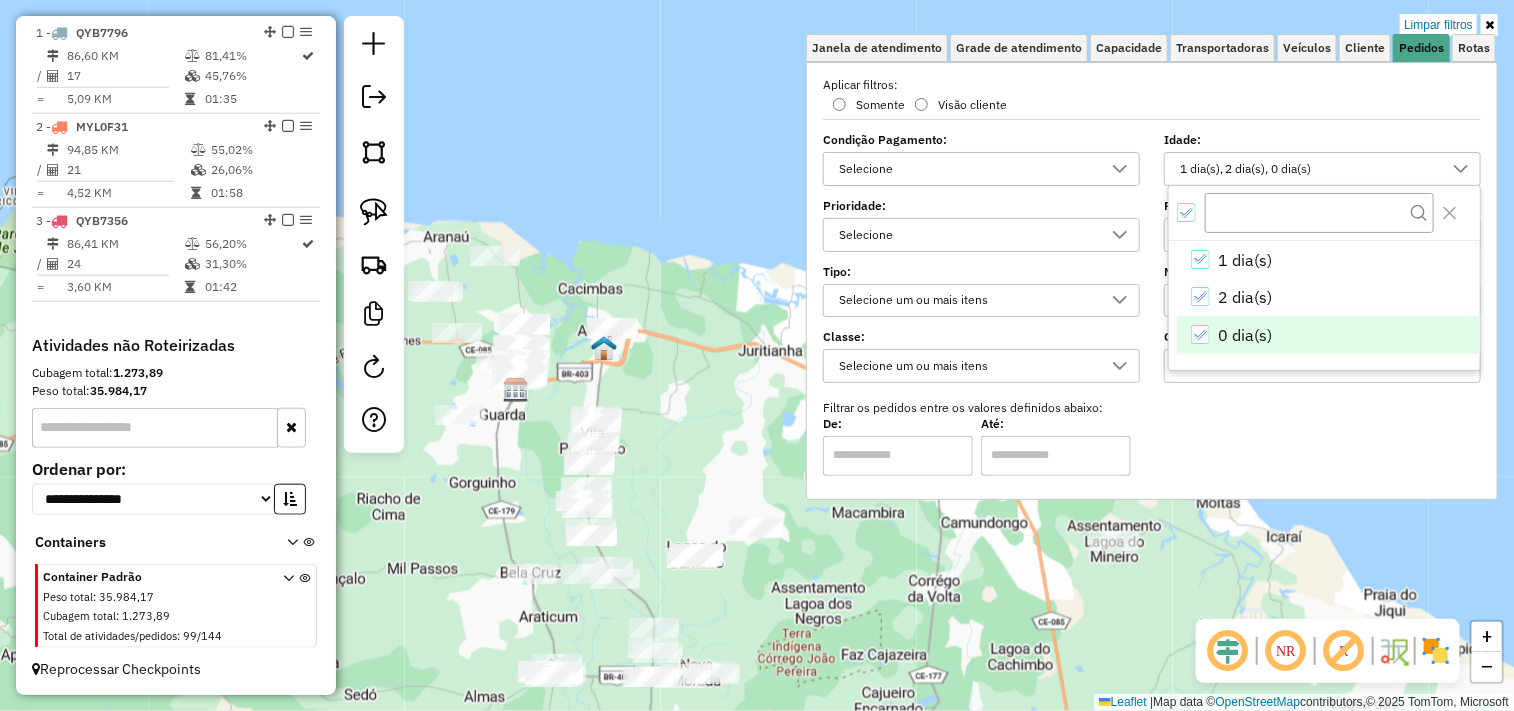 click on "Limpar filtros Janela de atendimento Grade de atendimento Capacidade Transportadoras Veículos Cliente Pedidos  Rotas Selecione os dias de semana para filtrar as janelas de atendimento  Seg   Ter   Qua   Qui   Sex   Sáb   Dom  Informe o período da janela de atendimento: De: Até:  Filtrar exatamente a janela do cliente  Considerar janela de atendimento padrão  Selecione os dias de semana para filtrar as grades de atendimento  Seg   Ter   Qua   Qui   Sex   Sáb   Dom   Considerar clientes sem dia de atendimento cadastrado  Clientes fora do dia de atendimento selecionado Filtrar as atividades entre os valores definidos abaixo:  Peso mínimo:   Peso máximo:   Cubagem mínima:   Cubagem máxima:   De:   Até:  Filtrar as atividades entre o tempo de atendimento definido abaixo:  De:   Até:   Considerar capacidade total dos clientes não roteirizados Transportadora: Selecione um ou mais itens Tipo de veículo: Selecione um ou mais itens Veículo: Selecione um ou mais itens Motorista: Selecione um ou mais itens" 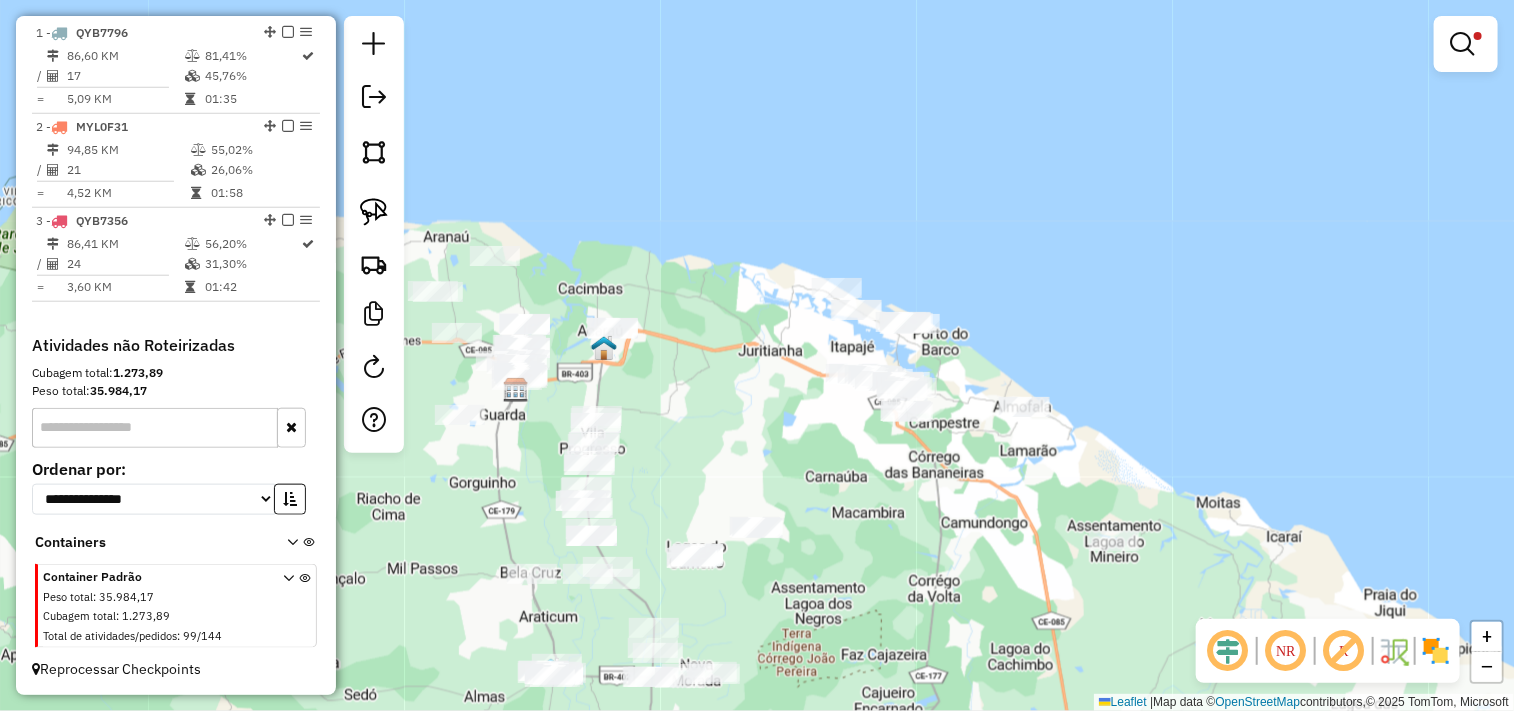 click on "Limpar filtros Janela de atendimento Grade de atendimento Capacidade Transportadoras Veículos Cliente Pedidos  Rotas Selecione os dias de semana para filtrar as janelas de atendimento  Seg   Ter   Qua   Qui   Sex   Sáb   Dom  Informe o período da janela de atendimento: De: Até:  Filtrar exatamente a janela do cliente  Considerar janela de atendimento padrão  Selecione os dias de semana para filtrar as grades de atendimento  Seg   Ter   Qua   Qui   Sex   Sáb   Dom   Considerar clientes sem dia de atendimento cadastrado  Clientes fora do dia de atendimento selecionado Filtrar as atividades entre os valores definidos abaixo:  Peso mínimo:   Peso máximo:   Cubagem mínima:   Cubagem máxima:   De:   Até:  Filtrar as atividades entre o tempo de atendimento definido abaixo:  De:   Até:   Considerar capacidade total dos clientes não roteirizados Transportadora: Selecione um ou mais itens Tipo de veículo: Selecione um ou mais itens Veículo: Selecione um ou mais itens Motorista: Selecione um ou mais itens" 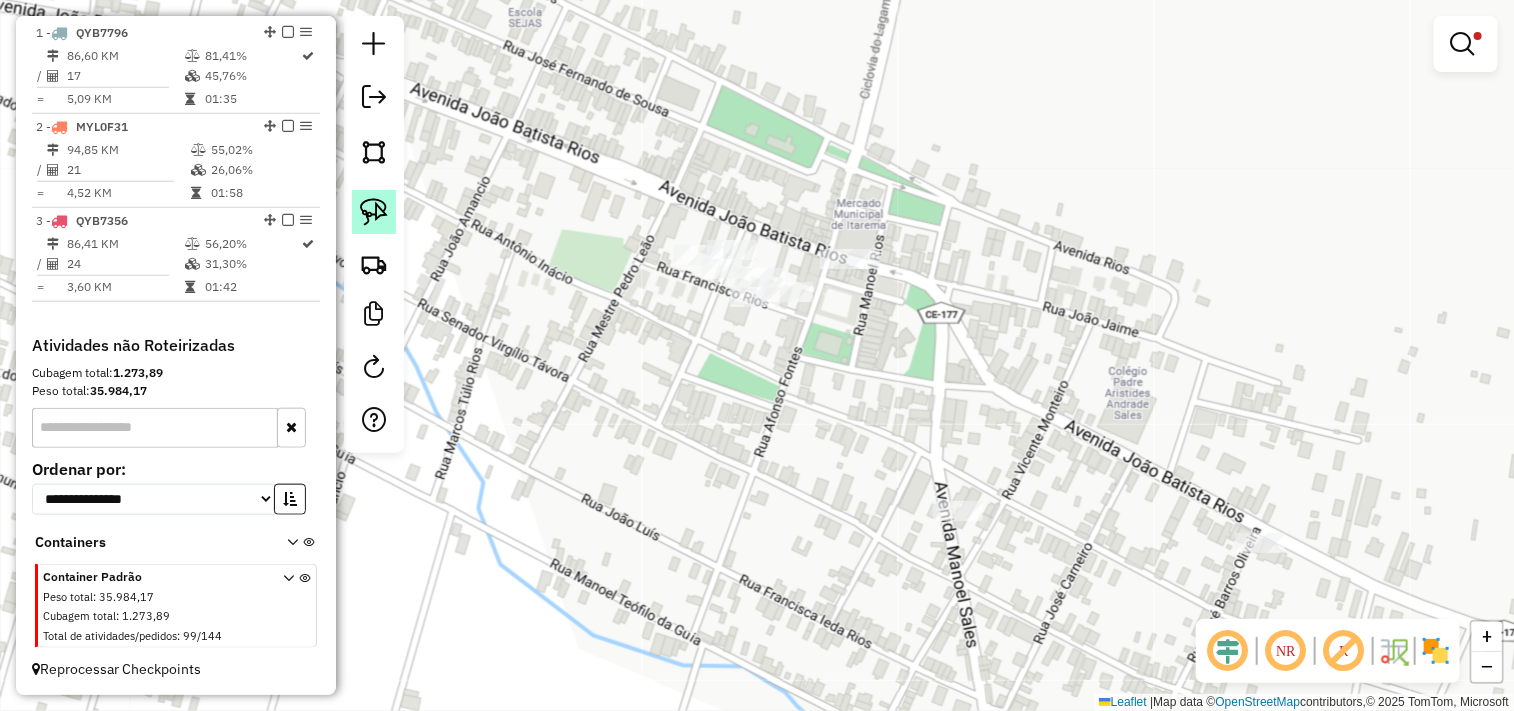 drag, startPoint x: 392, startPoint y: 227, endPoint x: 583, endPoint y: 323, distance: 213.76857 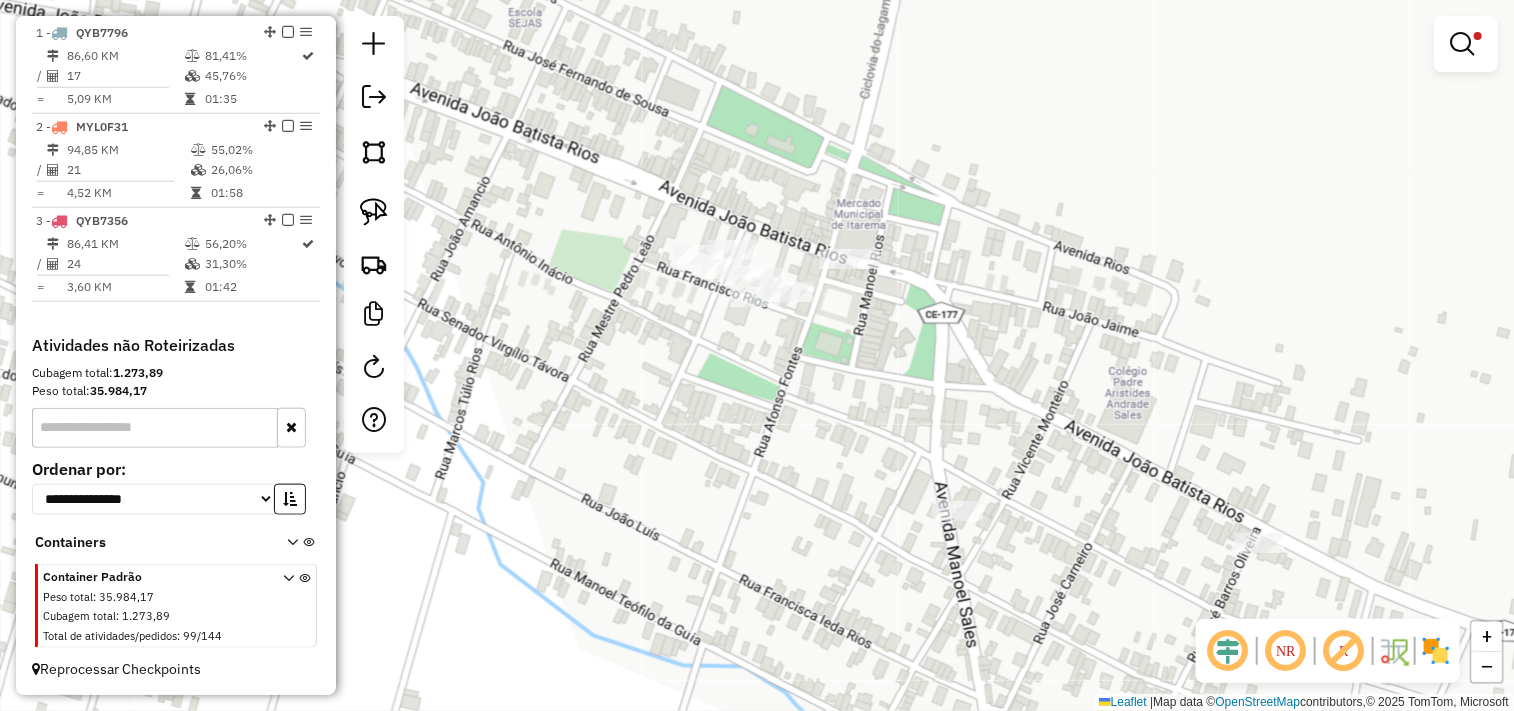click 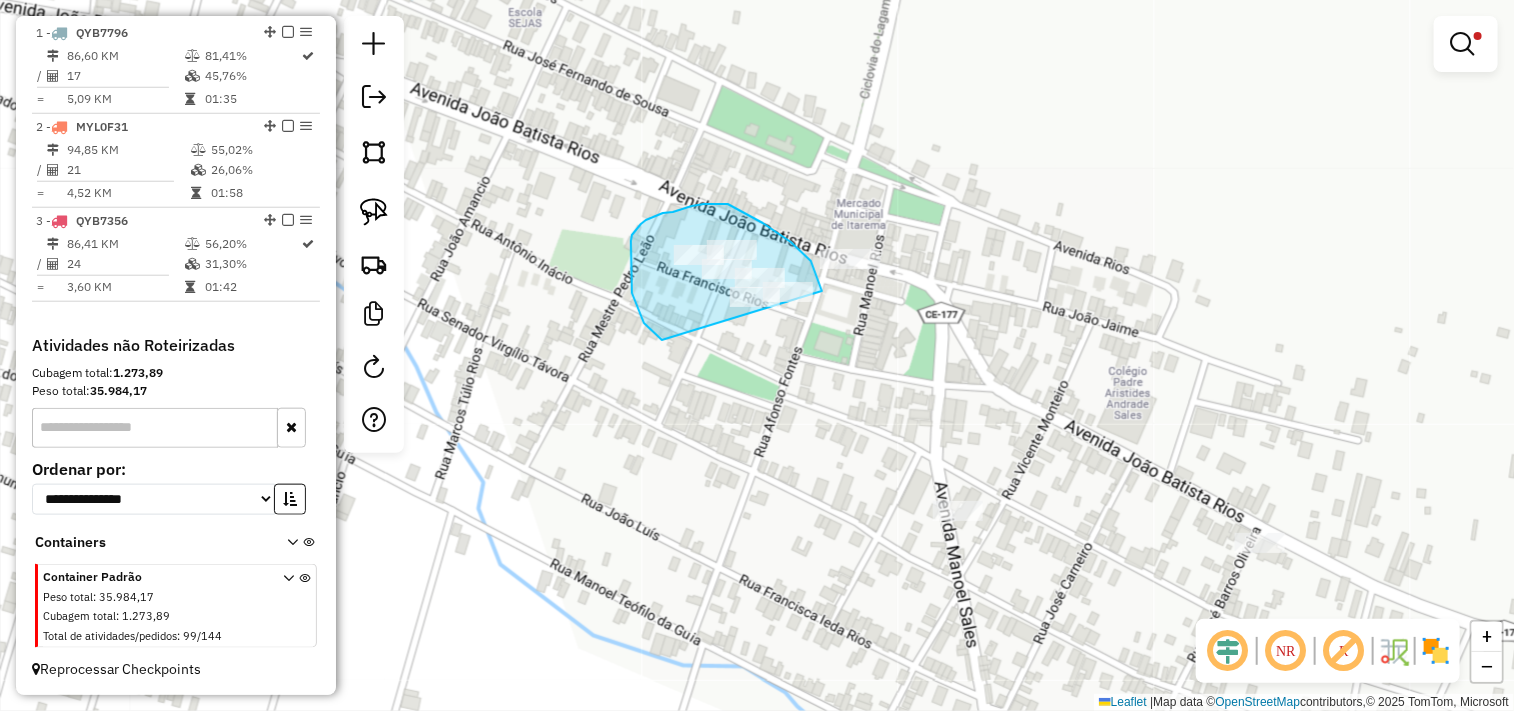 drag, startPoint x: 650, startPoint y: 330, endPoint x: 810, endPoint y: 353, distance: 161.64467 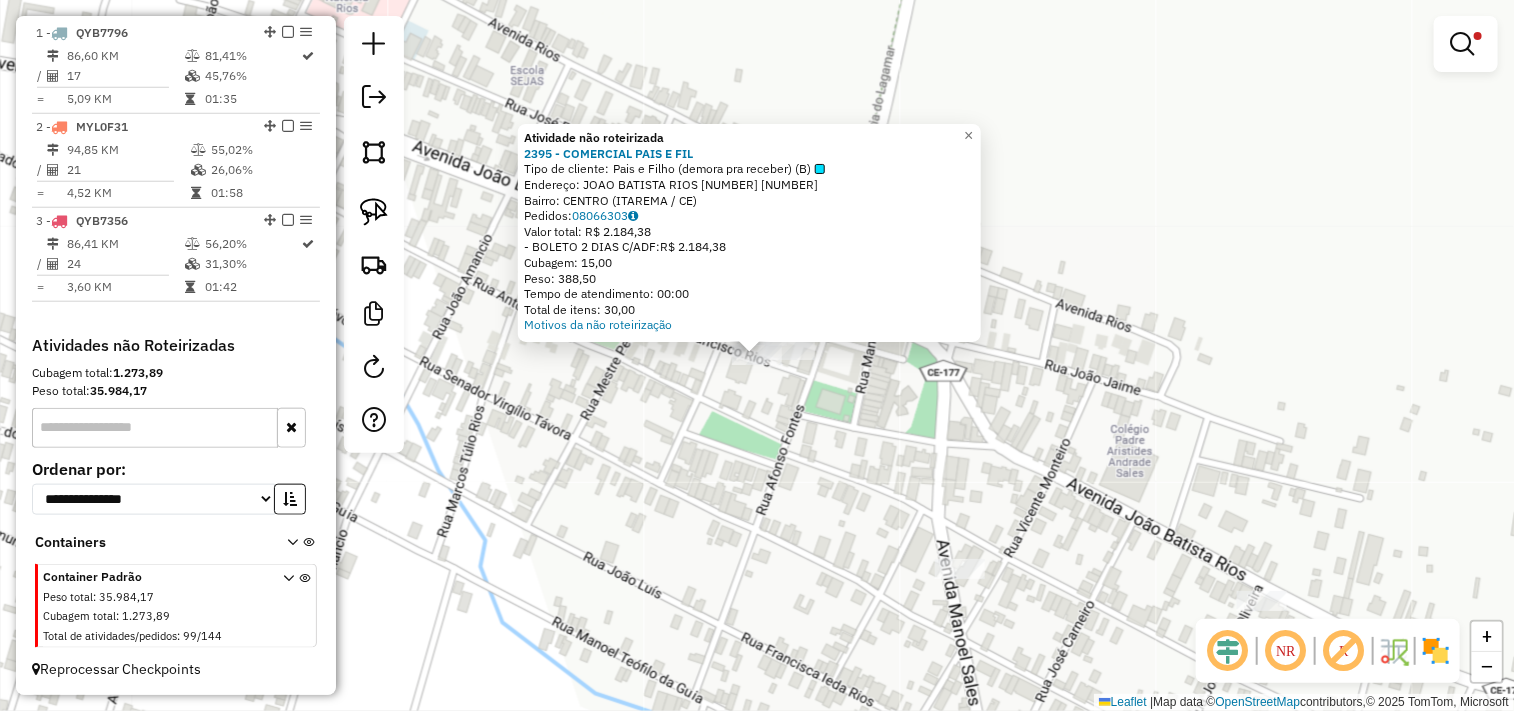 click on "Atividade não roteirizada 2395 - COMERCIAL PAIS E FIL  Tipo de cliente:   Pais e Filho (demora pra receber) (B)   Endereço:  JOAO BATISTA RIOS 2140 2140   Bairro: CENTRO (ITAREMA / CE)   Pedidos:  08066303   Valor total: R$ 2.184,38   - BOLETO 2 DIAS C/ADF:  R$ 2.184,38   Cubagem: 15,00   Peso: 388,50   Tempo de atendimento: 00:00   Total de itens: 30,00  Motivos da não roteirização × Limpar filtros Janela de atendimento Grade de atendimento Capacidade Transportadoras Veículos Cliente Pedidos  Rotas Selecione os dias de semana para filtrar as janelas de atendimento  Seg   Ter   Qua   Qui   Sex   Sáb   Dom  Informe o período da janela de atendimento: De: Até:  Filtrar exatamente a janela do cliente  Considerar janela de atendimento padrão  Selecione os dias de semana para filtrar as grades de atendimento  Seg   Ter   Qua   Qui   Sex   Sáb   Dom   Considerar clientes sem dia de atendimento cadastrado  Clientes fora do dia de atendimento selecionado  Peso mínimo:   Peso máximo:   Cubagem mínima:" 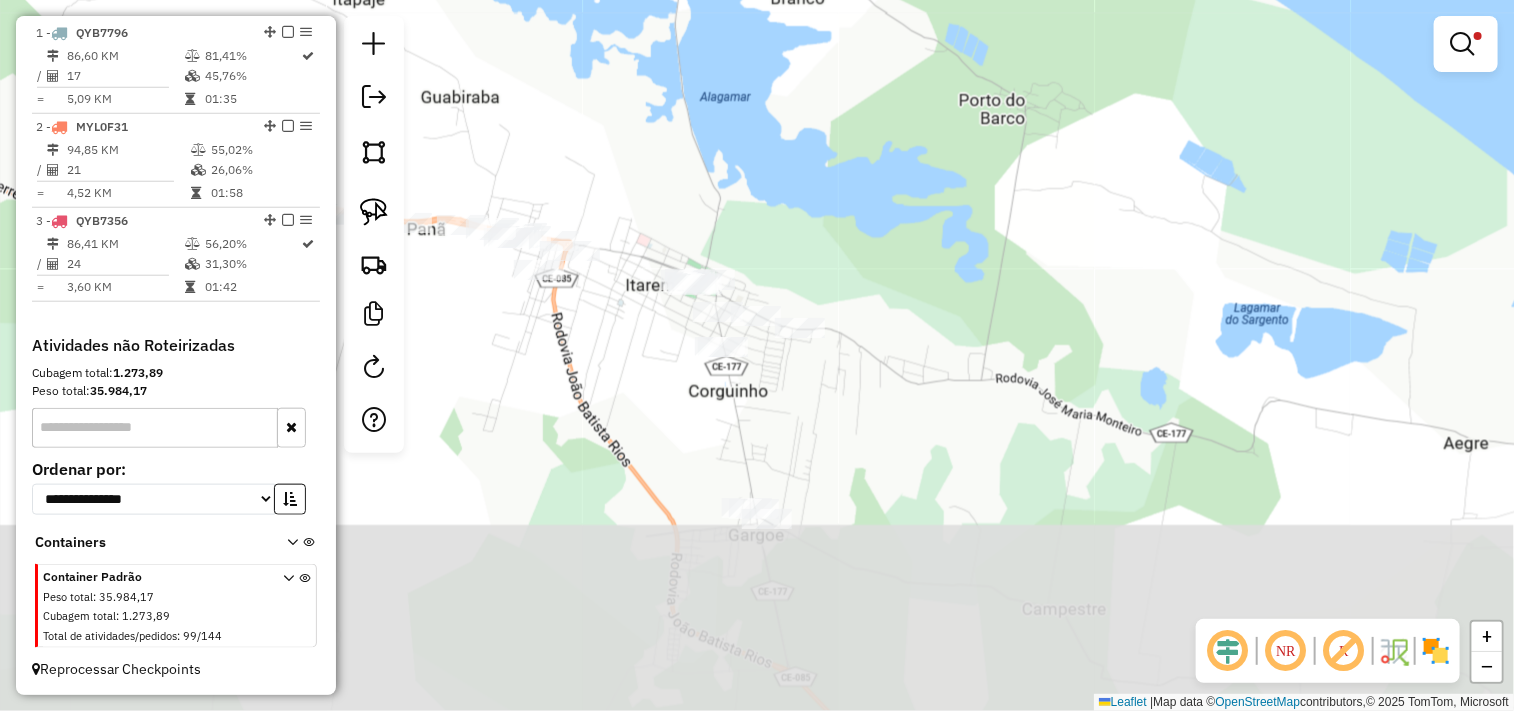 drag, startPoint x: 775, startPoint y: 545, endPoint x: 597, endPoint y: 400, distance: 229.58441 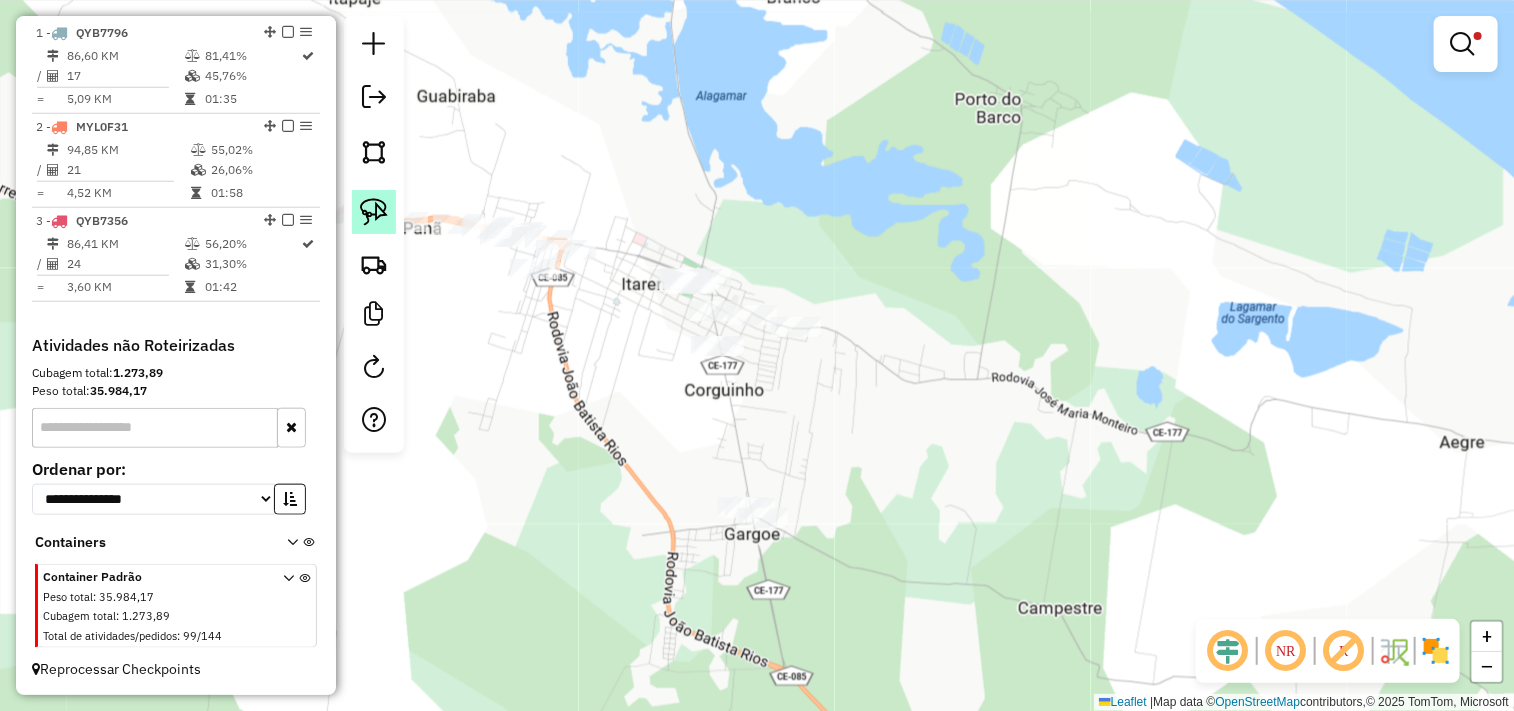 click 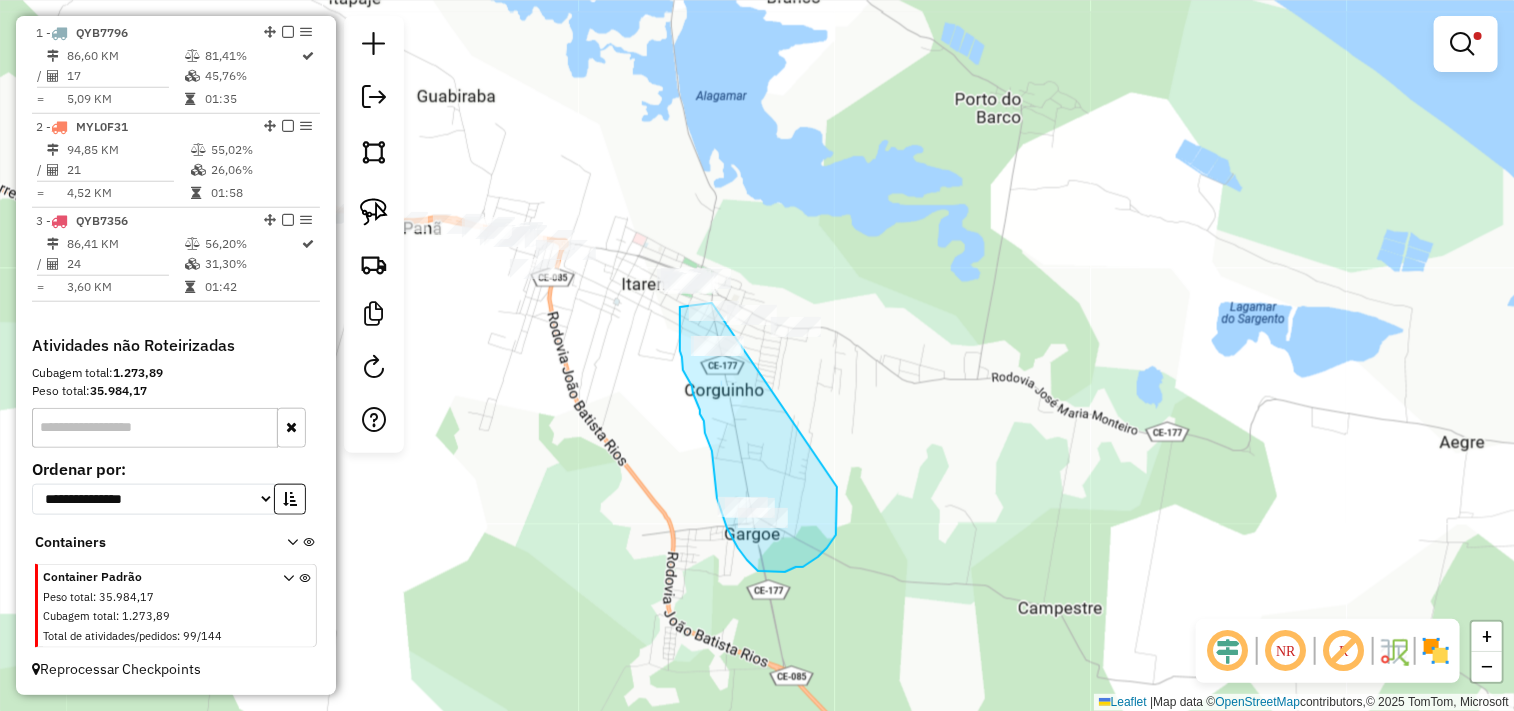drag, startPoint x: 837, startPoint y: 487, endPoint x: 853, endPoint y: 318, distance: 169.7557 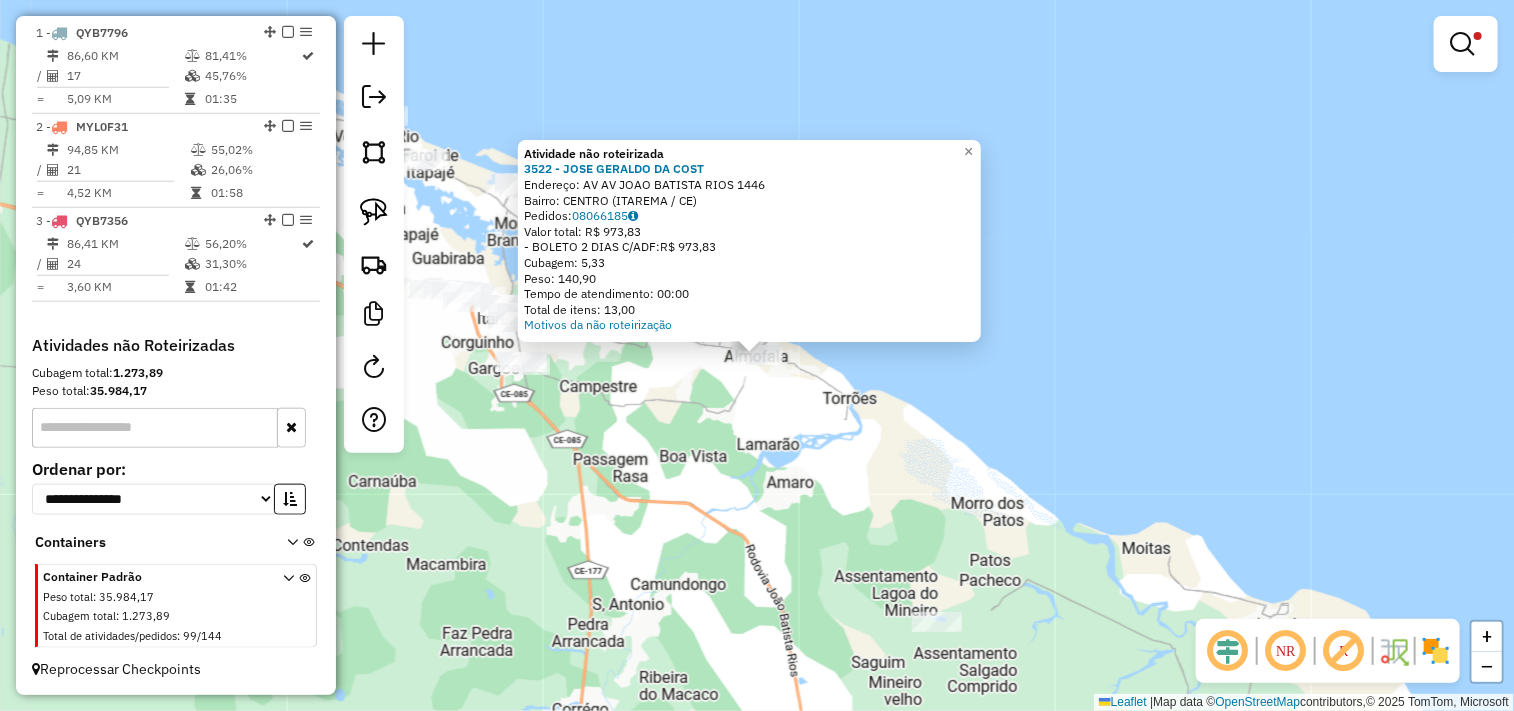 click on "Atividade não roteirizada 3522 - JOSE GERALDO DA COST  Endereço: AV  AV JOAO BATISTA RIOS          1446   Bairro: CENTRO (ITAREMA / CE)   Pedidos:  08066185   Valor total: R$ 973,83   - BOLETO 2 DIAS C/ADF:  R$ 973,83   Cubagem: 5,33   Peso: 140,90   Tempo de atendimento: 00:00   Total de itens: 13,00  Motivos da não roteirização × Limpar filtros Janela de atendimento Grade de atendimento Capacidade Transportadoras Veículos Cliente Pedidos  Rotas Selecione os dias de semana para filtrar as janelas de atendimento  Seg   Ter   Qua   Qui   Sex   Sáb   Dom  Informe o período da janela de atendimento: De: Até:  Filtrar exatamente a janela do cliente  Considerar janela de atendimento padrão  Selecione os dias de semana para filtrar as grades de atendimento  Seg   Ter   Qua   Qui   Sex   Sáb   Dom   Considerar clientes sem dia de atendimento cadastrado  Clientes fora do dia de atendimento selecionado Filtrar as atividades entre os valores definidos abaixo:  Peso mínimo:   Peso máximo:   De:   Até:  +" 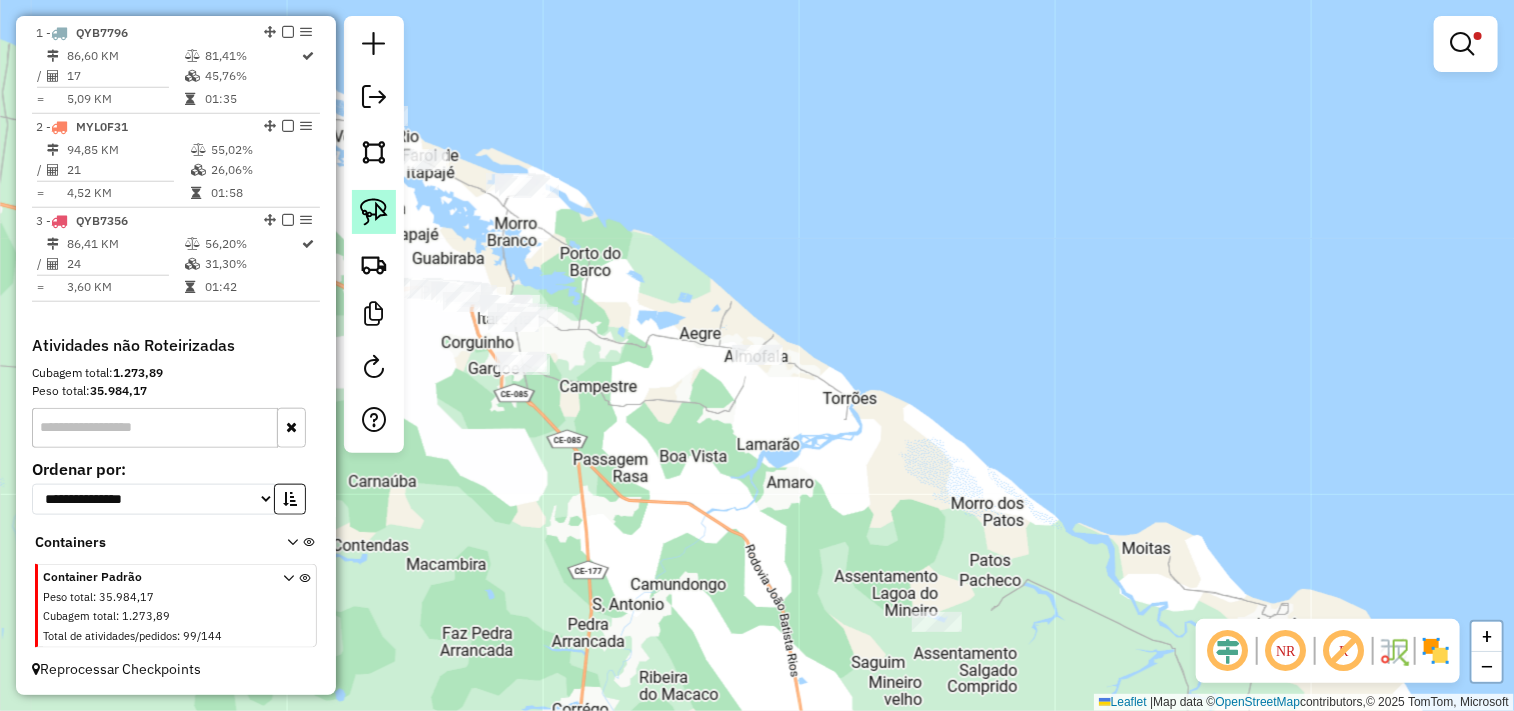 click 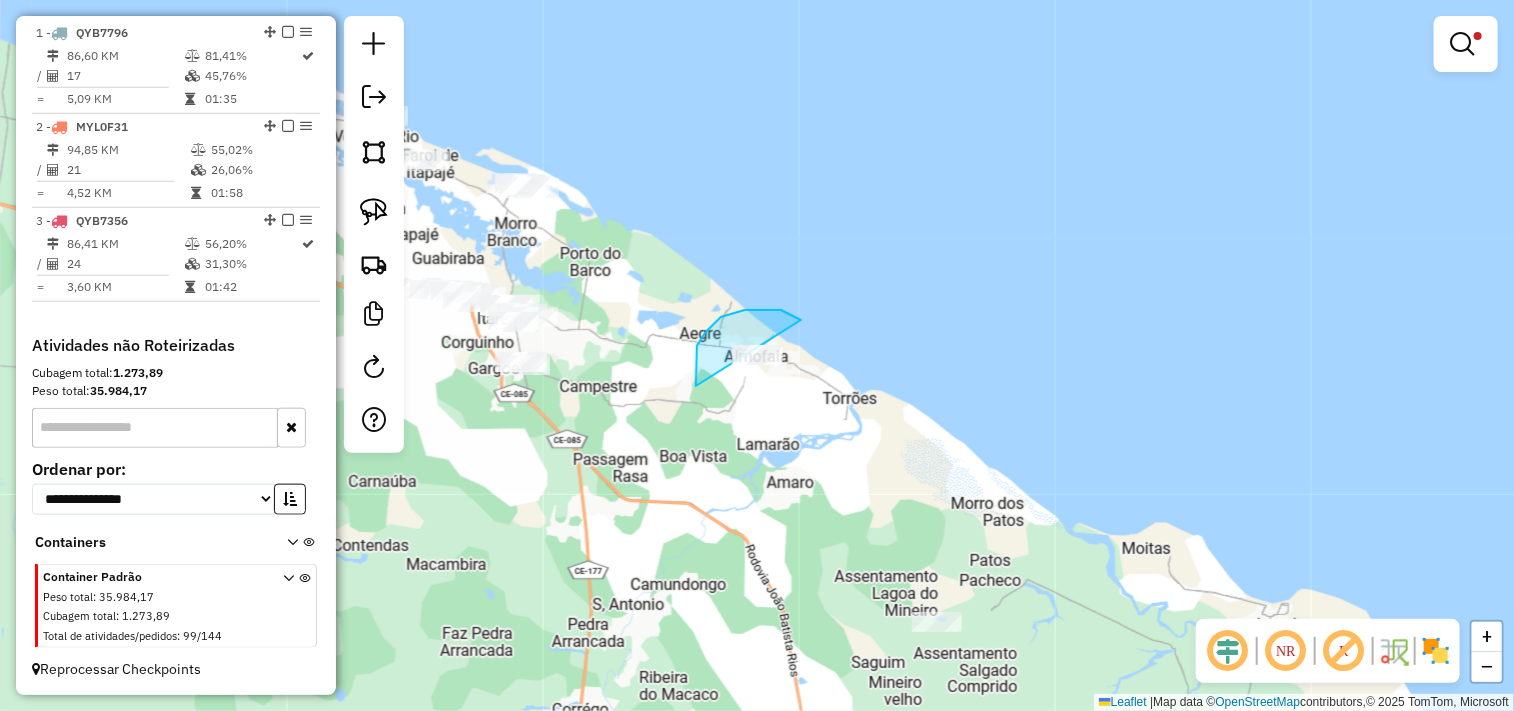 drag, startPoint x: 696, startPoint y: 386, endPoint x: 738, endPoint y: 431, distance: 61.554855 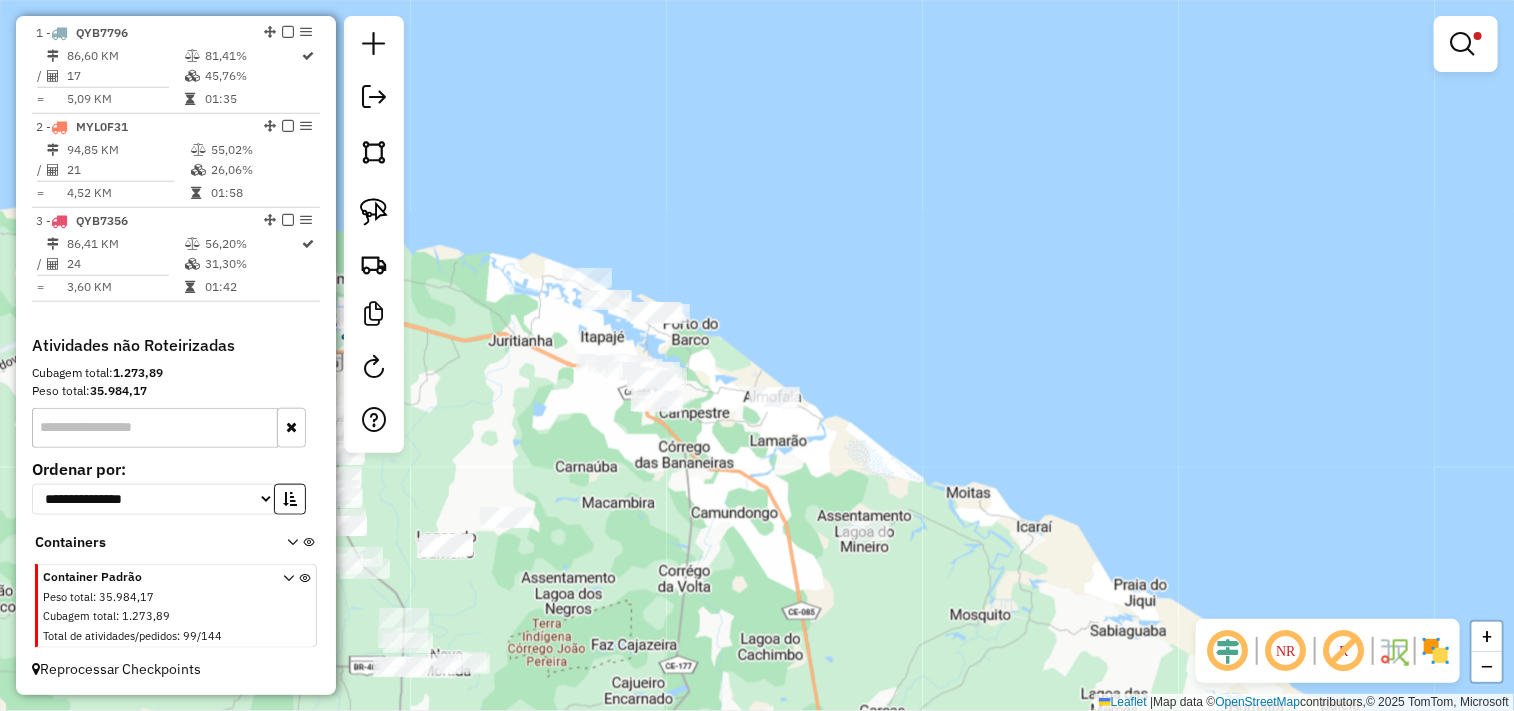 drag, startPoint x: 640, startPoint y: 521, endPoint x: 838, endPoint y: 474, distance: 203.50185 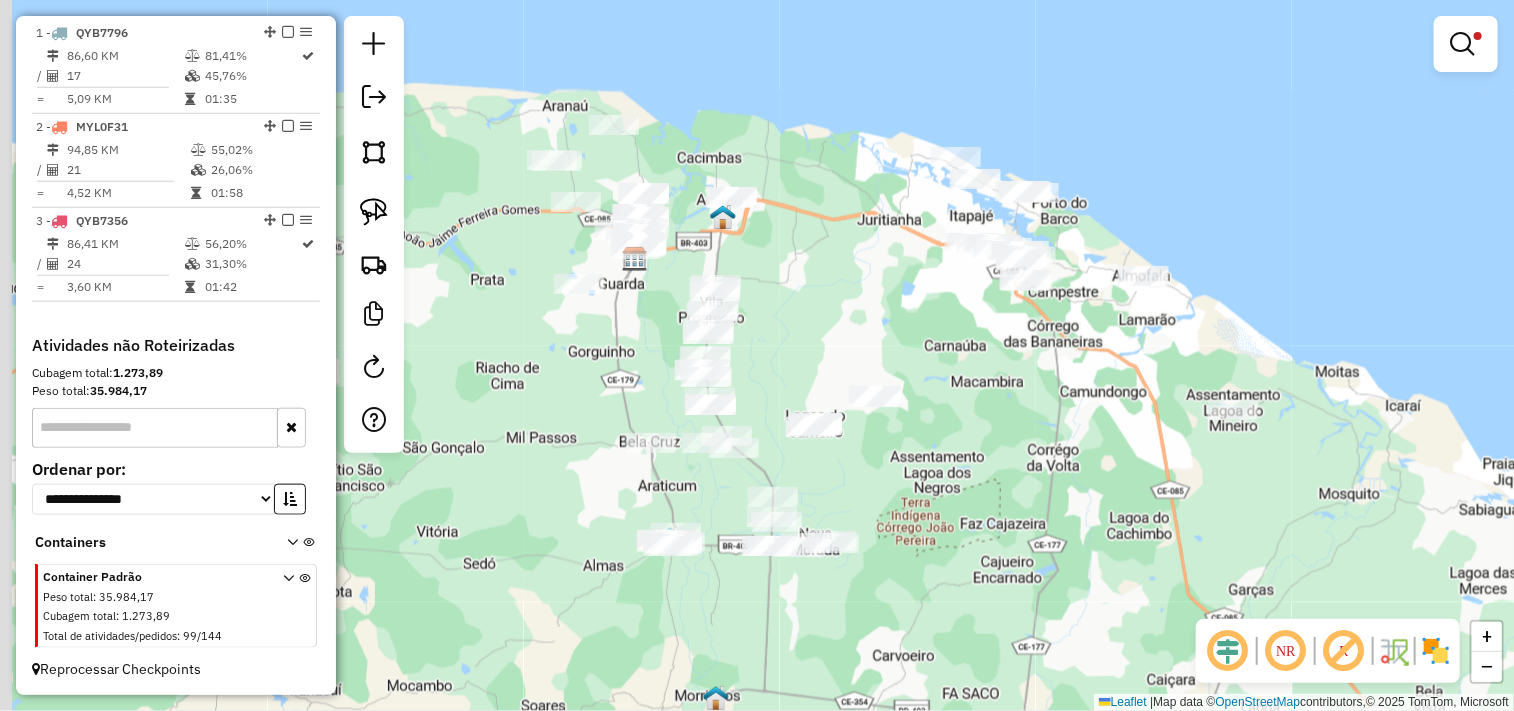 drag, startPoint x: 735, startPoint y: 531, endPoint x: 931, endPoint y: 450, distance: 212.07782 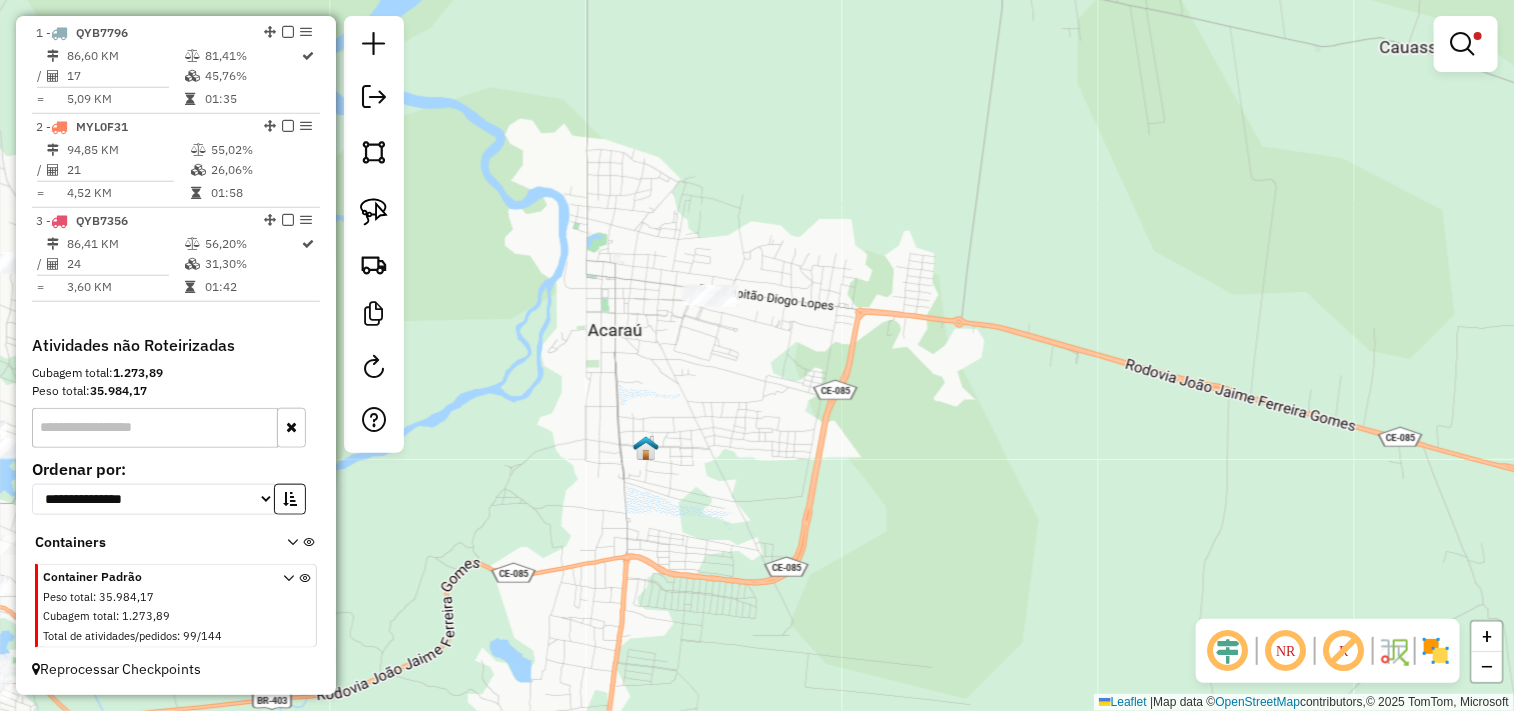 drag, startPoint x: 374, startPoint y: 202, endPoint x: 567, endPoint y: 252, distance: 199.3715 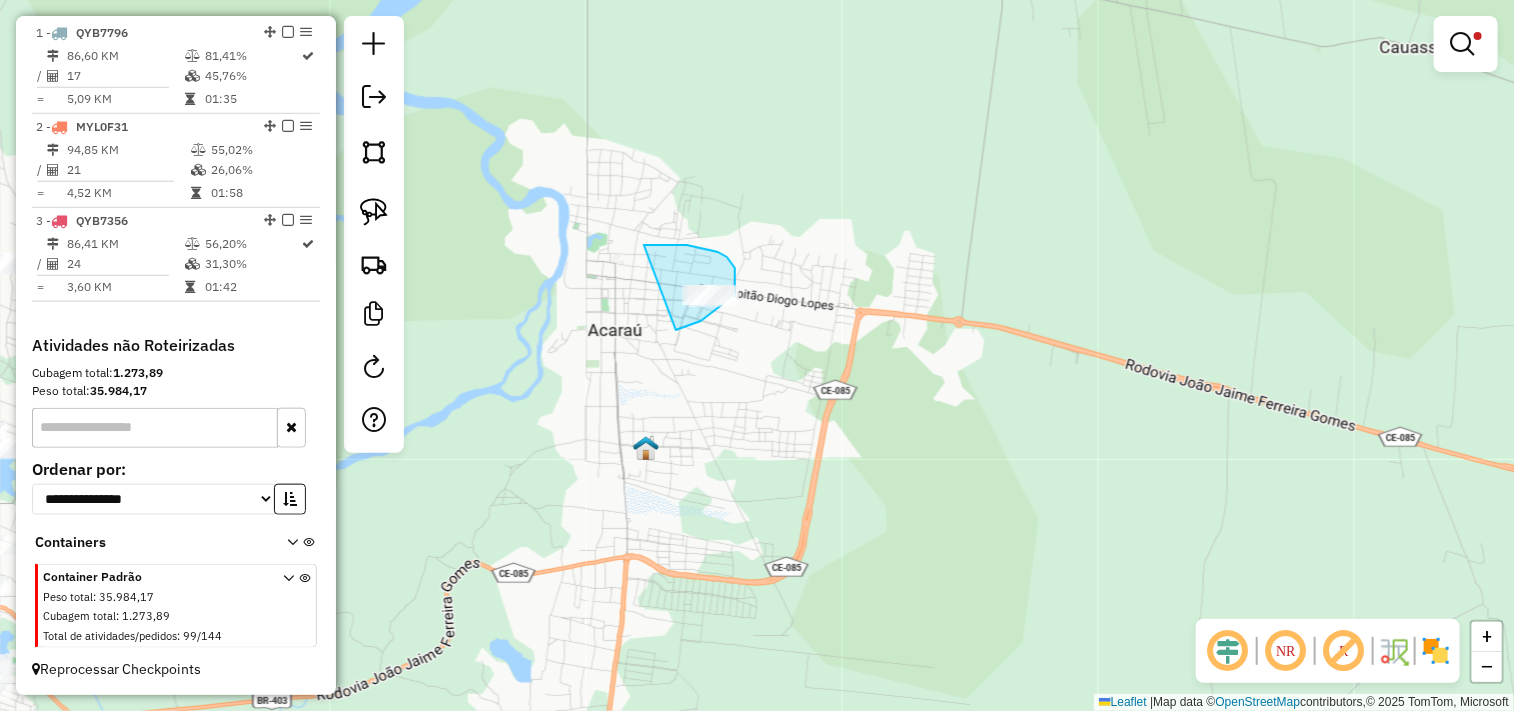 drag, startPoint x: 687, startPoint y: 245, endPoint x: 642, endPoint y: 337, distance: 102.41582 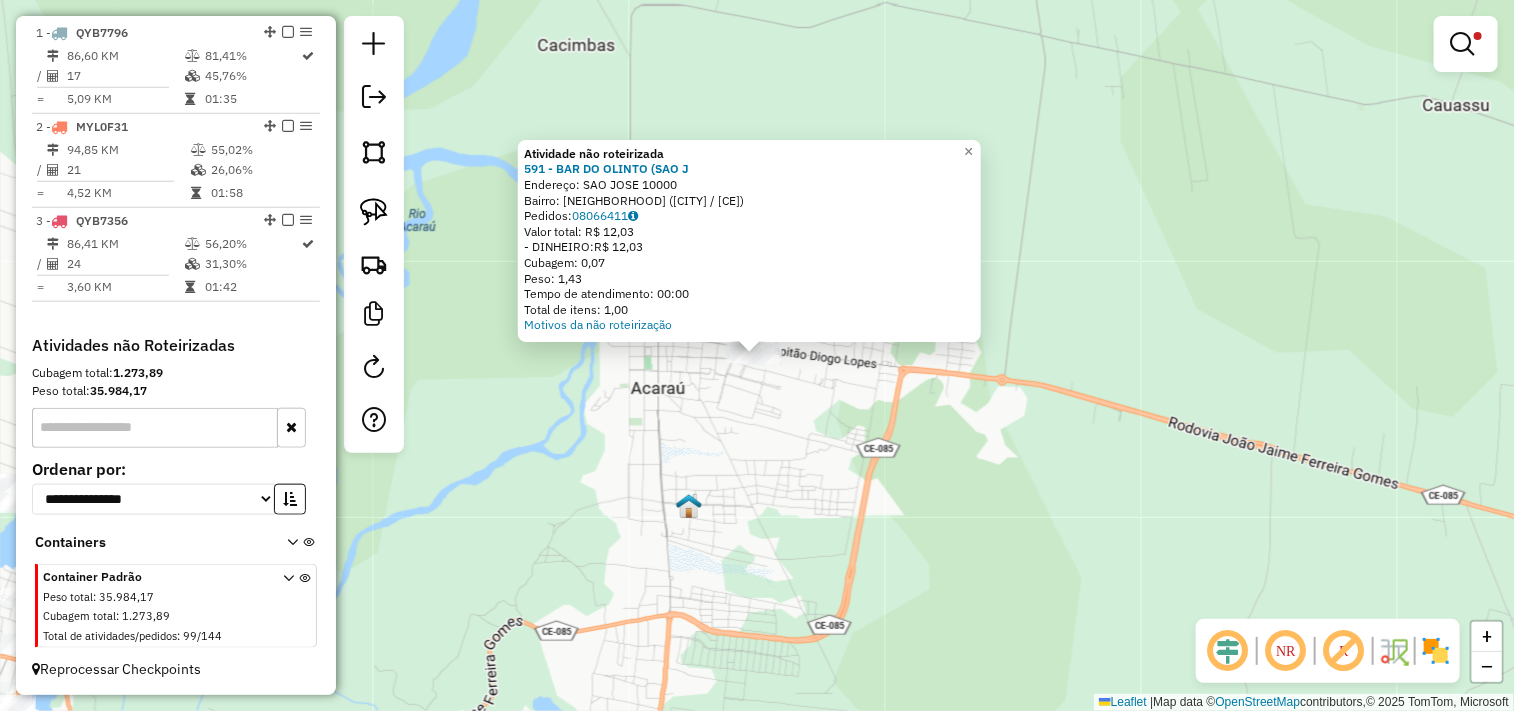click on "Atividade não roteirizada 591 - BAR DO OLINTO (SAO J  Endereço:  SAO JOSE 10000   Bairro: SAO JOSE (ACARAU / CE)   Pedidos:  08066411   Valor total: R$ 12,03   - DINHEIRO:  R$ 12,03   Cubagem: 0,07   Peso: 1,43   Tempo de atendimento: 00:00   Total de itens: 1,00  Motivos da não roteirização × Limpar filtros Janela de atendimento Grade de atendimento Capacidade Transportadoras Veículos Cliente Pedidos  Rotas Selecione os dias de semana para filtrar as janelas de atendimento  Seg   Ter   Qua   Qui   Sex   Sáb   Dom  Informe o período da janela de atendimento: De: Até:  Filtrar exatamente a janela do cliente  Considerar janela de atendimento padrão  Selecione os dias de semana para filtrar as grades de atendimento  Seg   Ter   Qua   Qui   Sex   Sáb   Dom   Considerar clientes sem dia de atendimento cadastrado  Clientes fora do dia de atendimento selecionado Filtrar as atividades entre os valores definidos abaixo:  Peso mínimo:   Peso máximo:   Cubagem mínima:   Cubagem máxima:   De:   Até:  De:" 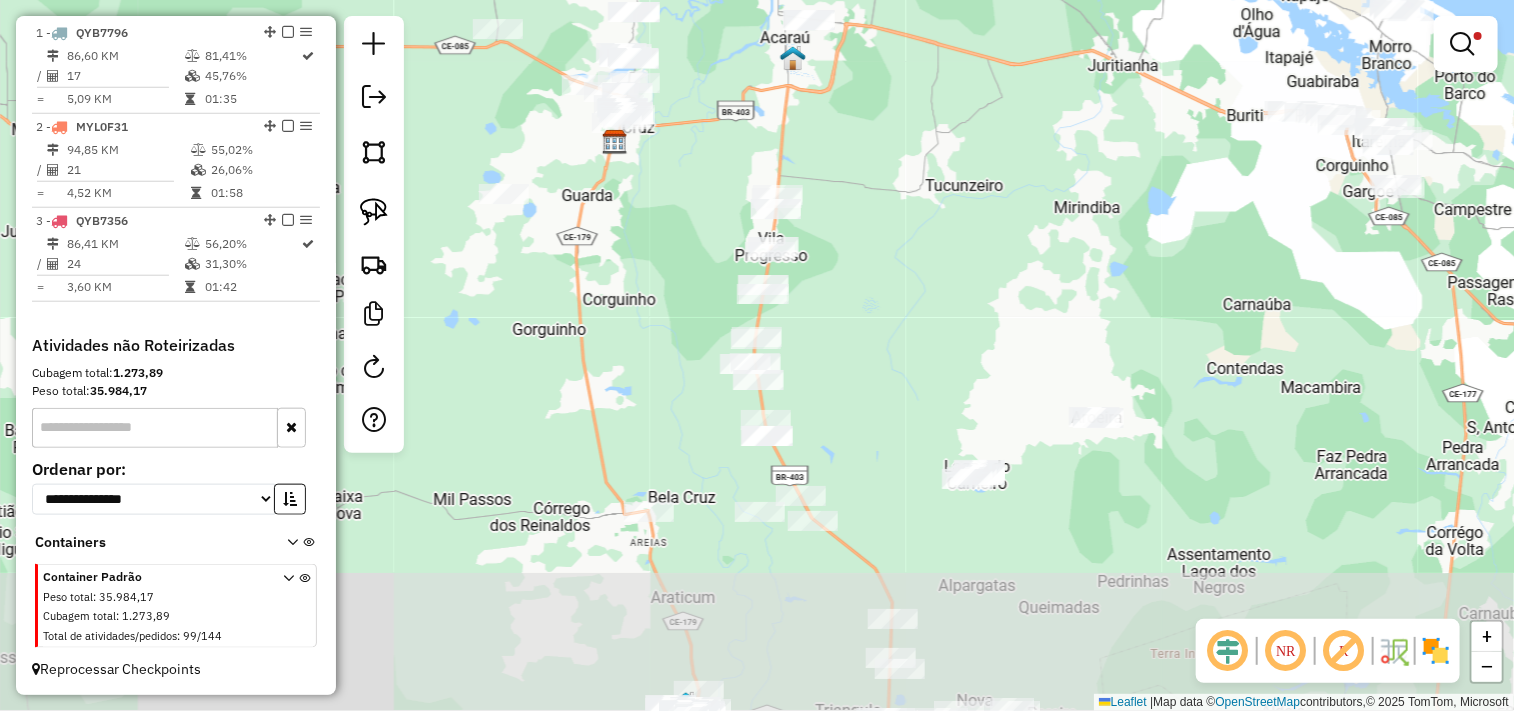 drag, startPoint x: 830, startPoint y: 536, endPoint x: 884, endPoint y: 154, distance: 385.79788 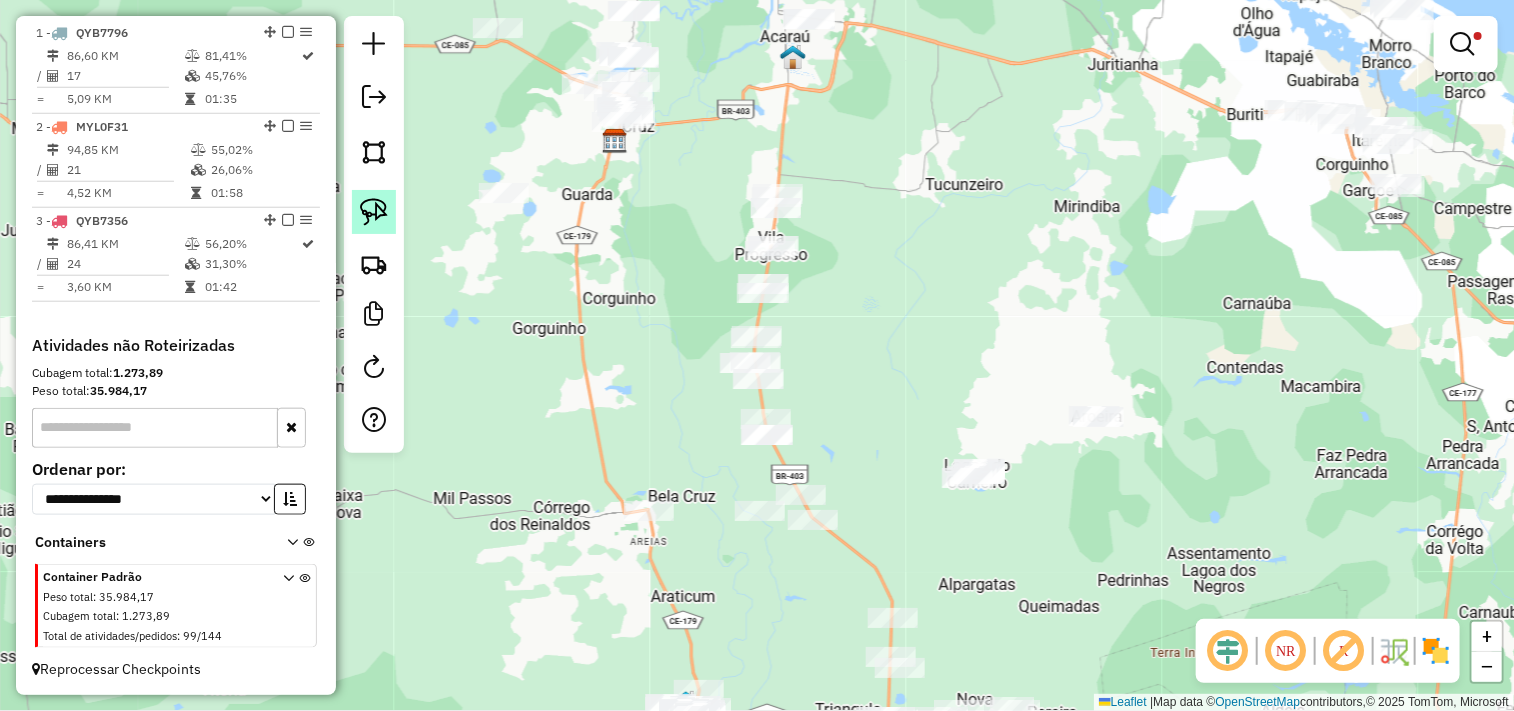 click 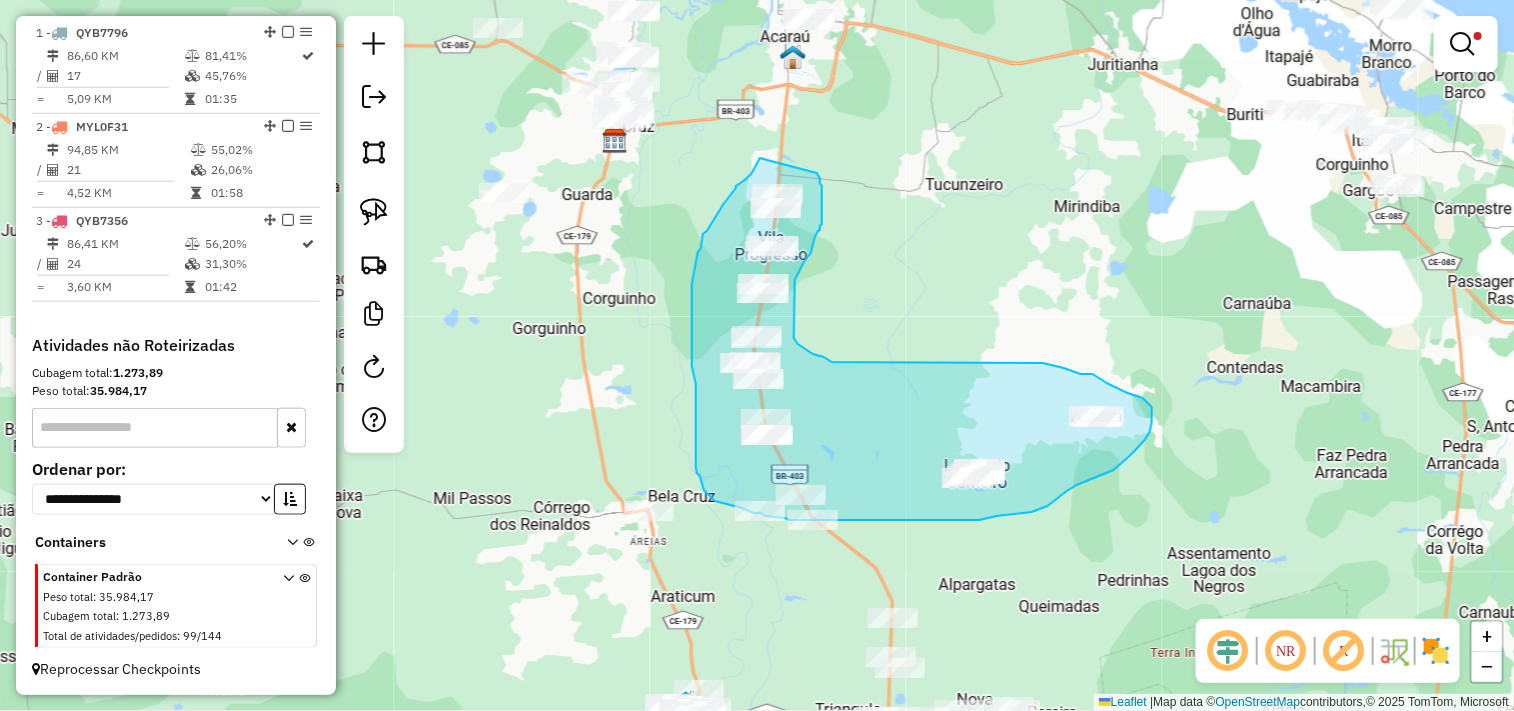 drag, startPoint x: 760, startPoint y: 158, endPoint x: 816, endPoint y: 172, distance: 57.72348 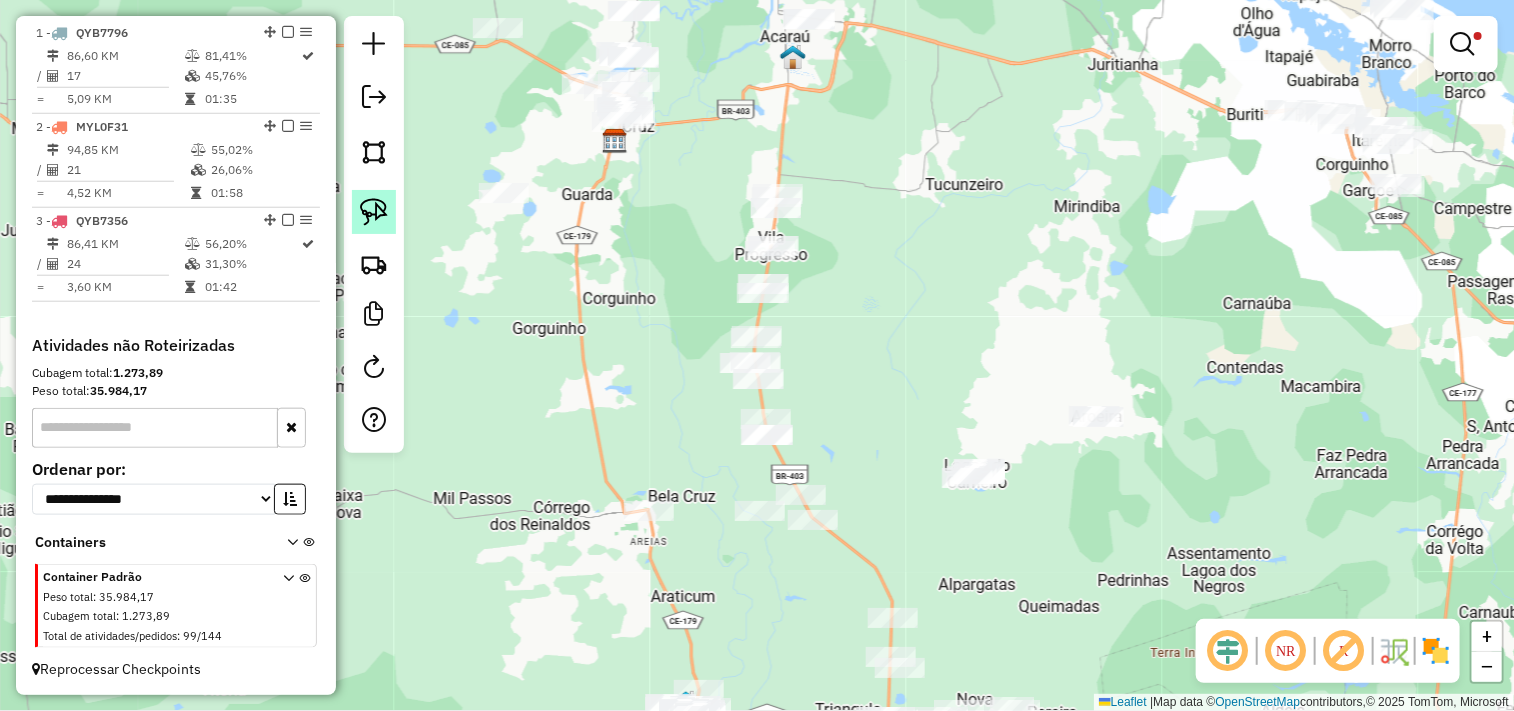 click 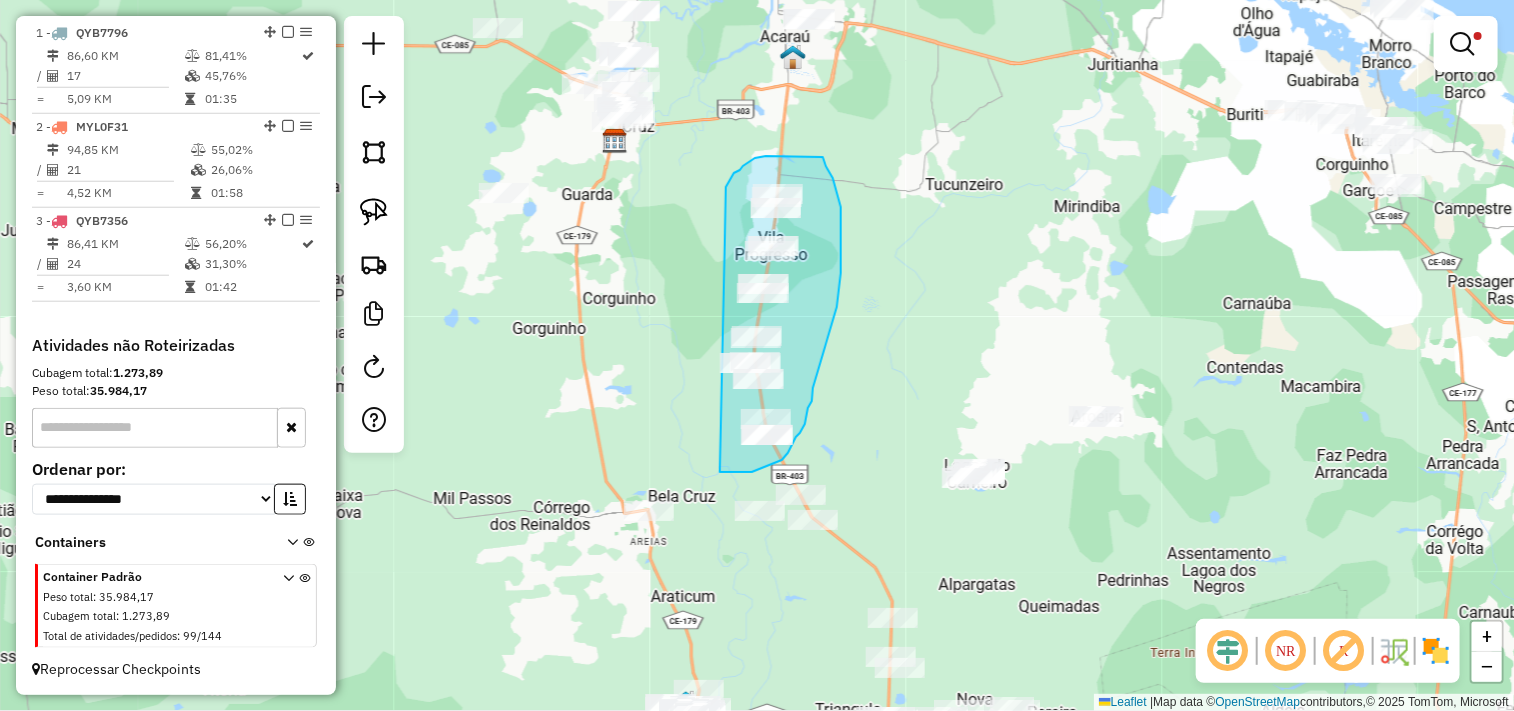 drag, startPoint x: 725, startPoint y: 232, endPoint x: 716, endPoint y: 470, distance: 238.1701 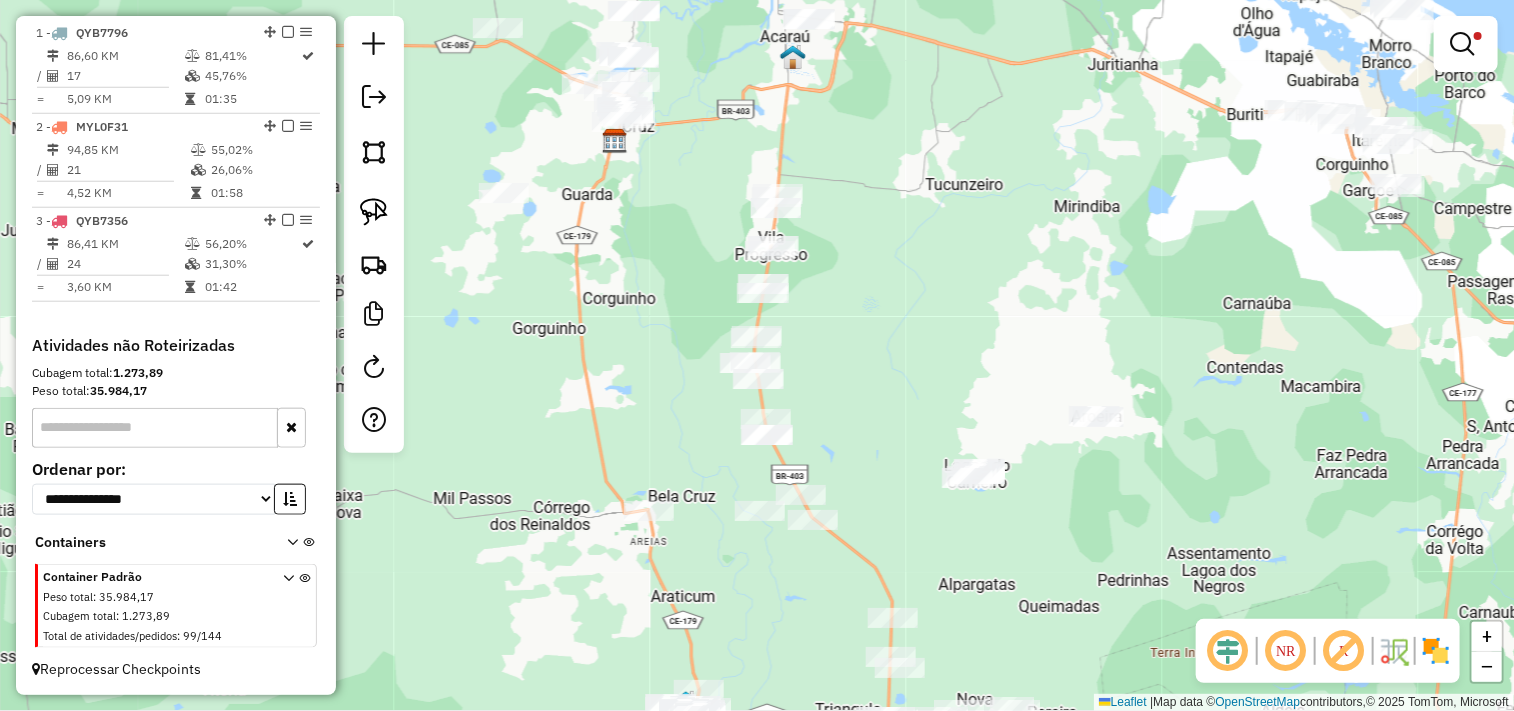 drag, startPoint x: 1468, startPoint y: 44, endPoint x: 1238, endPoint y: 112, distance: 239.84161 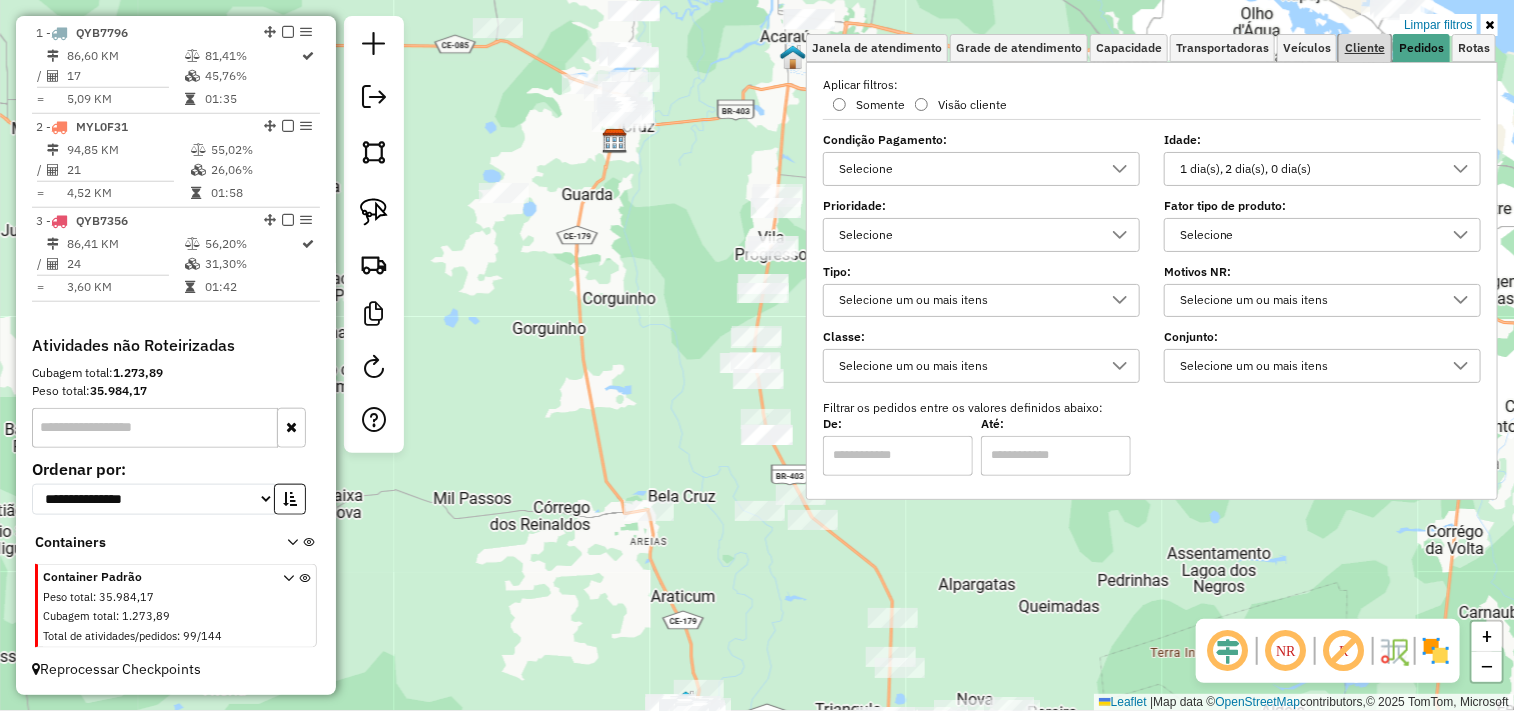 click on "Cliente" at bounding box center [1365, 48] 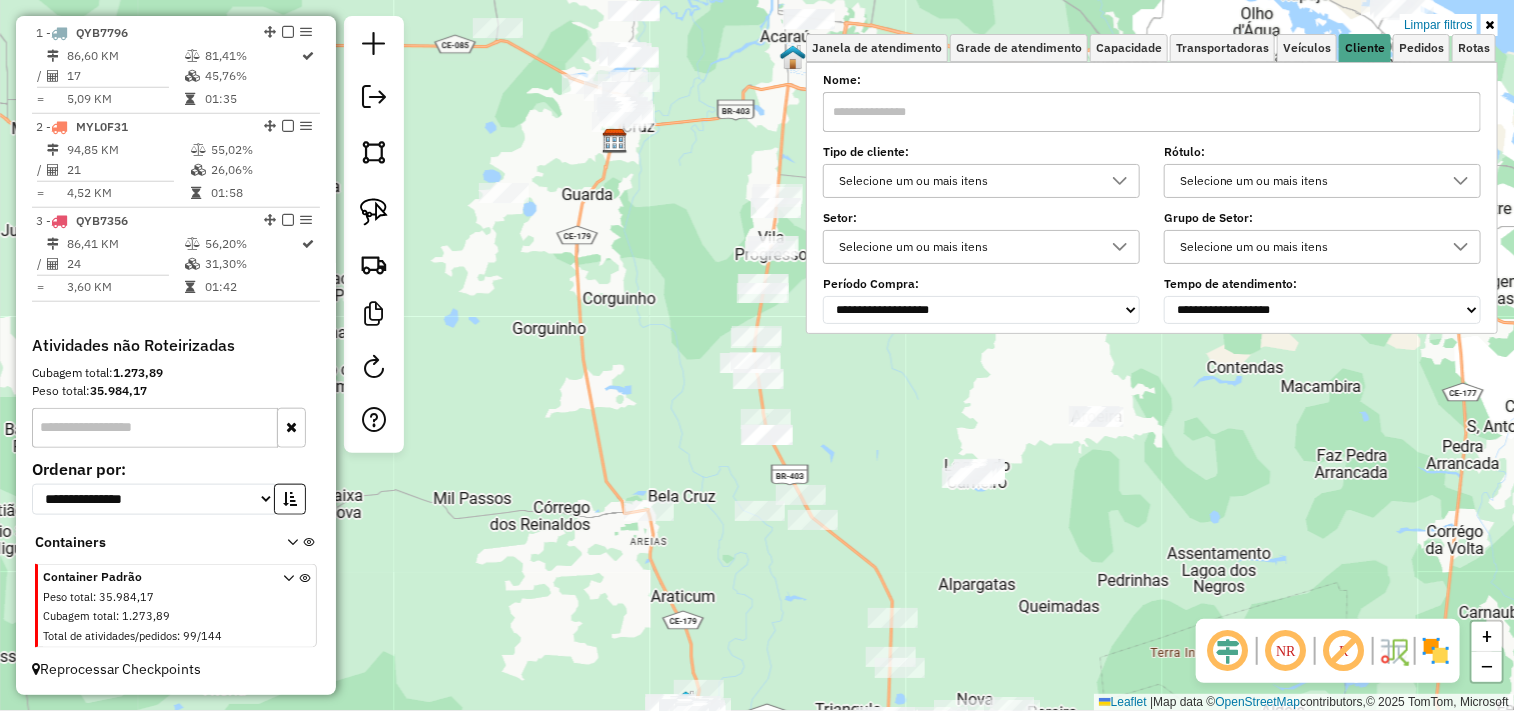 click at bounding box center (1152, 112) 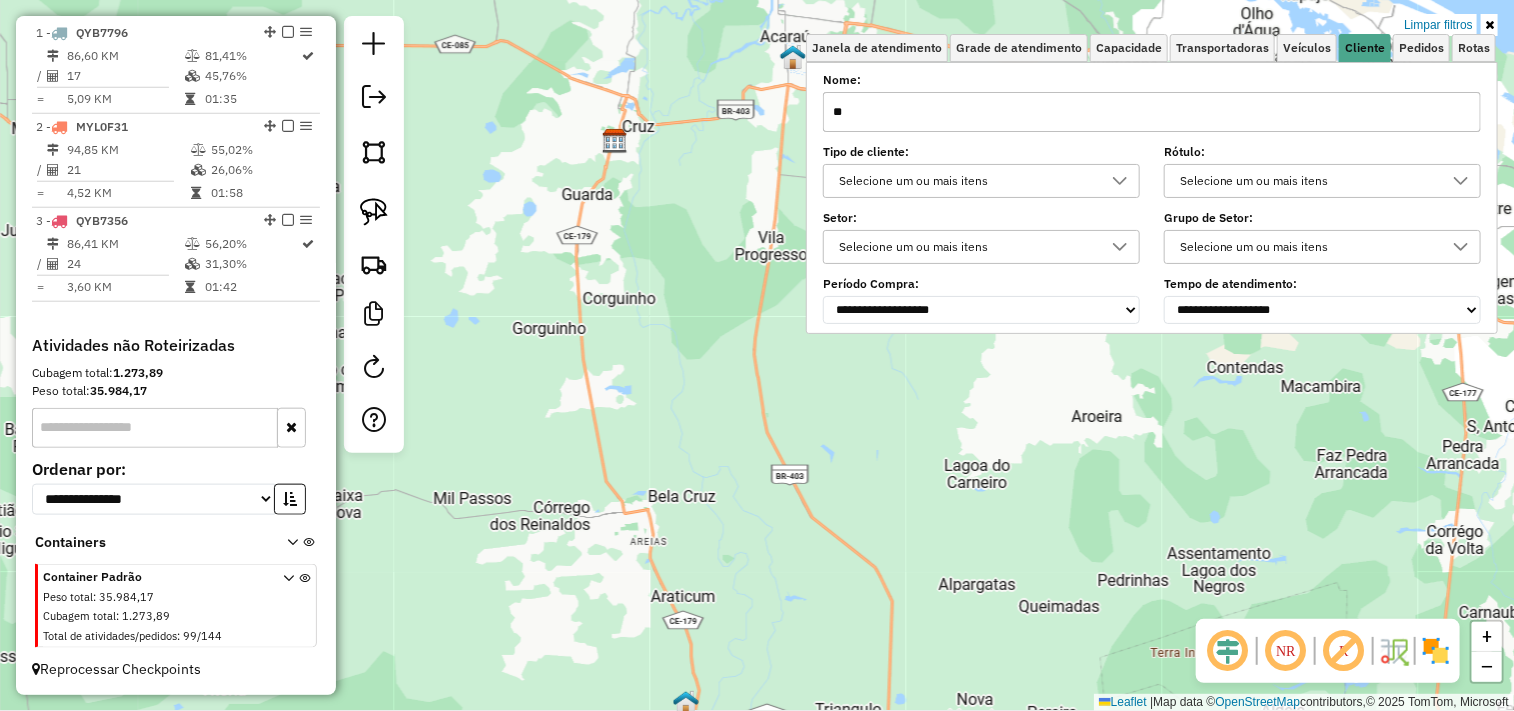 type on "*" 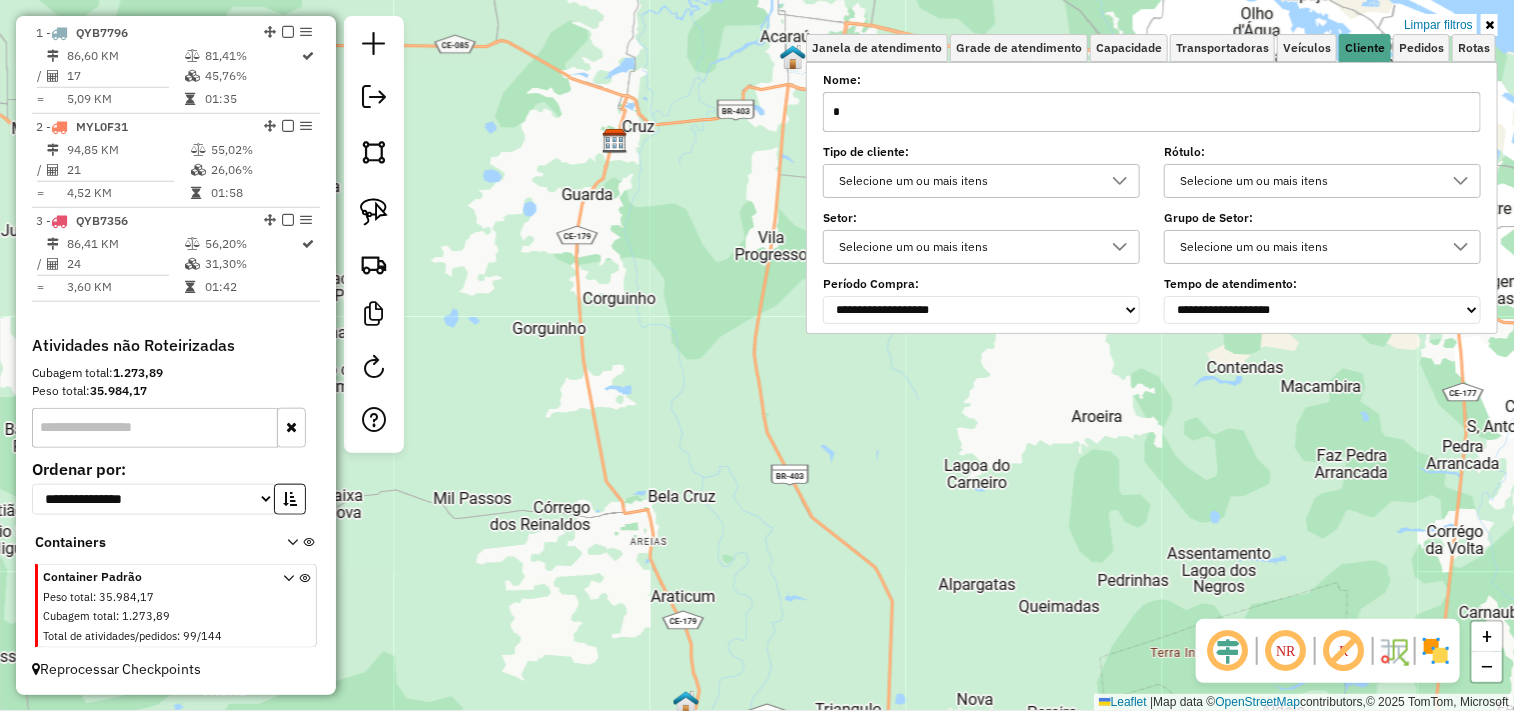 type 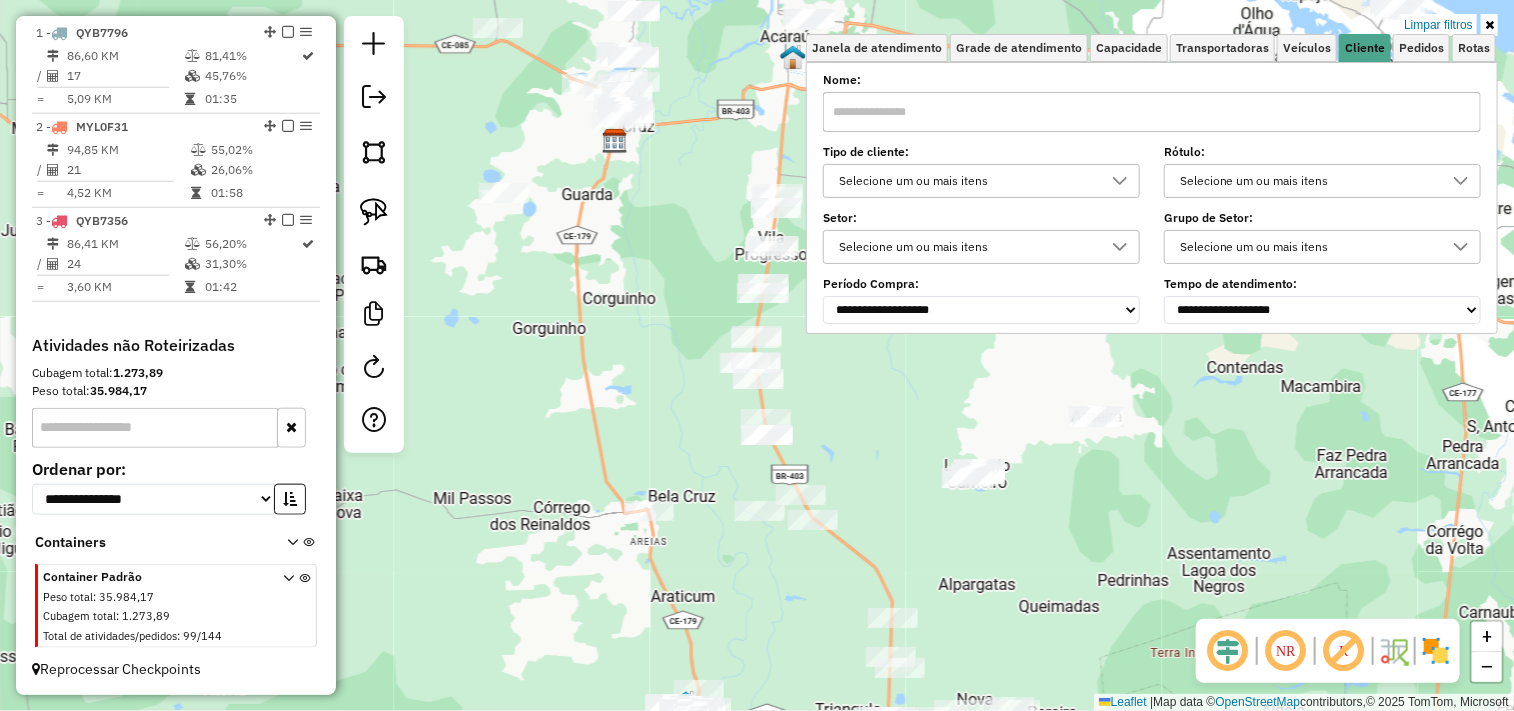 click on "Limpar filtros Janela de atendimento Grade de atendimento Capacidade Transportadoras Veículos Cliente Pedidos  Rotas Selecione os dias de semana para filtrar as janelas de atendimento  Seg   Ter   Qua   Qui   Sex   Sáb   Dom  Informe o período da janela de atendimento: De: Até:  Filtrar exatamente a janela do cliente  Considerar janela de atendimento padrão  Selecione os dias de semana para filtrar as grades de atendimento  Seg   Ter   Qua   Qui   Sex   Sáb   Dom   Considerar clientes sem dia de atendimento cadastrado  Clientes fora do dia de atendimento selecionado Filtrar as atividades entre os valores definidos abaixo:  Peso mínimo:   Peso máximo:   Cubagem mínima:   Cubagem máxima:   De:   Até:  Filtrar as atividades entre o tempo de atendimento definido abaixo:  De:   Até:   Considerar capacidade total dos clientes não roteirizados Transportadora: Selecione um ou mais itens Tipo de veículo: Selecione um ou mais itens Veículo: Selecione um ou mais itens Motorista: Selecione um ou mais itens" 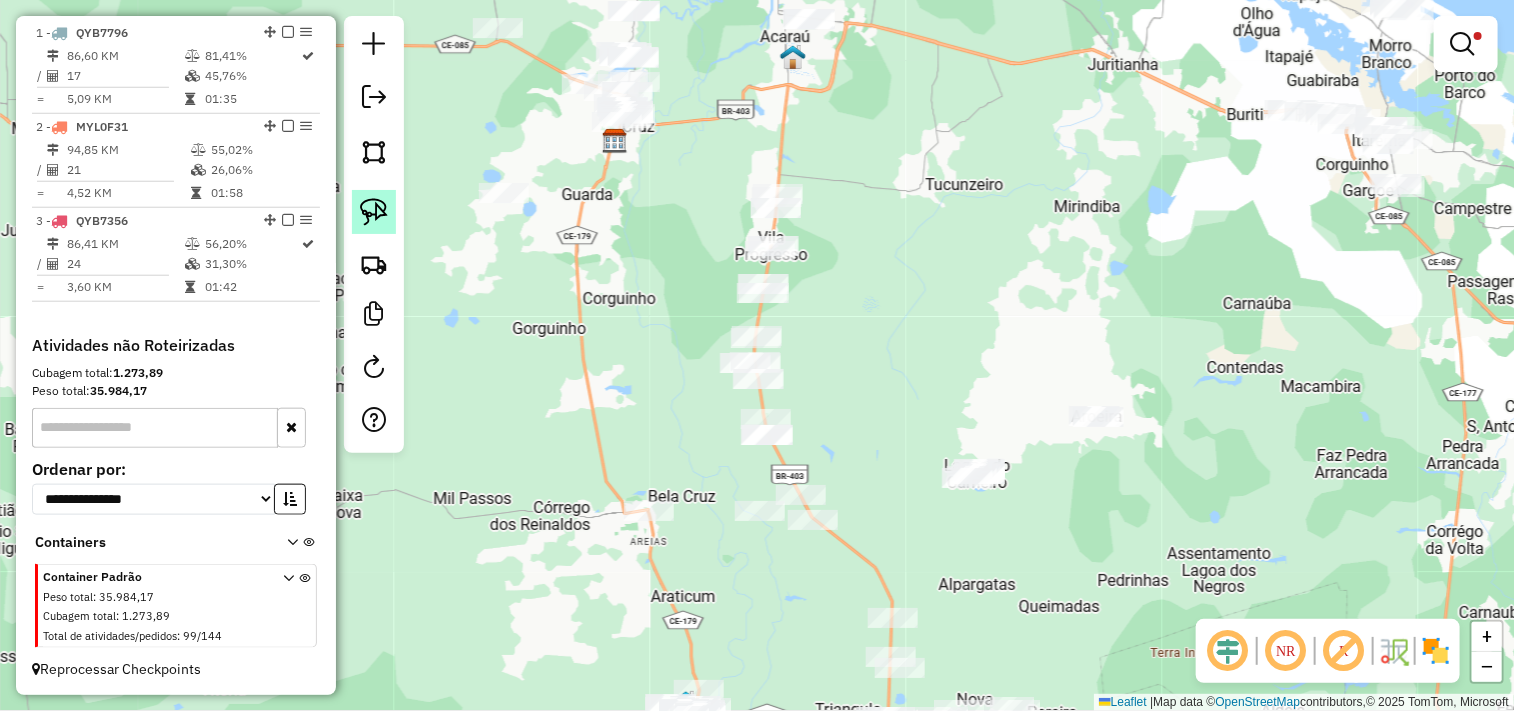 click 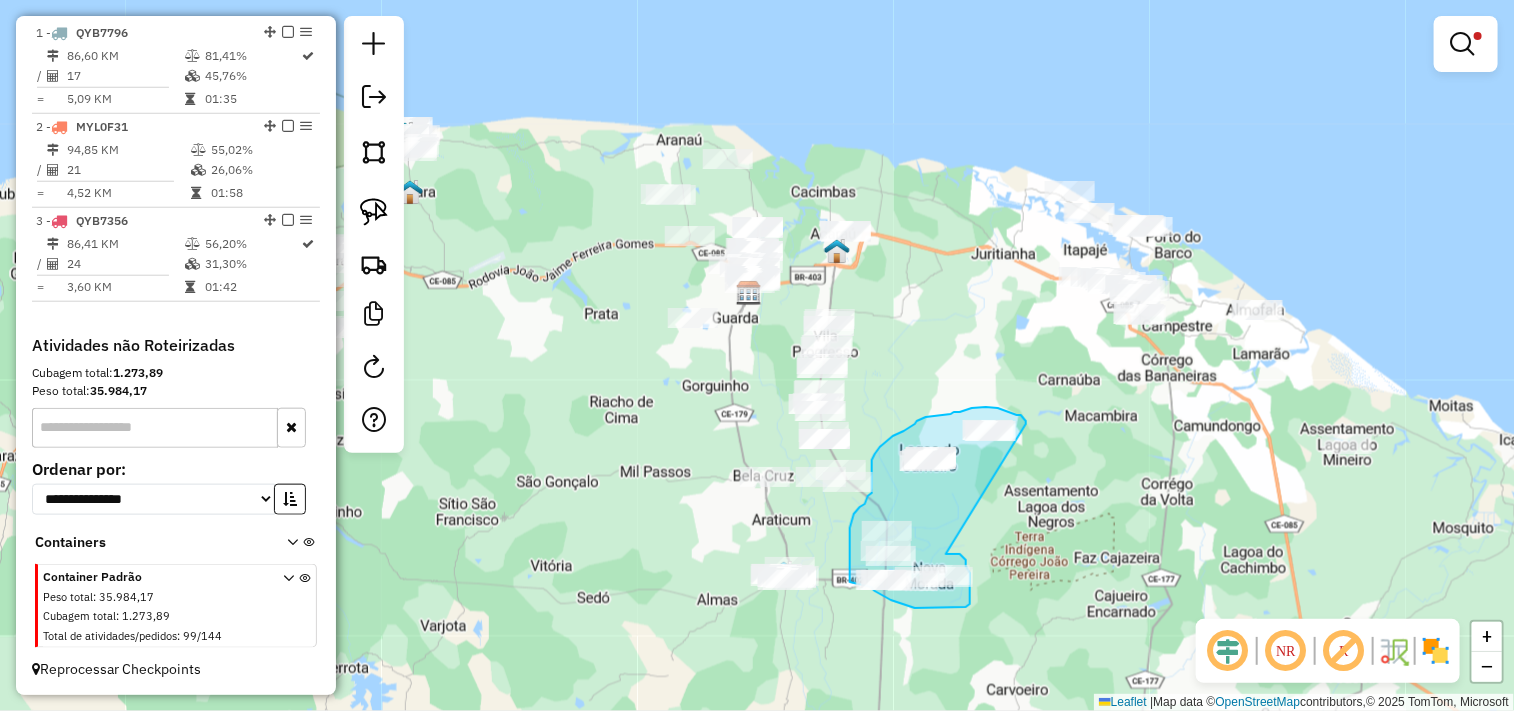 click on "Limpar filtros Janela de atendimento Grade de atendimento Capacidade Transportadoras Veículos Cliente Pedidos  Rotas Selecione os dias de semana para filtrar as janelas de atendimento  Seg   Ter   Qua   Qui   Sex   Sáb   Dom  Informe o período da janela de atendimento: De: Até:  Filtrar exatamente a janela do cliente  Considerar janela de atendimento padrão  Selecione os dias de semana para filtrar as grades de atendimento  Seg   Ter   Qua   Qui   Sex   Sáb   Dom   Considerar clientes sem dia de atendimento cadastrado  Clientes fora do dia de atendimento selecionado Filtrar as atividades entre os valores definidos abaixo:  Peso mínimo:   Peso máximo:   Cubagem mínima:   Cubagem máxima:   De:   Até:  Filtrar as atividades entre o tempo de atendimento definido abaixo:  De:   Até:   Considerar capacidade total dos clientes não roteirizados Transportadora: Selecione um ou mais itens Tipo de veículo: Selecione um ou mais itens Veículo: Selecione um ou mais itens Motorista: Selecione um ou mais itens" 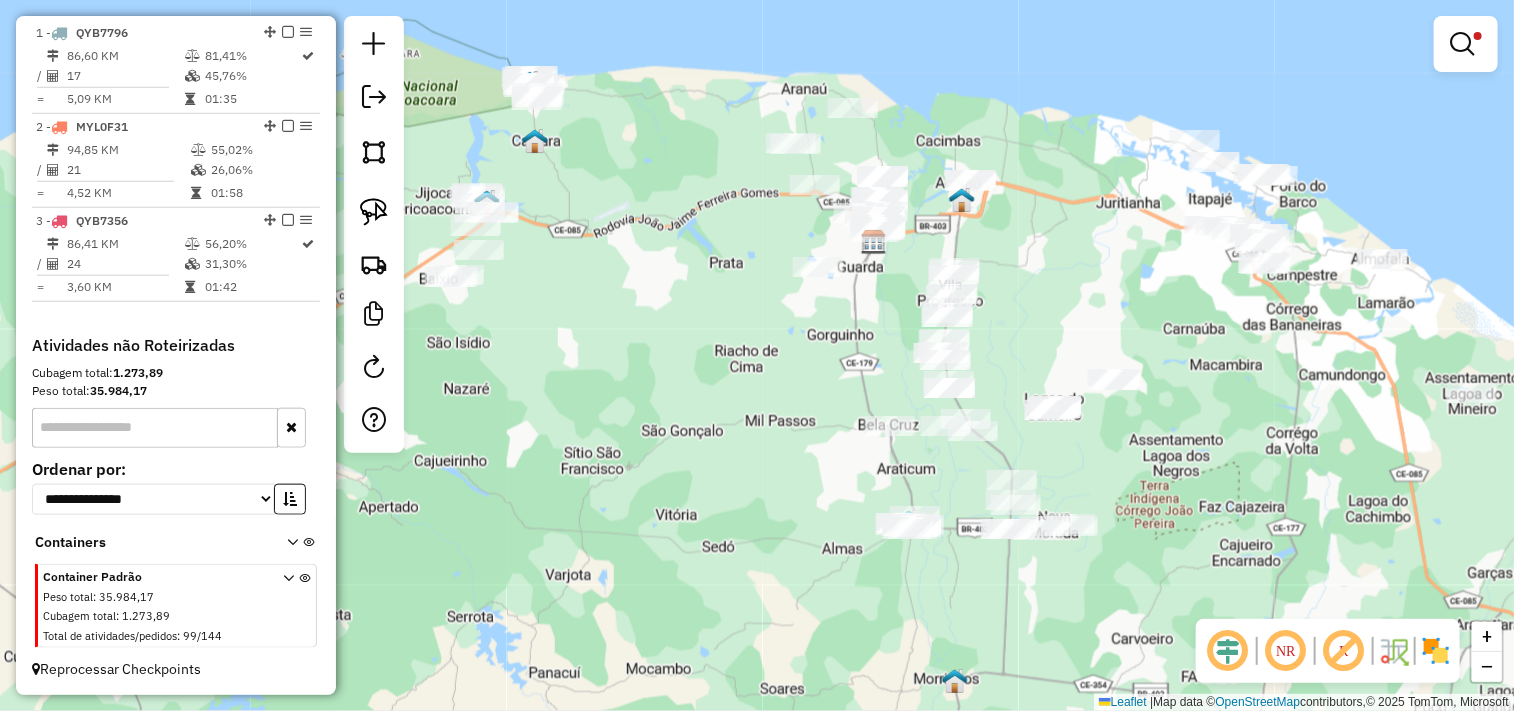 drag, startPoint x: 698, startPoint y: 536, endPoint x: 823, endPoint y: 485, distance: 135.00371 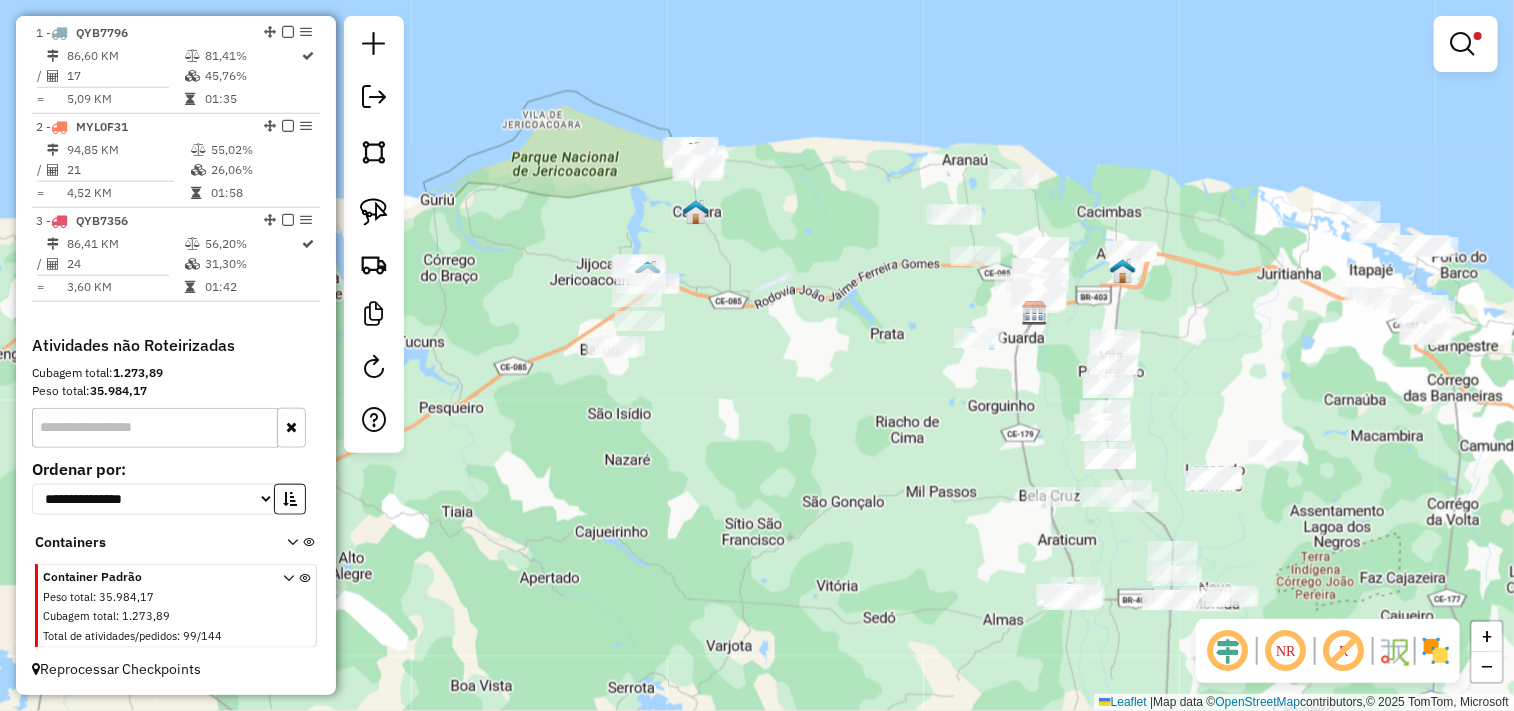 drag, startPoint x: 633, startPoint y: 415, endPoint x: 788, endPoint y: 484, distance: 169.66437 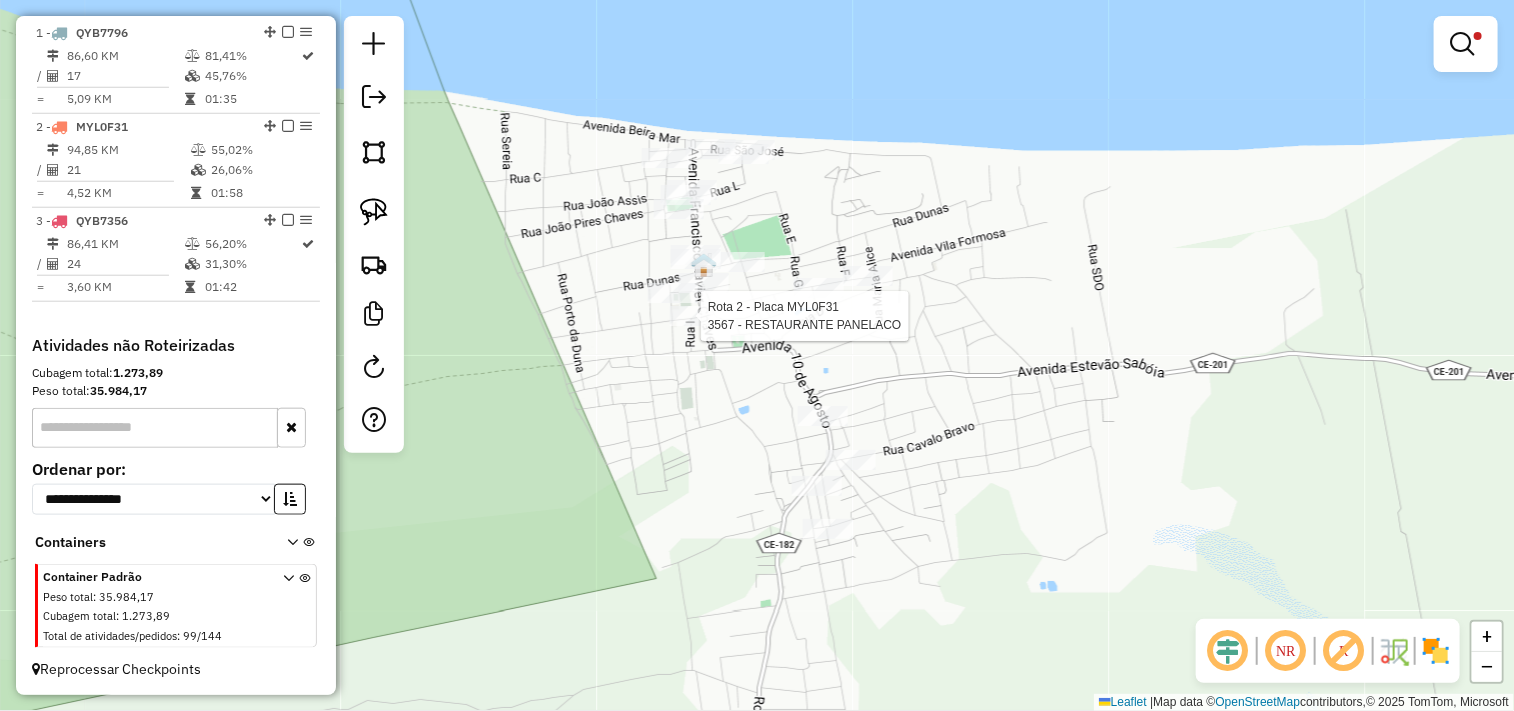 select on "**********" 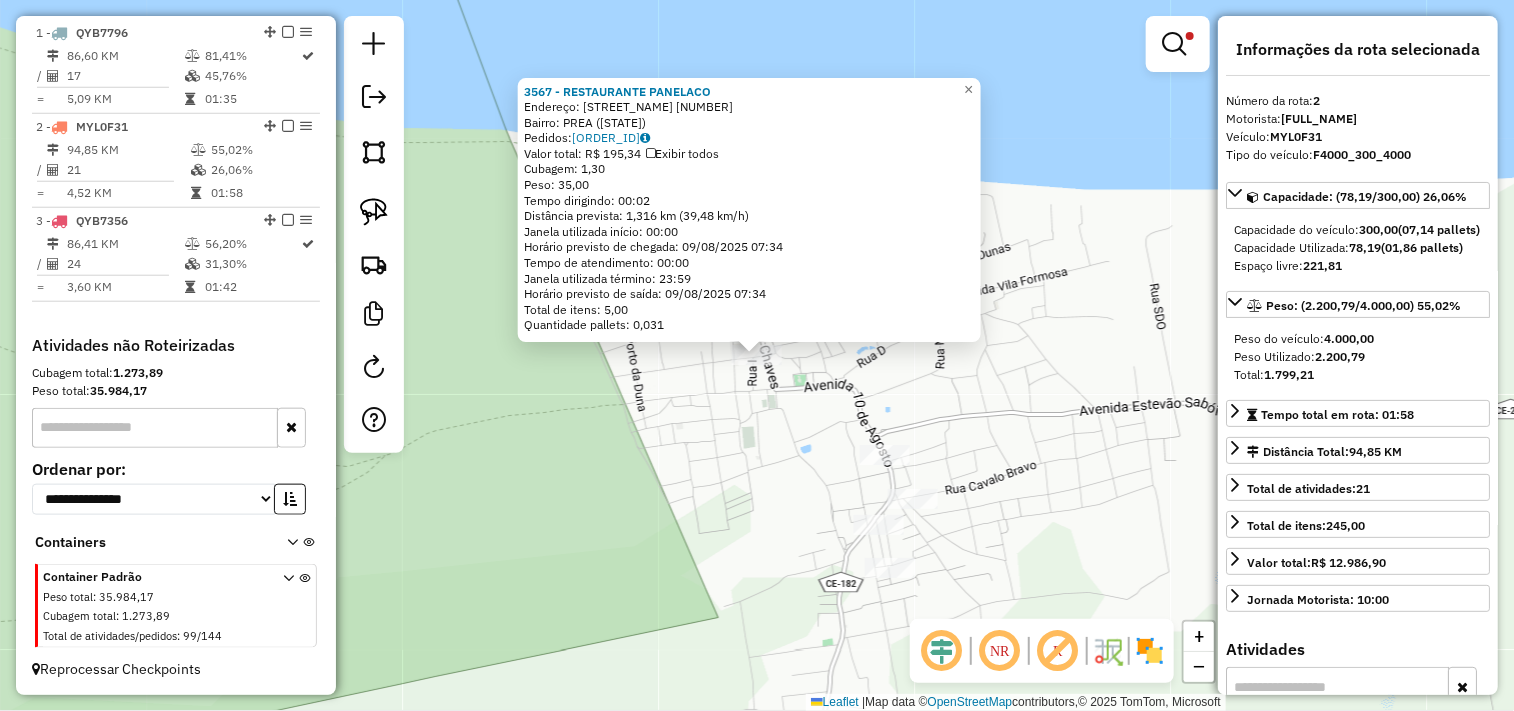 click on "3567 - RESTAURANTE PANELACO  Endereço:  RUA RAIMUNDO SOBRINHO SN   Bairro: PREA (CRUZ / CE)   Pedidos:  08066413   Valor total: R$ 195,34   Exibir todos   Cubagem: 1,30  Peso: 35,00  Tempo dirigindo: 00:02   Distância prevista: 1,316 km (39,48 km/h)   Janela utilizada início: 00:00   Horário previsto de chegada: 09/08/2025 07:34   Tempo de atendimento: 00:00   Janela utilizada término: 23:59   Horário previsto de saída: 09/08/2025 07:34   Total de itens: 5,00   Quantidade pallets: 0,031  × Limpar filtros Janela de atendimento Grade de atendimento Capacidade Transportadoras Veículos Cliente Pedidos  Rotas Selecione os dias de semana para filtrar as janelas de atendimento  Seg   Ter   Qua   Qui   Sex   Sáb   Dom  Informe o período da janela de atendimento: De: Até:  Filtrar exatamente a janela do cliente  Considerar janela de atendimento padrão  Selecione os dias de semana para filtrar as grades de atendimento  Seg   Ter   Qua   Qui   Sex   Sáb   Dom   Peso mínimo:   Peso máximo:   De:   Até:" 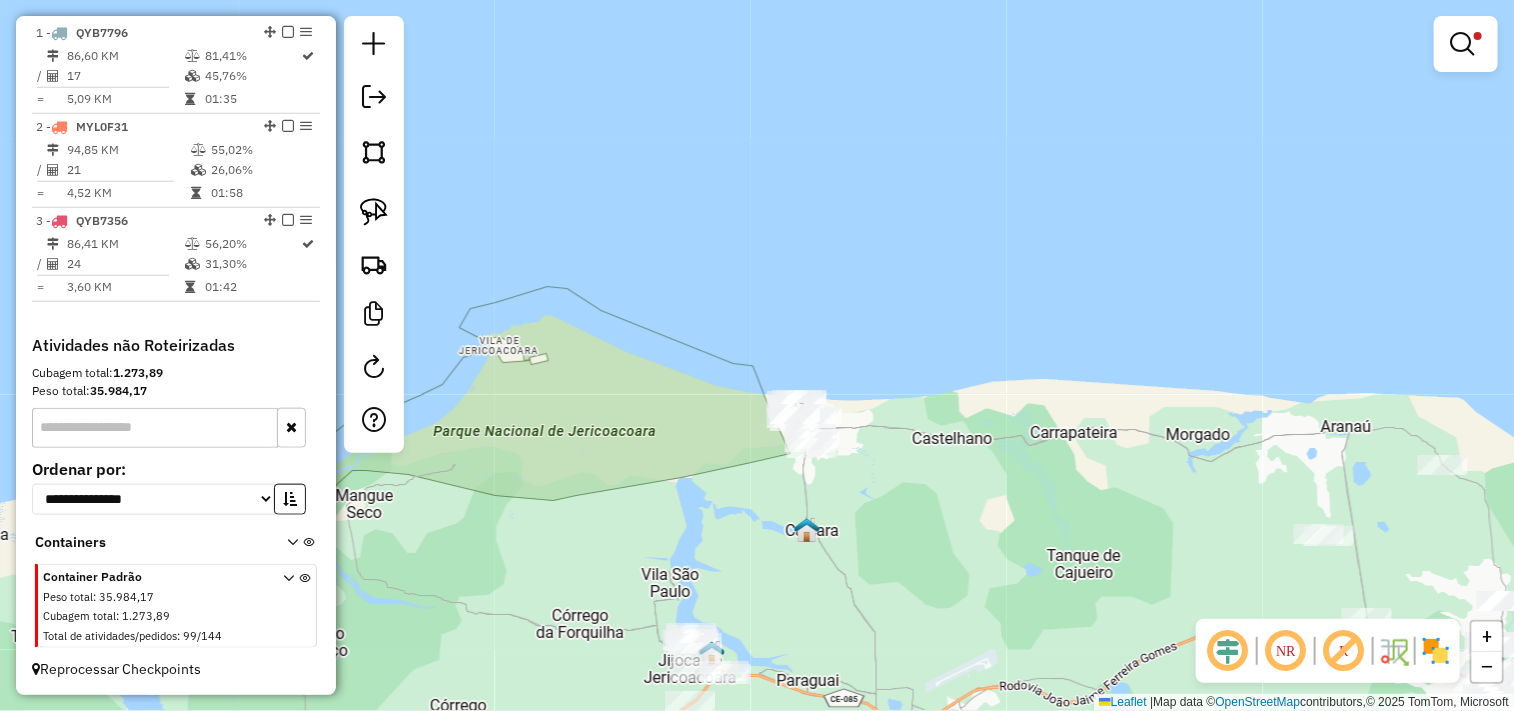drag, startPoint x: 960, startPoint y: 531, endPoint x: 770, endPoint y: 375, distance: 245.83734 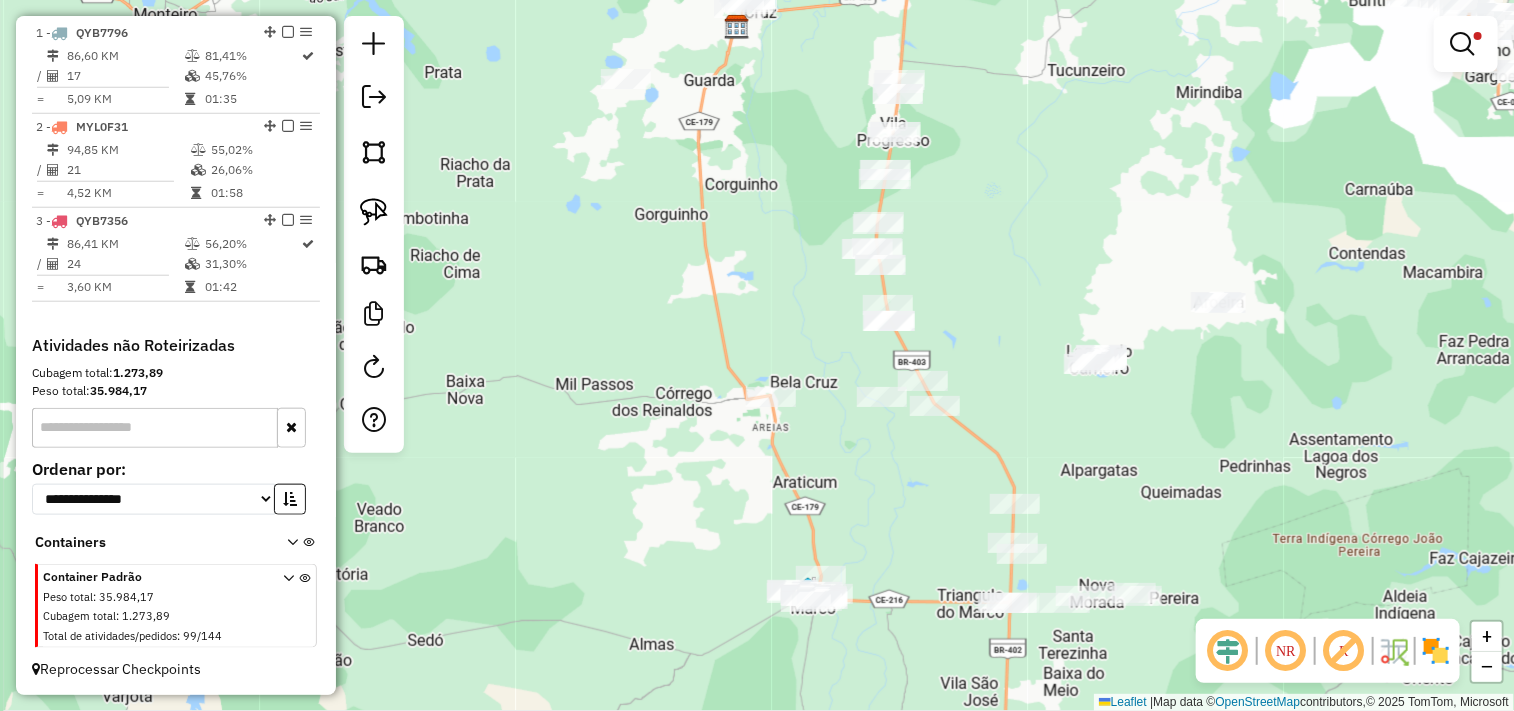 drag, startPoint x: 822, startPoint y: 465, endPoint x: 780, endPoint y: 408, distance: 70.80254 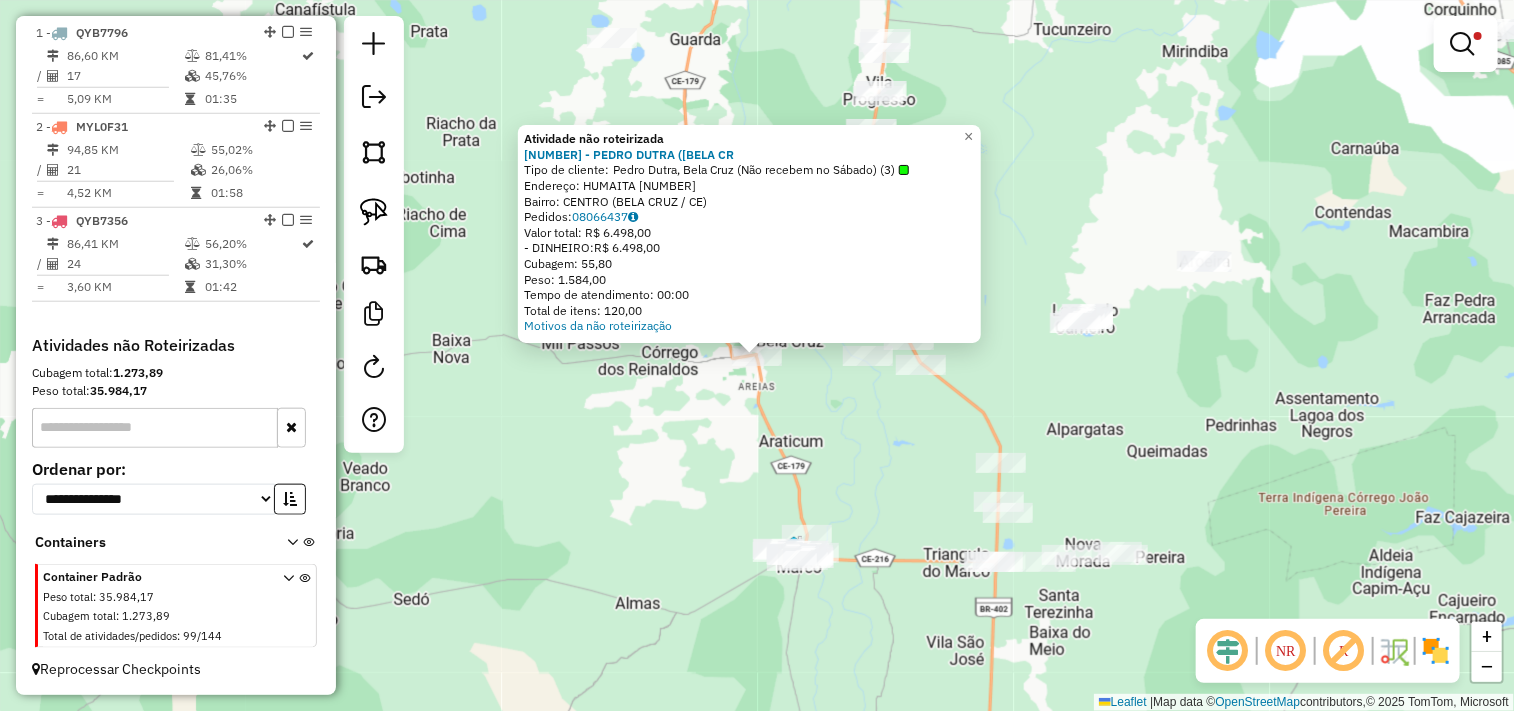 click on "Atividade não roteirizada 187 - PEDRO DUTRA (BELA CR  Tipo de cliente:   Pedro Dutra, Bela Cruz (Não recebem no Sábado) (3)   Endereço:  HUMAITA 117   Bairro: CENTRO (BELA CRUZ / CE)   Pedidos:  08066437   Valor total: R$ 6.498,00   - DINHEIRO:  R$ 6.498,00   Cubagem: 55,80   Peso: 1.584,00   Tempo de atendimento: 00:00   Total de itens: 120,00  Motivos da não roteirização × Limpar filtros Janela de atendimento Grade de atendimento Capacidade Transportadoras Veículos Cliente Pedidos  Rotas Selecione os dias de semana para filtrar as janelas de atendimento  Seg   Ter   Qua   Qui   Sex   Sáb   Dom  Informe o período da janela de atendimento: De: Até:  Filtrar exatamente a janela do cliente  Considerar janela de atendimento padrão  Selecione os dias de semana para filtrar as grades de atendimento  Seg   Ter   Qua   Qui   Sex   Sáb   Dom   Considerar clientes sem dia de atendimento cadastrado  Clientes fora do dia de atendimento selecionado Filtrar as atividades entre os valores definidos abaixo: +" 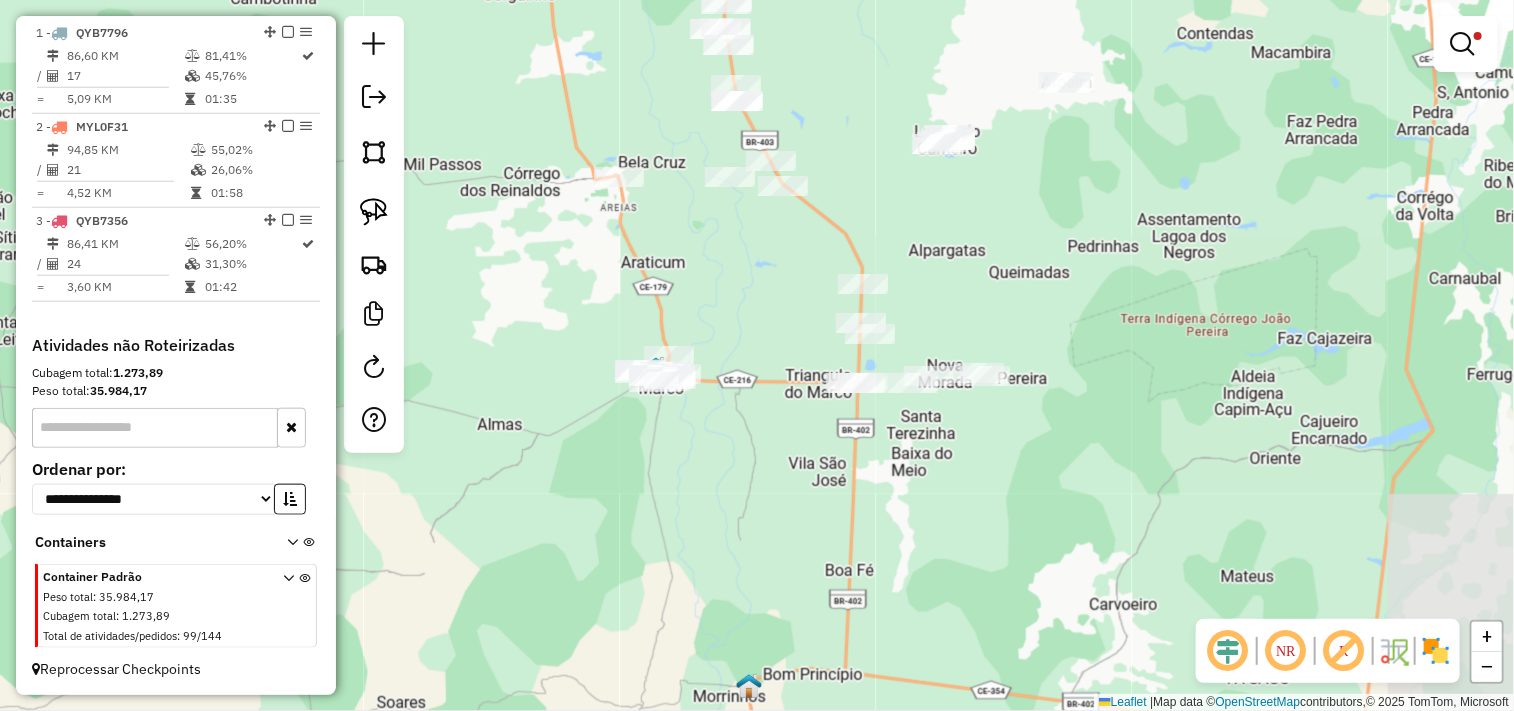 drag, startPoint x: 676, startPoint y: 504, endPoint x: 538, endPoint y: 325, distance: 226.01991 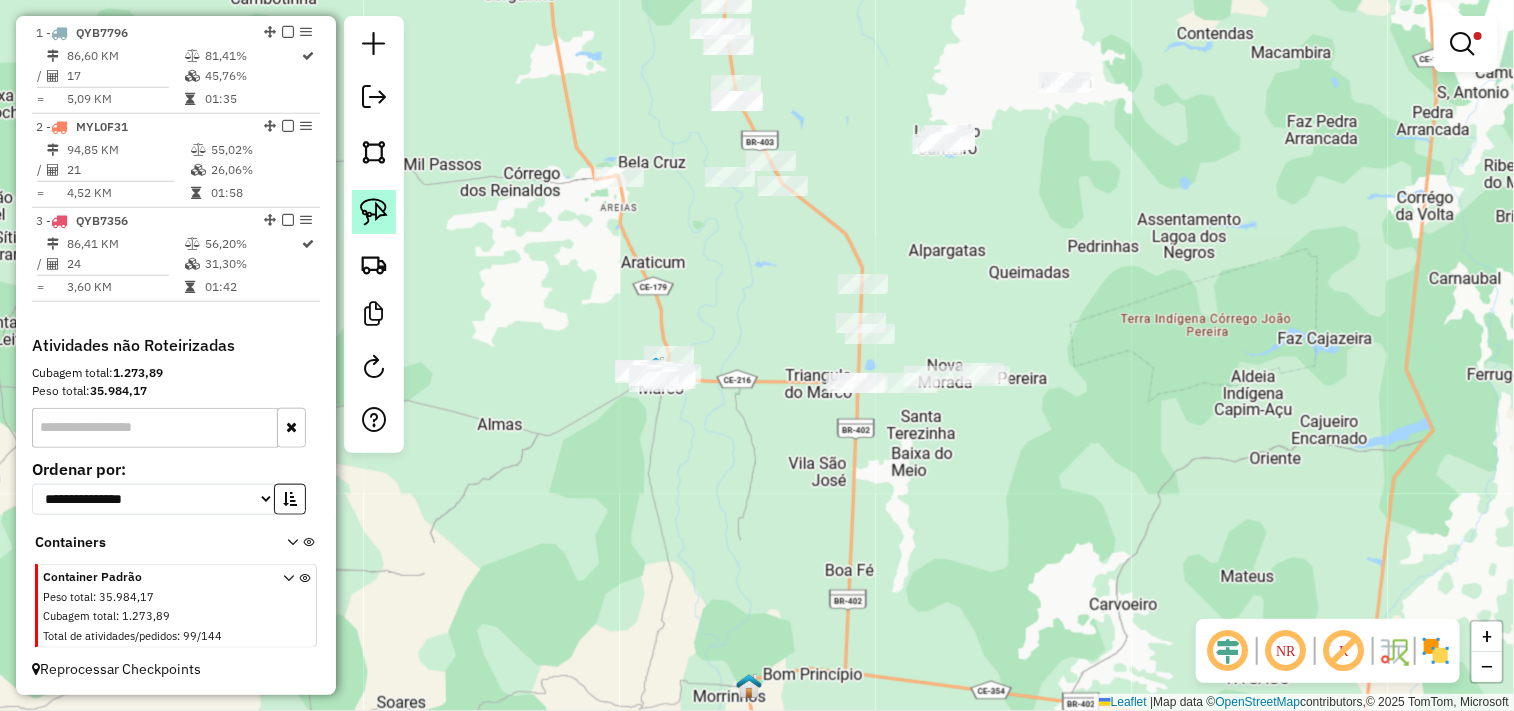 click 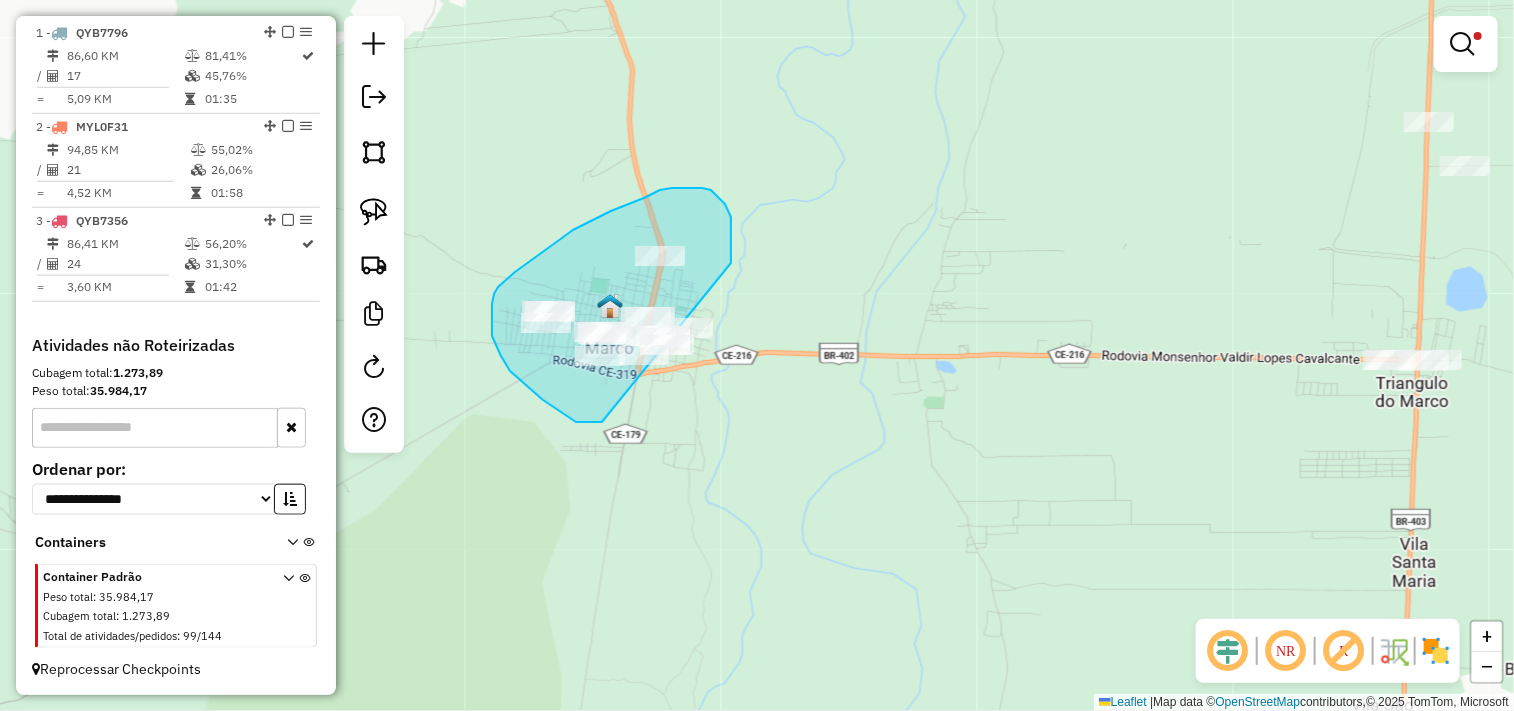 drag, startPoint x: 553, startPoint y: 407, endPoint x: 665, endPoint y: 422, distance: 113 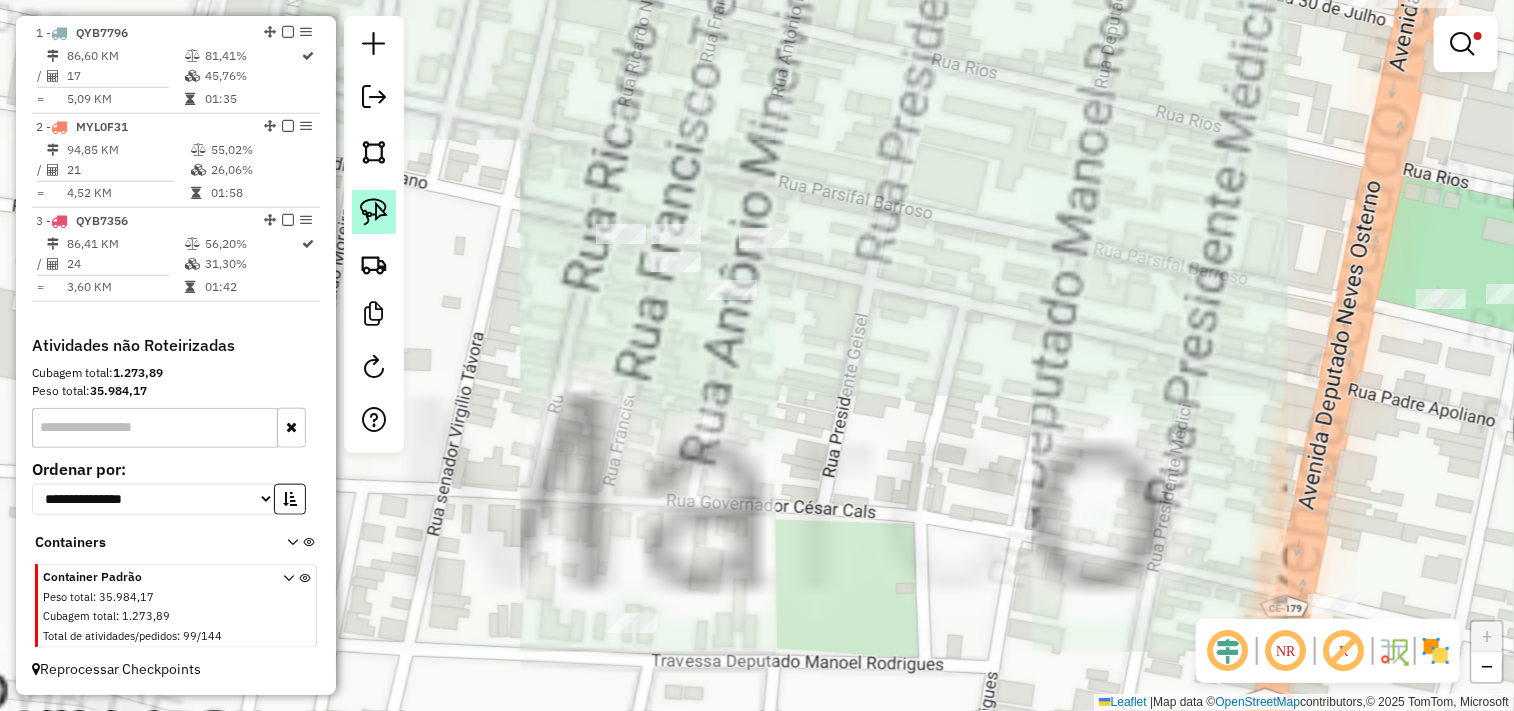 click 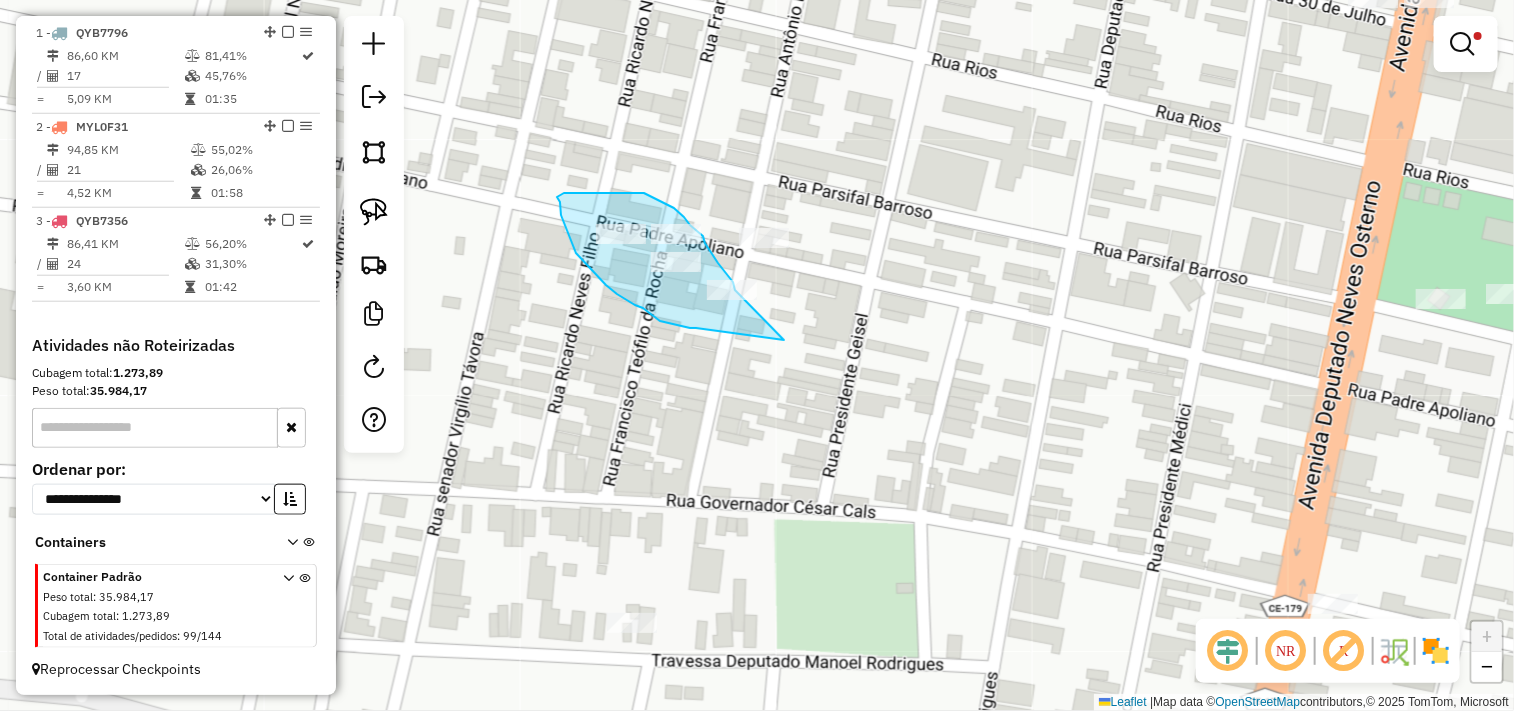 drag, startPoint x: 676, startPoint y: 325, endPoint x: 803, endPoint y: 380, distance: 138.39798 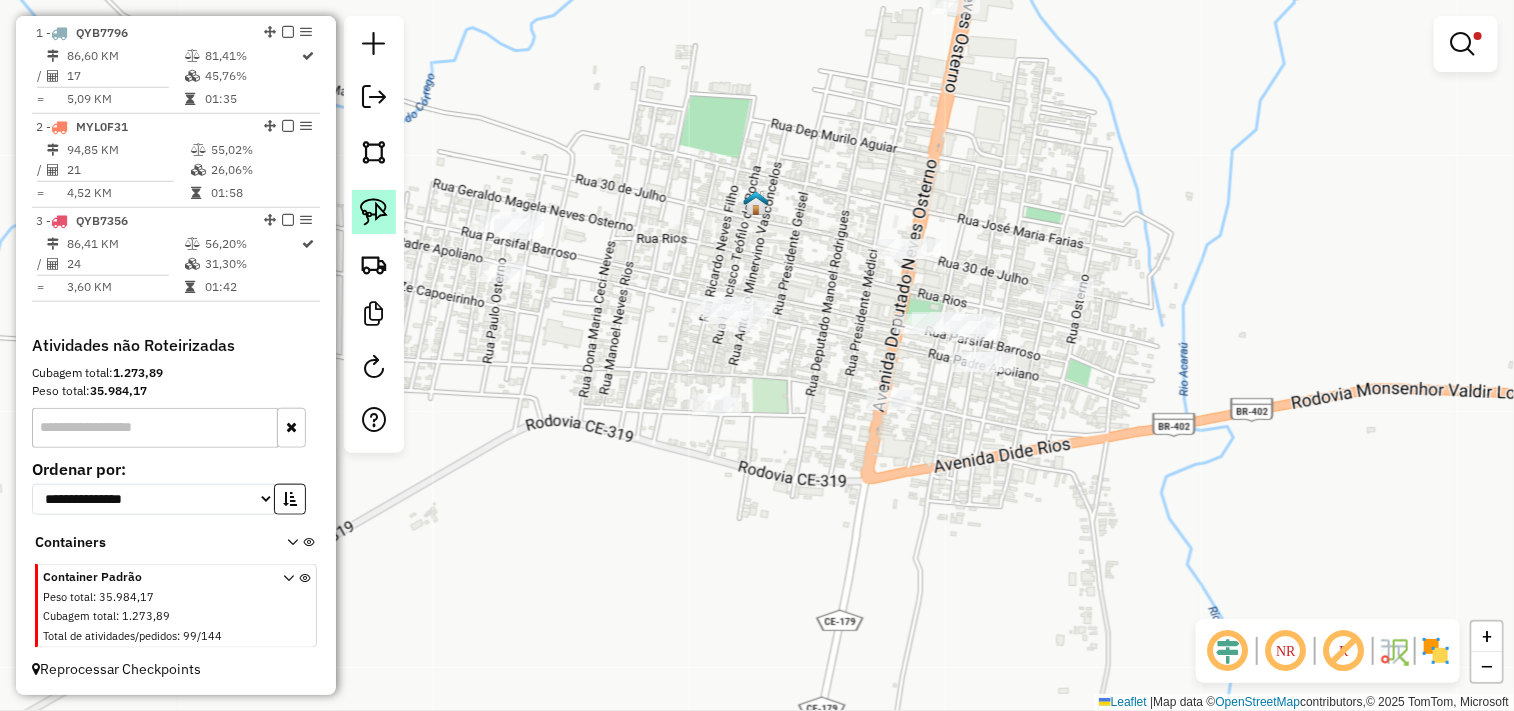 click 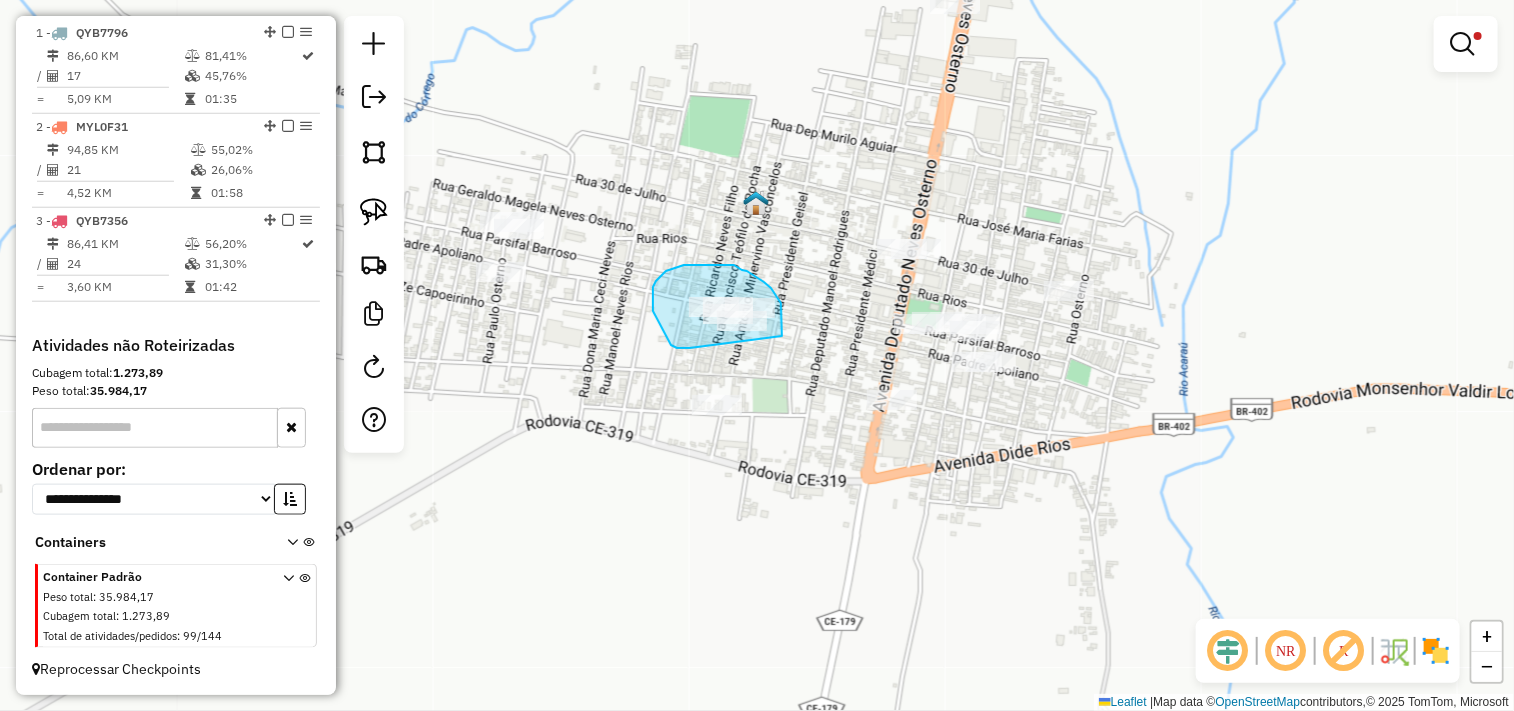 drag, startPoint x: 677, startPoint y: 348, endPoint x: 710, endPoint y: 354, distance: 33.54102 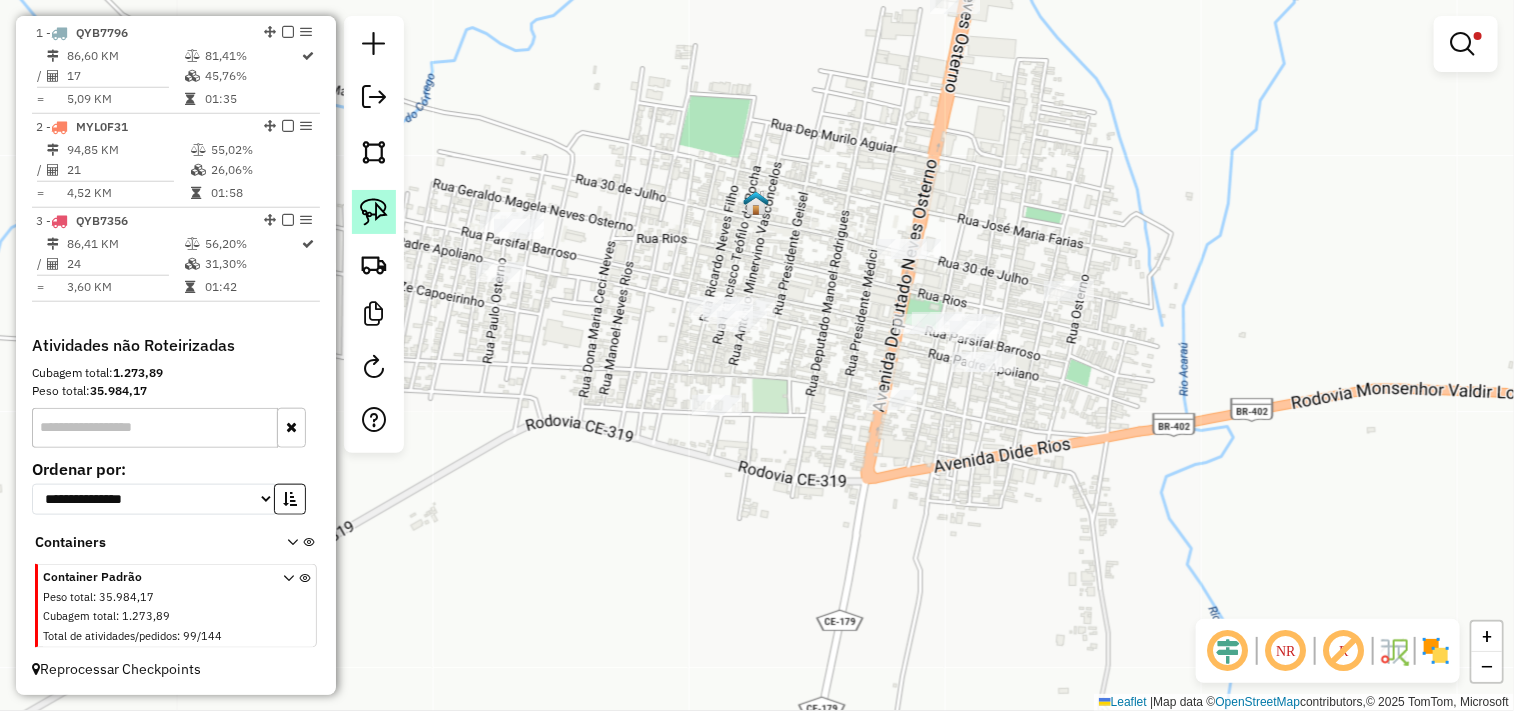 click 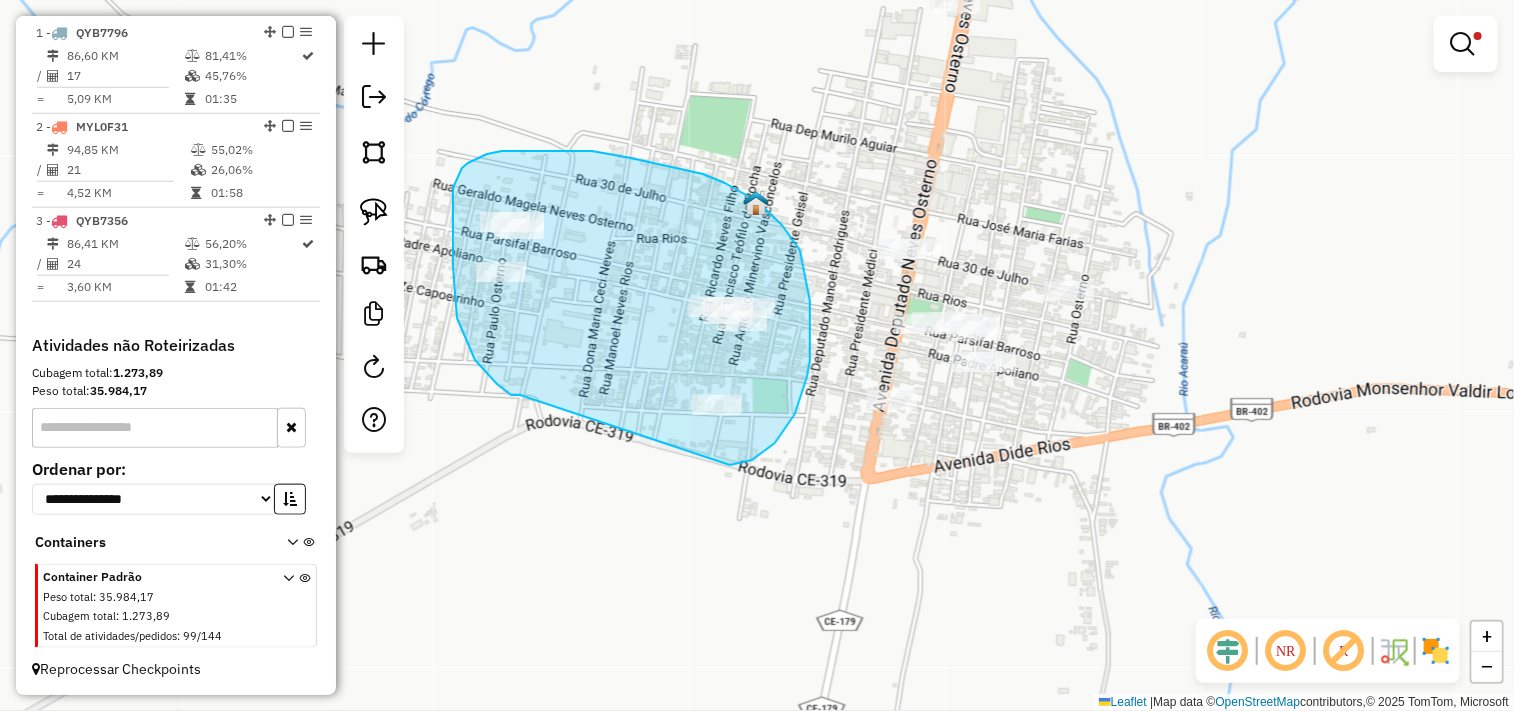 drag, startPoint x: 497, startPoint y: 384, endPoint x: 670, endPoint y: 473, distance: 194.55077 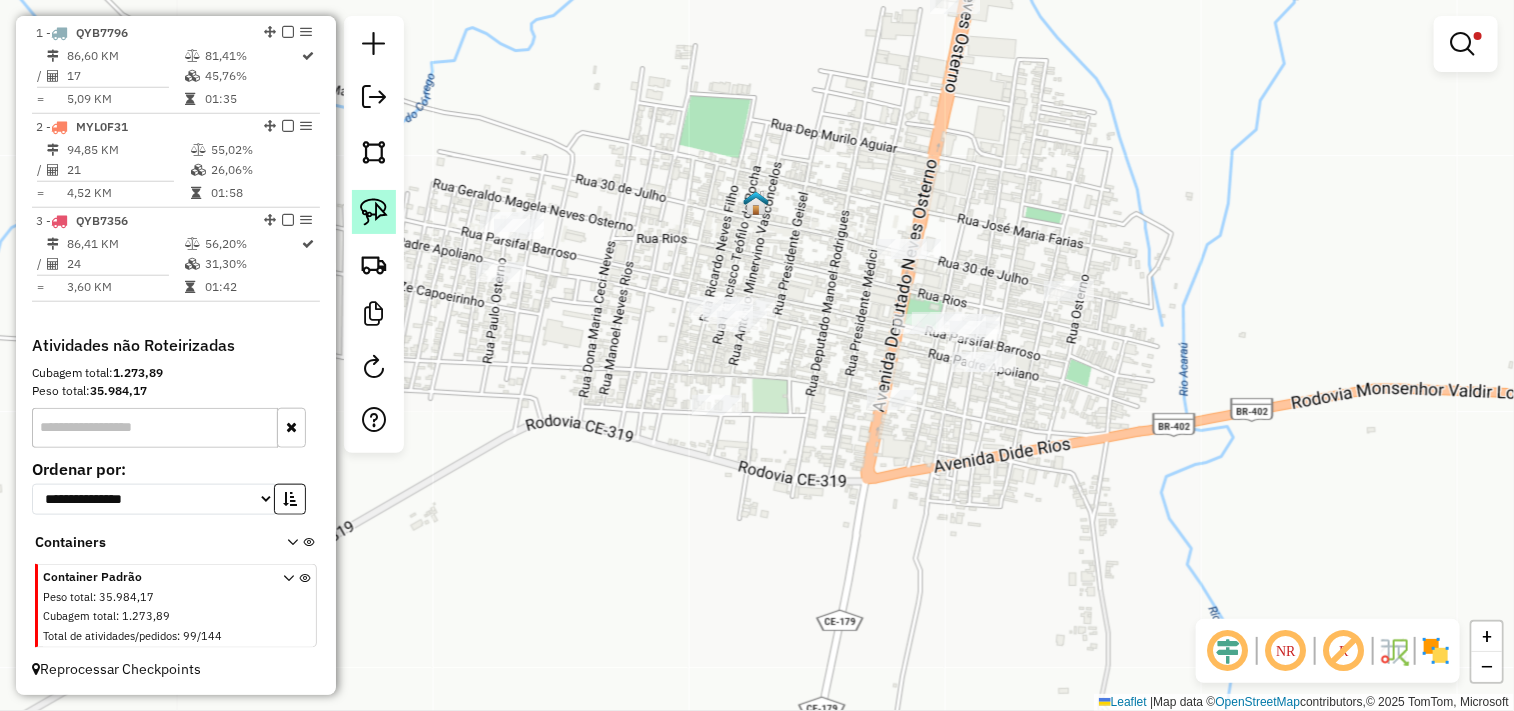 click 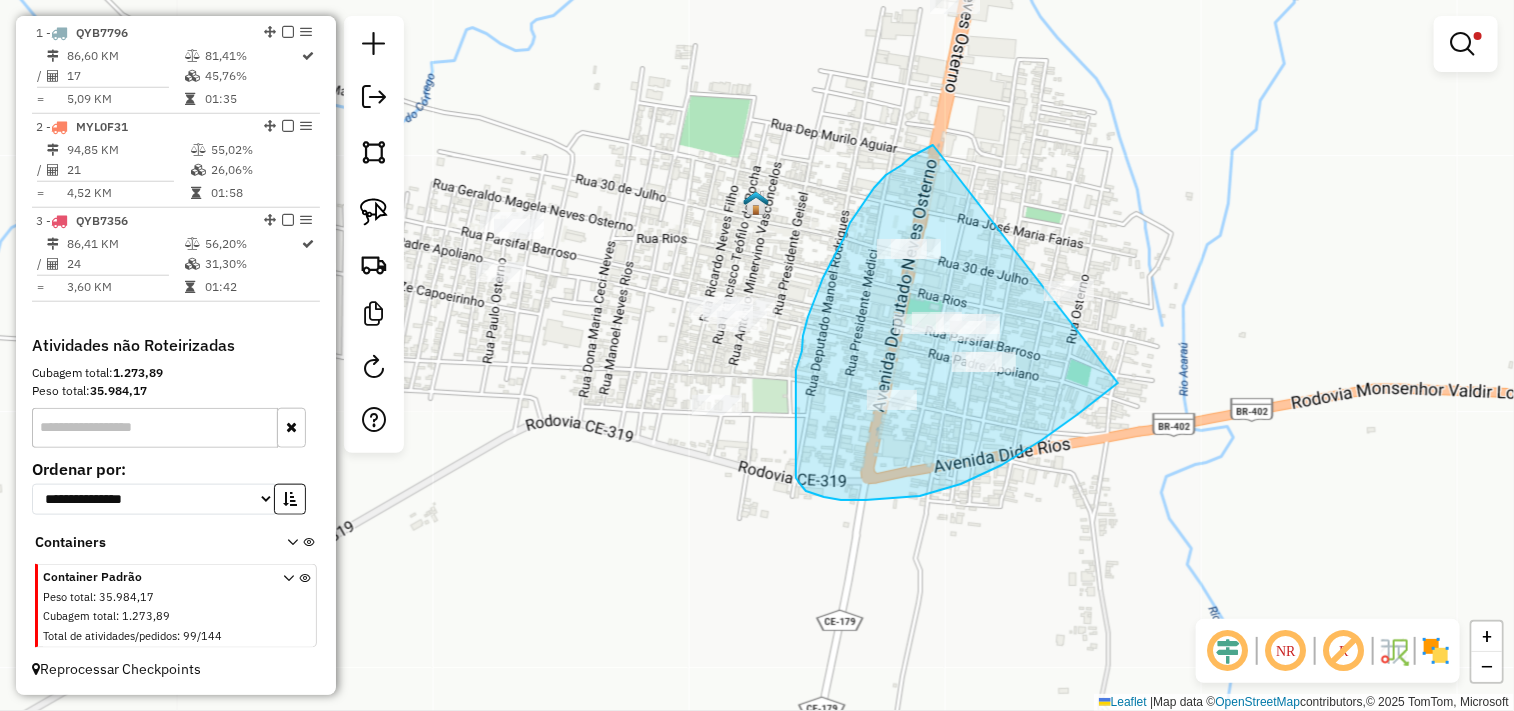 drag, startPoint x: 902, startPoint y: 165, endPoint x: 1238, endPoint y: 227, distance: 341.67236 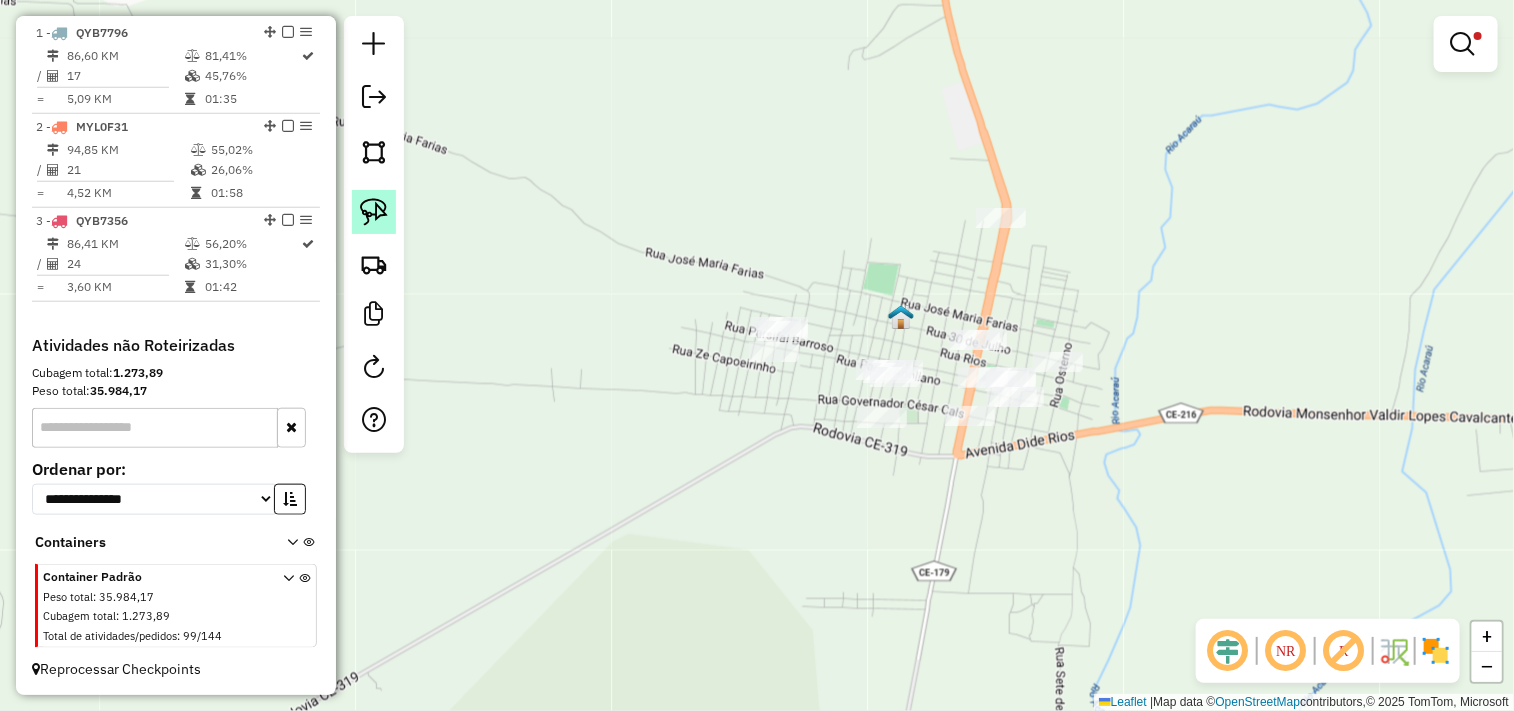 drag, startPoint x: 384, startPoint y: 210, endPoint x: 530, endPoint y: 290, distance: 166.48123 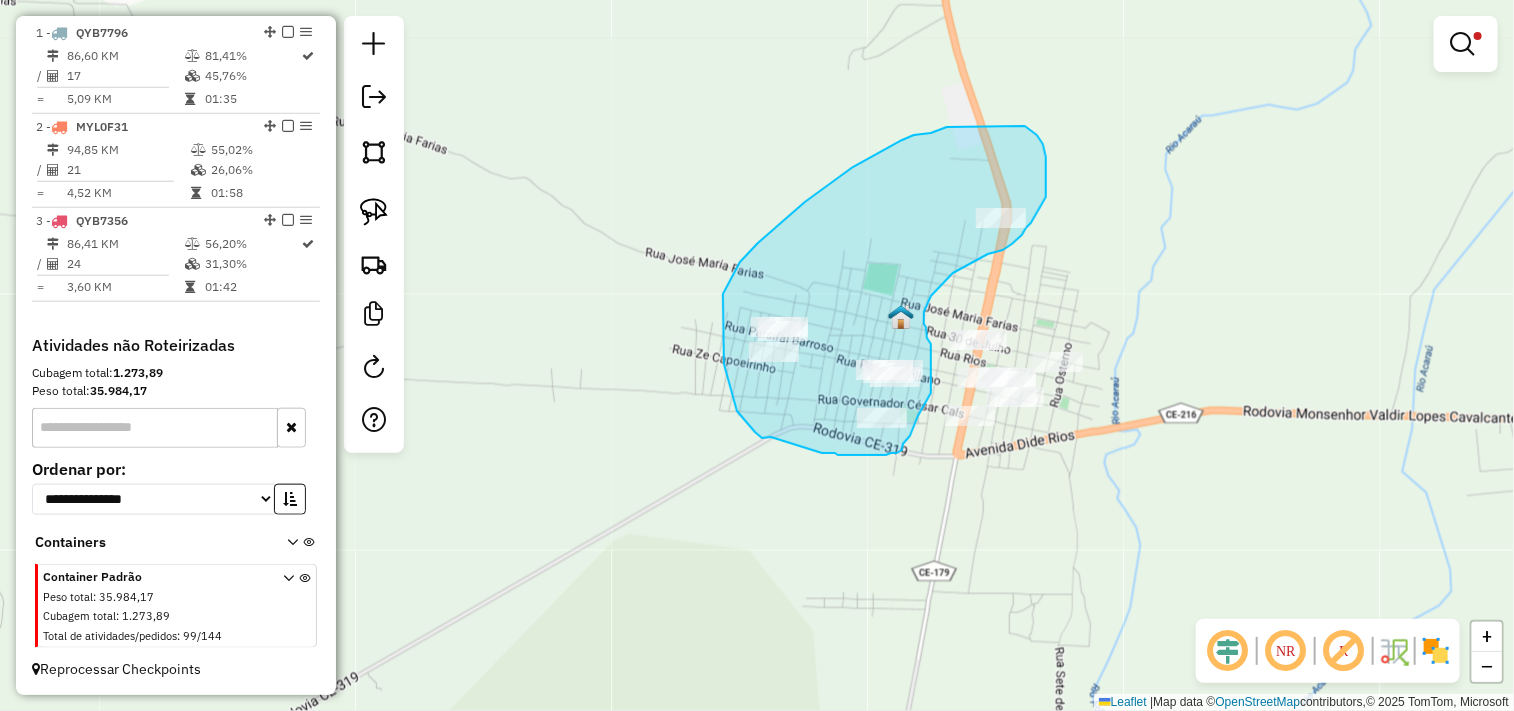 drag, startPoint x: 771, startPoint y: 437, endPoint x: 822, endPoint y: 453, distance: 53.450912 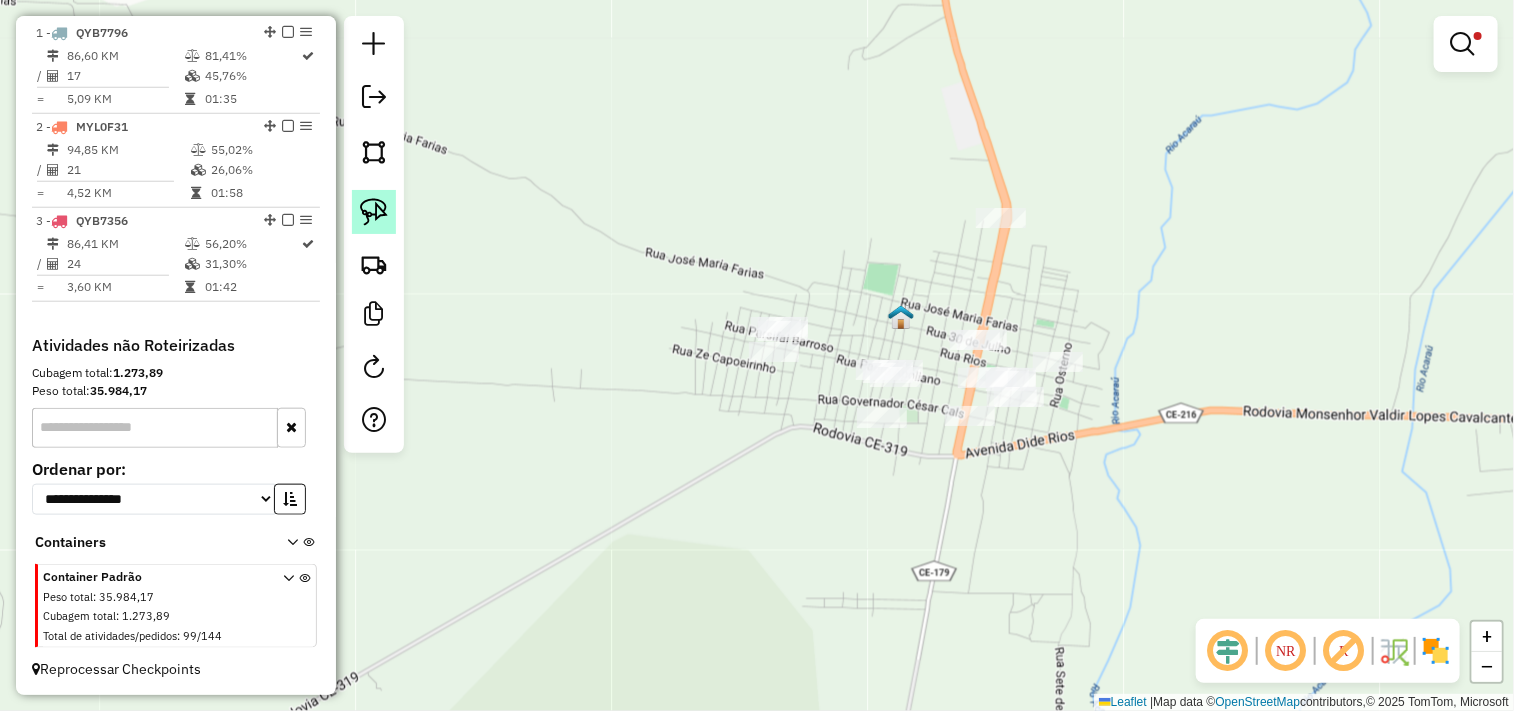 click 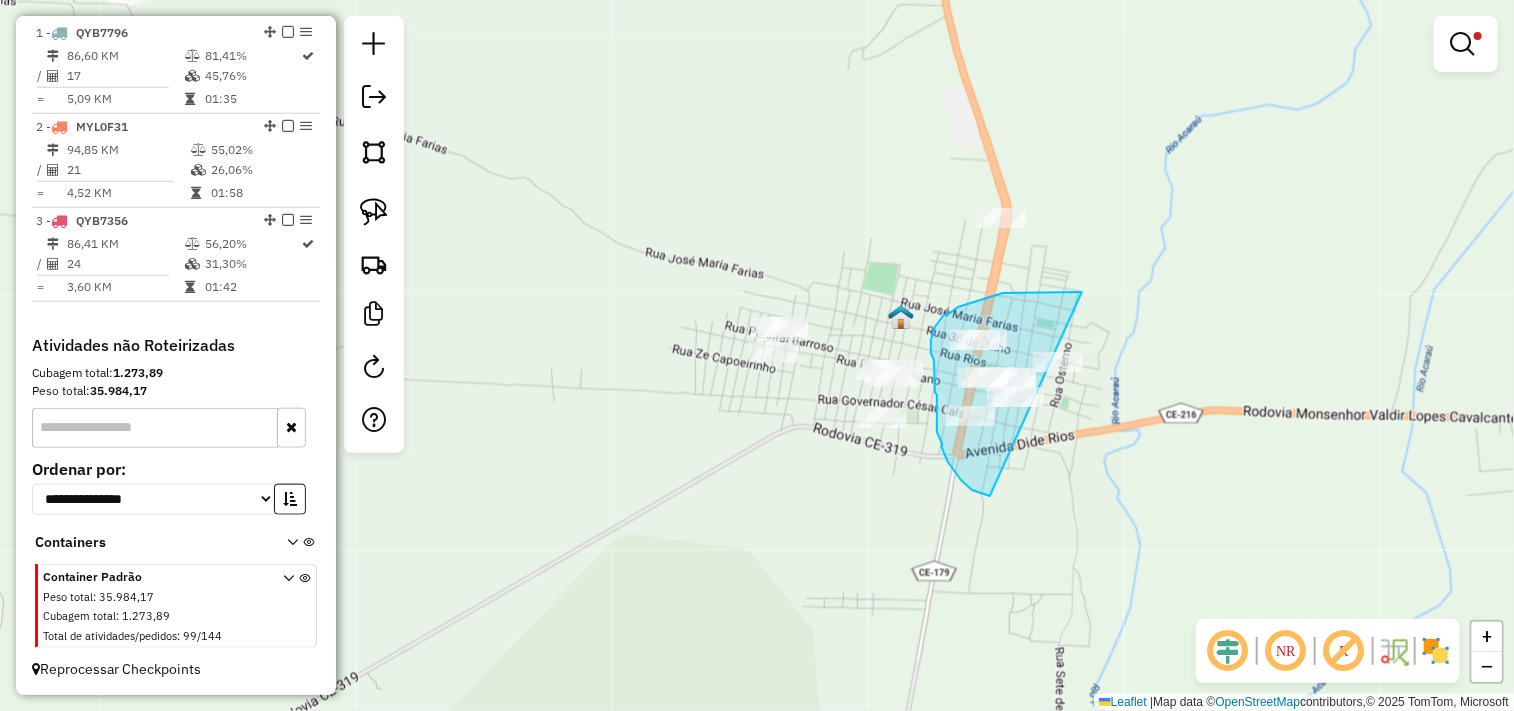 drag, startPoint x: 985, startPoint y: 495, endPoint x: 1165, endPoint y: 303, distance: 263.18054 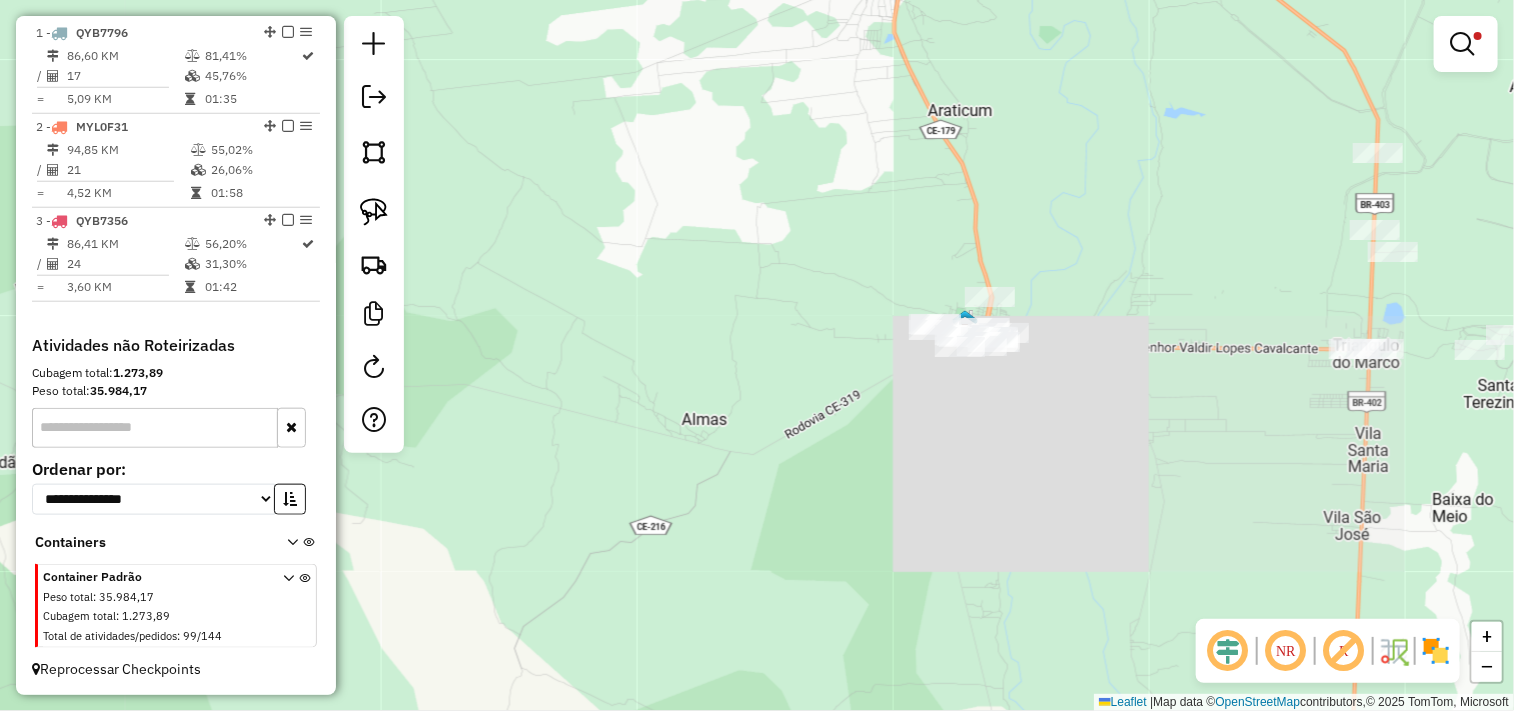 drag, startPoint x: 1081, startPoint y: 256, endPoint x: 915, endPoint y: 302, distance: 172.25563 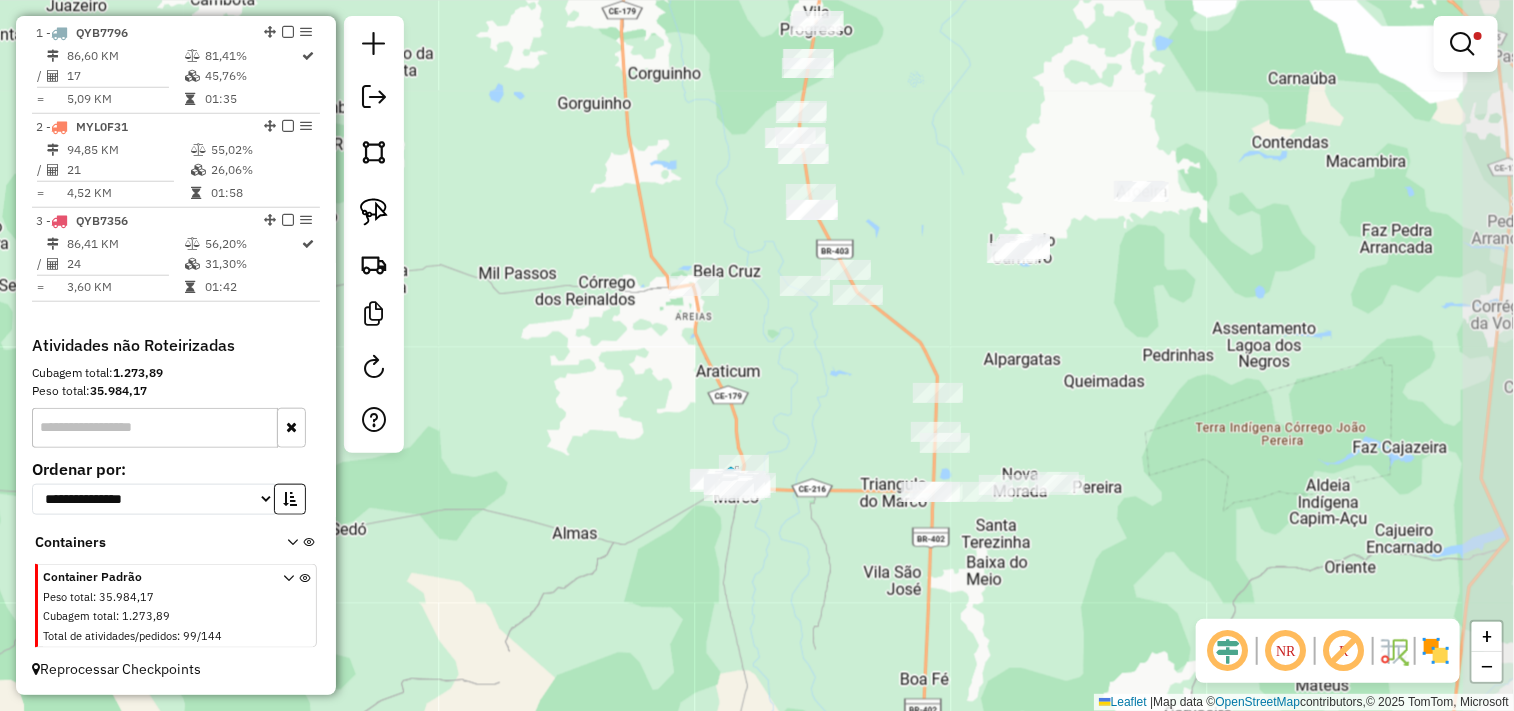 drag, startPoint x: 924, startPoint y: 294, endPoint x: 820, endPoint y: 424, distance: 166.48123 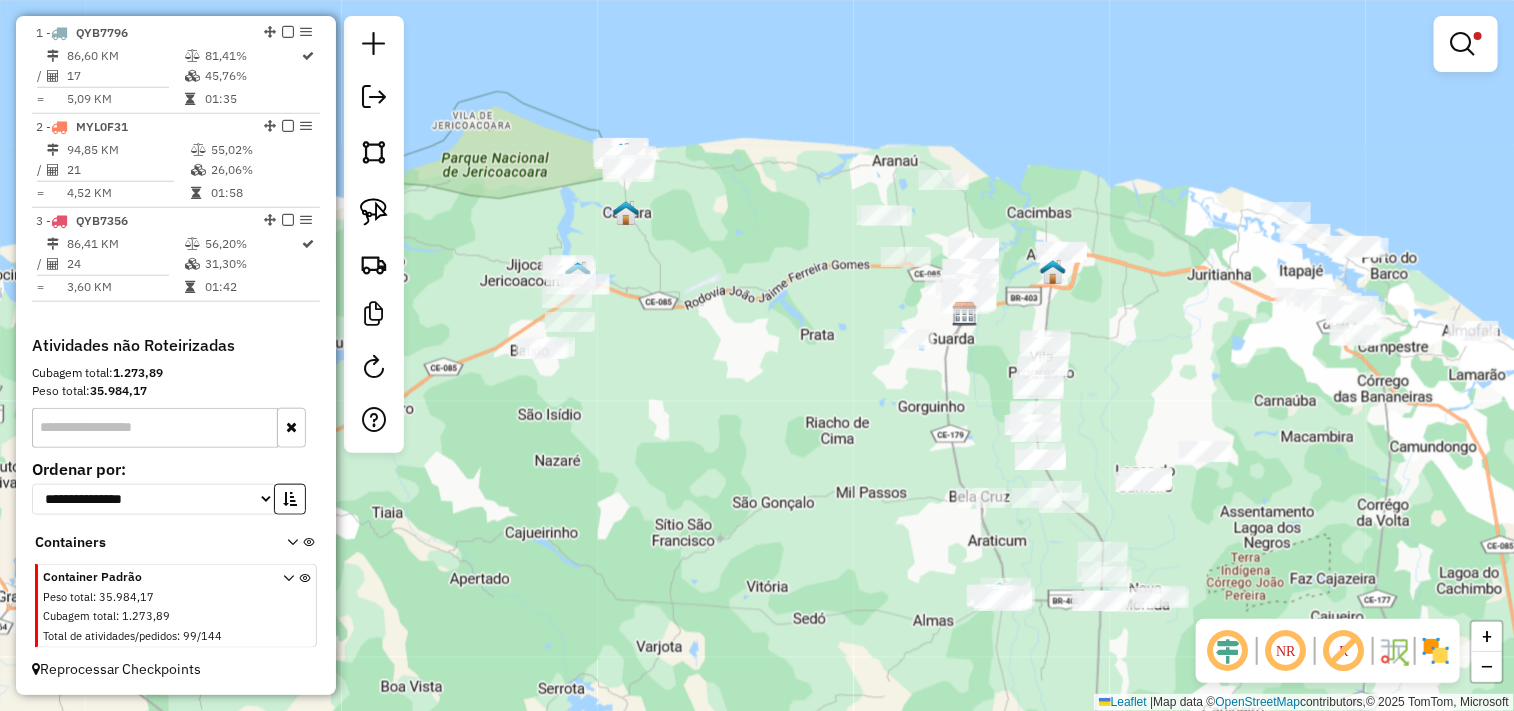 drag, startPoint x: 660, startPoint y: 420, endPoint x: 863, endPoint y: 526, distance: 229.00873 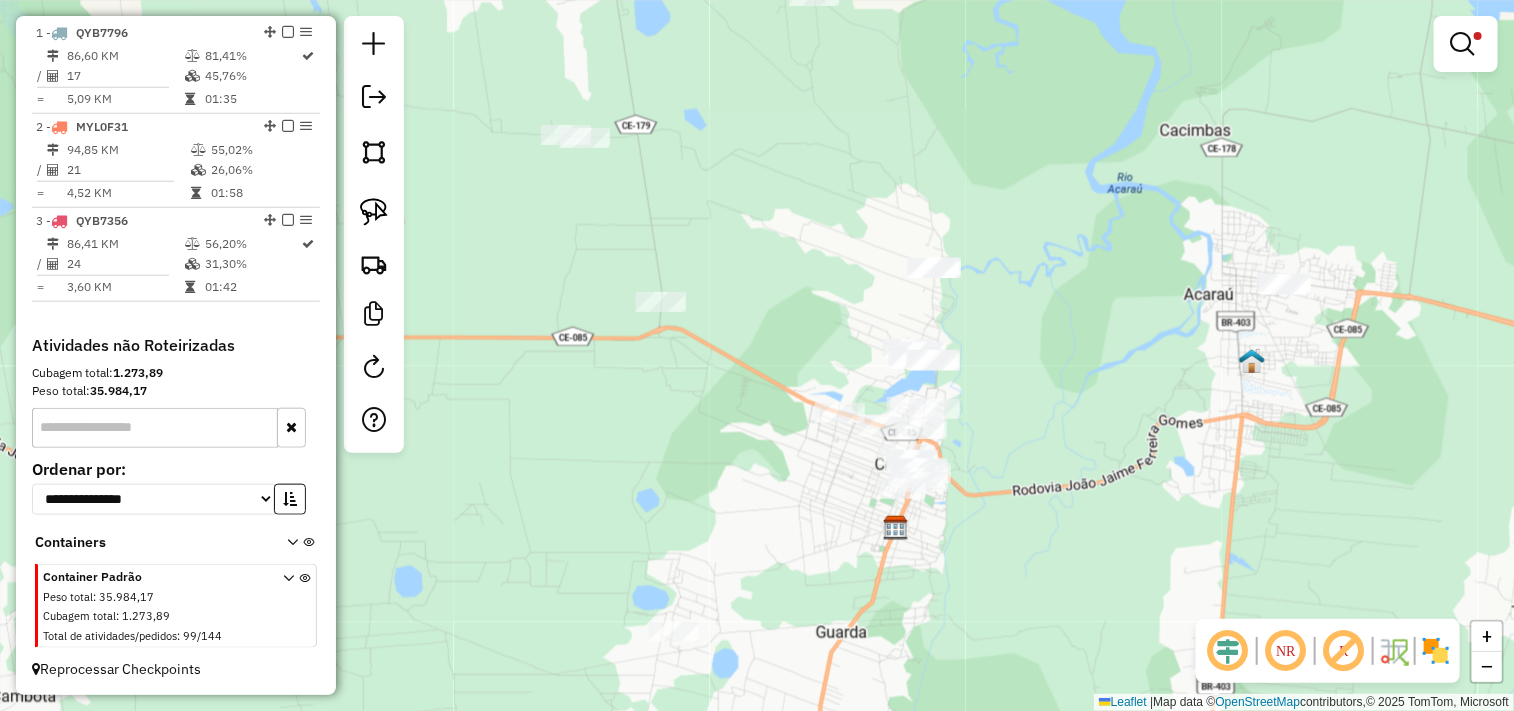 drag, startPoint x: 1032, startPoint y: 405, endPoint x: 838, endPoint y: 444, distance: 197.88127 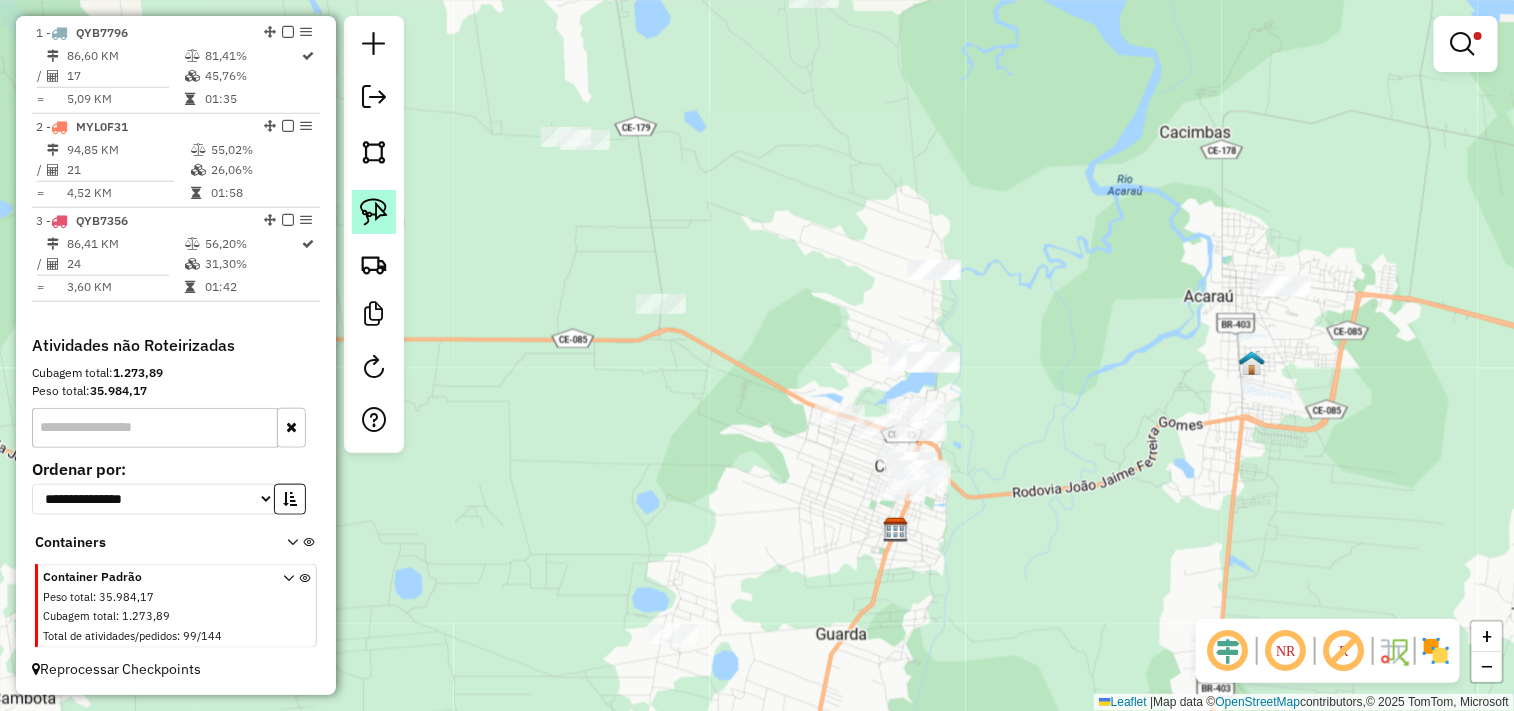 click 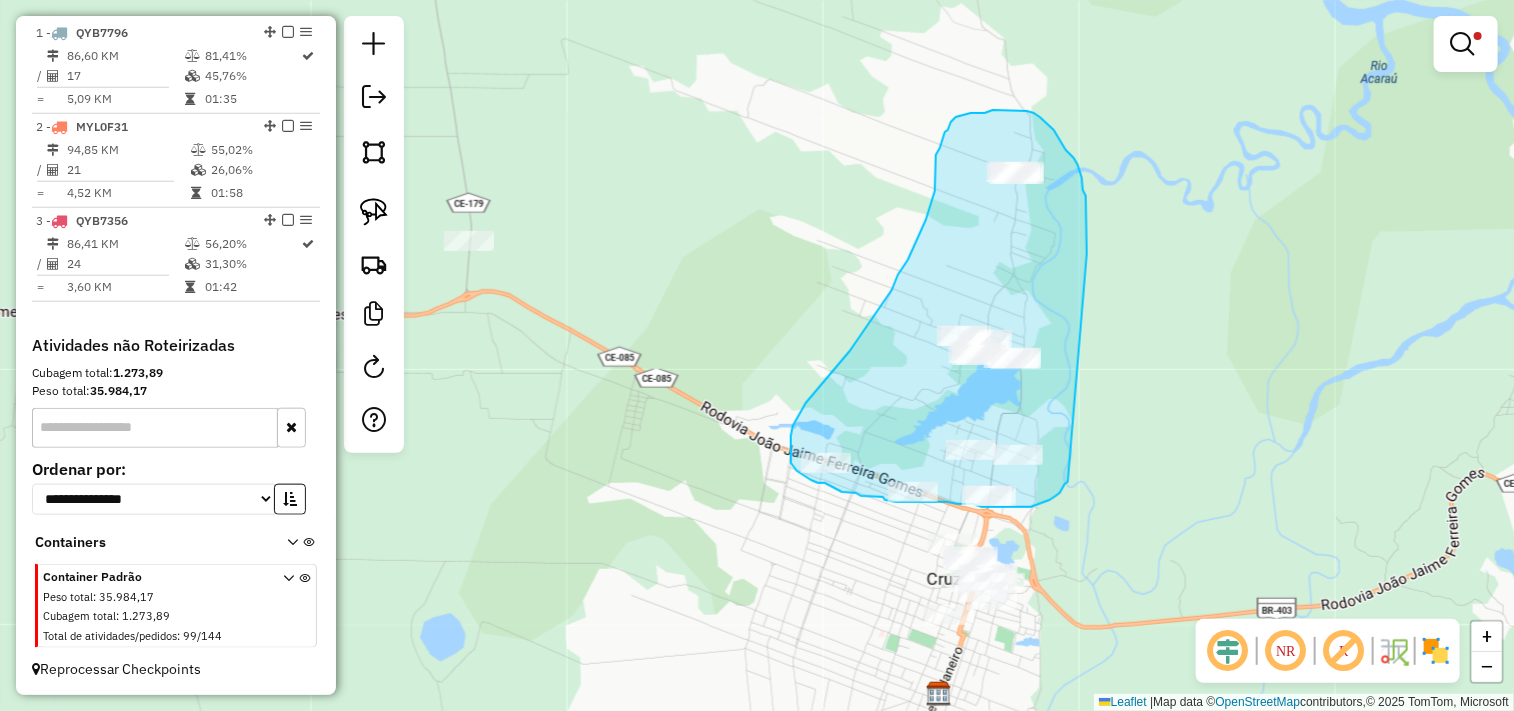 drag, startPoint x: 1056, startPoint y: 496, endPoint x: 1087, endPoint y: 254, distance: 243.97746 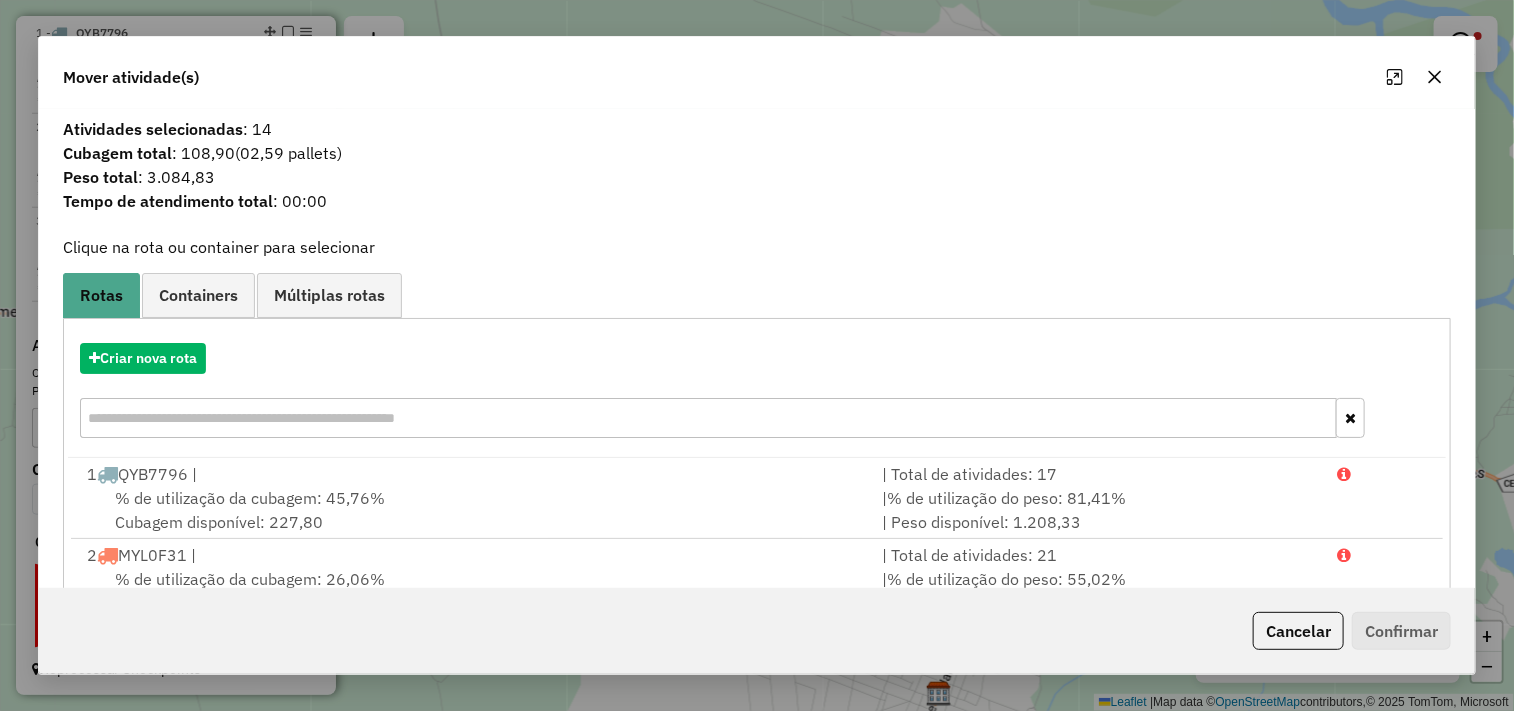 drag, startPoint x: 140, startPoint y: 334, endPoint x: 181, endPoint y: 357, distance: 47.010635 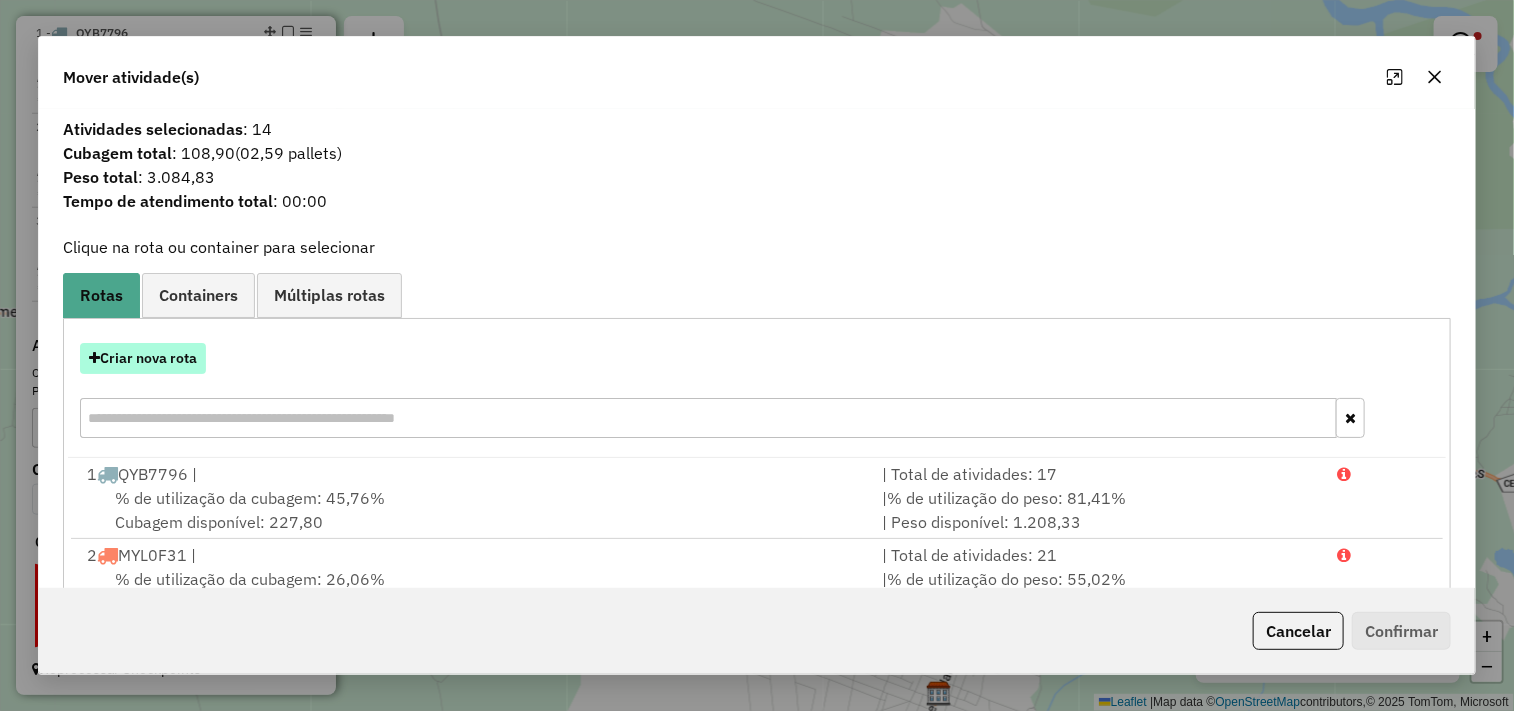 click on "Criar nova rota" at bounding box center [143, 358] 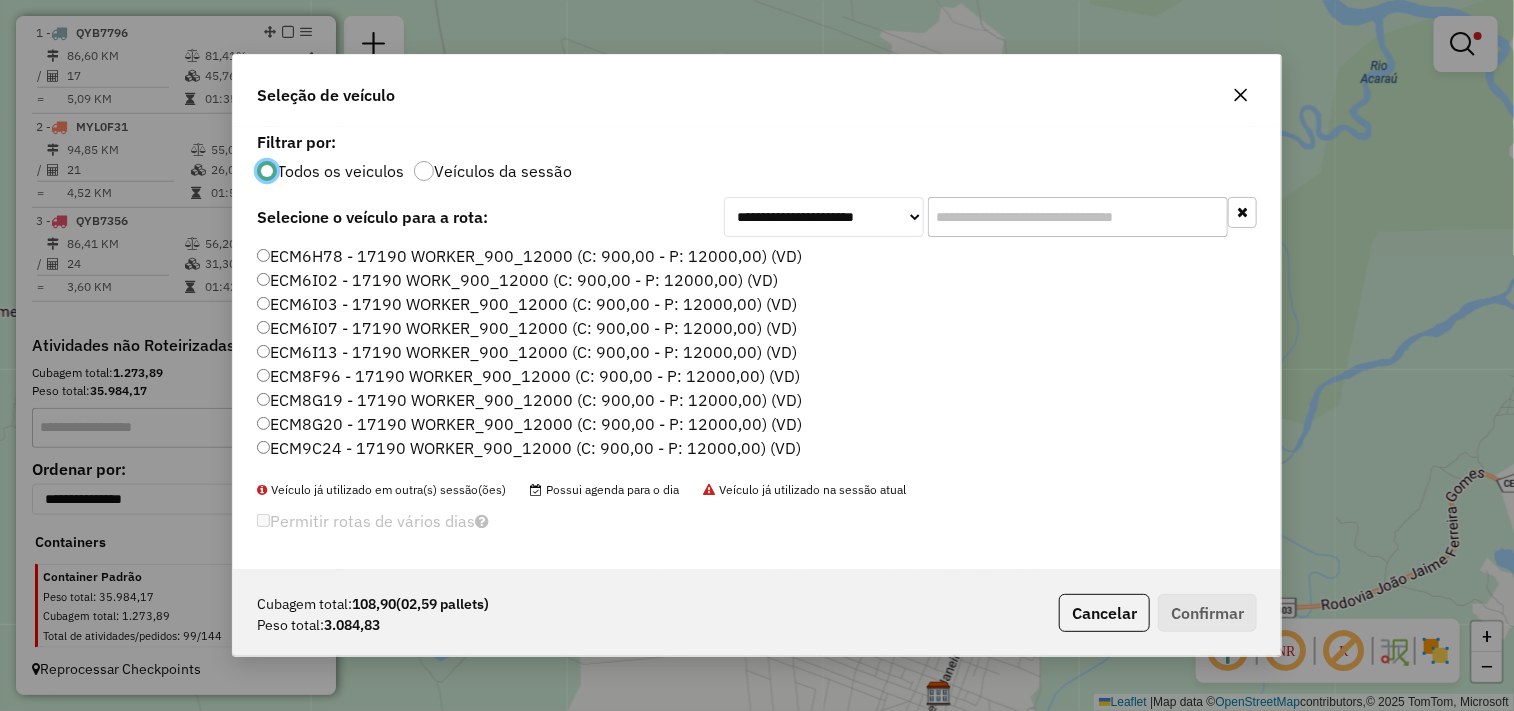 scroll, scrollTop: 11, scrollLeft: 5, axis: both 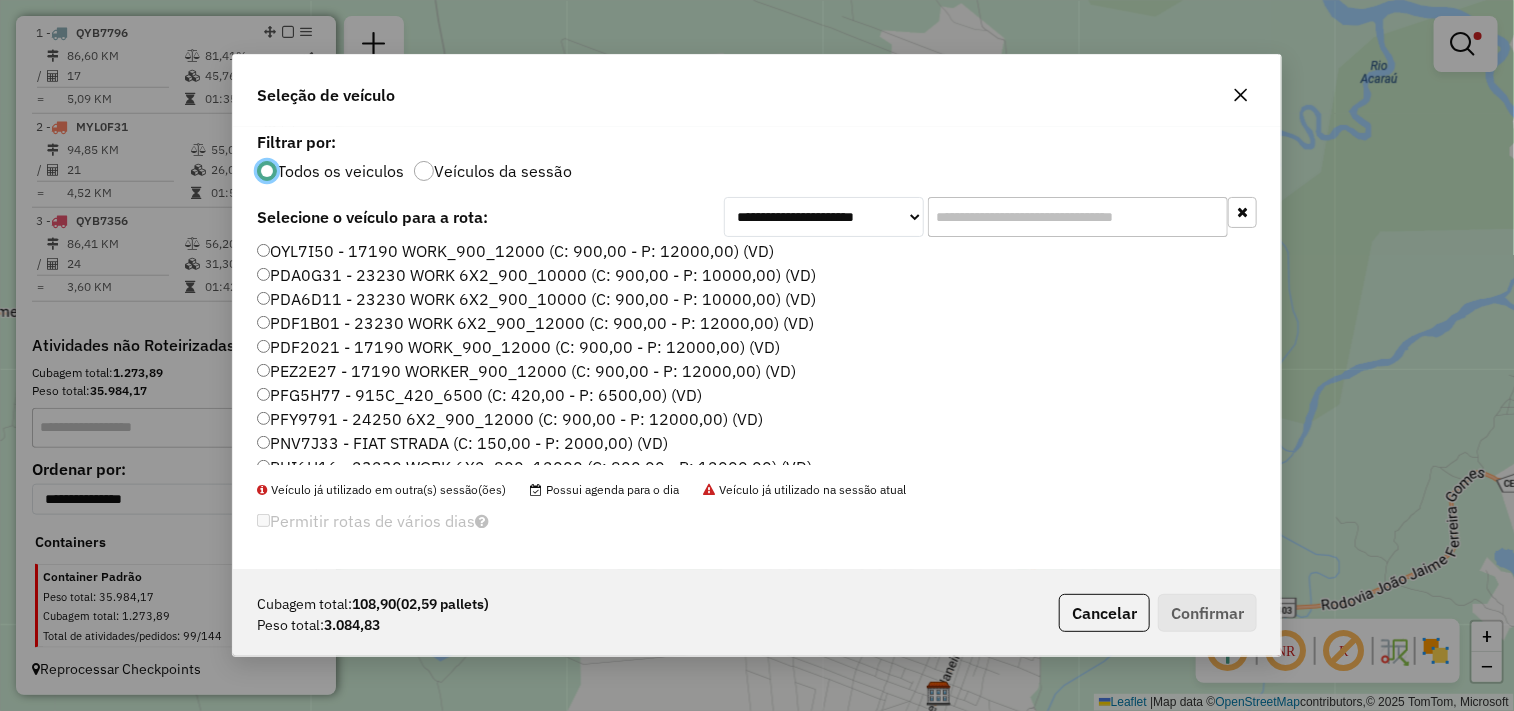 click on "PDA6D11 - 23230 WORK 6X2_900_10000 (C: 900,00 - P: 10000,00) (VD)" 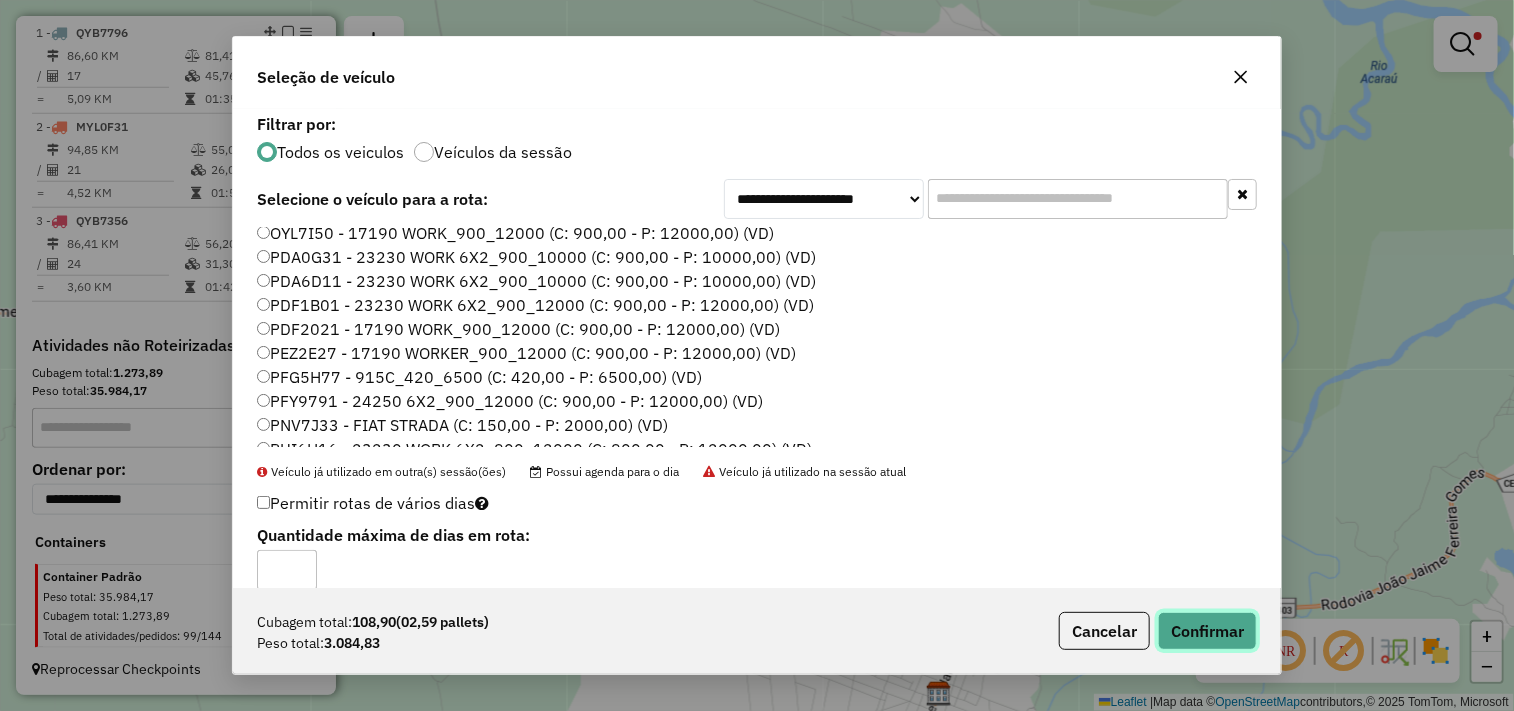 click on "Confirmar" 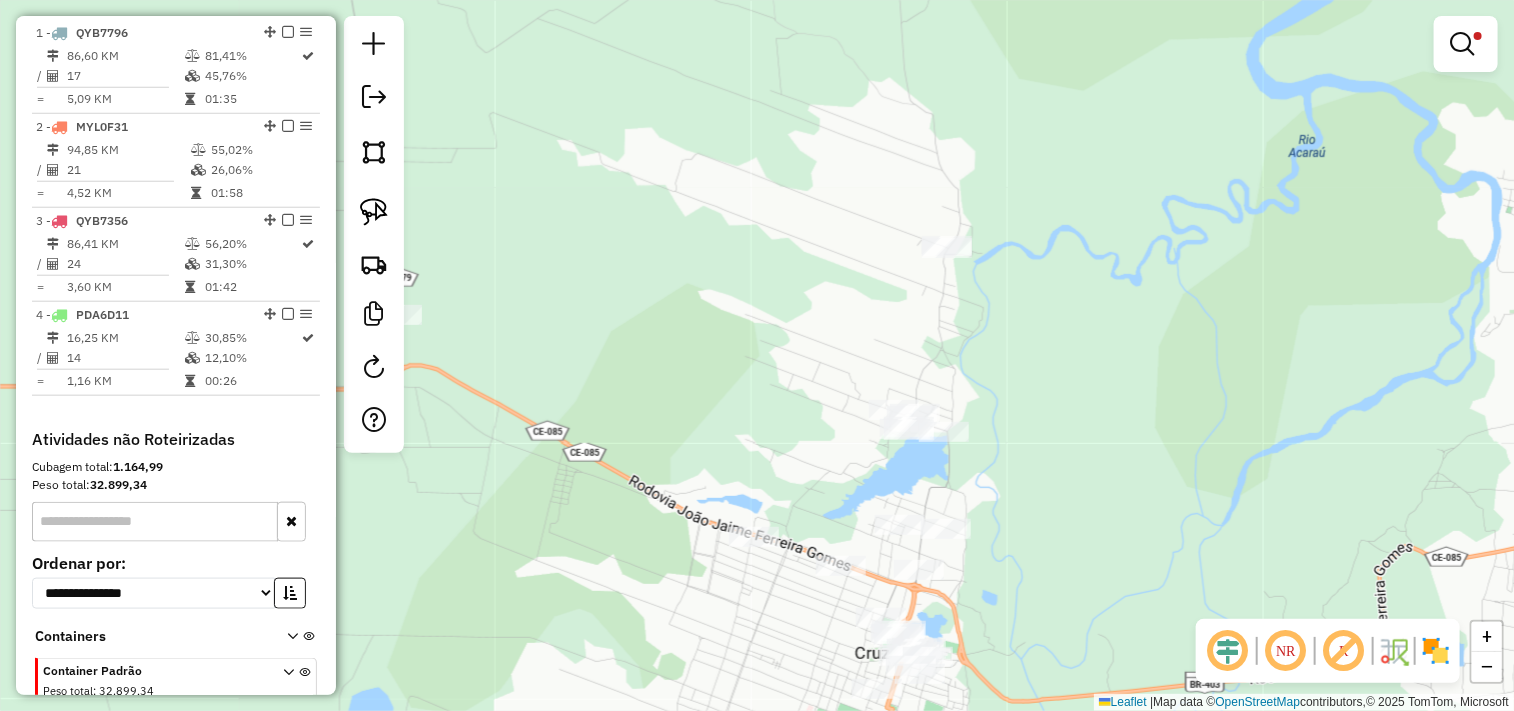 drag, startPoint x: 1053, startPoint y: 518, endPoint x: 1048, endPoint y: 292, distance: 226.0553 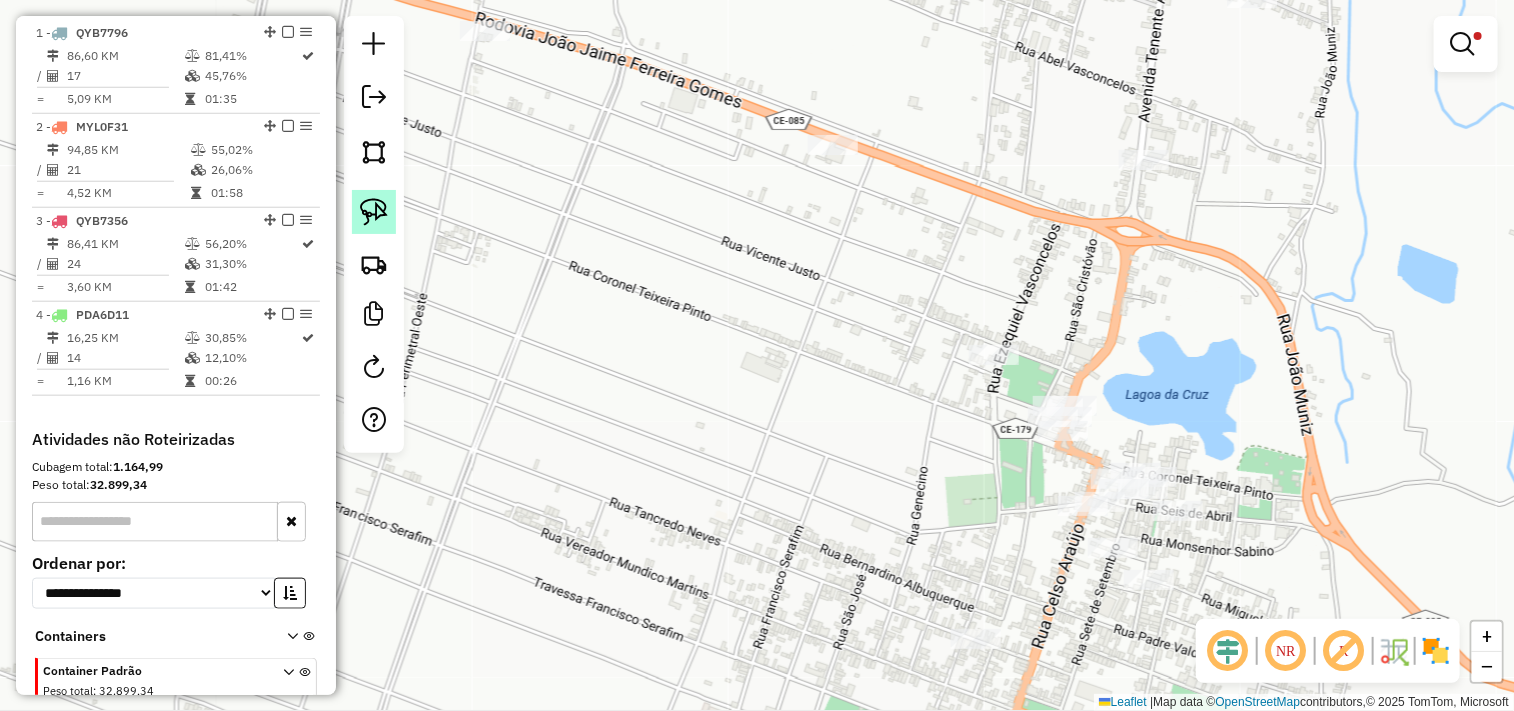 drag, startPoint x: 378, startPoint y: 196, endPoint x: 974, endPoint y: 343, distance: 613.8607 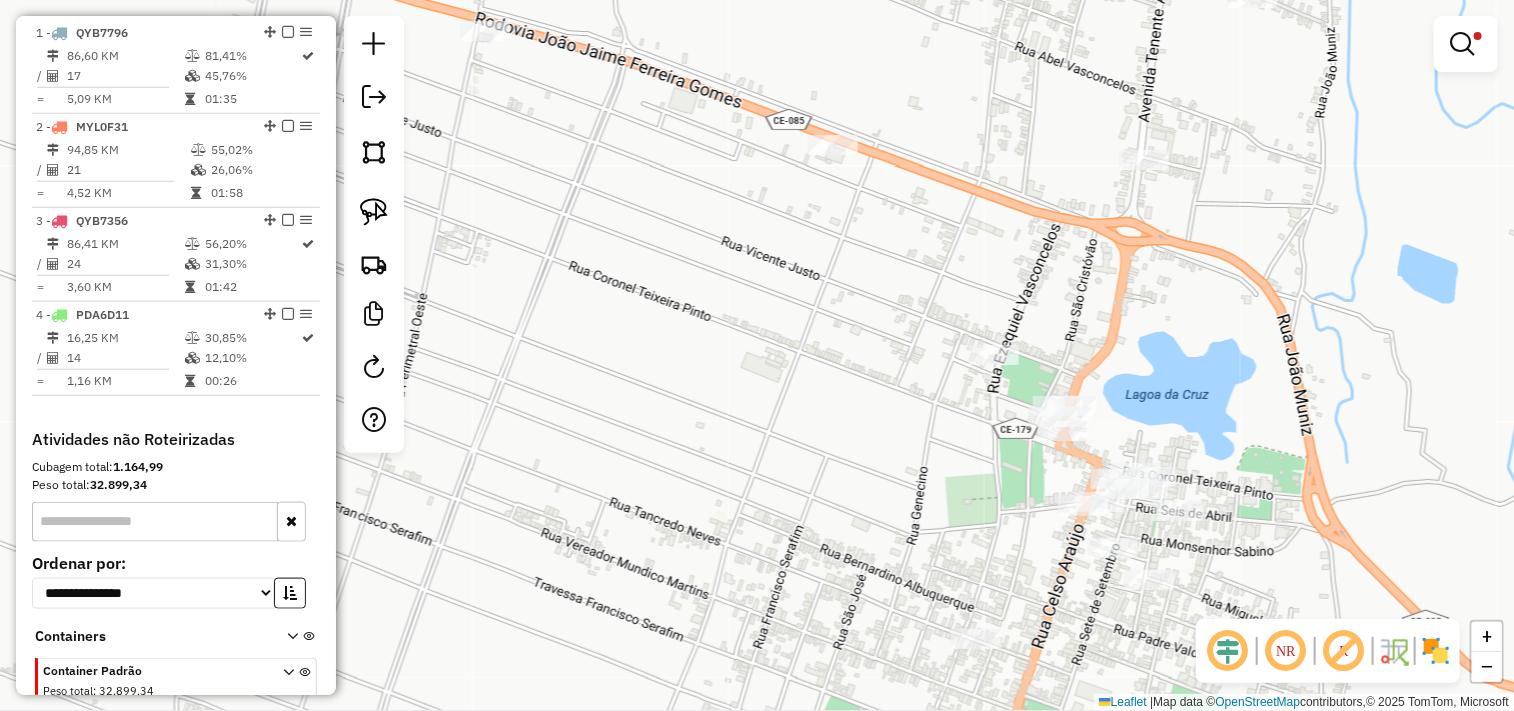 click 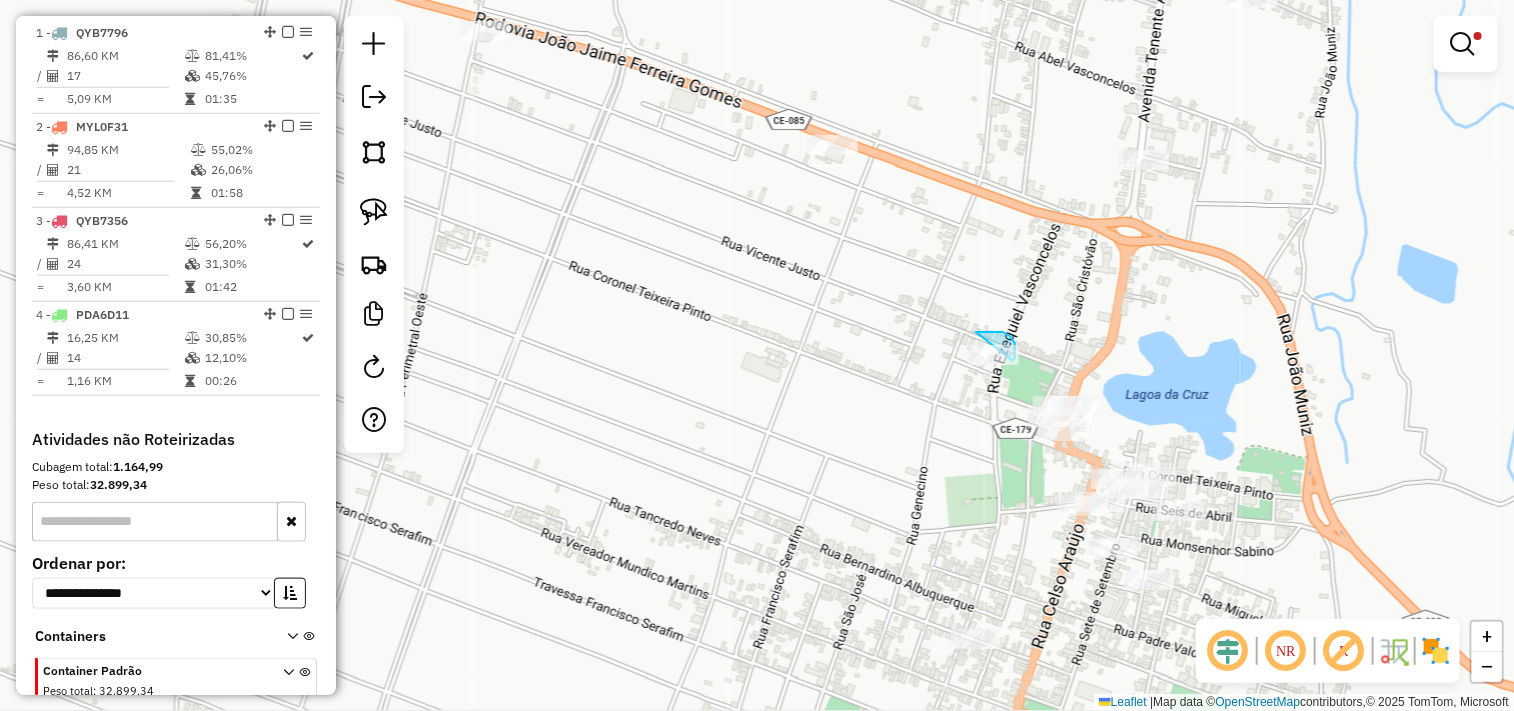 drag, startPoint x: 994, startPoint y: 332, endPoint x: 936, endPoint y: 376, distance: 72.8011 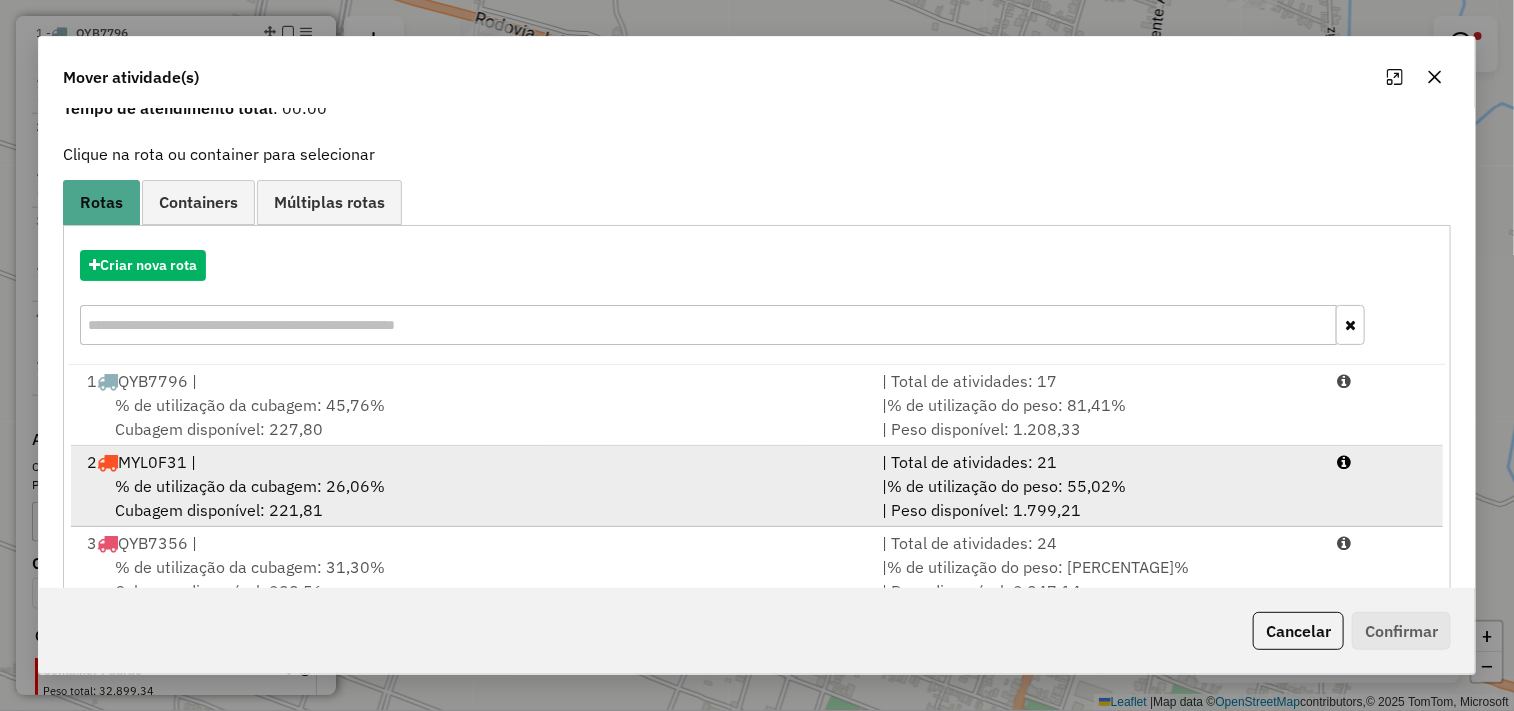 scroll, scrollTop: 227, scrollLeft: 0, axis: vertical 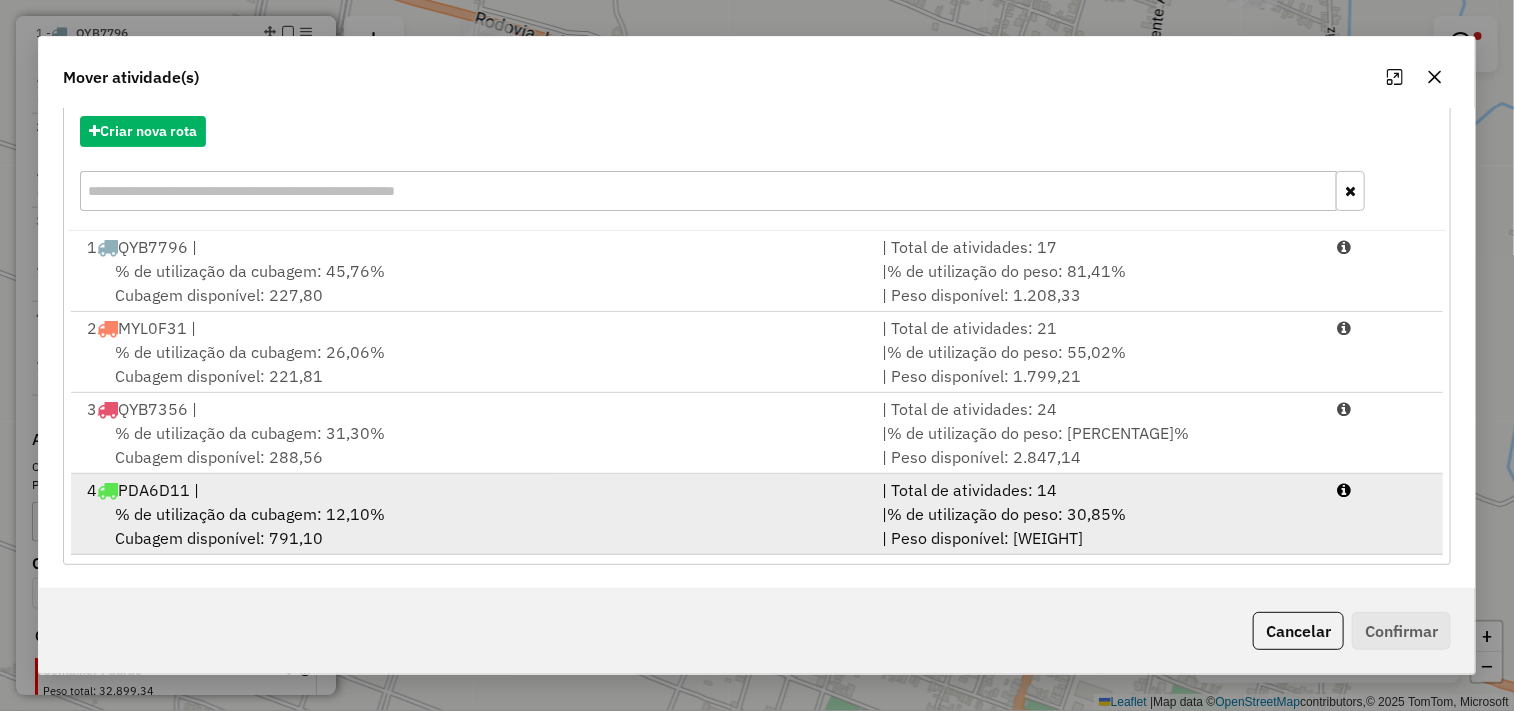 click on "4  PDA6D11 |" at bounding box center (473, 490) 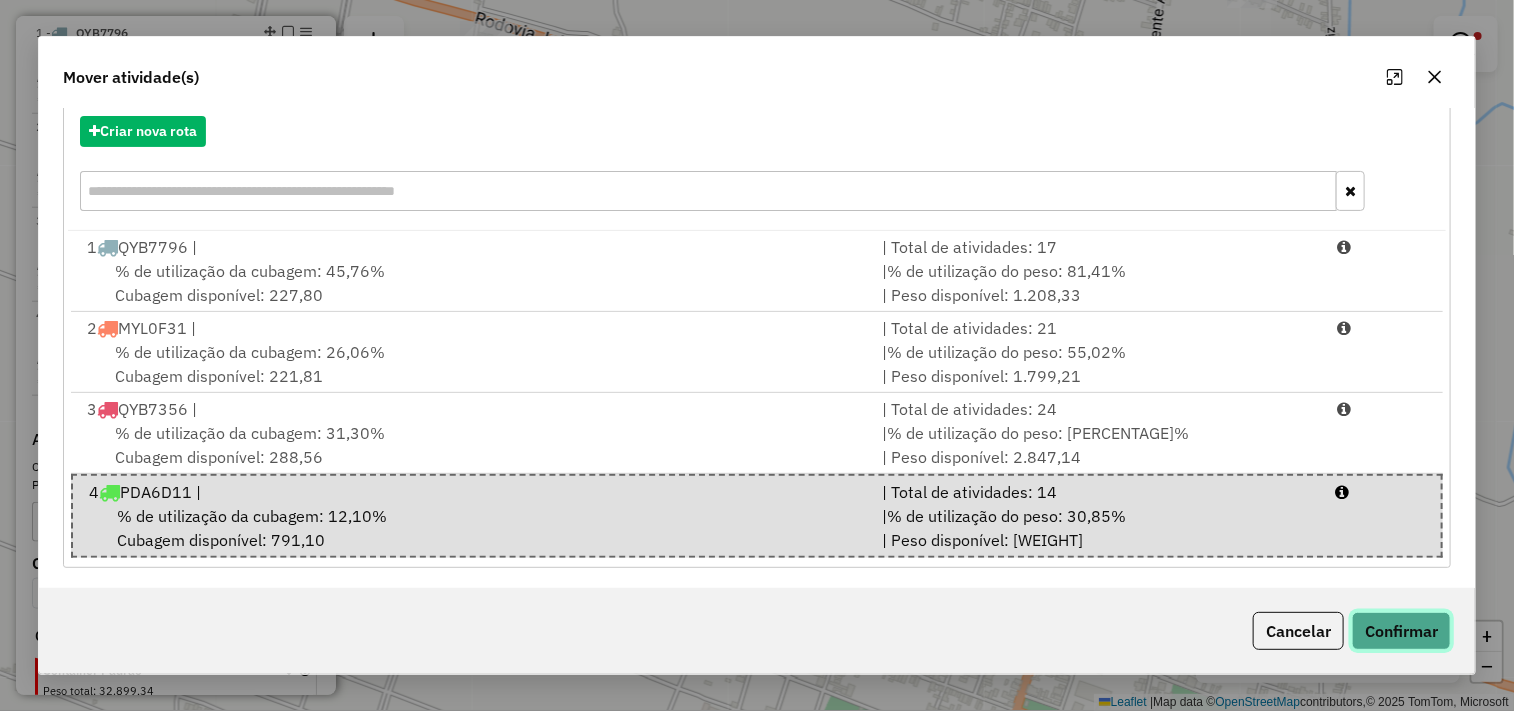 click on "Confirmar" 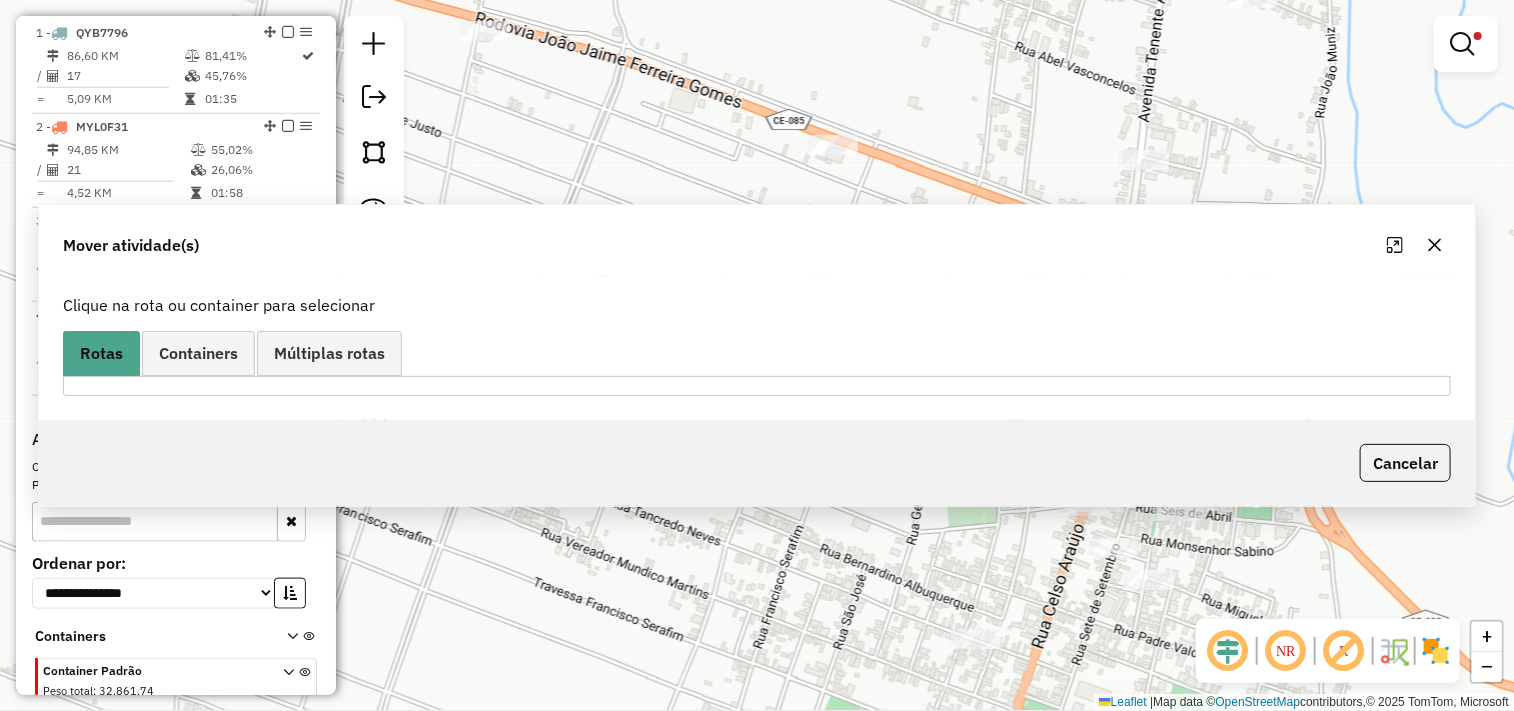 scroll, scrollTop: 0, scrollLeft: 0, axis: both 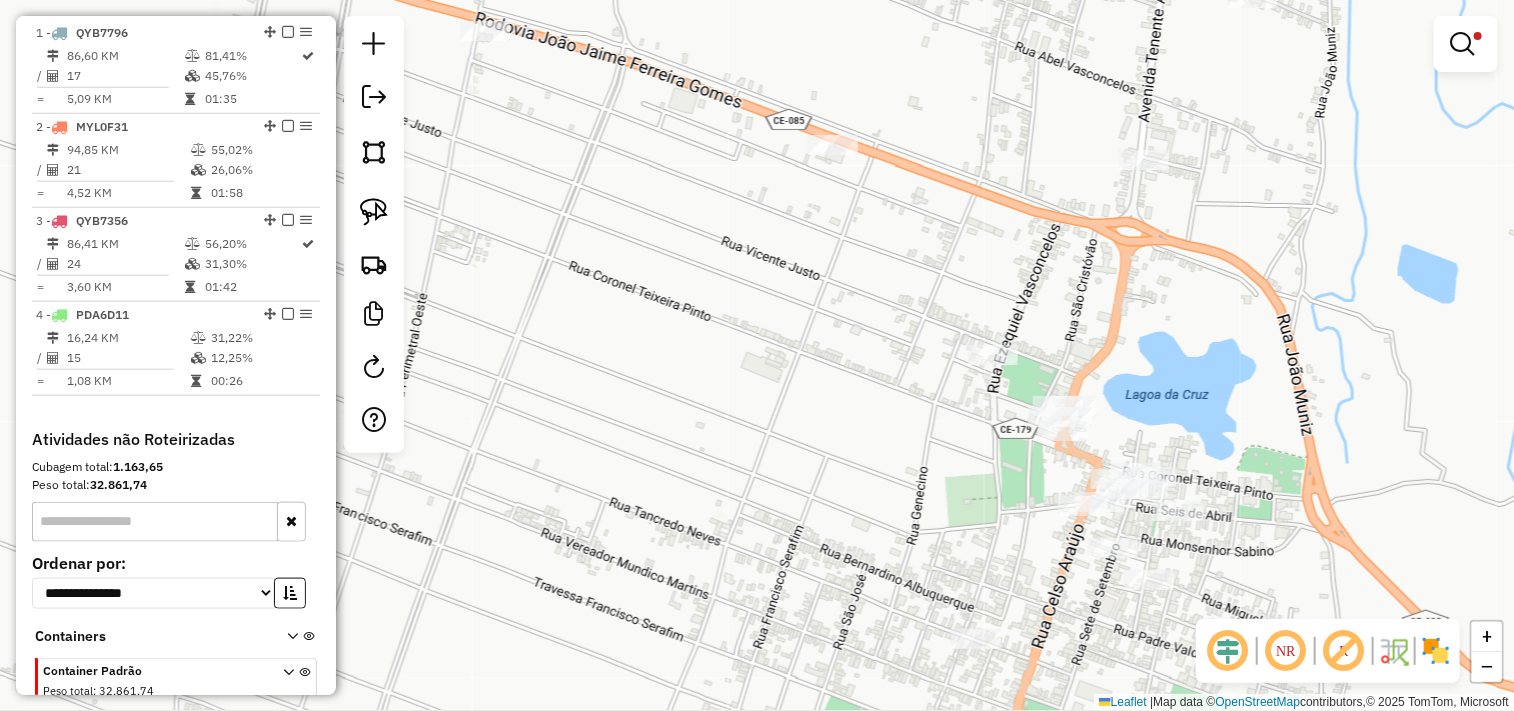 click on "Limpar filtros Janela de atendimento Grade de atendimento Capacidade Transportadoras Veículos Cliente Pedidos  Rotas Selecione os dias de semana para filtrar as janelas de atendimento  Seg   Ter   Qua   Qui   Sex   Sáb   Dom  Informe o período da janela de atendimento: De: Até:  Filtrar exatamente a janela do cliente  Considerar janela de atendimento padrão  Selecione os dias de semana para filtrar as grades de atendimento  Seg   Ter   Qua   Qui   Sex   Sáb   Dom   Considerar clientes sem dia de atendimento cadastrado  Clientes fora do dia de atendimento selecionado Filtrar as atividades entre os valores definidos abaixo:  Peso mínimo:   Peso máximo:   Cubagem mínima:   Cubagem máxima:   De:   Até:  Filtrar as atividades entre o tempo de atendimento definido abaixo:  De:   Até:   Considerar capacidade total dos clientes não roteirizados Transportadora: Selecione um ou mais itens Tipo de veículo: Selecione um ou mais itens Veículo: Selecione um ou mais itens Motorista: Selecione um ou mais itens" 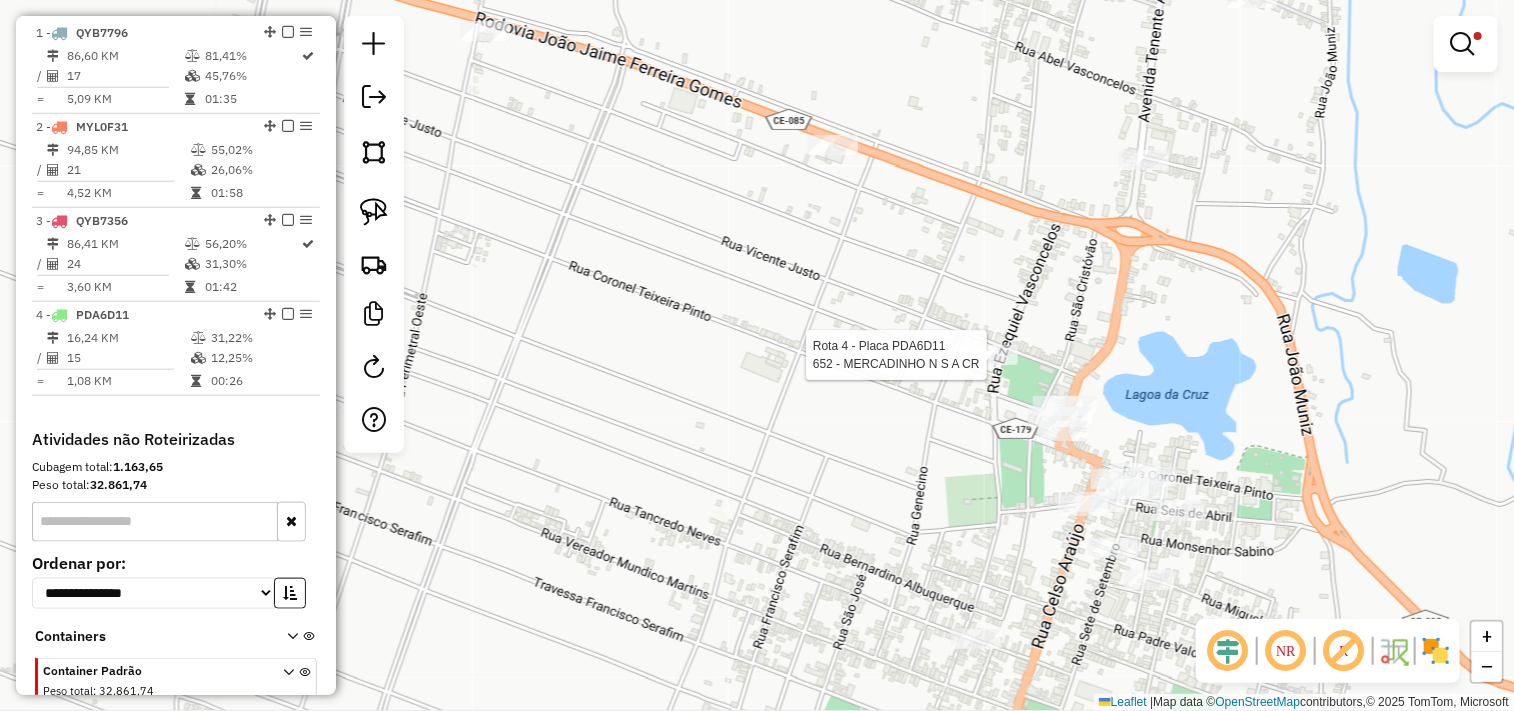 scroll, scrollTop: 864, scrollLeft: 0, axis: vertical 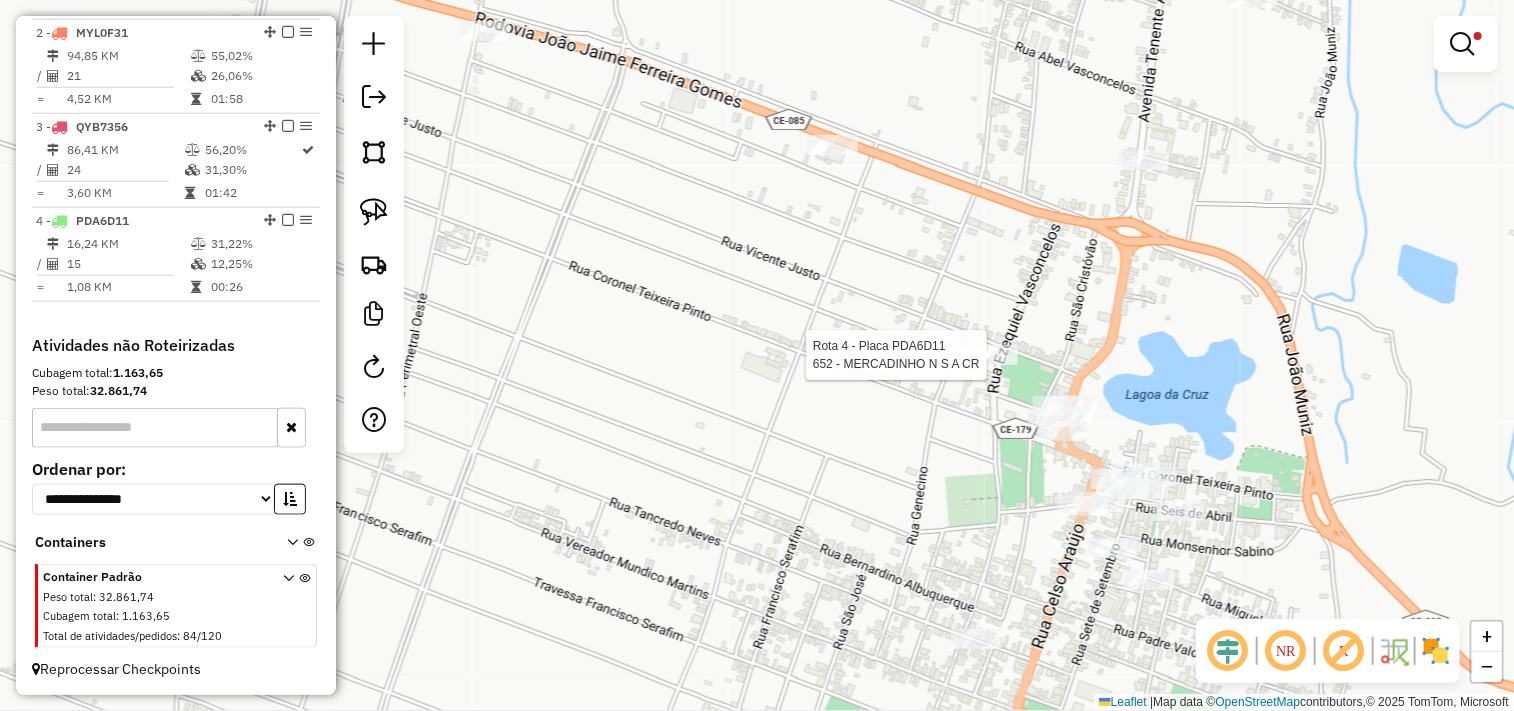 select on "**********" 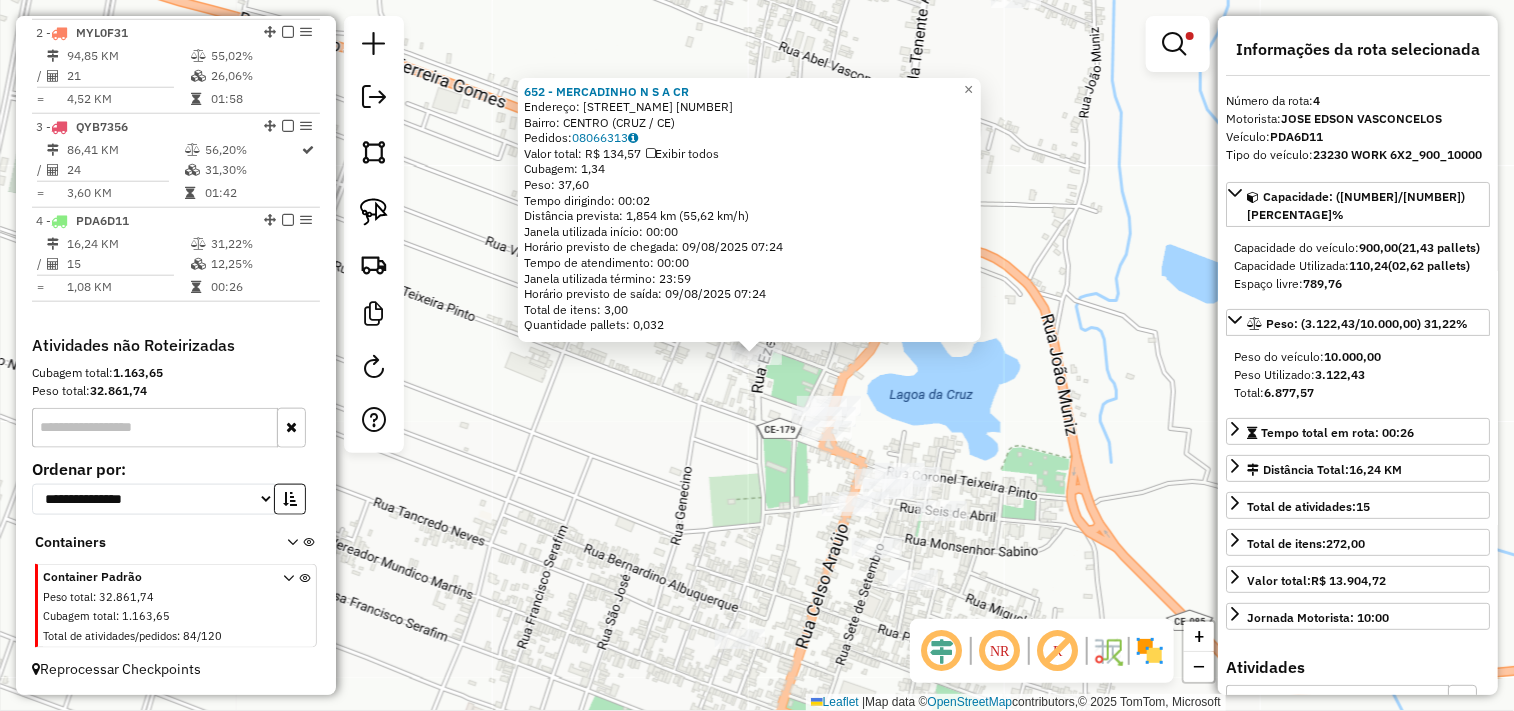 click on "652 - MERCADINHO N S A  CR  Endereço:  EZEQUIEL VASCONCELOS 1620   Bairro: CENTRO (CRUZ / CE)   Pedidos:  08066313   Valor total: R$ 134,57   Exibir todos   Cubagem: 1,34  Peso: 37,60  Tempo dirigindo: 00:02   Distância prevista: 1,854 km (55,62 km/h)   Janela utilizada início: 00:00   Horário previsto de chegada: 09/08/2025 07:24   Tempo de atendimento: 00:00   Janela utilizada término: 23:59   Horário previsto de saída: 09/08/2025 07:24   Total de itens: 3,00   Quantidade pallets: 0,032  × Limpar filtros Janela de atendimento Grade de atendimento Capacidade Transportadoras Veículos Cliente Pedidos  Rotas Selecione os dias de semana para filtrar as janelas de atendimento  Seg   Ter   Qua   Qui   Sex   Sáb   Dom  Informe o período da janela de atendimento: De: Até:  Filtrar exatamente a janela do cliente  Considerar janela de atendimento padrão  Selecione os dias de semana para filtrar as grades de atendimento  Seg   Ter   Qua   Qui   Sex   Sáb   Dom   Peso mínimo:   Peso máximo:   De:   De:" 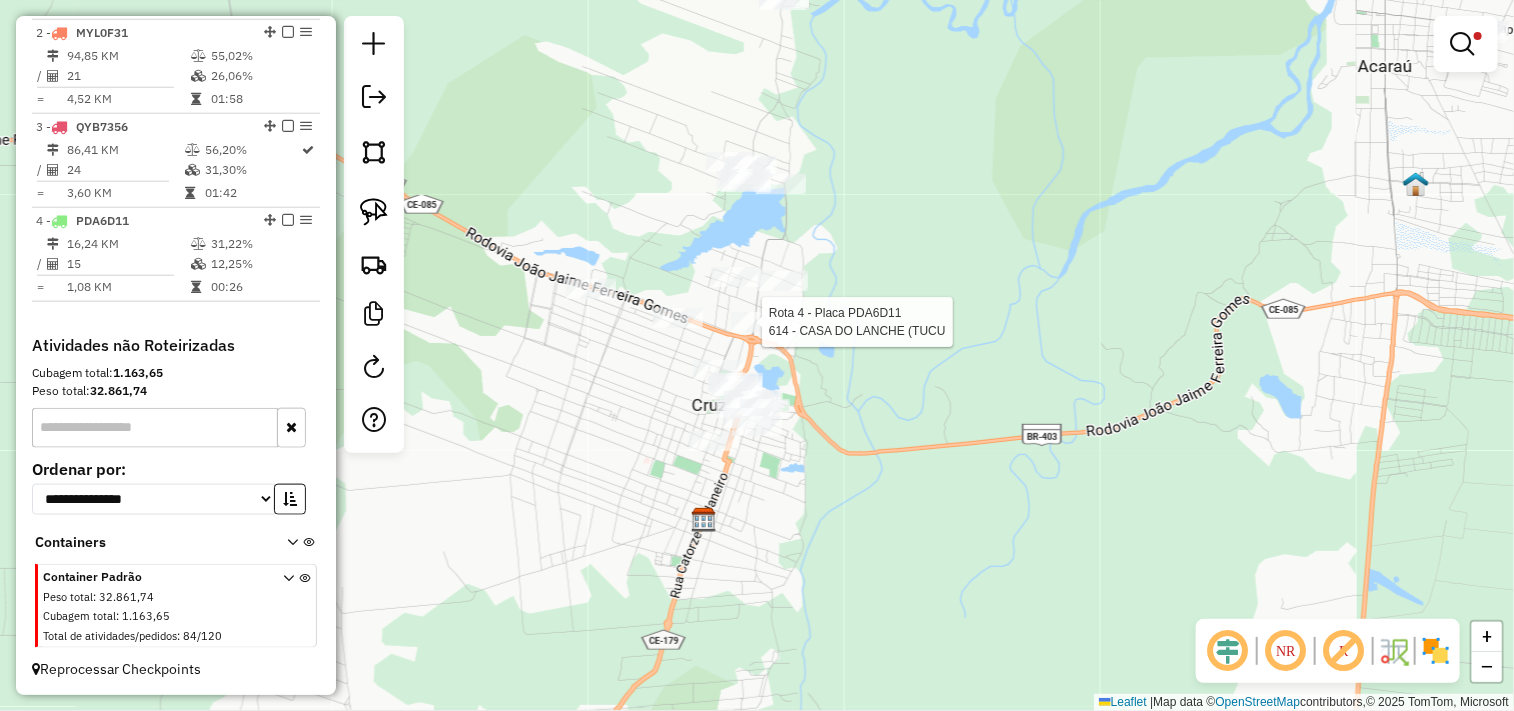 select on "**********" 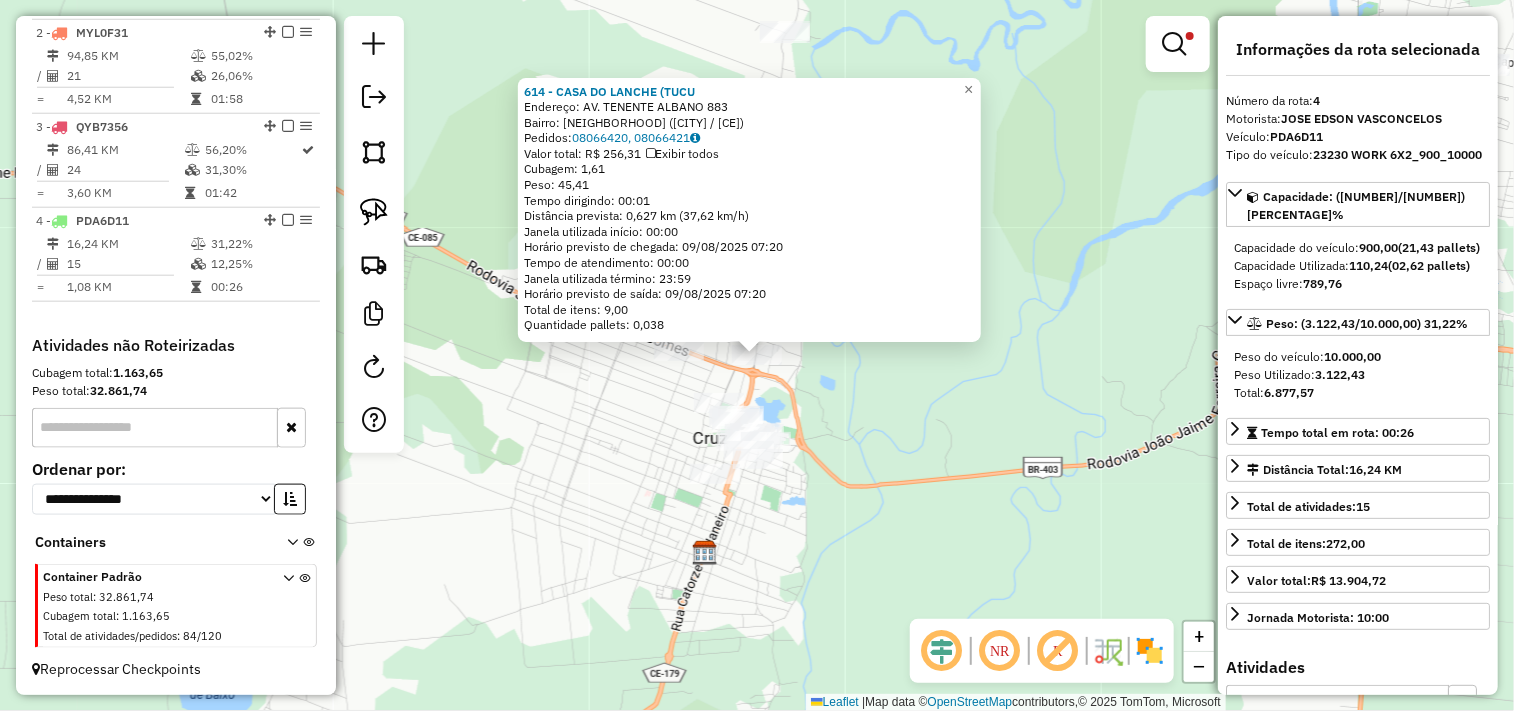 click on "614 - CASA DO LANCHE (TUCU  Endereço:  AV. TENENTE ALBANO 883   Bairro: TUCUNS (CRUZ / CE)   Pedidos:  08066420, 08066421   Valor total: R$ 256,31   Exibir todos   Cubagem: 1,61  Peso: 45,41  Tempo dirigindo: 00:01   Distância prevista: 0,627 km (37,62 km/h)   Janela utilizada início: 00:00   Horário previsto de chegada: 09/08/2025 07:20   Tempo de atendimento: 00:00   Janela utilizada término: 23:59   Horário previsto de saída: 09/08/2025 07:20   Total de itens: 9,00   Quantidade pallets: 0,038  × Limpar filtros Janela de atendimento Grade de atendimento Capacidade Transportadoras Veículos Cliente Pedidos  Rotas Selecione os dias de semana para filtrar as janelas de atendimento  Seg   Ter   Qua   Qui   Sex   Sáb   Dom  Informe o período da janela de atendimento: De: Até:  Filtrar exatamente a janela do cliente  Considerar janela de atendimento padrão  Selecione os dias de semana para filtrar as grades de atendimento  Seg   Ter   Qua   Qui   Sex   Sáb   Dom   Peso mínimo:   Peso máximo:   De:" 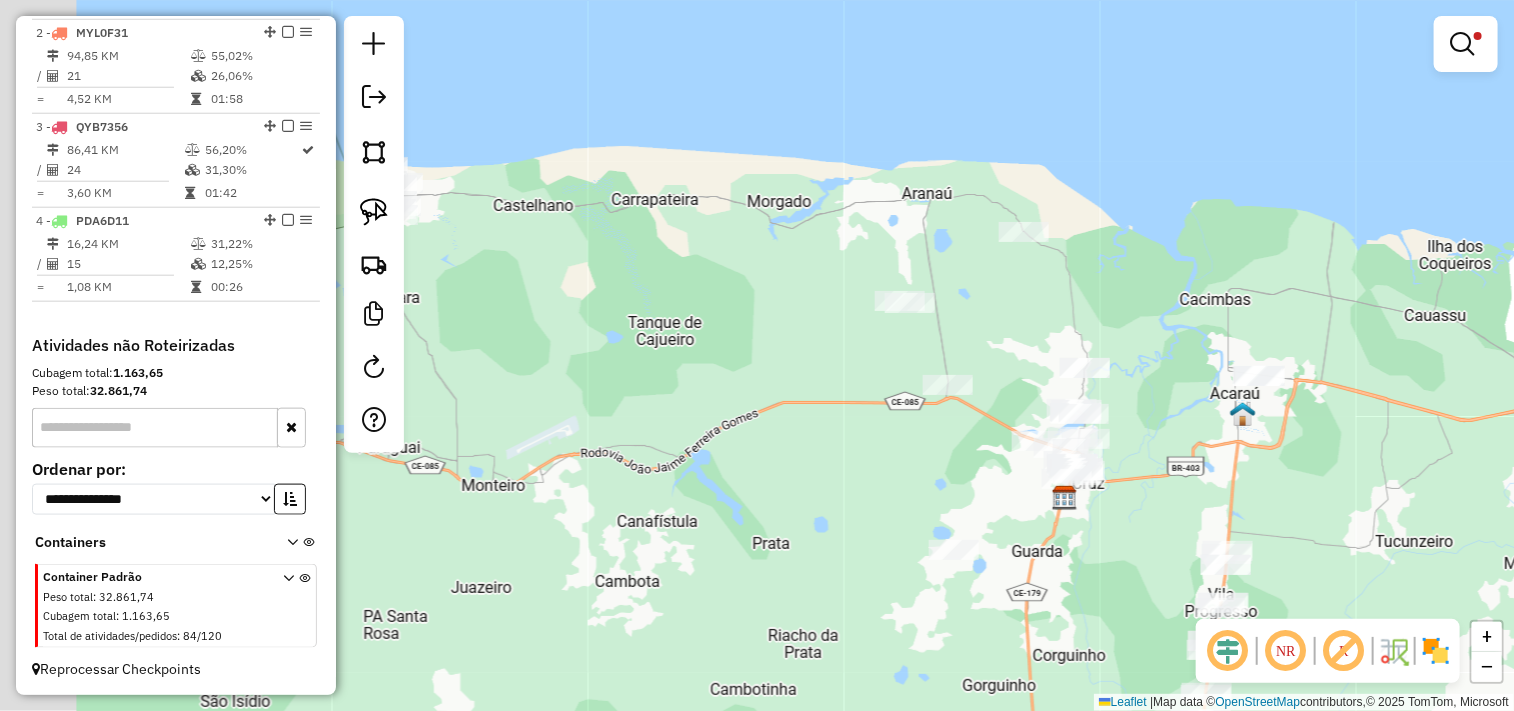 drag, startPoint x: 580, startPoint y: 380, endPoint x: 815, endPoint y: 438, distance: 242.05165 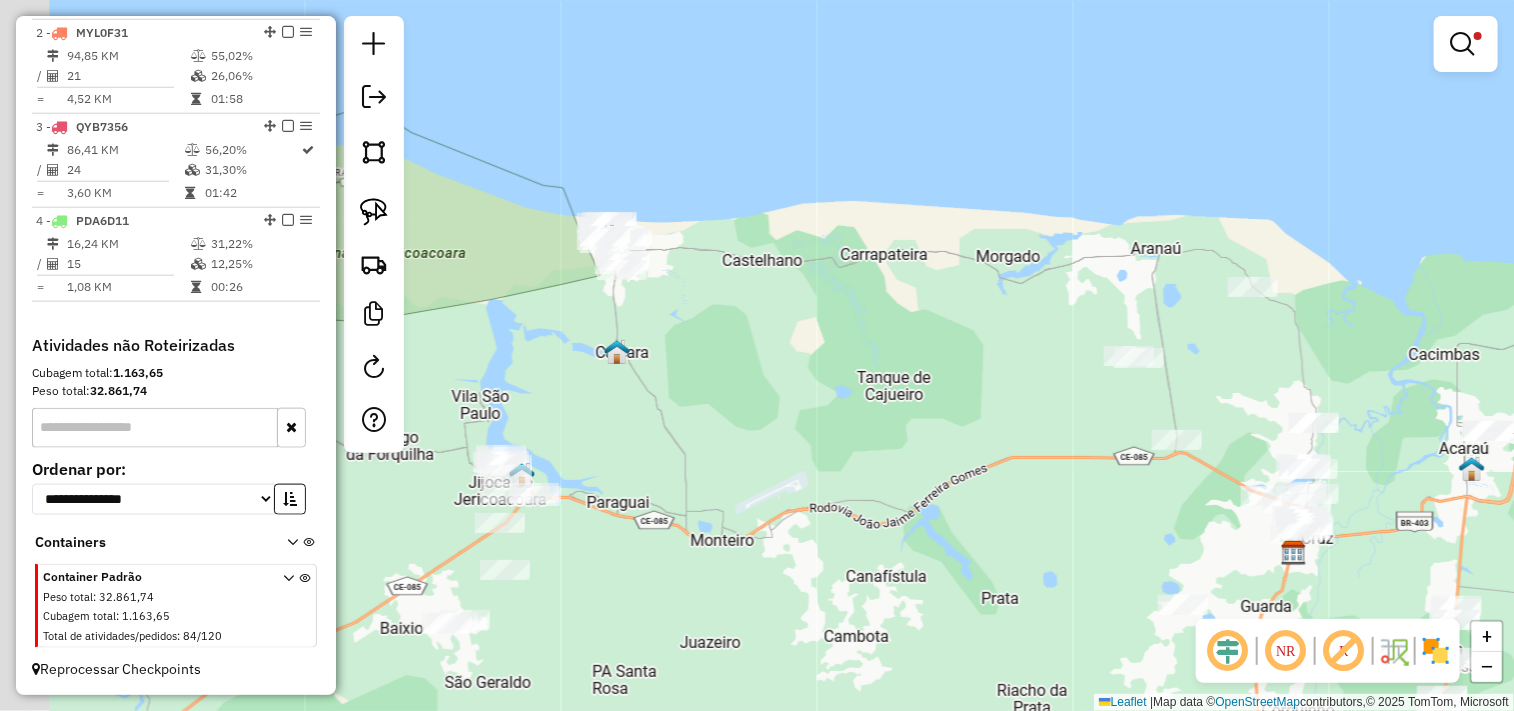 drag, startPoint x: 660, startPoint y: 373, endPoint x: 855, endPoint y: 425, distance: 201.81427 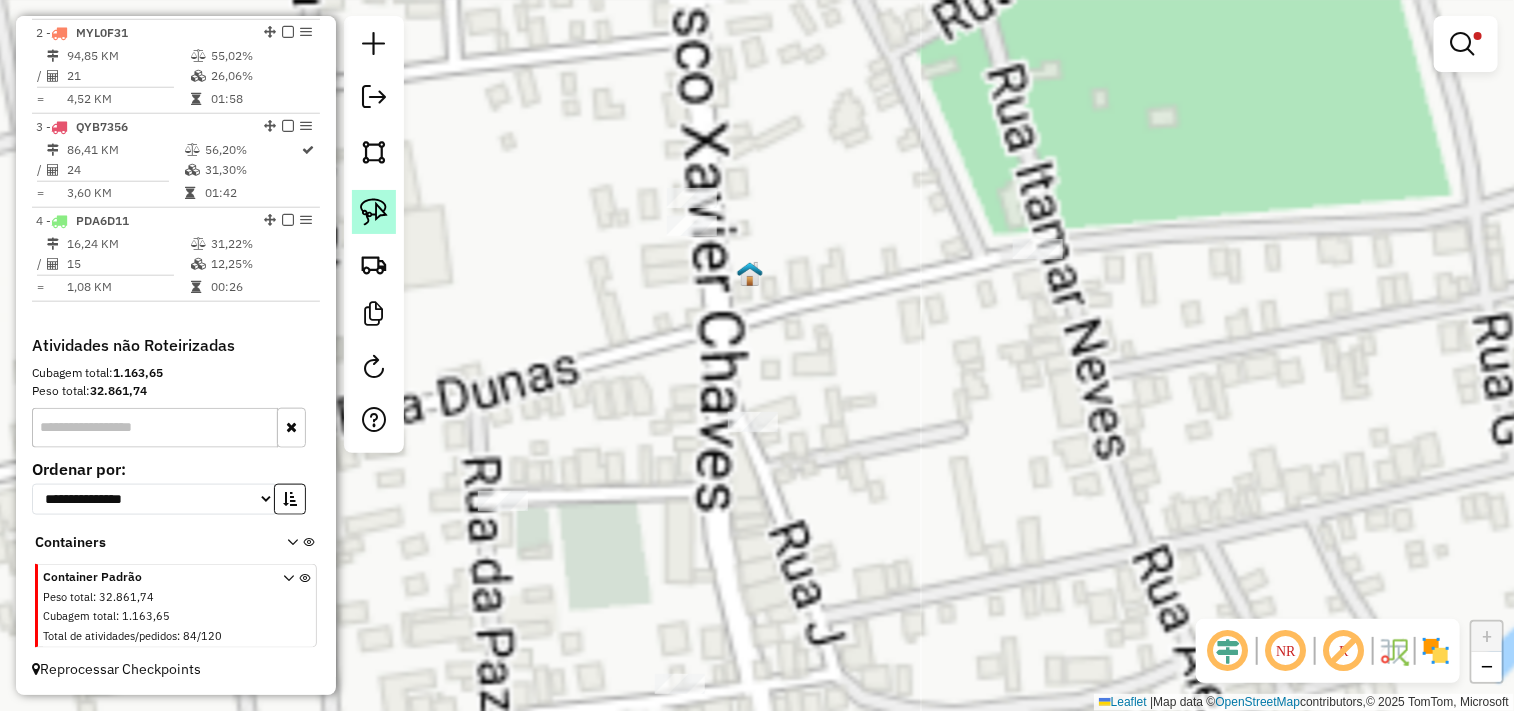 click 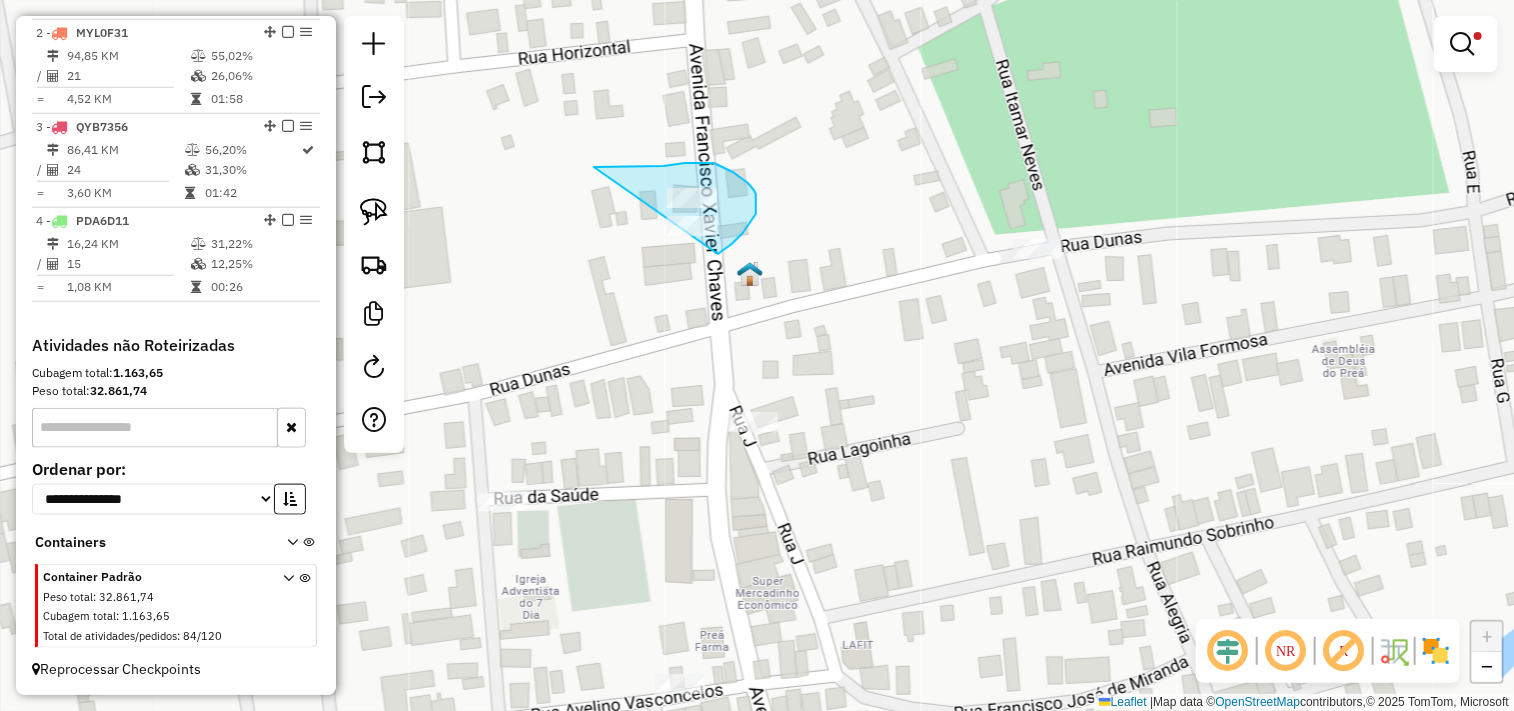drag, startPoint x: 685, startPoint y: 163, endPoint x: 642, endPoint y: 288, distance: 132.18925 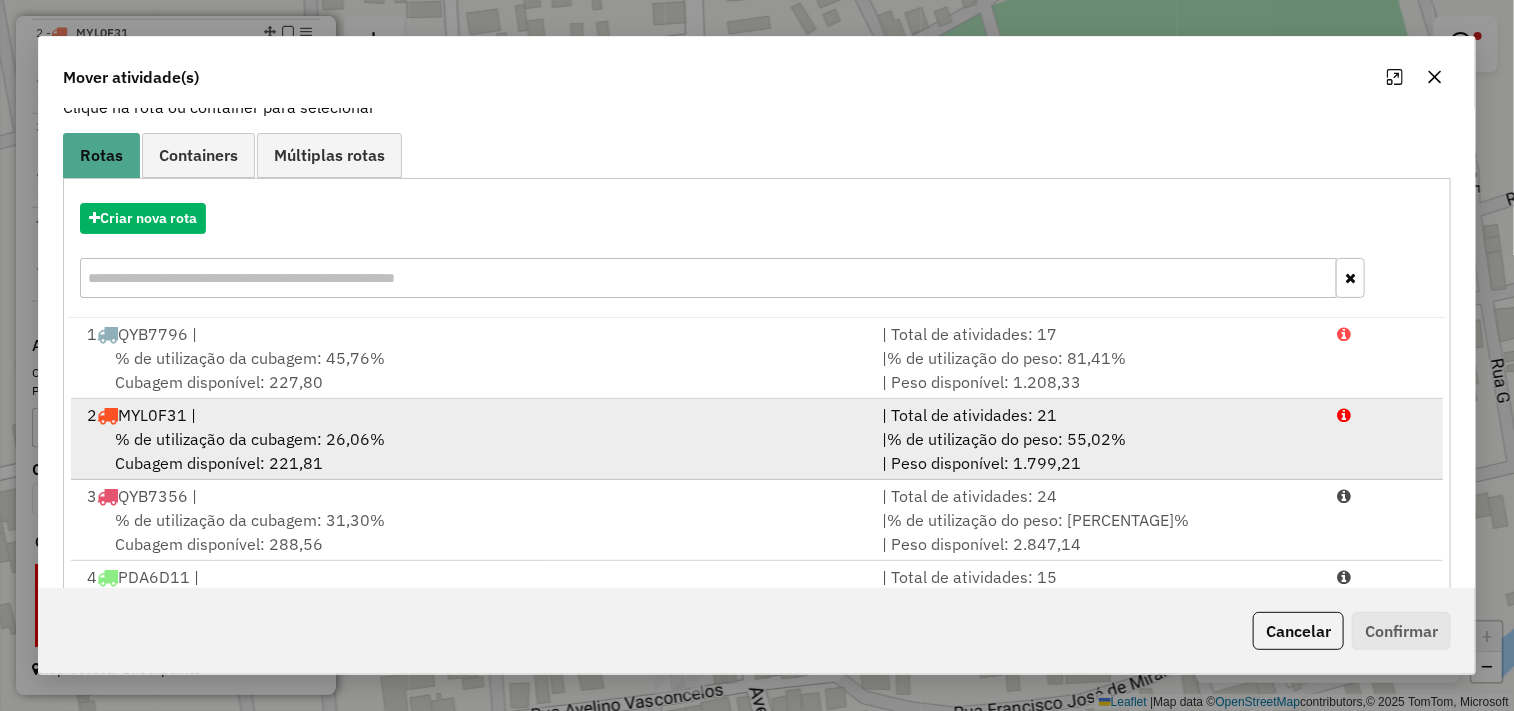 scroll, scrollTop: 227, scrollLeft: 0, axis: vertical 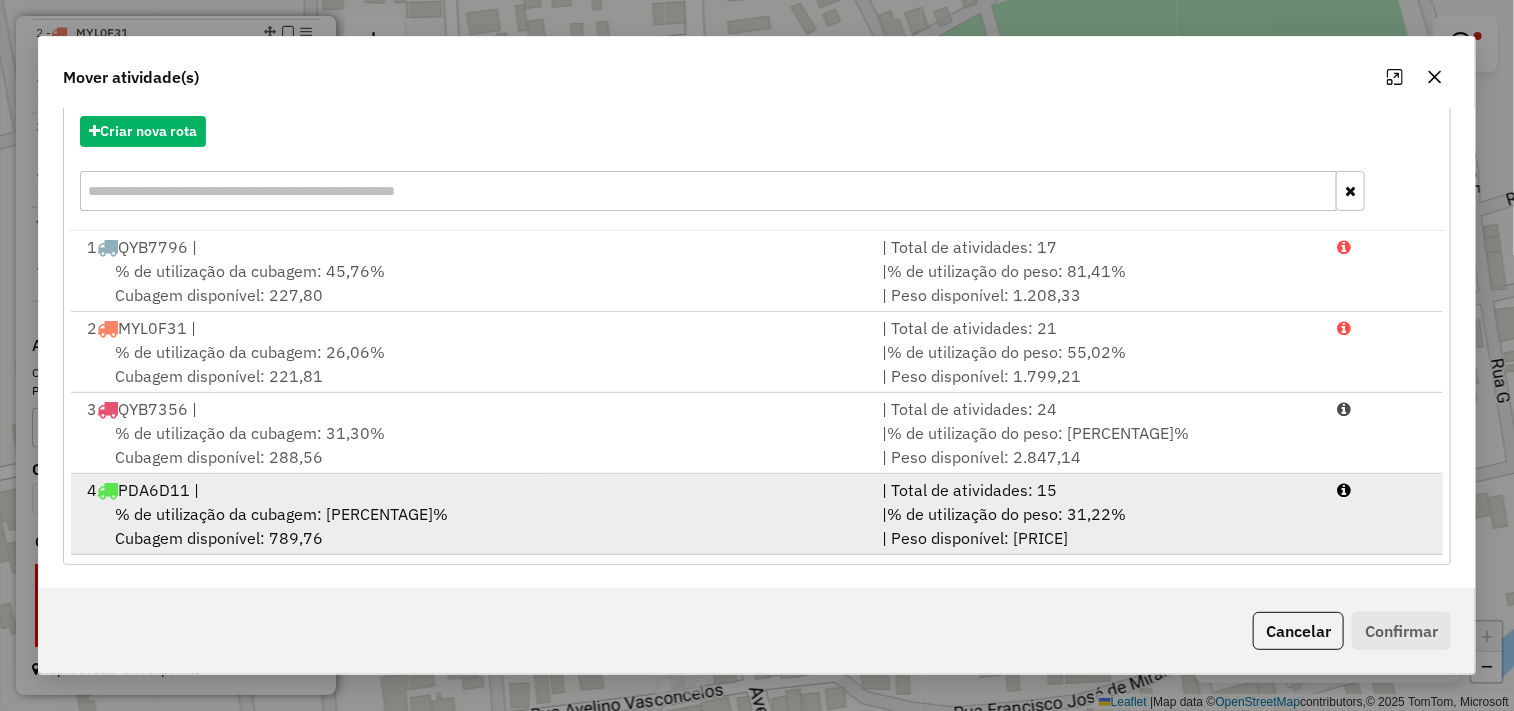 click on "4  PDA6D11 |" at bounding box center [473, 490] 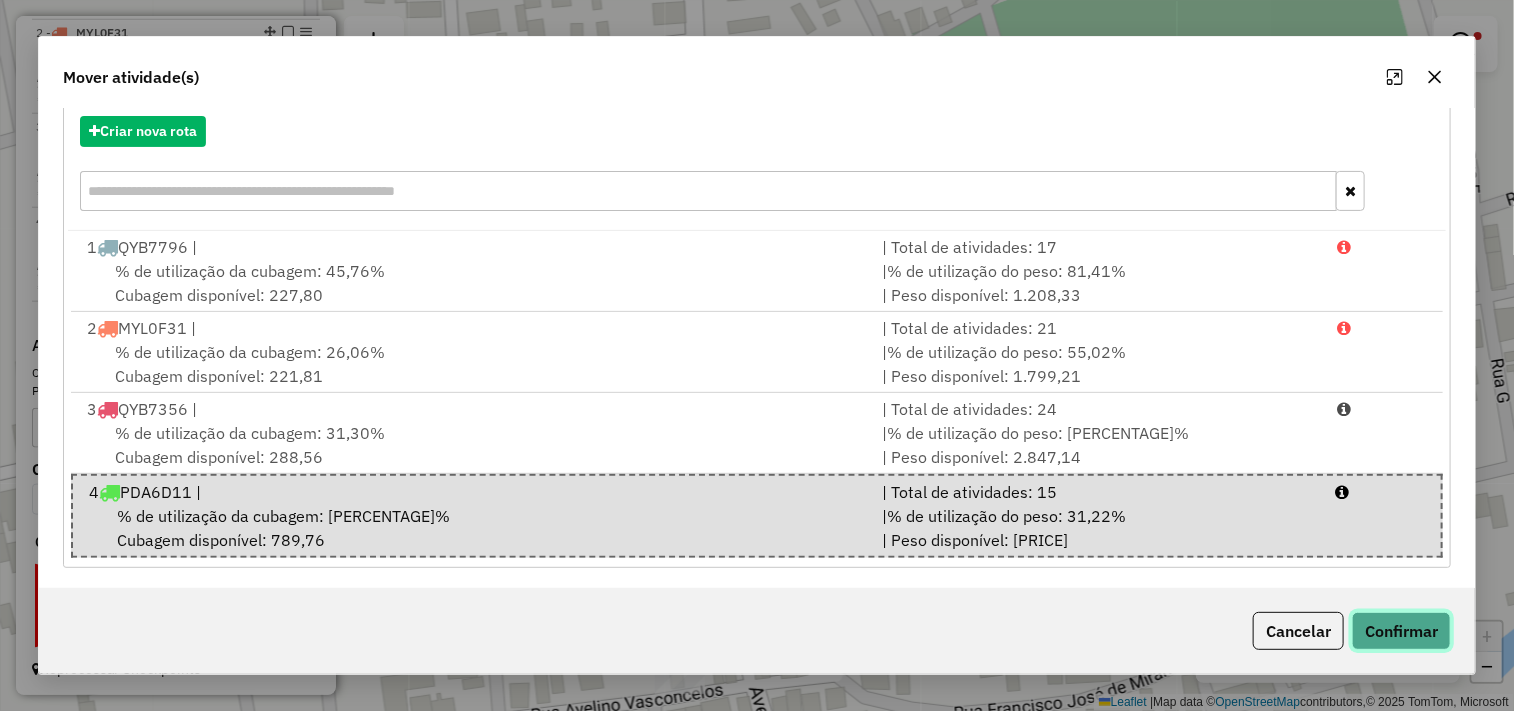 click on "Confirmar" 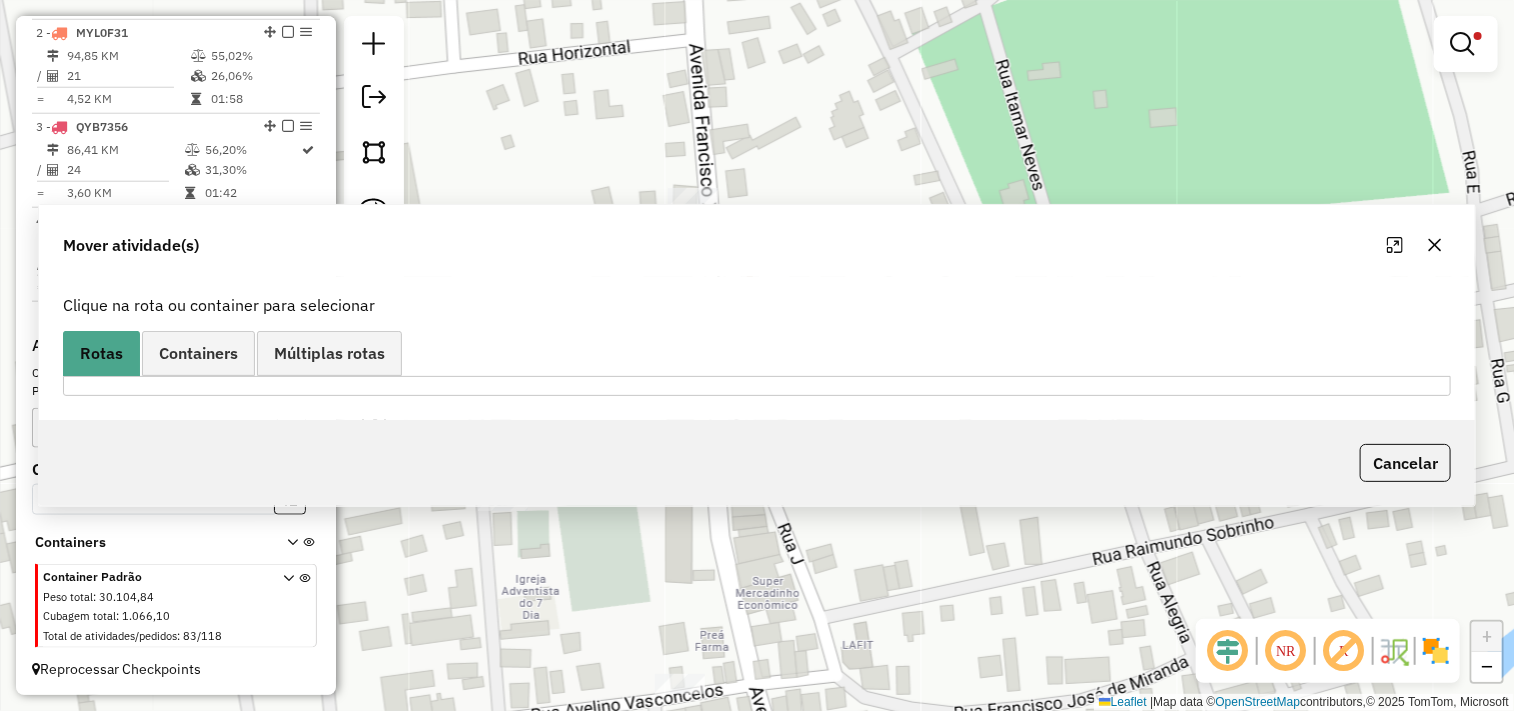 scroll, scrollTop: 0, scrollLeft: 0, axis: both 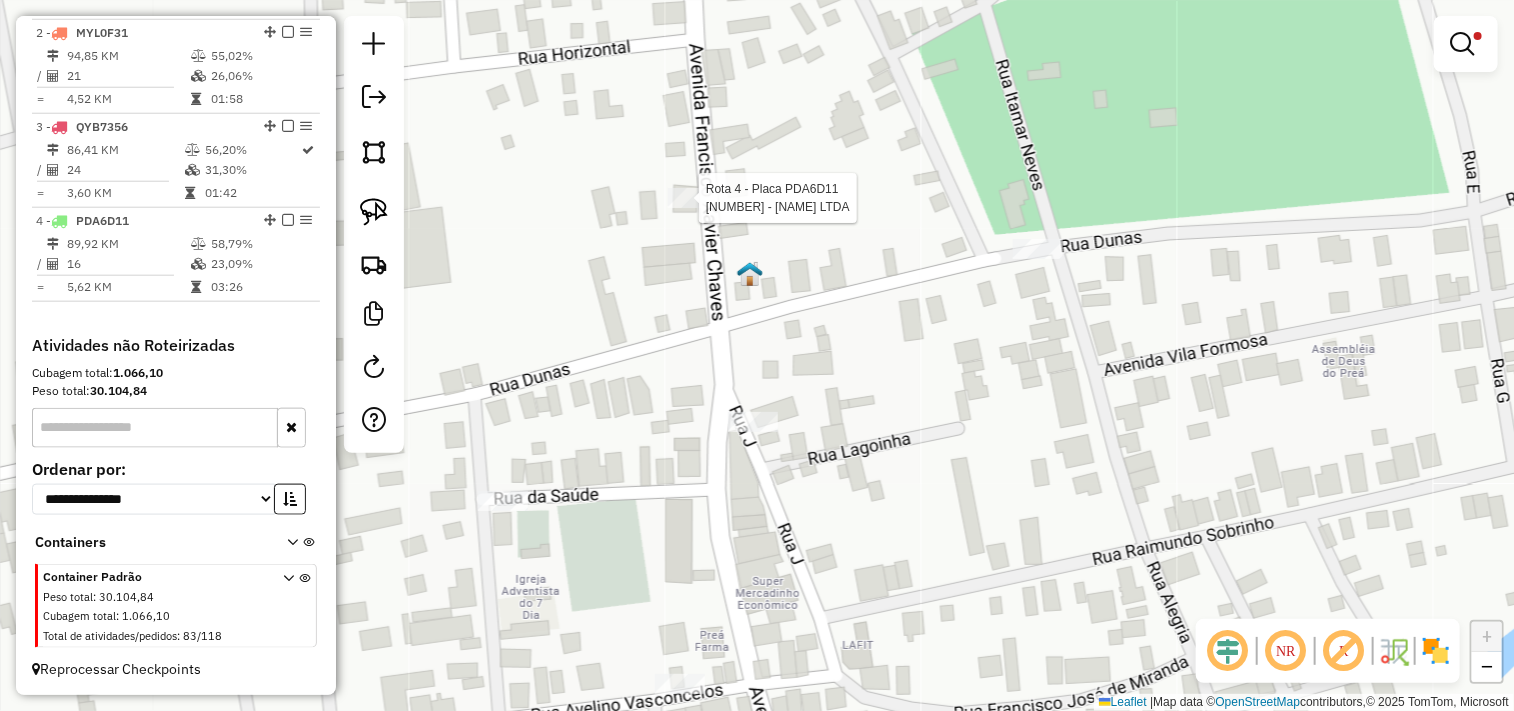 select on "**********" 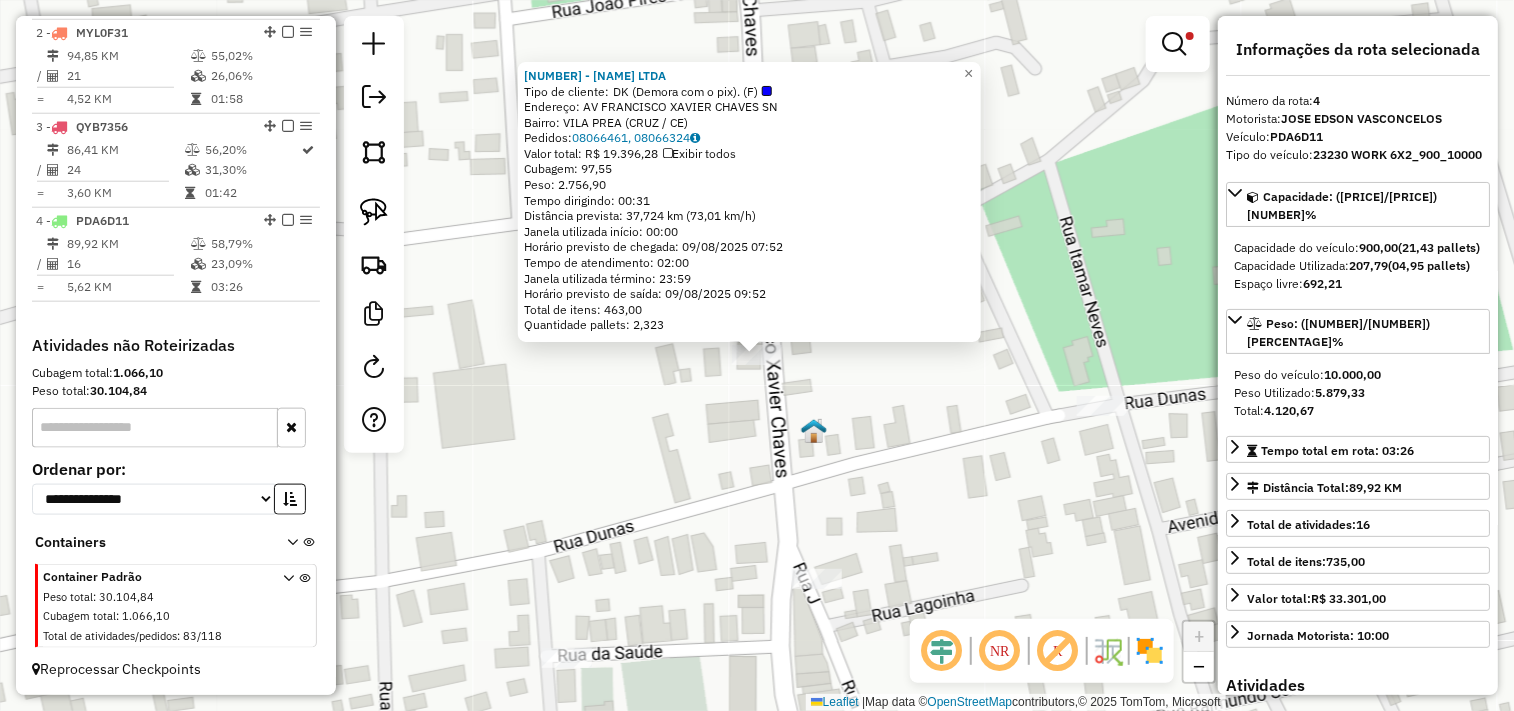 click on "2813 - DK CONVENIENCIA LTDA  Tipo de cliente:   DK (Demora com o pix). (F)   Endereço:  AV FRANCISCO XAVIER CHAVES SN   Bairro: VILA PREA (CRUZ / CE)   Pedidos:  08066461, 08066324   Valor total: R$ 19.396,28   Exibir todos   Cubagem: 97,55  Peso: 2.756,90  Tempo dirigindo: 00:31   Distância prevista: 37,724 km (73,01 km/h)   Janela utilizada início: 00:00   Horário previsto de chegada: 09/08/2025 07:52   Tempo de atendimento: 02:00   Janela utilizada término: 23:59   Horário previsto de saída: 09/08/2025 09:52   Total de itens: 463,00   Quantidade pallets: 2,323  × Limpar filtros Janela de atendimento Grade de atendimento Capacidade Transportadoras Veículos Cliente Pedidos  Rotas Selecione os dias de semana para filtrar as janelas de atendimento  Seg   Ter   Qua   Qui   Sex   Sáb   Dom  Informe o período da janela de atendimento: De: Até:  Filtrar exatamente a janela do cliente  Considerar janela de atendimento padrão  Selecione os dias de semana para filtrar as grades de atendimento  Seg   Ter" 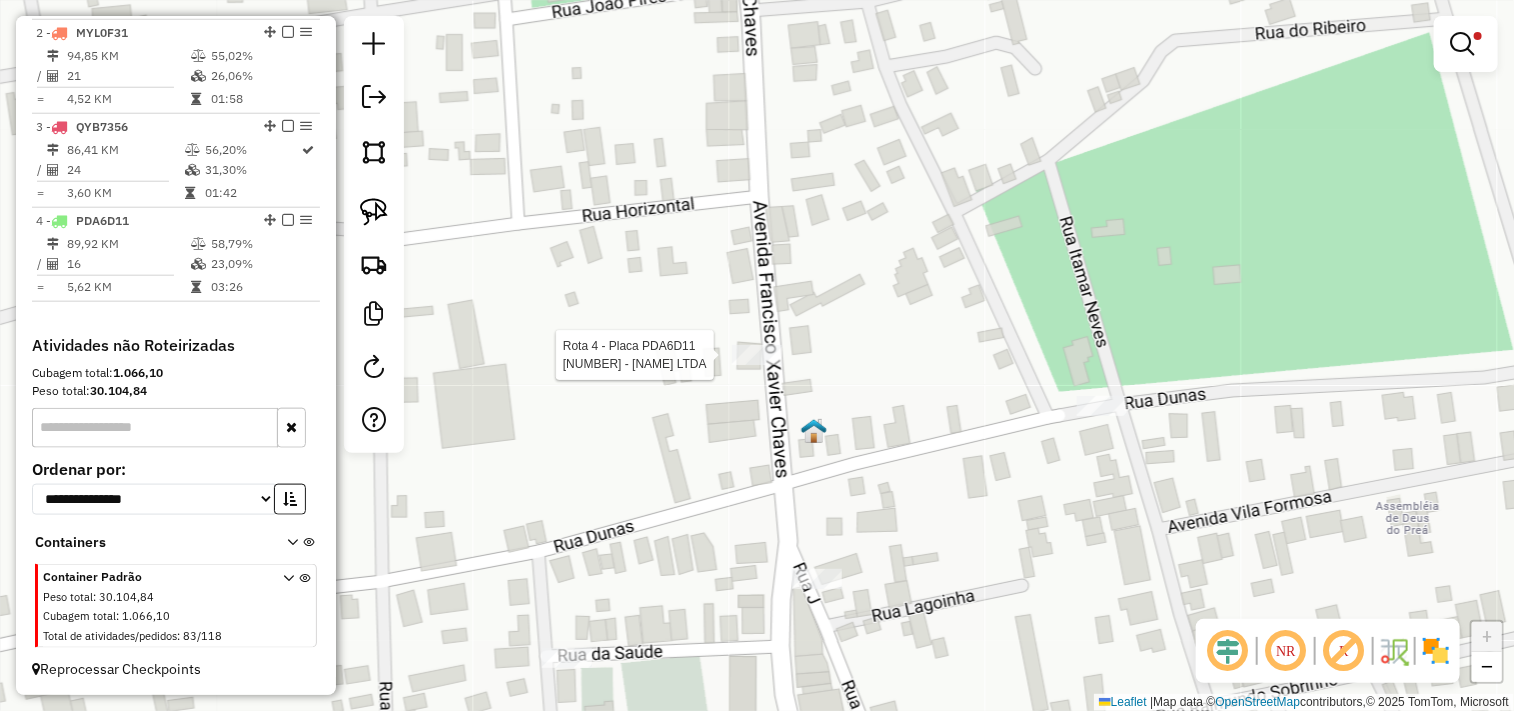 select on "**********" 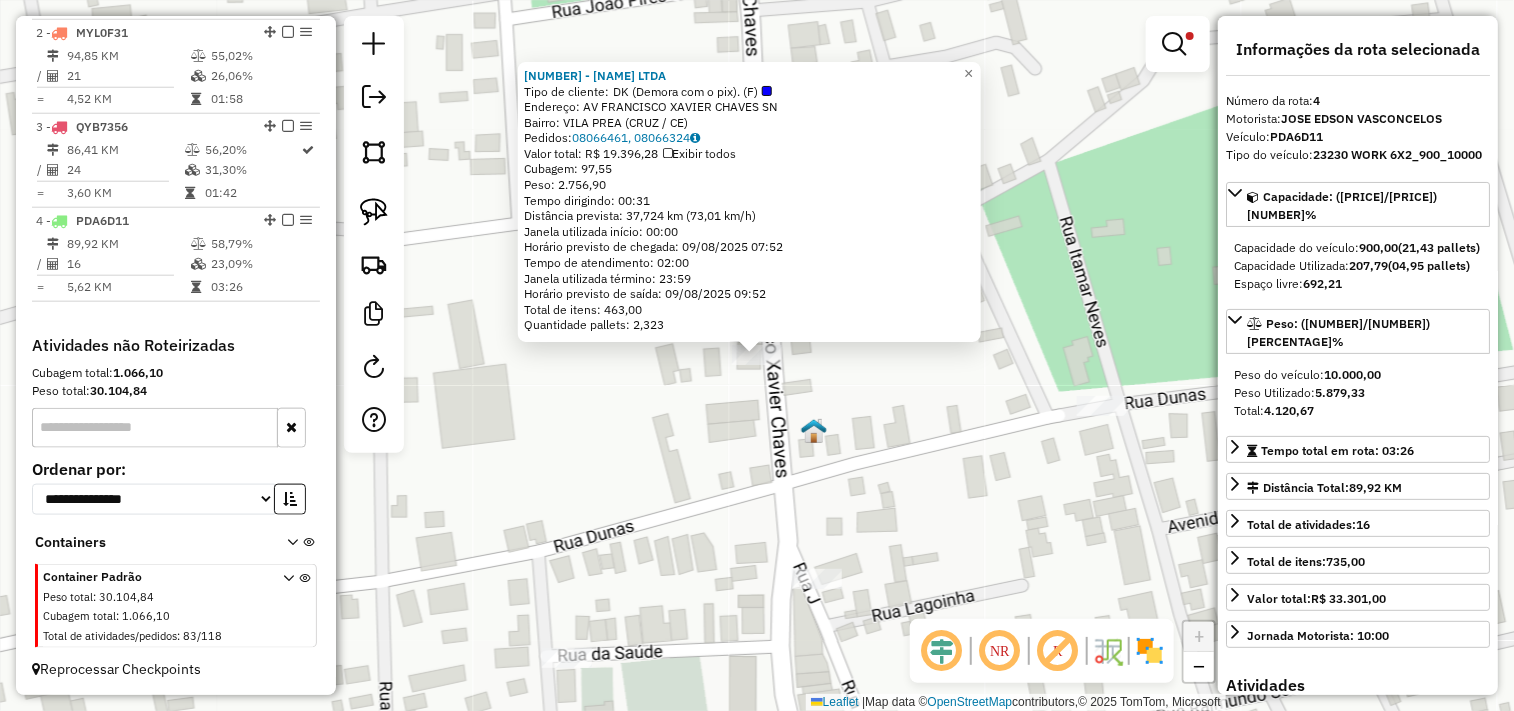 click on "2813 - DK CONVENIENCIA LTDA  Tipo de cliente:   DK (Demora com o pix). (F)   Endereço:  AV FRANCISCO XAVIER CHAVES SN   Bairro: VILA PREA (CRUZ / CE)   Pedidos:  08066461, 08066324   Valor total: R$ 19.396,28   Exibir todos   Cubagem: 97,55  Peso: 2.756,90  Tempo dirigindo: 00:31   Distância prevista: 37,724 km (73,01 km/h)   Janela utilizada início: 00:00   Horário previsto de chegada: 09/08/2025 07:52   Tempo de atendimento: 02:00   Janela utilizada término: 23:59   Horário previsto de saída: 09/08/2025 09:52   Total de itens: 463,00   Quantidade pallets: 2,323  × Limpar filtros Janela de atendimento Grade de atendimento Capacidade Transportadoras Veículos Cliente Pedidos  Rotas Selecione os dias de semana para filtrar as janelas de atendimento  Seg   Ter   Qua   Qui   Sex   Sáb   Dom  Informe o período da janela de atendimento: De: Até:  Filtrar exatamente a janela do cliente  Considerar janela de atendimento padrão  Selecione os dias de semana para filtrar as grades de atendimento  Seg   Ter" 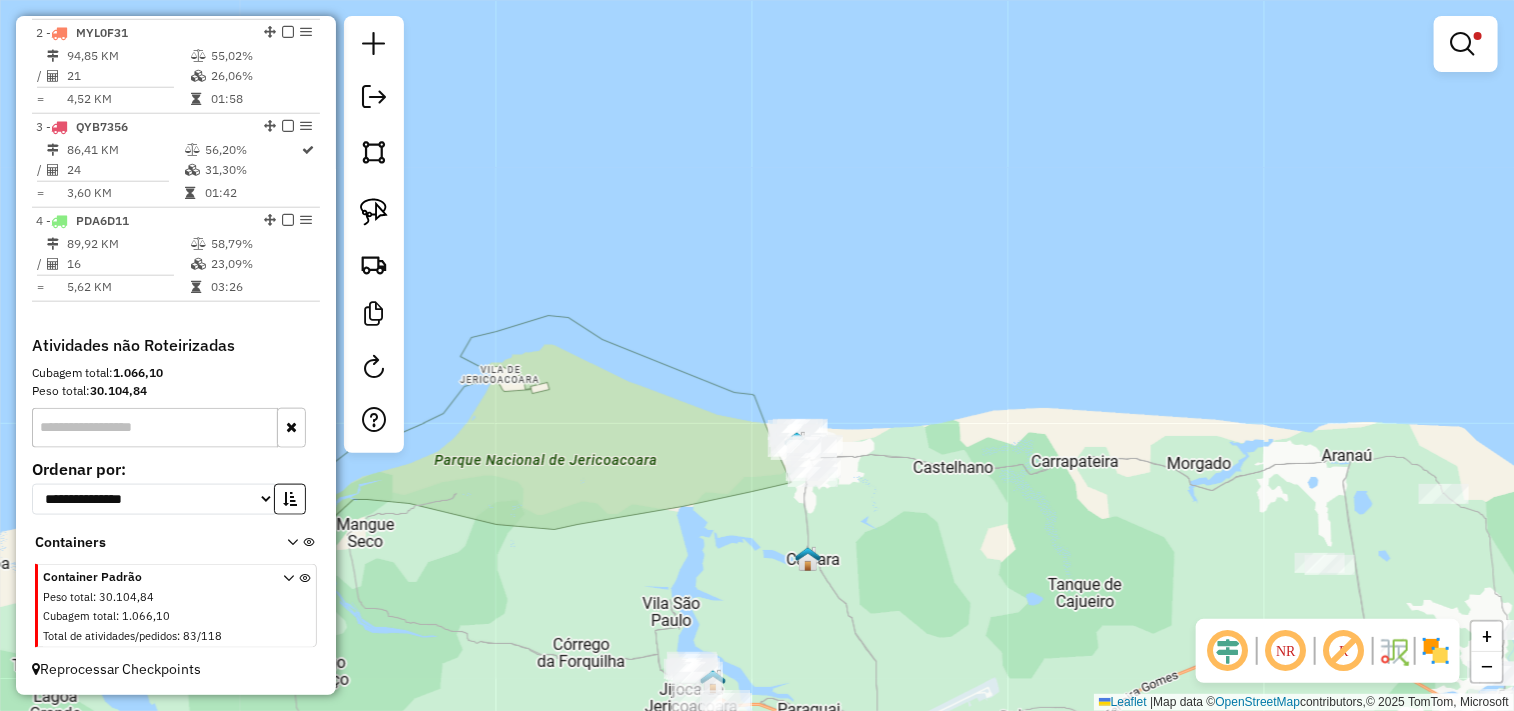 drag, startPoint x: 1018, startPoint y: 535, endPoint x: 640, endPoint y: 356, distance: 418.24036 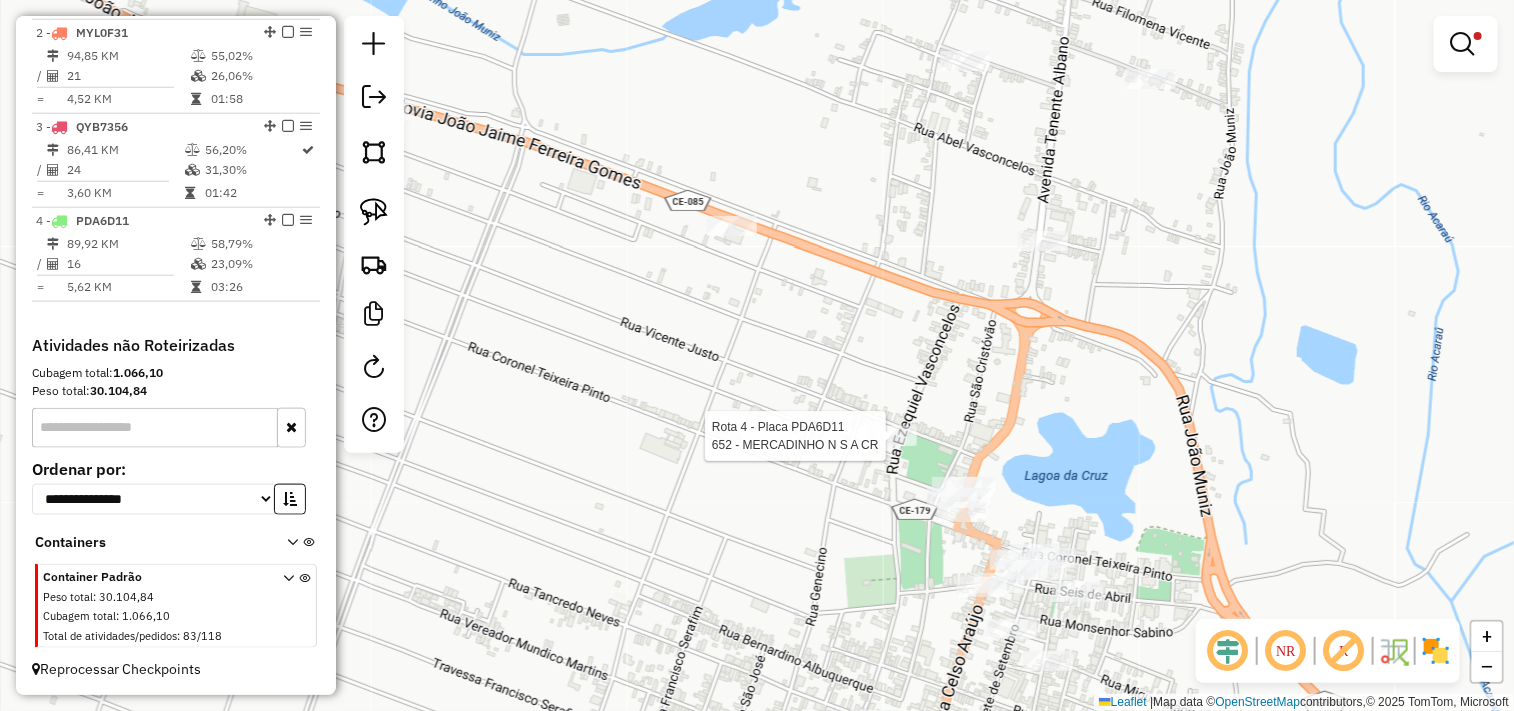 select on "**********" 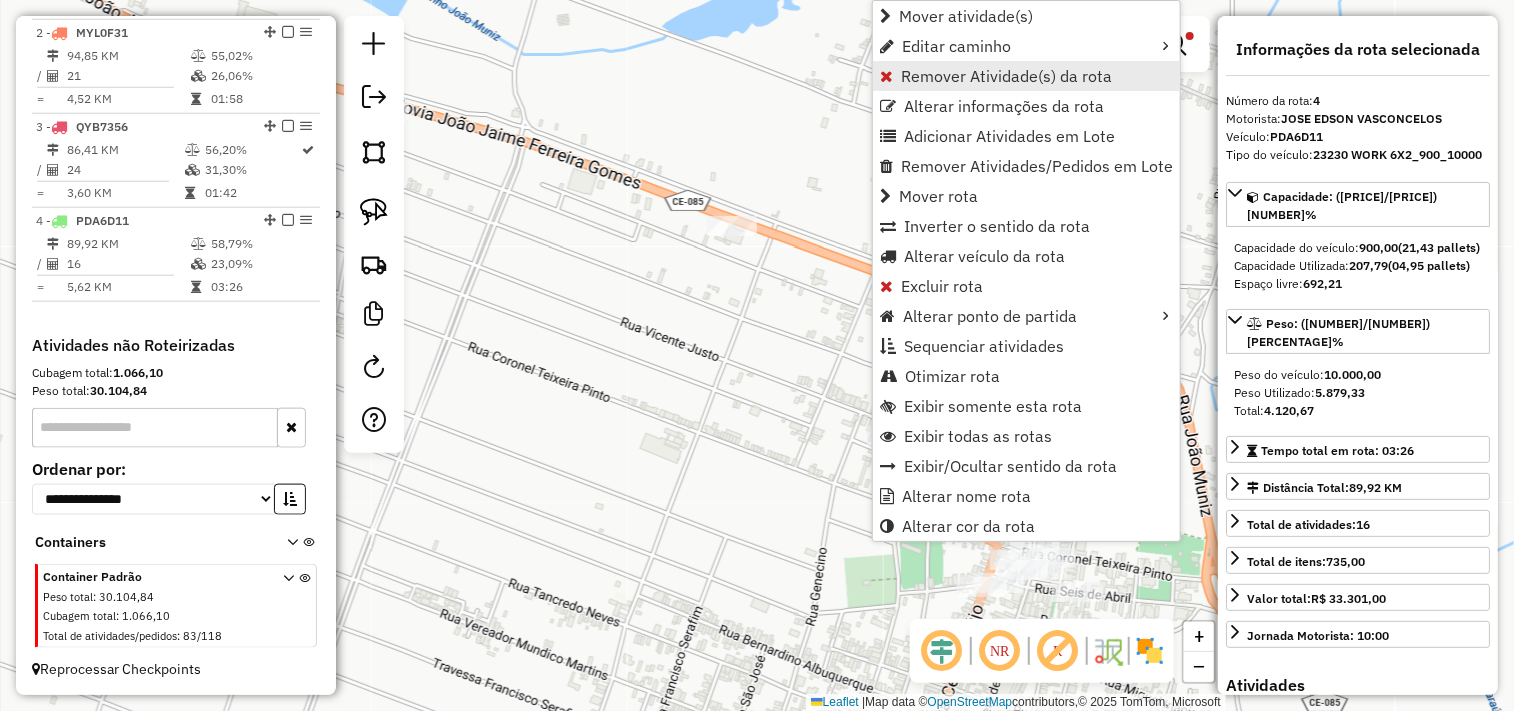 click on "Remover Atividade(s) da rota" at bounding box center [1006, 76] 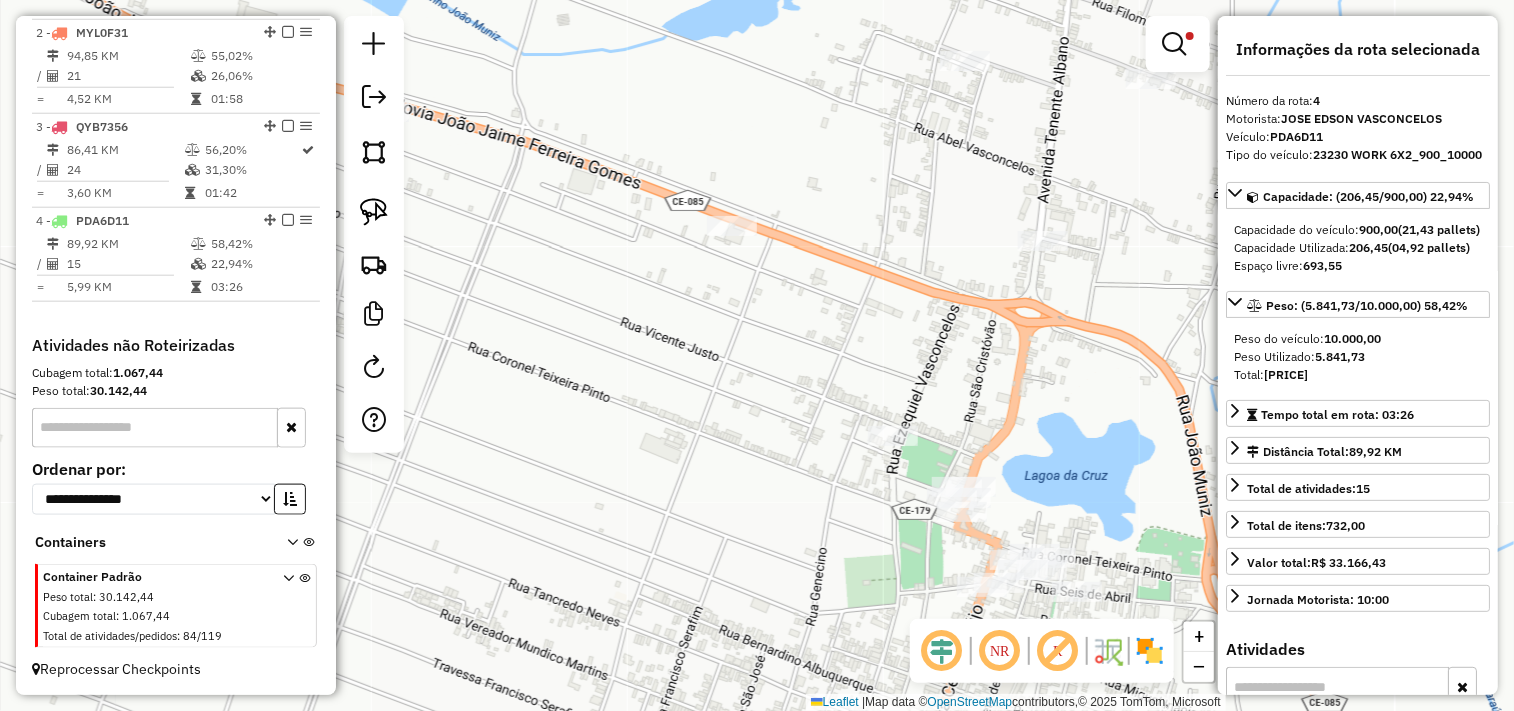 click on "Limpar filtros Janela de atendimento Grade de atendimento Capacidade Transportadoras Veículos Cliente Pedidos  Rotas Selecione os dias de semana para filtrar as janelas de atendimento  Seg   Ter   Qua   Qui   Sex   Sáb   Dom  Informe o período da janela de atendimento: De: Até:  Filtrar exatamente a janela do cliente  Considerar janela de atendimento padrão  Selecione os dias de semana para filtrar as grades de atendimento  Seg   Ter   Qua   Qui   Sex   Sáb   Dom   Considerar clientes sem dia de atendimento cadastrado  Clientes fora do dia de atendimento selecionado Filtrar as atividades entre os valores definidos abaixo:  Peso mínimo:   Peso máximo:   Cubagem mínima:   Cubagem máxima:   De:   Até:  Filtrar as atividades entre o tempo de atendimento definido abaixo:  De:   Até:   Considerar capacidade total dos clientes não roteirizados Transportadora: Selecione um ou mais itens Tipo de veículo: Selecione um ou mais itens Veículo: Selecione um ou mais itens Motorista: Selecione um ou mais itens" 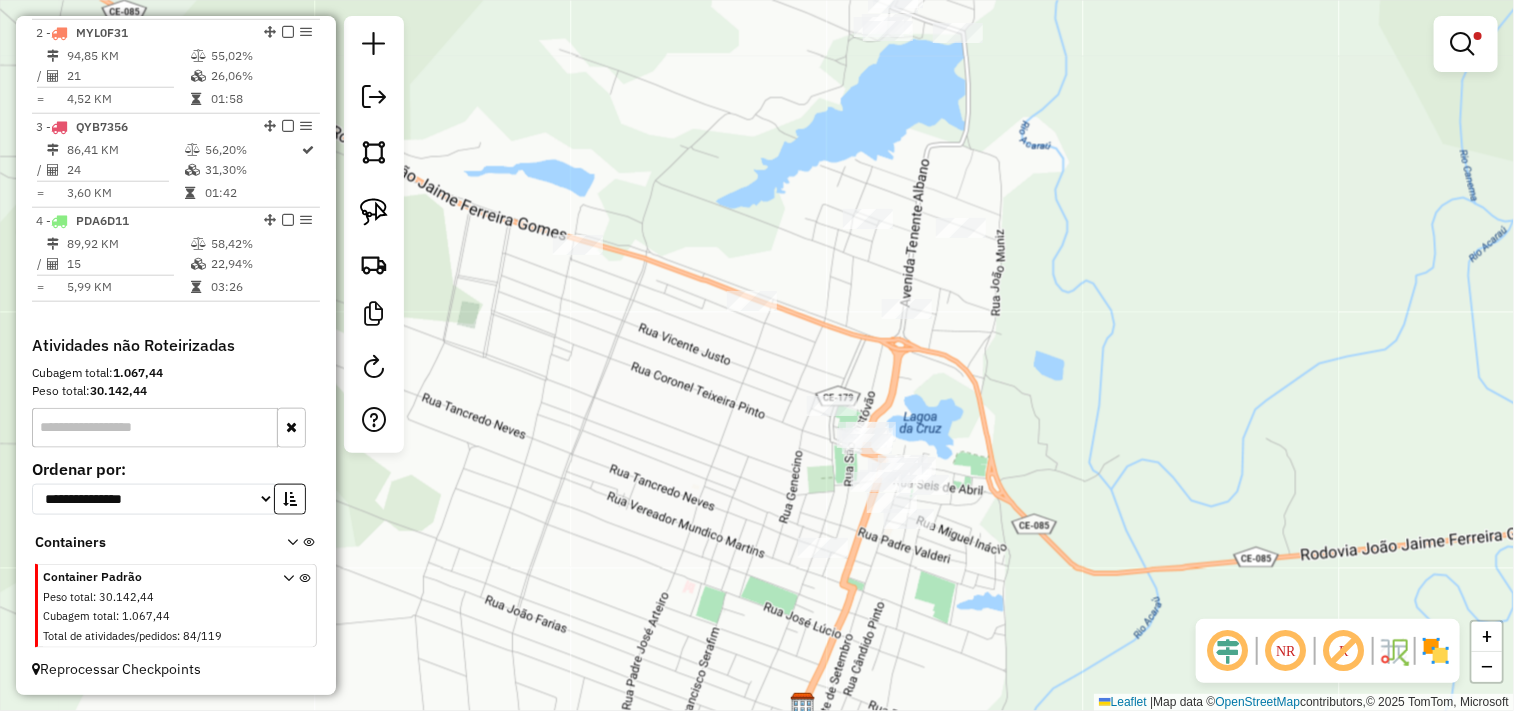 drag, startPoint x: 694, startPoint y: 395, endPoint x: 677, endPoint y: 375, distance: 26.24881 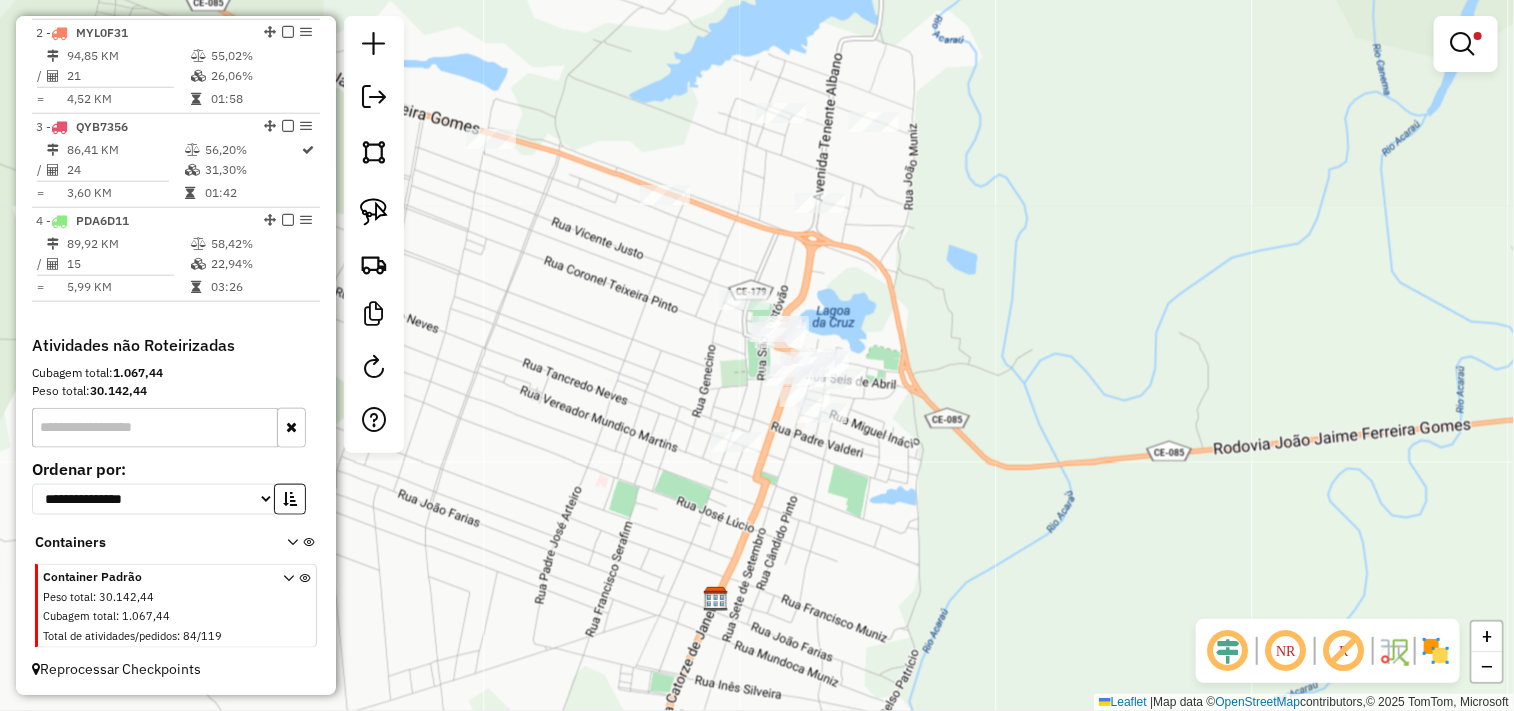 click 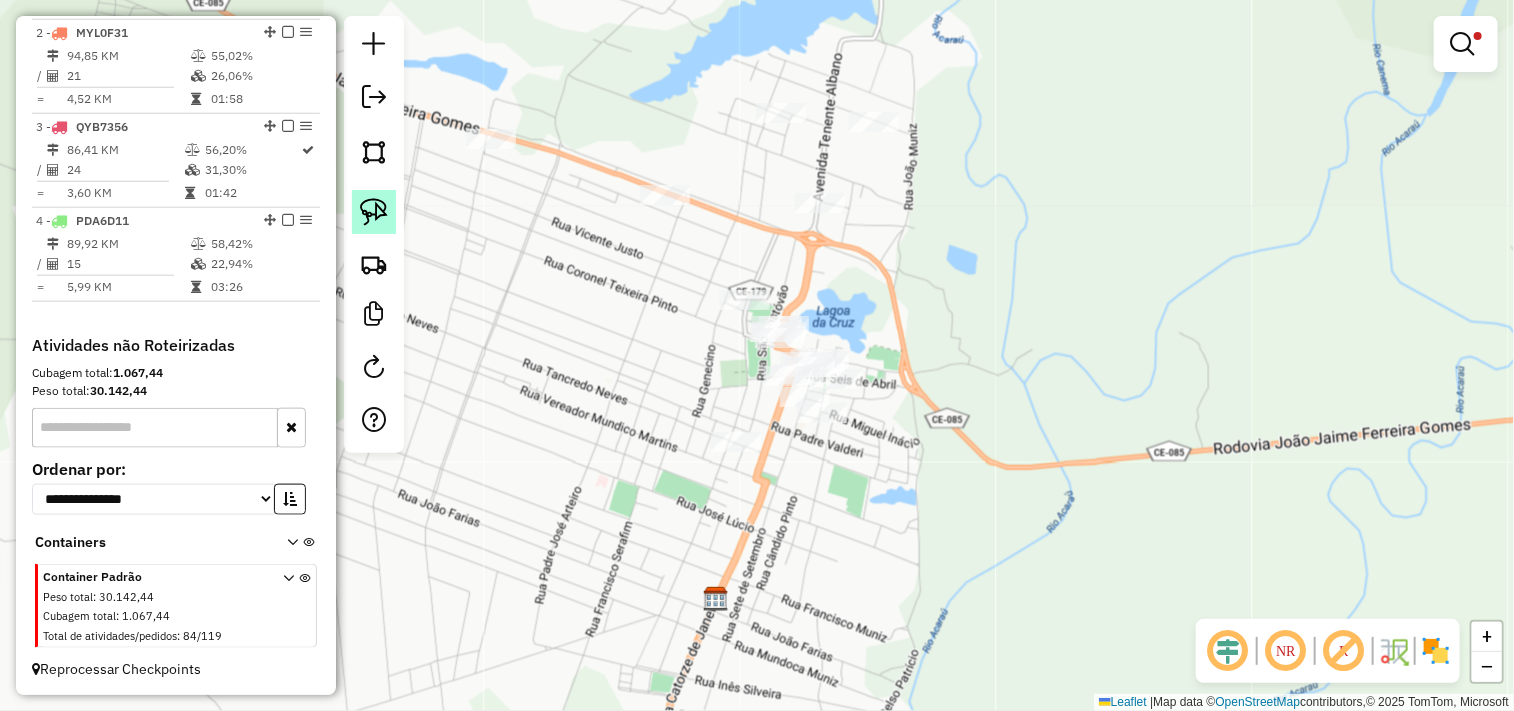 click 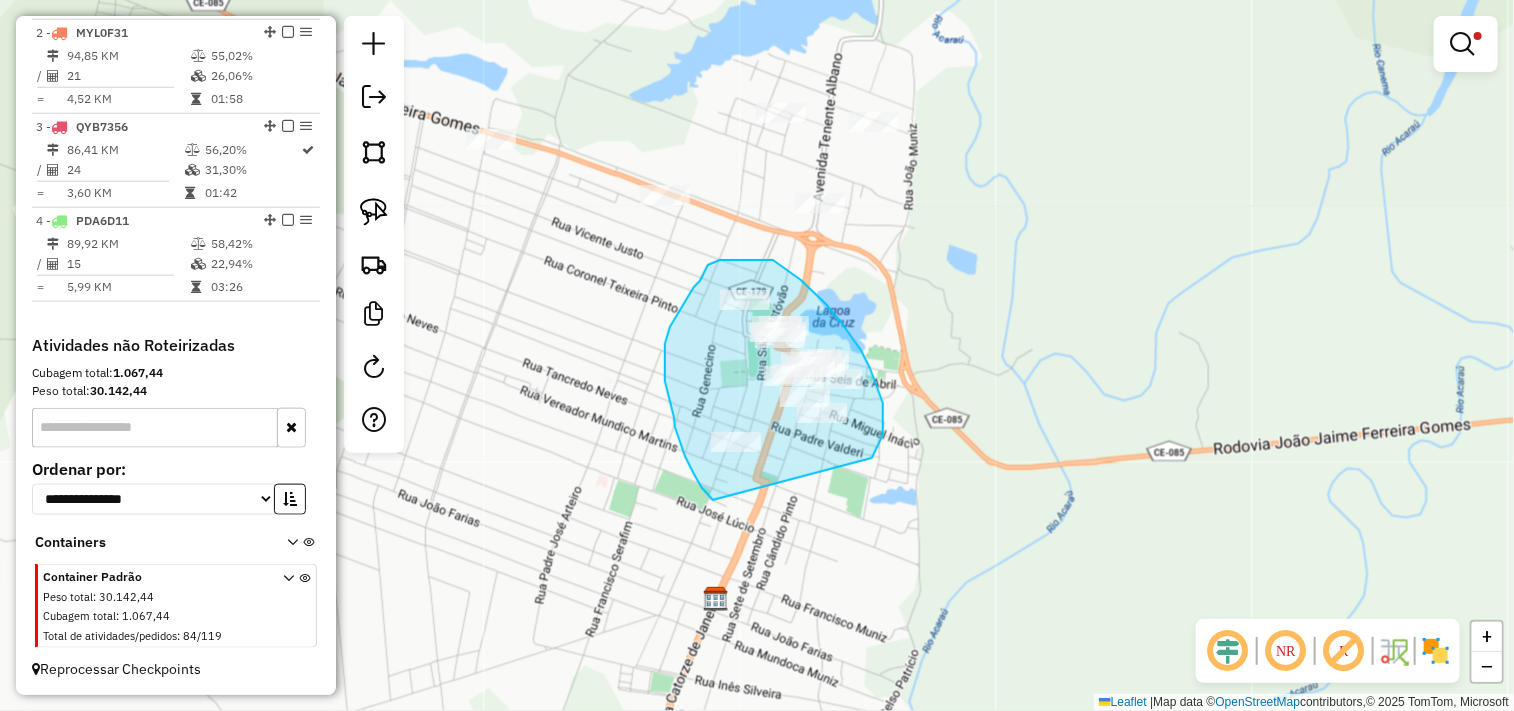 drag, startPoint x: 685, startPoint y: 456, endPoint x: 798, endPoint y: 493, distance: 118.90332 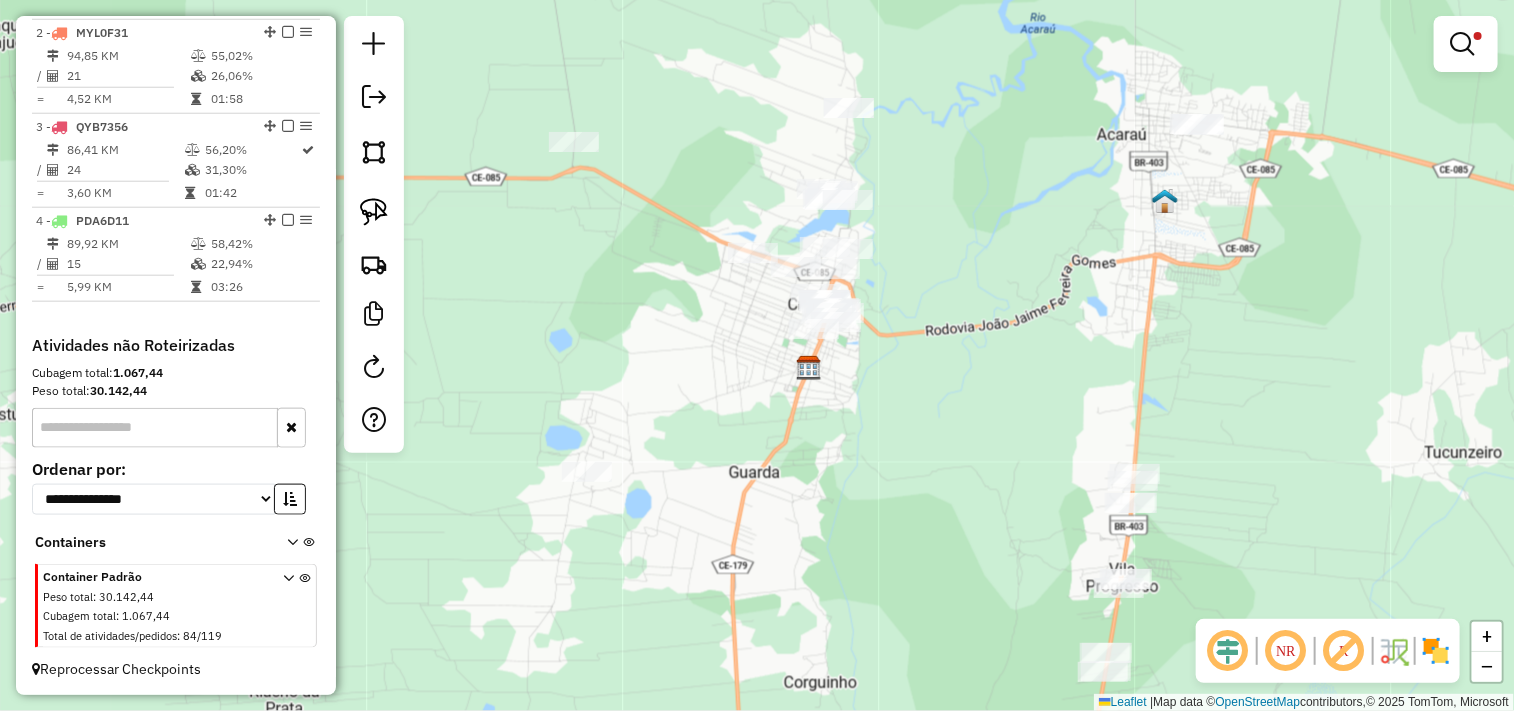 drag, startPoint x: 830, startPoint y: 543, endPoint x: 895, endPoint y: 441, distance: 120.9504 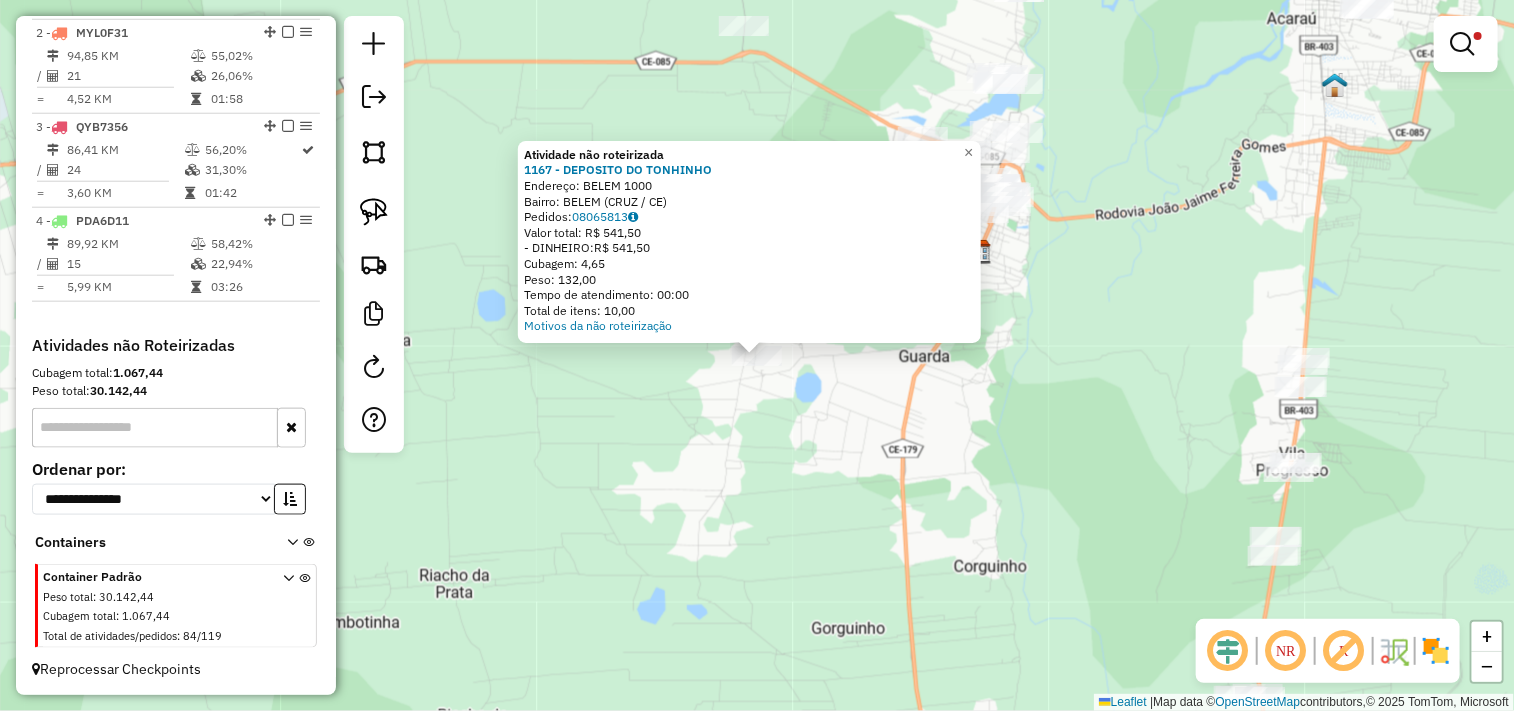 click on "Atividade não roteirizada 1167 - DEPOSITO DO TONHINHO  Endereço:  BELEM 1000   Bairro: BELEM (CRUZ / CE)   Pedidos:  08065813   Valor total: R$ 541,50   - DINHEIRO:  R$ 541,50   Cubagem: 4,65   Peso: 132,00   Tempo de atendimento: 00:00   Total de itens: 10,00  Motivos da não roteirização × Limpar filtros Janela de atendimento Grade de atendimento Capacidade Transportadoras Veículos Cliente Pedidos  Rotas Selecione os dias de semana para filtrar as janelas de atendimento  Seg   Ter   Qua   Qui   Sex   Sáb   Dom  Informe o período da janela de atendimento: De: Até:  Filtrar exatamente a janela do cliente  Considerar janela de atendimento padrão  Selecione os dias de semana para filtrar as grades de atendimento  Seg   Ter   Qua   Qui   Sex   Sáb   Dom   Considerar clientes sem dia de atendimento cadastrado  Clientes fora do dia de atendimento selecionado Filtrar as atividades entre os valores definidos abaixo:  Peso mínimo:   Peso máximo:   Cubagem mínima:   Cubagem máxima:   De:   Até:   De:" 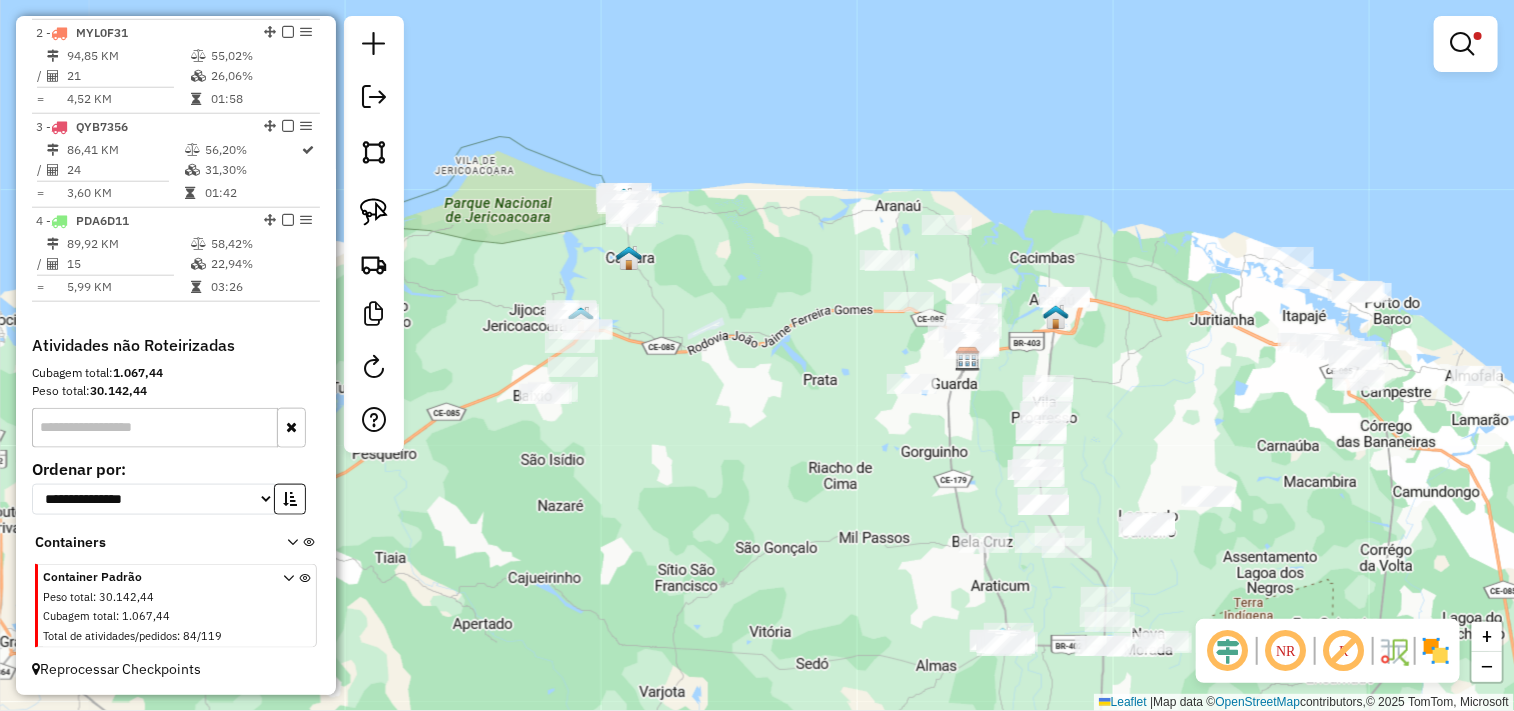 drag, startPoint x: 644, startPoint y: 434, endPoint x: 732, endPoint y: 435, distance: 88.005684 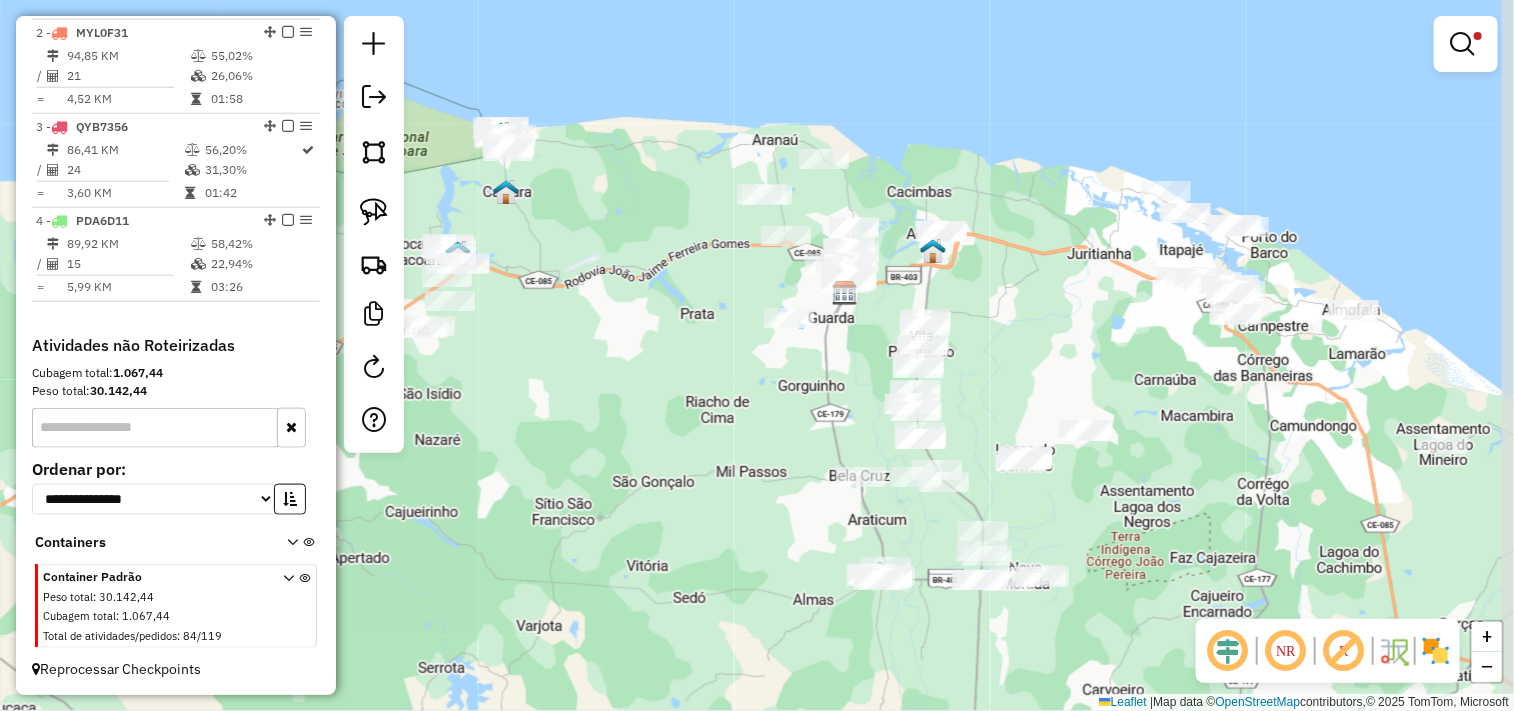 drag, startPoint x: 801, startPoint y: 520, endPoint x: 677, endPoint y: 453, distance: 140.94325 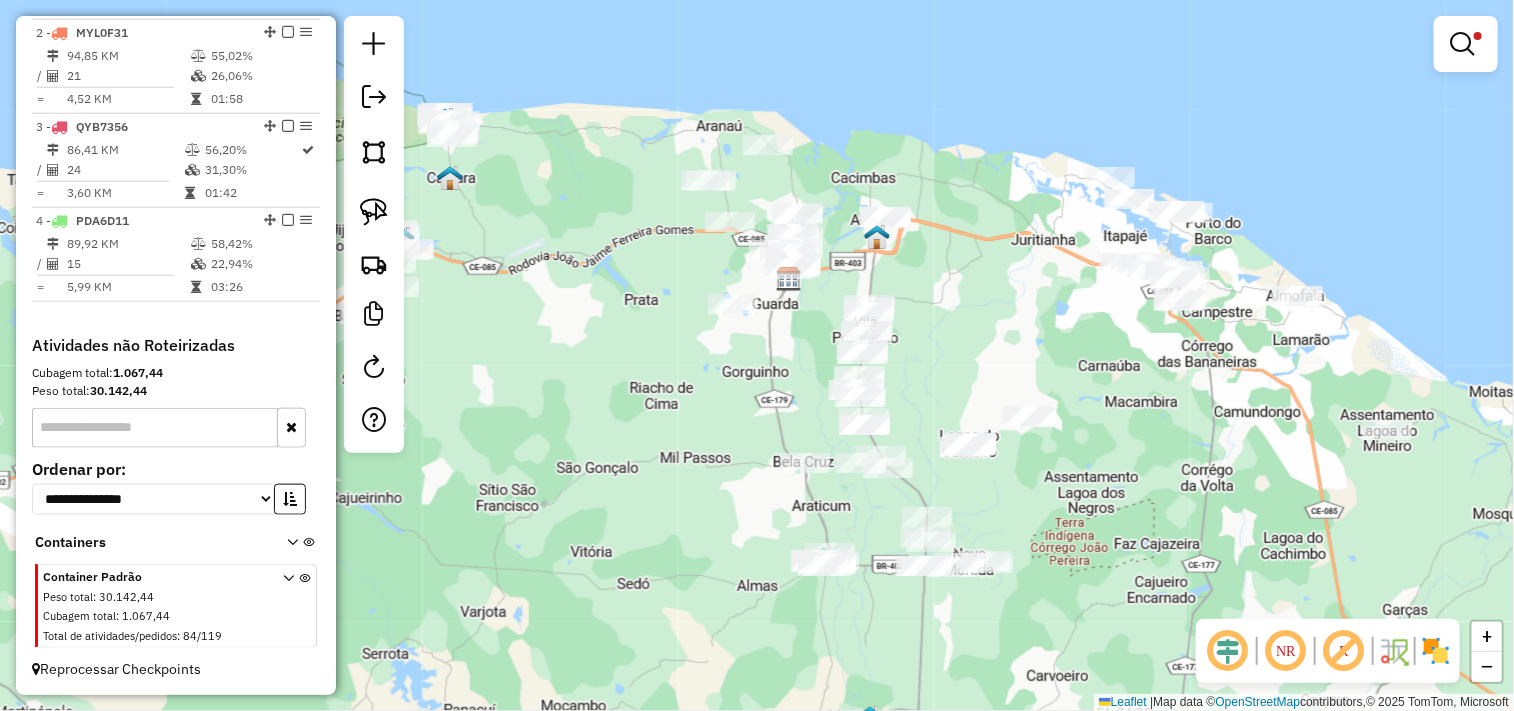 drag, startPoint x: 714, startPoint y: 443, endPoint x: 701, endPoint y: 436, distance: 14.764823 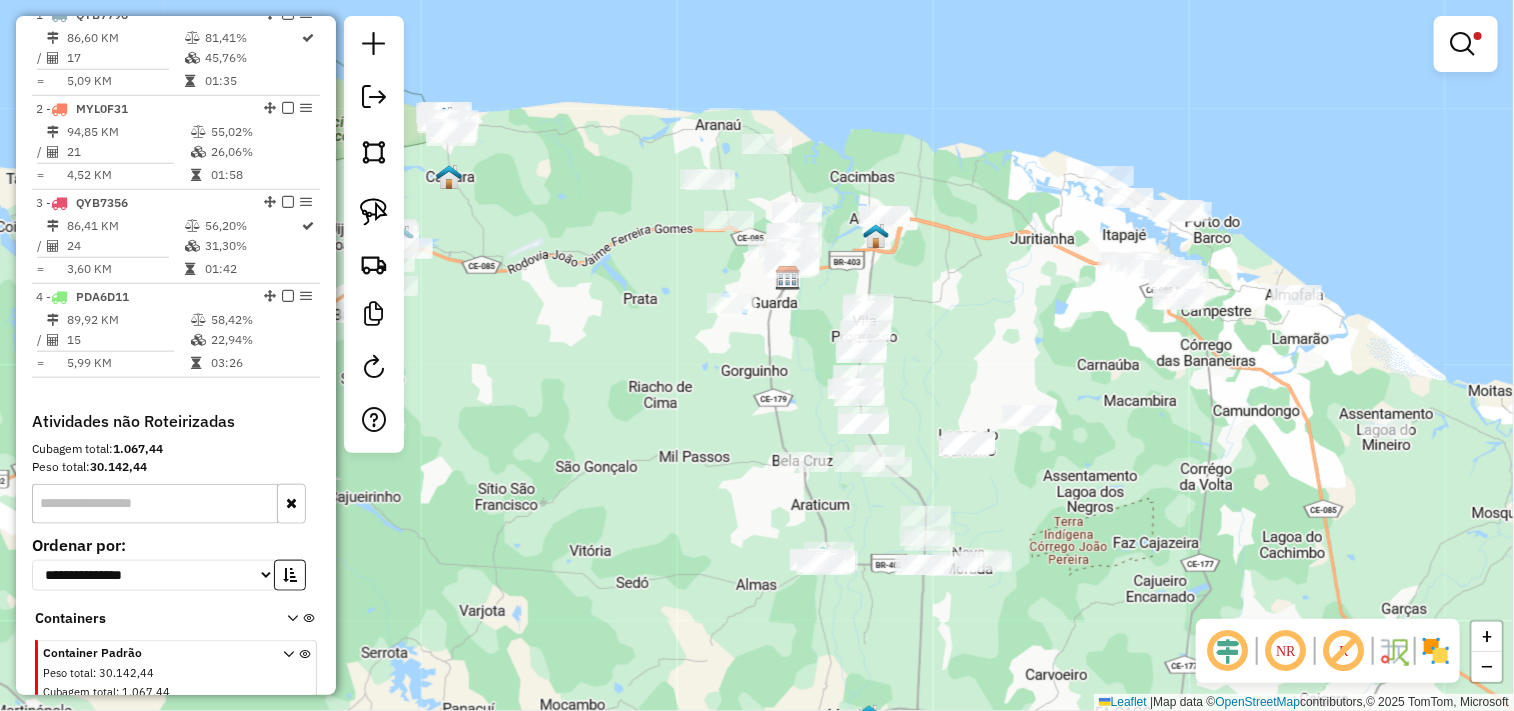 scroll, scrollTop: 642, scrollLeft: 0, axis: vertical 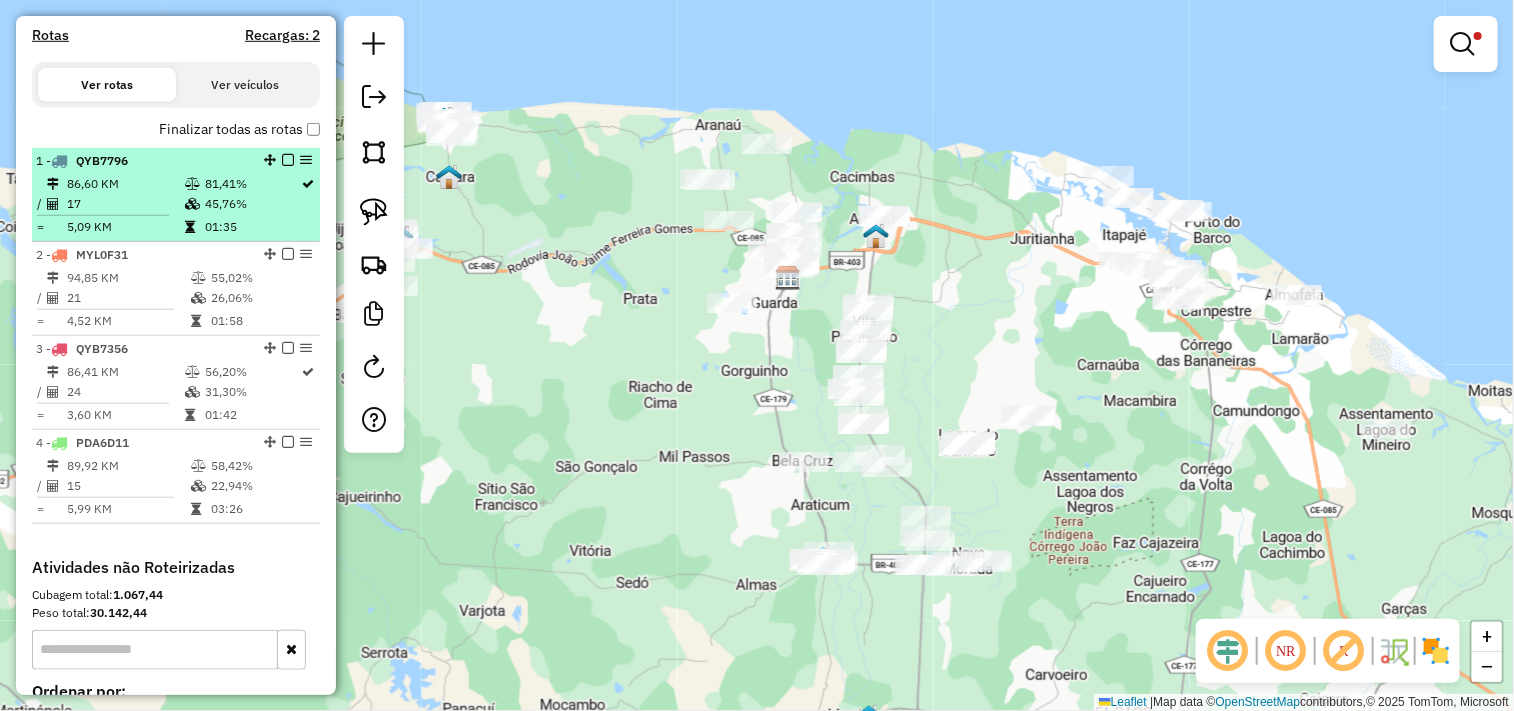 click on "86,60 KM" at bounding box center (125, 184) 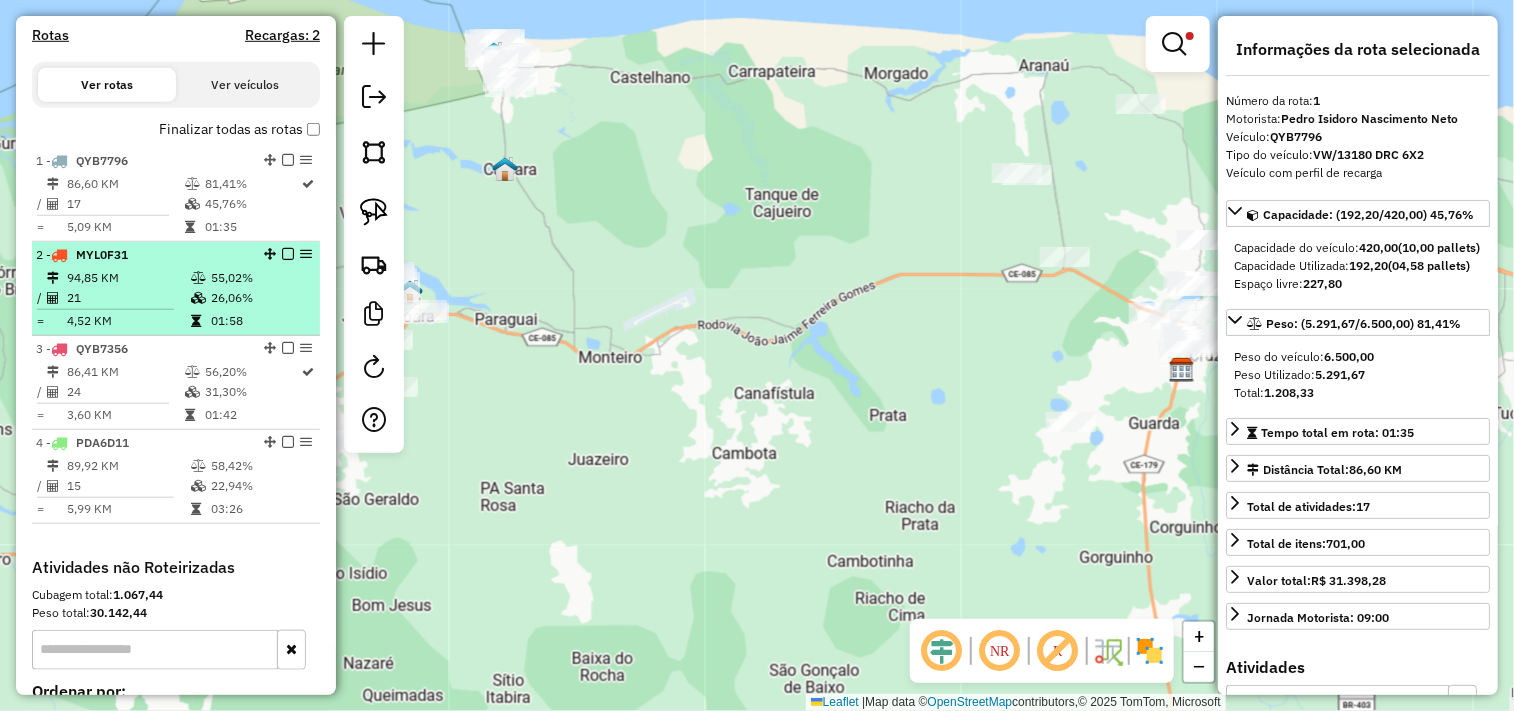 click on "2 -       MYL0F31   94,85 KM   55,02%  /  21   26,06%     =  4,52 KM   01:58" at bounding box center [176, 289] 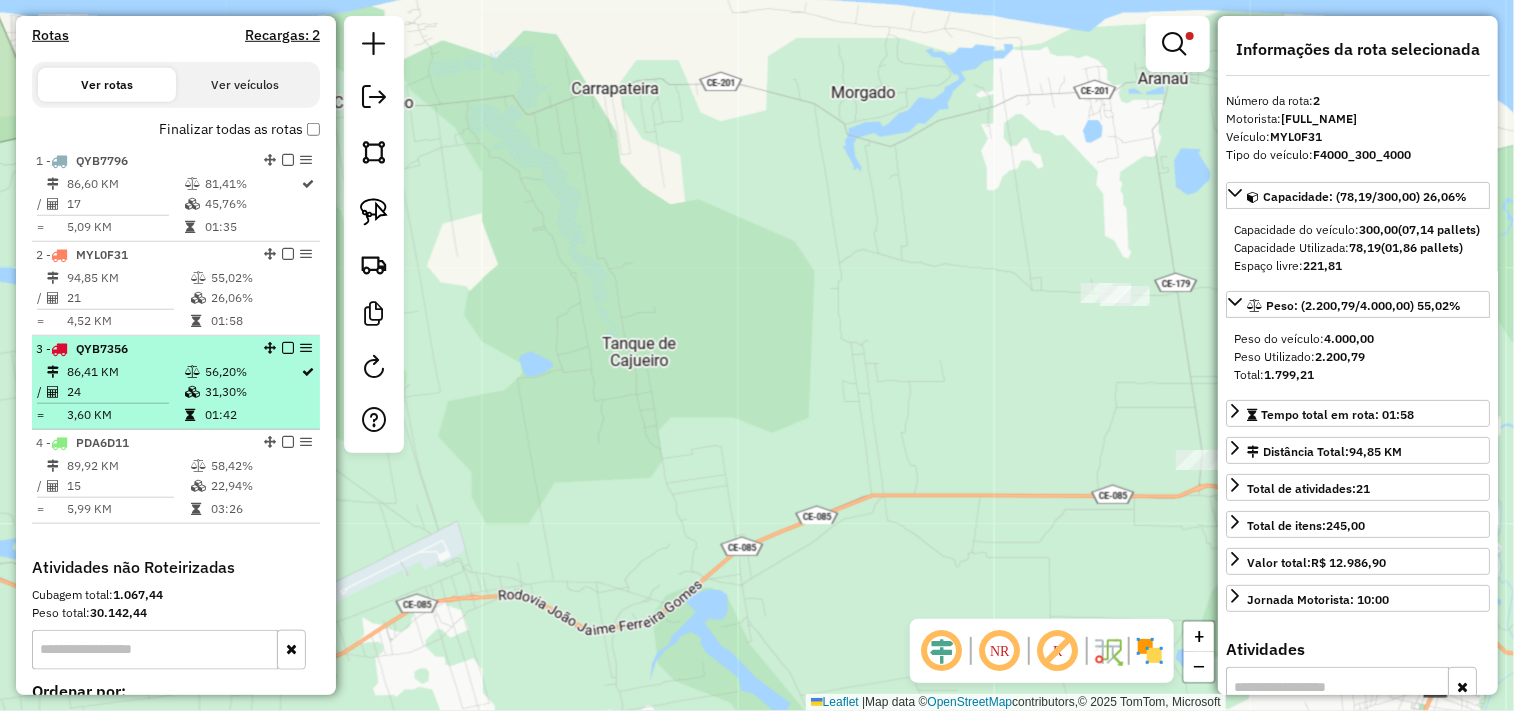 click on "24" at bounding box center (125, 392) 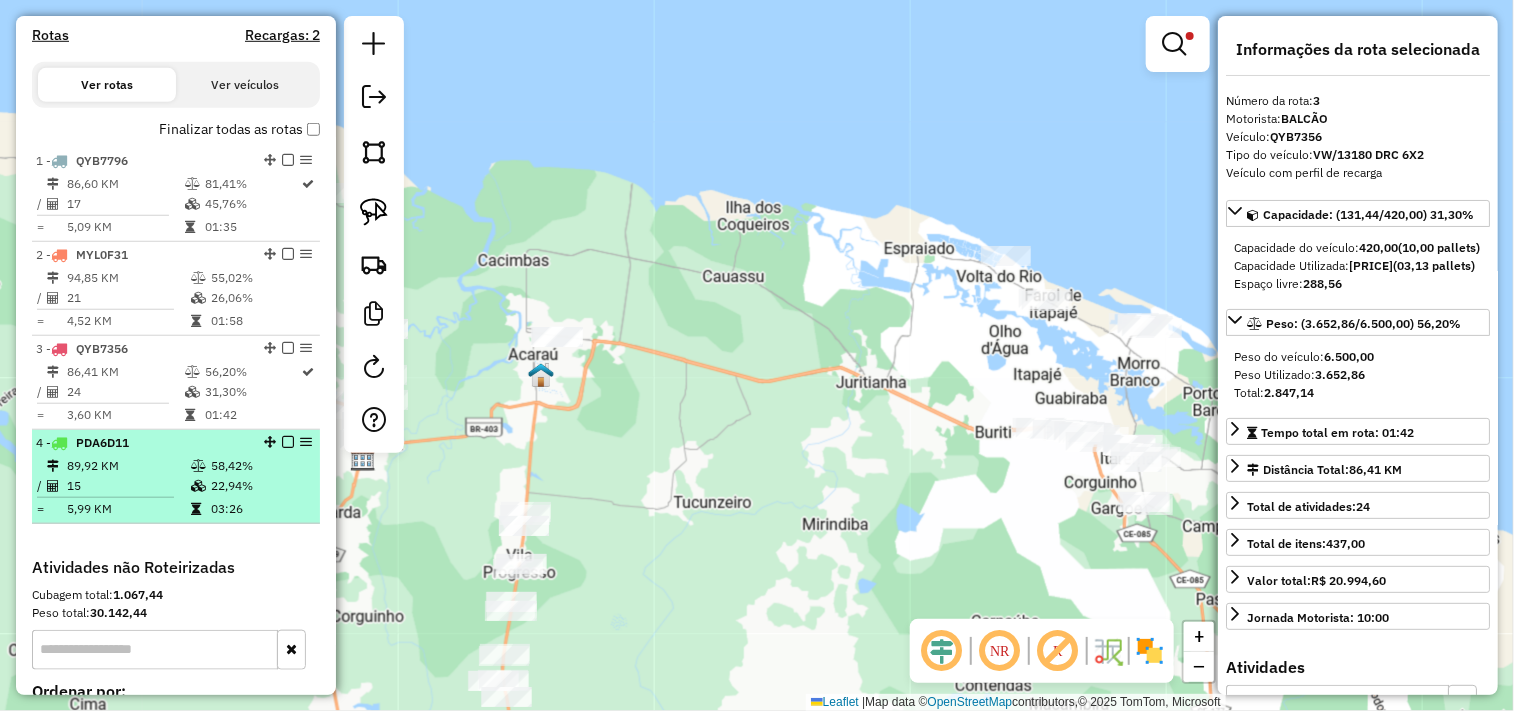 click on "89,92 KM" at bounding box center (128, 466) 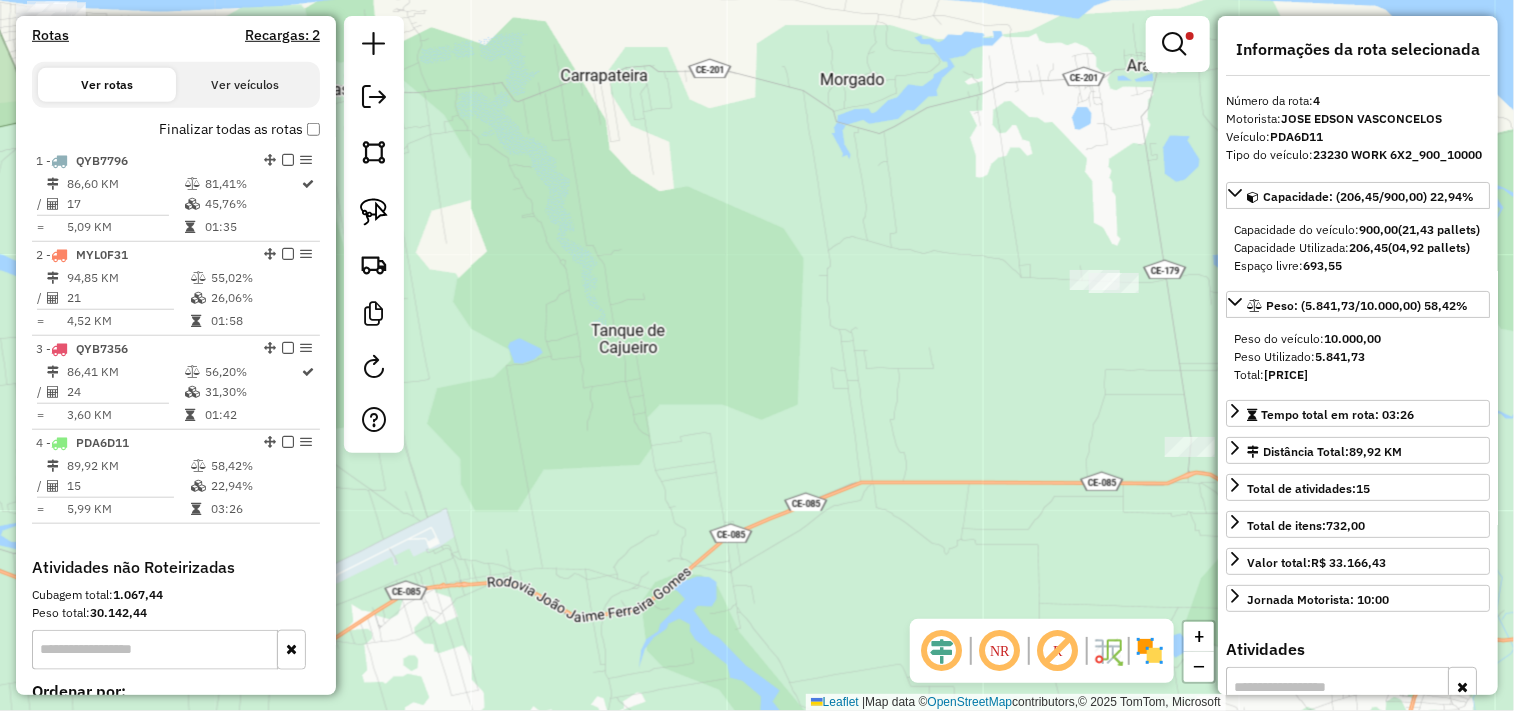 click on "Limpar filtros Janela de atendimento Grade de atendimento Capacidade Transportadoras Veículos Cliente Pedidos  Rotas Selecione os dias de semana para filtrar as janelas de atendimento  Seg   Ter   Qua   Qui   Sex   Sáb   Dom  Informe o período da janela de atendimento: De: Até:  Filtrar exatamente a janela do cliente  Considerar janela de atendimento padrão  Selecione os dias de semana para filtrar as grades de atendimento  Seg   Ter   Qua   Qui   Sex   Sáb   Dom   Considerar clientes sem dia de atendimento cadastrado  Clientes fora do dia de atendimento selecionado Filtrar as atividades entre os valores definidos abaixo:  Peso mínimo:   Peso máximo:   Cubagem mínima:   Cubagem máxima:   De:   Até:  Filtrar as atividades entre o tempo de atendimento definido abaixo:  De:   Até:   Considerar capacidade total dos clientes não roteirizados Transportadora: Selecione um ou mais itens Tipo de veículo: Selecione um ou mais itens Veículo: Selecione um ou mais itens Motorista: Selecione um ou mais itens" 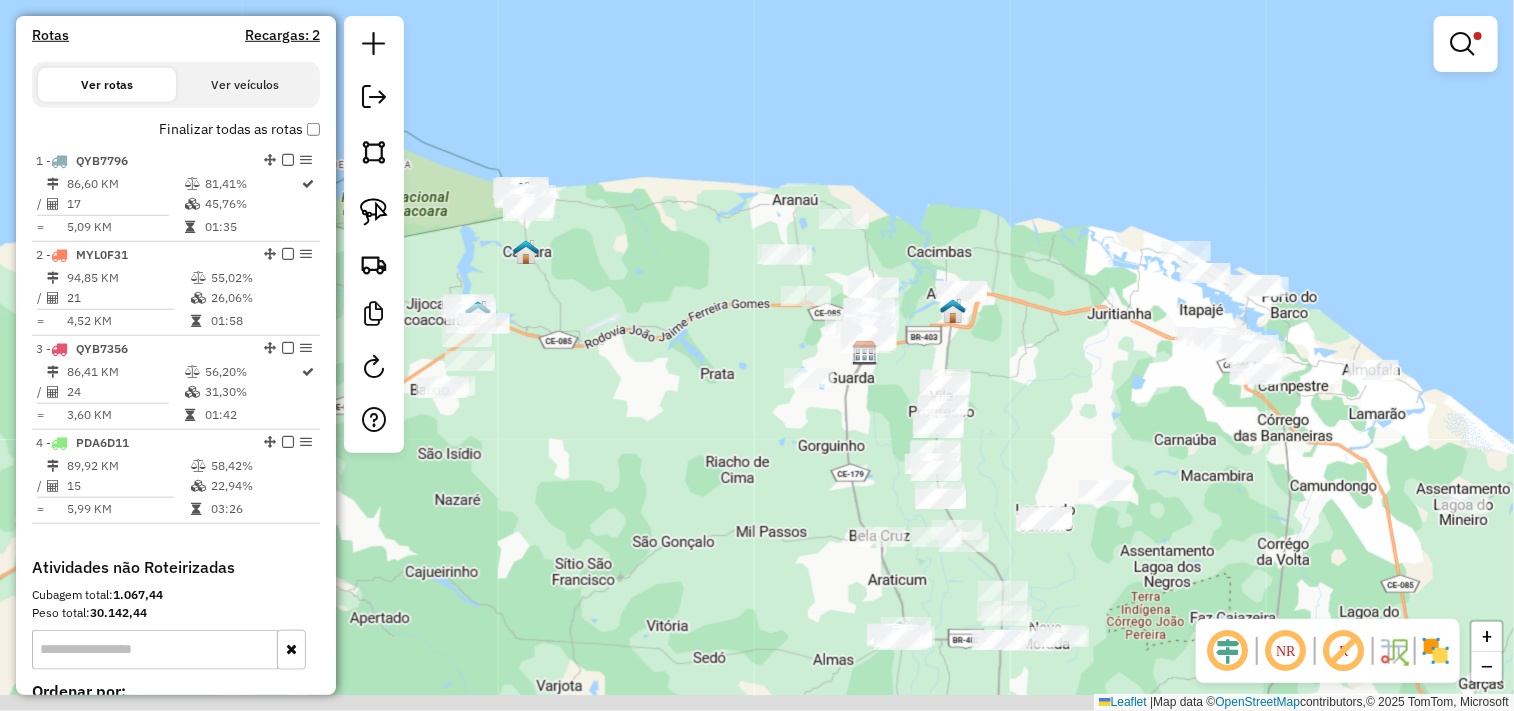 drag, startPoint x: 805, startPoint y: 530, endPoint x: 746, endPoint y: 433, distance: 113.534134 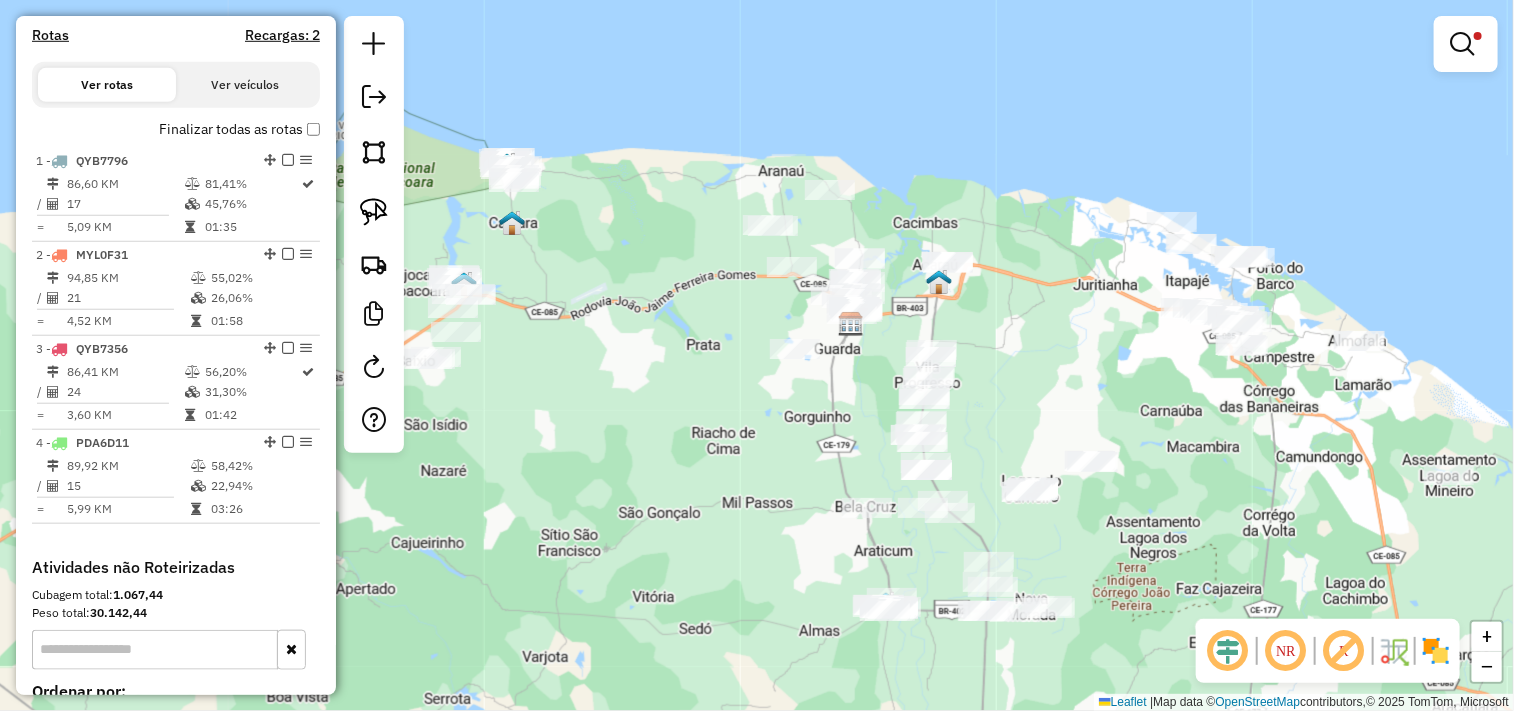 drag, startPoint x: 1176, startPoint y: 447, endPoint x: 1152, endPoint y: 444, distance: 24.186773 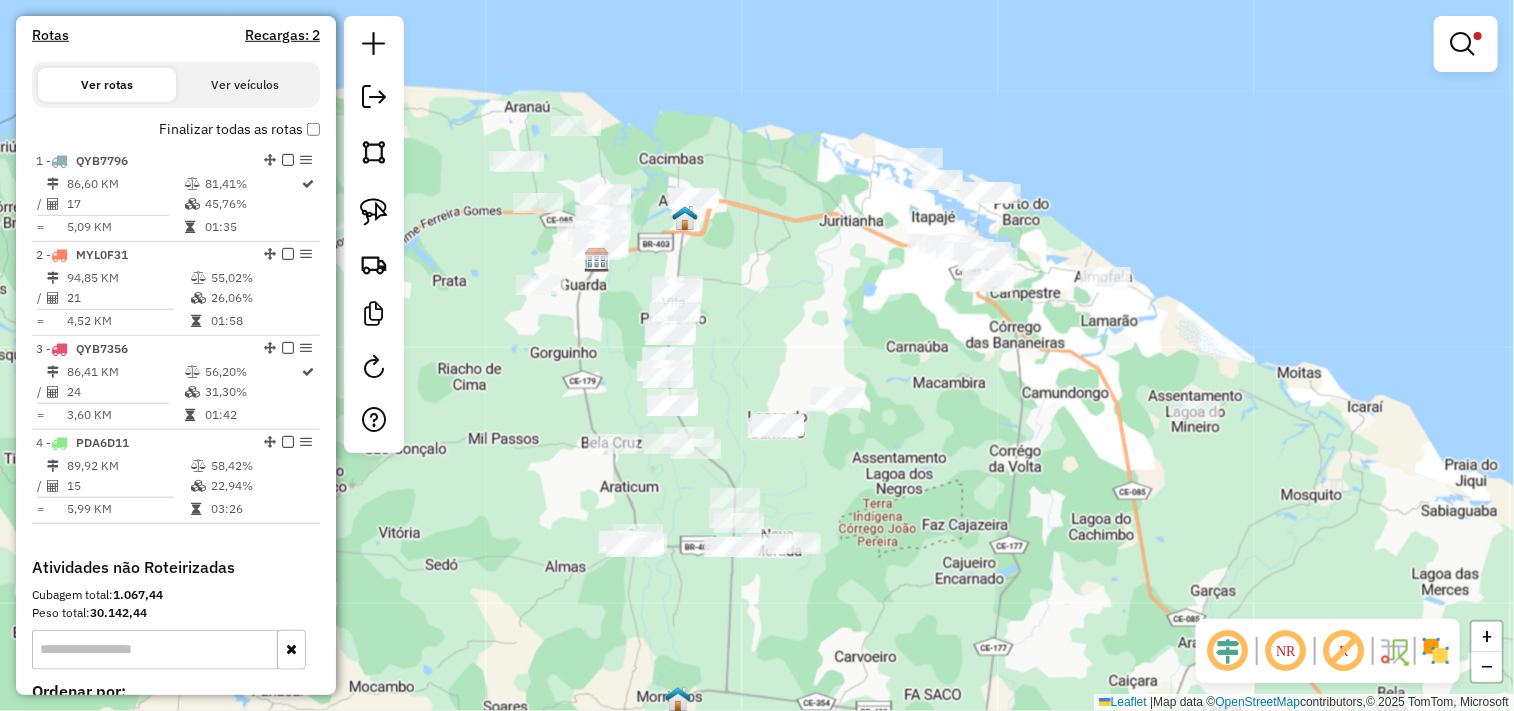 drag, startPoint x: 781, startPoint y: 347, endPoint x: 846, endPoint y: 315, distance: 72.44998 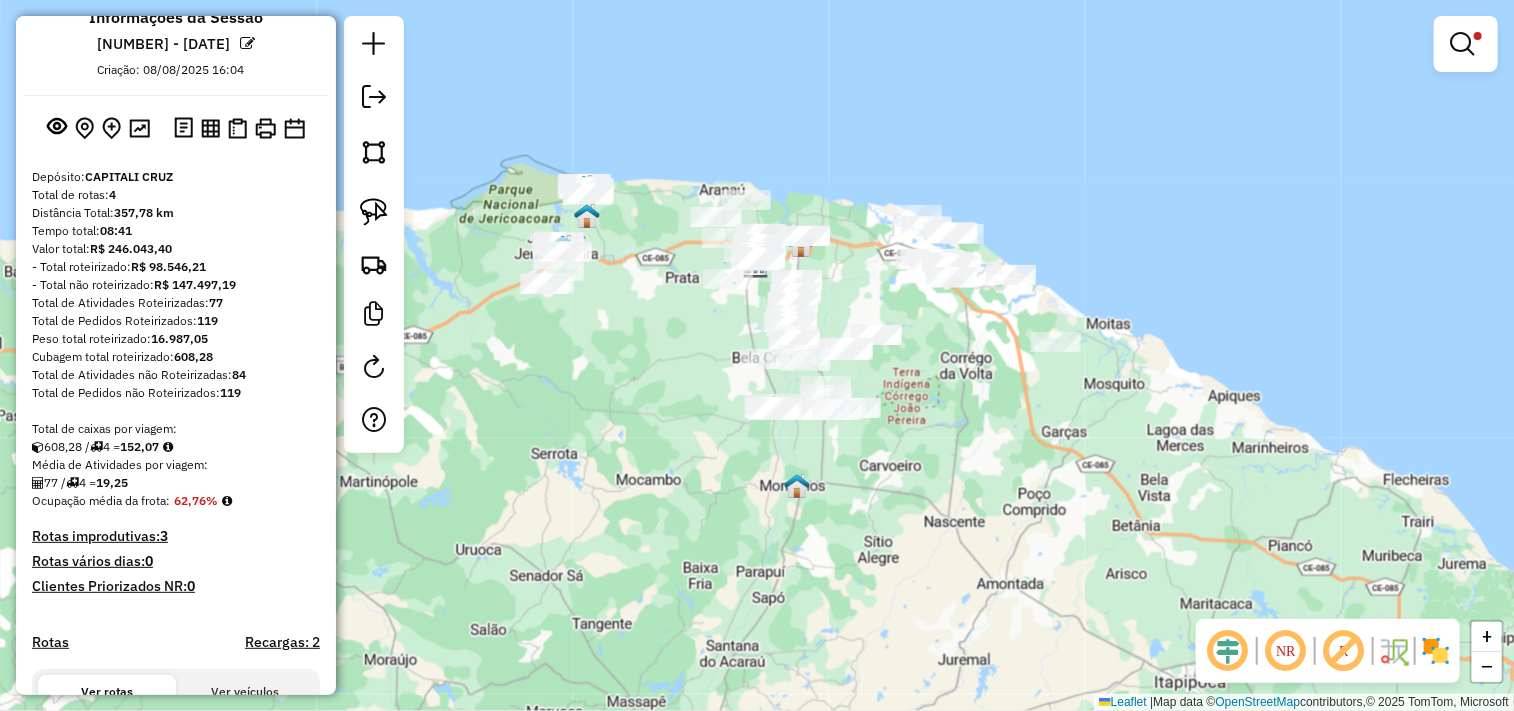 scroll, scrollTop: 0, scrollLeft: 0, axis: both 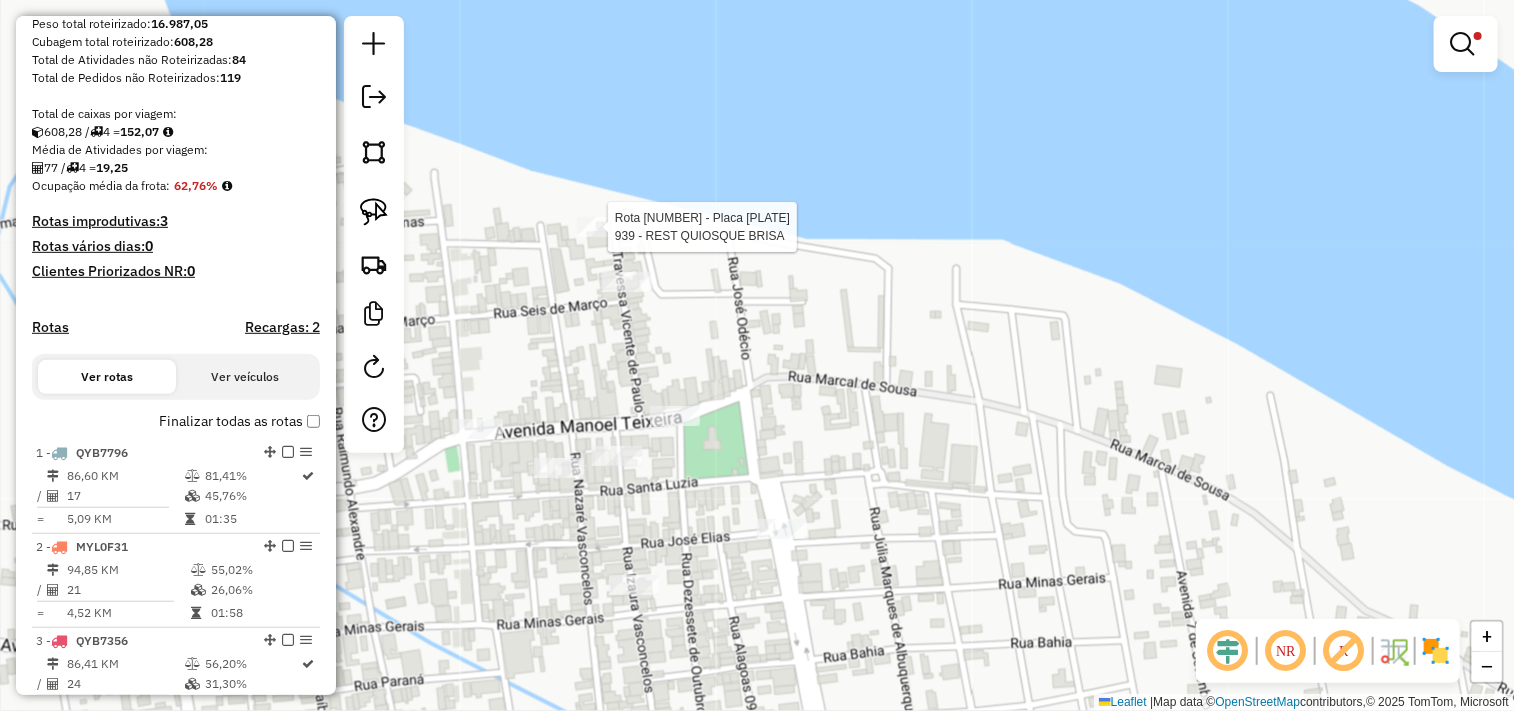 select on "**********" 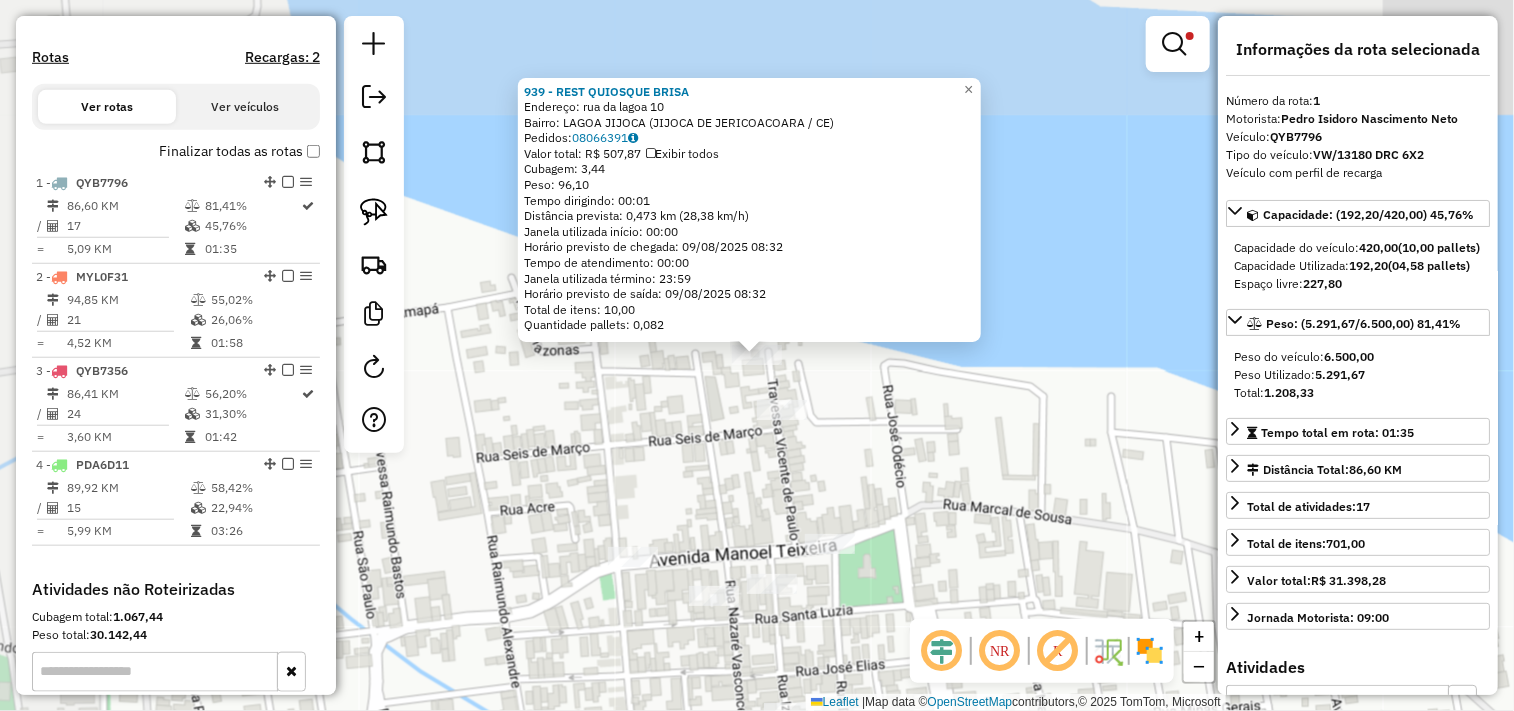 scroll, scrollTop: 773, scrollLeft: 0, axis: vertical 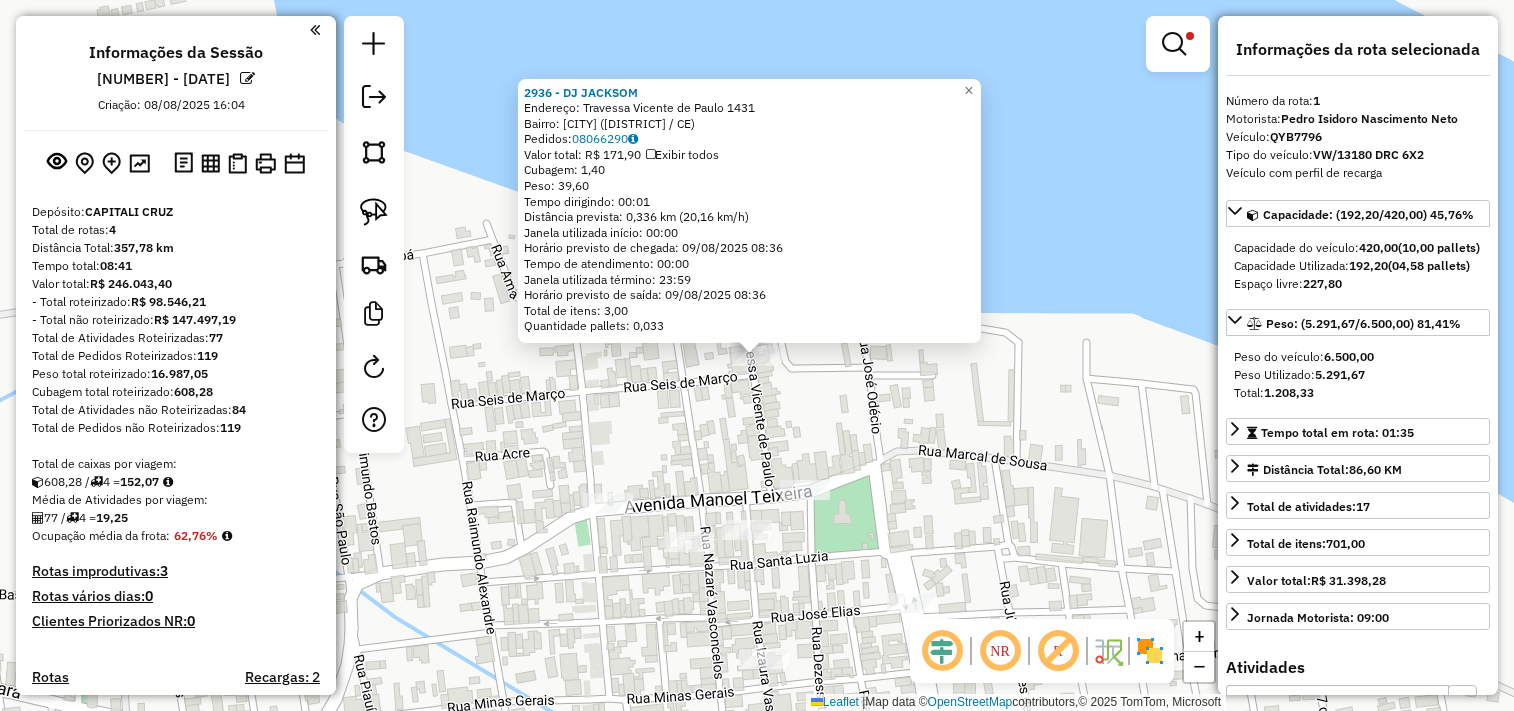 select on "**********" 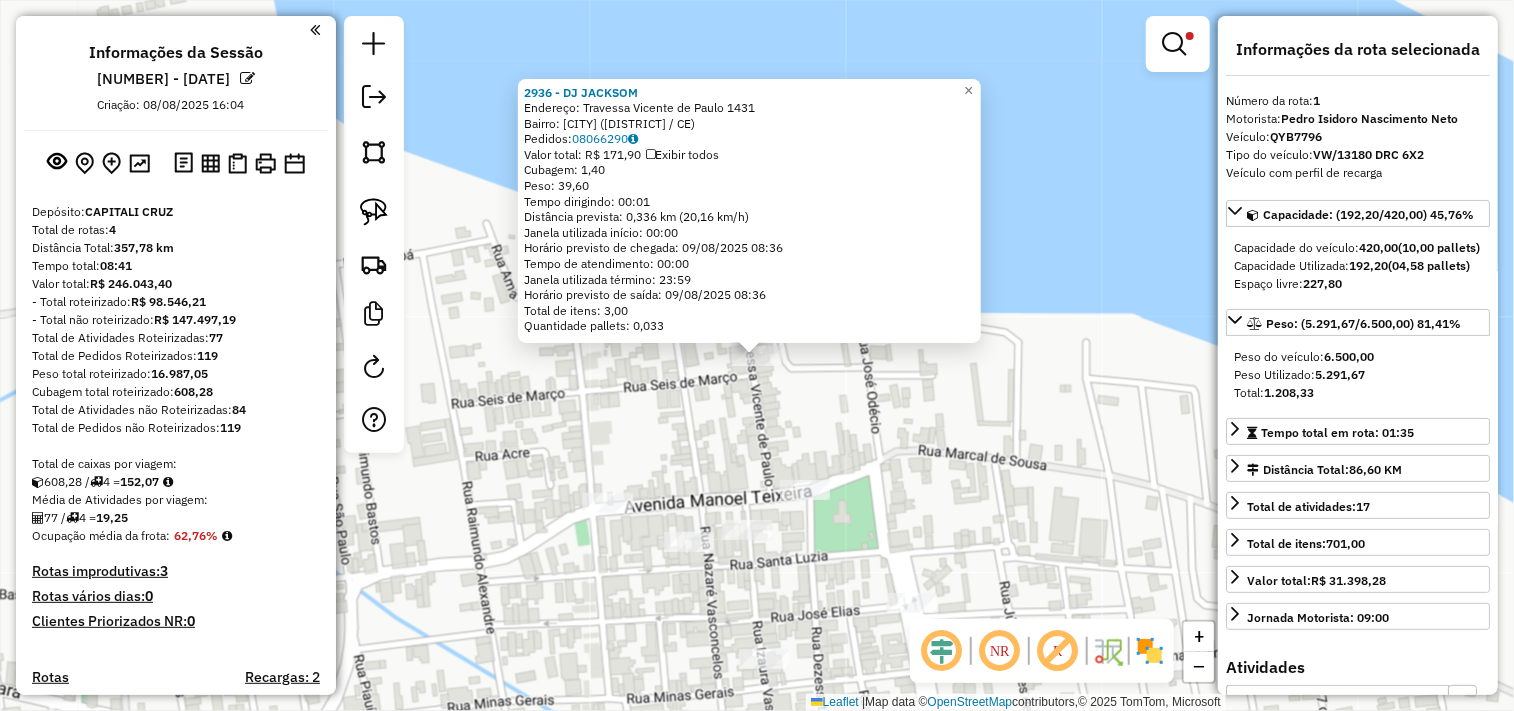 scroll, scrollTop: 773, scrollLeft: 0, axis: vertical 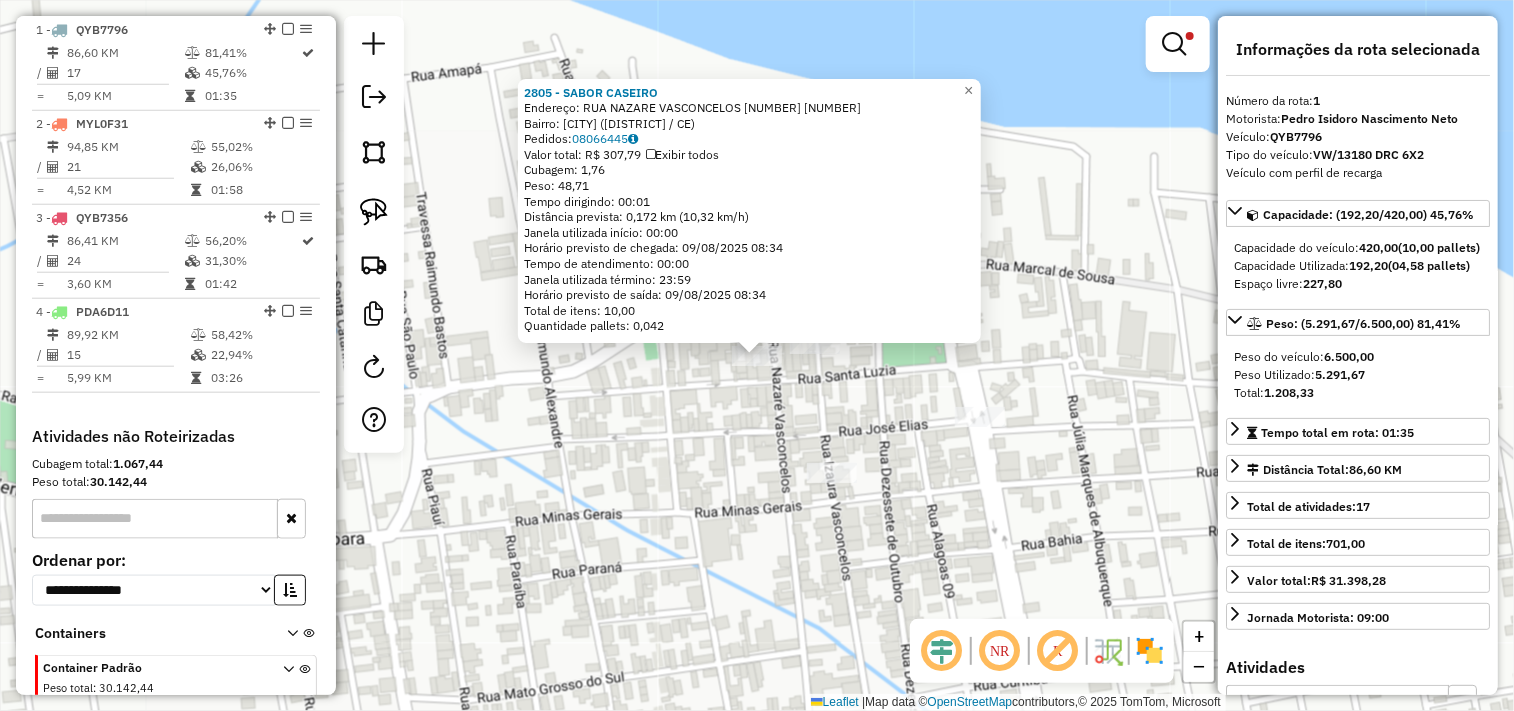 click on "2805 - SABOR CASEIRO  Endereço:  RUA NAZARE VASCONCELOS 1744 1744   Bairro: CENTRO (JIJOCA DE JERICOACOARA / CE)   Pedidos:  08066445   Valor total: R$ 307,79   Exibir todos   Cubagem: 1,76  Peso: 48,71  Tempo dirigindo: 00:01   Distância prevista: 0,172 km (10,32 km/h)   Janela utilizada início: 00:00   Horário previsto de chegada: 09/08/2025 08:34   Tempo de atendimento: 00:00   Janela utilizada término: 23:59   Horário previsto de saída: 09/08/2025 08:34   Total de itens: 10,00   Quantidade pallets: 0,042  × Limpar filtros Janela de atendimento Grade de atendimento Capacidade Transportadoras Veículos Cliente Pedidos  Rotas Selecione os dias de semana para filtrar as janelas de atendimento  Seg   Ter   Qua   Qui   Sex   Sáb   Dom  Informe o período da janela de atendimento: De: Até:  Filtrar exatamente a janela do cliente  Considerar janela de atendimento padrão  Selecione os dias de semana para filtrar as grades de atendimento  Seg   Ter   Qua   Qui   Sex   Sáb   Dom   Peso mínimo:   De:  +" 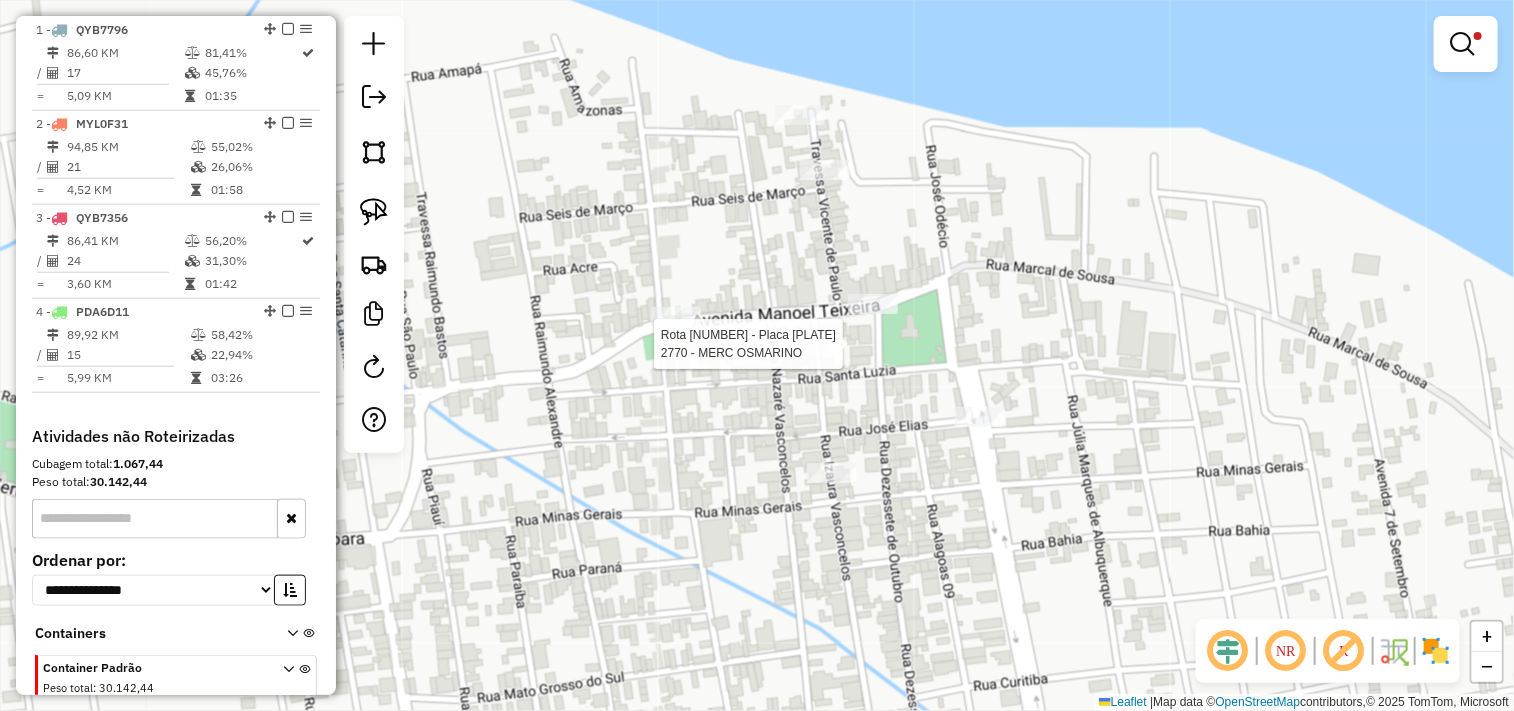 select on "**********" 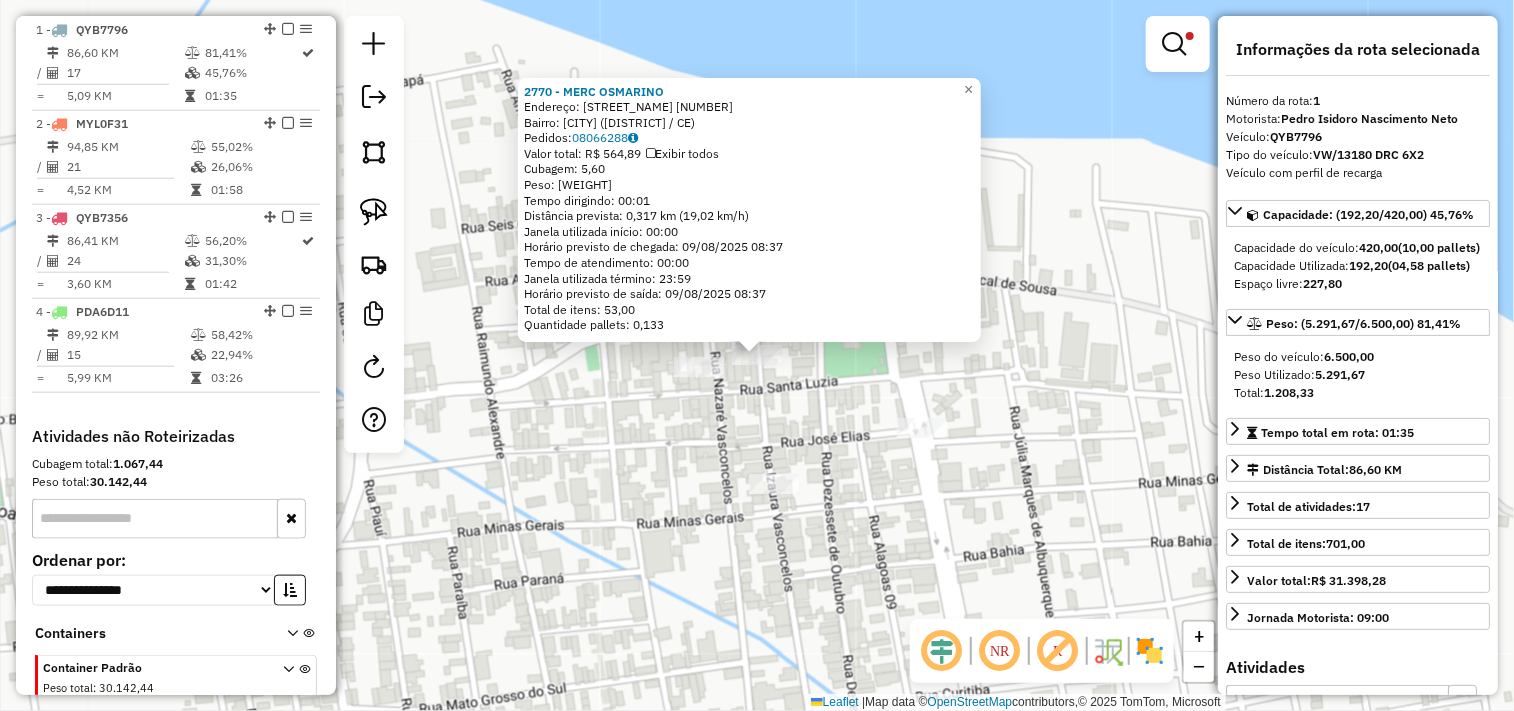 click on "2770 - MERC OSMARINO  Endereço:  IZAUTA VASCONCELOS 1468   Bairro: CENTRO (JIJOCA DE JERICOACOARA / CE)   Pedidos:  08066288   Valor total: R$ 564,89   Exibir todos   Cubagem: 5,60  Peso: 159,18  Tempo dirigindo: 00:01   Distância prevista: 0,317 km (19,02 km/h)   Janela utilizada início: 00:00   Horário previsto de chegada: 09/08/2025 08:37   Tempo de atendimento: 00:00   Janela utilizada término: 23:59   Horário previsto de saída: 09/08/2025 08:37   Total de itens: 53,00   Quantidade pallets: 0,133  × Limpar filtros Janela de atendimento Grade de atendimento Capacidade Transportadoras Veículos Cliente Pedidos  Rotas Selecione os dias de semana para filtrar as janelas de atendimento  Seg   Ter   Qua   Qui   Sex   Sáb   Dom  Informe o período da janela de atendimento: De: Até:  Filtrar exatamente a janela do cliente  Considerar janela de atendimento padrão  Selecione os dias de semana para filtrar as grades de atendimento  Seg   Ter   Qua   Qui   Sex   Sáb   Dom   Peso mínimo:   Peso máximo:" 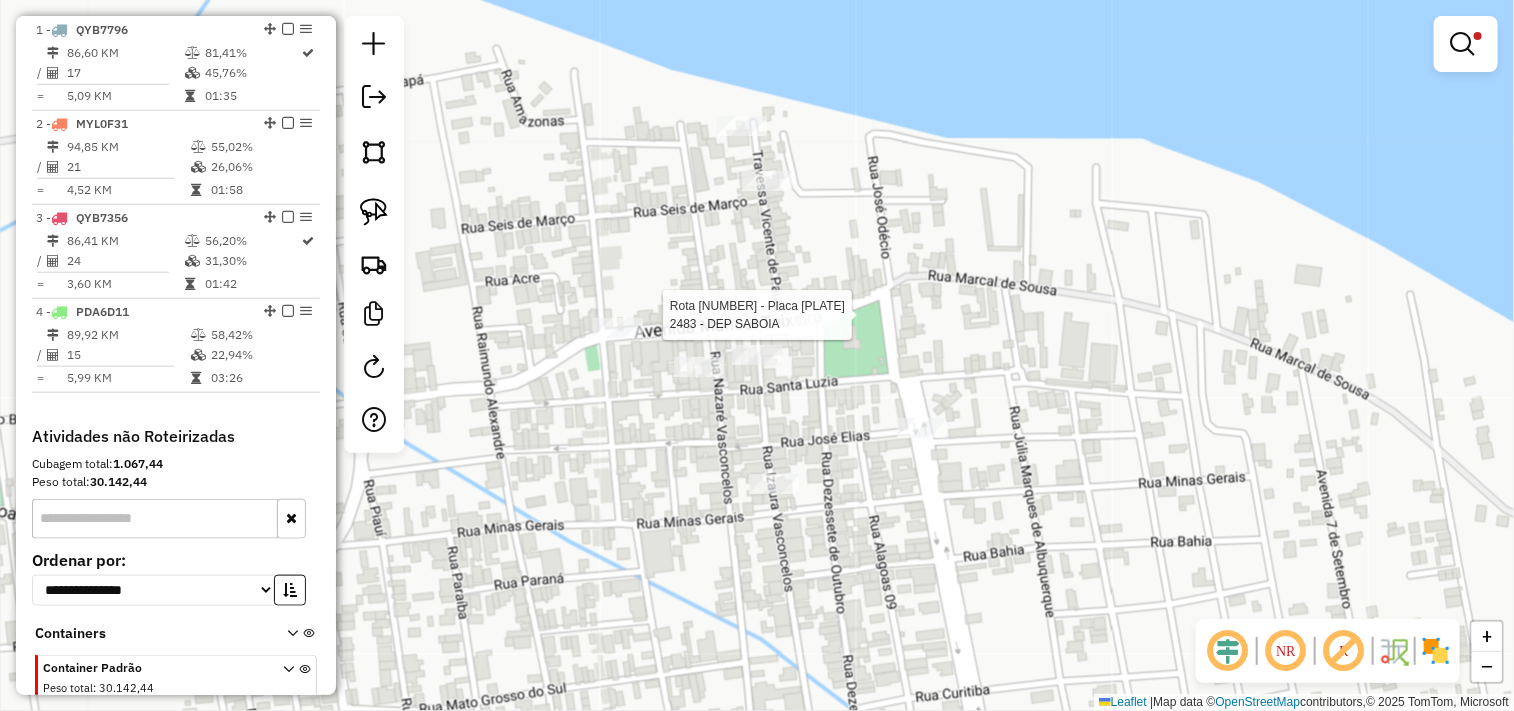 select on "**********" 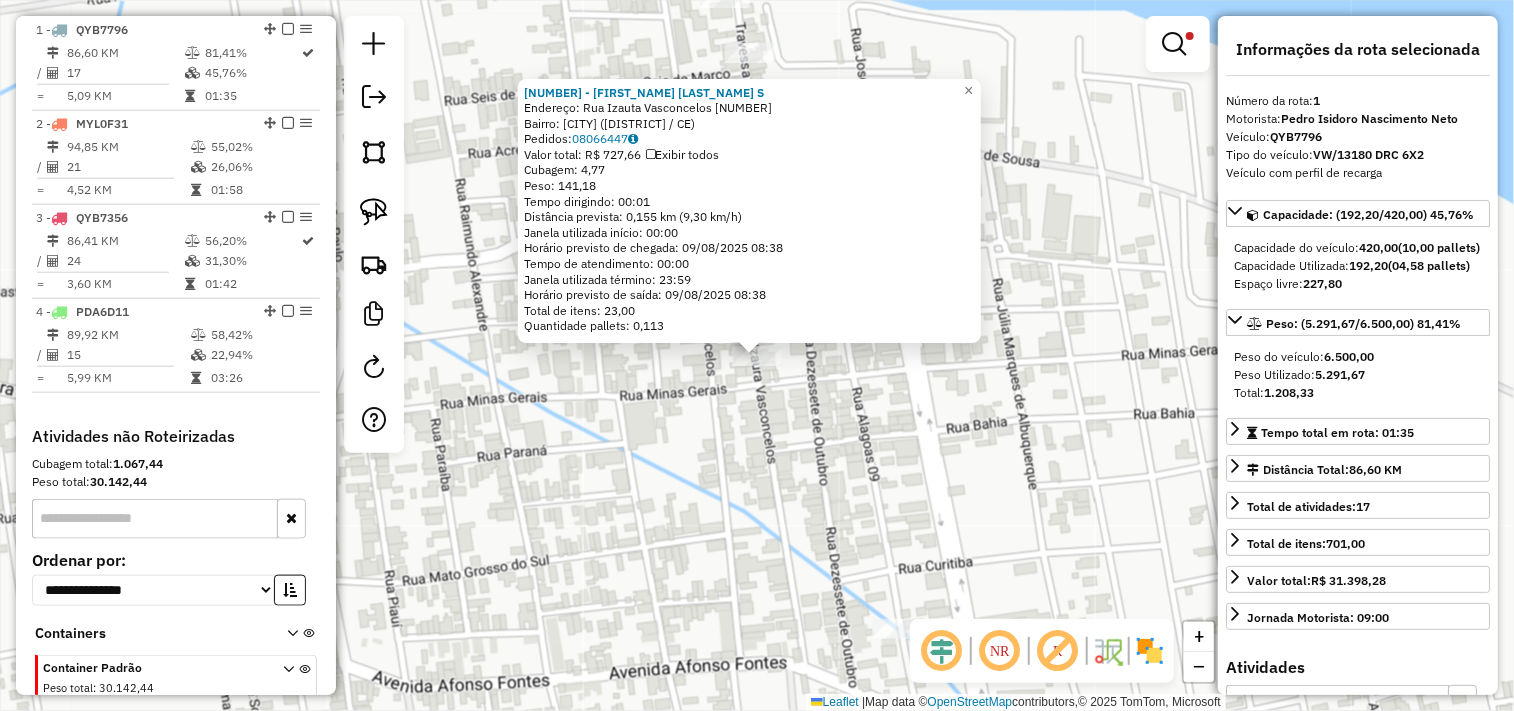 click on "3289 - ANTONIO PEREIRA DA S  Endereço:  Rua Izauta Vasconcelos 1517   Bairro: CENTRO (JIJOCA DE JERICOACOARA / CE)   Pedidos:  08066447   Valor total: R$ 727,66   Exibir todos   Cubagem: 4,77  Peso: 141,18  Tempo dirigindo: 00:01   Distância prevista: 0,155 km (9,30 km/h)   Janela utilizada início: 00:00   Horário previsto de chegada: 09/08/2025 08:38   Tempo de atendimento: 00:00   Janela utilizada término: 23:59   Horário previsto de saída: 09/08/2025 08:38   Total de itens: 23,00   Quantidade pallets: 0,113  × Limpar filtros Janela de atendimento Grade de atendimento Capacidade Transportadoras Veículos Cliente Pedidos  Rotas Selecione os dias de semana para filtrar as janelas de atendimento  Seg   Ter   Qua   Qui   Sex   Sáb   Dom  Informe o período da janela de atendimento: De: Até:  Filtrar exatamente a janela do cliente  Considerar janela de atendimento padrão  Selecione os dias de semana para filtrar as grades de atendimento  Seg   Ter   Qua   Qui   Sex   Sáb   Dom   Peso mínimo:   De:" 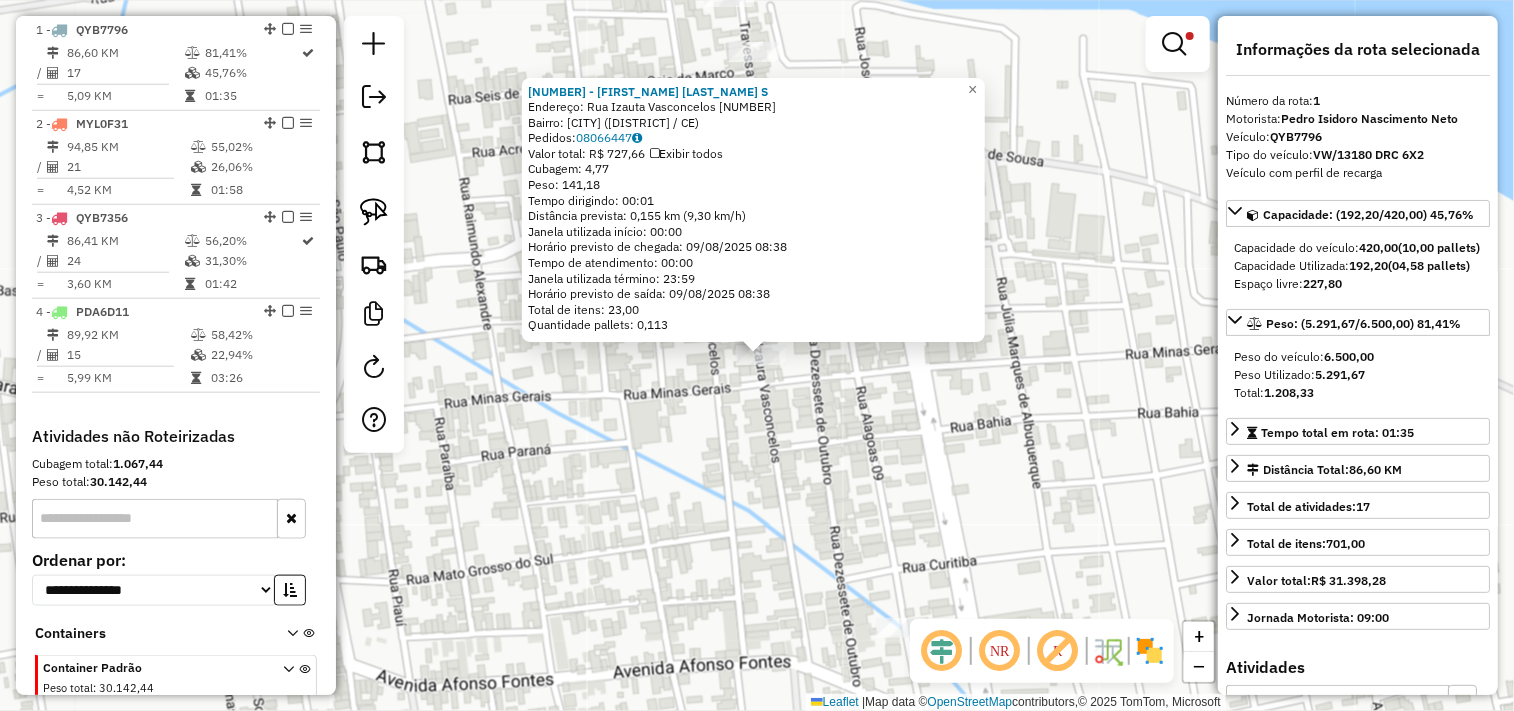click on "3289 - ANTONIO PEREIRA DA S  Endereço:  Rua Izauta Vasconcelos 1517   Bairro: CENTRO (JIJOCA DE JERICOACOARA / CE)   Pedidos:  08066447   Valor total: R$ 727,66   Exibir todos   Cubagem: 4,77  Peso: 141,18  Tempo dirigindo: 00:01   Distância prevista: 0,155 km (9,30 km/h)   Janela utilizada início: 00:00   Horário previsto de chegada: 09/08/2025 08:38   Tempo de atendimento: 00:00   Janela utilizada término: 23:59   Horário previsto de saída: 09/08/2025 08:38   Total de itens: 23,00   Quantidade pallets: 0,113  × Limpar filtros Janela de atendimento Grade de atendimento Capacidade Transportadoras Veículos Cliente Pedidos  Rotas Selecione os dias de semana para filtrar as janelas de atendimento  Seg   Ter   Qua   Qui   Sex   Sáb   Dom  Informe o período da janela de atendimento: De: Até:  Filtrar exatamente a janela do cliente  Considerar janela de atendimento padrão  Selecione os dias de semana para filtrar as grades de atendimento  Seg   Ter   Qua   Qui   Sex   Sáb   Dom   Peso mínimo:   De:" 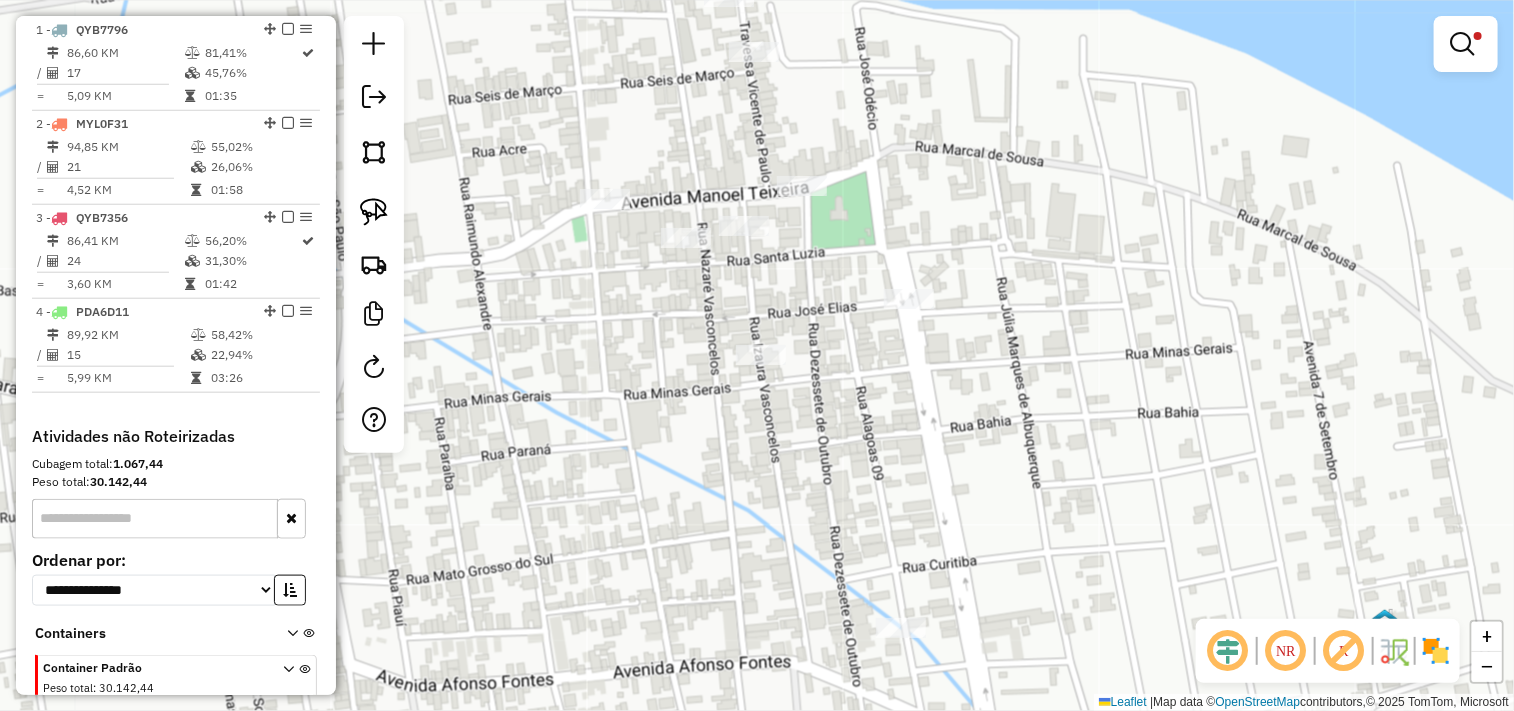 drag, startPoint x: 894, startPoint y: 316, endPoint x: 901, endPoint y: 345, distance: 29.832869 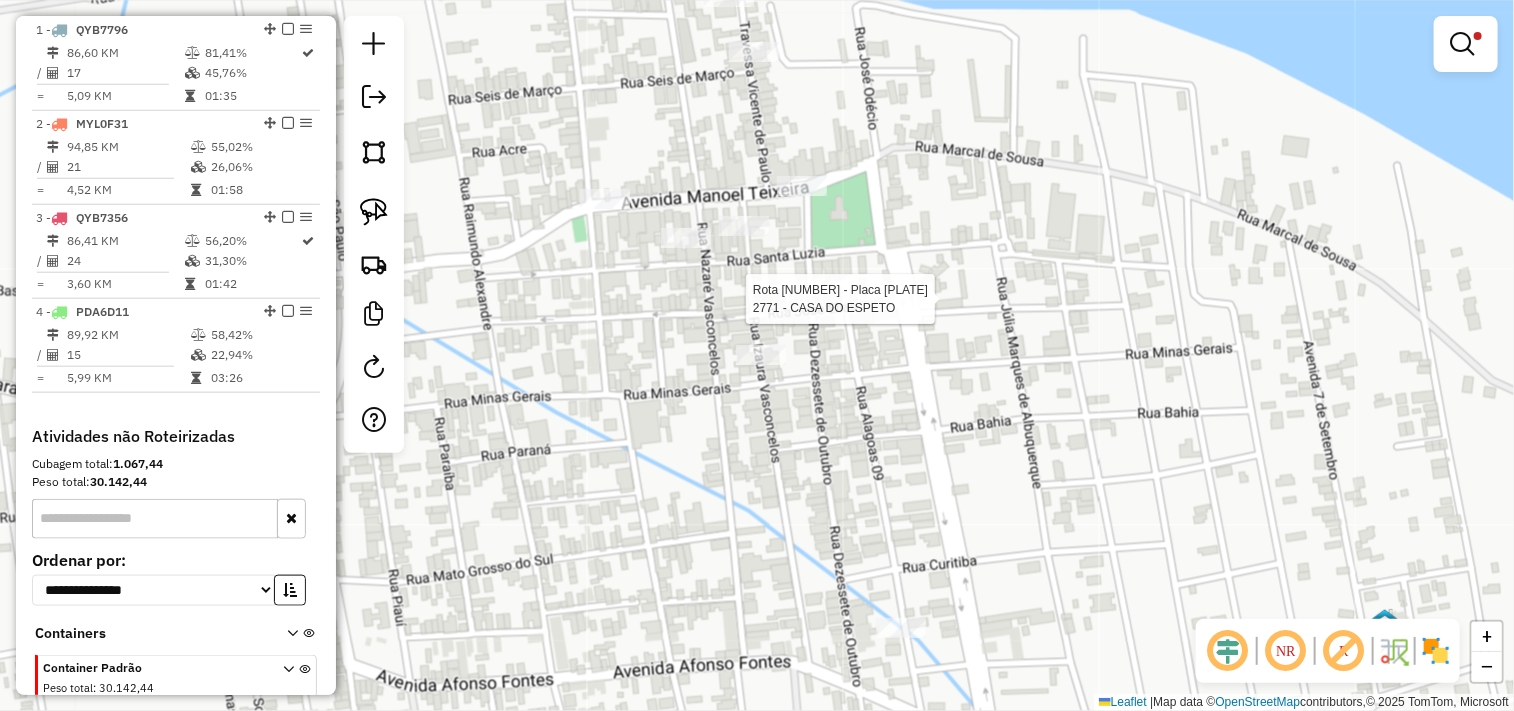 select on "**********" 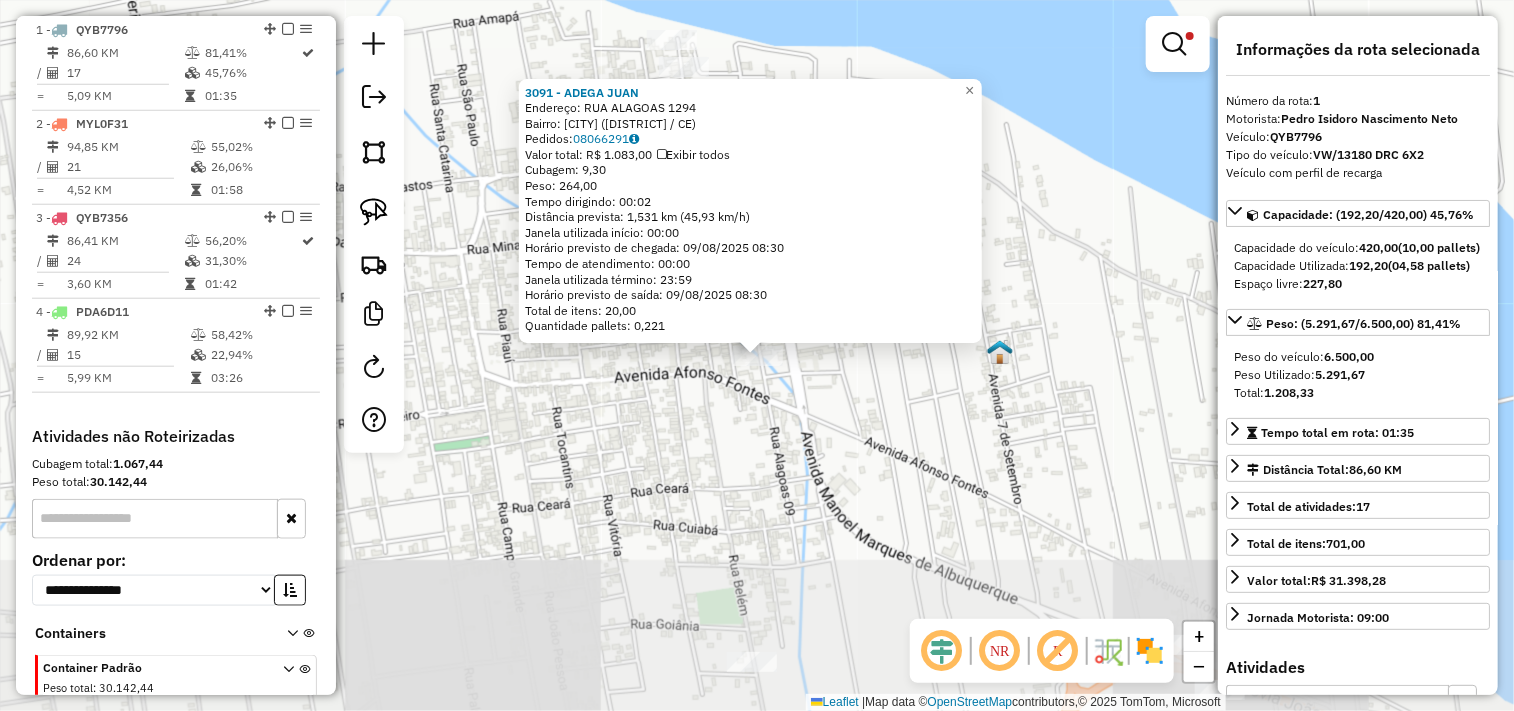 click on "3091 - ADEGA JUAN  Endereço:  RUA ALAGOAS 1294   Bairro: CENTRO (JIJOCA DE JERICOACOARA / CE)   Pedidos:  08066291   Valor total: R$ 1.083,00   Exibir todos   Cubagem: 9,30  Peso: 264,00  Tempo dirigindo: 00:02   Distância prevista: 1,531 km (45,93 km/h)   Janela utilizada início: 00:00   Horário previsto de chegada: 09/08/2025 08:30   Tempo de atendimento: 00:00   Janela utilizada término: 23:59   Horário previsto de saída: 09/08/2025 08:30   Total de itens: 20,00   Quantidade pallets: 0,221  × Limpar filtros Janela de atendimento Grade de atendimento Capacidade Transportadoras Veículos Cliente Pedidos  Rotas Selecione os dias de semana para filtrar as janelas de atendimento  Seg   Ter   Qua   Qui   Sex   Sáb   Dom  Informe o período da janela de atendimento: De: Até:  Filtrar exatamente a janela do cliente  Considerar janela de atendimento padrão  Selecione os dias de semana para filtrar as grades de atendimento  Seg   Ter   Qua   Qui   Sex   Sáb   Dom   Peso mínimo:   Peso máximo:   De:  +" 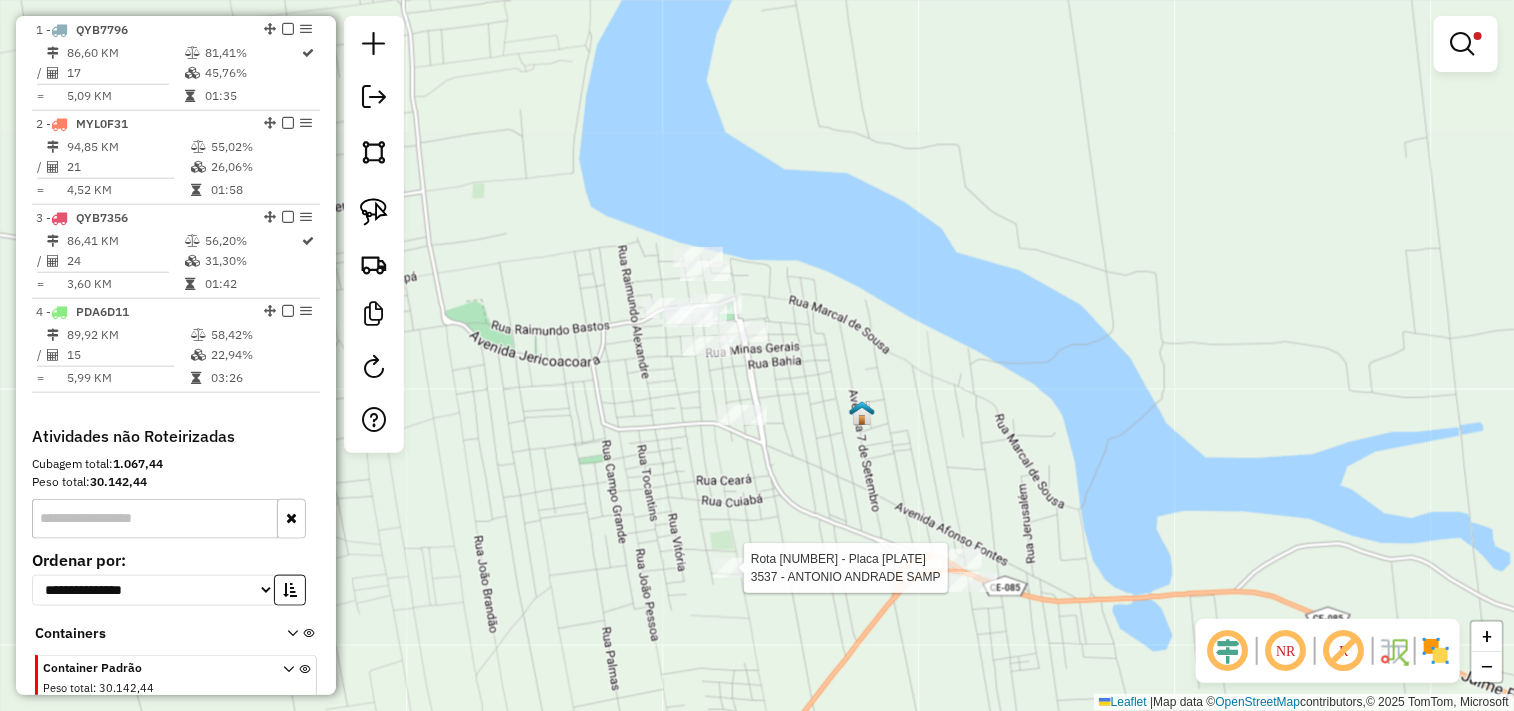 select on "**********" 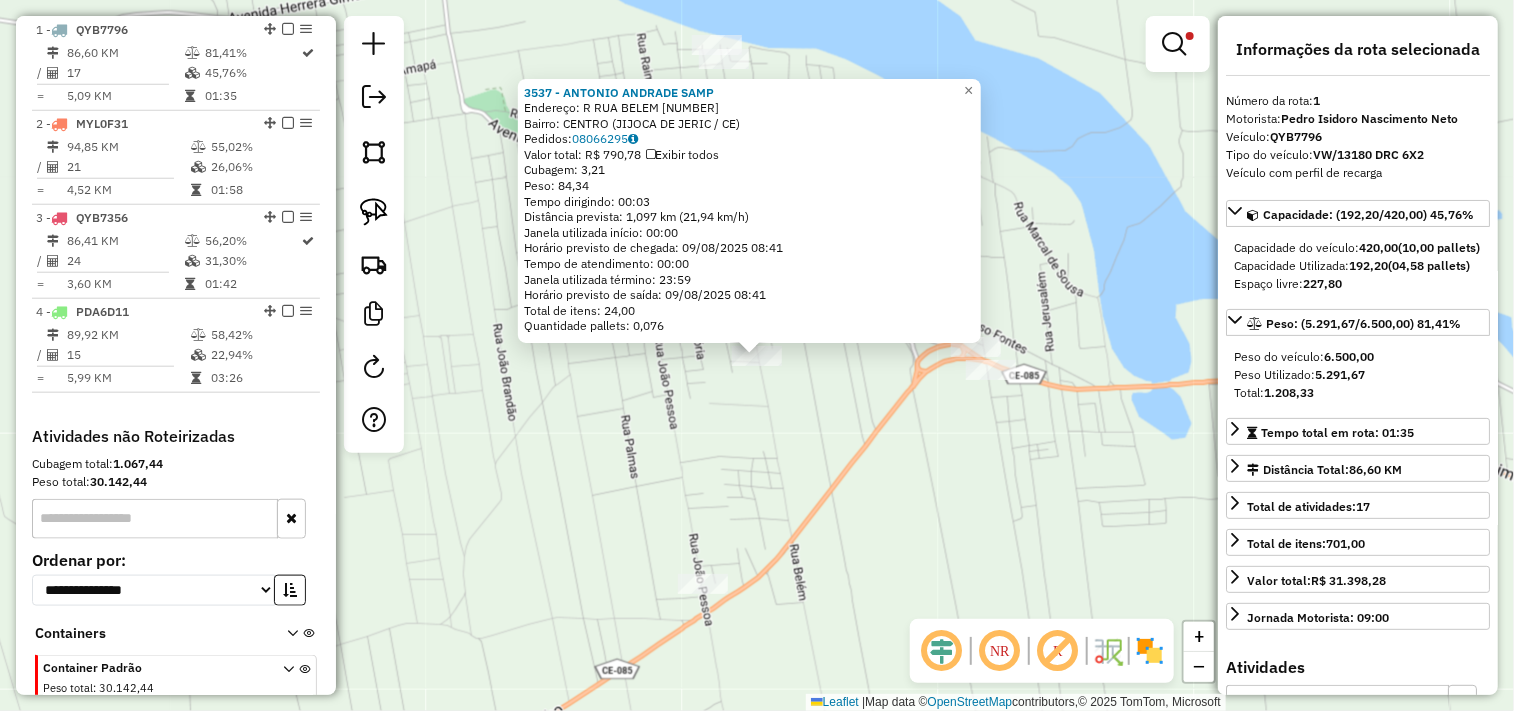 click on "3537 - ANTONIO ANDRADE SAMP  Endereço: R   RUA BELEM                     700   Bairro: CENTRO (JIJOCA DE JERIC / CE)   Pedidos:  08066295   Valor total: R$ 790,78   Exibir todos   Cubagem: 3,21  Peso: 84,34  Tempo dirigindo: 00:03   Distância prevista: 1,097 km (21,94 km/h)   Janela utilizada início: 00:00   Horário previsto de chegada: 09/08/2025 08:41   Tempo de atendimento: 00:00   Janela utilizada término: 23:59   Horário previsto de saída: 09/08/2025 08:41   Total de itens: 24,00   Quantidade pallets: 0,076  × Limpar filtros Janela de atendimento Grade de atendimento Capacidade Transportadoras Veículos Cliente Pedidos  Rotas Selecione os dias de semana para filtrar as janelas de atendimento  Seg   Ter   Qua   Qui   Sex   Sáb   Dom  Informe o período da janela de atendimento: De: Até:  Filtrar exatamente a janela do cliente  Considerar janela de atendimento padrão  Selecione os dias de semana para filtrar as grades de atendimento  Seg   Ter   Qua   Qui   Sex   Sáb   Dom   Peso mínimo:  De:" 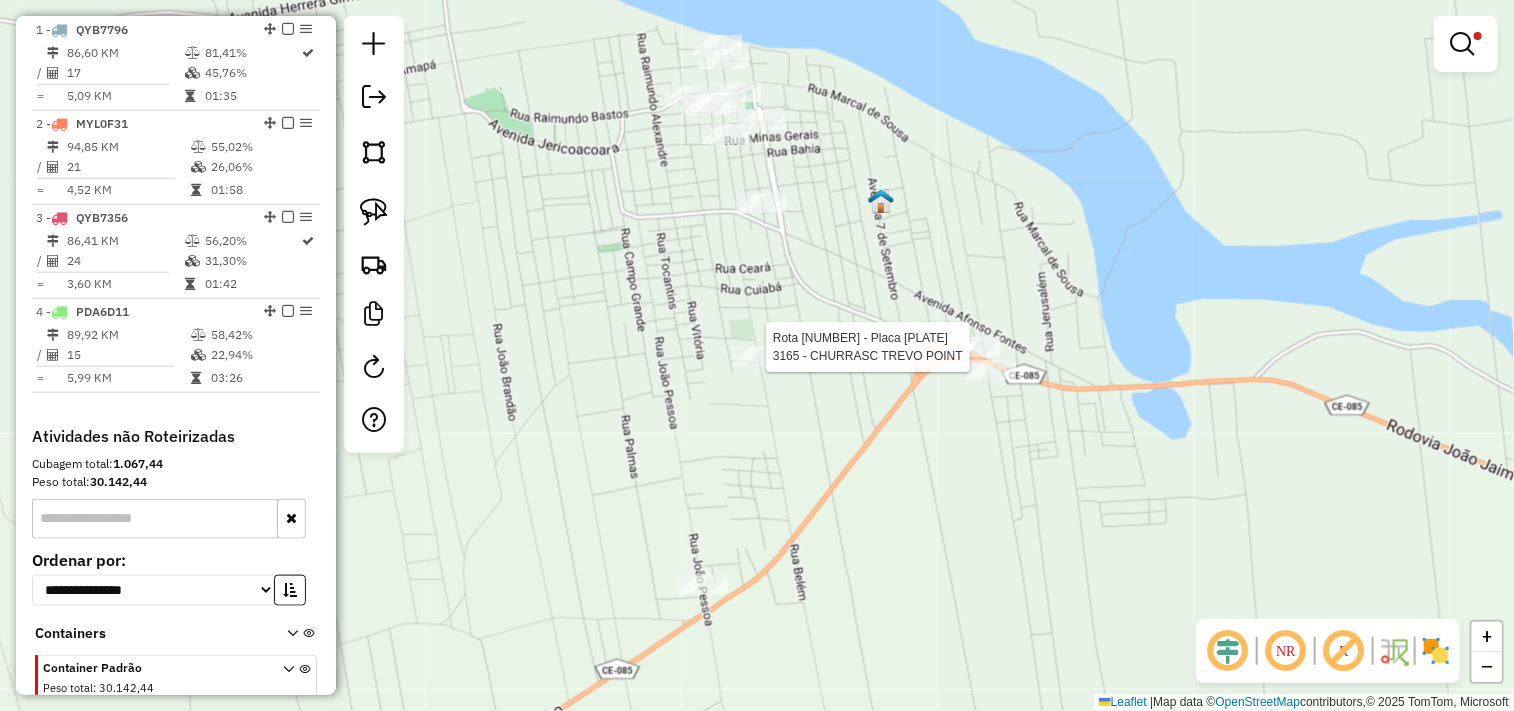 select on "**********" 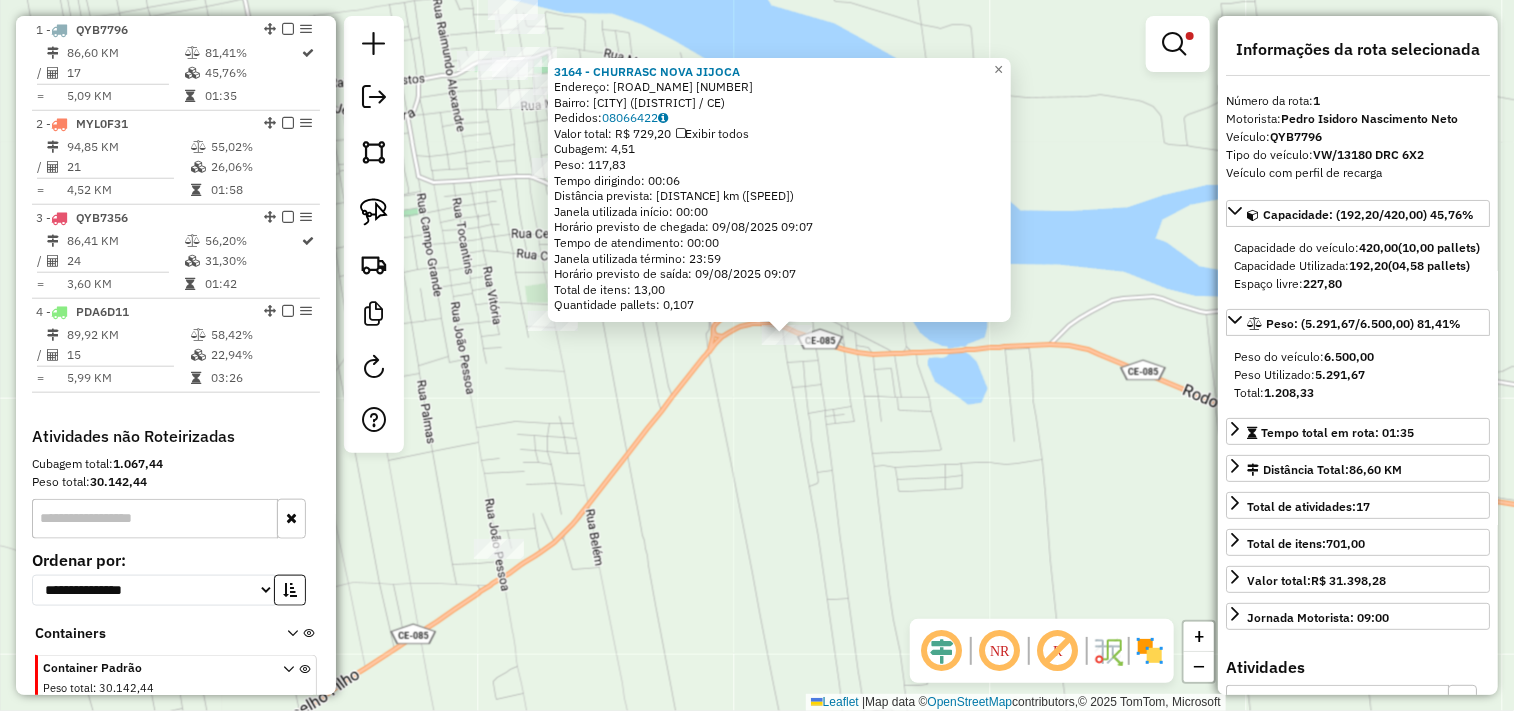 drag, startPoint x: 607, startPoint y: 538, endPoint x: 680, endPoint y: 432, distance: 128.7051 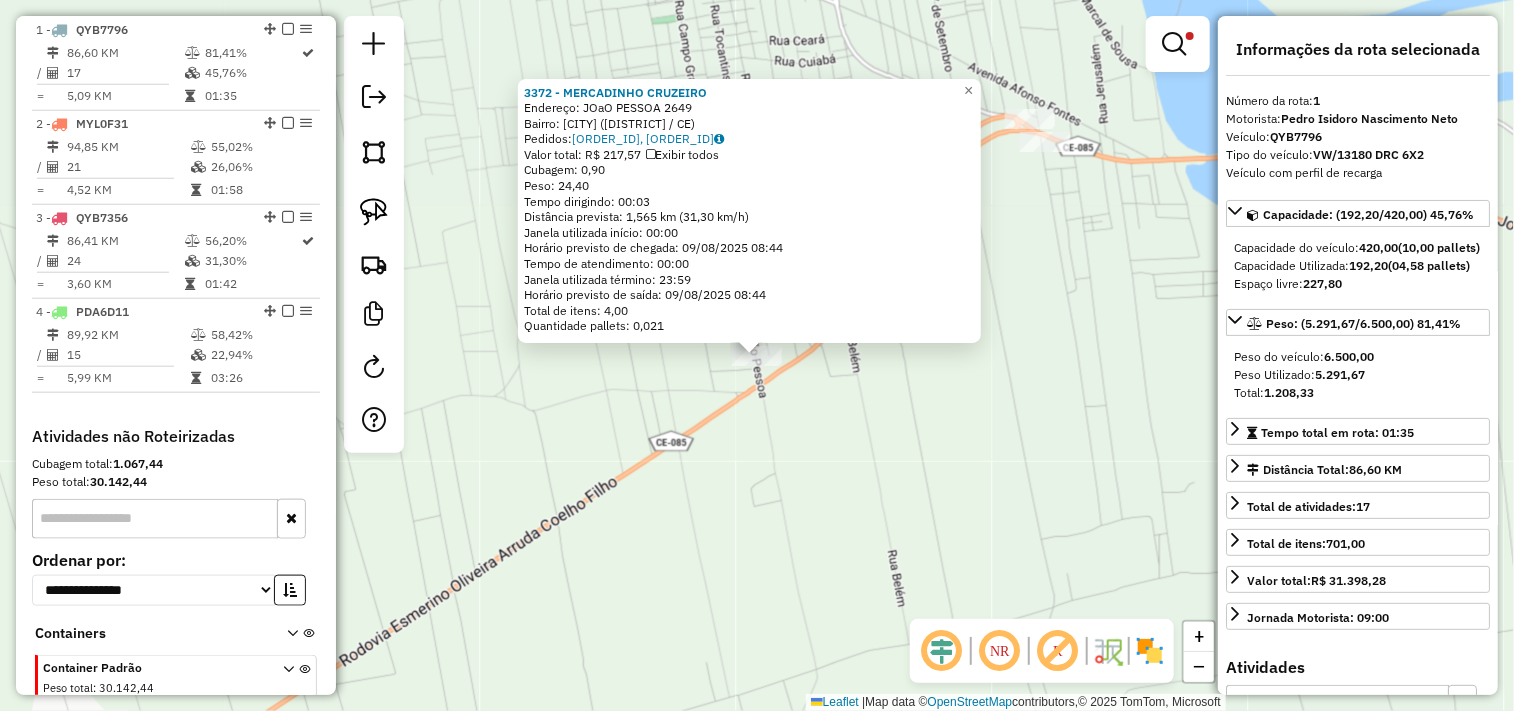 click on "3372 - MERCADINHO CRUZEIRO  Endereço:  JOaO PESSOA 2649   Bairro: CENTRO (JIJOCA DE JERICOACOARA / CE)   Pedidos:  08066293, 08066449   Valor total: R$ 217,57   Exibir todos   Cubagem: 0,90  Peso: 24,40  Tempo dirigindo: 00:03   Distância prevista: 1,565 km (31,30 km/h)   Janela utilizada início: 00:00   Horário previsto de chegada: 09/08/2025 08:44   Tempo de atendimento: 00:00   Janela utilizada término: 23:59   Horário previsto de saída: 09/08/2025 08:44   Total de itens: 4,00   Quantidade pallets: 0,021  × Limpar filtros Janela de atendimento Grade de atendimento Capacidade Transportadoras Veículos Cliente Pedidos  Rotas Selecione os dias de semana para filtrar as janelas de atendimento  Seg   Ter   Qua   Qui   Sex   Sáb   Dom  Informe o período da janela de atendimento: De: Até:  Filtrar exatamente a janela do cliente  Considerar janela de atendimento padrão  Selecione os dias de semana para filtrar as grades de atendimento  Seg   Ter   Qua   Qui   Sex   Sáb   Dom   Peso mínimo:   De:  De:" 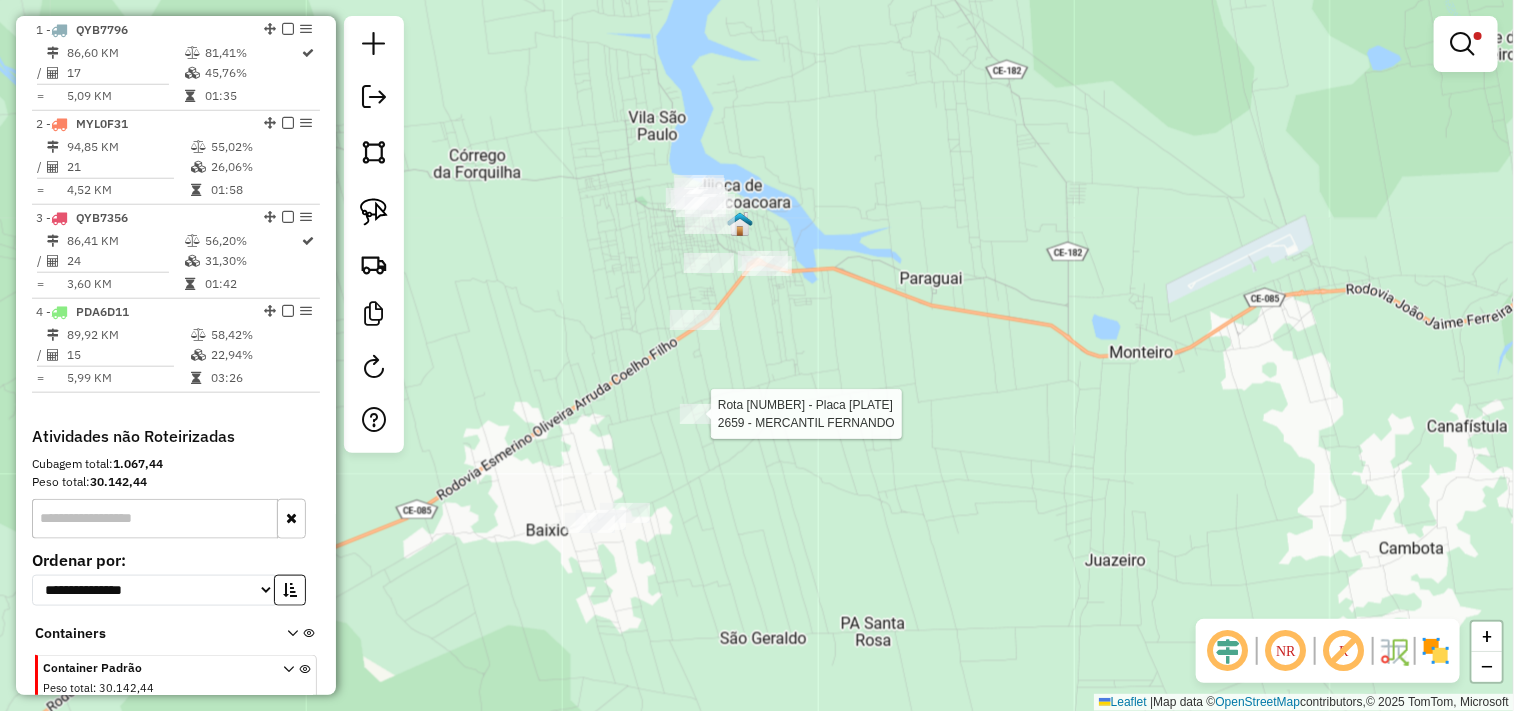 select on "**********" 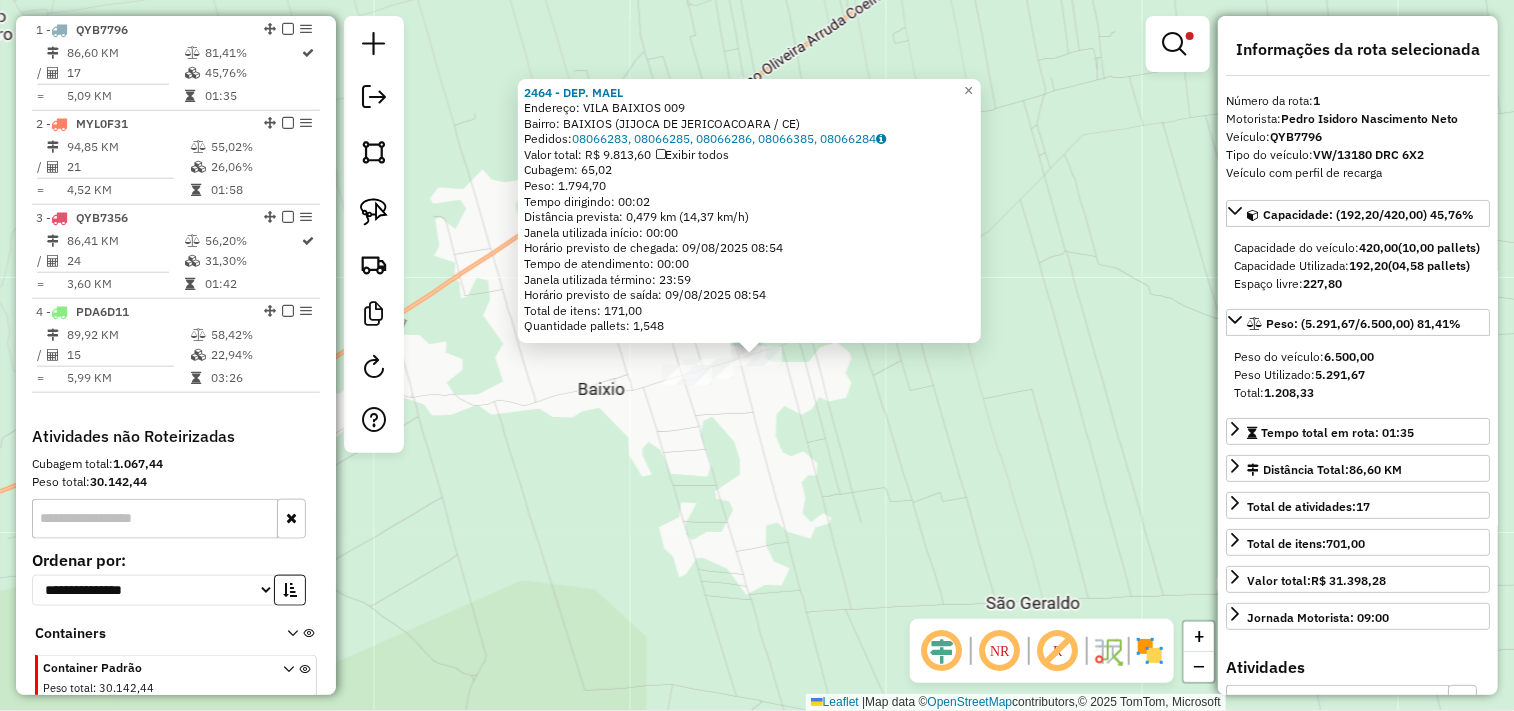 click on "2464 - DEP. MAEL  Endereço:  VILA BAIXIOS 009   Bairro: BAIXIOS (JIJOCA DE JERICOACOARA / CE)   Pedidos:  08066283, 08066285, 08066286, 08066385, 08066284   Valor total: R$ 9.813,60   Exibir todos   Cubagem: 65,02  Peso: 1.794,70  Tempo dirigindo: 00:02   Distância prevista: 0,479 km (14,37 km/h)   Janela utilizada início: 00:00   Horário previsto de chegada: 09/08/2025 08:54   Tempo de atendimento: 00:00   Janela utilizada término: 23:59   Horário previsto de saída: 09/08/2025 08:54   Total de itens: 171,00   Quantidade pallets: 1,548  × Limpar filtros Janela de atendimento Grade de atendimento Capacidade Transportadoras Veículos Cliente Pedidos  Rotas Selecione os dias de semana para filtrar as janelas de atendimento  Seg   Ter   Qua   Qui   Sex   Sáb   Dom  Informe o período da janela de atendimento: De: Até:  Filtrar exatamente a janela do cliente  Considerar janela de atendimento padrão  Selecione os dias de semana para filtrar as grades de atendimento  Seg   Ter   Qua   Qui   Sex   Sáb  +" 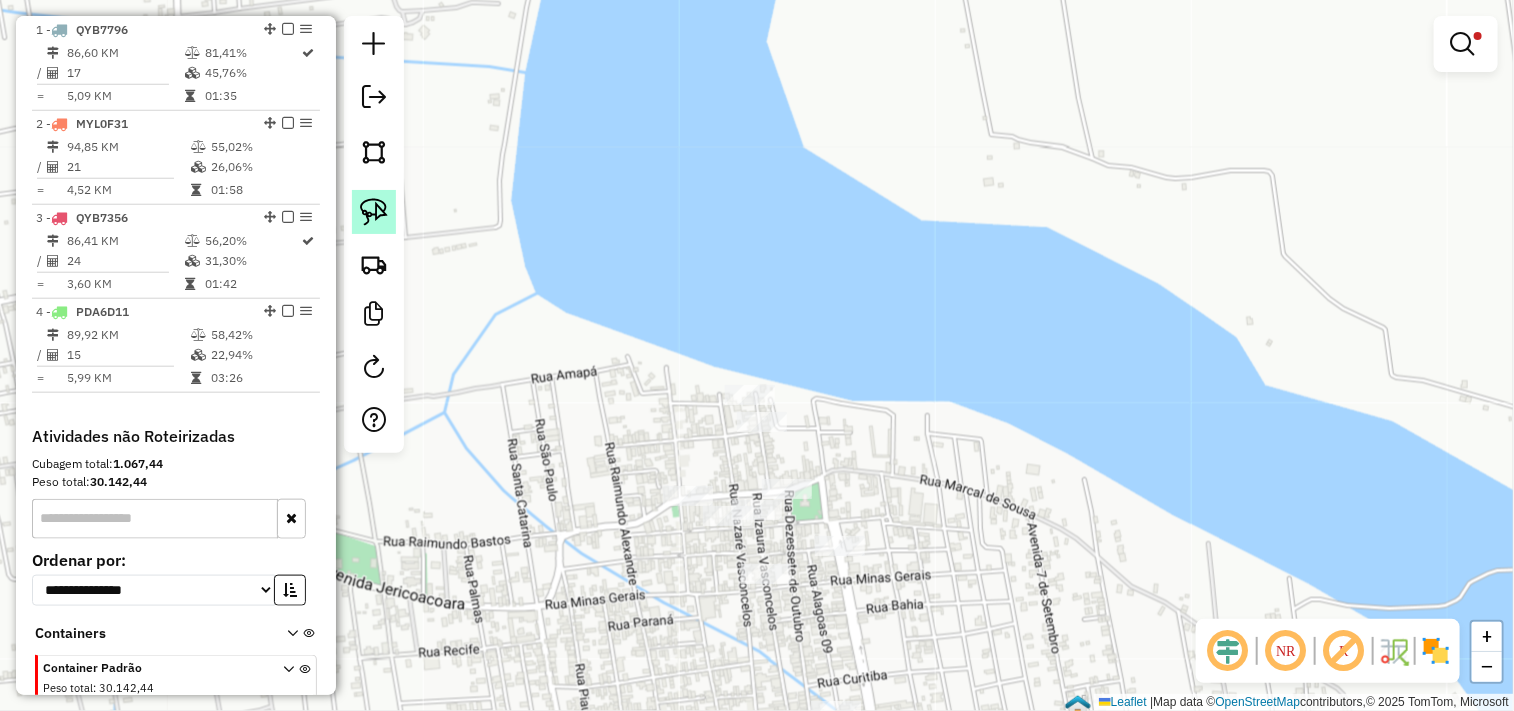 click 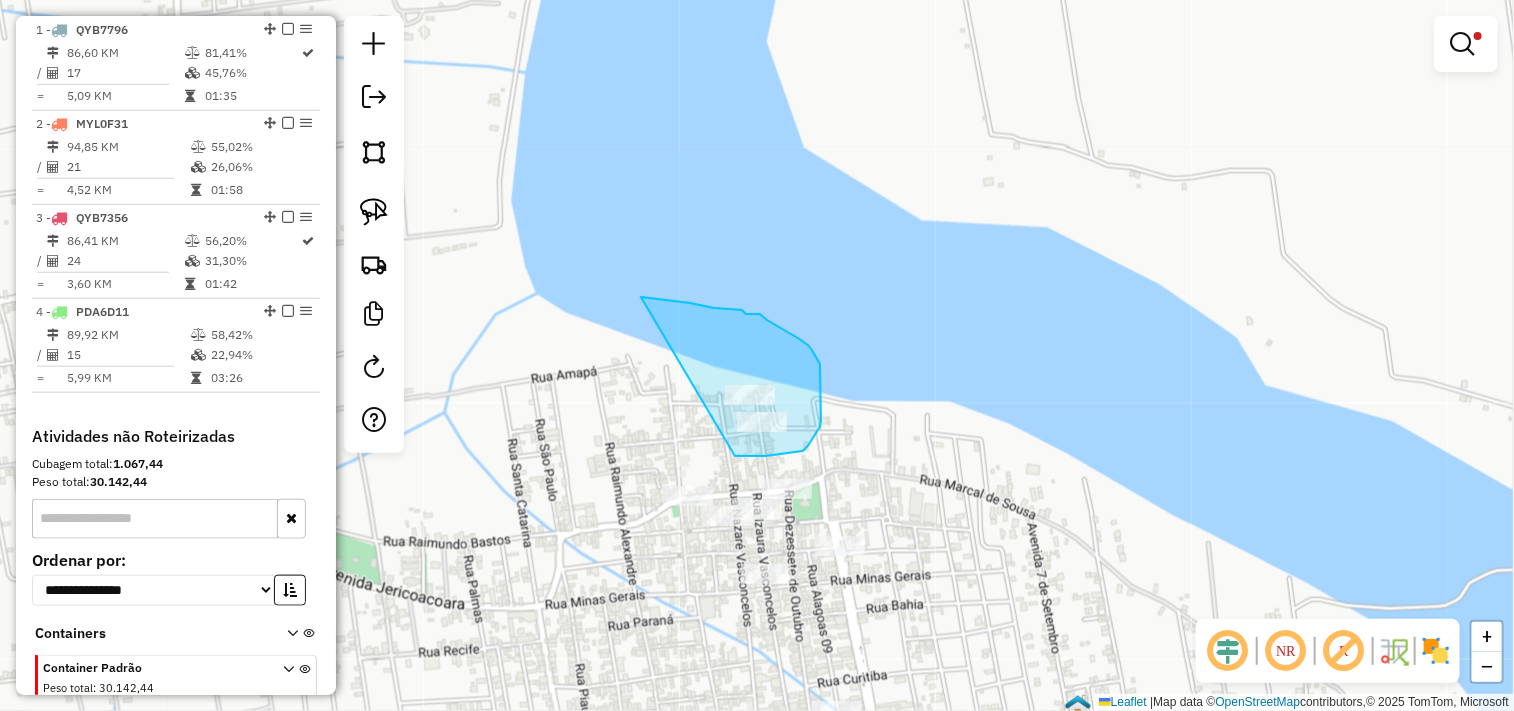 drag, startPoint x: 737, startPoint y: 310, endPoint x: 684, endPoint y: 437, distance: 137.6154 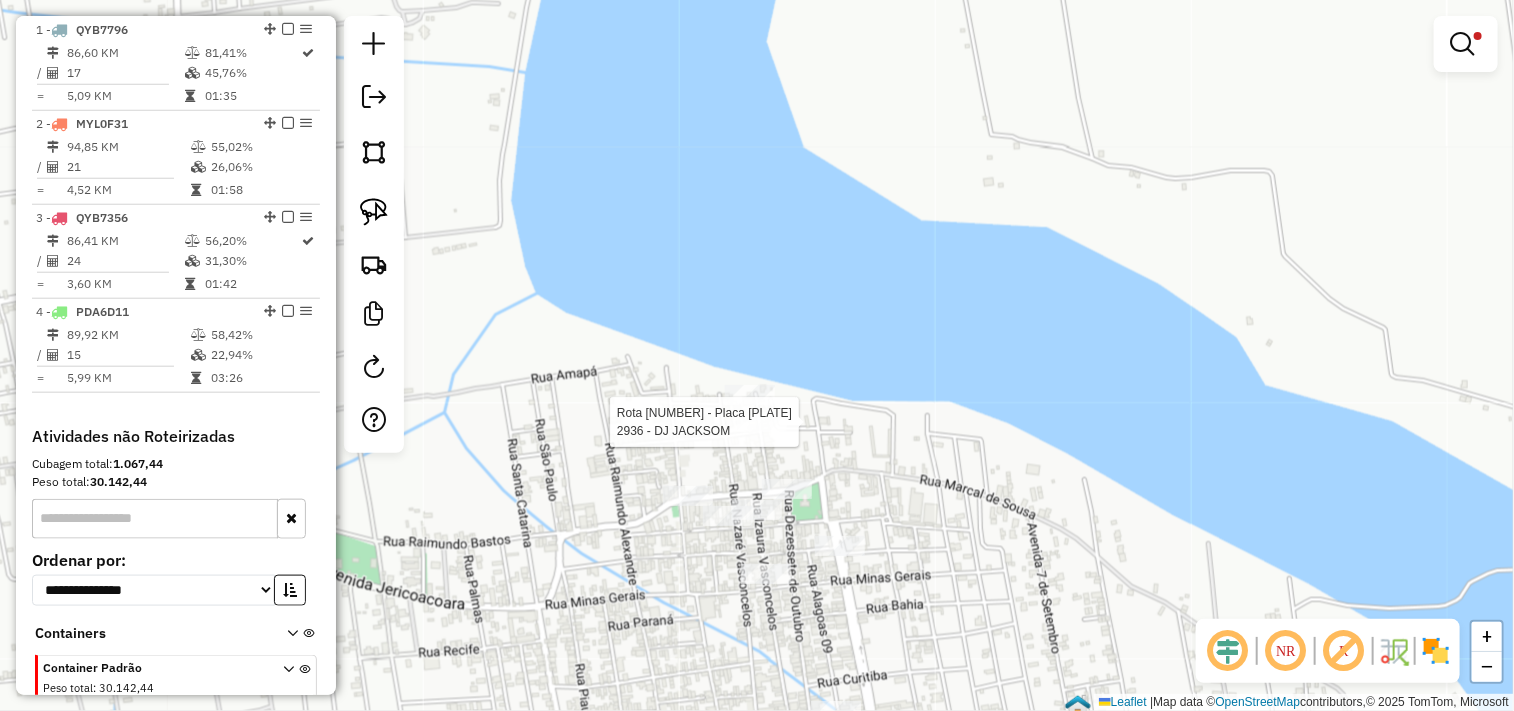 select on "**********" 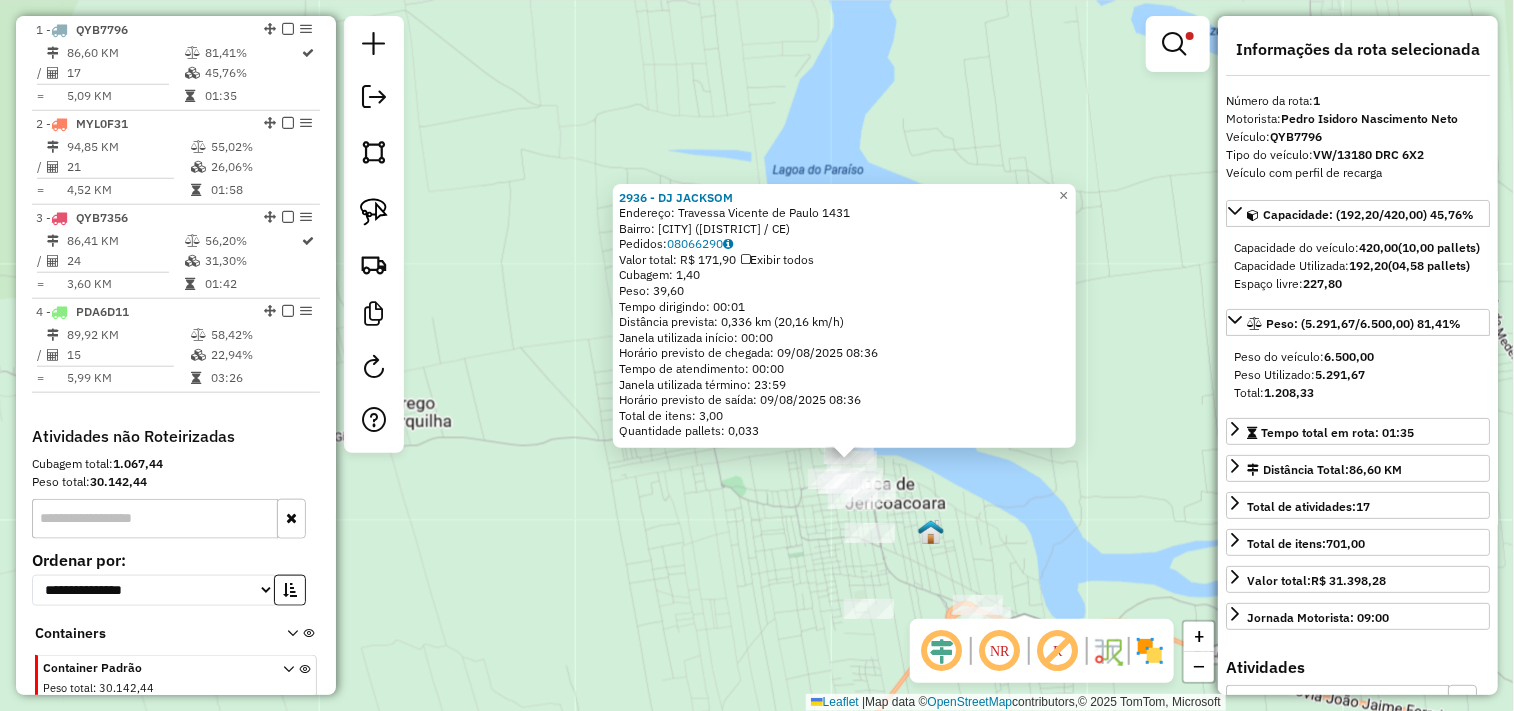 click on "2936 - DJ JACKSOM  Endereço:  Travessa Vicente de Paulo 1431   Bairro: CENTRO (JIJOCA DE JERICOACOARA / CE)   Pedidos:  08066290   Valor total: R$ 171,90   Exibir todos   Cubagem: 1,40  Peso: 39,60  Tempo dirigindo: 00:01   Distância prevista: 0,336 km (20,16 km/h)   Janela utilizada início: 00:00   Horário previsto de chegada: 09/08/2025 08:36   Tempo de atendimento: 00:00   Janela utilizada término: 23:59   Horário previsto de saída: 09/08/2025 08:36   Total de itens: 3,00   Quantidade pallets: 0,033  × Limpar filtros Janela de atendimento Grade de atendimento Capacidade Transportadoras Veículos Cliente Pedidos  Rotas Selecione os dias de semana para filtrar as janelas de atendimento  Seg   Ter   Qua   Qui   Sex   Sáb   Dom  Informe o período da janela de atendimento: De: Até:  Filtrar exatamente a janela do cliente  Considerar janela de atendimento padrão  Selecione os dias de semana para filtrar as grades de atendimento  Seg   Ter   Qua   Qui   Sex   Sáb   Dom   Peso mínimo:   De:   Até:" 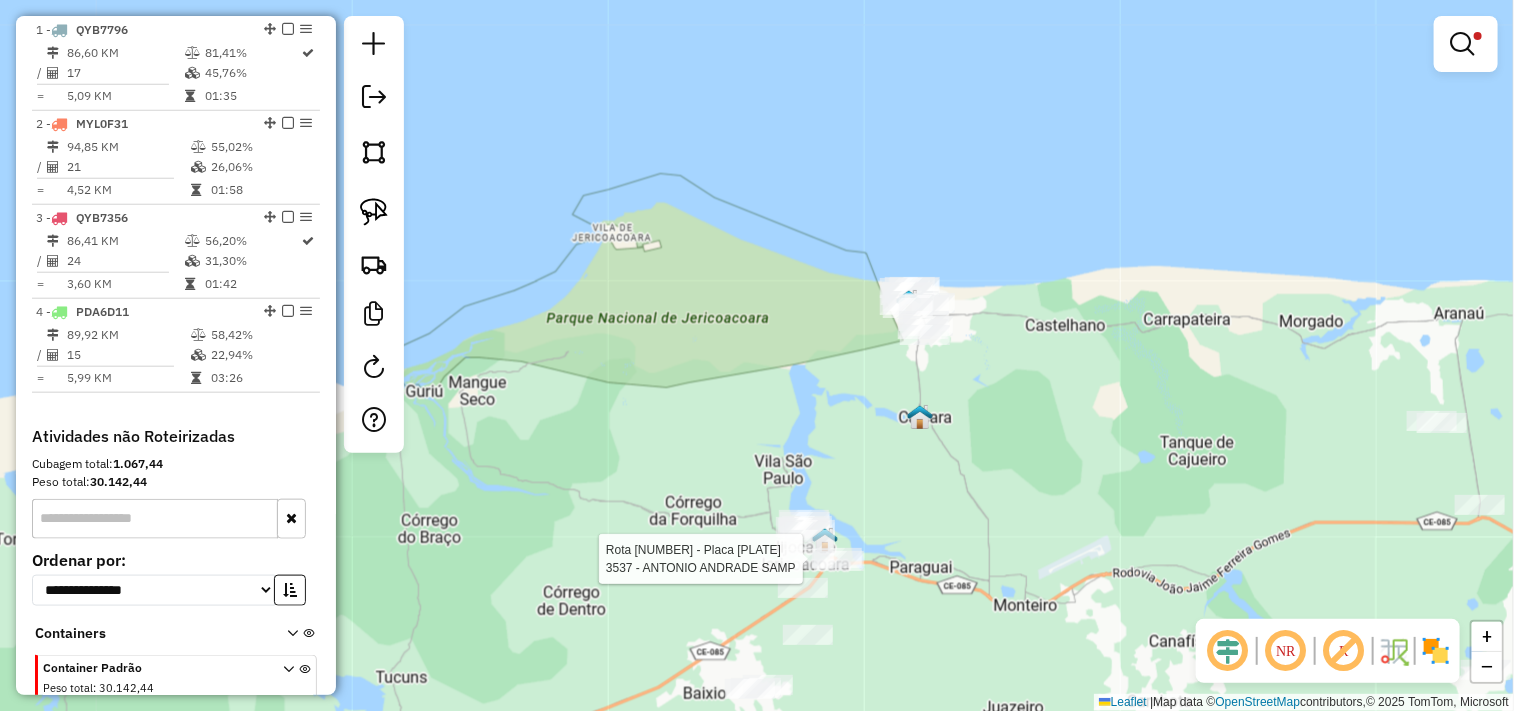 select on "**********" 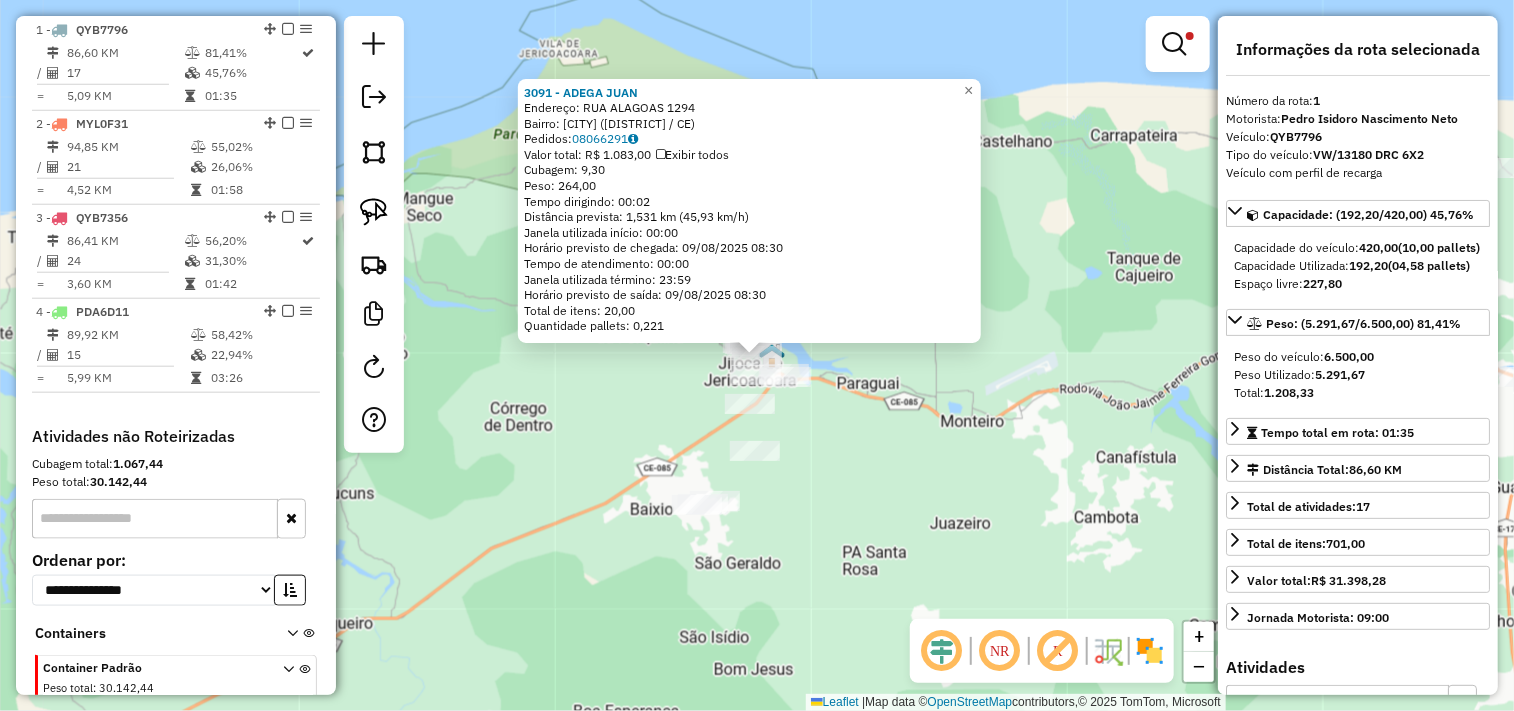 drag, startPoint x: 833, startPoint y: 461, endPoint x: 783, endPoint y: 413, distance: 69.31089 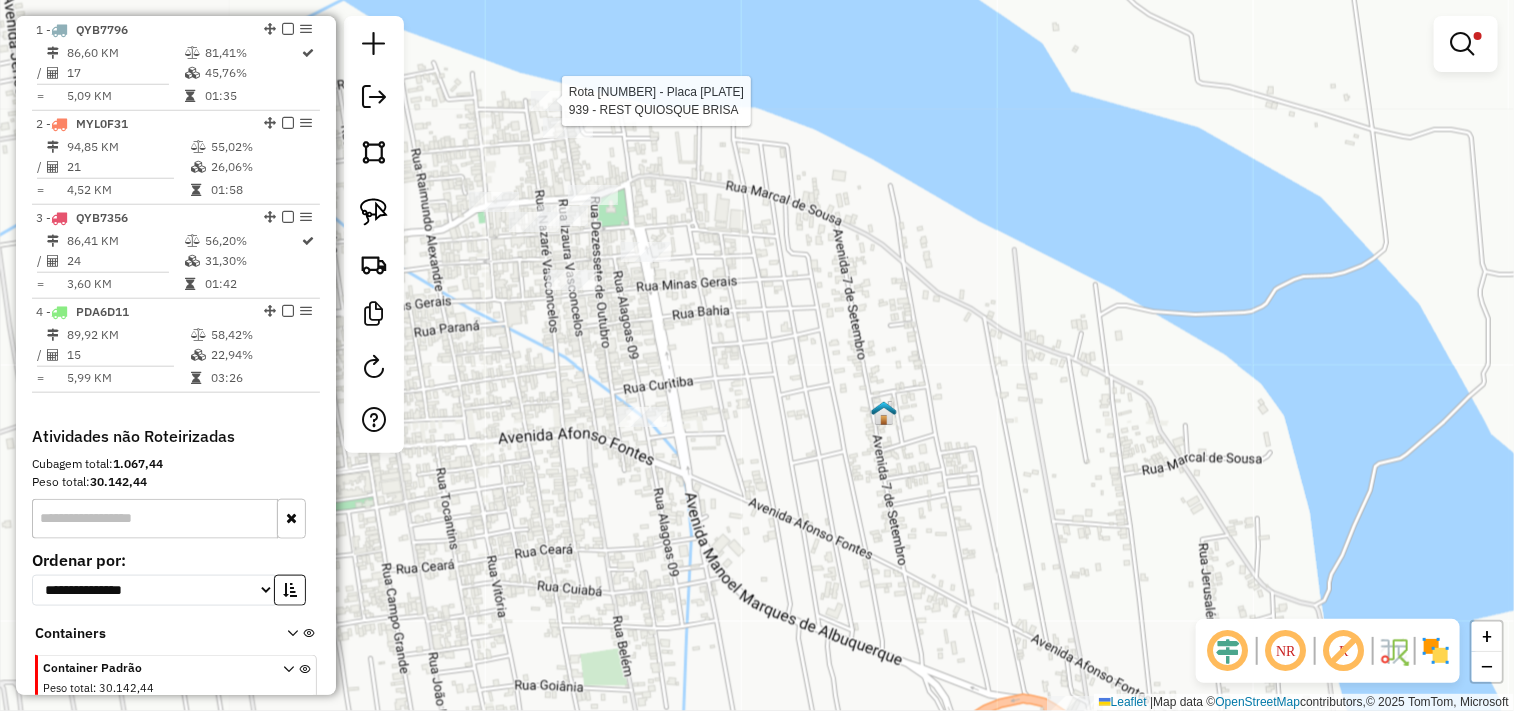 select on "**********" 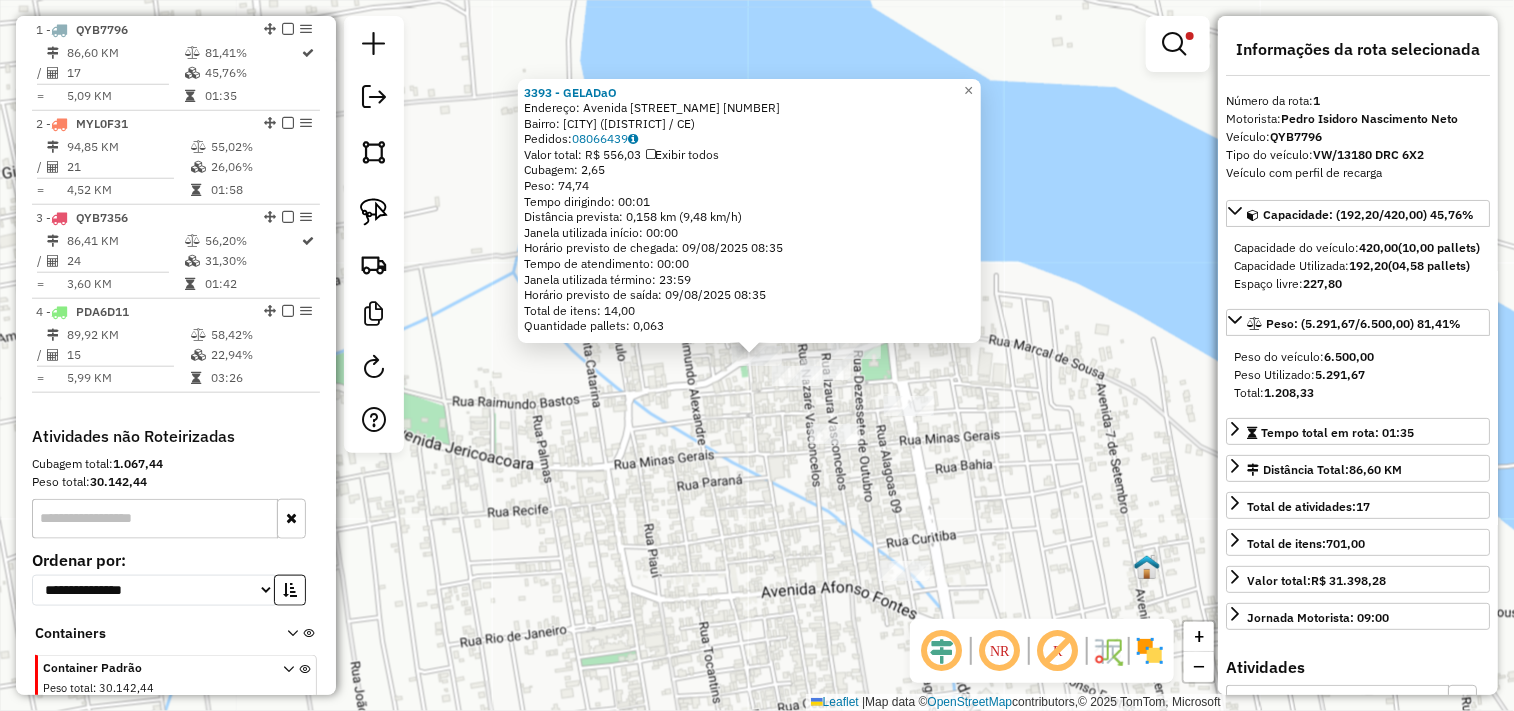 click on "3393 - GELADaO  Endereço:  Avenida Manoel Teixeira 151   Bairro: CENTRO (JIJOCA DE JERICOACOARA / CE)   Pedidos:  08066439   Valor total: R$ 556,03   Exibir todos   Cubagem: 2,65  Peso: 74,74  Tempo dirigindo: 00:01   Distância prevista: 0,158 km (9,48 km/h)   Janela utilizada início: 00:00   Horário previsto de chegada: 09/08/2025 08:35   Tempo de atendimento: 00:00   Janela utilizada término: 23:59   Horário previsto de saída: 09/08/2025 08:35   Total de itens: 14,00   Quantidade pallets: 0,063  × Limpar filtros Janela de atendimento Grade de atendimento Capacidade Transportadoras Veículos Cliente Pedidos  Rotas Selecione os dias de semana para filtrar as janelas de atendimento  Seg   Ter   Qua   Qui   Sex   Sáb   Dom  Informe o período da janela de atendimento: De: Até:  Filtrar exatamente a janela do cliente  Considerar janela de atendimento padrão  Selecione os dias de semana para filtrar as grades de atendimento  Seg   Ter   Qua   Qui   Sex   Sáb   Dom   Peso mínimo:   Peso máximo:  De:" 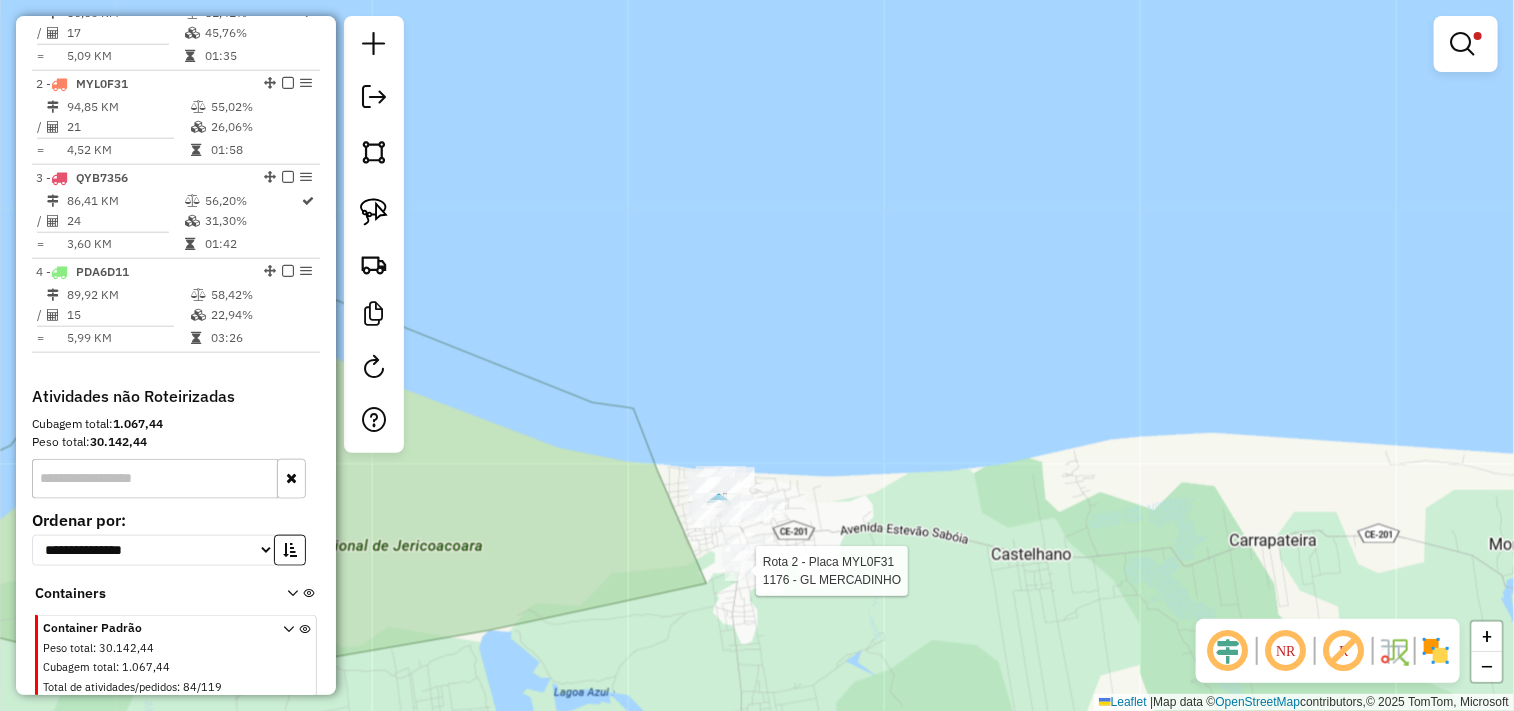 select on "**********" 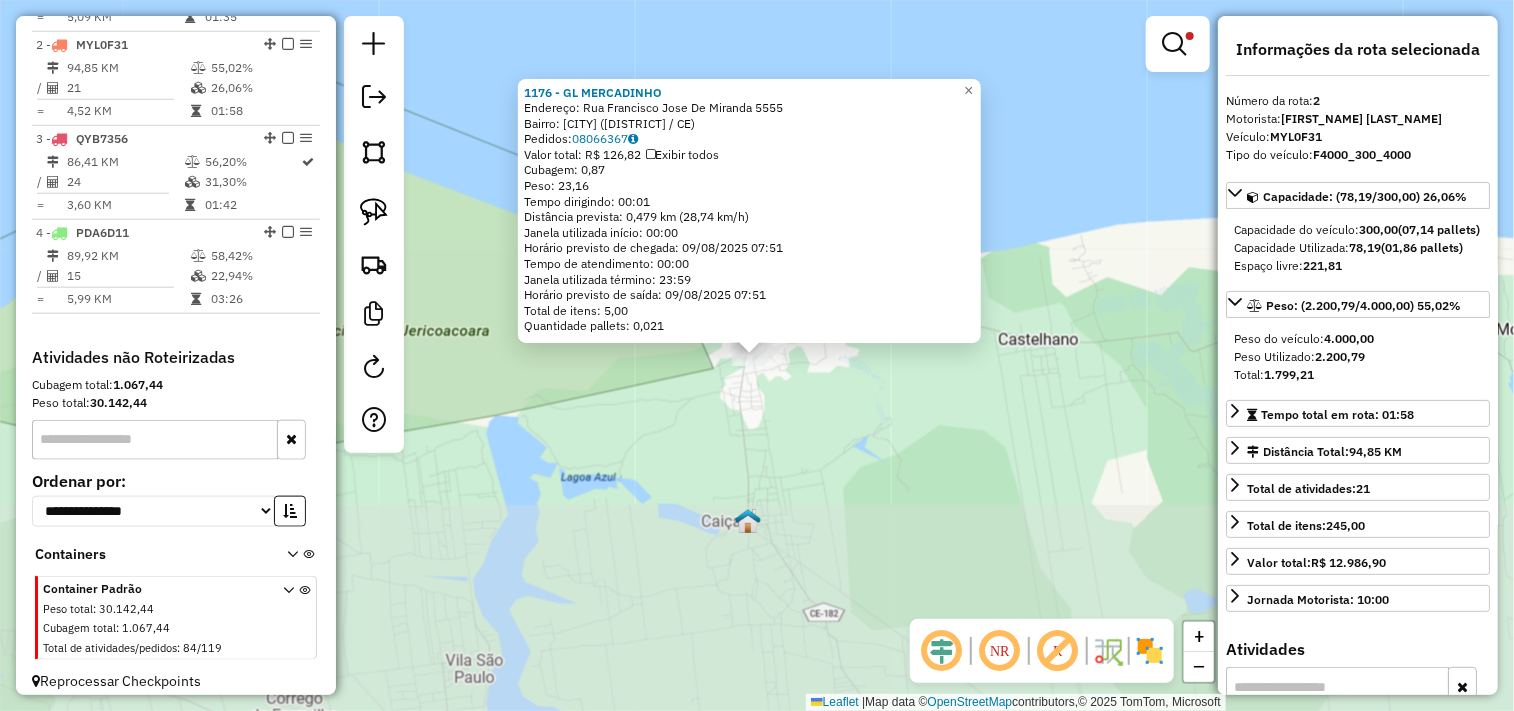 scroll, scrollTop: 864, scrollLeft: 0, axis: vertical 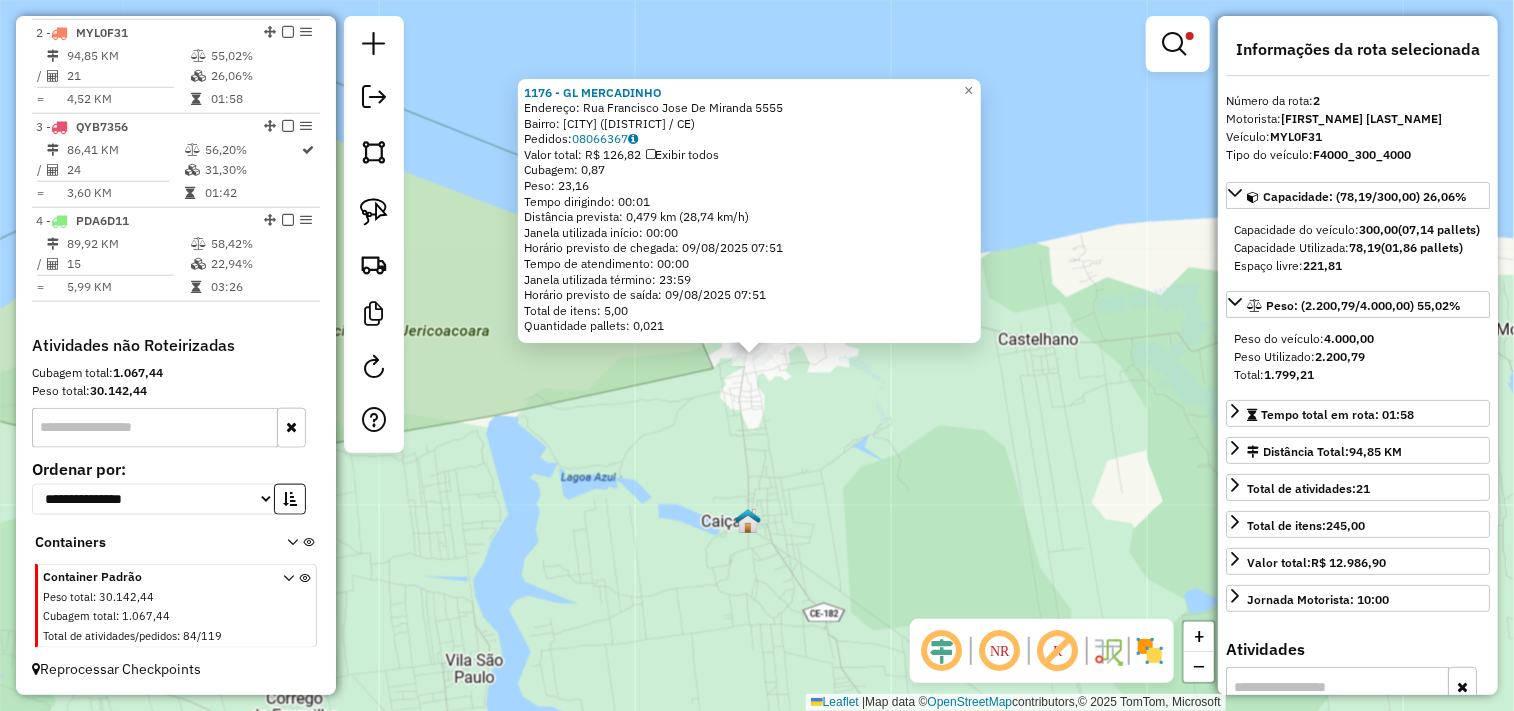 click on "1176 - GL MERCADINHO  Endereço:  Rua Francisco Jose De Miranda 5555   Bairro: PREA (CRUZ / CE)   Pedidos:  08066367   Valor total: R$ 126,82   Exibir todos   Cubagem: 0,87  Peso: 23,16  Tempo dirigindo: 00:01   Distância prevista: 0,479 km (28,74 km/h)   Janela utilizada início: 00:00   Horário previsto de chegada: 09/08/2025 07:51   Tempo de atendimento: 00:00   Janela utilizada término: 23:59   Horário previsto de saída: 09/08/2025 07:51   Total de itens: 5,00   Quantidade pallets: 0,021  × Limpar filtros Janela de atendimento Grade de atendimento Capacidade Transportadoras Veículos Cliente Pedidos  Rotas Selecione os dias de semana para filtrar as janelas de atendimento  Seg   Ter   Qua   Qui   Sex   Sáb   Dom  Informe o período da janela de atendimento: De: Até:  Filtrar exatamente a janela do cliente  Considerar janela de atendimento padrão  Selecione os dias de semana para filtrar as grades de atendimento  Seg   Ter   Qua   Qui   Sex   Sáb   Dom   Peso mínimo:   Peso máximo:   De:   De:" 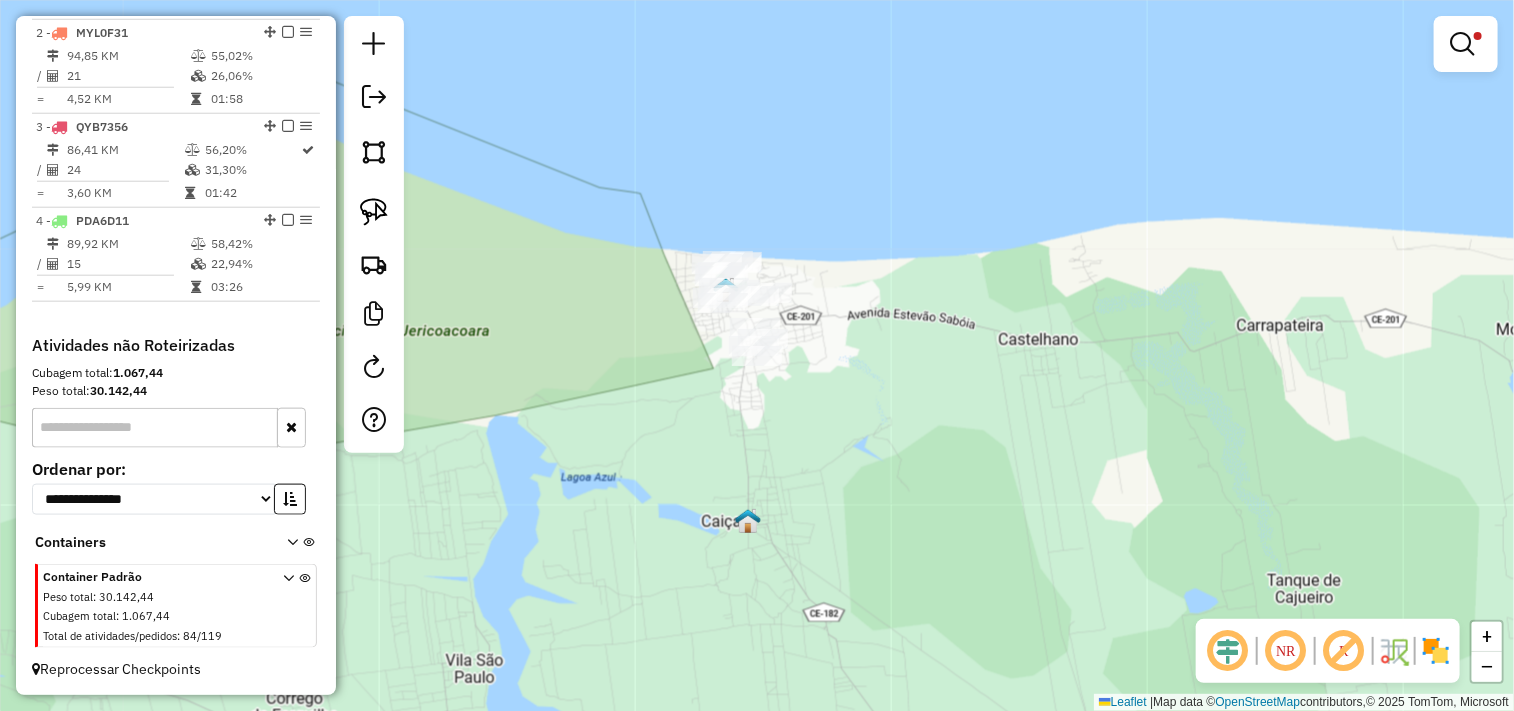 click on "1176 - GL MERCADINHO  Endereço:  Rua Francisco Jose De Miranda 5555   Bairro: PREA (CRUZ / CE)   Pedidos:  08066367   Valor total: R$ 126,82   Exibir todos   Cubagem: 0,87  Peso: 23,16  Tempo dirigindo: 00:01   Distância prevista: 0,479 km (28,74 km/h)   Janela utilizada início: 00:00   Horário previsto de chegada: 09/08/2025 07:51   Tempo de atendimento: 00:00   Janela utilizada término: 23:59   Horário previsto de saída: 09/08/2025 07:51   Total de itens: 5,00   Quantidade pallets: 0,021  × Limpar filtros Janela de atendimento Grade de atendimento Capacidade Transportadoras Veículos Cliente Pedidos  Rotas Selecione os dias de semana para filtrar as janelas de atendimento  Seg   Ter   Qua   Qui   Sex   Sáb   Dom  Informe o período da janela de atendimento: De: Até:  Filtrar exatamente a janela do cliente  Considerar janela de atendimento padrão  Selecione os dias de semana para filtrar as grades de atendimento  Seg   Ter   Qua   Qui   Sex   Sáb   Dom   Peso mínimo:   Peso máximo:   De:   De:" 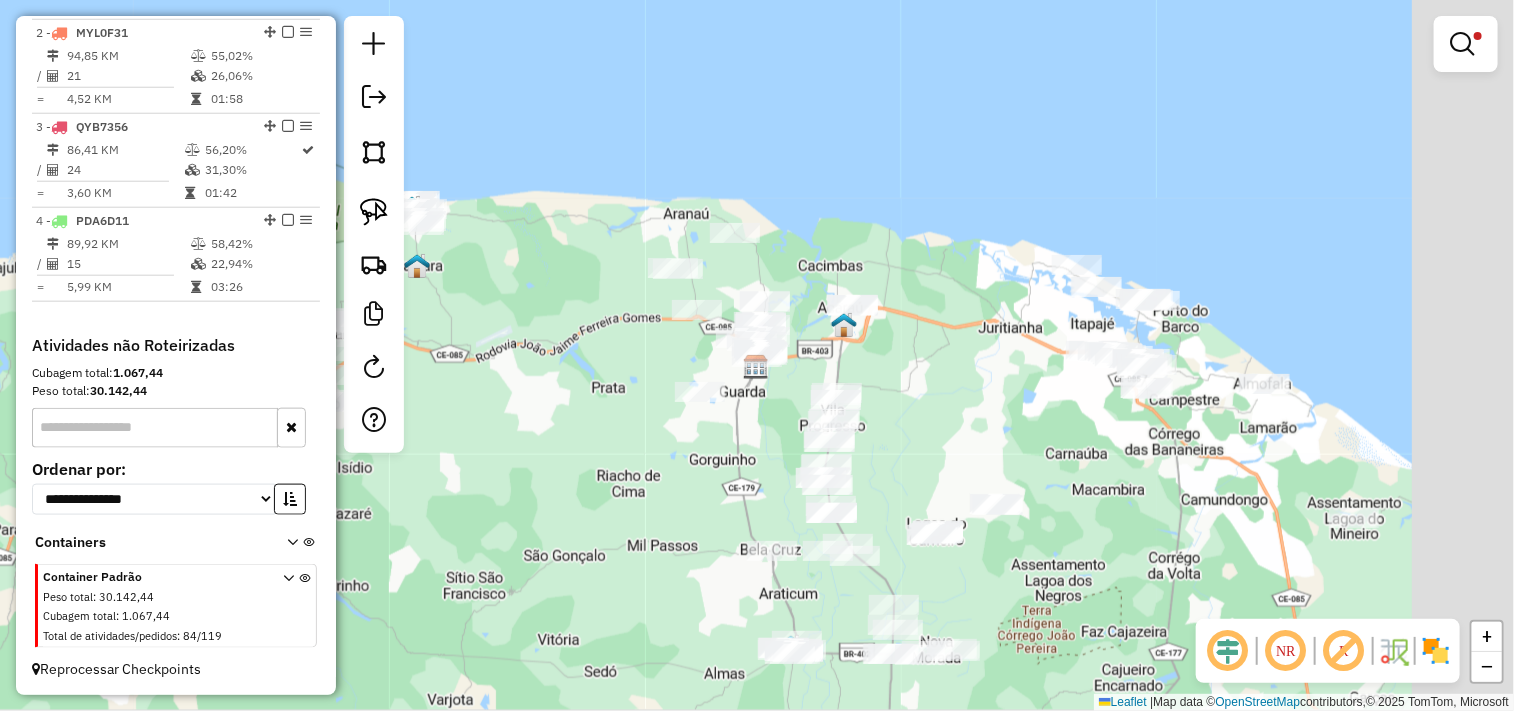 drag, startPoint x: 745, startPoint y: 460, endPoint x: 585, endPoint y: 418, distance: 165.42067 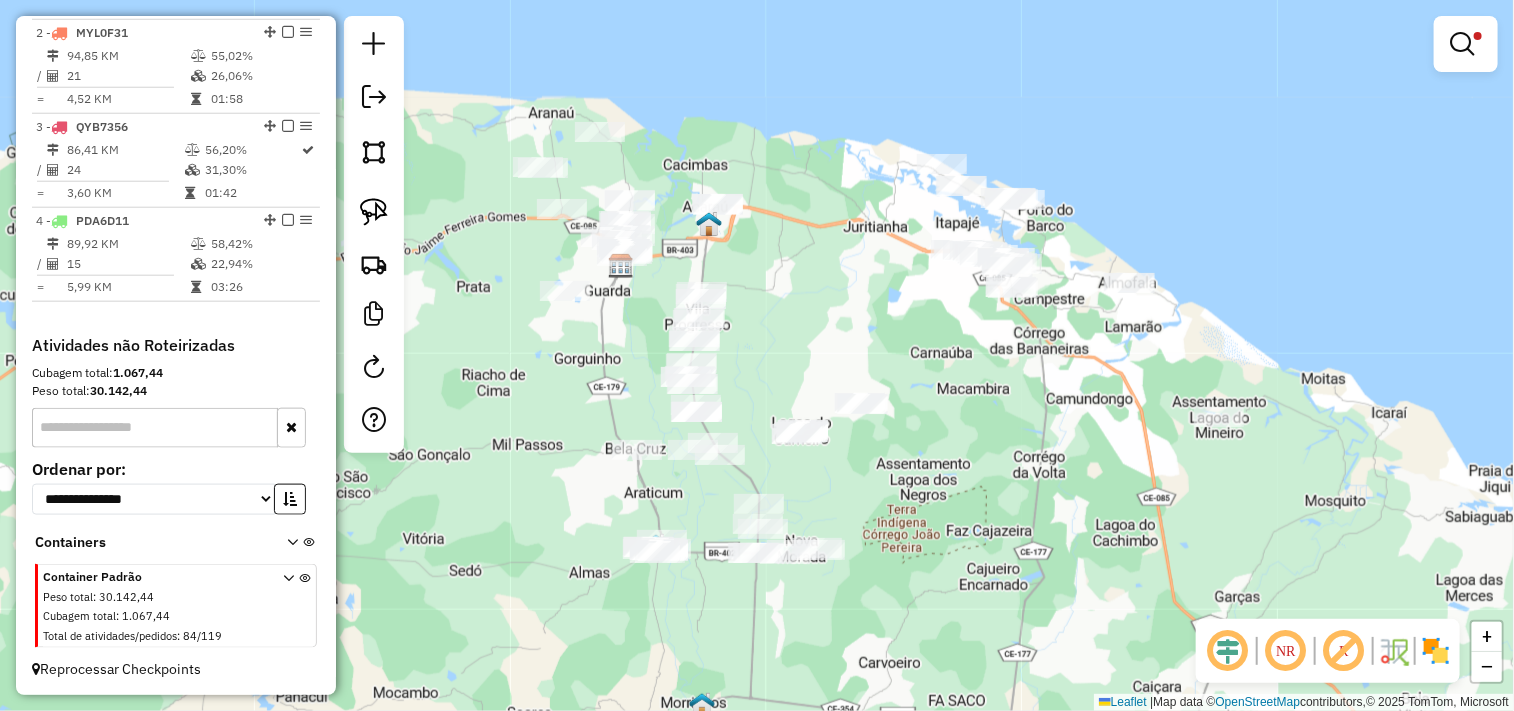 drag, startPoint x: 680, startPoint y: 487, endPoint x: 561, endPoint y: 395, distance: 150.41609 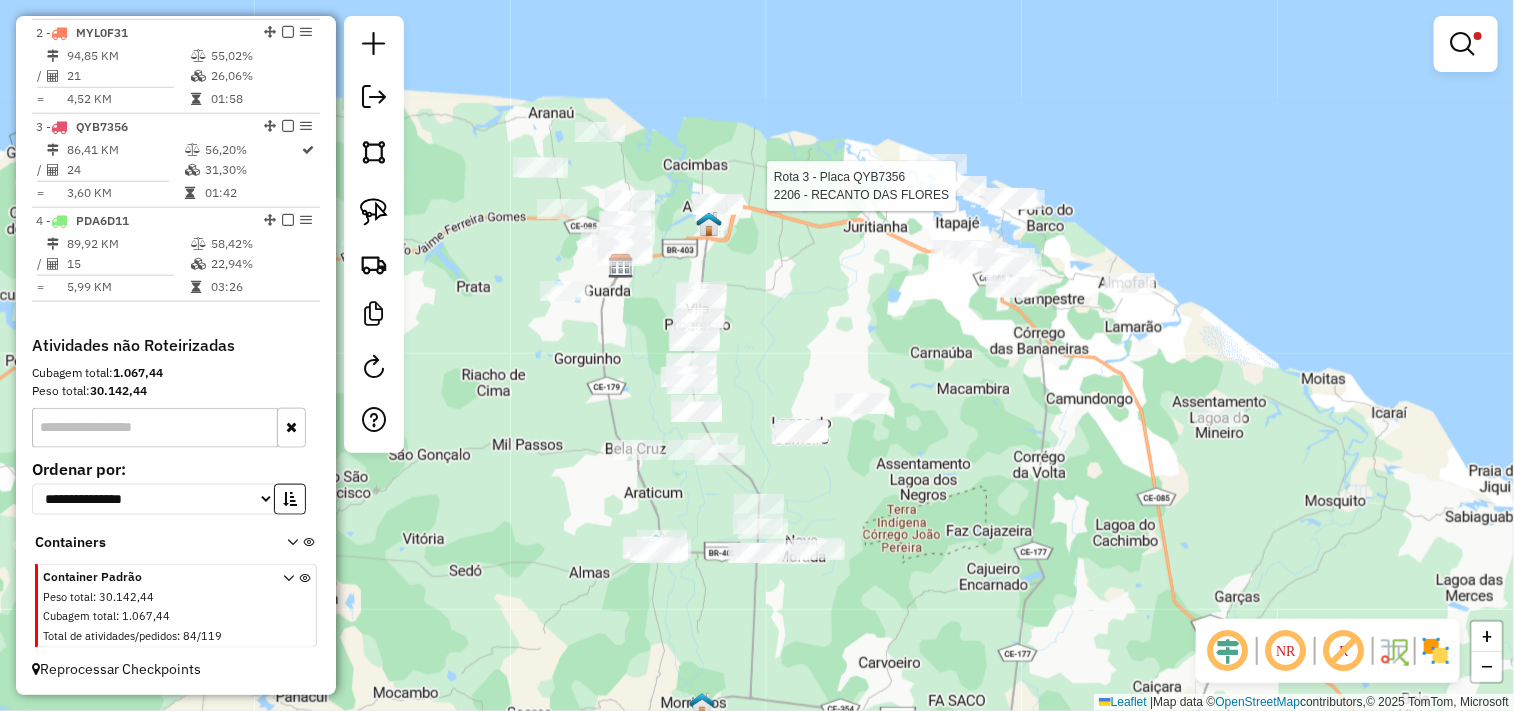 select on "**********" 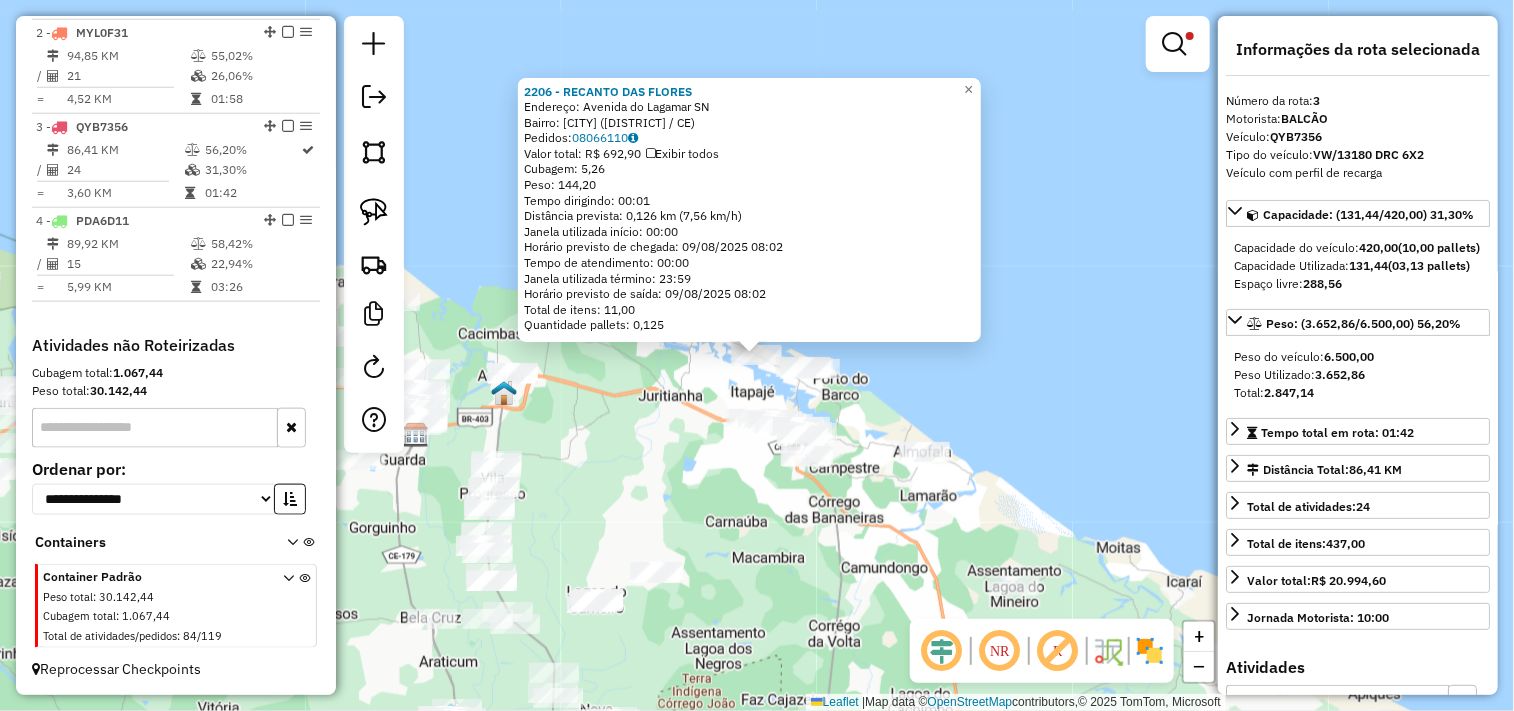 click on "2206 - RECANTO DAS FLORES  Endereço:  Avenida do Lagamar SN   Bairro: GUAGIRU (ITAREMA / CE)   Pedidos:  08066110   Valor total: R$ 692,90   Exibir todos   Cubagem: 5,26  Peso: 144,20  Tempo dirigindo: 00:01   Distância prevista: 0,126 km (7,56 km/h)   Janela utilizada início: 00:00   Horário previsto de chegada: 09/08/2025 08:02   Tempo de atendimento: 00:00   Janela utilizada término: 23:59   Horário previsto de saída: 09/08/2025 08:02   Total de itens: 11,00   Quantidade pallets: 0,125  × Limpar filtros Janela de atendimento Grade de atendimento Capacidade Transportadoras Veículos Cliente Pedidos  Rotas Selecione os dias de semana para filtrar as janelas de atendimento  Seg   Ter   Qua   Qui   Sex   Sáb   Dom  Informe o período da janela de atendimento: De: Até:  Filtrar exatamente a janela do cliente  Considerar janela de atendimento padrão  Selecione os dias de semana para filtrar as grades de atendimento  Seg   Ter   Qua   Qui   Sex   Sáb   Dom   Peso mínimo:   Peso máximo:   De:   De:" 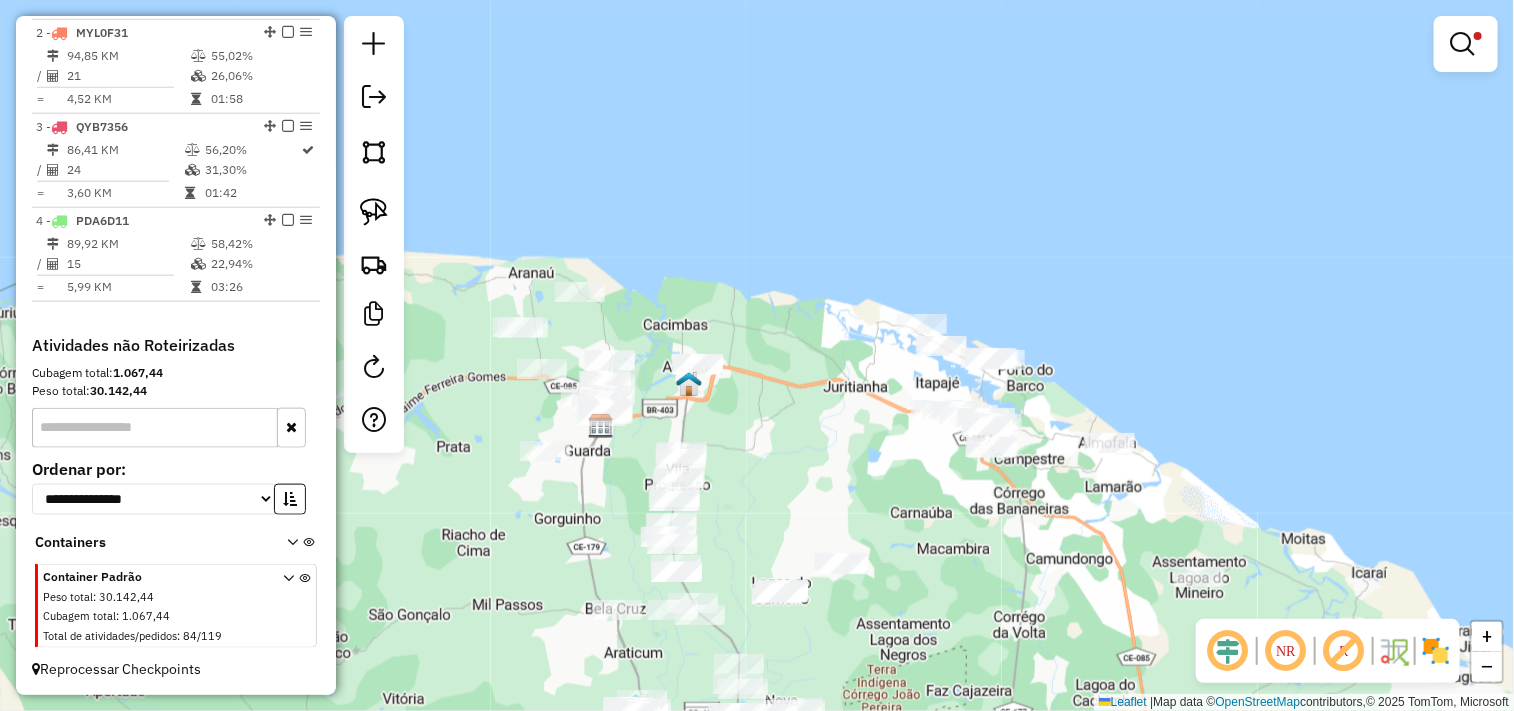 drag, startPoint x: 697, startPoint y: 478, endPoint x: 752, endPoint y: 467, distance: 56.089214 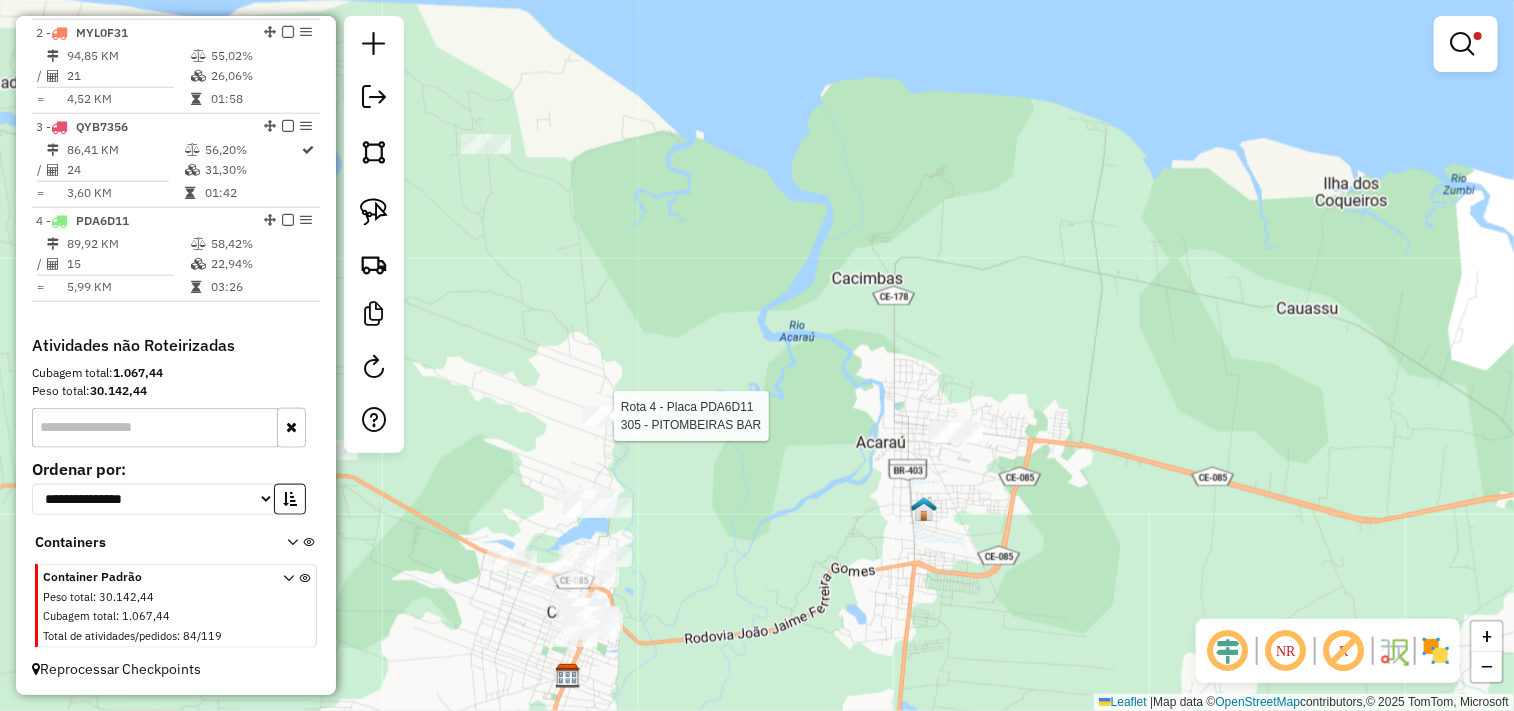 select on "**********" 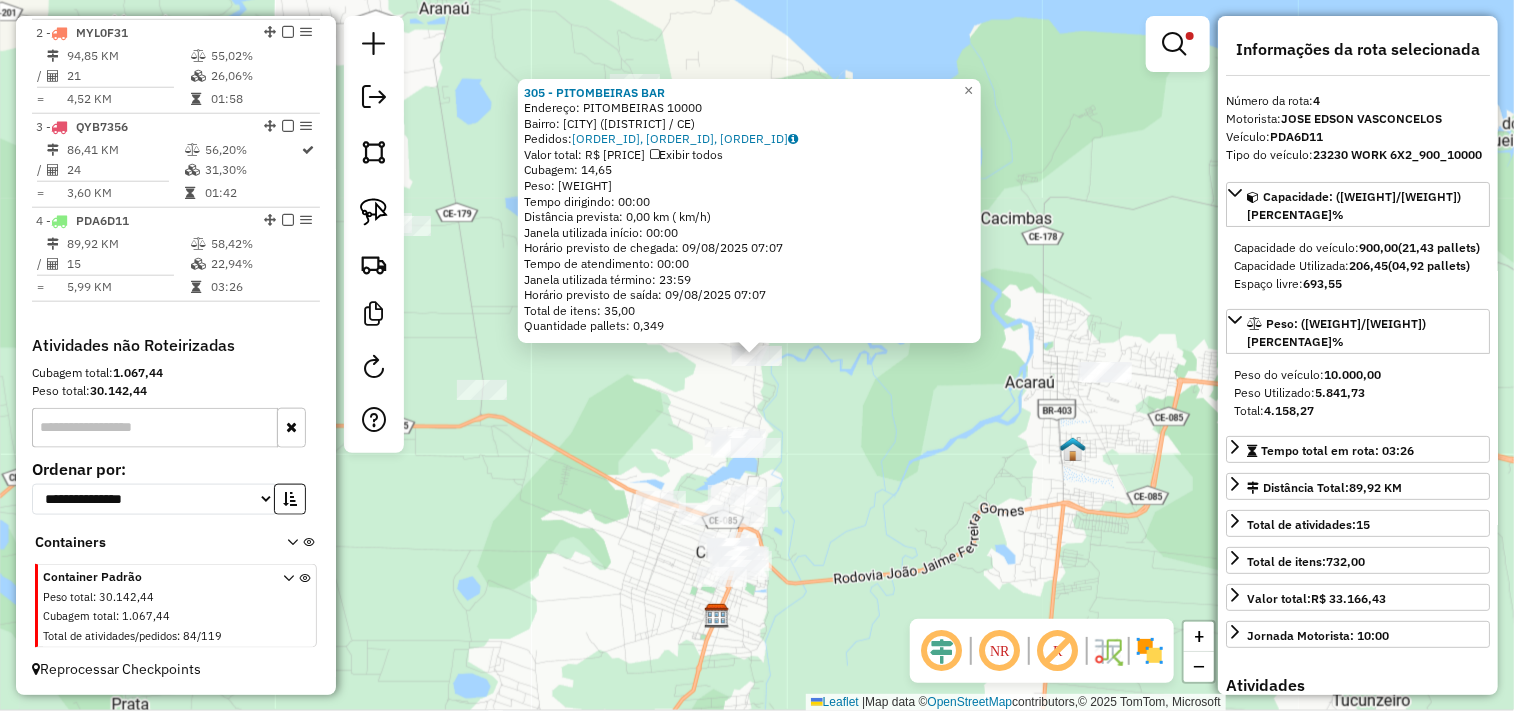 click on "305 - PITOMBEIRAS BAR  Endereço:  PITOMBEIRAS 10000   Bairro: PITOMBEIRAS (CRUZ / CE)   Pedidos:  08066247, 08066248, 08066358   Valor total: R$ 1.756,60   Exibir todos   Cubagem: 14,65  Peso: 417,00  Tempo dirigindo: 00:00   Distância prevista: 0,00 km ( km/h)   Janela utilizada início: 00:00   Horário previsto de chegada: 09/08/2025 07:07   Tempo de atendimento: 00:00   Janela utilizada término: 23:59   Horário previsto de saída: 09/08/2025 07:07   Total de itens: 35,00   Quantidade pallets: 0,349  × Limpar filtros Janela de atendimento Grade de atendimento Capacidade Transportadoras Veículos Cliente Pedidos  Rotas Selecione os dias de semana para filtrar as janelas de atendimento  Seg   Ter   Qua   Qui   Sex   Sáb   Dom  Informe o período da janela de atendimento: De: Até:  Filtrar exatamente a janela do cliente  Considerar janela de atendimento padrão  Selecione os dias de semana para filtrar as grades de atendimento  Seg   Ter   Qua   Qui   Sex   Sáb   Dom   Peso mínimo:   Peso máximo:  +" 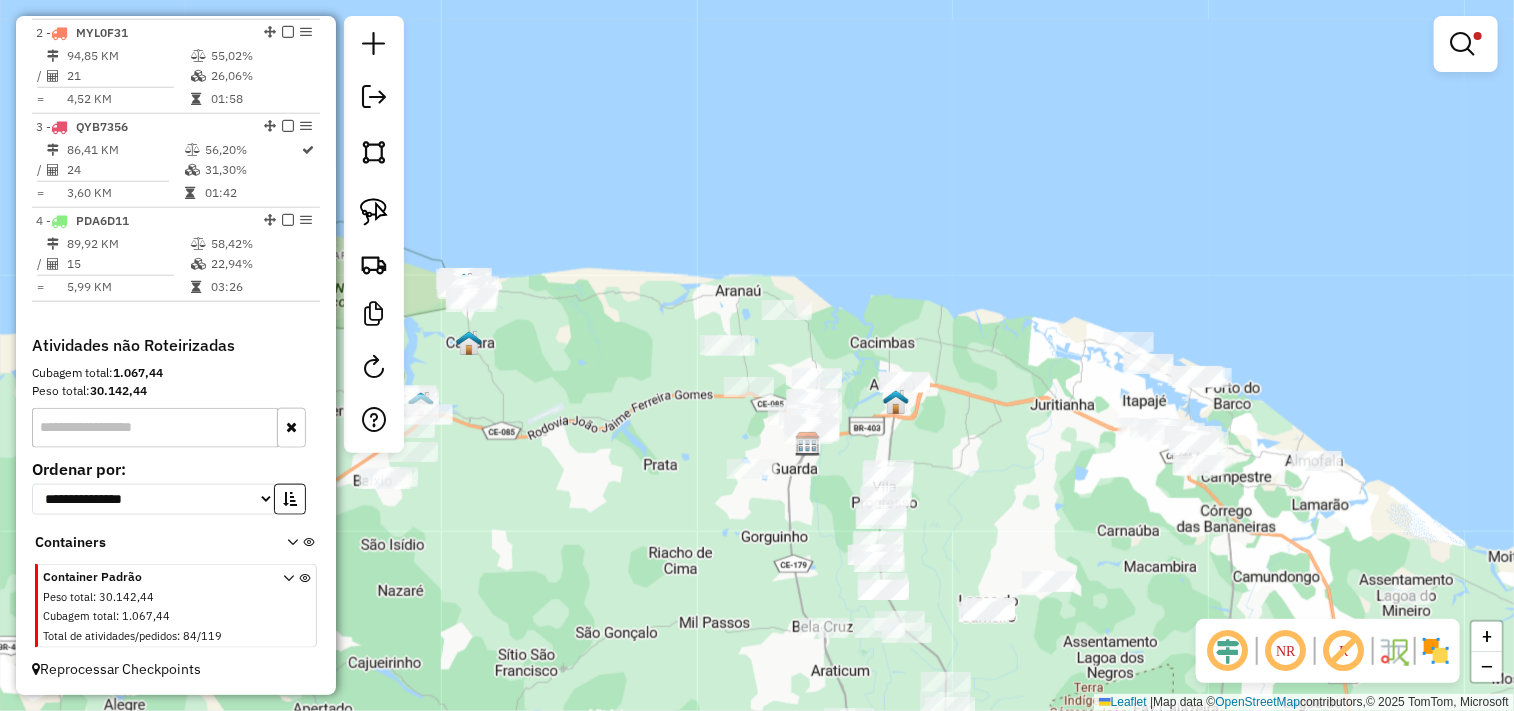 drag, startPoint x: 752, startPoint y: 578, endPoint x: 745, endPoint y: 406, distance: 172.14238 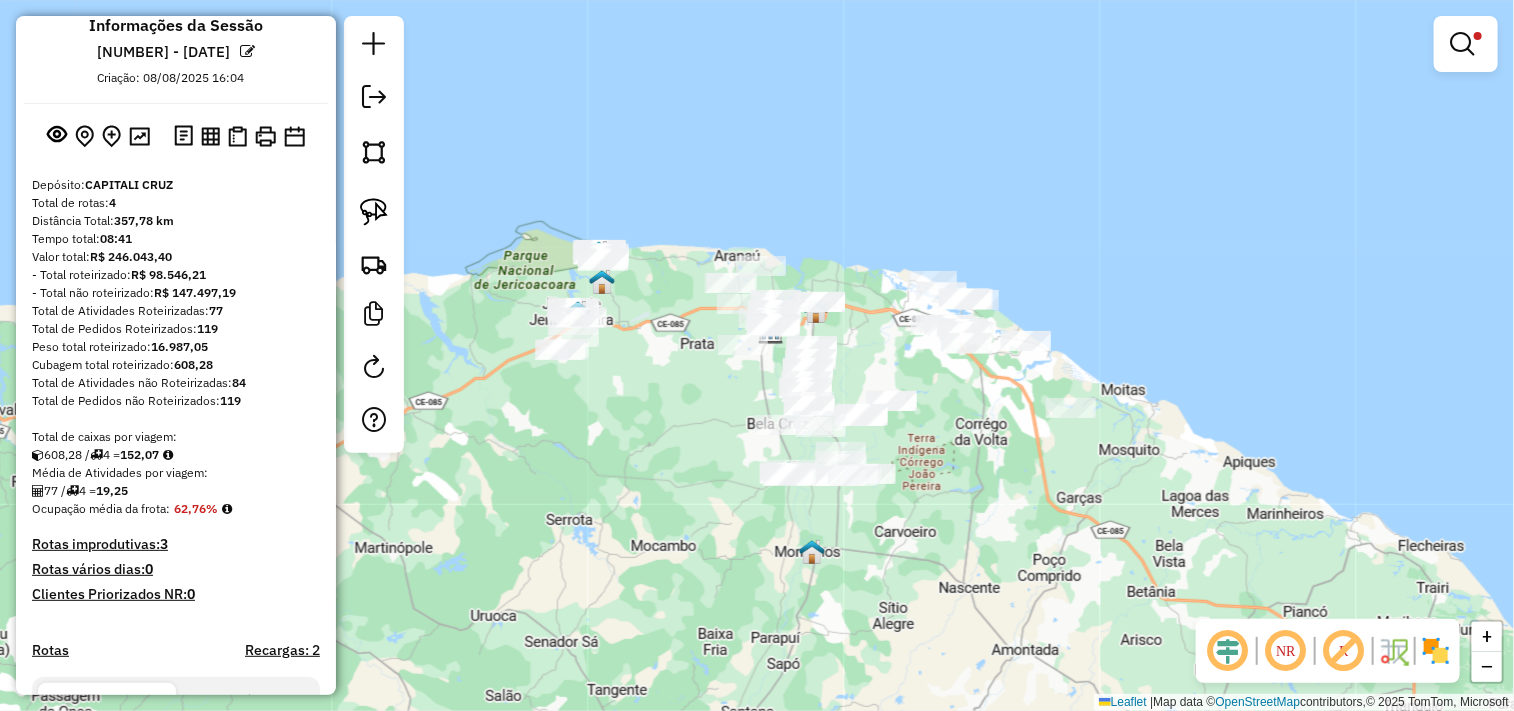 scroll, scrollTop: 0, scrollLeft: 0, axis: both 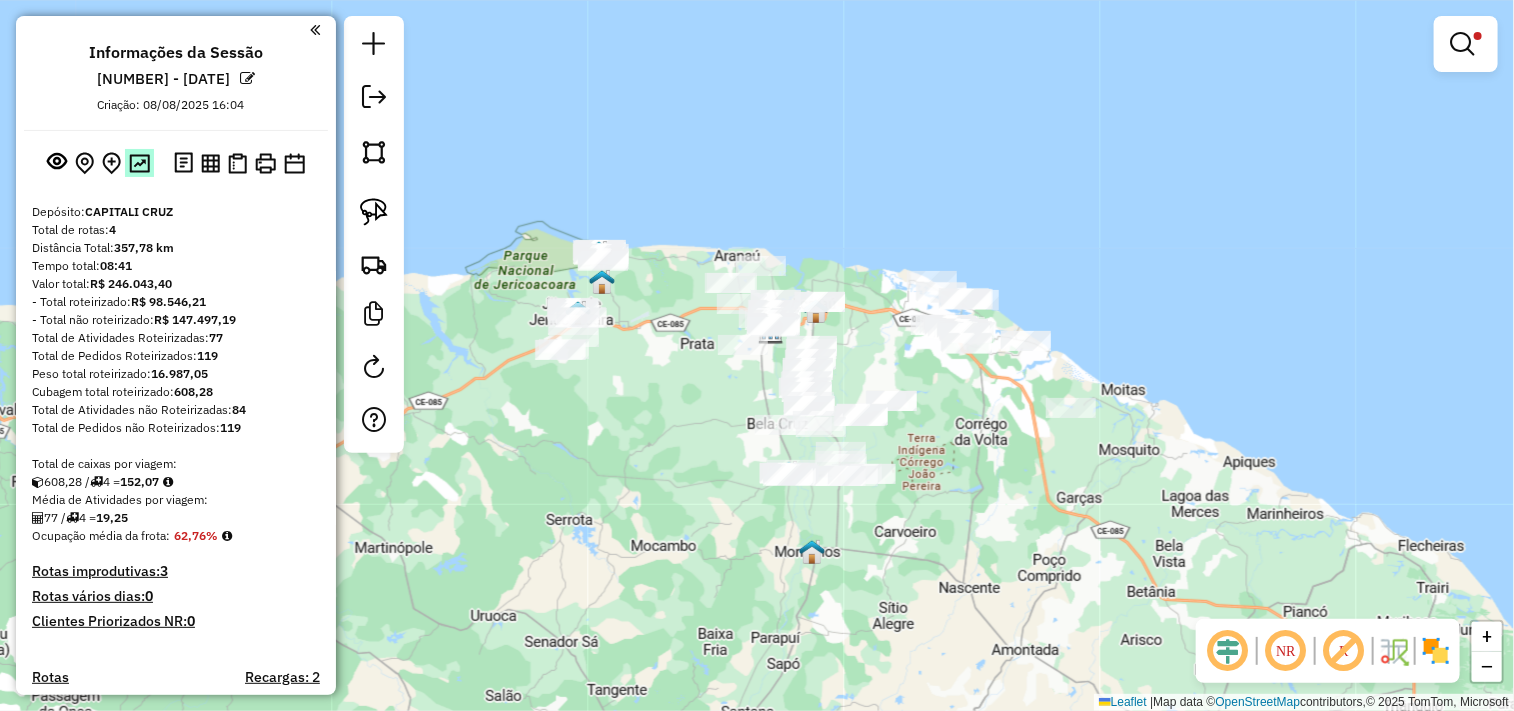 click at bounding box center (139, 163) 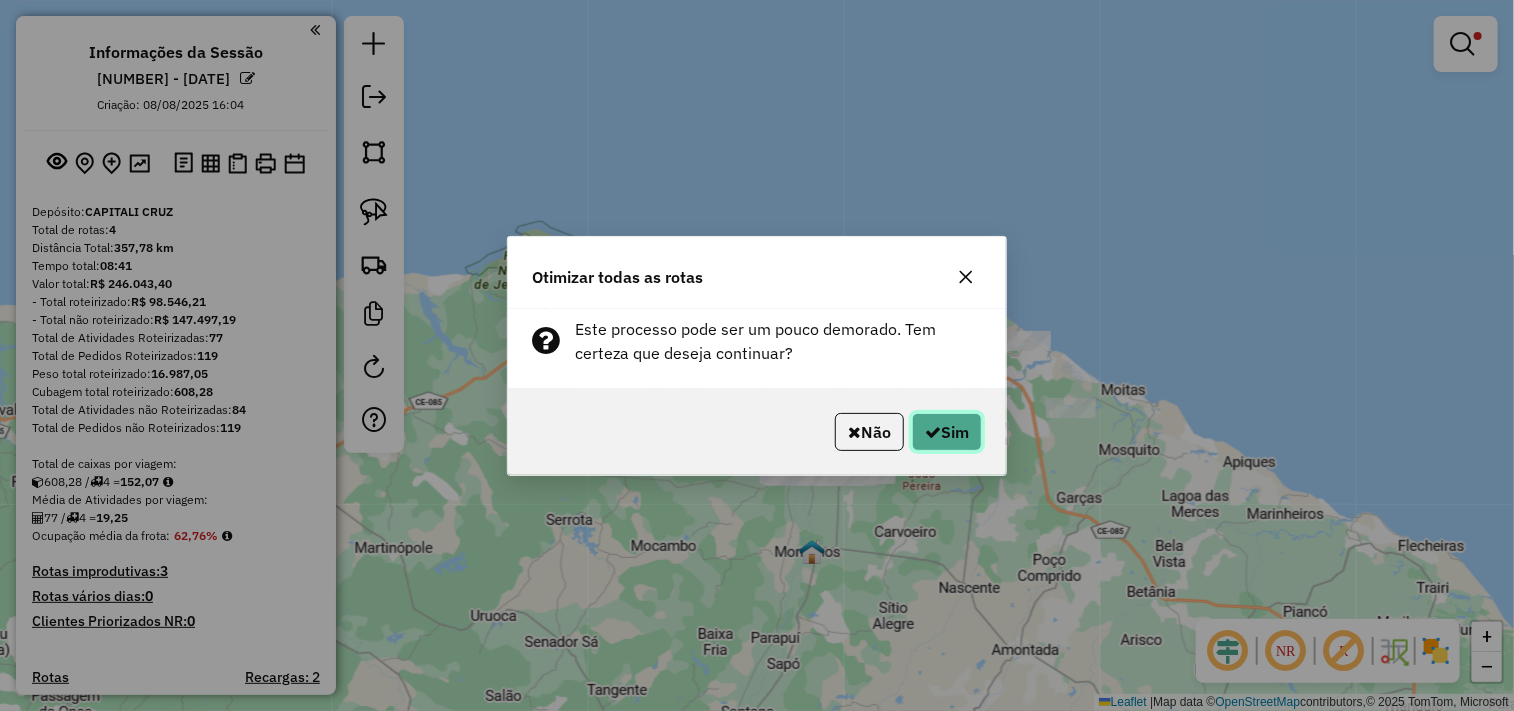 click on "Sim" 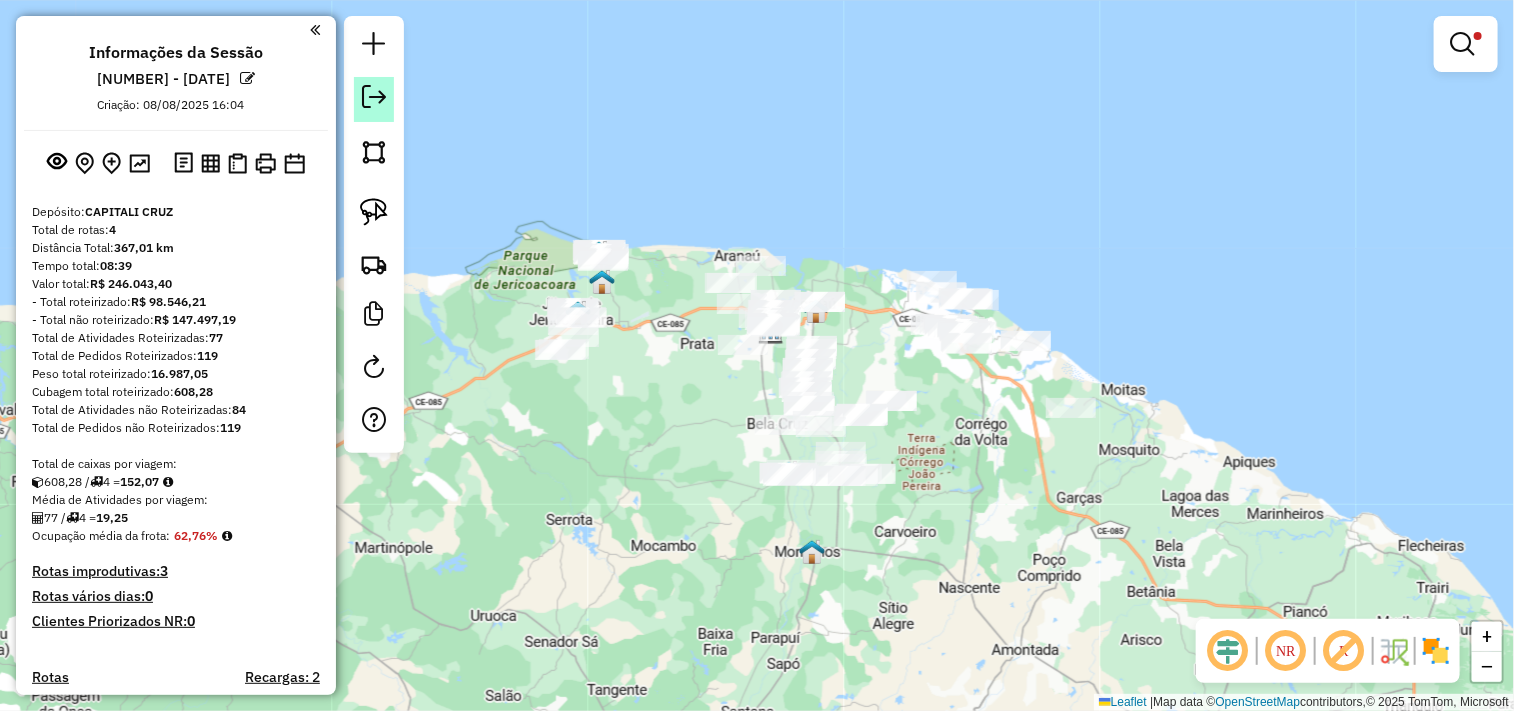 click 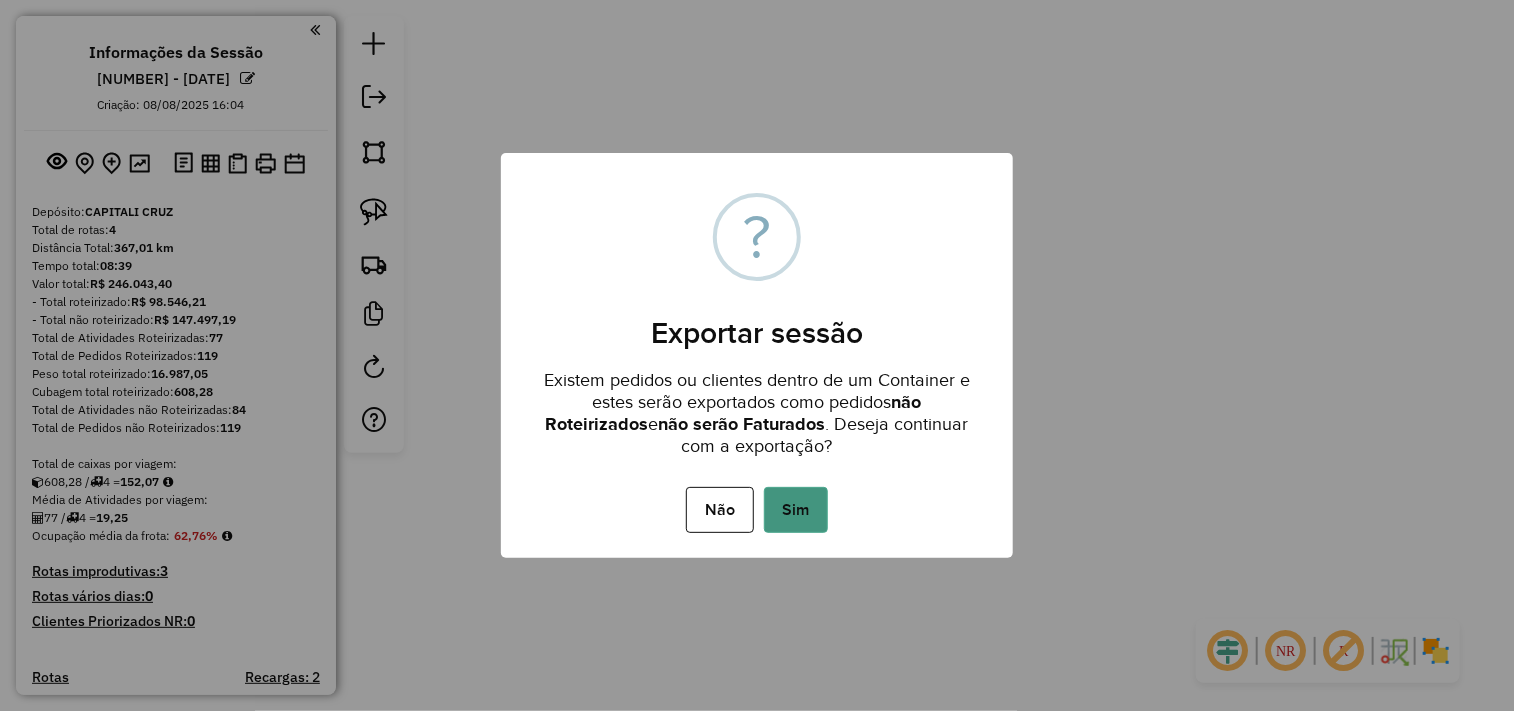 click on "Sim" at bounding box center (796, 510) 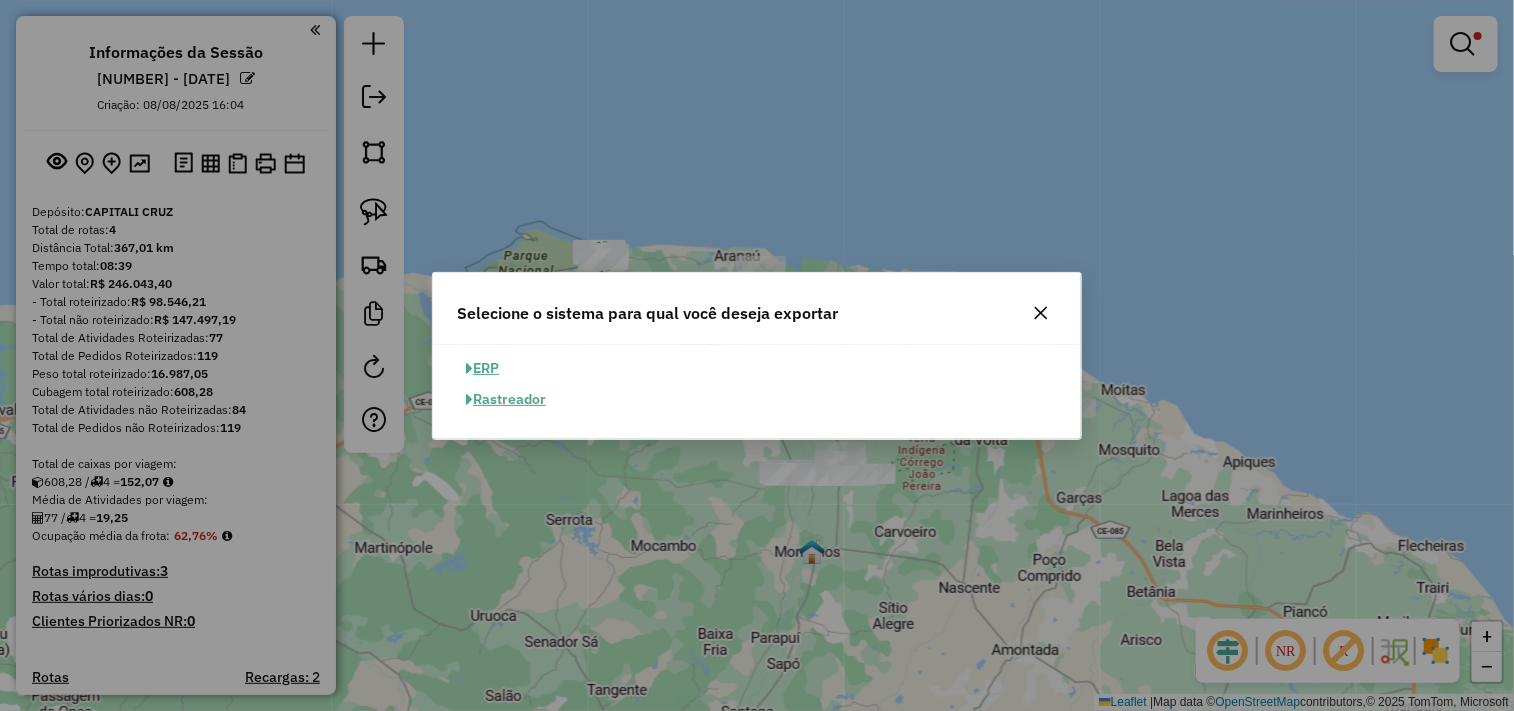 click on "ERP" 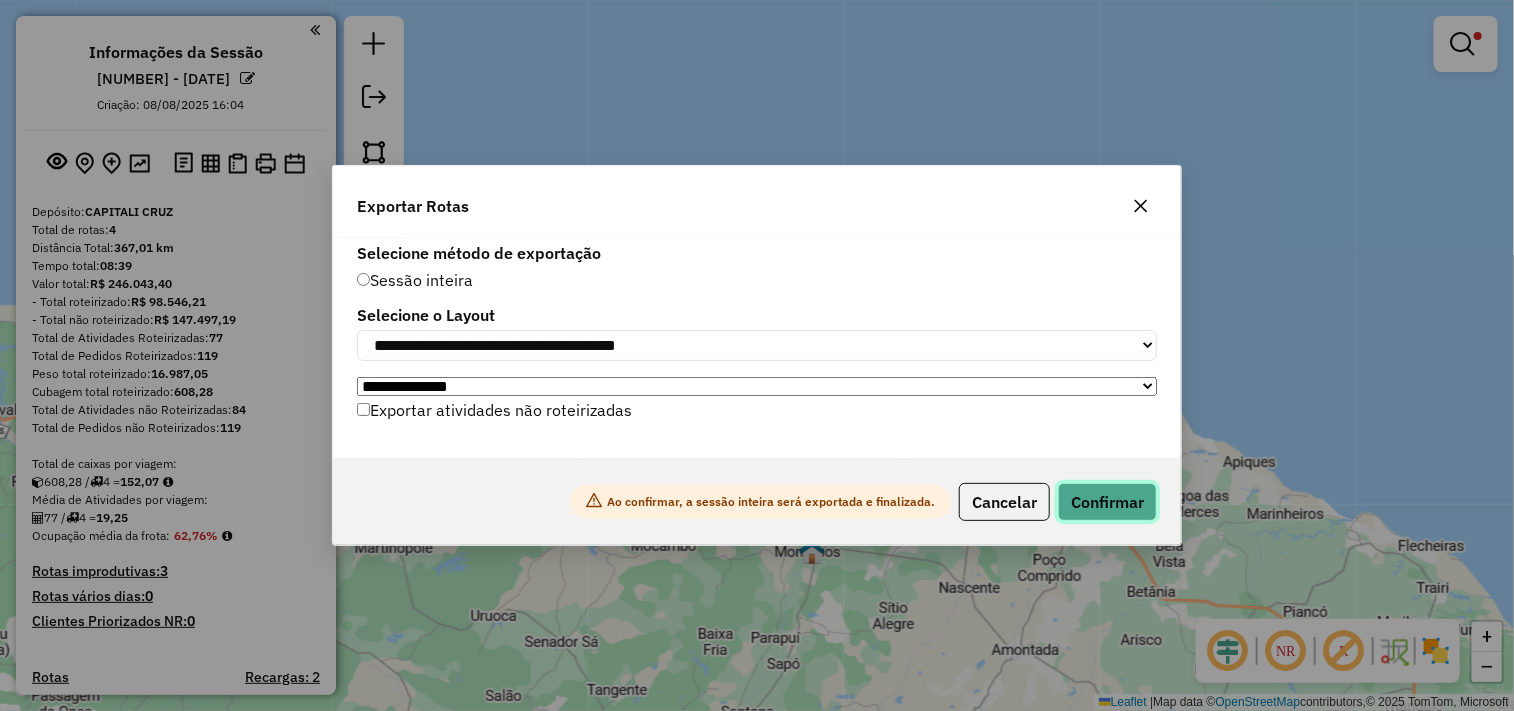 click on "Confirmar" 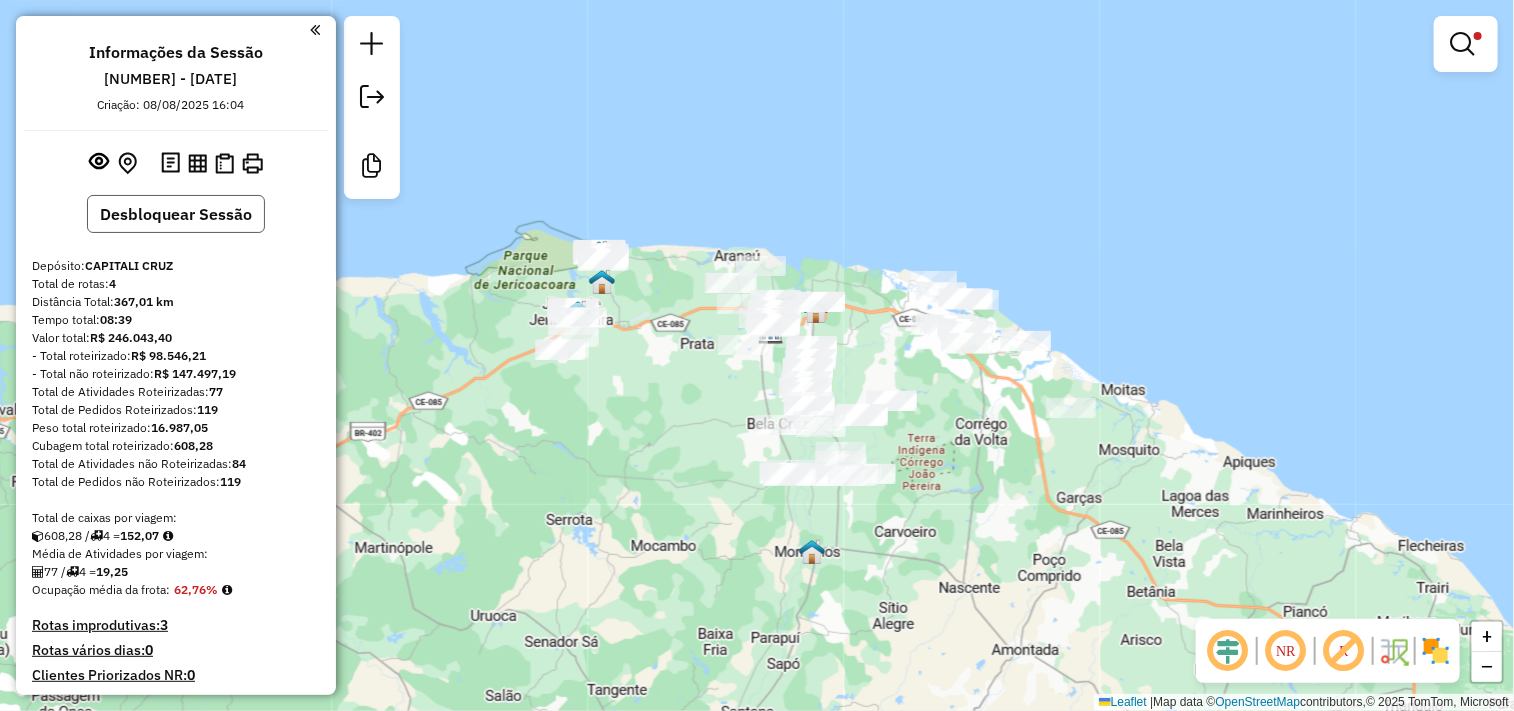 click on "Desbloquear Sessão" at bounding box center (176, 214) 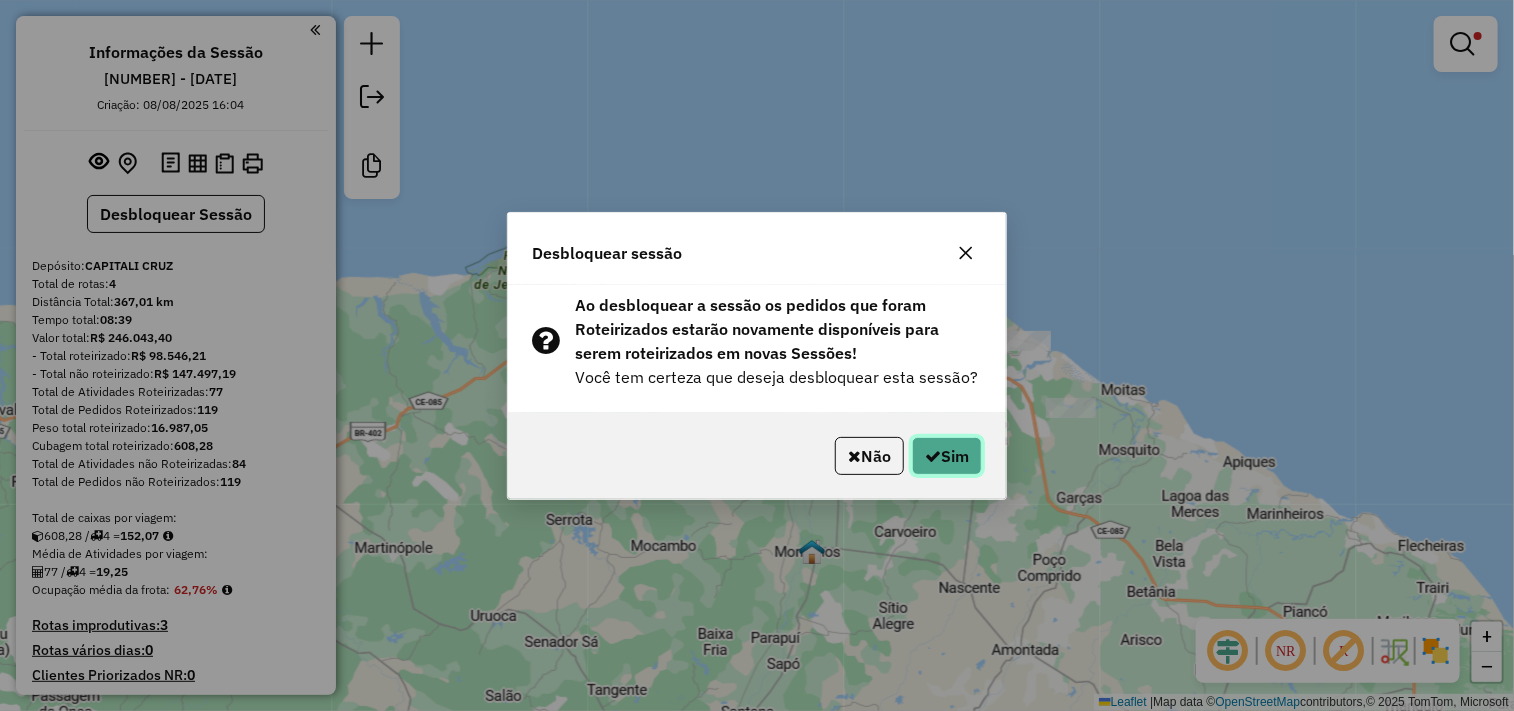 click on "Sim" 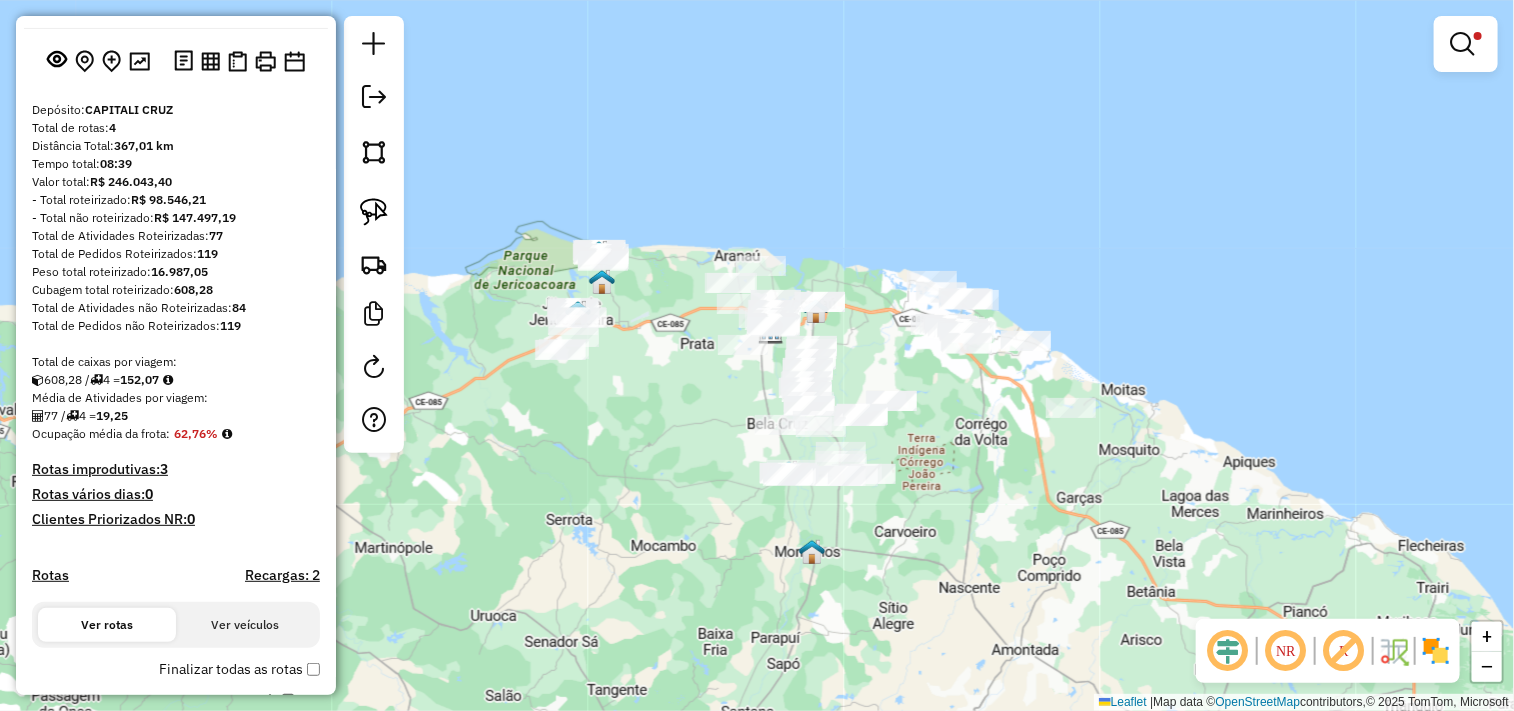 scroll, scrollTop: 0, scrollLeft: 0, axis: both 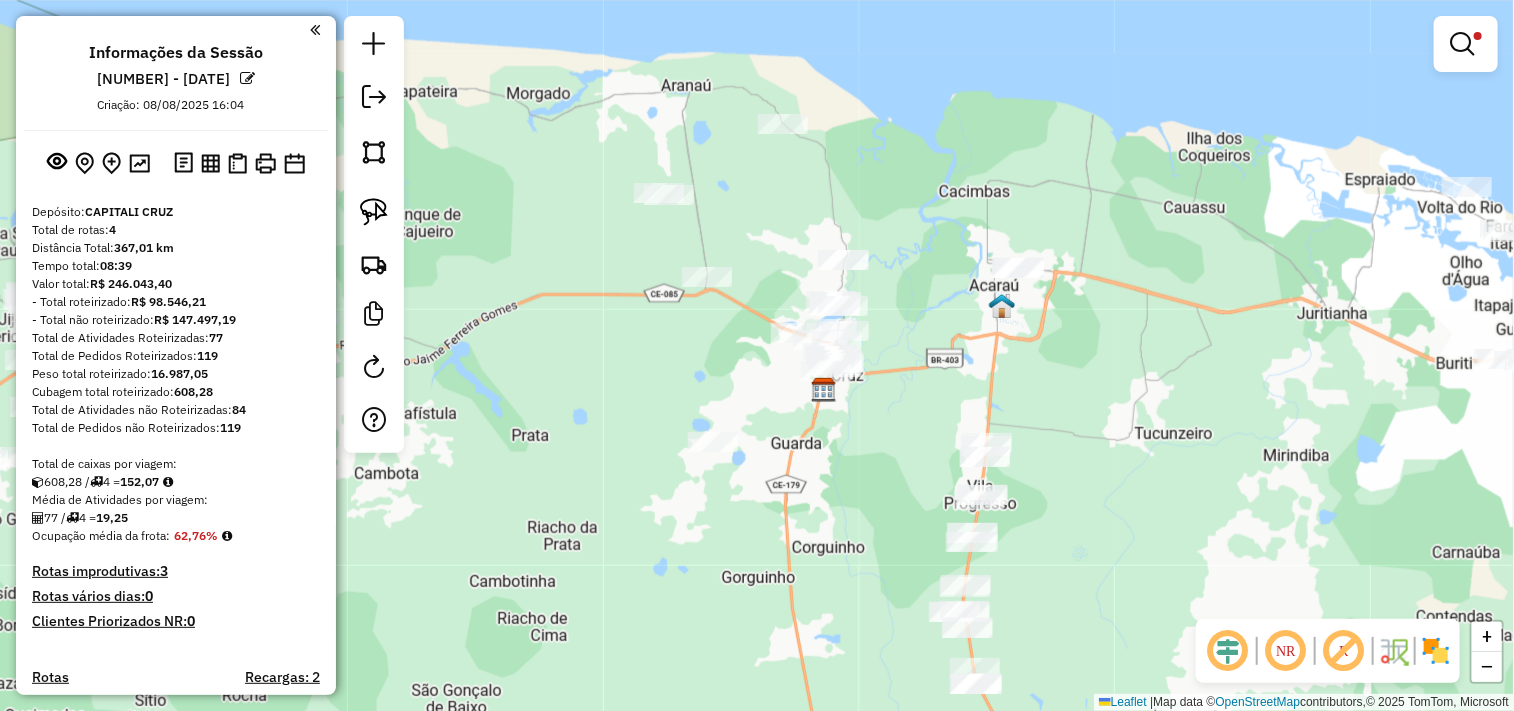 drag, startPoint x: 1455, startPoint y: 60, endPoint x: 1345, endPoint y: 94, distance: 115.134705 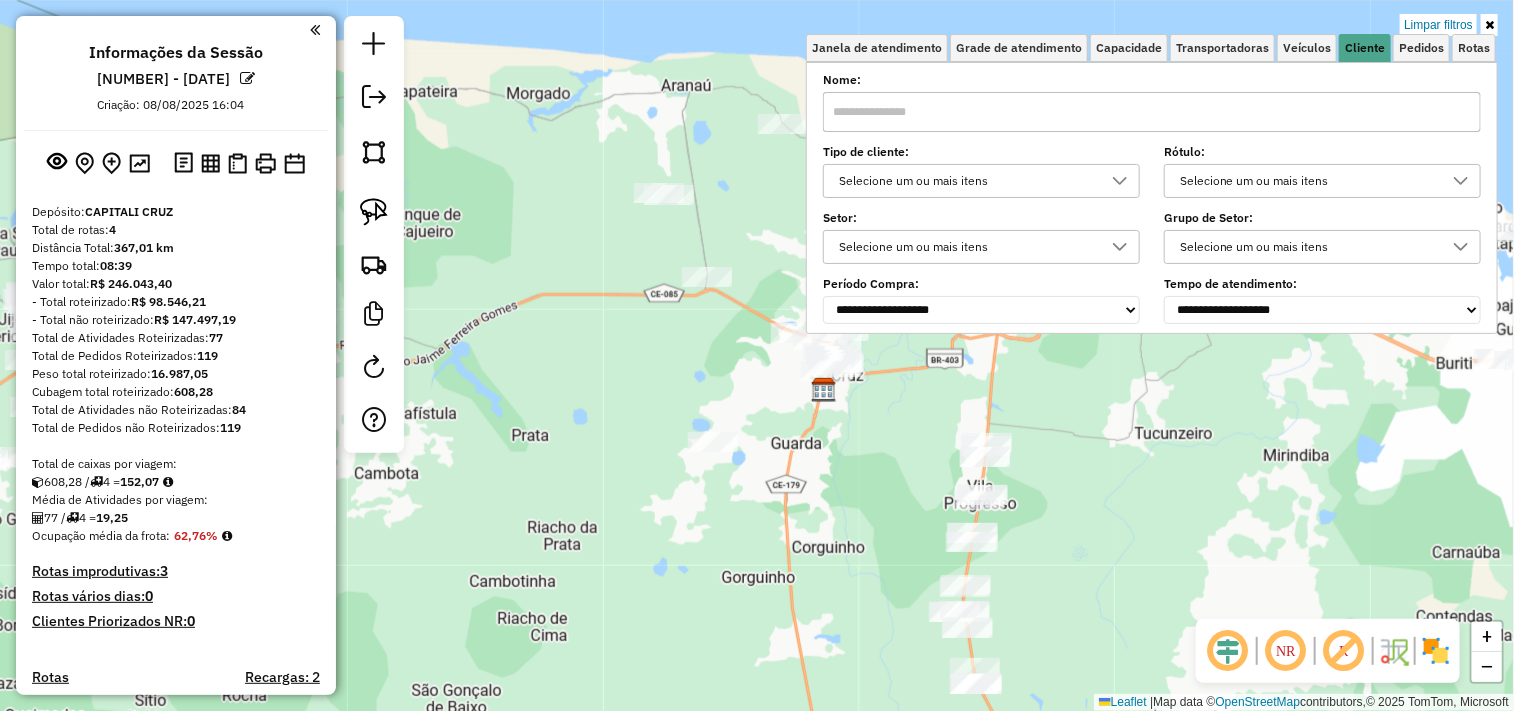 click at bounding box center (1152, 112) 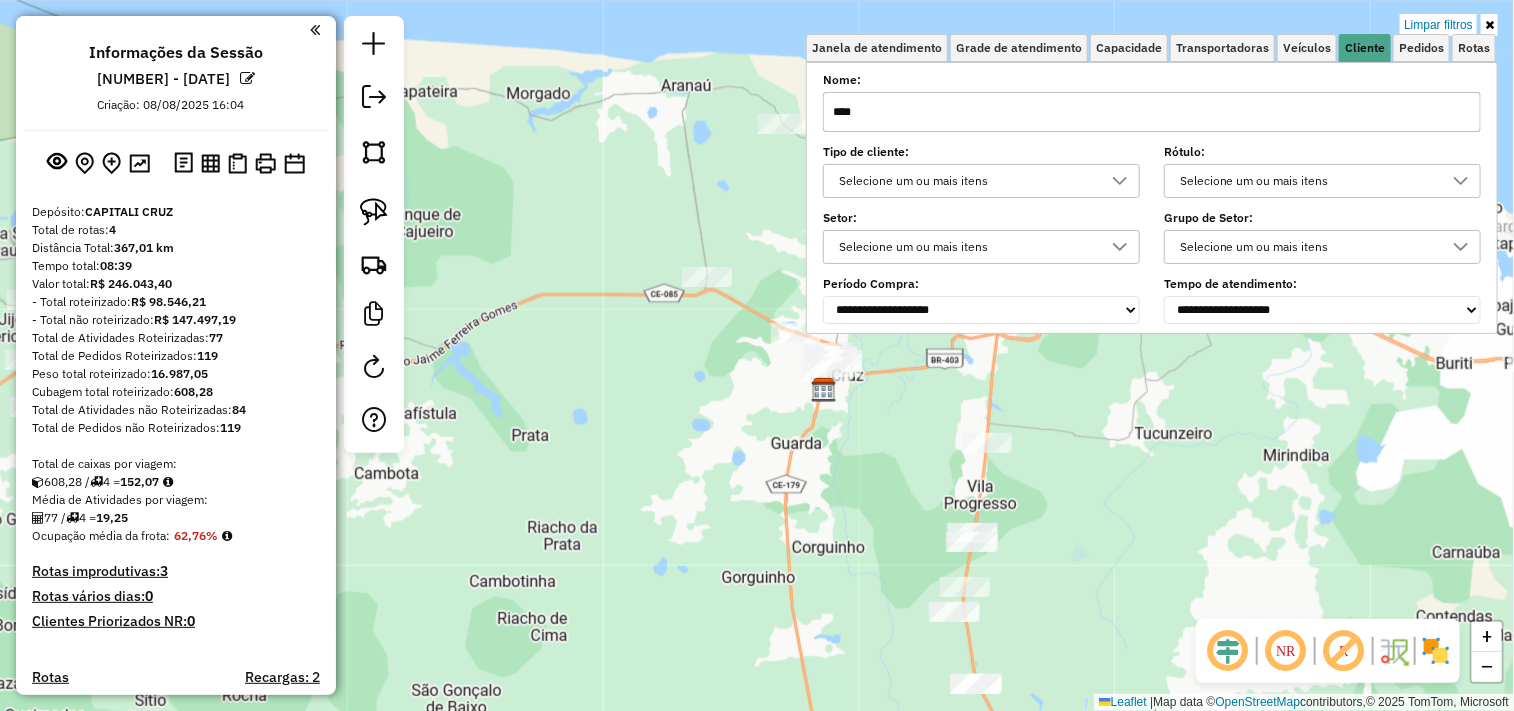 type on "****" 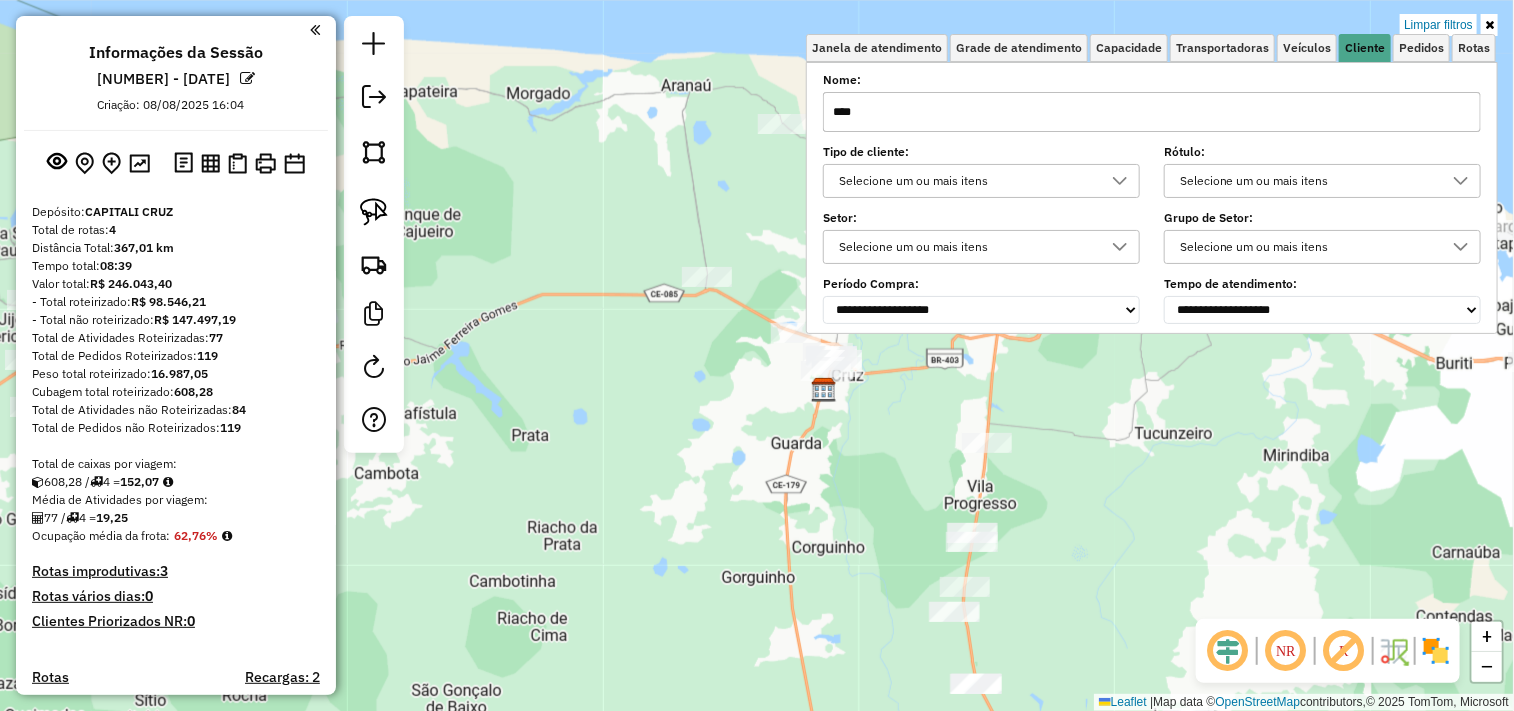 click on "Limpar filtros Janela de atendimento Grade de atendimento Capacidade Transportadoras Veículos Cliente Pedidos  Rotas Selecione os dias de semana para filtrar as janelas de atendimento  Seg   Ter   Qua   Qui   Sex   Sáb   Dom  Informe o período da janela de atendimento: De: Até:  Filtrar exatamente a janela do cliente  Considerar janela de atendimento padrão  Selecione os dias de semana para filtrar as grades de atendimento  Seg   Ter   Qua   Qui   Sex   Sáb   Dom   Considerar clientes sem dia de atendimento cadastrado  Clientes fora do dia de atendimento selecionado Filtrar as atividades entre os valores definidos abaixo:  Peso mínimo:   Peso máximo:   Cubagem mínima:   Cubagem máxima:   De:   Até:  Filtrar as atividades entre o tempo de atendimento definido abaixo:  De:   Até:   Considerar capacidade total dos clientes não roteirizados Transportadora: Selecione um ou mais itens Tipo de veículo: Selecione um ou mais itens Veículo: Selecione um ou mais itens Motorista: Selecione um ou mais itens" 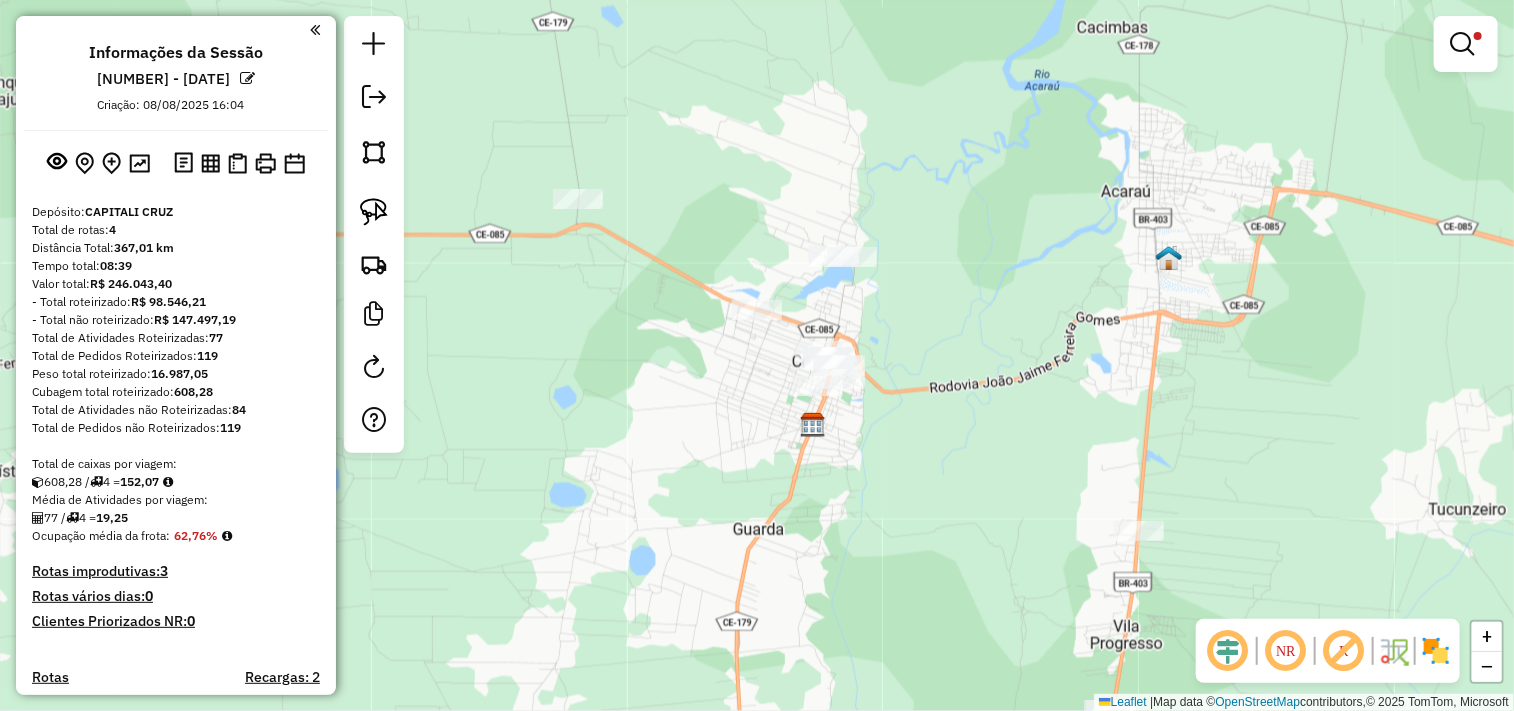click 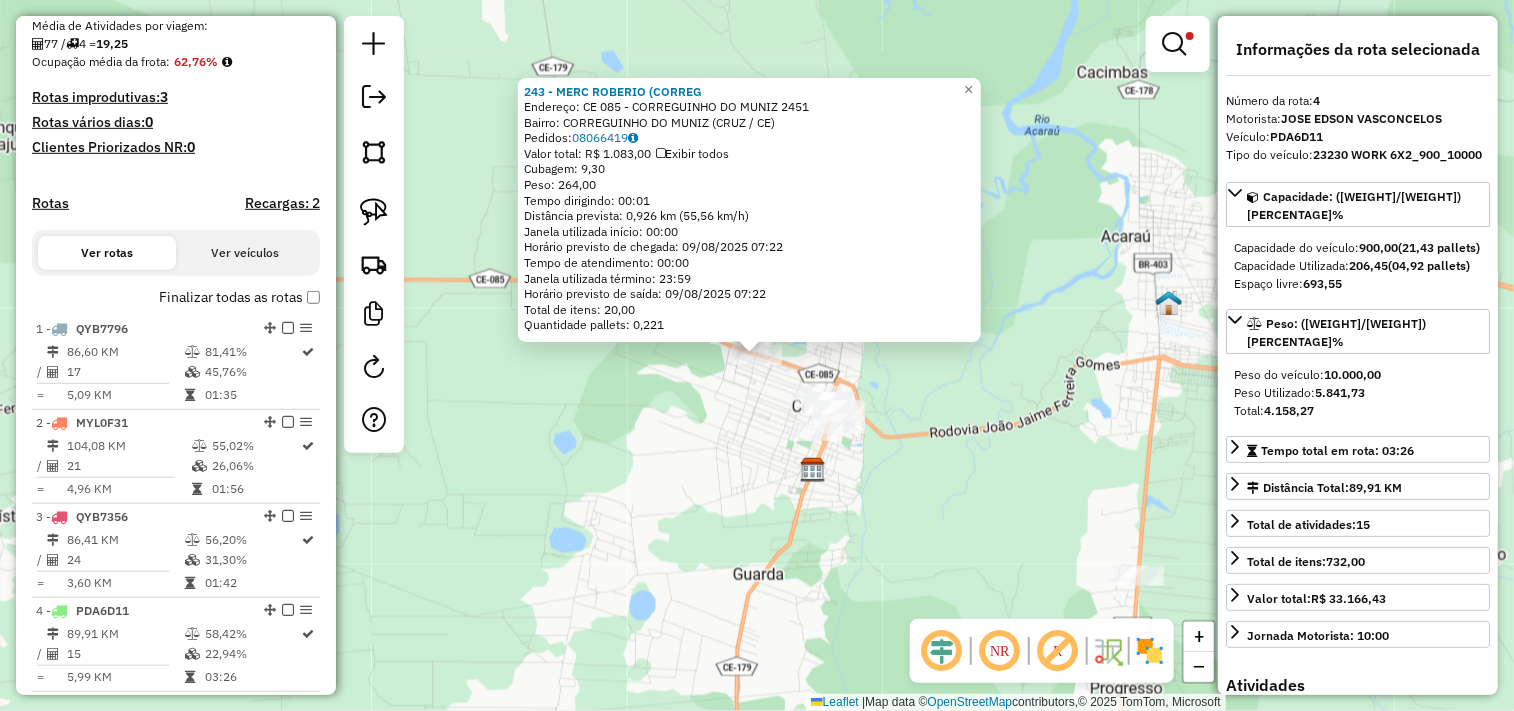 scroll, scrollTop: 864, scrollLeft: 0, axis: vertical 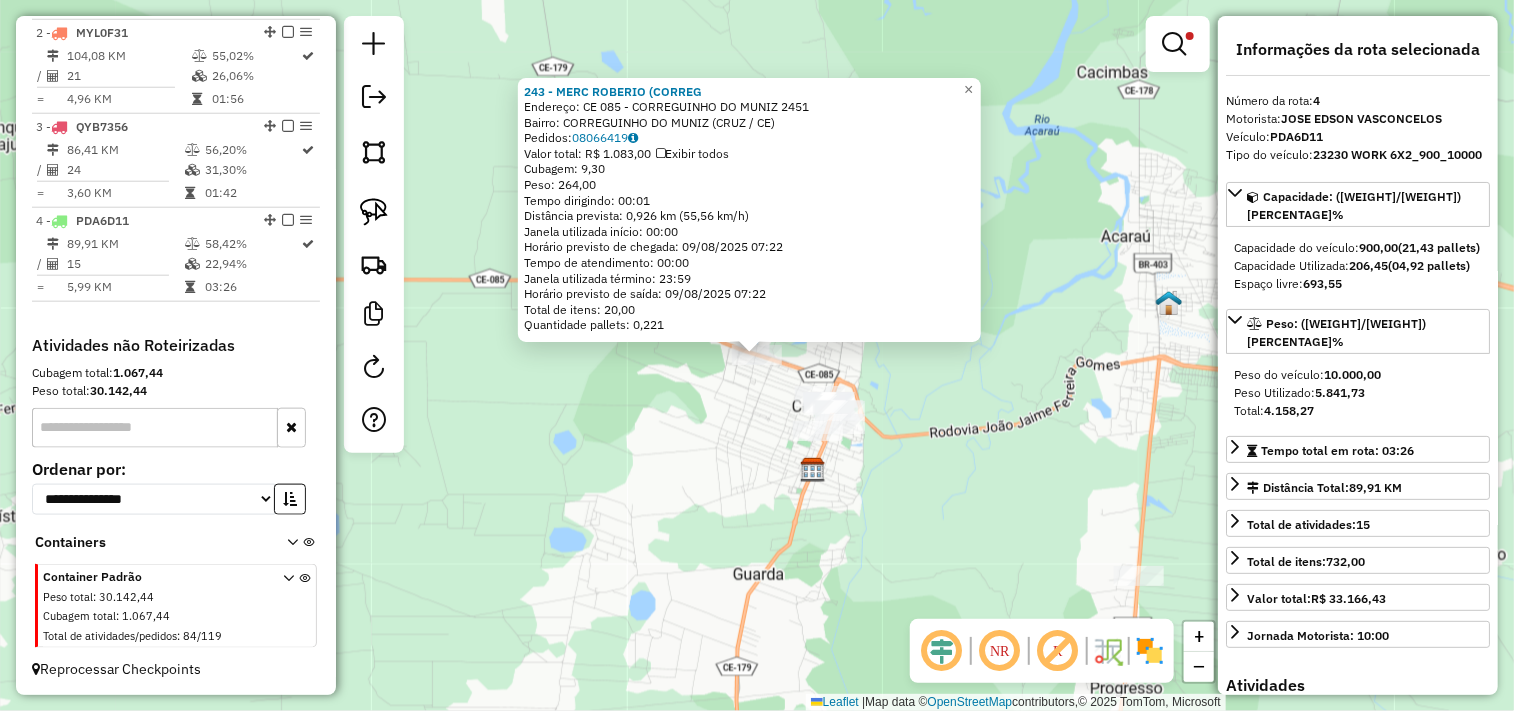 click on "243 - MERC ROBERIO (CORREG  Endereço:  CE 085 - CORREGUINHO DO MUNIZ 2451   Bairro: CORREGUINHO DO MUNIZ (CRUZ / CE)   Pedidos:  08066419   Valor total: R$ 1.083,00   Exibir todos   Cubagem: 9,30  Peso: 264,00  Tempo dirigindo: 00:01   Distância prevista: 0,926 km (55,56 km/h)   Janela utilizada início: 00:00   Horário previsto de chegada: 09/08/2025 07:22   Tempo de atendimento: 00:00   Janela utilizada término: 23:59   Horário previsto de saída: 09/08/2025 07:22   Total de itens: 20,00   Quantidade pallets: 0,221  × Limpar filtros Janela de atendimento Grade de atendimento Capacidade Transportadoras Veículos Cliente Pedidos  Rotas Selecione os dias de semana para filtrar as janelas de atendimento  Seg   Ter   Qua   Qui   Sex   Sáb   Dom  Informe o período da janela de atendimento: De: Até:  Filtrar exatamente a janela do cliente  Considerar janela de atendimento padrão  Selecione os dias de semana para filtrar as grades de atendimento  Seg   Ter   Qua   Qui   Sex   Sáb   Dom   Peso mínimo:  +" 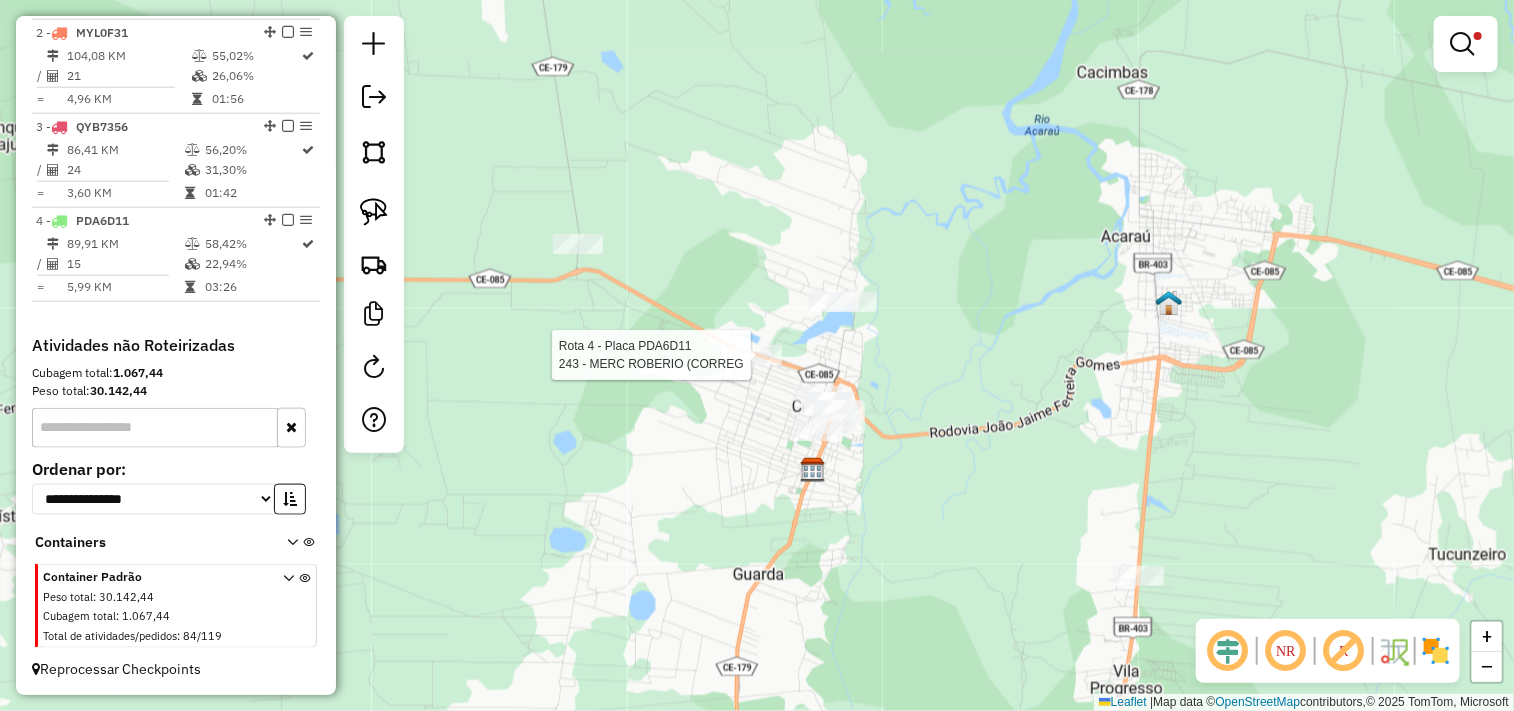 select on "**********" 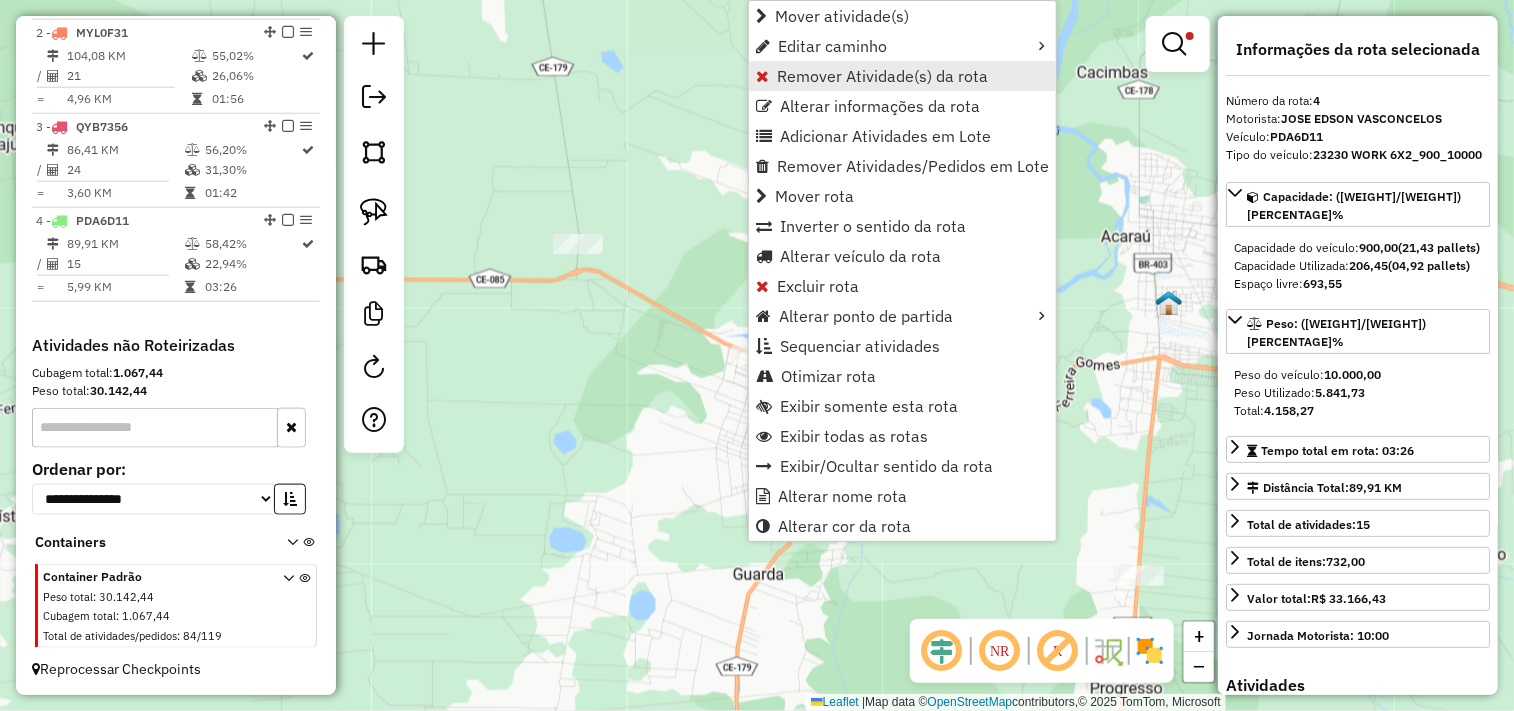 click on "Remover Atividade(s) da rota" at bounding box center [882, 76] 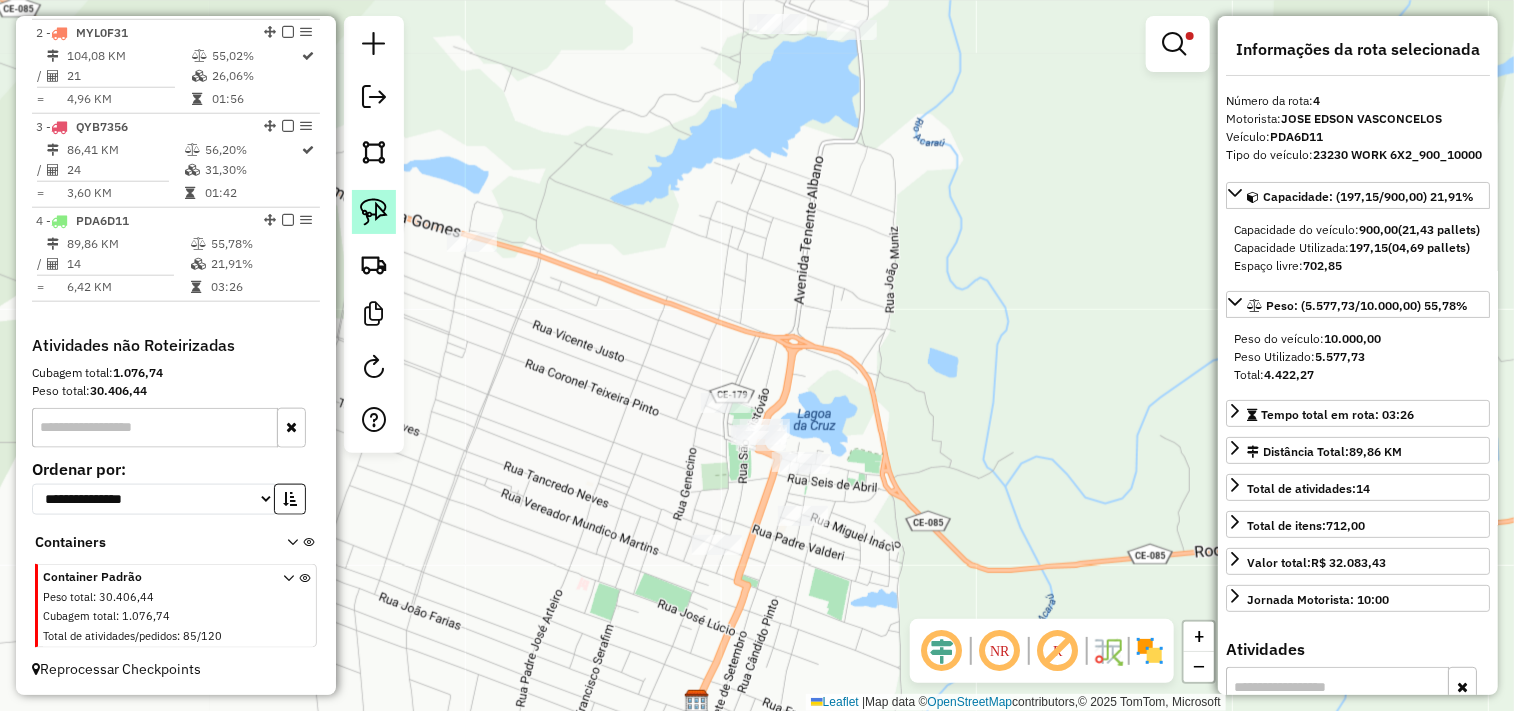 click 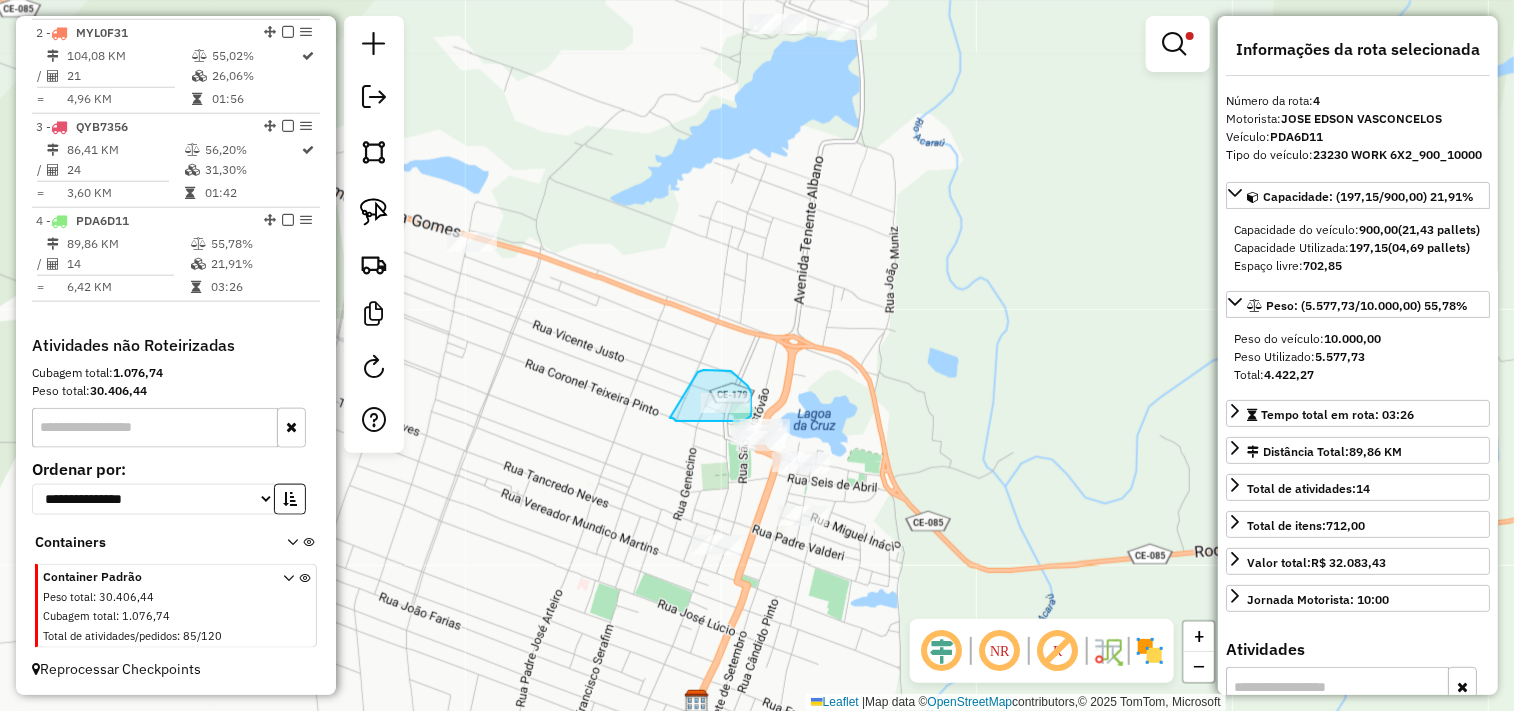 drag, startPoint x: 698, startPoint y: 372, endPoint x: 666, endPoint y: 418, distance: 56.0357 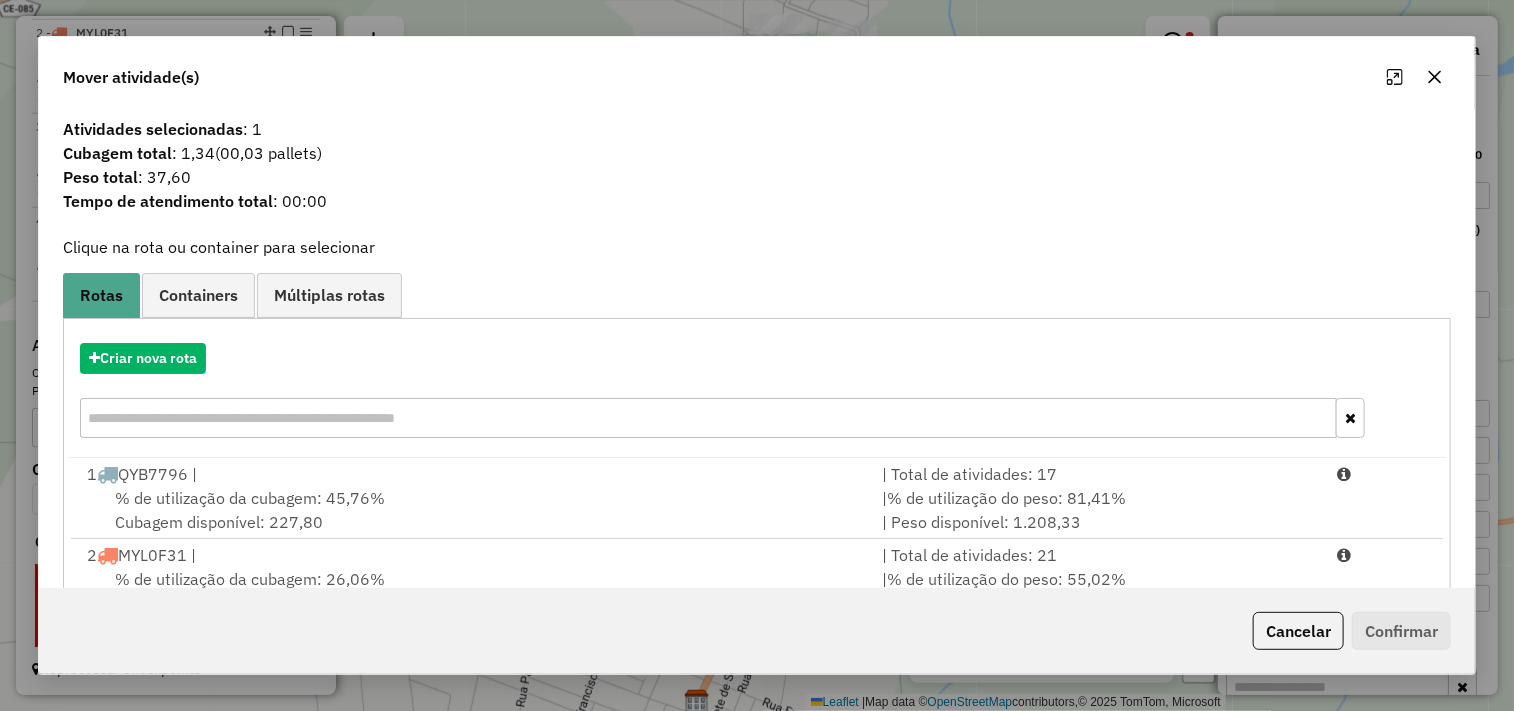 scroll, scrollTop: 227, scrollLeft: 0, axis: vertical 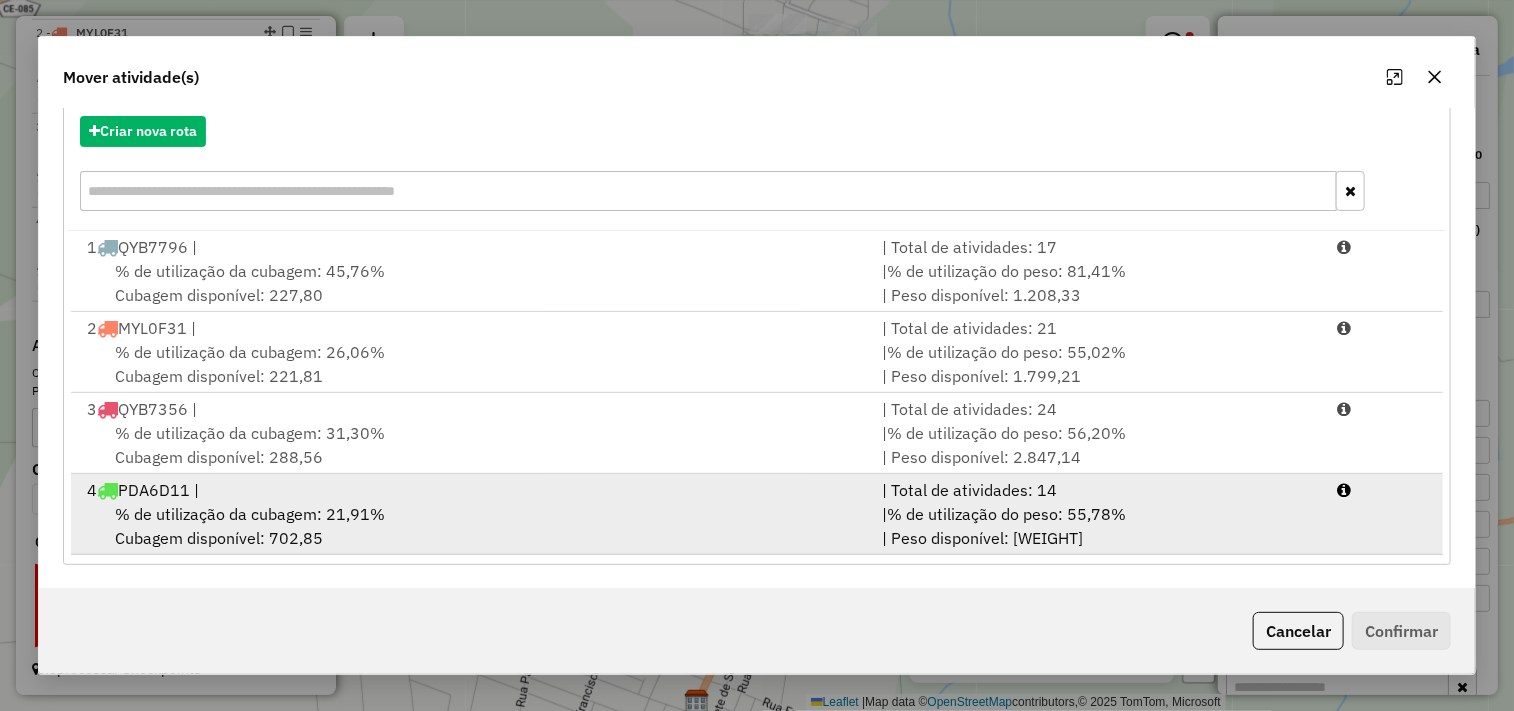 click on "4  PDA6D11 |" at bounding box center [473, 490] 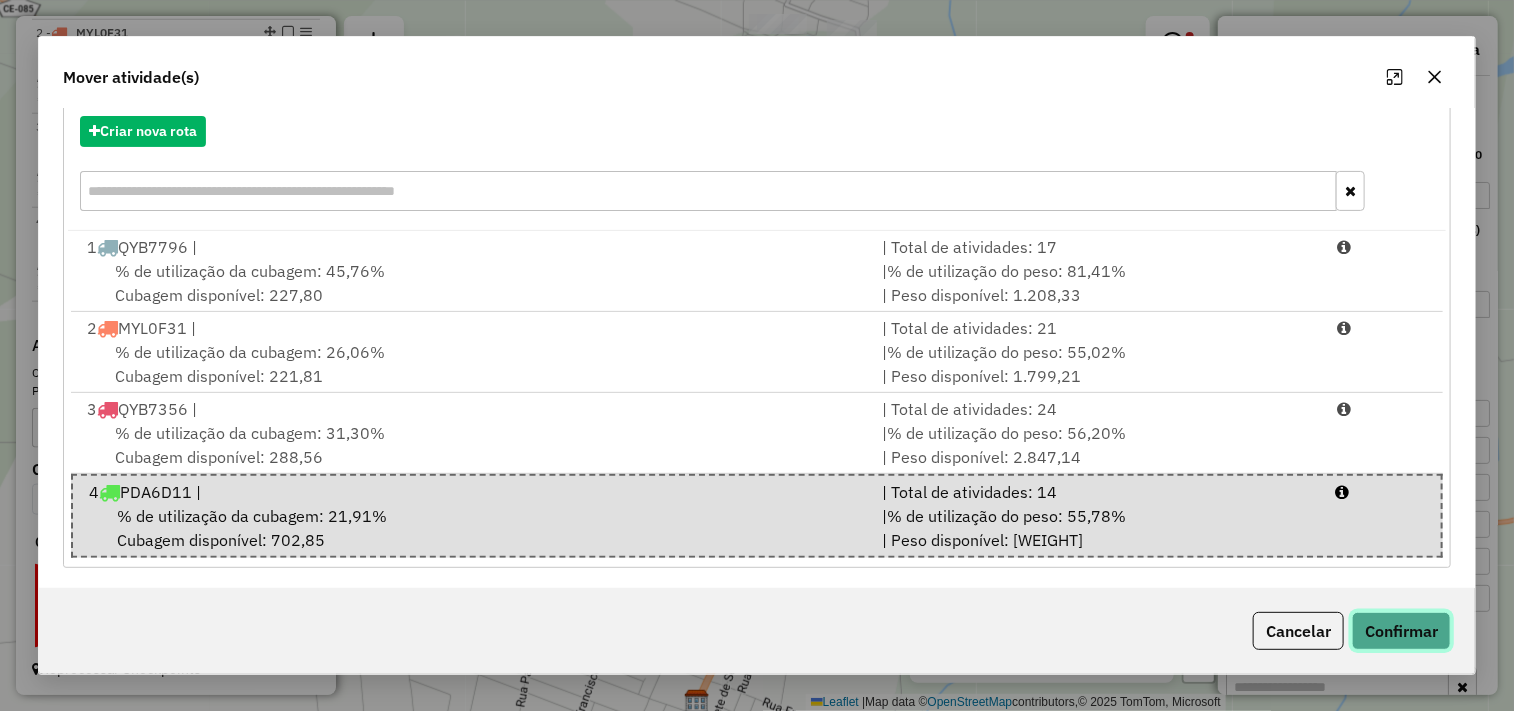 click on "Confirmar" 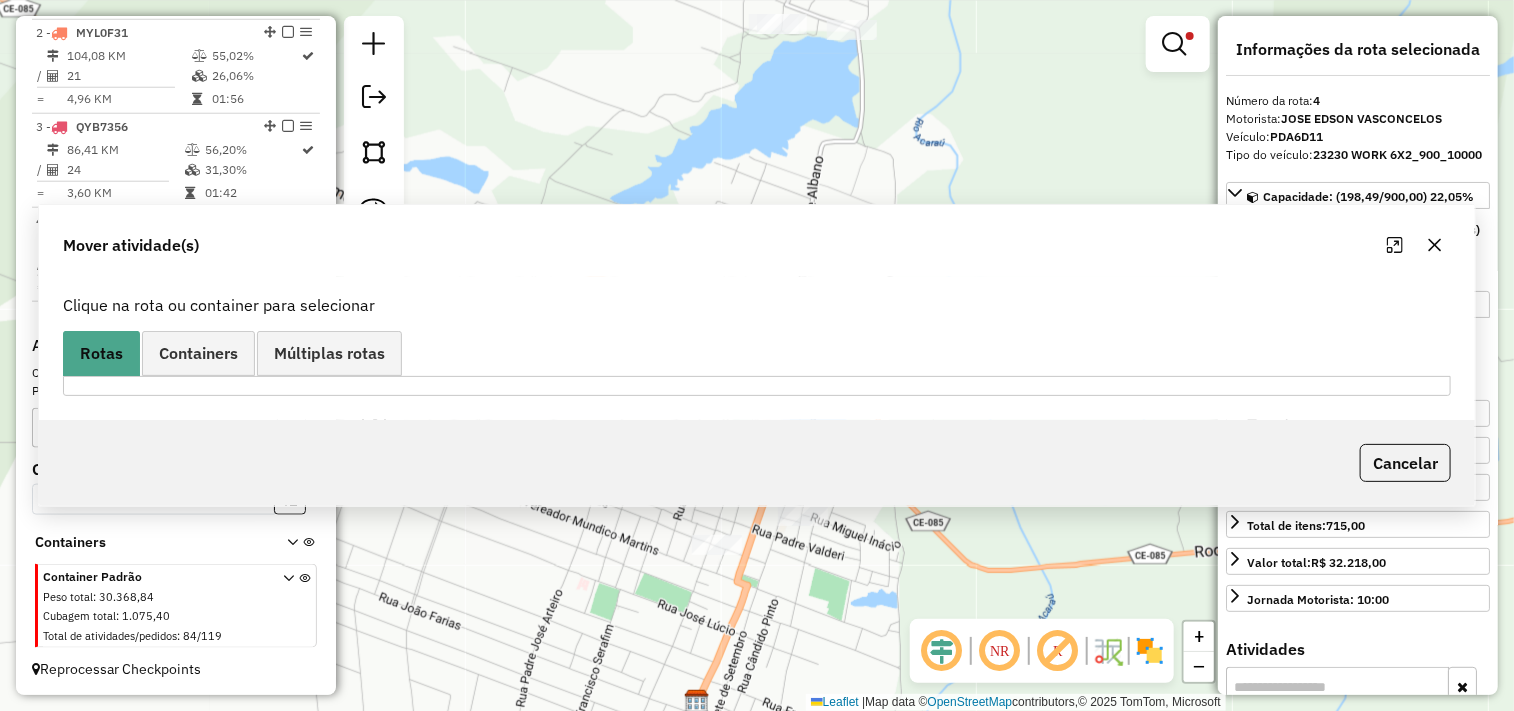 scroll, scrollTop: 0, scrollLeft: 0, axis: both 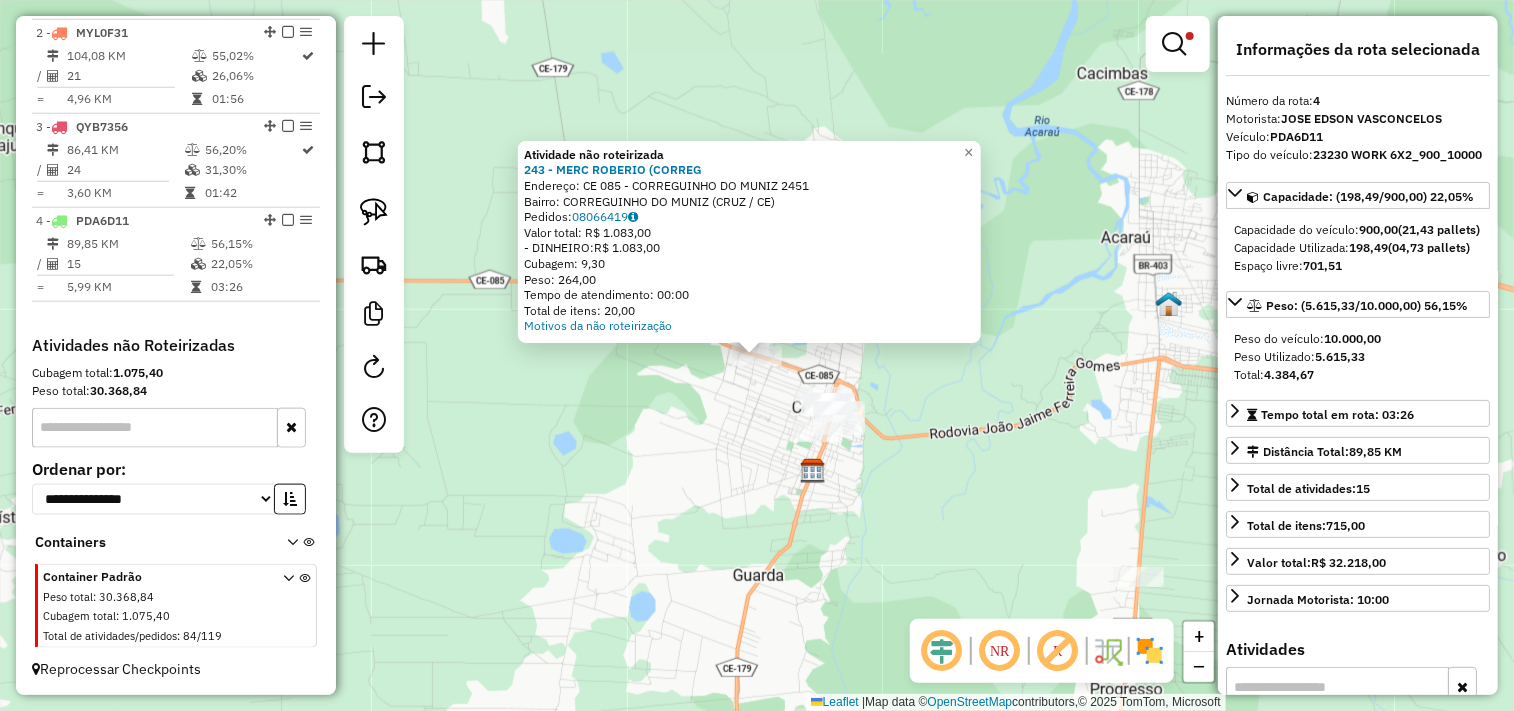 click on "Atividade não roteirizada 243 - MERC ROBERIO (CORREG  Endereço:  CE 085 - CORREGUINHO DO MUNIZ 2451   Bairro: CORREGUINHO DO MUNIZ (CRUZ / CE)   Pedidos:  08066419   Valor total: R$ 1.083,00   - DINHEIRO:  R$ 1.083,00   Cubagem: 9,30   Peso: 264,00   Tempo de atendimento: 00:00   Total de itens: 20,00  Motivos da não roteirização × Limpar filtros Janela de atendimento Grade de atendimento Capacidade Transportadoras Veículos Cliente Pedidos  Rotas Selecione os dias de semana para filtrar as janelas de atendimento  Seg   Ter   Qua   Qui   Sex   Sáb   Dom  Informe o período da janela de atendimento: De: Até:  Filtrar exatamente a janela do cliente  Considerar janela de atendimento padrão  Selecione os dias de semana para filtrar as grades de atendimento  Seg   Ter   Qua   Qui   Sex   Sáb   Dom   Considerar clientes sem dia de atendimento cadastrado  Clientes fora do dia de atendimento selecionado Filtrar as atividades entre os valores definidos abaixo:  Peso mínimo:   Peso máximo:   De:   Até:  +" 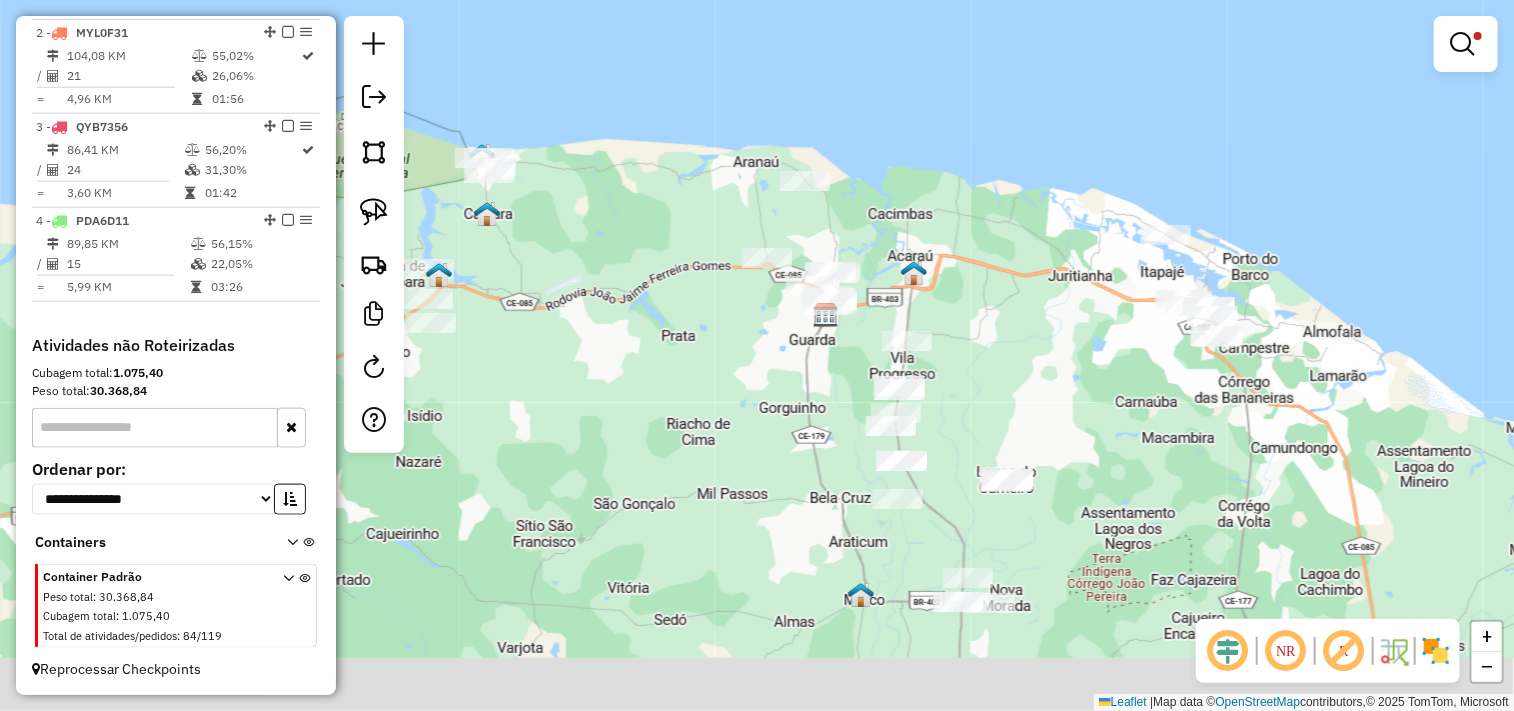 drag, startPoint x: 671, startPoint y: 576, endPoint x: 762, endPoint y: 388, distance: 208.86598 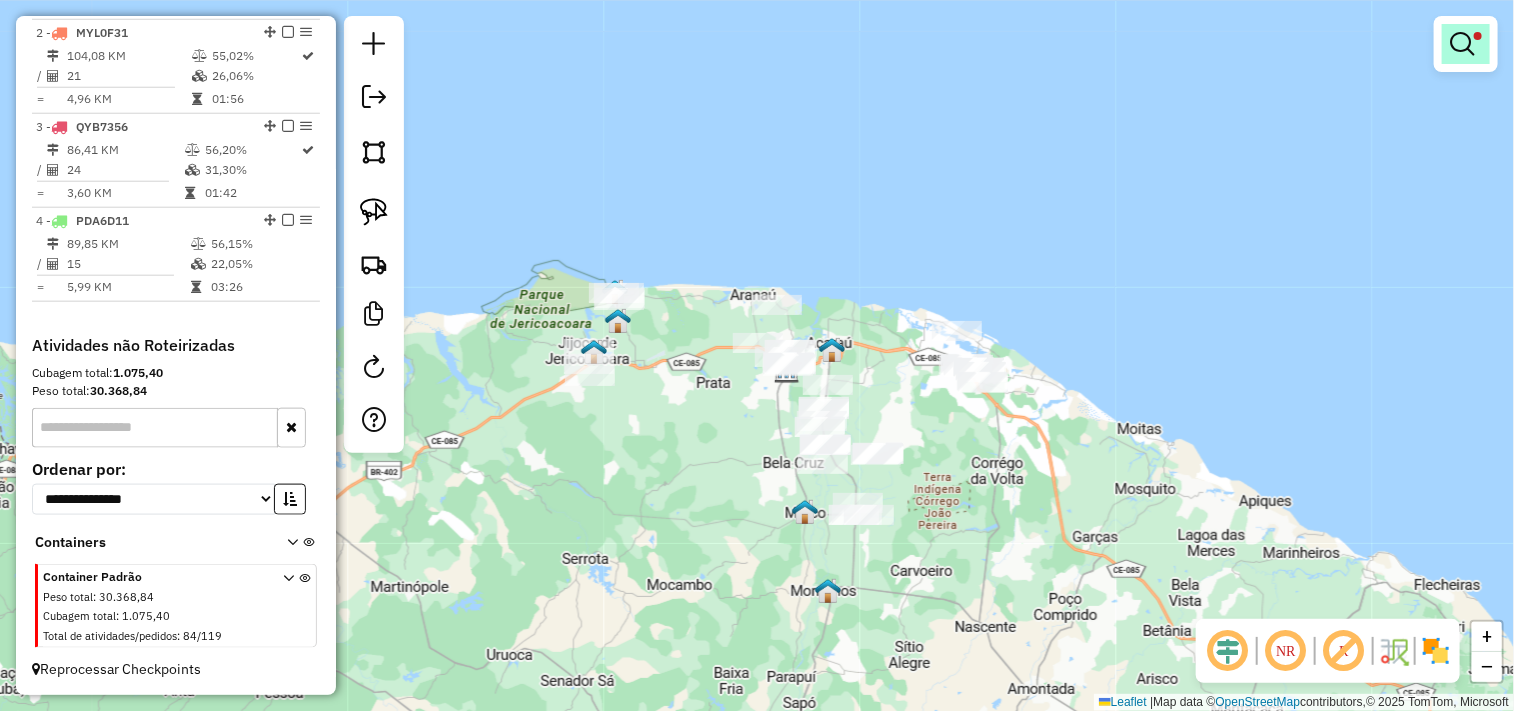 click at bounding box center (1462, 44) 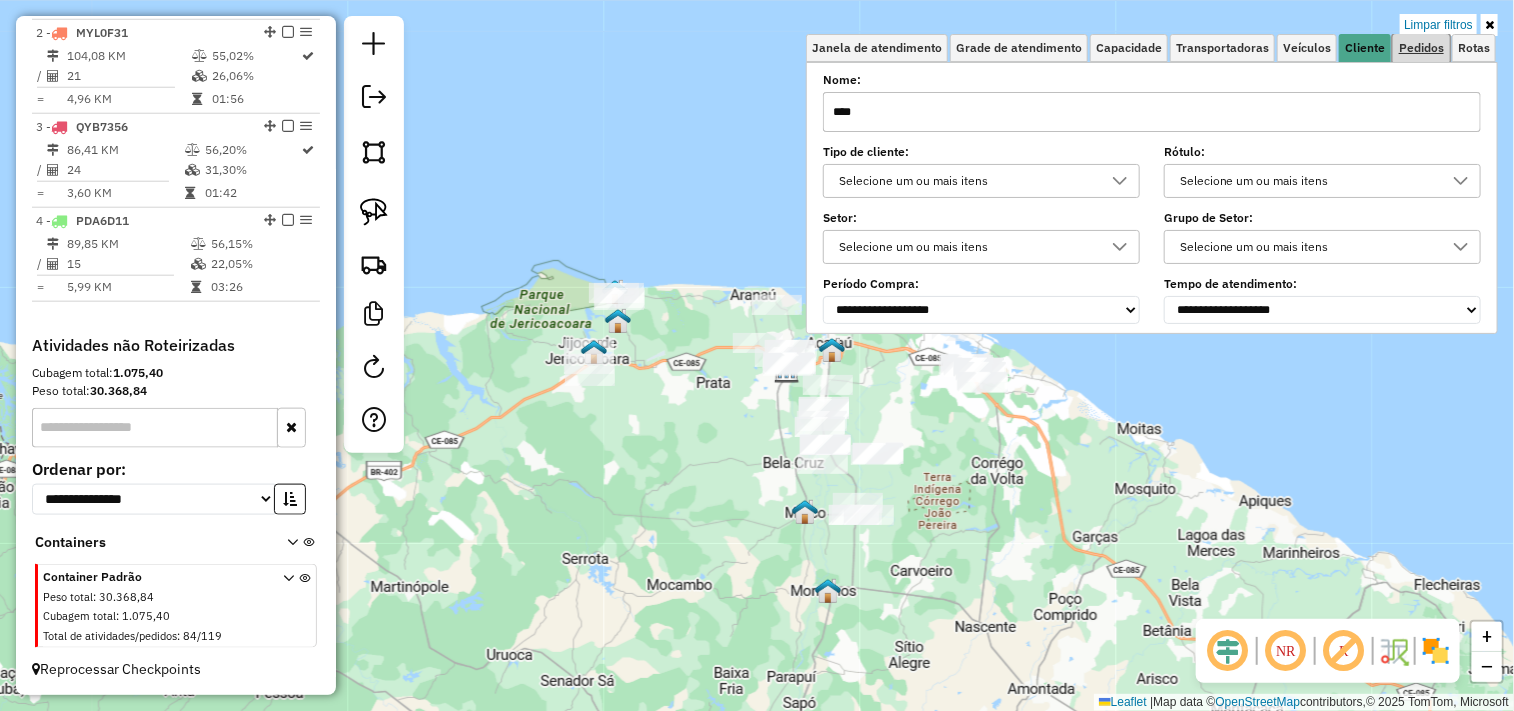 click on "Pedidos" at bounding box center [1421, 48] 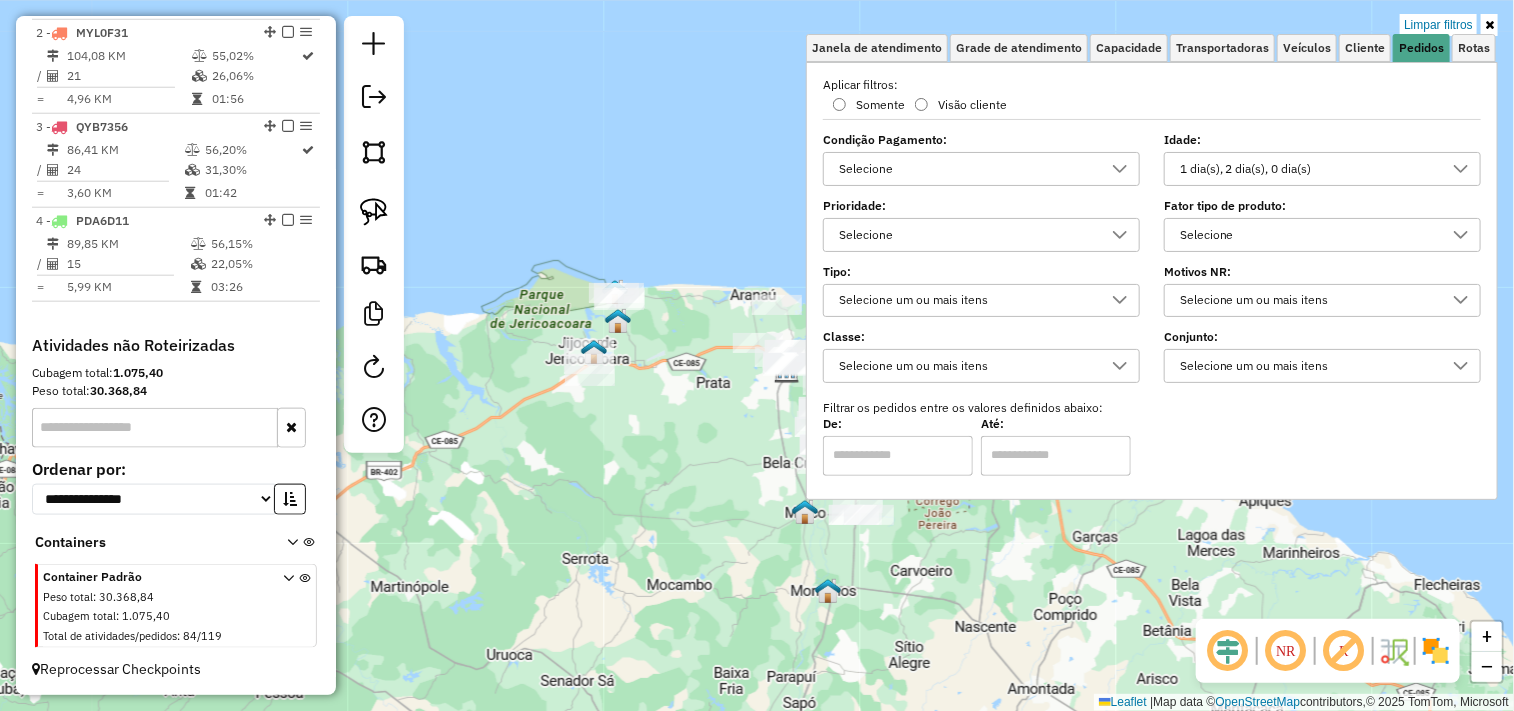 click on "1 dia(s), 2 dia(s), 0 dia(s)" at bounding box center (1307, 169) 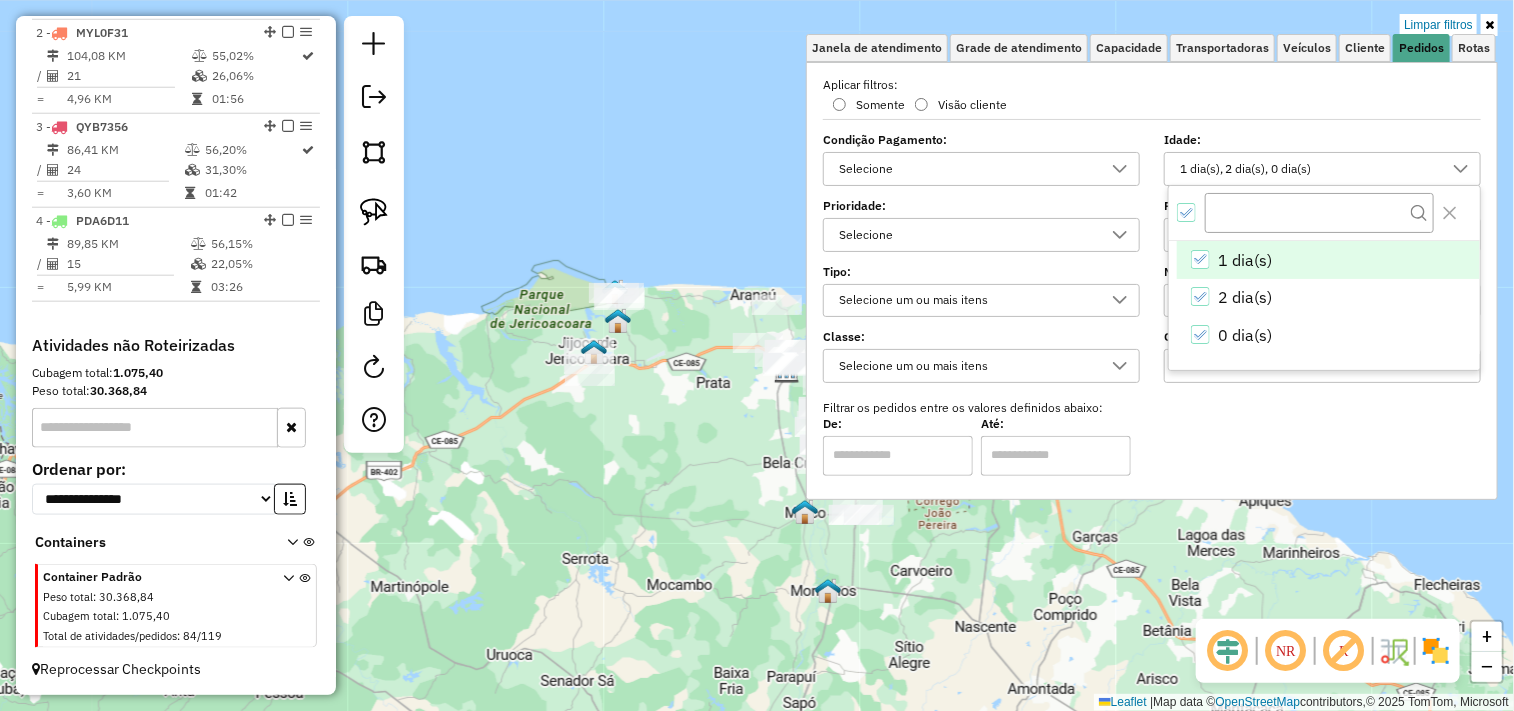scroll, scrollTop: 11, scrollLeft: 67, axis: both 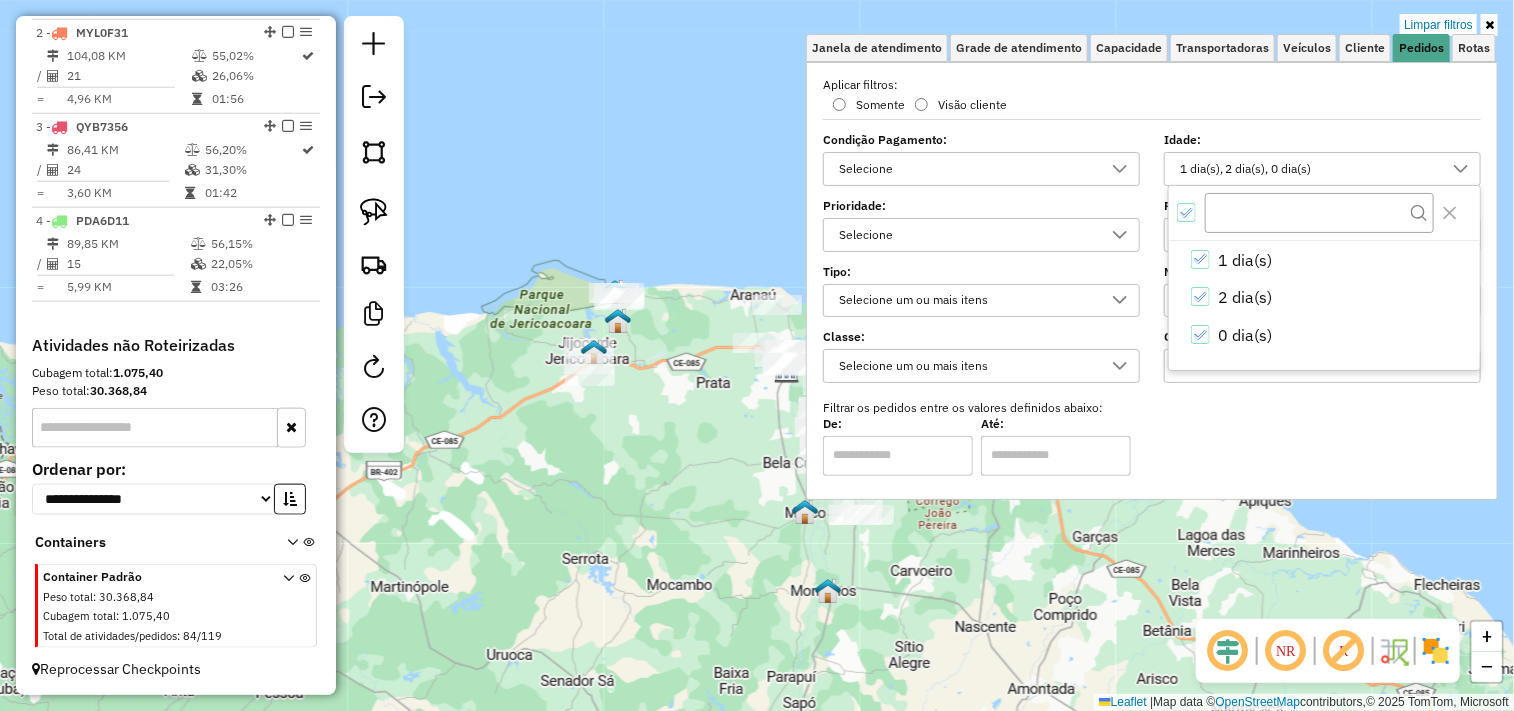 click on "Limpar filtros Janela de atendimento Grade de atendimento Capacidade Transportadoras Veículos Cliente Pedidos  Rotas Selecione os dias de semana para filtrar as janelas de atendimento  Seg   Ter   Qua   Qui   Sex   Sáb   Dom  Informe o período da janela de atendimento: De: Até:  Filtrar exatamente a janela do cliente  Considerar janela de atendimento padrão  Selecione os dias de semana para filtrar as grades de atendimento  Seg   Ter   Qua   Qui   Sex   Sáb   Dom   Considerar clientes sem dia de atendimento cadastrado  Clientes fora do dia de atendimento selecionado Filtrar as atividades entre os valores definidos abaixo:  Peso mínimo:   Peso máximo:   Cubagem mínima:   Cubagem máxima:   De:   Até:  Filtrar as atividades entre o tempo de atendimento definido abaixo:  De:   Até:   Considerar capacidade total dos clientes não roteirizados Transportadora: Selecione um ou mais itens Tipo de veículo: Selecione um ou mais itens Veículo: Selecione um ou mais itens Motorista: Selecione um ou mais itens" 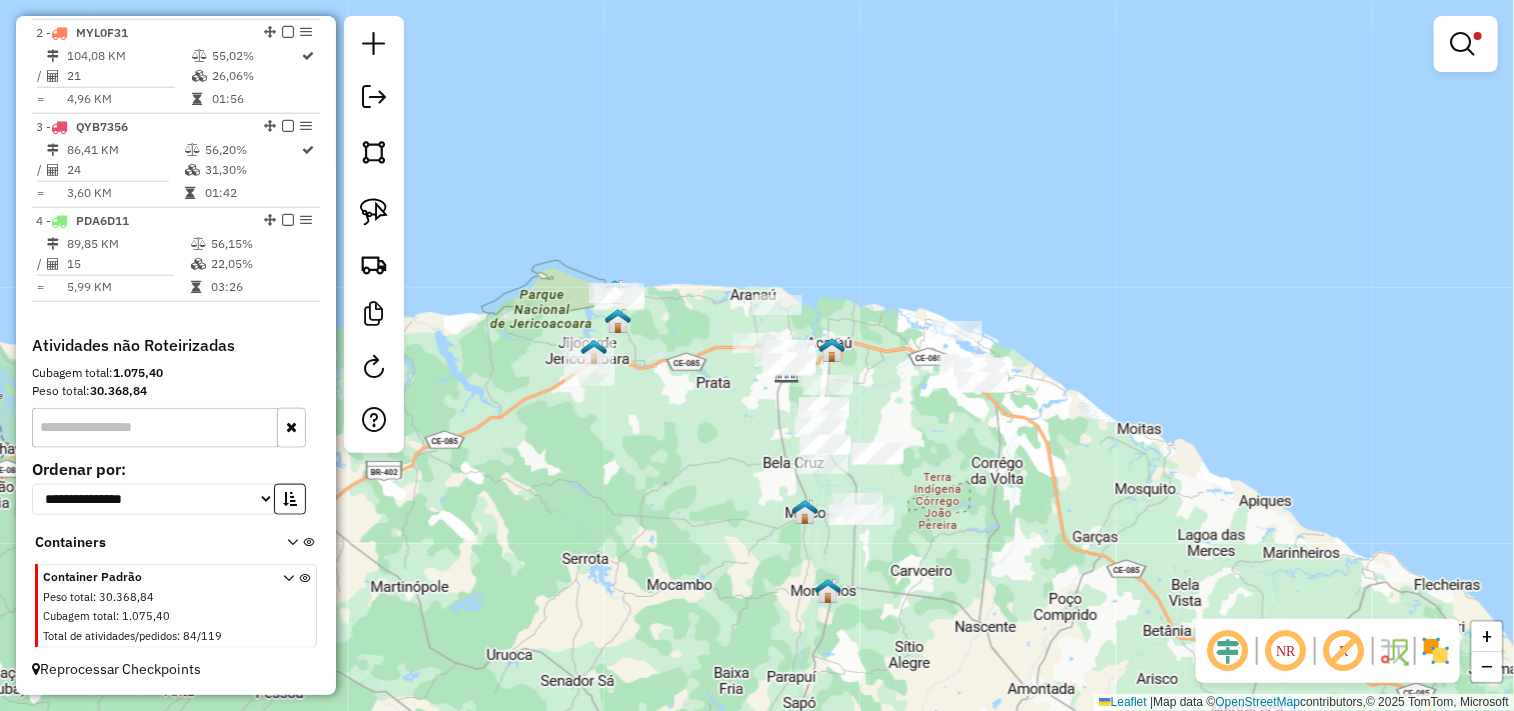 click 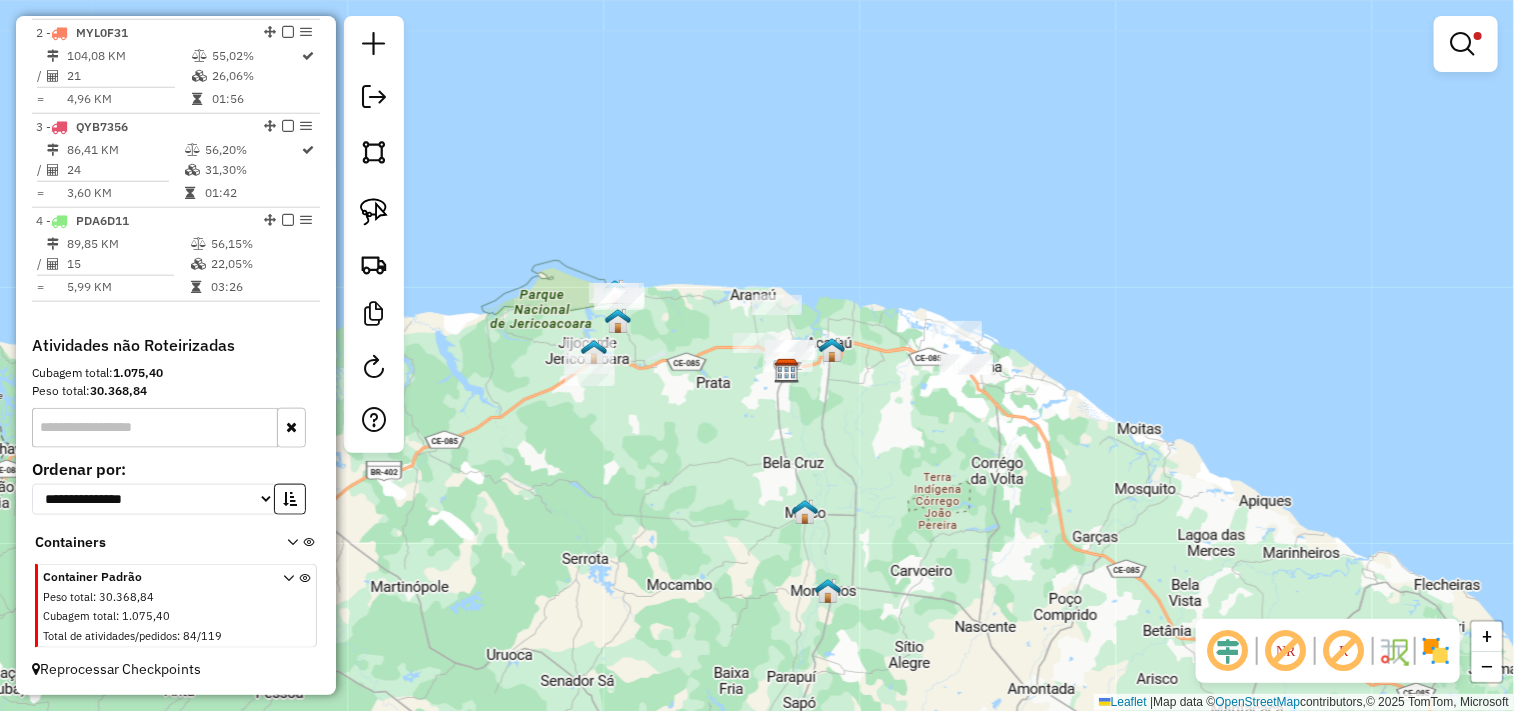 click 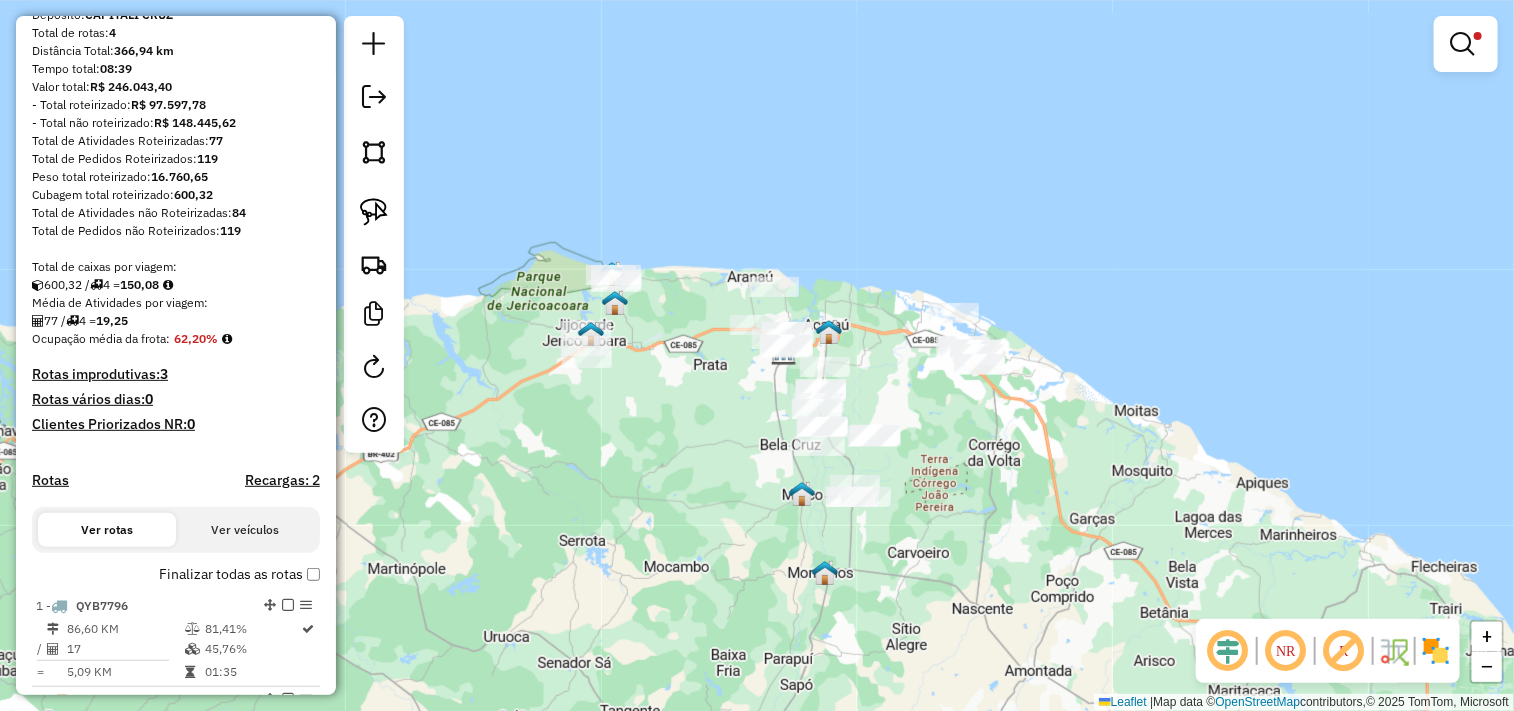 scroll, scrollTop: 0, scrollLeft: 0, axis: both 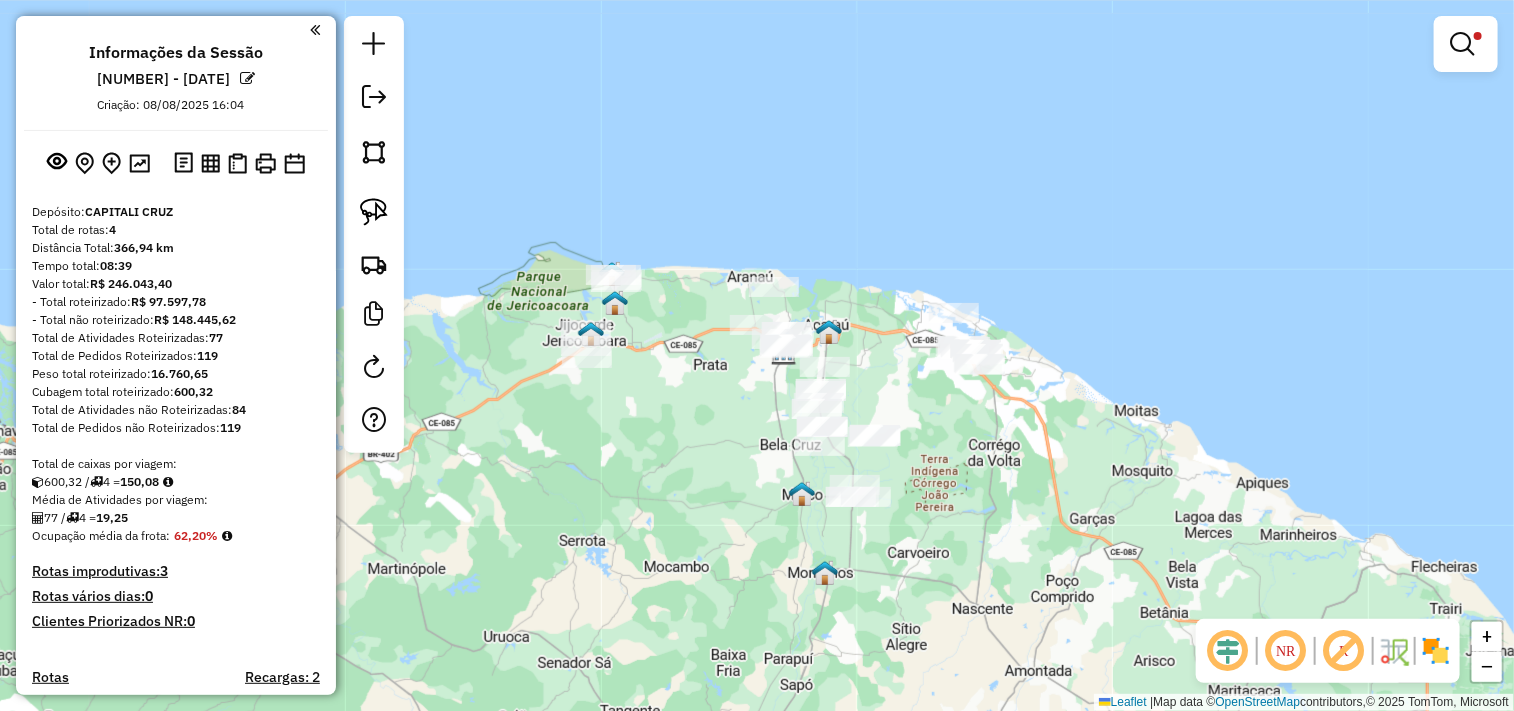 click on "Limpar filtros Janela de atendimento Grade de atendimento Capacidade Transportadoras Veículos Cliente Pedidos  Rotas Selecione os dias de semana para filtrar as janelas de atendimento  Seg   Ter   Qua   Qui   Sex   Sáb   Dom  Informe o período da janela de atendimento: De: Até:  Filtrar exatamente a janela do cliente  Considerar janela de atendimento padrão  Selecione os dias de semana para filtrar as grades de atendimento  Seg   Ter   Qua   Qui   Sex   Sáb   Dom   Considerar clientes sem dia de atendimento cadastrado  Clientes fora do dia de atendimento selecionado Filtrar as atividades entre os valores definidos abaixo:  Peso mínimo:   Peso máximo:   Cubagem mínima:   Cubagem máxima:   De:   Até:  Filtrar as atividades entre o tempo de atendimento definido abaixo:  De:   Até:   Considerar capacidade total dos clientes não roteirizados Transportadora: Selecione um ou mais itens Tipo de veículo: Selecione um ou mais itens Veículo: Selecione um ou mais itens Motorista: Selecione um ou mais itens" 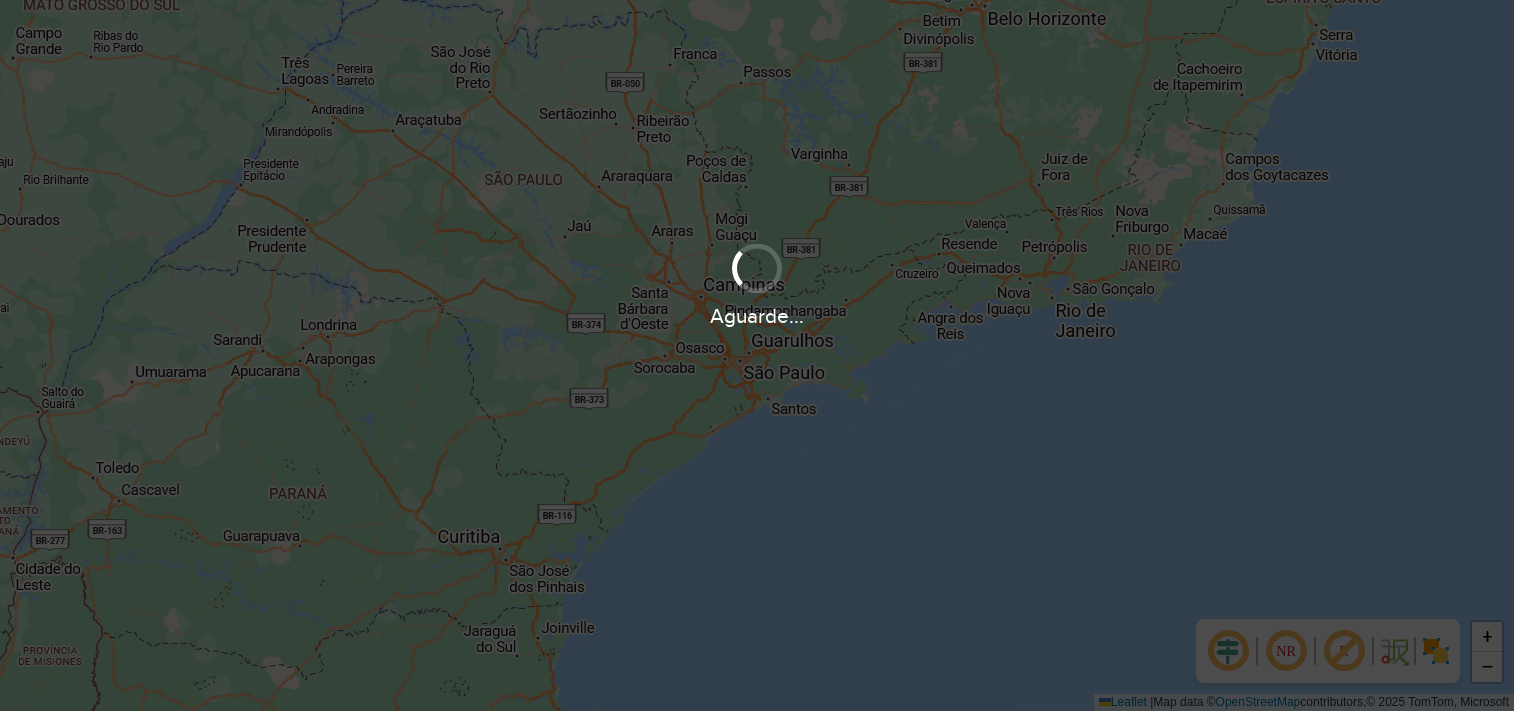 scroll, scrollTop: 0, scrollLeft: 0, axis: both 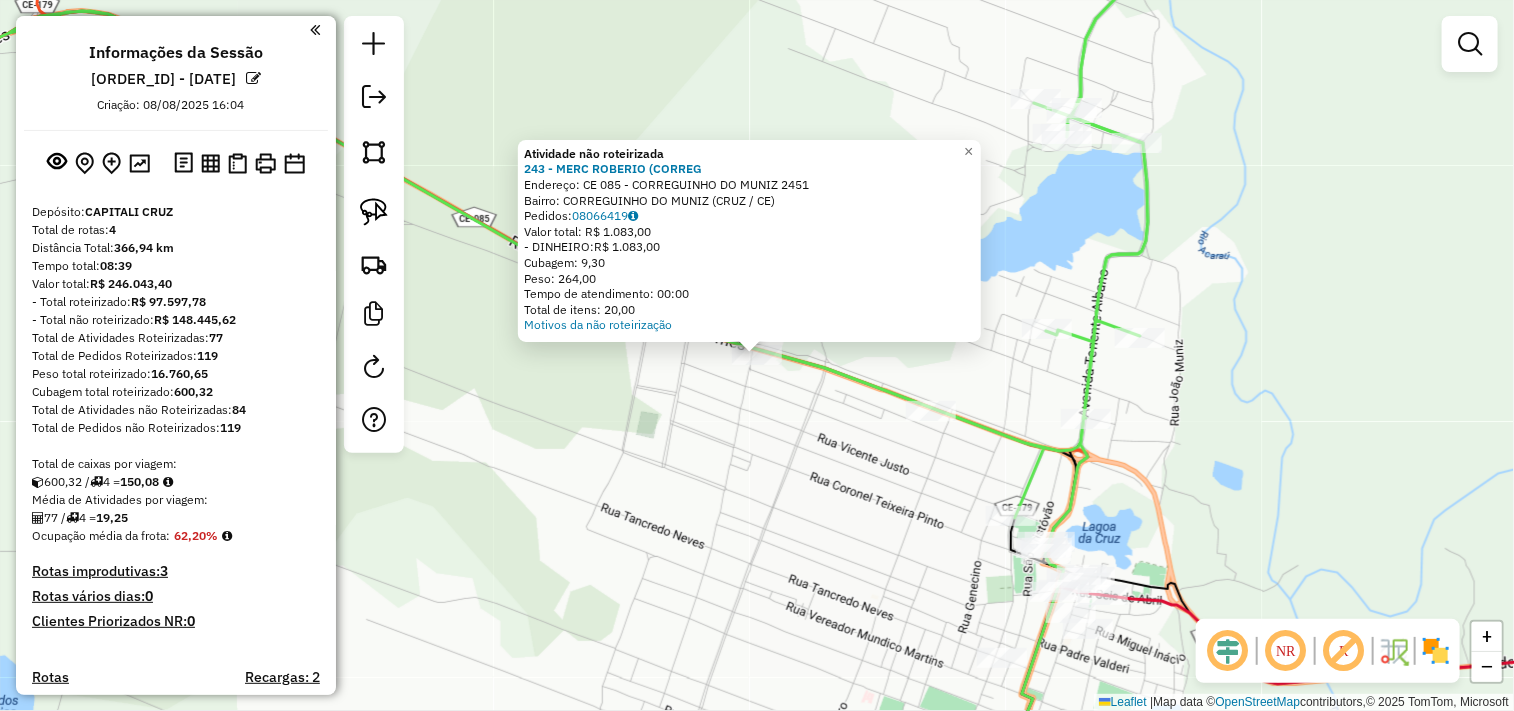click on "Atividade não roteirizada 243 - MERC ROBERIO (CORREG  Endereço:  CE 085 - CORREGUINHO DO MUNIZ 2451   Bairro: CORREGUINHO DO MUNIZ (CRUZ / CE)   Pedidos:  08066419   Valor total: R$ 1.083,00   - DINHEIRO:  R$ 1.083,00   Cubagem: 9,30   Peso: 264,00   Tempo de atendimento: 00:00   Total de itens: 20,00  Motivos da não roteirização × Janela de atendimento Grade de atendimento Capacidade Transportadoras Veículos Cliente Pedidos  Rotas Selecione os dias de semana para filtrar as janelas de atendimento  Seg   Ter   Qua   Qui   Sex   Sáb   Dom  Informe o período da janela de atendimento: De: Até:  Filtrar exatamente a janela do cliente  Considerar janela de atendimento padrão  Selecione os dias de semana para filtrar as grades de atendimento  Seg   Ter   Qua   Qui   Sex   Sáb   Dom   Considerar clientes sem dia de atendimento cadastrado  Clientes fora do dia de atendimento selecionado Filtrar as atividades entre os valores definidos abaixo:  Peso mínimo:   Peso máximo:   Cubagem mínima:   De:   De:" 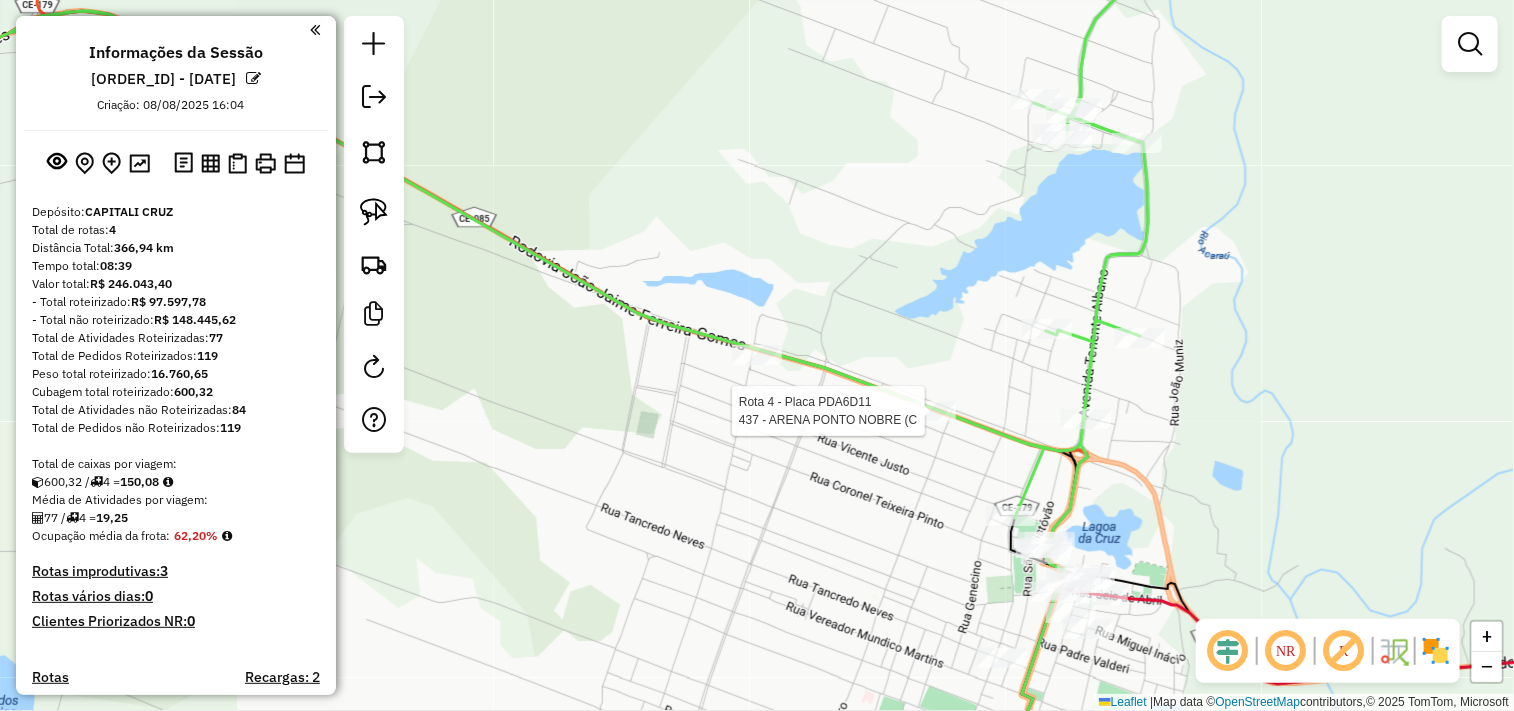 click 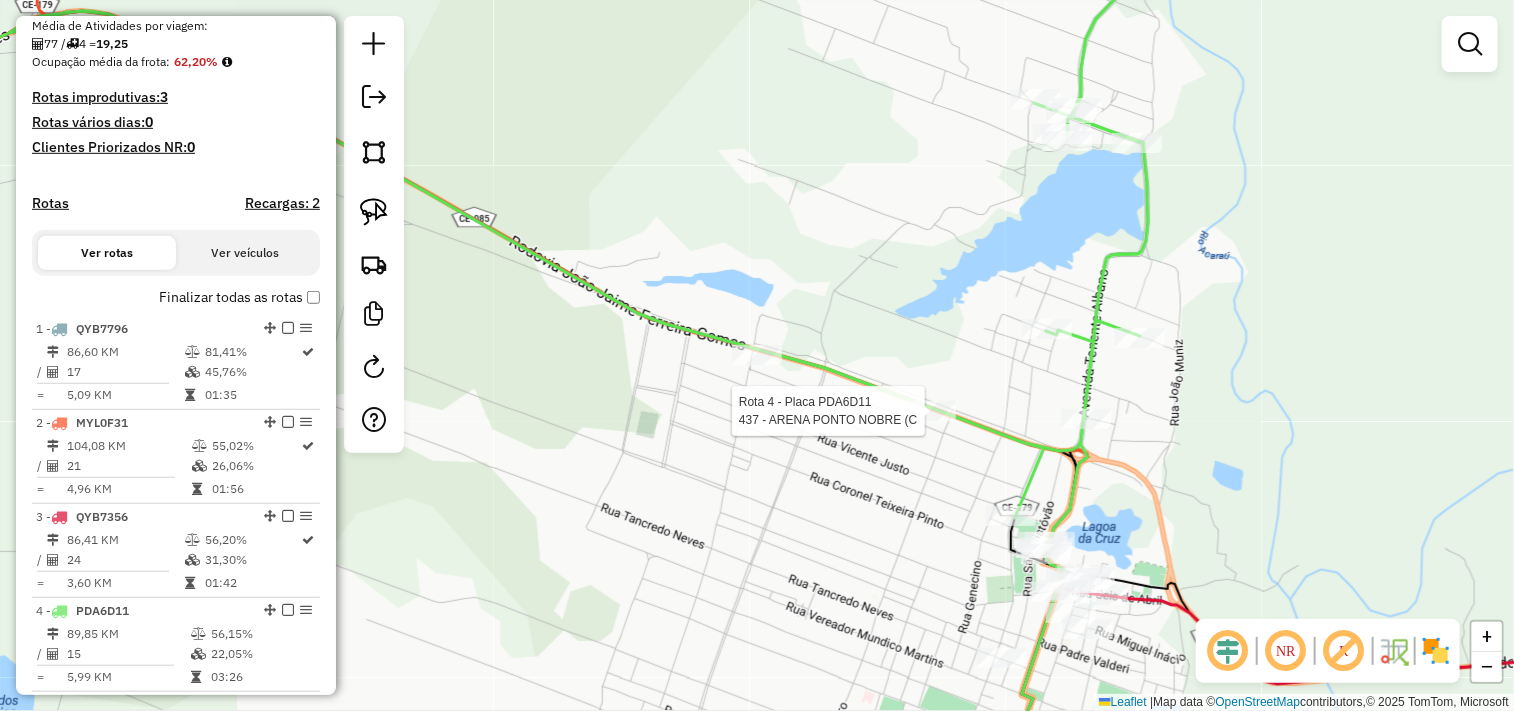 select on "**********" 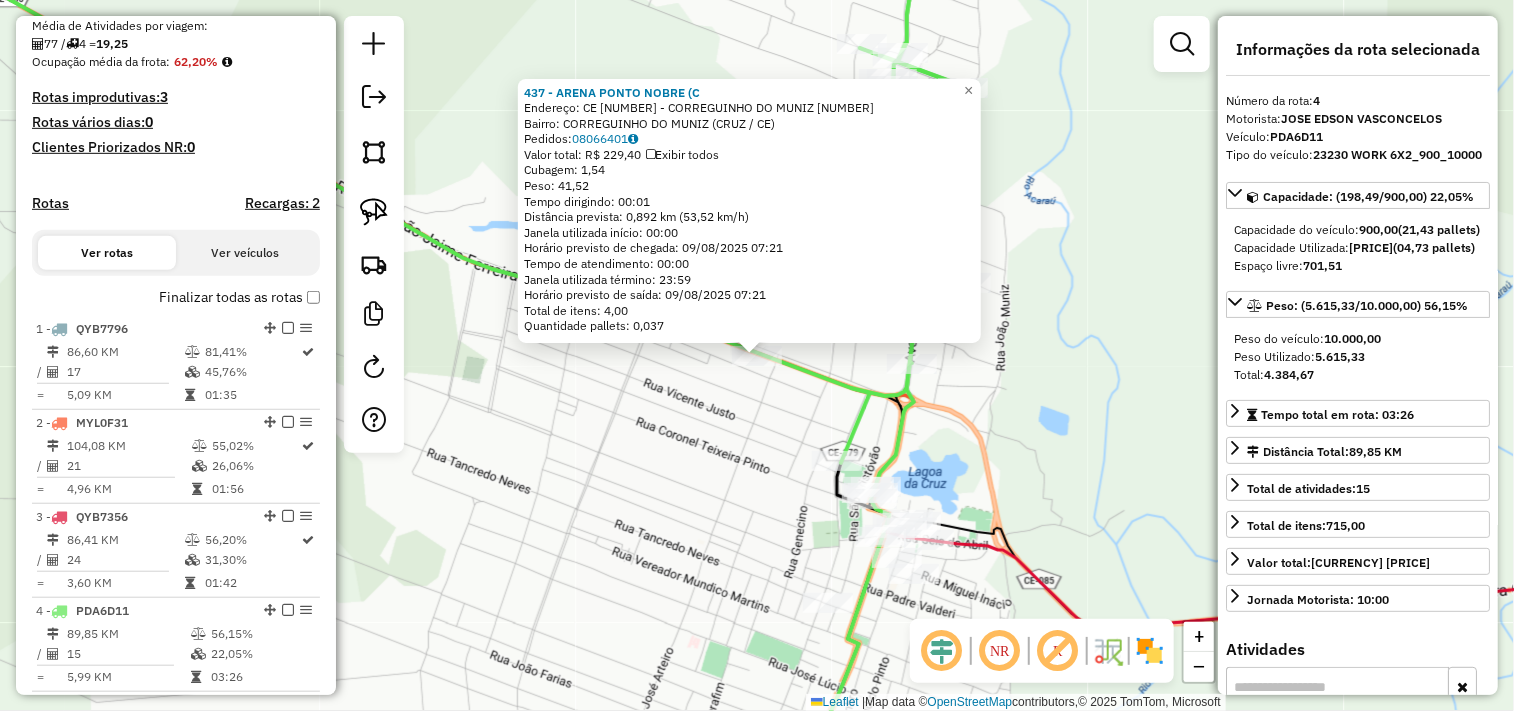 scroll, scrollTop: 864, scrollLeft: 0, axis: vertical 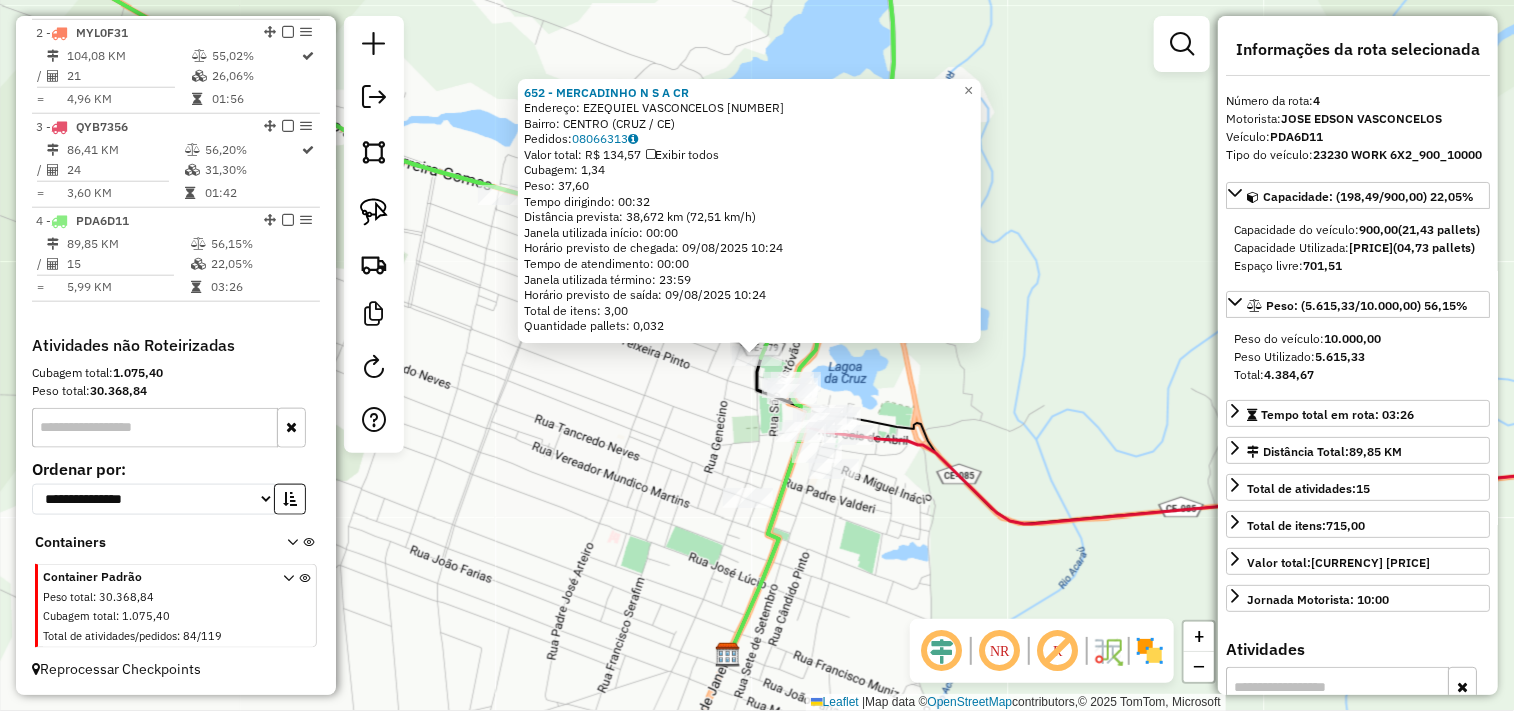 click on "652 - MERCADINHO N S A  CR  Endereço:  EZEQUIEL VASCONCELOS 1620   Bairro: CENTRO (CRUZ / CE)   Pedidos:  08066313   Valor total: R$ 134,57   Exibir todos   Cubagem: 1,34  Peso: 37,60  Tempo dirigindo: 00:32   Distância prevista: 38,672 km (72,51 km/h)   Janela utilizada início: 00:00   Horário previsto de chegada: 09/08/2025 10:24   Tempo de atendimento: 00:00   Janela utilizada término: 23:59   Horário previsto de saída: 09/08/2025 10:24   Total de itens: 3,00   Quantidade pallets: 0,032  × Janela de atendimento Grade de atendimento Capacidade Transportadoras Veículos Cliente Pedidos  Rotas Selecione os dias de semana para filtrar as janelas de atendimento  Seg   Ter   Qua   Qui   Sex   Sáb   Dom  Informe o período da janela de atendimento: De: Até:  Filtrar exatamente a janela do cliente  Considerar janela de atendimento padrão  Selecione os dias de semana para filtrar as grades de atendimento  Seg   Ter   Qua   Qui   Sex   Sáb   Dom   Considerar clientes sem dia de atendimento cadastrado De:" 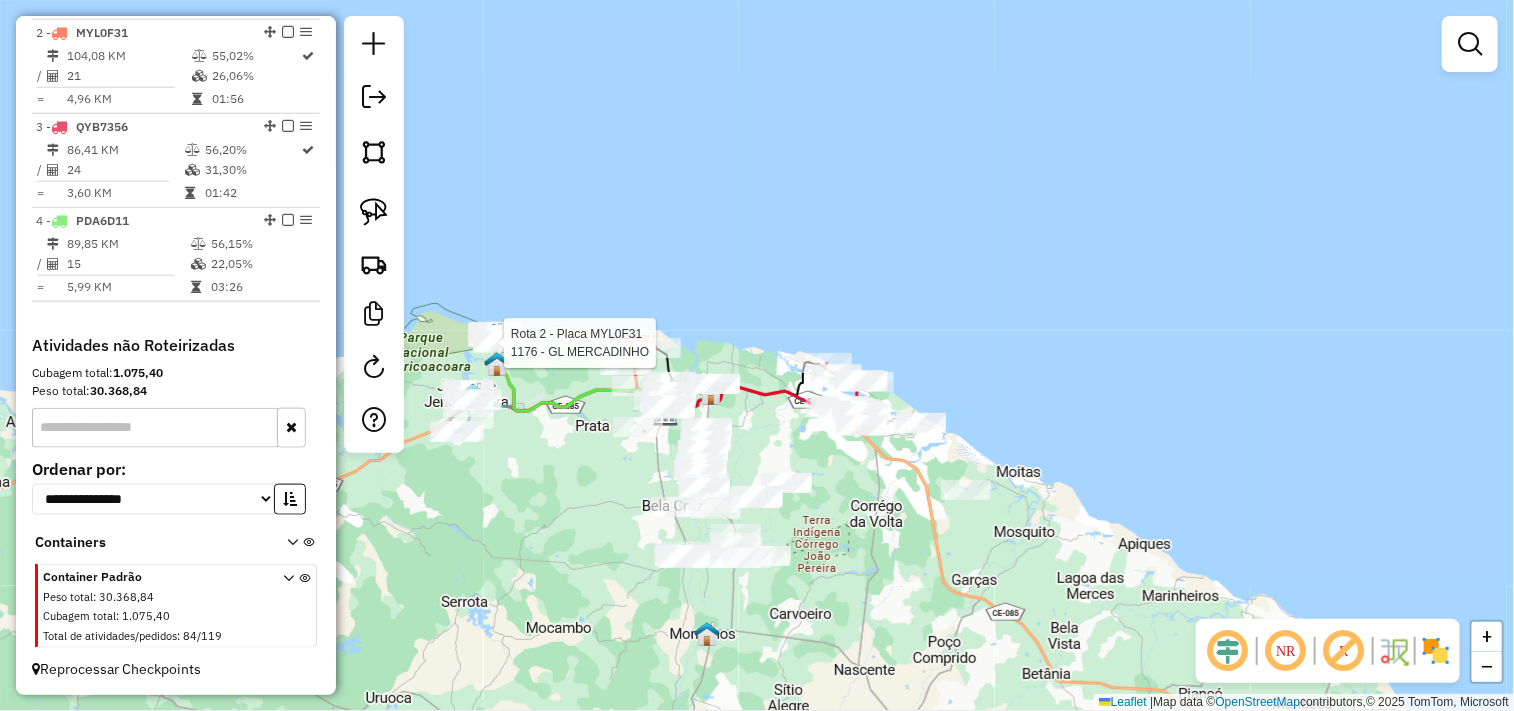 select on "**********" 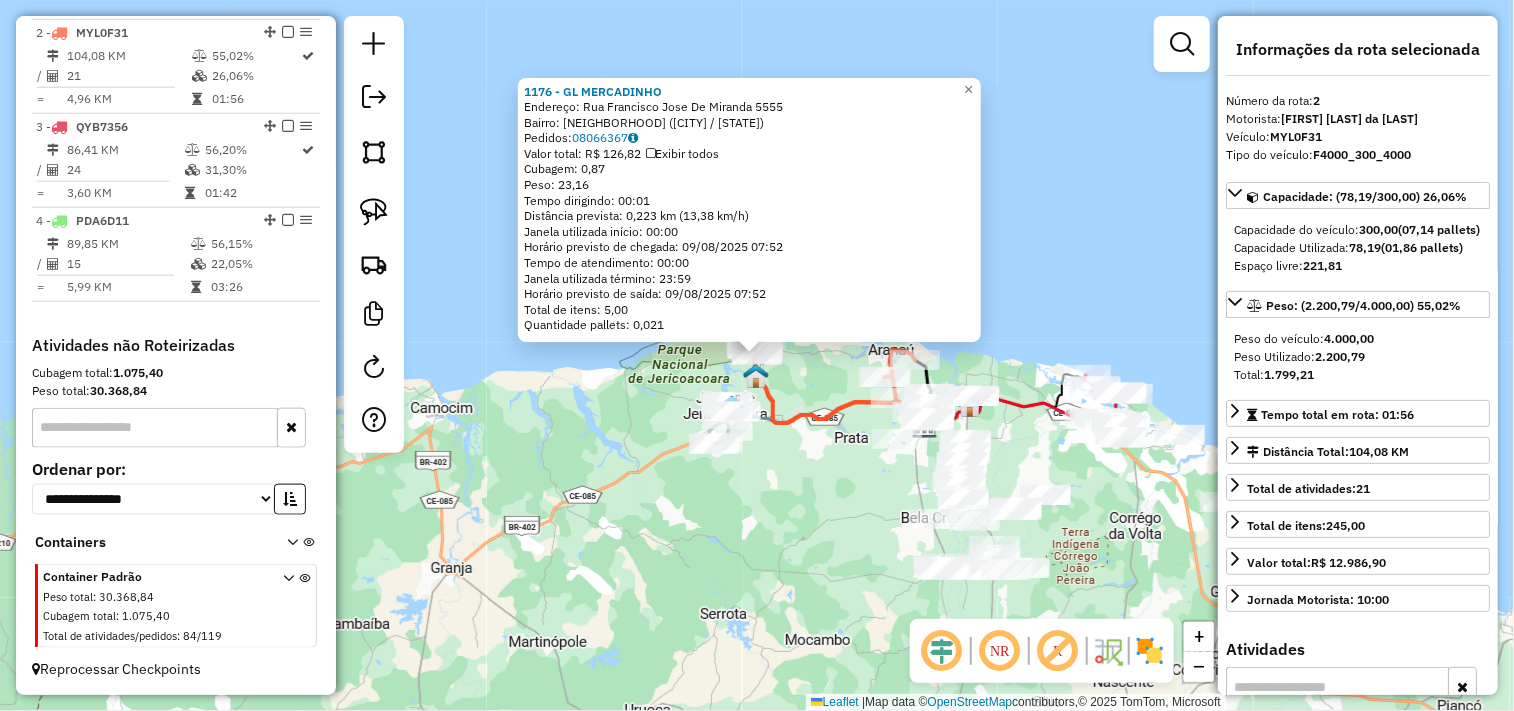 click on "1176 - GL MERCADINHO  Endereço:  Rua Francisco Jose De Miranda 5555   Bairro: PREA (CRUZ / CE)   Pedidos:  08066367   Valor total: R$ 126,82   Exibir todos   Cubagem: 0,87  Peso: 23,16  Tempo dirigindo: 00:01   Distância prevista: 0,223 km (13,38 km/h)   Janela utilizada início: 00:00   Horário previsto de chegada: 09/08/2025 07:52   Tempo de atendimento: 00:00   Janela utilizada término: 23:59   Horário previsto de saída: 09/08/2025 07:52   Total de itens: 5,00   Quantidade pallets: 0,021  × Janela de atendimento Grade de atendimento Capacidade Transportadoras Veículos Cliente Pedidos  Rotas Selecione os dias de semana para filtrar as janelas de atendimento  Seg   Ter   Qua   Qui   Sex   Sáb   Dom  Informe o período da janela de atendimento: De: Até:  Filtrar exatamente a janela do cliente  Considerar janela de atendimento padrão  Selecione os dias de semana para filtrar as grades de atendimento  Seg   Ter   Qua   Qui   Sex   Sáb   Dom   Considerar clientes sem dia de atendimento cadastrado De:" 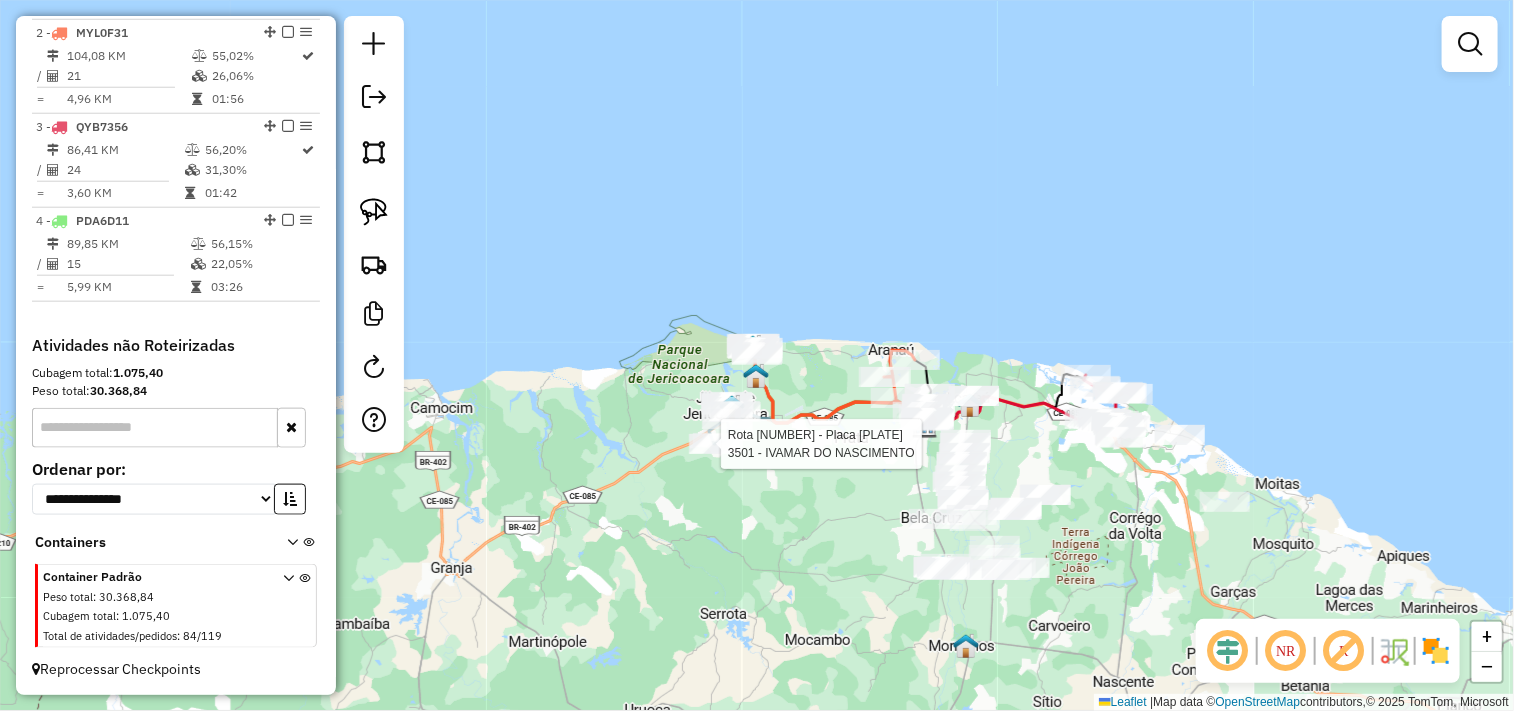 select on "**********" 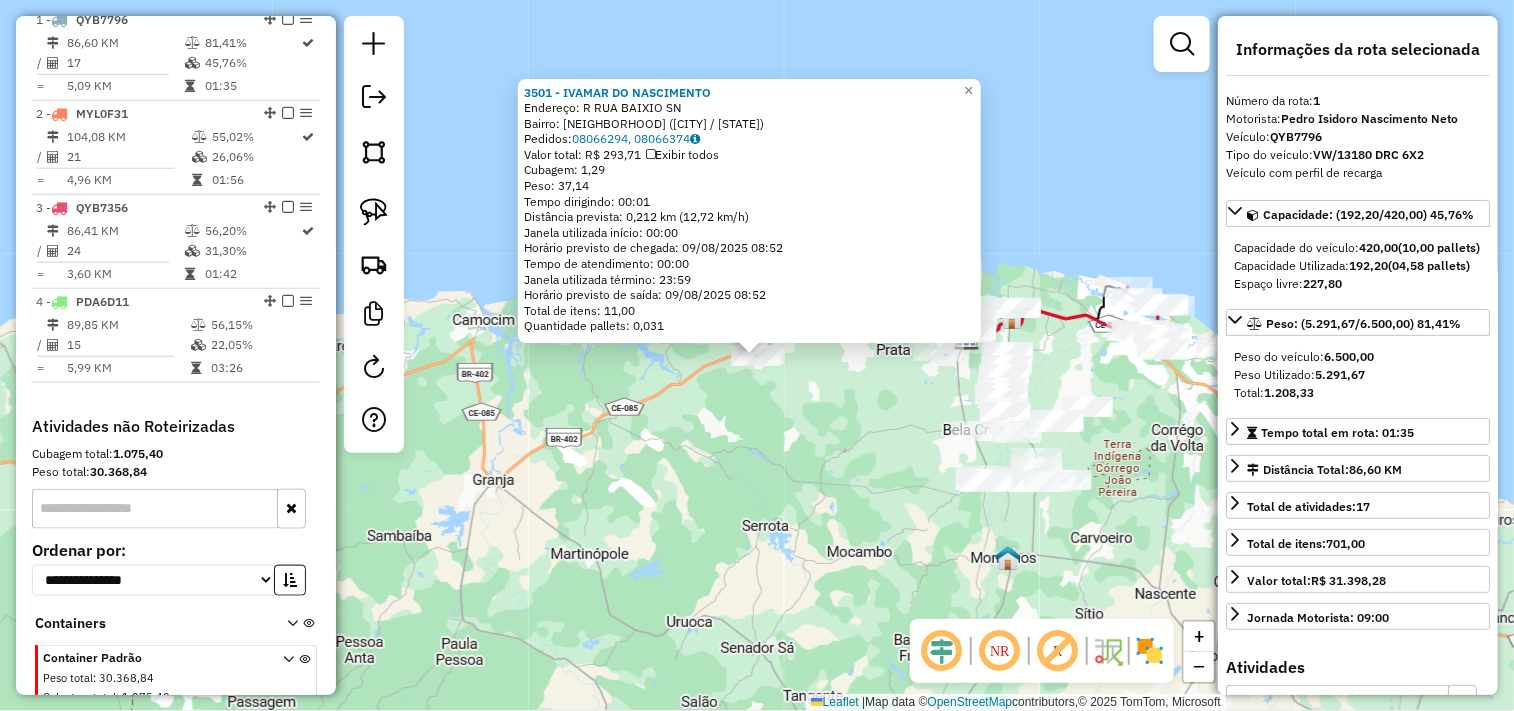 scroll, scrollTop: 773, scrollLeft: 0, axis: vertical 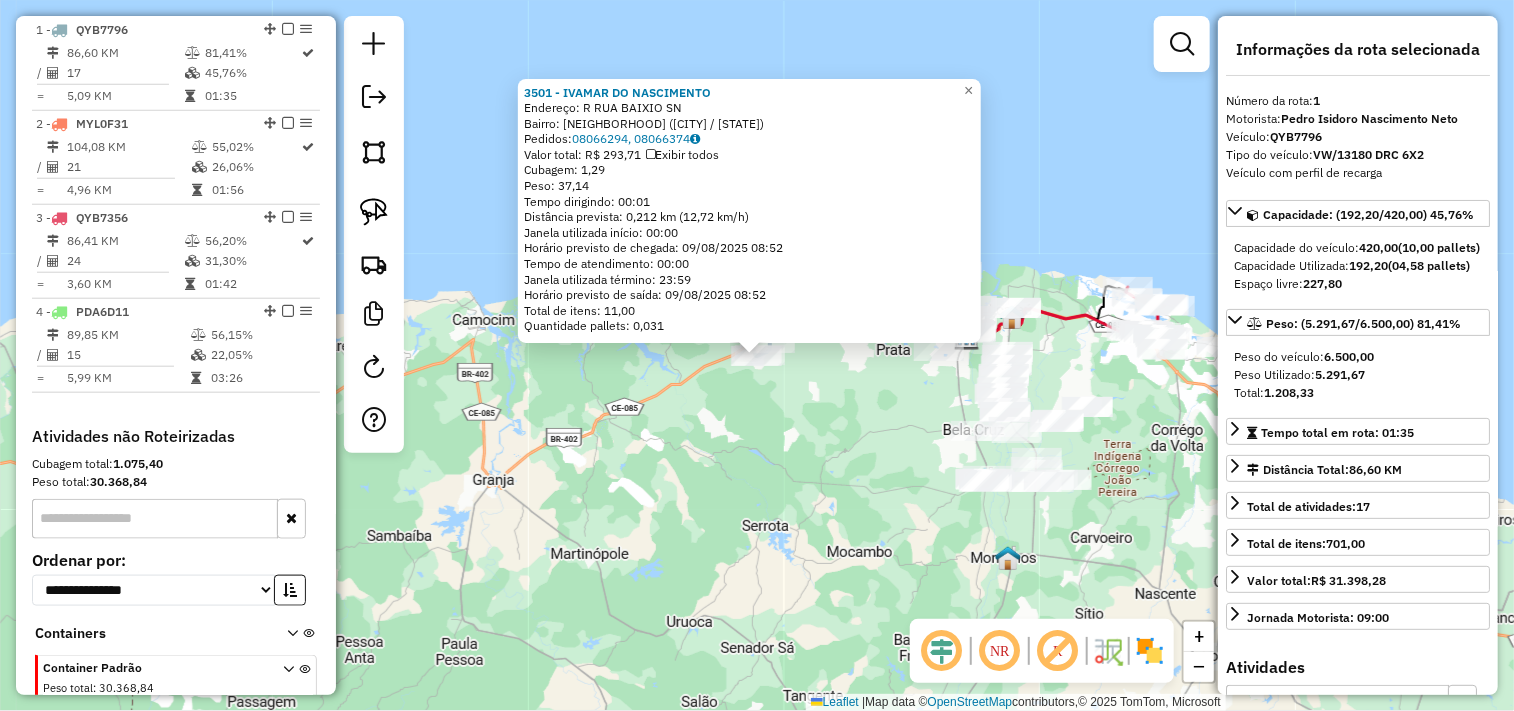 click on "3501 - IVAMAR DO NASCIMENTO  Endereço: R   RUA BAIXIO                    SN   Bairro: PV BAIXIO 1 (JIJOCA DE JERIC / CE)   Pedidos:  08066294, 08066374   Valor total: R$ 293,71   Exibir todos   Cubagem: 1,29  Peso: 37,14  Tempo dirigindo: 00:01   Distância prevista: 0,212 km (12,72 km/h)   Janela utilizada início: 00:00   Horário previsto de chegada: 09/08/2025 08:52   Tempo de atendimento: 00:00   Janela utilizada término: 23:59   Horário previsto de saída: 09/08/2025 08:52   Total de itens: 11,00   Quantidade pallets: 0,031  × Janela de atendimento Grade de atendimento Capacidade Transportadoras Veículos Cliente Pedidos  Rotas Selecione os dias de semana para filtrar as janelas de atendimento  Seg   Ter   Qua   Qui   Sex   Sáb   Dom  Informe o período da janela de atendimento: De: Até:  Filtrar exatamente a janela do cliente  Considerar janela de atendimento padrão  Selecione os dias de semana para filtrar as grades de atendimento  Seg   Ter   Qua   Qui   Sex   Sáb   Dom   Peso mínimo:   De:" 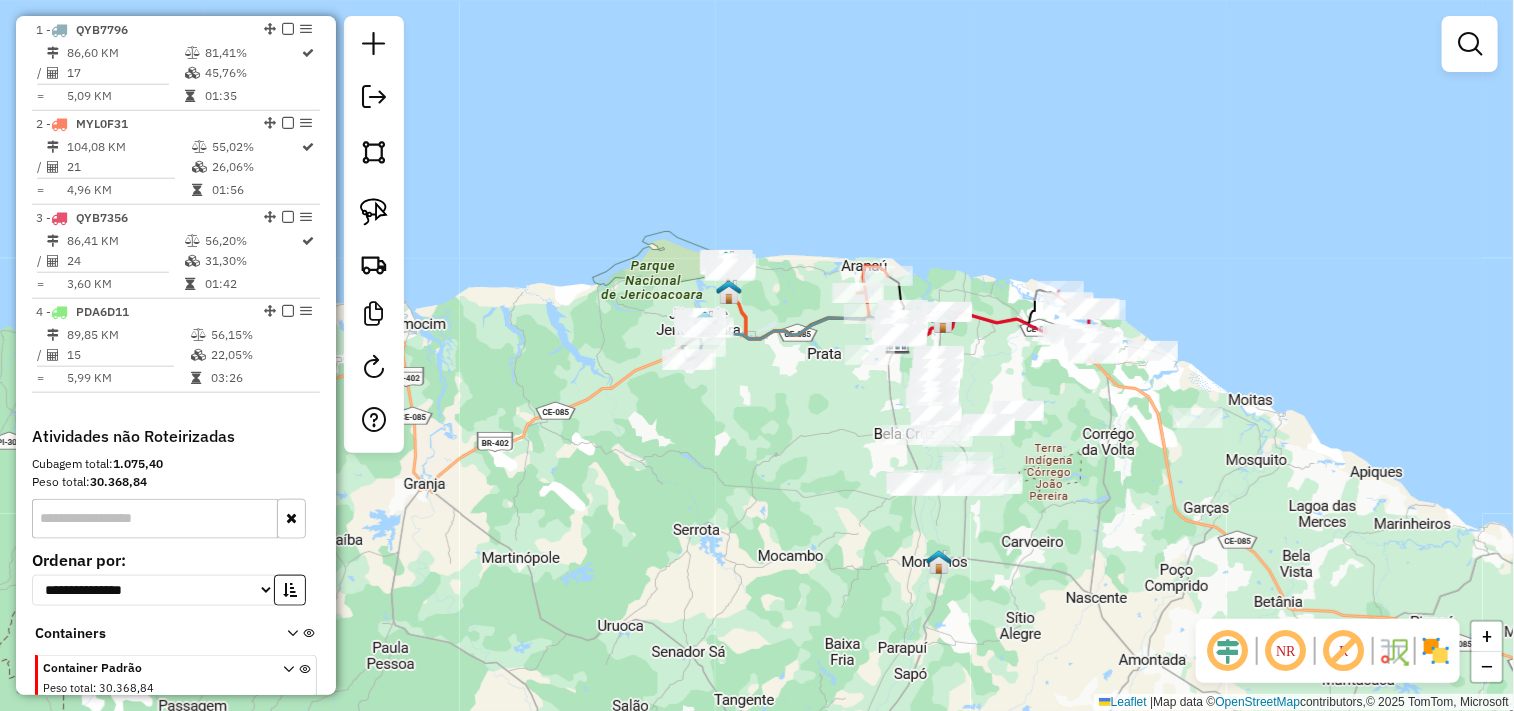 drag, startPoint x: 868, startPoint y: 426, endPoint x: 674, endPoint y: 434, distance: 194.16487 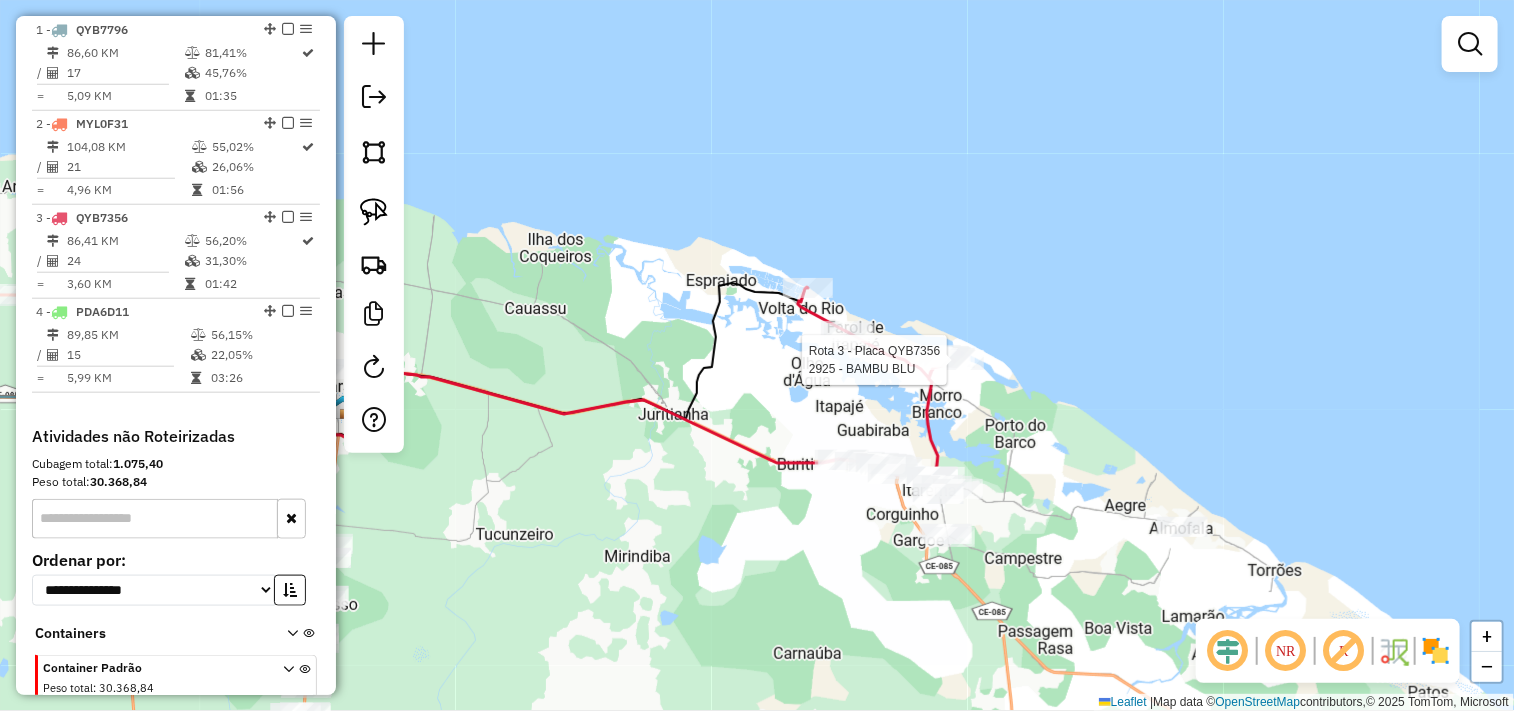 select on "**********" 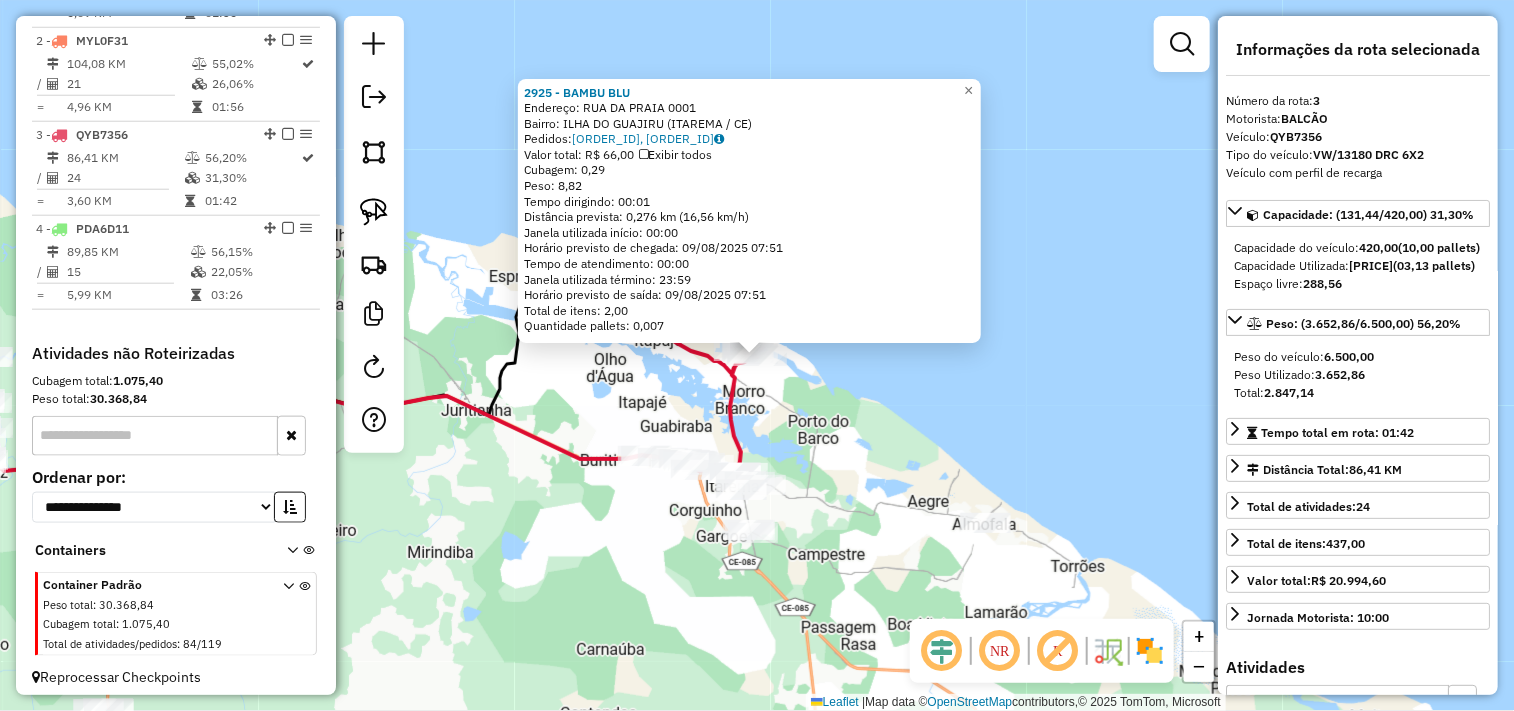 scroll, scrollTop: 864, scrollLeft: 0, axis: vertical 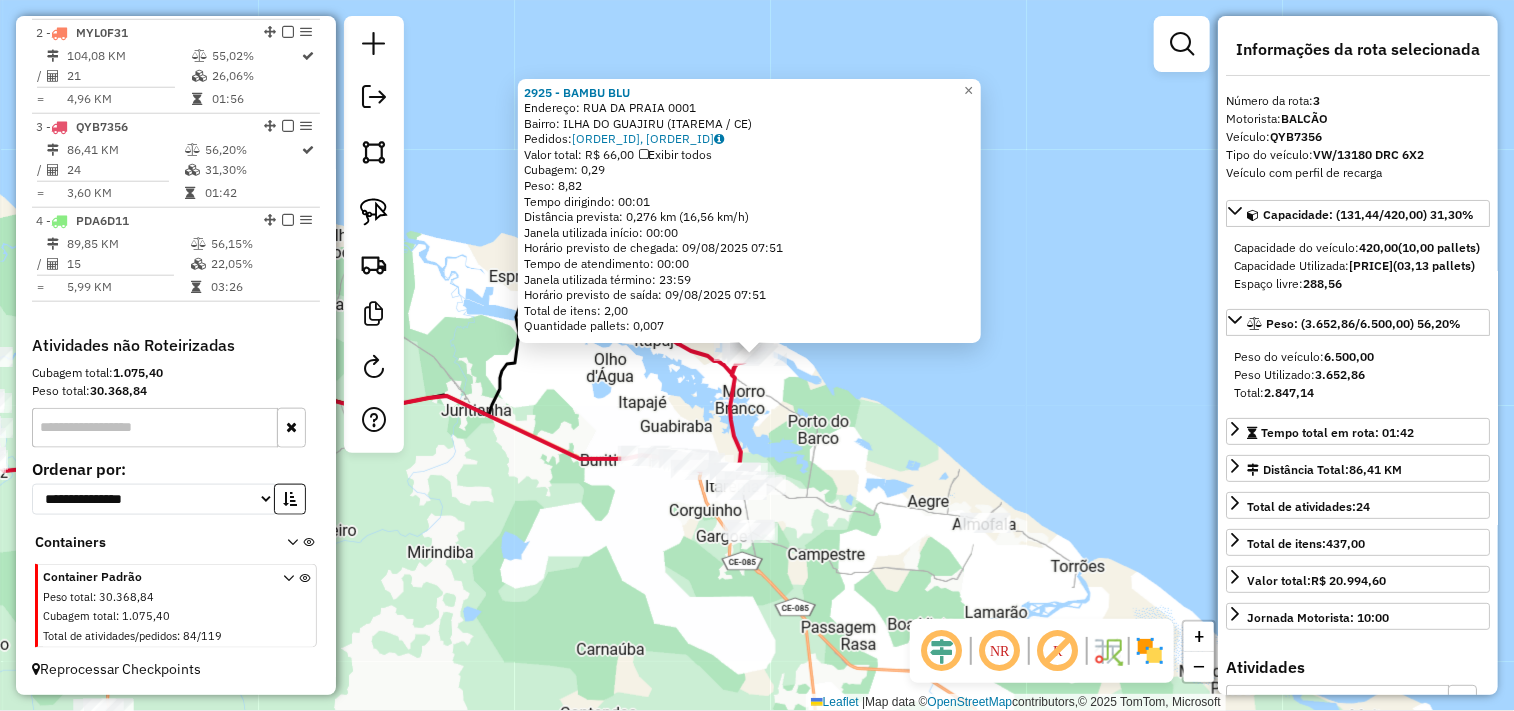 click on "2925 - BAMBU BLU  Endereço:  RUA DA PRAIA 0001   Bairro: ILHA DO GUAJIRU (ITAREMA / CE)   Pedidos:  08066210, 08066211   Valor total: R$ 66,00   Exibir todos   Cubagem: 0,29  Peso: 8,82  Tempo dirigindo: 00:01   Distância prevista: 0,276 km (16,56 km/h)   Janela utilizada início: 00:00   Horário previsto de chegada: 09/08/2025 07:51   Tempo de atendimento: 00:00   Janela utilizada término: 23:59   Horário previsto de saída: 09/08/2025 07:51   Total de itens: 2,00   Quantidade pallets: 0,007  × Janela de atendimento Grade de atendimento Capacidade Transportadoras Veículos Cliente Pedidos  Rotas Selecione os dias de semana para filtrar as janelas de atendimento  Seg   Ter   Qua   Qui   Sex   Sáb   Dom  Informe o período da janela de atendimento: De: Até:  Filtrar exatamente a janela do cliente  Considerar janela de atendimento padrão  Selecione os dias de semana para filtrar as grades de atendimento  Seg   Ter   Qua   Qui   Sex   Sáb   Dom   Considerar clientes sem dia de atendimento cadastrado +" 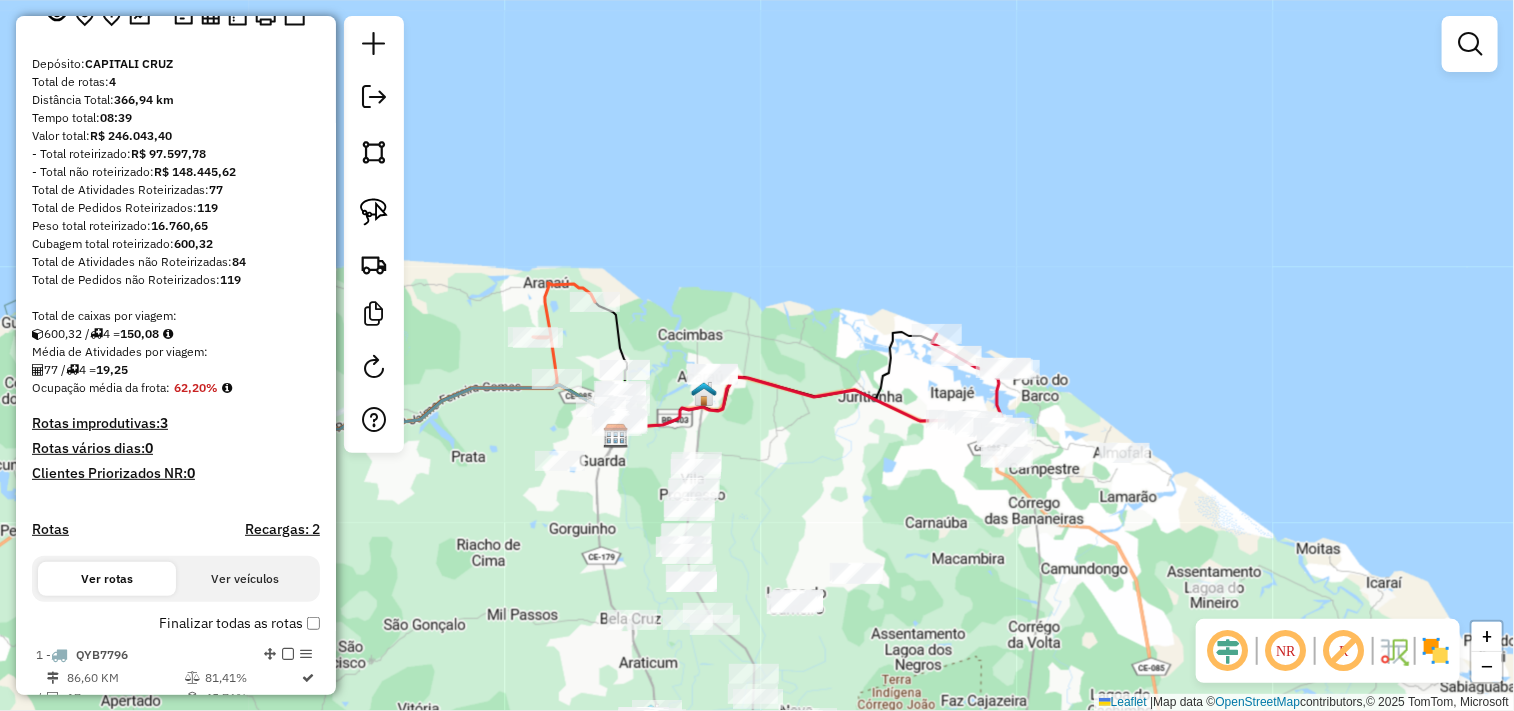 scroll, scrollTop: 0, scrollLeft: 0, axis: both 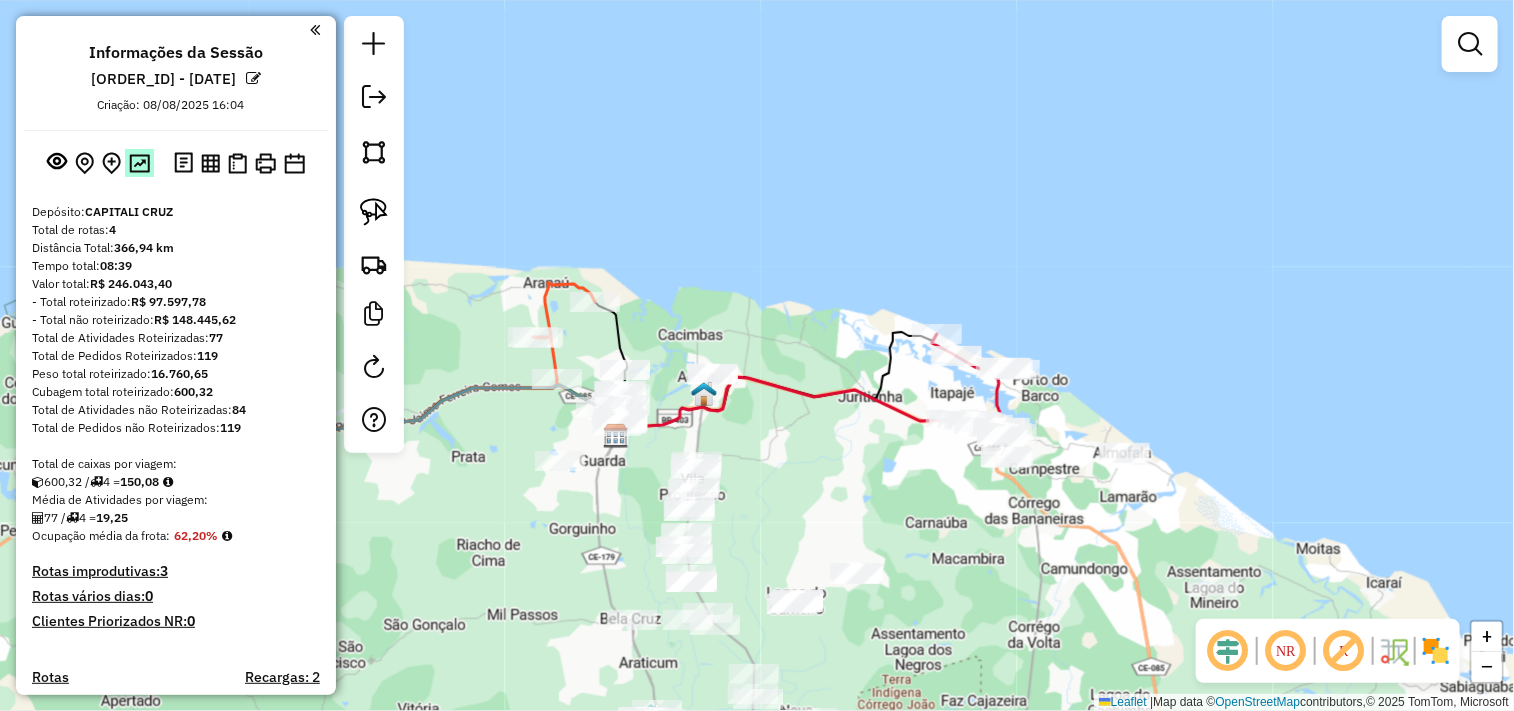 click at bounding box center [139, 163] 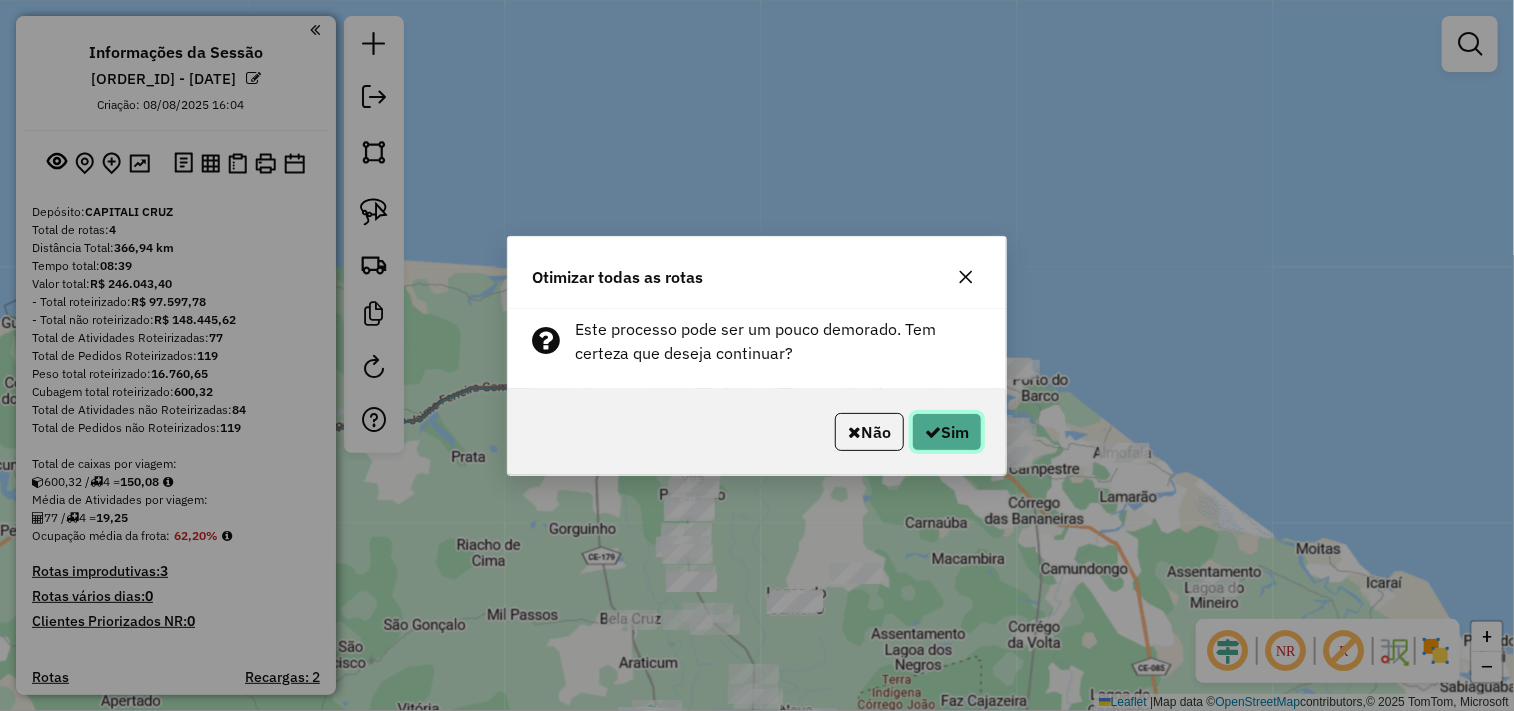 click on "Sim" 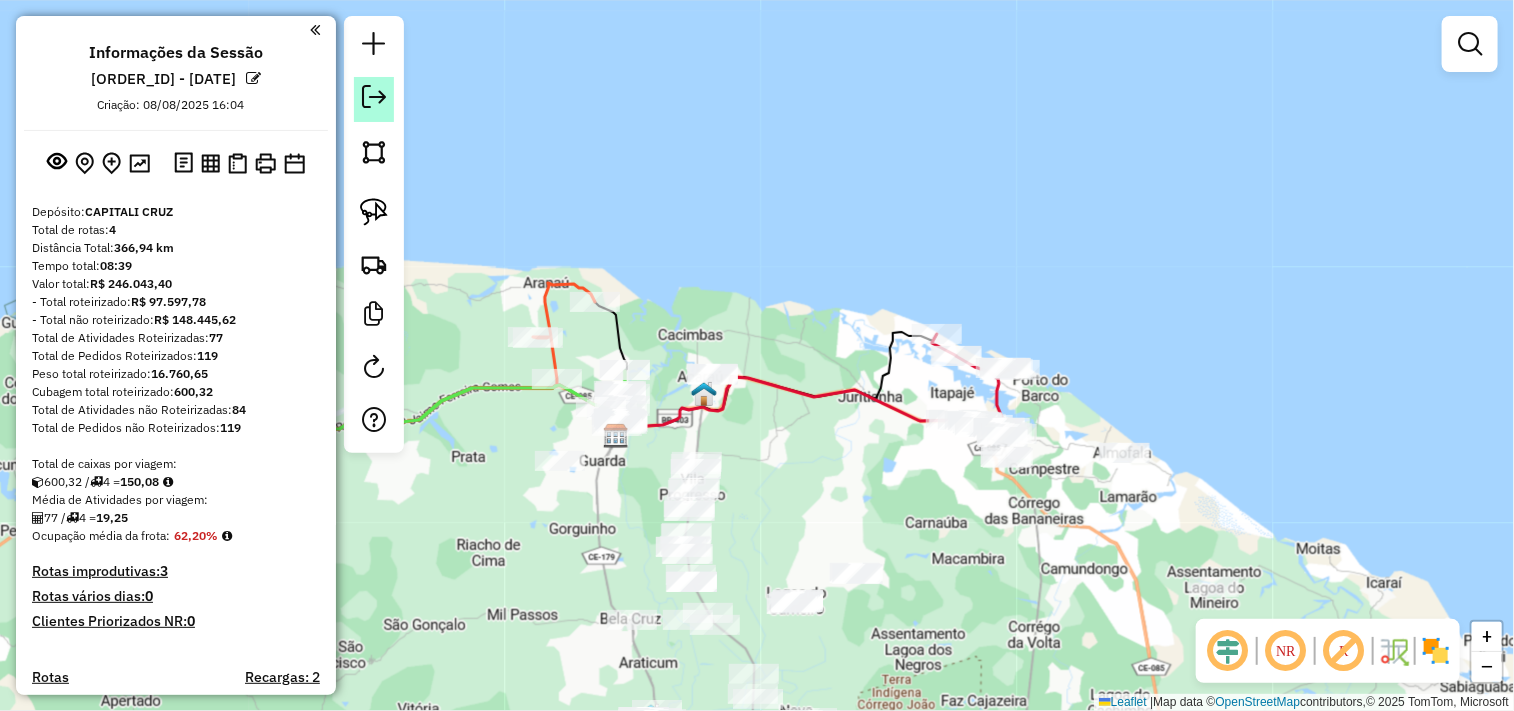 click 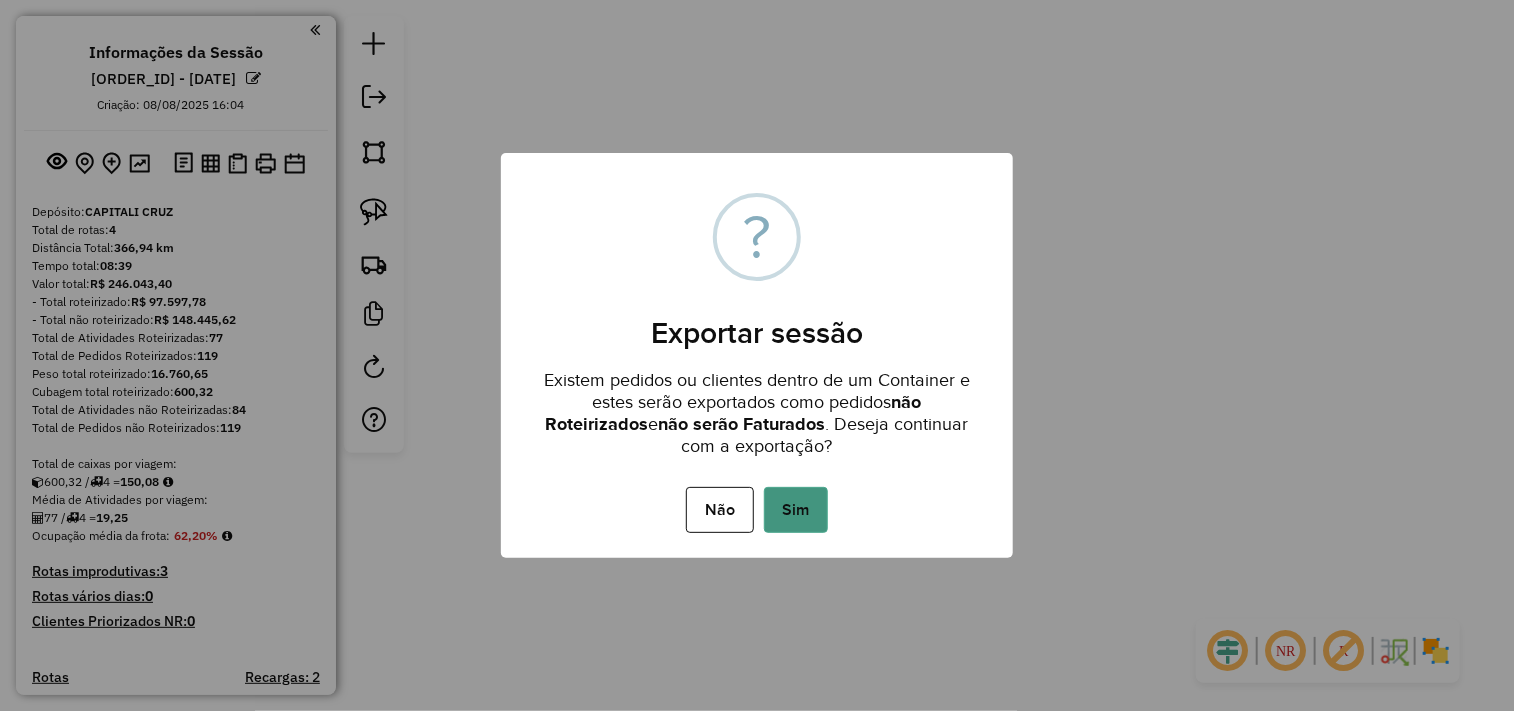 click on "Sim" at bounding box center [796, 510] 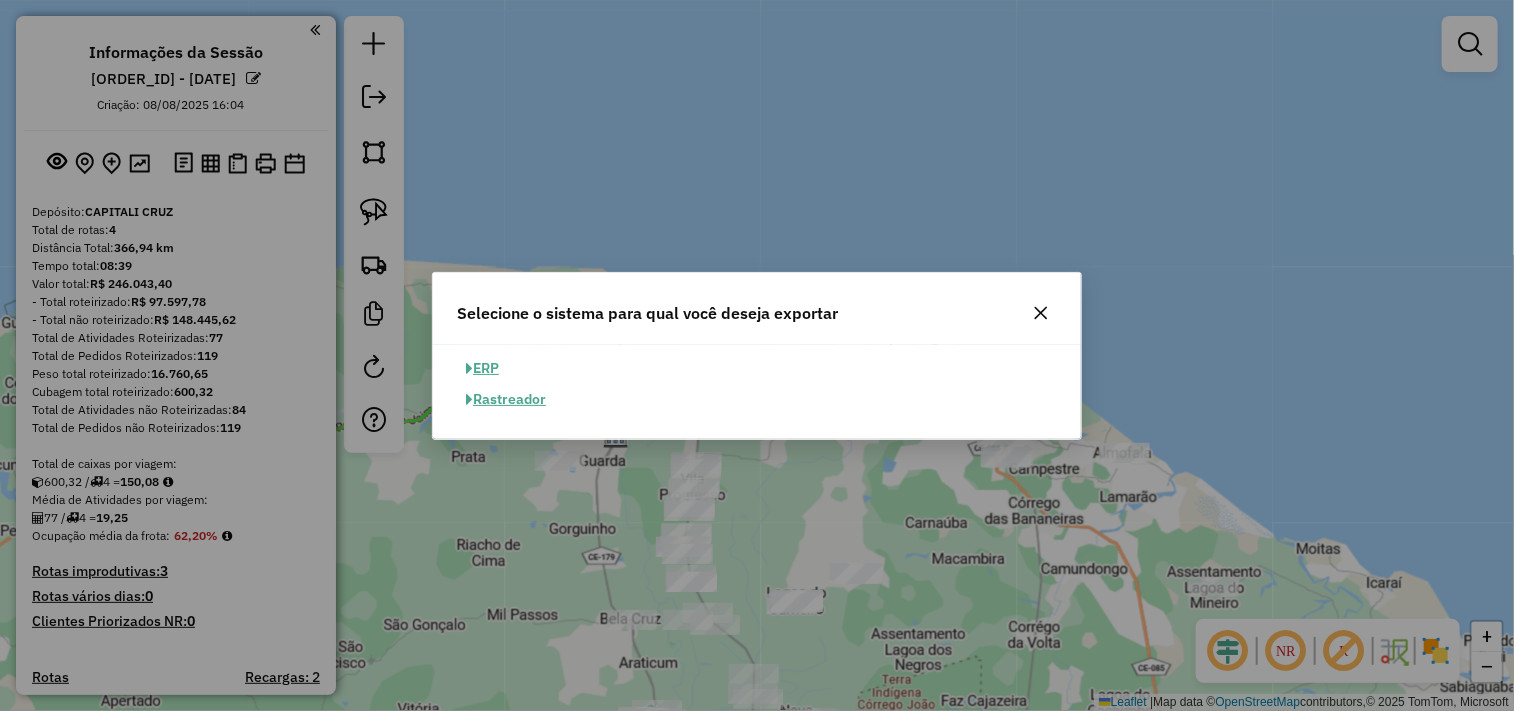 click on "ERP" 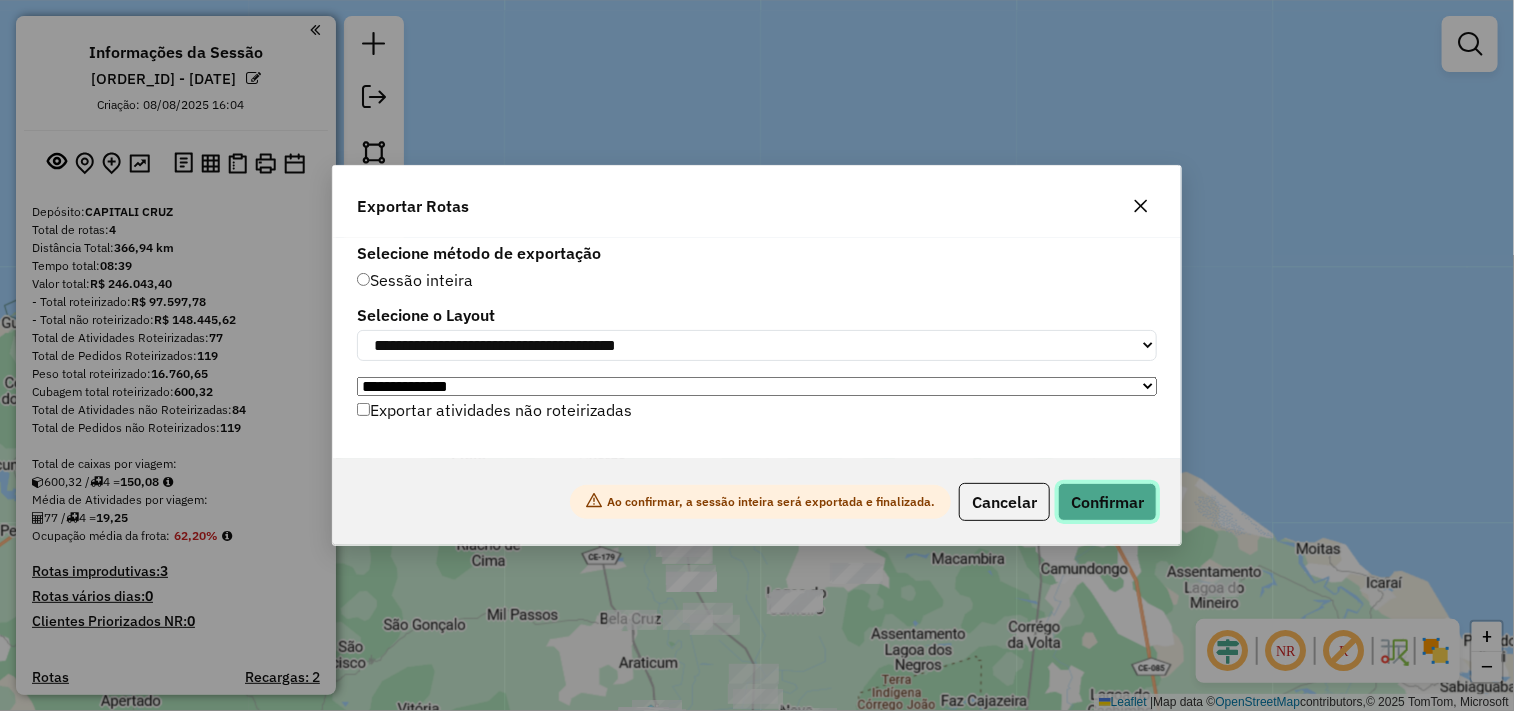 click on "Confirmar" 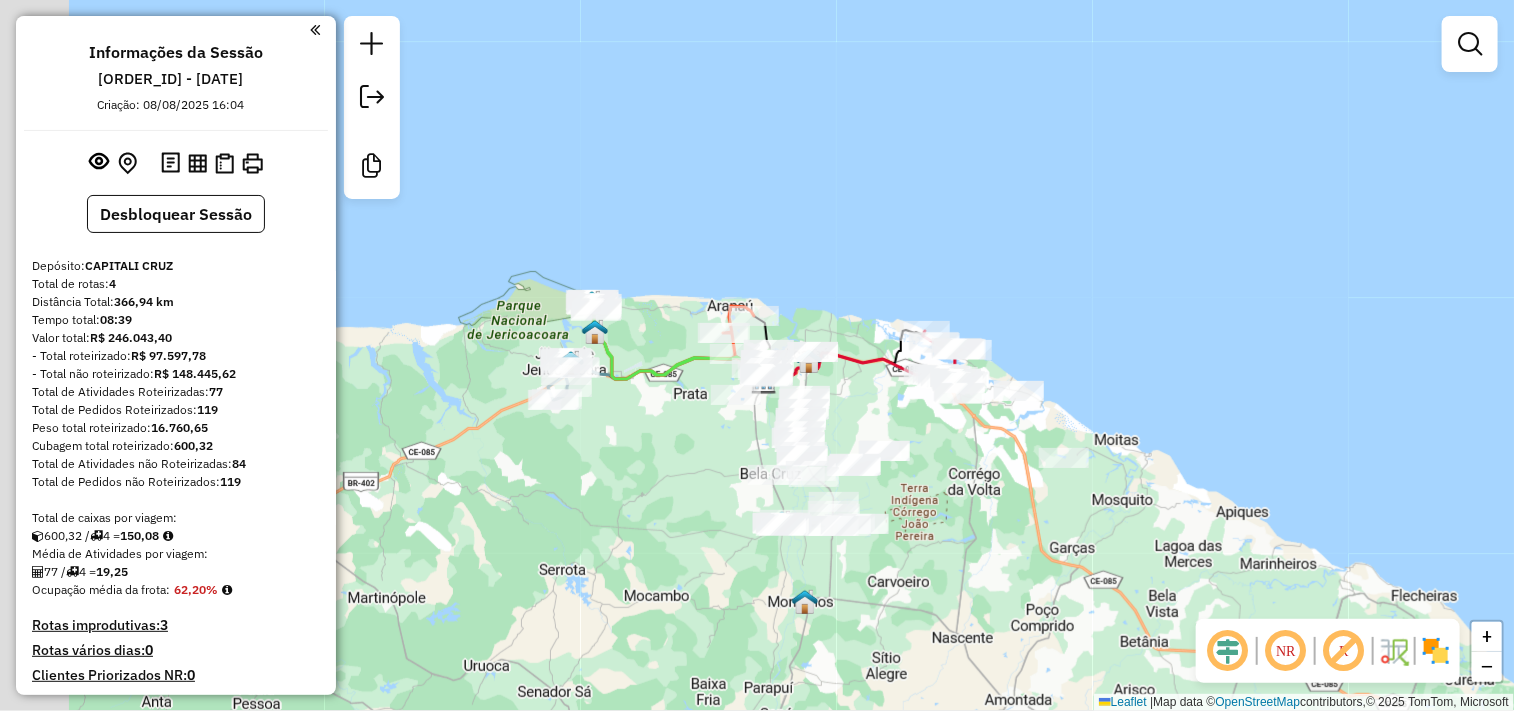 drag, startPoint x: 586, startPoint y: 536, endPoint x: 694, endPoint y: 468, distance: 127.62445 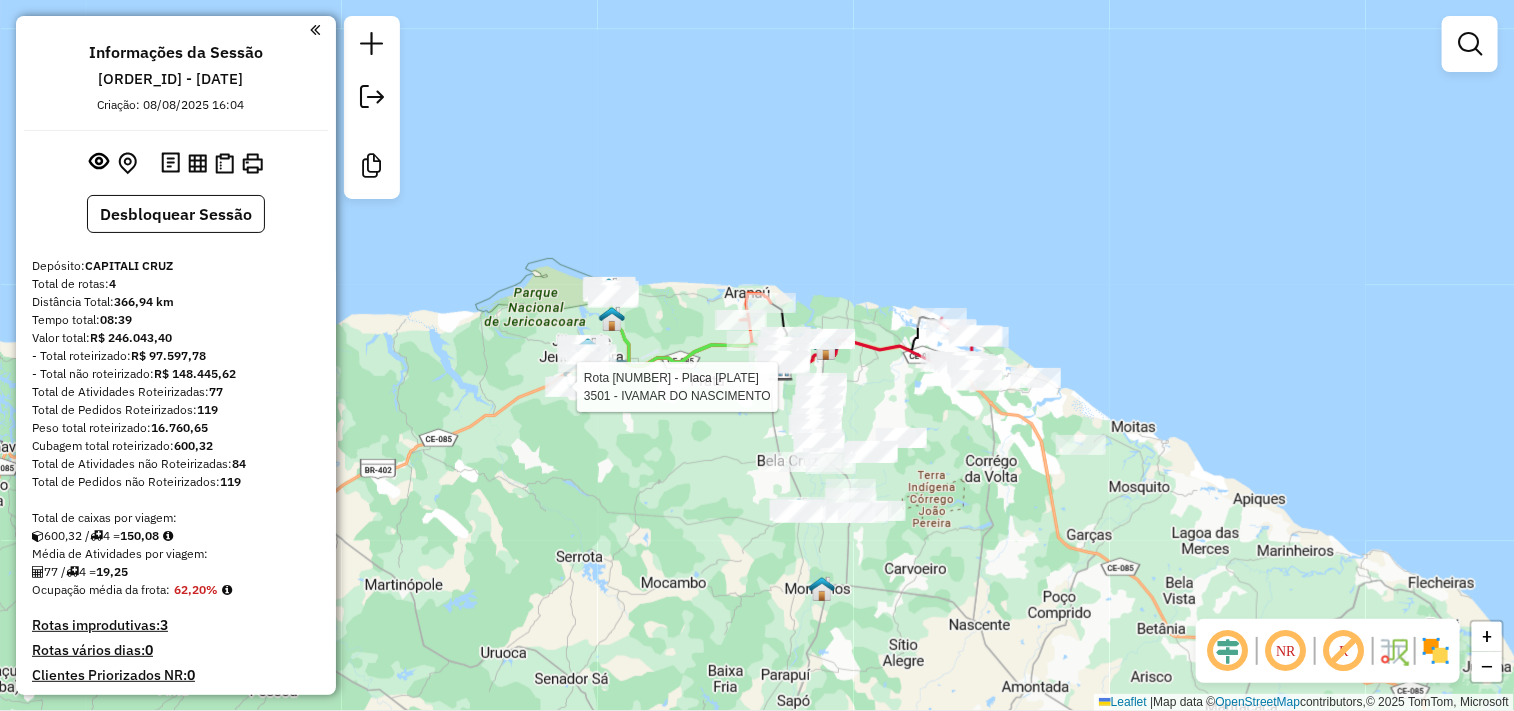 click 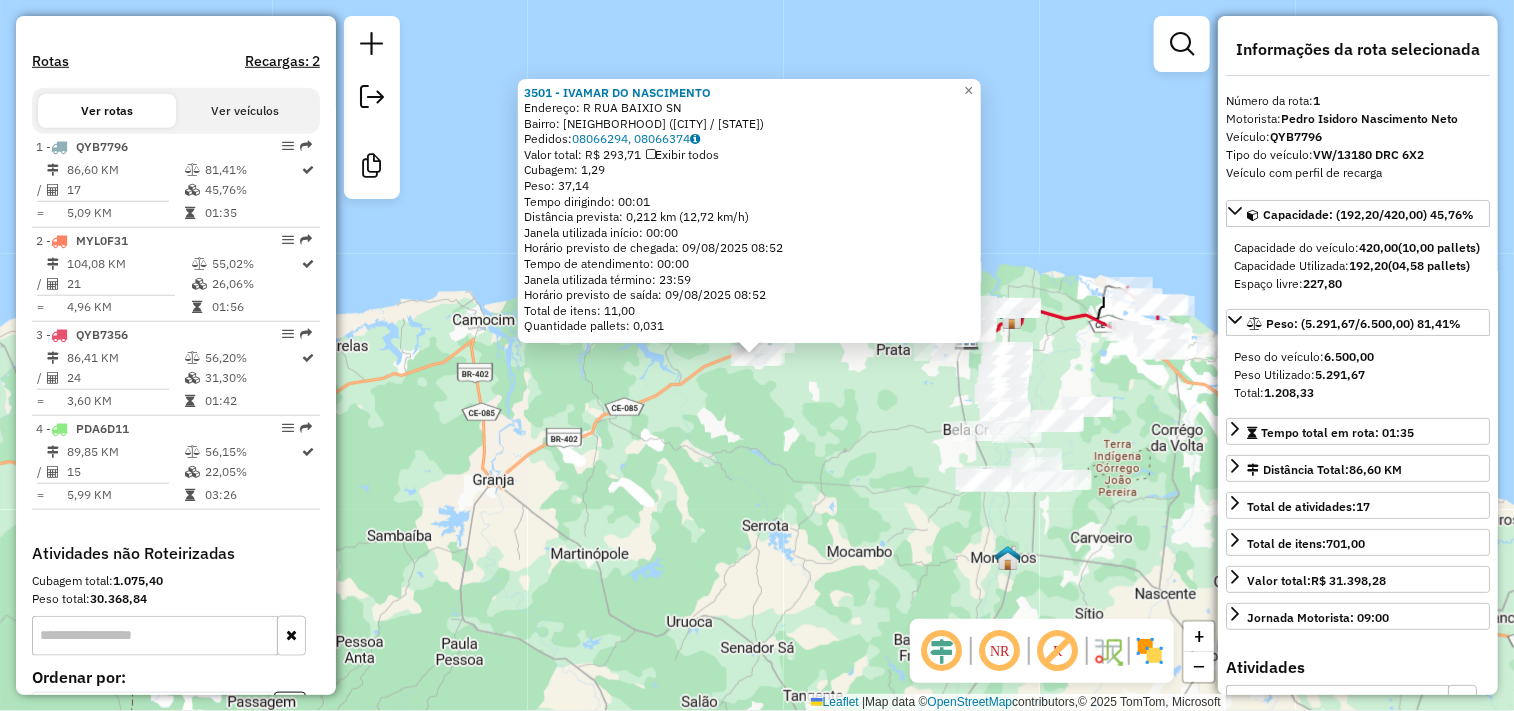 scroll, scrollTop: 787, scrollLeft: 0, axis: vertical 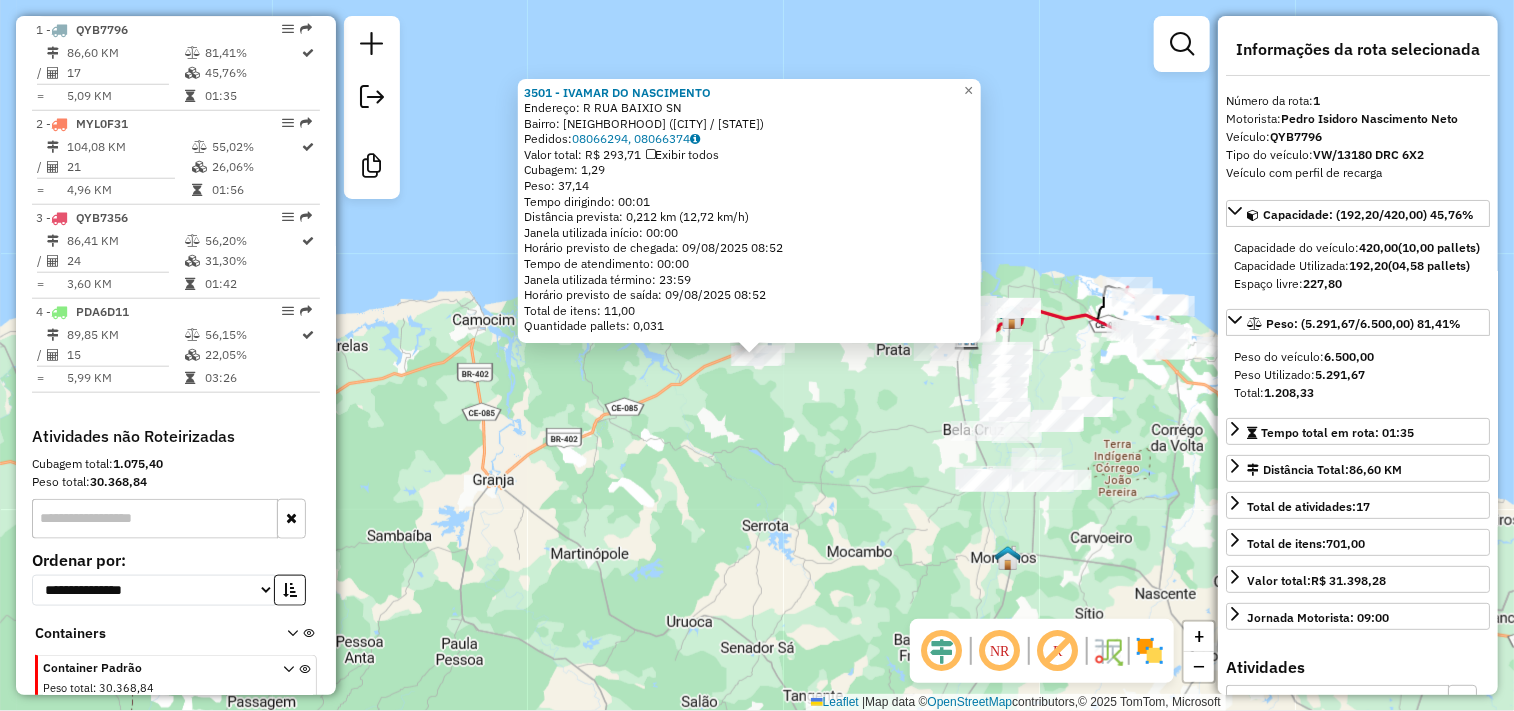 click on "3501 - IVAMAR DO NASCIMENTO  Endereço: R   RUA BAIXIO                    SN   Bairro: PV BAIXIO 1 (JIJOCA DE JERIC / CE)   Pedidos:  08066294, 08066374   Valor total: R$ 293,71   Exibir todos   Cubagem: 1,29  Peso: 37,14  Tempo dirigindo: 00:01   Distância prevista: 0,212 km (12,72 km/h)   Janela utilizada início: 00:00   Horário previsto de chegada: 09/08/2025 08:52   Tempo de atendimento: 00:00   Janela utilizada término: 23:59   Horário previsto de saída: 09/08/2025 08:52   Total de itens: 11,00   Quantidade pallets: 0,031  × Janela de atendimento Grade de atendimento Capacidade Transportadoras Veículos Cliente Pedidos  Rotas Selecione os dias de semana para filtrar as janelas de atendimento  Seg   Ter   Qua   Qui   Sex   Sáb   Dom  Informe o período da janela de atendimento: De: Até:  Filtrar exatamente a janela do cliente  Considerar janela de atendimento padrão  Selecione os dias de semana para filtrar as grades de atendimento  Seg   Ter   Qua   Qui   Sex   Sáb   Dom   Peso mínimo:   De:" 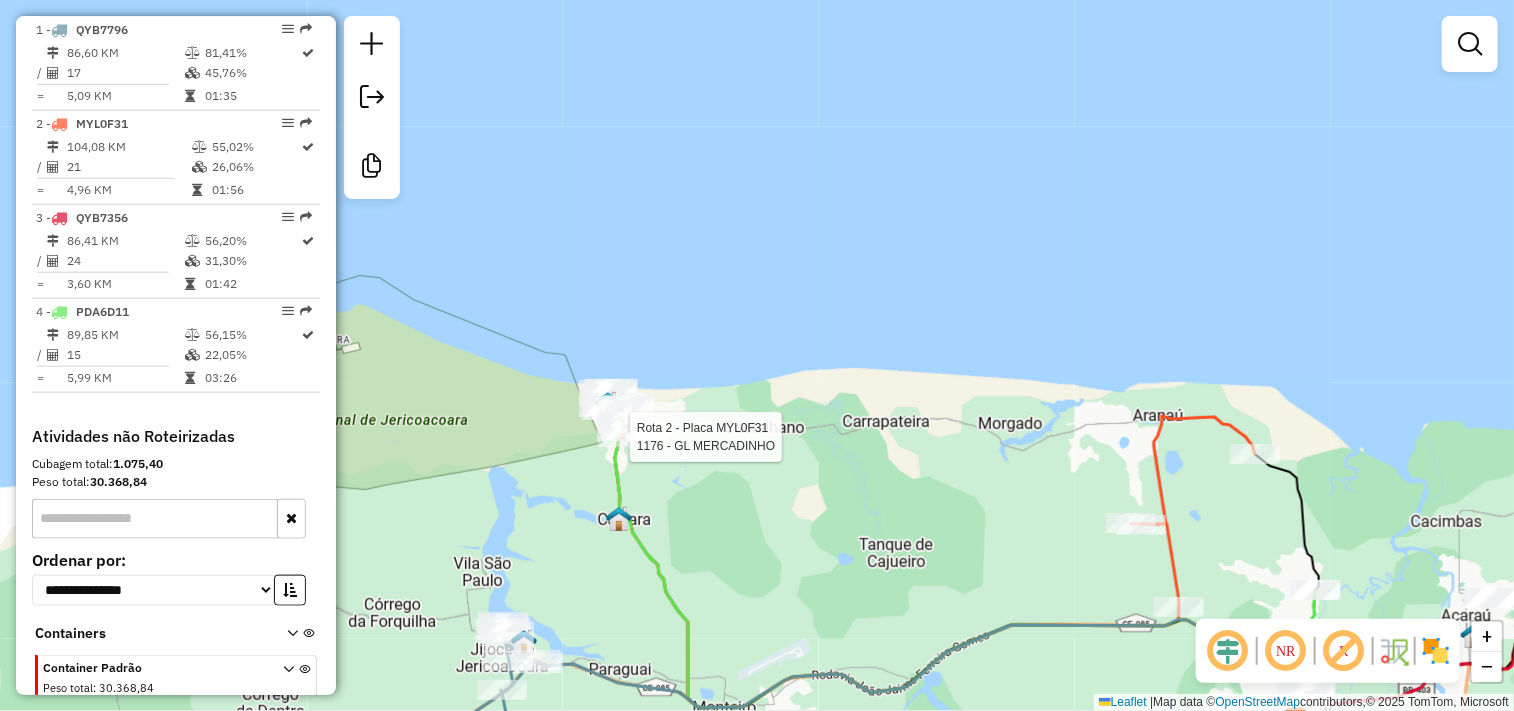 select on "**********" 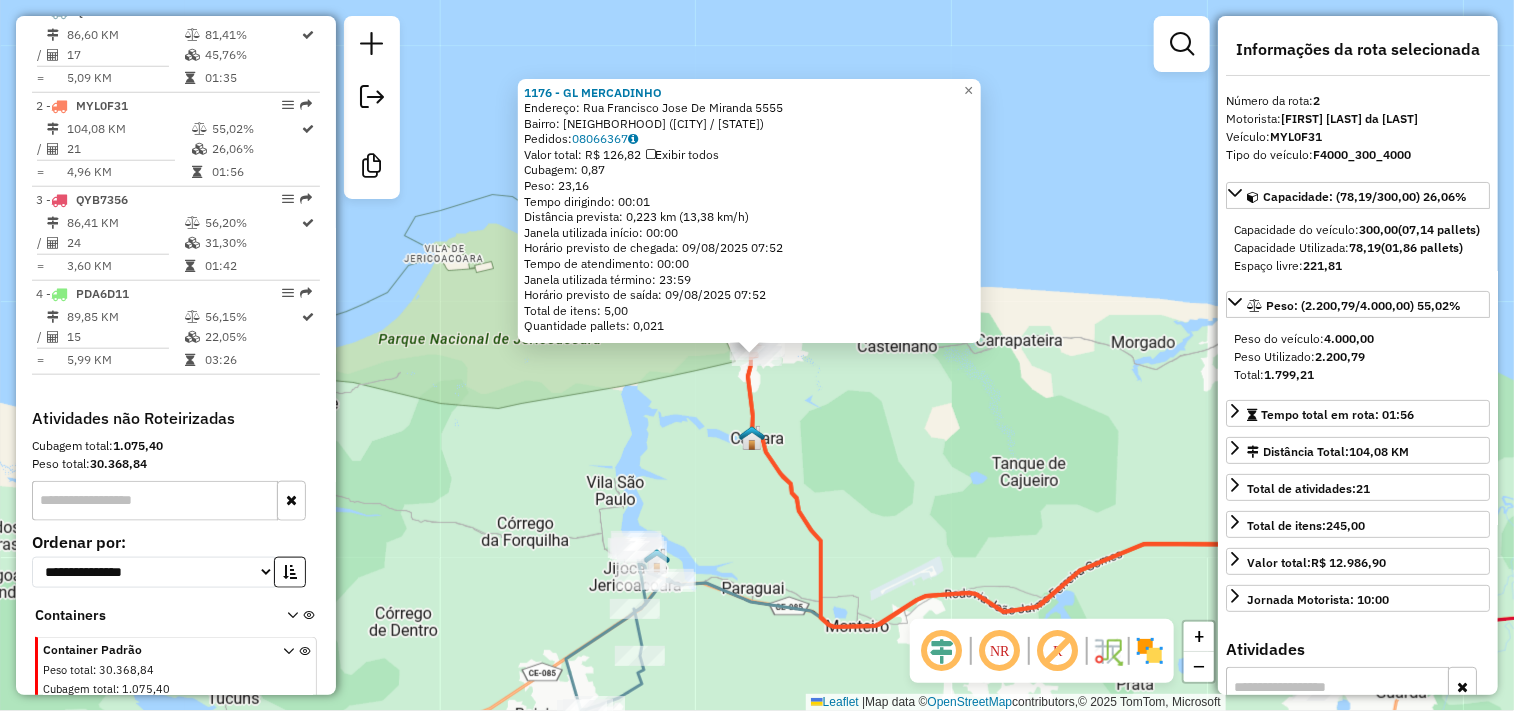 scroll, scrollTop: 833, scrollLeft: 0, axis: vertical 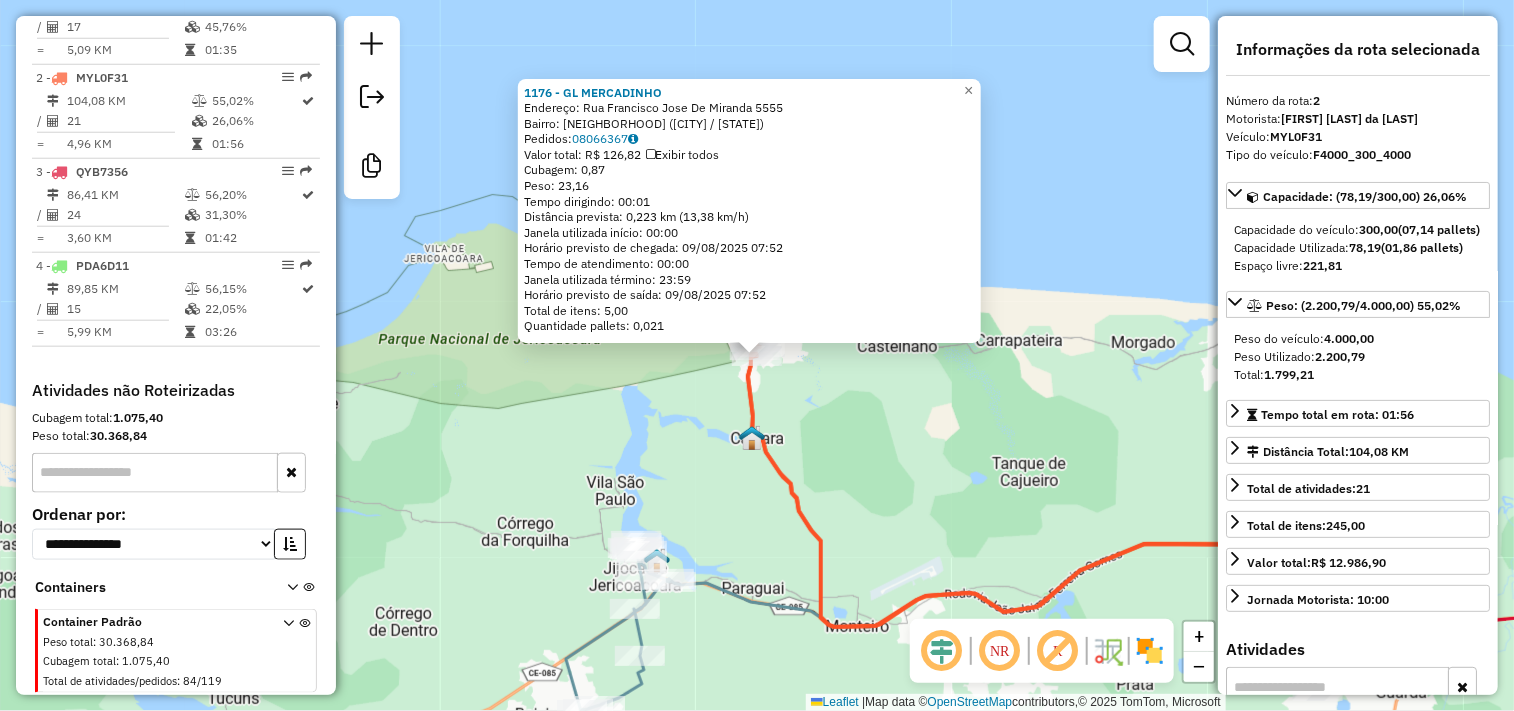 click on "1176 - GL MERCADINHO  Endereço:  Rua Francisco Jose De Miranda 5555   Bairro: PREA (CRUZ / CE)   Pedidos:  08066367   Valor total: R$ 126,82   Exibir todos   Cubagem: 0,87  Peso: 23,16  Tempo dirigindo: 00:01   Distância prevista: 0,223 km (13,38 km/h)   Janela utilizada início: 00:00   Horário previsto de chegada: 09/08/2025 07:52   Tempo de atendimento: 00:00   Janela utilizada término: 23:59   Horário previsto de saída: 09/08/2025 07:52   Total de itens: 5,00   Quantidade pallets: 0,021  × Janela de atendimento Grade de atendimento Capacidade Transportadoras Veículos Cliente Pedidos  Rotas Selecione os dias de semana para filtrar as janelas de atendimento  Seg   Ter   Qua   Qui   Sex   Sáb   Dom  Informe o período da janela de atendimento: De: Até:  Filtrar exatamente a janela do cliente  Considerar janela de atendimento padrão  Selecione os dias de semana para filtrar as grades de atendimento  Seg   Ter   Qua   Qui   Sex   Sáb   Dom   Considerar clientes sem dia de atendimento cadastrado De:" 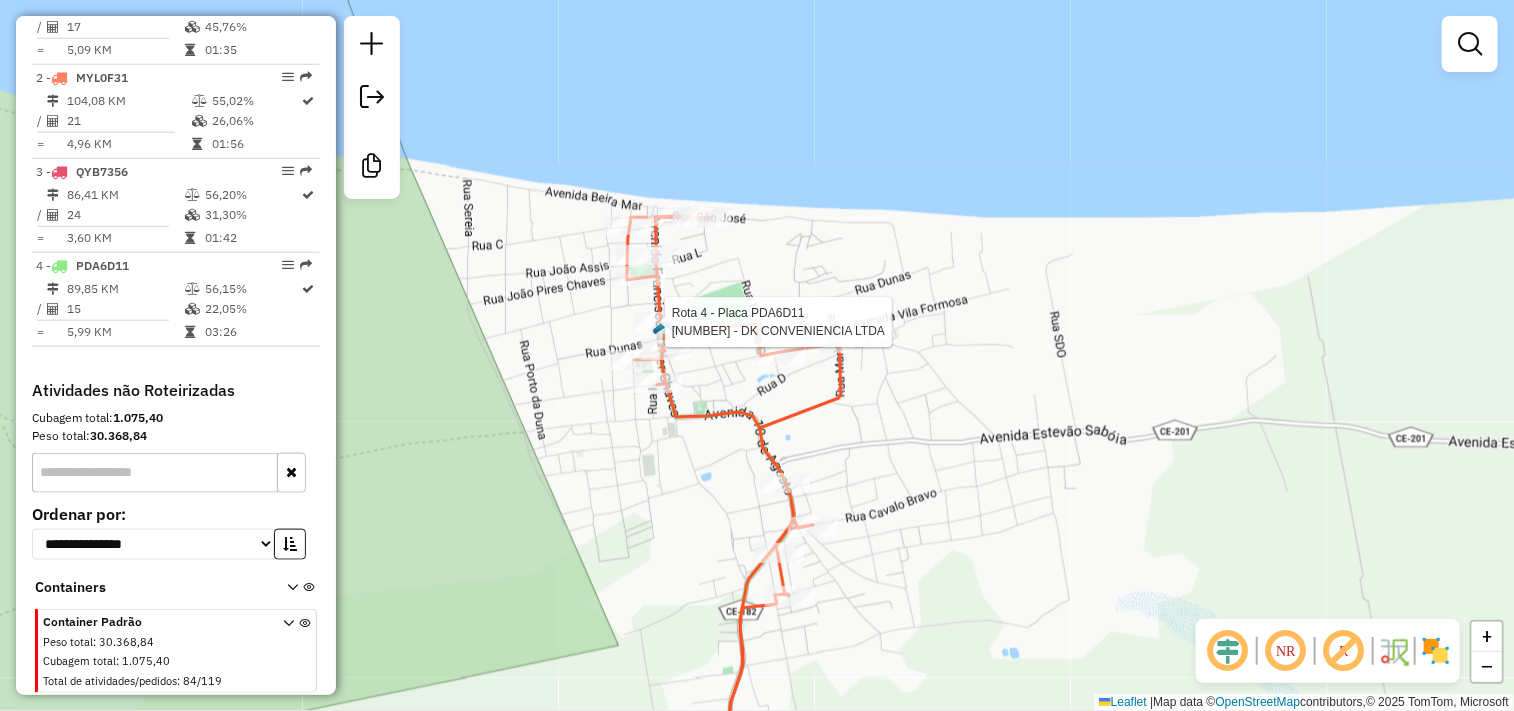 select on "**********" 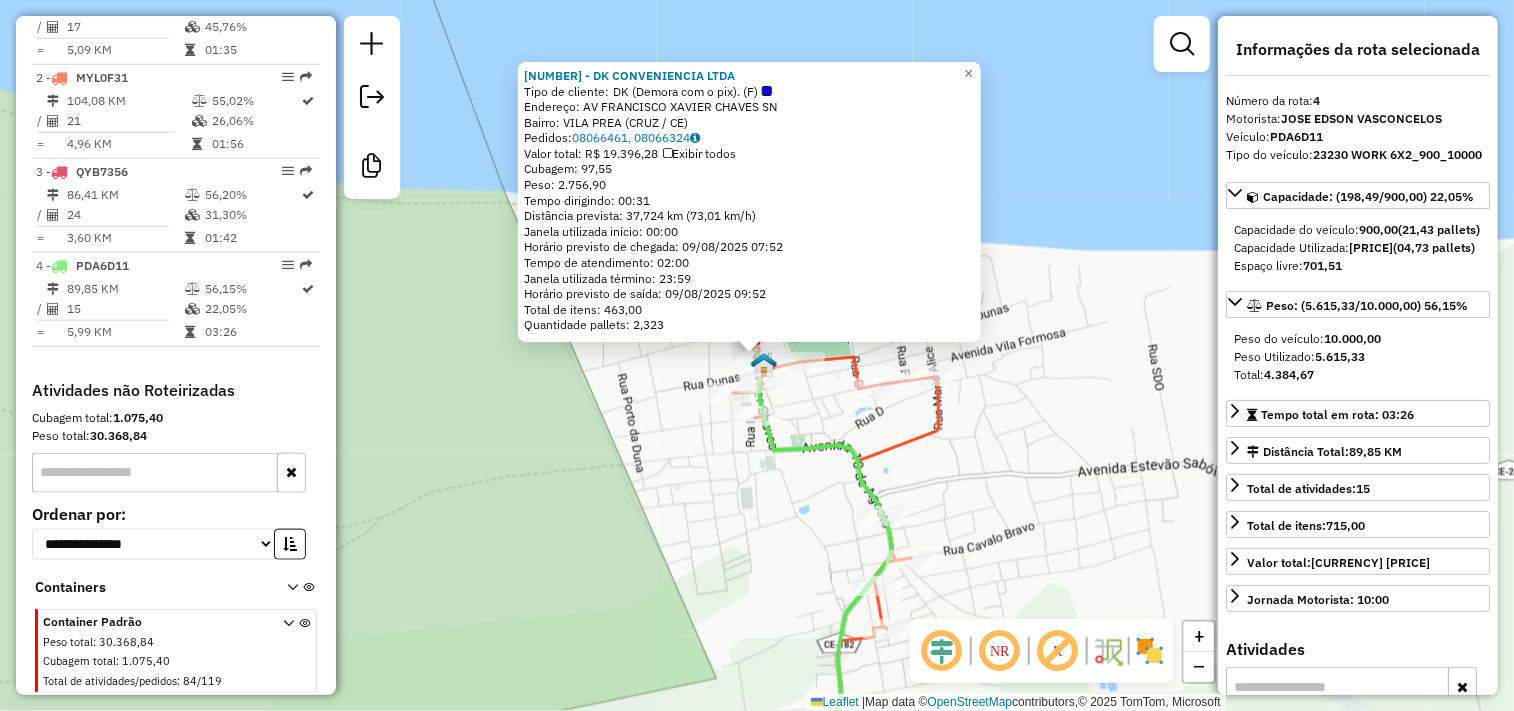 click on "2813 - DK CONVENIENCIA LTDA  Tipo de cliente:   DK (Demora com o pix). (F)   Endereço:  AV FRANCISCO XAVIER CHAVES SN   Bairro: VILA PREA (CRUZ / CE)   Pedidos:  08066461, 08066324   Valor total: R$ 19.396,28   Exibir todos   Cubagem: 97,55  Peso: 2.756,90  Tempo dirigindo: 00:31   Distância prevista: 37,724 km (73,01 km/h)   Janela utilizada início: 00:00   Horário previsto de chegada: 09/08/2025 07:52   Tempo de atendimento: 02:00   Janela utilizada término: 23:59   Horário previsto de saída: 09/08/2025 09:52   Total de itens: 463,00   Quantidade pallets: 2,323  × Janela de atendimento Grade de atendimento Capacidade Transportadoras Veículos Cliente Pedidos  Rotas Selecione os dias de semana para filtrar as janelas de atendimento  Seg   Ter   Qua   Qui   Sex   Sáb   Dom  Informe o período da janela de atendimento: De: Até:  Filtrar exatamente a janela do cliente  Considerar janela de atendimento padrão  Selecione os dias de semana para filtrar as grades de atendimento  Seg   Ter   Qua   Qui  +" 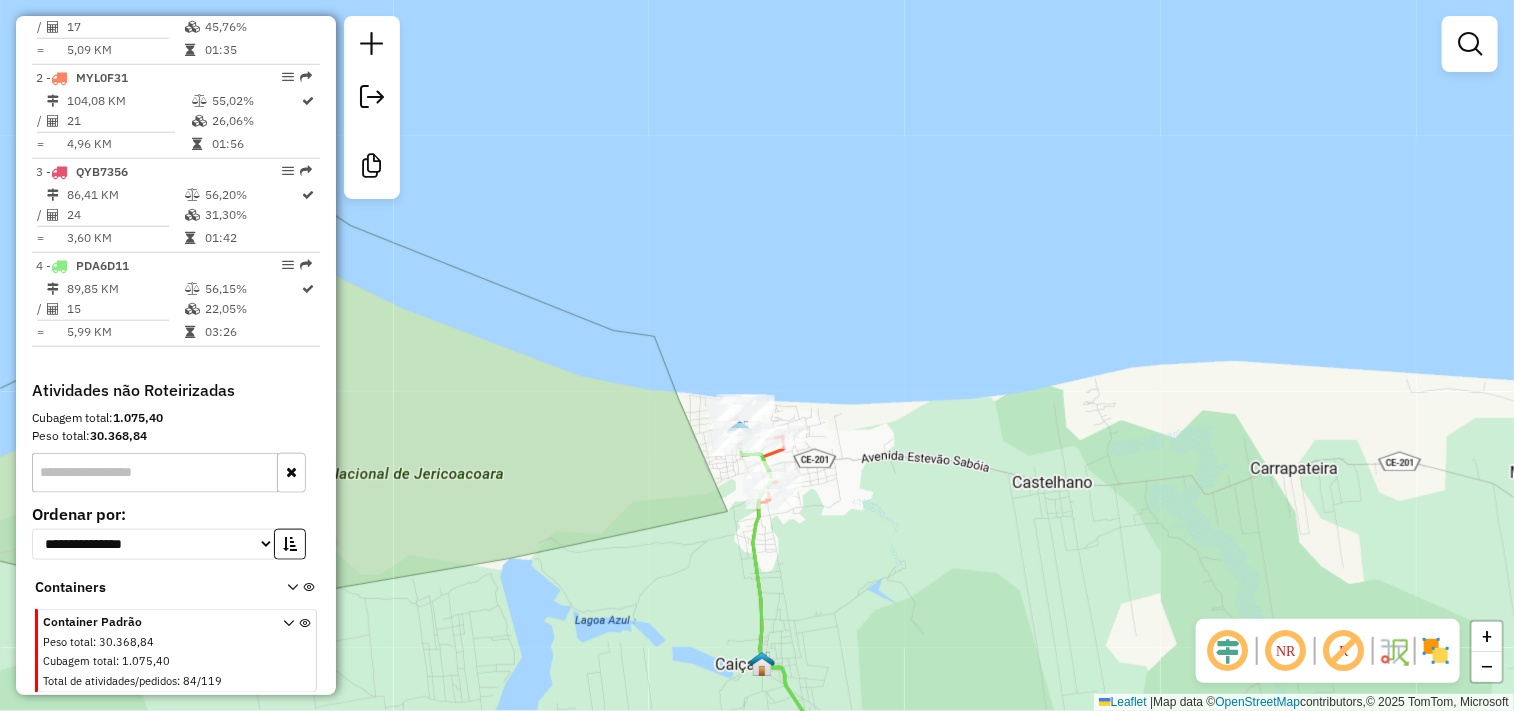 drag, startPoint x: 950, startPoint y: 457, endPoint x: 745, endPoint y: 286, distance: 266.95694 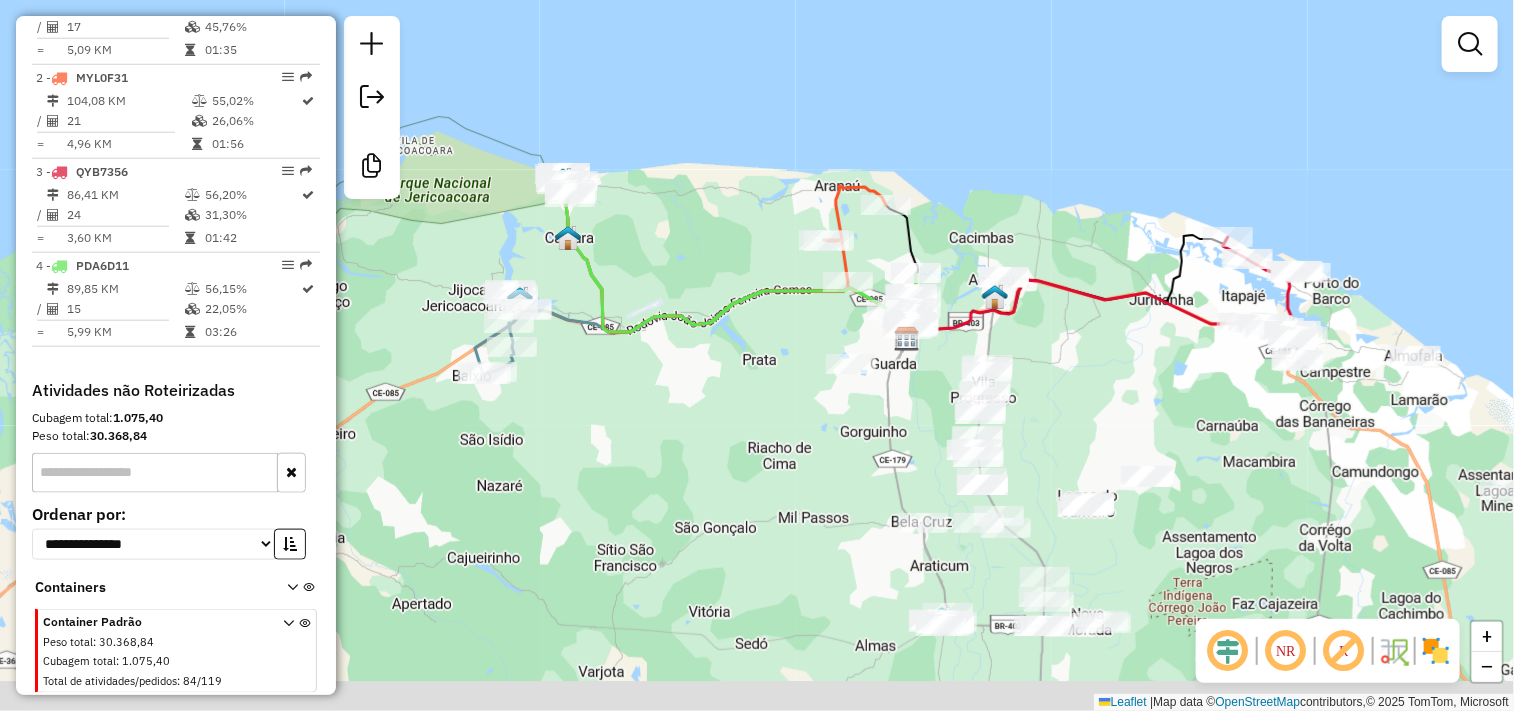 drag, startPoint x: 833, startPoint y: 481, endPoint x: 734, endPoint y: 358, distance: 157.89236 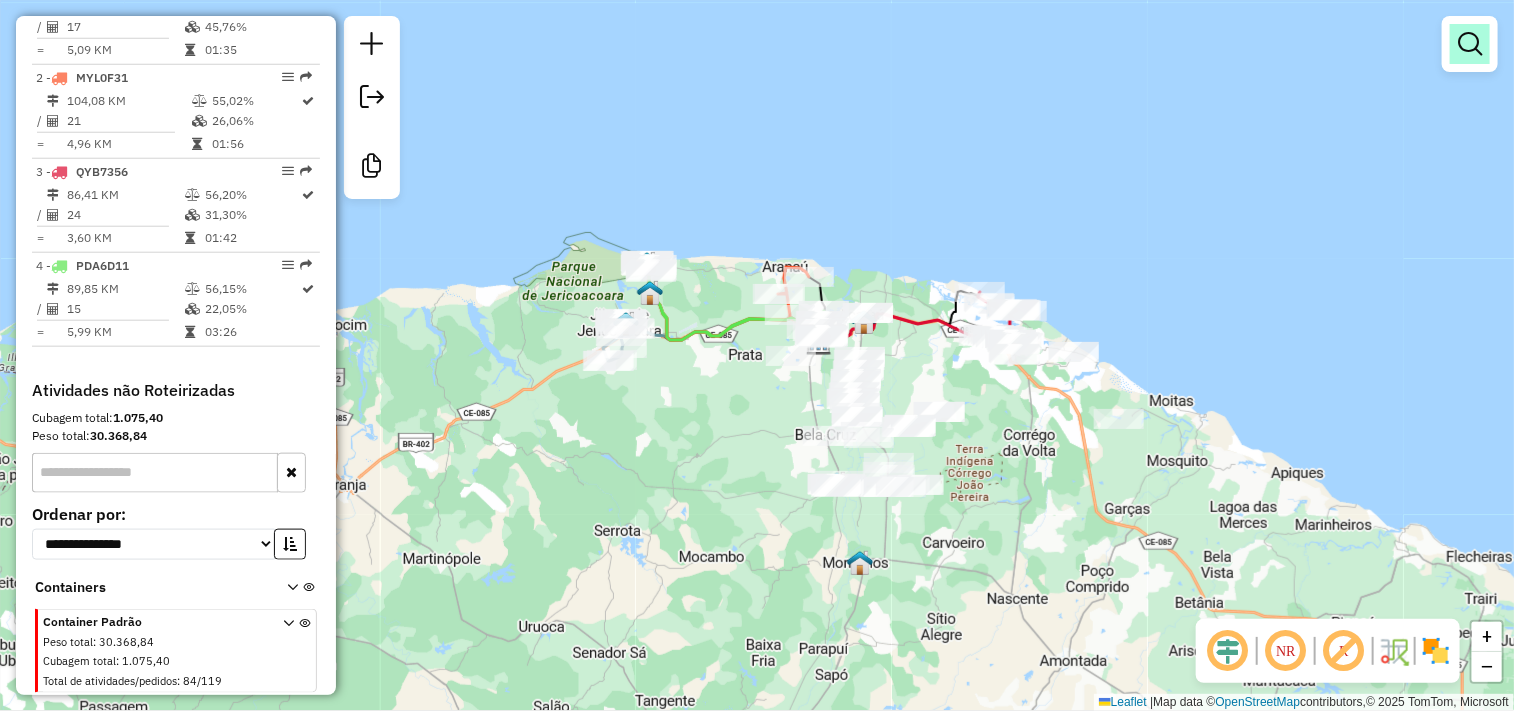 click at bounding box center [1470, 44] 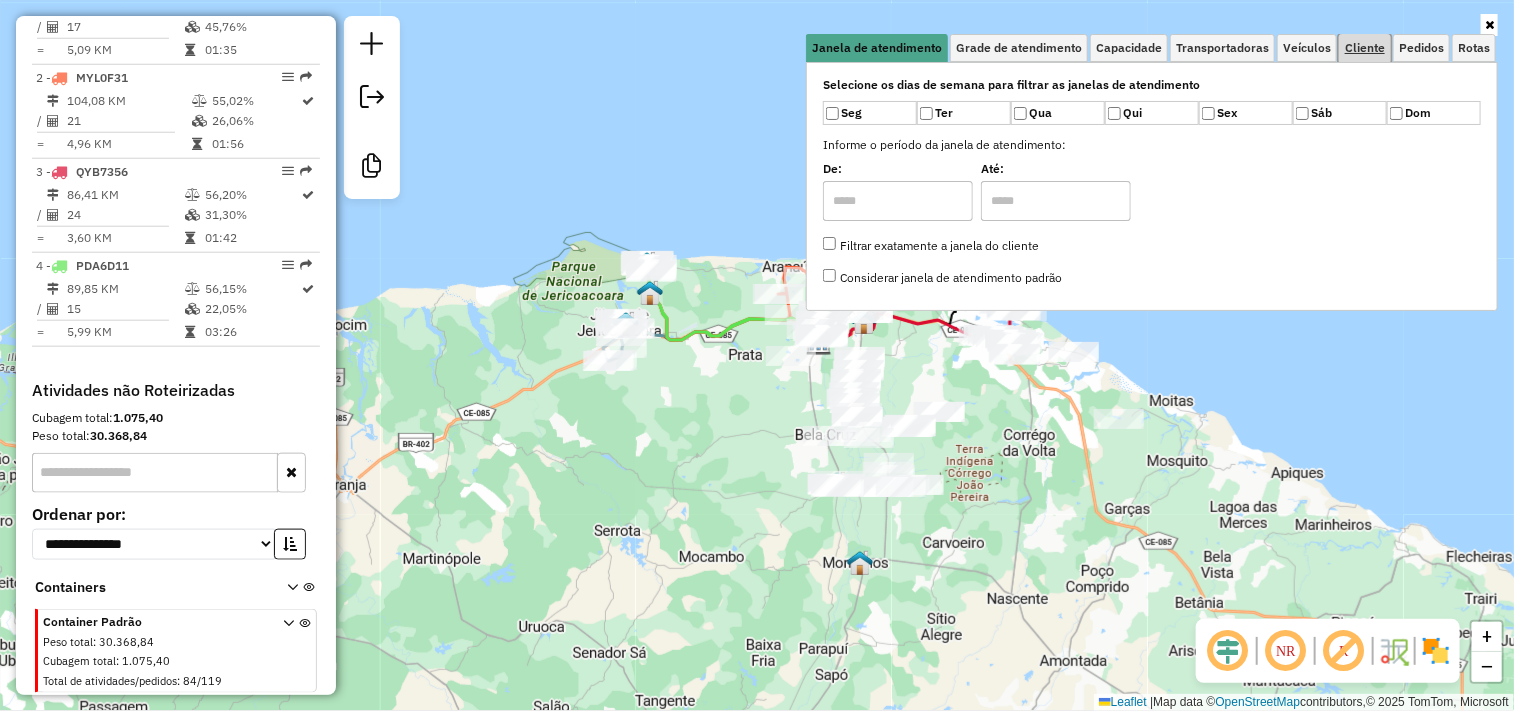 click on "Cliente" at bounding box center [1365, 48] 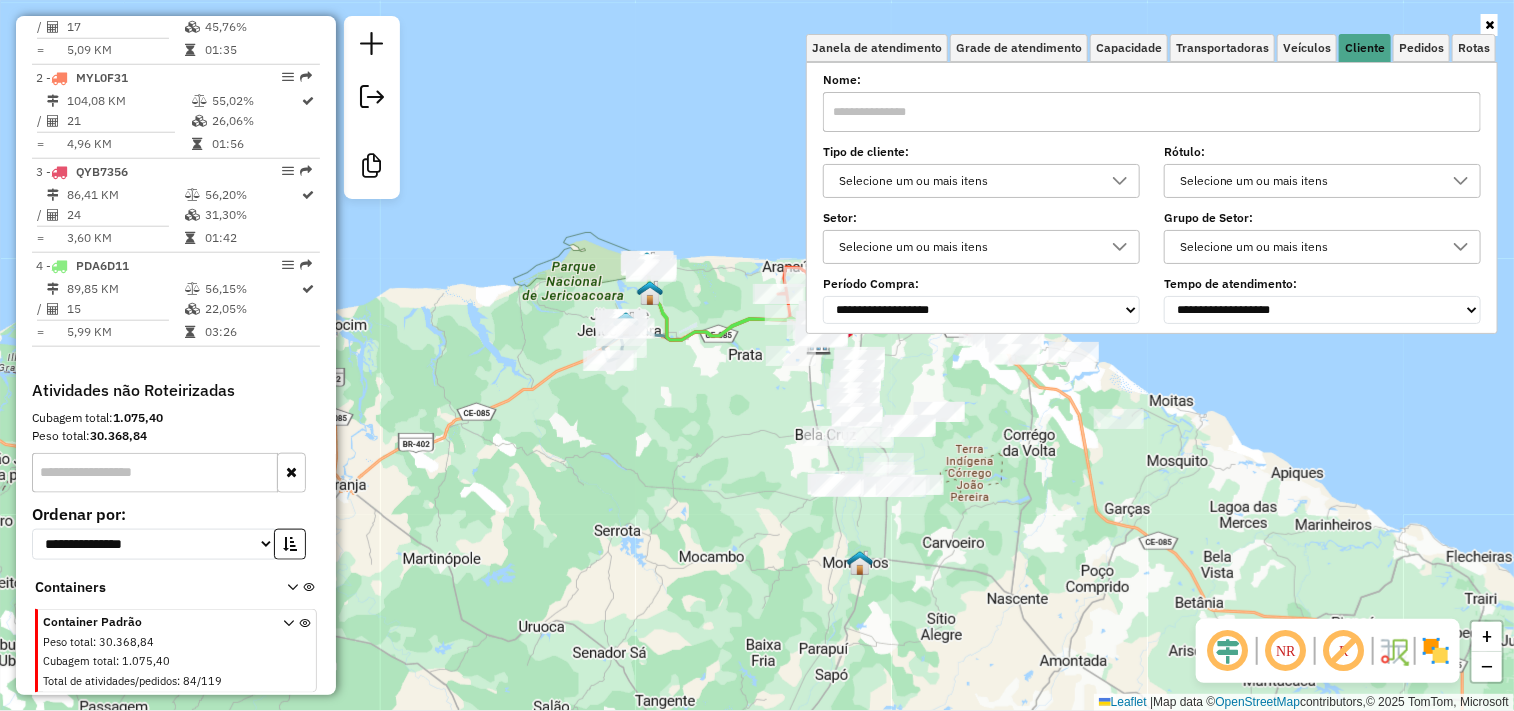 click at bounding box center [1152, 112] 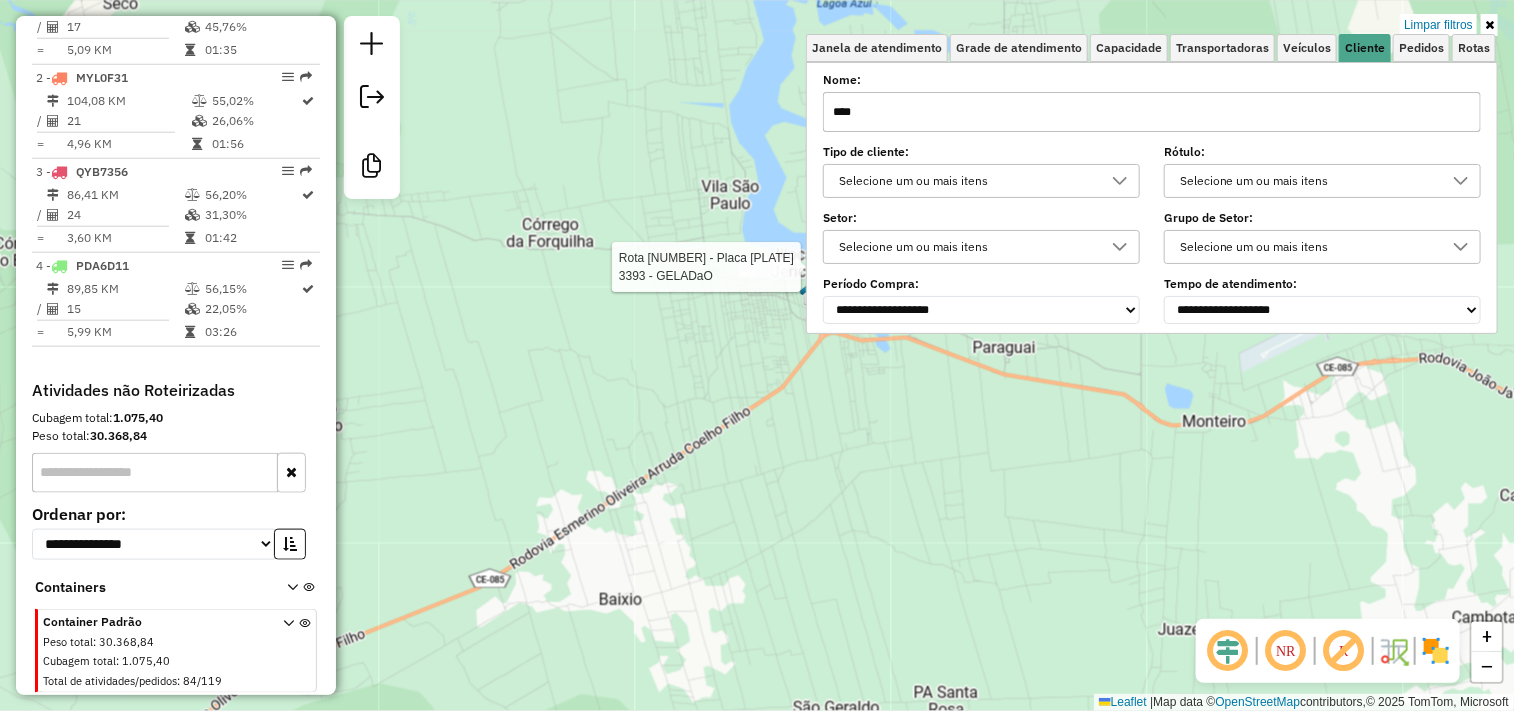 type on "****" 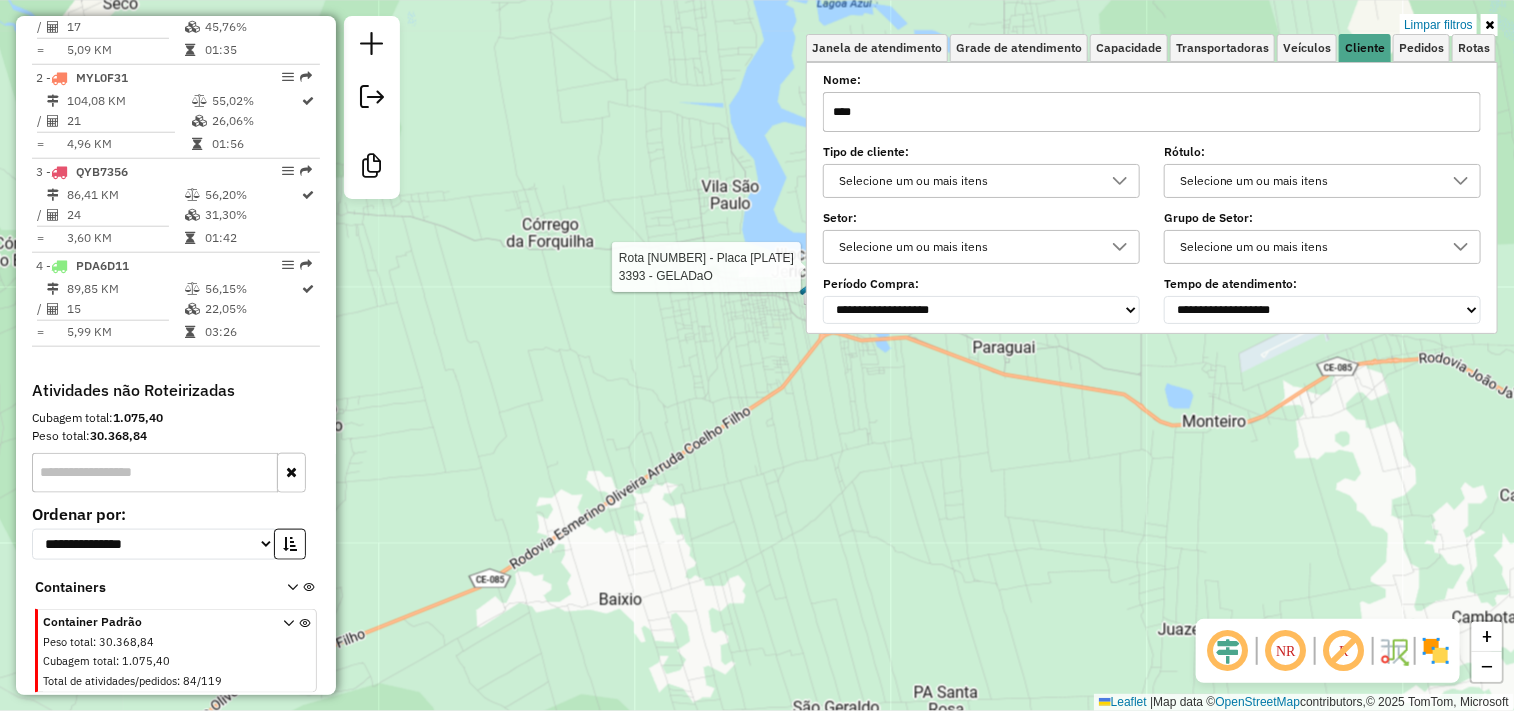 click 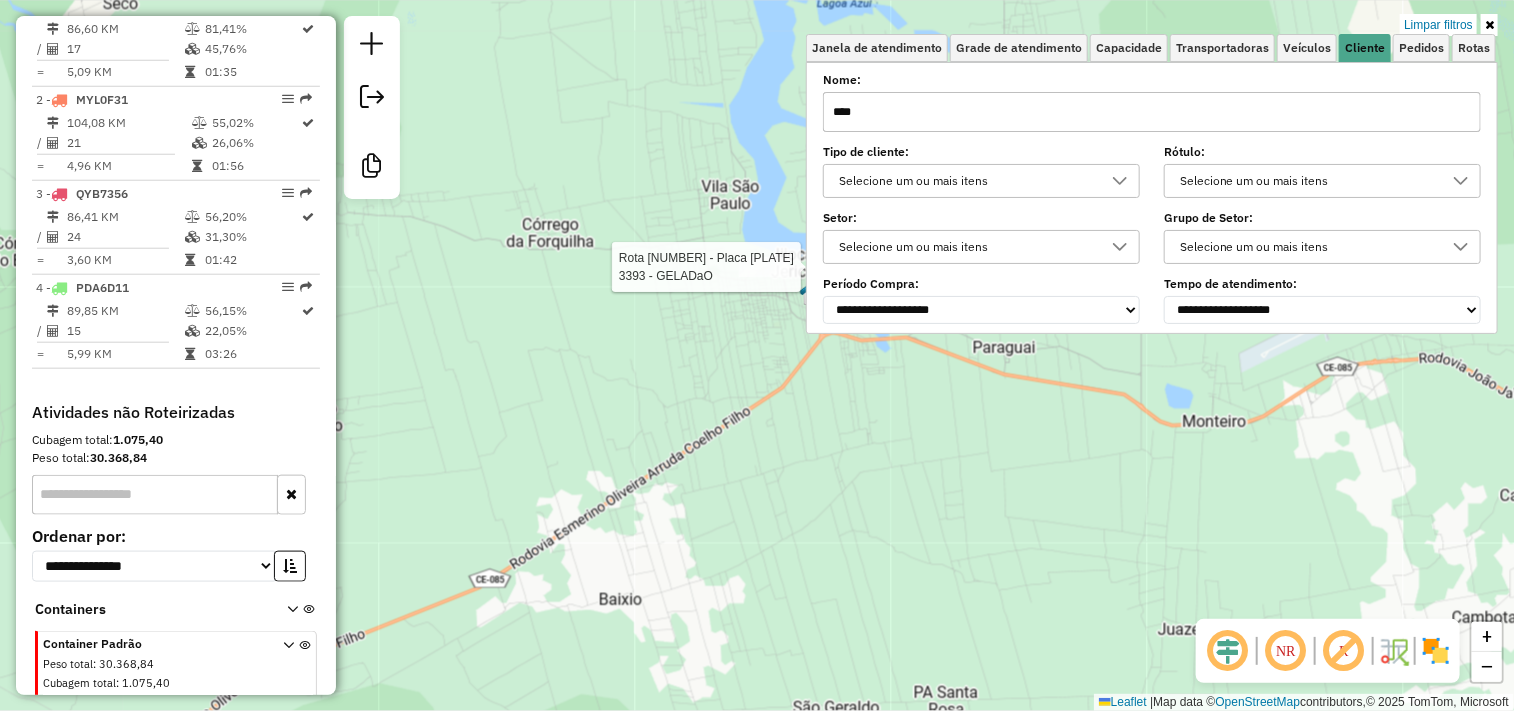 select on "**********" 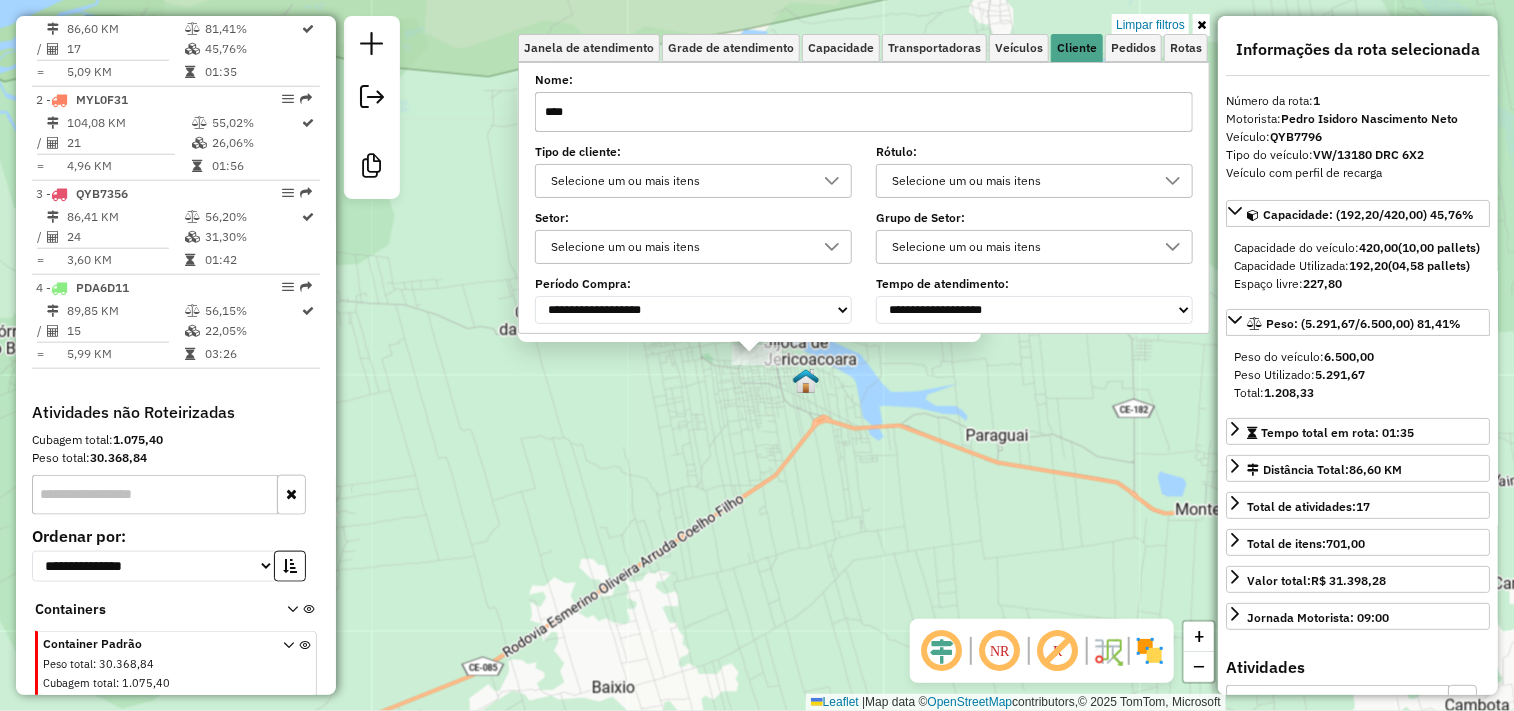 scroll, scrollTop: 787, scrollLeft: 0, axis: vertical 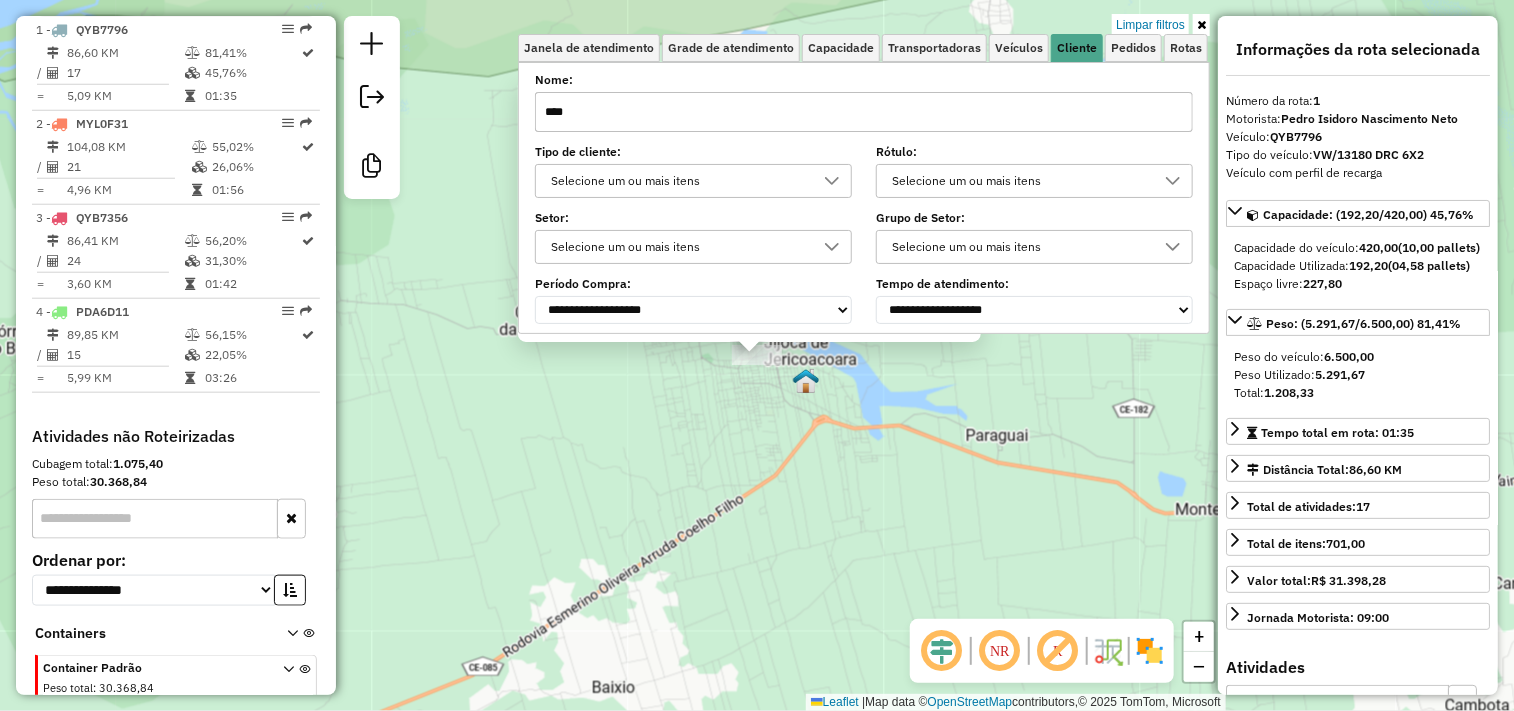drag, startPoint x: 635, startPoint y: 466, endPoint x: 716, endPoint y: 404, distance: 102.0049 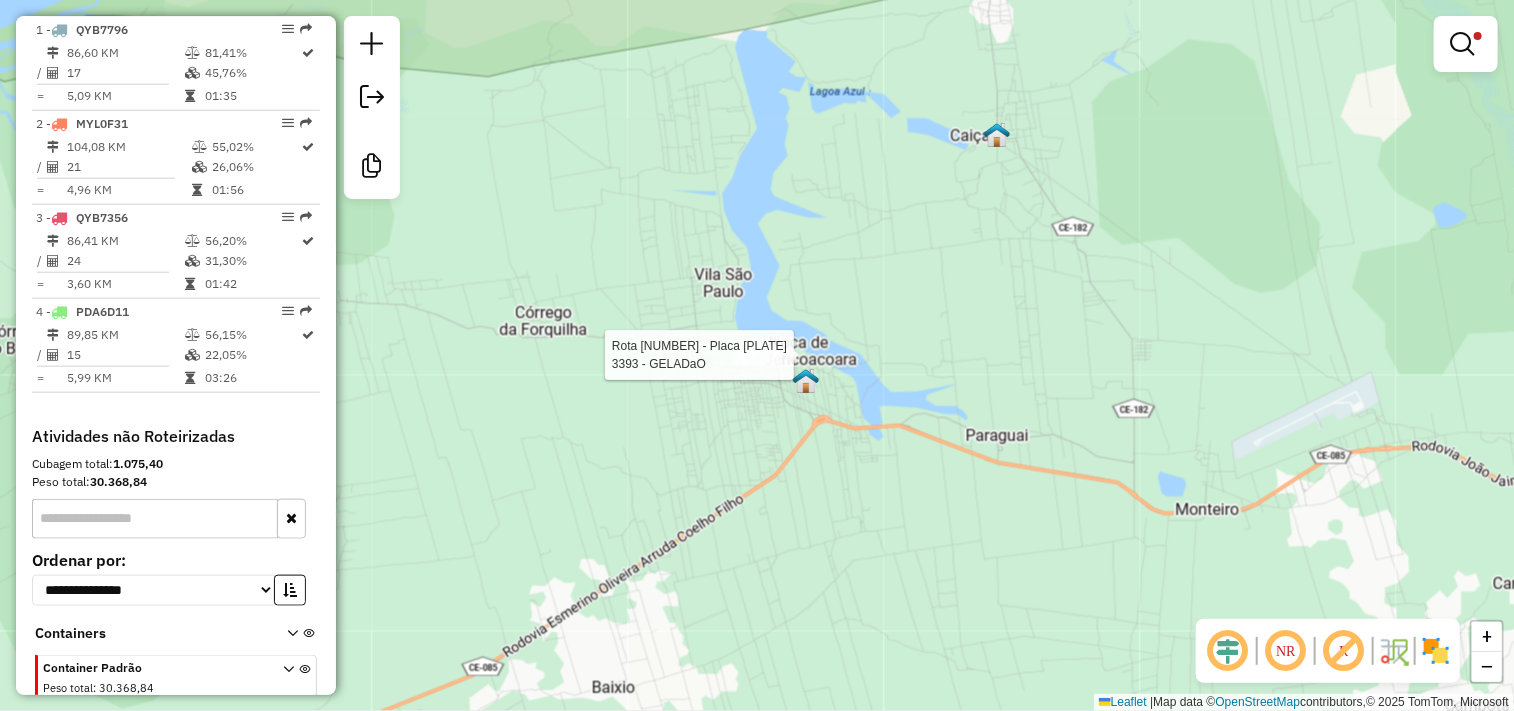 select on "**********" 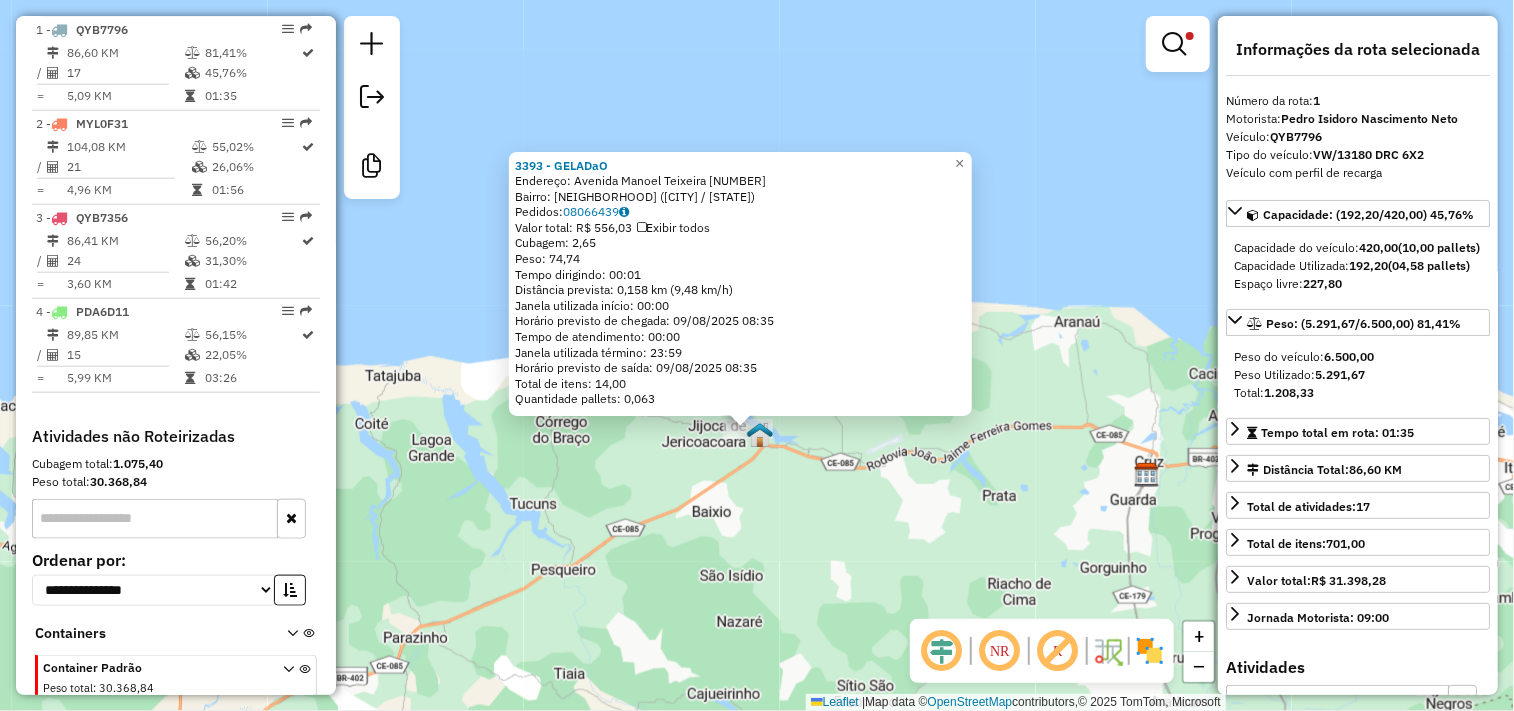 click on "3393 - GELADaO  Endereço:  Avenida Manoel Teixeira 151   Bairro: CENTRO (JIJOCA DE JERICOACOARA / CE)   Pedidos:  08066439   Valor total: R$ 556,03   Exibir todos   Cubagem: 2,65  Peso: 74,74  Tempo dirigindo: 00:01   Distância prevista: 0,158 km (9,48 km/h)   Janela utilizada início: 00:00   Horário previsto de chegada: 09/08/2025 08:35   Tempo de atendimento: 00:00   Janela utilizada término: 23:59   Horário previsto de saída: 09/08/2025 08:35   Total de itens: 14,00   Quantidade pallets: 0,063  × Limpar filtros Janela de atendimento Grade de atendimento Capacidade Transportadoras Veículos Cliente Pedidos  Rotas Selecione os dias de semana para filtrar as janelas de atendimento  Seg   Ter   Qua   Qui   Sex   Sáb   Dom  Informe o período da janela de atendimento: De: Até:  Filtrar exatamente a janela do cliente  Considerar janela de atendimento padrão  Selecione os dias de semana para filtrar as grades de atendimento  Seg   Ter   Qua   Qui   Sex   Sáb   Dom   Peso mínimo:   Peso máximo:  ****" 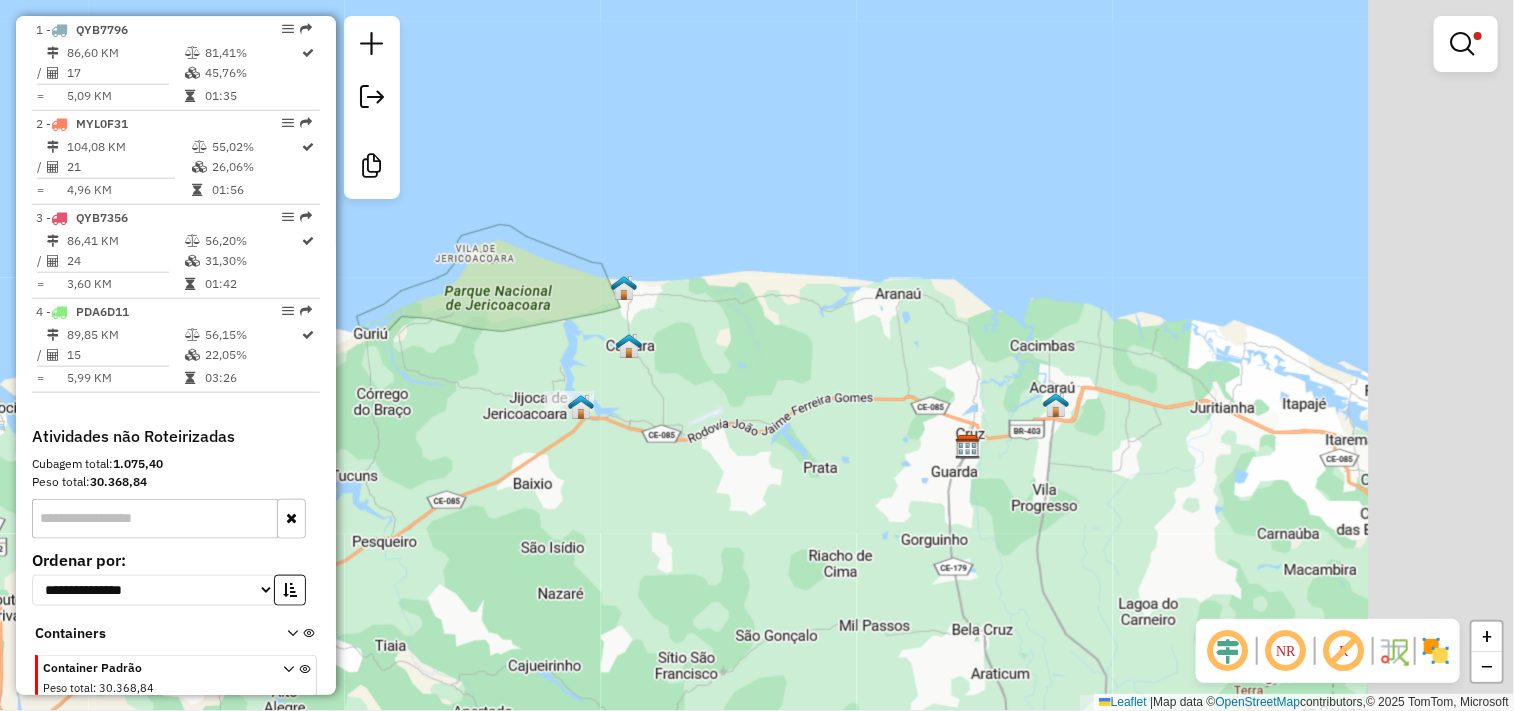 drag, startPoint x: 983, startPoint y: 451, endPoint x: 722, endPoint y: 381, distance: 270.22397 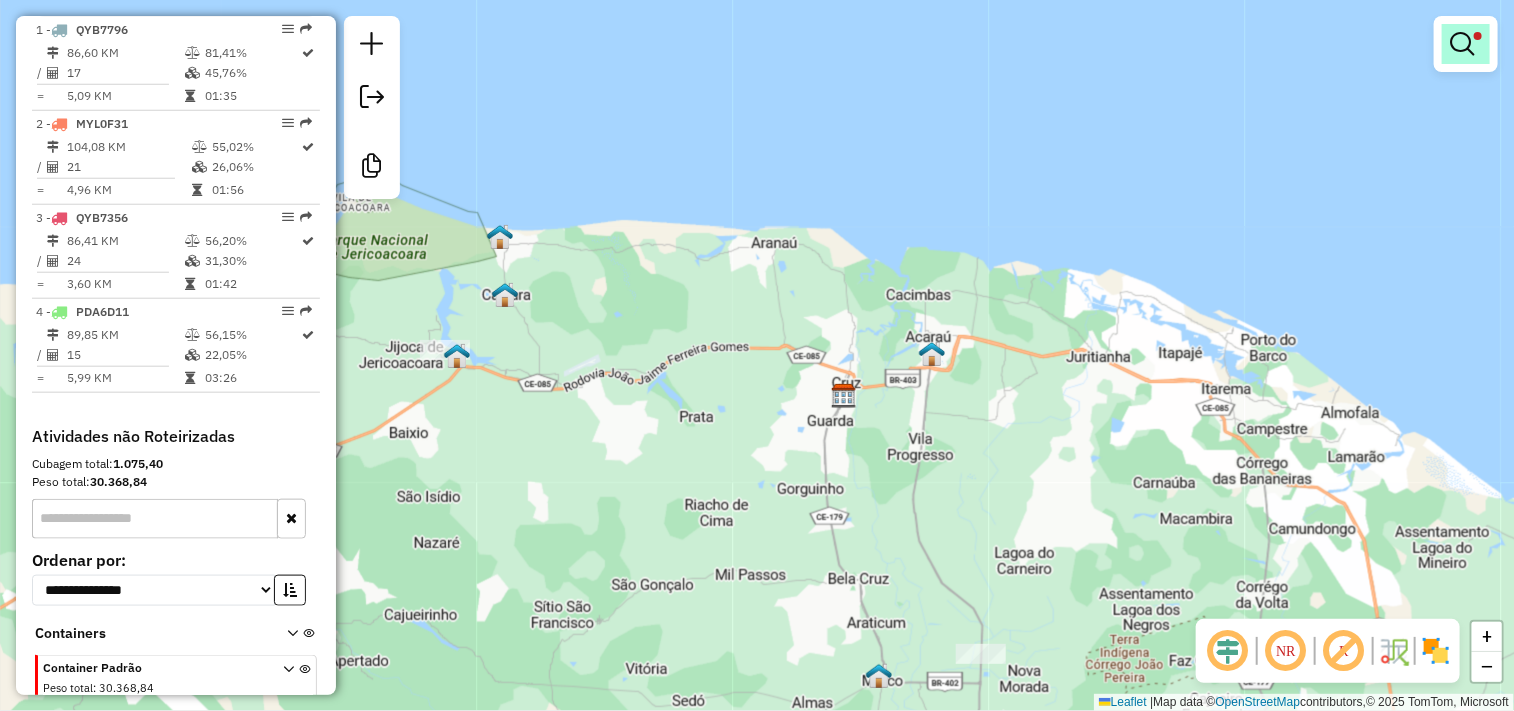 click at bounding box center (1462, 44) 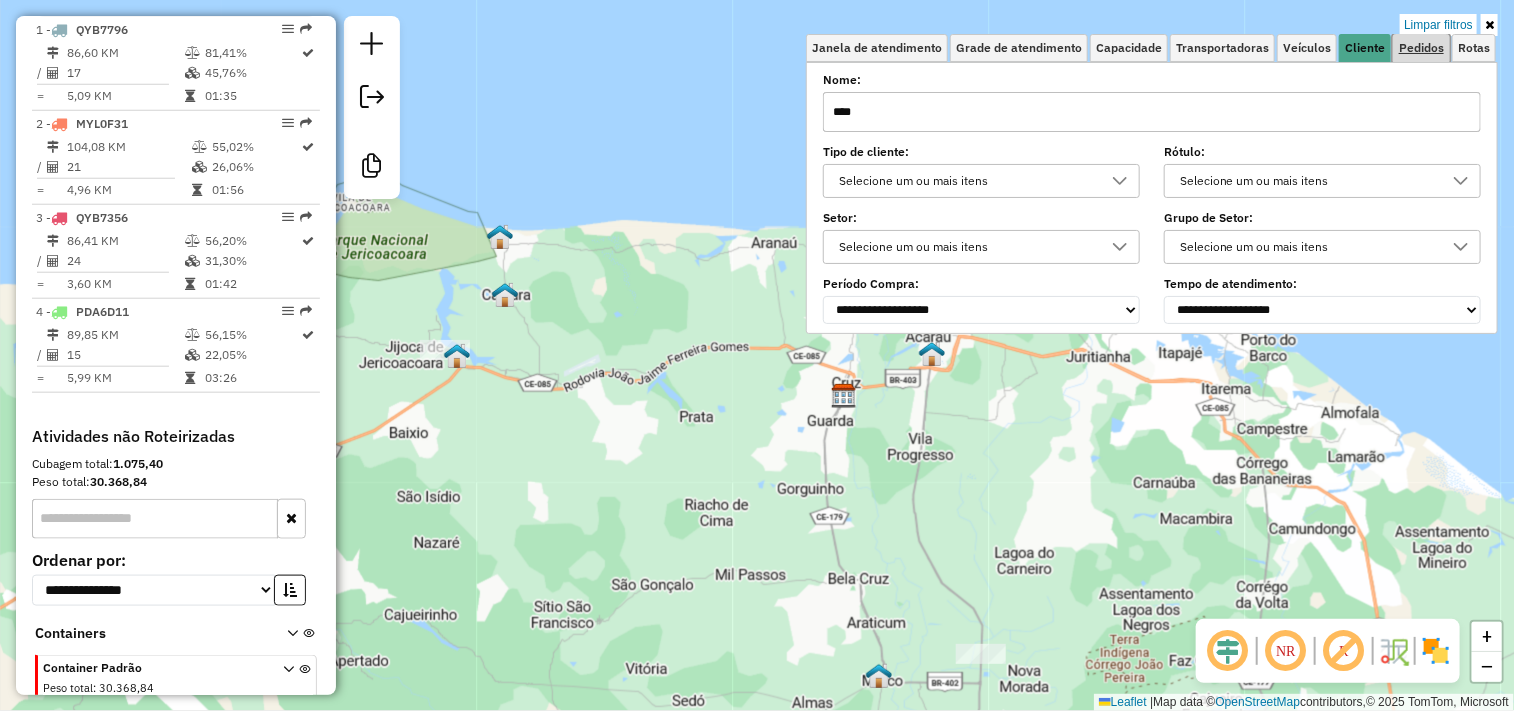 click on "Pedidos" at bounding box center [1421, 48] 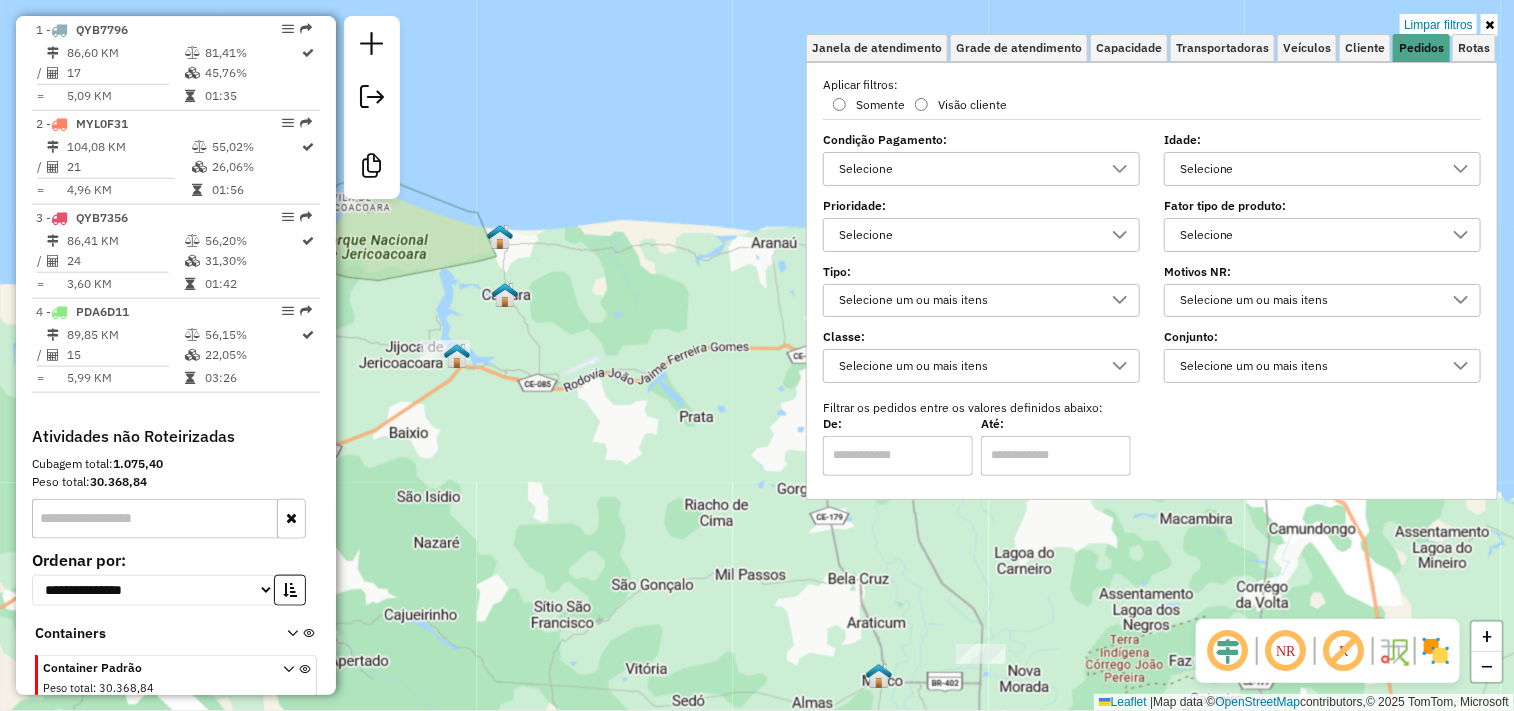 click on "Selecione" at bounding box center (1307, 169) 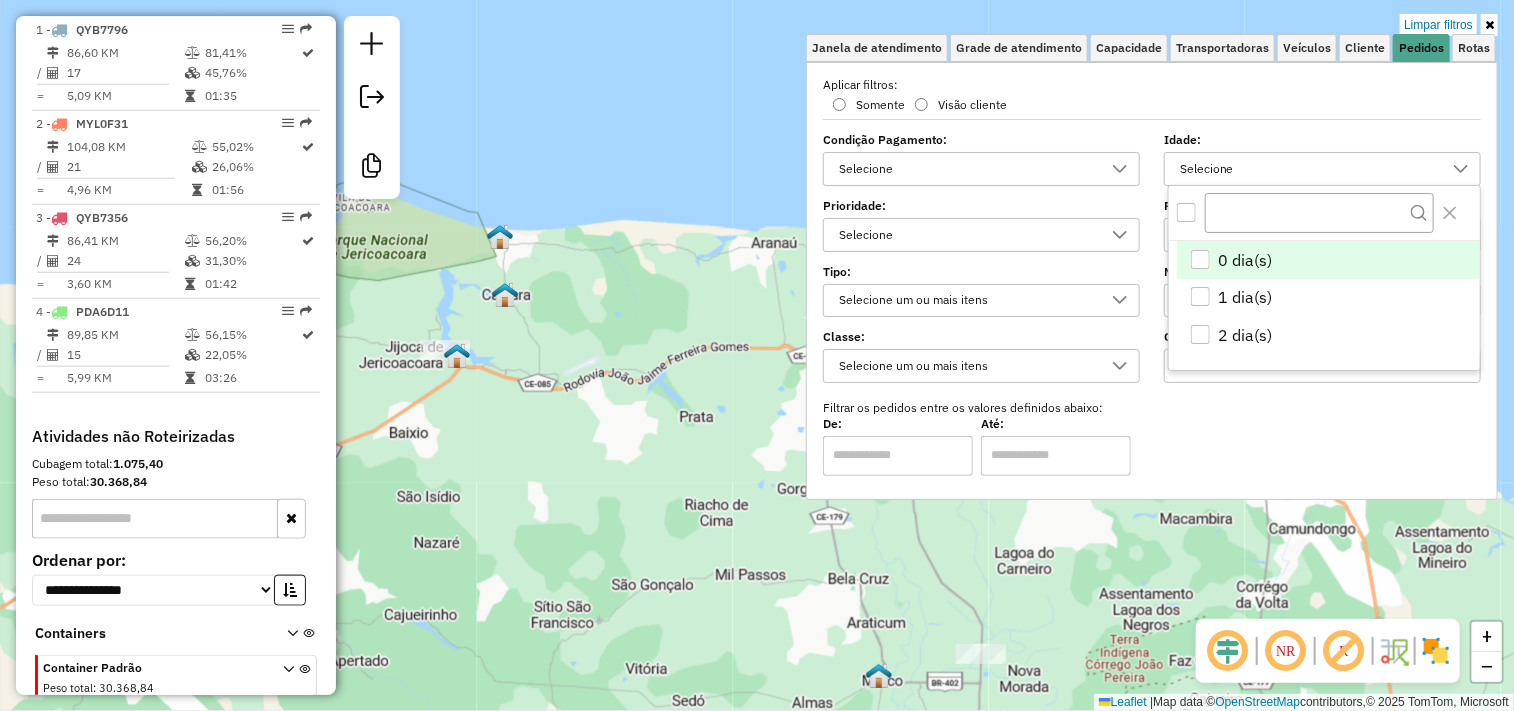 click on "Aplicar filtros:" at bounding box center [1152, 85] 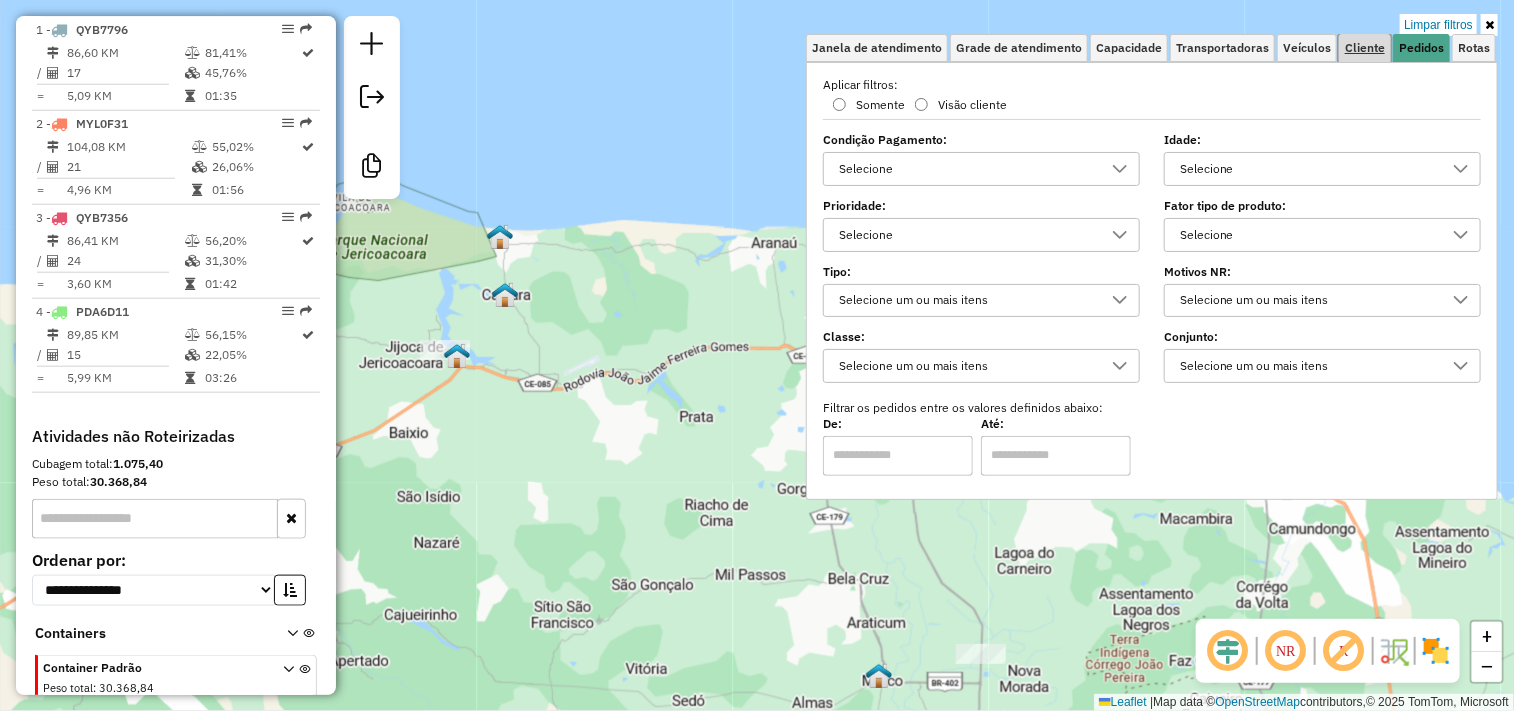 click on "Cliente" at bounding box center [1365, 48] 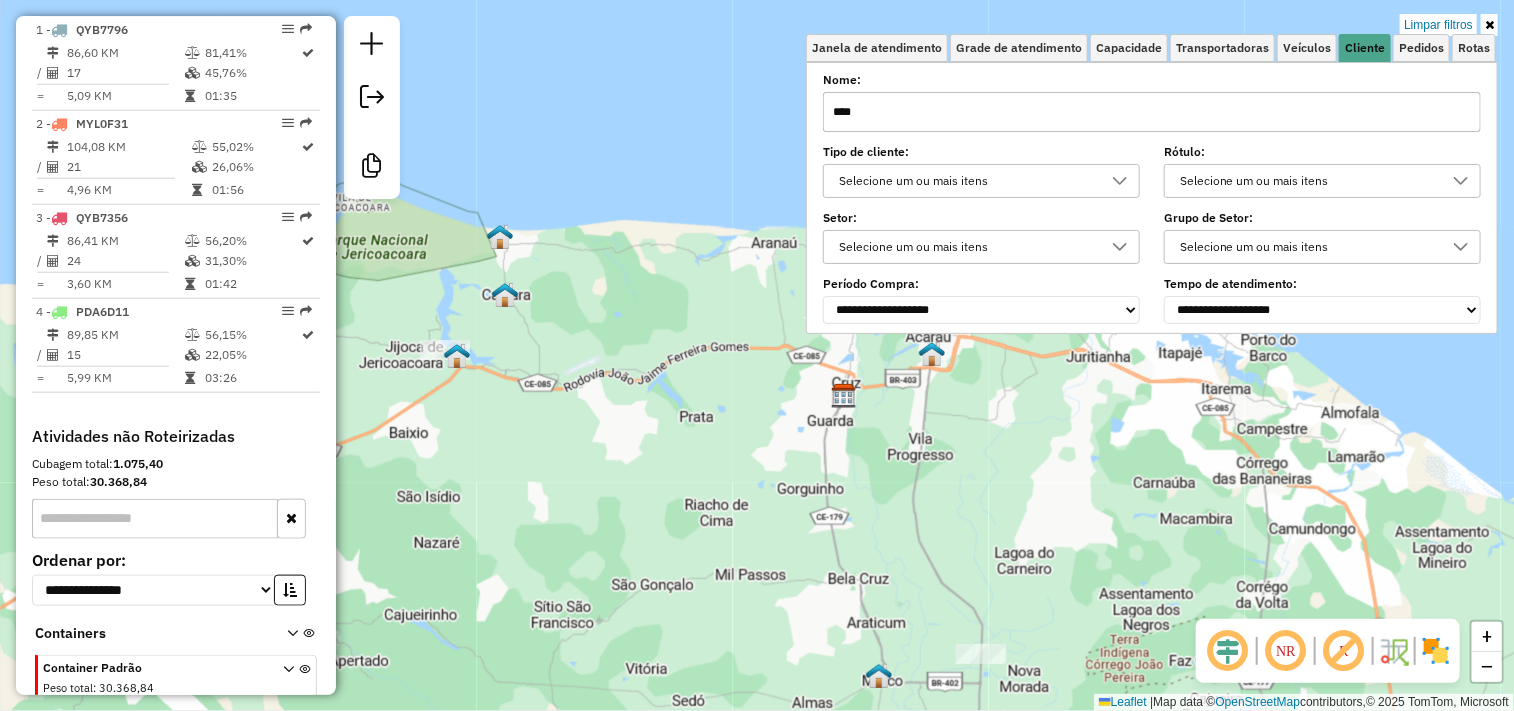 click on "Limpar filtros Janela de atendimento Grade de atendimento Capacidade Transportadoras Veículos Cliente Pedidos  Rotas Selecione os dias de semana para filtrar as janelas de atendimento  Seg   Ter   Qua   Qui   Sex   Sáb   Dom  Informe o período da janela de atendimento: De: Até:  Filtrar exatamente a janela do cliente  Considerar janela de atendimento padrão  Selecione os dias de semana para filtrar as grades de atendimento  Seg   Ter   Qua   Qui   Sex   Sáb   Dom   Considerar clientes sem dia de atendimento cadastrado  Clientes fora do dia de atendimento selecionado Filtrar as atividades entre os valores definidos abaixo:  Peso mínimo:   Peso máximo:   Cubagem mínima:   Cubagem máxima:   De:   Até:  Filtrar as atividades entre o tempo de atendimento definido abaixo:  De:   Até:   Considerar capacidade total dos clientes não roteirizados Transportadora: Selecione um ou mais itens Tipo de veículo: Selecione um ou mais itens Veículo: Selecione um ou mais itens Motorista: Selecione um ou mais itens" 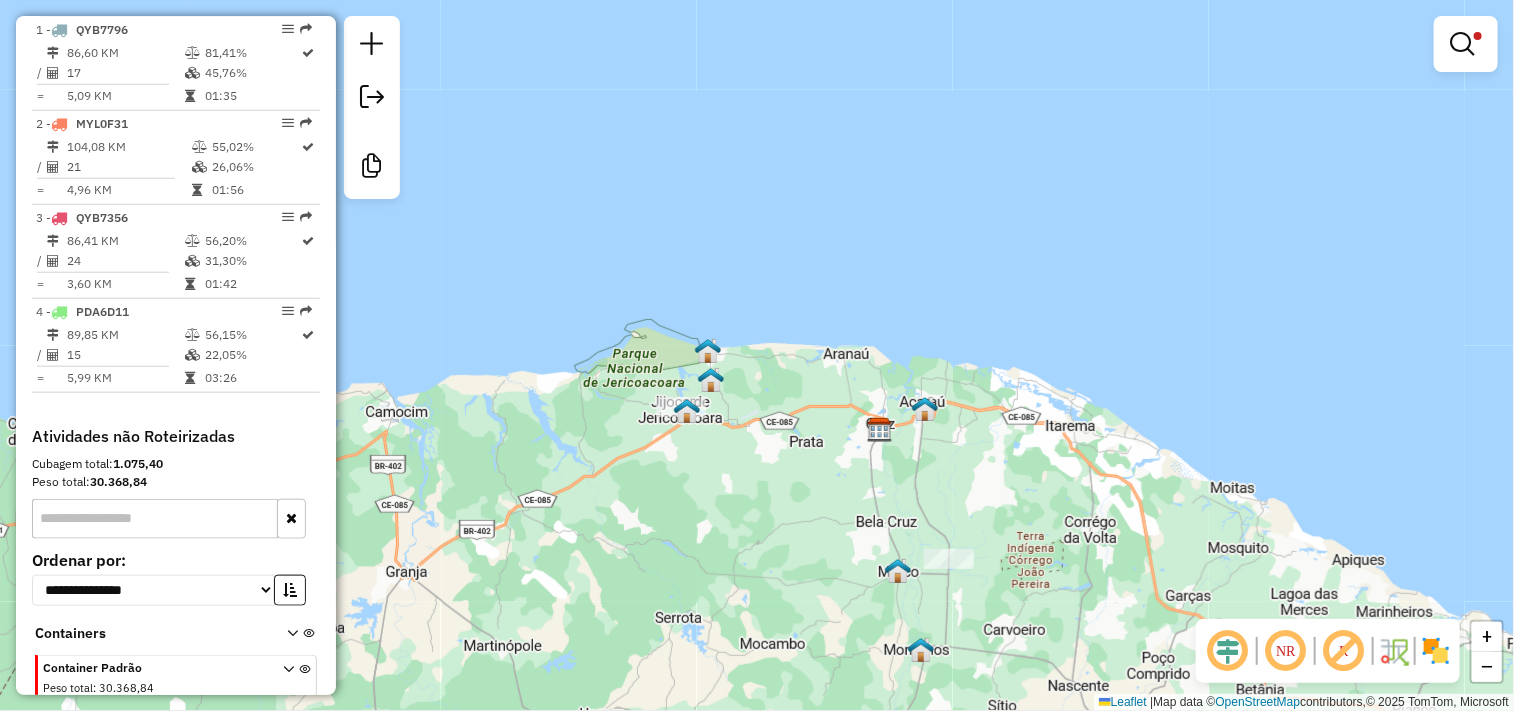 click 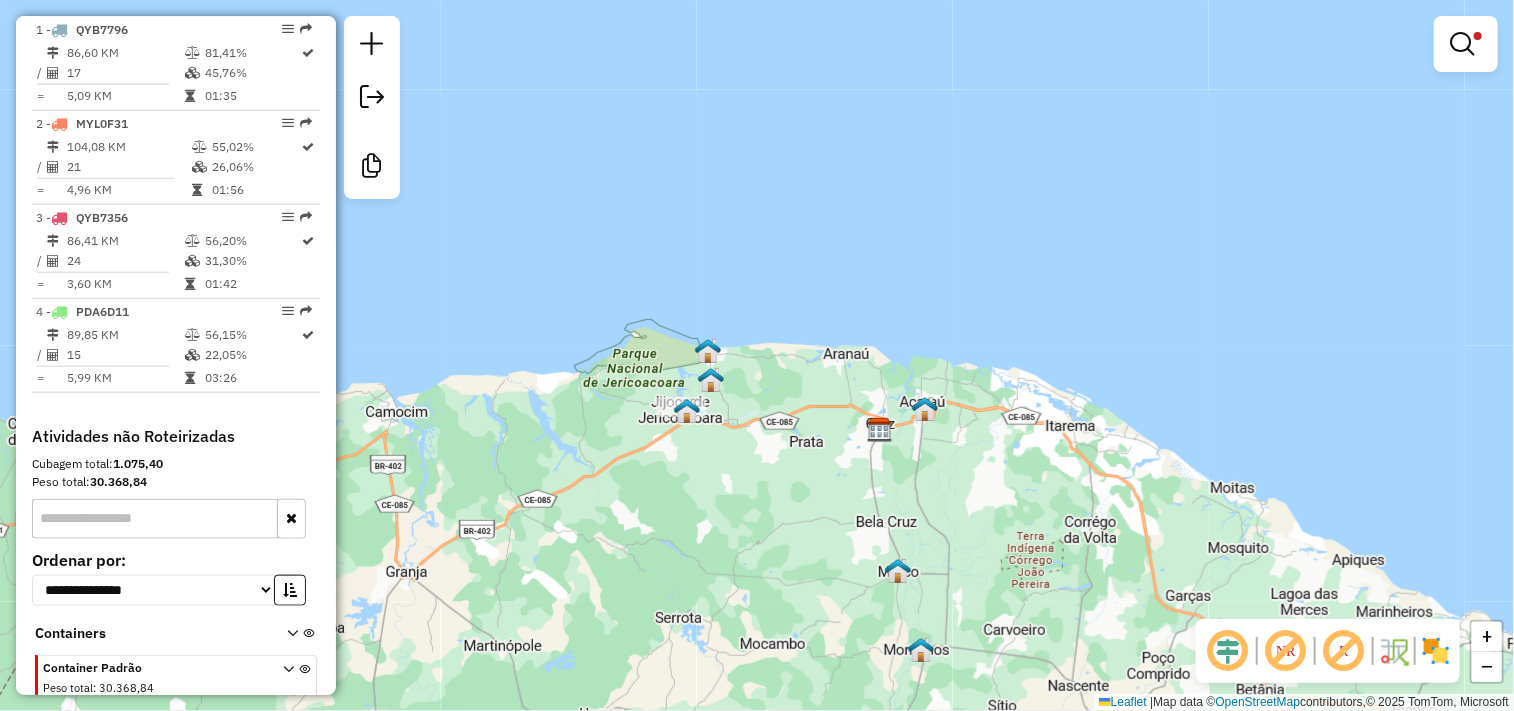 click 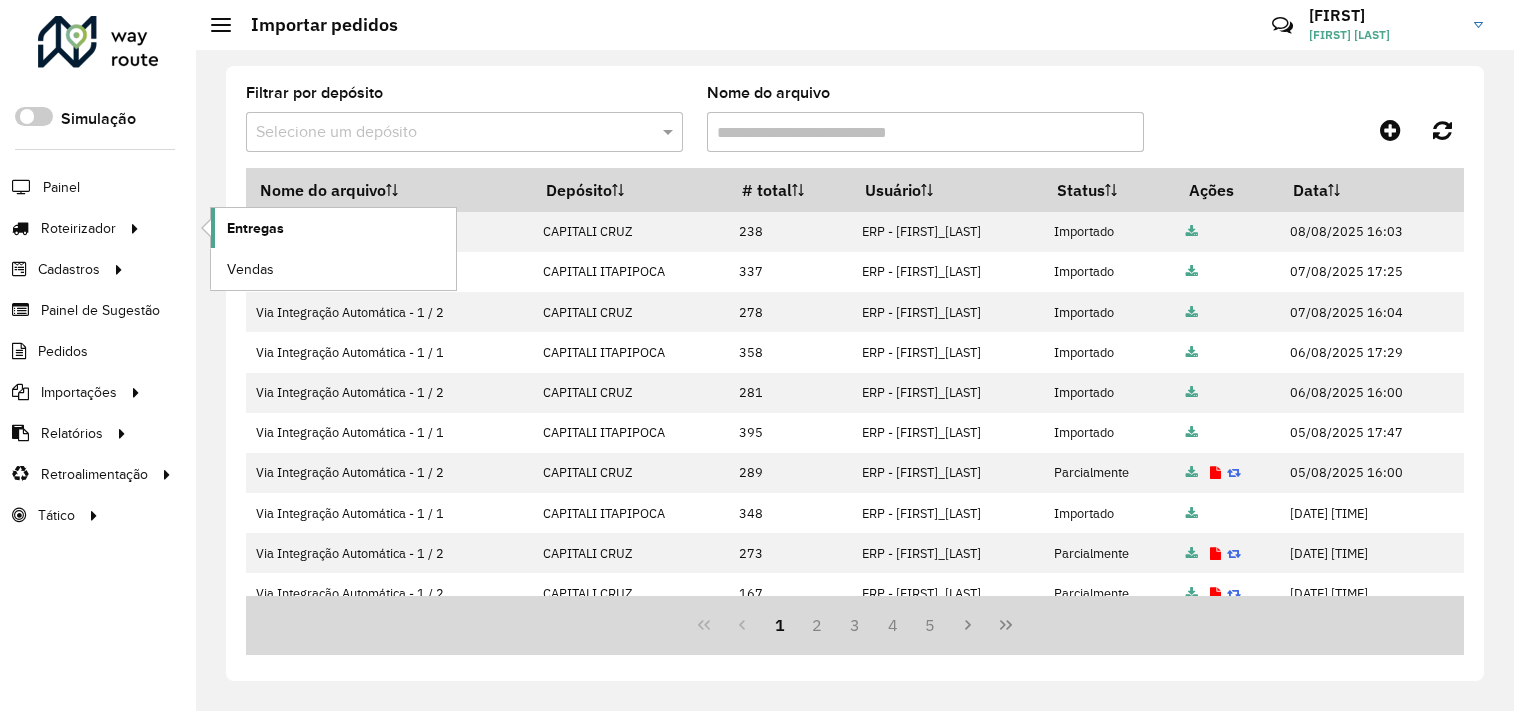 scroll, scrollTop: 0, scrollLeft: 0, axis: both 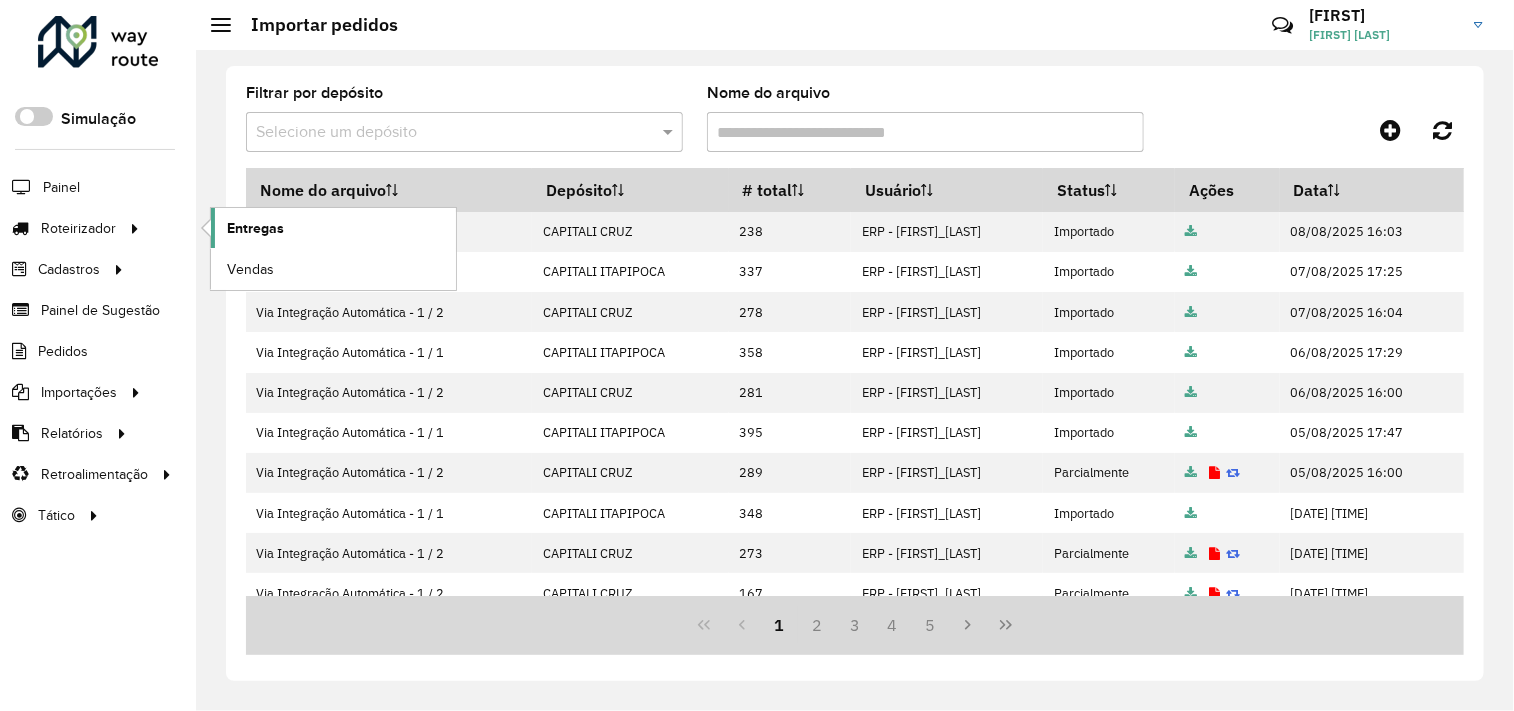 click on "Entregas" 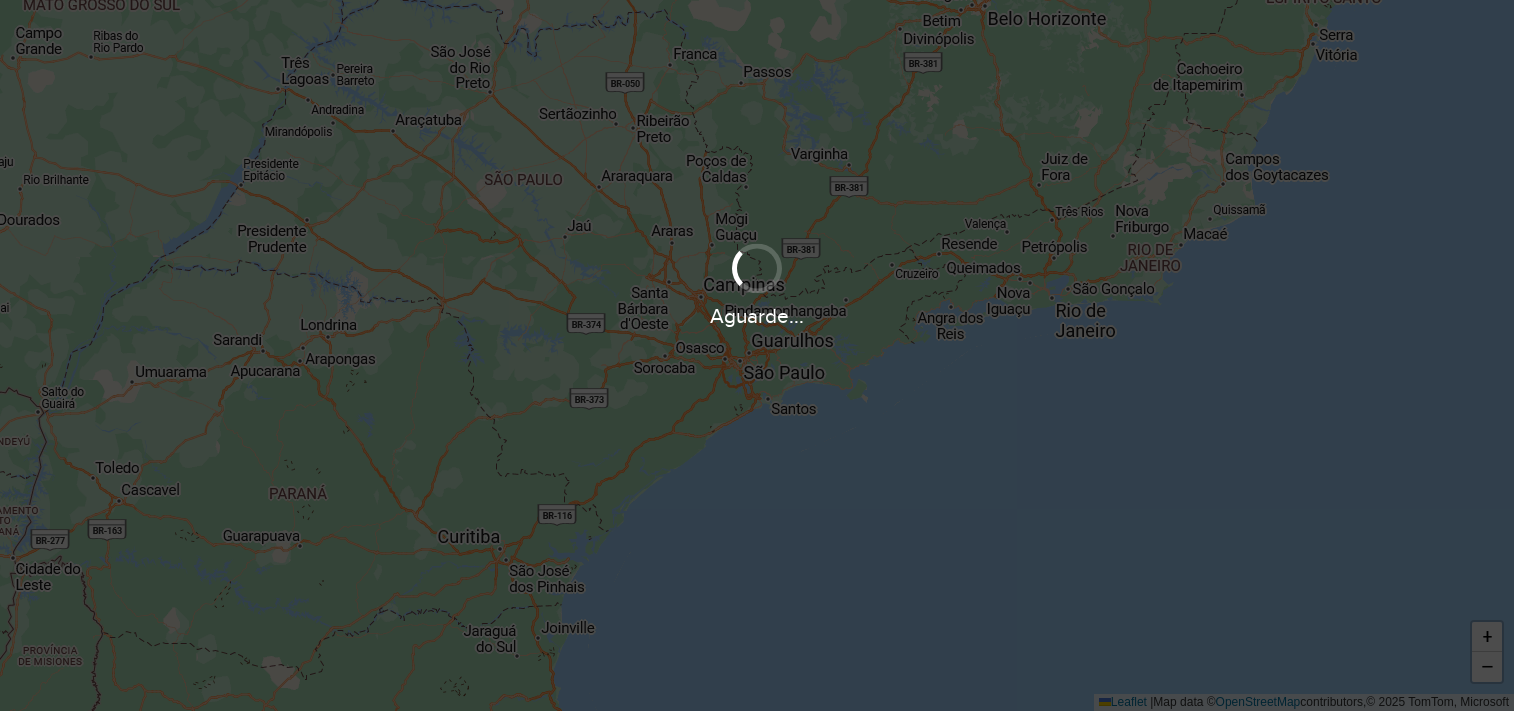 scroll, scrollTop: 0, scrollLeft: 0, axis: both 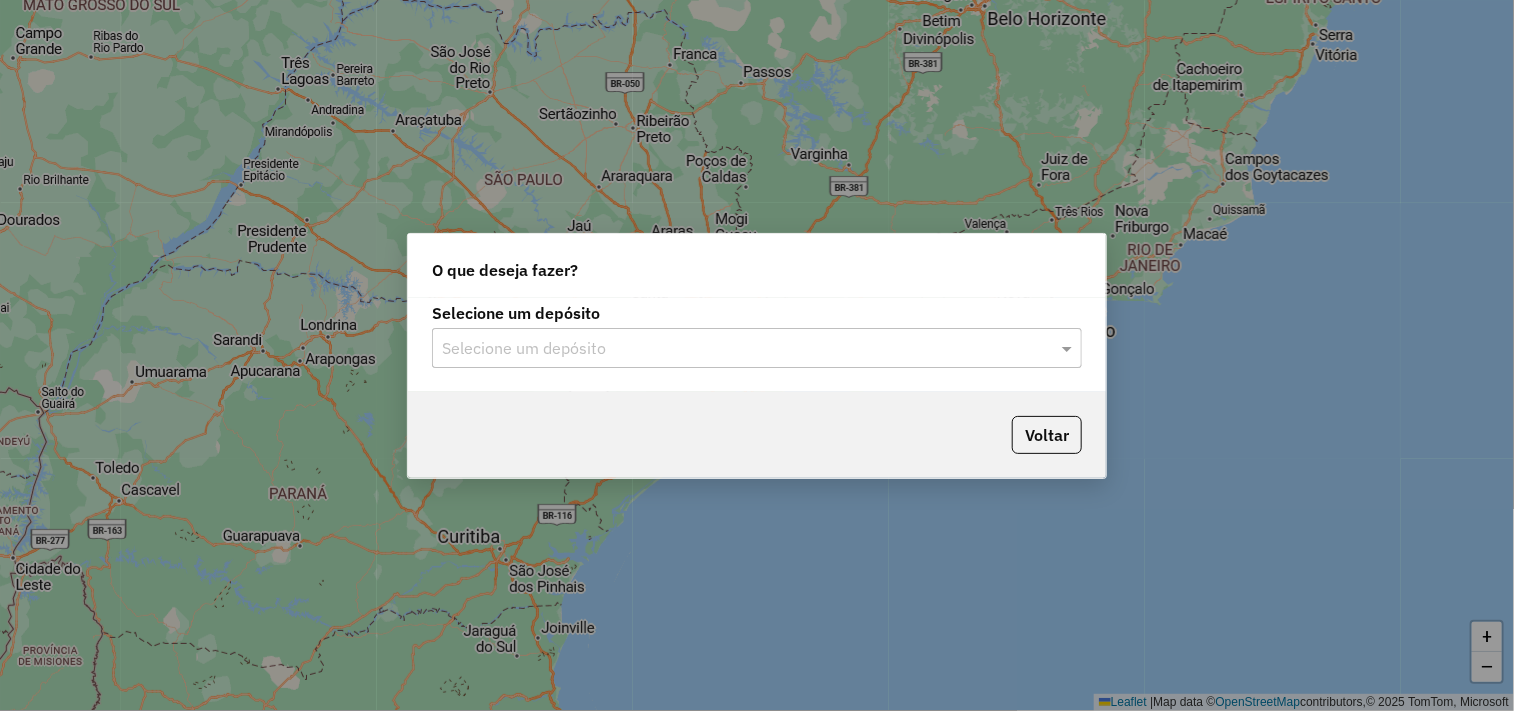 click 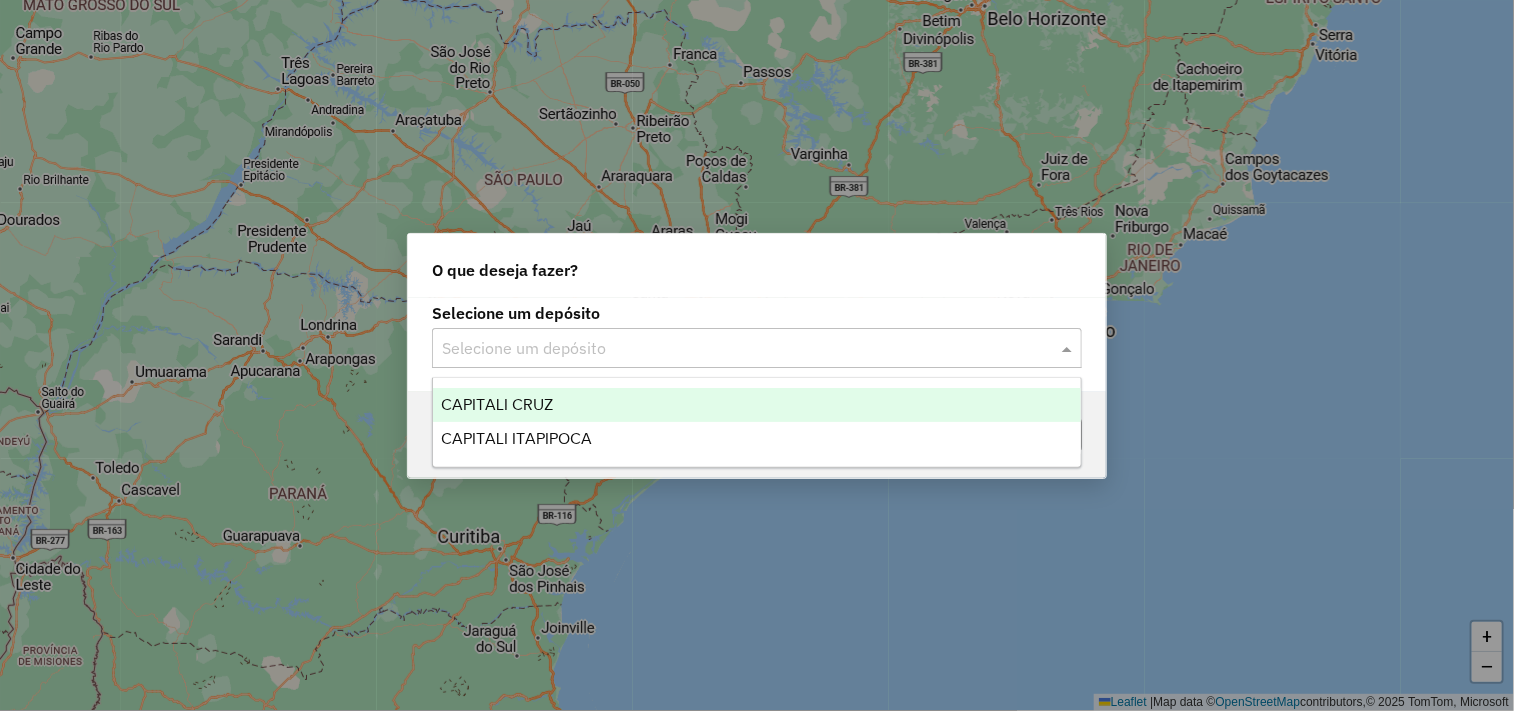 click on "CAPITALI CRUZ" at bounding box center [497, 404] 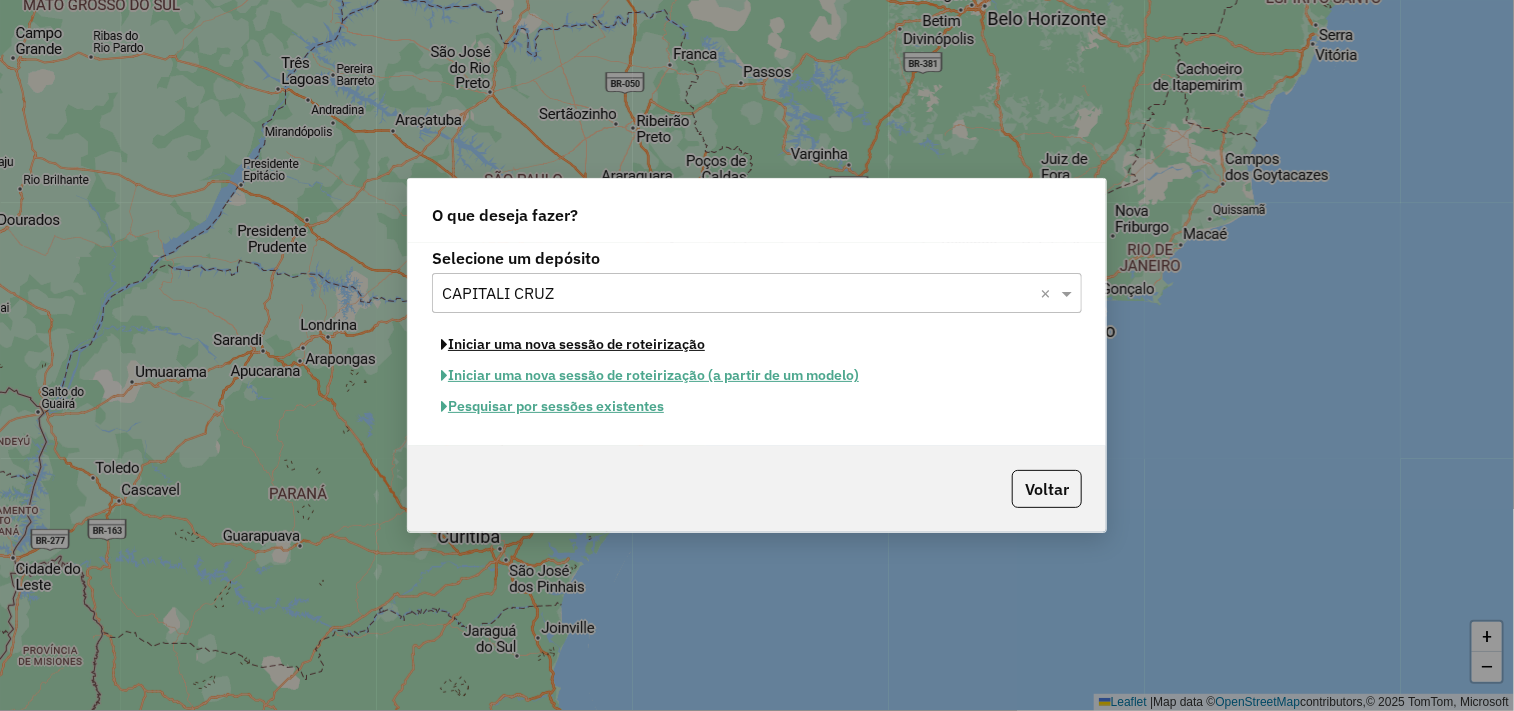 click on "Iniciar uma nova sessão de roteirização" 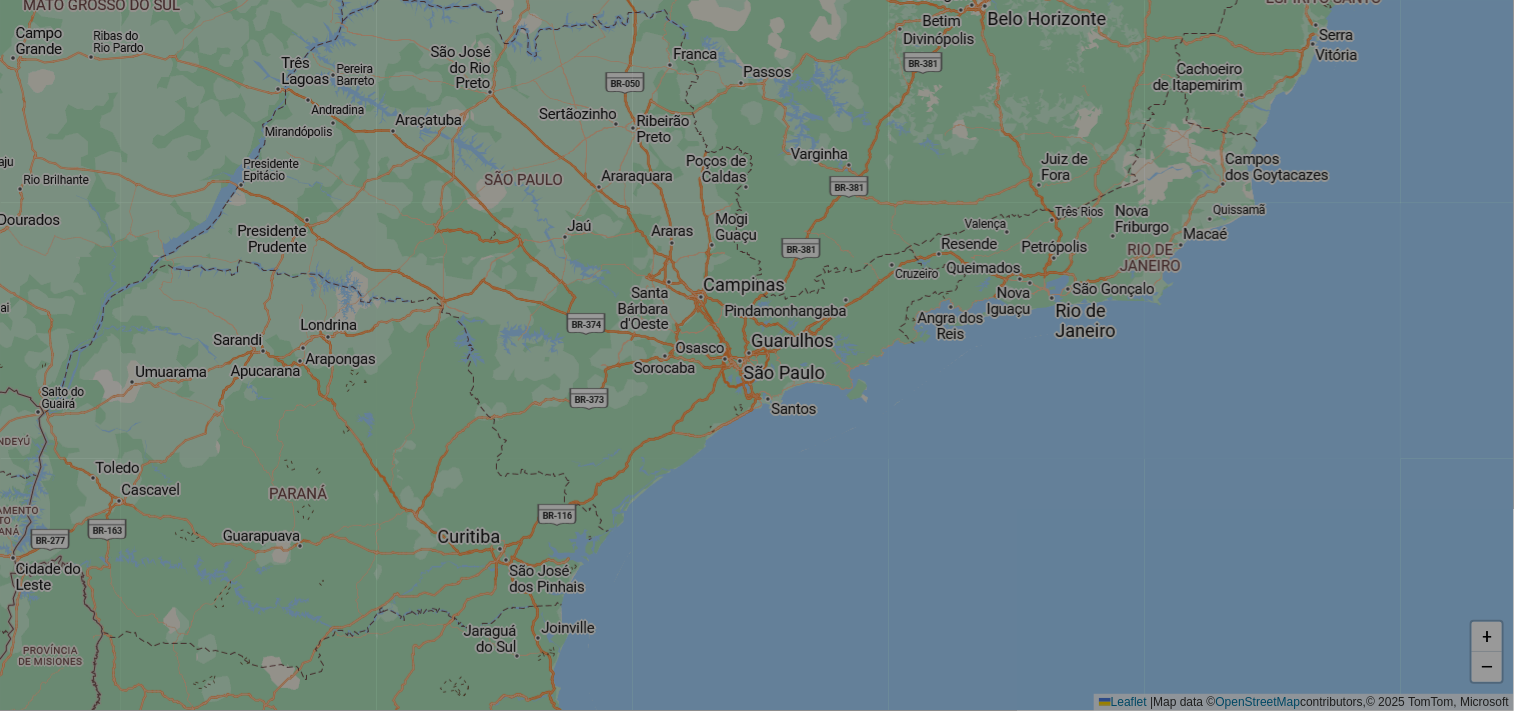 select on "*" 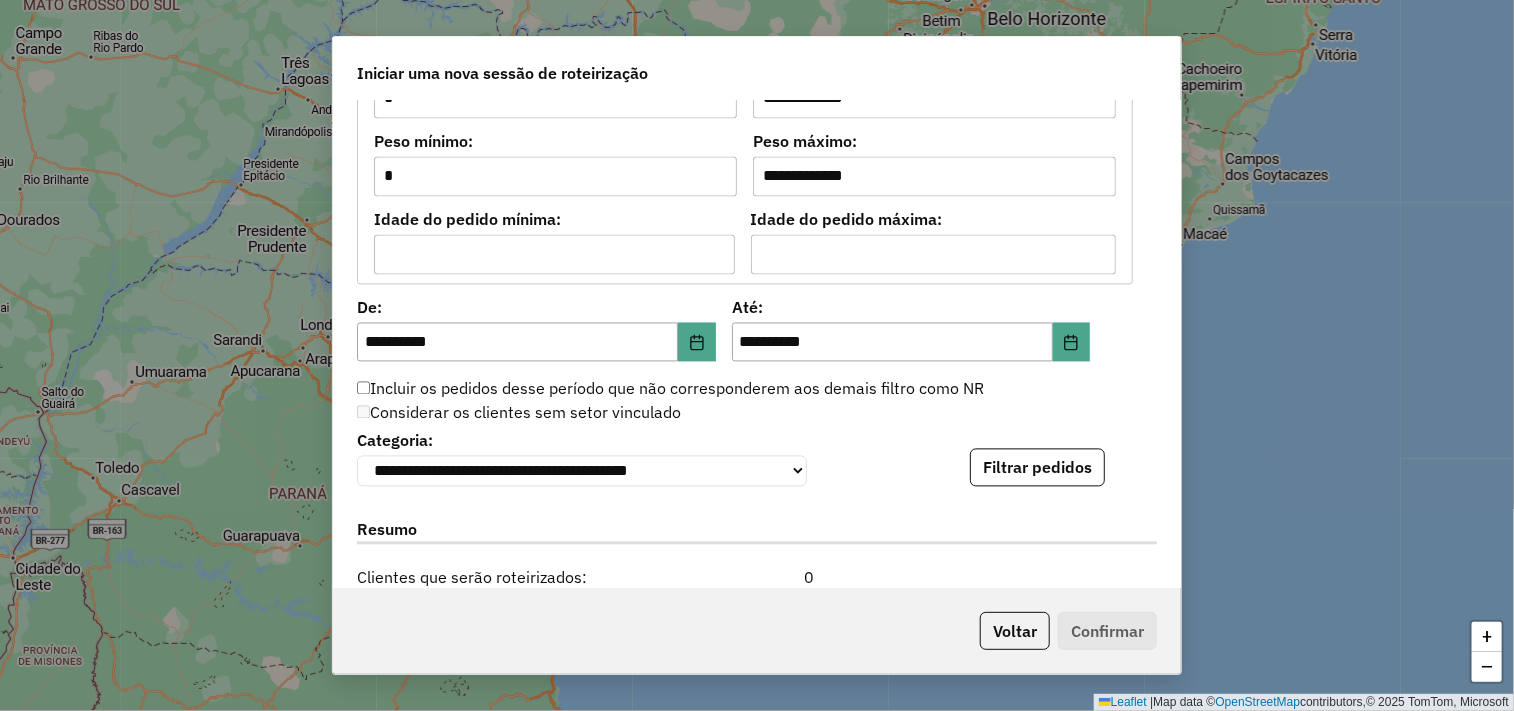 scroll, scrollTop: 1888, scrollLeft: 0, axis: vertical 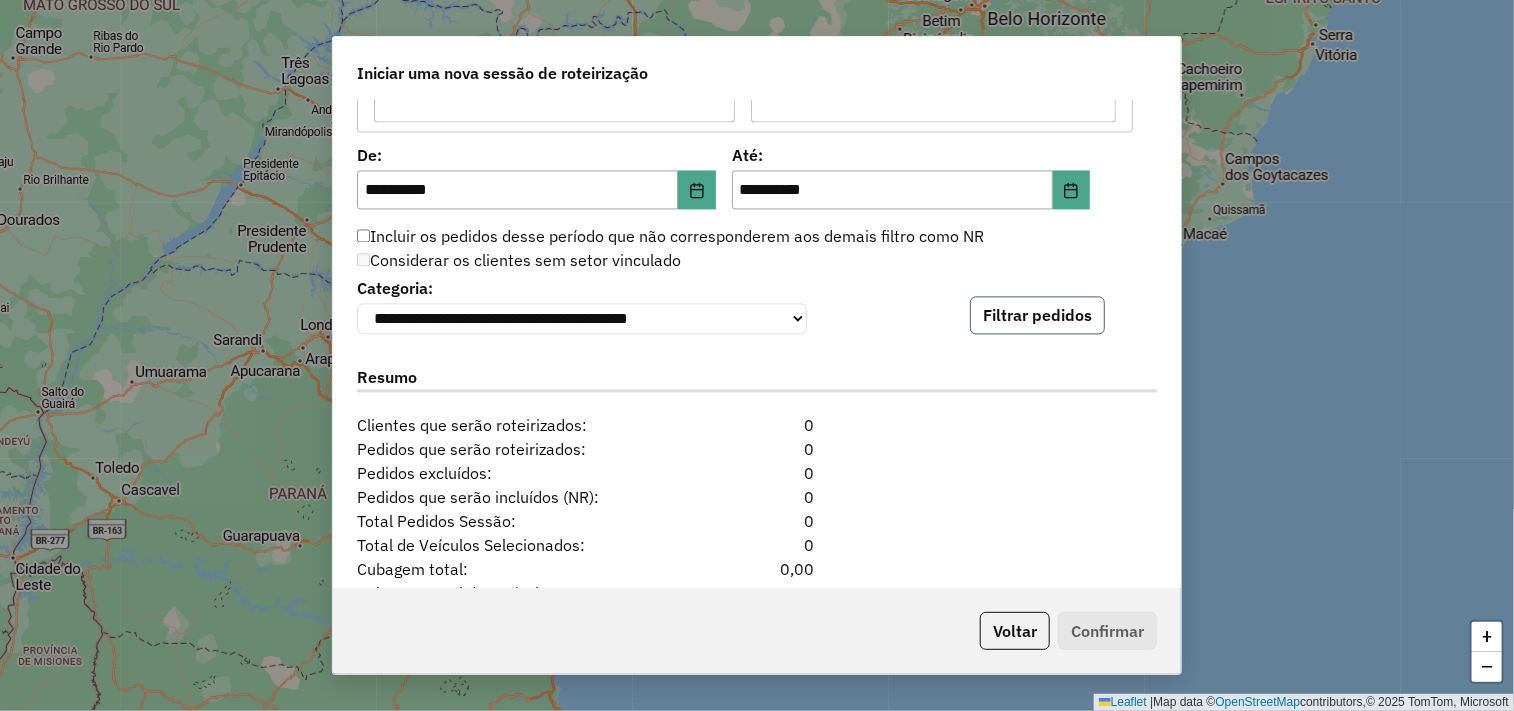 click on "Filtrar pedidos" 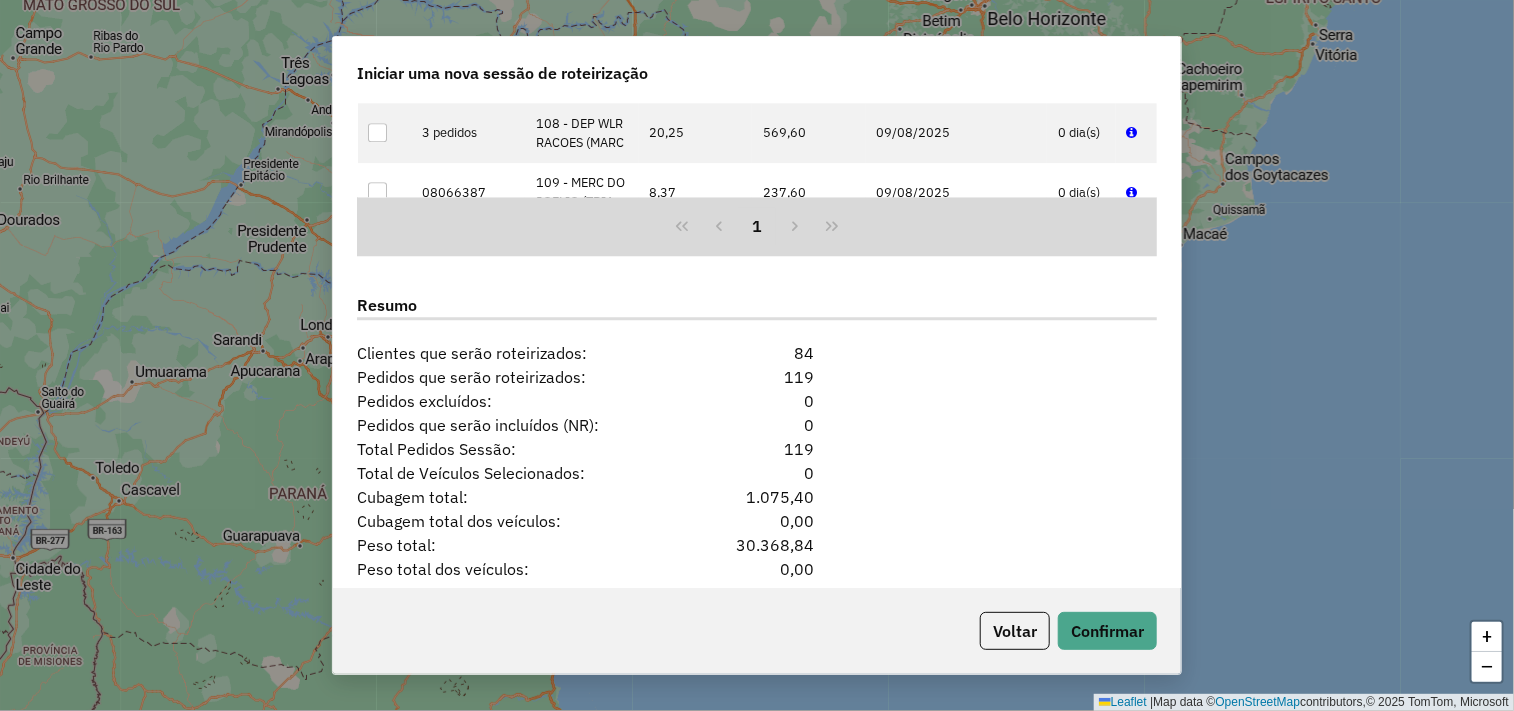 scroll, scrollTop: 2457, scrollLeft: 0, axis: vertical 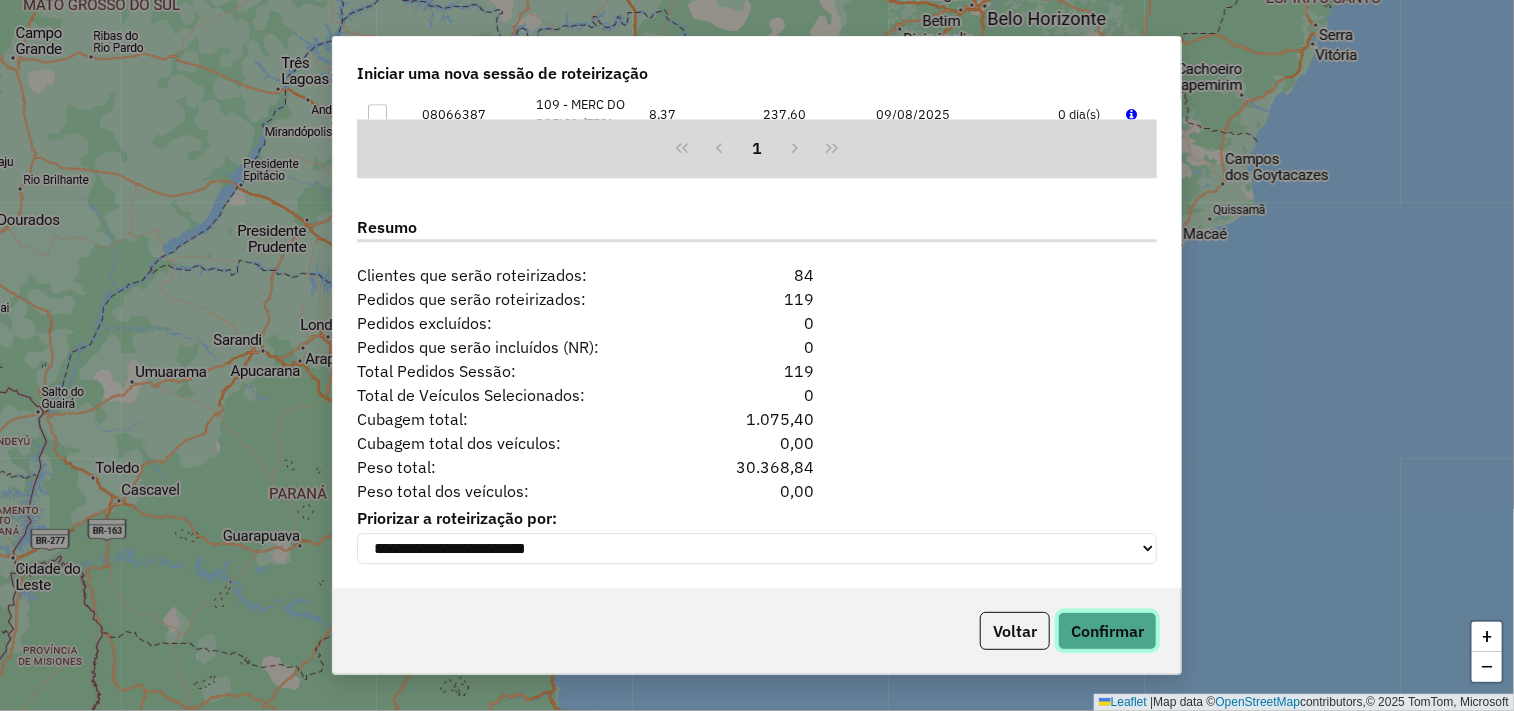 click on "Confirmar" 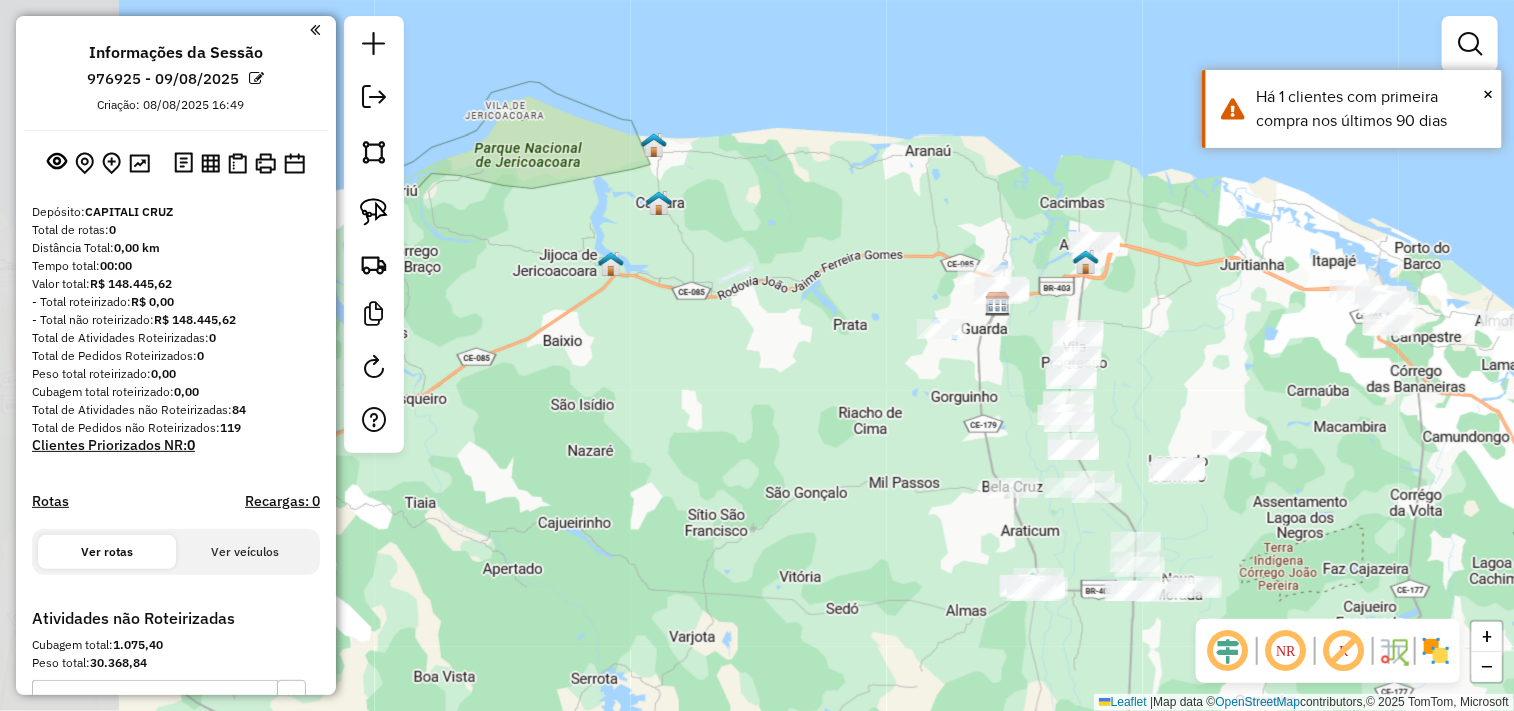 drag, startPoint x: 565, startPoint y: 426, endPoint x: 886, endPoint y: 457, distance: 322.4934 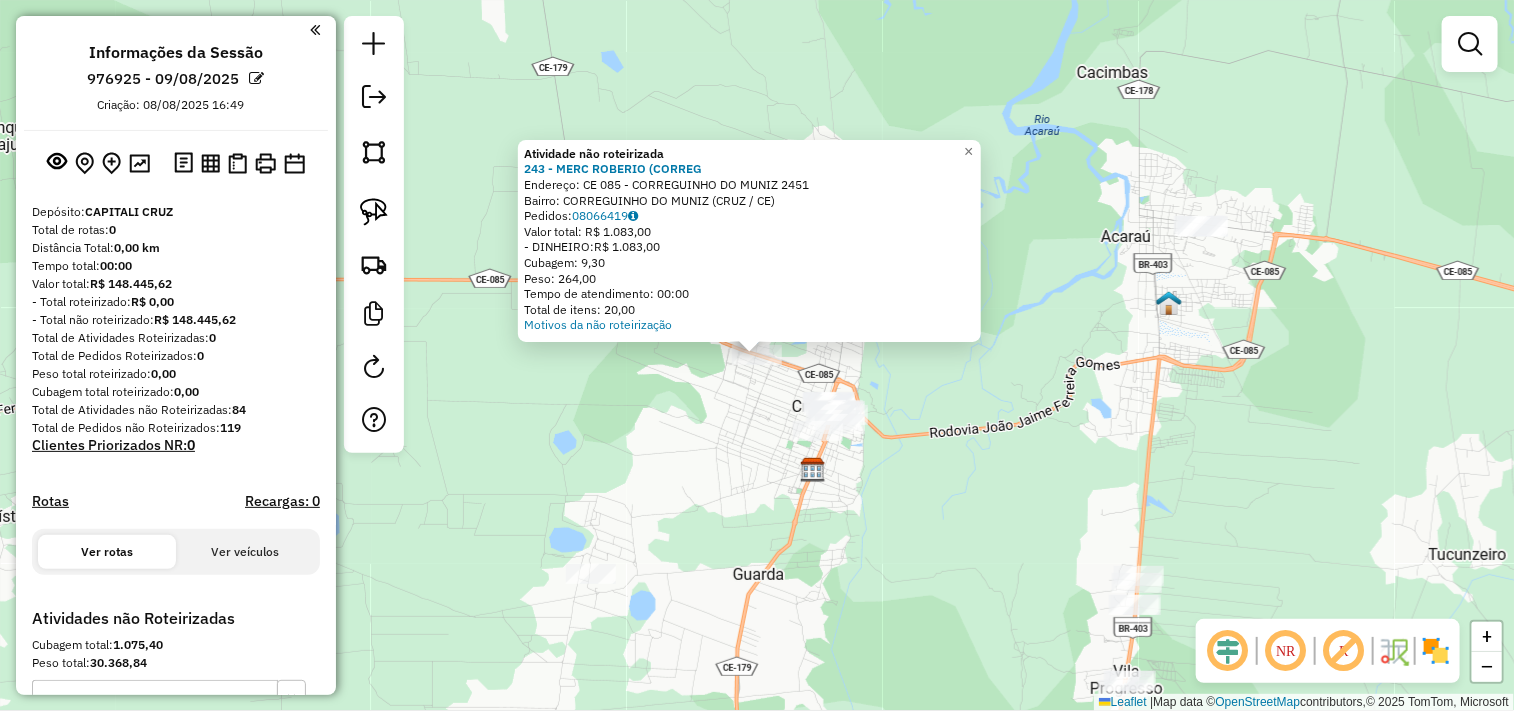 click on "Atividade não roteirizada 243 - MERC ROBERIO (CORREG Endereço: CE 085 - CORREGUINHO DO MUNIZ 2451 Bairro: CORREGUINHO DO MUNIZ ([CITY] / [STATE]) Pedidos: 08066419 Valor total: R$ 1.083,00 - DINHEIRO: R$ 1.083,00 Cubagem: 9,30 Peso: 264,00 Tempo de atendimento: 00:00 Total de itens: 20,00 Motivos da não roteirização × Janela de atendimento Grade de atendimento Capacidade Transportadoras Veículos Cliente Pedidos Rotas Selecione os dias de semana para filtrar as janelas de atendimento Seg Ter Qua Qui Sex Sáb Dom Informe o período da janela de atendimento: De: Até: Filtrar exatamente a janela do cliente Considerar janela de atendimento padrão Selecione os dias de semana para filtrar as grades de atendimento Seg Ter Qua Qui Sex Sáb Dom Considerar clientes sem dia de atendimento cadastrado Clientes fora do dia de atendimento selecionado Filtrar as atividades entre os valores definidos abaixo: Peso mínimo: Peso máximo: Cubagem mínima: De: De:" 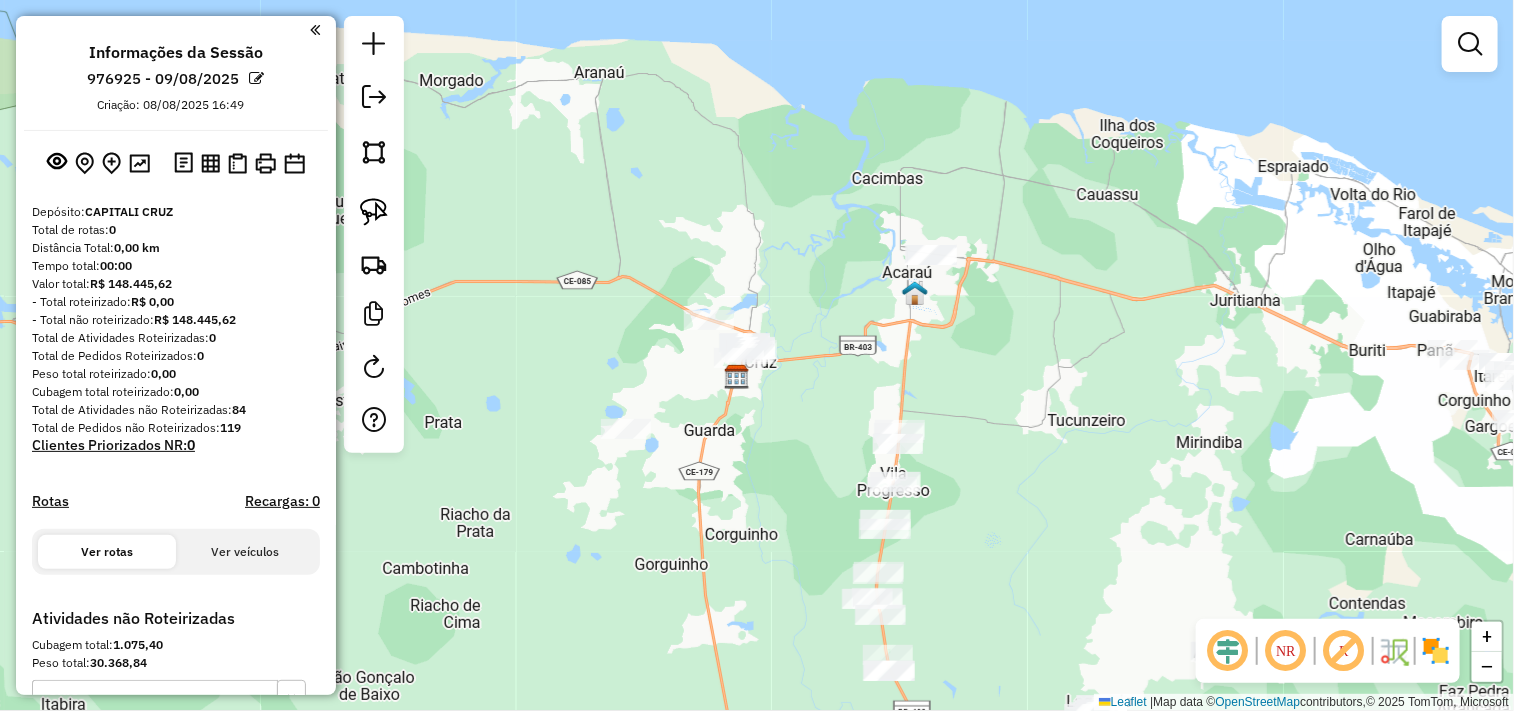 drag, startPoint x: 750, startPoint y: 476, endPoint x: 674, endPoint y: 163, distance: 322.0947 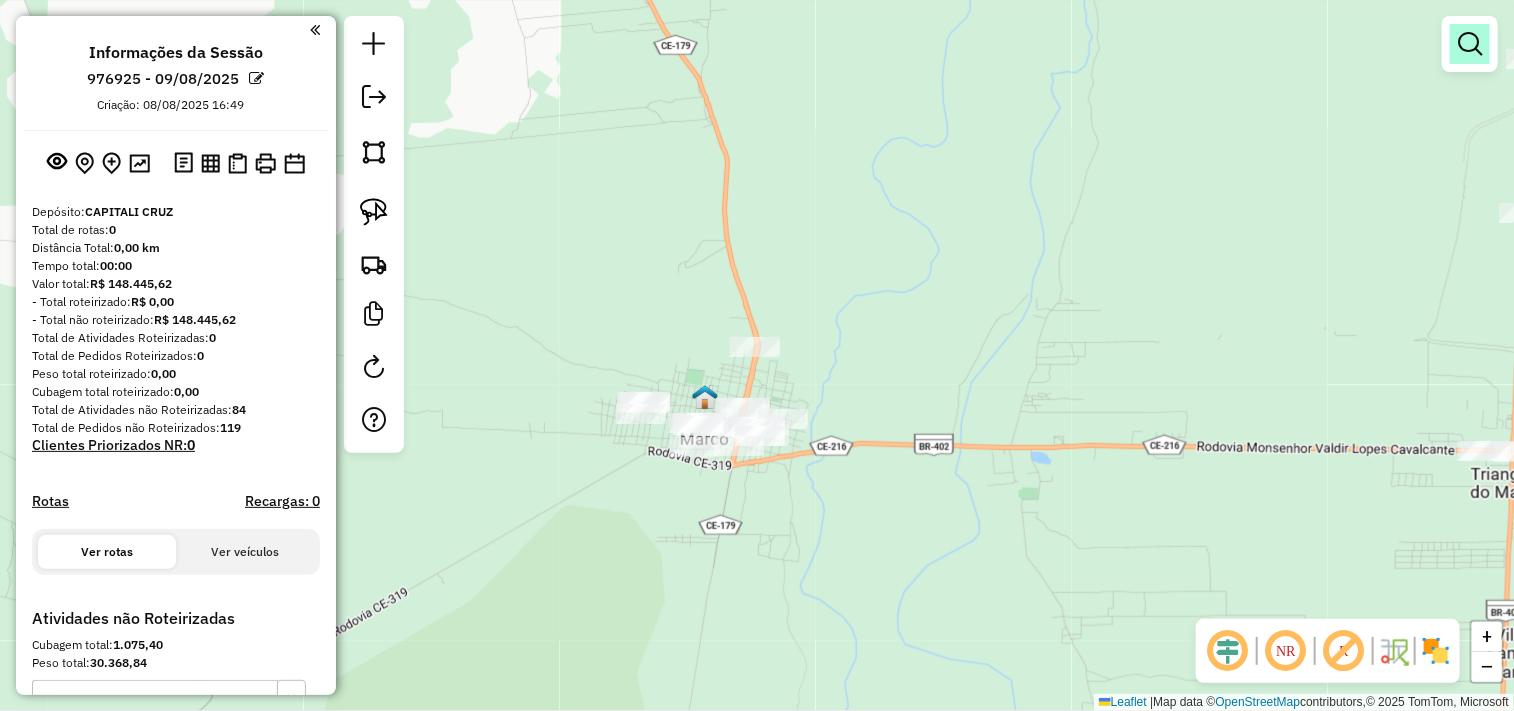 click at bounding box center (1470, 44) 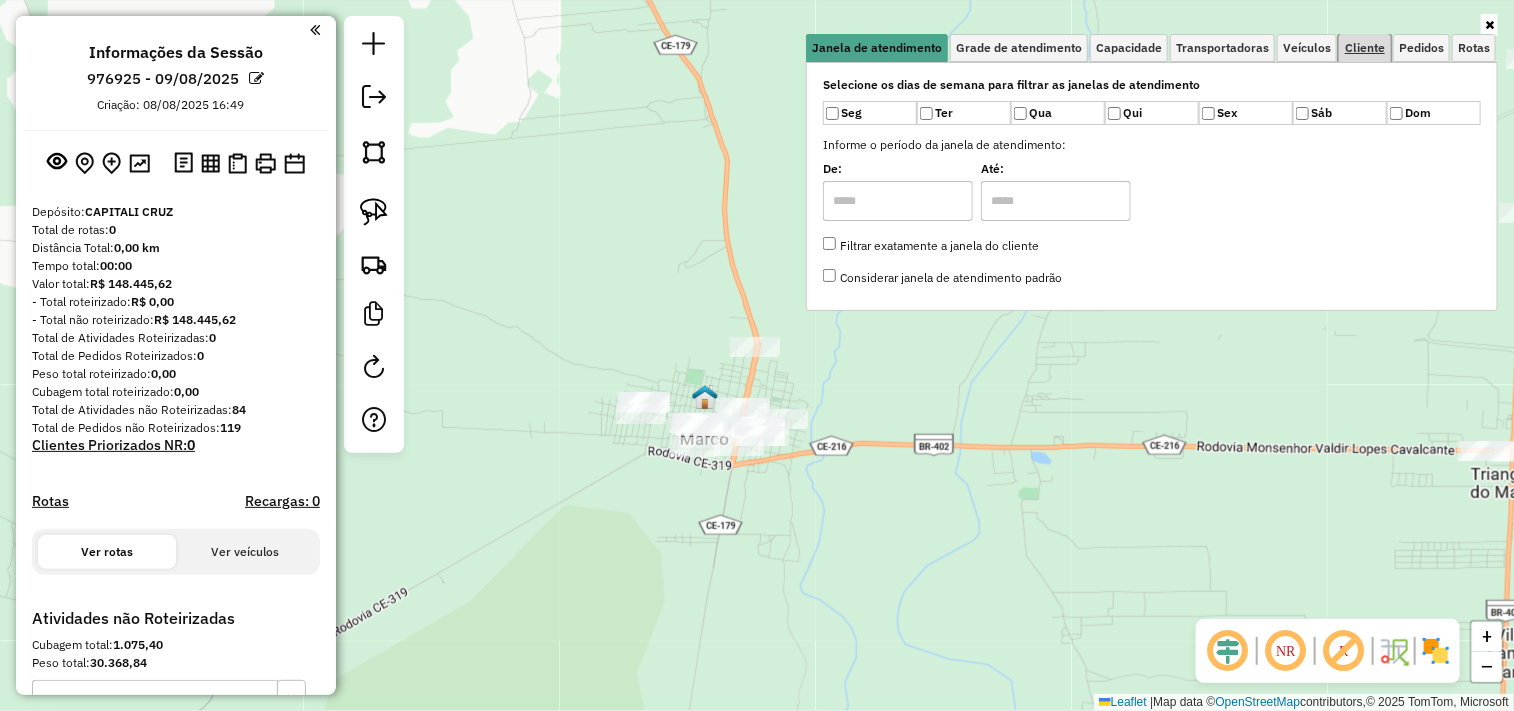 click on "Cliente" at bounding box center (1365, 48) 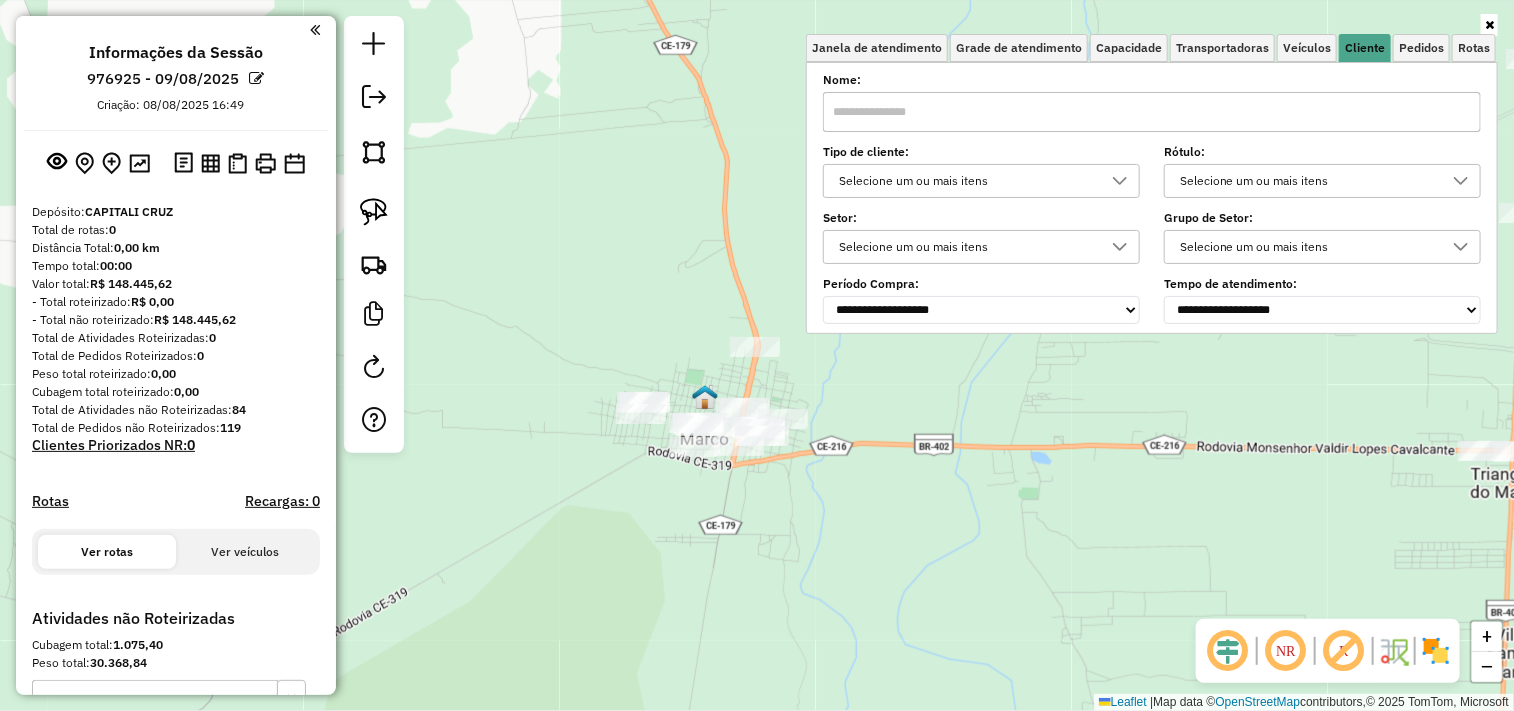 click at bounding box center (1152, 112) 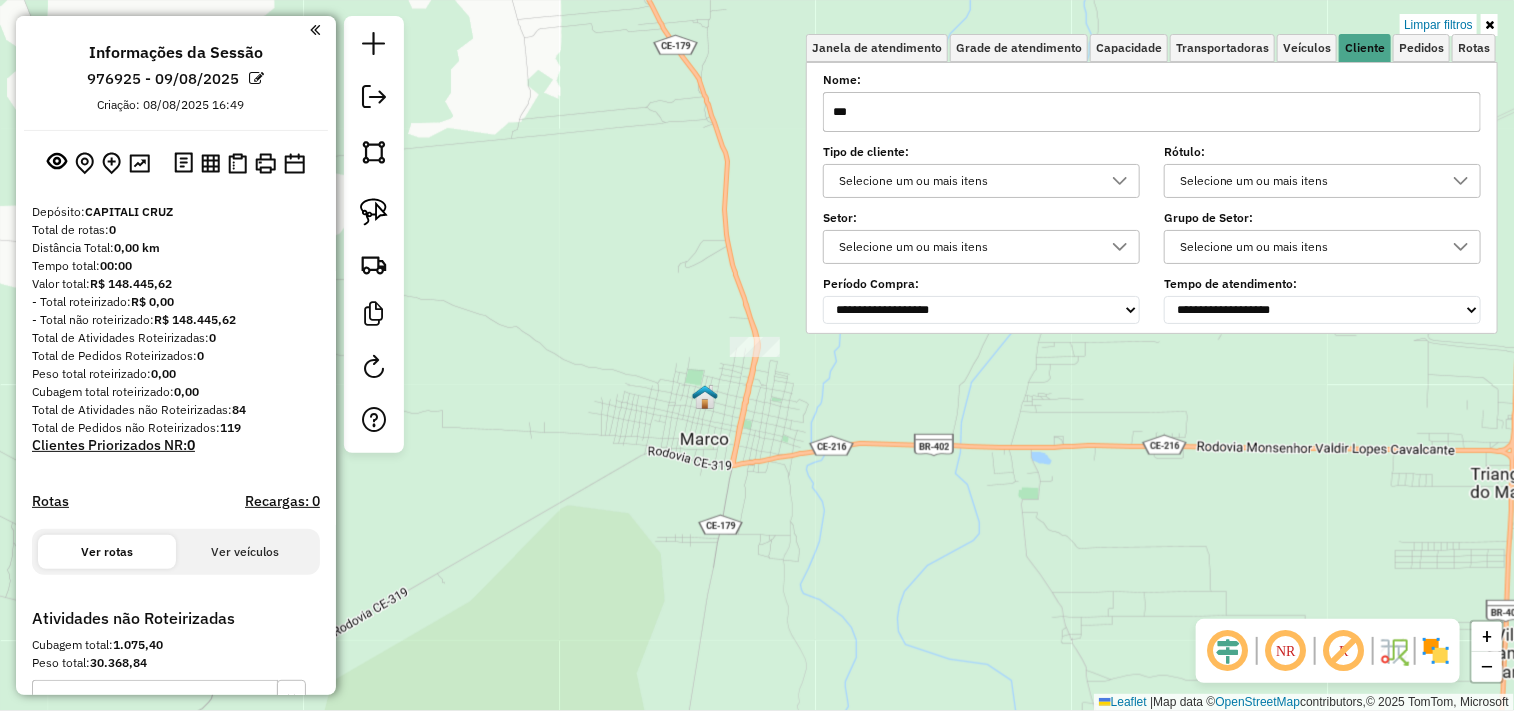 drag, startPoint x: 857, startPoint y: 460, endPoint x: 808, endPoint y: 420, distance: 63.25346 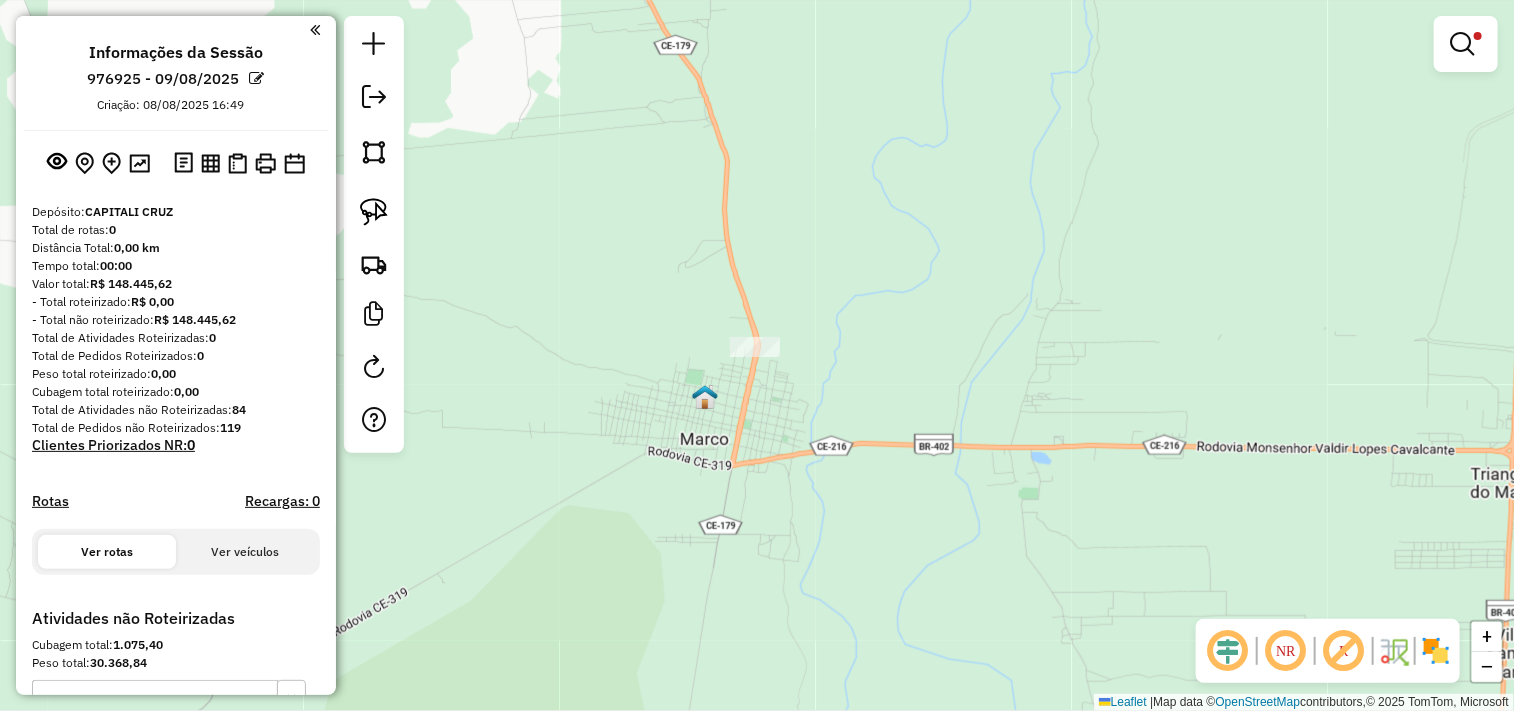 click on "Limpar filtros Janela de atendimento Grade de atendimento Capacidade Transportadoras Veículos Cliente Pedidos  Rotas Selecione os dias de semana para filtrar as janelas de atendimento  Seg   Ter   Qua   Qui   Sex   Sáb   Dom  Informe o período da janela de atendimento: De: Até:  Filtrar exatamente a janela do cliente  Considerar janela de atendimento padrão  Selecione os dias de semana para filtrar as grades de atendimento  Seg   Ter   Qua   Qui   Sex   Sáb   Dom   Considerar clientes sem dia de atendimento cadastrado  Clientes fora do dia de atendimento selecionado Filtrar as atividades entre os valores definidos abaixo:  Peso mínimo:   Peso máximo:   Cubagem mínima:   Cubagem máxima:   De:   Até:  Filtrar as atividades entre o tempo de atendimento definido abaixo:  De:   Até:   Considerar capacidade total dos clientes não roteirizados Transportadora: Selecione um ou mais itens Tipo de veículo: Selecione um ou mais itens Veículo: Selecione um ou mais itens Motorista: Selecione um ou mais itens" 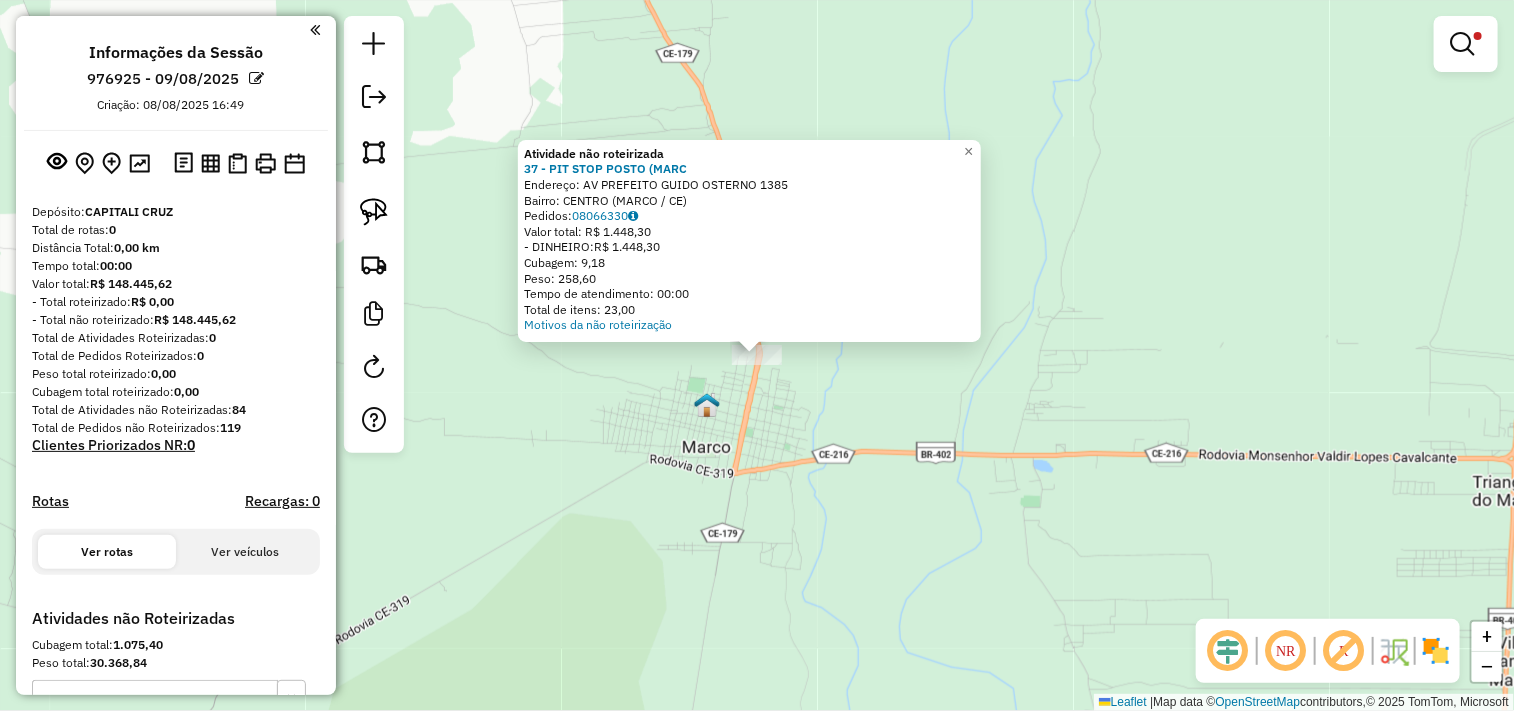 click on "Atividade não roteirizada 37 - PIT STOP POSTO (MARC  Endereço:  AV PREFEITO GUIDO OSTERNO [NUMBER]   Bairro: CENTRO ([CITY] / [STATE])   Pedidos:  [ORDER_ID]   Valor total: R$ 1.448,30   - DINHEIRO:  R$ 1.448,30   Cubagem: 9,18   Peso: 258,60   Tempo de atendimento: 00:00   Total de itens: 23,00  Motivos da não roteirização × Limpar filtros Janela de atendimento Grade de atendimento Capacidade Transportadoras Veículos Cliente Pedidos  Rotas Selecione os dias de semana para filtrar as janelas de atendimento  Seg   Ter   Qua   Qui   Sex   Sáb   Dom  Informe o período da janela de atendimento: De: Até:  Filtrar exatamente a janela do cliente  Considerar janela de atendimento padrão  Selecione os dias de semana para filtrar as grades de atendimento  Seg   Ter   Qua   Qui   Sex   Sáb   Dom   Considerar clientes sem dia de atendimento cadastrado  Clientes fora do dia de atendimento selecionado Filtrar as atividades entre os valores definidos abaixo:  Peso mínimo:   Peso máximo:   Cubagem mínima:   De:   Até:  +" 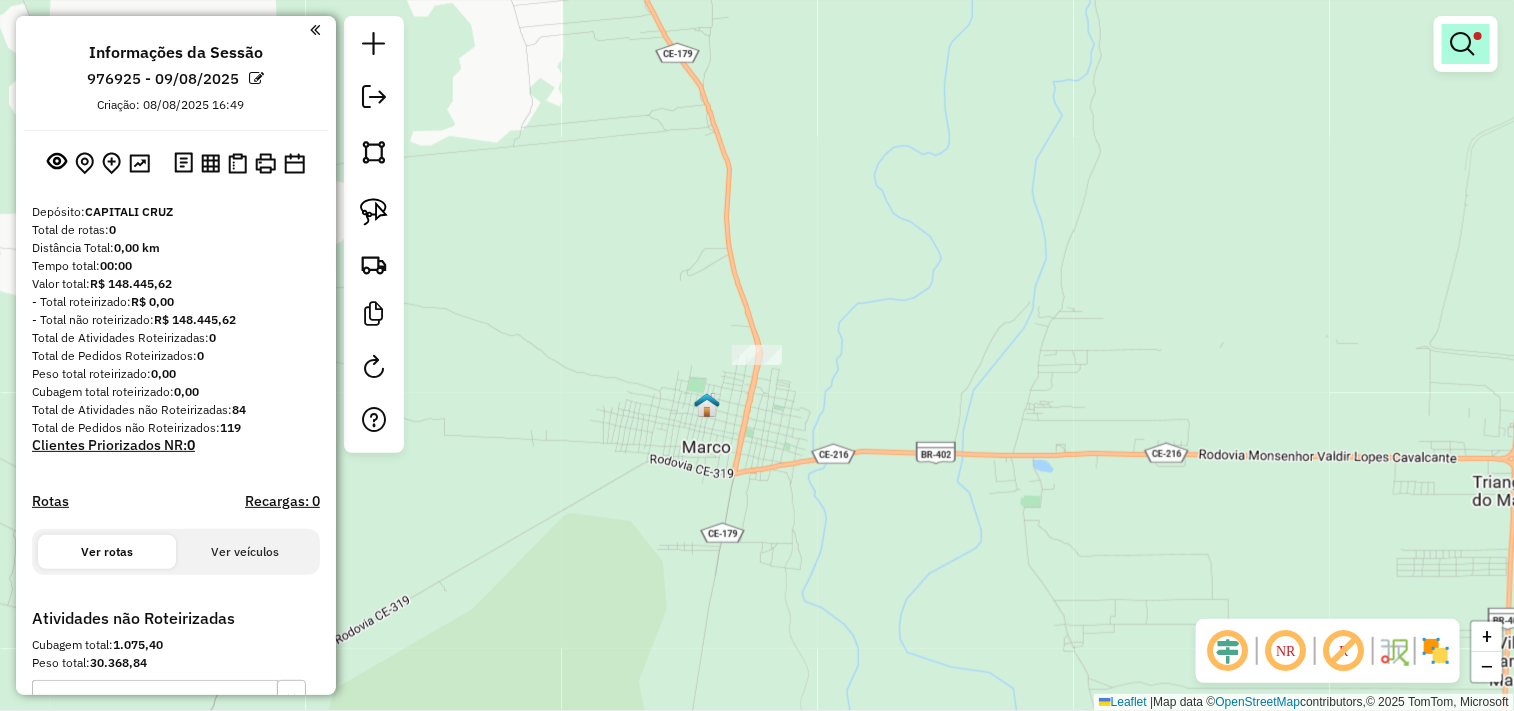 click at bounding box center [1462, 44] 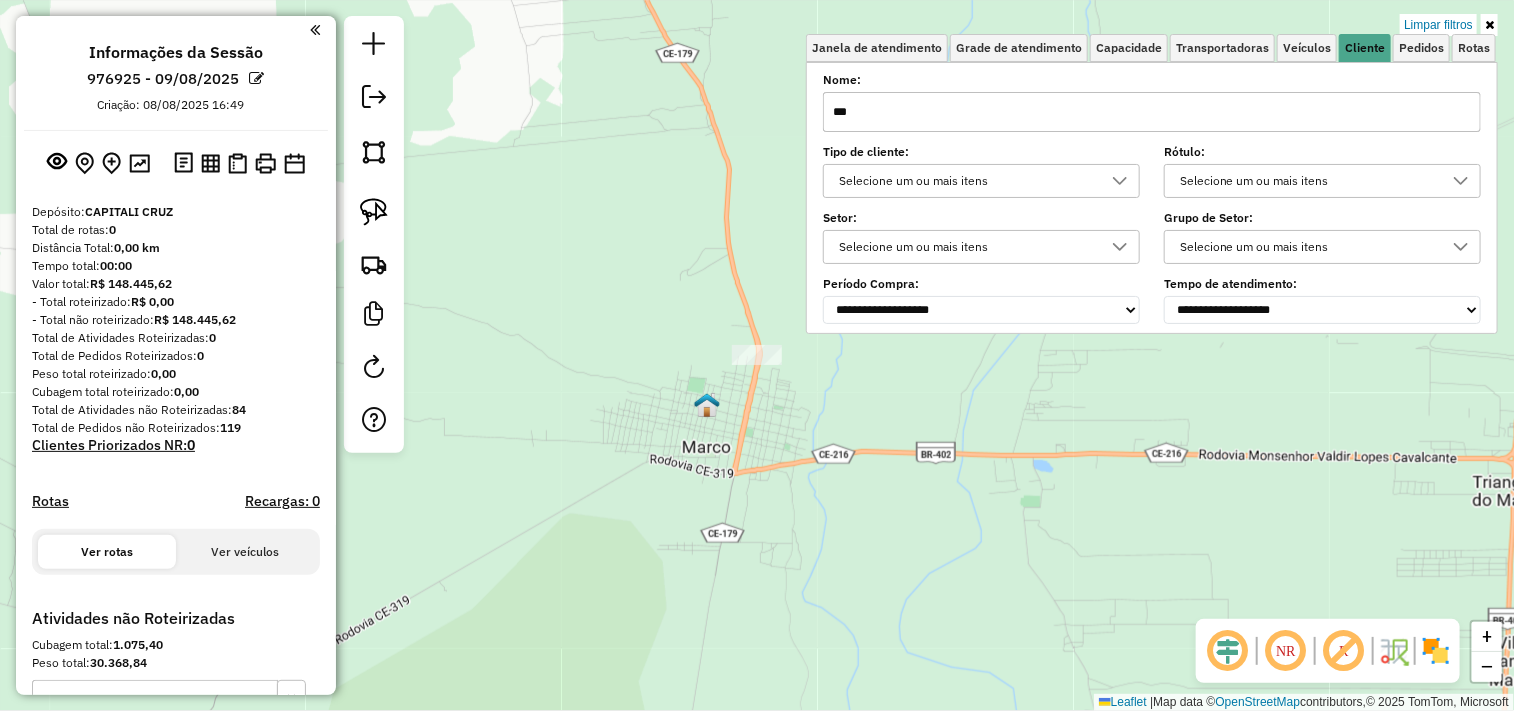 click on "***" at bounding box center [1152, 112] 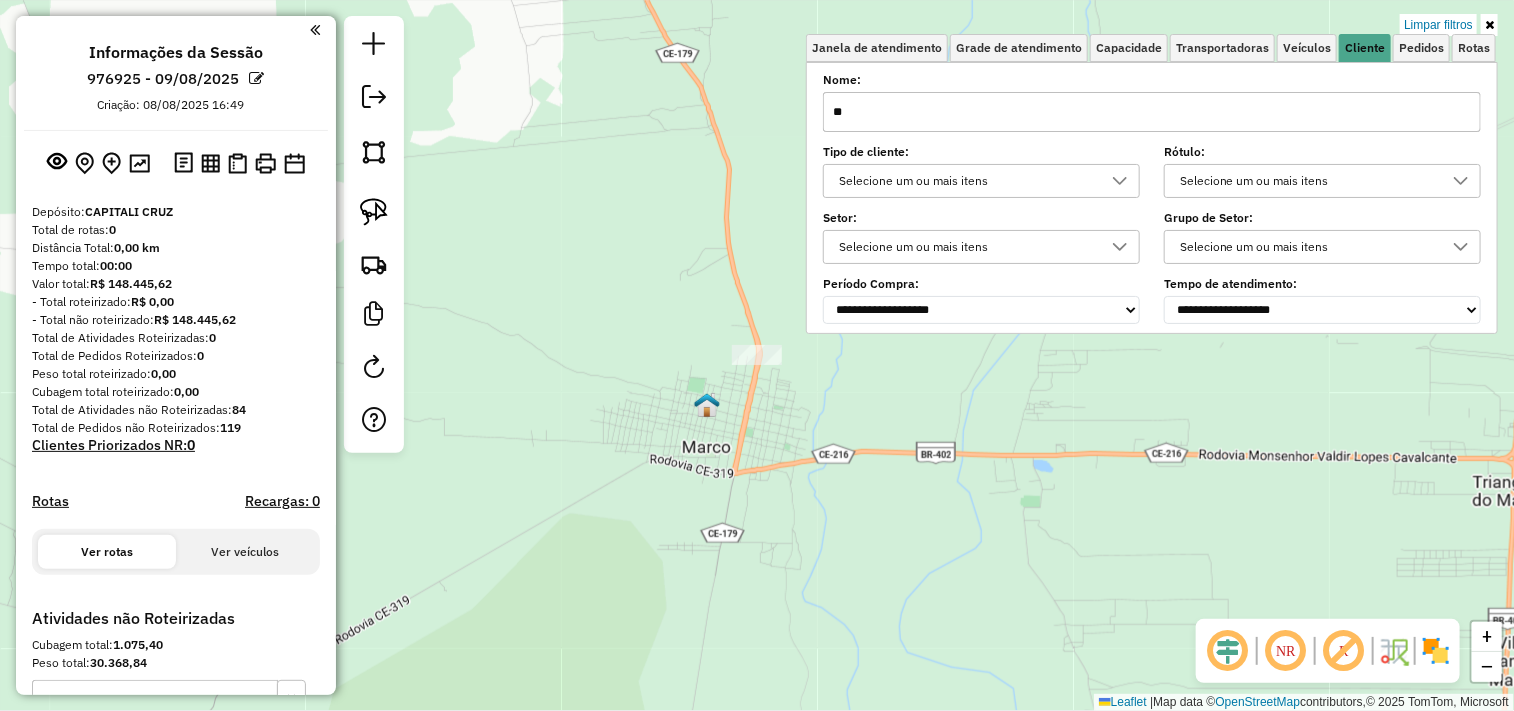 type on "*" 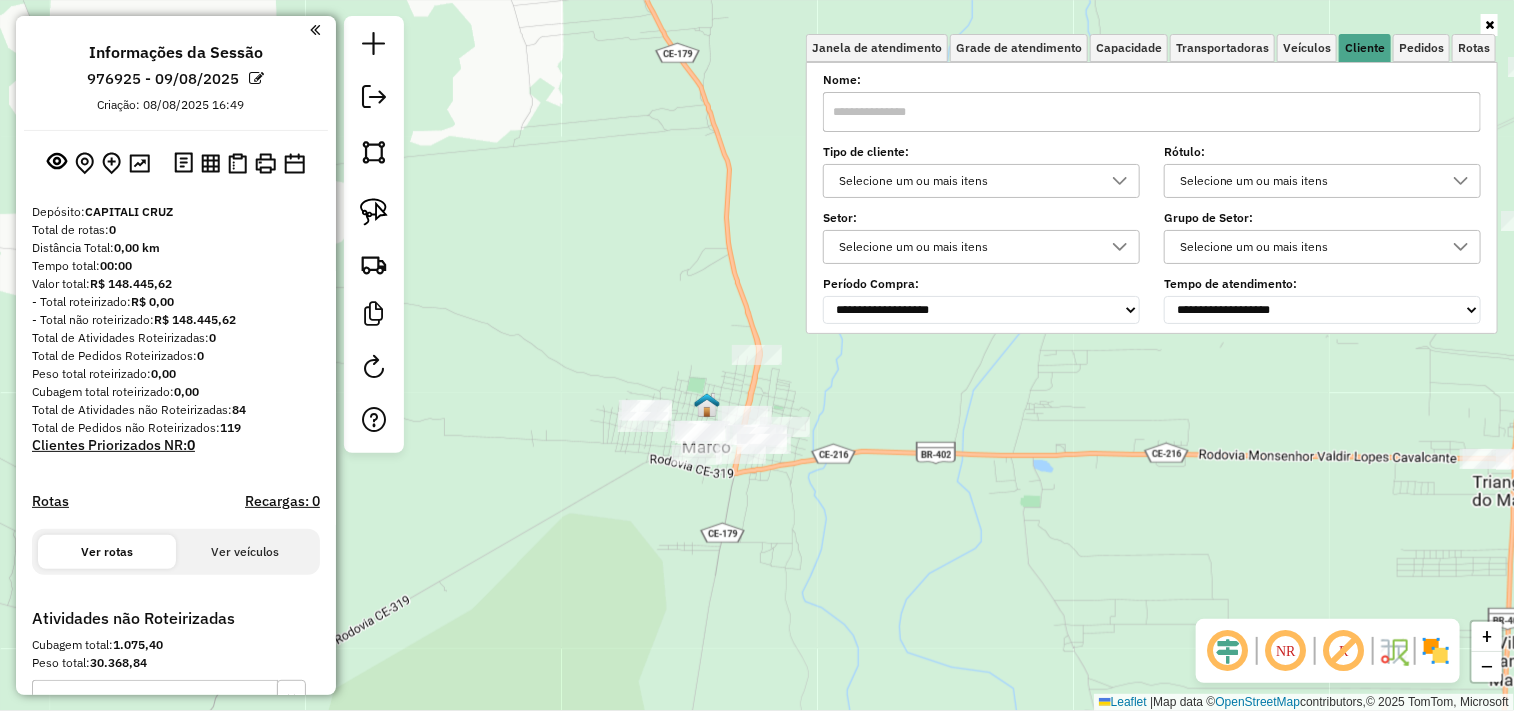 type 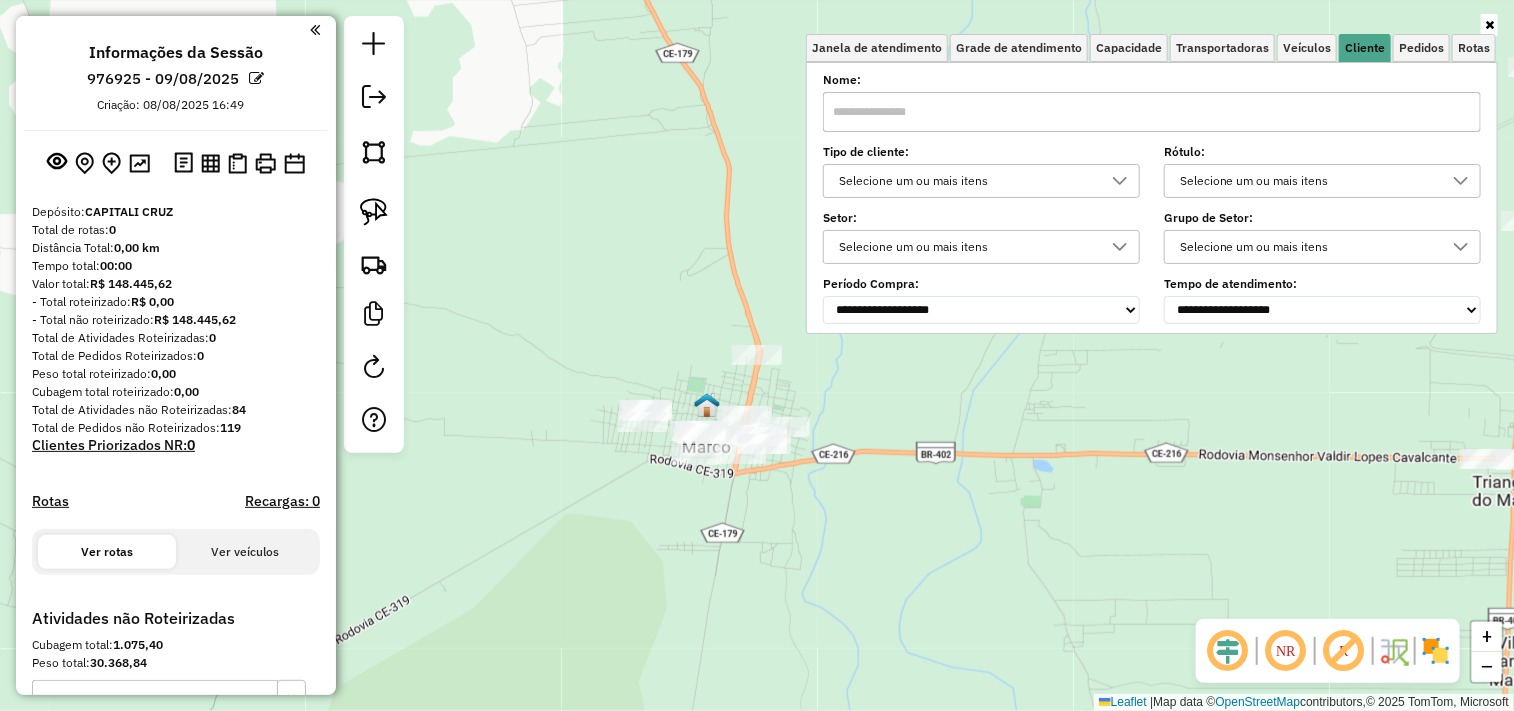 click on "Janela de atendimento Grade de atendimento Capacidade Transportadoras Veículos Cliente Pedidos  Rotas Selecione os dias de semana para filtrar as janelas de atendimento  Seg   Ter   Qua   Qui   Sex   Sáb   Dom  Informe o período da janela de atendimento: De: Até:  Filtrar exatamente a janela do cliente  Considerar janela de atendimento padrão  Selecione os dias de semana para filtrar as grades de atendimento  Seg   Ter   Qua   Qui   Sex   Sáb   Dom   Considerar clientes sem dia de atendimento cadastrado  Clientes fora do dia de atendimento selecionado Filtrar as atividades entre os valores definidos abaixo:  Peso mínimo:   Peso máximo:   Cubagem mínima:   Cubagem máxima:   De:   Até:  Filtrar as atividades entre o tempo de atendimento definido abaixo:  De:   Até:   Considerar capacidade total dos clientes não roteirizados Transportadora: Selecione um ou mais itens Tipo de veículo: Selecione um ou mais itens Veículo: Selecione um ou mais itens Motorista: Selecione um ou mais itens Nome: Rótulo:" 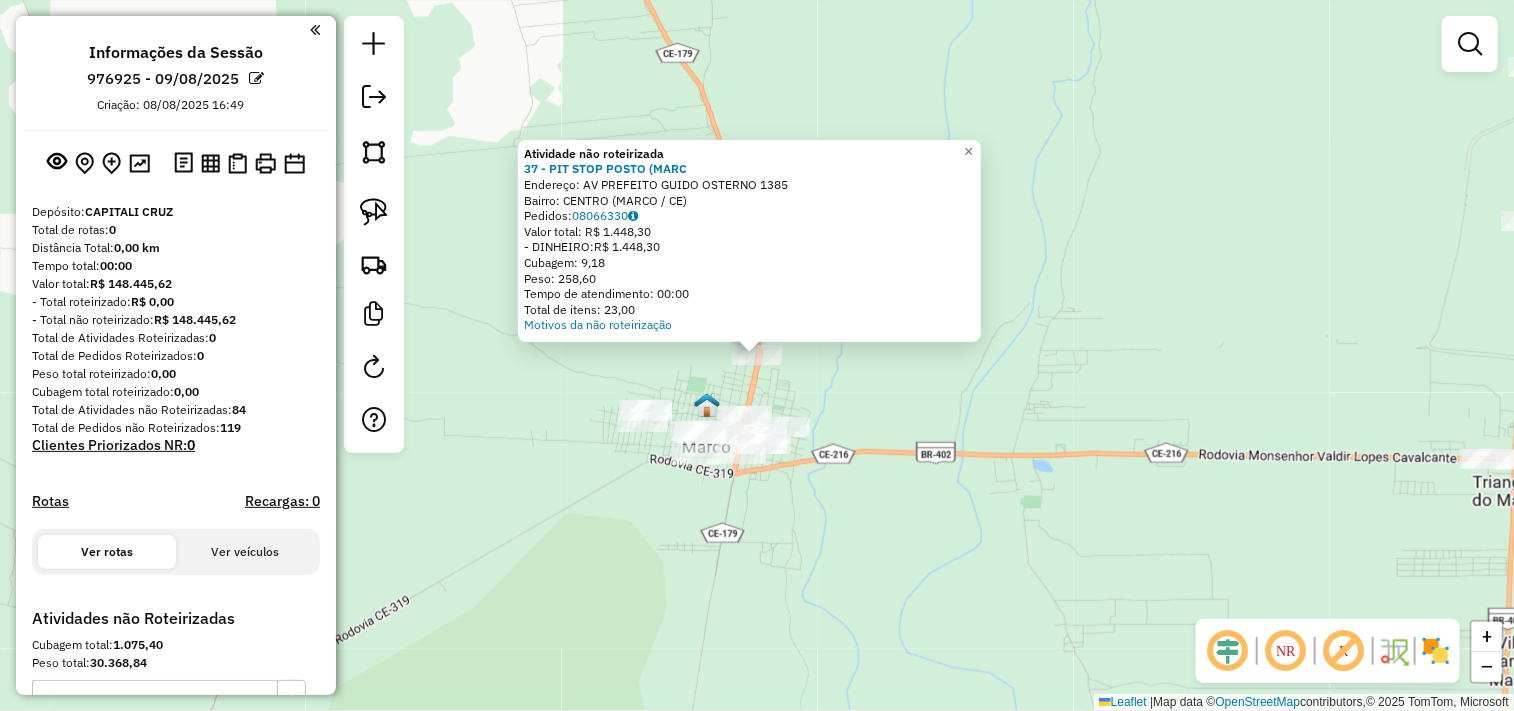 click on "Atividade não roteirizada 37 - PIT STOP POSTO (MARC Endereço: AV PREFEITO GUIDO OSTERNO 1385 Bairro: CENTRO ([STATE]) Pedidos: 08066330 Valor total: R$ 1.448,30 - DINHEIRO: R$ 1.448,30 Cubagem: 9,18 Peso: 258,60 Tempo de atendimento: 00:00 Total de itens: 23,00 Motivos da não roteirização × Janela de atendimento Grade de atendimento Capacidade Transportadoras Veículos Cliente Pedidos Rotas Selecione os dias de semana para filtrar as janelas de atendimento Seg Ter Qua Qui Sex Sáb Dom Informe o período da janela de atendimento: De: Até: Filtrar exatamente a janela do cliente Considerar janela de atendimento padrão Selecione os dias de semana para filtrar as grades de atendimento Seg Ter Qua Qui Sex Sáb Dom Considerar clientes sem dia de atendimento cadastrado Clientes fora do dia de atendimento selecionado Filtrar as atividades entre os valores definidos abaixo: Peso mínimo: Peso máximo: Cubagem mínima: Cubagem máxima: De: De:" 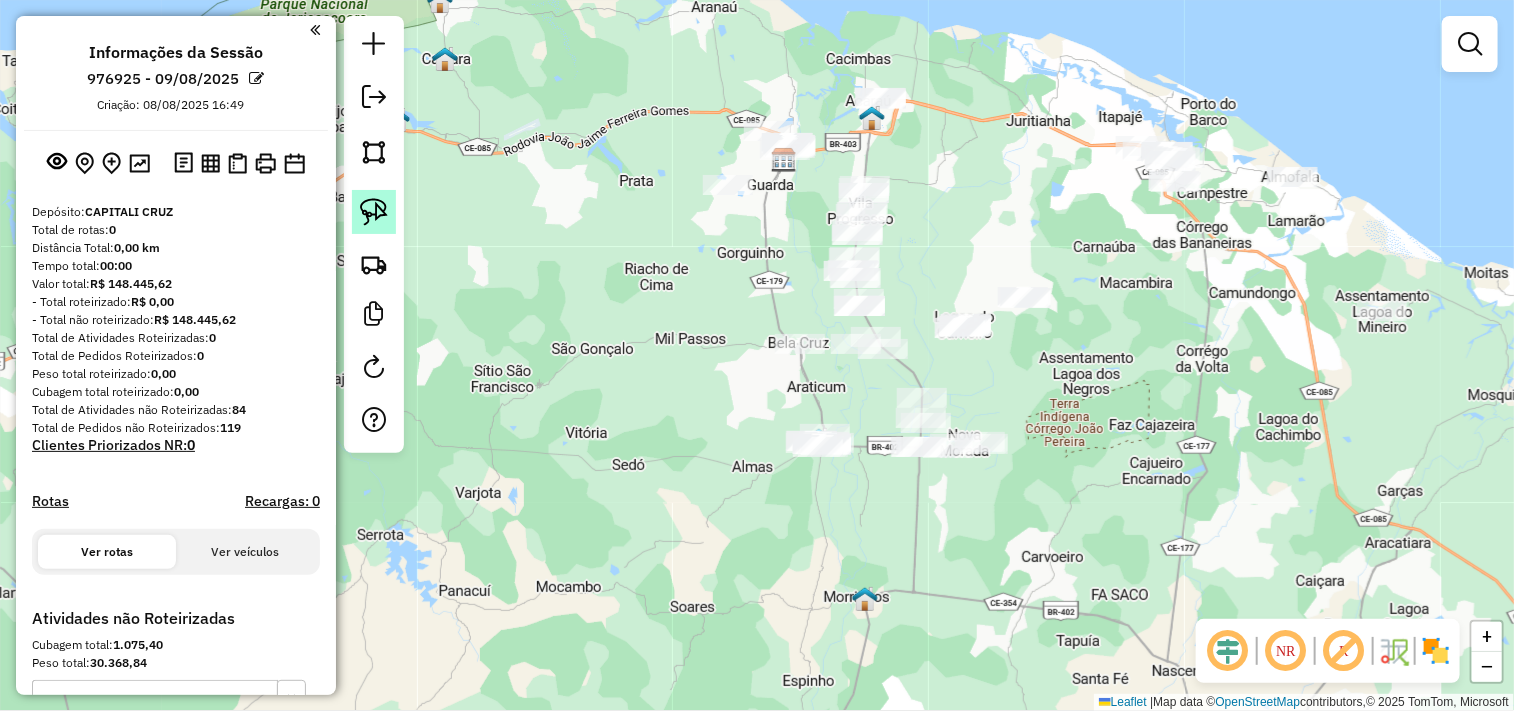 click 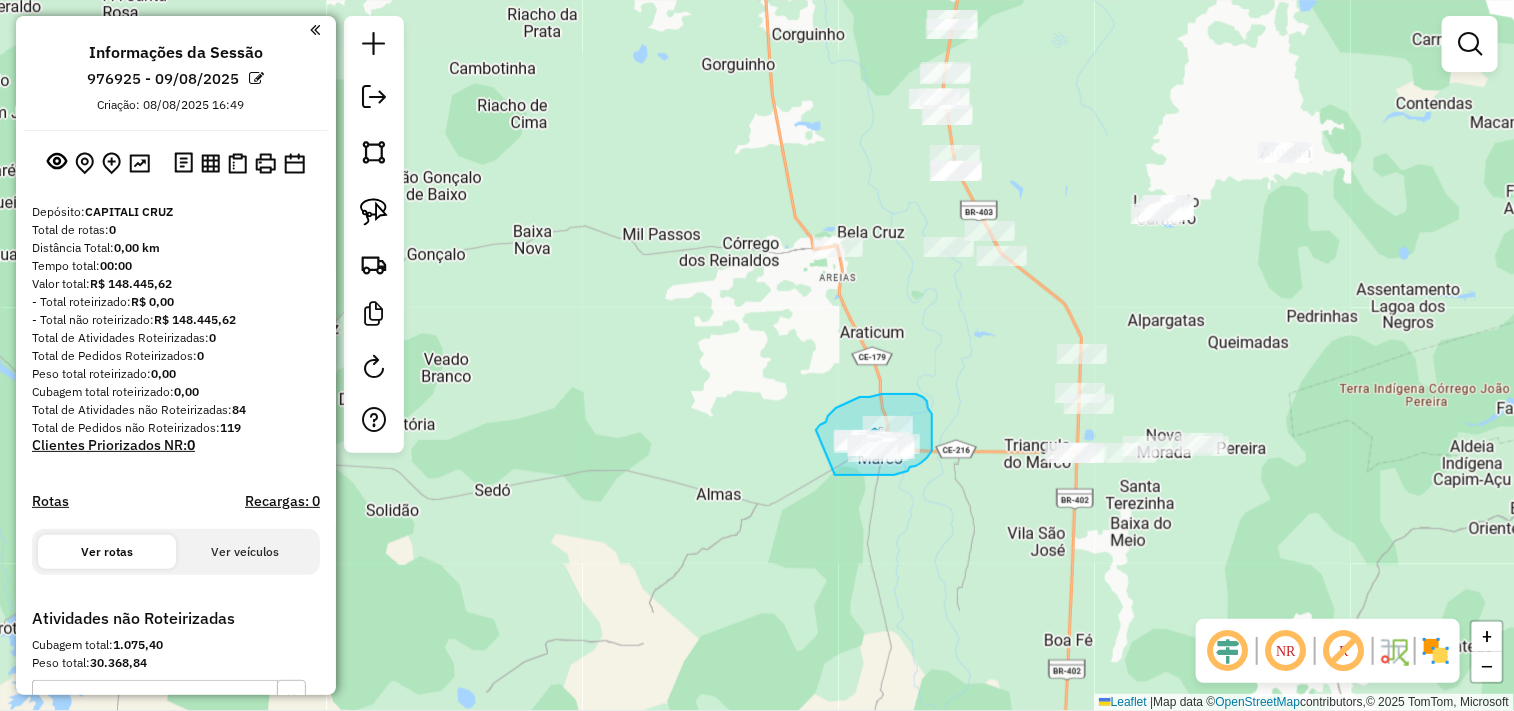 drag, startPoint x: 828, startPoint y: 416, endPoint x: 777, endPoint y: 466, distance: 71.42129 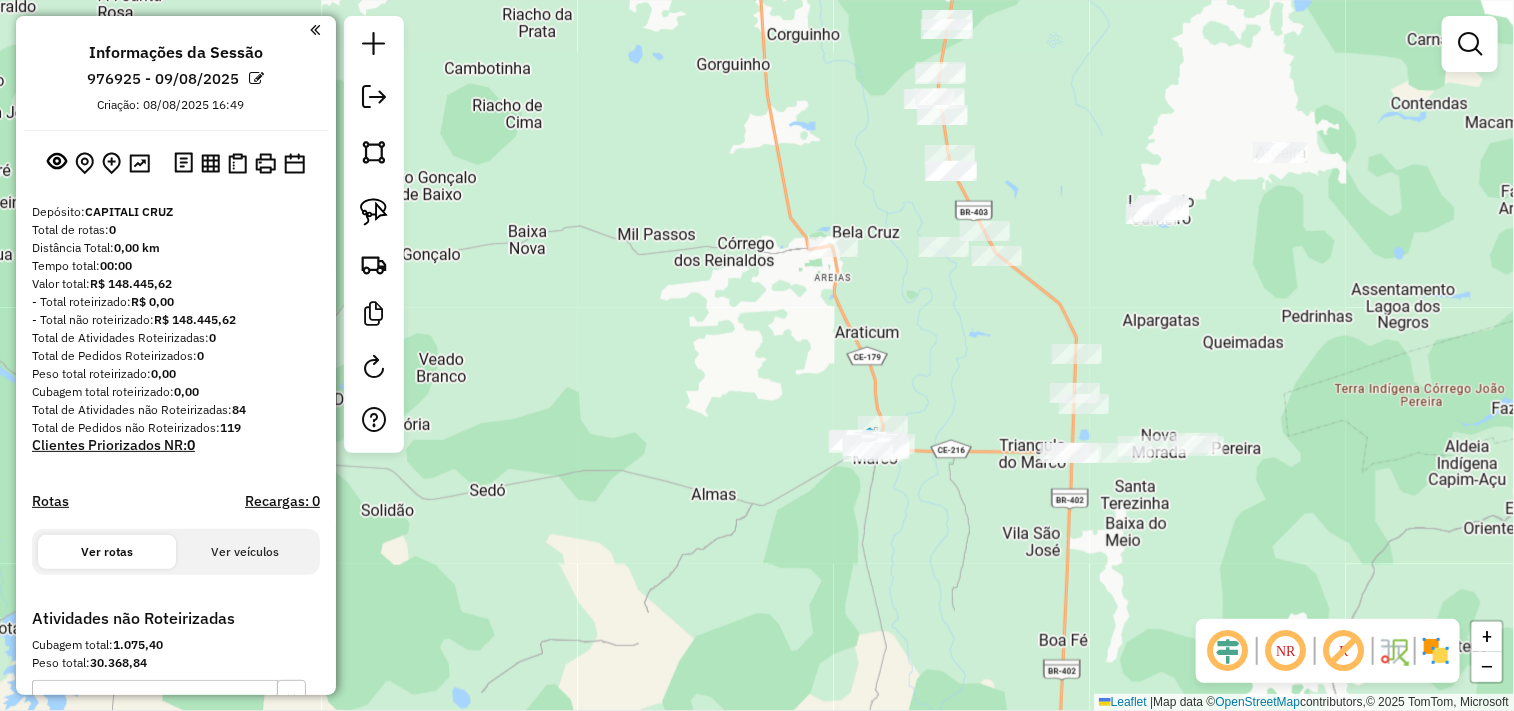click on "Janela de atendimento Grade de atendimento Capacidade Transportadoras Veículos Cliente Pedidos  Rotas Selecione os dias de semana para filtrar as janelas de atendimento  Seg   Ter   Qua   Qui   Sex   Sáb   Dom  Informe o período da janela de atendimento: De: Até:  Filtrar exatamente a janela do cliente  Considerar janela de atendimento padrão  Selecione os dias de semana para filtrar as grades de atendimento  Seg   Ter   Qua   Qui   Sex   Sáb   Dom   Considerar clientes sem dia de atendimento cadastrado  Clientes fora do dia de atendimento selecionado Filtrar as atividades entre os valores definidos abaixo:  Peso mínimo:   Peso máximo:   Cubagem mínima:   Cubagem máxima:   De:   Até:  Filtrar as atividades entre o tempo de atendimento definido abaixo:  De:   Até:   Considerar capacidade total dos clientes não roteirizados Transportadora: Selecione um ou mais itens Tipo de veículo: Selecione um ou mais itens Veículo: Selecione um ou mais itens Motorista: Selecione um ou mais itens Nome: Rótulo:" 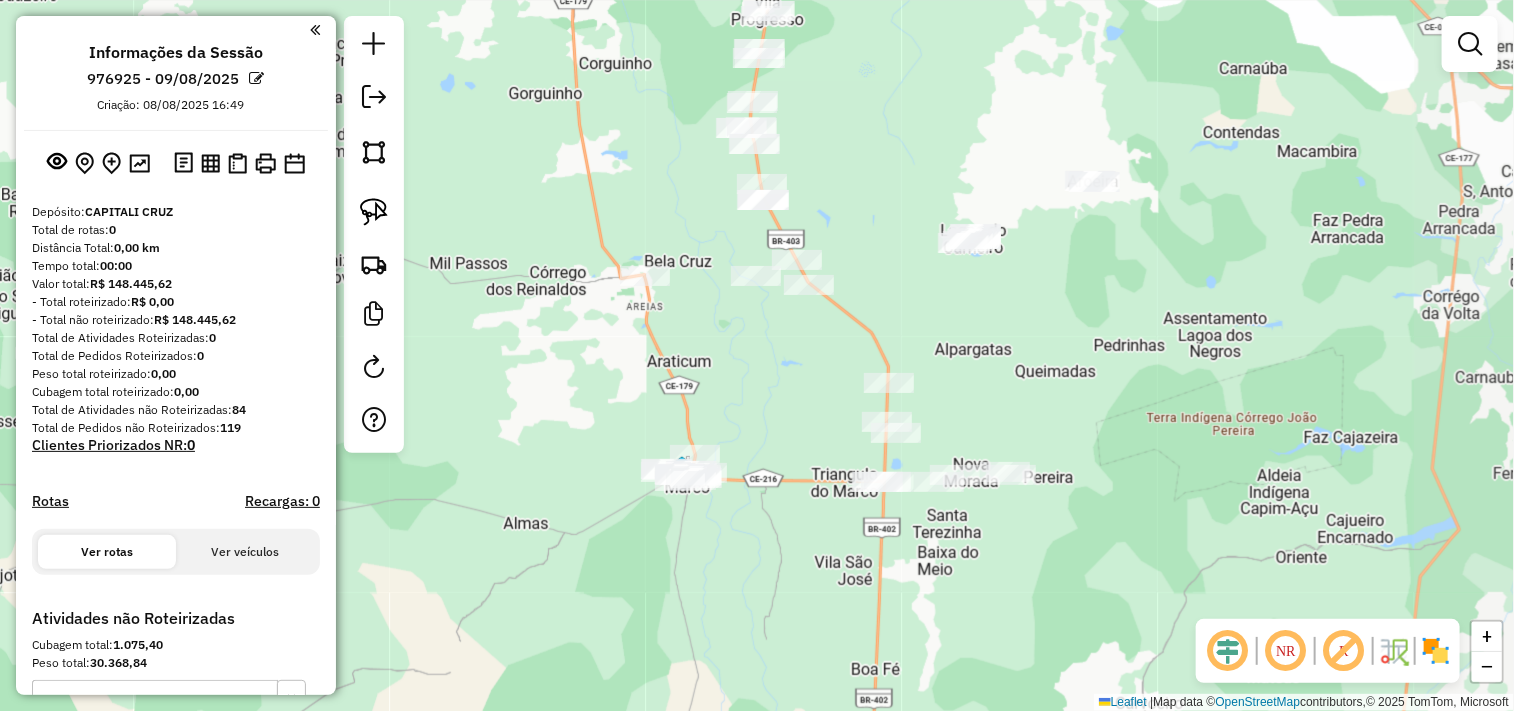 drag, startPoint x: 878, startPoint y: 373, endPoint x: 532, endPoint y: 303, distance: 353.00992 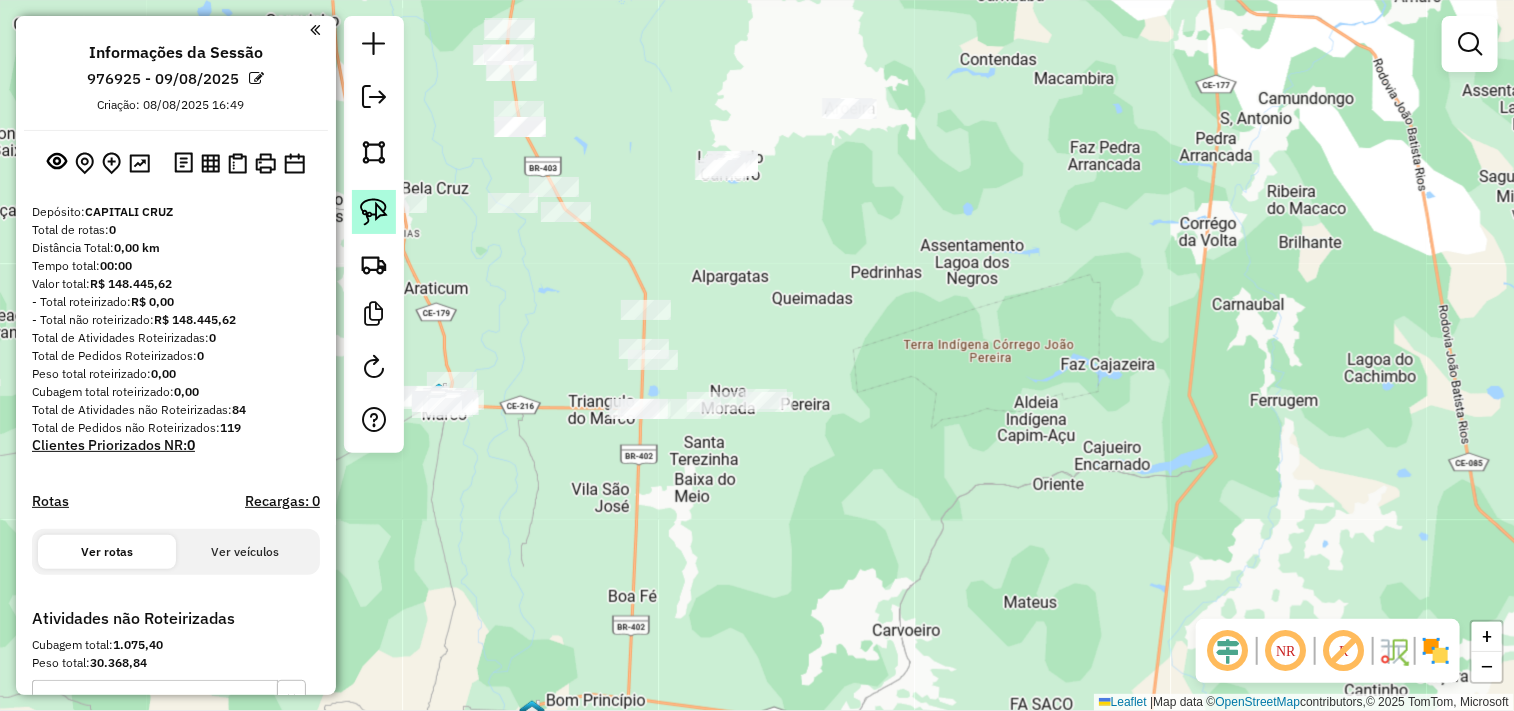 click 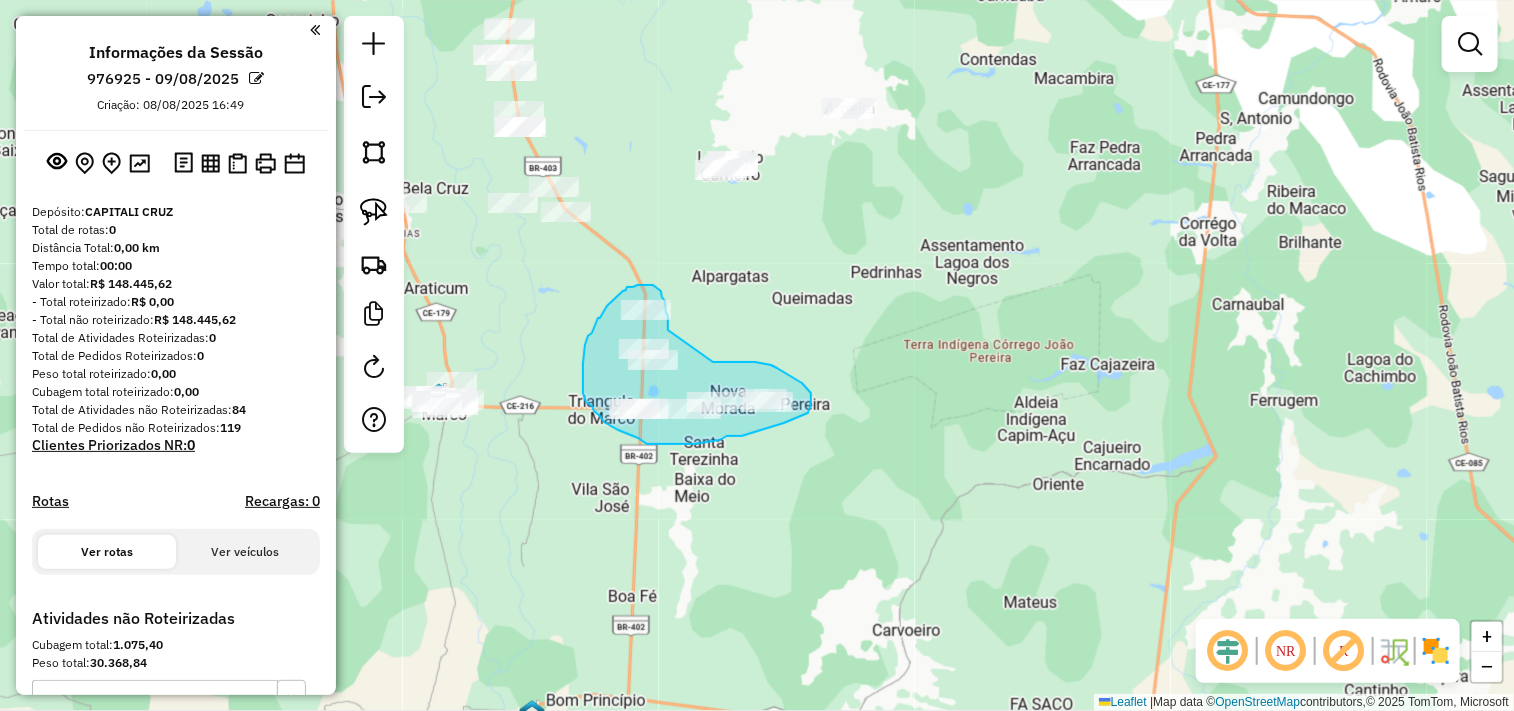 drag, startPoint x: 713, startPoint y: 362, endPoint x: 668, endPoint y: 330, distance: 55.21775 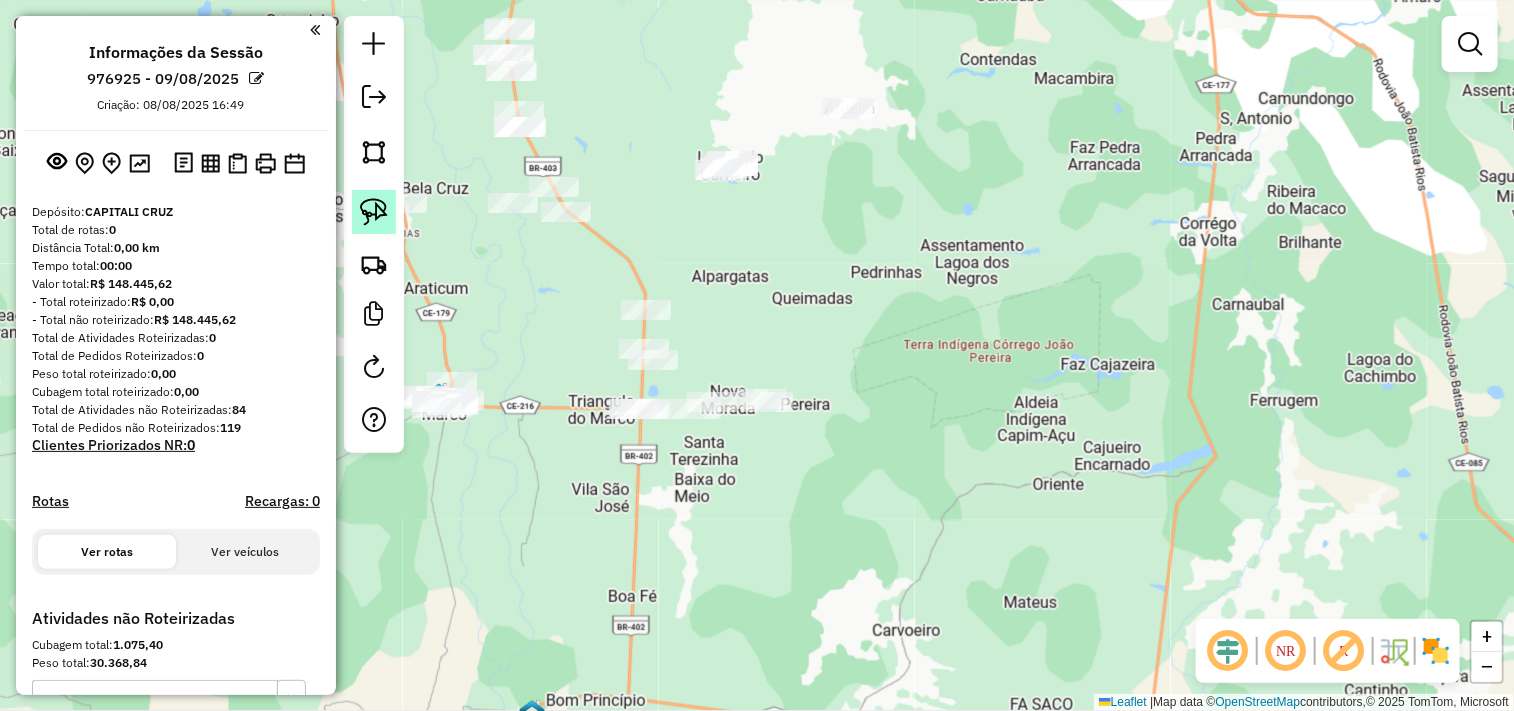 click 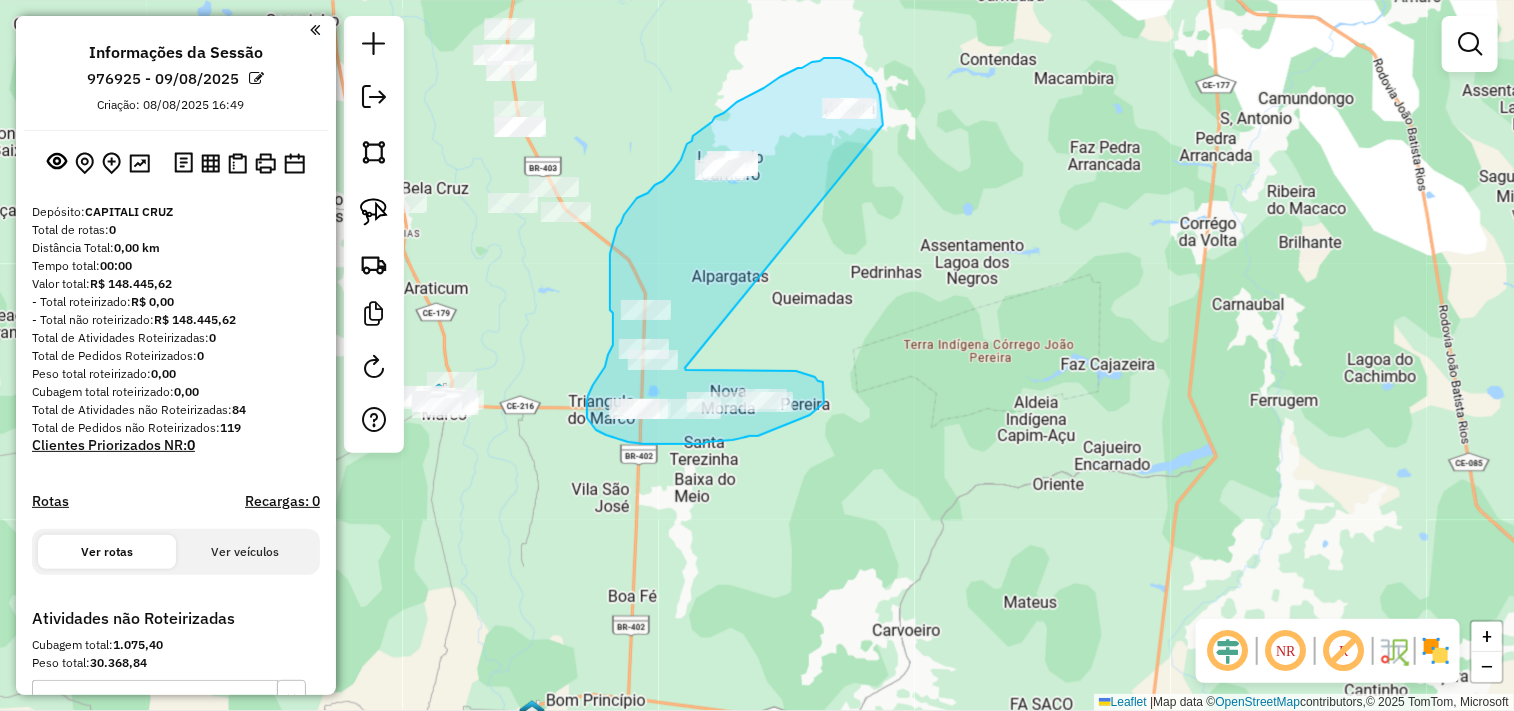 drag, startPoint x: 698, startPoint y: 370, endPoint x: 883, endPoint y: 125, distance: 307.00162 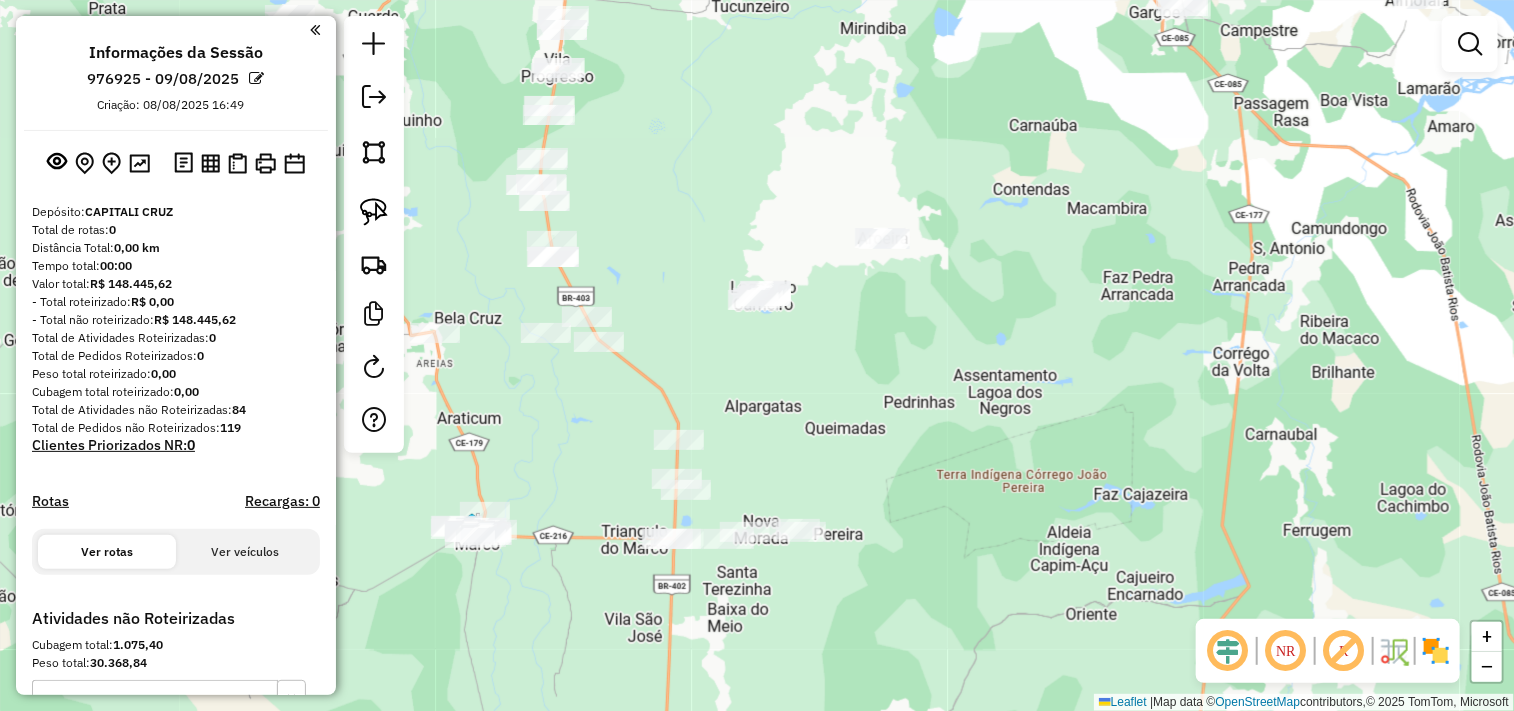 drag, startPoint x: 821, startPoint y: 425, endPoint x: 840, endPoint y: 460, distance: 39.824615 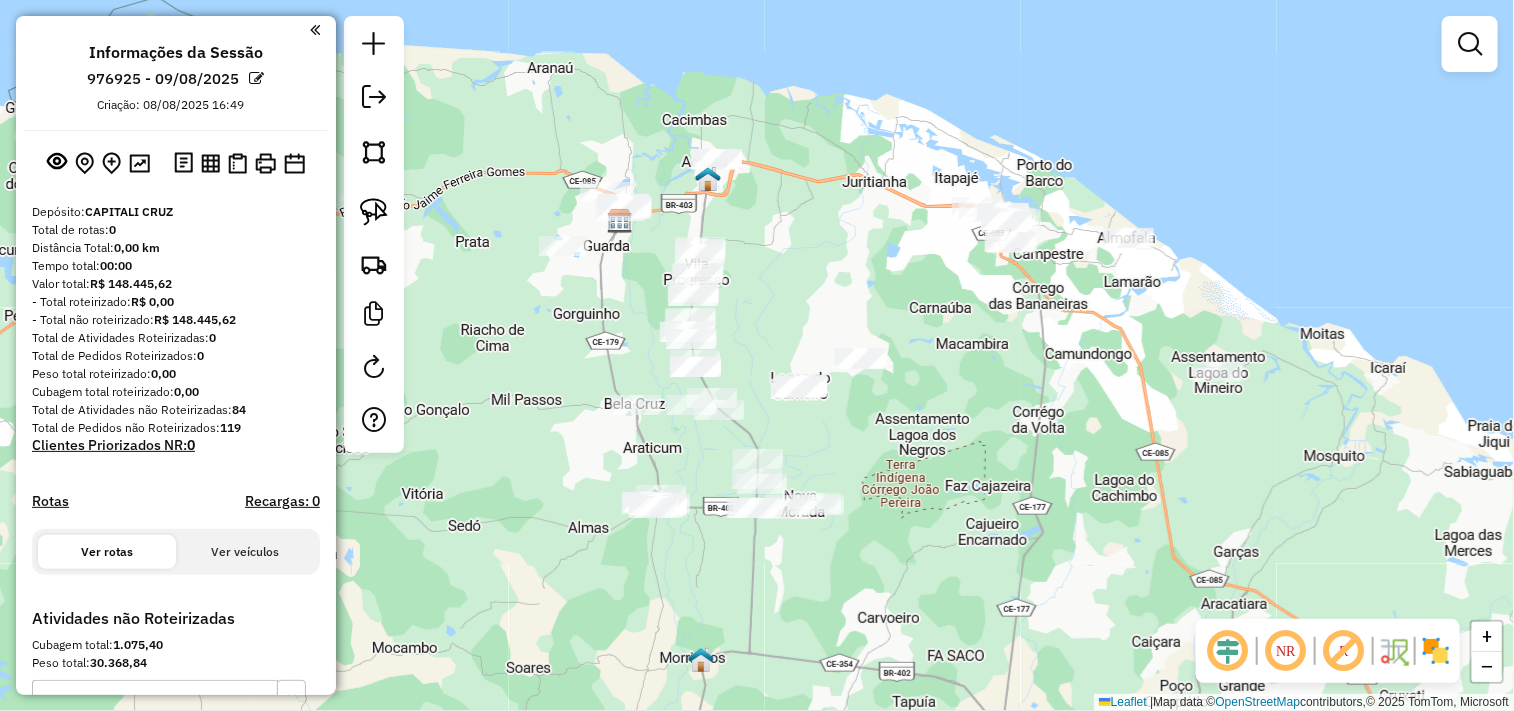 drag, startPoint x: 901, startPoint y: 277, endPoint x: 713, endPoint y: 372, distance: 210.6395 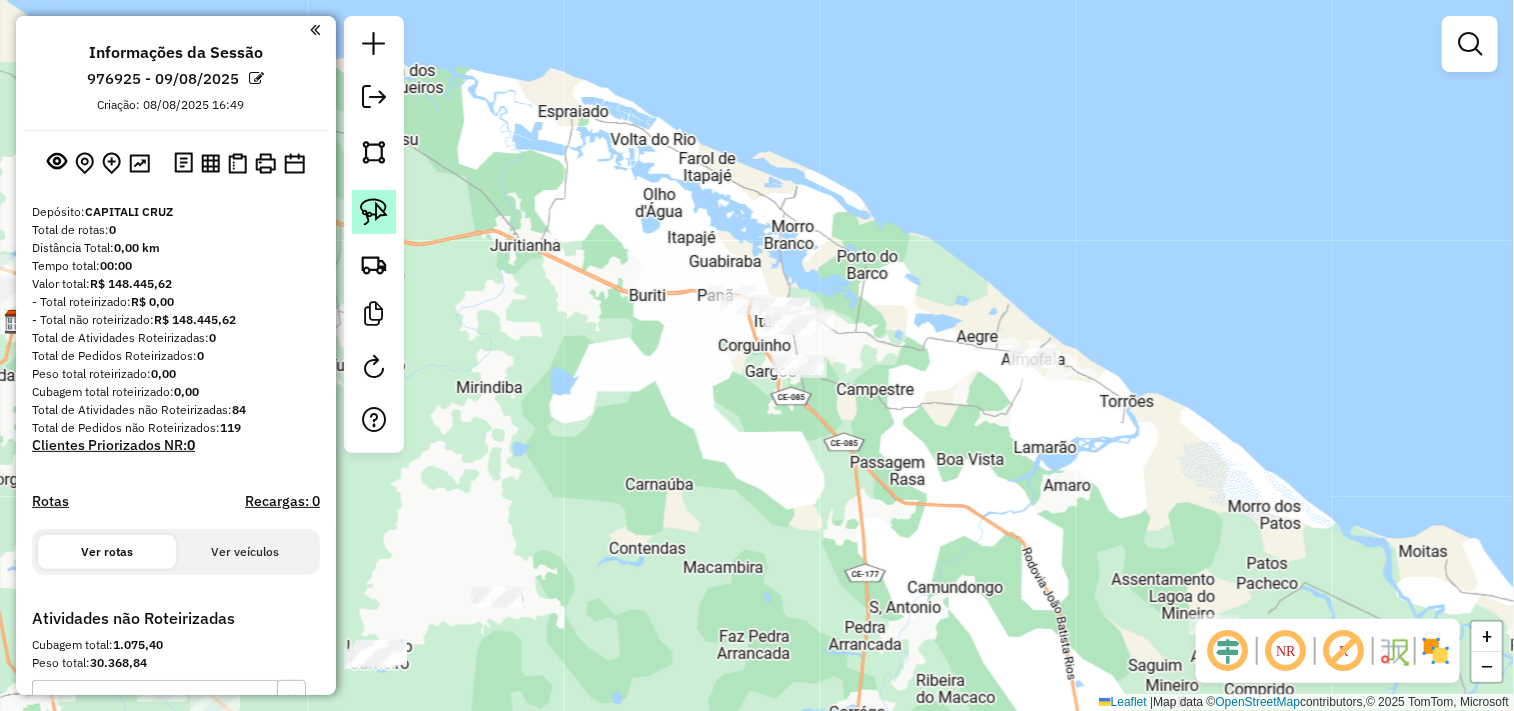 click 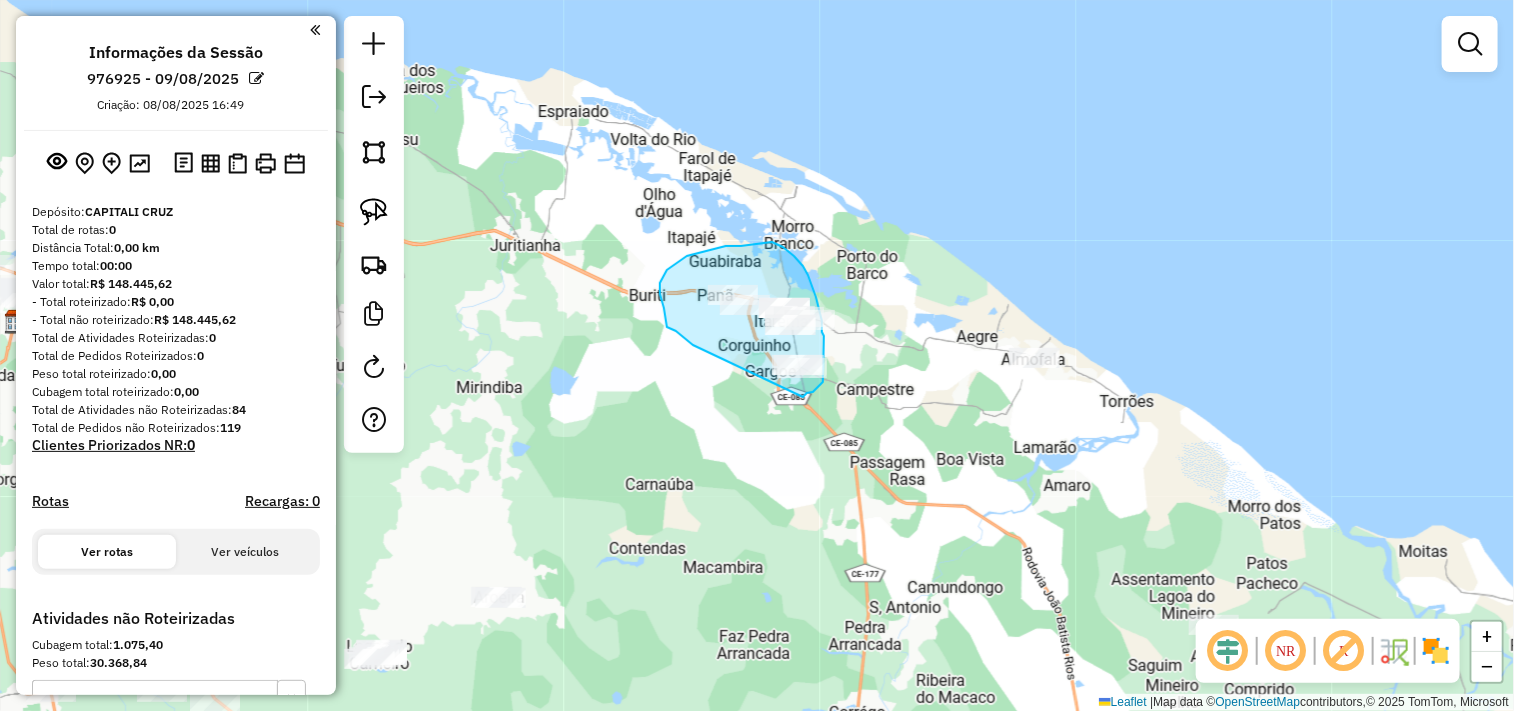 drag, startPoint x: 667, startPoint y: 327, endPoint x: 800, endPoint y: 397, distance: 150.29637 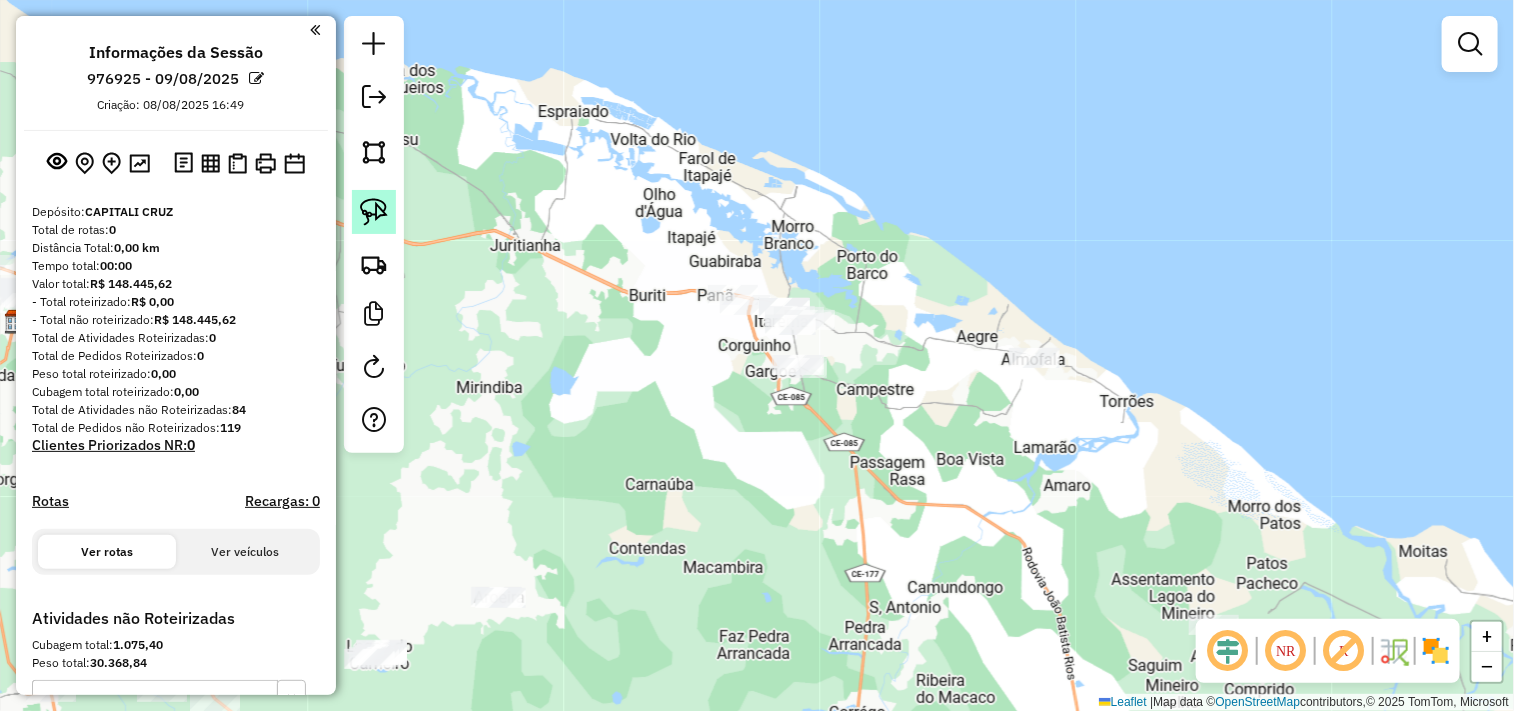 click 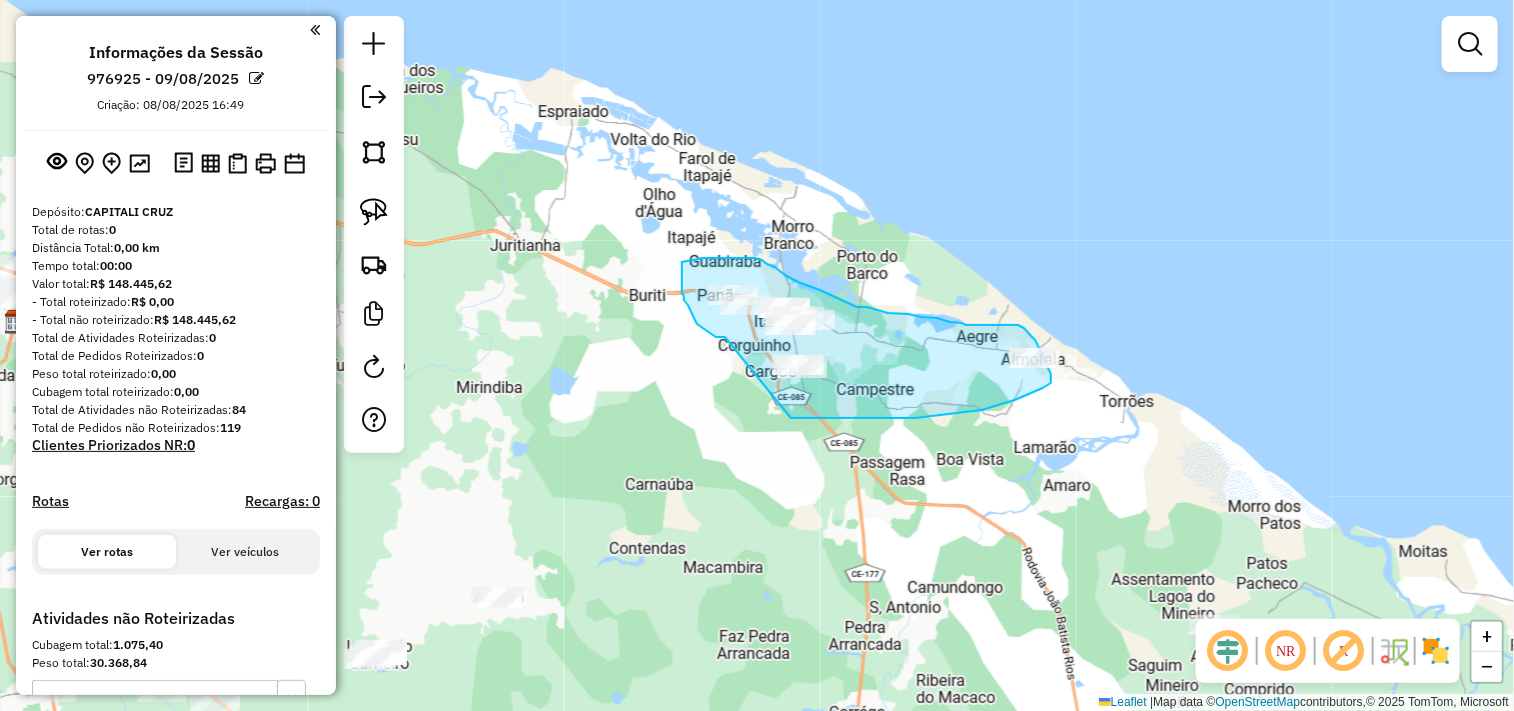 drag, startPoint x: 725, startPoint y: 337, endPoint x: 791, endPoint y: 418, distance: 104.48445 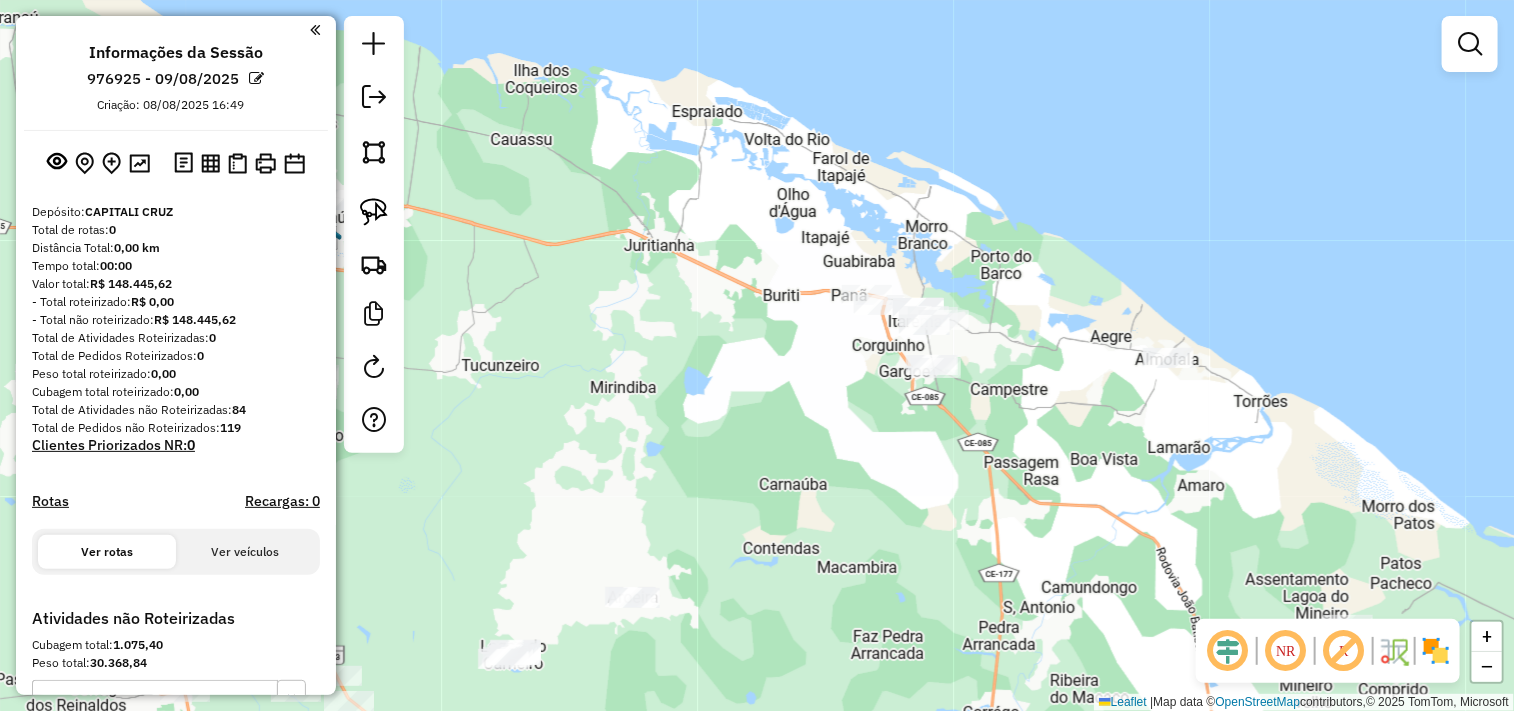 drag, startPoint x: 682, startPoint y: 396, endPoint x: 795, endPoint y: 395, distance: 113.004425 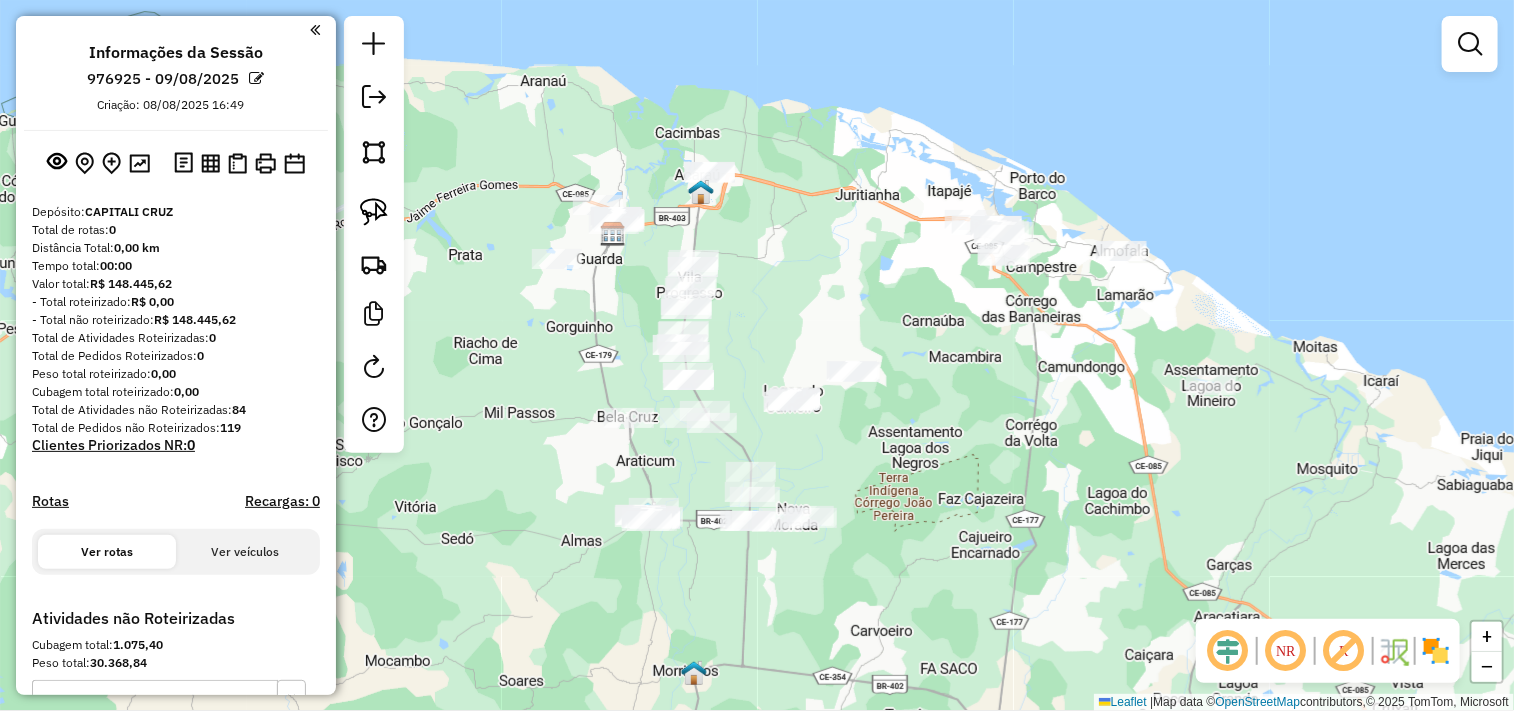 drag, startPoint x: 703, startPoint y: 465, endPoint x: 782, endPoint y: 307, distance: 176.64937 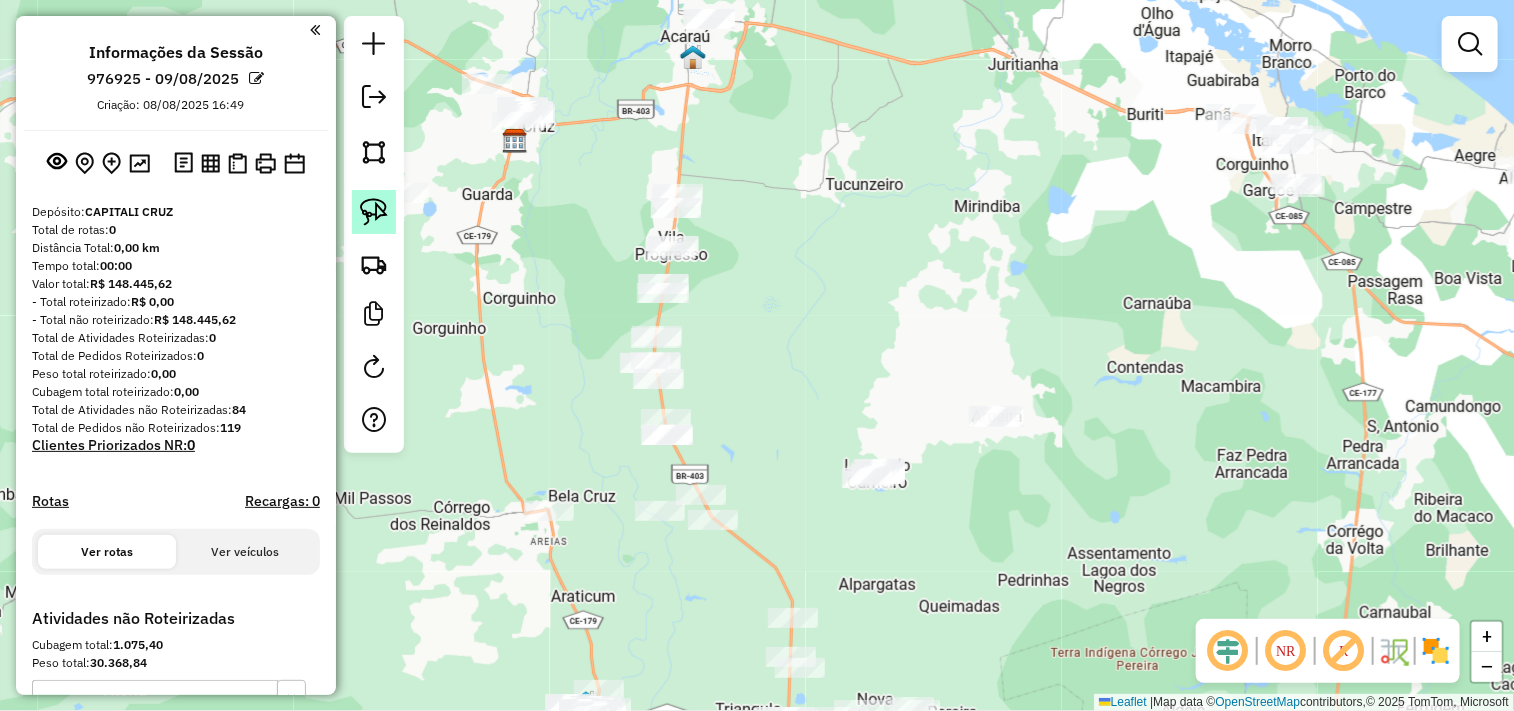 click 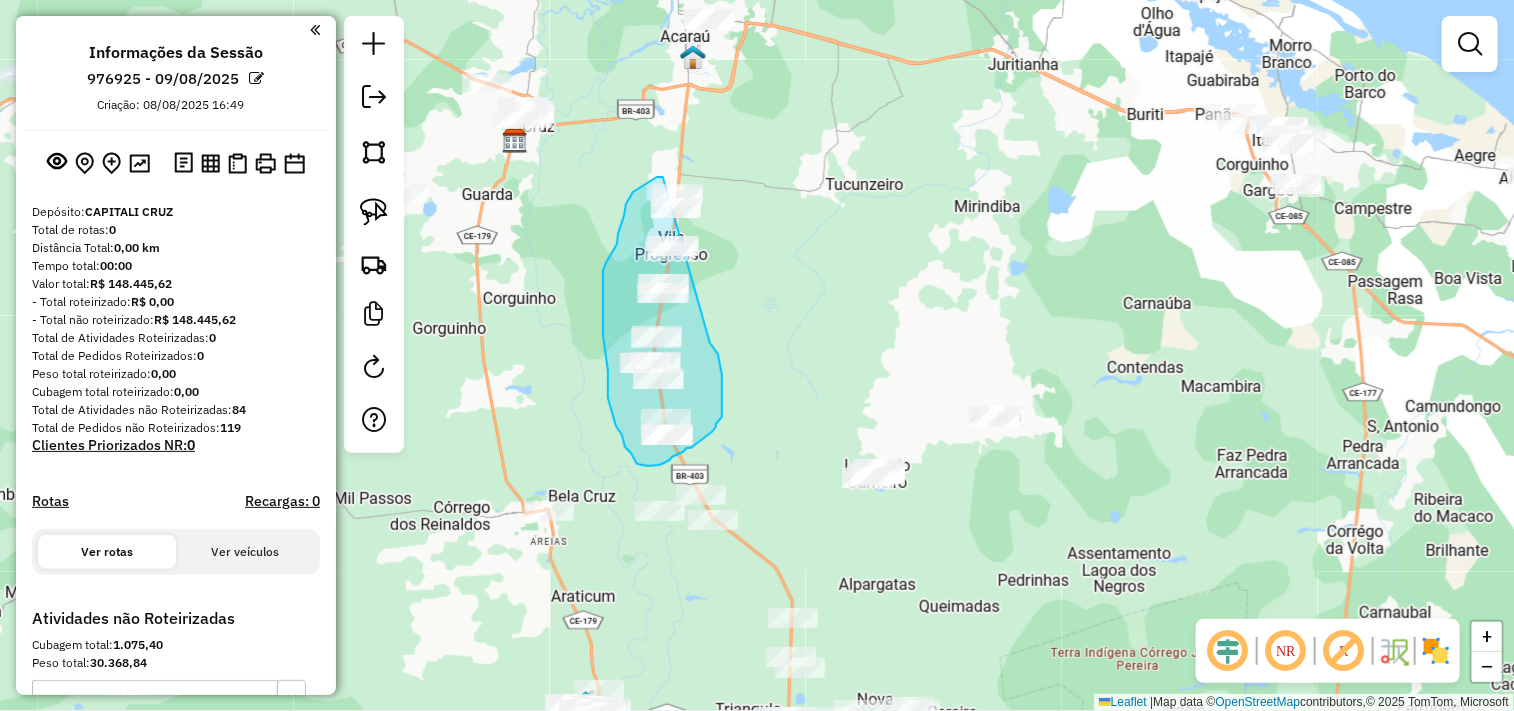 drag, startPoint x: 720, startPoint y: 366, endPoint x: 708, endPoint y: 175, distance: 191.37659 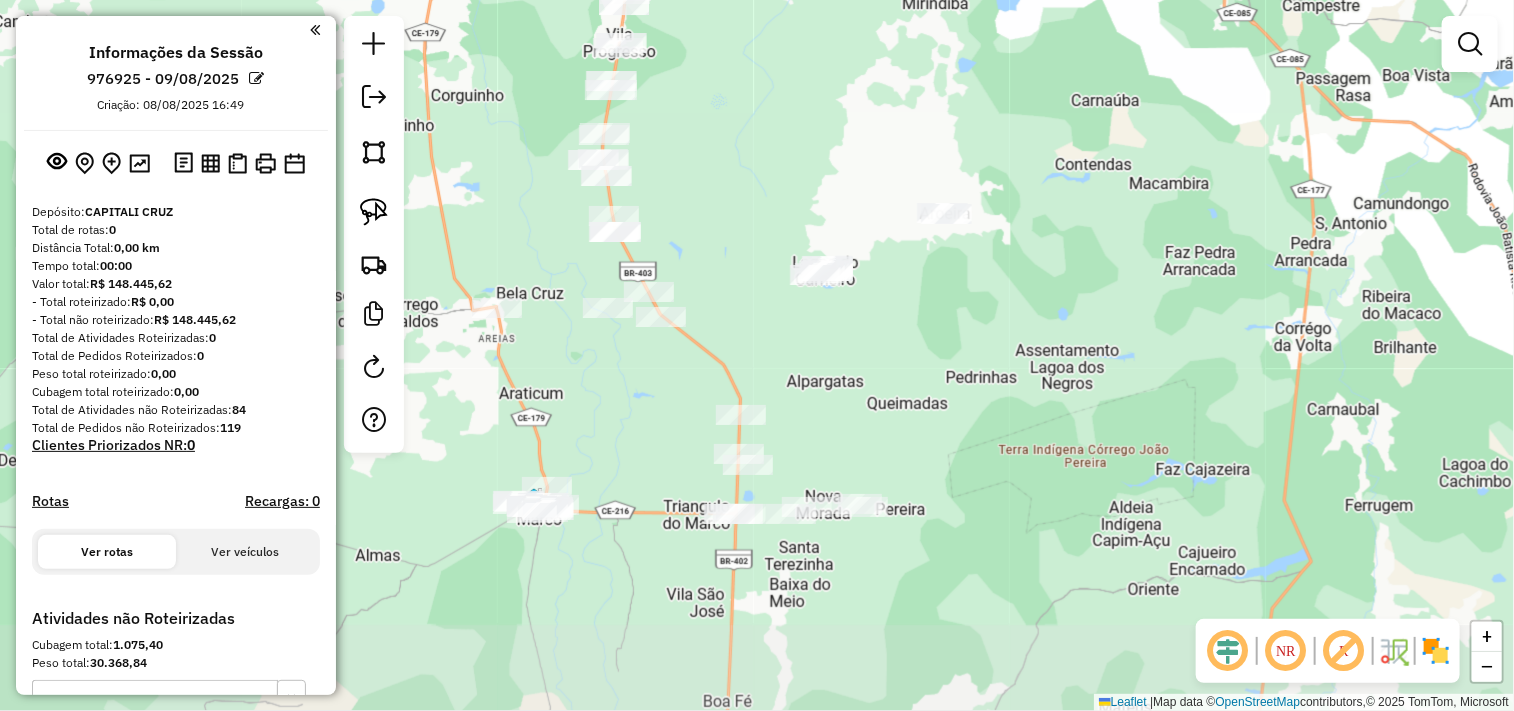 drag, startPoint x: 794, startPoint y: 364, endPoint x: 720, endPoint y: 195, distance: 184.4912 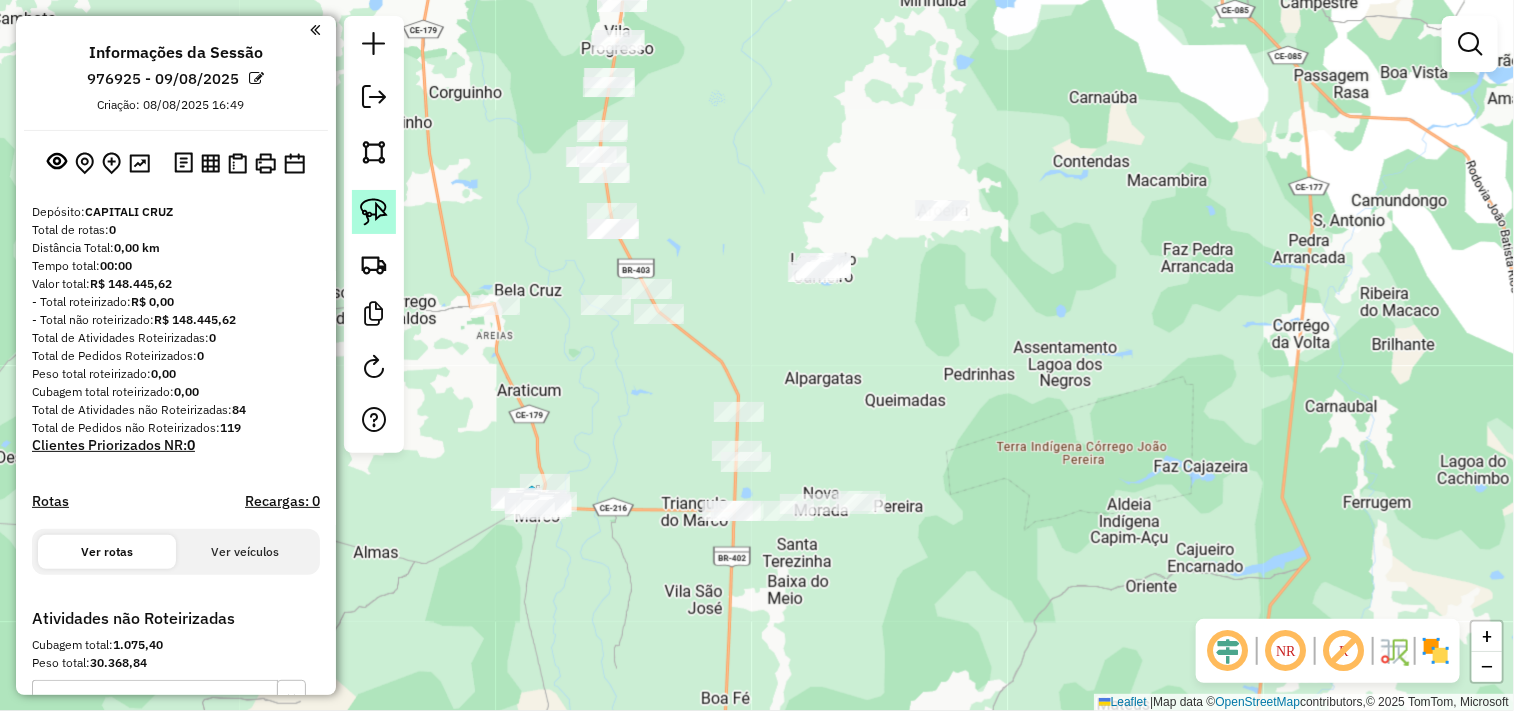 click 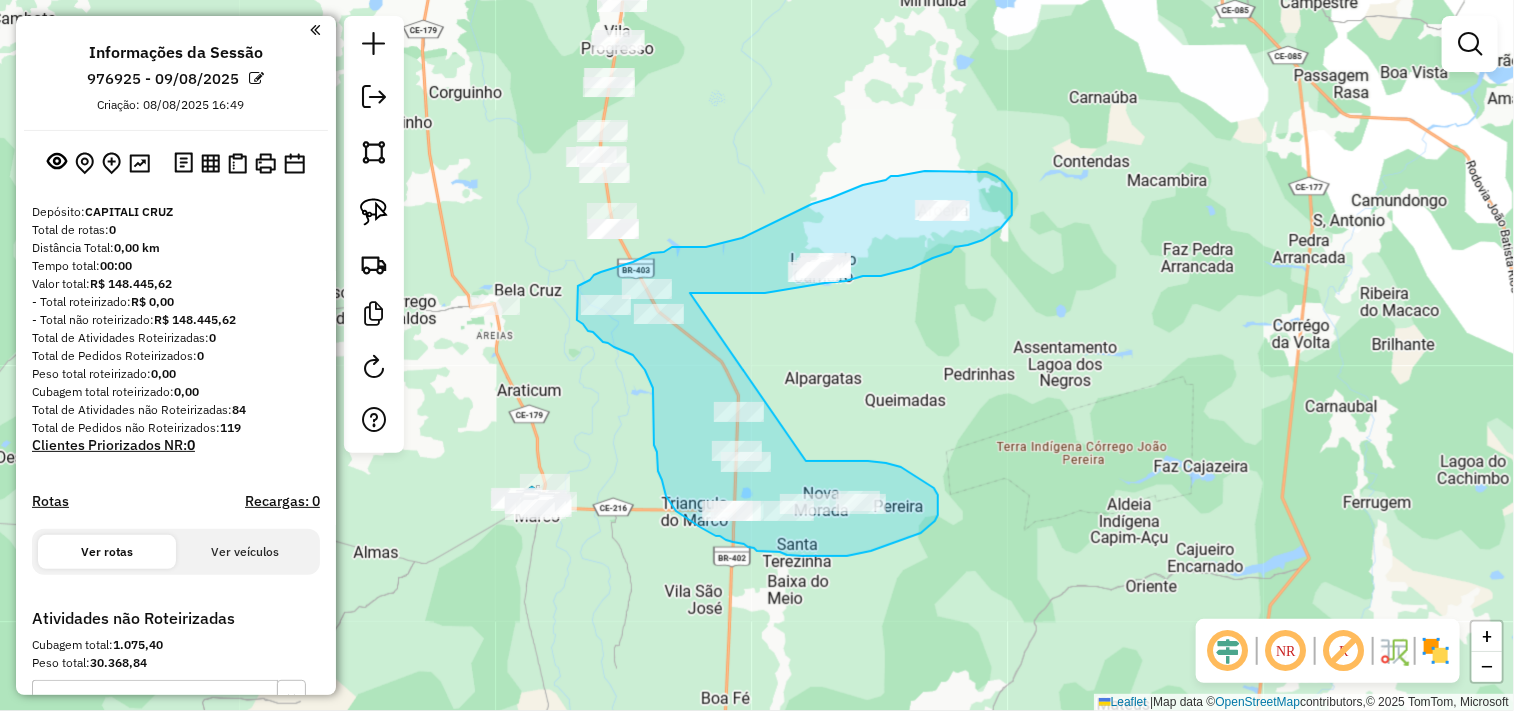 drag, startPoint x: 907, startPoint y: 472, endPoint x: 690, endPoint y: 293, distance: 281.30054 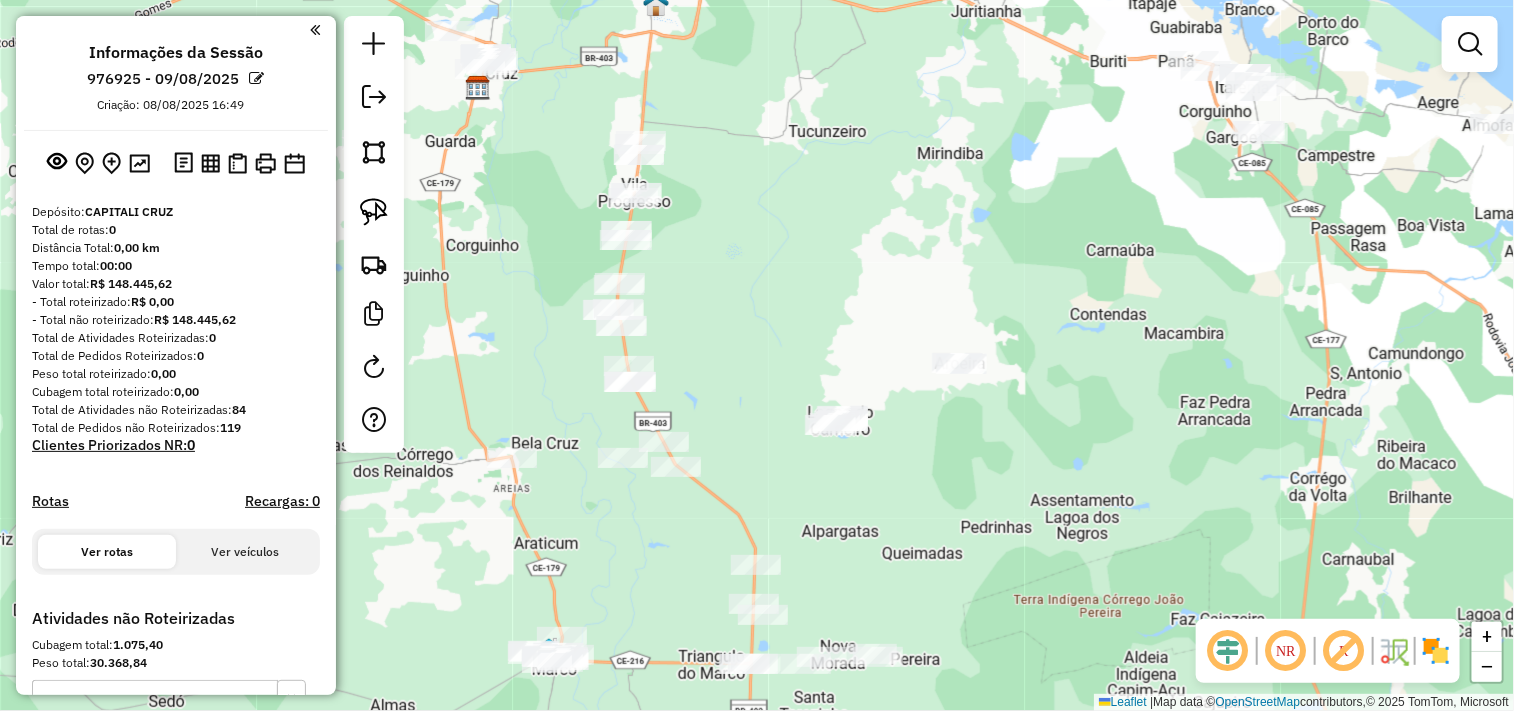 drag, startPoint x: 687, startPoint y: 232, endPoint x: 704, endPoint y: 338, distance: 107.35455 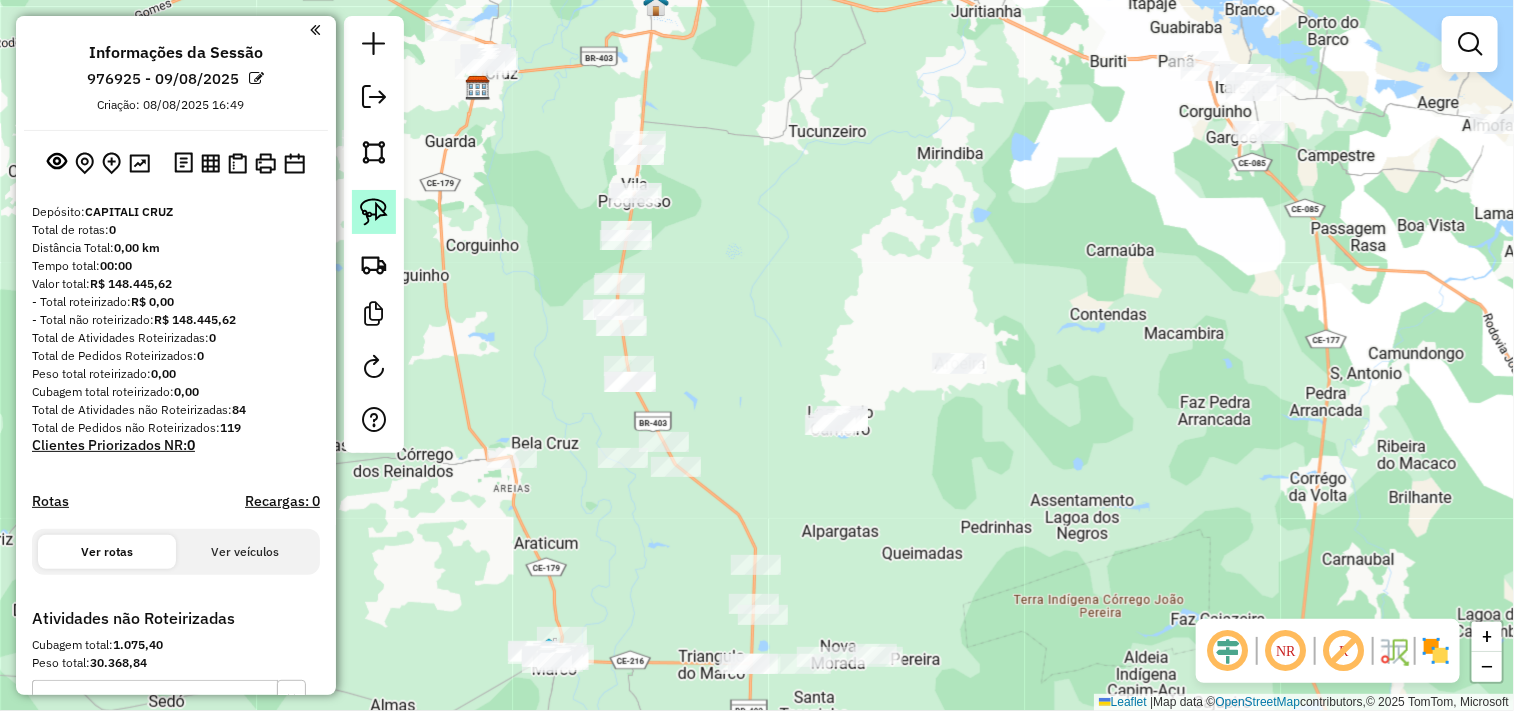 click 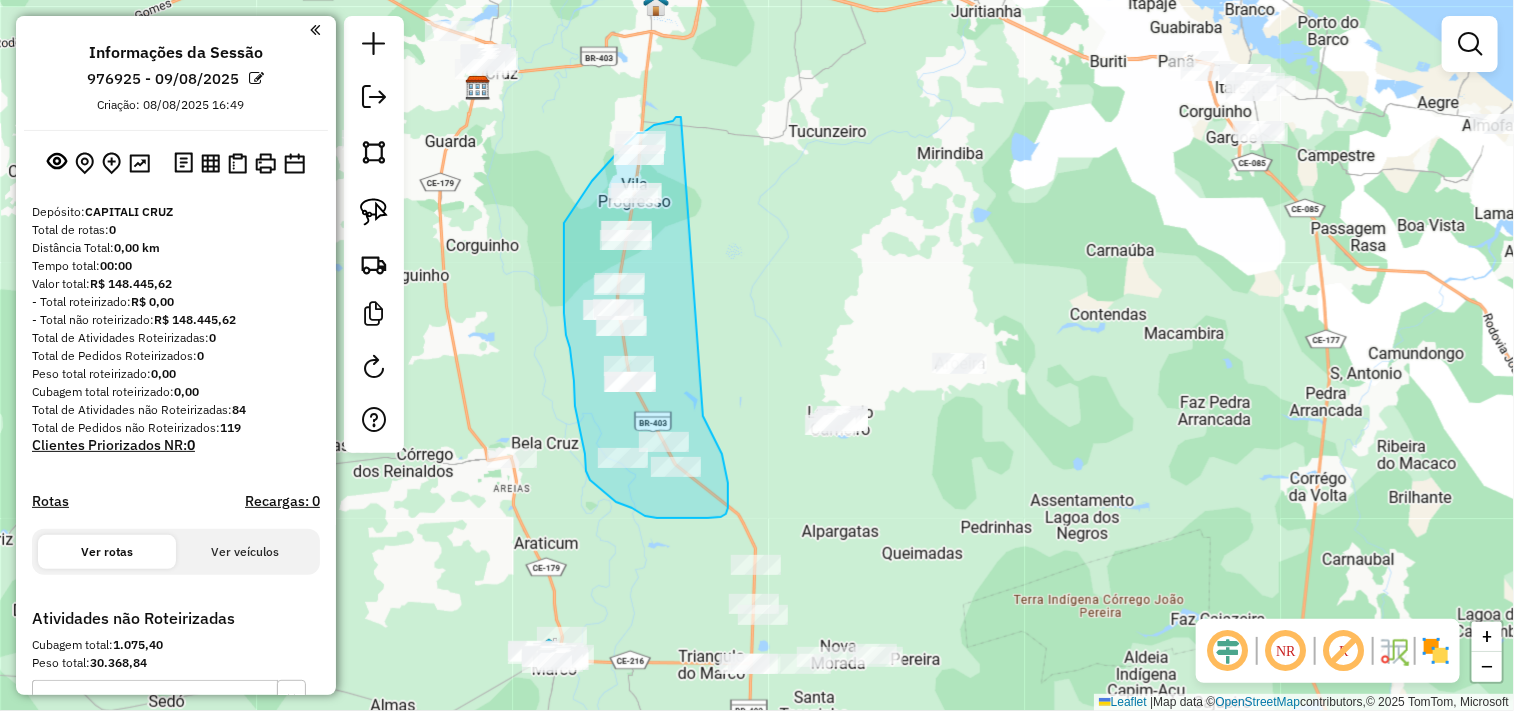 drag, startPoint x: 707, startPoint y: 426, endPoint x: 682, endPoint y: 116, distance: 311.00644 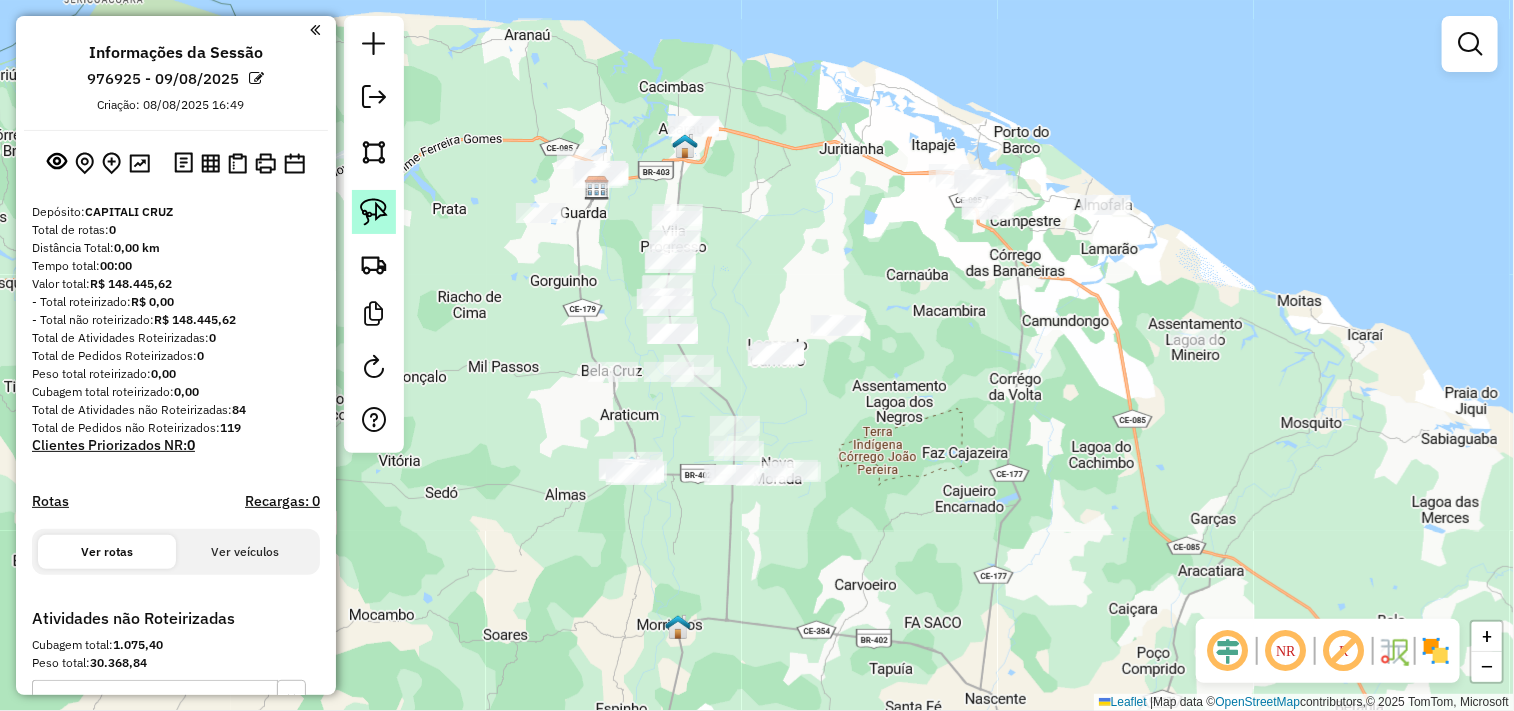 click 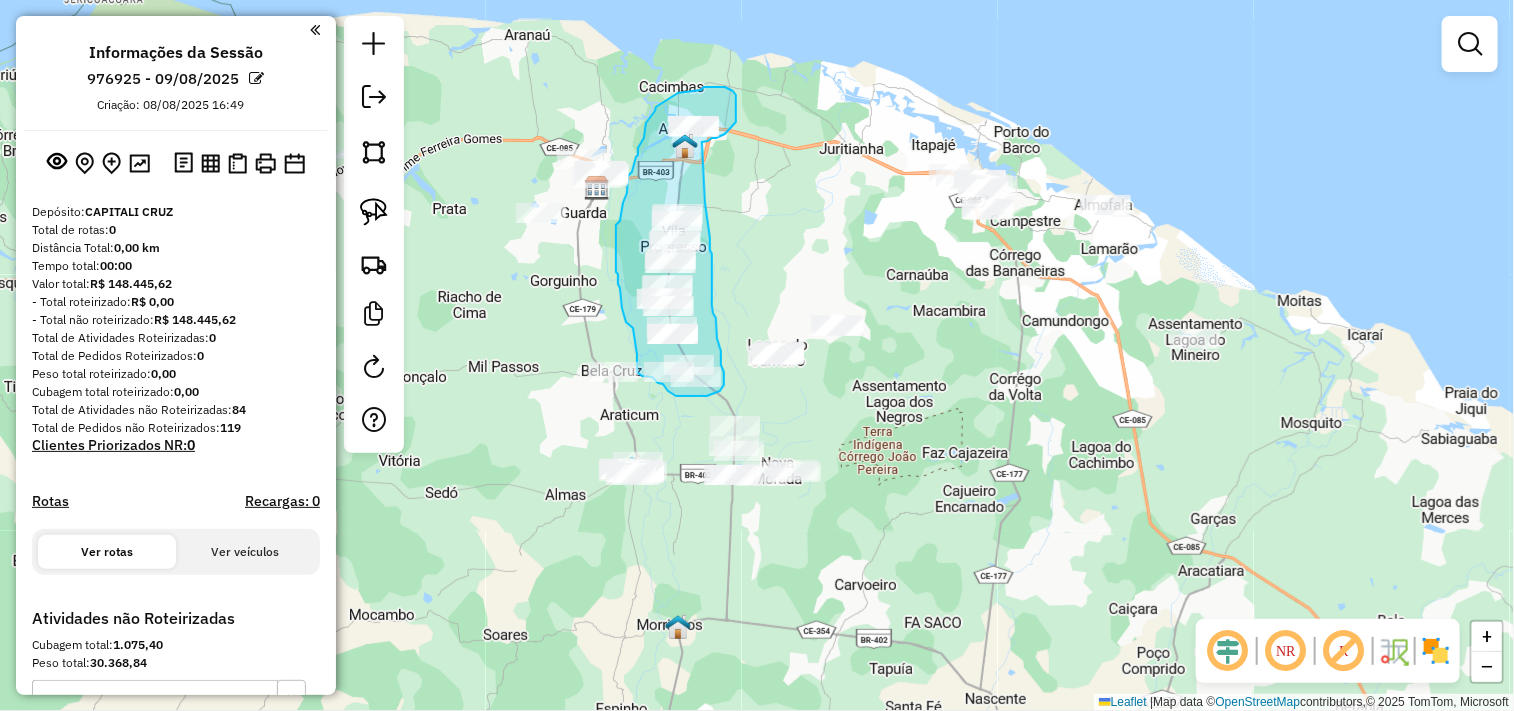 drag, startPoint x: 705, startPoint y: 202, endPoint x: 702, endPoint y: 142, distance: 60.074955 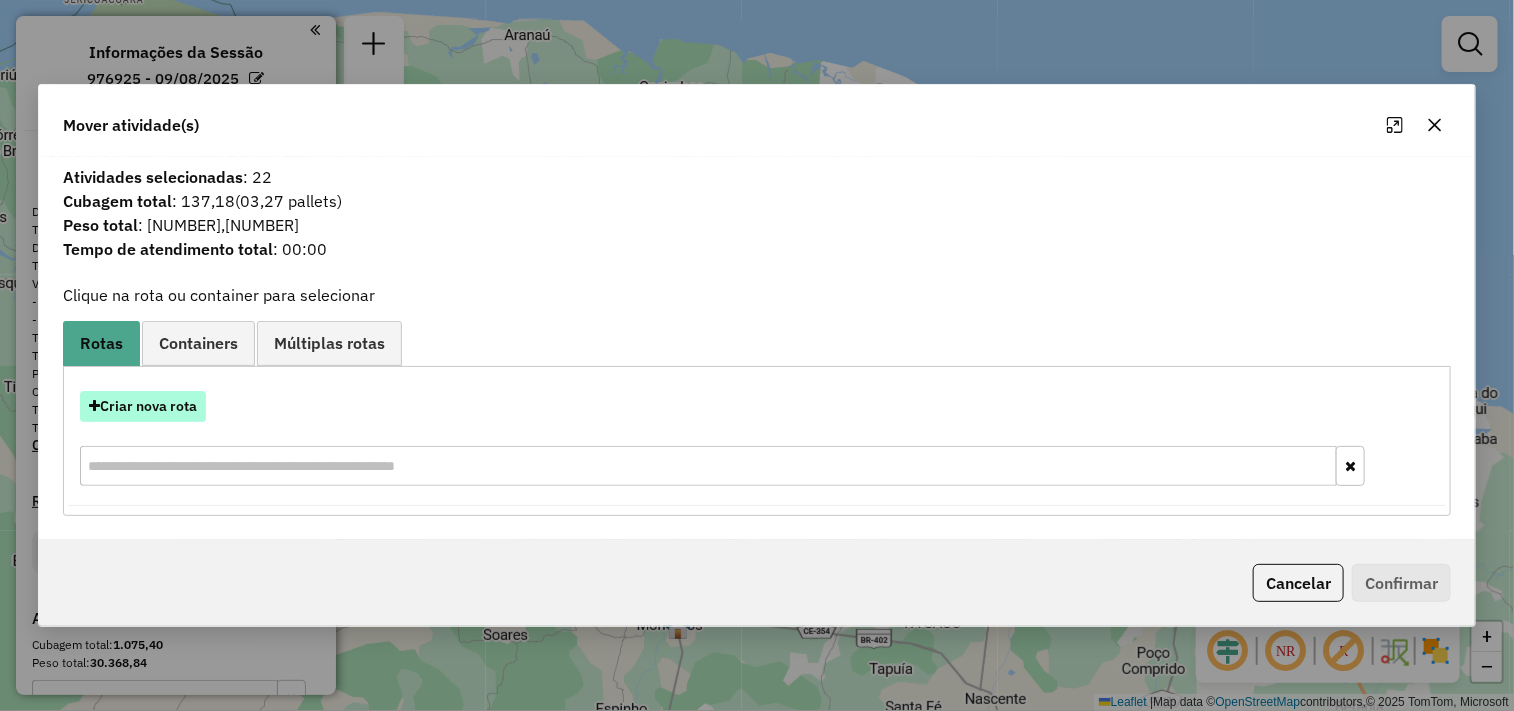 click on "Criar nova rota" at bounding box center [143, 406] 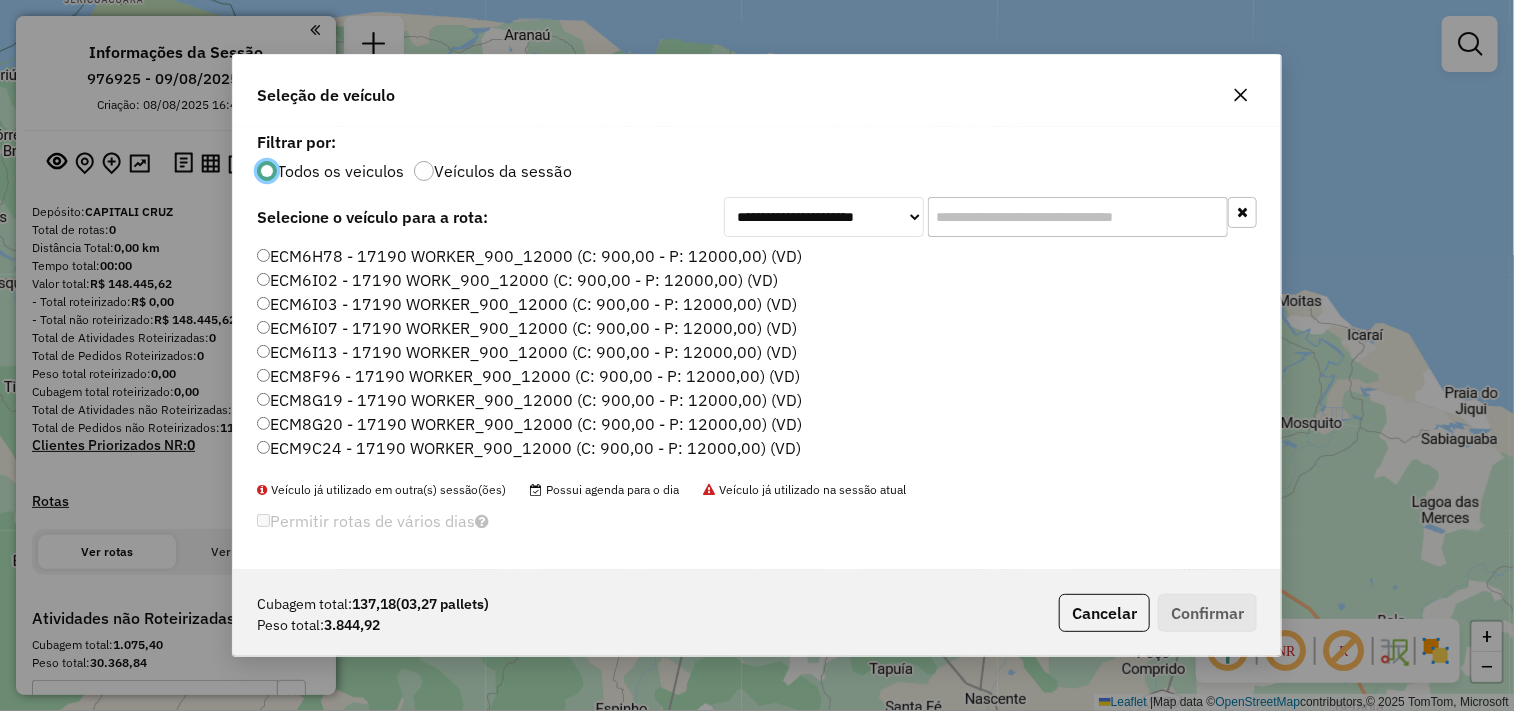 scroll, scrollTop: 11, scrollLeft: 5, axis: both 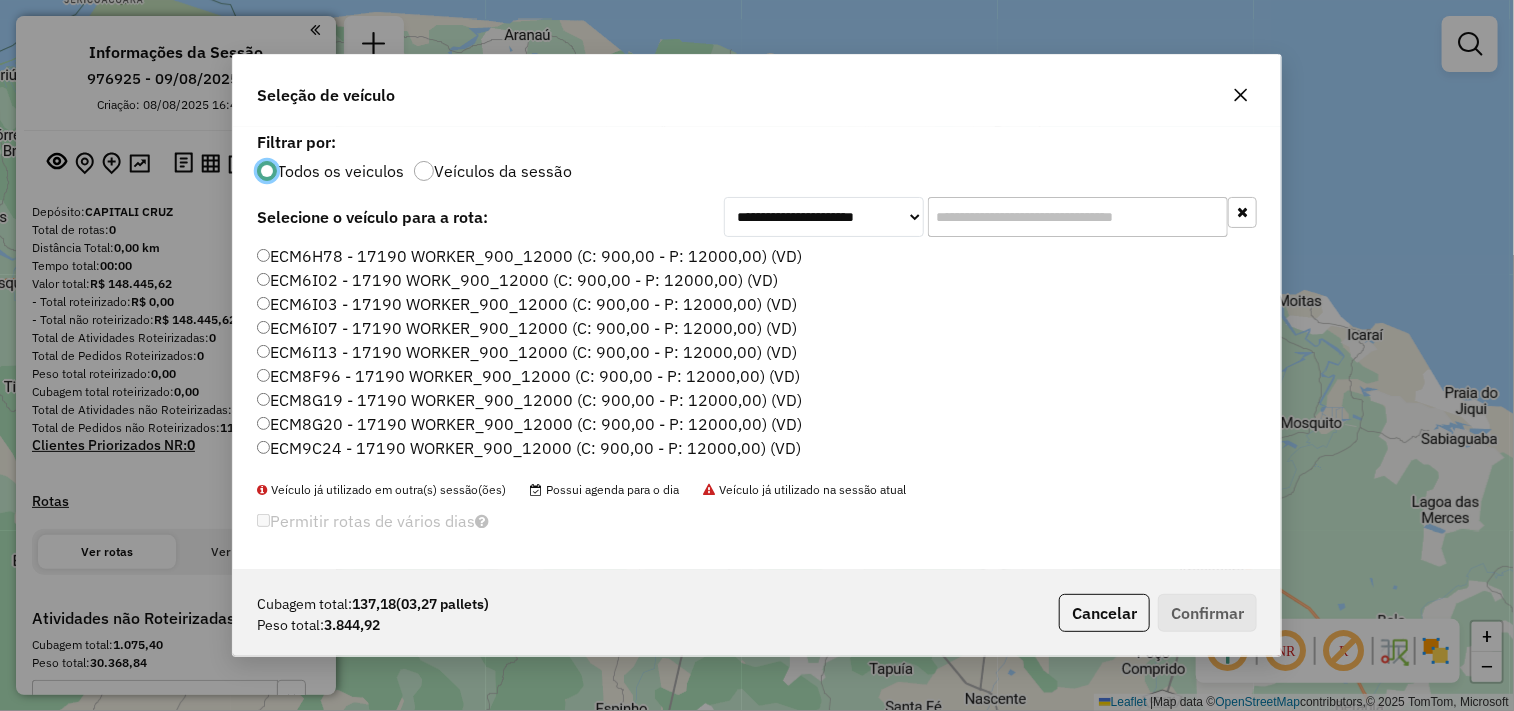 click on "ECM6I07 - 17190 WORKER_900_12000 (C: 900,00 - P: 12000,00) (VD)" 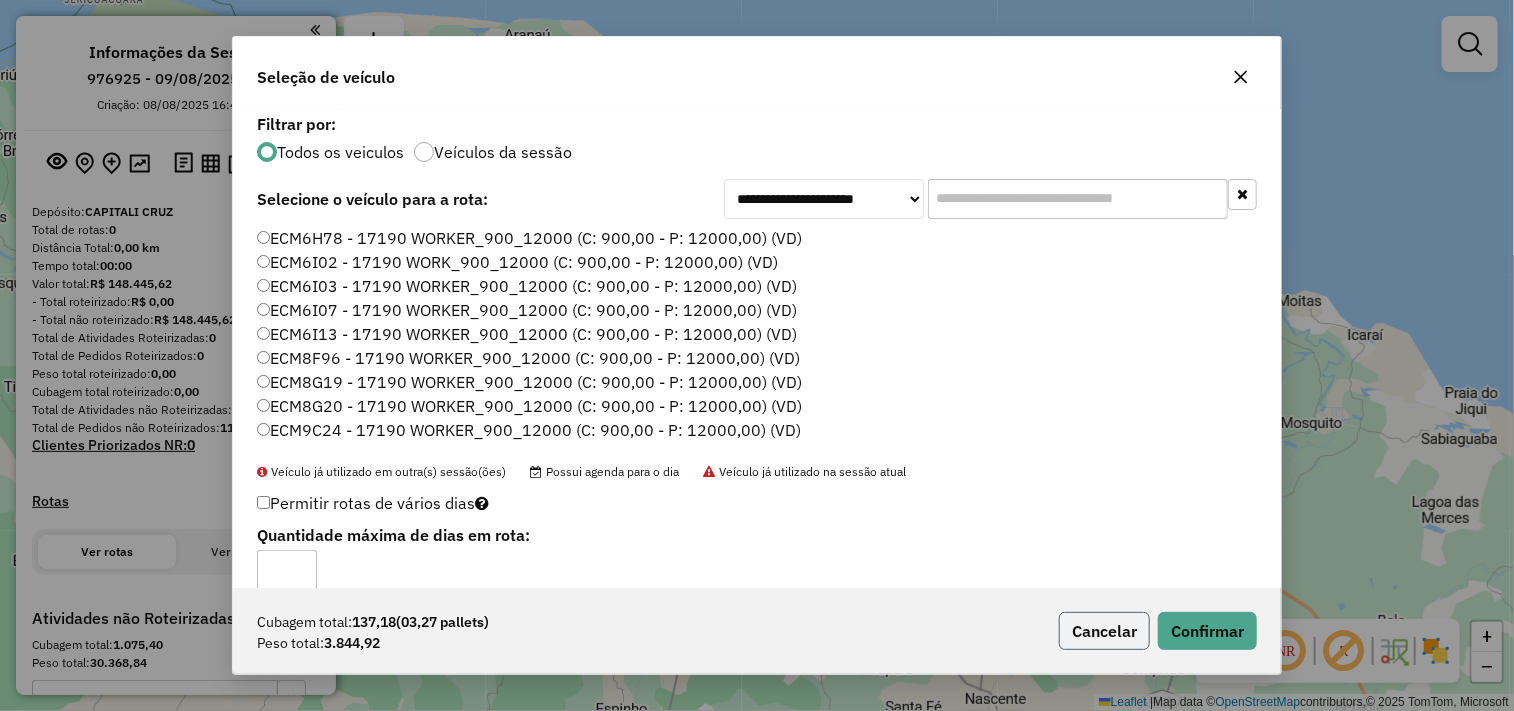 click on "Cancelar" 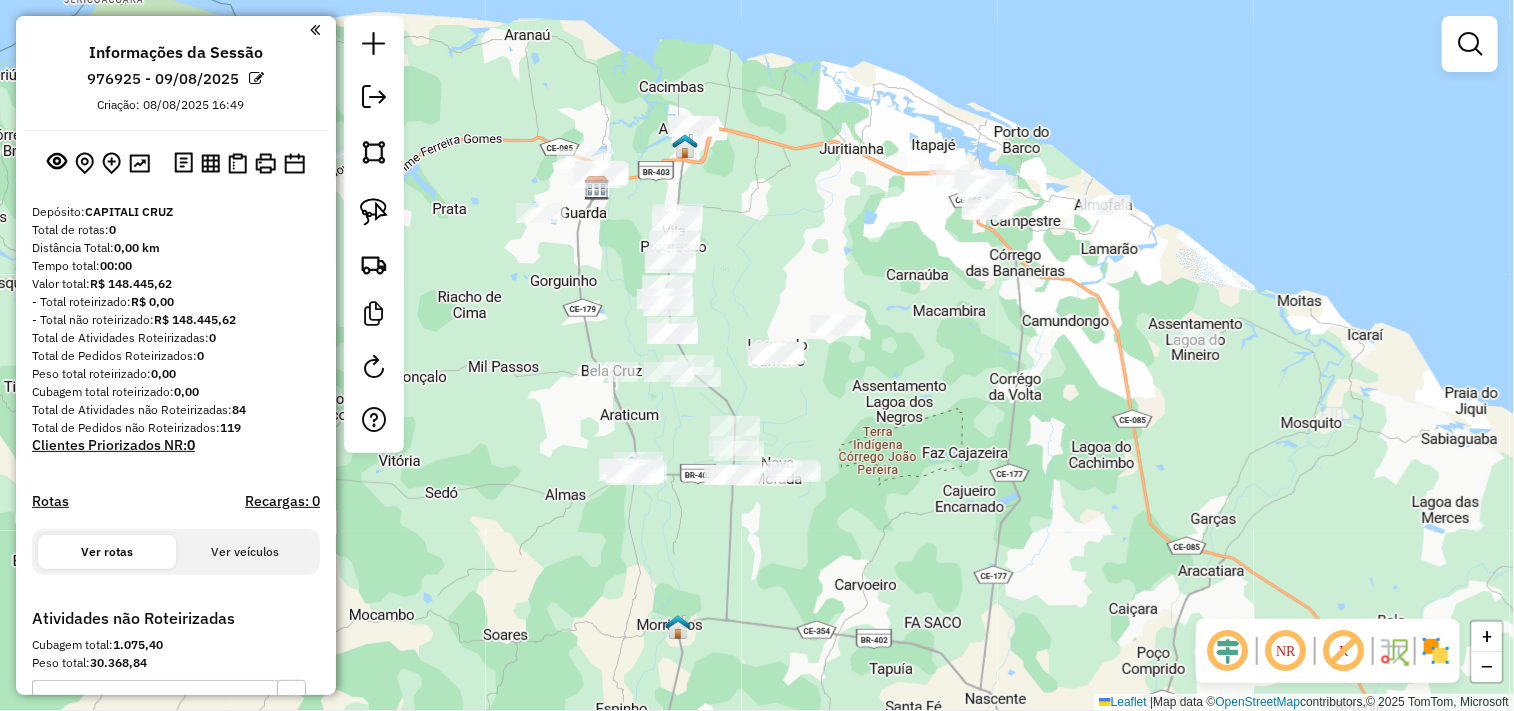 click 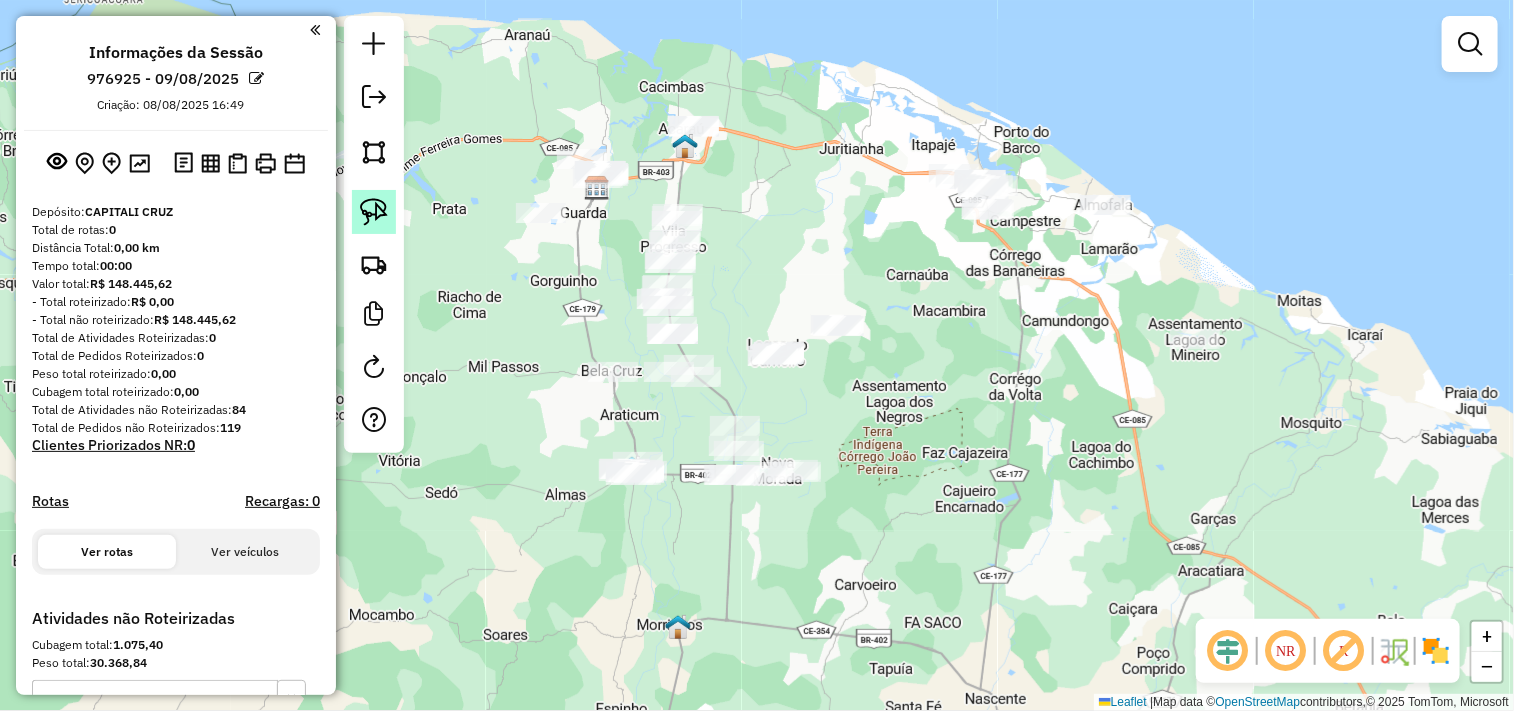 click 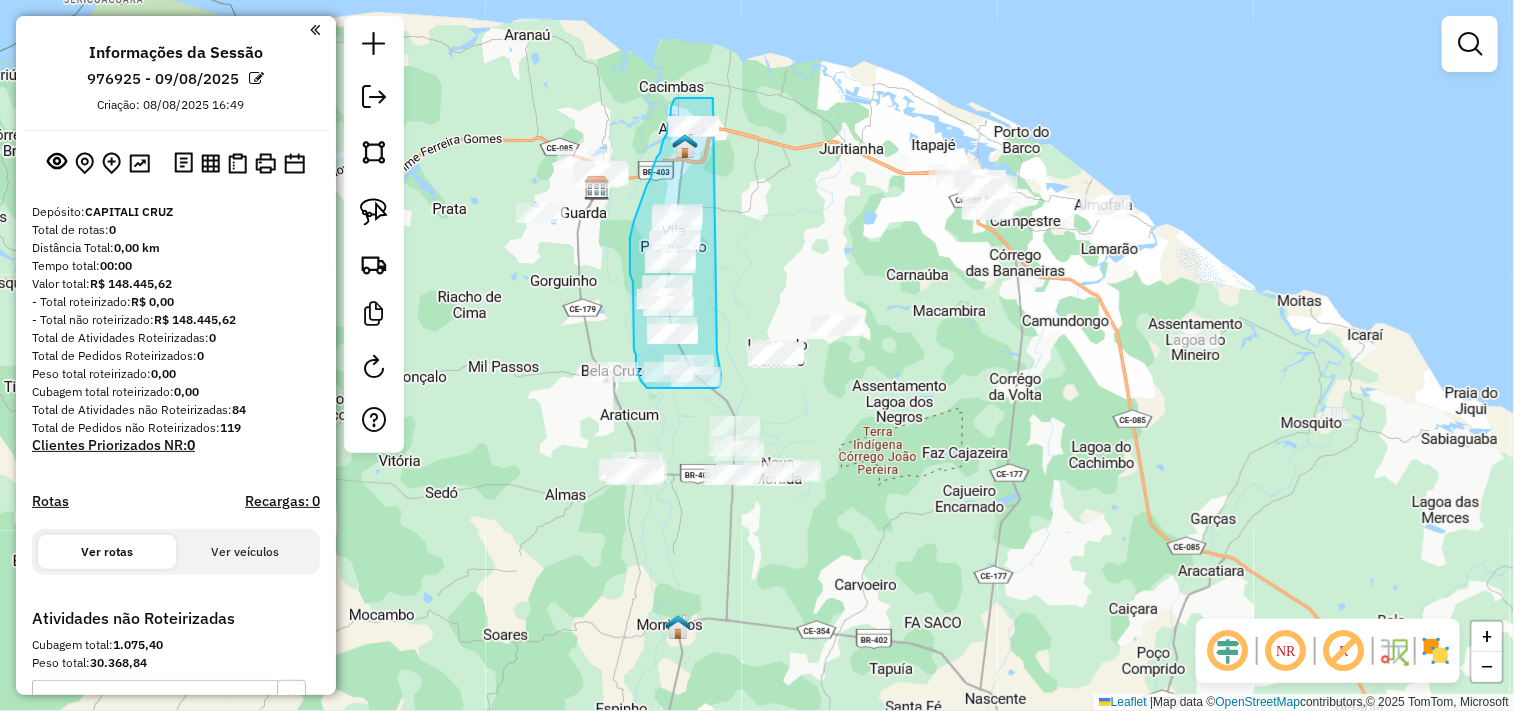 drag, startPoint x: 717, startPoint y: 354, endPoint x: 715, endPoint y: 98, distance: 256.0078 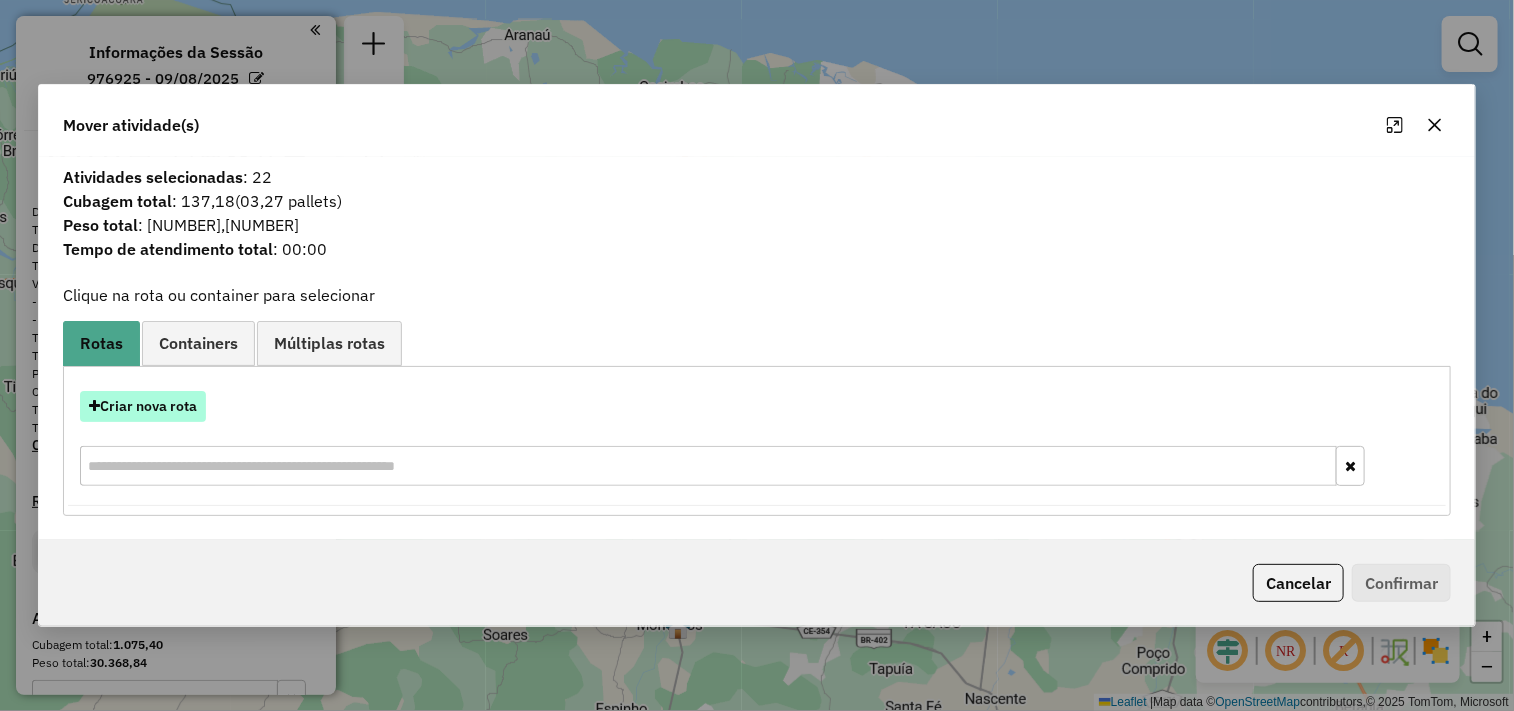 click on "Criar nova rota" at bounding box center (143, 406) 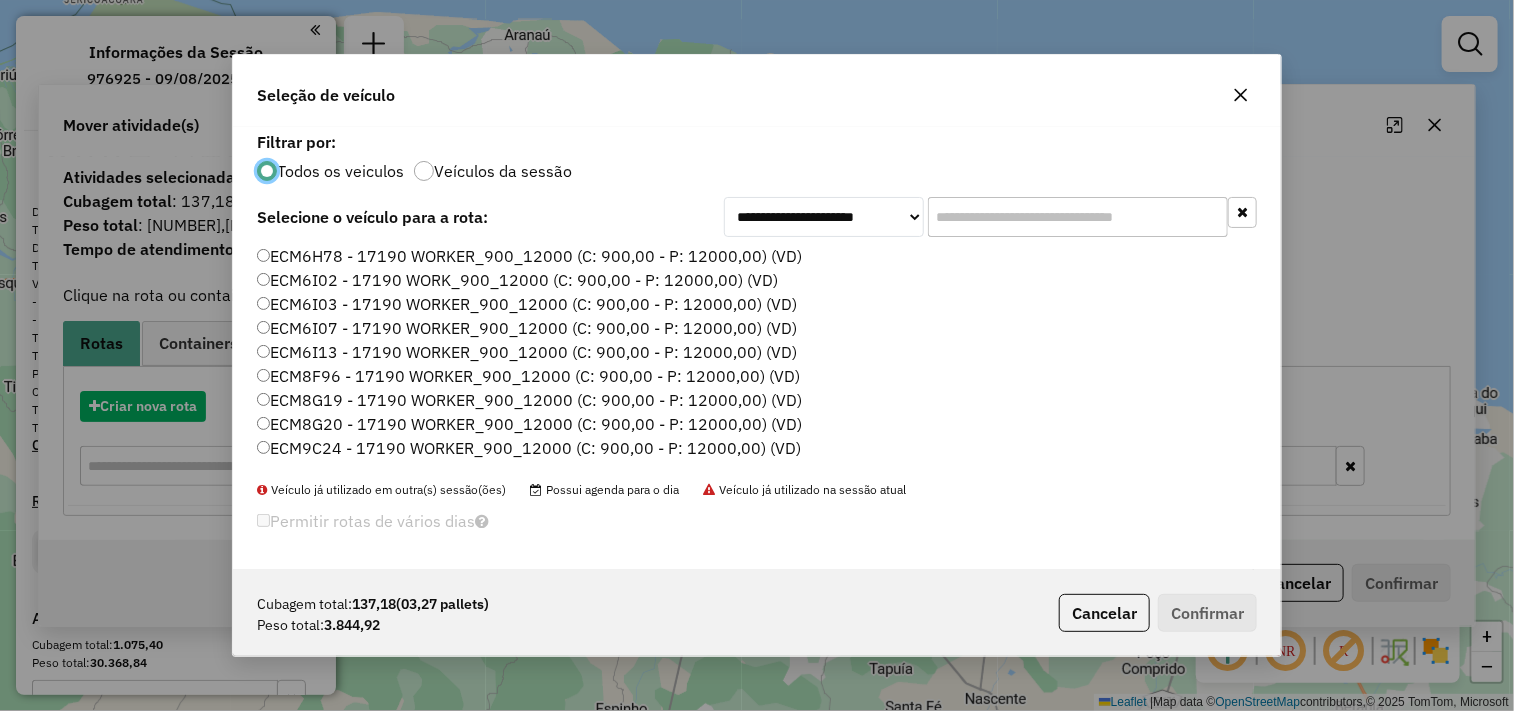 scroll, scrollTop: 11, scrollLeft: 5, axis: both 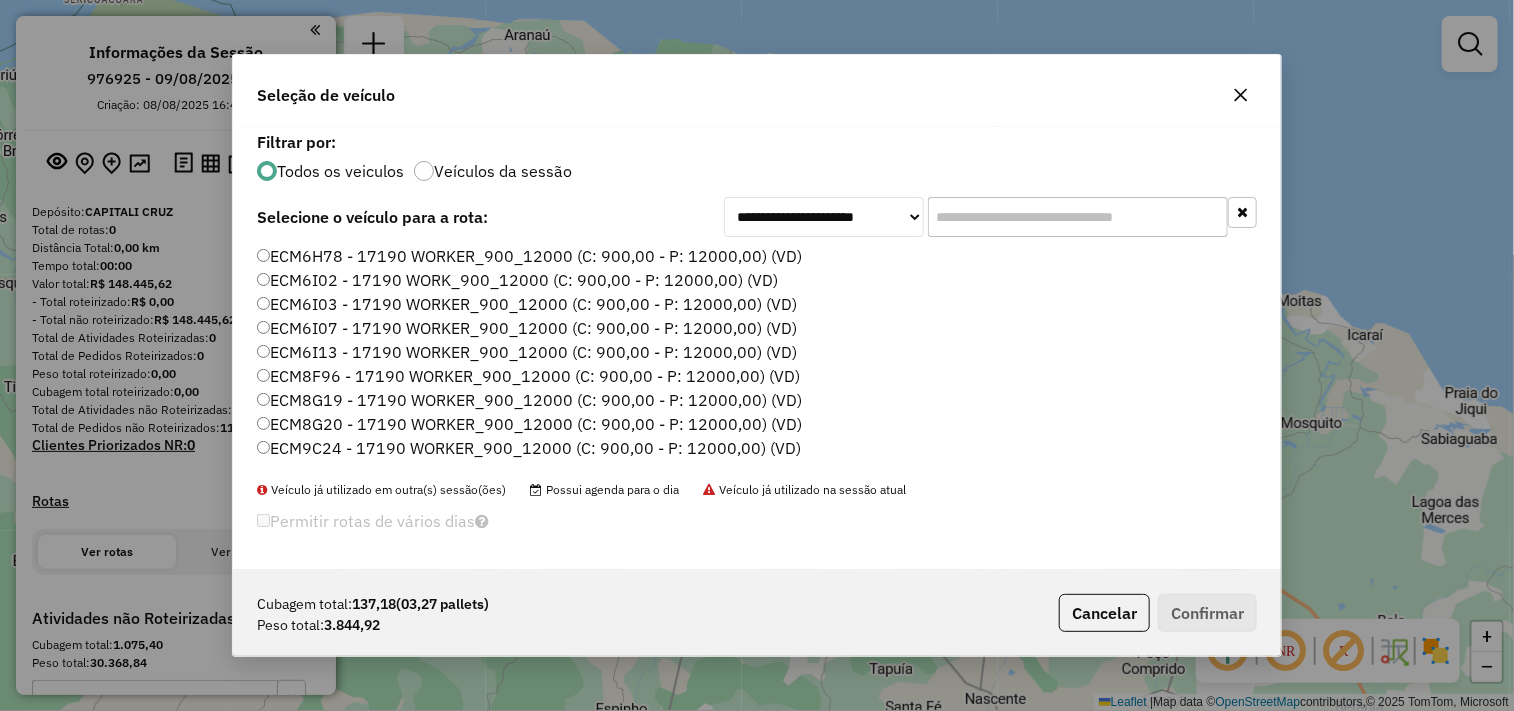 click on "ECM6I07 - 17190 WORKER_900_12000 (C: 900,00 - P: 12000,00) (VD)" 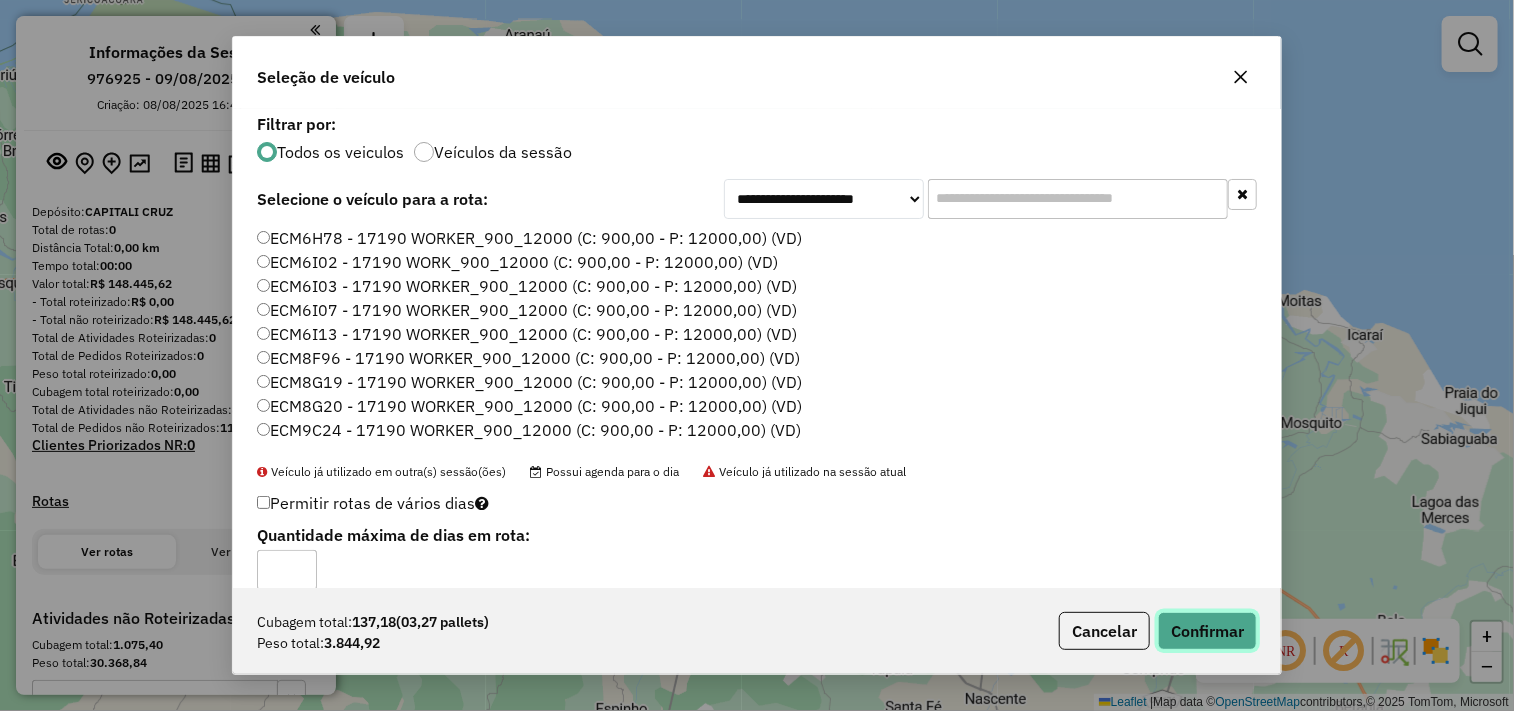 click on "Confirmar" 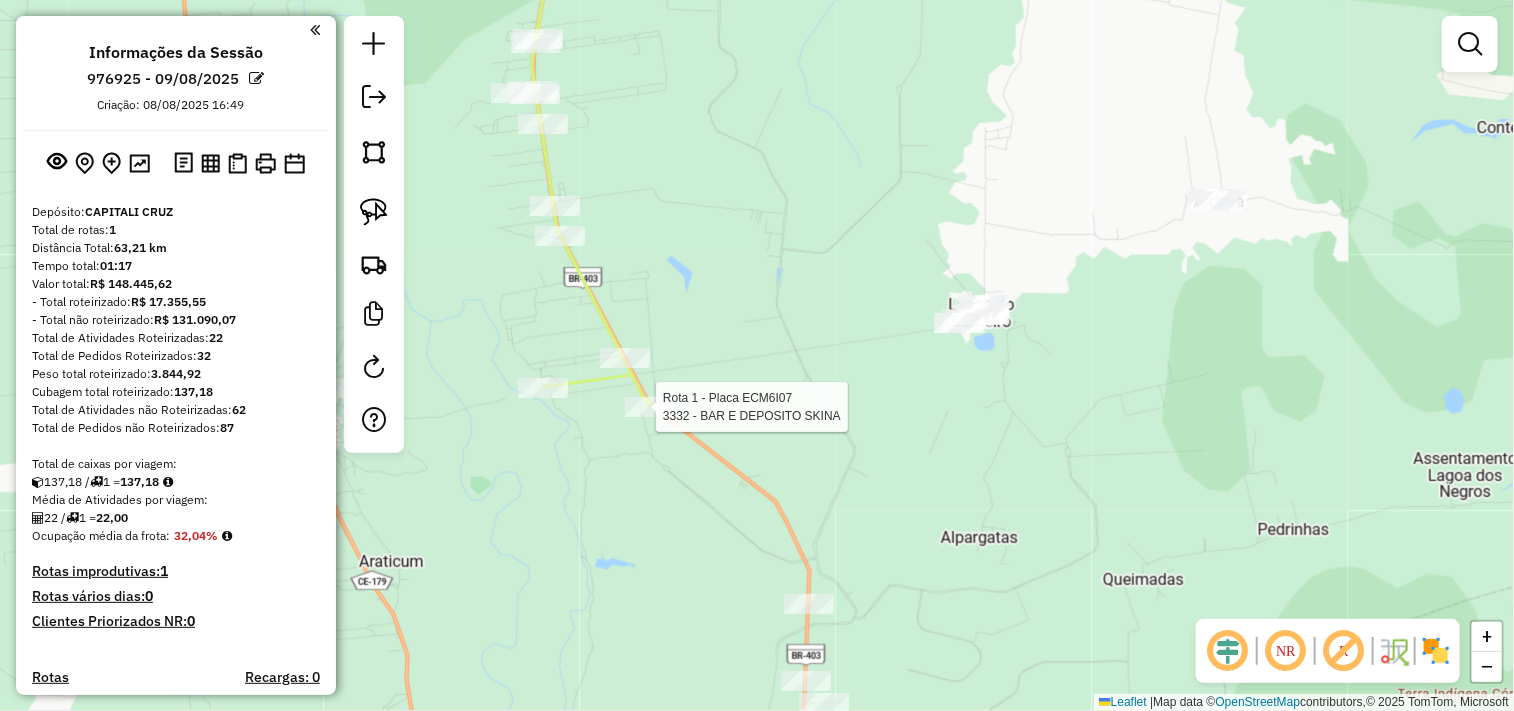 select on "**********" 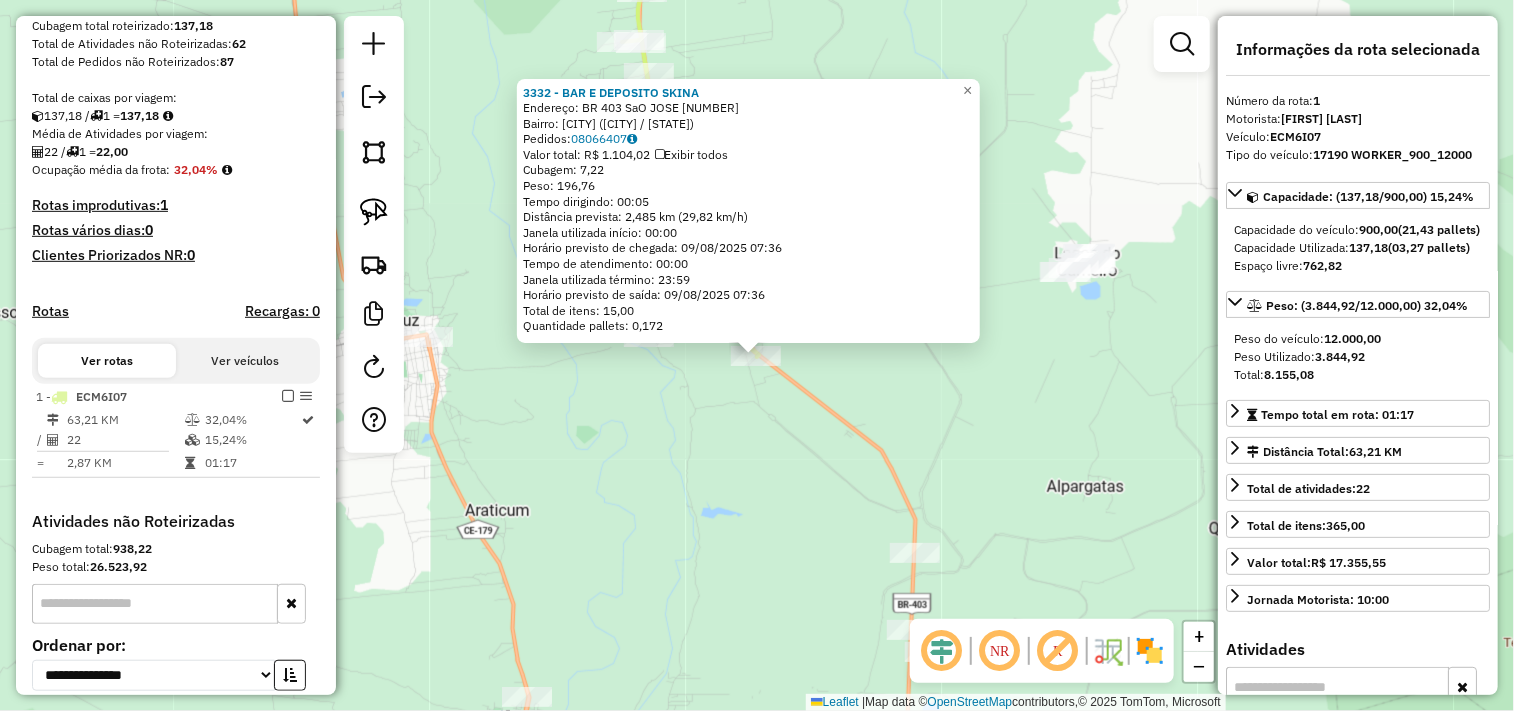 scroll, scrollTop: 542, scrollLeft: 0, axis: vertical 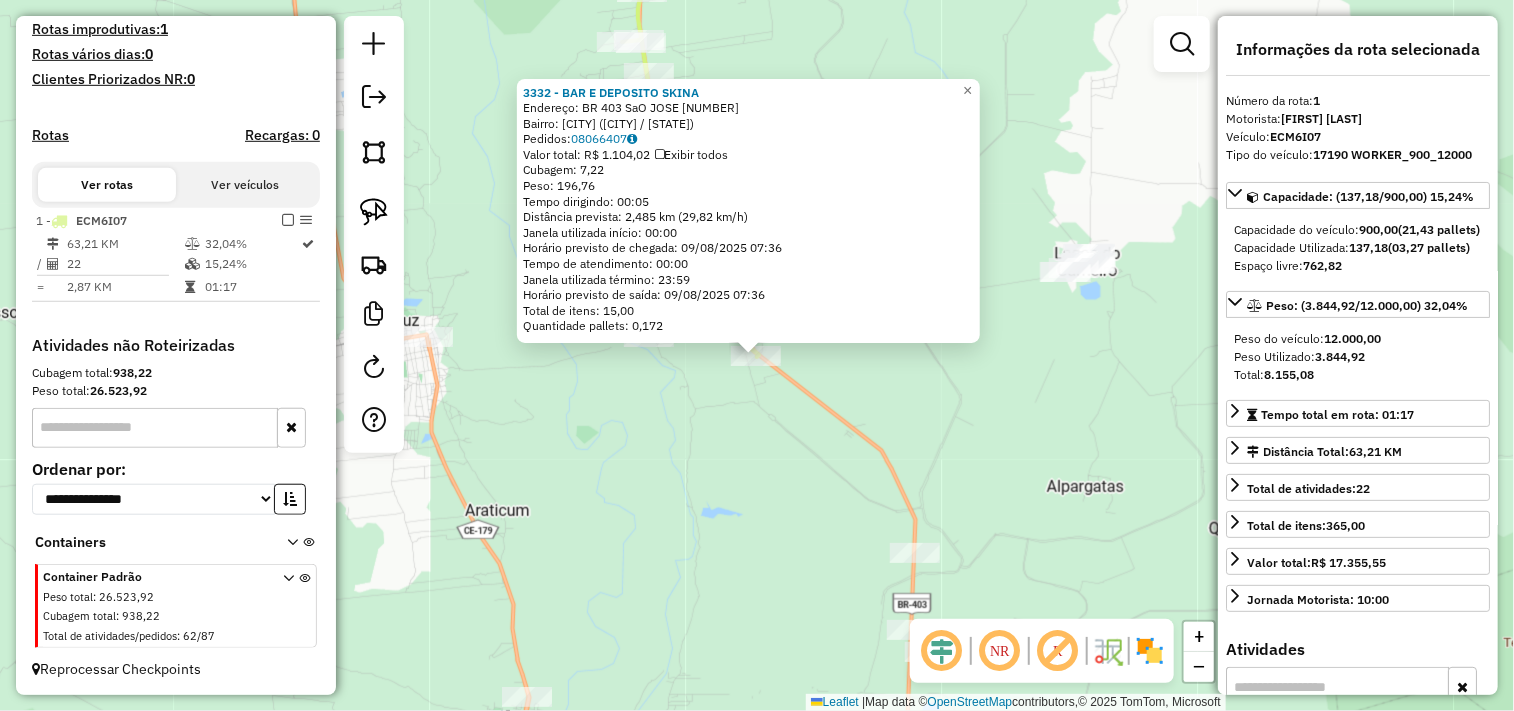 drag, startPoint x: 690, startPoint y: 384, endPoint x: 723, endPoint y: 337, distance: 57.428215 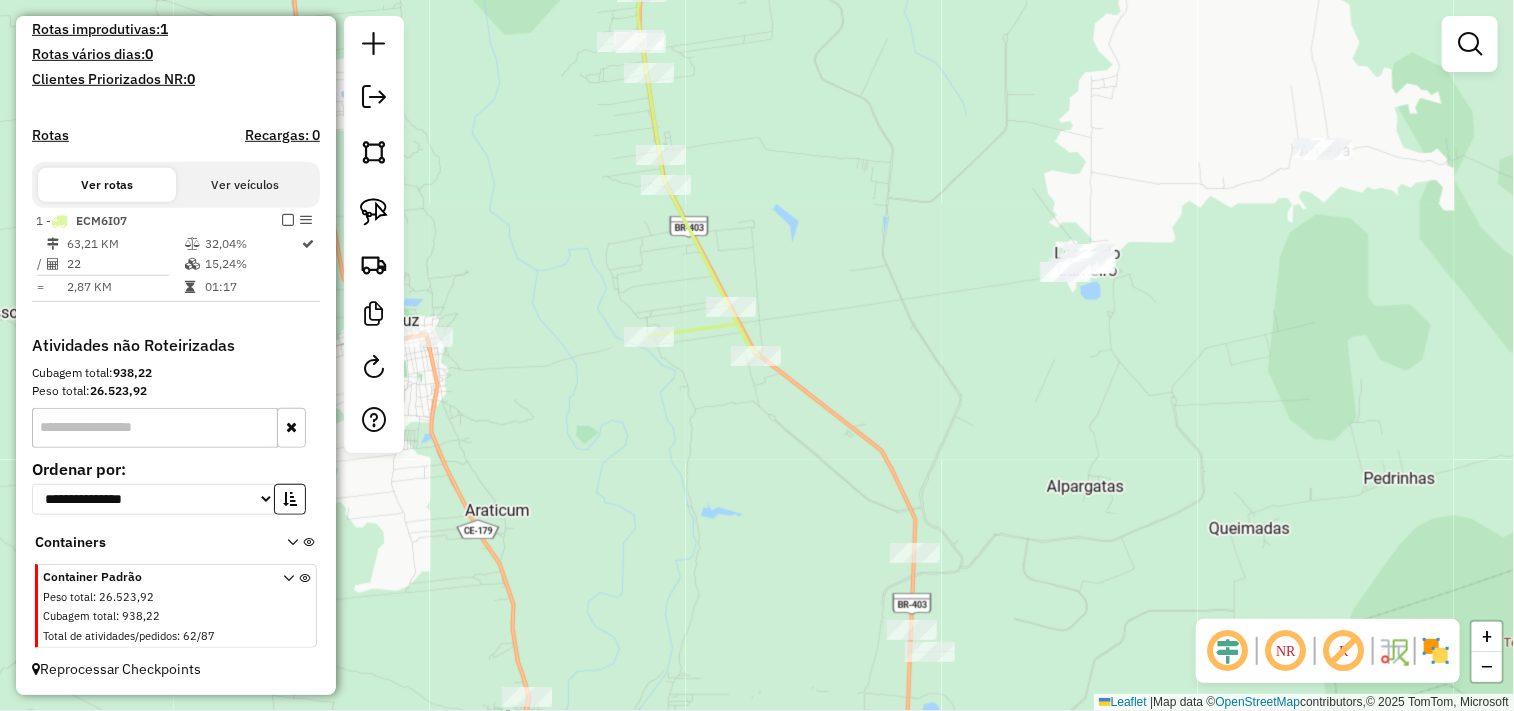 click on "Rota 1 - Placa ECM6I07  802 - BARRACA SAO JOSE (SA Janela de atendimento Grade de atendimento Capacidade Transportadoras Veículos Cliente Pedidos  Rotas Selecione os dias de semana para filtrar as janelas de atendimento  Seg   Ter   Qua   Qui   Sex   Sáb   Dom  Informe o período da janela de atendimento: De: Até:  Filtrar exatamente a janela do cliente  Considerar janela de atendimento padrão  Selecione os dias de semana para filtrar as grades de atendimento  Seg   Ter   Qua   Qui   Sex   Sáb   Dom   Considerar clientes sem dia de atendimento cadastrado  Clientes fora do dia de atendimento selecionado Filtrar as atividades entre os valores definidos abaixo:  Peso mínimo:   Peso máximo:   Cubagem mínima:   Cubagem máxima:   De:   Até:  Filtrar as atividades entre o tempo de atendimento definido abaixo:  De:   Até:   Considerar capacidade total dos clientes não roteirizados Transportadora: Selecione um ou mais itens Tipo de veículo: Selecione um ou mais itens Veículo: Selecione um ou mais itens +" 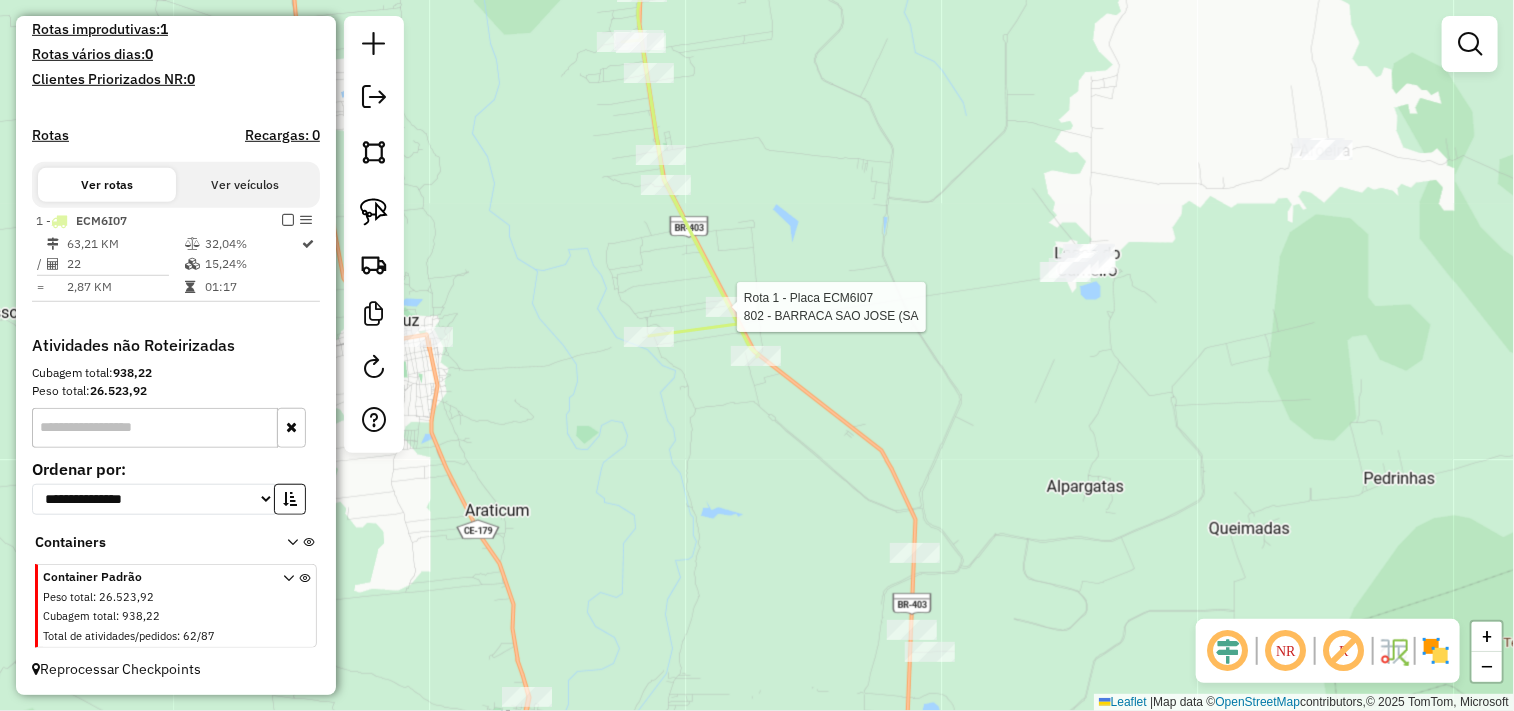 select on "**********" 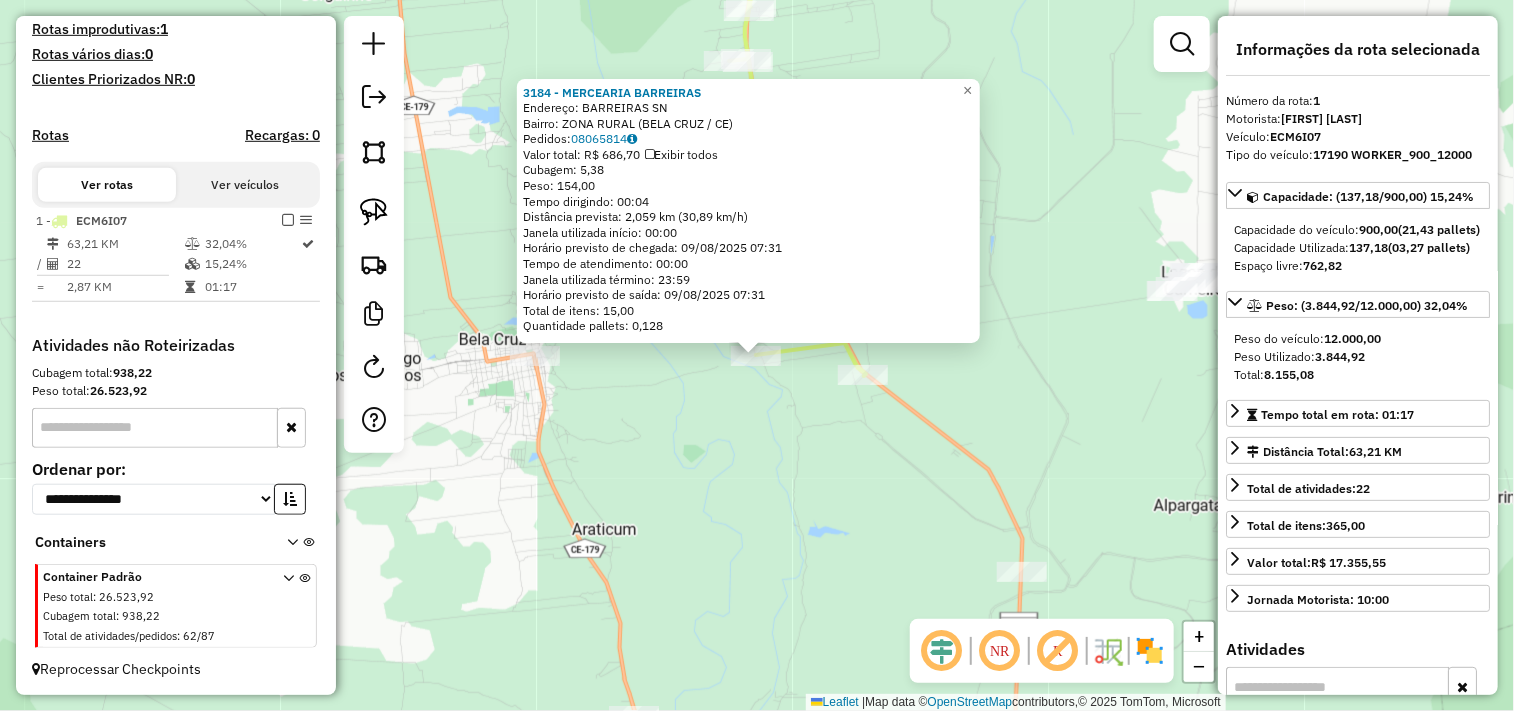 click on "3184 - MERCEARIA BARREIRAS  Endereço:  BARREIRAS SN   Bairro: ZONA RURAL (BELA CRUZ / CE)   Pedidos:  08065814   Valor total: R$ 686,70   Exibir todos   Cubagem: 5,38  Peso: 154,00  Tempo dirigindo: 00:04   Distância prevista: 2,059 km (30,89 km/h)   Janela utilizada início: 00:00   Horário previsto de chegada: 09/08/2025 07:31   Tempo de atendimento: 00:00   Janela utilizada término: 23:59   Horário previsto de saída: 09/08/2025 07:31   Total de itens: 15,00   Quantidade pallets: 0,128  × Janela de atendimento Grade de atendimento Capacidade Transportadoras Veículos Cliente Pedidos  Rotas Selecione os dias de semana para filtrar as janelas de atendimento  Seg   Ter   Qua   Qui   Sex   Sáb   Dom  Informe o período da janela de atendimento: De: Até:  Filtrar exatamente a janela do cliente  Considerar janela de atendimento padrão  Selecione os dias de semana para filtrar as grades de atendimento  Seg   Ter   Qua   Qui   Sex   Sáb   Dom   Considerar clientes sem dia de atendimento cadastrado  De:" 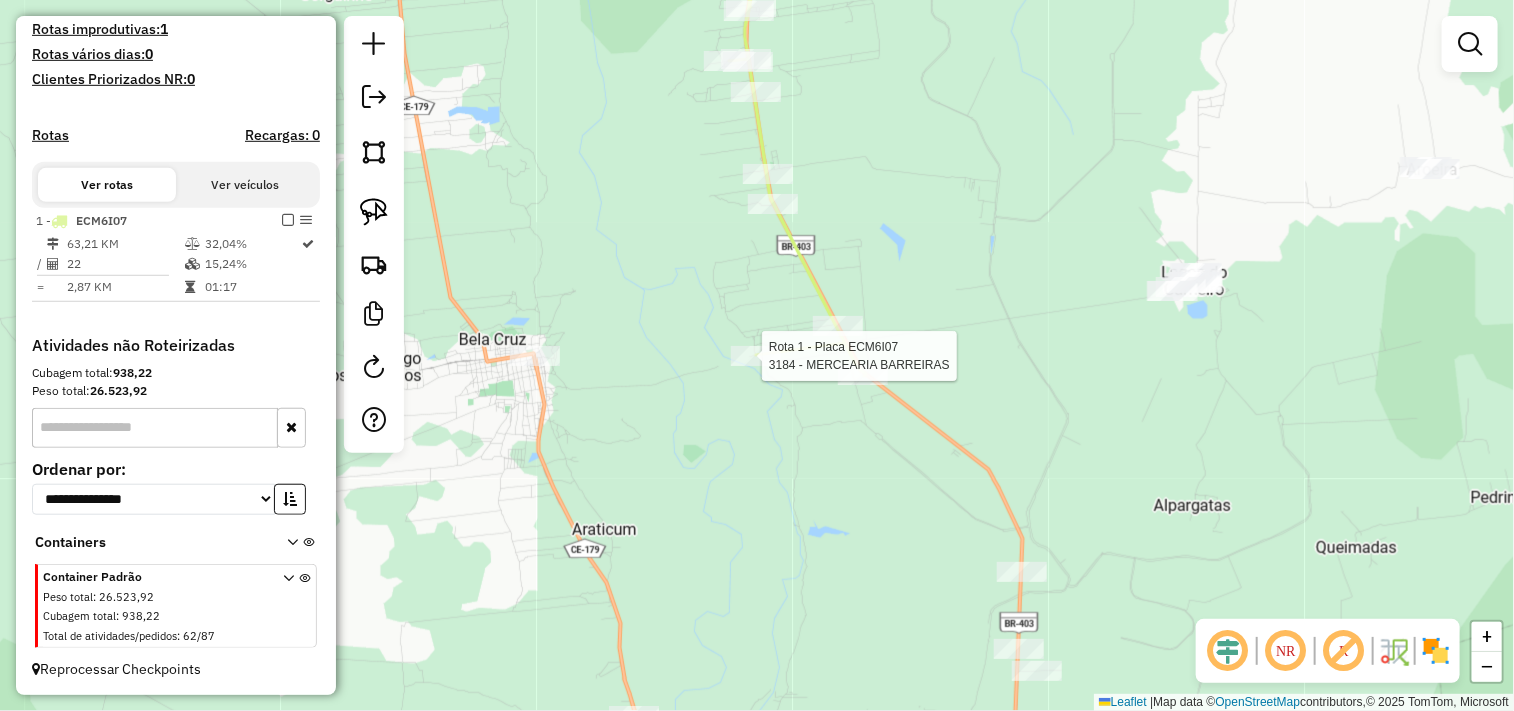 select on "**********" 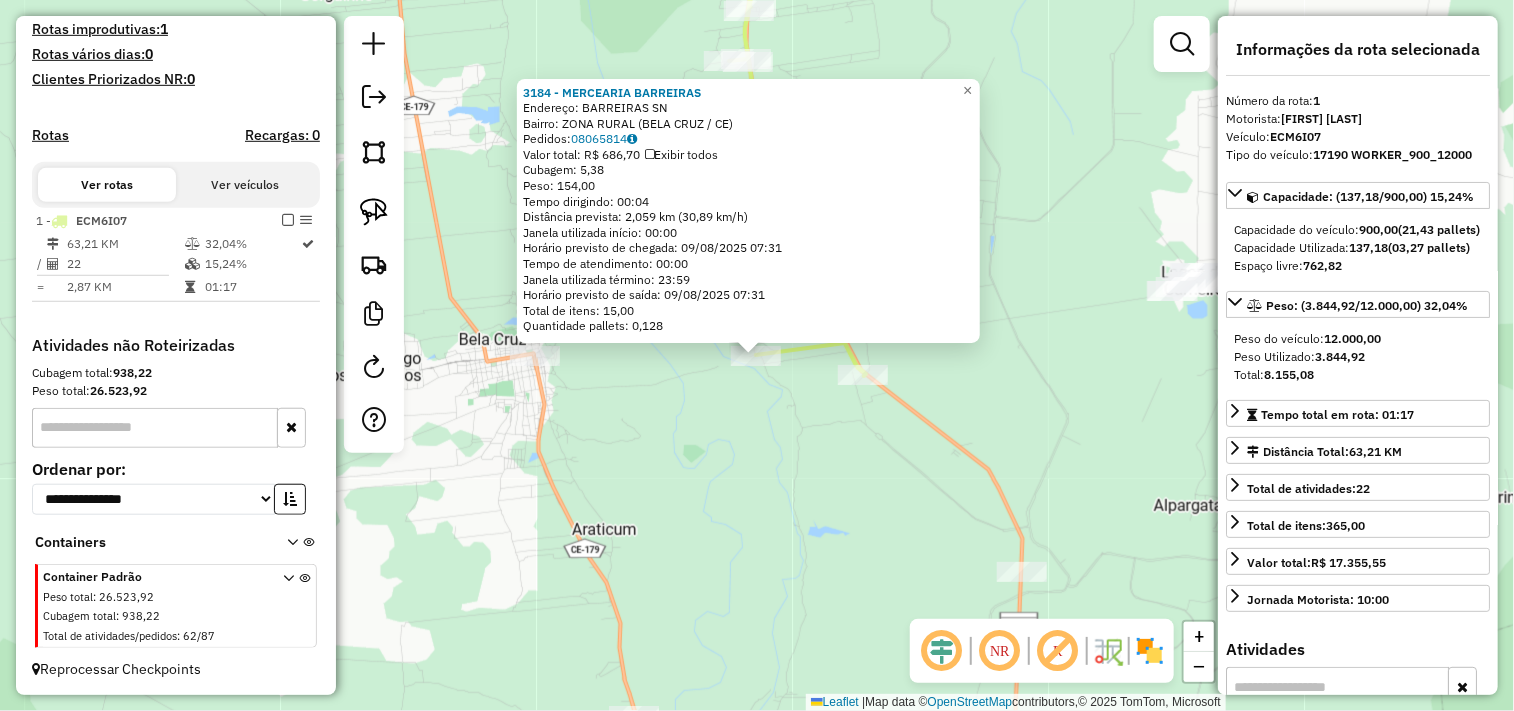 click on "3184 - MERCEARIA BARREIRAS  Endereço:  BARREIRAS SN   Bairro: ZONA RURAL (BELA CRUZ / CE)   Pedidos:  08065814   Valor total: R$ 686,70   Exibir todos   Cubagem: 5,38  Peso: 154,00  Tempo dirigindo: 00:04   Distância prevista: 2,059 km (30,89 km/h)   Janela utilizada início: 00:00   Horário previsto de chegada: 09/08/2025 07:31   Tempo de atendimento: 00:00   Janela utilizada término: 23:59   Horário previsto de saída: 09/08/2025 07:31   Total de itens: 15,00   Quantidade pallets: 0,128  × Janela de atendimento Grade de atendimento Capacidade Transportadoras Veículos Cliente Pedidos  Rotas Selecione os dias de semana para filtrar as janelas de atendimento  Seg   Ter   Qua   Qui   Sex   Sáb   Dom  Informe o período da janela de atendimento: De: Até:  Filtrar exatamente a janela do cliente  Considerar janela de atendimento padrão  Selecione os dias de semana para filtrar as grades de atendimento  Seg   Ter   Qua   Qui   Sex   Sáb   Dom   Considerar clientes sem dia de atendimento cadastrado  De:" 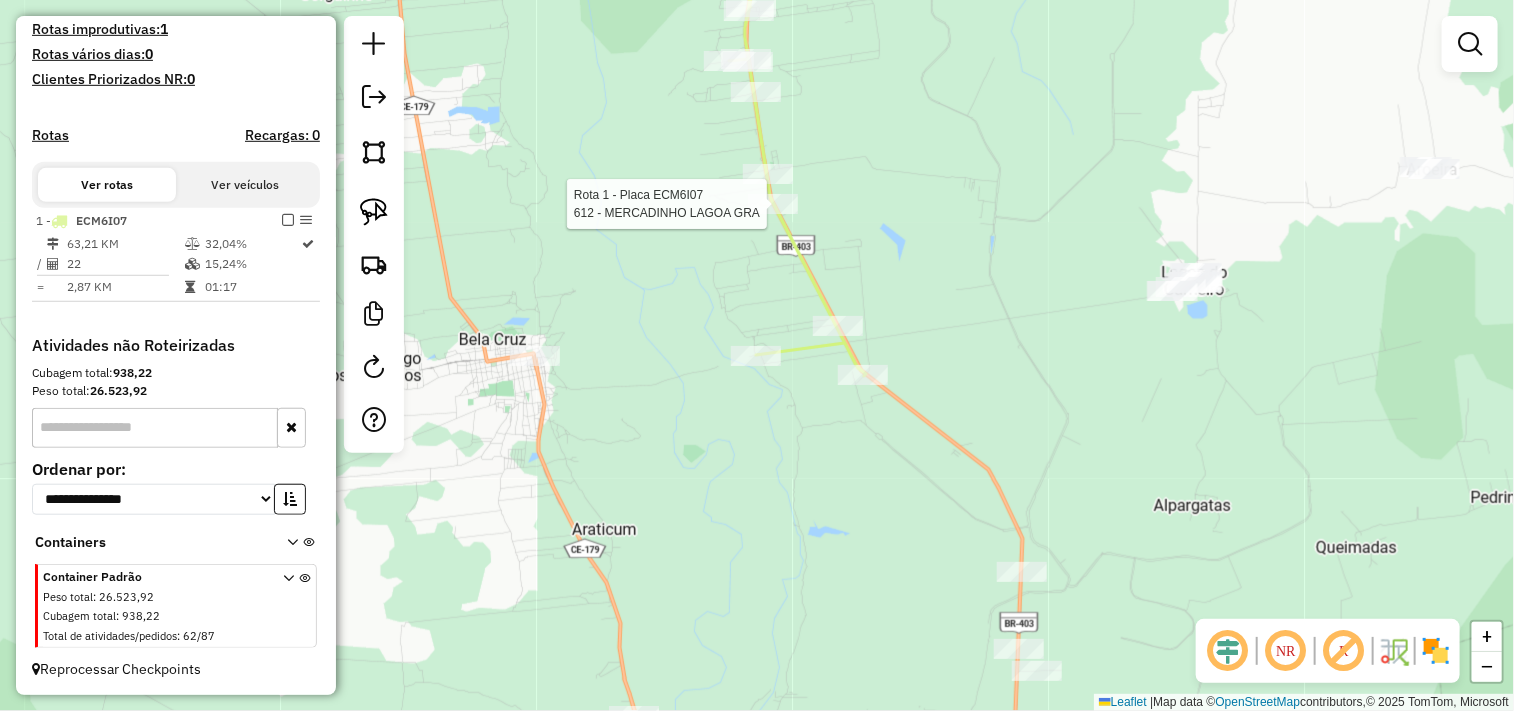 select on "**********" 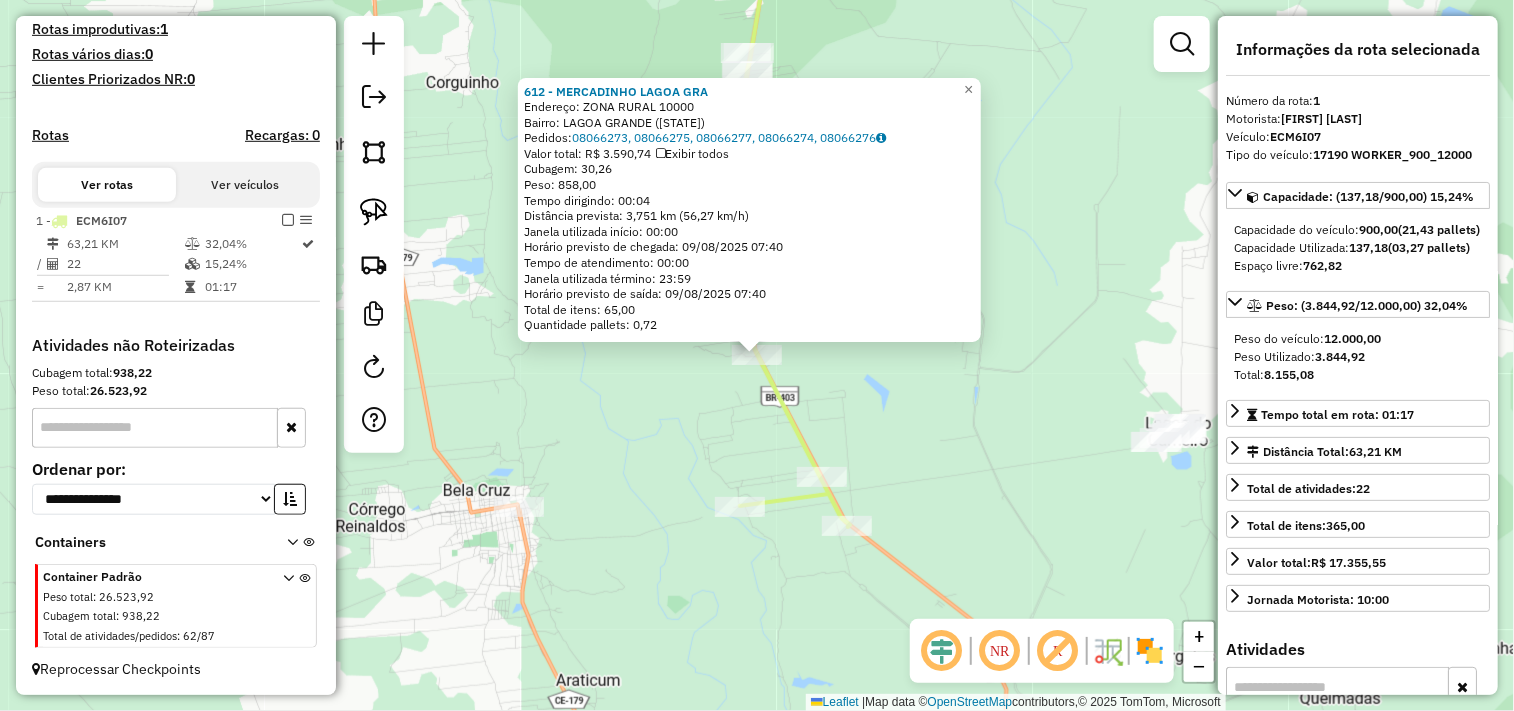click on "612 - MERCADINHO LAGOA GRA  Endereço:  ZONA RURAL 10000   Bairro: LAGOA GRANDE (ACARAU / CE)   Pedidos:  08066273, 08066275, 08066277, 08066274, 08066276   Valor total: R$ 3.590,74   Exibir todos   Cubagem: 30,26  Peso: 858,00  Tempo dirigindo: 00:04   Distância prevista: 3,751 km (56,27 km/h)   Janela utilizada início: 00:00   Horário previsto de chegada: 09/08/2025 07:40   Tempo de atendimento: 00:00   Janela utilizada término: 23:59   Horário previsto de saída: 09/08/2025 07:40   Total de itens: 65,00   Quantidade pallets: 0,72  × Janela de atendimento Grade de atendimento Capacidade Transportadoras Veículos Cliente Pedidos  Rotas Selecione os dias de semana para filtrar as janelas de atendimento  Seg   Ter   Qua   Qui   Sex   Sáb   Dom  Informe o período da janela de atendimento: De: Até:  Filtrar exatamente a janela do cliente  Considerar janela de atendimento padrão  Selecione os dias de semana para filtrar as grades de atendimento  Seg   Ter   Qua   Qui   Sex   Sáb   Dom   Peso mínimo:" 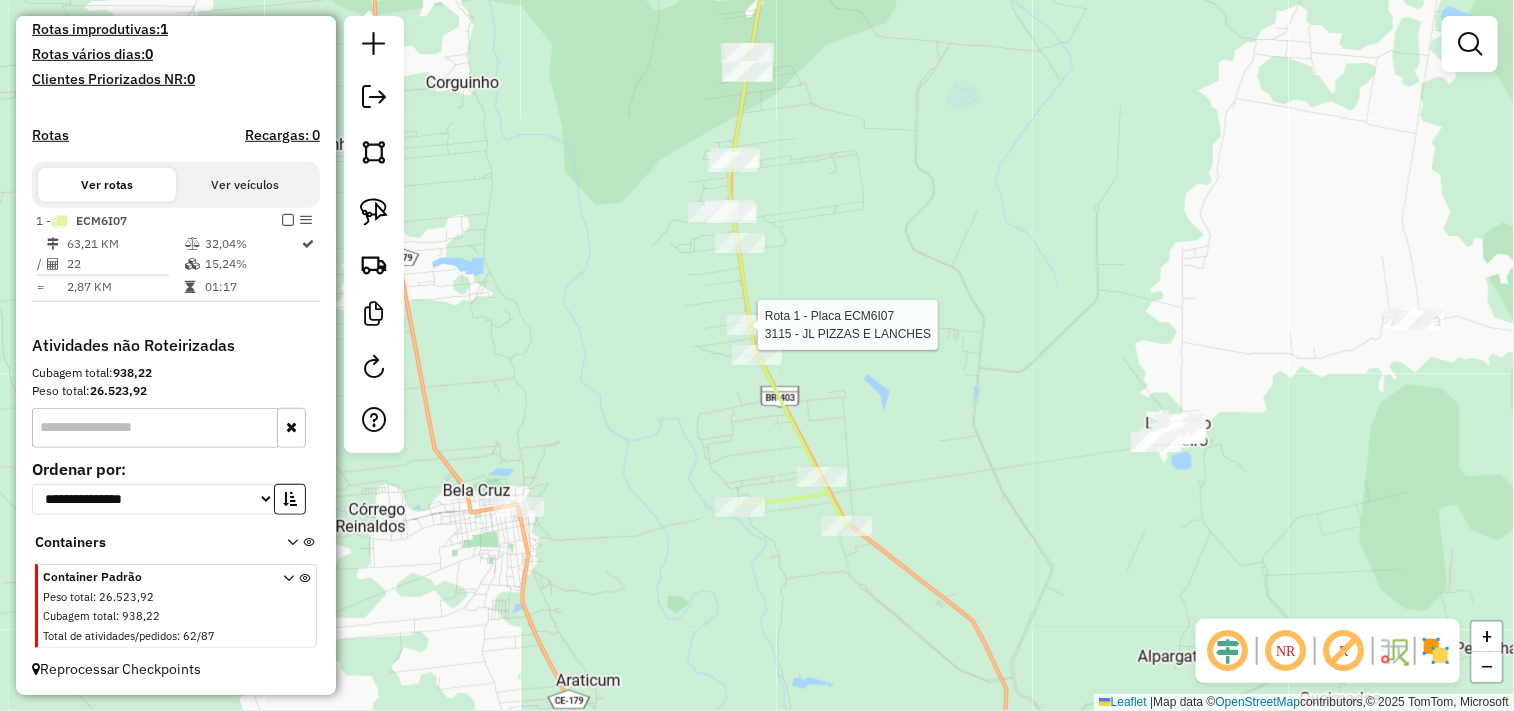 select on "**********" 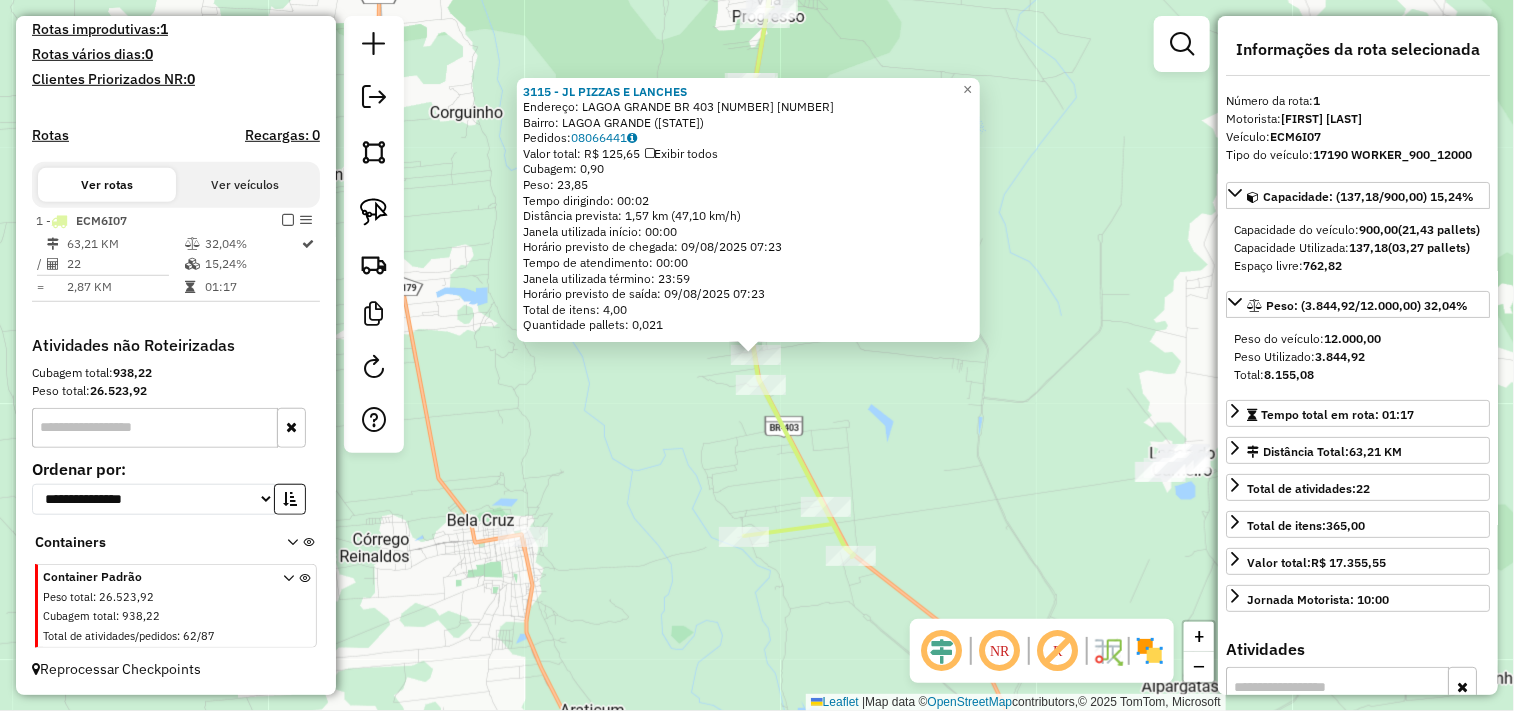 click on "3115 - JL PIZZAS E LANCHES  Endereço:  LAGOA GRANDE BR 403 KM 15 1000   Bairro: LAGOA GRANDE (ACARAU / CE)   Pedidos:  08066441   Valor total: R$ 125,65   Exibir todos   Cubagem: 0,90  Peso: 23,85  Tempo dirigindo: 00:02   Distância prevista: 1,57 km (47,10 km/h)   Janela utilizada início: 00:00   Horário previsto de chegada: 09/08/2025 07:23   Tempo de atendimento: 00:00   Janela utilizada término: 23:59   Horário previsto de saída: 09/08/2025 07:23   Total de itens: 4,00   Quantidade pallets: 0,021  × Janela de atendimento Grade de atendimento Capacidade Transportadoras Veículos Cliente Pedidos  Rotas Selecione os dias de semana para filtrar as janelas de atendimento  Seg   Ter   Qua   Qui   Sex   Sáb   Dom  Informe o período da janela de atendimento: De: Até:  Filtrar exatamente a janela do cliente  Considerar janela de atendimento padrão  Selecione os dias de semana para filtrar as grades de atendimento  Seg   Ter   Qua   Qui   Sex   Sáb   Dom   Peso mínimo:   Peso máximo:   De:   Até:  +" 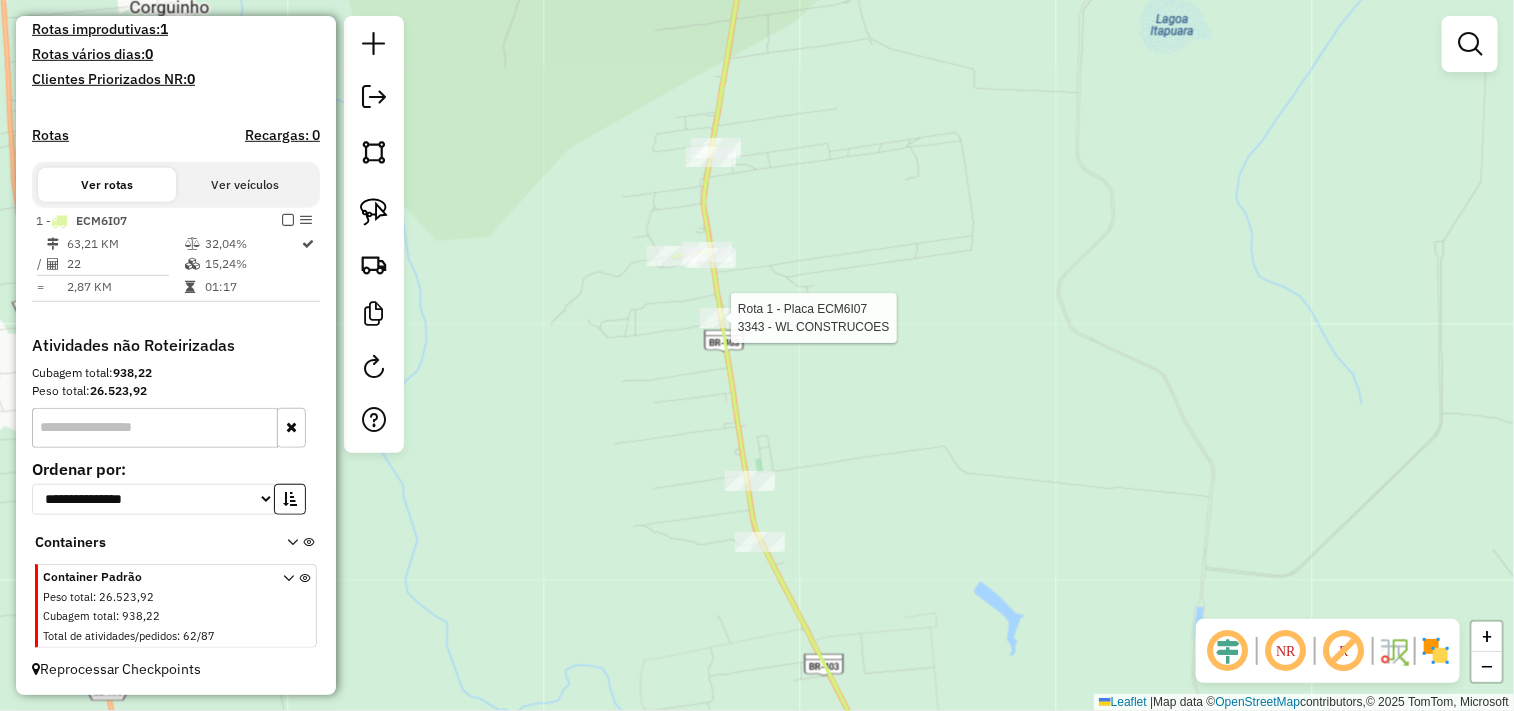 click 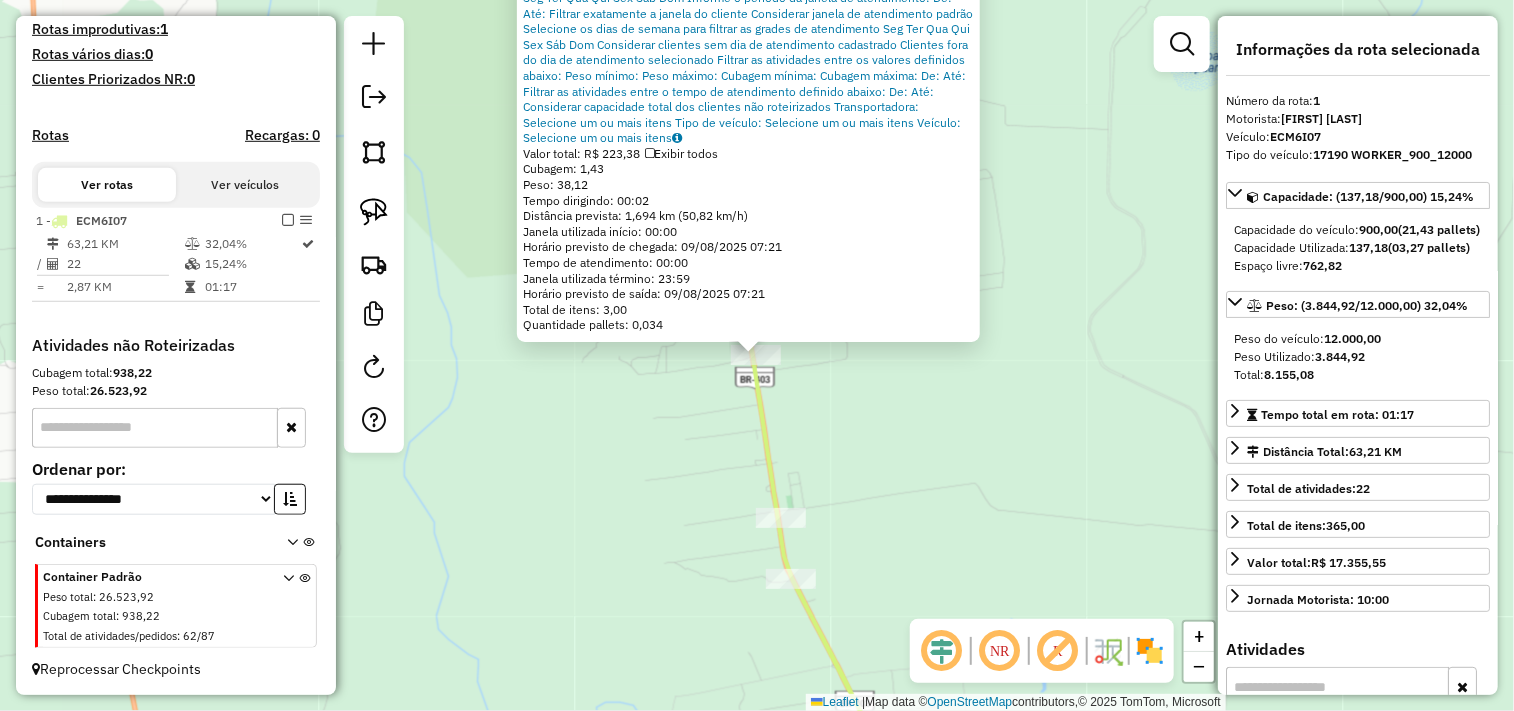 click on "3343 - WL CONSTRUCOES  Endereço:  LAGOA DO CANEMA SN   Bairro: L DO CANEMA (ACARAU / CE)   Pedidos:  08066266, 08066267   Valor total: R$ 223,38   Exibir todos   Cubagem: 1,43  Peso: 38,12  Tempo dirigindo: 00:02   Distância prevista: 1,694 km (50,82 km/h)   Janela utilizada início: 00:00   Horário previsto de chegada: 09/08/2025 07:21   Tempo de atendimento: 00:00   Janela utilizada término: 23:59   Horário previsto de saída: 09/08/2025 07:21   Total de itens: 3,00   Quantidade pallets: 0,034  × Janela de atendimento Grade de atendimento Capacidade Transportadoras Veículos Cliente Pedidos  Rotas Selecione os dias de semana para filtrar as janelas de atendimento  Seg   Ter   Qua   Qui   Sex   Sáb   Dom  Informe o período da janela de atendimento: De: Até:  Filtrar exatamente a janela do cliente  Considerar janela de atendimento padrão  Selecione os dias de semana para filtrar as grades de atendimento  Seg   Ter   Qua   Qui   Sex   Sáb   Dom   Considerar clientes sem dia de atendimento cadastrado" 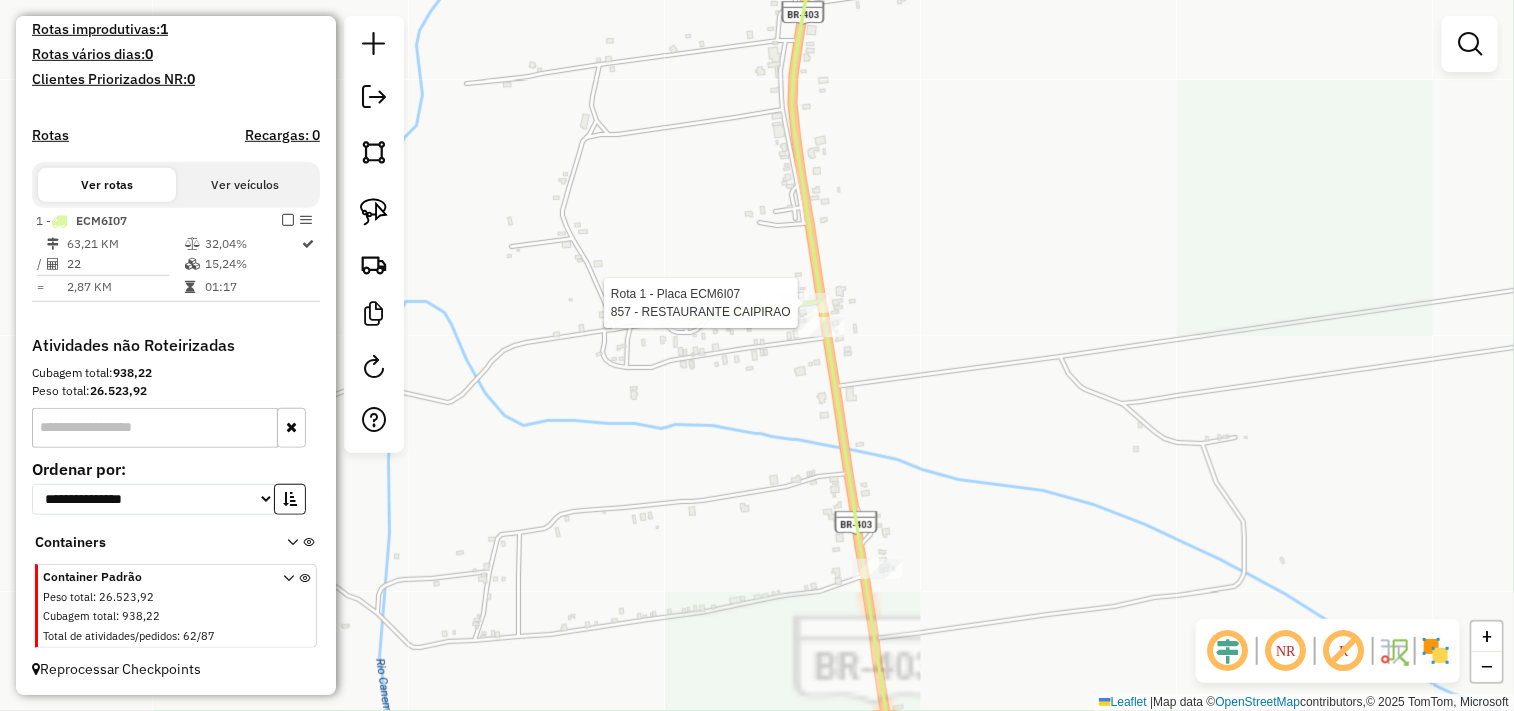 select on "**********" 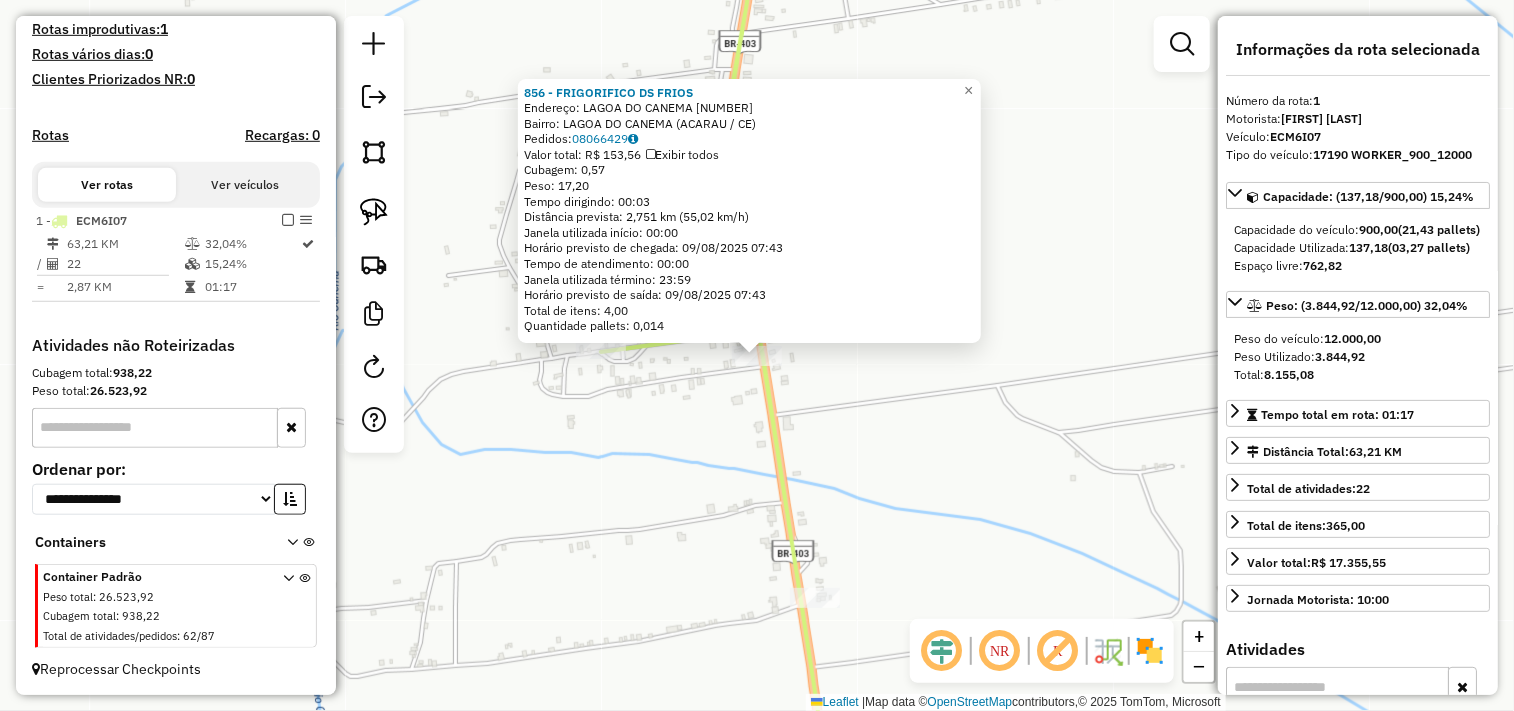 drag, startPoint x: 715, startPoint y: 423, endPoint x: 688, endPoint y: 397, distance: 37.48333 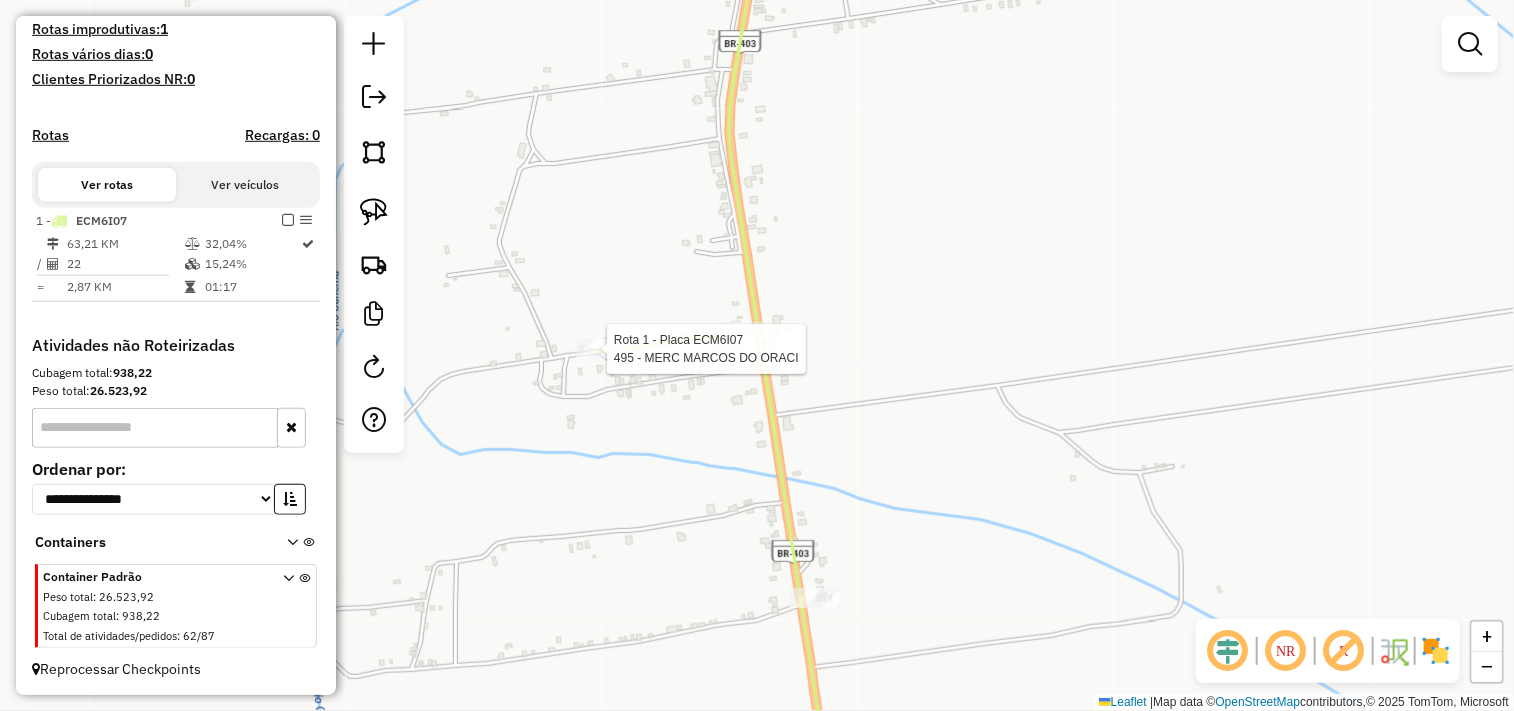 select on "**********" 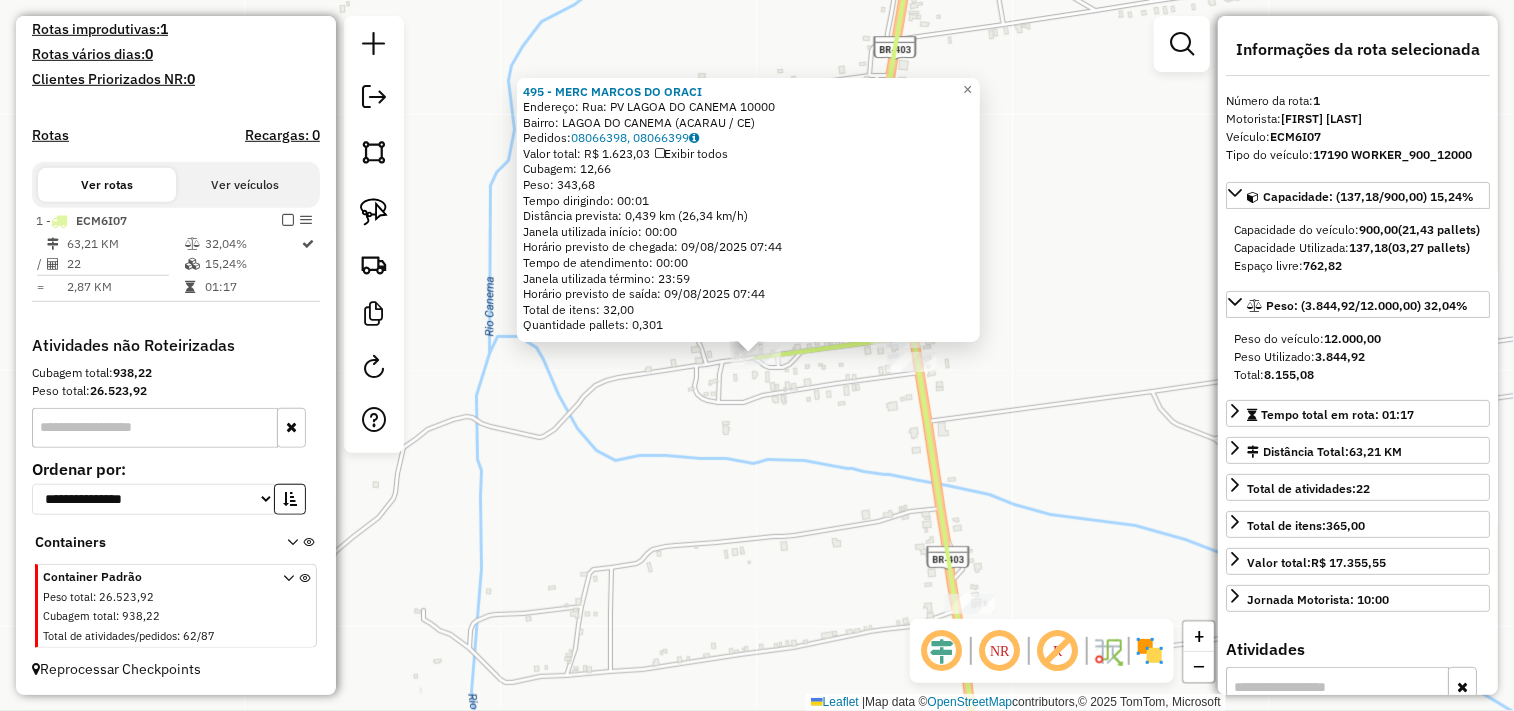 click on "495 - MERC MARCOS DO ORACI  Endereço:  Rua: PV LAGOA DO CANEMA 10000   Bairro: LAGOA DO CANEMA (ACARAU / CE)   Pedidos:  08066398, 08066399   Valor total: R$ 1.623,03   Exibir todos   Cubagem: 12,66  Peso: 343,68  Tempo dirigindo: 00:01   Distância prevista: 0,439 km (26,34 km/h)   Janela utilizada início: 00:00   Horário previsto de chegada: 09/08/2025 07:44   Tempo de atendimento: 00:00   Janela utilizada término: 23:59   Horário previsto de saída: 09/08/2025 07:44   Total de itens: 32,00   Quantidade pallets: 0,301  × Janela de atendimento Grade de atendimento Capacidade Transportadoras Veículos Cliente Pedidos  Rotas Selecione os dias de semana para filtrar as janelas de atendimento  Seg   Ter   Qua   Qui   Sex   Sáb   Dom  Informe o período da janela de atendimento: De: Até:  Filtrar exatamente a janela do cliente  Considerar janela de atendimento padrão  Selecione os dias de semana para filtrar as grades de atendimento  Seg   Ter   Qua   Qui   Sex   Sáb   Dom   Peso mínimo:   De:   Até:" 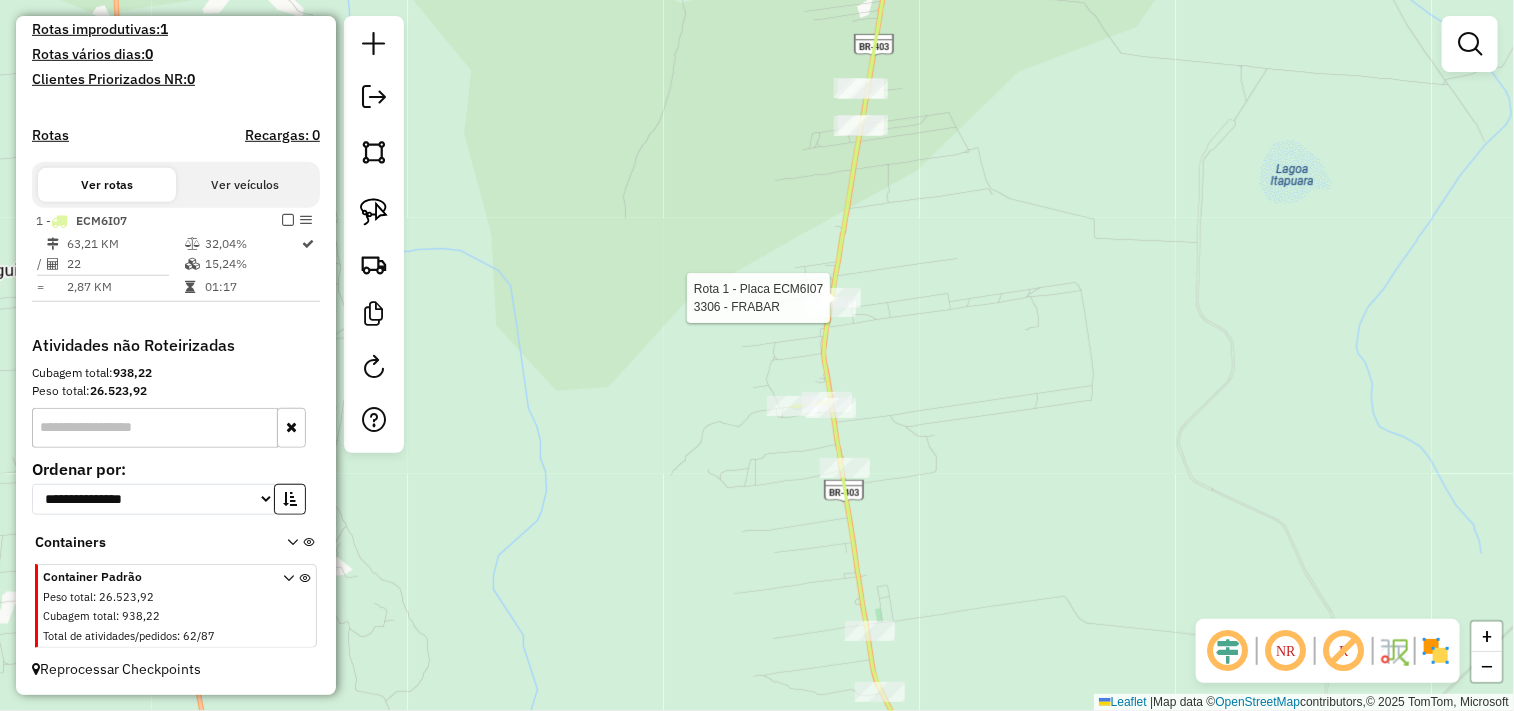 select on "**********" 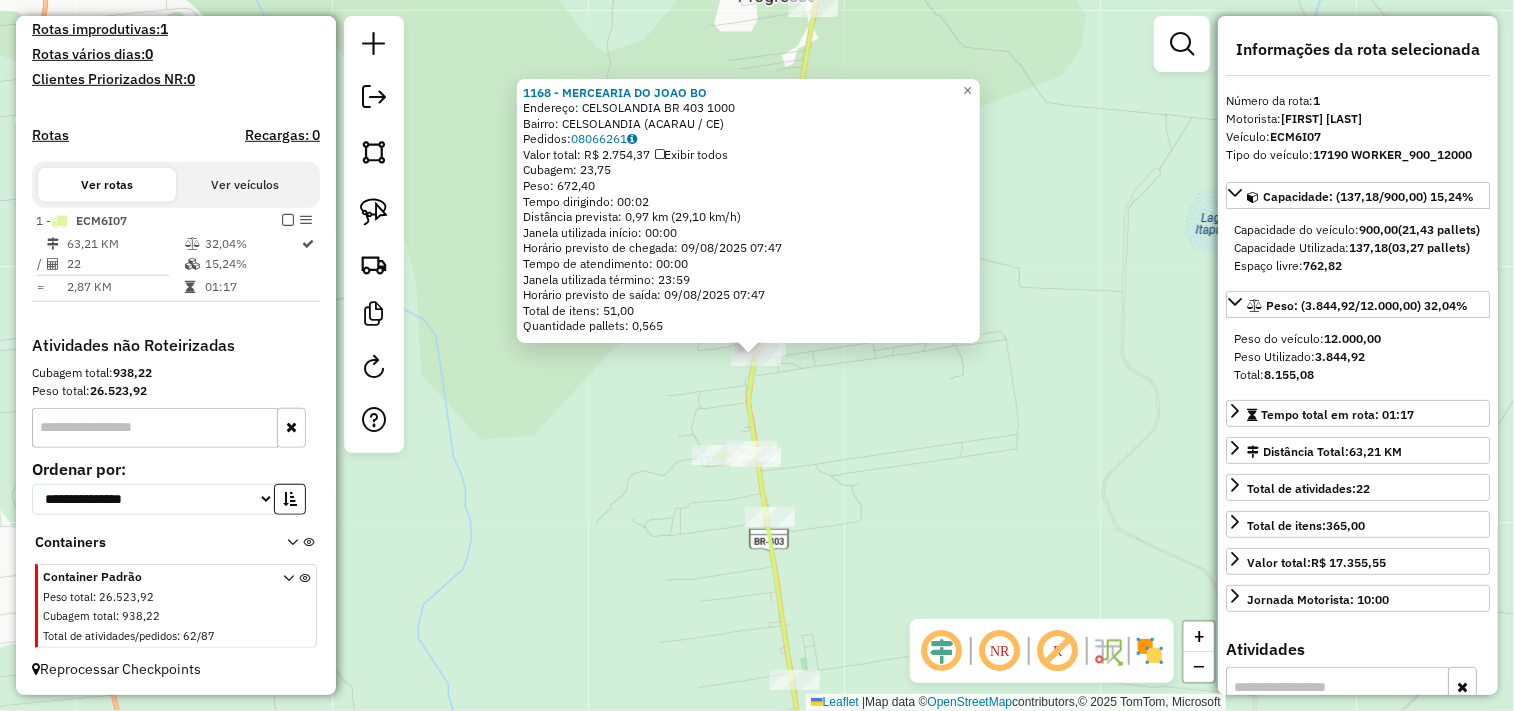 click on "1168 - MERCEARIA DO JOAO BO  Endereço:  CELSOLANDIA BR 403 1000   Bairro: CELSOLANDIA (ACARAU / CE)   Pedidos:  08066261   Valor total: R$ 2.754,37   Exibir todos   Cubagem: 23,75  Peso: 672,40  Tempo dirigindo: 00:02   Distância prevista: 0,97 km (29,10 km/h)   Janela utilizada início: 00:00   Horário previsto de chegada: 09/08/2025 07:47   Tempo de atendimento: 00:00   Janela utilizada término: 23:59   Horário previsto de saída: 09/08/2025 07:47   Total de itens: 51,00   Quantidade pallets: 0,565  × Janela de atendimento Grade de atendimento Capacidade Transportadoras Veículos Cliente Pedidos  Rotas Selecione os dias de semana para filtrar as janelas de atendimento  Seg   Ter   Qua   Qui   Sex   Sáb   Dom  Informe o período da janela de atendimento: De: Até:  Filtrar exatamente a janela do cliente  Considerar janela de atendimento padrão  Selecione os dias de semana para filtrar as grades de atendimento  Seg   Ter   Qua   Qui   Sex   Sáb   Dom   Clientes fora do dia de atendimento selecionado" 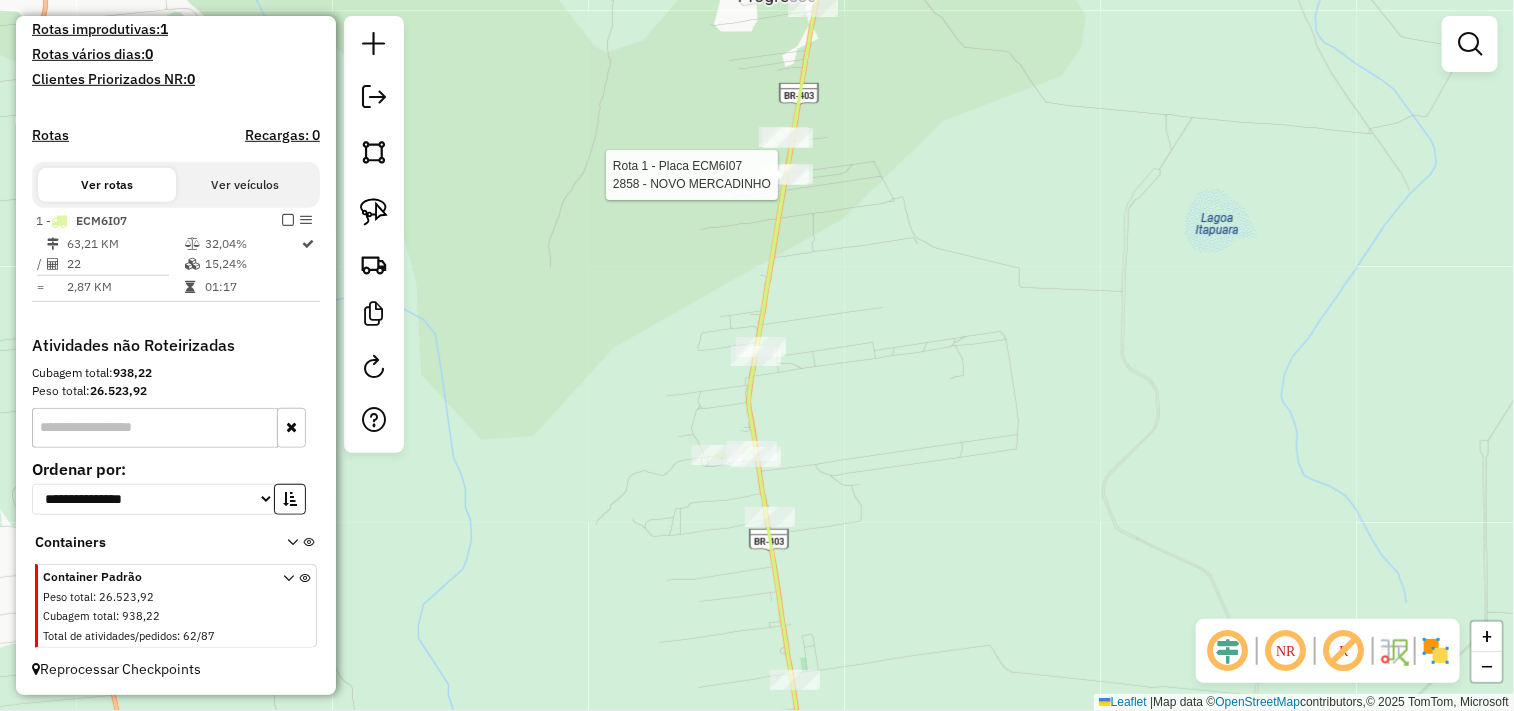 select on "**********" 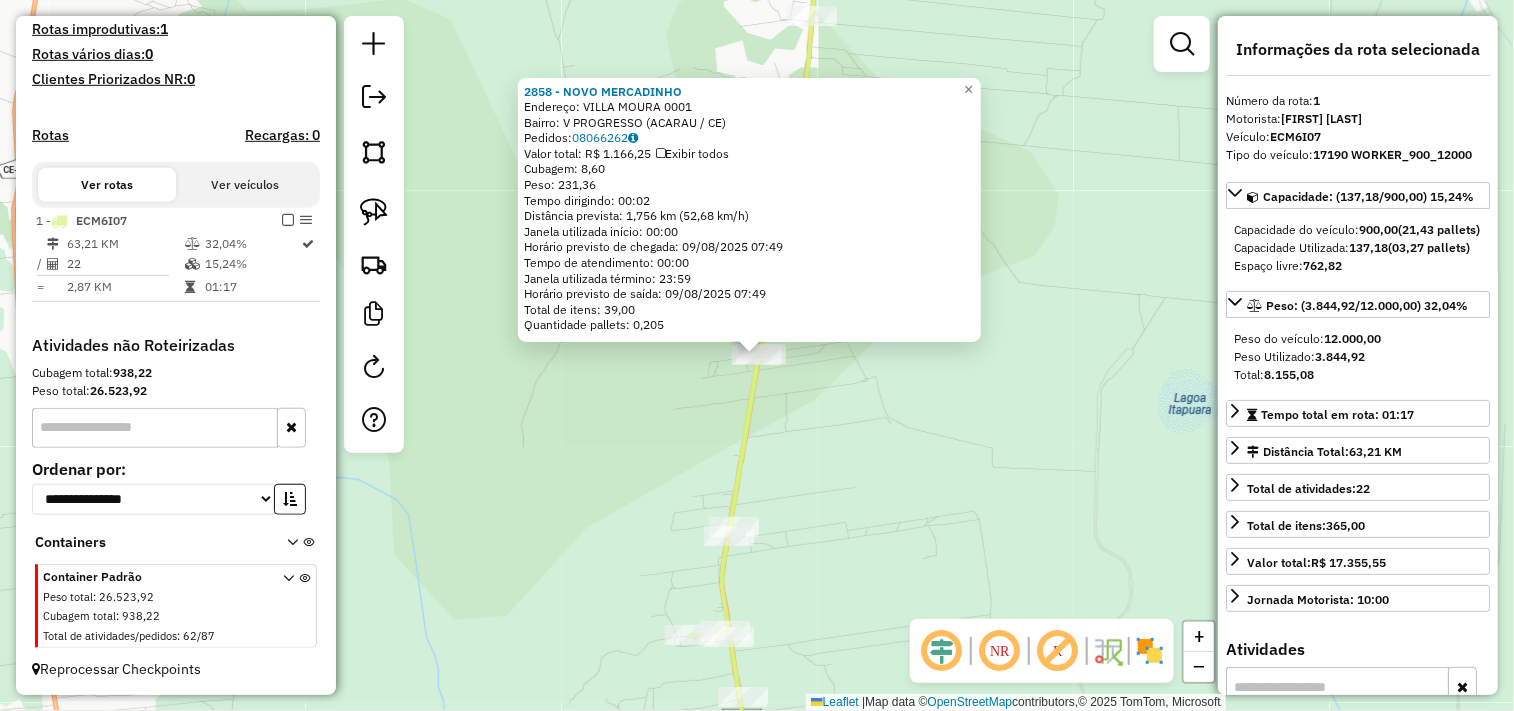 click on "2858 - NOVO MERCADINHO  Endereço:  VILLA MOURA 0001   Bairro: V PROGRESSO (ACARAU / CE)   Pedidos:  08066262   Valor total: R$ 1.166,25   Exibir todos   Cubagem: 8,60  Peso: 231,36  Tempo dirigindo: 00:02   Distância prevista: 1,756 km (52,68 km/h)   Janela utilizada início: 00:00   Horário previsto de chegada: 09/08/2025 07:49   Tempo de atendimento: 00:00   Janela utilizada término: 23:59   Horário previsto de saída: 09/08/2025 07:49   Total de itens: 39,00   Quantidade pallets: 0,205  × Janela de atendimento Grade de atendimento Capacidade Transportadoras Veículos Cliente Pedidos  Rotas Selecione os dias de semana para filtrar as janelas de atendimento  Seg   Ter   Qua   Qui   Sex   Sáb   Dom  Informe o período da janela de atendimento: De: Até:  Filtrar exatamente a janela do cliente  Considerar janela de atendimento padrão  Selecione os dias de semana para filtrar as grades de atendimento  Seg   Ter   Qua   Qui   Sex   Sáb   Dom   Considerar clientes sem dia de atendimento cadastrado  De:" 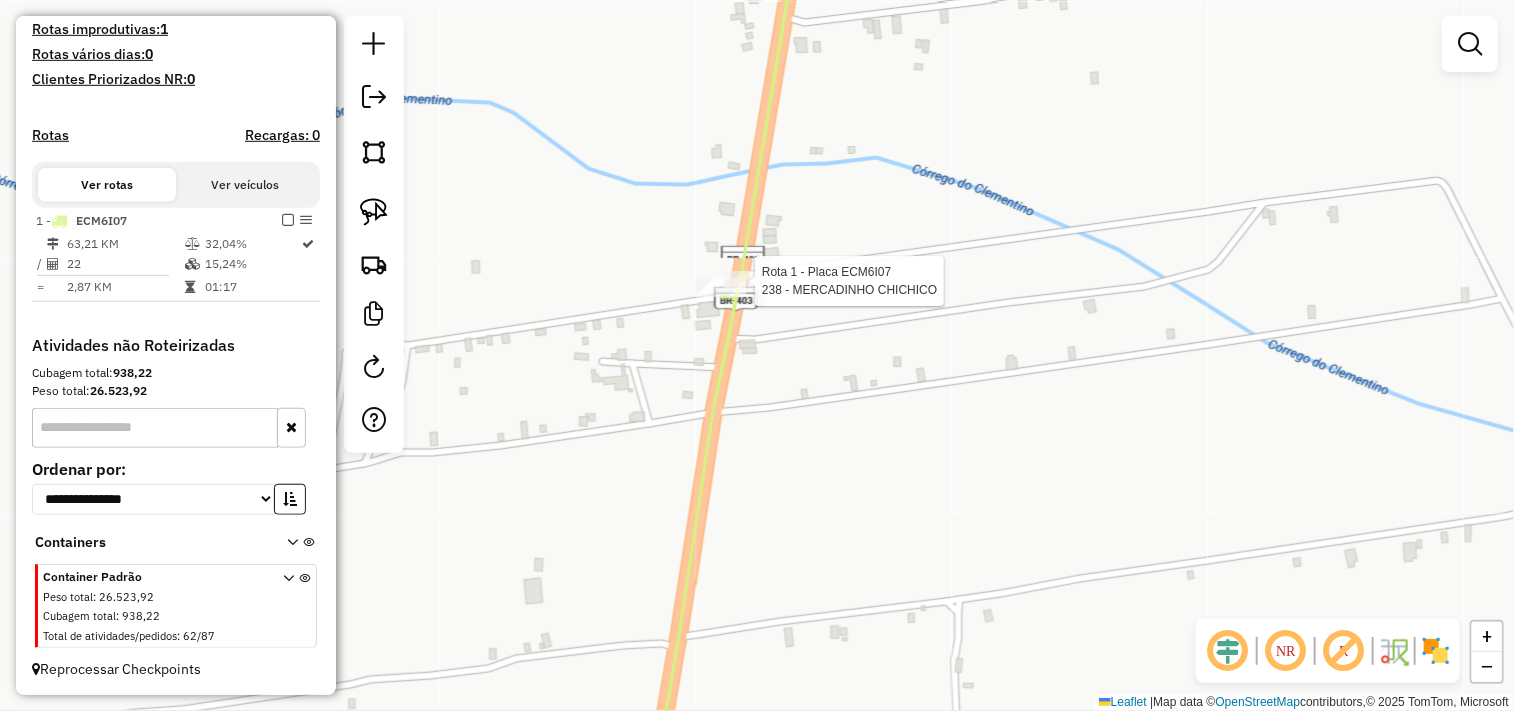 select on "**********" 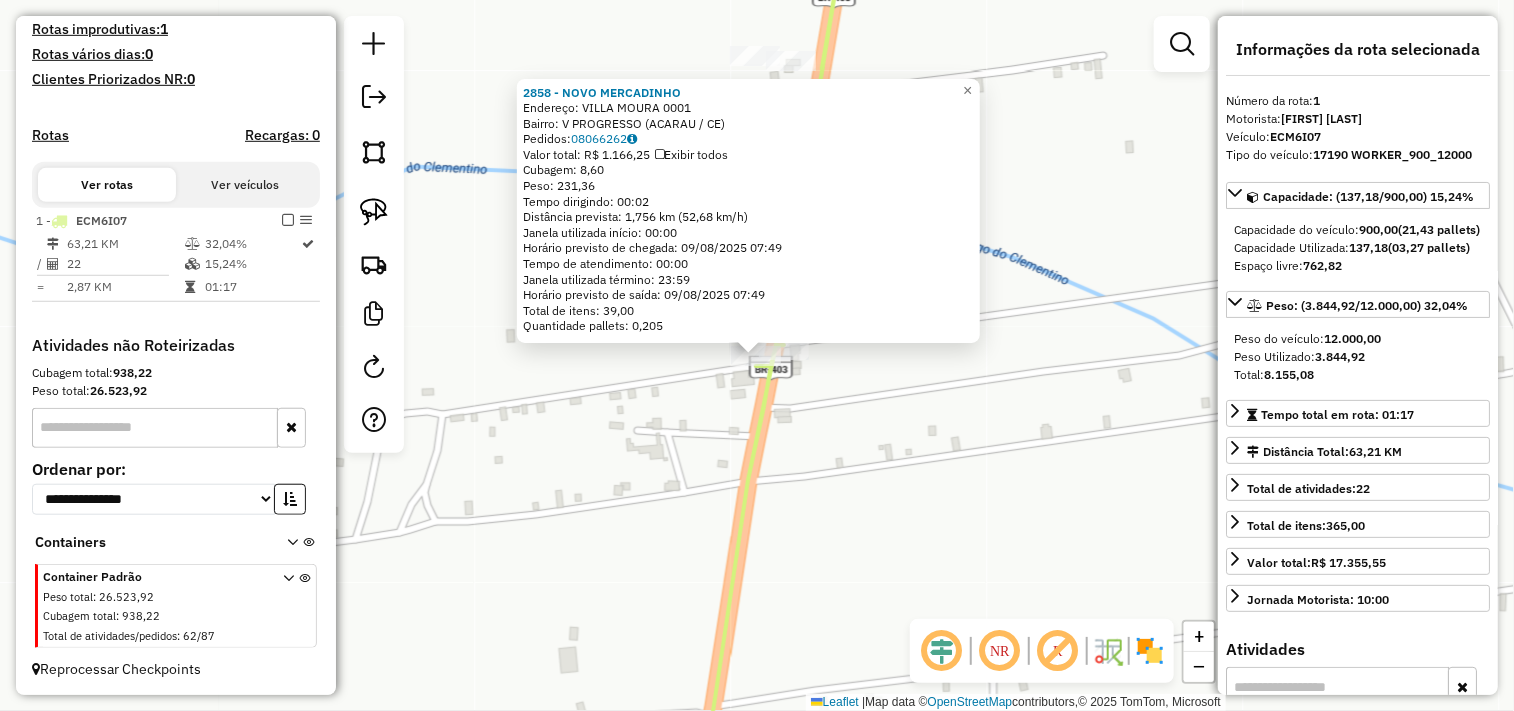 click on "2858 - NOVO MERCADINHO  Endereço:  VILLA MOURA 0001   Bairro: V PROGRESSO (ACARAU / CE)   Pedidos:  08066262   Valor total: R$ 1.166,25   Exibir todos   Cubagem: 8,60  Peso: 231,36  Tempo dirigindo: 00:02   Distância prevista: 1,756 km (52,68 km/h)   Janela utilizada início: 00:00   Horário previsto de chegada: 09/08/2025 07:49   Tempo de atendimento: 00:00   Janela utilizada término: 23:59   Horário previsto de saída: 09/08/2025 07:49   Total de itens: 39,00   Quantidade pallets: 0,205  × Janela de atendimento Grade de atendimento Capacidade Transportadoras Veículos Cliente Pedidos  Rotas Selecione os dias de semana para filtrar as janelas de atendimento  Seg   Ter   Qua   Qui   Sex   Sáb   Dom  Informe o período da janela de atendimento: De: Até:  Filtrar exatamente a janela do cliente  Considerar janela de atendimento padrão  Selecione os dias de semana para filtrar as grades de atendimento  Seg   Ter   Qua   Qui   Sex   Sáb   Dom   Considerar clientes sem dia de atendimento cadastrado  De:" 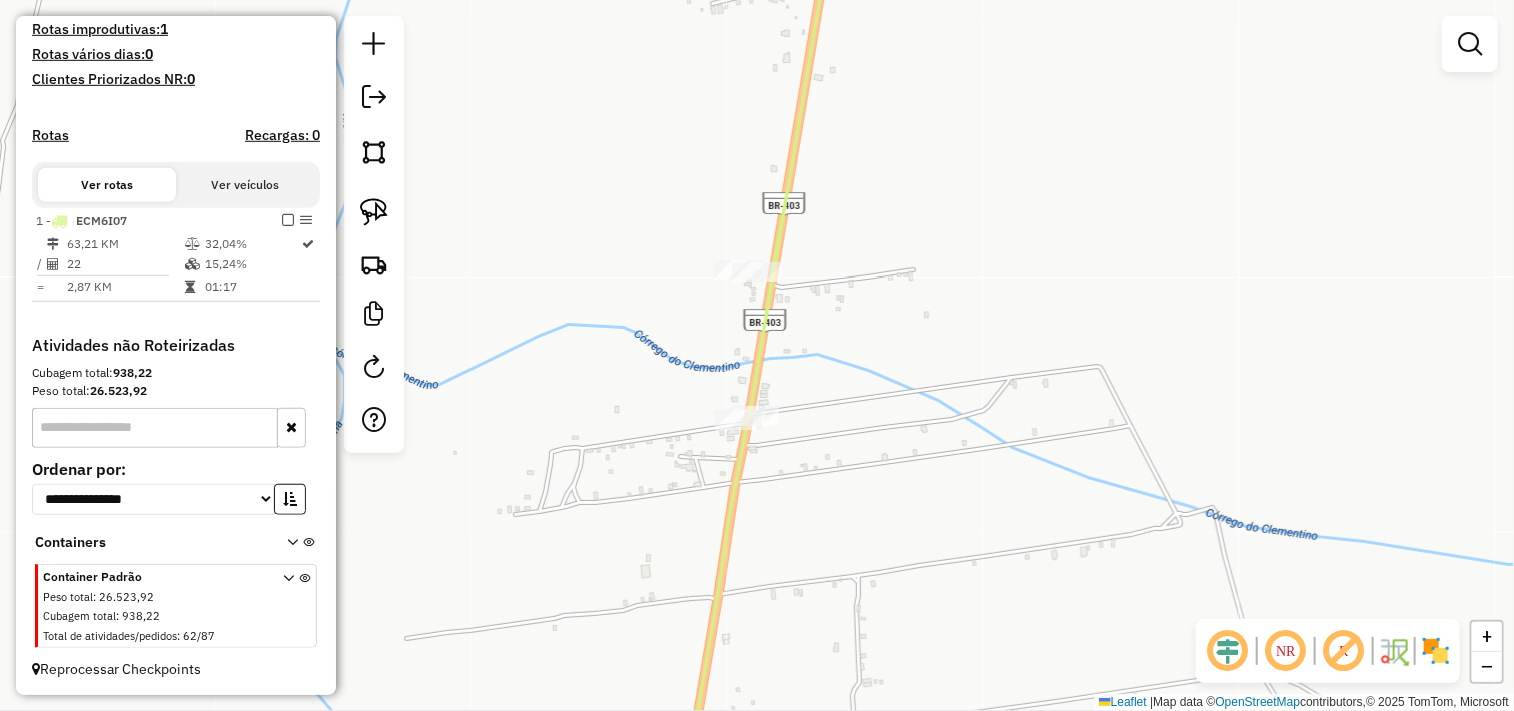 click on "Janela de atendimento Grade de atendimento Capacidade Transportadoras Veículos Cliente Pedidos  Rotas Selecione os dias de semana para filtrar as janelas de atendimento  Seg   Ter   Qua   Qui   Sex   Sáb   Dom  Informe o período da janela de atendimento: De: Até:  Filtrar exatamente a janela do cliente  Considerar janela de atendimento padrão  Selecione os dias de semana para filtrar as grades de atendimento  Seg   Ter   Qua   Qui   Sex   Sáb   Dom   Considerar clientes sem dia de atendimento cadastrado  Clientes fora do dia de atendimento selecionado Filtrar as atividades entre os valores definidos abaixo:  Peso mínimo:   Peso máximo:   Cubagem mínima:   Cubagem máxima:   De:   Até:  Filtrar as atividades entre o tempo de atendimento definido abaixo:  De:   Até:   Considerar capacidade total dos clientes não roteirizados Transportadora: Selecione um ou mais itens Tipo de veículo: Selecione um ou mais itens Veículo: Selecione um ou mais itens Motorista: Selecione um ou mais itens Nome: Rótulo:" 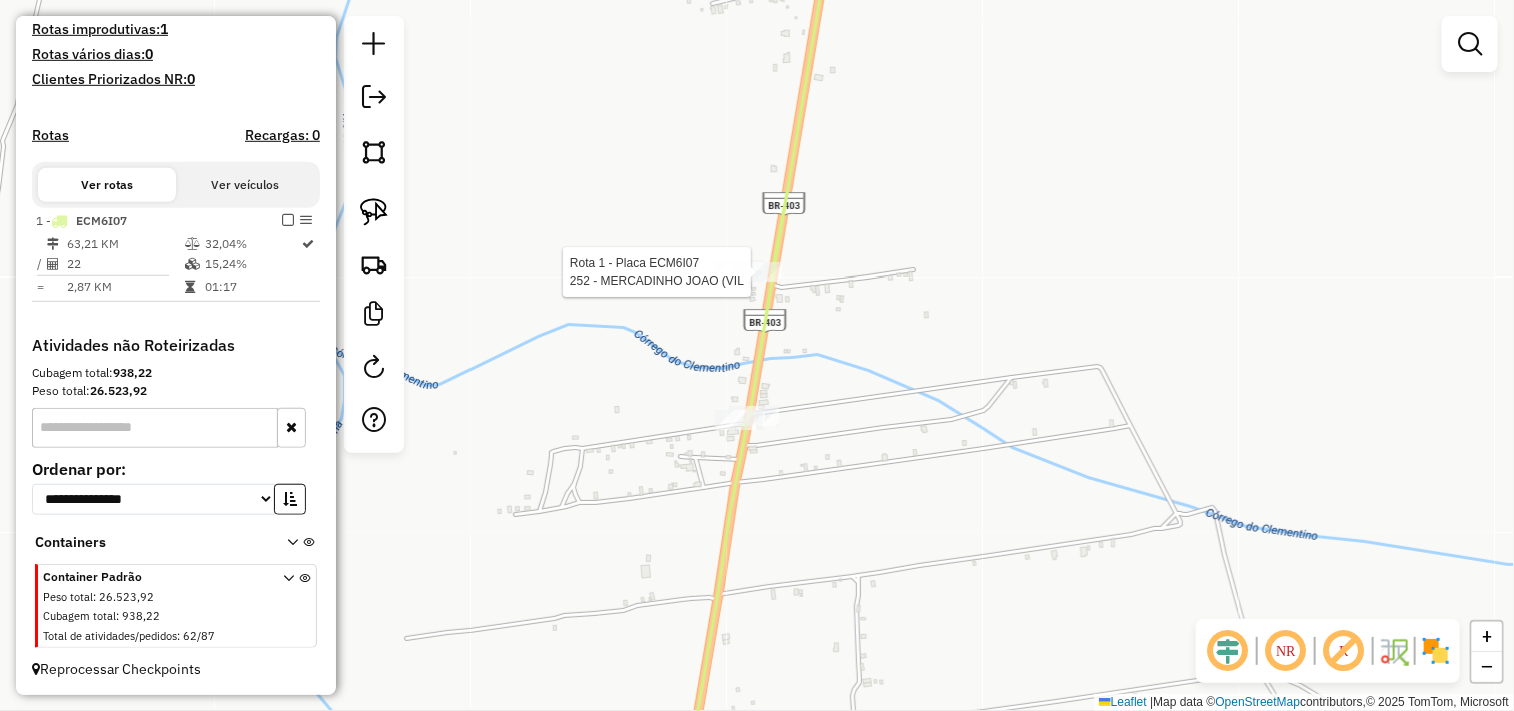 click 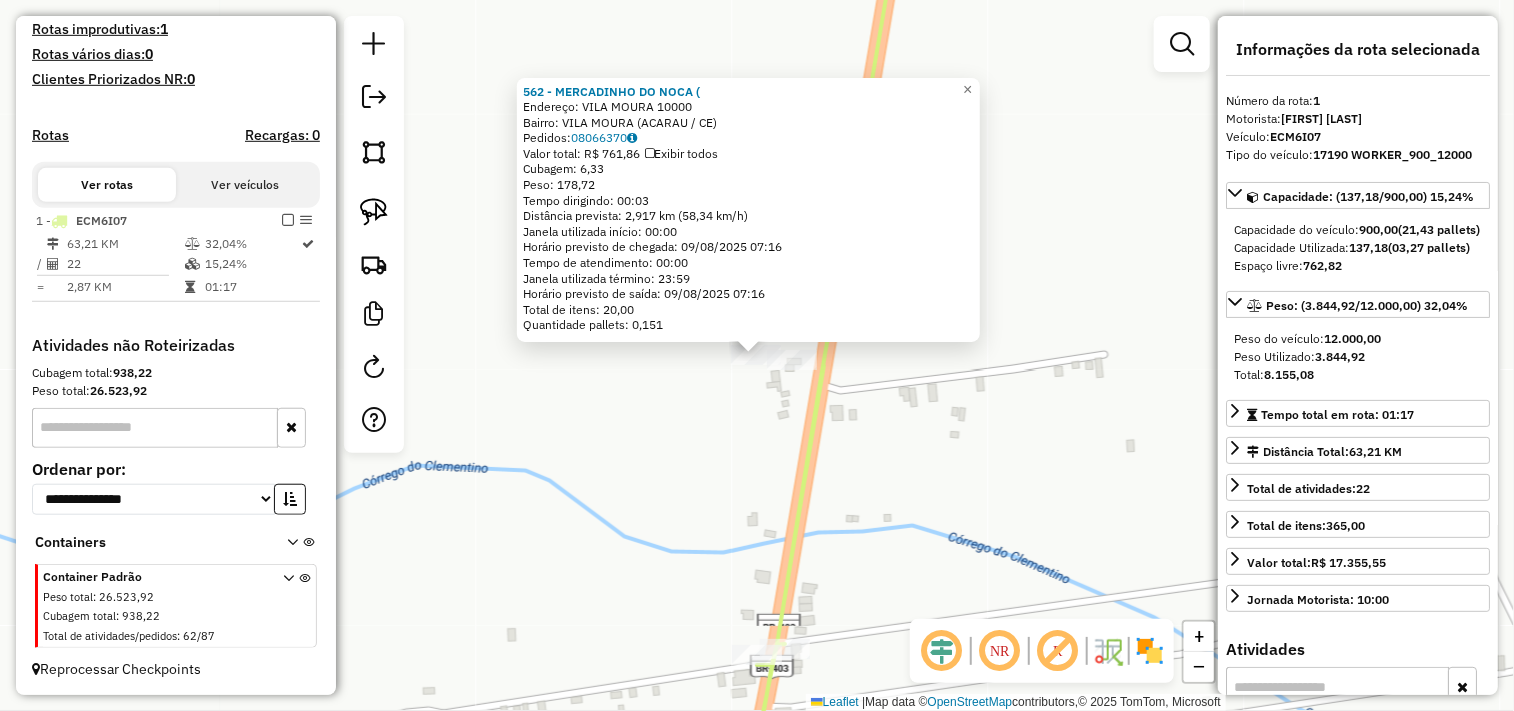 click on "Rota 1 - Placa ECM6I07  562 - MERCADINHO DO NOCA ( 562 - MERCADINHO DO NOCA (  Endereço:  VILA MOURA 10000   Bairro: VILA MOURA (ACARAU / CE)   Pedidos:  08066370   Valor total: R$ 761,86   Exibir todos   Cubagem: 6,33  Peso: 178,72  Tempo dirigindo: 00:03   Distância prevista: 2,917 km (58,34 km/h)   Janela utilizada início: 00:00   Horário previsto de chegada: 09/08/2025 07:16   Tempo de atendimento: 00:00   Janela utilizada término: 23:59   Horário previsto de saída: 09/08/2025 07:16   Total de itens: 20,00   Quantidade pallets: 0,151  × Janela de atendimento Grade de atendimento Capacidade Transportadoras Veículos Cliente Pedidos  Rotas Selecione os dias de semana para filtrar as janelas de atendimento  Seg   Ter   Qua   Qui   Sex   Sáb   Dom  Informe o período da janela de atendimento: De: Até:  Filtrar exatamente a janela do cliente  Considerar janela de atendimento padrão  Selecione os dias de semana para filtrar as grades de atendimento  Seg   Ter   Qua   Qui   Sex   Sáb   Dom   De:  De:" 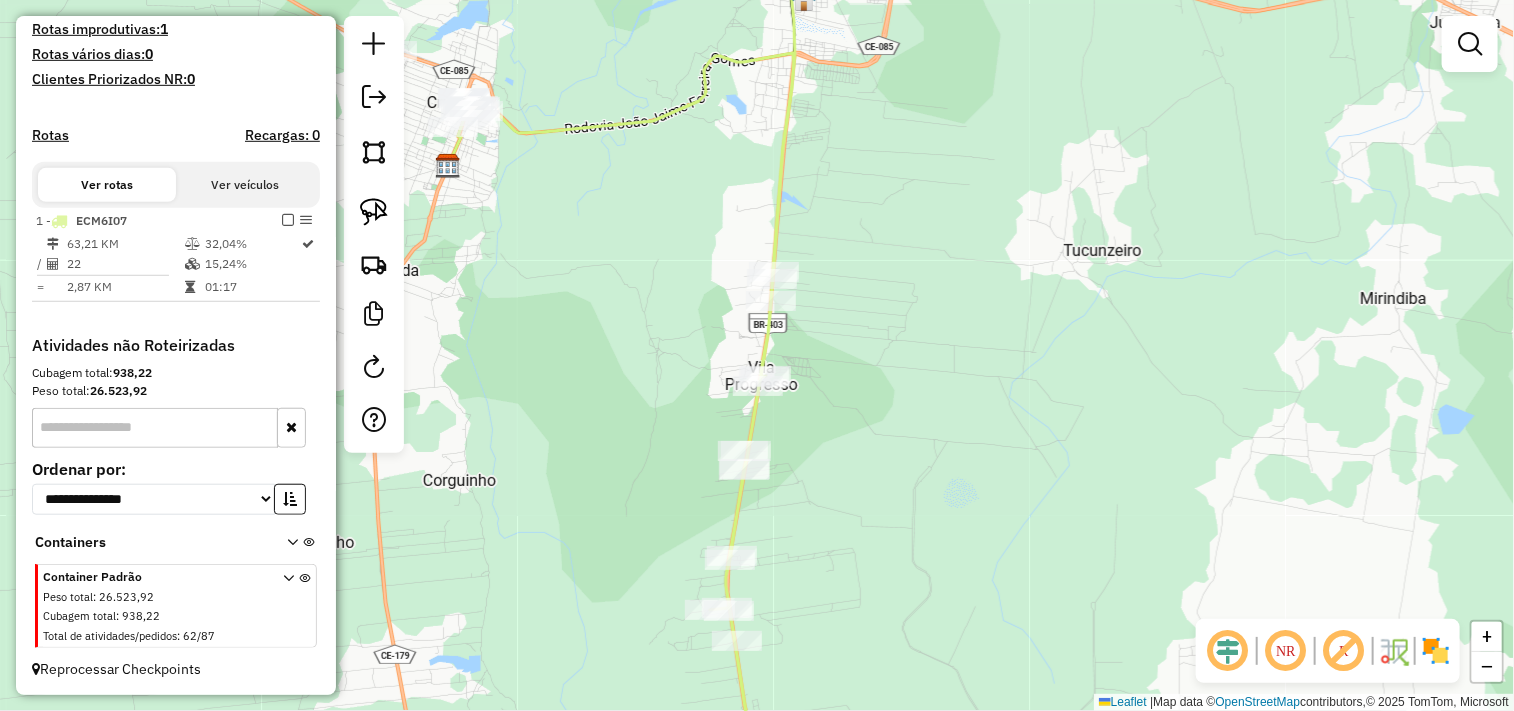 click at bounding box center (1470, 44) 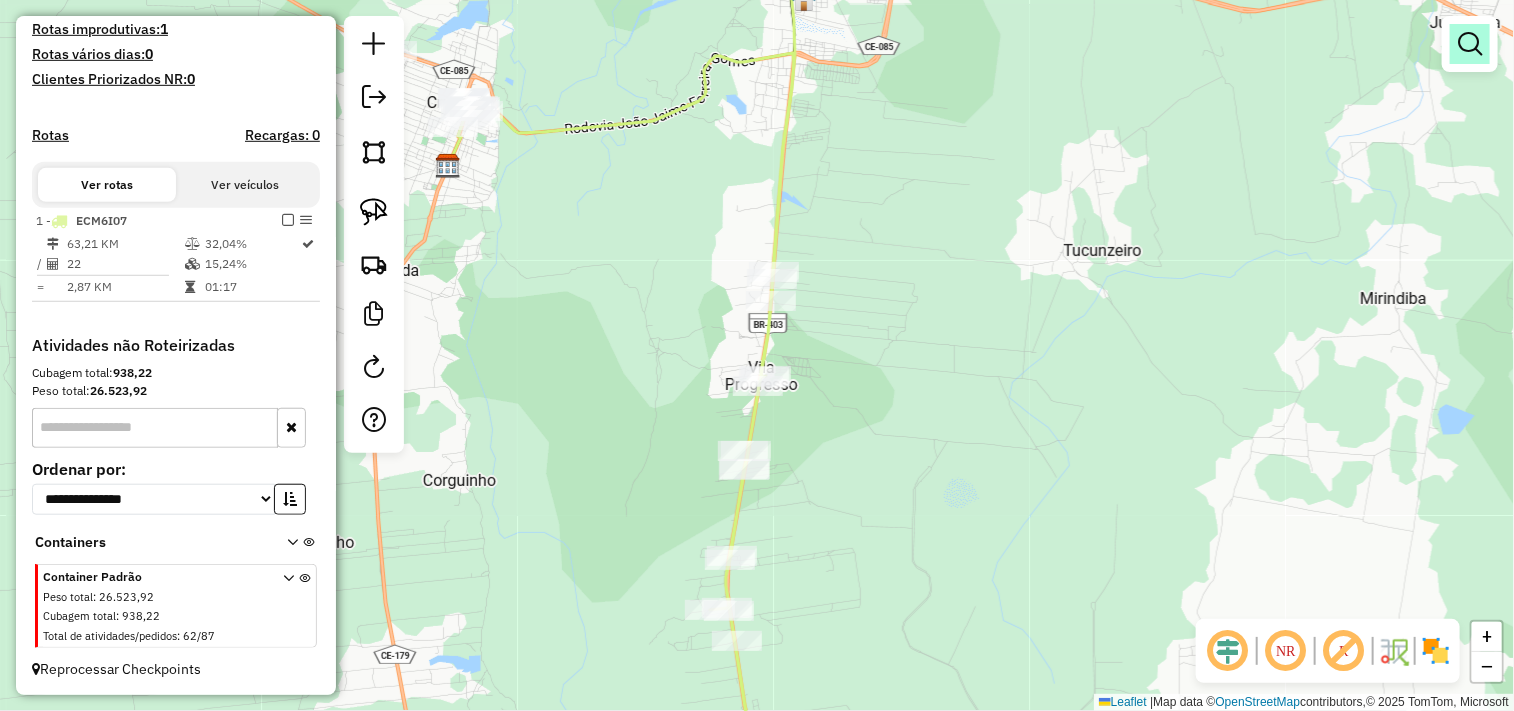 click at bounding box center (1470, 44) 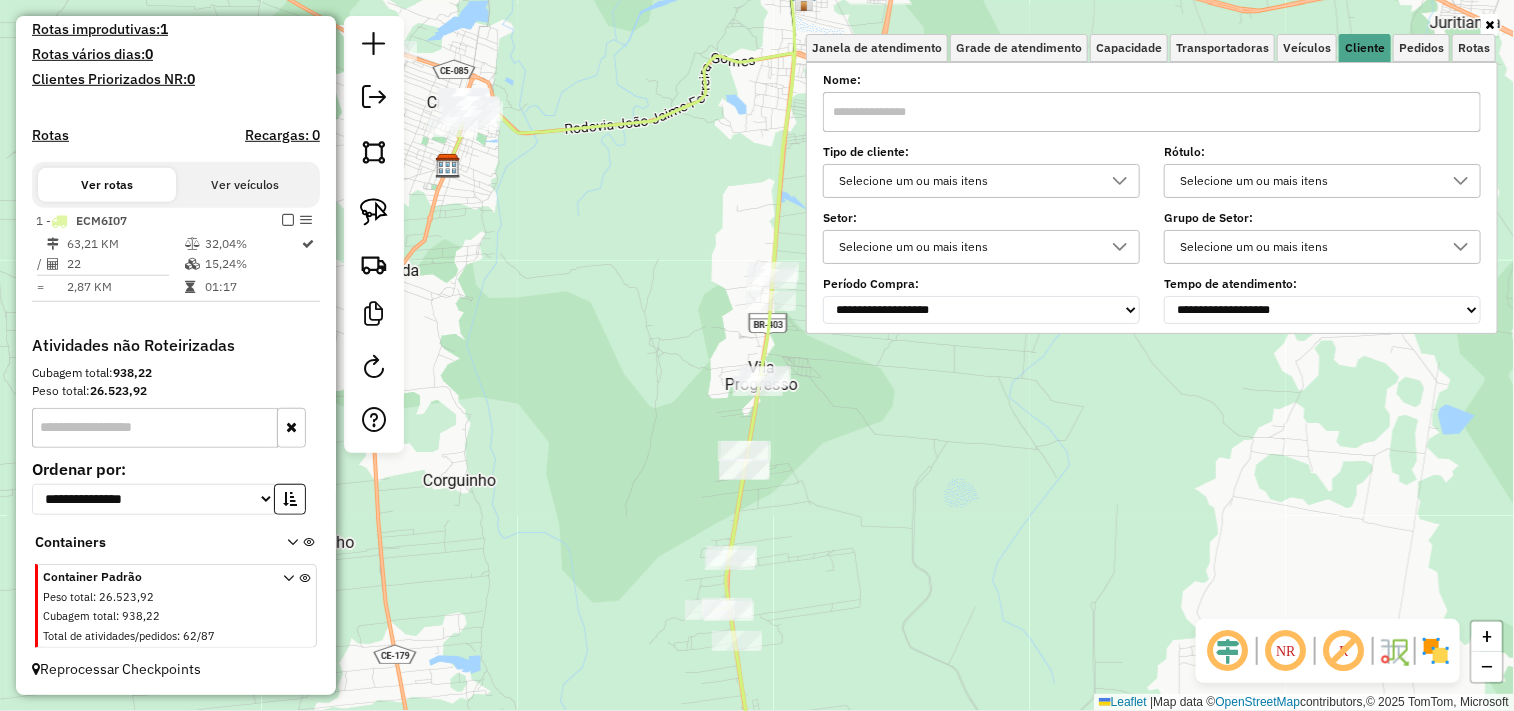 click at bounding box center [1152, 112] 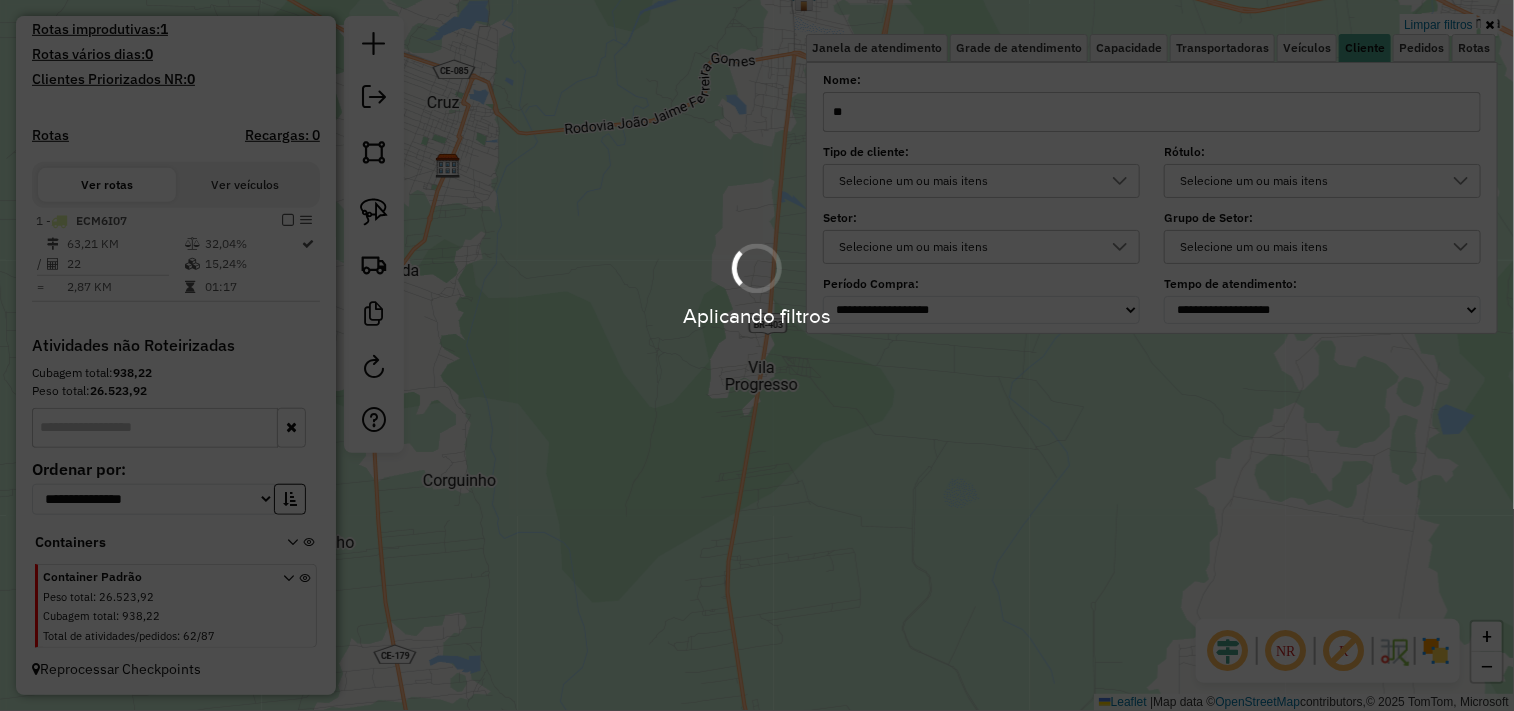 type on "*" 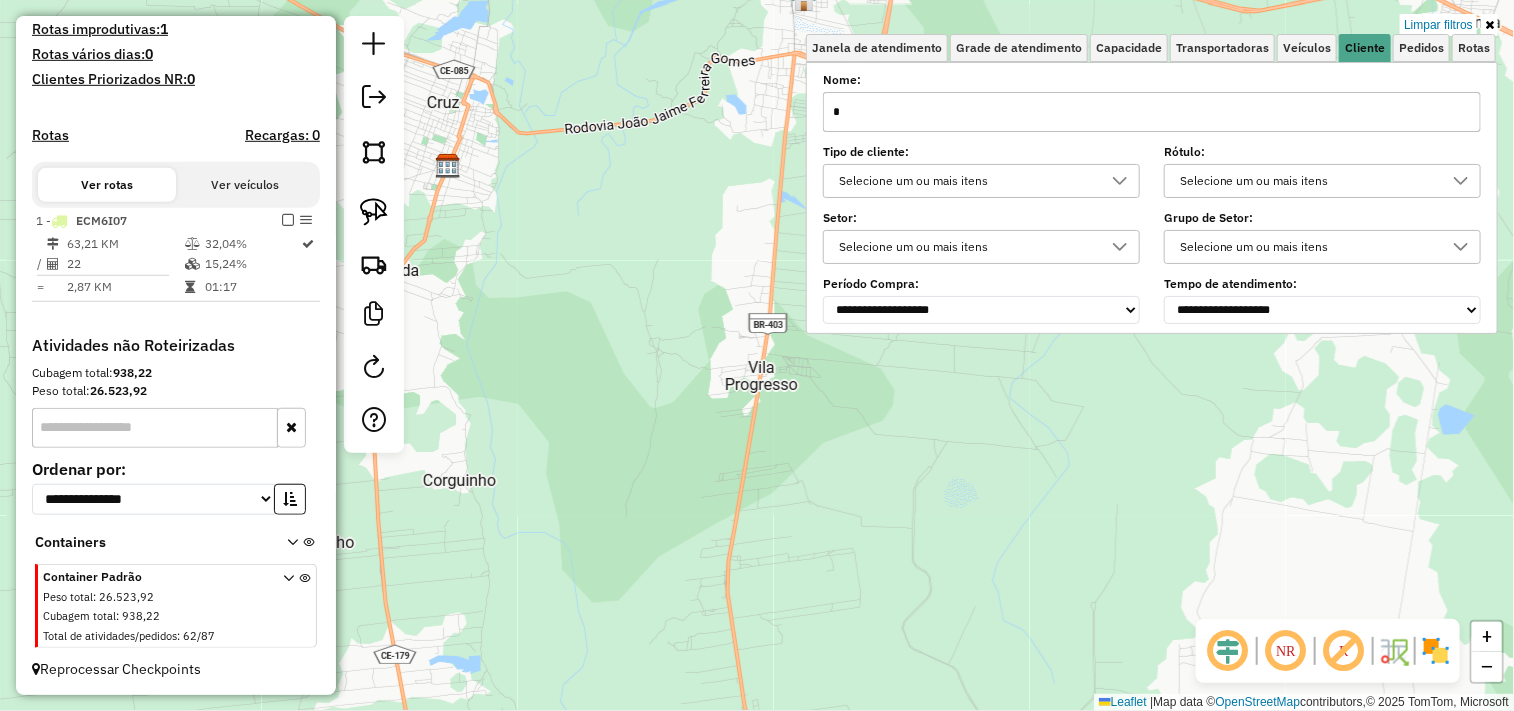 type 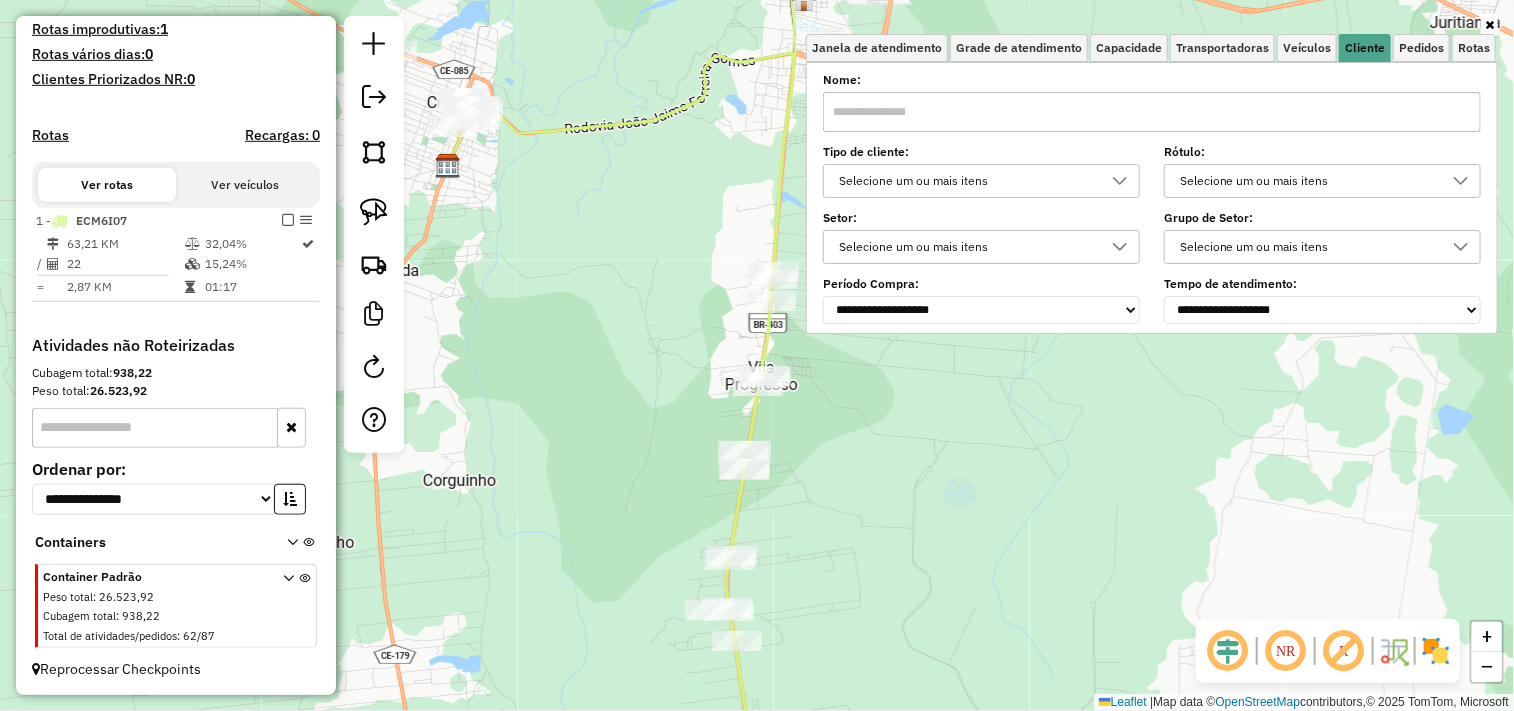click on "Janela de atendimento Grade de atendimento Capacidade Transportadoras Veículos Cliente Pedidos  Rotas Selecione os dias de semana para filtrar as janelas de atendimento  Seg   Ter   Qua   Qui   Sex   Sáb   Dom  Informe o período da janela de atendimento: De: Até:  Filtrar exatamente a janela do cliente  Considerar janela de atendimento padrão  Selecione os dias de semana para filtrar as grades de atendimento  Seg   Ter   Qua   Qui   Sex   Sáb   Dom   Considerar clientes sem dia de atendimento cadastrado  Clientes fora do dia de atendimento selecionado Filtrar as atividades entre os valores definidos abaixo:  Peso mínimo:   Peso máximo:   Cubagem mínima:   Cubagem máxima:   De:   Até:  Filtrar as atividades entre o tempo de atendimento definido abaixo:  De:   Até:   Considerar capacidade total dos clientes não roteirizados Transportadora: Selecione um ou mais itens Tipo de veículo: Selecione um ou mais itens Veículo: Selecione um ou mais itens Motorista: Selecione um ou mais itens Nome: Rótulo:" 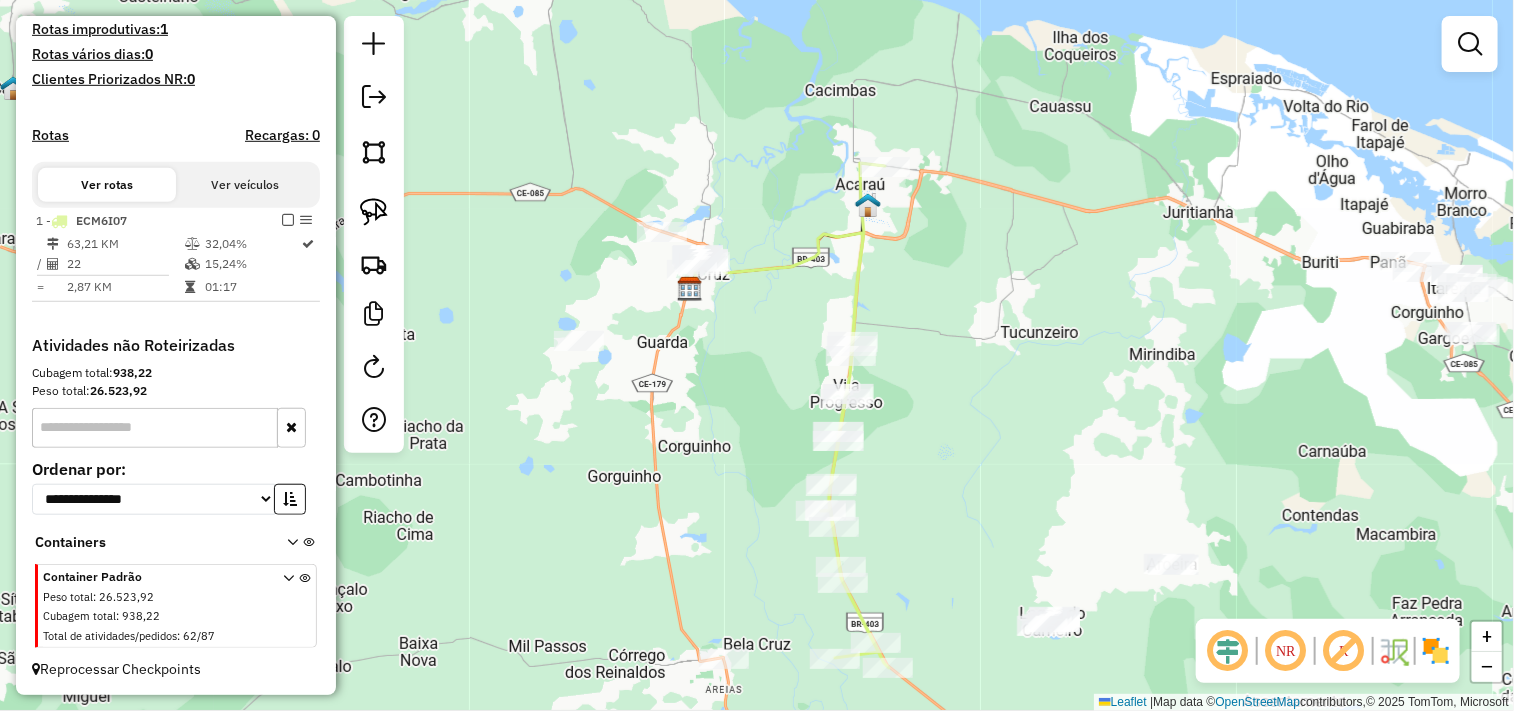 drag, startPoint x: 962, startPoint y: 556, endPoint x: 965, endPoint y: 516, distance: 40.112343 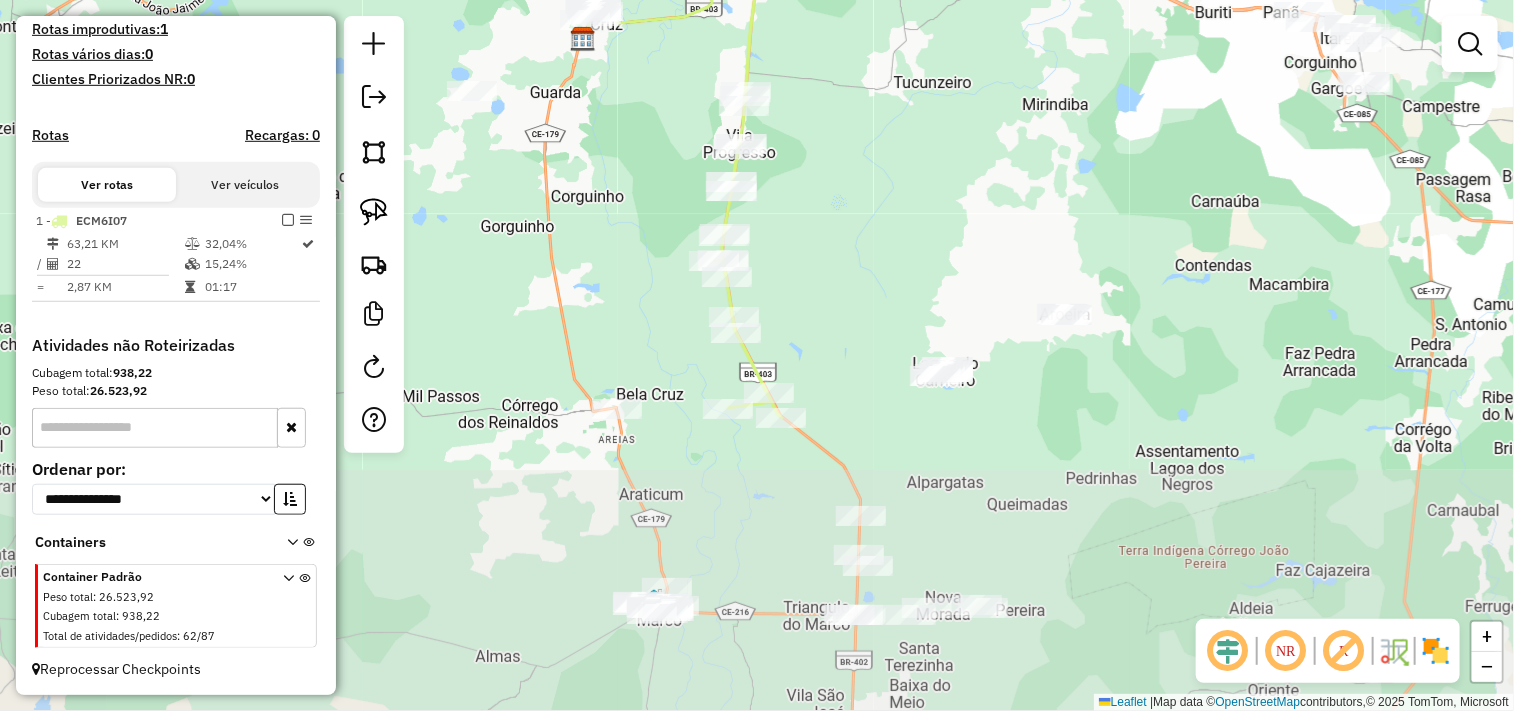 drag, startPoint x: 943, startPoint y: 442, endPoint x: 853, endPoint y: 253, distance: 209.33466 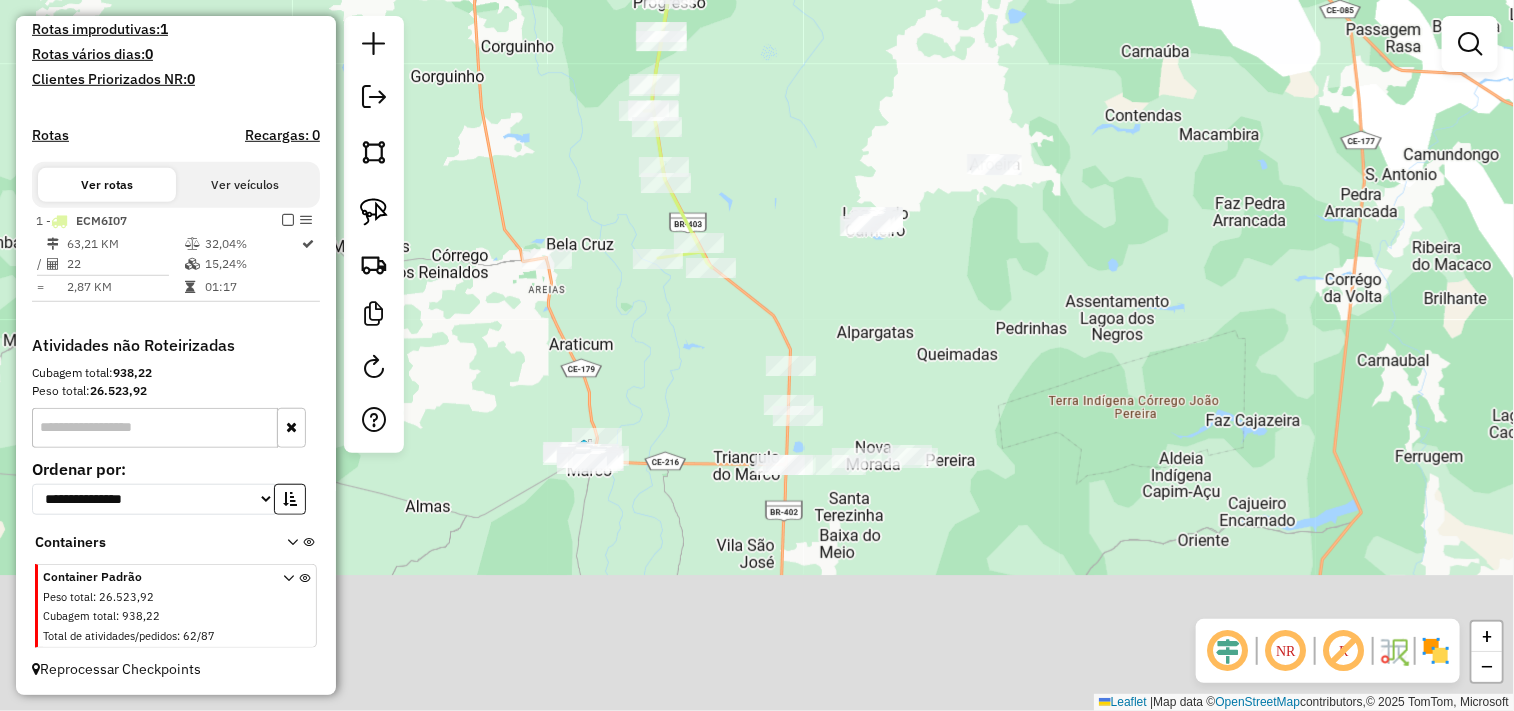 drag, startPoint x: 934, startPoint y: 526, endPoint x: 854, endPoint y: 376, distance: 170 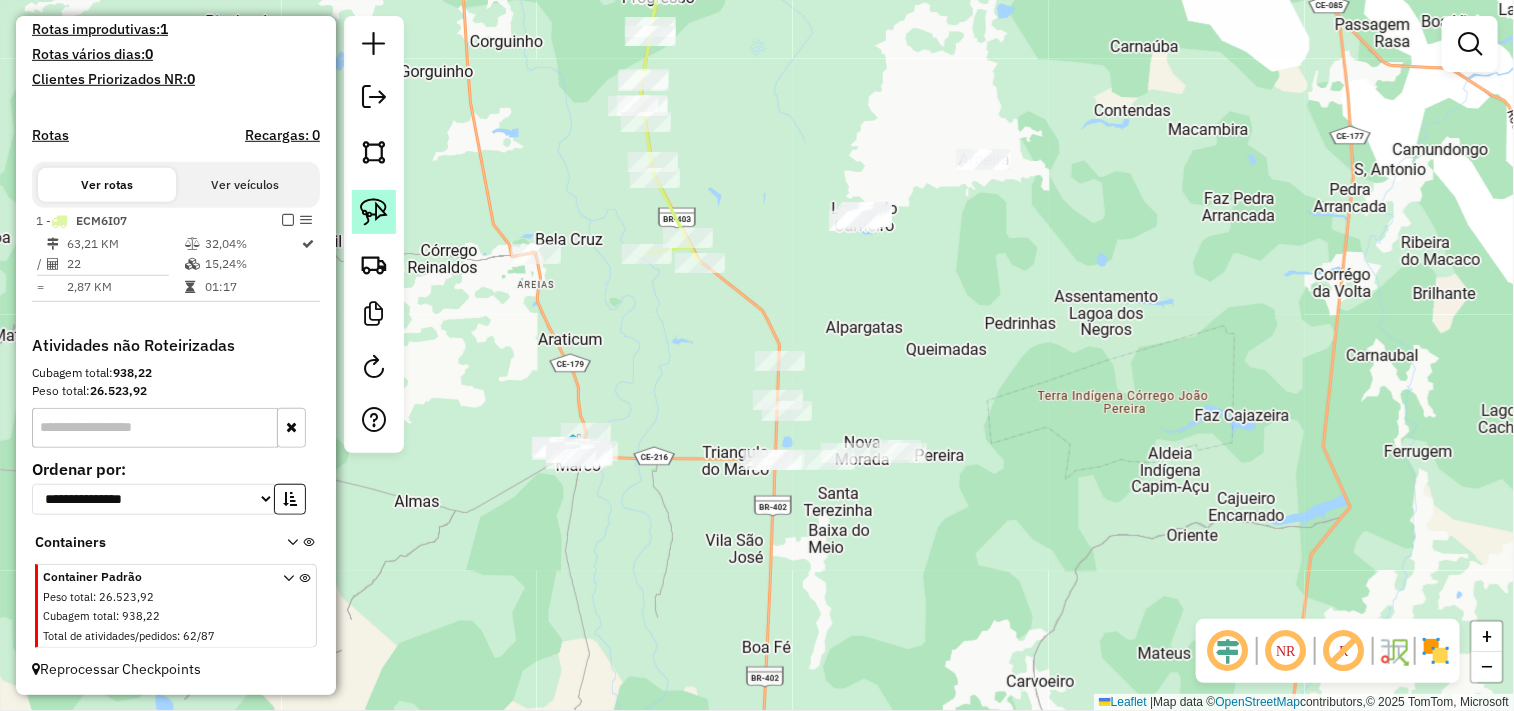 click 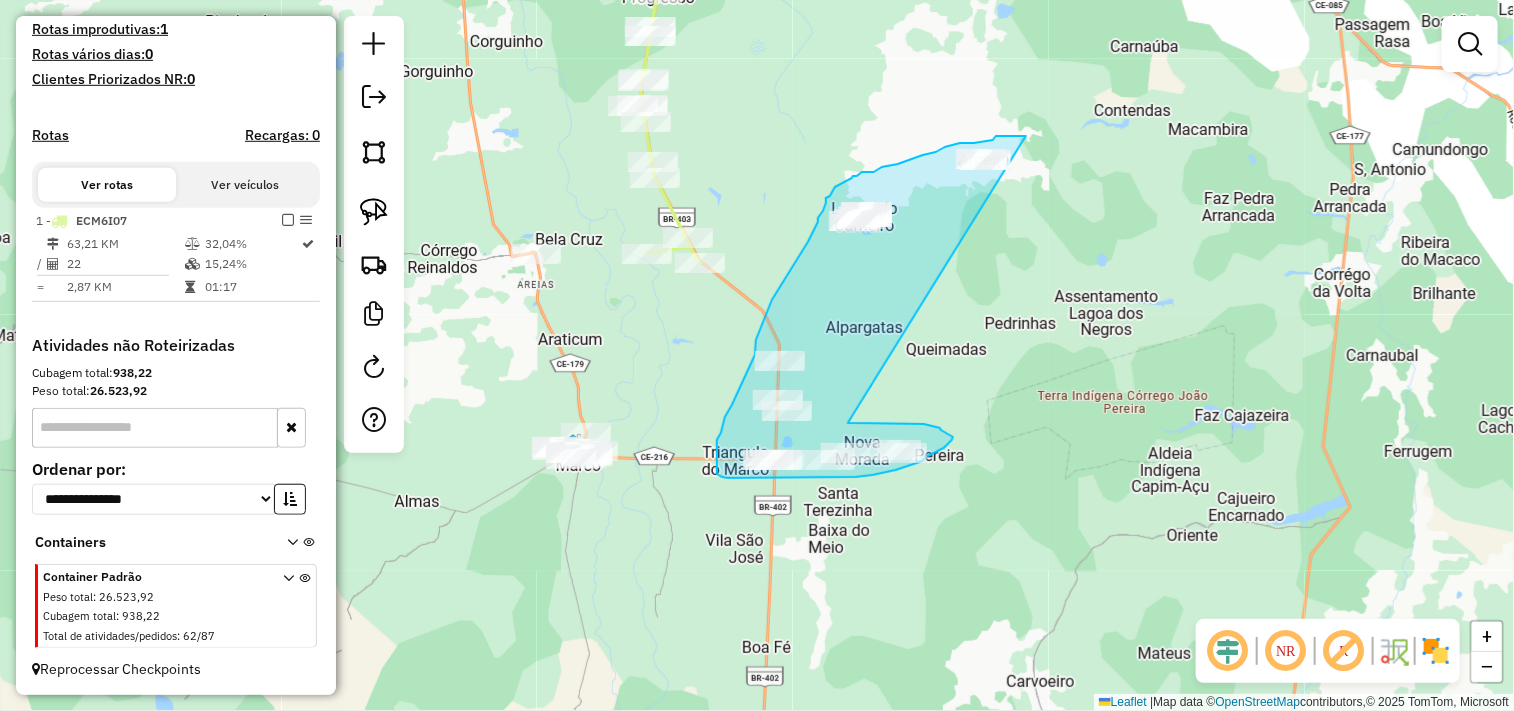 drag, startPoint x: 901, startPoint y: 424, endPoint x: 1026, endPoint y: 136, distance: 313.957 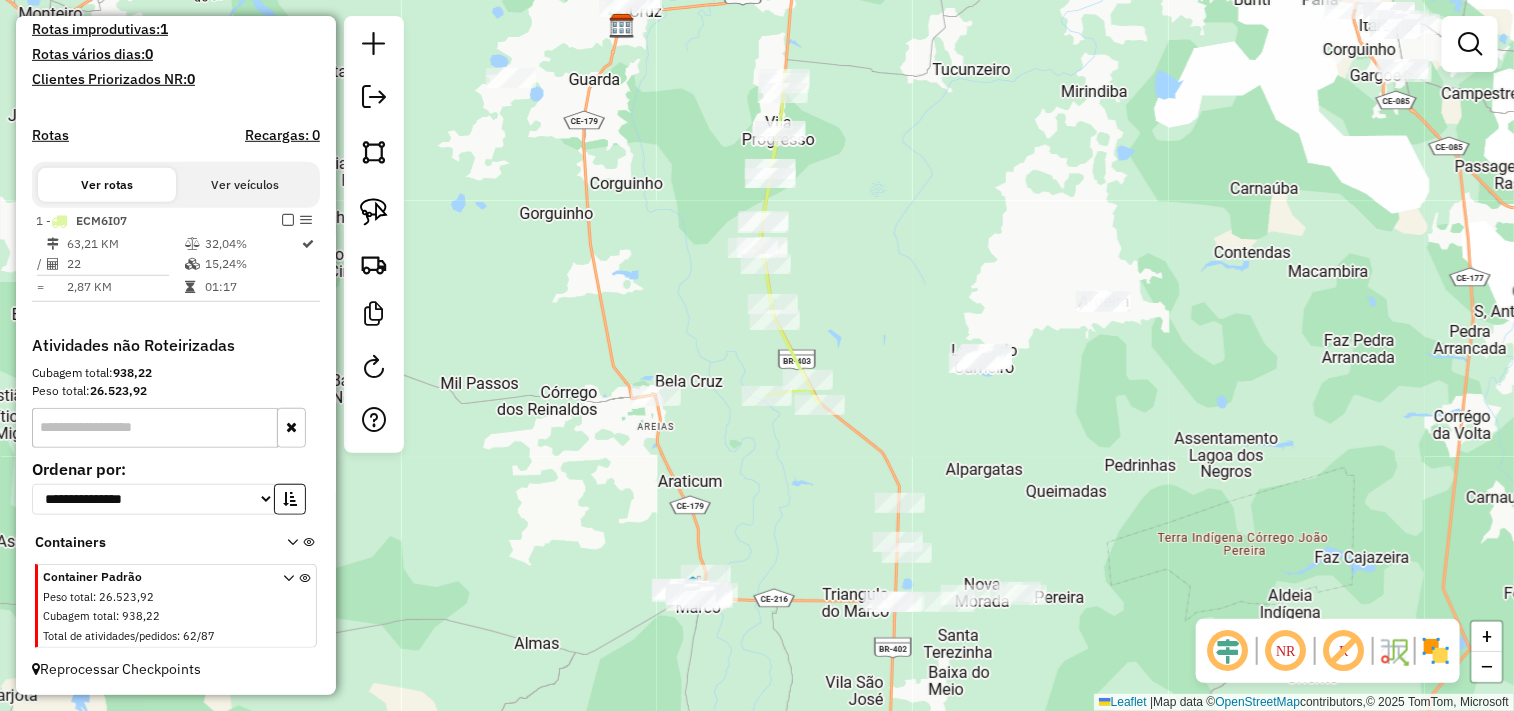 click on "Janela de atendimento Grade de atendimento Capacidade Transportadoras Veículos Cliente Pedidos  Rotas Selecione os dias de semana para filtrar as janelas de atendimento  Seg   Ter   Qua   Qui   Sex   Sáb   Dom  Informe o período da janela de atendimento: De: Até:  Filtrar exatamente a janela do cliente  Considerar janela de atendimento padrão  Selecione os dias de semana para filtrar as grades de atendimento  Seg   Ter   Qua   Qui   Sex   Sáb   Dom   Considerar clientes sem dia de atendimento cadastrado  Clientes fora do dia de atendimento selecionado Filtrar as atividades entre os valores definidos abaixo:  Peso mínimo:   Peso máximo:   Cubagem mínima:   Cubagem máxima:   De:   Até:  Filtrar as atividades entre o tempo de atendimento definido abaixo:  De:   Até:   Considerar capacidade total dos clientes não roteirizados Transportadora: Selecione um ou mais itens Tipo de veículo: Selecione um ou mais itens Veículo: Selecione um ou mais itens Motorista: Selecione um ou mais itens Nome: Rótulo:" 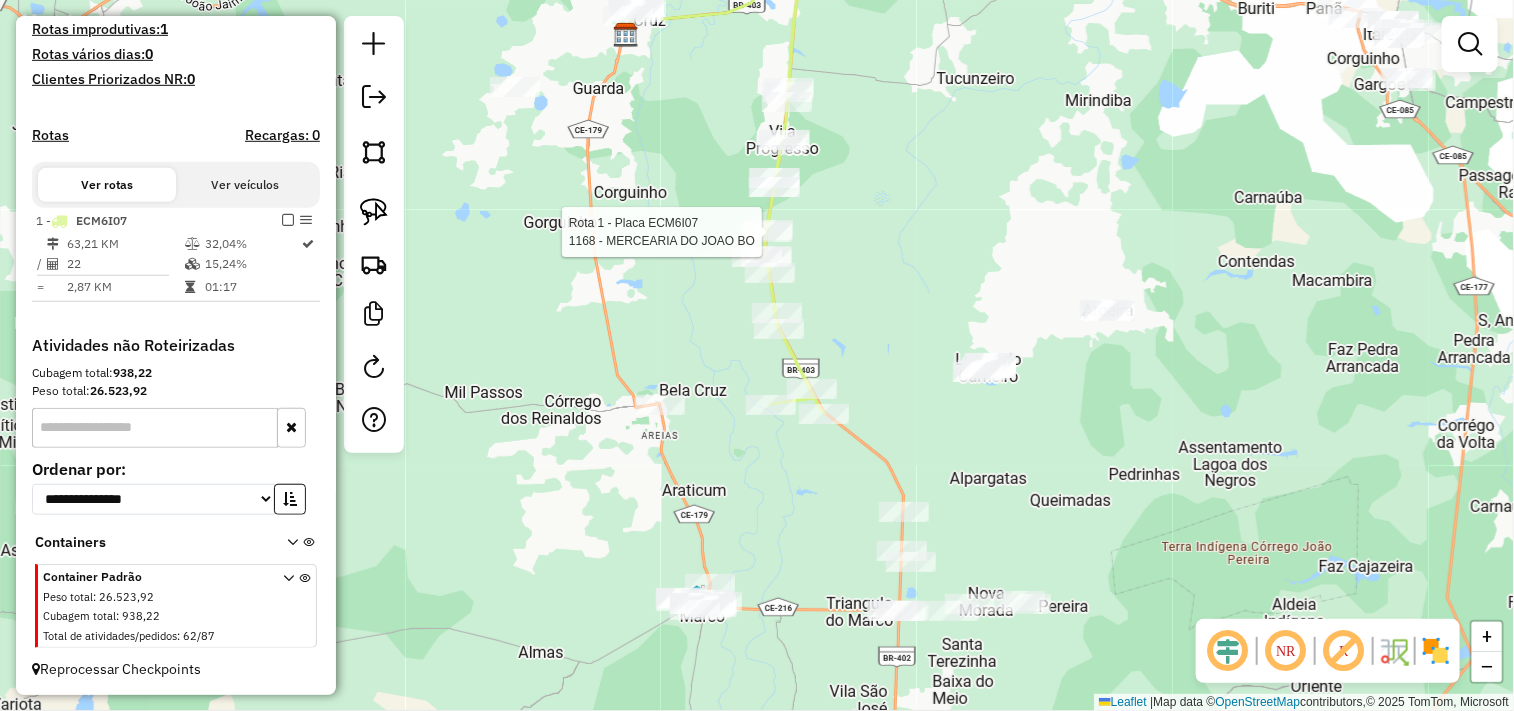select on "**********" 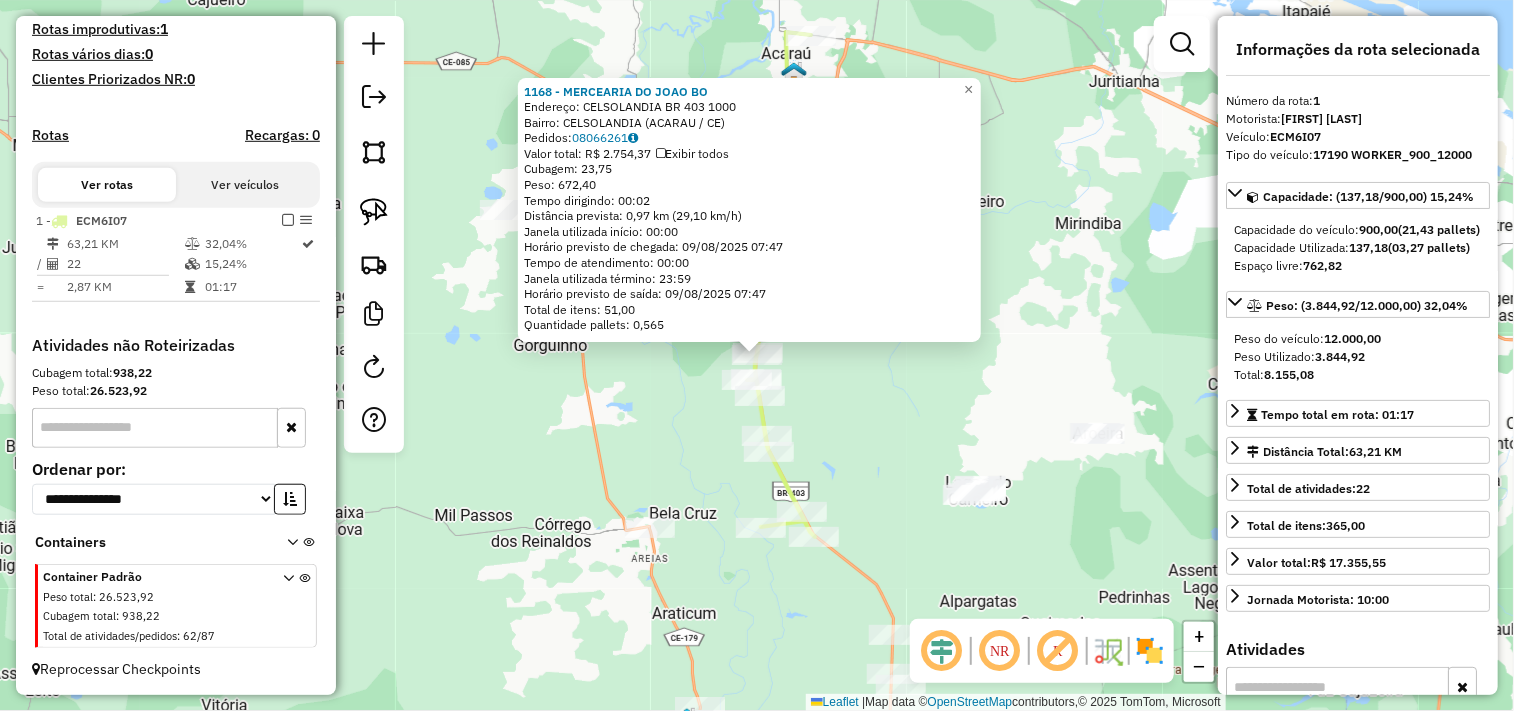 click on "1168 - MERCEARIA DO JOAO BO  Endereço:  CELSOLANDIA BR 403 1000   Bairro: CELSOLANDIA (ACARAU / CE)   Pedidos:  08066261   Valor total: R$ 2.754,37   Exibir todos   Cubagem: 23,75  Peso: 672,40  Tempo dirigindo: 00:02   Distância prevista: 0,97 km (29,10 km/h)   Janela utilizada início: 00:00   Horário previsto de chegada: 09/08/2025 07:47   Tempo de atendimento: 00:00   Janela utilizada término: 23:59   Horário previsto de saída: 09/08/2025 07:47   Total de itens: 51,00   Quantidade pallets: 0,565  × Janela de atendimento Grade de atendimento Capacidade Transportadoras Veículos Cliente Pedidos  Rotas Selecione os dias de semana para filtrar as janelas de atendimento  Seg   Ter   Qua   Qui   Sex   Sáb   Dom  Informe o período da janela de atendimento: De: Até:  Filtrar exatamente a janela do cliente  Considerar janela de atendimento padrão  Selecione os dias de semana para filtrar as grades de atendimento  Seg   Ter   Qua   Qui   Sex   Sáb   Dom   Clientes fora do dia de atendimento selecionado" 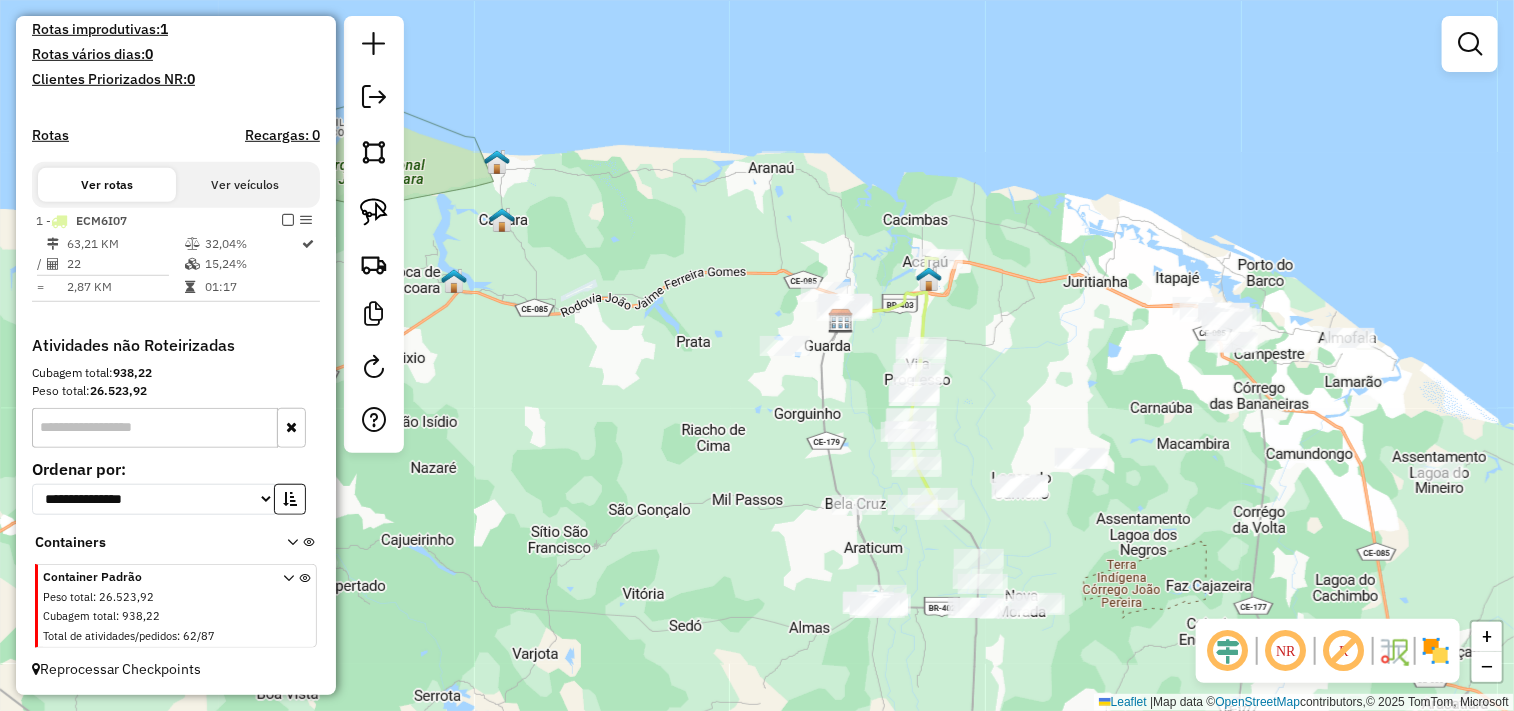 drag, startPoint x: 675, startPoint y: 445, endPoint x: 743, endPoint y: 507, distance: 92.021736 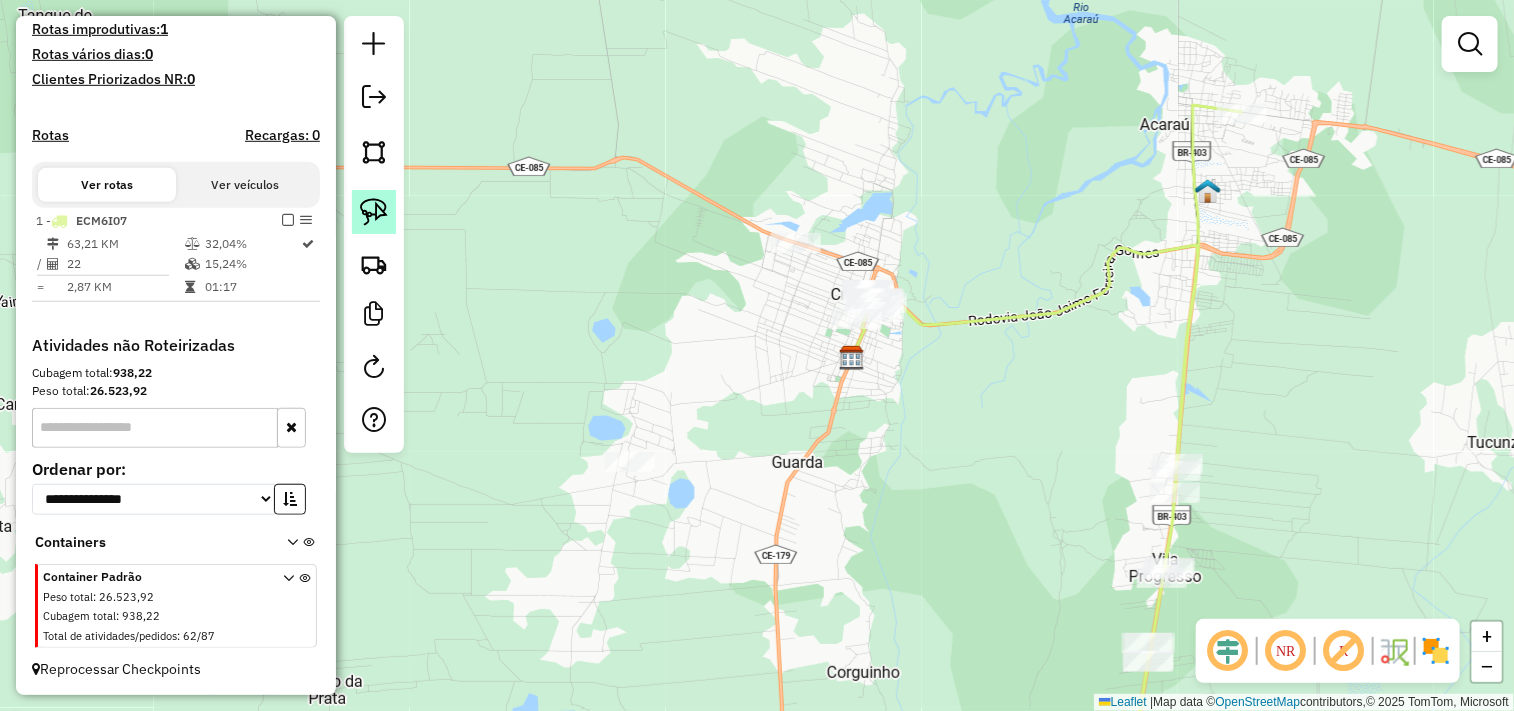 click 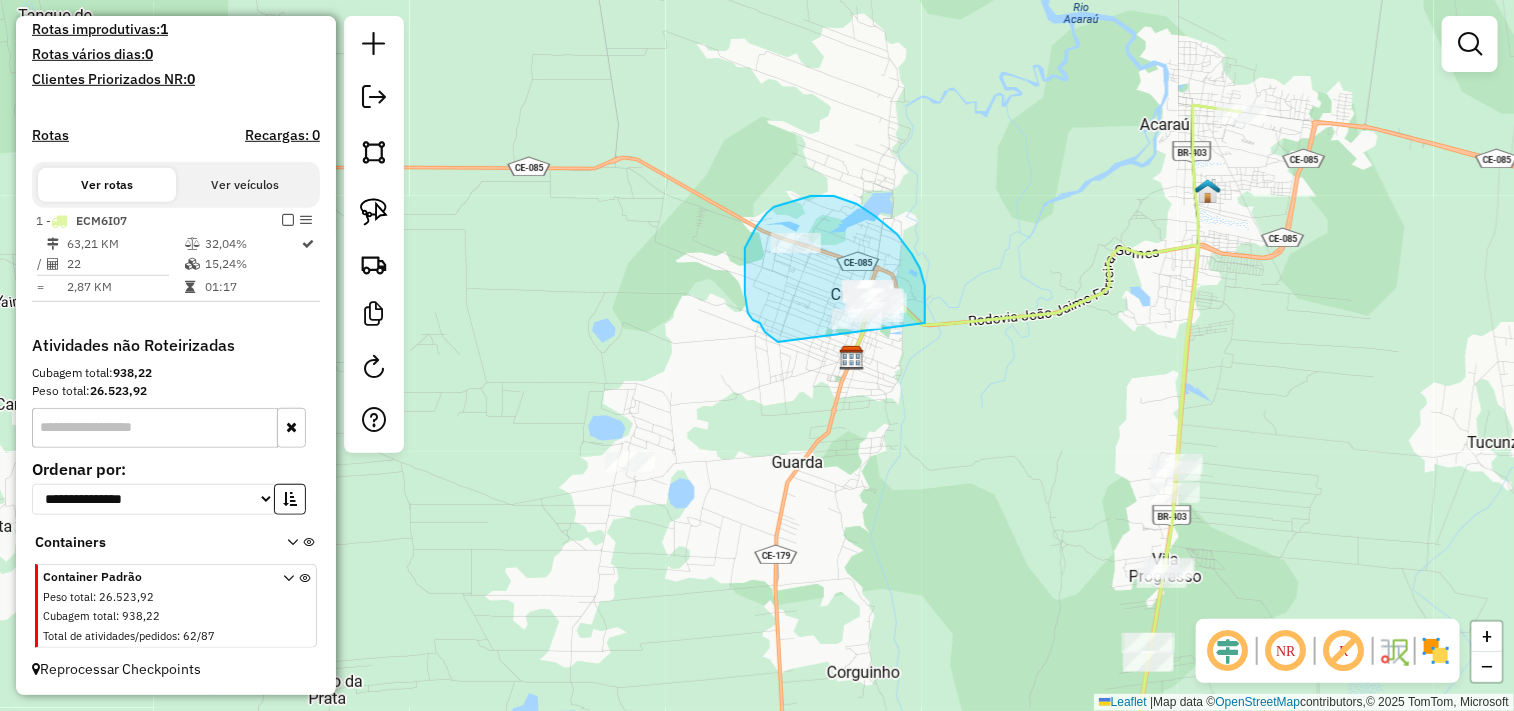 drag, startPoint x: 760, startPoint y: 323, endPoint x: 707, endPoint y: 378, distance: 76.38062 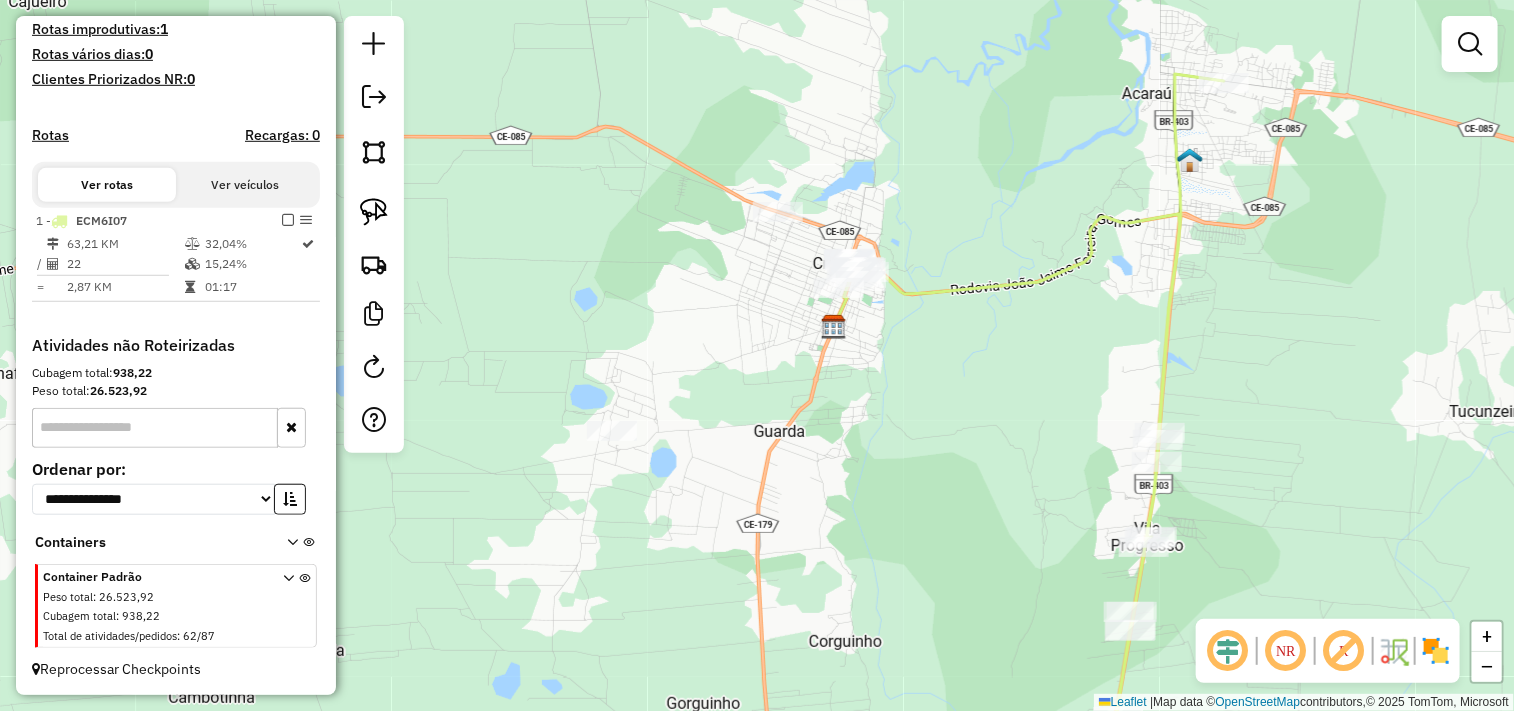 drag, startPoint x: 861, startPoint y: 468, endPoint x: 842, endPoint y: 434, distance: 38.948685 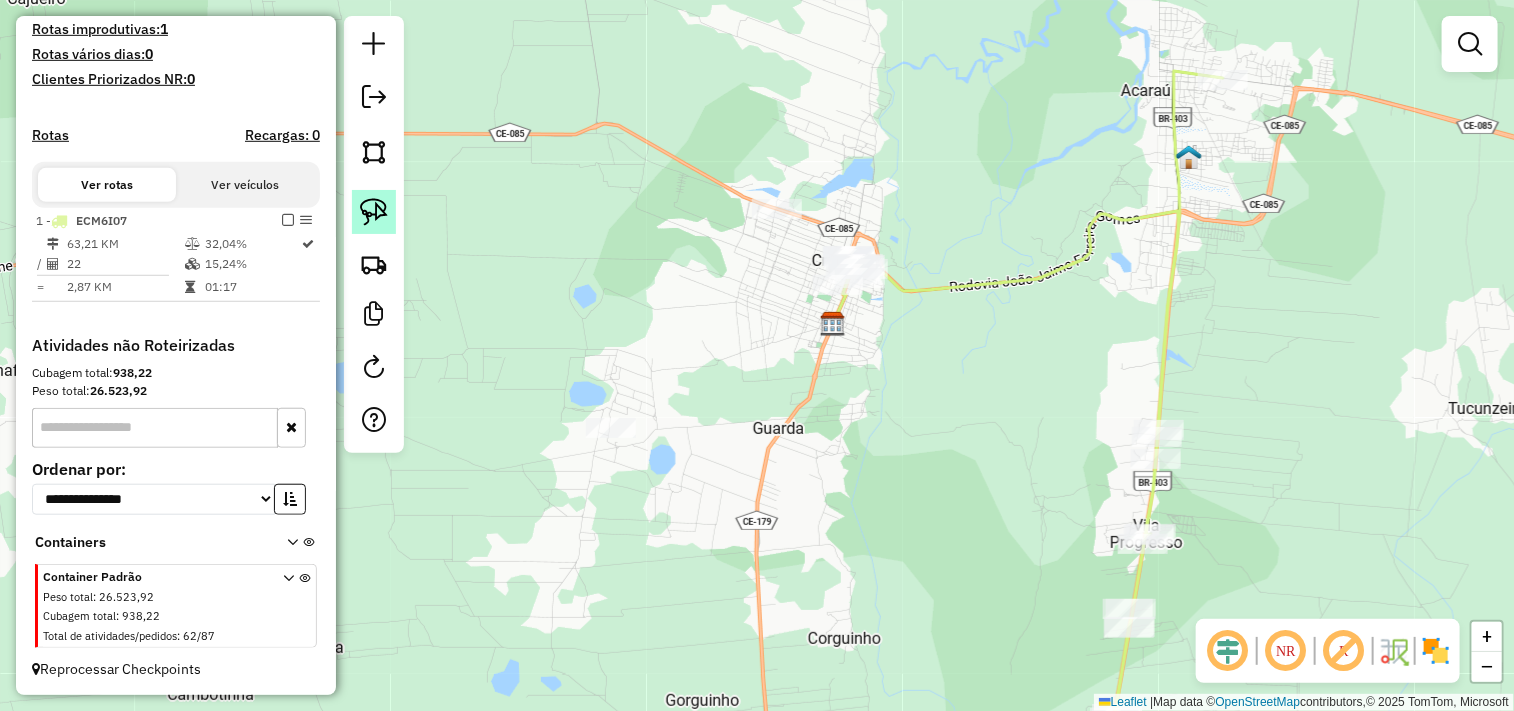 click 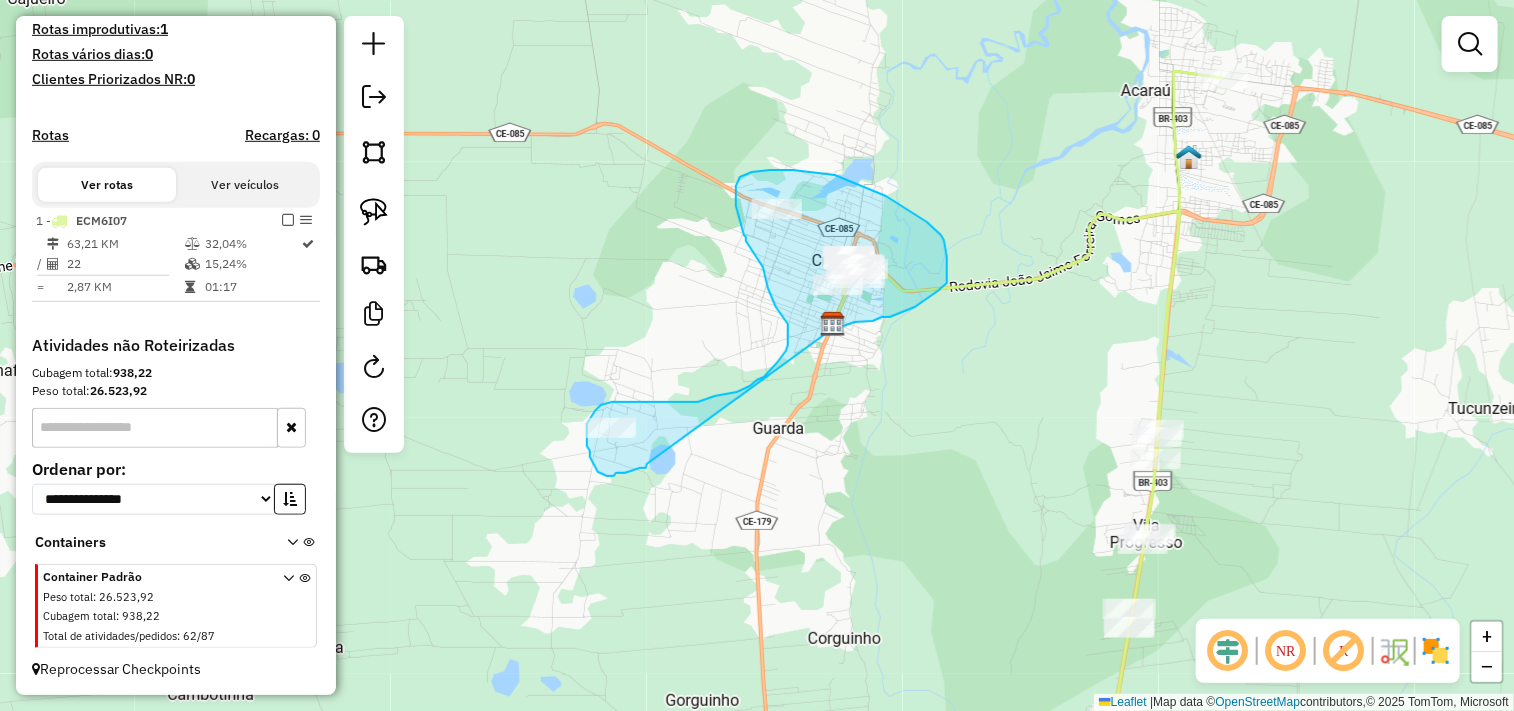 drag, startPoint x: 647, startPoint y: 464, endPoint x: 831, endPoint y: 330, distance: 227.6225 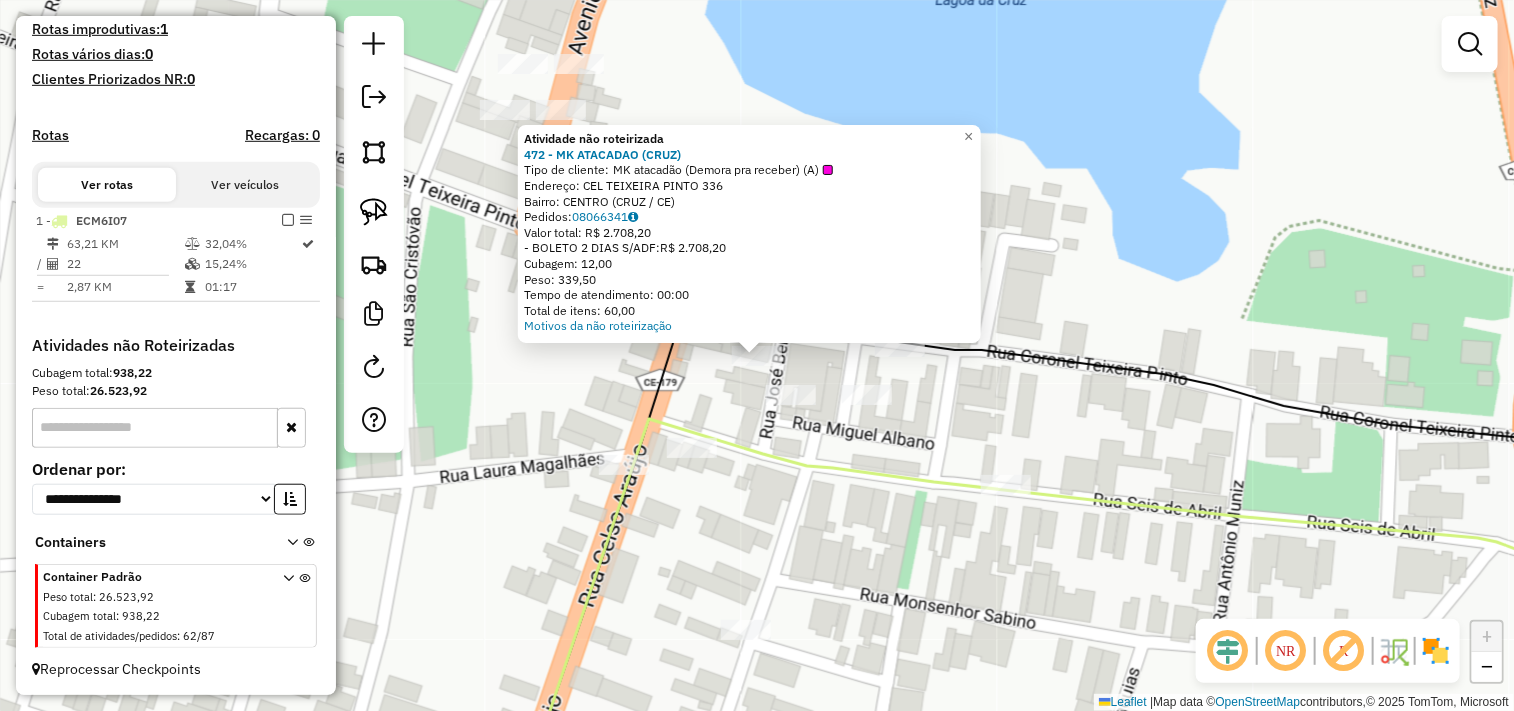 click on "Atividade não roteirizada 472 - MK ATACADAO (CRUZ)  Tipo de cliente:   MK atacadão (Demora pra receber) (A)   Endereço:  CEL TEIXEIRA PINTO 336   Bairro: CENTRO (CRUZ / CE)   Pedidos:  08066341   Valor total: R$ 2.708,20   - BOLETO 2 DIAS S/ADF:  R$ 2.708,20   Cubagem: 12,00   Peso: 339,50   Tempo de atendimento: 00:00   Total de itens: 60,00  Motivos da não roteirização × Janela de atendimento Grade de atendimento Capacidade Transportadoras Veículos Cliente Pedidos  Rotas Selecione os dias de semana para filtrar as janelas de atendimento  Seg   Ter   Qua   Qui   Sex   Sáb   Dom  Informe o período da janela de atendimento: De: Até:  Filtrar exatamente a janela do cliente  Considerar janela de atendimento padrão  Selecione os dias de semana para filtrar as grades de atendimento  Seg   Ter   Qua   Qui   Sex   Sáb   Dom   Considerar clientes sem dia de atendimento cadastrado  Clientes fora do dia de atendimento selecionado Filtrar as atividades entre os valores definidos abaixo:  Peso mínimo:  De:" 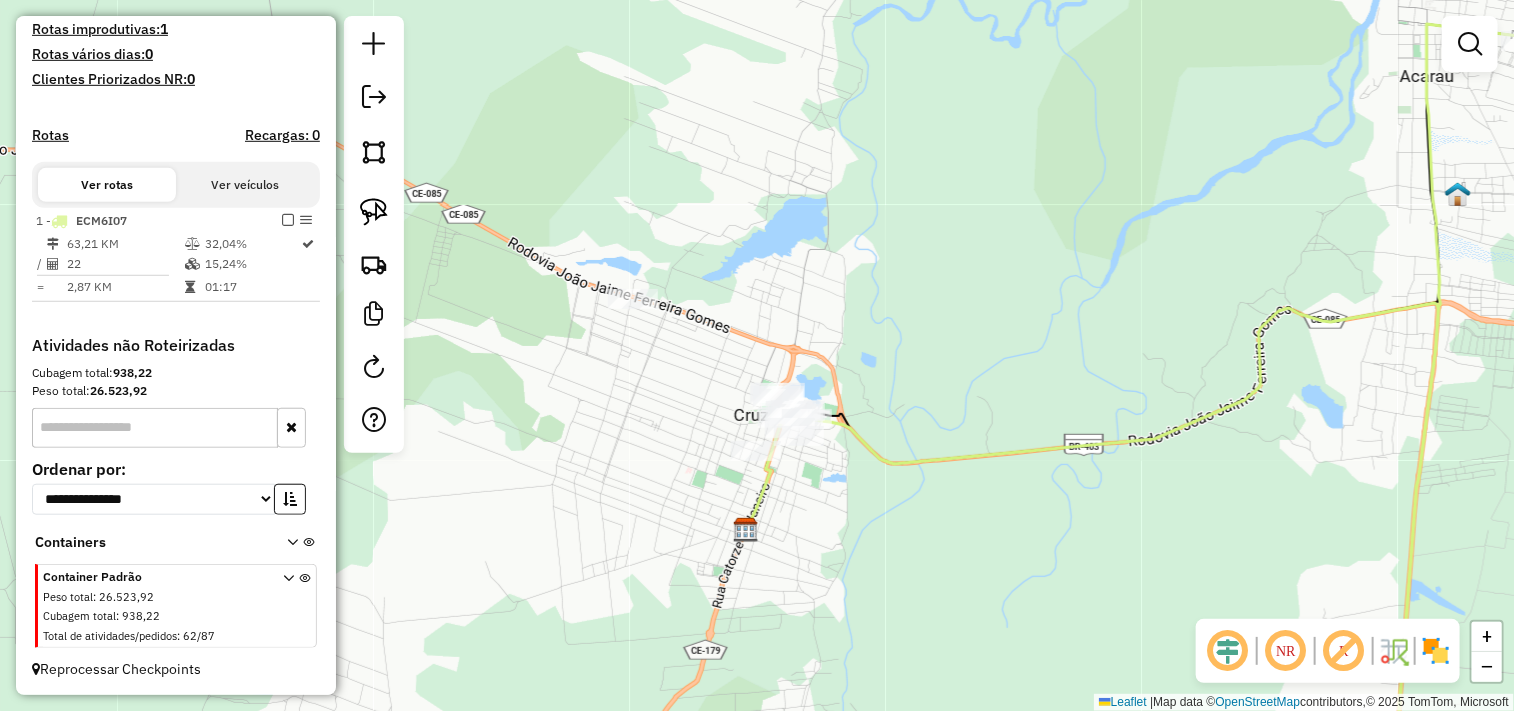drag, startPoint x: 830, startPoint y: 474, endPoint x: 887, endPoint y: 363, distance: 124.77981 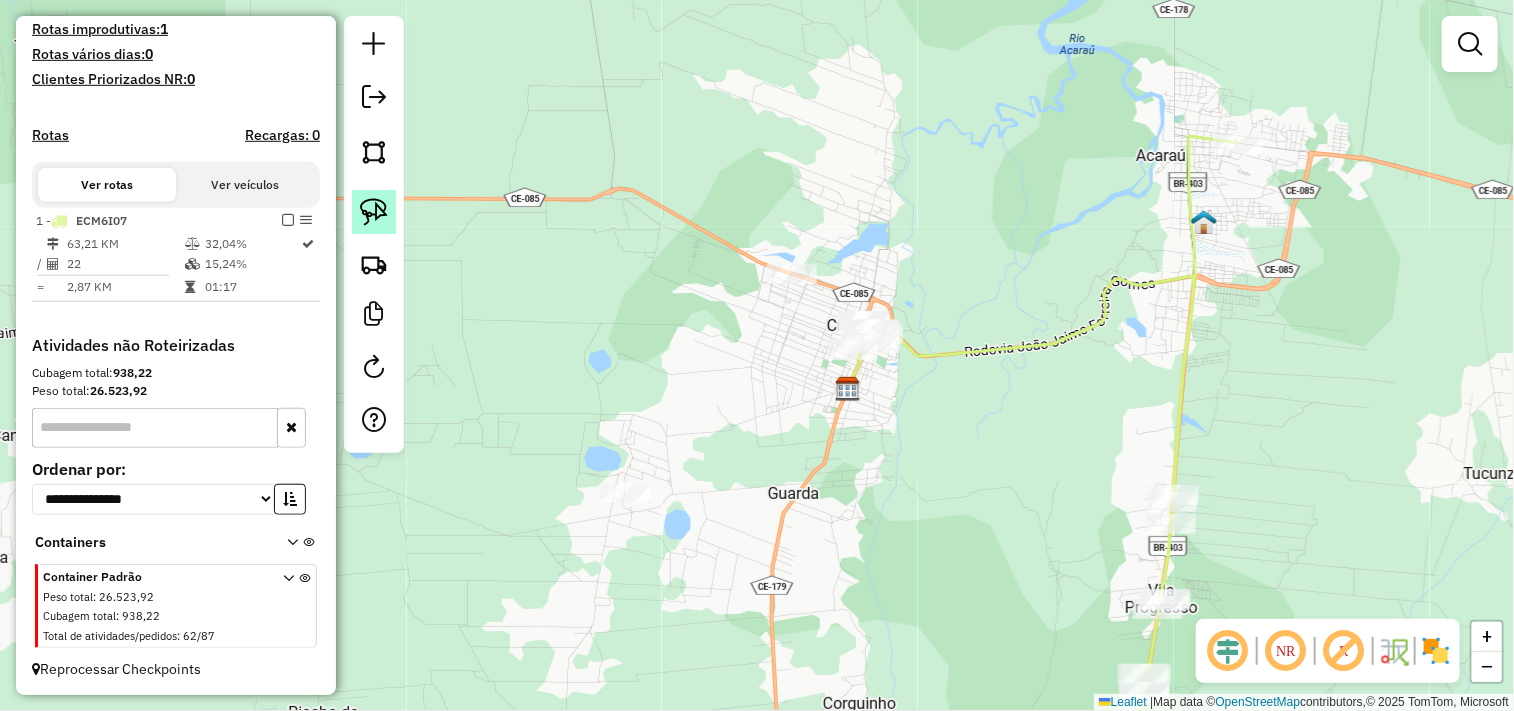 click 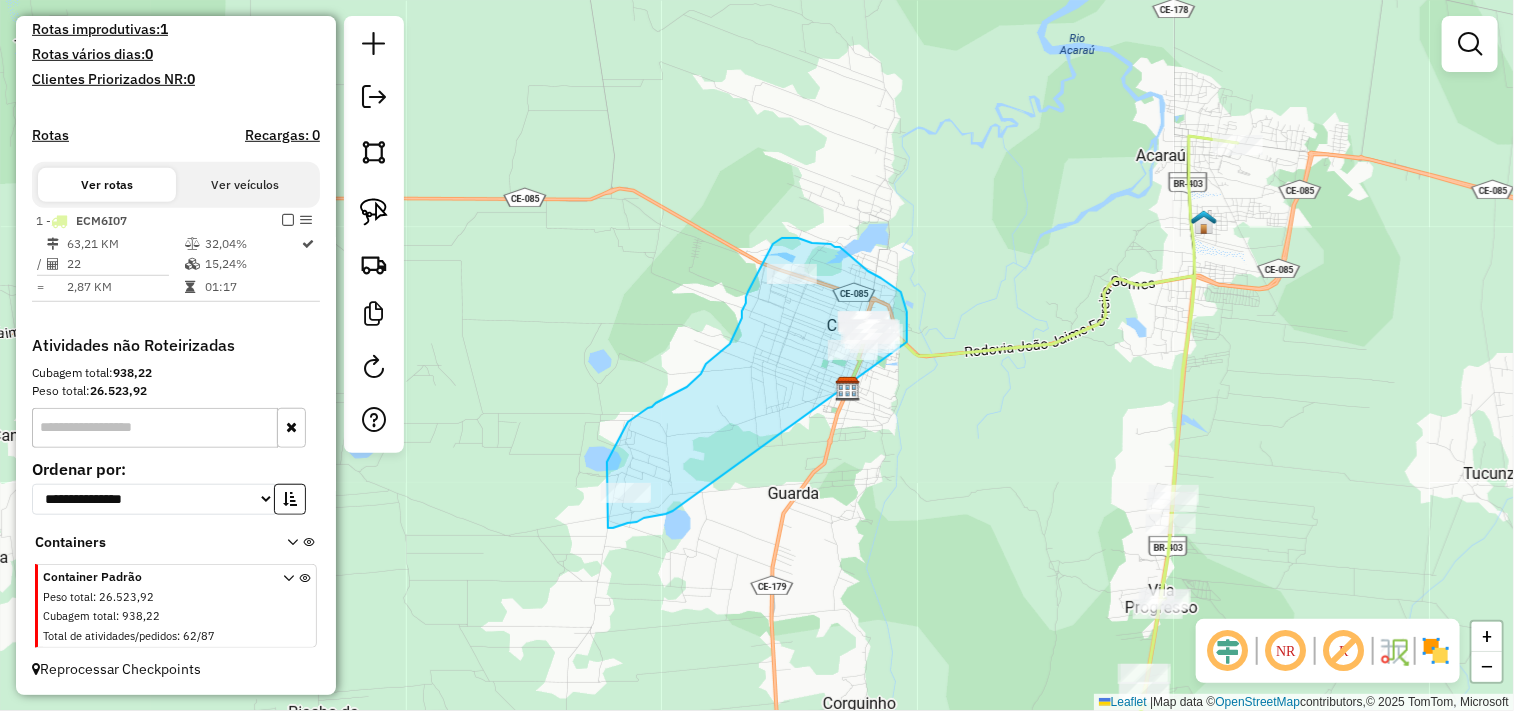 drag, startPoint x: 673, startPoint y: 511, endPoint x: 862, endPoint y: 364, distance: 239.43684 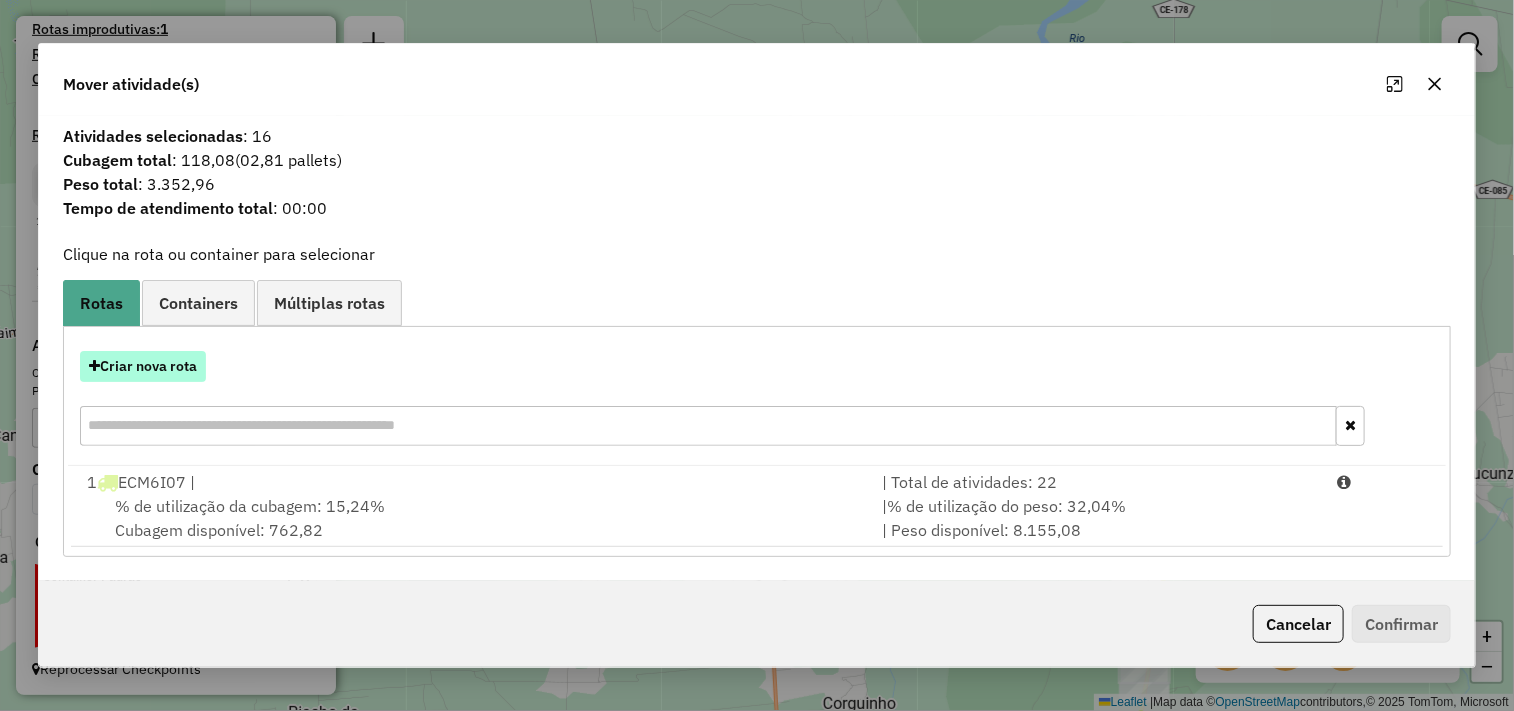 click on "Criar nova rota" at bounding box center (143, 366) 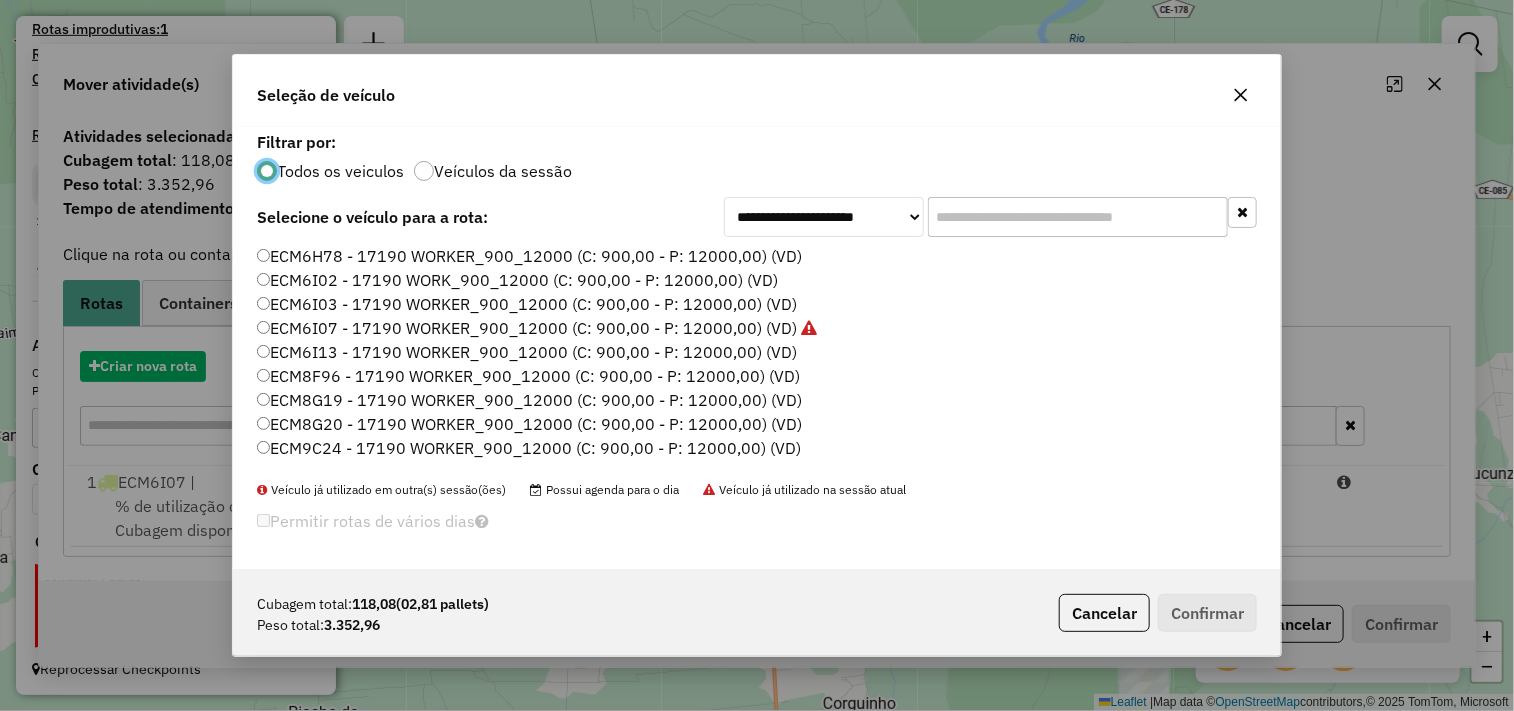 scroll, scrollTop: 11, scrollLeft: 5, axis: both 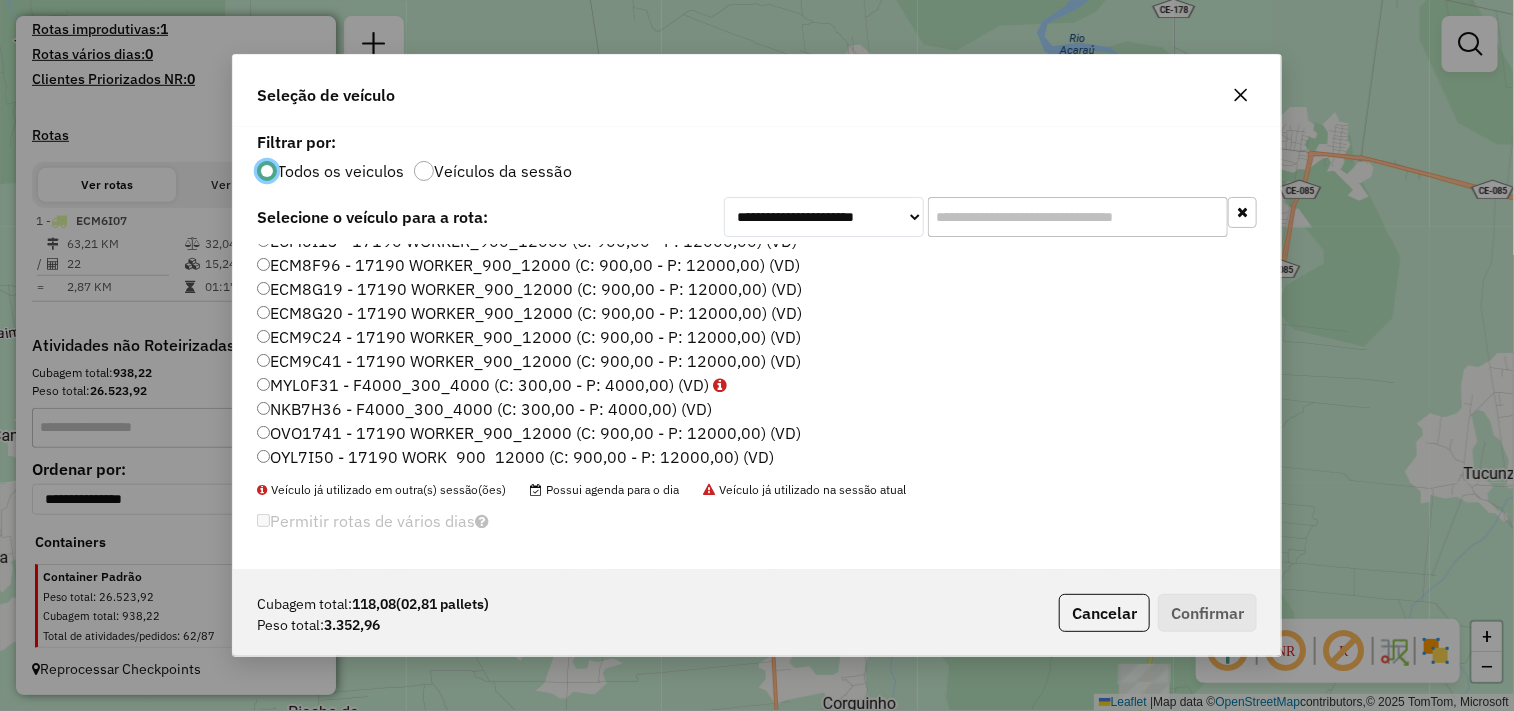 click on "NKB7H36 - F4000_300_4000 (C: 300,00 - P: 4000,00) (VD)" 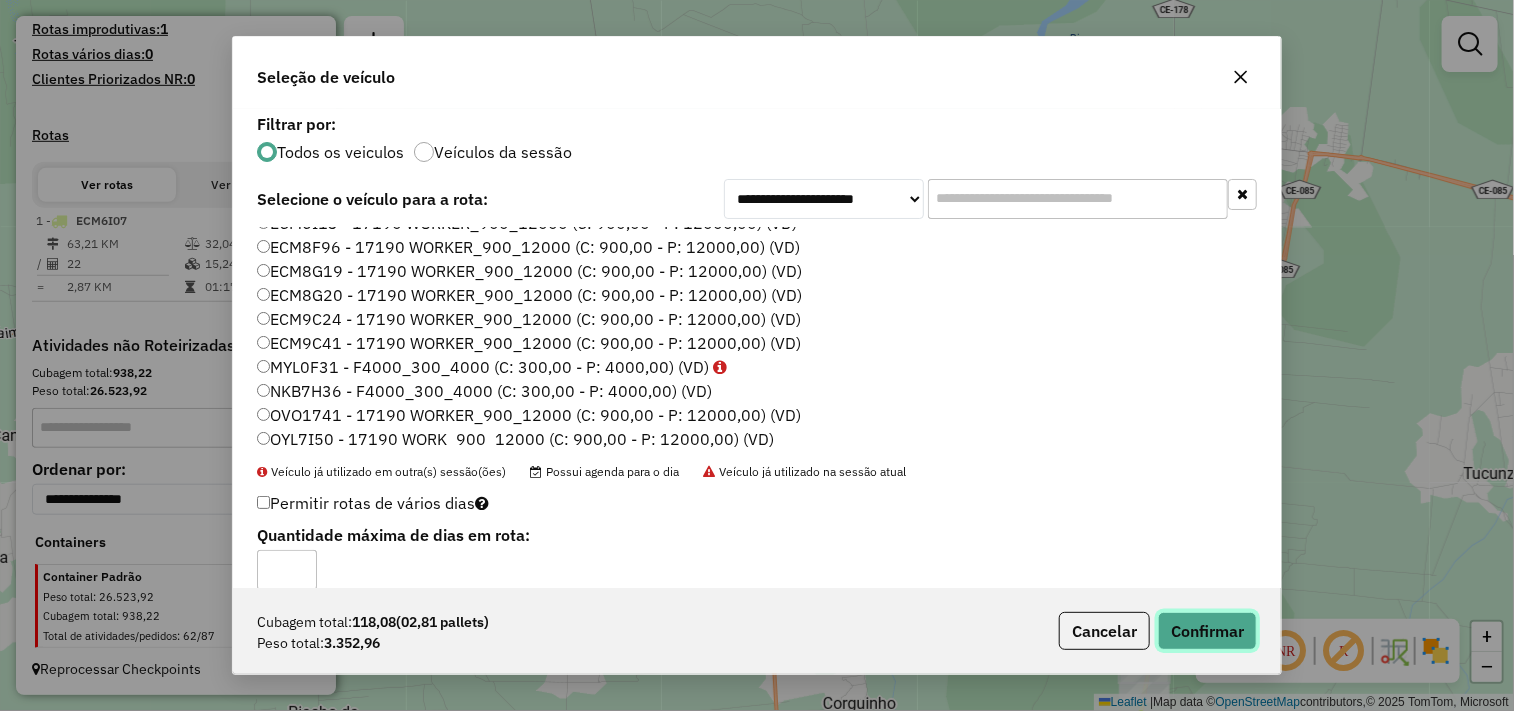 click on "Confirmar" 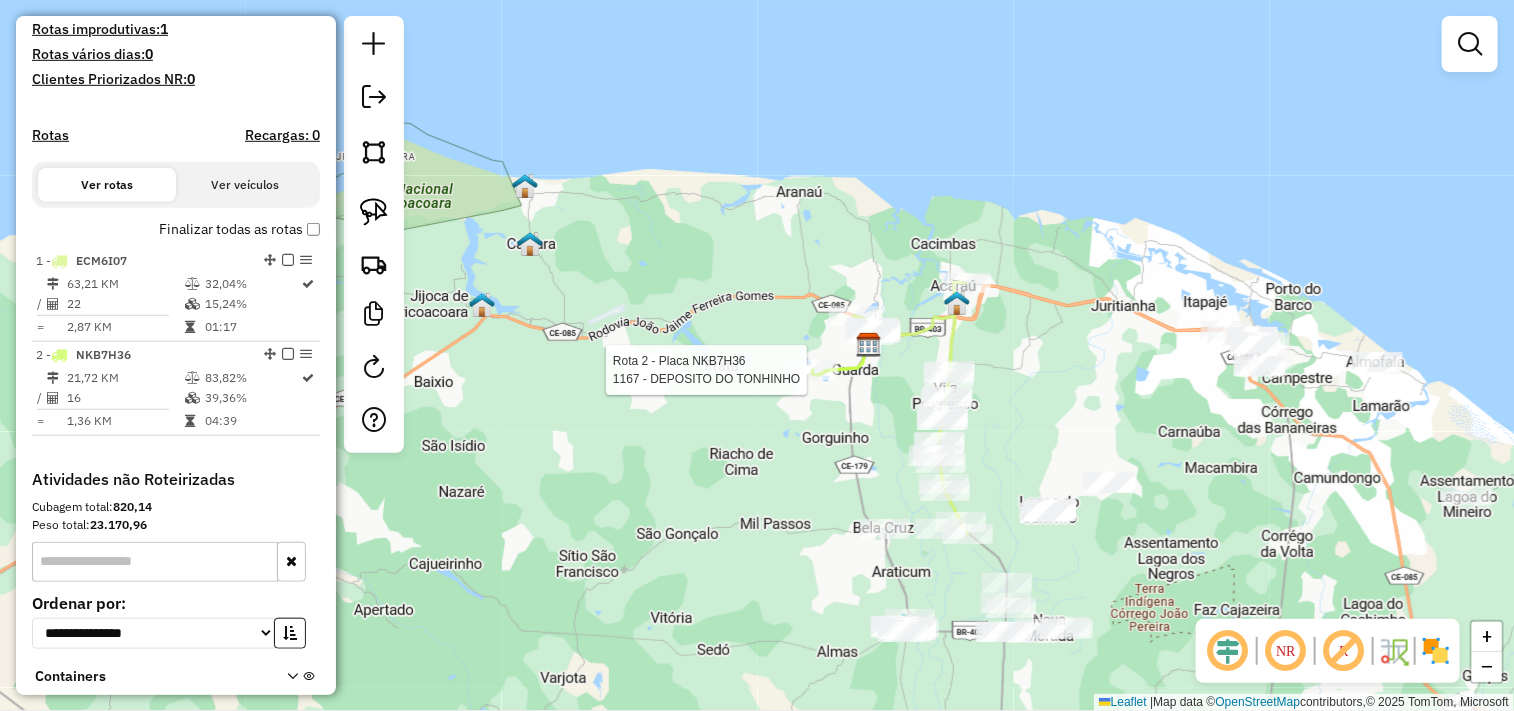 select on "**********" 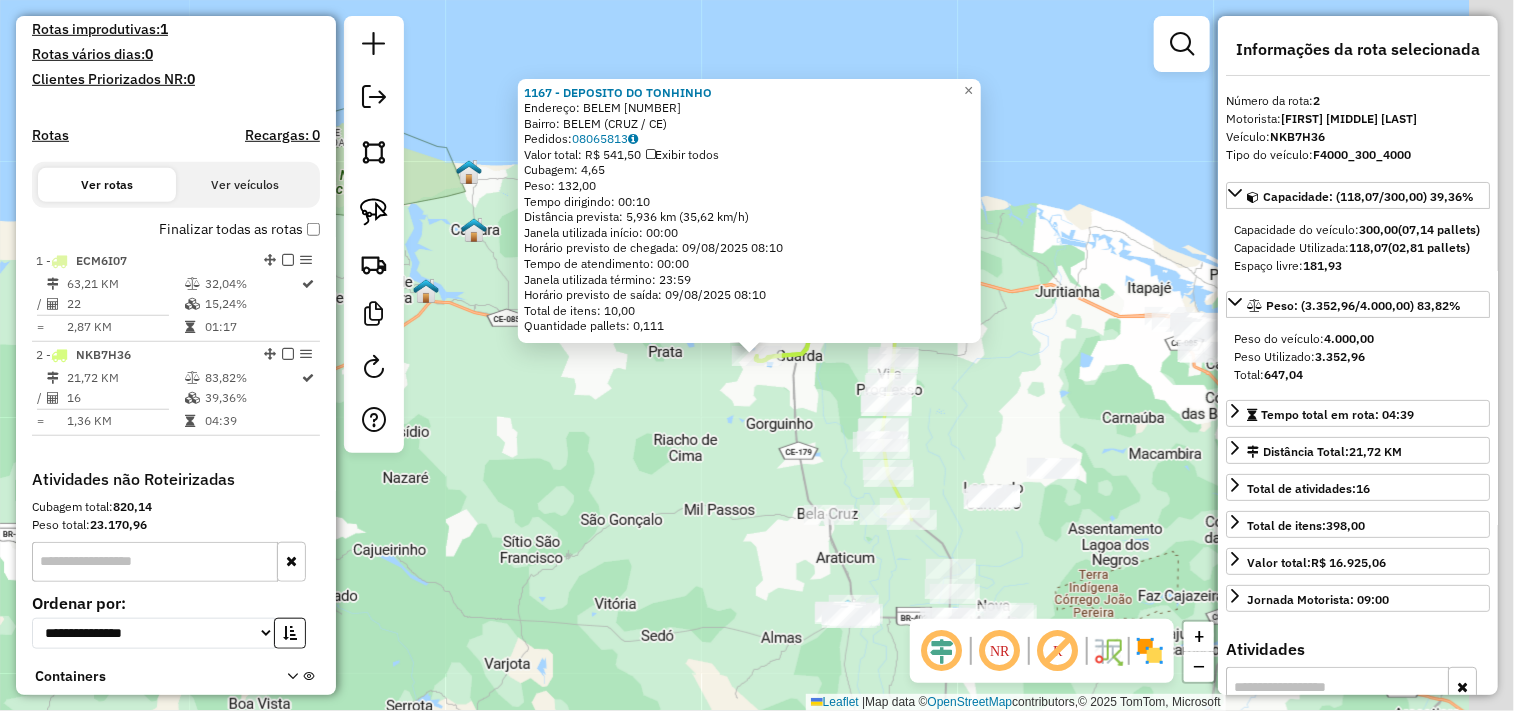 scroll, scrollTop: 676, scrollLeft: 0, axis: vertical 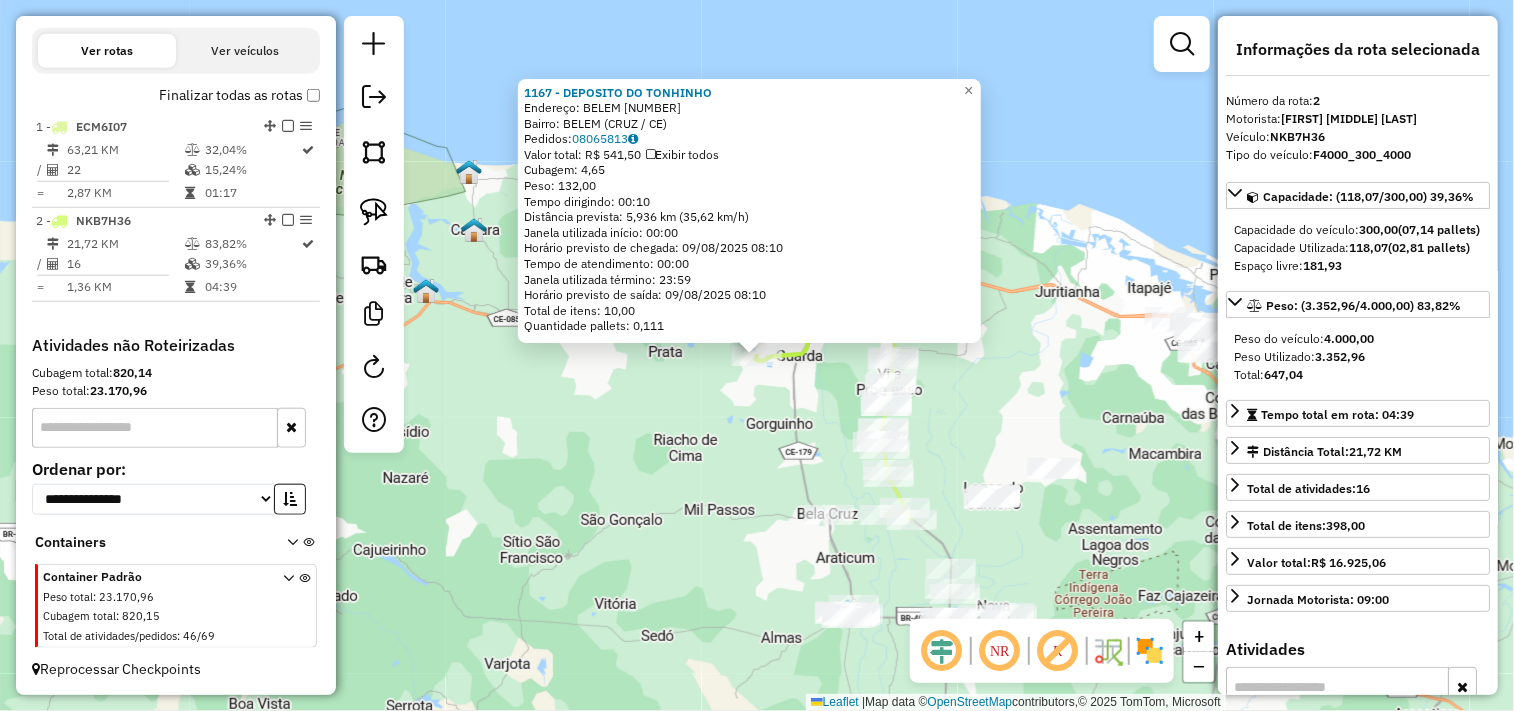 click on "1167 - DEPOSITO DO TONHINHO  Endereço:  BELEM 1000   Bairro: BELEM (CRUZ / CE)   Pedidos:  08065813   Valor total: R$ 541,50   Exibir todos   Cubagem: 4,65  Peso: 132,00  Tempo dirigindo: 00:10   Distância prevista: 5,936 km (35,62 km/h)   Janela utilizada início: 00:00   Horário previsto de chegada: 09/08/2025 08:10   Tempo de atendimento: 00:00   Janela utilizada término: 23:59   Horário previsto de saída: 09/08/2025 08:10   Total de itens: 10,00   Quantidade pallets: 0,111  × Janela de atendimento Grade de atendimento Capacidade Transportadoras Veículos Cliente Pedidos  Rotas Selecione os dias de semana para filtrar as janelas de atendimento  Seg   Ter   Qua   Qui   Sex   Sáb   Dom  Informe o período da janela de atendimento: De: Até:  Filtrar exatamente a janela do cliente  Considerar janela de atendimento padrão  Selecione os dias de semana para filtrar as grades de atendimento  Seg   Ter   Qua   Qui   Sex   Sáb   Dom   Considerar clientes sem dia de atendimento cadastrado  Peso mínimo:  +" 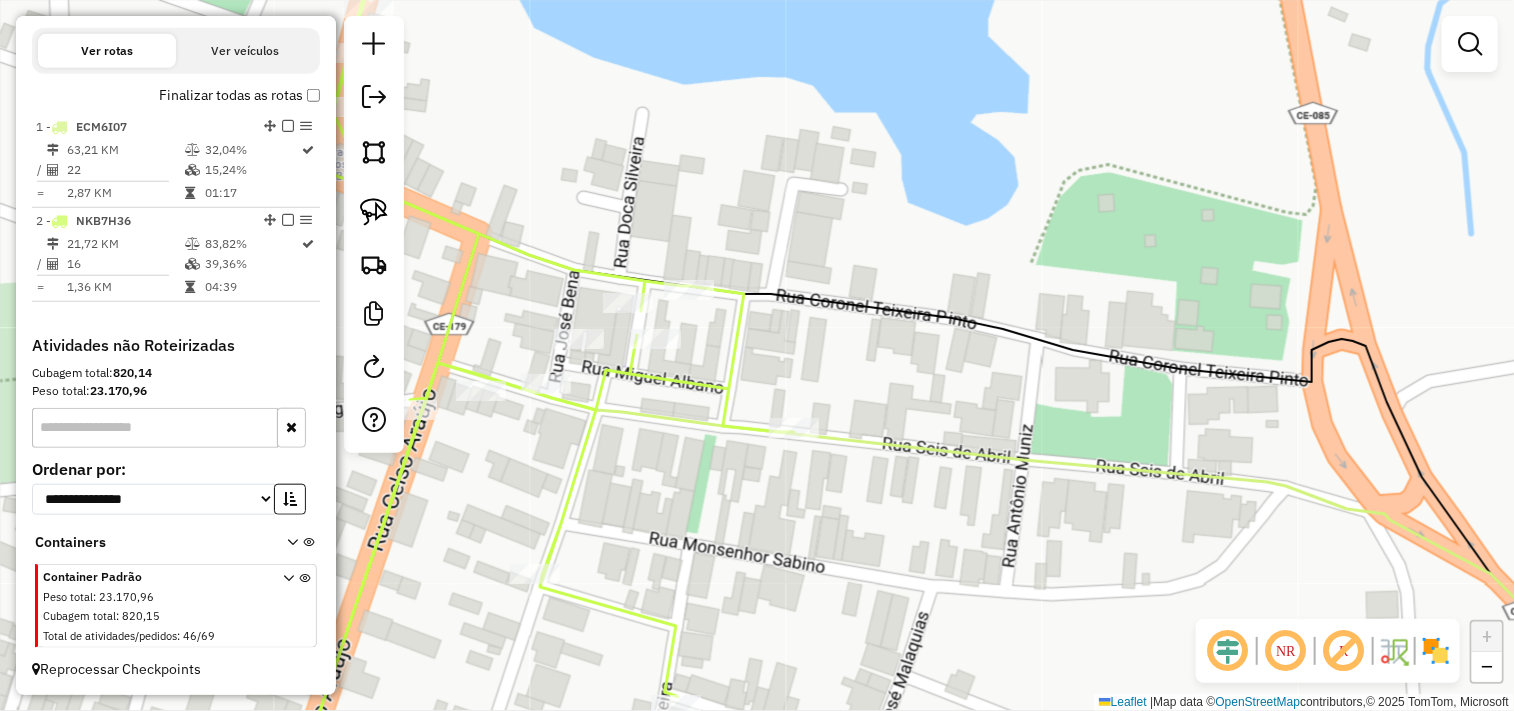 select on "**********" 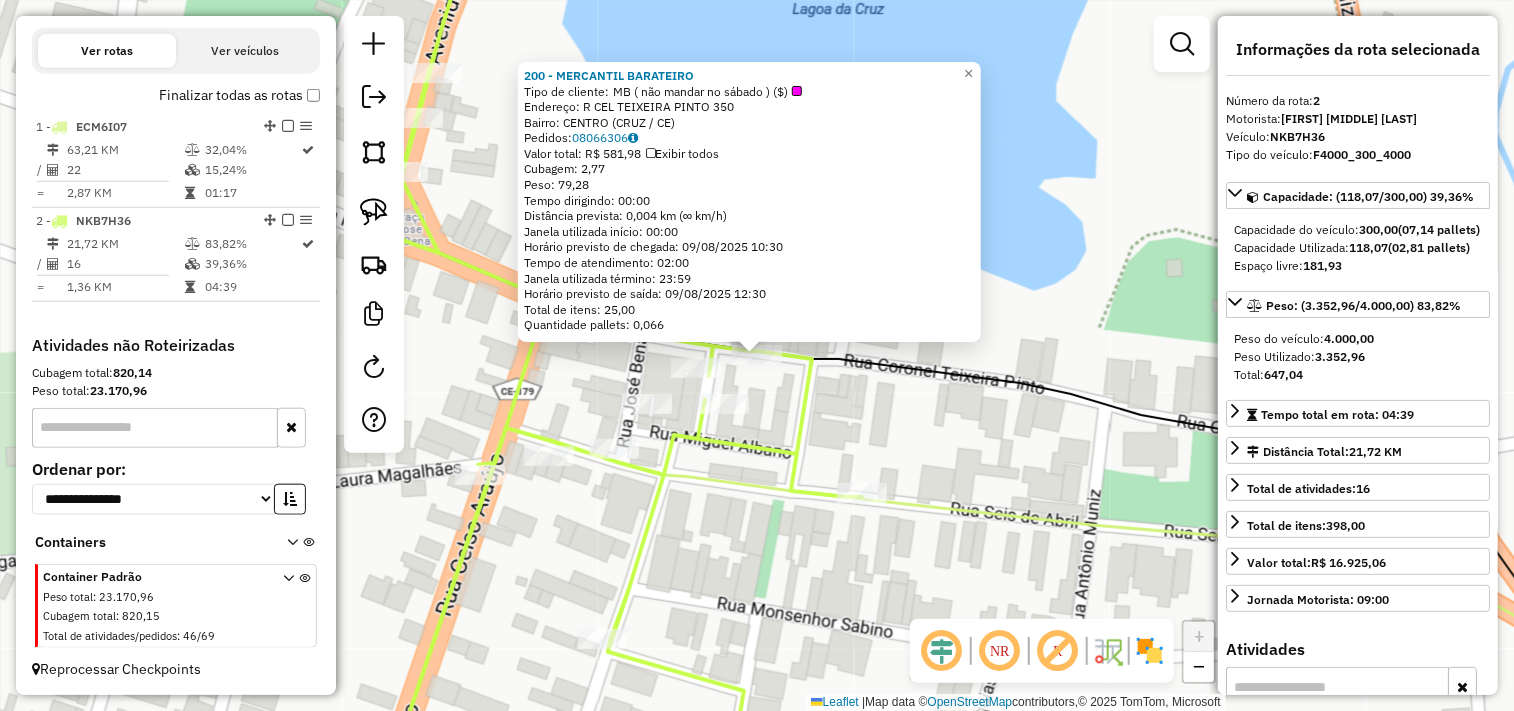 click on "200 - MERCANTIL BARATEIRO  Tipo de cliente:   MB ( não mandar no sábado )  ($)   Endereço:  R CEL TEIXEIRA PINTO 350   Bairro: CENTRO (CRUZ / CE)   Pedidos:  08066306   Valor total: R$ 581,98   Exibir todos   Cubagem: 2,77  Peso: 79,28  Tempo dirigindo: 00:00   Distância prevista: 0,004 km (∞ km/h)   Janela utilizada início: 00:00   Horário previsto de chegada: 09/08/2025 10:30   Tempo de atendimento: 02:00   Janela utilizada término: 23:59   Horário previsto de saída: 09/08/2025 12:30   Total de itens: 25,00   Quantidade pallets: 0,066  × Janela de atendimento Grade de atendimento Capacidade Transportadoras Veículos Cliente Pedidos  Rotas Selecione os dias de semana para filtrar as janelas de atendimento  Seg   Ter   Qua   Qui   Sex   Sáb   Dom  Informe o período da janela de atendimento: De: Até:  Filtrar exatamente a janela do cliente  Considerar janela de atendimento padrão  Selecione os dias de semana para filtrar as grades de atendimento  Seg   Ter   Qua   Qui   Sex   Sáb   Dom   De:" 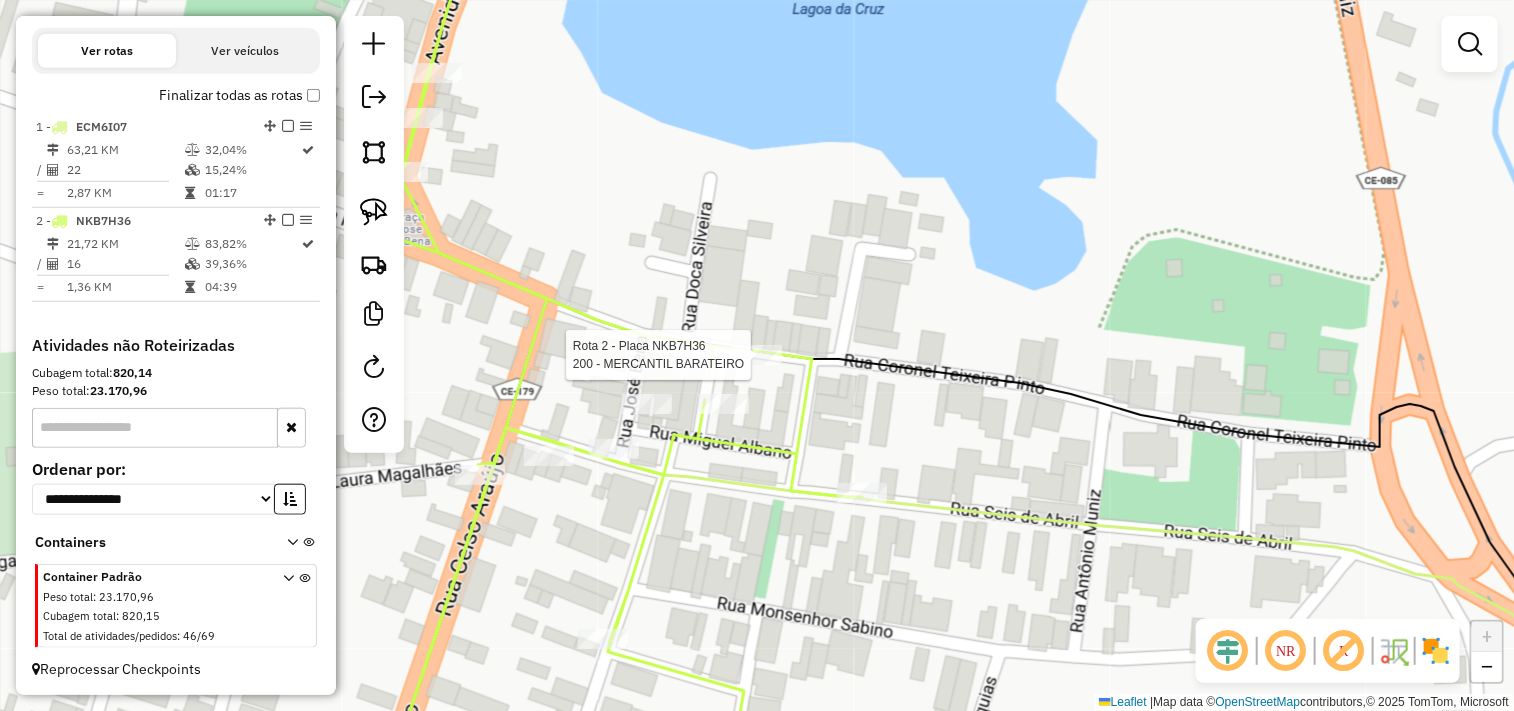 select on "**********" 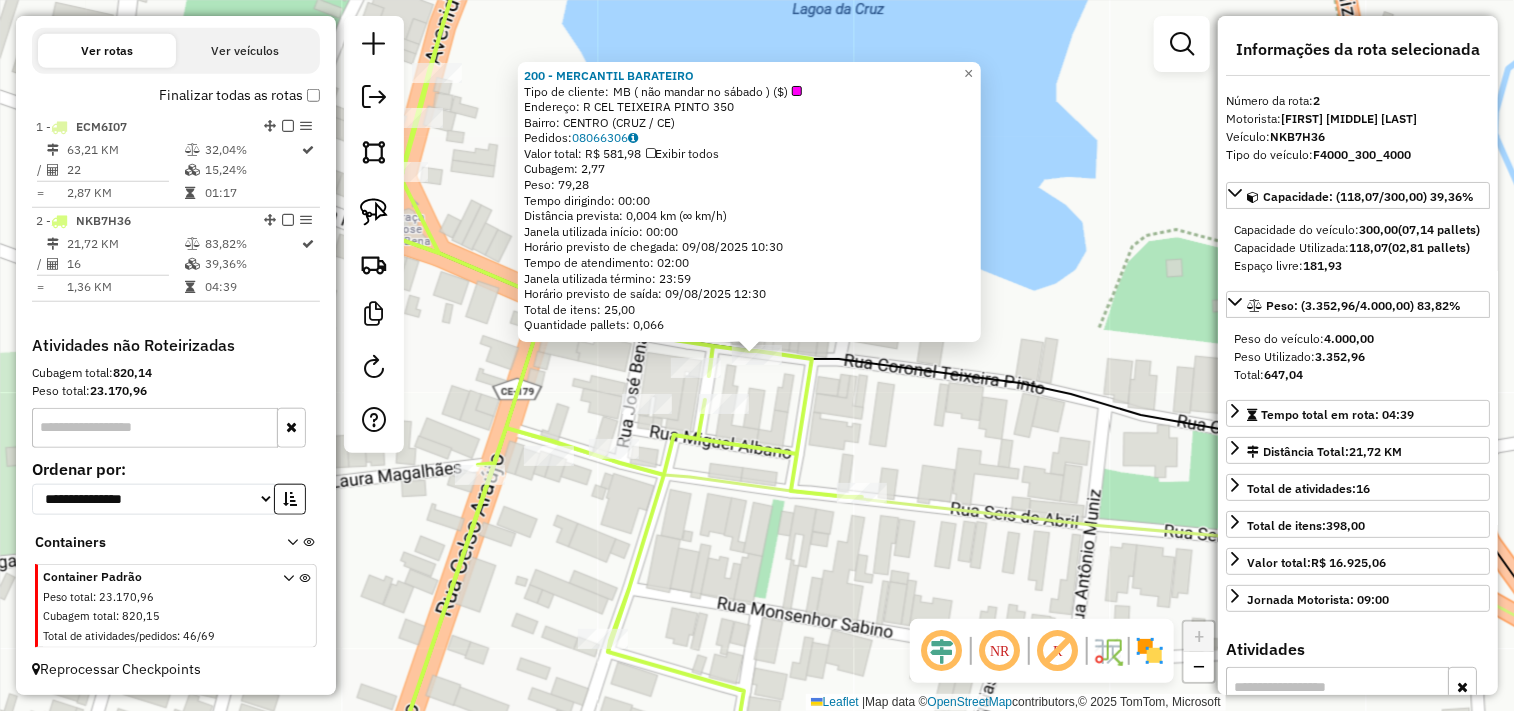 click on "200 - MERCANTIL BARATEIRO  Tipo de cliente:   MB ( não mandar no sábado )  ($)   Endereço:  R CEL TEIXEIRA PINTO 350   Bairro: CENTRO (CRUZ / CE)   Pedidos:  08066306   Valor total: R$ 581,98   Exibir todos   Cubagem: 2,77  Peso: 79,28  Tempo dirigindo: 00:00   Distância prevista: 0,004 km (∞ km/h)   Janela utilizada início: 00:00   Horário previsto de chegada: 09/08/2025 10:30   Tempo de atendimento: 02:00   Janela utilizada término: 23:59   Horário previsto de saída: 09/08/2025 12:30   Total de itens: 25,00   Quantidade pallets: 0,066  × Janela de atendimento Grade de atendimento Capacidade Transportadoras Veículos Cliente Pedidos  Rotas Selecione os dias de semana para filtrar as janelas de atendimento  Seg   Ter   Qua   Qui   Sex   Sáb   Dom  Informe o período da janela de atendimento: De: Até:  Filtrar exatamente a janela do cliente  Considerar janela de atendimento padrão  Selecione os dias de semana para filtrar as grades de atendimento  Seg   Ter   Qua   Qui   Sex   Sáb   Dom   De:" 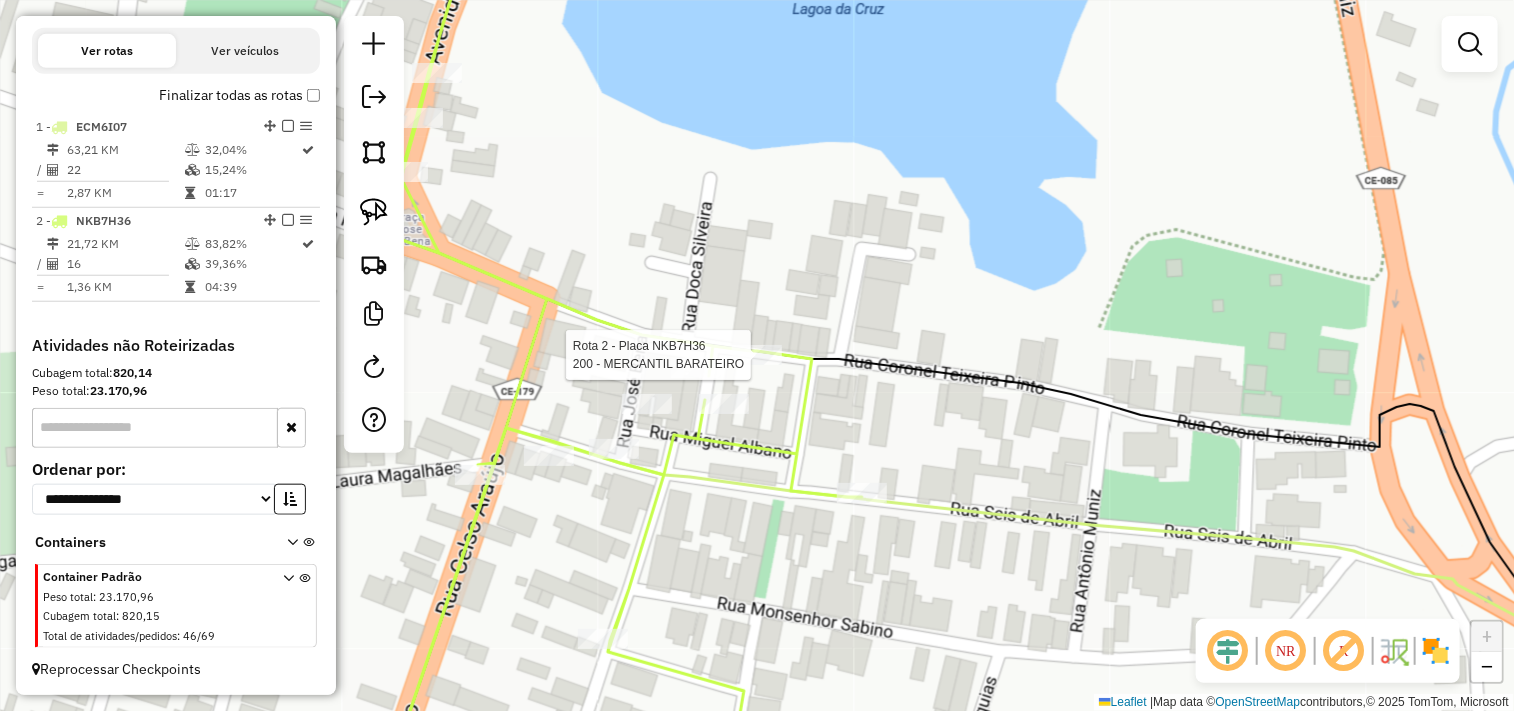 select on "**********" 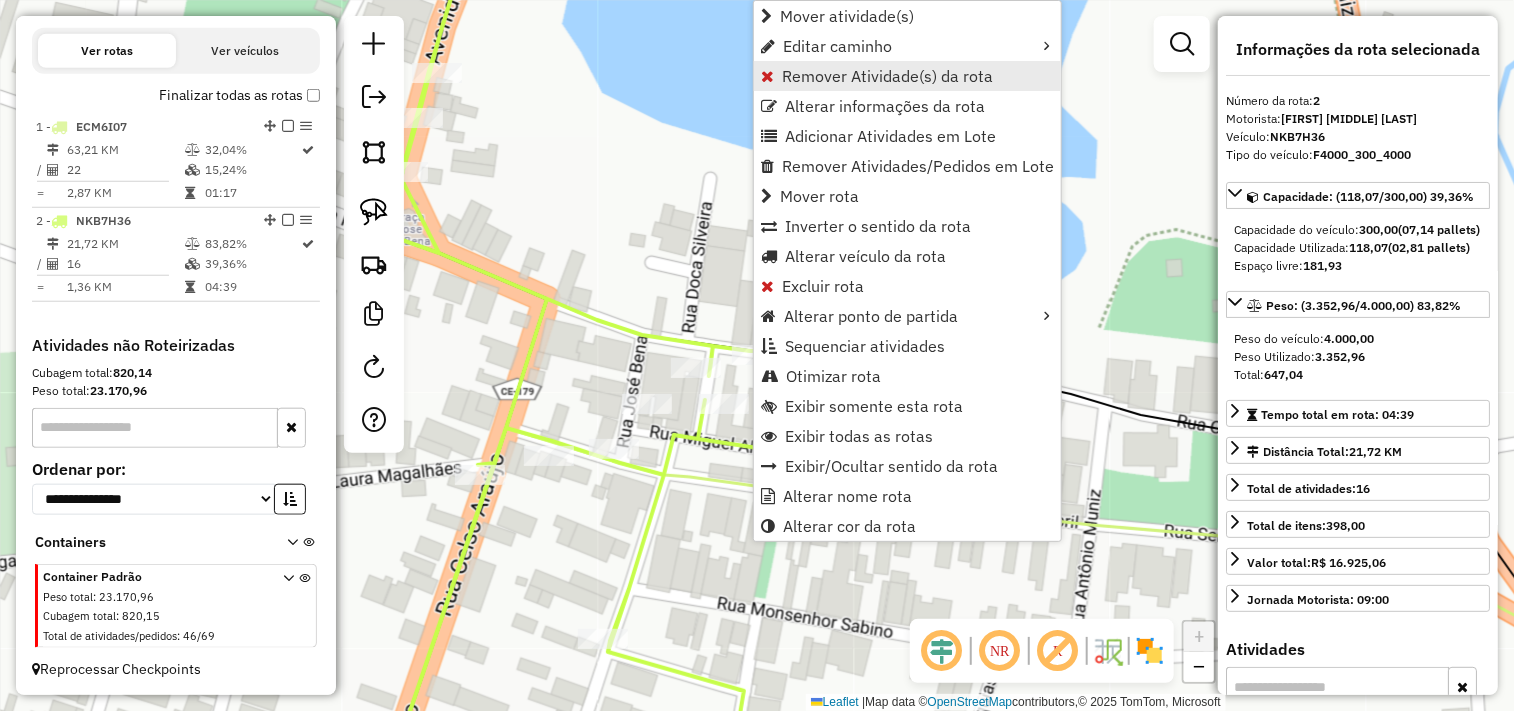 click on "Remover Atividade(s) da rota" at bounding box center [887, 76] 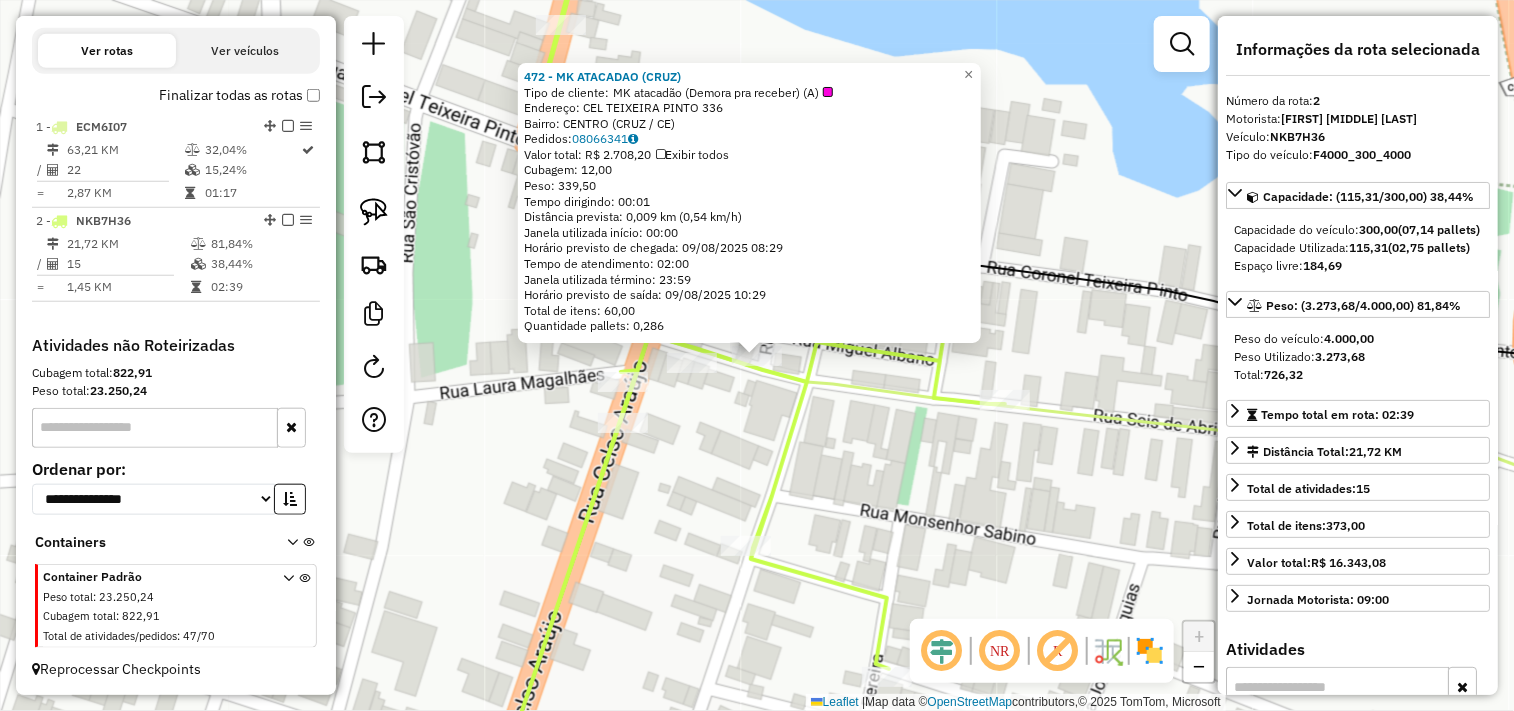 click on "472 - MK ATACADAO (CRUZ)  Tipo de cliente:   MK atacadão (Demora pra receber) (A)   Endereço:  CEL TEIXEIRA PINTO 336   Bairro: CENTRO (CRUZ / CE)   Pedidos:  08066341   Valor total: R$ 2.708,20   Exibir todos   Cubagem: 12,00  Peso: 339,50  Tempo dirigindo: 00:01   Distância prevista: 0,009 km (0,54 km/h)   Janela utilizada início: 00:00   Horário previsto de chegada: 09/08/2025 08:29   Tempo de atendimento: 02:00   Janela utilizada término: 23:59   Horário previsto de saída: 09/08/2025 10:29   Total de itens: 60,00   Quantidade pallets: 0,286  × Janela de atendimento Grade de atendimento Capacidade Transportadoras Veículos Cliente Pedidos  Rotas Selecione os dias de semana para filtrar as janelas de atendimento  Seg   Ter   Qua   Qui   Sex   Sáb   Dom  Informe o período da janela de atendimento: De: Até:  Filtrar exatamente a janela do cliente  Considerar janela de atendimento padrão  Selecione os dias de semana para filtrar as grades de atendimento  Seg   Ter   Qua   Qui   Sex   Sáb   Dom  +" 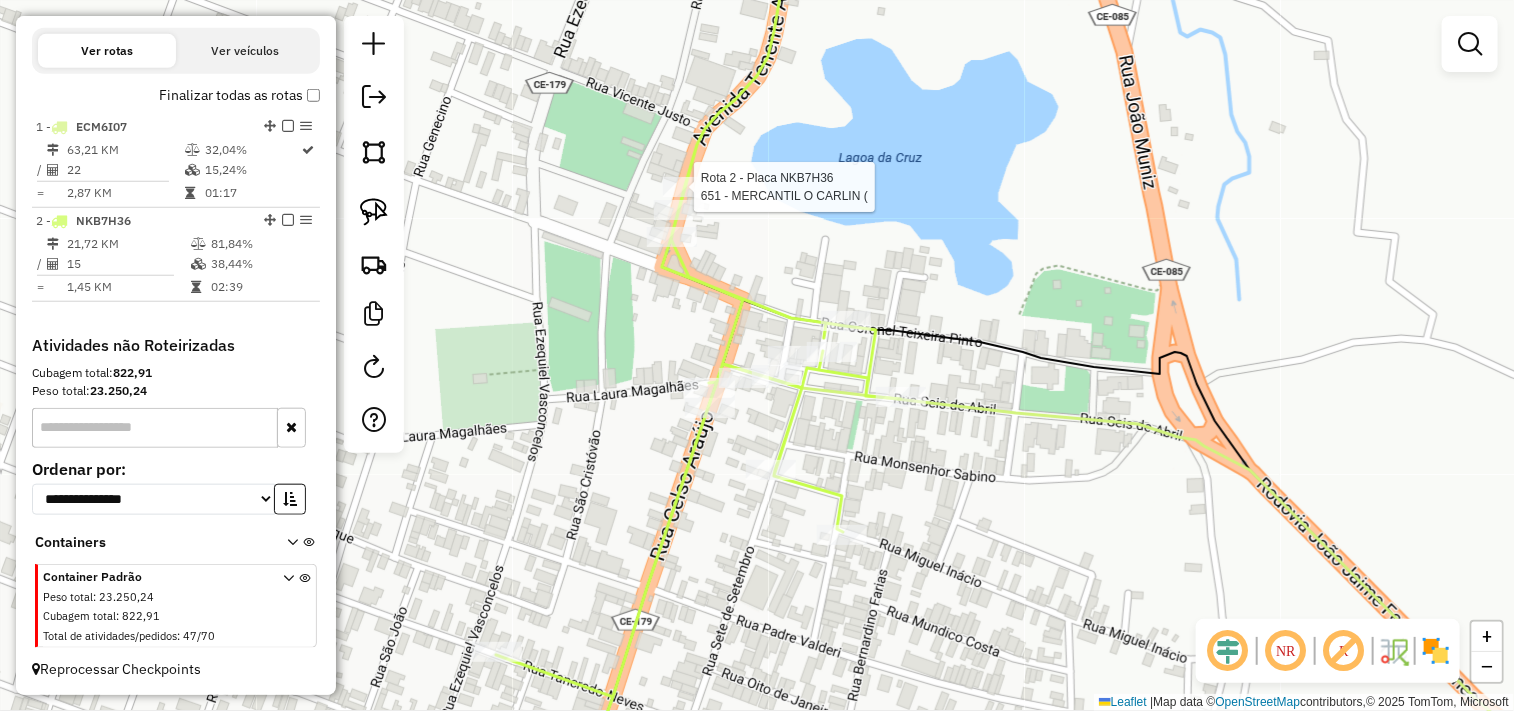 select on "**********" 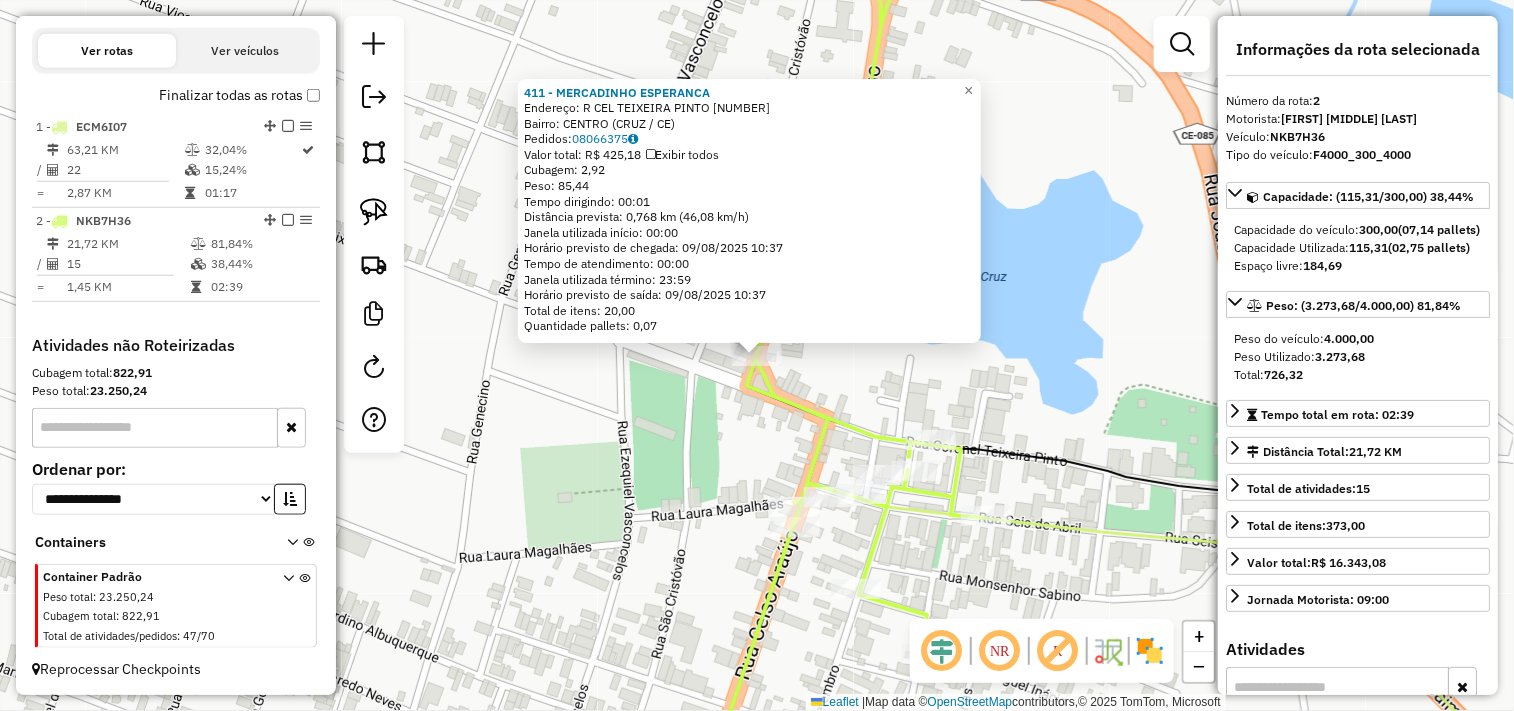 click on "411 - MERCADINHO ESPERANCA  Endereço:  R CEL TEIXEIRA PINTO 534   Bairro: CENTRO (CRUZ / CE)   Pedidos:  08066375   Valor total: R$ 425,18   Exibir todos   Cubagem: 2,92  Peso: 85,44  Tempo dirigindo: 00:01   Distância prevista: 0,768 km (46,08 km/h)   Janela utilizada início: 00:00   Horário previsto de chegada: 09/08/2025 10:37   Tempo de atendimento: 00:00   Janela utilizada término: 23:59   Horário previsto de saída: 09/08/2025 10:37   Total de itens: 20,00   Quantidade pallets: 0,07  × Janela de atendimento Grade de atendimento Capacidade Transportadoras Veículos Cliente Pedidos  Rotas Selecione os dias de semana para filtrar as janelas de atendimento  Seg   Ter   Qua   Qui   Sex   Sáb   Dom  Informe o período da janela de atendimento: De: Até:  Filtrar exatamente a janela do cliente  Considerar janela de atendimento padrão  Selecione os dias de semana para filtrar as grades de atendimento  Seg   Ter   Qua   Qui   Sex   Sáb   Dom   Considerar clientes sem dia de atendimento cadastrado  De:" 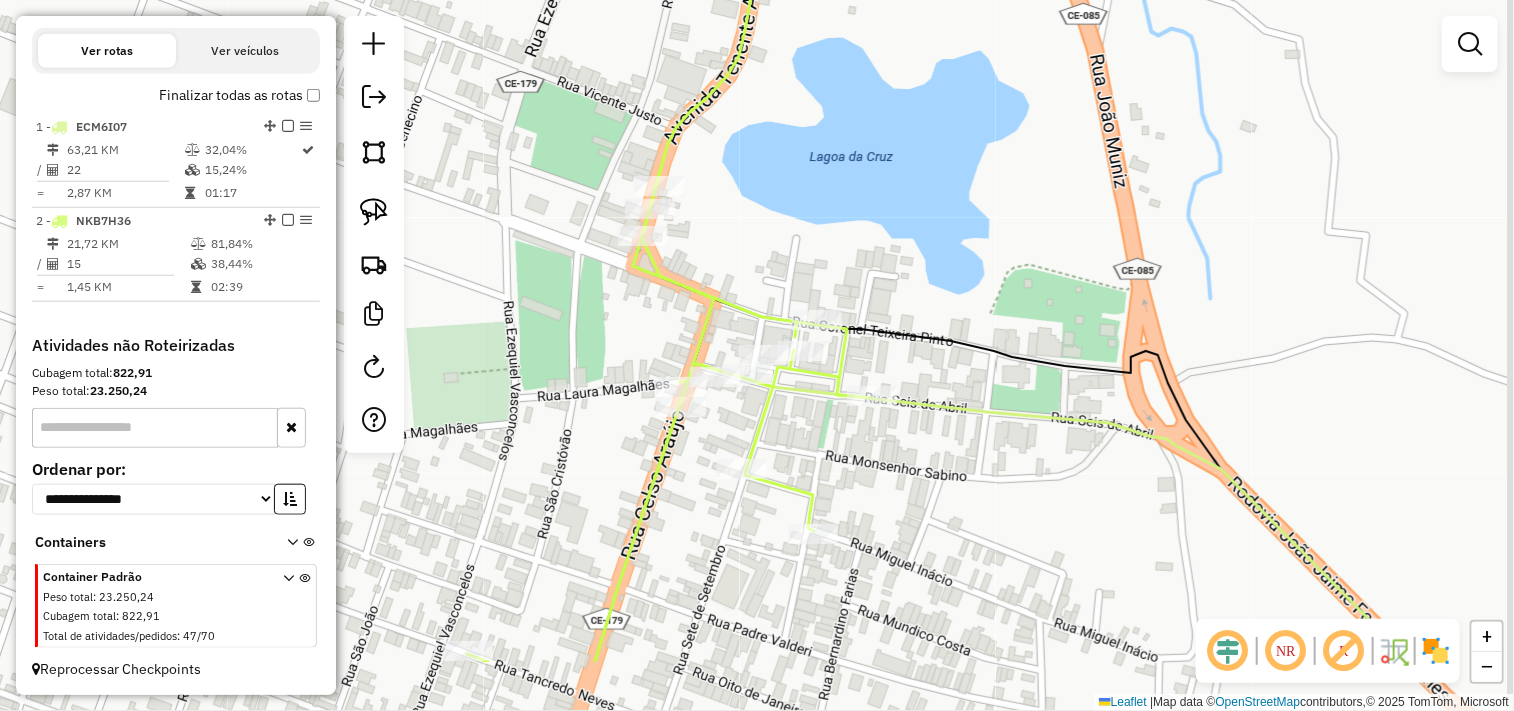 drag, startPoint x: 677, startPoint y: 325, endPoint x: 655, endPoint y: 288, distance: 43.046486 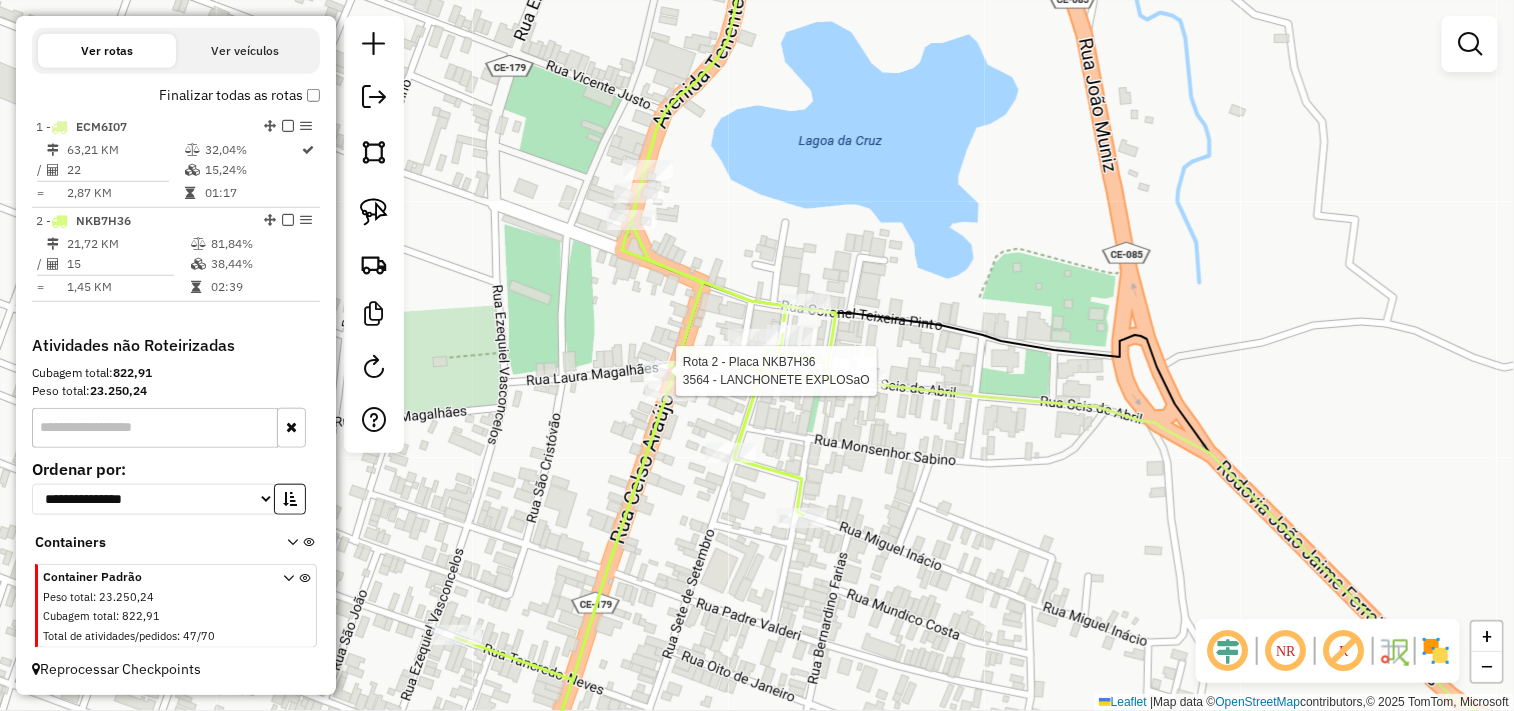 select on "**********" 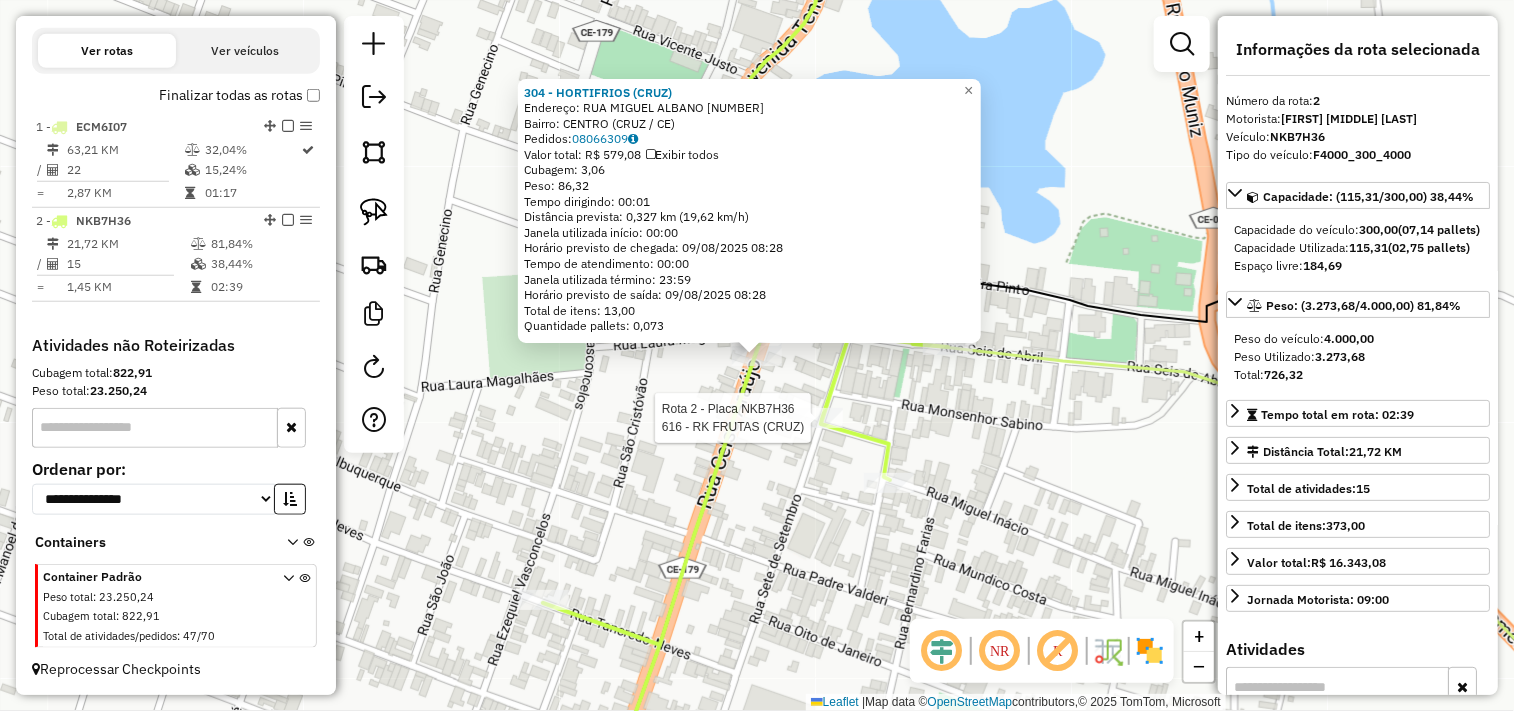 click 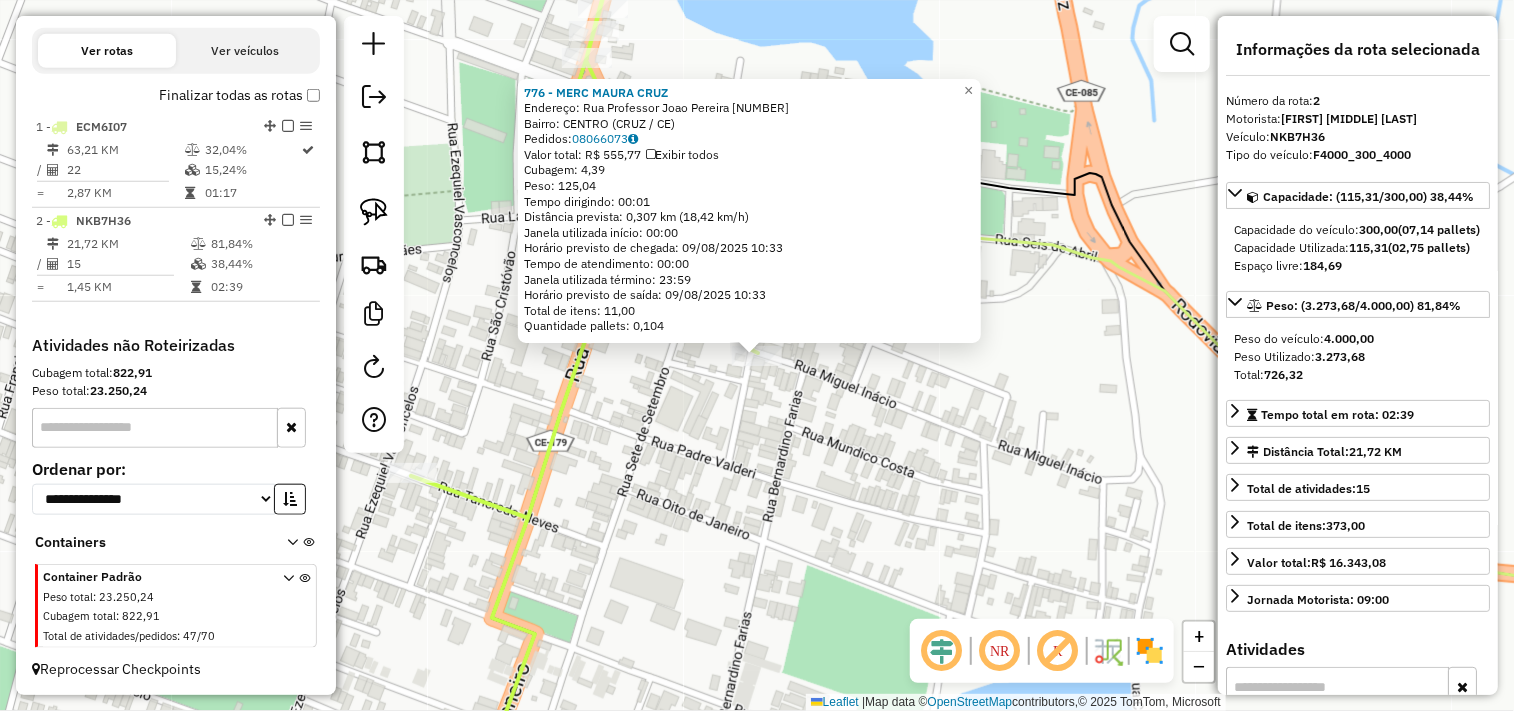 click on "776 - MERC MAURA   CRUZ  Endereço:  Rua Professor Joao Pereira 463   Bairro: CENTRO (CRUZ / CE)   Pedidos:  08066073   Valor total: R$ 555,77   Exibir todos   Cubagem: 4,39  Peso: 125,04  Tempo dirigindo: 00:01   Distância prevista: 0,307 km (18,42 km/h)   Janela utilizada início: 00:00   Horário previsto de chegada: 09/08/2025 10:33   Tempo de atendimento: 00:00   Janela utilizada término: 23:59   Horário previsto de saída: 09/08/2025 10:33   Total de itens: 11,00   Quantidade pallets: 0,104  × Janela de atendimento Grade de atendimento Capacidade Transportadoras Veículos Cliente Pedidos  Rotas Selecione os dias de semana para filtrar as janelas de atendimento  Seg   Ter   Qua   Qui   Sex   Sáb   Dom  Informe o período da janela de atendimento: De: Até:  Filtrar exatamente a janela do cliente  Considerar janela de atendimento padrão  Selecione os dias de semana para filtrar as grades de atendimento  Seg   Ter   Qua   Qui   Sex   Sáb   Dom   Considerar clientes sem dia de atendimento cadastrado" 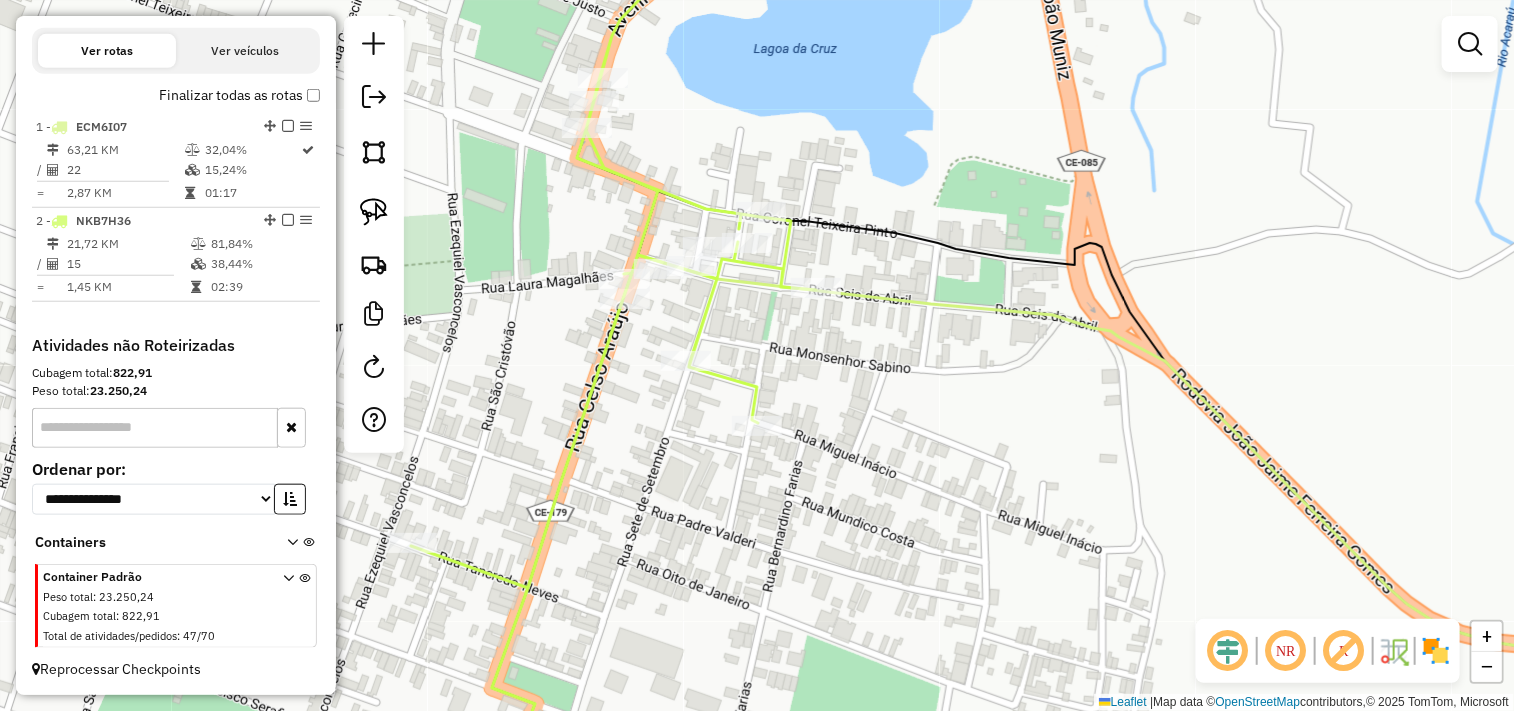 click on "Janela de atendimento Grade de atendimento Capacidade Transportadoras Veículos Cliente Pedidos  Rotas Selecione os dias de semana para filtrar as janelas de atendimento  Seg   Ter   Qua   Qui   Sex   Sáb   Dom  Informe o período da janela de atendimento: De: Até:  Filtrar exatamente a janela do cliente  Considerar janela de atendimento padrão  Selecione os dias de semana para filtrar as grades de atendimento  Seg   Ter   Qua   Qui   Sex   Sáb   Dom   Considerar clientes sem dia de atendimento cadastrado  Clientes fora do dia de atendimento selecionado Filtrar as atividades entre os valores definidos abaixo:  Peso mínimo:   Peso máximo:   Cubagem mínima:   Cubagem máxima:   De:   Até:  Filtrar as atividades entre o tempo de atendimento definido abaixo:  De:   Até:   Considerar capacidade total dos clientes não roteirizados Transportadora: Selecione um ou mais itens Tipo de veículo: Selecione um ou mais itens Veículo: Selecione um ou mais itens Motorista: Selecione um ou mais itens Nome: Rótulo:" 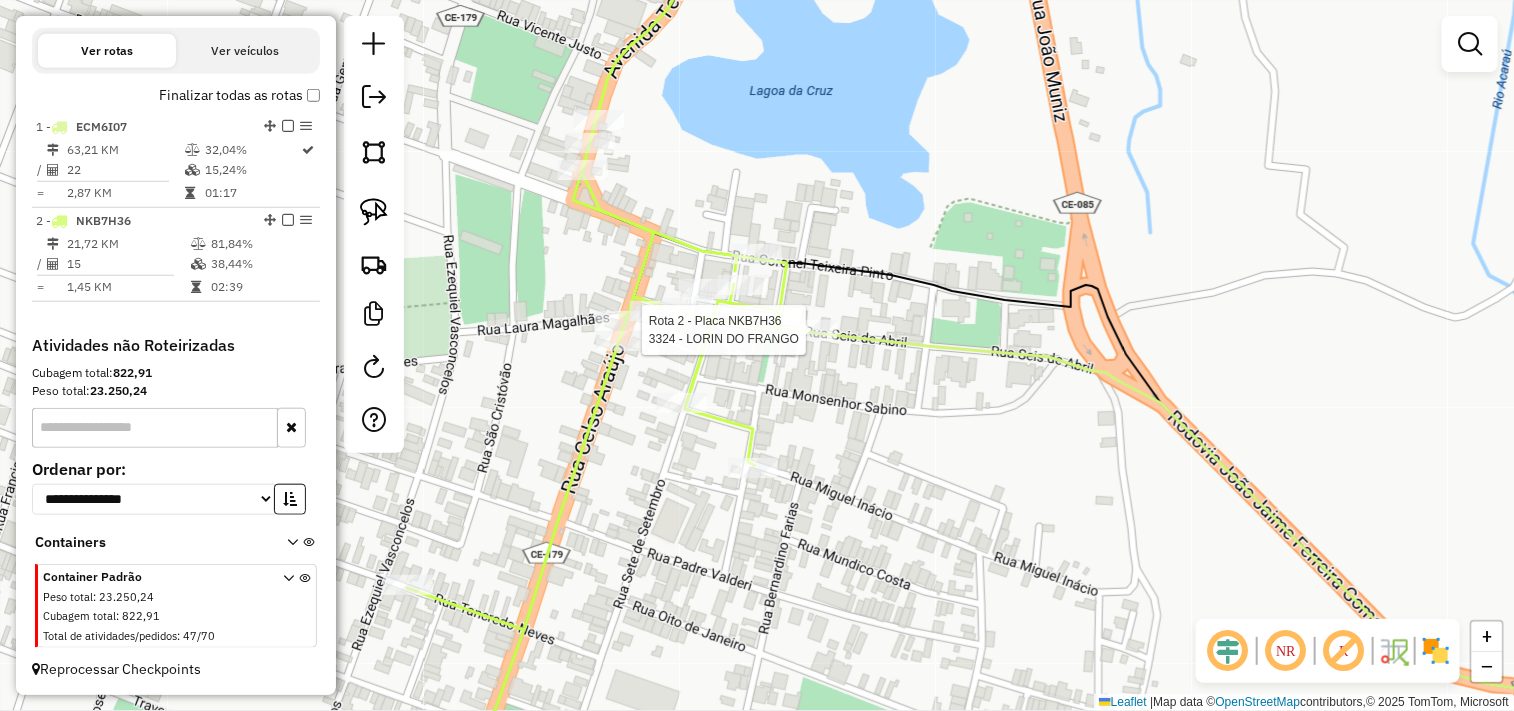 select on "**********" 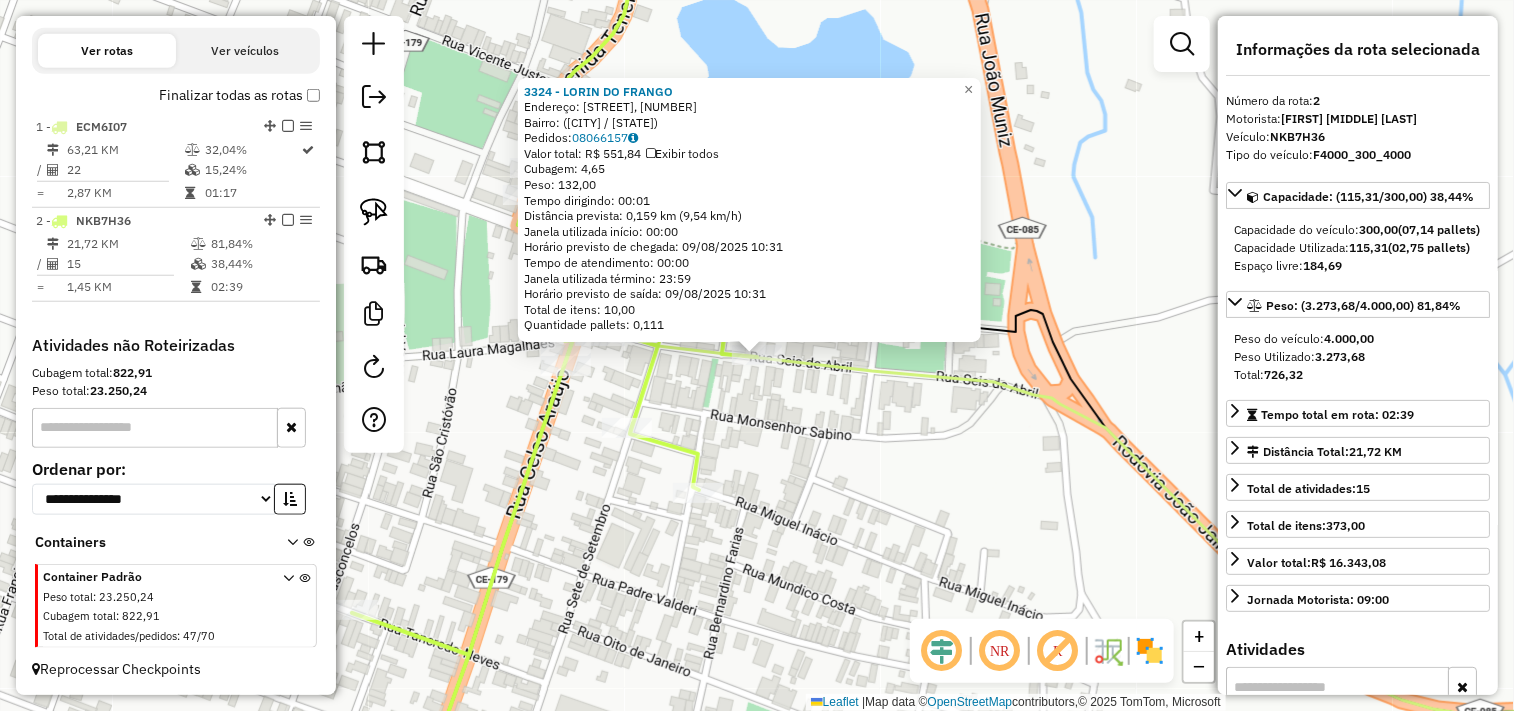 click on "3324 - LORIN DO FRANGO  Endereço: Rua Tancredo Neves, 366   Bairro:  (Cruz / CE)   Pedidos:  08066157   Valor total: R$ 551,84   Exibir todos   Cubagem: 4,65  Peso: 132,00  Tempo dirigindo: 00:01   Distância prevista: 0,159 km (9,54 km/h)   Janela utilizada início: 00:00   Horário previsto de chegada: 09/08/2025 10:31   Tempo de atendimento: 00:00   Janela utilizada término: 23:59   Horário previsto de saída: 09/08/2025 10:31   Total de itens: 10,00   Quantidade pallets: 0,111  × Janela de atendimento Grade de atendimento Capacidade Transportadoras Veículos Cliente Pedidos  Rotas Selecione os dias de semana para filtrar as janelas de atendimento  Seg   Ter   Qua   Qui   Sex   Sáb   Dom  Informe o período da janela de atendimento: De: Até:  Filtrar exatamente a janela do cliente  Considerar janela de atendimento padrão  Selecione os dias de semana para filtrar as grades de atendimento  Seg   Ter   Qua   Qui   Sex   Sáb   Dom   Considerar clientes sem dia de atendimento cadastrado  Peso mínimo:" 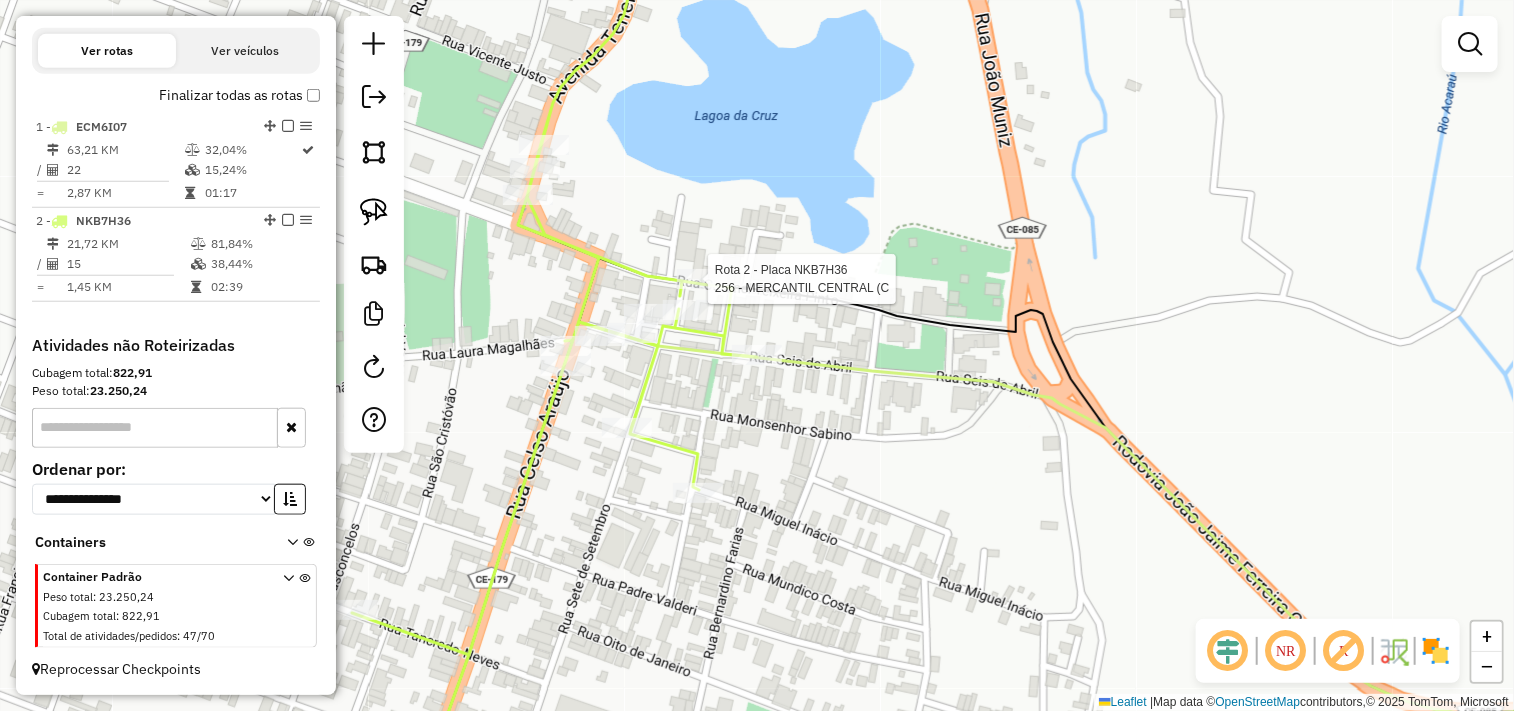 select on "**********" 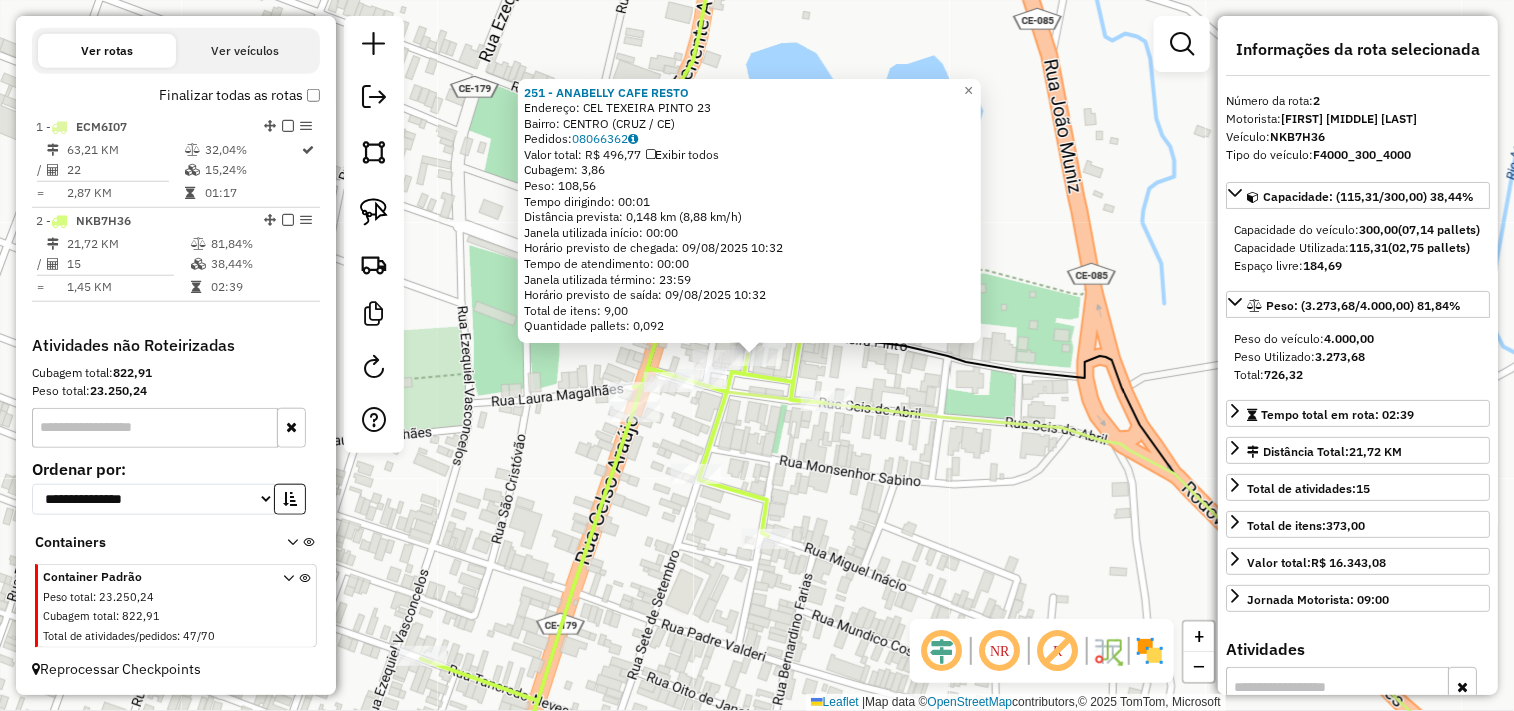 click on "251 - ANABELLY CAFE  RESTO  Endereço:  CEL TEXEIRA PINTO 23   Bairro: CENTRO (CRUZ / CE)   Pedidos:  08066362   Valor total: R$ 496,77   Exibir todos   Cubagem: 3,86  Peso: 108,56  Tempo dirigindo: 00:01   Distância prevista: 0,148 km (8,88 km/h)   Janela utilizada início: 00:00   Horário previsto de chegada: 09/08/2025 10:32   Tempo de atendimento: 00:00   Janela utilizada término: 23:59   Horário previsto de saída: 09/08/2025 10:32   Total de itens: 9,00   Quantidade pallets: 0,092  × Janela de atendimento Grade de atendimento Capacidade Transportadoras Veículos Cliente Pedidos  Rotas Selecione os dias de semana para filtrar as janelas de atendimento  Seg   Ter   Qua   Qui   Sex   Sáb   Dom  Informe o período da janela de atendimento: De: Até:  Filtrar exatamente a janela do cliente  Considerar janela de atendimento padrão  Selecione os dias de semana para filtrar as grades de atendimento  Seg   Ter   Qua   Qui   Sex   Sáb   Dom   Considerar clientes sem dia de atendimento cadastrado  De:  De:" 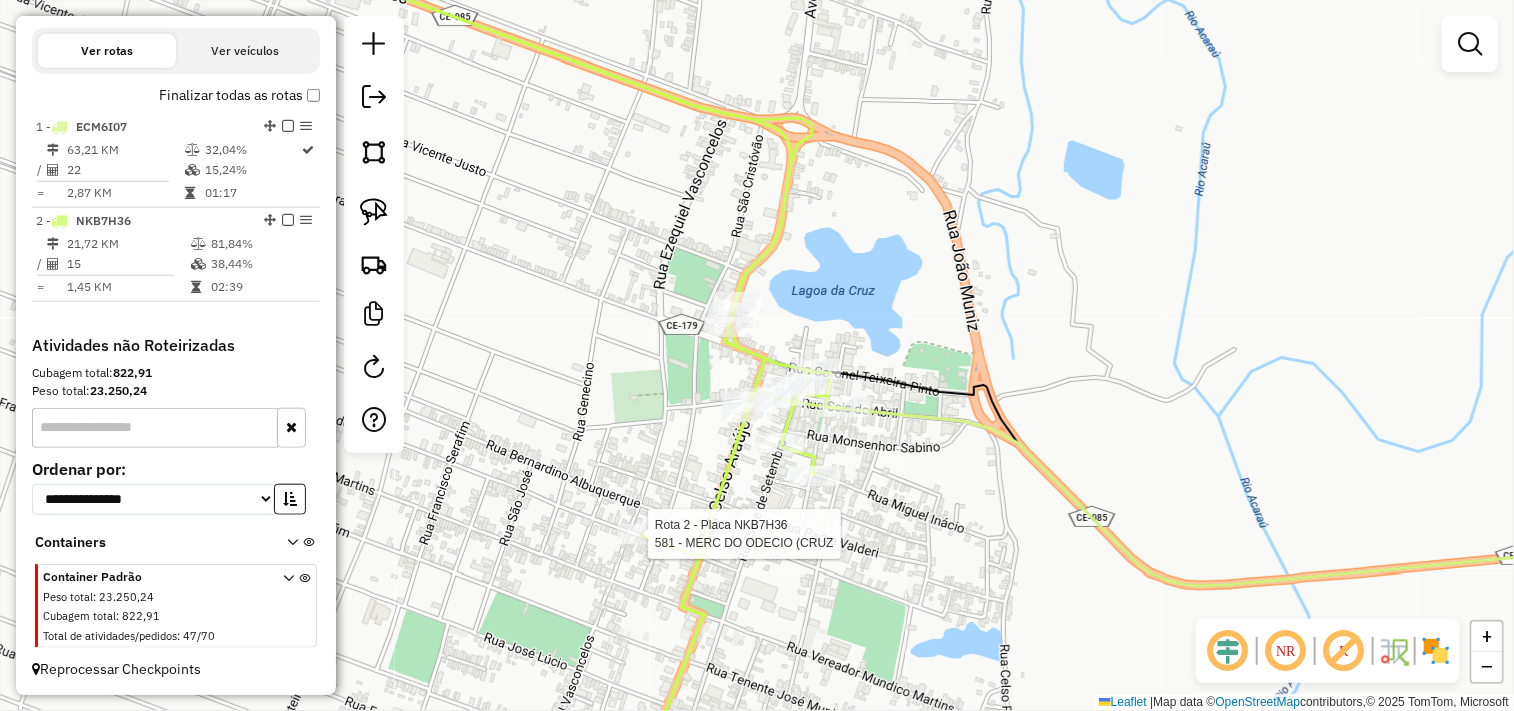 select on "**********" 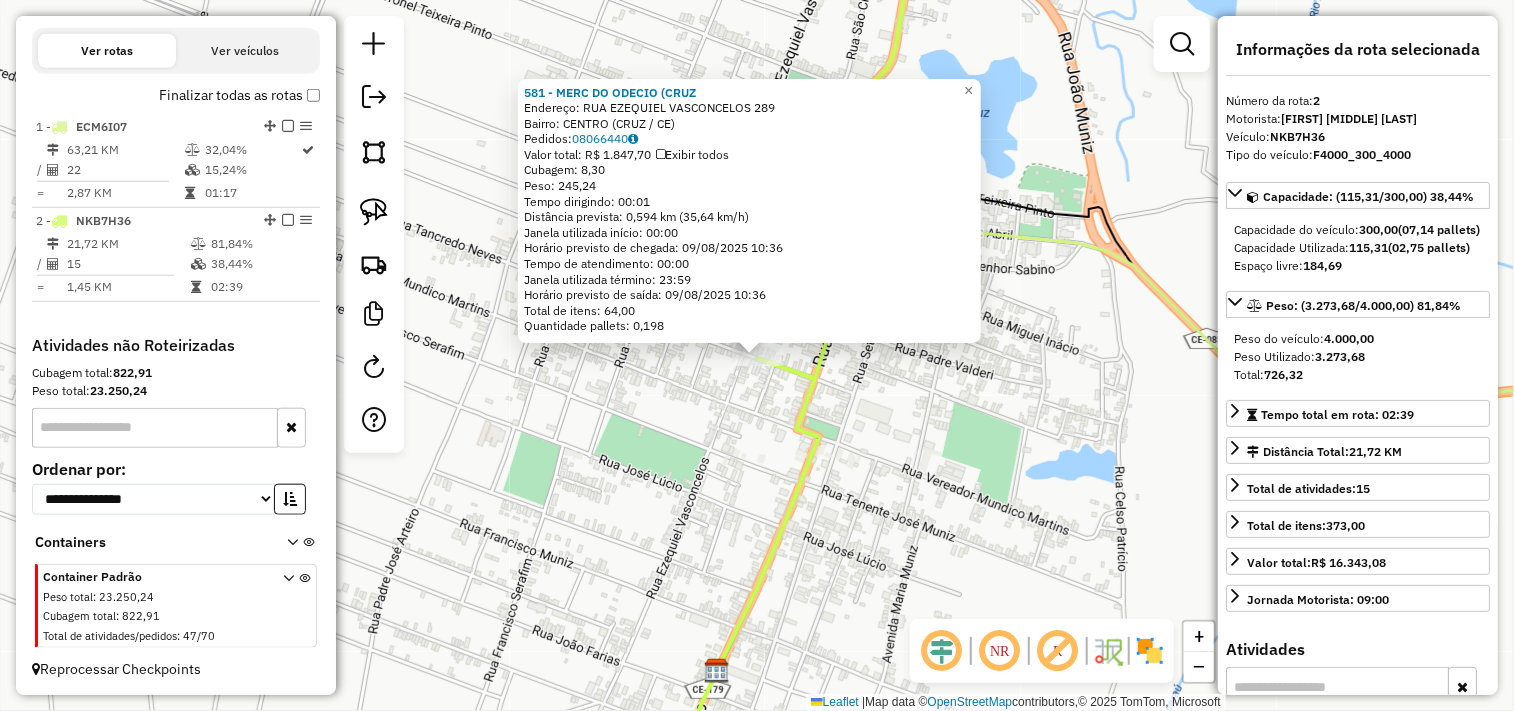 click on "581 - MERC DO ODECIO (CRUZ  Endereço:  RUA EZEQUIEL VASCONCELOS 289   Bairro: CENTRO (CRUZ / CE)   Pedidos:  08066440   Valor total: R$ 1.847,70   Exibir todos   Cubagem: 8,30  Peso: 245,24  Tempo dirigindo: 00:01   Distância prevista: 0,594 km (35,64 km/h)   Janela utilizada início: 00:00   Horário previsto de chegada: 09/08/2025 10:36   Tempo de atendimento: 00:00   Janela utilizada término: 23:59   Horário previsto de saída: 09/08/2025 10:36   Total de itens: 64,00   Quantidade pallets: 0,198  × Janela de atendimento Grade de atendimento Capacidade Transportadoras Veículos Cliente Pedidos  Rotas Selecione os dias de semana para filtrar as janelas de atendimento  Seg   Ter   Qua   Qui   Sex   Sáb   Dom  Informe o período da janela de atendimento: De: Até:  Filtrar exatamente a janela do cliente  Considerar janela de atendimento padrão  Selecione os dias de semana para filtrar as grades de atendimento  Seg   Ter   Qua   Qui   Sex   Sáb   Dom   Clientes fora do dia de atendimento selecionado De:" 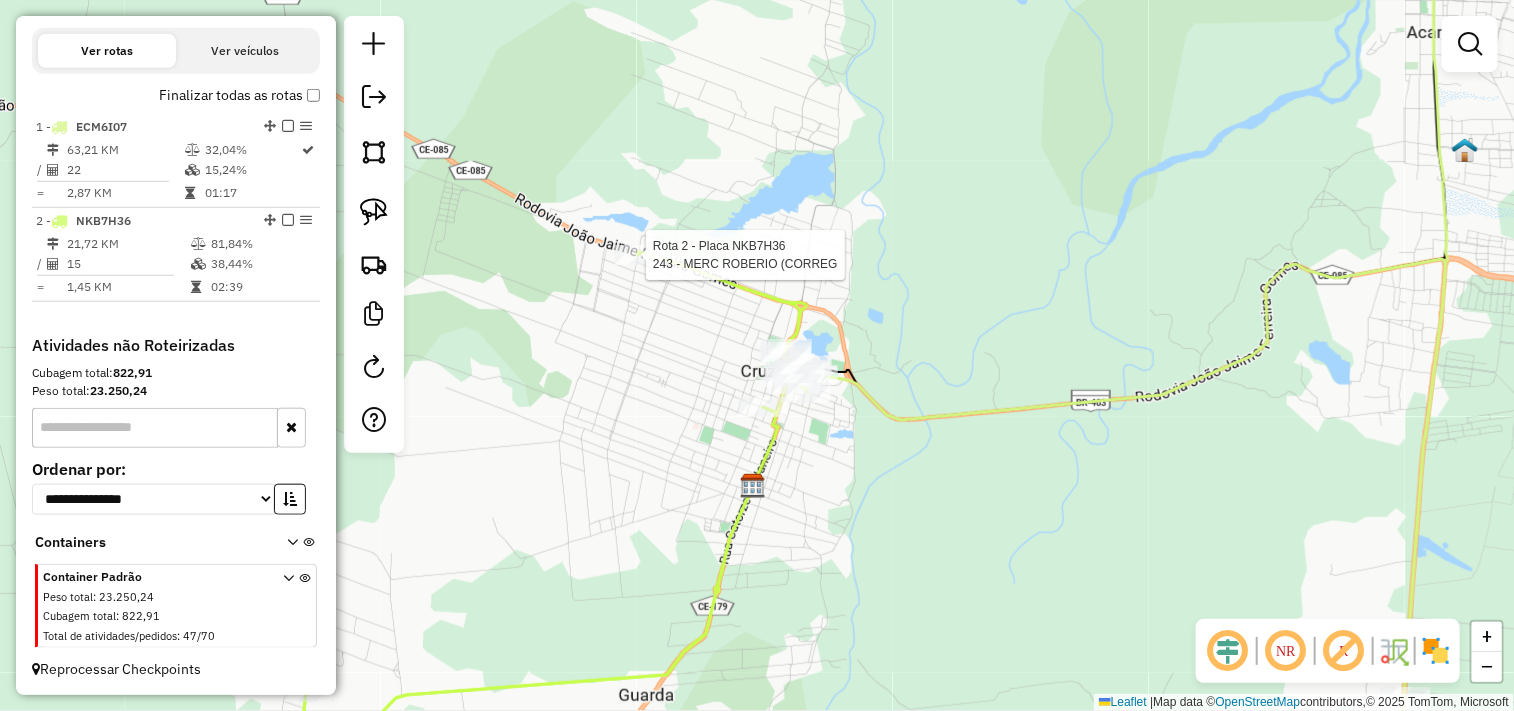 select on "**********" 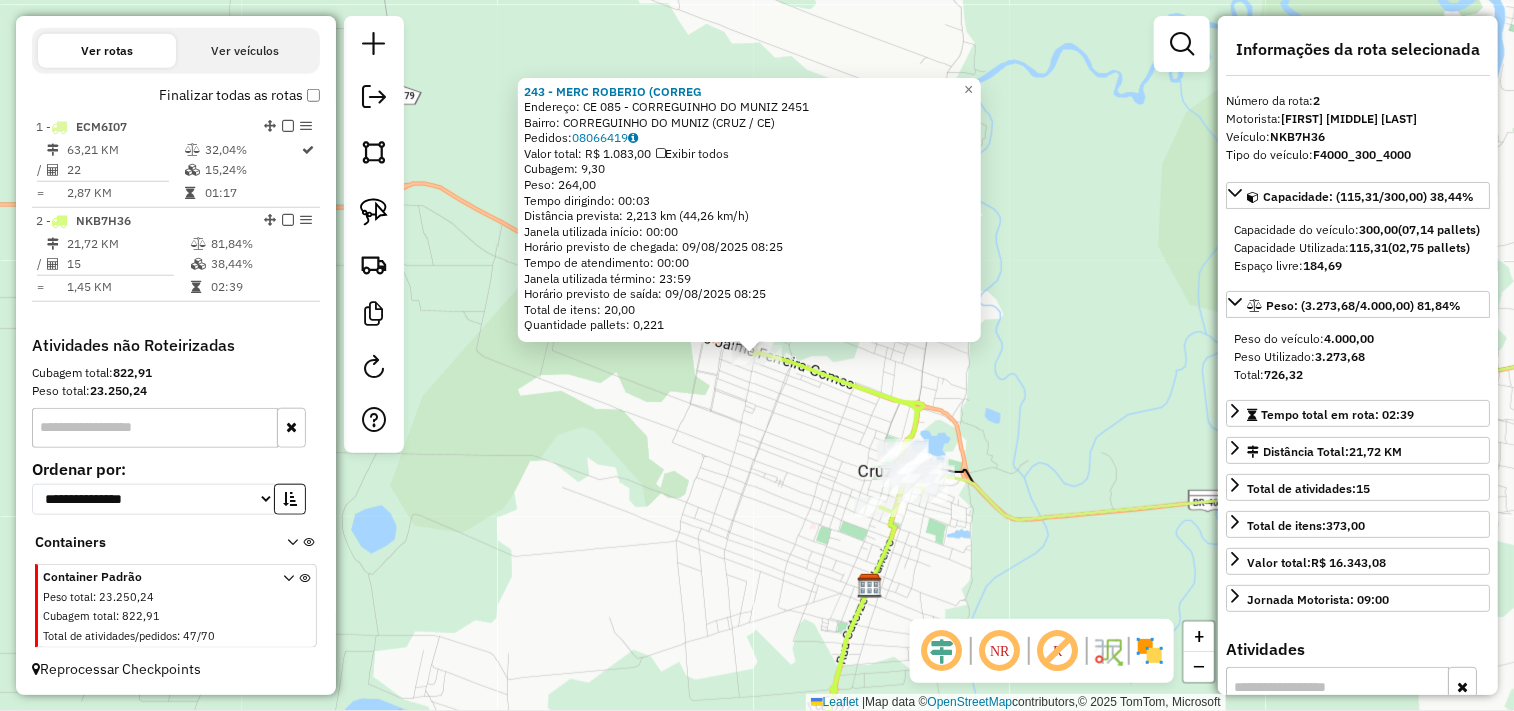 click on "243 - MERC ROBERIO (CORREG  Endereço:  CE 085 - CORREGUINHO DO MUNIZ 2451   Bairro: CORREGUINHO DO MUNIZ (CRUZ / CE)   Pedidos:  08066419   Valor total: R$ 1.083,00   Exibir todos   Cubagem: 9,30  Peso: 264,00  Tempo dirigindo: 00:03   Distância prevista: 2,213 km (44,26 km/h)   Janela utilizada início: 00:00   Horário previsto de chegada: 09/08/2025 08:25   Tempo de atendimento: 00:00   Janela utilizada término: 23:59   Horário previsto de saída: 09/08/2025 08:25   Total de itens: 20,00   Quantidade pallets: 0,221  × Janela de atendimento Grade de atendimento Capacidade Transportadoras Veículos Cliente Pedidos  Rotas Selecione os dias de semana para filtrar as janelas de atendimento  Seg   Ter   Qua   Qui   Sex   Sáb   Dom  Informe o período da janela de atendimento: De: Até:  Filtrar exatamente a janela do cliente  Considerar janela de atendimento padrão  Selecione os dias de semana para filtrar as grades de atendimento  Seg   Ter   Qua   Qui   Sex   Sáb   Dom   Peso mínimo:   Peso máximo:" 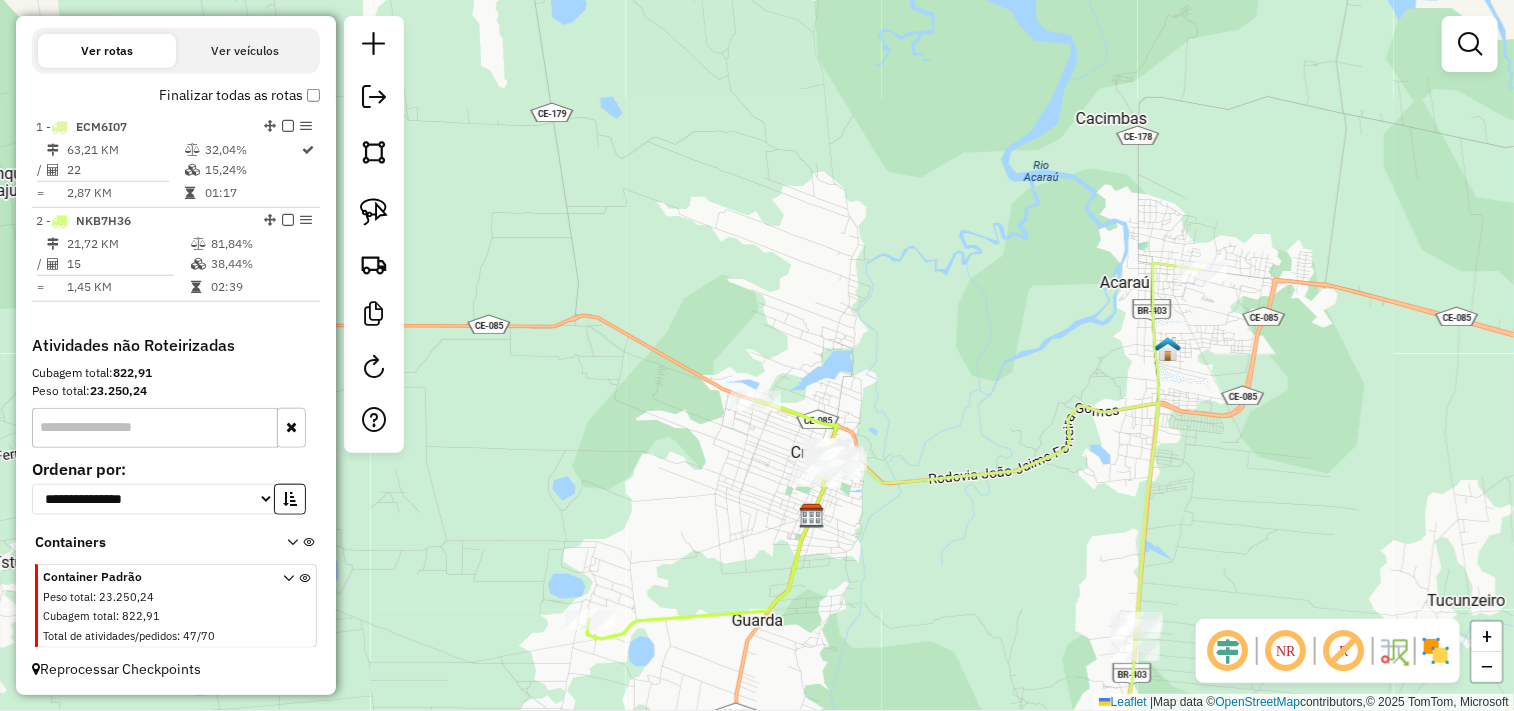 drag, startPoint x: 740, startPoint y: 478, endPoint x: 751, endPoint y: 457, distance: 23.70654 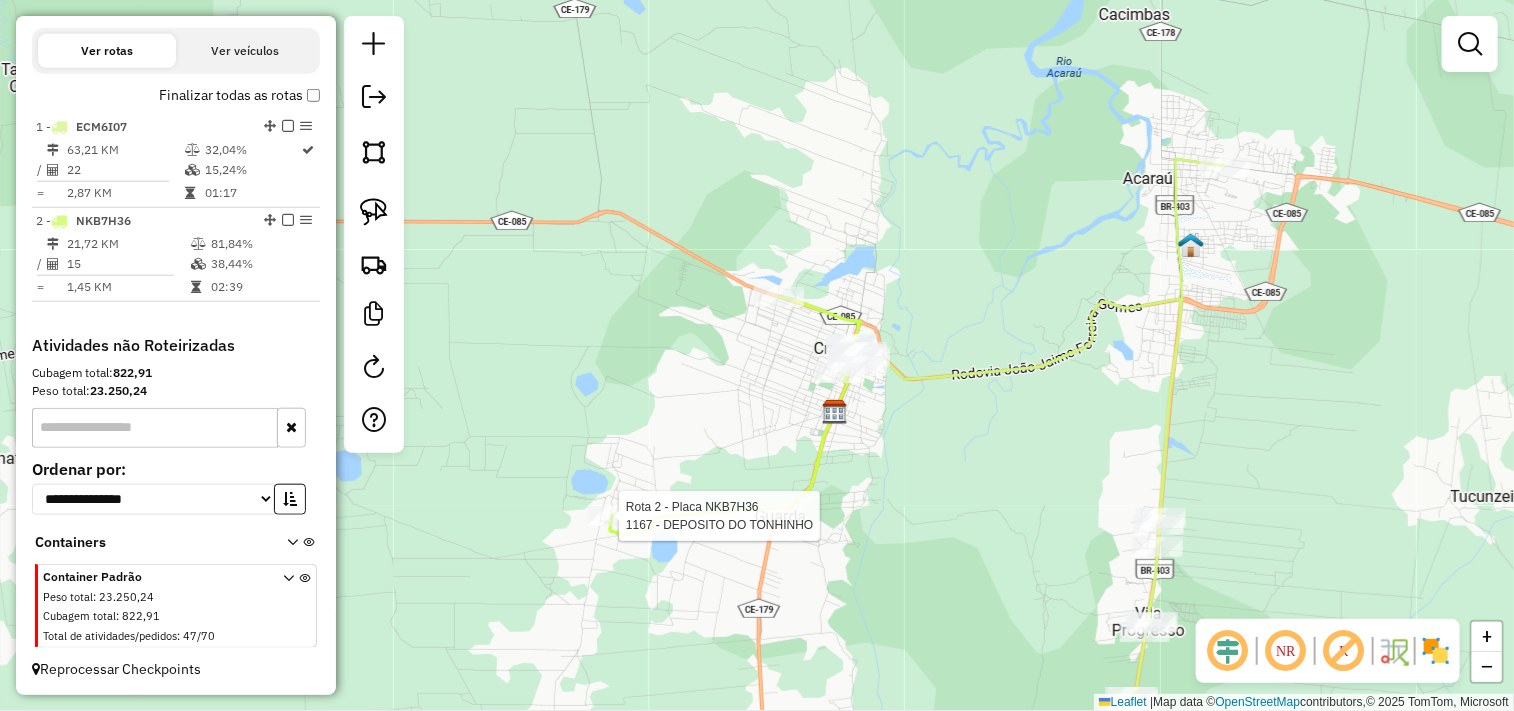 select on "**********" 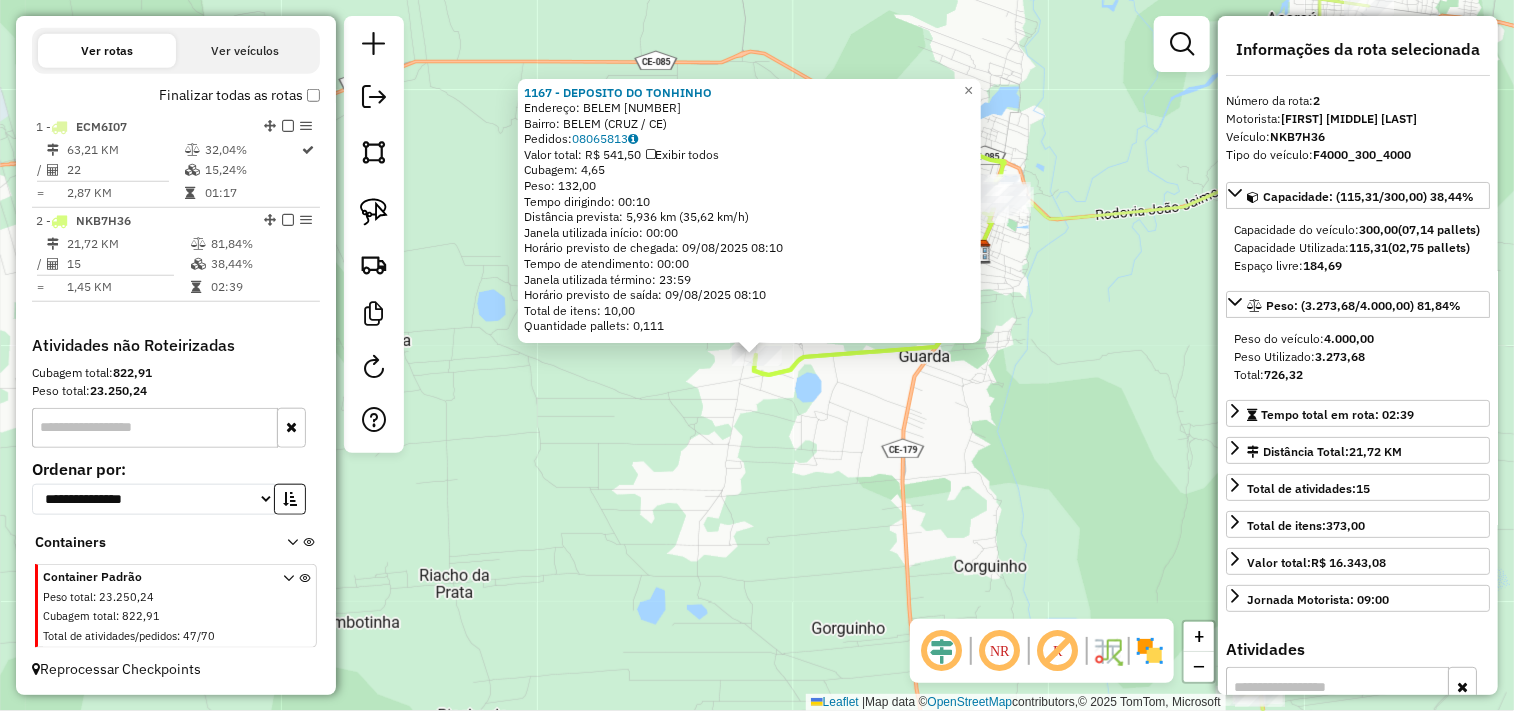 click on "1167 - DEPOSITO DO TONHINHO  Endereço:  BELEM 1000   Bairro: BELEM (CRUZ / CE)   Pedidos:  08065813   Valor total: R$ 541,50   Exibir todos   Cubagem: 4,65  Peso: 132,00  Tempo dirigindo: 00:10   Distância prevista: 5,936 km (35,62 km/h)   Janela utilizada início: 00:00   Horário previsto de chegada: 09/08/2025 08:10   Tempo de atendimento: 00:00   Janela utilizada término: 23:59   Horário previsto de saída: 09/08/2025 08:10   Total de itens: 10,00   Quantidade pallets: 0,111  × Janela de atendimento Grade de atendimento Capacidade Transportadoras Veículos Cliente Pedidos  Rotas Selecione os dias de semana para filtrar as janelas de atendimento  Seg   Ter   Qua   Qui   Sex   Sáb   Dom  Informe o período da janela de atendimento: De: Até:  Filtrar exatamente a janela do cliente  Considerar janela de atendimento padrão  Selecione os dias de semana para filtrar as grades de atendimento  Seg   Ter   Qua   Qui   Sex   Sáb   Dom   Considerar clientes sem dia de atendimento cadastrado  Peso mínimo:  +" 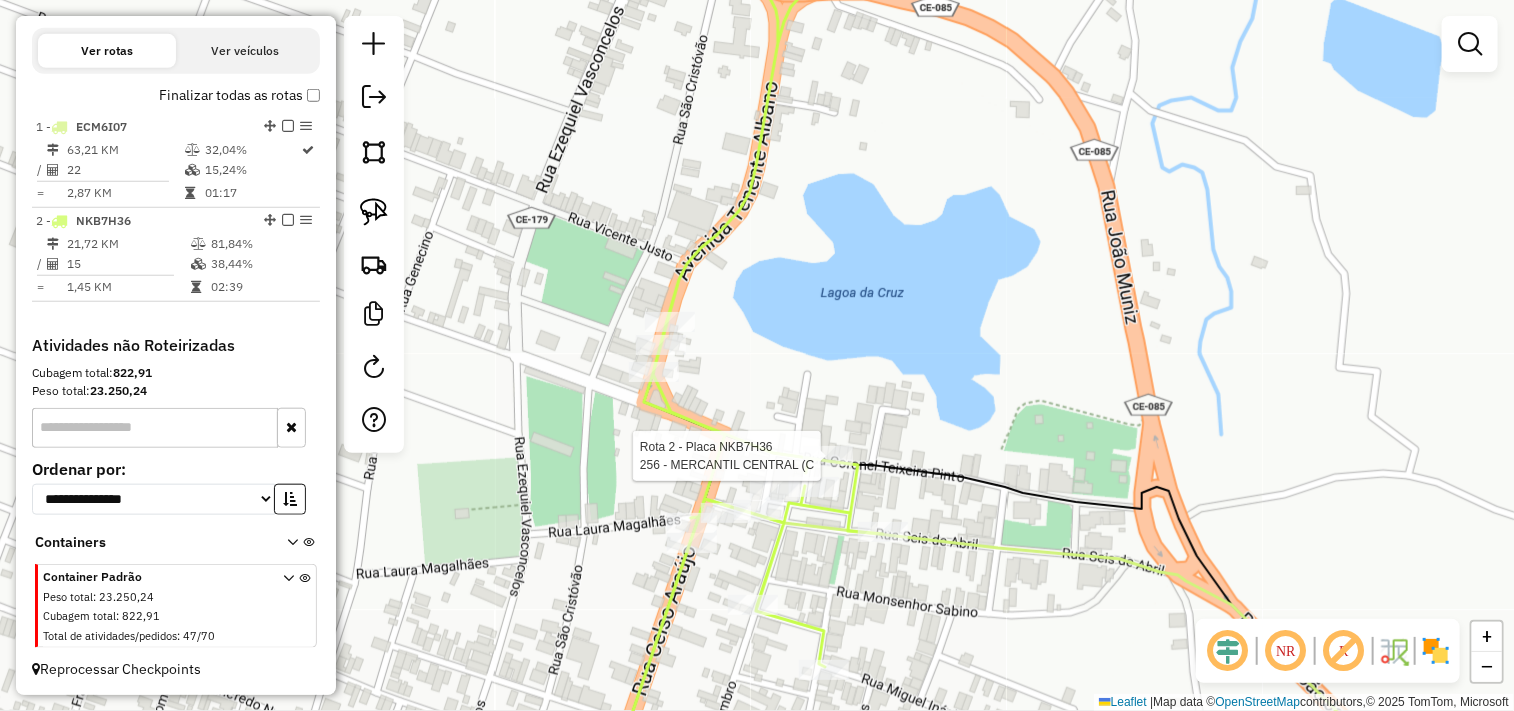 select on "**********" 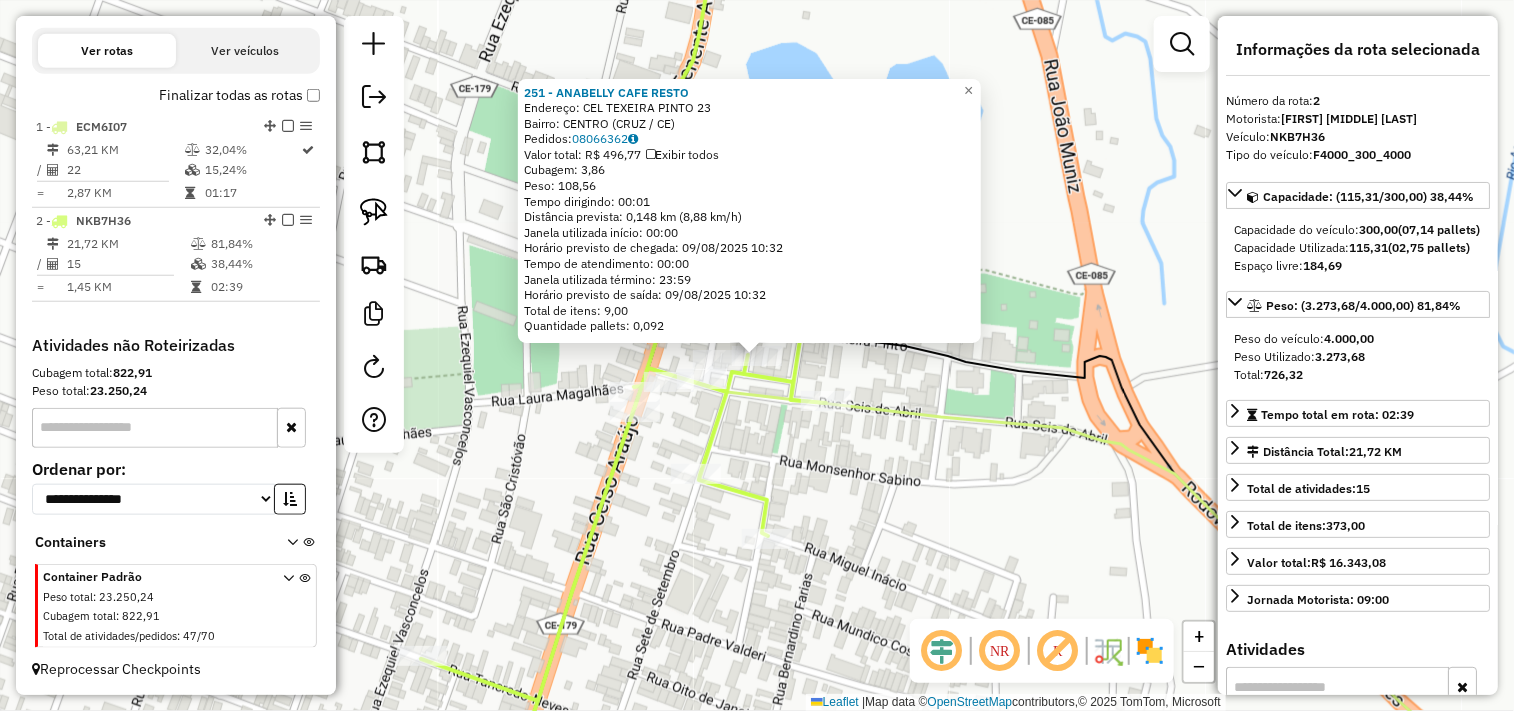 click on "251 - ANABELLY CAFE  RESTO  Endereço:  CEL TEXEIRA PINTO 23   Bairro: CENTRO (CRUZ / CE)   Pedidos:  08066362   Valor total: R$ 496,77   Exibir todos   Cubagem: 3,86  Peso: 108,56  Tempo dirigindo: 00:01   Distância prevista: 0,148 km (8,88 km/h)   Janela utilizada início: 00:00   Horário previsto de chegada: 09/08/2025 10:32   Tempo de atendimento: 00:00   Janela utilizada término: 23:59   Horário previsto de saída: 09/08/2025 10:32   Total de itens: 9,00   Quantidade pallets: 0,092  × Janela de atendimento Grade de atendimento Capacidade Transportadoras Veículos Cliente Pedidos  Rotas Selecione os dias de semana para filtrar as janelas de atendimento  Seg   Ter   Qua   Qui   Sex   Sáb   Dom  Informe o período da janela de atendimento: De: Até:  Filtrar exatamente a janela do cliente  Considerar janela de atendimento padrão  Selecione os dias de semana para filtrar as grades de atendimento  Seg   Ter   Qua   Qui   Sex   Sáb   Dom   Considerar clientes sem dia de atendimento cadastrado  De:  De:" 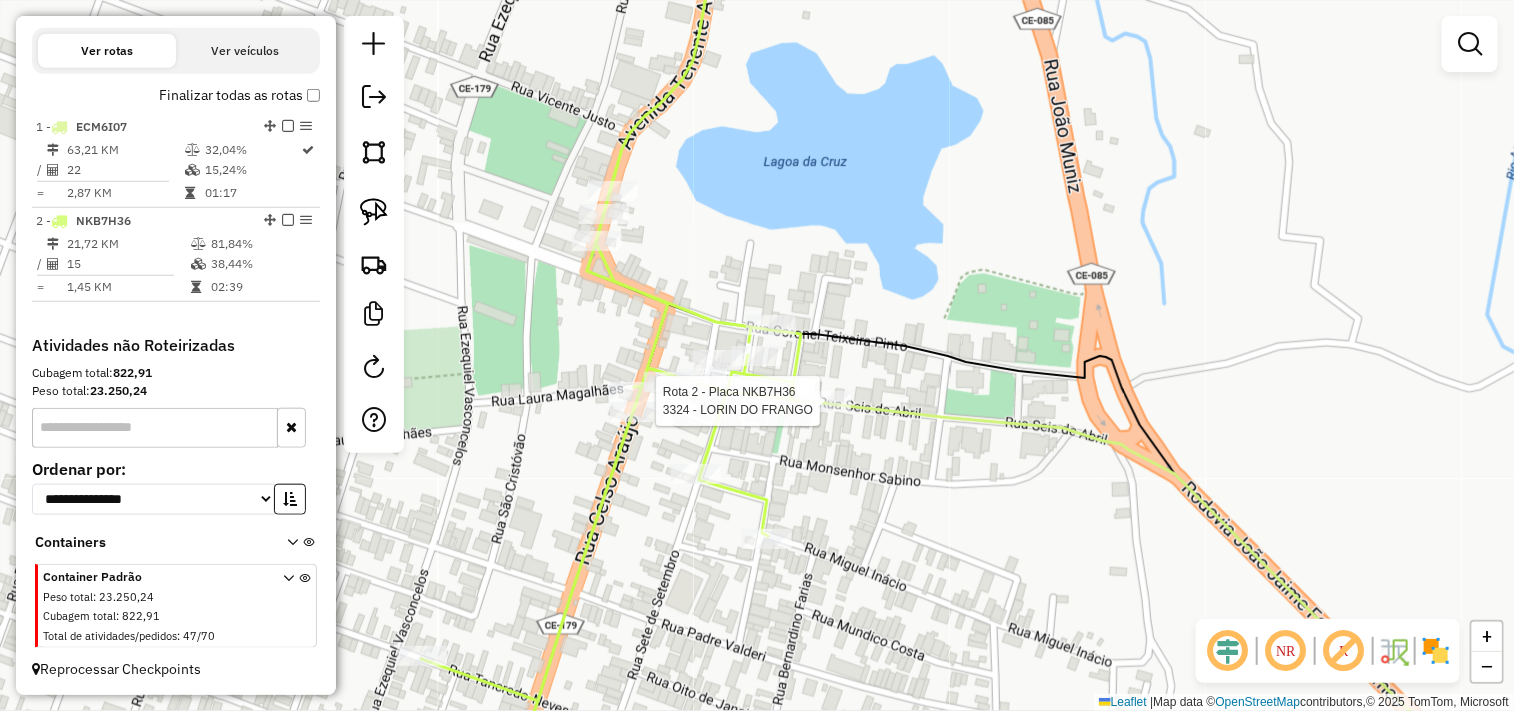 select on "**********" 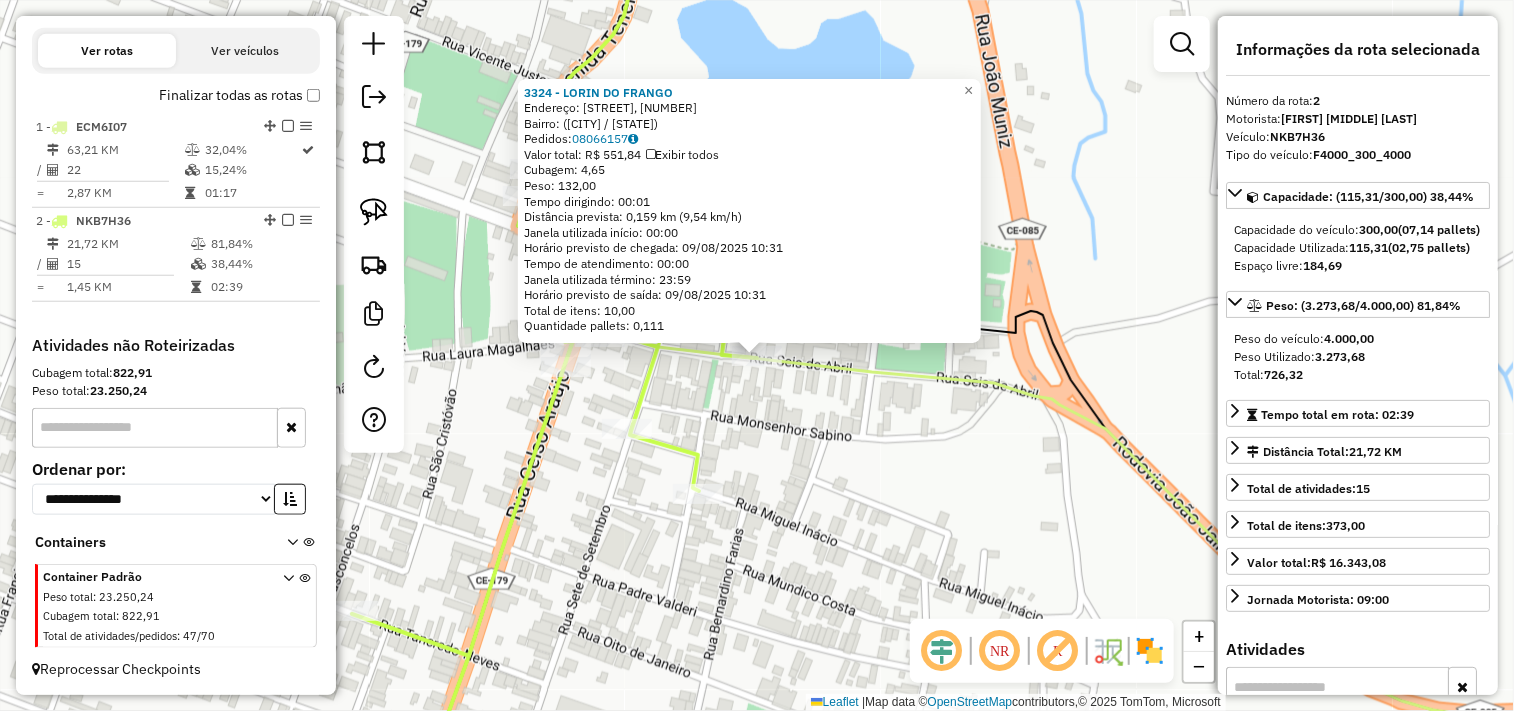 click on "3324 - LORIN DO FRANGO  Endereço: Rua Tancredo Neves, 366   Bairro:  (Cruz / CE)   Pedidos:  08066157   Valor total: R$ 551,84   Exibir todos   Cubagem: 4,65  Peso: 132,00  Tempo dirigindo: 00:01   Distância prevista: 0,159 km (9,54 km/h)   Janela utilizada início: 00:00   Horário previsto de chegada: 09/08/2025 10:31   Tempo de atendimento: 00:00   Janela utilizada término: 23:59   Horário previsto de saída: 09/08/2025 10:31   Total de itens: 10,00   Quantidade pallets: 0,111  × Janela de atendimento Grade de atendimento Capacidade Transportadoras Veículos Cliente Pedidos  Rotas Selecione os dias de semana para filtrar as janelas de atendimento  Seg   Ter   Qua   Qui   Sex   Sáb   Dom  Informe o período da janela de atendimento: De: Até:  Filtrar exatamente a janela do cliente  Considerar janela de atendimento padrão  Selecione os dias de semana para filtrar as grades de atendimento  Seg   Ter   Qua   Qui   Sex   Sáb   Dom   Considerar clientes sem dia de atendimento cadastrado  Peso mínimo:" 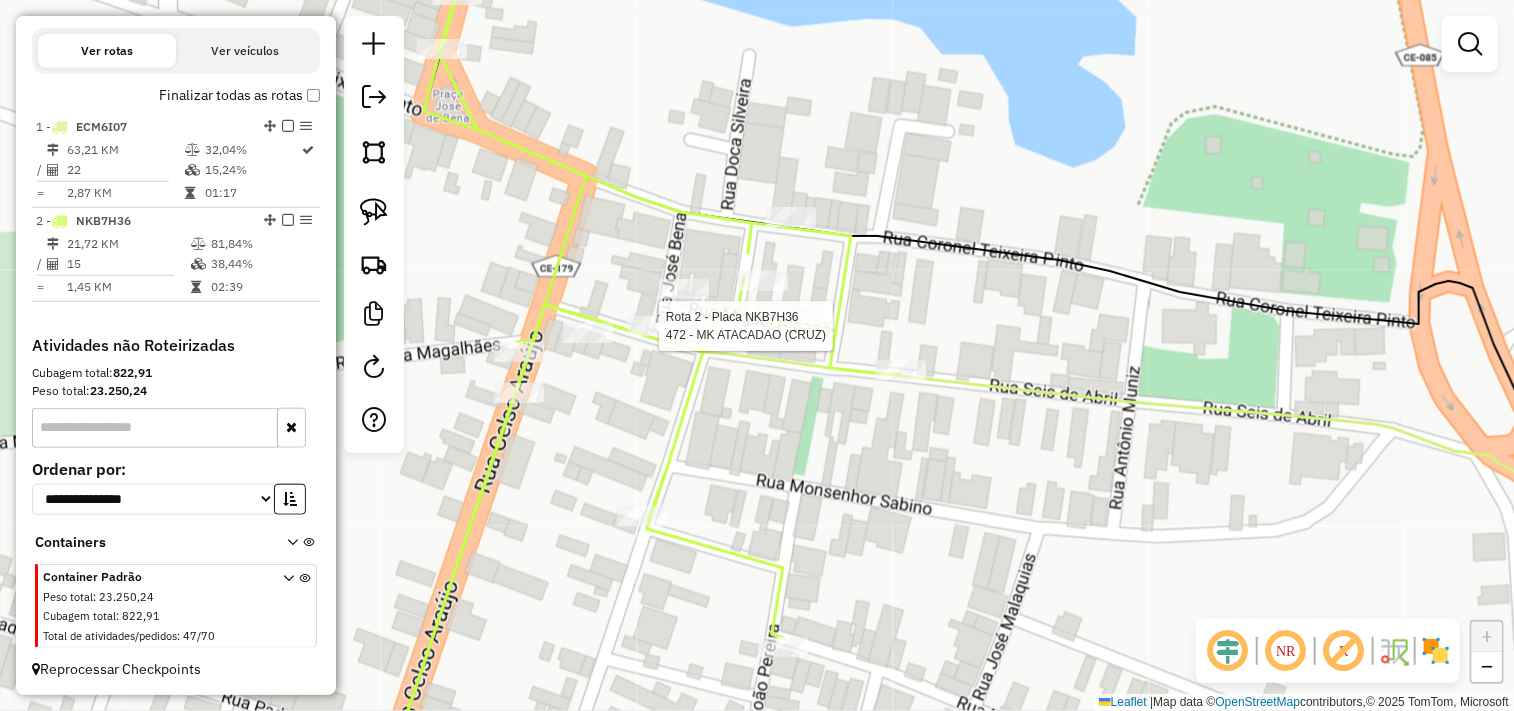 select on "**********" 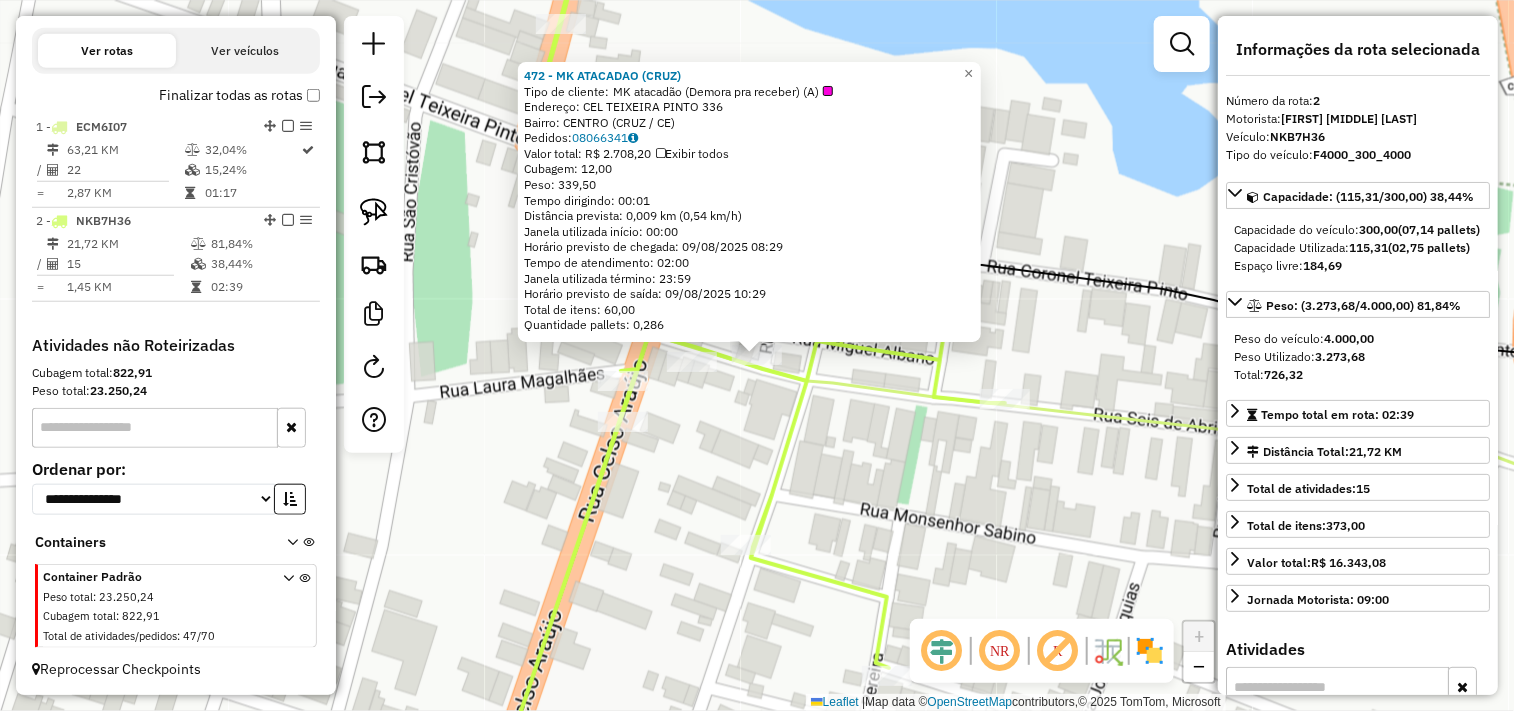 click on "472 - MK ATACADAO (CRUZ)  Tipo de cliente:   MK atacadão (Demora pra receber) (A)   Endereço:  CEL TEIXEIRA PINTO 336   Bairro: CENTRO (CRUZ / CE)   Pedidos:  08066341   Valor total: R$ 2.708,20   Exibir todos   Cubagem: 12,00  Peso: 339,50  Tempo dirigindo: 00:01   Distância prevista: 0,009 km (0,54 km/h)   Janela utilizada início: 00:00   Horário previsto de chegada: 09/08/2025 08:29   Tempo de atendimento: 02:00   Janela utilizada término: 23:59   Horário previsto de saída: 09/08/2025 10:29   Total de itens: 60,00   Quantidade pallets: 0,286  × Janela de atendimento Grade de atendimento Capacidade Transportadoras Veículos Cliente Pedidos  Rotas Selecione os dias de semana para filtrar as janelas de atendimento  Seg   Ter   Qua   Qui   Sex   Sáb   Dom  Informe o período da janela de atendimento: De: Até:  Filtrar exatamente a janela do cliente  Considerar janela de atendimento padrão  Selecione os dias de semana para filtrar as grades de atendimento  Seg   Ter   Qua   Qui   Sex   Sáb   Dom  +" 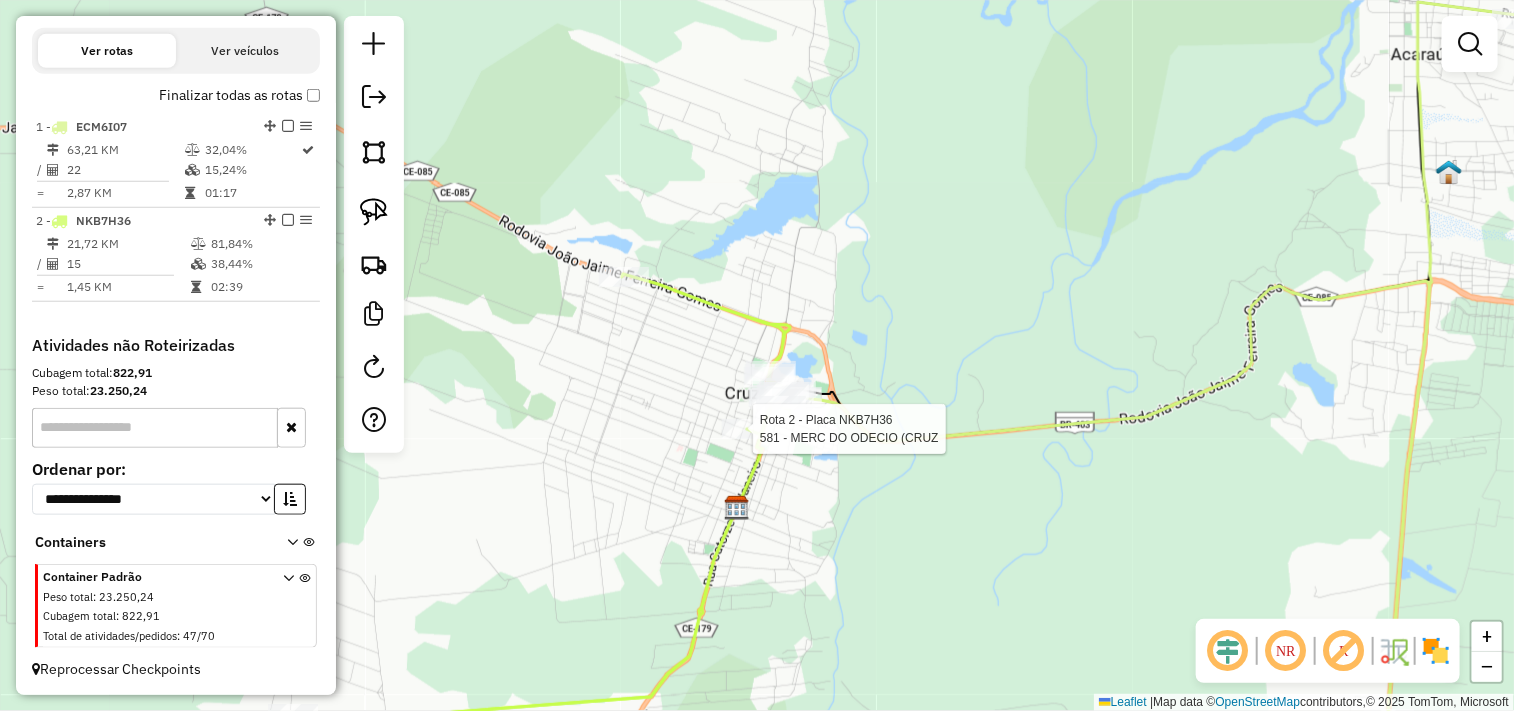 select on "**********" 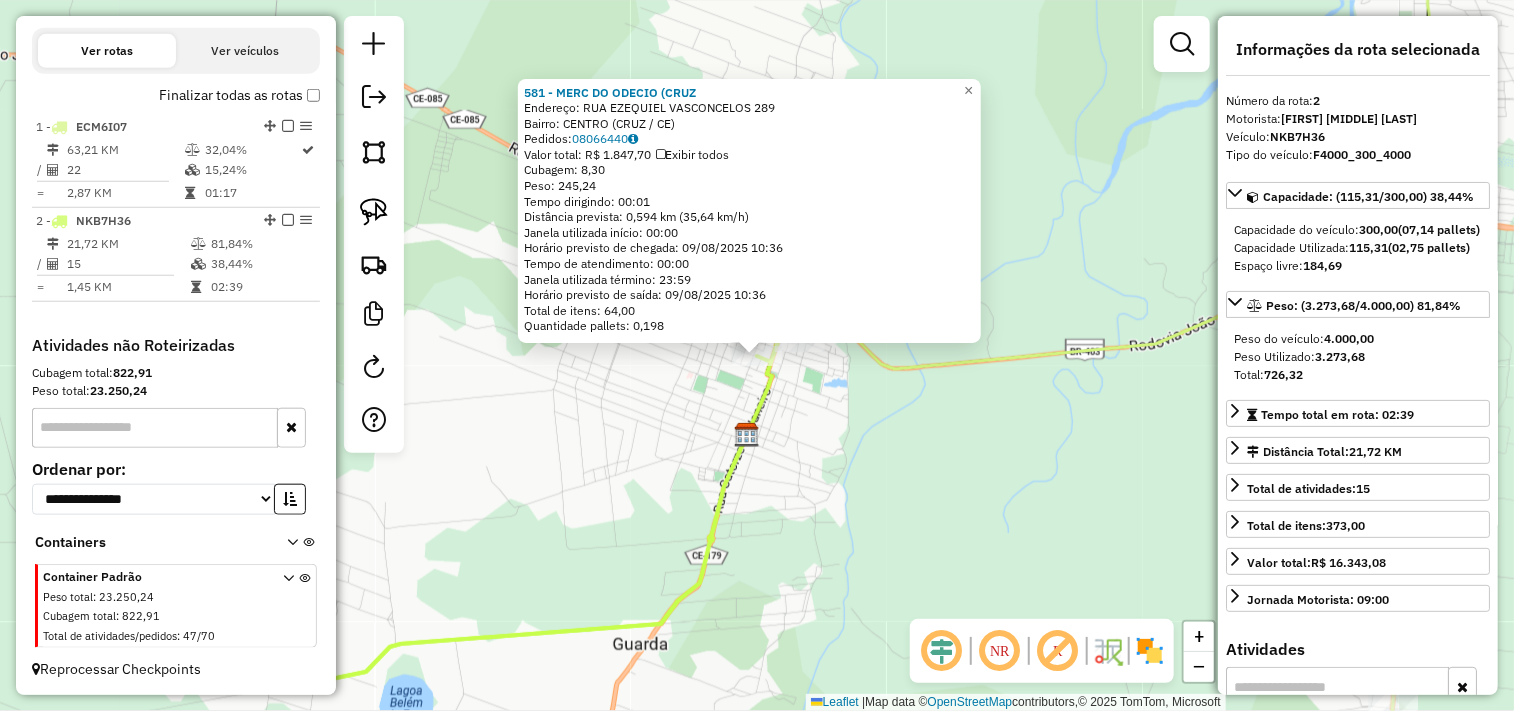 click on "581 - MERC DO ODECIO (CRUZ  Endereço:  RUA EZEQUIEL VASCONCELOS 289   Bairro: CENTRO (CRUZ / CE)   Pedidos:  08066440   Valor total: R$ 1.847,70   Exibir todos   Cubagem: 8,30  Peso: 245,24  Tempo dirigindo: 00:01   Distância prevista: 0,594 km (35,64 km/h)   Janela utilizada início: 00:00   Horário previsto de chegada: 09/08/2025 10:36   Tempo de atendimento: 00:00   Janela utilizada término: 23:59   Horário previsto de saída: 09/08/2025 10:36   Total de itens: 64,00   Quantidade pallets: 0,198  × Janela de atendimento Grade de atendimento Capacidade Transportadoras Veículos Cliente Pedidos  Rotas Selecione os dias de semana para filtrar as janelas de atendimento  Seg   Ter   Qua   Qui   Sex   Sáb   Dom  Informe o período da janela de atendimento: De: Até:  Filtrar exatamente a janela do cliente  Considerar janela de atendimento padrão  Selecione os dias de semana para filtrar as grades de atendimento  Seg   Ter   Qua   Qui   Sex   Sáb   Dom   Clientes fora do dia de atendimento selecionado De:" 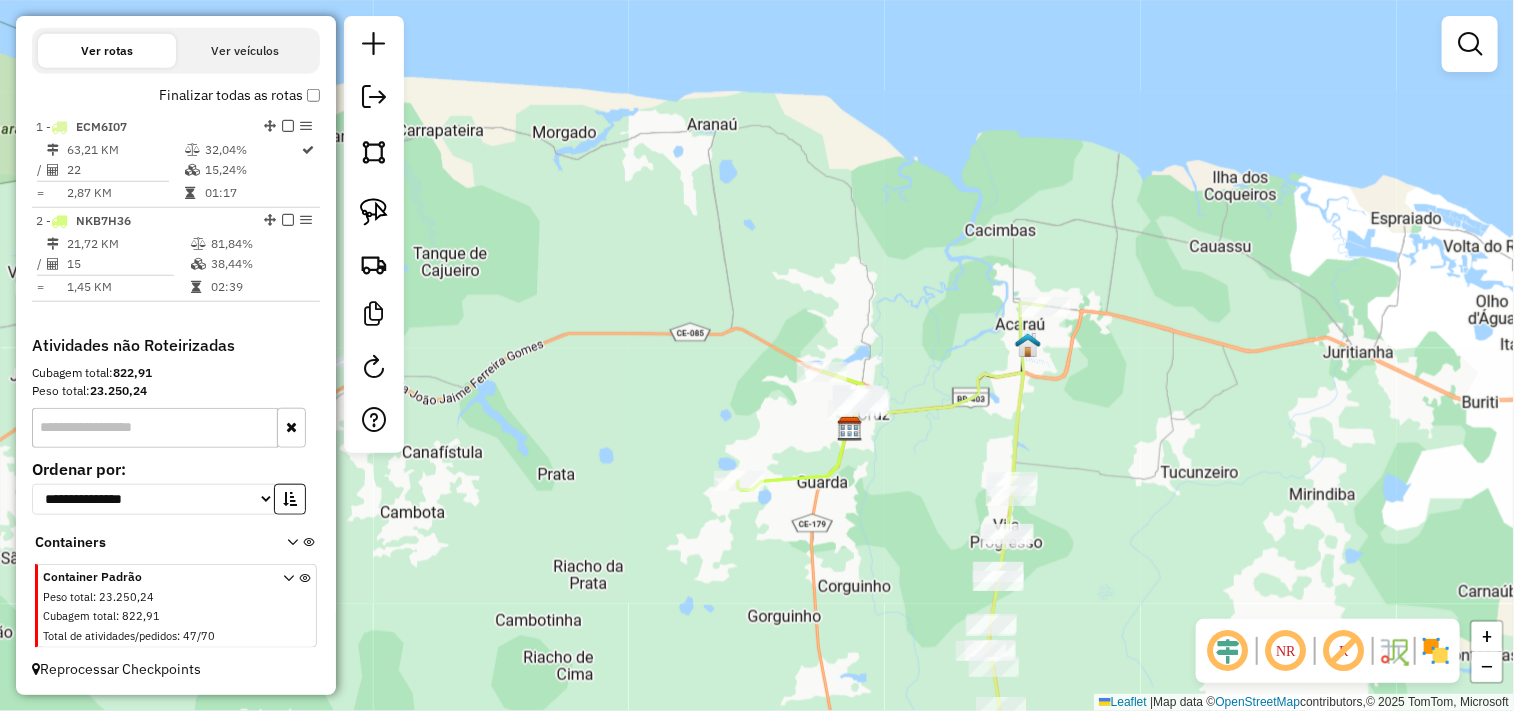 click on "Janela de atendimento Grade de atendimento Capacidade Transportadoras Veículos Cliente Pedidos  Rotas Selecione os dias de semana para filtrar as janelas de atendimento  Seg   Ter   Qua   Qui   Sex   Sáb   Dom  Informe o período da janela de atendimento: De: Até:  Filtrar exatamente a janela do cliente  Considerar janela de atendimento padrão  Selecione os dias de semana para filtrar as grades de atendimento  Seg   Ter   Qua   Qui   Sex   Sáb   Dom   Considerar clientes sem dia de atendimento cadastrado  Clientes fora do dia de atendimento selecionado Filtrar as atividades entre os valores definidos abaixo:  Peso mínimo:   Peso máximo:   Cubagem mínima:   Cubagem máxima:   De:   Até:  Filtrar as atividades entre o tempo de atendimento definido abaixo:  De:   Até:   Considerar capacidade total dos clientes não roteirizados Transportadora: Selecione um ou mais itens Tipo de veículo: Selecione um ou mais itens Veículo: Selecione um ou mais itens Motorista: Selecione um ou mais itens Nome: Rótulo:" 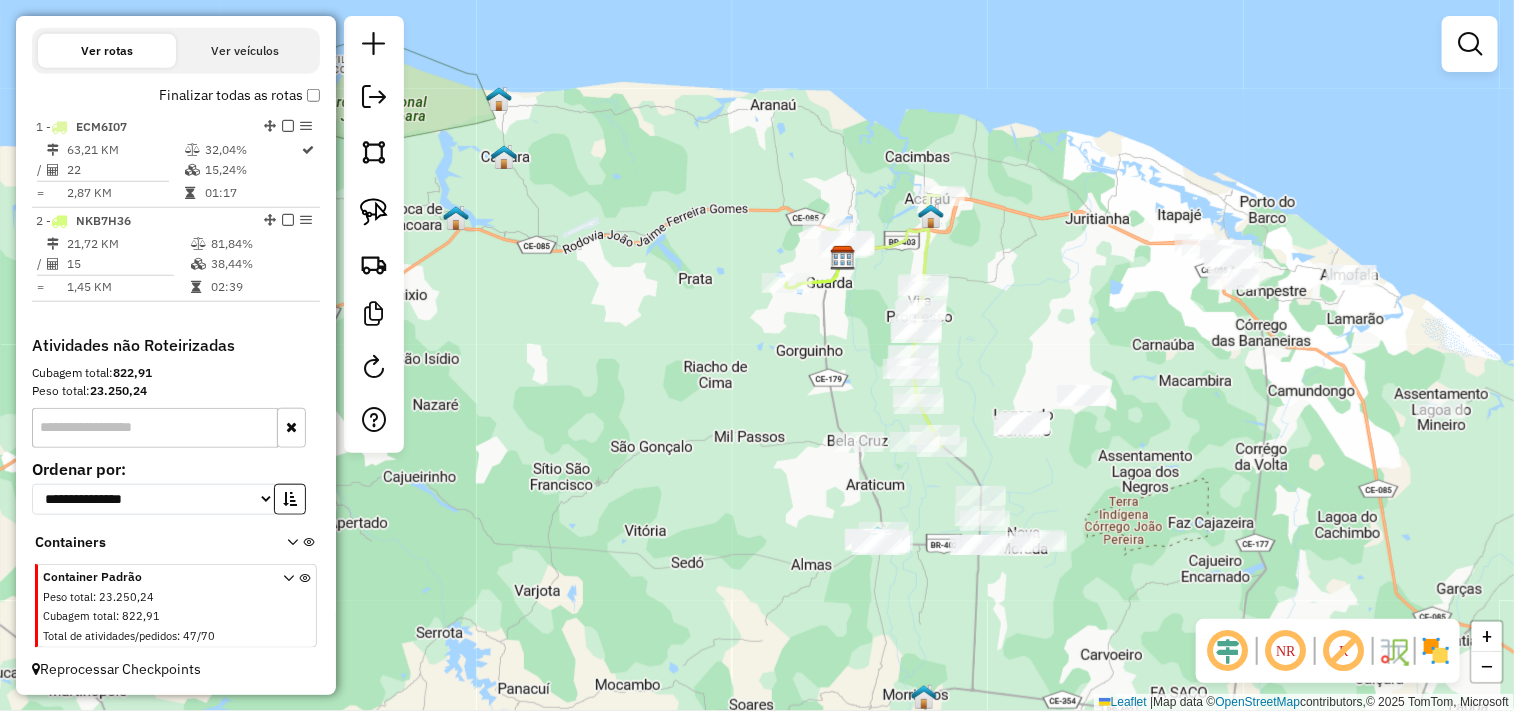 drag, startPoint x: 718, startPoint y: 483, endPoint x: 731, endPoint y: 446, distance: 39.217342 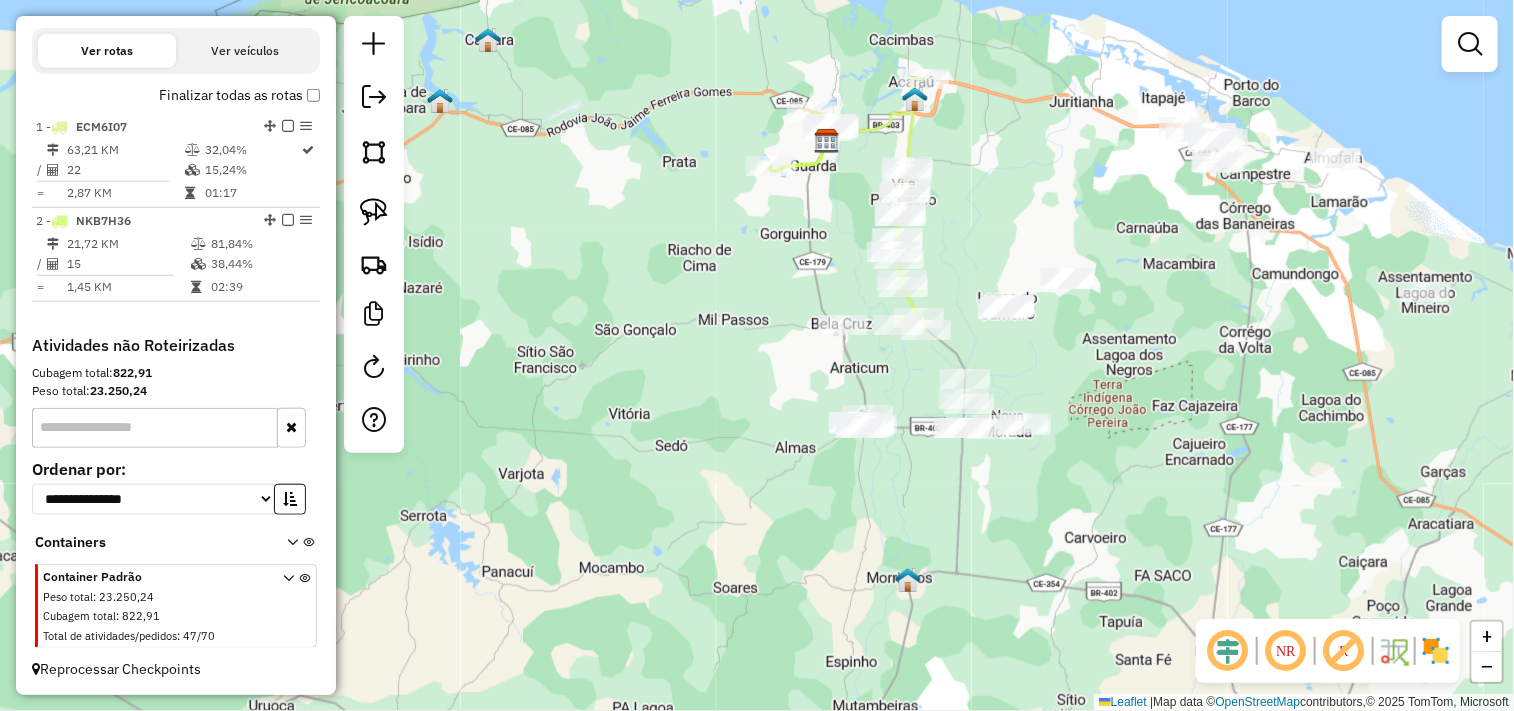 drag, startPoint x: 641, startPoint y: 410, endPoint x: 624, endPoint y: 293, distance: 118.22859 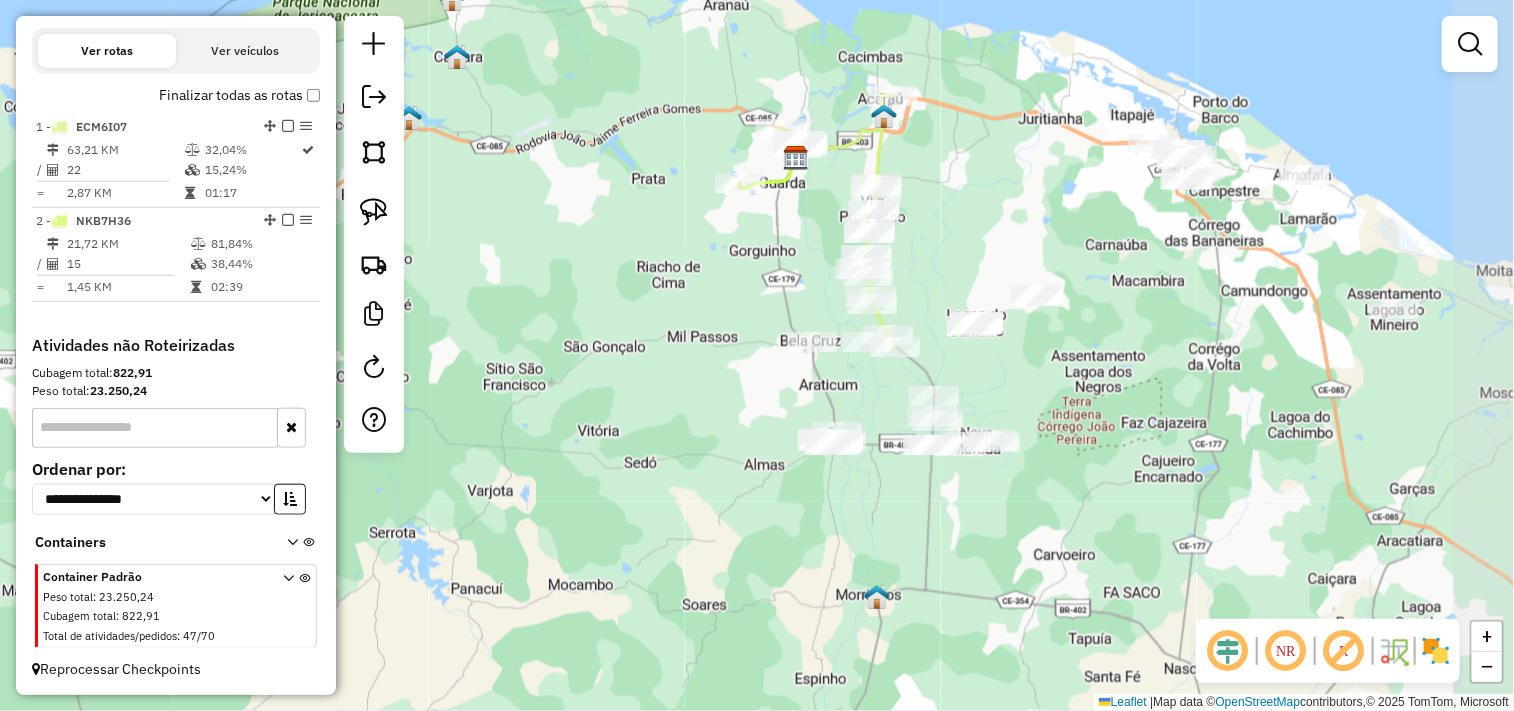 drag, startPoint x: 858, startPoint y: 401, endPoint x: 691, endPoint y: 411, distance: 167.29913 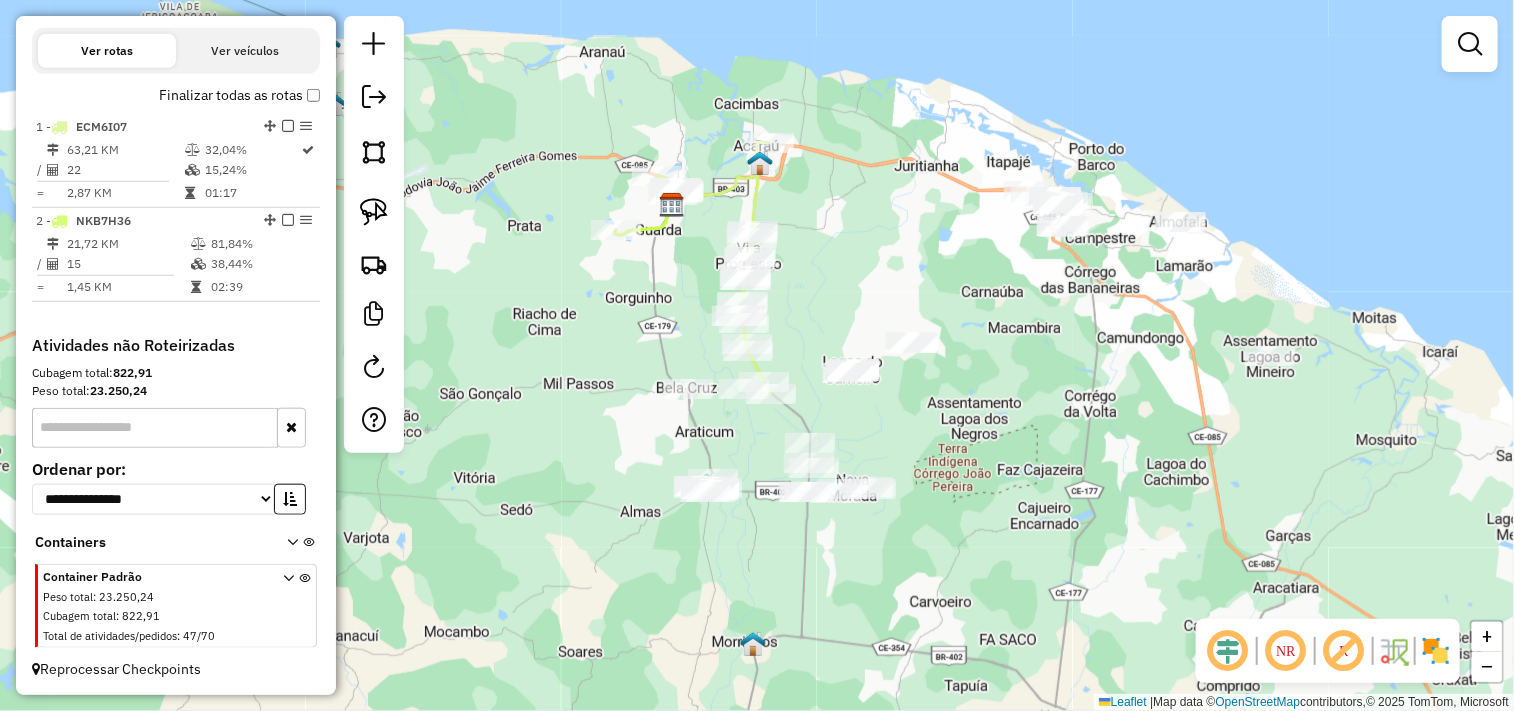 drag, startPoint x: 984, startPoint y: 606, endPoint x: 928, endPoint y: 430, distance: 184.69434 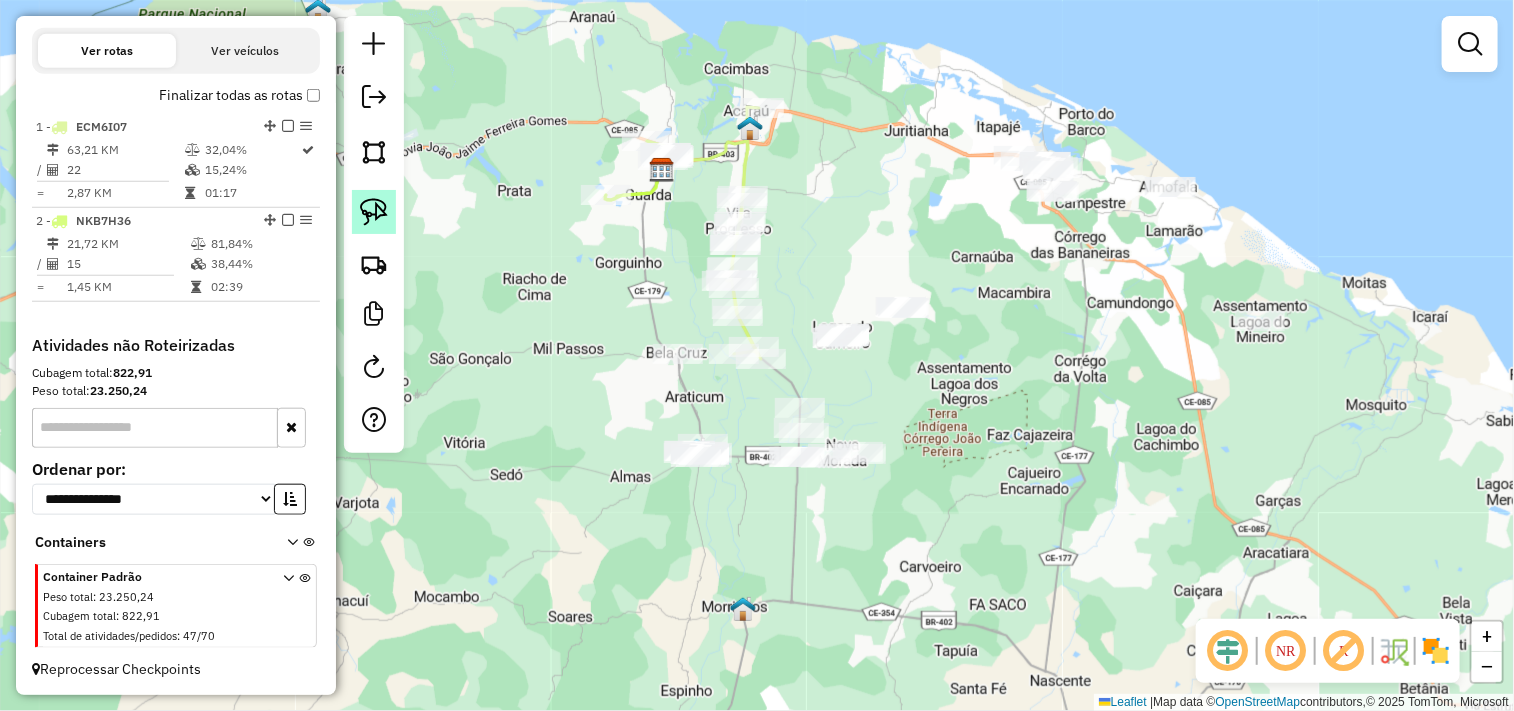 click 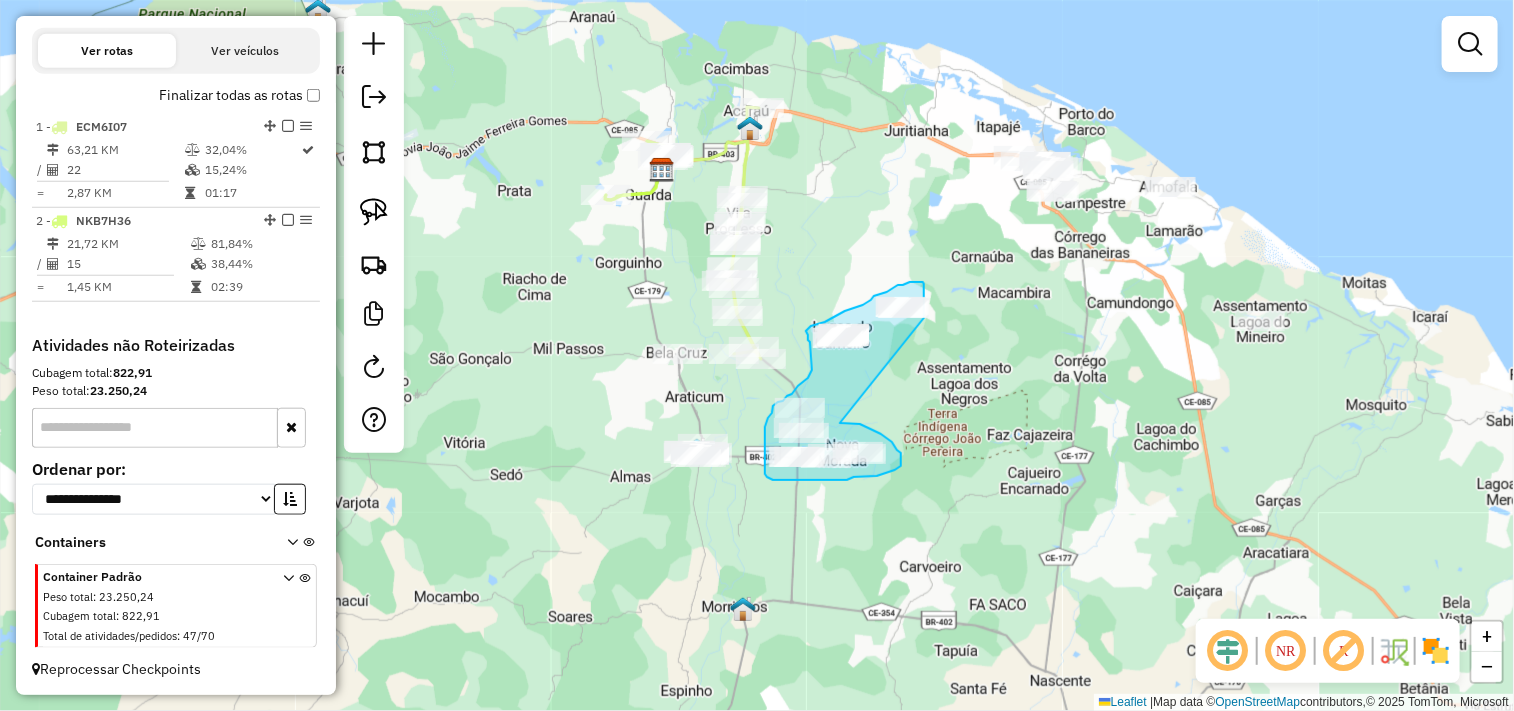 drag, startPoint x: 864, startPoint y: 427, endPoint x: 924, endPoint y: 318, distance: 124.42267 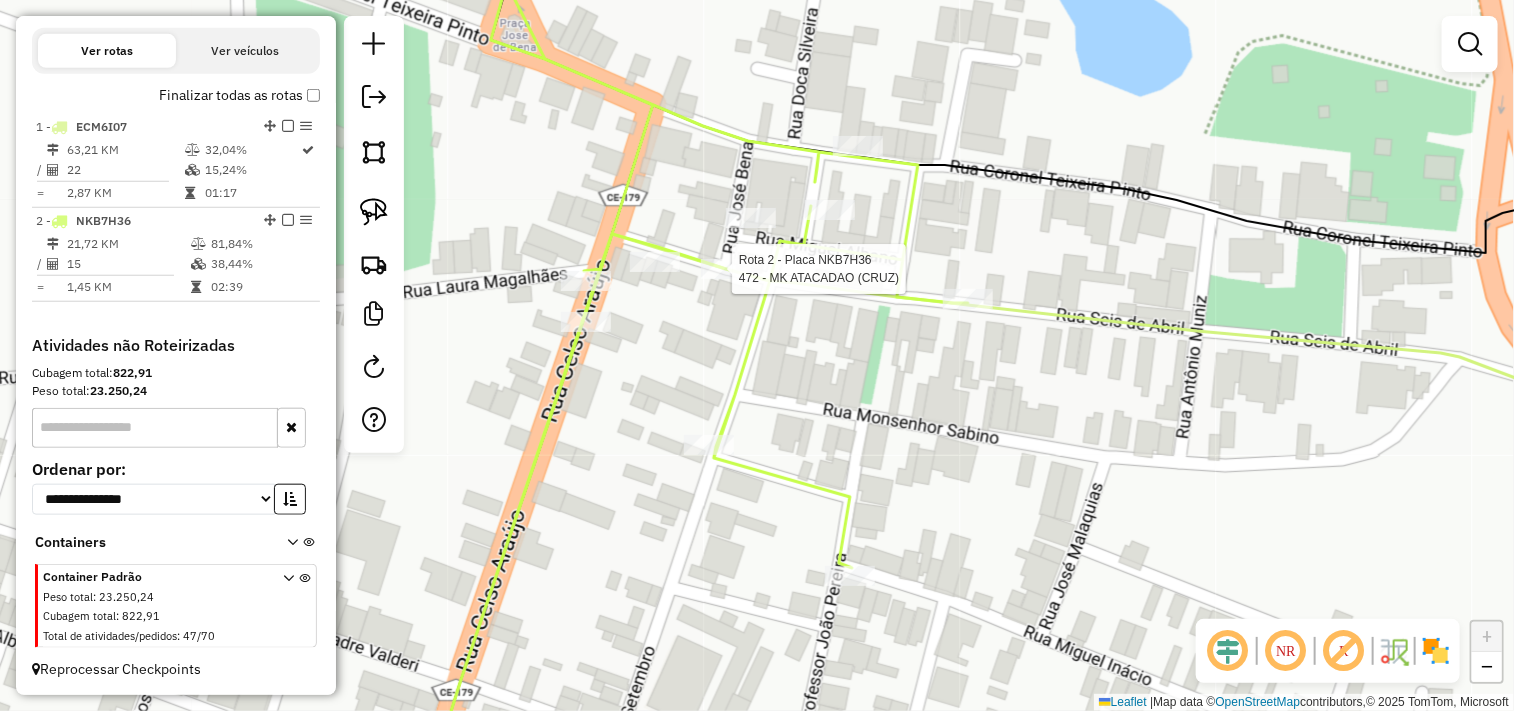 select on "**********" 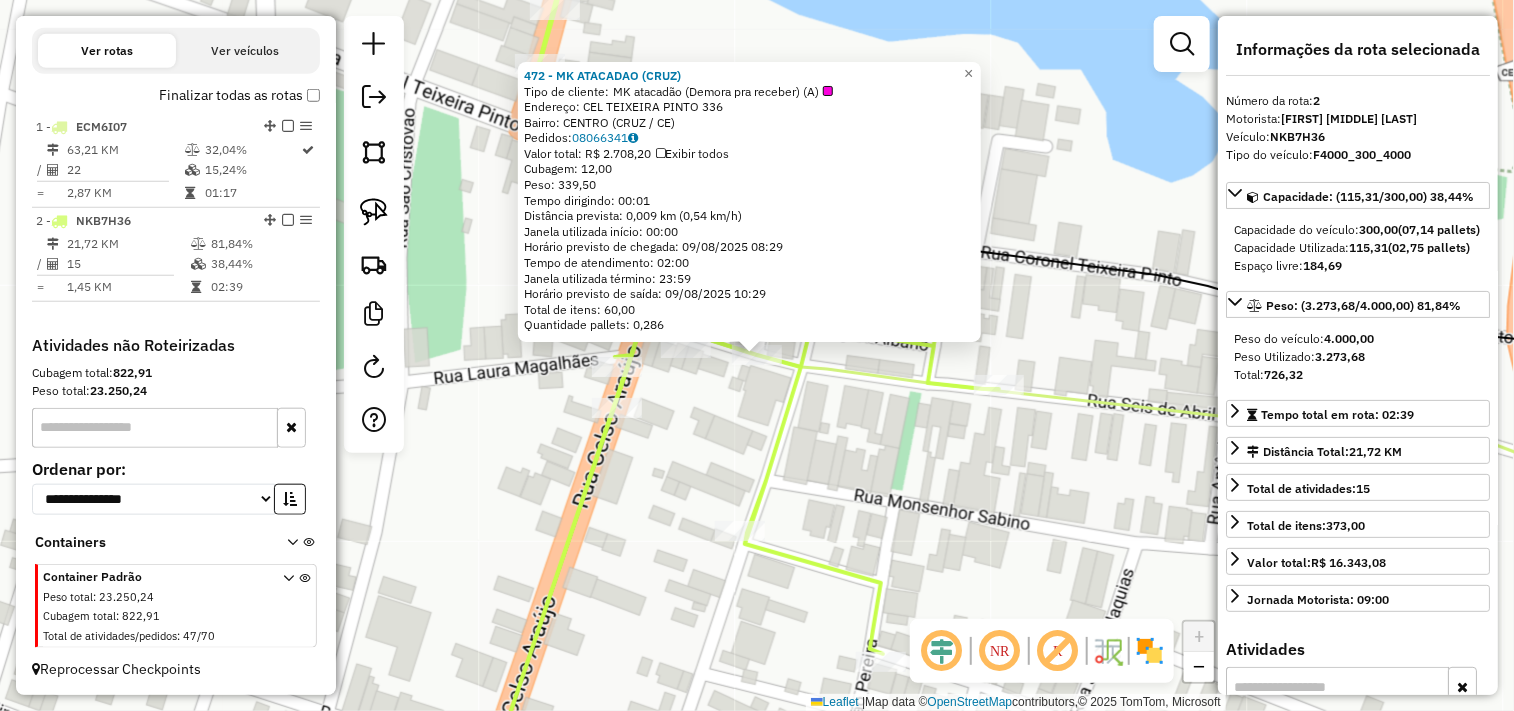 click on "472 - MK ATACADAO (CRUZ)  Tipo de cliente:   MK atacadão (Demora pra receber) (A)   Endereço:  CEL TEIXEIRA PINTO 336   Bairro: CENTRO (CRUZ / CE)   Pedidos:  08066341   Valor total: R$ 2.708,20   Exibir todos   Cubagem: 12,00  Peso: 339,50  Tempo dirigindo: 00:01   Distância prevista: 0,009 km (0,54 km/h)   Janela utilizada início: 00:00   Horário previsto de chegada: 09/08/2025 08:29   Tempo de atendimento: 02:00   Janela utilizada término: 23:59   Horário previsto de saída: 09/08/2025 10:29   Total de itens: 60,00   Quantidade pallets: 0,286  × Janela de atendimento Grade de atendimento Capacidade Transportadoras Veículos Cliente Pedidos  Rotas Selecione os dias de semana para filtrar as janelas de atendimento  Seg   Ter   Qua   Qui   Sex   Sáb   Dom  Informe o período da janela de atendimento: De: Até:  Filtrar exatamente a janela do cliente  Considerar janela de atendimento padrão  Selecione os dias de semana para filtrar as grades de atendimento  Seg   Ter   Qua   Qui   Sex   Sáb   Dom  +" 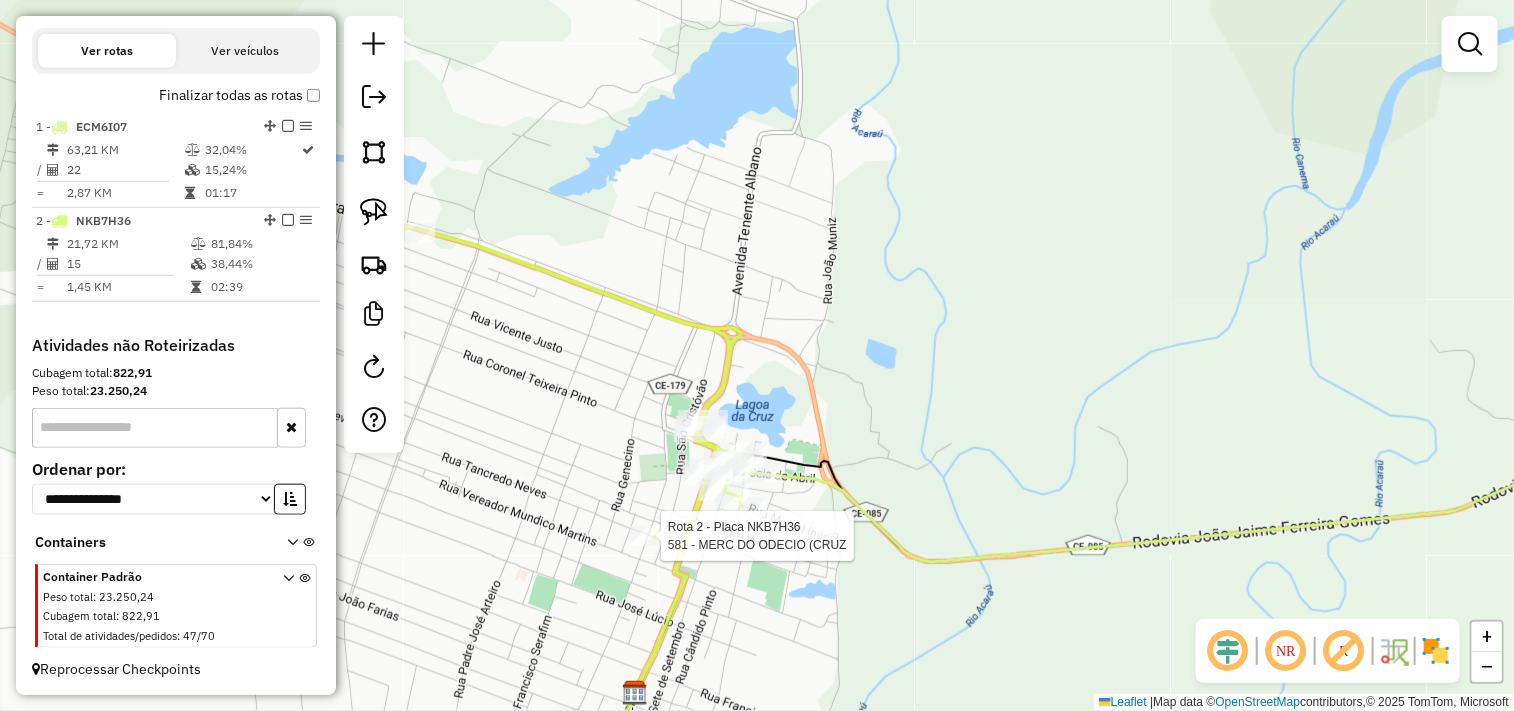 select on "**********" 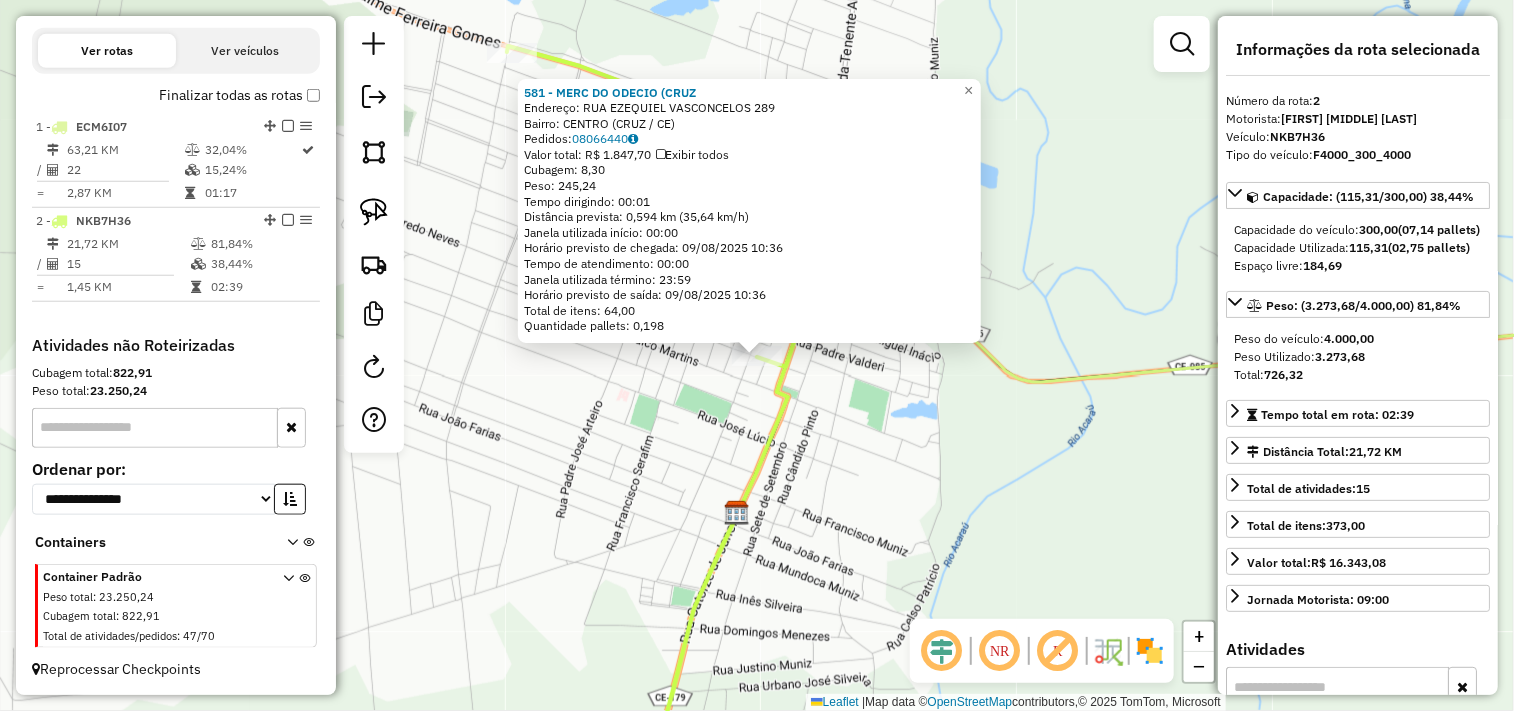 click on "581 - MERC DO ODECIO (CRUZ  Endereço:  RUA EZEQUIEL VASCONCELOS 289   Bairro: CENTRO (CRUZ / CE)   Pedidos:  08066440   Valor total: R$ 1.847,70   Exibir todos   Cubagem: 8,30  Peso: 245,24  Tempo dirigindo: 00:01   Distância prevista: 0,594 km (35,64 km/h)   Janela utilizada início: 00:00   Horário previsto de chegada: 09/08/2025 10:36   Tempo de atendimento: 00:00   Janela utilizada término: 23:59   Horário previsto de saída: 09/08/2025 10:36   Total de itens: 64,00   Quantidade pallets: 0,198  × Janela de atendimento Grade de atendimento Capacidade Transportadoras Veículos Cliente Pedidos  Rotas Selecione os dias de semana para filtrar as janelas de atendimento  Seg   Ter   Qua   Qui   Sex   Sáb   Dom  Informe o período da janela de atendimento: De: Até:  Filtrar exatamente a janela do cliente  Considerar janela de atendimento padrão  Selecione os dias de semana para filtrar as grades de atendimento  Seg   Ter   Qua   Qui   Sex   Sáb   Dom   Clientes fora do dia de atendimento selecionado De:" 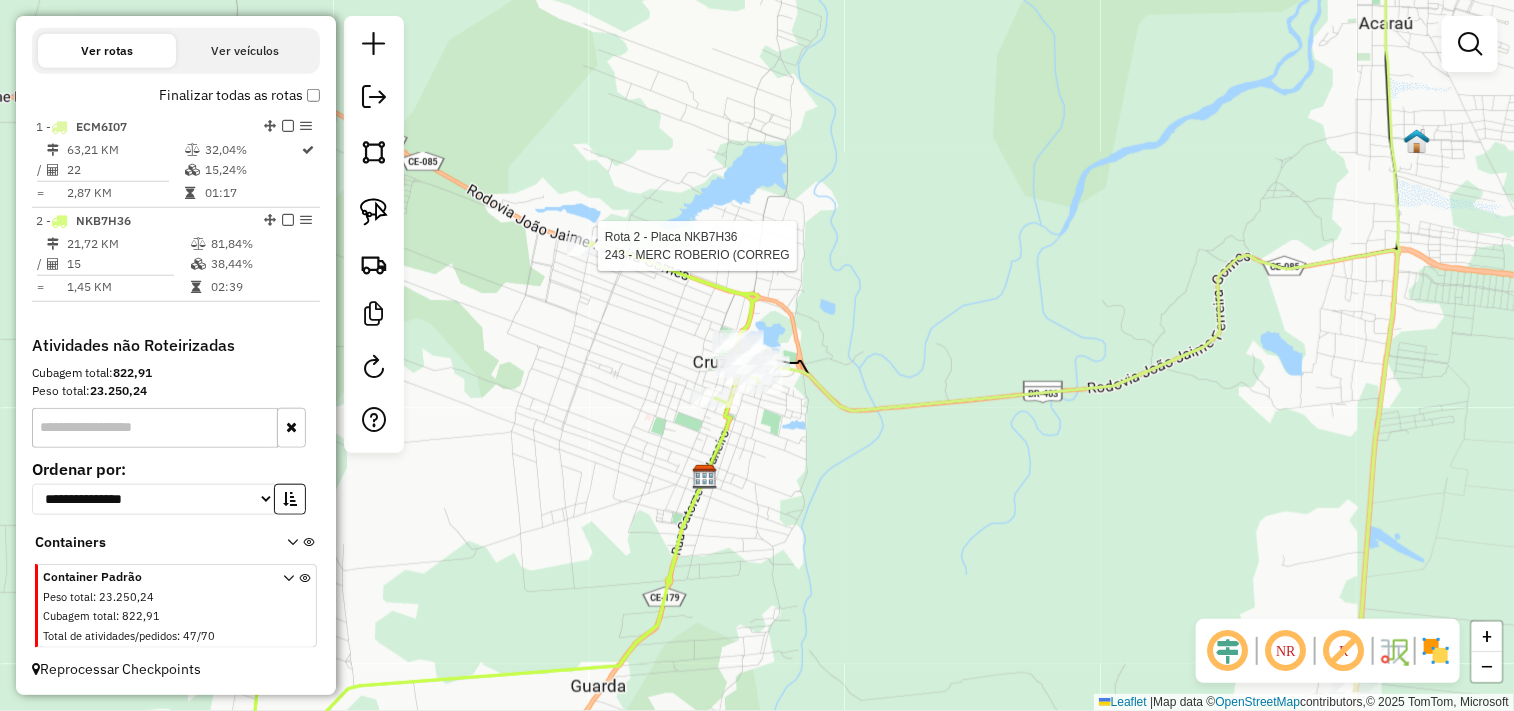 select on "**********" 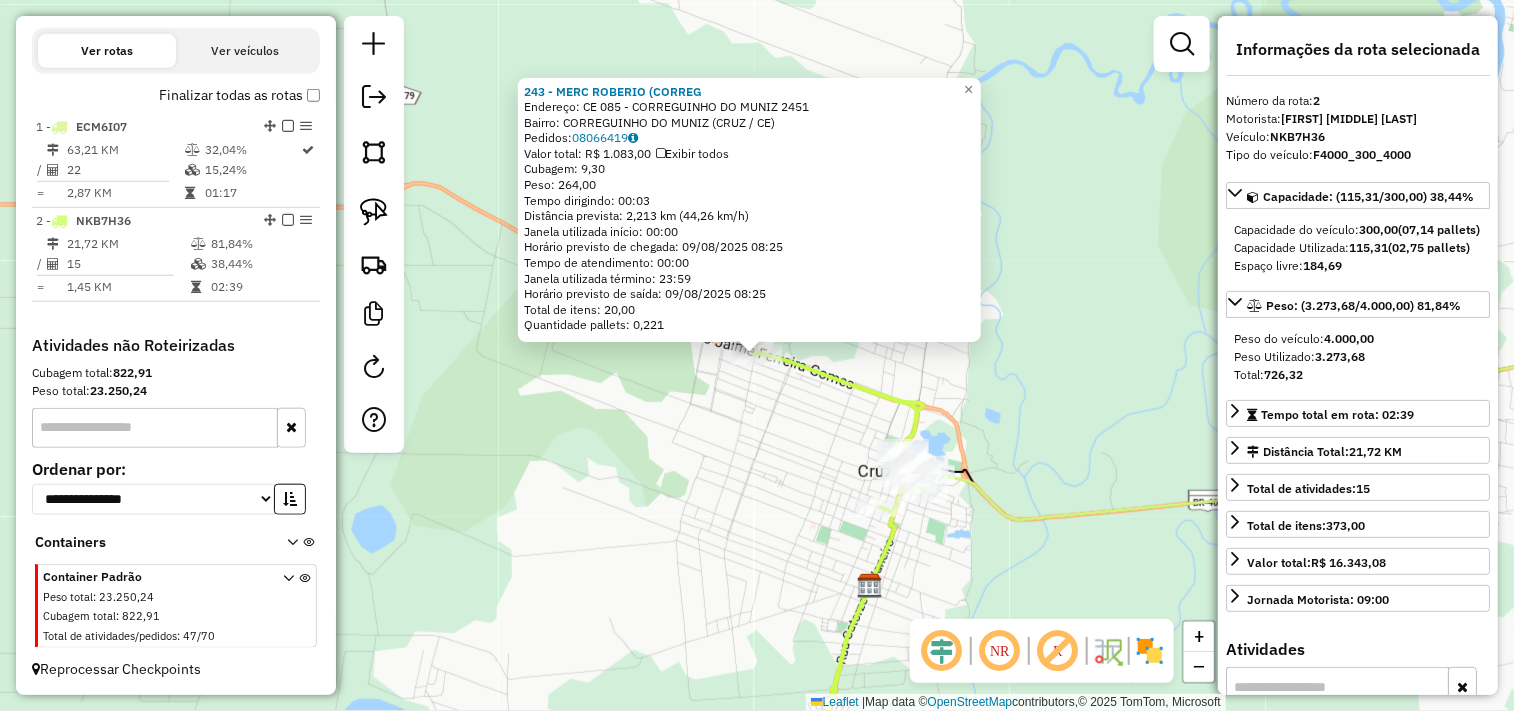 click on "243 - MERC ROBERIO (CORREG  Endereço:  CE 085 - CORREGUINHO DO MUNIZ 2451   Bairro: CORREGUINHO DO MUNIZ (CRUZ / CE)   Pedidos:  08066419   Valor total: R$ 1.083,00   Exibir todos   Cubagem: 9,30  Peso: 264,00  Tempo dirigindo: 00:03   Distância prevista: 2,213 km (44,26 km/h)   Janela utilizada início: 00:00   Horário previsto de chegada: 09/08/2025 08:25   Tempo de atendimento: 00:00   Janela utilizada término: 23:59   Horário previsto de saída: 09/08/2025 08:25   Total de itens: 20,00   Quantidade pallets: 0,221  × Janela de atendimento Grade de atendimento Capacidade Transportadoras Veículos Cliente Pedidos  Rotas Selecione os dias de semana para filtrar as janelas de atendimento  Seg   Ter   Qua   Qui   Sex   Sáb   Dom  Informe o período da janela de atendimento: De: Até:  Filtrar exatamente a janela do cliente  Considerar janela de atendimento padrão  Selecione os dias de semana para filtrar as grades de atendimento  Seg   Ter   Qua   Qui   Sex   Sáb   Dom   Peso mínimo:   Peso máximo:" 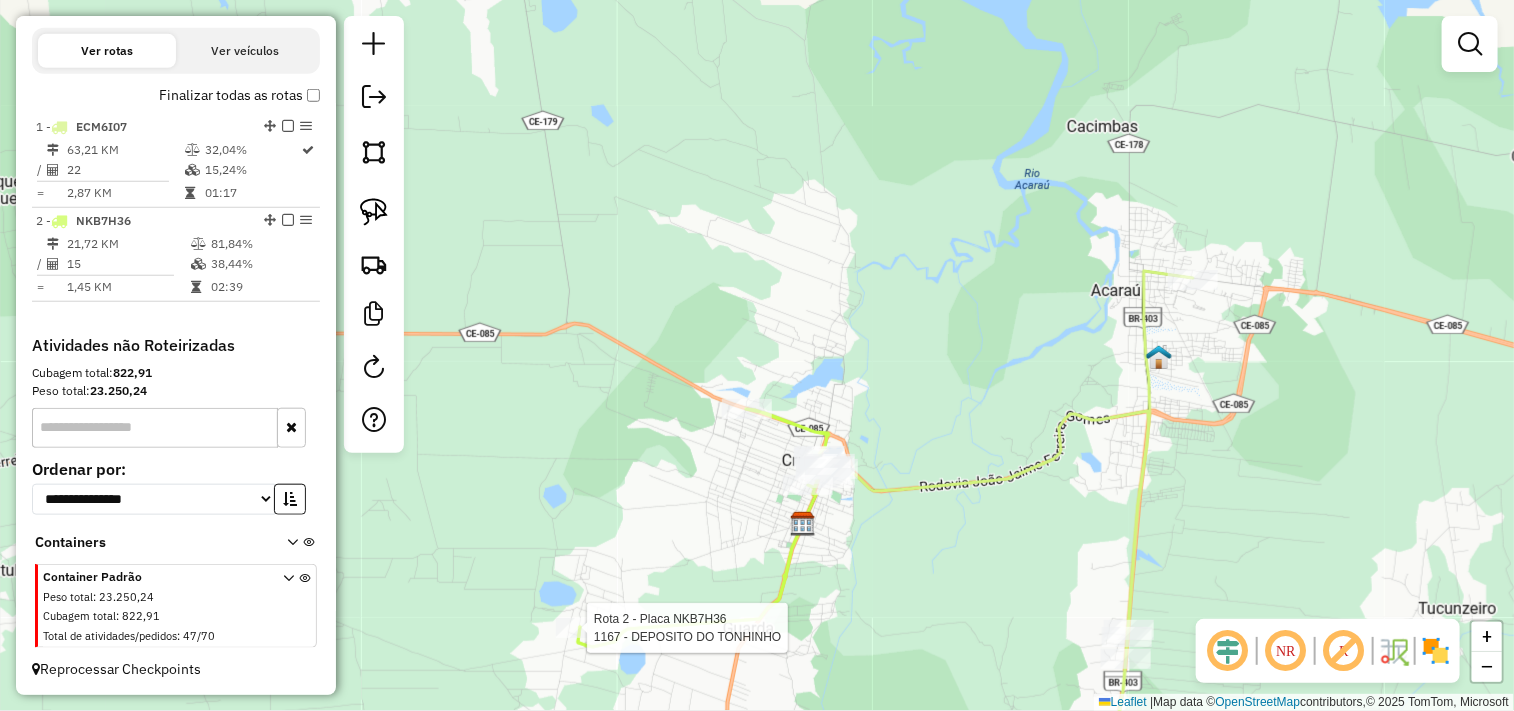 select on "**********" 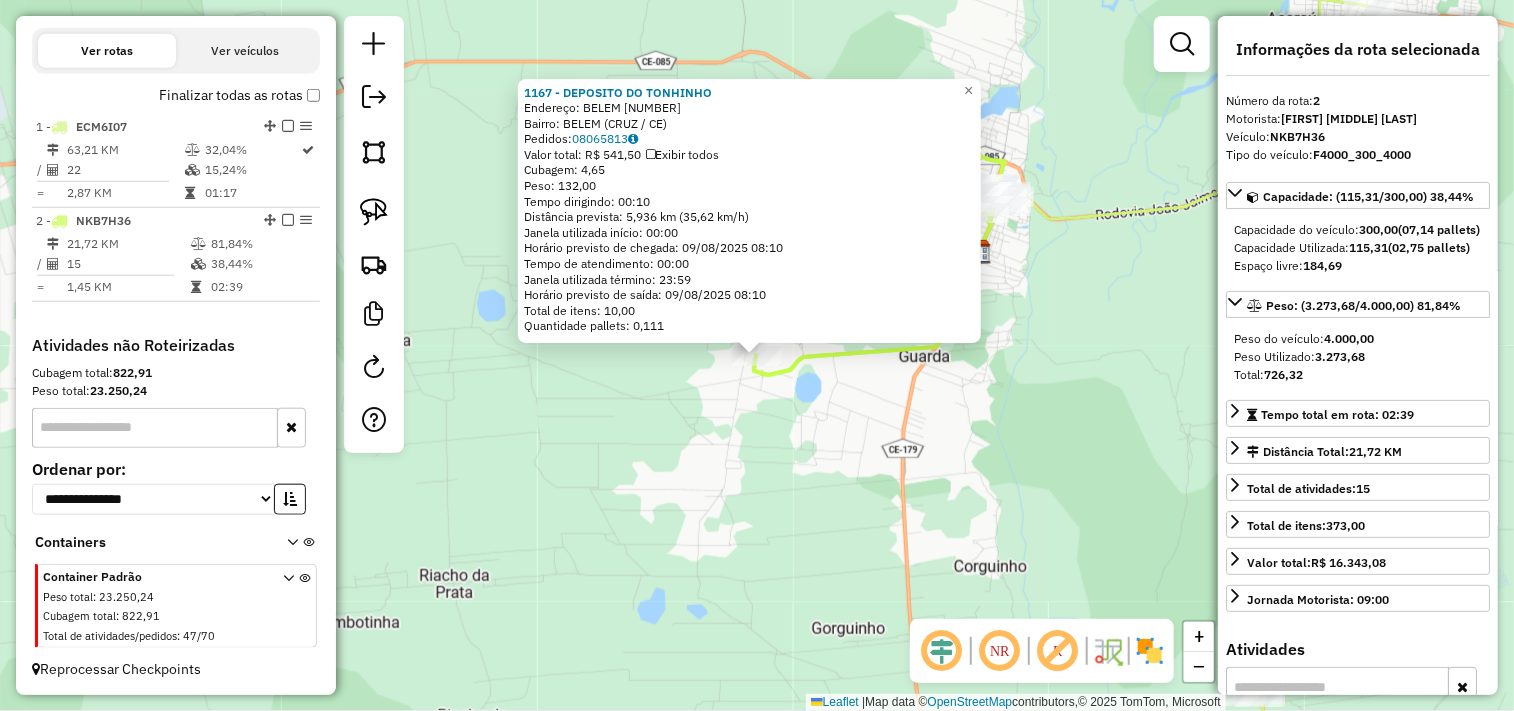 click on "1167 - DEPOSITO DO TONHINHO  Endereço:  BELEM 1000   Bairro: BELEM (CRUZ / CE)   Pedidos:  08065813   Valor total: R$ 541,50   Exibir todos   Cubagem: 4,65  Peso: 132,00  Tempo dirigindo: 00:10   Distância prevista: 5,936 km (35,62 km/h)   Janela utilizada início: 00:00   Horário previsto de chegada: 09/08/2025 08:10   Tempo de atendimento: 00:00   Janela utilizada término: 23:59   Horário previsto de saída: 09/08/2025 08:10   Total de itens: 10,00   Quantidade pallets: 0,111  × Janela de atendimento Grade de atendimento Capacidade Transportadoras Veículos Cliente Pedidos  Rotas Selecione os dias de semana para filtrar as janelas de atendimento  Seg   Ter   Qua   Qui   Sex   Sáb   Dom  Informe o período da janela de atendimento: De: Até:  Filtrar exatamente a janela do cliente  Considerar janela de atendimento padrão  Selecione os dias de semana para filtrar as grades de atendimento  Seg   Ter   Qua   Qui   Sex   Sáb   Dom   Considerar clientes sem dia de atendimento cadastrado  Peso mínimo:  +" 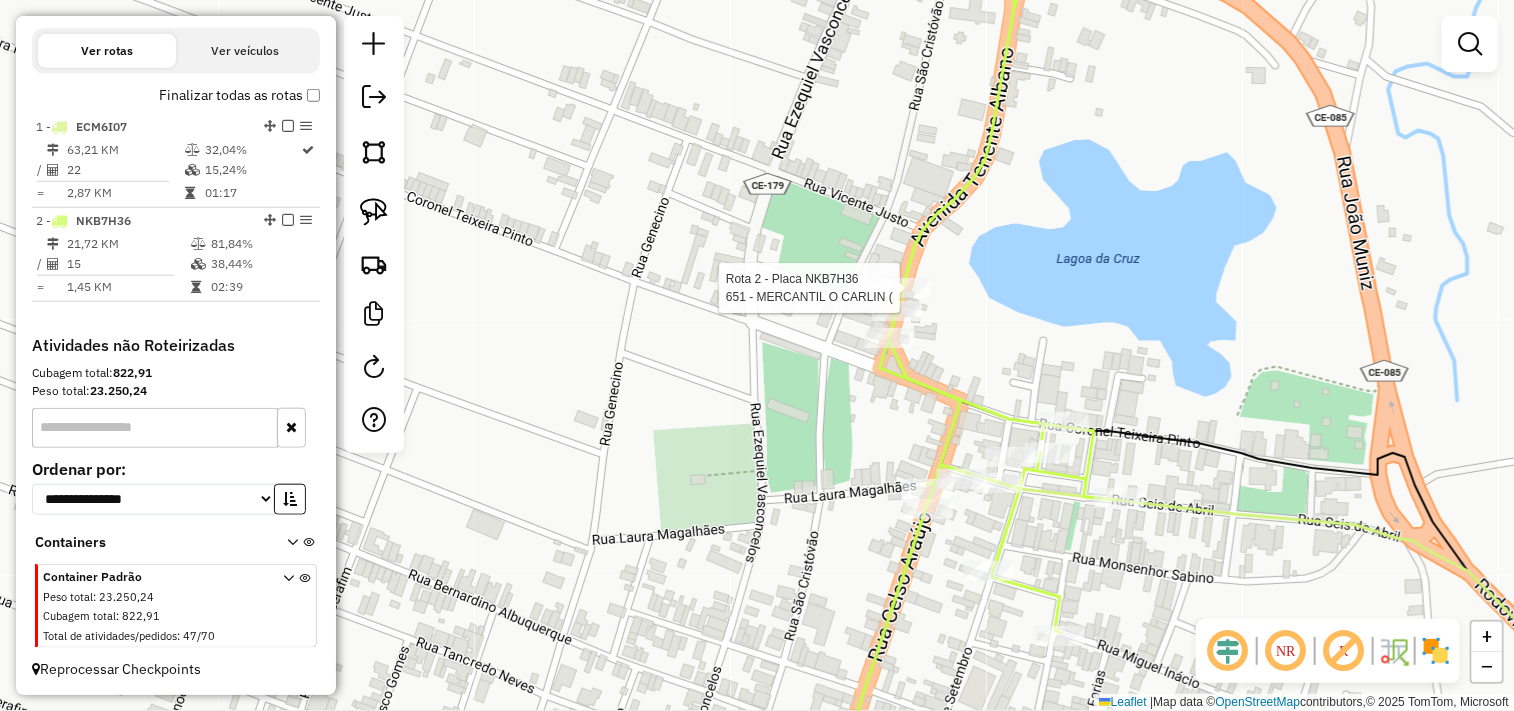 select on "**********" 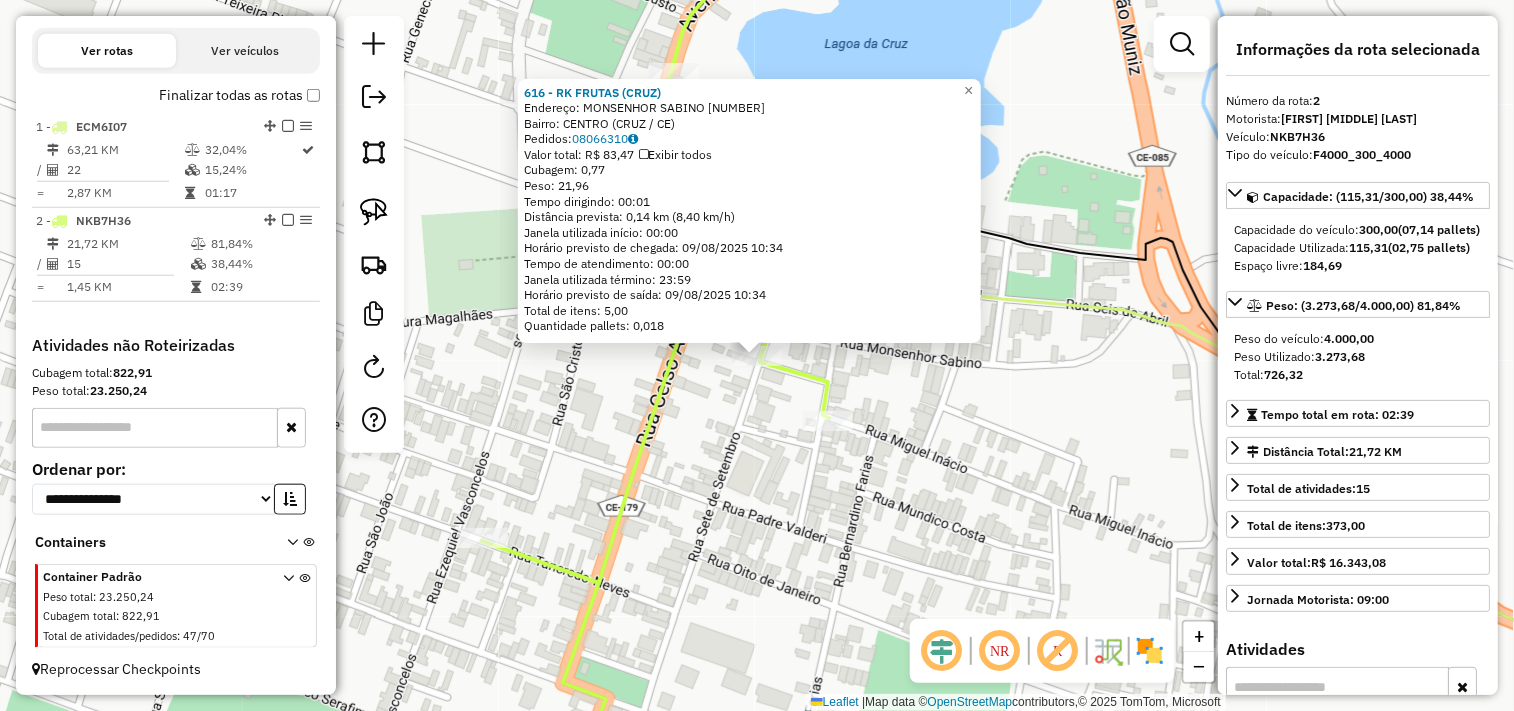 click 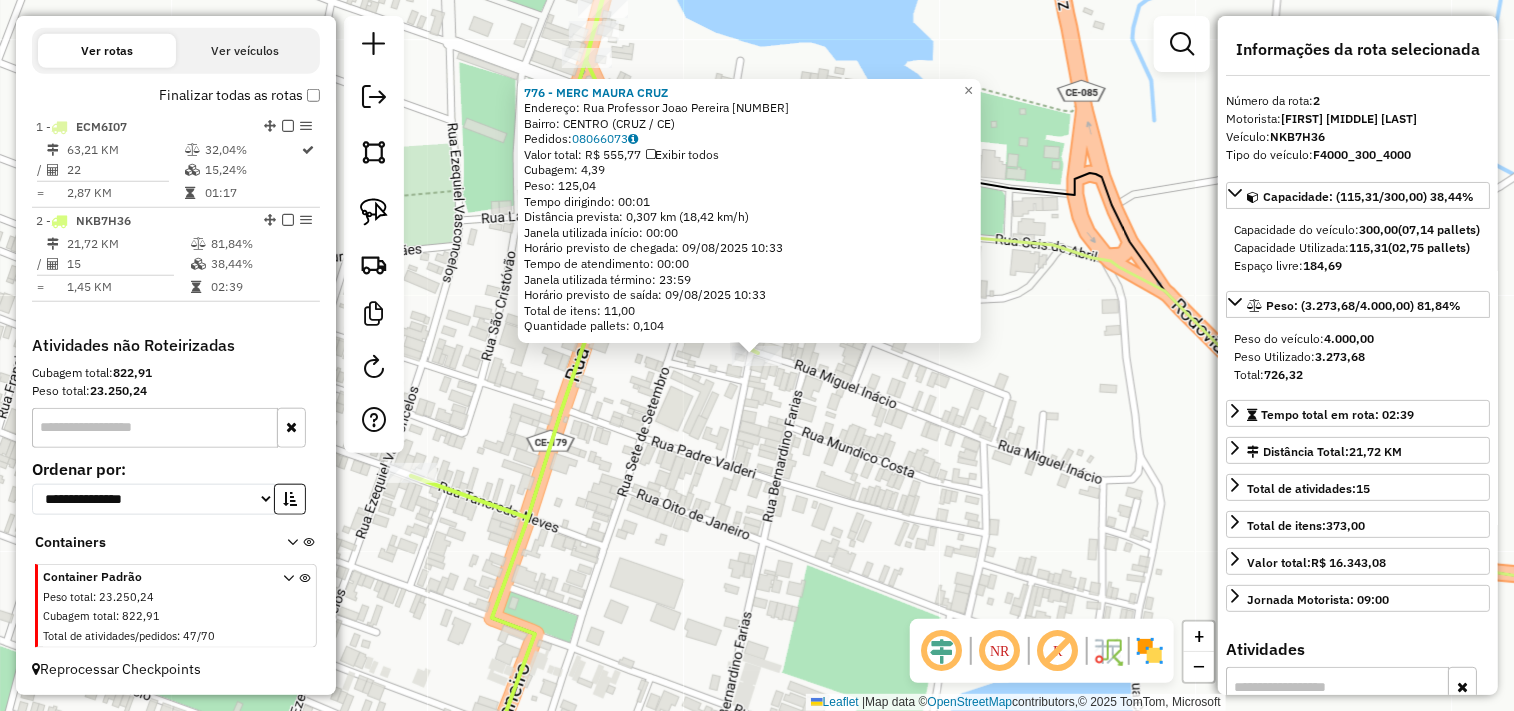 click on "776 - MERC MAURA   CRUZ  Endereço:  Rua Professor Joao Pereira 463   Bairro: CENTRO (CRUZ / CE)   Pedidos:  08066073   Valor total: R$ 555,77   Exibir todos   Cubagem: 4,39  Peso: 125,04  Tempo dirigindo: 00:01   Distância prevista: 0,307 km (18,42 km/h)   Janela utilizada início: 00:00   Horário previsto de chegada: 09/08/2025 10:33   Tempo de atendimento: 00:00   Janela utilizada término: 23:59   Horário previsto de saída: 09/08/2025 10:33   Total de itens: 11,00   Quantidade pallets: 0,104  × Janela de atendimento Grade de atendimento Capacidade Transportadoras Veículos Cliente Pedidos  Rotas Selecione os dias de semana para filtrar as janelas de atendimento  Seg   Ter   Qua   Qui   Sex   Sáb   Dom  Informe o período da janela de atendimento: De: Até:  Filtrar exatamente a janela do cliente  Considerar janela de atendimento padrão  Selecione os dias de semana para filtrar as grades de atendimento  Seg   Ter   Qua   Qui   Sex   Sáb   Dom   Considerar clientes sem dia de atendimento cadastrado" 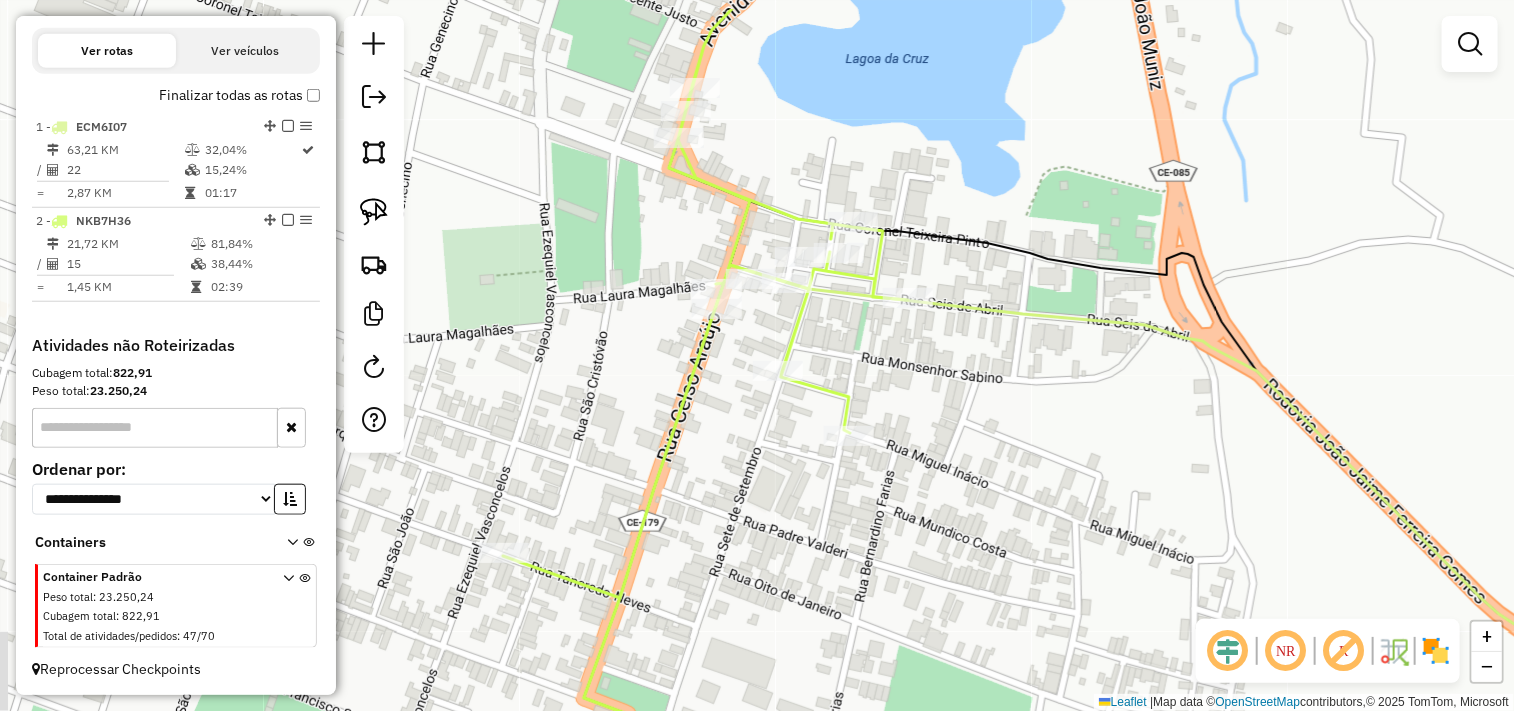 drag, startPoint x: 825, startPoint y: 365, endPoint x: 983, endPoint y: 487, distance: 199.61964 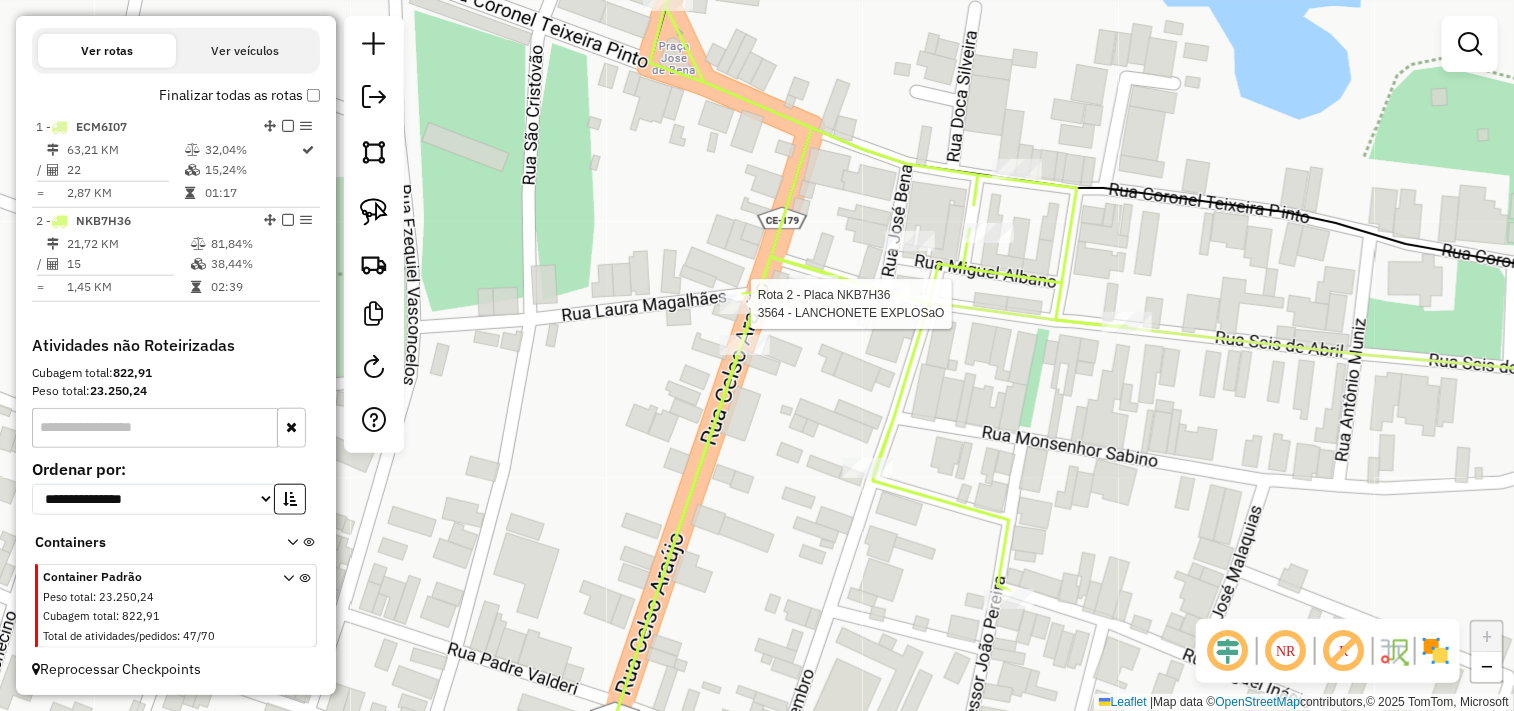 select on "**********" 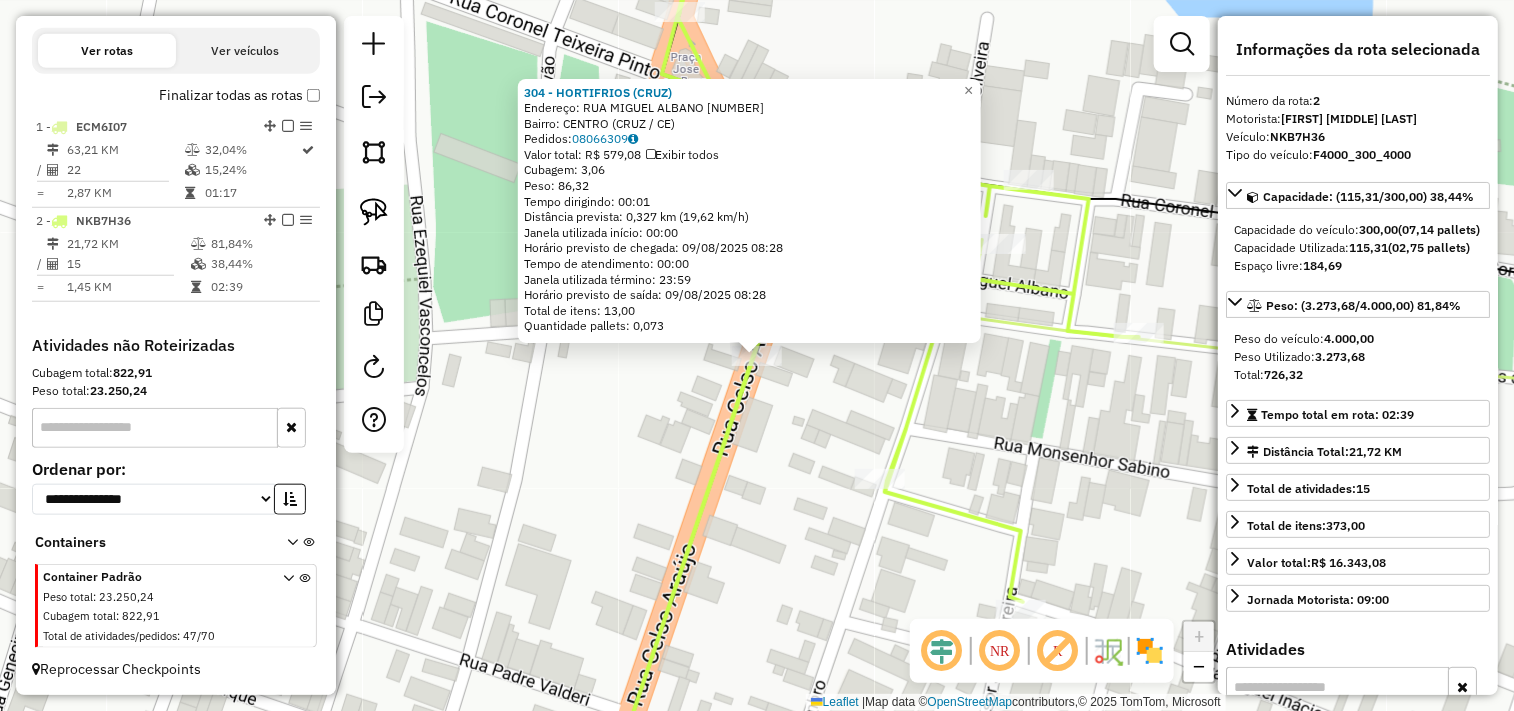 click on "304 - HORTIFRIOS (CRUZ)  Endereço:  RUA MIGUEL ALBANO 26   Bairro: CENTRO (CRUZ / CE)   Pedidos:  08066309   Valor total: R$ 579,08   Exibir todos   Cubagem: 3,06  Peso: 86,32  Tempo dirigindo: 00:01   Distância prevista: 0,327 km (19,62 km/h)   Janela utilizada início: 00:00   Horário previsto de chegada: 09/08/2025 08:28   Tempo de atendimento: 00:00   Janela utilizada término: 23:59   Horário previsto de saída: 09/08/2025 08:28   Total de itens: 13,00   Quantidade pallets: 0,073  × Janela de atendimento Grade de atendimento Capacidade Transportadoras Veículos Cliente Pedidos  Rotas Selecione os dias de semana para filtrar as janelas de atendimento  Seg   Ter   Qua   Qui   Sex   Sáb   Dom  Informe o período da janela de atendimento: De: Até:  Filtrar exatamente a janela do cliente  Considerar janela de atendimento padrão  Selecione os dias de semana para filtrar as grades de atendimento  Seg   Ter   Qua   Qui   Sex   Sáb   Dom   Considerar clientes sem dia de atendimento cadastrado  De:   De:" 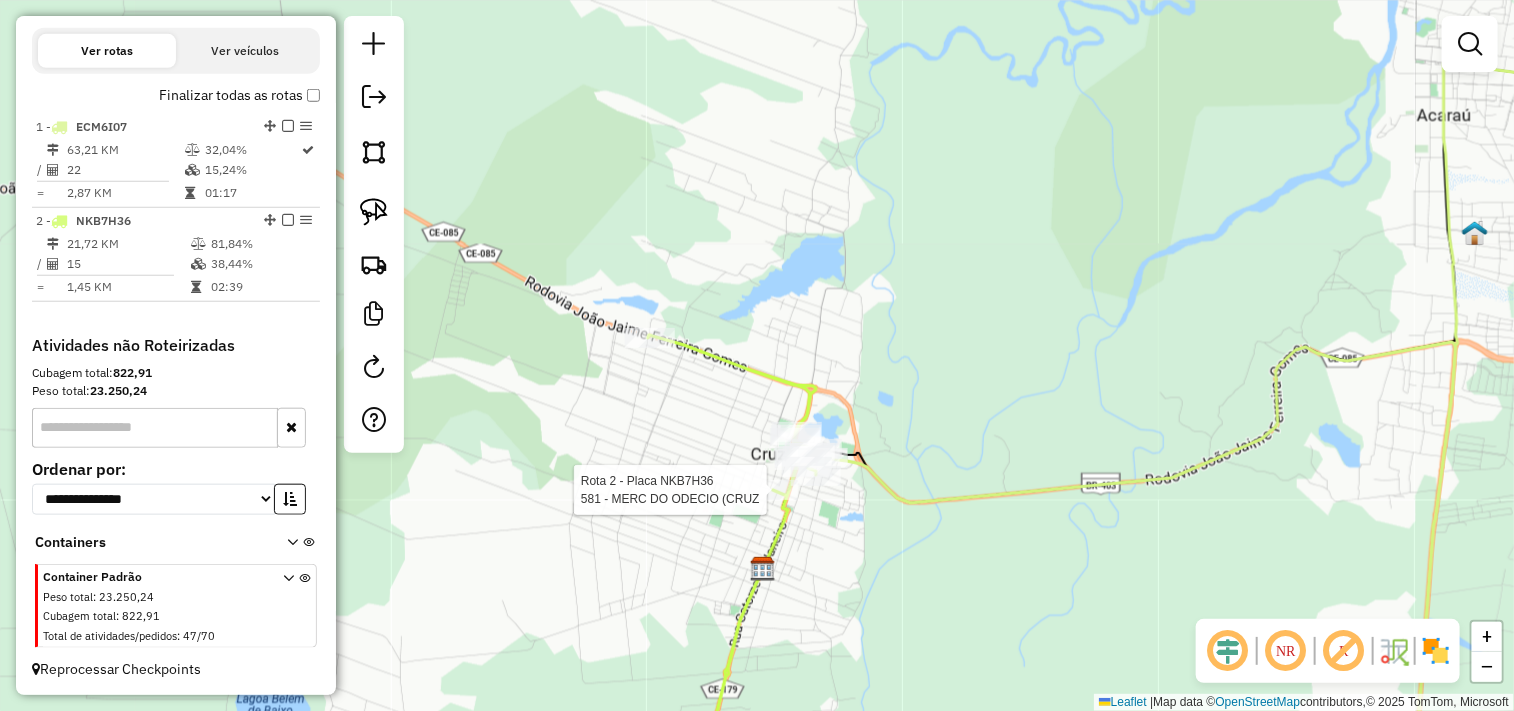 select on "**********" 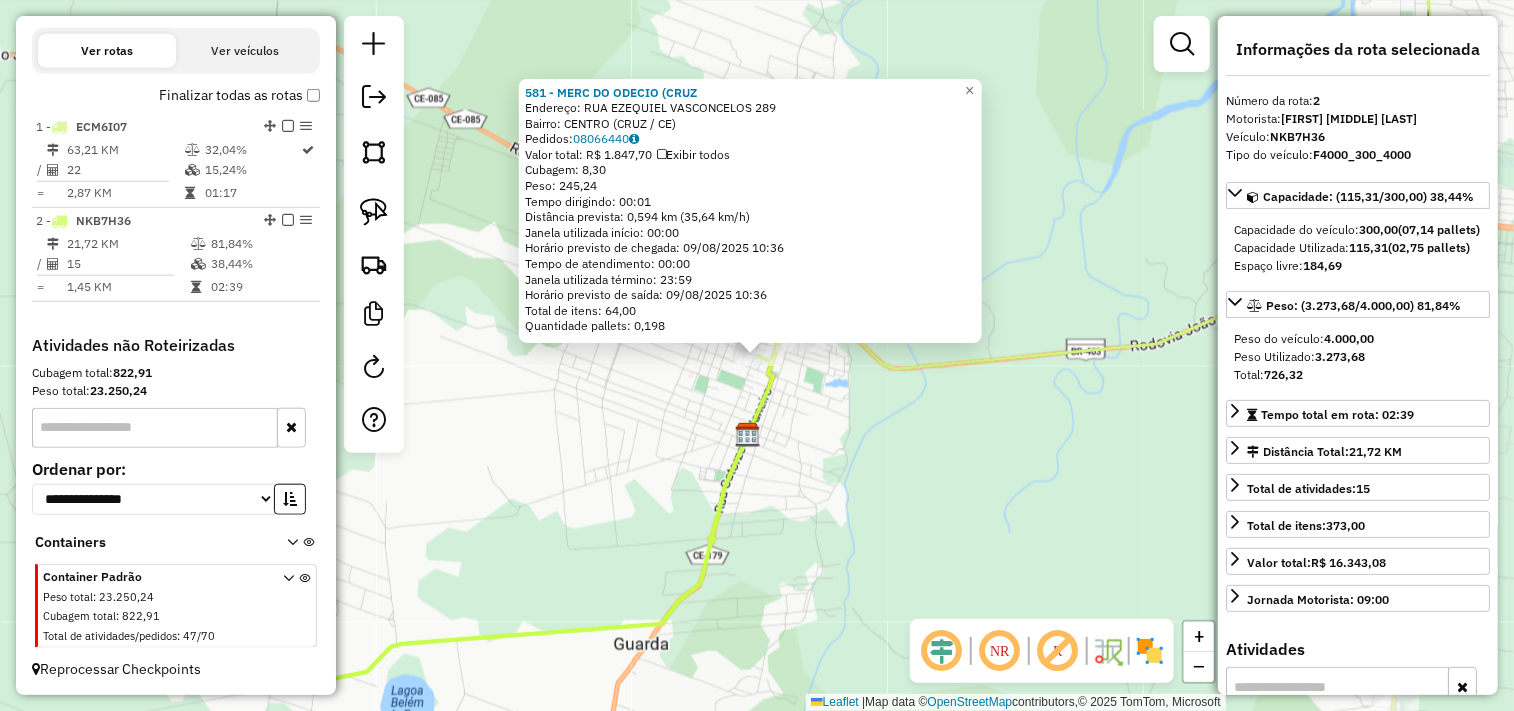 click on "581 - MERC DO ODECIO (CRUZ  Endereço:  RUA EZEQUIEL VASCONCELOS 289   Bairro: CENTRO (CRUZ / CE)   Pedidos:  08066440   Valor total: R$ 1.847,70   Exibir todos   Cubagem: 8,30  Peso: 245,24  Tempo dirigindo: 00:01   Distância prevista: 0,594 km (35,64 km/h)   Janela utilizada início: 00:00   Horário previsto de chegada: 09/08/2025 10:36   Tempo de atendimento: 00:00   Janela utilizada término: 23:59   Horário previsto de saída: 09/08/2025 10:36   Total de itens: 64,00   Quantidade pallets: 0,198  × Janela de atendimento Grade de atendimento Capacidade Transportadoras Veículos Cliente Pedidos  Rotas Selecione os dias de semana para filtrar as janelas de atendimento  Seg   Ter   Qua   Qui   Sex   Sáb   Dom  Informe o período da janela de atendimento: De: Até:  Filtrar exatamente a janela do cliente  Considerar janela de atendimento padrão  Selecione os dias de semana para filtrar as grades de atendimento  Seg   Ter   Qua   Qui   Sex   Sáb   Dom   Clientes fora do dia de atendimento selecionado De:" 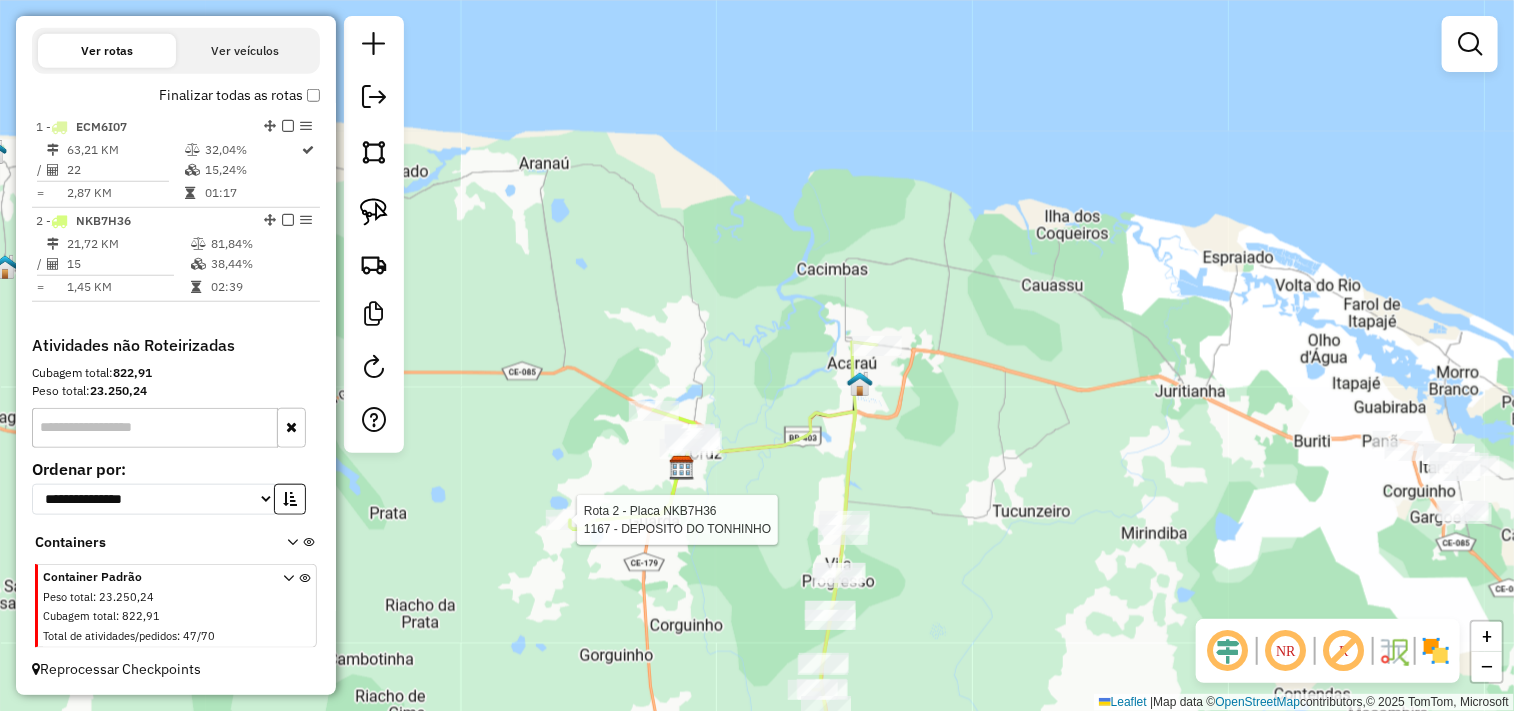 select on "**********" 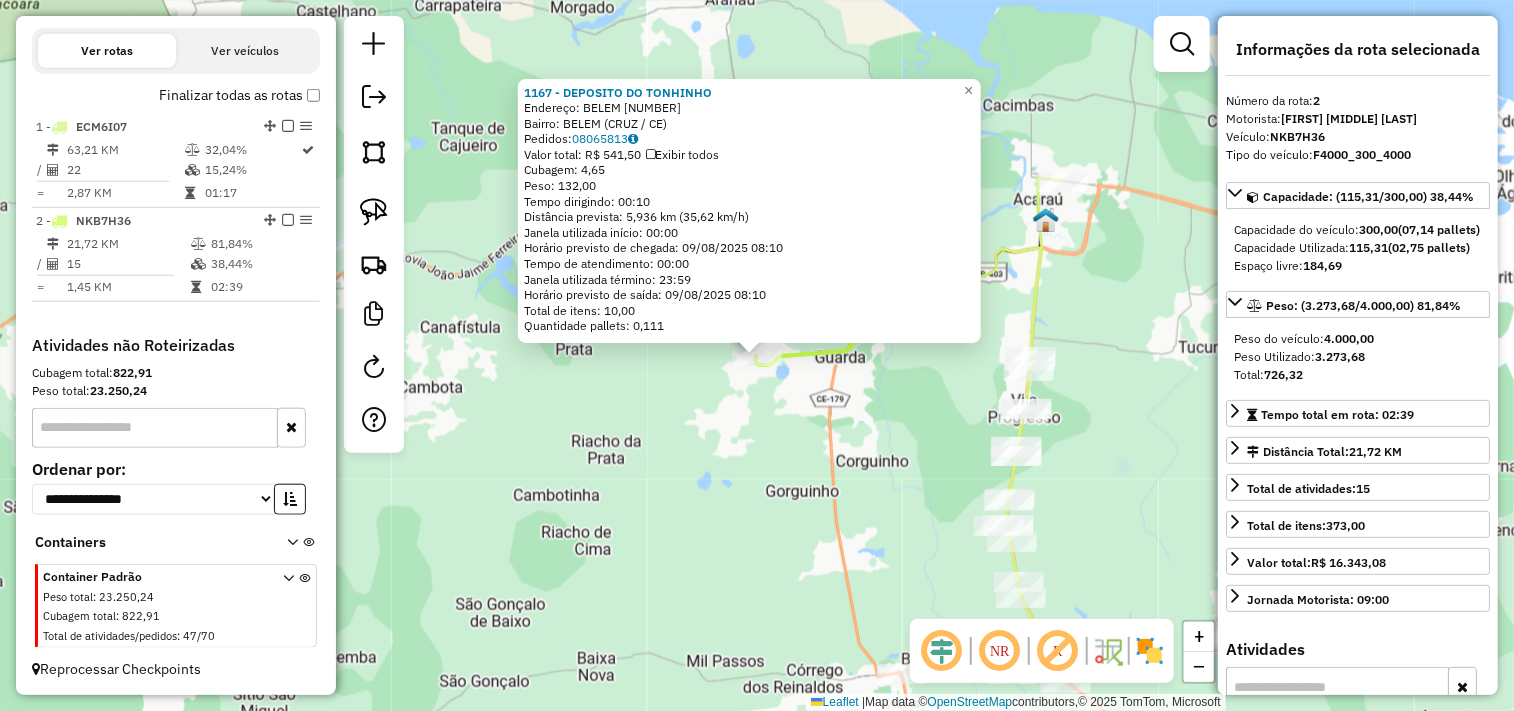 click on "1167 - DEPOSITO DO TONHINHO  Endereço:  BELEM 1000   Bairro: BELEM (CRUZ / CE)   Pedidos:  08065813   Valor total: R$ 541,50   Exibir todos   Cubagem: 4,65  Peso: 132,00  Tempo dirigindo: 00:10   Distância prevista: 5,936 km (35,62 km/h)   Janela utilizada início: 00:00   Horário previsto de chegada: 09/08/2025 08:10   Tempo de atendimento: 00:00   Janela utilizada término: 23:59   Horário previsto de saída: 09/08/2025 08:10   Total de itens: 10,00   Quantidade pallets: 0,111  × Janela de atendimento Grade de atendimento Capacidade Transportadoras Veículos Cliente Pedidos  Rotas Selecione os dias de semana para filtrar as janelas de atendimento  Seg   Ter   Qua   Qui   Sex   Sáb   Dom  Informe o período da janela de atendimento: De: Até:  Filtrar exatamente a janela do cliente  Considerar janela de atendimento padrão  Selecione os dias de semana para filtrar as grades de atendimento  Seg   Ter   Qua   Qui   Sex   Sáb   Dom   Considerar clientes sem dia de atendimento cadastrado  Peso mínimo:  +" 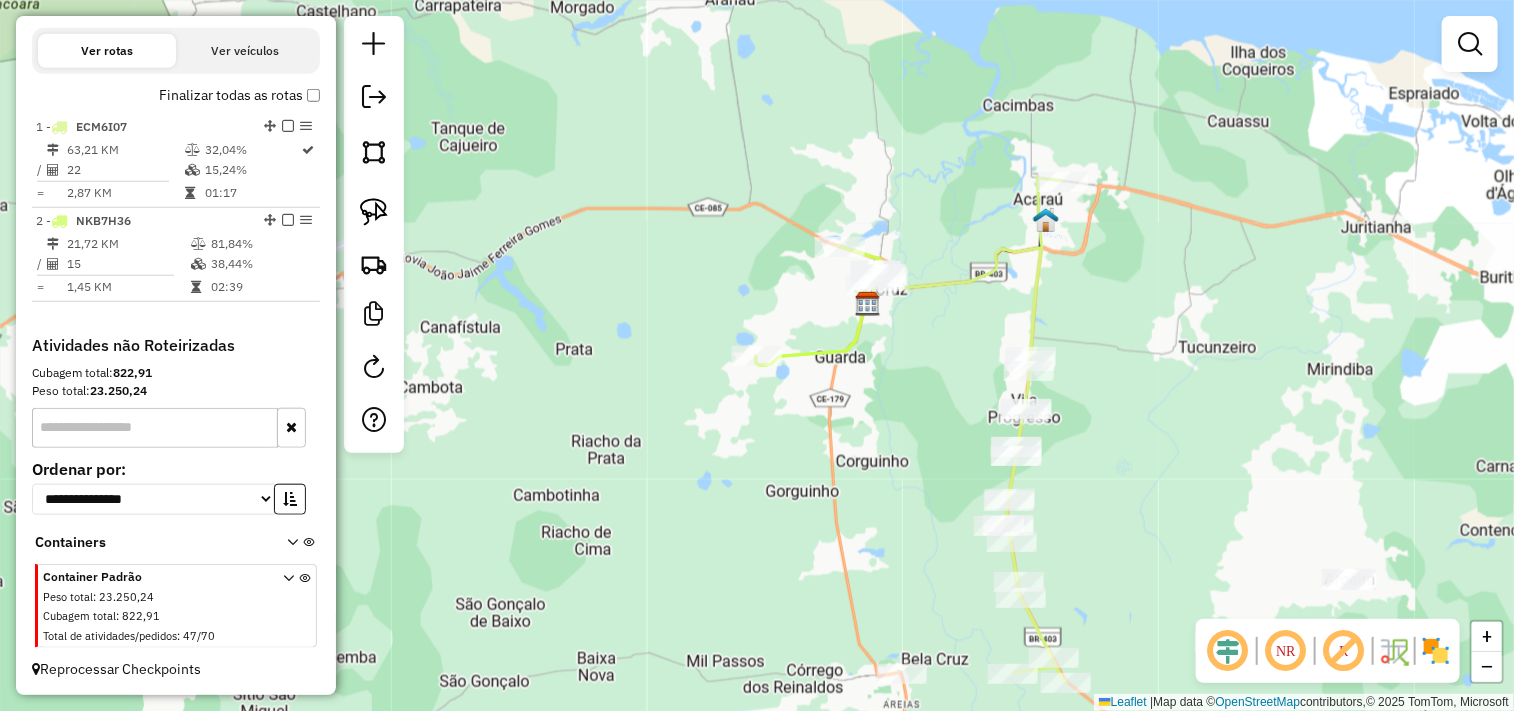 click on "Janela de atendimento Grade de atendimento Capacidade Transportadoras Veículos Cliente Pedidos  Rotas Selecione os dias de semana para filtrar as janelas de atendimento  Seg   Ter   Qua   Qui   Sex   Sáb   Dom  Informe o período da janela de atendimento: De: Até:  Filtrar exatamente a janela do cliente  Considerar janela de atendimento padrão  Selecione os dias de semana para filtrar as grades de atendimento  Seg   Ter   Qua   Qui   Sex   Sáb   Dom   Considerar clientes sem dia de atendimento cadastrado  Clientes fora do dia de atendimento selecionado Filtrar as atividades entre os valores definidos abaixo:  Peso mínimo:   Peso máximo:   Cubagem mínima:   Cubagem máxima:   De:   Até:  Filtrar as atividades entre o tempo de atendimento definido abaixo:  De:   Até:   Considerar capacidade total dos clientes não roteirizados Transportadora: Selecione um ou mais itens Tipo de veículo: Selecione um ou mais itens Veículo: Selecione um ou mais itens Motorista: Selecione um ou mais itens Nome: Rótulo:" 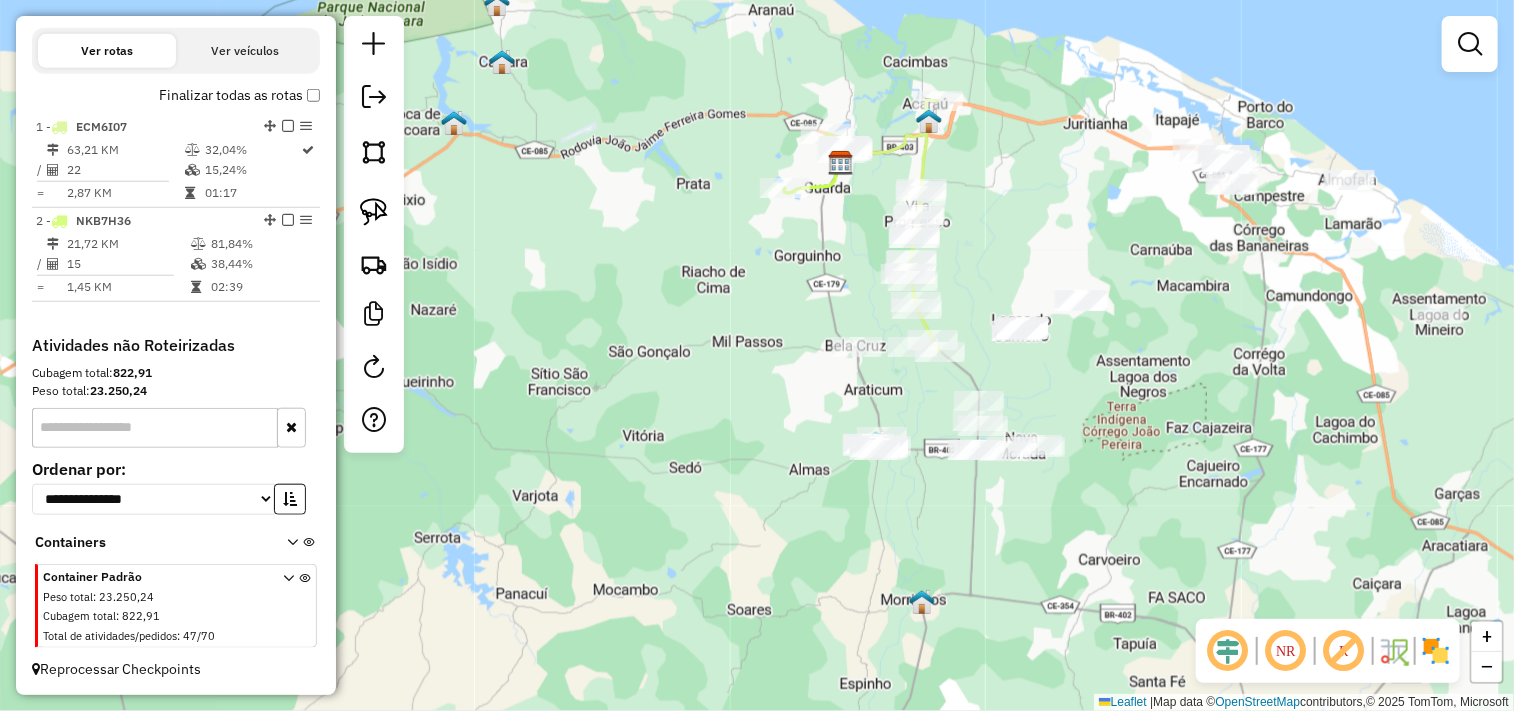 drag, startPoint x: 703, startPoint y: 435, endPoint x: 738, endPoint y: 414, distance: 40.81666 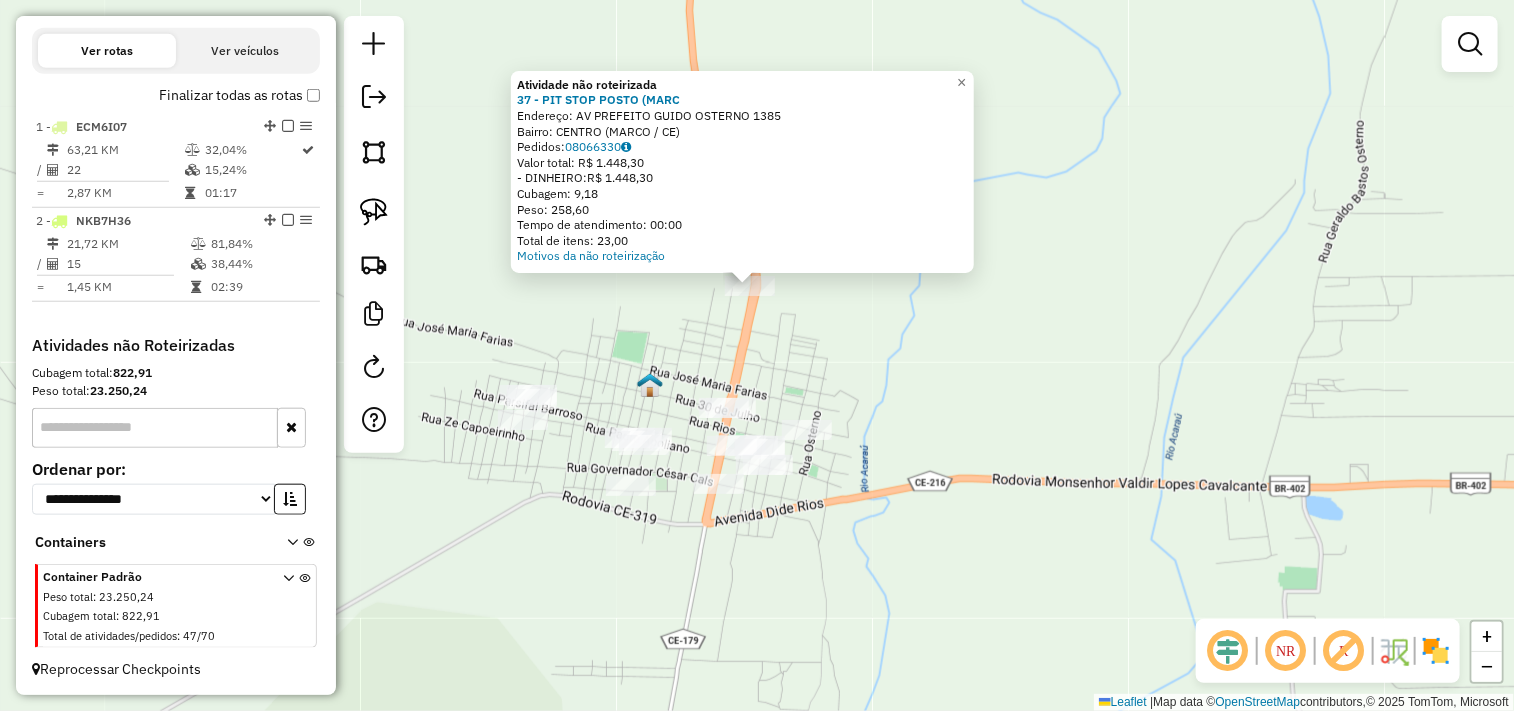 drag, startPoint x: 933, startPoint y: 467, endPoint x: 925, endPoint y: 394, distance: 73.43705 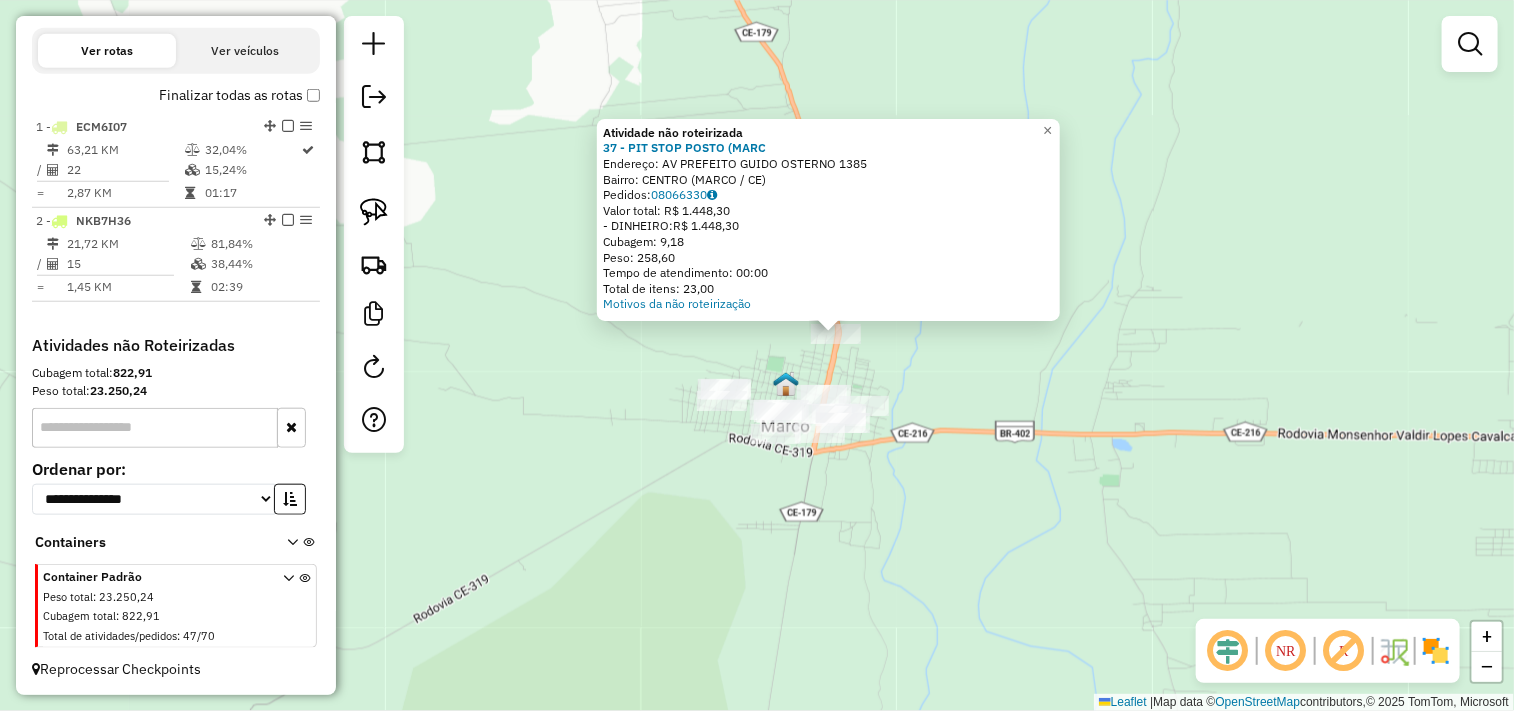 click on "Atividade não roteirizada 37 - PIT STOP POSTO (MARC  Endereço:  AV PREFEITO GUIDO OSTERNO 1385   Bairro: CENTRO (MARCO / CE)   Pedidos:  08066330   Valor total: R$ 1.448,30   - DINHEIRO:  R$ 1.448,30   Cubagem: 9,18   Peso: 258,60   Tempo de atendimento: 00:00   Total de itens: 23,00  Motivos da não roteirização × Janela de atendimento Grade de atendimento Capacidade Transportadoras Veículos Cliente Pedidos  Rotas Selecione os dias de semana para filtrar as janelas de atendimento  Seg   Ter   Qua   Qui   Sex   Sáb   Dom  Informe o período da janela de atendimento: De: Até:  Filtrar exatamente a janela do cliente  Considerar janela de atendimento padrão  Selecione os dias de semana para filtrar as grades de atendimento  Seg   Ter   Qua   Qui   Sex   Sáb   Dom   Considerar clientes sem dia de atendimento cadastrado  Clientes fora do dia de atendimento selecionado Filtrar as atividades entre os valores definidos abaixo:  Peso mínimo:   Peso máximo:   Cubagem mínima:   Cubagem máxima:   De:   De:" 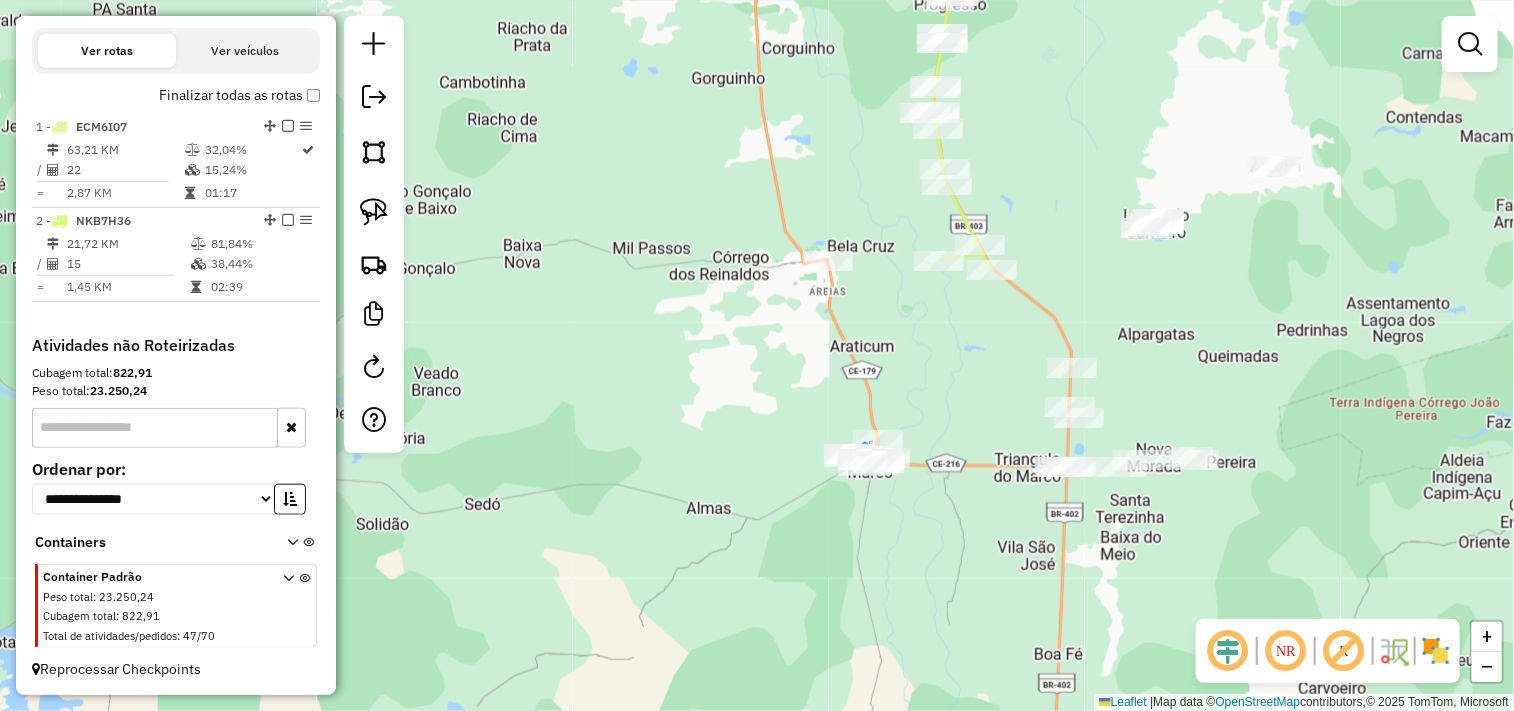 drag, startPoint x: 965, startPoint y: 337, endPoint x: 901, endPoint y: 346, distance: 64.629715 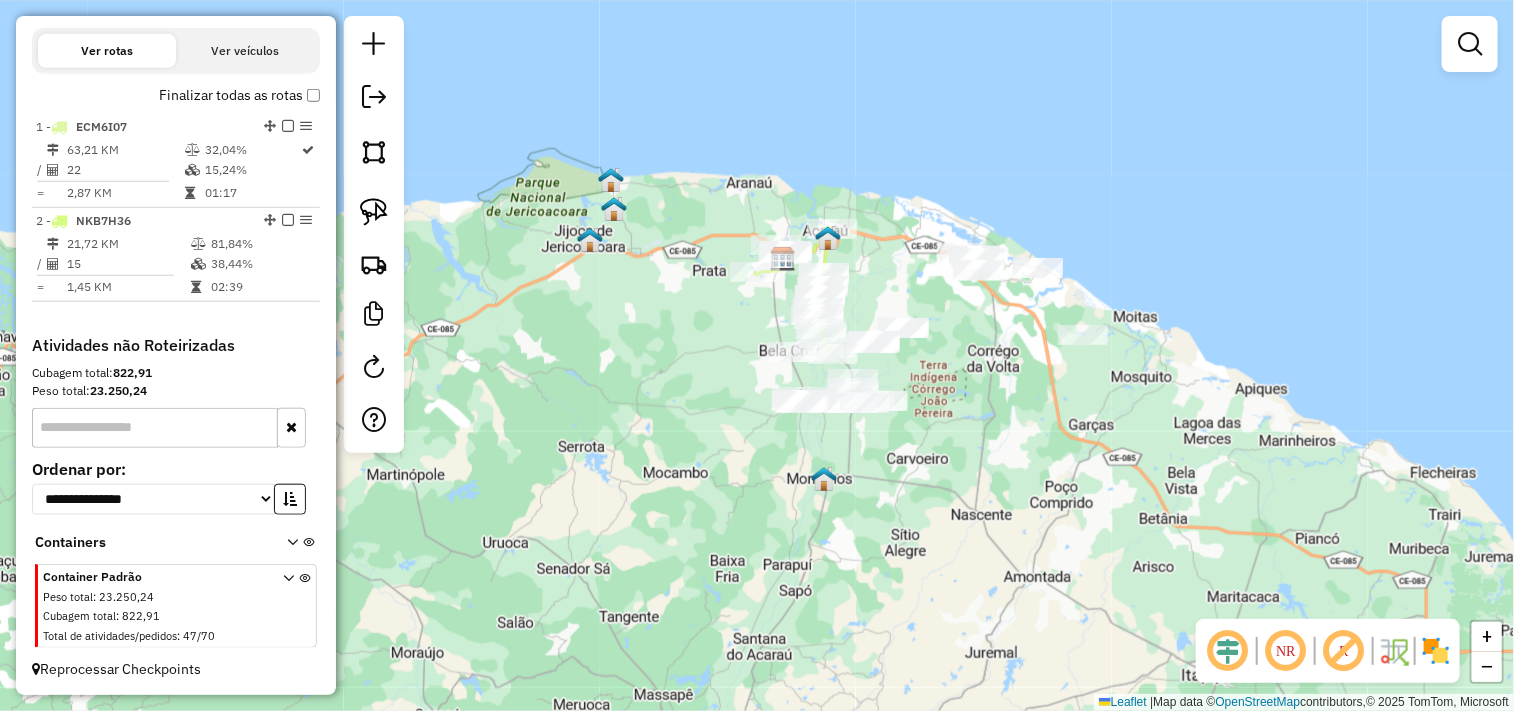 drag, startPoint x: 1006, startPoint y: 444, endPoint x: 880, endPoint y: 484, distance: 132.19682 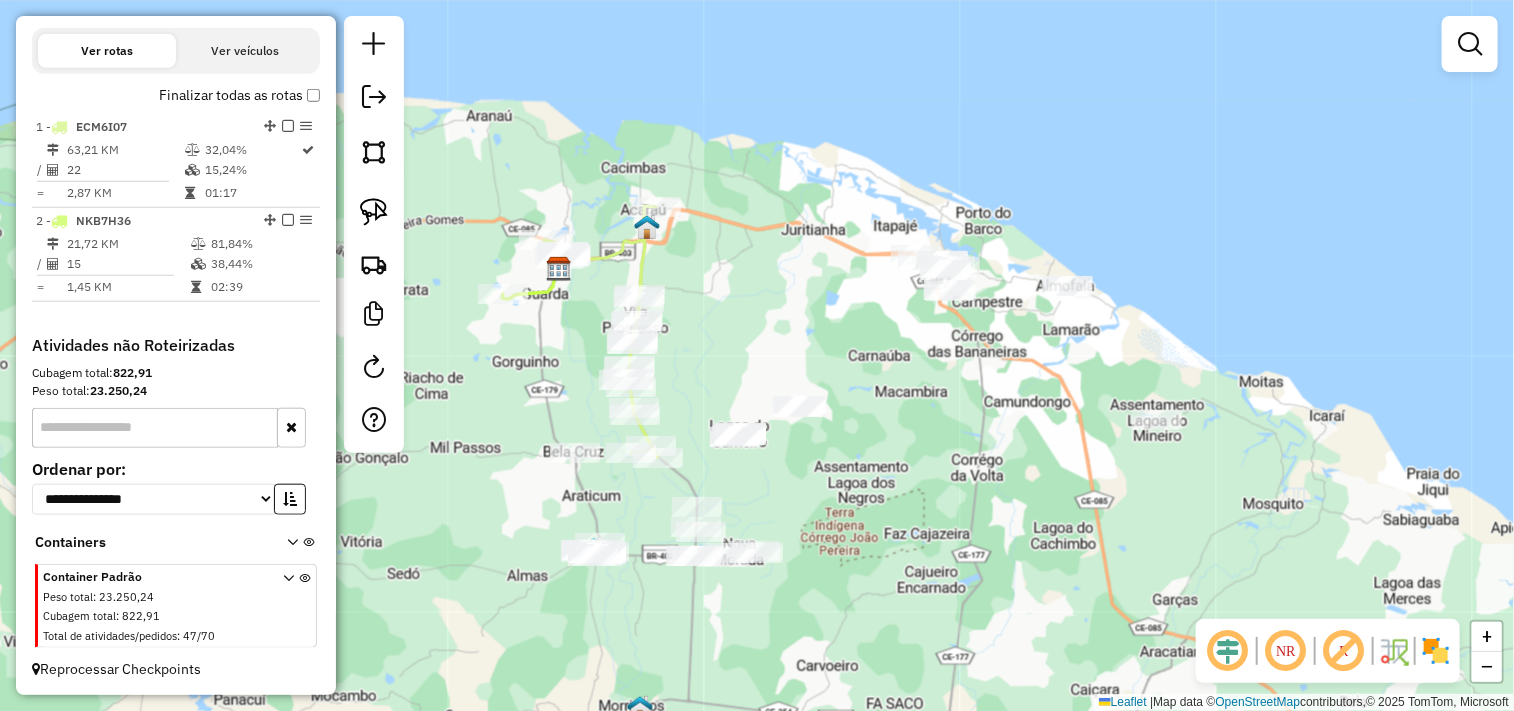 drag, startPoint x: 721, startPoint y: 338, endPoint x: 945, endPoint y: 338, distance: 224 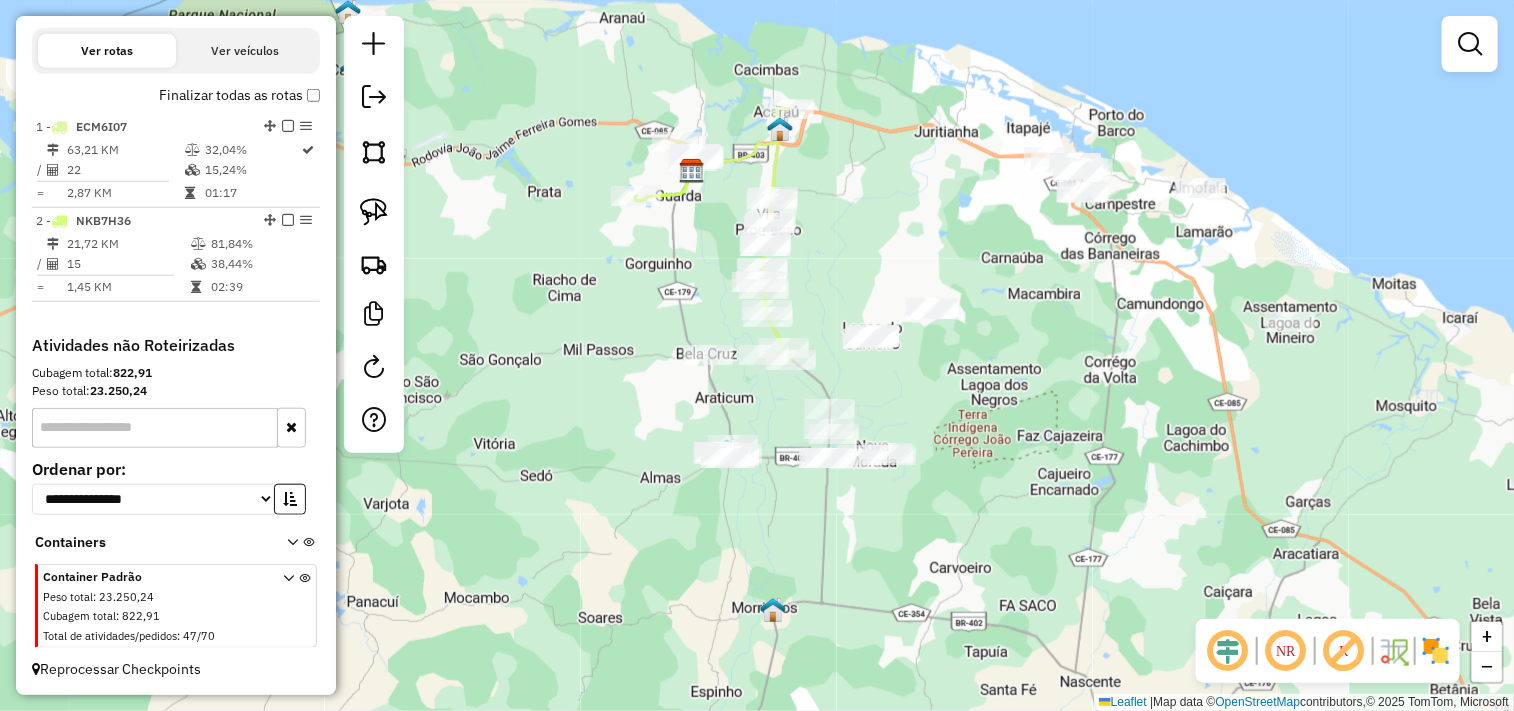 drag, startPoint x: 1077, startPoint y: 526, endPoint x: 988, endPoint y: 426, distance: 133.86934 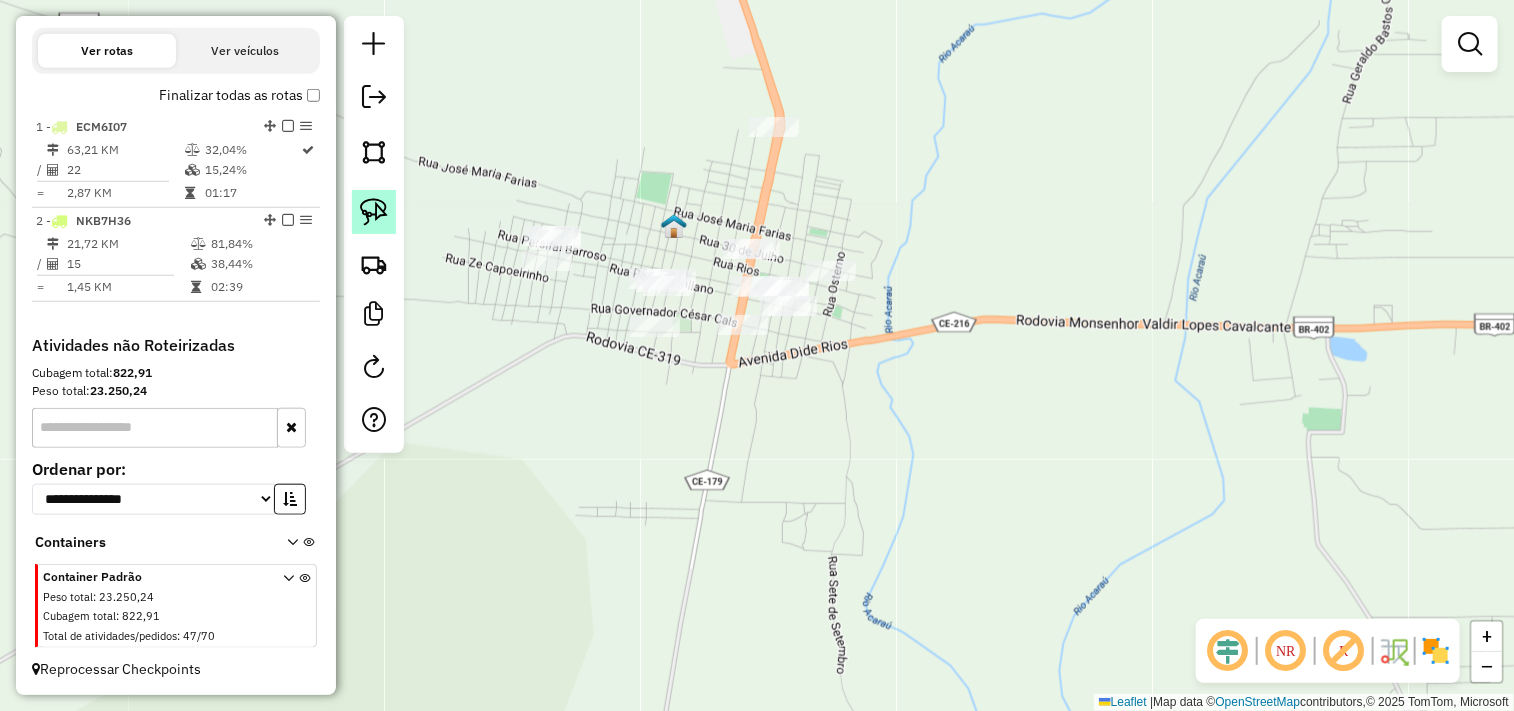 click 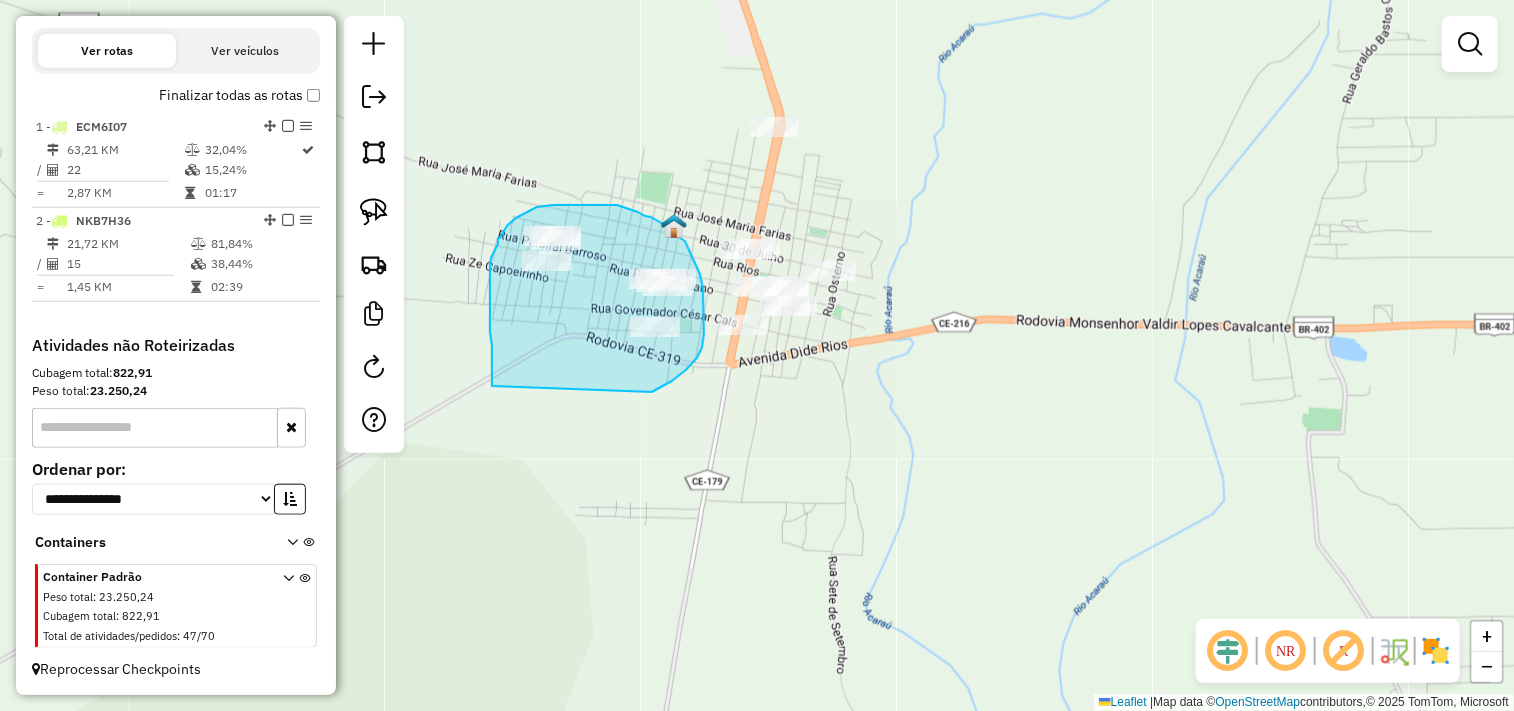 drag, startPoint x: 492, startPoint y: 386, endPoint x: 652, endPoint y: 392, distance: 160.11246 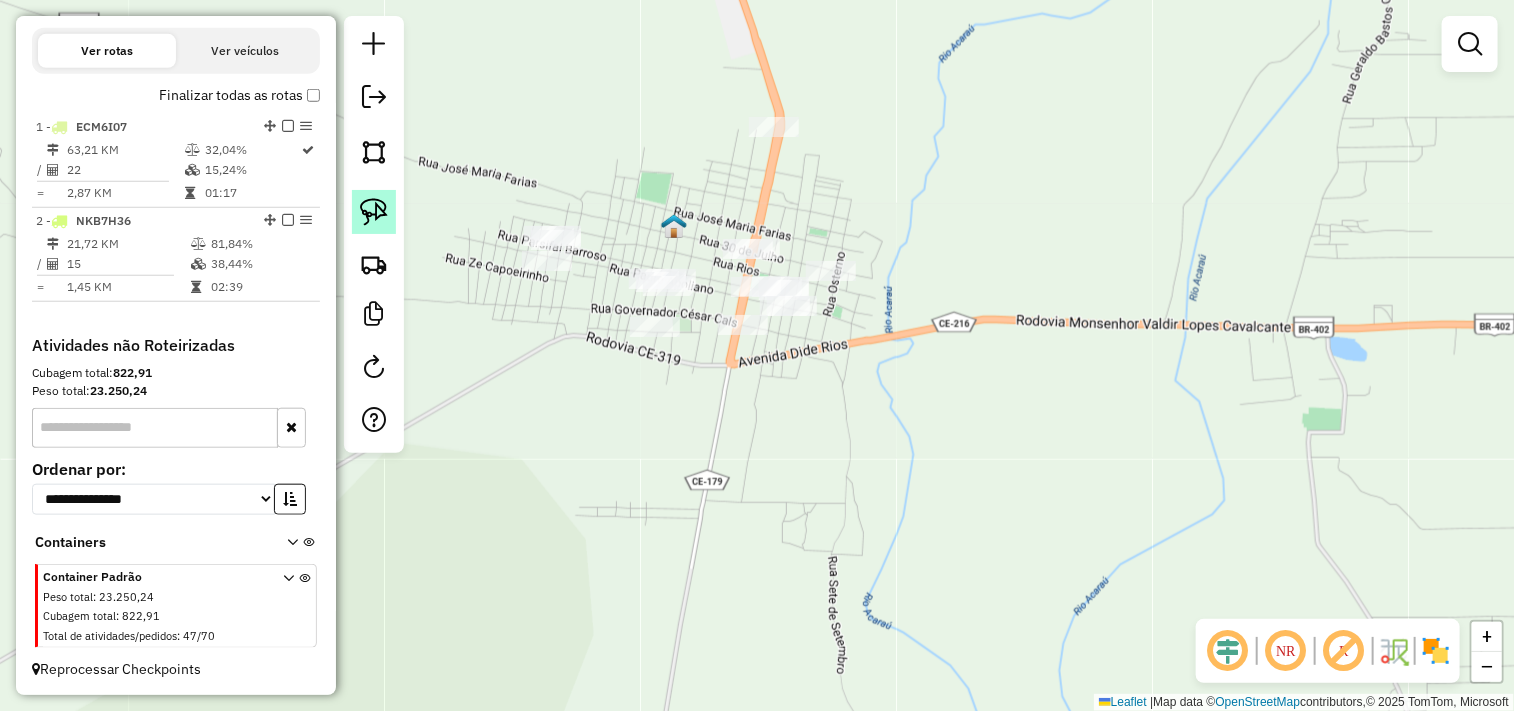click 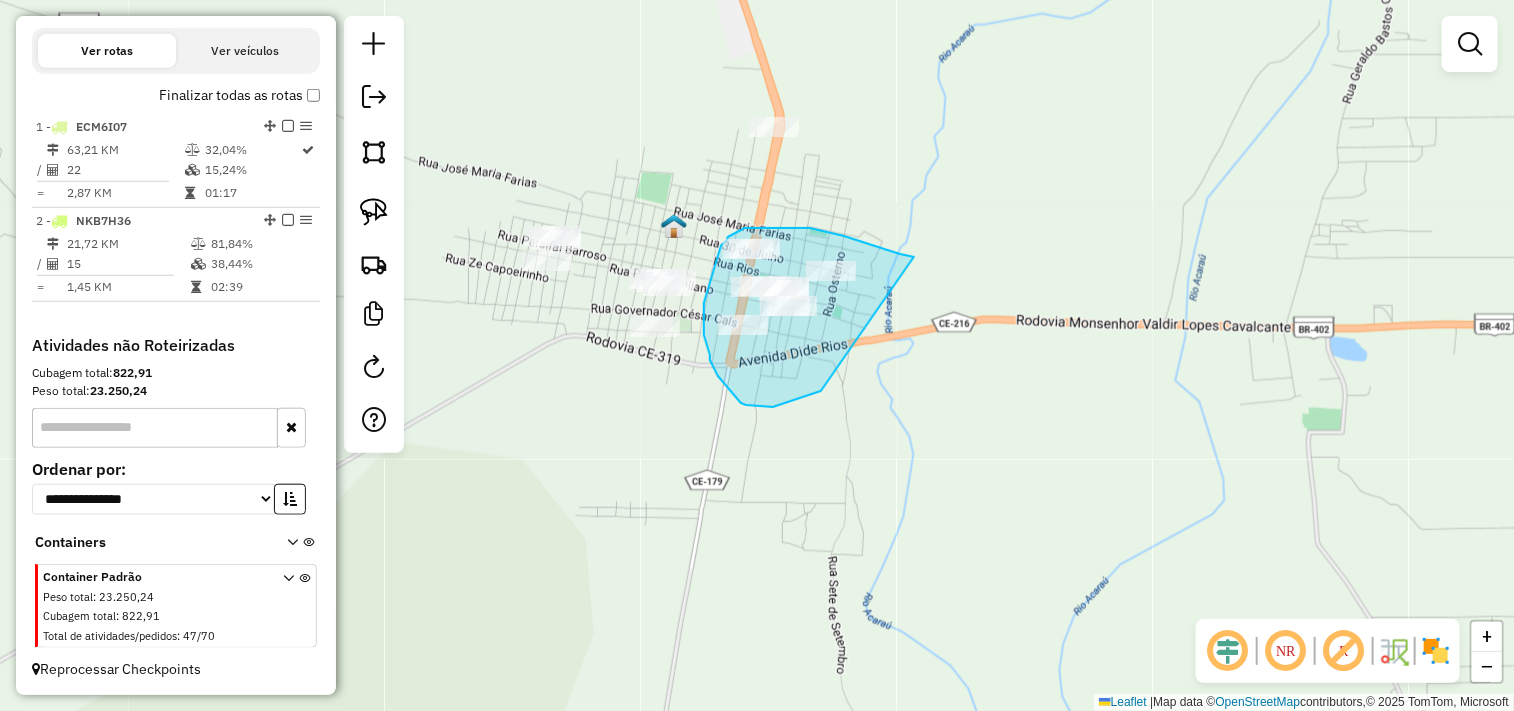 drag, startPoint x: 812, startPoint y: 394, endPoint x: 952, endPoint y: 275, distance: 183.74167 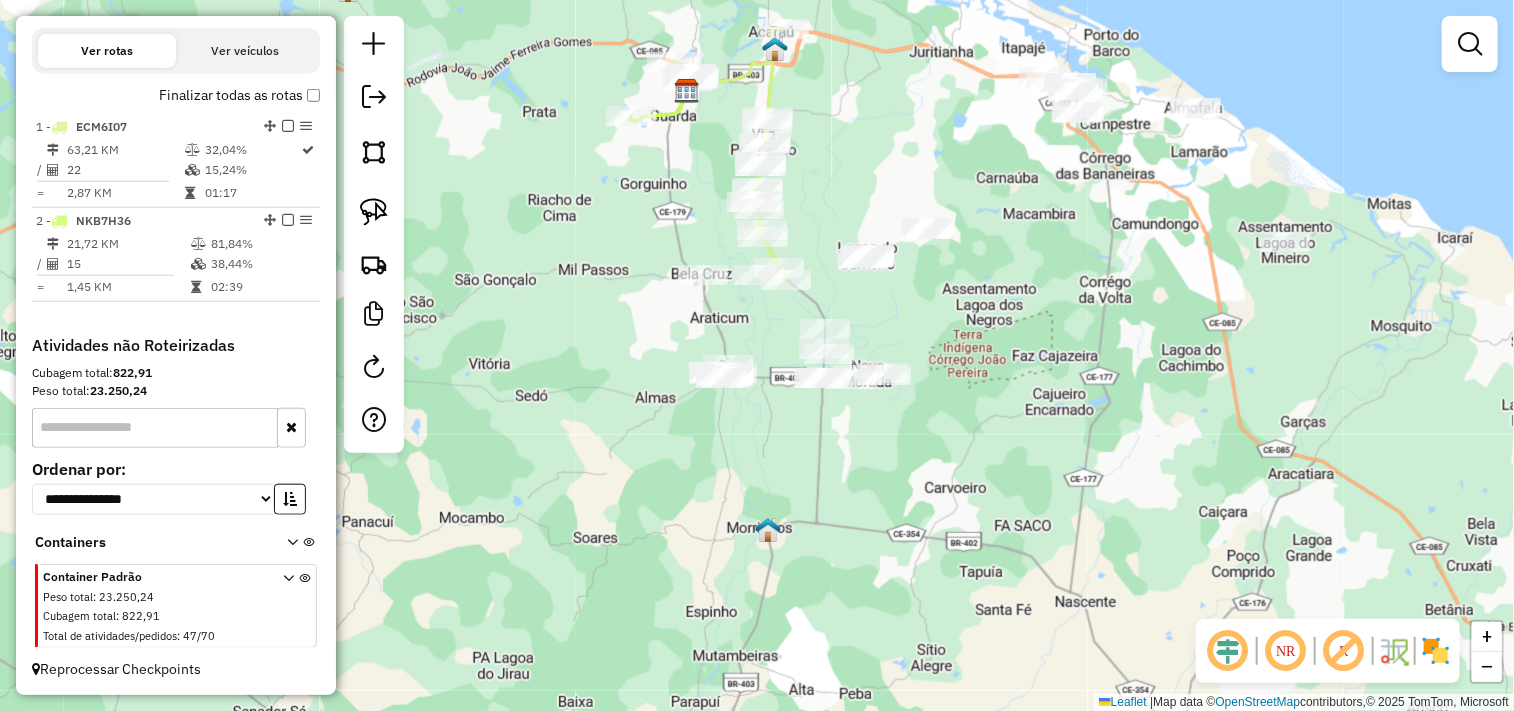 drag, startPoint x: 1161, startPoint y: 408, endPoint x: 956, endPoint y: 414, distance: 205.08778 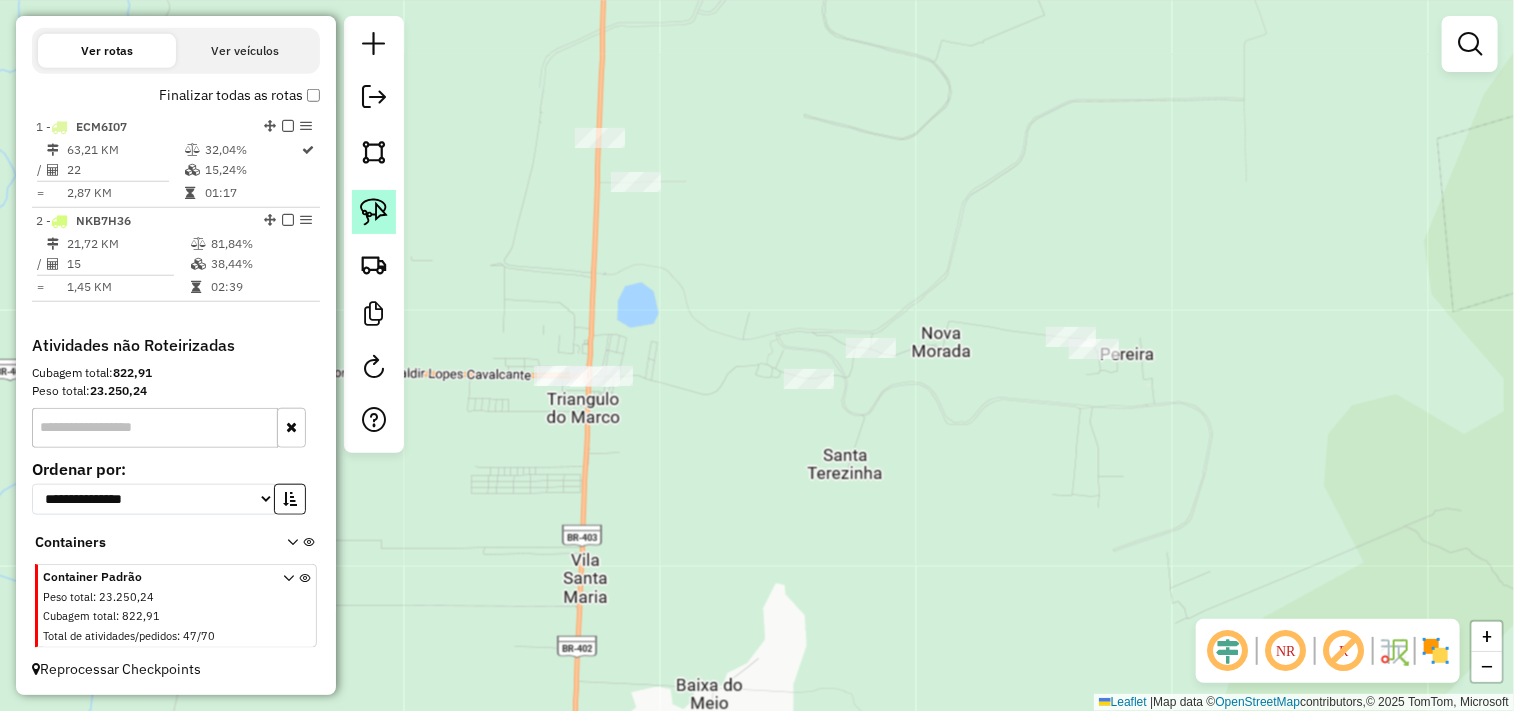 click 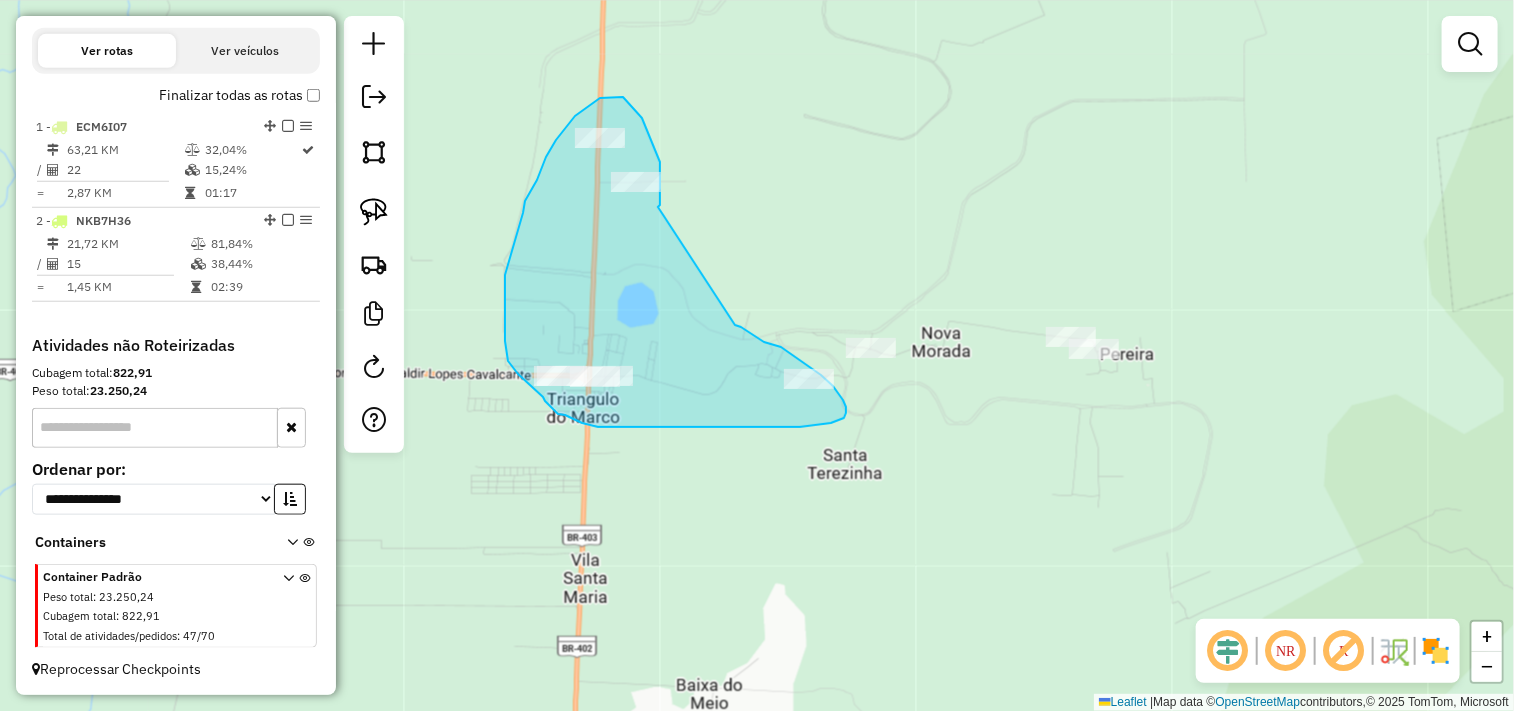 drag, startPoint x: 781, startPoint y: 347, endPoint x: 656, endPoint y: 213, distance: 183.25119 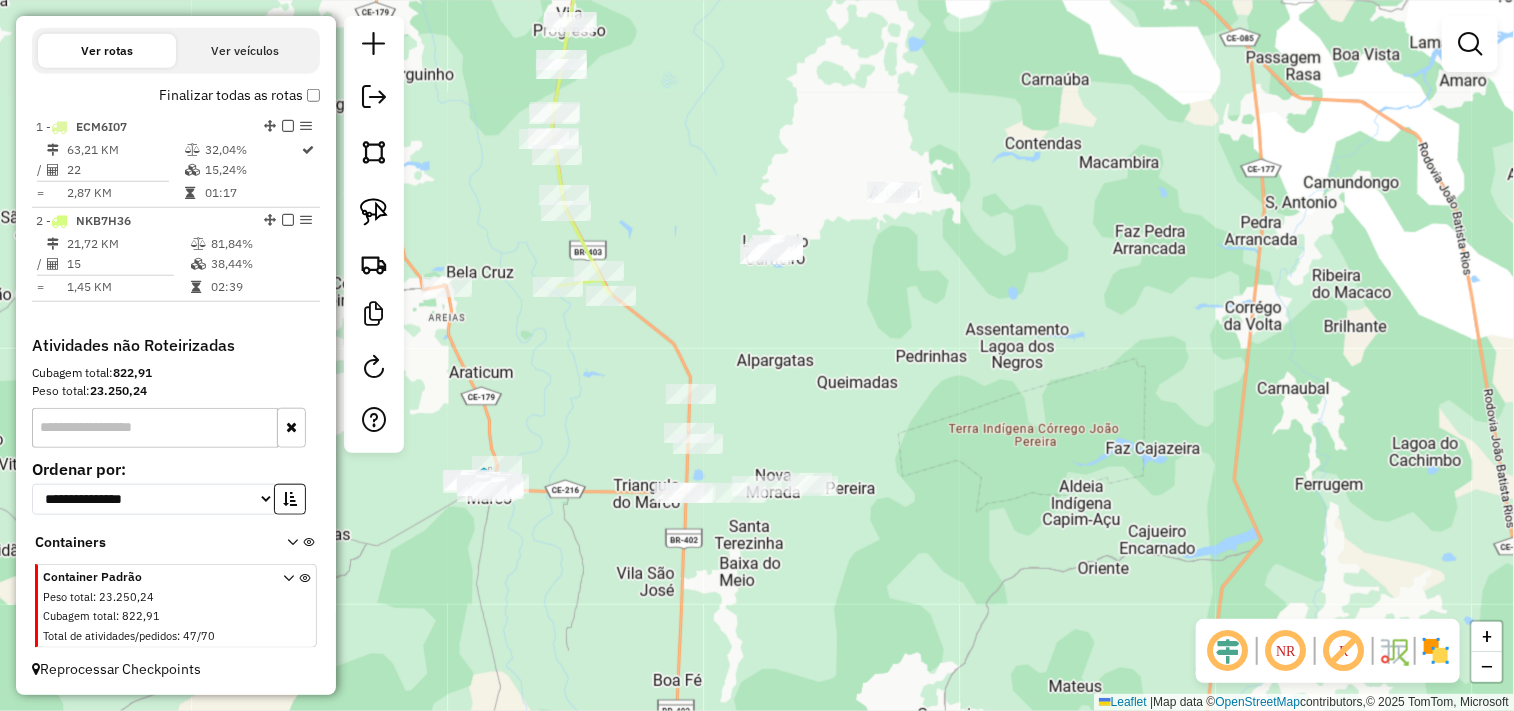 drag, startPoint x: 832, startPoint y: 406, endPoint x: 823, endPoint y: 443, distance: 38.078865 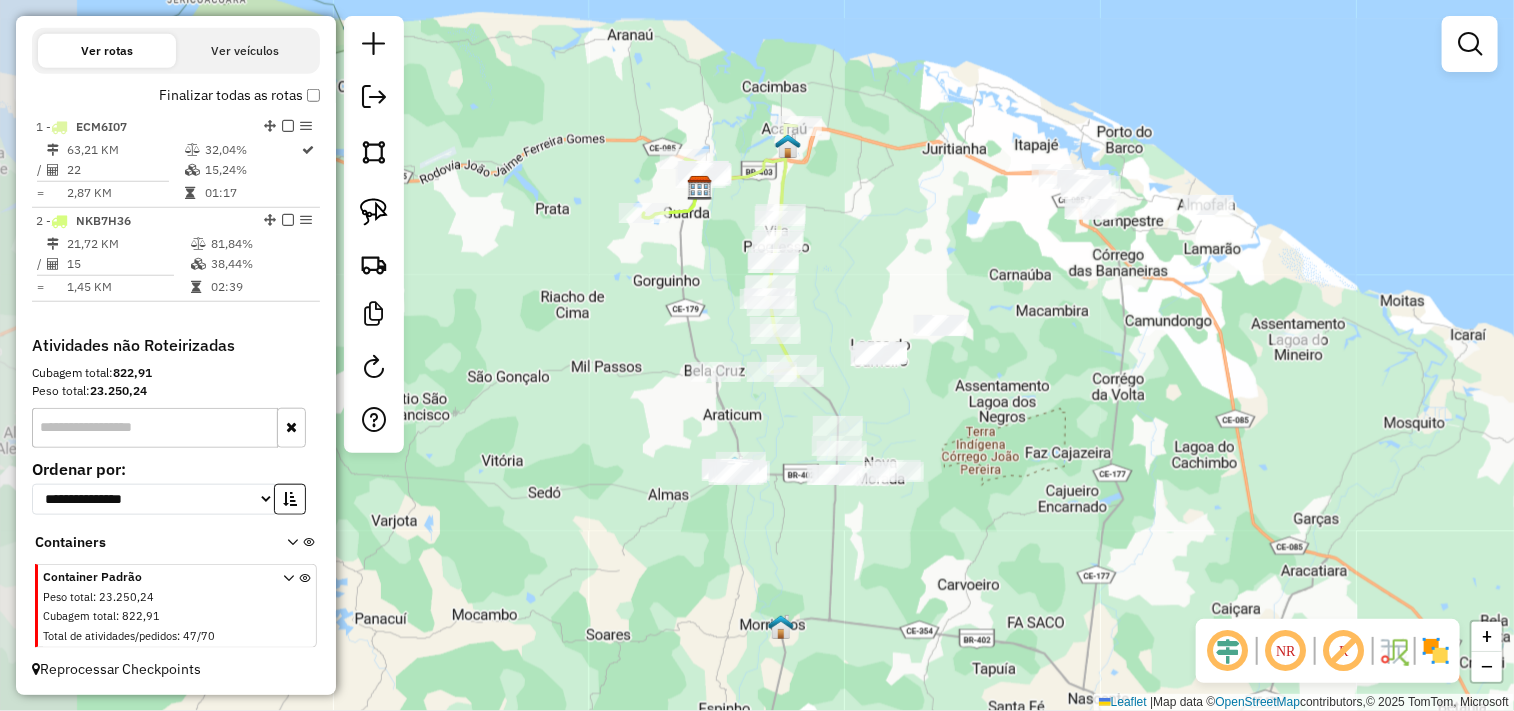 drag, startPoint x: 791, startPoint y: 403, endPoint x: 926, endPoint y: 406, distance: 135.03333 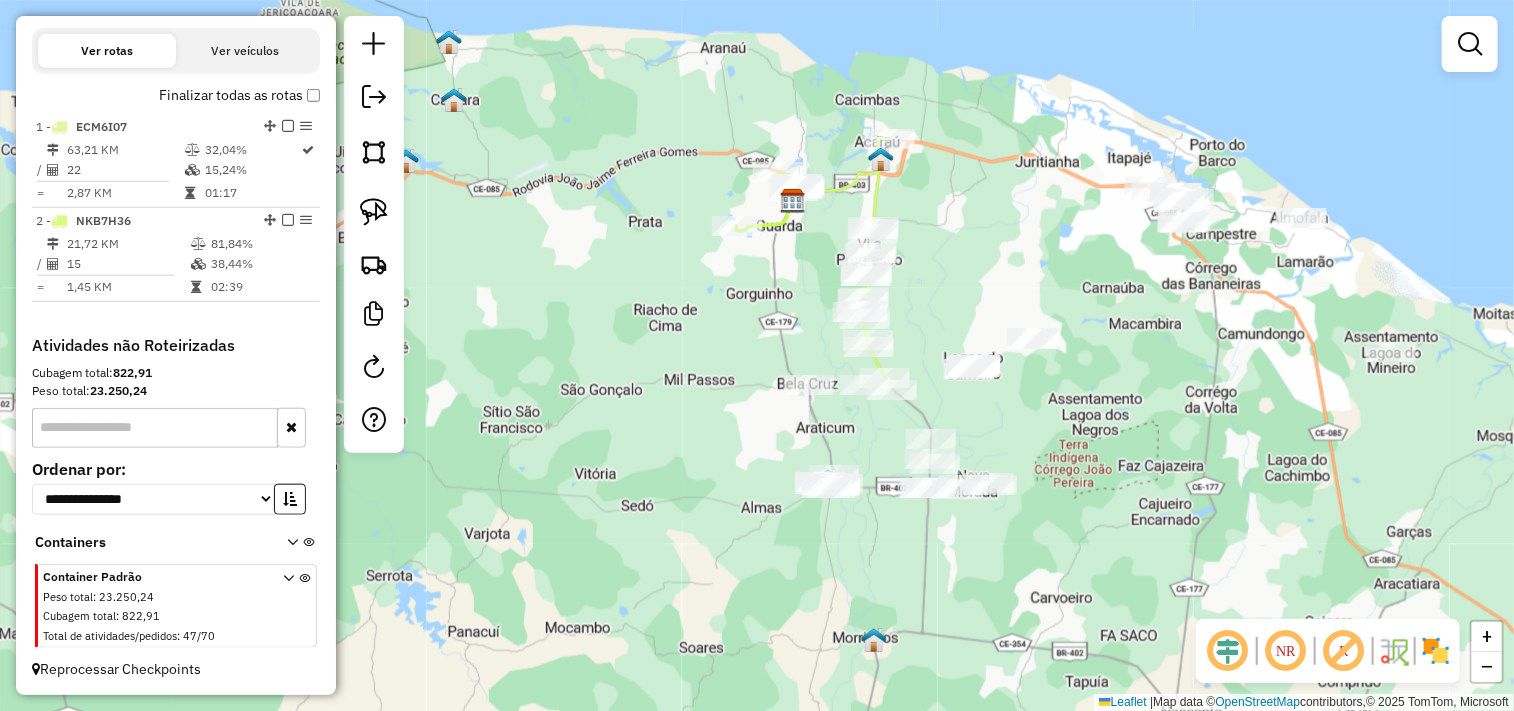 drag, startPoint x: 625, startPoint y: 401, endPoint x: 718, endPoint y: 414, distance: 93.904205 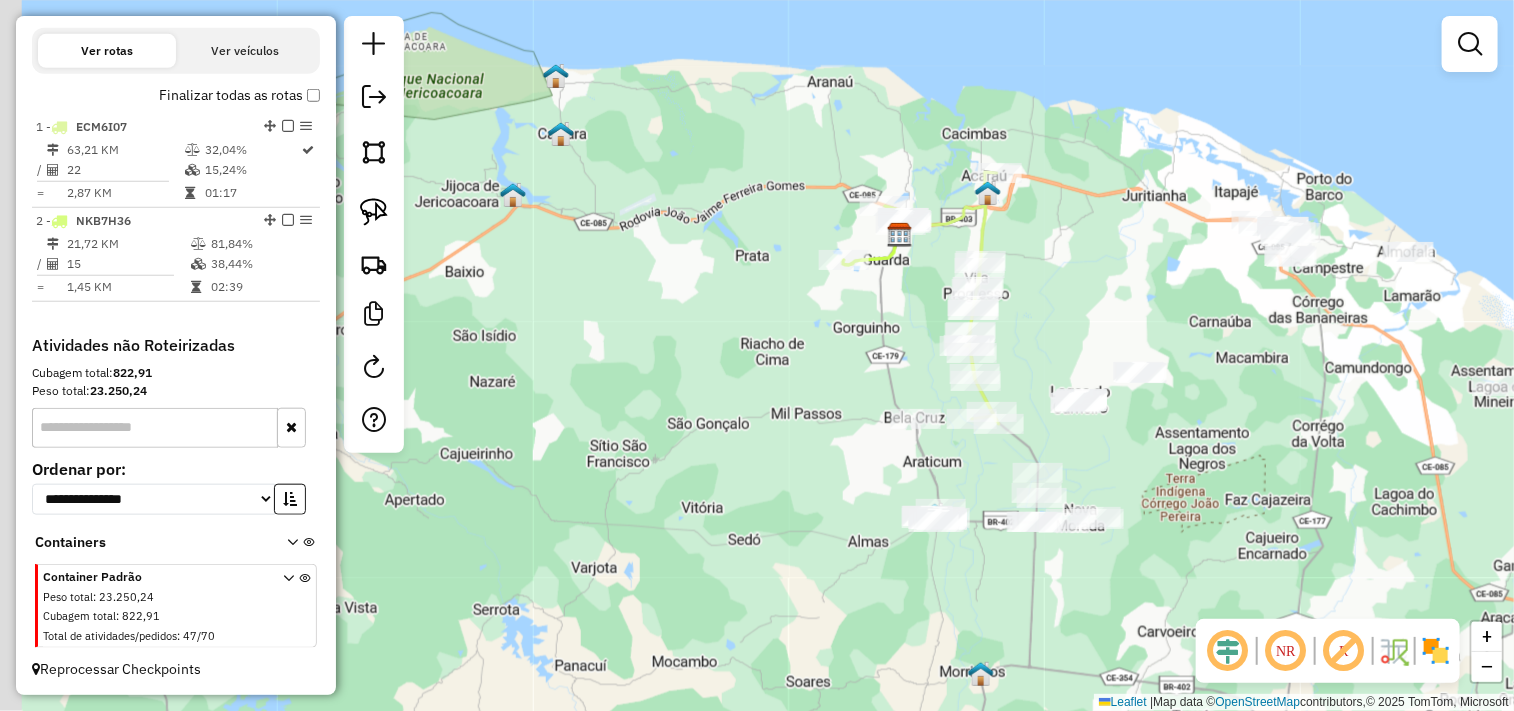 drag, startPoint x: 636, startPoint y: 342, endPoint x: 724, endPoint y: 378, distance: 95.07891 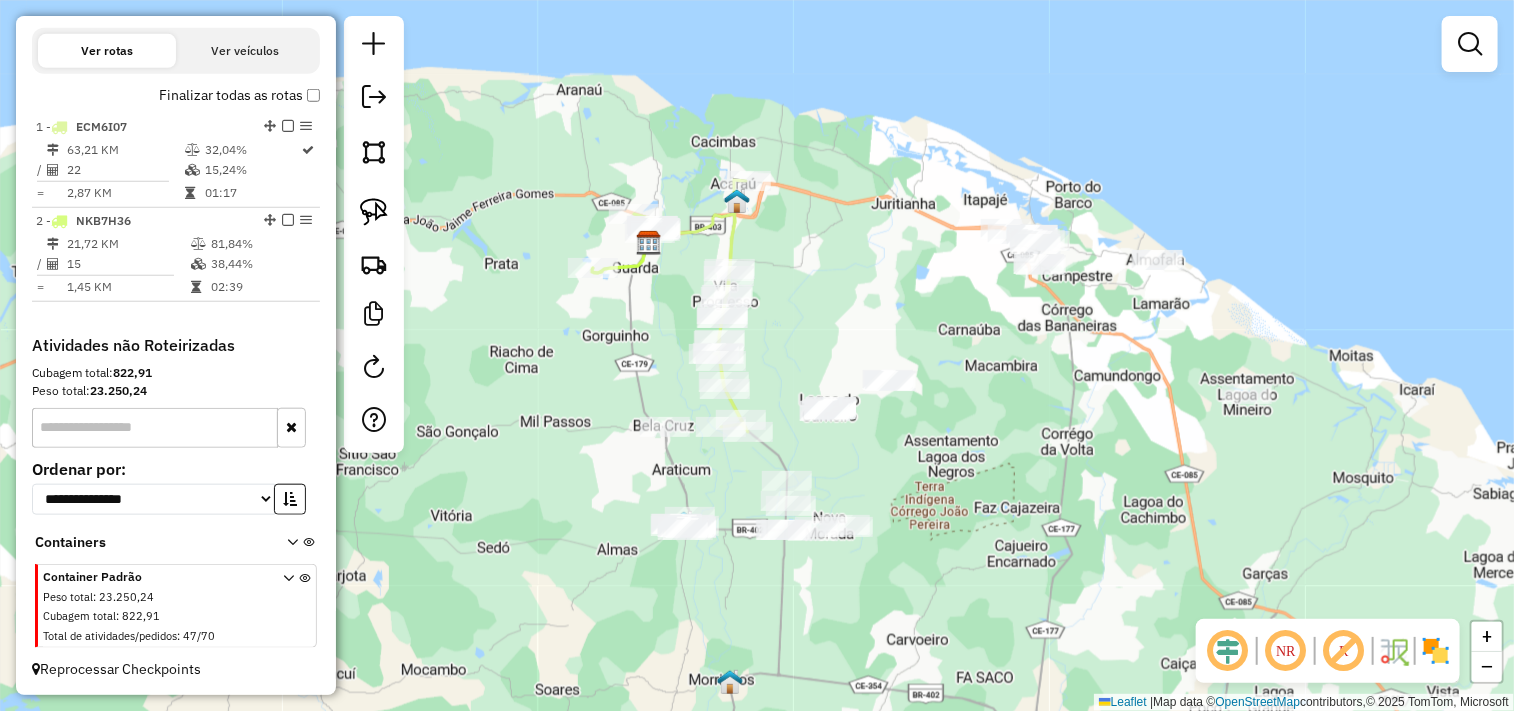 drag, startPoint x: 1148, startPoint y: 334, endPoint x: 796, endPoint y: 324, distance: 352.14203 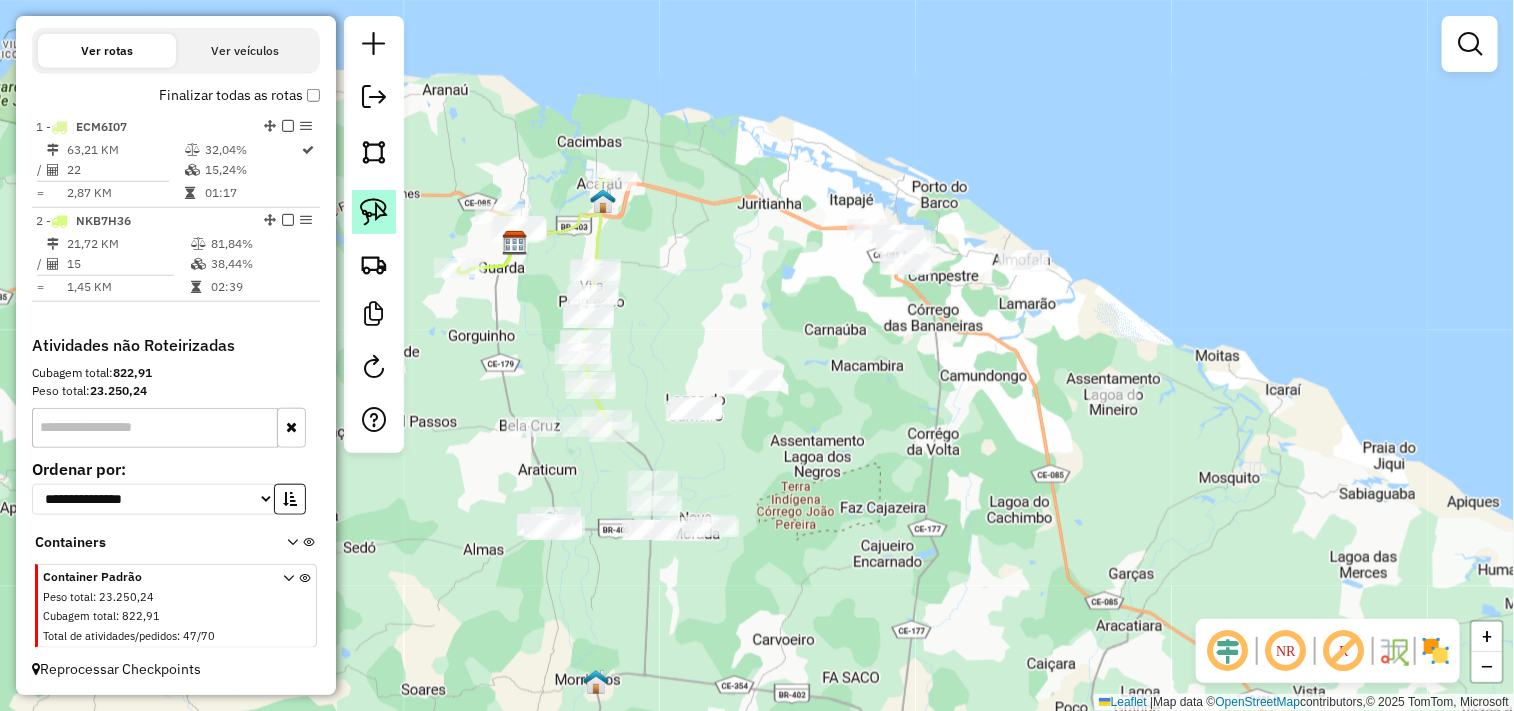 click 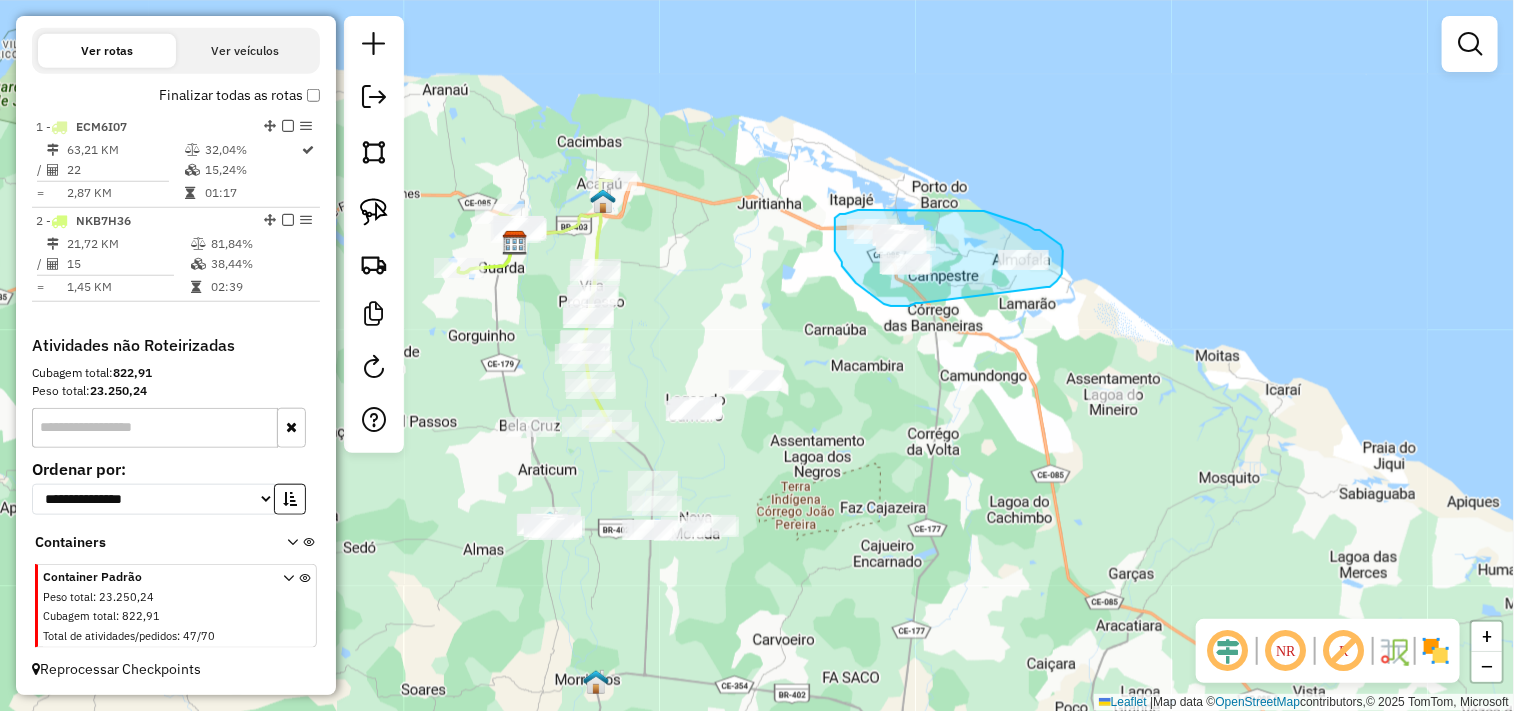 drag, startPoint x: 884, startPoint y: 304, endPoint x: 1041, endPoint y: 290, distance: 157.62297 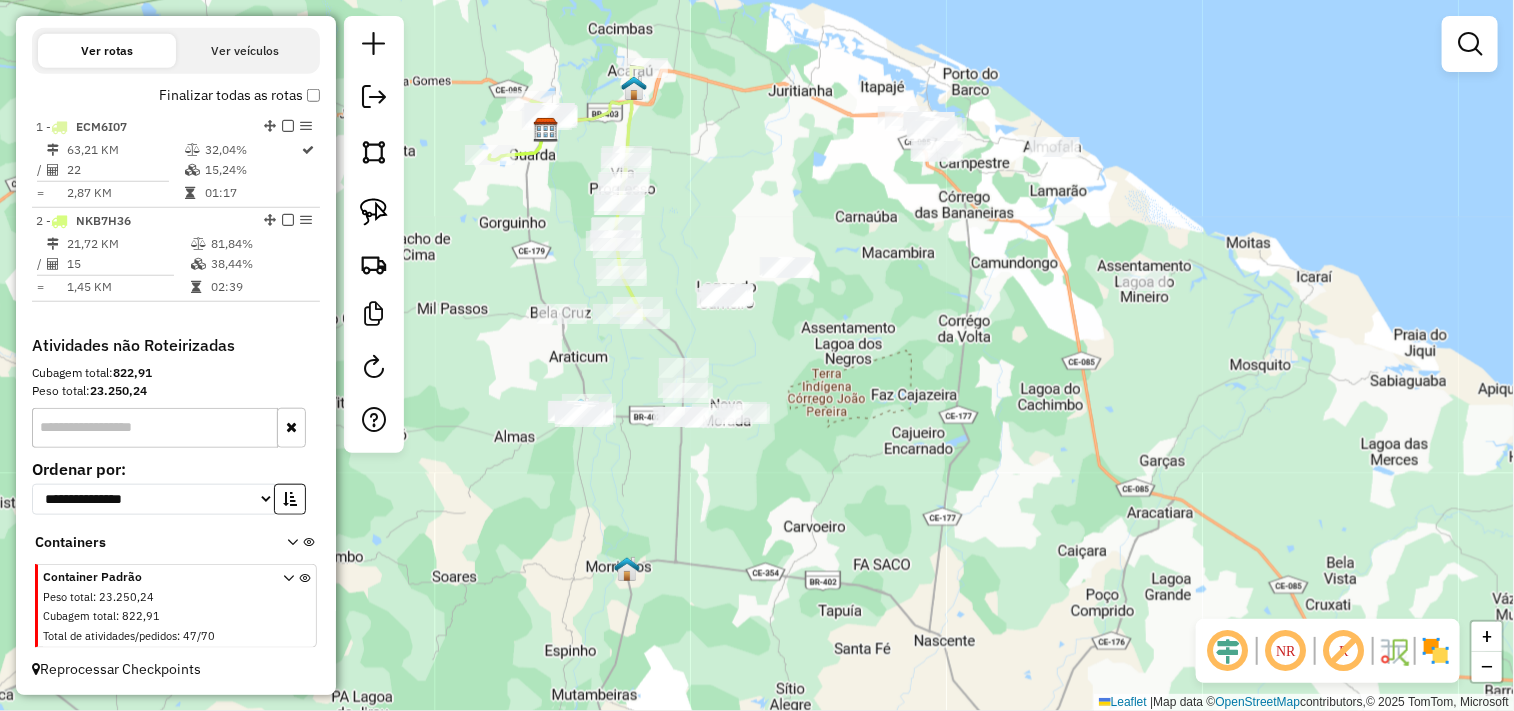 drag, startPoint x: 784, startPoint y: 456, endPoint x: 806, endPoint y: 358, distance: 100.43903 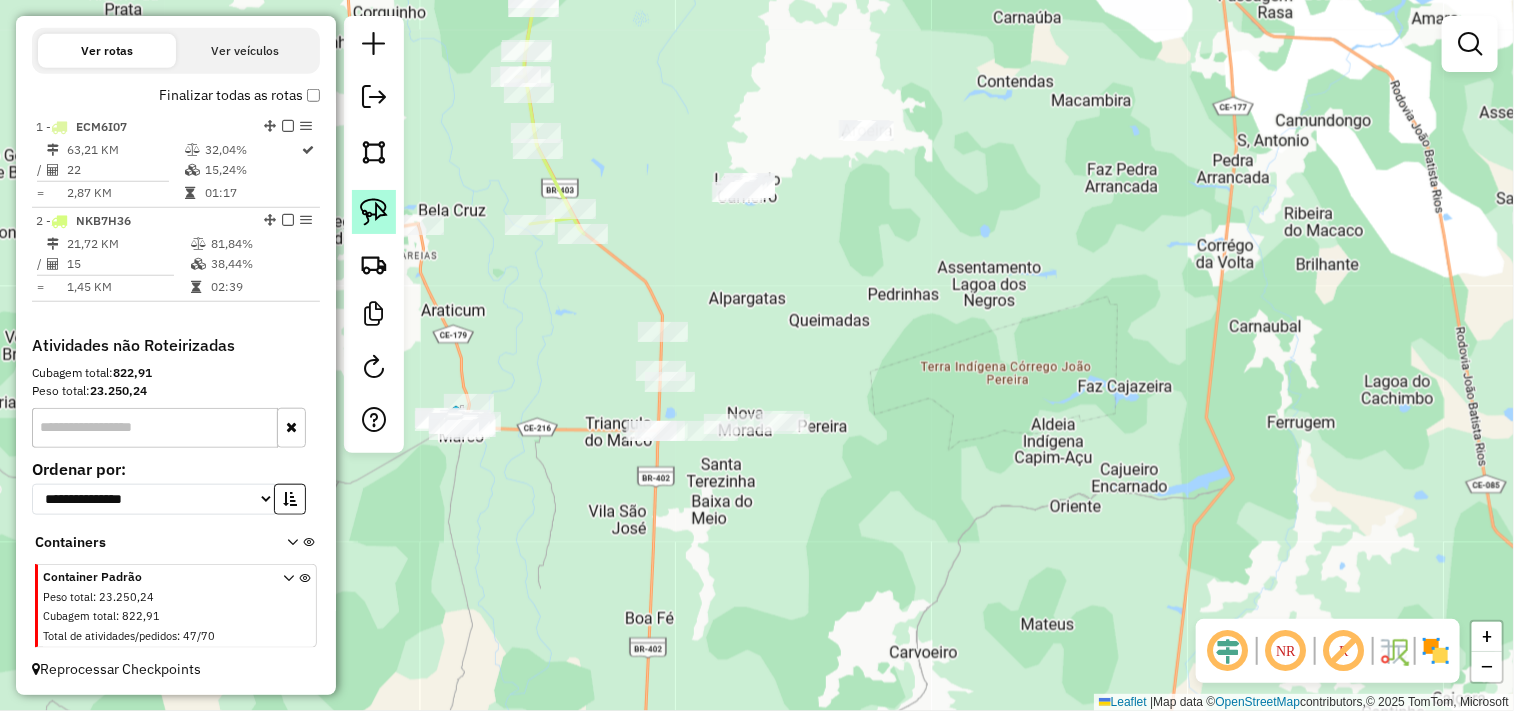 click 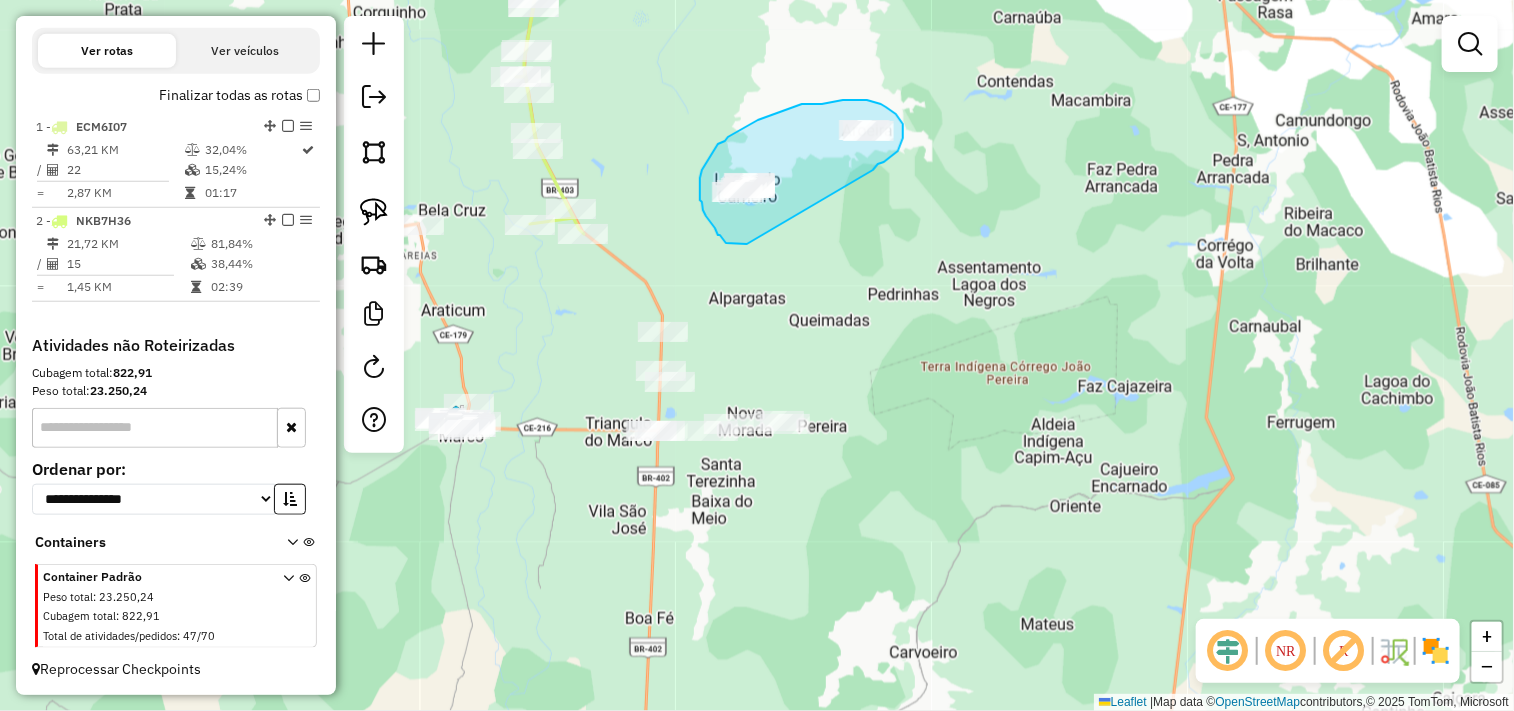 drag, startPoint x: 734, startPoint y: 244, endPoint x: 873, endPoint y: 170, distance: 157.47063 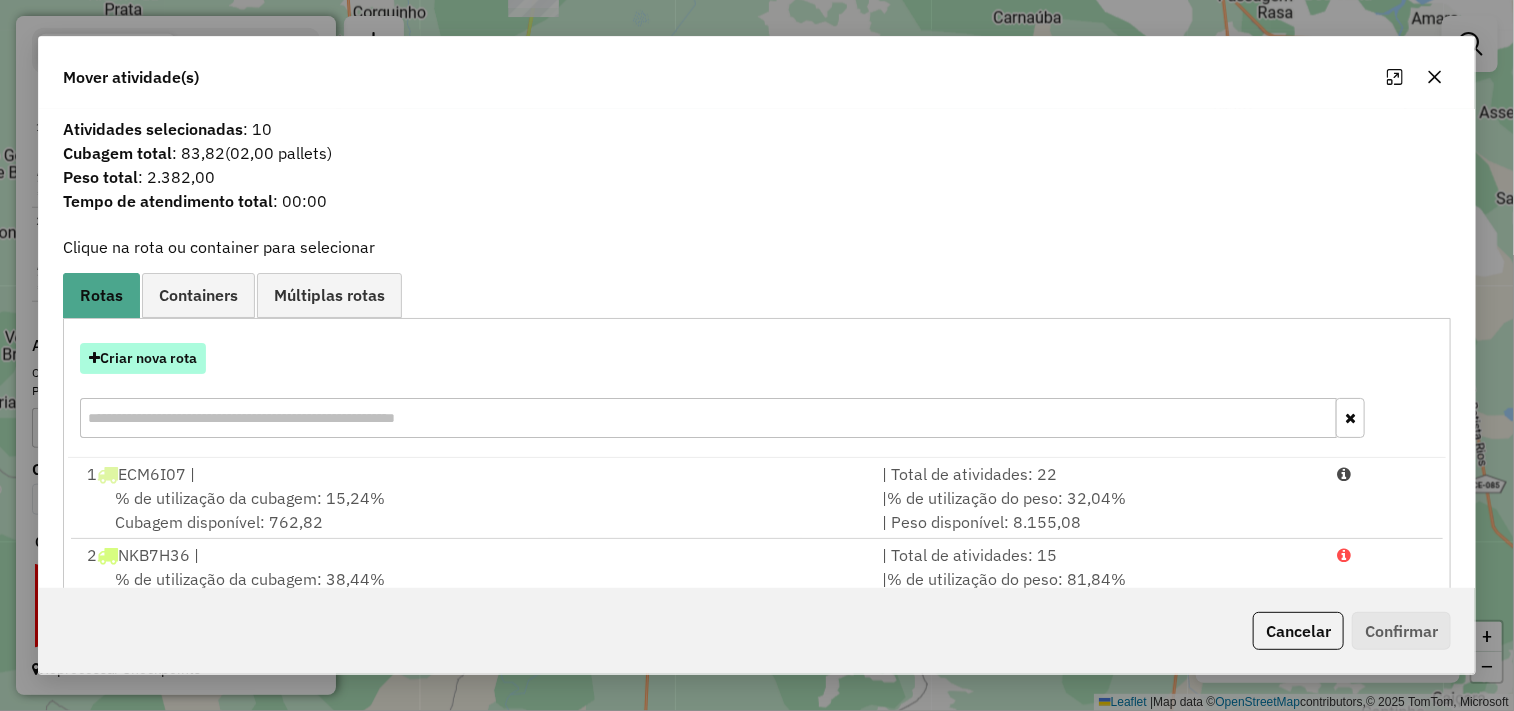 click on "Criar nova rota" at bounding box center [143, 358] 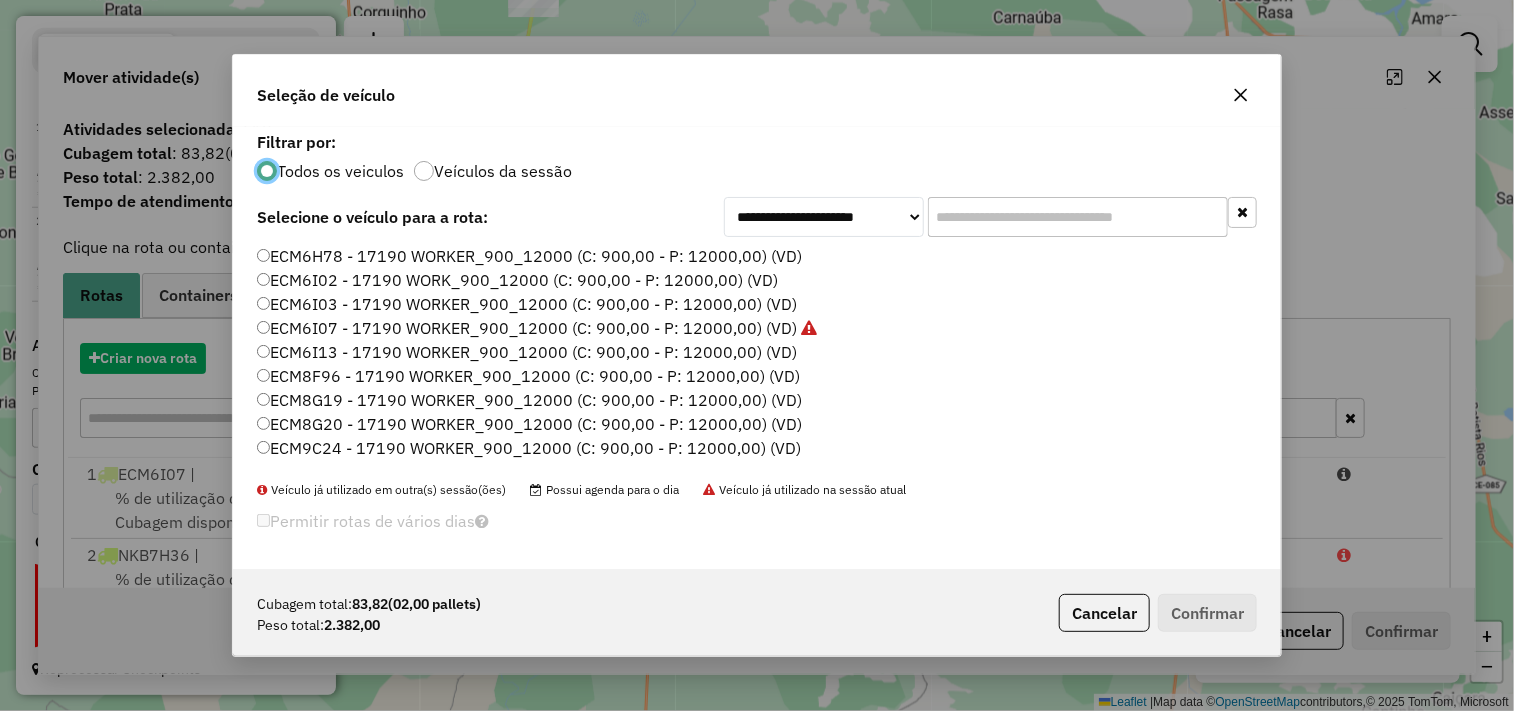 scroll, scrollTop: 11, scrollLeft: 5, axis: both 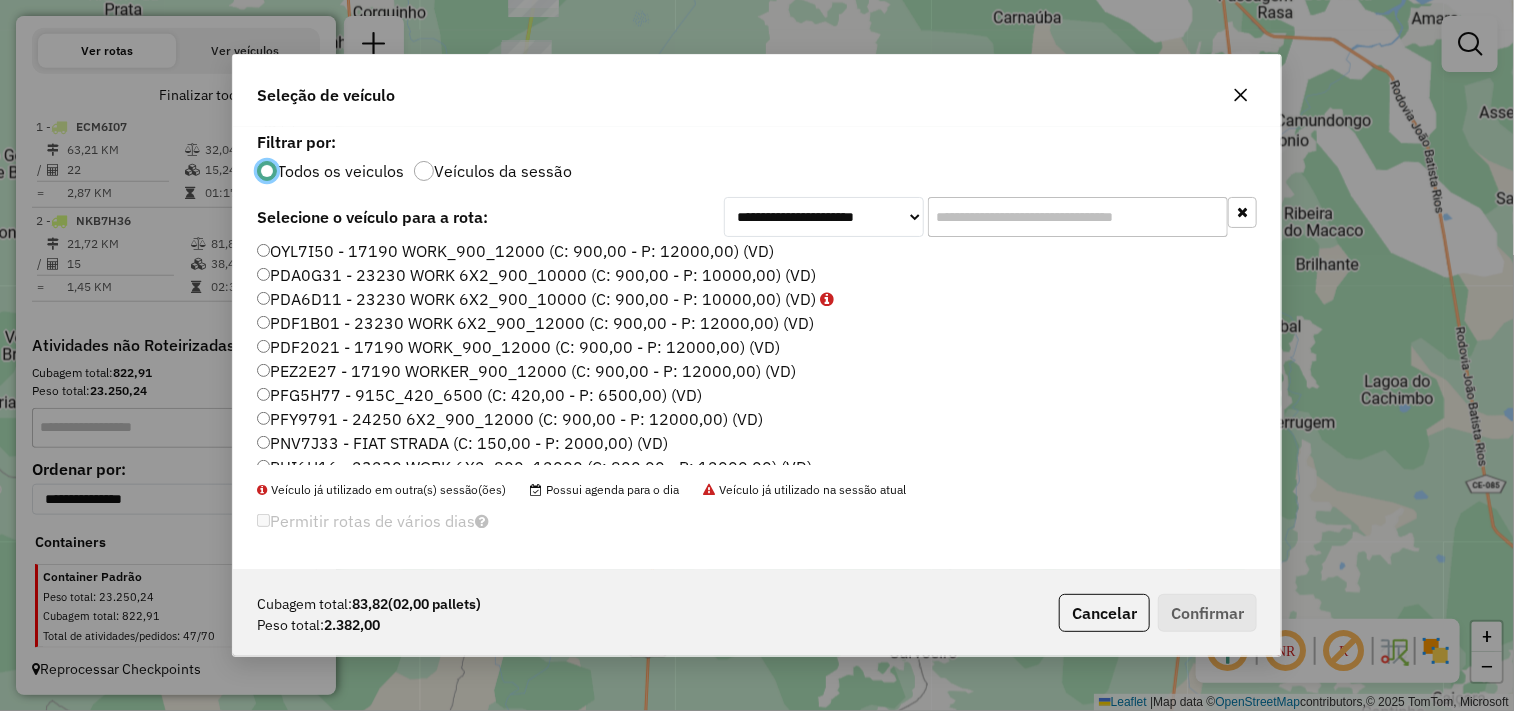 click on "PDA0G31 - 23230 WORK 6X2_900_10000 (C: 900,00 - P: 10000,00) (VD)" 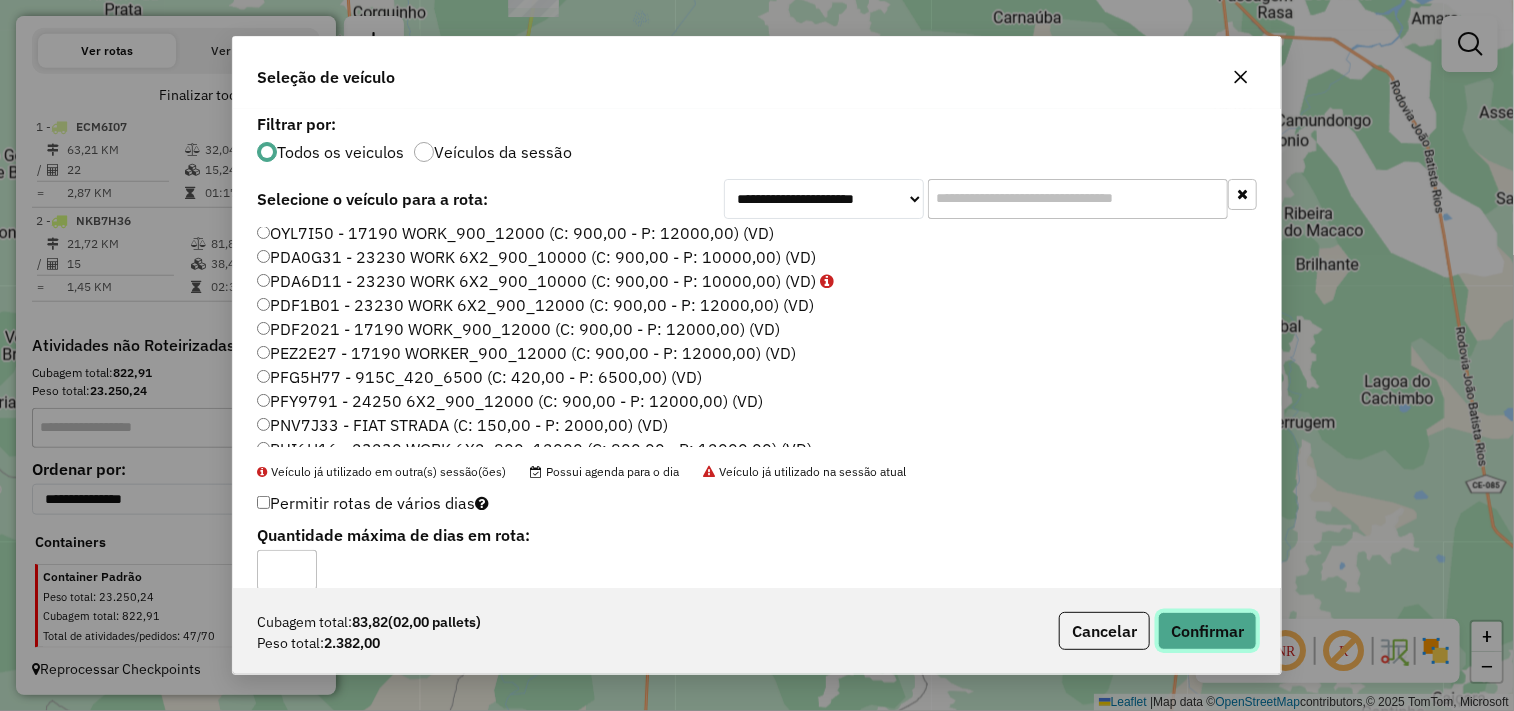 click on "Confirmar" 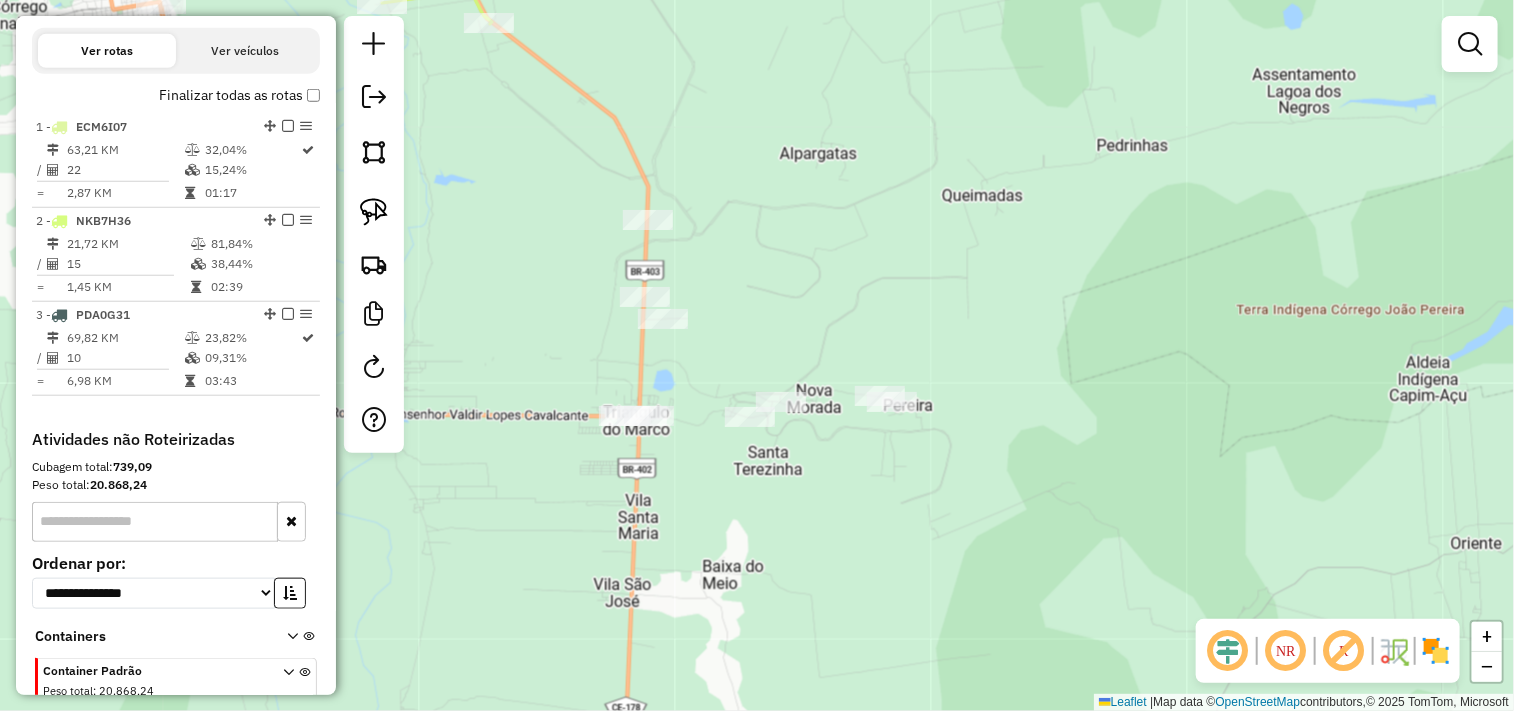 drag, startPoint x: 375, startPoint y: 221, endPoint x: 465, endPoint y: 285, distance: 110.4355 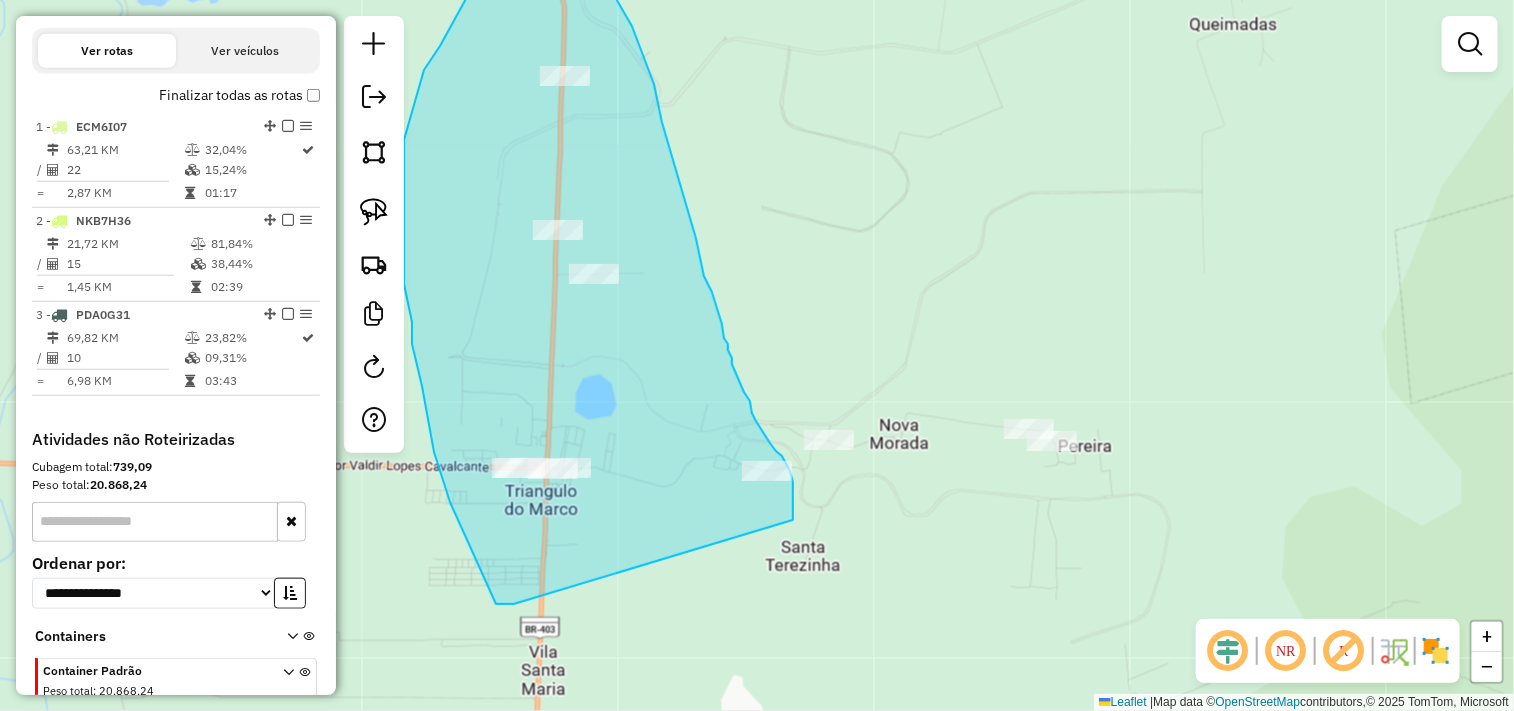 drag, startPoint x: 623, startPoint y: 484, endPoint x: 788, endPoint y: 541, distance: 174.56804 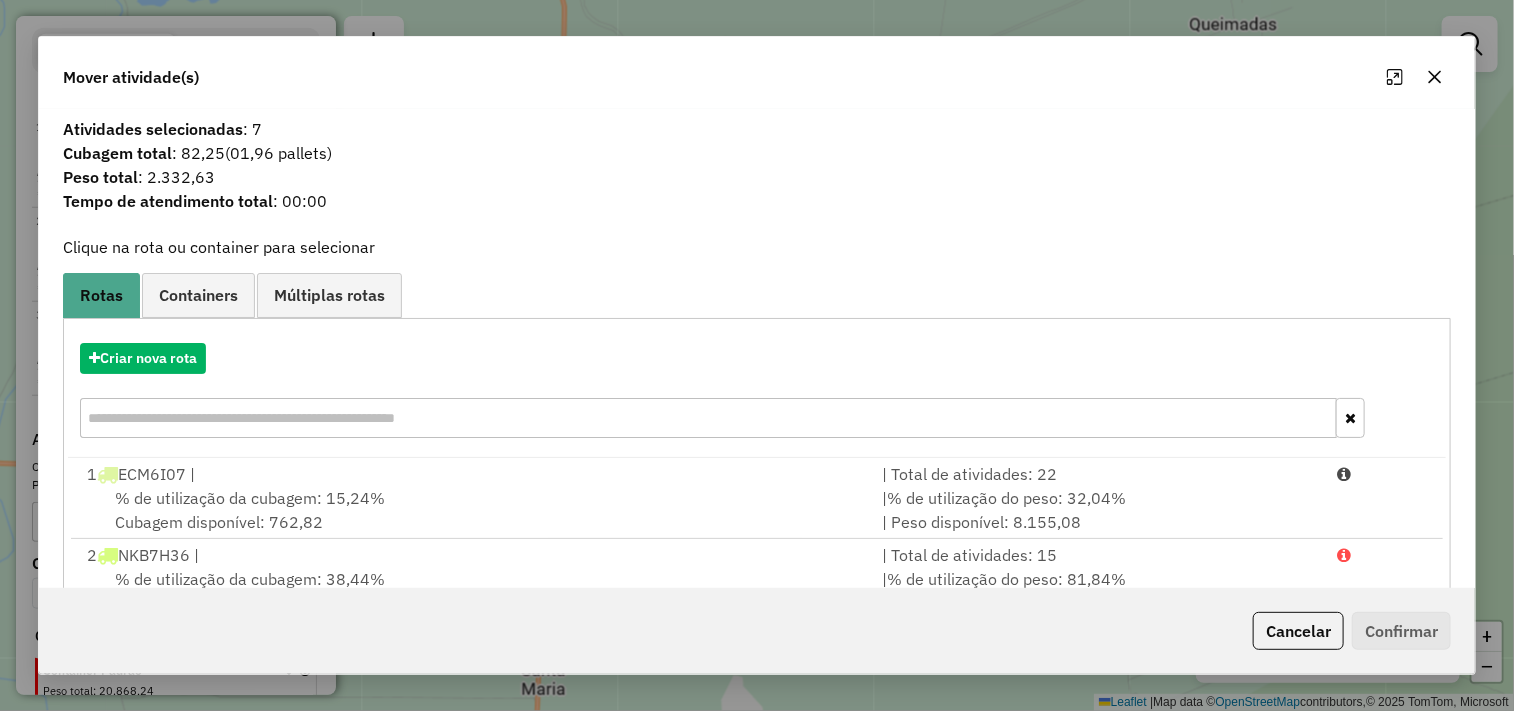 scroll, scrollTop: 146, scrollLeft: 0, axis: vertical 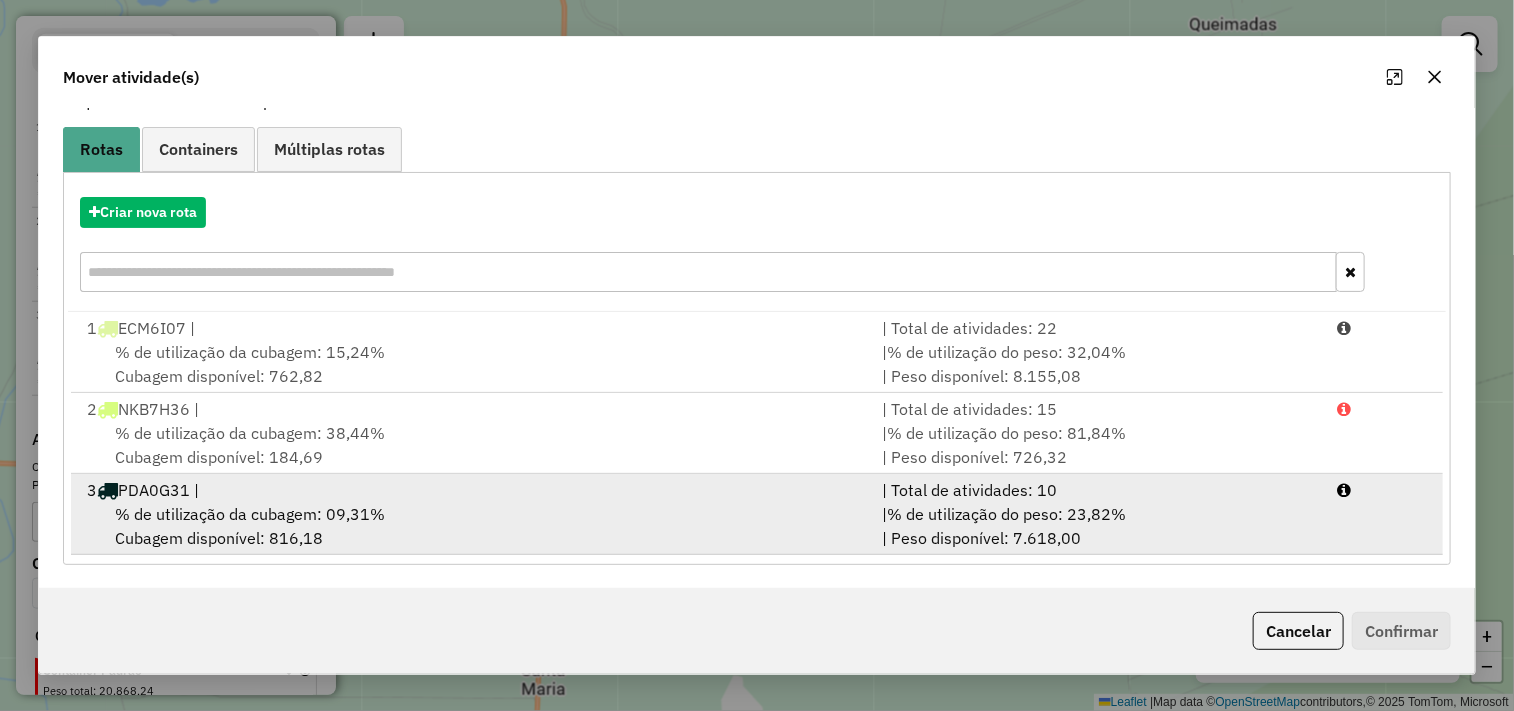 click on "% de utilização da cubagem: 09,31%" at bounding box center [250, 514] 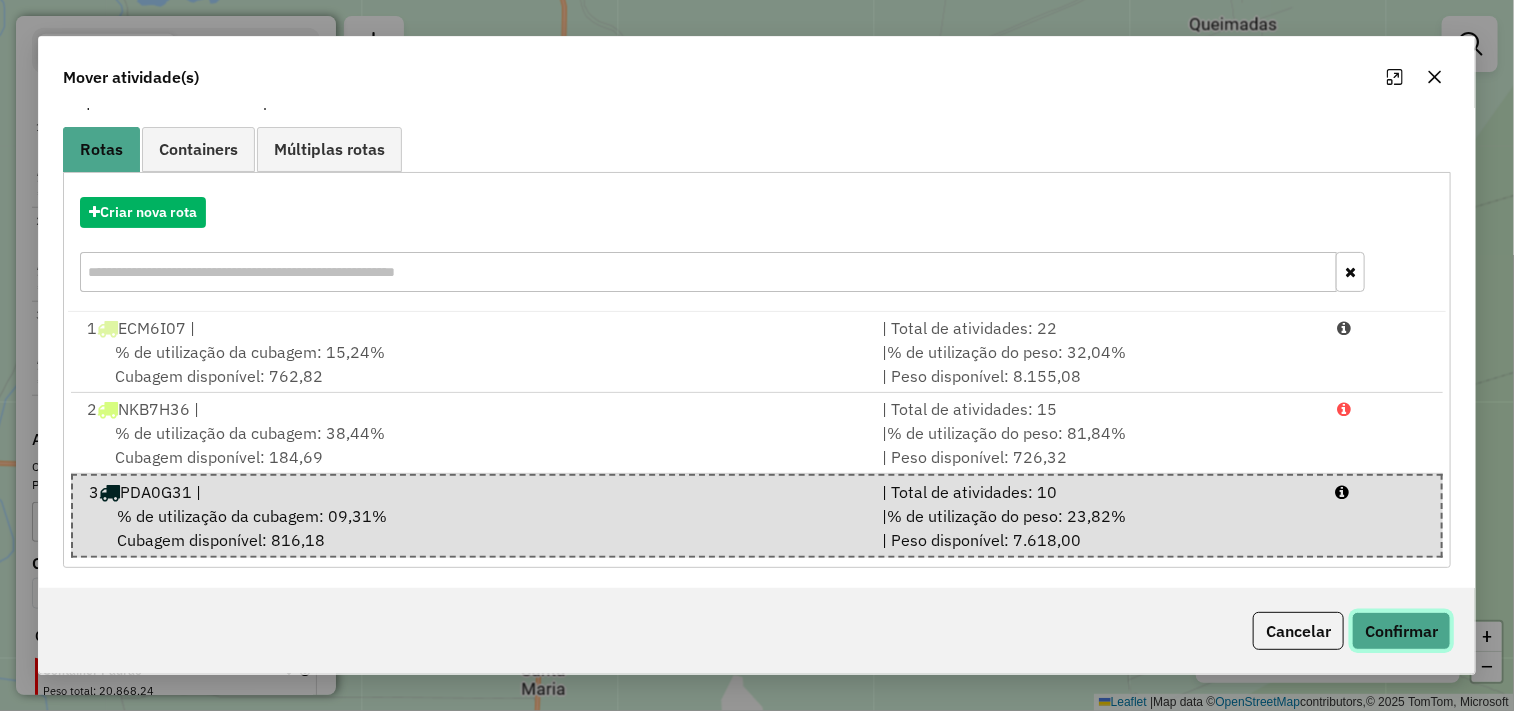 click on "Confirmar" 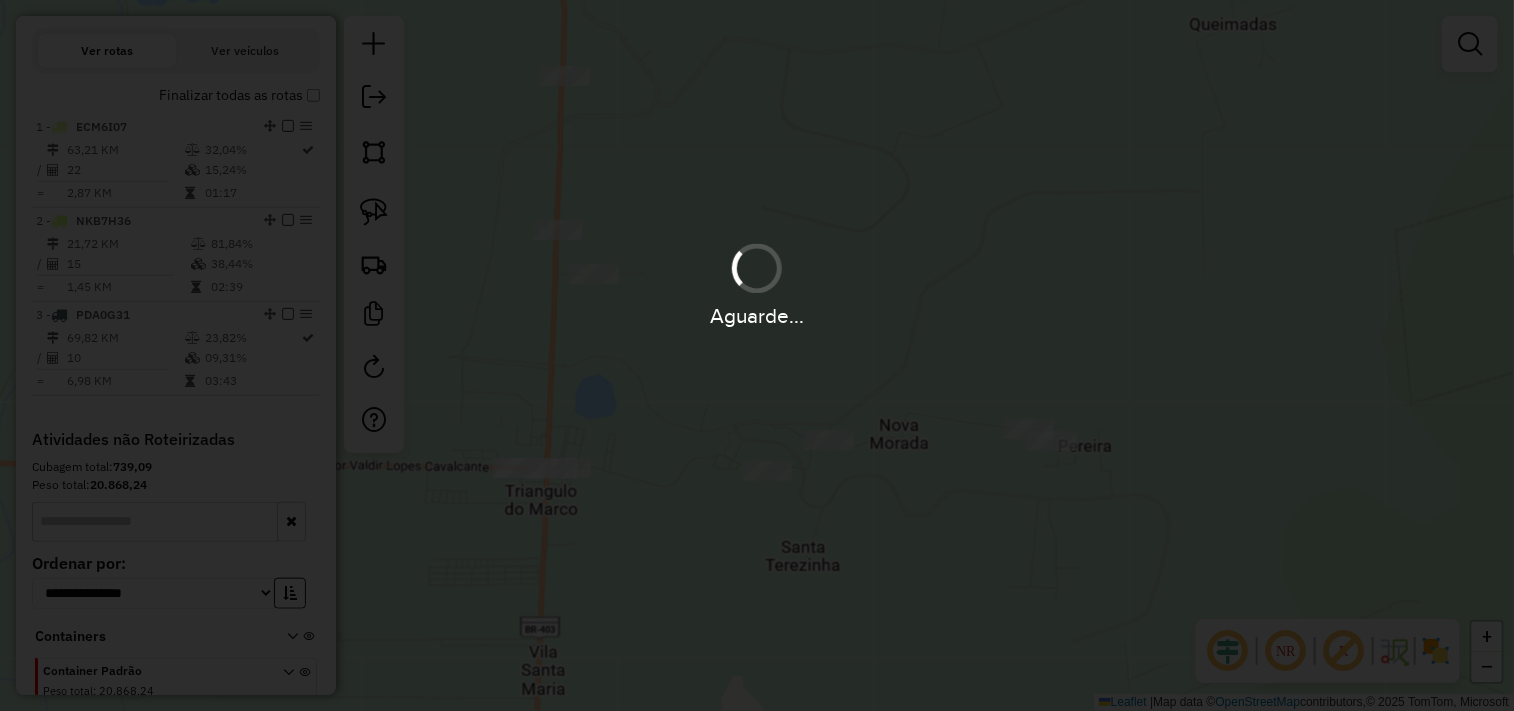 scroll, scrollTop: 0, scrollLeft: 0, axis: both 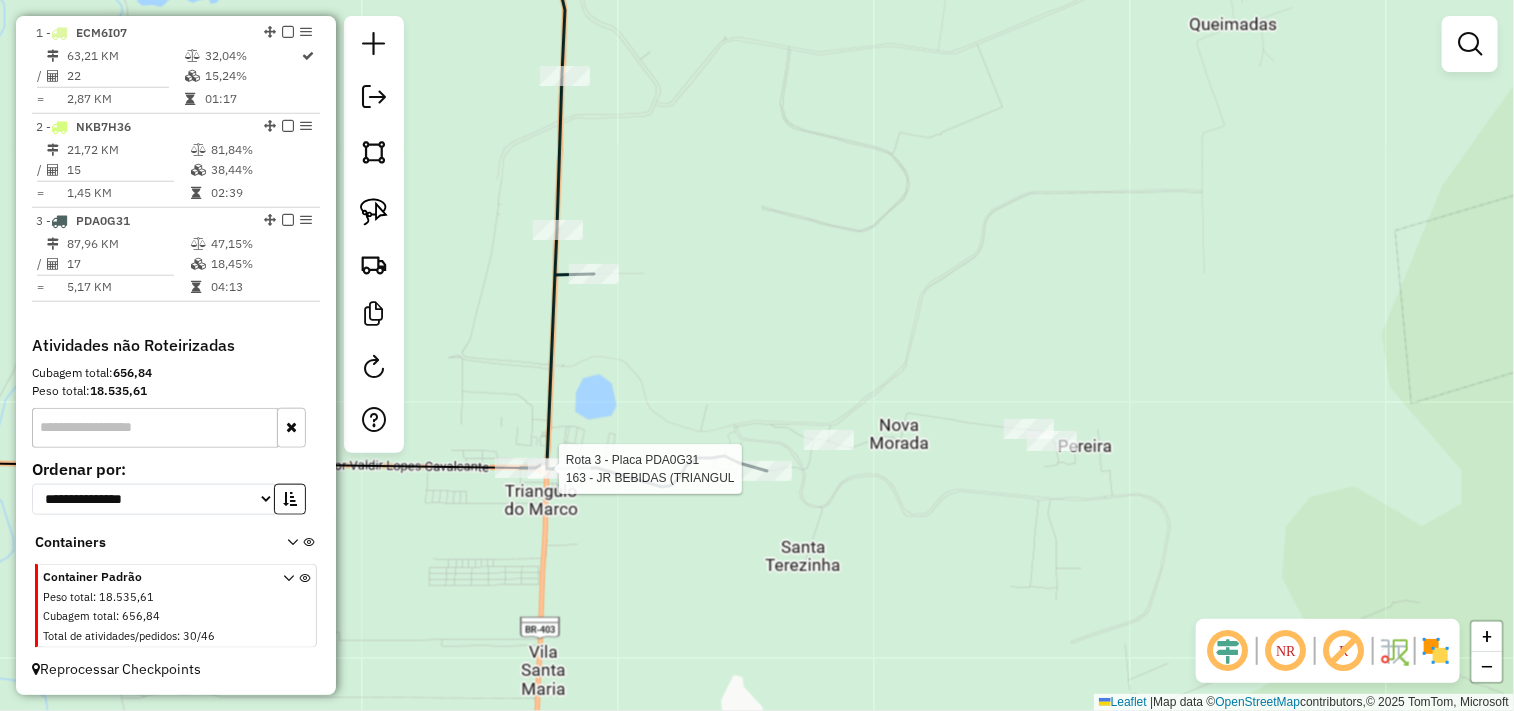 select on "**********" 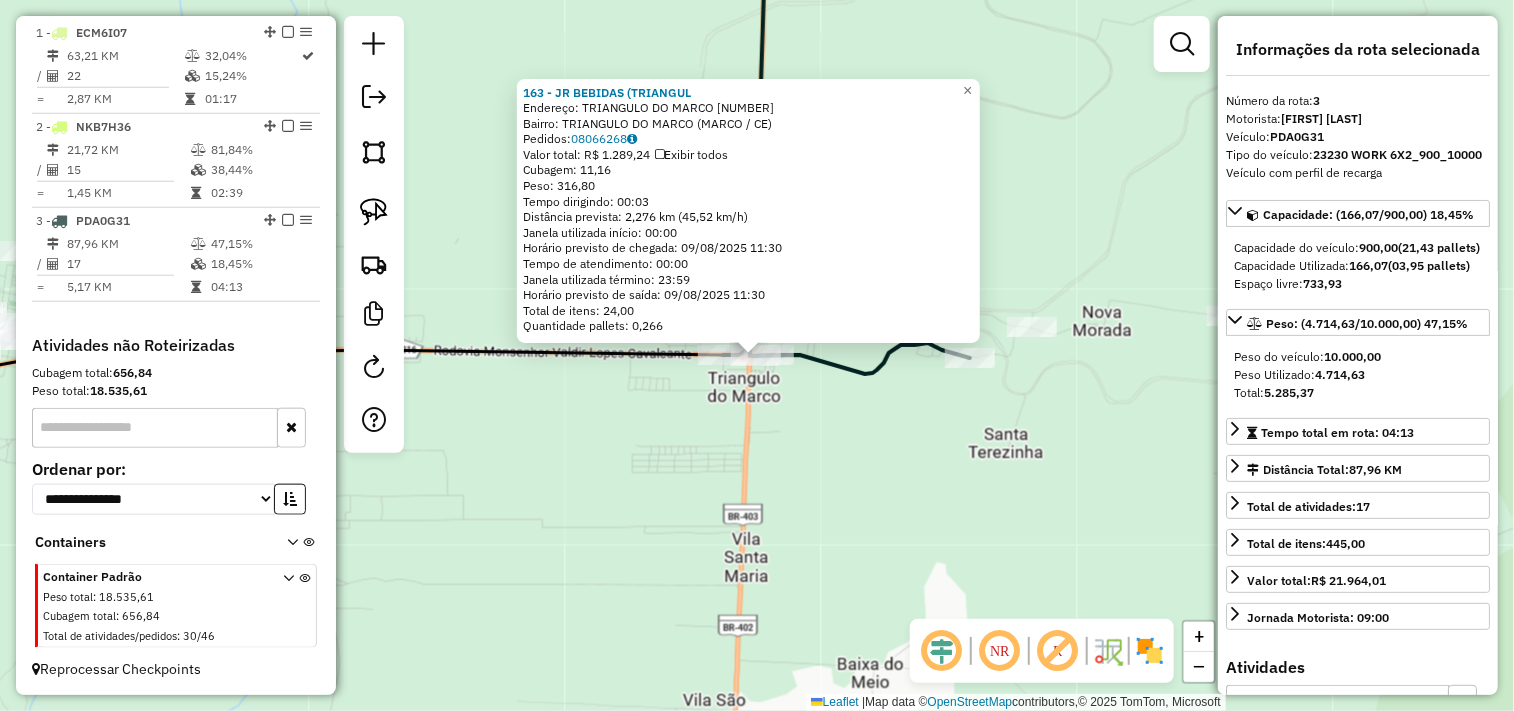click on "163 - JR BEBIDAS (TRIANGUL  Endereço:  TRIANGULO DO MARCO 1000   Bairro: TRIANGULO DO MARCO (MARCO / CE)   Pedidos:  08066268   Valor total: R$ 1.289,24   Exibir todos   Cubagem: 11,16  Peso: 316,80  Tempo dirigindo: 00:03   Distância prevista: 2,276 km (45,52 km/h)   Janela utilizada início: 00:00   Horário previsto de chegada: 09/08/2025 11:30   Tempo de atendimento: 00:00   Janela utilizada término: 23:59   Horário previsto de saída: 09/08/2025 11:30   Total de itens: 24,00   Quantidade pallets: 0,266  × Janela de atendimento Grade de atendimento Capacidade Transportadoras Veículos Cliente Pedidos  Rotas Selecione os dias de semana para filtrar as janelas de atendimento  Seg   Ter   Qua   Qui   Sex   Sáb   Dom  Informe o período da janela de atendimento: De: Até:  Filtrar exatamente a janela do cliente  Considerar janela de atendimento padrão  Selecione os dias de semana para filtrar as grades de atendimento  Seg   Ter   Qua   Qui   Sex   Sáb   Dom   Peso mínimo:   Peso máximo:   De:   De:" 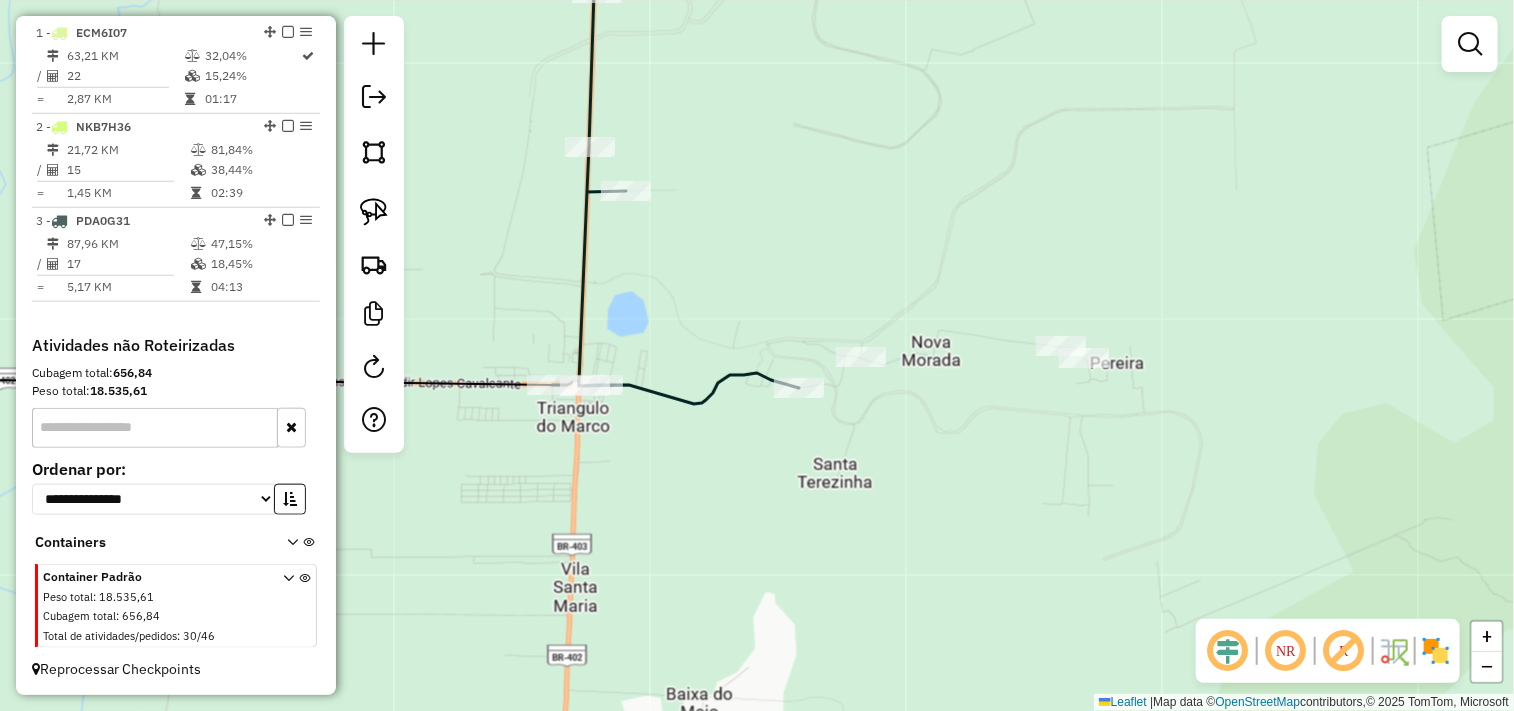 drag, startPoint x: 1053, startPoint y: 480, endPoint x: 741, endPoint y: 463, distance: 312.4628 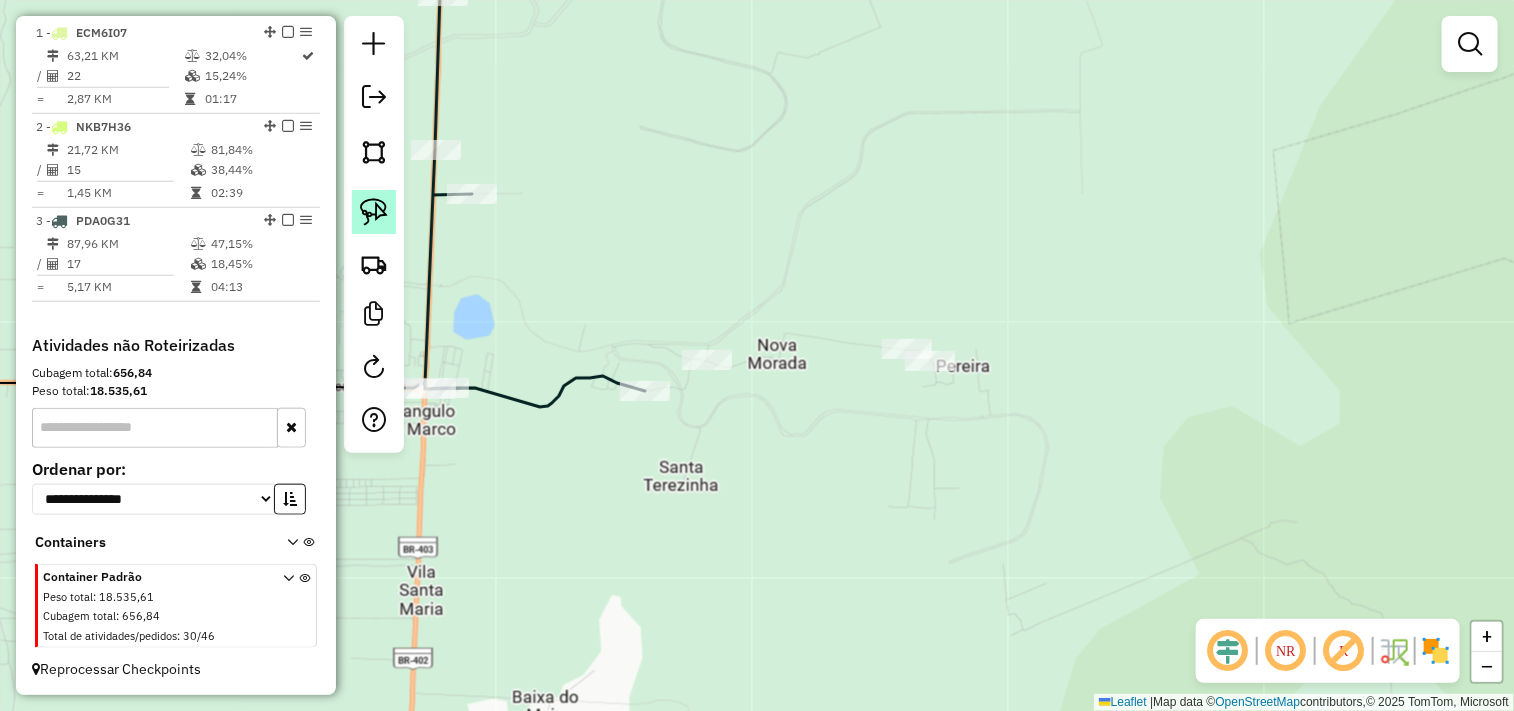 click 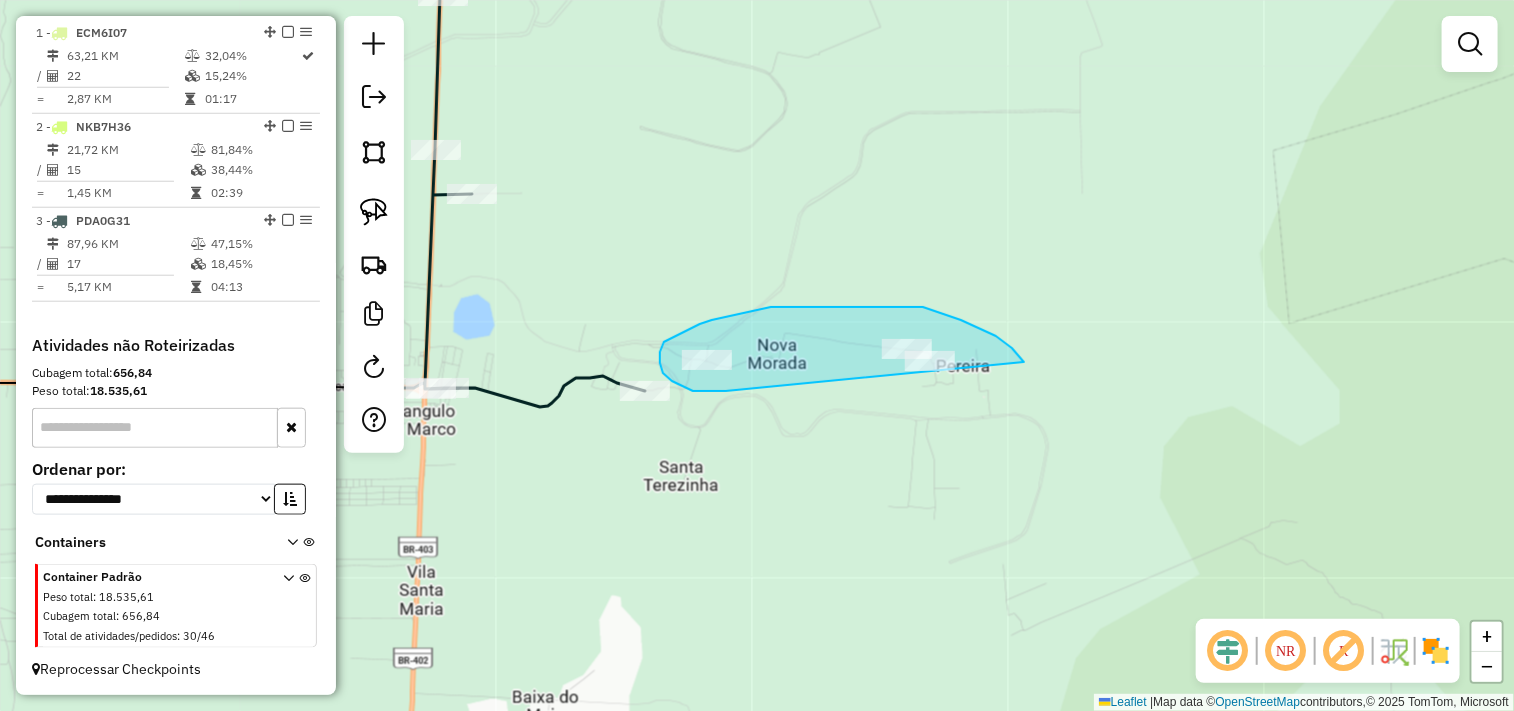 drag, startPoint x: 693, startPoint y: 391, endPoint x: 1006, endPoint y: 441, distance: 316.96844 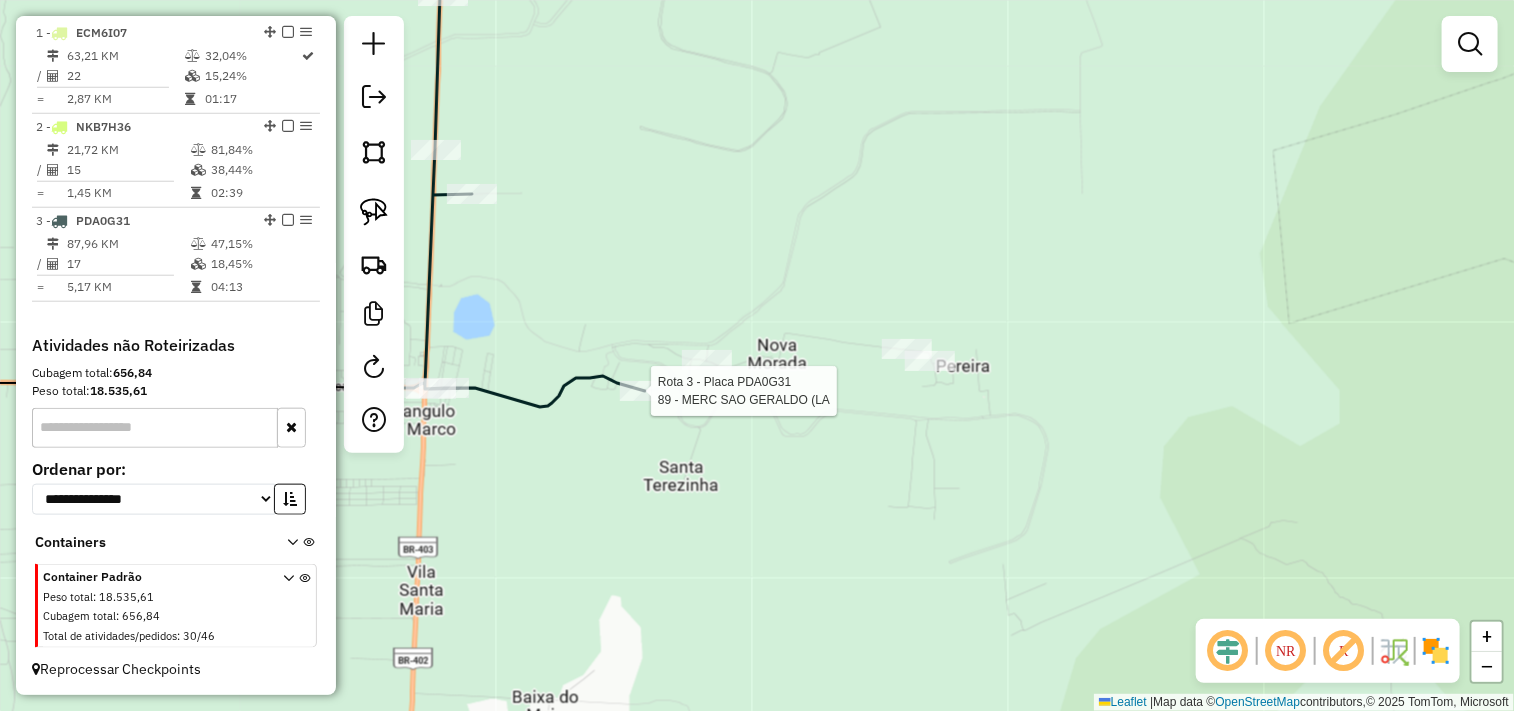 select on "**********" 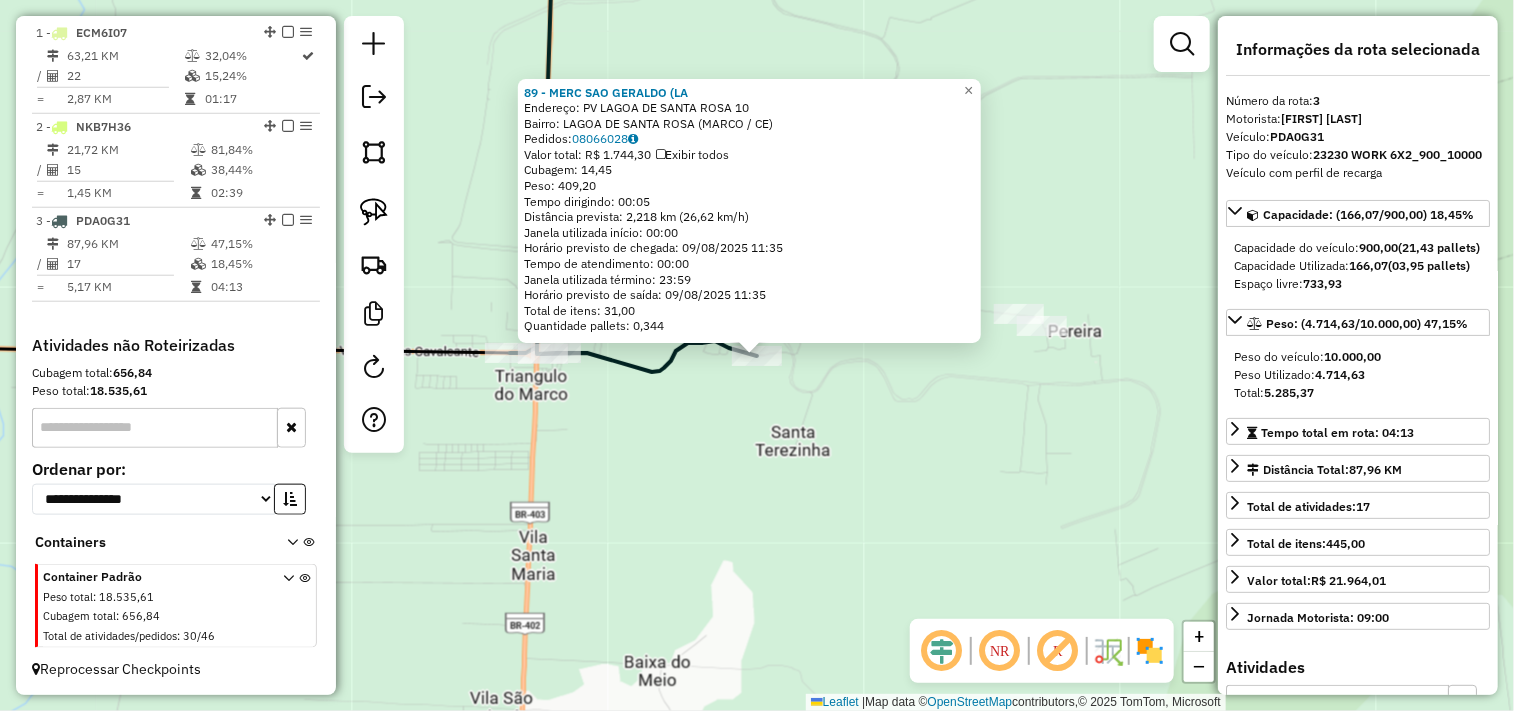 click on "89 - MERC SAO GERALDO (LA  Endereço:  PV LAGOA DE SANTA ROSA 10   Bairro: LAGOA DE SANTA ROSA (MARCO / CE)   Pedidos:  08066028   Valor total: R$ 1.744,30   Exibir todos   Cubagem: 14,45  Peso: 409,20  Tempo dirigindo: 00:05   Distância prevista: 2,218 km (26,62 km/h)   Janela utilizada início: 00:00   Horário previsto de chegada: 09/08/2025 11:35   Tempo de atendimento: 00:00   Janela utilizada término: 23:59   Horário previsto de saída: 09/08/2025 11:35   Total de itens: 31,00   Quantidade pallets: 0,344  × Janela de atendimento Grade de atendimento Capacidade Transportadoras Veículos Cliente Pedidos  Rotas Selecione os dias de semana para filtrar as janelas de atendimento  Seg   Ter   Qua   Qui   Sex   Sáb   Dom  Informe o período da janela de atendimento: De: Até:  Filtrar exatamente a janela do cliente  Considerar janela de atendimento padrão  Selecione os dias de semana para filtrar as grades de atendimento  Seg   Ter   Qua   Qui   Sex   Sáb   Dom   Peso mínimo:   Peso máximo:   De:  De:" 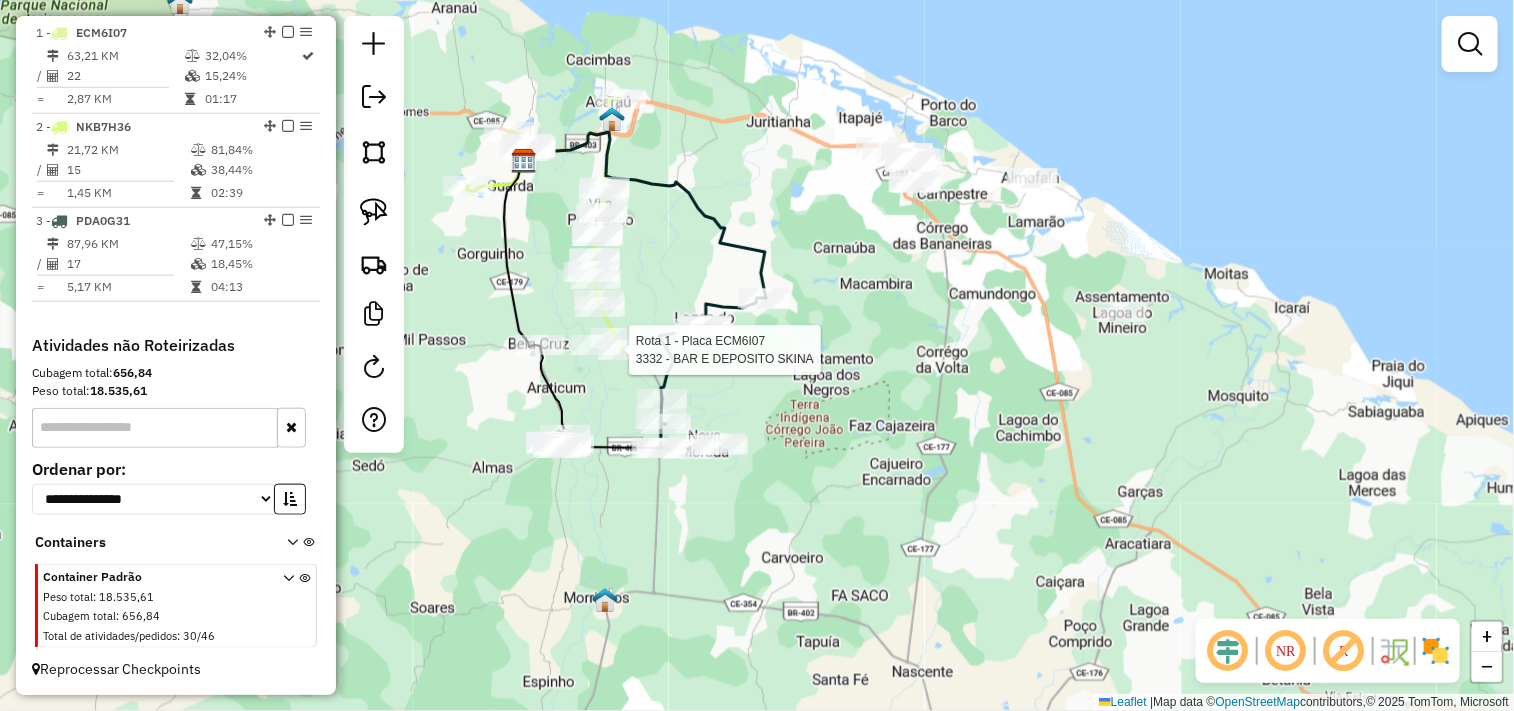 select on "**********" 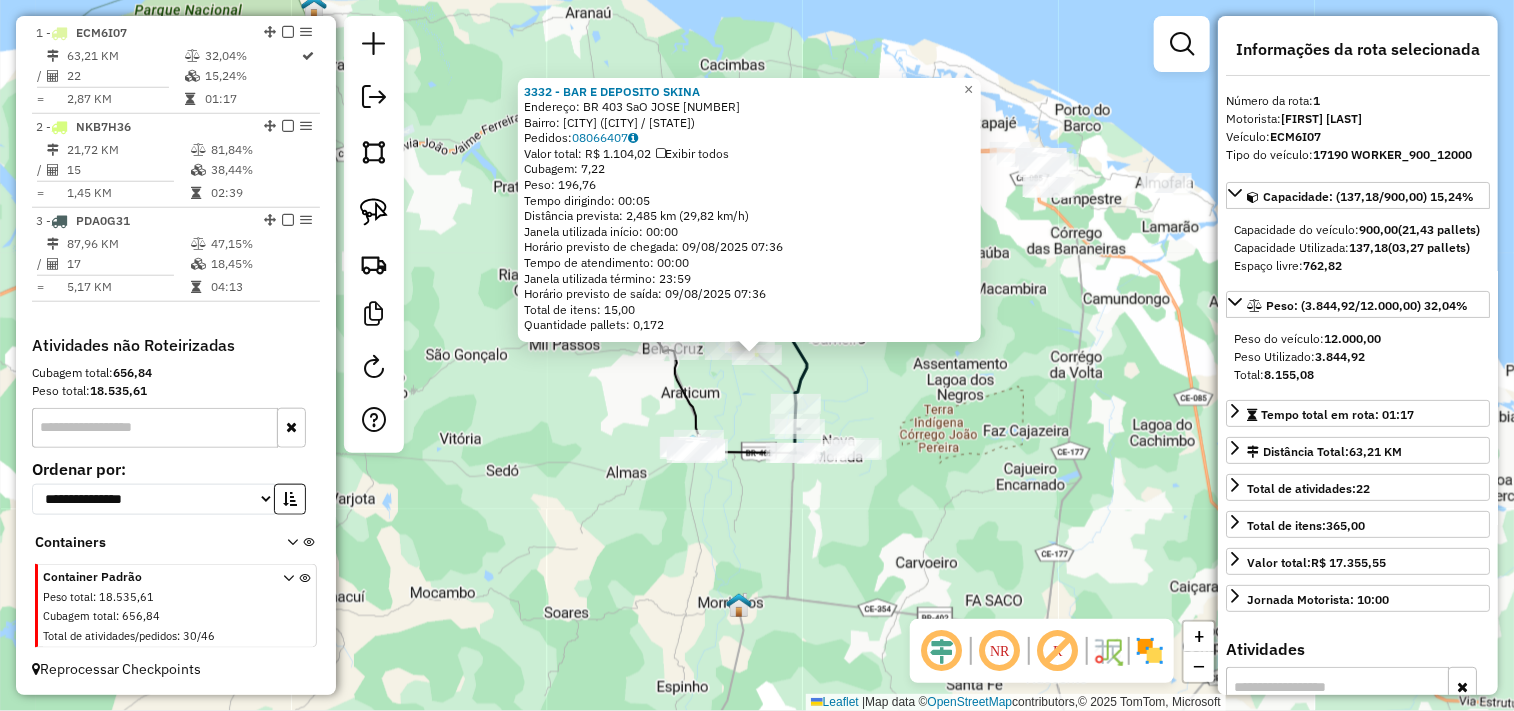click on "3332 - BAR E DEPOSITO SKINA  Endereço:  BR 403 SaO JOSE 907   Bairro: SAO JOSE (ACARAU / CE)   Pedidos:  08066407   Valor total: R$ 1.104,02   Exibir todos   Cubagem: 7,22  Peso: 196,76  Tempo dirigindo: 00:05   Distância prevista: 2,485 km (29,82 km/h)   Janela utilizada início: 00:00   Horário previsto de chegada: 09/08/2025 07:36   Tempo de atendimento: 00:00   Janela utilizada término: 23:59   Horário previsto de saída: 09/08/2025 07:36   Total de itens: 15,00   Quantidade pallets: 0,172  × Janela de atendimento Grade de atendimento Capacidade Transportadoras Veículos Cliente Pedidos  Rotas Selecione os dias de semana para filtrar as janelas de atendimento  Seg   Ter   Qua   Qui   Sex   Sáb   Dom  Informe o período da janela de atendimento: De: Até:  Filtrar exatamente a janela do cliente  Considerar janela de atendimento padrão  Selecione os dias de semana para filtrar as grades de atendimento  Seg   Ter   Qua   Qui   Sex   Sáb   Dom   Considerar clientes sem dia de atendimento cadastrado +" 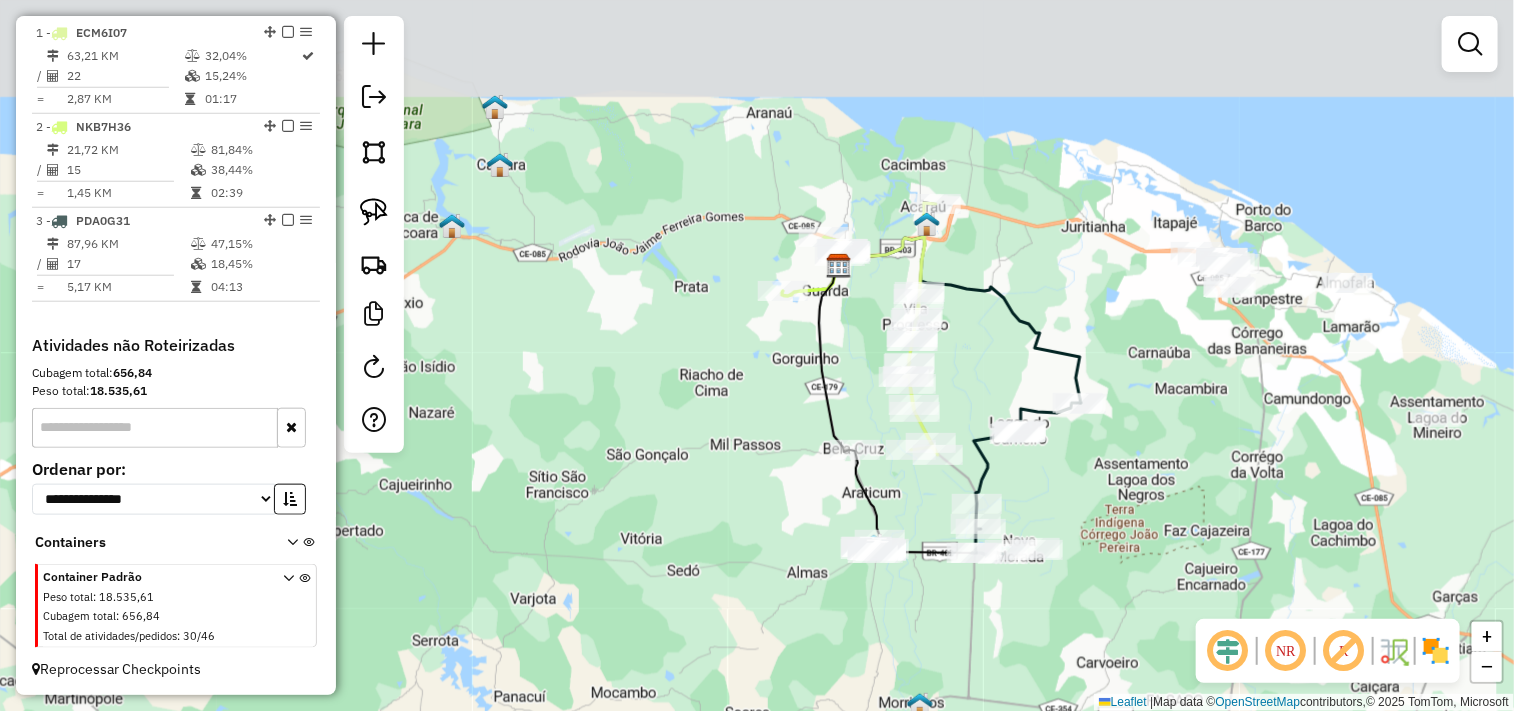 drag, startPoint x: 586, startPoint y: 357, endPoint x: 767, endPoint y: 457, distance: 206.78732 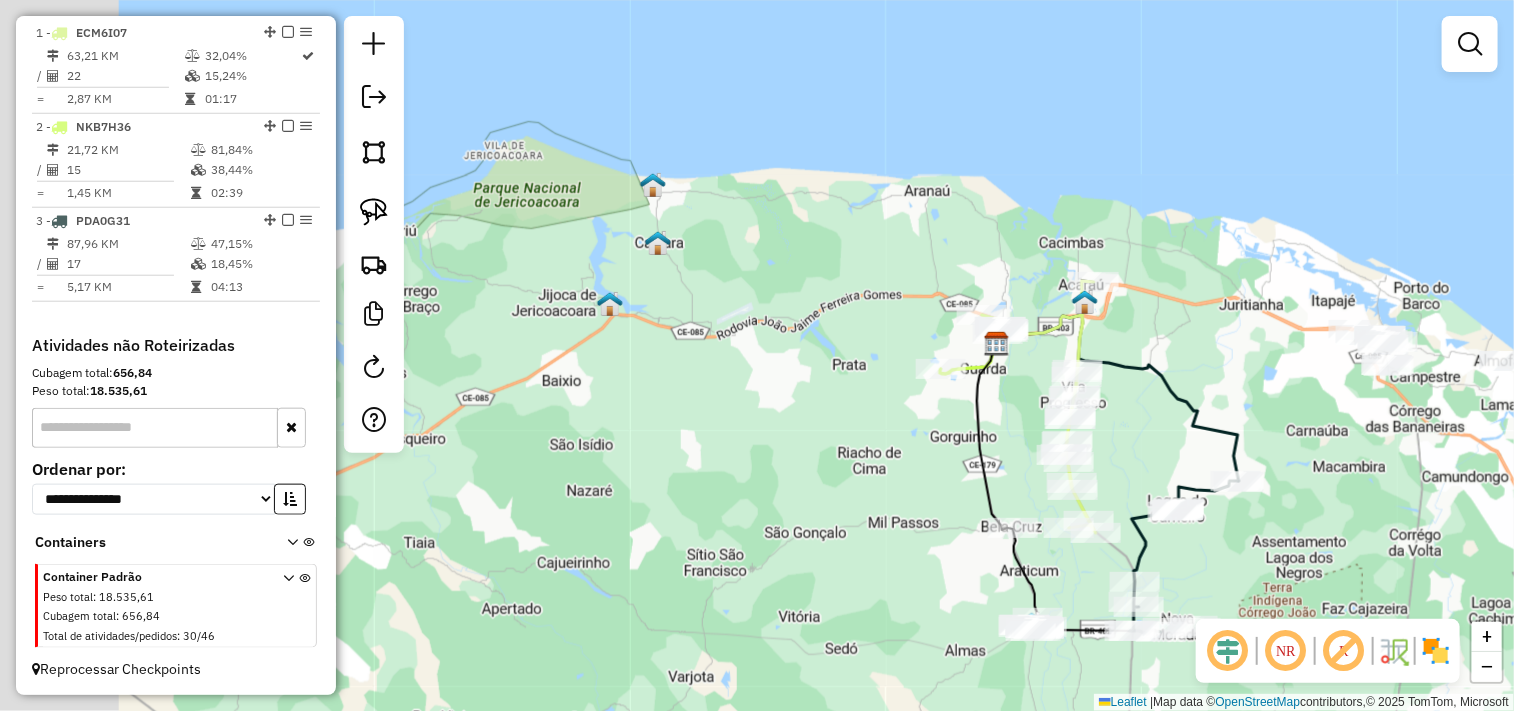 drag, startPoint x: 688, startPoint y: 410, endPoint x: 817, endPoint y: 481, distance: 147.2481 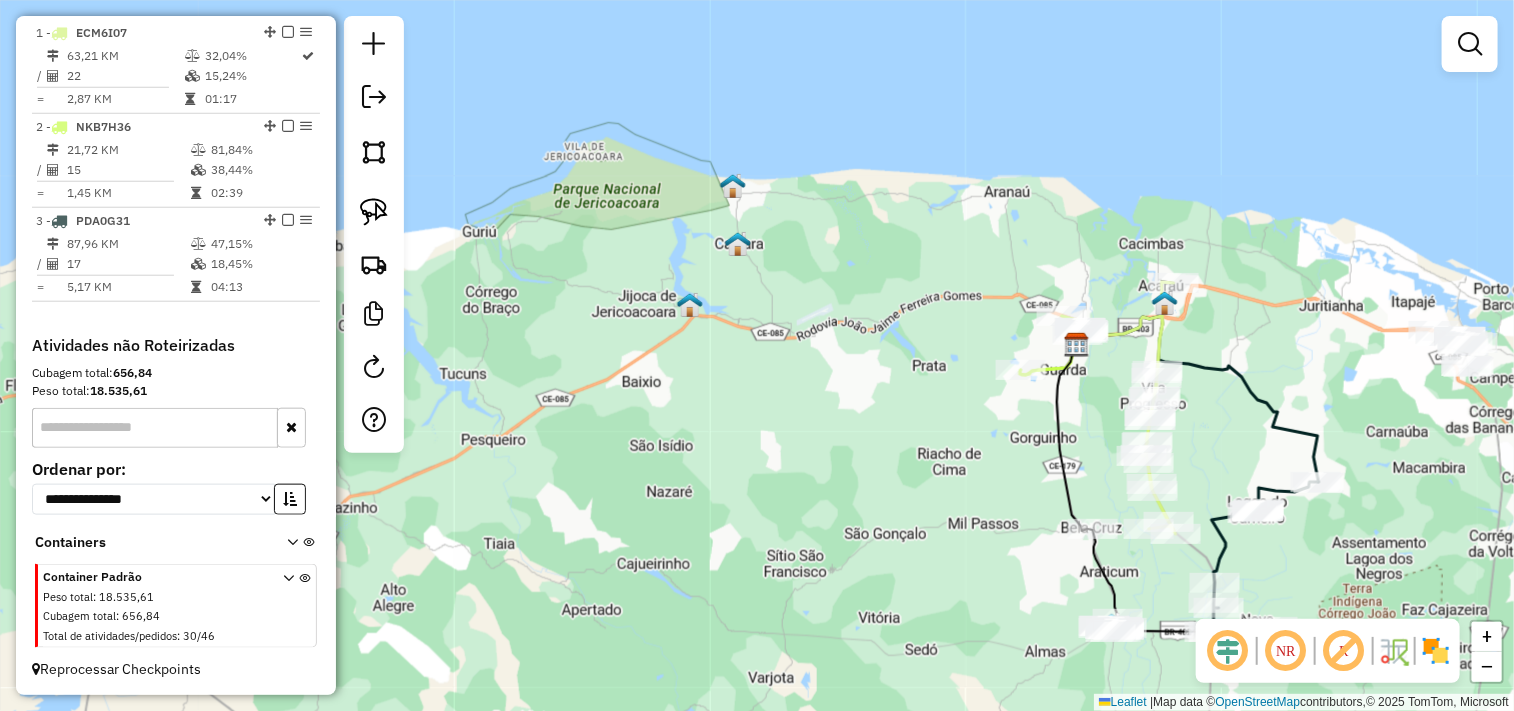 drag, startPoint x: 707, startPoint y: 456, endPoint x: 783, endPoint y: 452, distance: 76.105194 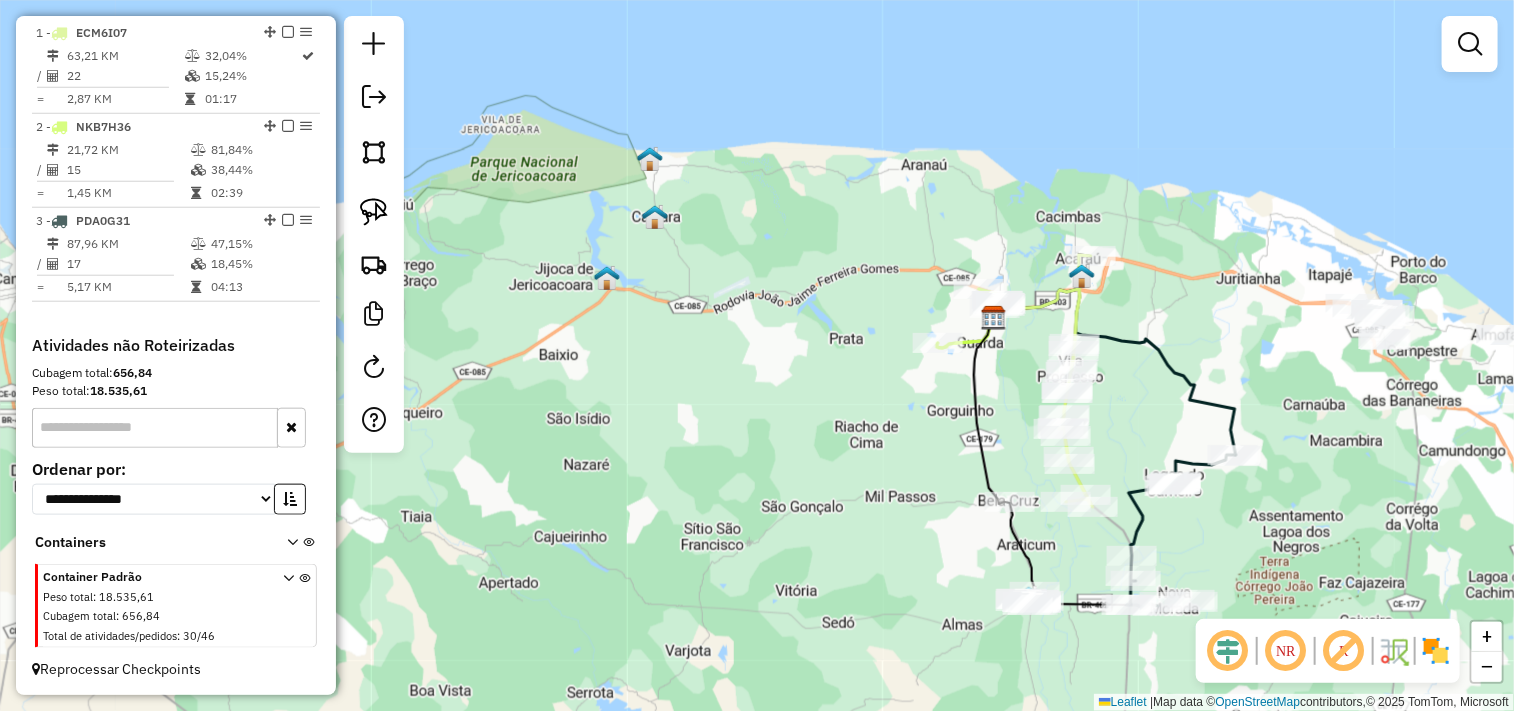 drag, startPoint x: 731, startPoint y: 498, endPoint x: 658, endPoint y: 405, distance: 118.22859 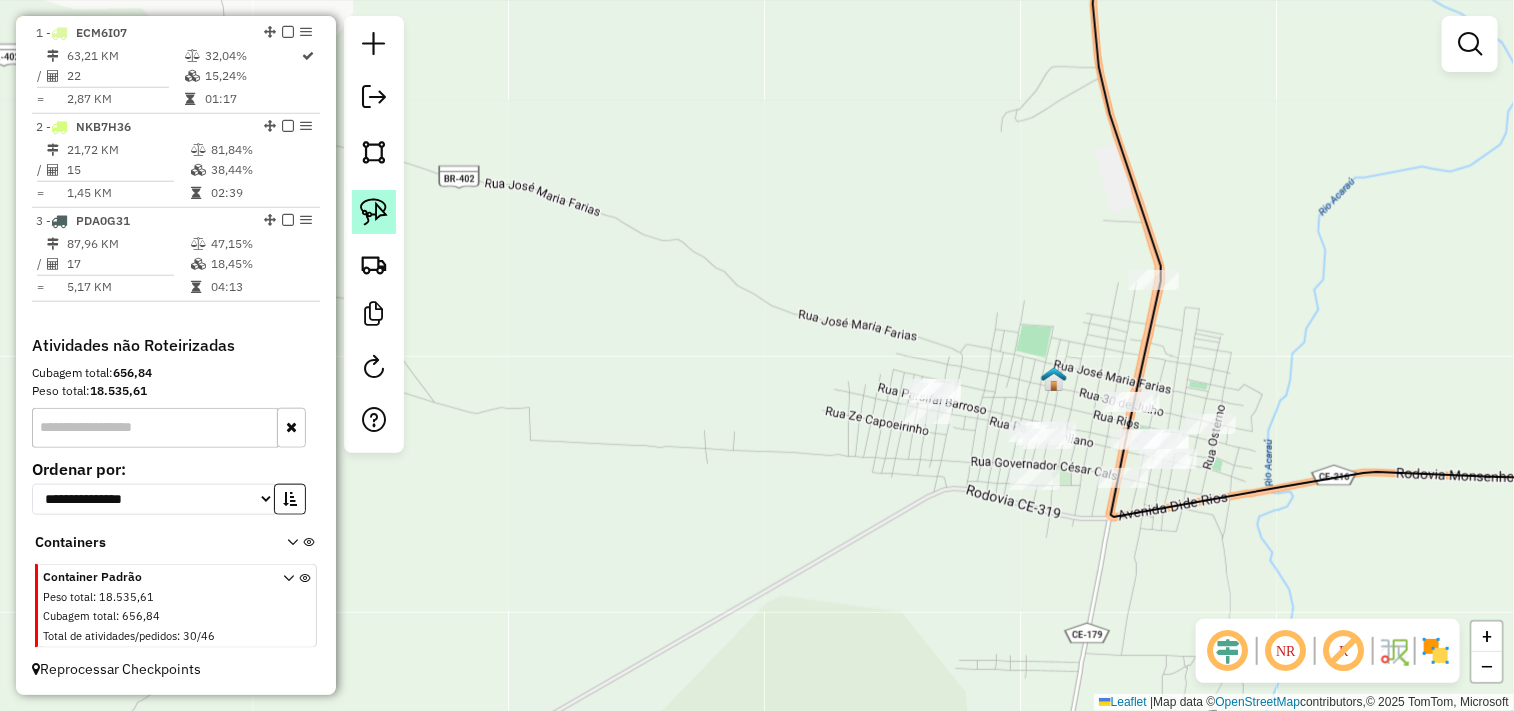 click 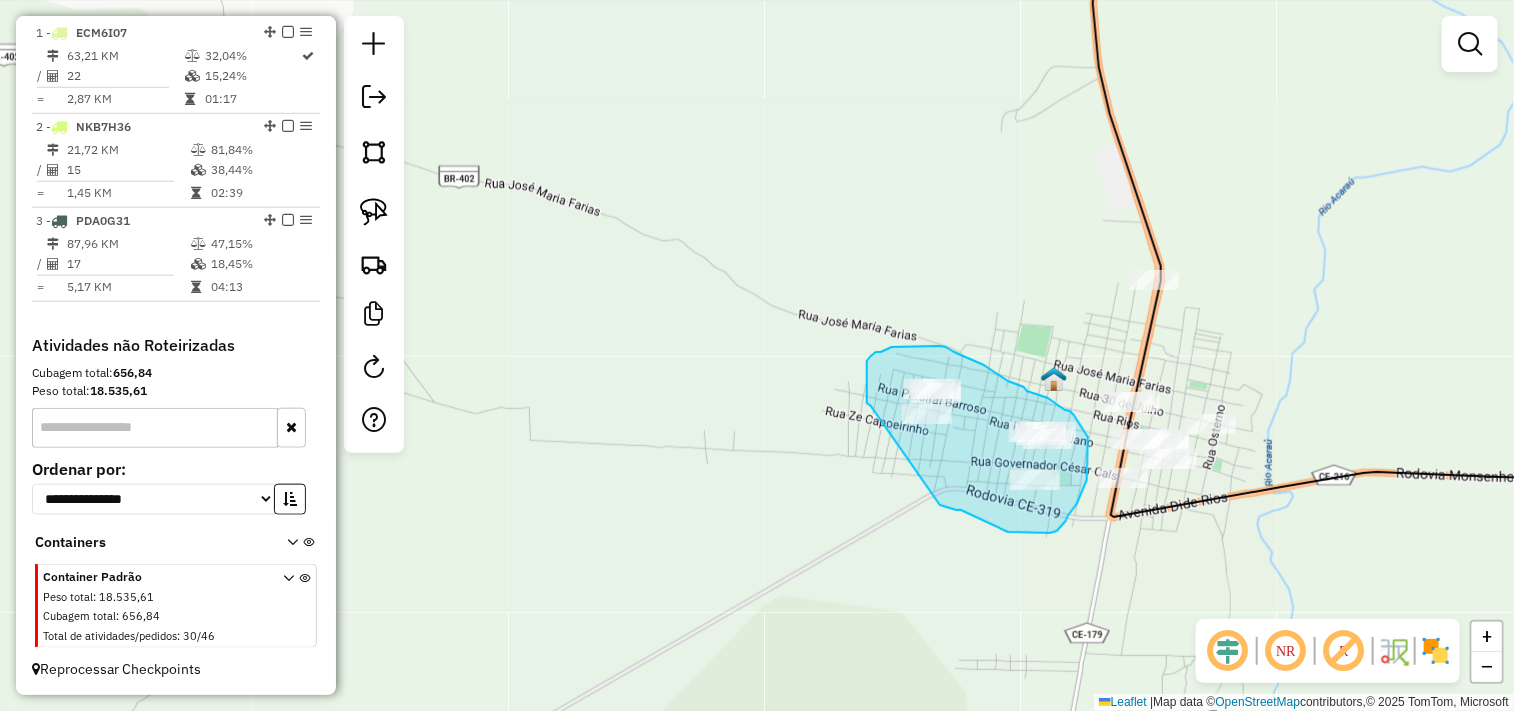 drag, startPoint x: 867, startPoint y: 383, endPoint x: 932, endPoint y: 504, distance: 137.35356 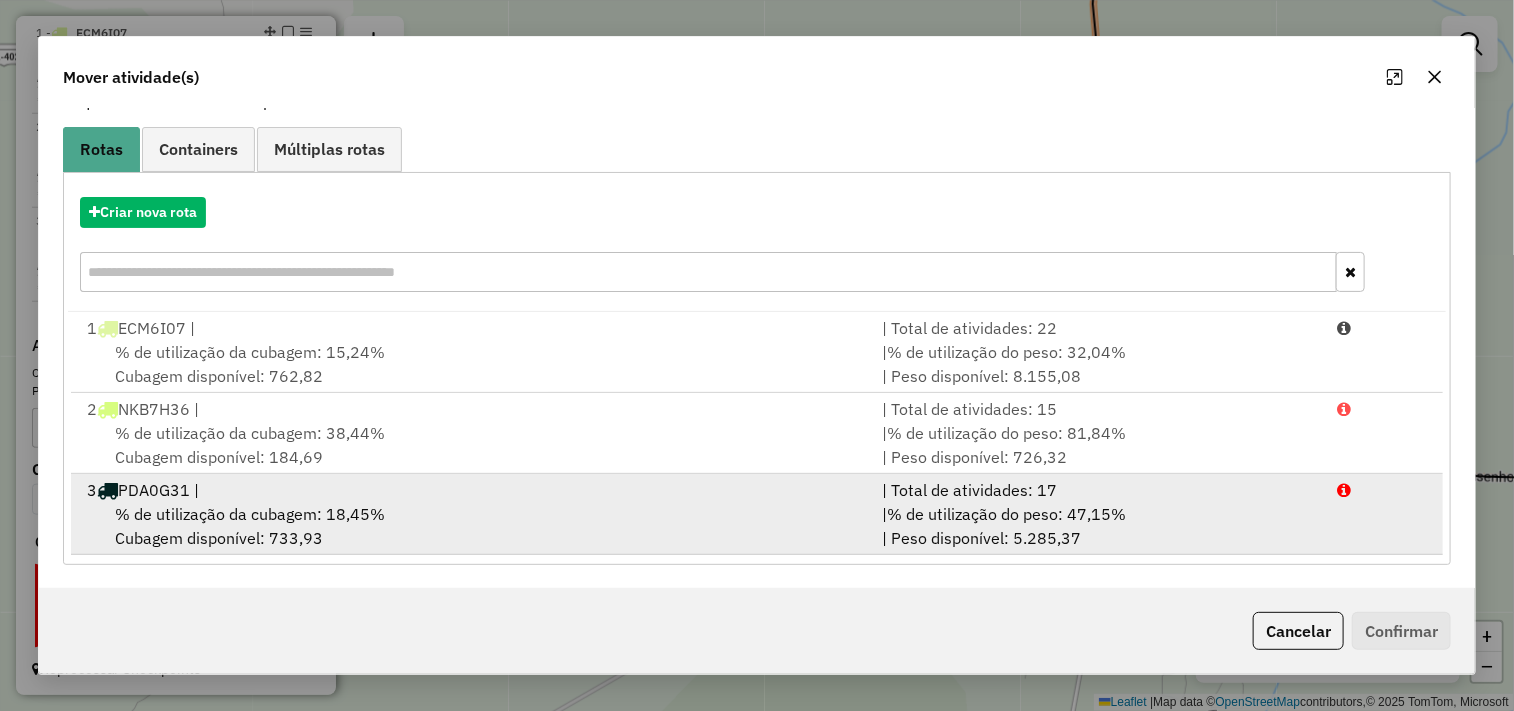 scroll, scrollTop: 0, scrollLeft: 0, axis: both 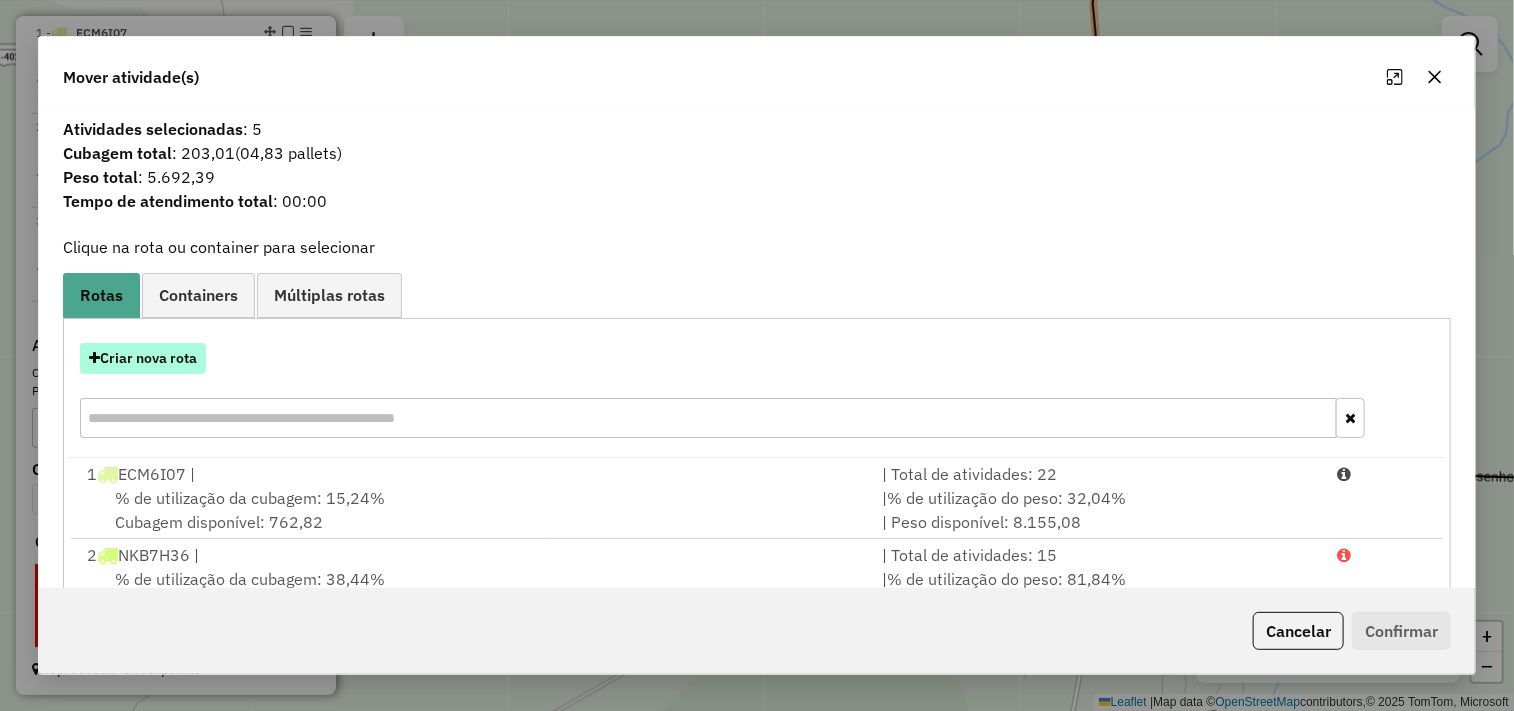 click on "Criar nova rota" at bounding box center [143, 358] 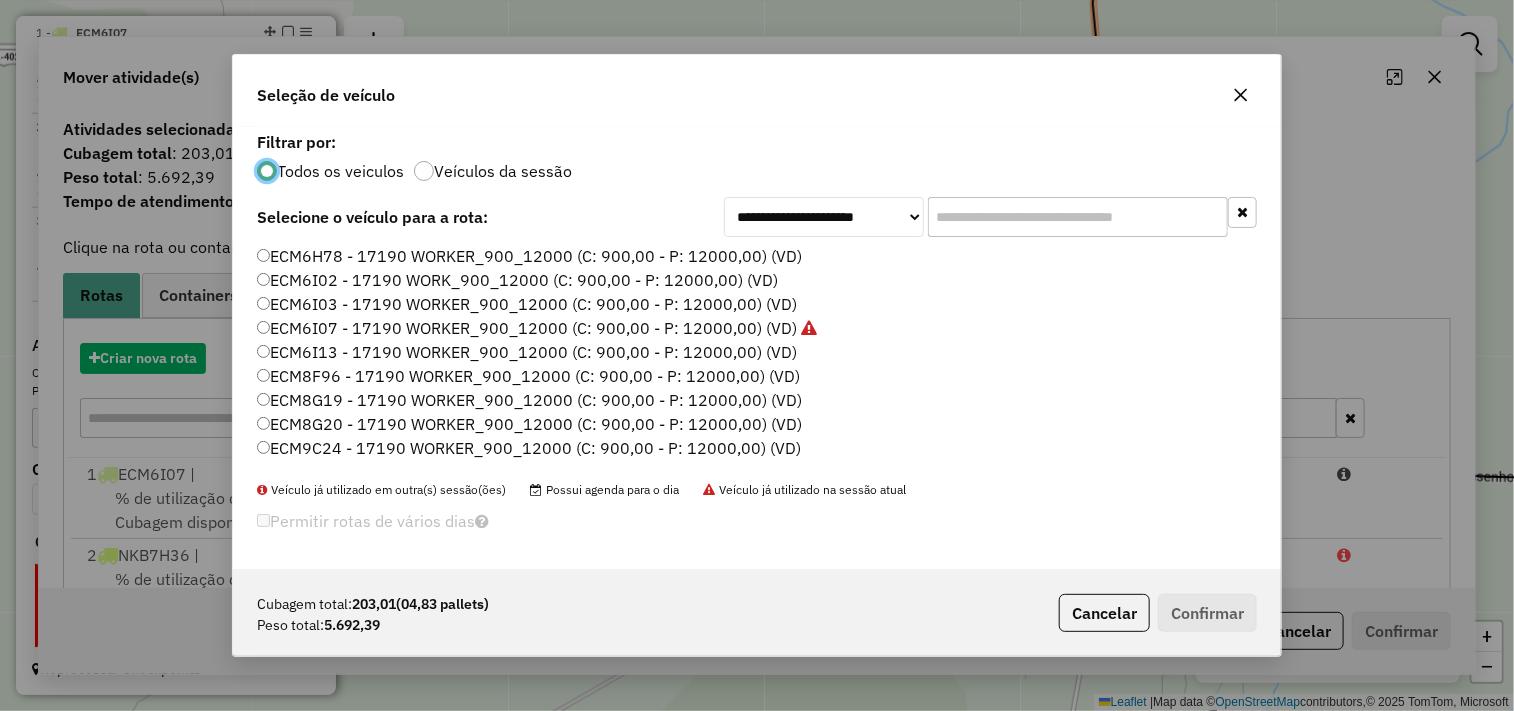 scroll, scrollTop: 11, scrollLeft: 5, axis: both 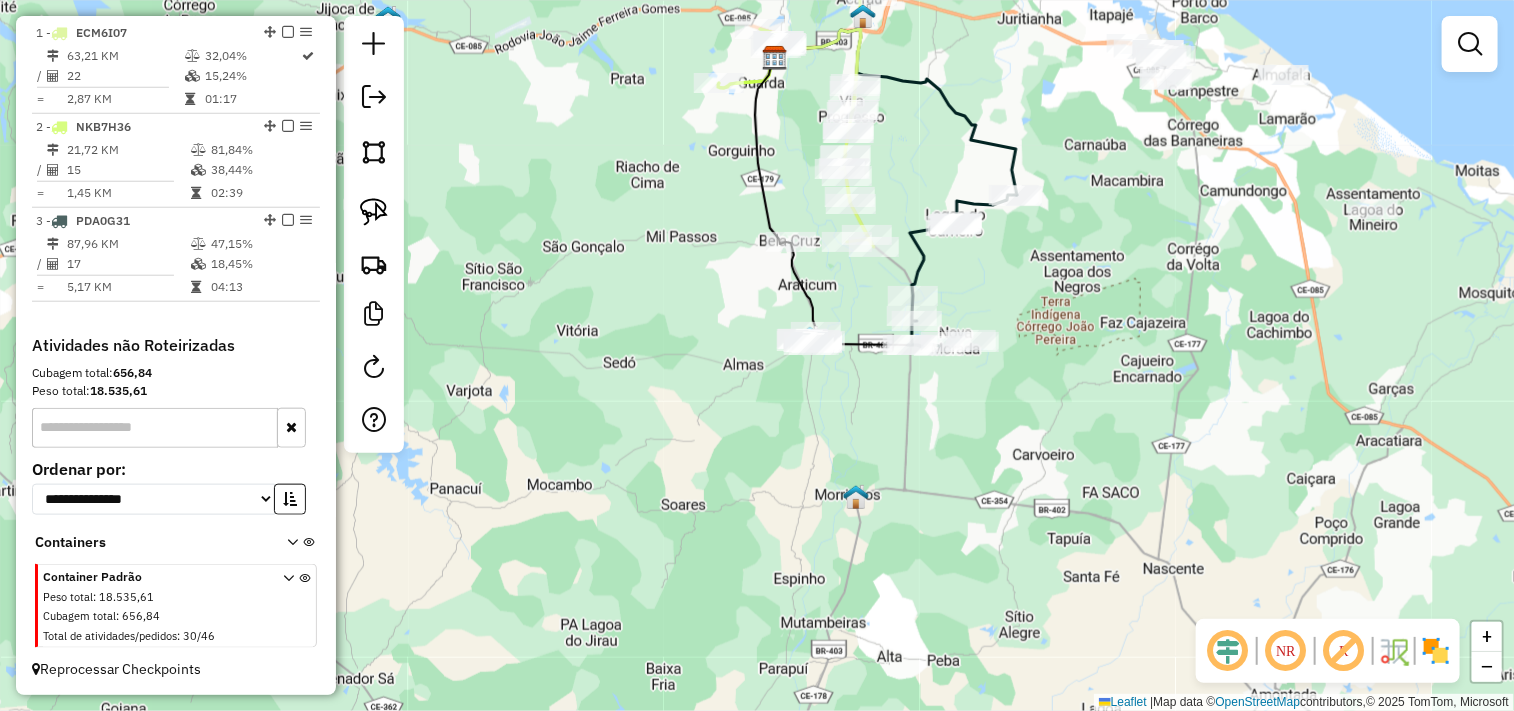 drag, startPoint x: 698, startPoint y: 261, endPoint x: 793, endPoint y: 427, distance: 191.2616 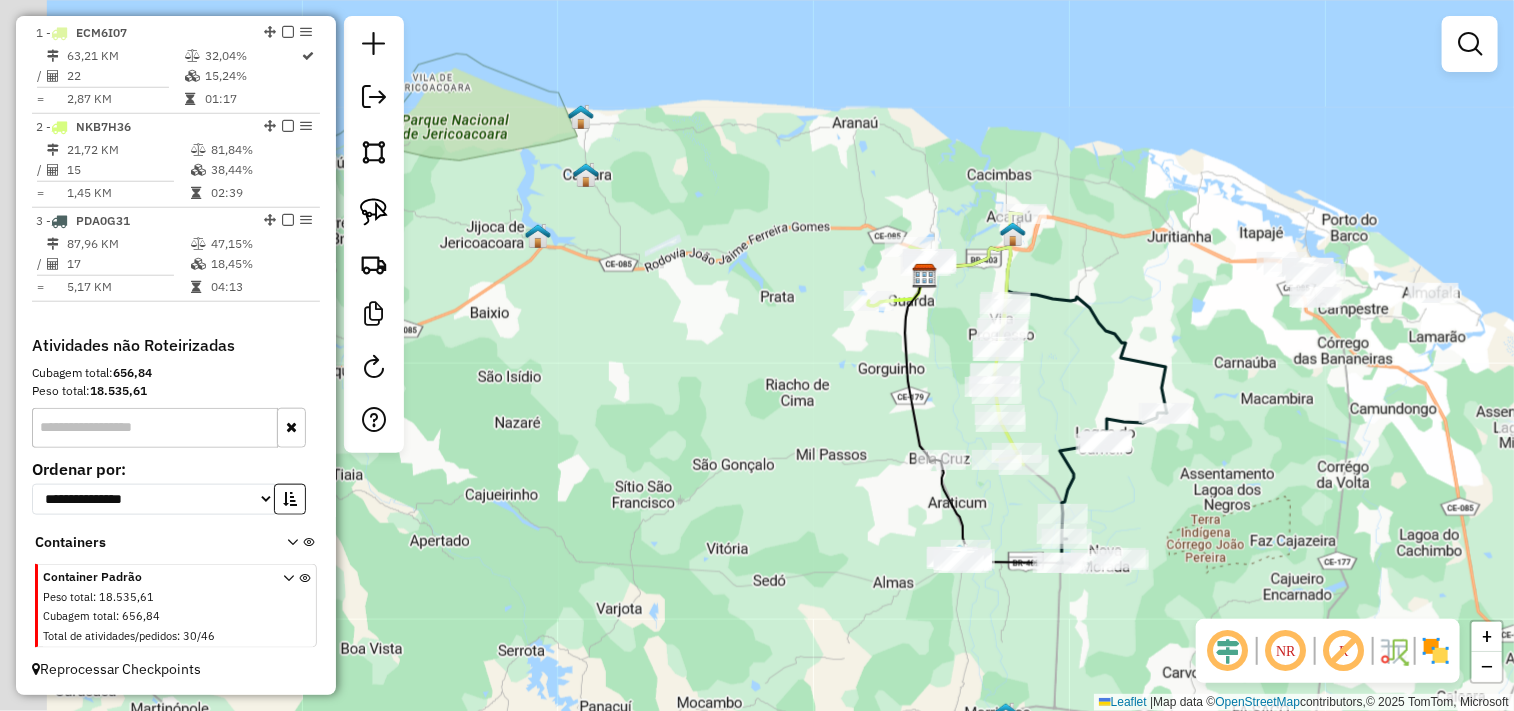drag, startPoint x: 683, startPoint y: 328, endPoint x: 751, endPoint y: 401, distance: 99.764725 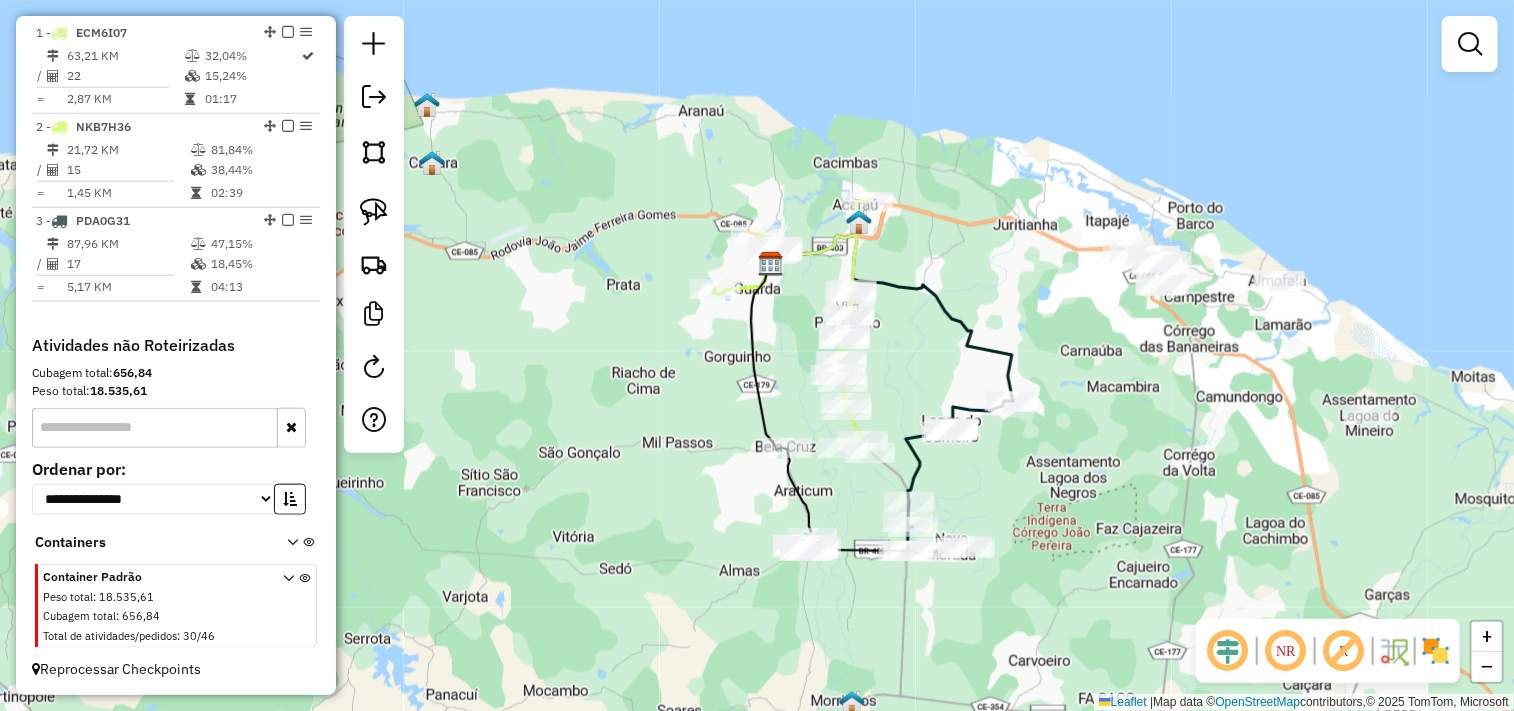 drag, startPoint x: 771, startPoint y: 382, endPoint x: 675, endPoint y: 352, distance: 100.57833 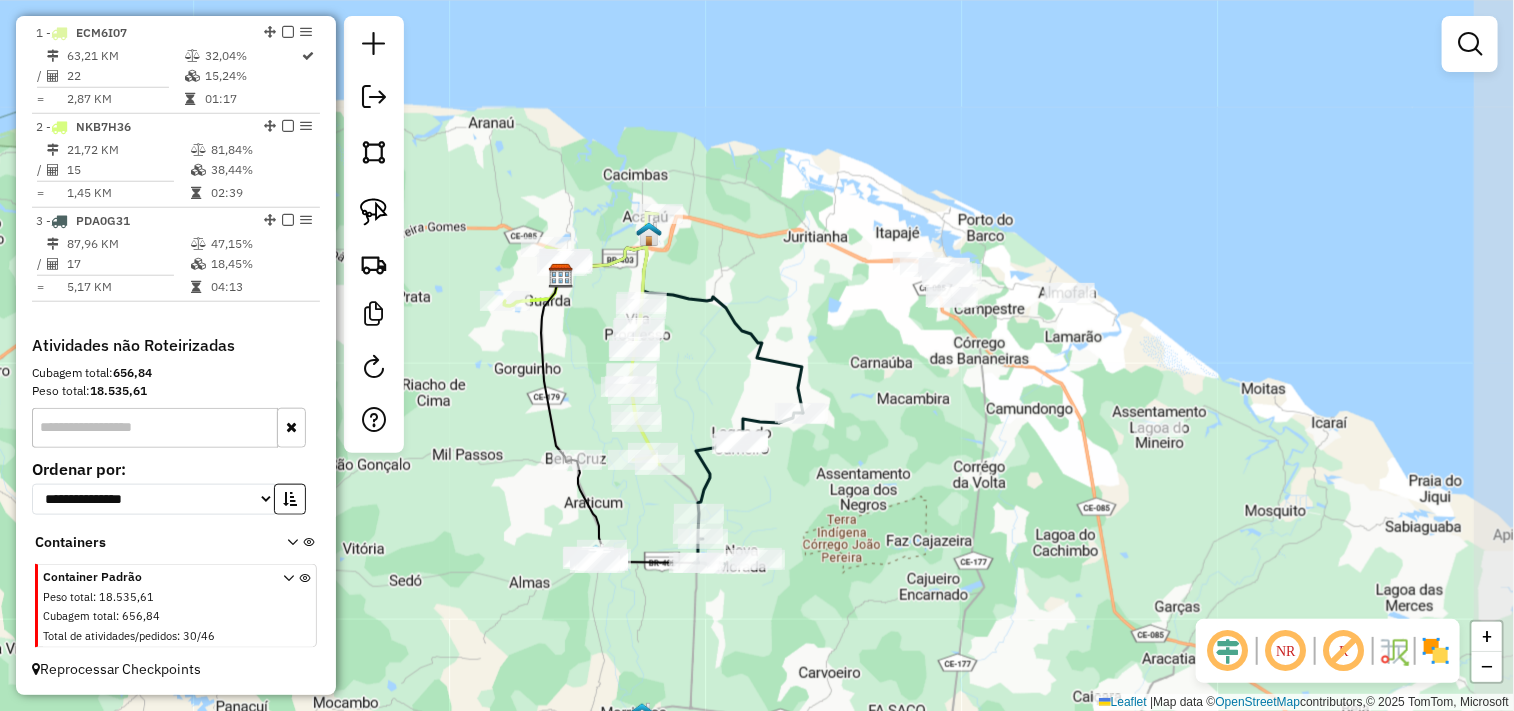 drag, startPoint x: 1174, startPoint y: 357, endPoint x: 985, endPoint y: 362, distance: 189.06613 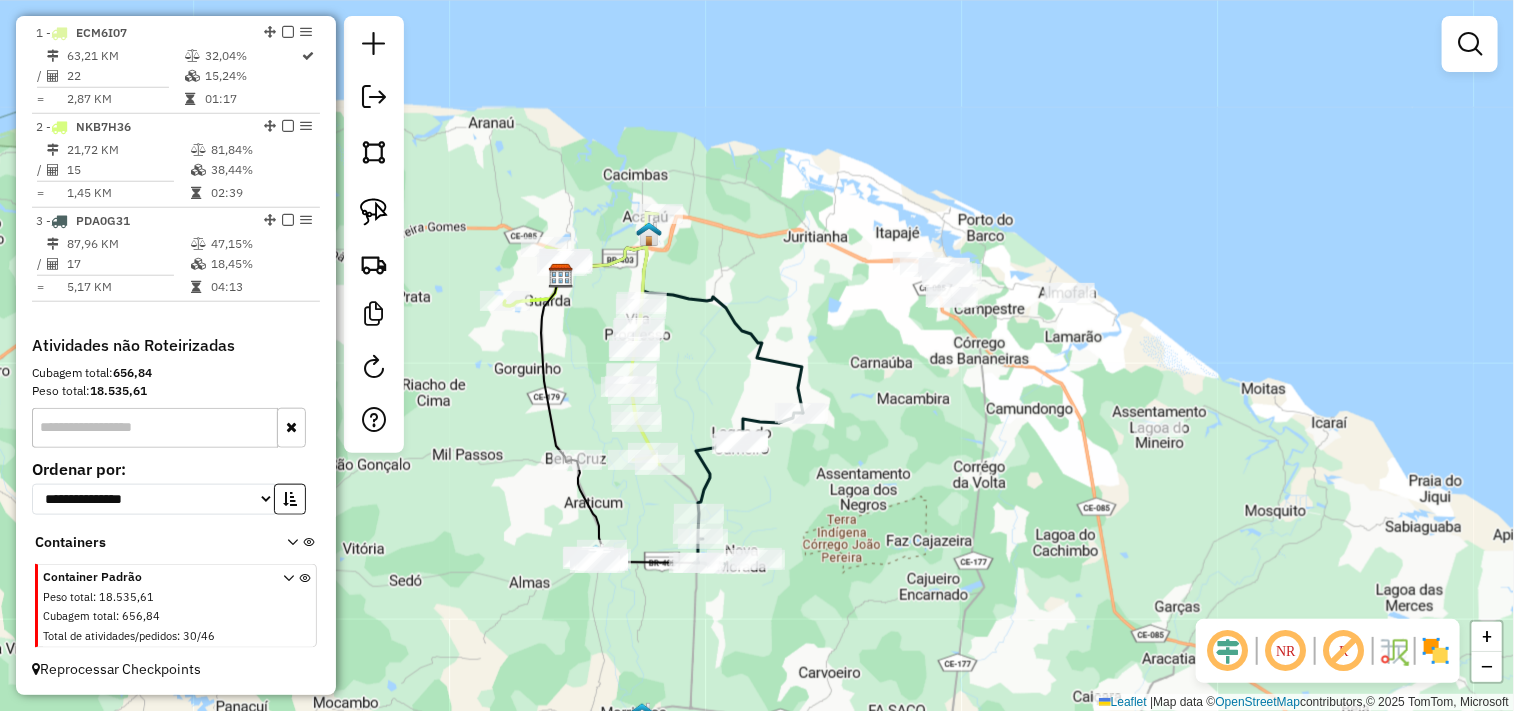 drag, startPoint x: 368, startPoint y: 205, endPoint x: 754, endPoint y: 321, distance: 403.05334 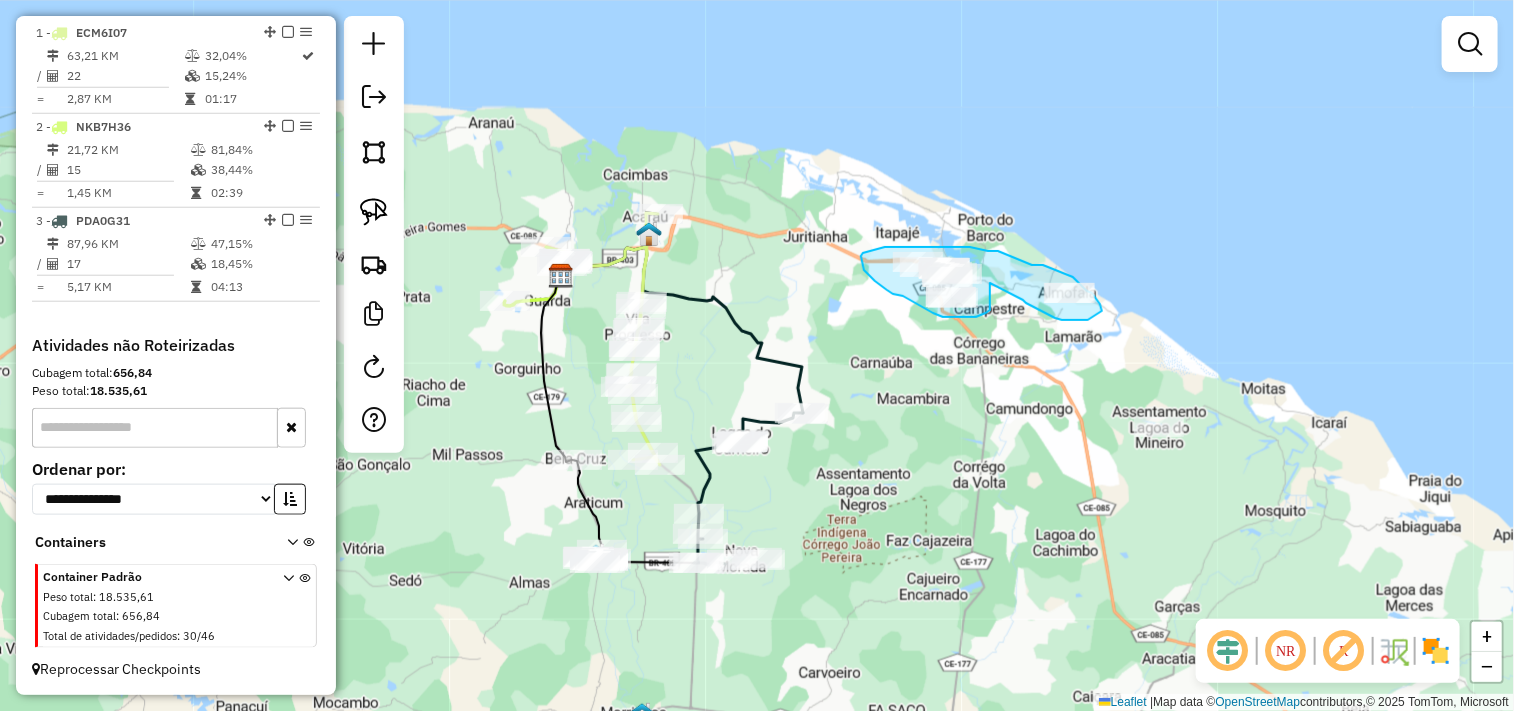 drag, startPoint x: 990, startPoint y: 306, endPoint x: 1021, endPoint y: 297, distance: 32.280025 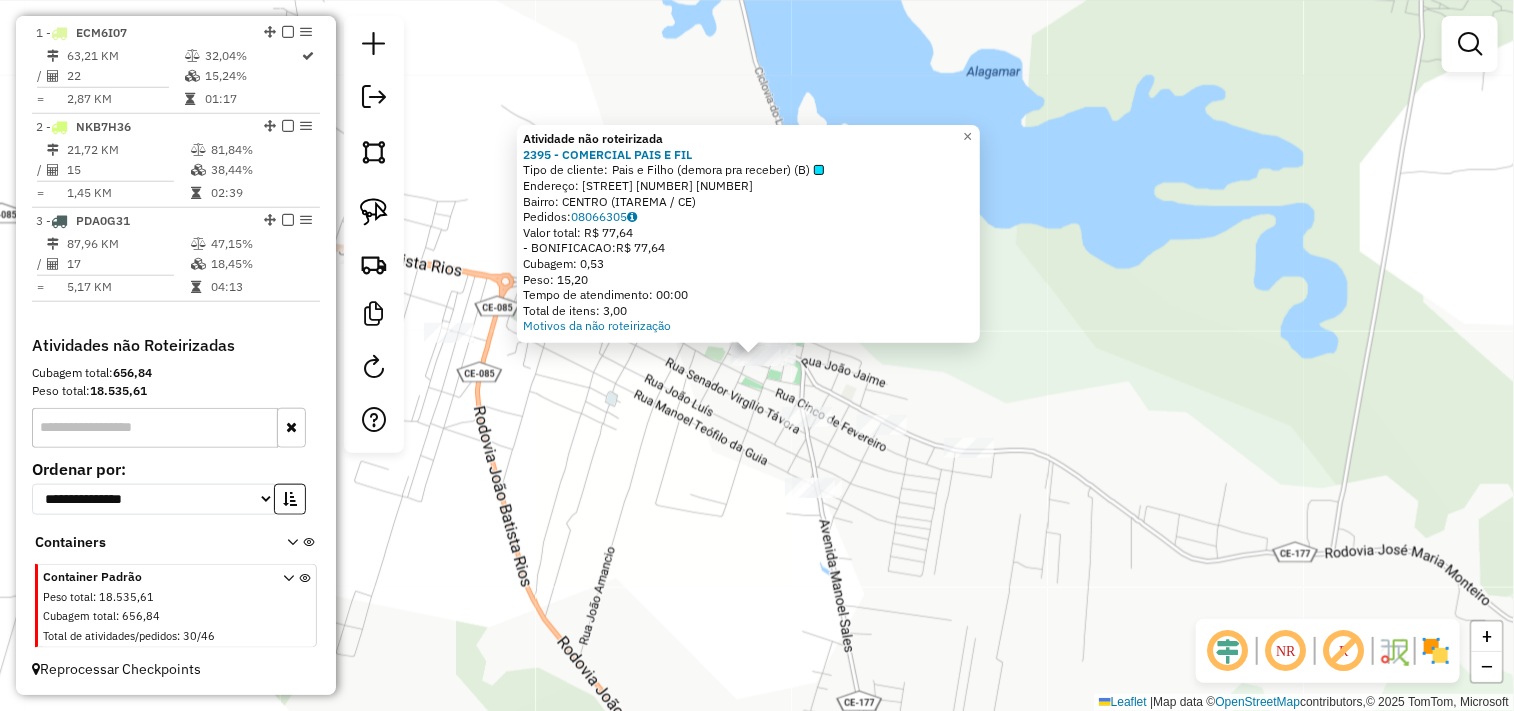 click on "Atividade não roteirizada 2395 - COMERCIAL PAIS E FIL  Tipo de cliente:   Pais e Filho (demora pra receber) (B)   Endereço:  JOAO BATISTA RIOS 2140 2140   Bairro: CENTRO (ITAREMA / CE)   Pedidos:  08066305   Valor total: R$ 77,64   - BONIFICACAO:  R$ 77,64   Cubagem: 0,53   Peso: 15,20   Tempo de atendimento: 00:00   Total de itens: 3,00  Motivos da não roteirização × Janela de atendimento Grade de atendimento Capacidade Transportadoras Veículos Cliente Pedidos  Rotas Selecione os dias de semana para filtrar as janelas de atendimento  Seg   Ter   Qua   Qui   Sex   Sáb   Dom  Informe o período da janela de atendimento: De: Até:  Filtrar exatamente a janela do cliente  Considerar janela de atendimento padrão  Selecione os dias de semana para filtrar as grades de atendimento  Seg   Ter   Qua   Qui   Sex   Sáb   Dom   Considerar clientes sem dia de atendimento cadastrado  Clientes fora do dia de atendimento selecionado Filtrar as atividades entre os valores definidos abaixo:  Peso mínimo:   De:  De:" 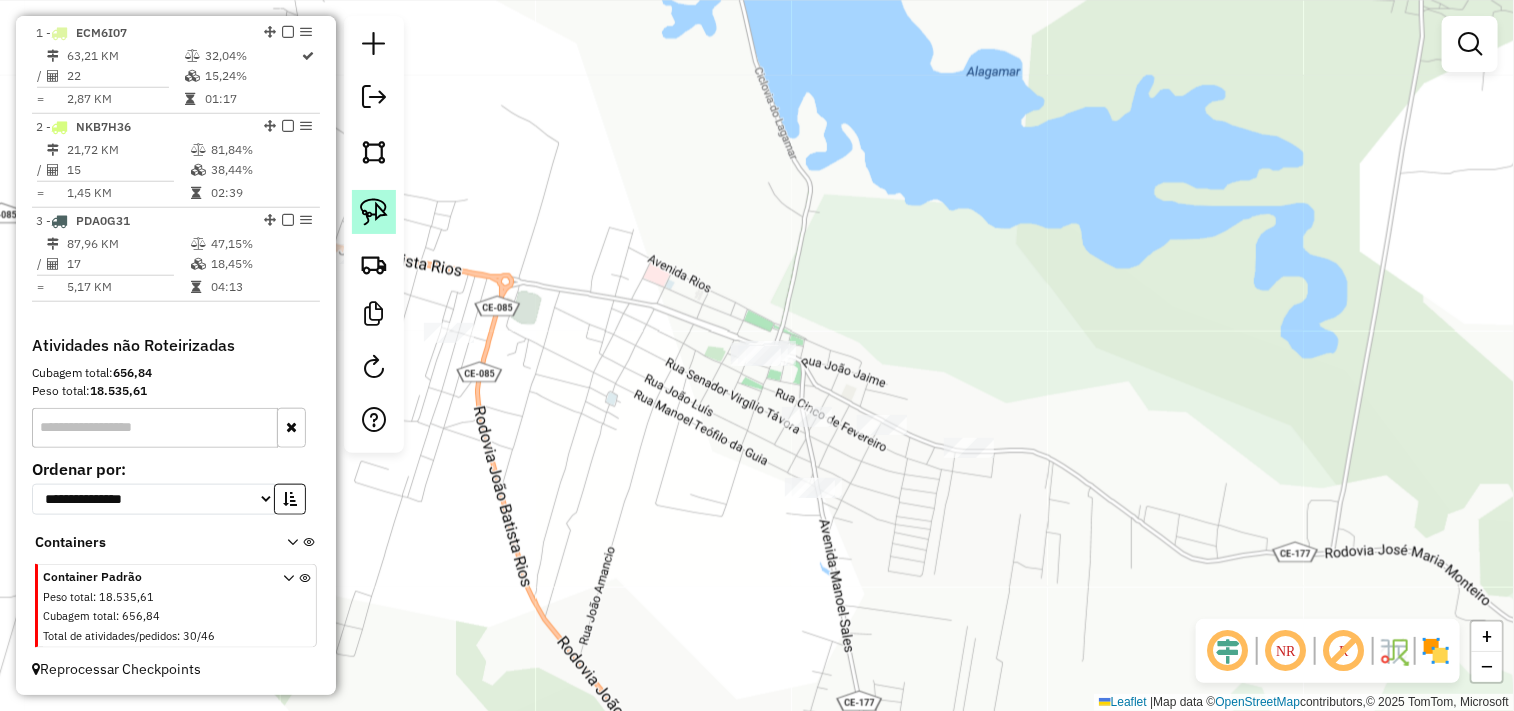 click 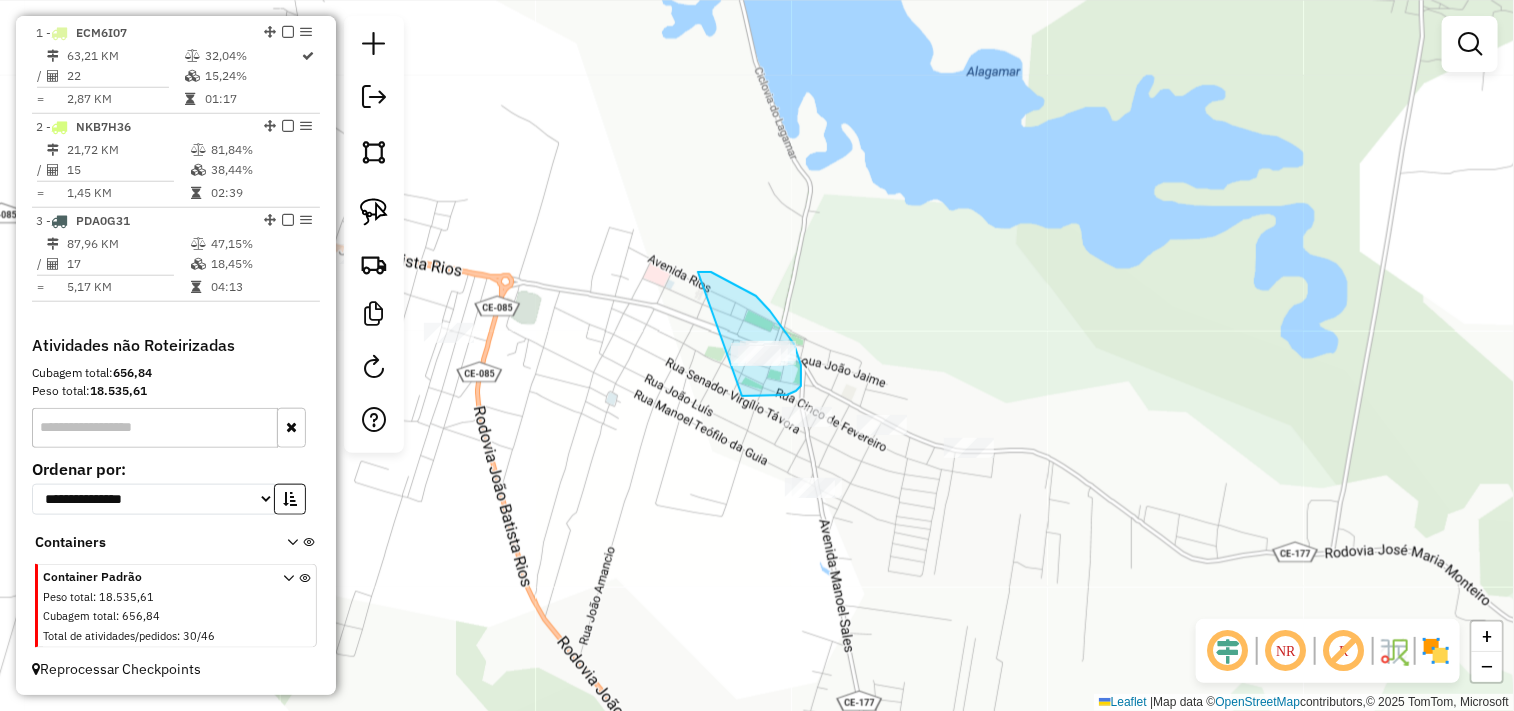 drag, startPoint x: 763, startPoint y: 303, endPoint x: 720, endPoint y: 391, distance: 97.94386 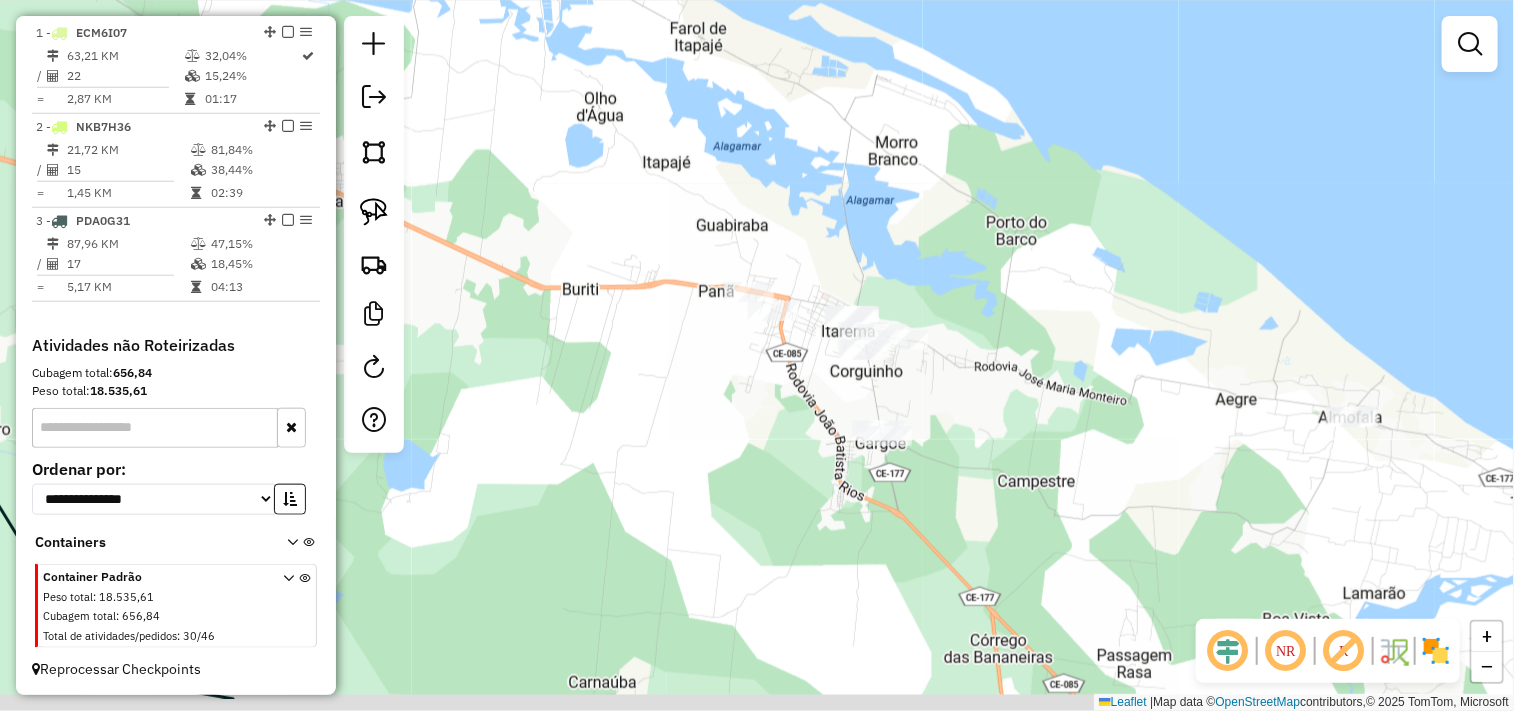 drag, startPoint x: 588, startPoint y: 475, endPoint x: 691, endPoint y: 373, distance: 144.95862 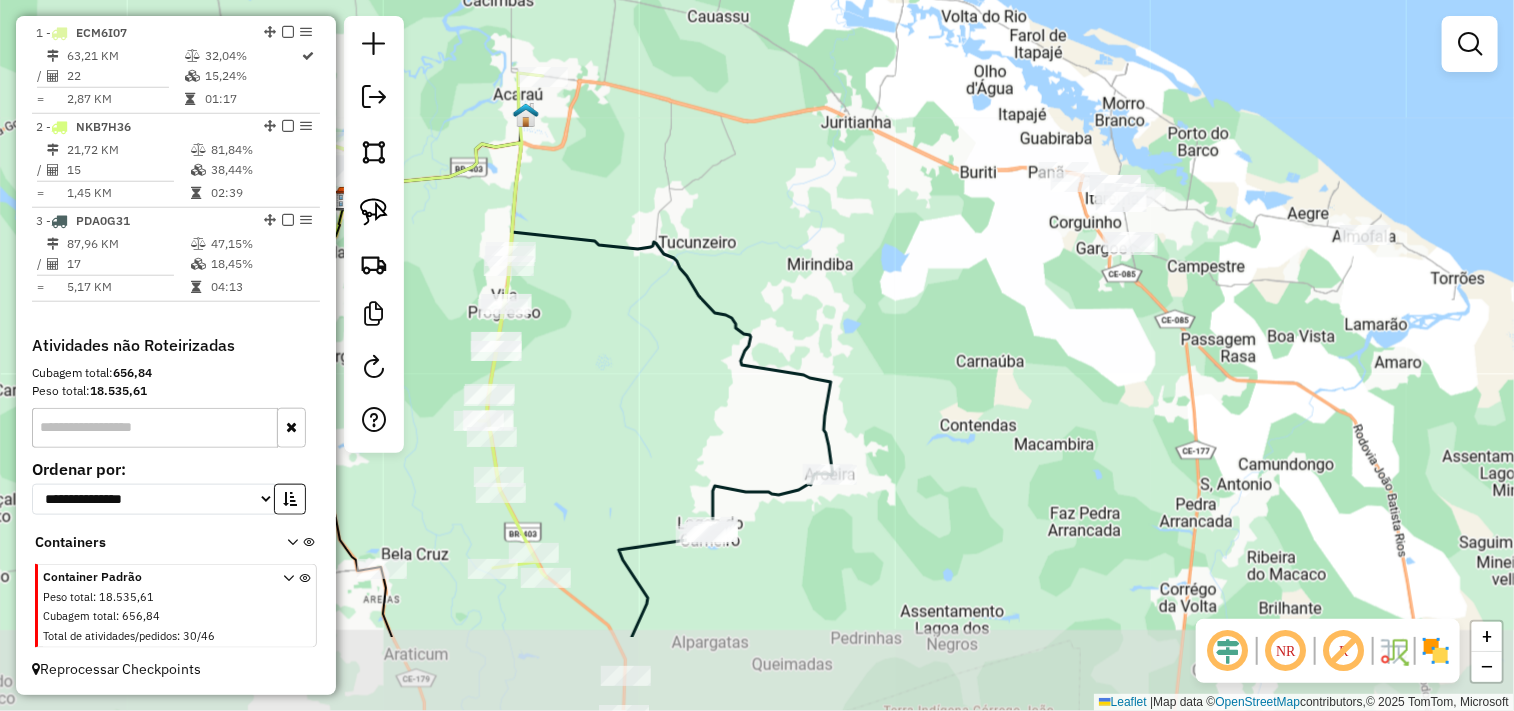drag, startPoint x: 708, startPoint y: 447, endPoint x: 1040, endPoint y: 280, distance: 371.63556 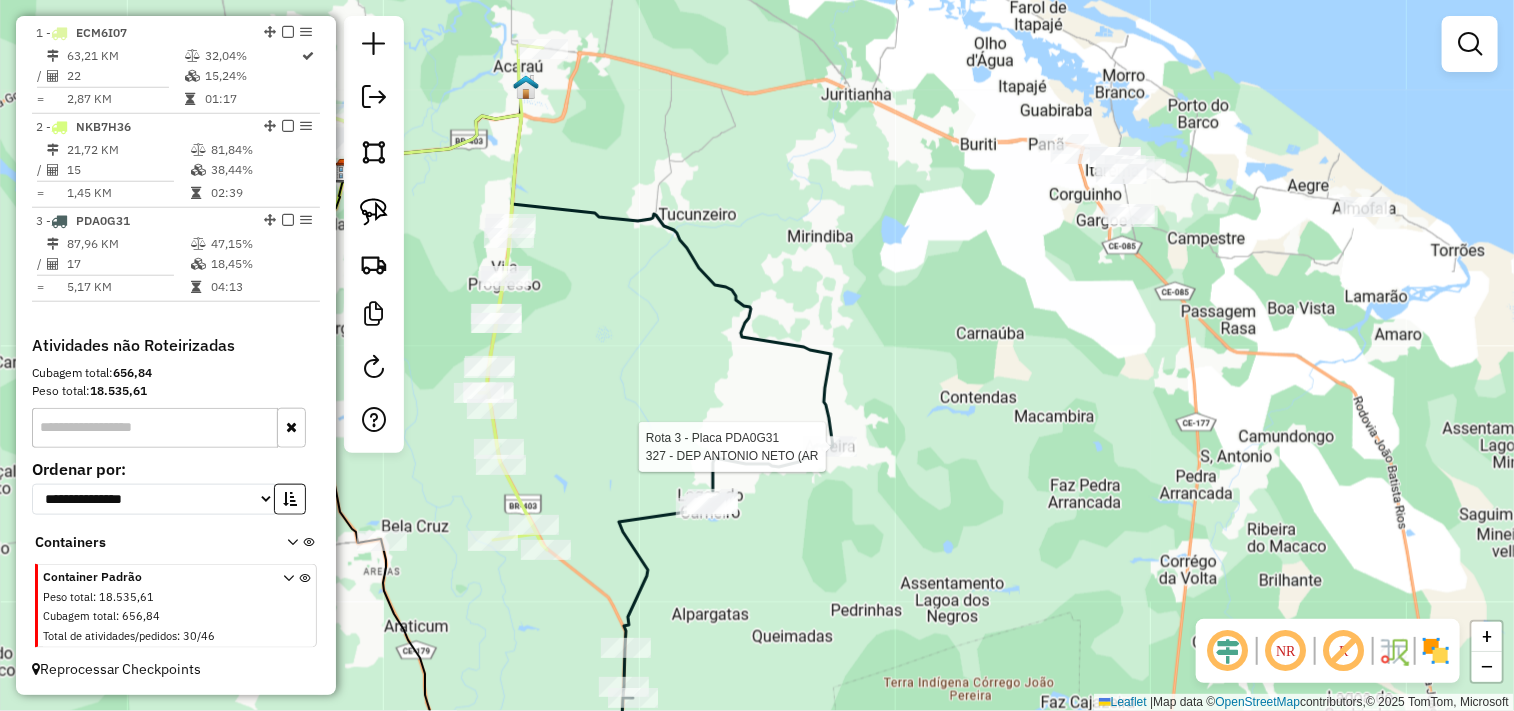 select on "**********" 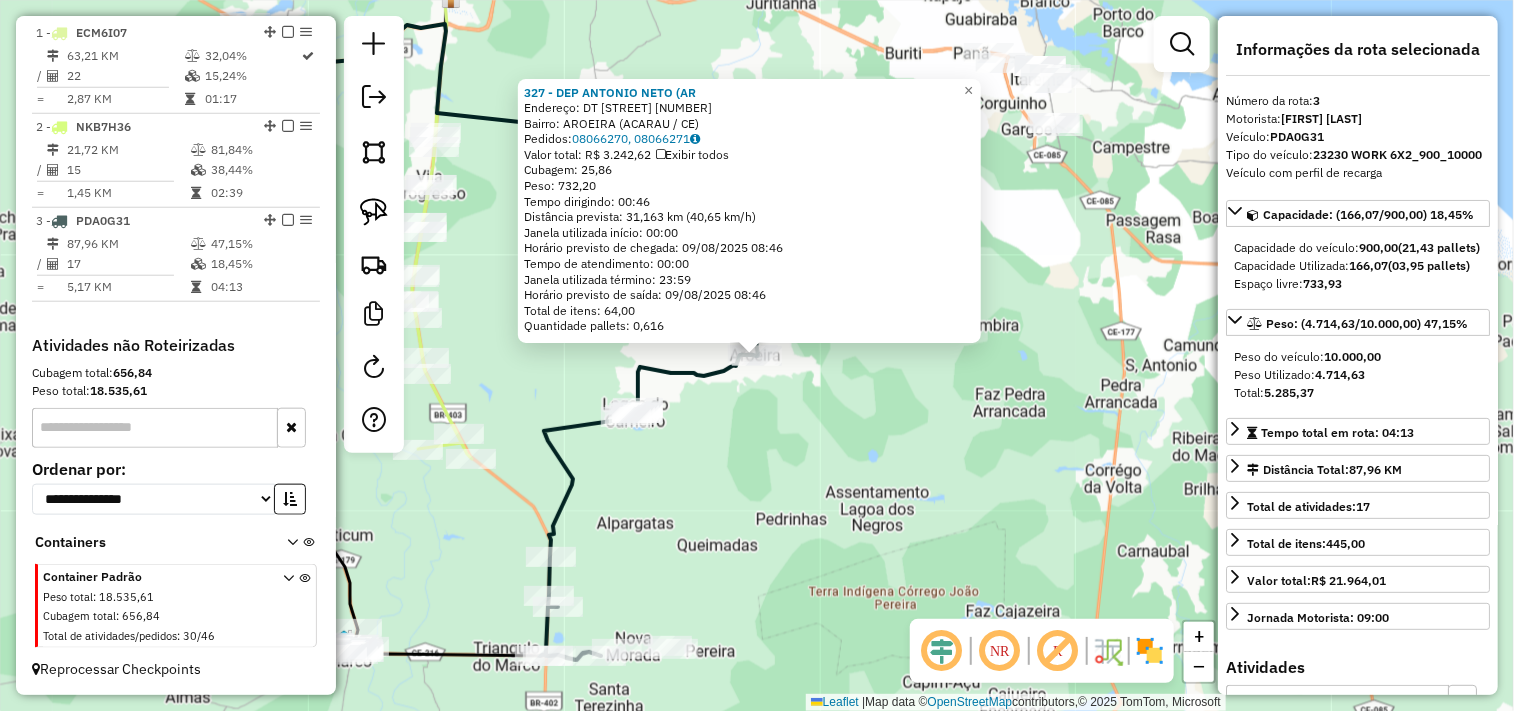 click on "327 - DEP ANTONIO NETO (AR  Endereço:  DT AROEIRA 10000   Bairro: AROEIRA (ACARAU / CE)   Pedidos:  08066270, 08066271   Valor total: R$ 3.242,62   Exibir todos   Cubagem: 25,86  Peso: 732,20  Tempo dirigindo: 00:46   Distância prevista: 31,163 km (40,65 km/h)   Janela utilizada início: 00:00   Horário previsto de chegada: 09/08/2025 08:46   Tempo de atendimento: 00:00   Janela utilizada término: 23:59   Horário previsto de saída: 09/08/2025 08:46   Total de itens: 64,00   Quantidade pallets: 0,616  × Janela de atendimento Grade de atendimento Capacidade Transportadoras Veículos Cliente Pedidos  Rotas Selecione os dias de semana para filtrar as janelas de atendimento  Seg   Ter   Qua   Qui   Sex   Sáb   Dom  Informe o período da janela de atendimento: De: Até:  Filtrar exatamente a janela do cliente  Considerar janela de atendimento padrão  Selecione os dias de semana para filtrar as grades de atendimento  Seg   Ter   Qua   Qui   Sex   Sáb   Dom   Clientes fora do dia de atendimento selecionado" 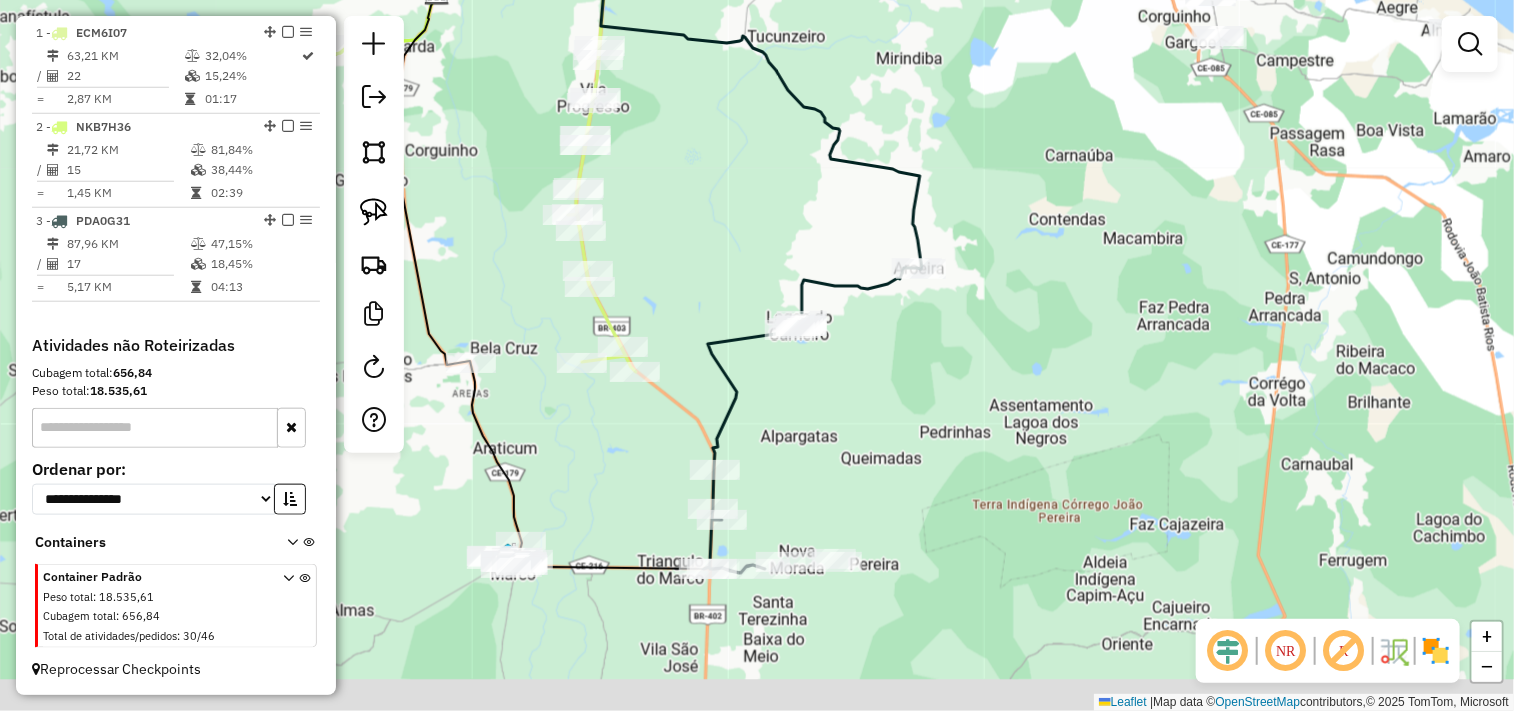 drag, startPoint x: 842, startPoint y: 445, endPoint x: 921, endPoint y: 390, distance: 96.26006 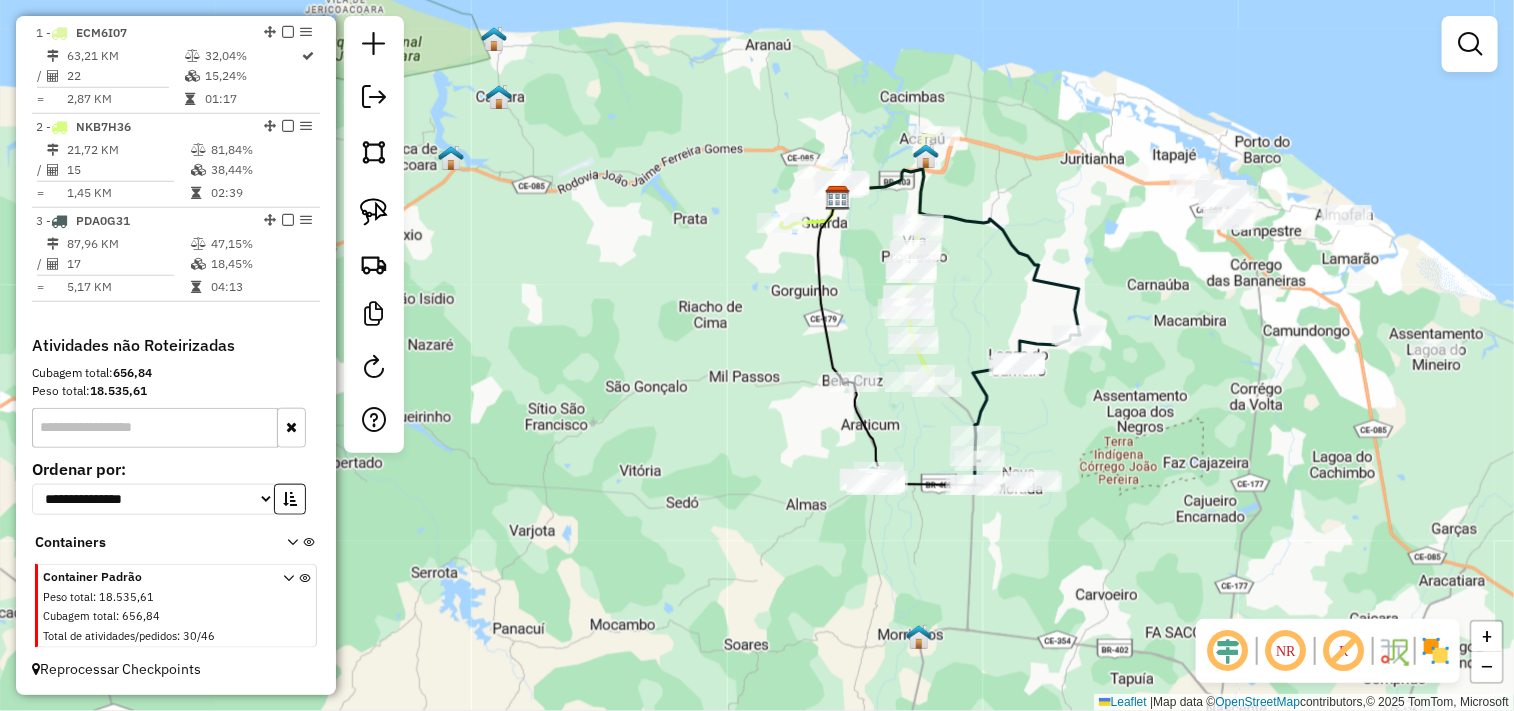 drag, startPoint x: 602, startPoint y: 424, endPoint x: 597, endPoint y: 347, distance: 77.16217 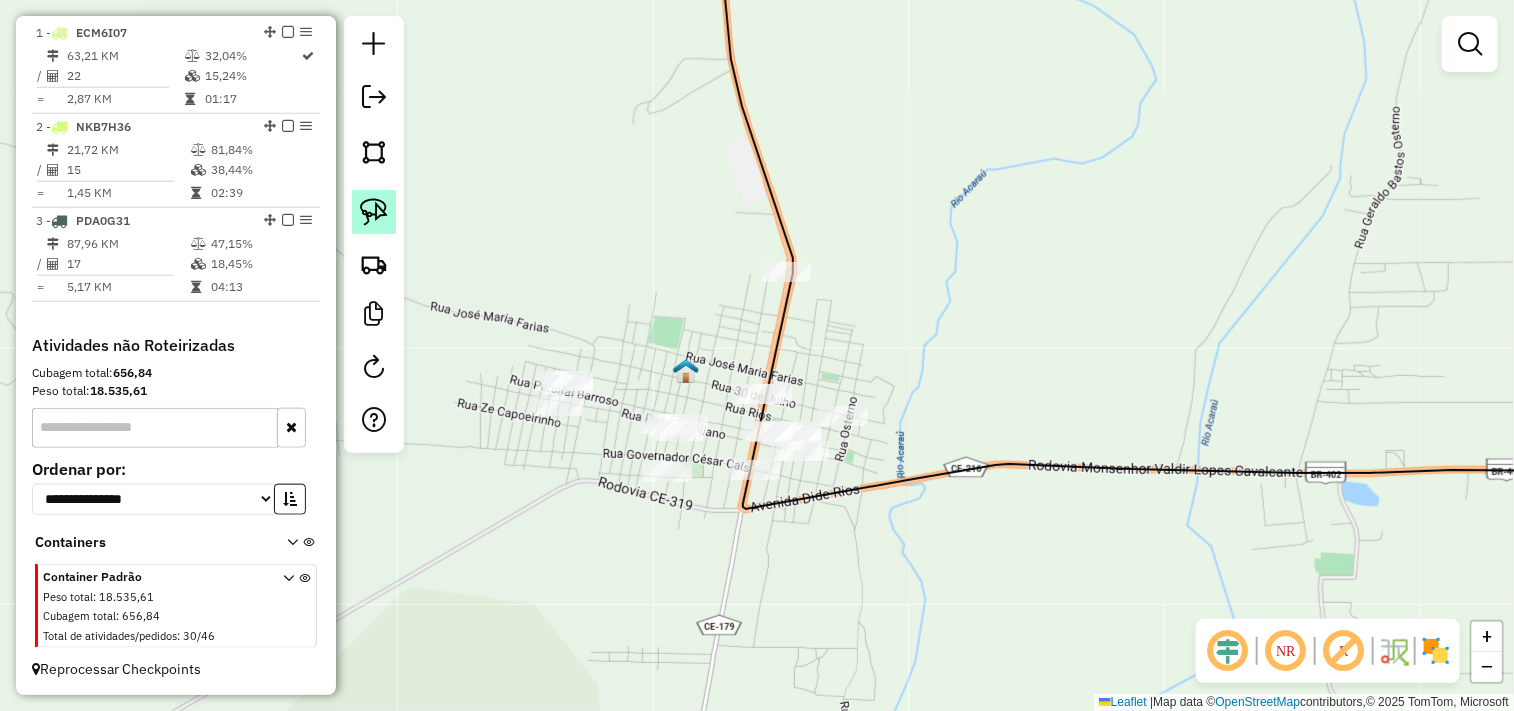 click 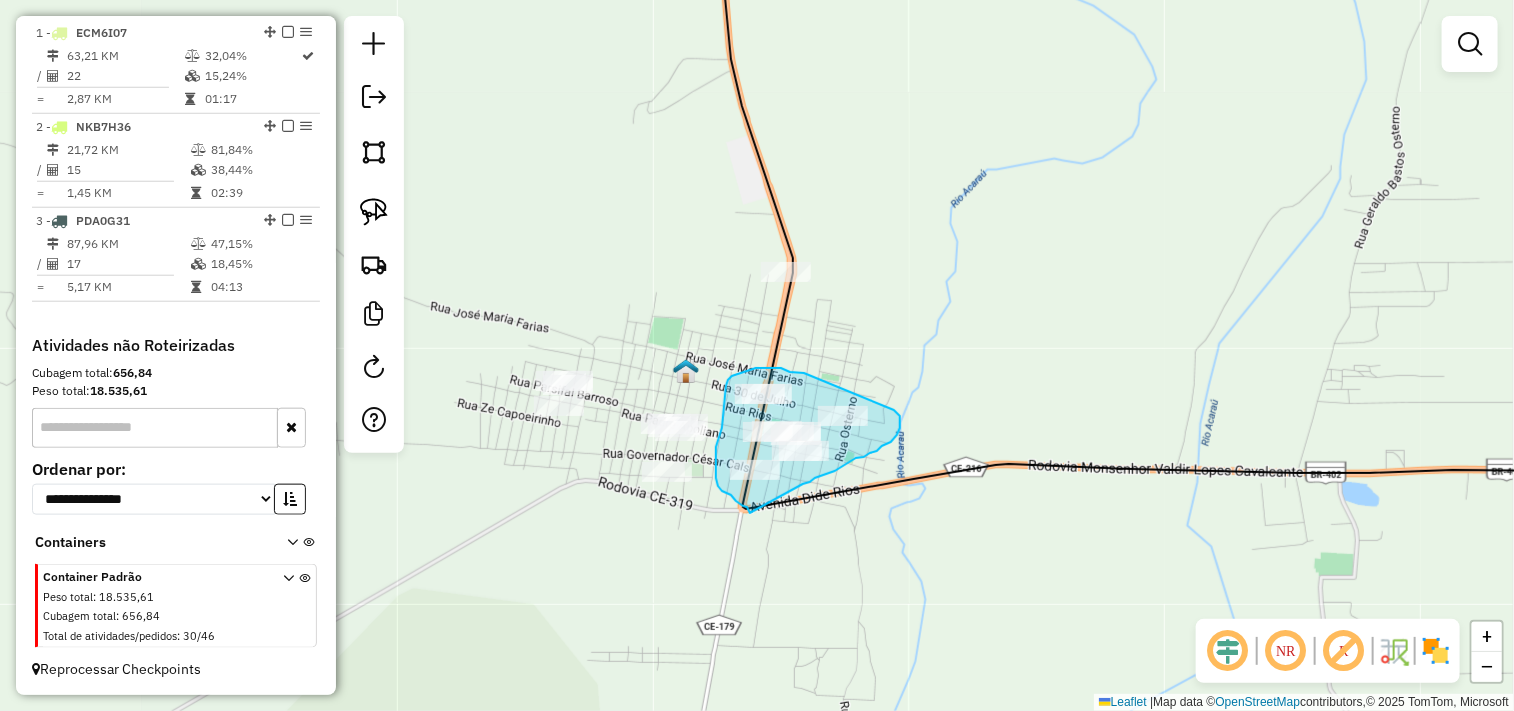 drag, startPoint x: 735, startPoint y: 500, endPoint x: 803, endPoint y: 484, distance: 69.856995 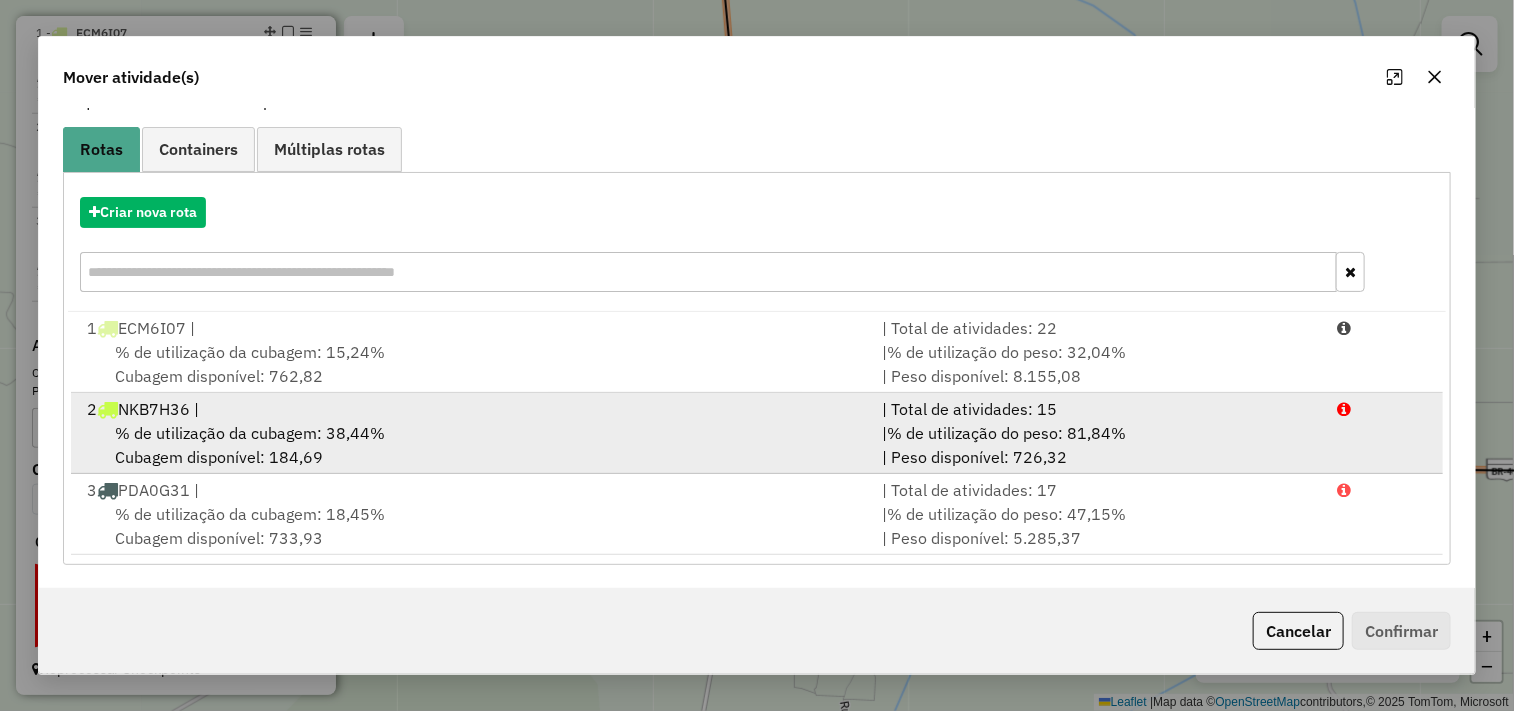 scroll, scrollTop: 0, scrollLeft: 0, axis: both 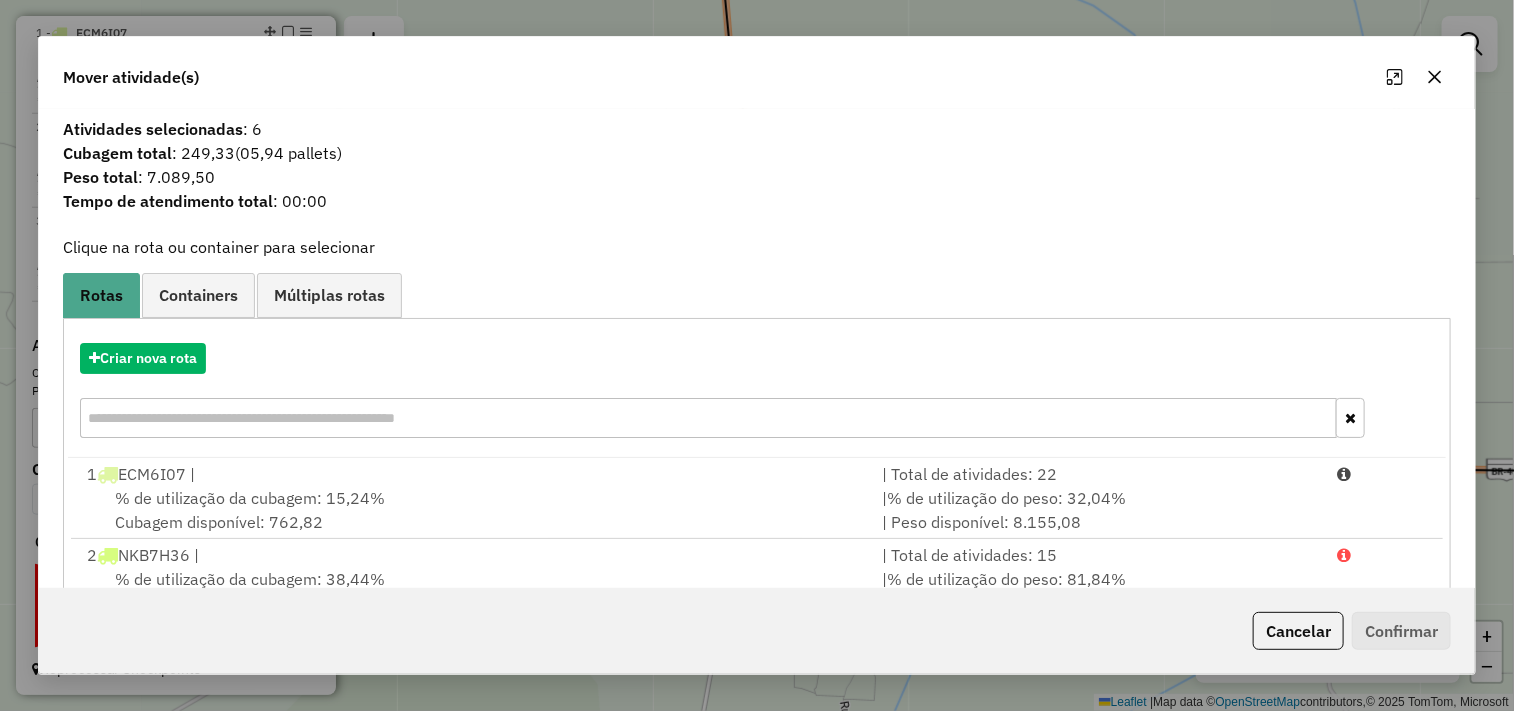 click on "Criar nova rota" at bounding box center [757, 358] 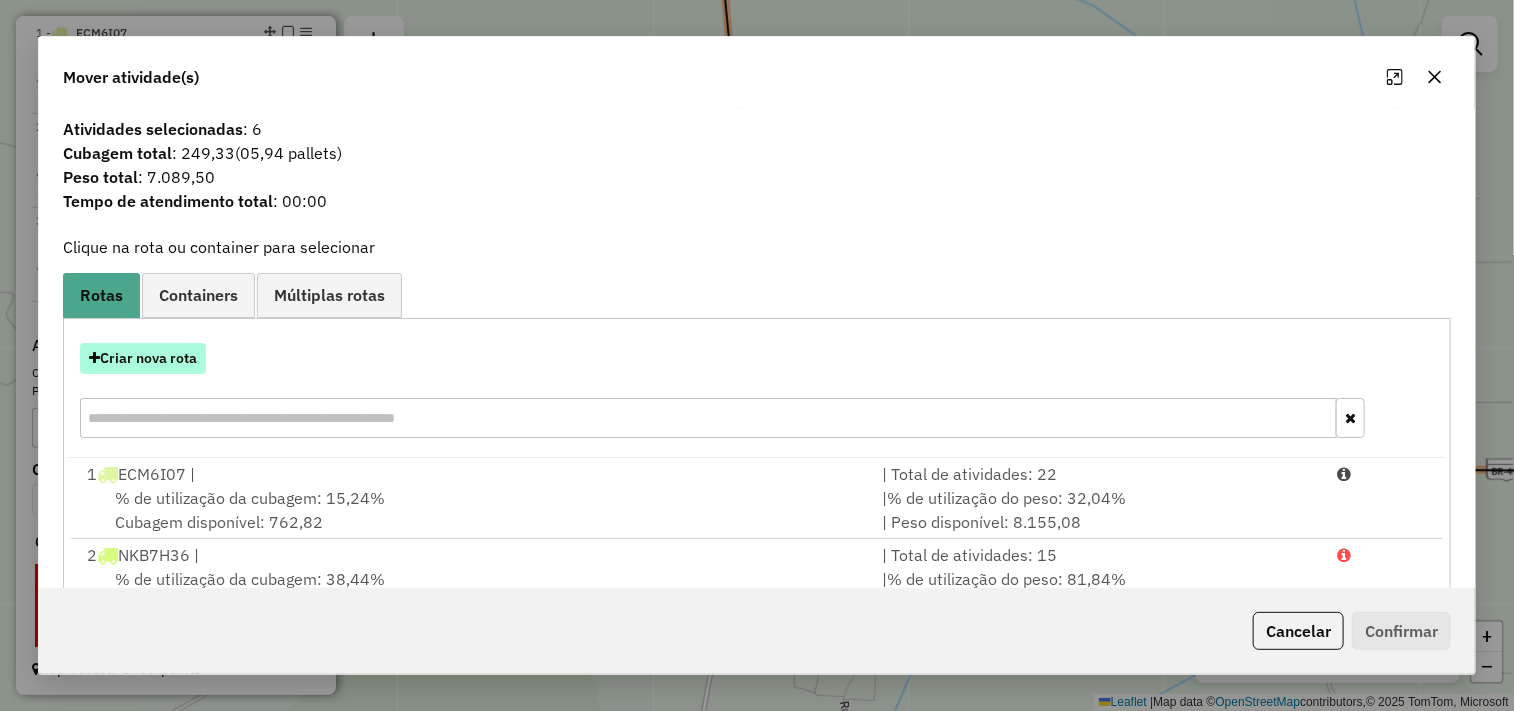 click on "Criar nova rota" at bounding box center (143, 358) 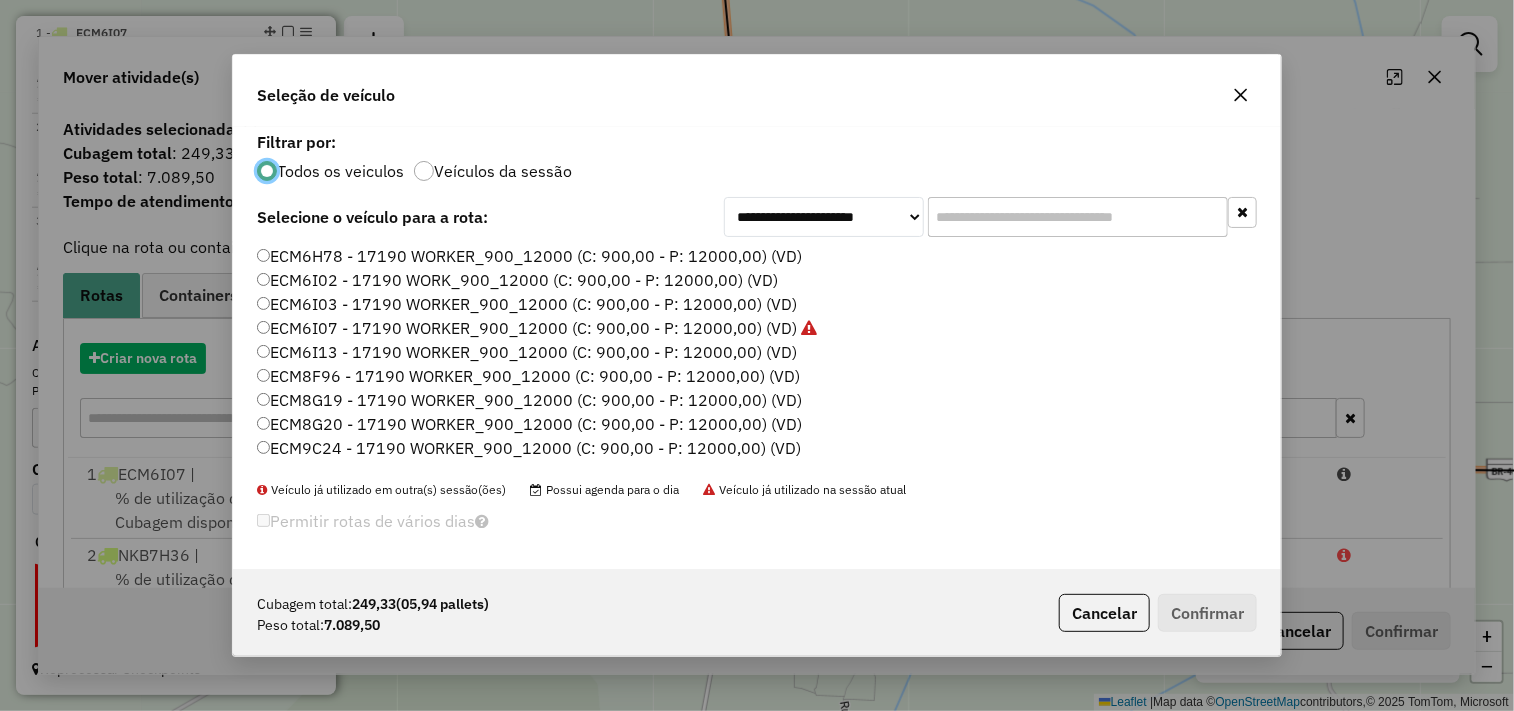 scroll, scrollTop: 11, scrollLeft: 5, axis: both 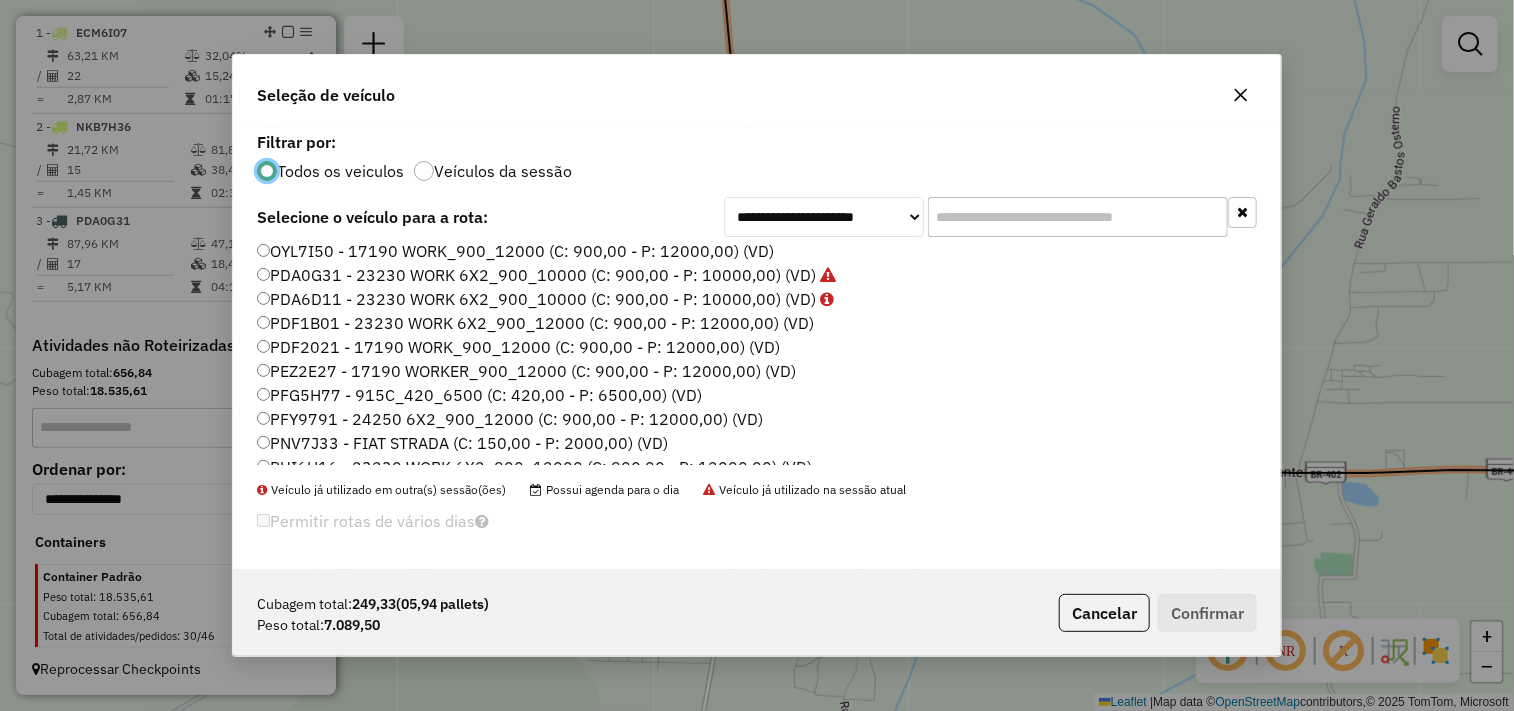 click on "PDF1B01 - 23230 WORK 6X2_900_12000 (C: 900,00 - P: 12000,00) (VD)" 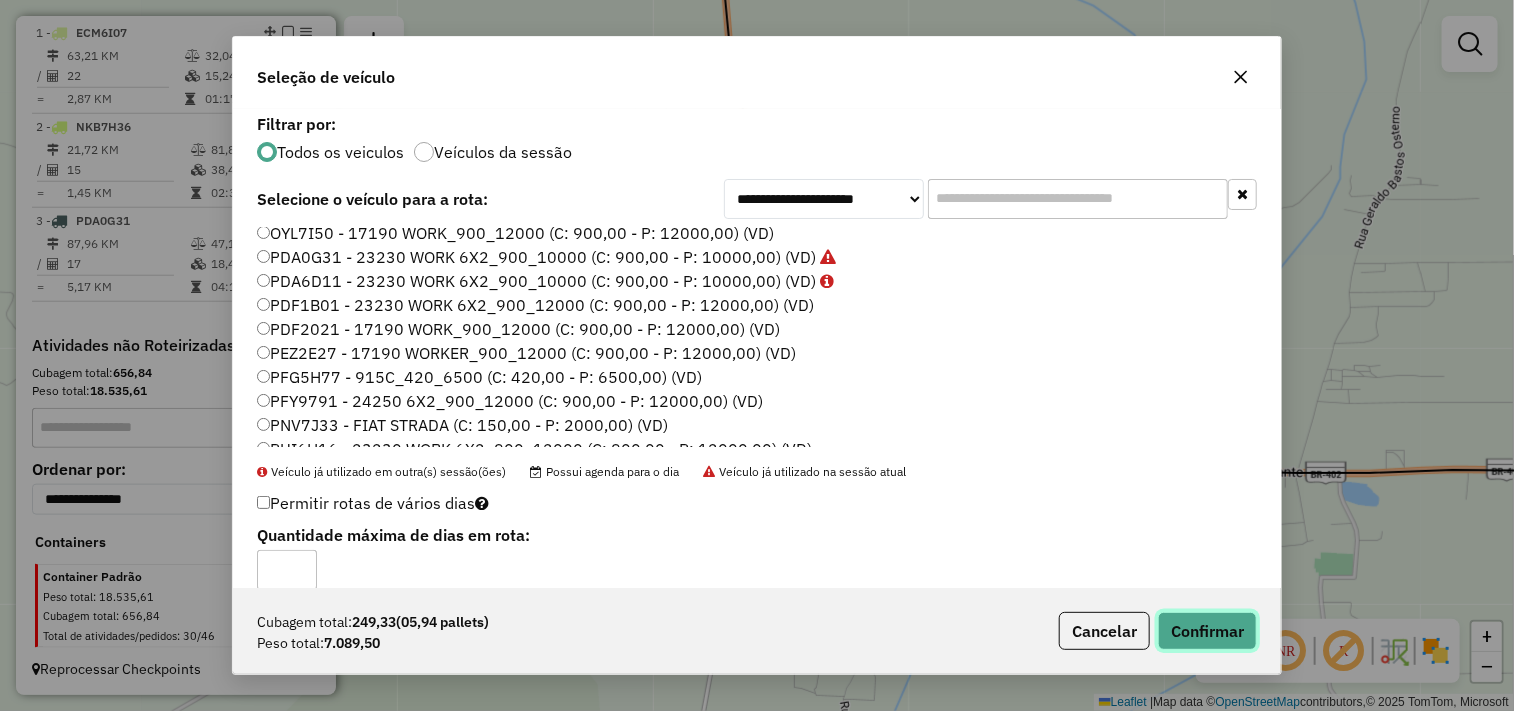 click on "Confirmar" 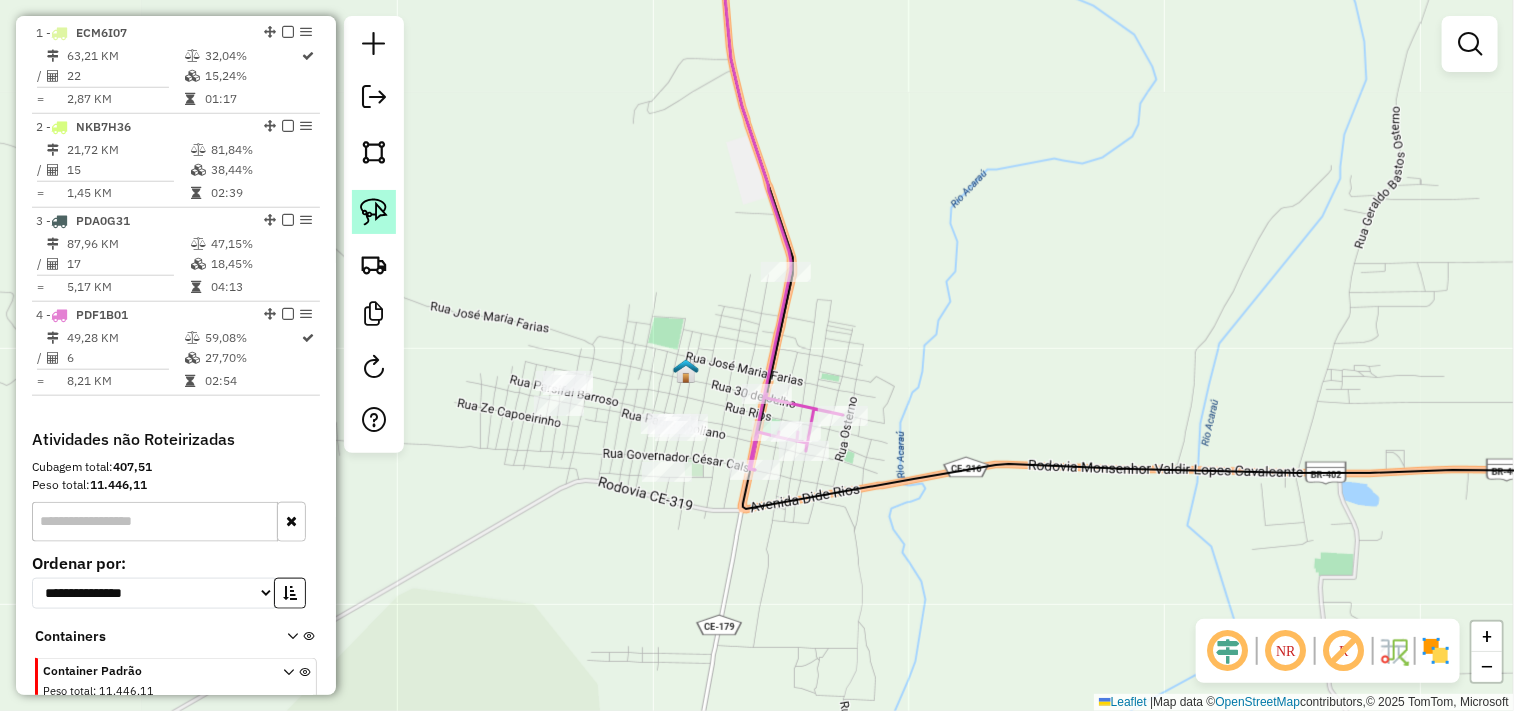 click 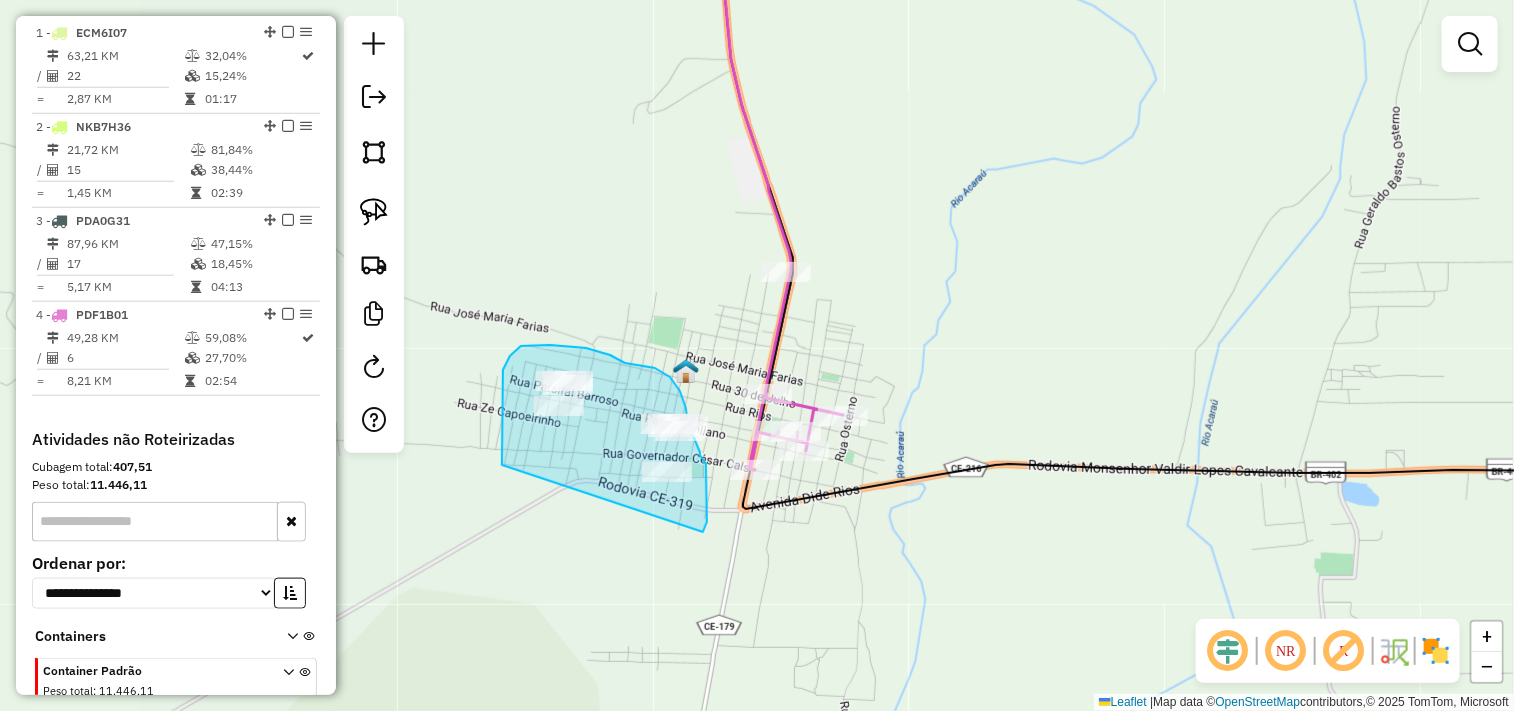 drag, startPoint x: 502, startPoint y: 426, endPoint x: 703, endPoint y: 532, distance: 227.23776 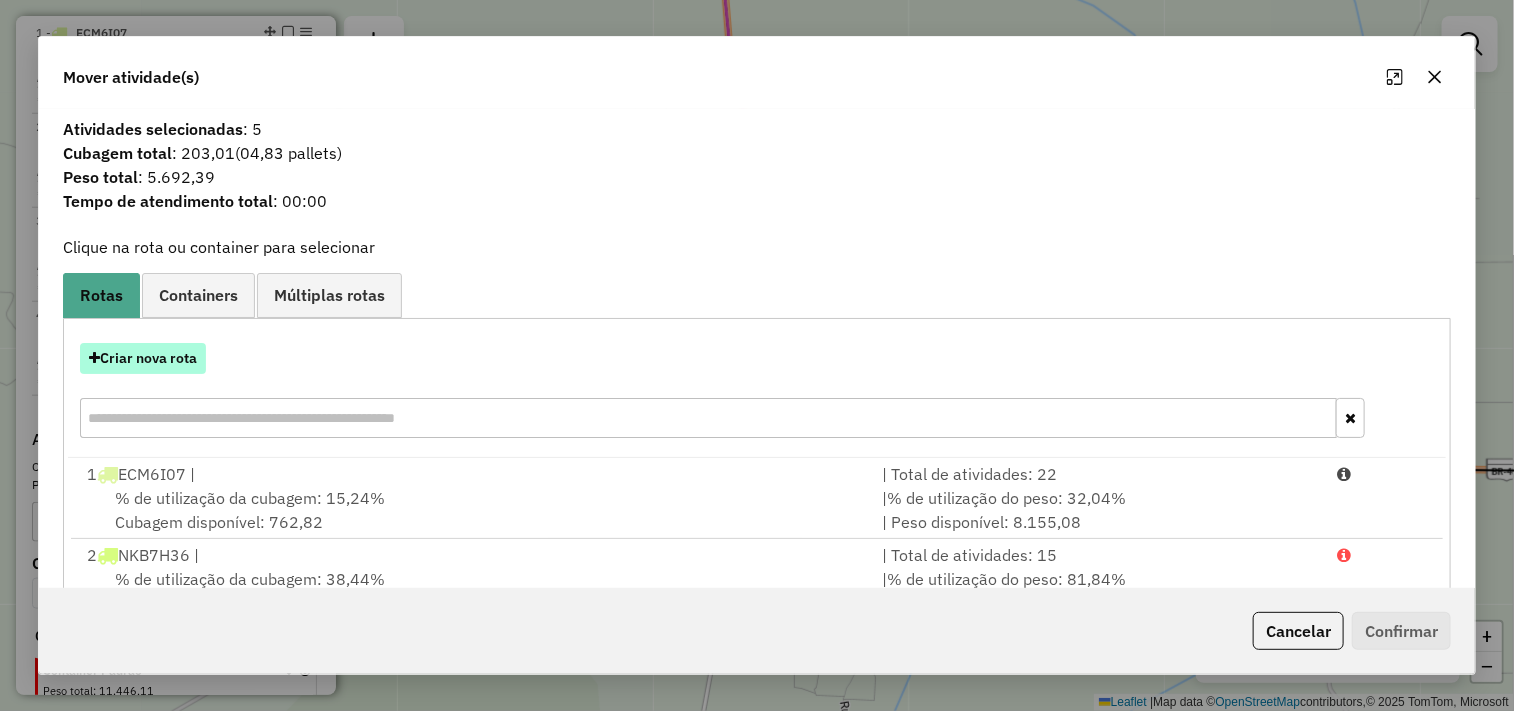 click on "Criar nova rota" at bounding box center [143, 358] 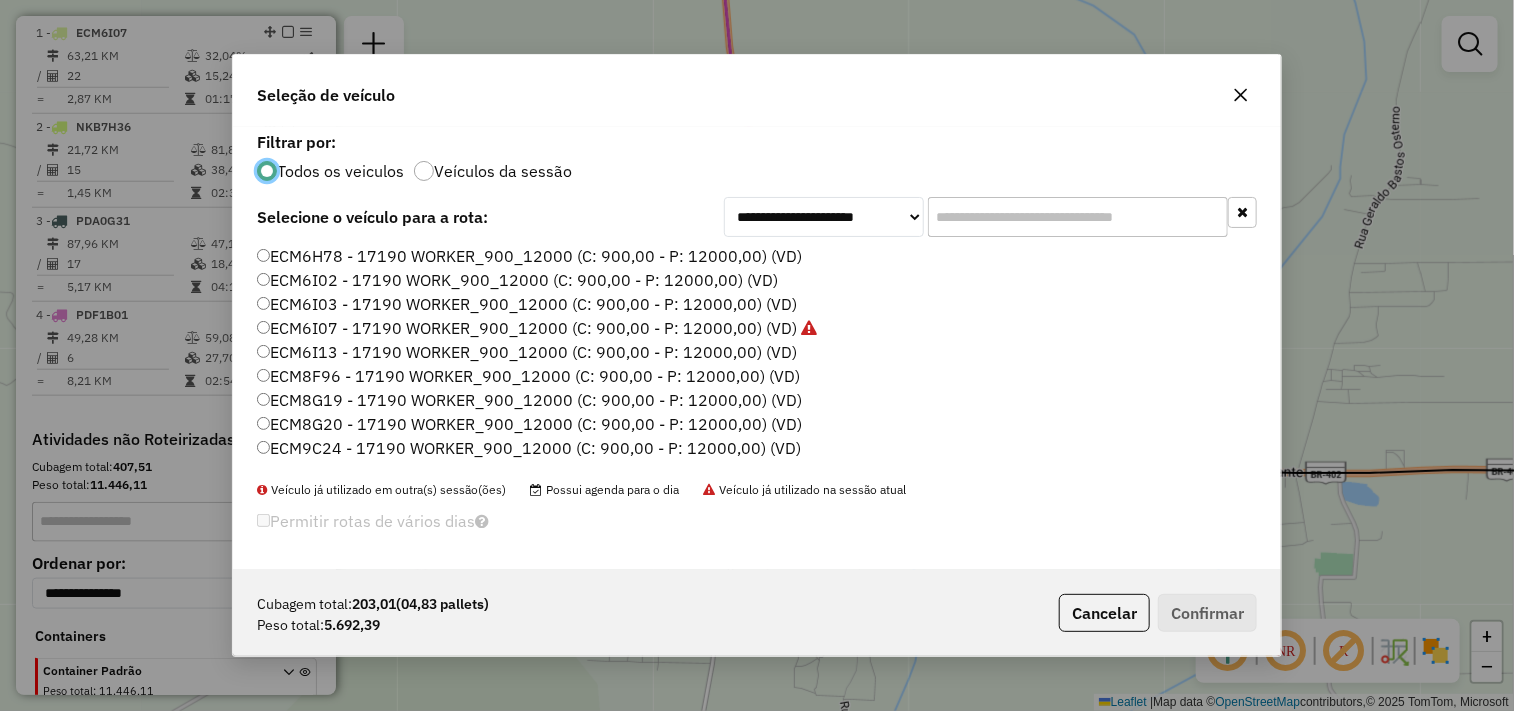 scroll, scrollTop: 11, scrollLeft: 5, axis: both 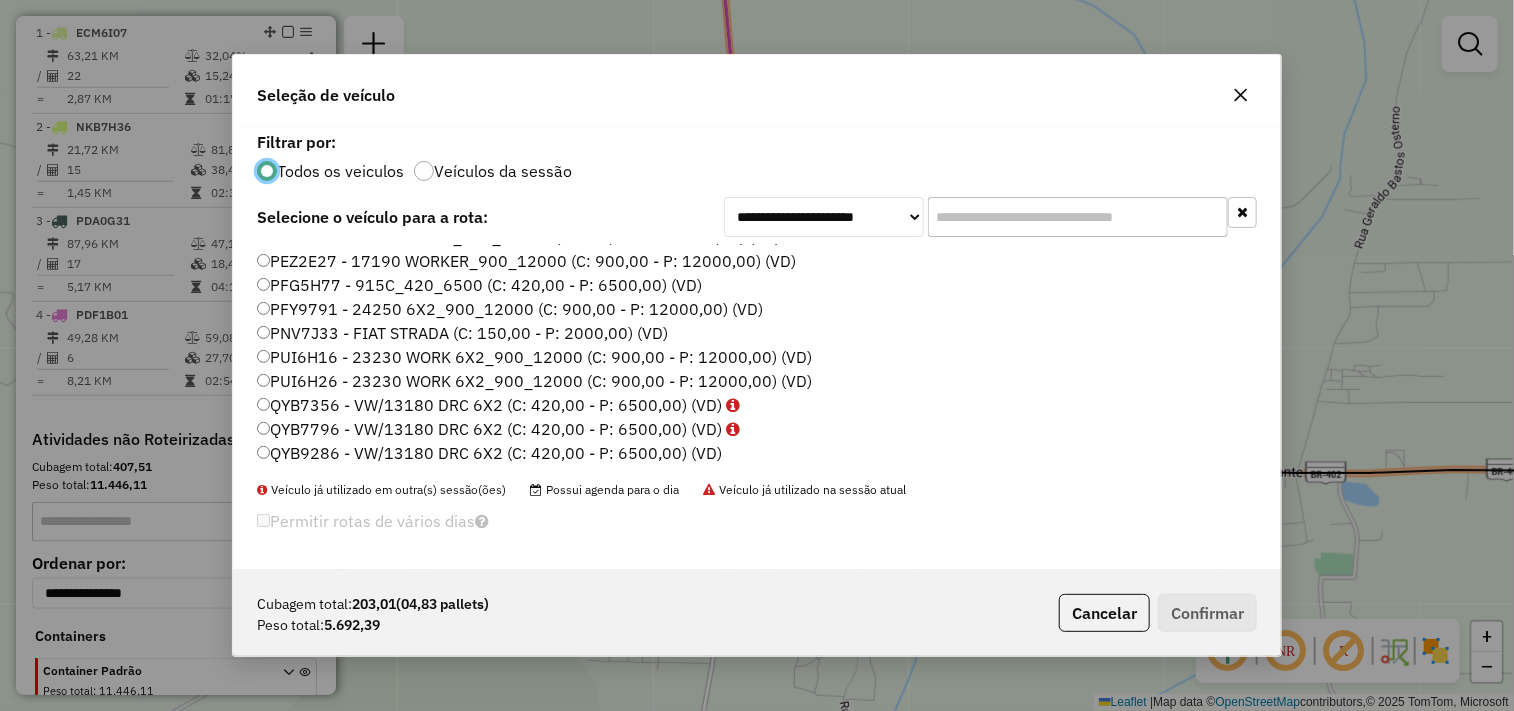 drag, startPoint x: 373, startPoint y: 451, endPoint x: 491, endPoint y: 474, distance: 120.22063 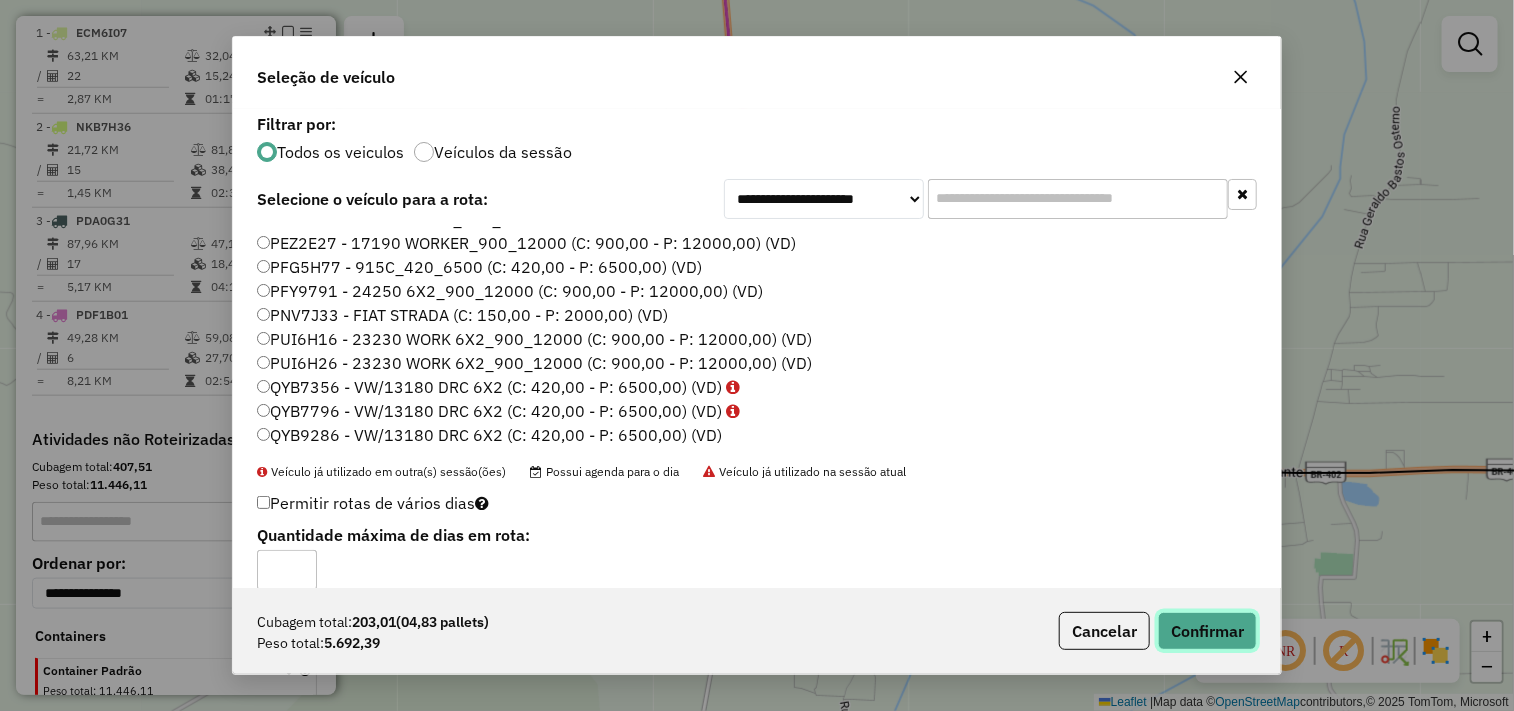 click on "Confirmar" 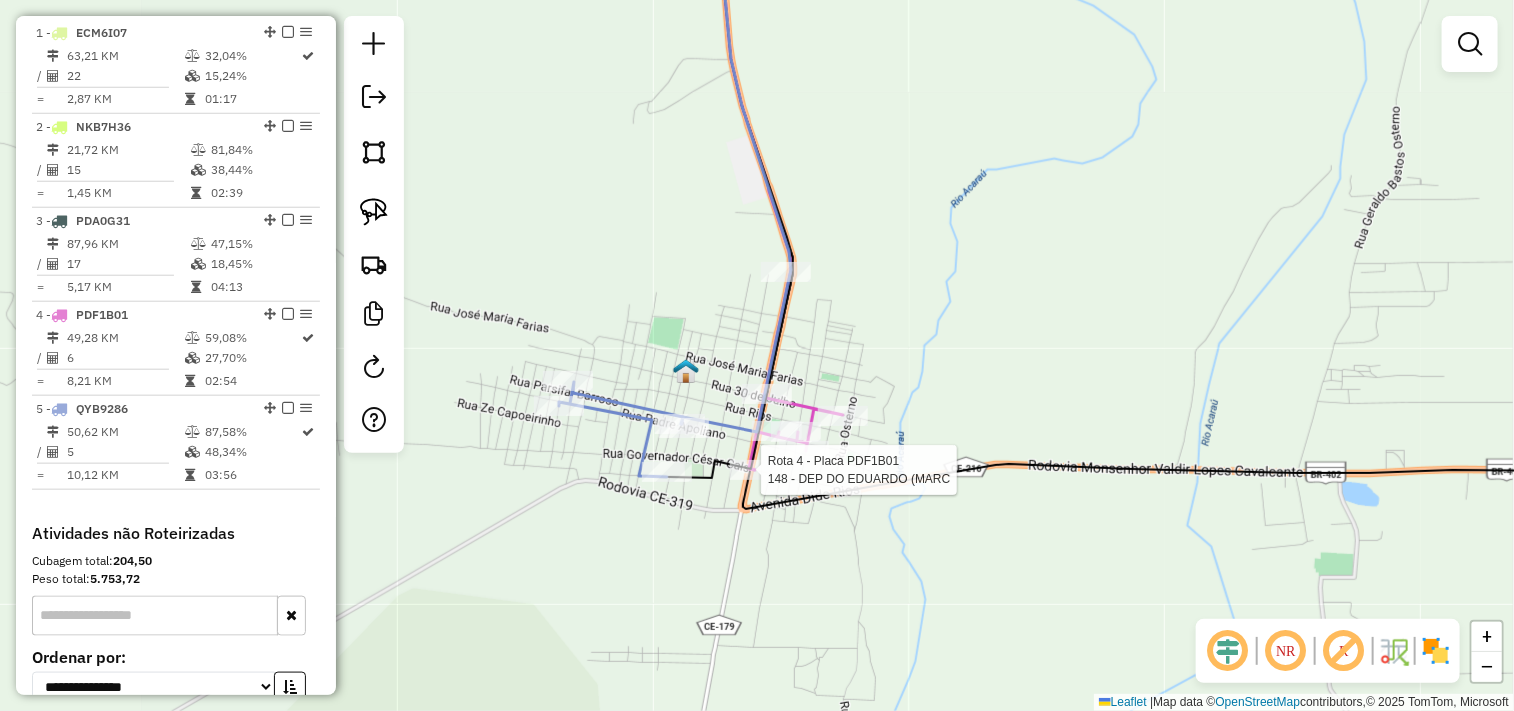 select on "**********" 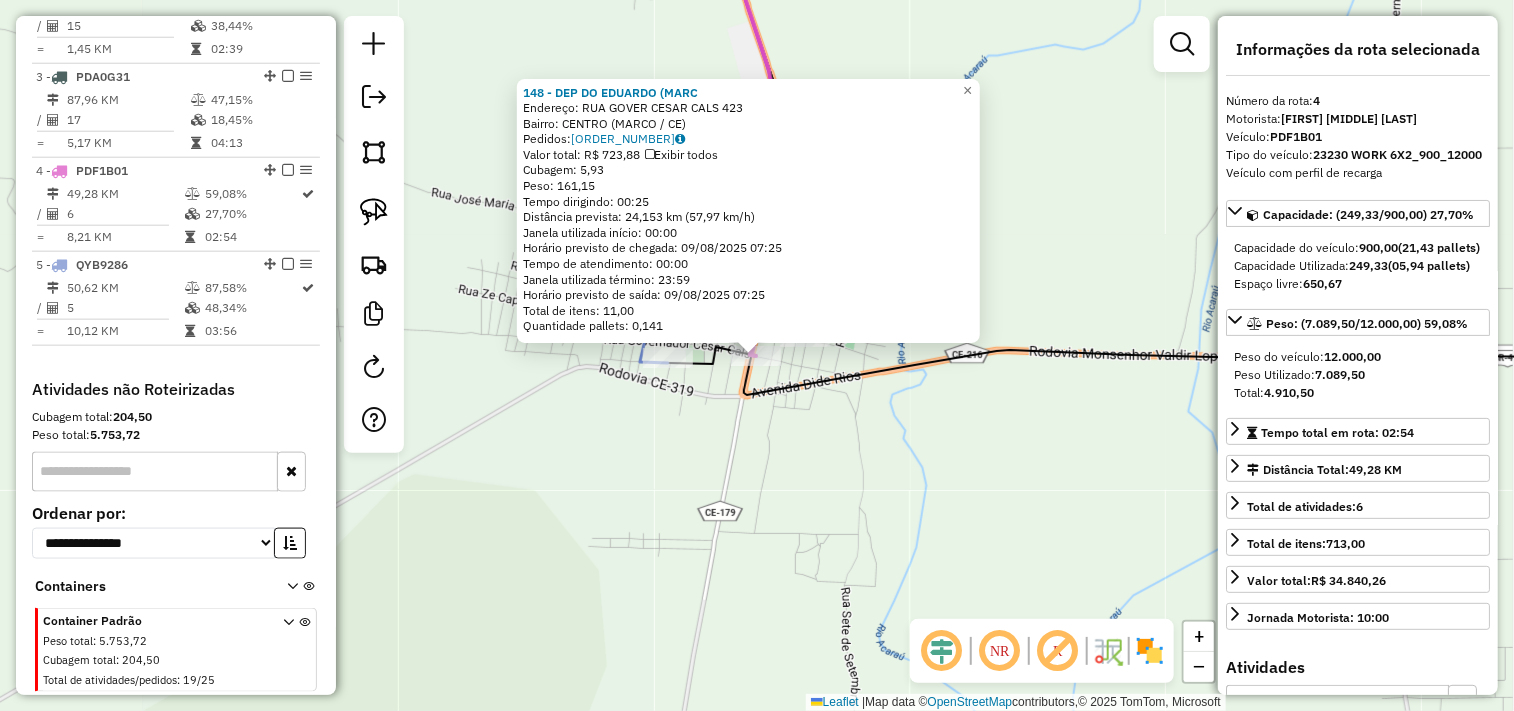 scroll, scrollTop: 957, scrollLeft: 0, axis: vertical 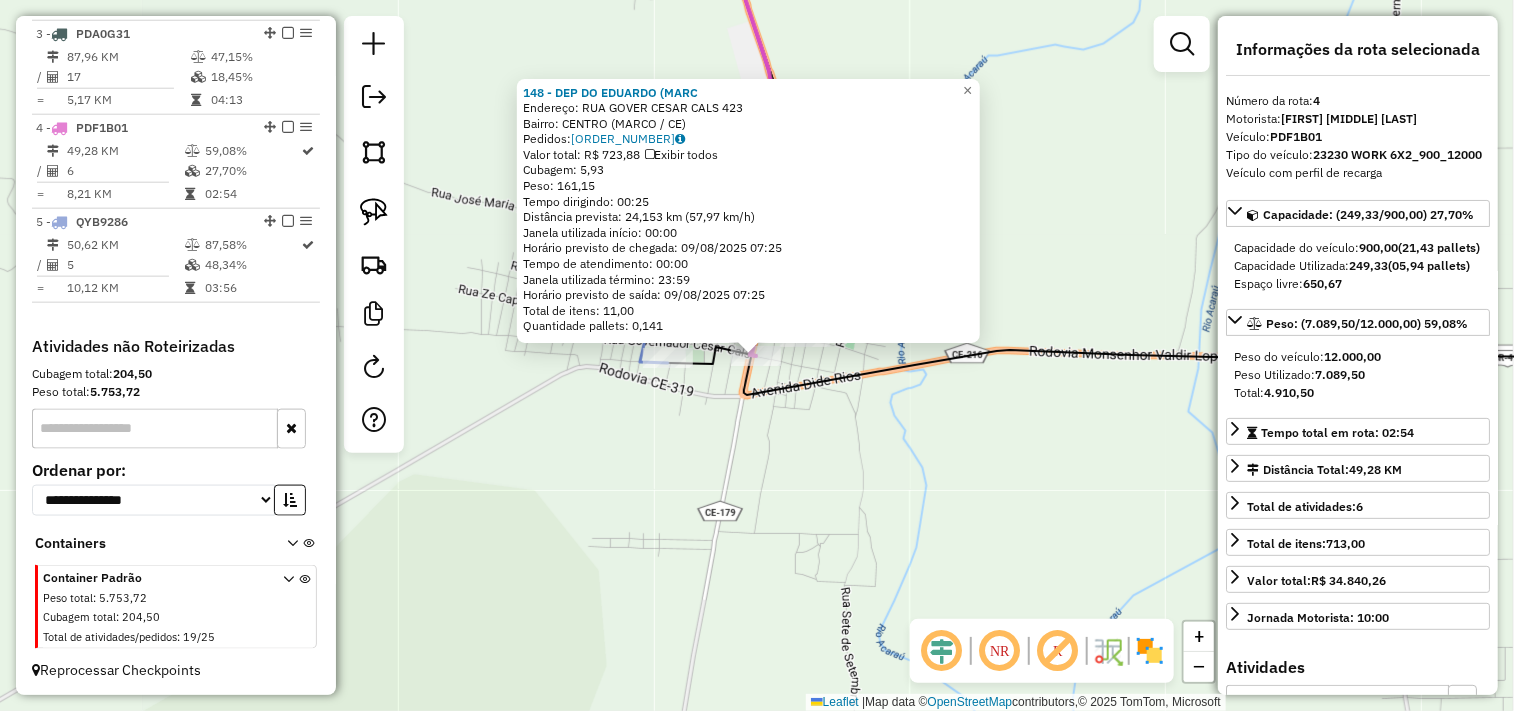 click on "148 - DEP DO EDUARDO (MARC  Endereço:  RUA GOVER CESAR CALS 423   Bairro: CENTRO (MARCO / CE)   Pedidos:  08066431   Valor total: R$ 723,88   Exibir todos   Cubagem: 5,93  Peso: 161,15  Tempo dirigindo: 00:25   Distância prevista: 24,153 km (57,97 km/h)   Janela utilizada início: 00:00   Horário previsto de chegada: 09/08/2025 07:25   Tempo de atendimento: 00:00   Janela utilizada término: 23:59   Horário previsto de saída: 09/08/2025 07:25   Total de itens: 11,00   Quantidade pallets: 0,141  × Janela de atendimento Grade de atendimento Capacidade Transportadoras Veículos Cliente Pedidos  Rotas Selecione os dias de semana para filtrar as janelas de atendimento  Seg   Ter   Qua   Qui   Sex   Sáb   Dom  Informe o período da janela de atendimento: De: Até:  Filtrar exatamente a janela do cliente  Considerar janela de atendimento padrão  Selecione os dias de semana para filtrar as grades de atendimento  Seg   Ter   Qua   Qui   Sex   Sáb   Dom   Considerar clientes sem dia de atendimento cadastrado +" 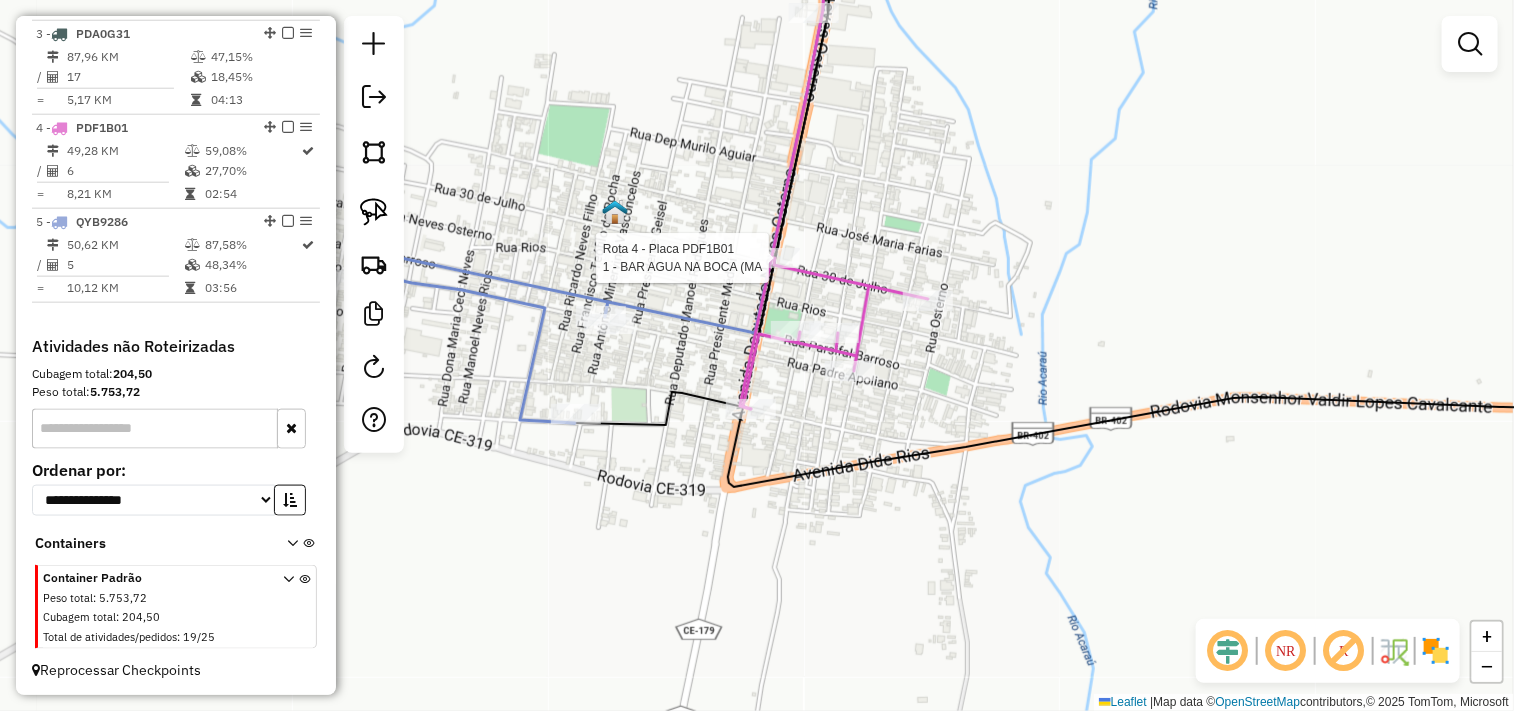 select on "**********" 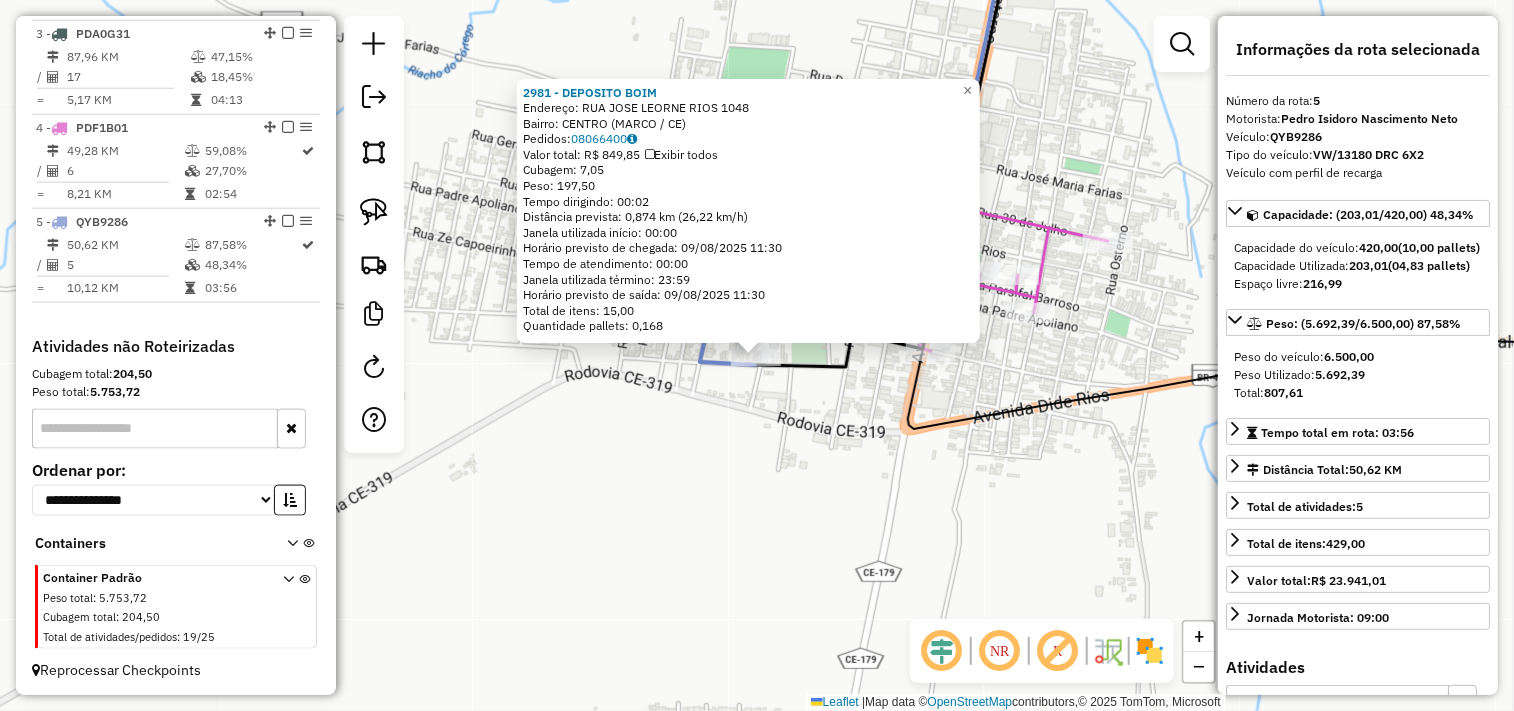 click on "2981 - DEPOSITO BOIM  Endereço:  RUA JOSE LEORNE RIOS 1048   Bairro: CENTRO (MARCO / CE)   Pedidos:  08066400   Valor total: R$ 849,85   Exibir todos   Cubagem: 7,05  Peso: 197,50  Tempo dirigindo: 00:02   Distância prevista: 0,874 km (26,22 km/h)   Janela utilizada início: 00:00   Horário previsto de chegada: 09/08/2025 11:30   Tempo de atendimento: 00:00   Janela utilizada término: 23:59   Horário previsto de saída: 09/08/2025 11:30   Total de itens: 15,00   Quantidade pallets: 0,168  × Janela de atendimento Grade de atendimento Capacidade Transportadoras Veículos Cliente Pedidos  Rotas Selecione os dias de semana para filtrar as janelas de atendimento  Seg   Ter   Qua   Qui   Sex   Sáb   Dom  Informe o período da janela de atendimento: De: Até:  Filtrar exatamente a janela do cliente  Considerar janela de atendimento padrão  Selecione os dias de semana para filtrar as grades de atendimento  Seg   Ter   Qua   Qui   Sex   Sáb   Dom   Considerar clientes sem dia de atendimento cadastrado  De:  +" 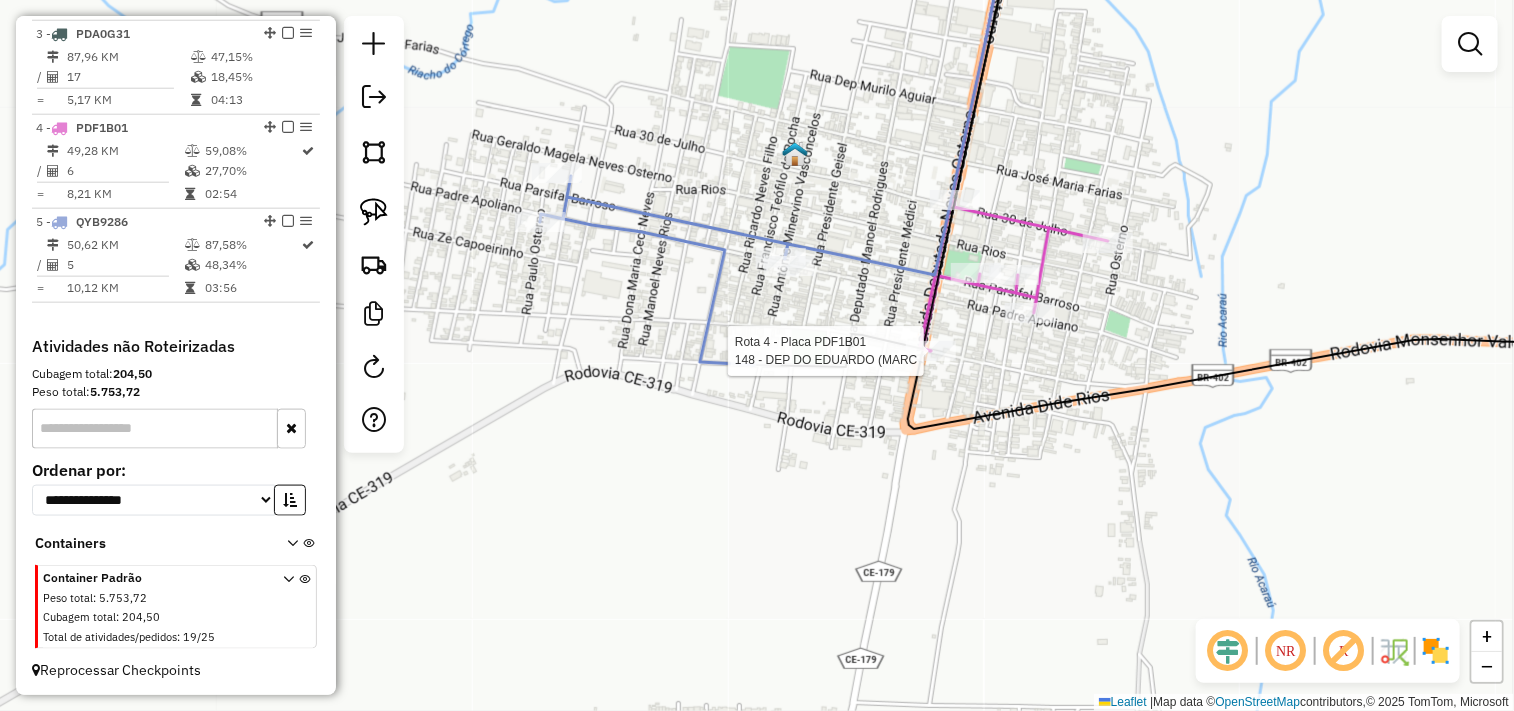 select on "**********" 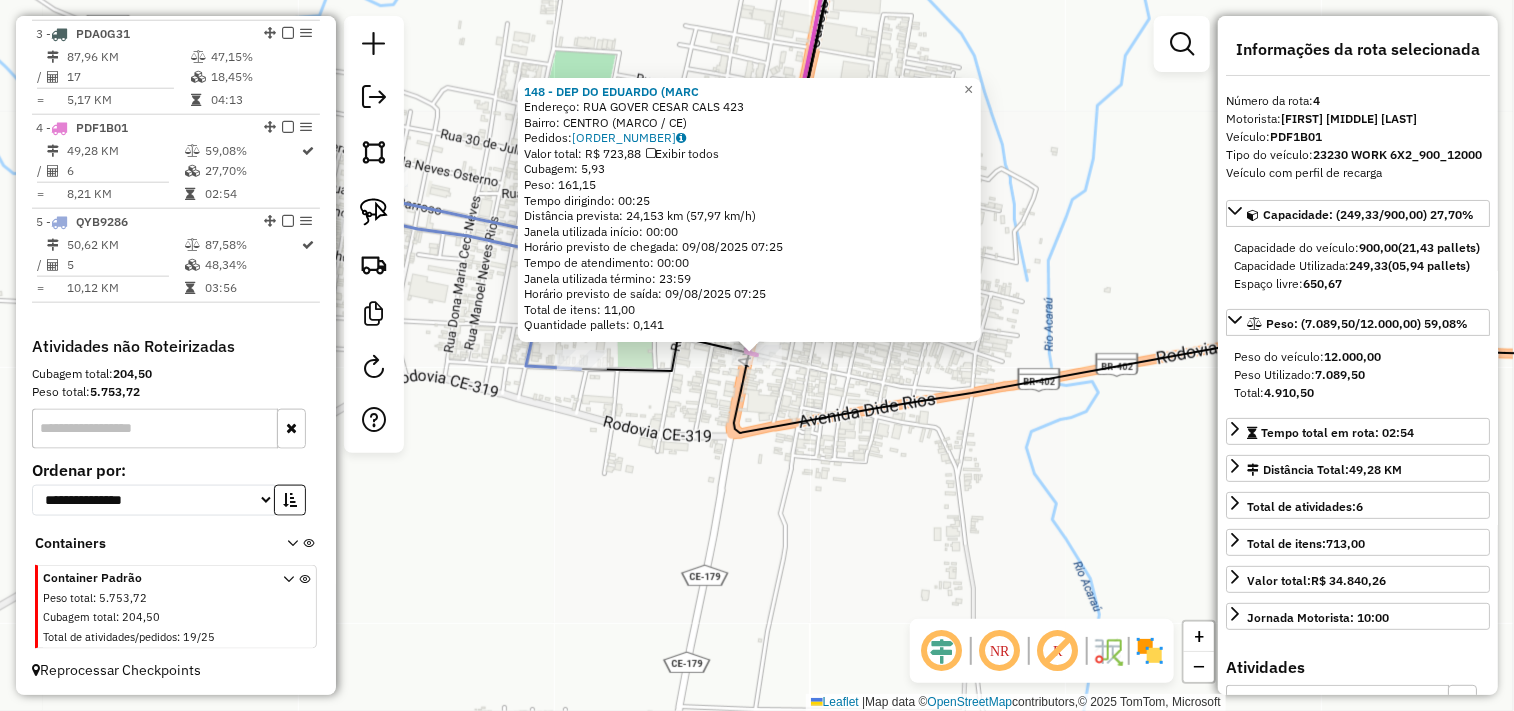 click on "148 - DEP DO EDUARDO (MARC  Endereço:  RUA GOVER CESAR CALS 423   Bairro: CENTRO (MARCO / CE)   Pedidos:  08066431   Valor total: R$ 723,88   Exibir todos   Cubagem: 5,93  Peso: 161,15  Tempo dirigindo: 00:25   Distância prevista: 24,153 km (57,97 km/h)   Janela utilizada início: 00:00   Horário previsto de chegada: 09/08/2025 07:25   Tempo de atendimento: 00:00   Janela utilizada término: 23:59   Horário previsto de saída: 09/08/2025 07:25   Total de itens: 11,00   Quantidade pallets: 0,141  × Janela de atendimento Grade de atendimento Capacidade Transportadoras Veículos Cliente Pedidos  Rotas Selecione os dias de semana para filtrar as janelas de atendimento  Seg   Ter   Qua   Qui   Sex   Sáb   Dom  Informe o período da janela de atendimento: De: Até:  Filtrar exatamente a janela do cliente  Considerar janela de atendimento padrão  Selecione os dias de semana para filtrar as grades de atendimento  Seg   Ter   Qua   Qui   Sex   Sáb   Dom   Considerar clientes sem dia de atendimento cadastrado +" 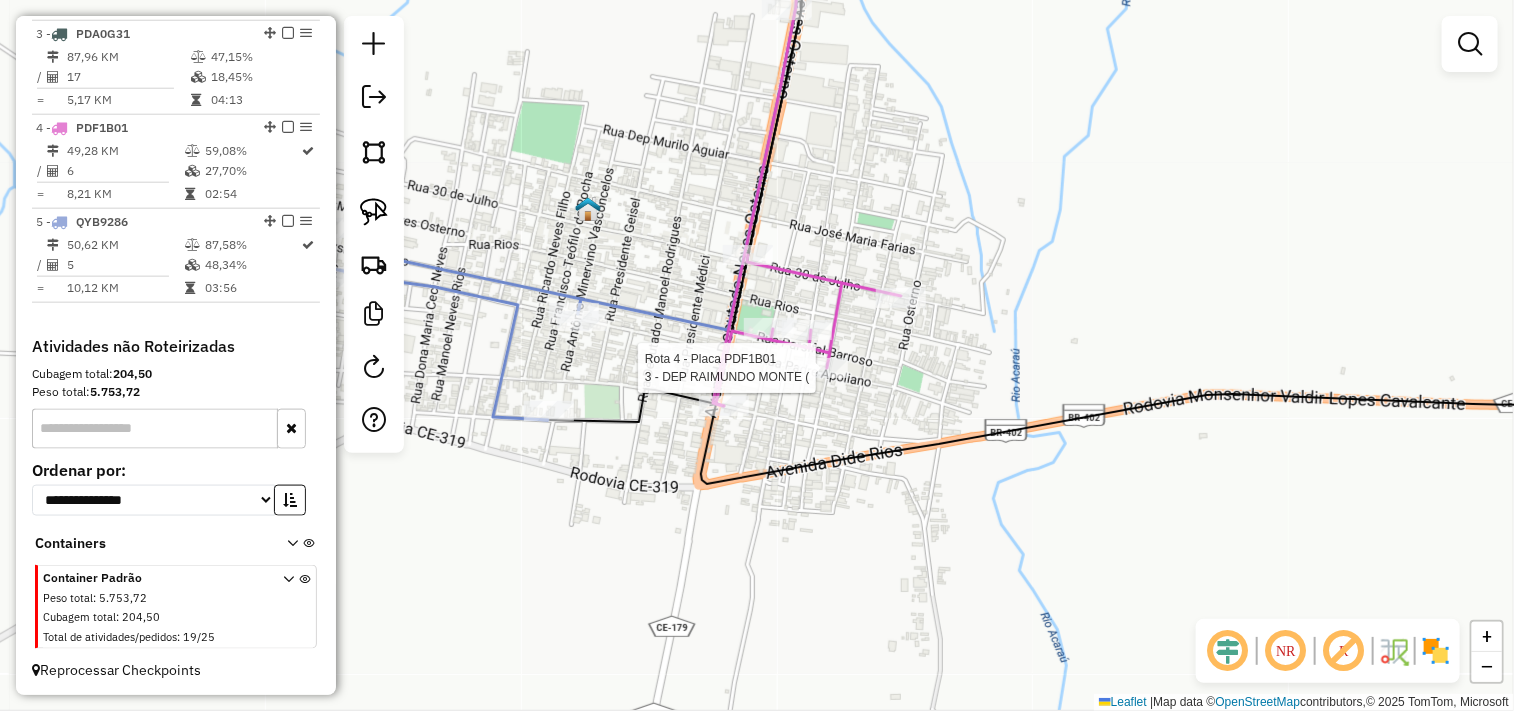 select on "**********" 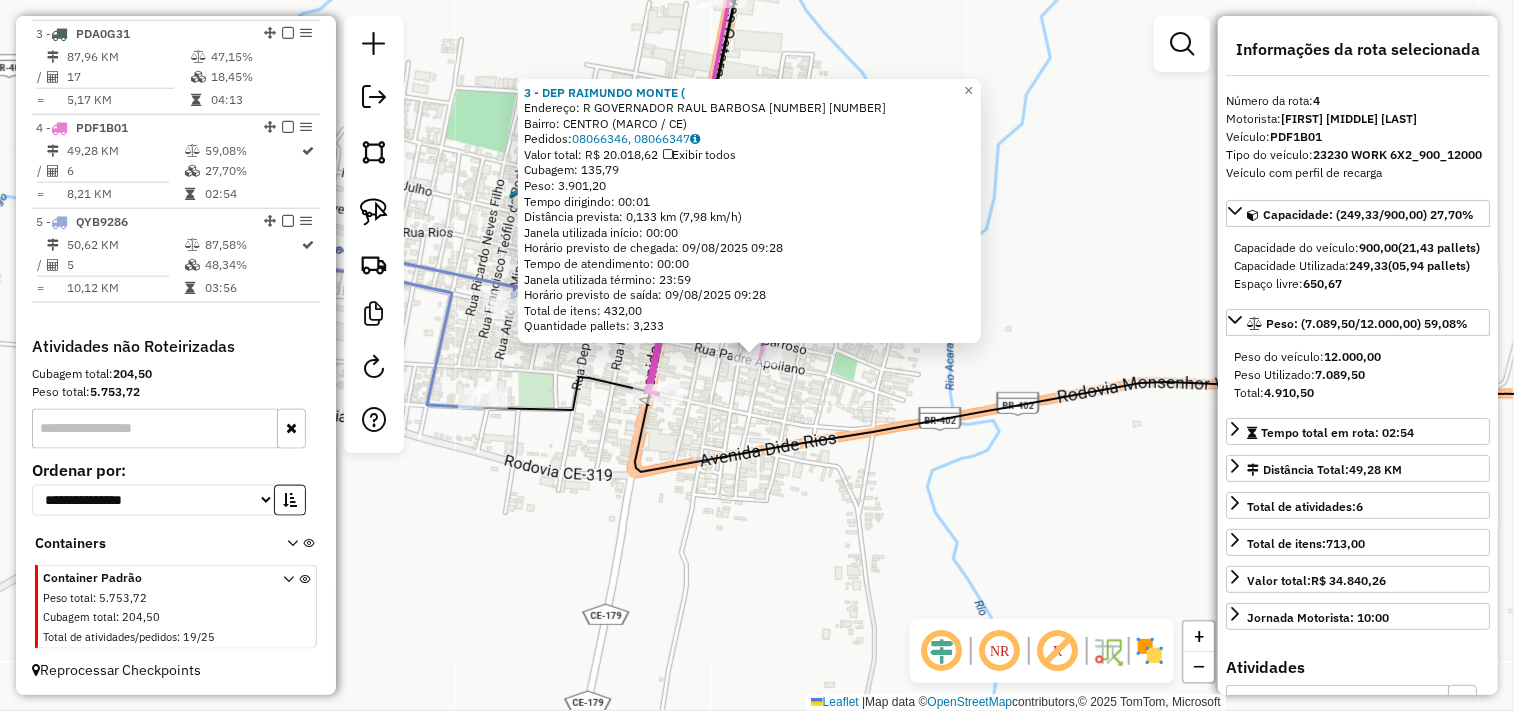 click on "3 - DEP RAIMUNDO MONTE (  Endereço:  R GOVERNADOR RAUL BARBOSA 553 55553   Bairro: CENTRO (MARCO / CE)   Pedidos:  08066346, 08066347   Valor total: R$ 20.018,62   Exibir todos   Cubagem: 135,79  Peso: 3.901,20  Tempo dirigindo: 00:01   Distância prevista: 0,133 km (7,98 km/h)   Janela utilizada início: 00:00   Horário previsto de chegada: 09/08/2025 09:28   Tempo de atendimento: 00:00   Janela utilizada término: 23:59   Horário previsto de saída: 09/08/2025 09:28   Total de itens: 432,00   Quantidade pallets: 3,233  × Janela de atendimento Grade de atendimento Capacidade Transportadoras Veículos Cliente Pedidos  Rotas Selecione os dias de semana para filtrar as janelas de atendimento  Seg   Ter   Qua   Qui   Sex   Sáb   Dom  Informe o período da janela de atendimento: De: Até:  Filtrar exatamente a janela do cliente  Considerar janela de atendimento padrão  Selecione os dias de semana para filtrar as grades de atendimento  Seg   Ter   Qua   Qui   Sex   Sáb   Dom   Peso mínimo:   Peso máximo:" 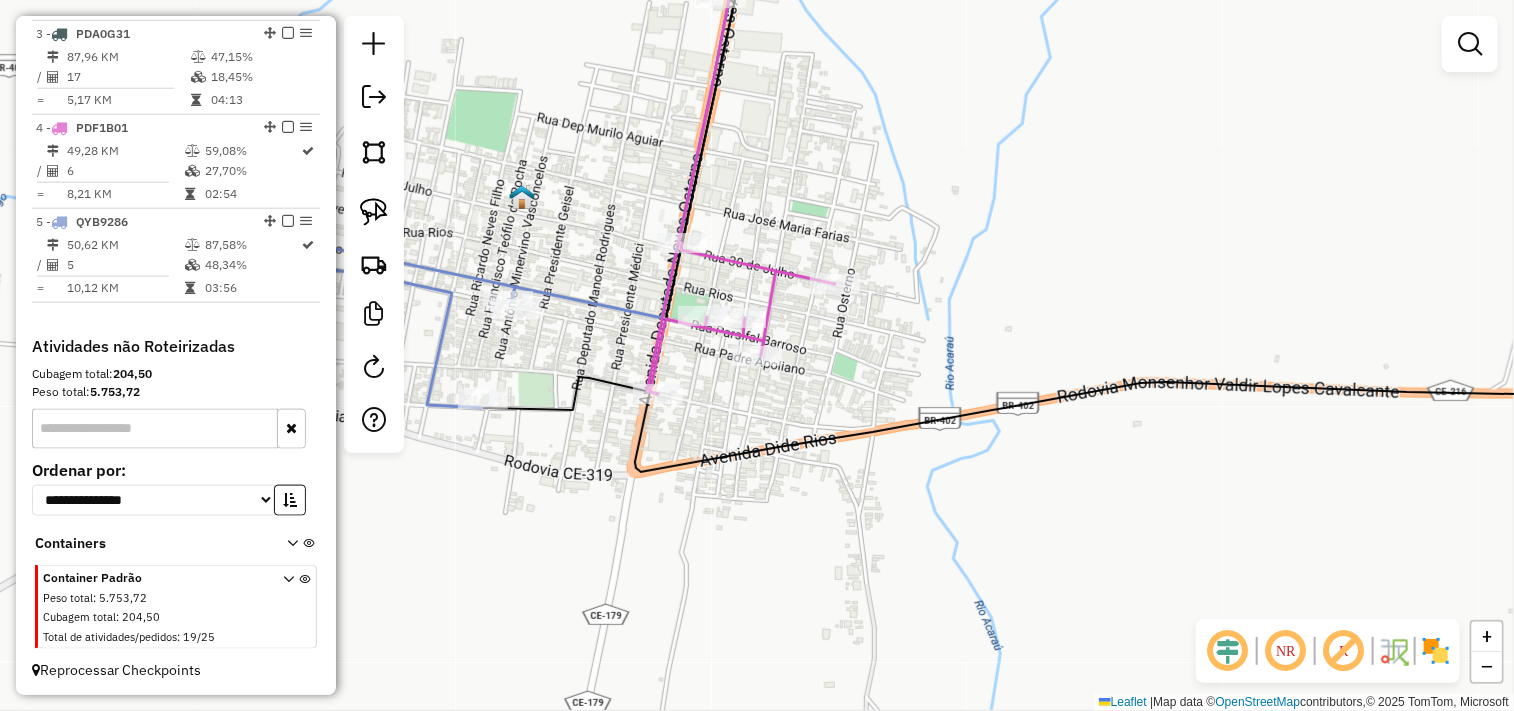 click on "Janela de atendimento Grade de atendimento Capacidade Transportadoras Veículos Cliente Pedidos  Rotas Selecione os dias de semana para filtrar as janelas de atendimento  Seg   Ter   Qua   Qui   Sex   Sáb   Dom  Informe o período da janela de atendimento: De: Até:  Filtrar exatamente a janela do cliente  Considerar janela de atendimento padrão  Selecione os dias de semana para filtrar as grades de atendimento  Seg   Ter   Qua   Qui   Sex   Sáb   Dom   Considerar clientes sem dia de atendimento cadastrado  Clientes fora do dia de atendimento selecionado Filtrar as atividades entre os valores definidos abaixo:  Peso mínimo:   Peso máximo:   Cubagem mínima:   Cubagem máxima:   De:   Até:  Filtrar as atividades entre o tempo de atendimento definido abaixo:  De:   Até:   Considerar capacidade total dos clientes não roteirizados Transportadora: Selecione um ou mais itens Tipo de veículo: Selecione um ou mais itens Veículo: Selecione um ou mais itens Motorista: Selecione um ou mais itens Nome: Rótulo:" 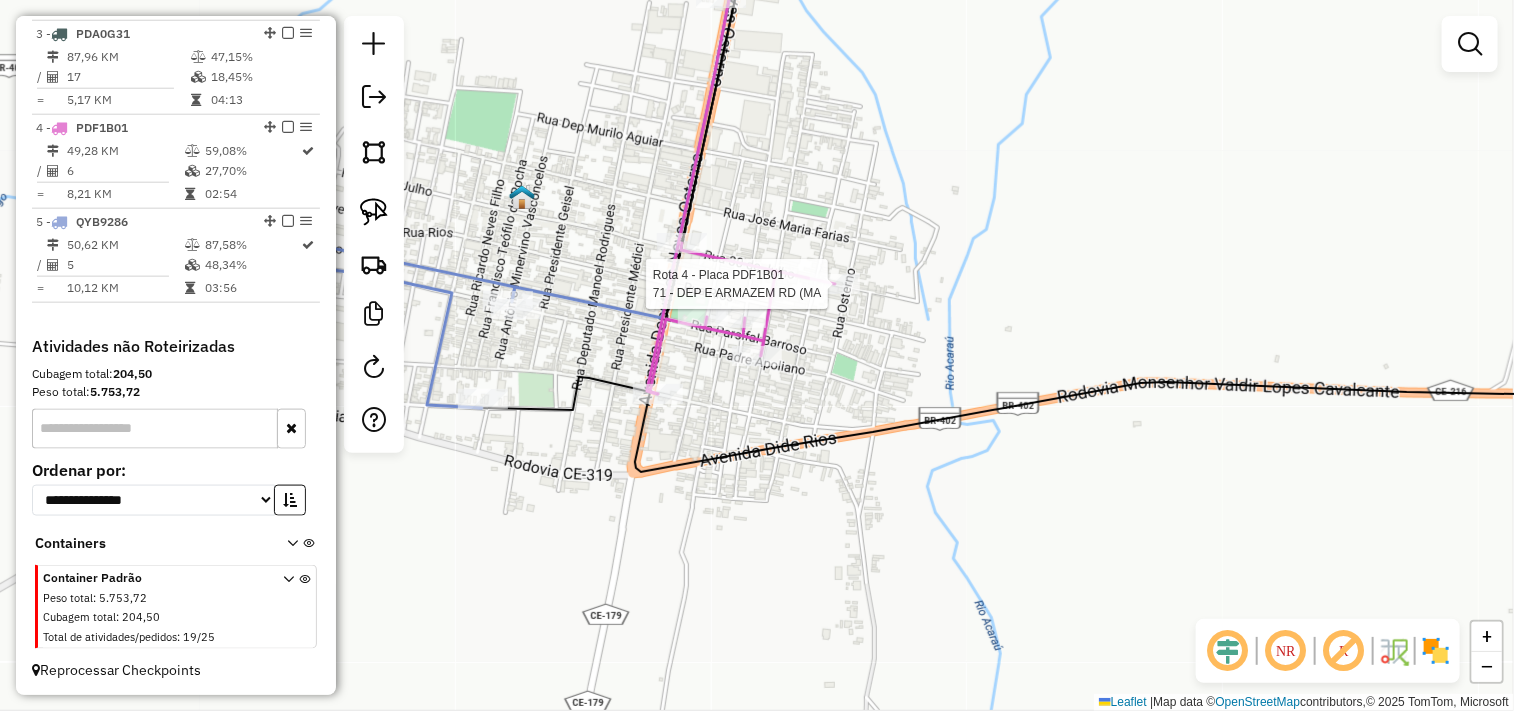 select on "**********" 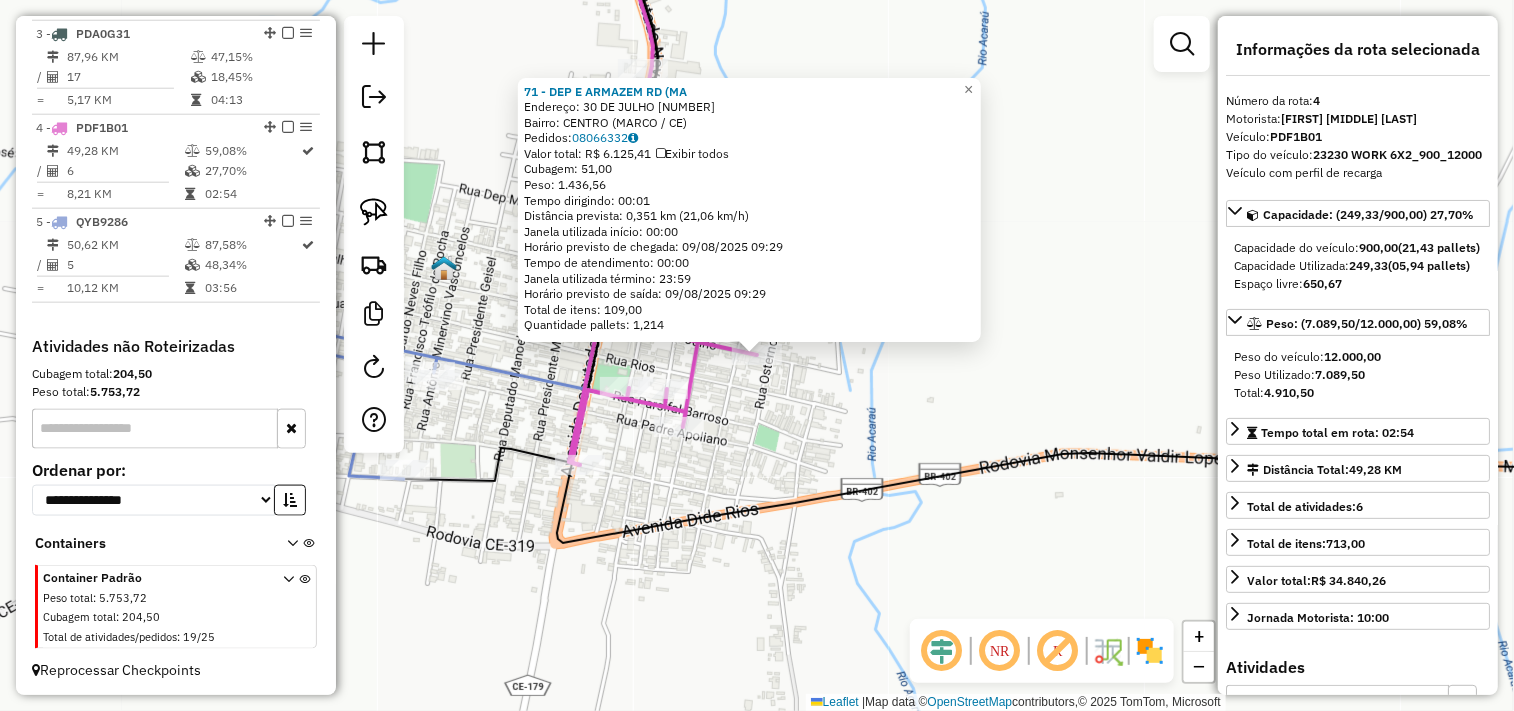 click on "71 - DEP E ARMAZEM RD (MA  Endereço:  30 DE JULHO 207   Bairro: CENTRO (MARCO / CE)   Pedidos:  08066332   Valor total: R$ 6.125,41   Exibir todos   Cubagem: 51,00  Peso: 1.436,56  Tempo dirigindo: 00:01   Distância prevista: 0,351 km (21,06 km/h)   Janela utilizada início: 00:00   Horário previsto de chegada: 09/08/2025 09:29   Tempo de atendimento: 00:00   Janela utilizada término: 23:59   Horário previsto de saída: 09/08/2025 09:29   Total de itens: 109,00   Quantidade pallets: 1,214  × Janela de atendimento Grade de atendimento Capacidade Transportadoras Veículos Cliente Pedidos  Rotas Selecione os dias de semana para filtrar as janelas de atendimento  Seg   Ter   Qua   Qui   Sex   Sáb   Dom  Informe o período da janela de atendimento: De: Até:  Filtrar exatamente a janela do cliente  Considerar janela de atendimento padrão  Selecione os dias de semana para filtrar as grades de atendimento  Seg   Ter   Qua   Qui   Sex   Sáb   Dom   Considerar clientes sem dia de atendimento cadastrado  De:" 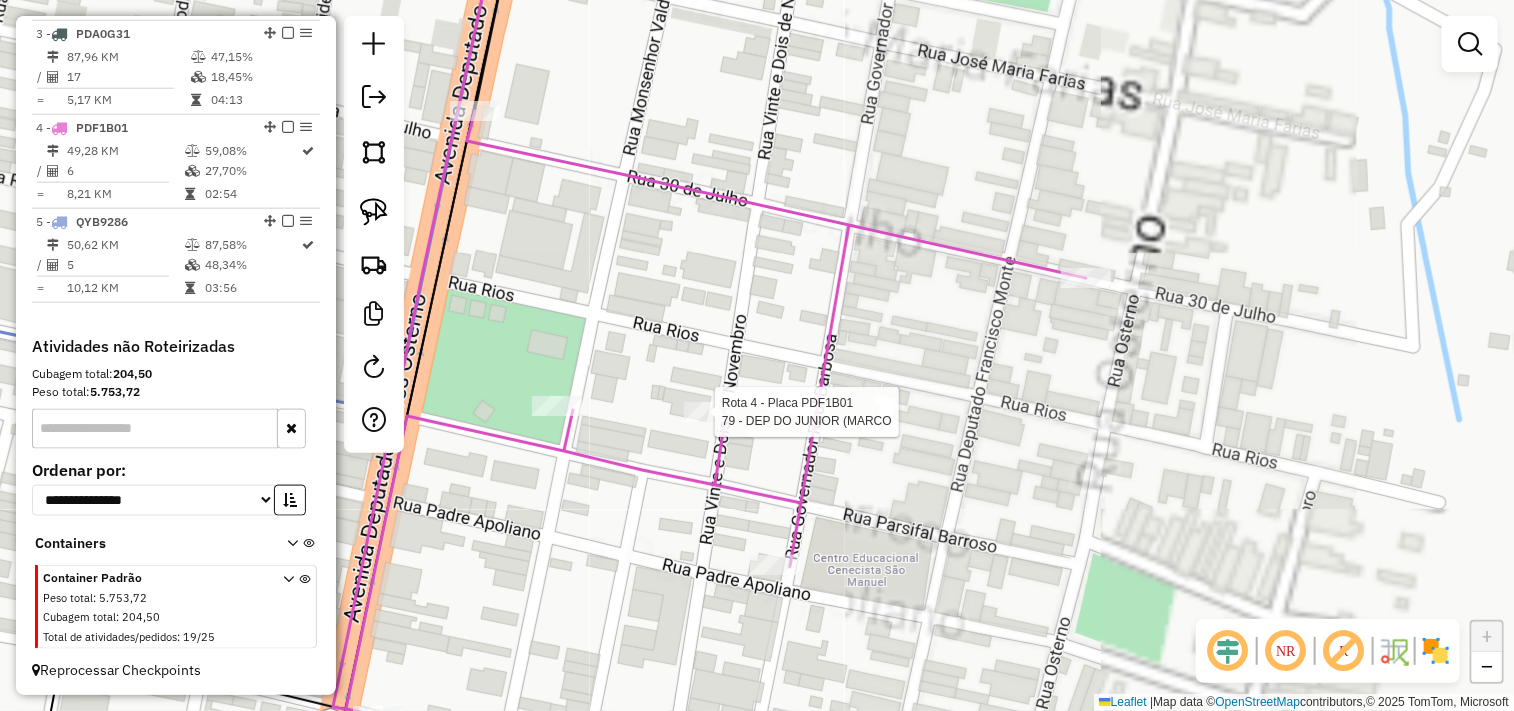 select on "**********" 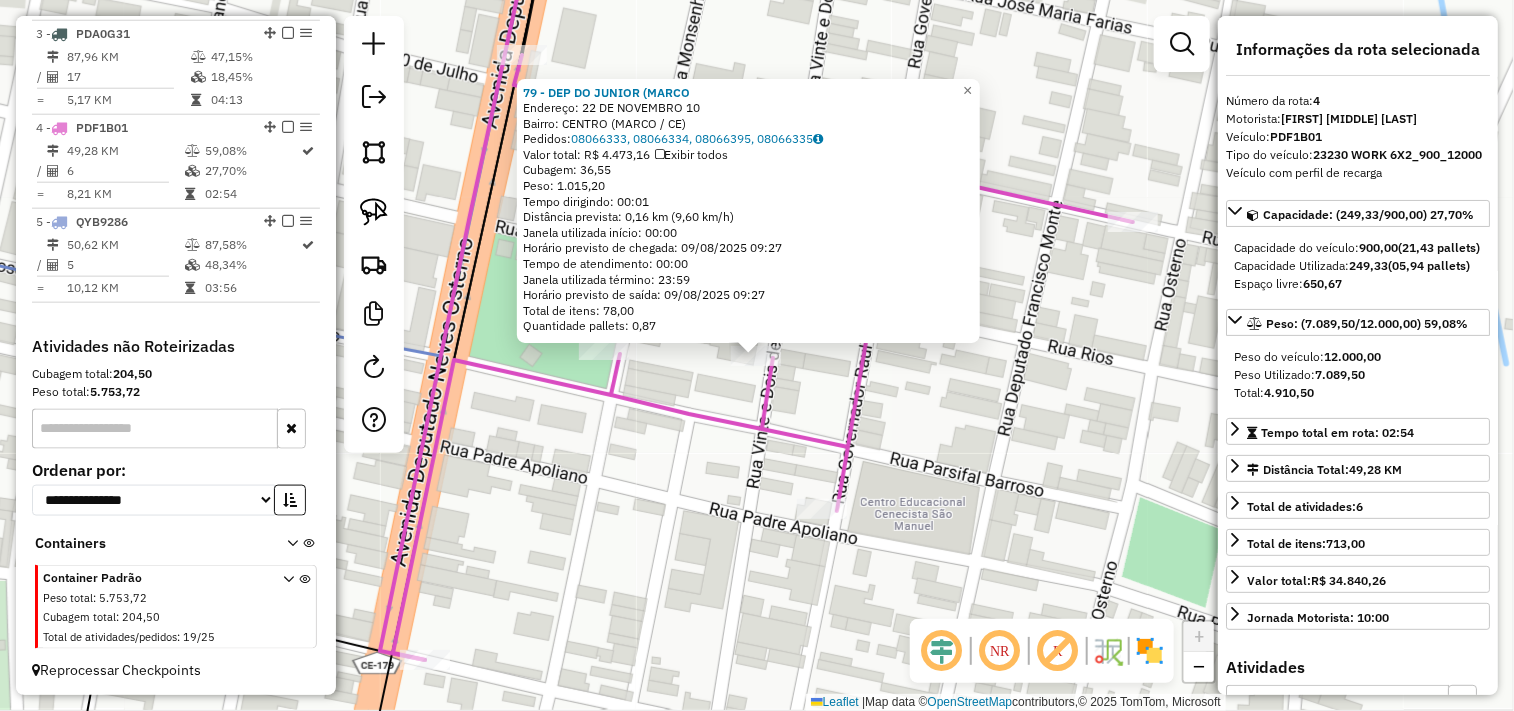 click on "79 - DEP DO JUNIOR (MARCO  Endereço:  22 DE NOVEMBRO 10   Bairro: CENTRO (MARCO / CE)   Pedidos:  08066333, 08066334, 08066395, 08066335   Valor total: R$ 4.473,16   Exibir todos   Cubagem: 36,55  Peso: 1.015,20  Tempo dirigindo: 00:01   Distância prevista: 0,16 km (9,60 km/h)   Janela utilizada início: 00:00   Horário previsto de chegada: 09/08/2025 09:27   Tempo de atendimento: 00:00   Janela utilizada término: 23:59   Horário previsto de saída: 09/08/2025 09:27   Total de itens: 78,00   Quantidade pallets: 0,87  × Janela de atendimento Grade de atendimento Capacidade Transportadoras Veículos Cliente Pedidos  Rotas Selecione os dias de semana para filtrar as janelas de atendimento  Seg   Ter   Qua   Qui   Sex   Sáb   Dom  Informe o período da janela de atendimento: De: Até:  Filtrar exatamente a janela do cliente  Considerar janela de atendimento padrão  Selecione os dias de semana para filtrar as grades de atendimento  Seg   Ter   Qua   Qui   Sex   Sáb   Dom   Peso mínimo:   Peso máximo:  +" 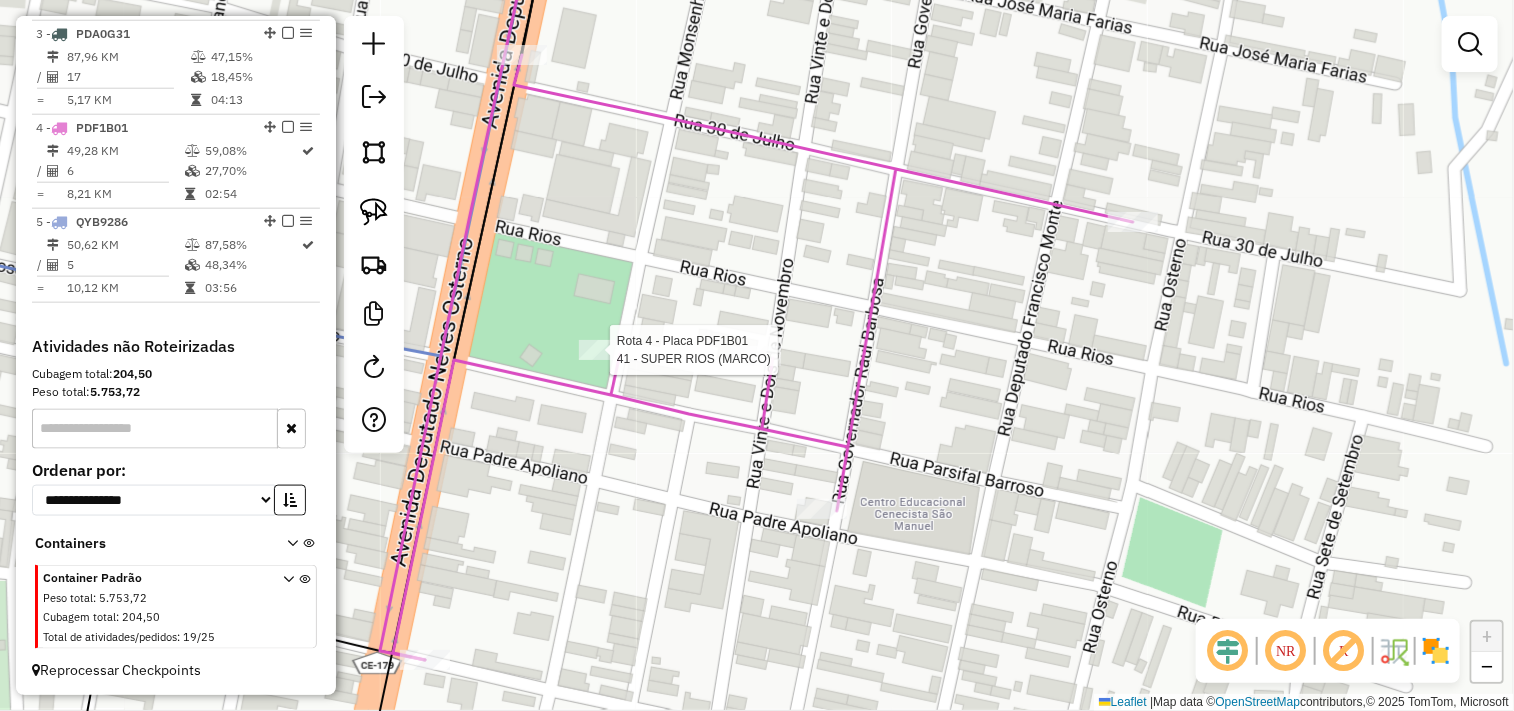 select on "**********" 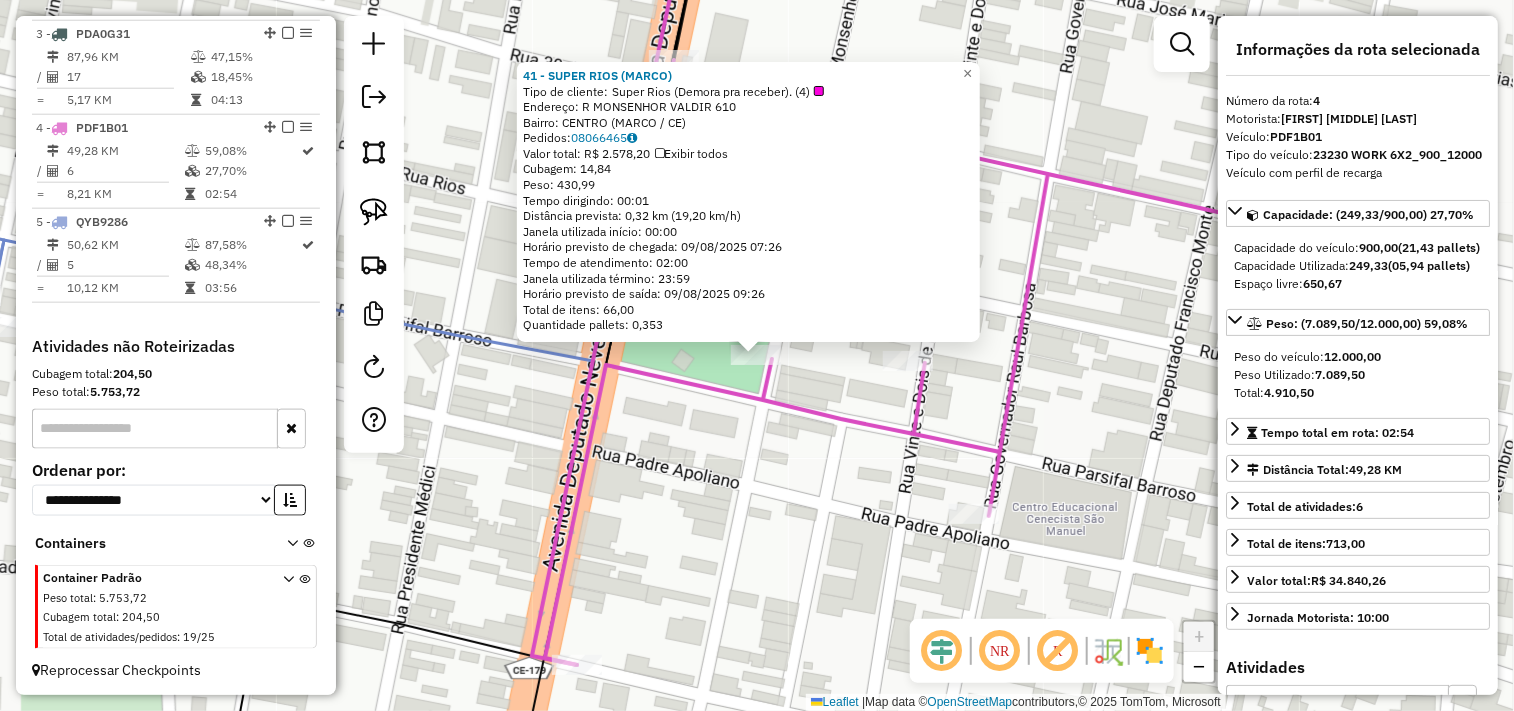 click on "41 - SUPER RIOS (MARCO)  Tipo de cliente:   Super Rios (Demora pra receber). (4)   Endereço:  R MONSENHOR VALDIR 610   Bairro: CENTRO (MARCO / CE)   Pedidos:  08066465   Valor total: R$ 2.578,20   Exibir todos   Cubagem: 14,84  Peso: 430,99  Tempo dirigindo: 00:01   Distância prevista: 0,32 km (19,20 km/h)   Janela utilizada início: 00:00   Horário previsto de chegada: 09/08/2025 07:26   Tempo de atendimento: 02:00   Janela utilizada término: 23:59   Horário previsto de saída: 09/08/2025 09:26   Total de itens: 66,00   Quantidade pallets: 0,353  × Janela de atendimento Grade de atendimento Capacidade Transportadoras Veículos Cliente Pedidos  Rotas Selecione os dias de semana para filtrar as janelas de atendimento  Seg   Ter   Qua   Qui   Sex   Sáb   Dom  Informe o período da janela de atendimento: De: Até:  Filtrar exatamente a janela do cliente  Considerar janela de atendimento padrão  Selecione os dias de semana para filtrar as grades de atendimento  Seg   Ter   Qua   Qui   Sex   Sáb   Dom  +" 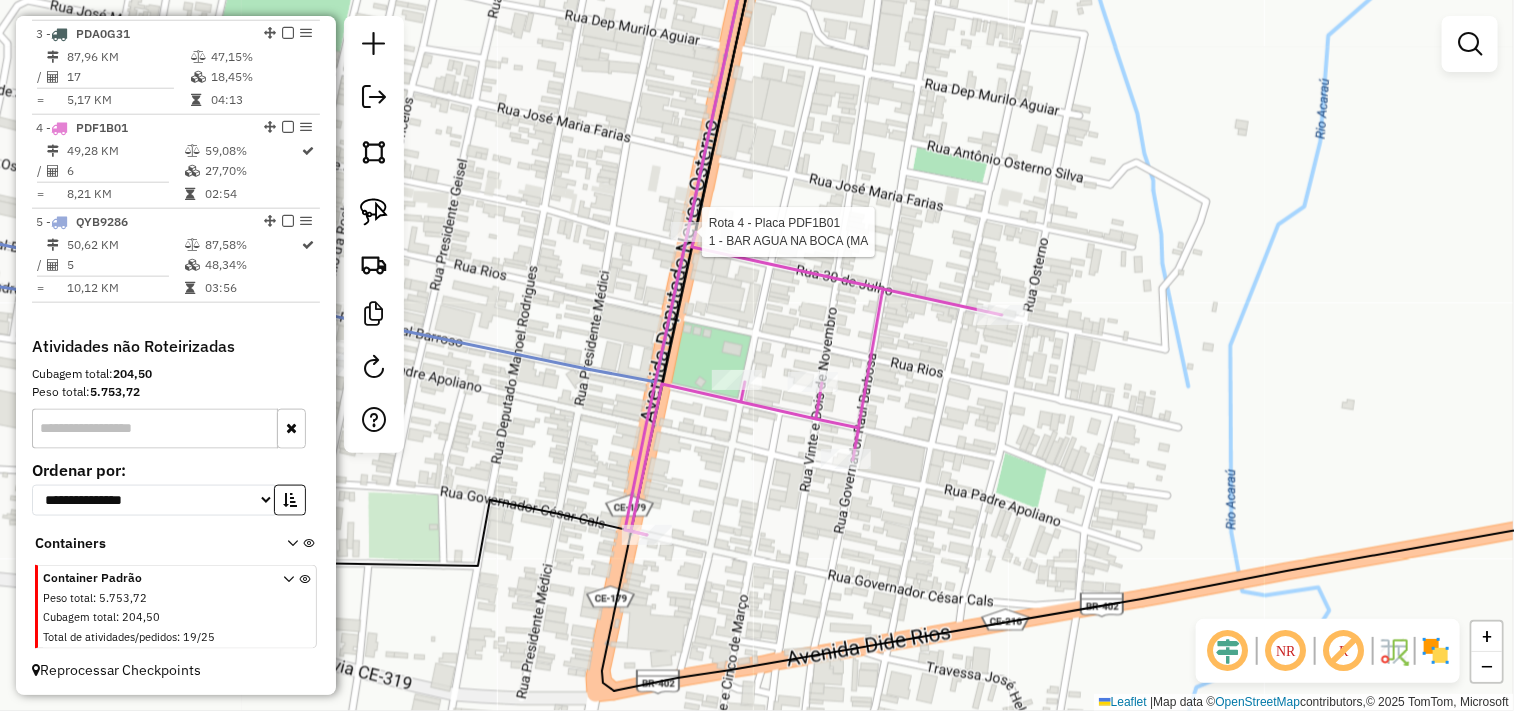 select on "**********" 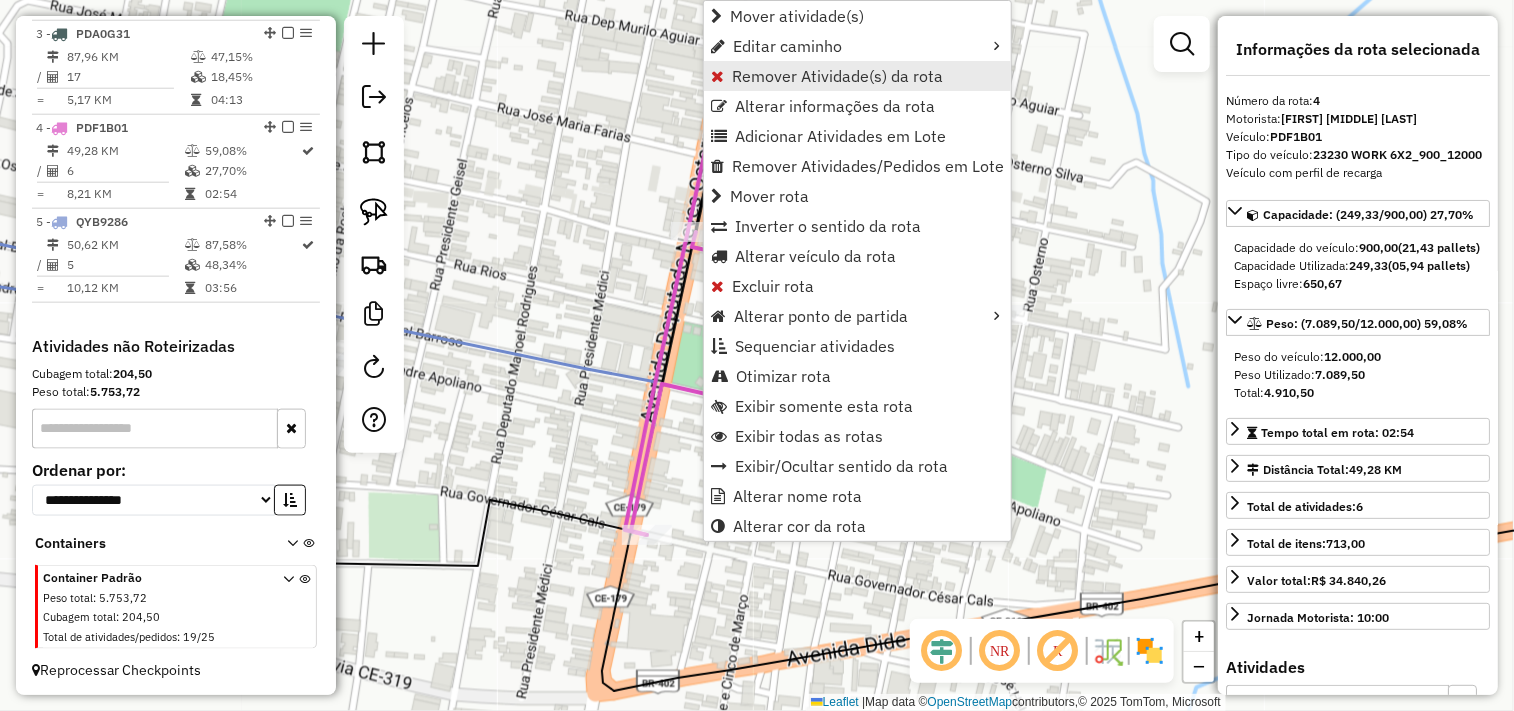 click on "Remover Atividade(s) da rota" at bounding box center (857, 76) 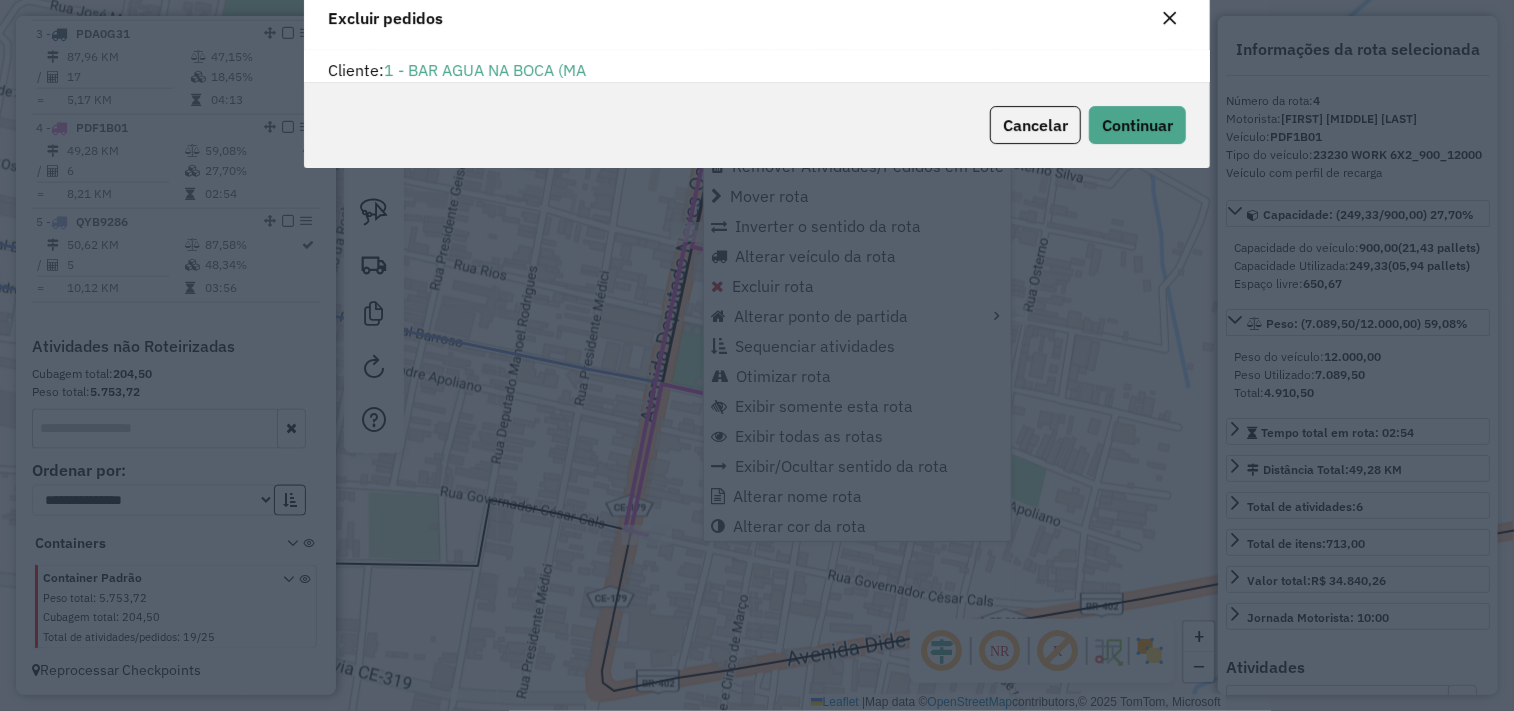 scroll, scrollTop: 11, scrollLeft: 5, axis: both 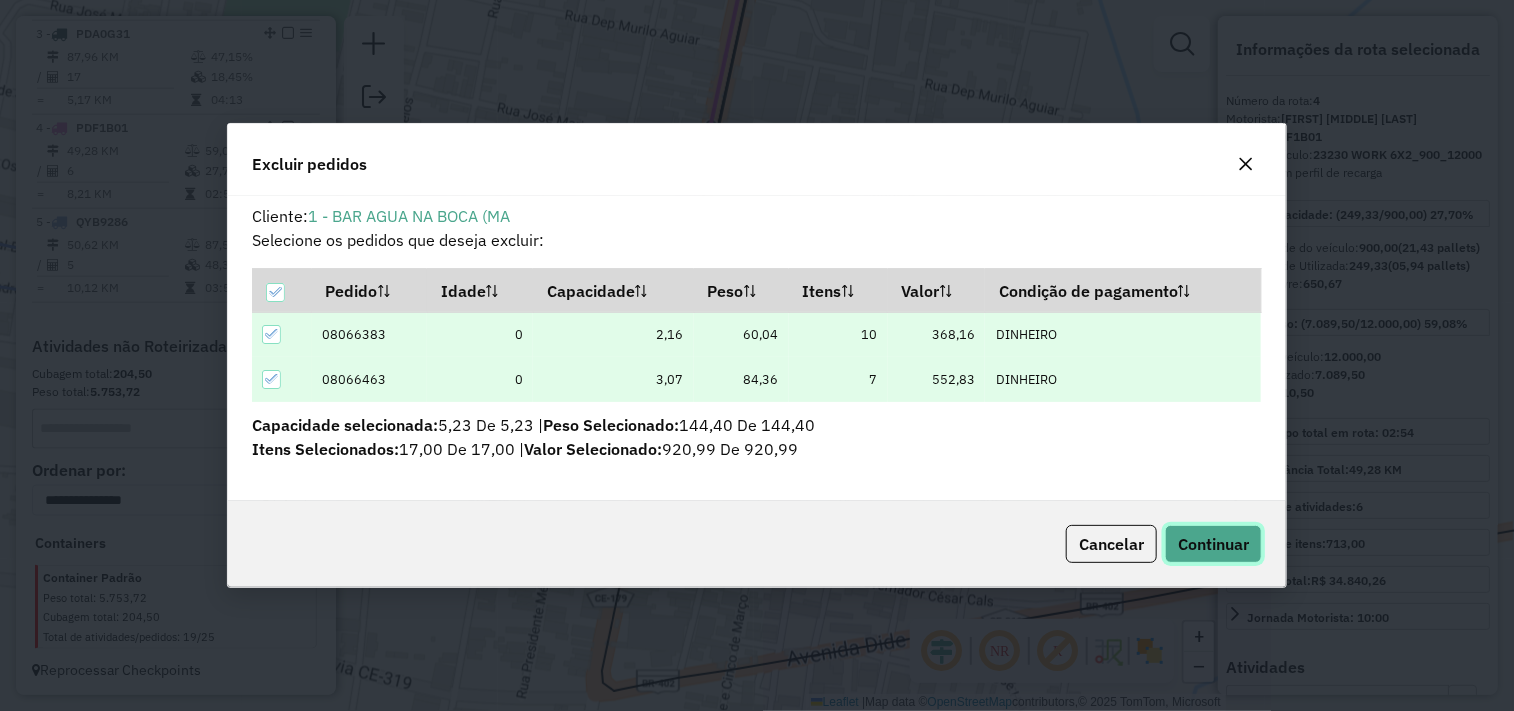 click on "Continuar" 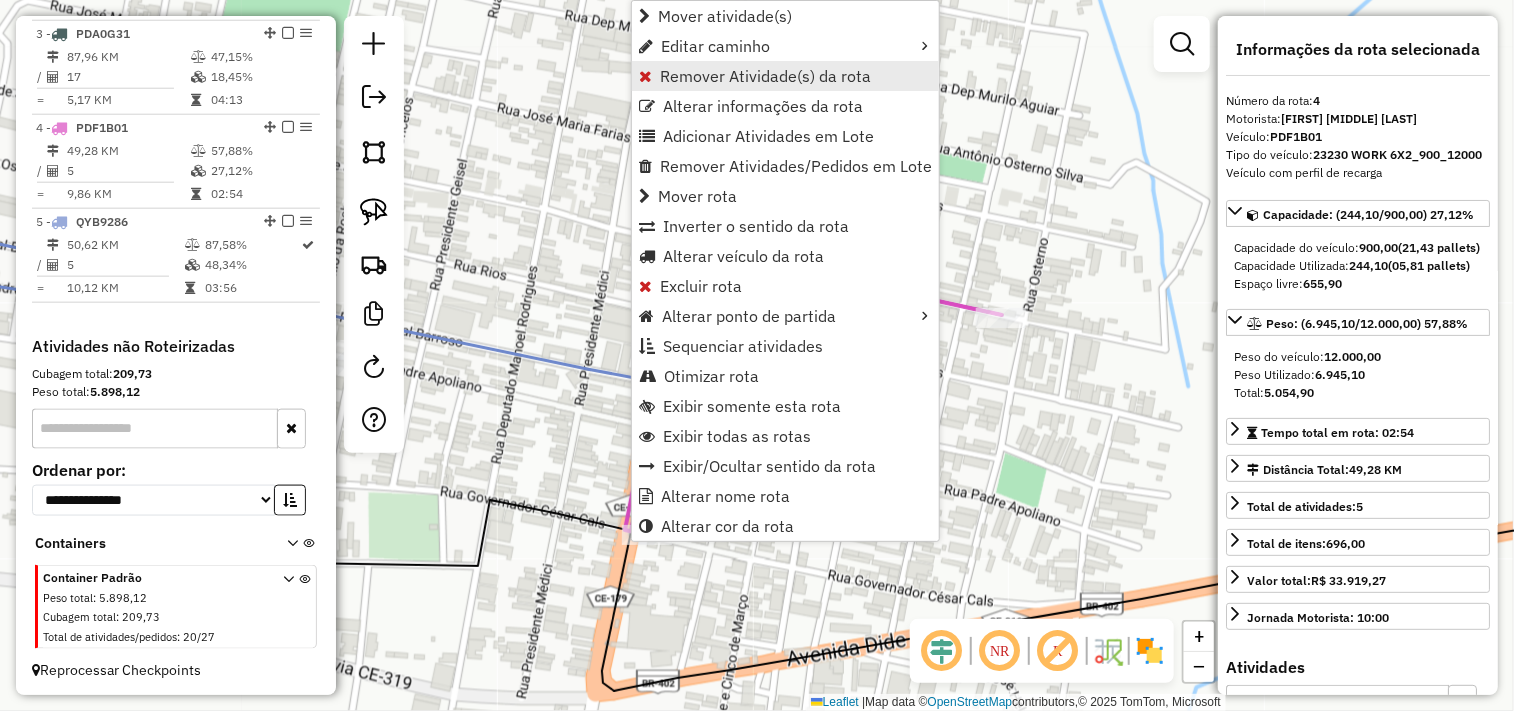 click on "Remover Atividade(s) da rota" at bounding box center [765, 76] 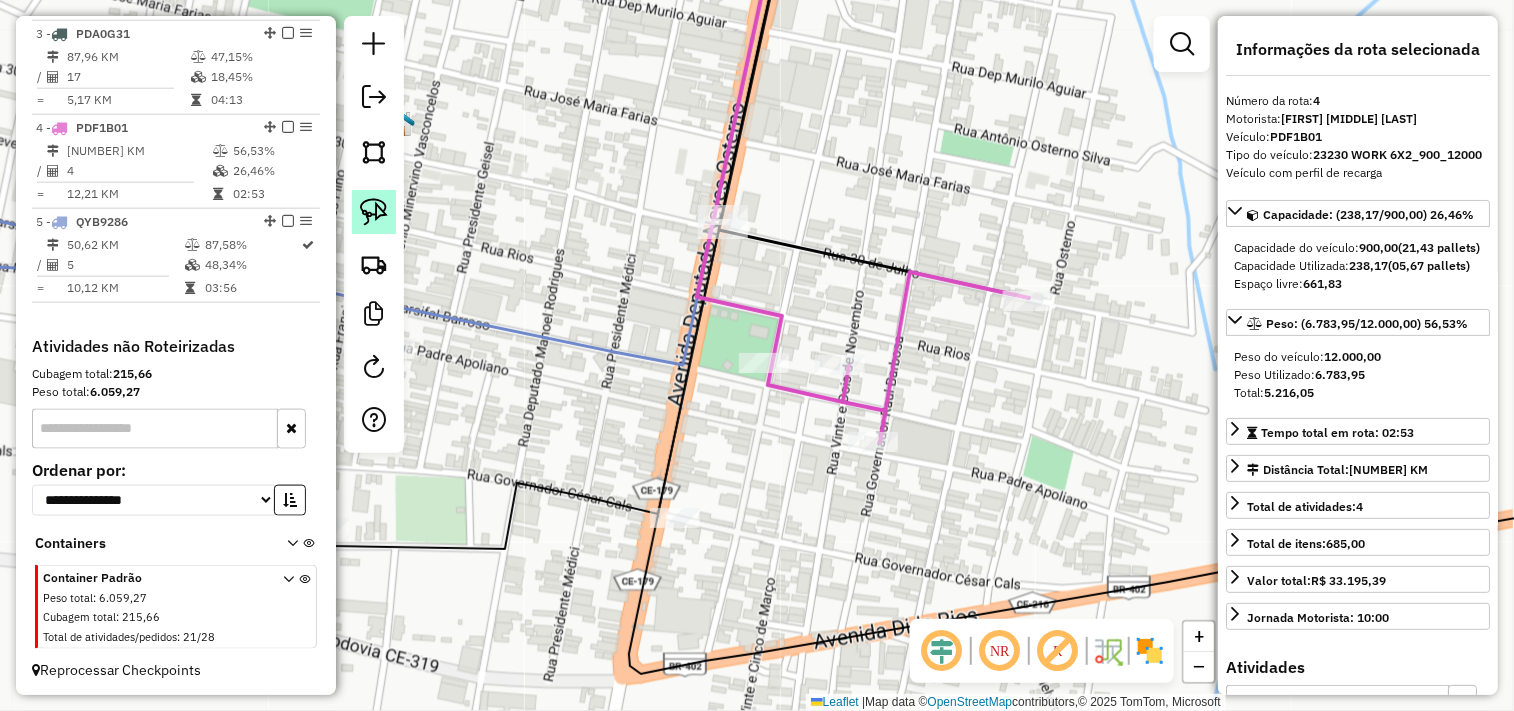 click 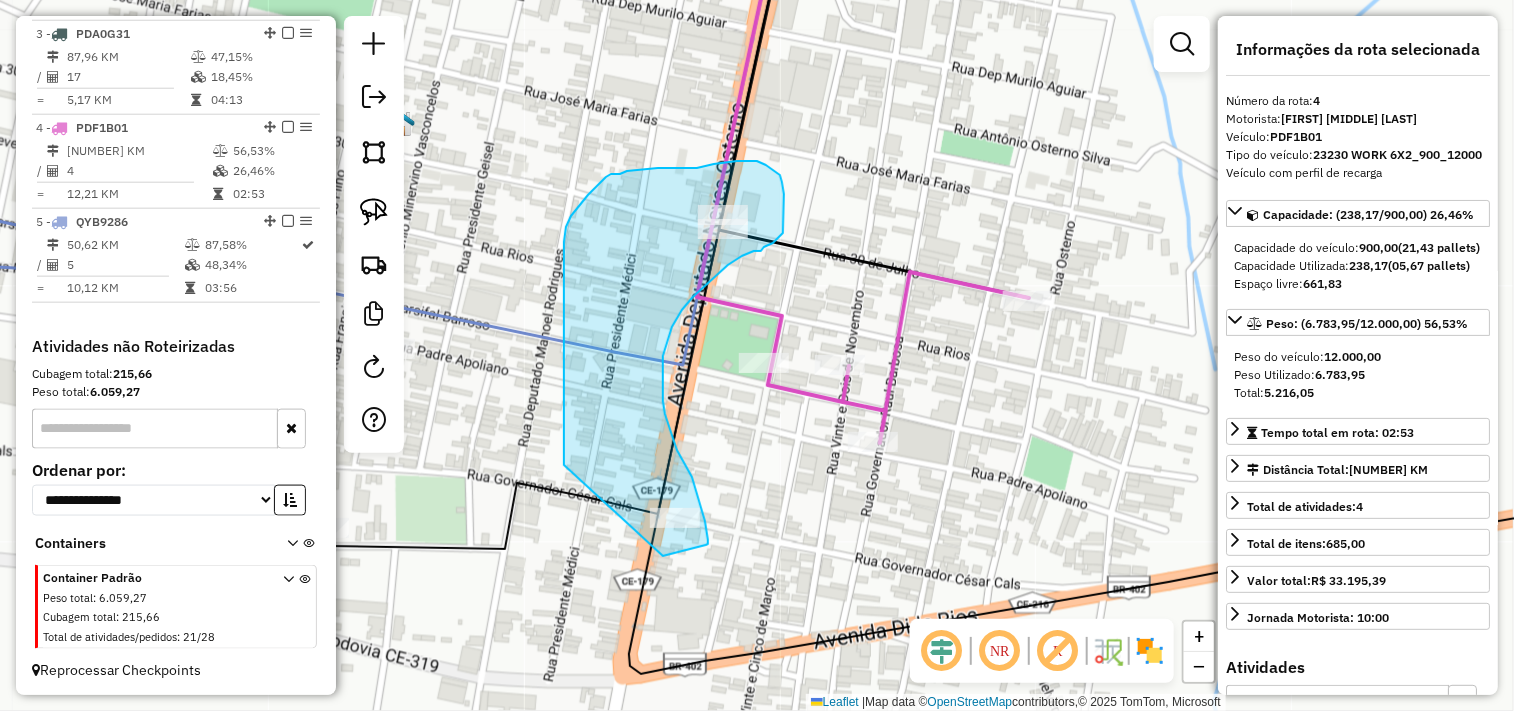 drag, startPoint x: 564, startPoint y: 455, endPoint x: 632, endPoint y: 560, distance: 125.09596 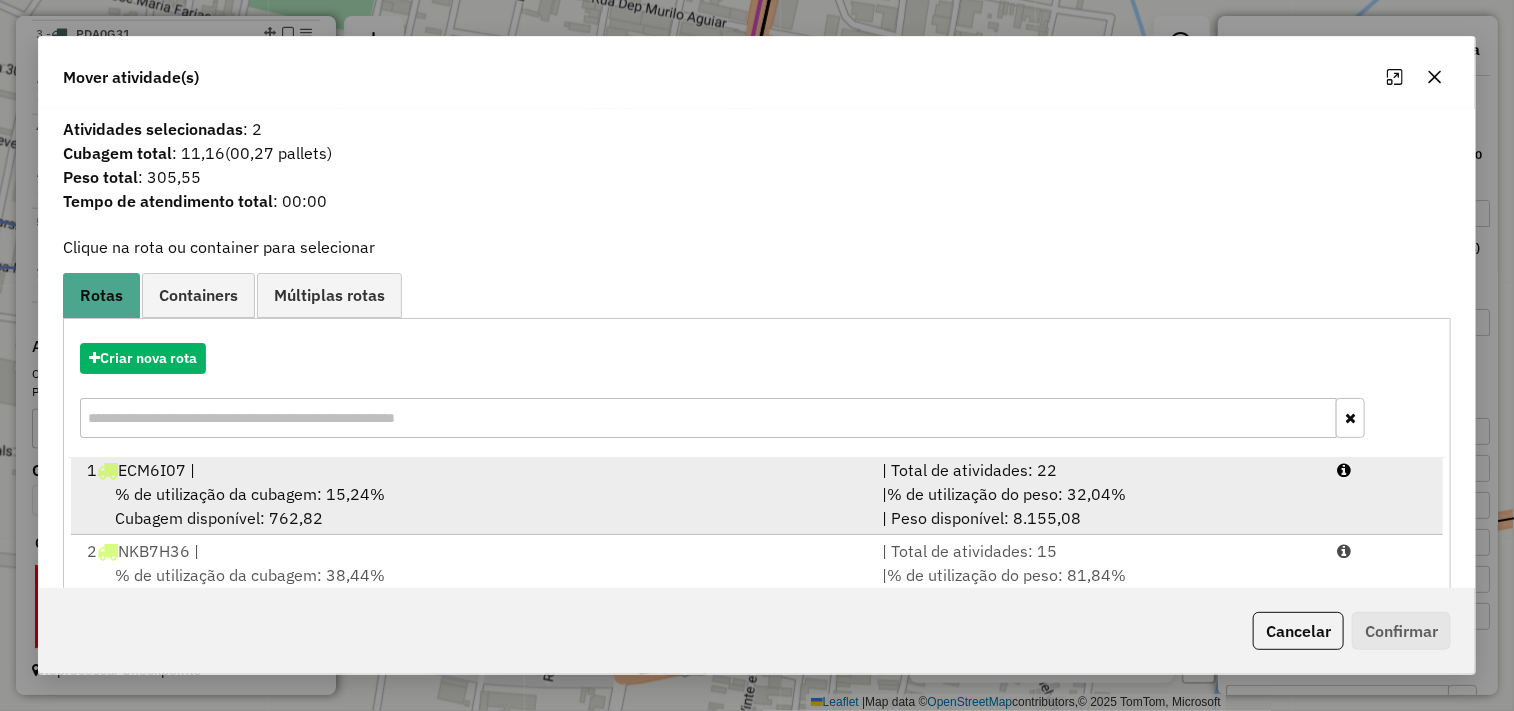 scroll, scrollTop: 5, scrollLeft: 0, axis: vertical 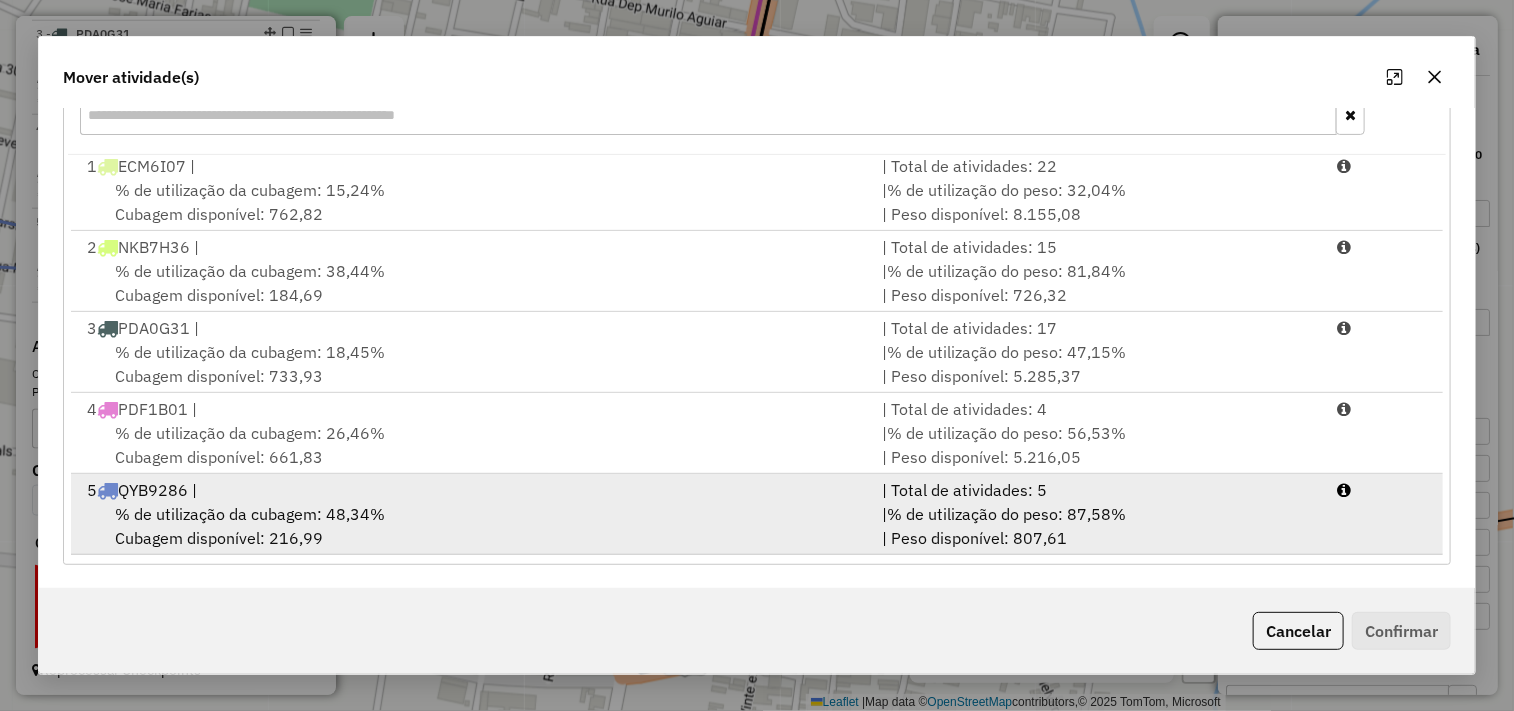 click on "5  QYB9286 |" at bounding box center [473, 490] 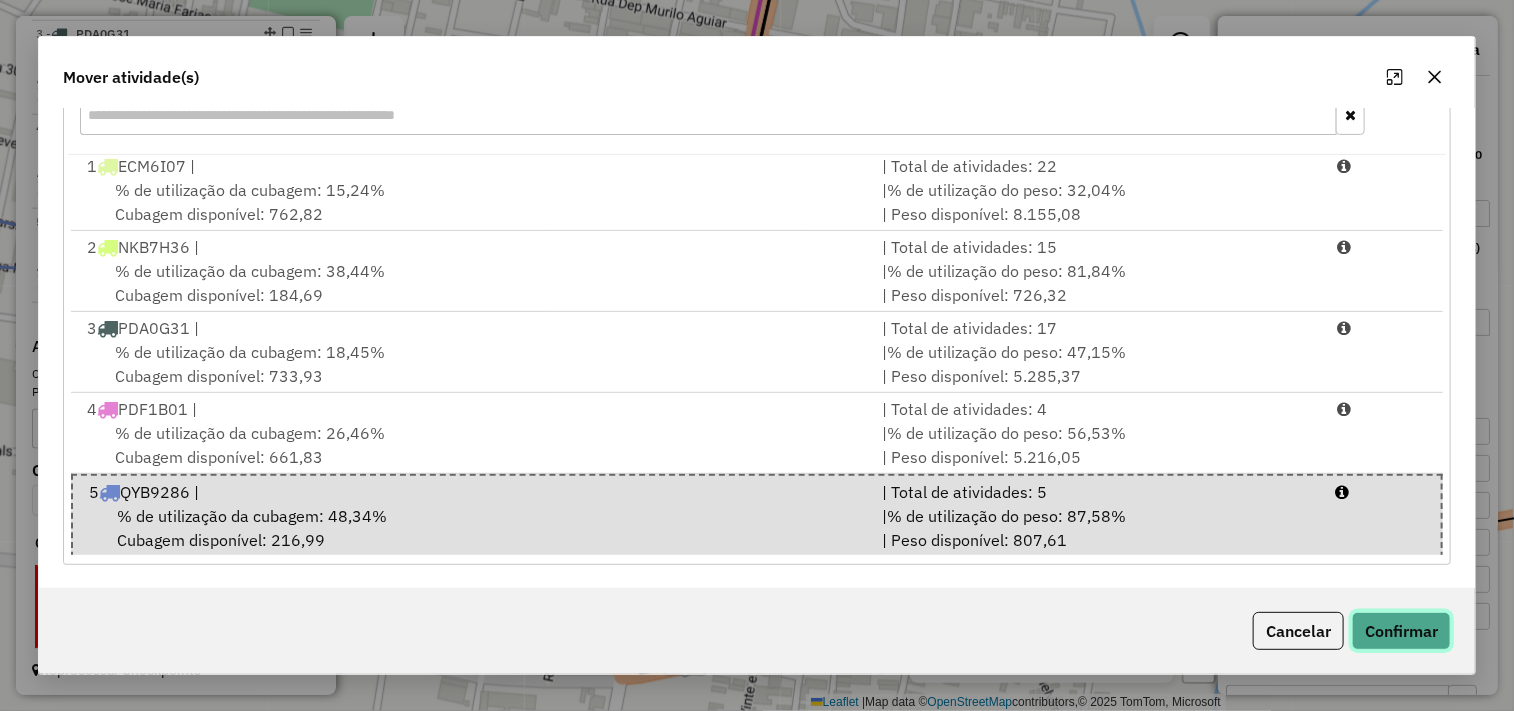 click on "Confirmar" 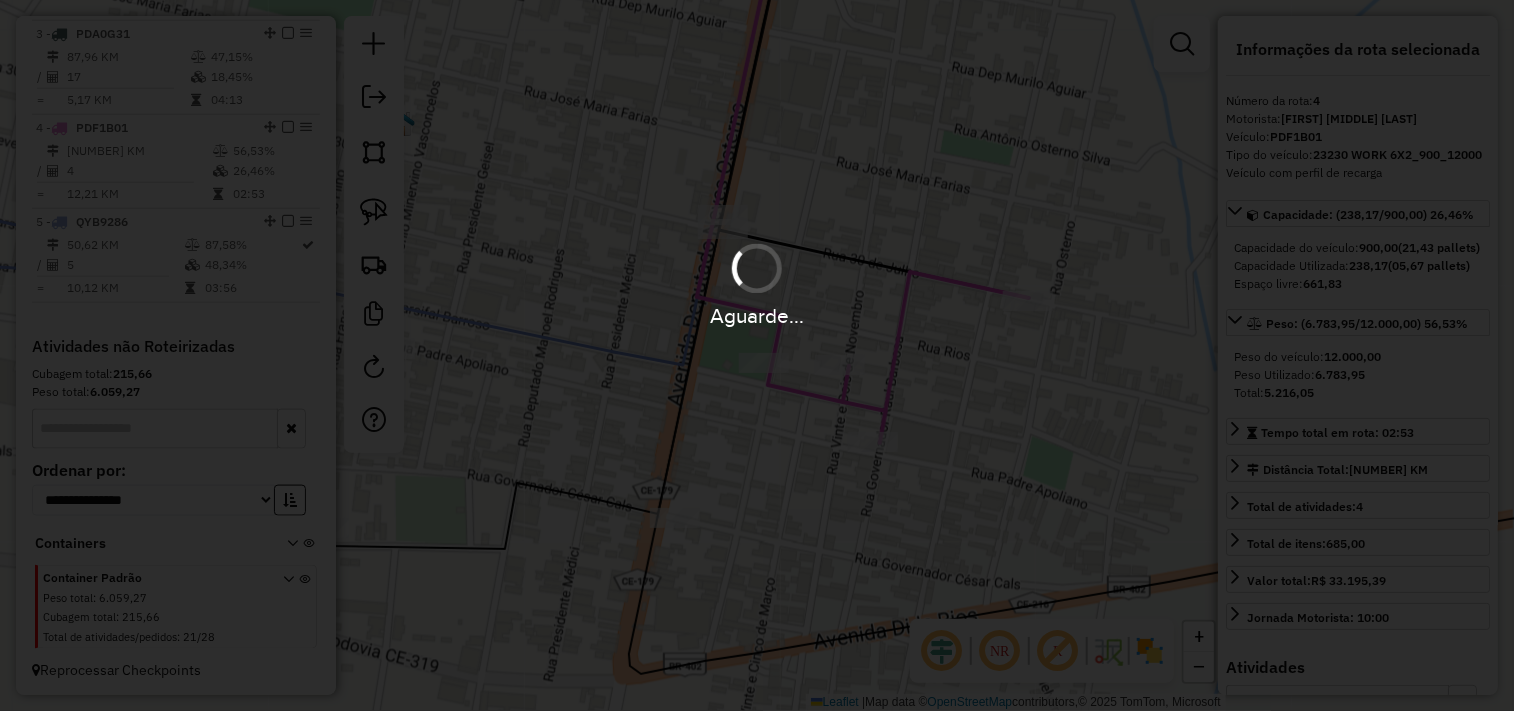 scroll, scrollTop: 0, scrollLeft: 0, axis: both 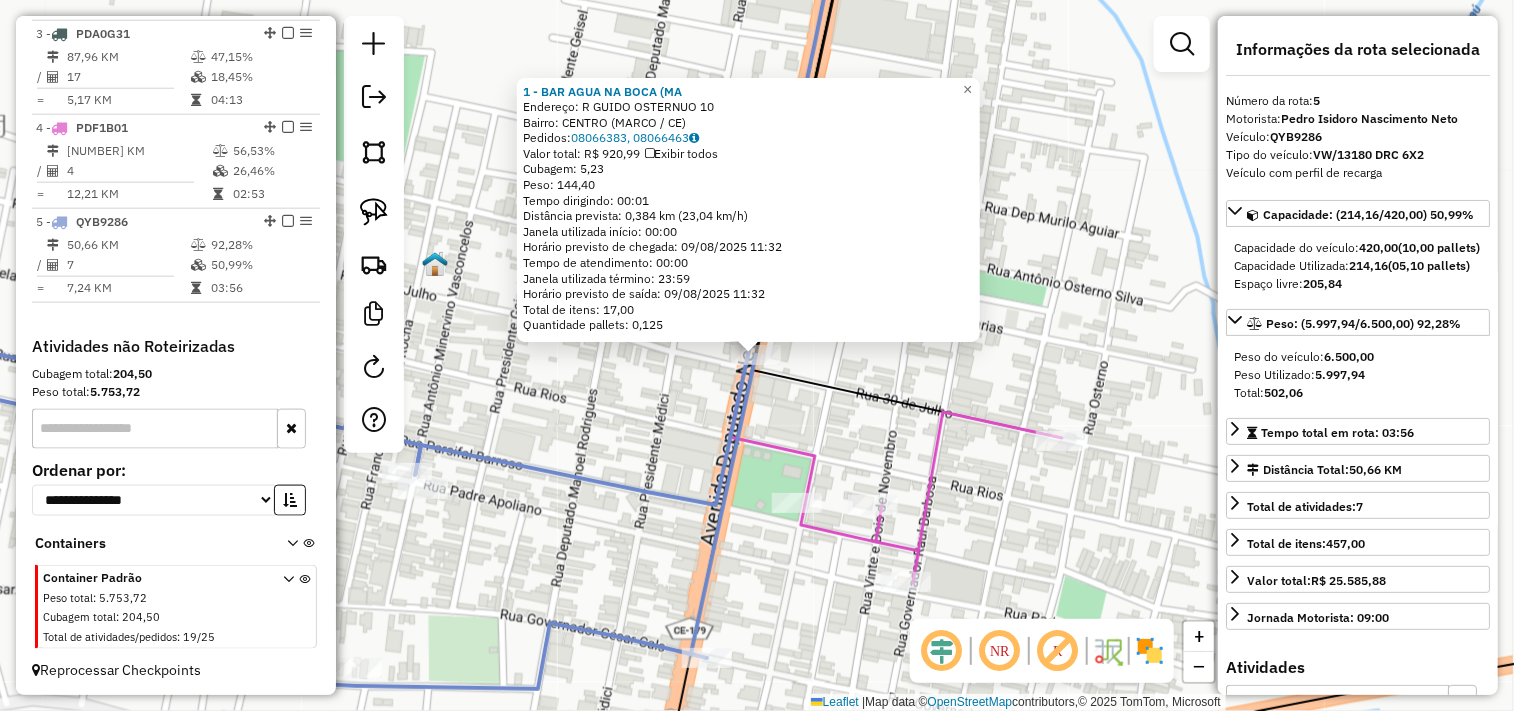 click on "1 - BAR AGUA NA BOCA (MA  Endereço:  R GUIDO OSTERNUO 10   Bairro: CENTRO (MARCO / CE)   Pedidos:  08066383, 08066463   Valor total: R$ 920,99   Exibir todos   Cubagem: 5,23  Peso: 144,40  Tempo dirigindo: 00:01   Distância prevista: 0,384 km (23,04 km/h)   Janela utilizada início: 00:00   Horário previsto de chegada: 09/08/2025 11:32   Tempo de atendimento: 00:00   Janela utilizada término: 23:59   Horário previsto de saída: 09/08/2025 11:32   Total de itens: 17,00   Quantidade pallets: 0,125  × Janela de atendimento Grade de atendimento Capacidade Transportadoras Veículos Cliente Pedidos  Rotas Selecione os dias de semana para filtrar as janelas de atendimento  Seg   Ter   Qua   Qui   Sex   Sáb   Dom  Informe o período da janela de atendimento: De: Até:  Filtrar exatamente a janela do cliente  Considerar janela de atendimento padrão  Selecione os dias de semana para filtrar as grades de atendimento  Seg   Ter   Qua   Qui   Sex   Sáb   Dom   Considerar clientes sem dia de atendimento cadastrado" 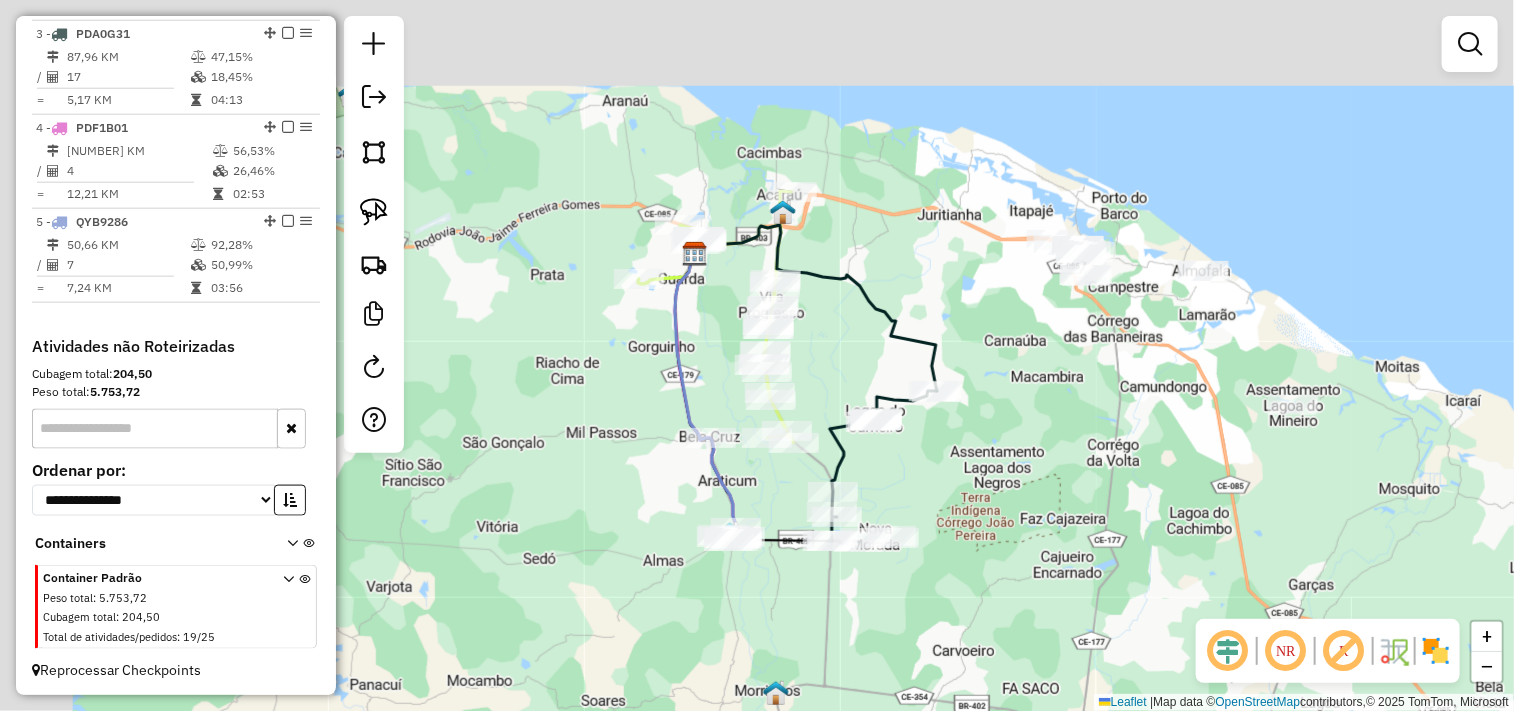 drag, startPoint x: 536, startPoint y: 401, endPoint x: 636, endPoint y: 550, distance: 179.44637 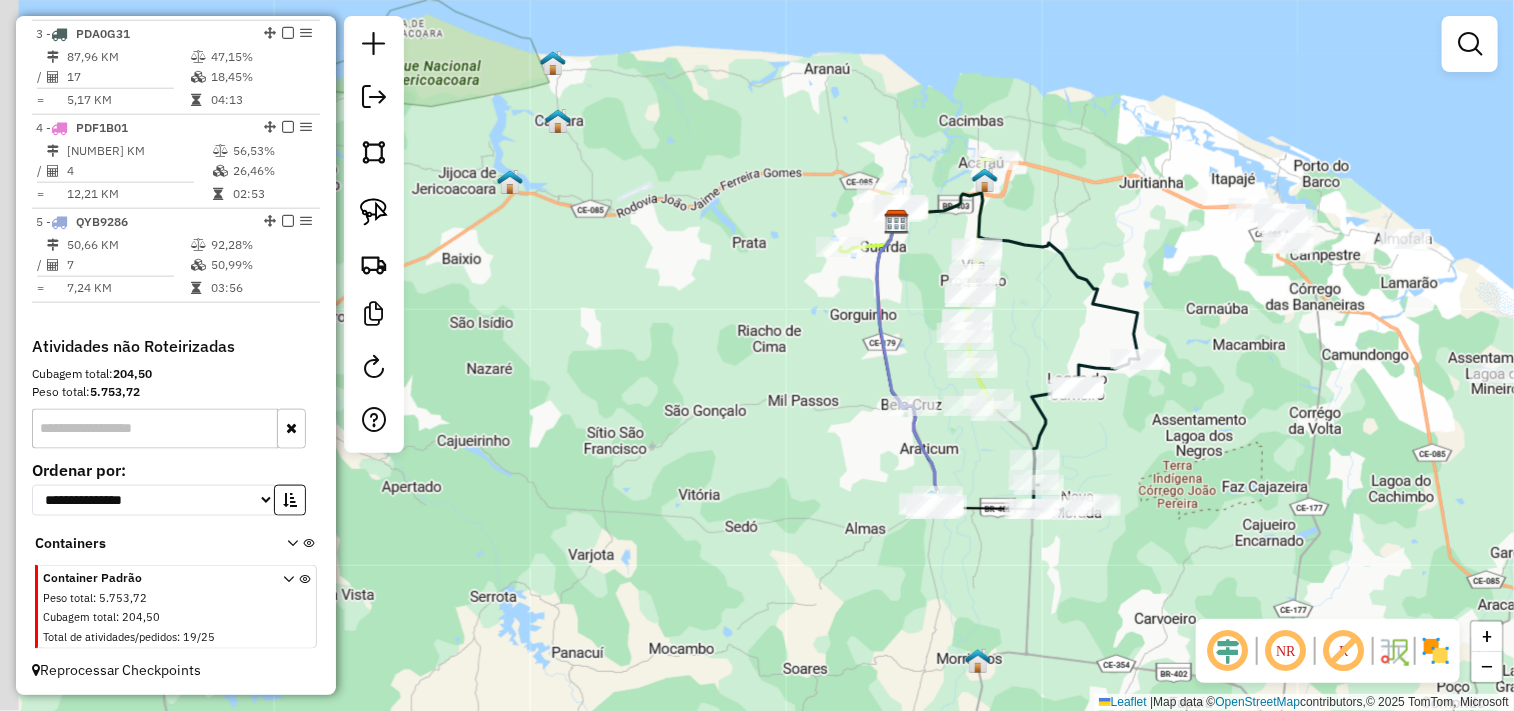 drag, startPoint x: 574, startPoint y: 507, endPoint x: 795, endPoint y: 476, distance: 223.16362 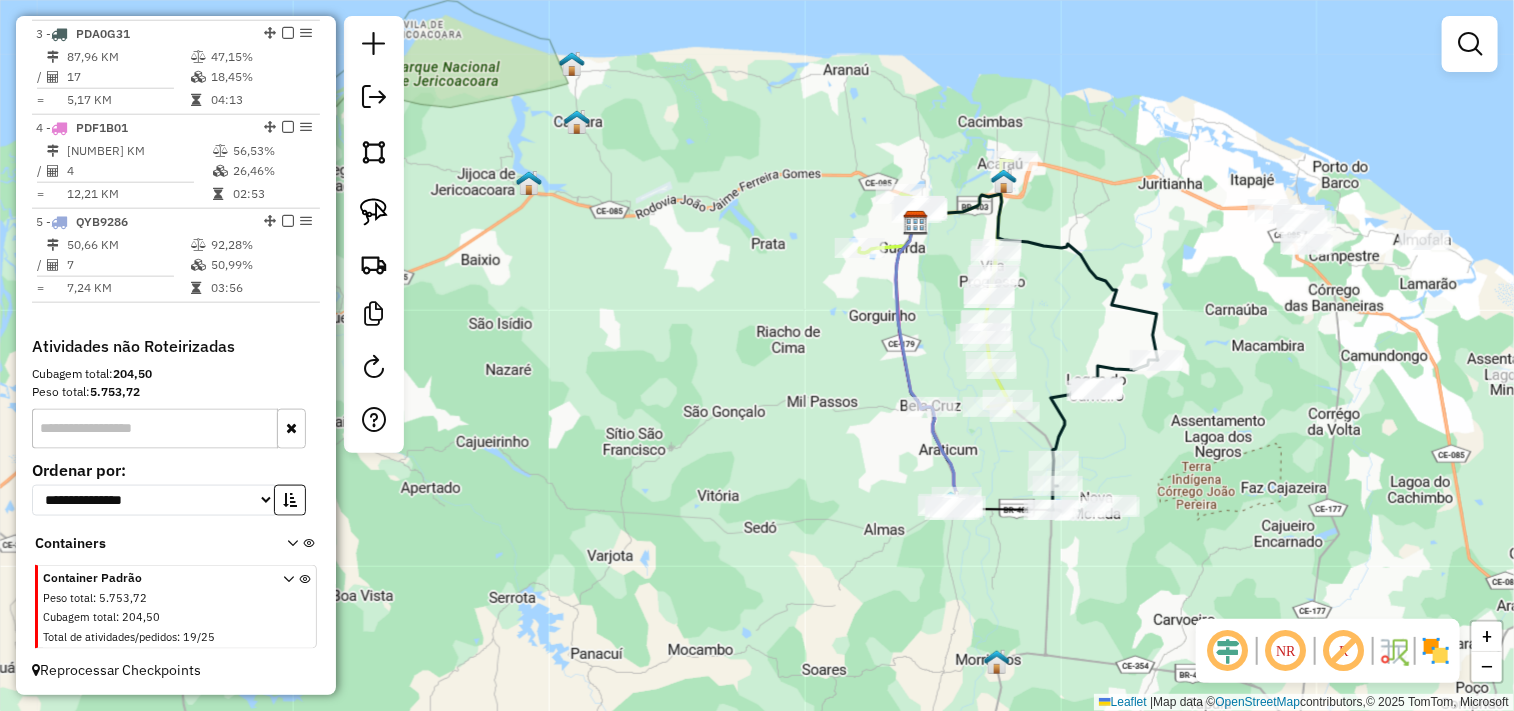 click on "Janela de atendimento Grade de atendimento Capacidade Transportadoras Veículos Cliente Pedidos  Rotas Selecione os dias de semana para filtrar as janelas de atendimento  Seg   Ter   Qua   Qui   Sex   Sáb   Dom  Informe o período da janela de atendimento: De: Até:  Filtrar exatamente a janela do cliente  Considerar janela de atendimento padrão  Selecione os dias de semana para filtrar as grades de atendimento  Seg   Ter   Qua   Qui   Sex   Sáb   Dom   Considerar clientes sem dia de atendimento cadastrado  Clientes fora do dia de atendimento selecionado Filtrar as atividades entre os valores definidos abaixo:  Peso mínimo:   Peso máximo:   Cubagem mínima:   Cubagem máxima:   De:   Até:  Filtrar as atividades entre o tempo de atendimento definido abaixo:  De:   Até:   Considerar capacidade total dos clientes não roteirizados Transportadora: Selecione um ou mais itens Tipo de veículo: Selecione um ou mais itens Veículo: Selecione um ou mais itens Motorista: Selecione um ou mais itens Nome: Rótulo:" 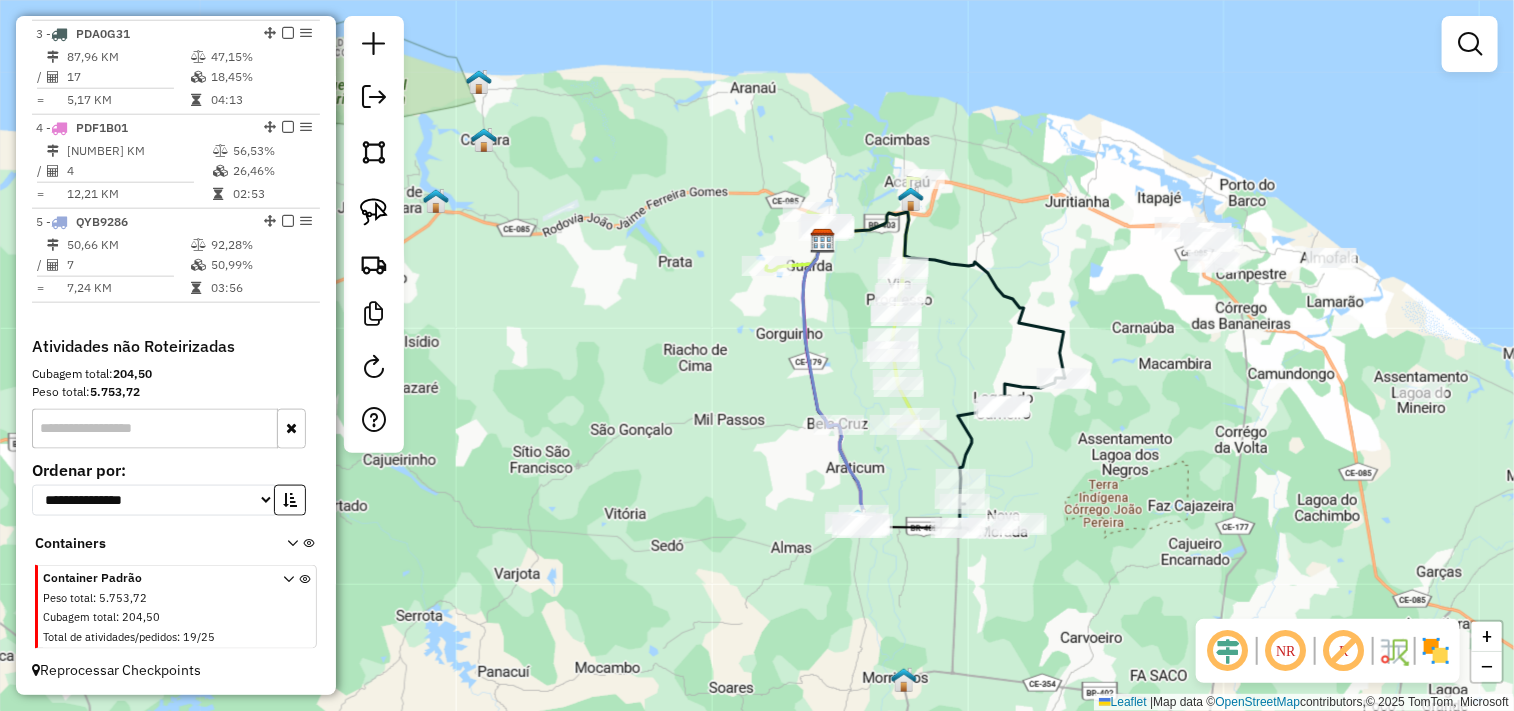 drag, startPoint x: 622, startPoint y: 488, endPoint x: 726, endPoint y: 488, distance: 104 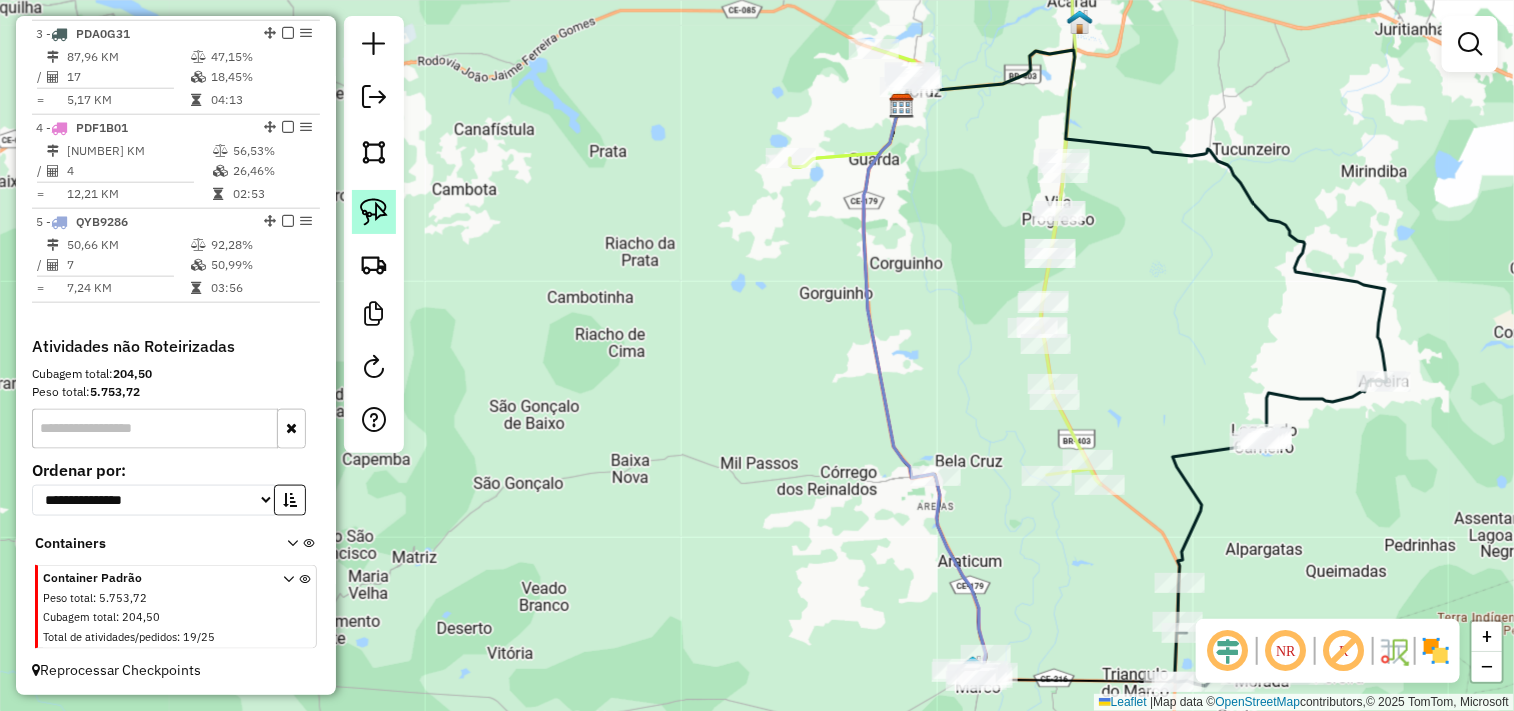 click 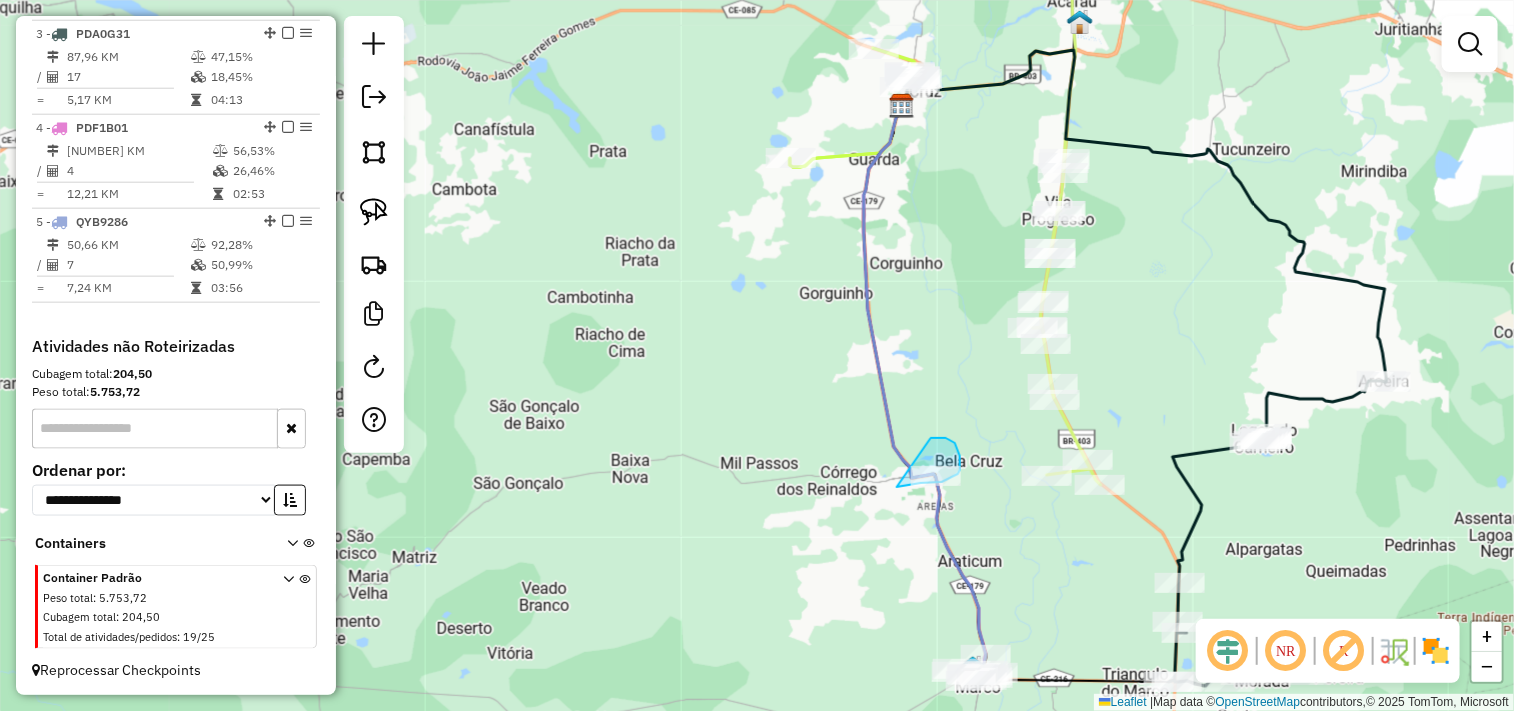 drag, startPoint x: 940, startPoint y: 438, endPoint x: 866, endPoint y: 492, distance: 91.60786 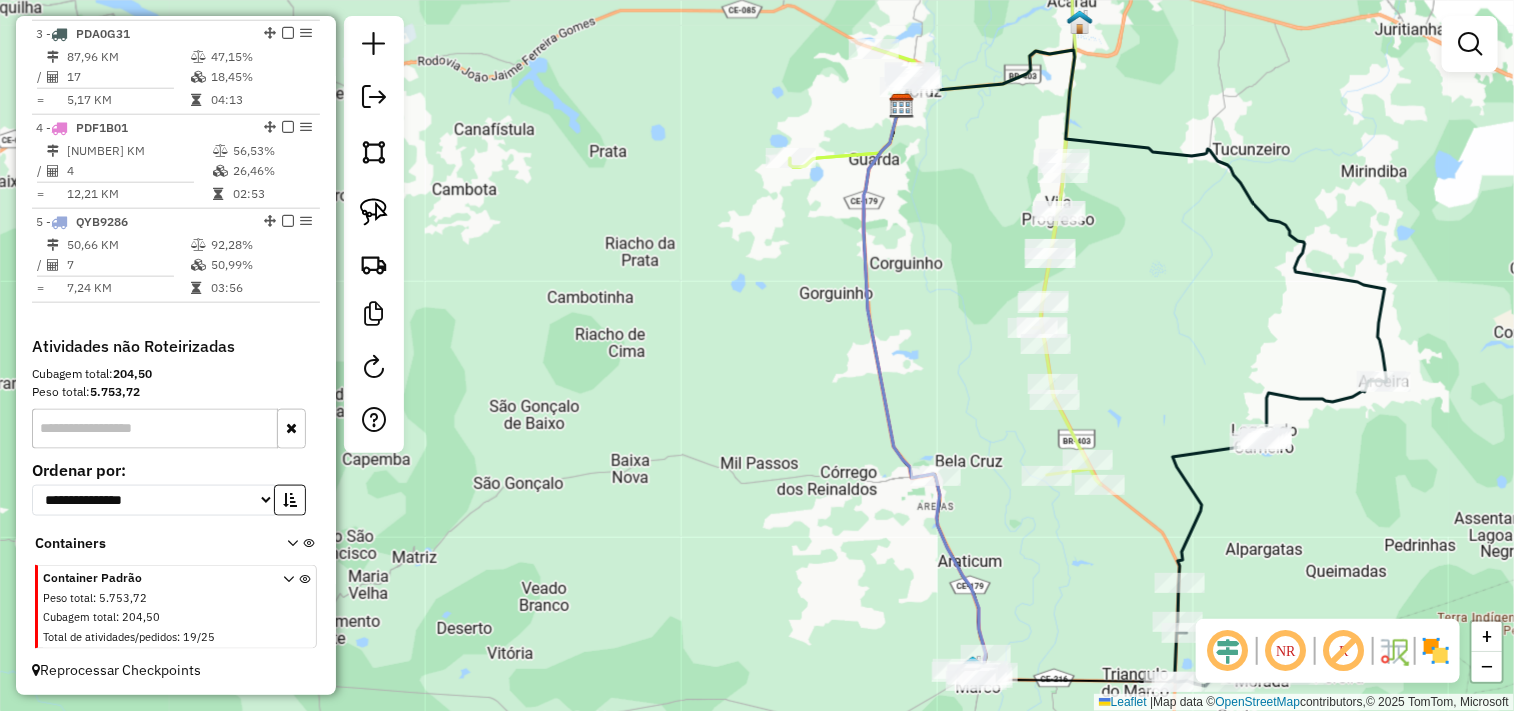 drag, startPoint x: 941, startPoint y: 507, endPoint x: 941, endPoint y: 547, distance: 40 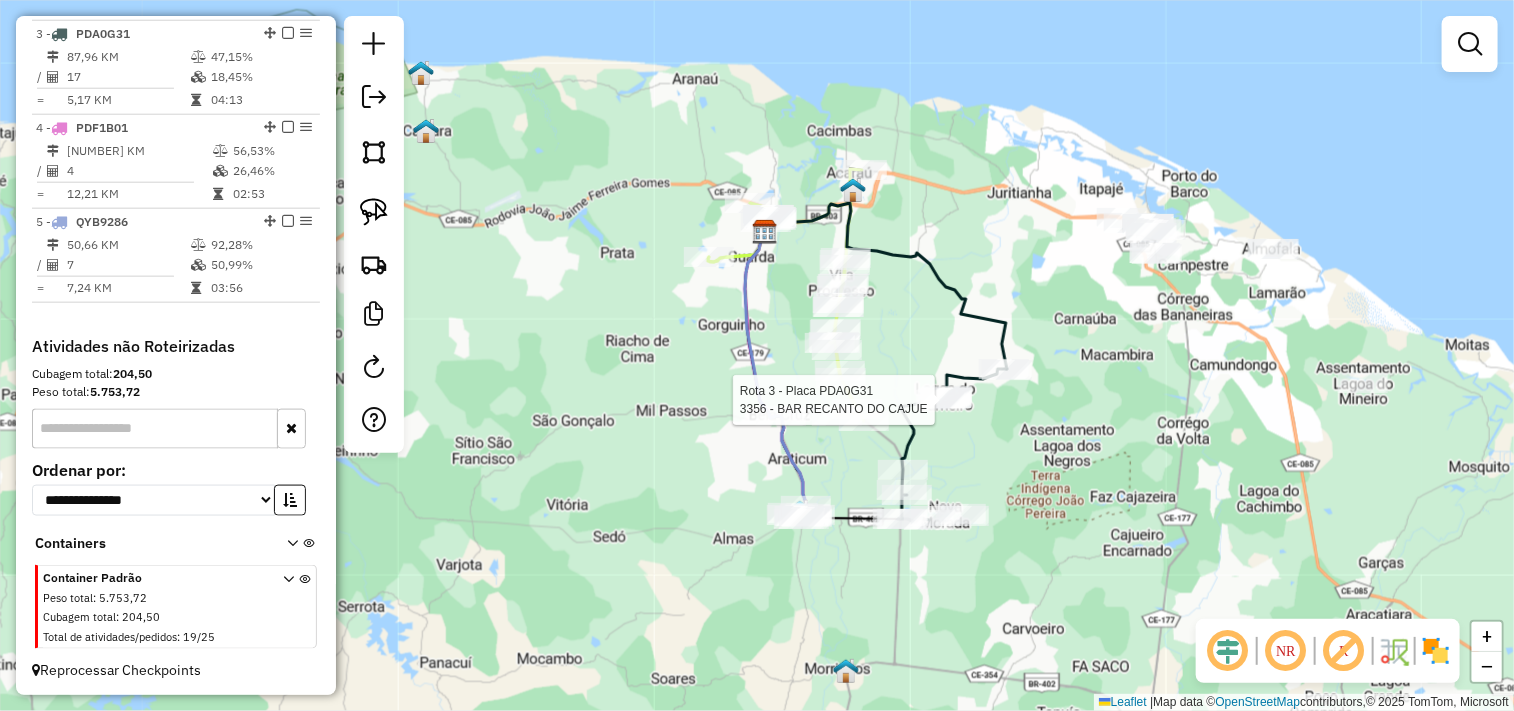 select on "**********" 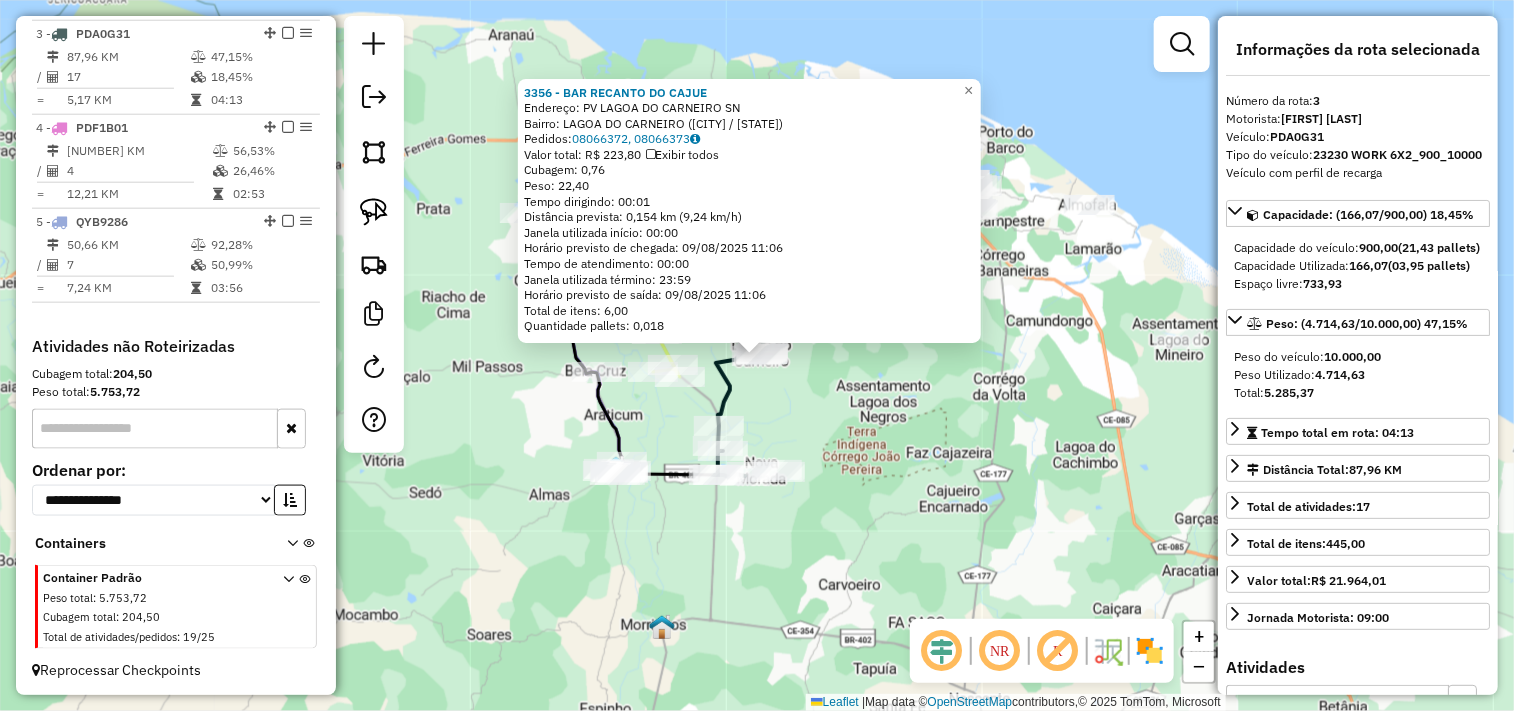 click on "3356 - BAR RECANTO DO CAJUE  Endereço:  PV LAGOA DO CARNEIRO SN   Bairro: LAGOA DO CARNEIRO (ACARAU / CE)   Pedidos:  08066372, 08066373   Valor total: R$ 223,80   Exibir todos   Cubagem: 0,76  Peso: 22,40  Tempo dirigindo: 00:01   Distância prevista: 0,154 km (9,24 km/h)   Janela utilizada início: 00:00   Horário previsto de chegada: 09/08/2025 11:06   Tempo de atendimento: 00:00   Janela utilizada término: 23:59   Horário previsto de saída: 09/08/2025 11:06   Total de itens: 6,00   Quantidade pallets: 0,018  × Janela de atendimento Grade de atendimento Capacidade Transportadoras Veículos Cliente Pedidos  Rotas Selecione os dias de semana para filtrar as janelas de atendimento  Seg   Ter   Qua   Qui   Sex   Sáb   Dom  Informe o período da janela de atendimento: De: Até:  Filtrar exatamente a janela do cliente  Considerar janela de atendimento padrão  Selecione os dias de semana para filtrar as grades de atendimento  Seg   Ter   Qua   Qui   Sex   Sáb   Dom   Peso mínimo:   Peso máximo:   De:" 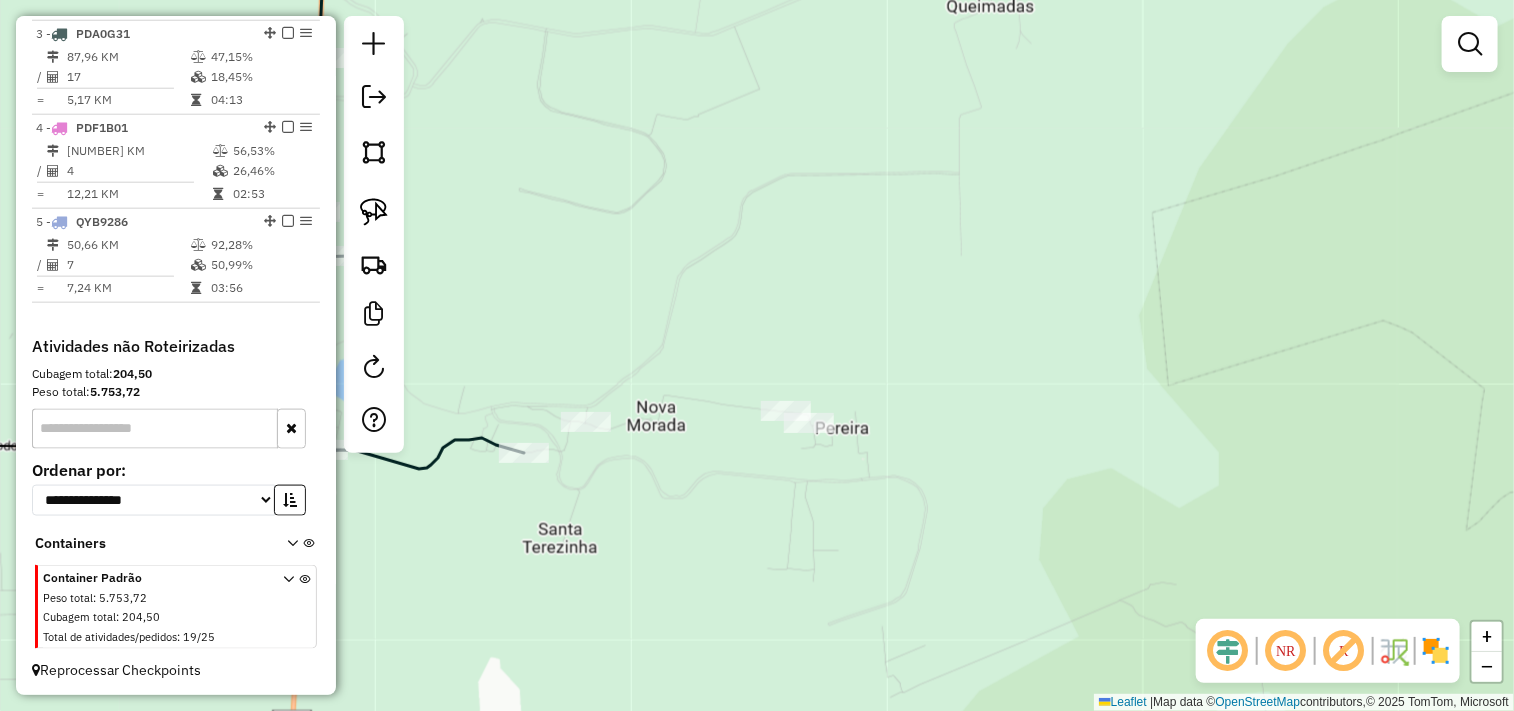 click 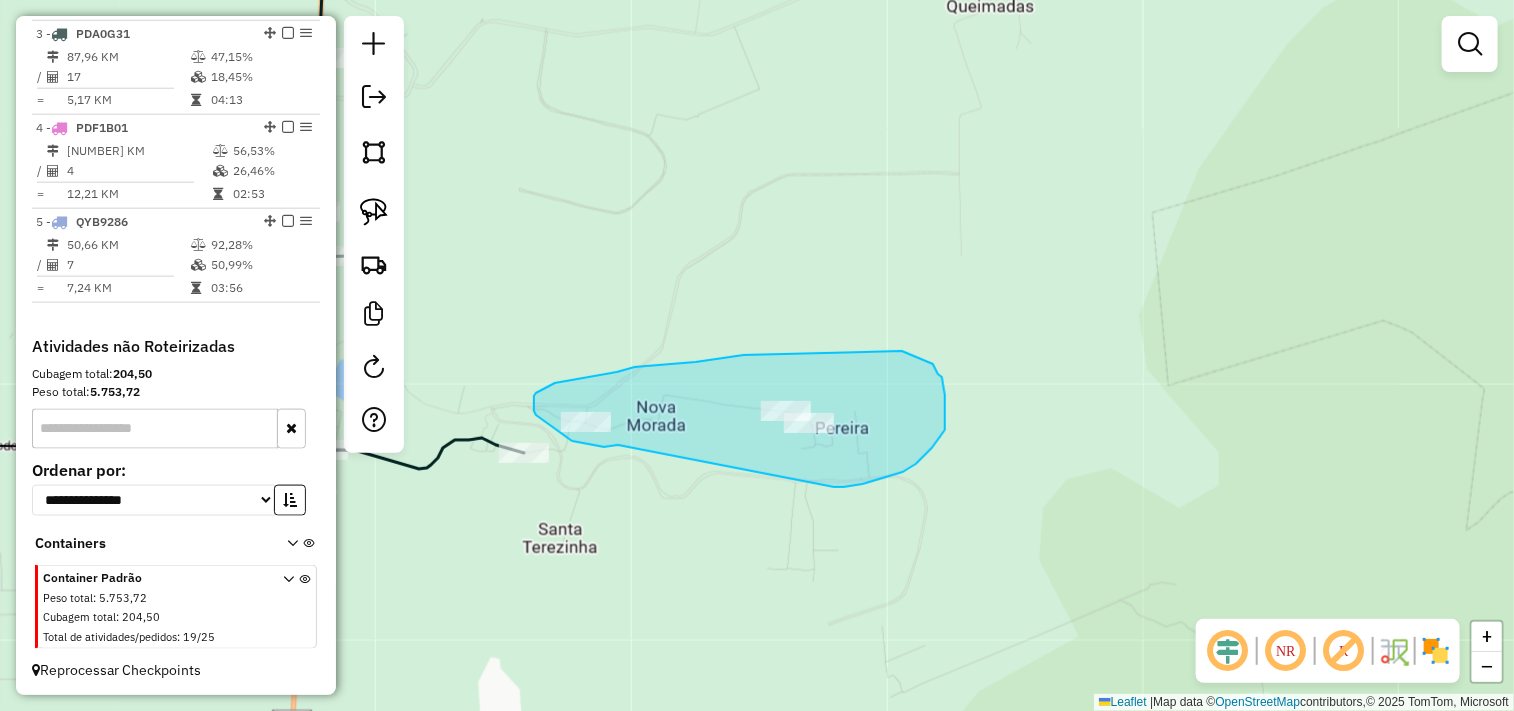 drag, startPoint x: 618, startPoint y: 445, endPoint x: 794, endPoint y: 474, distance: 178.3732 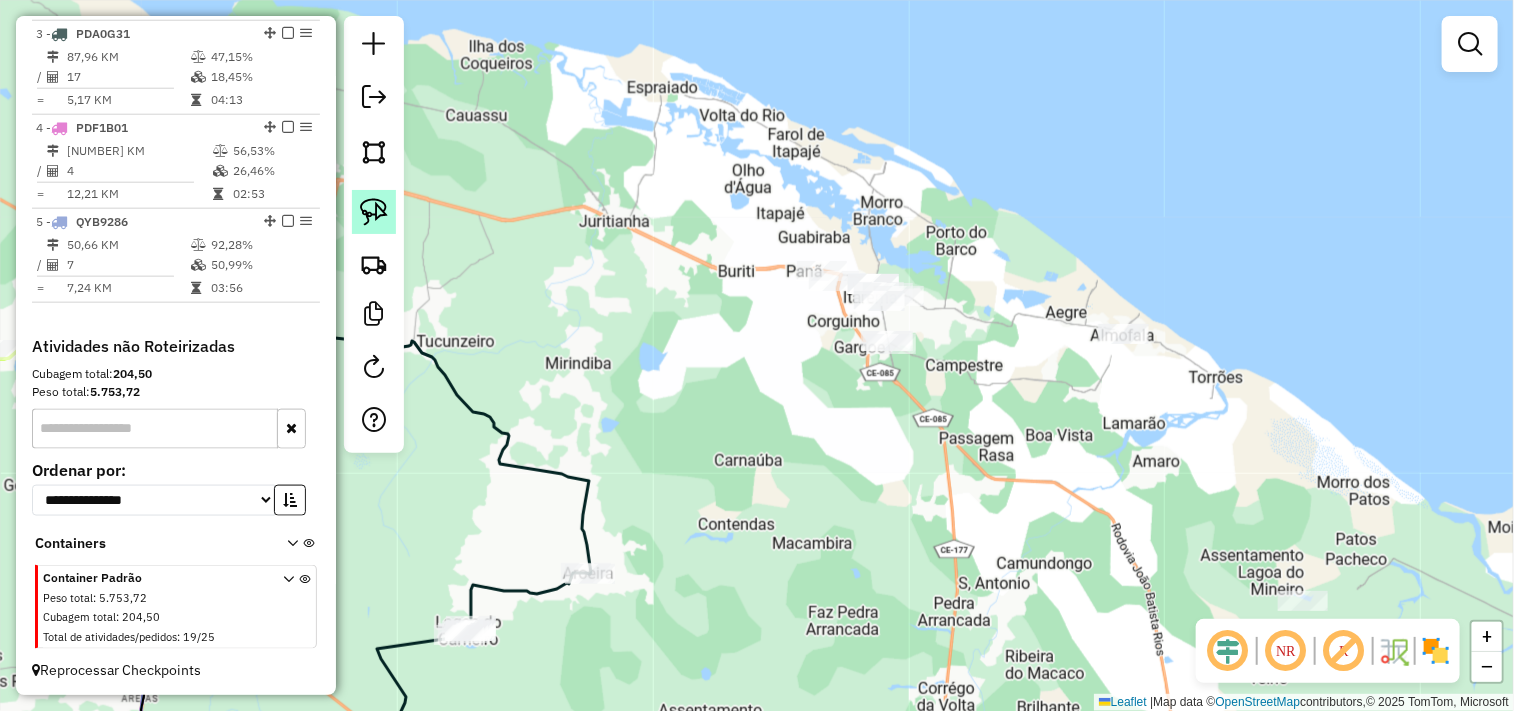 click 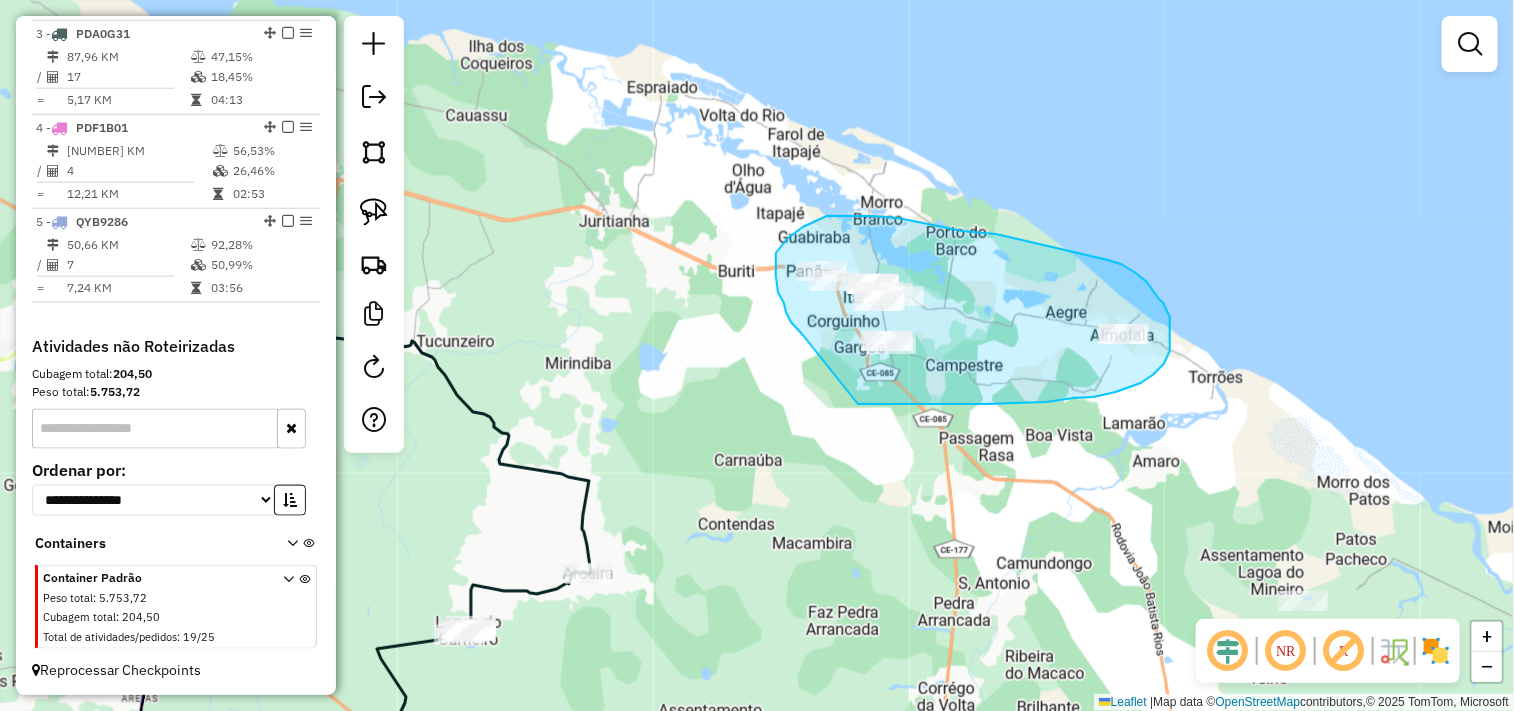 drag, startPoint x: 803, startPoint y: 335, endPoint x: 818, endPoint y: 404, distance: 70.61161 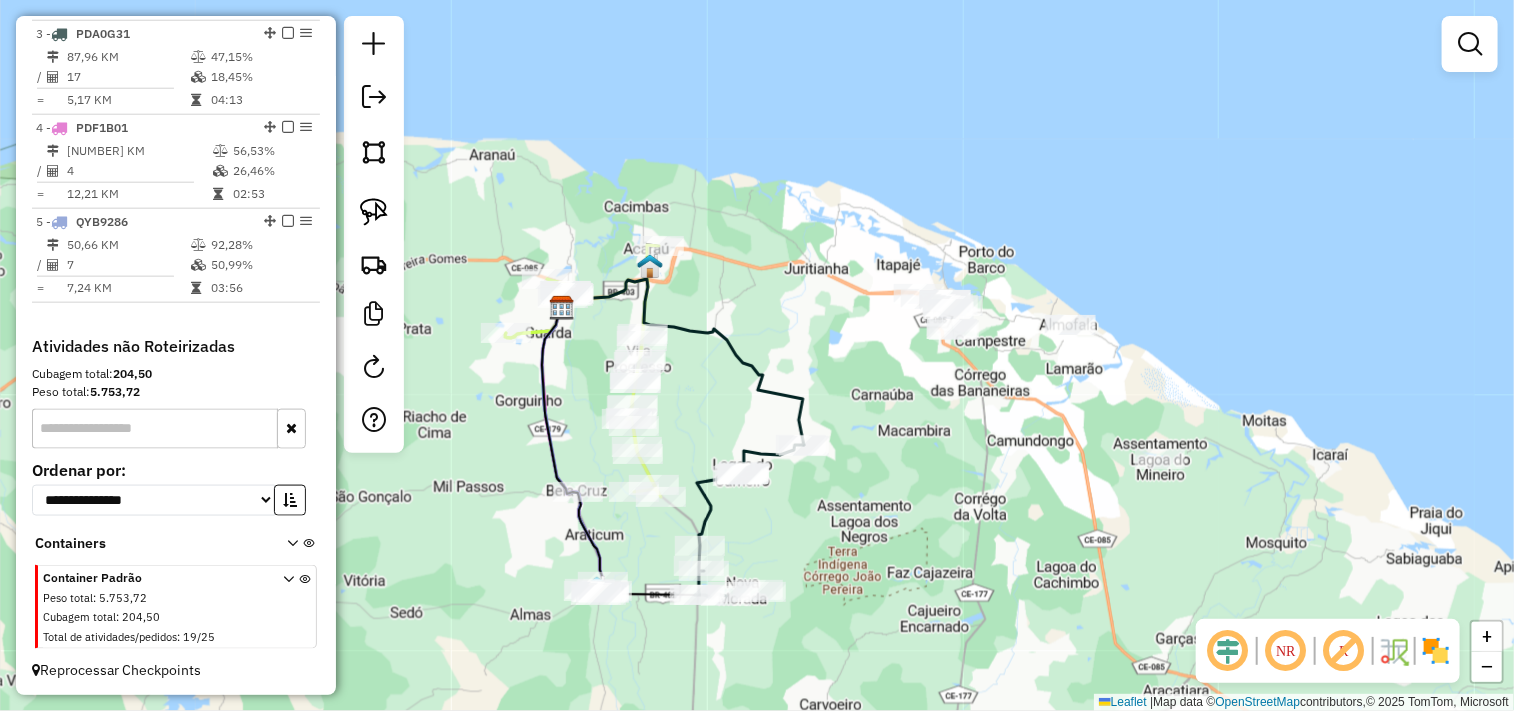 drag, startPoint x: 872, startPoint y: 502, endPoint x: 930, endPoint y: 426, distance: 95.60335 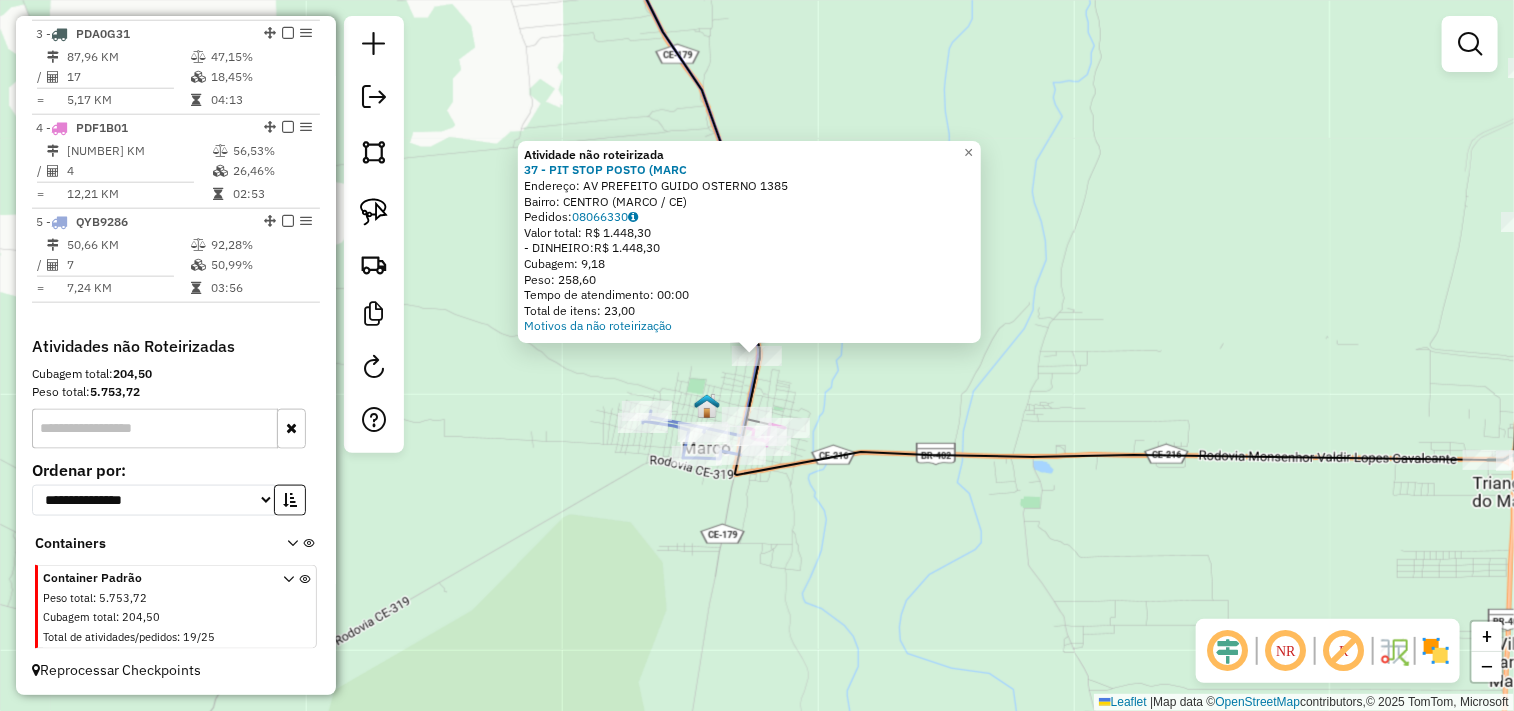 click on "Atividade não roteirizada 37 - PIT STOP POSTO (MARC  Endereço:  AV PREFEITO GUIDO OSTERNO 1385   Bairro: CENTRO (MARCO / CE)   Pedidos:  08066330   Valor total: R$ 1.448,30   - DINHEIRO:  R$ 1.448,30   Cubagem: 9,18   Peso: 258,60   Tempo de atendimento: 00:00   Total de itens: 23,00  Motivos da não roteirização × Janela de atendimento Grade de atendimento Capacidade Transportadoras Veículos Cliente Pedidos  Rotas Selecione os dias de semana para filtrar as janelas de atendimento  Seg   Ter   Qua   Qui   Sex   Sáb   Dom  Informe o período da janela de atendimento: De: Até:  Filtrar exatamente a janela do cliente  Considerar janela de atendimento padrão  Selecione os dias de semana para filtrar as grades de atendimento  Seg   Ter   Qua   Qui   Sex   Sáb   Dom   Considerar clientes sem dia de atendimento cadastrado  Clientes fora do dia de atendimento selecionado Filtrar as atividades entre os valores definidos abaixo:  Peso mínimo:   Peso máximo:   Cubagem mínima:   Cubagem máxima:   De:   De:" 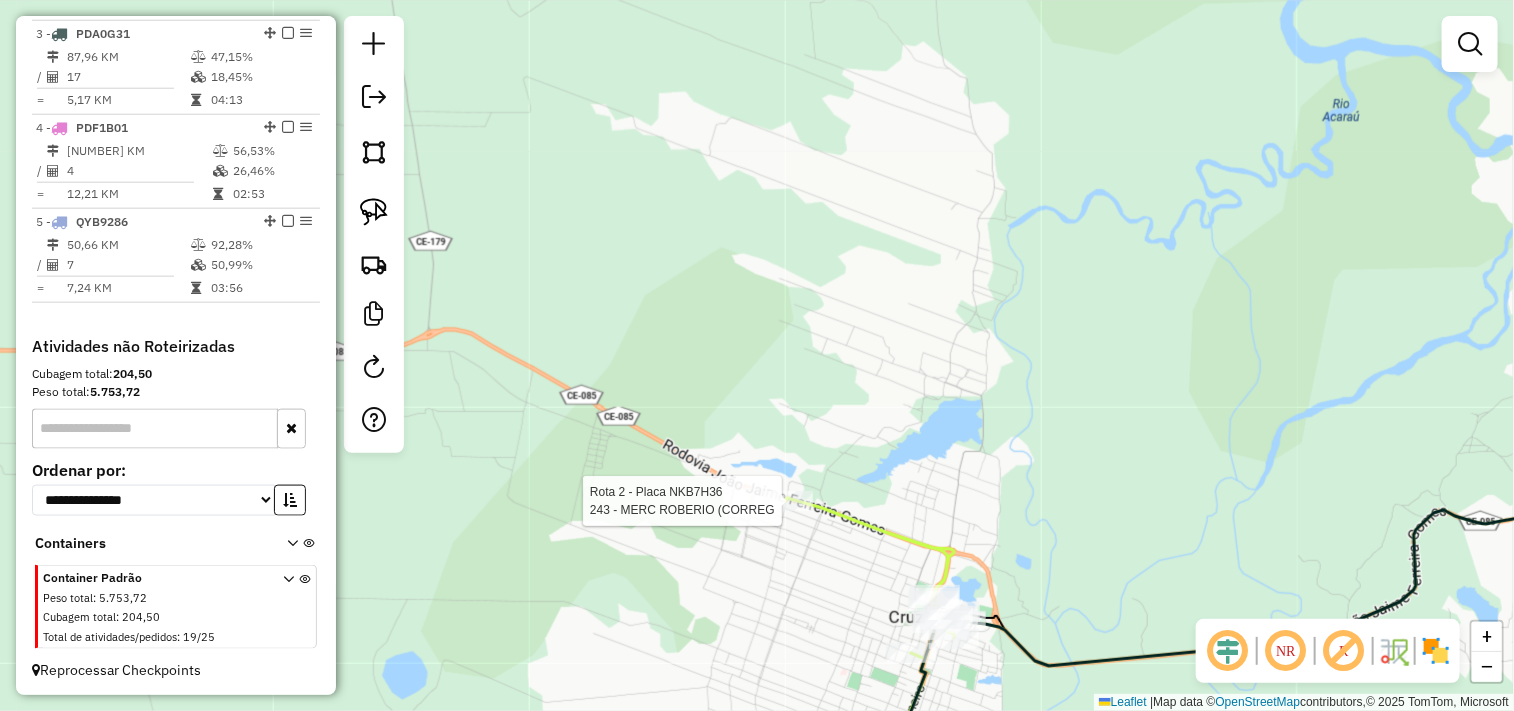 select on "**********" 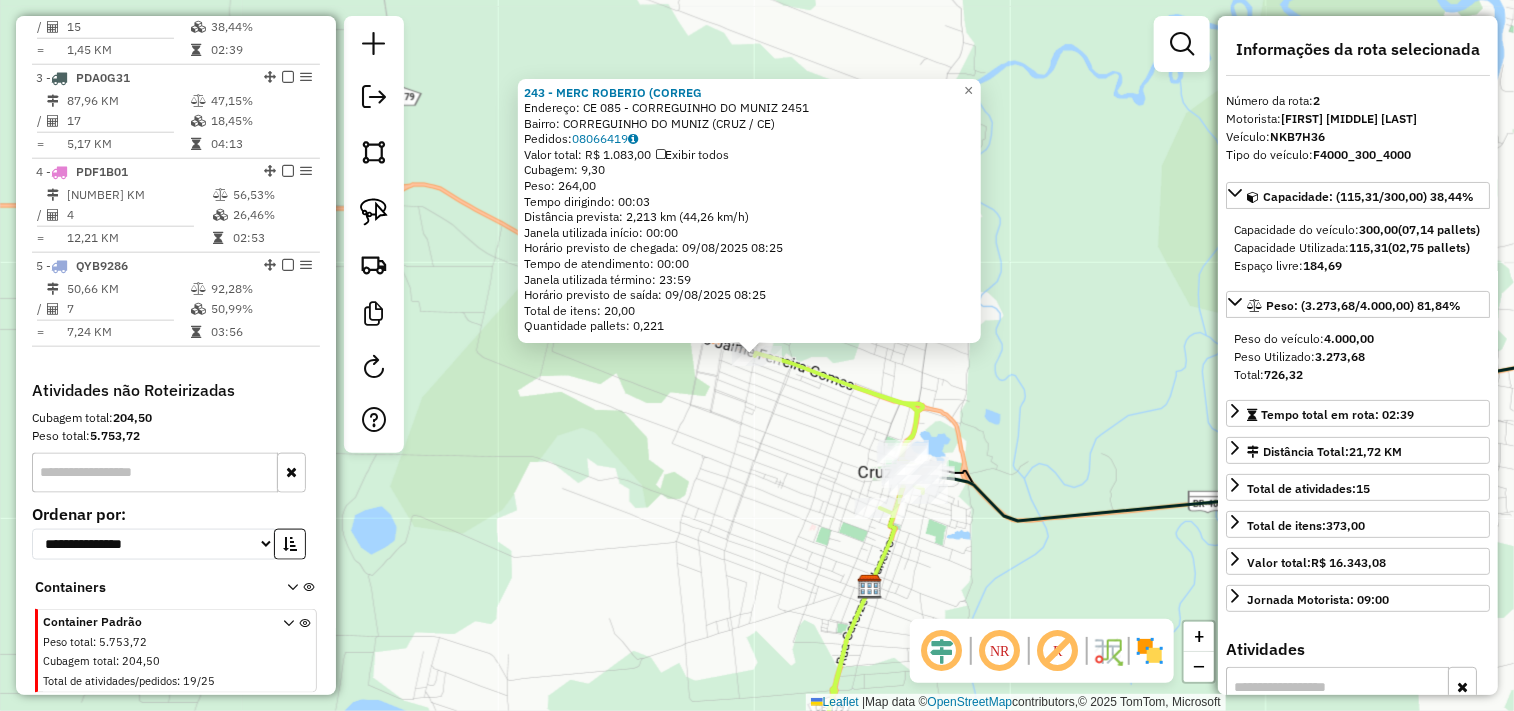 scroll, scrollTop: 866, scrollLeft: 0, axis: vertical 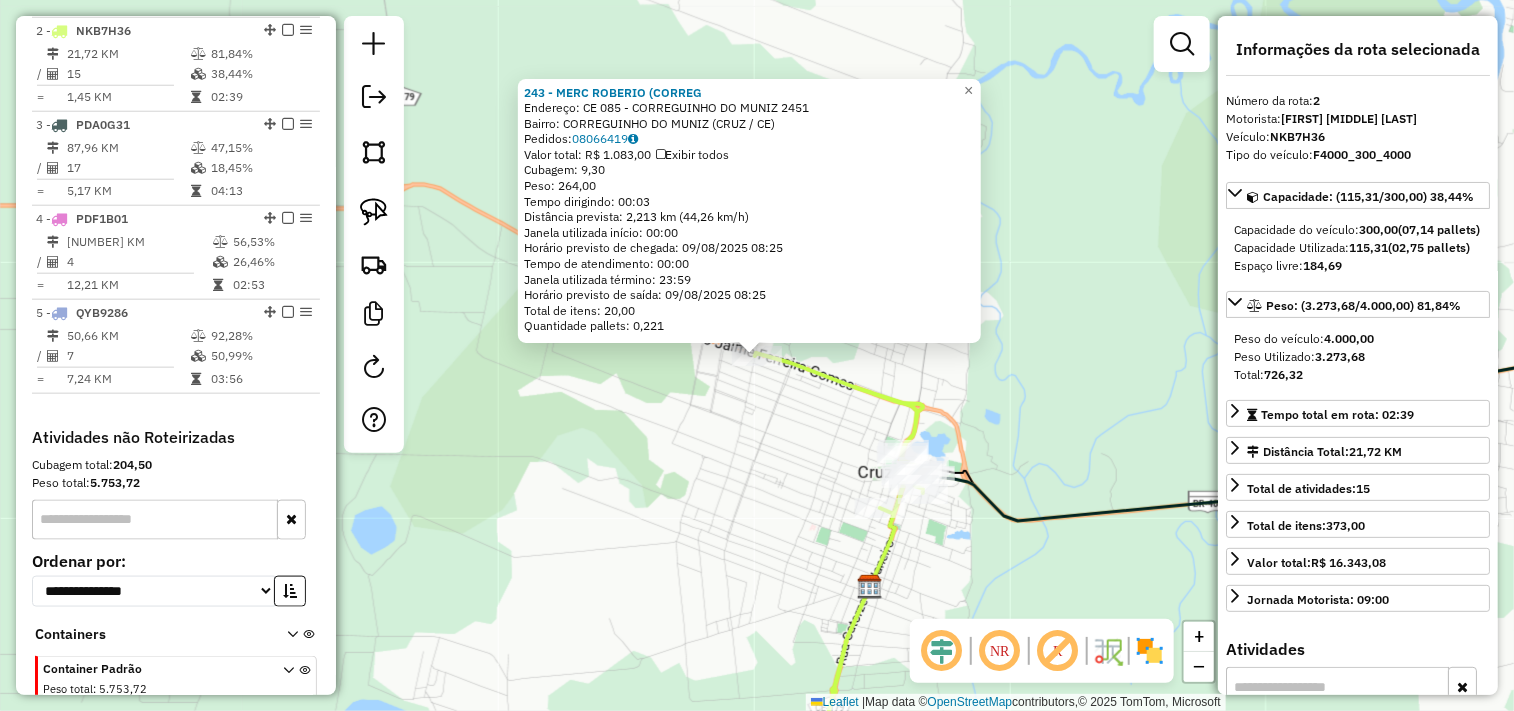 click on "243 - MERC ROBERIO (CORREG  Endereço:  CE 085 - CORREGUINHO DO MUNIZ 2451   Bairro: CORREGUINHO DO MUNIZ (CRUZ / CE)   Pedidos:  08066419   Valor total: R$ 1.083,00   Exibir todos   Cubagem: 9,30  Peso: 264,00  Tempo dirigindo: 00:03   Distância prevista: 2,213 km (44,26 km/h)   Janela utilizada início: 00:00   Horário previsto de chegada: 09/08/2025 08:25   Tempo de atendimento: 00:00   Janela utilizada término: 23:59   Horário previsto de saída: 09/08/2025 08:25   Total de itens: 20,00   Quantidade pallets: 0,221  × Janela de atendimento Grade de atendimento Capacidade Transportadoras Veículos Cliente Pedidos  Rotas Selecione os dias de semana para filtrar as janelas de atendimento  Seg   Ter   Qua   Qui   Sex   Sáb   Dom  Informe o período da janela de atendimento: De: Até:  Filtrar exatamente a janela do cliente  Considerar janela de atendimento padrão  Selecione os dias de semana para filtrar as grades de atendimento  Seg   Ter   Qua   Qui   Sex   Sáb   Dom   Peso mínimo:   Peso máximo:" 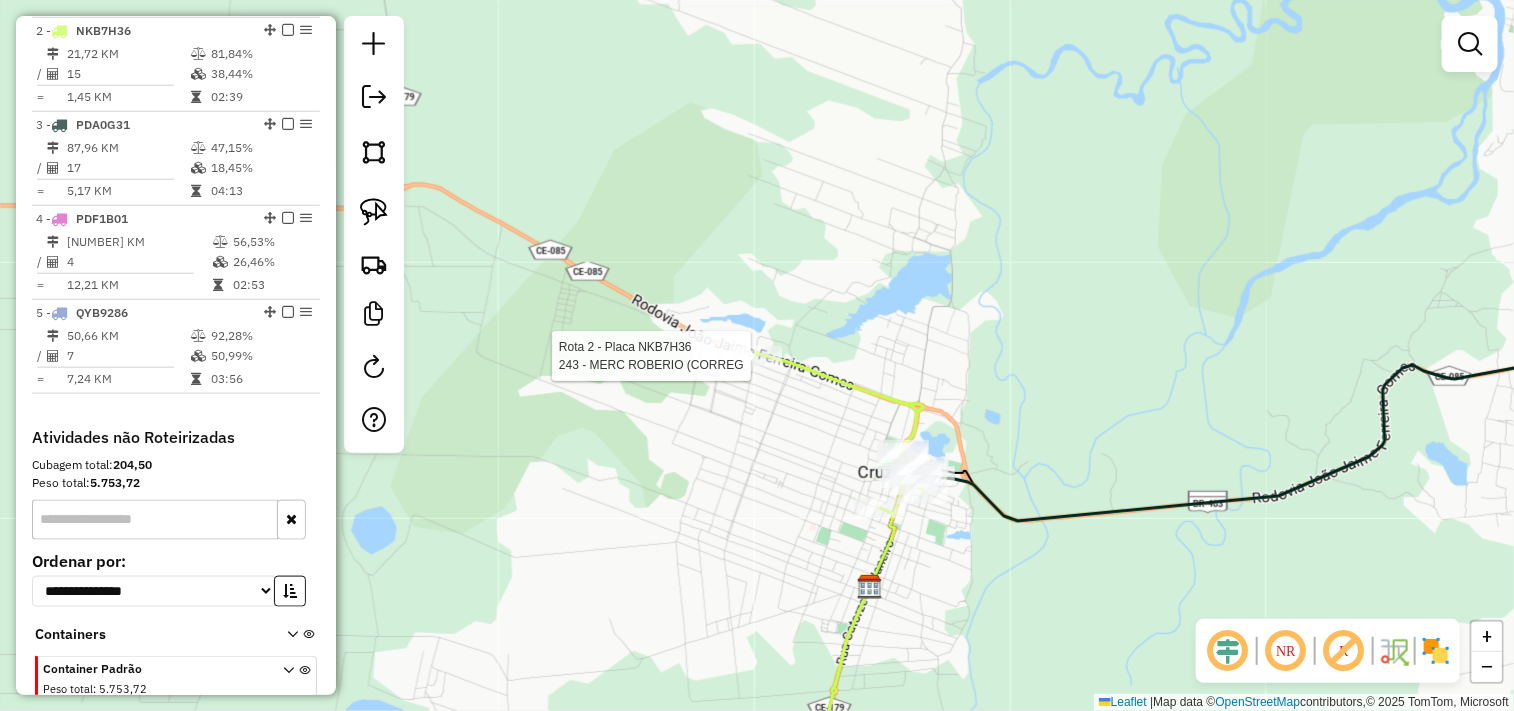 select on "**********" 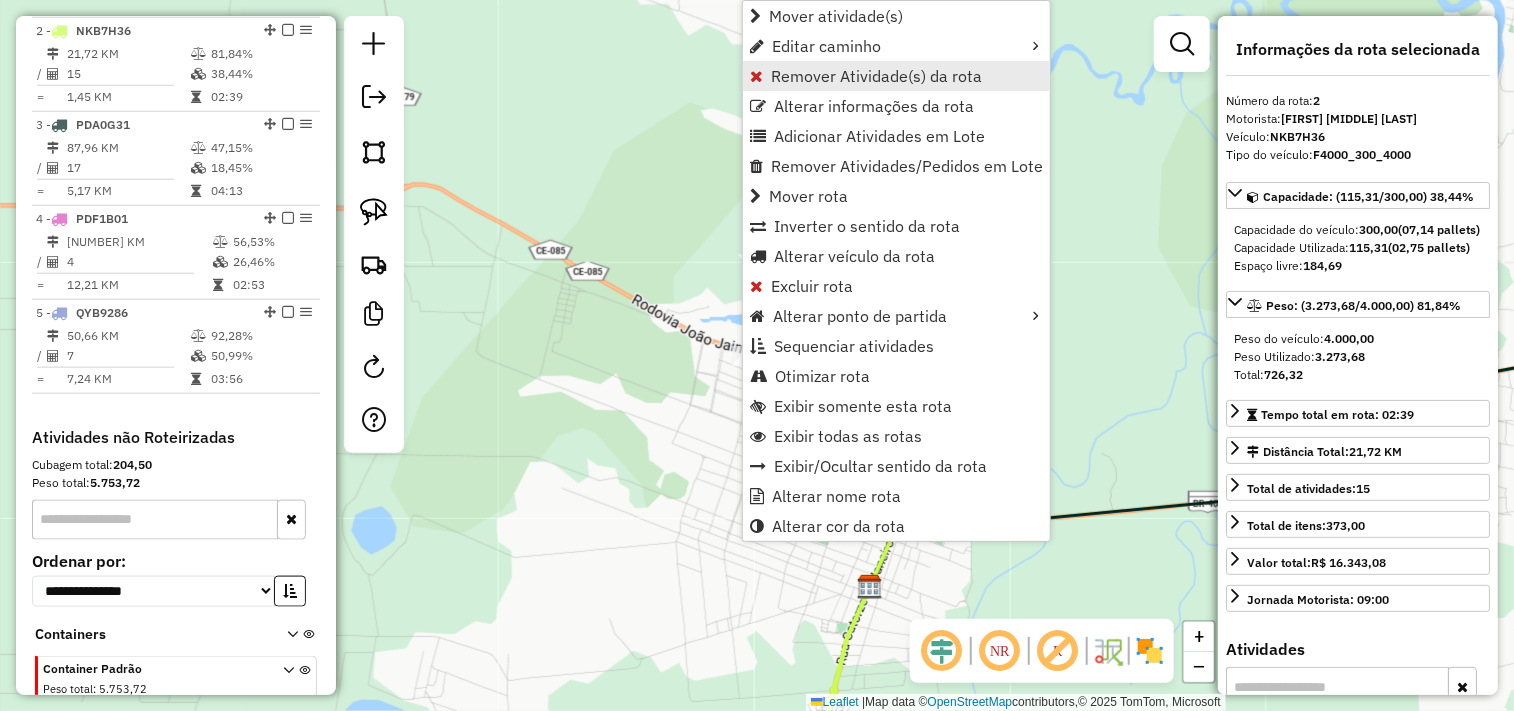 click on "Remover Atividade(s) da rota" at bounding box center (876, 76) 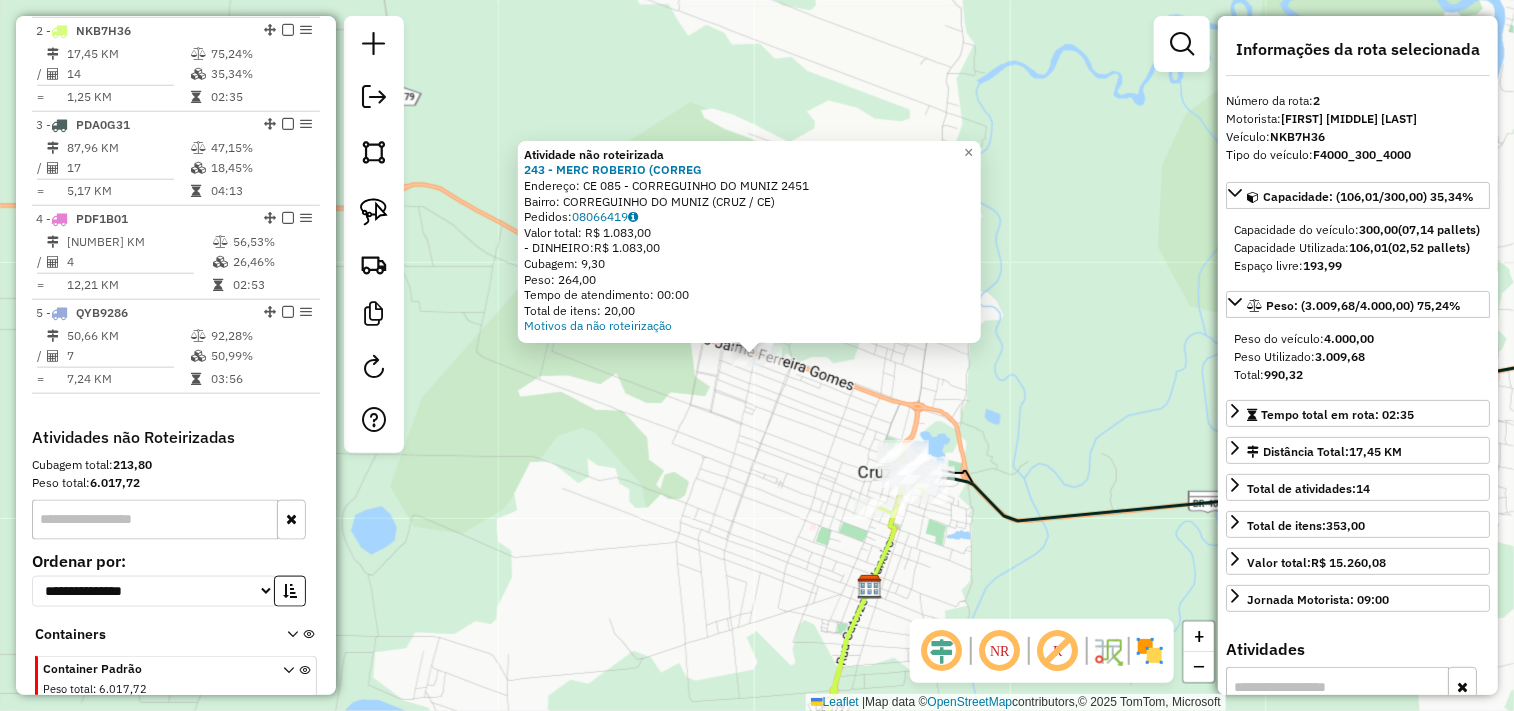 click on "Atividade não roteirizada 243 - MERC ROBERIO (CORREG  Endereço:  CE 085 - CORREGUINHO DO MUNIZ 2451   Bairro: CORREGUINHO DO MUNIZ (CRUZ / CE)   Pedidos:  08066419   Valor total: R$ 1.083,00   - DINHEIRO:  R$ 1.083,00   Cubagem: 9,30   Peso: 264,00   Tempo de atendimento: 00:00   Total de itens: 20,00  Motivos da não roteirização × Janela de atendimento Grade de atendimento Capacidade Transportadoras Veículos Cliente Pedidos  Rotas Selecione os dias de semana para filtrar as janelas de atendimento  Seg   Ter   Qua   Qui   Sex   Sáb   Dom  Informe o período da janela de atendimento: De: Até:  Filtrar exatamente a janela do cliente  Considerar janela de atendimento padrão  Selecione os dias de semana para filtrar as grades de atendimento  Seg   Ter   Qua   Qui   Sex   Sáb   Dom   Considerar clientes sem dia de atendimento cadastrado  Clientes fora do dia de atendimento selecionado Filtrar as atividades entre os valores definidos abaixo:  Peso mínimo:   Peso máximo:   Cubagem mínima:   De:   De:" 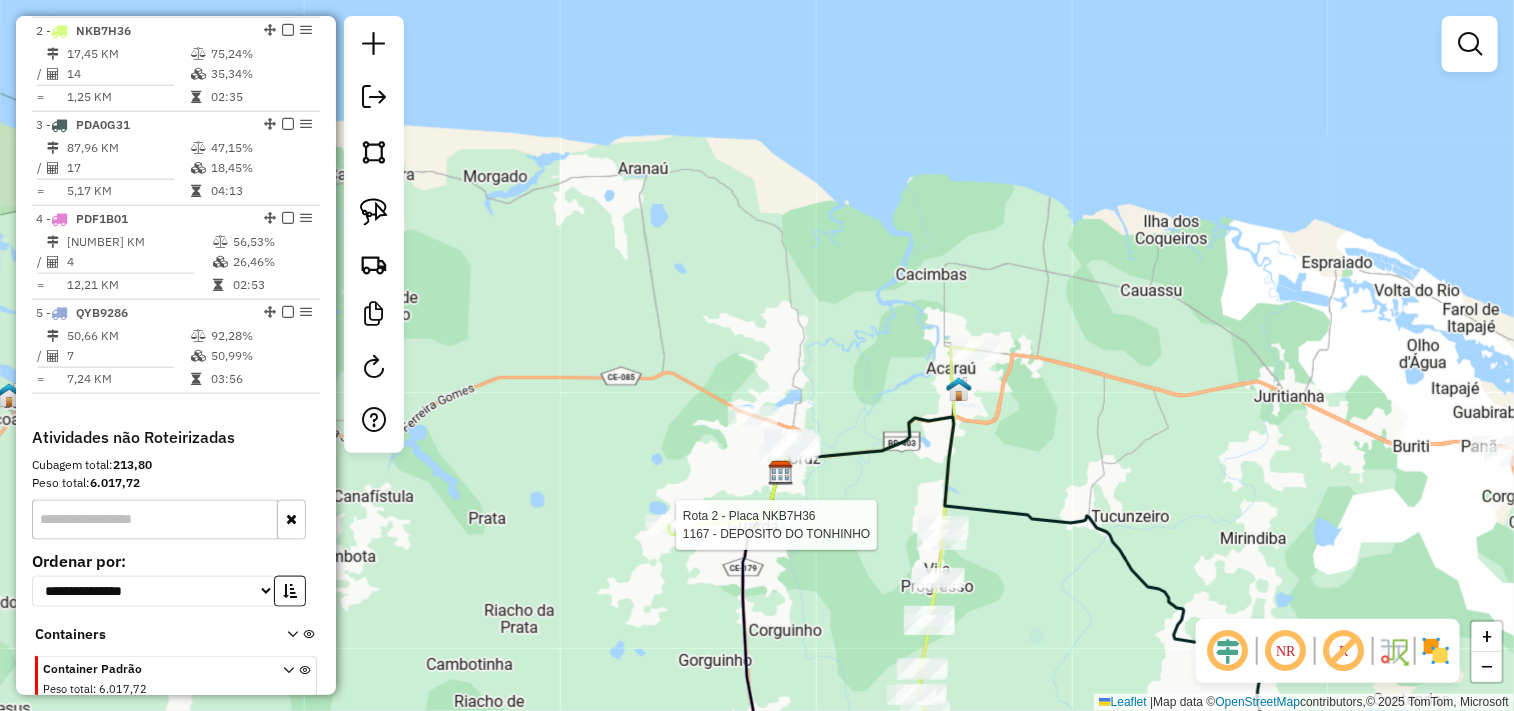 select on "**********" 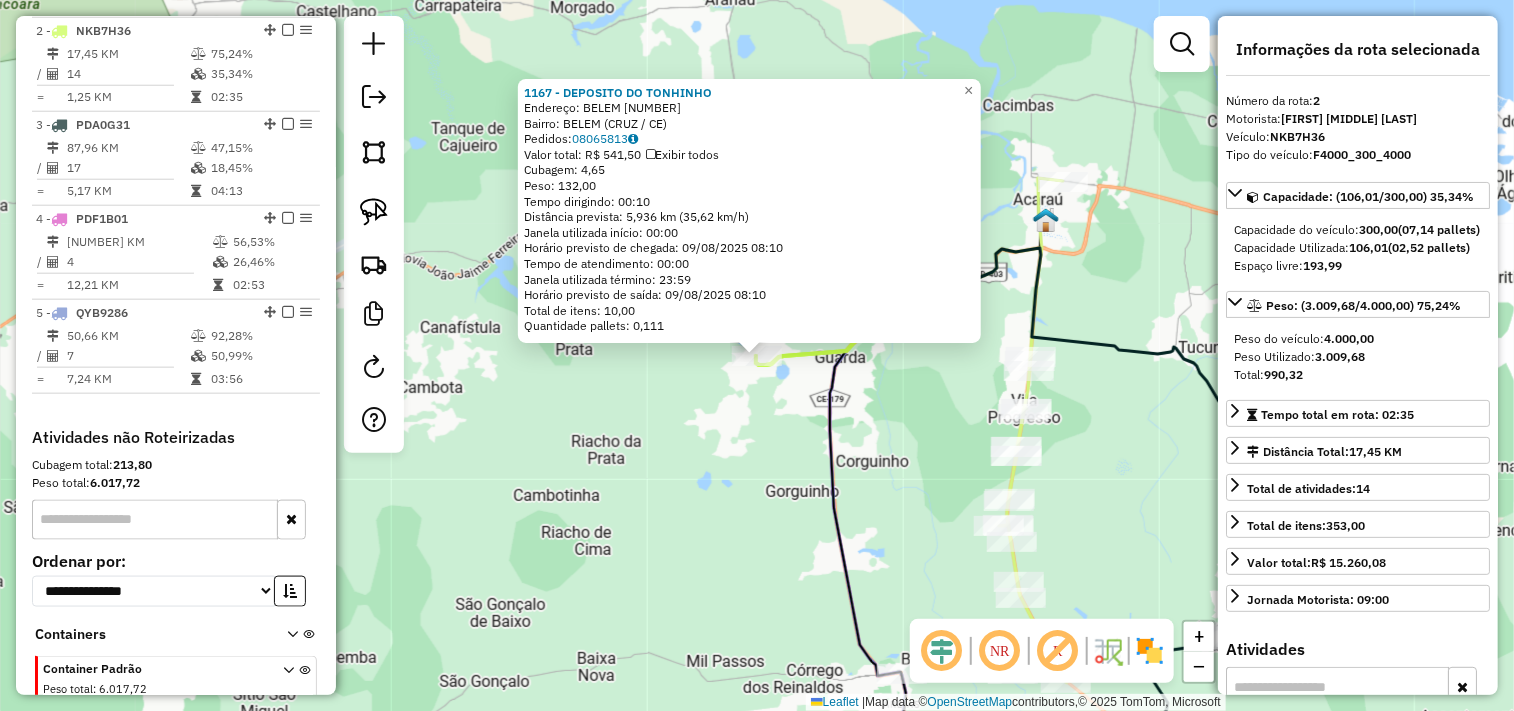 click on "1167 - DEPOSITO DO TONHINHO  Endereço:  BELEM 1000   Bairro: BELEM (CRUZ / CE)   Pedidos:  08065813   Valor total: R$ 541,50   Exibir todos   Cubagem: 4,65  Peso: 132,00  Tempo dirigindo: 00:10   Distância prevista: 5,936 km (35,62 km/h)   Janela utilizada início: 00:00   Horário previsto de chegada: 09/08/2025 08:10   Tempo de atendimento: 00:00   Janela utilizada término: 23:59   Horário previsto de saída: 09/08/2025 08:10   Total de itens: 10,00   Quantidade pallets: 0,111  × Janela de atendimento Grade de atendimento Capacidade Transportadoras Veículos Cliente Pedidos  Rotas Selecione os dias de semana para filtrar as janelas de atendimento  Seg   Ter   Qua   Qui   Sex   Sáb   Dom  Informe o período da janela de atendimento: De: Até:  Filtrar exatamente a janela do cliente  Considerar janela de atendimento padrão  Selecione os dias de semana para filtrar as grades de atendimento  Seg   Ter   Qua   Qui   Sex   Sáb   Dom   Considerar clientes sem dia de atendimento cadastrado  Peso mínimo:  +" 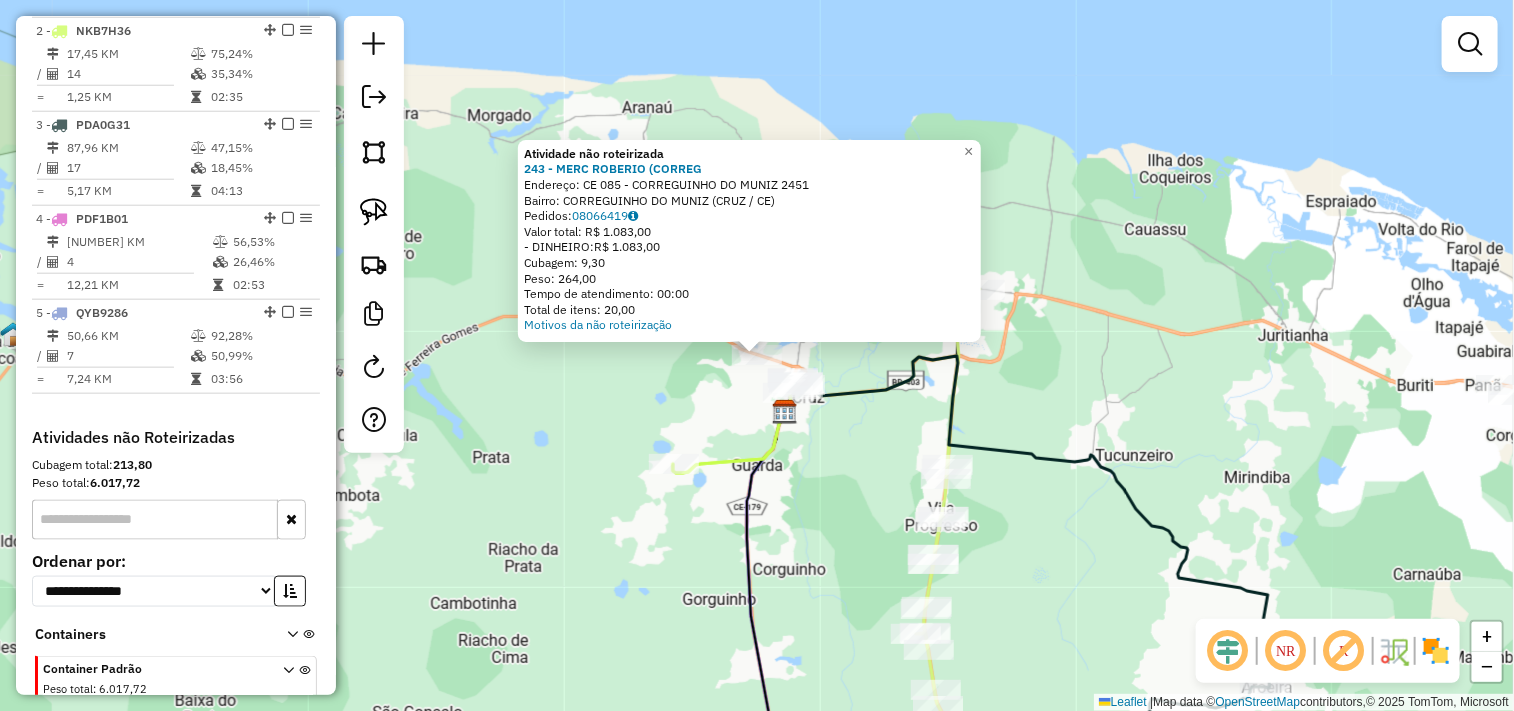 click on "Atividade não roteirizada 243 - MERC ROBERIO (CORREG  Endereço:  CE 085 - CORREGUINHO DO MUNIZ 2451   Bairro: CORREGUINHO DO MUNIZ (CRUZ / CE)   Pedidos:  08066419   Valor total: R$ 1.083,00   - DINHEIRO:  R$ 1.083,00   Cubagem: 9,30   Peso: 264,00   Tempo de atendimento: 00:00   Total de itens: 20,00  Motivos da não roteirização × Janela de atendimento Grade de atendimento Capacidade Transportadoras Veículos Cliente Pedidos  Rotas Selecione os dias de semana para filtrar as janelas de atendimento  Seg   Ter   Qua   Qui   Sex   Sáb   Dom  Informe o período da janela de atendimento: De: Até:  Filtrar exatamente a janela do cliente  Considerar janela de atendimento padrão  Selecione os dias de semana para filtrar as grades de atendimento  Seg   Ter   Qua   Qui   Sex   Sáb   Dom   Considerar clientes sem dia de atendimento cadastrado  Clientes fora do dia de atendimento selecionado Filtrar as atividades entre os valores definidos abaixo:  Peso mínimo:   Peso máximo:   Cubagem mínima:   De:   De:" 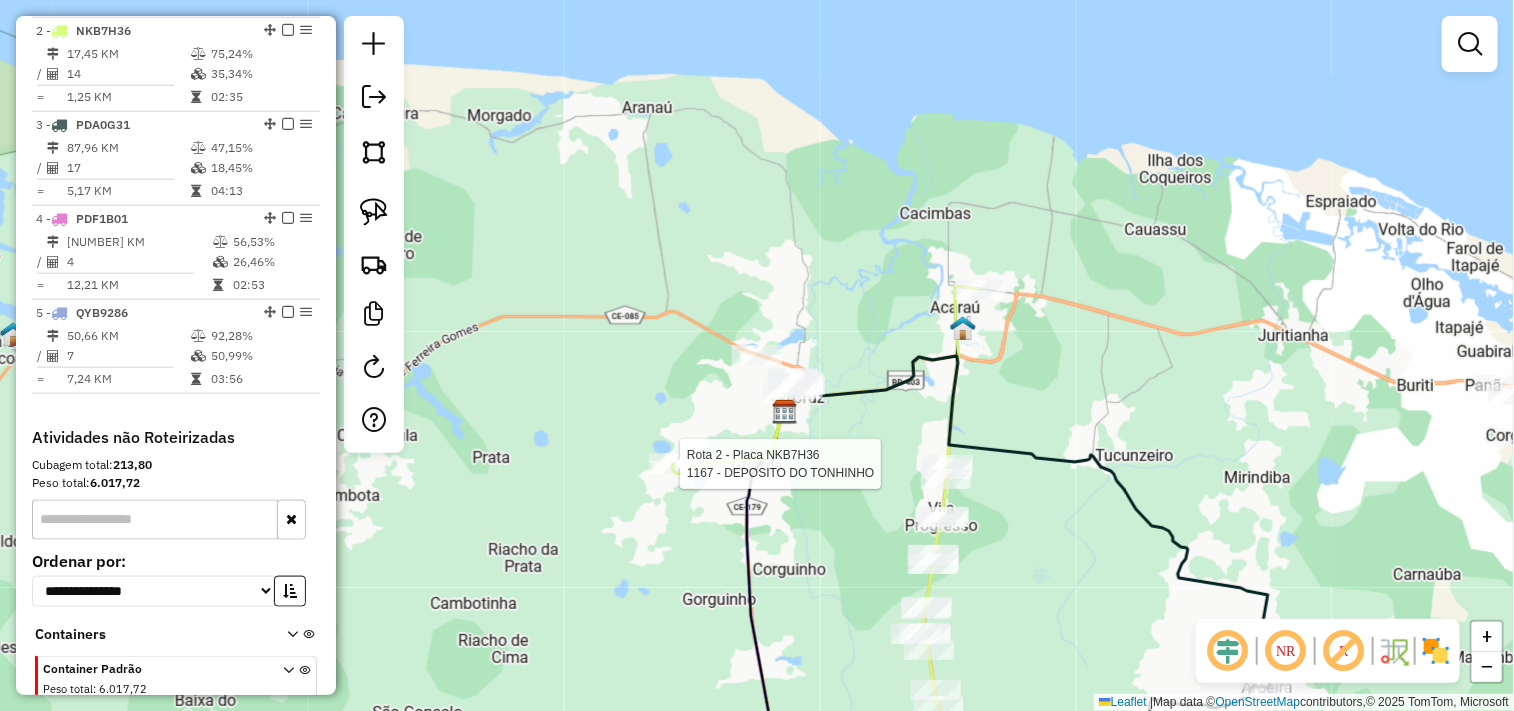 select on "**********" 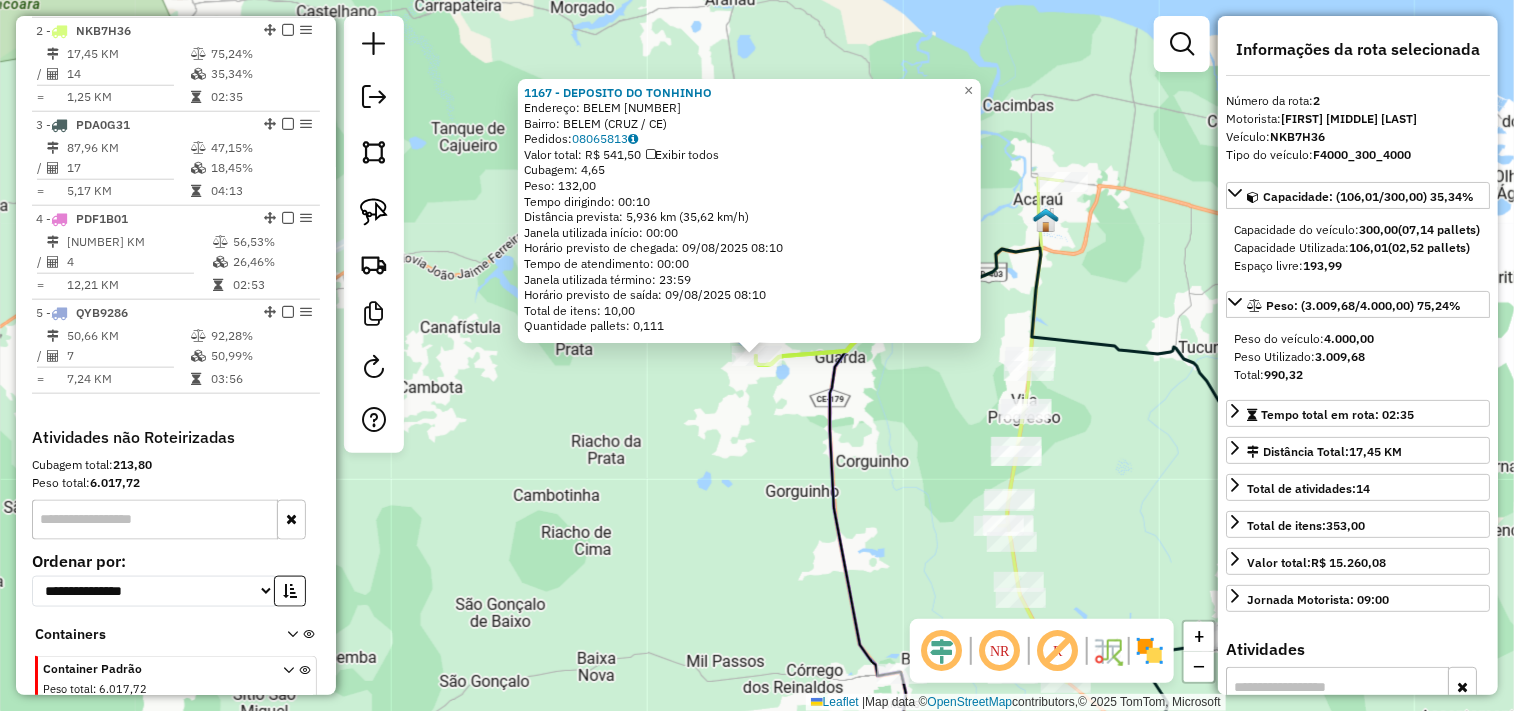 drag, startPoint x: 724, startPoint y: 504, endPoint x: 740, endPoint y: 502, distance: 16.124516 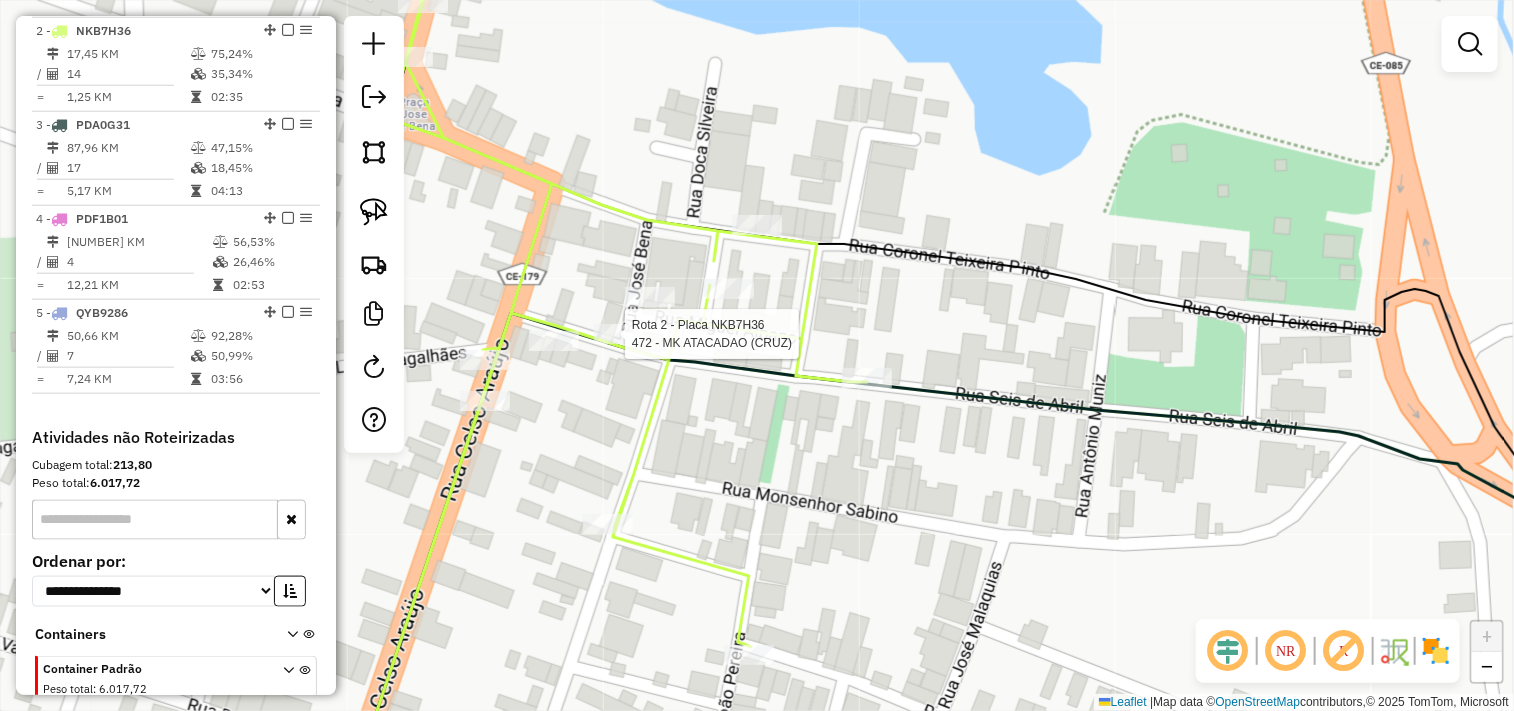 select on "**********" 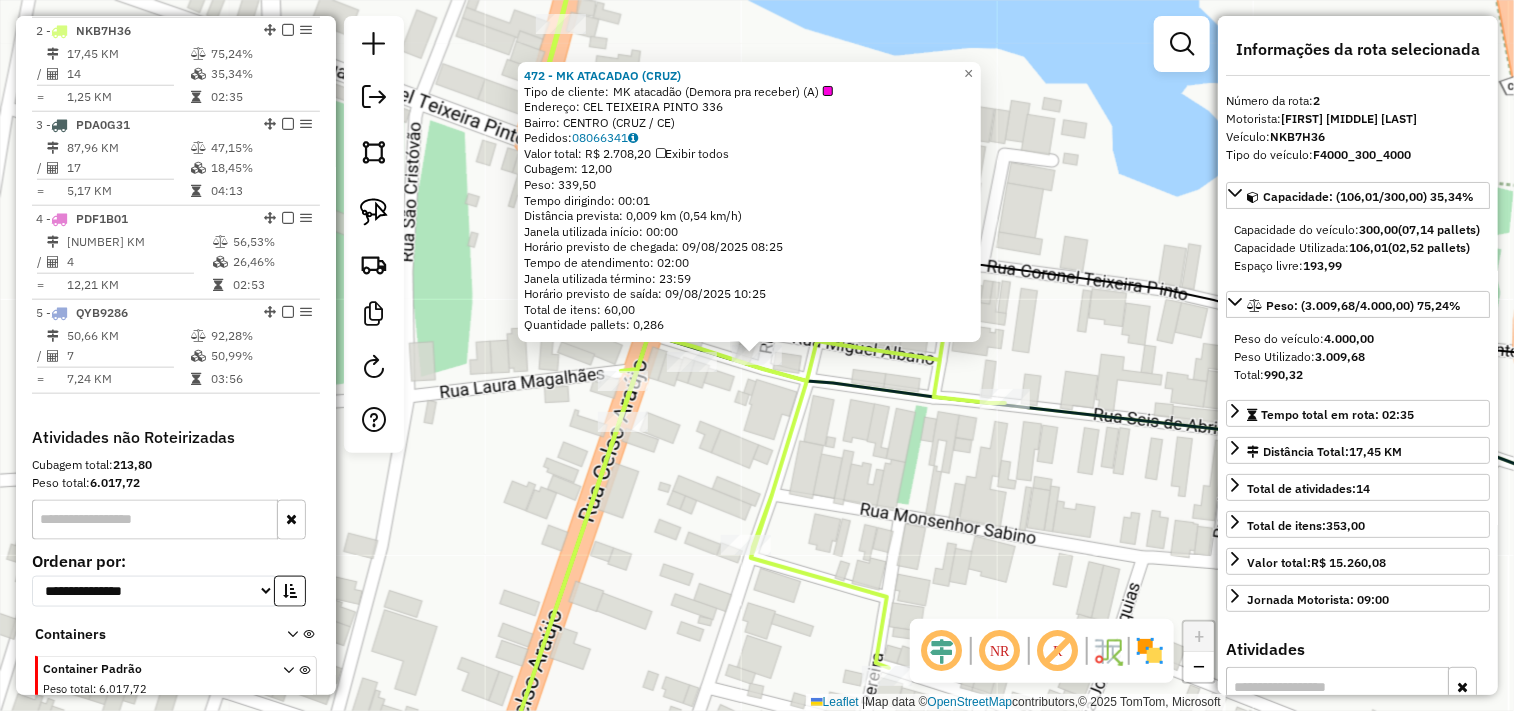 click on "472 - MK ATACADAO (CRUZ)  Tipo de cliente:   MK atacadão (Demora pra receber) (A)   Endereço:  CEL TEIXEIRA PINTO 336   Bairro: CENTRO (CRUZ / CE)   Pedidos:  08066341   Valor total: R$ 2.708,20   Exibir todos   Cubagem: 12,00  Peso: 339,50  Tempo dirigindo: 00:01   Distância prevista: 0,009 km (0,54 km/h)   Janela utilizada início: 00:00   Horário previsto de chegada: 09/08/2025 08:25   Tempo de atendimento: 02:00   Janela utilizada término: 23:59   Horário previsto de saída: 09/08/2025 10:25   Total de itens: 60,00   Quantidade pallets: 0,286  × Janela de atendimento Grade de atendimento Capacidade Transportadoras Veículos Cliente Pedidos  Rotas Selecione os dias de semana para filtrar as janelas de atendimento  Seg   Ter   Qua   Qui   Sex   Sáb   Dom  Informe o período da janela de atendimento: De: Até:  Filtrar exatamente a janela do cliente  Considerar janela de atendimento padrão  Selecione os dias de semana para filtrar as grades de atendimento  Seg   Ter   Qua   Qui   Sex   Sáb   Dom  +" 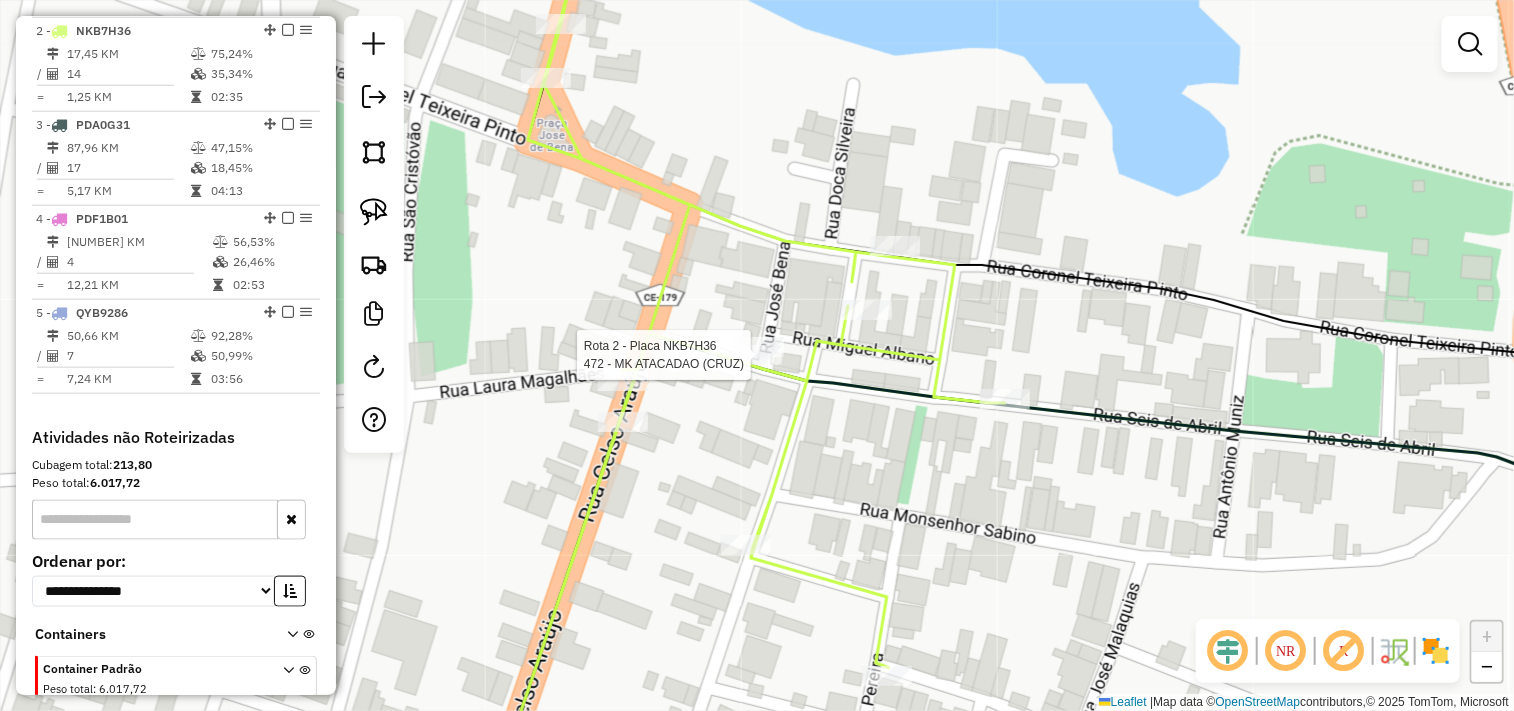 click 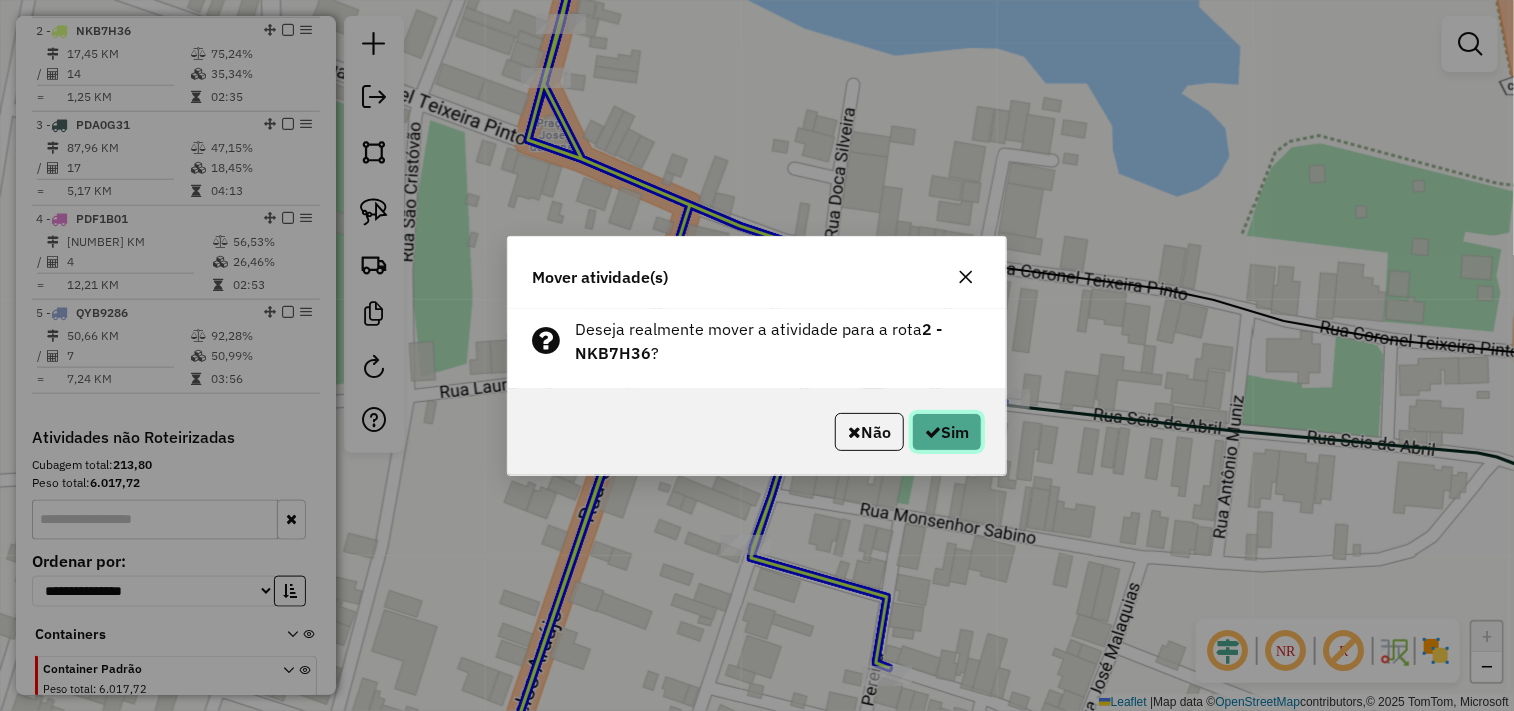 click on "Sim" 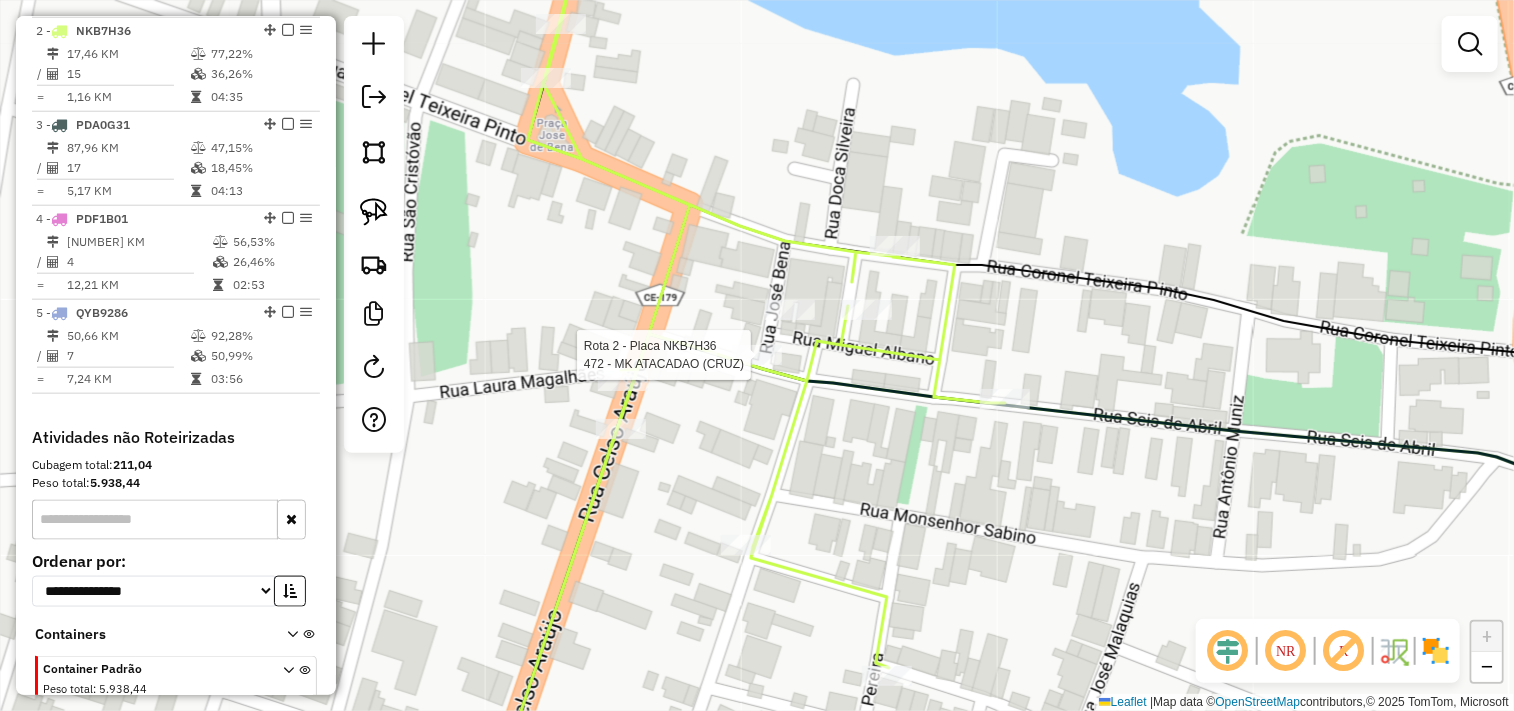 select on "**********" 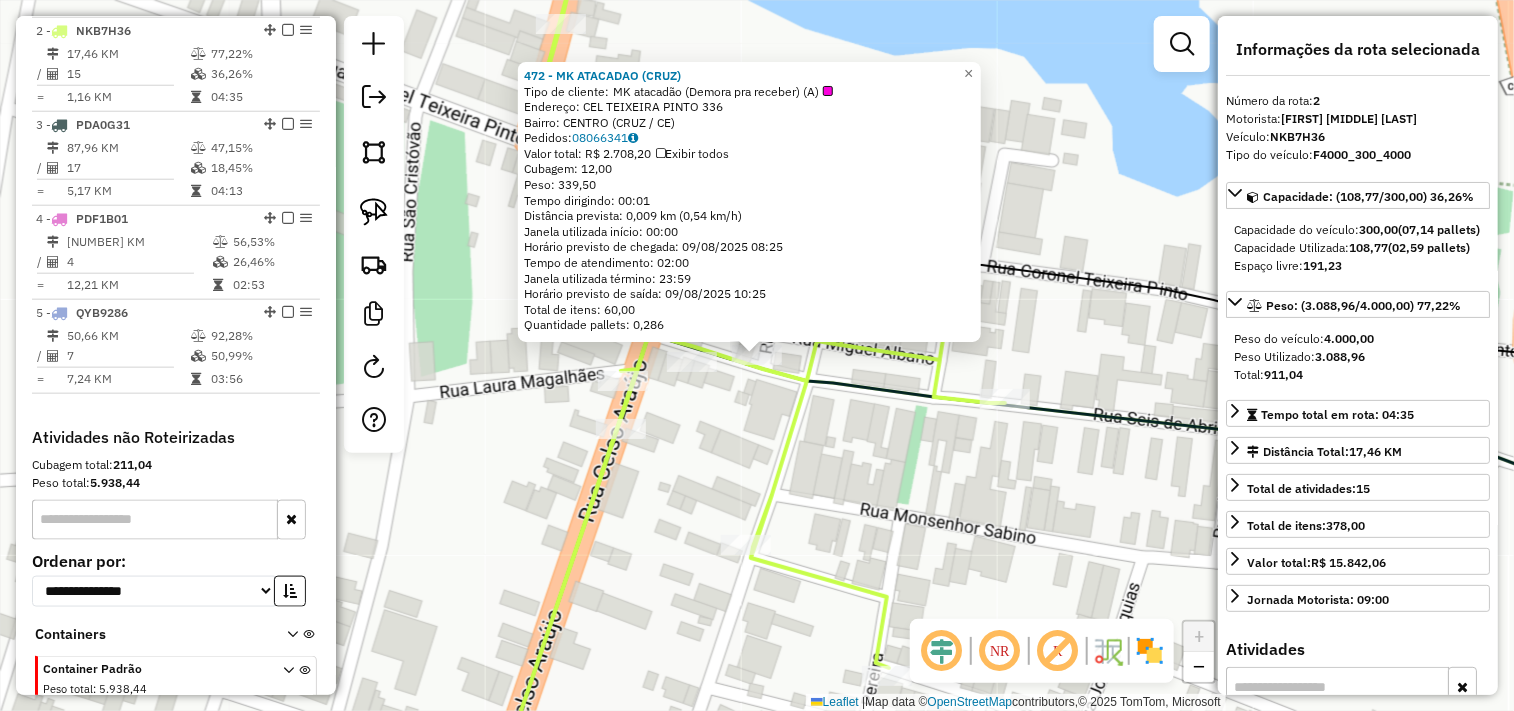 click on "472 - MK ATACADAO (CRUZ)  Tipo de cliente:   MK atacadão (Demora pra receber) (A)   Endereço:  CEL TEIXEIRA PINTO 336   Bairro: CENTRO (CRUZ / CE)   Pedidos:  08066341   Valor total: R$ 2.708,20   Exibir todos   Cubagem: 12,00  Peso: 339,50  Tempo dirigindo: 00:01   Distância prevista: 0,009 km (0,54 km/h)   Janela utilizada início: 00:00   Horário previsto de chegada: 09/08/2025 08:25   Tempo de atendimento: 02:00   Janela utilizada término: 23:59   Horário previsto de saída: 09/08/2025 10:25   Total de itens: 60,00   Quantidade pallets: 0,286  × Janela de atendimento Grade de atendimento Capacidade Transportadoras Veículos Cliente Pedidos  Rotas Selecione os dias de semana para filtrar as janelas de atendimento  Seg   Ter   Qua   Qui   Sex   Sáb   Dom  Informe o período da janela de atendimento: De: Até:  Filtrar exatamente a janela do cliente  Considerar janela de atendimento padrão  Selecione os dias de semana para filtrar as grades de atendimento  Seg   Ter   Qua   Qui   Sex   Sáb   Dom  +" 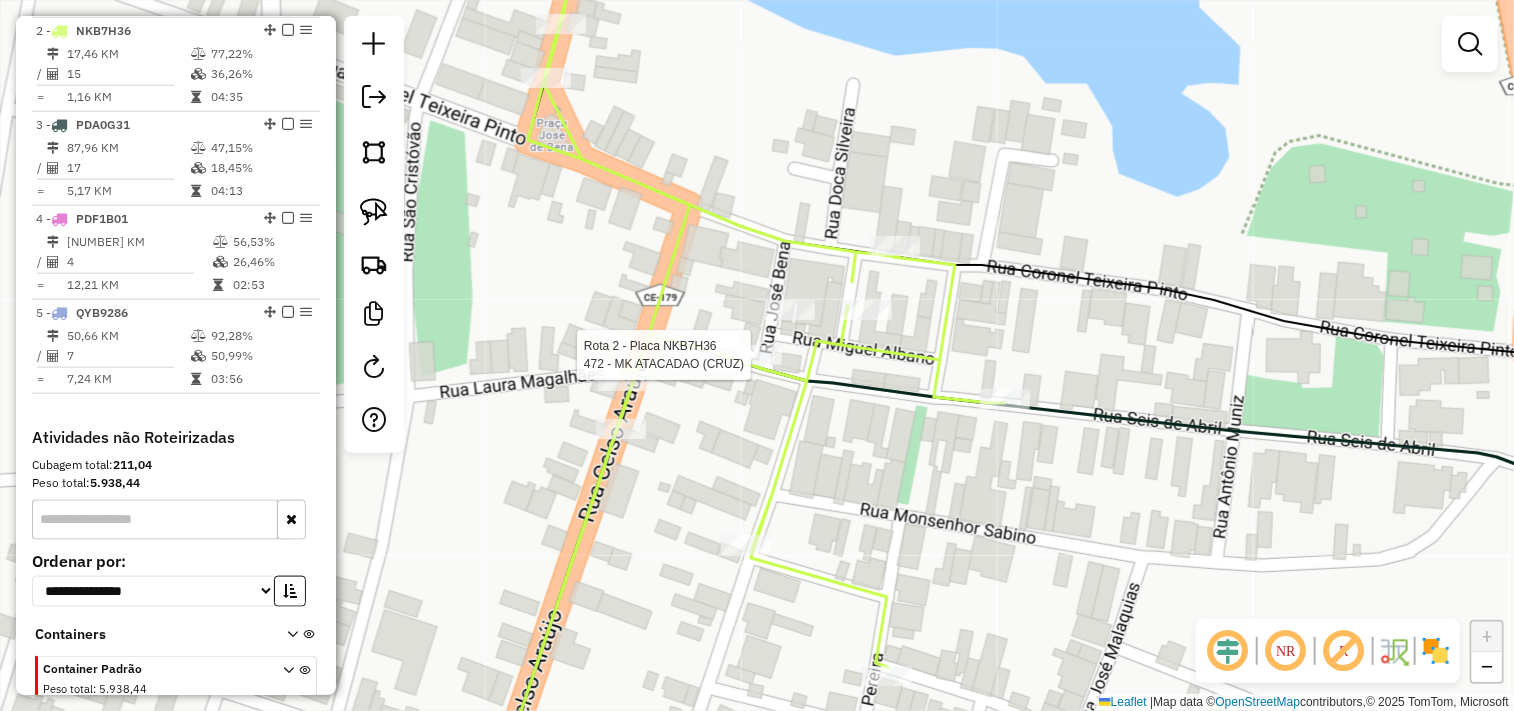 select on "**********" 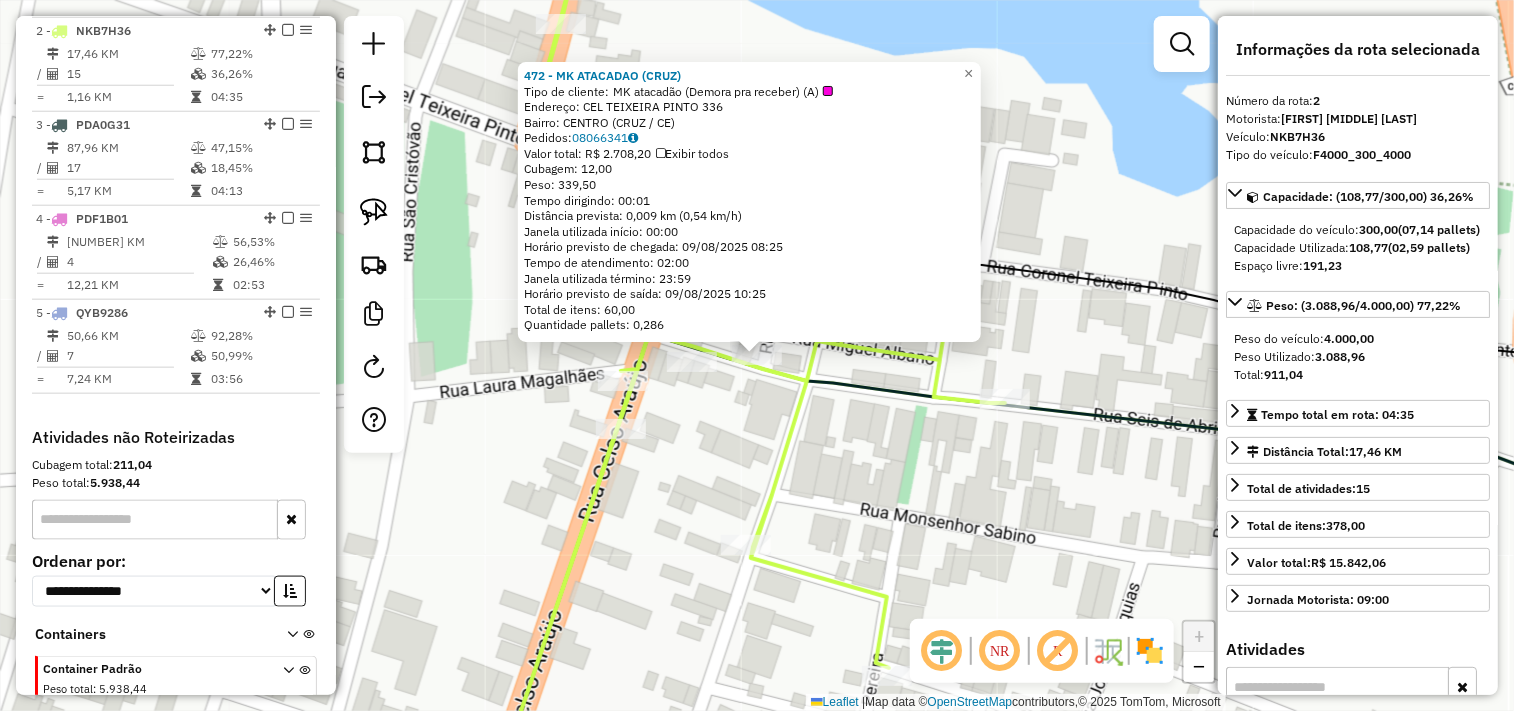click on "472 - MK ATACADAO (CRUZ)  Tipo de cliente:   MK atacadão (Demora pra receber) (A)   Endereço:  CEL TEIXEIRA PINTO 336   Bairro: CENTRO (CRUZ / CE)   Pedidos:  08066341   Valor total: R$ 2.708,20   Exibir todos   Cubagem: 12,00  Peso: 339,50  Tempo dirigindo: 00:01   Distância prevista: 0,009 km (0,54 km/h)   Janela utilizada início: 00:00   Horário previsto de chegada: 09/08/2025 08:25   Tempo de atendimento: 02:00   Janela utilizada término: 23:59   Horário previsto de saída: 09/08/2025 10:25   Total de itens: 60,00   Quantidade pallets: 0,286  × Janela de atendimento Grade de atendimento Capacidade Transportadoras Veículos Cliente Pedidos  Rotas Selecione os dias de semana para filtrar as janelas de atendimento  Seg   Ter   Qua   Qui   Sex   Sáb   Dom  Informe o período da janela de atendimento: De: Até:  Filtrar exatamente a janela do cliente  Considerar janela de atendimento padrão  Selecione os dias de semana para filtrar as grades de atendimento  Seg   Ter   Qua   Qui   Sex   Sáb   Dom  +" 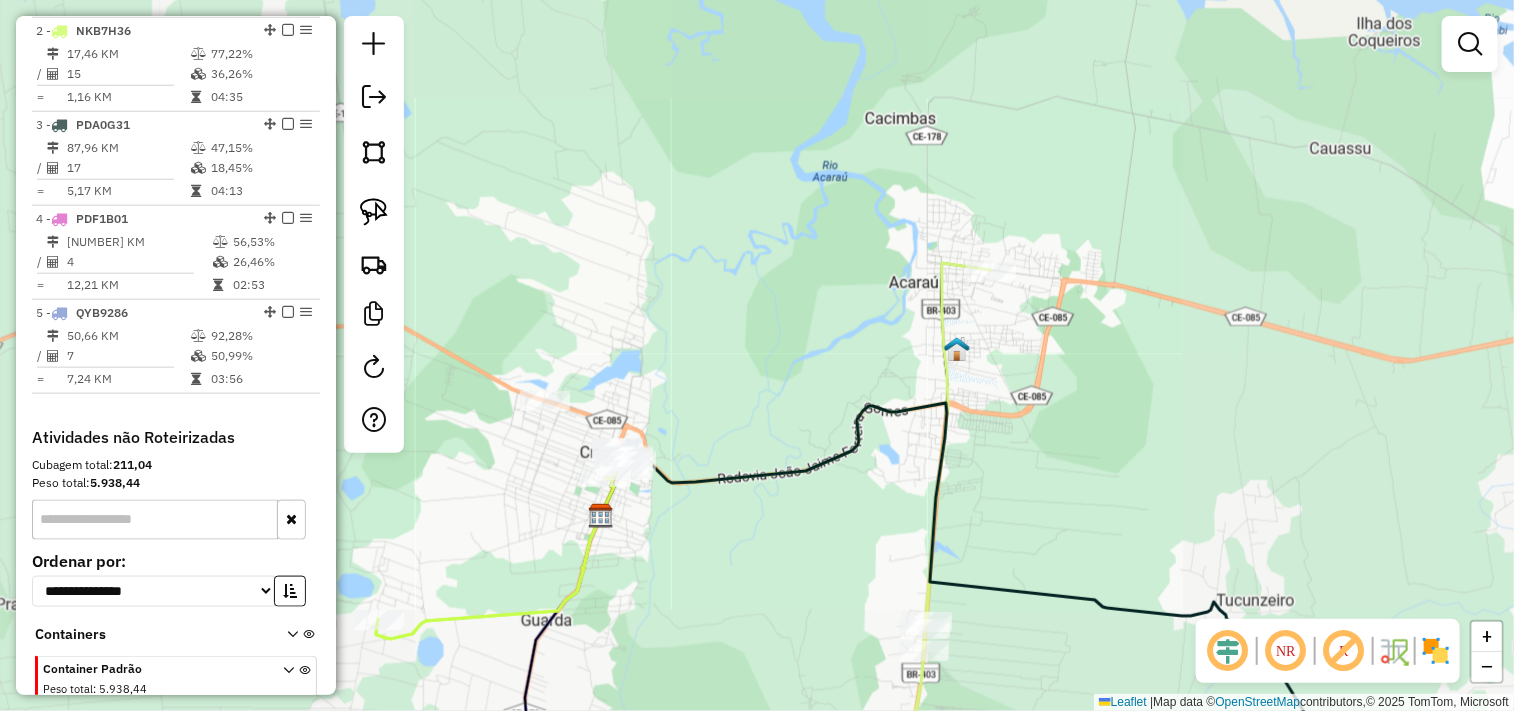 drag, startPoint x: 706, startPoint y: 582, endPoint x: 743, endPoint y: 501, distance: 89.050545 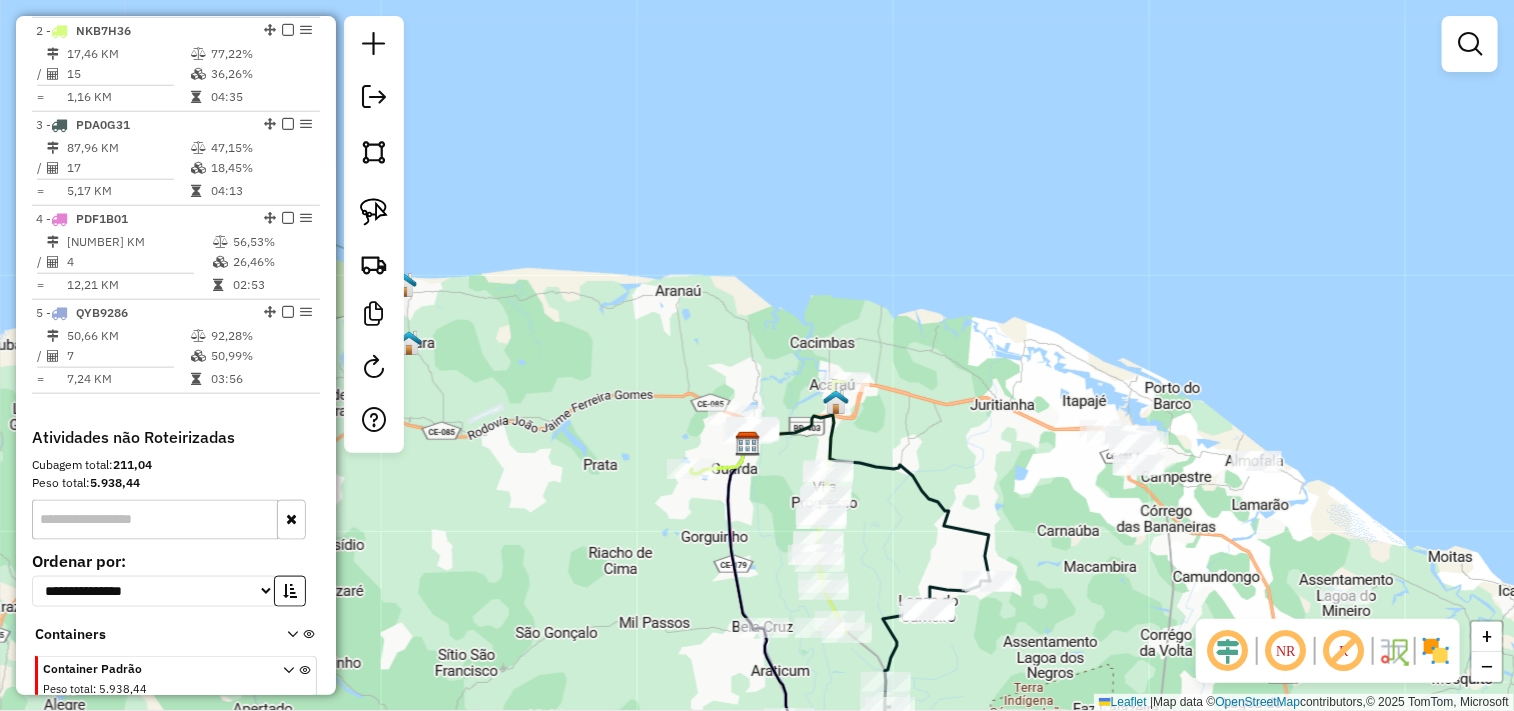 drag, startPoint x: 681, startPoint y: 628, endPoint x: 663, endPoint y: 445, distance: 183.88312 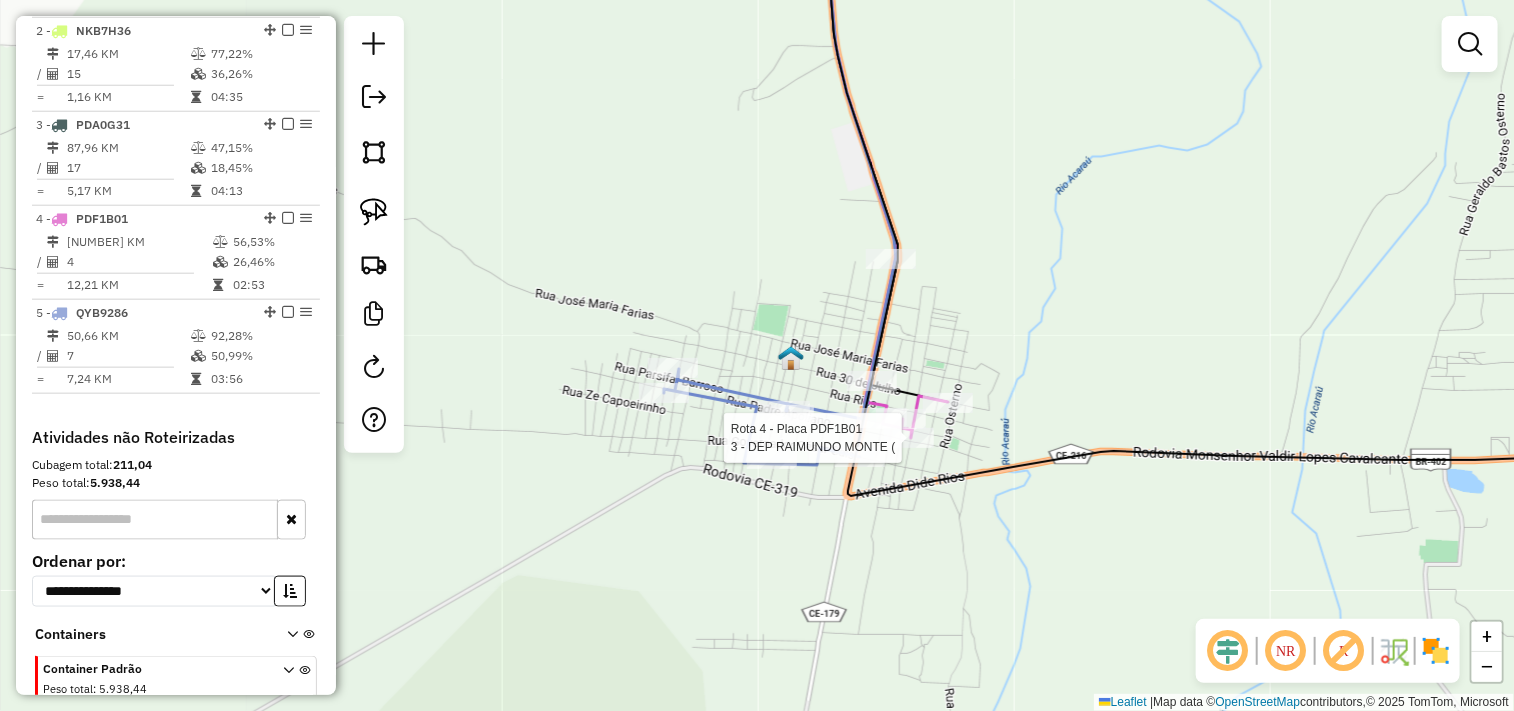 select on "**********" 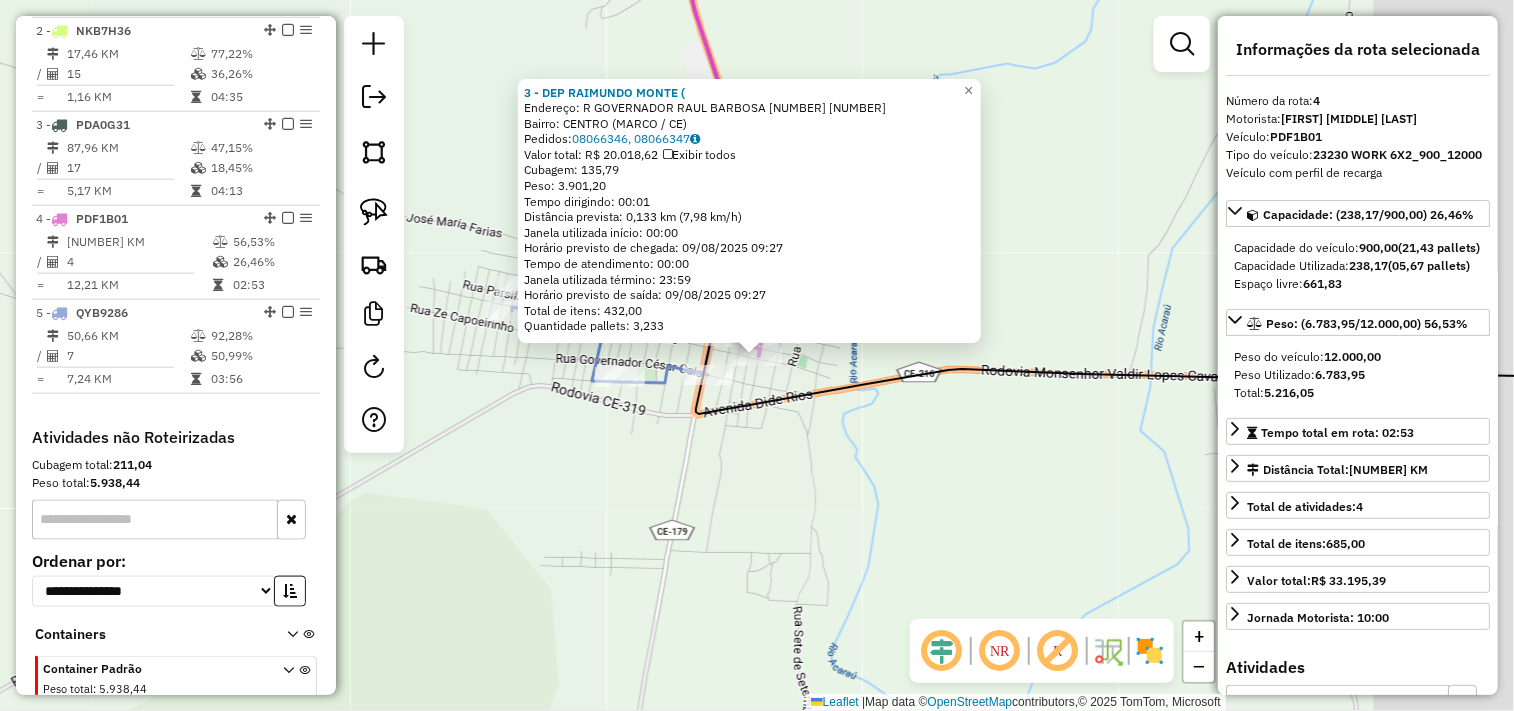 scroll, scrollTop: 957, scrollLeft: 0, axis: vertical 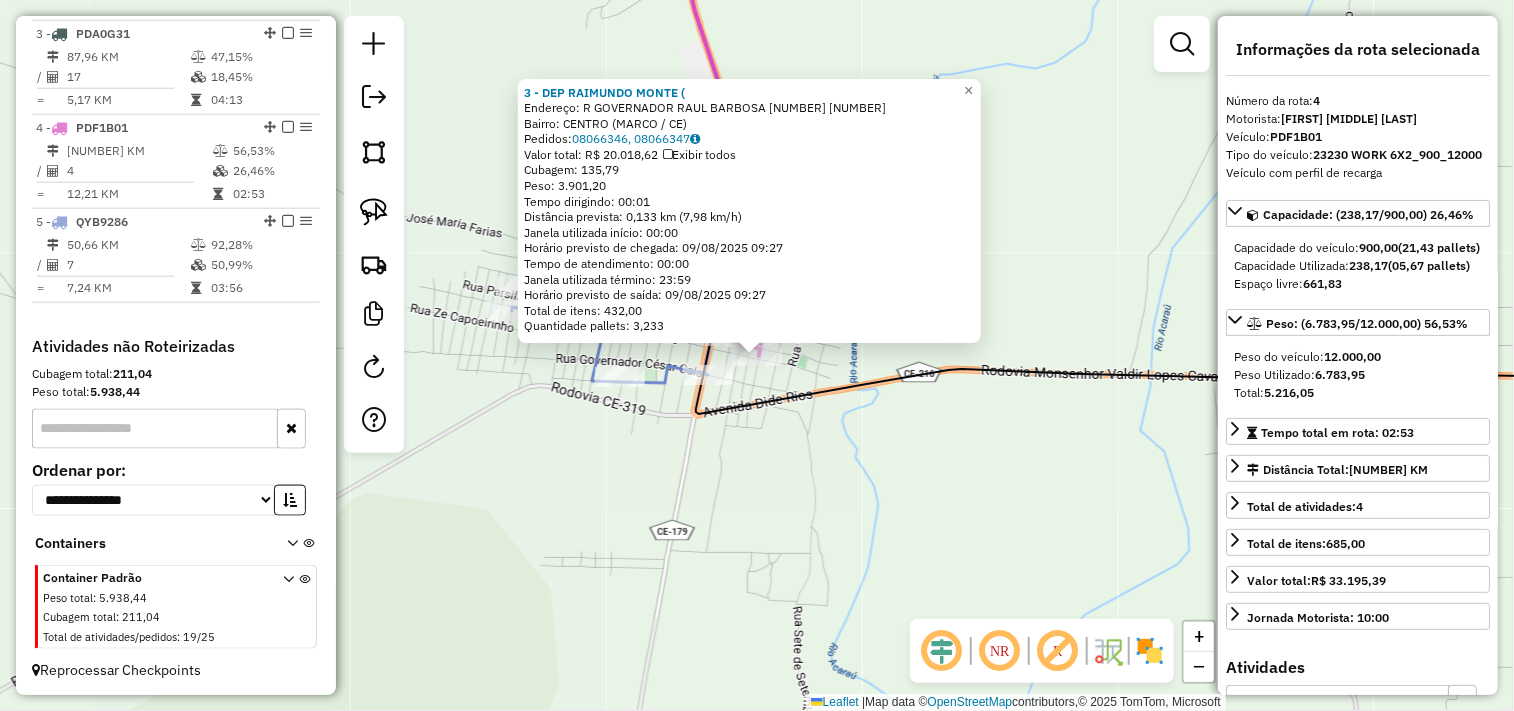 click on "3 - DEP RAIMUNDO MONTE (  Endereço:  R GOVERNADOR RAUL BARBOSA 553 55553   Bairro: CENTRO (MARCO / CE)   Pedidos:  08066346, 08066347   Valor total: R$ 20.018,62   Exibir todos   Cubagem: 135,79  Peso: 3.901,20  Tempo dirigindo: 00:01   Distância prevista: 0,133 km (7,98 km/h)   Janela utilizada início: 00:00   Horário previsto de chegada: 09/08/2025 09:27   Tempo de atendimento: 00:00   Janela utilizada término: 23:59   Horário previsto de saída: 09/08/2025 09:27   Total de itens: 432,00   Quantidade pallets: 3,233  × Janela de atendimento Grade de atendimento Capacidade Transportadoras Veículos Cliente Pedidos  Rotas Selecione os dias de semana para filtrar as janelas de atendimento  Seg   Ter   Qua   Qui   Sex   Sáb   Dom  Informe o período da janela de atendimento: De: Até:  Filtrar exatamente a janela do cliente  Considerar janela de atendimento padrão  Selecione os dias de semana para filtrar as grades de atendimento  Seg   Ter   Qua   Qui   Sex   Sáb   Dom   Peso mínimo:   Peso máximo:" 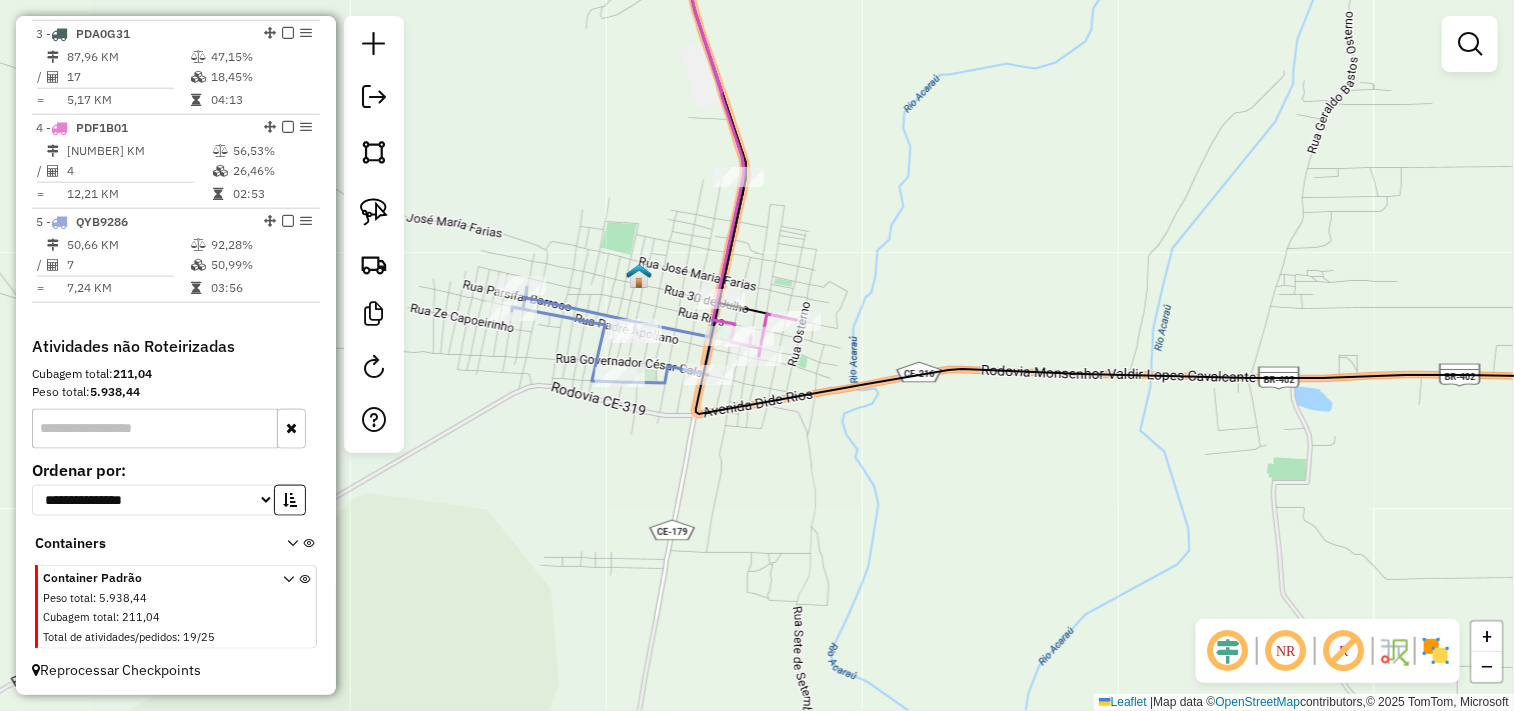click 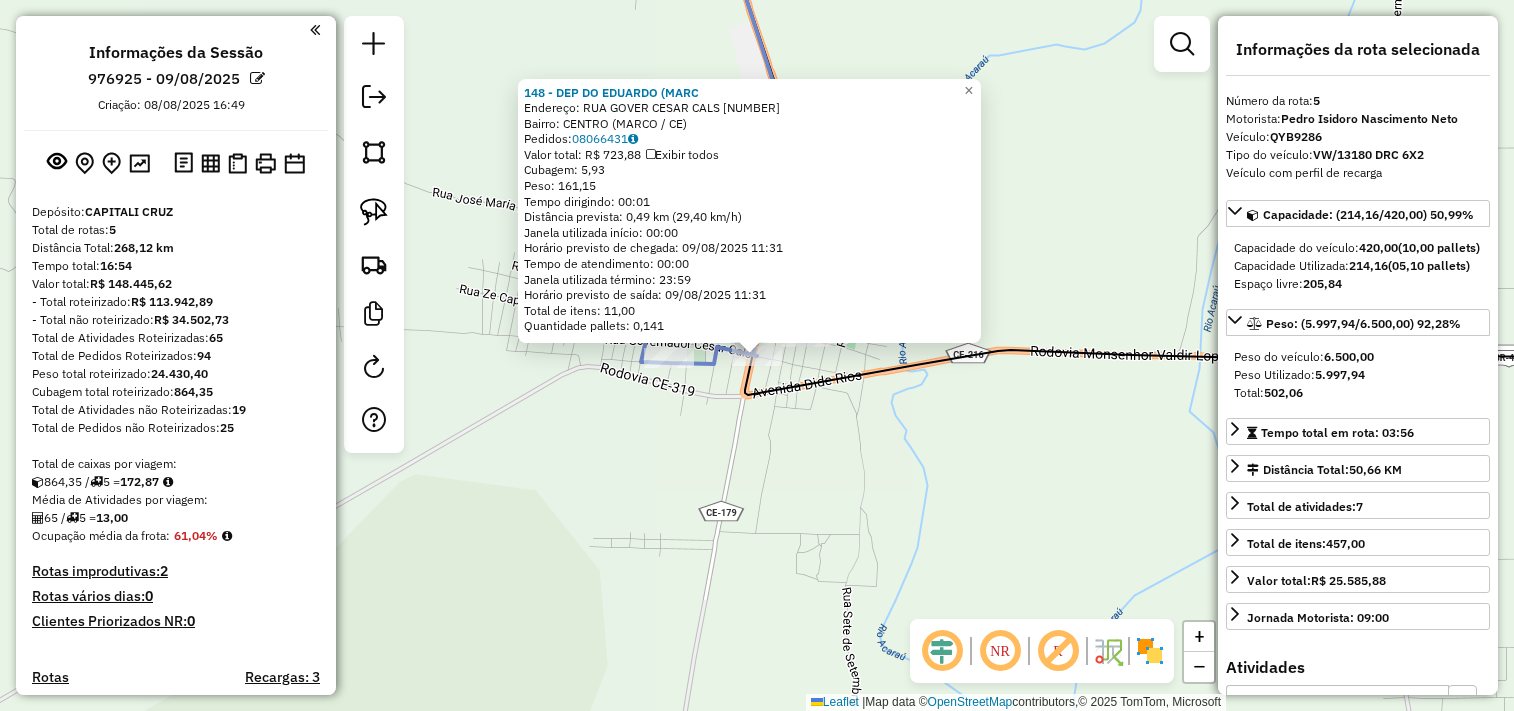 select on "**********" 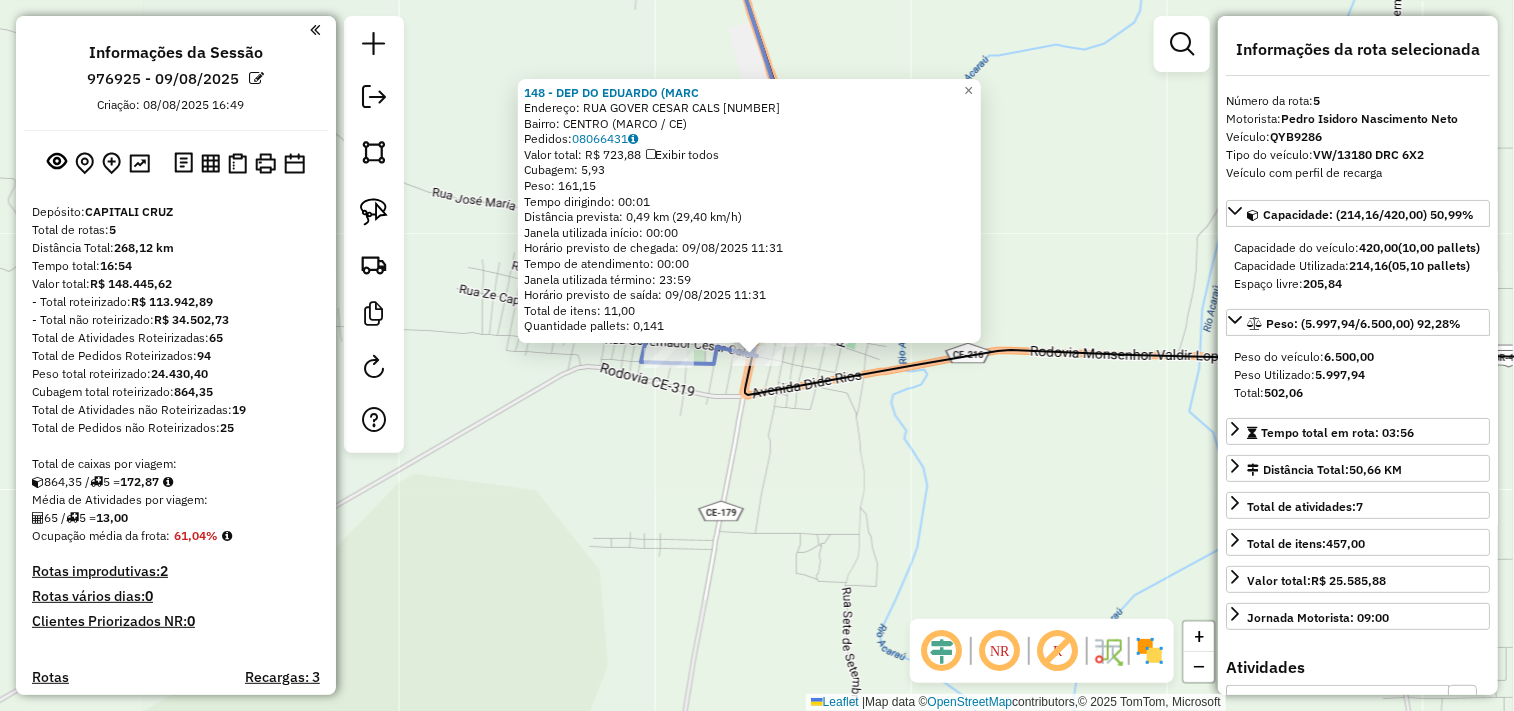 scroll, scrollTop: 957, scrollLeft: 0, axis: vertical 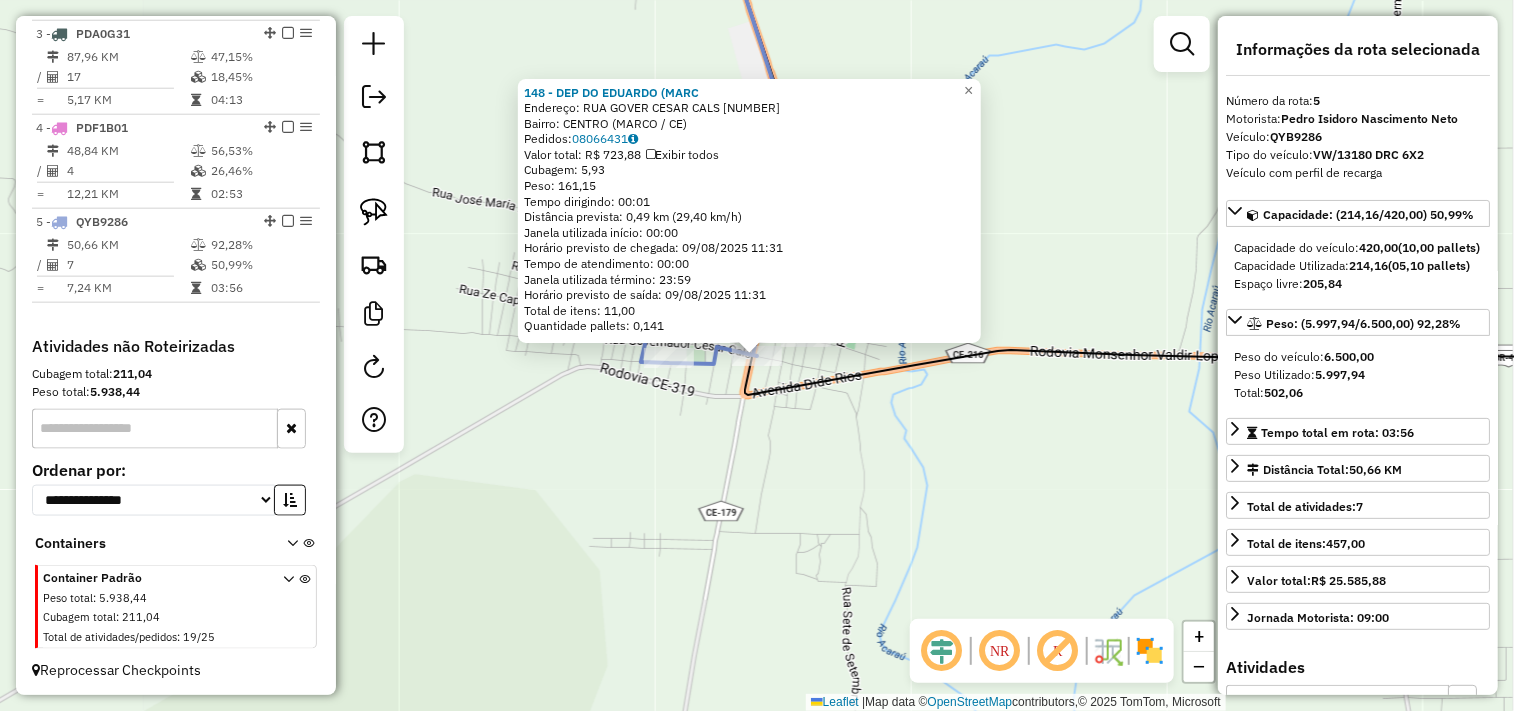 click on "[NUMBER] - DEP DO [FIRST] (MARC  Endereço:  RUA [FIRST] [LAST] [NUMBER]   Bairro: CENTRO ([CITY] / CE)   Pedidos:  [NUMBER]   Valor total: R$ [NUMBER], [NUMBER]   Exibir todos   Cubagem: [NUMBER]  Peso: [NUMBER], [NUMBER]  Tempo dirigindo: [TIME]   Distância prevista: [NUMBER] km ([NUMBER] km/h)   Janela utilizada início: [TIME]   Horário previsto de chegada: [DATE] [TIME]   Tempo de atendimento: [TIME]   Janela utilizada término: [TIME]   Horário previsto de saída: [DATE] [TIME]   Total de itens: [NUMBER], [NUMBER]   Quantidade pallets: [NUMBER]  × Janela de atendimento Grade de atendimento Capacidade Transportadoras Veículos Cliente Pedidos  Rotas Selecione os dias de semana para filtrar as janelas de atendimento  Seg   Ter   Qua   Qui   Sex   Sáb   Dom  Informe o período da janela de atendimento: De: Até:  Filtrar exatamente a janela do cliente  Considerar janela de atendimento padrão  Selecione os dias de semana para filtrar as grades de atendimento  Seg   Ter   Qua   Qui   Sex   Sáb   Dom   Considerar clientes sem dia de atendimento cadastrado De:" 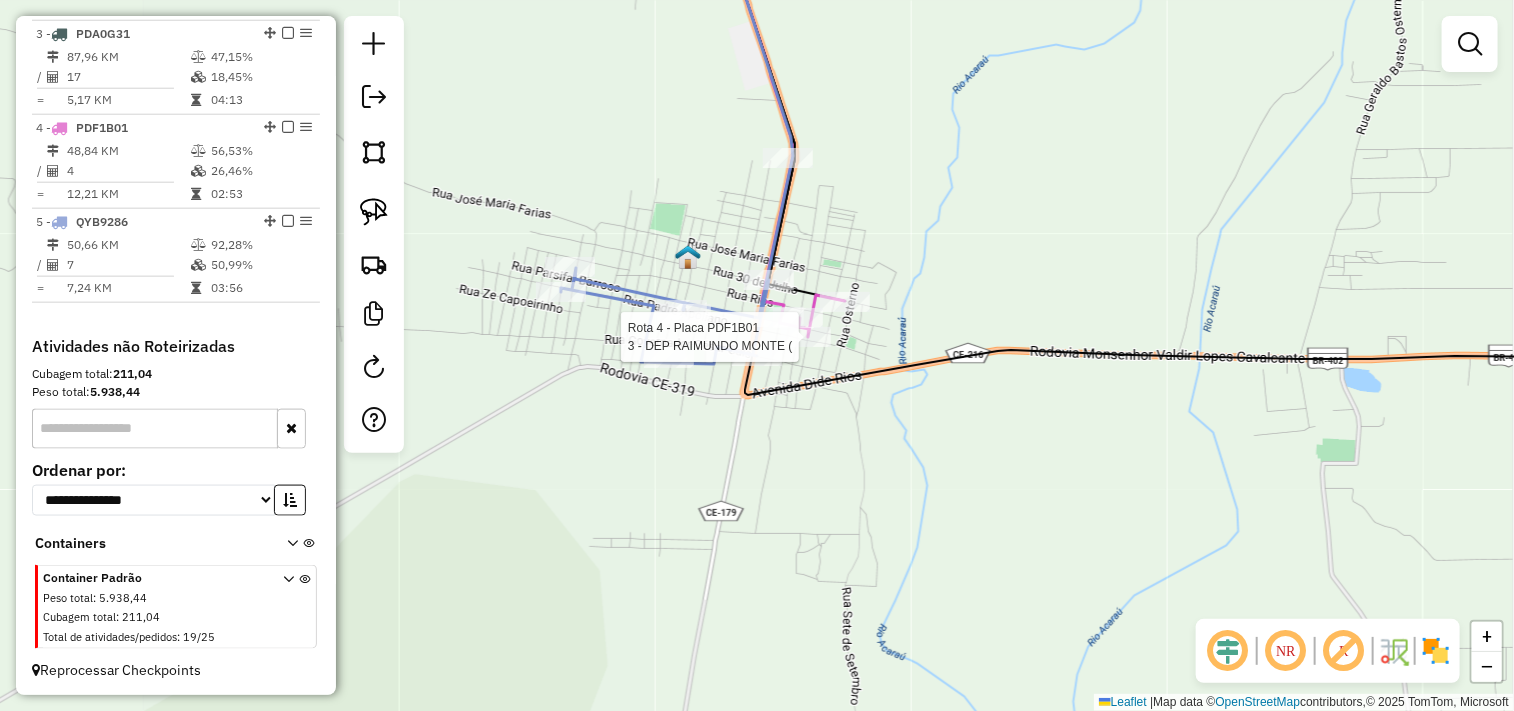select on "**********" 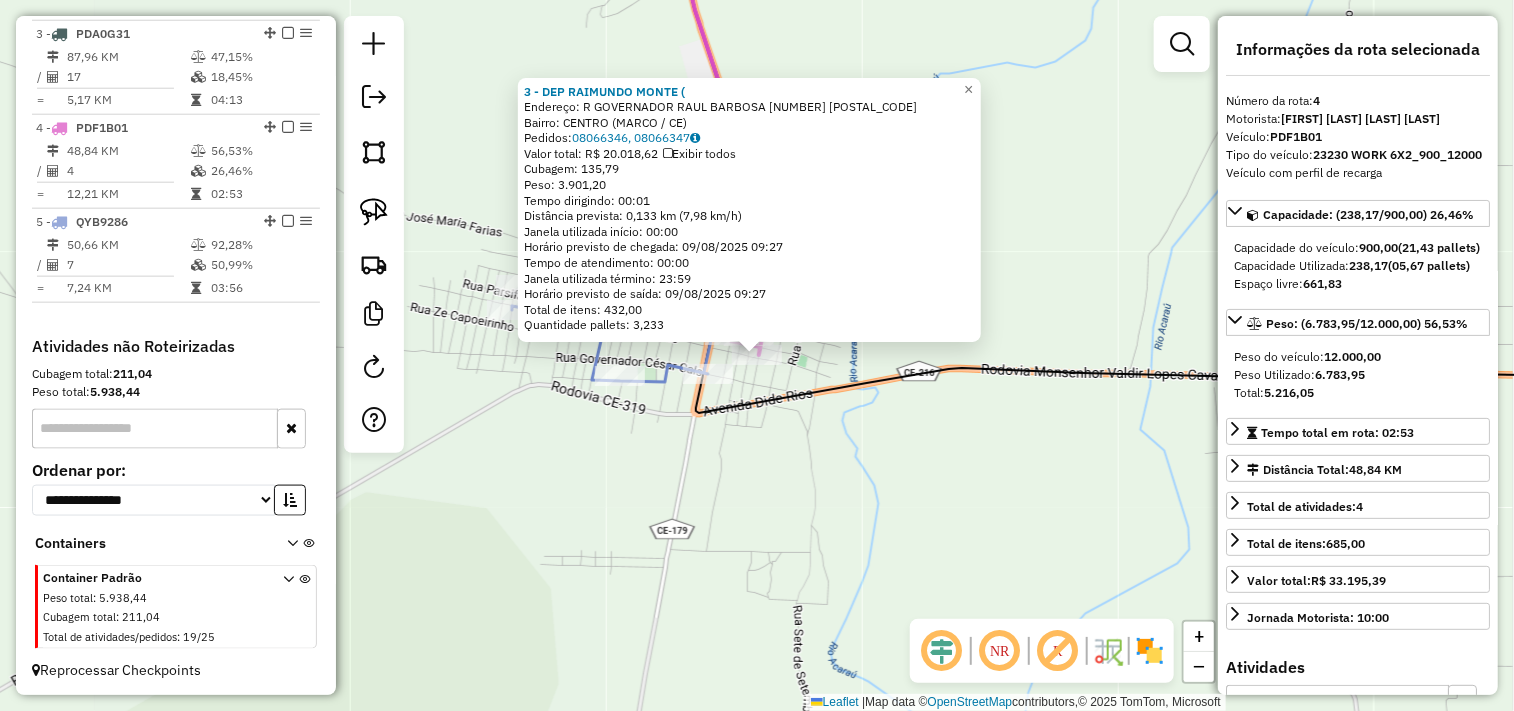 click on "[NUMBER] - DEP [FIRST] [LAST] (  Endereço:  R [FIRST] [LAST] [NUMBER] [NUMBER]   Bairro: CENTRO ([CITY] / CE)   Pedidos:  [NUMBER], [NUMBER]   Valor total: R$ [NUMBER]. [NUMBER], [NUMBER]   Exibir todos   Cubagem: [NUMBER]  Peso: [NUMBER]. [NUMBER]  Tempo dirigindo: [TIME]   Distância prevista: [NUMBER] km ([NUMBER] km/h)   Janela utilizada início: [TIME]   Horário previsto de chegada: [DATE] [TIME]   Tempo de atendimento: [TIME]   Janela utilizada término: [TIME]   Horário previsto de saída: [DATE] [TIME]   Total de itens: [NUMBER], [NUMBER]   Quantidade pallets: [NUMBER]  × Janela de atendimento Grade de atendimento Capacidade Transportadoras Veículos Cliente Pedidos  Rotas Selecione os dias de semana para filtrar as janelas de atendimento  Seg   Ter   Qua   Qui   Sex   Sáb   Dom  Informe o período da janela de atendimento: De: Até:  Filtrar exatamente a janela do cliente  Considerar janela de atendimento padrão  Selecione os dias de semana para filtrar as grades de atendimento  Seg   Ter   Qua   Qui   Sex   Sáb   Dom   Peso mínimo:   Peso máximo:" 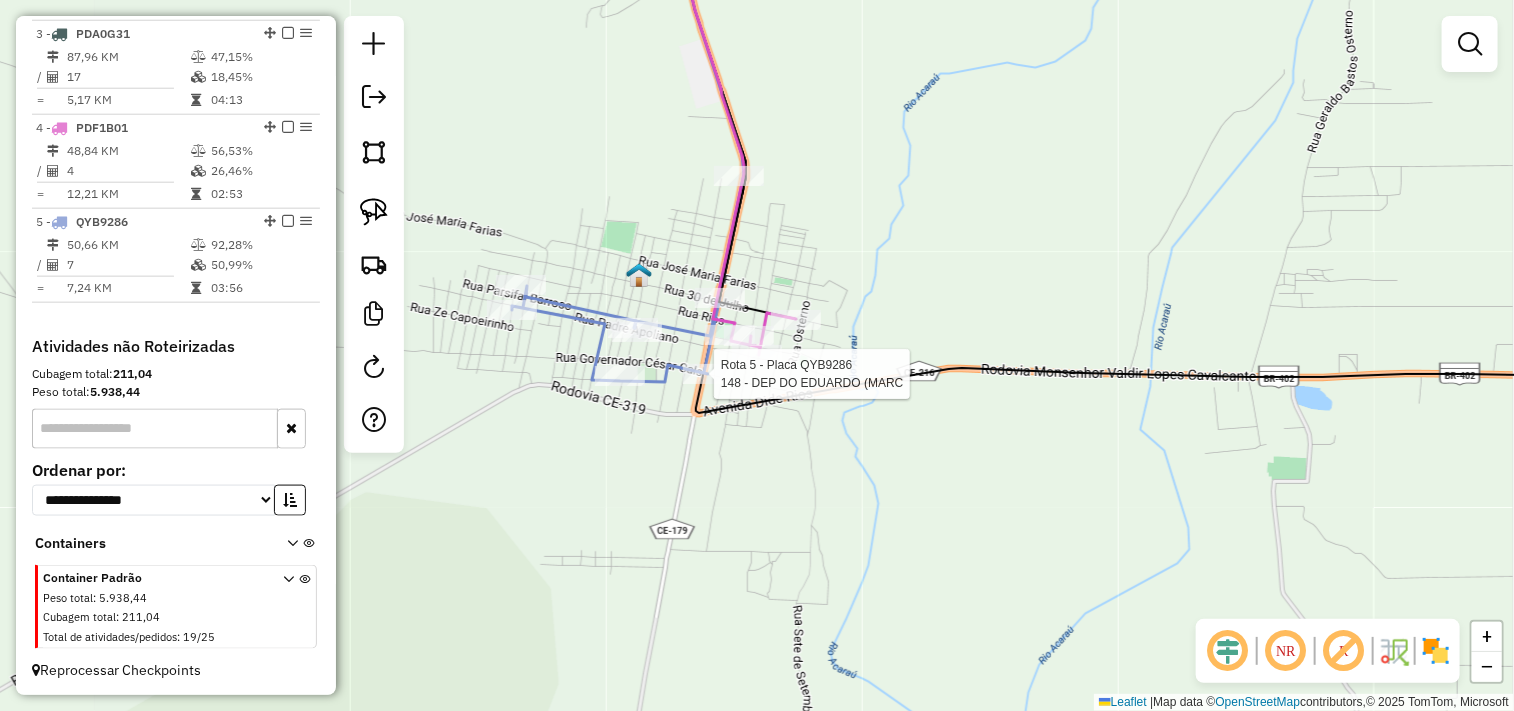 select on "**********" 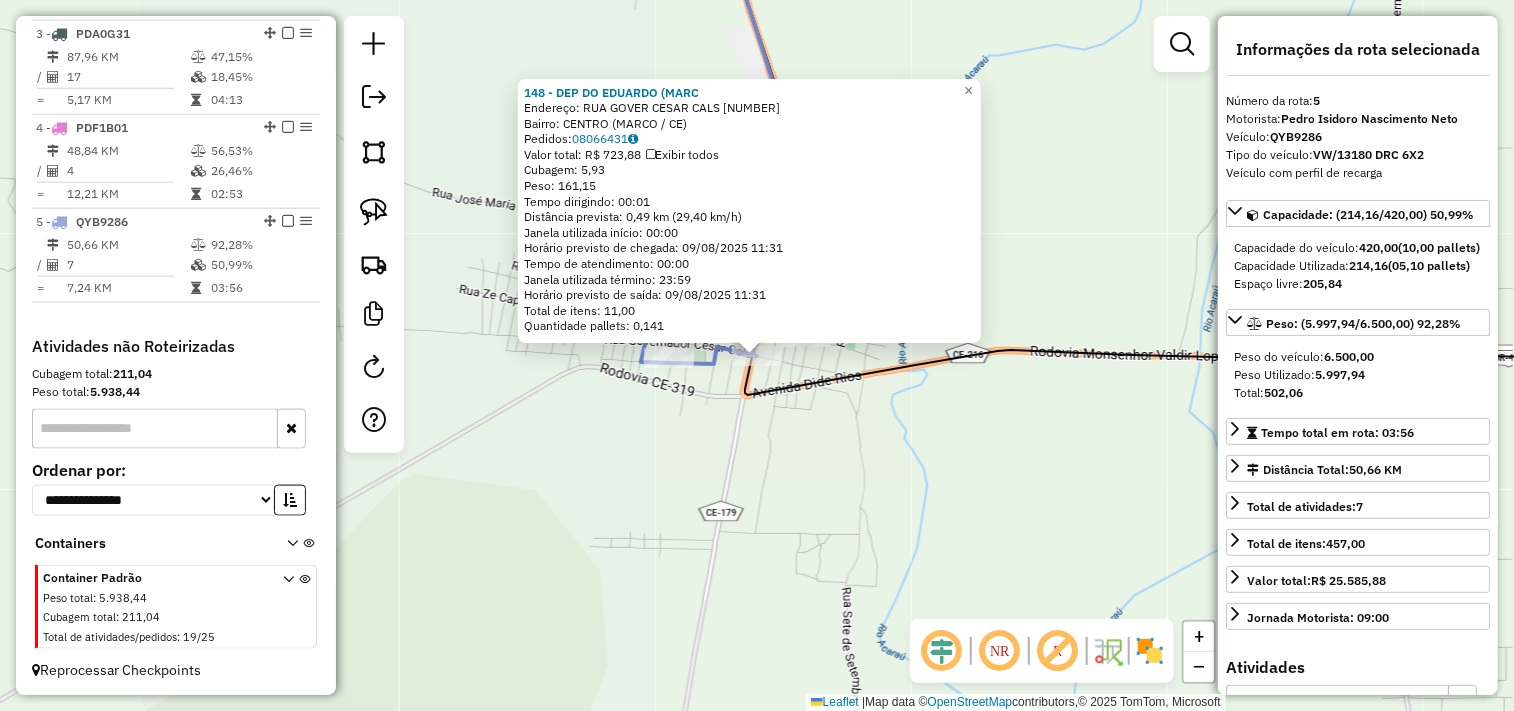 click on "[NUMBER] - DEP DO [FIRST] (MARC  Endereço:  RUA [FIRST] [LAST] [NUMBER]   Bairro: CENTRO ([CITY] / CE)   Pedidos:  [NUMBER]   Valor total: R$ [NUMBER], [NUMBER]   Exibir todos   Cubagem: [NUMBER]  Peso: [NUMBER], [NUMBER]  Tempo dirigindo: [TIME]   Distância prevista: [NUMBER] km ([NUMBER] km/h)   Janela utilizada início: [TIME]   Horário previsto de chegada: [DATE] [TIME]   Tempo de atendimento: [TIME]   Janela utilizada término: [TIME]   Horário previsto de saída: [DATE] [TIME]   Total de itens: [NUMBER], [NUMBER]   Quantidade pallets: [NUMBER]  × Janela de atendimento Grade de atendimento Capacidade Transportadoras Veículos Cliente Pedidos  Rotas Selecione os dias de semana para filtrar as janelas de atendimento  Seg   Ter   Qua   Qui   Sex   Sáb   Dom  Informe o período da janela de atendimento: De: Até:  Filtrar exatamente a janela do cliente  Considerar janela de atendimento padrão  Selecione os dias de semana para filtrar as grades de atendimento  Seg   Ter   Qua   Qui   Sex   Sáb   Dom   Considerar clientes sem dia de atendimento cadastrado De:" 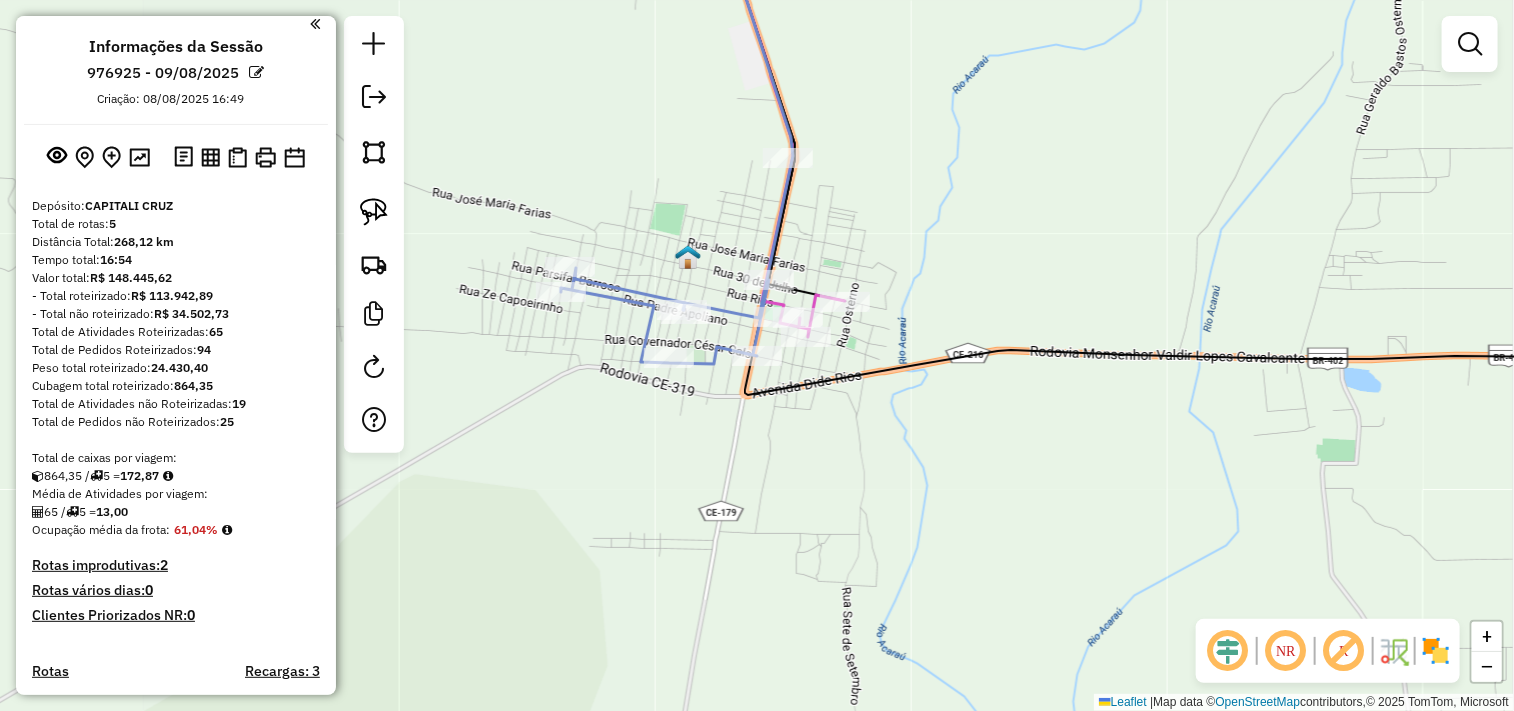 scroll, scrollTop: 0, scrollLeft: 0, axis: both 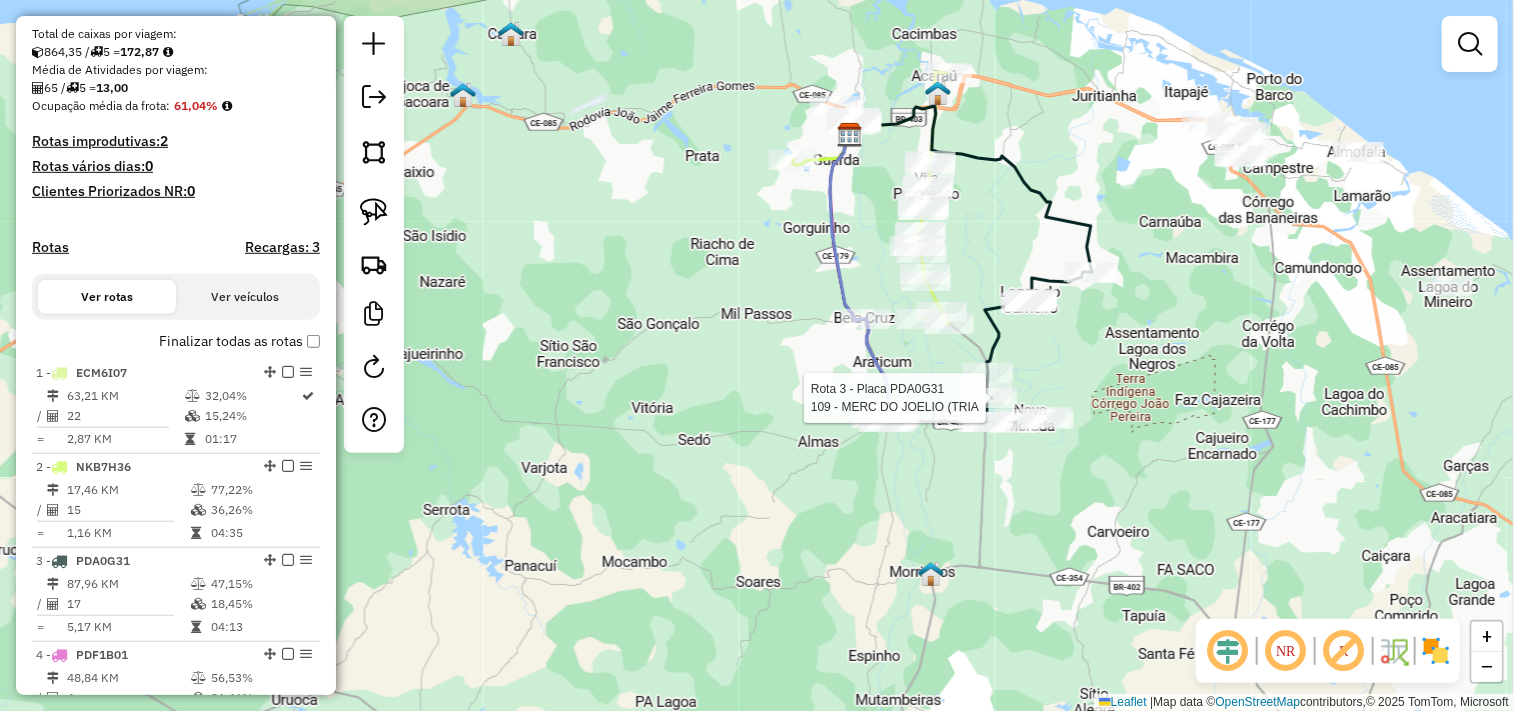 select on "**********" 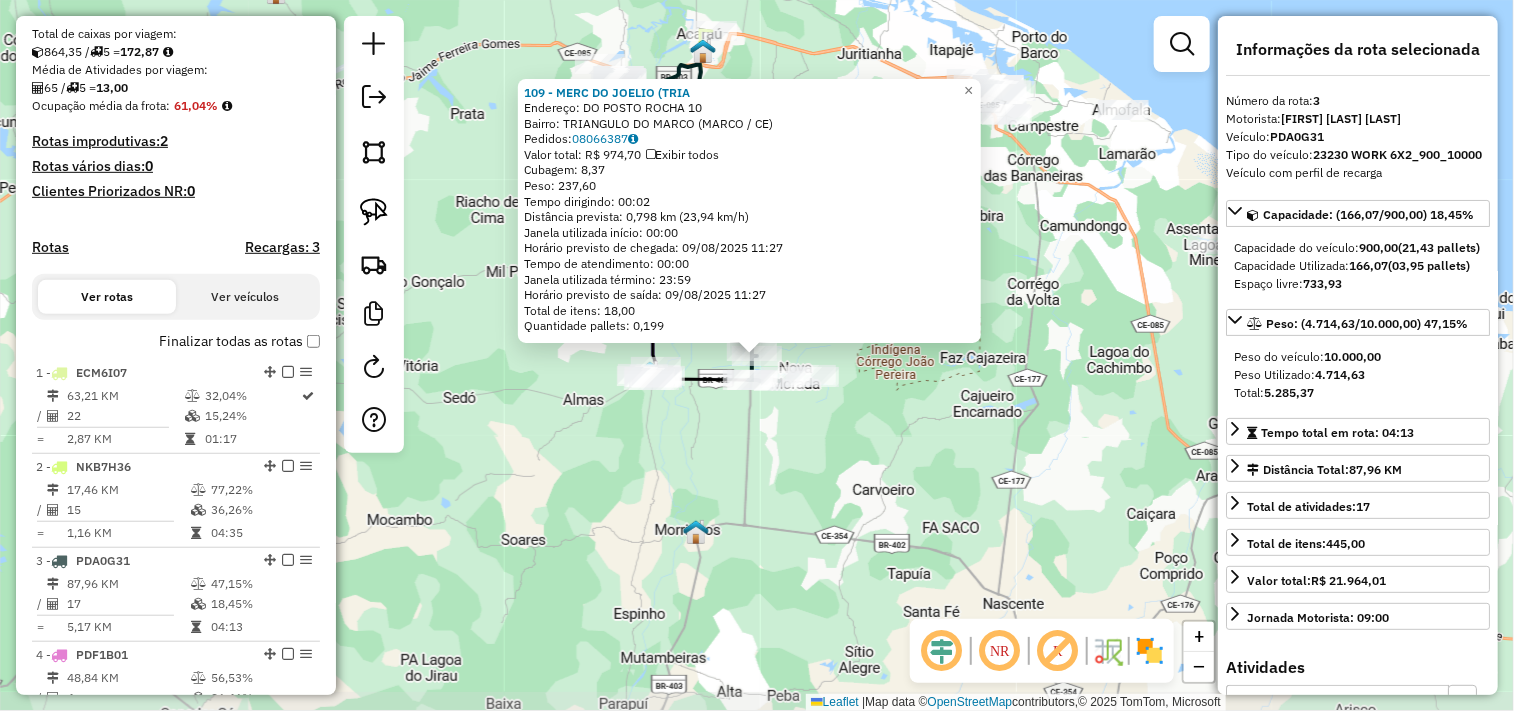 scroll, scrollTop: 957, scrollLeft: 0, axis: vertical 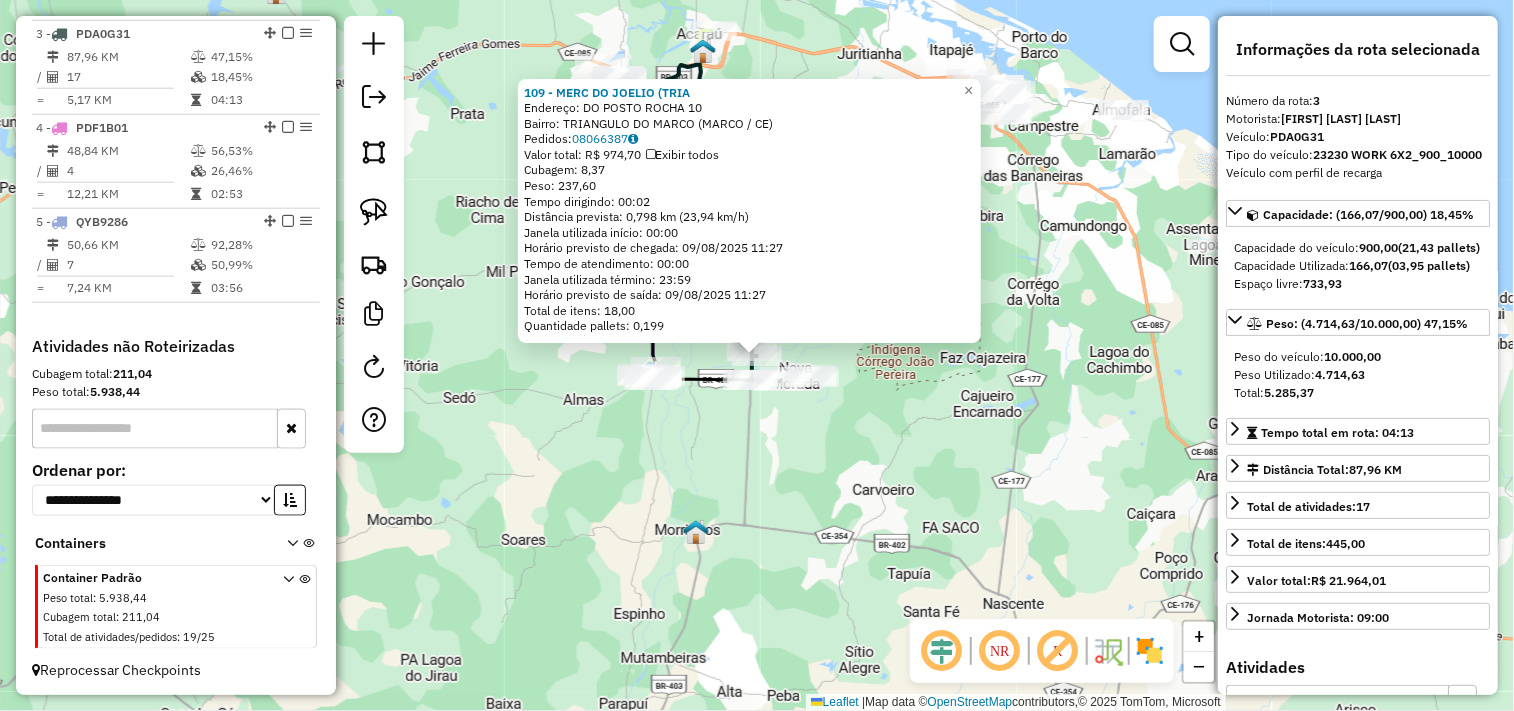 click on "[NUMBER] - MERC DO [FIRST] (TRIA  Endereço:  DO POSTO ROCHA [NUMBER]   Bairro: TRIANGULO DO MARCO ([CITY] / CE)   Pedidos:  [NUMBER]   Valor total: R$ [NUMBER], [NUMBER]   Exibir todos   Cubagem: [NUMBER]  Peso: [NUMBER], [NUMBER]  Tempo dirigindo: [TIME]   Distância prevista: [NUMBER] km ([NUMBER] km/h)   Janela utilizada início: [TIME]   Horário previsto de chegada: [DATE] [TIME]   Tempo de atendimento: [TIME]   Janela utilizada término: [TIME]   Horário previsto de saída: [DATE] [TIME]   Total de itens: [NUMBER], [NUMBER]   Quantidade pallets: [NUMBER]  × Janela de atendimento Grade de atendimento Capacidade Transportadoras Veículos Cliente Pedidos  Rotas Selecione os dias de semana para filtrar as janelas de atendimento  Seg   Ter   Qua   Qui   Sex   Sáb   Dom  Informe o período da janela de atendimento: De: Até:  Filtrar exatamente a janela do cliente  Considerar janela de atendimento padrão  Selecione os dias de semana para filtrar as grades de atendimento  Seg   Ter   Qua   Qui   Sex   Sáb   Dom   Clientes fora do dia de atendimento selecionado De:" 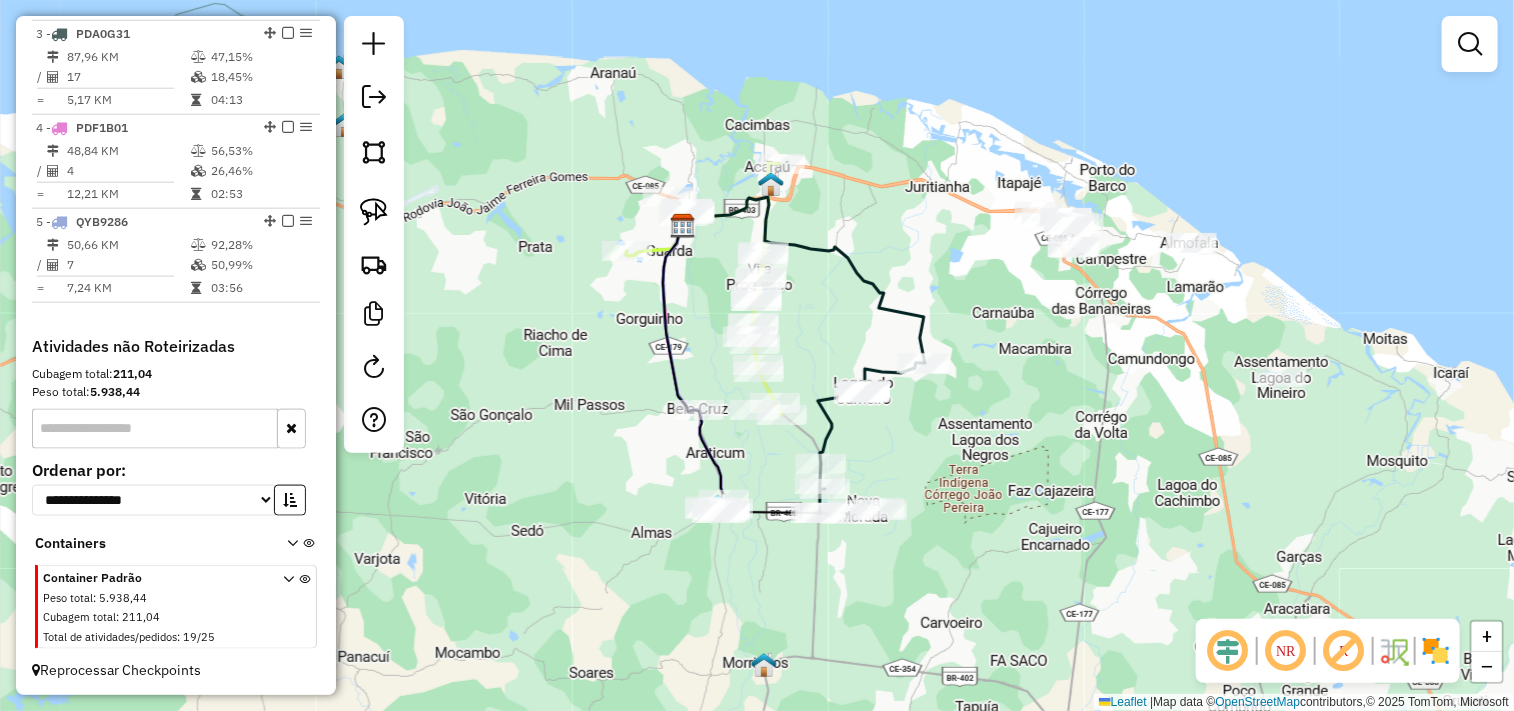 drag, startPoint x: 896, startPoint y: 405, endPoint x: 945, endPoint y: 511, distance: 116.777565 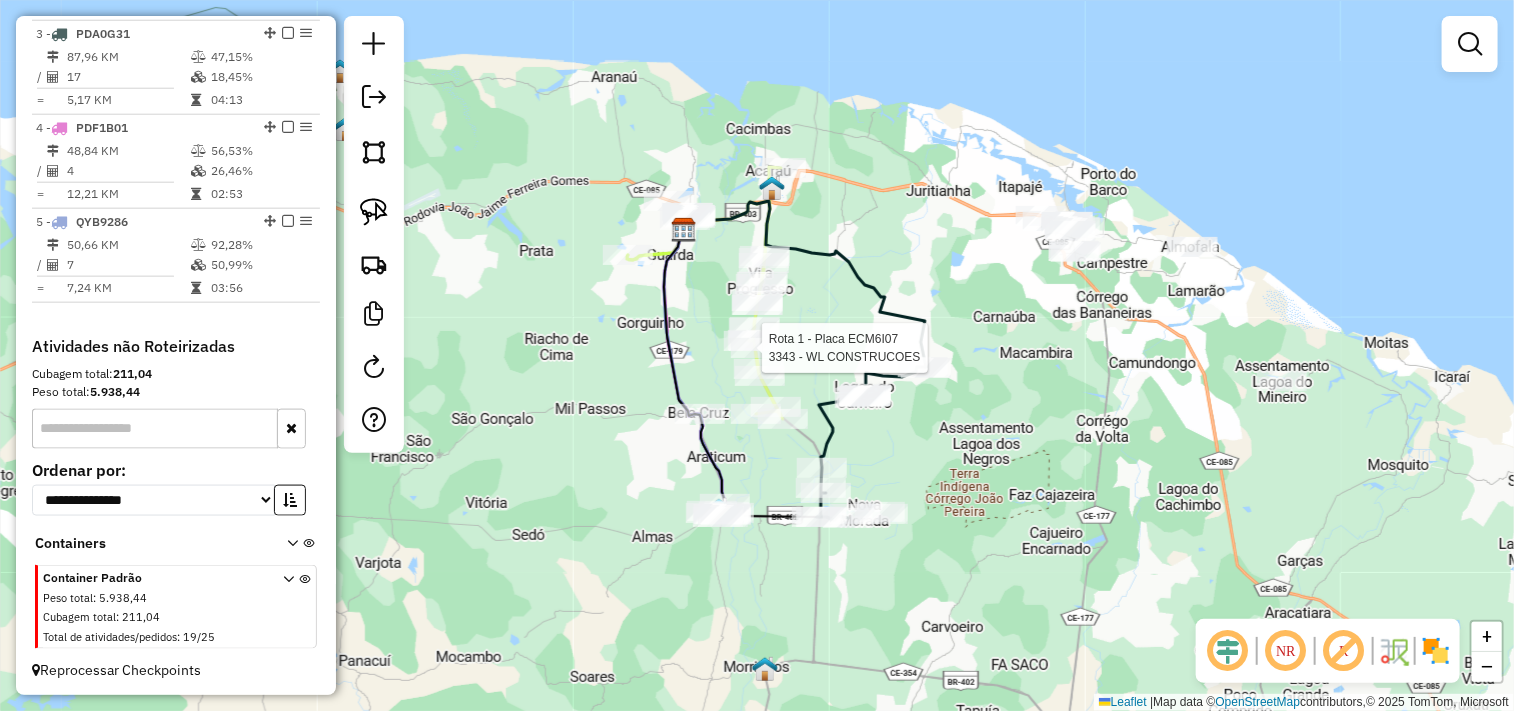 select on "**********" 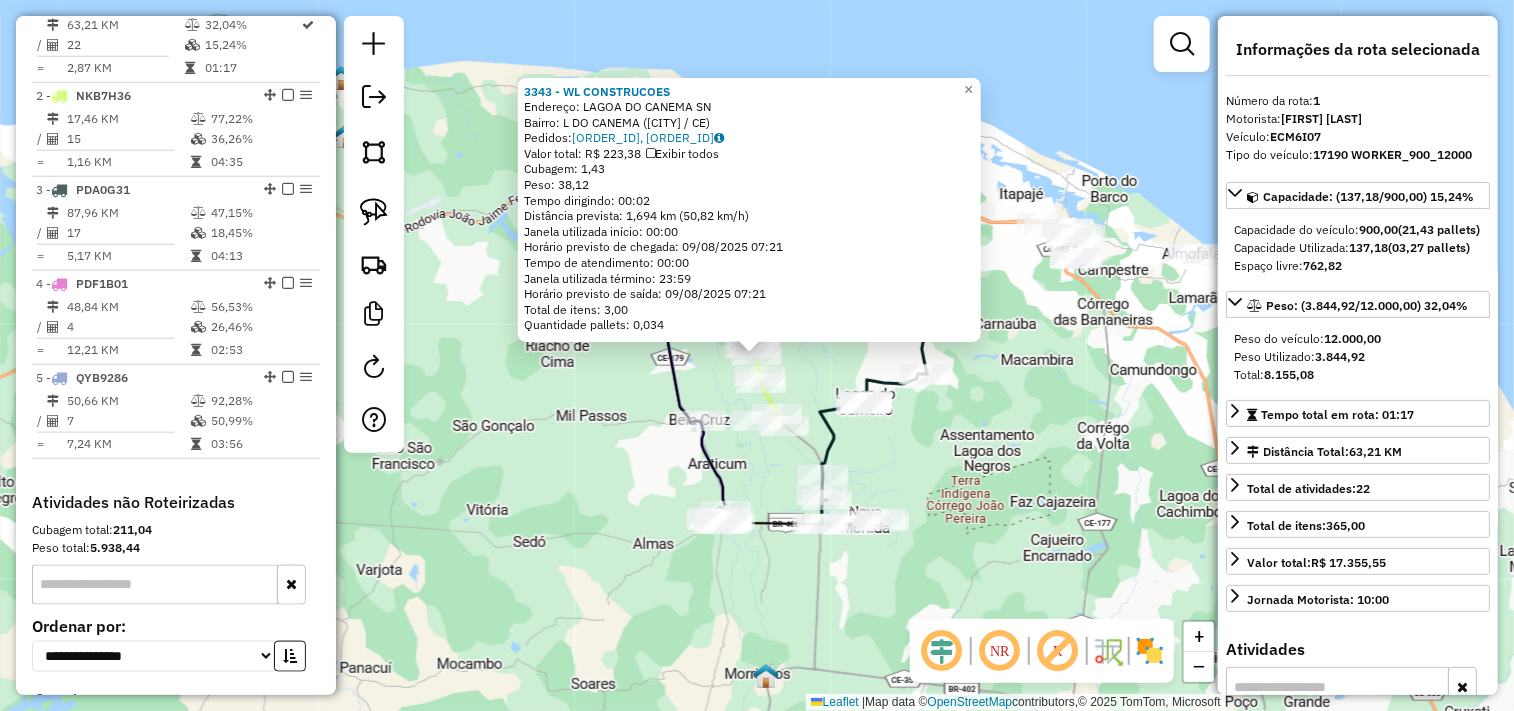 scroll, scrollTop: 773, scrollLeft: 0, axis: vertical 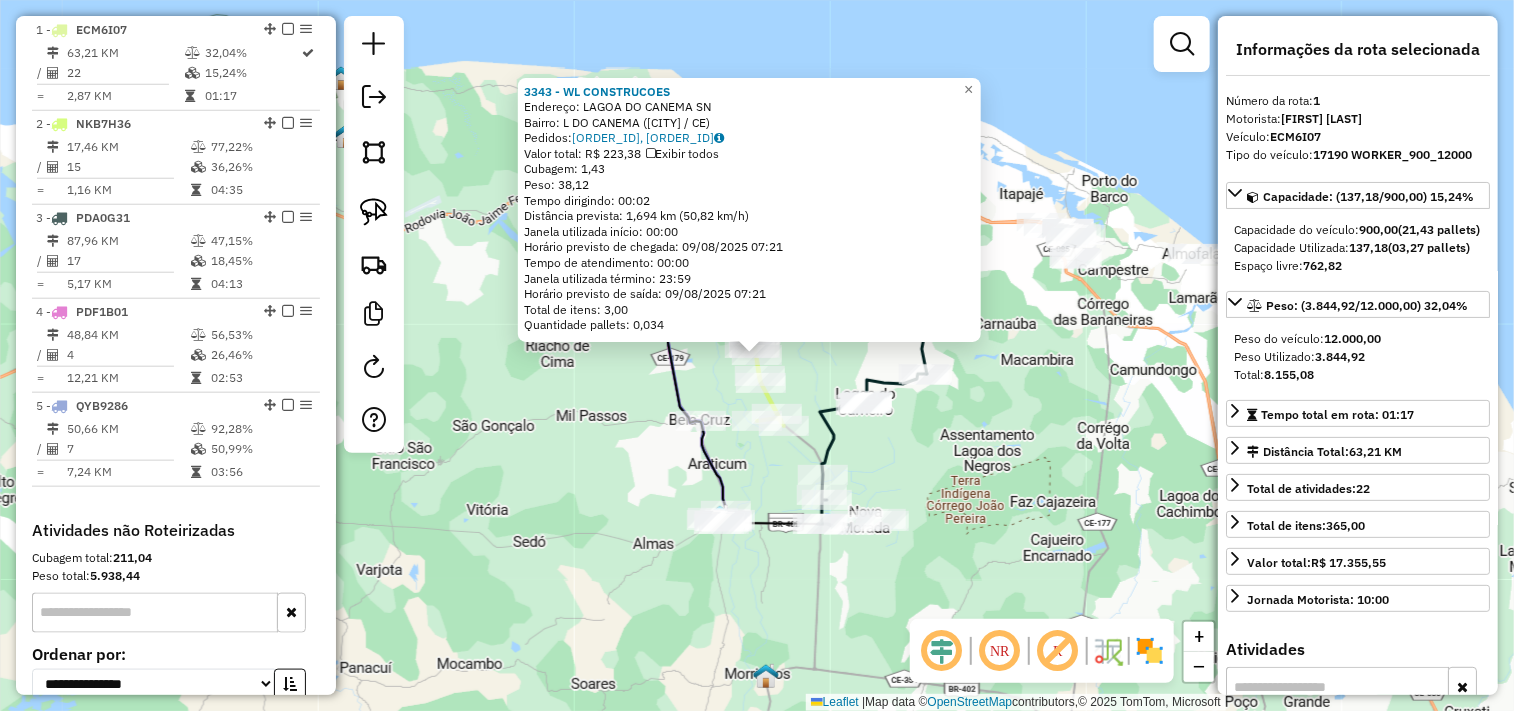 click on "3343 - WL CONSTRUCOES  Endereço:  LAGOA DO CANEMA SN   Bairro: L DO CANEMA ([CITY] / [STATE])   Pedidos:  [ORDER_ID], [ORDER_ID]   Valor total: R$ 223,38   Exibir todos   Cubagem: 1,43  Peso: 38,12  Tempo dirigindo: 00:02   Distância prevista: 1,694 km (50,82 km/h)   Janela utilizada início: 00:00   Horário previsto de chegada: 09/08/2025 07:21   Tempo de atendimento: 00:00   Janela utilizada término: 23:59   Horário previsto de saída: 09/08/2025 07:21   Total de itens: 3,00   Quantidade pallets: 0,034  × Janela de atendimento Grade de atendimento Capacidade Transportadoras Veículos Cliente Pedidos  Rotas Selecione os dias de semana para filtrar as janelas de atendimento  Seg   Ter   Qua   Qui   Sex   Sáb   Dom  Informe o período da janela de atendimento: De: Até:  Filtrar exatamente a janela do cliente  Considerar janela de atendimento padrão  Selecione os dias de semana para filtrar as grades de atendimento  Seg   Ter   Qua   Qui   Sex   Sáb   Dom   Considerar clientes sem dia de atendimento cadastrado" 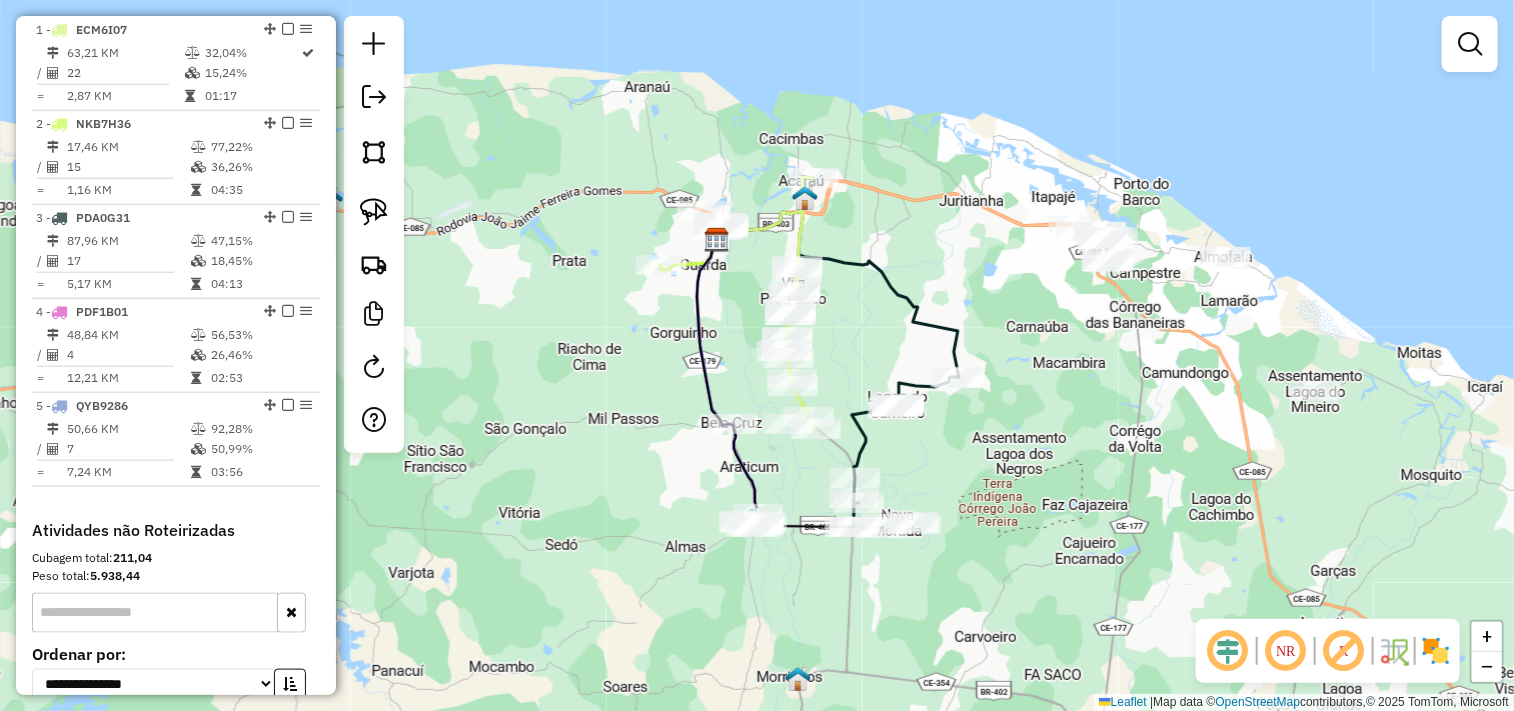 drag, startPoint x: 597, startPoint y: 370, endPoint x: 723, endPoint y: 387, distance: 127.141655 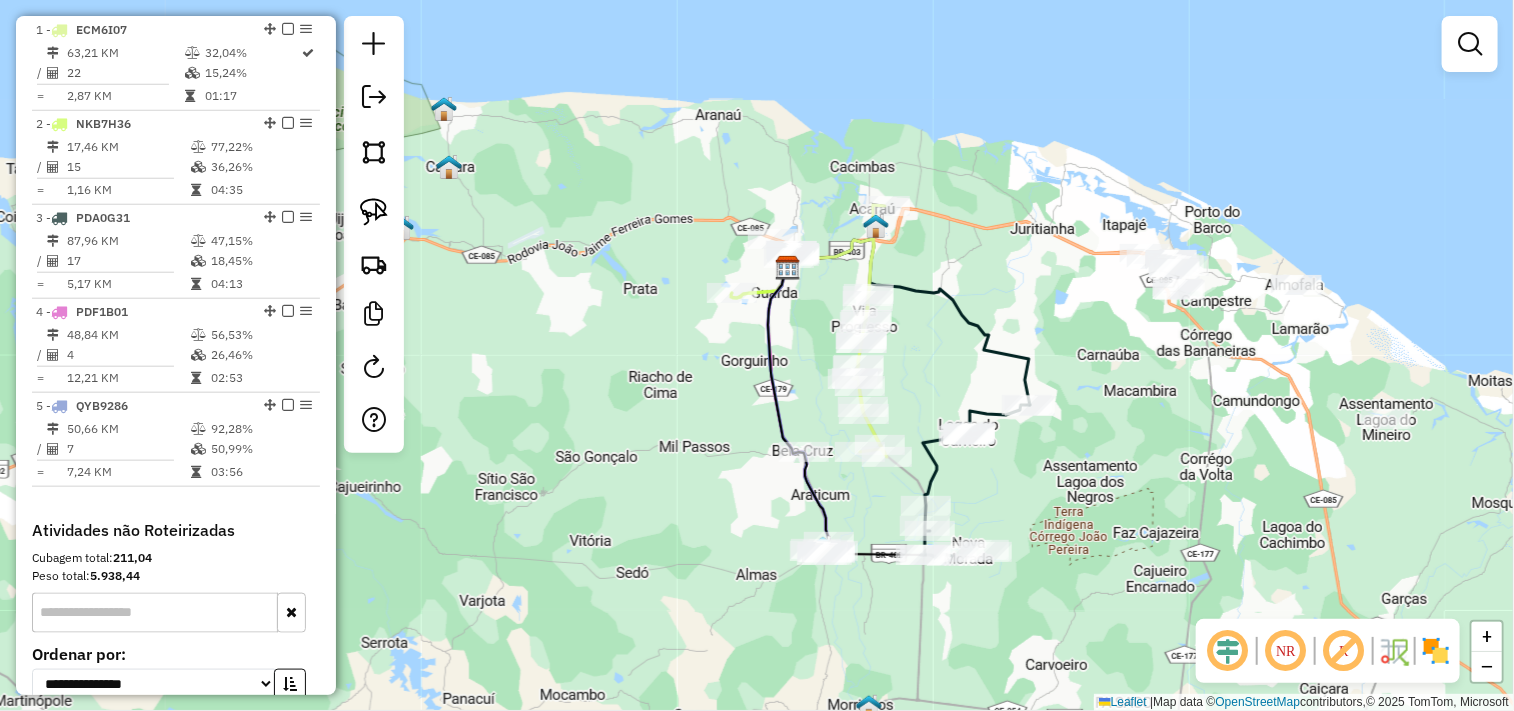 click 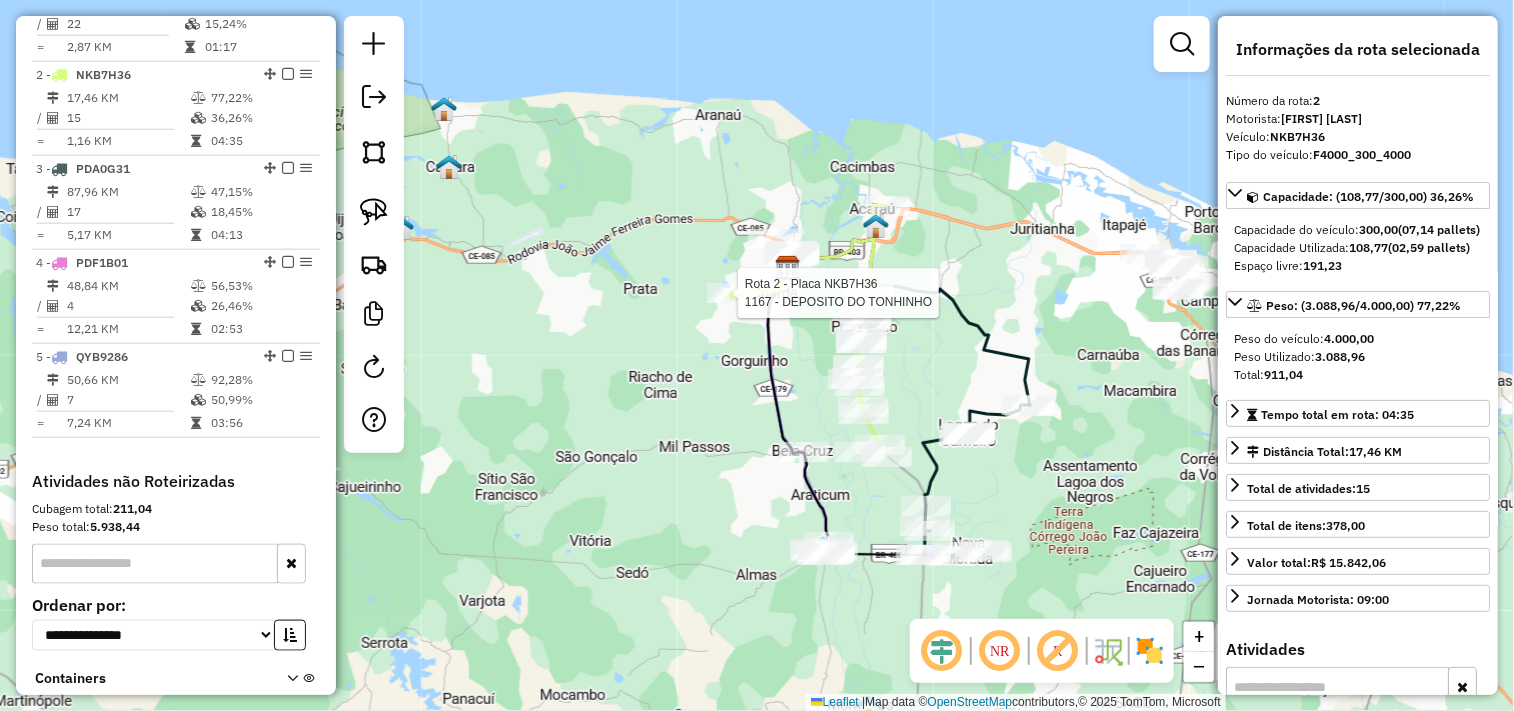 scroll, scrollTop: 866, scrollLeft: 0, axis: vertical 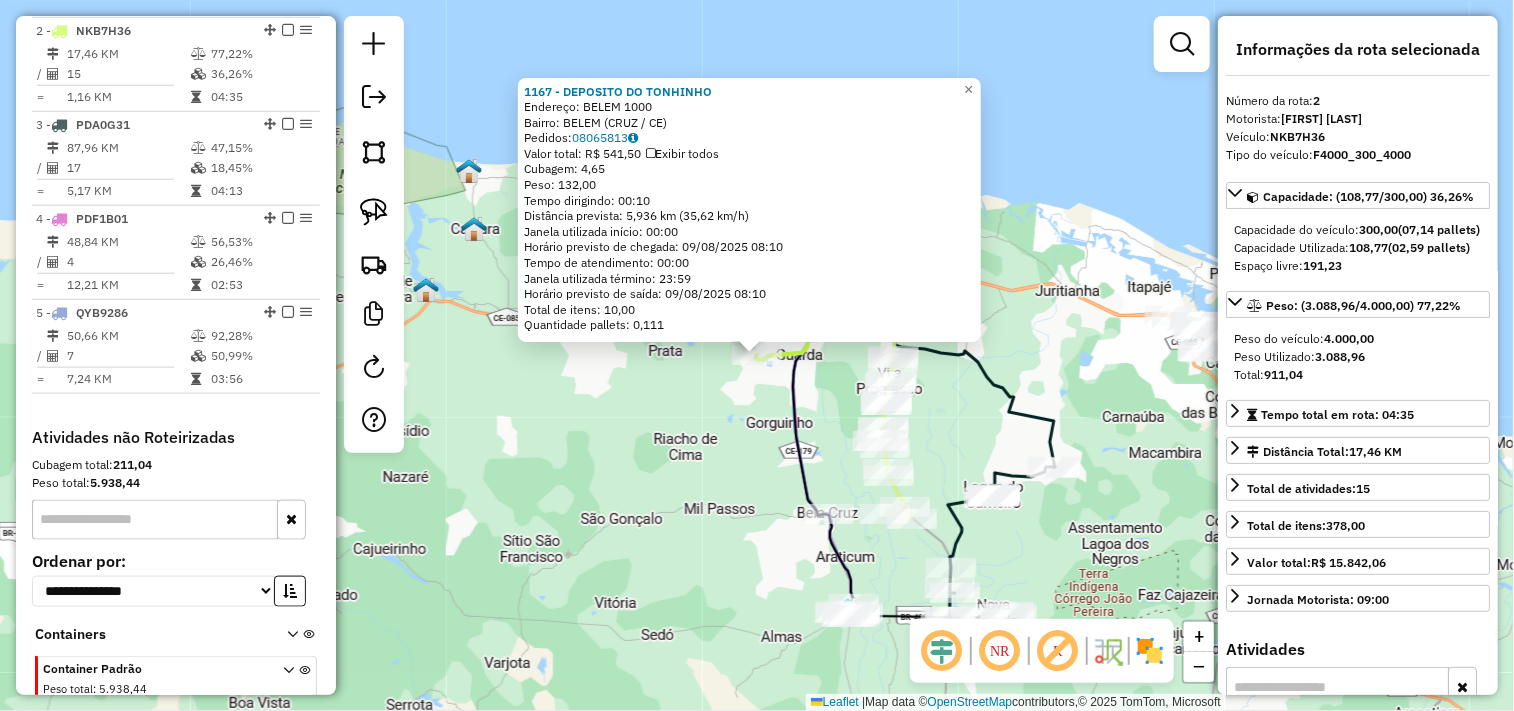 click on "1167 - DEPOSITO DO TONHINHO  Endereço:  BELEM [NUMBER]   Bairro: BELEM ([CITY] / [STATE])   Pedidos:  [ORDER_ID]   Valor total: R$ 541,50   Exibir todos   Cubagem: 4,65  Peso: 132,00  Tempo dirigindo: 00:10   Distância prevista: 5,936 km (35,62 km/h)   Janela utilizada início: 00:00   Horário previsto de chegada: 09/08/2025 08:10   Tempo de atendimento: 00:00   Janela utilizada término: 23:59   Horário previsto de saída: 09/08/2025 08:10   Total de itens: 10,00   Quantidade pallets: 0,111  × Janela de atendimento Grade de atendimento Capacidade Transportadoras Veículos Cliente Pedidos  Rotas Selecione os dias de semana para filtrar as janelas de atendimento  Seg   Ter   Qua   Qui   Sex   Sáb   Dom  Informe o período da janela de atendimento: De: Até:  Filtrar exatamente a janela do cliente  Considerar janela de atendimento padrão  Selecione os dias de semana para filtrar as grades de atendimento  Seg   Ter   Qua   Qui   Sex   Sáb   Dom   Considerar clientes sem dia de atendimento cadastrado  Peso mínimo:  +" 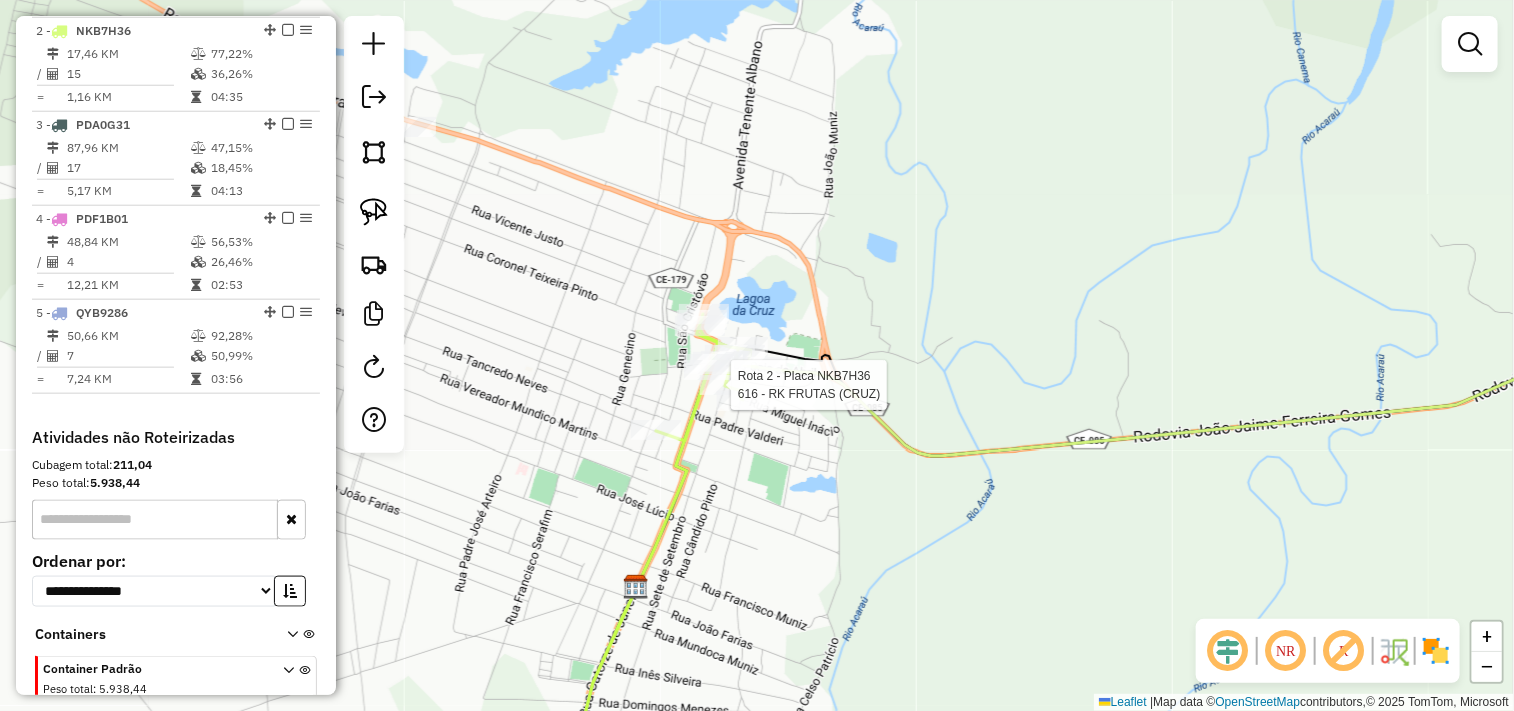 select on "**********" 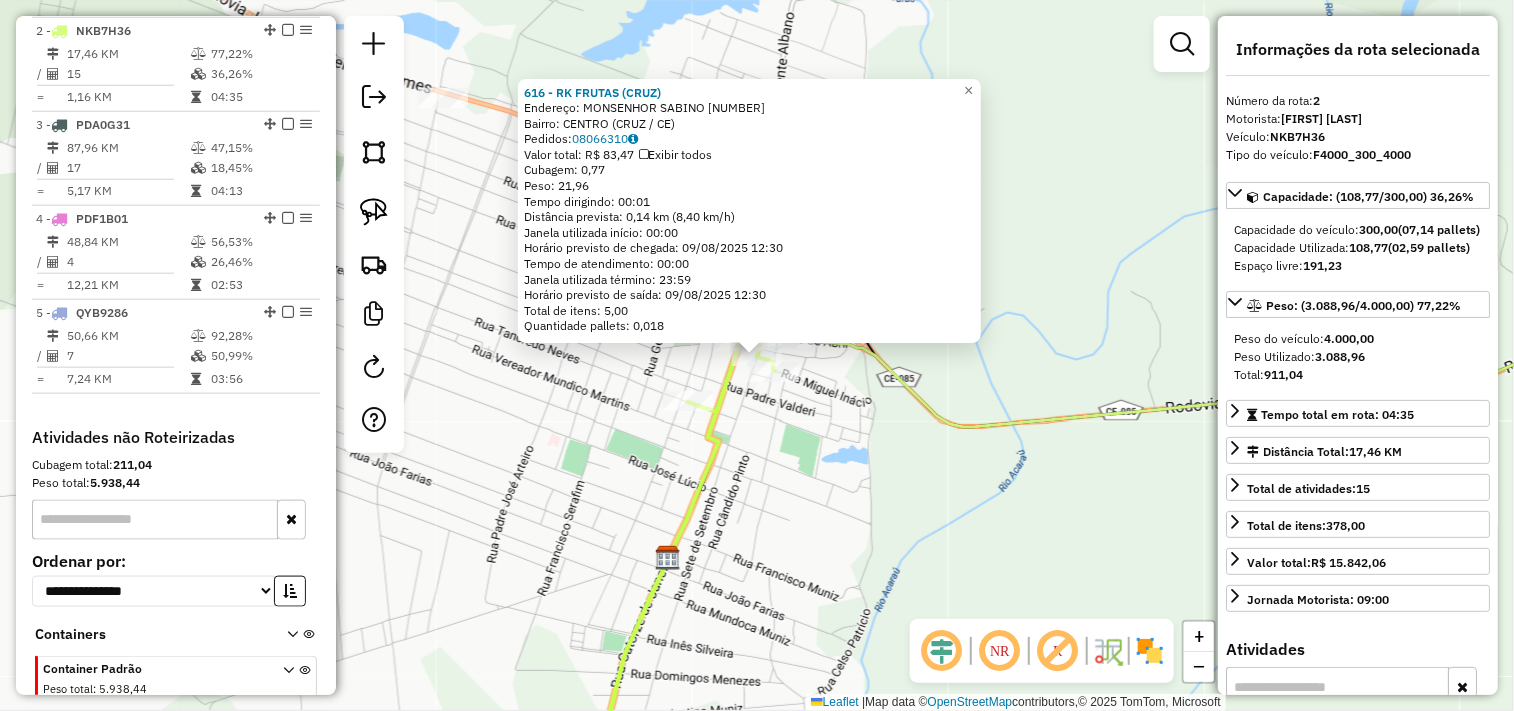 click on "616 - RK FRUTAS (CRUZ)  Endereço:  MONSENHOR SABINO [NUMBER]   Bairro: CENTRO ([CITY] / [STATE])   Pedidos:  [ORDER_ID]   Valor total: R$ 83,47   Exibir todos   Cubagem: 0,77  Peso: 21,96  Tempo dirigindo: 00:01   Distância prevista: 0,14 km (8,40 km/h)   Janela utilizada início: 00:00   Horário previsto de chegada: 09/08/2025 12:30   Tempo de atendimento: 00:00   Janela utilizada término: 23:59   Horário previsto de saída: 09/08/2025 12:30   Total de itens: 5,00   Quantidade pallets: 0,018  × Janela de atendimento Grade de atendimento Capacidade Transportadoras Veículos Cliente Pedidos  Rotas Selecione os dias de semana para filtrar as janelas de atendimento  Seg   Ter   Qua   Qui   Sex   Sáb   Dom  Informe o período da janela de atendimento: De: Até:  Filtrar exatamente a janela do cliente  Considerar janela de atendimento padrão  Selecione os dias de semana para filtrar as grades de atendimento  Seg   Ter   Qua   Qui   Sex   Sáb   Dom   Considerar clientes sem dia de atendimento cadastrado  Peso mínimo:" 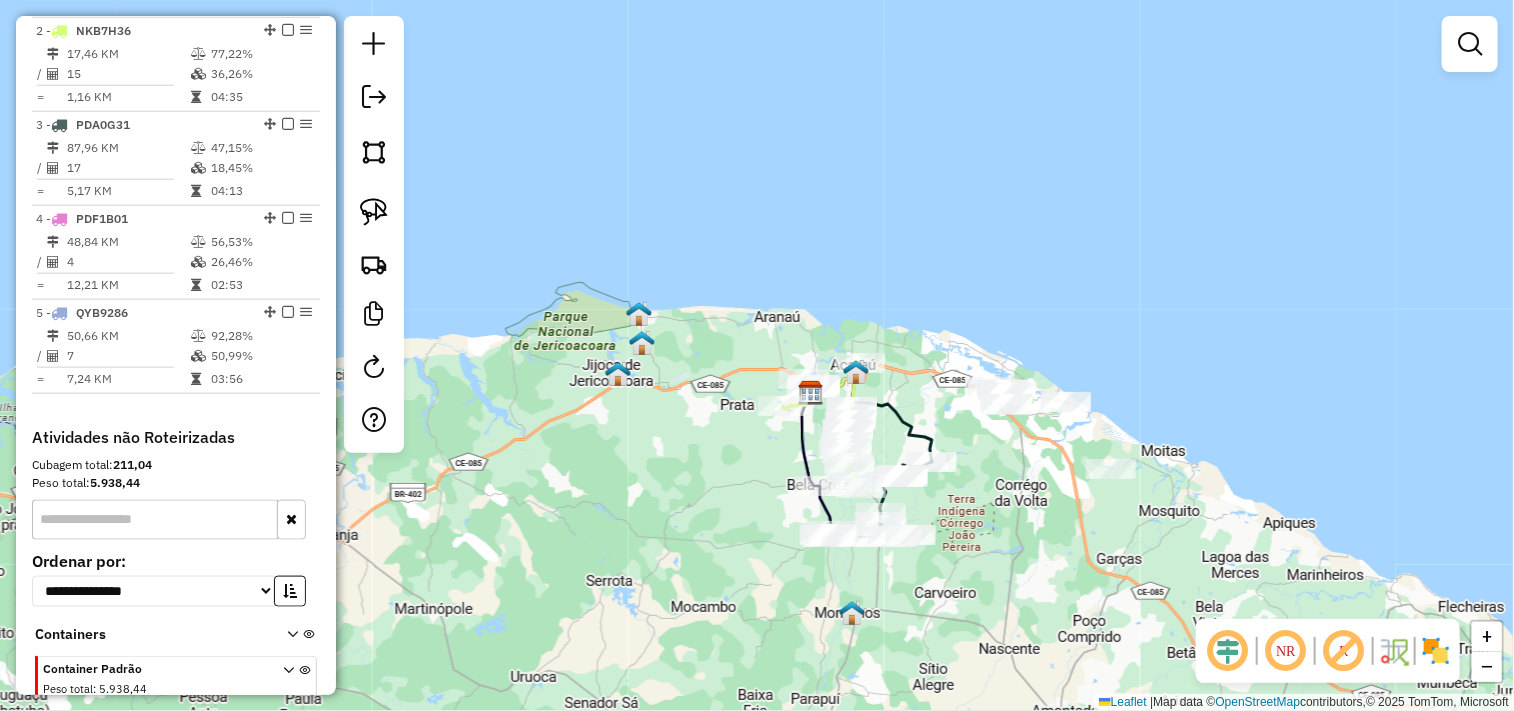 drag, startPoint x: 632, startPoint y: 536, endPoint x: 627, endPoint y: 385, distance: 151.08276 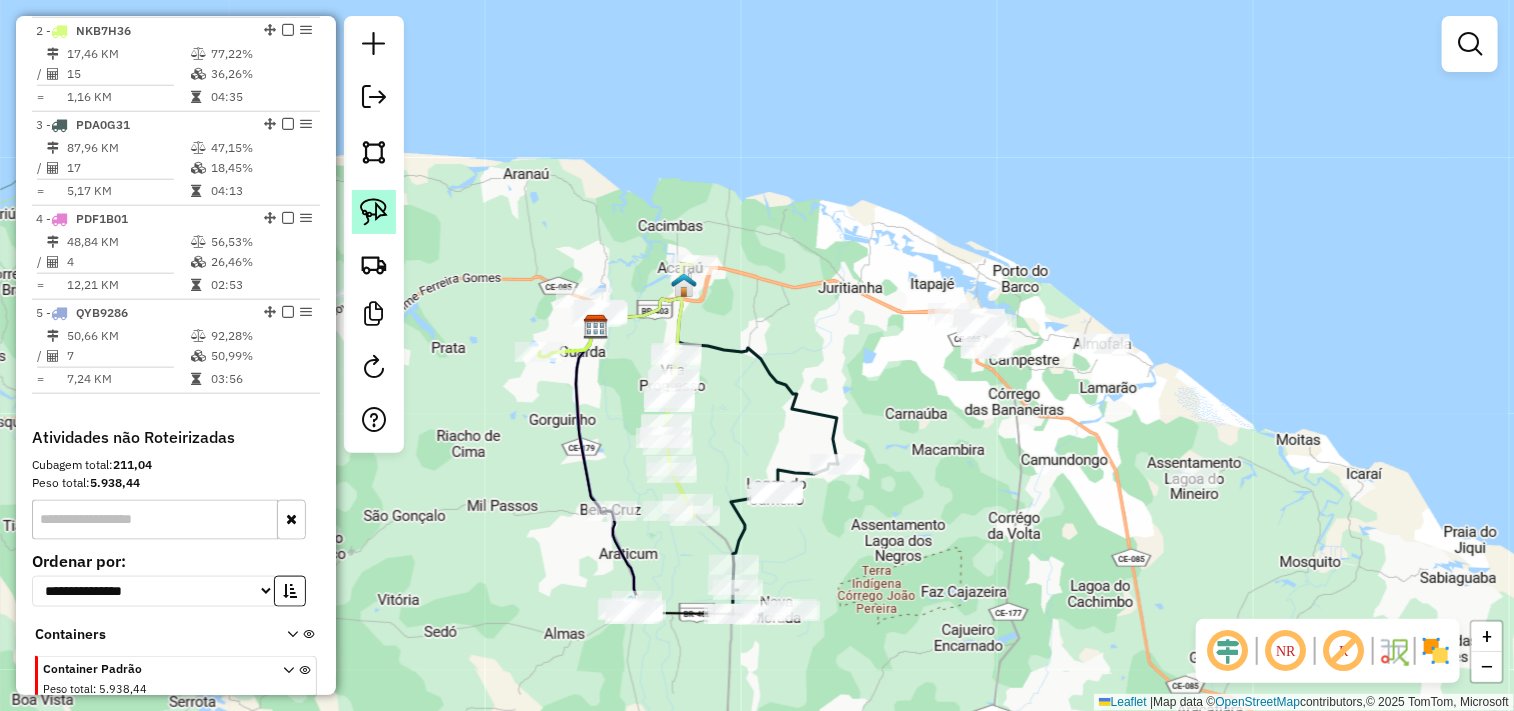 click 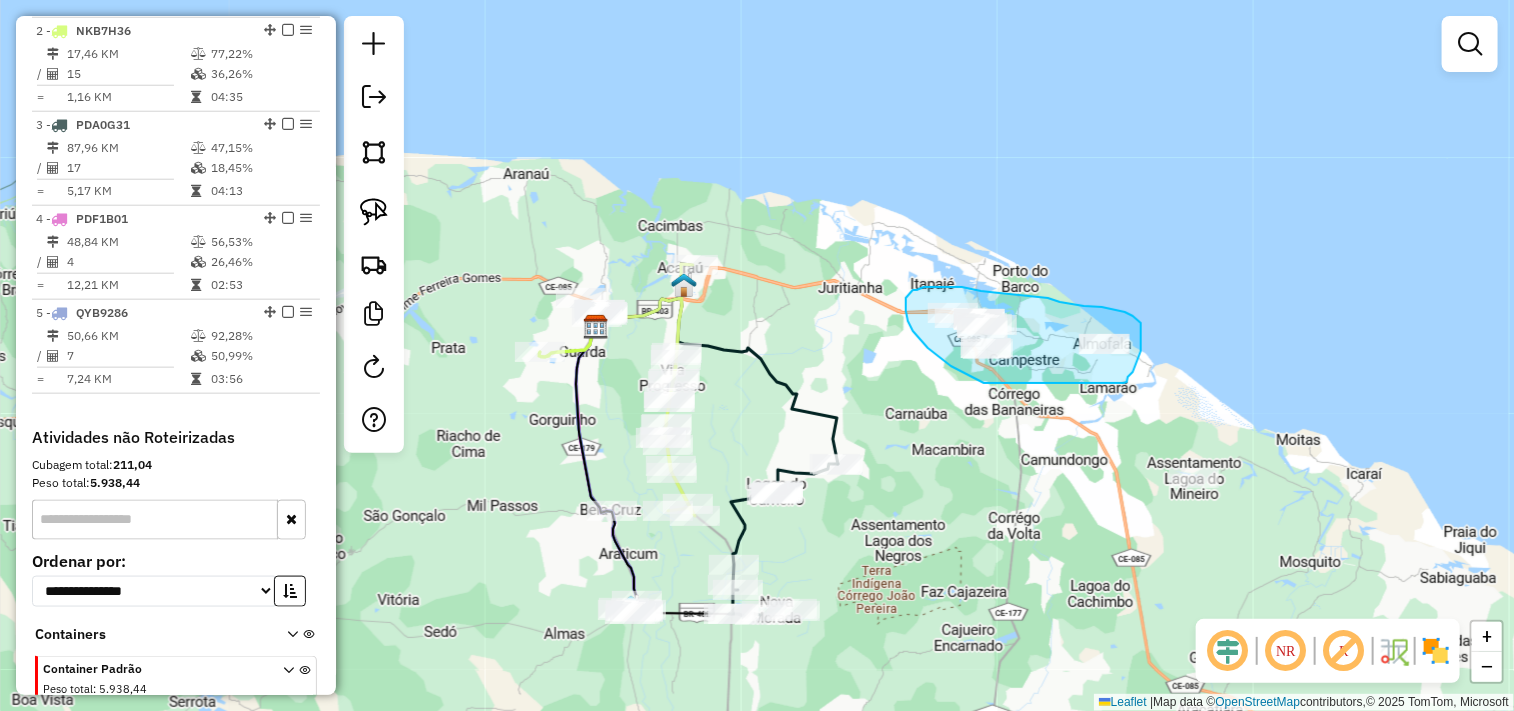 drag, startPoint x: 970, startPoint y: 375, endPoint x: 1124, endPoint y: 383, distance: 154.20766 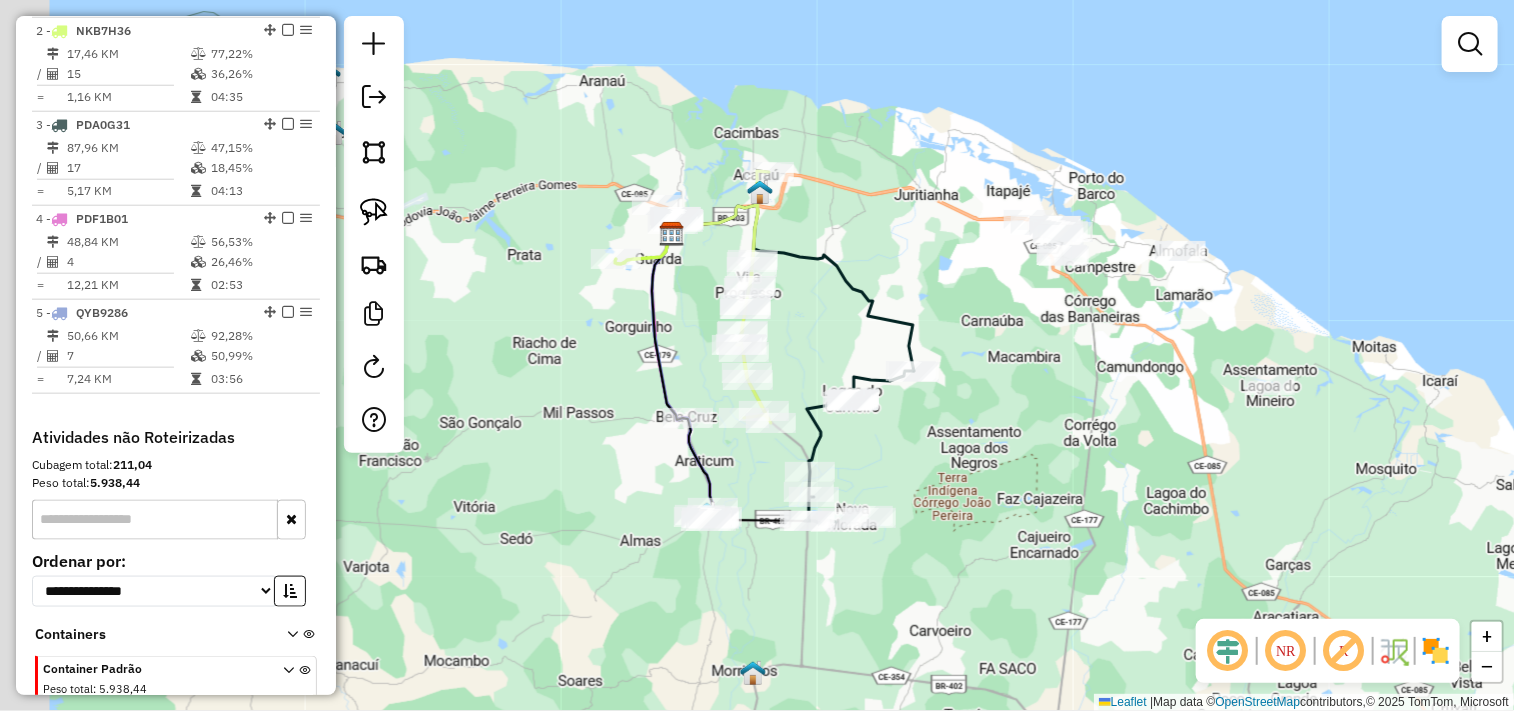 drag, startPoint x: 945, startPoint y: 454, endPoint x: 1018, endPoint y: 306, distance: 165.02425 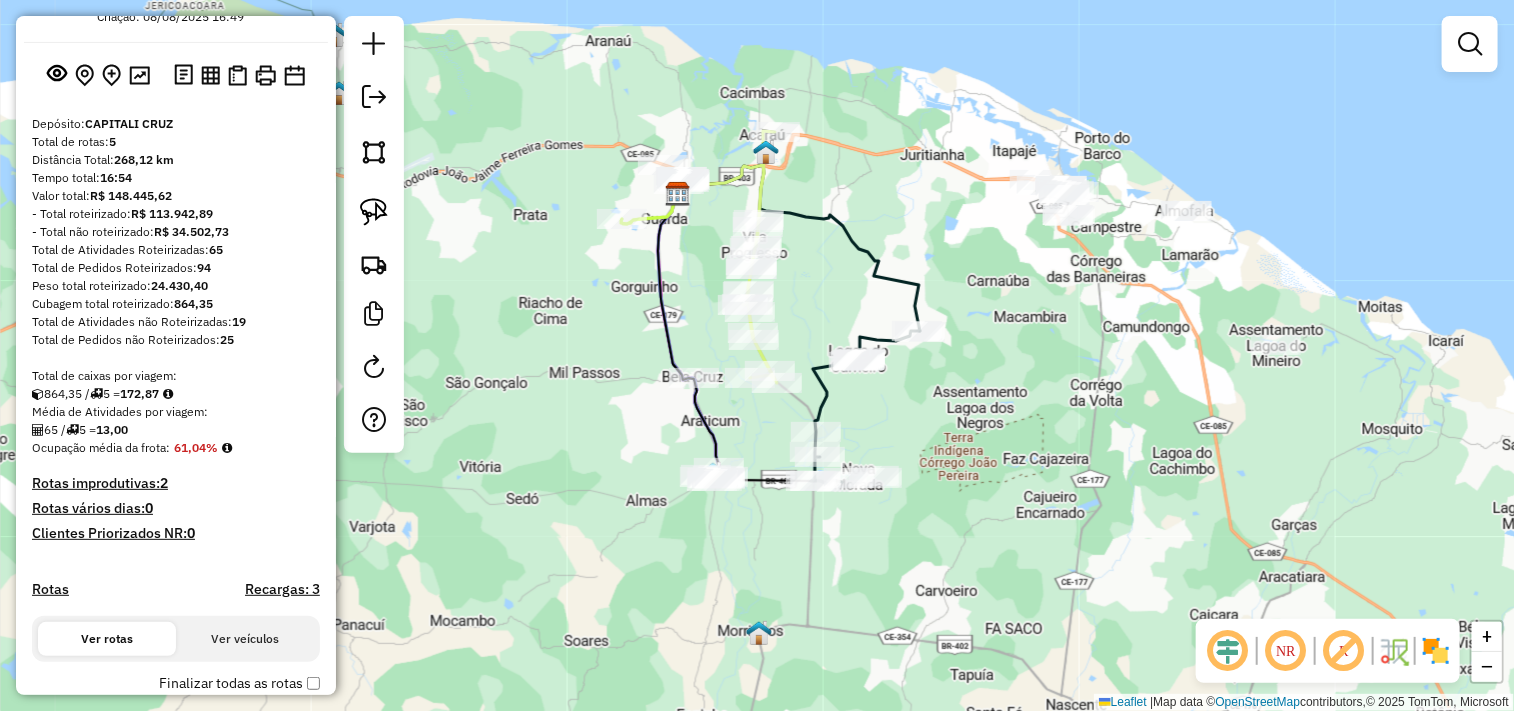 scroll, scrollTop: 0, scrollLeft: 0, axis: both 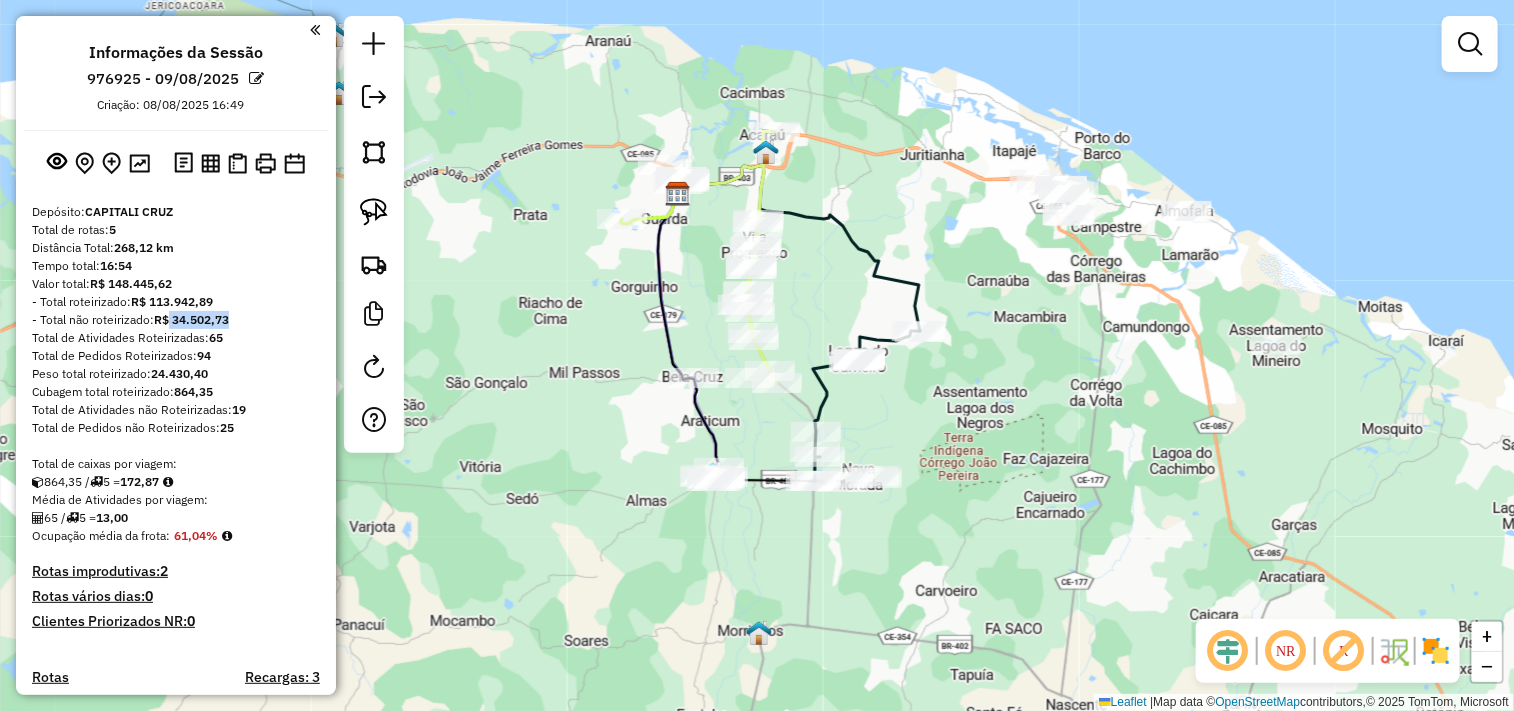 drag, startPoint x: 172, startPoint y: 313, endPoint x: 255, endPoint y: 323, distance: 83.60024 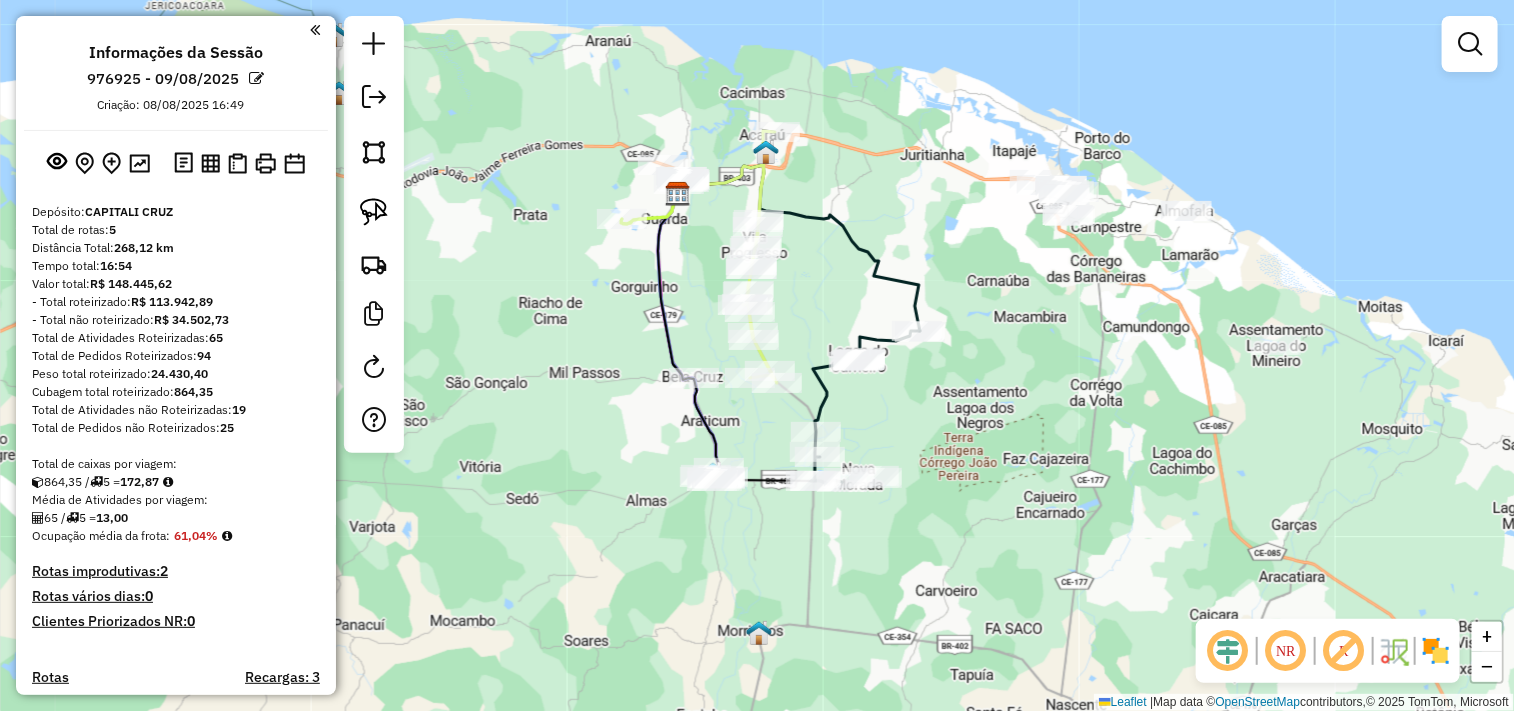 click on "Total de Atividades Roteirizadas:  65" at bounding box center [176, 338] 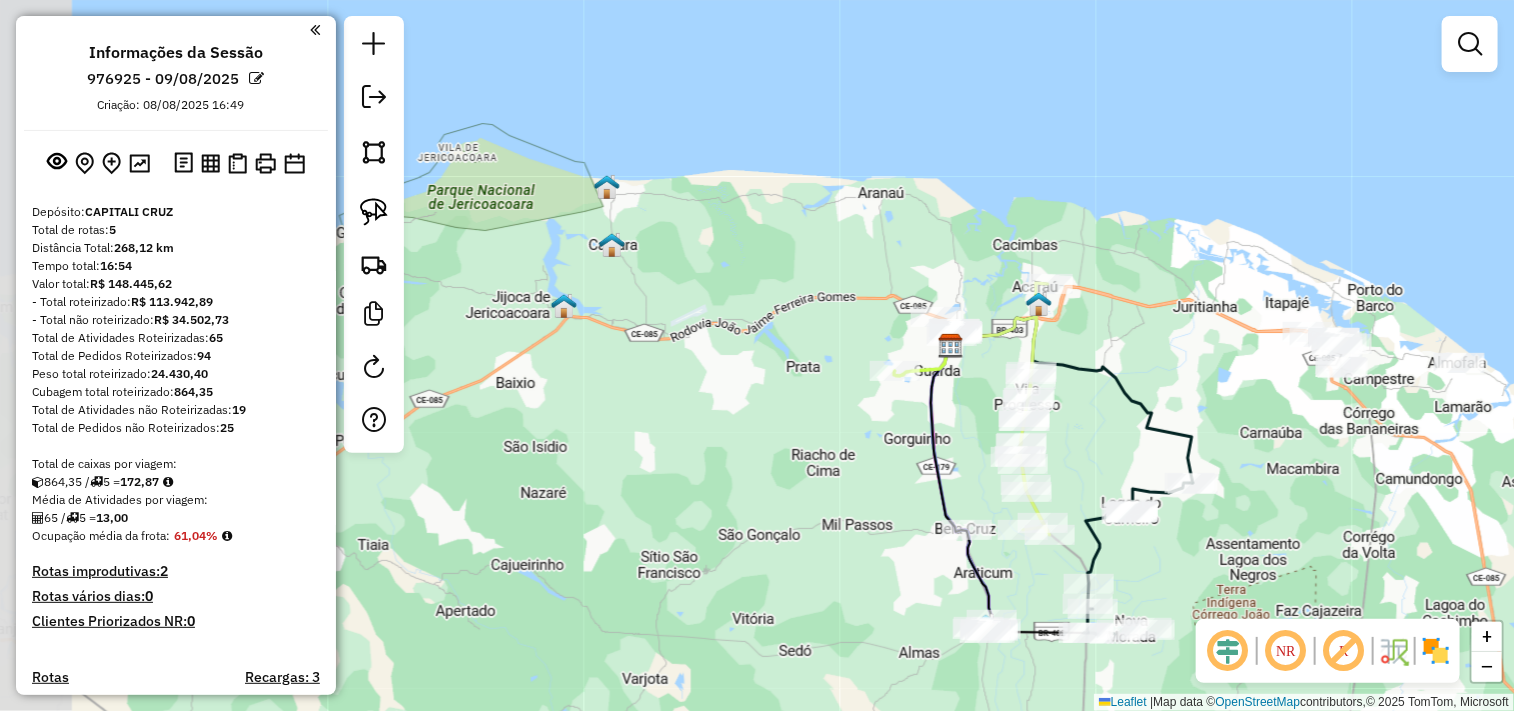 drag, startPoint x: 528, startPoint y: 290, endPoint x: 831, endPoint y: 431, distance: 334.20053 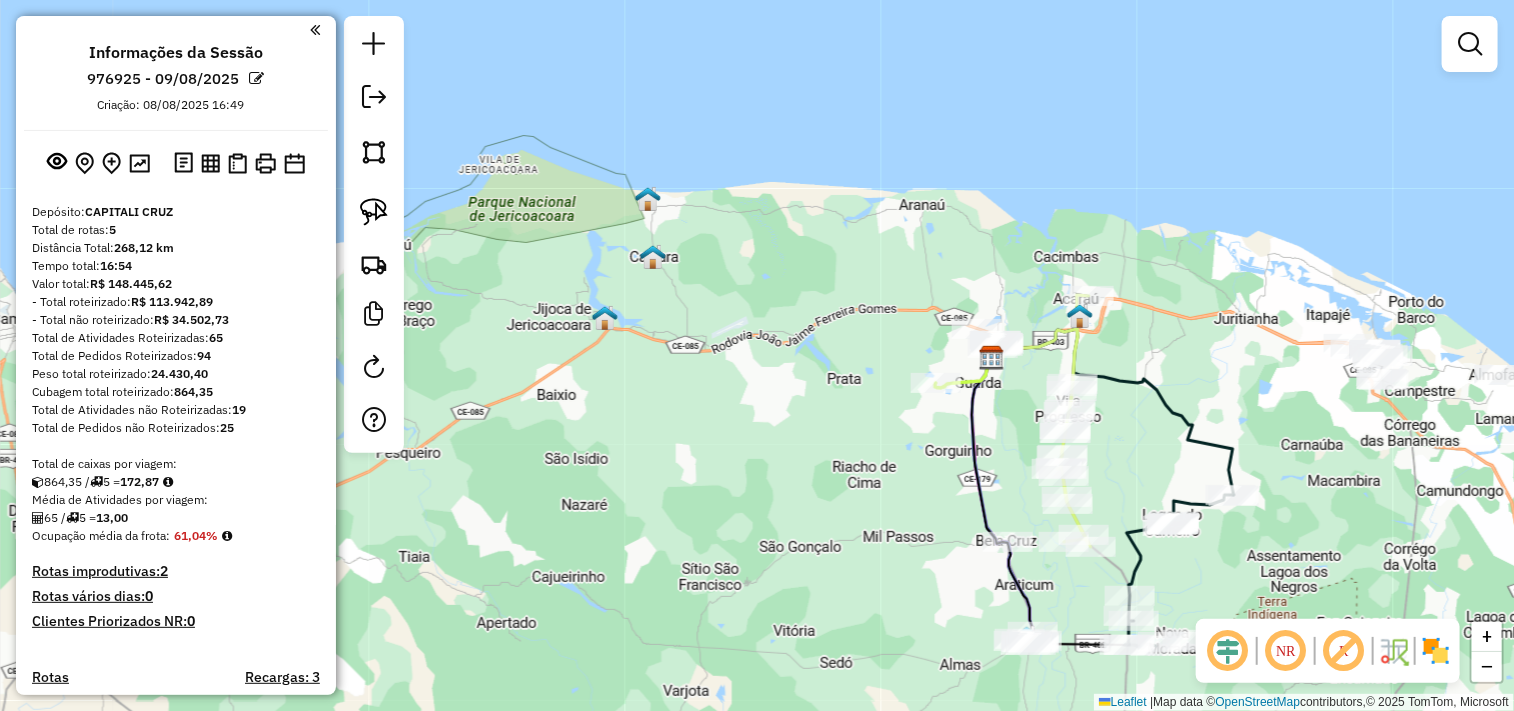 drag, startPoint x: 682, startPoint y: 362, endPoint x: 708, endPoint y: 424, distance: 67.23094 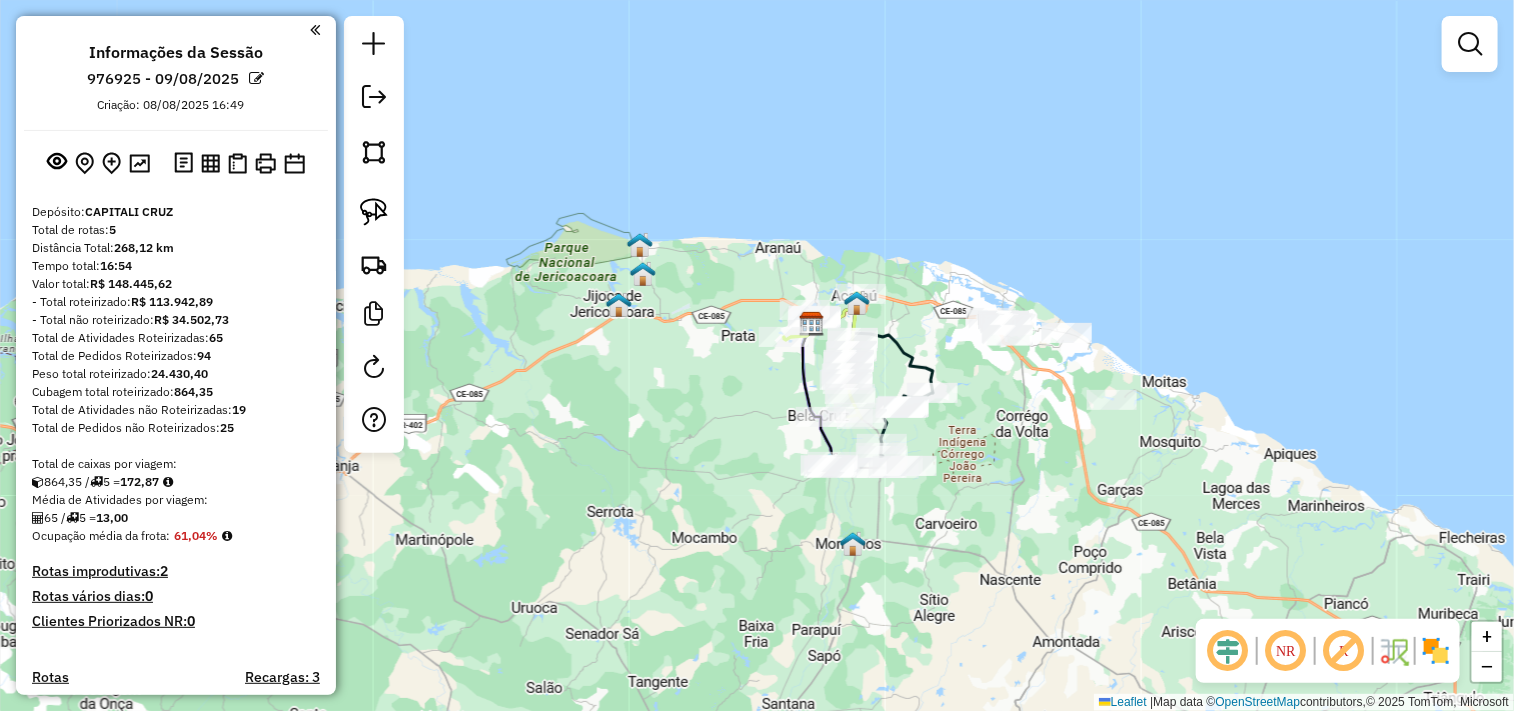 drag, startPoint x: 675, startPoint y: 424, endPoint x: 652, endPoint y: 373, distance: 55.946404 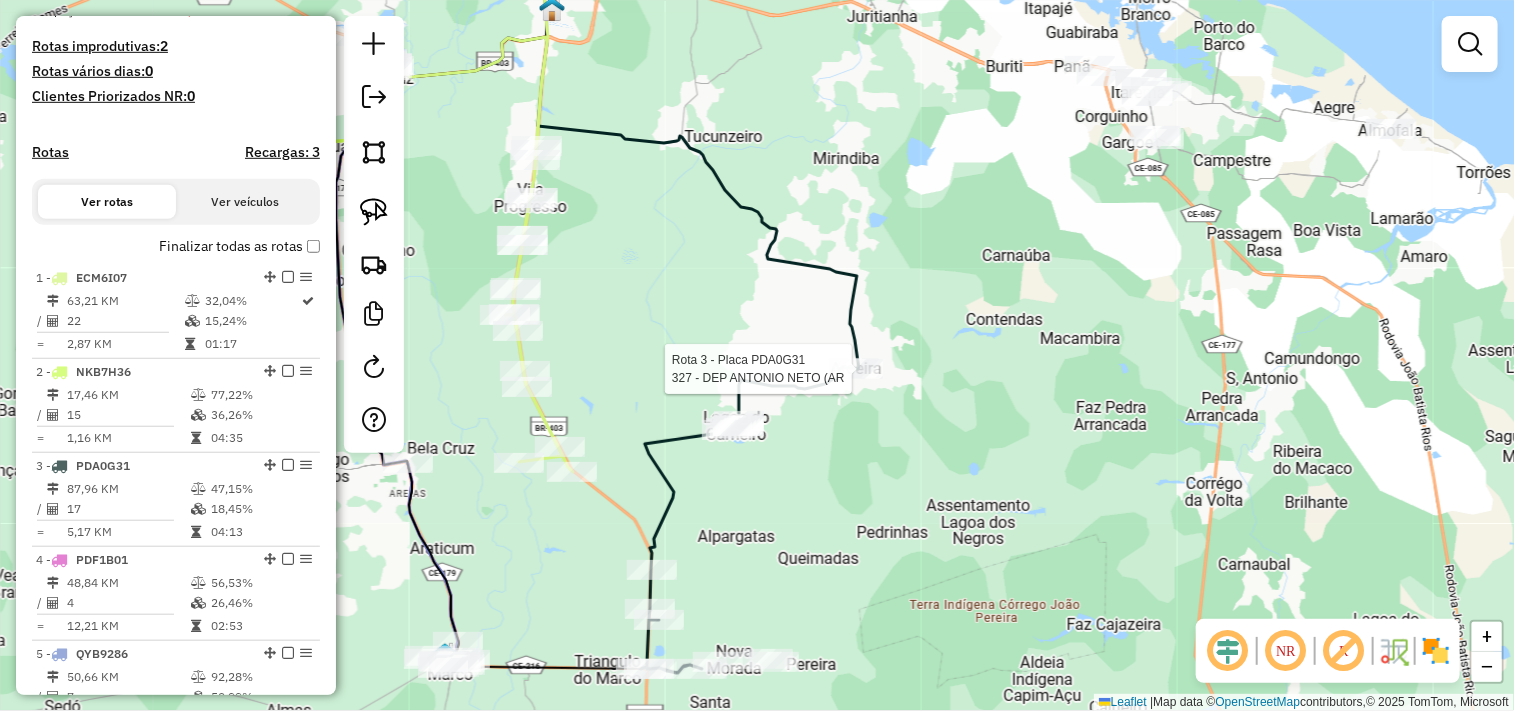 select on "**********" 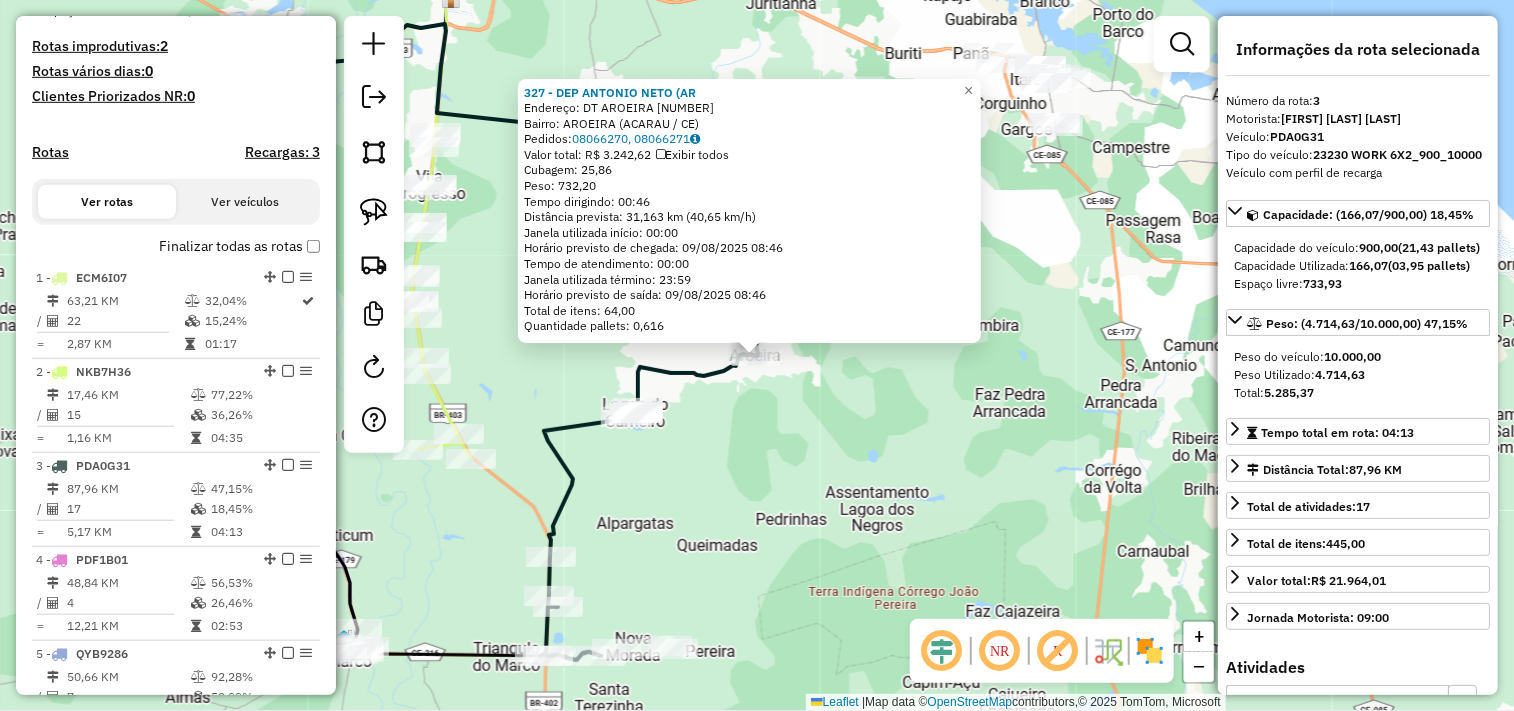 scroll, scrollTop: 957, scrollLeft: 0, axis: vertical 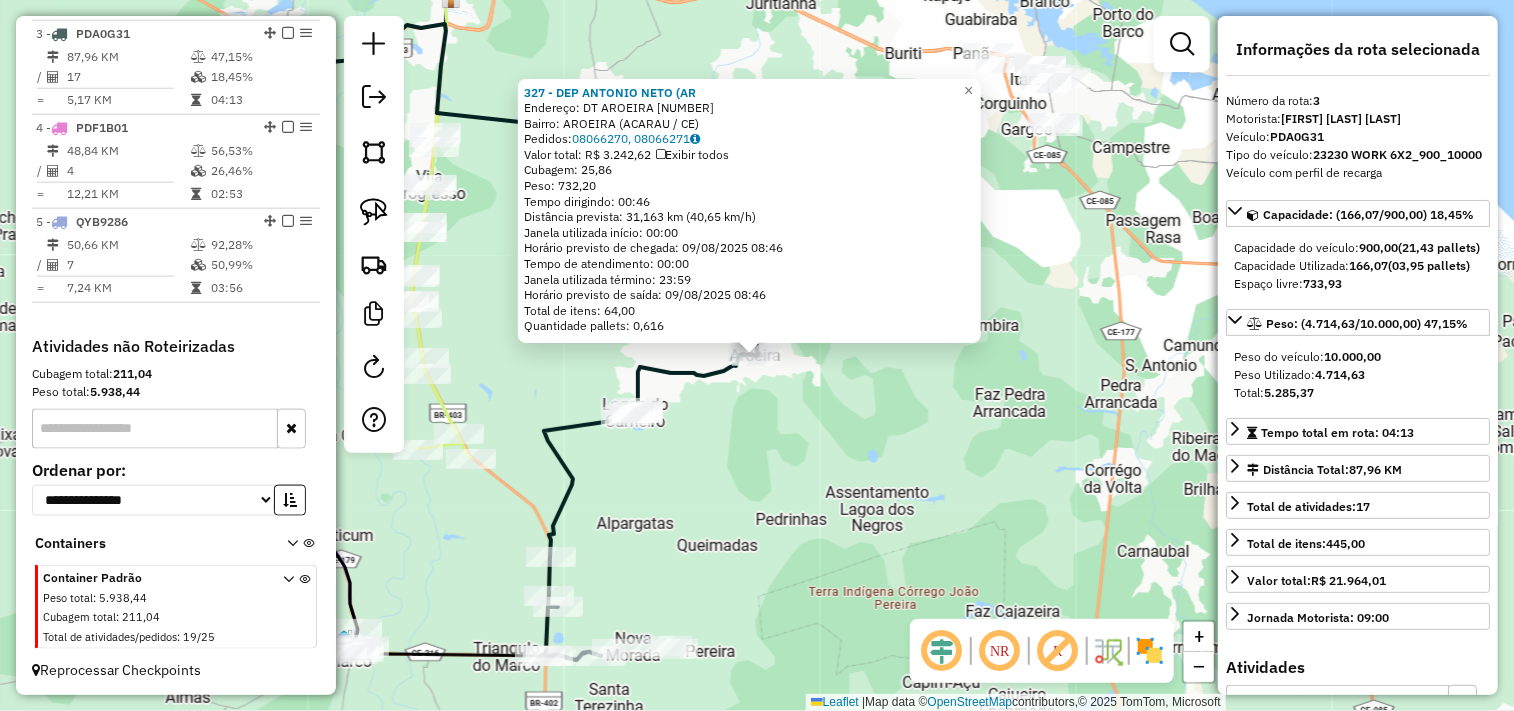 click on "327 - DEP ANTONIO NETO (AR  Endereço:  DT AROEIRA 10000   Bairro: AROEIRA (ACARAU / CE)   Pedidos:  08066270, 08066271   Valor total: R$ 3.242,62   Exibir todos   Cubagem: 25,86  Peso: 732,20  Tempo dirigindo: 00:46   Distância prevista: 31,163 km (40,65 km/h)   Janela utilizada início: 00:00   Horário previsto de chegada: 09/08/2025 08:46   Tempo de atendimento: 00:00   Janela utilizada término: 23:59   Horário previsto de saída: 09/08/2025 08:46   Total de itens: 64,00   Quantidade pallets: 0,616  × Janela de atendimento Grade de atendimento Capacidade Transportadoras Veículos Cliente Pedidos  Rotas Selecione os dias de semana para filtrar as janelas de atendimento  Seg   Ter   Qua   Qui   Sex   Sáb   Dom  Informe o período da janela de atendimento: De: Até:  Filtrar exatamente a janela do cliente  Considerar janela de atendimento padrão  Selecione os dias de semana para filtrar as grades de atendimento  Seg   Ter   Qua   Qui   Sex   Sáb   Dom   Clientes fora do dia de atendimento selecionado" 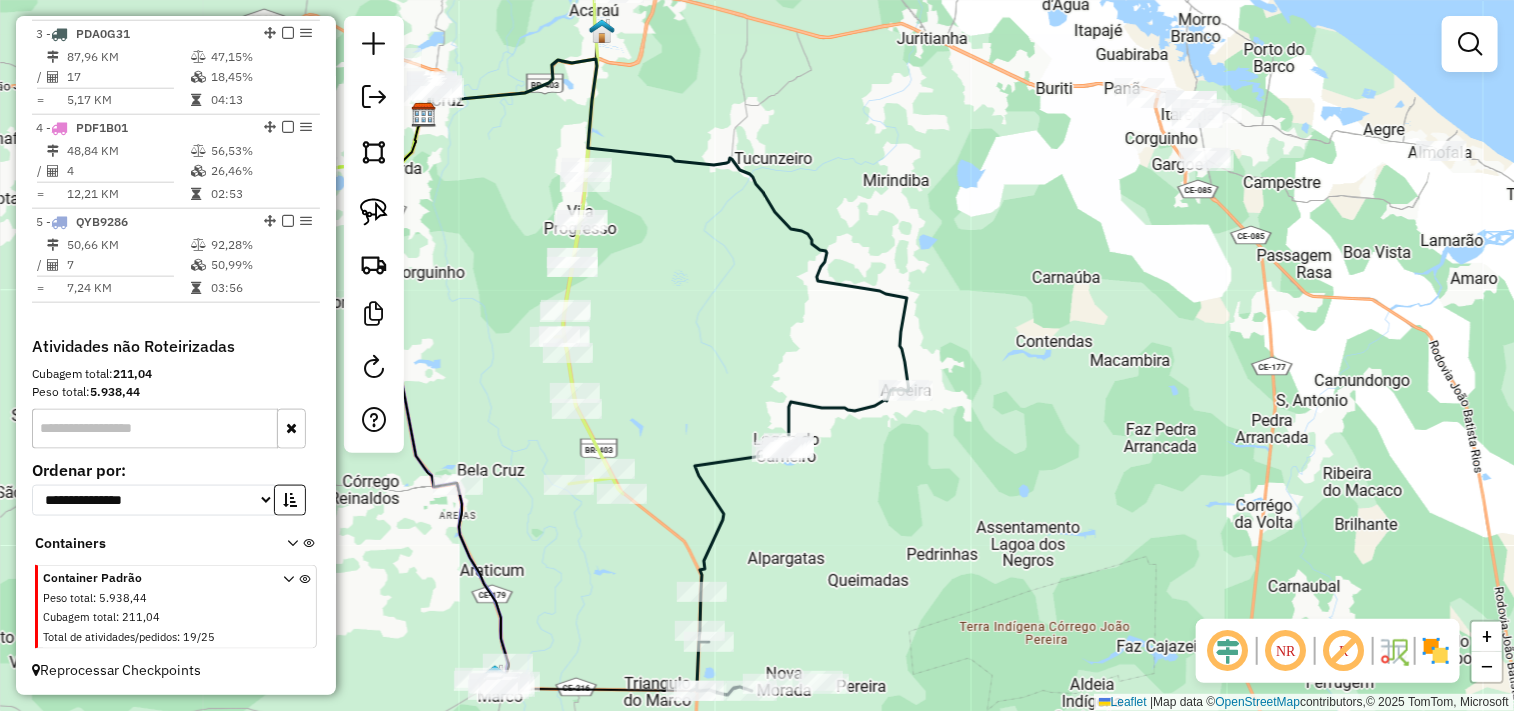 drag, startPoint x: 803, startPoint y: 512, endPoint x: 1007, endPoint y: 550, distance: 207.50903 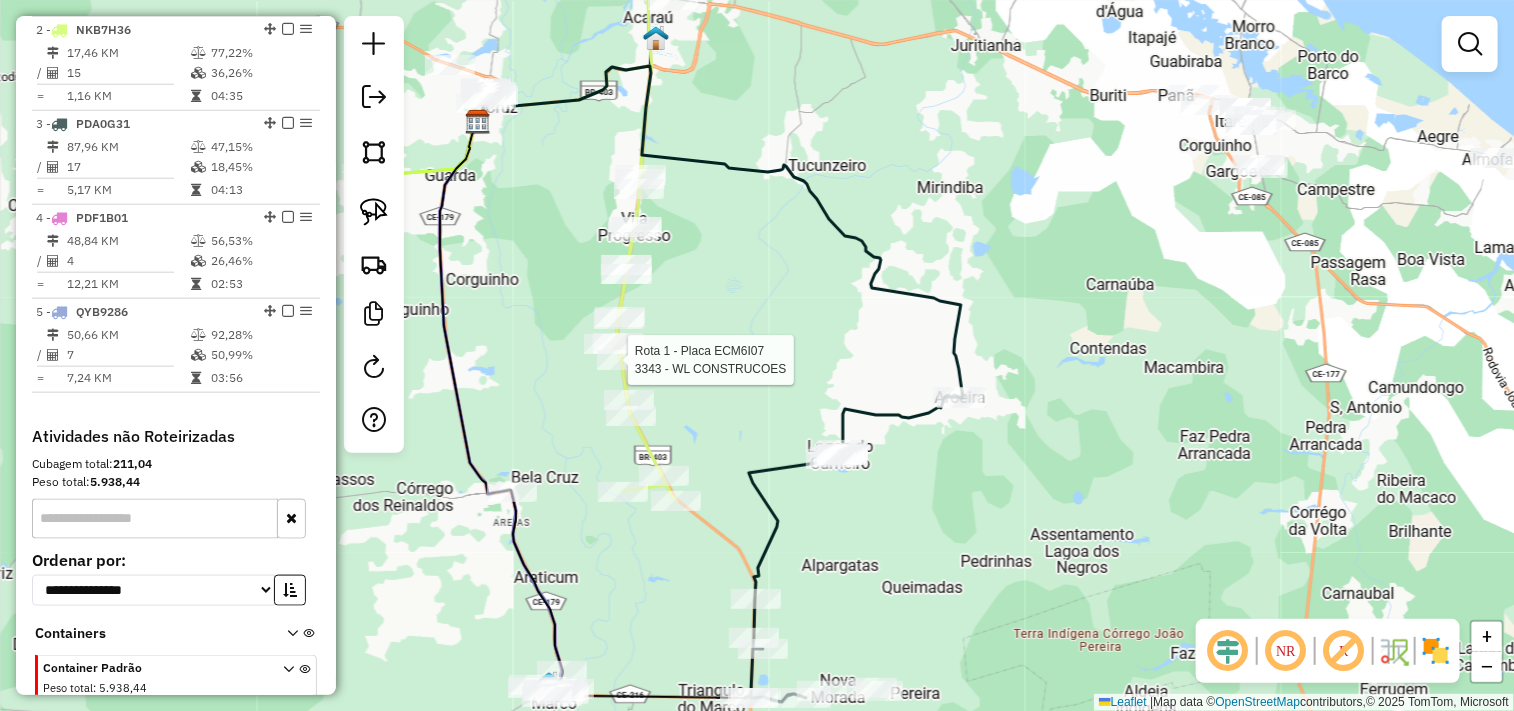 select on "**********" 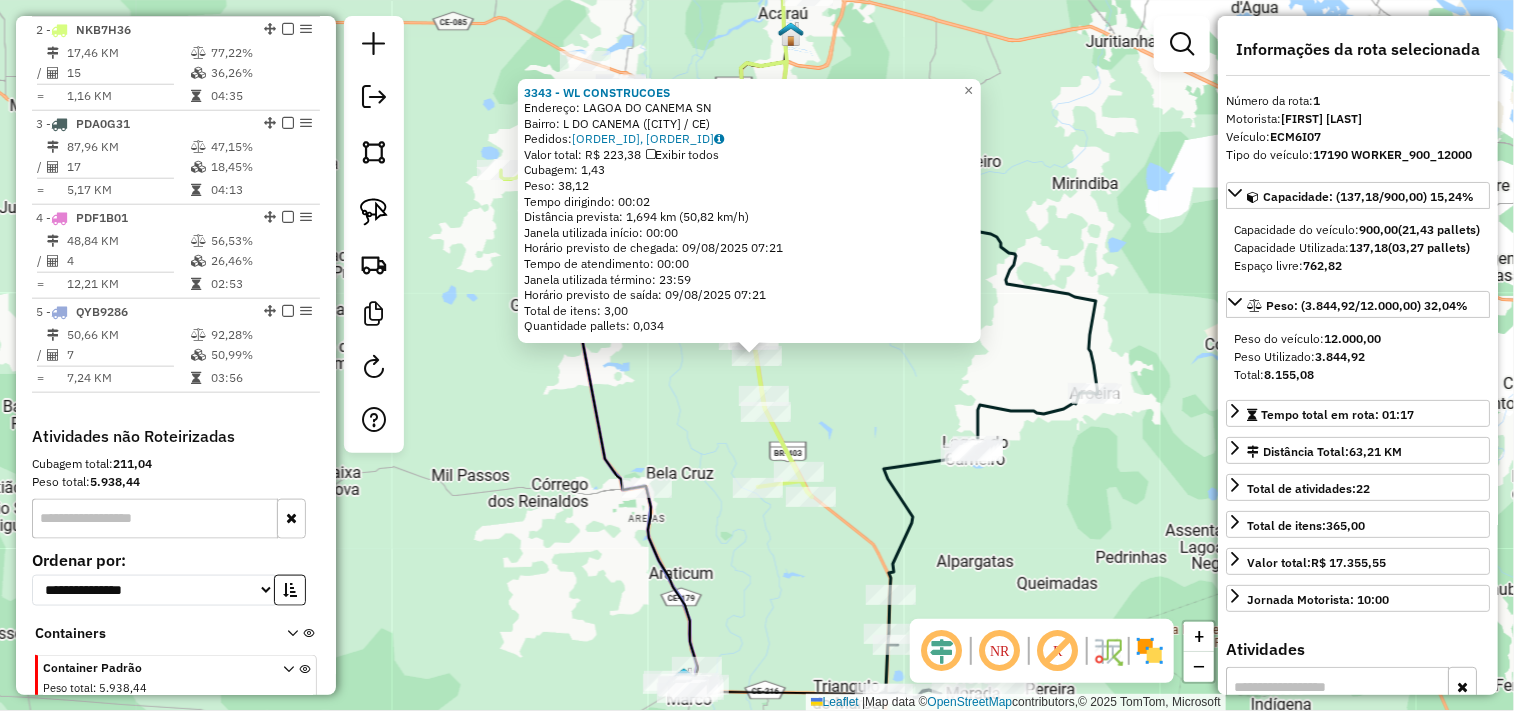 scroll, scrollTop: 773, scrollLeft: 0, axis: vertical 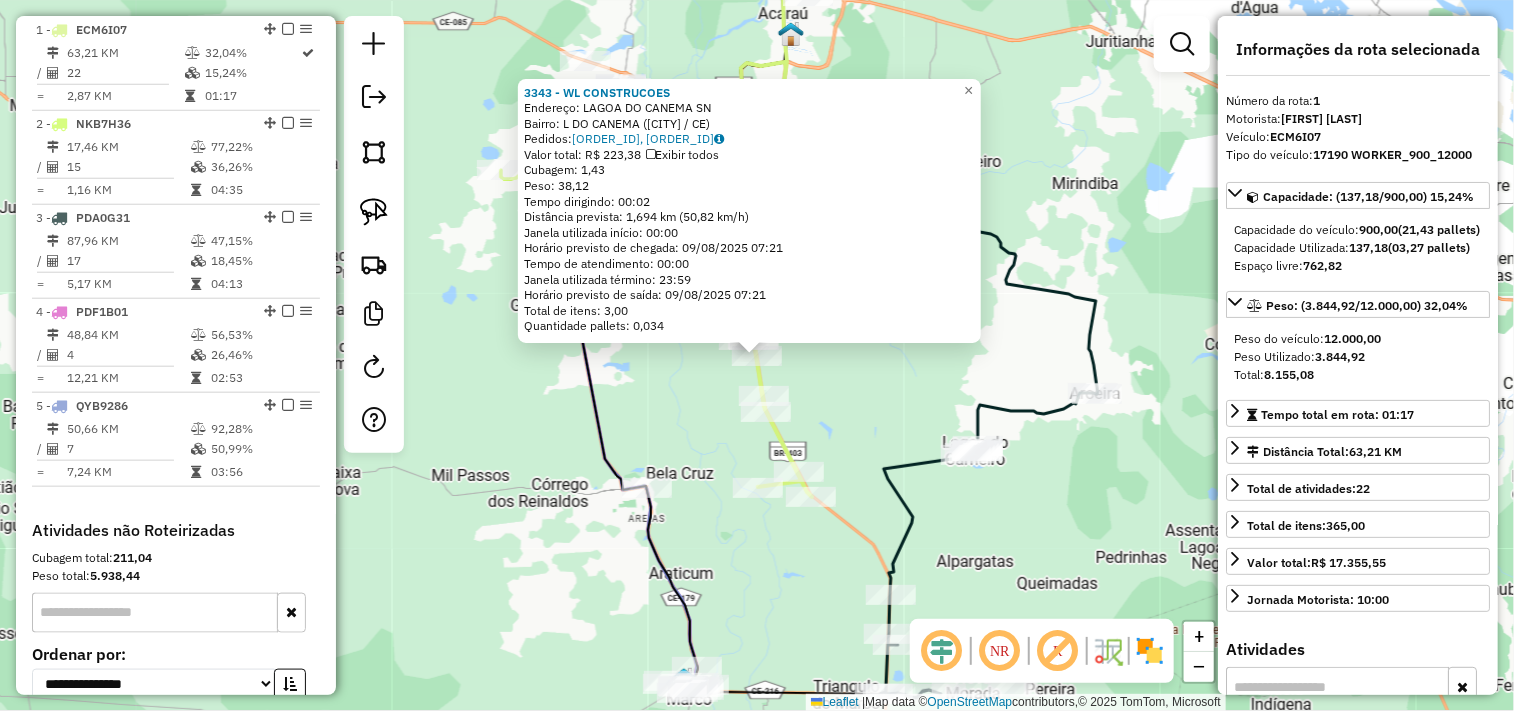 click on "3343 - WL CONSTRUCOES  Endereço:  LAGOA DO CANEMA SN   Bairro: L DO CANEMA (ACARAU / CE)   Pedidos:  08066266, 08066267   Valor total: R$ 223,38   Exibir todos   Cubagem: 1,43  Peso: 38,12  Tempo dirigindo: 00:02   Distância prevista: 1,694 km (50,82 km/h)   Janela utilizada início: 00:00   Horário previsto de chegada: 09/08/2025 07:21   Tempo de atendimento: 00:00   Janela utilizada término: 23:59   Horário previsto de saída: 09/08/2025 07:21   Total de itens: 3,00   Quantidade pallets: 0,034  × Janela de atendimento Grade de atendimento Capacidade Transportadoras Veículos Cliente Pedidos  Rotas Selecione os dias de semana para filtrar as janelas de atendimento  Seg   Ter   Qua   Qui   Sex   Sáb   Dom  Informe o período da janela de atendimento: De: Até:  Filtrar exatamente a janela do cliente  Considerar janela de atendimento padrão  Selecione os dias de semana para filtrar as grades de atendimento  Seg   Ter   Qua   Qui   Sex   Sáb   Dom   Considerar clientes sem dia de atendimento cadastrado" 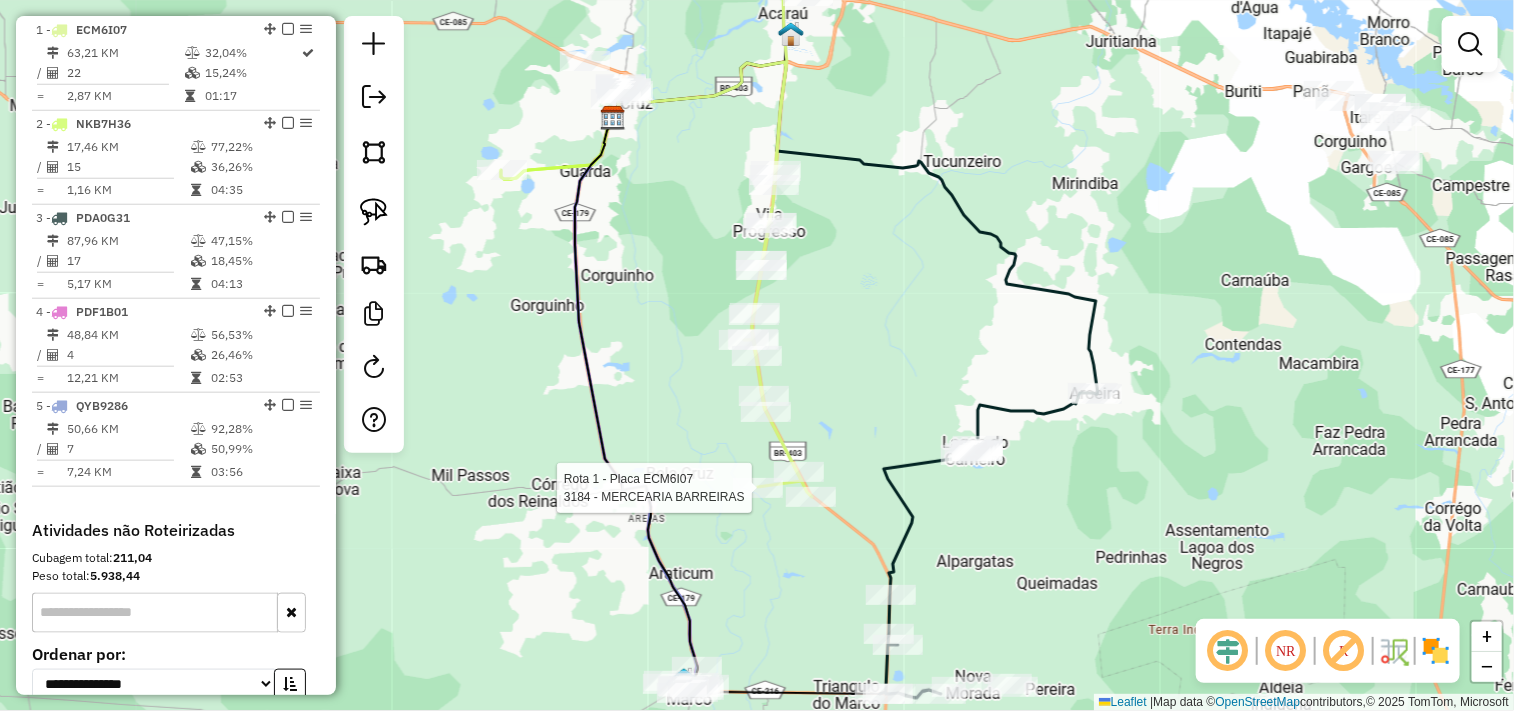 select on "**********" 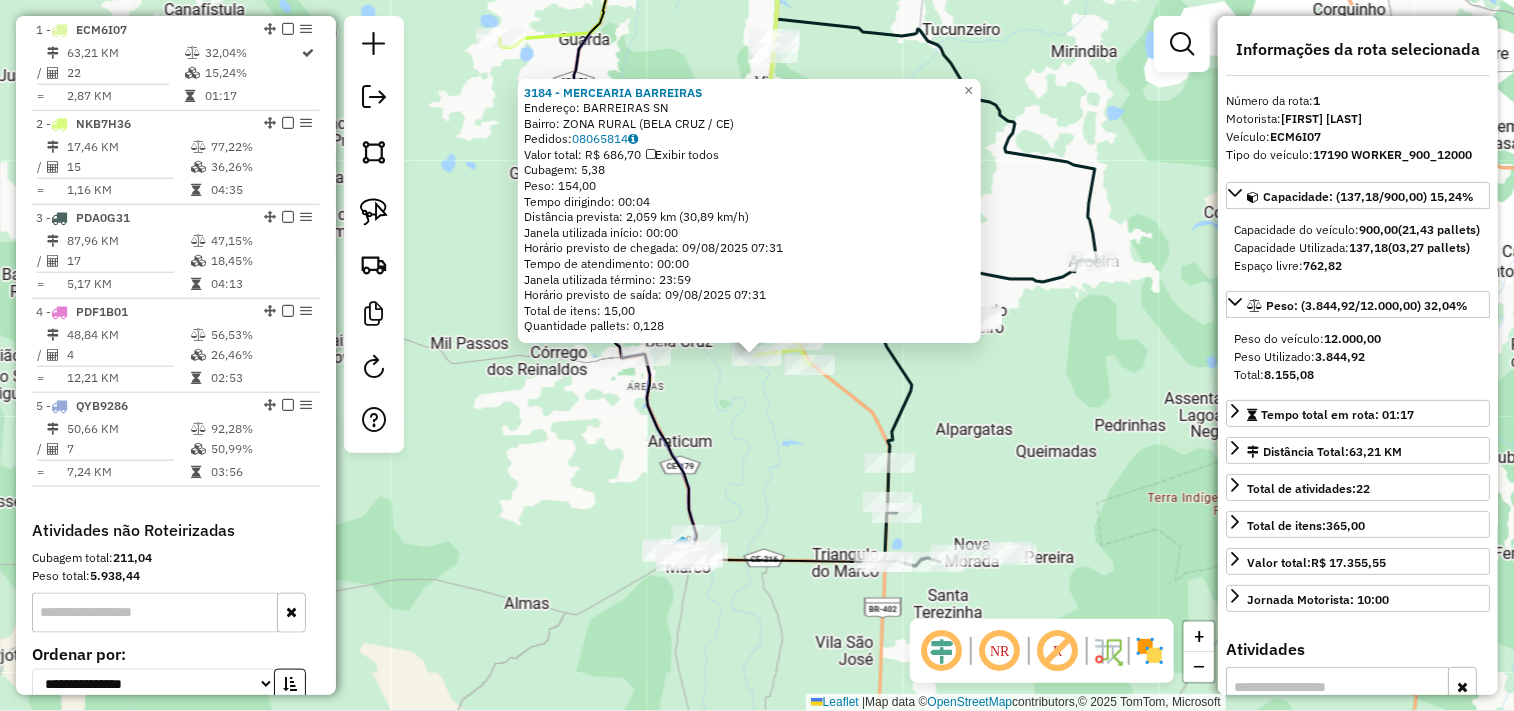 click on "3184 - MERCEARIA BARREIRAS  Endereço:  BARREIRAS SN   Bairro: ZONA RURAL (BELA CRUZ / CE)   Pedidos:  08065814   Valor total: R$ 686,70   Exibir todos   Cubagem: 5,38  Peso: 154,00  Tempo dirigindo: 00:04   Distância prevista: 2,059 km (30,89 km/h)   Janela utilizada início: 00:00   Horário previsto de chegada: 09/08/2025 07:31   Tempo de atendimento: 00:00   Janela utilizada término: 23:59   Horário previsto de saída: 09/08/2025 07:31   Total de itens: 15,00   Quantidade pallets: 0,128  × Janela de atendimento Grade de atendimento Capacidade Transportadoras Veículos Cliente Pedidos  Rotas Selecione os dias de semana para filtrar as janelas de atendimento  Seg   Ter   Qua   Qui   Sex   Sáb   Dom  Informe o período da janela de atendimento: De: Até:  Filtrar exatamente a janela do cliente  Considerar janela de atendimento padrão  Selecione os dias de semana para filtrar as grades de atendimento  Seg   Ter   Qua   Qui   Sex   Sáb   Dom   Considerar clientes sem dia de atendimento cadastrado  De:" 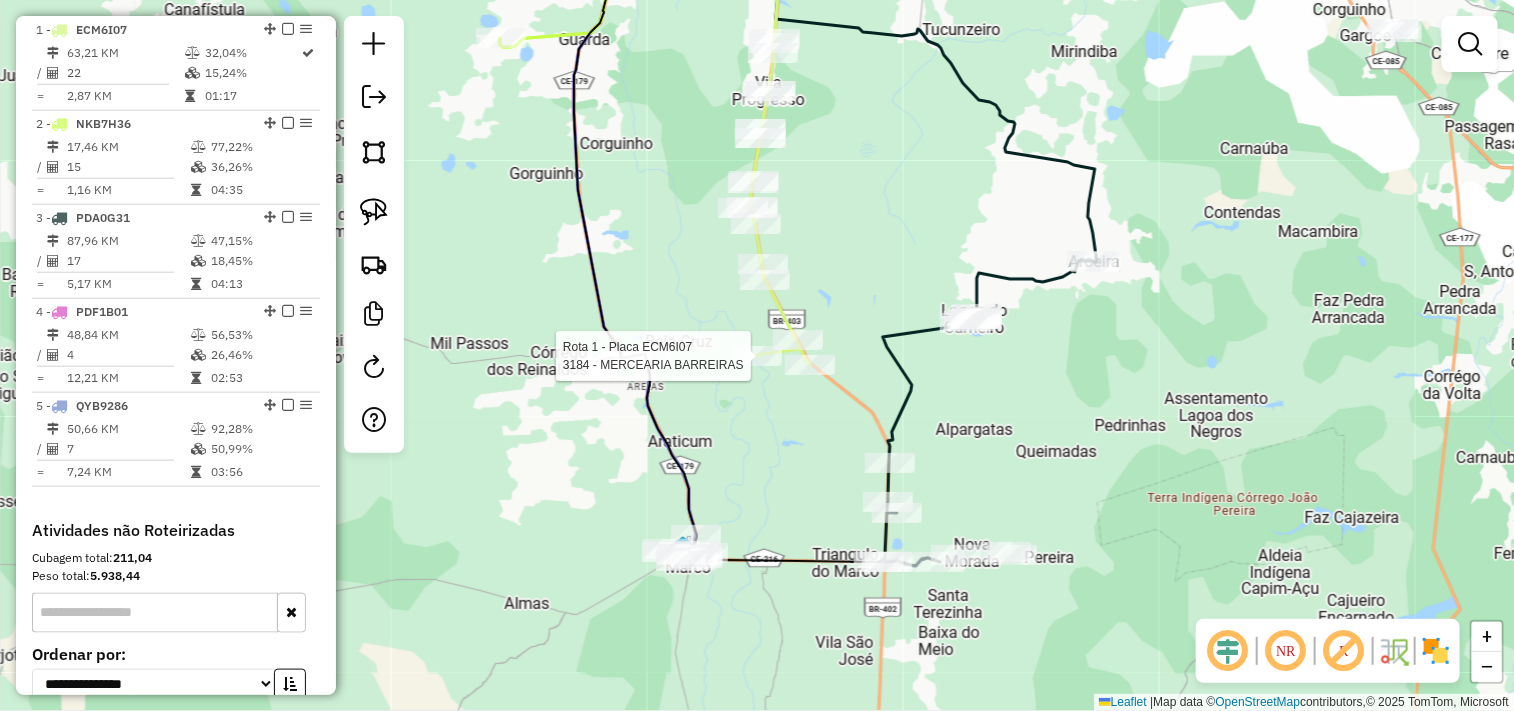 select on "**********" 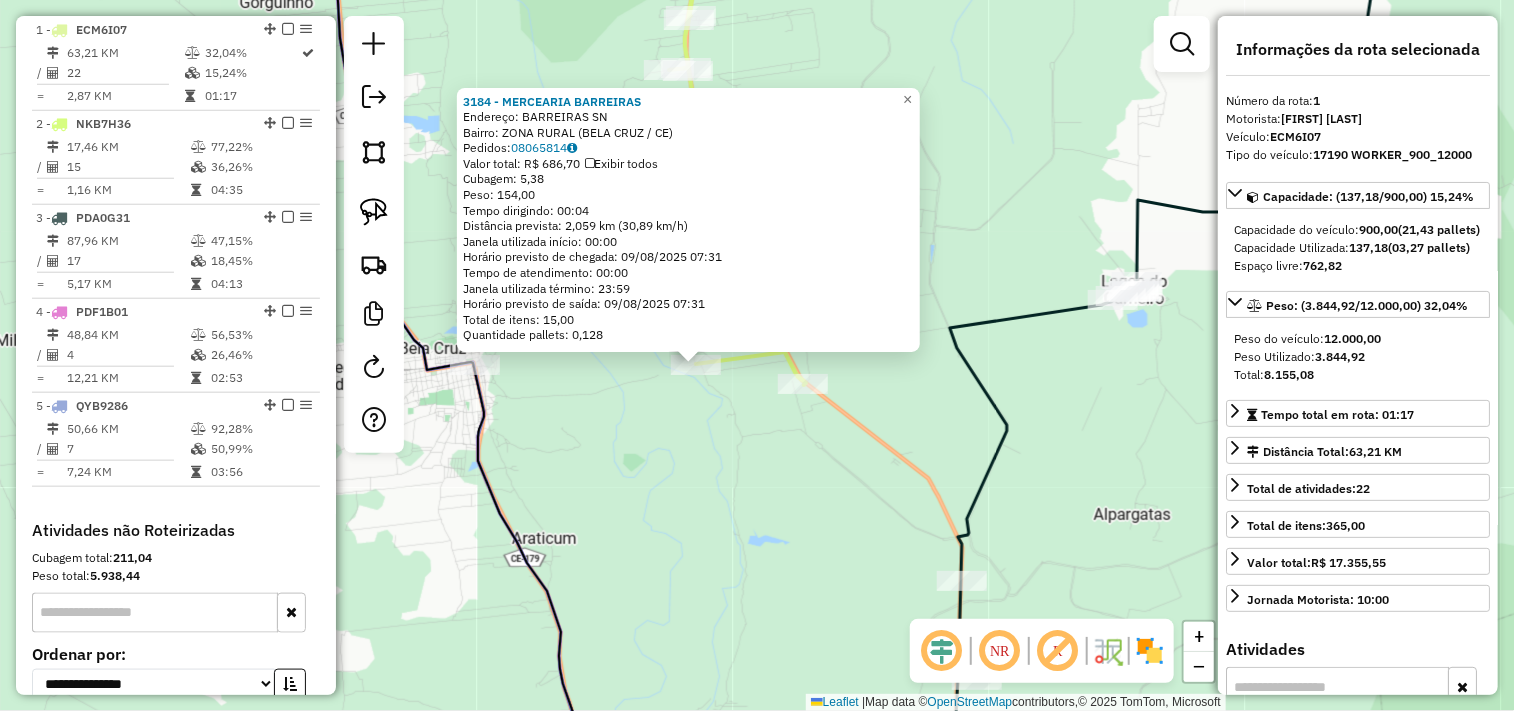 click on "3184 - MERCEARIA BARREIRAS  Endereço:  BARREIRAS SN   Bairro: ZONA RURAL (BELA CRUZ / CE)   Pedidos:  08065814   Valor total: R$ 686,70   Exibir todos   Cubagem: 5,38  Peso: 154,00  Tempo dirigindo: 00:04   Distância prevista: 2,059 km (30,89 km/h)   Janela utilizada início: 00:00   Horário previsto de chegada: 09/08/2025 07:31   Tempo de atendimento: 00:00   Janela utilizada término: 23:59   Horário previsto de saída: 09/08/2025 07:31   Total de itens: 15,00   Quantidade pallets: 0,128  × Janela de atendimento Grade de atendimento Capacidade Transportadoras Veículos Cliente Pedidos  Rotas Selecione os dias de semana para filtrar as janelas de atendimento  Seg   Ter   Qua   Qui   Sex   Sáb   Dom  Informe o período da janela de atendimento: De: Até:  Filtrar exatamente a janela do cliente  Considerar janela de atendimento padrão  Selecione os dias de semana para filtrar as grades de atendimento  Seg   Ter   Qua   Qui   Sex   Sáb   Dom   Considerar clientes sem dia de atendimento cadastrado  De:" 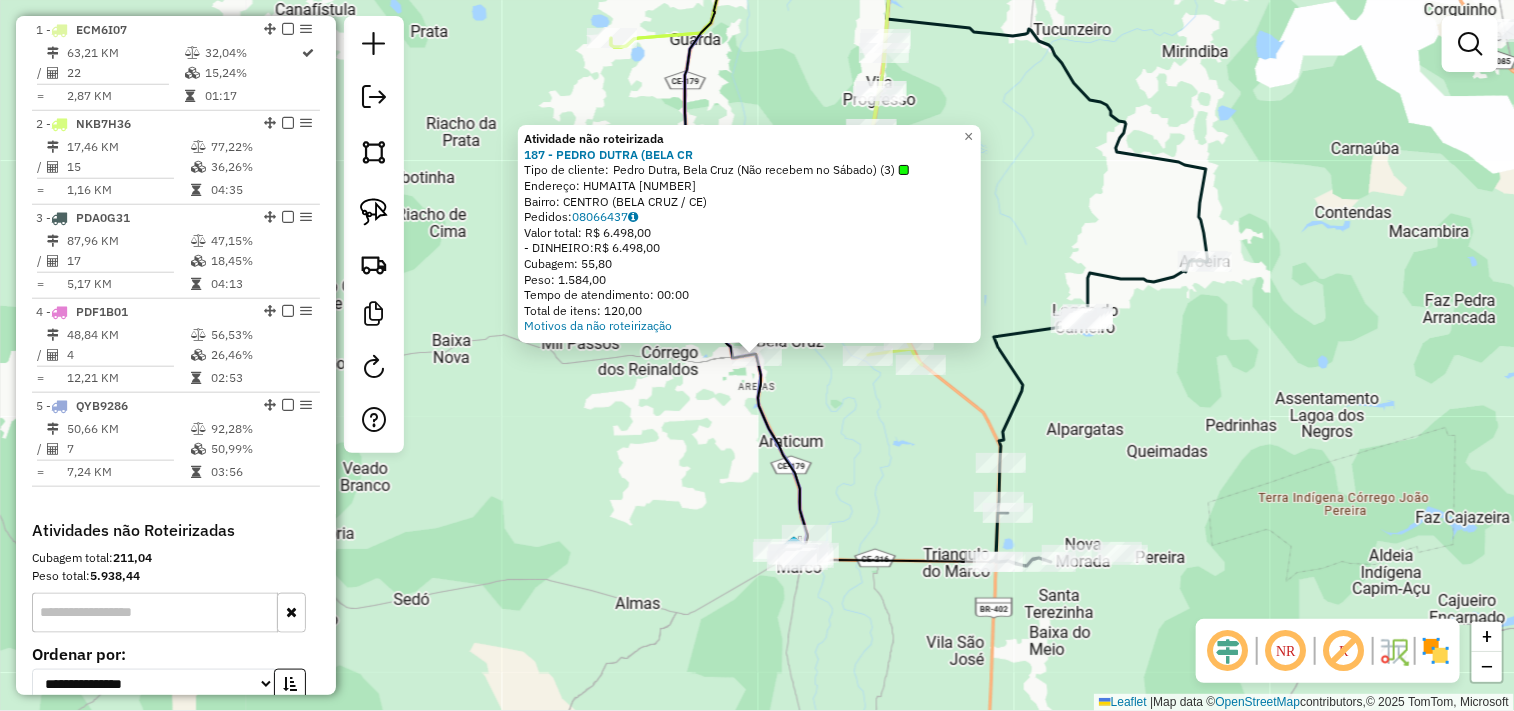 click on "Atividade não roteirizada 187 - PEDRO DUTRA (BELA CR  Tipo de cliente:   Pedro Dutra, Bela Cruz (Não recebem no Sábado) (3)   Endereço:  HUMAITA 117   Bairro: CENTRO (BELA CRUZ / CE)   Pedidos:  08066437   Valor total: R$ 6.498,00   - DINHEIRO:  R$ 6.498,00   Cubagem: 55,80   Peso: 1.584,00   Tempo de atendimento: 00:00   Total de itens: 120,00  Motivos da não roteirização × Janela de atendimento Grade de atendimento Capacidade Transportadoras Veículos Cliente Pedidos  Rotas Selecione os dias de semana para filtrar as janelas de atendimento  Seg   Ter   Qua   Qui   Sex   Sáb   Dom  Informe o período da janela de atendimento: De: Até:  Filtrar exatamente a janela do cliente  Considerar janela de atendimento padrão  Selecione os dias de semana para filtrar as grades de atendimento  Seg   Ter   Qua   Qui   Sex   Sáb   Dom   Considerar clientes sem dia de atendimento cadastrado  Clientes fora do dia de atendimento selecionado Filtrar as atividades entre os valores definidos abaixo:  Peso mínimo:  +" 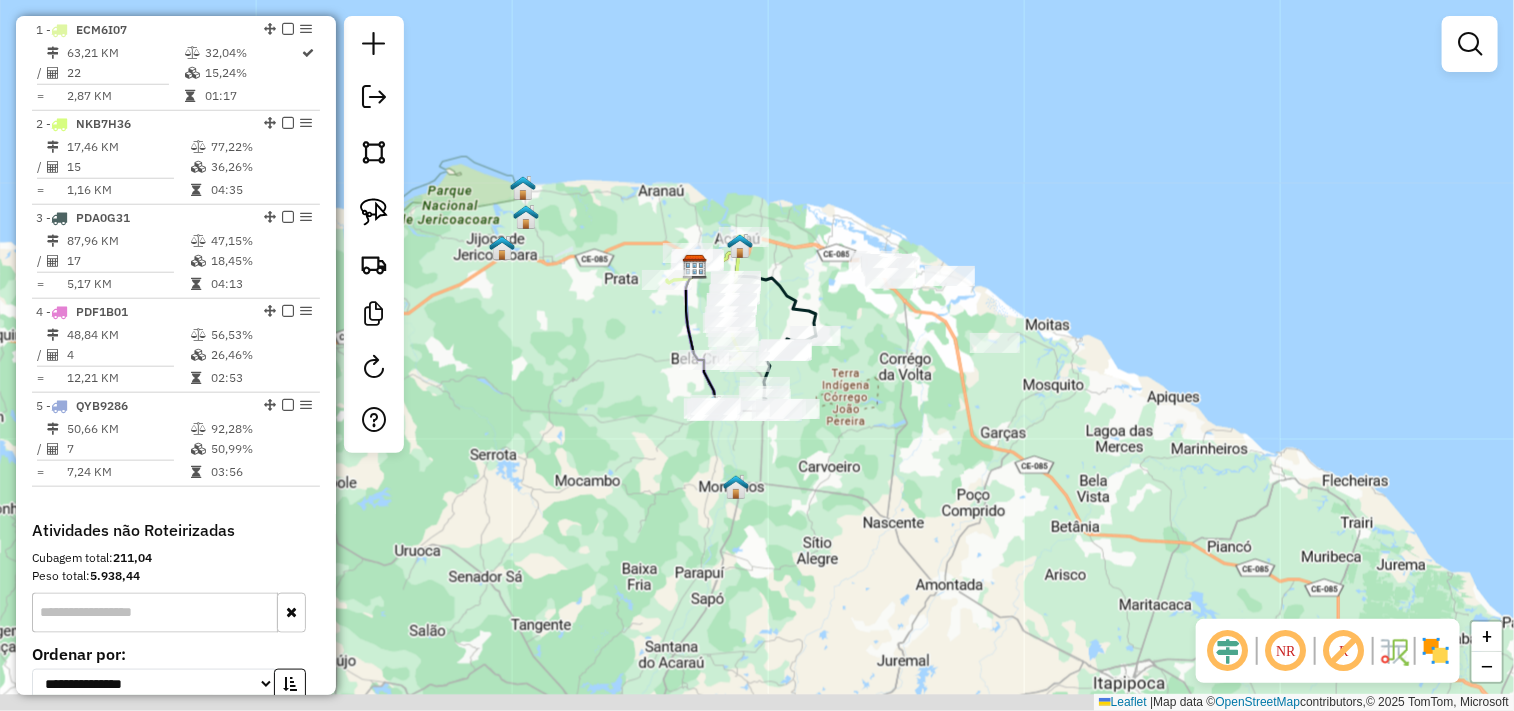 drag, startPoint x: 840, startPoint y: 575, endPoint x: 772, endPoint y: 493, distance: 106.52699 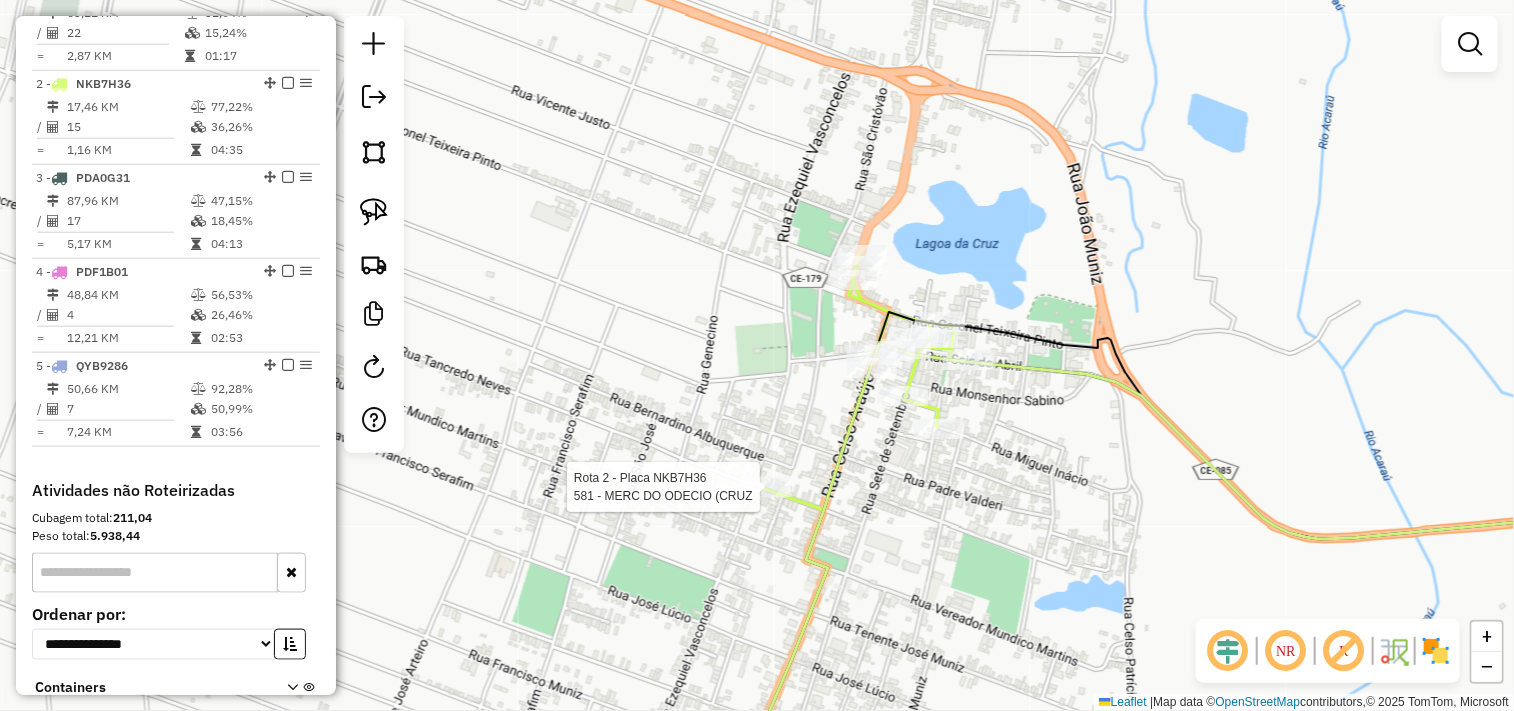 select on "**********" 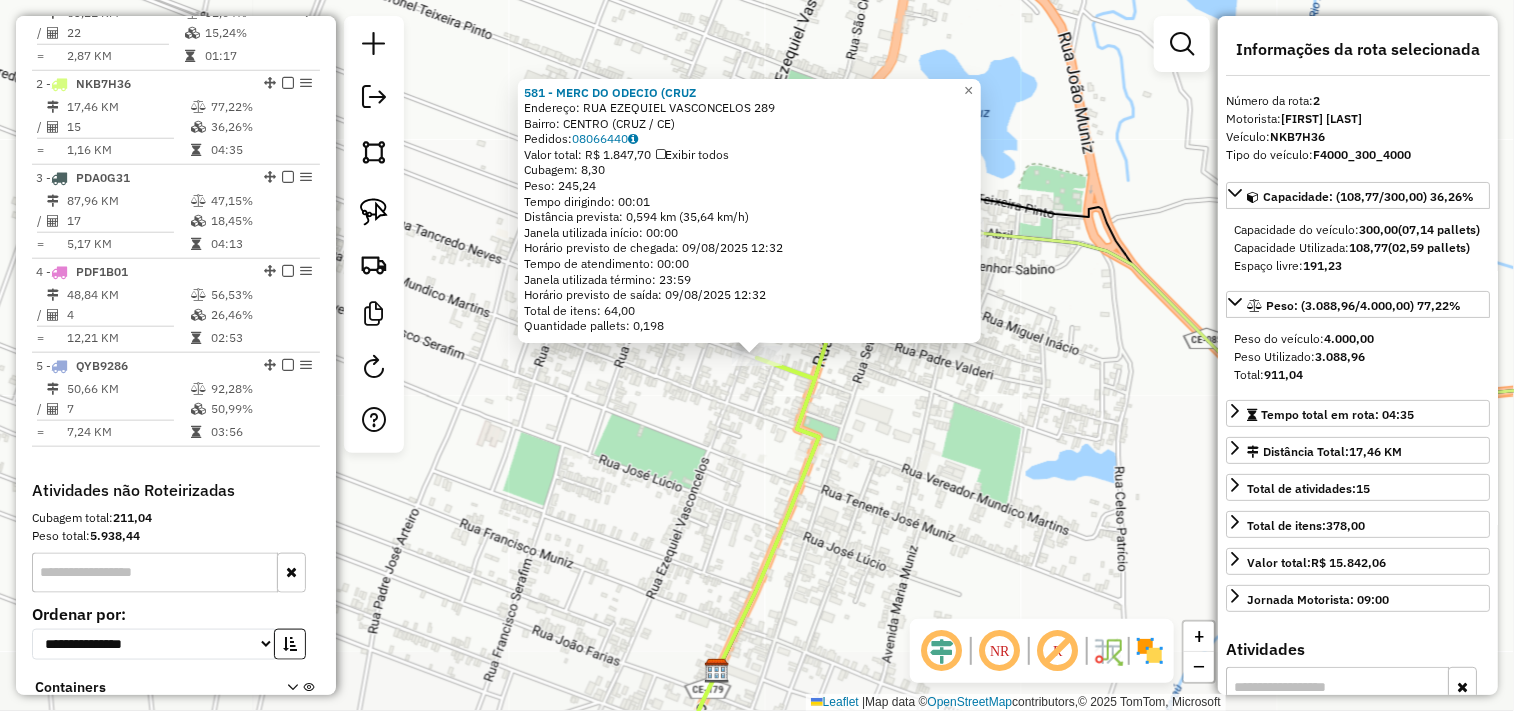 scroll, scrollTop: 866, scrollLeft: 0, axis: vertical 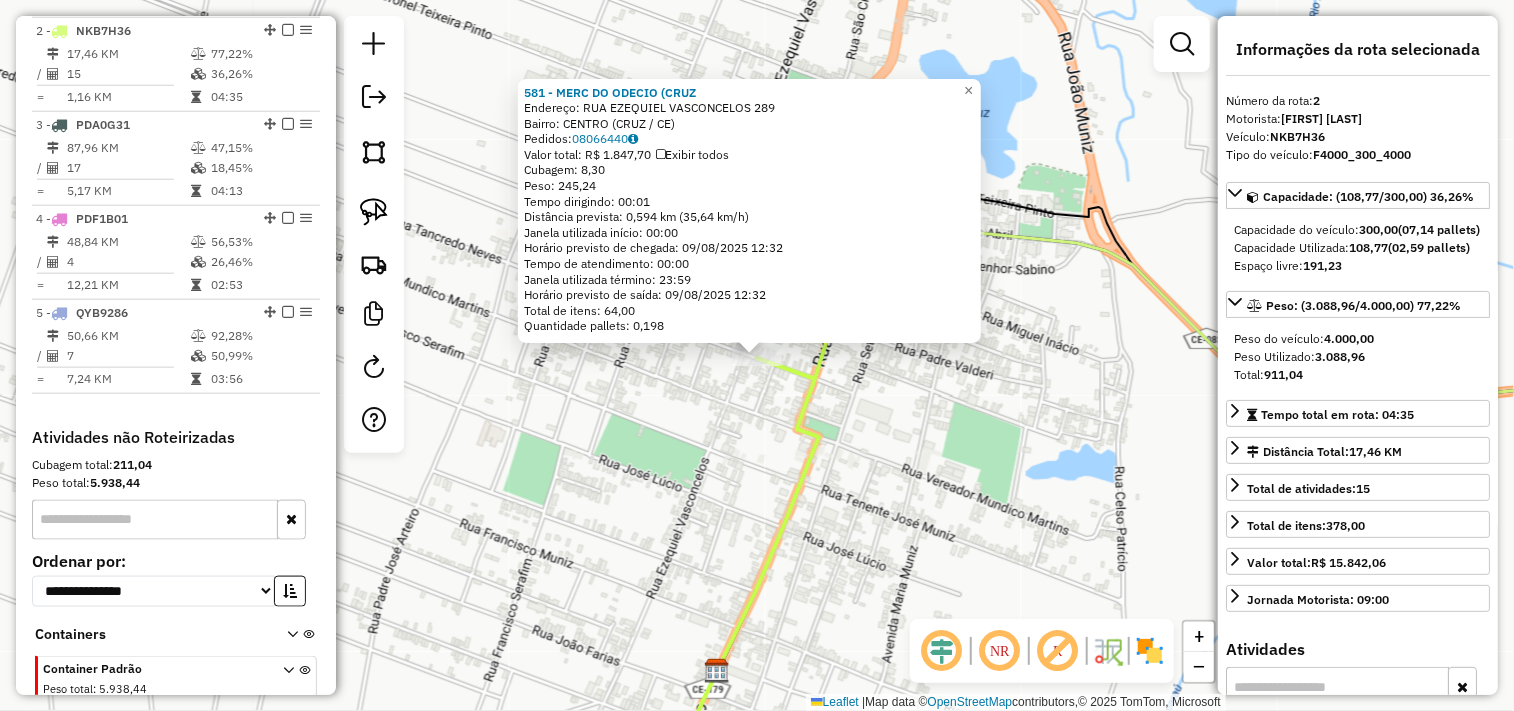 click 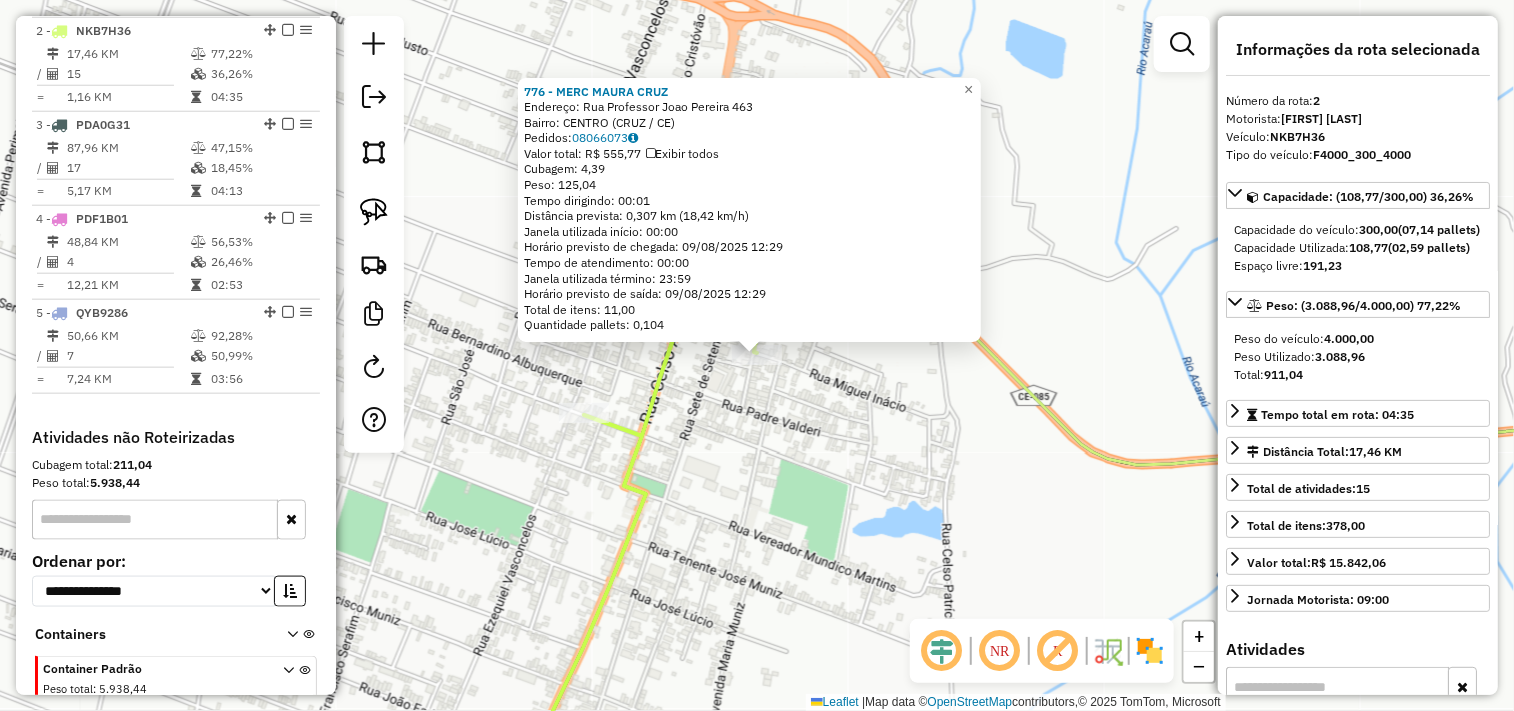 click on "776 - MERC MAURA   CRUZ  Endereço:  Rua Professor Joao Pereira 463   Bairro: CENTRO (CRUZ / CE)   Pedidos:  08066073   Valor total: R$ 555,77   Exibir todos   Cubagem: 4,39  Peso: 125,04  Tempo dirigindo: 00:01   Distância prevista: 0,307 km (18,42 km/h)   Janela utilizada início: 00:00   Horário previsto de chegada: 09/08/2025 12:29   Tempo de atendimento: 00:00   Janela utilizada término: 23:59   Horário previsto de saída: 09/08/2025 12:29   Total de itens: 11,00   Quantidade pallets: 0,104  × Janela de atendimento Grade de atendimento Capacidade Transportadoras Veículos Cliente Pedidos  Rotas Selecione os dias de semana para filtrar as janelas de atendimento  Seg   Ter   Qua   Qui   Sex   Sáb   Dom  Informe o período da janela de atendimento: De: Até:  Filtrar exatamente a janela do cliente  Considerar janela de atendimento padrão  Selecione os dias de semana para filtrar as grades de atendimento  Seg   Ter   Qua   Qui   Sex   Sáb   Dom   Considerar clientes sem dia de atendimento cadastrado" 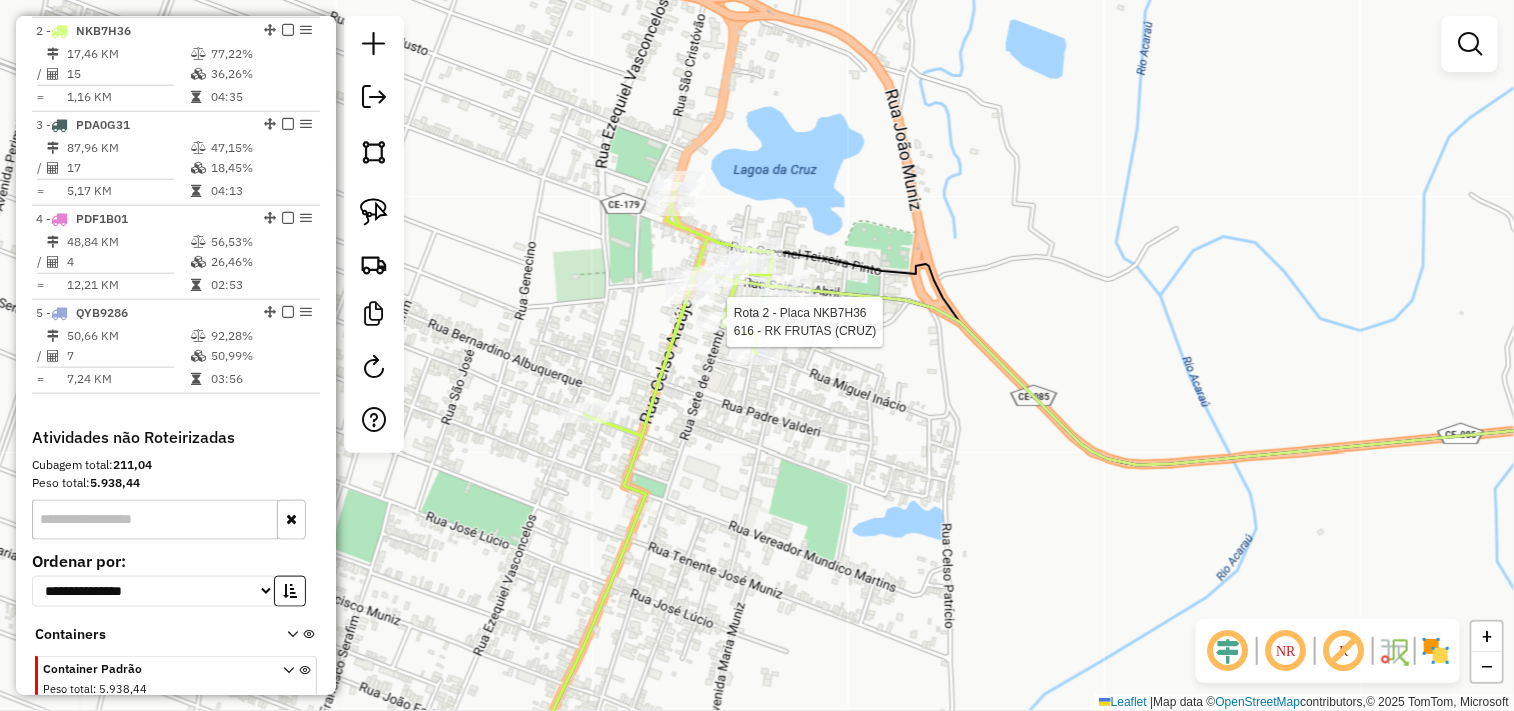 select on "**********" 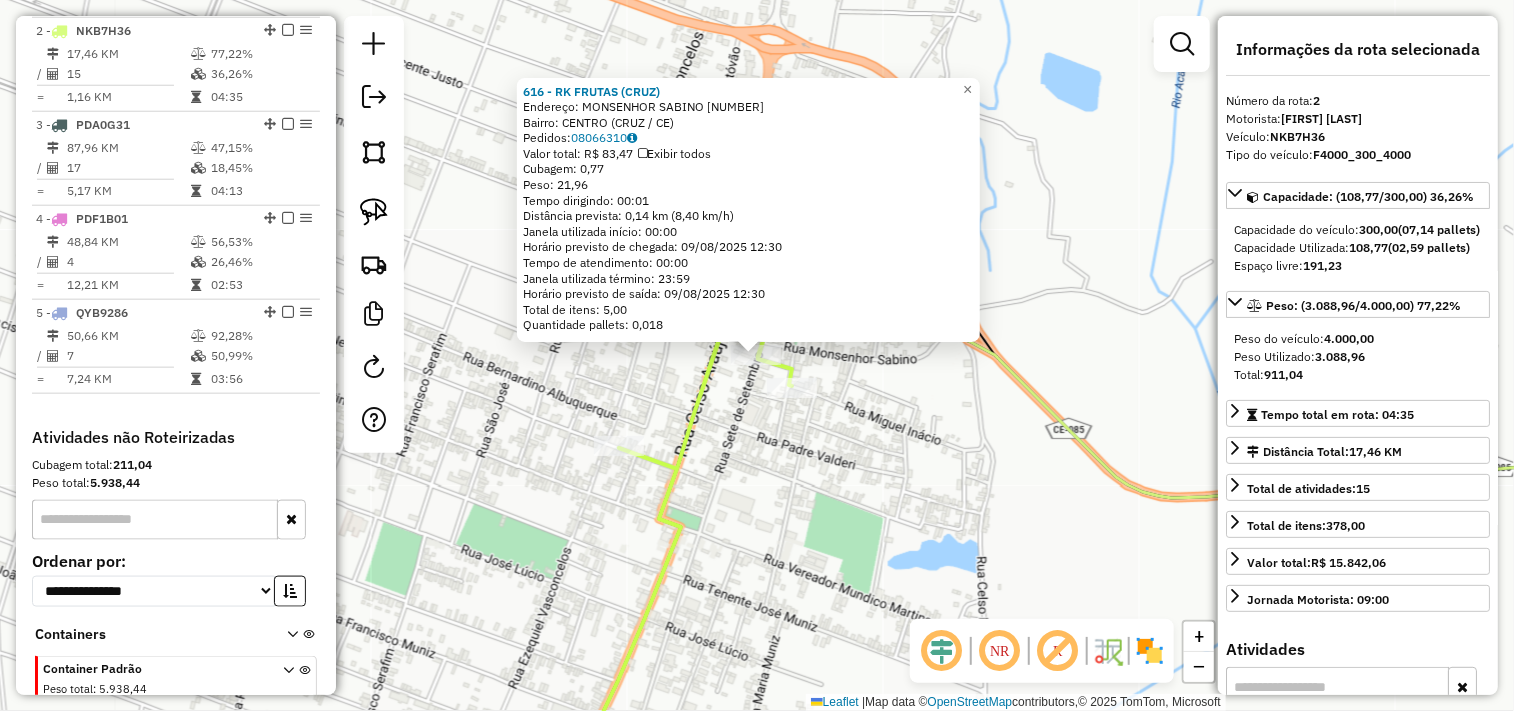 click on "616 - RK FRUTAS (CRUZ)  Endereço:  MONSENHOR SABINO 275   Bairro: CENTRO (CRUZ / CE)   Pedidos:  08066310   Valor total: R$ 83,47   Exibir todos   Cubagem: 0,77  Peso: 21,96  Tempo dirigindo: 00:01   Distância prevista: 0,14 km (8,40 km/h)   Janela utilizada início: 00:00   Horário previsto de chegada: 09/08/2025 12:30   Tempo de atendimento: 00:00   Janela utilizada término: 23:59   Horário previsto de saída: 09/08/2025 12:30   Total de itens: 5,00   Quantidade pallets: 0,018  × Janela de atendimento Grade de atendimento Capacidade Transportadoras Veículos Cliente Pedidos  Rotas Selecione os dias de semana para filtrar as janelas de atendimento  Seg   Ter   Qua   Qui   Sex   Sáb   Dom  Informe o período da janela de atendimento: De: Até:  Filtrar exatamente a janela do cliente  Considerar janela de atendimento padrão  Selecione os dias de semana para filtrar as grades de atendimento  Seg   Ter   Qua   Qui   Sex   Sáb   Dom   Considerar clientes sem dia de atendimento cadastrado  Peso mínimo:" 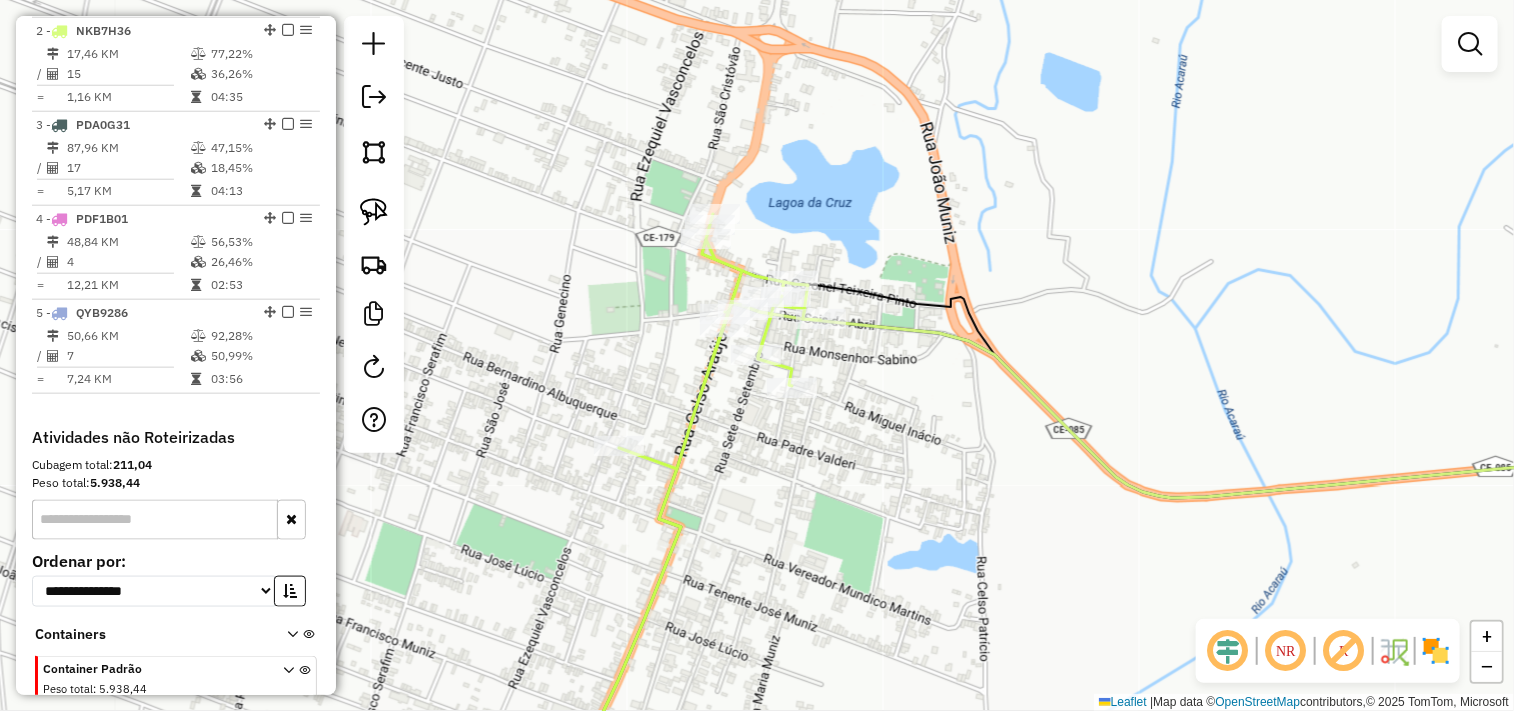 click on "Rota 2 - Placa NKB7H36  3324 - LORIN DO FRANGO Janela de atendimento Grade de atendimento Capacidade Transportadoras Veículos Cliente Pedidos  Rotas Selecione os dias de semana para filtrar as janelas de atendimento  Seg   Ter   Qua   Qui   Sex   Sáb   Dom  Informe o período da janela de atendimento: De: Até:  Filtrar exatamente a janela do cliente  Considerar janela de atendimento padrão  Selecione os dias de semana para filtrar as grades de atendimento  Seg   Ter   Qua   Qui   Sex   Sáb   Dom   Considerar clientes sem dia de atendimento cadastrado  Clientes fora do dia de atendimento selecionado Filtrar as atividades entre os valores definidos abaixo:  Peso mínimo:   Peso máximo:   Cubagem mínima:   Cubagem máxima:   De:   Até:  Filtrar as atividades entre o tempo de atendimento definido abaixo:  De:   Até:   Considerar capacidade total dos clientes não roteirizados Transportadora: Selecione um ou mais itens Tipo de veículo: Selecione um ou mais itens Veículo: Selecione um ou mais itens Nome:" 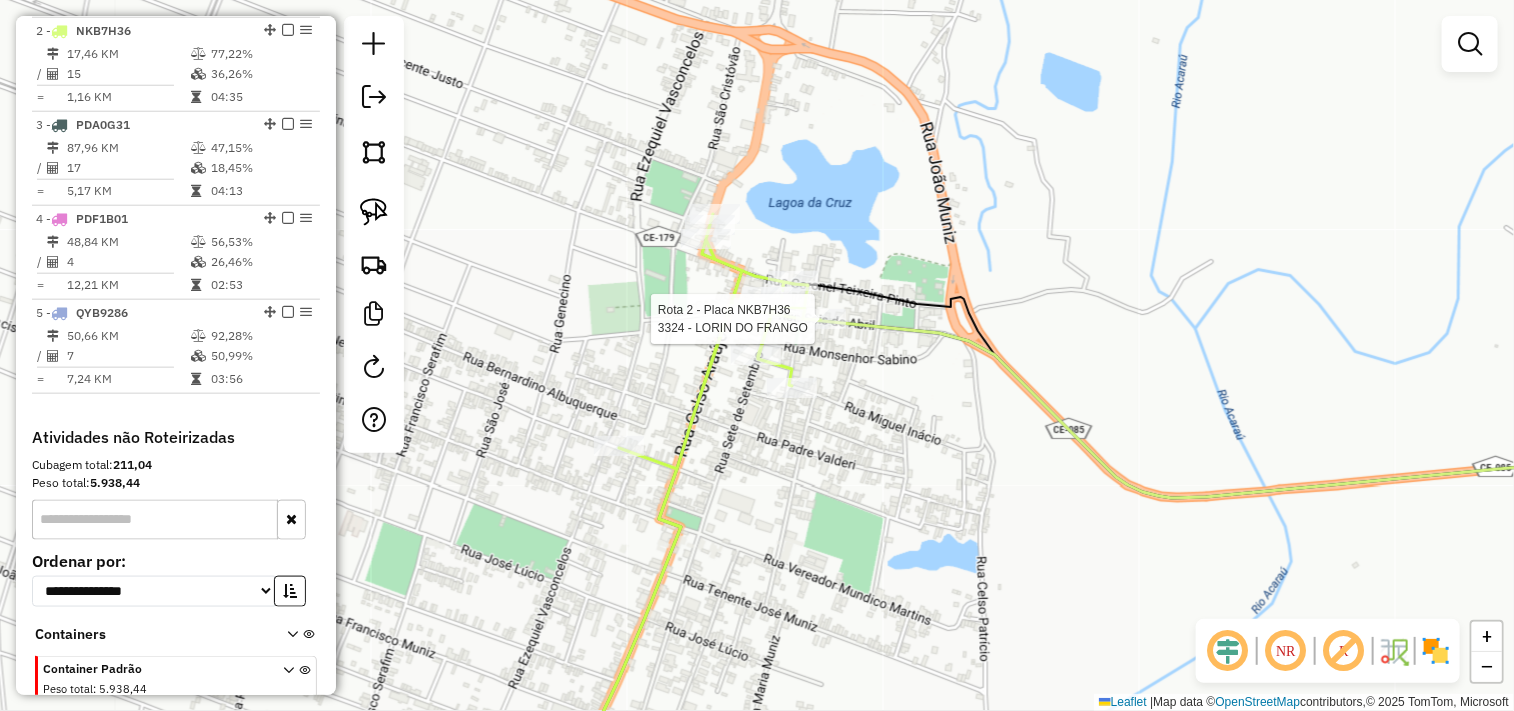 select on "**********" 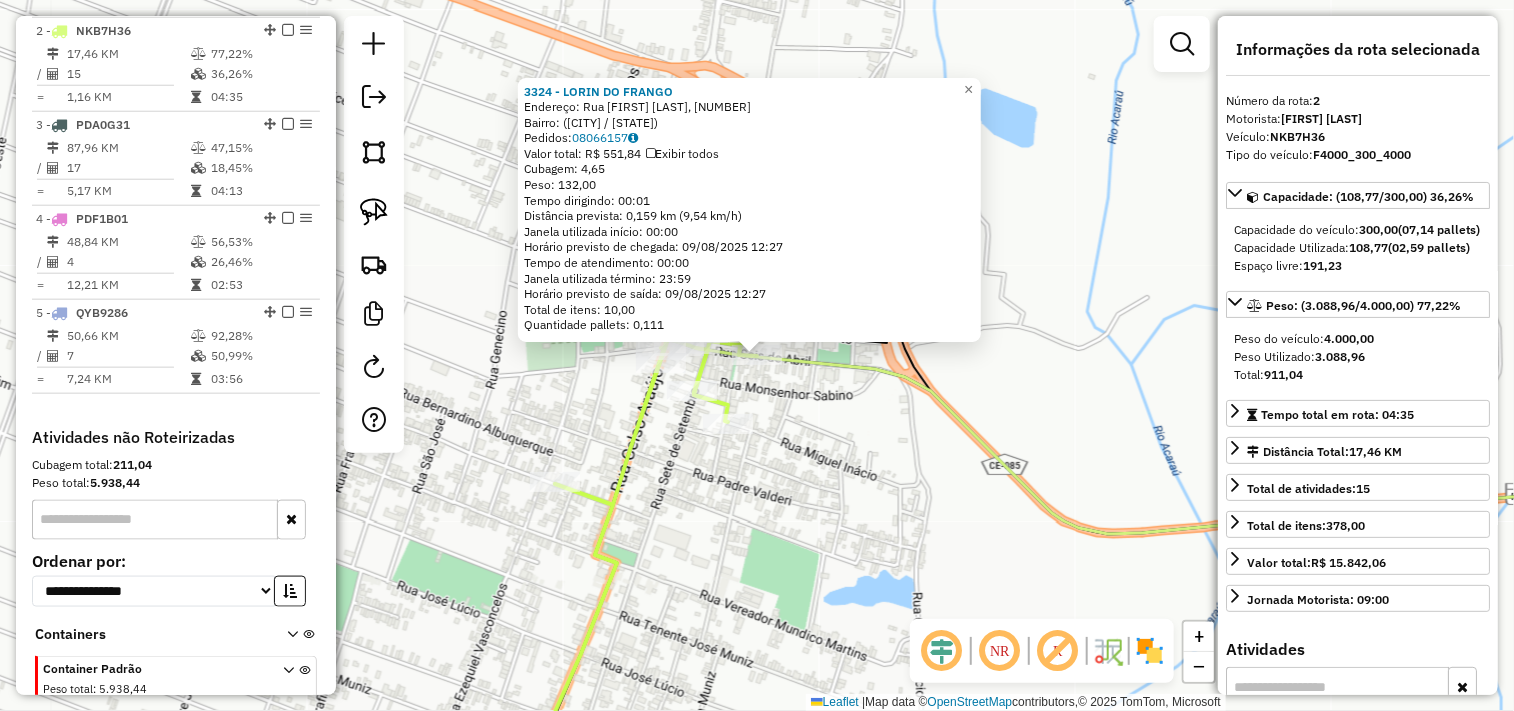 click on "3324 - LORIN DO FRANGO  Endereço: Rua Tancredo Neves, 366   Bairro:  (Cruz / CE)   Pedidos:  08066157   Valor total: R$ 551,84   Exibir todos   Cubagem: 4,65  Peso: 132,00  Tempo dirigindo: 00:01   Distância prevista: 0,159 km (9,54 km/h)   Janela utilizada início: 00:00   Horário previsto de chegada: 09/08/2025 12:27   Tempo de atendimento: 00:00   Janela utilizada término: 23:59   Horário previsto de saída: 09/08/2025 12:27   Total de itens: 10,00   Quantidade pallets: 0,111  × Janela de atendimento Grade de atendimento Capacidade Transportadoras Veículos Cliente Pedidos  Rotas Selecione os dias de semana para filtrar as janelas de atendimento  Seg   Ter   Qua   Qui   Sex   Sáb   Dom  Informe o período da janela de atendimento: De: Até:  Filtrar exatamente a janela do cliente  Considerar janela de atendimento padrão  Selecione os dias de semana para filtrar as grades de atendimento  Seg   Ter   Qua   Qui   Sex   Sáb   Dom   Considerar clientes sem dia de atendimento cadastrado  Peso mínimo:" 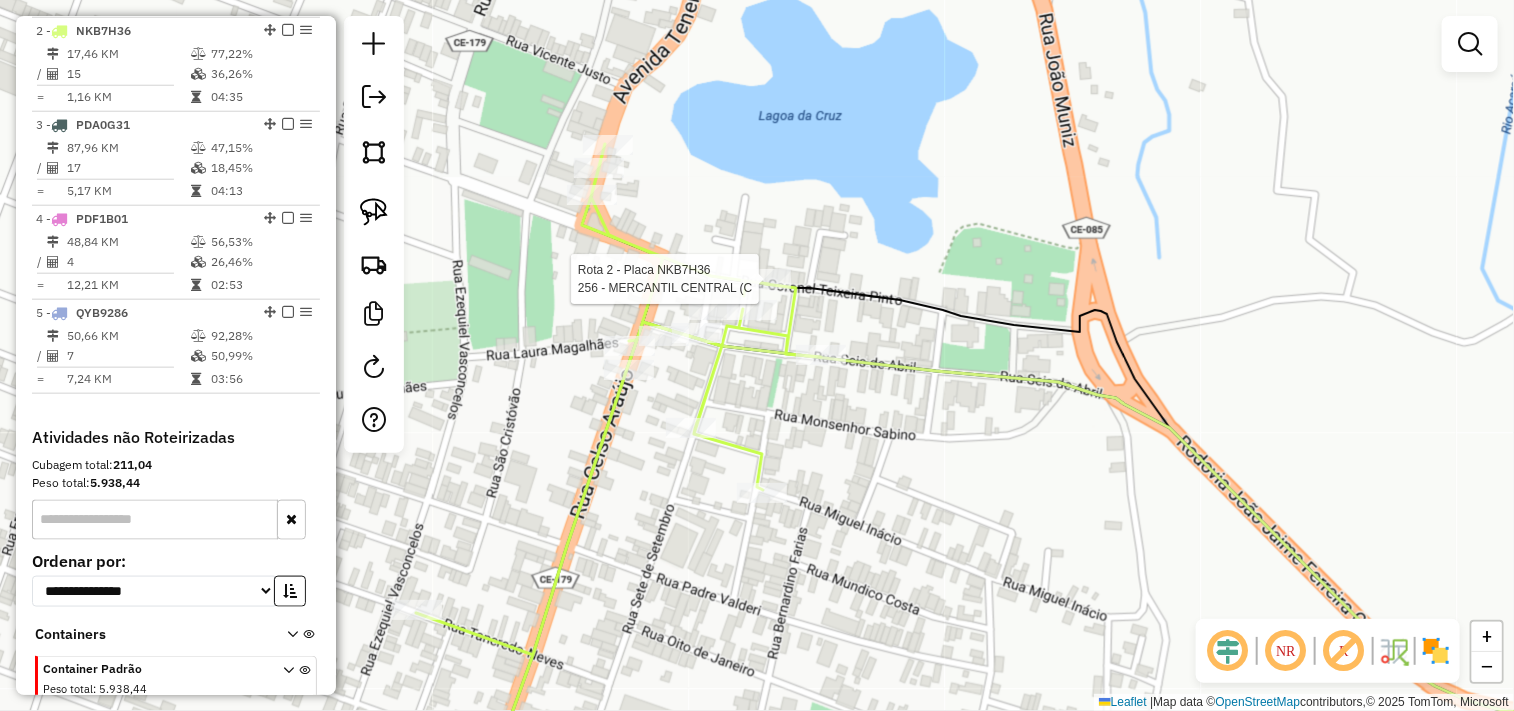 select on "**********" 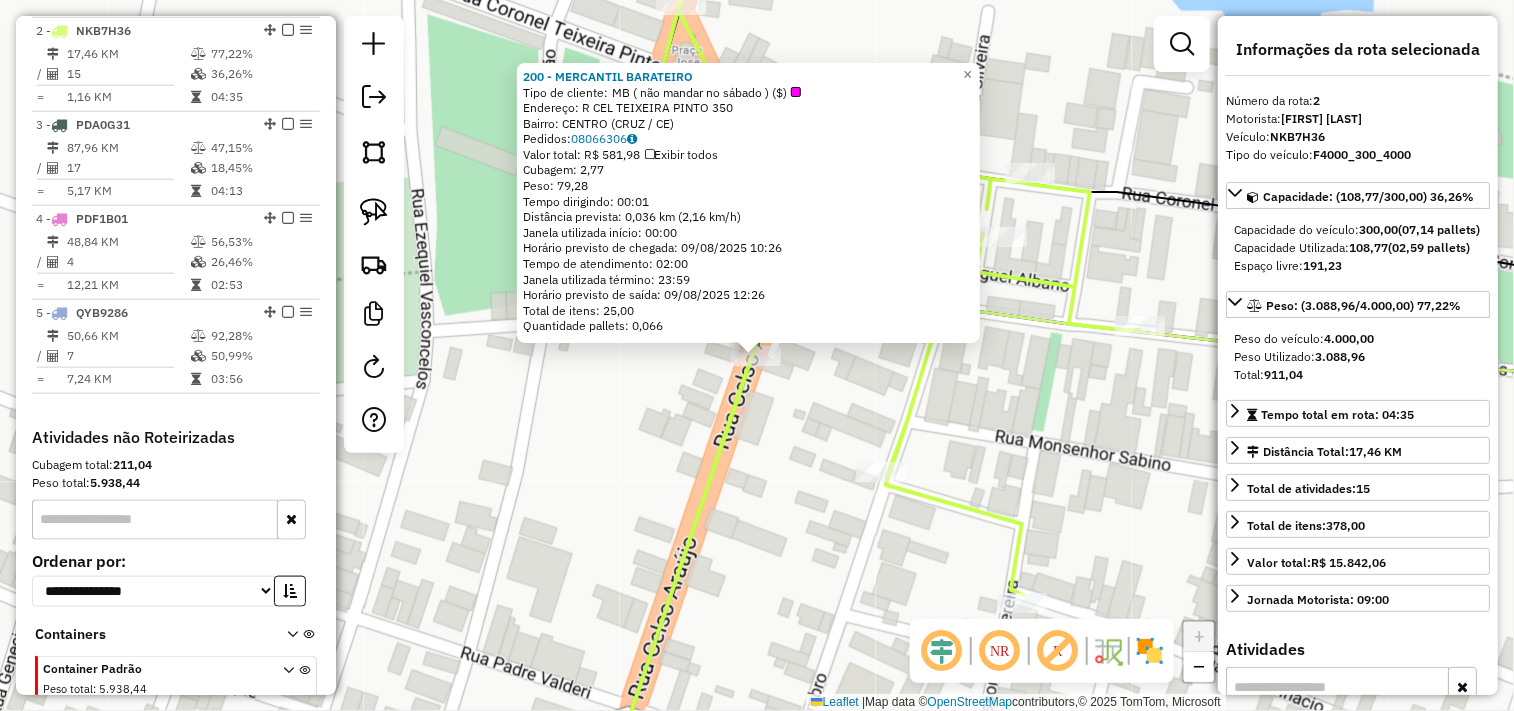 click on "200 - MERCANTIL BARATEIRO  Tipo de cliente:   MB ( não mandar no sábado )  ($)   Endereço:  R CEL TEIXEIRA PINTO 350   Bairro: CENTRO (CRUZ / CE)   Pedidos:  08066306   Valor total: R$ 581,98   Exibir todos   Cubagem: 2,77  Peso: 79,28  Tempo dirigindo: 00:01   Distância prevista: 0,036 km (2,16 km/h)   Janela utilizada início: 00:00   Horário previsto de chegada: 09/08/2025 10:26   Tempo de atendimento: 02:00   Janela utilizada término: 23:59   Horário previsto de saída: 09/08/2025 12:26   Total de itens: 25,00   Quantidade pallets: 0,066  × Janela de atendimento Grade de atendimento Capacidade Transportadoras Veículos Cliente Pedidos  Rotas Selecione os dias de semana para filtrar as janelas de atendimento  Seg   Ter   Qua   Qui   Sex   Sáb   Dom  Informe o período da janela de atendimento: De: Até:  Filtrar exatamente a janela do cliente  Considerar janela de atendimento padrão  Selecione os dias de semana para filtrar as grades de atendimento  Seg   Ter   Qua   Qui   Sex   Sáb   Dom   De:" 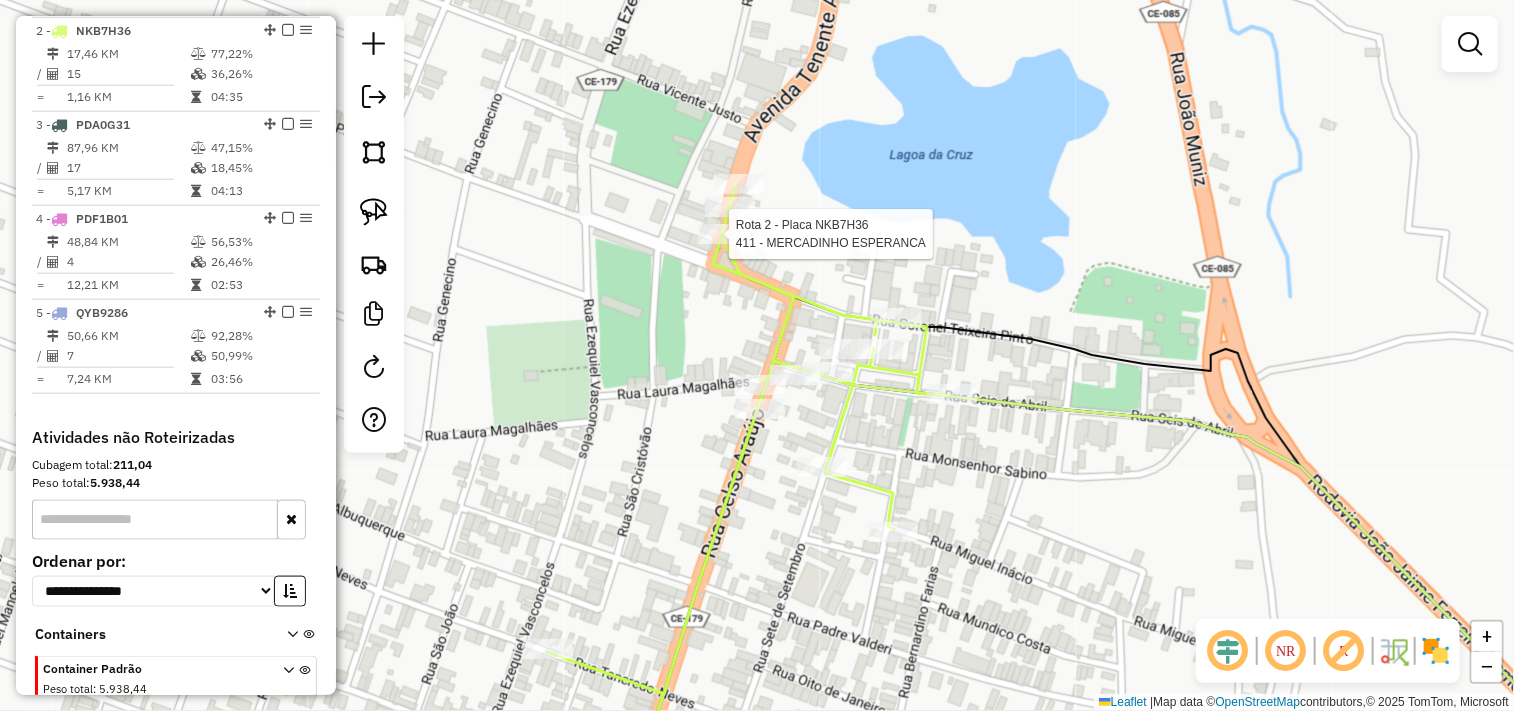 select on "**********" 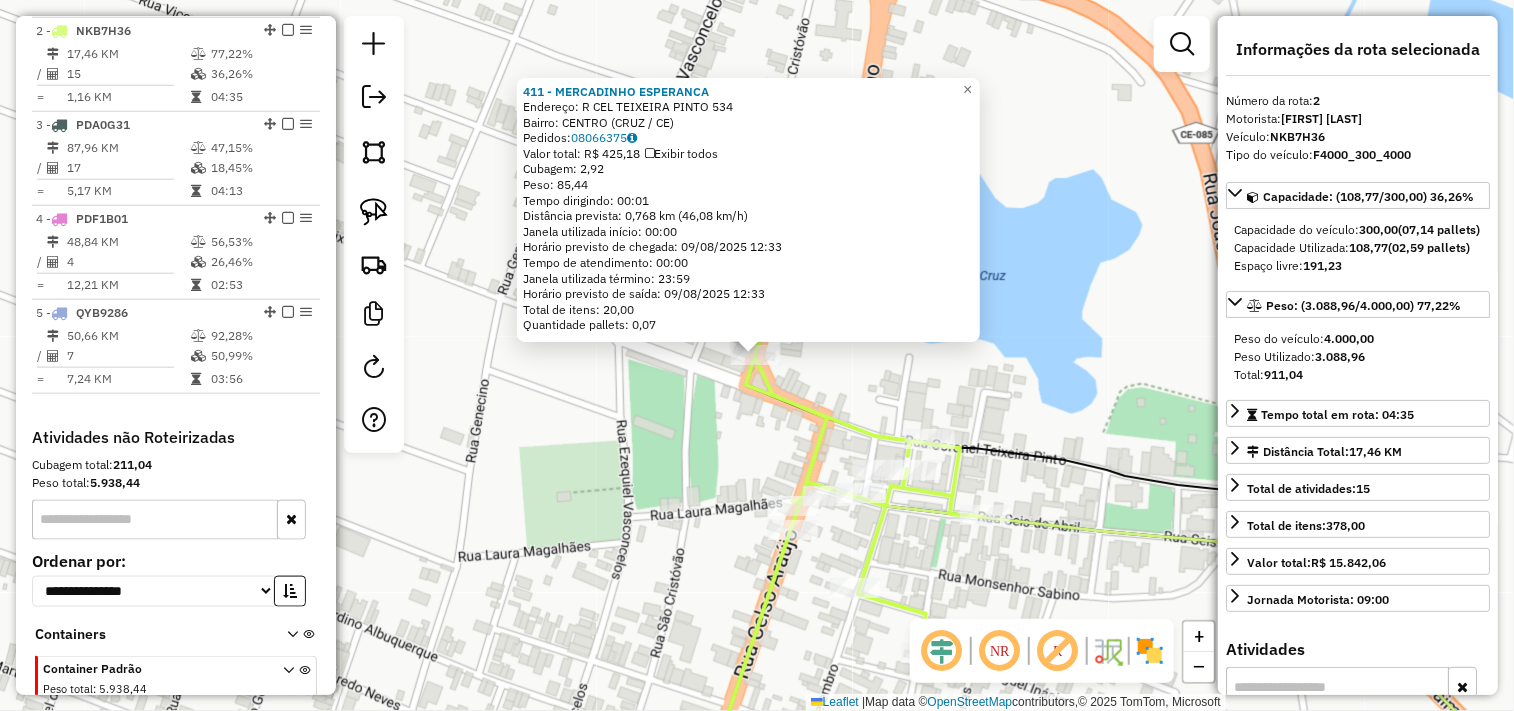 click on "411 - MERCADINHO ESPERANCA  Endereço:  R CEL TEIXEIRA PINTO 534   Bairro: CENTRO (CRUZ / CE)   Pedidos:  08066375   Valor total: R$ 425,18   Exibir todos   Cubagem: 2,92  Peso: 85,44  Tempo dirigindo: 00:01   Distância prevista: 0,768 km (46,08 km/h)   Janela utilizada início: 00:00   Horário previsto de chegada: 09/08/2025 12:33   Tempo de atendimento: 00:00   Janela utilizada término: 23:59   Horário previsto de saída: 09/08/2025 12:33   Total de itens: 20,00   Quantidade pallets: 0,07  × Janela de atendimento Grade de atendimento Capacidade Transportadoras Veículos Cliente Pedidos  Rotas Selecione os dias de semana para filtrar as janelas de atendimento  Seg   Ter   Qua   Qui   Sex   Sáb   Dom  Informe o período da janela de atendimento: De: Até:  Filtrar exatamente a janela do cliente  Considerar janela de atendimento padrão  Selecione os dias de semana para filtrar as grades de atendimento  Seg   Ter   Qua   Qui   Sex   Sáb   Dom   Considerar clientes sem dia de atendimento cadastrado  De:" 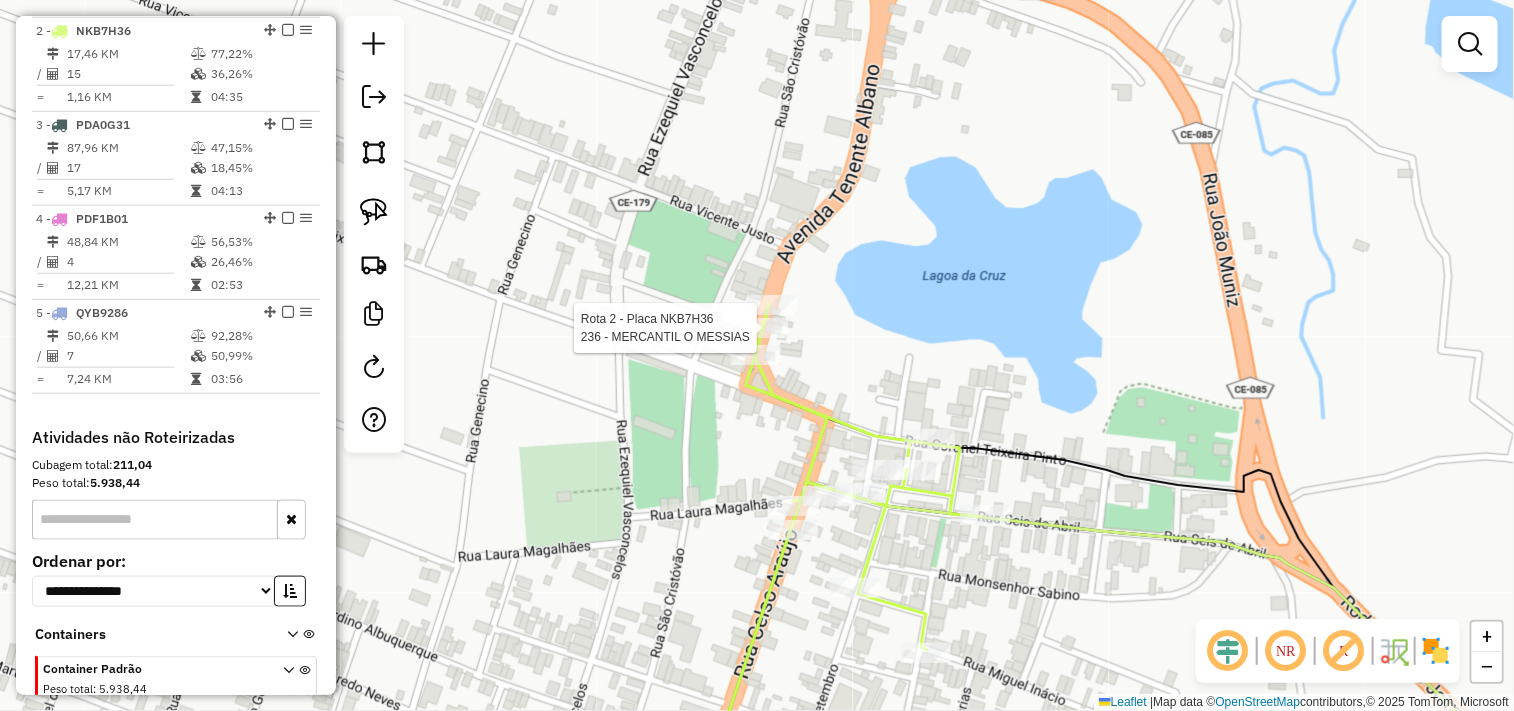 select on "**********" 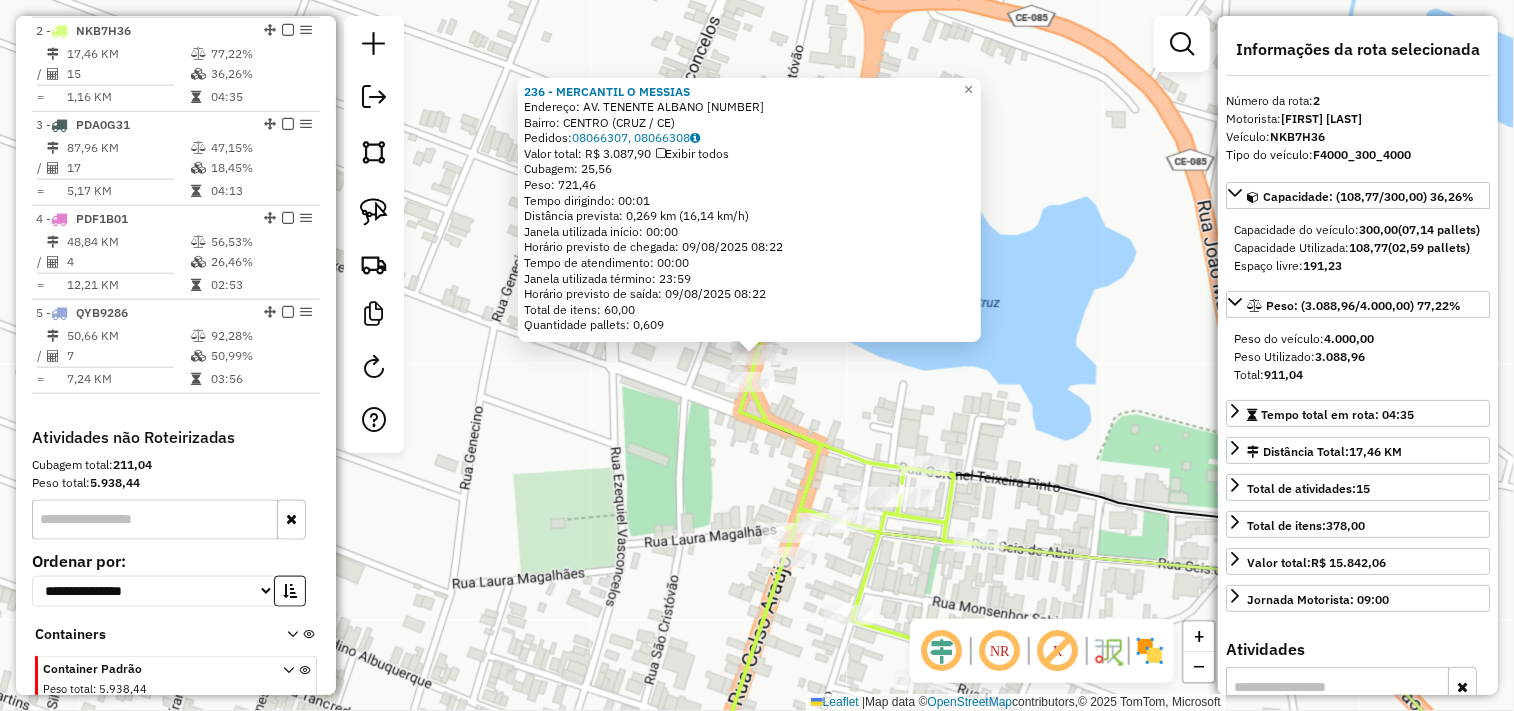click on "236 - MERCANTIL O MESSIAS  Endereço:  AV. TENENTE ALBANO 1450   Bairro: CENTRO (CRUZ / CE)   Pedidos:  08066307, 08066308   Valor total: R$ 3.087,90   Exibir todos   Cubagem: 25,56  Peso: 721,46  Tempo dirigindo: 00:01   Distância prevista: 0,269 km (16,14 km/h)   Janela utilizada início: 00:00   Horário previsto de chegada: 09/08/2025 08:22   Tempo de atendimento: 00:00   Janela utilizada término: 23:59   Horário previsto de saída: 09/08/2025 08:22   Total de itens: 60,00   Quantidade pallets: 0,609  × Janela de atendimento Grade de atendimento Capacidade Transportadoras Veículos Cliente Pedidos  Rotas Selecione os dias de semana para filtrar as janelas de atendimento  Seg   Ter   Qua   Qui   Sex   Sáb   Dom  Informe o período da janela de atendimento: De: Até:  Filtrar exatamente a janela do cliente  Considerar janela de atendimento padrão  Selecione os dias de semana para filtrar as grades de atendimento  Seg   Ter   Qua   Qui   Sex   Sáb   Dom   Peso mínimo:   Peso máximo:   De:   Até:  +" 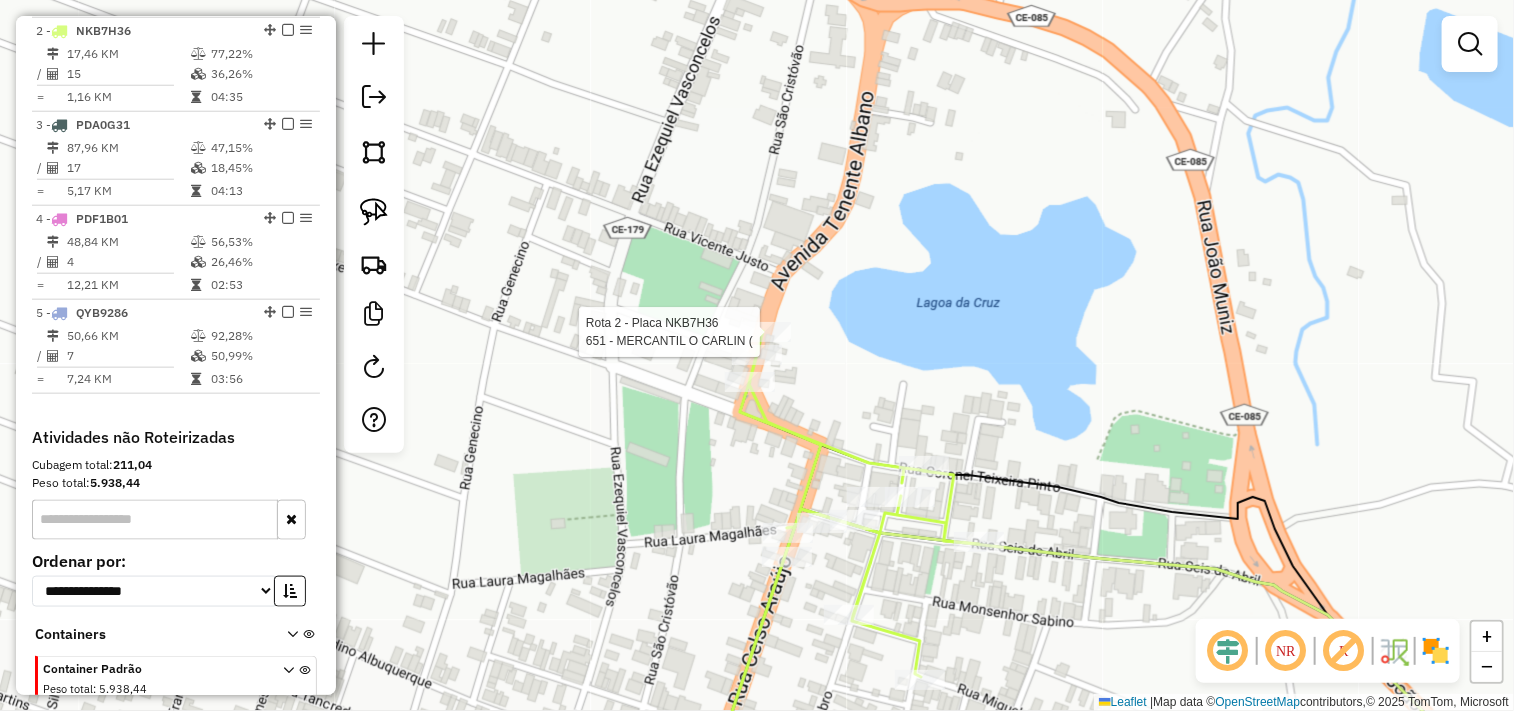 select on "**********" 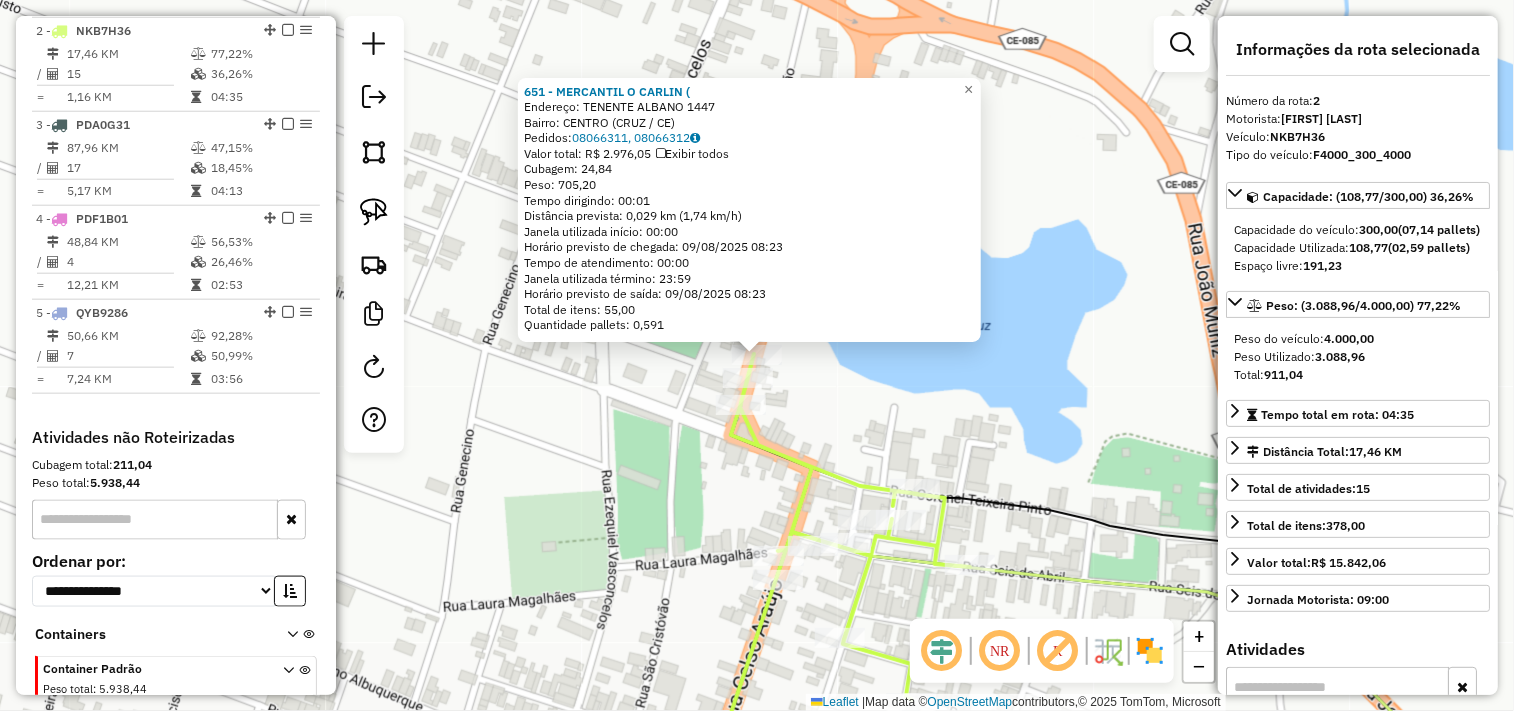 click on "651 - MERCANTIL O CARLIN (  Endereço:  TENENTE ALBANO 1447   Bairro: CENTRO (CRUZ / CE)   Pedidos:  08066311, 08066312   Valor total: R$ 2.976,05   Exibir todos   Cubagem: 24,84  Peso: 705,20  Tempo dirigindo: 00:01   Distância prevista: 0,029 km (1,74 km/h)   Janela utilizada início: 00:00   Horário previsto de chegada: 09/08/2025 08:23   Tempo de atendimento: 00:00   Janela utilizada término: 23:59   Horário previsto de saída: 09/08/2025 08:23   Total de itens: 55,00   Quantidade pallets: 0,591  × Janela de atendimento Grade de atendimento Capacidade Transportadoras Veículos Cliente Pedidos  Rotas Selecione os dias de semana para filtrar as janelas de atendimento  Seg   Ter   Qua   Qui   Sex   Sáb   Dom  Informe o período da janela de atendimento: De: Até:  Filtrar exatamente a janela do cliente  Considerar janela de atendimento padrão  Selecione os dias de semana para filtrar as grades de atendimento  Seg   Ter   Qua   Qui   Sex   Sáb   Dom   Clientes fora do dia de atendimento selecionado +" 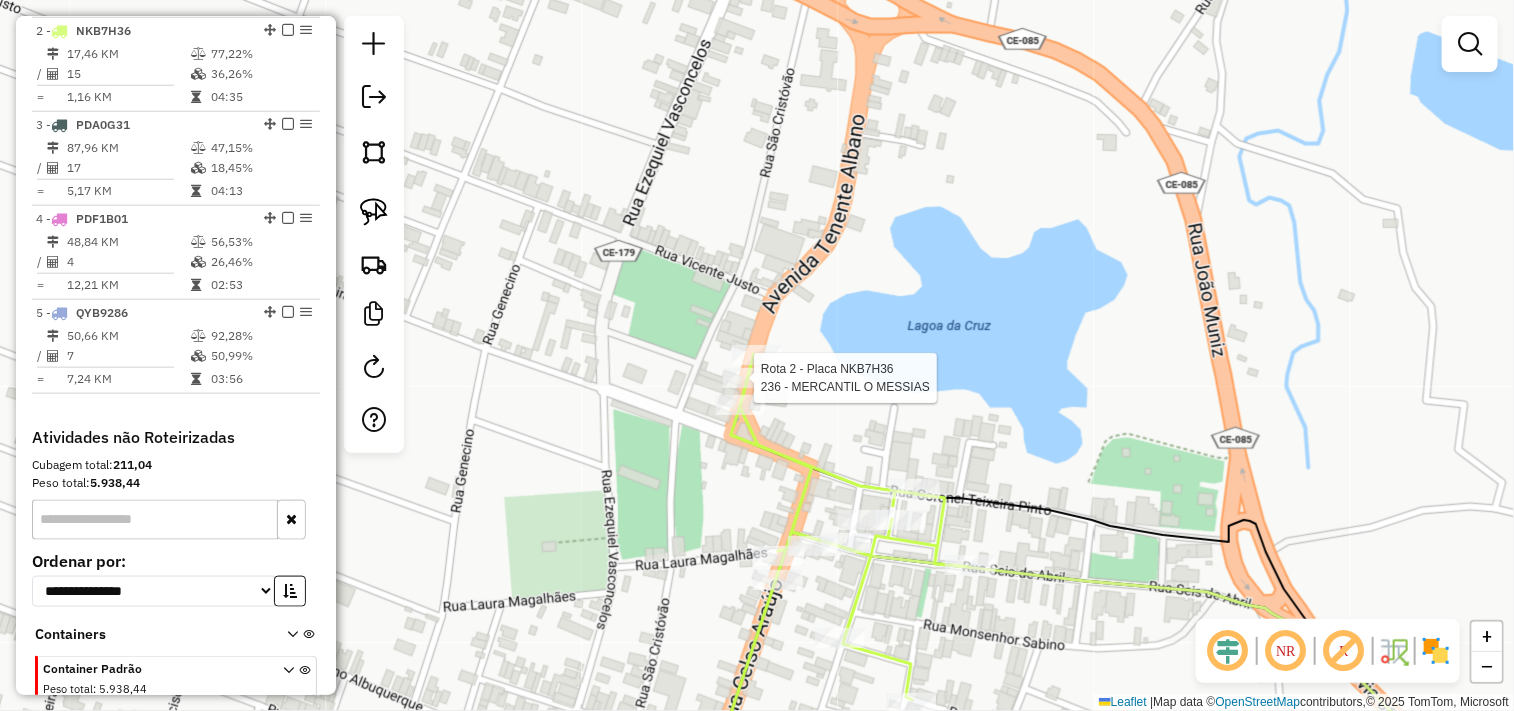 select on "**********" 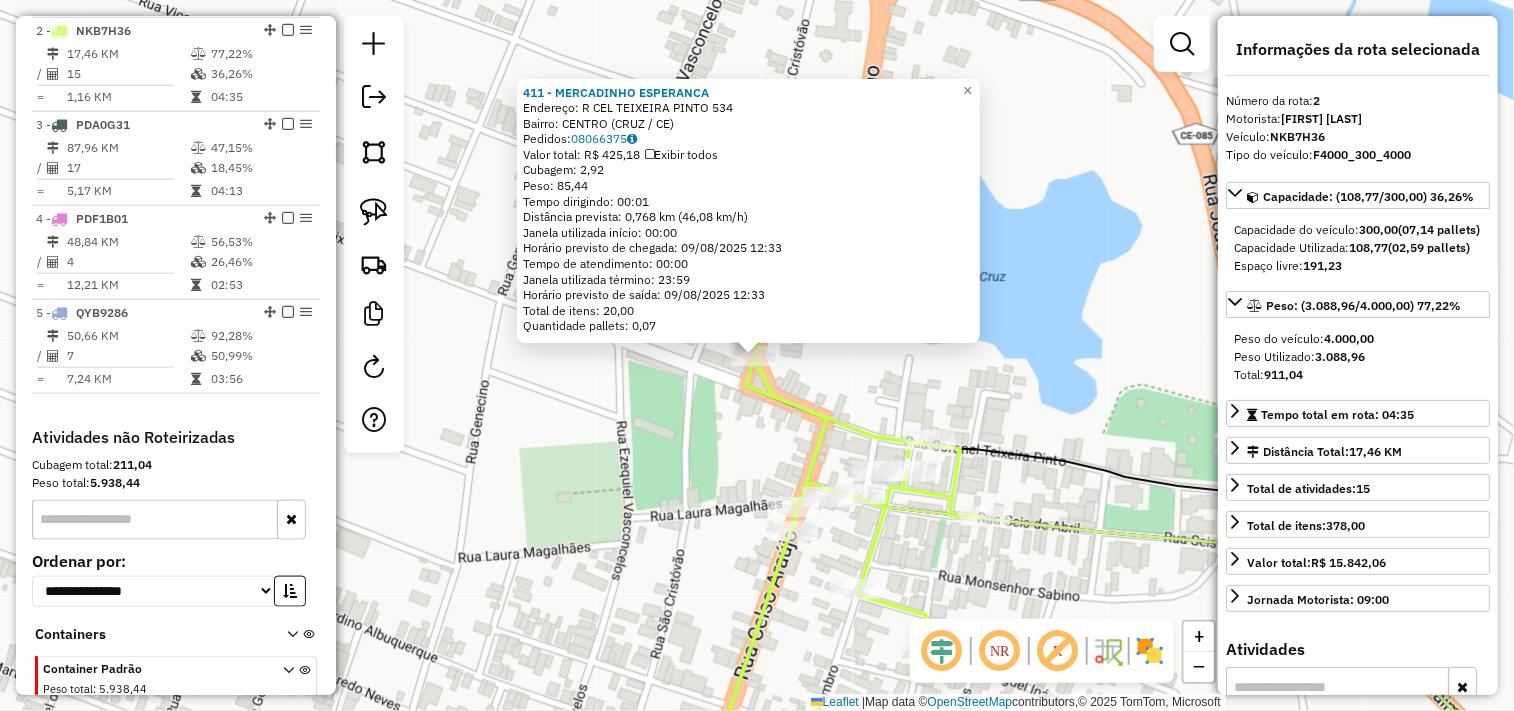 click on "411 - MERCADINHO ESPERANCA  Endereço:  R CEL TEIXEIRA PINTO 534   Bairro: CENTRO (CRUZ / CE)   Pedidos:  08066375   Valor total: R$ 425,18   Exibir todos   Cubagem: 2,92  Peso: 85,44  Tempo dirigindo: 00:01   Distância prevista: 0,768 km (46,08 km/h)   Janela utilizada início: 00:00   Horário previsto de chegada: 09/08/2025 12:33   Tempo de atendimento: 00:00   Janela utilizada término: 23:59   Horário previsto de saída: 09/08/2025 12:33   Total de itens: 20,00   Quantidade pallets: 0,07  × Janela de atendimento Grade de atendimento Capacidade Transportadoras Veículos Cliente Pedidos  Rotas Selecione os dias de semana para filtrar as janelas de atendimento  Seg   Ter   Qua   Qui   Sex   Sáb   Dom  Informe o período da janela de atendimento: De: Até:  Filtrar exatamente a janela do cliente  Considerar janela de atendimento padrão  Selecione os dias de semana para filtrar as grades de atendimento  Seg   Ter   Qua   Qui   Sex   Sáb   Dom   Considerar clientes sem dia de atendimento cadastrado  De:" 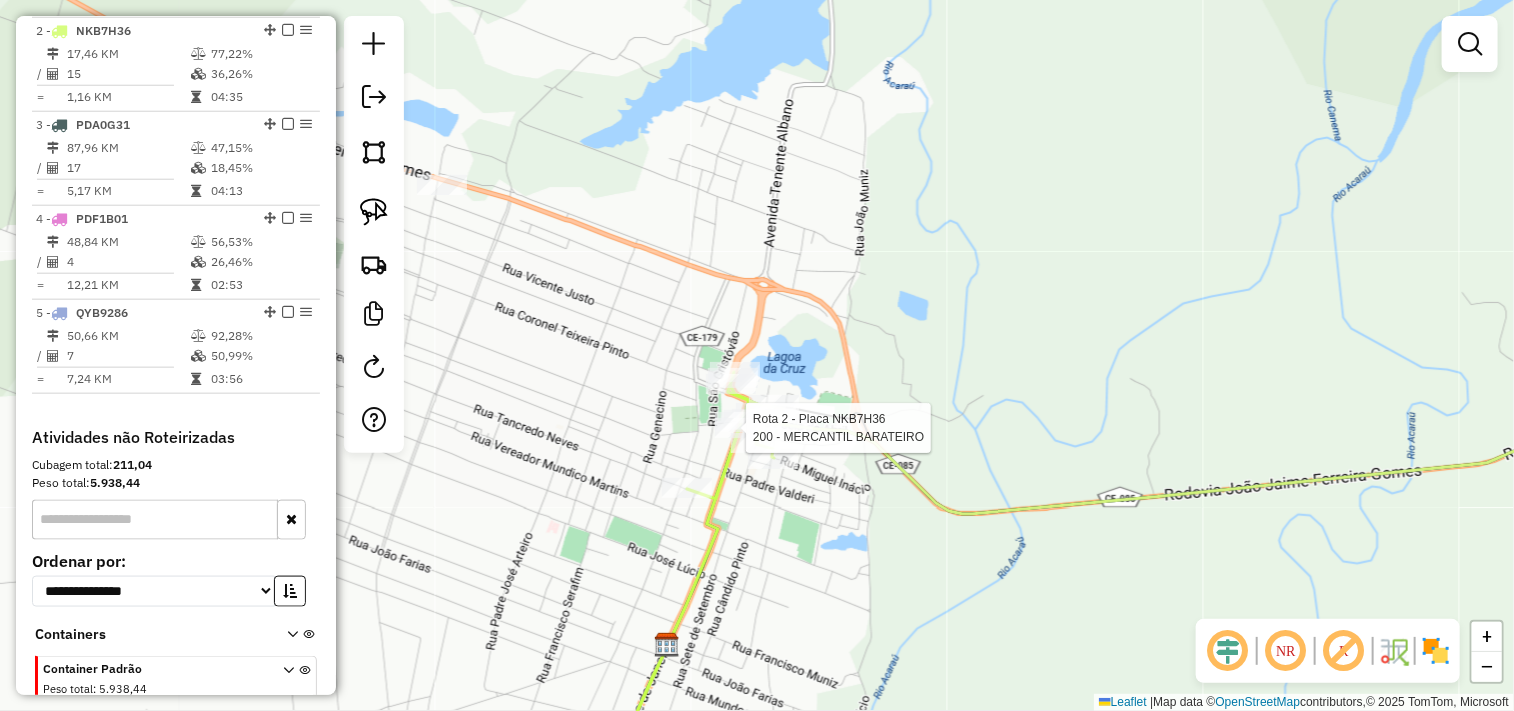 select on "**********" 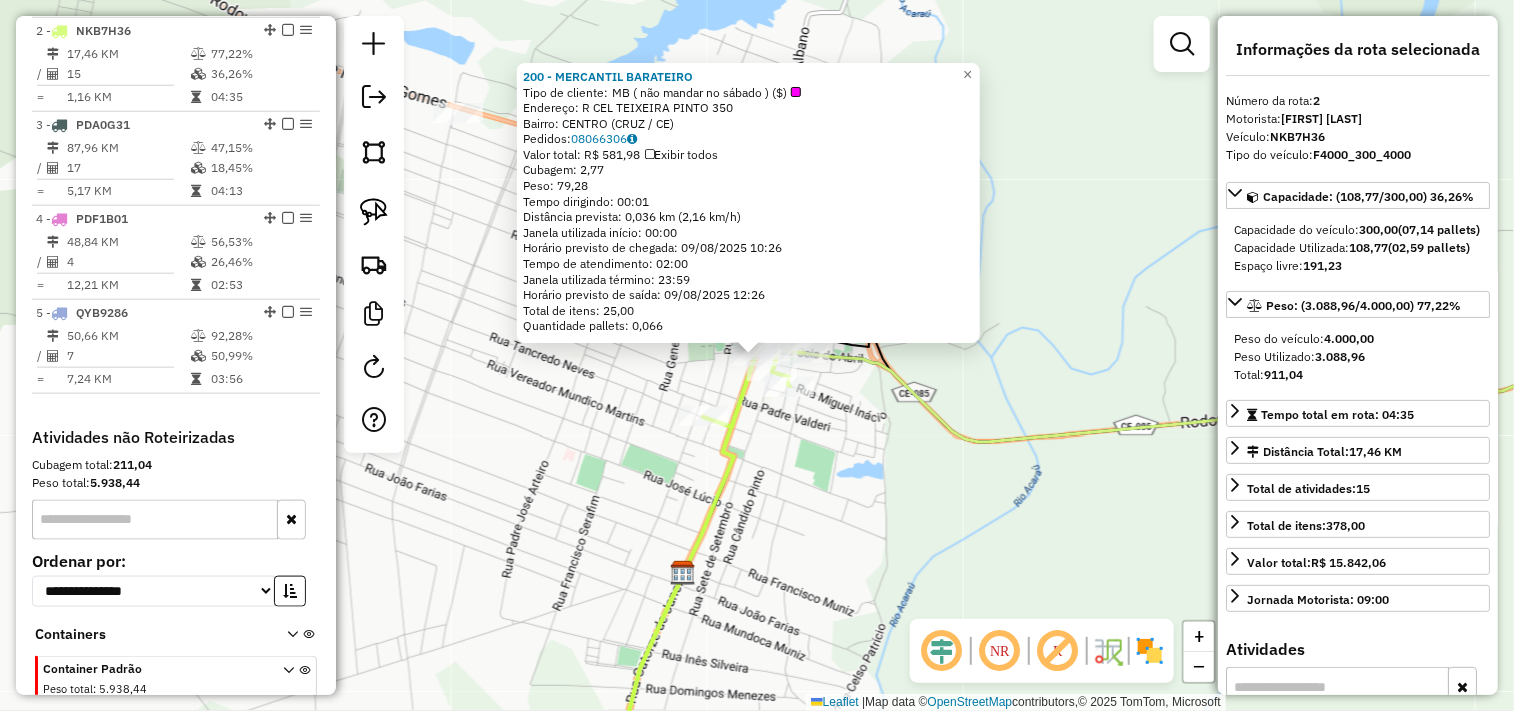 click on "200 - MERCANTIL BARATEIRO  Tipo de cliente:   MB ( não mandar no sábado )  ($)   Endereço:  R CEL TEIXEIRA PINTO 350   Bairro: CENTRO (CRUZ / CE)   Pedidos:  08066306   Valor total: R$ 581,98   Exibir todos   Cubagem: 2,77  Peso: 79,28  Tempo dirigindo: 00:01   Distância prevista: 0,036 km (2,16 km/h)   Janela utilizada início: 00:00   Horário previsto de chegada: 09/08/2025 10:26   Tempo de atendimento: 02:00   Janela utilizada término: 23:59   Horário previsto de saída: 09/08/2025 12:26   Total de itens: 25,00   Quantidade pallets: 0,066  × Janela de atendimento Grade de atendimento Capacidade Transportadoras Veículos Cliente Pedidos  Rotas Selecione os dias de semana para filtrar as janelas de atendimento  Seg   Ter   Qua   Qui   Sex   Sáb   Dom  Informe o período da janela de atendimento: De: Até:  Filtrar exatamente a janela do cliente  Considerar janela de atendimento padrão  Selecione os dias de semana para filtrar as grades de atendimento  Seg   Ter   Qua   Qui   Sex   Sáb   Dom   De:" 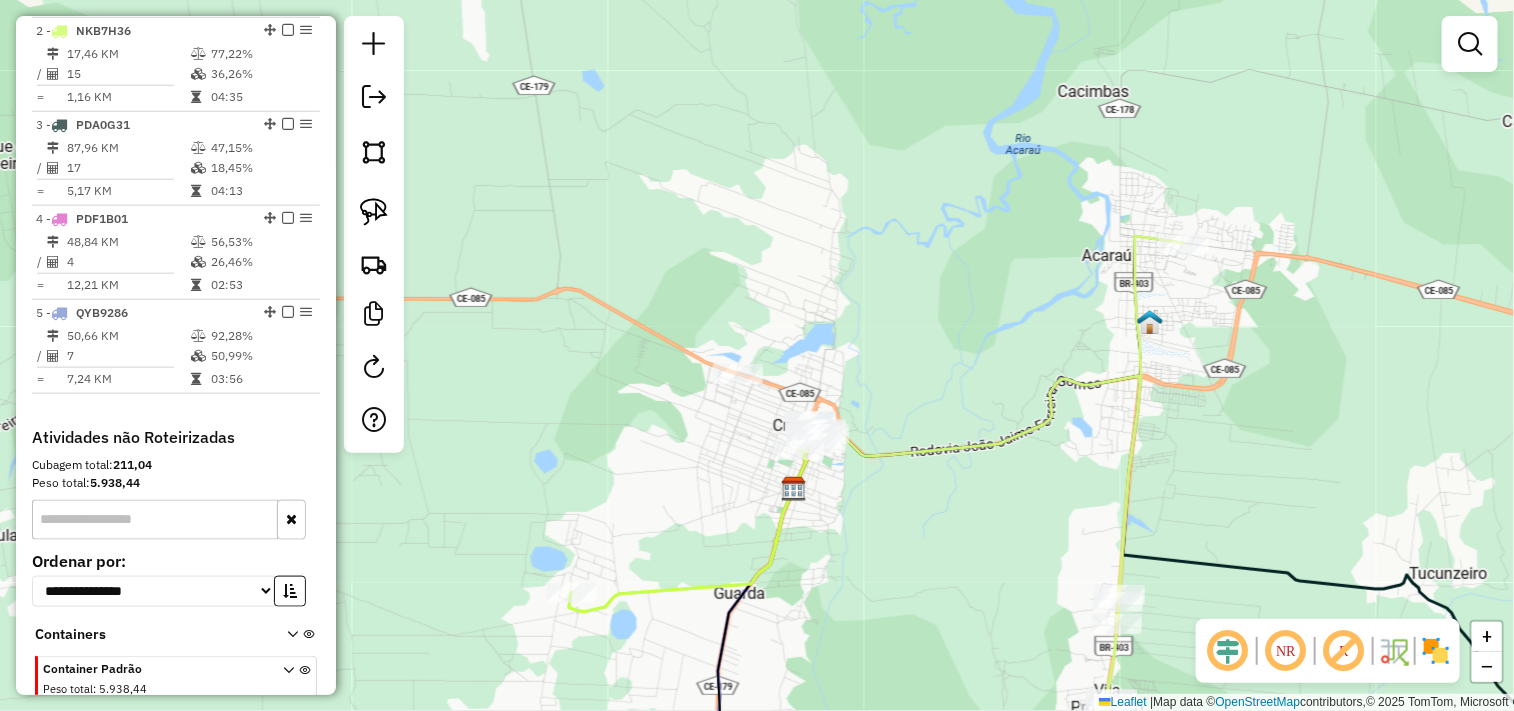 drag, startPoint x: 898, startPoint y: 558, endPoint x: 896, endPoint y: 432, distance: 126.01587 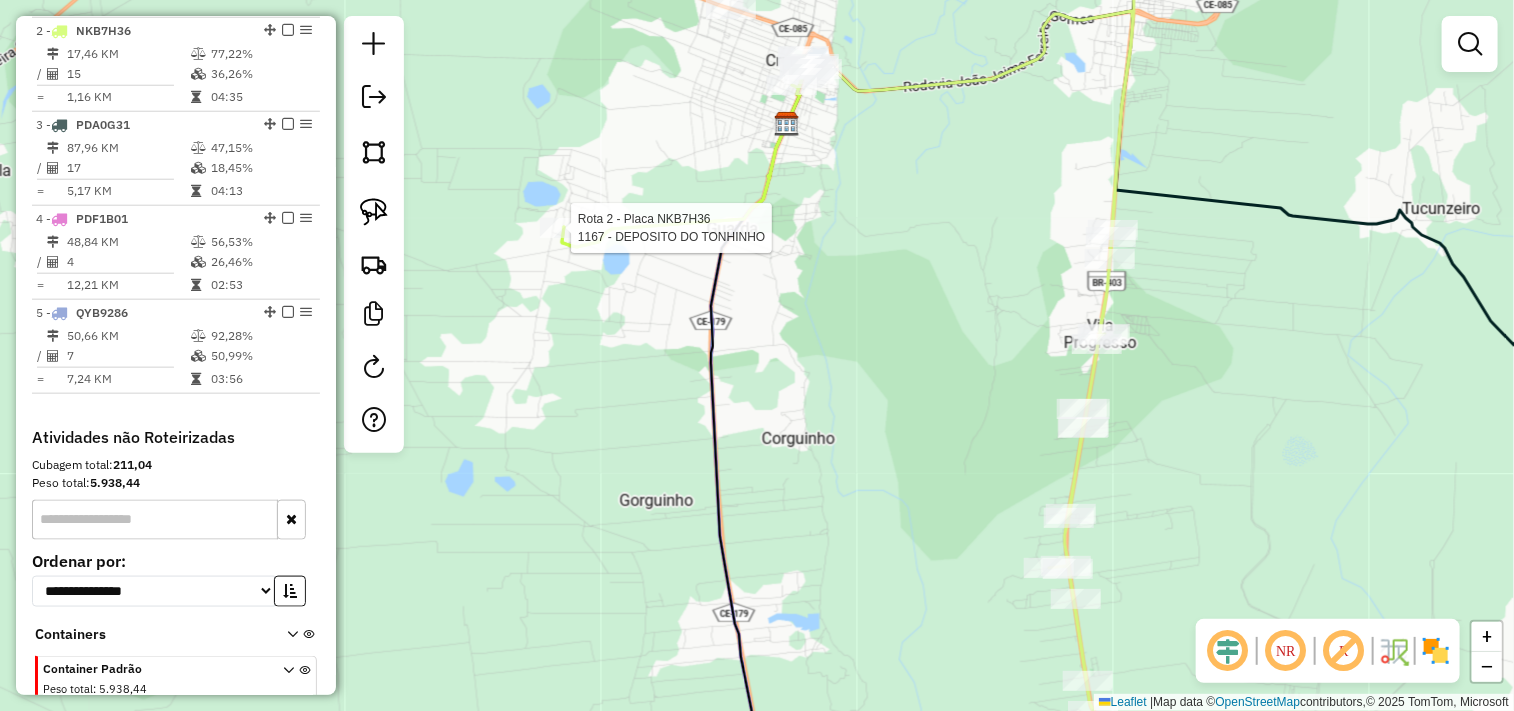 select on "**********" 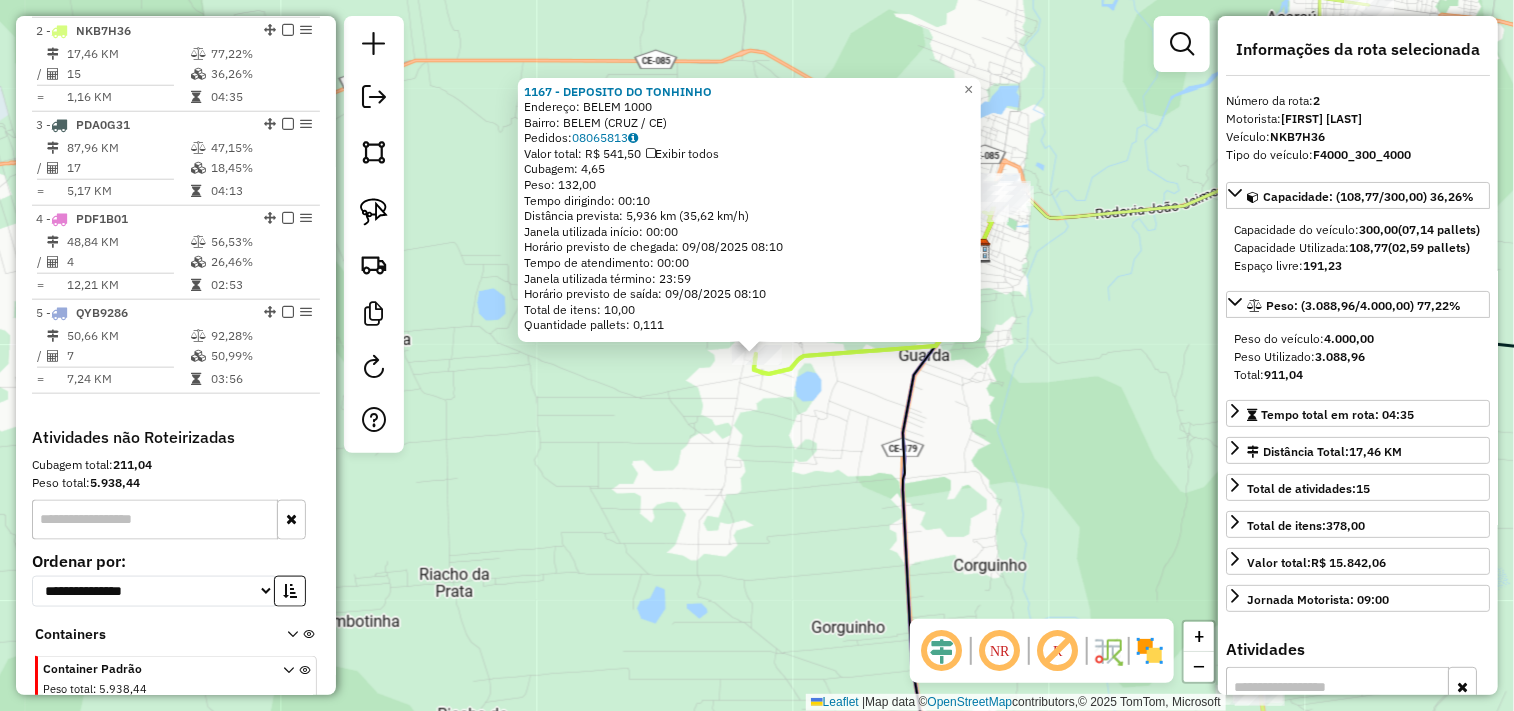 click on "1167 - DEPOSITO DO TONHINHO  Endereço:  BELEM 1000   Bairro: BELEM (CRUZ / CE)   Pedidos:  08065813   Valor total: R$ 541,50   Exibir todos   Cubagem: 4,65  Peso: 132,00  Tempo dirigindo: 00:10   Distância prevista: 5,936 km (35,62 km/h)   Janela utilizada início: 00:00   Horário previsto de chegada: 09/08/2025 08:10   Tempo de atendimento: 00:00   Janela utilizada término: 23:59   Horário previsto de saída: 09/08/2025 08:10   Total de itens: 10,00   Quantidade pallets: 0,111  × Janela de atendimento Grade de atendimento Capacidade Transportadoras Veículos Cliente Pedidos  Rotas Selecione os dias de semana para filtrar as janelas de atendimento  Seg   Ter   Qua   Qui   Sex   Sáb   Dom  Informe o período da janela de atendimento: De: Até:  Filtrar exatamente a janela do cliente  Considerar janela de atendimento padrão  Selecione os dias de semana para filtrar as grades de atendimento  Seg   Ter   Qua   Qui   Sex   Sáb   Dom   Considerar clientes sem dia de atendimento cadastrado  Peso mínimo:  +" 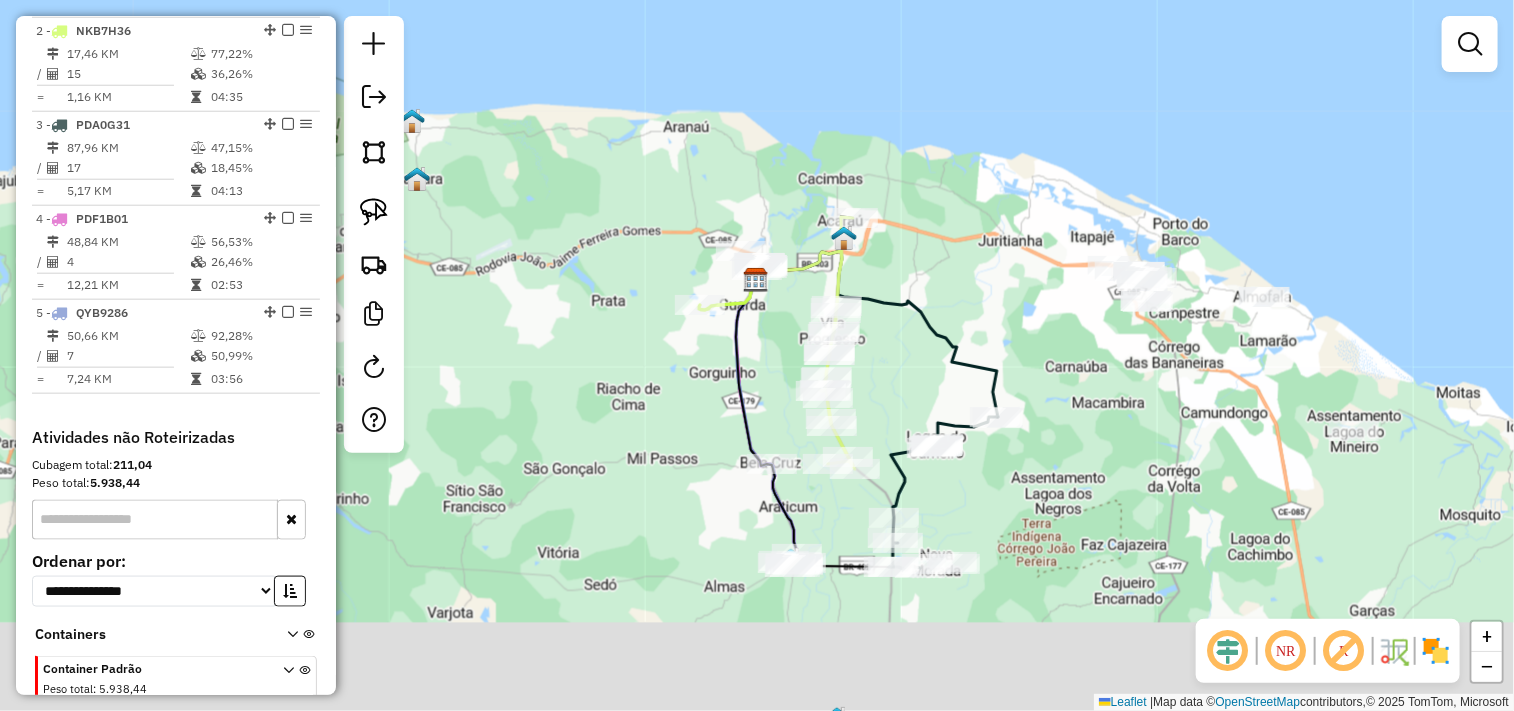 drag, startPoint x: 660, startPoint y: 631, endPoint x: 600, endPoint y: 490, distance: 153.2351 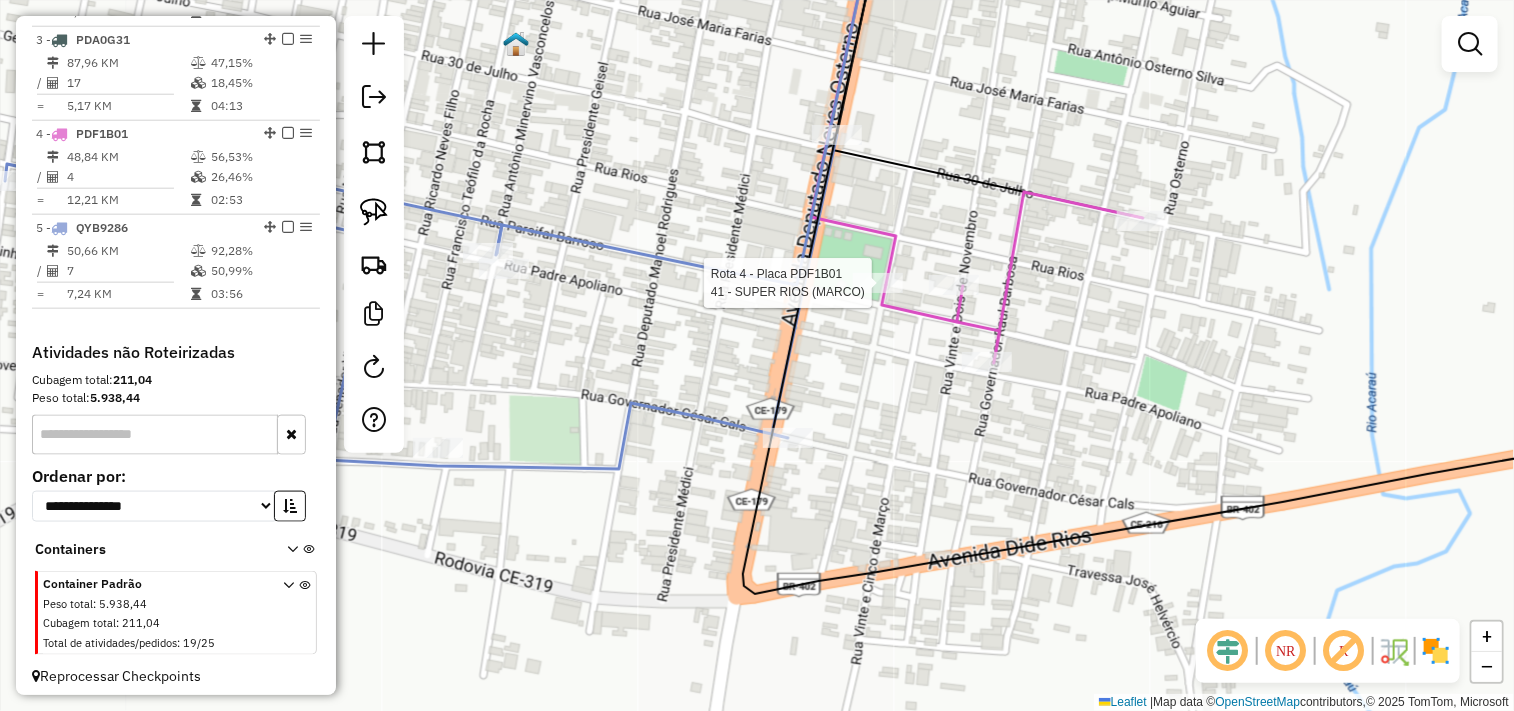 select on "**********" 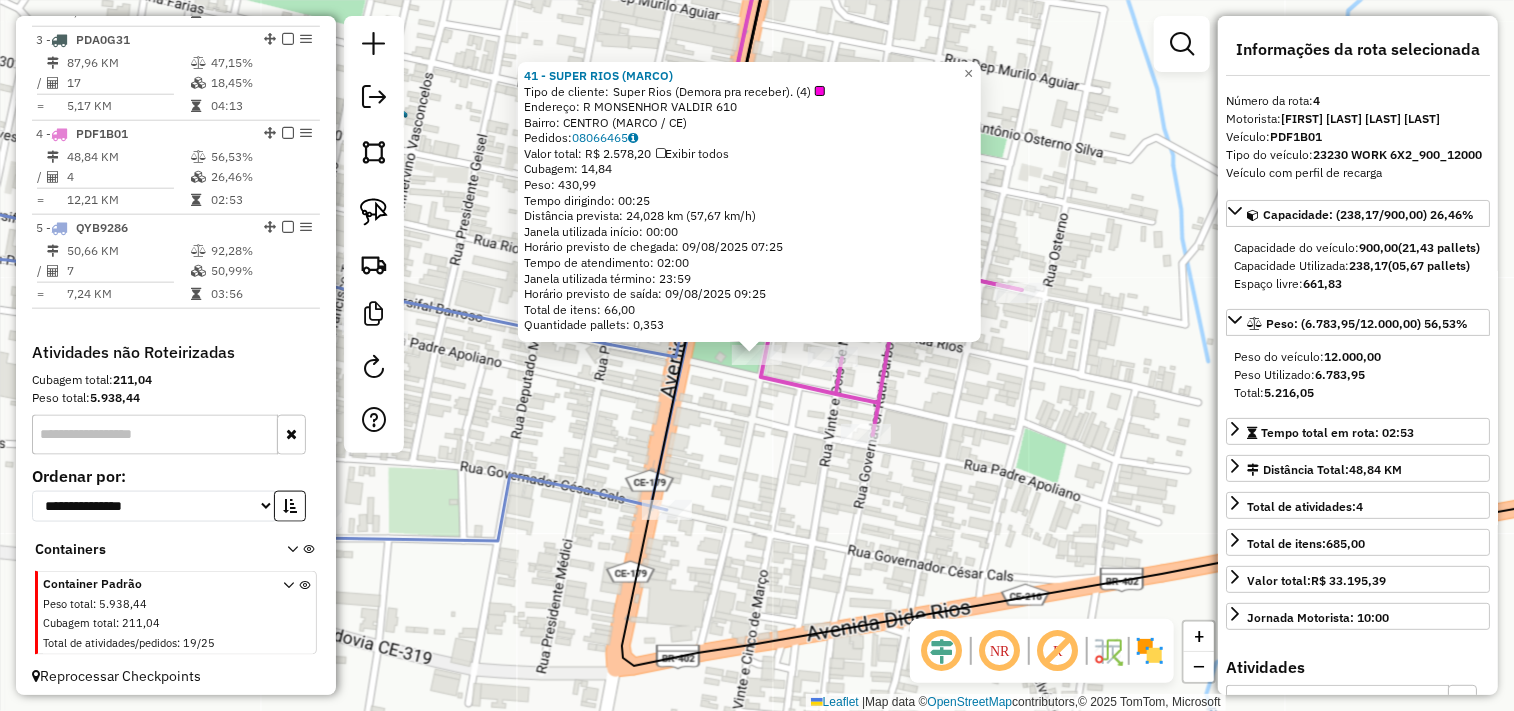 scroll, scrollTop: 957, scrollLeft: 0, axis: vertical 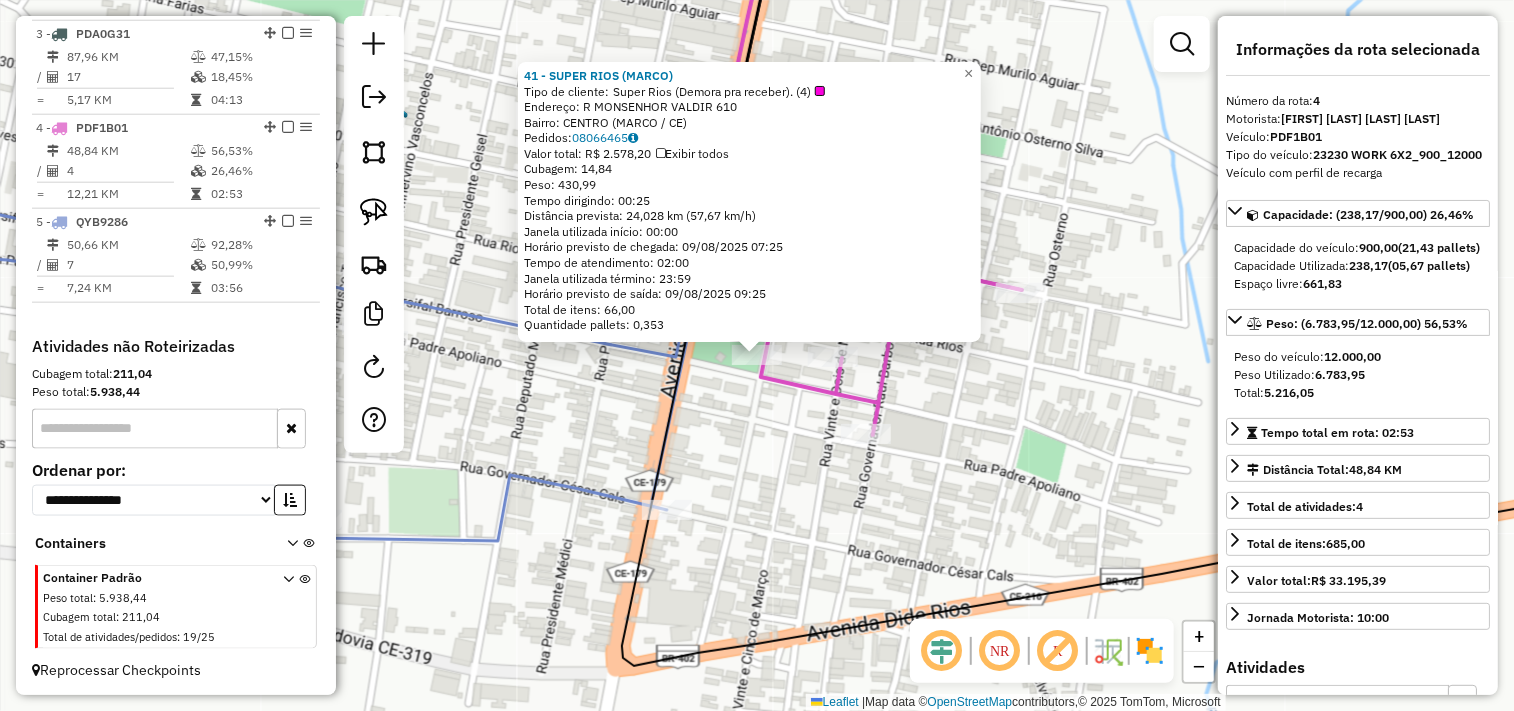 click on "41 - SUPER RIOS (MARCO)  Tipo de cliente:   Super Rios (Demora pra receber). (4)   Endereço:  R MONSENHOR VALDIR 610   Bairro: CENTRO (MARCO / CE)   Pedidos:  08066465   Valor total: R$ 2.578,20   Exibir todos   Cubagem: 14,84  Peso: 430,99  Tempo dirigindo: 00:25   Distância prevista: 24,028 km (57,67 km/h)   Janela utilizada início: 00:00   Horário previsto de chegada: 09/08/2025 07:25   Tempo de atendimento: 02:00   Janela utilizada término: 23:59   Horário previsto de saída: 09/08/2025 09:25   Total de itens: 66,00   Quantidade pallets: 0,353  × Janela de atendimento Grade de atendimento Capacidade Transportadoras Veículos Cliente Pedidos  Rotas Selecione os dias de semana para filtrar as janelas de atendimento  Seg   Ter   Qua   Qui   Sex   Sáb   Dom  Informe o período da janela de atendimento: De: Até:  Filtrar exatamente a janela do cliente  Considerar janela de atendimento padrão  Selecione os dias de semana para filtrar as grades de atendimento  Seg   Ter   Qua   Qui   Sex   Sáb   Dom" 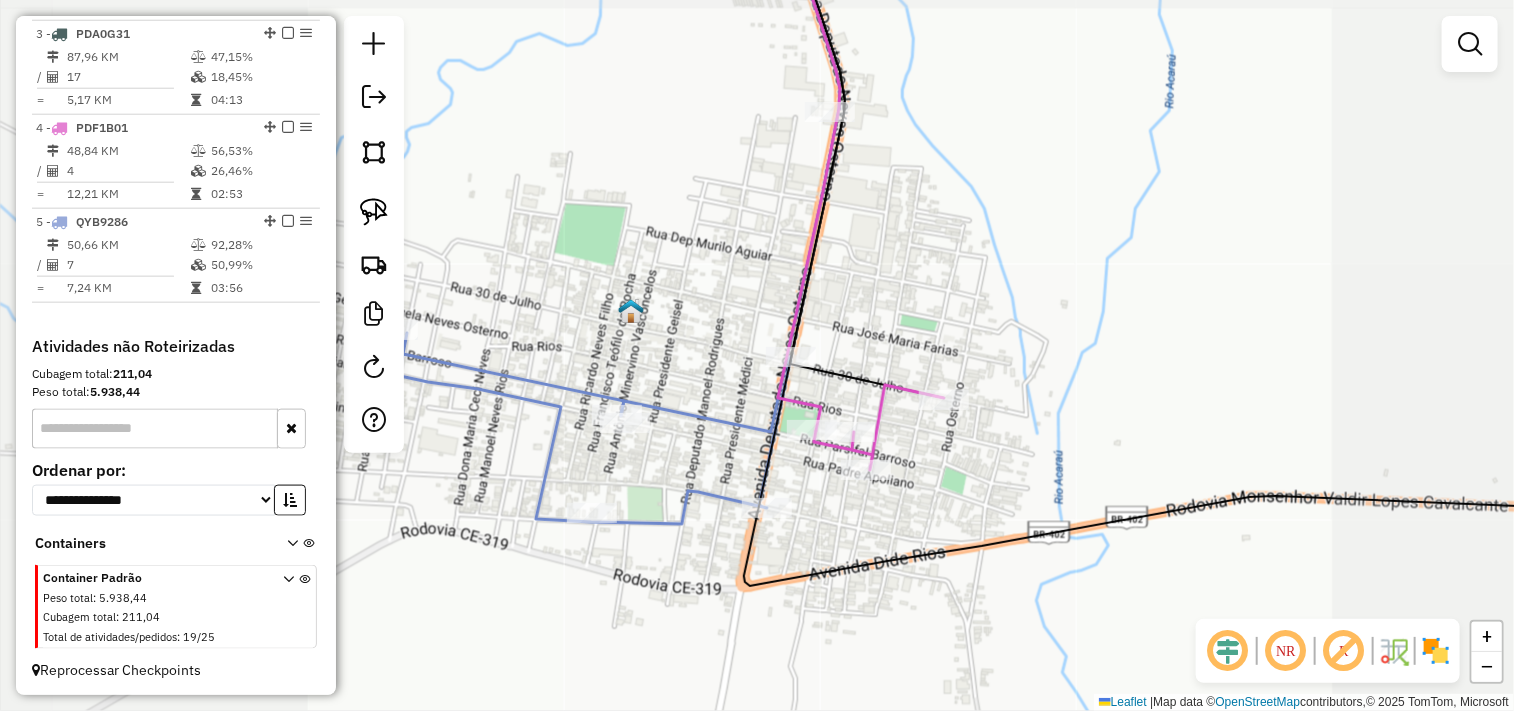 select on "**********" 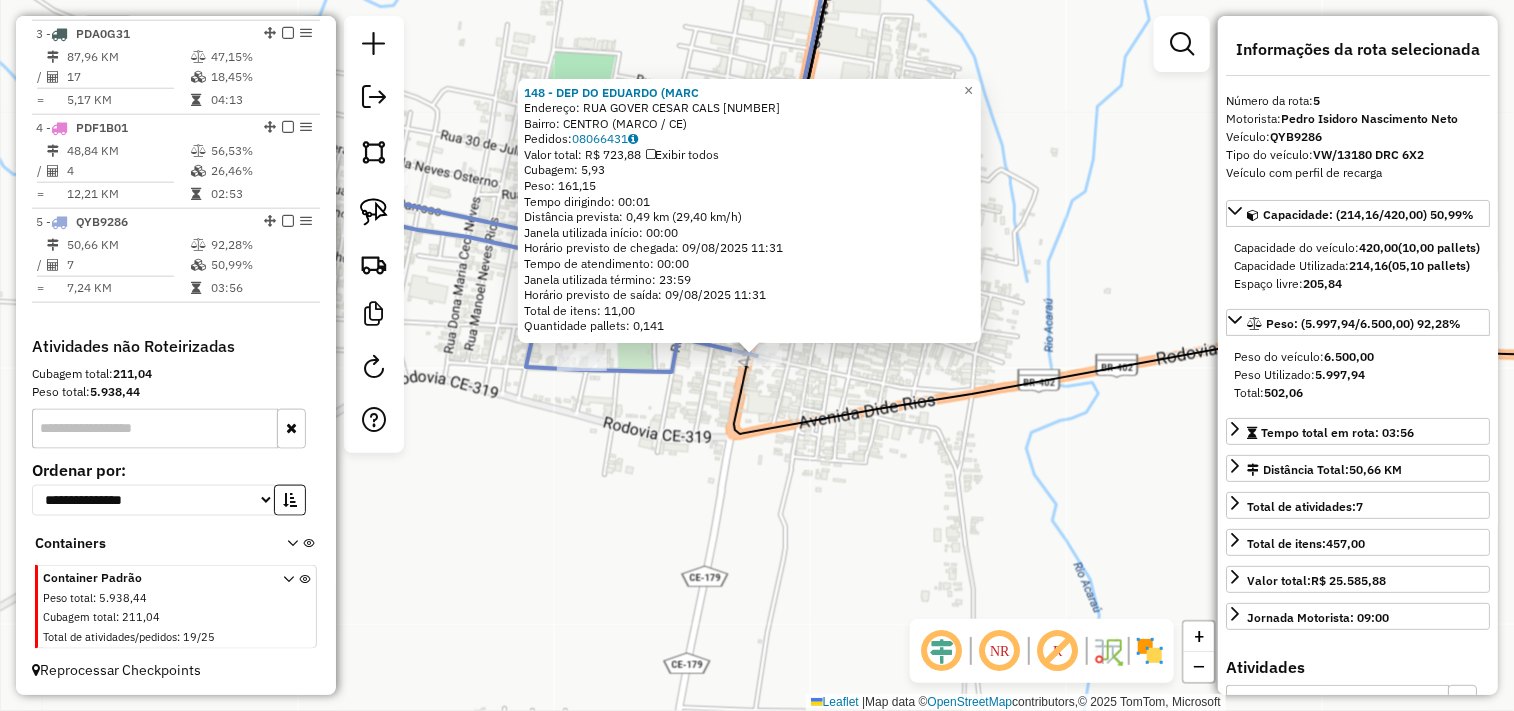 click on "148 - DEP DO EDUARDO (MARC  Endereço:  RUA GOVER CESAR CALS 423   Bairro: CENTRO (MARCO / CE)   Pedidos:  08066431   Valor total: R$ 723,88   Exibir todos   Cubagem: 5,93  Peso: 161,15  Tempo dirigindo: 00:01   Distância prevista: 0,49 km (29,40 km/h)   Janela utilizada início: 00:00   Horário previsto de chegada: 09/08/2025 11:31   Tempo de atendimento: 00:00   Janela utilizada término: 23:59   Horário previsto de saída: 09/08/2025 11:31   Total de itens: 11,00   Quantidade pallets: 0,141  × Janela de atendimento Grade de atendimento Capacidade Transportadoras Veículos Cliente Pedidos  Rotas Selecione os dias de semana para filtrar as janelas de atendimento  Seg   Ter   Qua   Qui   Sex   Sáb   Dom  Informe o período da janela de atendimento: De: Até:  Filtrar exatamente a janela do cliente  Considerar janela de atendimento padrão  Selecione os dias de semana para filtrar as grades de atendimento  Seg   Ter   Qua   Qui   Sex   Sáb   Dom   Considerar clientes sem dia de atendimento cadastrado De:" 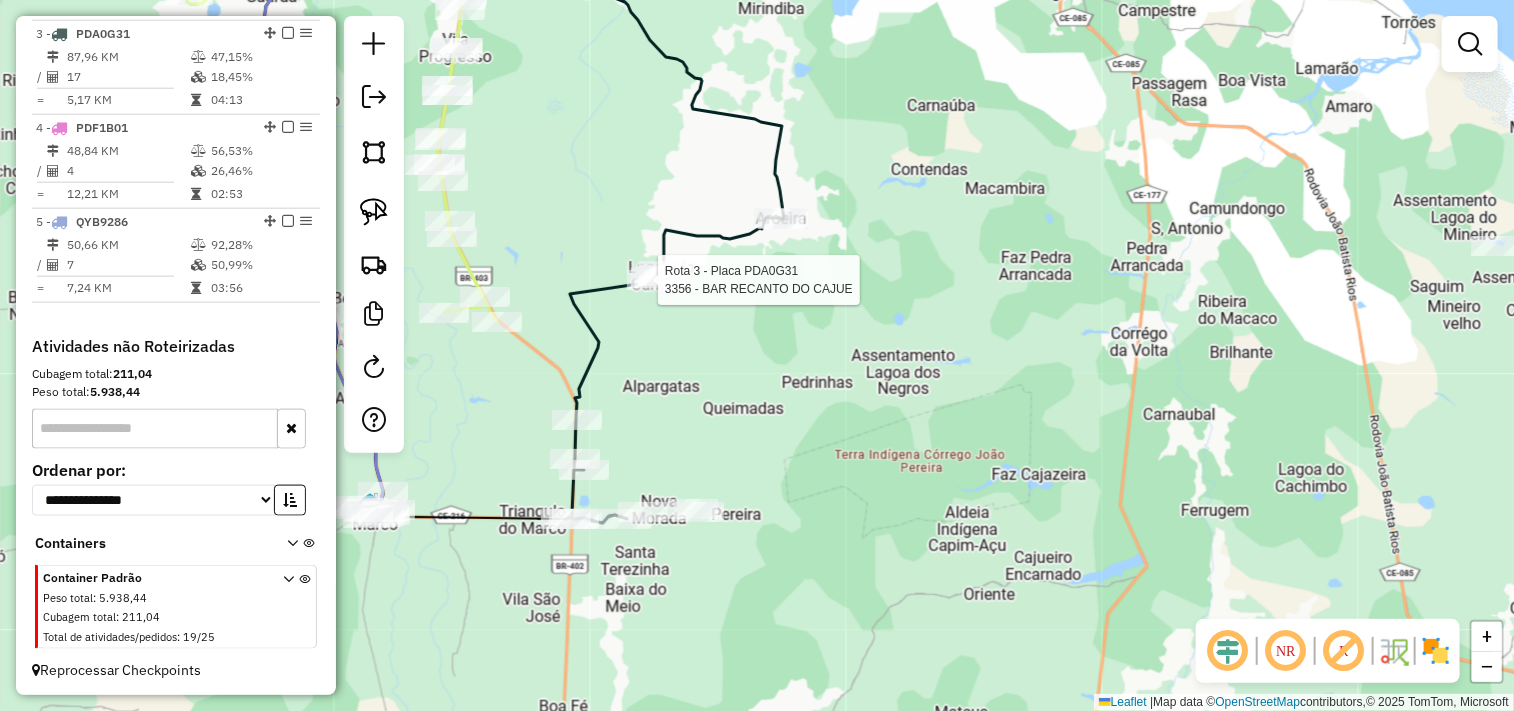 select on "**********" 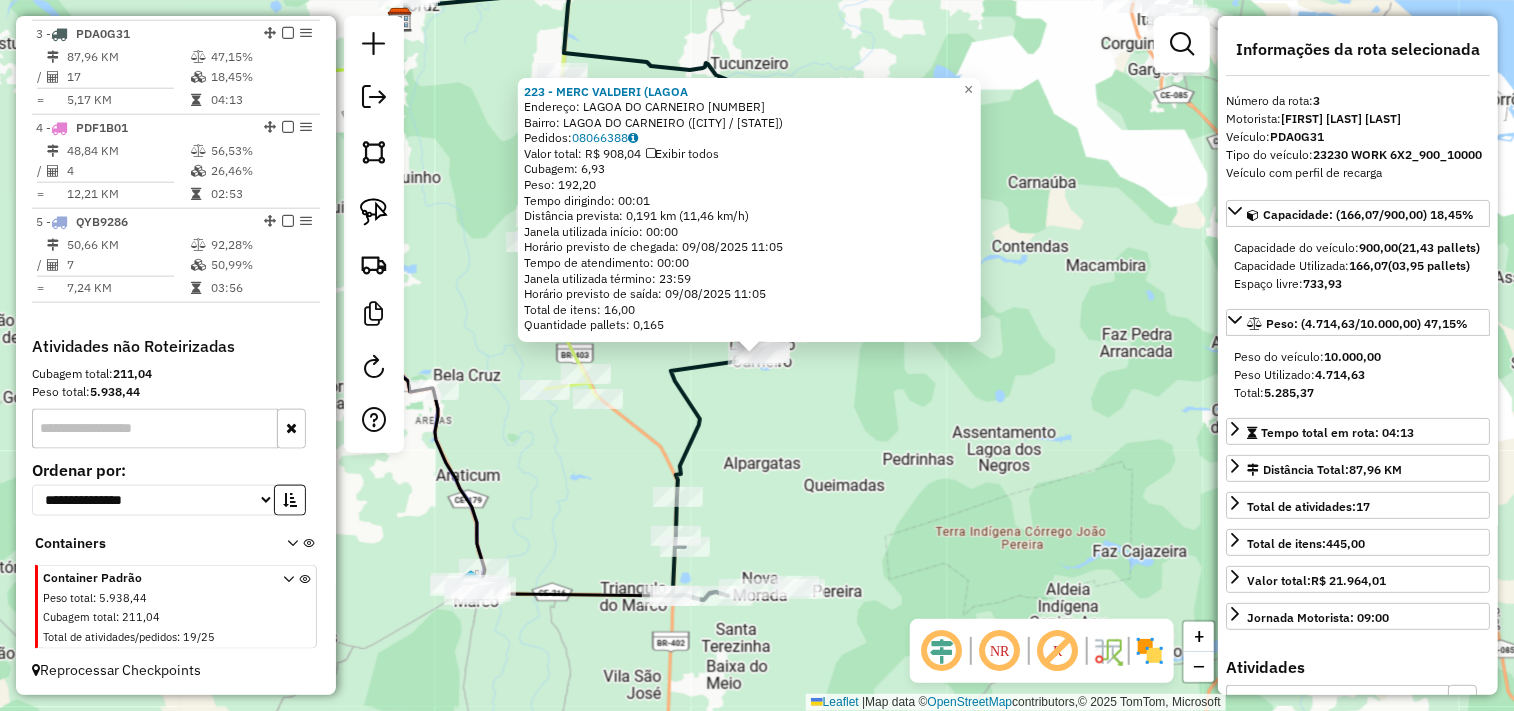 click on "223 - MERC VALDERI (LAGOA  Endereço:  LAGOA DO CARNEIRO 10000   Bairro: LAGOA DO CARNEIRO (ACARAU / CE)   Pedidos:  08066388   Valor total: R$ 908,04   Exibir todos   Cubagem: 6,93  Peso: 192,20  Tempo dirigindo: 00:01   Distância prevista: 0,191 km (11,46 km/h)   Janela utilizada início: 00:00   Horário previsto de chegada: 09/08/2025 11:05   Tempo de atendimento: 00:00   Janela utilizada término: 23:59   Horário previsto de saída: 09/08/2025 11:05   Total de itens: 16,00   Quantidade pallets: 0,165  × Janela de atendimento Grade de atendimento Capacidade Transportadoras Veículos Cliente Pedidos  Rotas Selecione os dias de semana para filtrar as janelas de atendimento  Seg   Ter   Qua   Qui   Sex   Sáb   Dom  Informe o período da janela de atendimento: De: Até:  Filtrar exatamente a janela do cliente  Considerar janela de atendimento padrão  Selecione os dias de semana para filtrar as grades de atendimento  Seg   Ter   Qua   Qui   Sex   Sáb   Dom   Peso mínimo:   Peso máximo:   De:   Até:  +" 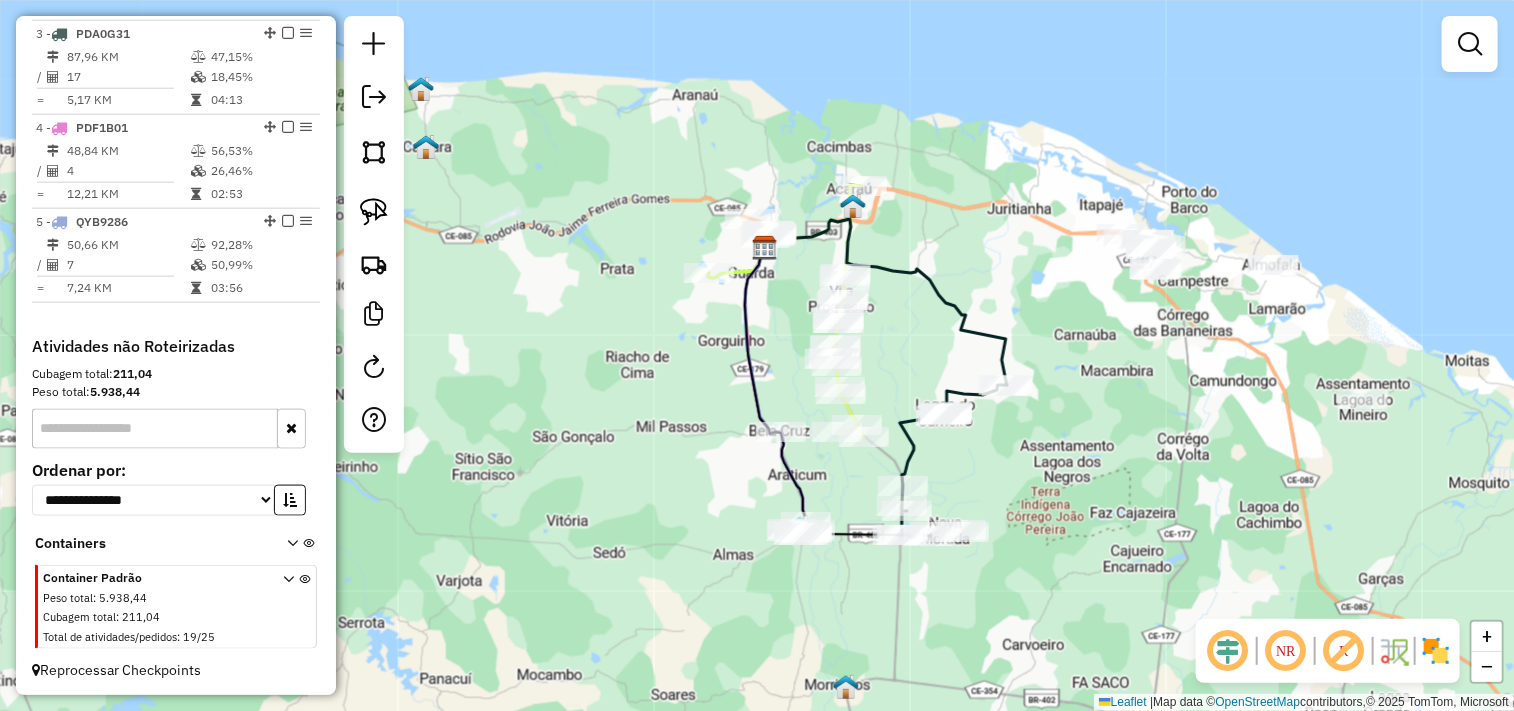 drag, startPoint x: 1014, startPoint y: 498, endPoint x: 1142, endPoint y: 490, distance: 128.24976 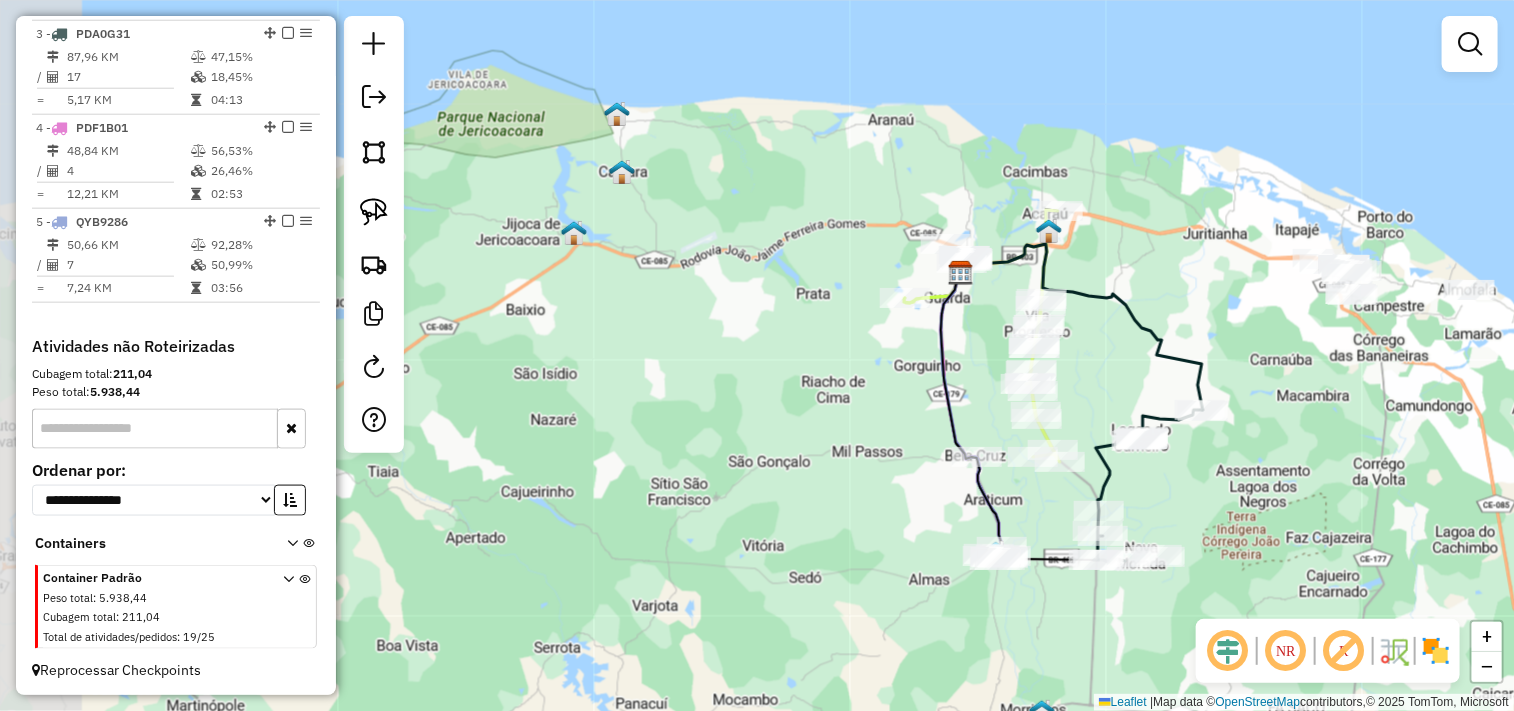 drag, startPoint x: 687, startPoint y: 426, endPoint x: 821, endPoint y: 461, distance: 138.49548 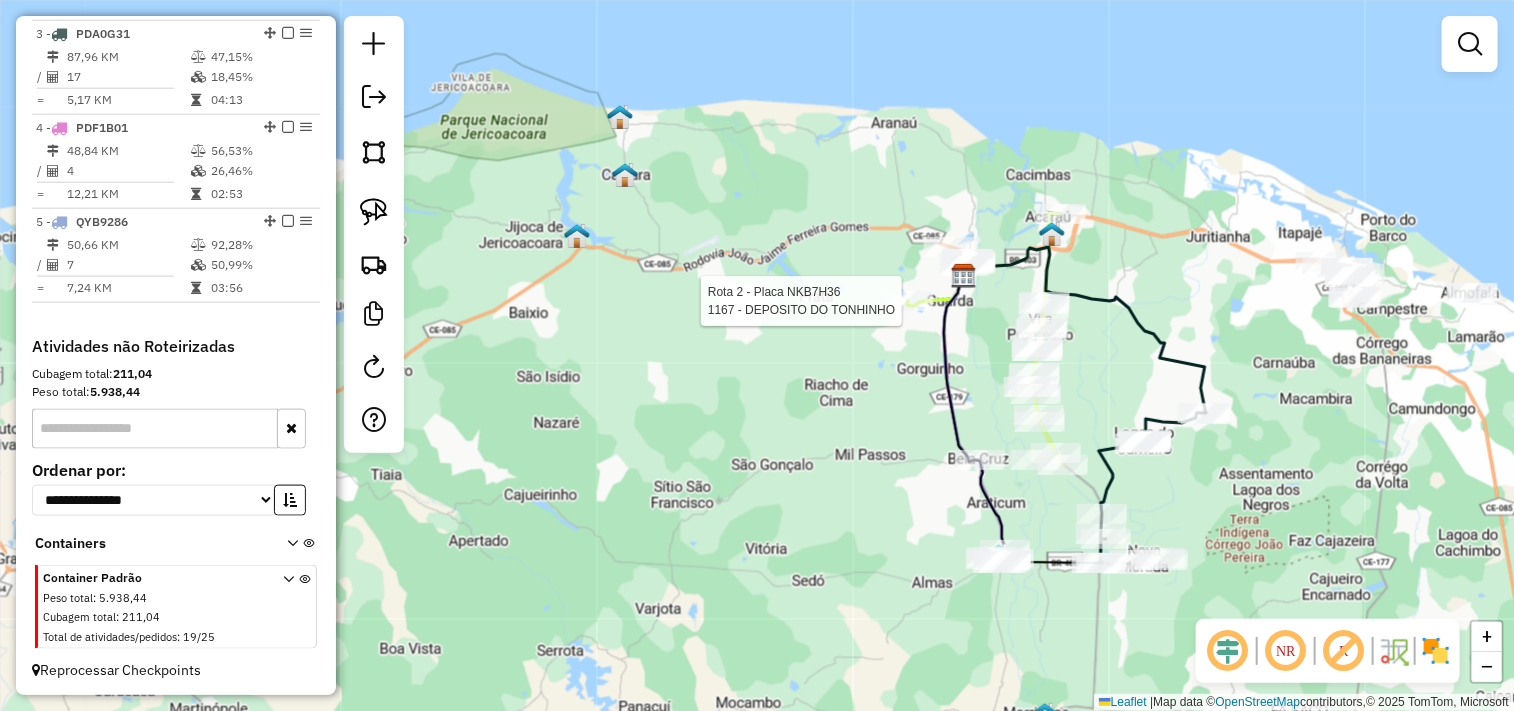 select on "**********" 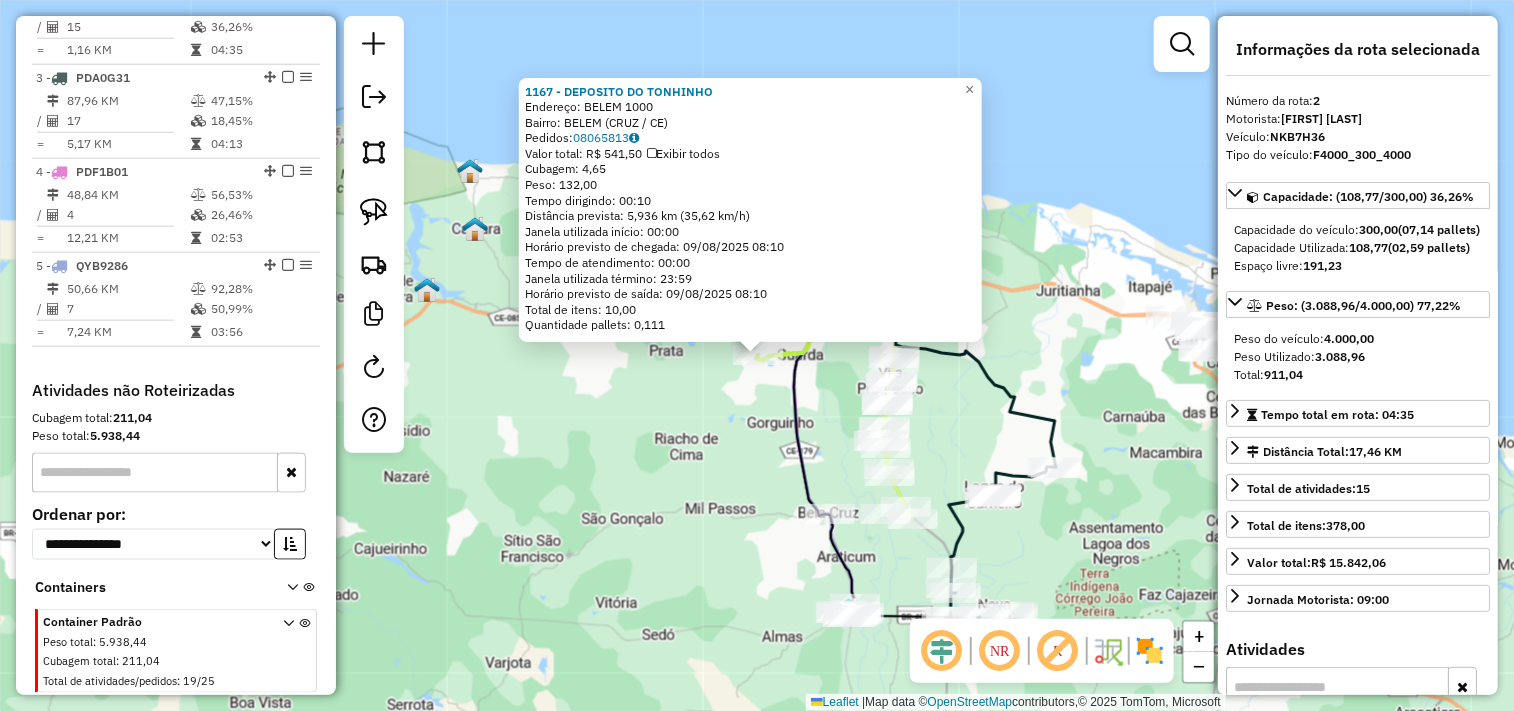 scroll, scrollTop: 866, scrollLeft: 0, axis: vertical 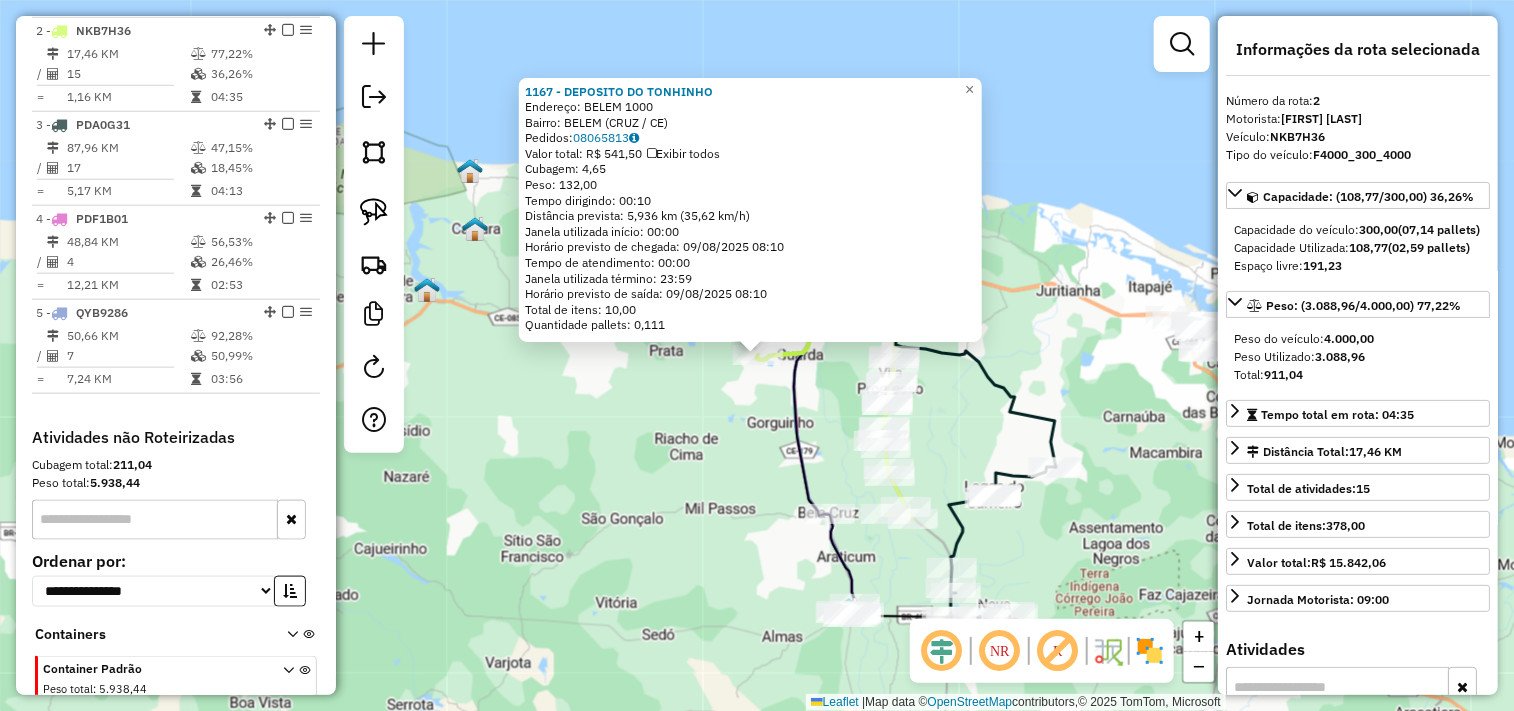 click on "1167 - DEPOSITO DO TONHINHO  Endereço:  BELEM 1000   Bairro: BELEM (CRUZ / CE)   Pedidos:  08065813   Valor total: R$ 541,50   Exibir todos   Cubagem: 4,65  Peso: 132,00  Tempo dirigindo: 00:10   Distância prevista: 5,936 km (35,62 km/h)   Janela utilizada início: 00:00   Horário previsto de chegada: 09/08/2025 08:10   Tempo de atendimento: 00:00   Janela utilizada término: 23:59   Horário previsto de saída: 09/08/2025 08:10   Total de itens: 10,00   Quantidade pallets: 0,111  × Janela de atendimento Grade de atendimento Capacidade Transportadoras Veículos Cliente Pedidos  Rotas Selecione os dias de semana para filtrar as janelas de atendimento  Seg   Ter   Qua   Qui   Sex   Sáb   Dom  Informe o período da janela de atendimento: De: Até:  Filtrar exatamente a janela do cliente  Considerar janela de atendimento padrão  Selecione os dias de semana para filtrar as grades de atendimento  Seg   Ter   Qua   Qui   Sex   Sáb   Dom   Considerar clientes sem dia de atendimento cadastrado  Peso mínimo:  +" 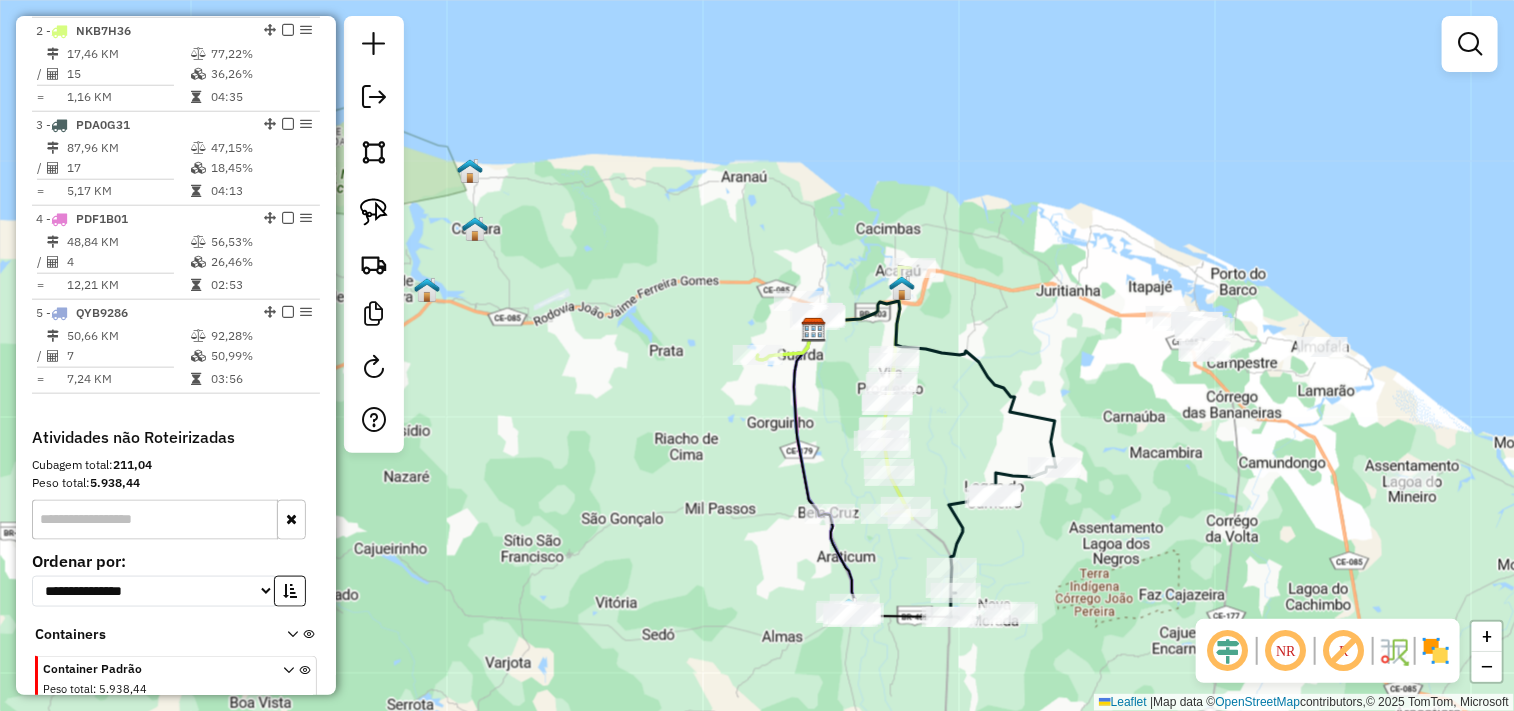 drag, startPoint x: 692, startPoint y: 427, endPoint x: 678, endPoint y: 344, distance: 84.17244 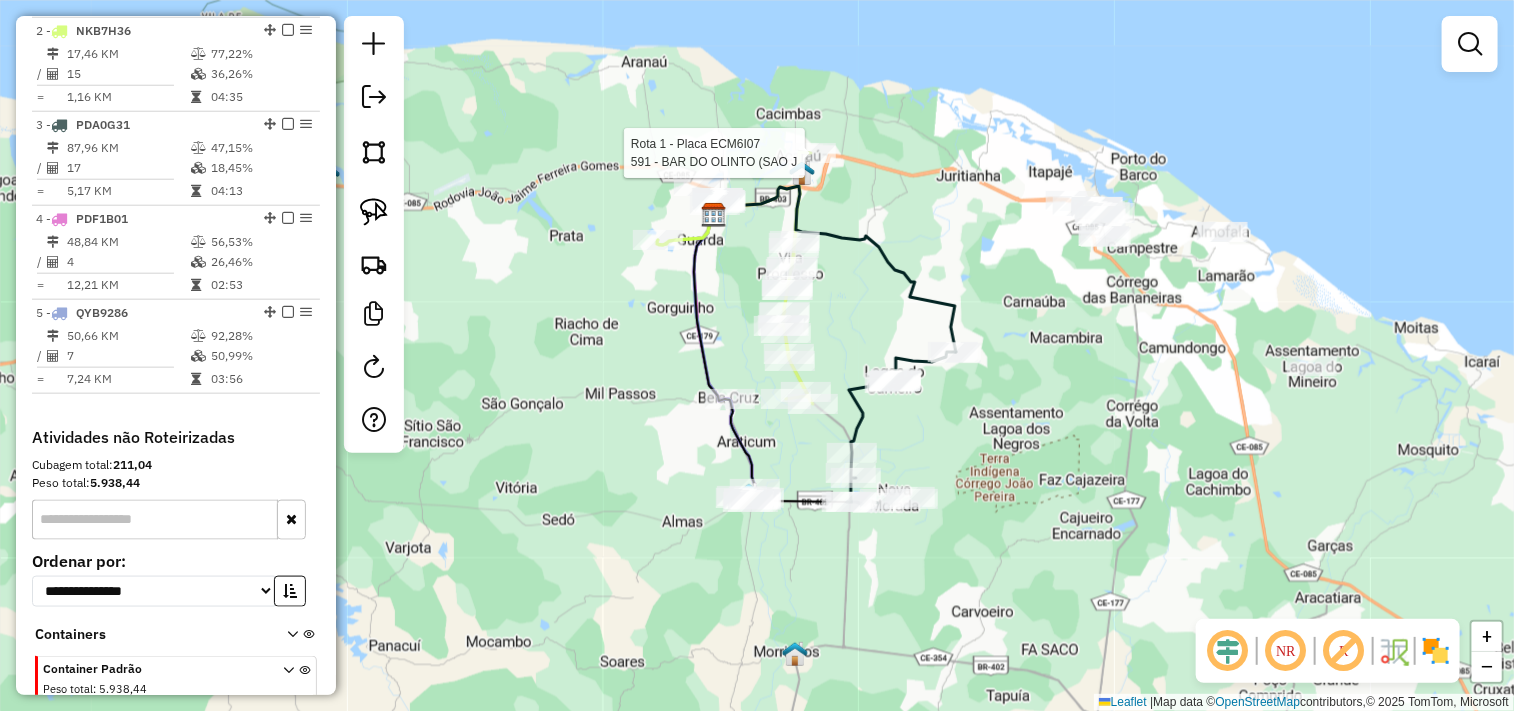 select on "**********" 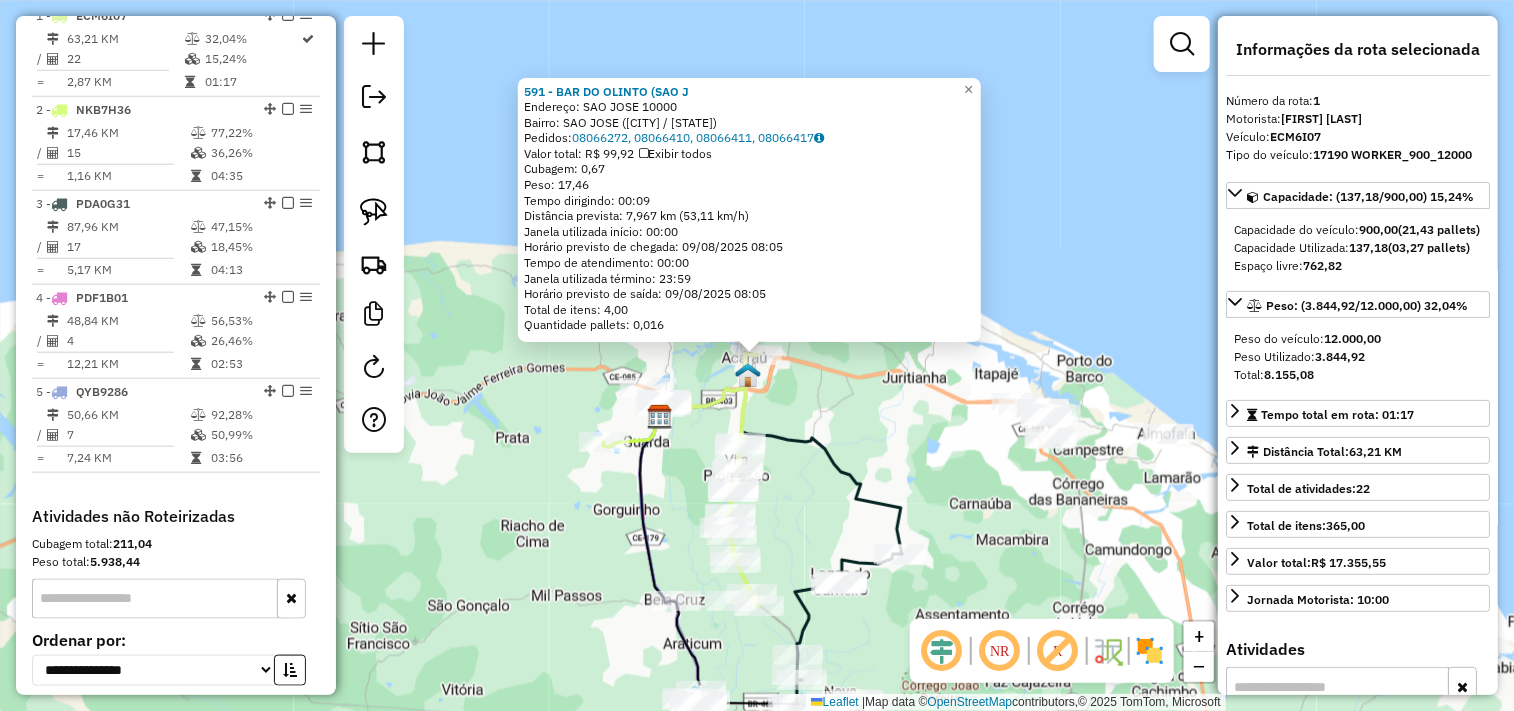 scroll, scrollTop: 773, scrollLeft: 0, axis: vertical 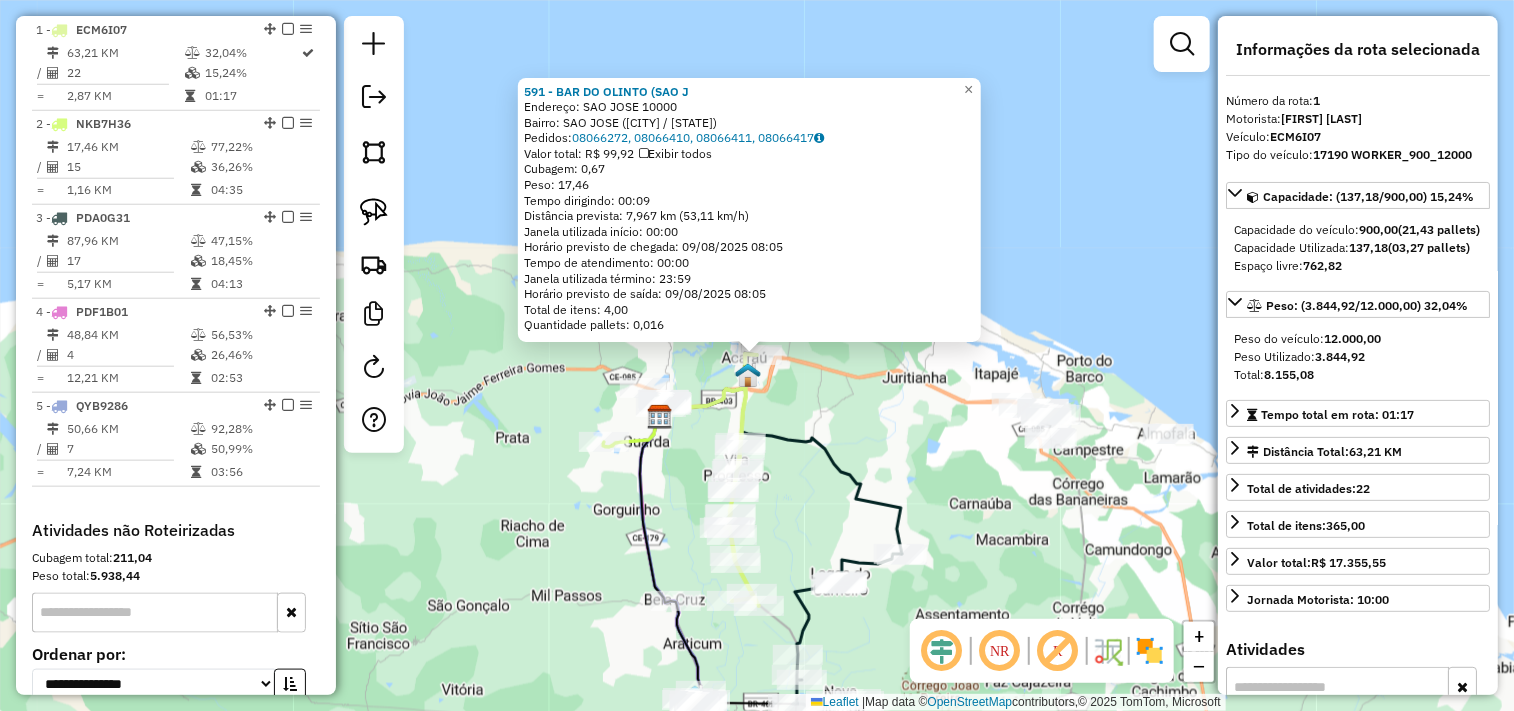 click on "591 - BAR DO OLINTO (SAO J  Endereço:  SAO JOSE 10000   Bairro: SAO JOSE (ACARAU / CE)   Pedidos:  08066272, 08066410, 08066411, 08066417   Valor total: R$ 99,92   Exibir todos   Cubagem: 0,67  Peso: 17,46  Tempo dirigindo: 00:09   Distância prevista: 7,967 km (53,11 km/h)   Janela utilizada início: 00:00   Horário previsto de chegada: 09/08/2025 08:05   Tempo de atendimento: 00:00   Janela utilizada término: 23:59   Horário previsto de saída: 09/08/2025 08:05   Total de itens: 4,00   Quantidade pallets: 0,016  × Janela de atendimento Grade de atendimento Capacidade Transportadoras Veículos Cliente Pedidos  Rotas Selecione os dias de semana para filtrar as janelas de atendimento  Seg   Ter   Qua   Qui   Sex   Sáb   Dom  Informe o período da janela de atendimento: De: Até:  Filtrar exatamente a janela do cliente  Considerar janela de atendimento padrão  Selecione os dias de semana para filtrar as grades de atendimento  Seg   Ter   Qua   Qui   Sex   Sáb   Dom   Peso mínimo:   Peso máximo:   De:" 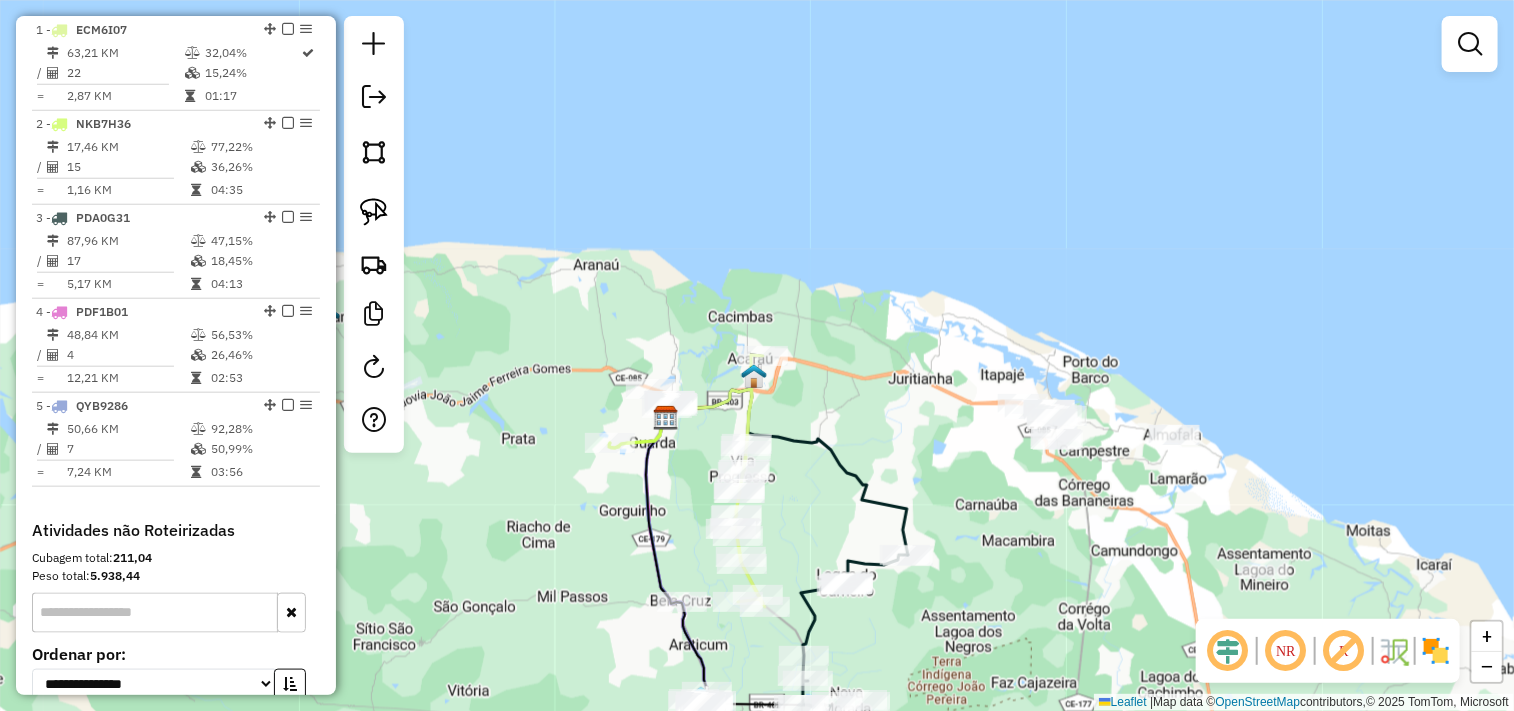 drag, startPoint x: 818, startPoint y: 524, endPoint x: 890, endPoint y: 391, distance: 151.23822 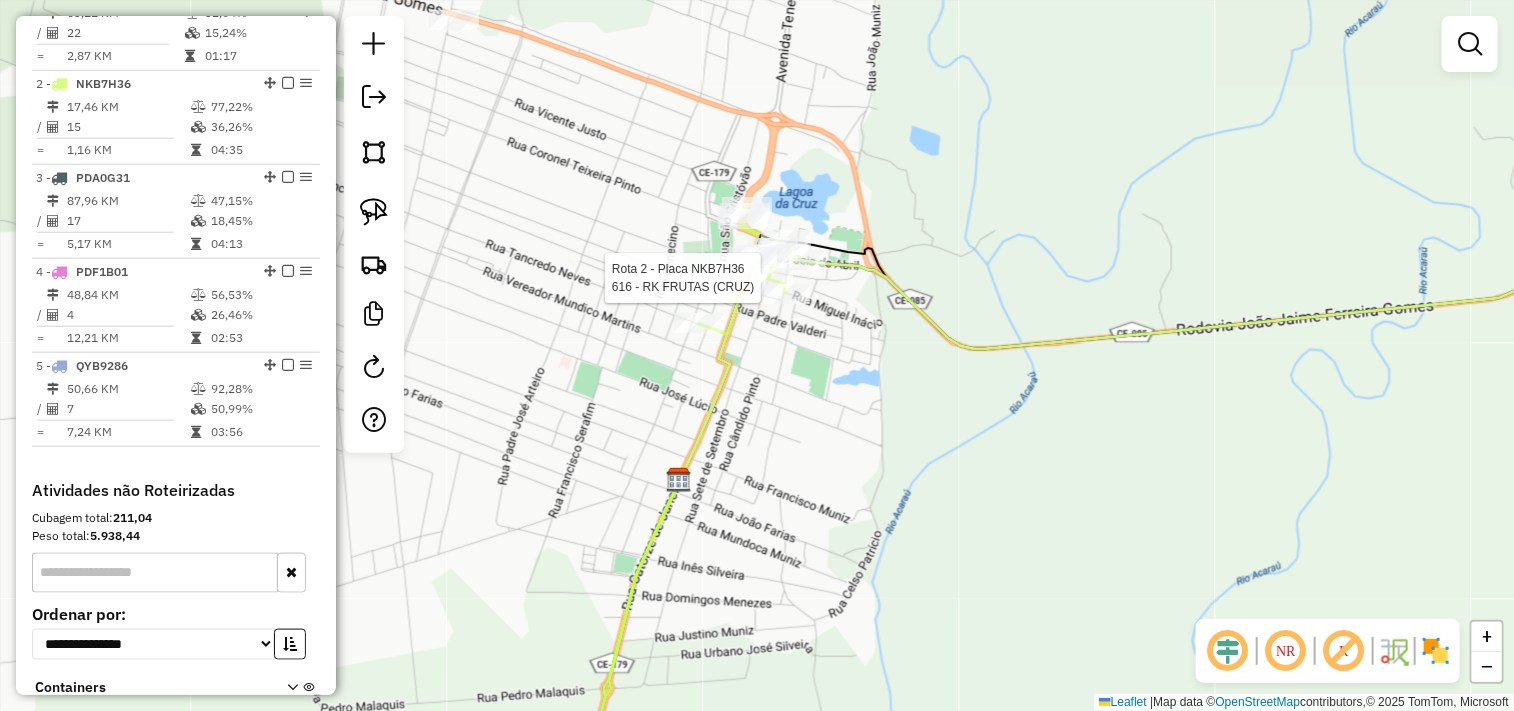 select on "**********" 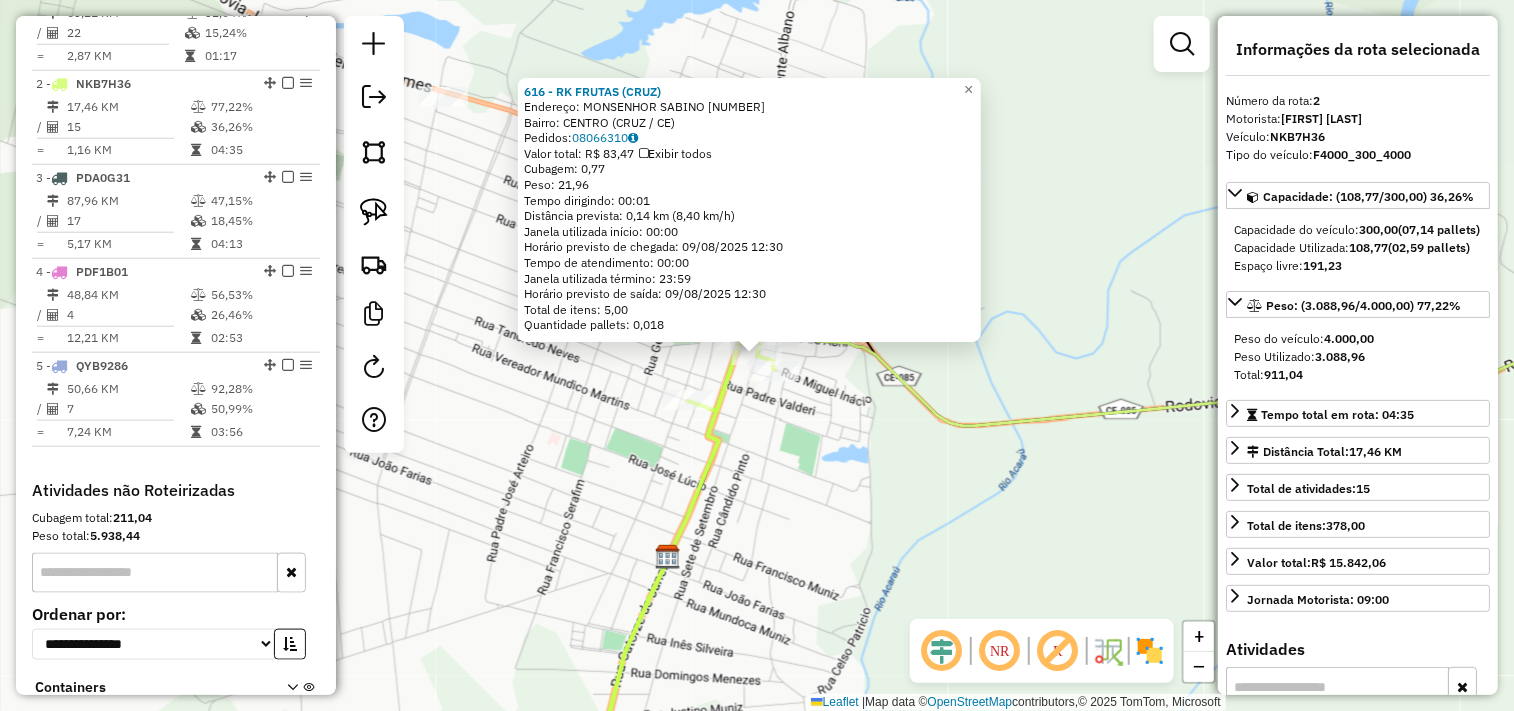 scroll, scrollTop: 866, scrollLeft: 0, axis: vertical 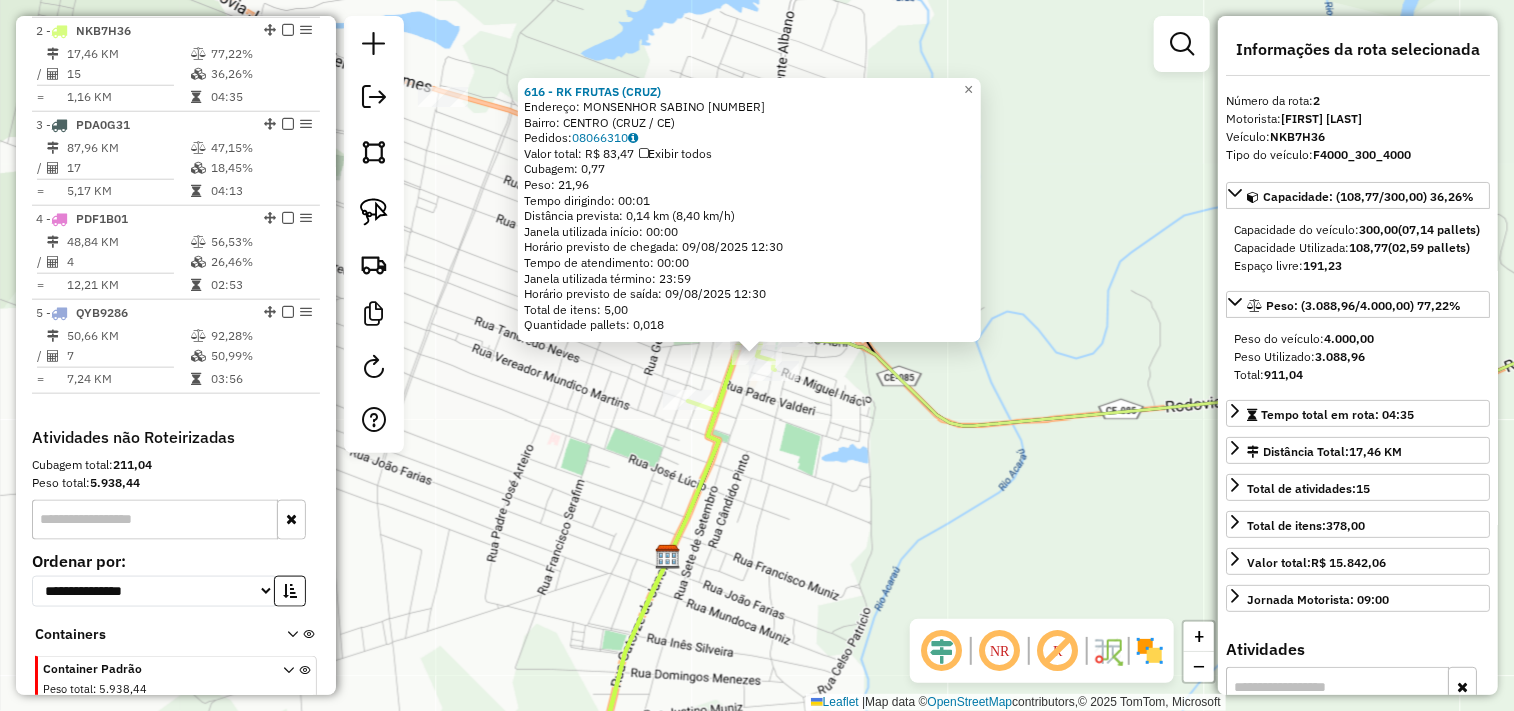 click on "616 - RK FRUTAS (CRUZ)  Endereço:  MONSENHOR SABINO 275   Bairro: CENTRO (CRUZ / CE)   Pedidos:  08066310   Valor total: R$ 83,47   Exibir todos   Cubagem: 0,77  Peso: 21,96  Tempo dirigindo: 00:01   Distância prevista: 0,14 km (8,40 km/h)   Janela utilizada início: 00:00   Horário previsto de chegada: 09/08/2025 12:30   Tempo de atendimento: 00:00   Janela utilizada término: 23:59   Horário previsto de saída: 09/08/2025 12:30   Total de itens: 5,00   Quantidade pallets: 0,018  × Janela de atendimento Grade de atendimento Capacidade Transportadoras Veículos Cliente Pedidos  Rotas Selecione os dias de semana para filtrar as janelas de atendimento  Seg   Ter   Qua   Qui   Sex   Sáb   Dom  Informe o período da janela de atendimento: De: Até:  Filtrar exatamente a janela do cliente  Considerar janela de atendimento padrão  Selecione os dias de semana para filtrar as grades de atendimento  Seg   Ter   Qua   Qui   Sex   Sáb   Dom   Considerar clientes sem dia de atendimento cadastrado  Peso mínimo:" 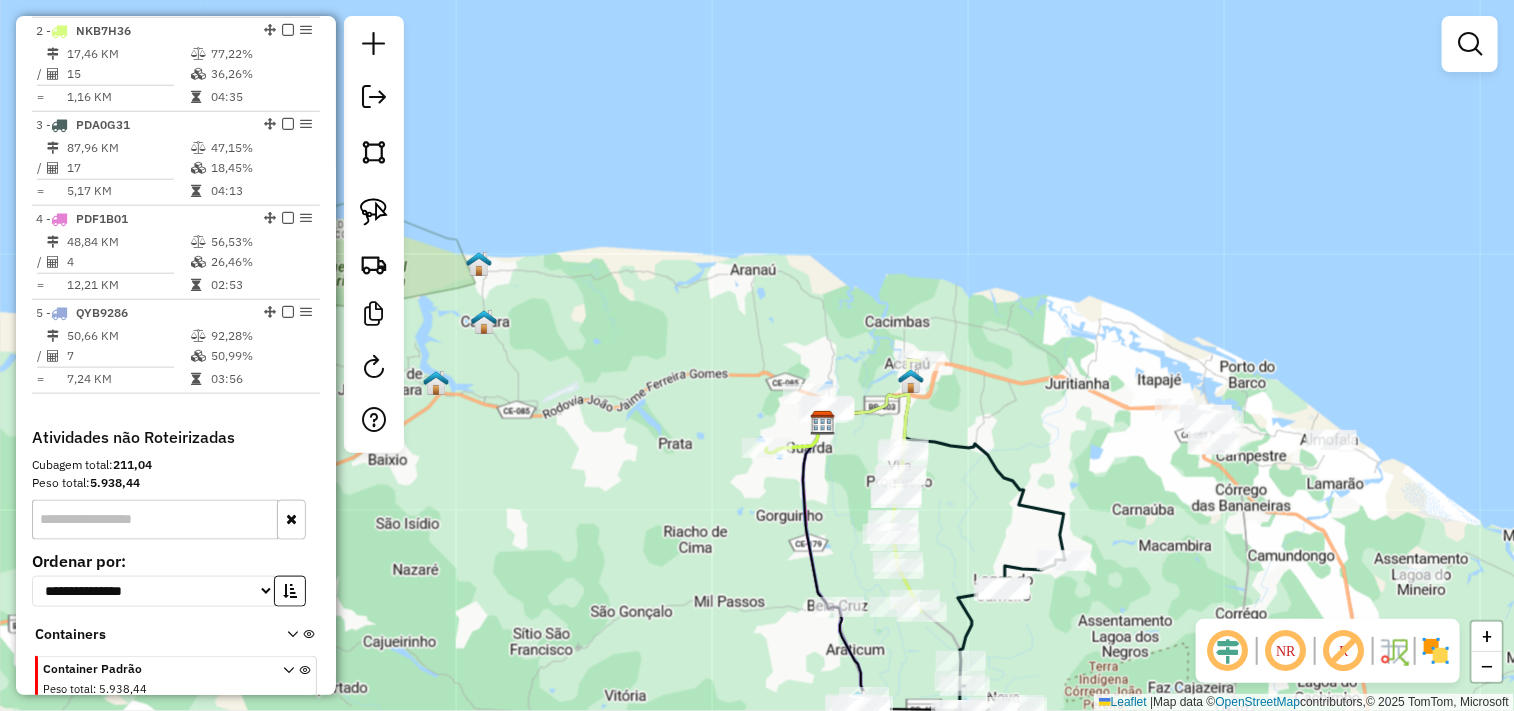 drag, startPoint x: 732, startPoint y: 427, endPoint x: 717, endPoint y: 345, distance: 83.360664 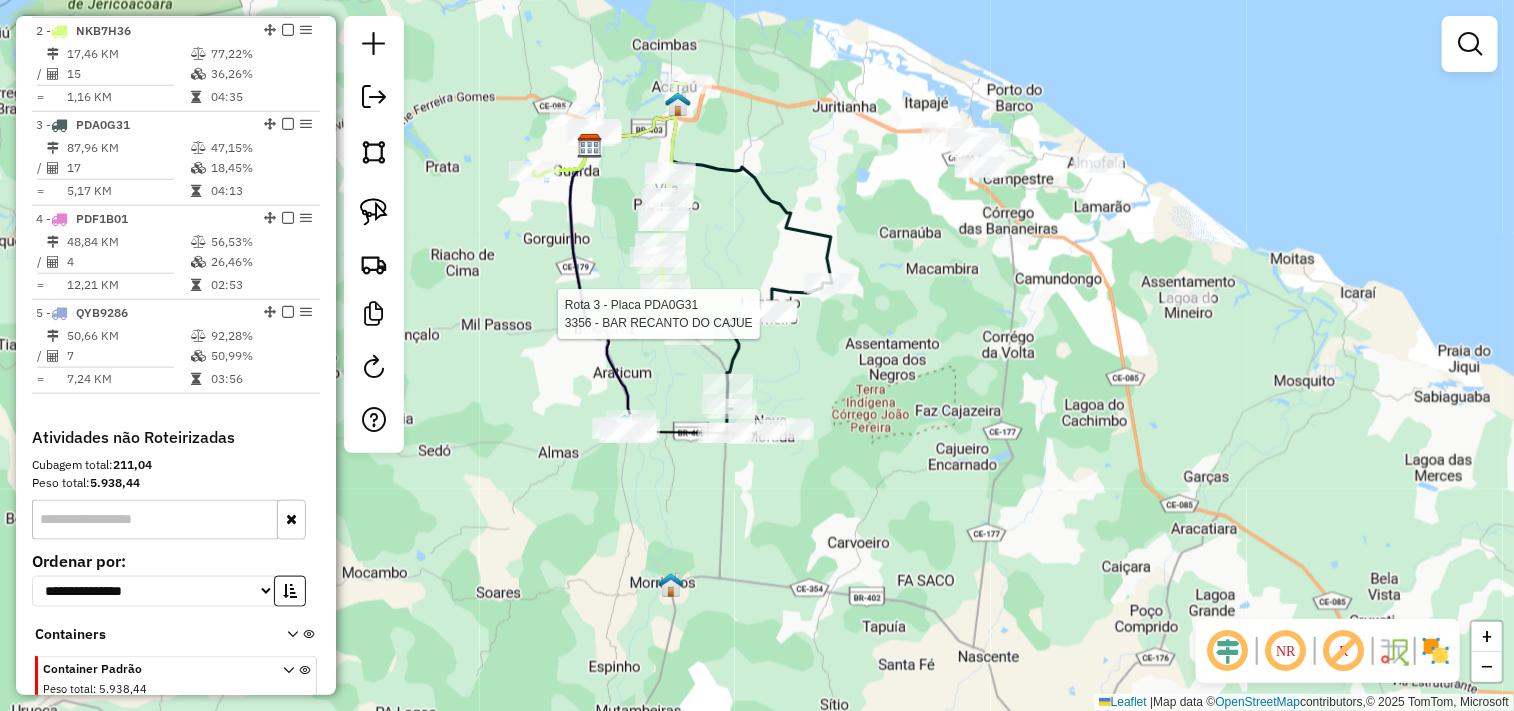select on "**********" 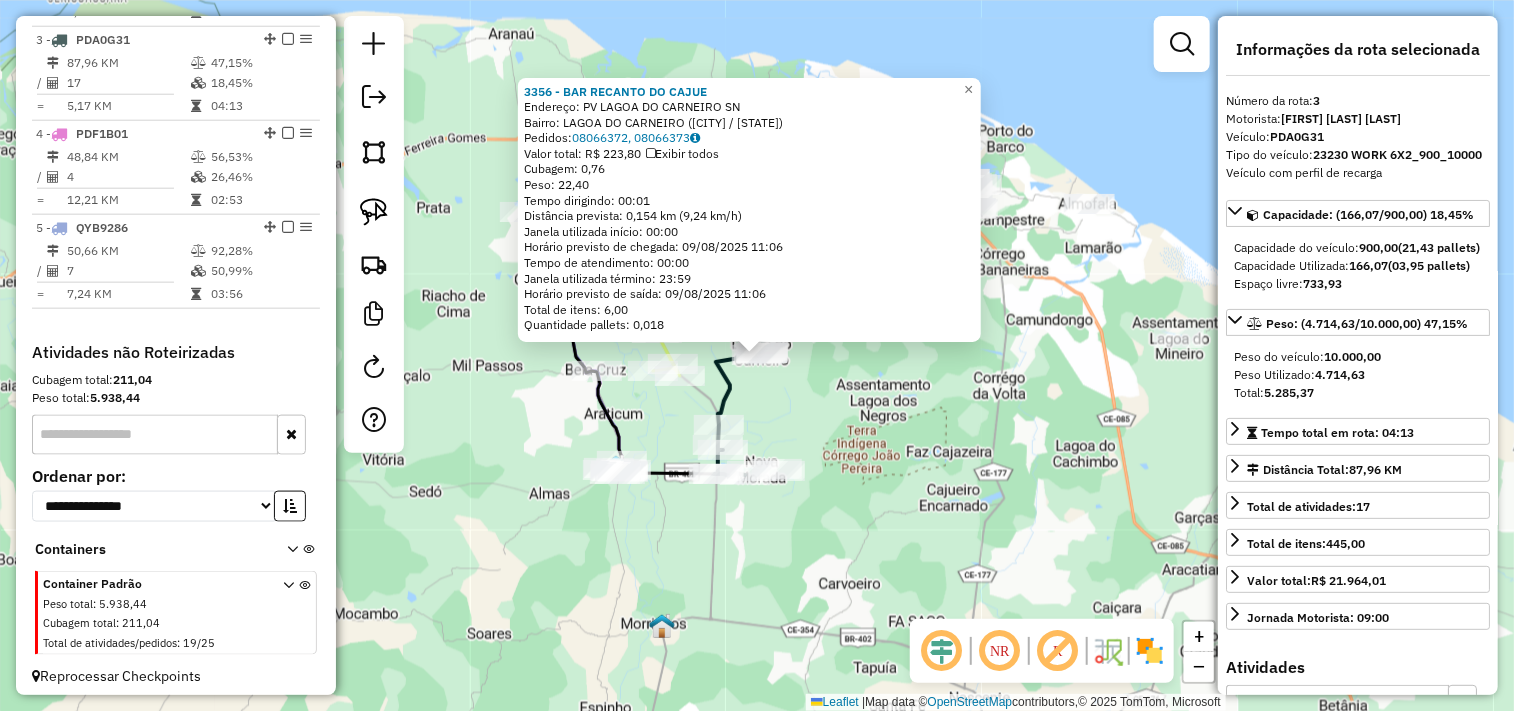 scroll, scrollTop: 957, scrollLeft: 0, axis: vertical 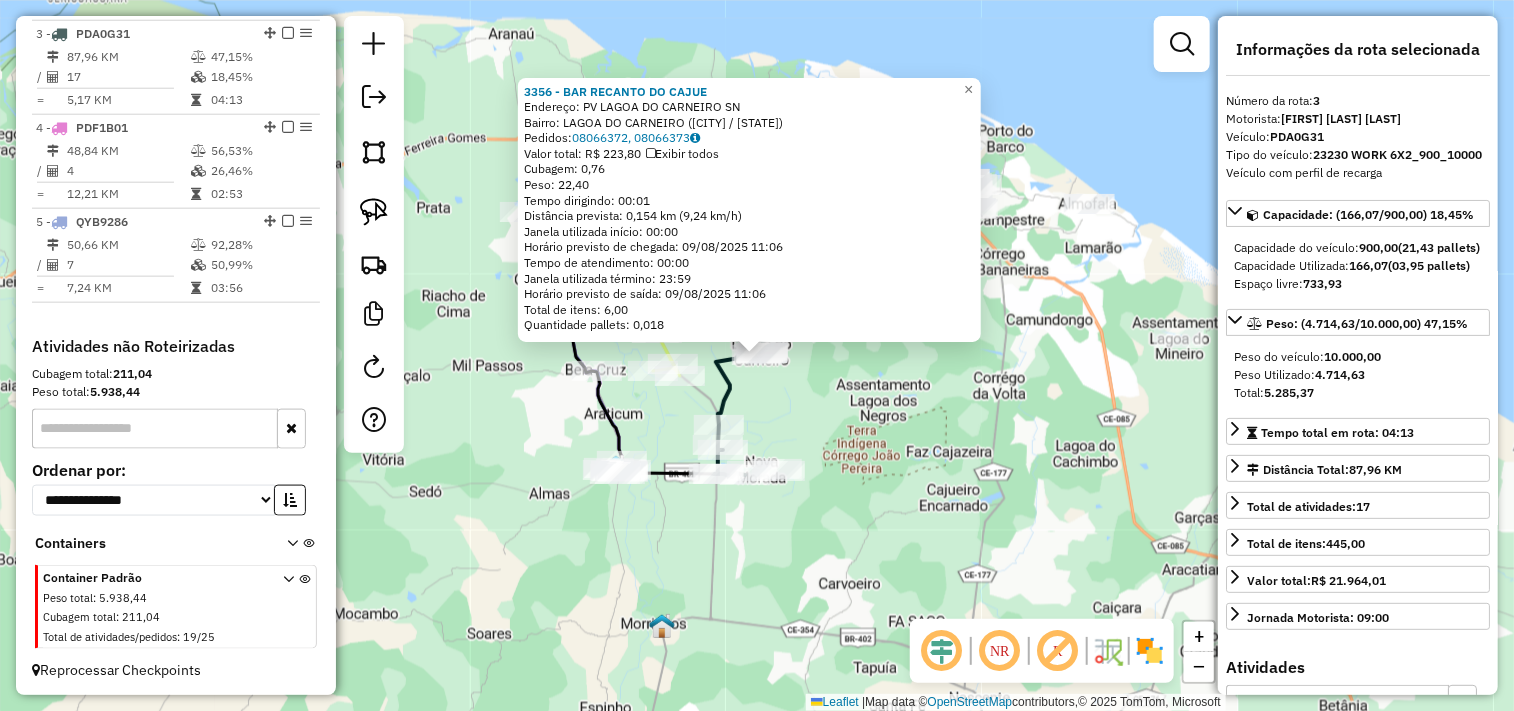click on "3356 - BAR RECANTO DO CAJUE  Endereço:  PV LAGOA DO CARNEIRO SN   Bairro: LAGOA DO CARNEIRO (ACARAU / CE)   Pedidos:  08066372, 08066373   Valor total: R$ 223,80   Exibir todos   Cubagem: 0,76  Peso: 22,40  Tempo dirigindo: 00:01   Distância prevista: 0,154 km (9,24 km/h)   Janela utilizada início: 00:00   Horário previsto de chegada: 09/08/2025 11:06   Tempo de atendimento: 00:00   Janela utilizada término: 23:59   Horário previsto de saída: 09/08/2025 11:06   Total de itens: 6,00   Quantidade pallets: 0,018  × Janela de atendimento Grade de atendimento Capacidade Transportadoras Veículos Cliente Pedidos  Rotas Selecione os dias de semana para filtrar as janelas de atendimento  Seg   Ter   Qua   Qui   Sex   Sáb   Dom  Informe o período da janela de atendimento: De: Até:  Filtrar exatamente a janela do cliente  Considerar janela de atendimento padrão  Selecione os dias de semana para filtrar as grades de atendimento  Seg   Ter   Qua   Qui   Sex   Sáb   Dom   Peso mínimo:   Peso máximo:   De:" 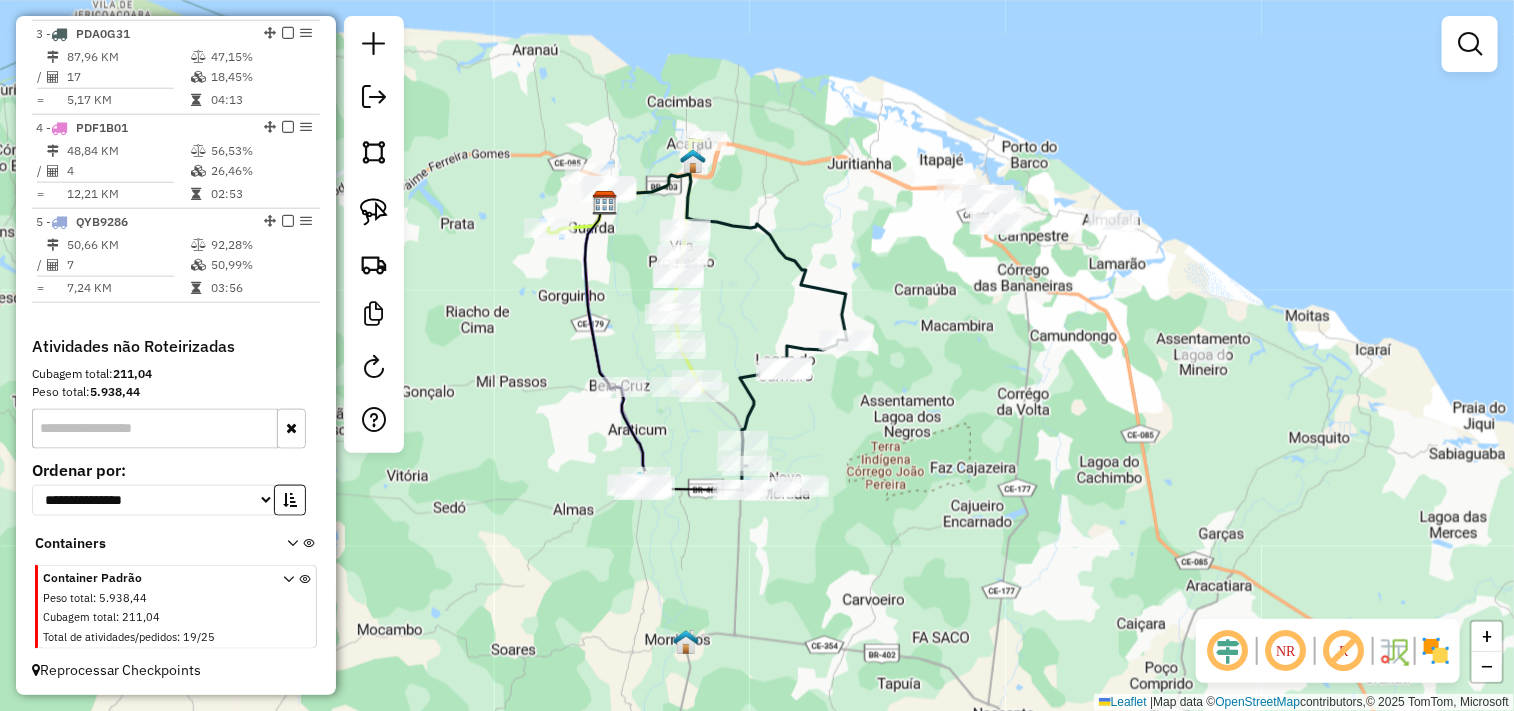 click on "Janela de atendimento Grade de atendimento Capacidade Transportadoras Veículos Cliente Pedidos  Rotas Selecione os dias de semana para filtrar as janelas de atendimento  Seg   Ter   Qua   Qui   Sex   Sáb   Dom  Informe o período da janela de atendimento: De: Até:  Filtrar exatamente a janela do cliente  Considerar janela de atendimento padrão  Selecione os dias de semana para filtrar as grades de atendimento  Seg   Ter   Qua   Qui   Sex   Sáb   Dom   Considerar clientes sem dia de atendimento cadastrado  Clientes fora do dia de atendimento selecionado Filtrar as atividades entre os valores definidos abaixo:  Peso mínimo:   Peso máximo:   Cubagem mínima:   Cubagem máxima:   De:   Até:  Filtrar as atividades entre o tempo de atendimento definido abaixo:  De:   Até:   Considerar capacidade total dos clientes não roteirizados Transportadora: Selecione um ou mais itens Tipo de veículo: Selecione um ou mais itens Veículo: Selecione um ou mais itens Motorista: Selecione um ou mais itens Nome: Rótulo:" 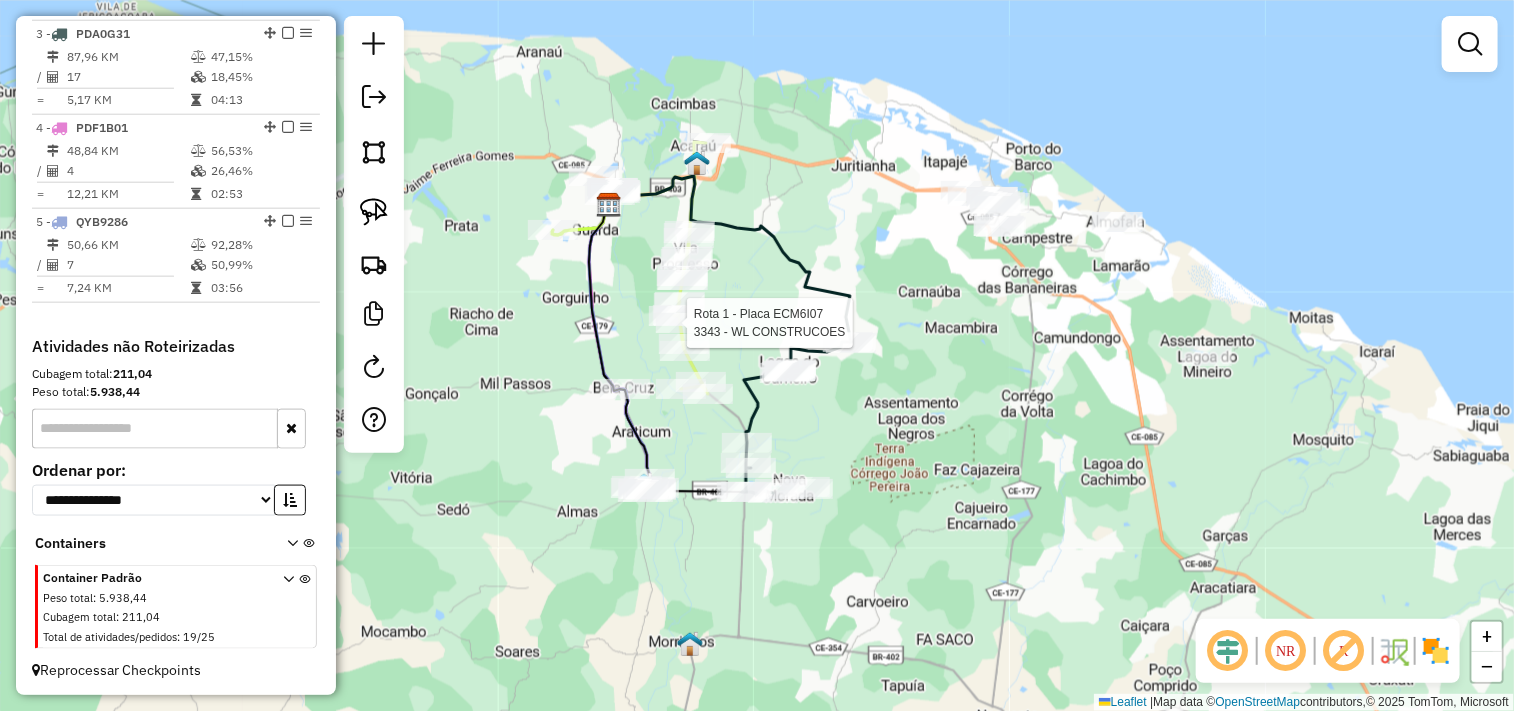 select on "**********" 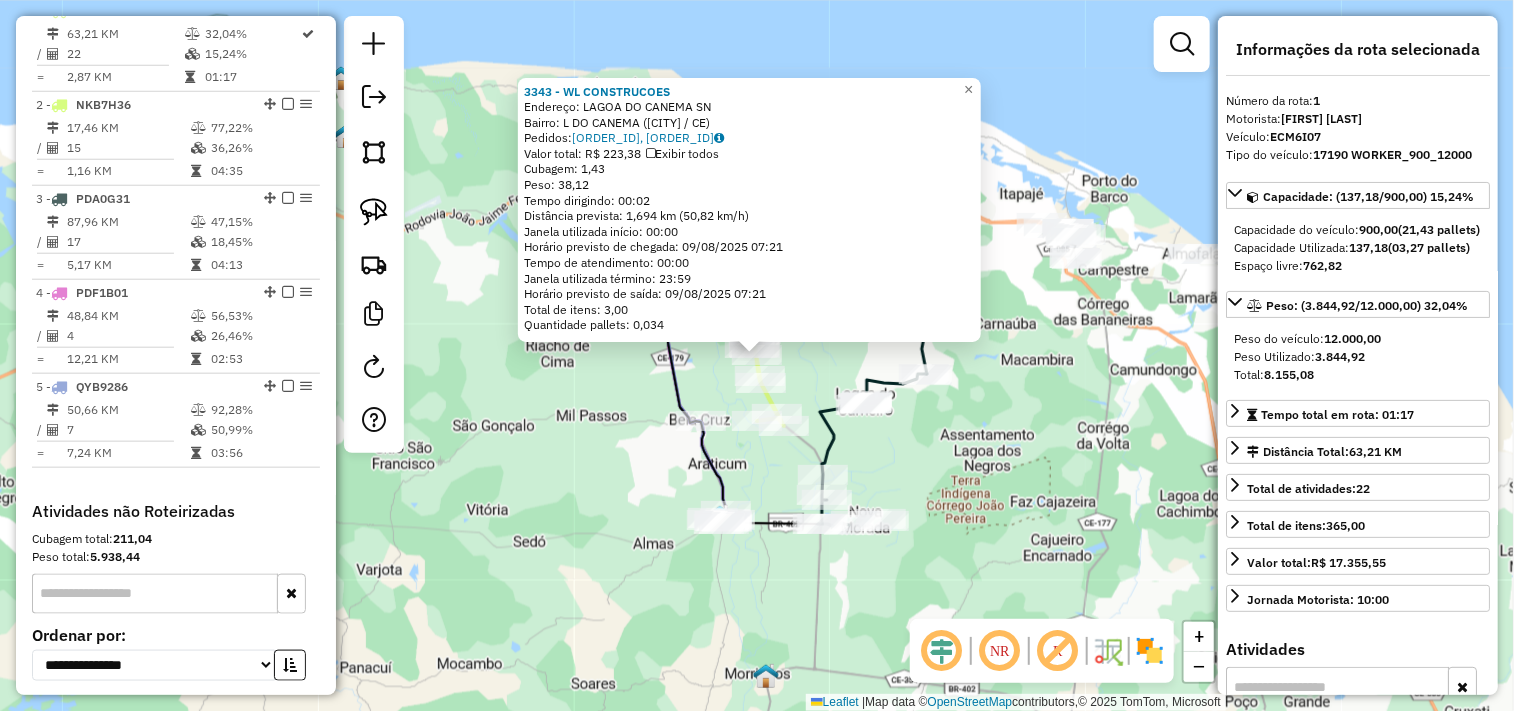 scroll, scrollTop: 773, scrollLeft: 0, axis: vertical 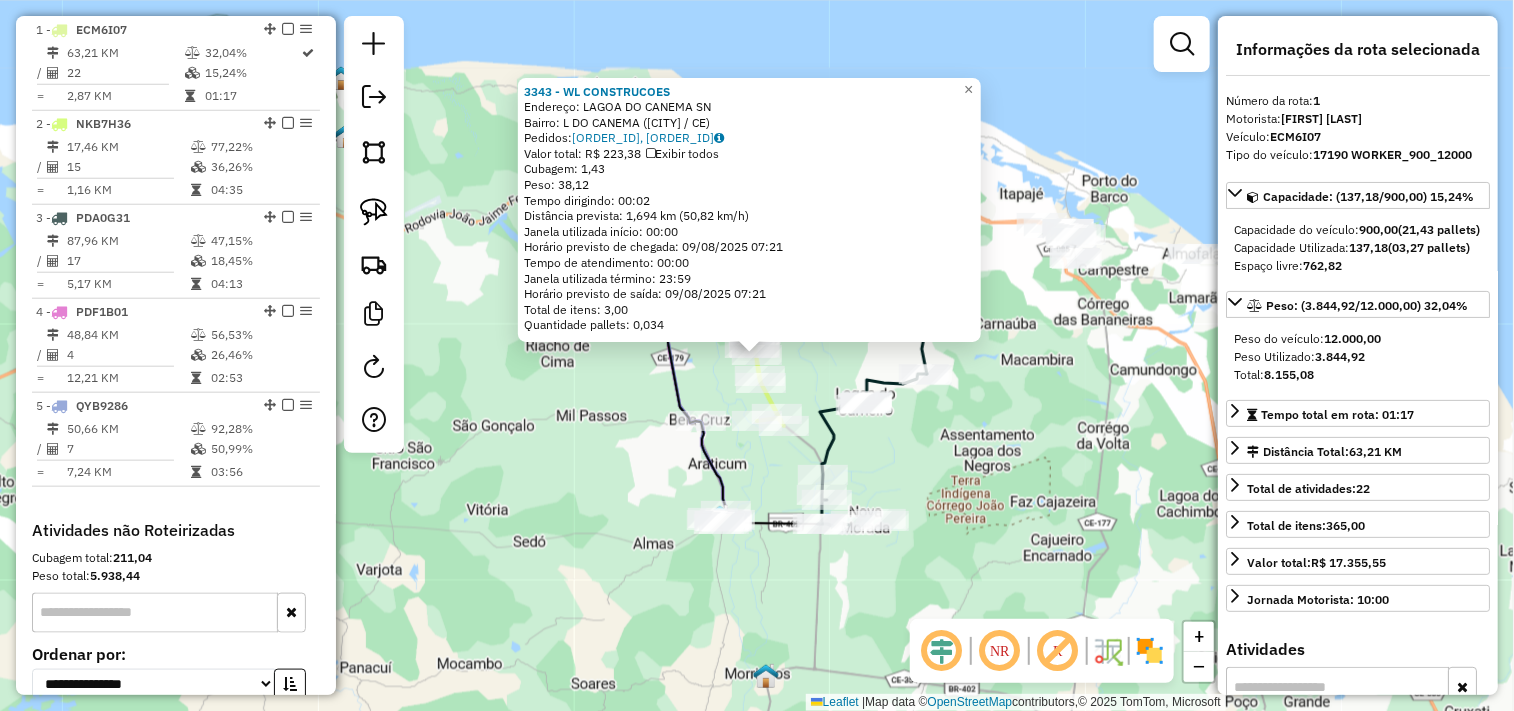 click on "3343 - WL CONSTRUCOES  Endereço:  LAGOA DO CANEMA SN   Bairro: L DO CANEMA (ACARAU / CE)   Pedidos:  08066266, 08066267   Valor total: R$ 223,38   Exibir todos   Cubagem: 1,43  Peso: 38,12  Tempo dirigindo: 00:02   Distância prevista: 1,694 km (50,82 km/h)   Janela utilizada início: 00:00   Horário previsto de chegada: 09/08/2025 07:21   Tempo de atendimento: 00:00   Janela utilizada término: 23:59   Horário previsto de saída: 09/08/2025 07:21   Total de itens: 3,00   Quantidade pallets: 0,034  × Janela de atendimento Grade de atendimento Capacidade Transportadoras Veículos Cliente Pedidos  Rotas Selecione os dias de semana para filtrar as janelas de atendimento  Seg   Ter   Qua   Qui   Sex   Sáb   Dom  Informe o período da janela de atendimento: De: Até:  Filtrar exatamente a janela do cliente  Considerar janela de atendimento padrão  Selecione os dias de semana para filtrar as grades de atendimento  Seg   Ter   Qua   Qui   Sex   Sáb   Dom   Considerar clientes sem dia de atendimento cadastrado" 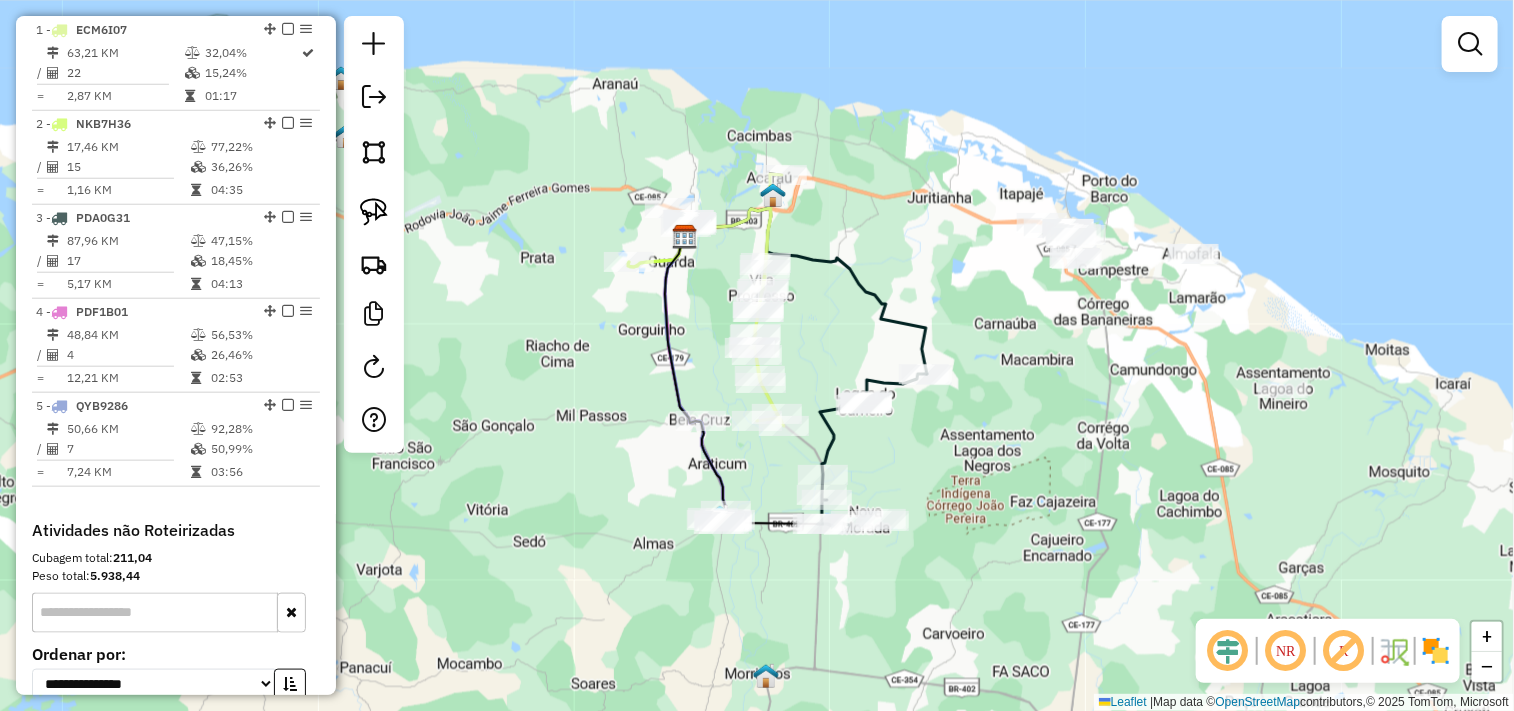 drag, startPoint x: 807, startPoint y: 313, endPoint x: 866, endPoint y: 368, distance: 80.65978 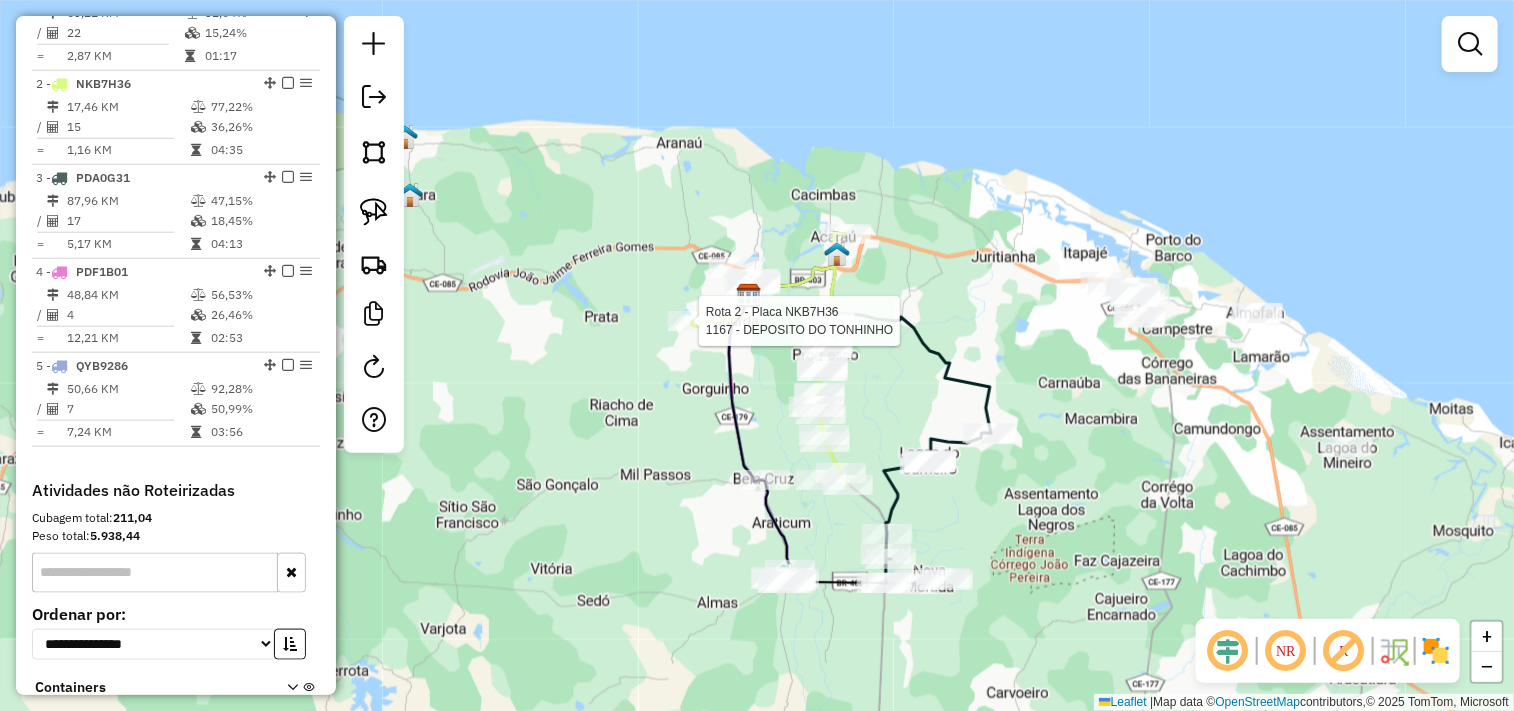 select on "**********" 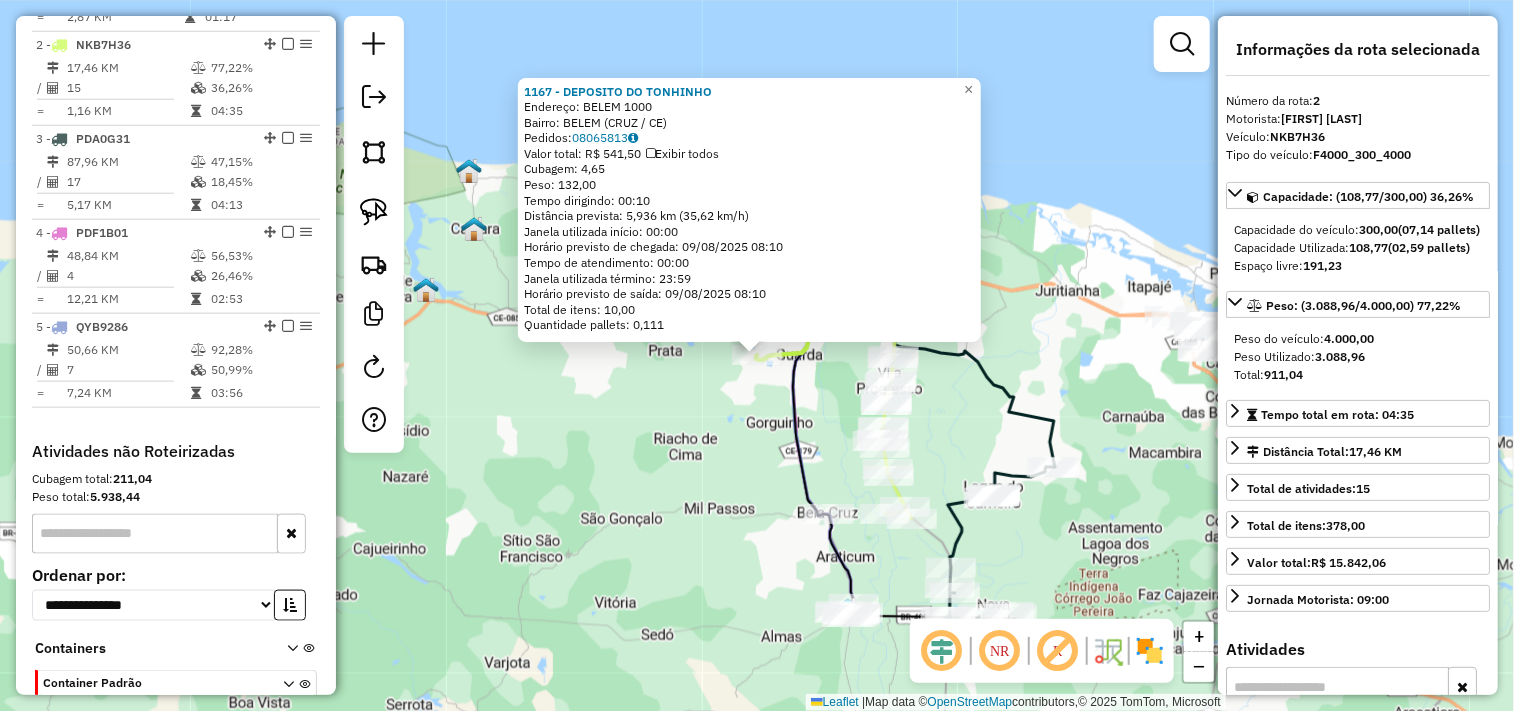 scroll, scrollTop: 866, scrollLeft: 0, axis: vertical 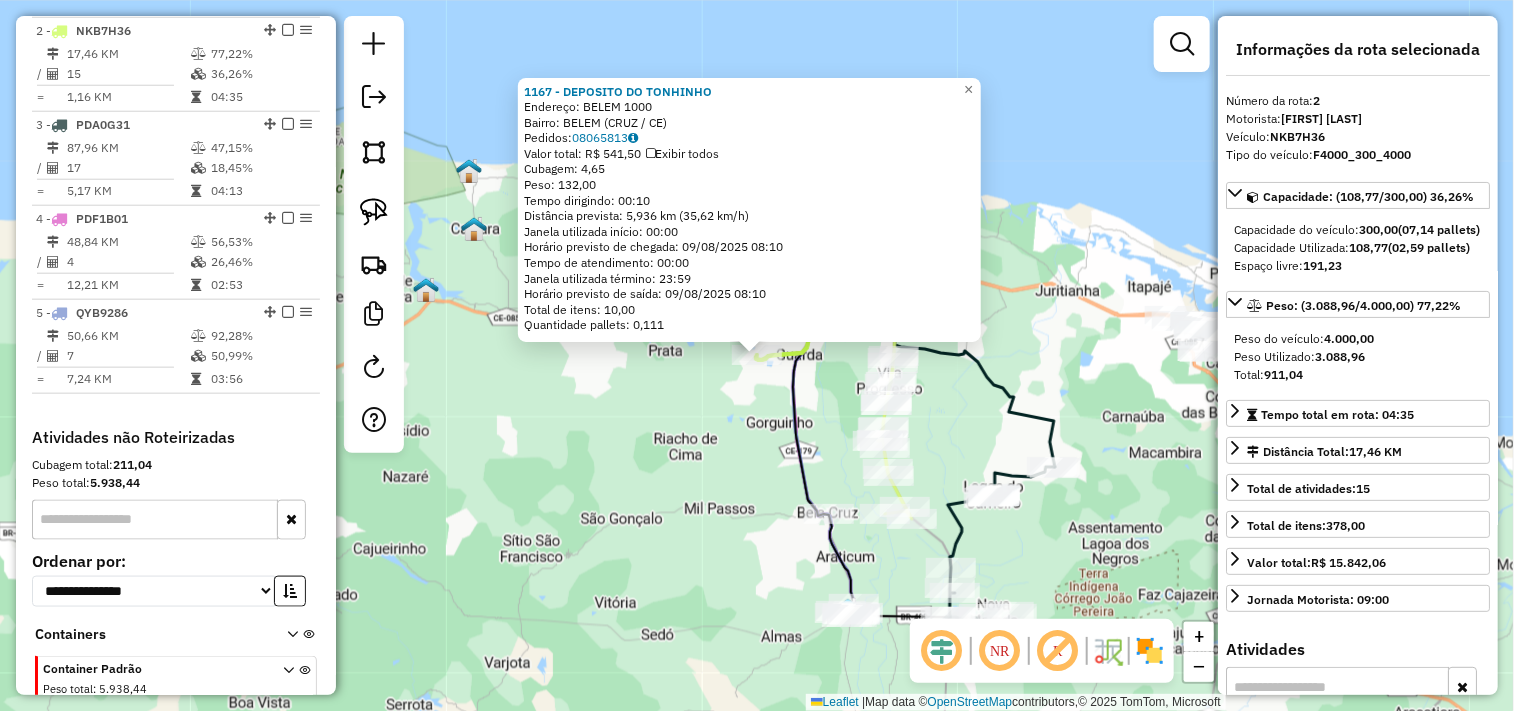 click on "1167 - DEPOSITO DO TONHINHO  Endereço:  BELEM 1000   Bairro: BELEM (CRUZ / CE)   Pedidos:  08065813   Valor total: R$ 541,50   Exibir todos   Cubagem: 4,65  Peso: 132,00  Tempo dirigindo: 00:10   Distância prevista: 5,936 km (35,62 km/h)   Janela utilizada início: 00:00   Horário previsto de chegada: 09/08/2025 08:10   Tempo de atendimento: 00:00   Janela utilizada término: 23:59   Horário previsto de saída: 09/08/2025 08:10   Total de itens: 10,00   Quantidade pallets: 0,111  × Janela de atendimento Grade de atendimento Capacidade Transportadoras Veículos Cliente Pedidos  Rotas Selecione os dias de semana para filtrar as janelas de atendimento  Seg   Ter   Qua   Qui   Sex   Sáb   Dom  Informe o período da janela de atendimento: De: Até:  Filtrar exatamente a janela do cliente  Considerar janela de atendimento padrão  Selecione os dias de semana para filtrar as grades de atendimento  Seg   Ter   Qua   Qui   Sex   Sáb   Dom   Considerar clientes sem dia de atendimento cadastrado  Peso mínimo:  +" 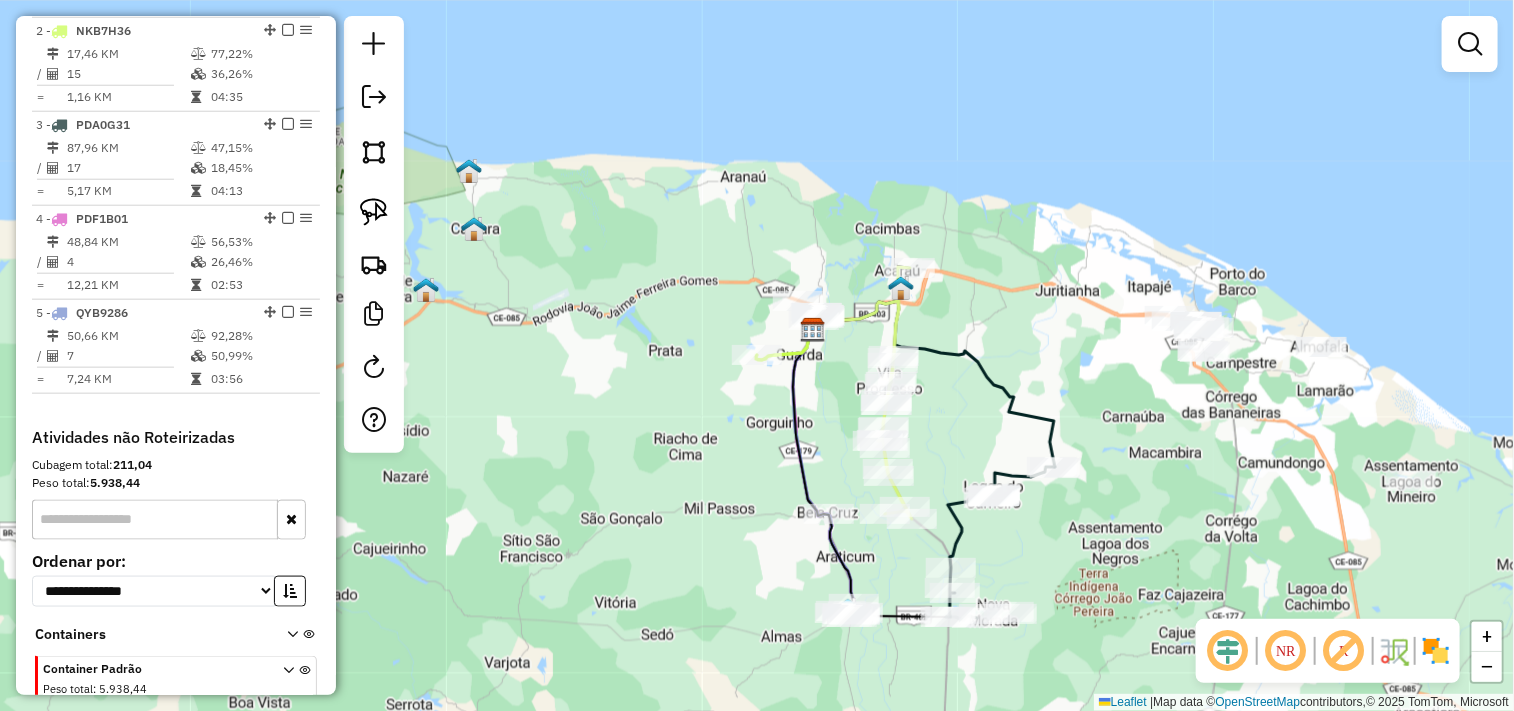drag, startPoint x: 724, startPoint y: 495, endPoint x: 671, endPoint y: 375, distance: 131.18307 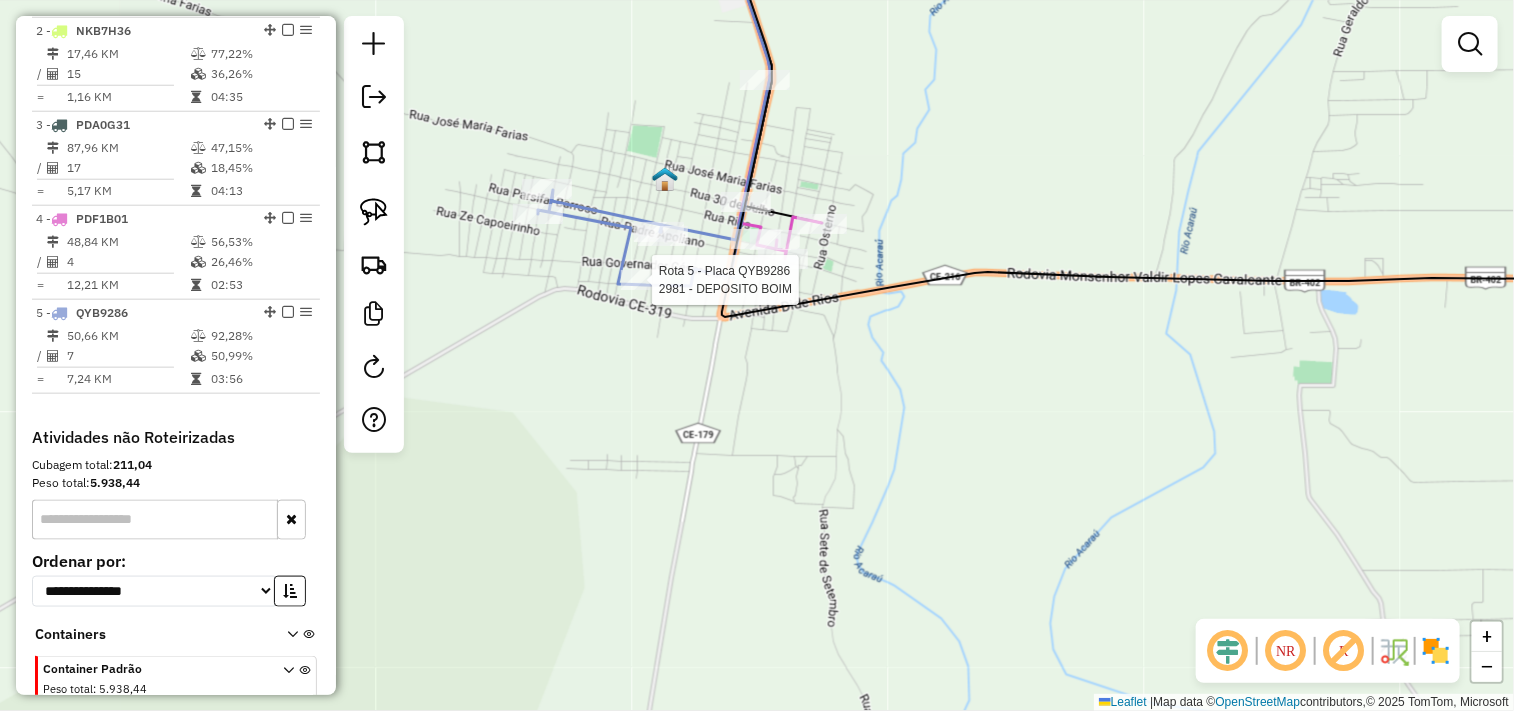 click 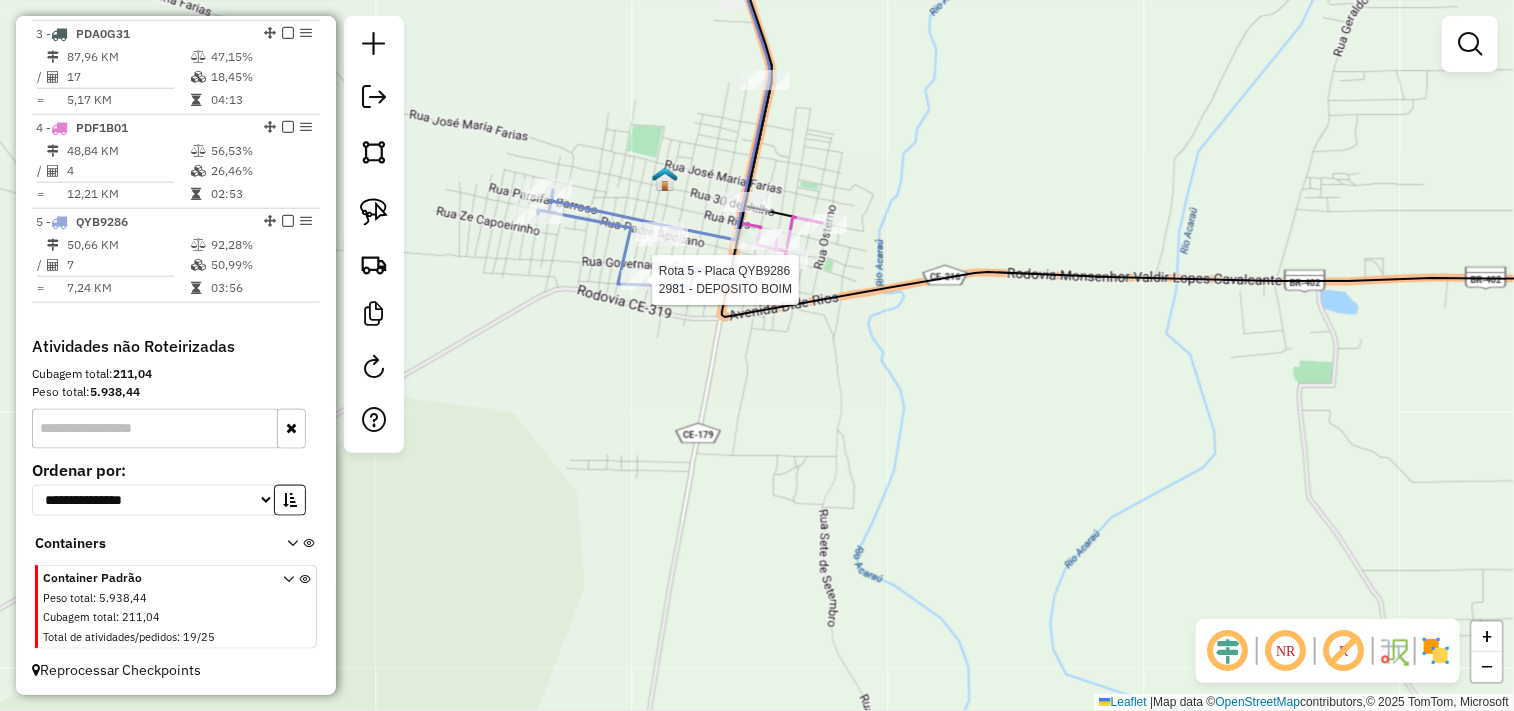 select on "**********" 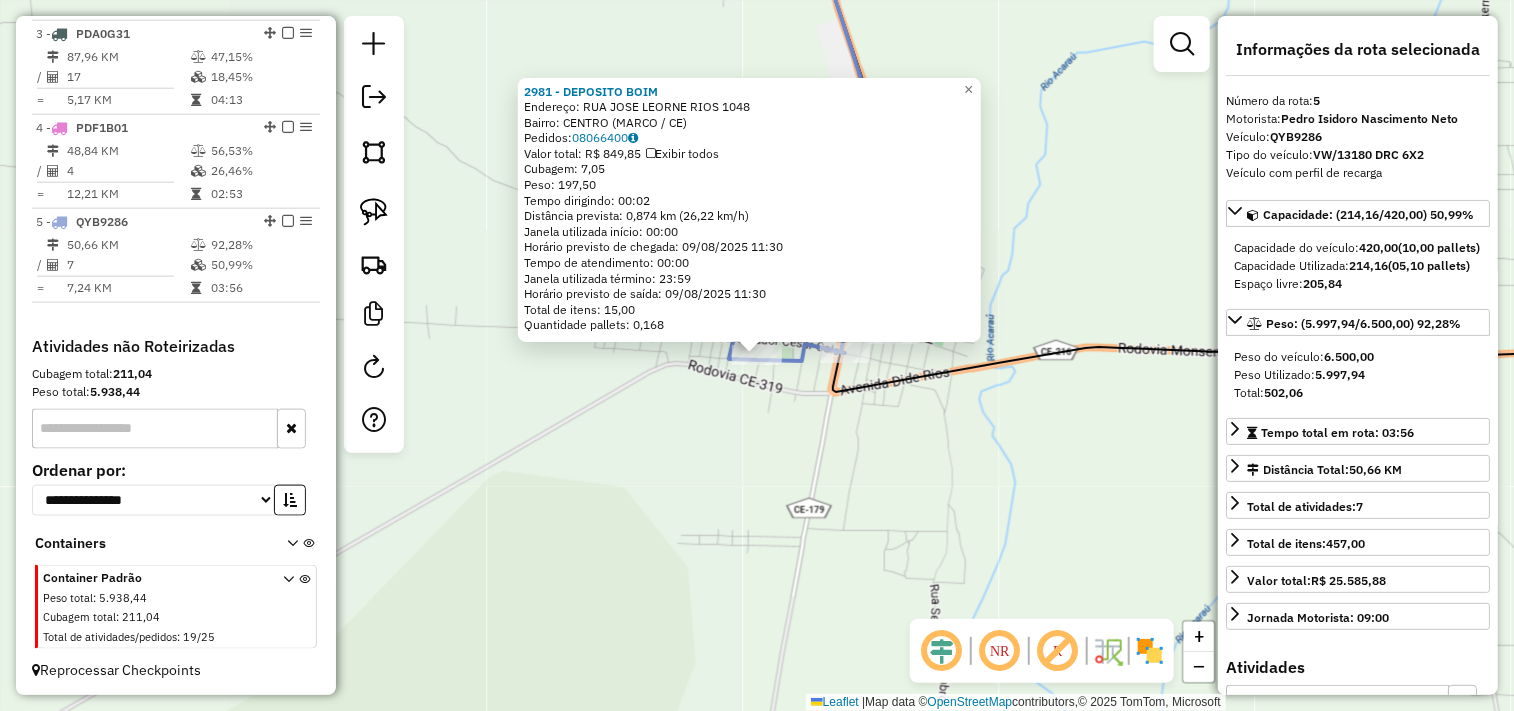 click on "2981 - DEPOSITO BOIM  Endereço:  RUA JOSE LEORNE RIOS 1048   Bairro: CENTRO (MARCO / CE)   Pedidos:  08066400   Valor total: R$ 849,85   Exibir todos   Cubagem: 7,05  Peso: 197,50  Tempo dirigindo: 00:02   Distância prevista: 0,874 km (26,22 km/h)   Janela utilizada início: 00:00   Horário previsto de chegada: 09/08/2025 11:30   Tempo de atendimento: 00:00   Janela utilizada término: 23:59   Horário previsto de saída: 09/08/2025 11:30   Total de itens: 15,00   Quantidade pallets: 0,168  × Janela de atendimento Grade de atendimento Capacidade Transportadoras Veículos Cliente Pedidos  Rotas Selecione os dias de semana para filtrar as janelas de atendimento  Seg   Ter   Qua   Qui   Sex   Sáb   Dom  Informe o período da janela de atendimento: De: Até:  Filtrar exatamente a janela do cliente  Considerar janela de atendimento padrão  Selecione os dias de semana para filtrar as grades de atendimento  Seg   Ter   Qua   Qui   Sex   Sáb   Dom   Considerar clientes sem dia de atendimento cadastrado  De:  +" 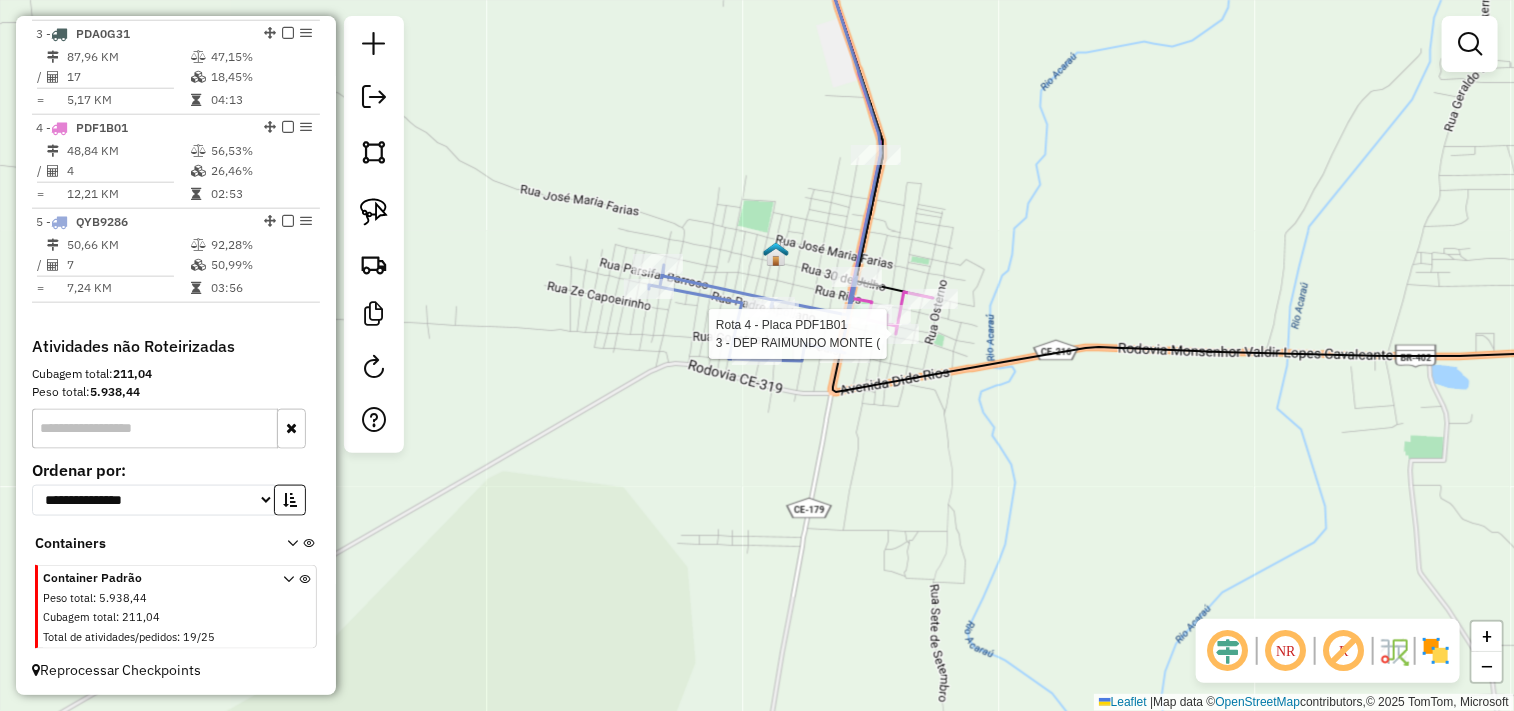 select on "**********" 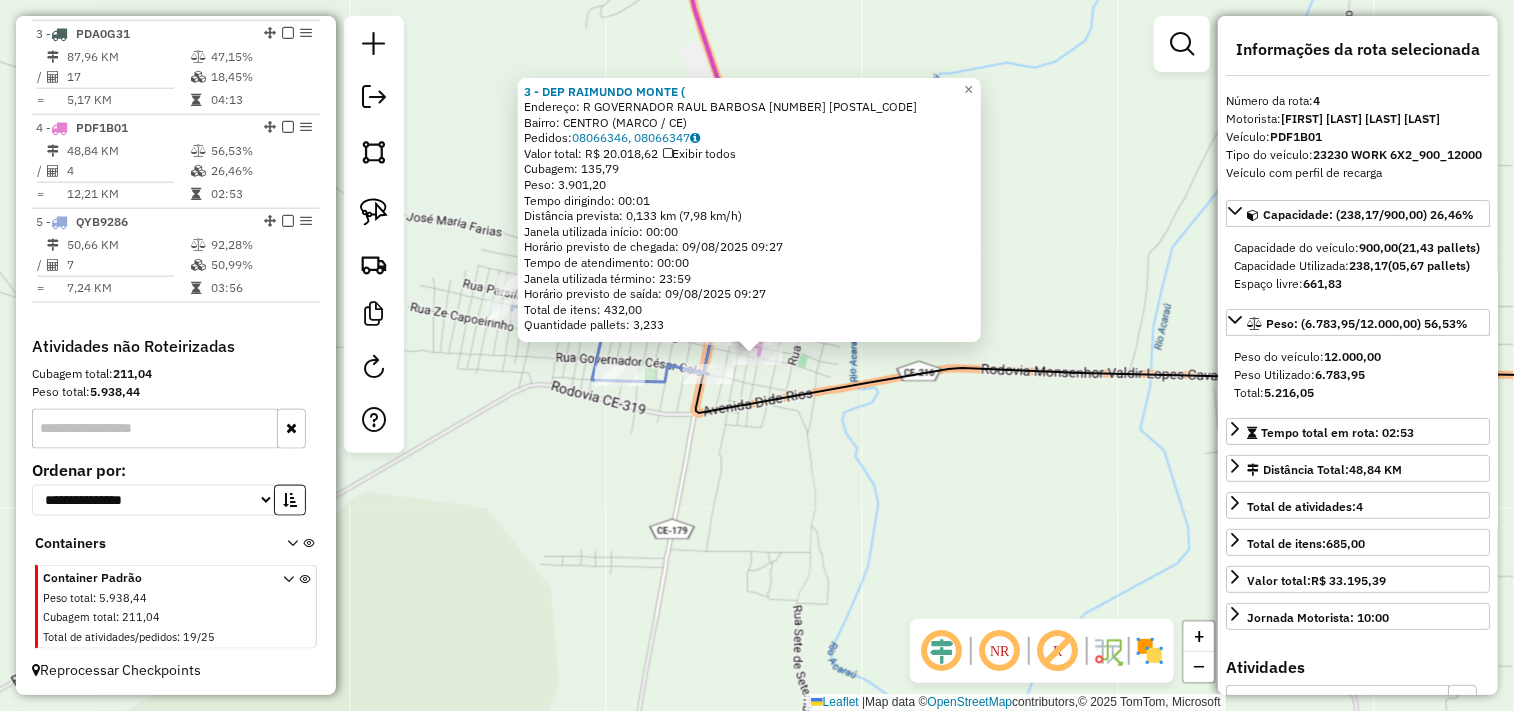 click on "3 - DEP RAIMUNDO MONTE (  Endereço:  R GOVERNADOR RAUL BARBOSA 553 55553   Bairro: CENTRO (MARCO / CE)   Pedidos:  08066346, 08066347   Valor total: R$ 20.018,62   Exibir todos   Cubagem: 135,79  Peso: 3.901,20  Tempo dirigindo: 00:01   Distância prevista: 0,133 km (7,98 km/h)   Janela utilizada início: 00:00   Horário previsto de chegada: 09/08/2025 09:27   Tempo de atendimento: 00:00   Janela utilizada término: 23:59   Horário previsto de saída: 09/08/2025 09:27   Total de itens: 432,00   Quantidade pallets: 3,233  × Janela de atendimento Grade de atendimento Capacidade Transportadoras Veículos Cliente Pedidos  Rotas Selecione os dias de semana para filtrar as janelas de atendimento  Seg   Ter   Qua   Qui   Sex   Sáb   Dom  Informe o período da janela de atendimento: De: Até:  Filtrar exatamente a janela do cliente  Considerar janela de atendimento padrão  Selecione os dias de semana para filtrar as grades de atendimento  Seg   Ter   Qua   Qui   Sex   Sáb   Dom   Peso mínimo:   Peso máximo:" 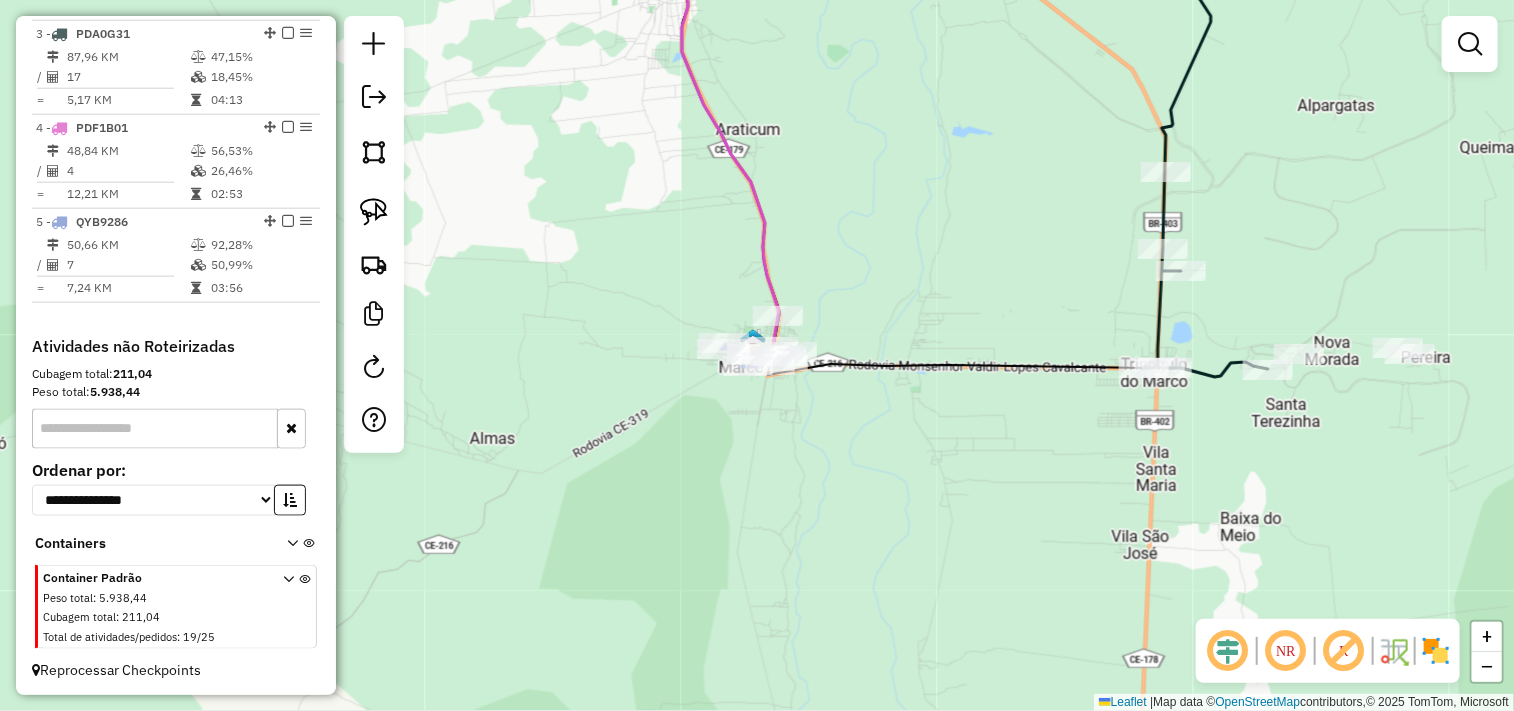 drag, startPoint x: 840, startPoint y: 193, endPoint x: 850, endPoint y: 300, distance: 107.46627 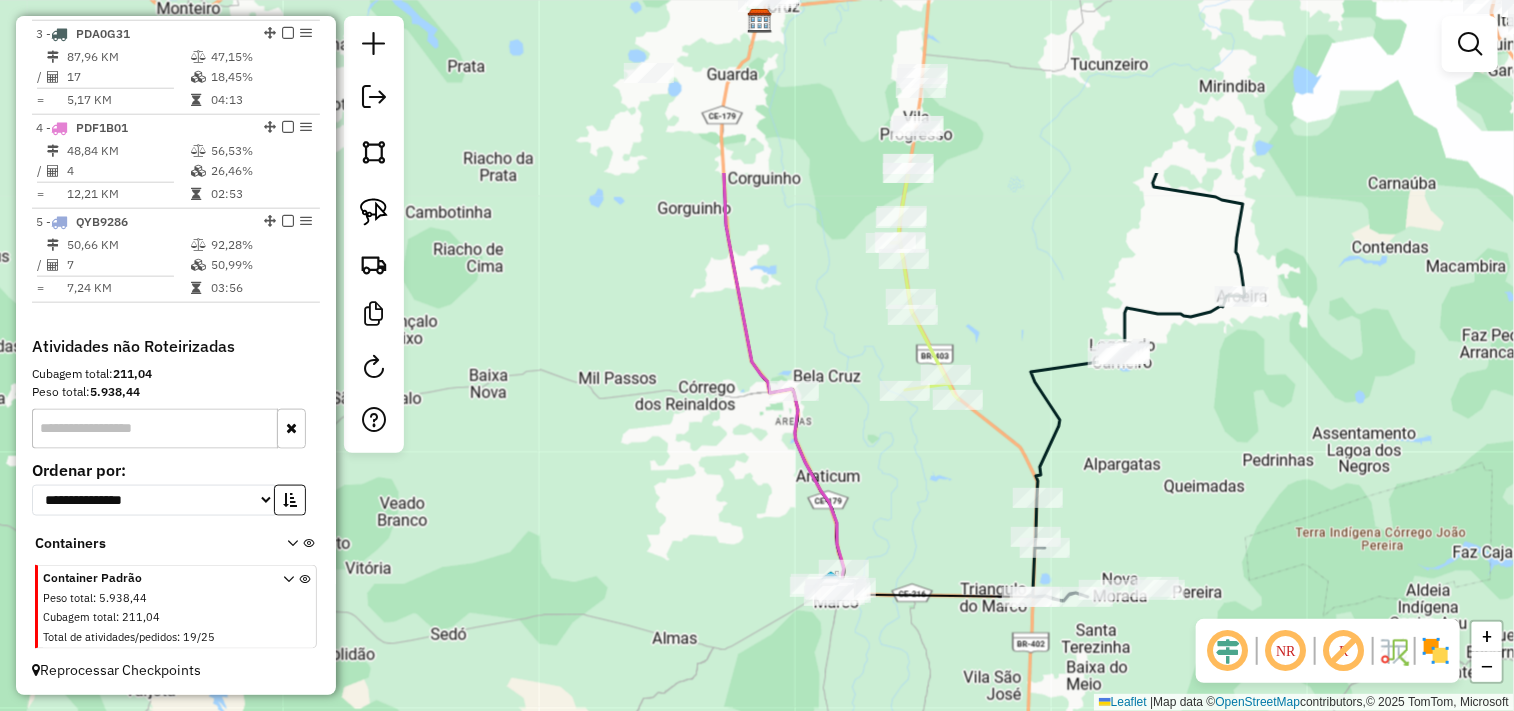 drag, startPoint x: 892, startPoint y: 222, endPoint x: 857, endPoint y: 481, distance: 261.35416 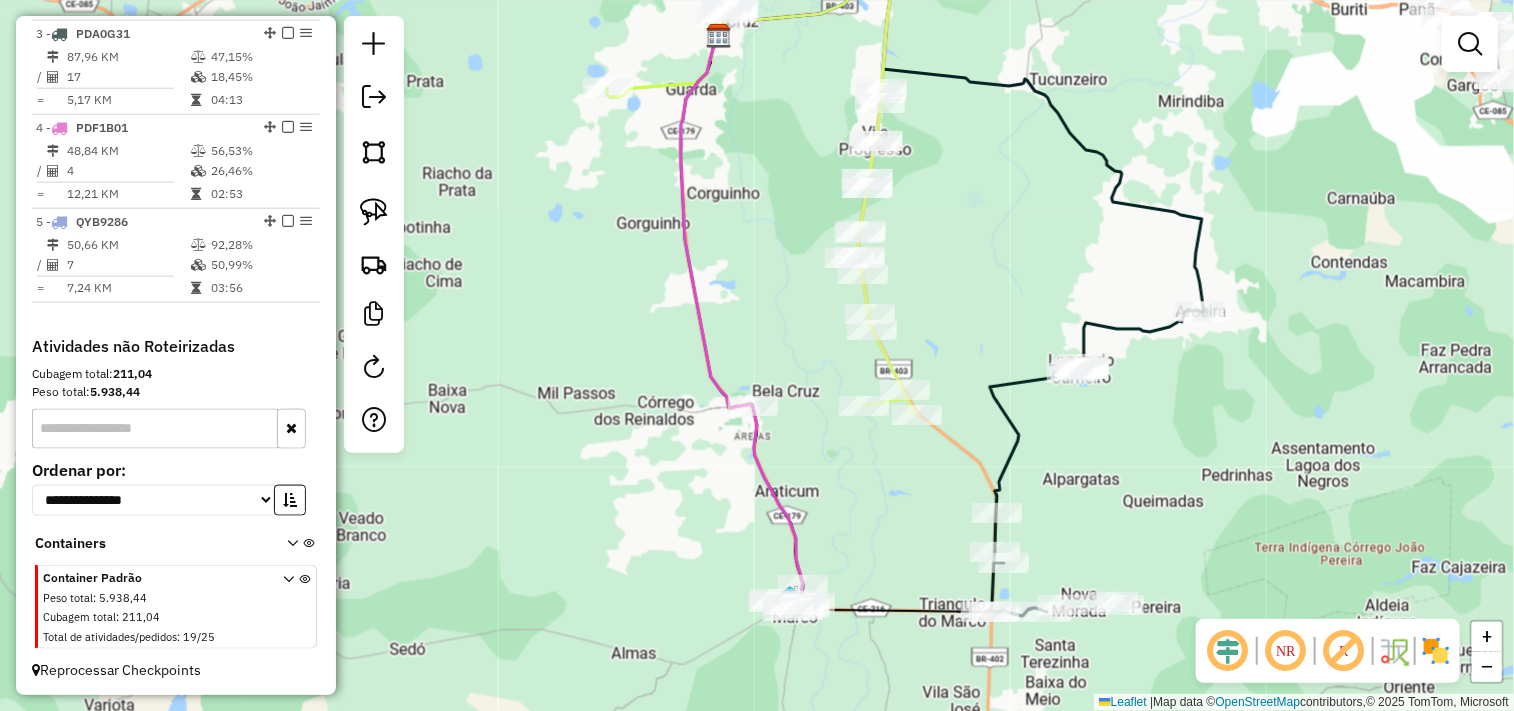 drag, startPoint x: 626, startPoint y: 387, endPoint x: 656, endPoint y: 491, distance: 108.24047 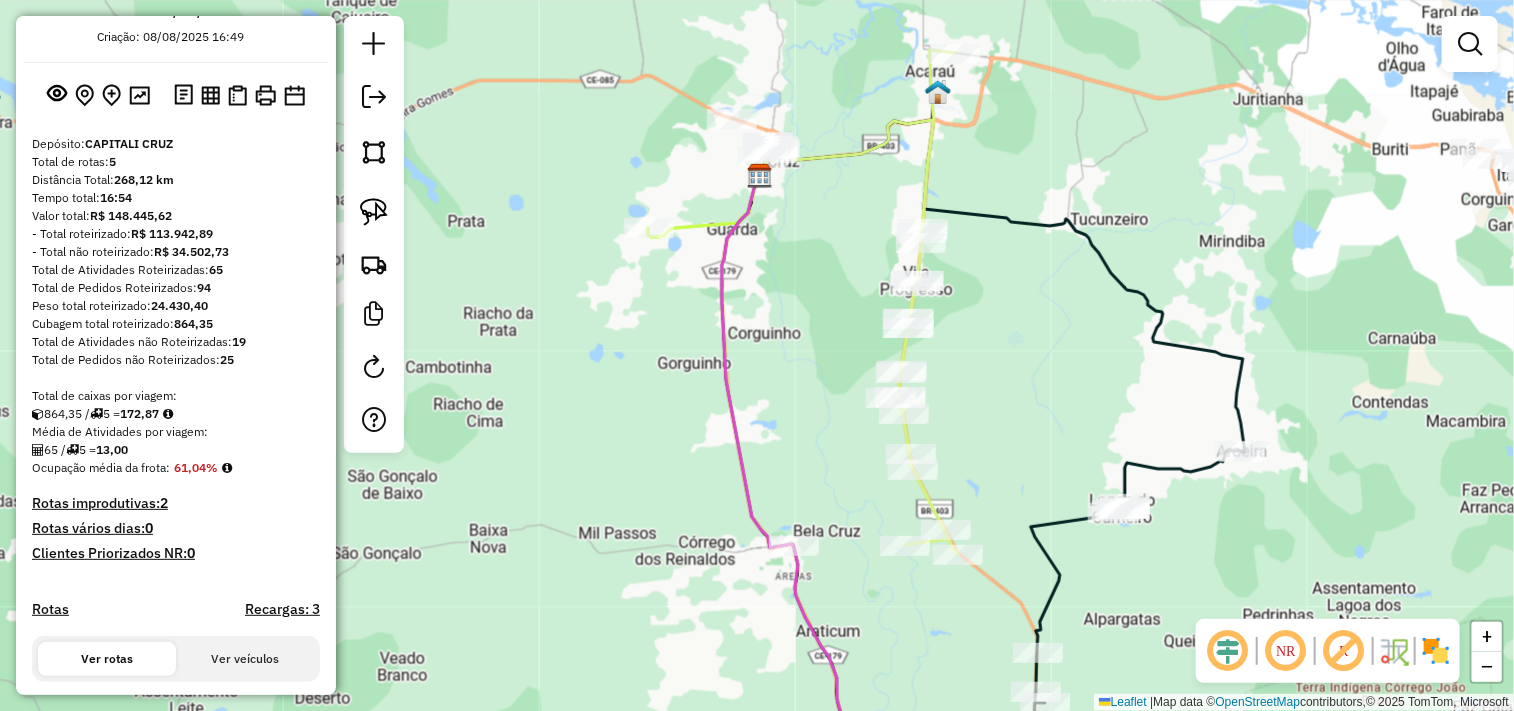 scroll, scrollTop: 0, scrollLeft: 0, axis: both 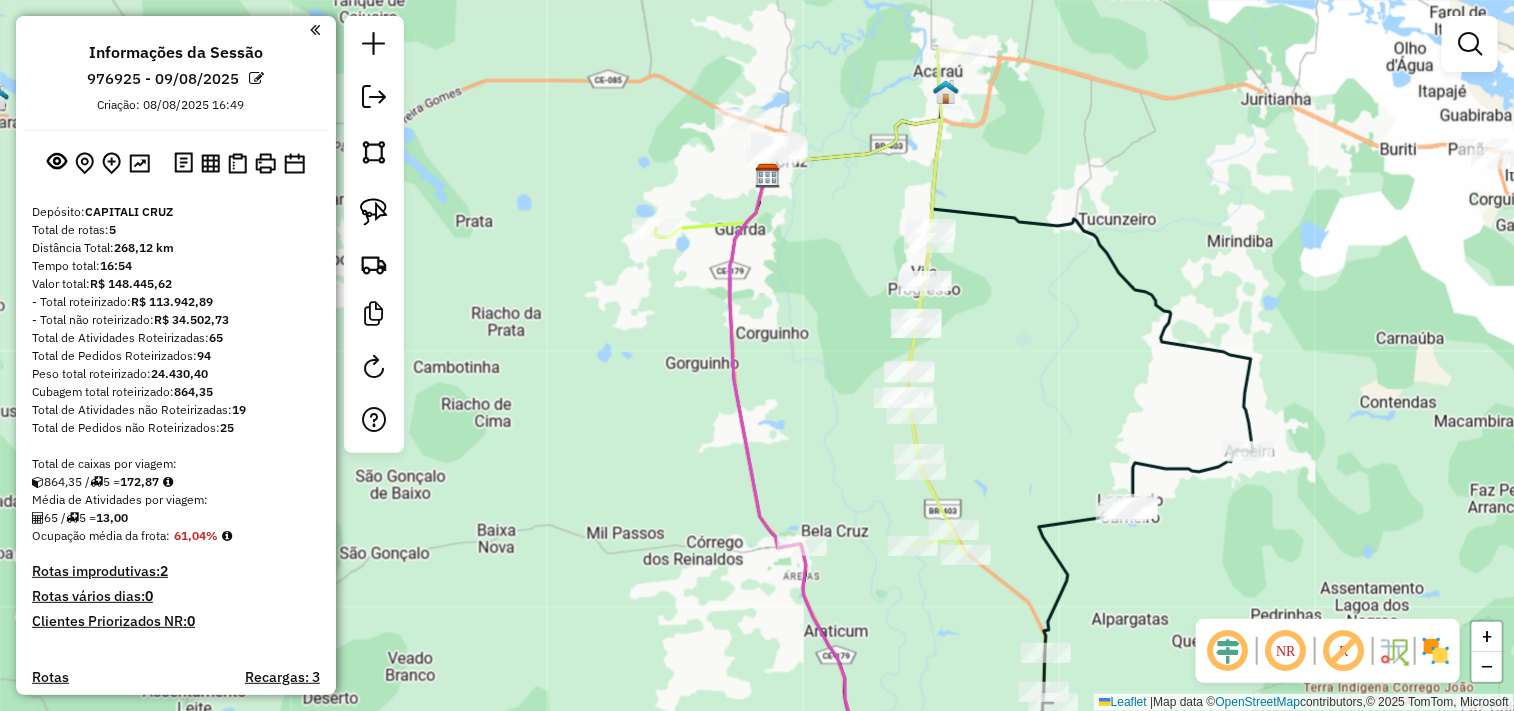 drag, startPoint x: 655, startPoint y: 380, endPoint x: 658, endPoint y: 347, distance: 33.13608 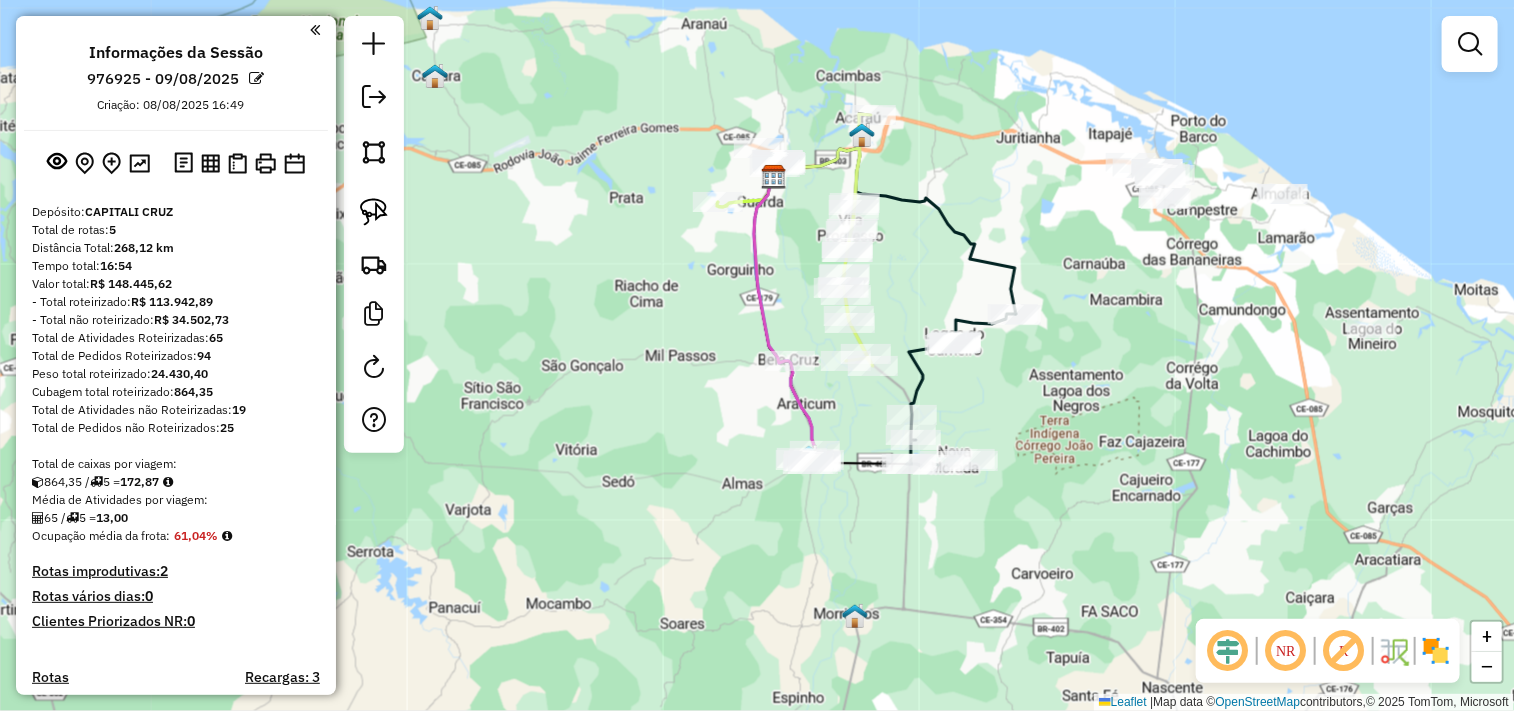 drag, startPoint x: 594, startPoint y: 364, endPoint x: 653, endPoint y: 313, distance: 77.987175 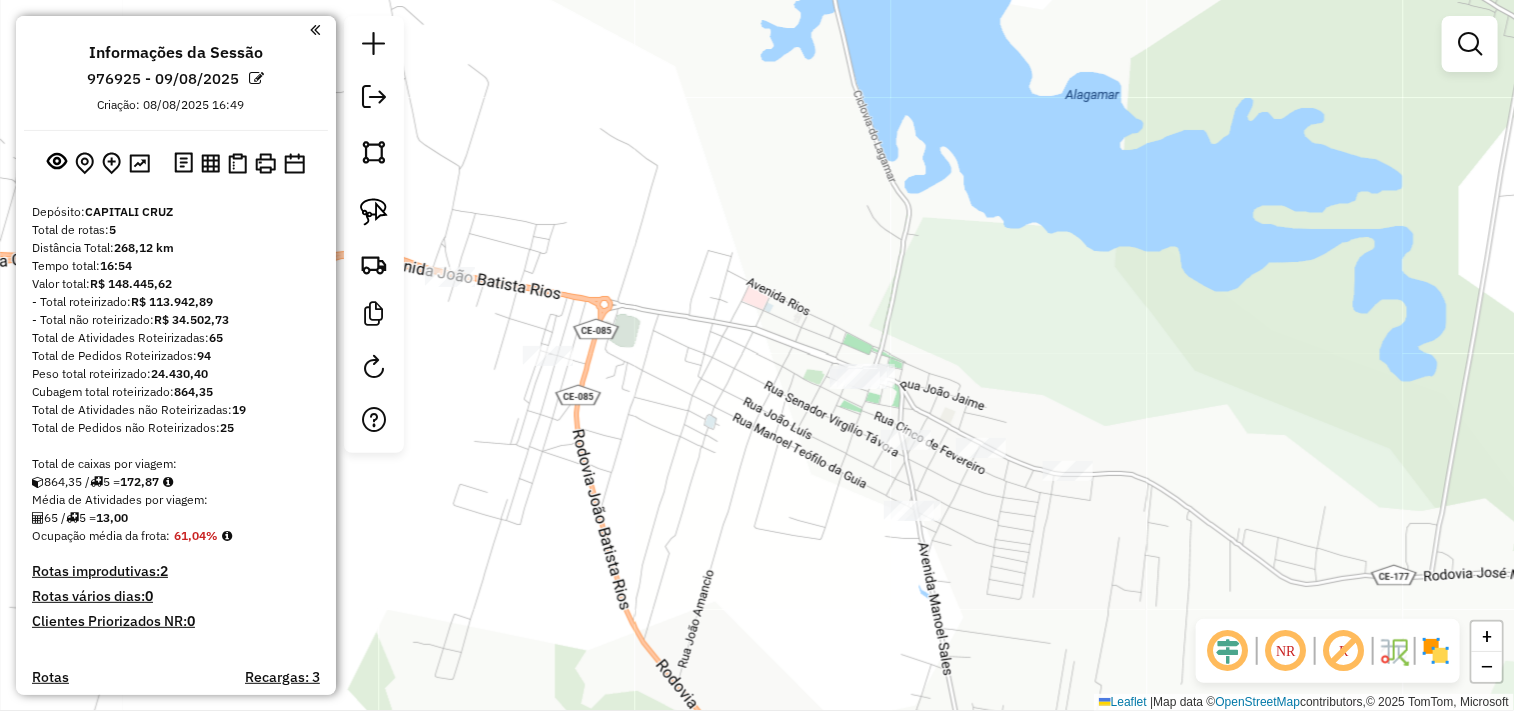 click 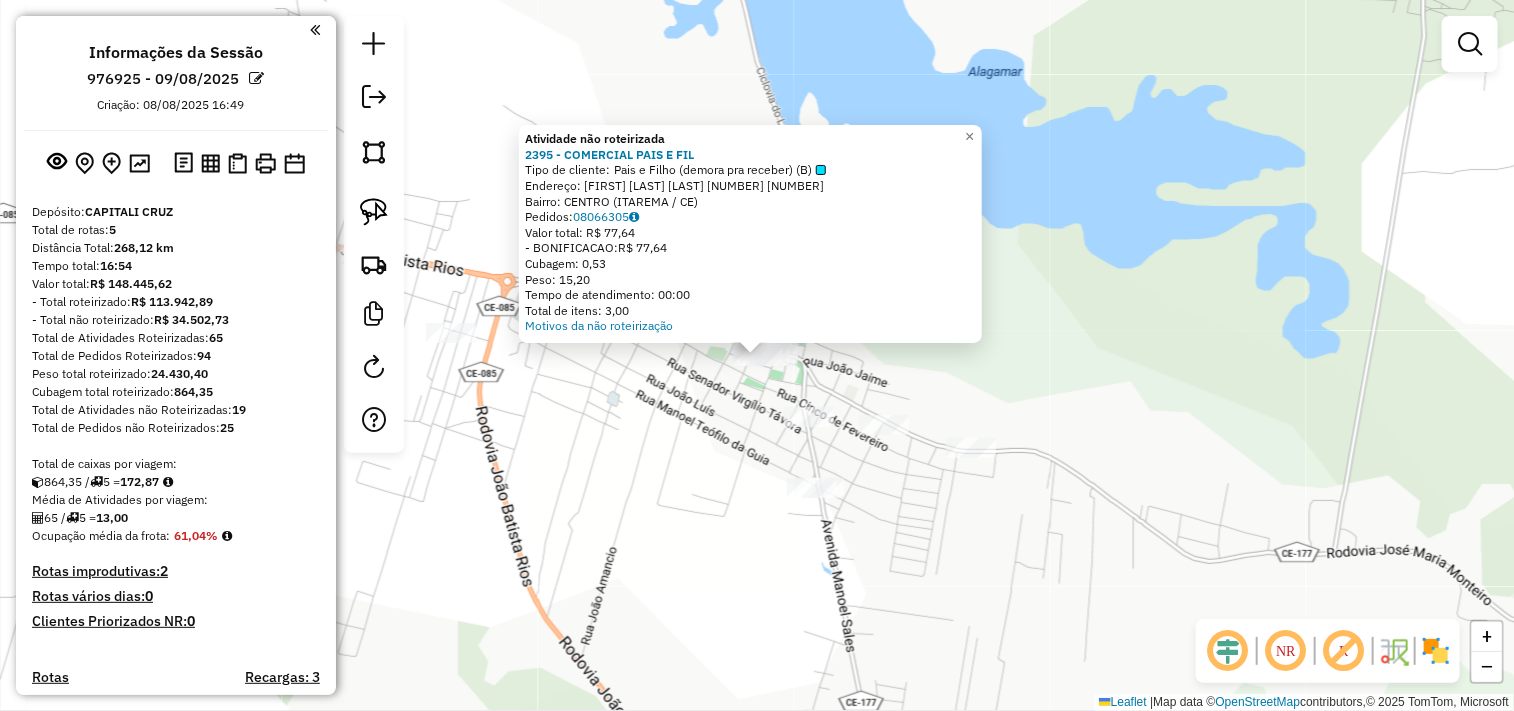 click on "Atividade não roteirizada 2395 - COMERCIAL PAIS E FIL  Tipo de cliente:   Pais e Filho (demora pra receber) (B)   Endereço:  JOAO BATISTA RIOS 2140 2140   Bairro: CENTRO (ITAREMA / CE)   Pedidos:  08066305   Valor total: R$ 77,64   - BONIFICACAO:  R$ 77,64   Cubagem: 0,53   Peso: 15,20   Tempo de atendimento: 00:00   Total de itens: 3,00  Motivos da não roteirização × Janela de atendimento Grade de atendimento Capacidade Transportadoras Veículos Cliente Pedidos  Rotas Selecione os dias de semana para filtrar as janelas de atendimento  Seg   Ter   Qua   Qui   Sex   Sáb   Dom  Informe o período da janela de atendimento: De: Até:  Filtrar exatamente a janela do cliente  Considerar janela de atendimento padrão  Selecione os dias de semana para filtrar as grades de atendimento  Seg   Ter   Qua   Qui   Sex   Sáb   Dom   Considerar clientes sem dia de atendimento cadastrado  Clientes fora do dia de atendimento selecionado Filtrar as atividades entre os valores definidos abaixo:  Peso mínimo:   De:  De:" 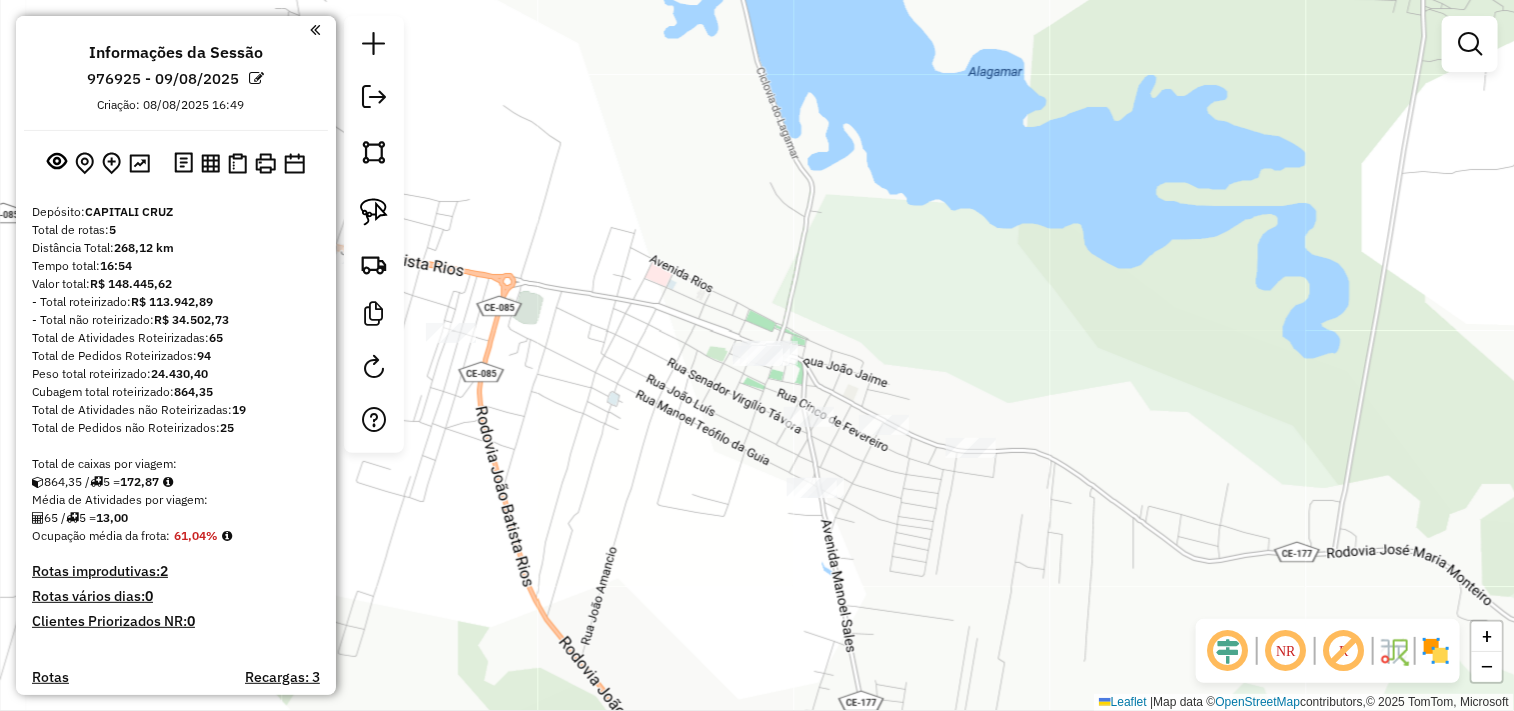 drag, startPoint x: 573, startPoint y: 483, endPoint x: 787, endPoint y: 351, distance: 251.43588 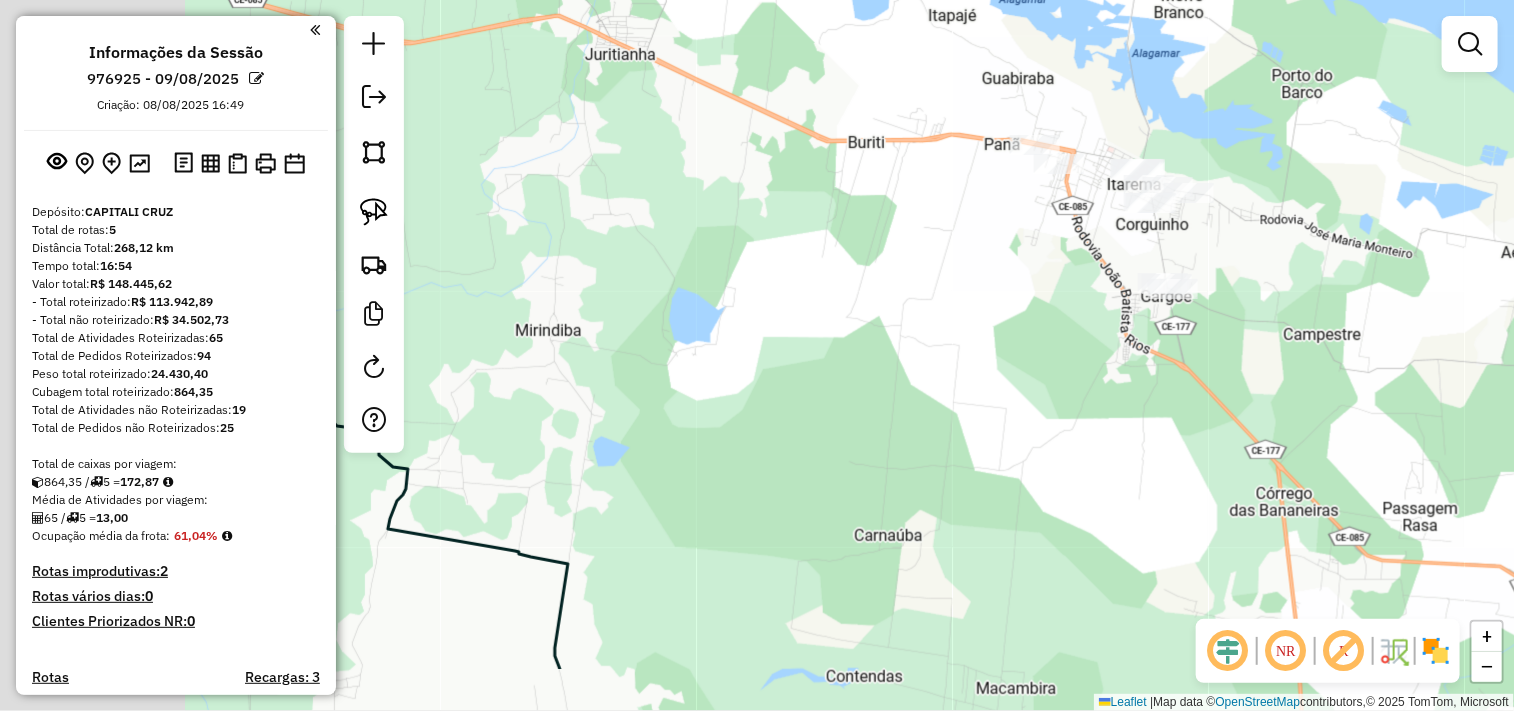drag, startPoint x: 886, startPoint y: 347, endPoint x: 810, endPoint y: 335, distance: 76.941536 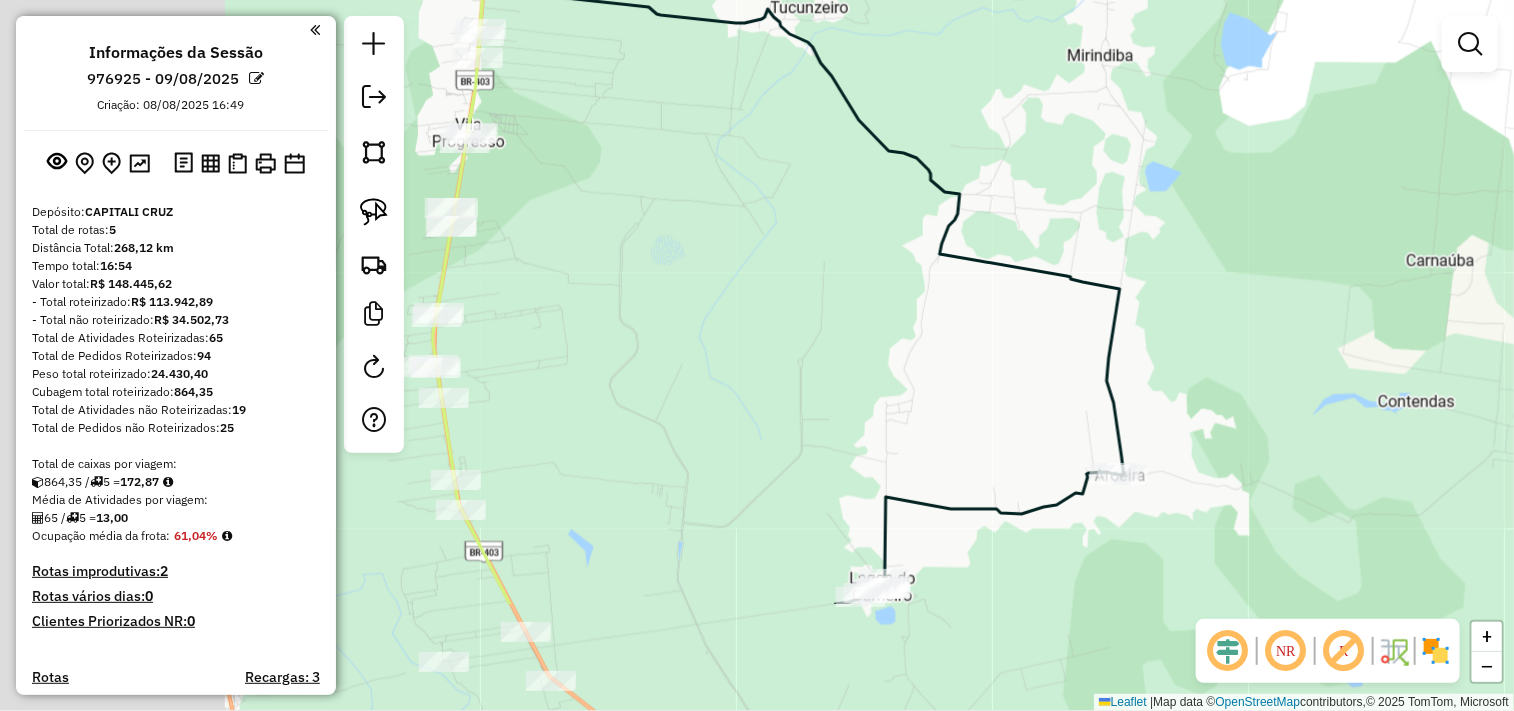 drag, startPoint x: 660, startPoint y: 408, endPoint x: 737, endPoint y: 326, distance: 112.48556 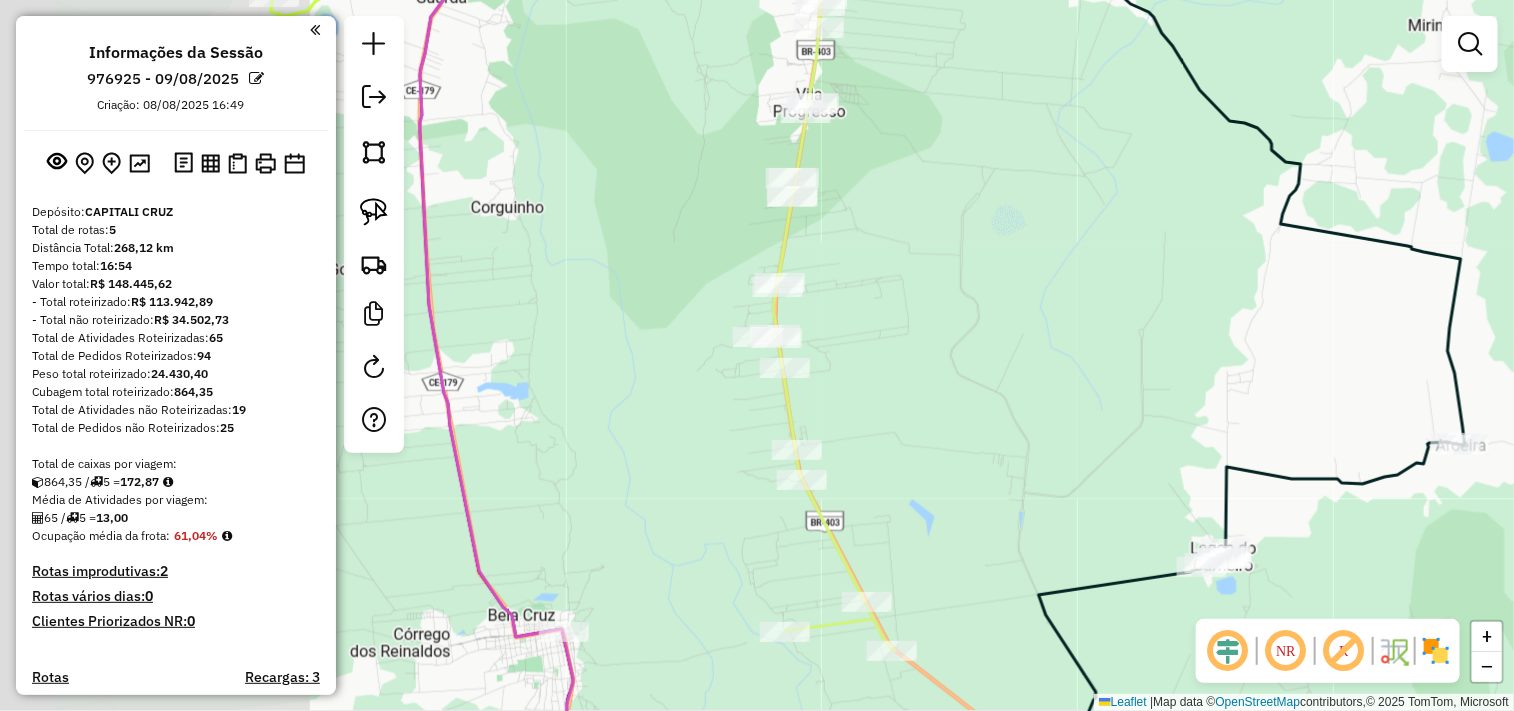 drag, startPoint x: 676, startPoint y: 350, endPoint x: 1040, endPoint y: 315, distance: 365.67883 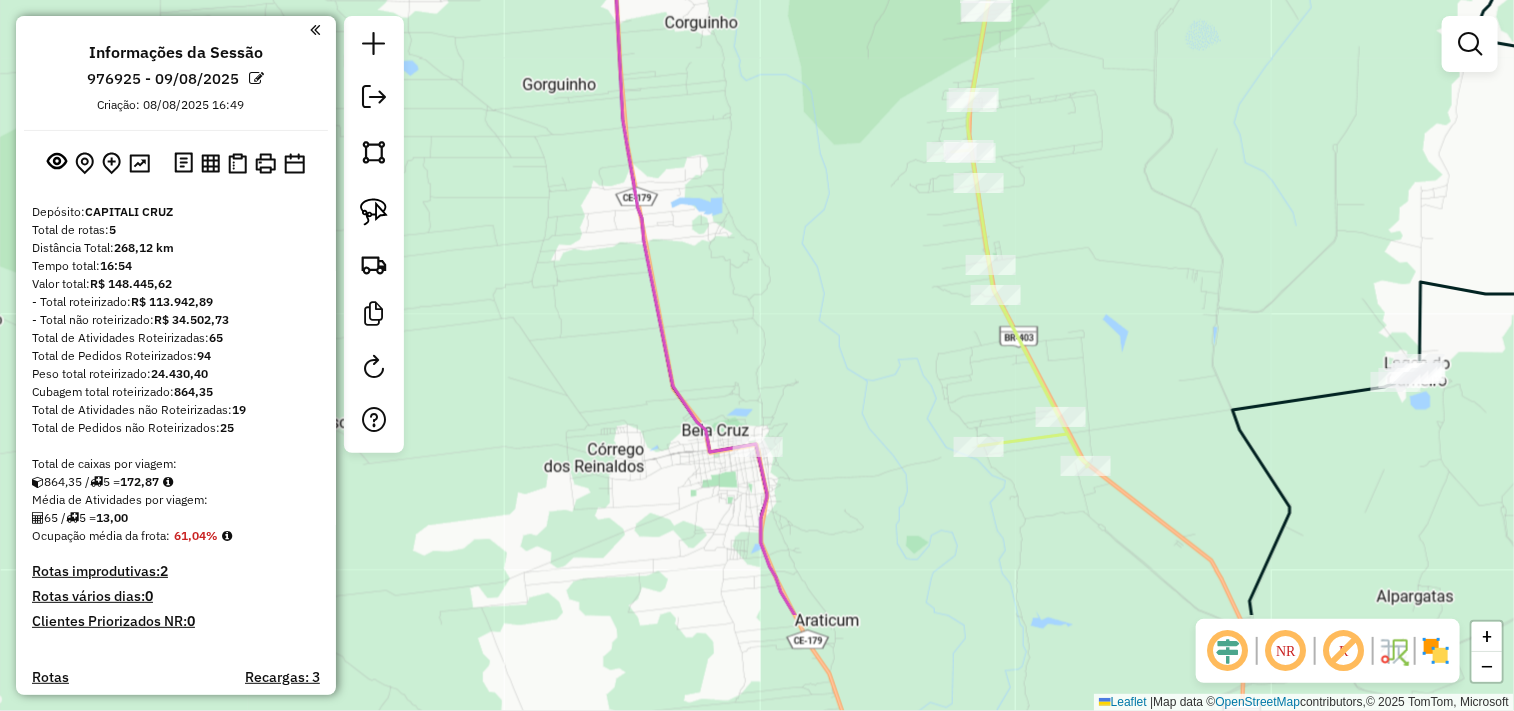 drag, startPoint x: 683, startPoint y: 458, endPoint x: 832, endPoint y: 281, distance: 231.36551 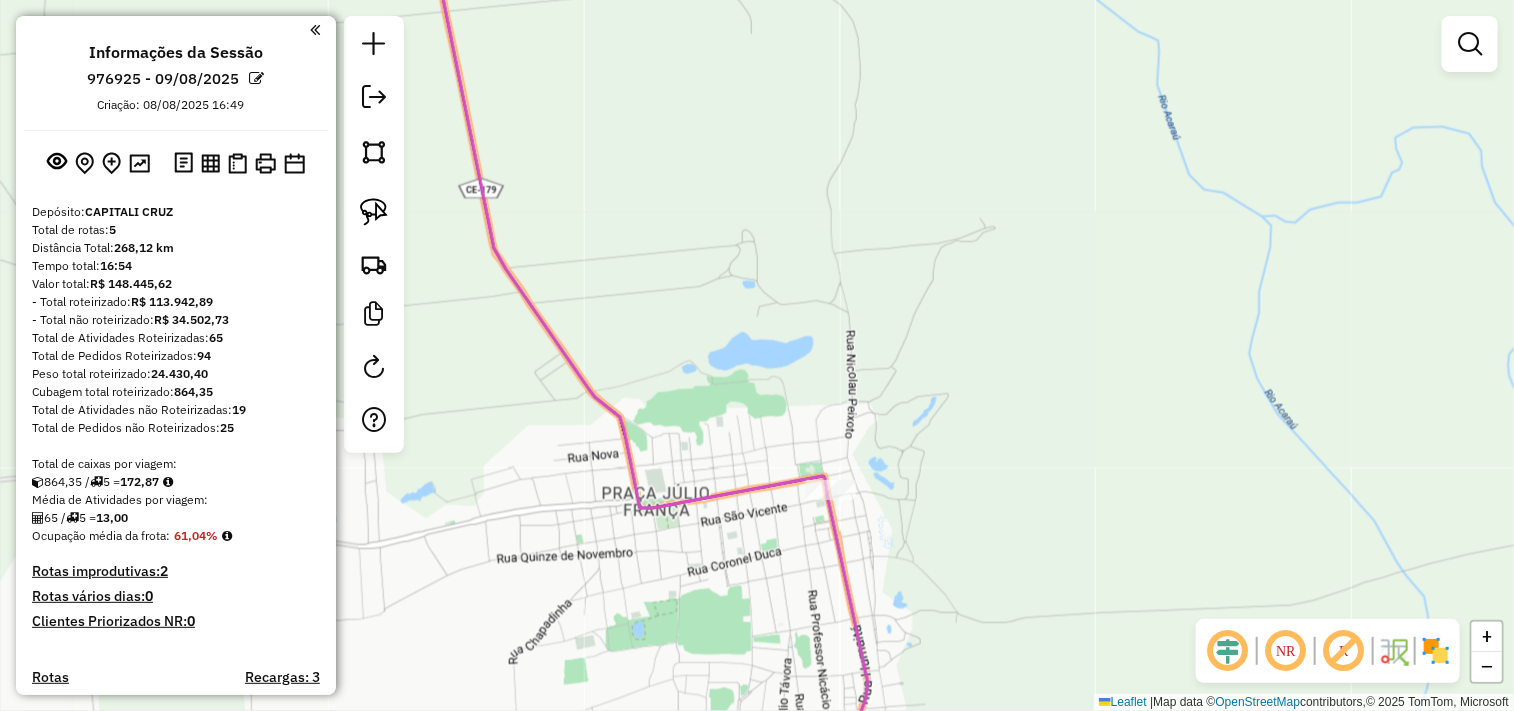 click 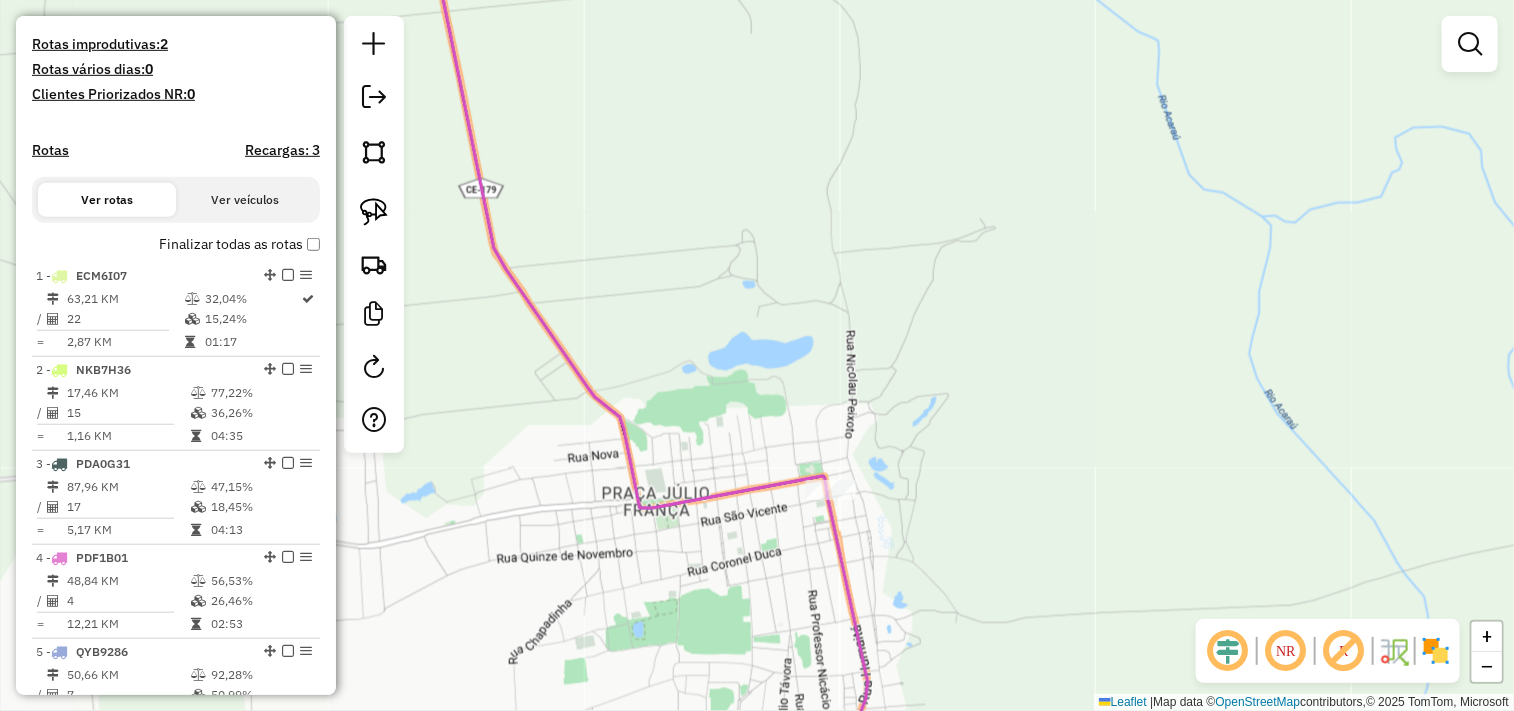 select on "**********" 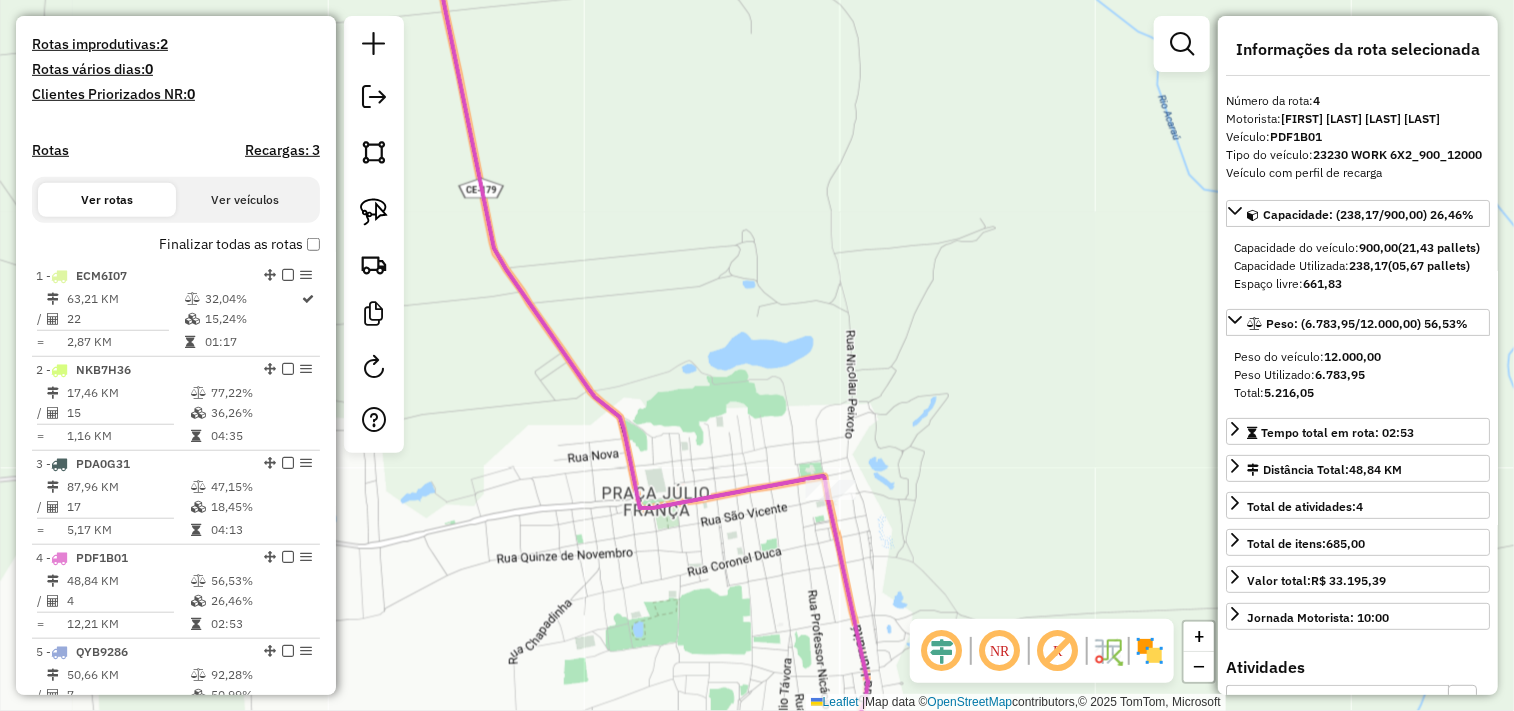 scroll, scrollTop: 957, scrollLeft: 0, axis: vertical 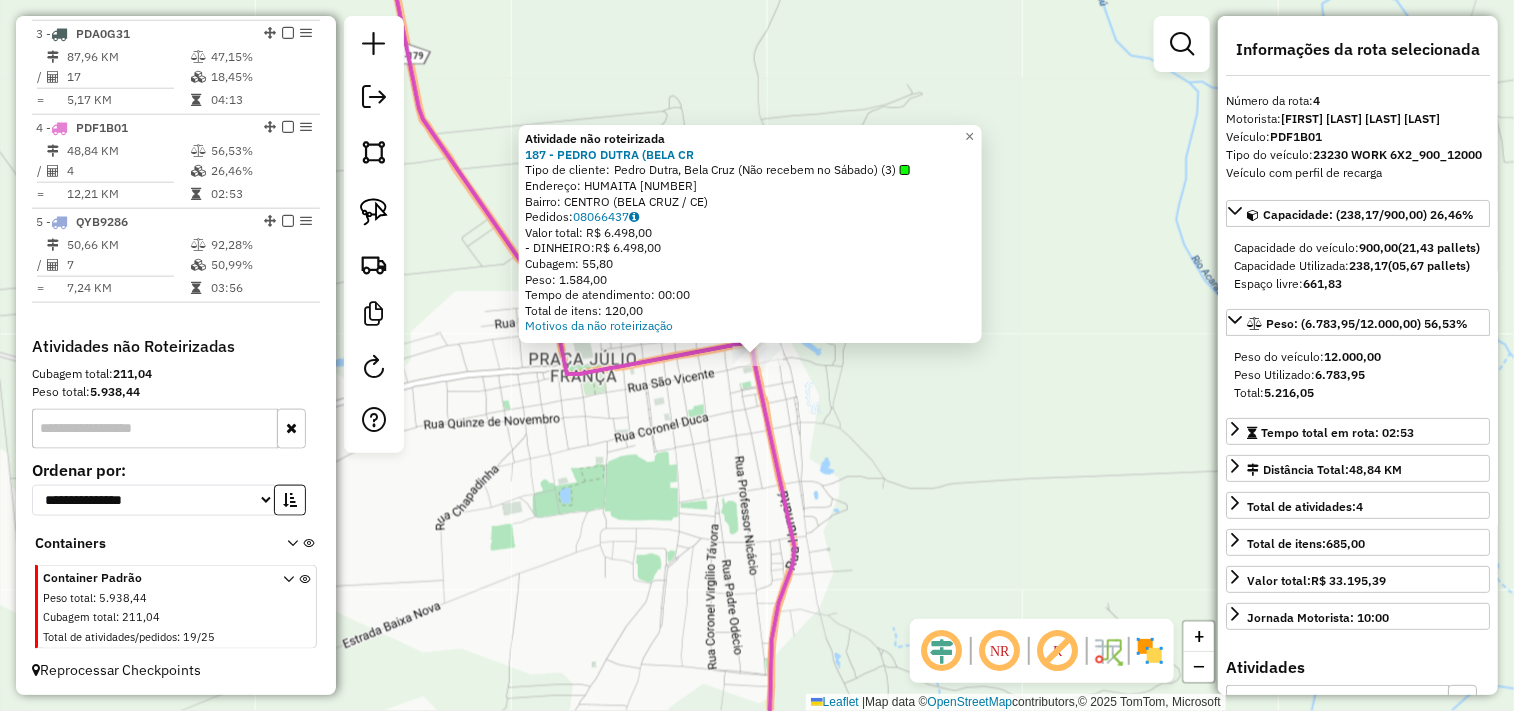 click on "Atividade não roteirizada 187 - PEDRO DUTRA (BELA CR  Tipo de cliente:   Pedro Dutra, Bela Cruz (Não recebem no Sábado) (3)   Endereço:  HUMAITA 117   Bairro: CENTRO (BELA CRUZ / CE)   Pedidos:  08066437   Valor total: R$ 6.498,00   - DINHEIRO:  R$ 6.498,00   Cubagem: 55,80   Peso: 1.584,00   Tempo de atendimento: 00:00   Total de itens: 120,00  Motivos da não roteirização × Janela de atendimento Grade de atendimento Capacidade Transportadoras Veículos Cliente Pedidos  Rotas Selecione os dias de semana para filtrar as janelas de atendimento  Seg   Ter   Qua   Qui   Sex   Sáb   Dom  Informe o período da janela de atendimento: De: Até:  Filtrar exatamente a janela do cliente  Considerar janela de atendimento padrão  Selecione os dias de semana para filtrar as grades de atendimento  Seg   Ter   Qua   Qui   Sex   Sáb   Dom   Considerar clientes sem dia de atendimento cadastrado  Clientes fora do dia de atendimento selecionado Filtrar as atividades entre os valores definidos abaixo:  Peso mínimo:  +" 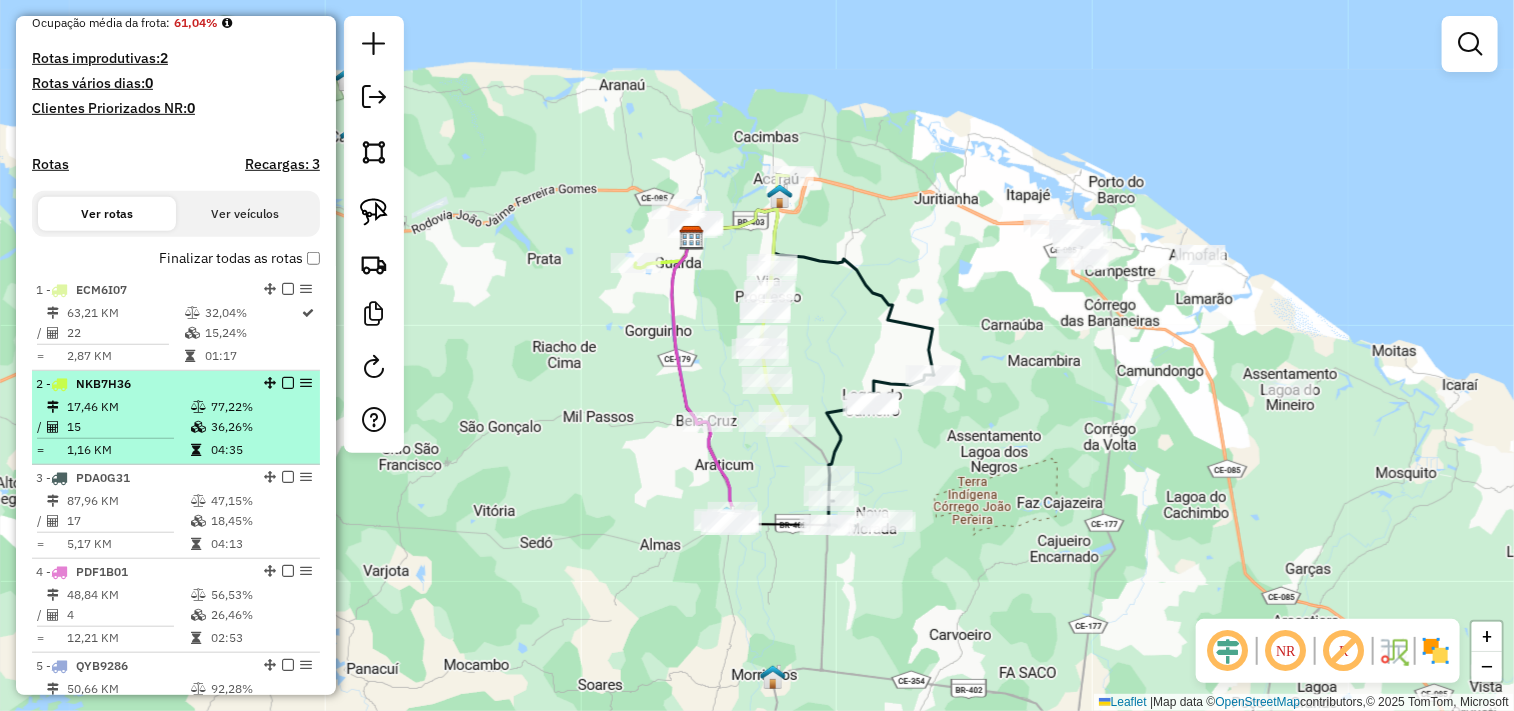 scroll, scrollTop: 0, scrollLeft: 0, axis: both 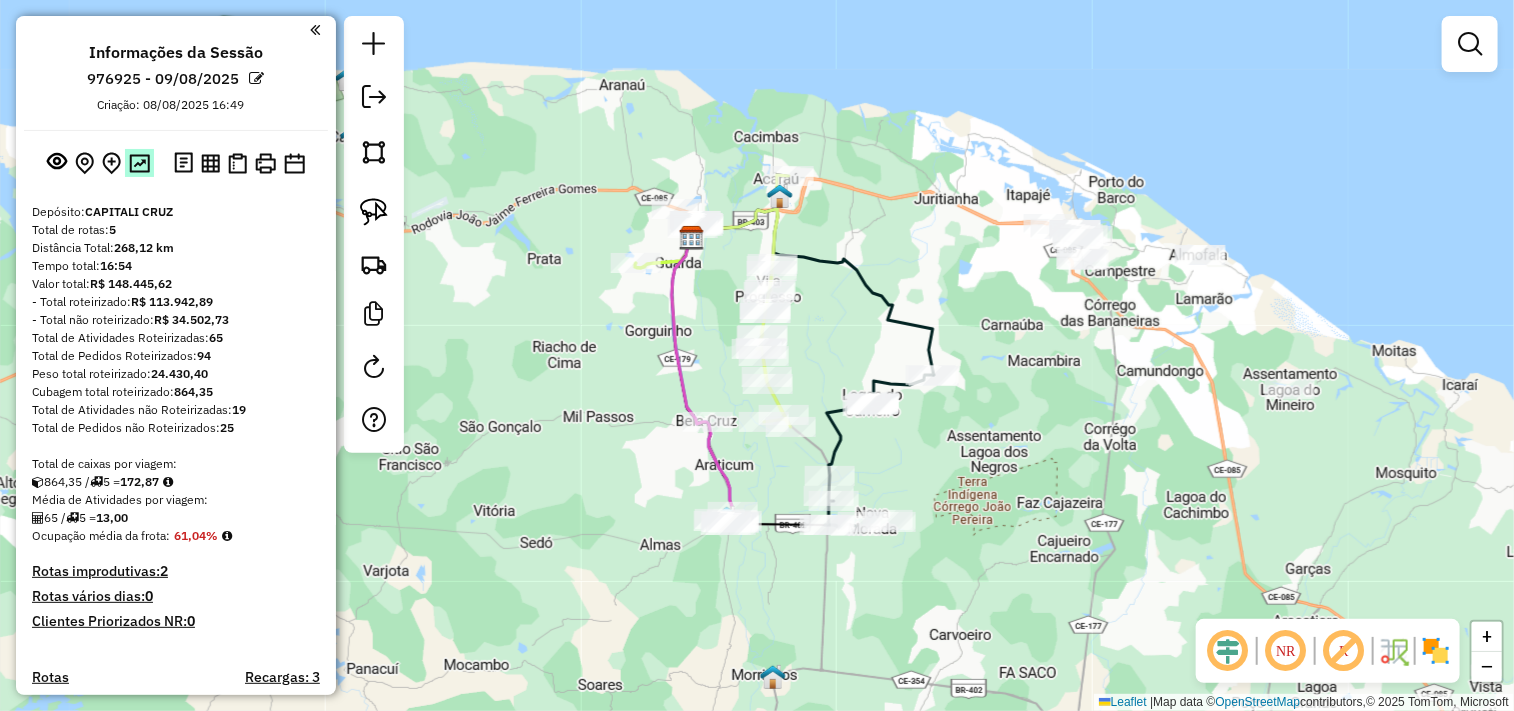 click at bounding box center (139, 163) 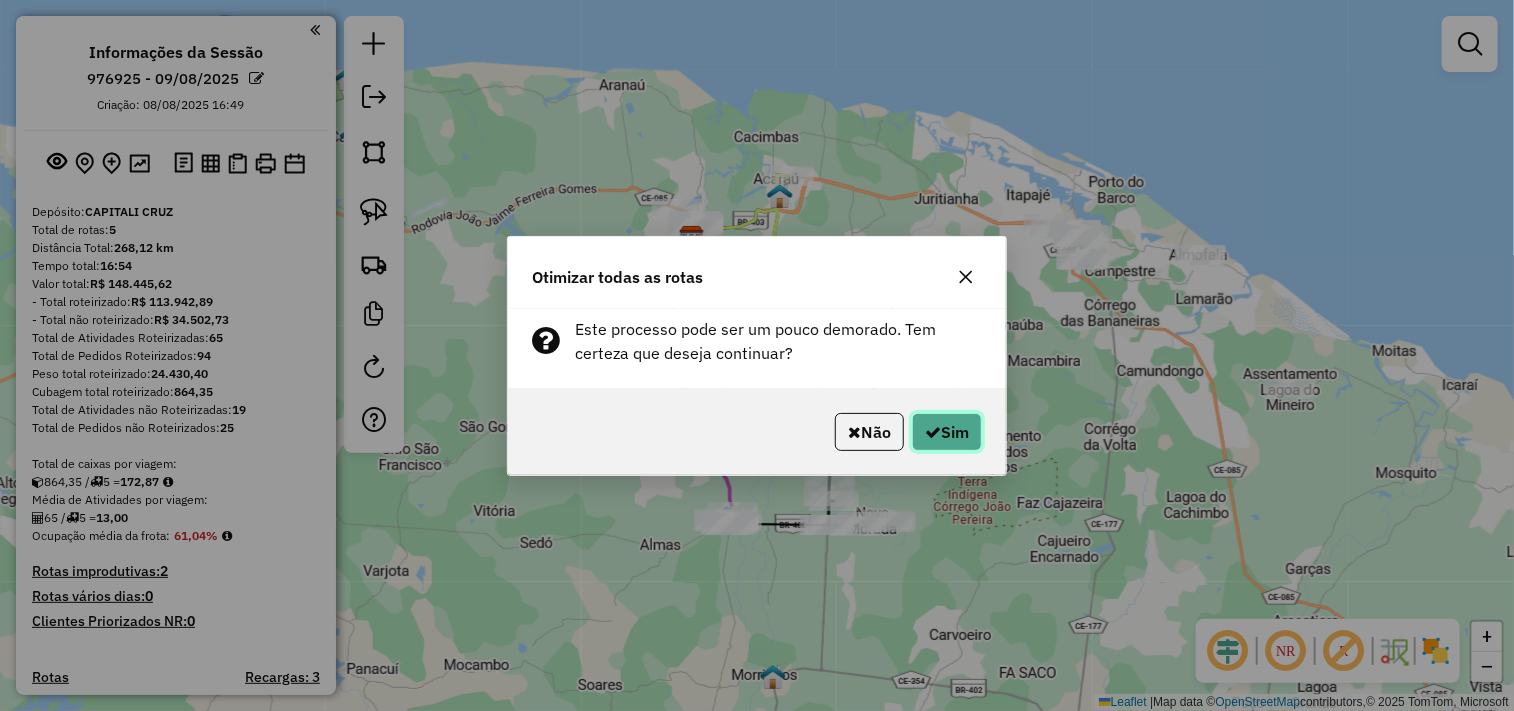 click 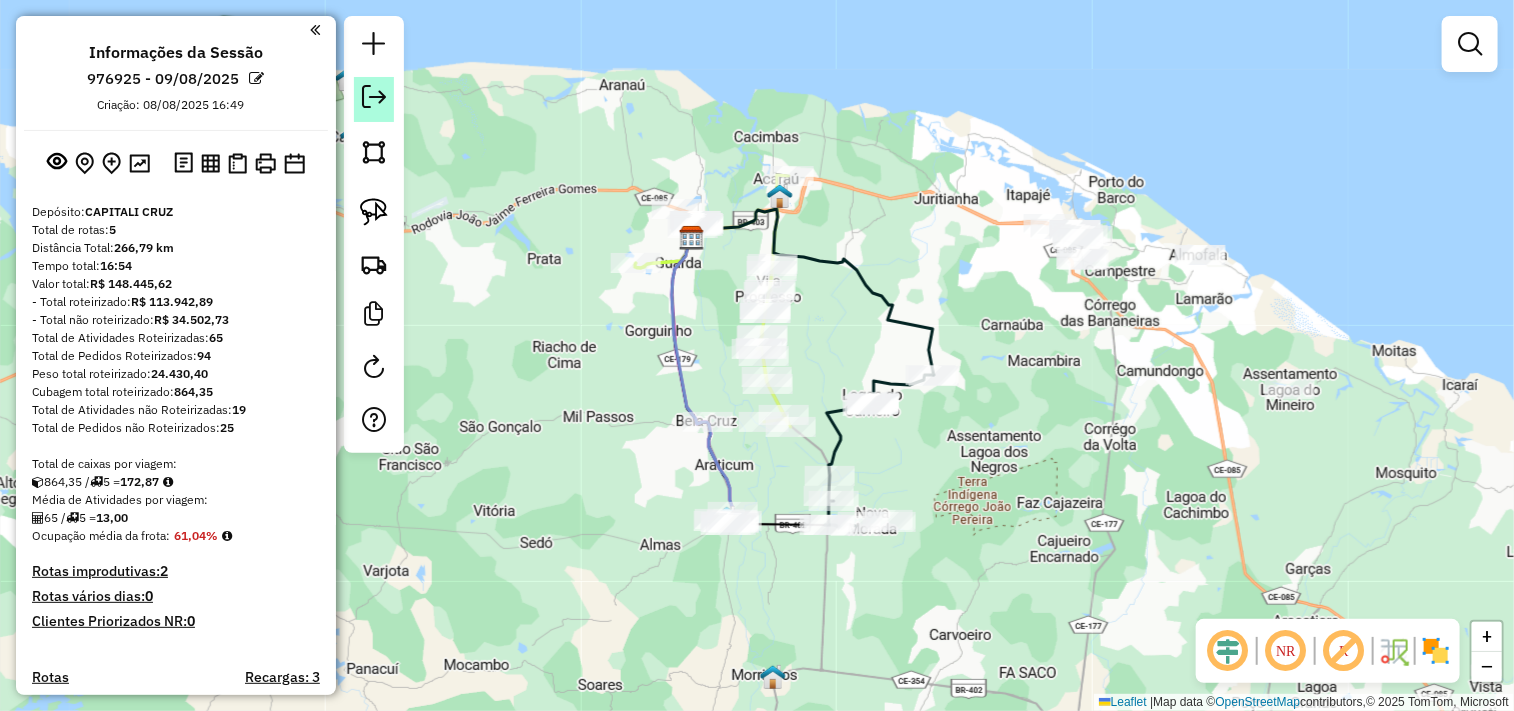 click 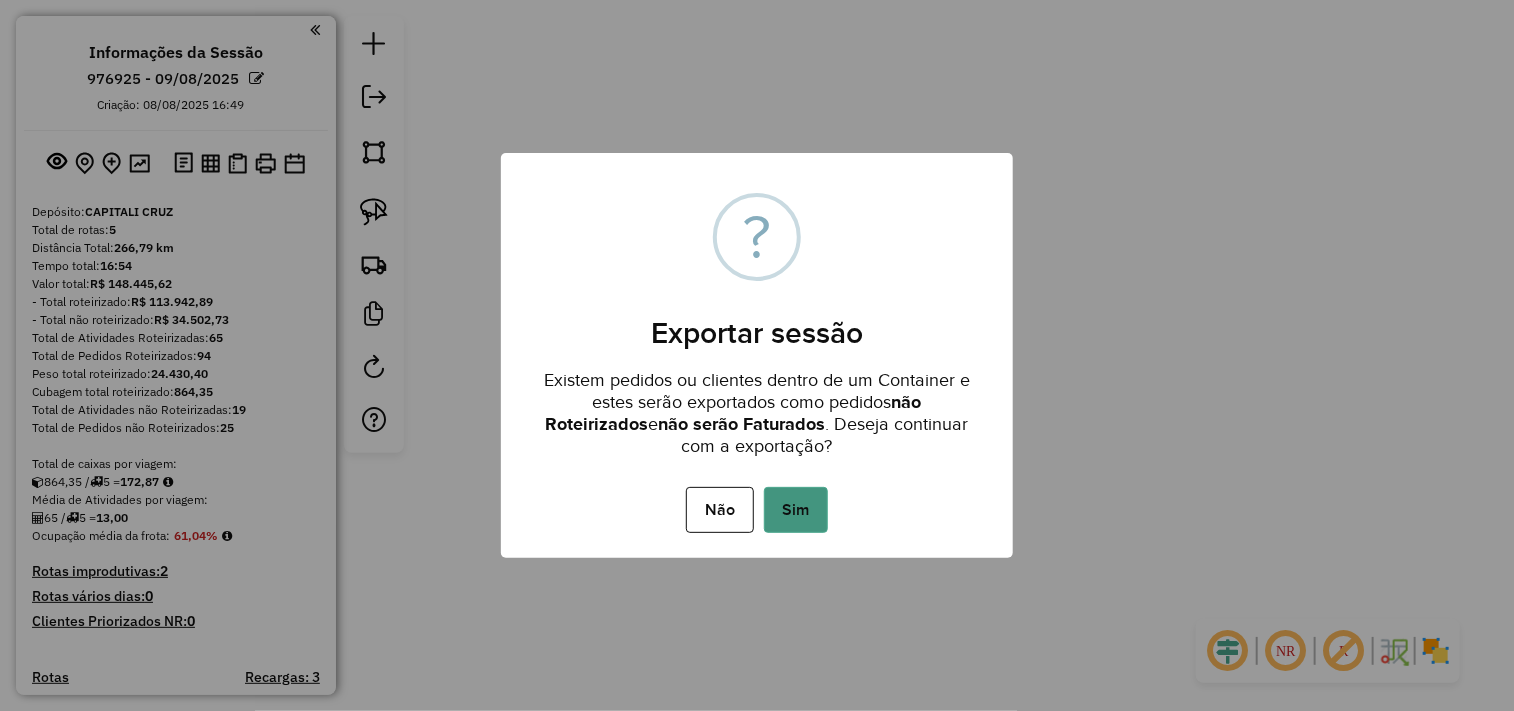 click on "Sim" at bounding box center (796, 510) 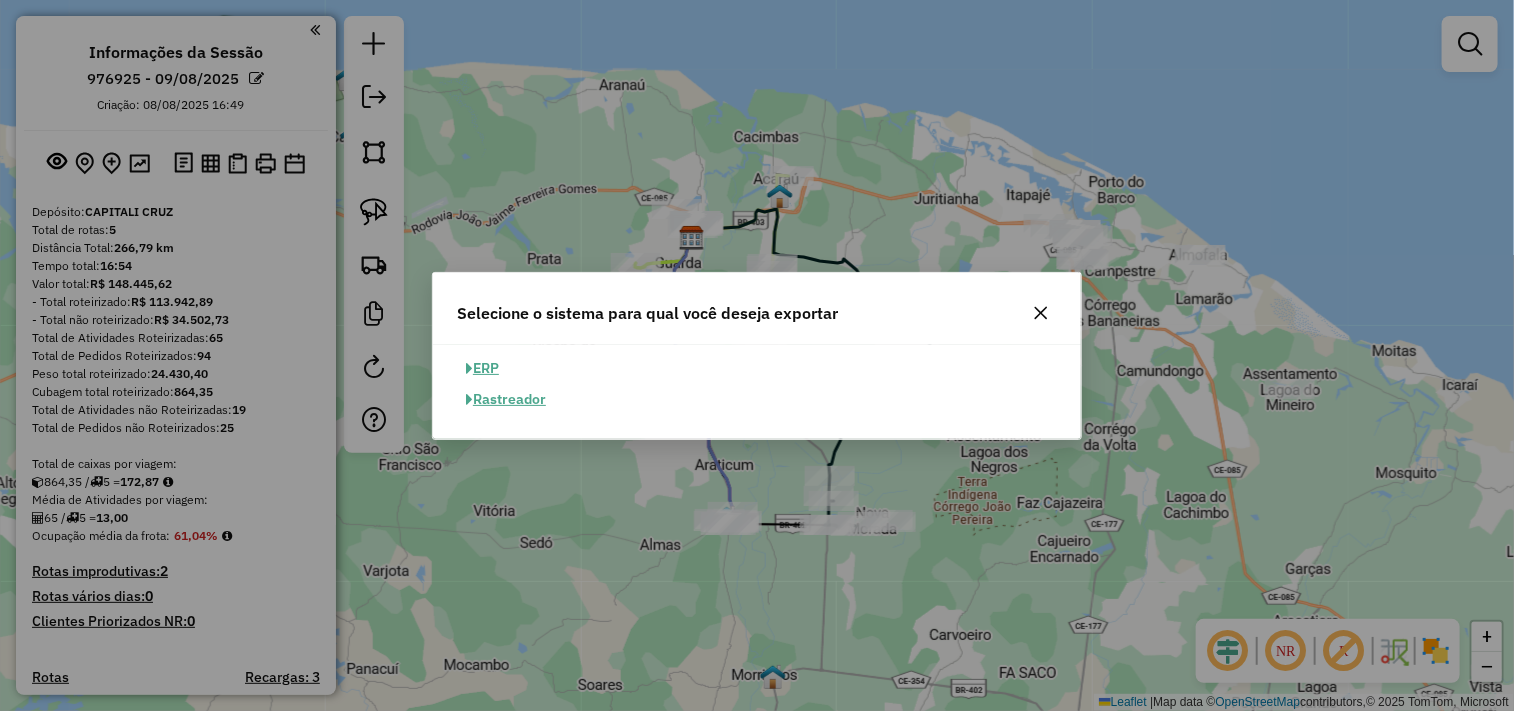 click on "ERP" 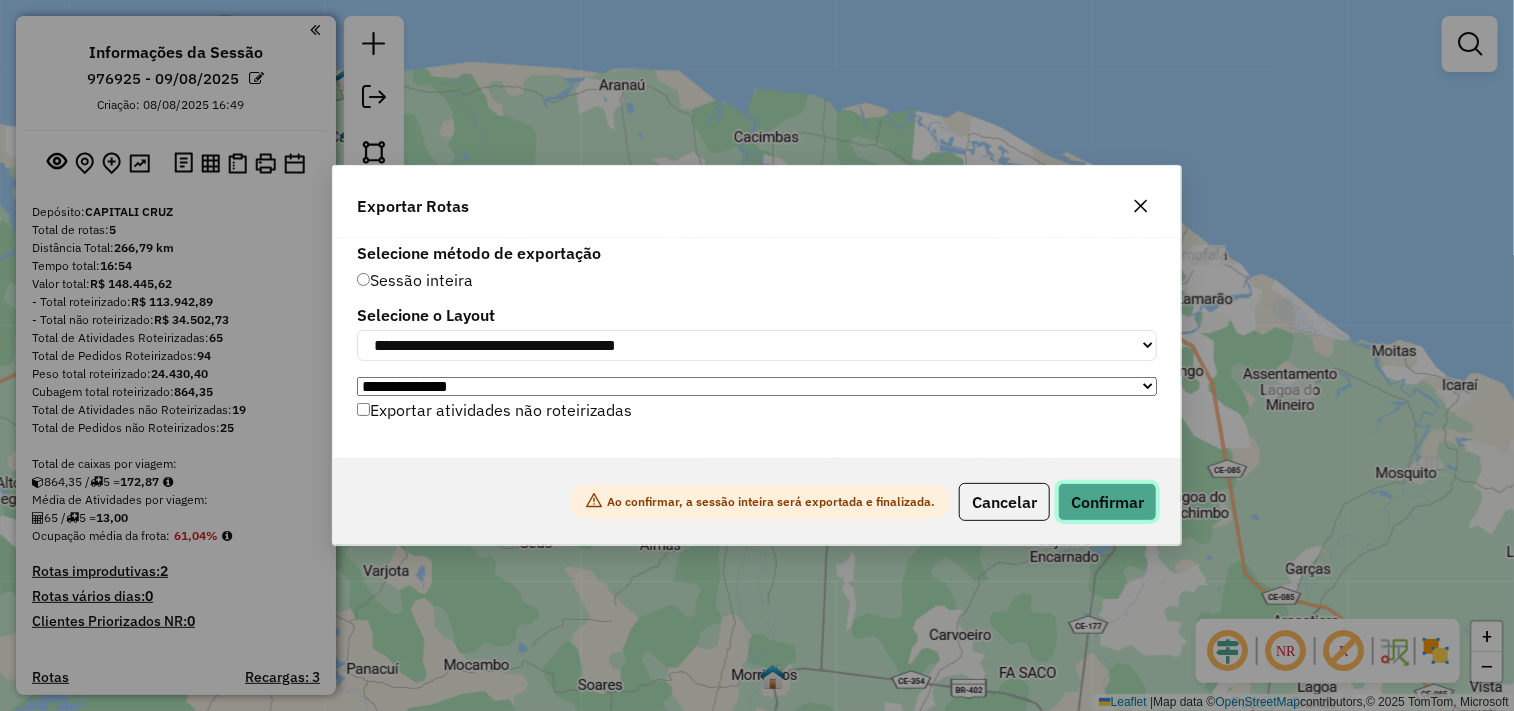 click on "Confirmar" 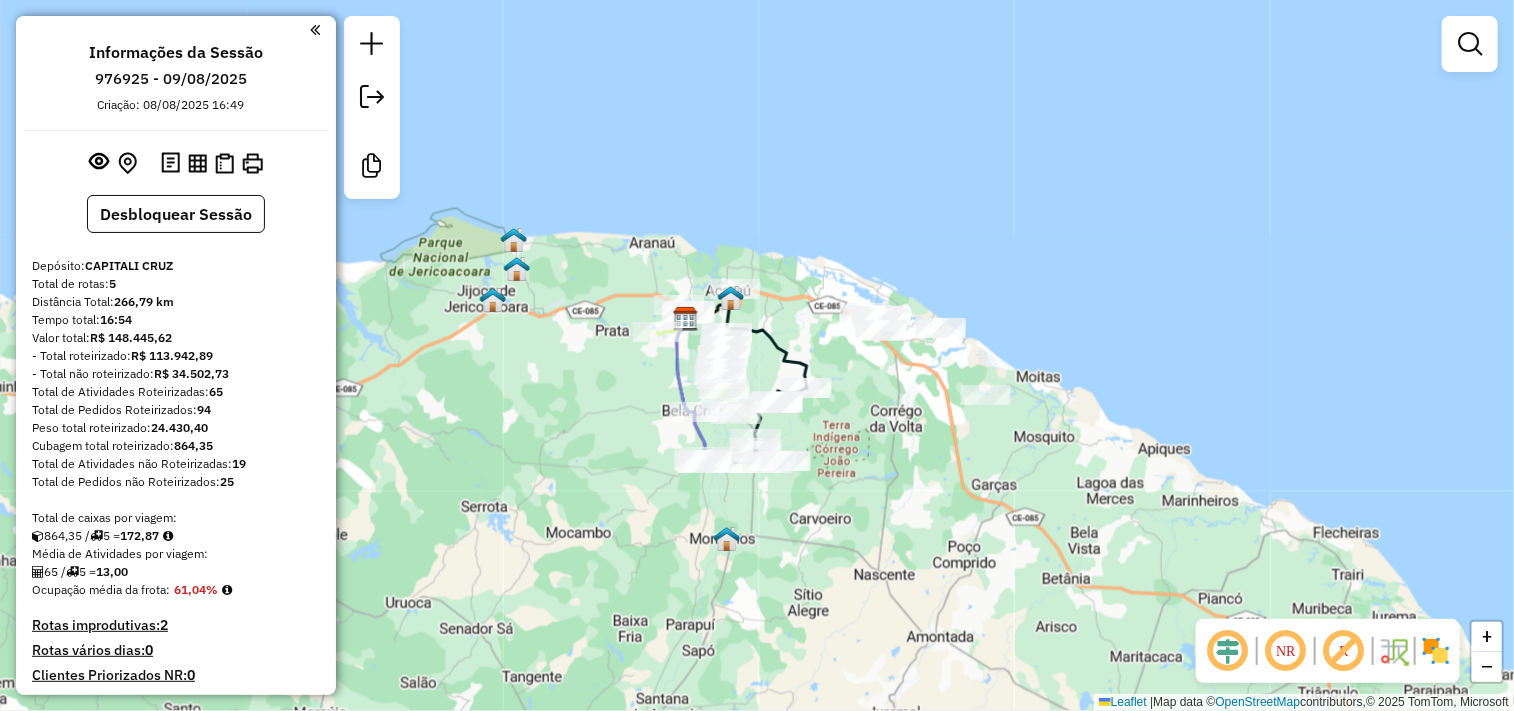 drag, startPoint x: 467, startPoint y: 401, endPoint x: 585, endPoint y: 428, distance: 121.049576 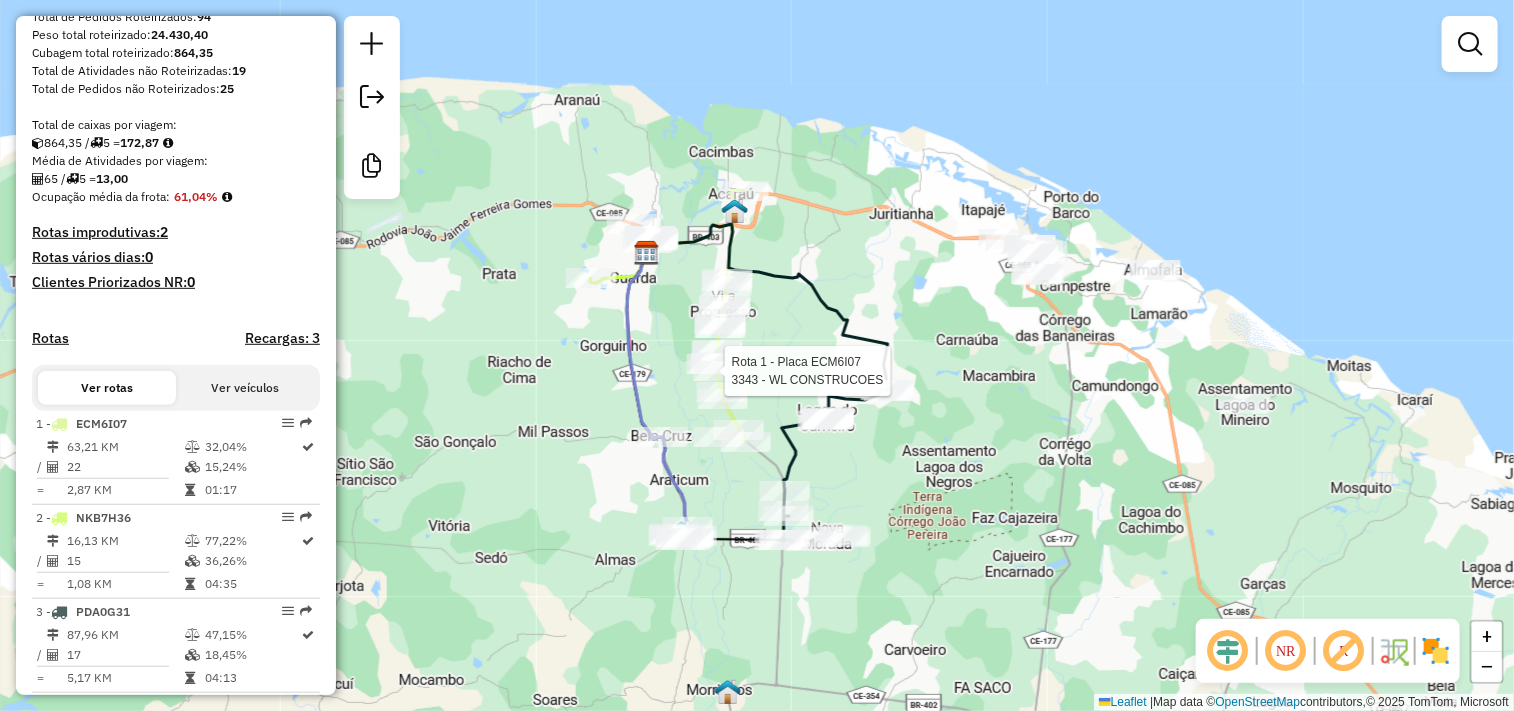 select on "**********" 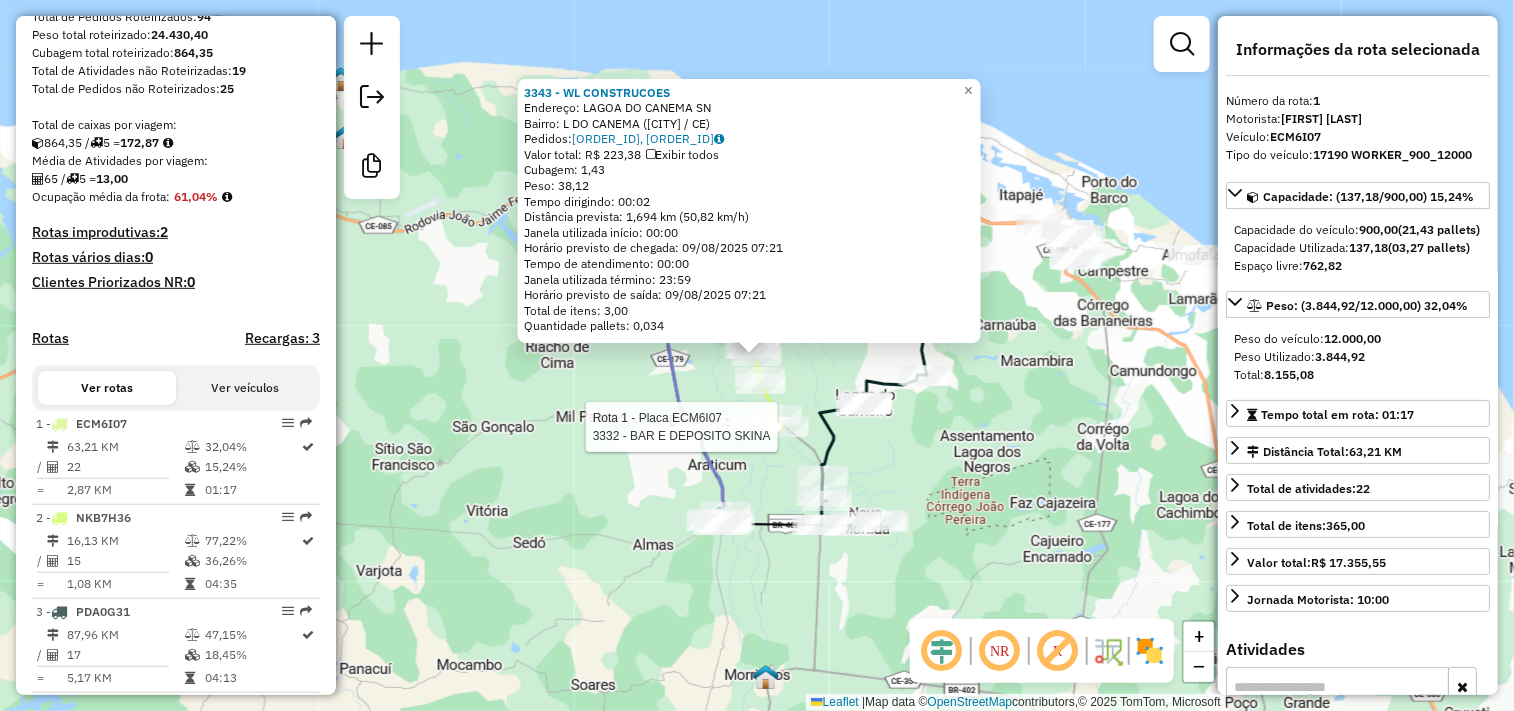 scroll, scrollTop: 787, scrollLeft: 0, axis: vertical 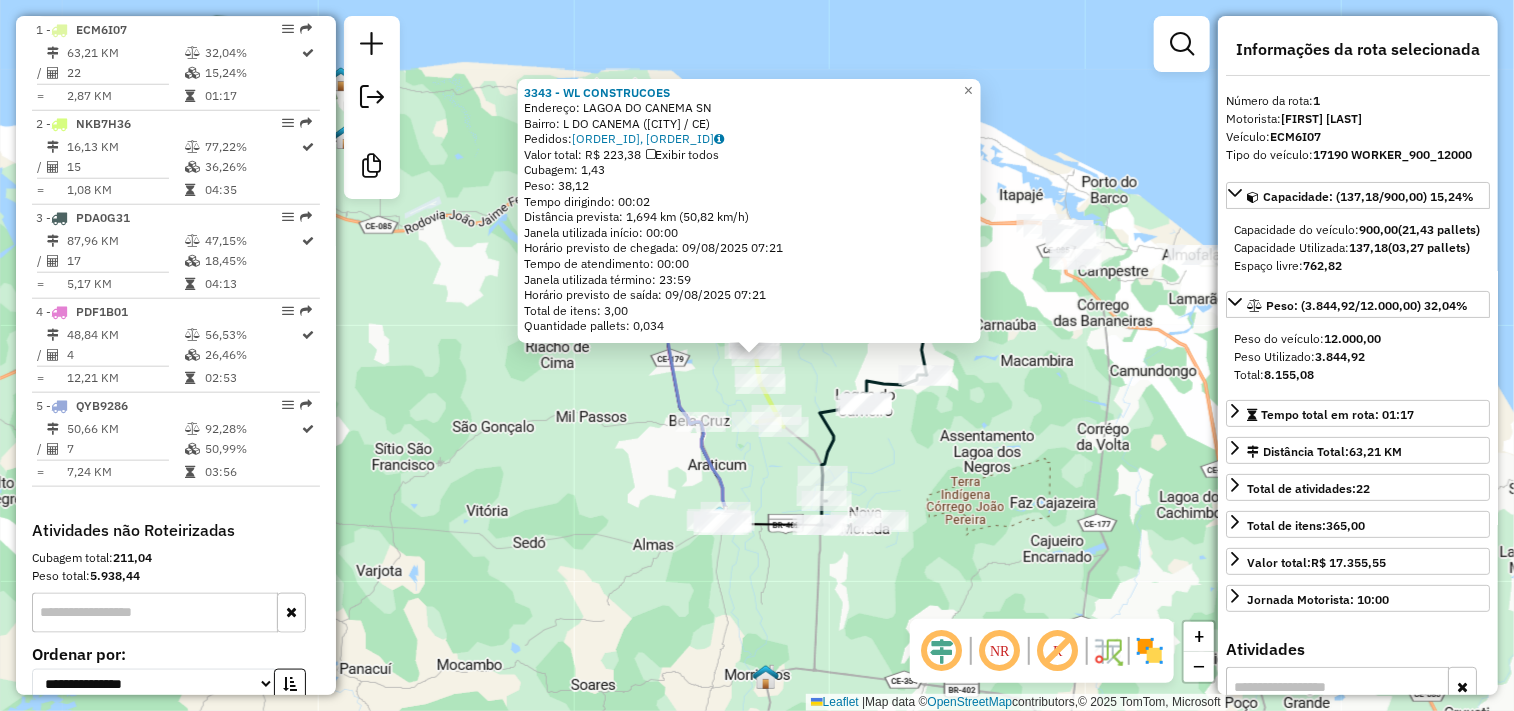 click on "3343 - WL CONSTRUCOES  Endereço:  LAGOA DO CANEMA SN   Bairro: L DO CANEMA (ACARAU / CE)   Pedidos:  08066266, 08066267   Valor total: R$ 223,38   Exibir todos   Cubagem: 1,43  Peso: 38,12  Tempo dirigindo: 00:02   Distância prevista: 1,694 km (50,82 km/h)   Janela utilizada início: 00:00   Horário previsto de chegada: 09/08/2025 07:21   Tempo de atendimento: 00:00   Janela utilizada término: 23:59   Horário previsto de saída: 09/08/2025 07:21   Total de itens: 3,00   Quantidade pallets: 0,034  × Janela de atendimento Grade de atendimento Capacidade Transportadoras Veículos Cliente Pedidos  Rotas Selecione os dias de semana para filtrar as janelas de atendimento  Seg   Ter   Qua   Qui   Sex   Sáb   Dom  Informe o período da janela de atendimento: De: Até:  Filtrar exatamente a janela do cliente  Considerar janela de atendimento padrão  Selecione os dias de semana para filtrar as grades de atendimento  Seg   Ter   Qua   Qui   Sex   Sáb   Dom   Considerar clientes sem dia de atendimento cadastrado" 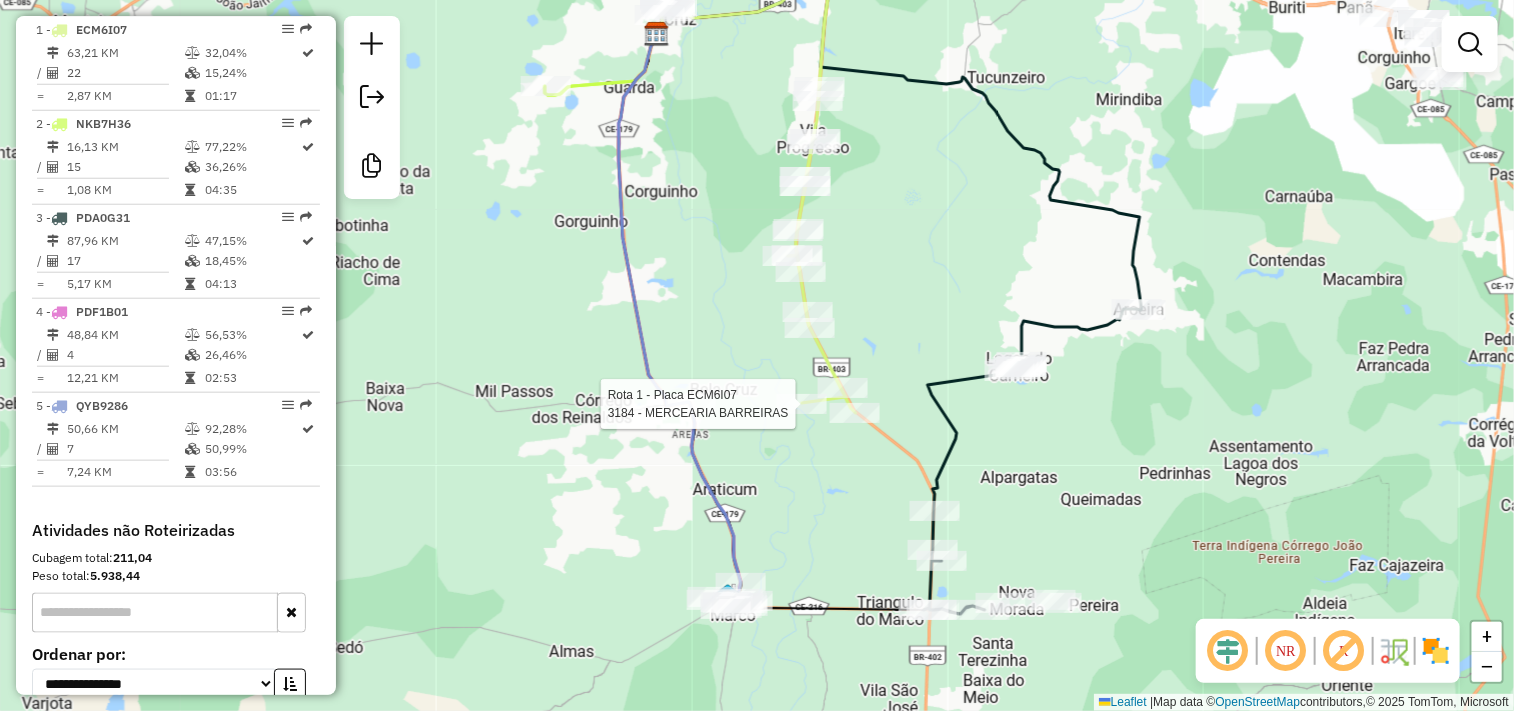 select on "**********" 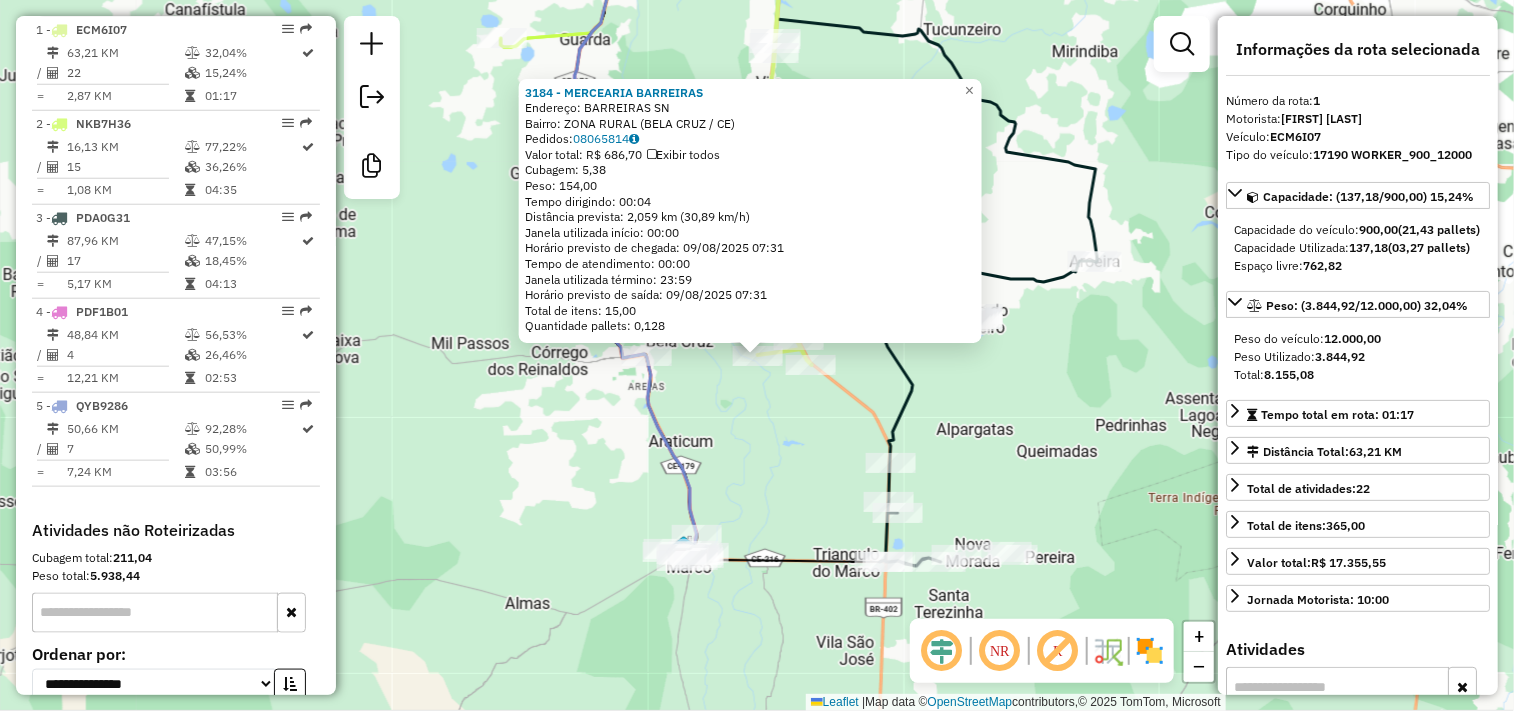 click on "3184 - MERCEARIA BARREIRAS  Endereço:  BARREIRAS SN   Bairro: ZONA RURAL (BELA CRUZ / CE)   Pedidos:  08065814   Valor total: R$ 686,70   Exibir todos   Cubagem: 5,38  Peso: 154,00  Tempo dirigindo: 00:04   Distância prevista: 2,059 km (30,89 km/h)   Janela utilizada início: 00:00   Horário previsto de chegada: 09/08/2025 07:31   Tempo de atendimento: 00:00   Janela utilizada término: 23:59   Horário previsto de saída: 09/08/2025 07:31   Total de itens: 15,00   Quantidade pallets: 0,128  × Janela de atendimento Grade de atendimento Capacidade Transportadoras Veículos Cliente Pedidos  Rotas Selecione os dias de semana para filtrar as janelas de atendimento  Seg   Ter   Qua   Qui   Sex   Sáb   Dom  Informe o período da janela de atendimento: De: Até:  Filtrar exatamente a janela do cliente  Considerar janela de atendimento padrão  Selecione os dias de semana para filtrar as grades de atendimento  Seg   Ter   Qua   Qui   Sex   Sáb   Dom   Considerar clientes sem dia de atendimento cadastrado  De:" 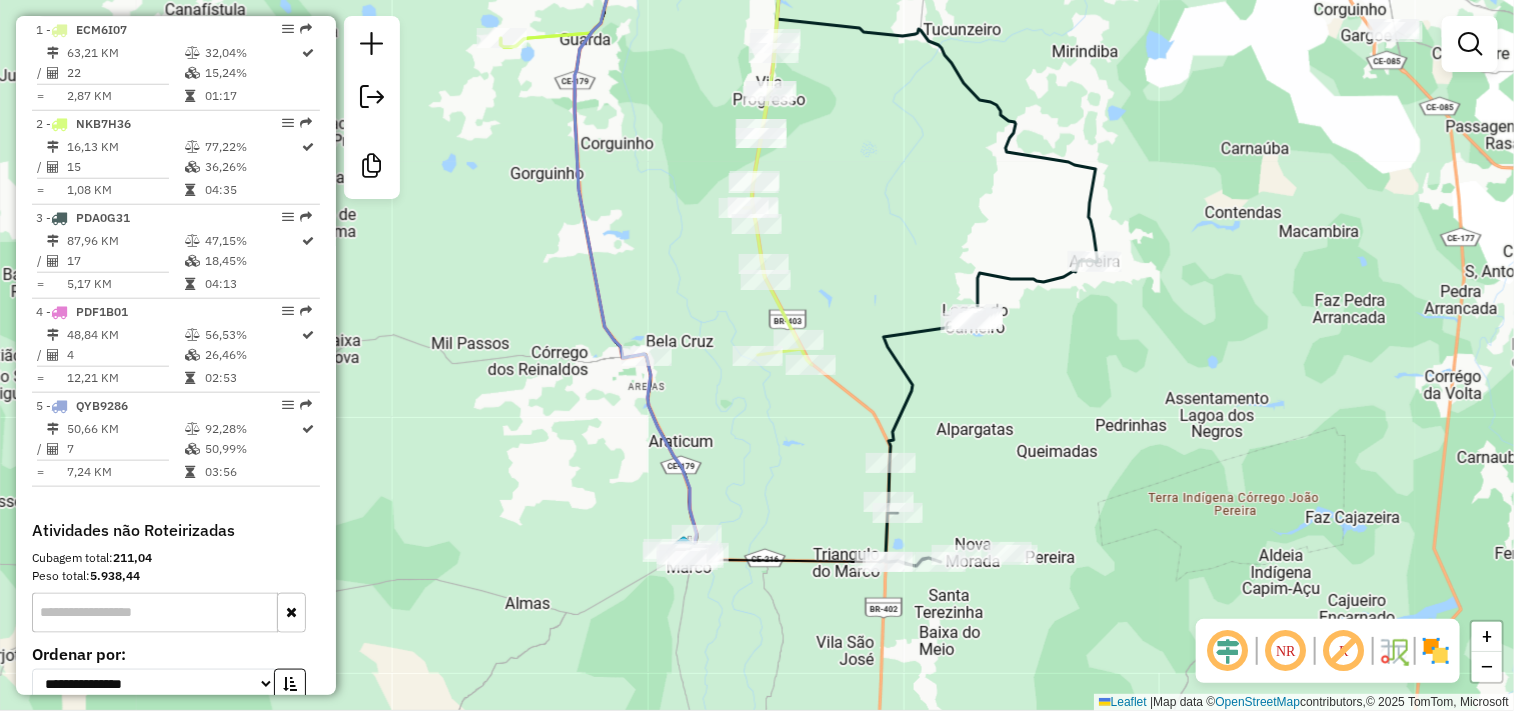 click on "Janela de atendimento Grade de atendimento Capacidade Transportadoras Veículos Cliente Pedidos  Rotas Selecione os dias de semana para filtrar as janelas de atendimento  Seg   Ter   Qua   Qui   Sex   Sáb   Dom  Informe o período da janela de atendimento: De: Até:  Filtrar exatamente a janela do cliente  Considerar janela de atendimento padrão  Selecione os dias de semana para filtrar as grades de atendimento  Seg   Ter   Qua   Qui   Sex   Sáb   Dom   Considerar clientes sem dia de atendimento cadastrado  Clientes fora do dia de atendimento selecionado Filtrar as atividades entre os valores definidos abaixo:  Peso mínimo:   Peso máximo:   Cubagem mínima:   Cubagem máxima:   De:   Até:  Filtrar as atividades entre o tempo de atendimento definido abaixo:  De:   Até:   Considerar capacidade total dos clientes não roteirizados Transportadora: Selecione um ou mais itens Tipo de veículo: Selecione um ou mais itens Veículo: Selecione um ou mais itens Motorista: Selecione um ou mais itens Nome: Rótulo:" 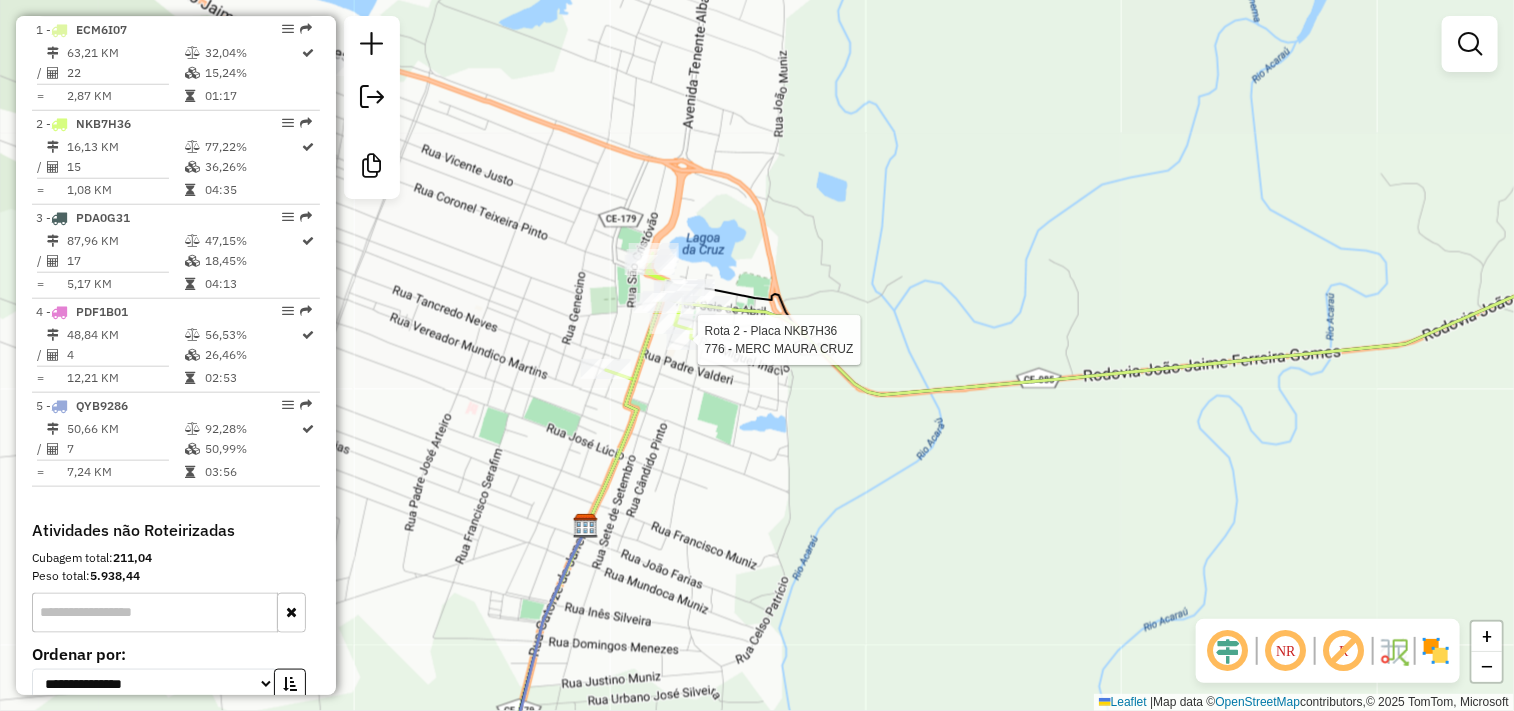 select on "**********" 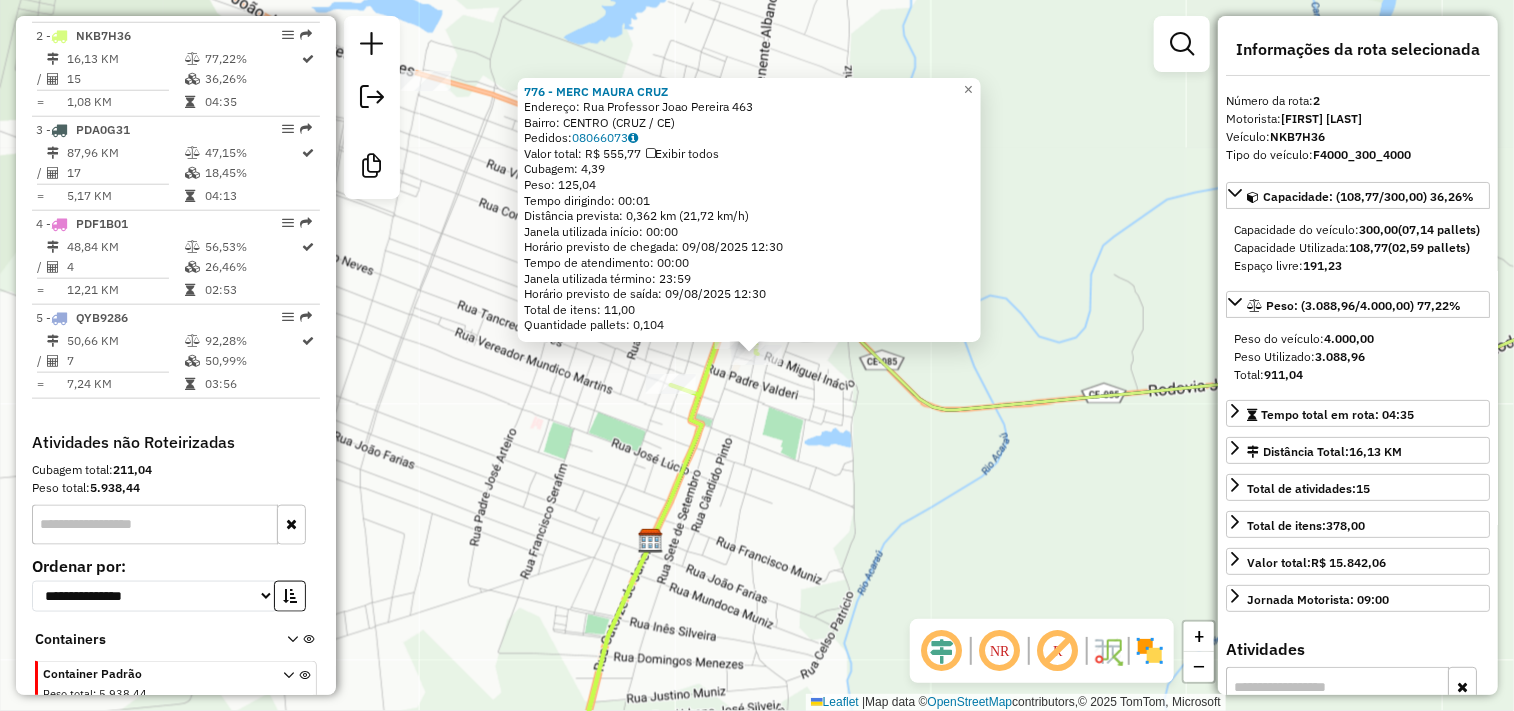 scroll, scrollTop: 881, scrollLeft: 0, axis: vertical 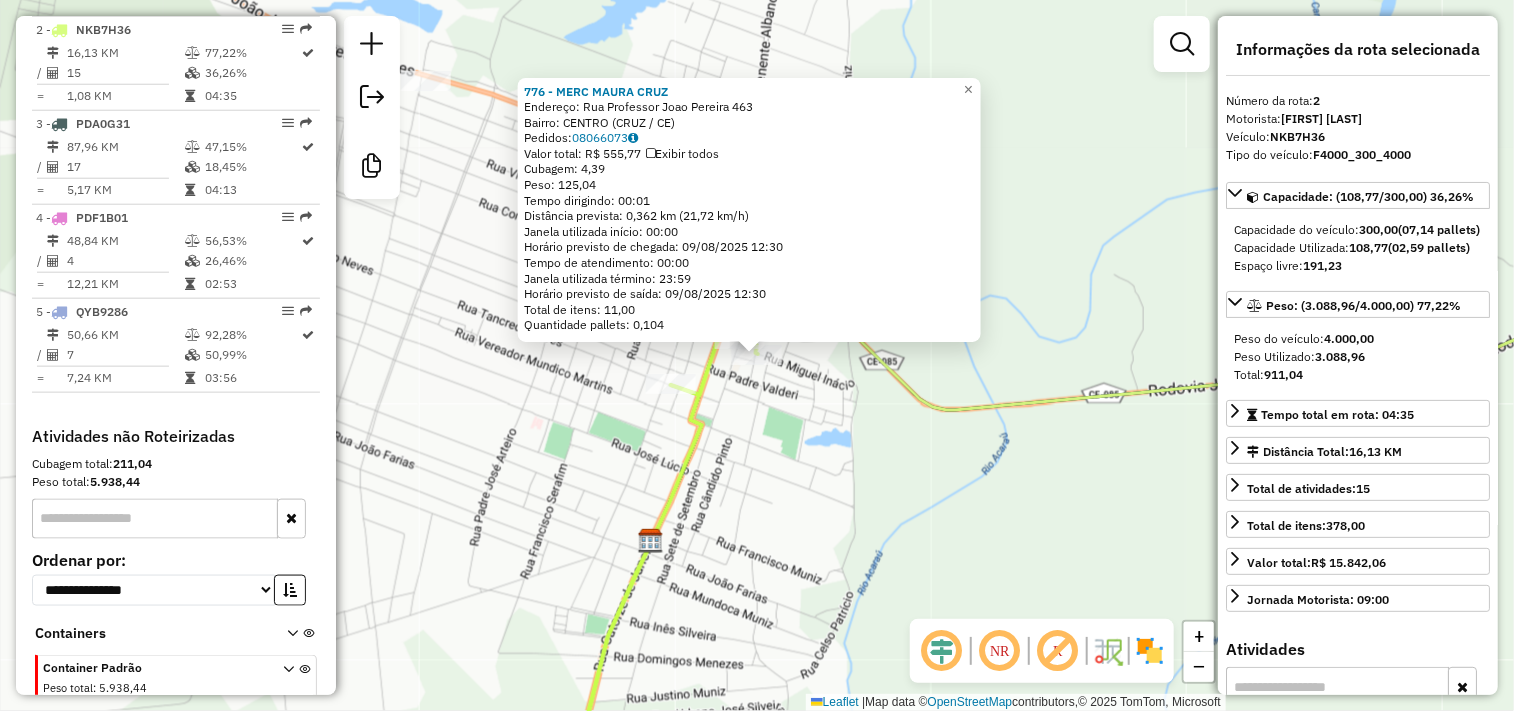 click on "776 - MERC MAURA   CRUZ  Endereço:  Rua Professor Joao Pereira 463   Bairro: CENTRO (CRUZ / CE)   Pedidos:  08066073   Valor total: R$ 555,77   Exibir todos   Cubagem: 4,39  Peso: 125,04  Tempo dirigindo: 00:01   Distância prevista: 0,362 km (21,72 km/h)   Janela utilizada início: 00:00   Horário previsto de chegada: 09/08/2025 12:30   Tempo de atendimento: 00:00   Janela utilizada término: 23:59   Horário previsto de saída: 09/08/2025 12:30   Total de itens: 11,00   Quantidade pallets: 0,104  × Janela de atendimento Grade de atendimento Capacidade Transportadoras Veículos Cliente Pedidos  Rotas Selecione os dias de semana para filtrar as janelas de atendimento  Seg   Ter   Qua   Qui   Sex   Sáb   Dom  Informe o período da janela de atendimento: De: Até:  Filtrar exatamente a janela do cliente  Considerar janela de atendimento padrão  Selecione os dias de semana para filtrar as grades de atendimento  Seg   Ter   Qua   Qui   Sex   Sáb   Dom   Considerar clientes sem dia de atendimento cadastrado" 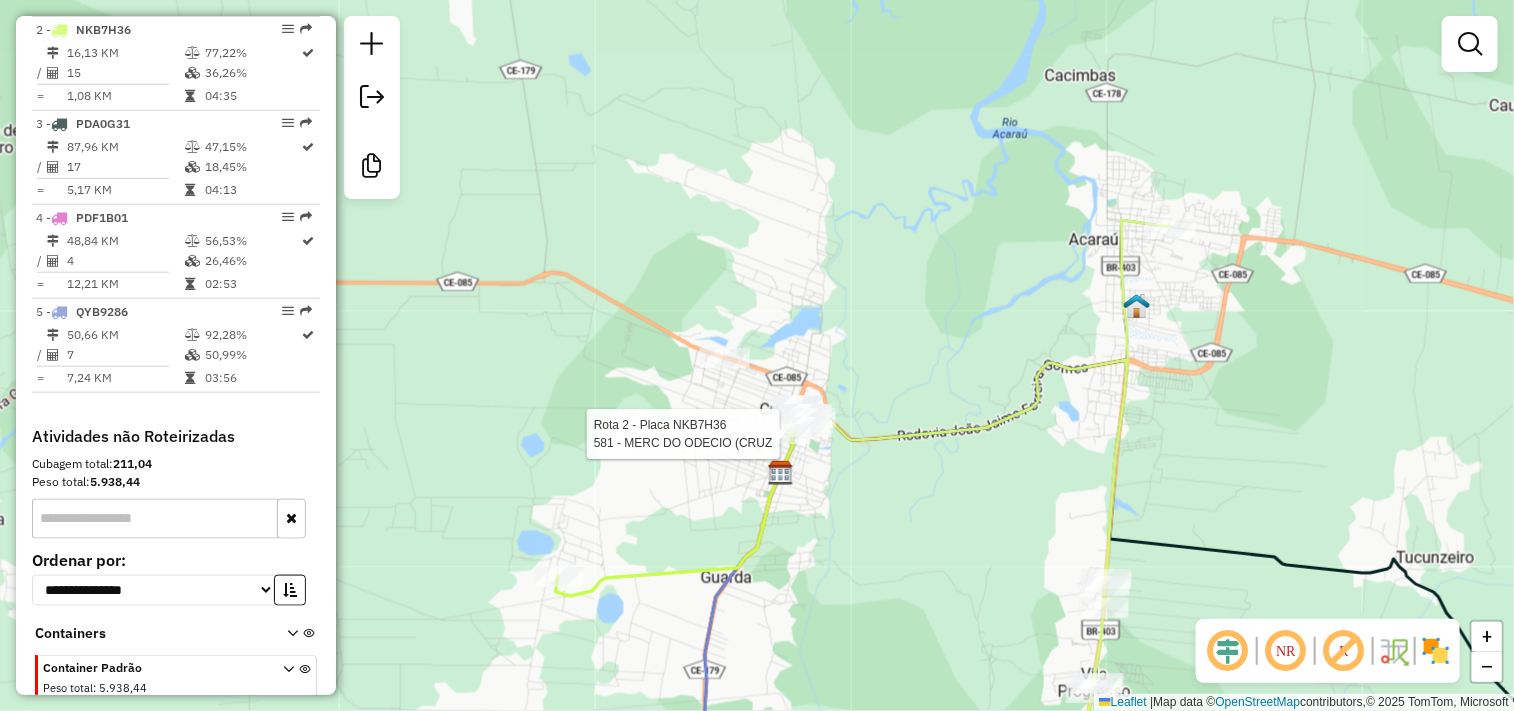 select on "**********" 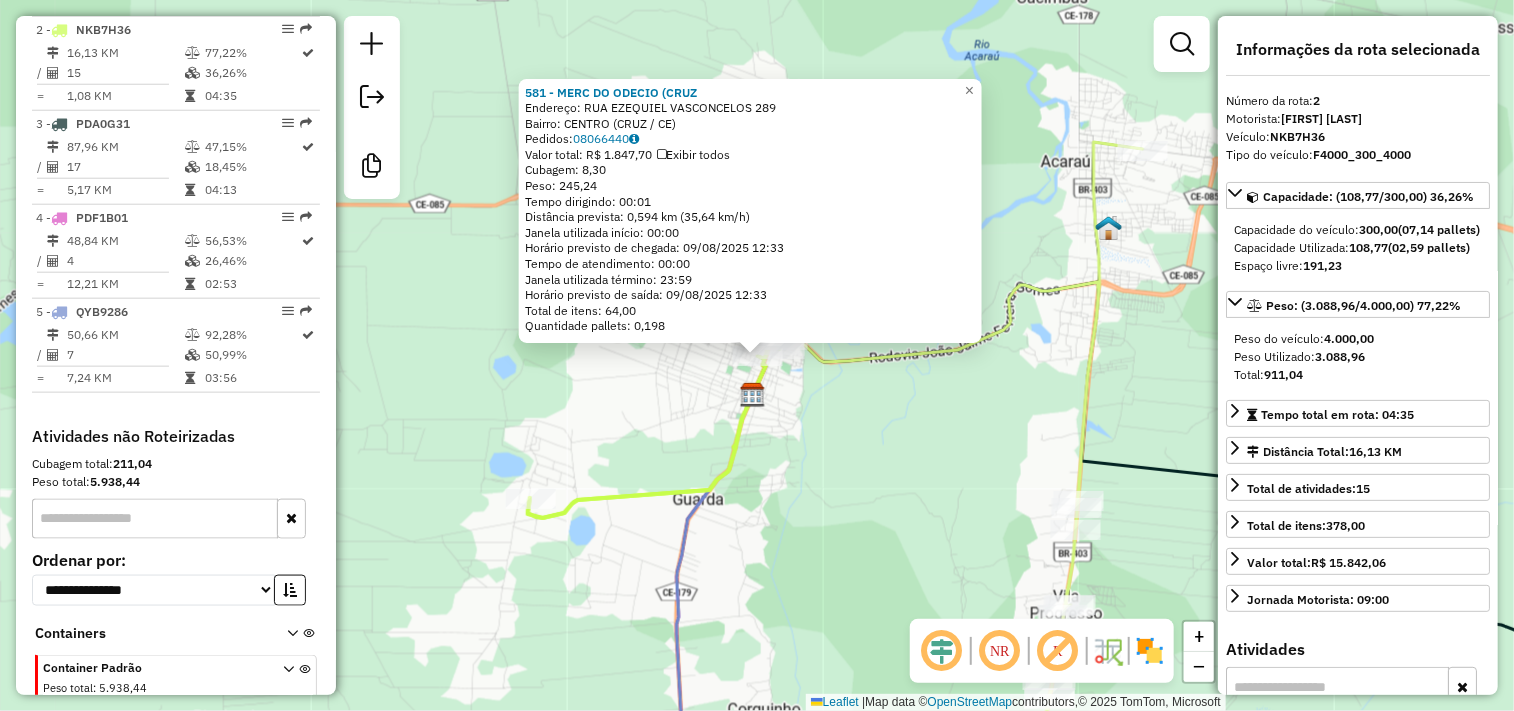 click on "581 - MERC DO ODECIO (CRUZ  Endereço:  RUA EZEQUIEL VASCONCELOS 289   Bairro: CENTRO (CRUZ / CE)   Pedidos:  08066440   Valor total: R$ 1.847,70   Exibir todos   Cubagem: 8,30  Peso: 245,24  Tempo dirigindo: 00:01   Distância prevista: 0,594 km (35,64 km/h)   Janela utilizada início: 00:00   Horário previsto de chegada: 09/08/2025 12:33   Tempo de atendimento: 00:00   Janela utilizada término: 23:59   Horário previsto de saída: 09/08/2025 12:33   Total de itens: 64,00   Quantidade pallets: 0,198  × Janela de atendimento Grade de atendimento Capacidade Transportadoras Veículos Cliente Pedidos  Rotas Selecione os dias de semana para filtrar as janelas de atendimento  Seg   Ter   Qua   Qui   Sex   Sáb   Dom  Informe o período da janela de atendimento: De: Até:  Filtrar exatamente a janela do cliente  Considerar janela de atendimento padrão  Selecione os dias de semana para filtrar as grades de atendimento  Seg   Ter   Qua   Qui   Sex   Sáb   Dom   Clientes fora do dia de atendimento selecionado De:" 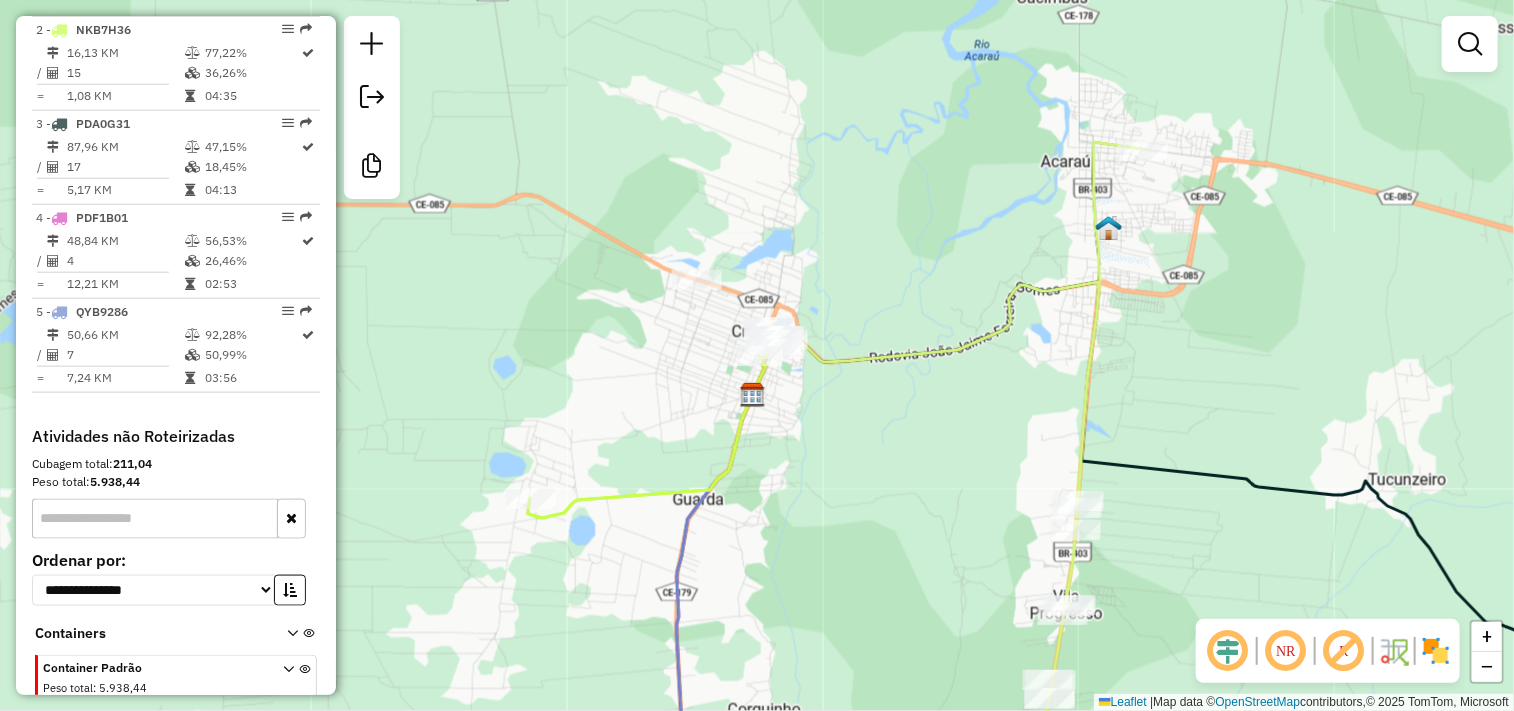 click on "581 - MERC DO ODECIO (CRUZ  Endereço:  RUA EZEQUIEL VASCONCELOS 289   Bairro: CENTRO (CRUZ / CE)   Pedidos:  08066440   Valor total: R$ 1.847,70   Exibir todos   Cubagem: 8,30  Peso: 245,24  Tempo dirigindo: 00:01   Distância prevista: 0,594 km (35,64 km/h)   Janela utilizada início: 00:00   Horário previsto de chegada: 09/08/2025 12:33   Tempo de atendimento: 00:00   Janela utilizada término: 23:59   Horário previsto de saída: 09/08/2025 12:33   Total de itens: 64,00   Quantidade pallets: 0,198  × Janela de atendimento Grade de atendimento Capacidade Transportadoras Veículos Cliente Pedidos  Rotas Selecione os dias de semana para filtrar as janelas de atendimento  Seg   Ter   Qua   Qui   Sex   Sáb   Dom  Informe o período da janela de atendimento: De: Até:  Filtrar exatamente a janela do cliente  Considerar janela de atendimento padrão  Selecione os dias de semana para filtrar as grades de atendimento  Seg   Ter   Qua   Qui   Sex   Sáb   Dom   Clientes fora do dia de atendimento selecionado De:" 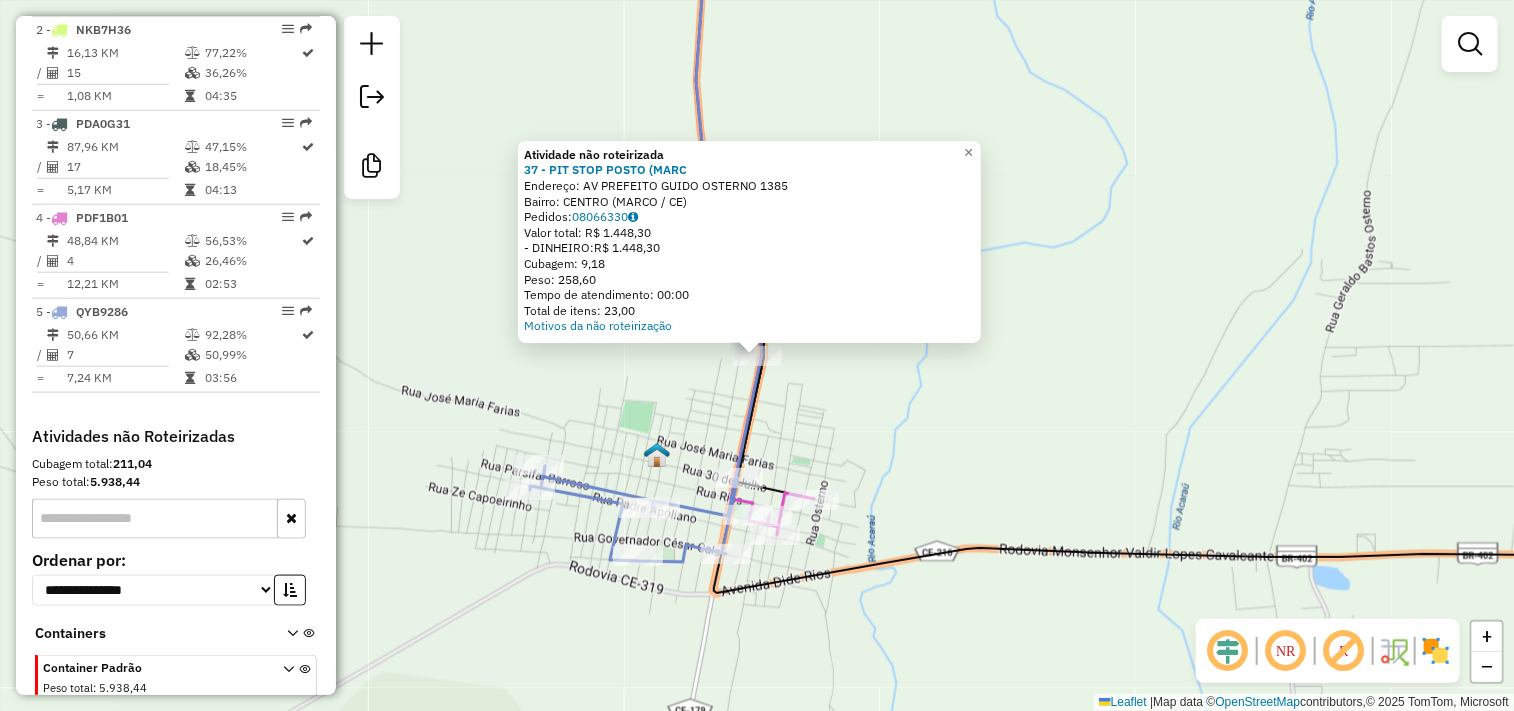 click on "Atividade não roteirizada 37 - PIT STOP POSTO (MARC  Endereço:  AV PREFEITO GUIDO OSTERNO 1385   Bairro: CENTRO (MARCO / CE)   Pedidos:  08066330   Valor total: R$ 1.448,30   - DINHEIRO:  R$ 1.448,30   Cubagem: 9,18   Peso: 258,60   Tempo de atendimento: 00:00   Total de itens: 23,00  Motivos da não roteirização × Janela de atendimento Grade de atendimento Capacidade Transportadoras Veículos Cliente Pedidos  Rotas Selecione os dias de semana para filtrar as janelas de atendimento  Seg   Ter   Qua   Qui   Sex   Sáb   Dom  Informe o período da janela de atendimento: De: Até:  Filtrar exatamente a janela do cliente  Considerar janela de atendimento padrão  Selecione os dias de semana para filtrar as grades de atendimento  Seg   Ter   Qua   Qui   Sex   Sáb   Dom   Considerar clientes sem dia de atendimento cadastrado  Clientes fora do dia de atendimento selecionado Filtrar as atividades entre os valores definidos abaixo:  Peso mínimo:   Peso máximo:   Cubagem mínima:   Cubagem máxima:   De:   De:" 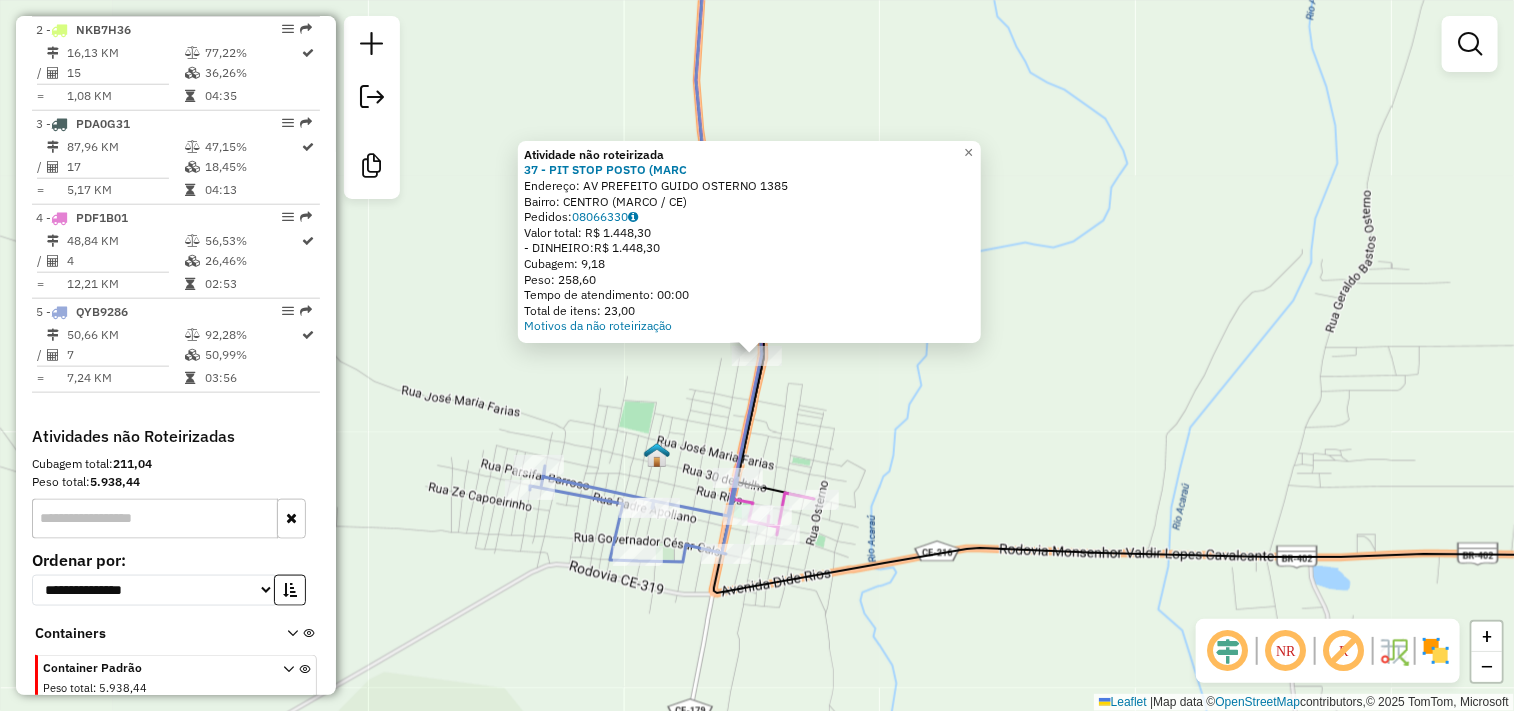 click on "Atividade não roteirizada 37 - PIT STOP POSTO (MARC  Endereço:  AV PREFEITO GUIDO OSTERNO 1385   Bairro: CENTRO (MARCO / CE)   Pedidos:  08066330   Valor total: R$ 1.448,30   - DINHEIRO:  R$ 1.448,30   Cubagem: 9,18   Peso: 258,60   Tempo de atendimento: 00:00   Total de itens: 23,00  Motivos da não roteirização × Janela de atendimento Grade de atendimento Capacidade Transportadoras Veículos Cliente Pedidos  Rotas Selecione os dias de semana para filtrar as janelas de atendimento  Seg   Ter   Qua   Qui   Sex   Sáb   Dom  Informe o período da janela de atendimento: De: Até:  Filtrar exatamente a janela do cliente  Considerar janela de atendimento padrão  Selecione os dias de semana para filtrar as grades de atendimento  Seg   Ter   Qua   Qui   Sex   Sáb   Dom   Considerar clientes sem dia de atendimento cadastrado  Clientes fora do dia de atendimento selecionado Filtrar as atividades entre os valores definidos abaixo:  Peso mínimo:   Peso máximo:   Cubagem mínima:   Cubagem máxima:   De:   De:" 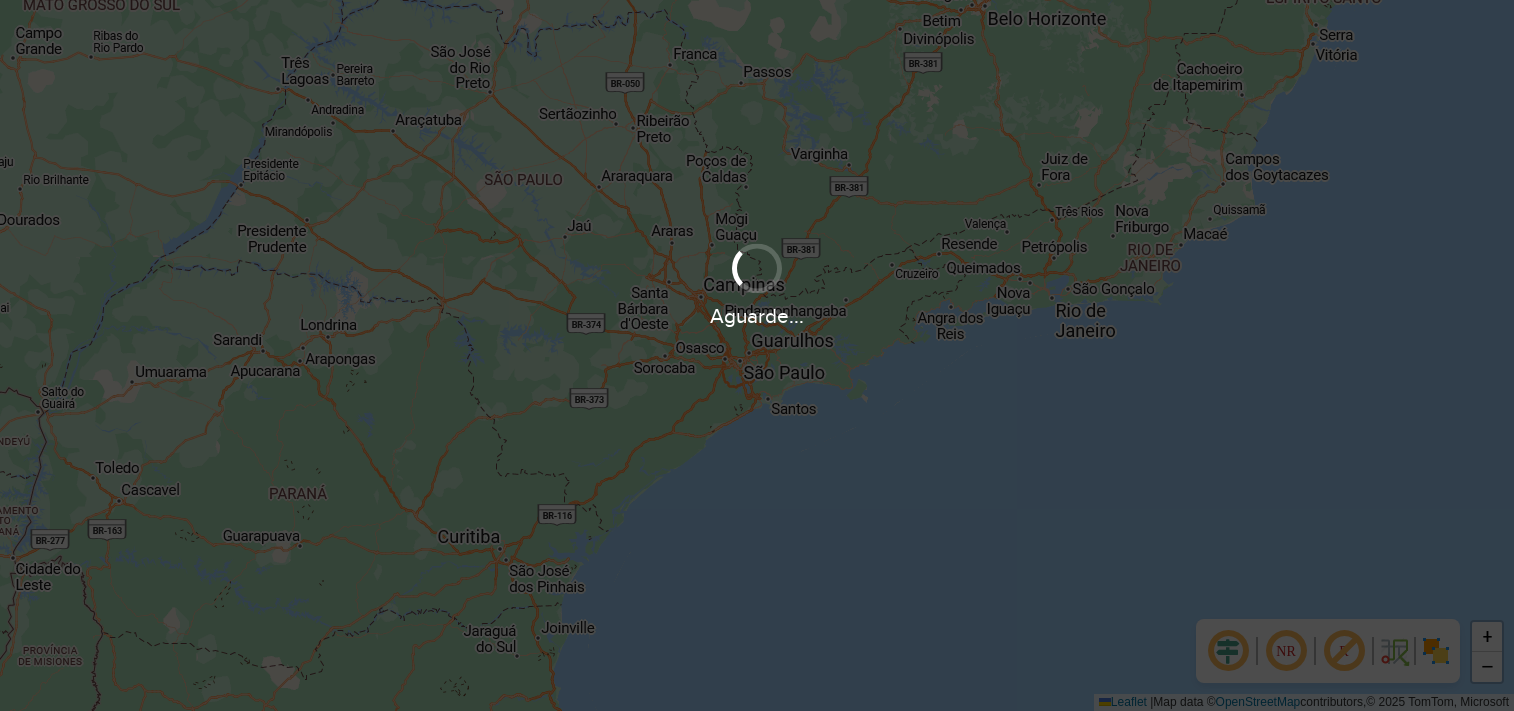 scroll, scrollTop: 0, scrollLeft: 0, axis: both 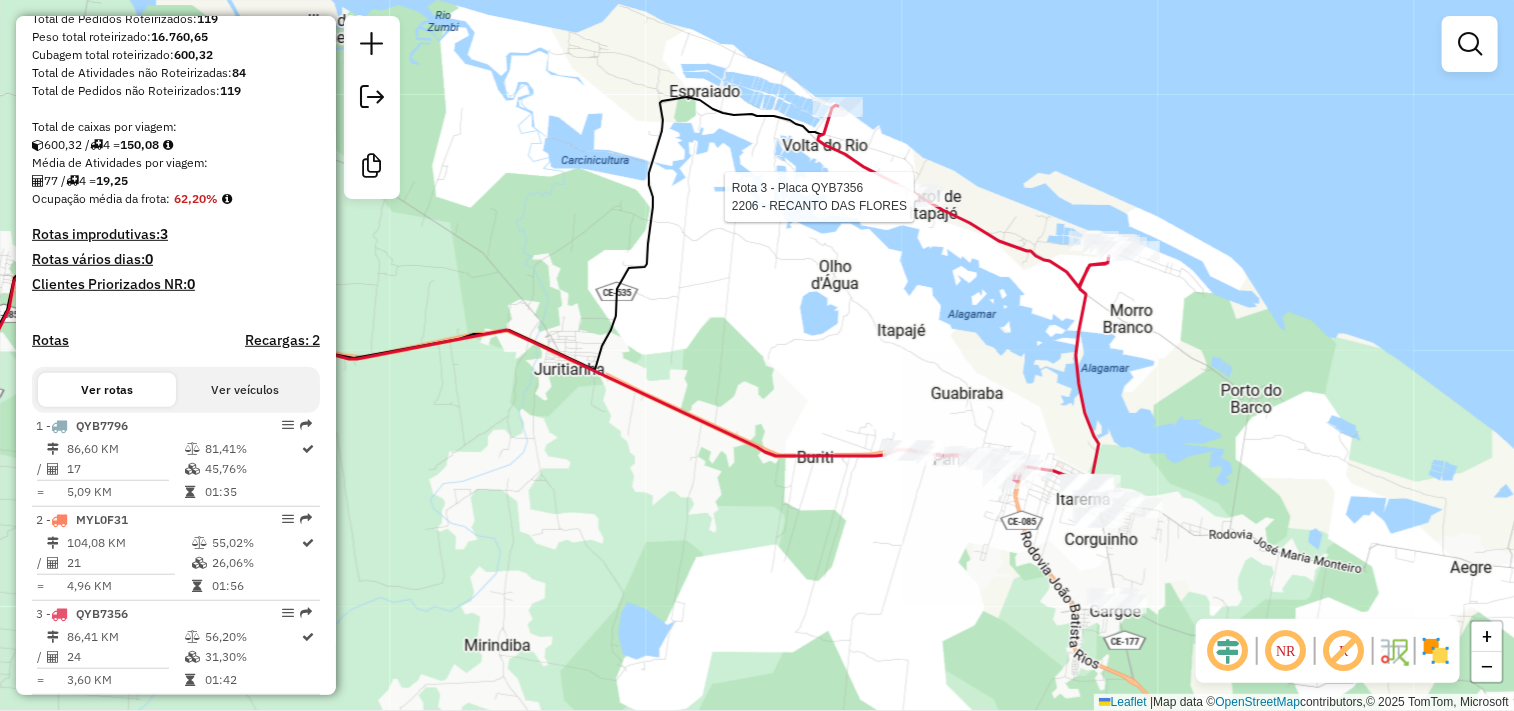 select on "**********" 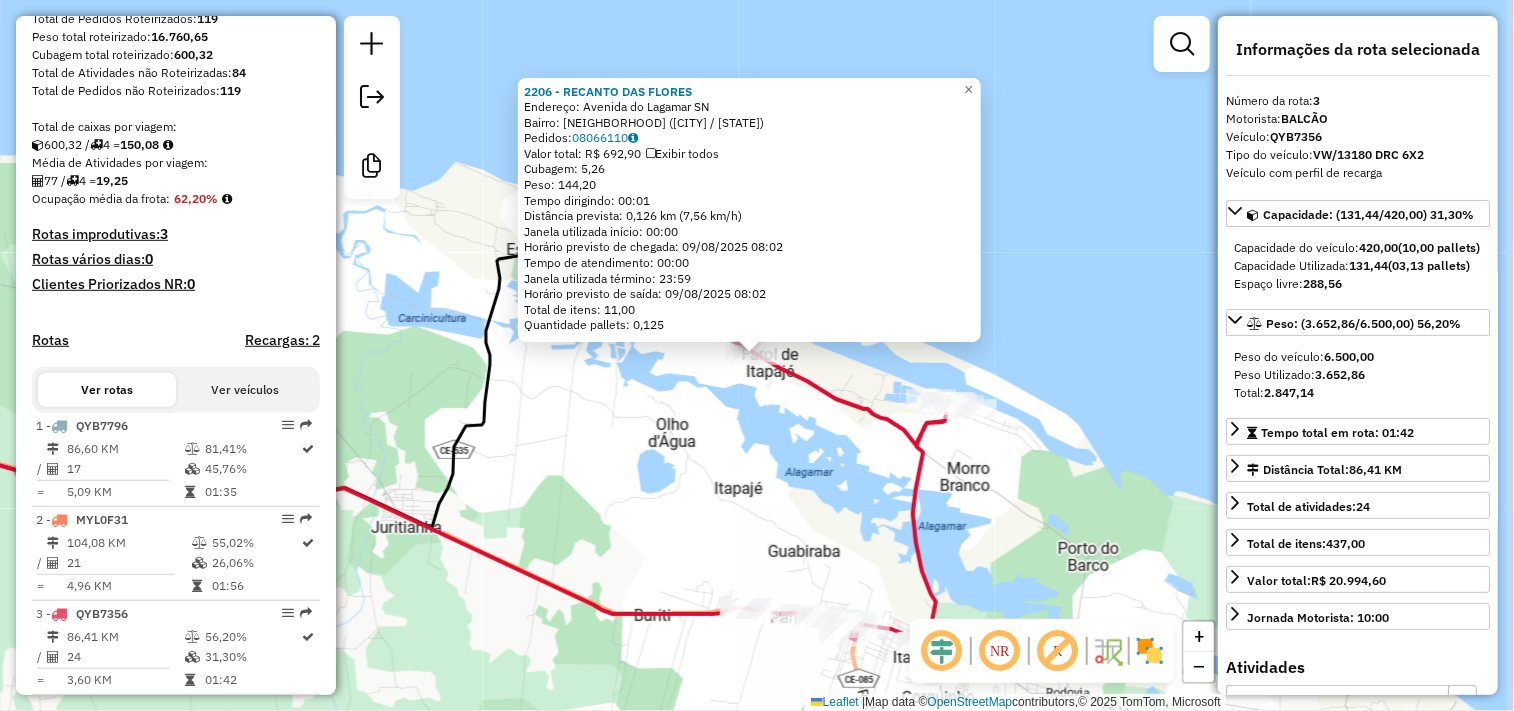 scroll, scrollTop: 833, scrollLeft: 0, axis: vertical 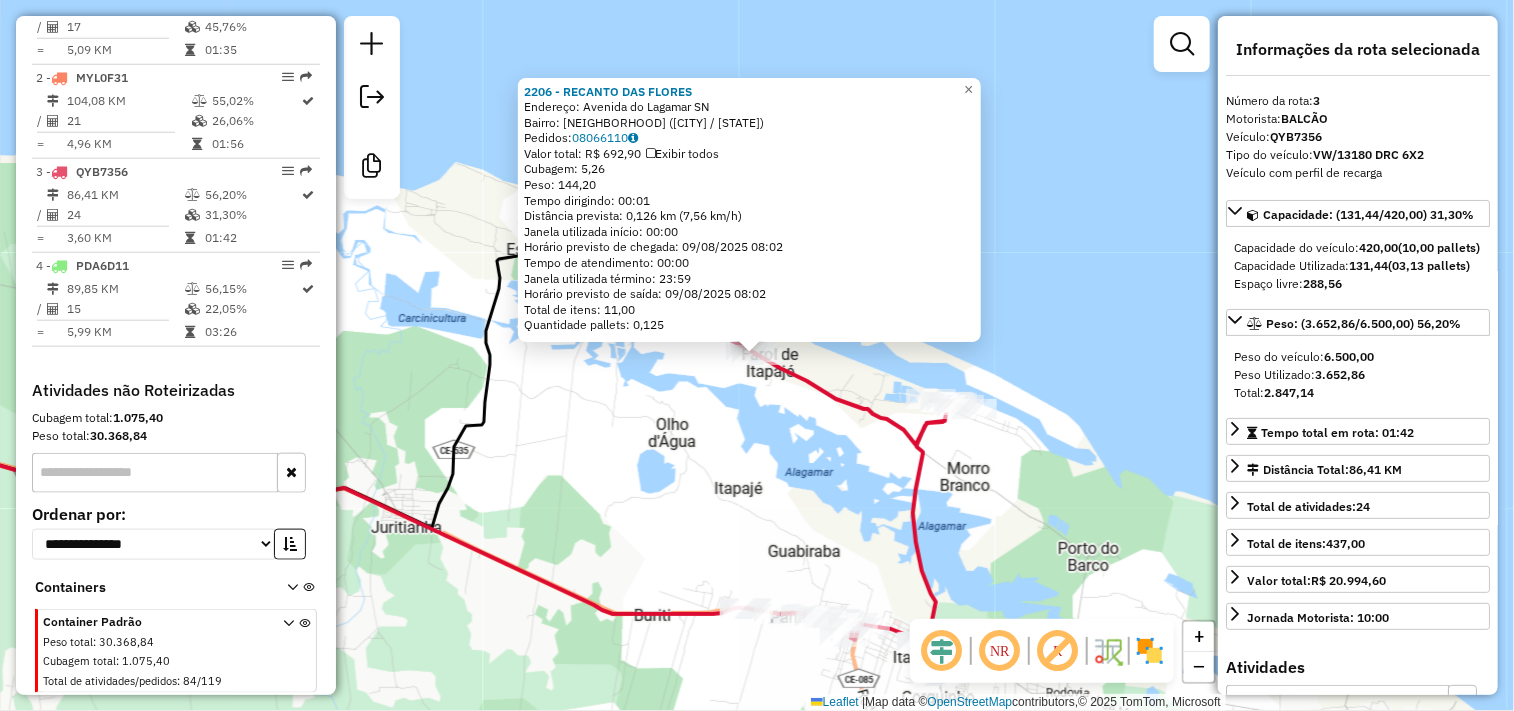 click on "2206 - RECANTO DAS FLORES Endereço: [AVENUE] [STREET_TYPE] Bairro: [NEIGHBORHOOD] ([CITY] / [STATE]) Pedidos: [PHONE] Valor total: R$ 692,90 Exibir todos Cubagem: 5,26 Peso: 144,20 Tempo dirigindo: 00:01 Distância prevista: 0,126 km (7,56 km/h) Janela utilizada início: 00:00 Horário previsto de chegada: 09/08/2025 08:02 Tempo de atendimento: 00:00 Janela utilizada término: 23:59 Horário previsto de saída: 09/08/2025 08:02 Total de itens: 11,00 Quantidade pallets: 0,125 × Janela de atendimento Grade de atendimento Capacidade Transportadoras Veículos Cliente Pedidos Rotas Selecione os dias de semana para filtrar as janelas de atendimento Seg Ter Qua Qui Sex Sáb Dom Informe o período da janela de atendimento: De: Até: Filtrar exatamente a janela do cliente Considerar janela de atendimento padrão Selecione os dias de semana para filtrar as grades de atendimento Seg Ter Qua Qui Sex Sáb Dom Considerar clientes sem dia de atendimento cadastrado De:" 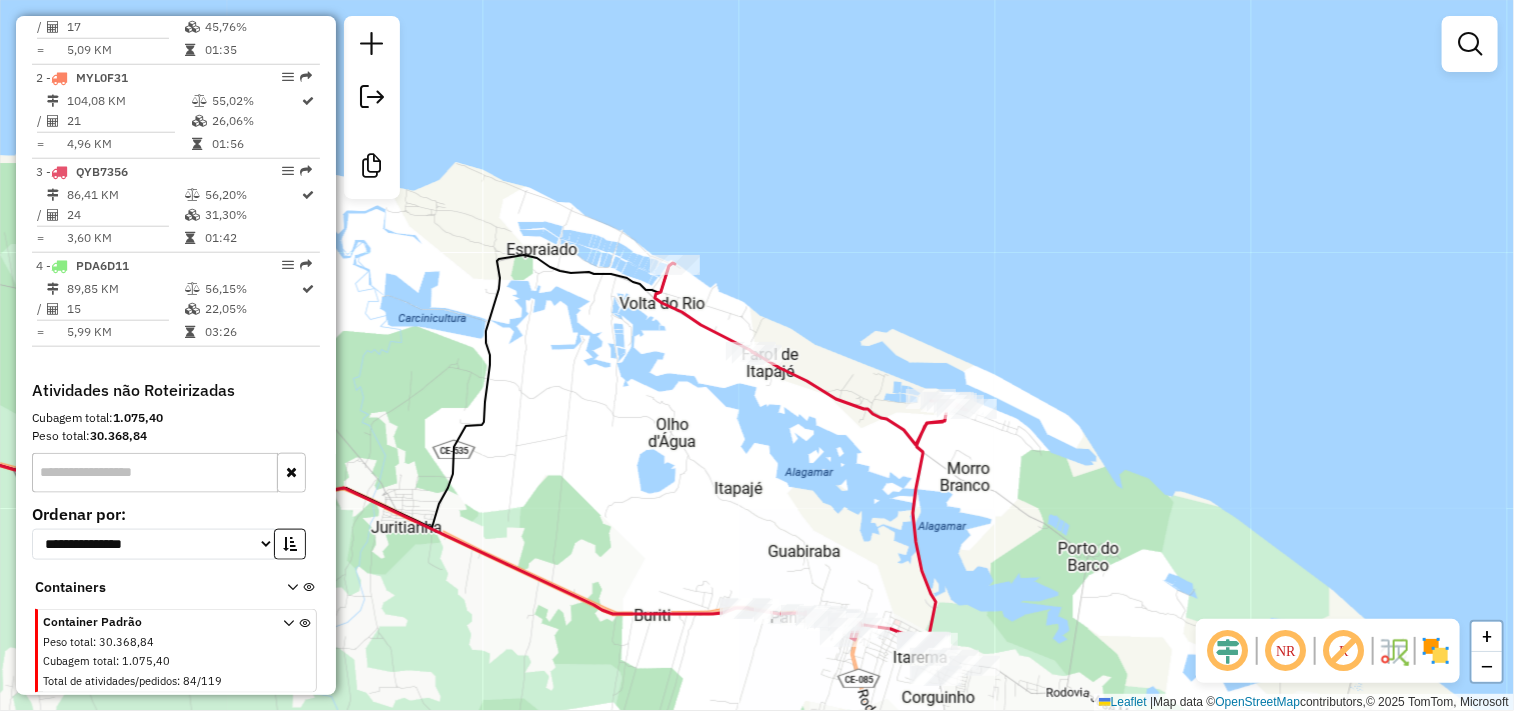 click on "Janela de atendimento Grade de atendimento Capacidade Transportadoras Veículos Cliente Pedidos  Rotas Selecione os dias de semana para filtrar as janelas de atendimento  Seg   Ter   Qua   Qui   Sex   Sáb   Dom  Informe o período da janela de atendimento: De: Até:  Filtrar exatamente a janela do cliente  Considerar janela de atendimento padrão  Selecione os dias de semana para filtrar as grades de atendimento  Seg   Ter   Qua   Qui   Sex   Sáb   Dom   Considerar clientes sem dia de atendimento cadastrado  Clientes fora do dia de atendimento selecionado Filtrar as atividades entre os valores definidos abaixo:  Peso mínimo:   Peso máximo:   Cubagem mínima:   Cubagem máxima:   De:   Até:  Filtrar as atividades entre o tempo de atendimento definido abaixo:  De:   Até:   Considerar capacidade total dos clientes não roteirizados Transportadora: Selecione um ou mais itens Tipo de veículo: Selecione um ou mais itens Veículo: Selecione um ou mais itens Motorista: Selecione um ou mais itens Nome: Rótulo:" 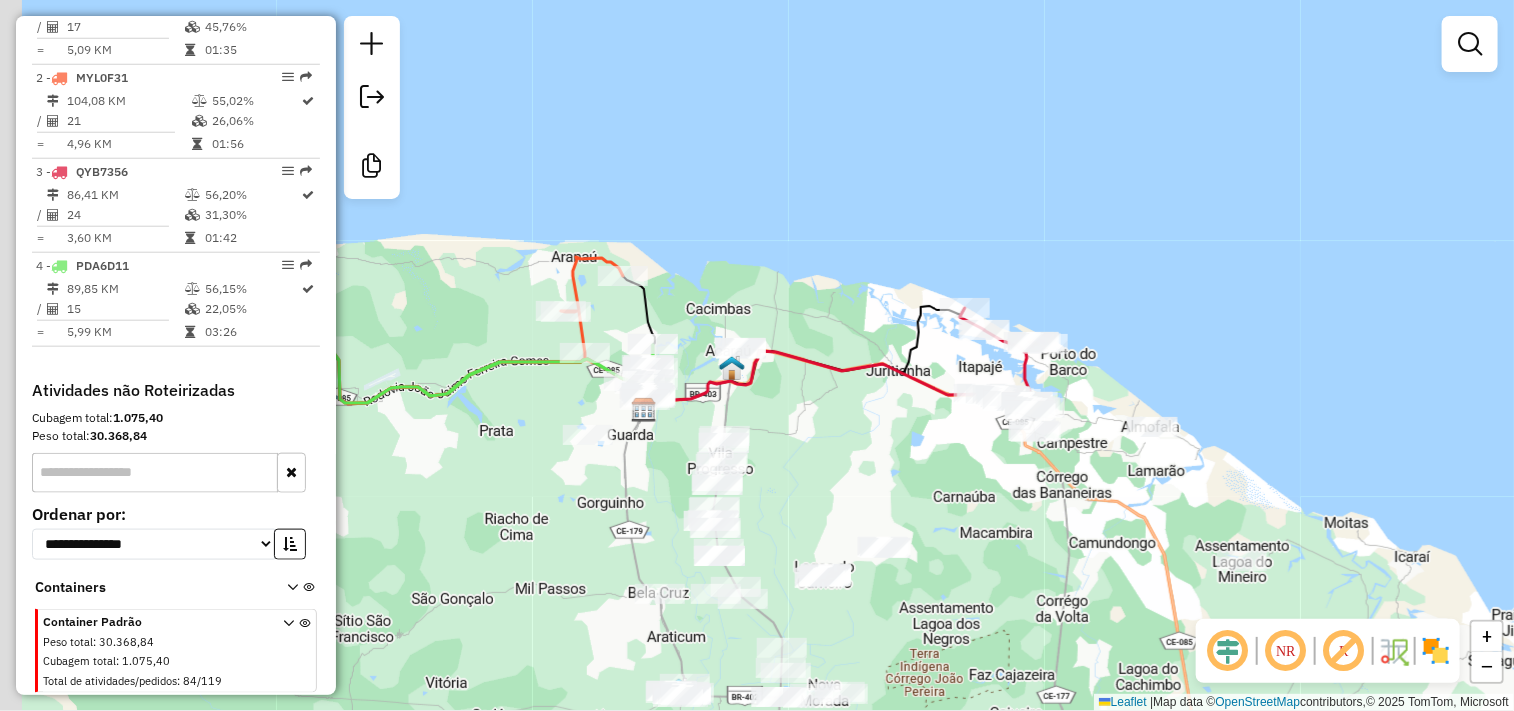 drag, startPoint x: 622, startPoint y: 588, endPoint x: 817, endPoint y: 444, distance: 242.40668 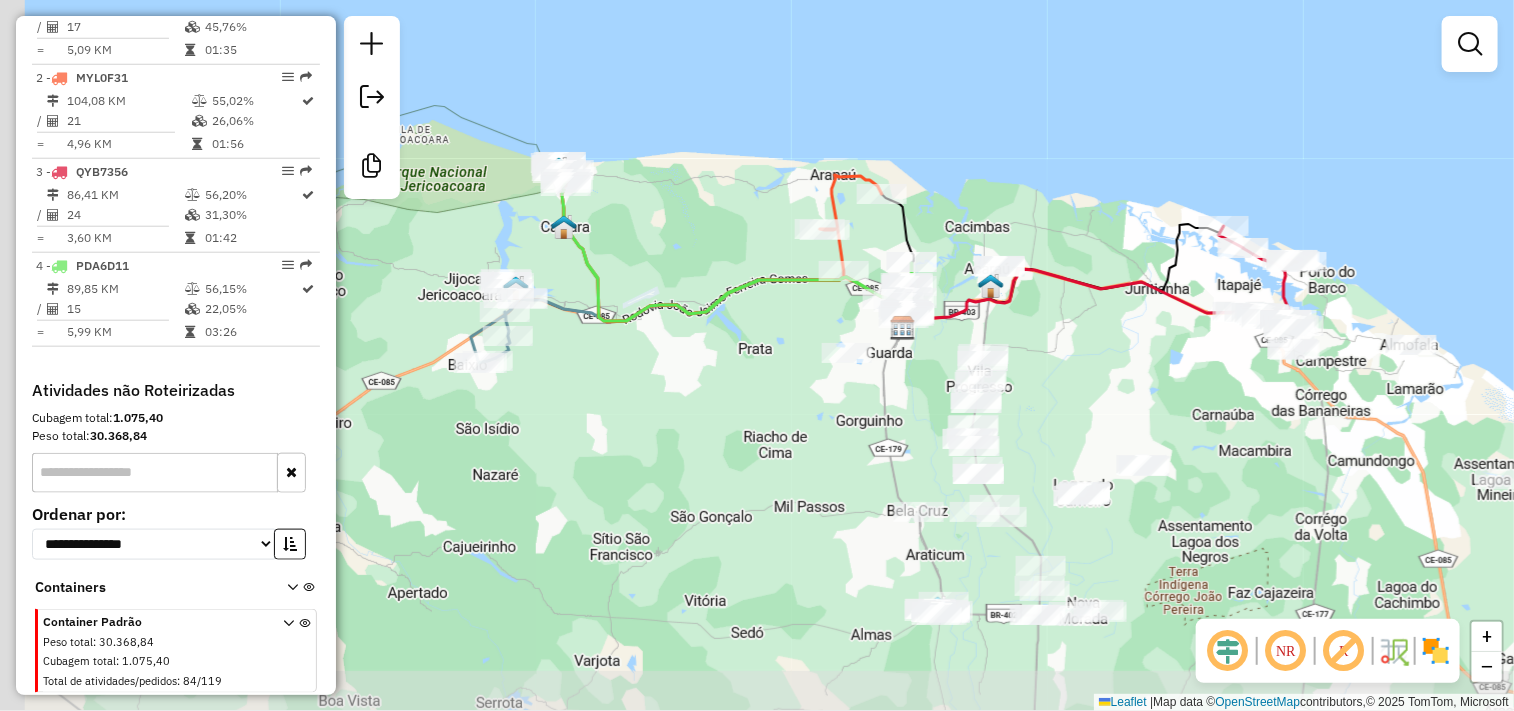 drag, startPoint x: 604, startPoint y: 515, endPoint x: 864, endPoint y: 433, distance: 272.6243 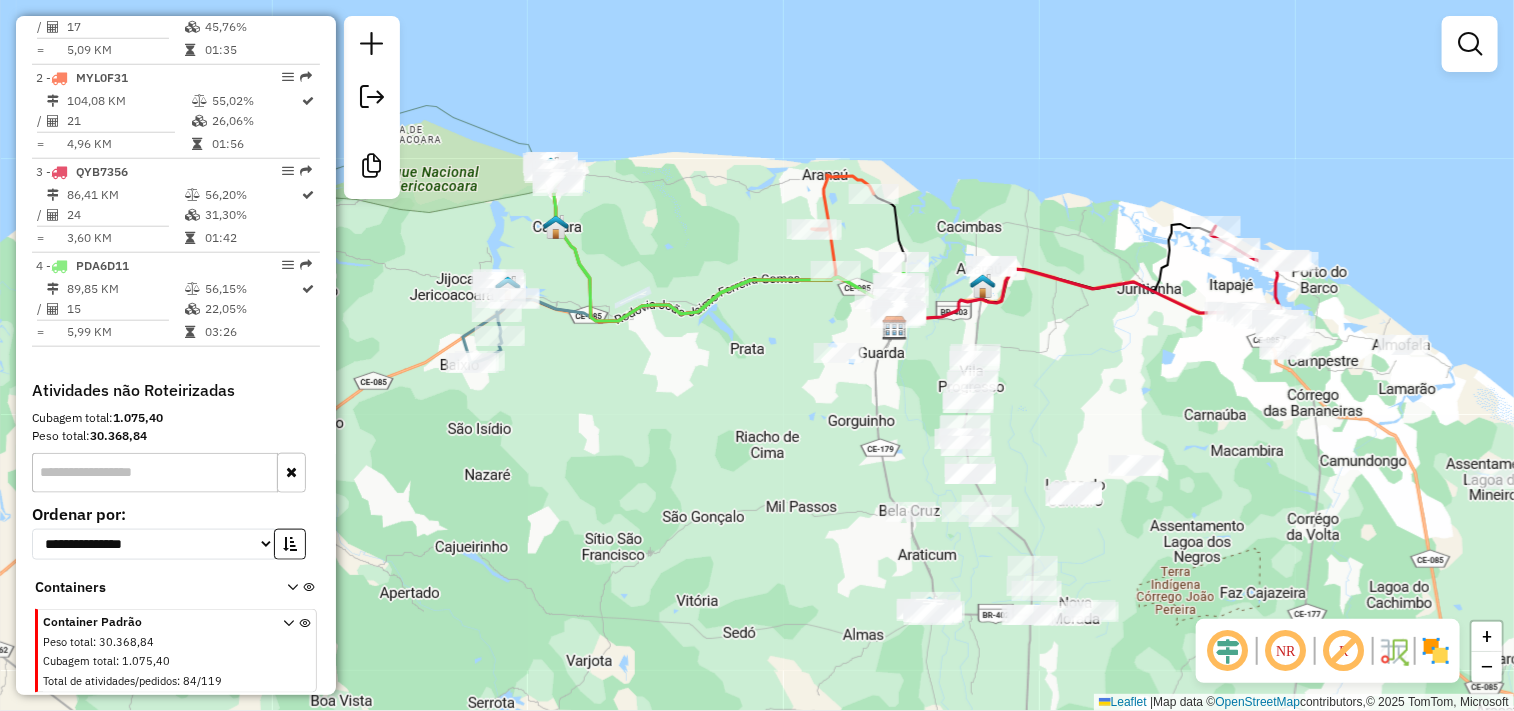 drag, startPoint x: 795, startPoint y: 473, endPoint x: 730, endPoint y: 453, distance: 68.007355 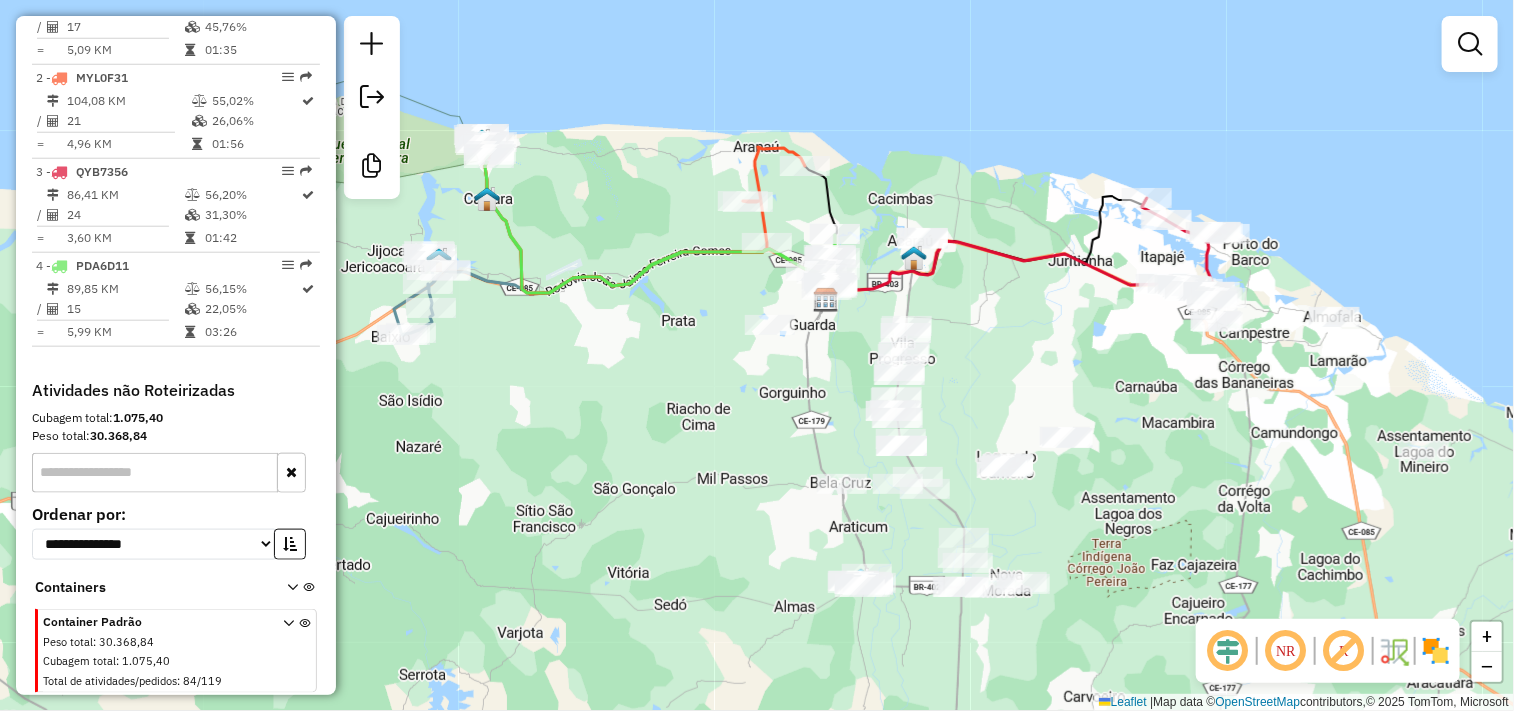 drag, startPoint x: 691, startPoint y: 430, endPoint x: 665, endPoint y: 393, distance: 45.221676 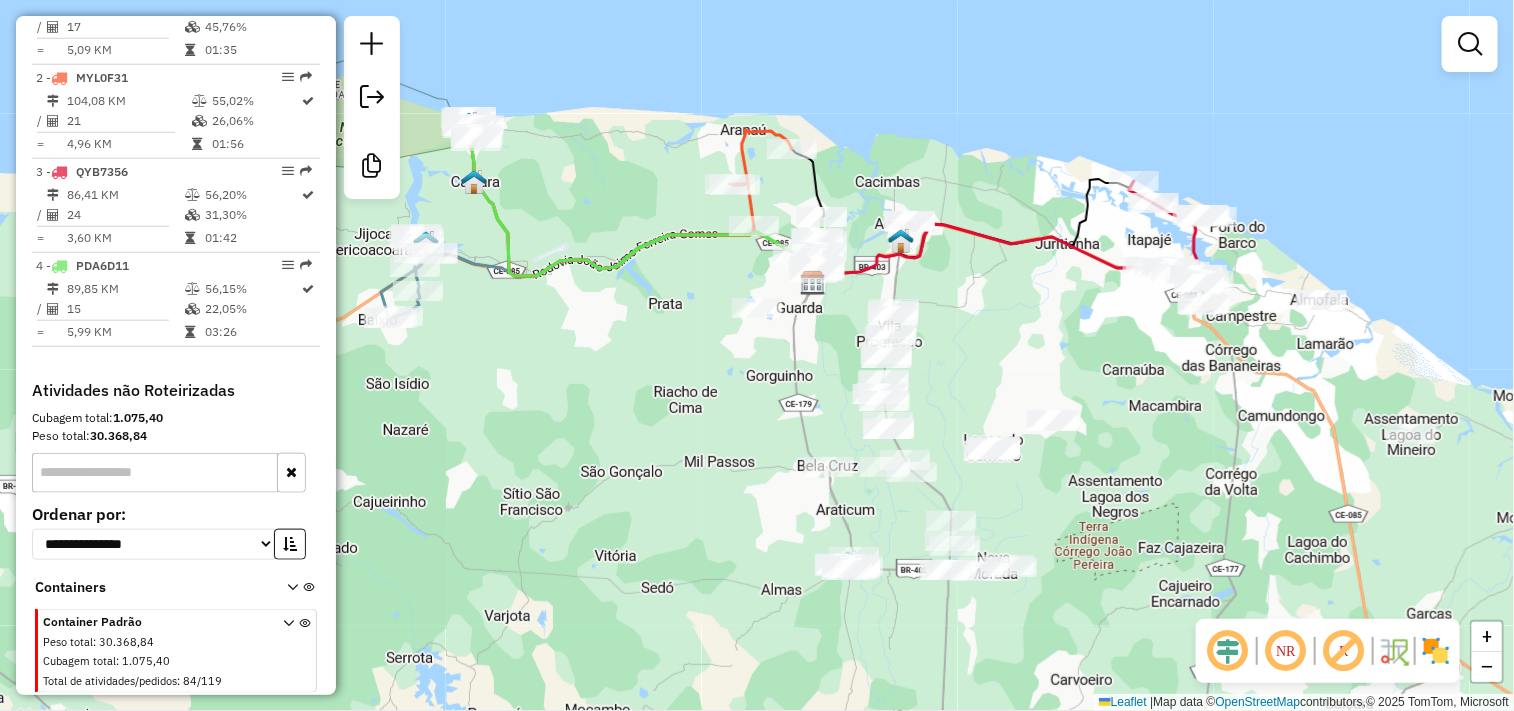 click on "Janela de atendimento Grade de atendimento Capacidade Transportadoras Veículos Cliente Pedidos  Rotas Selecione os dias de semana para filtrar as janelas de atendimento  Seg   Ter   Qua   Qui   Sex   Sáb   Dom  Informe o período da janela de atendimento: De: Até:  Filtrar exatamente a janela do cliente  Considerar janela de atendimento padrão  Selecione os dias de semana para filtrar as grades de atendimento  Seg   Ter   Qua   Qui   Sex   Sáb   Dom   Considerar clientes sem dia de atendimento cadastrado  Clientes fora do dia de atendimento selecionado Filtrar as atividades entre os valores definidos abaixo:  Peso mínimo:   Peso máximo:   Cubagem mínima:   Cubagem máxima:   De:   Até:  Filtrar as atividades entre o tempo de atendimento definido abaixo:  De:   Até:   Considerar capacidade total dos clientes não roteirizados Transportadora: Selecione um ou mais itens Tipo de veículo: Selecione um ou mais itens Veículo: Selecione um ou mais itens Motorista: Selecione um ou mais itens Nome: Rótulo:" 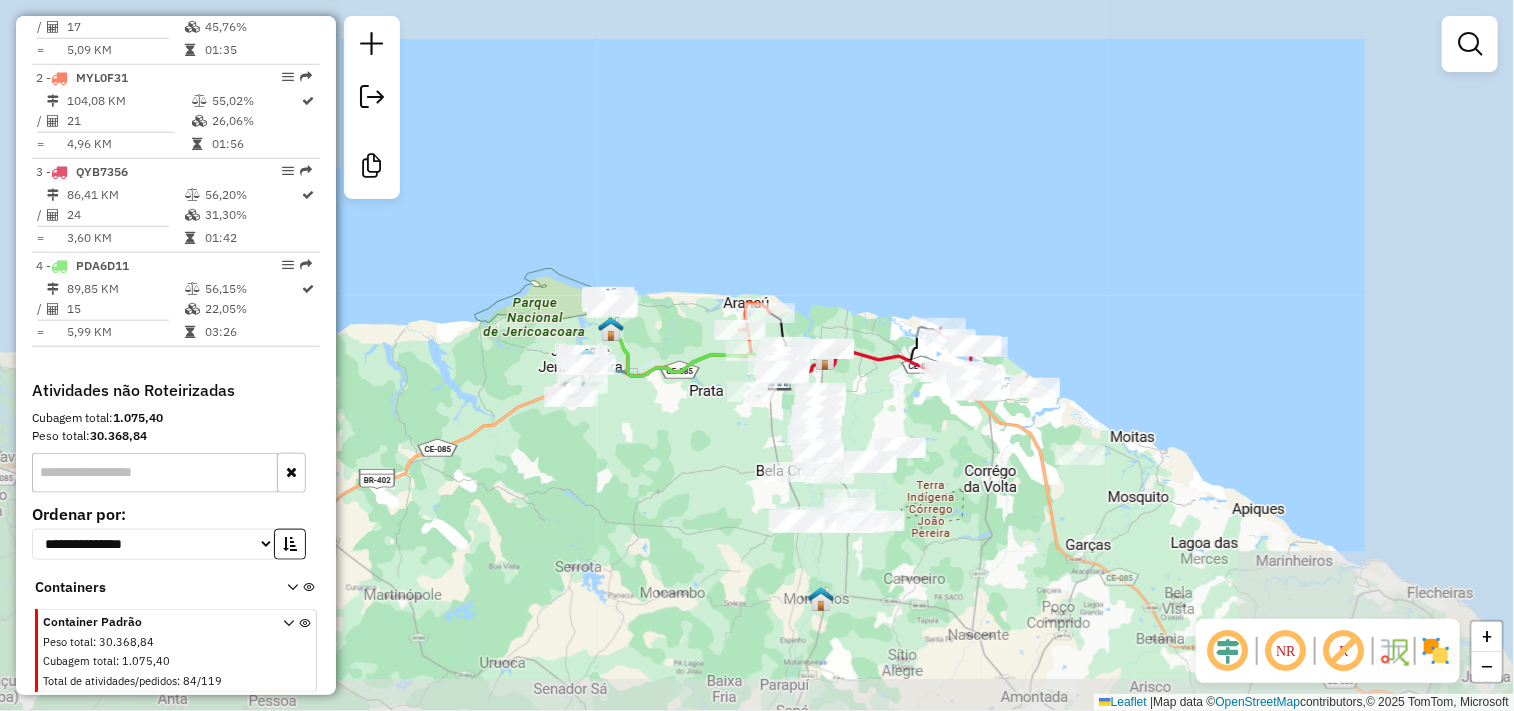 drag, startPoint x: 712, startPoint y: 503, endPoint x: 686, endPoint y: 447, distance: 61.741398 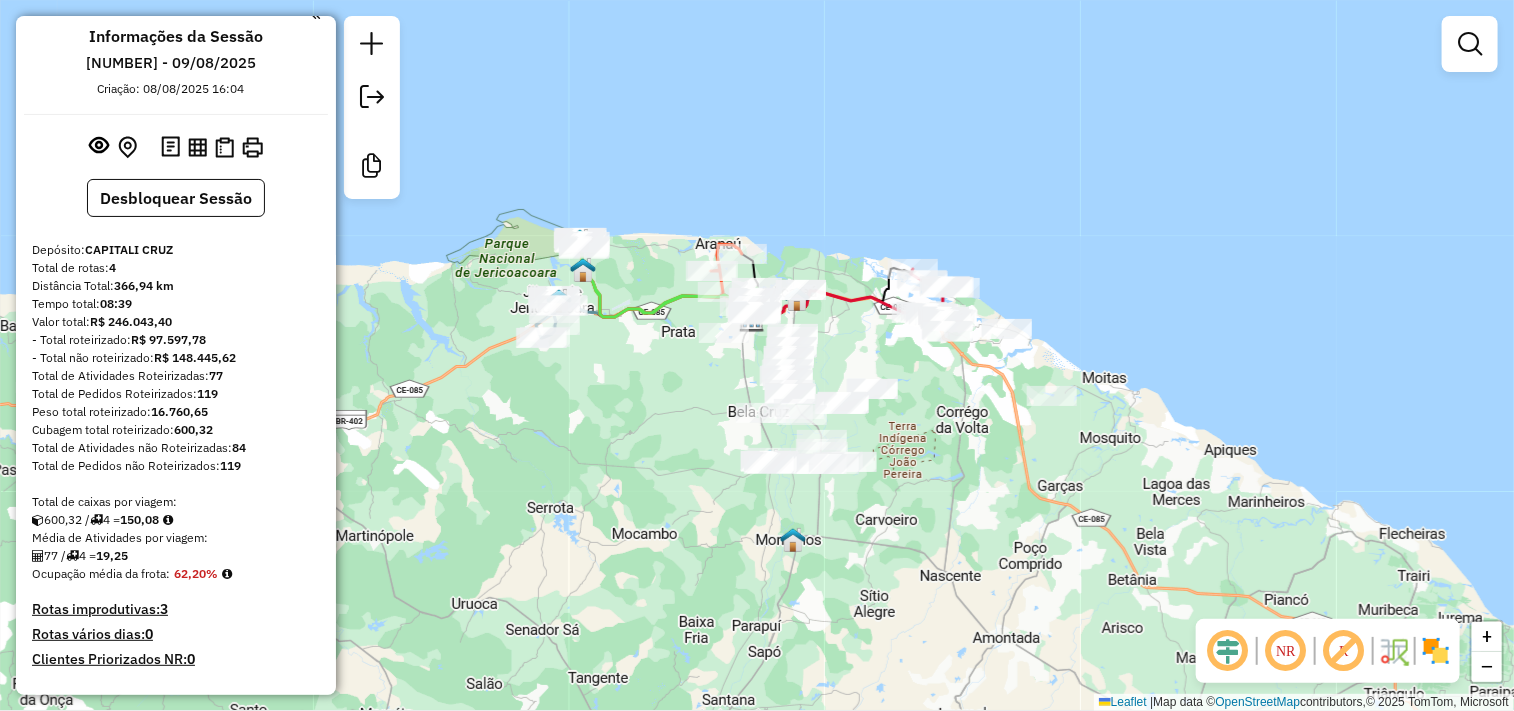 scroll, scrollTop: 0, scrollLeft: 0, axis: both 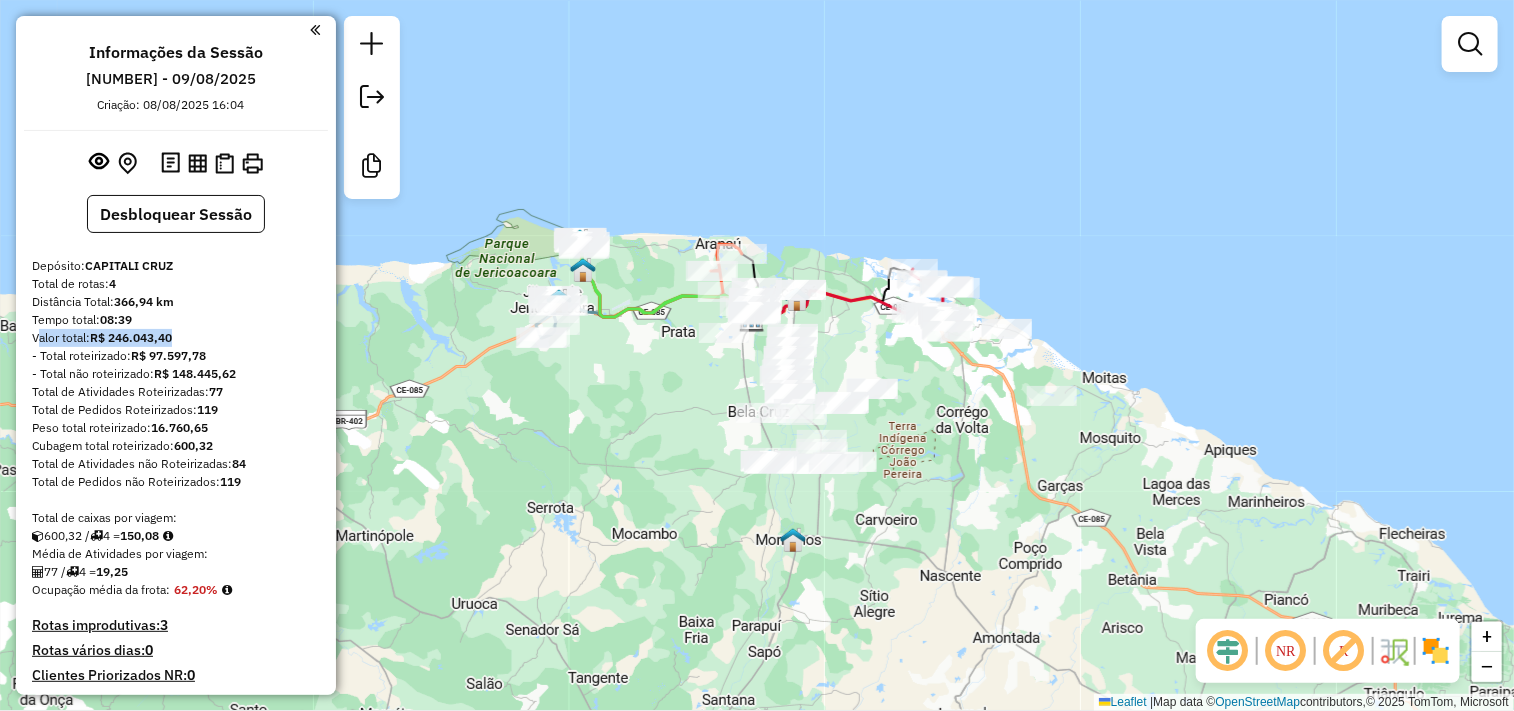 drag, startPoint x: 31, startPoint y: 337, endPoint x: 214, endPoint y: 344, distance: 183.13383 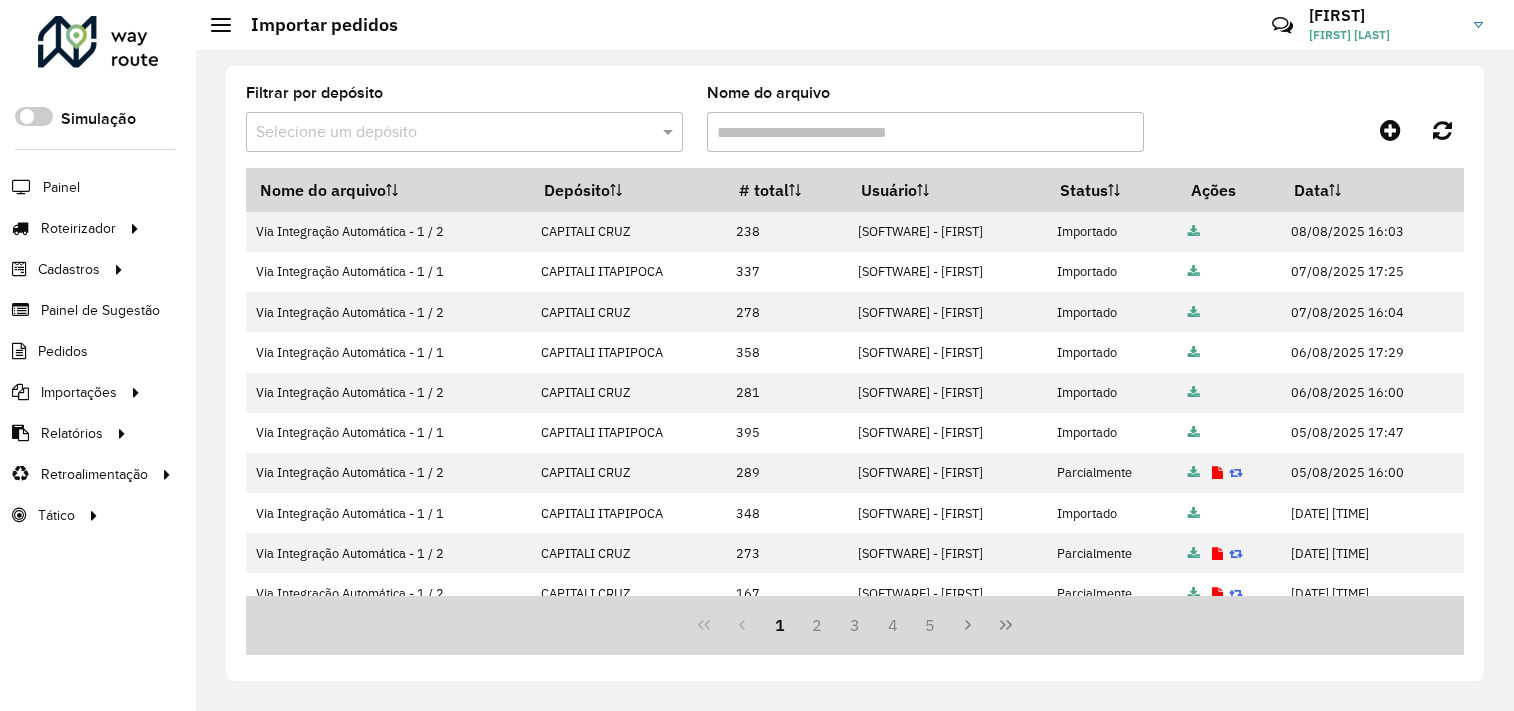 scroll, scrollTop: 0, scrollLeft: 0, axis: both 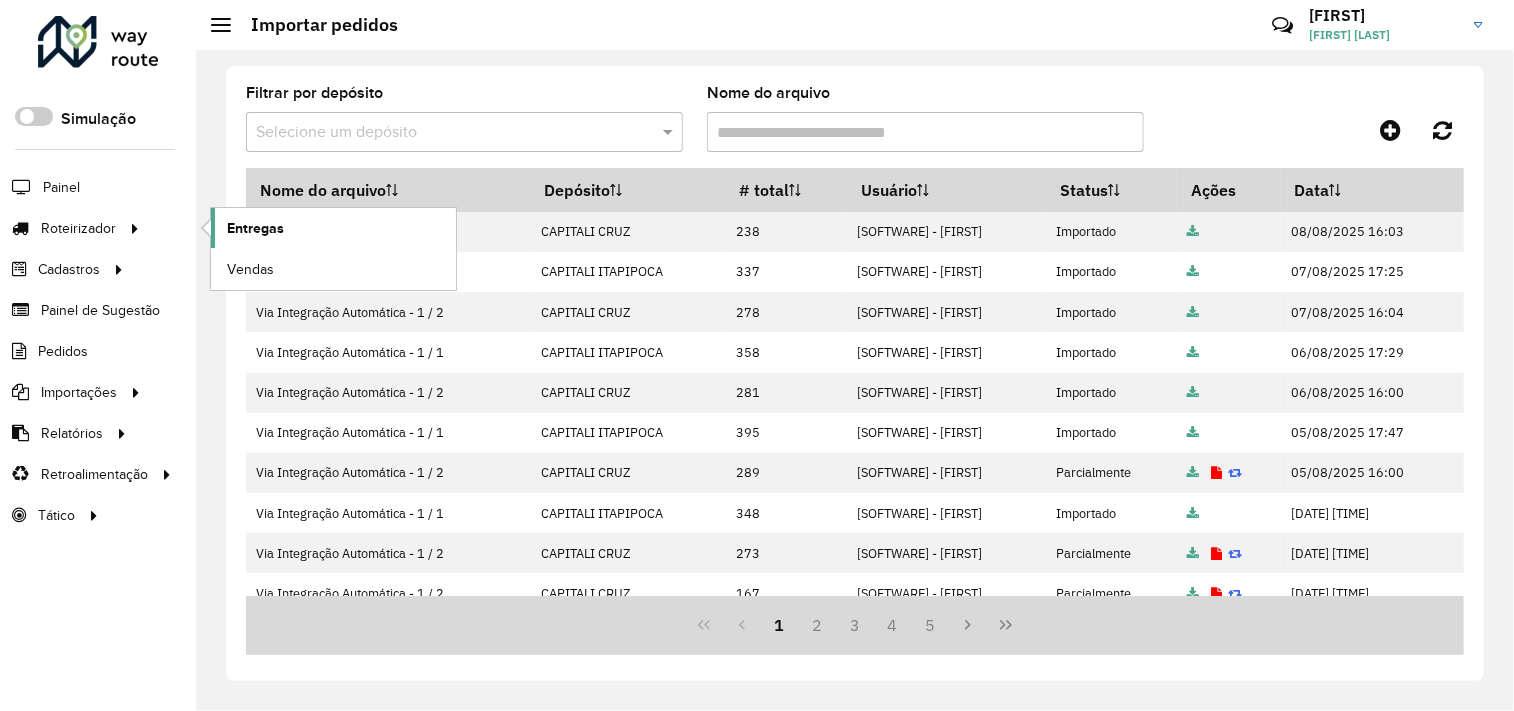 click on "Entregas" 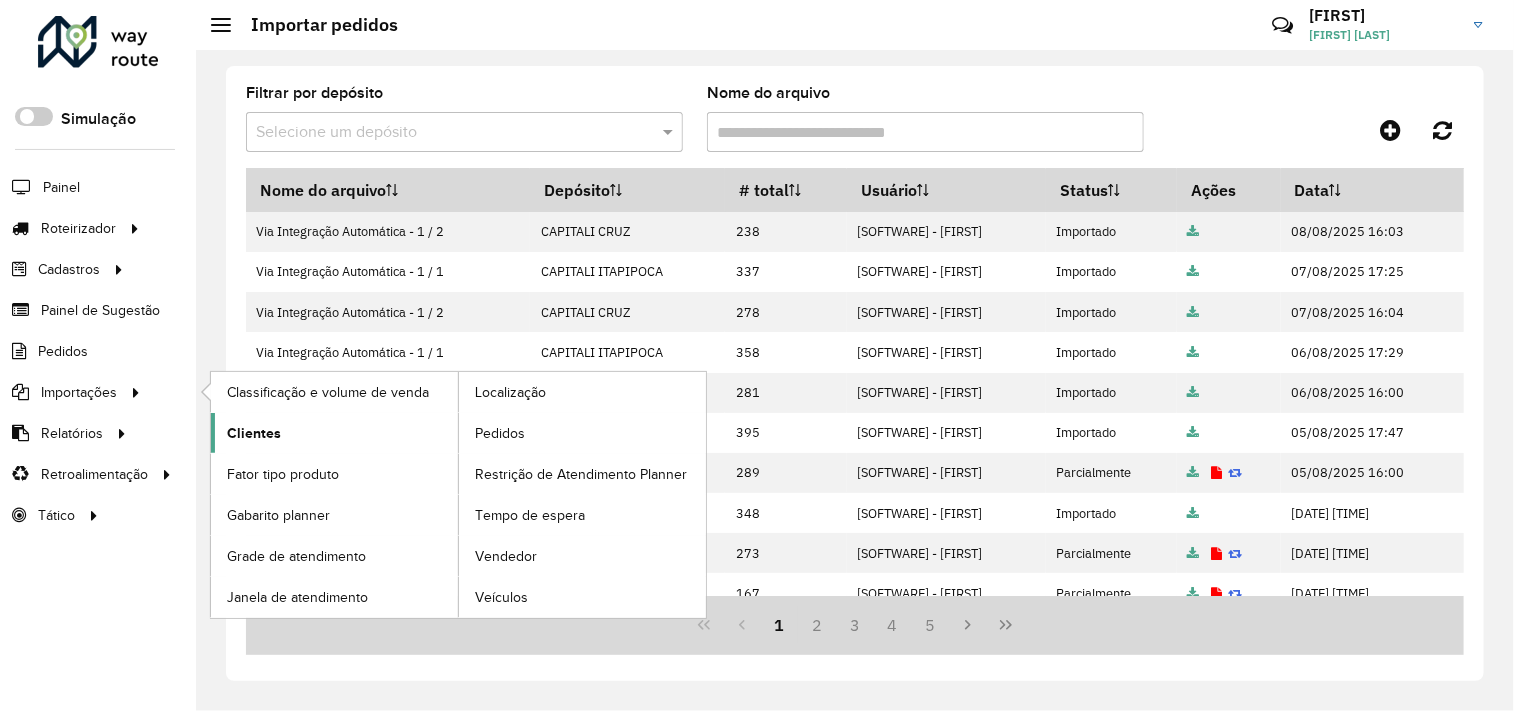click on "Clientes" 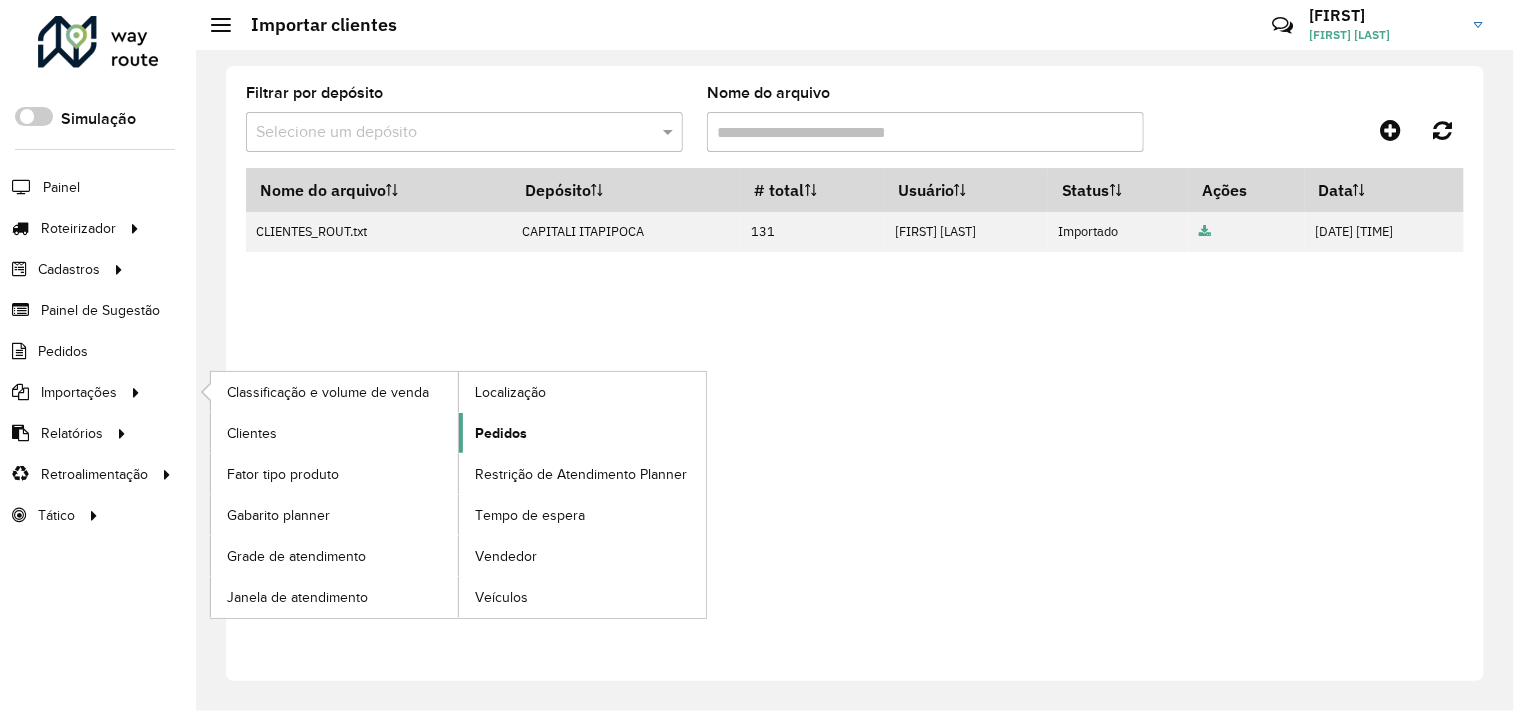 click on "Pedidos" 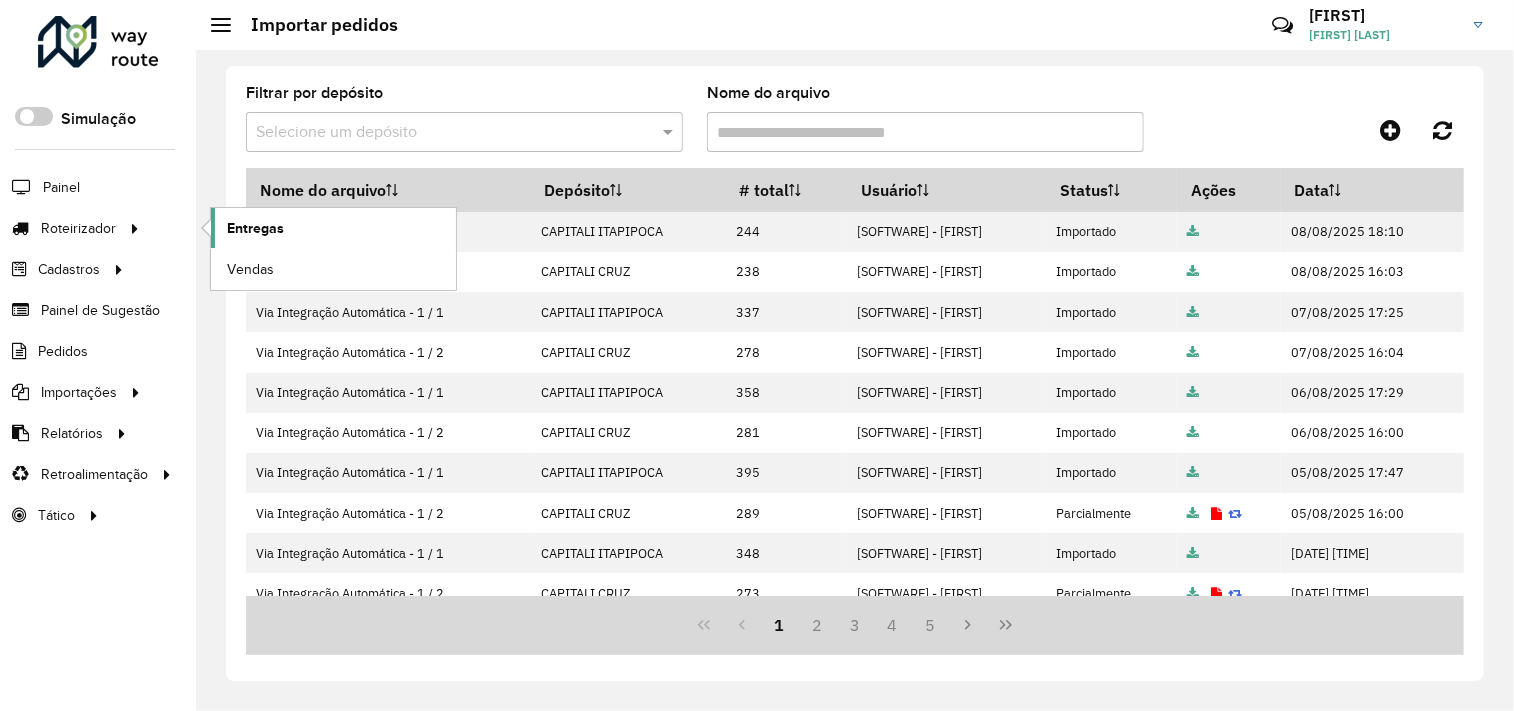 click on "Entregas" 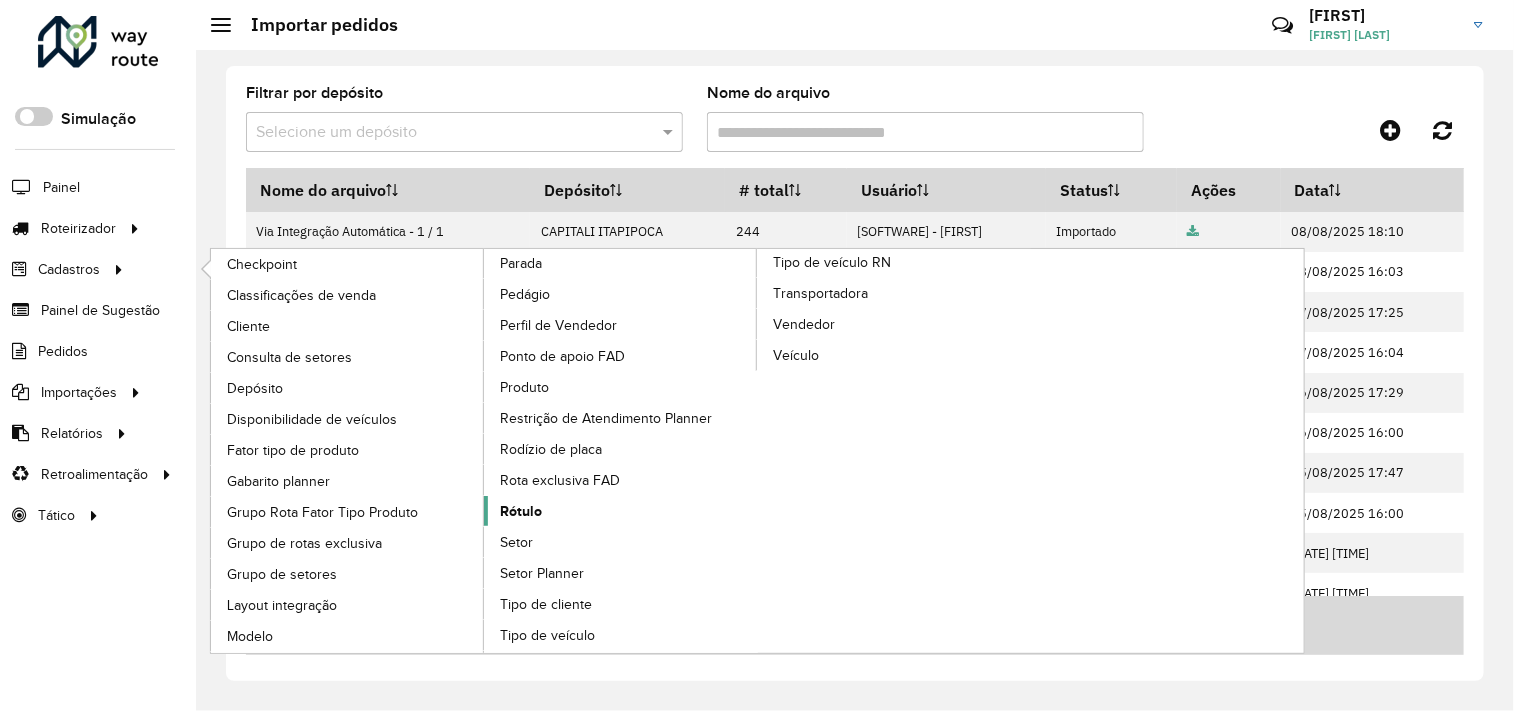click on "Rótulo" 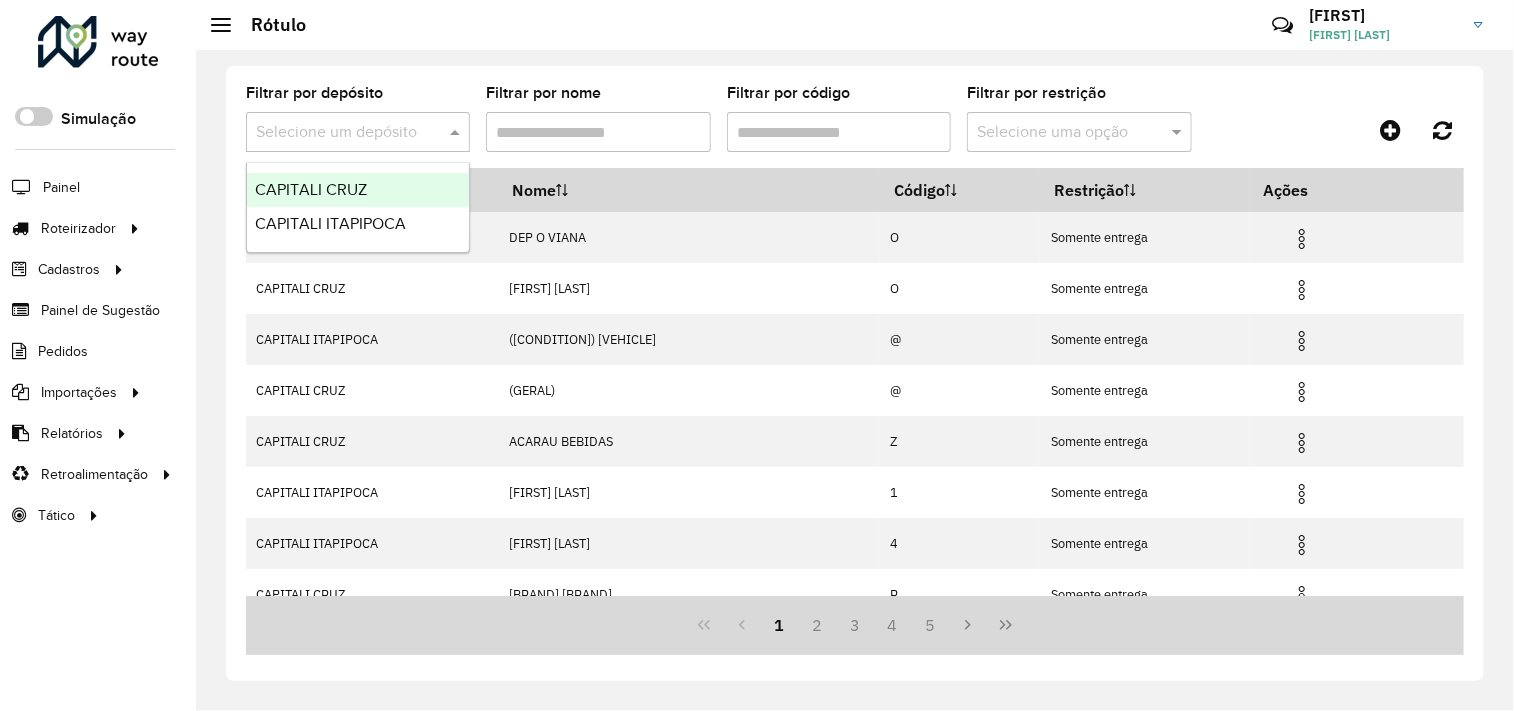 click at bounding box center (338, 133) 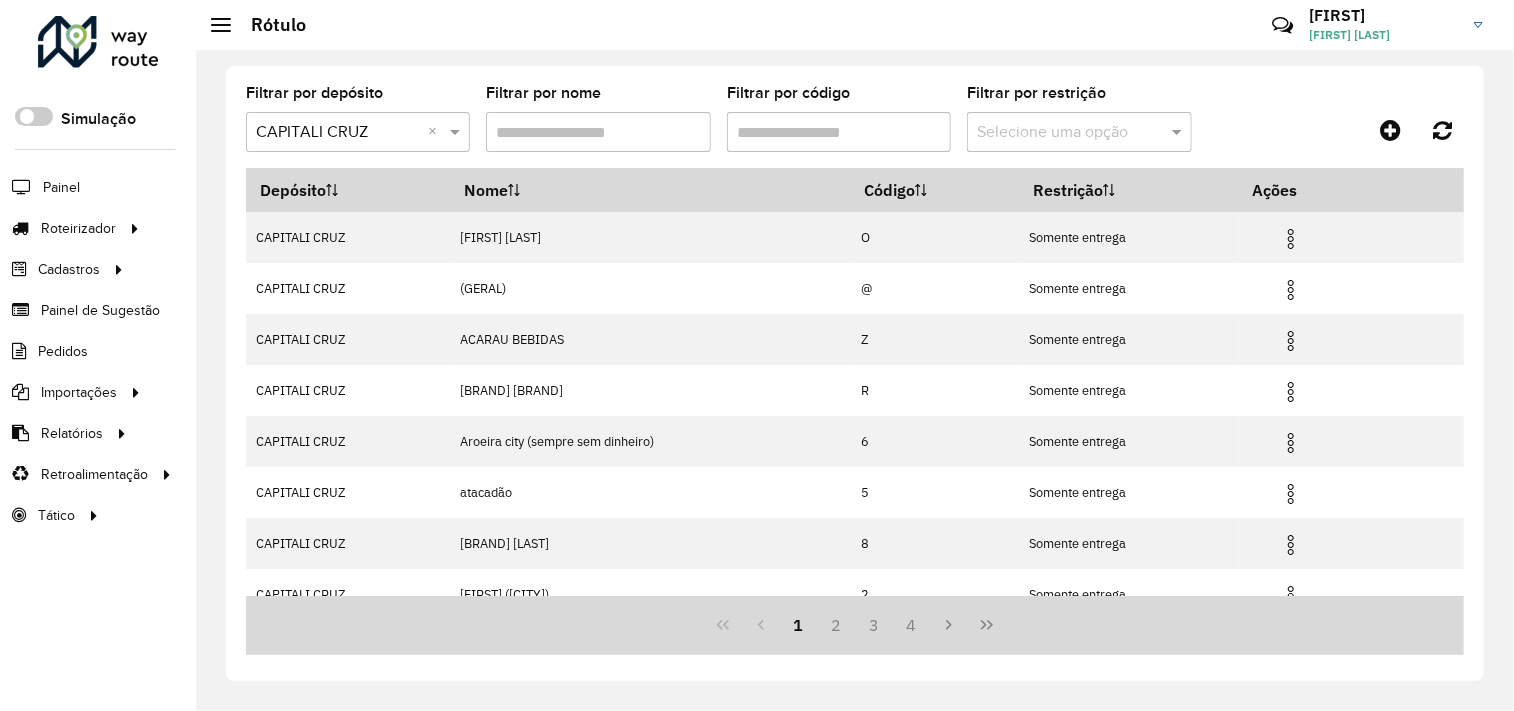 click on "Filtrar por nome" at bounding box center [598, 132] 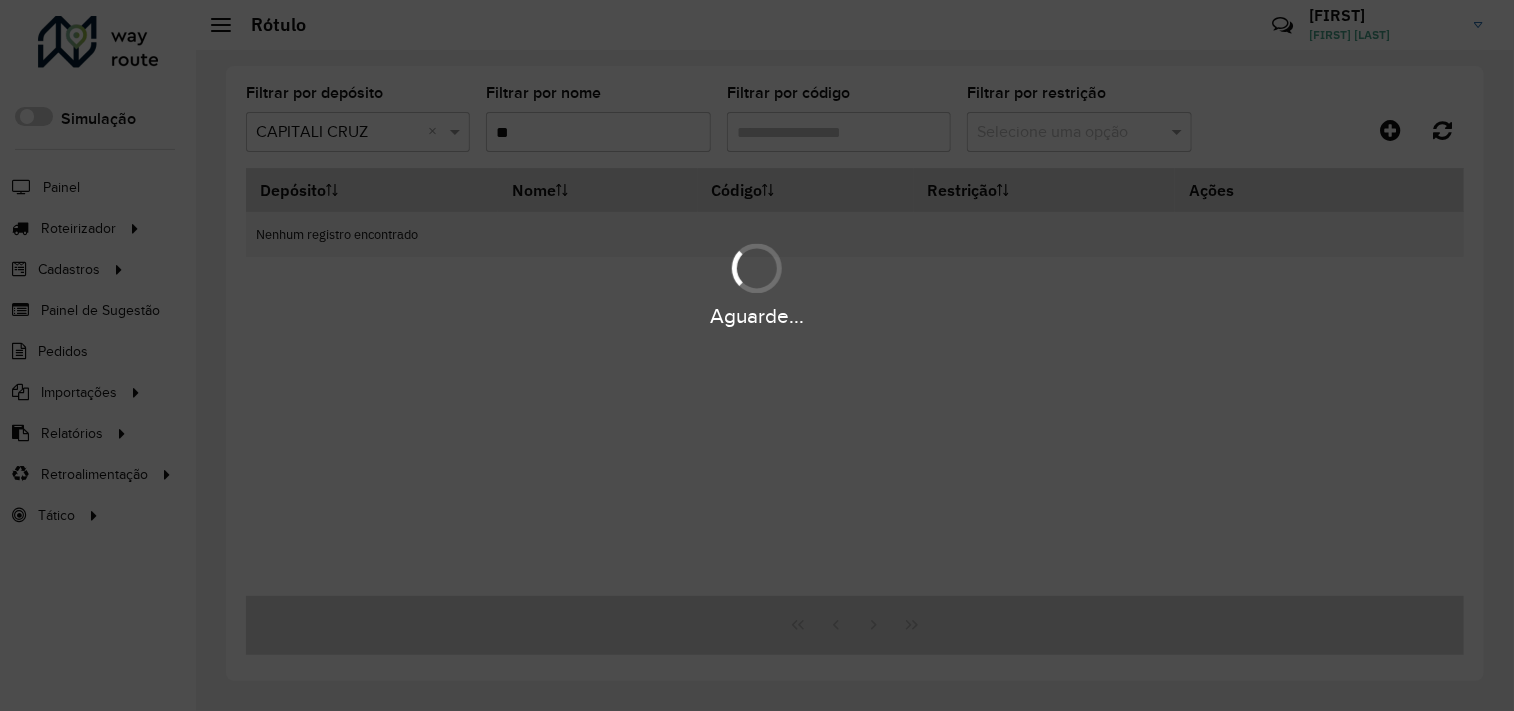 type on "*" 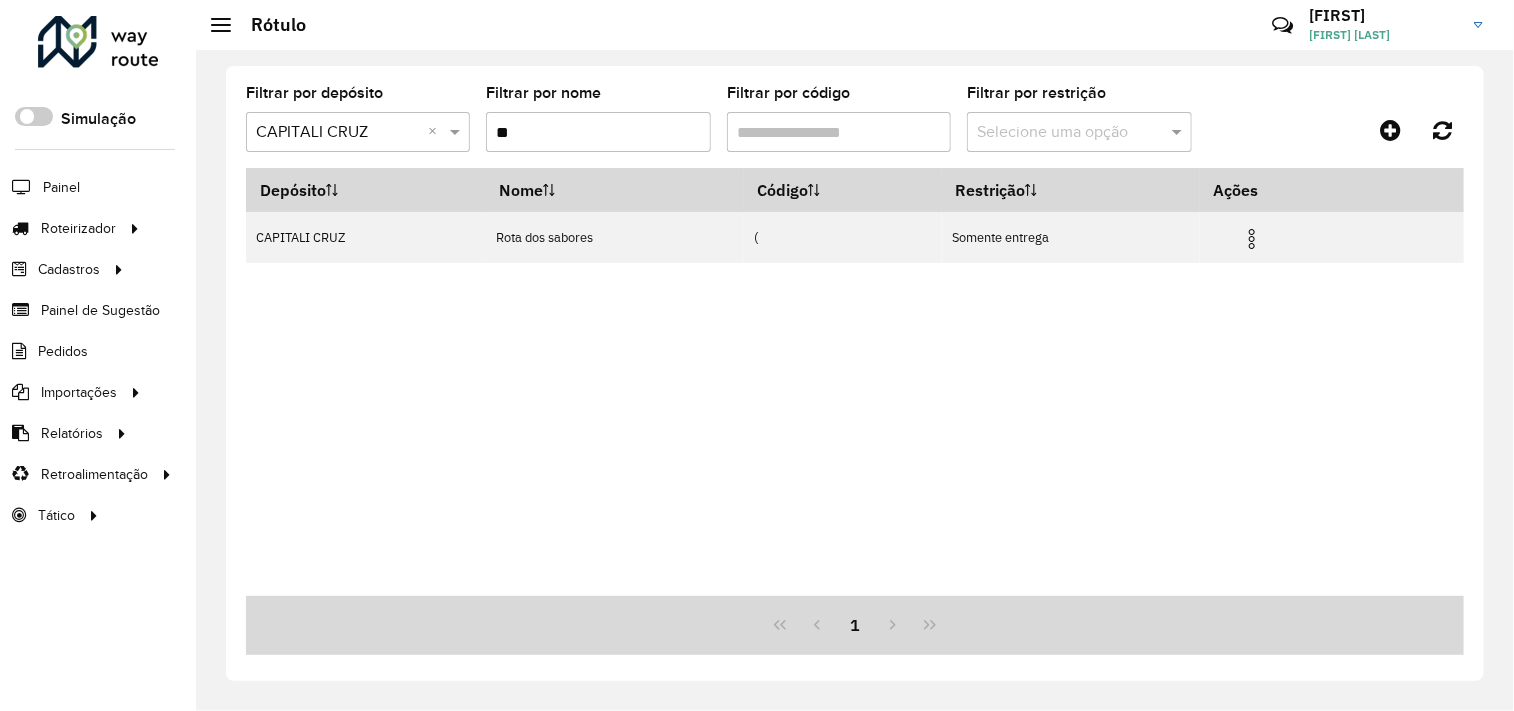 type on "*" 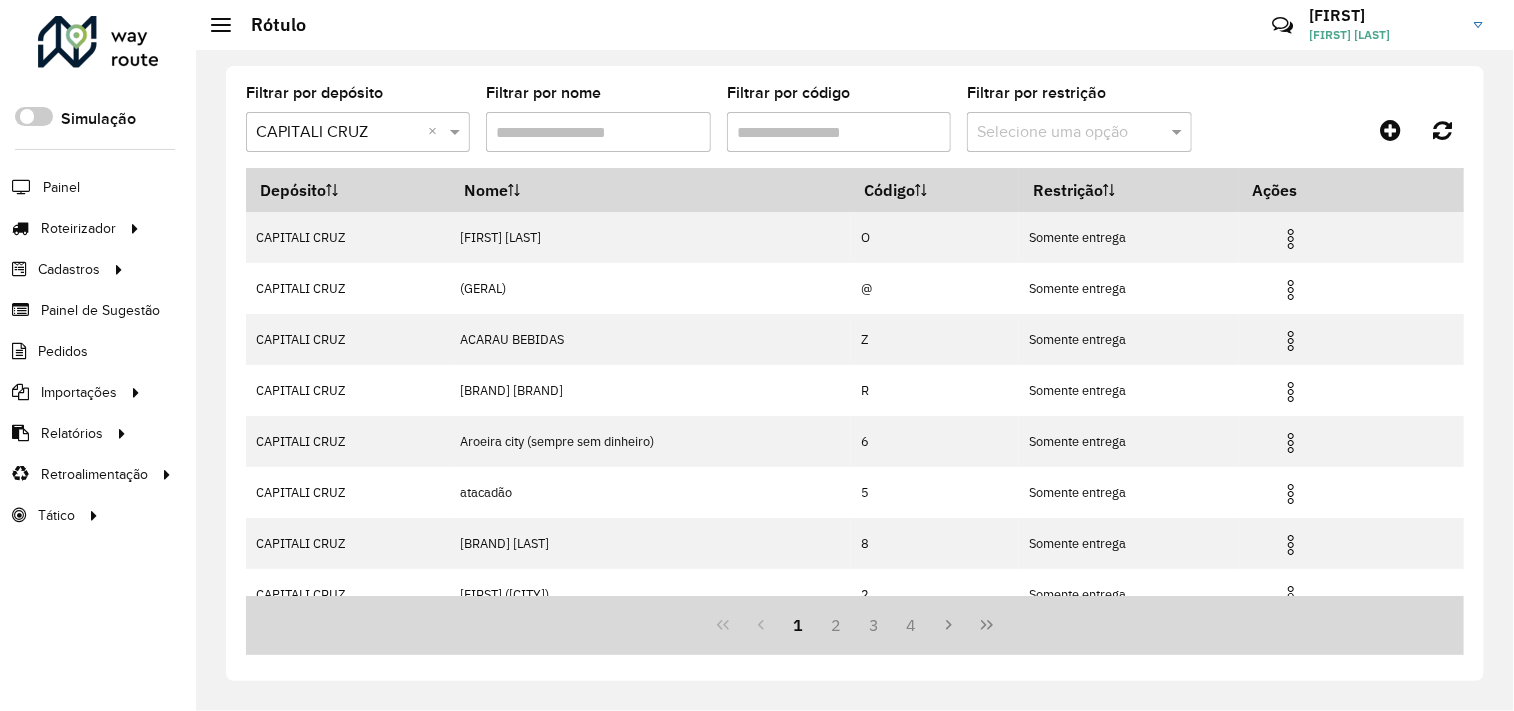 click on "Filtrar por código" at bounding box center [839, 132] 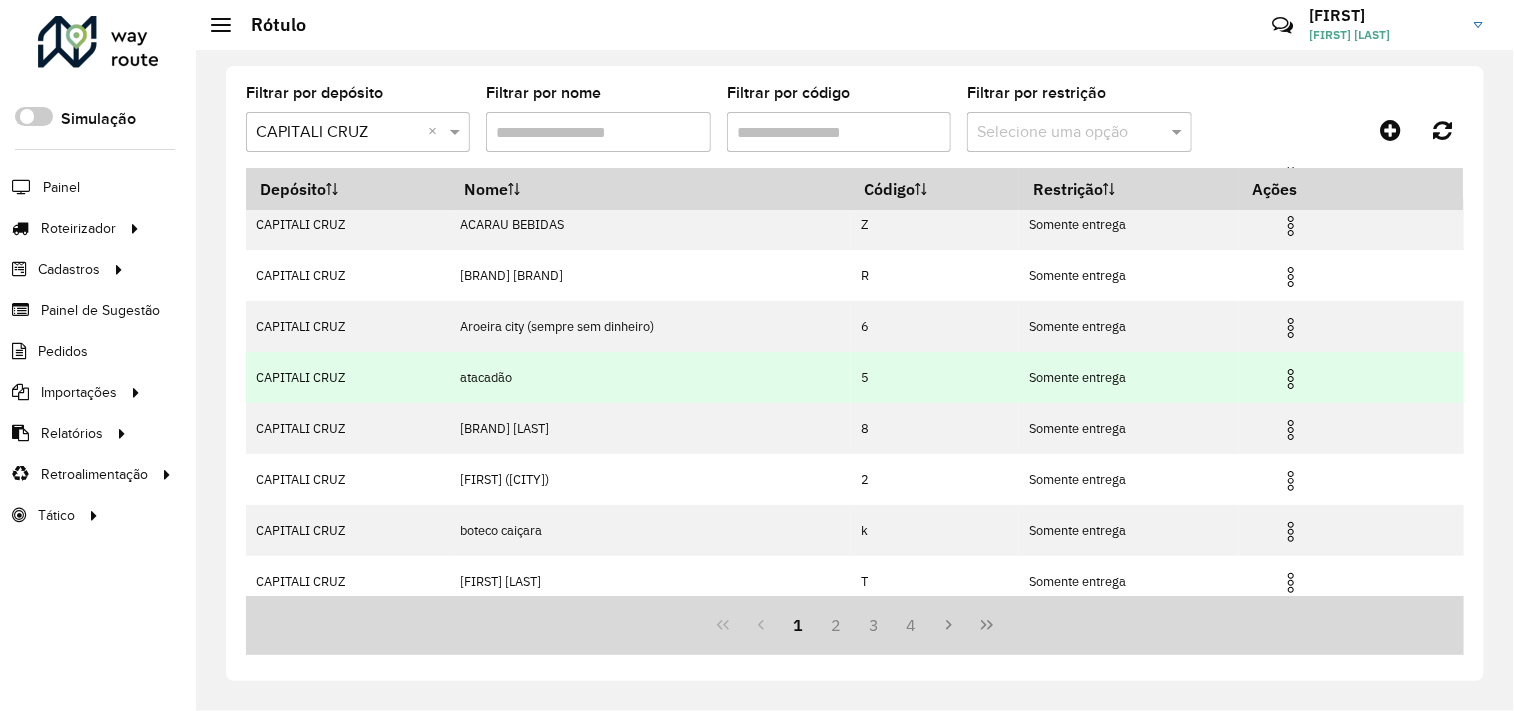 scroll, scrollTop: 0, scrollLeft: 0, axis: both 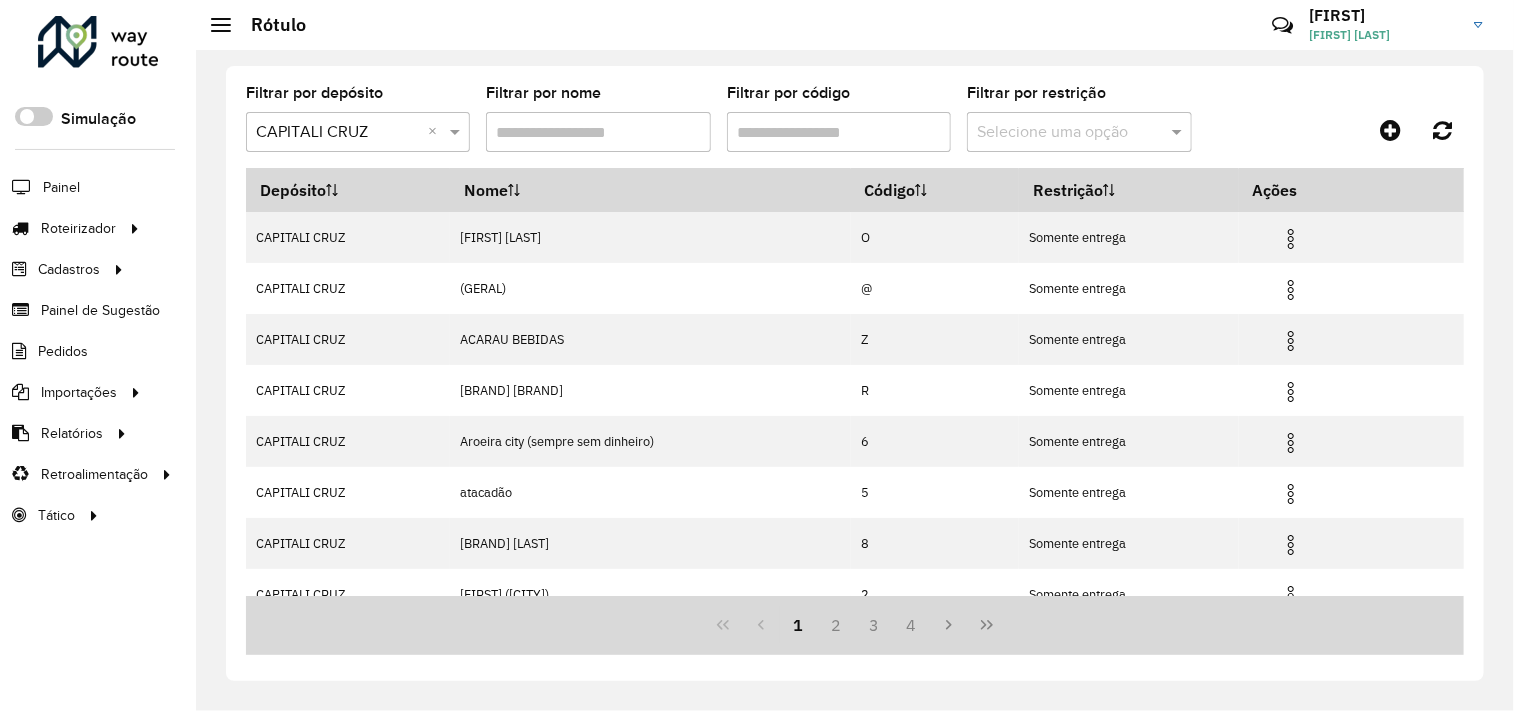 click on "Filtrar por nome" at bounding box center [598, 132] 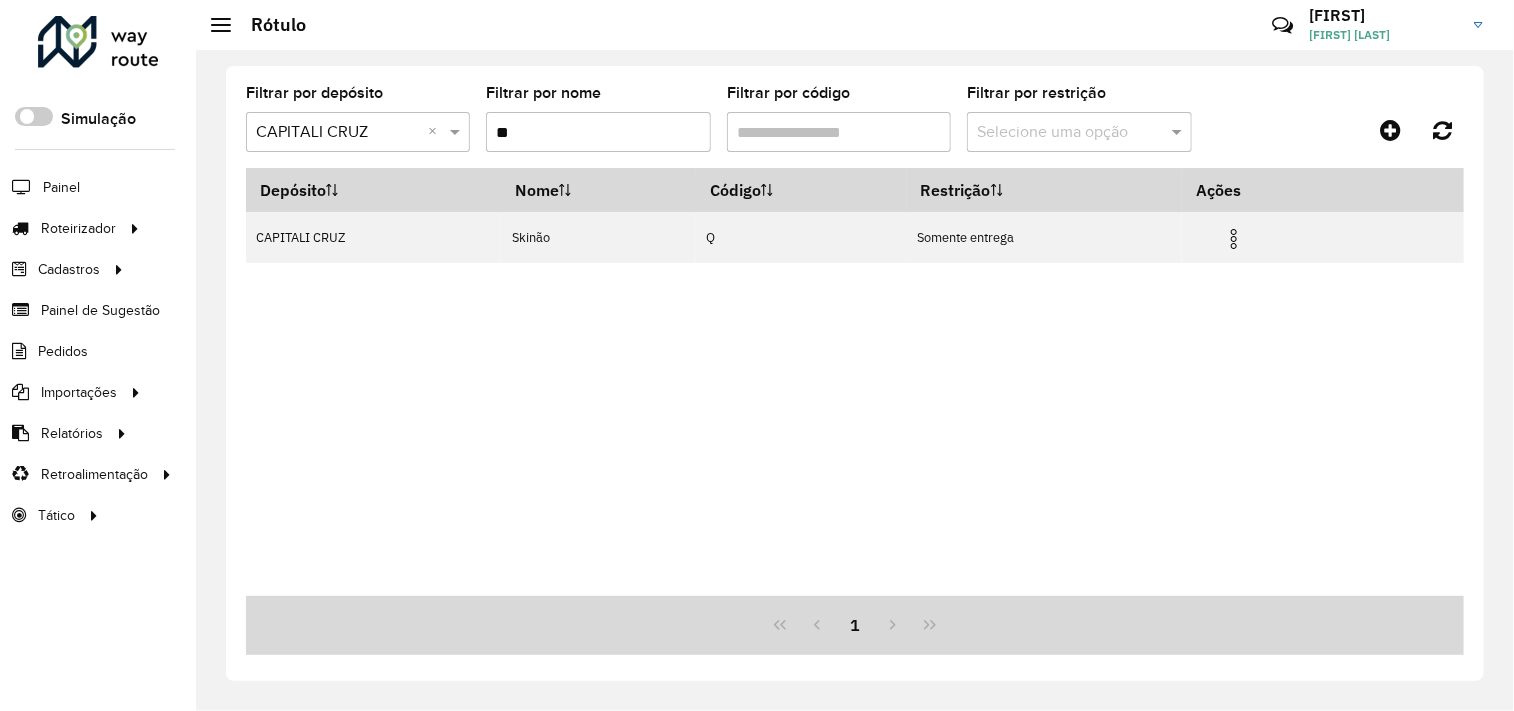 type on "*" 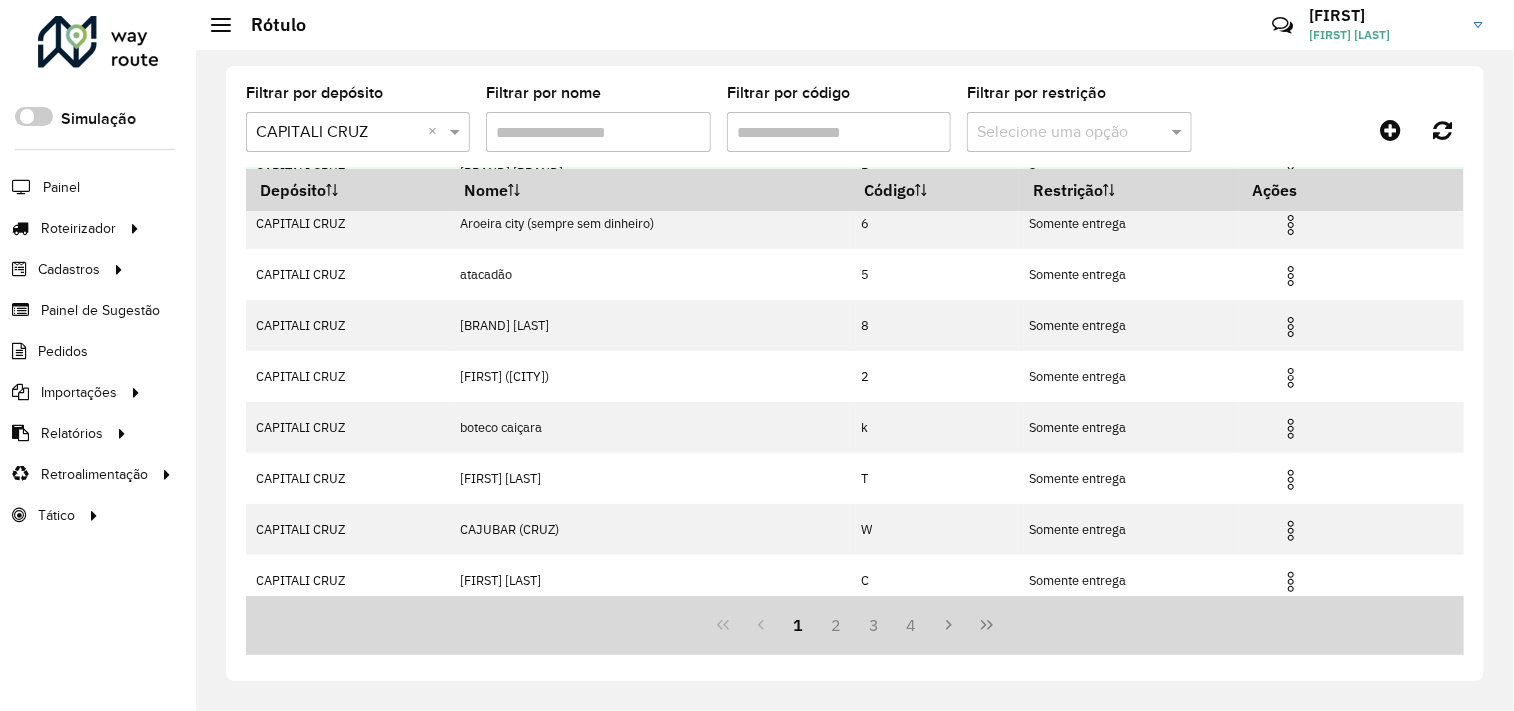 scroll, scrollTop: 230, scrollLeft: 0, axis: vertical 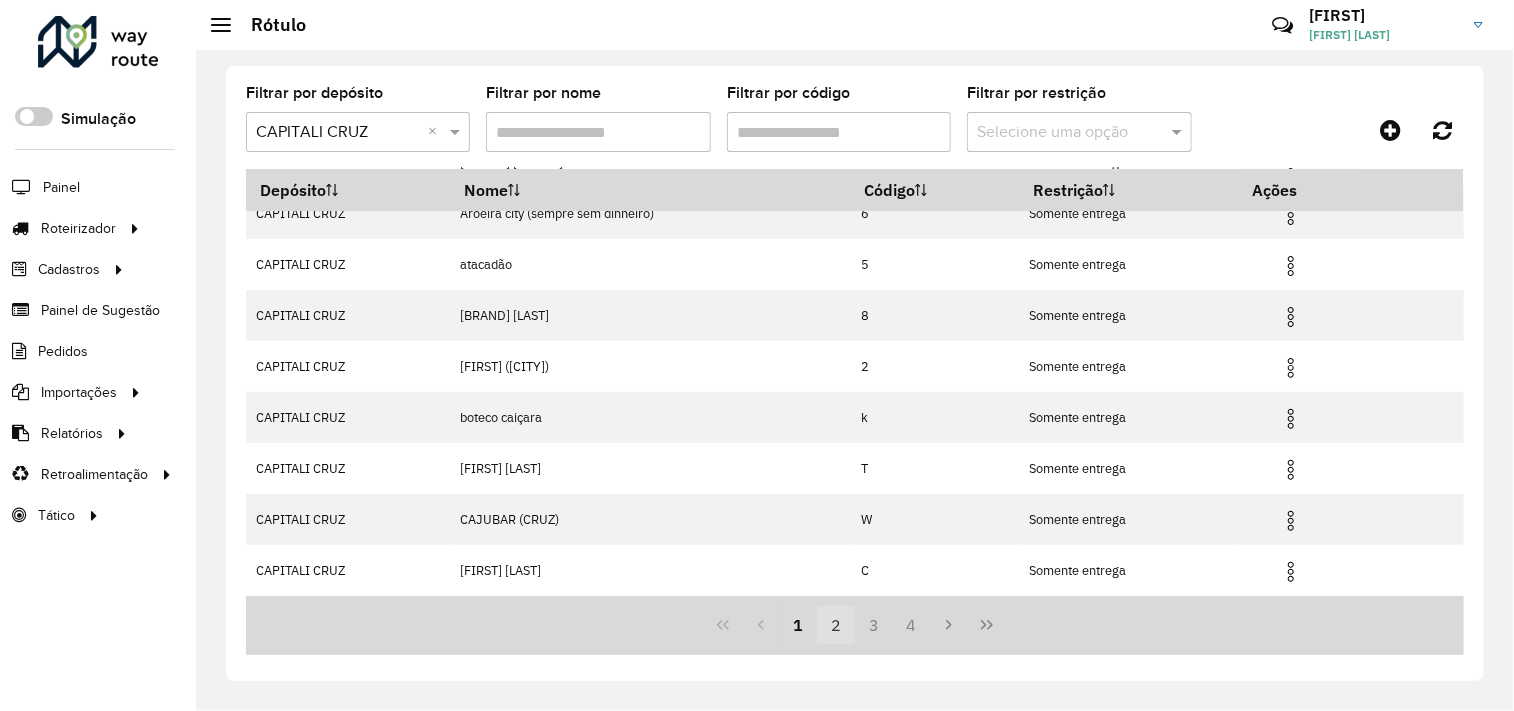 click on "2" at bounding box center [836, 625] 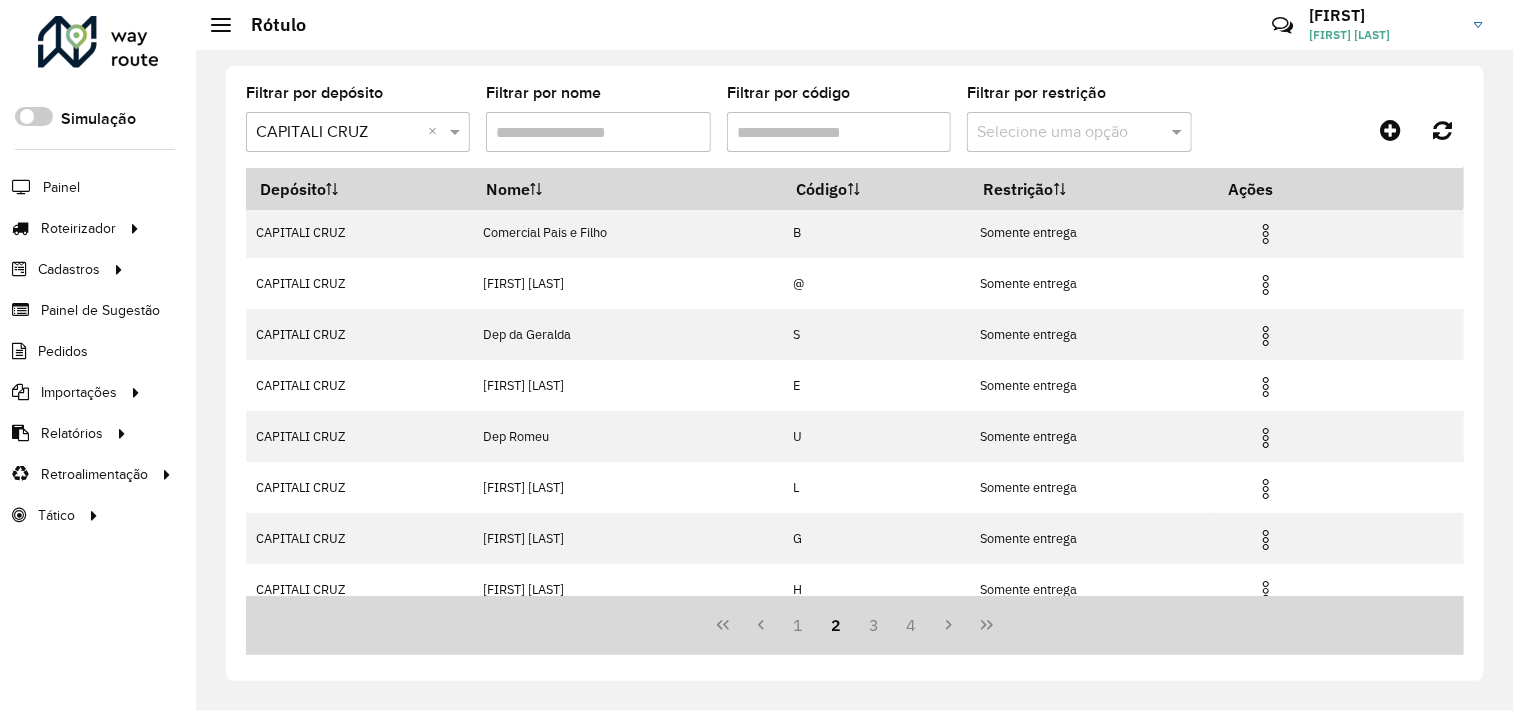 scroll, scrollTop: 0, scrollLeft: 0, axis: both 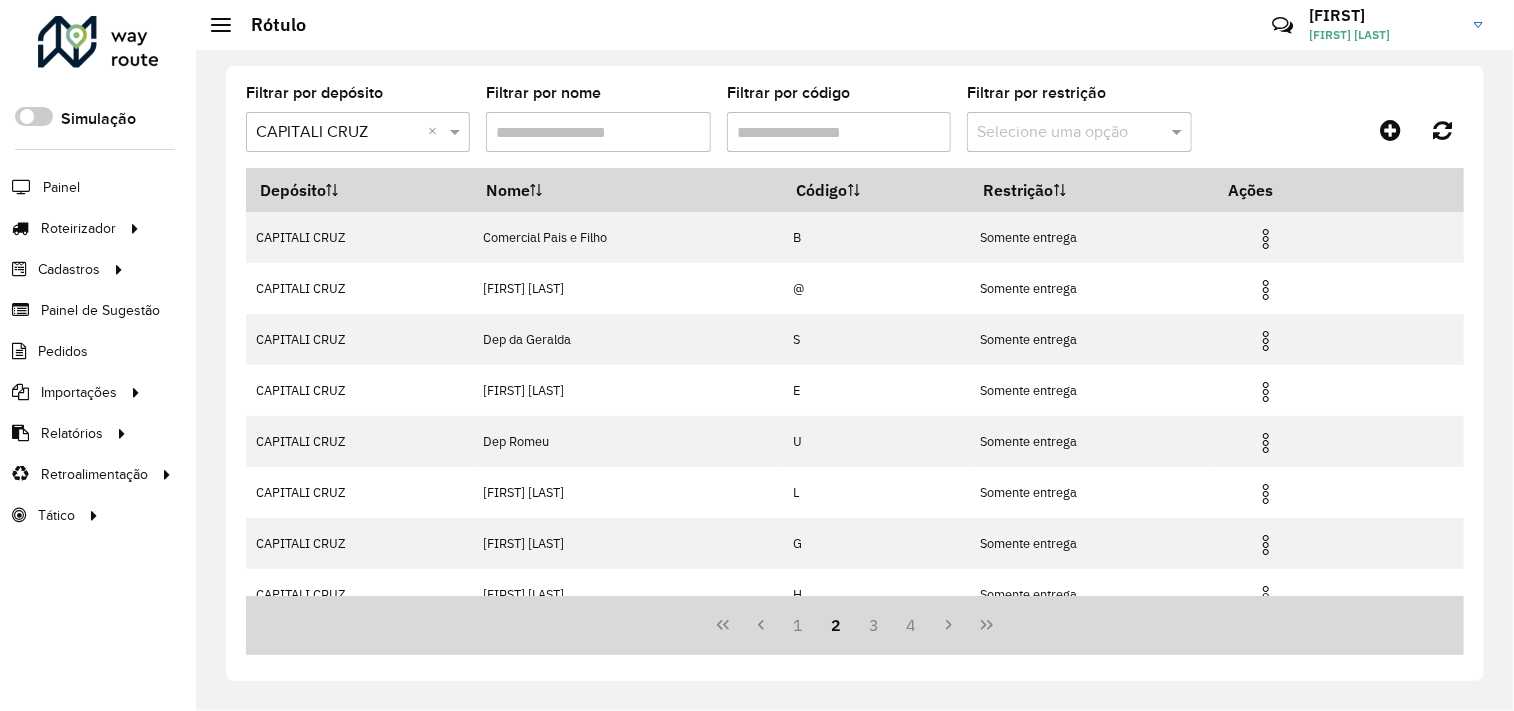 click on "Filtrar por nome" at bounding box center (598, 132) 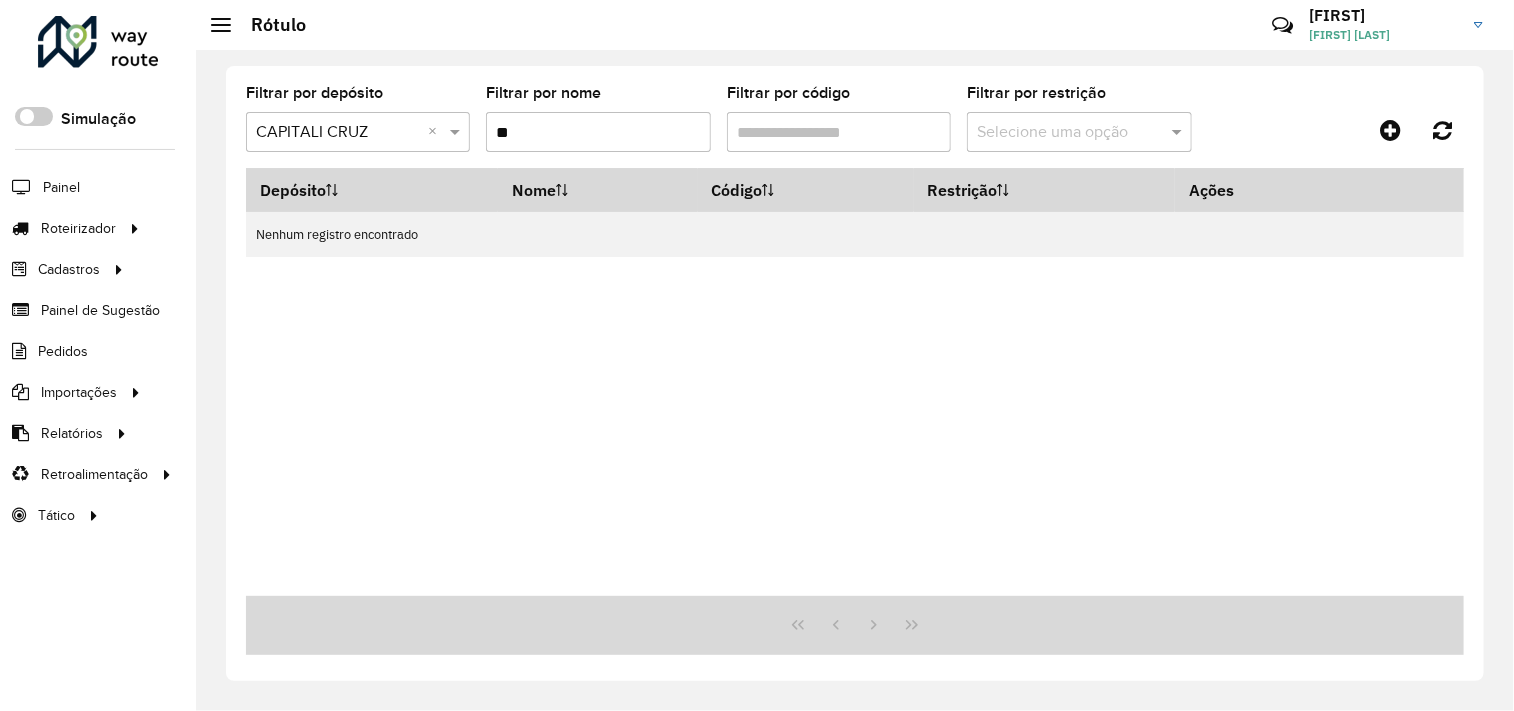 type on "*" 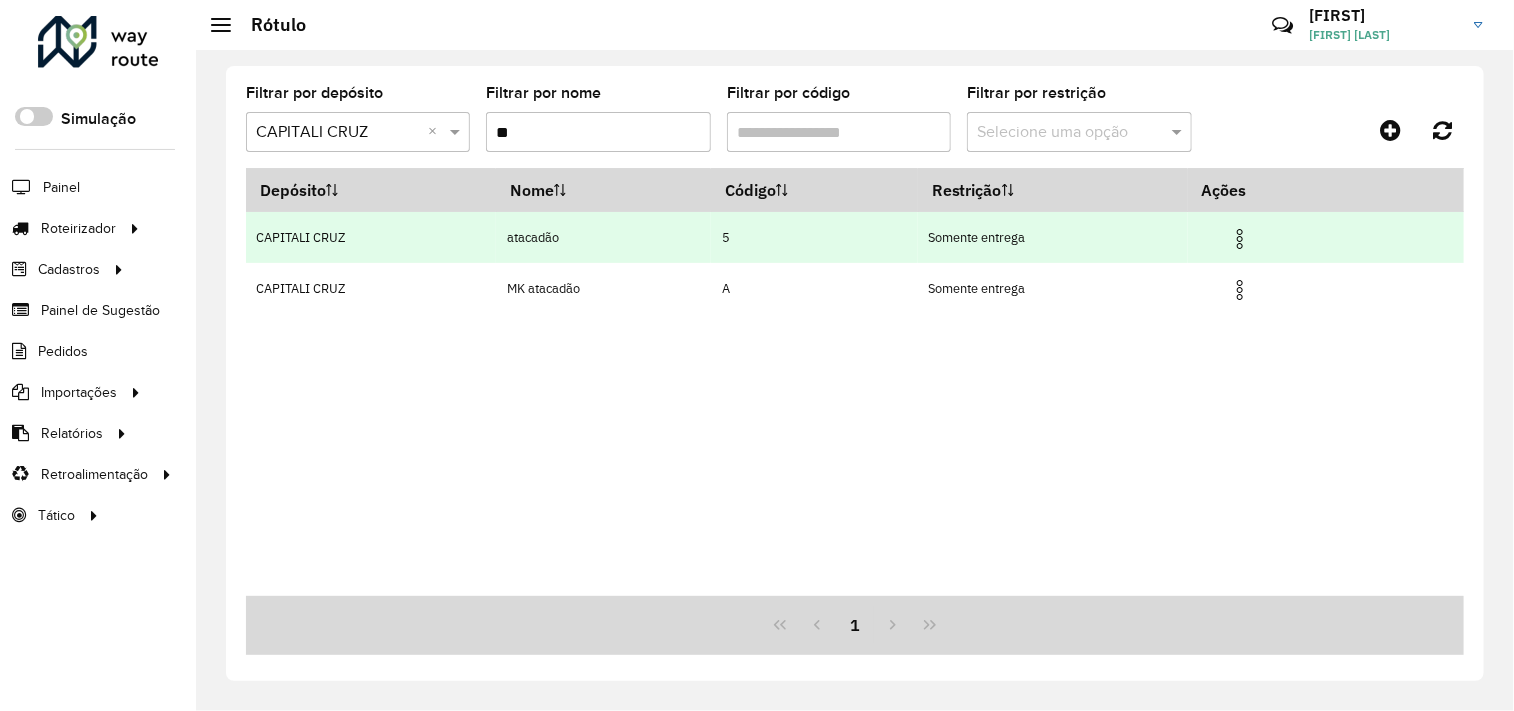 type on "*" 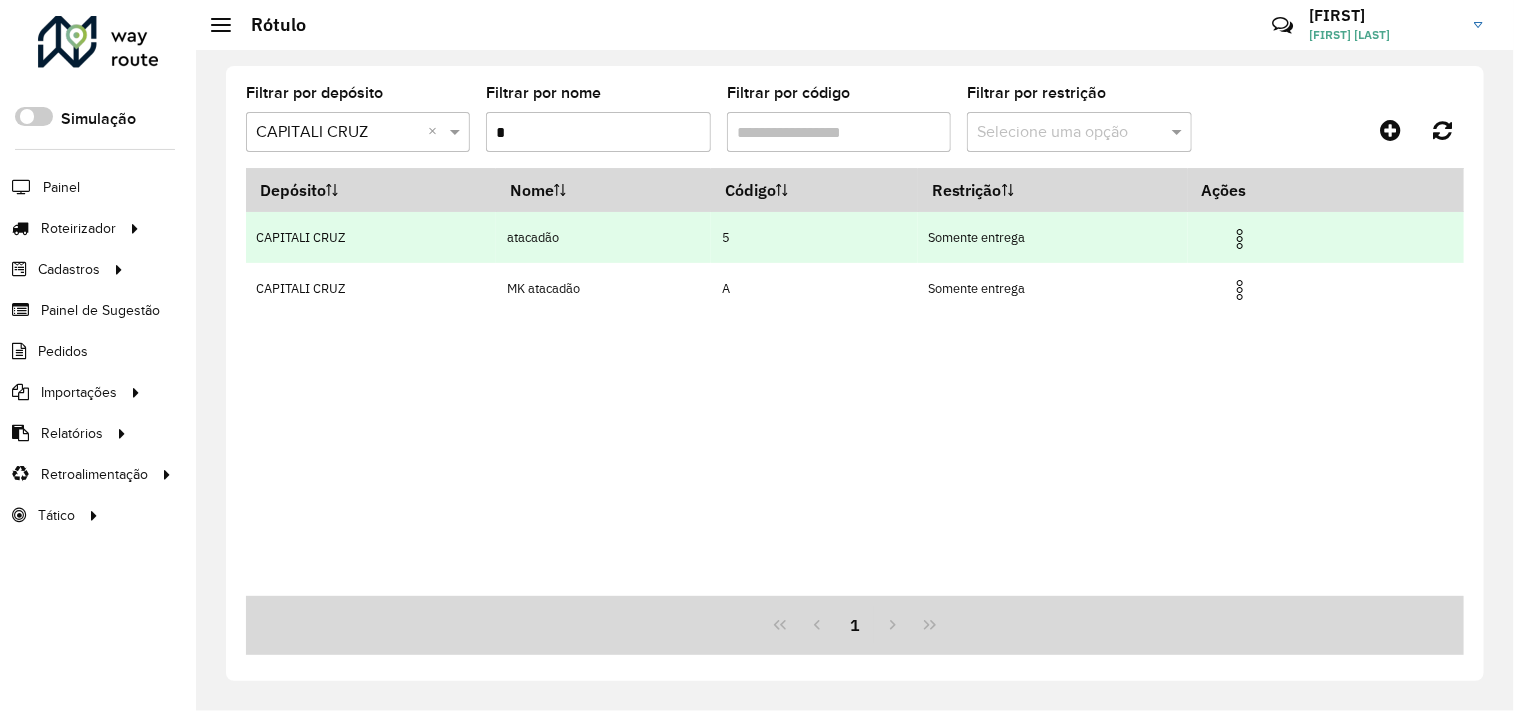 type 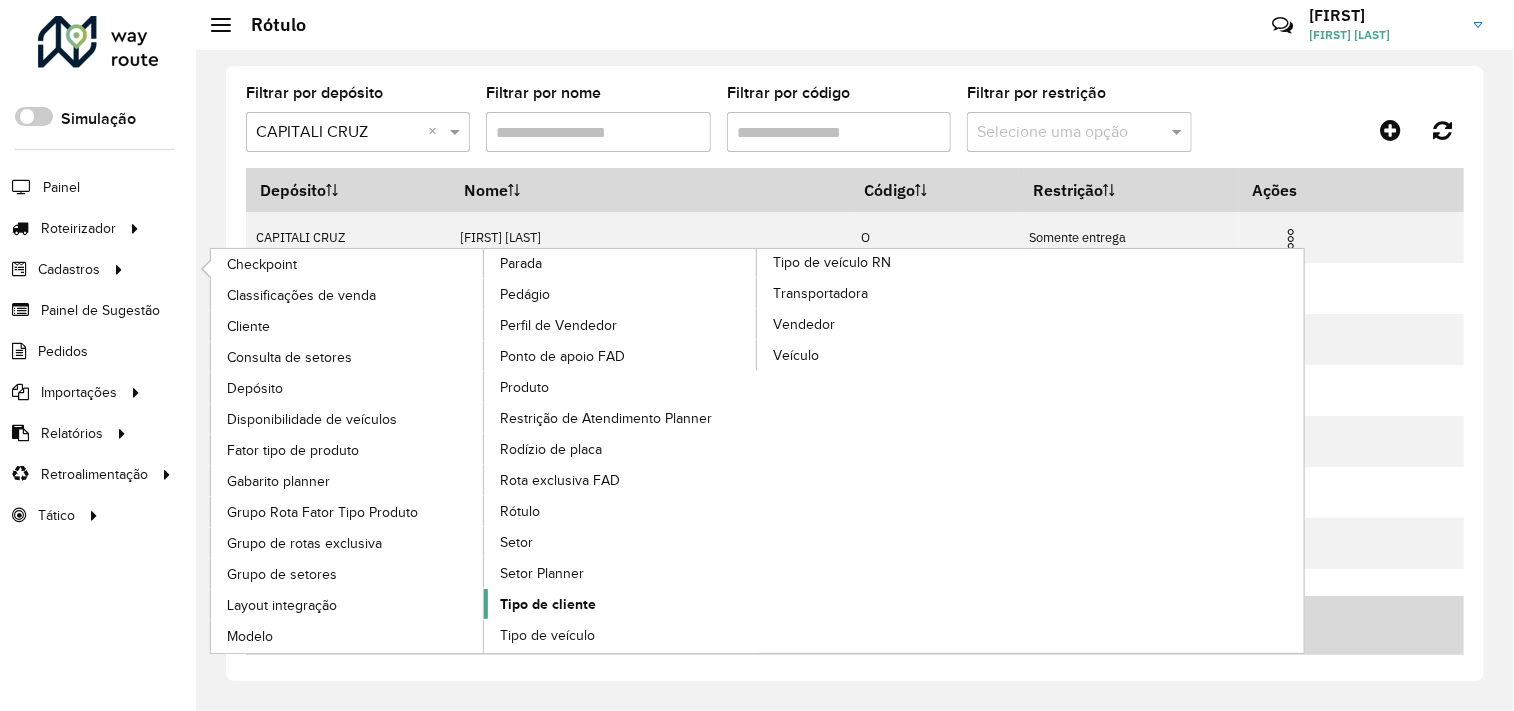 click on "Tipo de cliente" 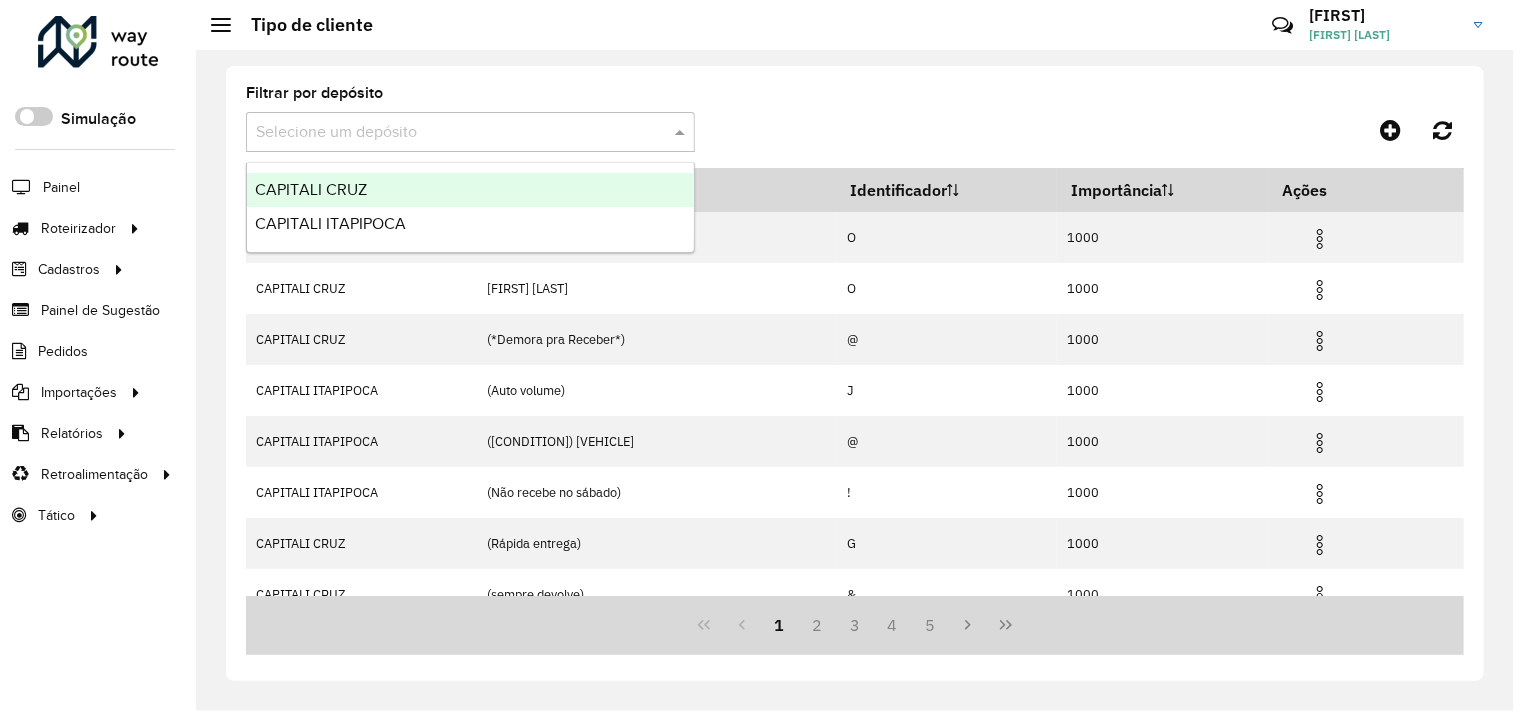 click at bounding box center (450, 133) 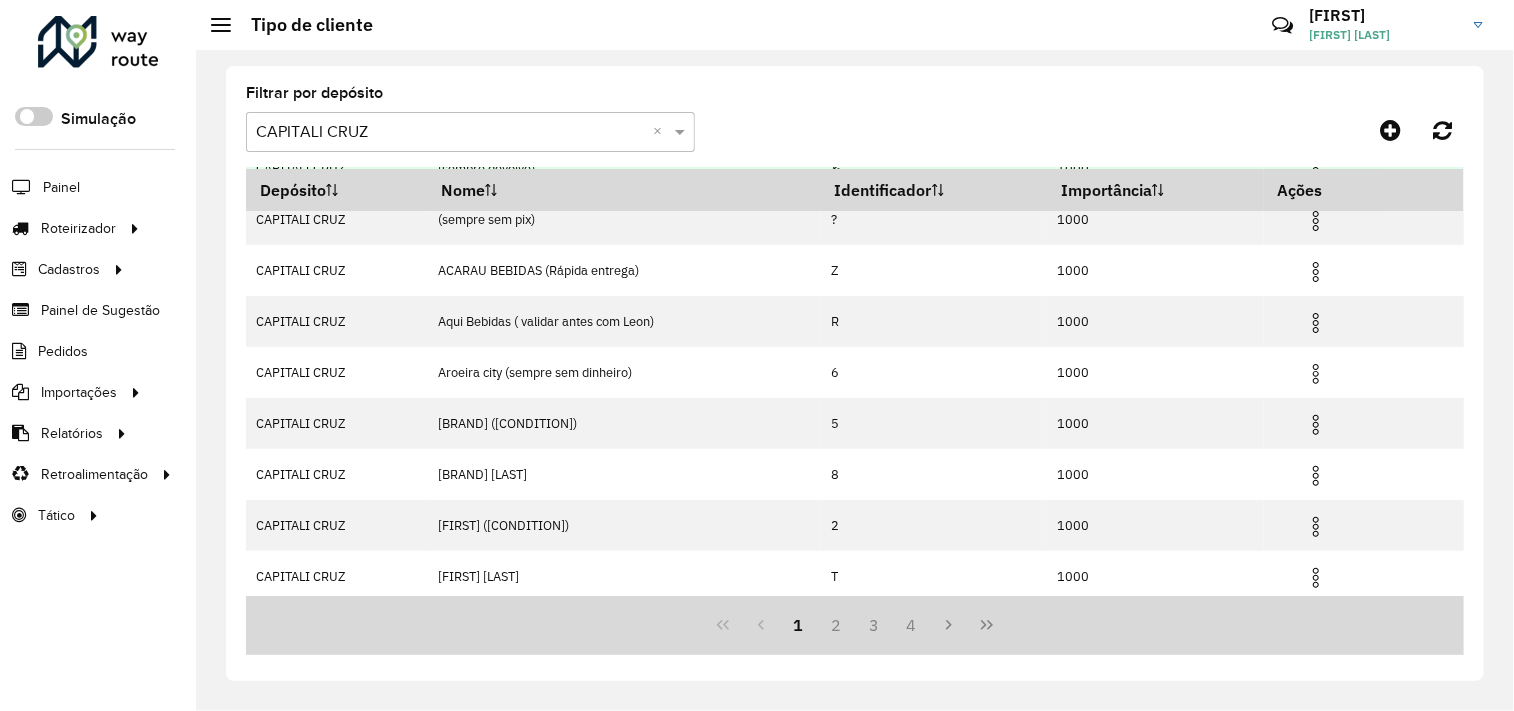 scroll, scrollTop: 230, scrollLeft: 0, axis: vertical 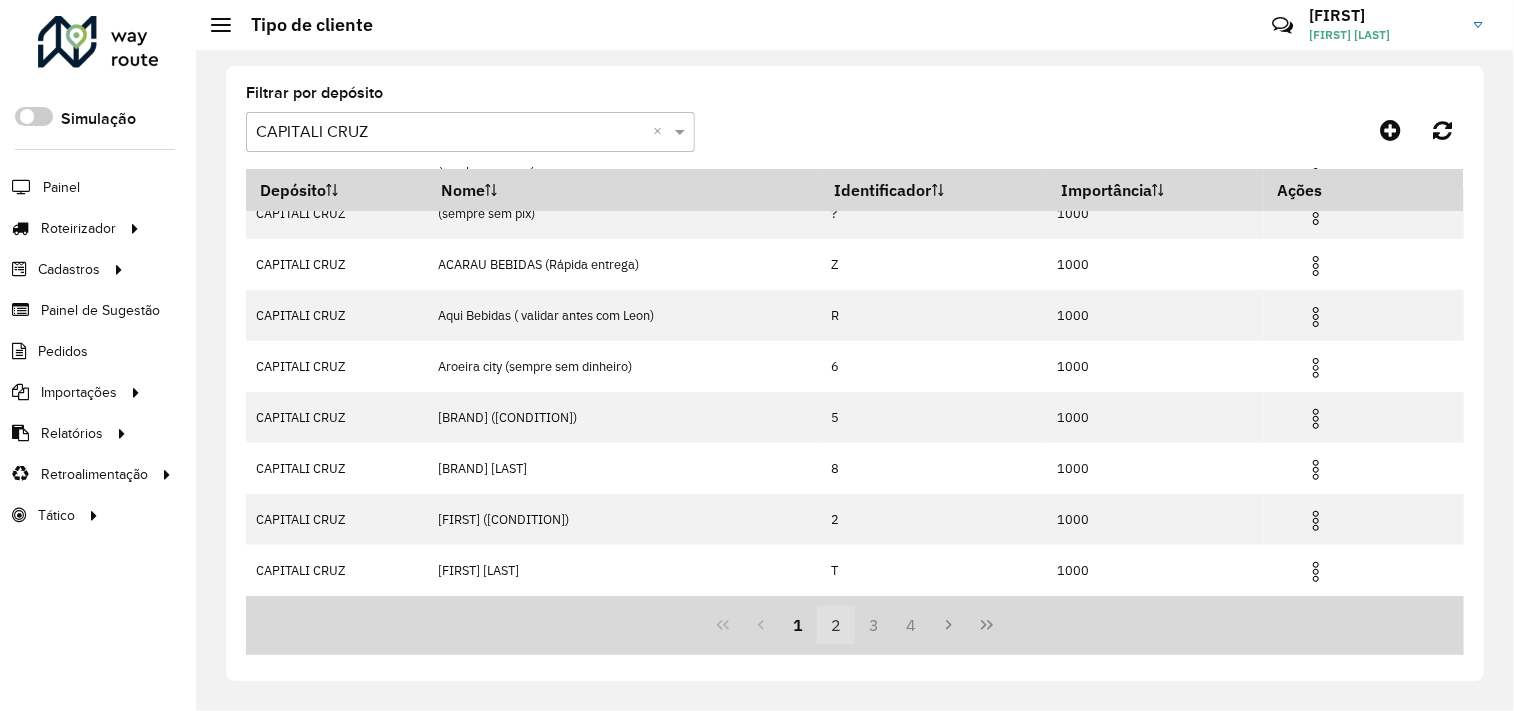 click on "2" at bounding box center (836, 625) 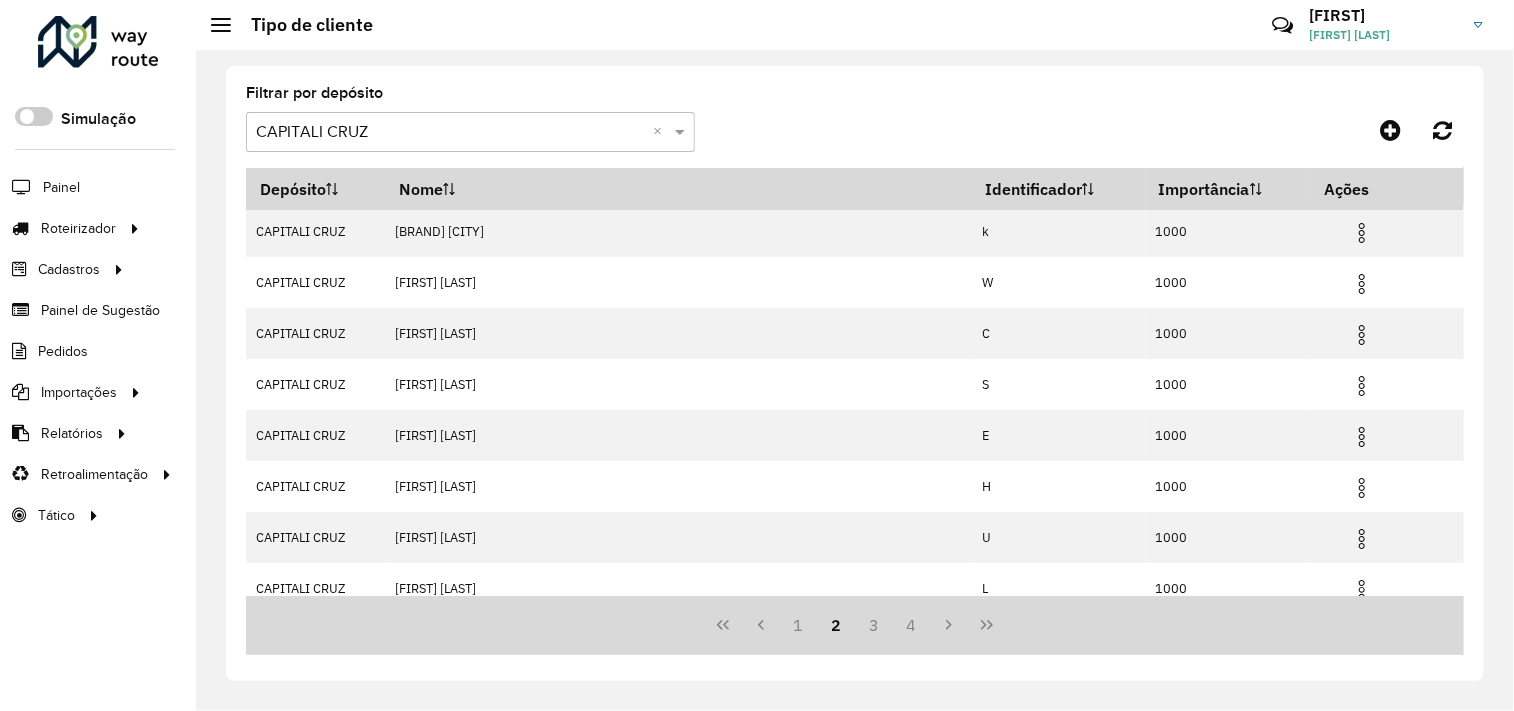 scroll, scrollTop: 0, scrollLeft: 0, axis: both 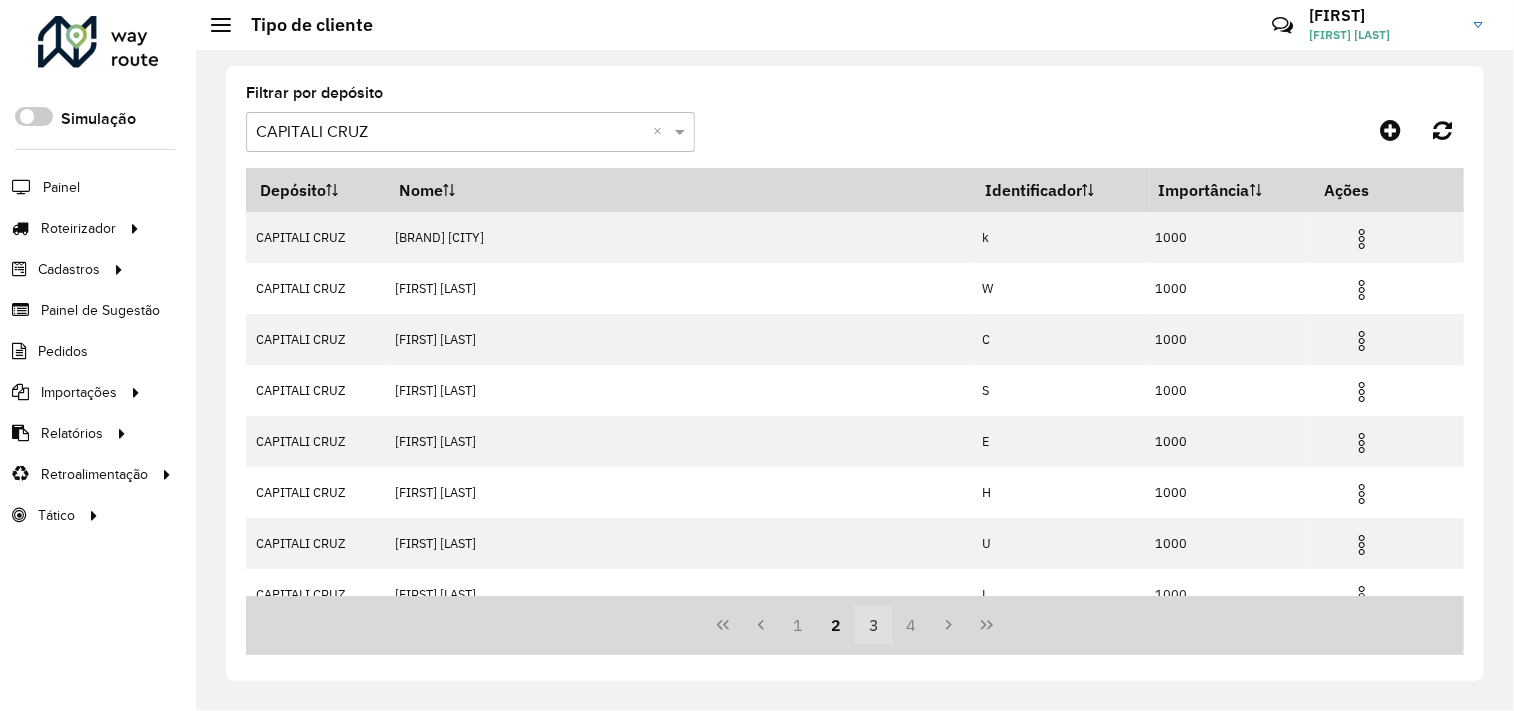 click on "3" at bounding box center (874, 625) 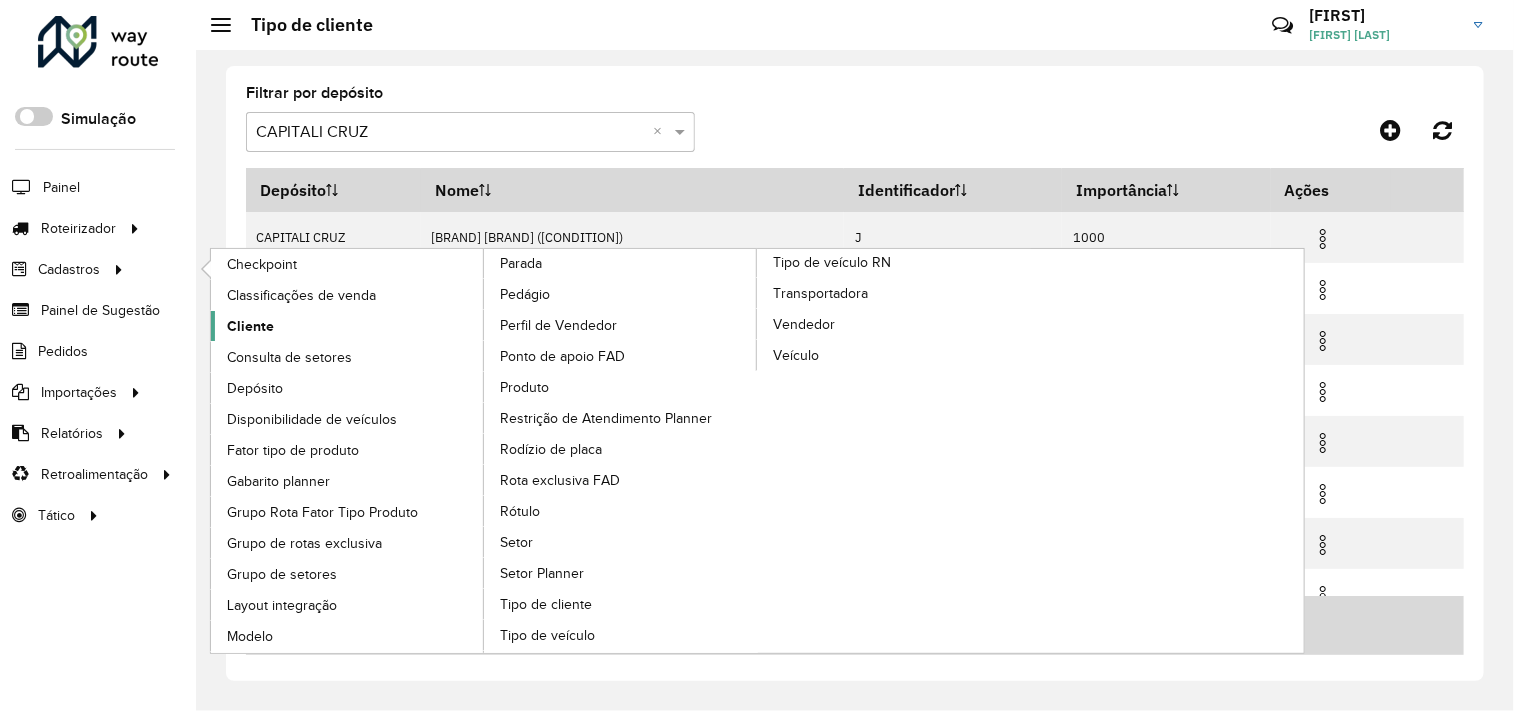 click on "Cliente" 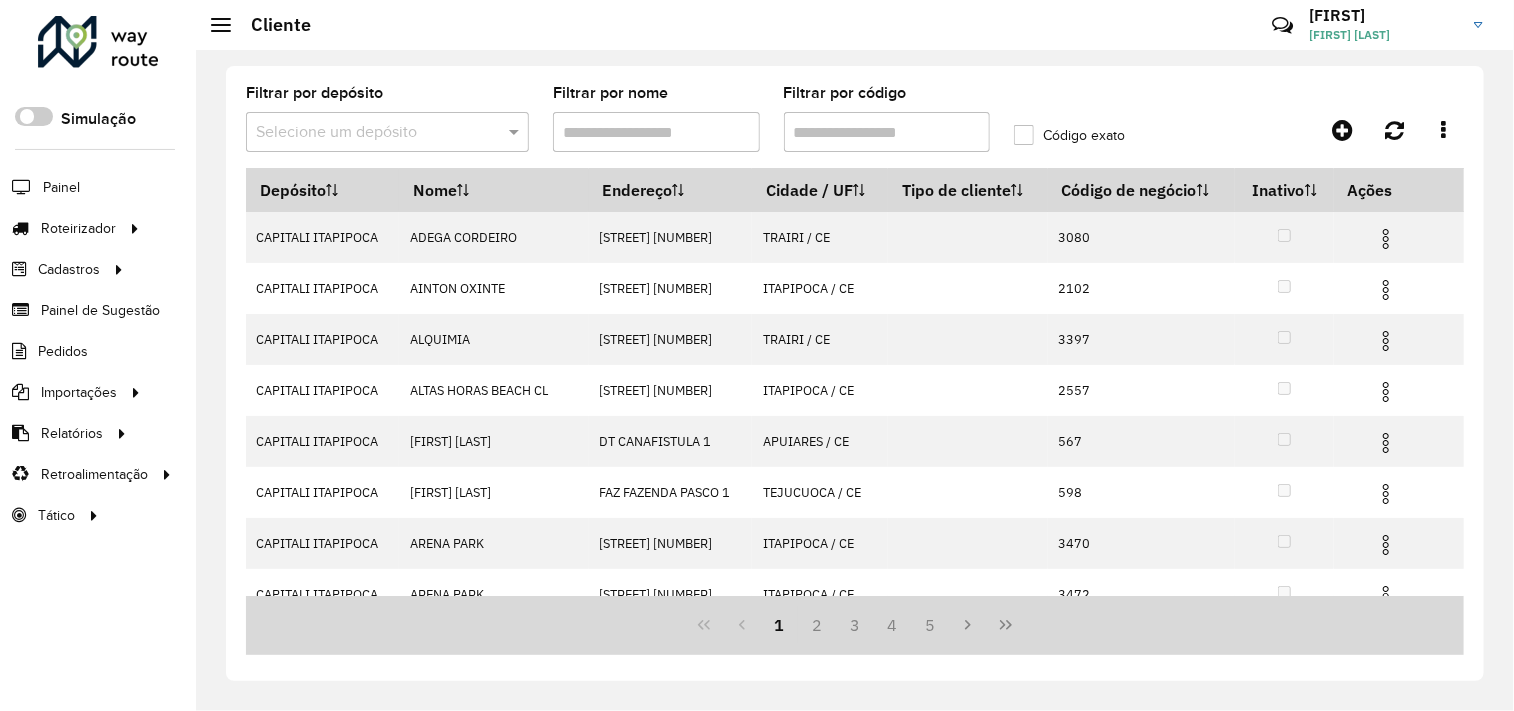 click at bounding box center [367, 133] 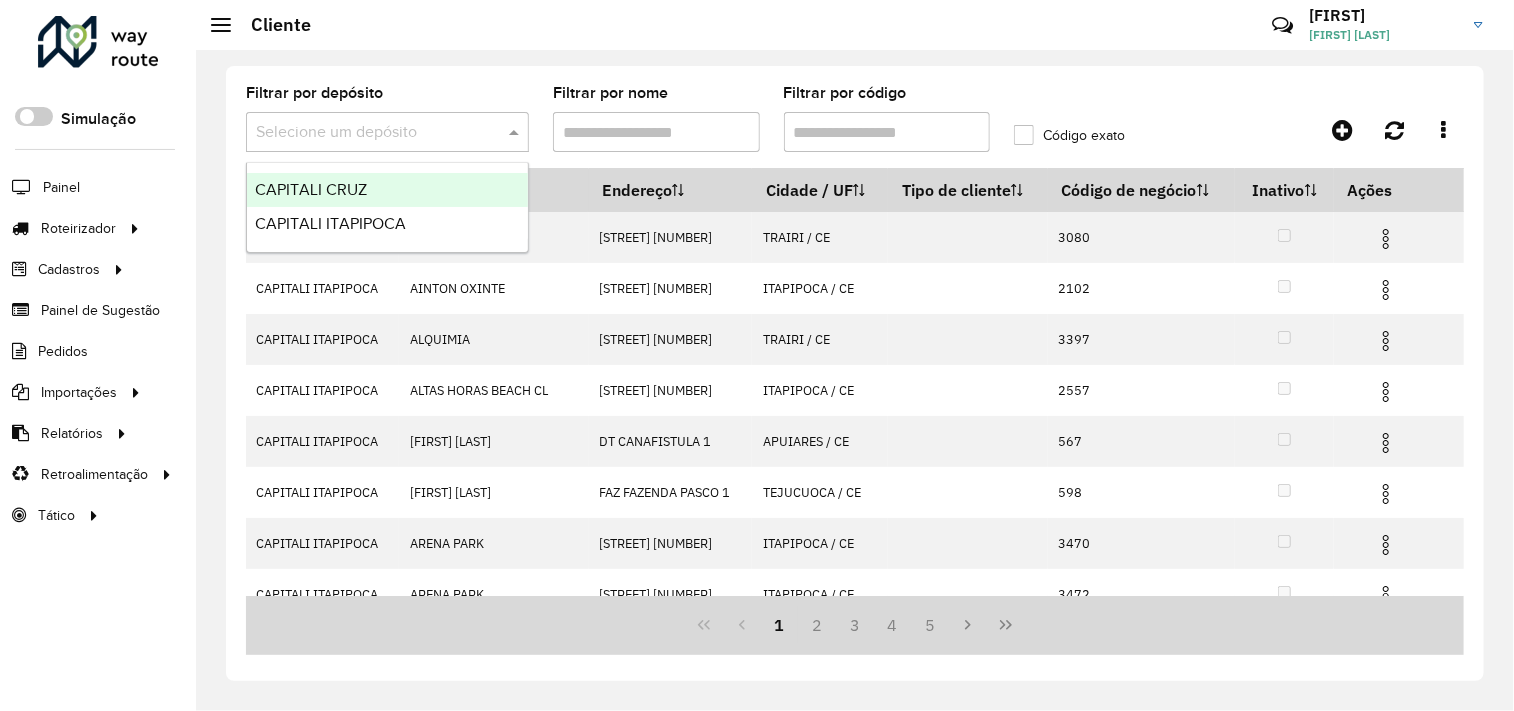 click on "CAPITALI CRUZ" at bounding box center (311, 189) 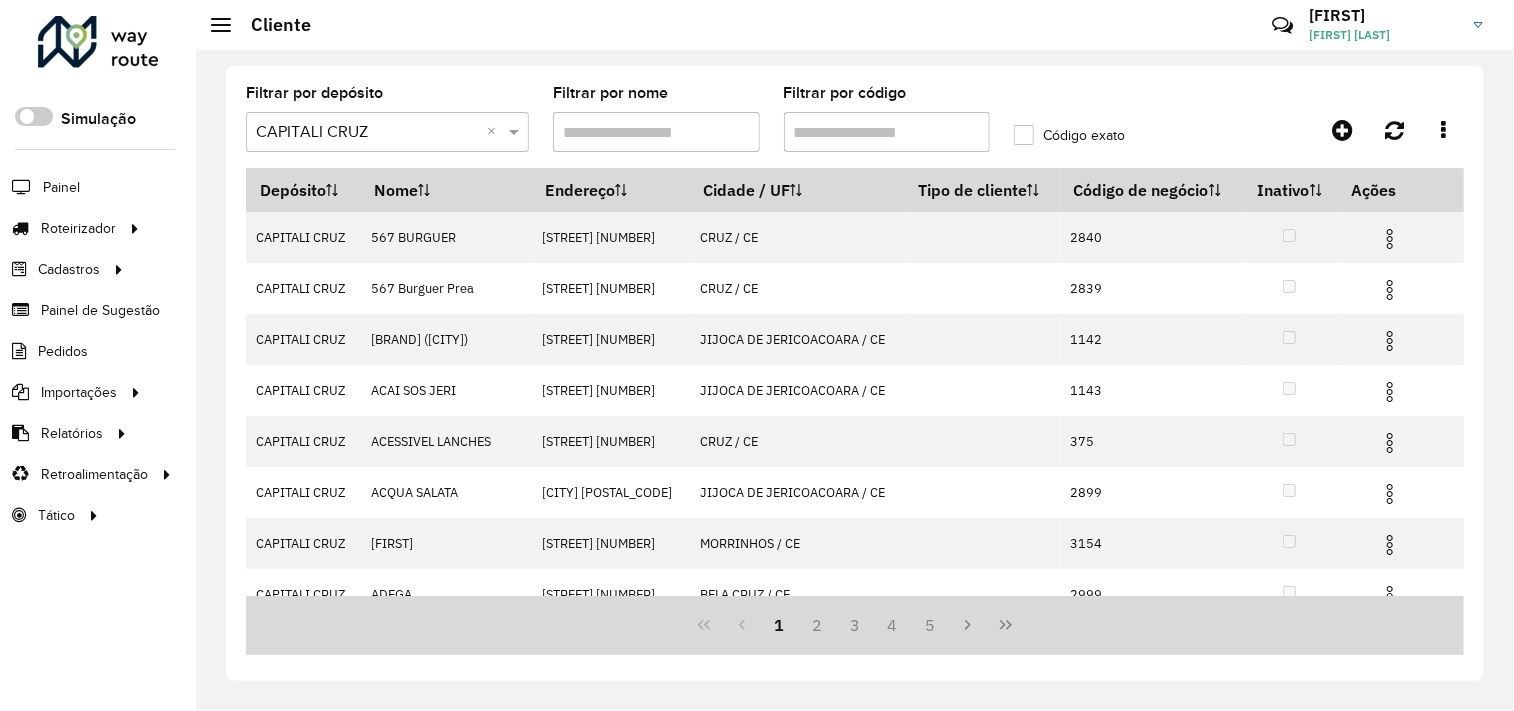 click on "Filtrar por nome" at bounding box center (656, 132) 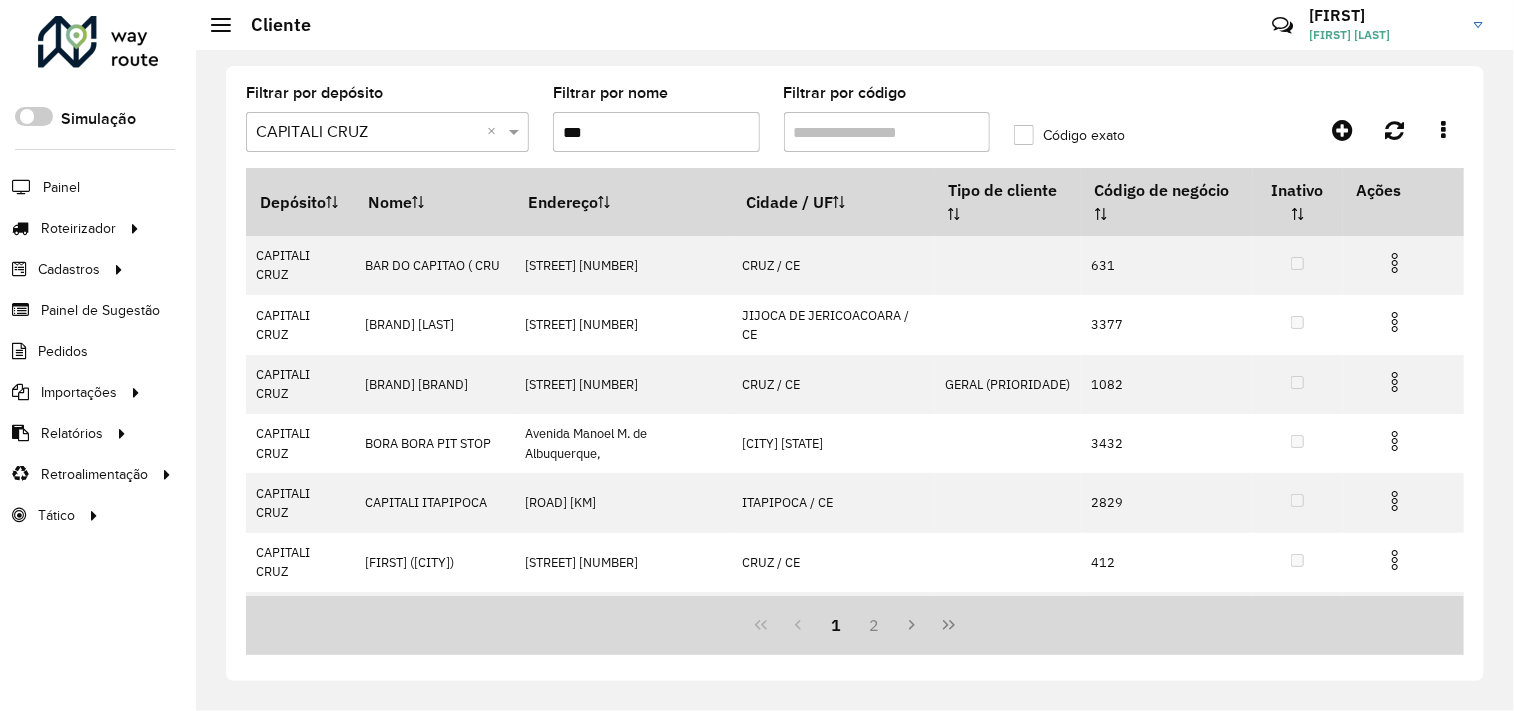 type on "********" 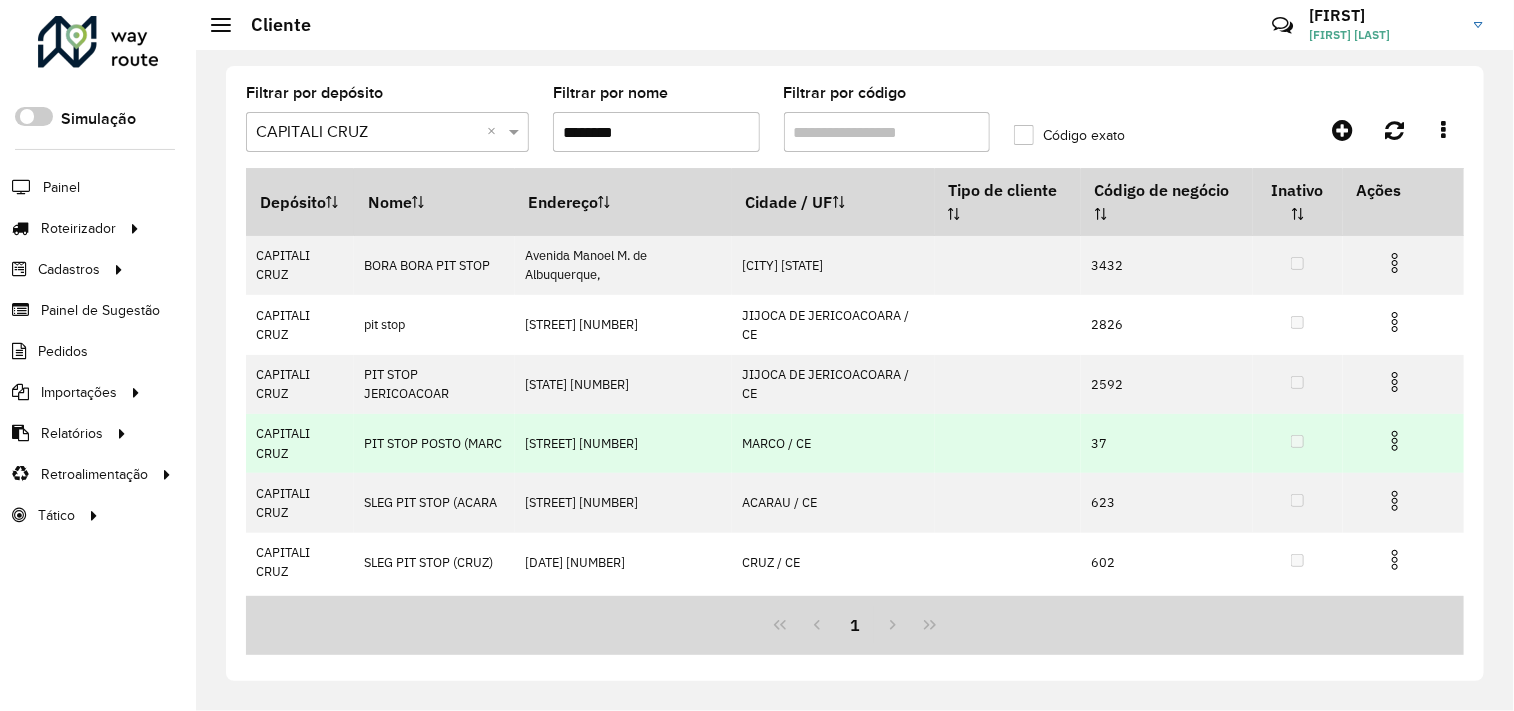 click at bounding box center (1395, 441) 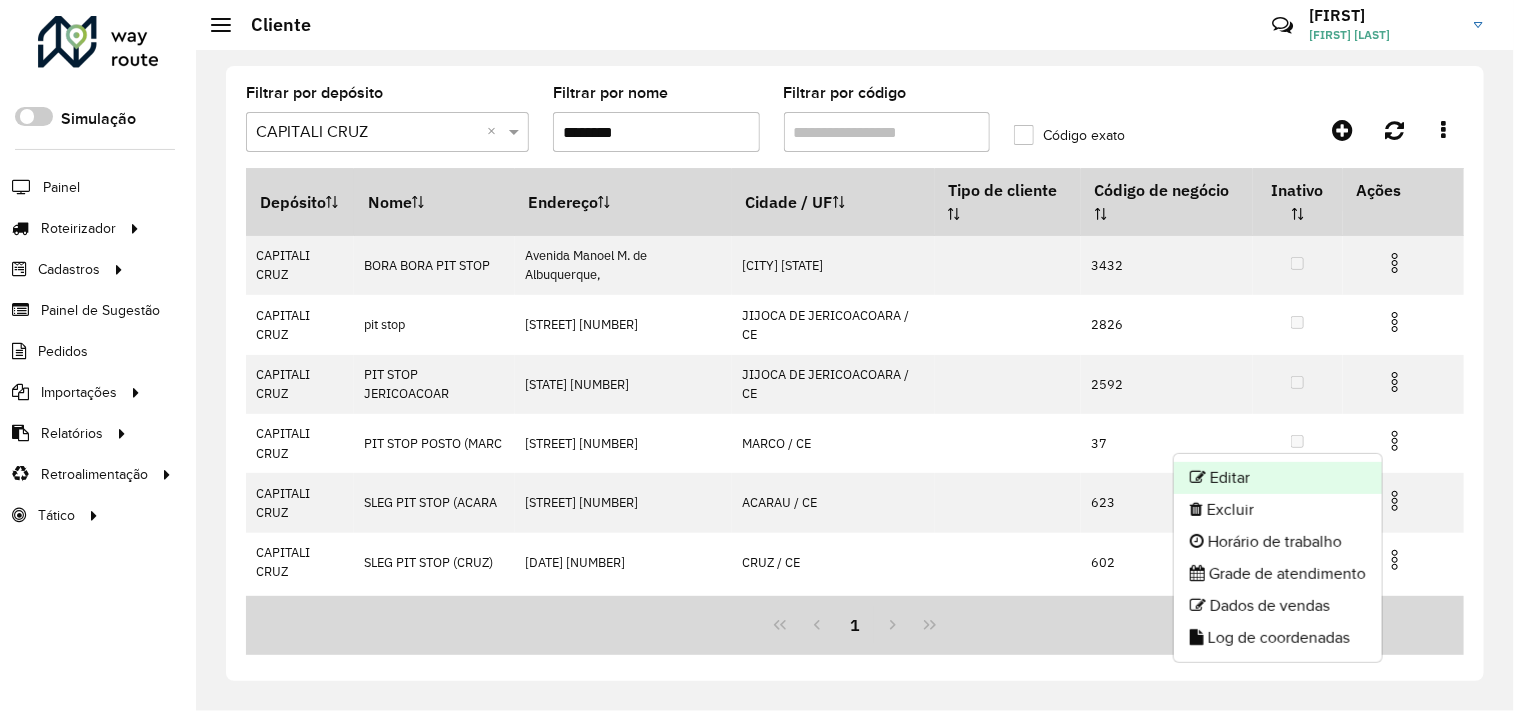 click on "Editar" 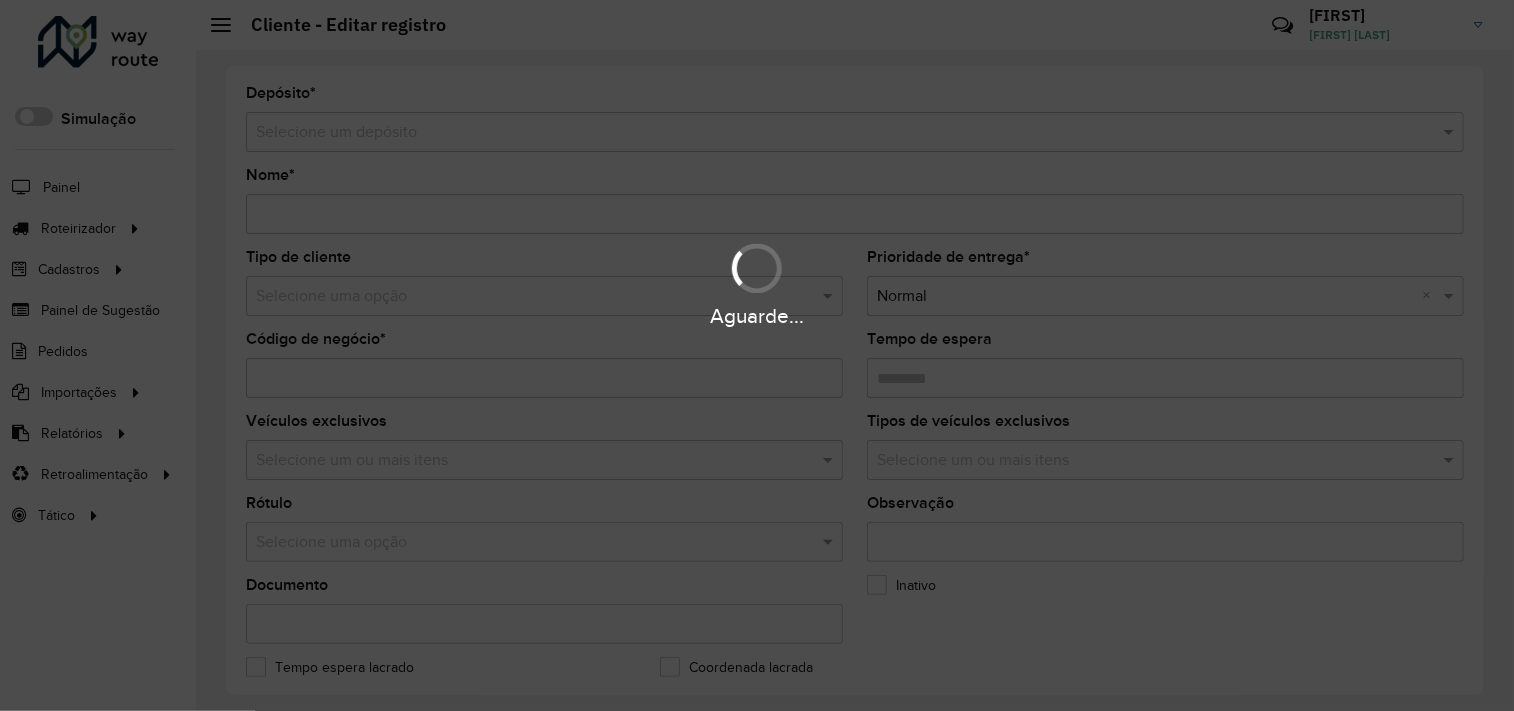type on "**********" 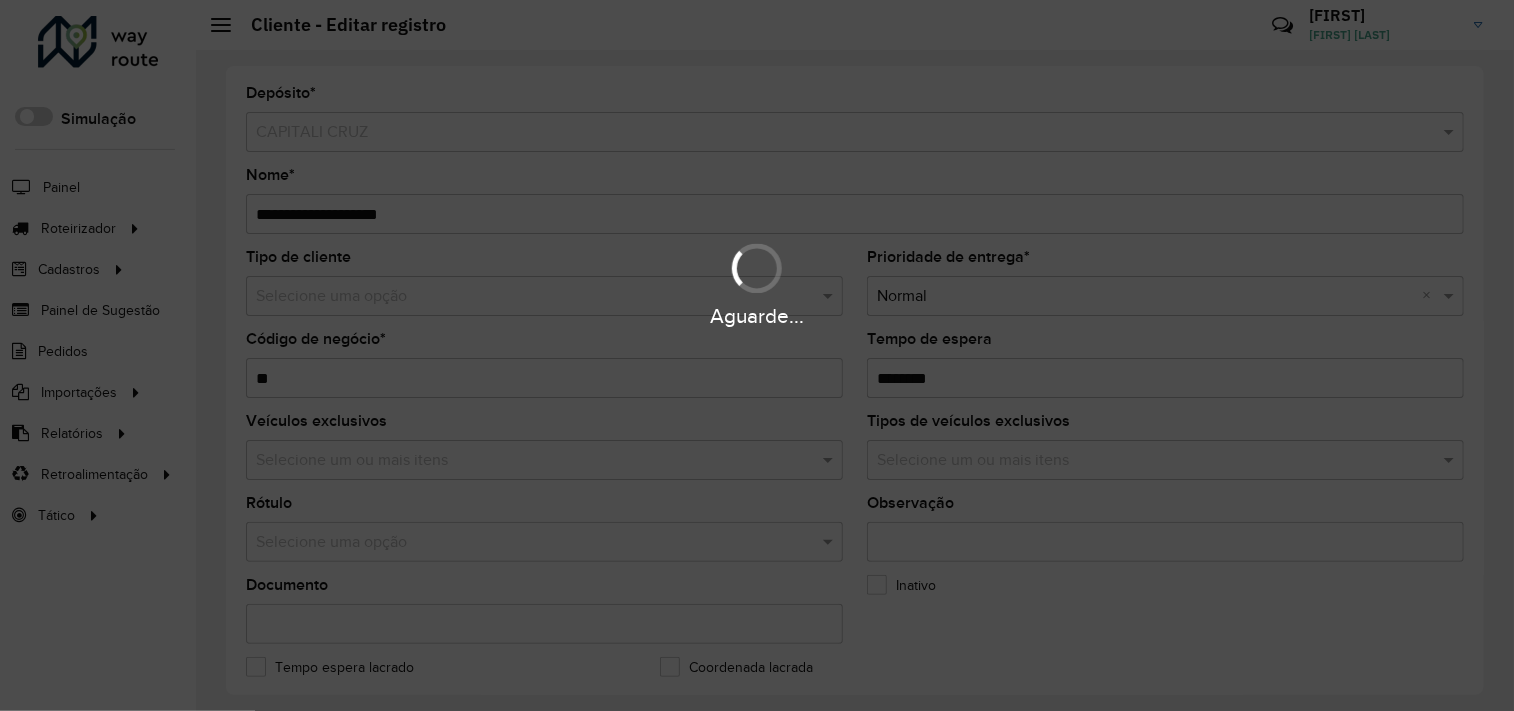 click on "Aguarde..." at bounding box center (757, 316) 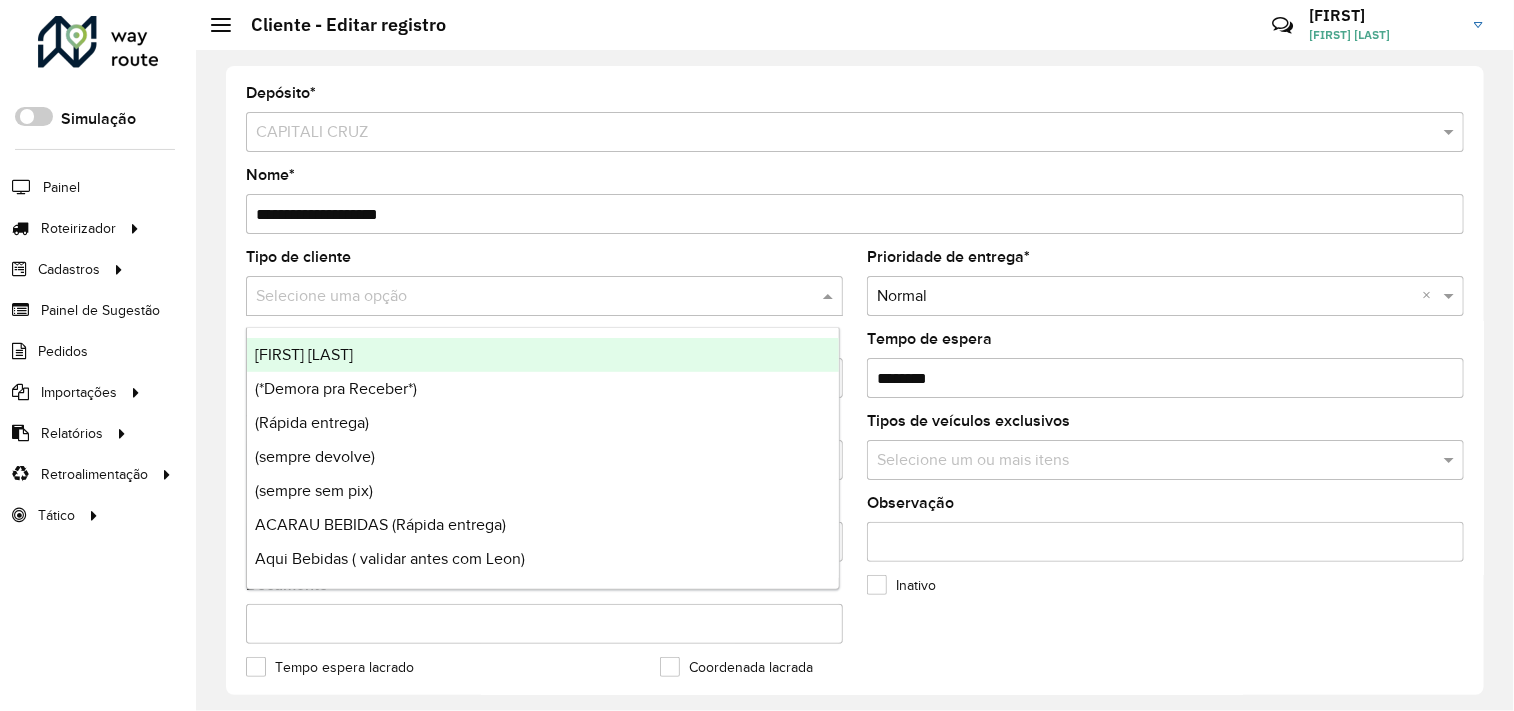 click at bounding box center [524, 297] 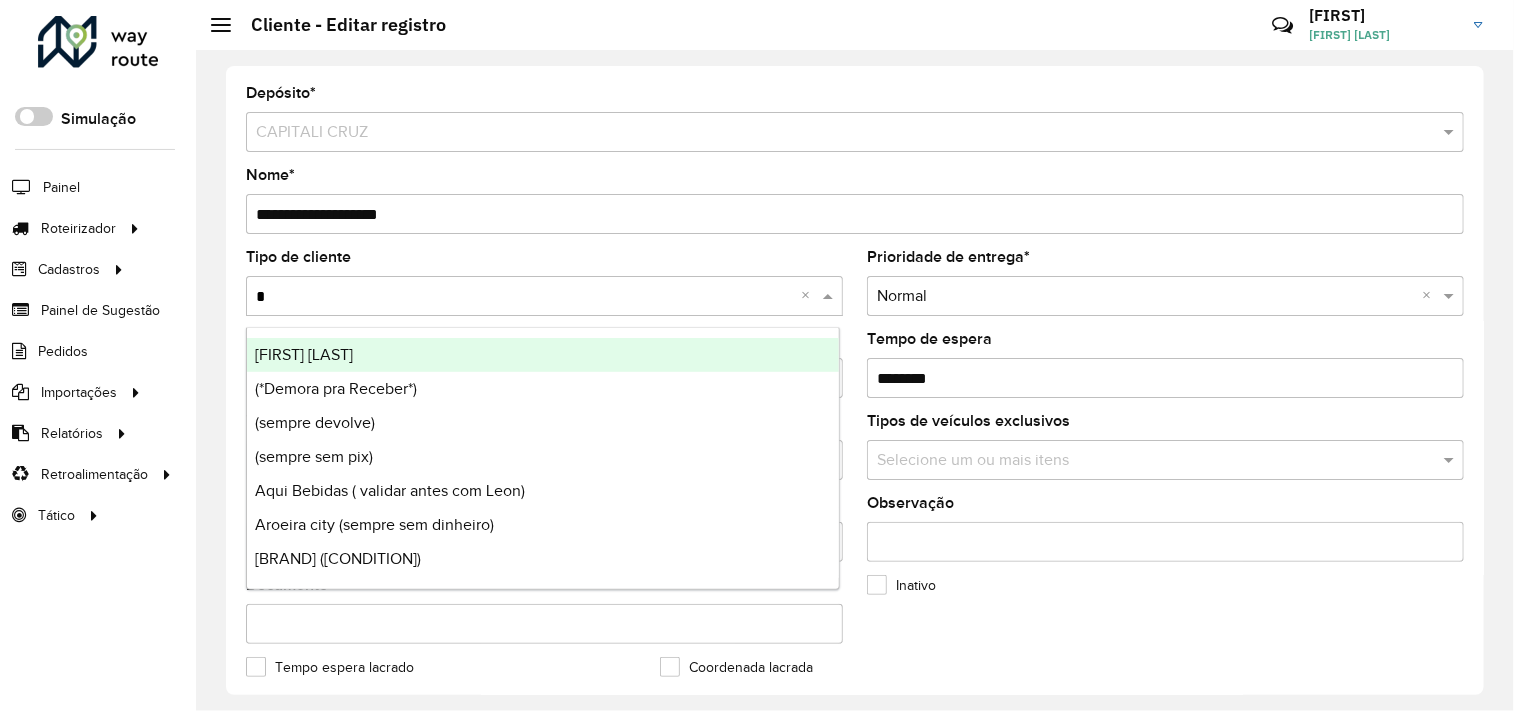 type on "**" 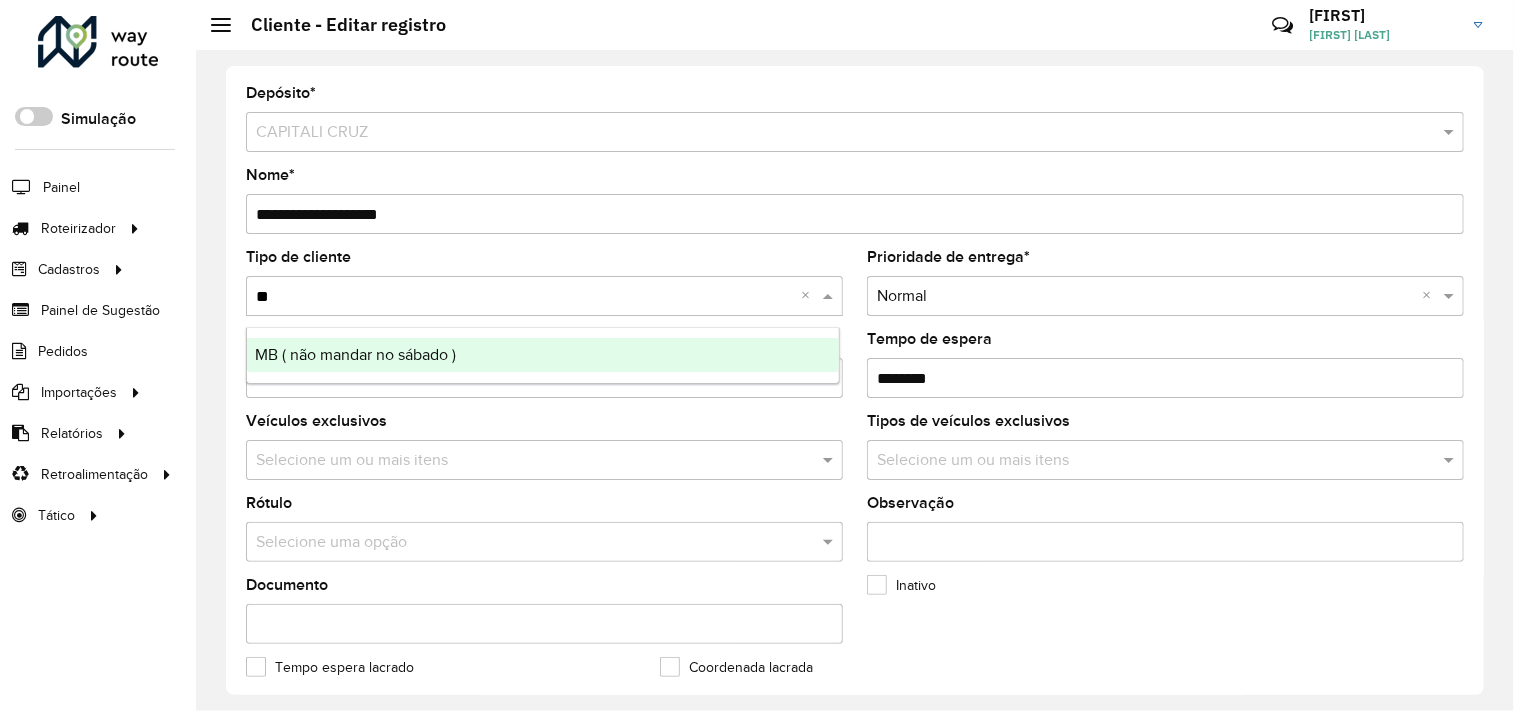 click on "MB ( não mandar no sábado )" at bounding box center (355, 354) 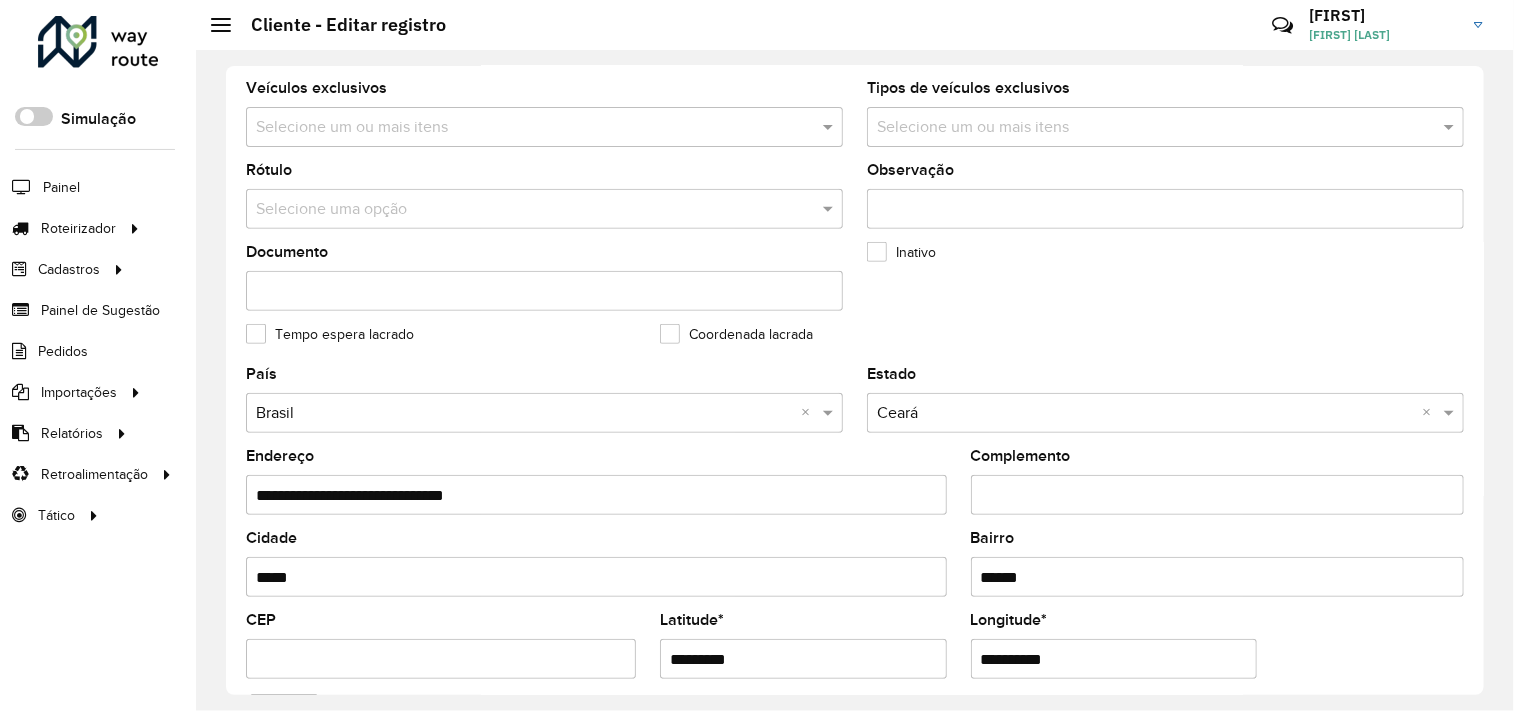 scroll, scrollTop: 222, scrollLeft: 0, axis: vertical 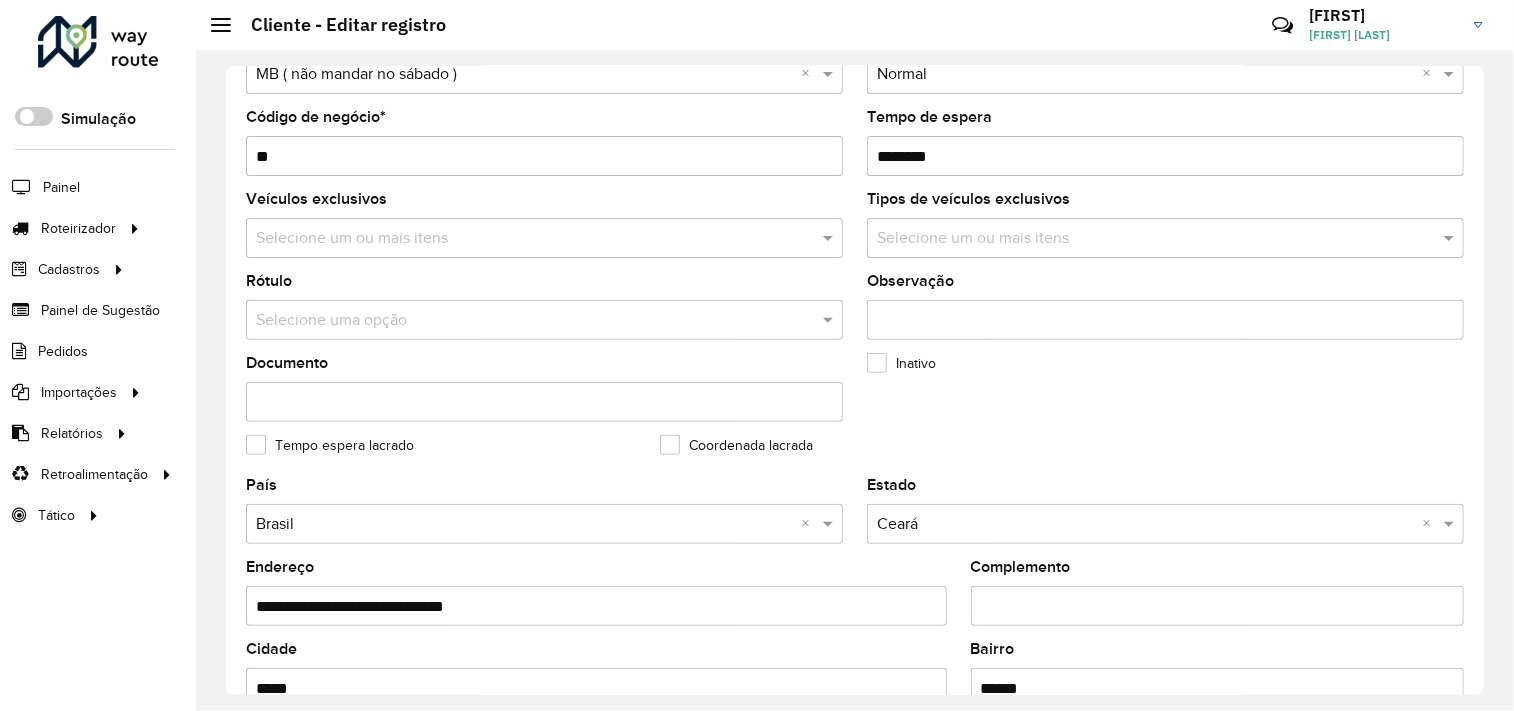 click at bounding box center (524, 321) 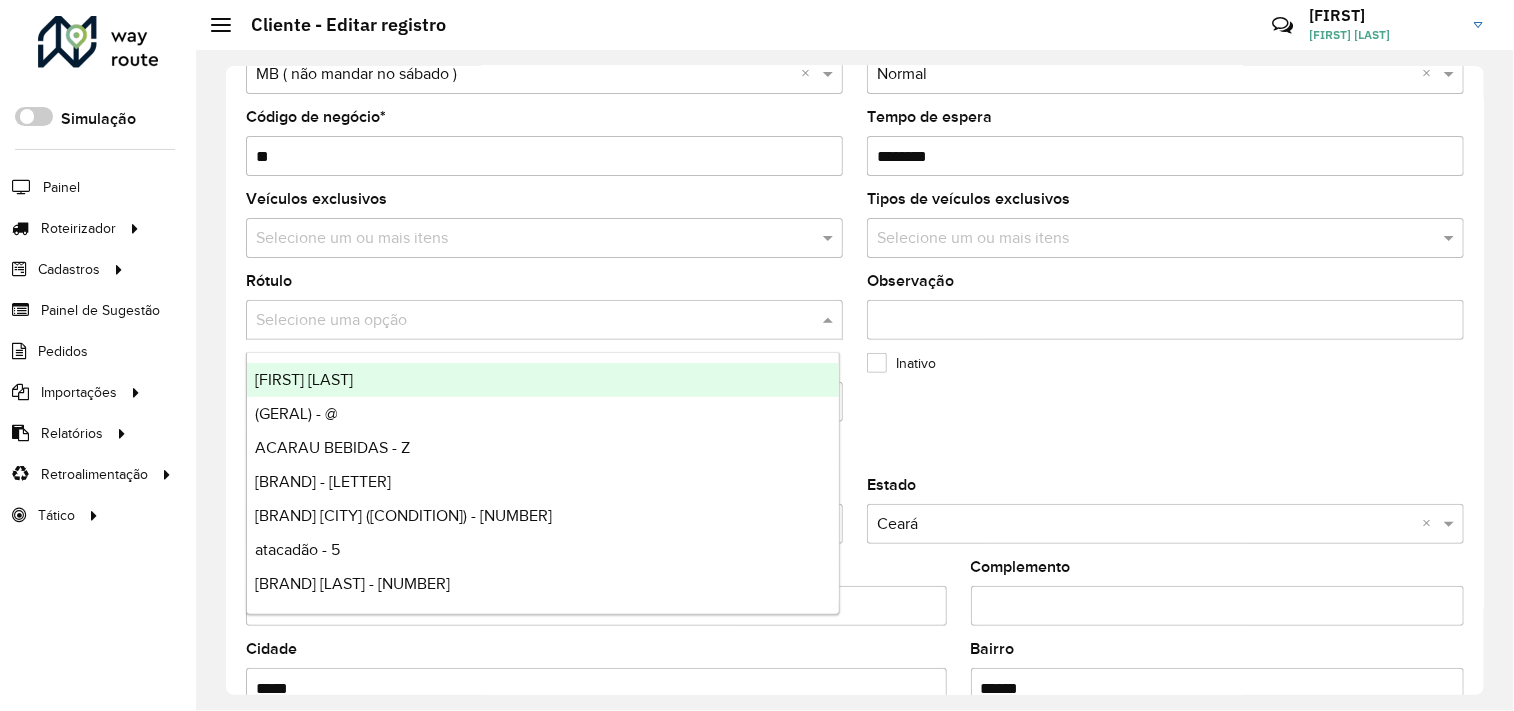 type on "*" 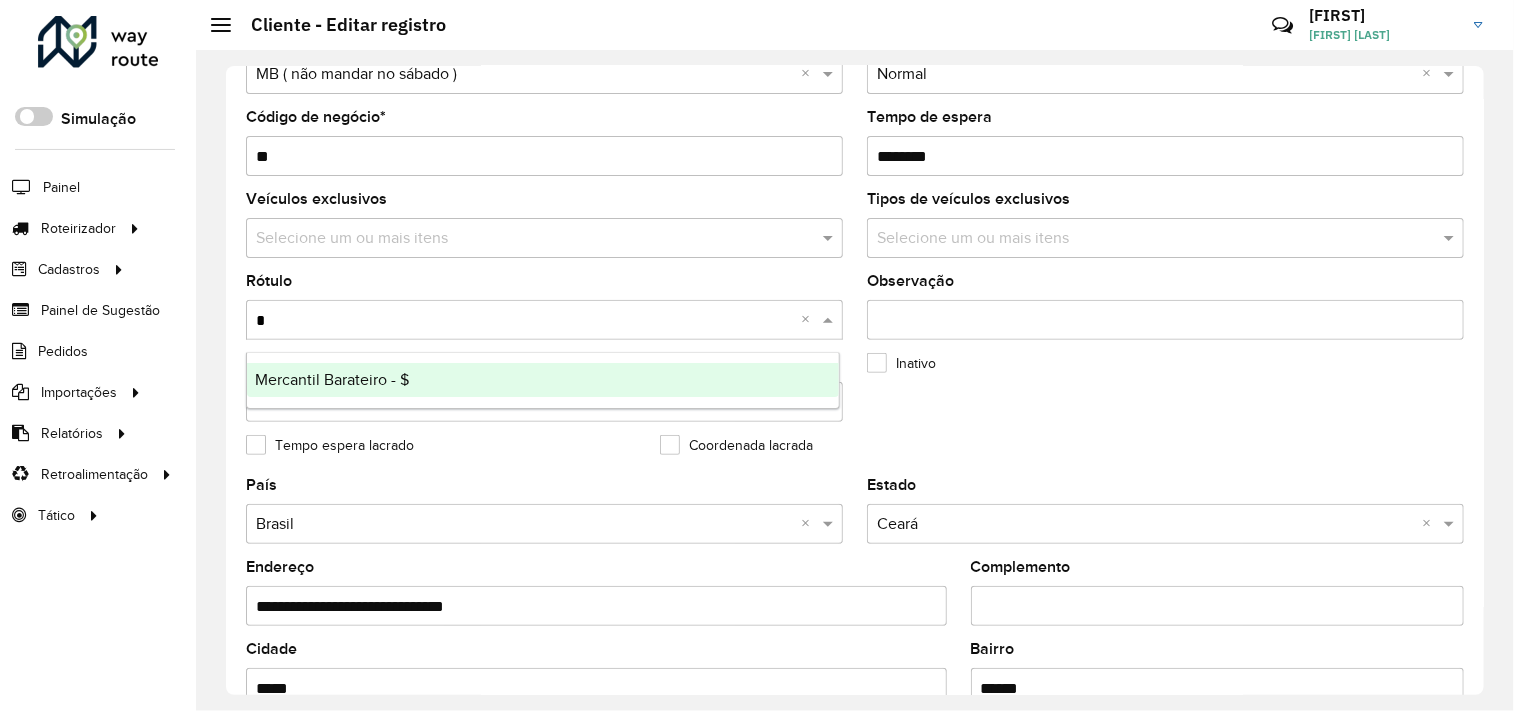 click on "Mercantil Barateiro  - $" at bounding box center [332, 379] 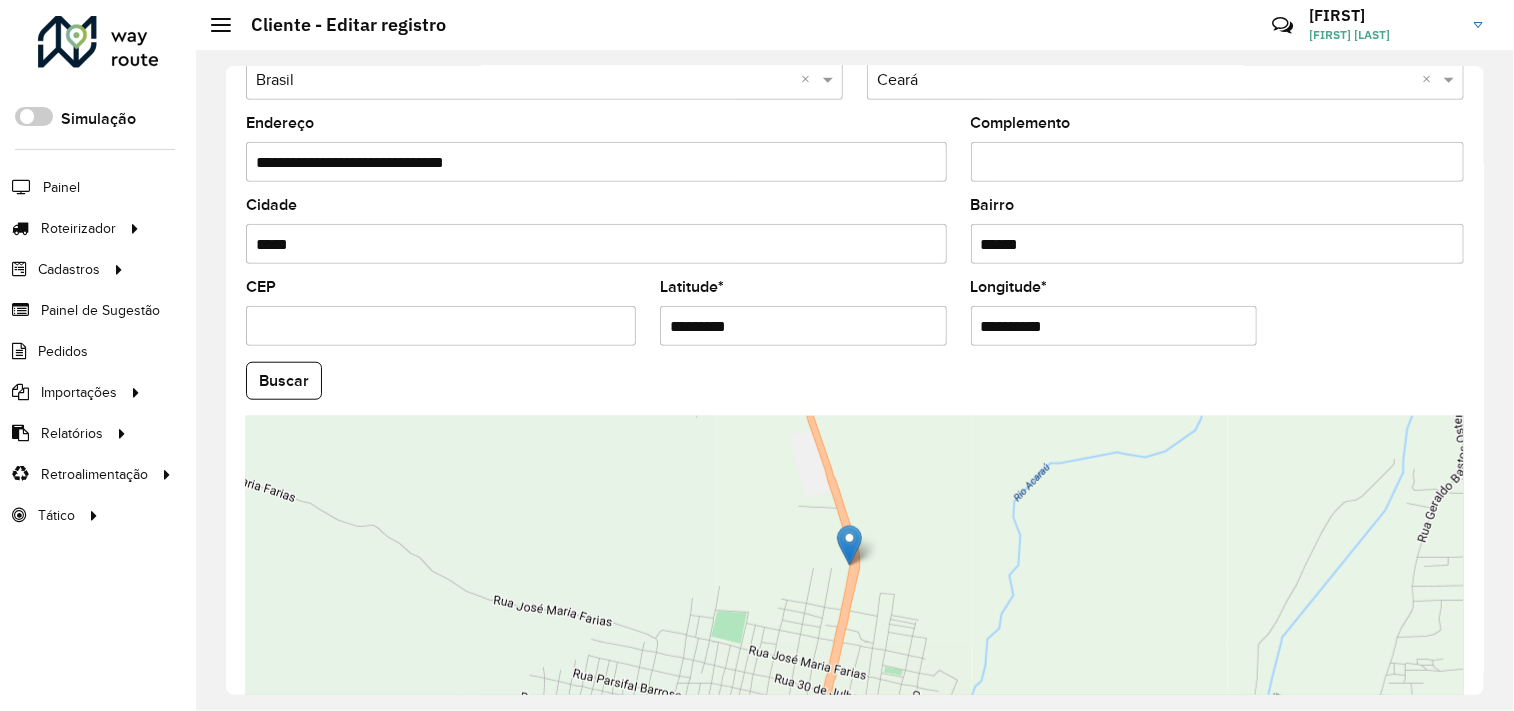 scroll, scrollTop: 781, scrollLeft: 0, axis: vertical 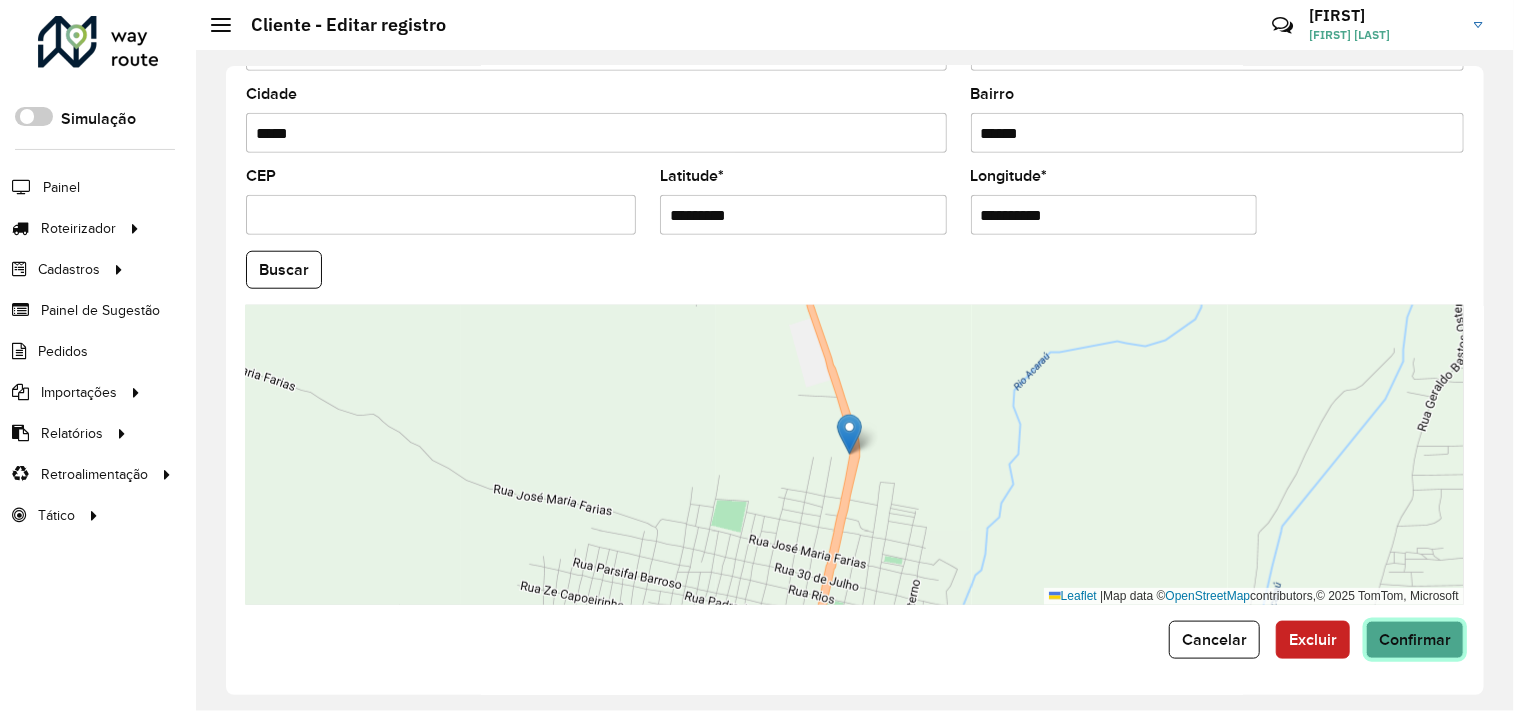click on "Confirmar" 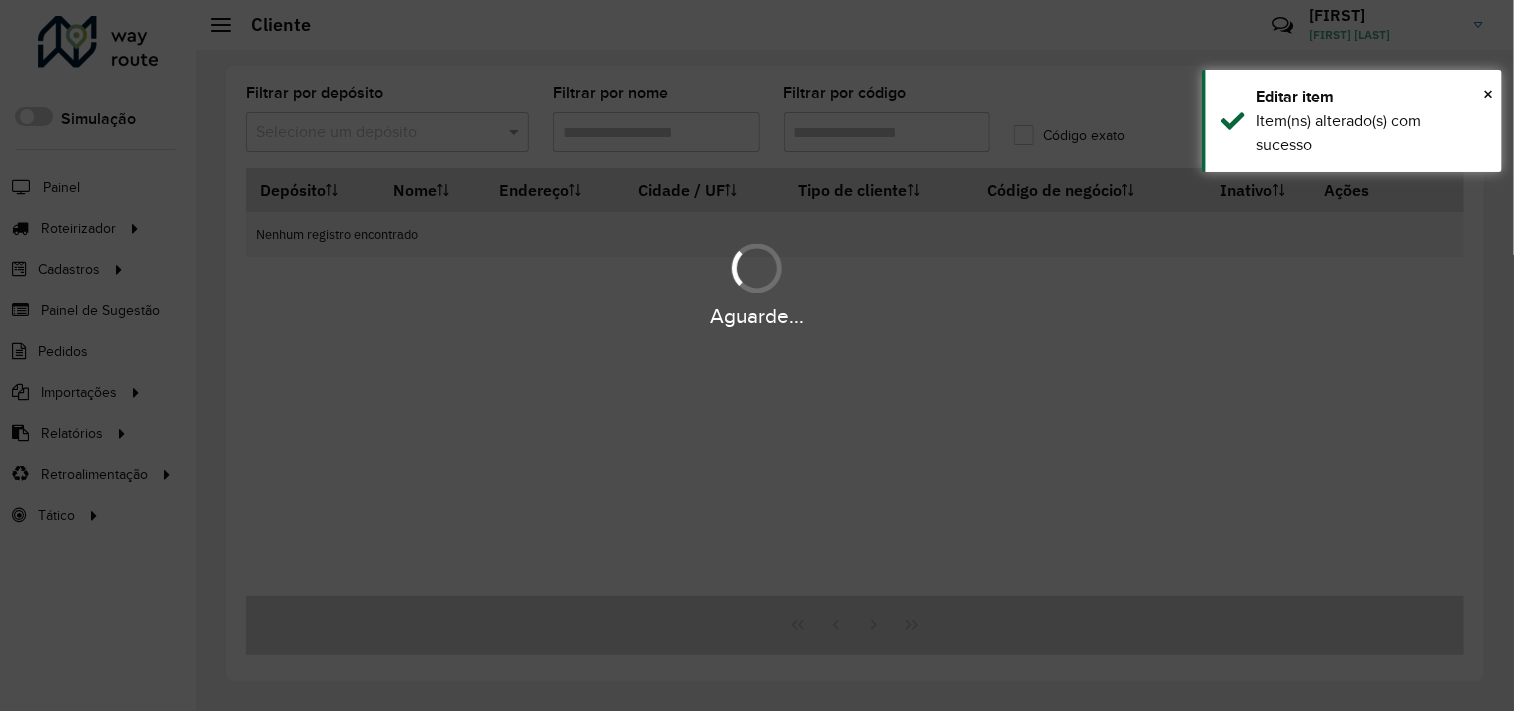 type on "********" 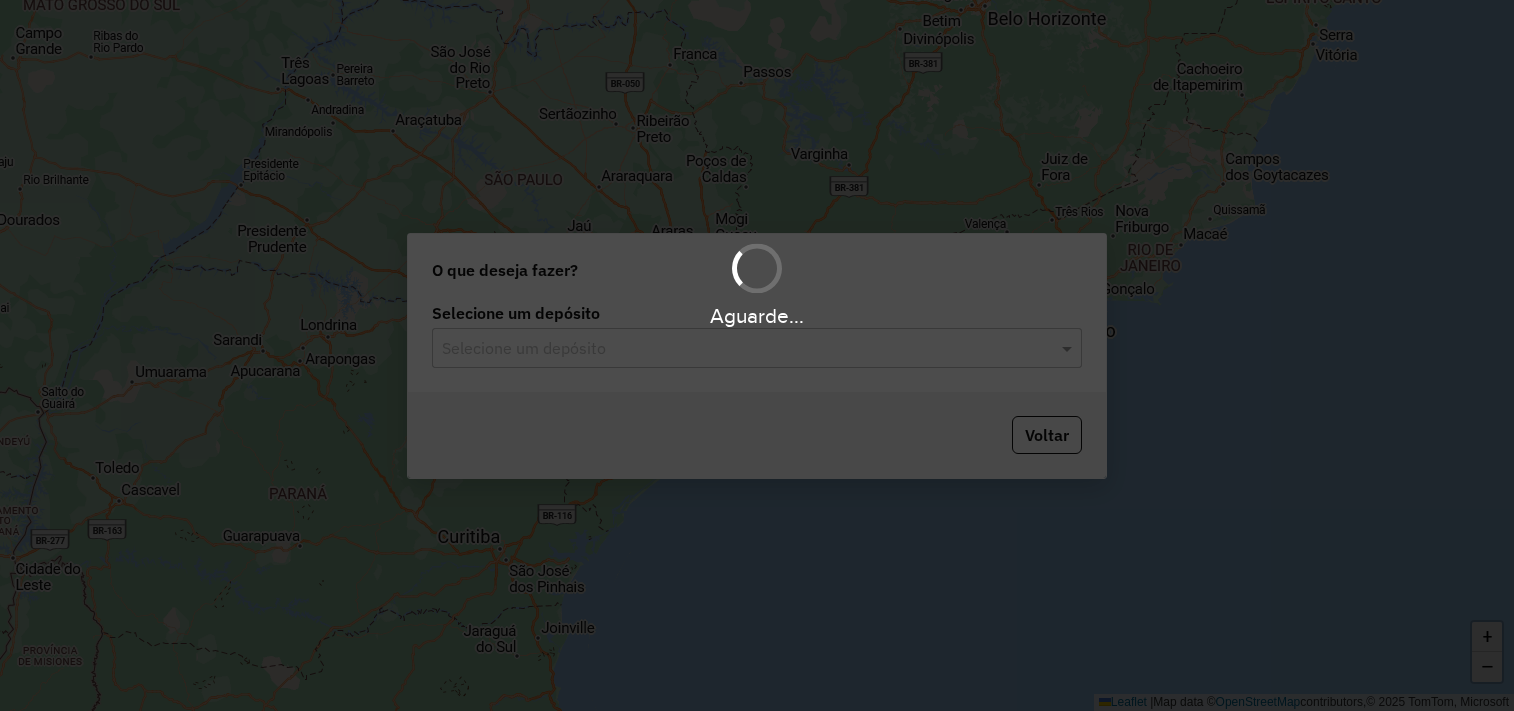 scroll, scrollTop: 0, scrollLeft: 0, axis: both 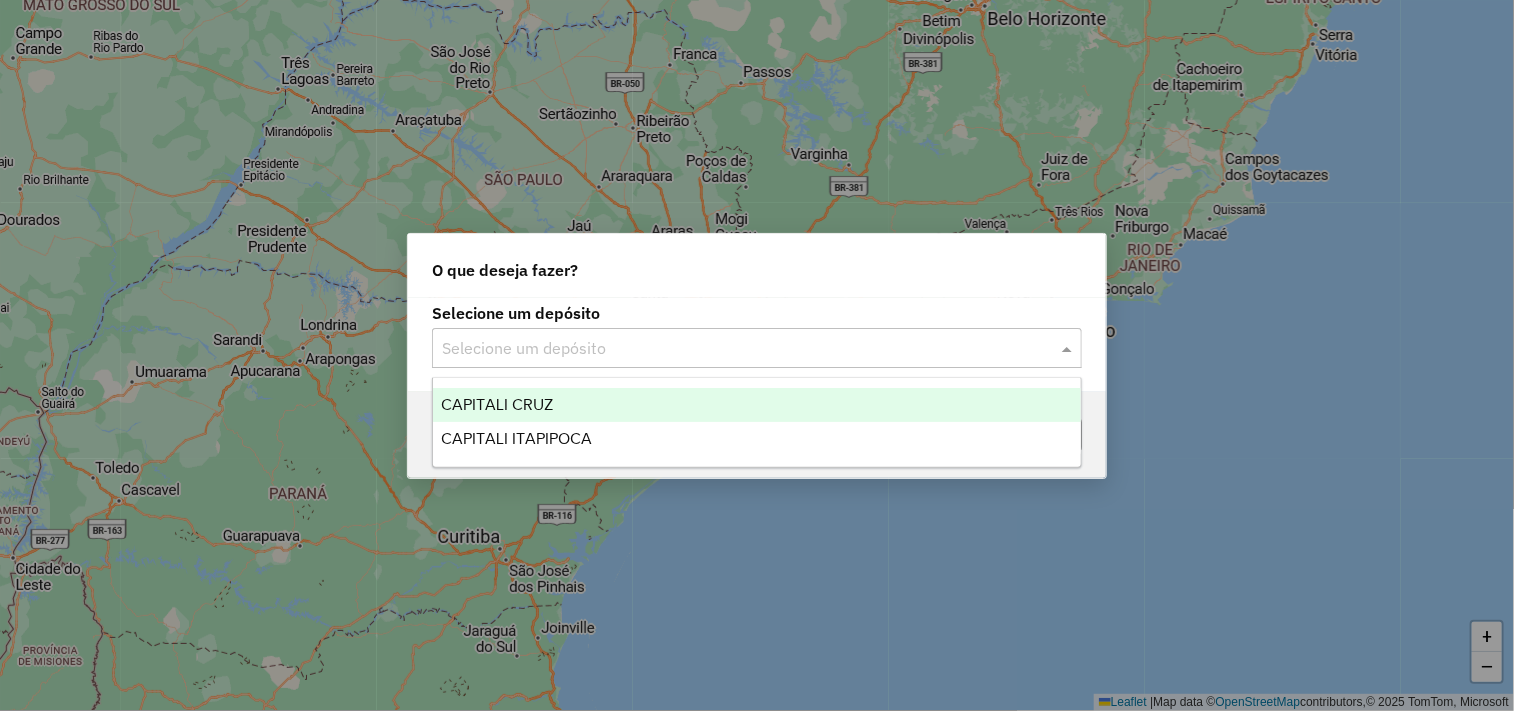 click 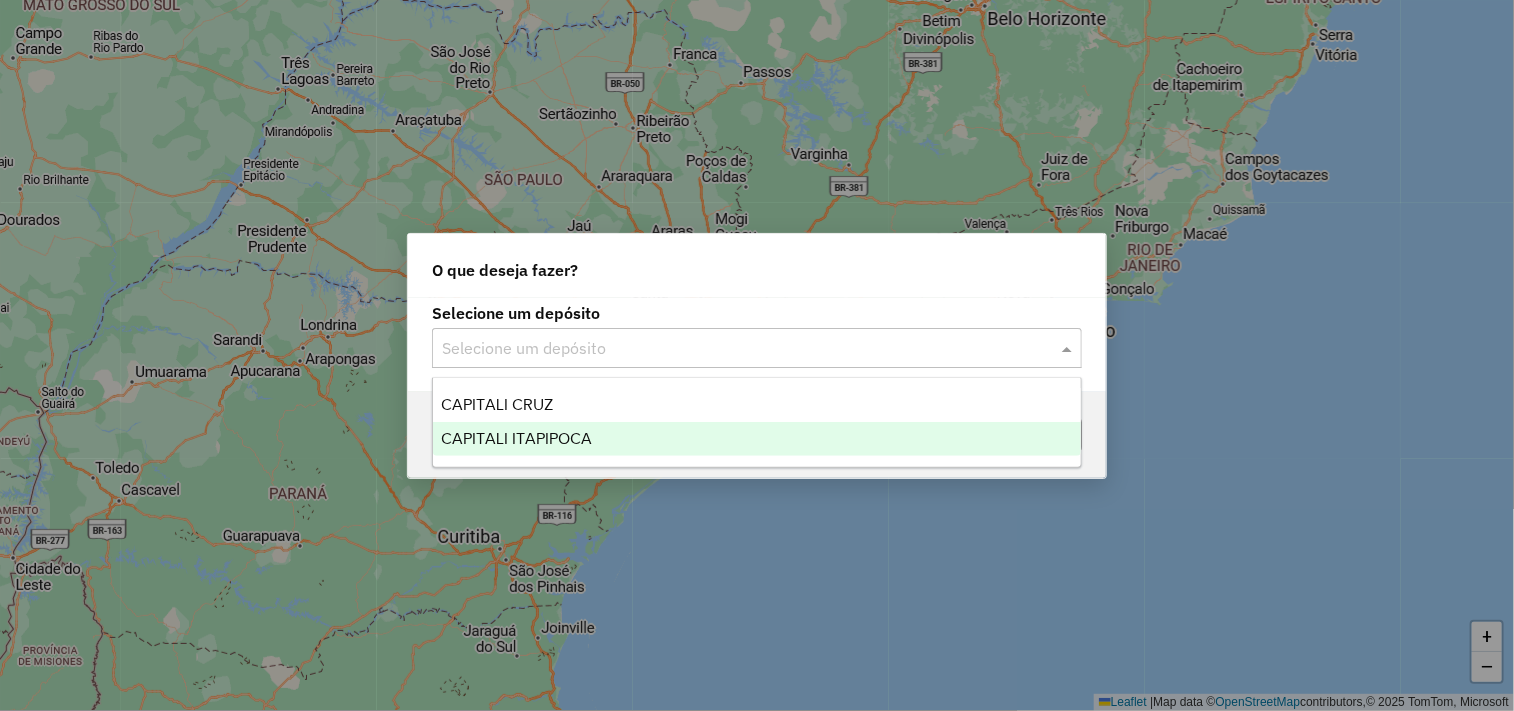 click on "CAPITALI ITAPIPOCA" at bounding box center [516, 438] 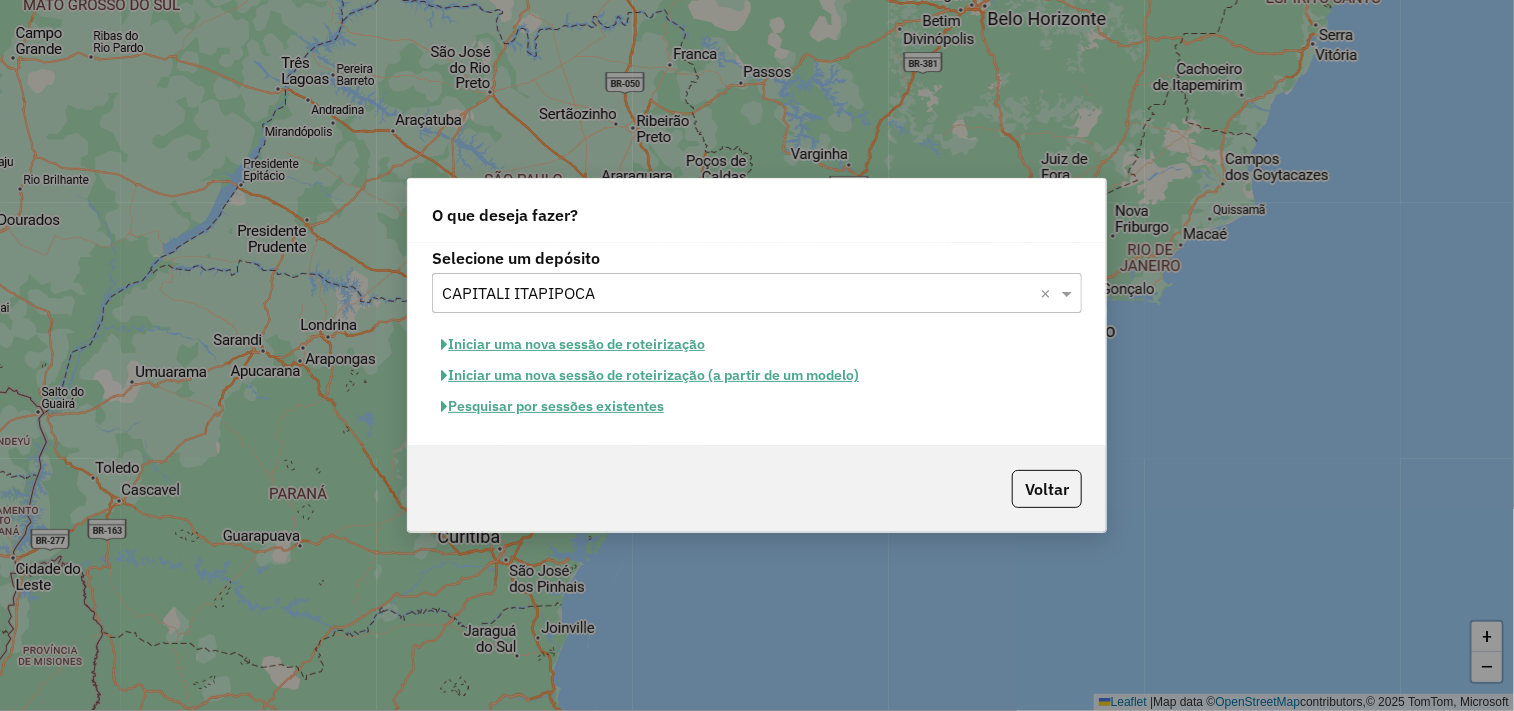 click on "Iniciar uma nova sessão de roteirização" 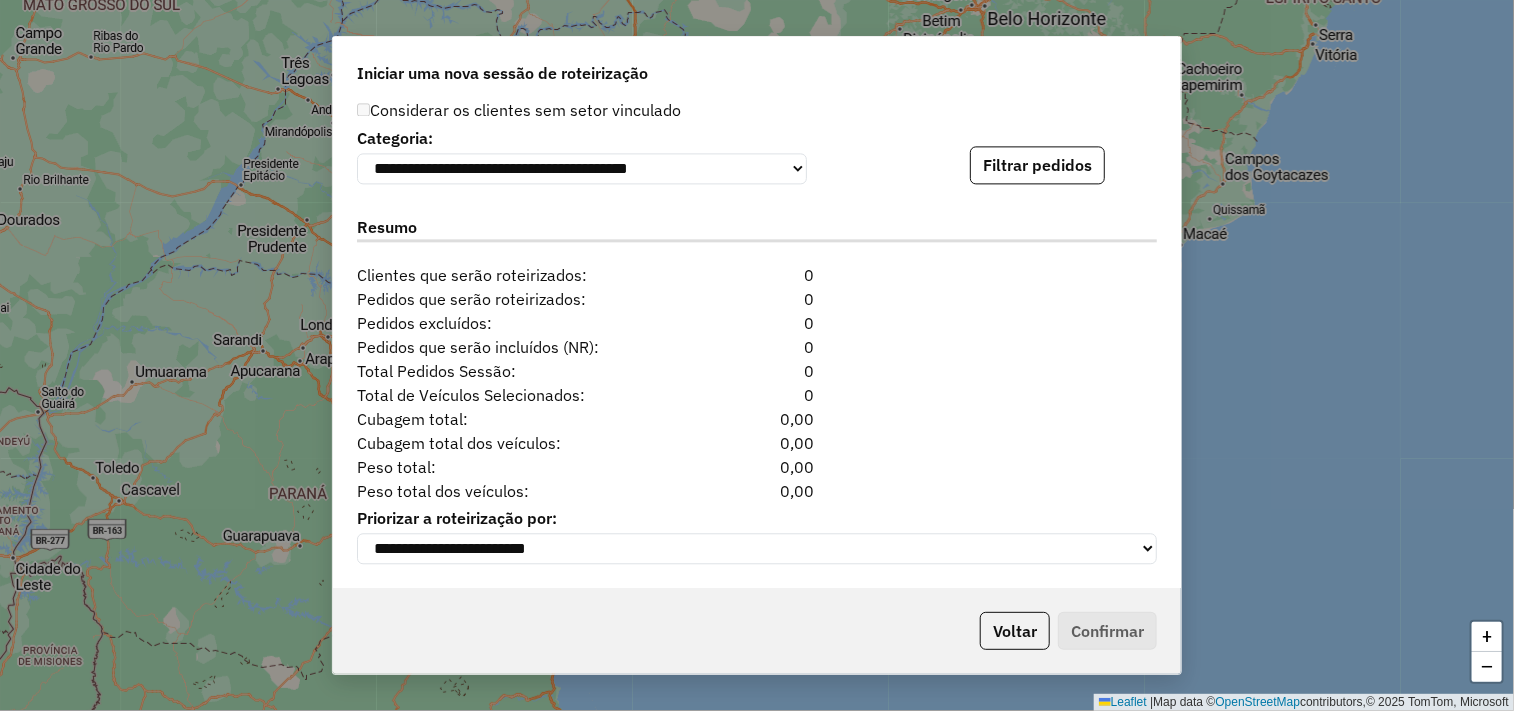 scroll, scrollTop: 1934, scrollLeft: 0, axis: vertical 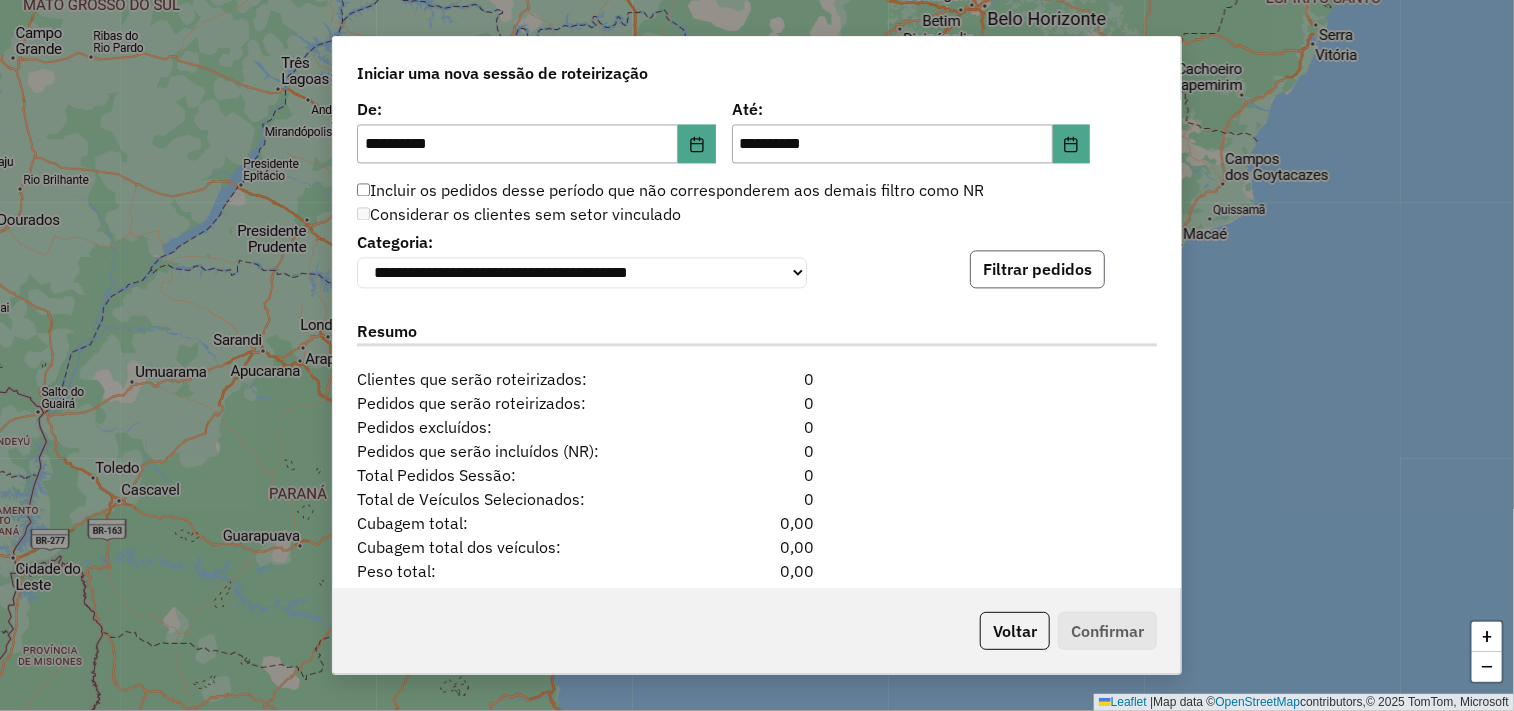click on "Filtrar pedidos" 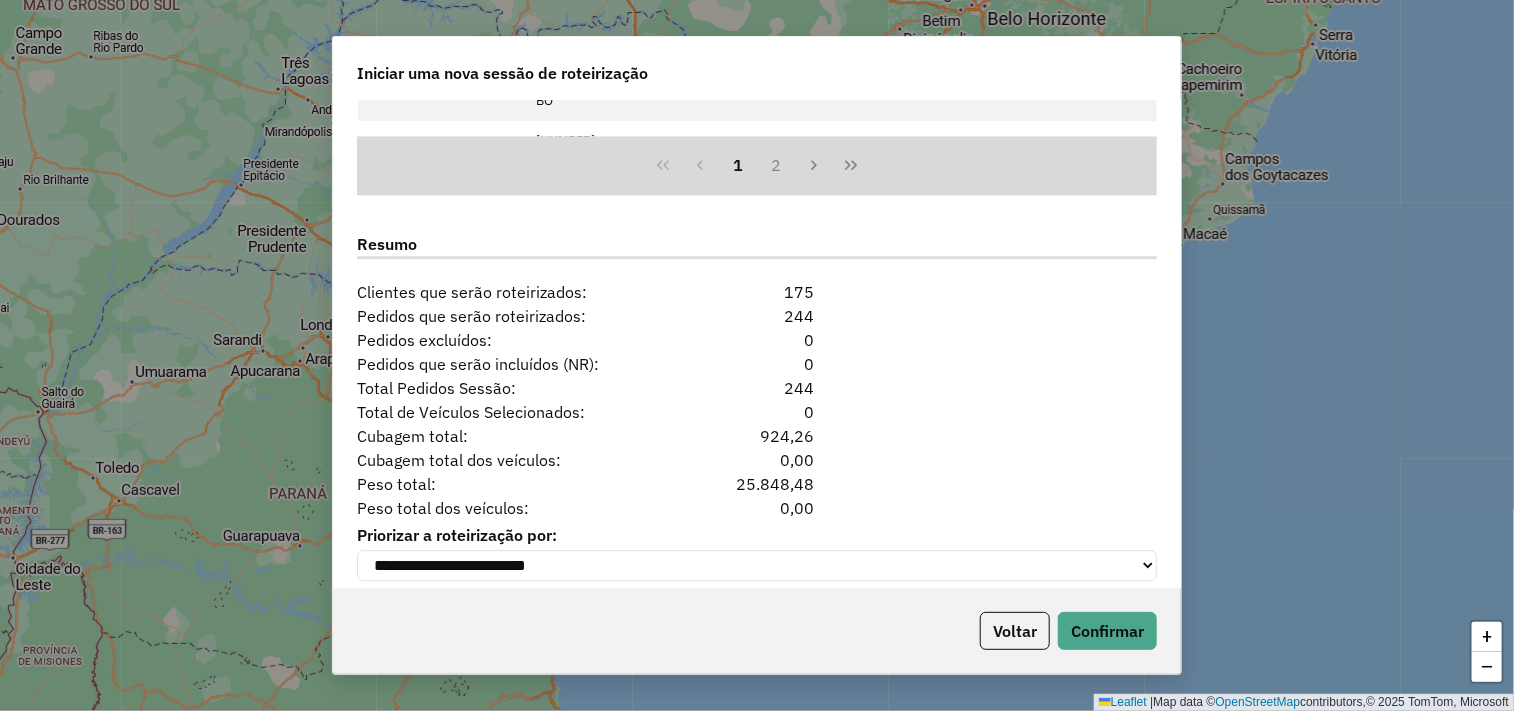 scroll, scrollTop: 2457, scrollLeft: 0, axis: vertical 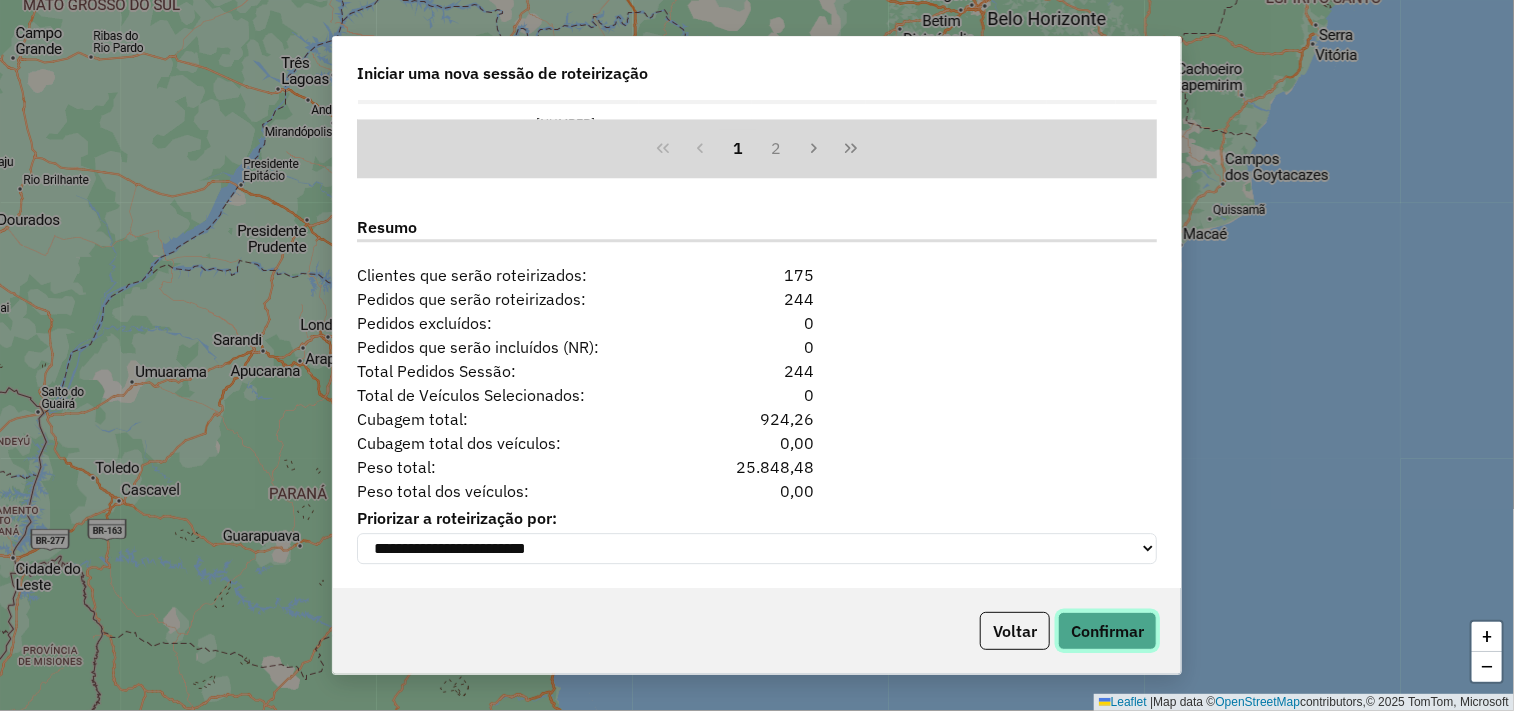 click on "Confirmar" 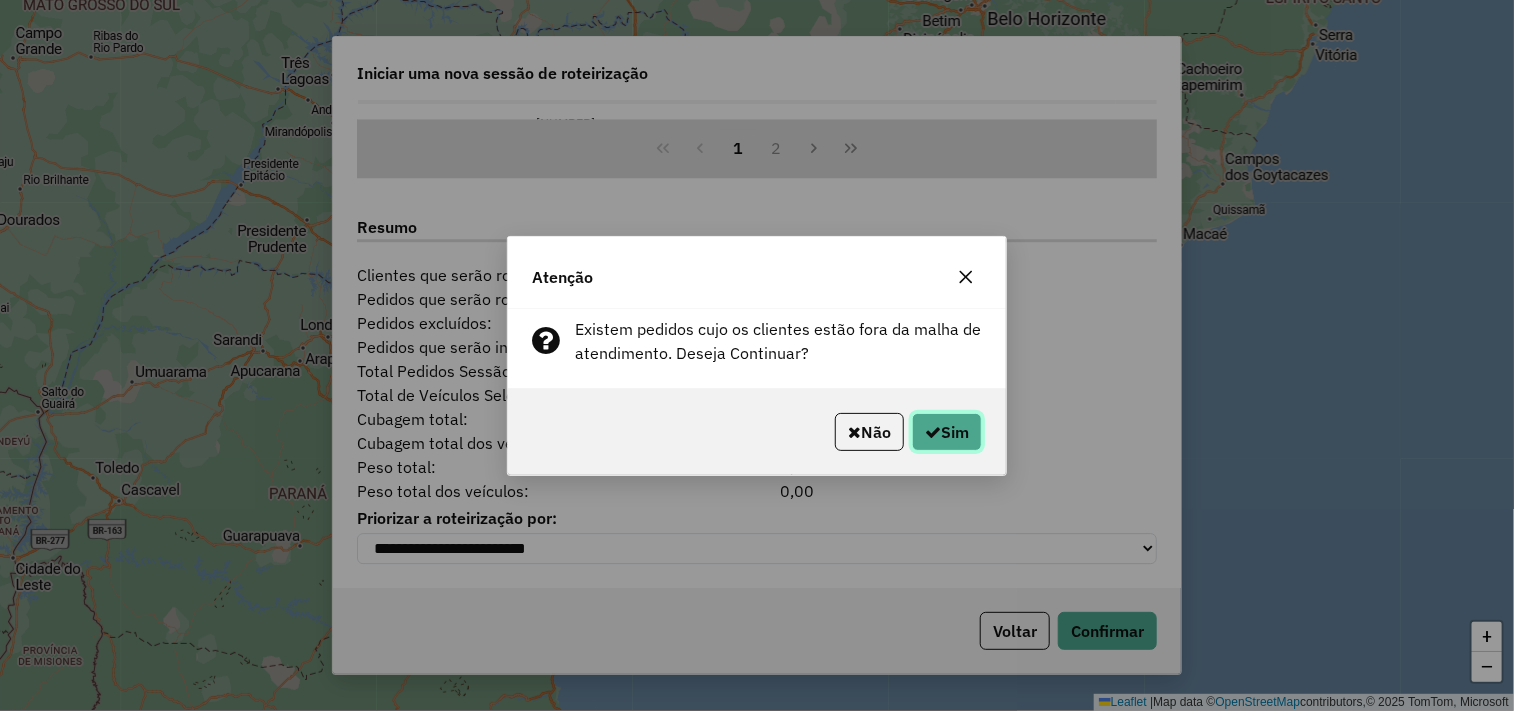 click on "Sim" 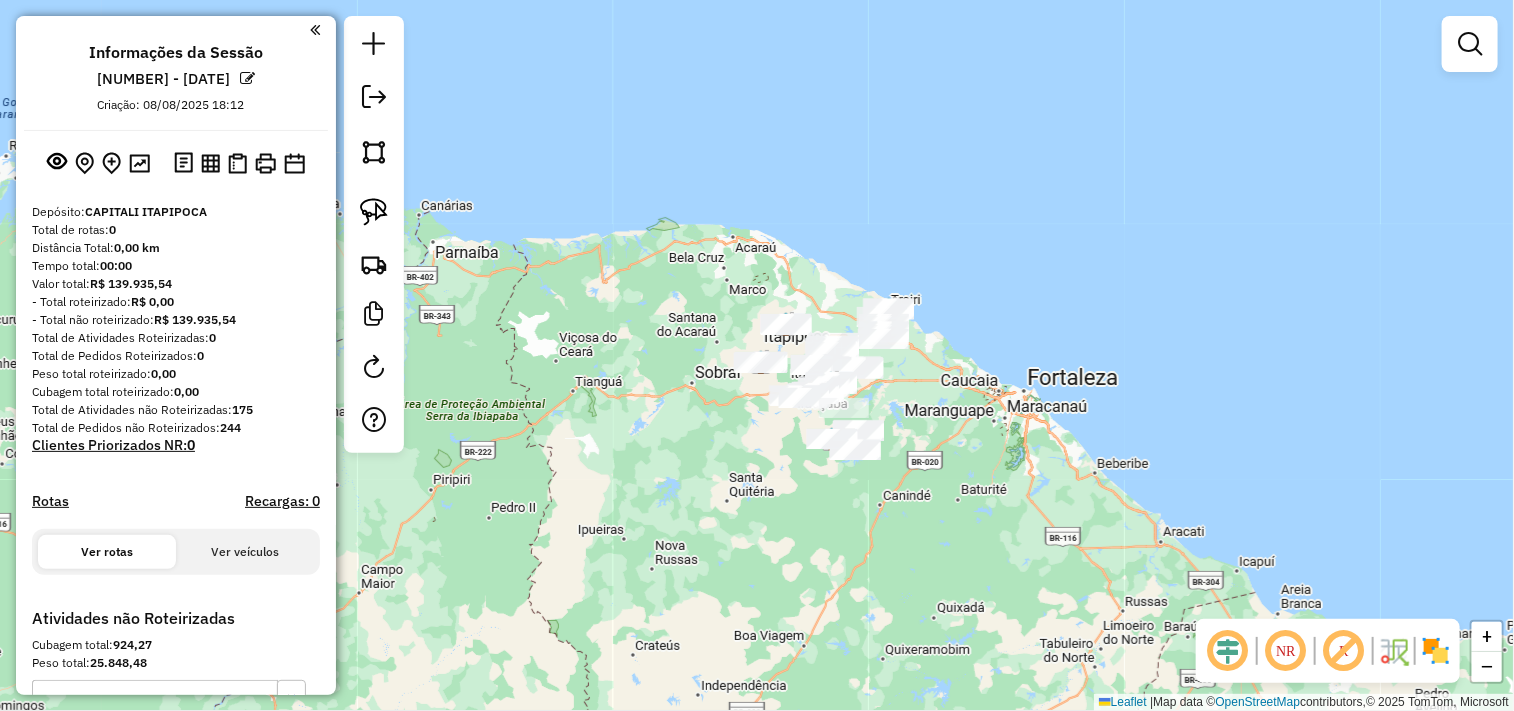 drag, startPoint x: 1014, startPoint y: 562, endPoint x: 998, endPoint y: 466, distance: 97.3242 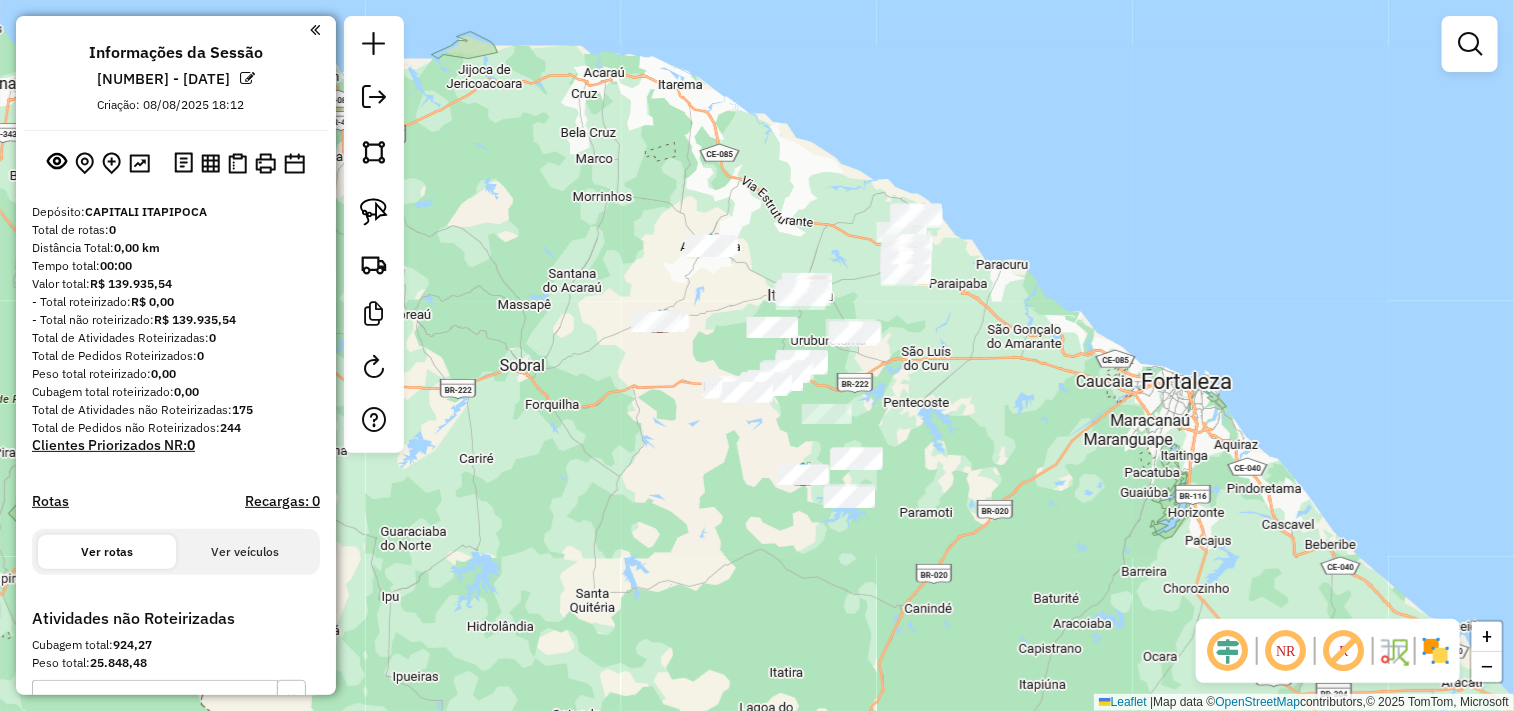 drag, startPoint x: 894, startPoint y: 434, endPoint x: 945, endPoint y: 454, distance: 54.781384 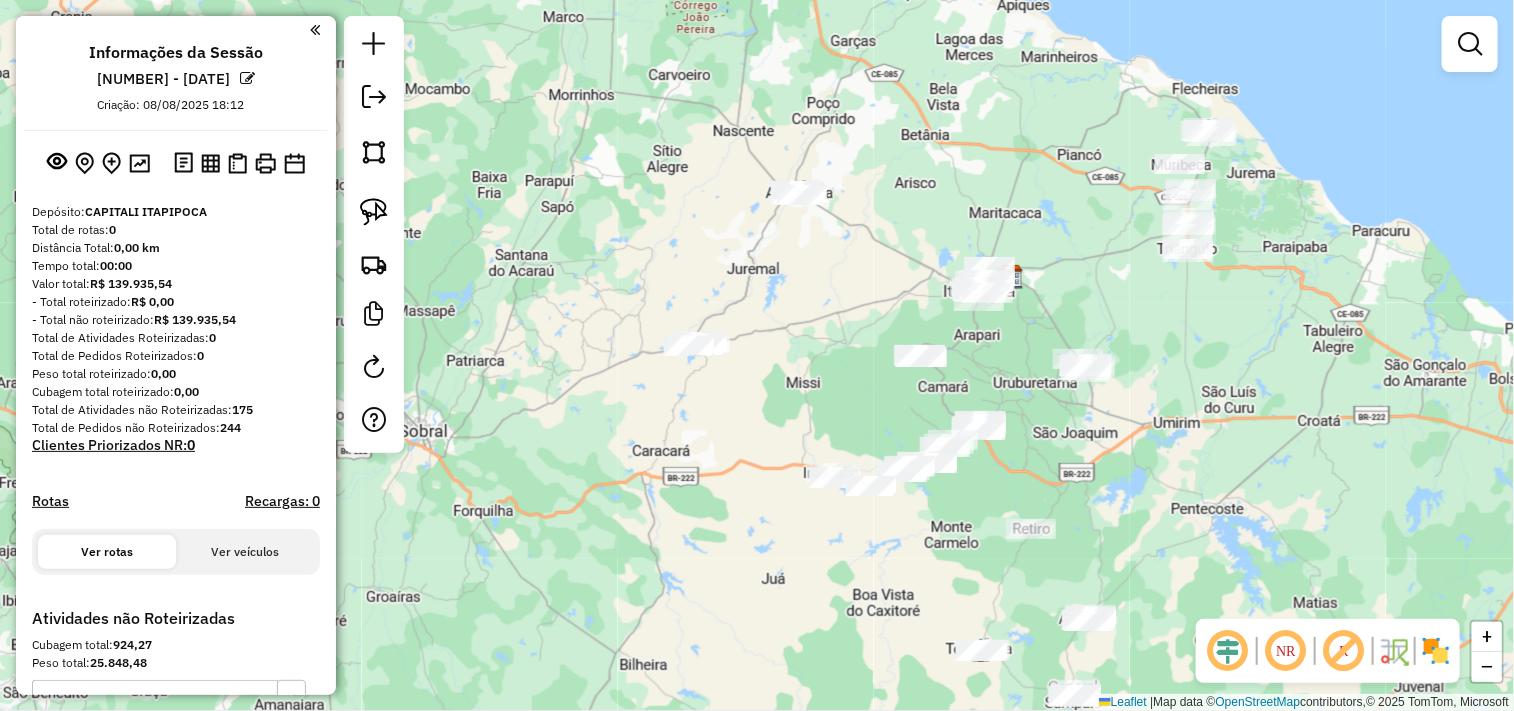 drag, startPoint x: 780, startPoint y: 397, endPoint x: 698, endPoint y: 401, distance: 82.0975 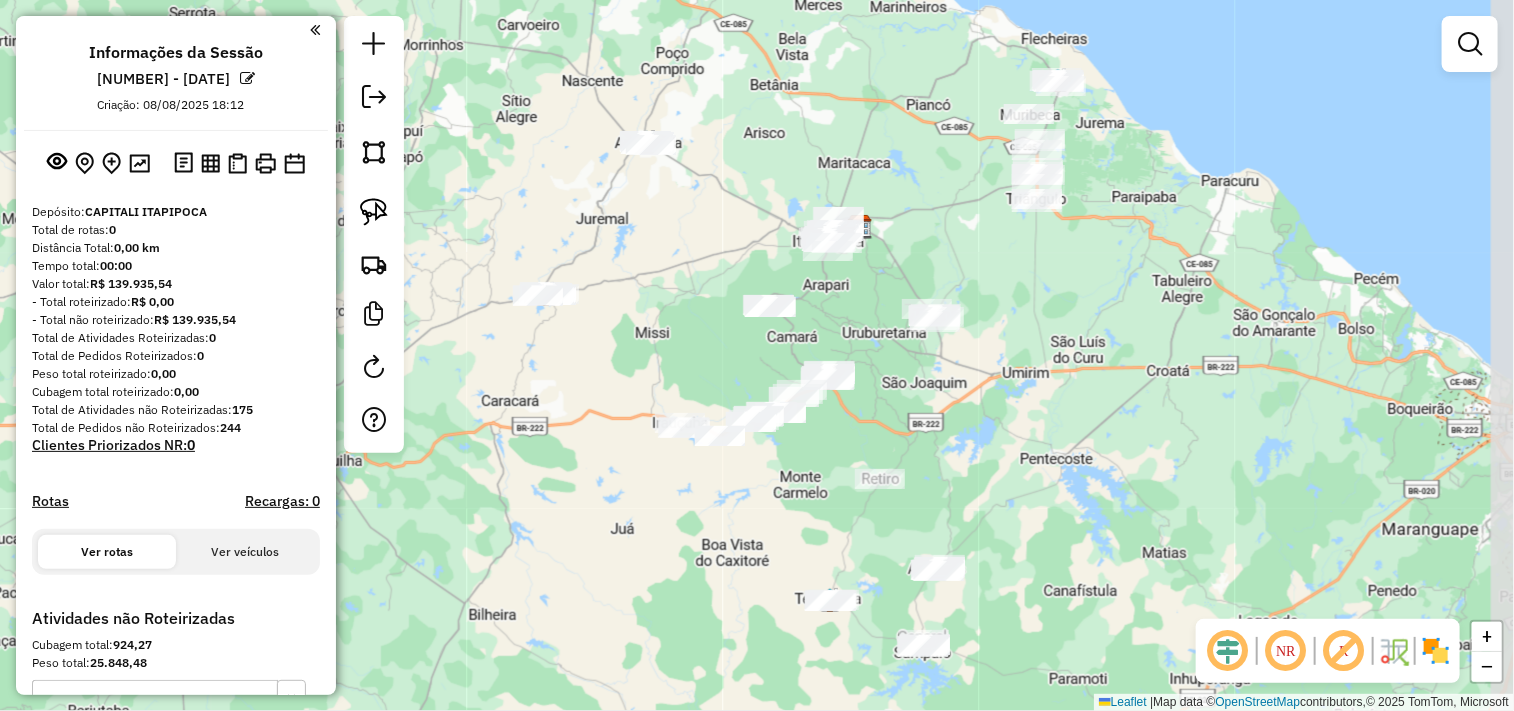 drag, startPoint x: 912, startPoint y: 593, endPoint x: 846, endPoint y: 458, distance: 150.26976 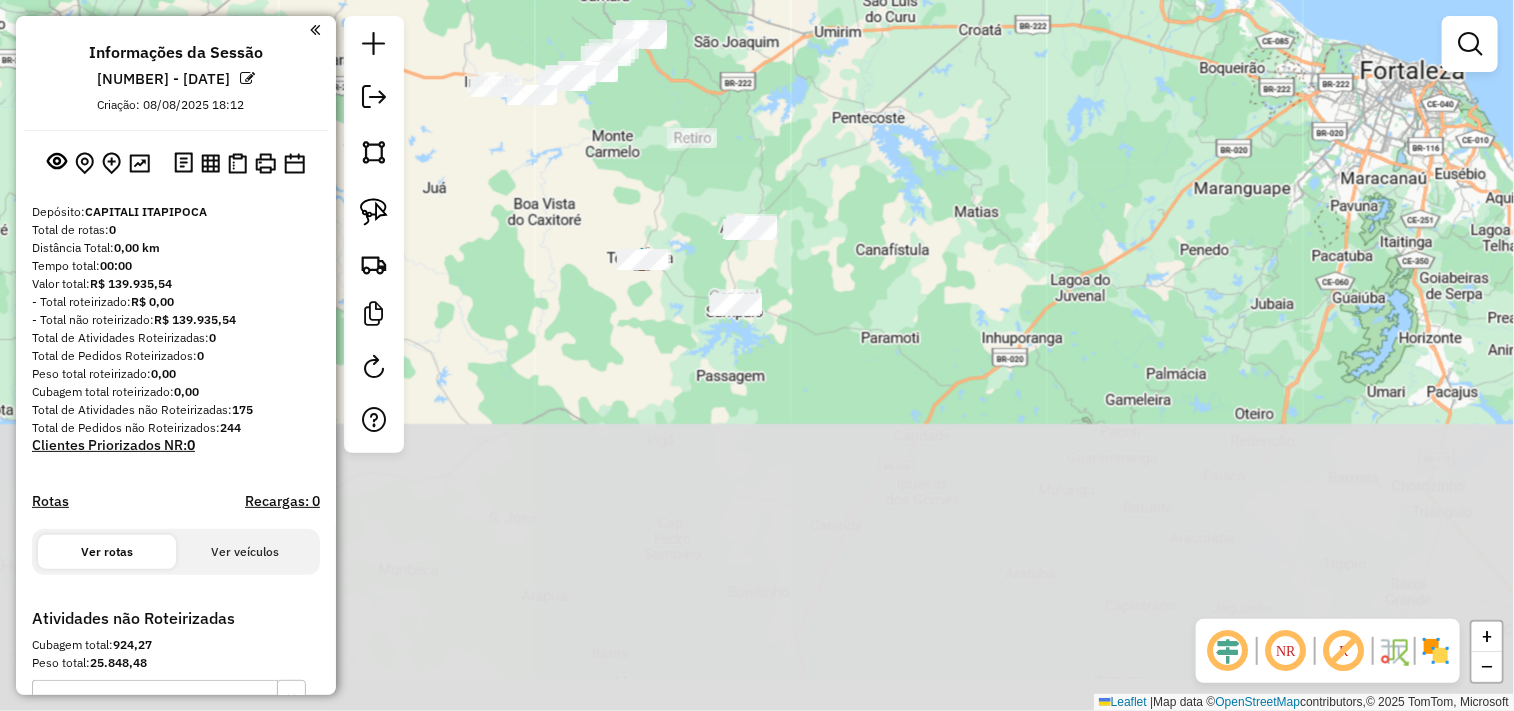 drag, startPoint x: 986, startPoint y: 606, endPoint x: 784, endPoint y: 264, distance: 397.2002 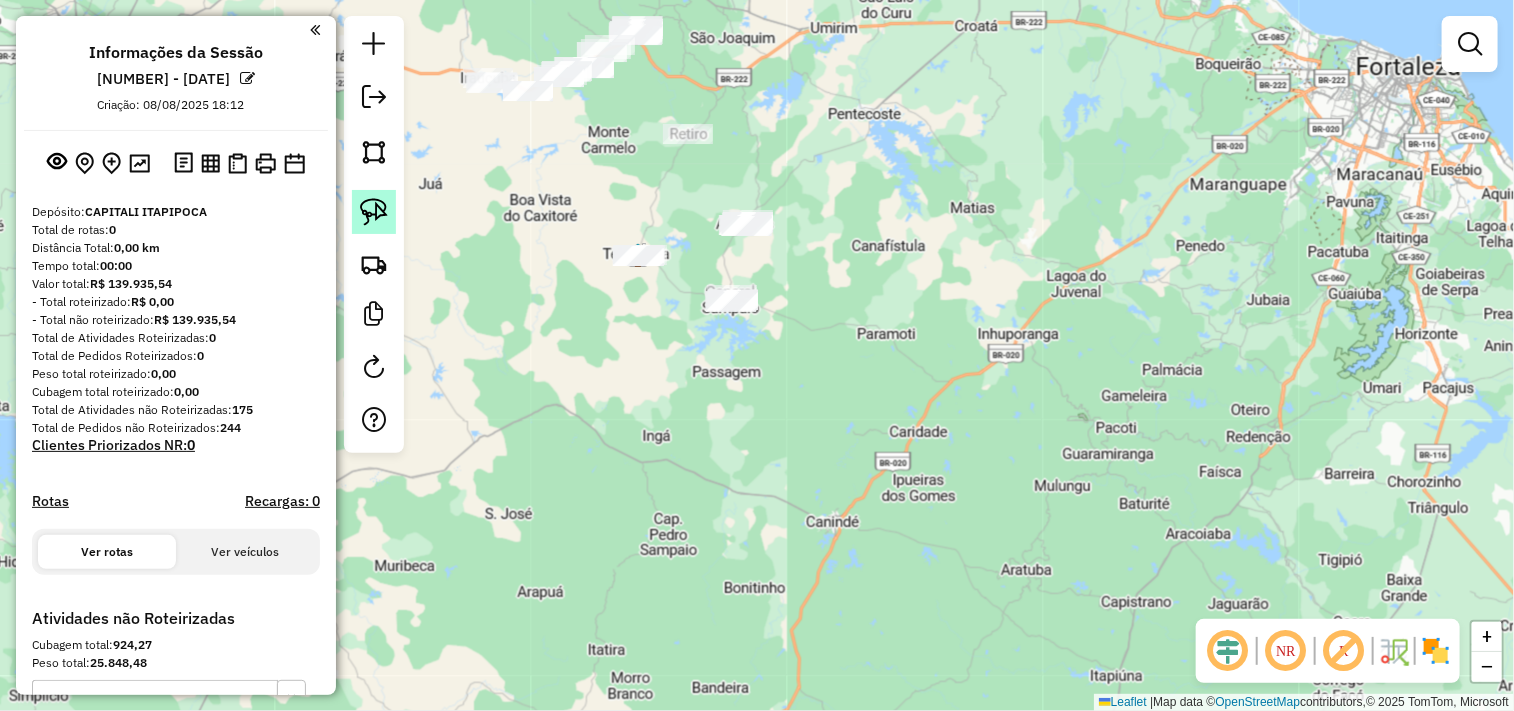 click 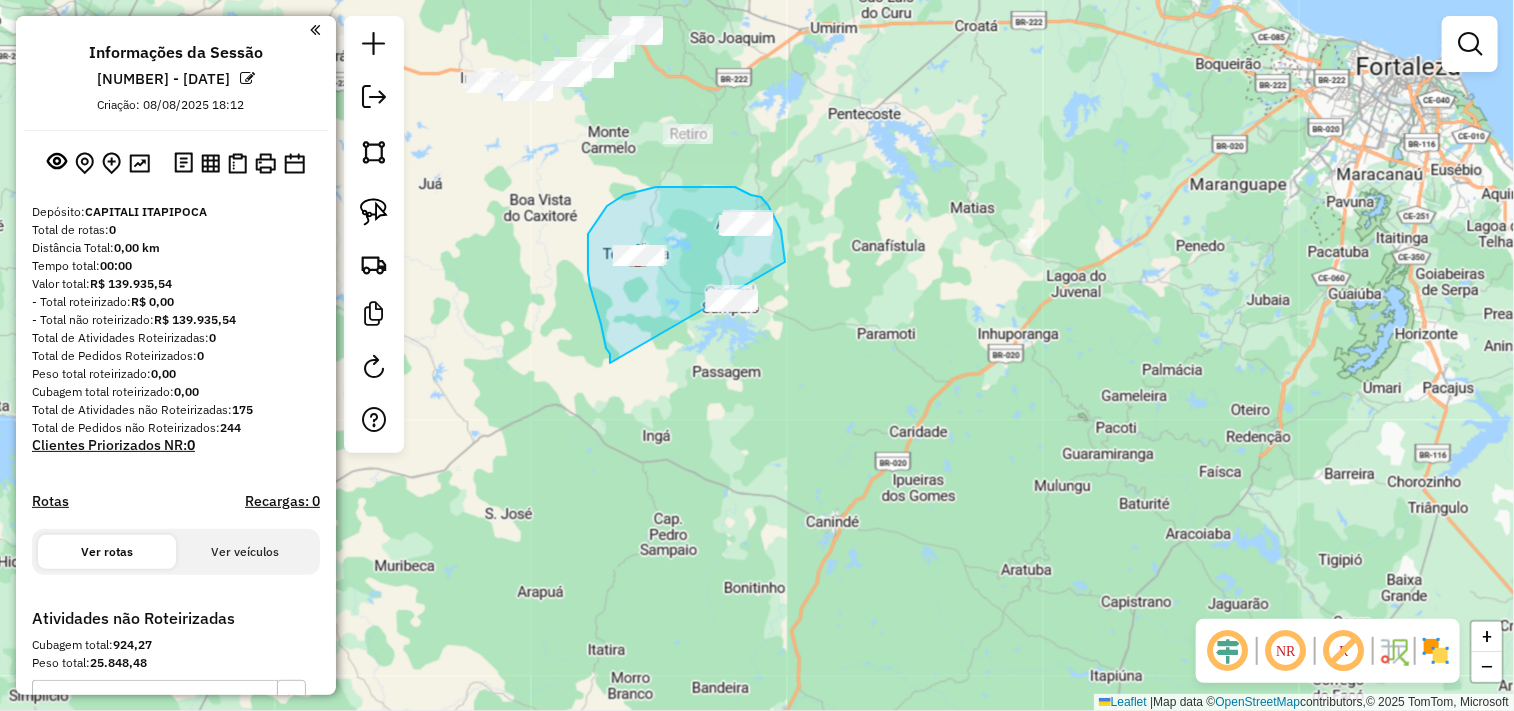 drag, startPoint x: 610, startPoint y: 363, endPoint x: 686, endPoint y: 368, distance: 76.1643 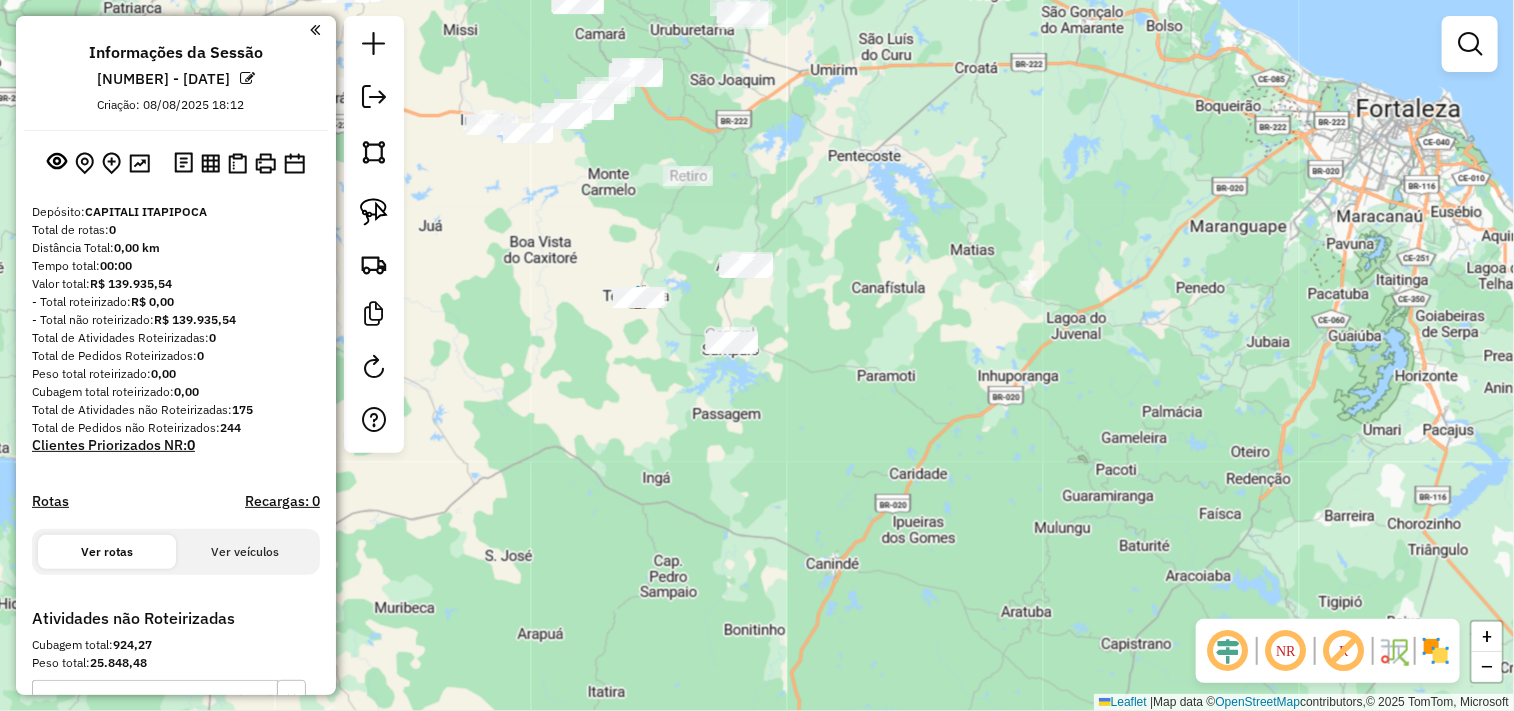 drag, startPoint x: 577, startPoint y: 344, endPoint x: 577, endPoint y: 395, distance: 51 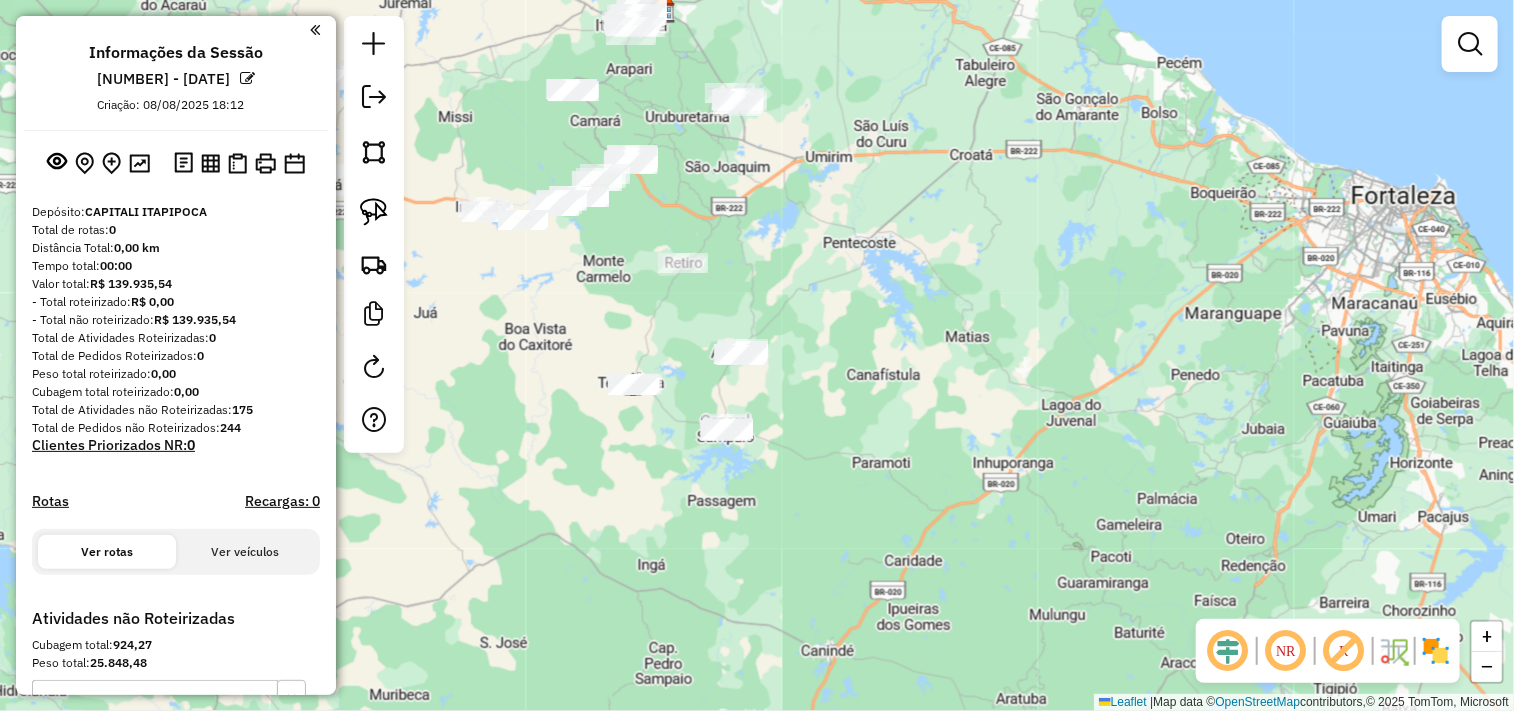 drag, startPoint x: 582, startPoint y: 438, endPoint x: 574, endPoint y: 512, distance: 74.431175 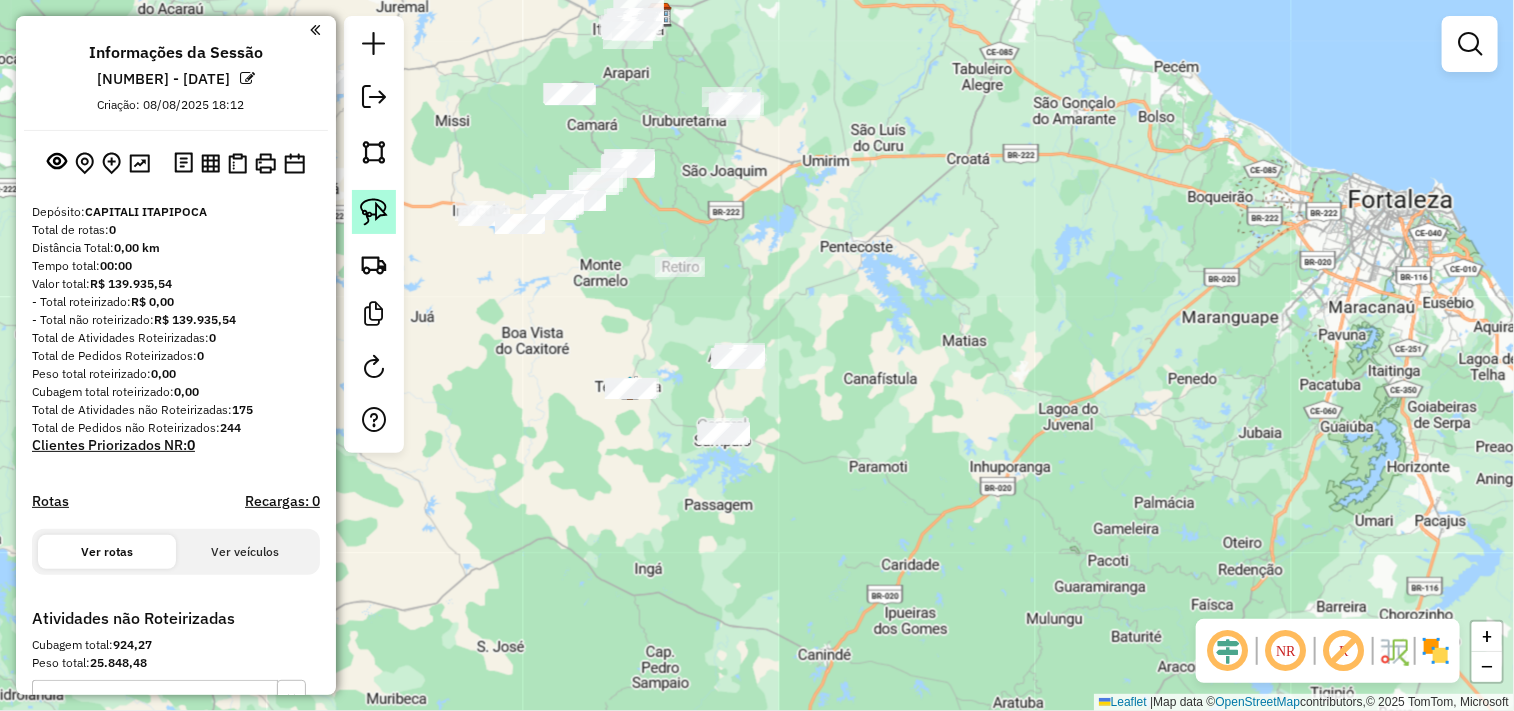 click 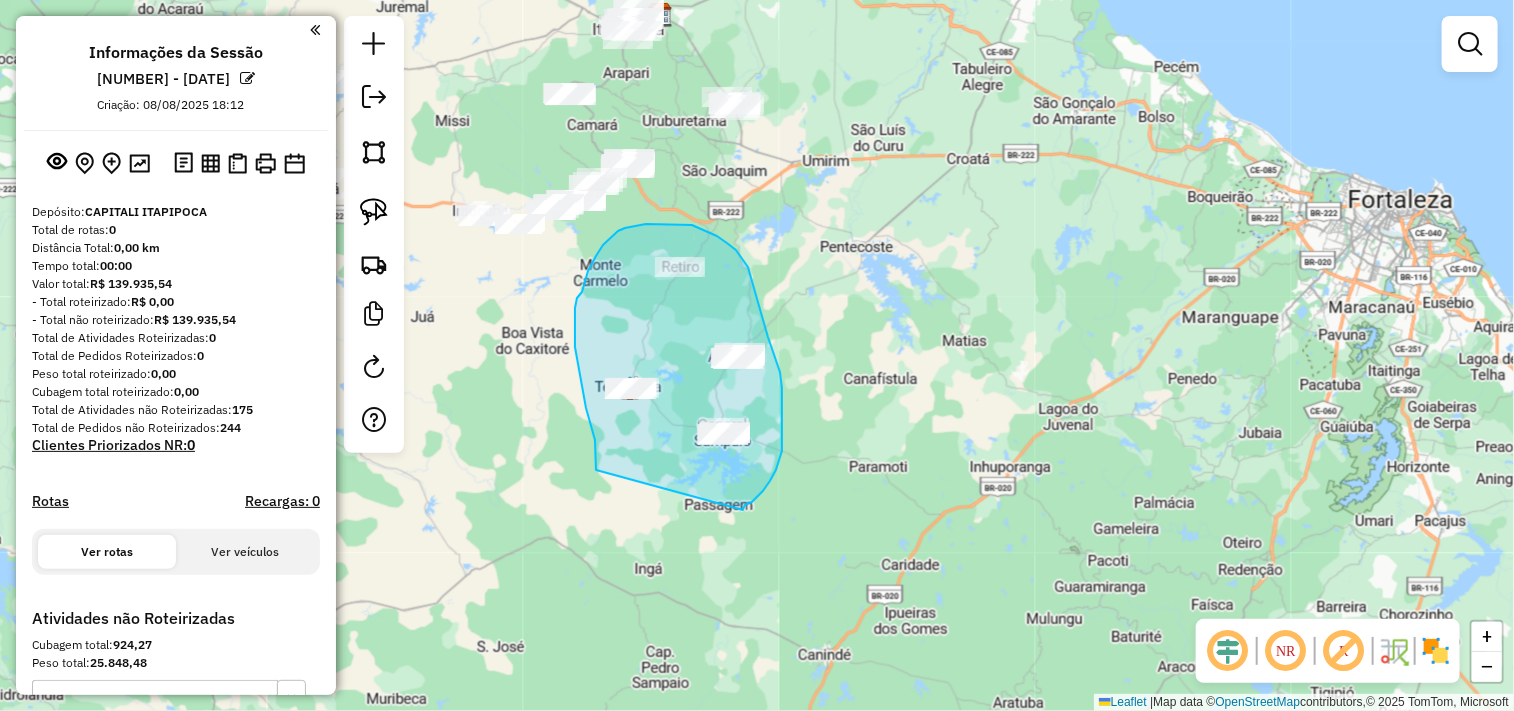 drag, startPoint x: 596, startPoint y: 470, endPoint x: 743, endPoint y: 510, distance: 152.345 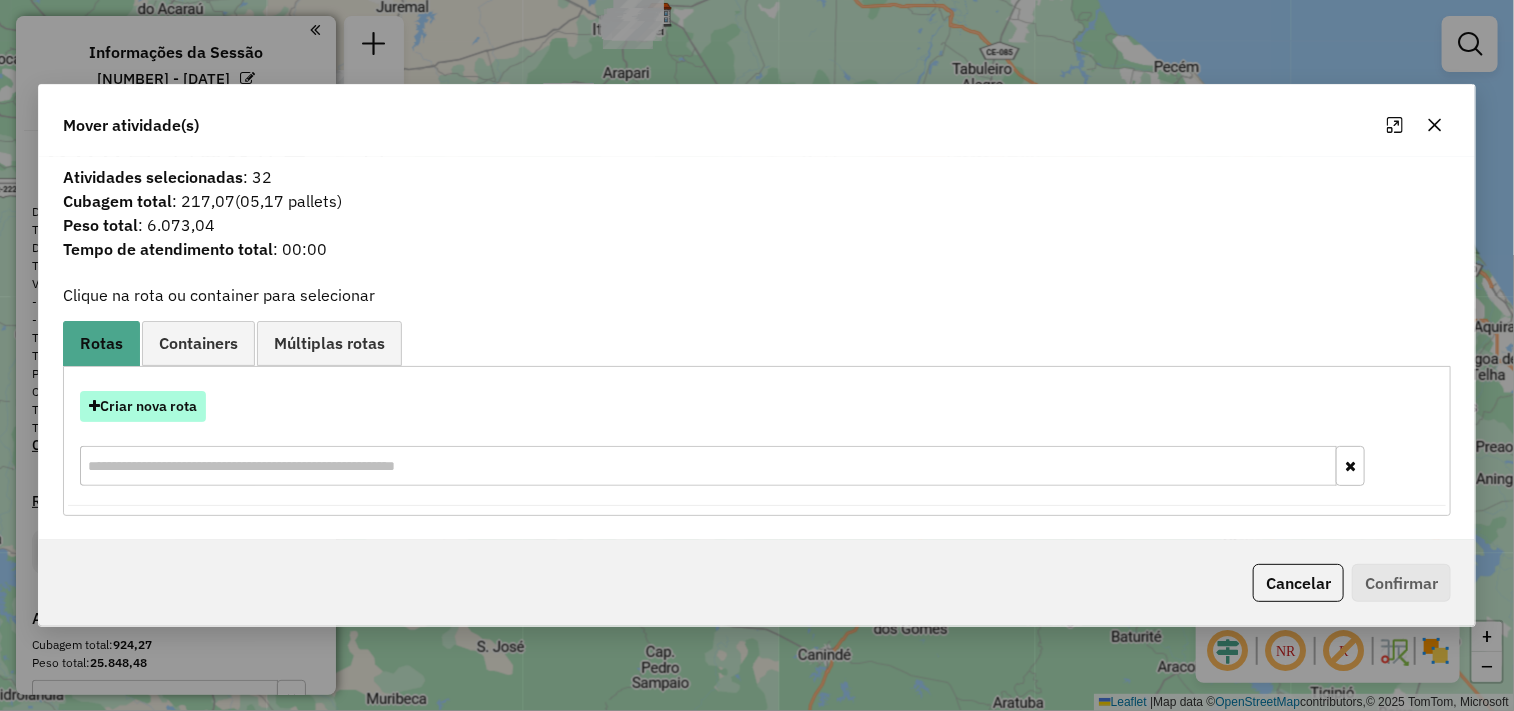 click on "Criar nova rota" at bounding box center [143, 406] 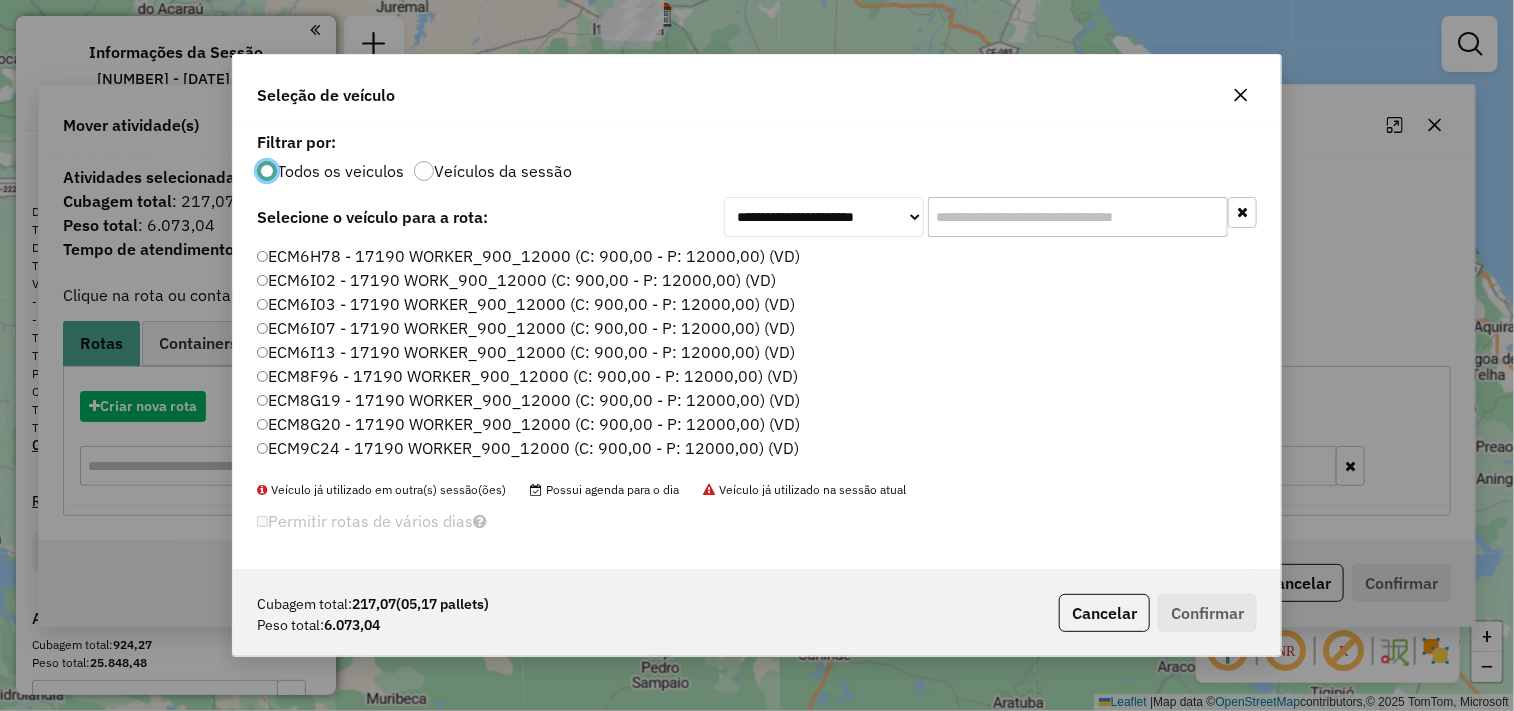 scroll, scrollTop: 11, scrollLeft: 5, axis: both 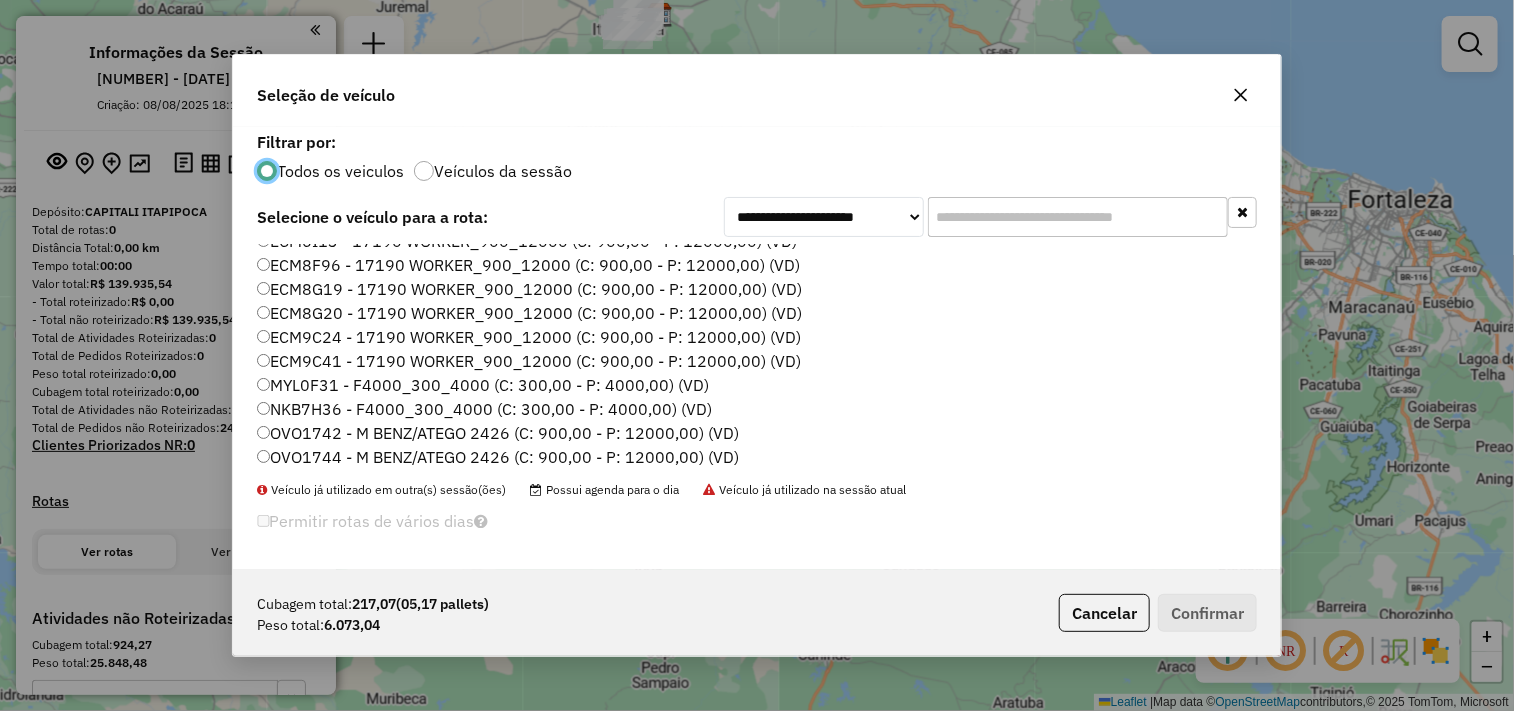 click on "ECM9C41 - 17190 WORKER_900_12000 (C: 900,00 - P: 12000,00) (VD)" 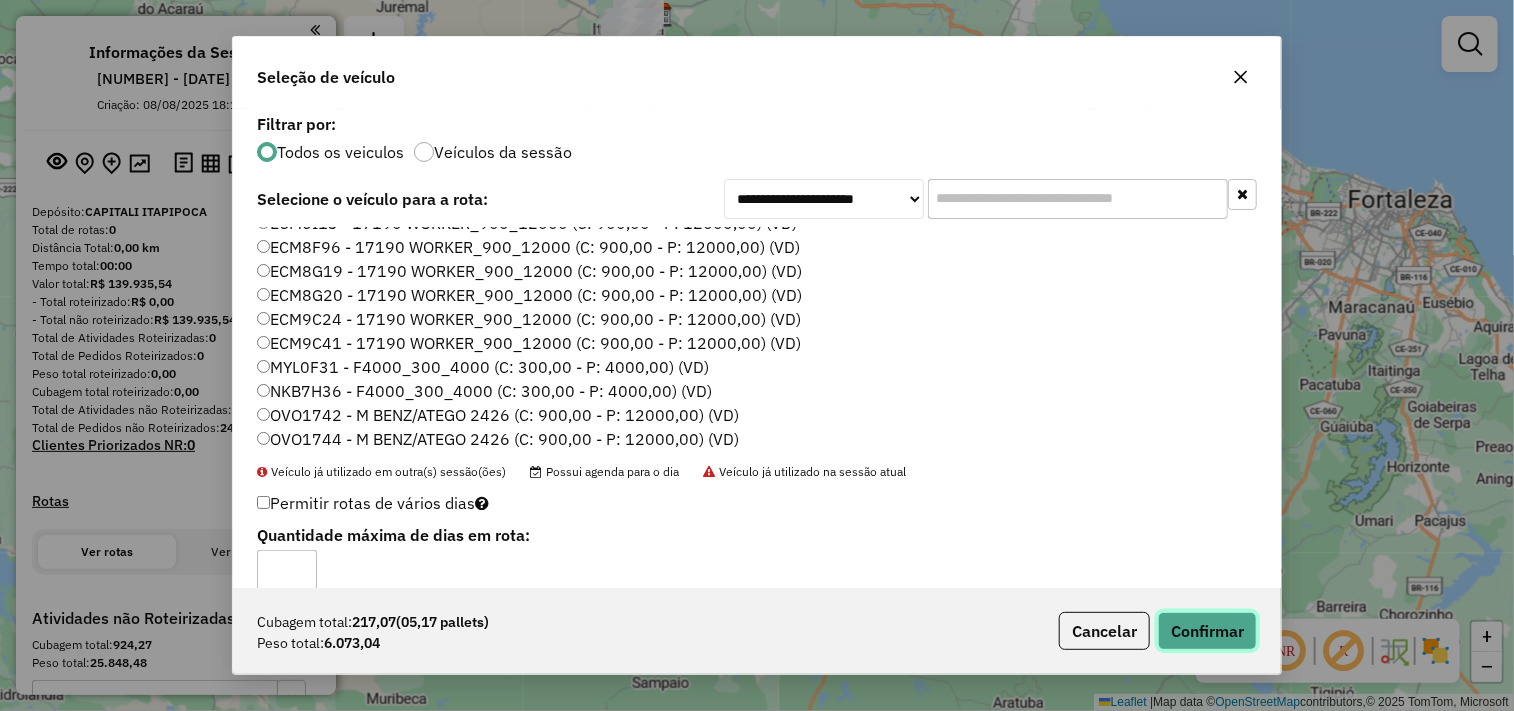 click on "Confirmar" 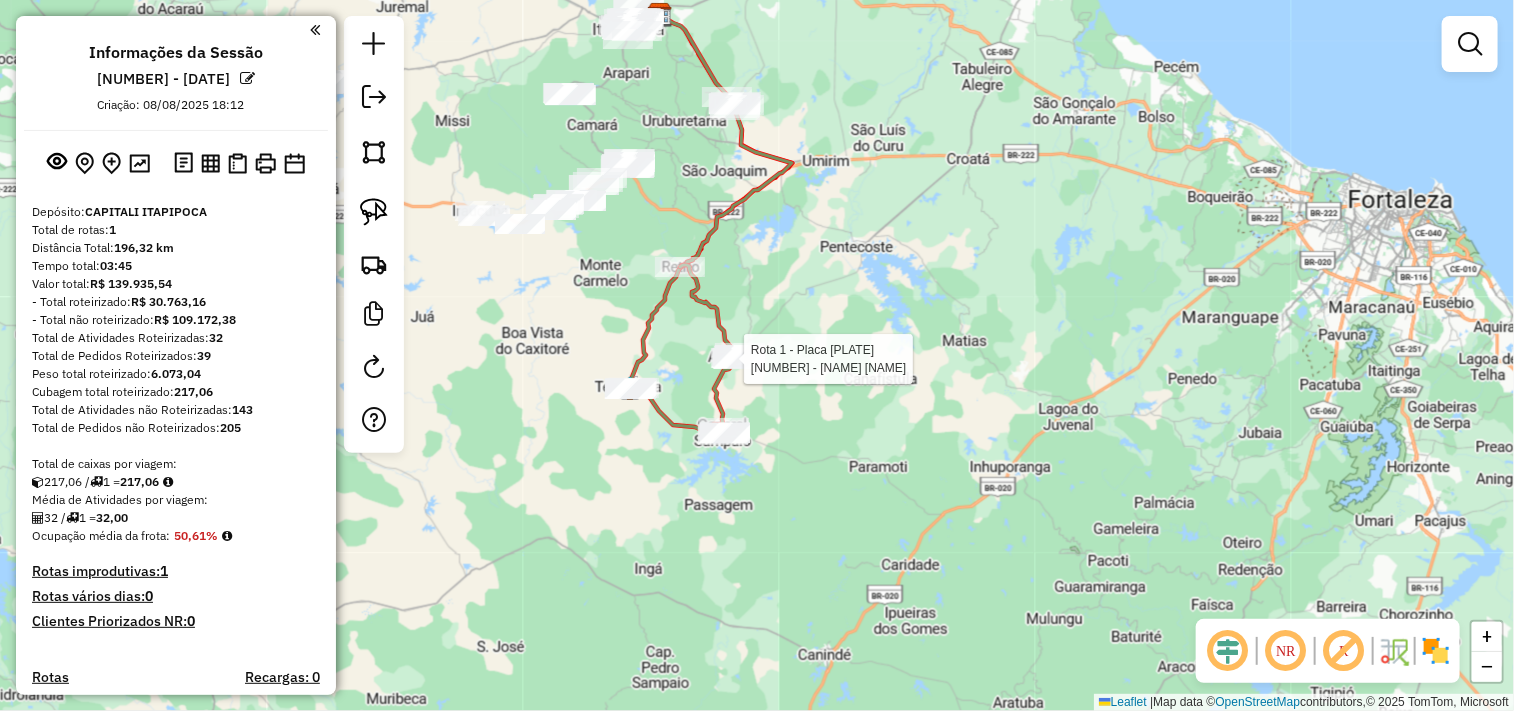 select on "**********" 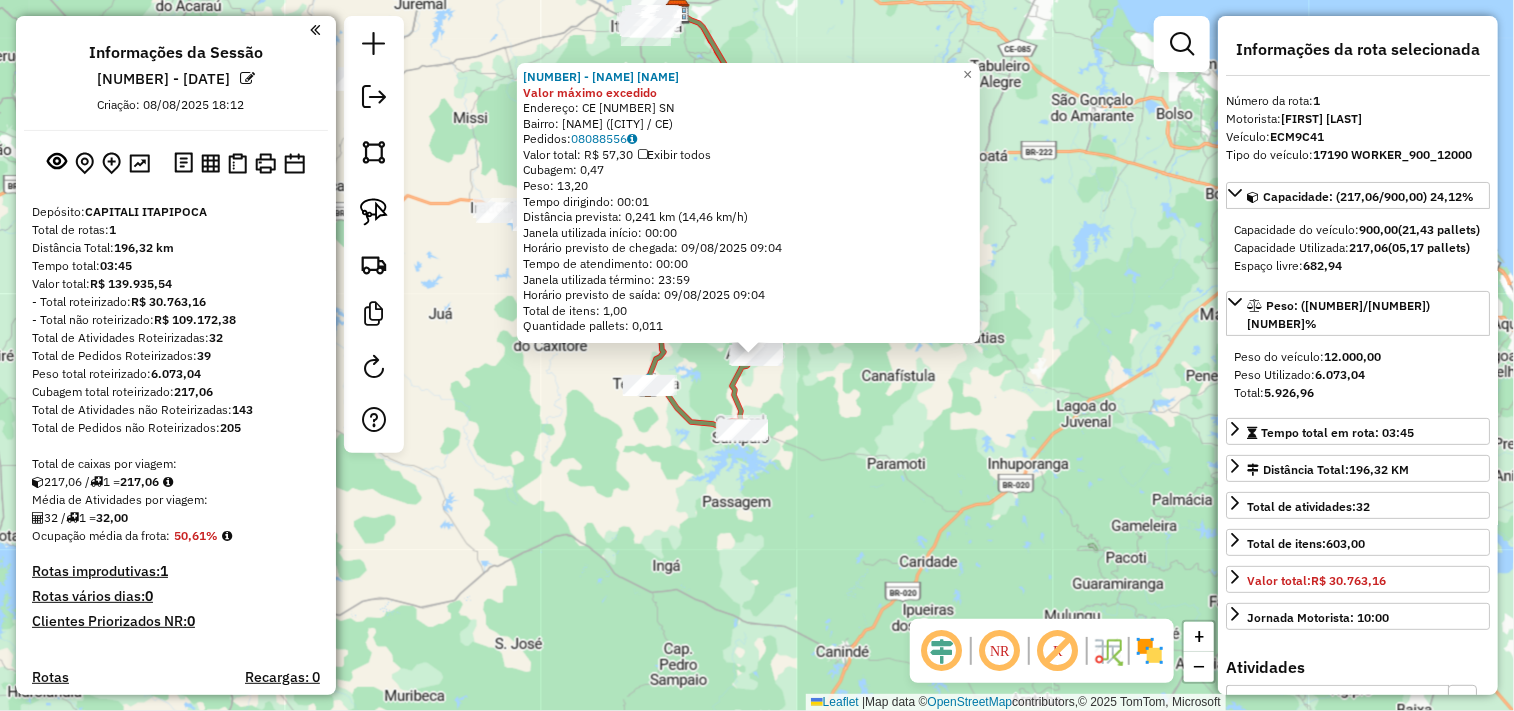 scroll, scrollTop: 542, scrollLeft: 0, axis: vertical 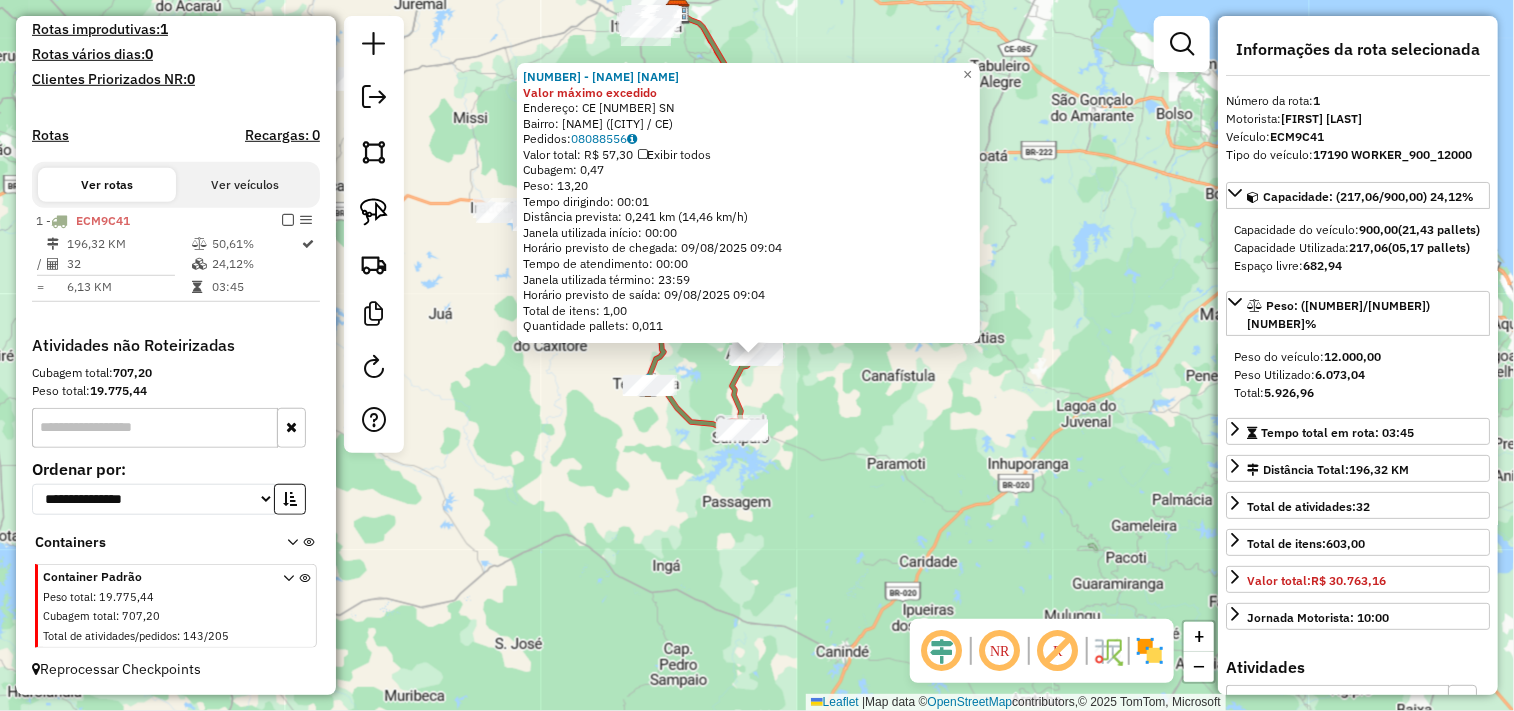 click on "5212 - CANTINHO DO CHURRASC Valor máximo excedido  Endereço:  CE 341 SN   Bairro: CENTRO (APUIARES / CE)   Pedidos:  08088556   Valor total: R$ 57,30   Exibir todos   Cubagem: 0,47  Peso: 13,20  Tempo dirigindo: 00:01   Distância prevista: 0,241 km (14,46 km/h)   Janela utilizada início: 00:00   Horário previsto de chegada: 09/08/2025 09:04   Tempo de atendimento: 00:00   Janela utilizada término: 23:59   Horário previsto de saída: 09/08/2025 09:04   Total de itens: 1,00   Quantidade pallets: 0,011  × Janela de atendimento Grade de atendimento Capacidade Transportadoras Veículos Cliente Pedidos  Rotas Selecione os dias de semana para filtrar as janelas de atendimento  Seg   Ter   Qua   Qui   Sex   Sáb   Dom  Informe o período da janela de atendimento: De: Até:  Filtrar exatamente a janela do cliente  Considerar janela de atendimento padrão  Selecione os dias de semana para filtrar as grades de atendimento  Seg   Ter   Qua   Qui   Sex   Sáb   Dom   Clientes fora do dia de atendimento selecionado" 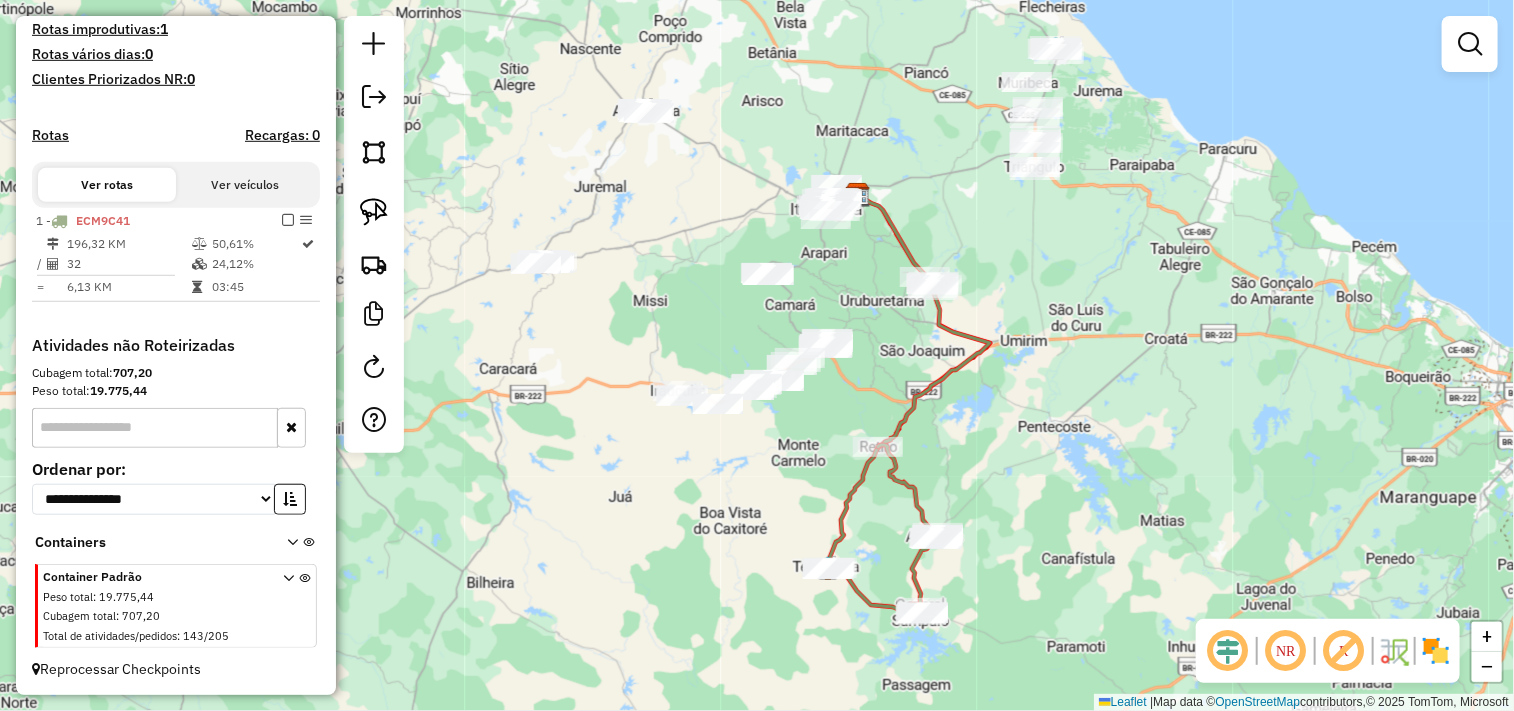 drag, startPoint x: 820, startPoint y: 297, endPoint x: 1000, endPoint y: 484, distance: 259.5554 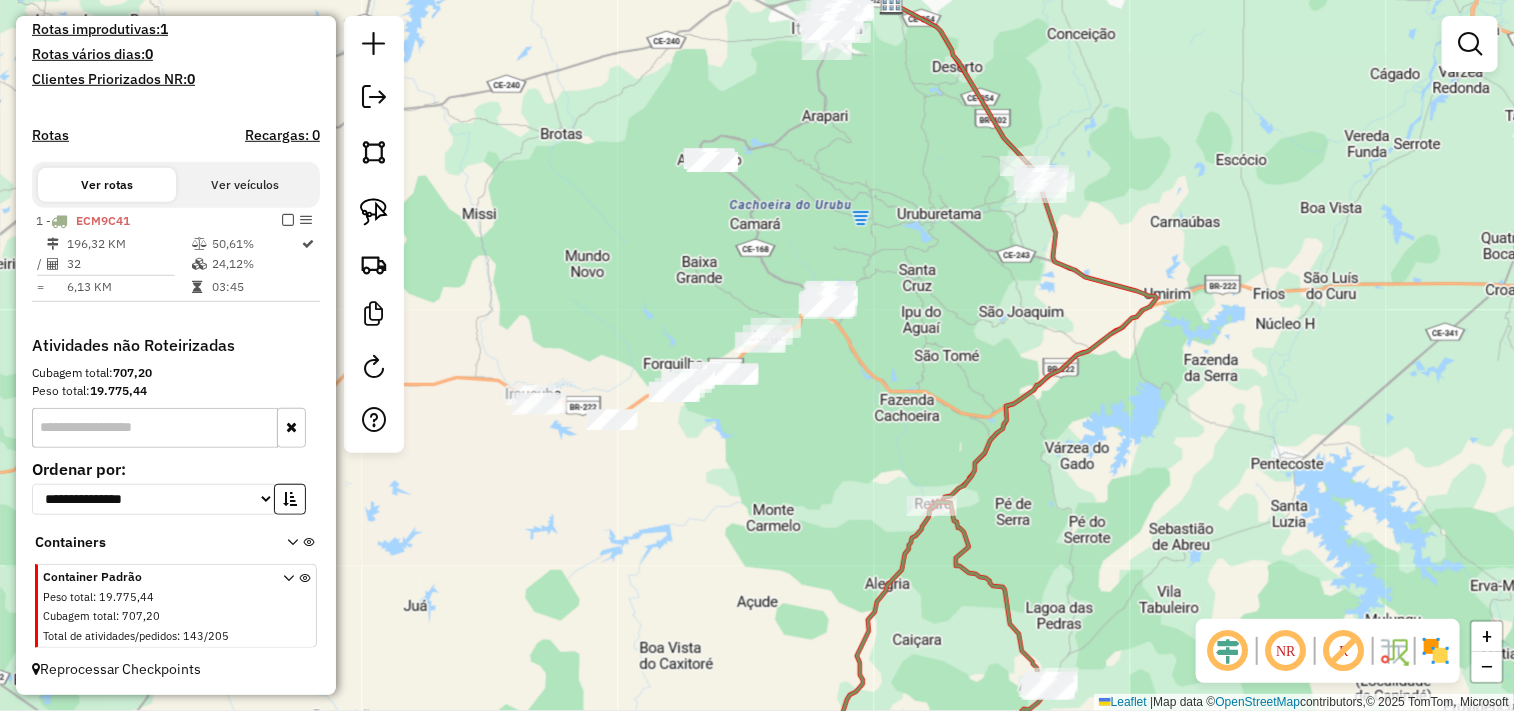 drag, startPoint x: 762, startPoint y: 445, endPoint x: 821, endPoint y: 441, distance: 59.135437 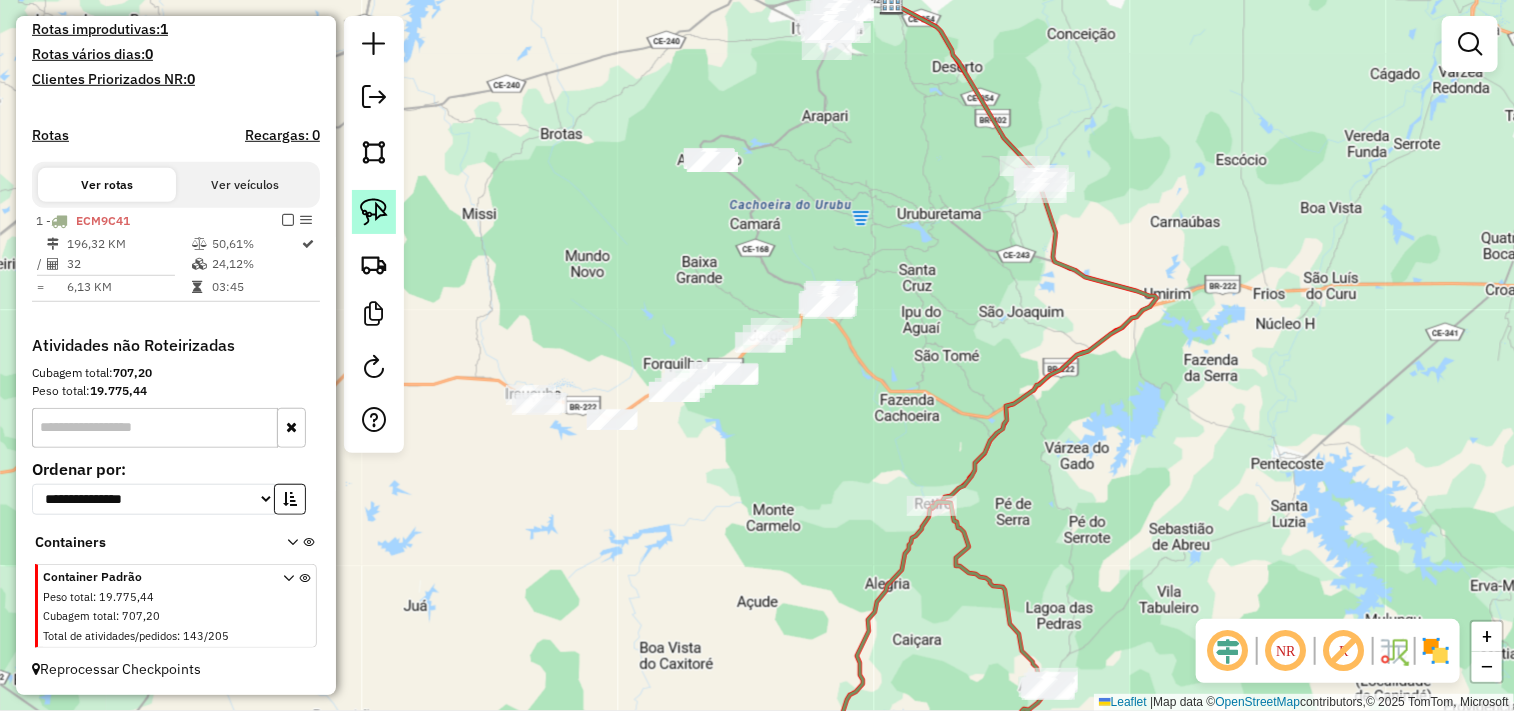 click 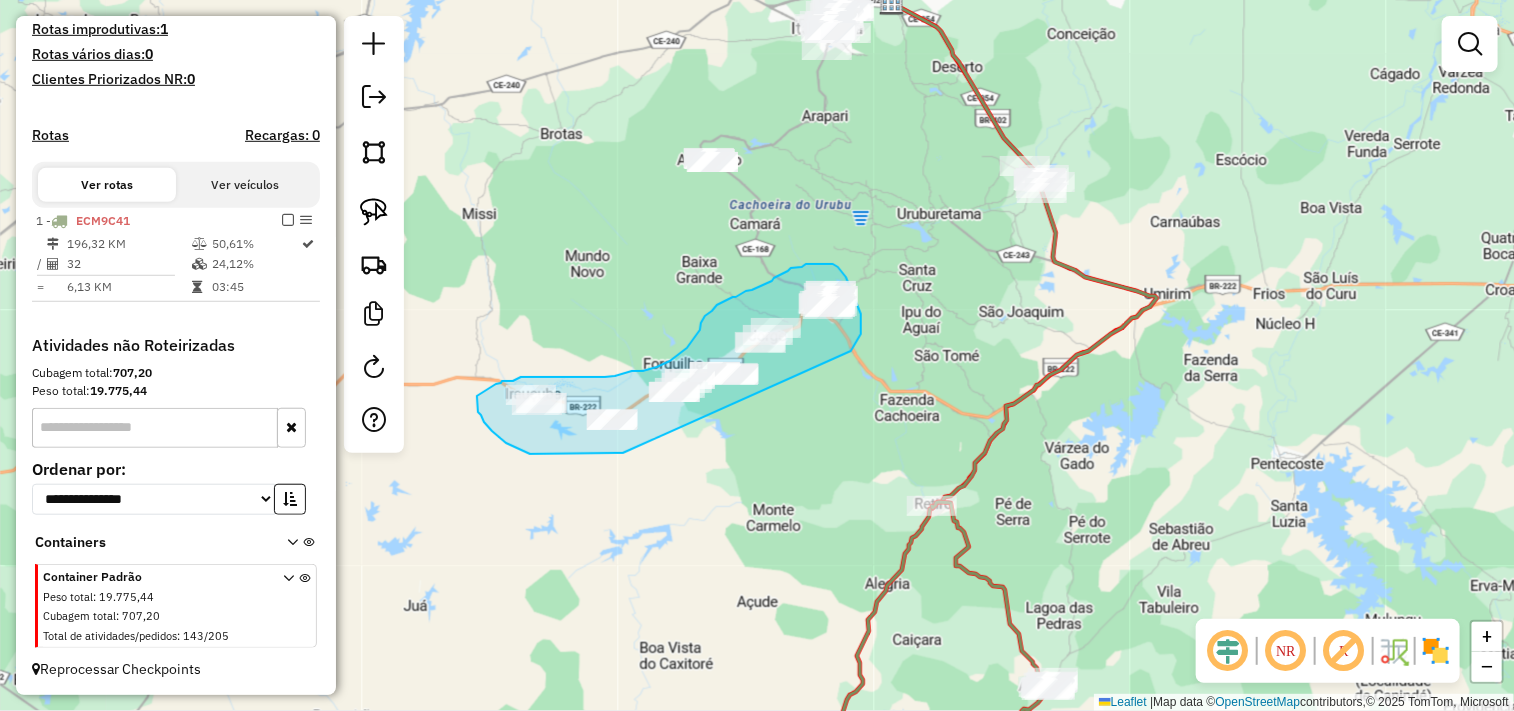 drag, startPoint x: 623, startPoint y: 453, endPoint x: 850, endPoint y: 358, distance: 246.07722 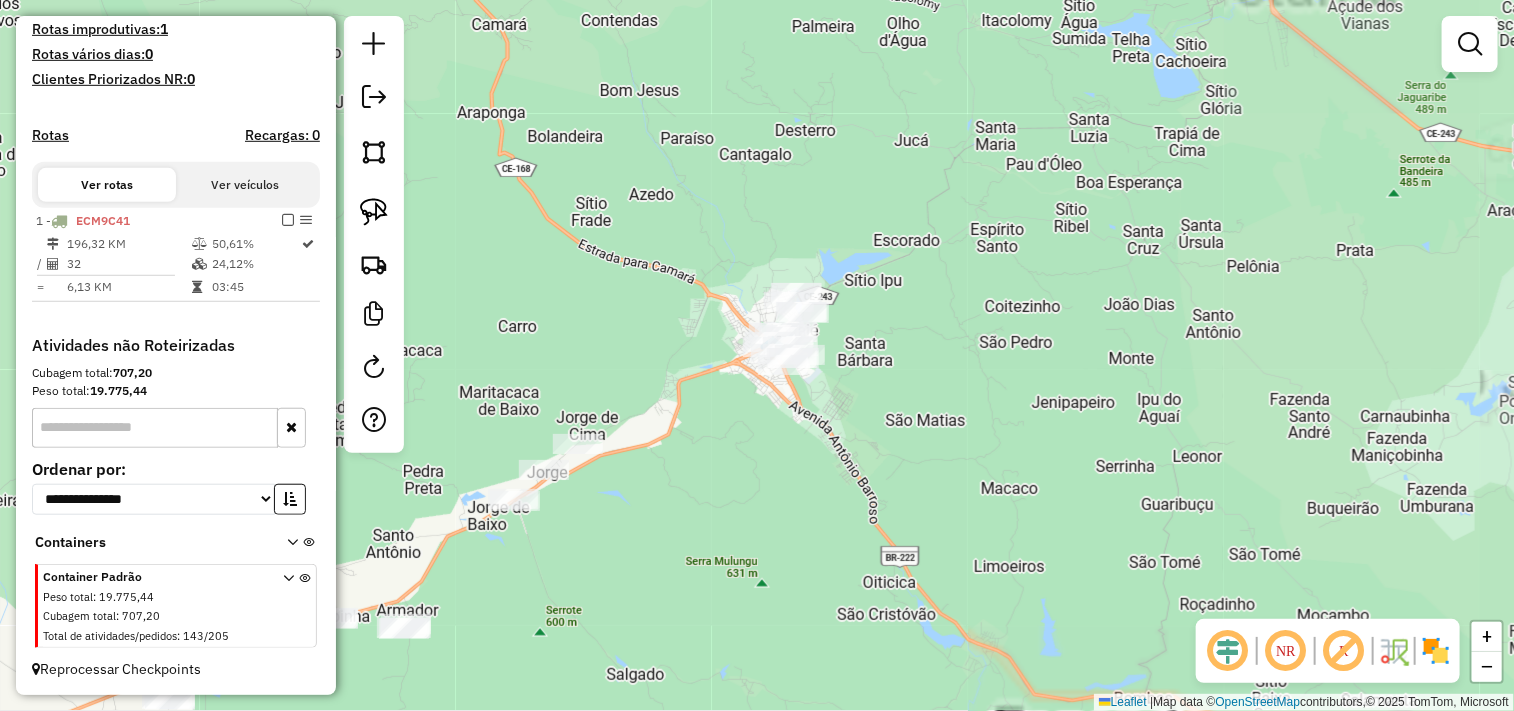 drag, startPoint x: 384, startPoint y: 202, endPoint x: 612, endPoint y: 355, distance: 274.57785 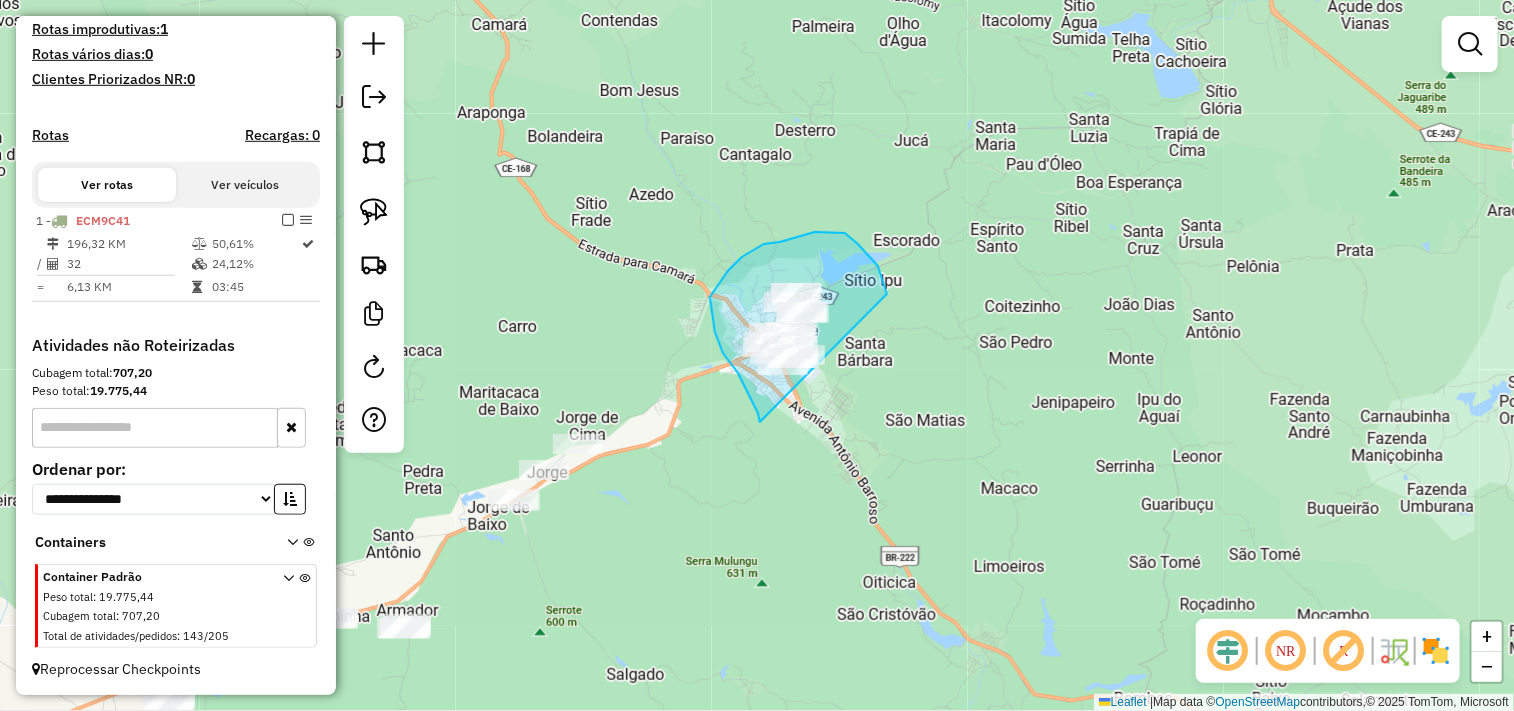 drag, startPoint x: 715, startPoint y: 332, endPoint x: 761, endPoint y: 416, distance: 95.77056 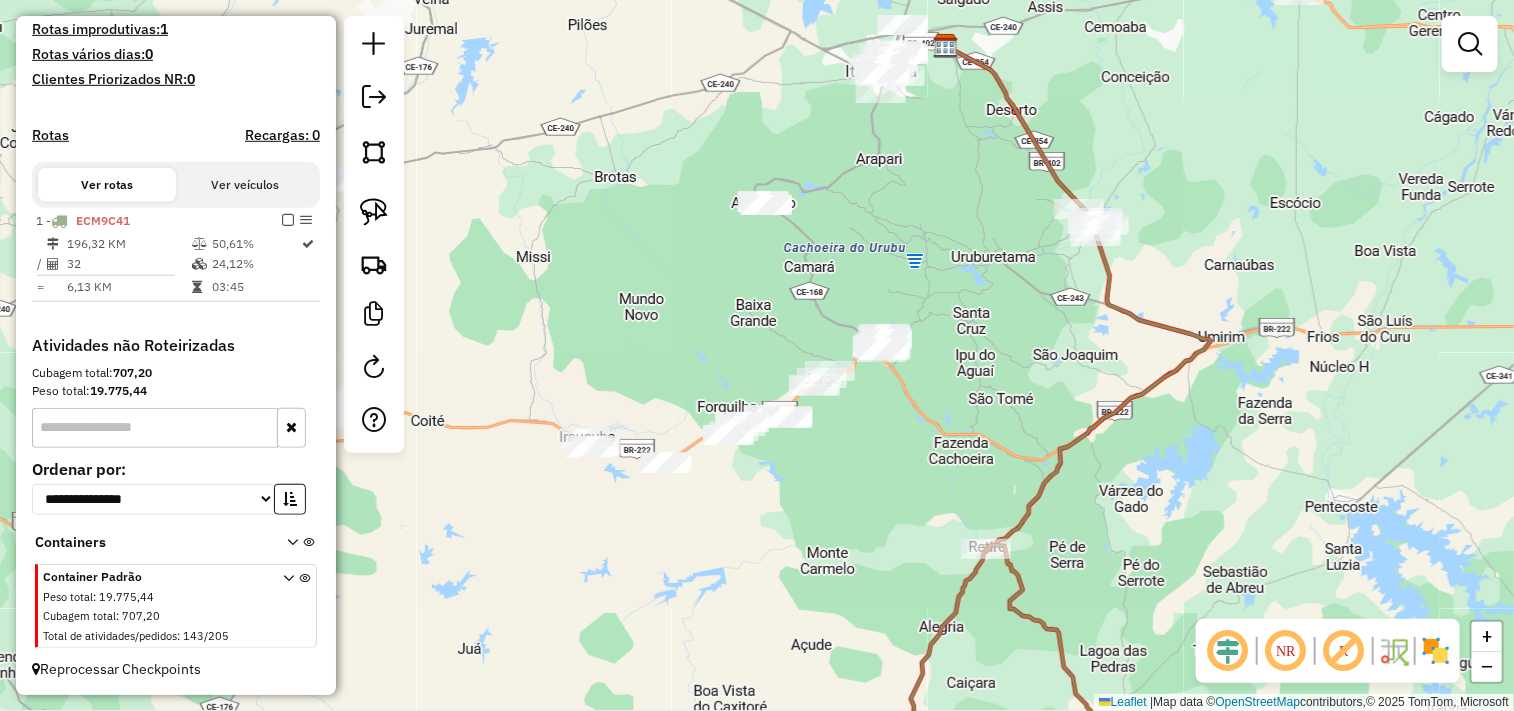 drag, startPoint x: 761, startPoint y: 508, endPoint x: 834, endPoint y: 501, distance: 73.33485 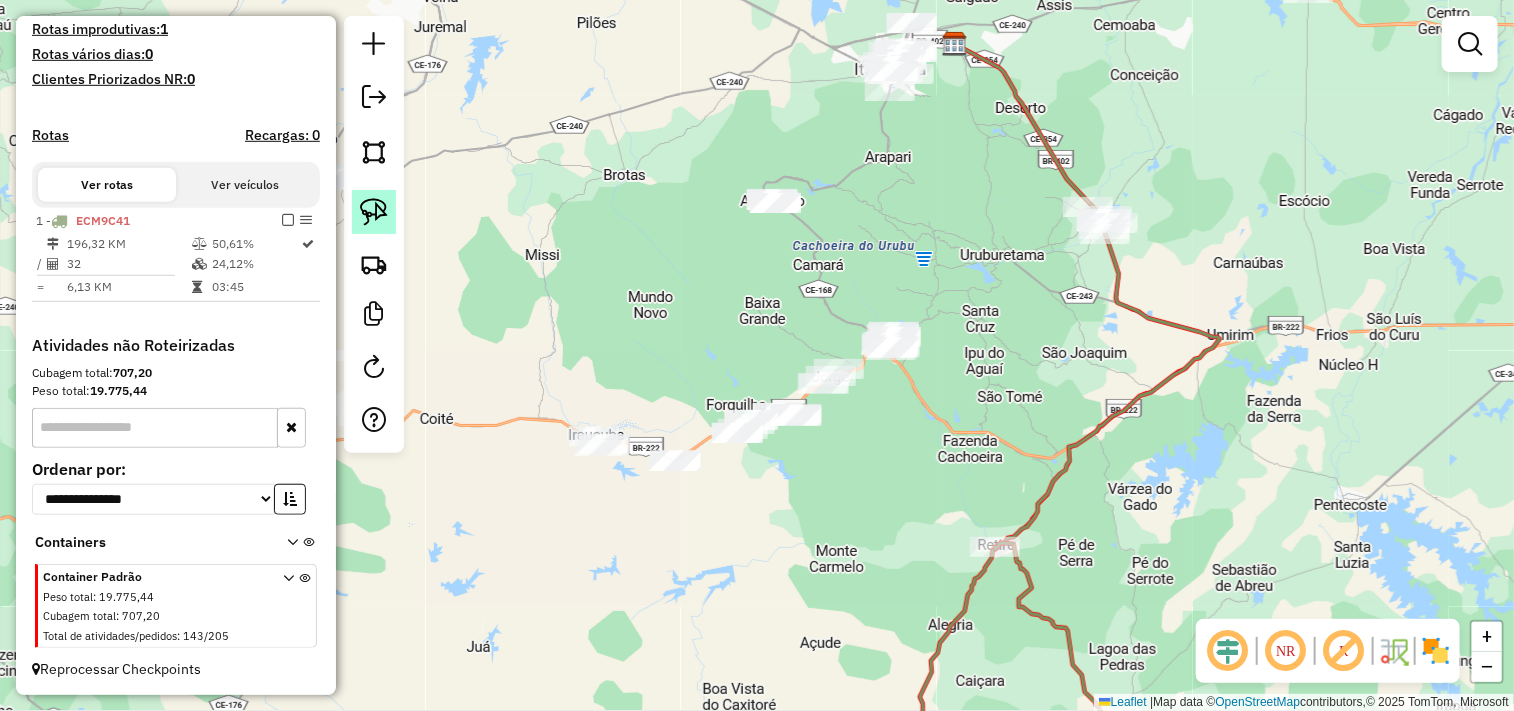 click 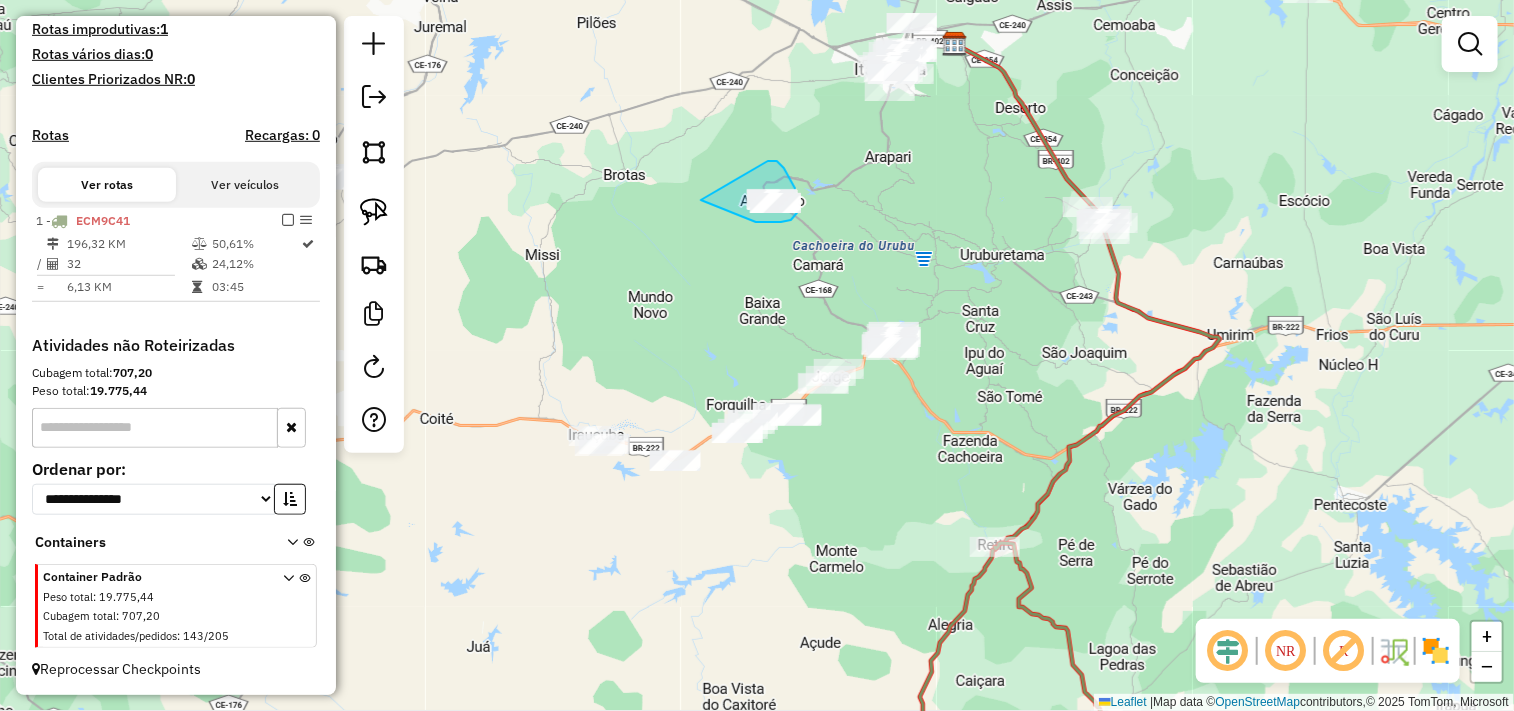 drag, startPoint x: 777, startPoint y: 161, endPoint x: 701, endPoint y: 200, distance: 85.42248 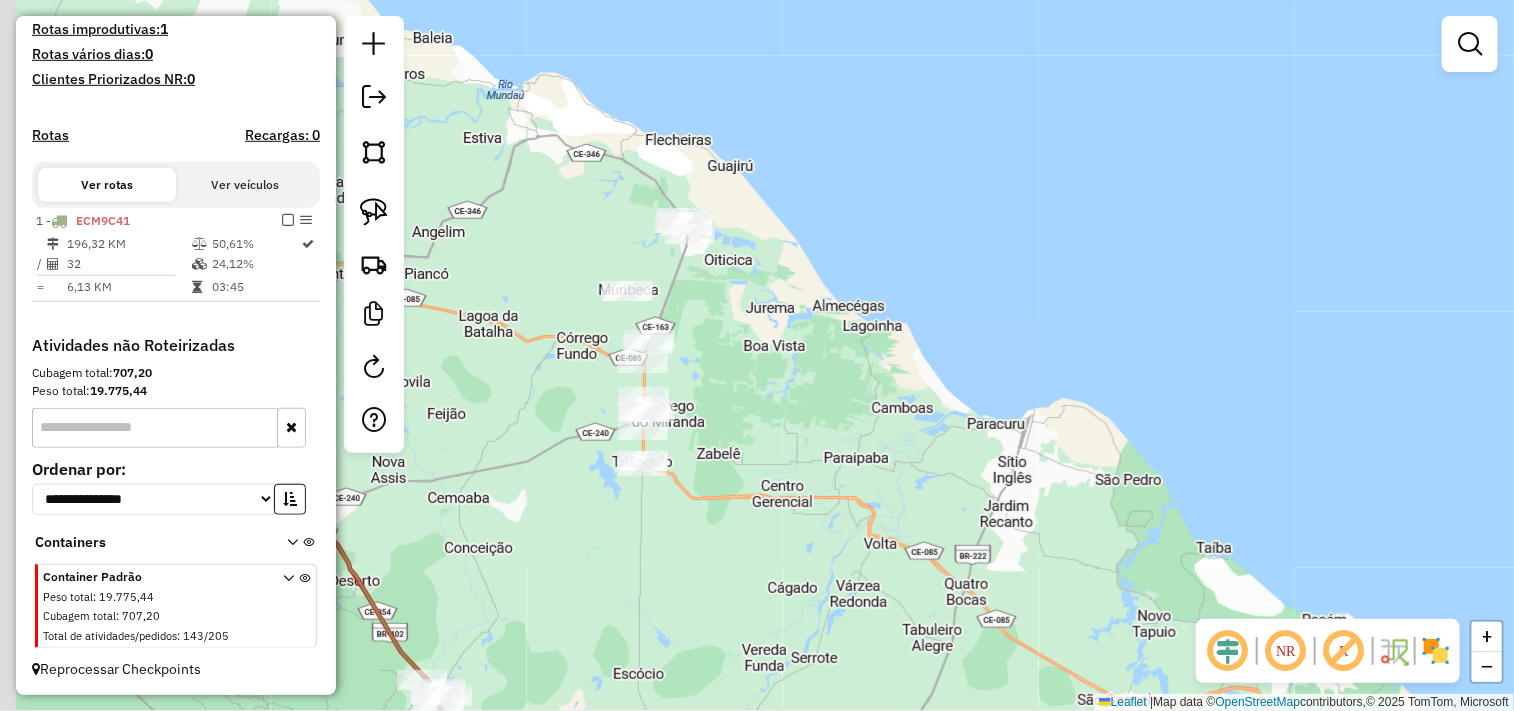 drag, startPoint x: 706, startPoint y: 335, endPoint x: 736, endPoint y: 352, distance: 34.48188 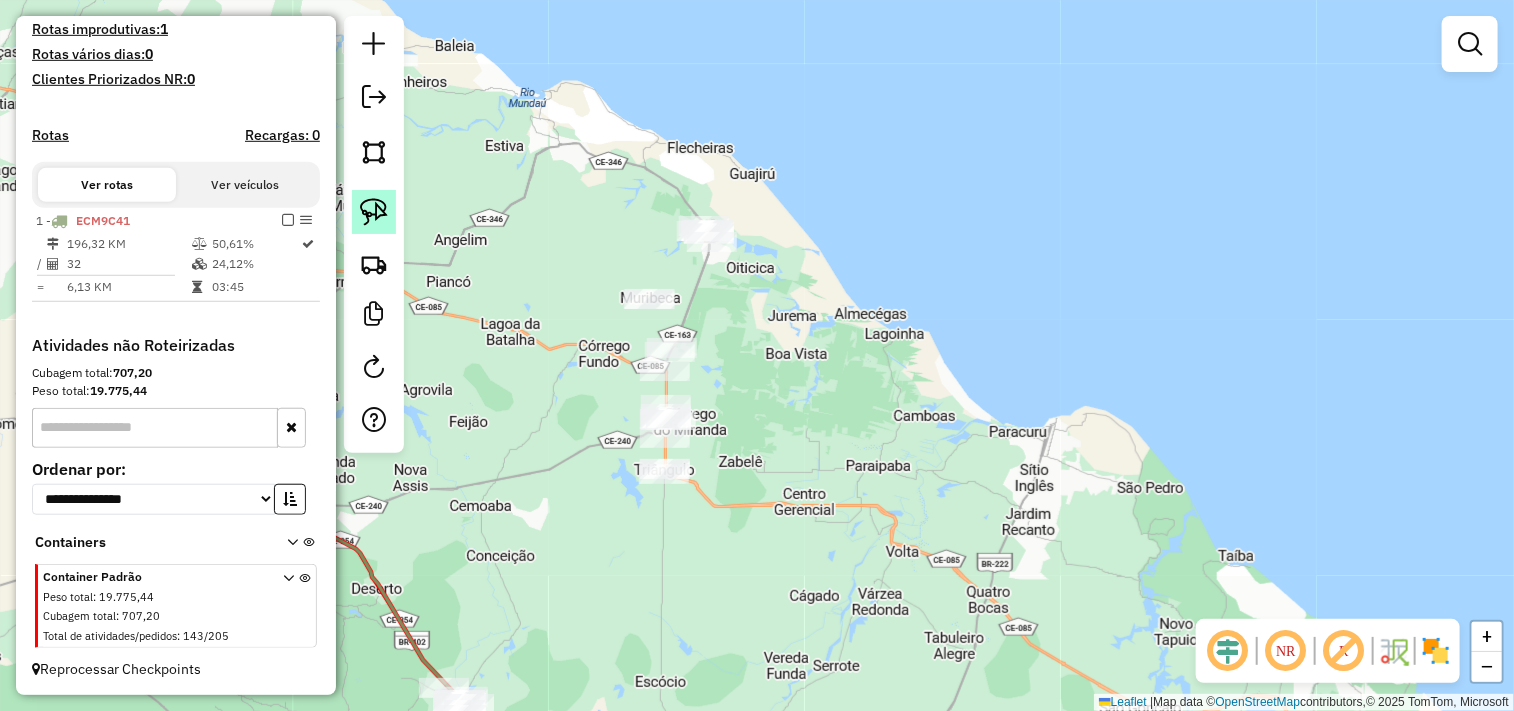 click 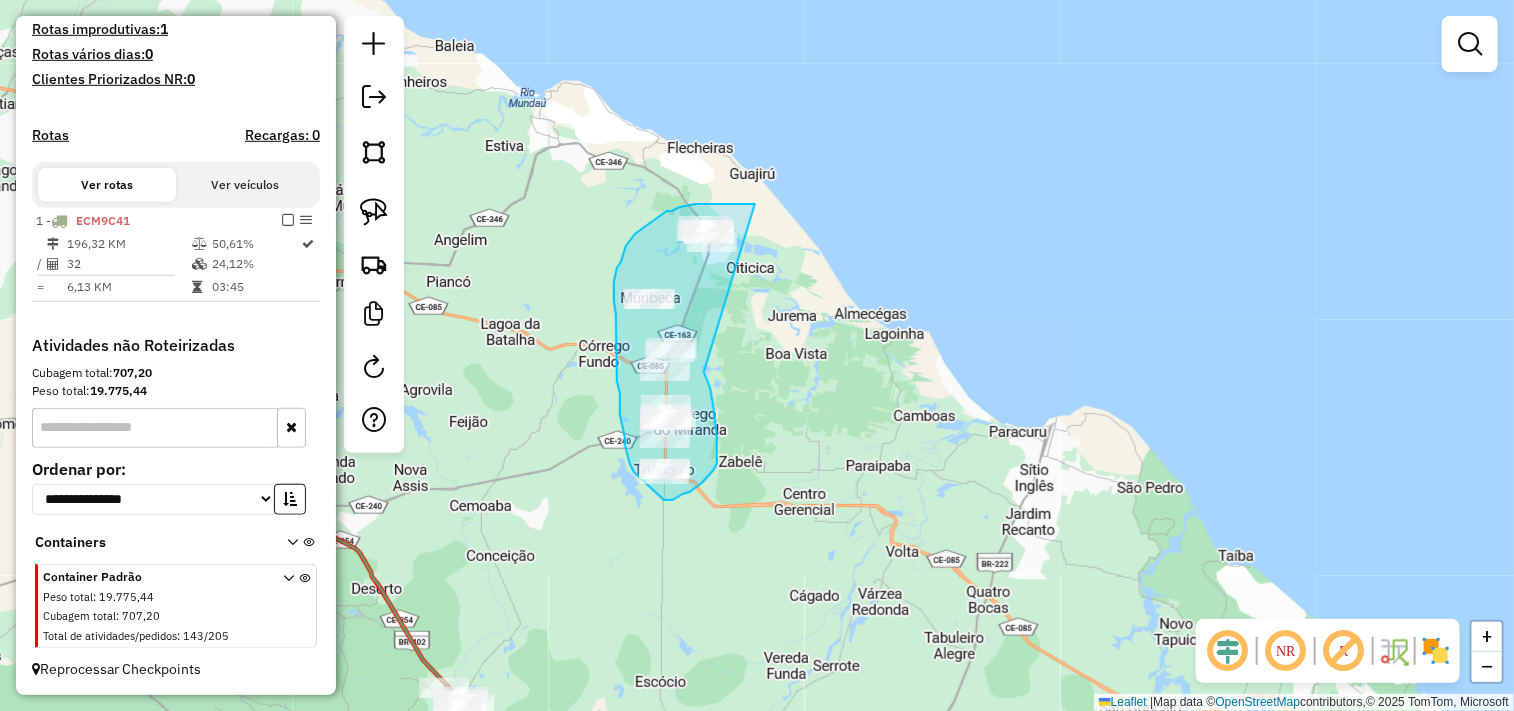 drag, startPoint x: 714, startPoint y: 416, endPoint x: 867, endPoint y: 225, distance: 244.72433 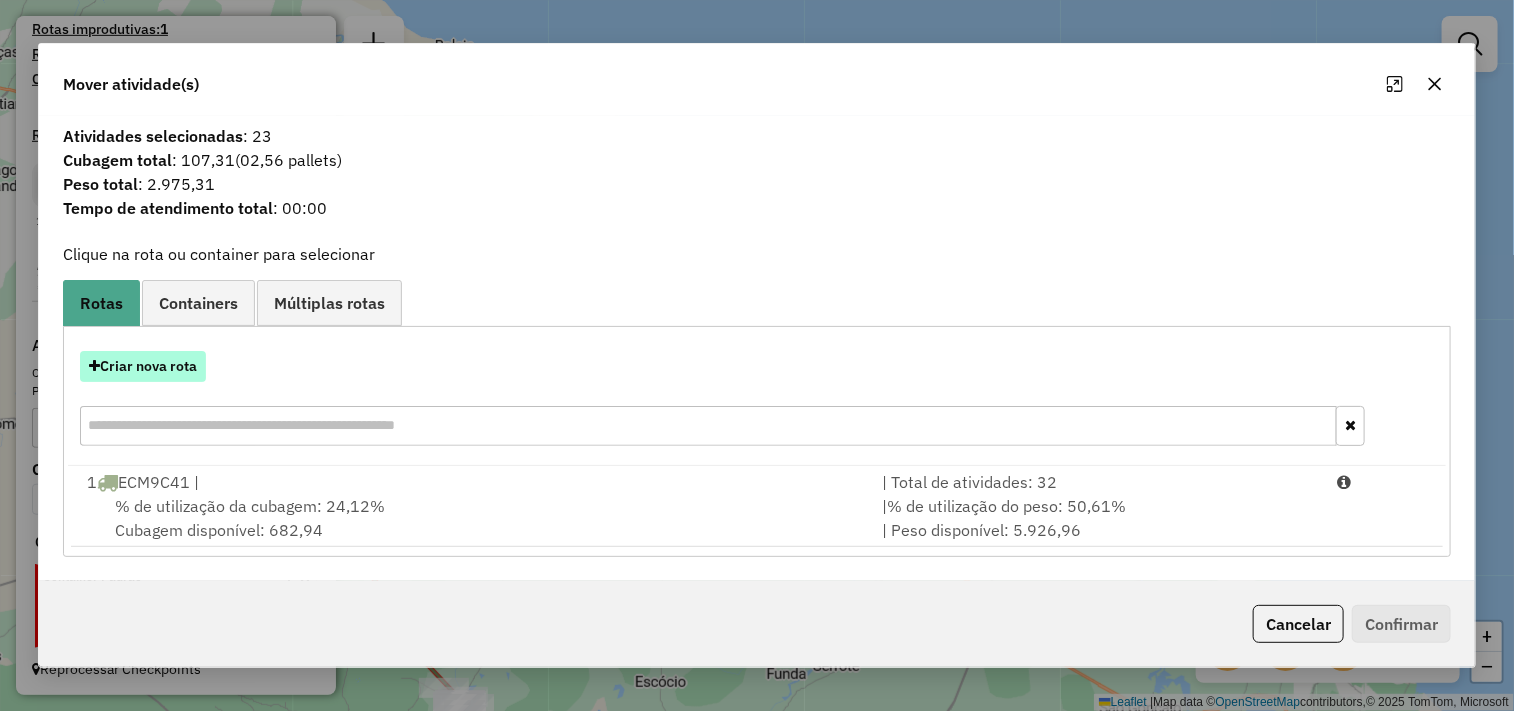 click on "Criar nova rota" at bounding box center (143, 366) 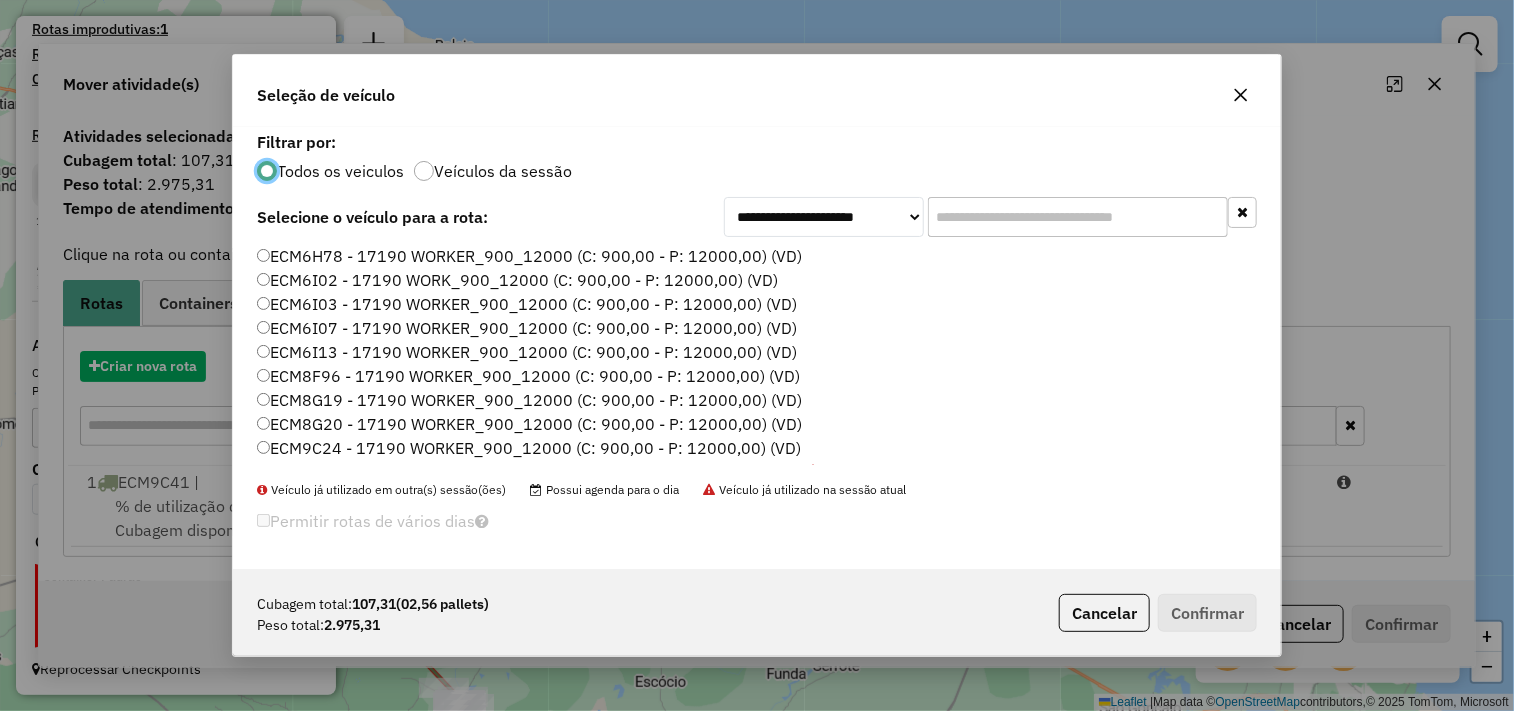 scroll, scrollTop: 11, scrollLeft: 5, axis: both 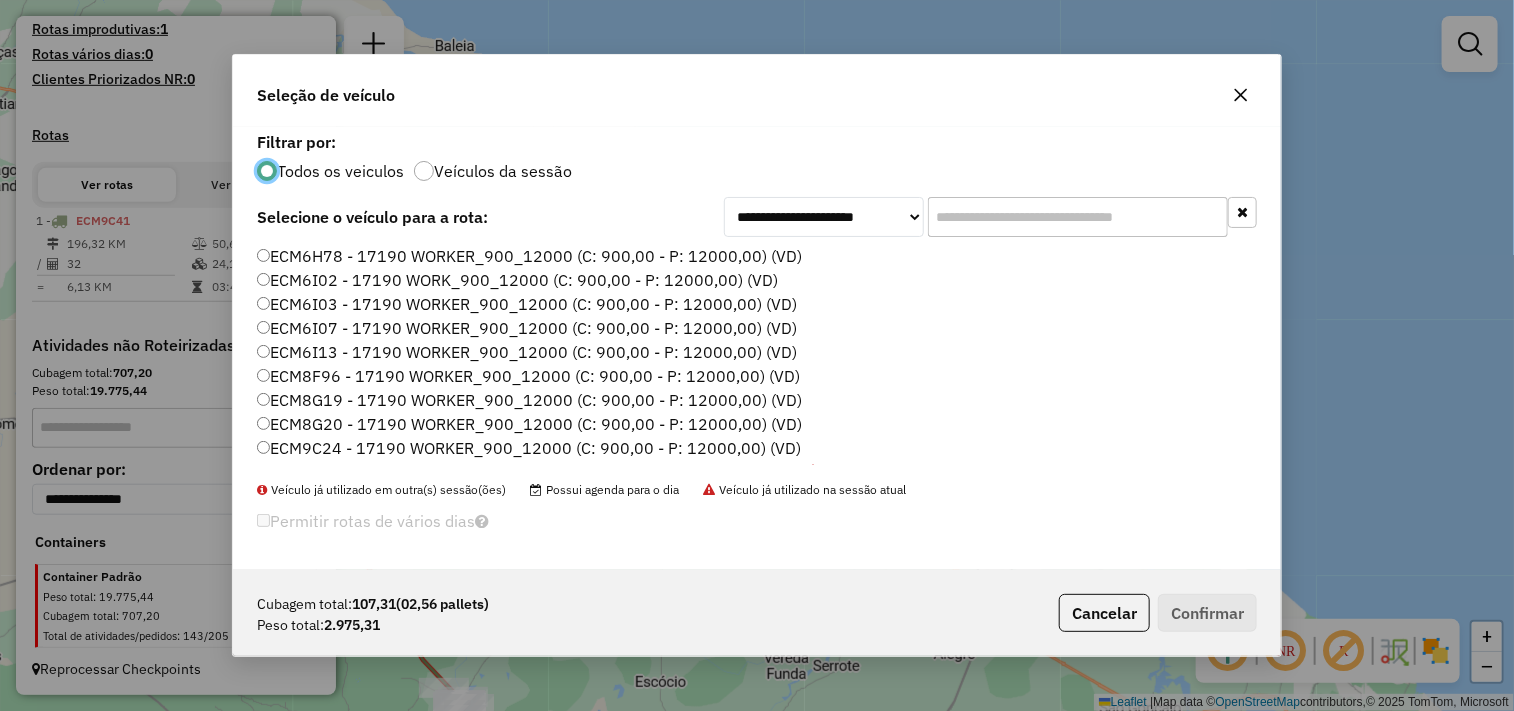 click on "ECM8G19 - 17190 WORKER_900_12000 (C: 900,00 - P: 12000,00) (VD)" 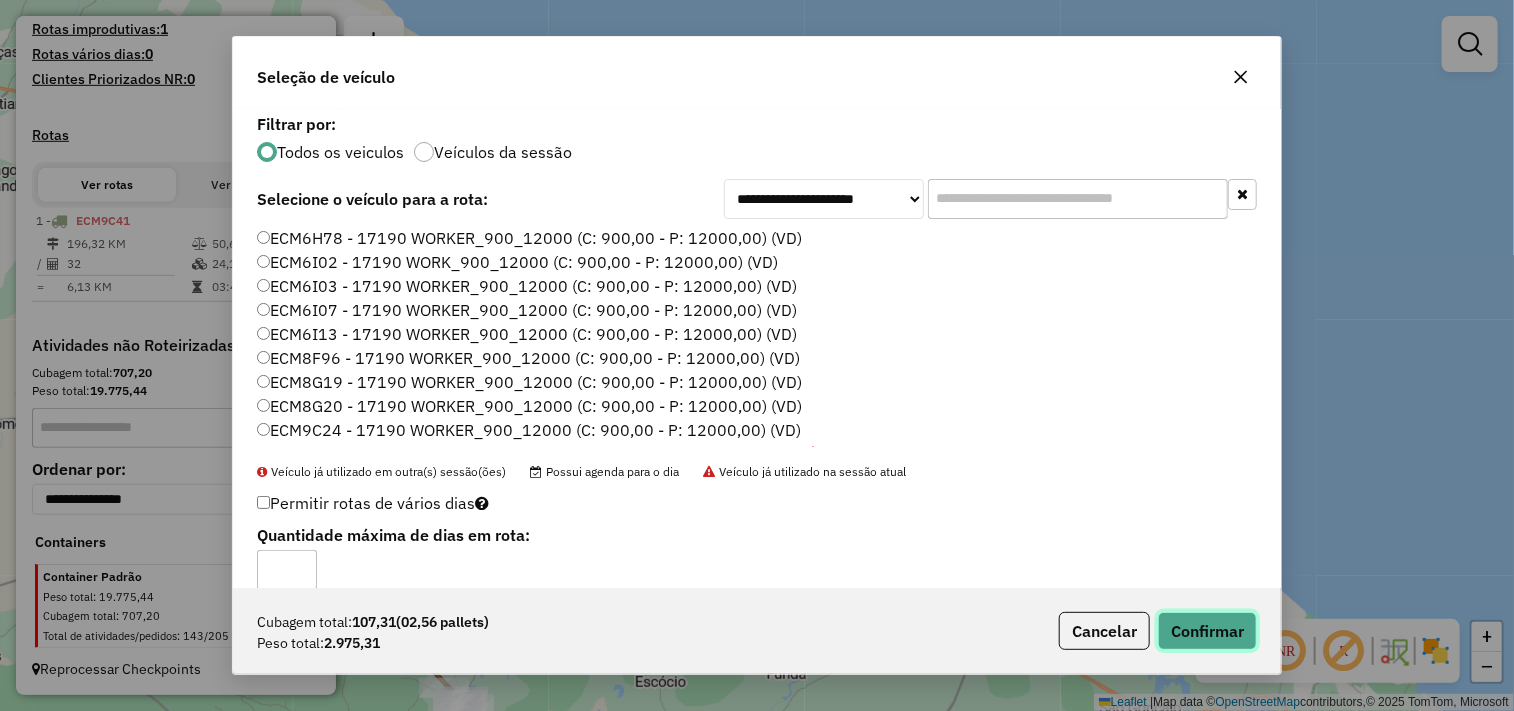 click on "Confirmar" 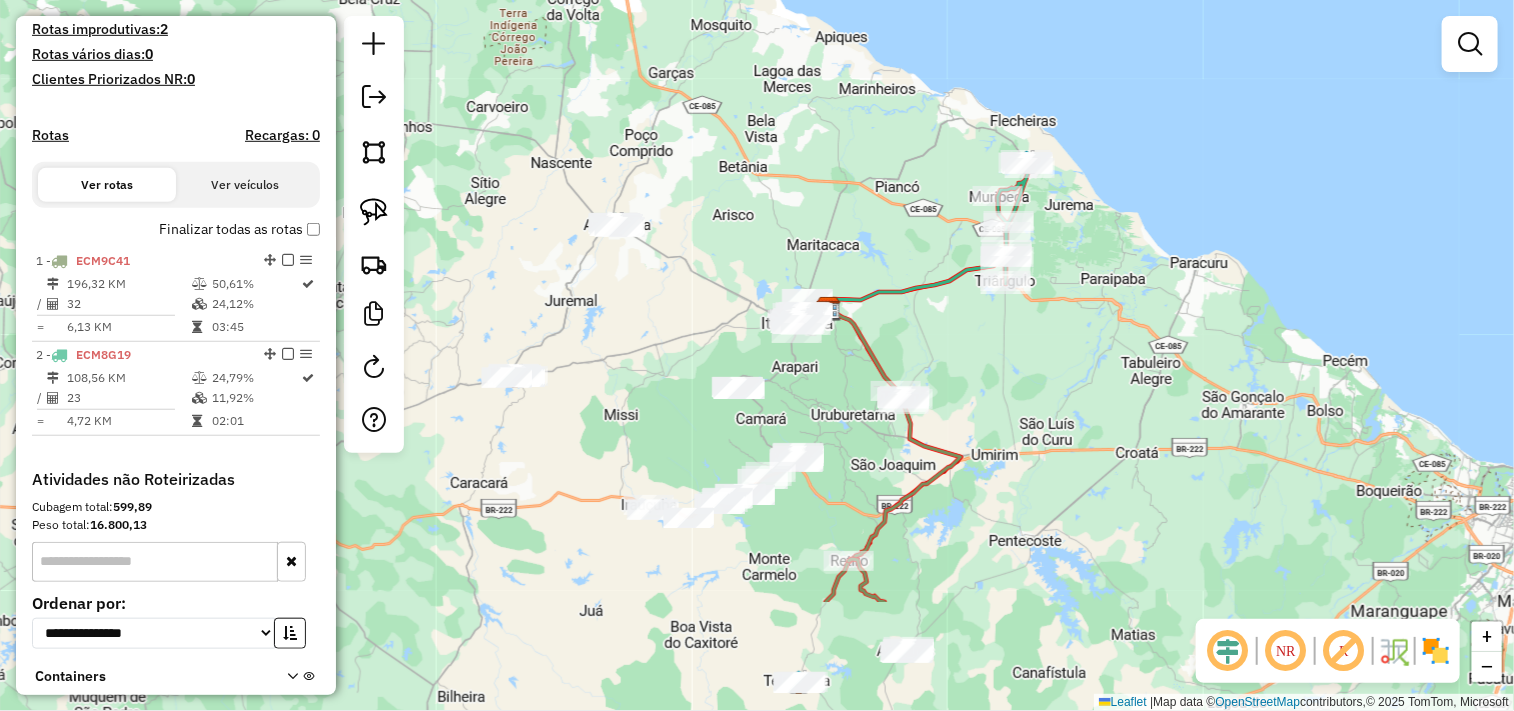 drag, startPoint x: 672, startPoint y: 525, endPoint x: 1002, endPoint y: 345, distance: 375.89893 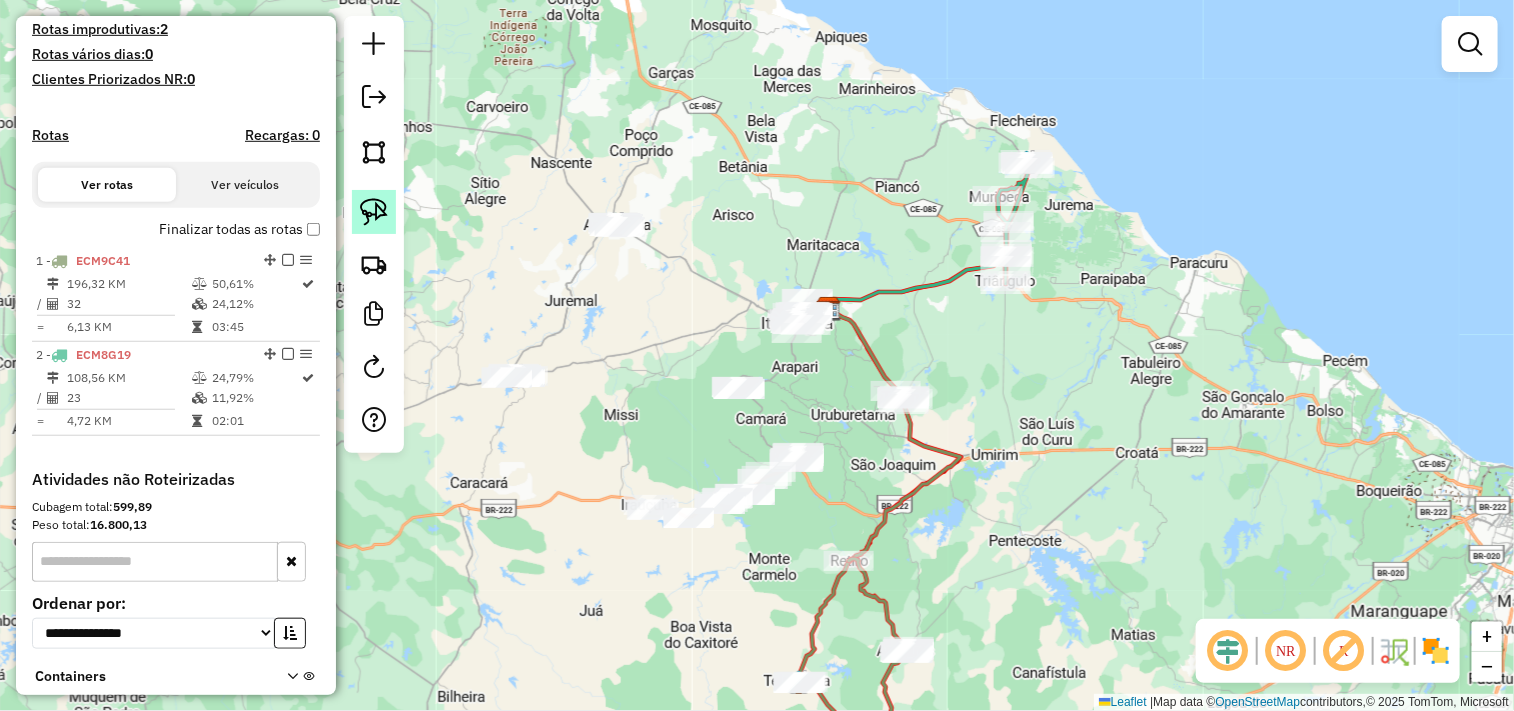 click 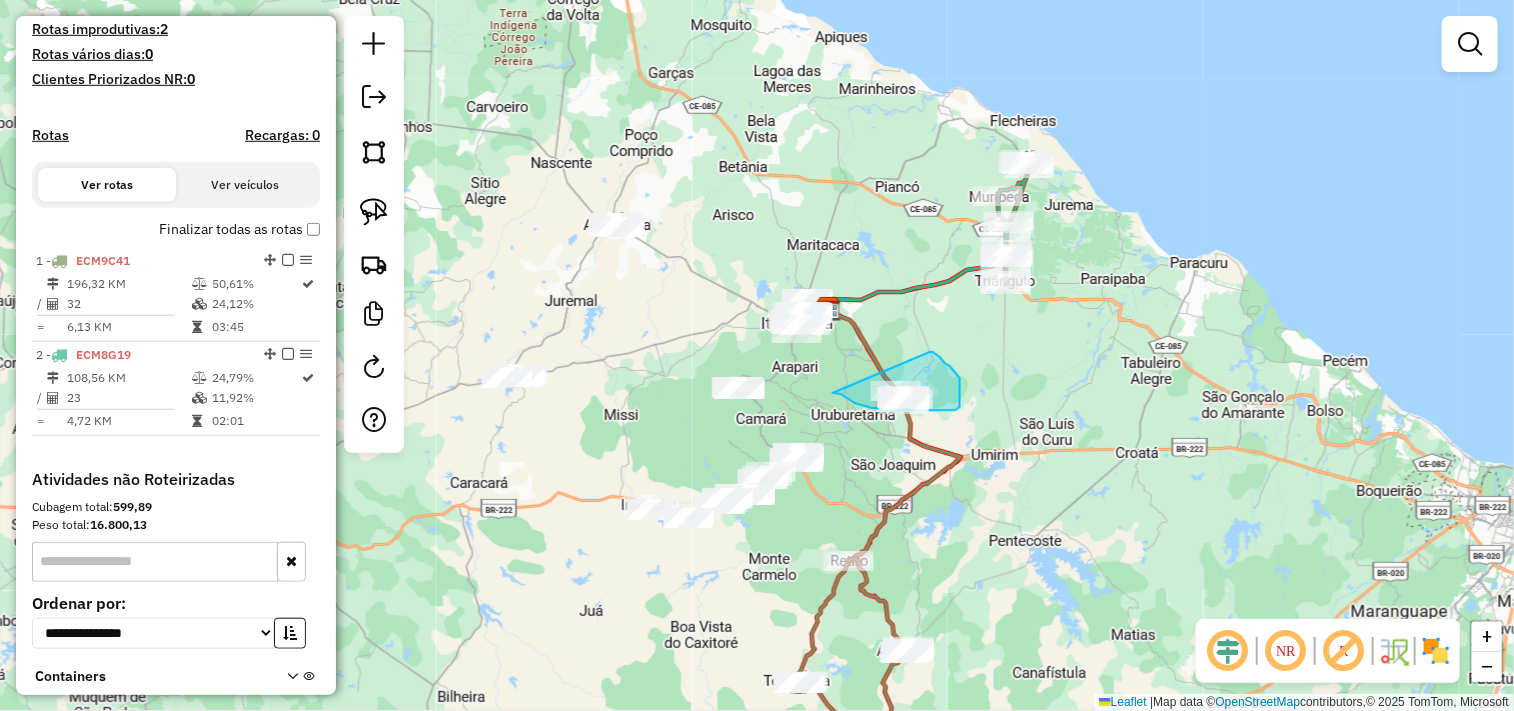 drag, startPoint x: 956, startPoint y: 373, endPoint x: 826, endPoint y: 391, distance: 131.24023 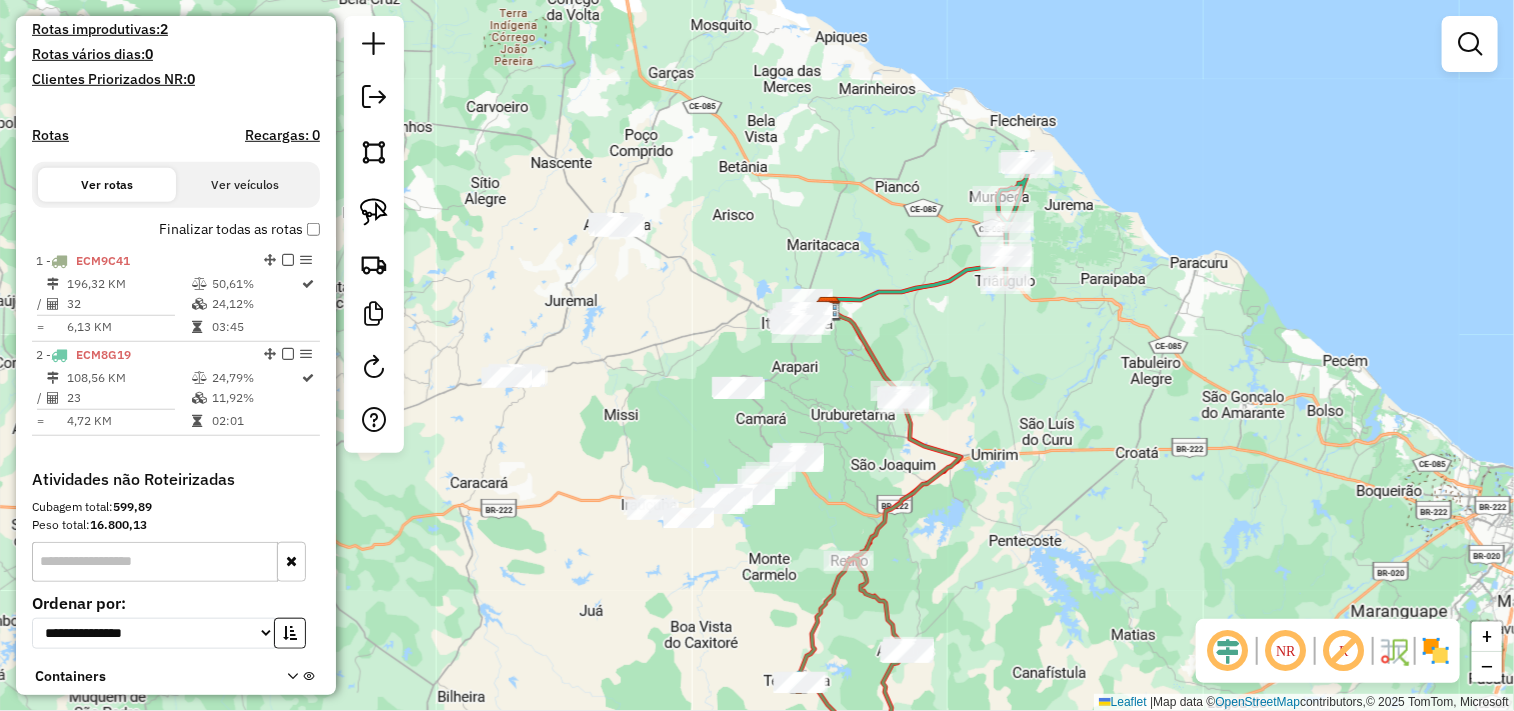 drag, startPoint x: 387, startPoint y: 220, endPoint x: 578, endPoint y: 313, distance: 212.43823 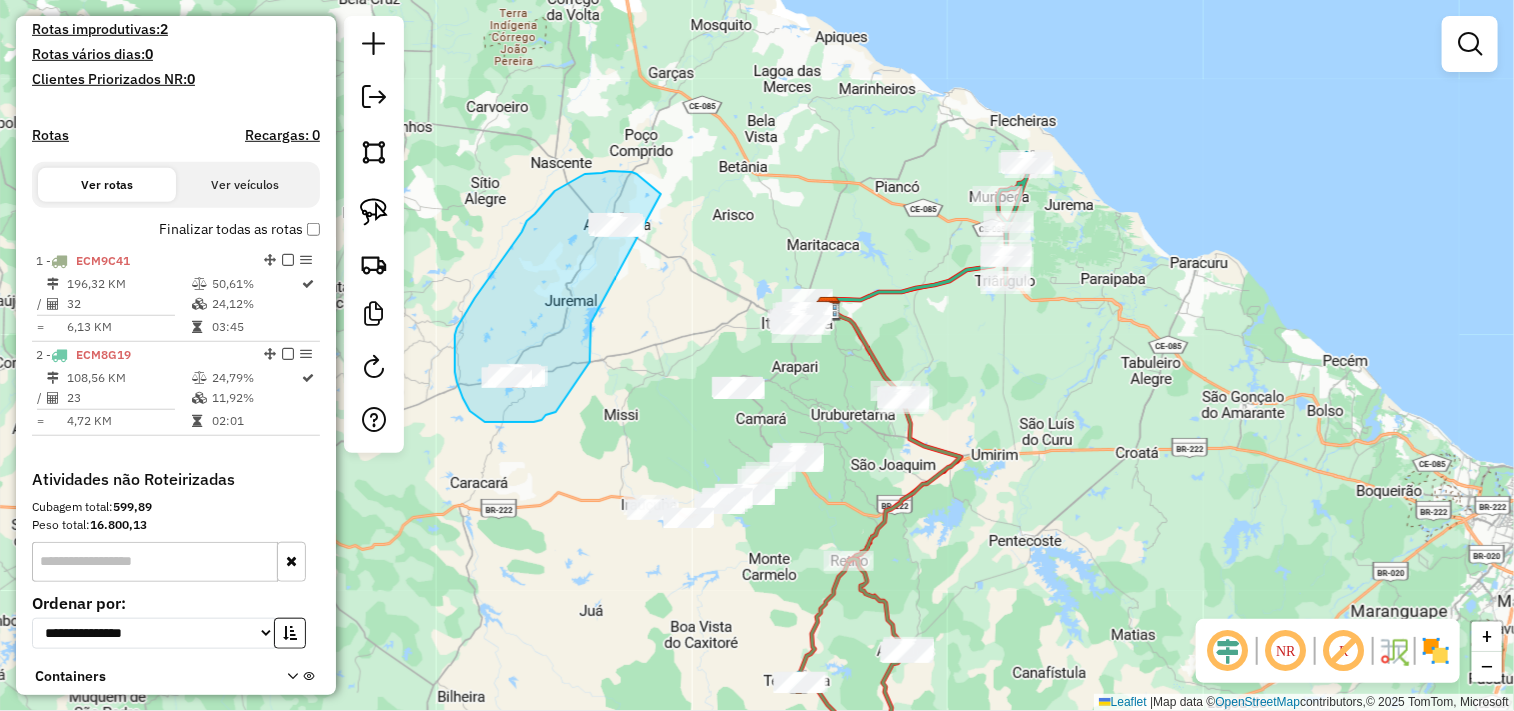 drag, startPoint x: 583, startPoint y: 372, endPoint x: 695, endPoint y: 247, distance: 167.83623 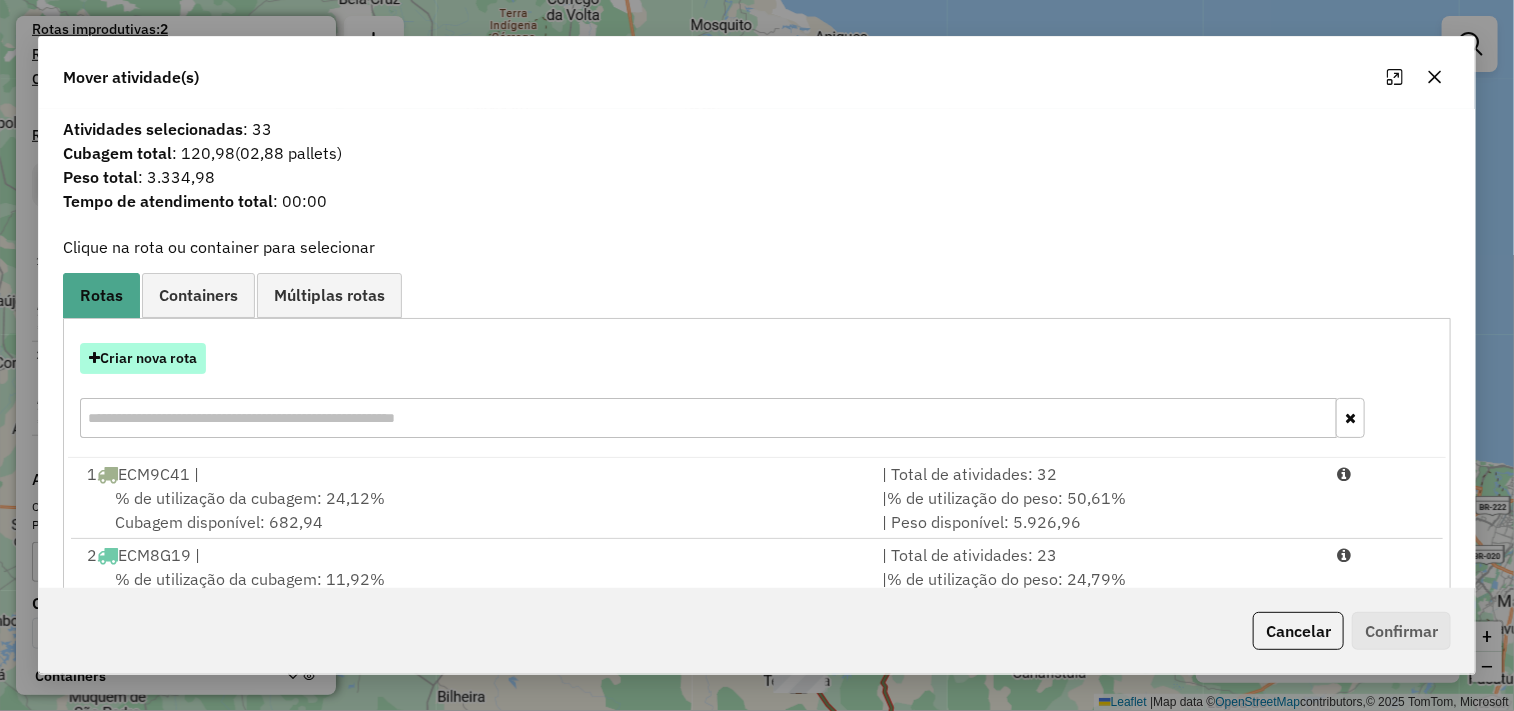 click on "Criar nova rota" at bounding box center (143, 358) 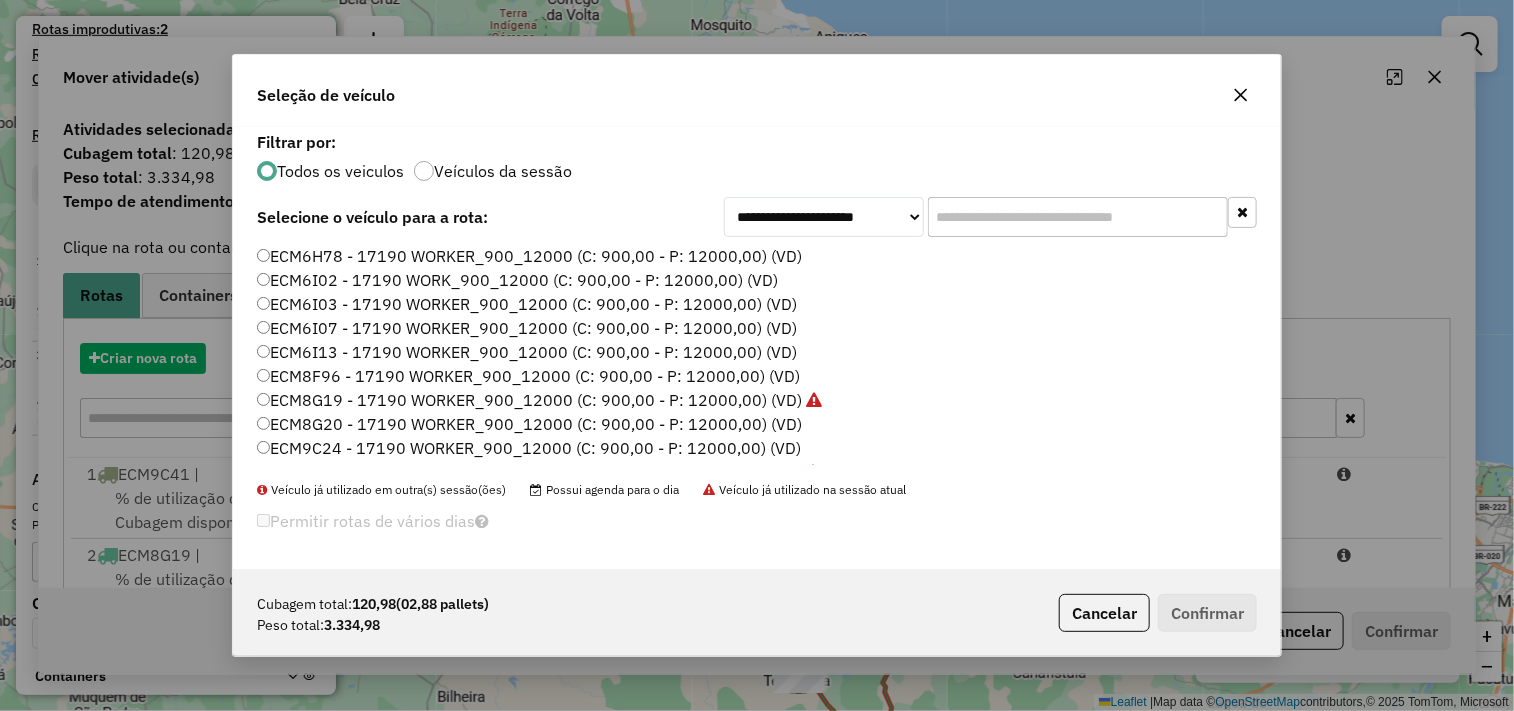 scroll, scrollTop: 11, scrollLeft: 5, axis: both 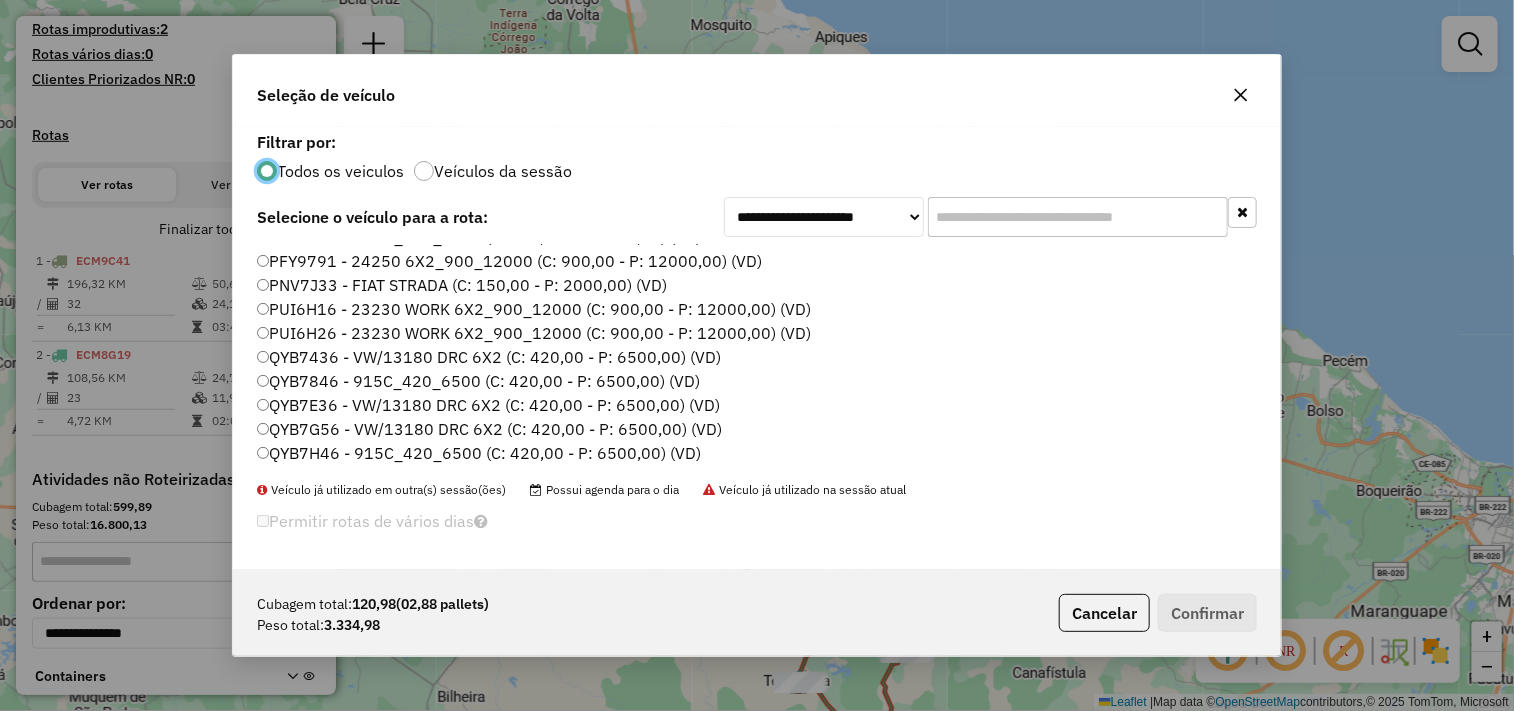 click on "QYB7E36 - VW/13180 DRC 6X2 (C: 420,00 - P: 6500,00) (VD)" 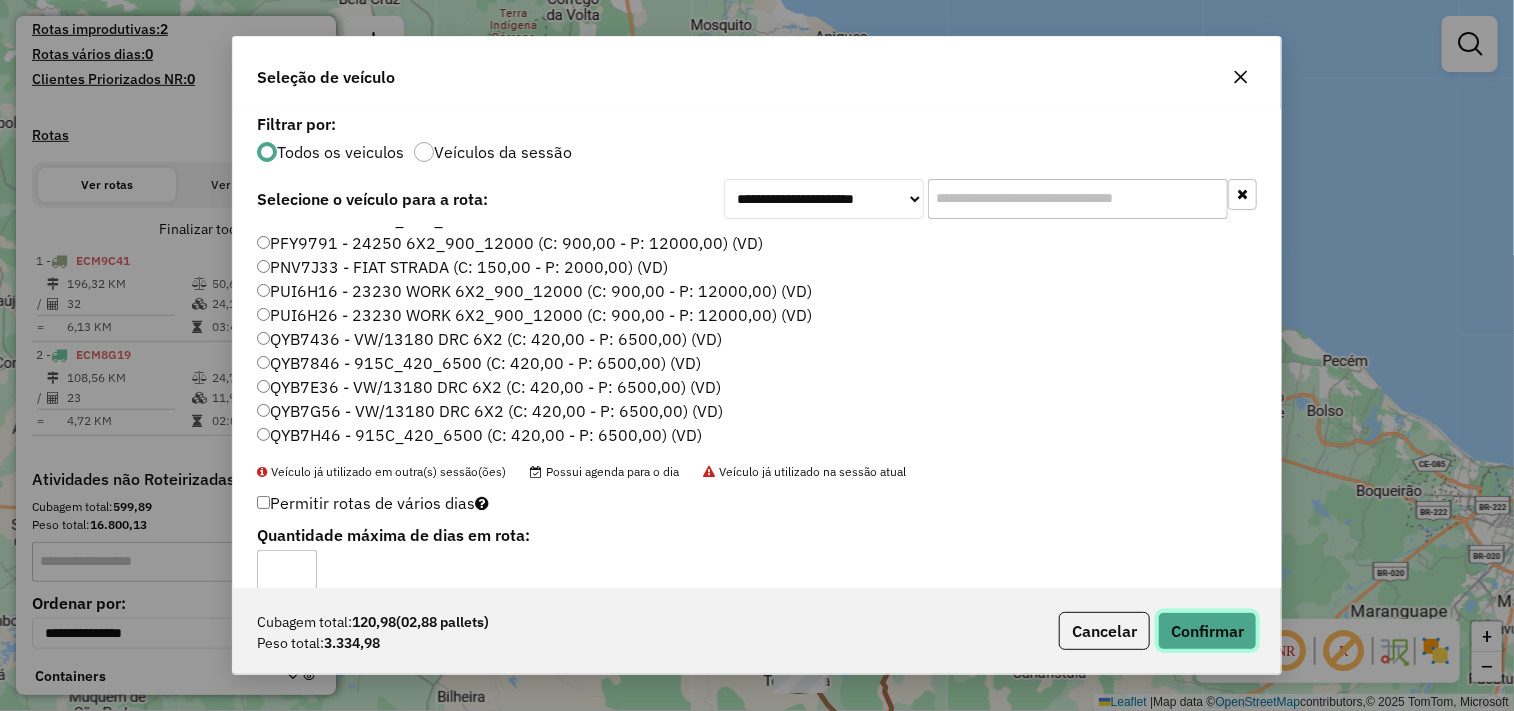 click on "Confirmar" 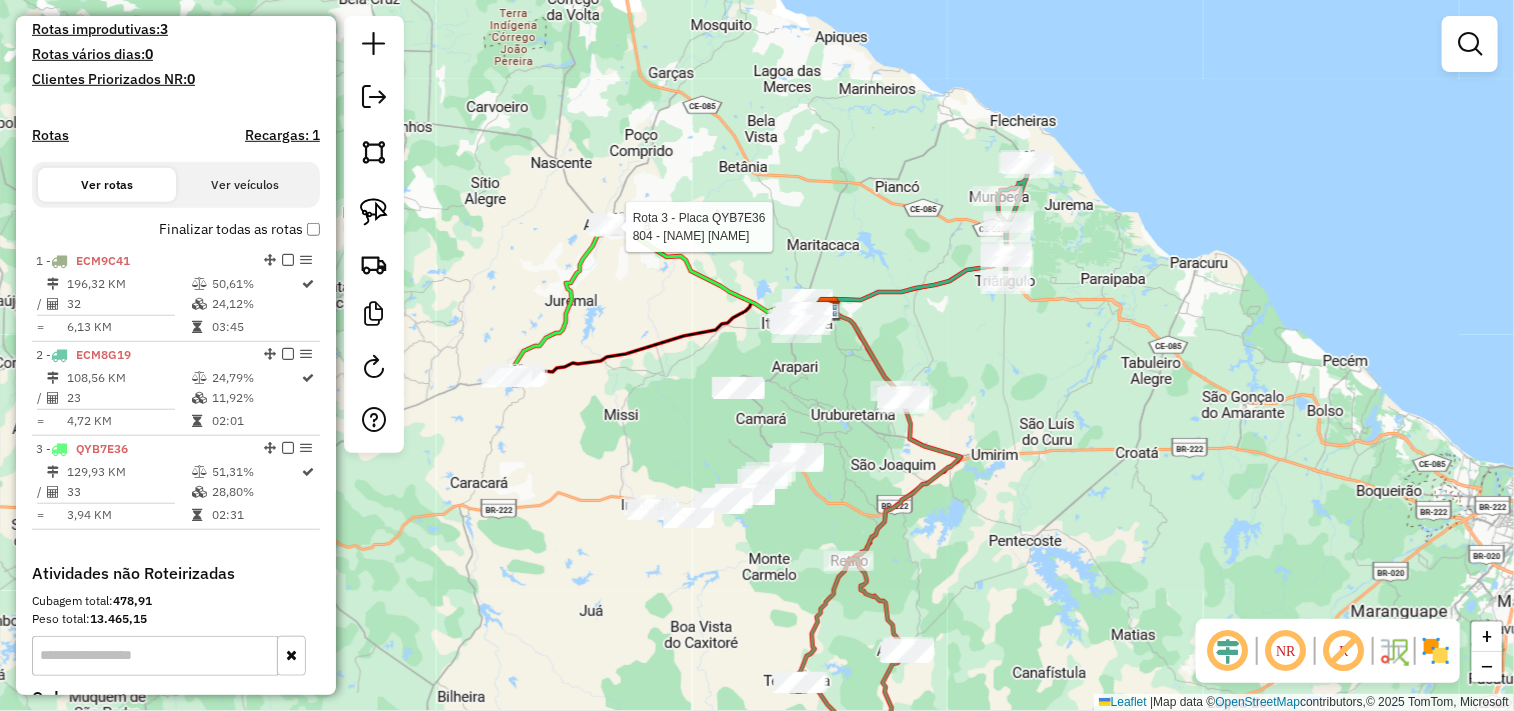 click 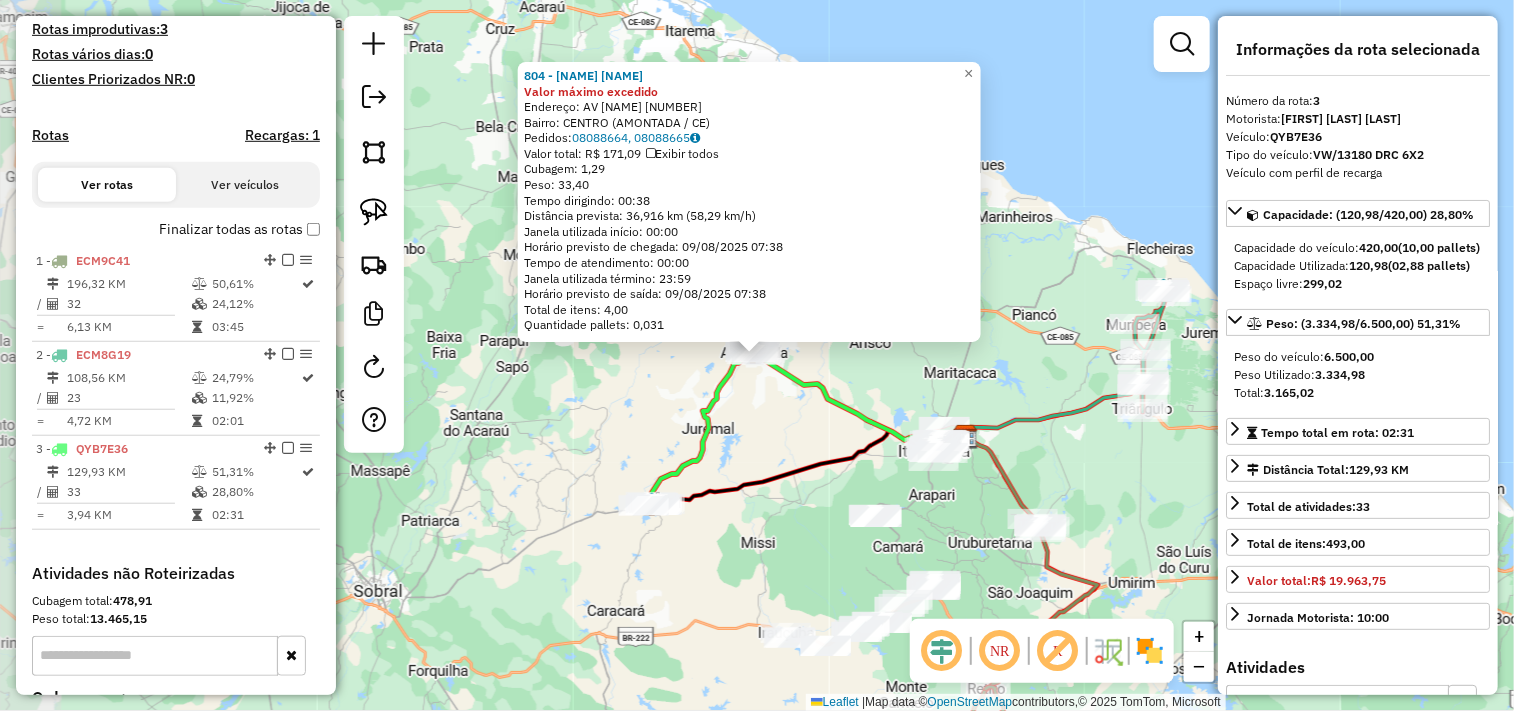scroll, scrollTop: 770, scrollLeft: 0, axis: vertical 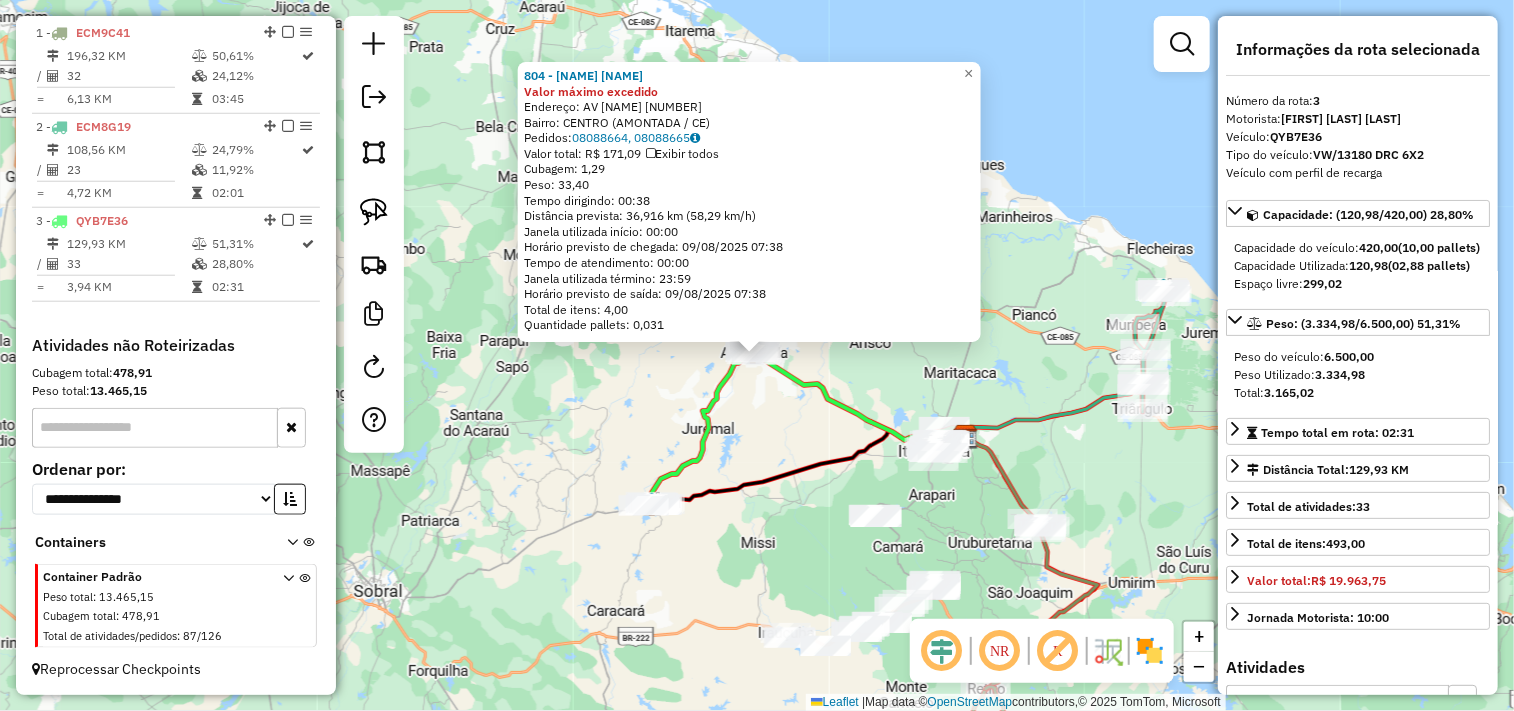 click on "804 - RESTAURANTE AMONTADA Valor máximo excedido  Endereço:  AV GAL ALIPIO DOS SANTOS 1683   Bairro: CENTRO (AMONTADA / CE)   Pedidos:  08088664, 08088665   Valor total: R$ 171,09   Exibir todos   Cubagem: 1,29  Peso: 33,40  Tempo dirigindo: 00:38   Distância prevista: 36,916 km (58,29 km/h)   Janela utilizada início: 00:00   Horário previsto de chegada: 09/08/2025 07:38   Tempo de atendimento: 00:00   Janela utilizada término: 23:59   Horário previsto de saída: 09/08/2025 07:38   Total de itens: 4,00   Quantidade pallets: 0,031  × Janela de atendimento Grade de atendimento Capacidade Transportadoras Veículos Cliente Pedidos  Rotas Selecione os dias de semana para filtrar as janelas de atendimento  Seg   Ter   Qua   Qui   Sex   Sáb   Dom  Informe o período da janela de atendimento: De: Até:  Filtrar exatamente a janela do cliente  Considerar janela de atendimento padrão  Selecione os dias de semana para filtrar as grades de atendimento  Seg   Ter   Qua   Qui   Sex   Sáb   Dom   Peso mínimo:  +" 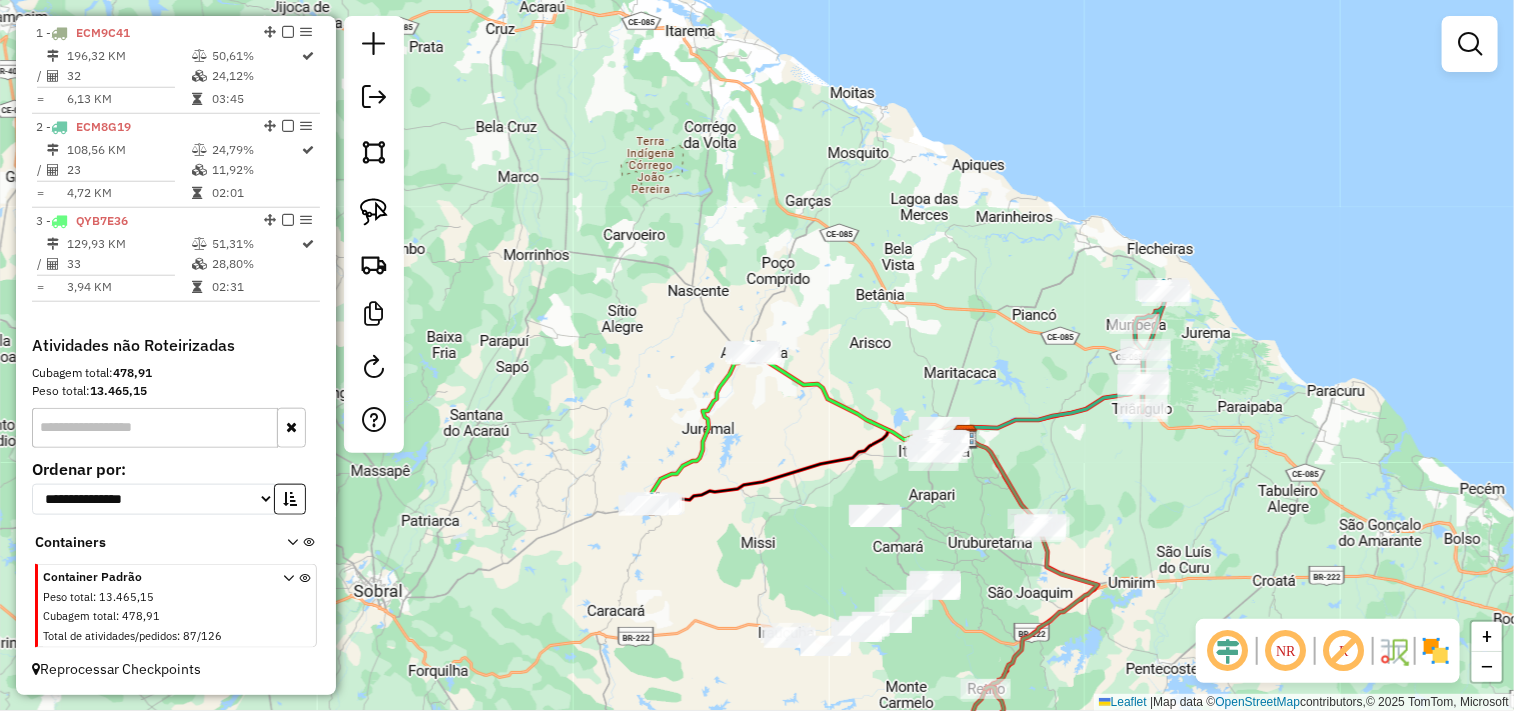 drag, startPoint x: 790, startPoint y: 530, endPoint x: 675, endPoint y: 368, distance: 198.66806 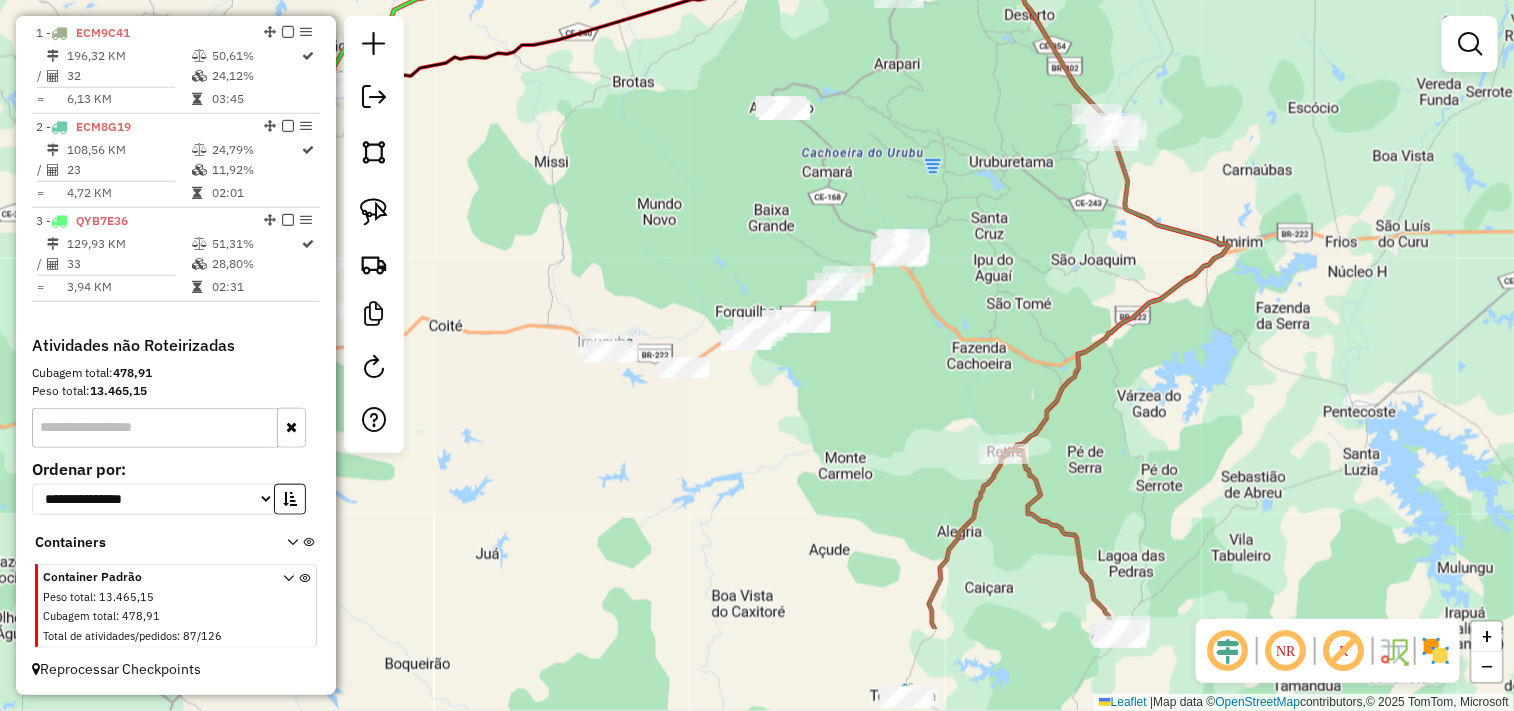 drag, startPoint x: 676, startPoint y: 541, endPoint x: 760, endPoint y: 375, distance: 186.043 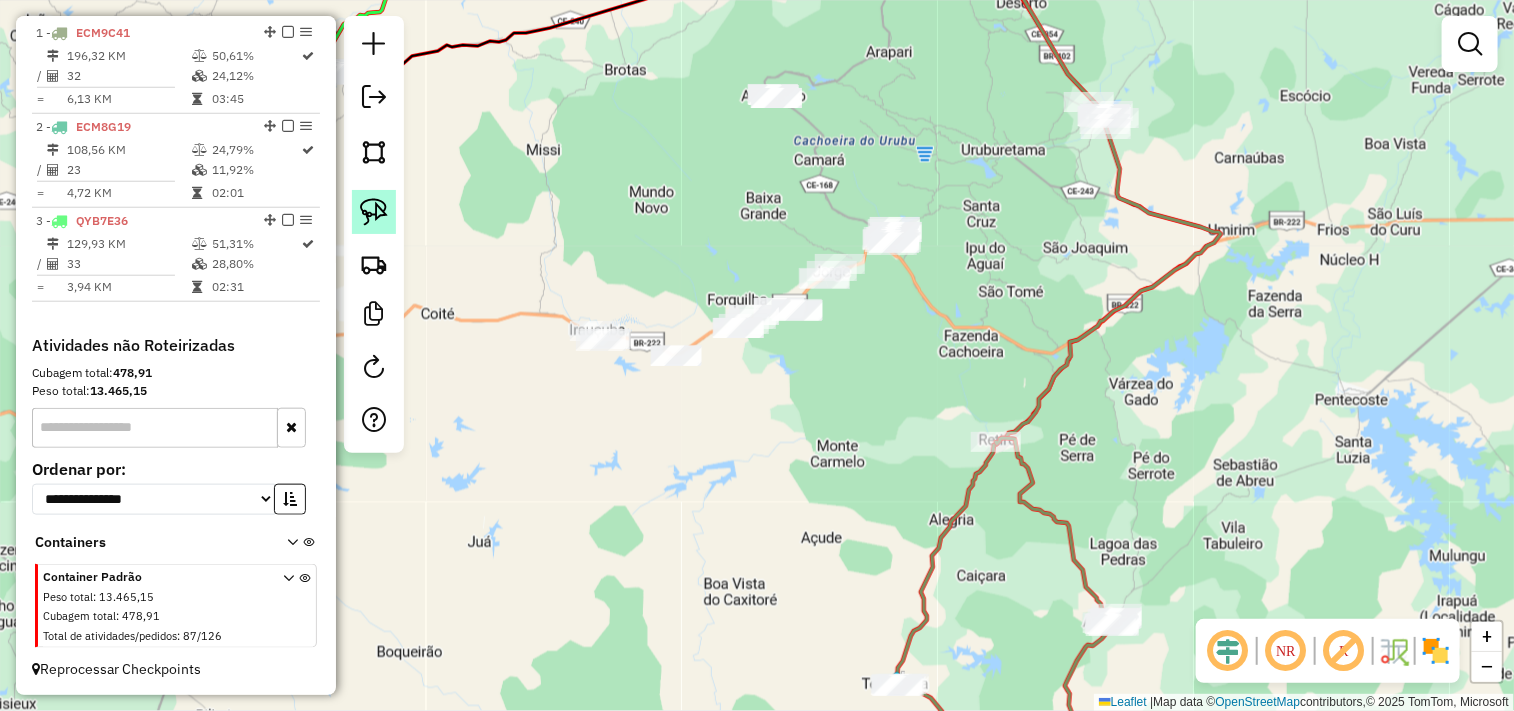 click 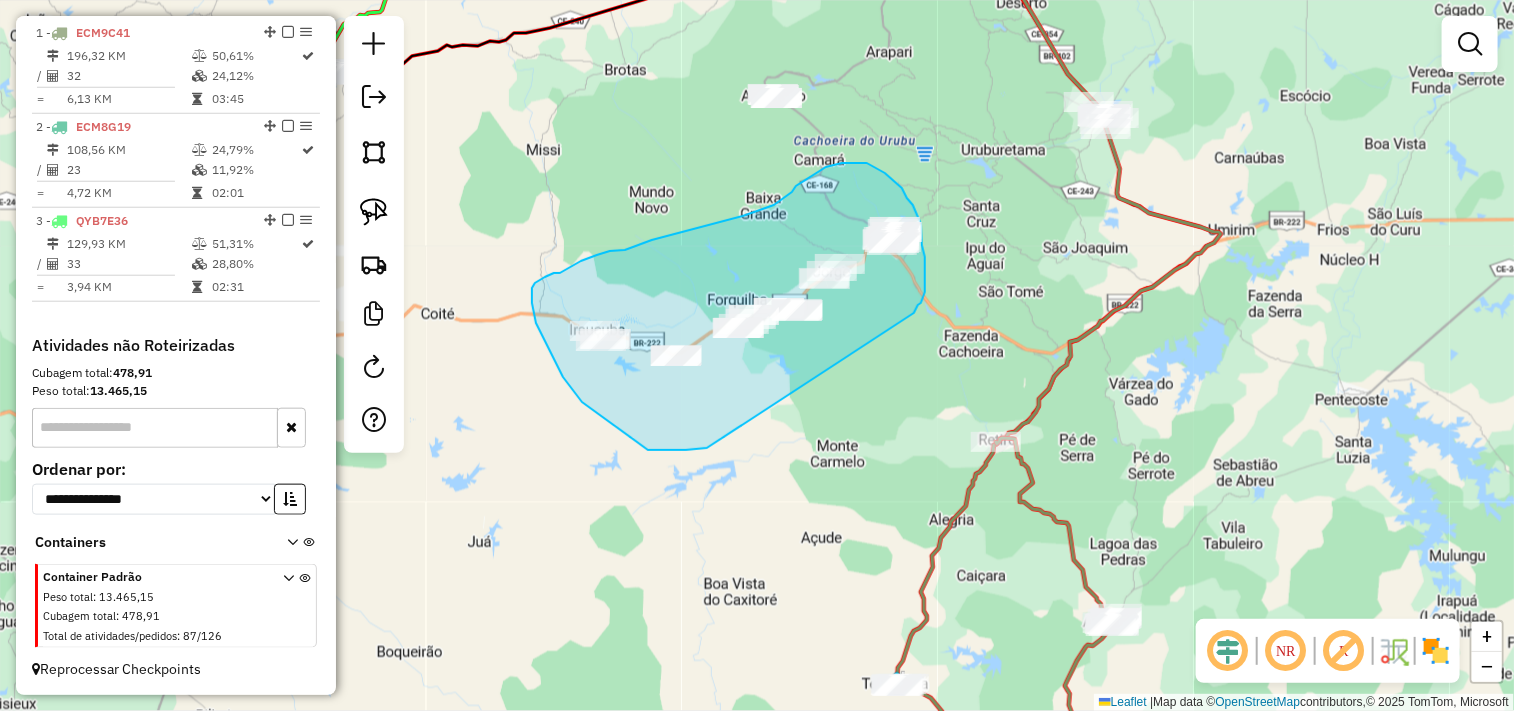drag, startPoint x: 668, startPoint y: 450, endPoint x: 908, endPoint y: 314, distance: 275.85504 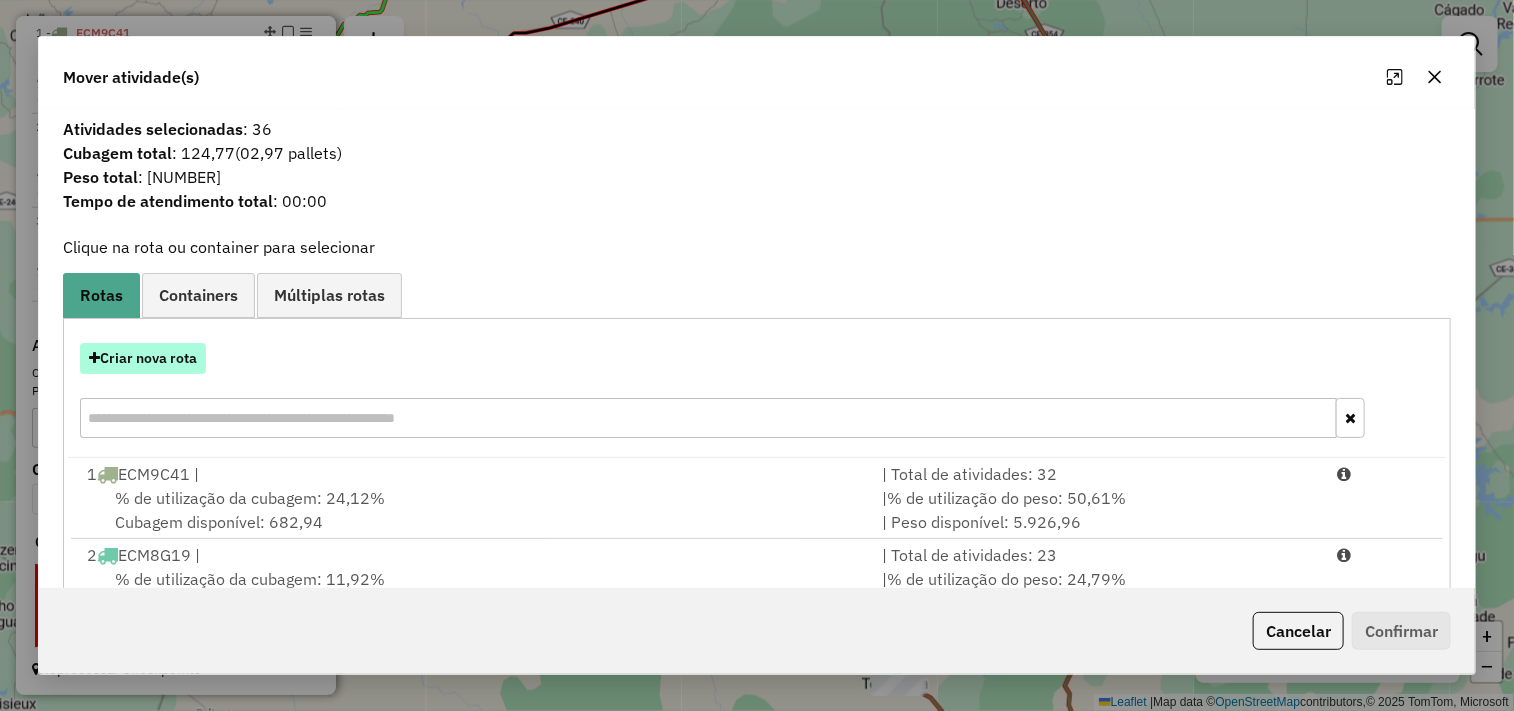 click on "Criar nova rota" at bounding box center [143, 358] 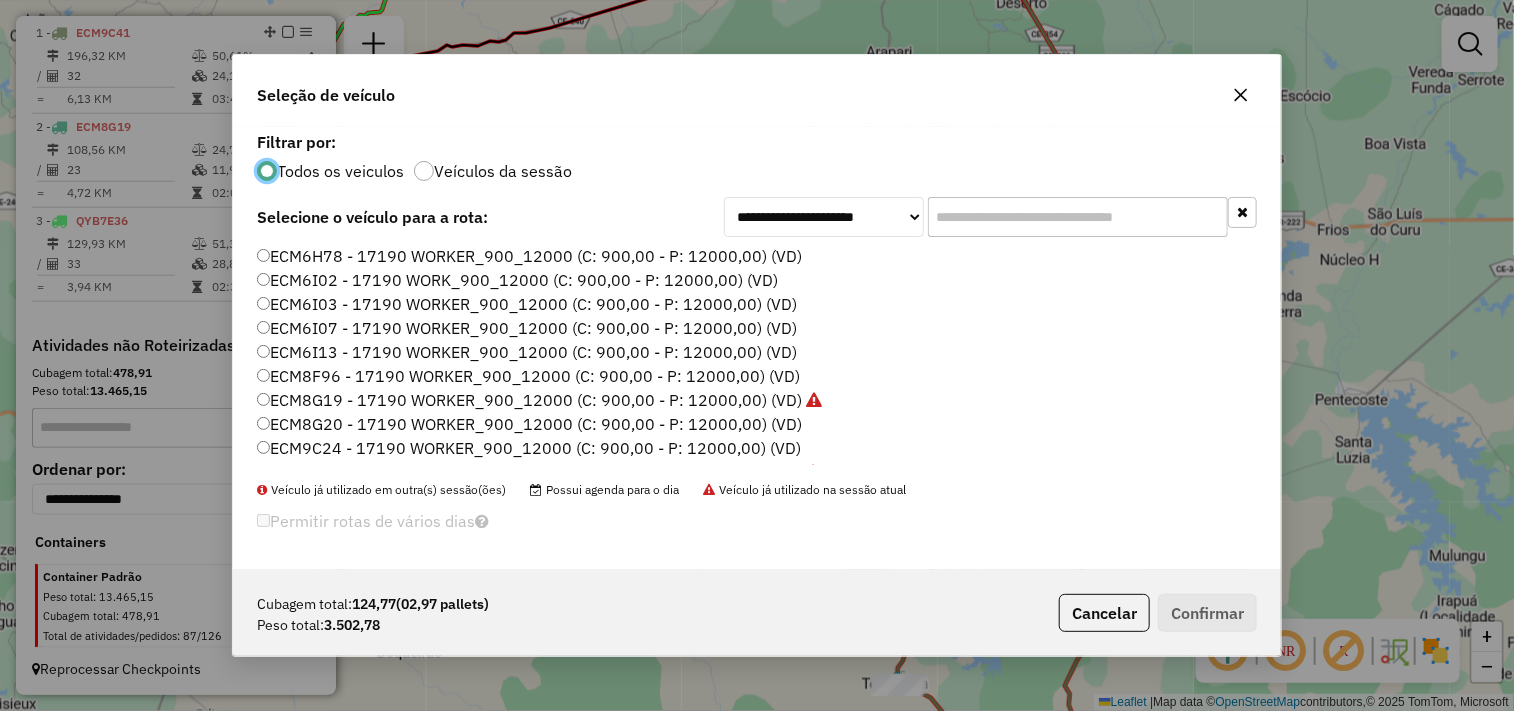scroll, scrollTop: 354, scrollLeft: 0, axis: vertical 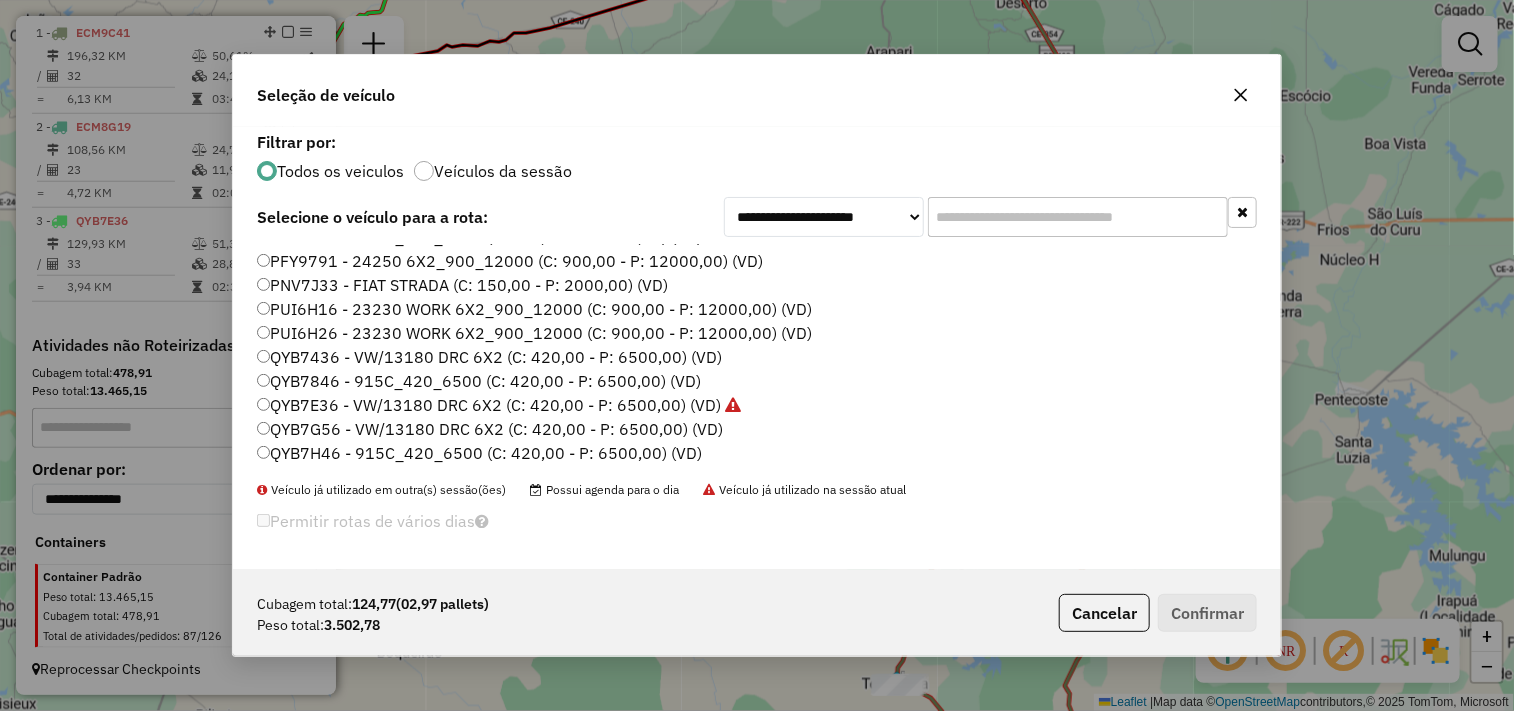 click on "QYB7G56 - VW/13180 DRC 6X2 (C: 420,00 - P: 6500,00) (VD)" 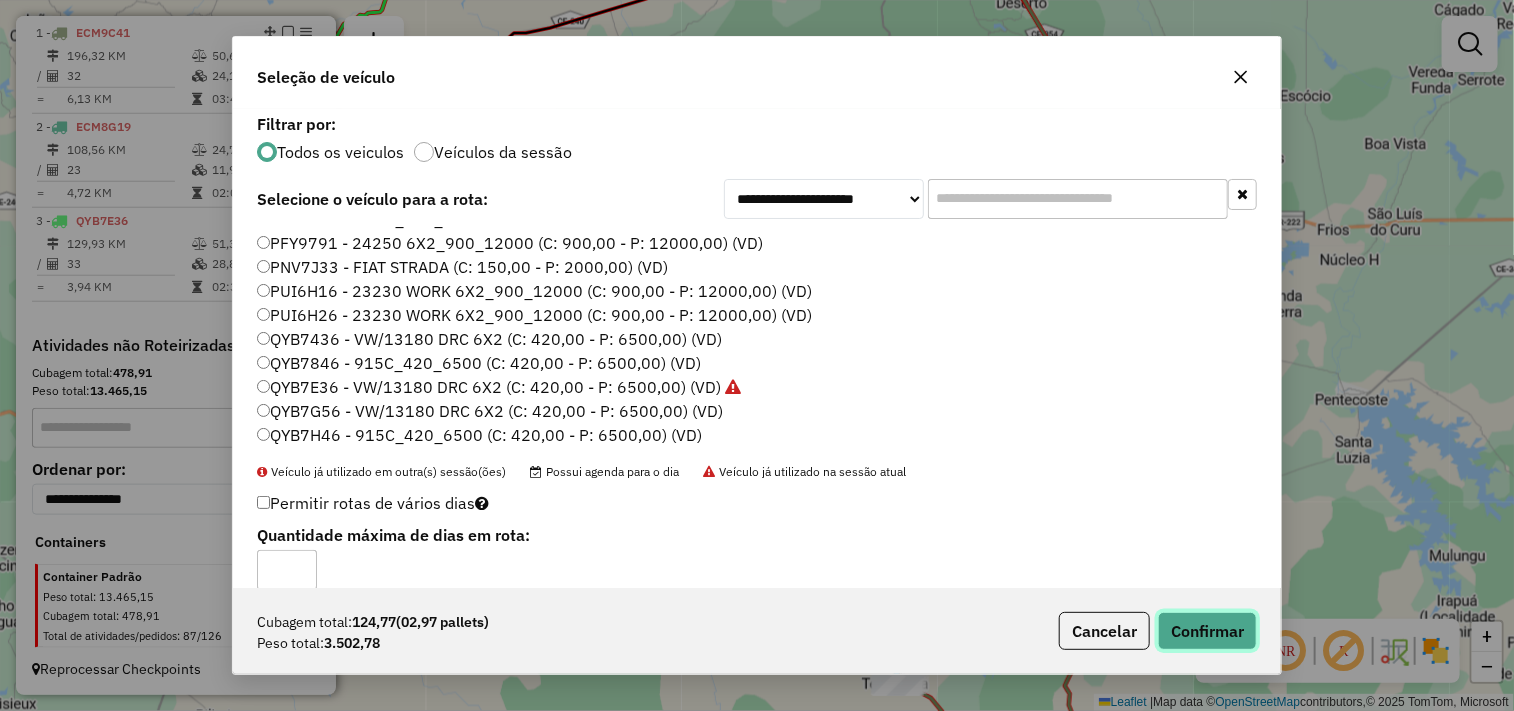 click on "Confirmar" 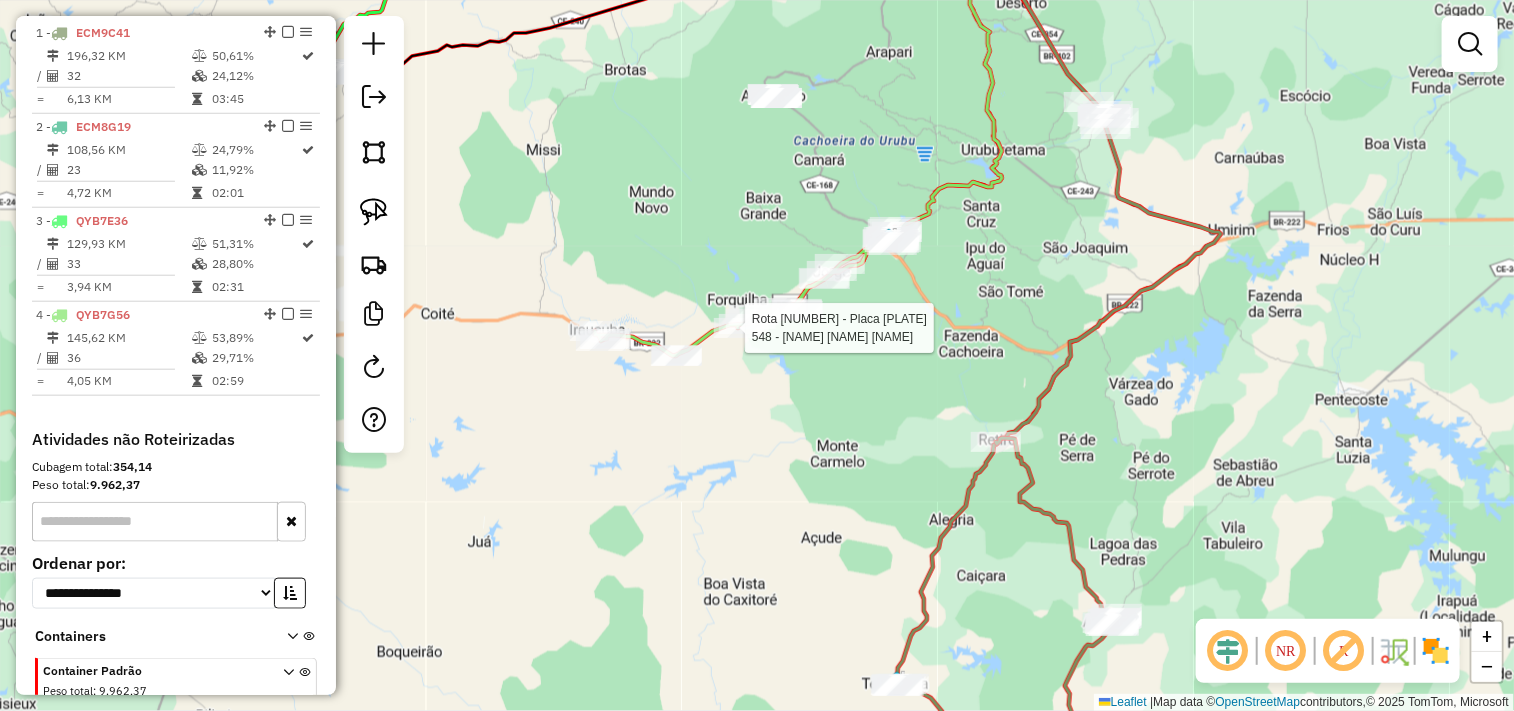 select on "**********" 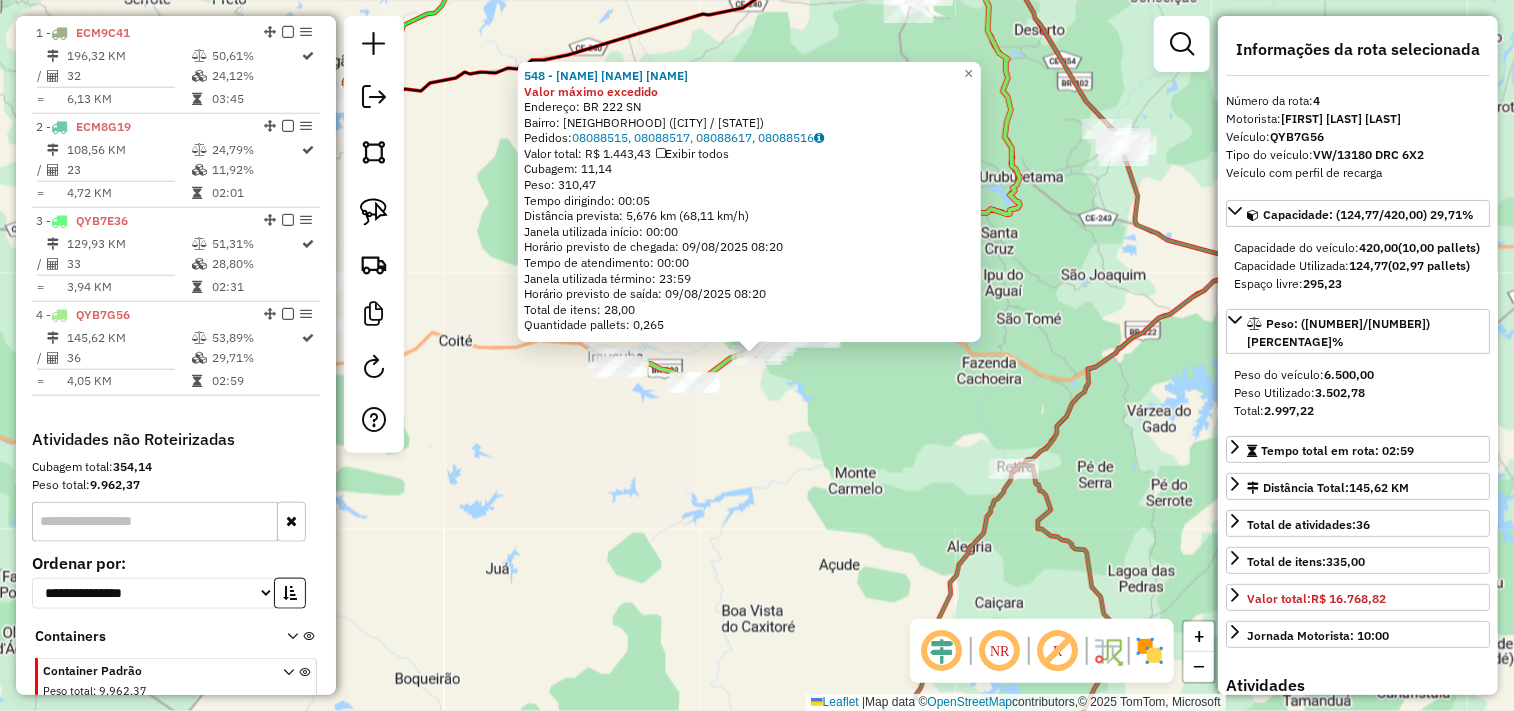 scroll, scrollTop: 864, scrollLeft: 0, axis: vertical 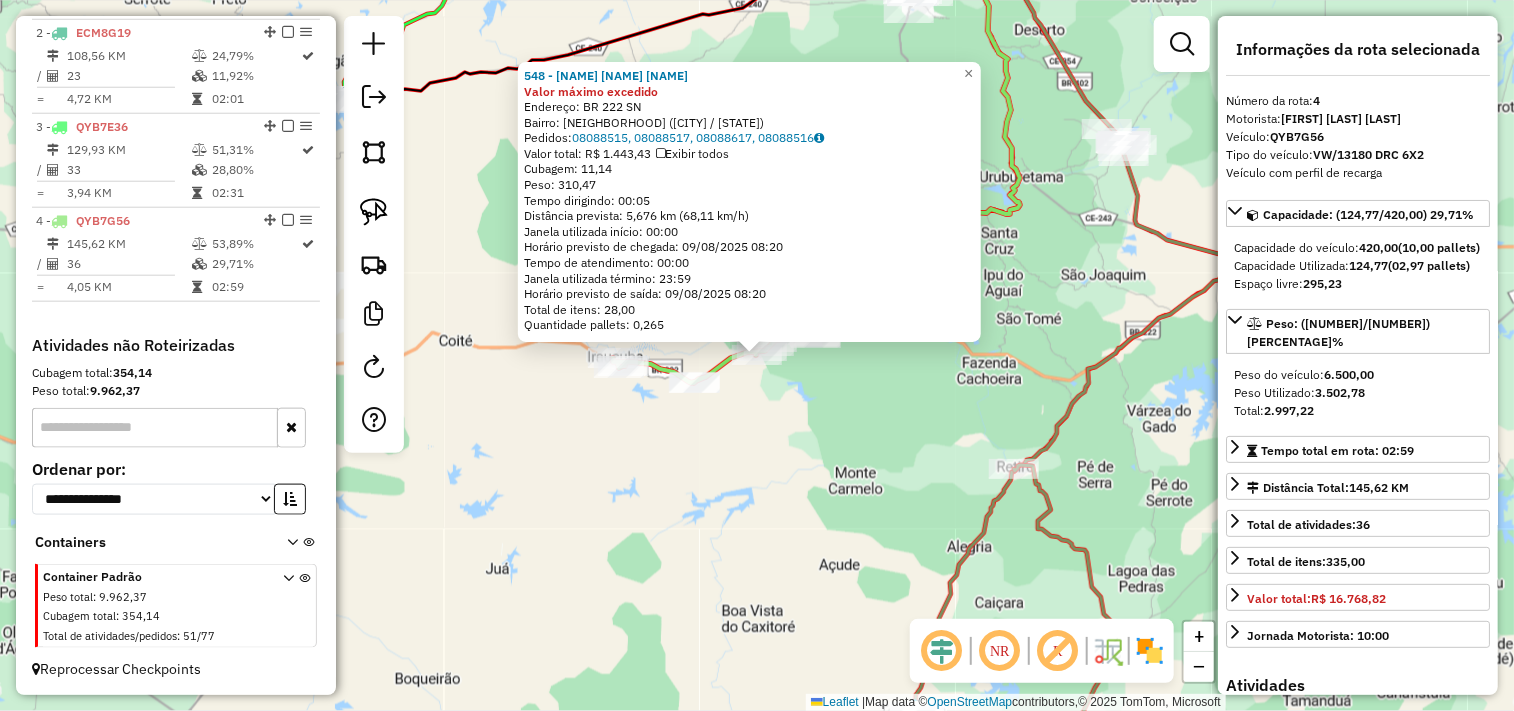 click on "548 - BAR DO EVERTON BEMBE Valor máximo excedido  Endereço:  BR 222 SN   Bairro: SAO JOAQUIM DO DOCE (IRAUCUBA / CE)   Pedidos:  08088515, 08088517, 08088617, 08088516   Valor total: R$ 1.443,43   Exibir todos   Cubagem: 11,14  Peso: 310,47  Tempo dirigindo: 00:05   Distância prevista: 5,676 km (68,11 km/h)   Janela utilizada início: 00:00   Horário previsto de chegada: 09/08/2025 08:20   Tempo de atendimento: 00:00   Janela utilizada término: 23:59   Horário previsto de saída: 09/08/2025 08:20   Total de itens: 28,00   Quantidade pallets: 0,265  × Janela de atendimento Grade de atendimento Capacidade Transportadoras Veículos Cliente Pedidos  Rotas Selecione os dias de semana para filtrar as janelas de atendimento  Seg   Ter   Qua   Qui   Sex   Sáb   Dom  Informe o período da janela de atendimento: De: Até:  Filtrar exatamente a janela do cliente  Considerar janela de atendimento padrão  Selecione os dias de semana para filtrar as grades de atendimento  Seg   Ter   Qua   Qui   Sex   Sáb   Dom" 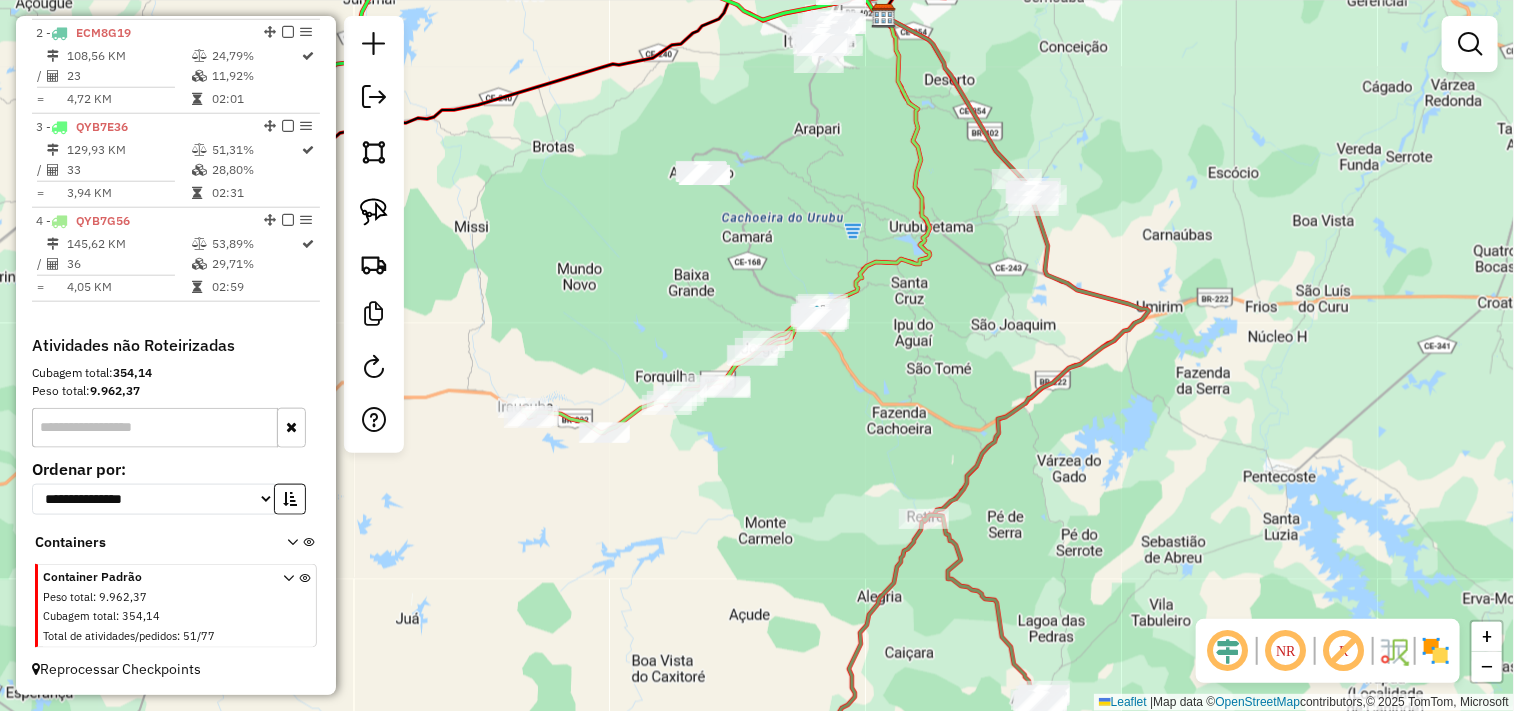 drag, startPoint x: 852, startPoint y: 447, endPoint x: 828, endPoint y: 454, distance: 25 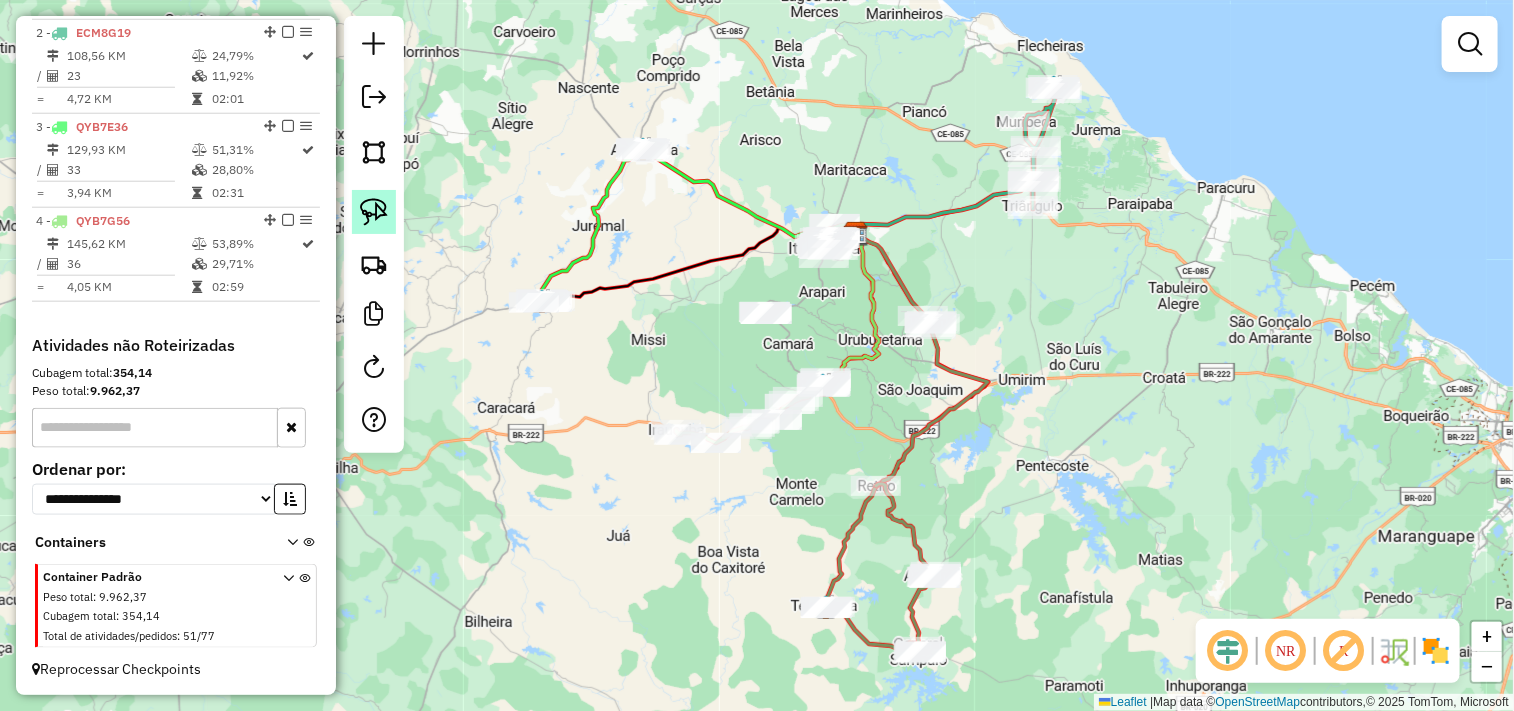 click 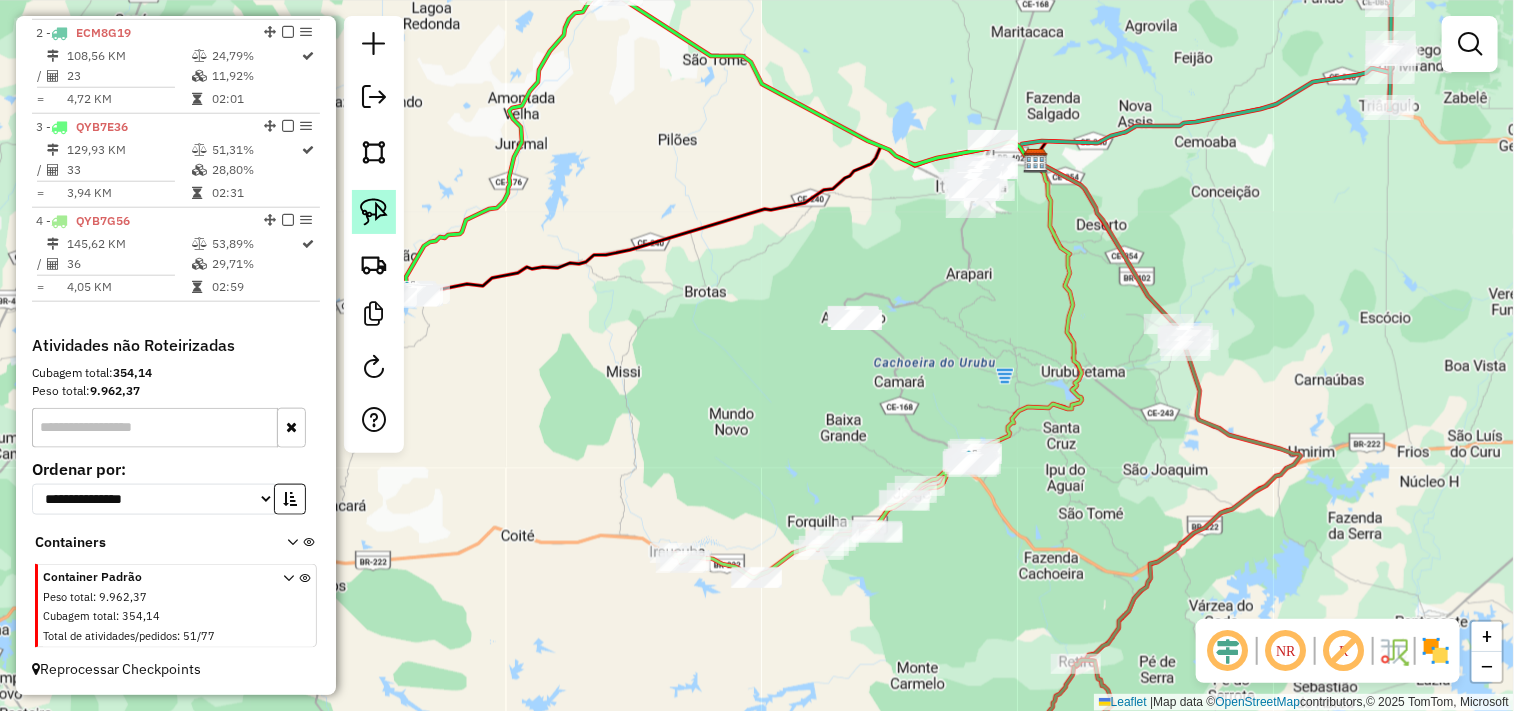 click 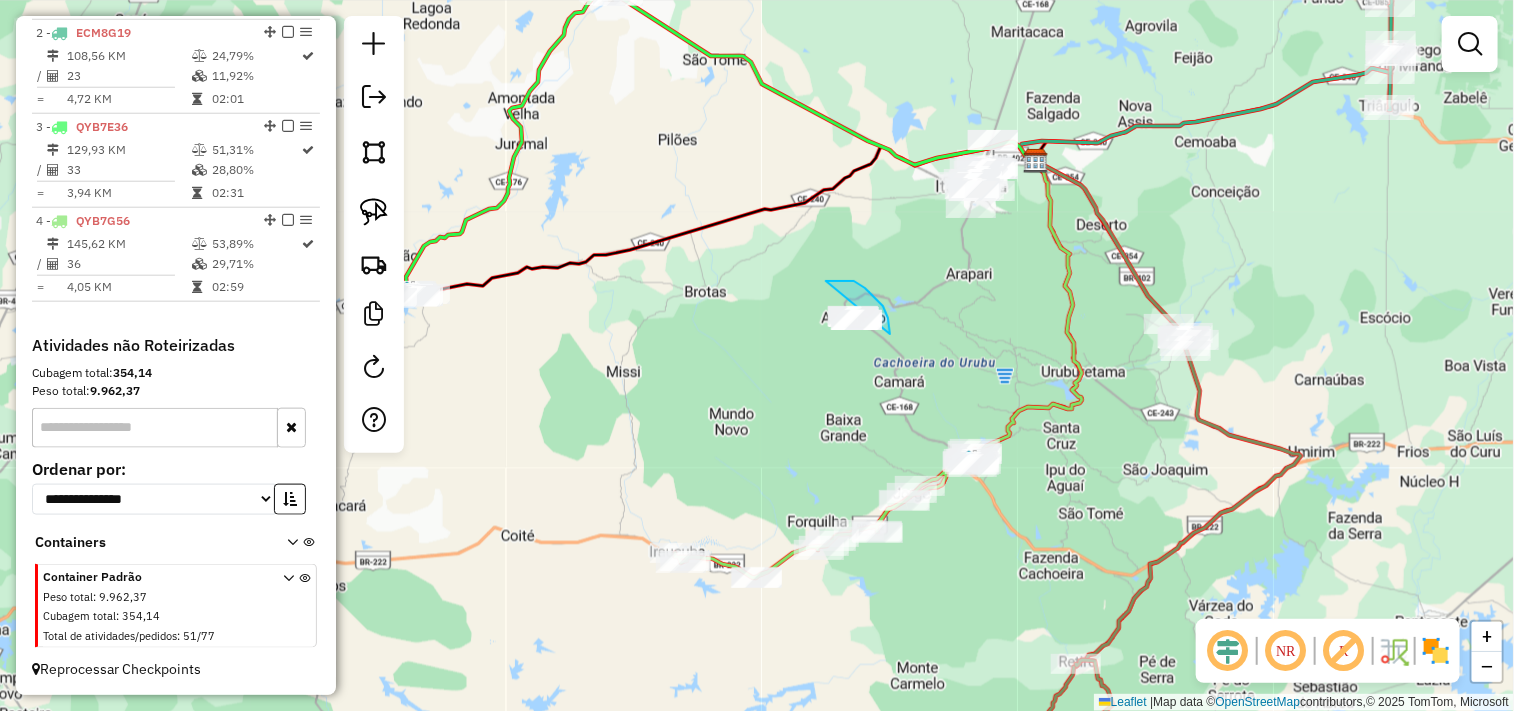 drag, startPoint x: 826, startPoint y: 281, endPoint x: 714, endPoint y: 264, distance: 113.28283 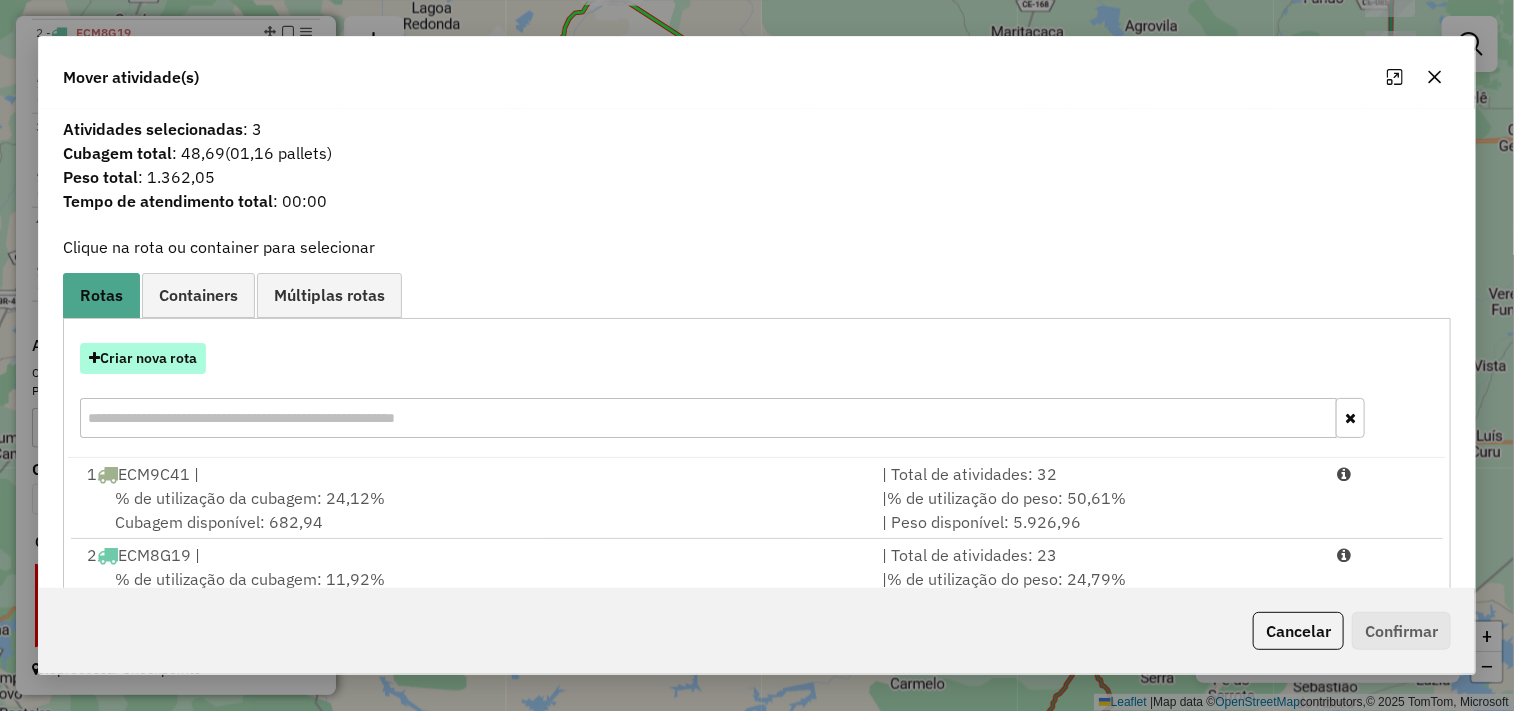 click on "Criar nova rota" at bounding box center (143, 358) 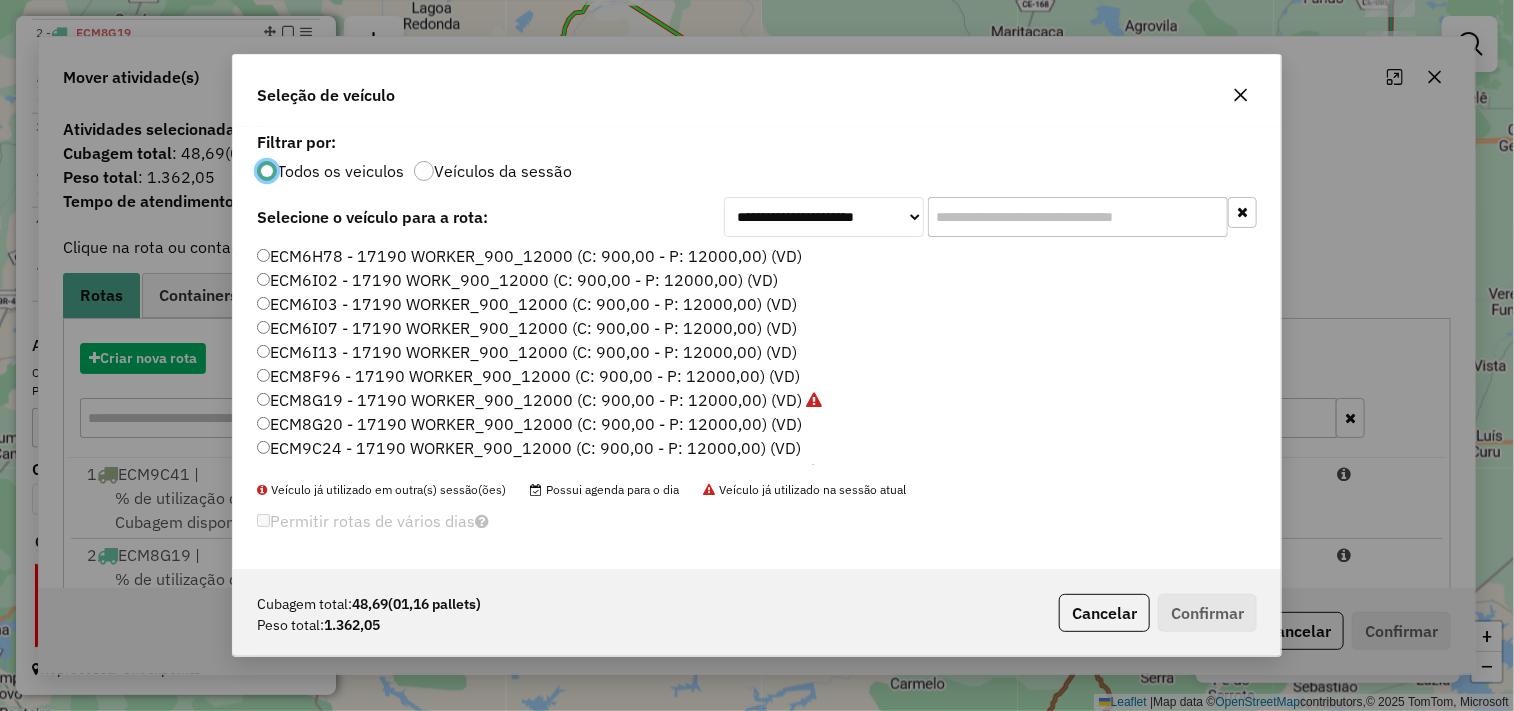 scroll, scrollTop: 11, scrollLeft: 5, axis: both 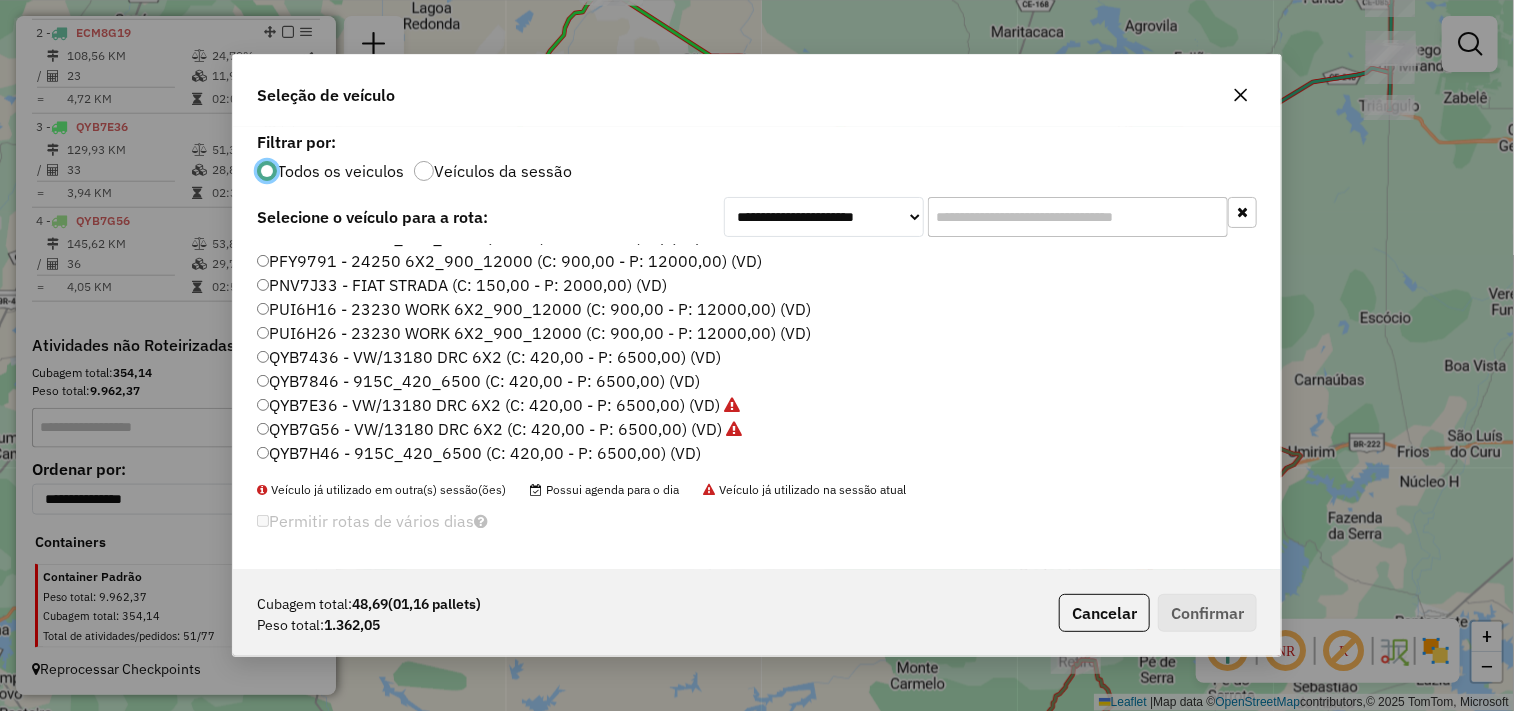 click on "QYB7846 - 915C_420_6500 (C: 420,00 - P: 6500,00) (VD)" 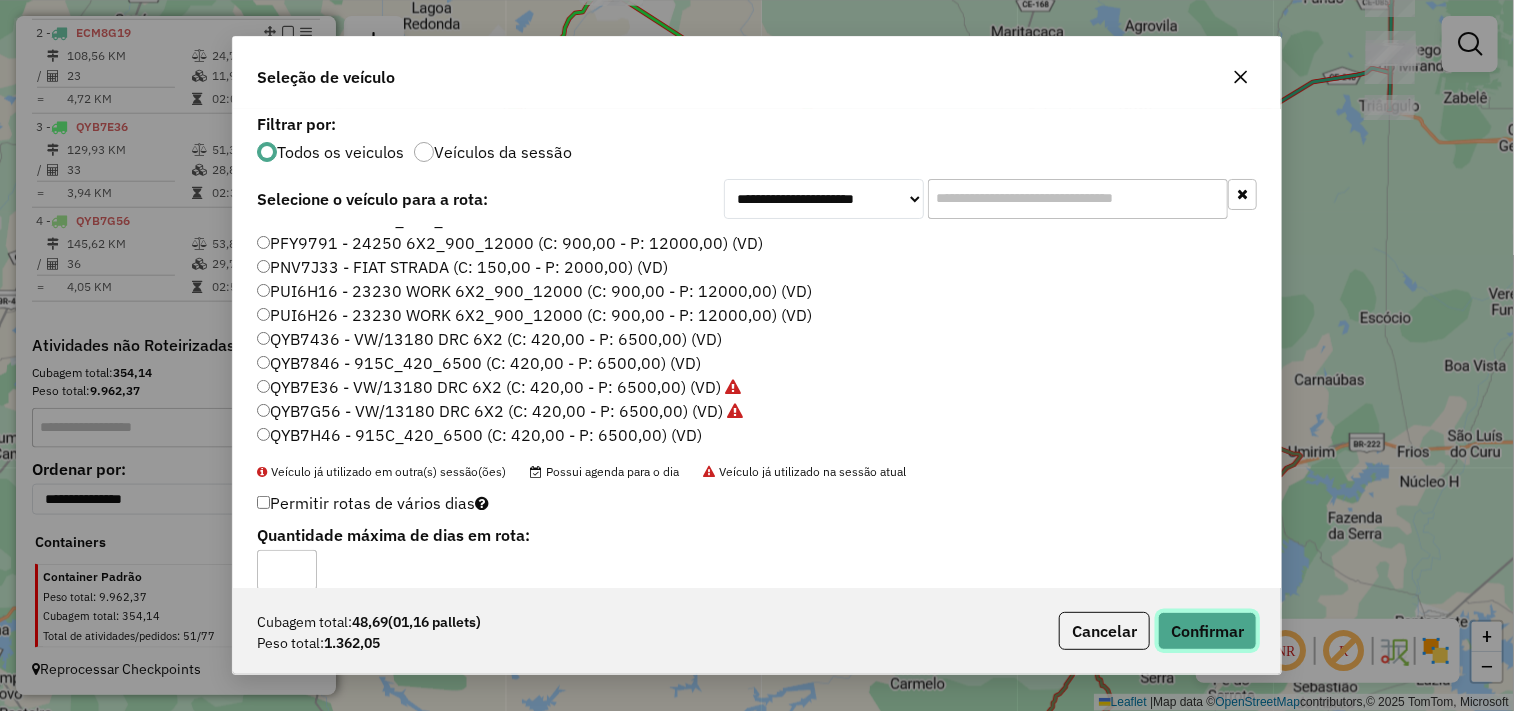 click on "Confirmar" 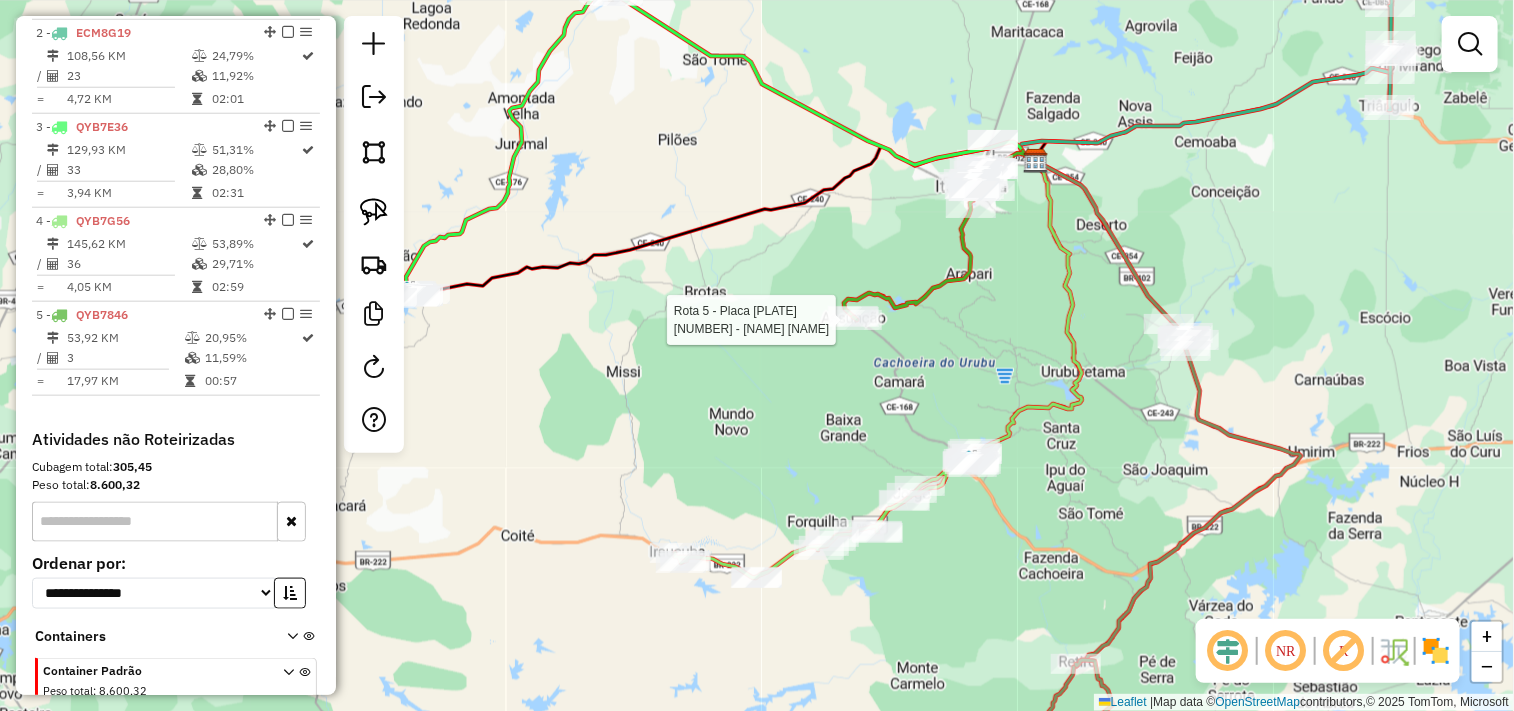 select on "**********" 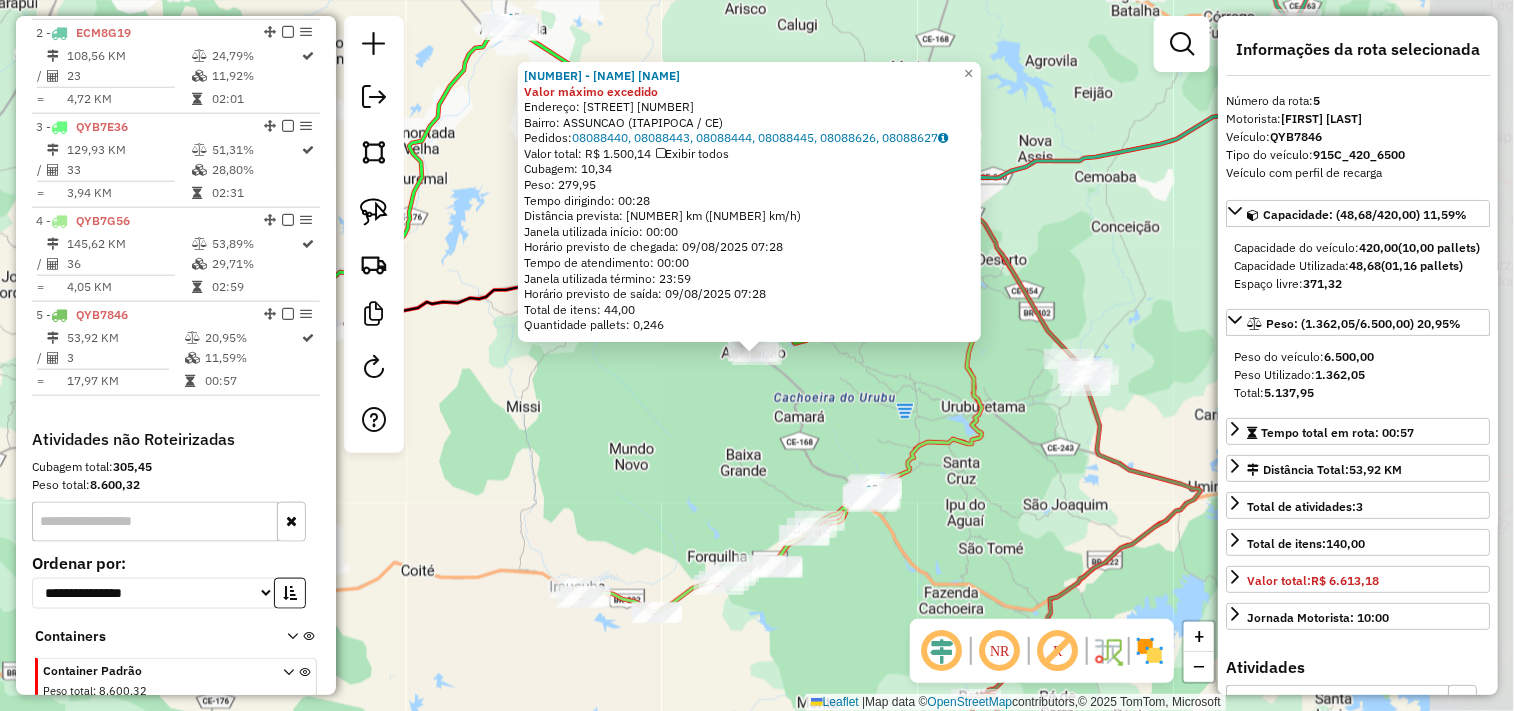 scroll, scrollTop: 957, scrollLeft: 0, axis: vertical 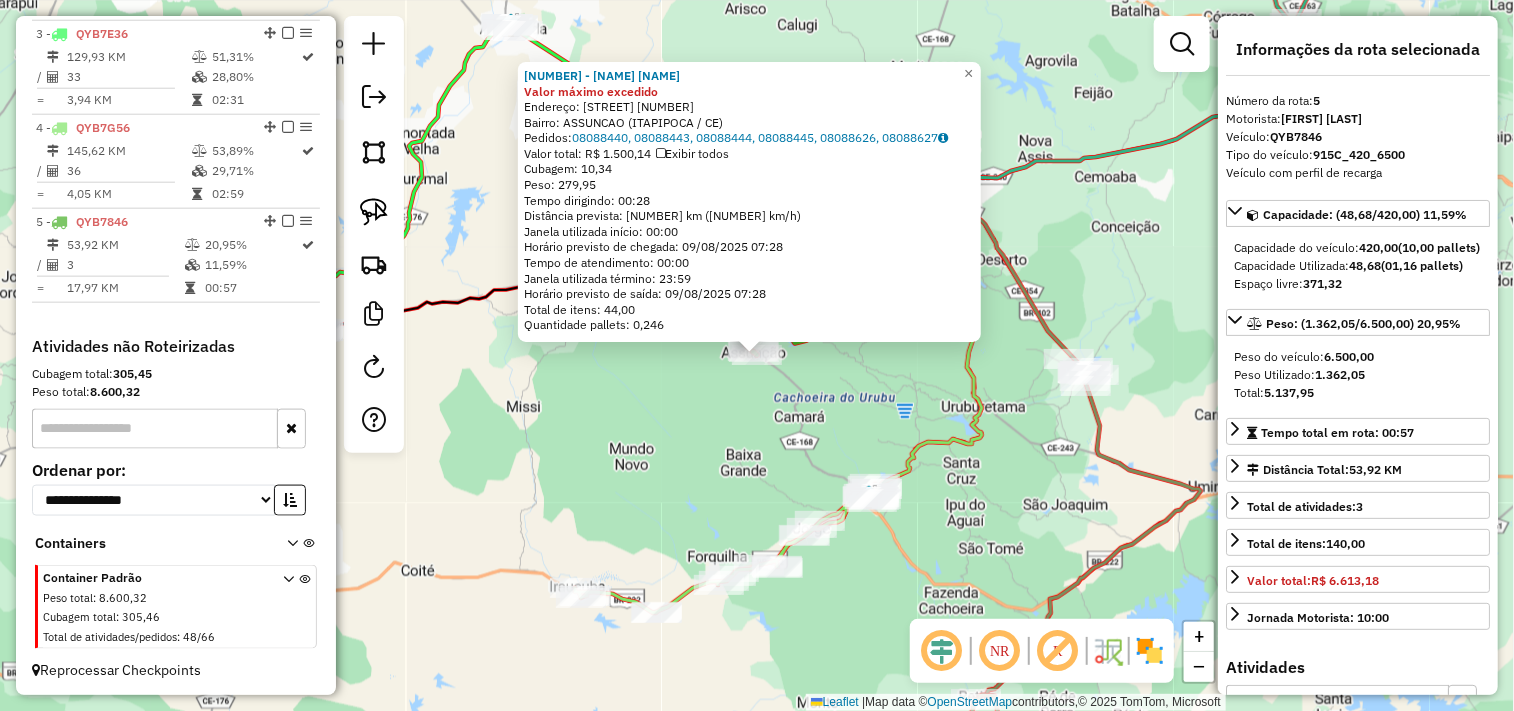 click on "2688 - DEPOSITO FERNANDO Valor máximo excedido  Endereço:  JOaO TABOSA BRAGA 1259   Bairro: ASSUNCAO (ITAPIPOCA / CE)   Pedidos:  08088440, 08088443, 08088444, 08088445, 08088626, 08088627   Valor total: R$ 1.500,14   Exibir todos   Cubagem: 10,34  Peso: 279,95  Tempo dirigindo: 00:28   Distância prevista: 27,189 km (58,26 km/h)   Janela utilizada início: 00:00   Horário previsto de chegada: 09/08/2025 07:28   Tempo de atendimento: 00:00   Janela utilizada término: 23:59   Horário previsto de saída: 09/08/2025 07:28   Total de itens: 44,00   Quantidade pallets: 0,246  × Janela de atendimento Grade de atendimento Capacidade Transportadoras Veículos Cliente Pedidos  Rotas Selecione os dias de semana para filtrar as janelas de atendimento  Seg   Ter   Qua   Qui   Sex   Sáb   Dom  Informe o período da janela de atendimento: De: Até:  Filtrar exatamente a janela do cliente  Considerar janela de atendimento padrão  Selecione os dias de semana para filtrar as grades de atendimento  Seg   Ter   Qua  De:" 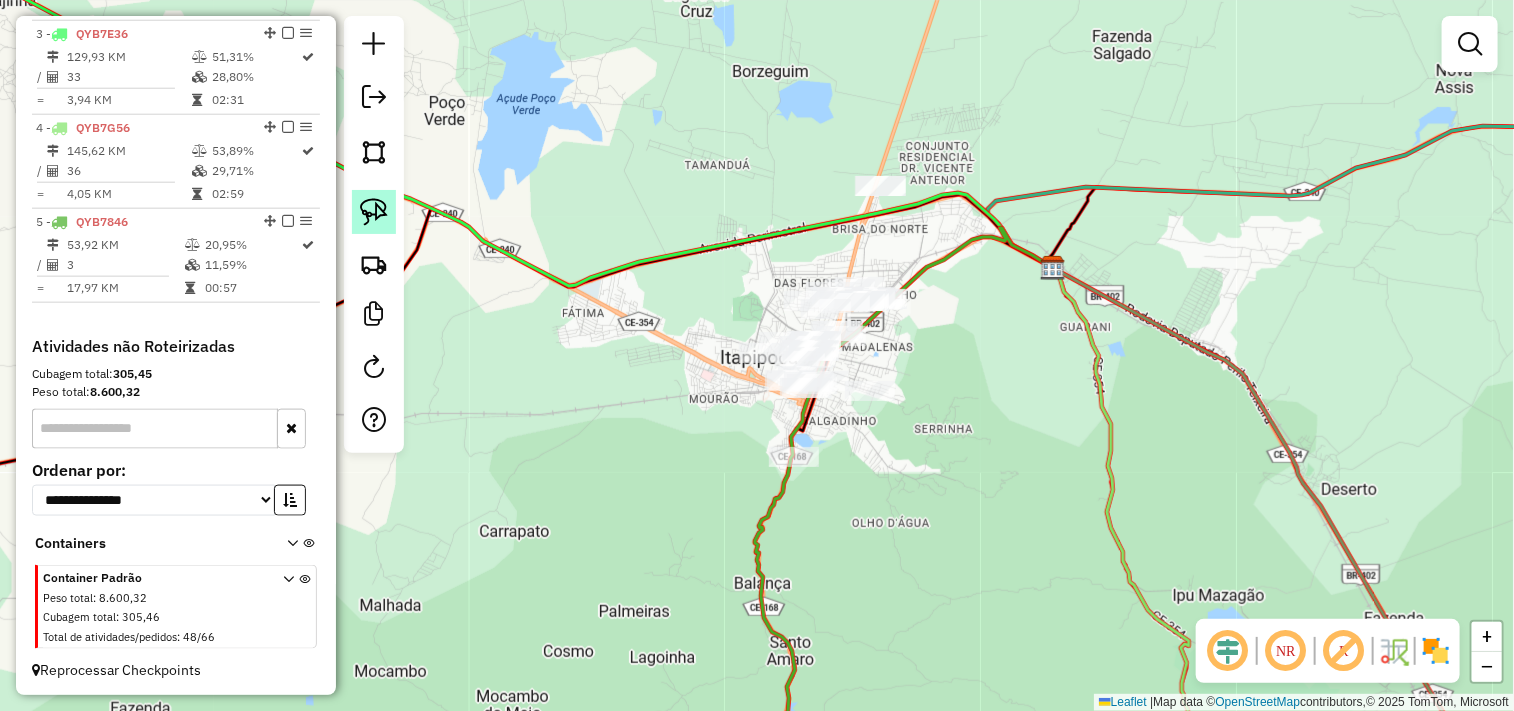 click 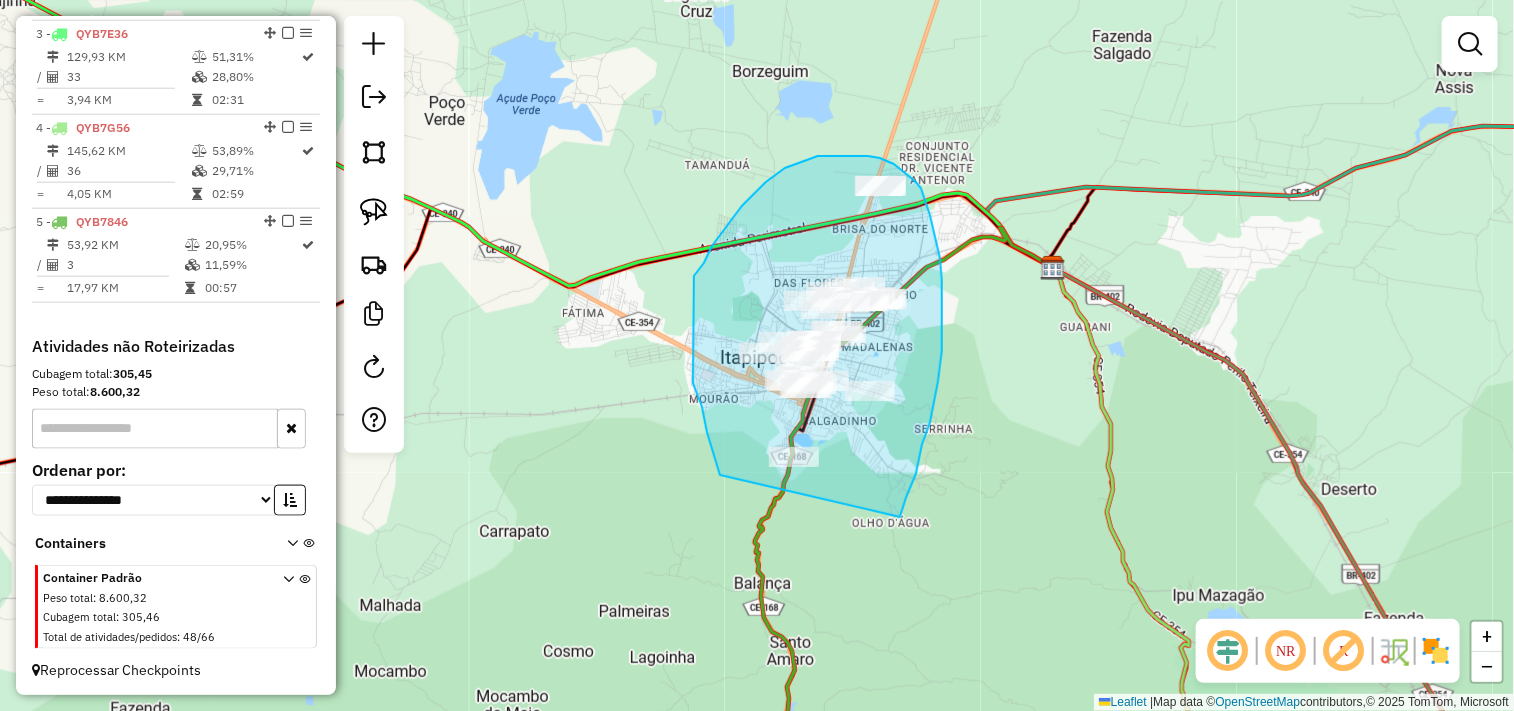 drag, startPoint x: 720, startPoint y: 475, endPoint x: 867, endPoint y: 567, distance: 173.41568 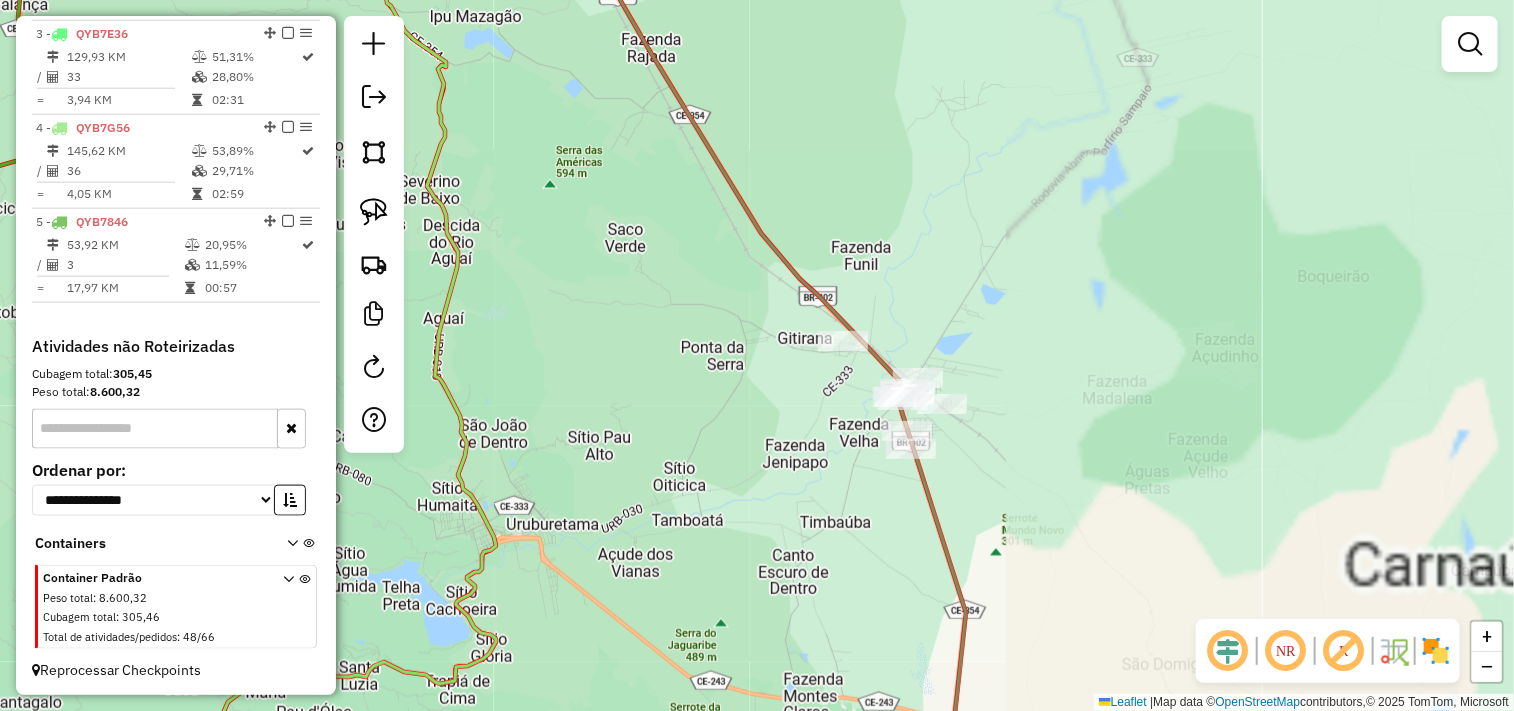drag, startPoint x: 1026, startPoint y: 552, endPoint x: 855, endPoint y: 476, distance: 187.1283 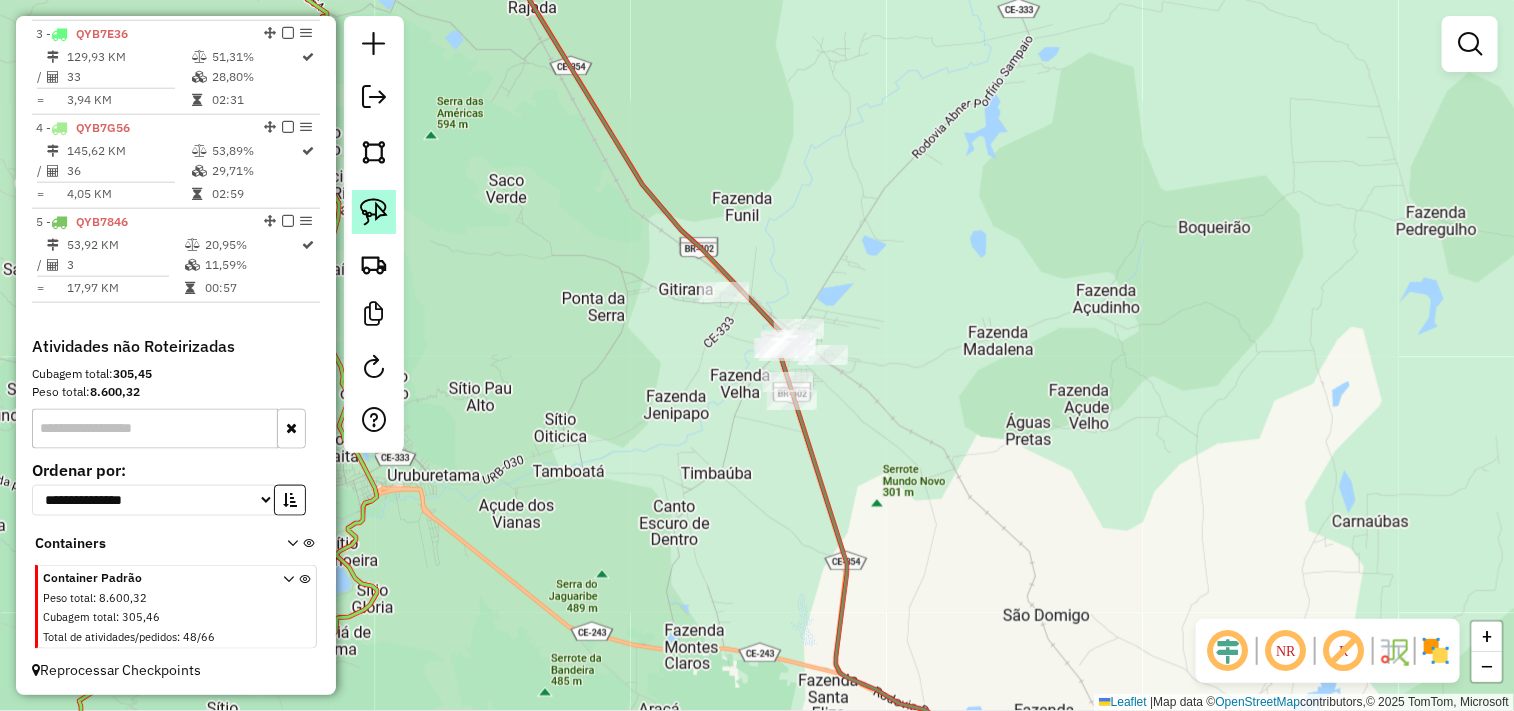 click 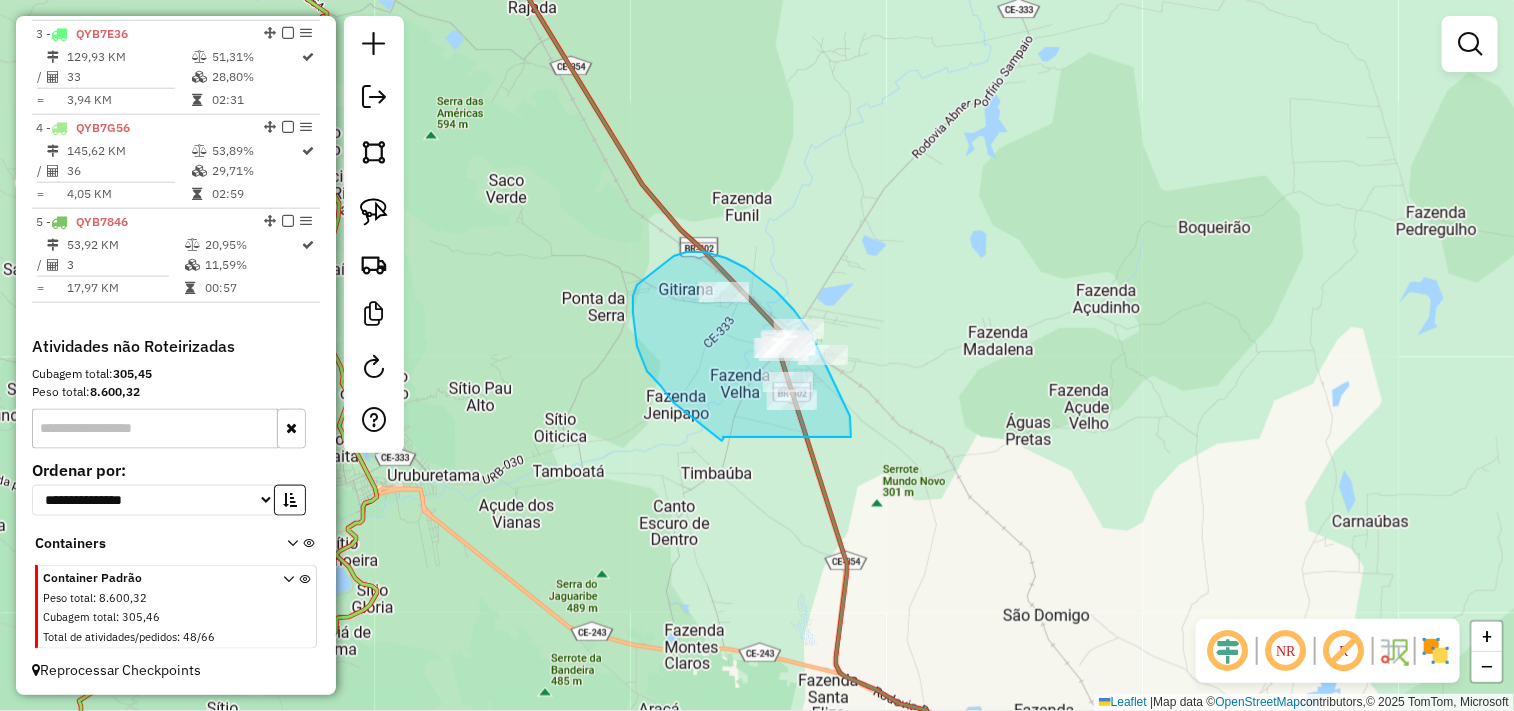 drag, startPoint x: 723, startPoint y: 437, endPoint x: 851, endPoint y: 437, distance: 128 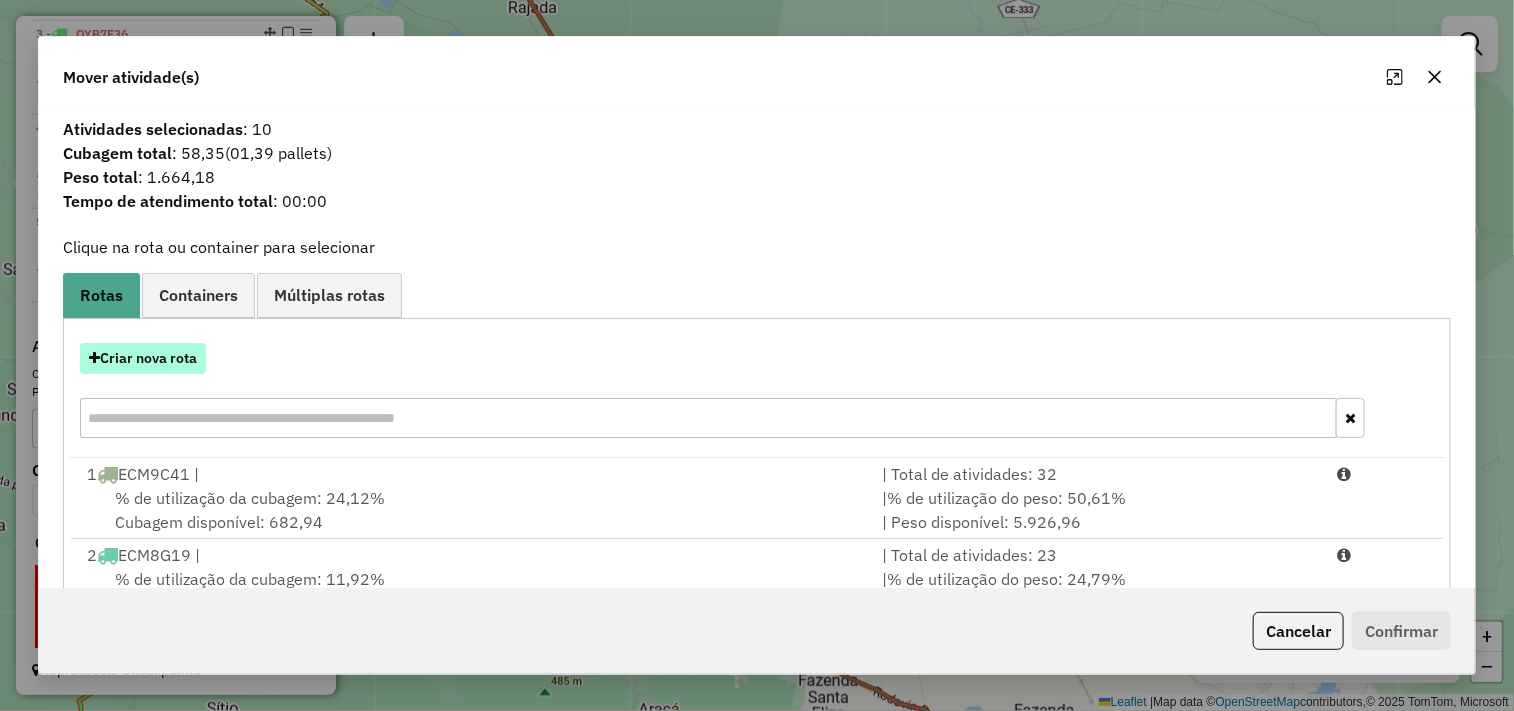 click on "Criar nova rota" at bounding box center [143, 358] 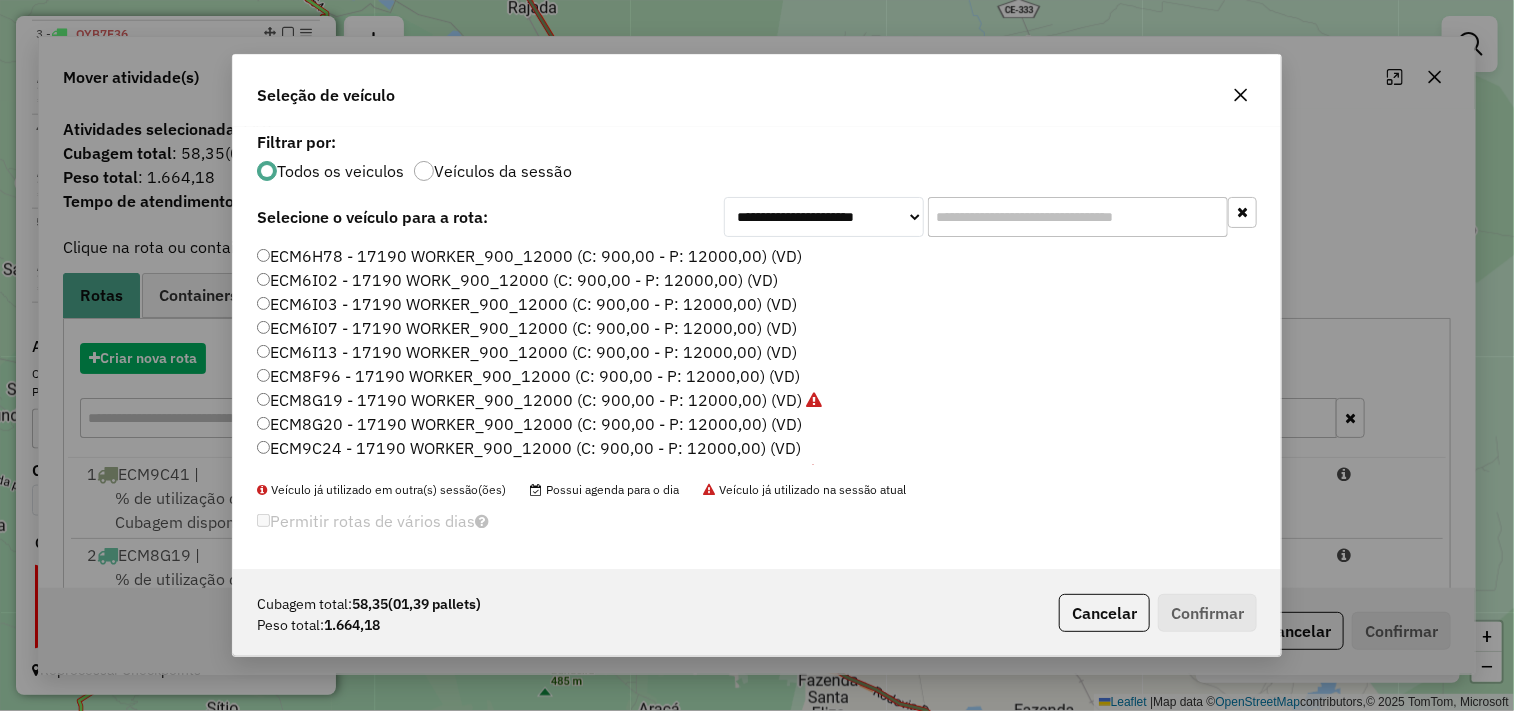 scroll, scrollTop: 11, scrollLeft: 5, axis: both 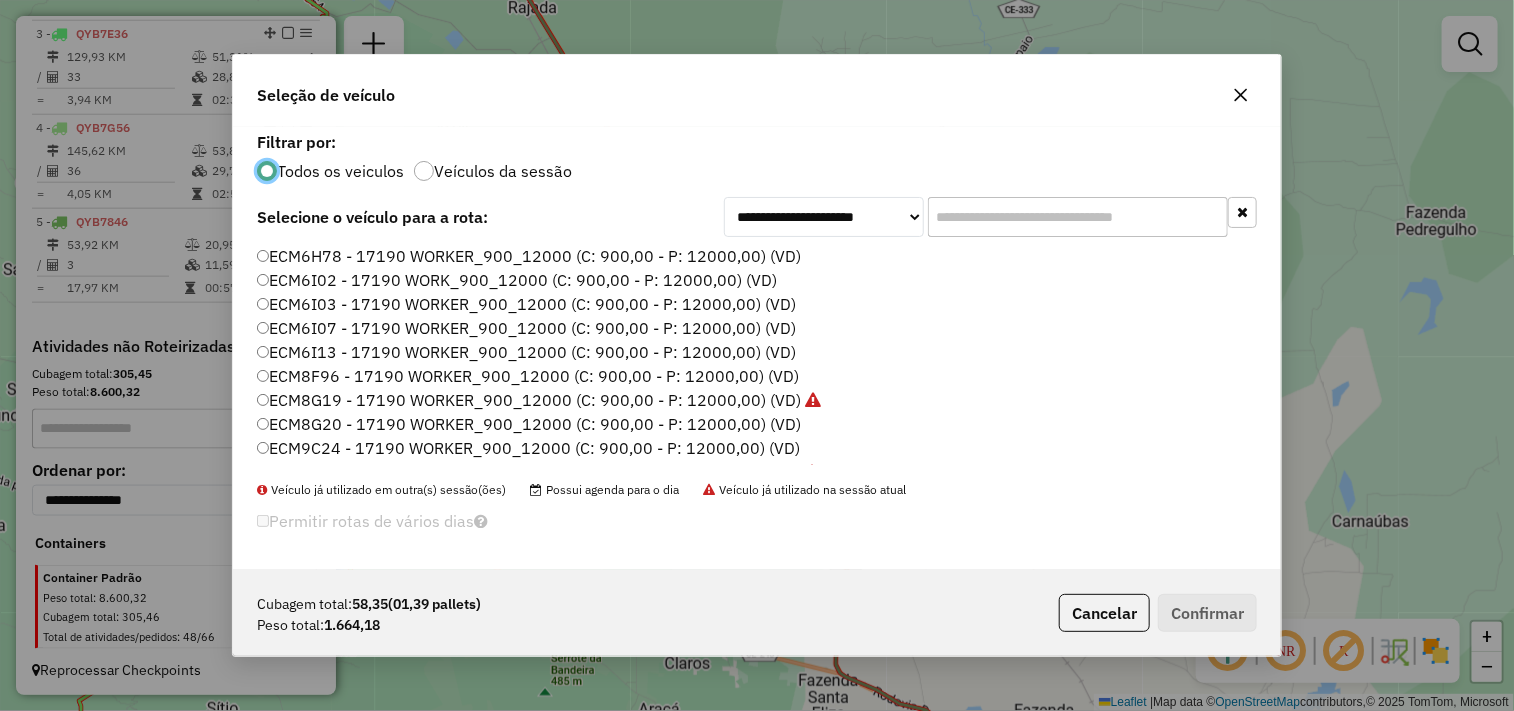 click on "ECM6I13 - 17190 WORKER_900_12000 (C: 900,00 - P: 12000,00) (VD)" 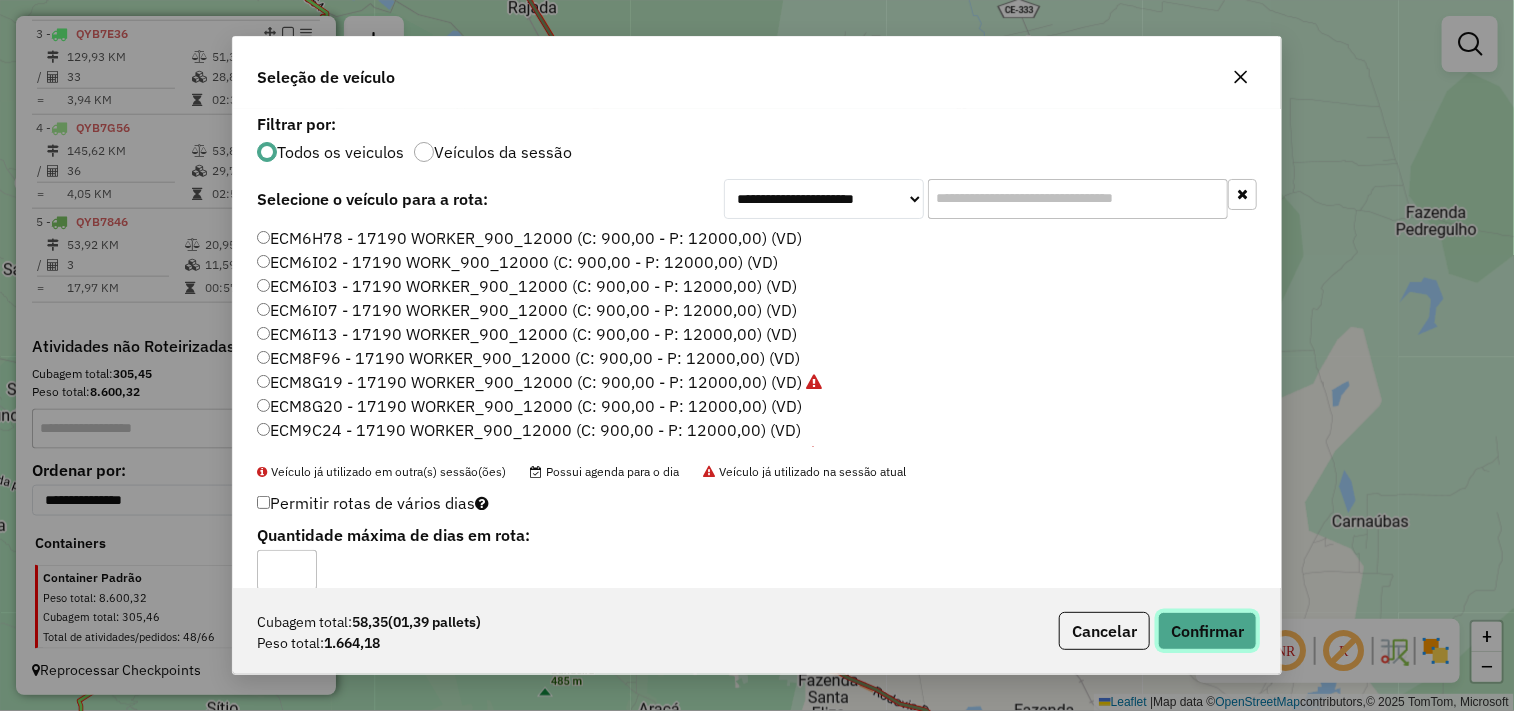 click on "Confirmar" 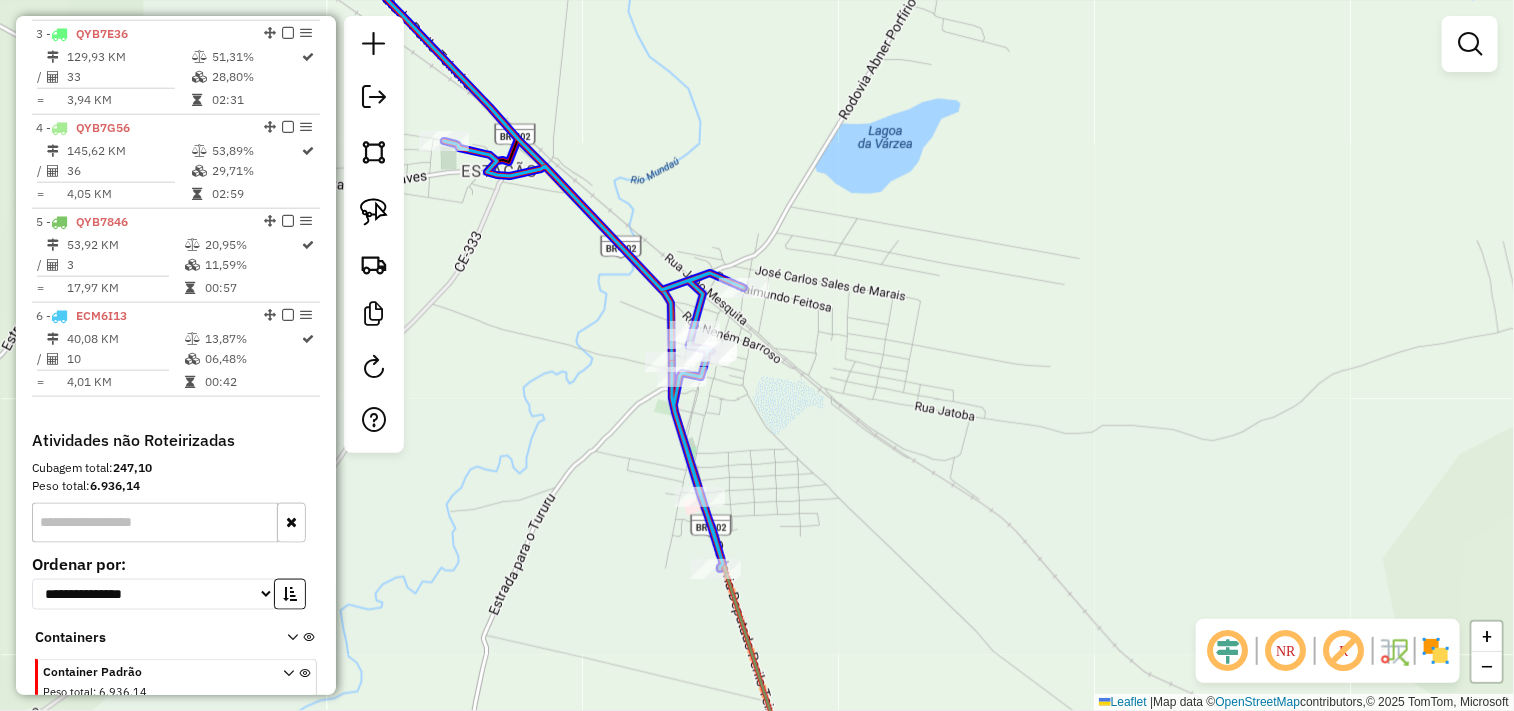 click on "Janela de atendimento Grade de atendimento Capacidade Transportadoras Veículos Cliente Pedidos  Rotas Selecione os dias de semana para filtrar as janelas de atendimento  Seg   Ter   Qua   Qui   Sex   Sáb   Dom  Informe o período da janela de atendimento: De: Até:  Filtrar exatamente a janela do cliente  Considerar janela de atendimento padrão  Selecione os dias de semana para filtrar as grades de atendimento  Seg   Ter   Qua   Qui   Sex   Sáb   Dom   Considerar clientes sem dia de atendimento cadastrado  Clientes fora do dia de atendimento selecionado Filtrar as atividades entre os valores definidos abaixo:  Peso mínimo:   Peso máximo:   Cubagem mínima:   Cubagem máxima:   De:   Até:  Filtrar as atividades entre o tempo de atendimento definido abaixo:  De:   Até:   Considerar capacidade total dos clientes não roteirizados Transportadora: Selecione um ou mais itens Tipo de veículo: Selecione um ou mais itens Veículo: Selecione um ou mais itens Motorista: Selecione um ou mais itens Nome: Rótulo:" 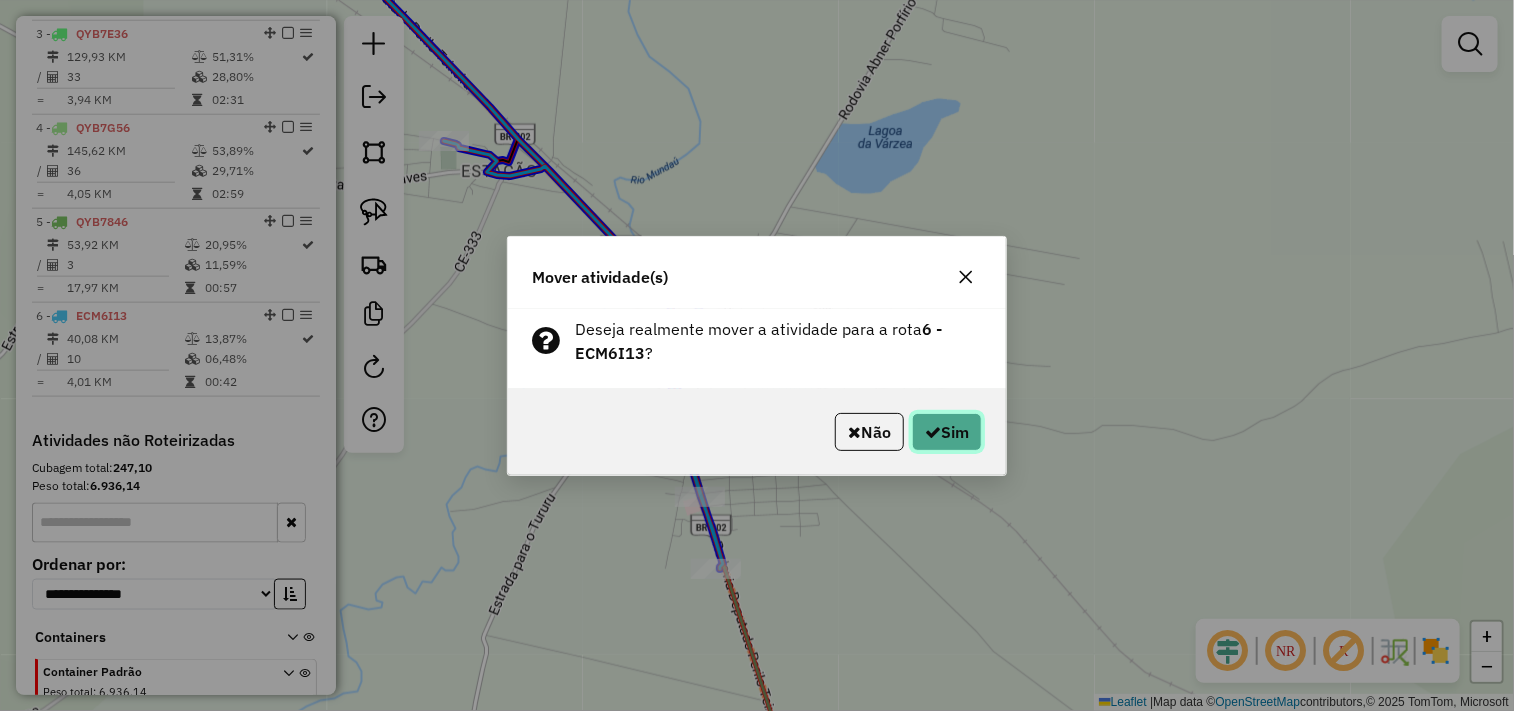 click on "Sim" 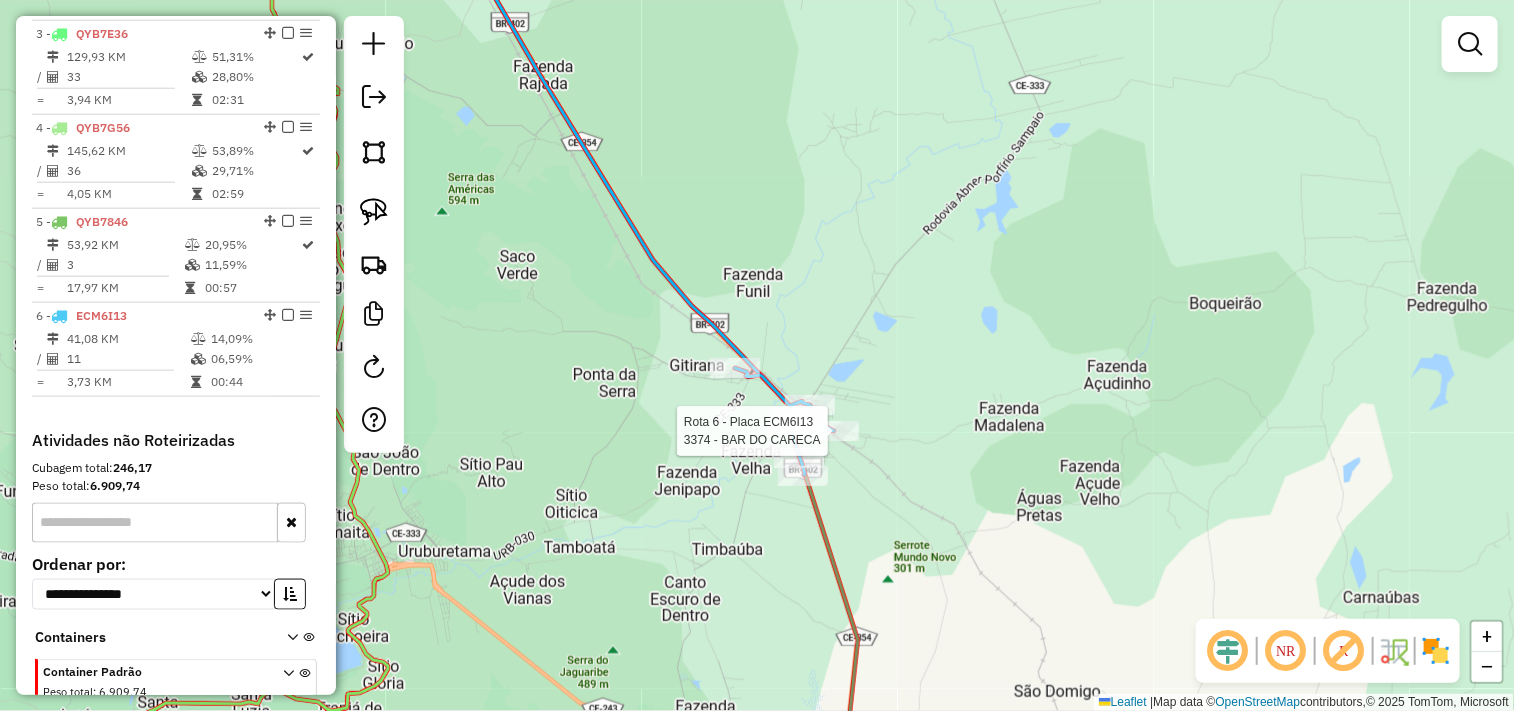 select on "**********" 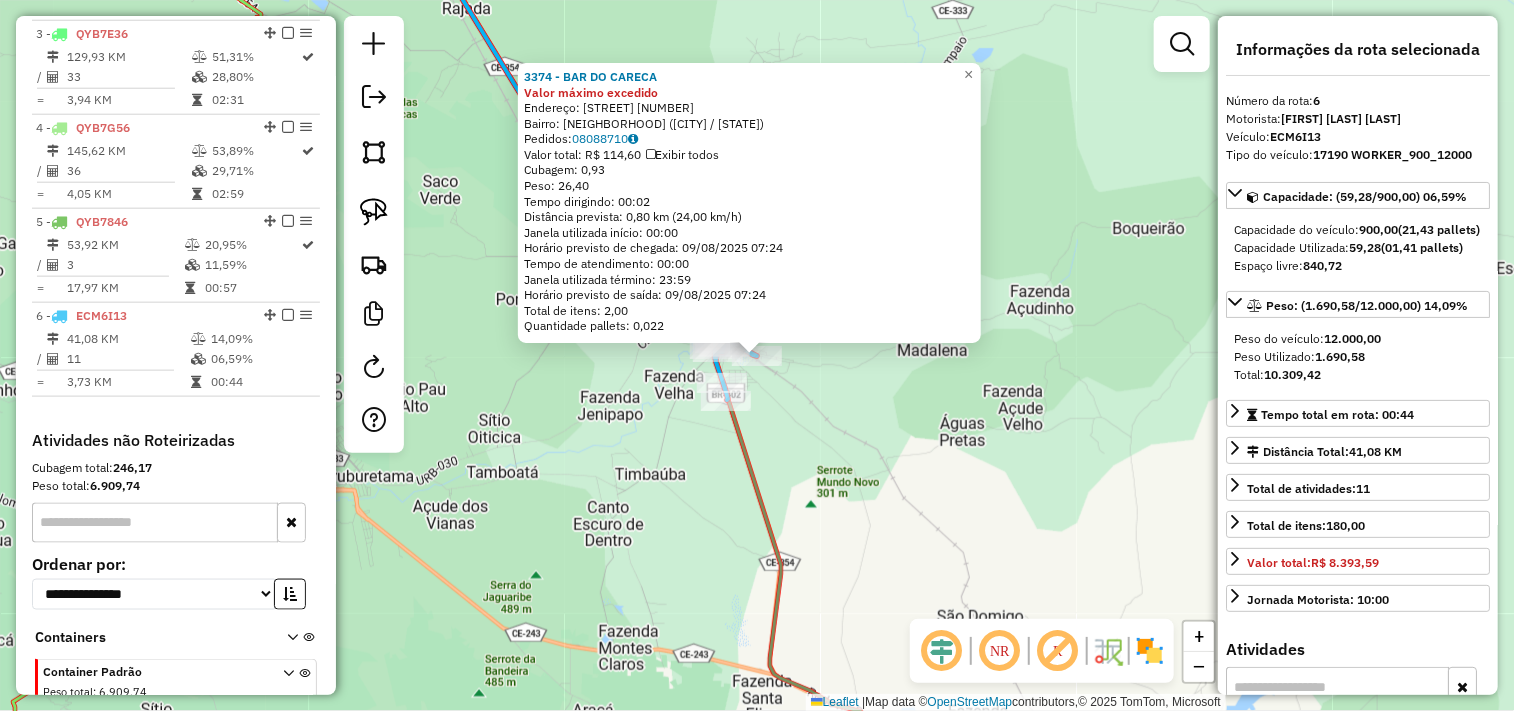 scroll, scrollTop: 1052, scrollLeft: 0, axis: vertical 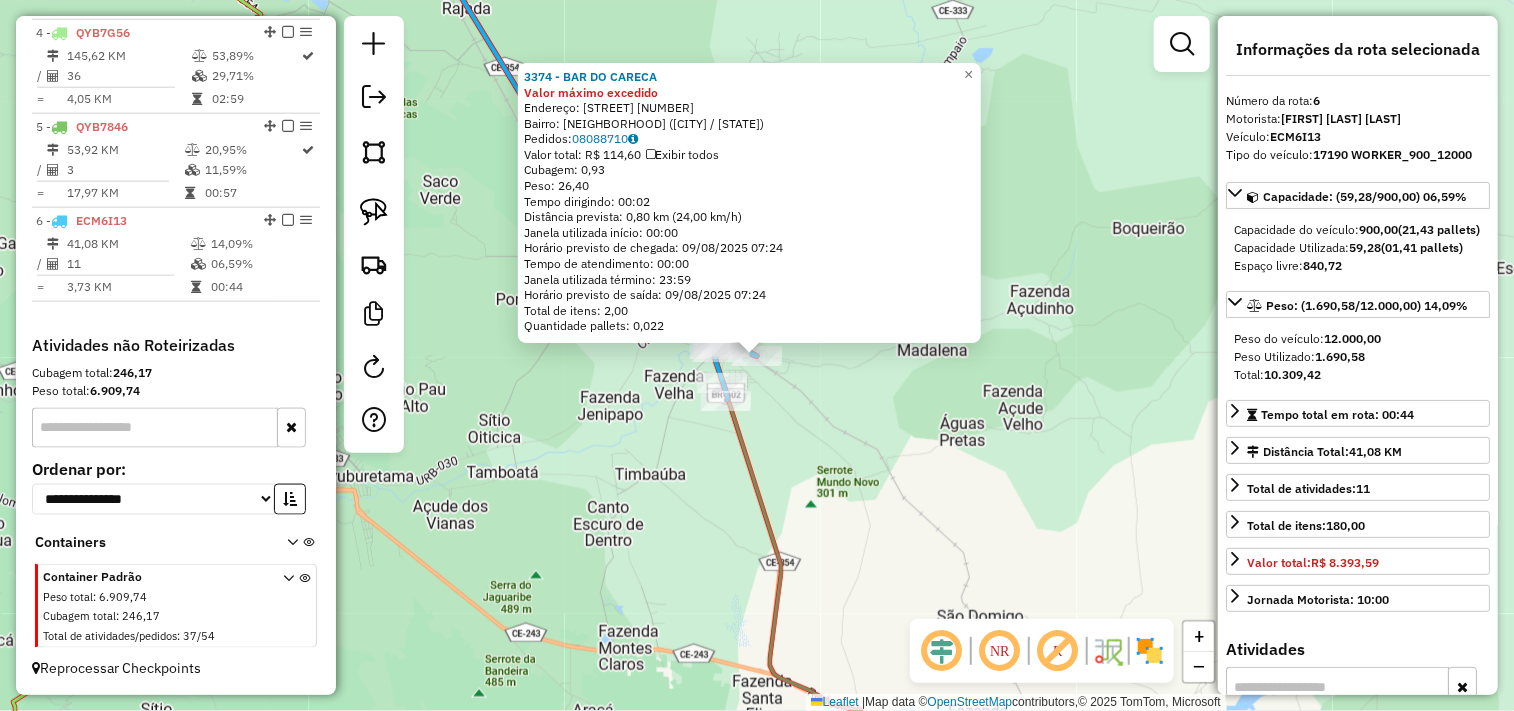 click on "3374 - BAR DO CARECA Valor máximo excedido  Endereço:  RUA MARIA DOS ANJOS 56   Bairro: ALTO DOS CAMELOS (TURURU / CE)   Pedidos:  08088710   Valor total: R$ 114,60   Exibir todos   Cubagem: 0,93  Peso: 26,40  Tempo dirigindo: 00:02   Distância prevista: 0,80 km (24,00 km/h)   Janela utilizada início: 00:00   Horário previsto de chegada: 09/08/2025 07:24   Tempo de atendimento: 00:00   Janela utilizada término: 23:59   Horário previsto de saída: 09/08/2025 07:24   Total de itens: 2,00   Quantidade pallets: 0,022  × Janela de atendimento Grade de atendimento Capacidade Transportadoras Veículos Cliente Pedidos  Rotas Selecione os dias de semana para filtrar as janelas de atendimento  Seg   Ter   Qua   Qui   Sex   Sáb   Dom  Informe o período da janela de atendimento: De: Até:  Filtrar exatamente a janela do cliente  Considerar janela de atendimento padrão  Selecione os dias de semana para filtrar as grades de atendimento  Seg   Ter   Qua   Qui   Sex   Sáb   Dom   Peso mínimo:   Peso máximo:  +" 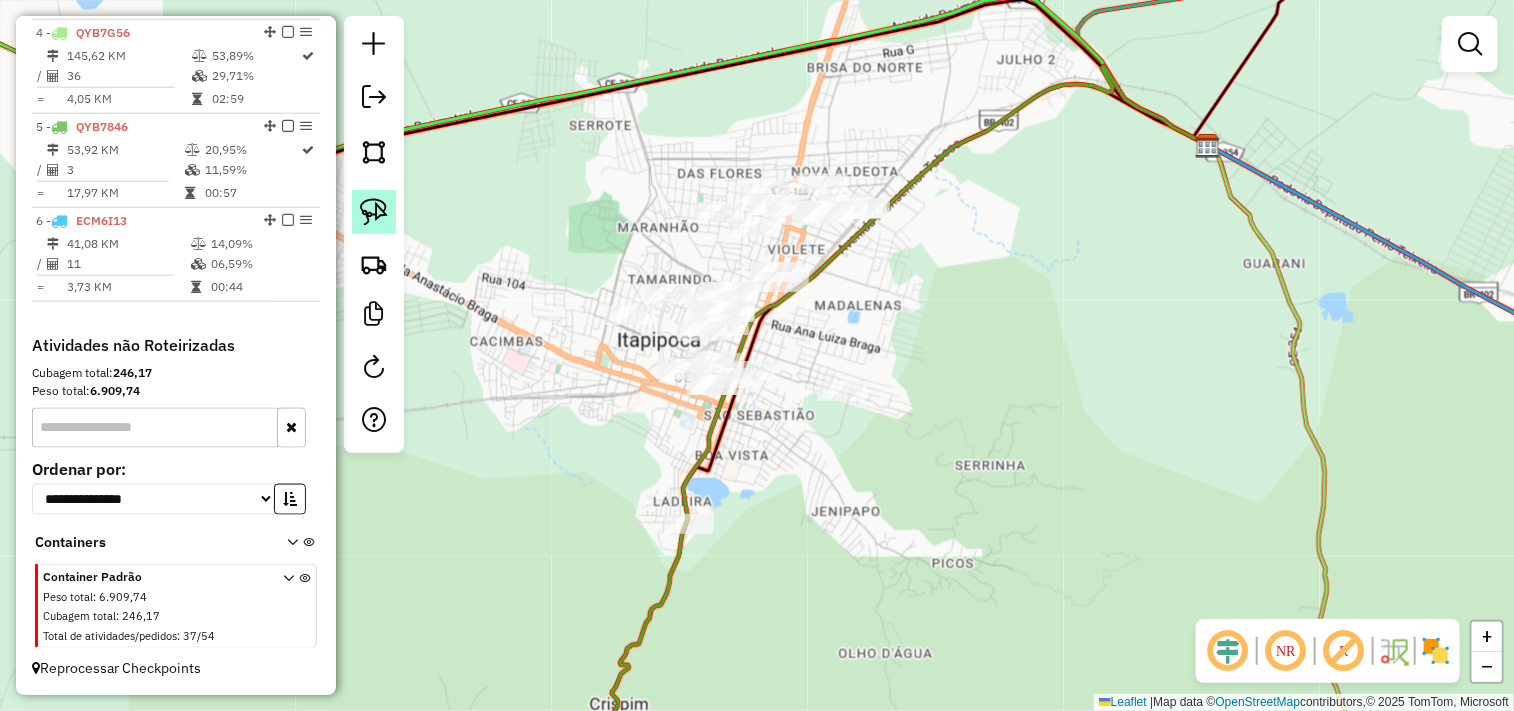click 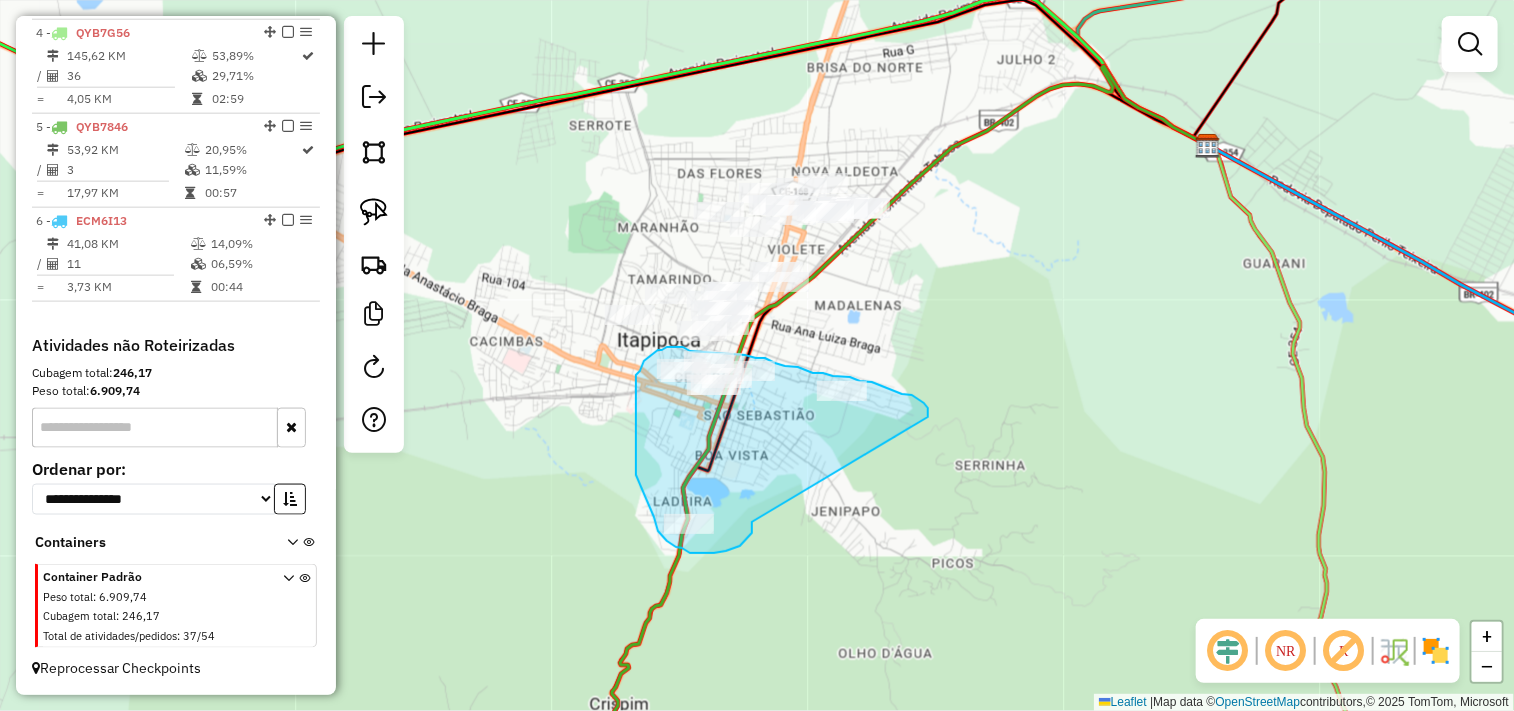 drag, startPoint x: 752, startPoint y: 522, endPoint x: 925, endPoint y: 427, distance: 197.36768 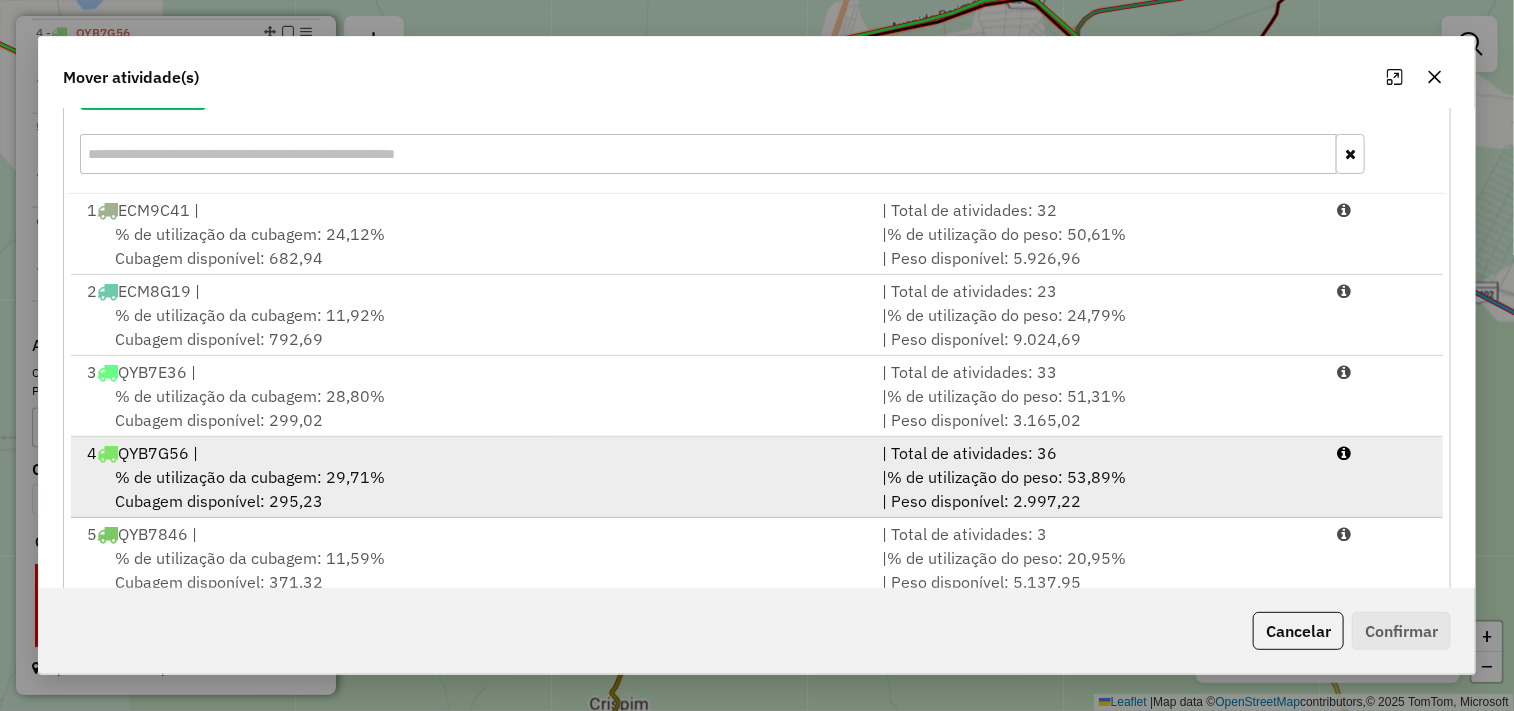 scroll, scrollTop: 303, scrollLeft: 0, axis: vertical 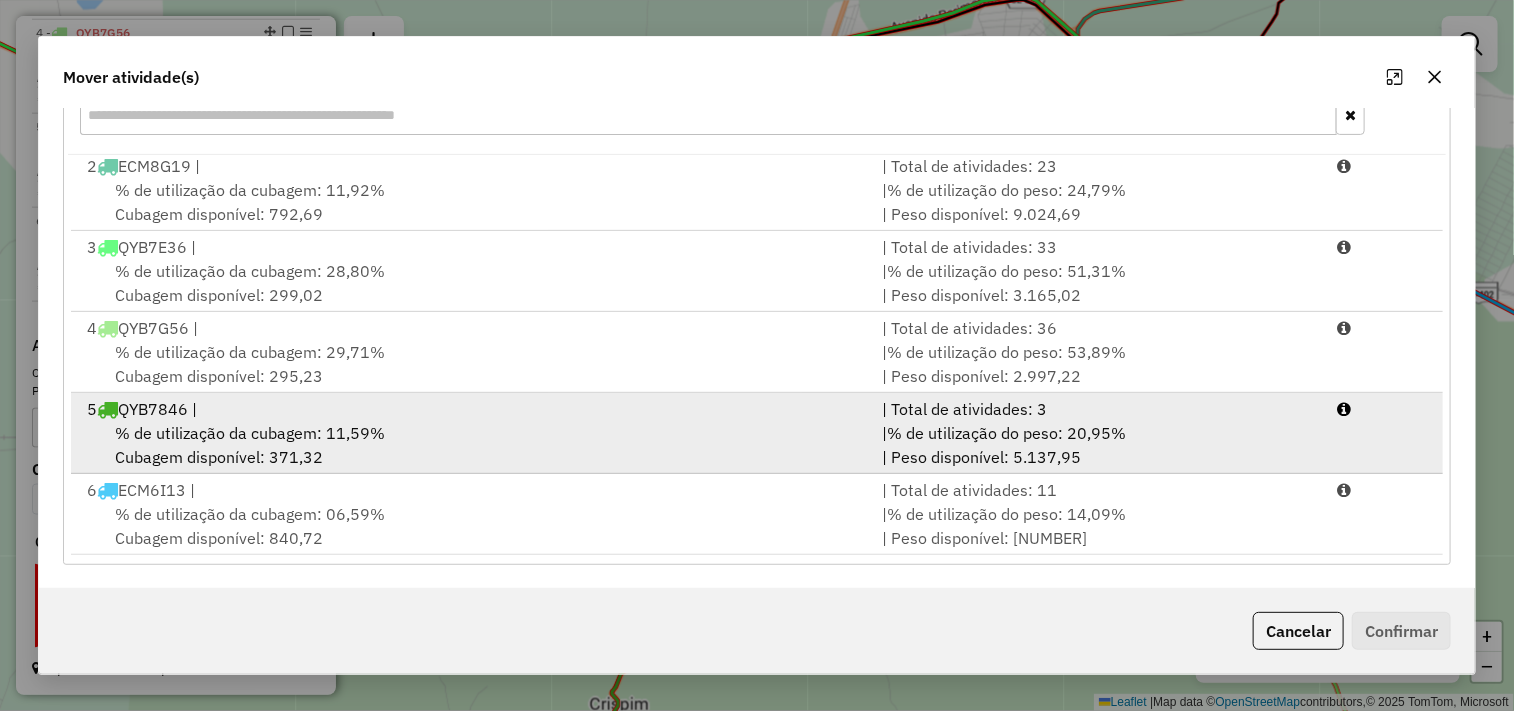 click on "% de utilização da cubagem: 11,59%  Cubagem disponível: 371,32" at bounding box center (473, 445) 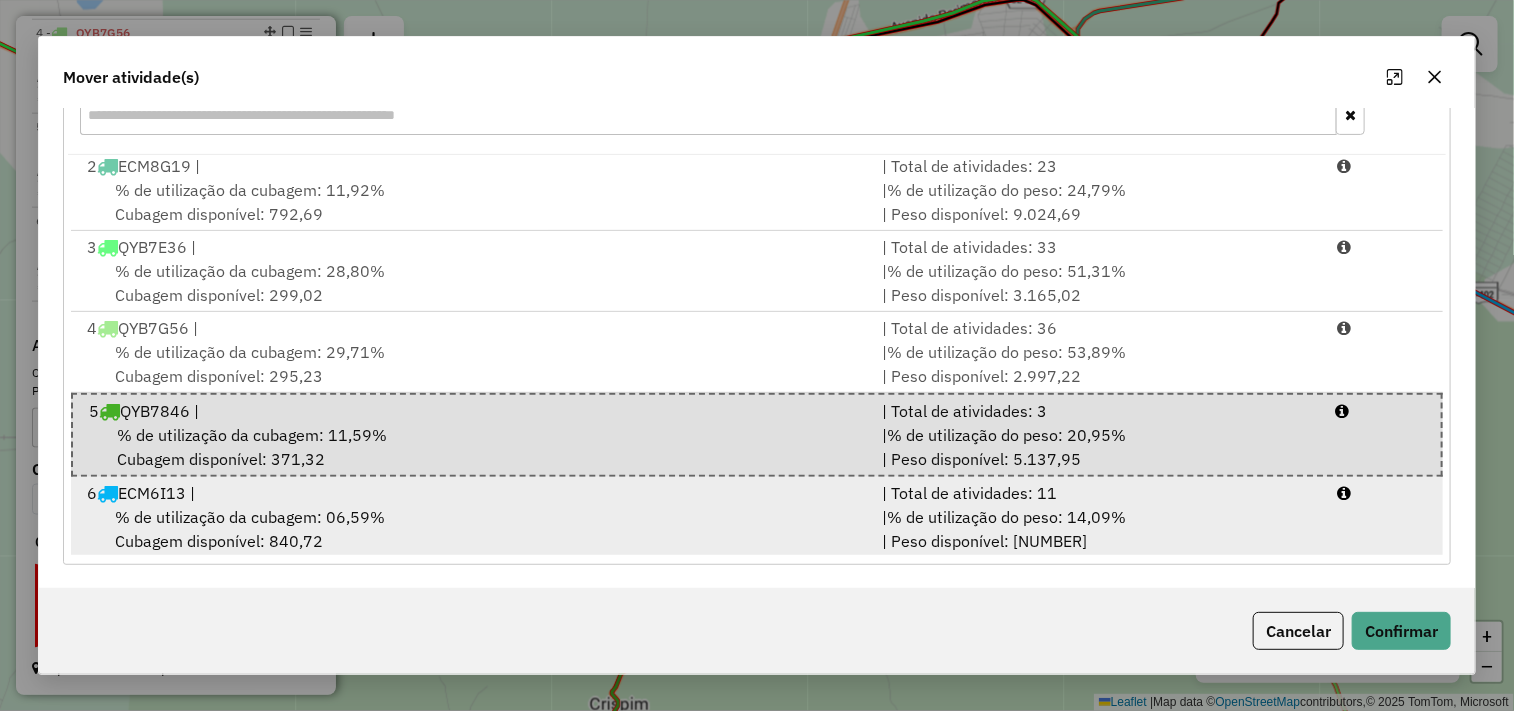 scroll, scrollTop: 87, scrollLeft: 0, axis: vertical 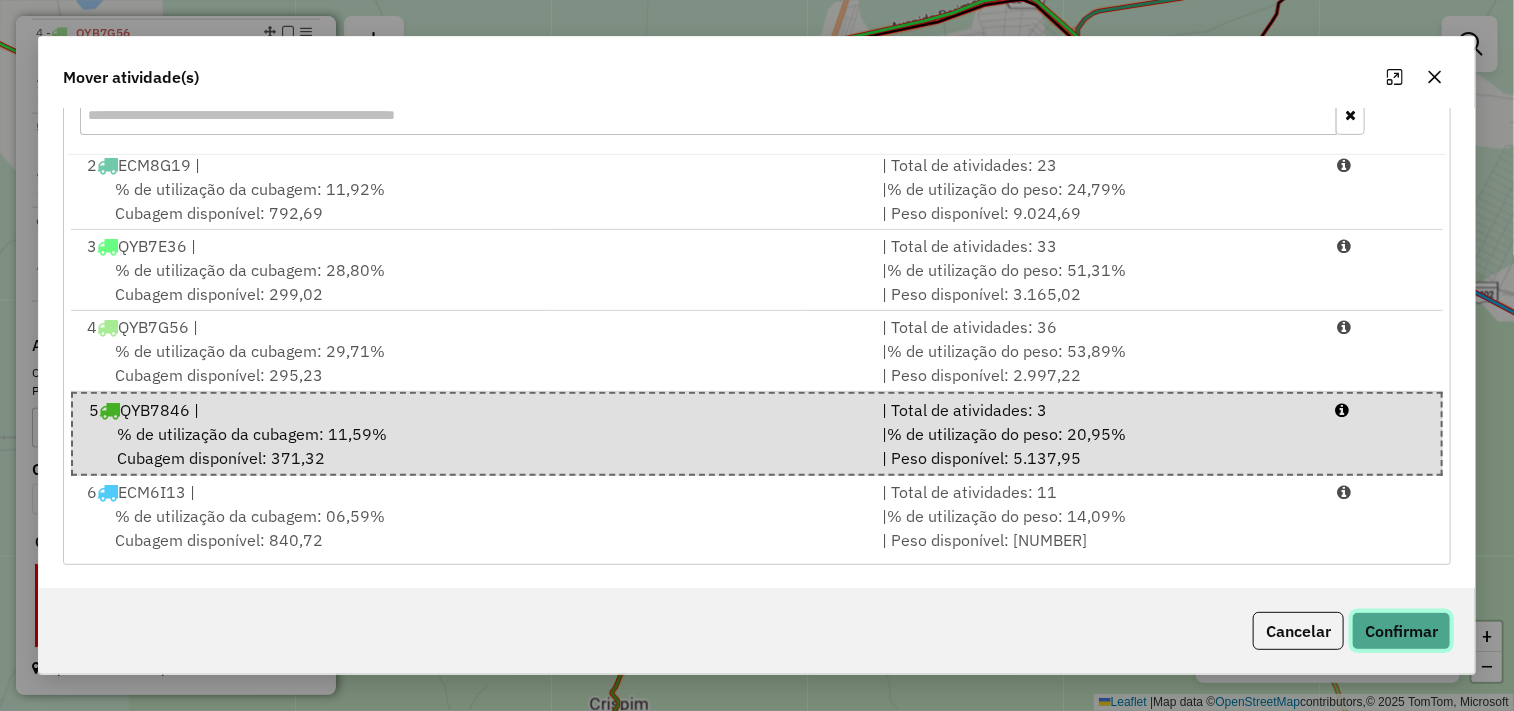 click on "Confirmar" 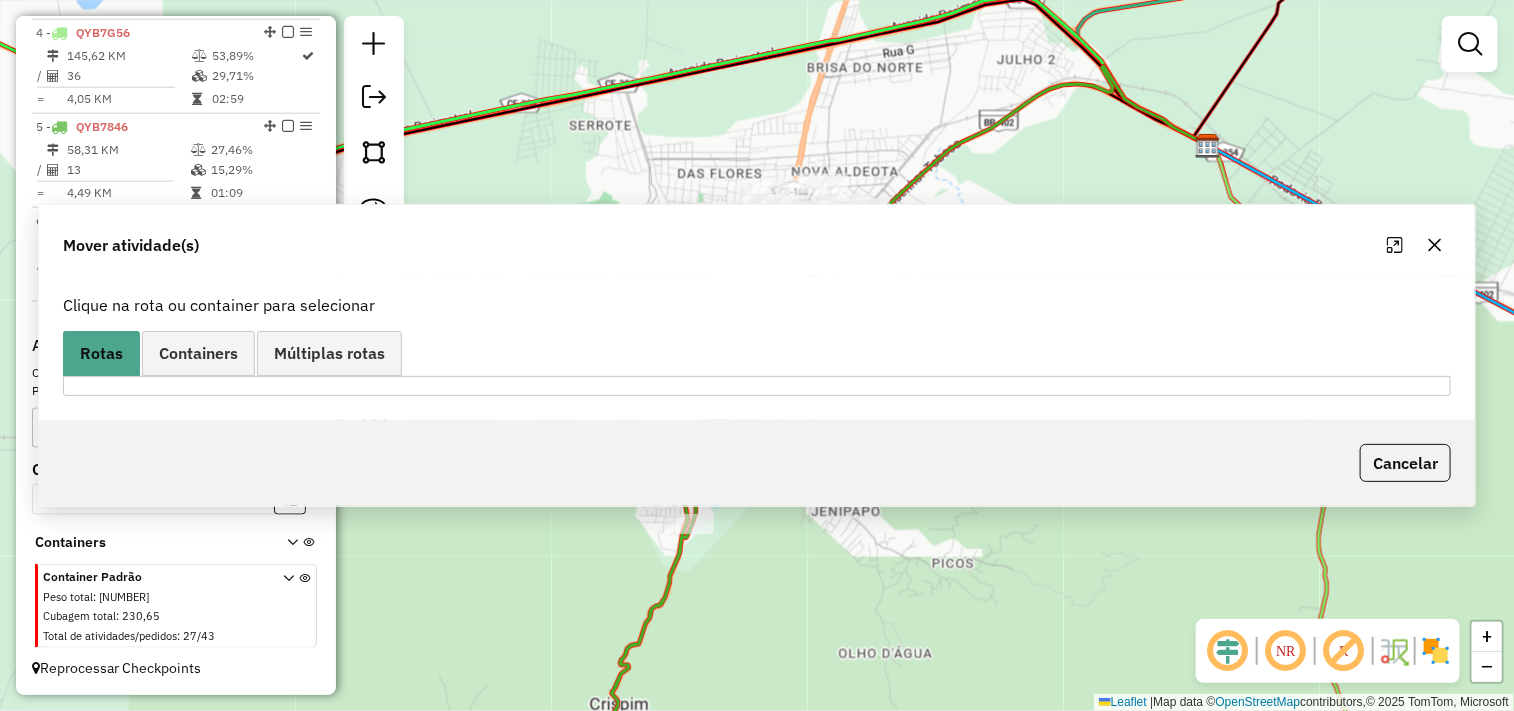 scroll, scrollTop: 0, scrollLeft: 0, axis: both 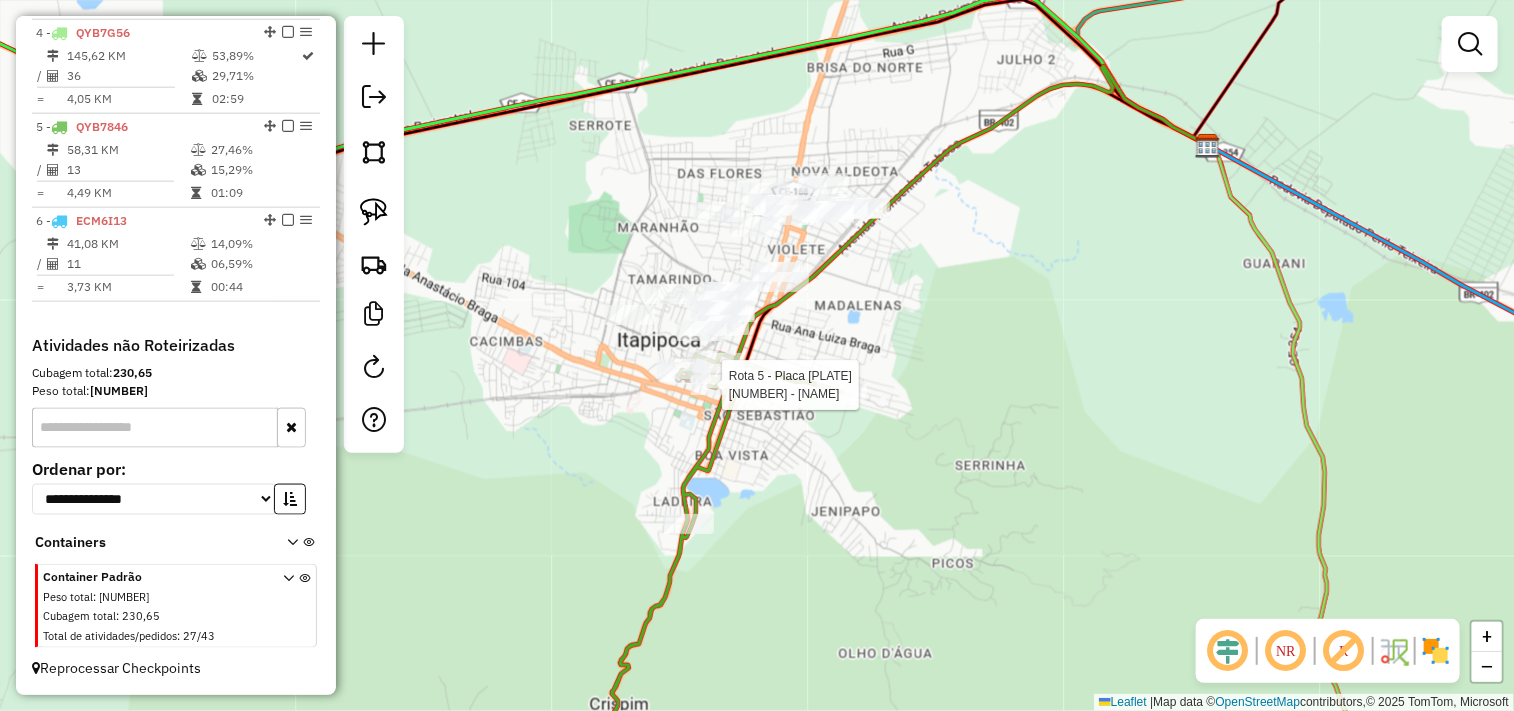 select on "**********" 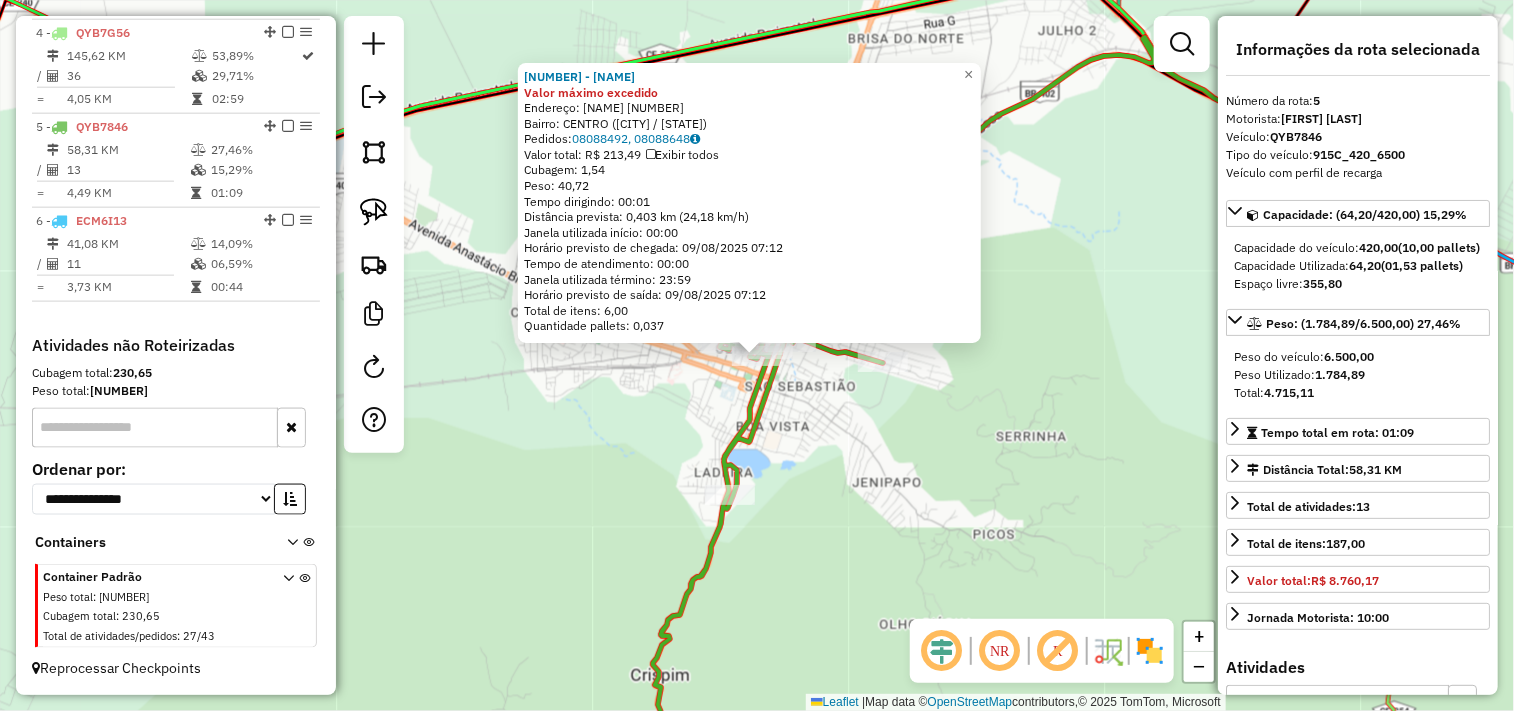 click on "5234 - LA IN CASA Valor máximo excedido  Endereço:  DOM AURELIANO MATOS 453   Bairro: CENTRO (ITAPIPOCA / CE)   Pedidos:  08088492, 08088648   Valor total: R$ 213,49   Exibir todos   Cubagem: 1,54  Peso: 40,72  Tempo dirigindo: 00:01   Distância prevista: 0,403 km (24,18 km/h)   Janela utilizada início: 00:00   Horário previsto de chegada: 09/08/2025 07:12   Tempo de atendimento: 00:00   Janela utilizada término: 23:59   Horário previsto de saída: 09/08/2025 07:12   Total de itens: 6,00   Quantidade pallets: 0,037  × Janela de atendimento Grade de atendimento Capacidade Transportadoras Veículos Cliente Pedidos  Rotas Selecione os dias de semana para filtrar as janelas de atendimento  Seg   Ter   Qua   Qui   Sex   Sáb   Dom  Informe o período da janela de atendimento: De: Até:  Filtrar exatamente a janela do cliente  Considerar janela de atendimento padrão  Selecione os dias de semana para filtrar as grades de atendimento  Seg   Ter   Qua   Qui   Sex   Sáb   Dom   Peso mínimo:   Peso máximo:" 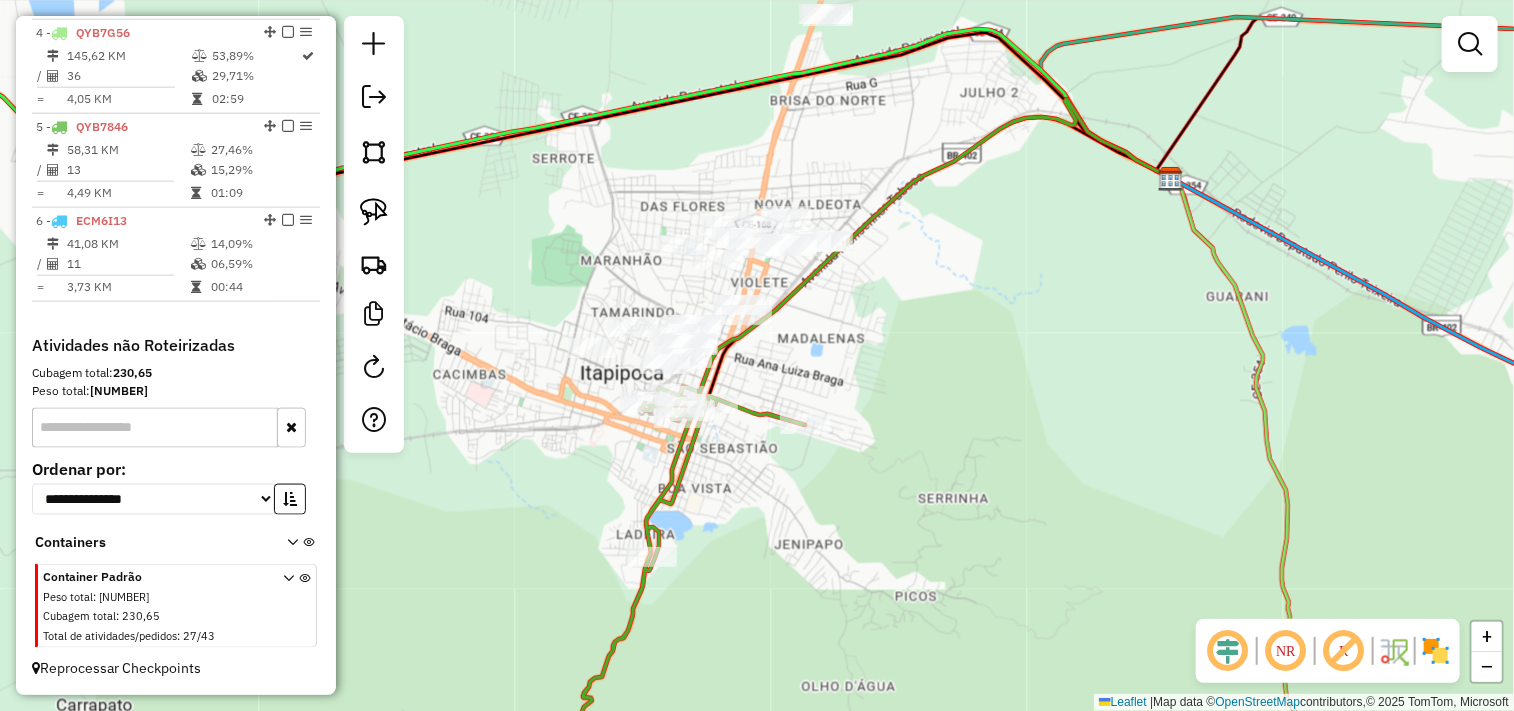 drag, startPoint x: 623, startPoint y: 492, endPoint x: 583, endPoint y: 505, distance: 42.059483 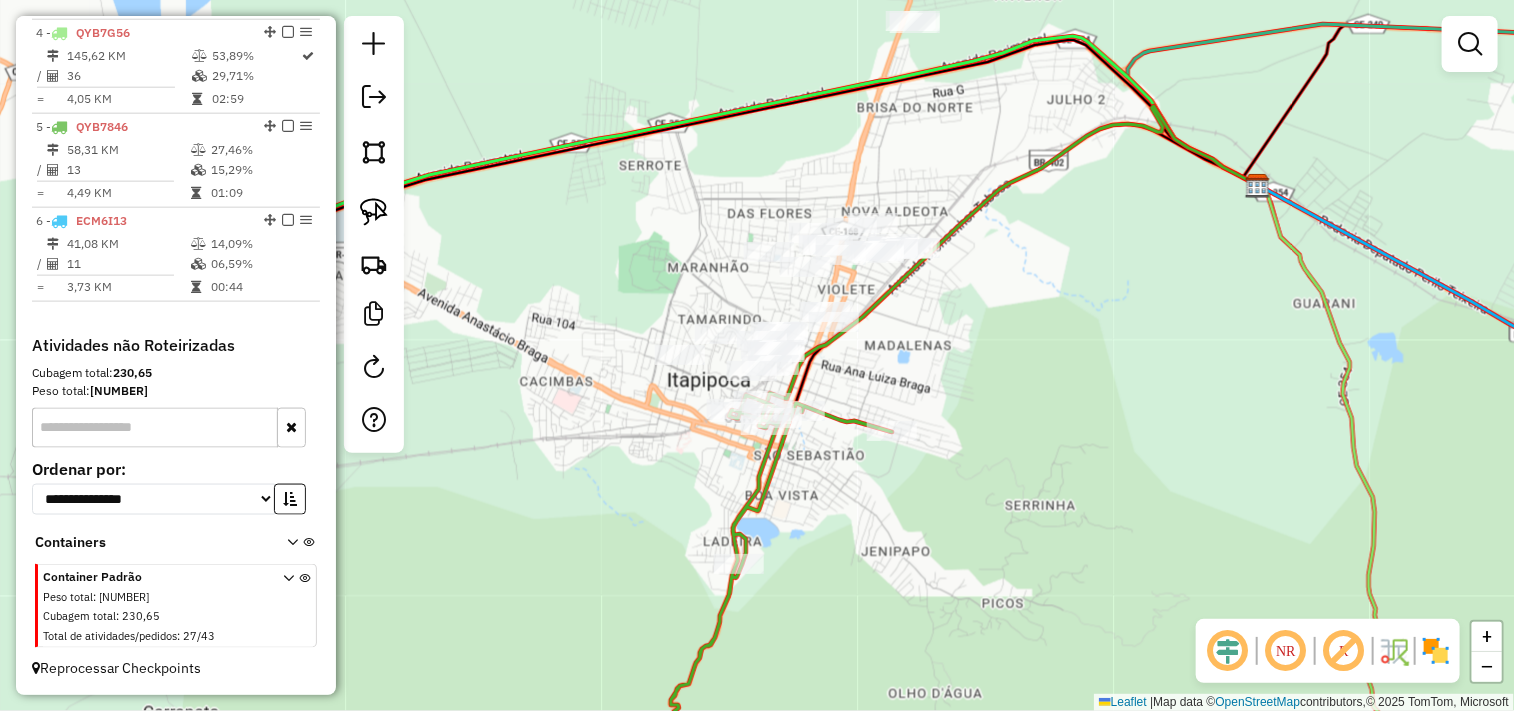 drag, startPoint x: 708, startPoint y: 386, endPoint x: 825, endPoint y: 362, distance: 119.43617 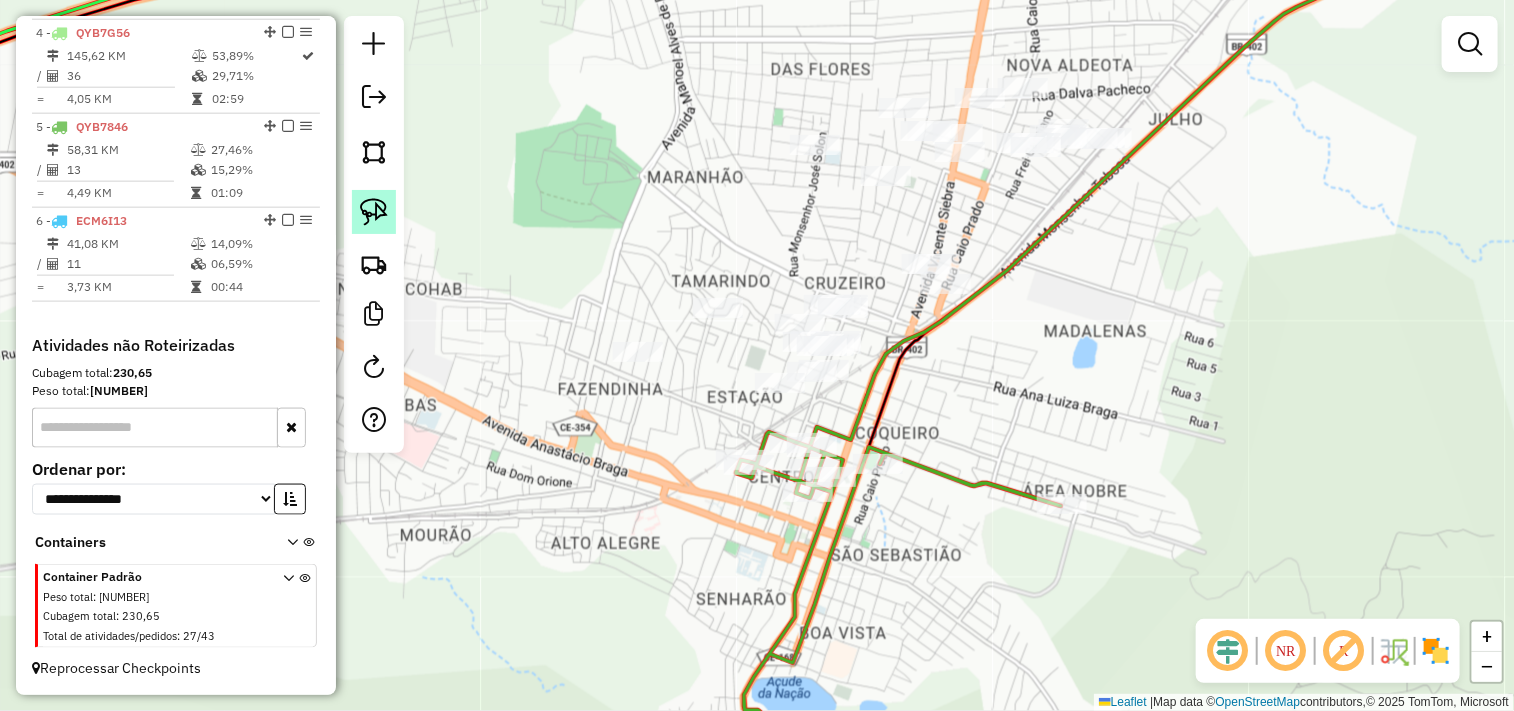 click 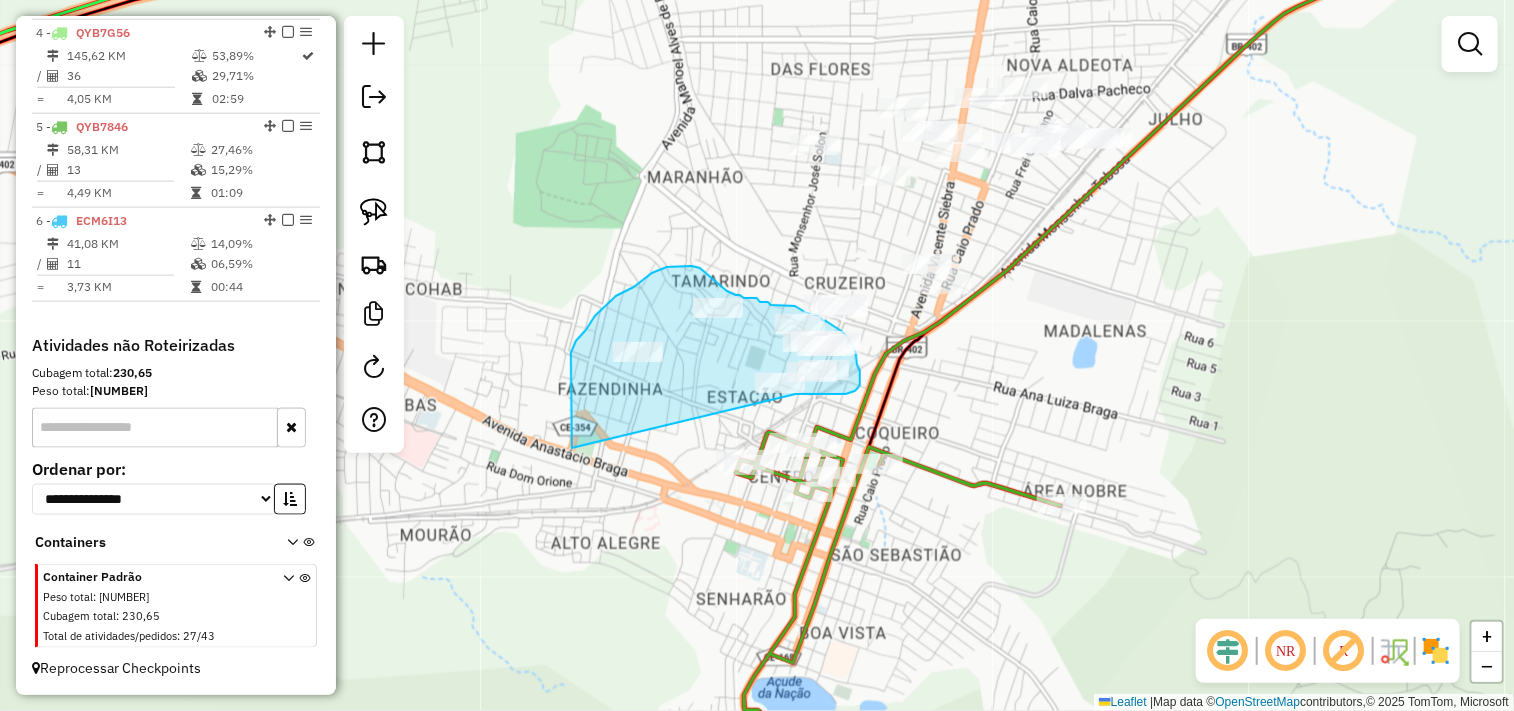 drag, startPoint x: 571, startPoint y: 404, endPoint x: 795, endPoint y: 394, distance: 224.2231 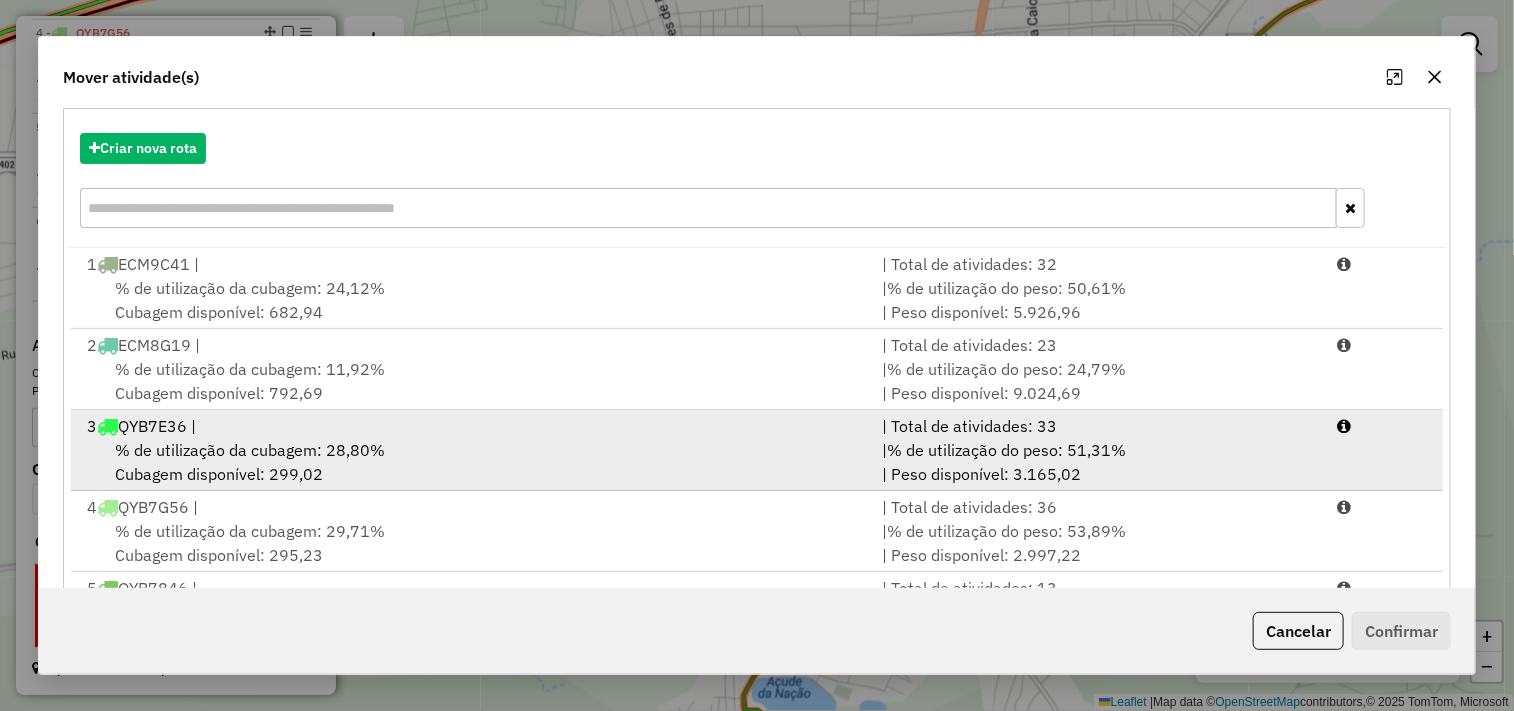scroll, scrollTop: 303, scrollLeft: 0, axis: vertical 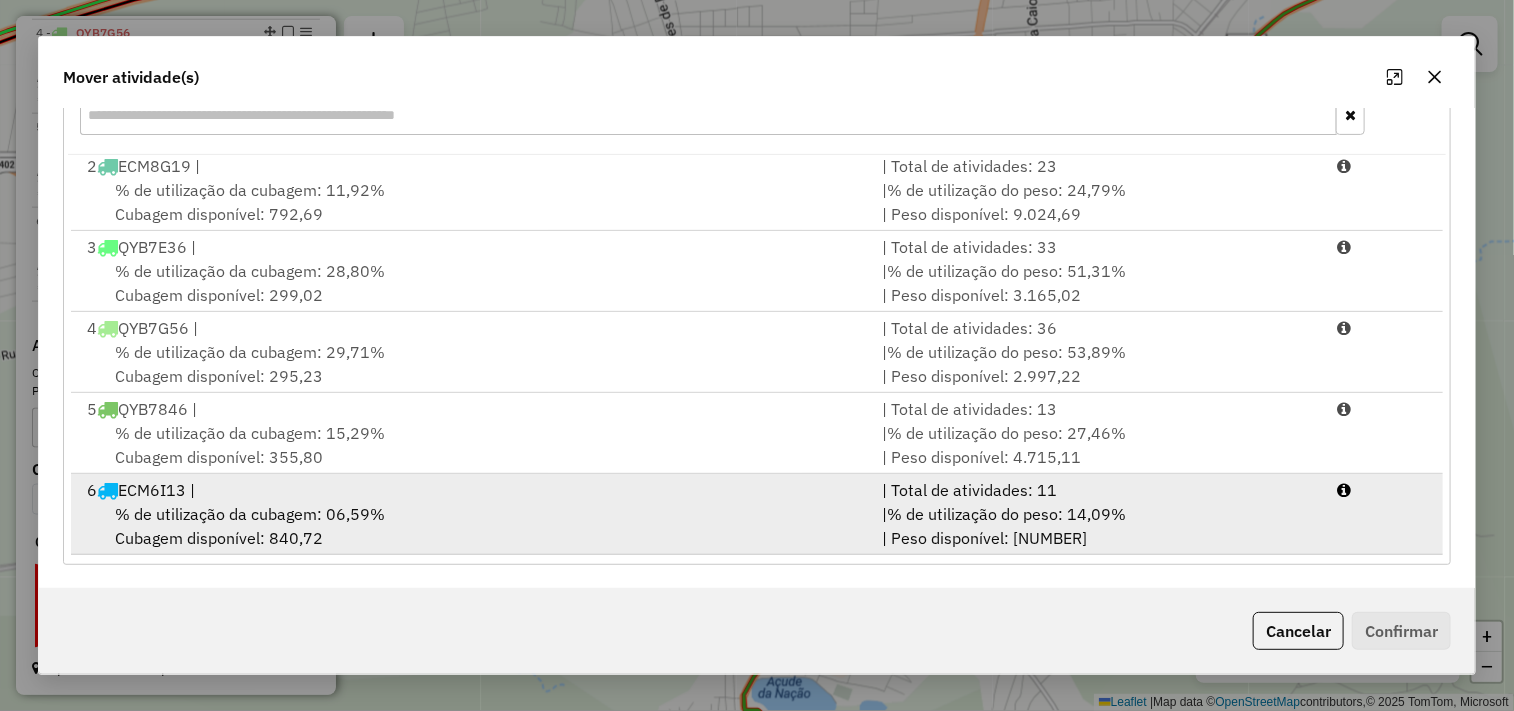 drag, startPoint x: 360, startPoint y: 448, endPoint x: 447, endPoint y: 474, distance: 90.80198 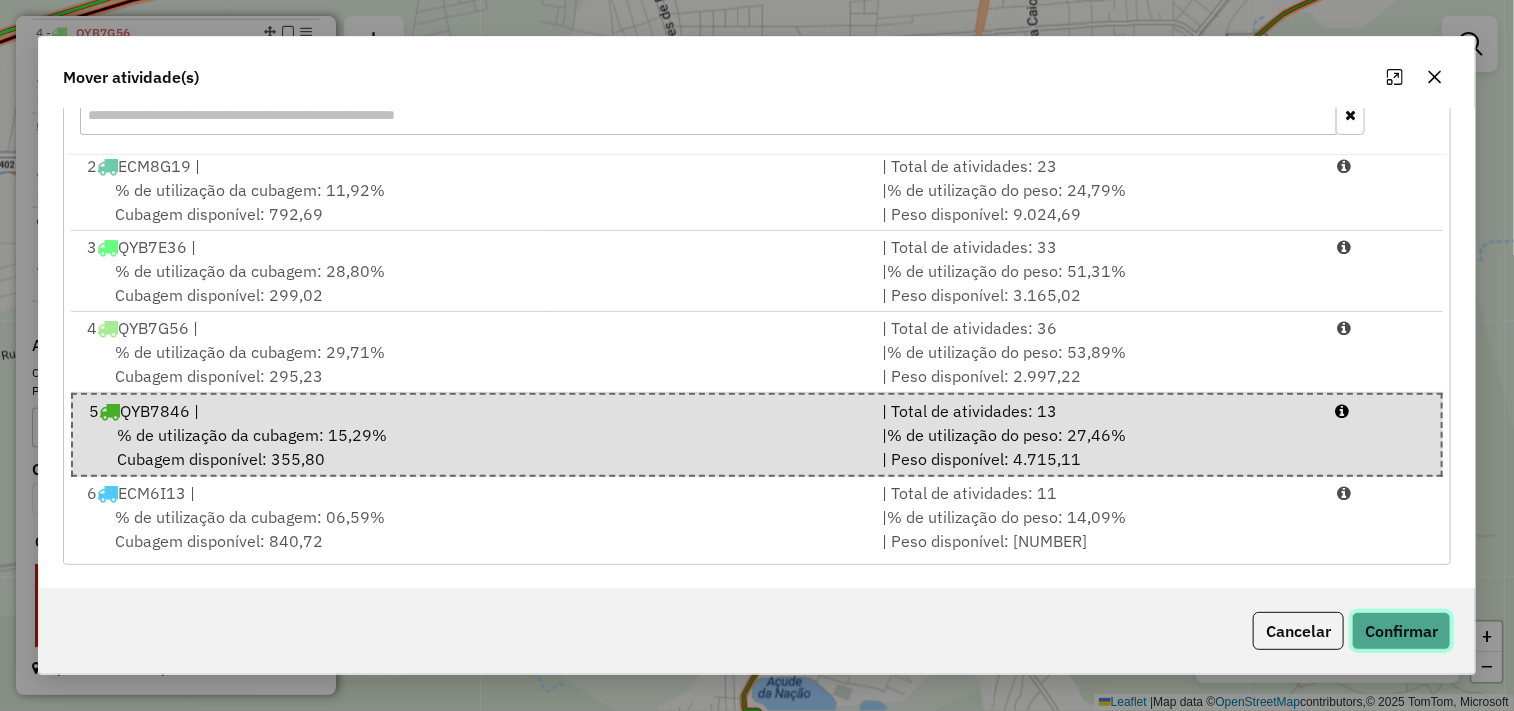 click on "Confirmar" 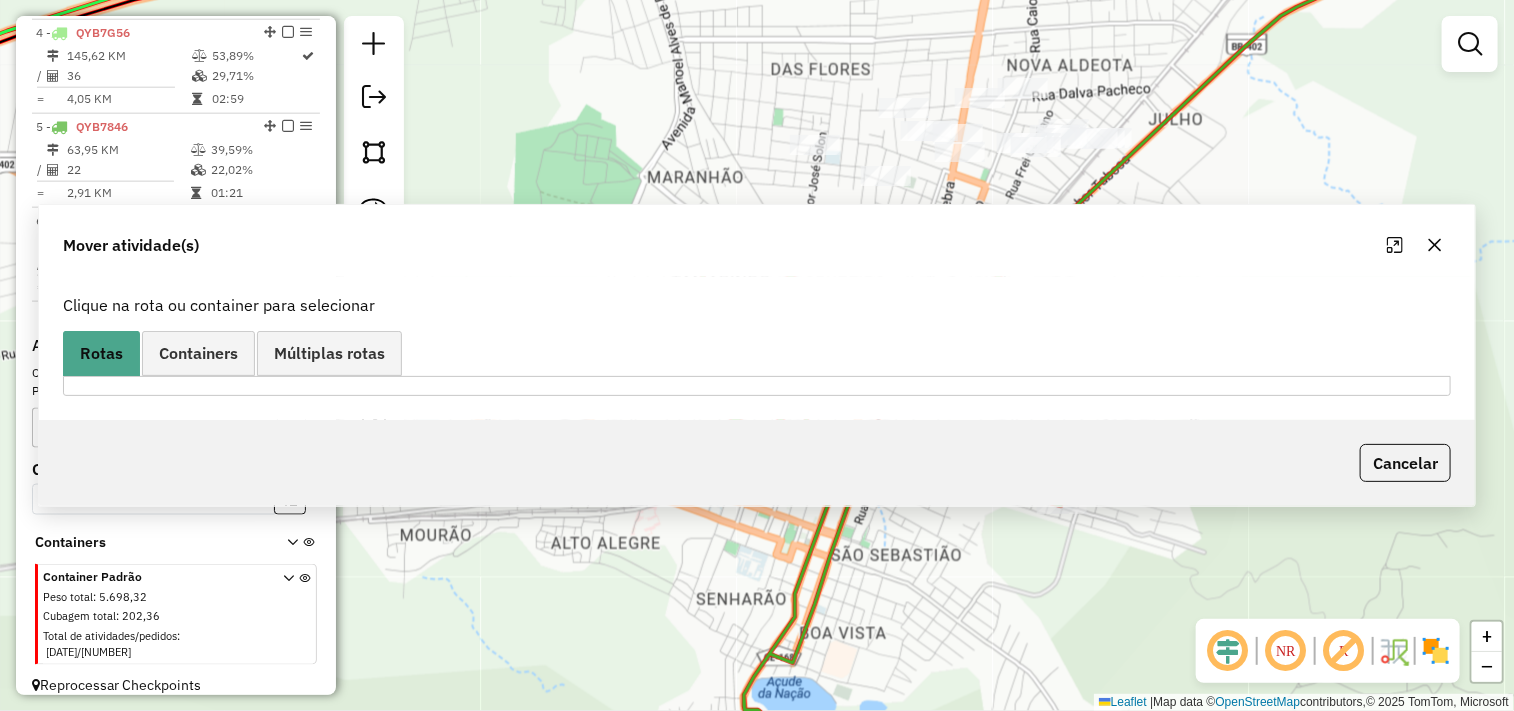 scroll, scrollTop: 0, scrollLeft: 0, axis: both 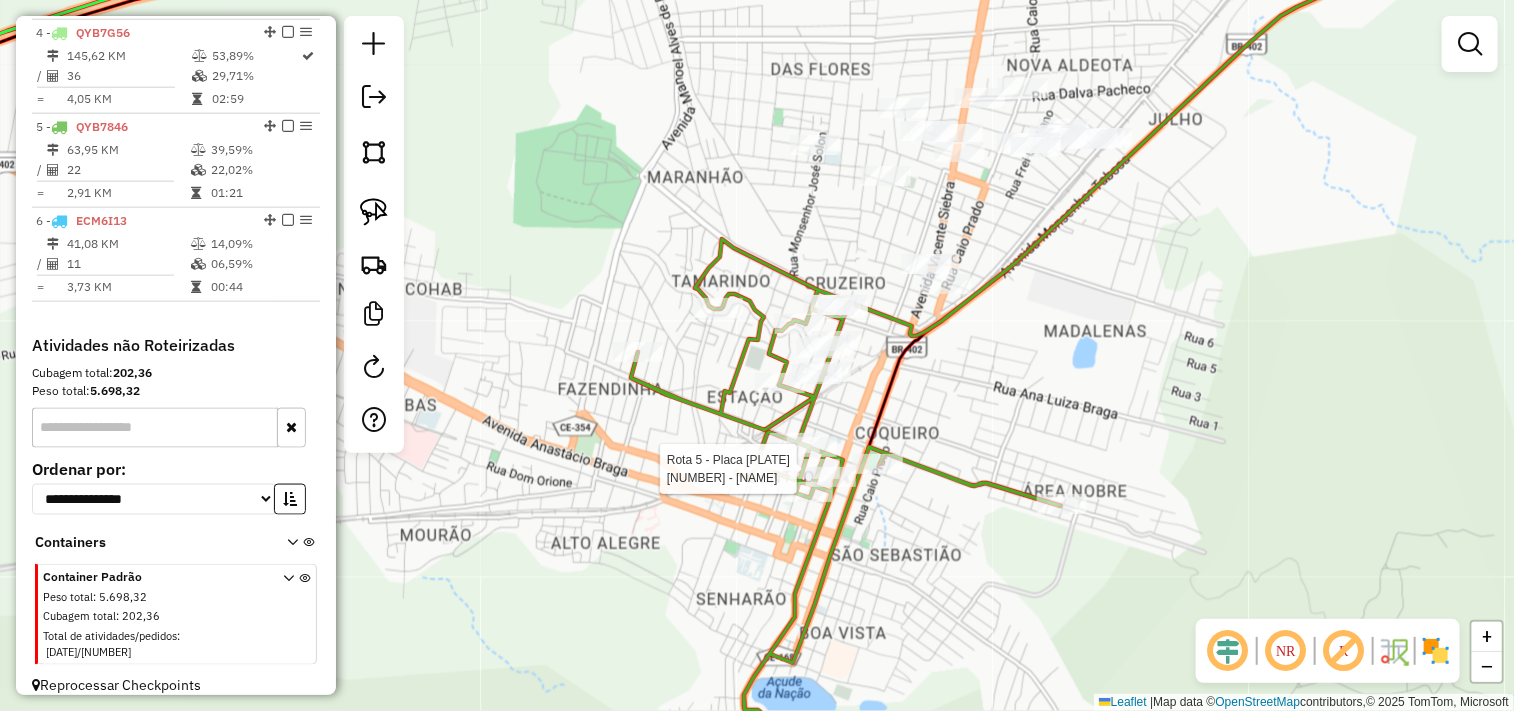 select on "**********" 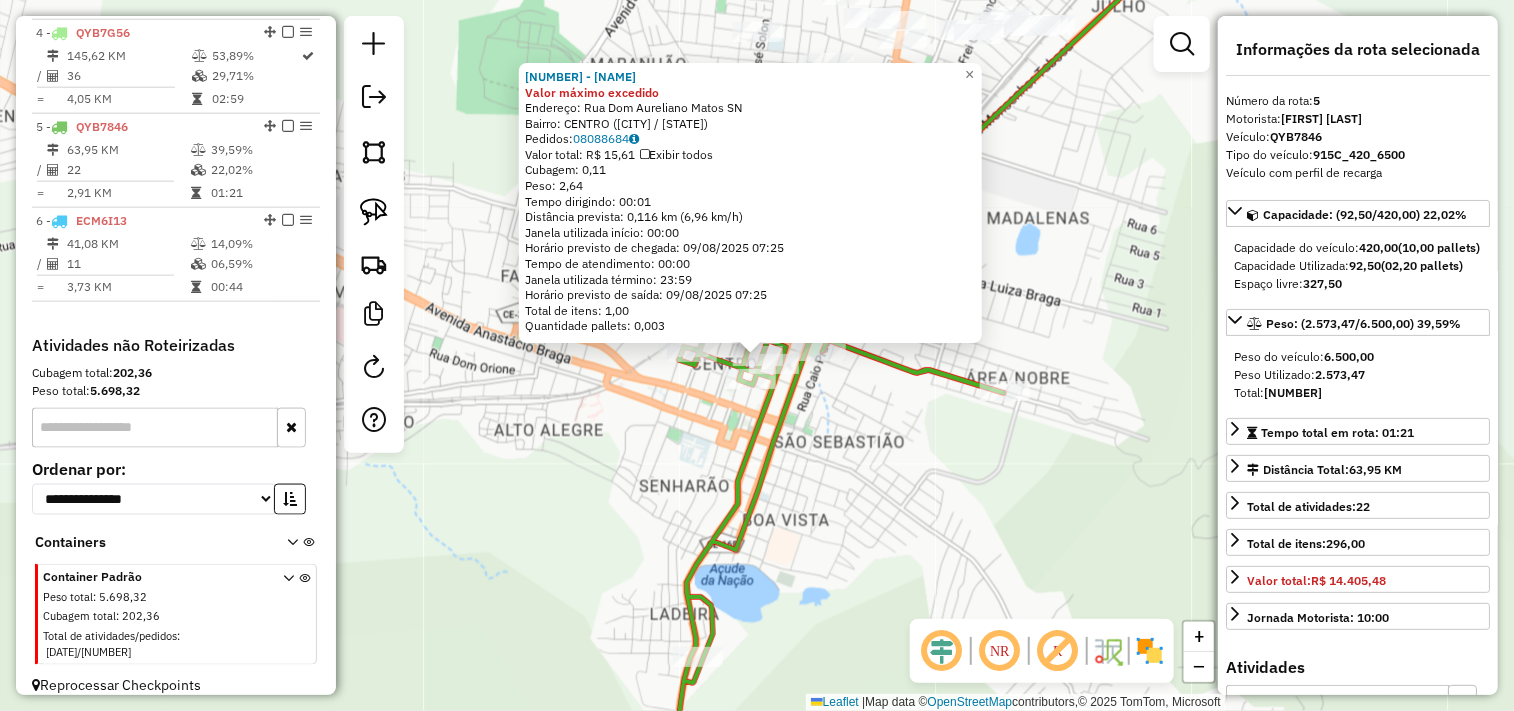 click on "5124 - LUCAS MARTINS Valor máximo excedido  Endereço:  Rua Dom Aureliano Matos SN   Bairro: CENTRO (ITAPIPOCA / CE)   Pedidos:  08088684   Valor total: R$ 15,61   Exibir todos   Cubagem: 0,11  Peso: 2,64  Tempo dirigindo: 00:01   Distância prevista: 0,116 km (6,96 km/h)   Janela utilizada início: 00:00   Horário previsto de chegada: 09/08/2025 07:25   Tempo de atendimento: 00:00   Janela utilizada término: 23:59   Horário previsto de saída: 09/08/2025 07:25   Total de itens: 1,00   Quantidade pallets: 0,003  × Janela de atendimento Grade de atendimento Capacidade Transportadoras Veículos Cliente Pedidos  Rotas Selecione os dias de semana para filtrar as janelas de atendimento  Seg   Ter   Qua   Qui   Sex   Sáb   Dom  Informe o período da janela de atendimento: De: Até:  Filtrar exatamente a janela do cliente  Considerar janela de atendimento padrão  Selecione os dias de semana para filtrar as grades de atendimento  Seg   Ter   Qua   Qui   Sex   Sáb   Dom   Peso mínimo:   Peso máximo:   De:  +" 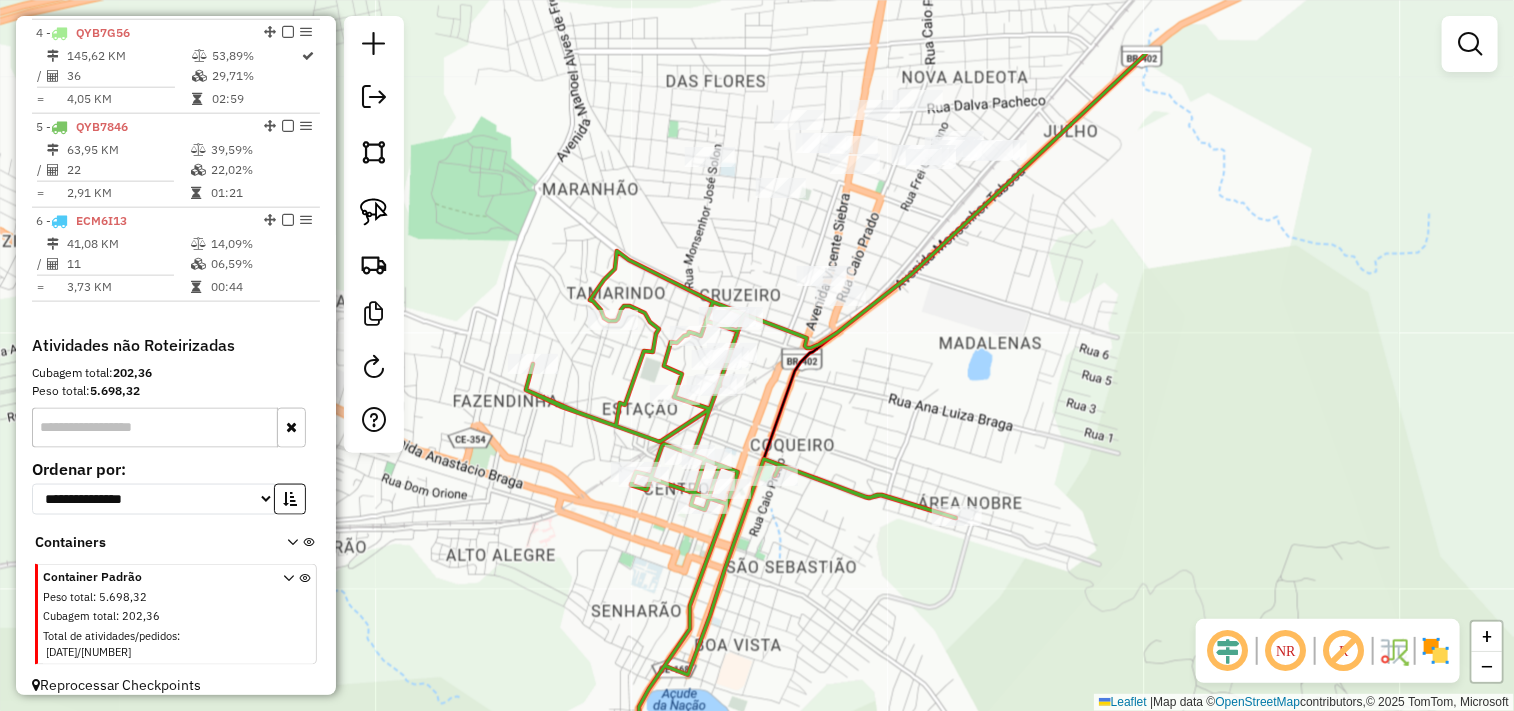 drag, startPoint x: 923, startPoint y: 311, endPoint x: 866, endPoint y: 468, distance: 167.02695 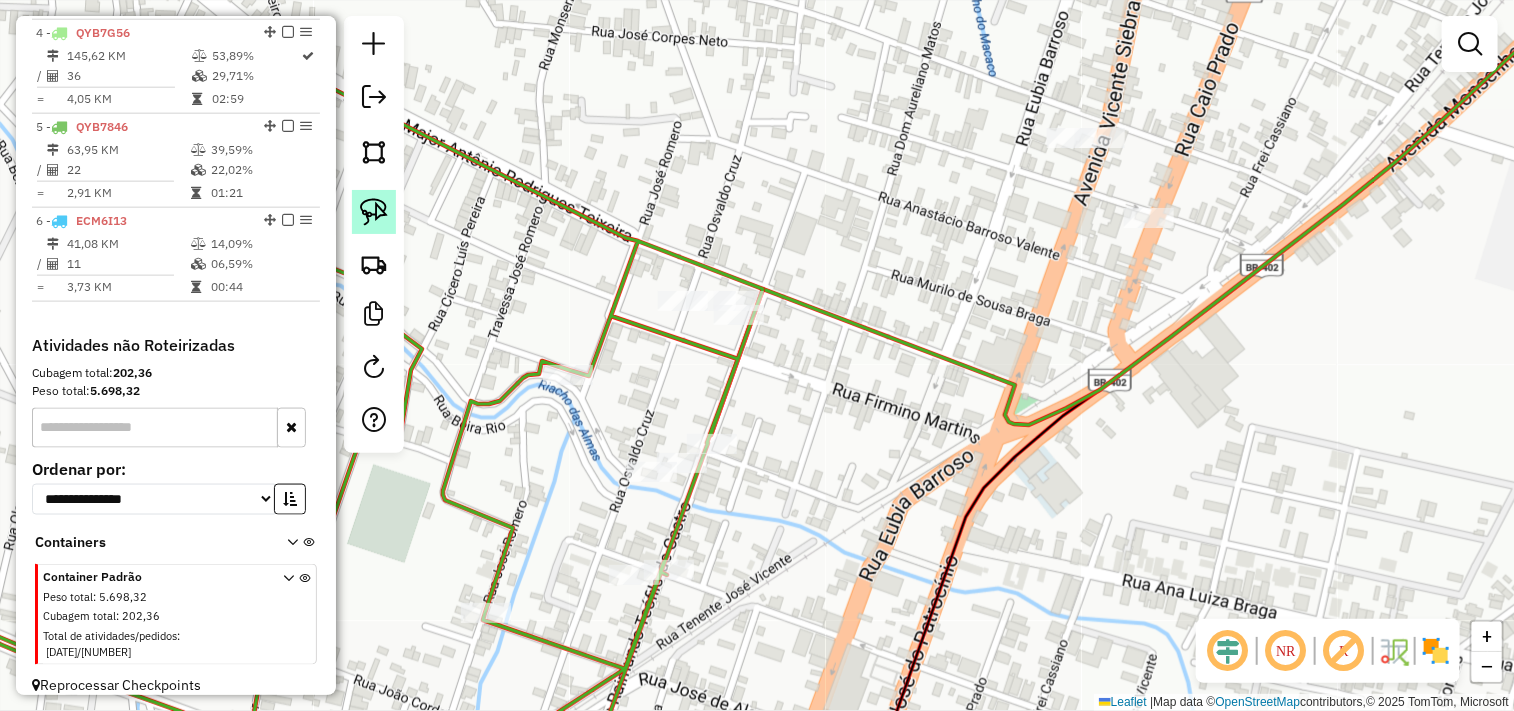 click 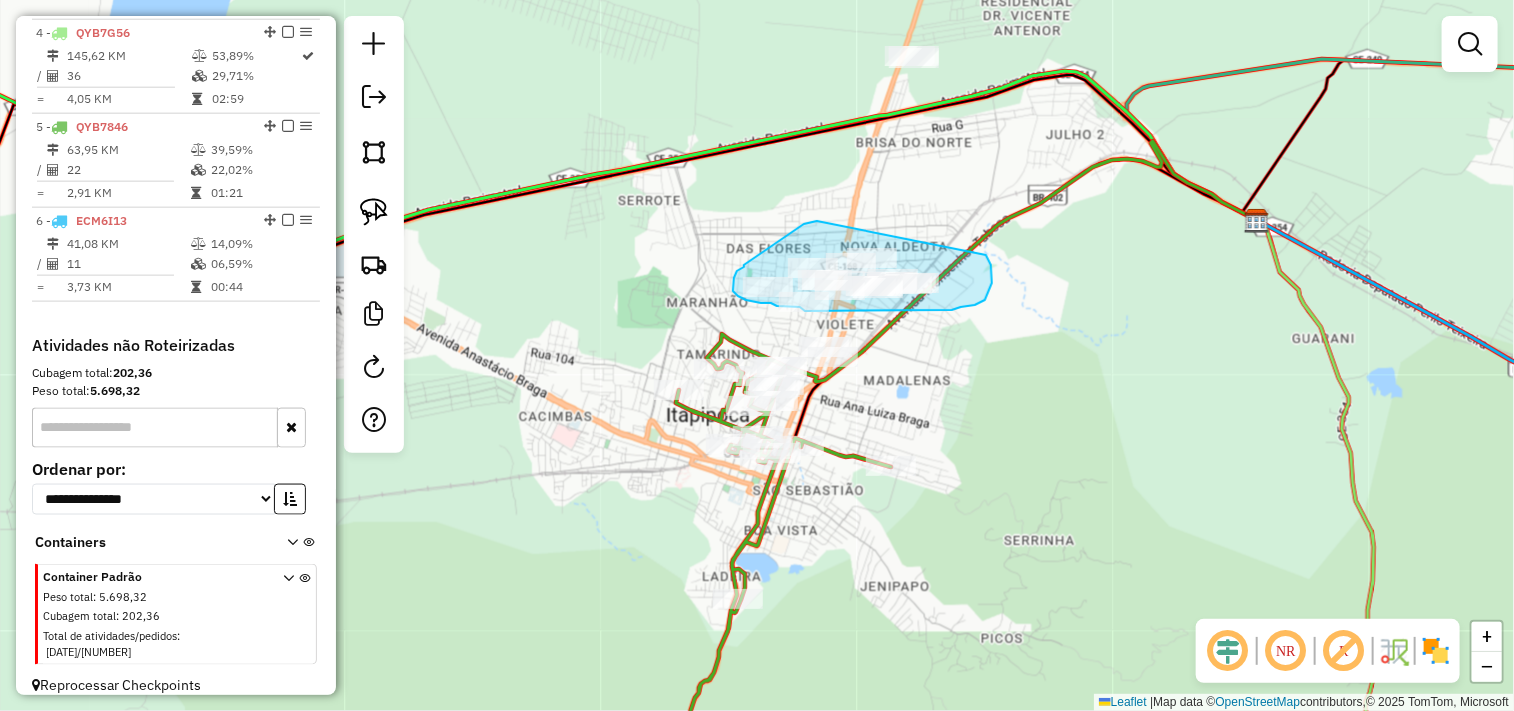 drag, startPoint x: 813, startPoint y: 221, endPoint x: 986, endPoint y: 255, distance: 176.30939 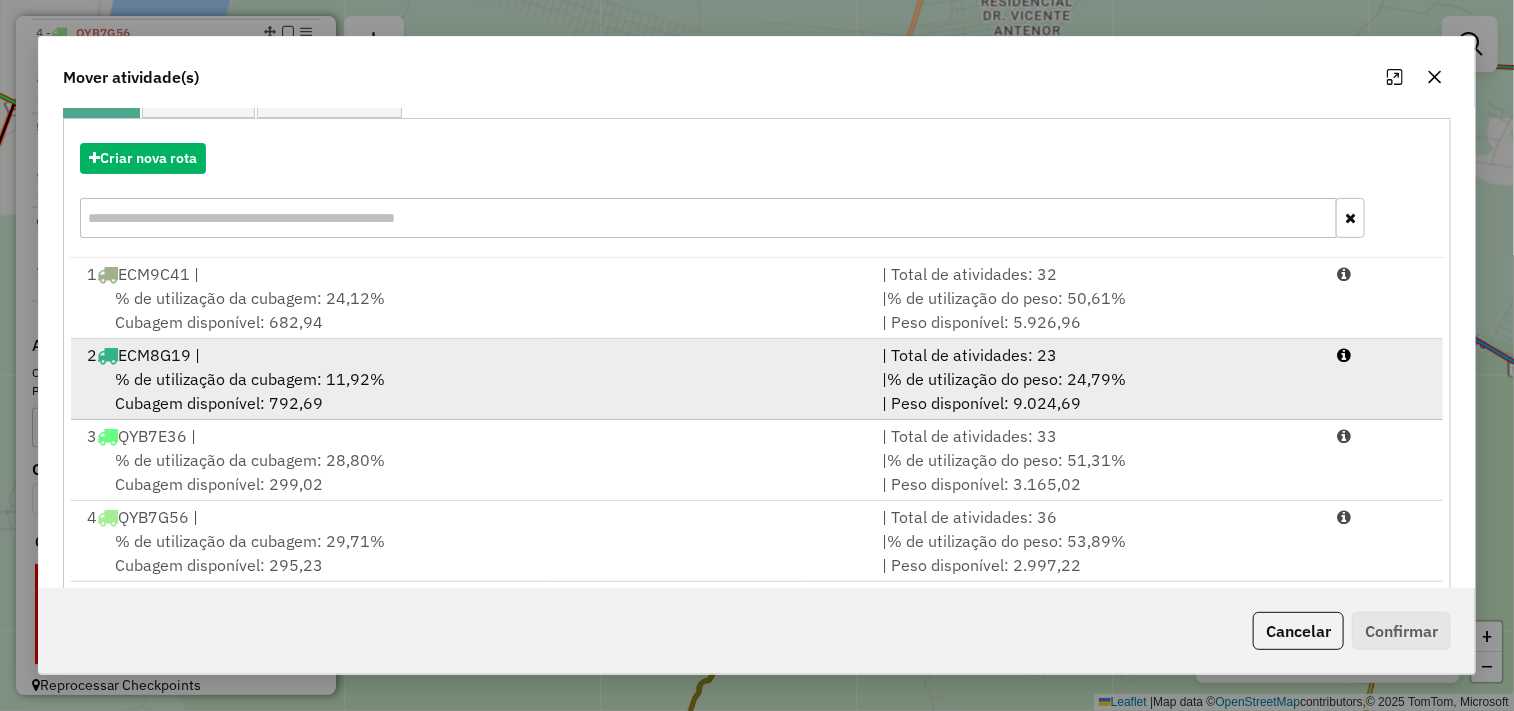 scroll, scrollTop: 303, scrollLeft: 0, axis: vertical 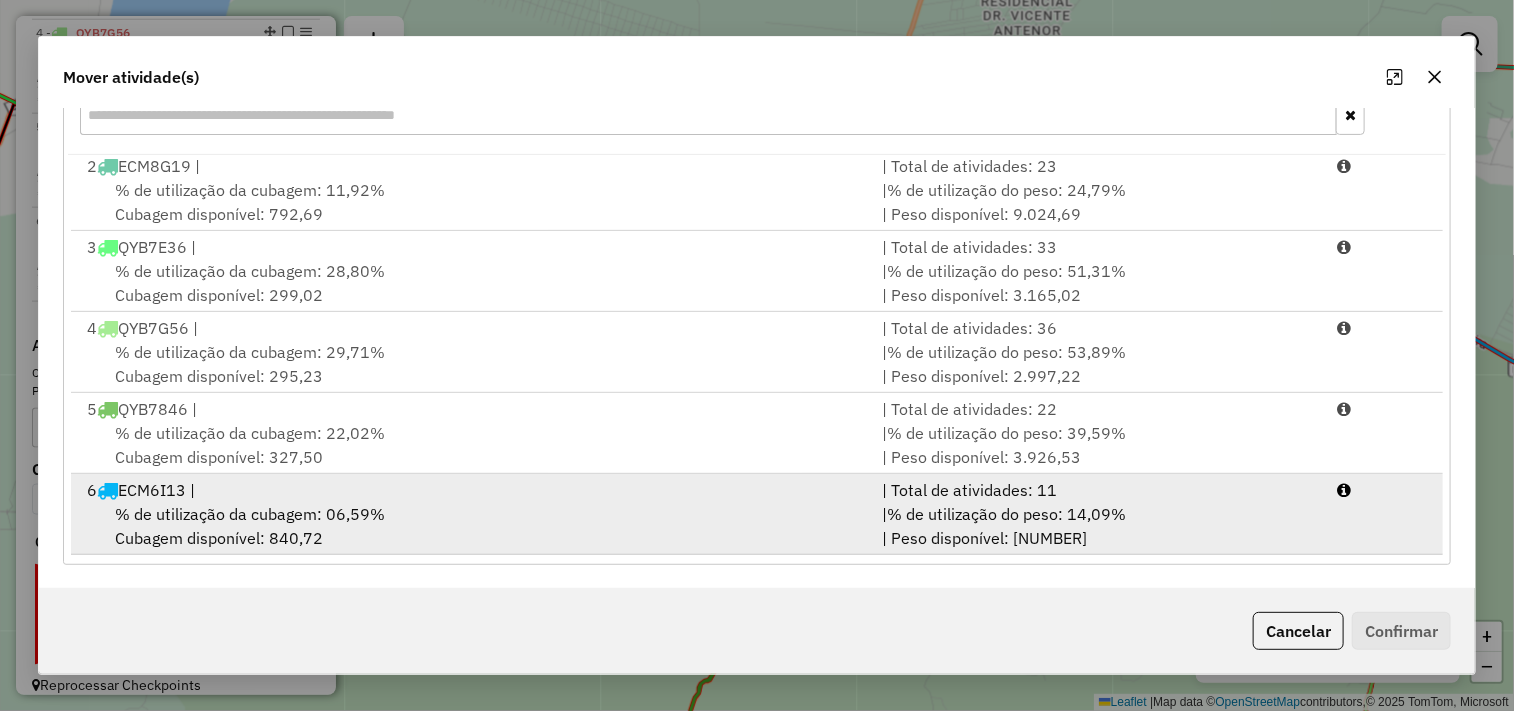click on "6  ECM6I13 |" at bounding box center [473, 490] 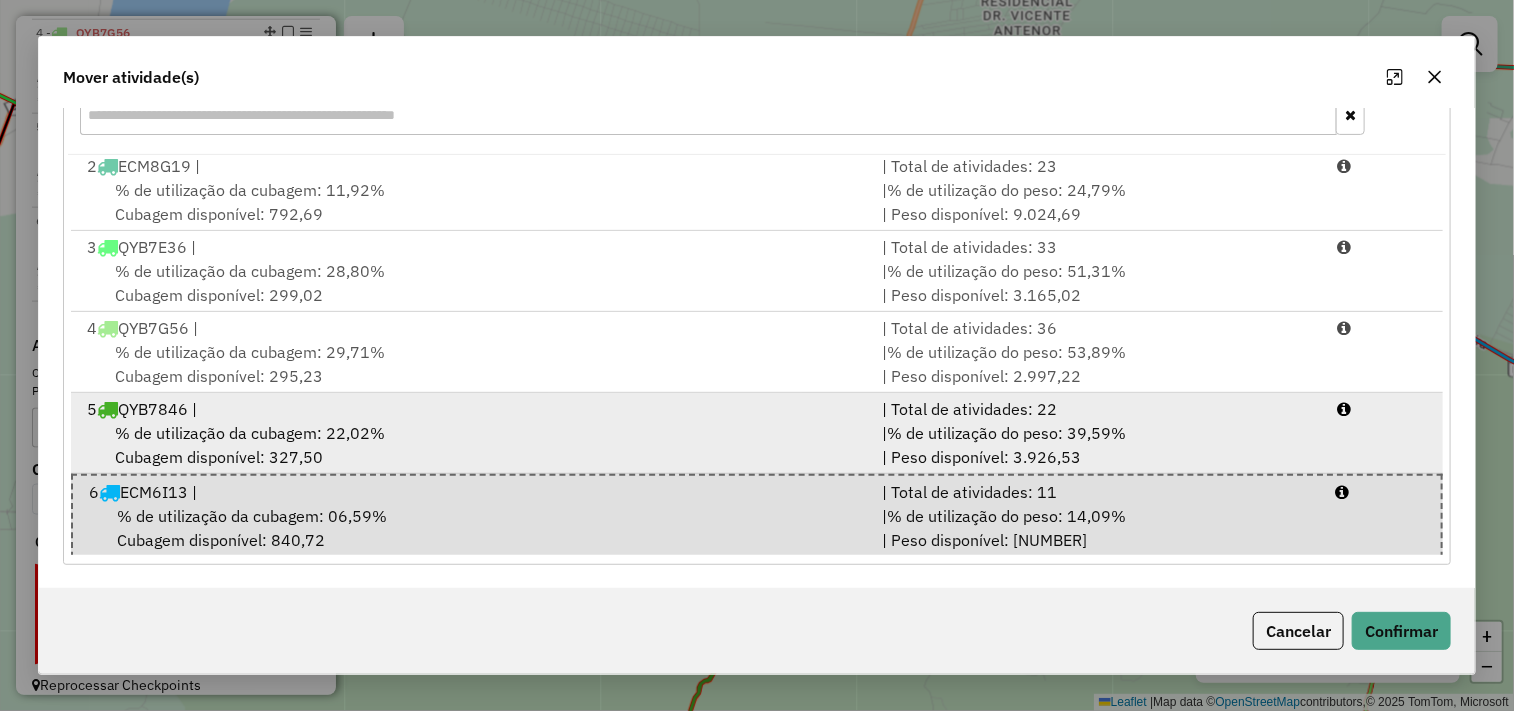 scroll, scrollTop: 87, scrollLeft: 0, axis: vertical 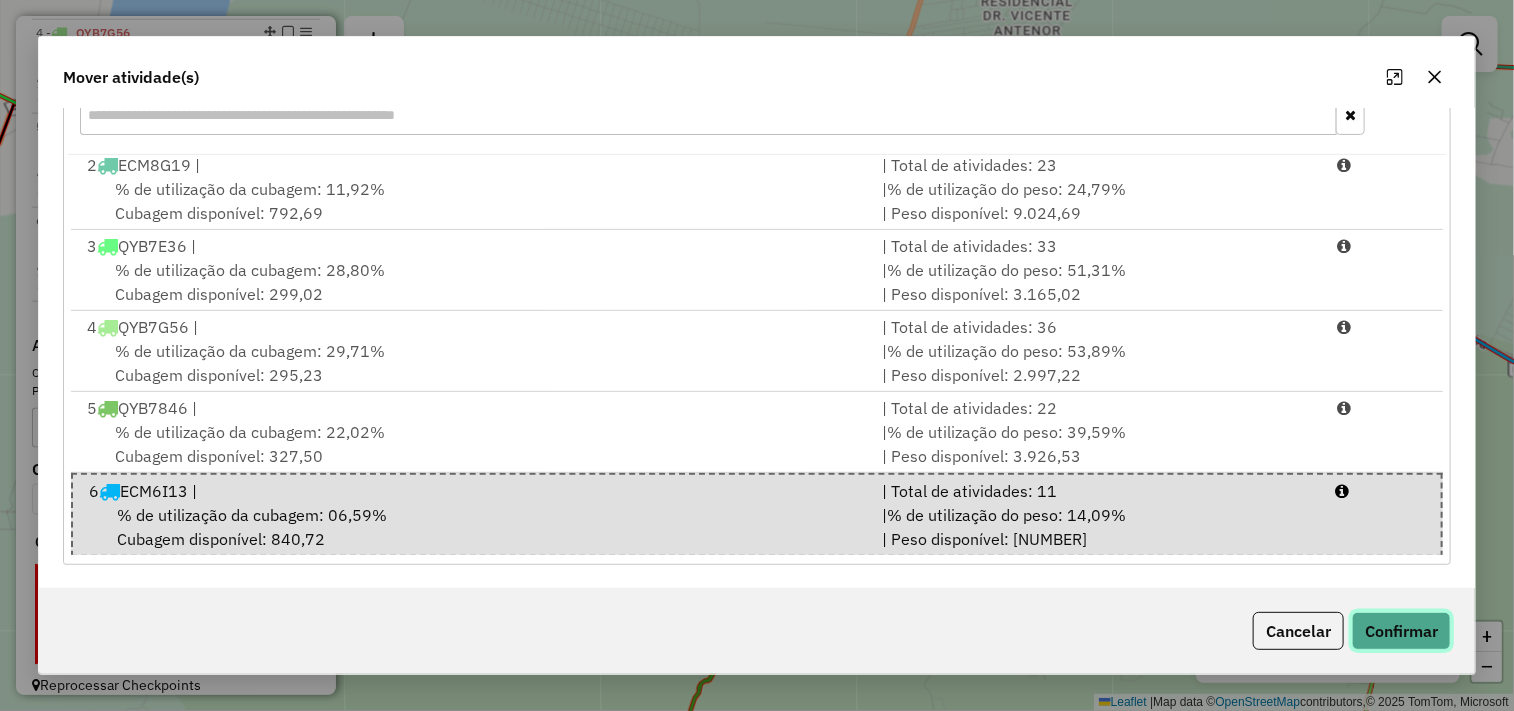 click on "Confirmar" 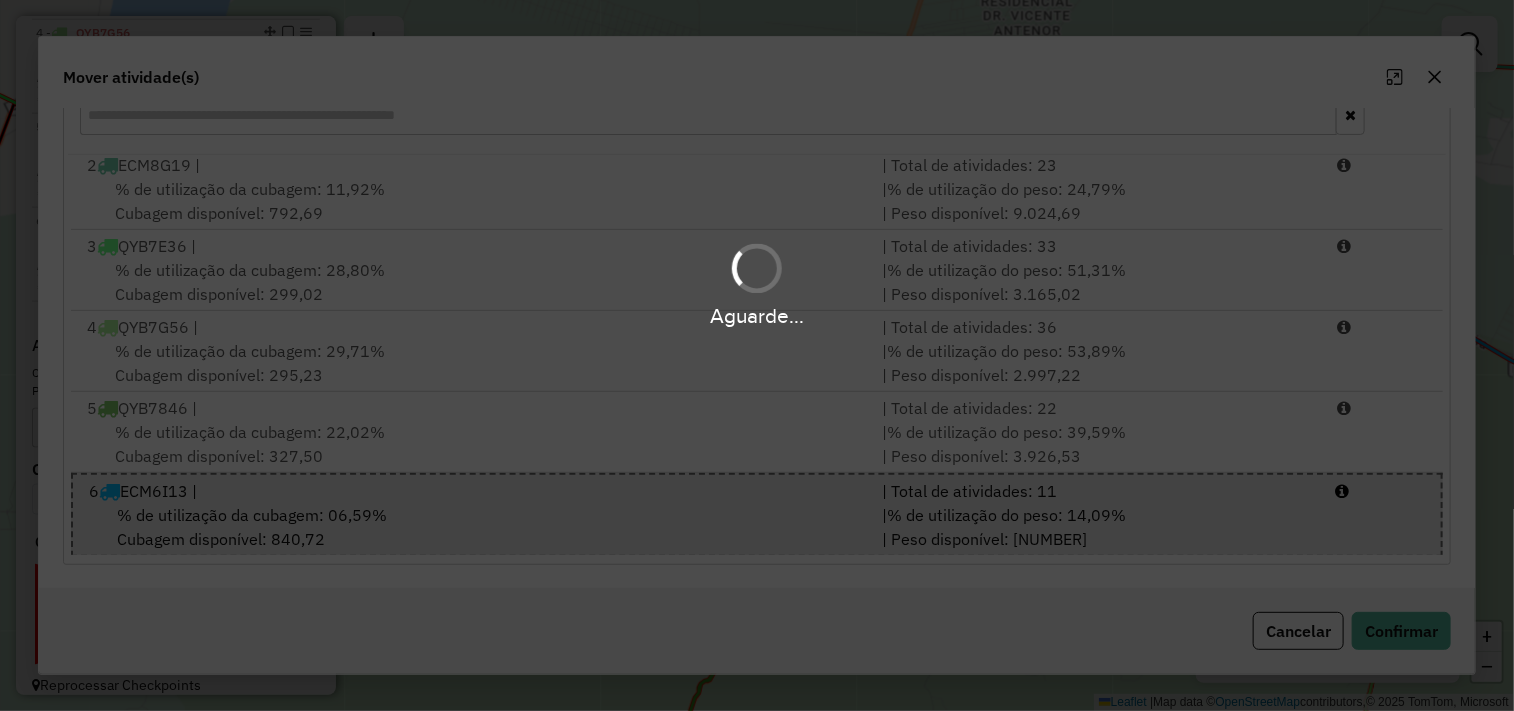 scroll, scrollTop: 0, scrollLeft: 0, axis: both 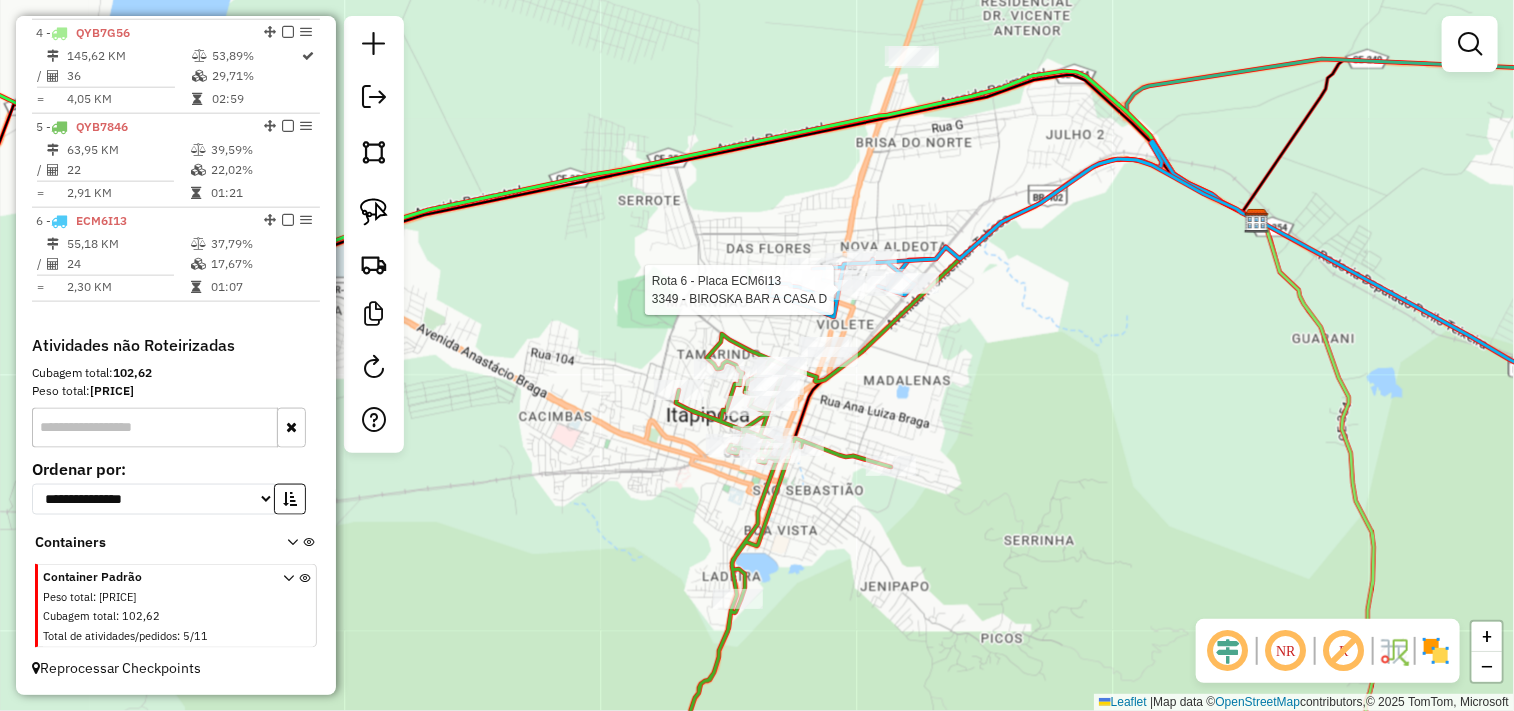 select on "**********" 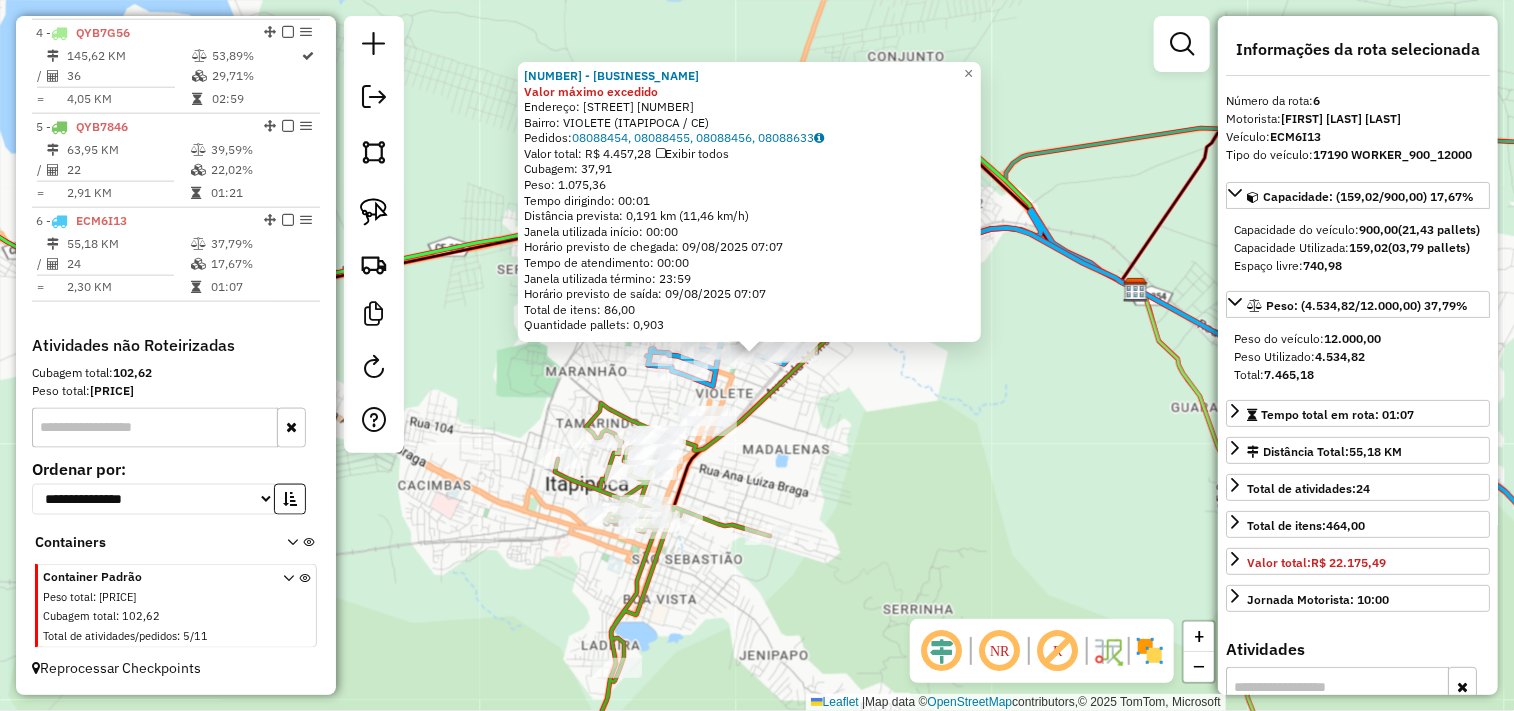 click on "4411 - Mercadinho freitas Valor máximo excedido  Endereço:  CORONEL MINGUEIRA 2454   Bairro: VIOLETE (ITAPIPOCA / CE)   Pedidos:  08088454, 08088455, 08088456, 08088633   Valor total: R$ 4.457,28   Exibir todos   Cubagem: 37,91  Peso: 1.075,36  Tempo dirigindo: 00:01   Distância prevista: 0,191 km (11,46 km/h)   Janela utilizada início: 00:00   Horário previsto de chegada: 09/08/2025 07:07   Tempo de atendimento: 00:00   Janela utilizada término: 23:59   Horário previsto de saída: 09/08/2025 07:07   Total de itens: 86,00   Quantidade pallets: 0,903  × Janela de atendimento Grade de atendimento Capacidade Transportadoras Veículos Cliente Pedidos  Rotas Selecione os dias de semana para filtrar as janelas de atendimento  Seg   Ter   Qua   Qui   Sex   Sáb   Dom  Informe o período da janela de atendimento: De: Até:  Filtrar exatamente a janela do cliente  Considerar janela de atendimento padrão  Selecione os dias de semana para filtrar as grades de atendimento  Seg   Ter   Qua   Qui   Sex   Sáb  De:" 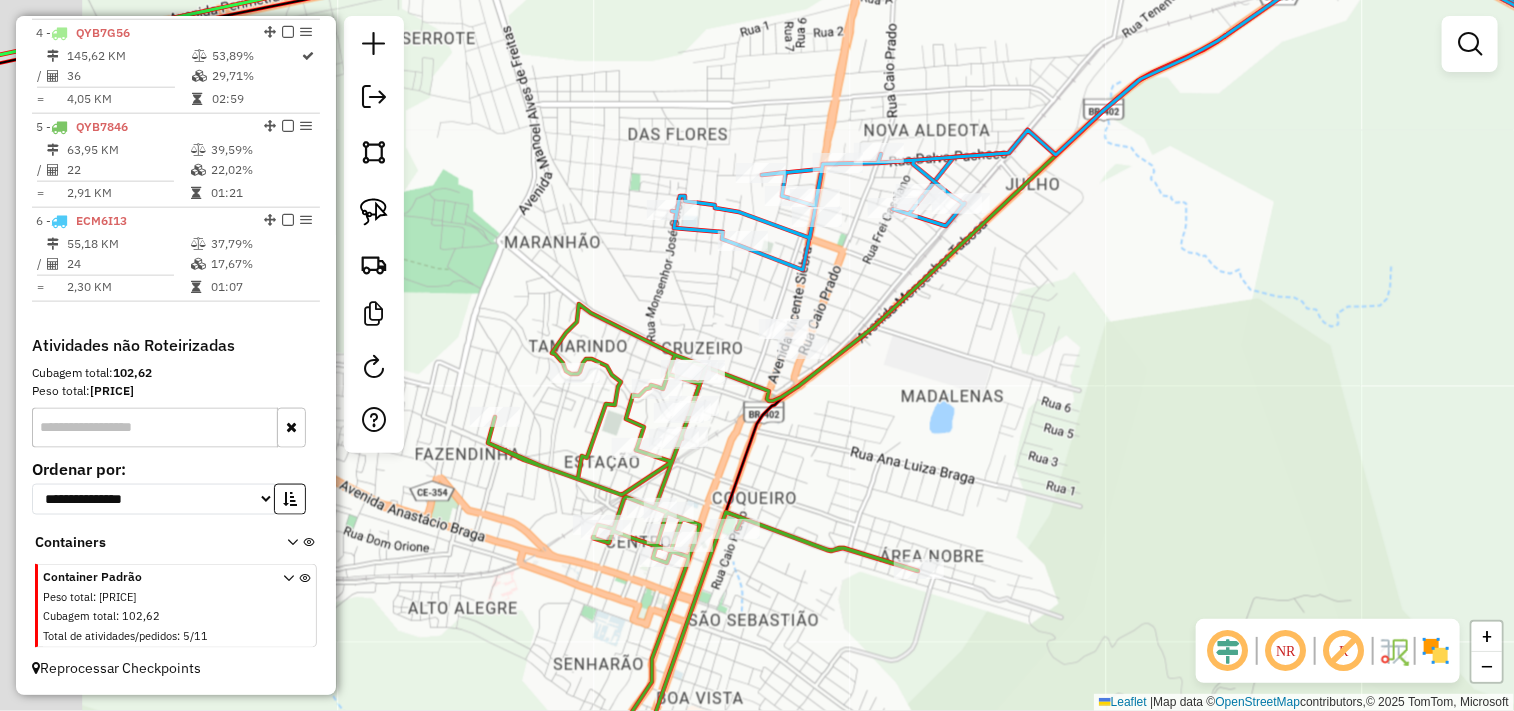 drag, startPoint x: 728, startPoint y: 453, endPoint x: 880, endPoint y: 378, distance: 169.4963 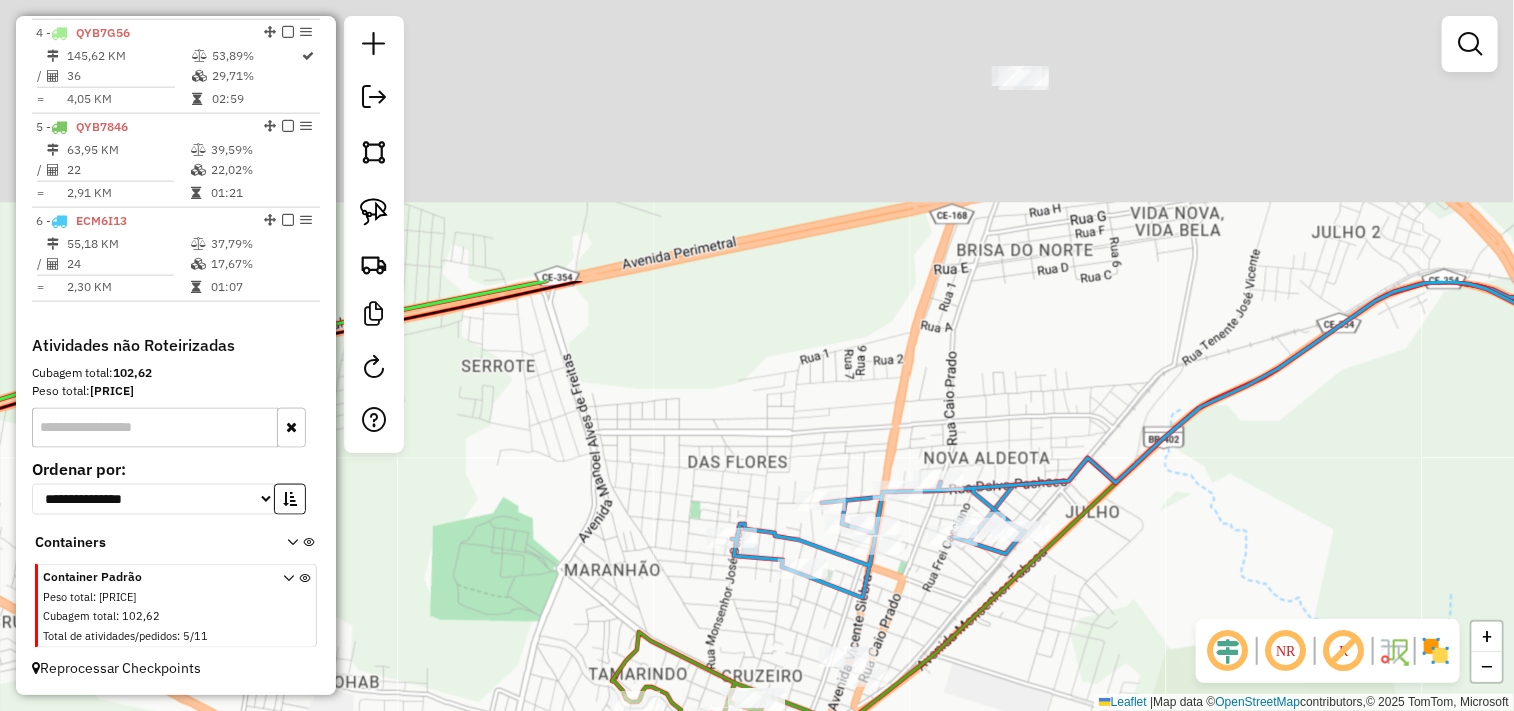 drag, startPoint x: 968, startPoint y: 290, endPoint x: 982, endPoint y: 642, distance: 352.2783 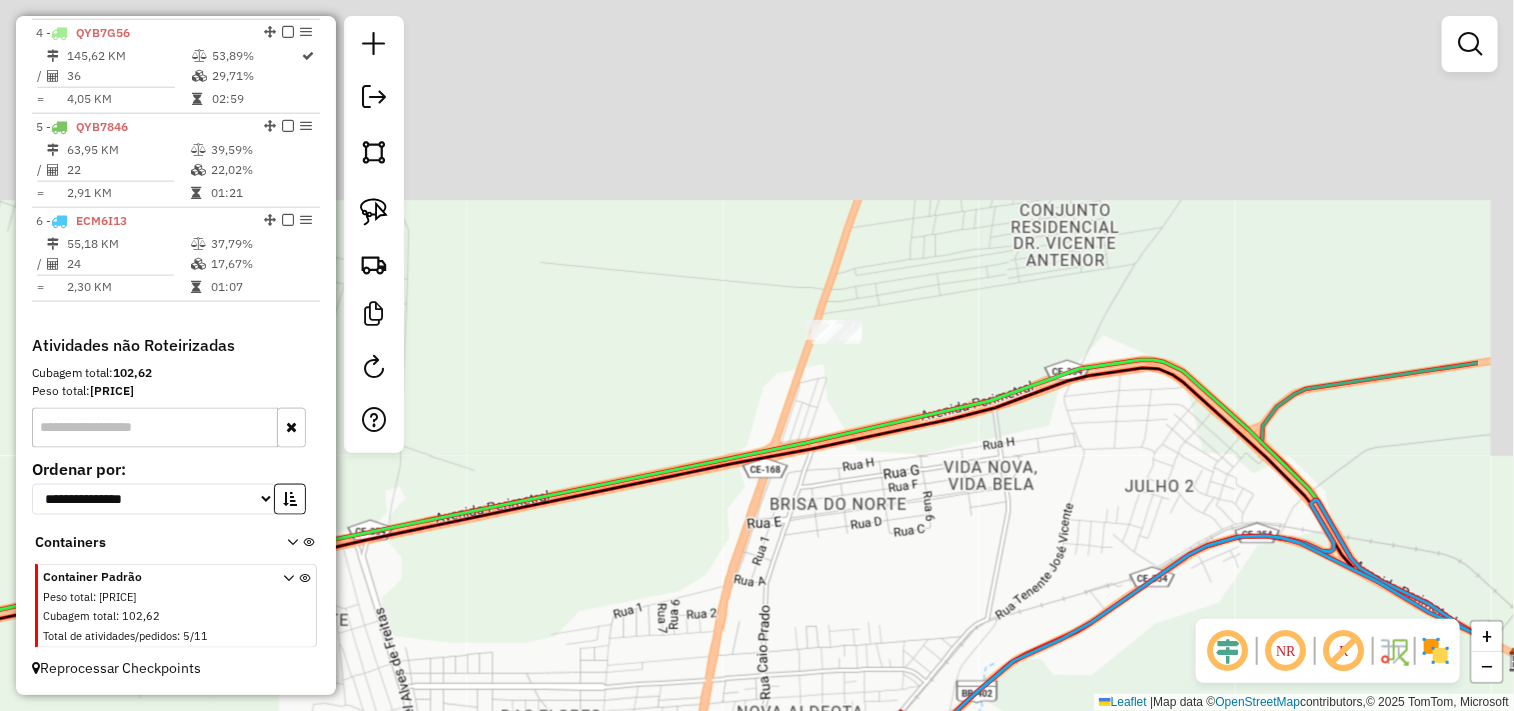 drag, startPoint x: 1000, startPoint y: 276, endPoint x: 812, endPoint y: 545, distance: 328.1844 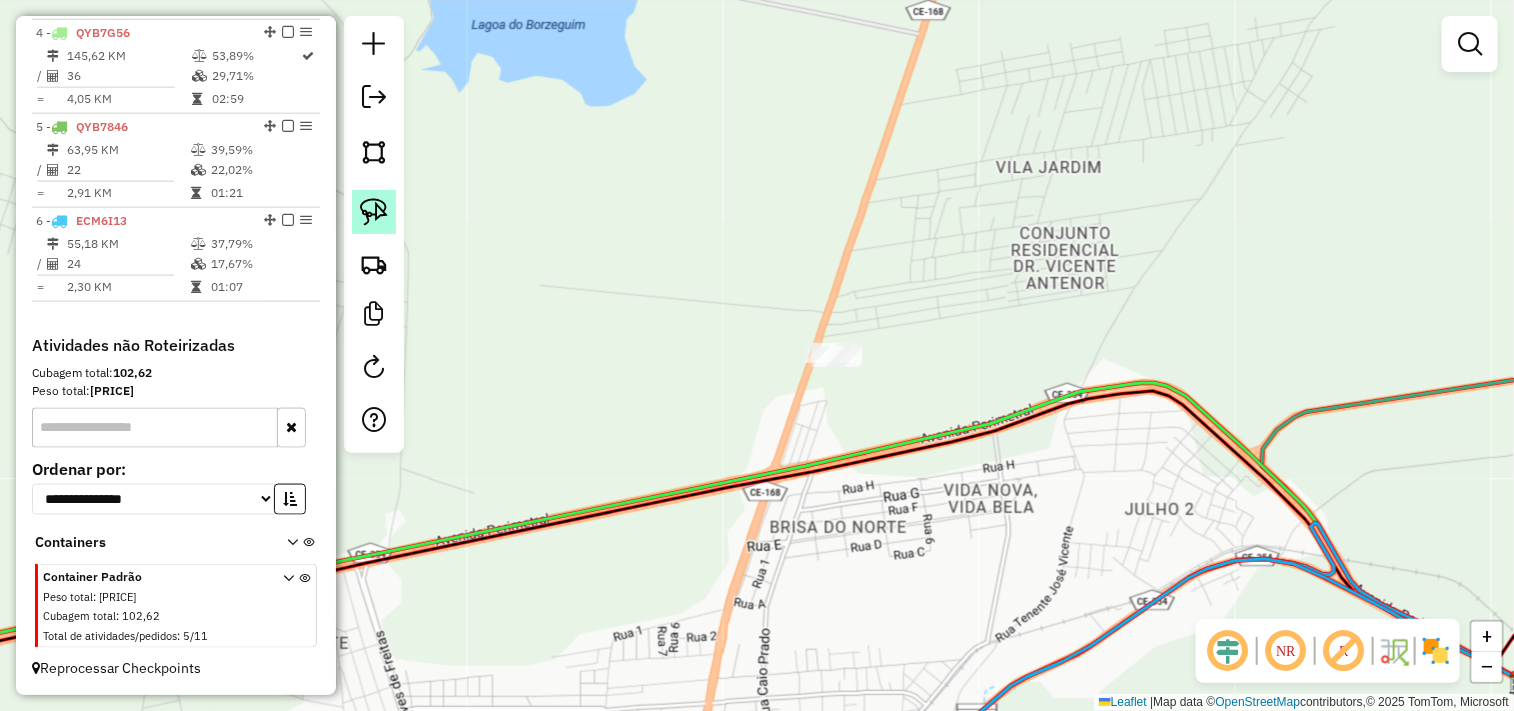 click 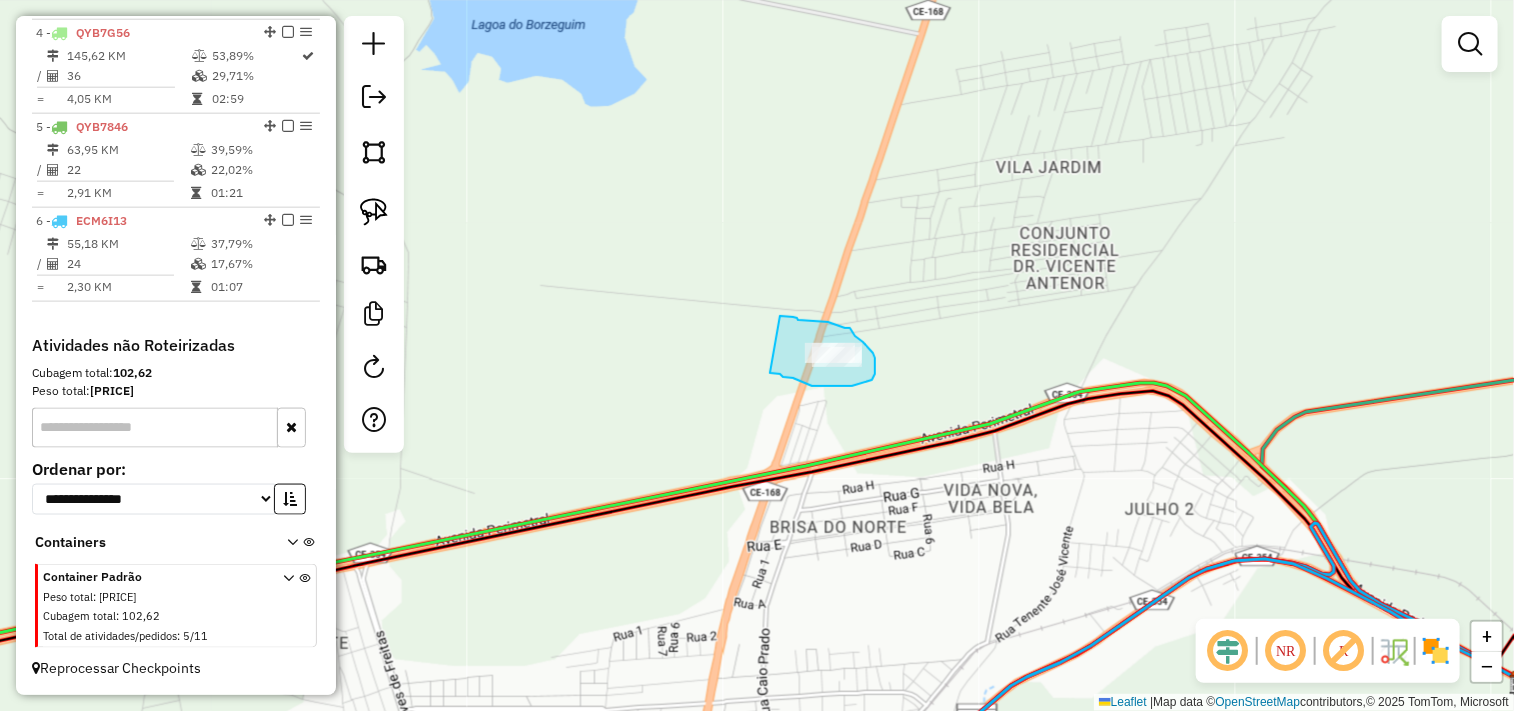 drag, startPoint x: 783, startPoint y: 316, endPoint x: 770, endPoint y: 373, distance: 58.463665 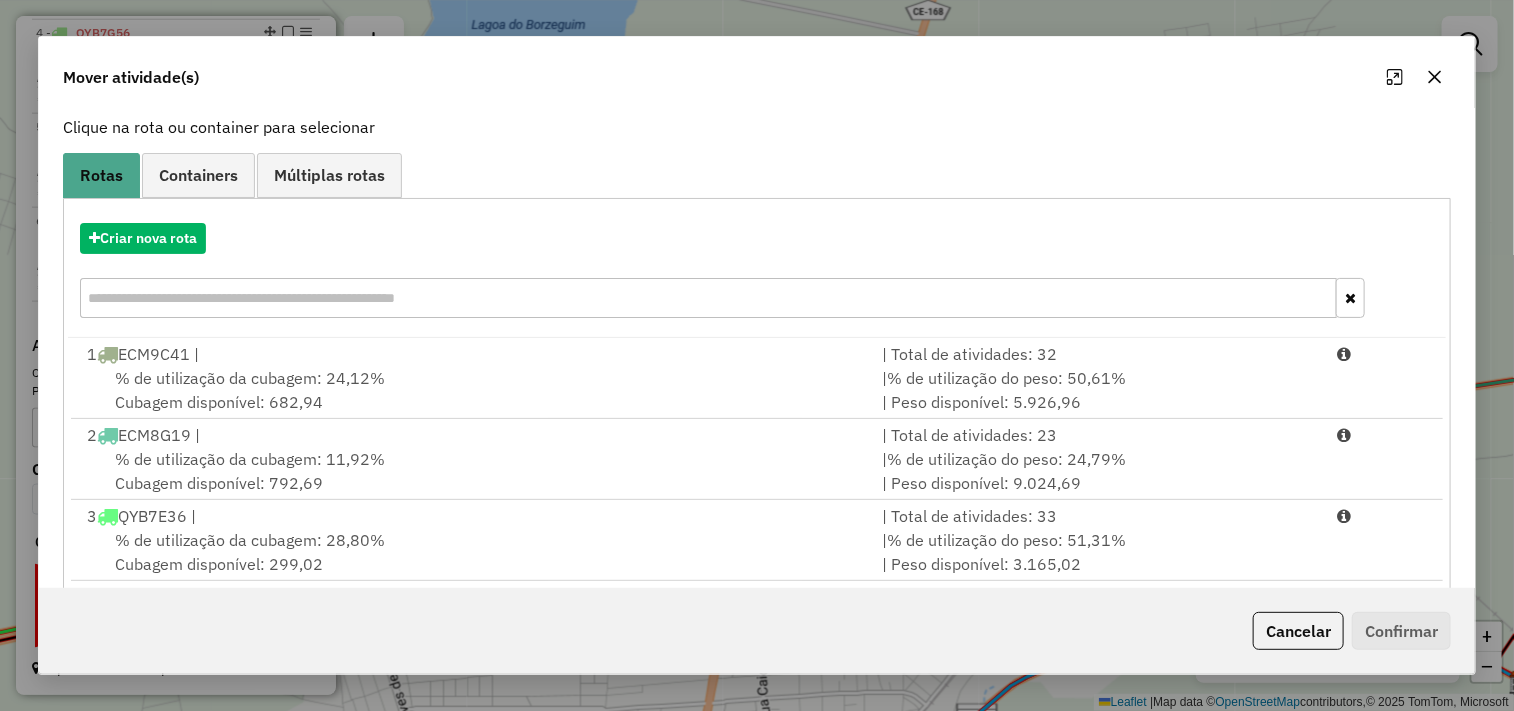 scroll, scrollTop: 303, scrollLeft: 0, axis: vertical 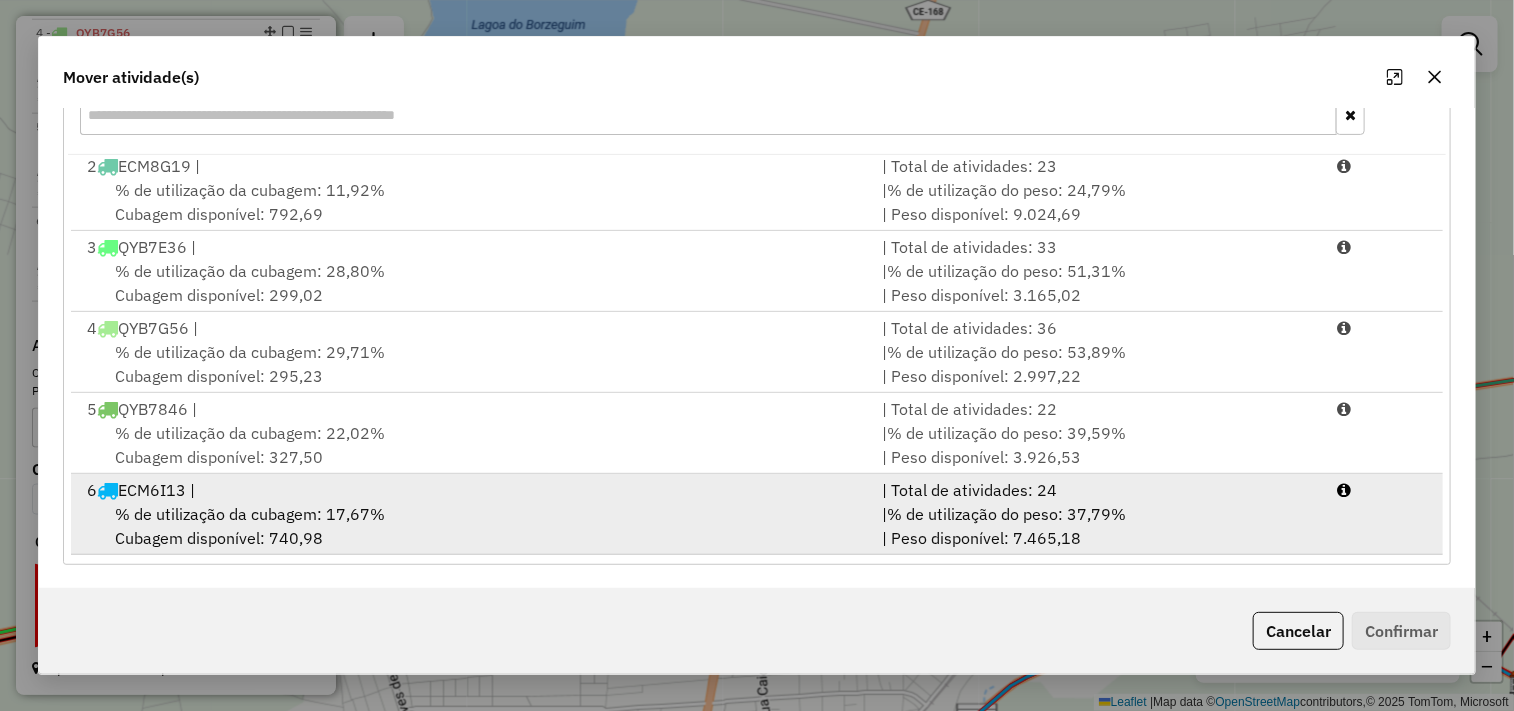 drag, startPoint x: 335, startPoint y: 508, endPoint x: 485, endPoint y: 508, distance: 150 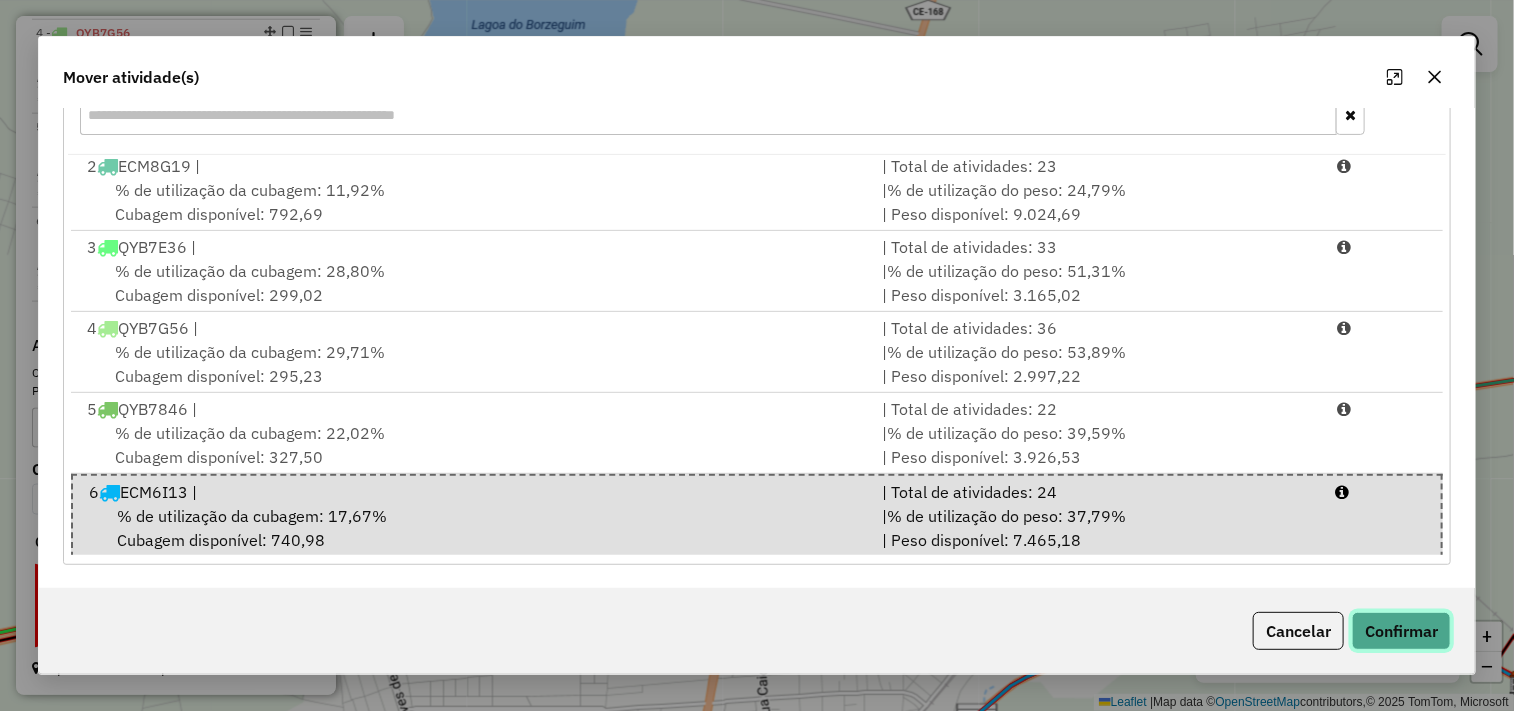 click on "Confirmar" 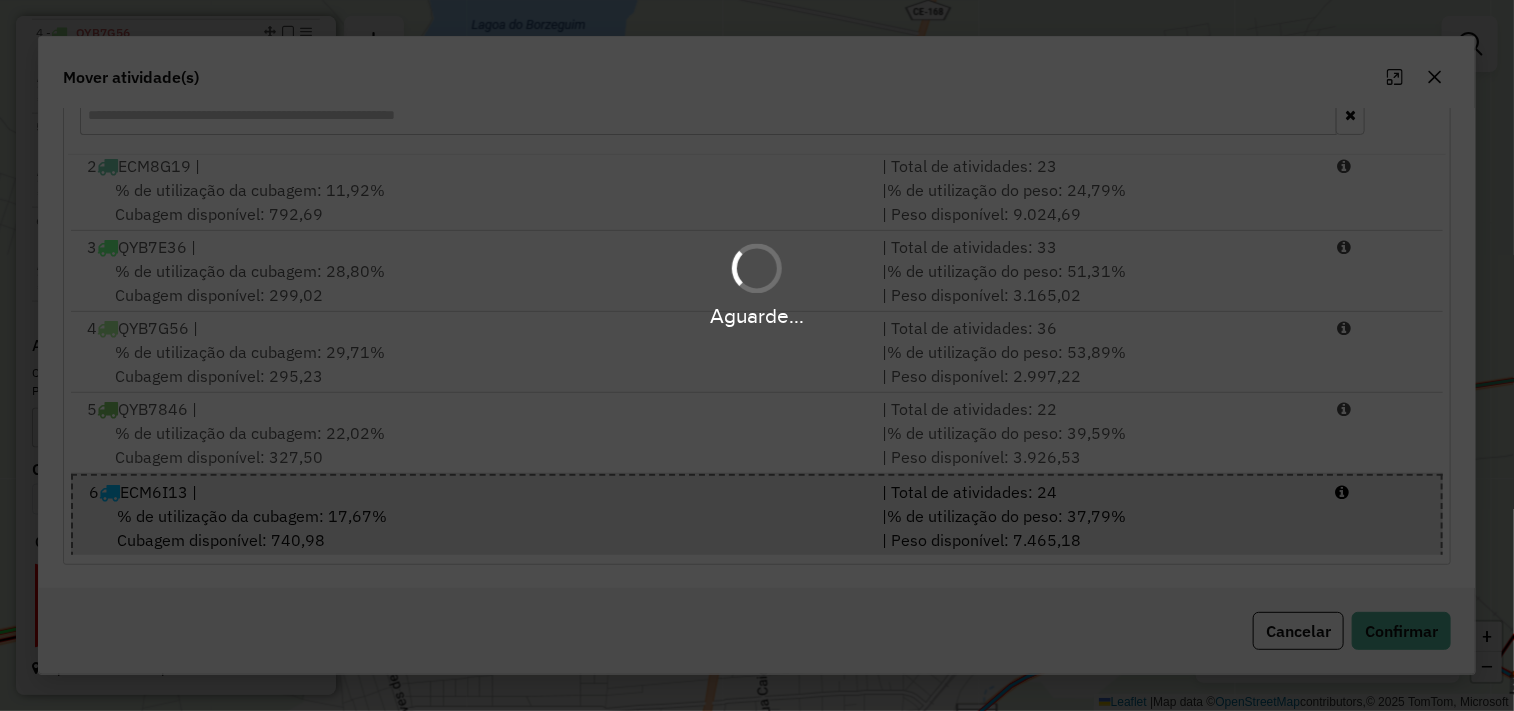 scroll, scrollTop: 0, scrollLeft: 0, axis: both 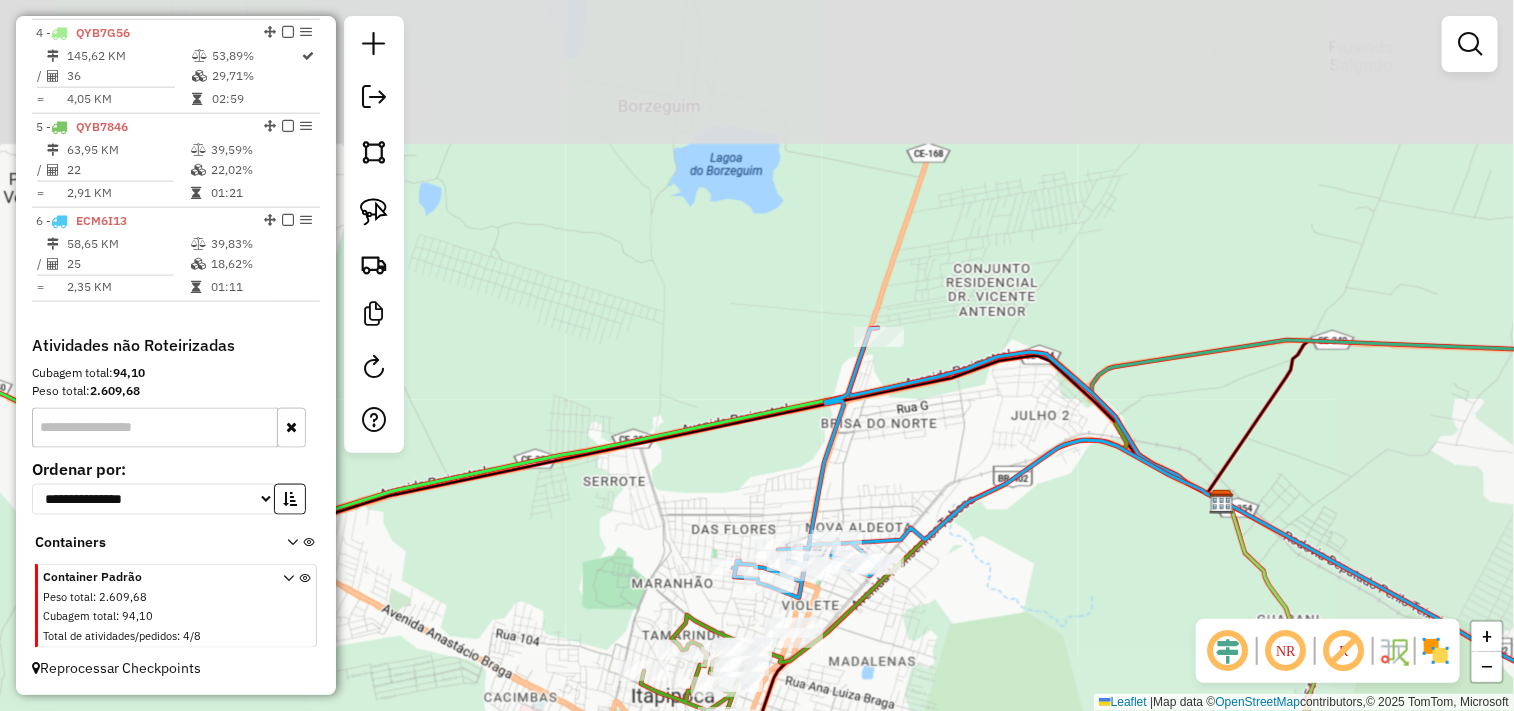 click 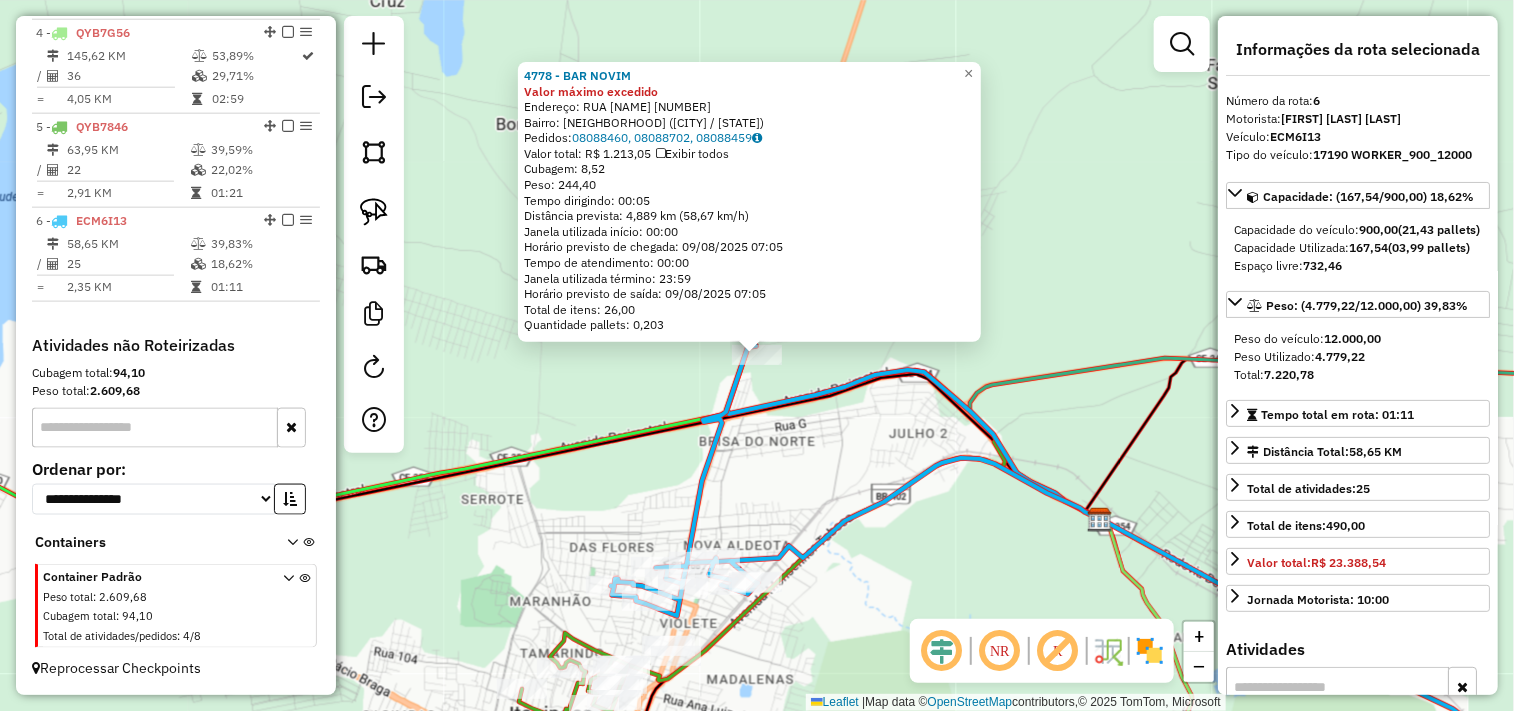 click on "4778 - BAR NOVIM Valor máximo excedido  Endereço:  RUA BEZERRA 239   Bairro: JARDIM (ITAPIPOCA / CE)   Pedidos:  08088460, 08088702, 08088459   Valor total: R$ 1.213,05   Exibir todos   Cubagem: 8,52  Peso: 244,40  Tempo dirigindo: 00:05   Distância prevista: 4,889 km (58,67 km/h)   Janela utilizada início: 00:00   Horário previsto de chegada: 09/08/2025 07:05   Tempo de atendimento: 00:00   Janela utilizada término: 23:59   Horário previsto de saída: 09/08/2025 07:05   Total de itens: 26,00   Quantidade pallets: 0,203  × Janela de atendimento Grade de atendimento Capacidade Transportadoras Veículos Cliente Pedidos  Rotas Selecione os dias de semana para filtrar as janelas de atendimento  Seg   Ter   Qua   Qui   Sex   Sáb   Dom  Informe o período da janela de atendimento: De: Até:  Filtrar exatamente a janela do cliente  Considerar janela de atendimento padrão  Selecione os dias de semana para filtrar as grades de atendimento  Seg   Ter   Qua   Qui   Sex   Sáb   Dom   Peso mínimo:   De:   De:" 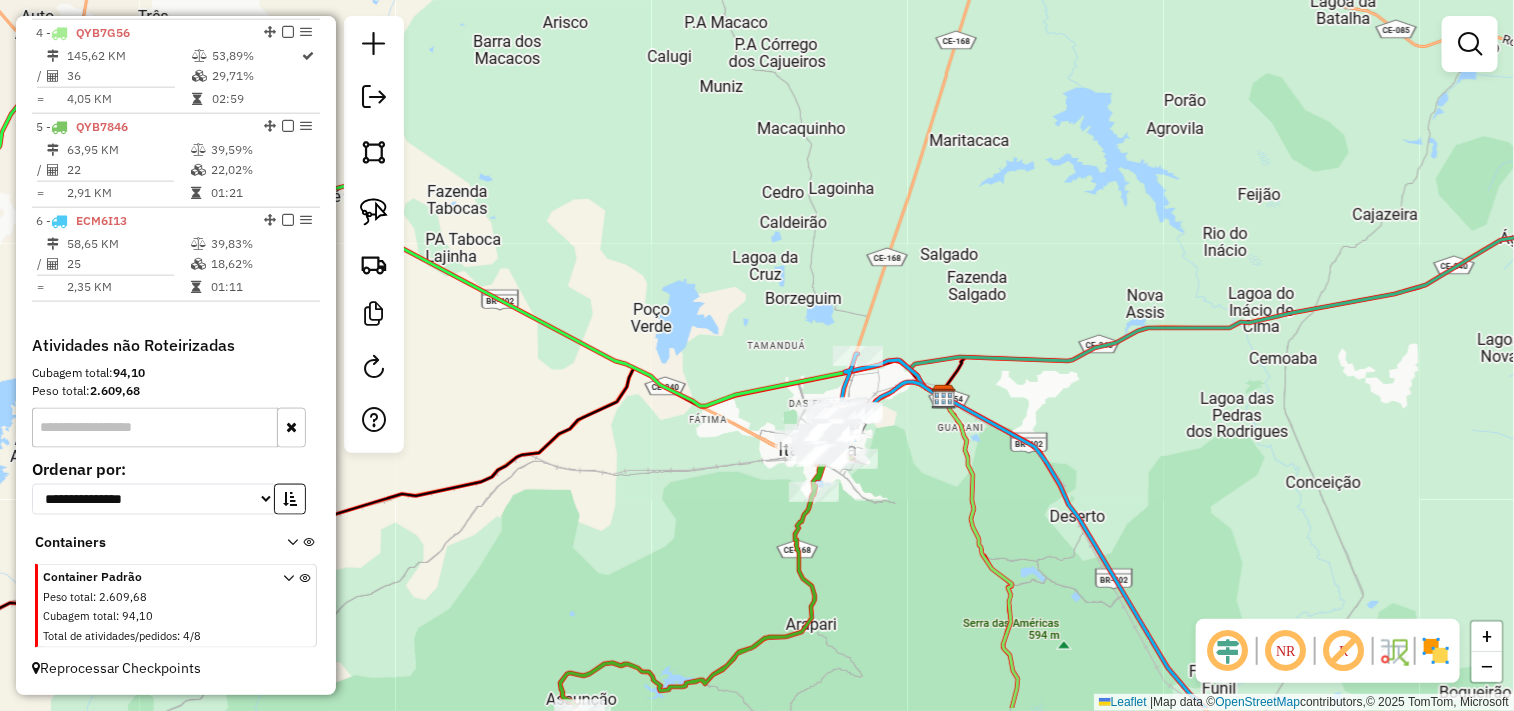 drag, startPoint x: 867, startPoint y: 587, endPoint x: 906, endPoint y: 485, distance: 109.201645 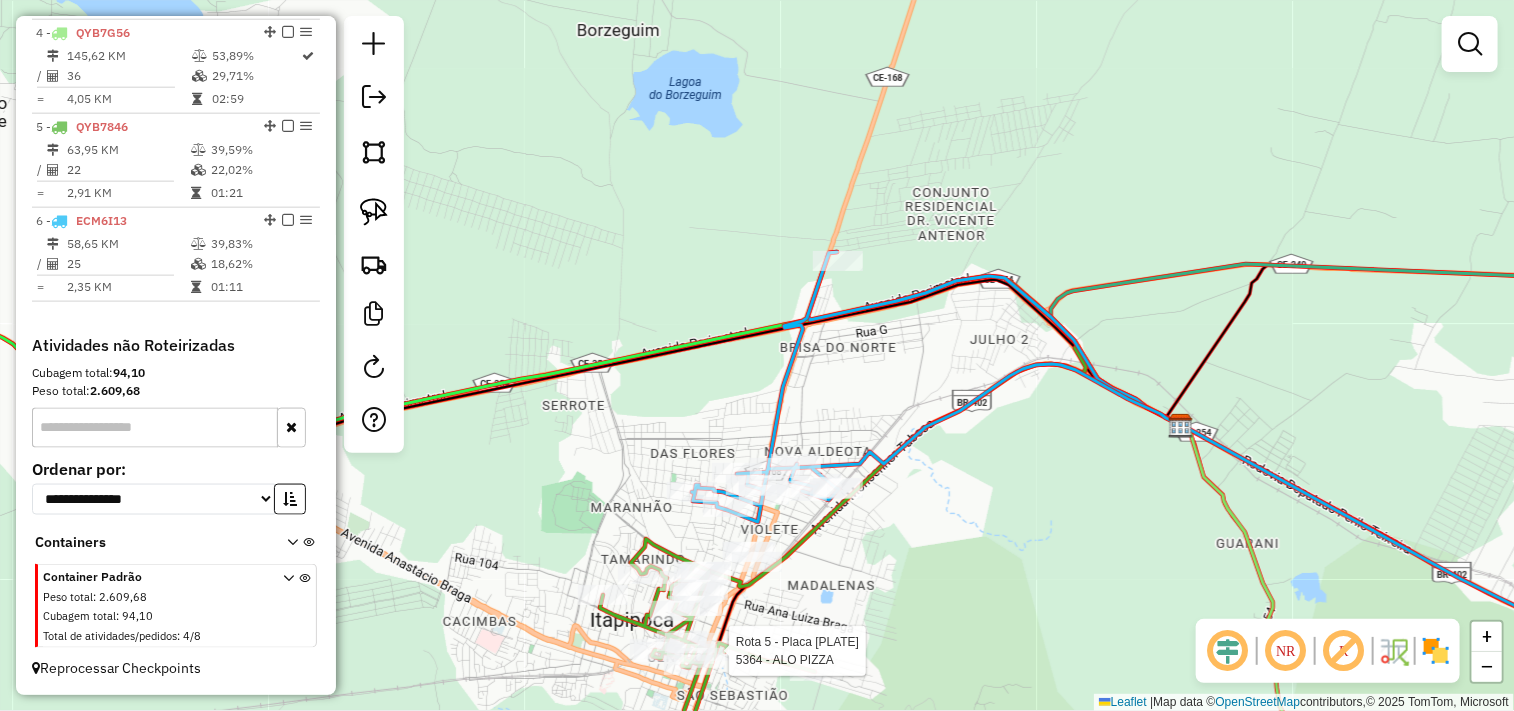 select on "**********" 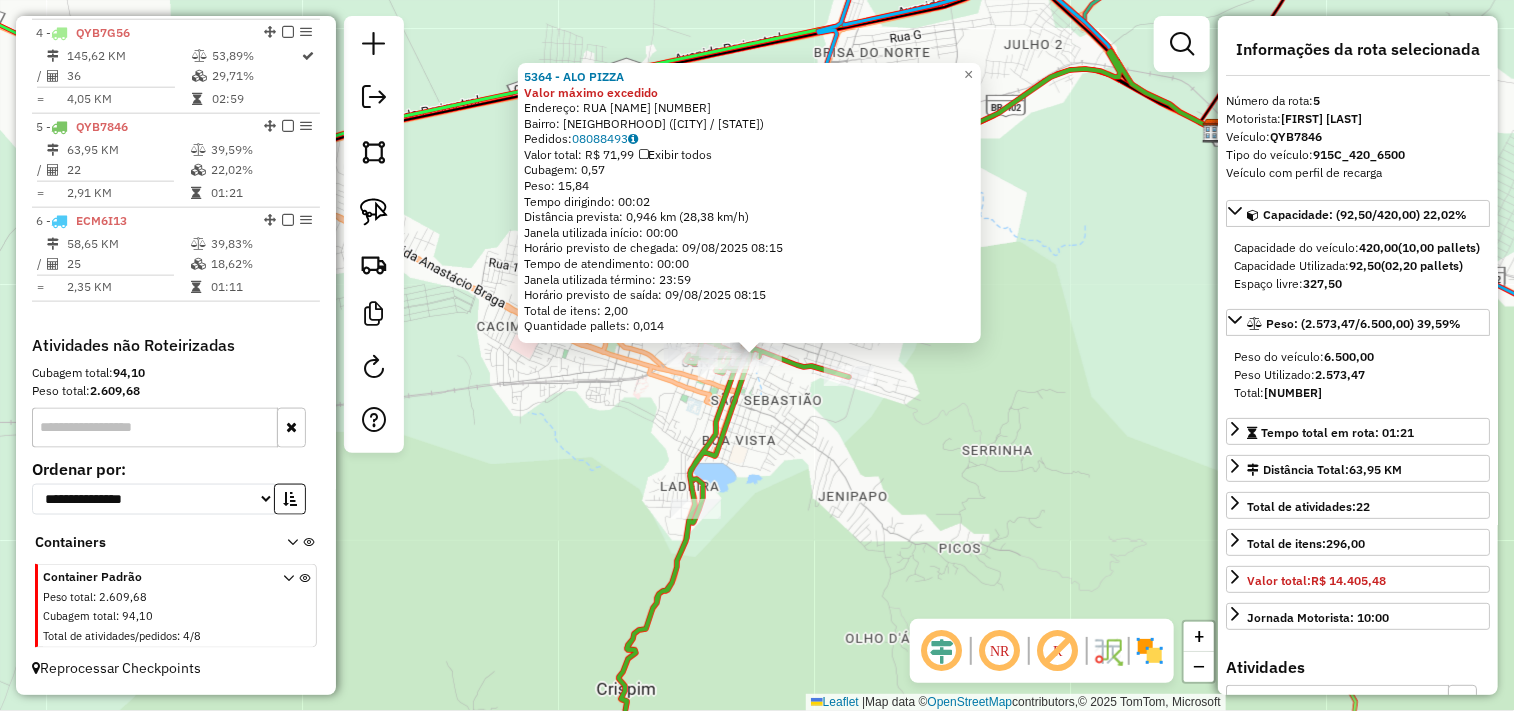 click on "5364 - ALO PIZZA Valor máximo excedido  Endereço:  RUA CAIO PRADO 08   Bairro: COQUEIRO (ITAPIPOCA / CE)   Pedidos:  08088493   Valor total: R$ 71,99   Exibir todos   Cubagem: 0,57  Peso: 15,84  Tempo dirigindo: 00:02   Distância prevista: 0,946 km (28,38 km/h)   Janela utilizada início: 00:00   Horário previsto de chegada: 09/08/2025 08:15   Tempo de atendimento: 00:00   Janela utilizada término: 23:59   Horário previsto de saída: 09/08/2025 08:15   Total de itens: 2,00   Quantidade pallets: 0,014  × Janela de atendimento Grade de atendimento Capacidade Transportadoras Veículos Cliente Pedidos  Rotas Selecione os dias de semana para filtrar as janelas de atendimento  Seg   Ter   Qua   Qui   Sex   Sáb   Dom  Informe o período da janela de atendimento: De: Até:  Filtrar exatamente a janela do cliente  Considerar janela de atendimento padrão  Selecione os dias de semana para filtrar as grades de atendimento  Seg   Ter   Qua   Qui   Sex   Sáb   Dom   Clientes fora do dia de atendimento selecionado" 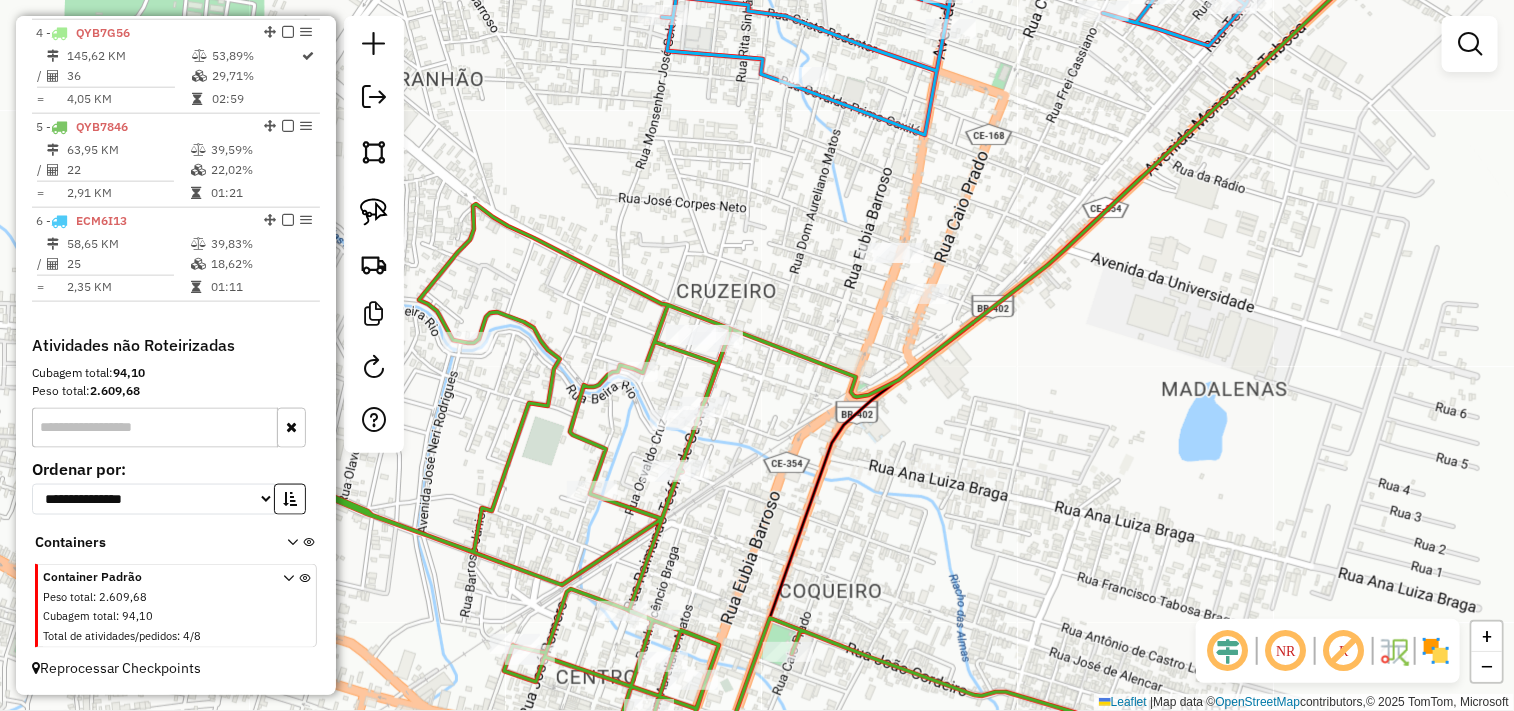 drag, startPoint x: 758, startPoint y: 433, endPoint x: 892, endPoint y: 358, distance: 153.56107 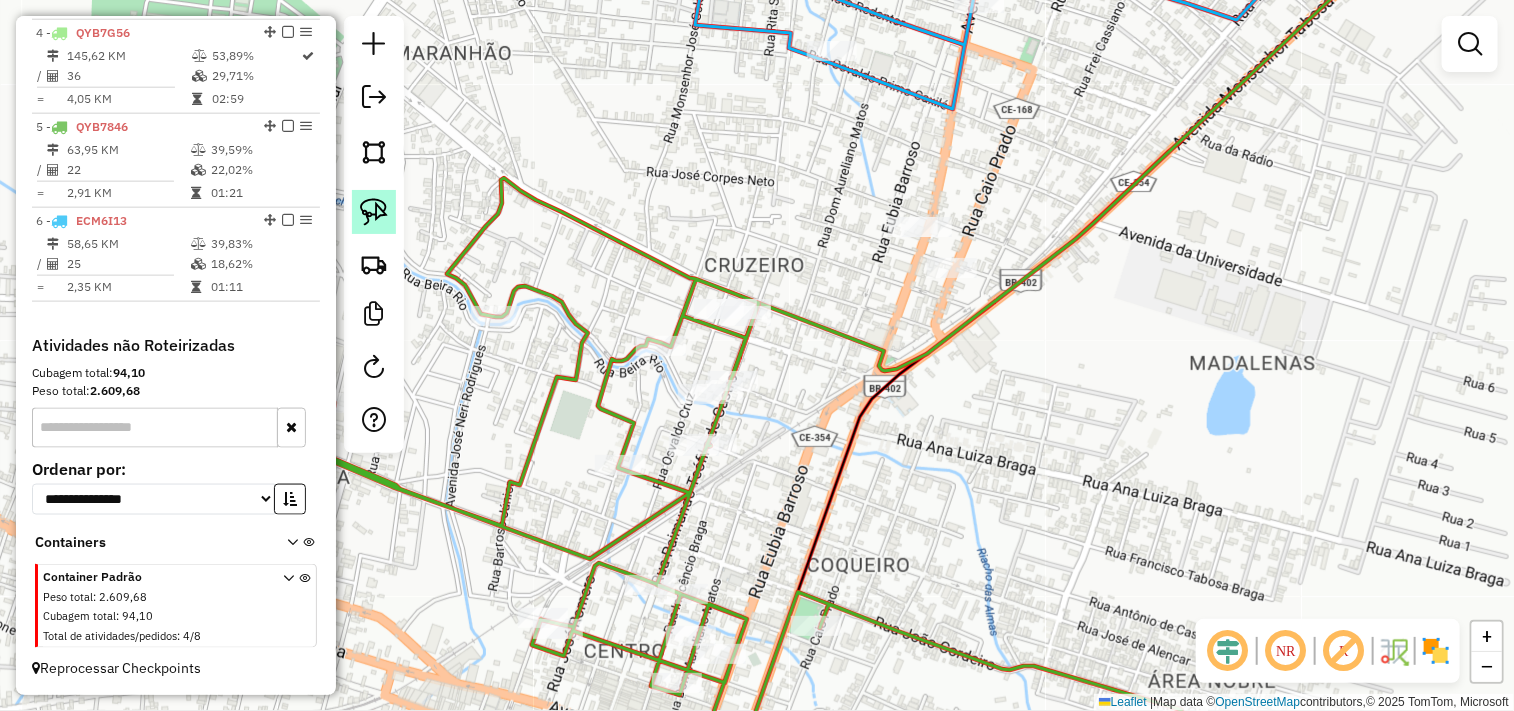 click 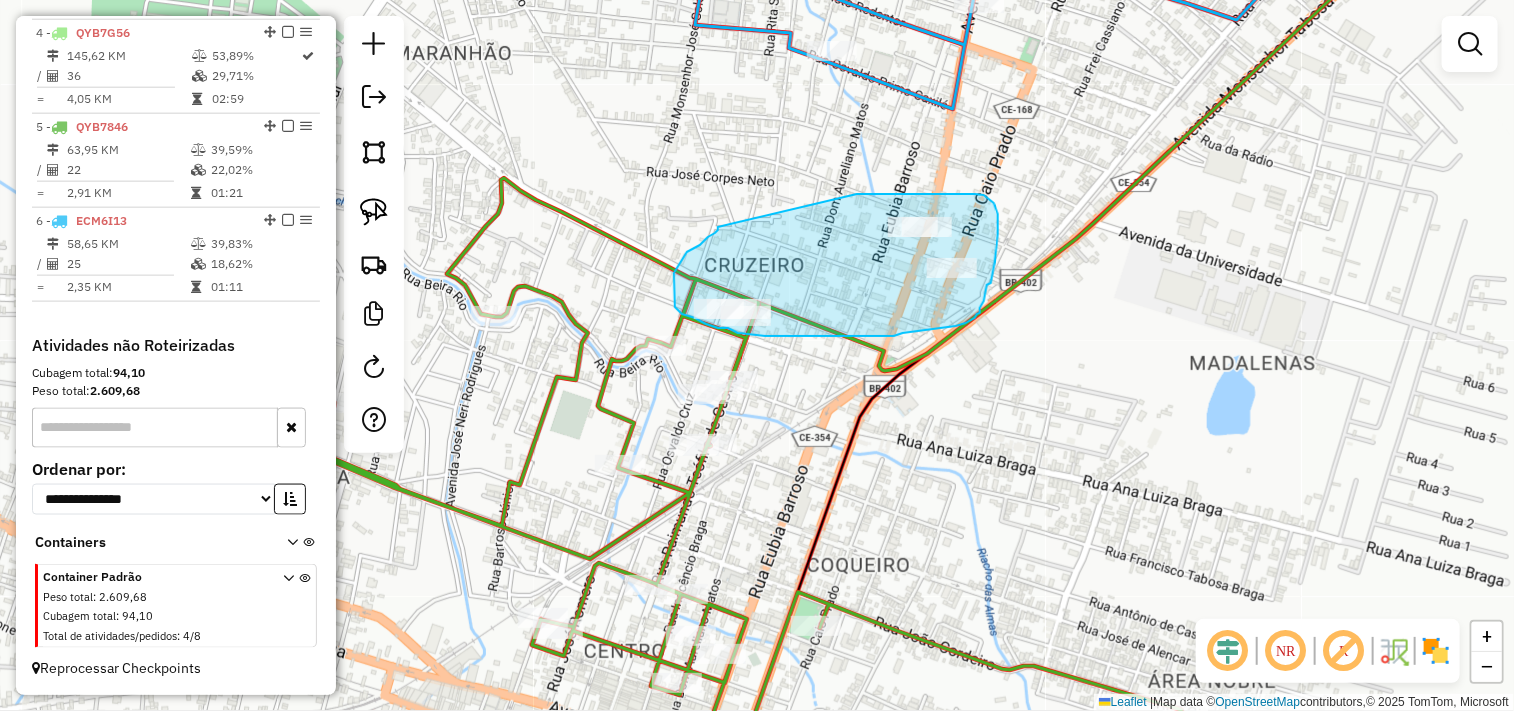 drag, startPoint x: 718, startPoint y: 227, endPoint x: 773, endPoint y: 223, distance: 55.145264 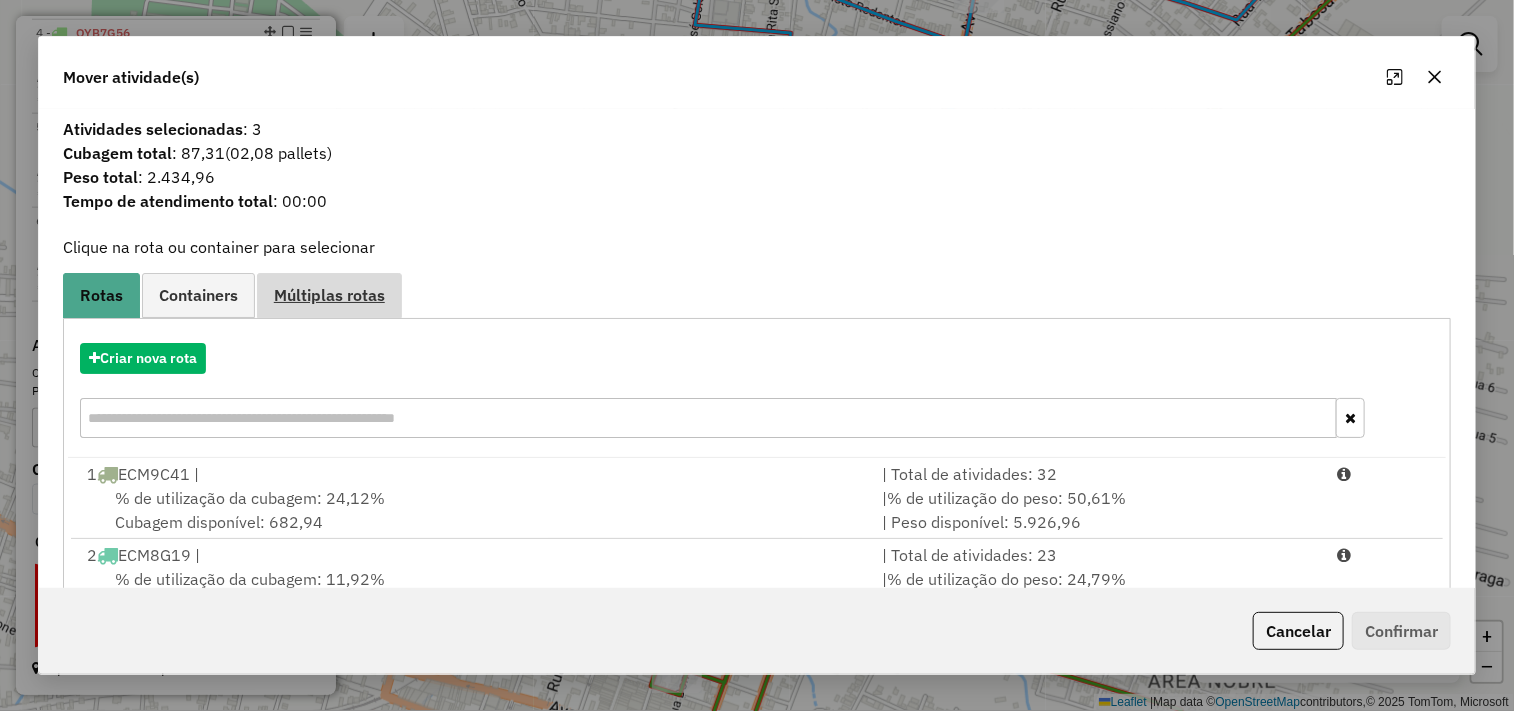 scroll, scrollTop: 303, scrollLeft: 0, axis: vertical 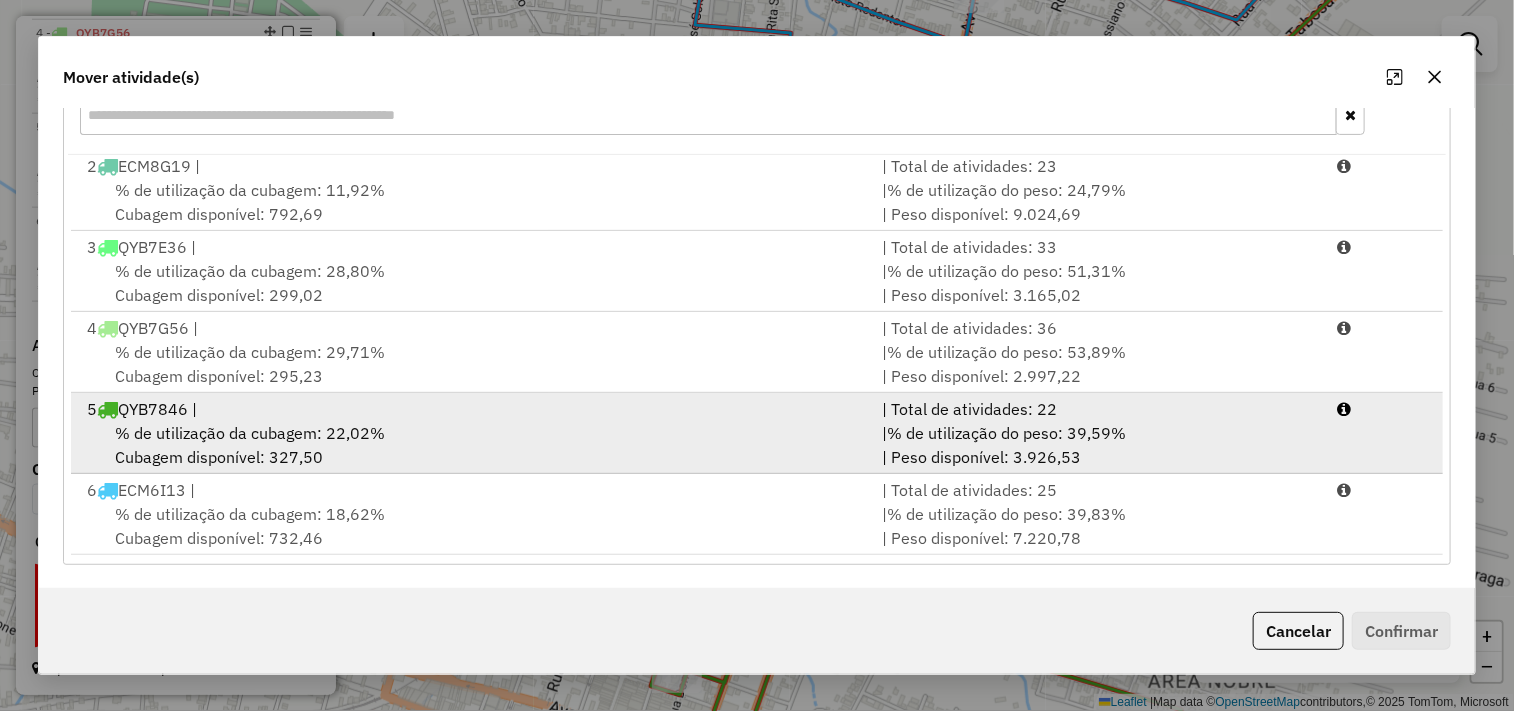 click on "% de utilização da cubagem: 22,02%" at bounding box center (250, 433) 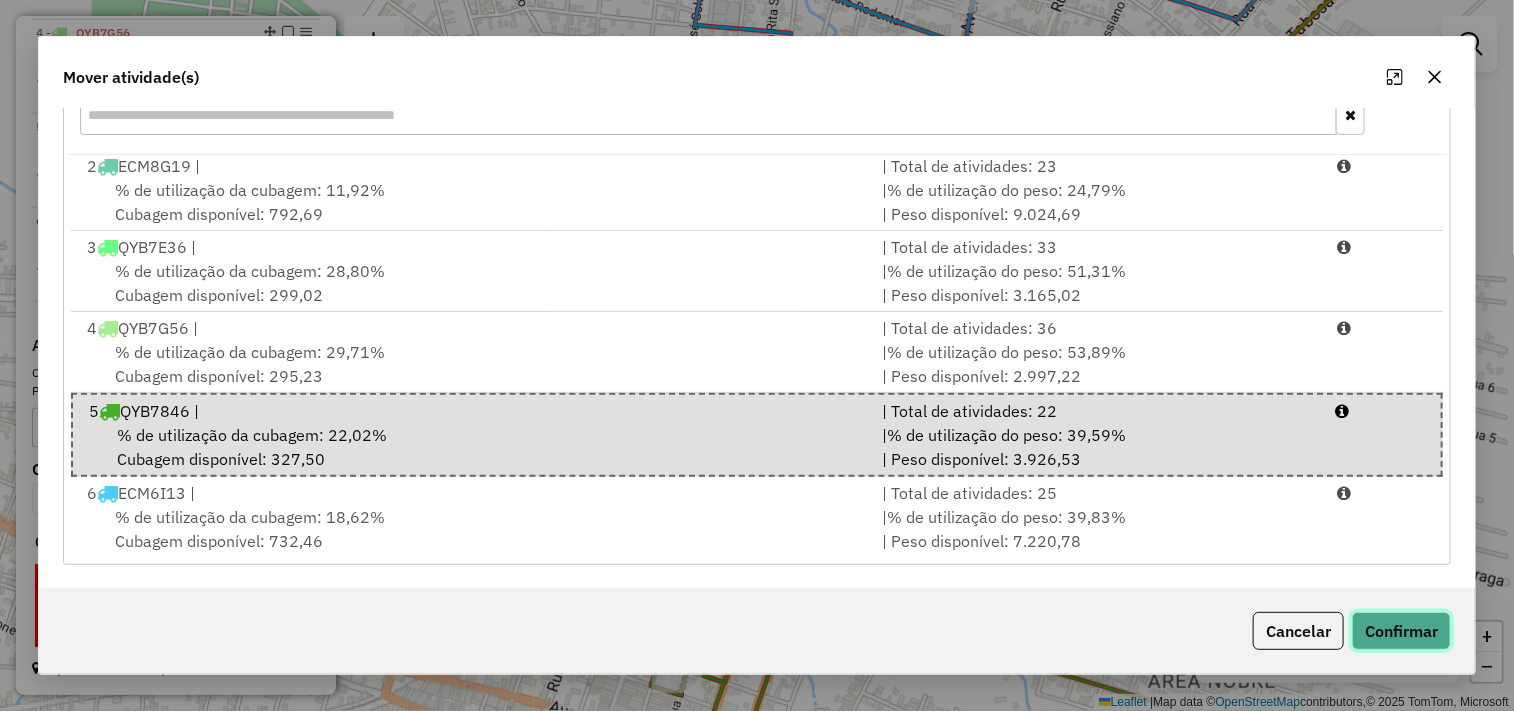 click on "Confirmar" 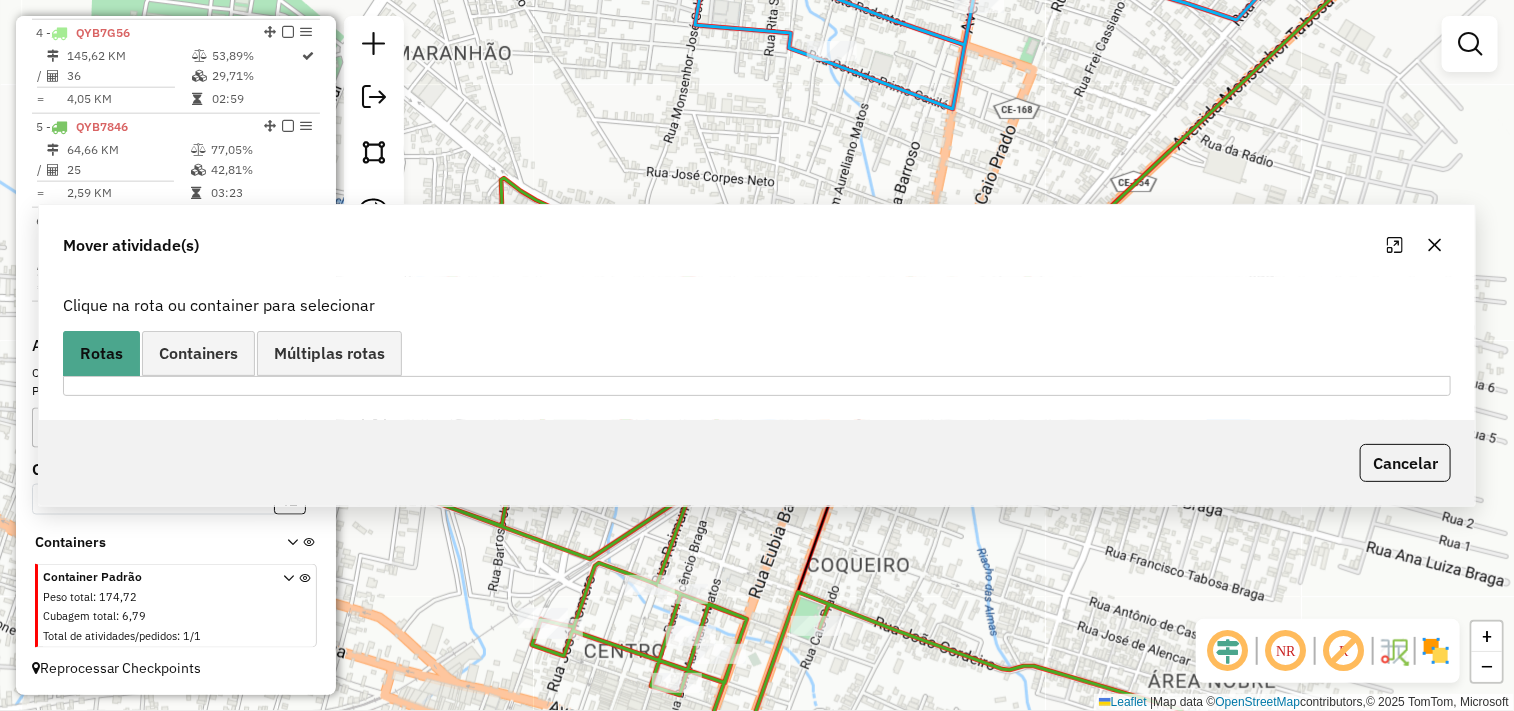 scroll, scrollTop: 0, scrollLeft: 0, axis: both 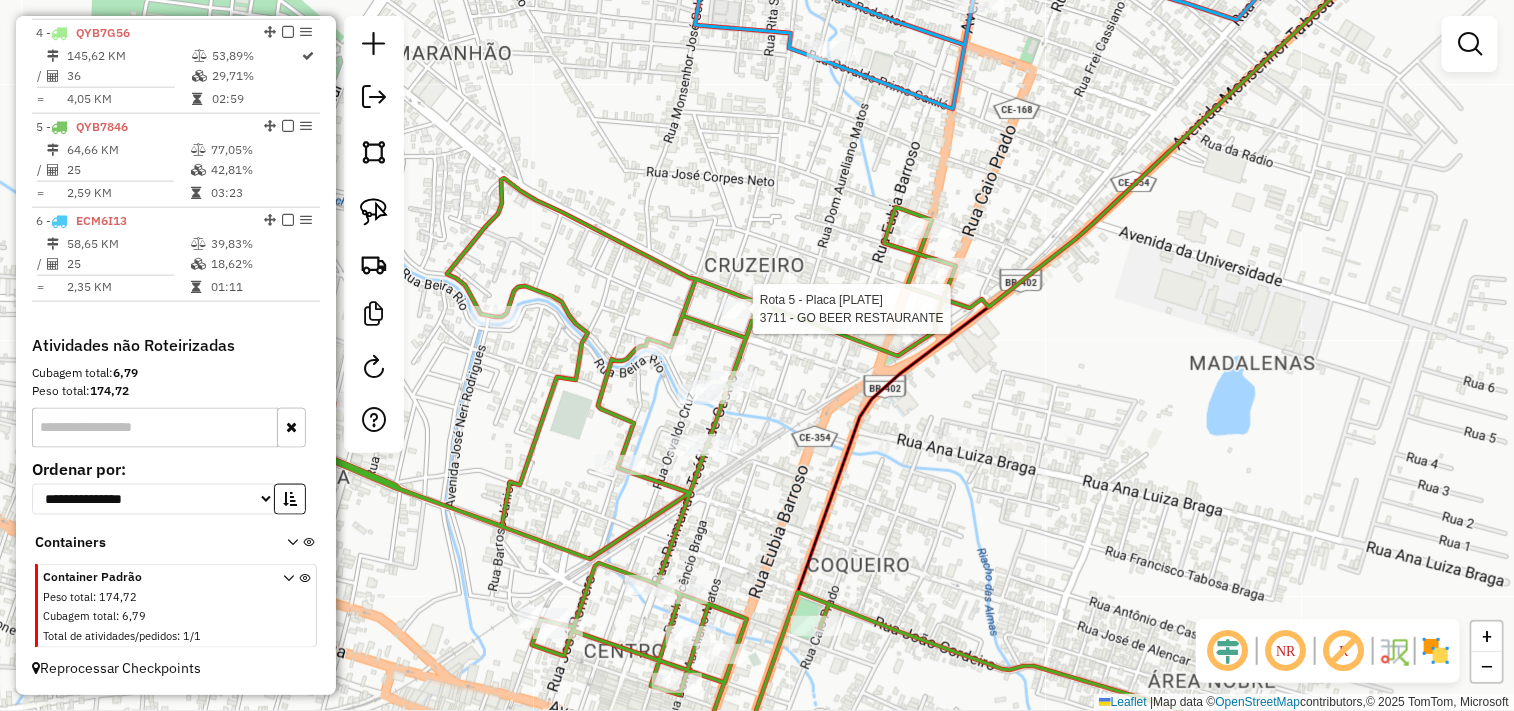 select on "**********" 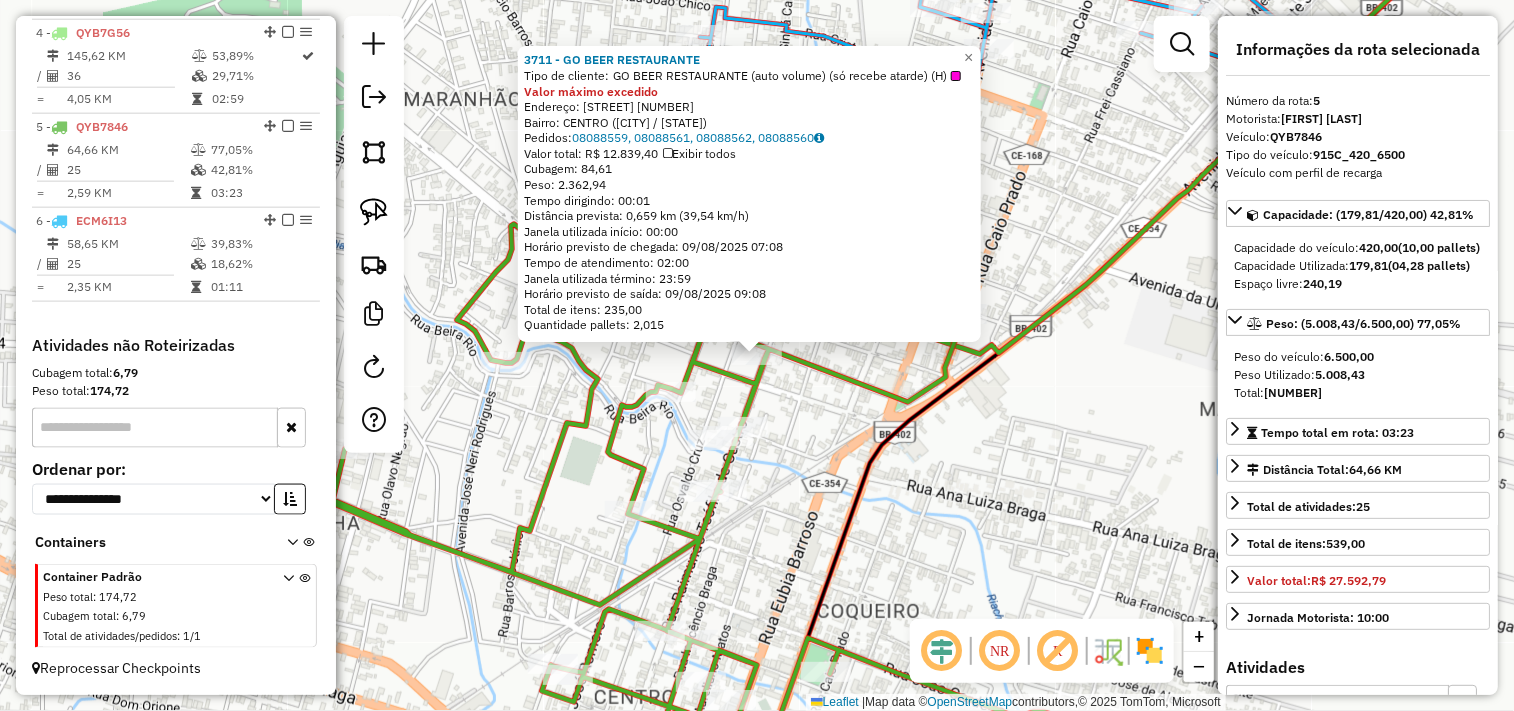 click on "3711 - GO BEER RESTAURANTE  Tipo de cliente:   GO BEER RESTAURANTE (auto volume) (só recebe atarde) (H)  Valor máximo excedido  Endereço:  RUA MAJOR ANTONIO RODRIGUES 443   Bairro: CENTRO (ITAPIPOCA / CE)   Pedidos:  08088559, 08088561, 08088562, 08088560   Valor total: R$ 12.839,40   Exibir todos   Cubagem: 84,61  Peso: 2.362,94  Tempo dirigindo: 00:01   Distância prevista: 0,659 km (39,54 km/h)   Janela utilizada início: 00:00   Horário previsto de chegada: 09/08/2025 07:08   Tempo de atendimento: 02:00   Janela utilizada término: 23:59   Horário previsto de saída: 09/08/2025 09:08   Total de itens: 235,00   Quantidade pallets: 2,015  × Janela de atendimento Grade de atendimento Capacidade Transportadoras Veículos Cliente Pedidos  Rotas Selecione os dias de semana para filtrar as janelas de atendimento  Seg   Ter   Qua   Qui   Sex   Sáb   Dom  Informe o período da janela de atendimento: De: Até:  Filtrar exatamente a janela do cliente  Considerar janela de atendimento padrão   Seg   Ter  De:" 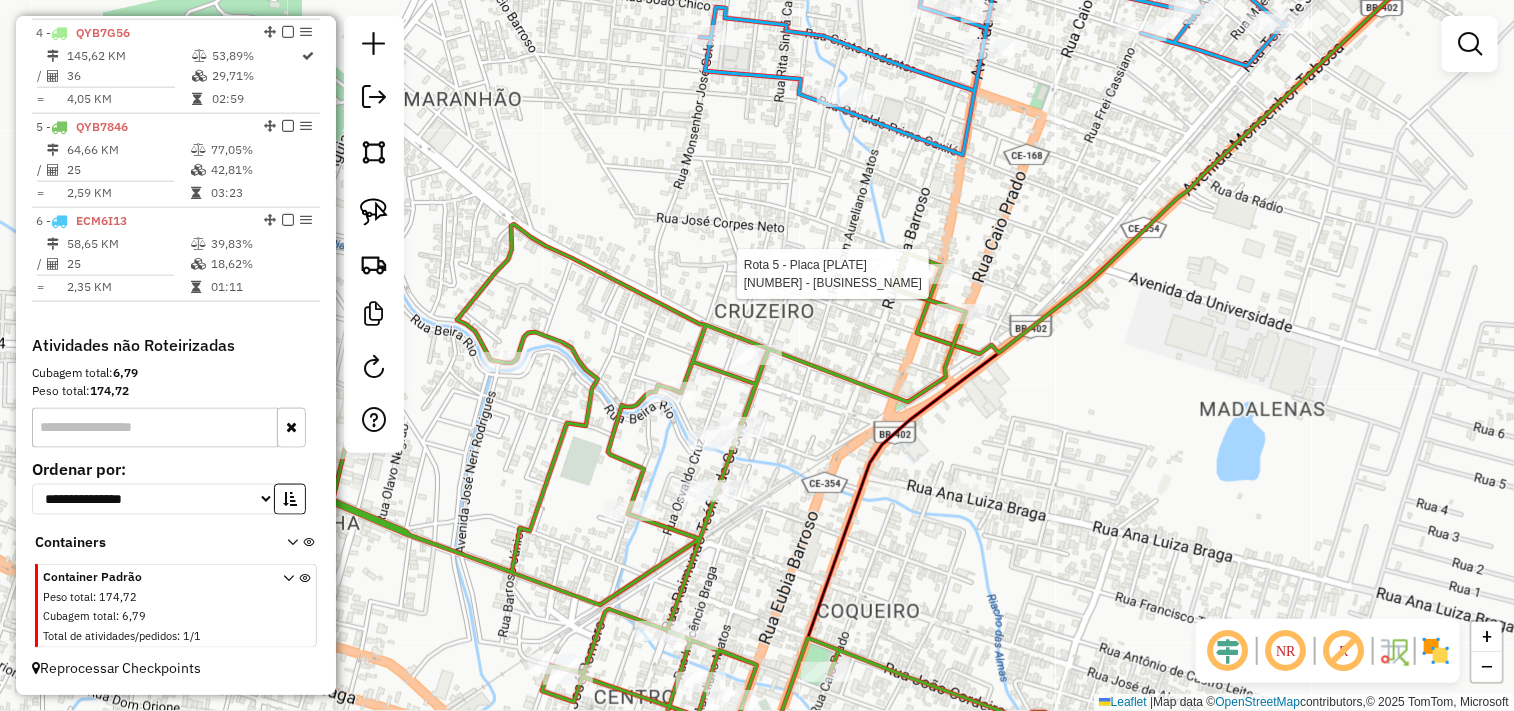 select on "**********" 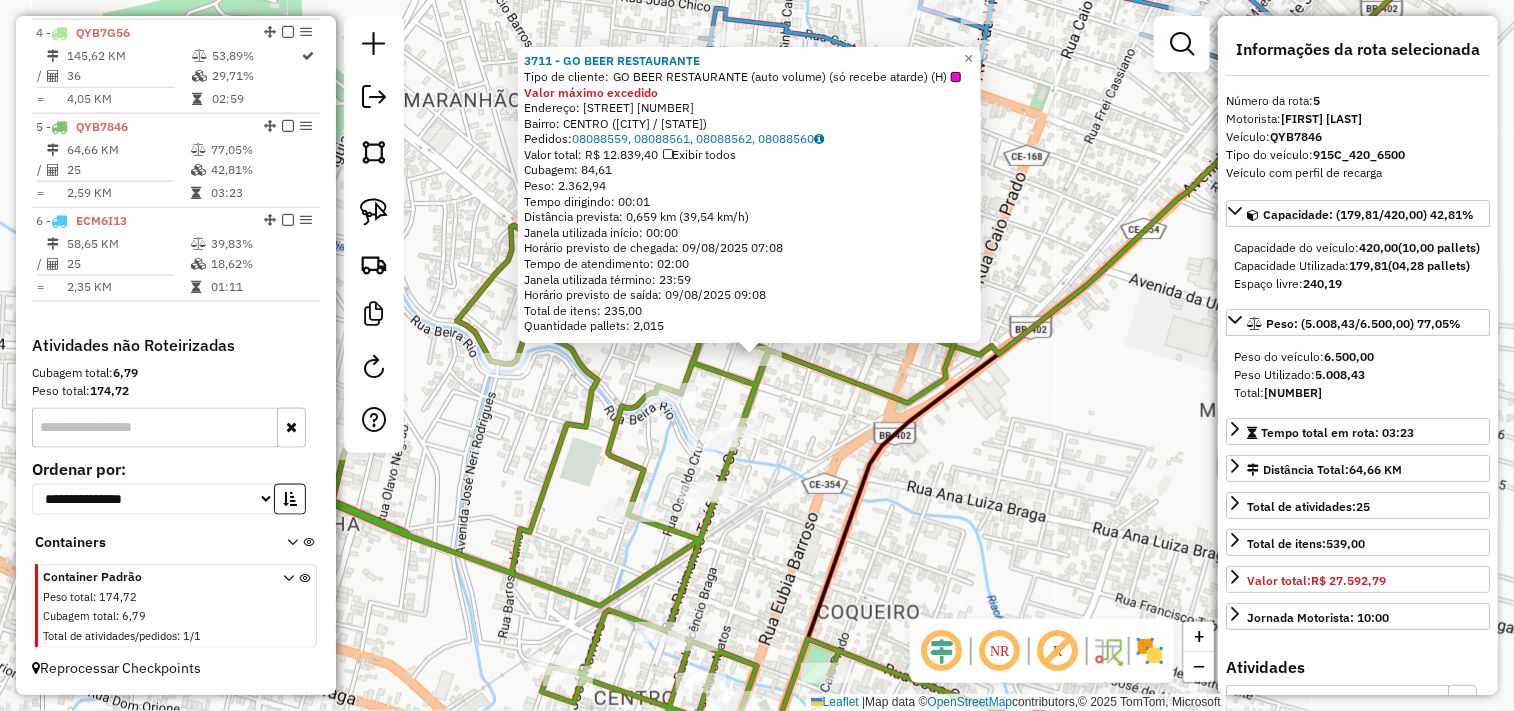 click on "Rota 5 - Placa QYB7846  3856 - MERCADINHO E GELADAO 3711 - GO BEER RESTAURANTE  Tipo de cliente:   GO BEER RESTAURANTE (auto volume) (só recebe atarde) (H)  Valor máximo excedido  Endereço:  RUA MAJOR ANTONIO RODRIGUES 443   Bairro: CENTRO (ITAPIPOCA / CE)   Pedidos:  08088559, 08088561, 08088562, 08088560   Valor total: R$ 12.839,40   Exibir todos   Cubagem: 84,61  Peso: 2.362,94  Tempo dirigindo: 00:01   Distância prevista: 0,659 km (39,54 km/h)   Janela utilizada início: 00:00   Horário previsto de chegada: 09/08/2025 07:08   Tempo de atendimento: 02:00   Janela utilizada término: 23:59   Horário previsto de saída: 09/08/2025 09:08   Total de itens: 235,00   Quantidade pallets: 2,015  × Janela de atendimento Grade de atendimento Capacidade Transportadoras Veículos Cliente Pedidos  Rotas Selecione os dias de semana para filtrar as janelas de atendimento  Seg   Ter   Qua   Qui   Sex   Sáb   Dom  Informe o período da janela de atendimento: De: Até:  Filtrar exatamente a janela do cliente  Seg  +" 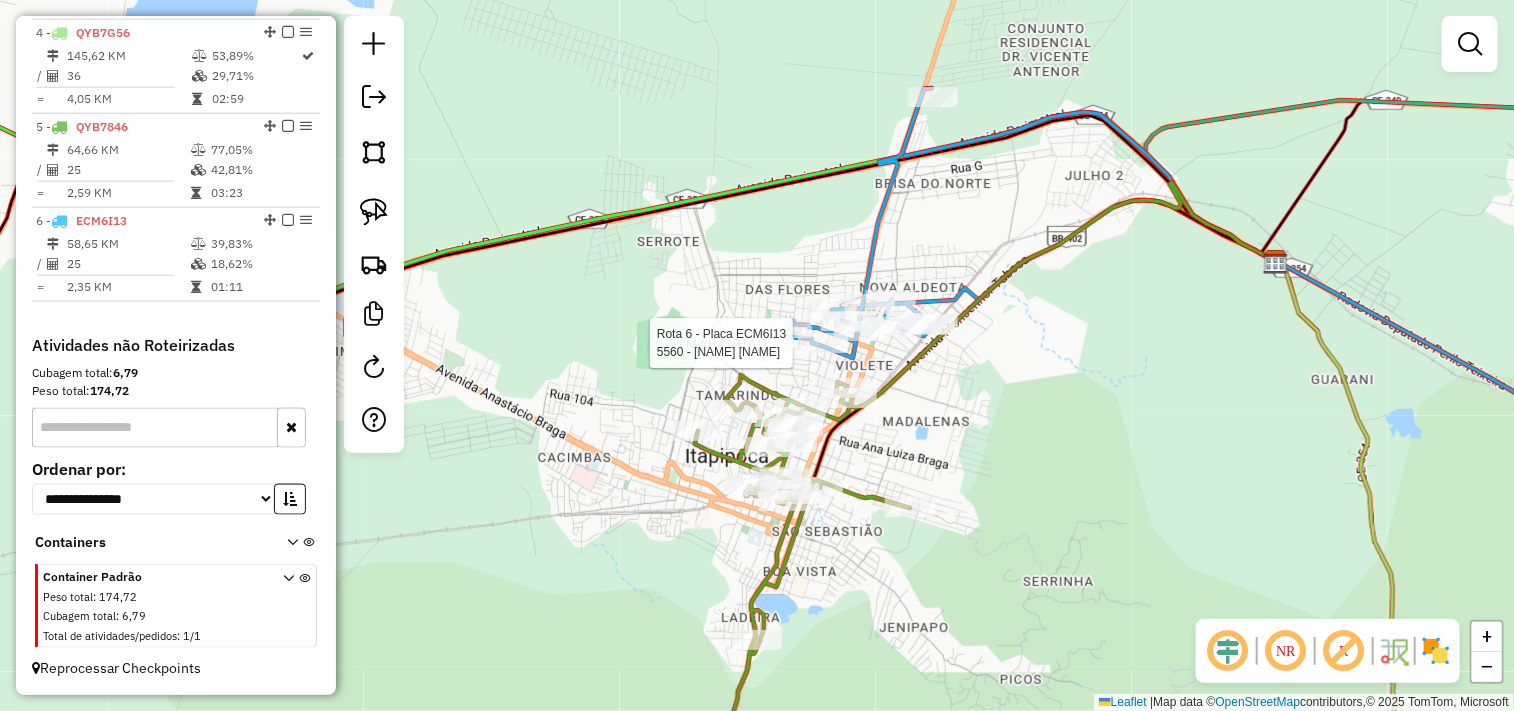 select on "**********" 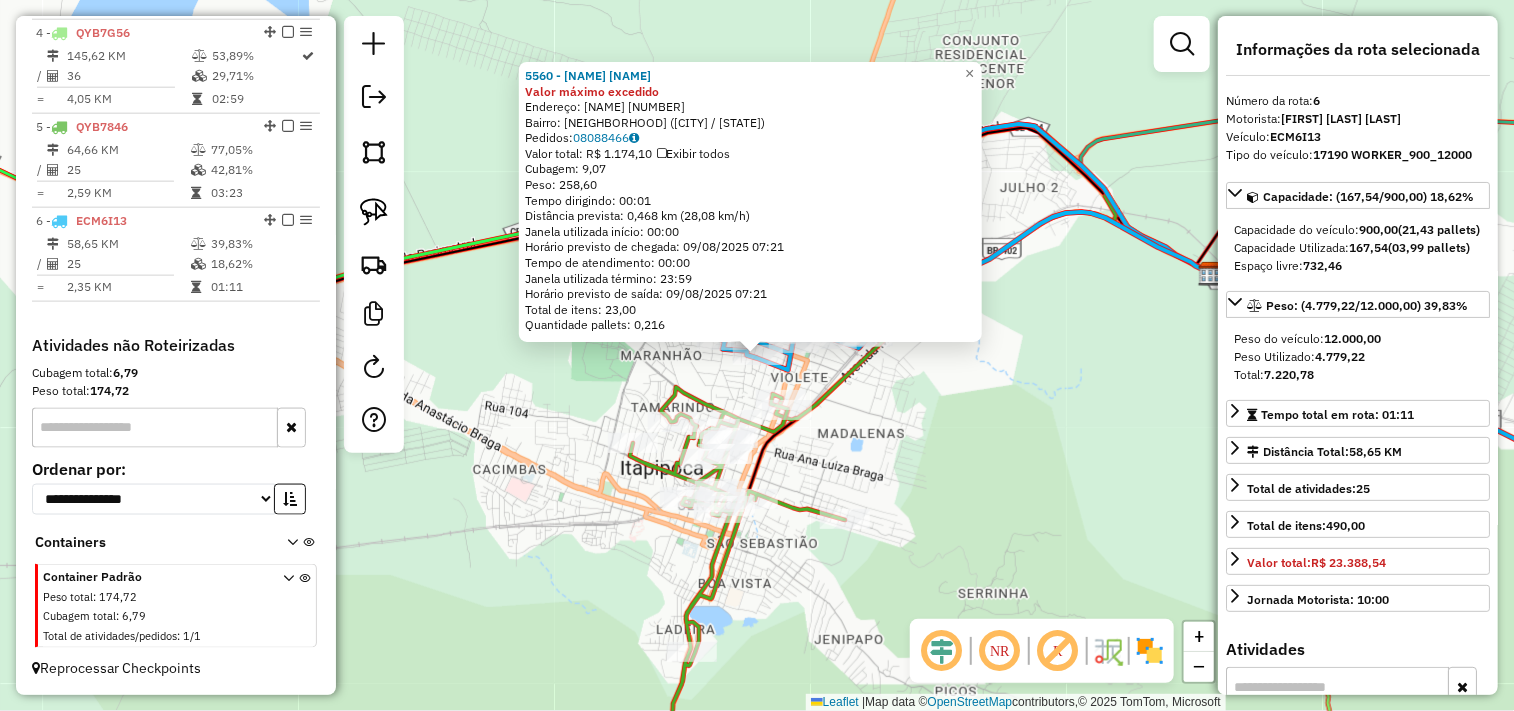 click on "5560 - FRANCISCO SOUSA Valor máximo excedido  Endereço:  Osvaldo Primo Caxile 1300   Bairro: CRUZEIRO (ITAPIPOCA / CE)   Pedidos:  08088466   Valor total: R$ 1.174,10   Exibir todos   Cubagem: 9,07  Peso: 258,60  Tempo dirigindo: 00:01   Distância prevista: 0,468 km (28,08 km/h)   Janela utilizada início: 00:00   Horário previsto de chegada: 09/08/2025 07:21   Tempo de atendimento: 00:00   Janela utilizada término: 23:59   Horário previsto de saída: 09/08/2025 07:21   Total de itens: 23,00   Quantidade pallets: 0,216  × Janela de atendimento Grade de atendimento Capacidade Transportadoras Veículos Cliente Pedidos  Rotas Selecione os dias de semana para filtrar as janelas de atendimento  Seg   Ter   Qua   Qui   Sex   Sáb   Dom  Informe o período da janela de atendimento: De: Até:  Filtrar exatamente a janela do cliente  Considerar janela de atendimento padrão  Selecione os dias de semana para filtrar as grades de atendimento  Seg   Ter   Qua   Qui   Sex   Sáb   Dom   Peso mínimo:   De:   Até:" 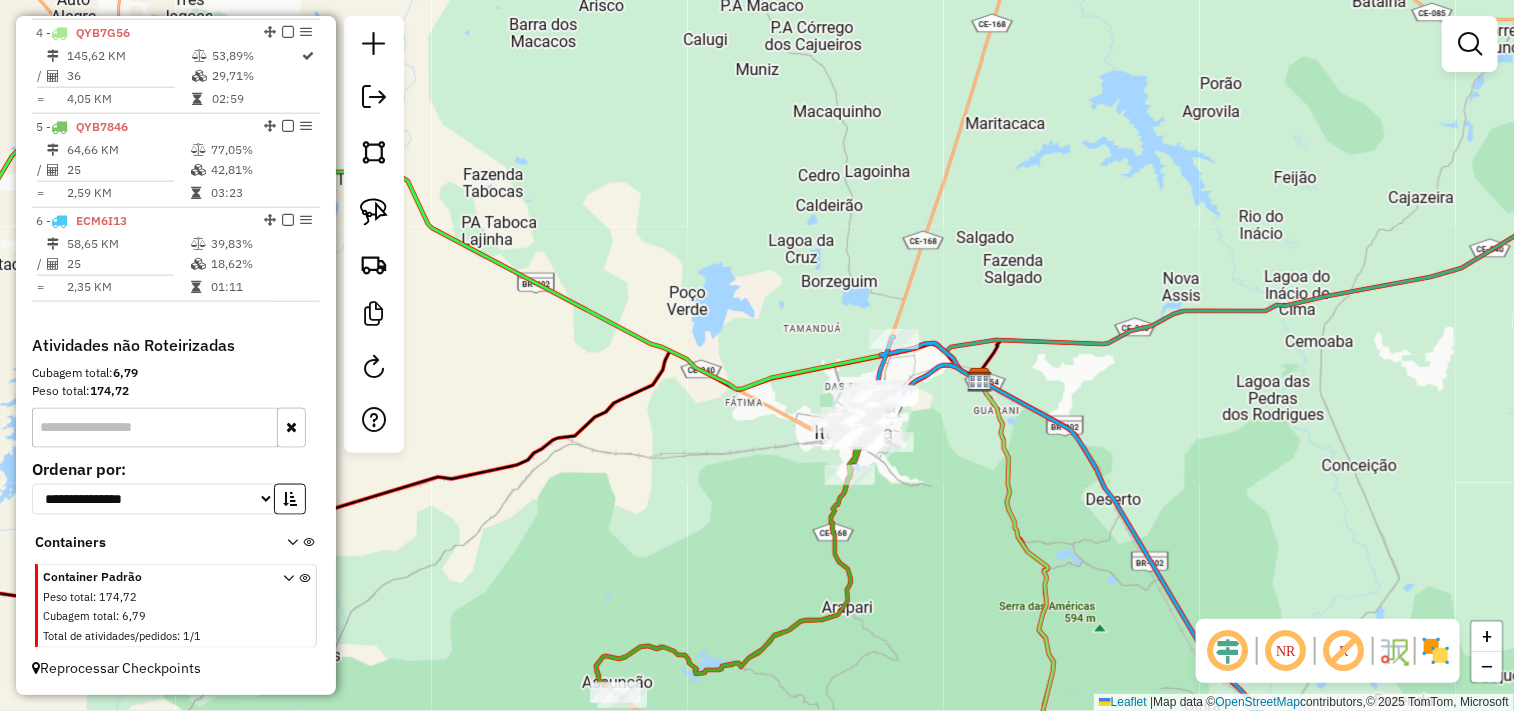 drag, startPoint x: 980, startPoint y: 555, endPoint x: 806, endPoint y: 365, distance: 257.6354 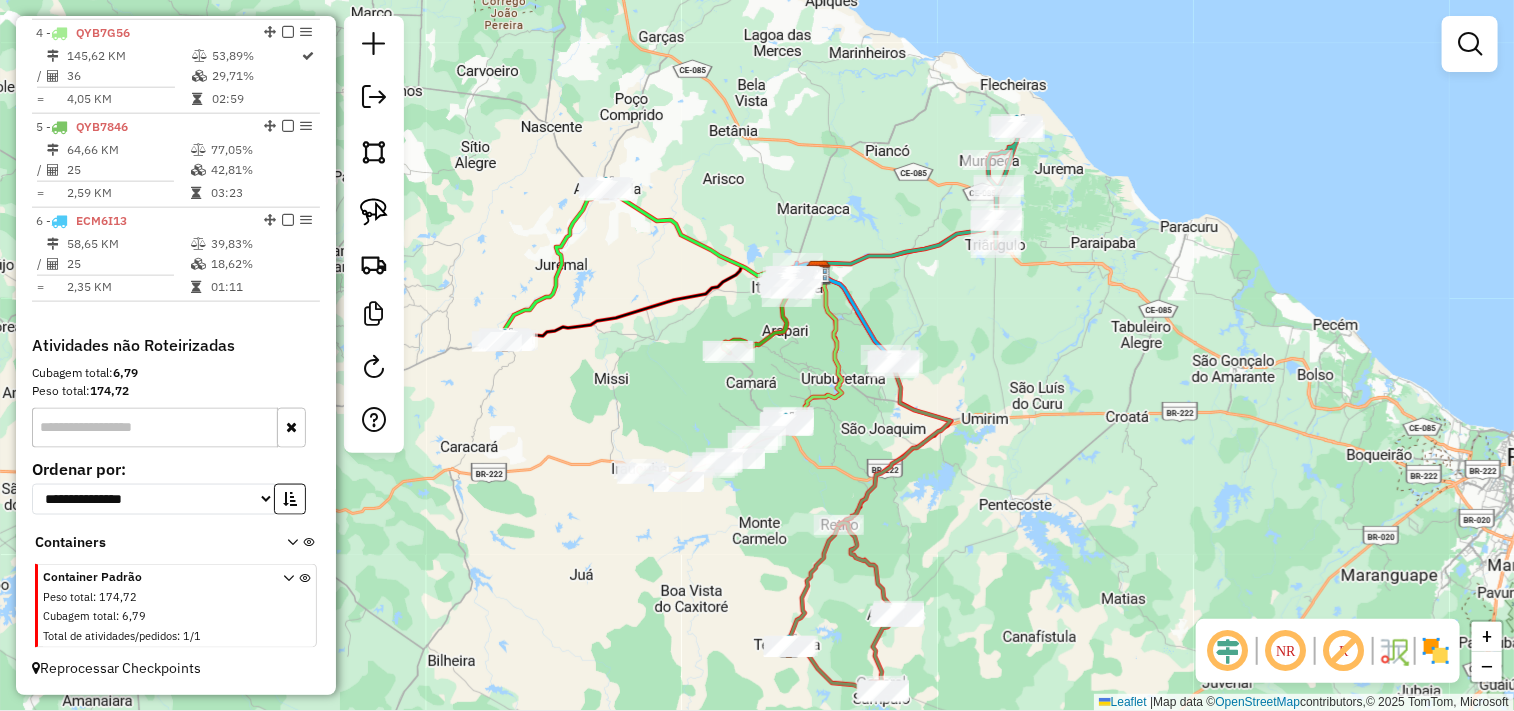 drag, startPoint x: 947, startPoint y: 392, endPoint x: 1006, endPoint y: 367, distance: 64.07808 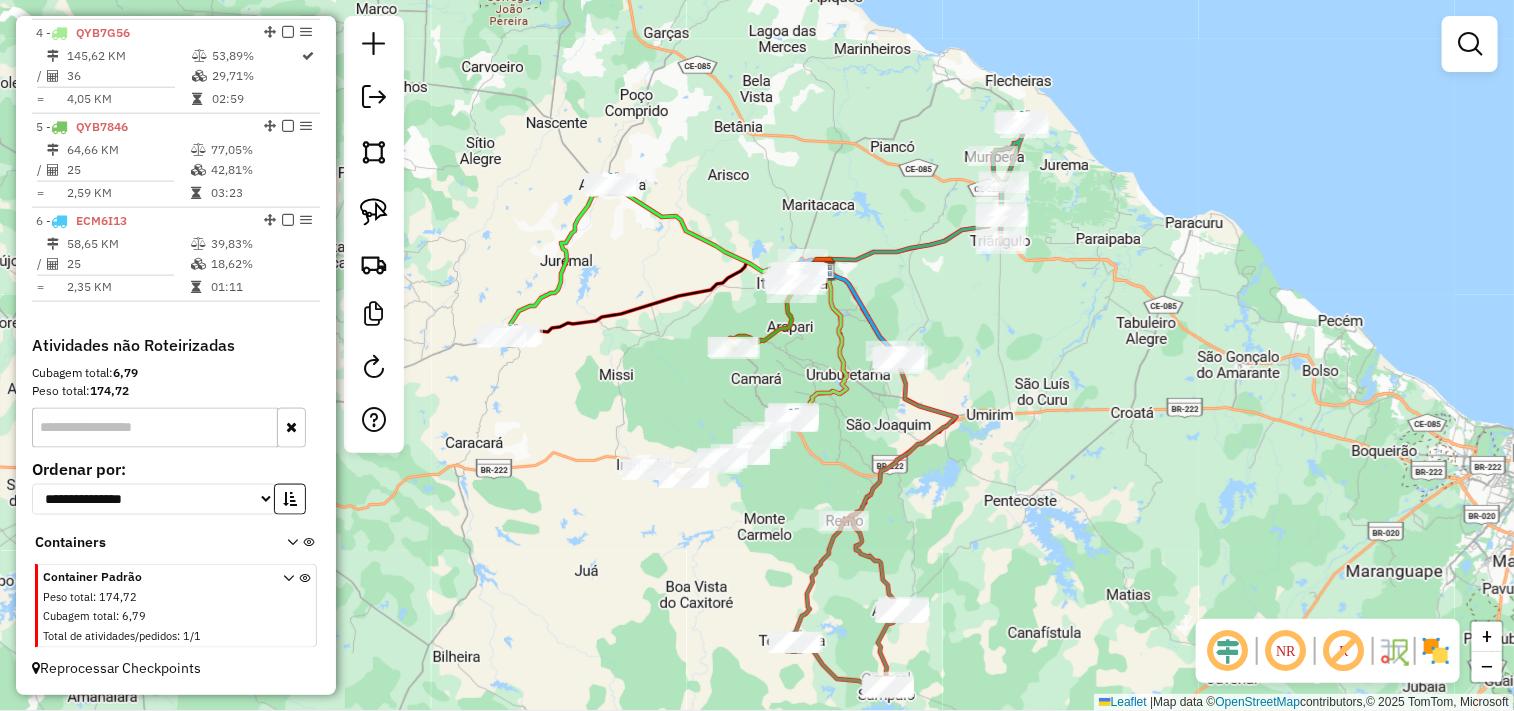 select on "**********" 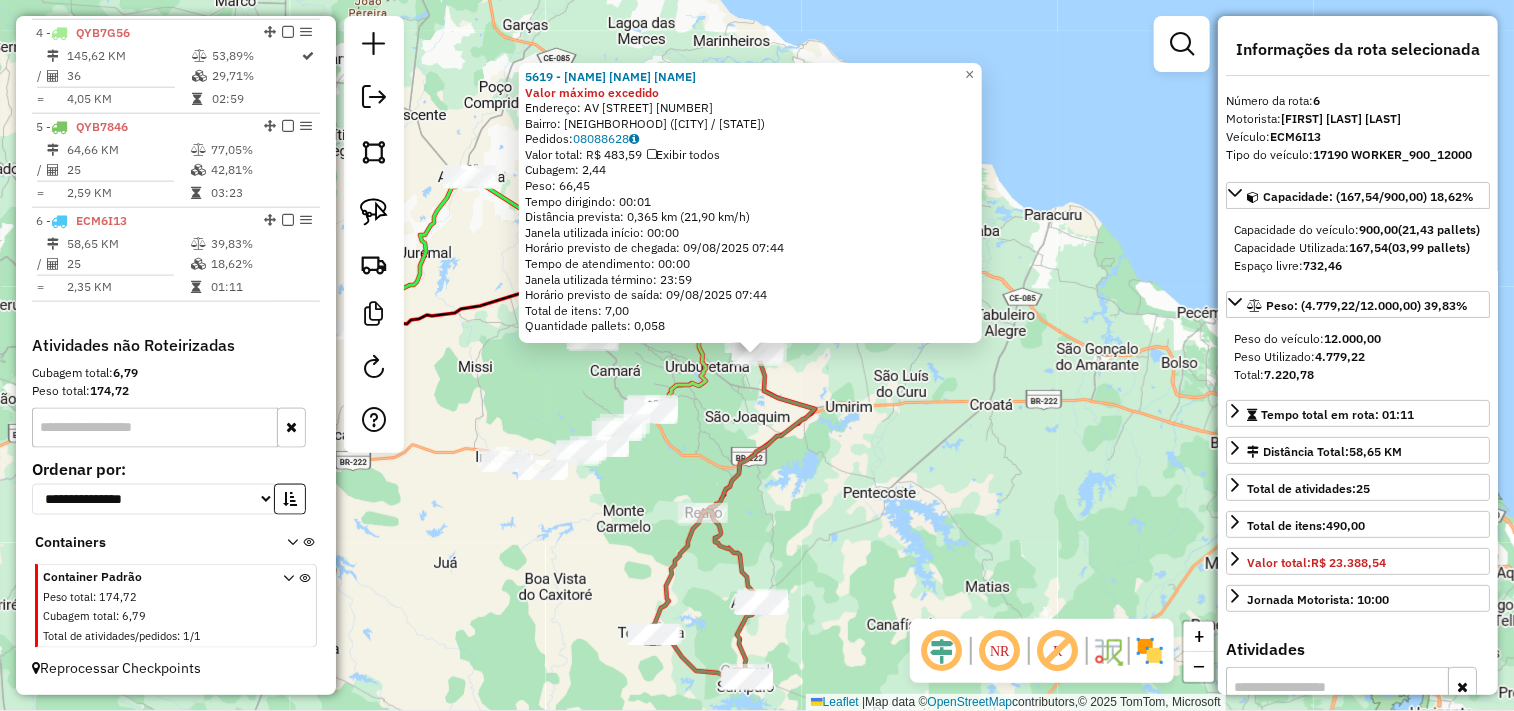 click on "5619 - ELIEL MESQUITA ACACI Valor máximo excedido  Endereço: AV  AVENIDA JOaO PATRICIO         313   Bairro: CENTRO TURURU (TURURU / CE)   Pedidos:  08088628   Valor total: R$ 483,59   Exibir todos   Cubagem: 2,44  Peso: 66,45  Tempo dirigindo: 00:01   Distância prevista: 0,365 km (21,90 km/h)   Janela utilizada início: 00:00   Horário previsto de chegada: 09/08/2025 07:44   Tempo de atendimento: 00:00   Janela utilizada término: 23:59   Horário previsto de saída: 09/08/2025 07:44   Total de itens: 7,00   Quantidade pallets: 0,058  × Janela de atendimento Grade de atendimento Capacidade Transportadoras Veículos Cliente Pedidos  Rotas Selecione os dias de semana para filtrar as janelas de atendimento  Seg   Ter   Qua   Qui   Sex   Sáb   Dom  Informe o período da janela de atendimento: De: Até:  Filtrar exatamente a janela do cliente  Considerar janela de atendimento padrão  Selecione os dias de semana para filtrar as grades de atendimento  Seg   Ter   Qua   Qui   Sex   Sáb   Dom   Peso mínimo:" 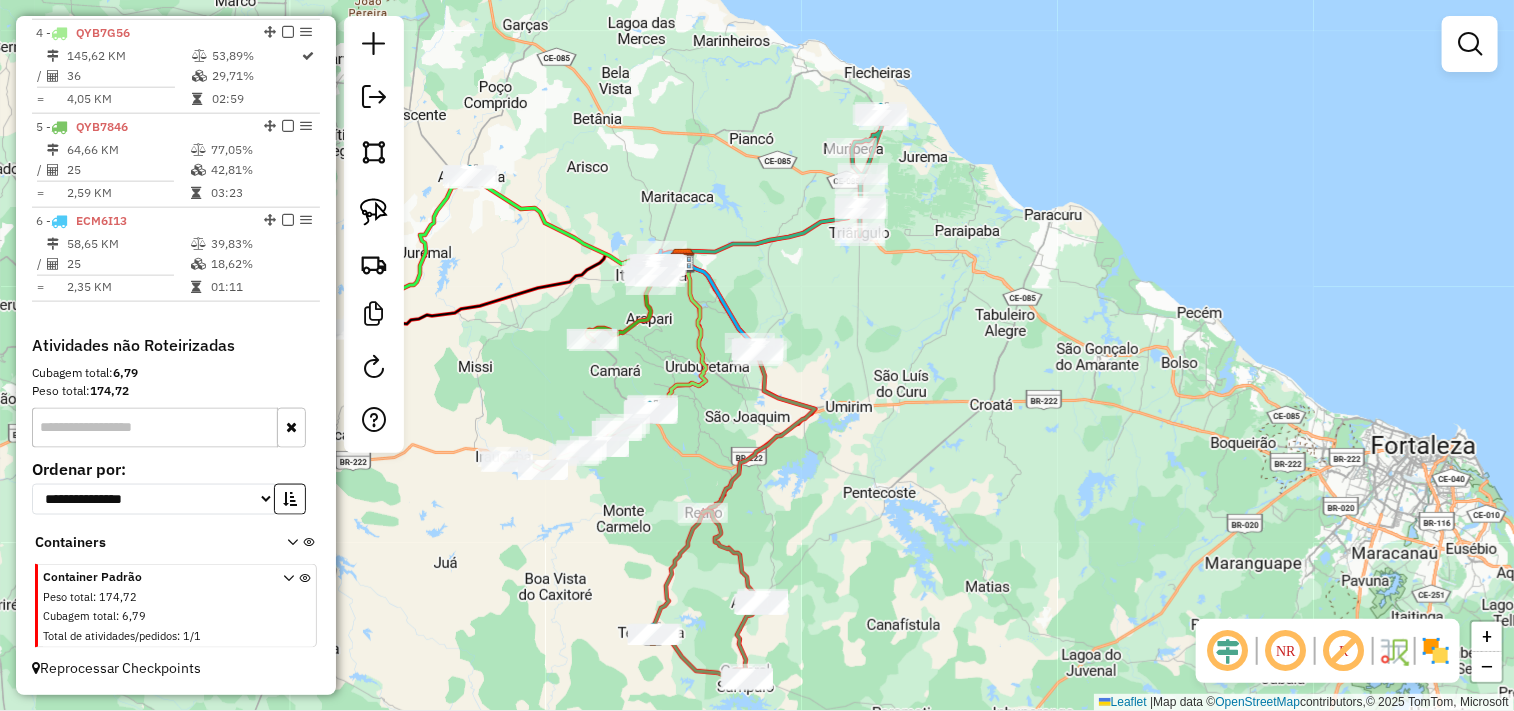 drag, startPoint x: 892, startPoint y: 452, endPoint x: 932, endPoint y: 431, distance: 45.17743 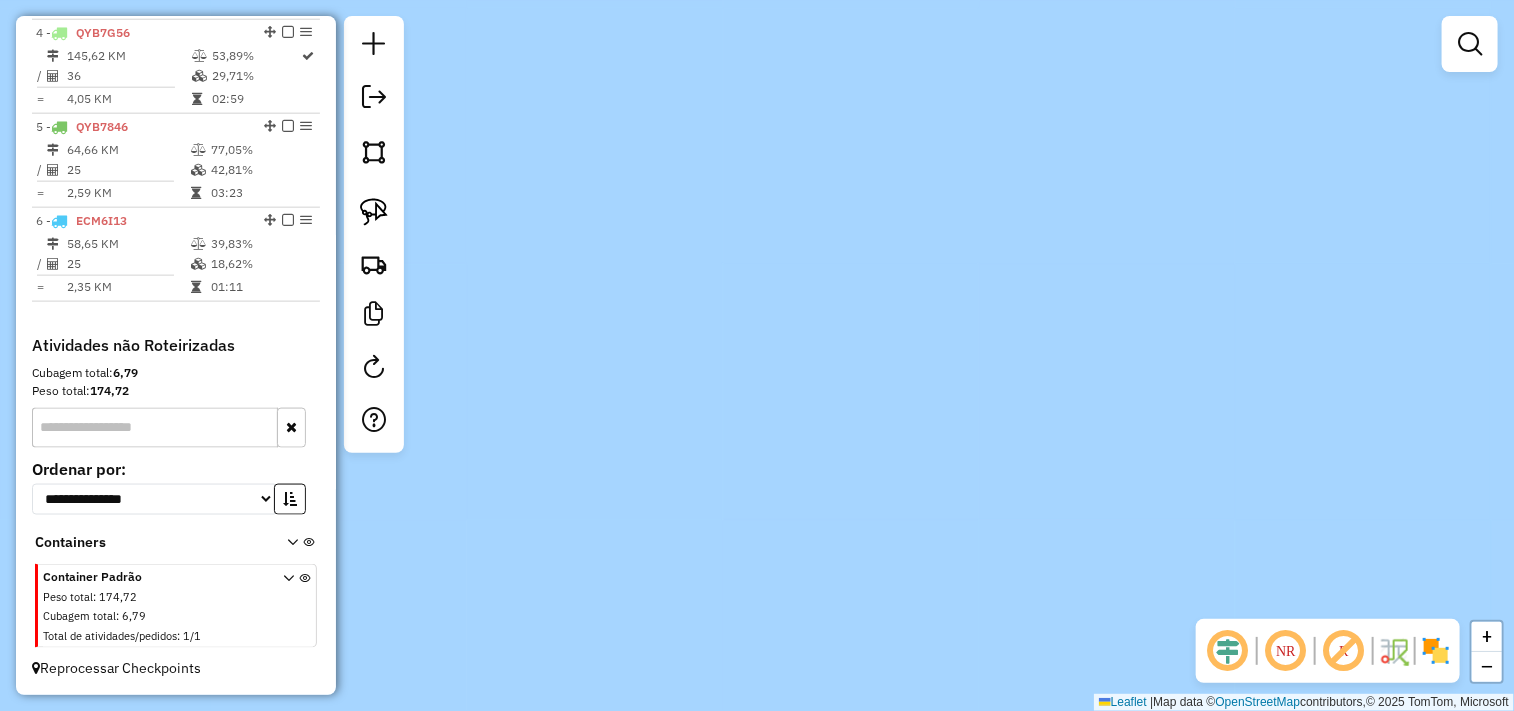 drag, startPoint x: 747, startPoint y: 373, endPoint x: 1061, endPoint y: 377, distance: 314.02548 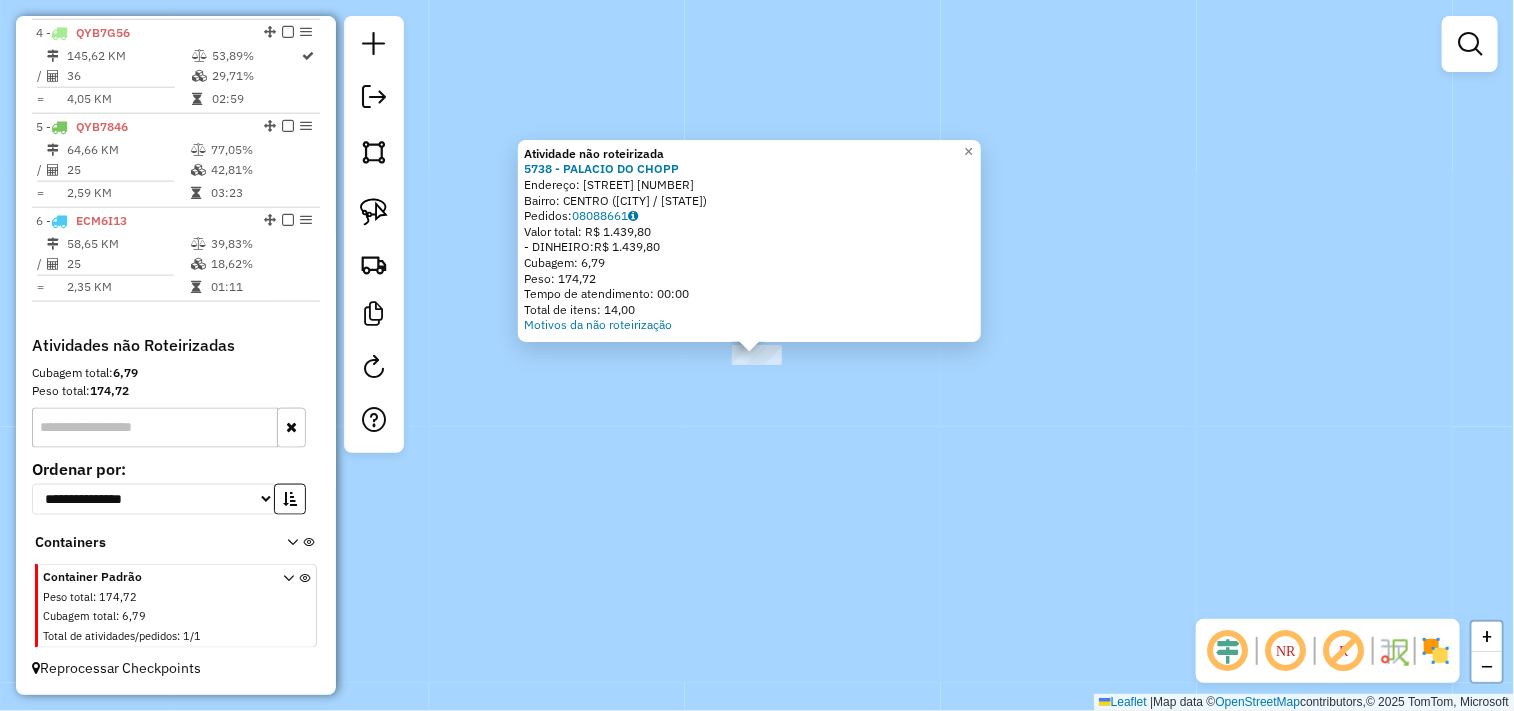 drag, startPoint x: 592, startPoint y: 180, endPoint x: 720, endPoint y: 202, distance: 129.87686 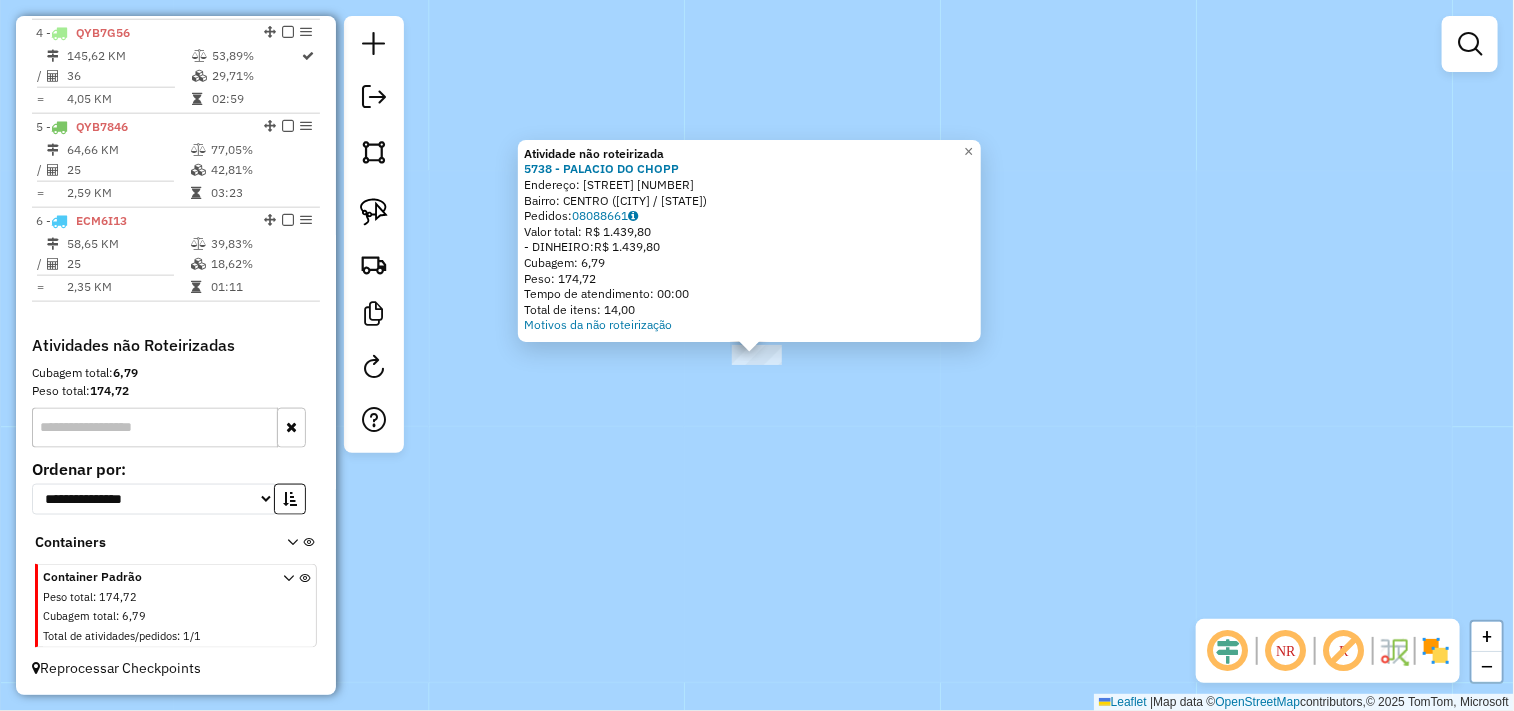 drag, startPoint x: 587, startPoint y: 181, endPoint x: 713, endPoint y: 193, distance: 126.57014 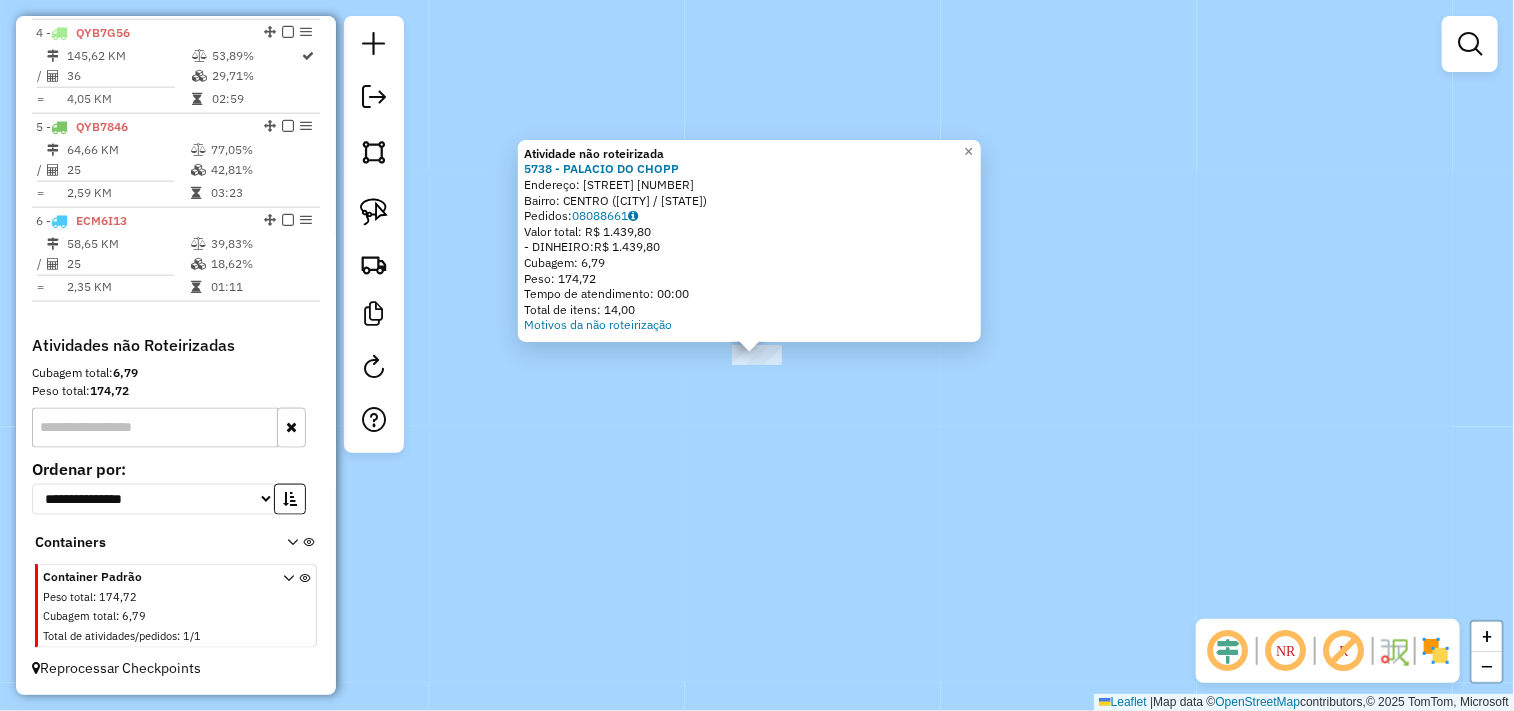 copy on "AV JOSE DO PATROCINIO 928   Bairro: CENTRO (ITAPIPOCA / CE)" 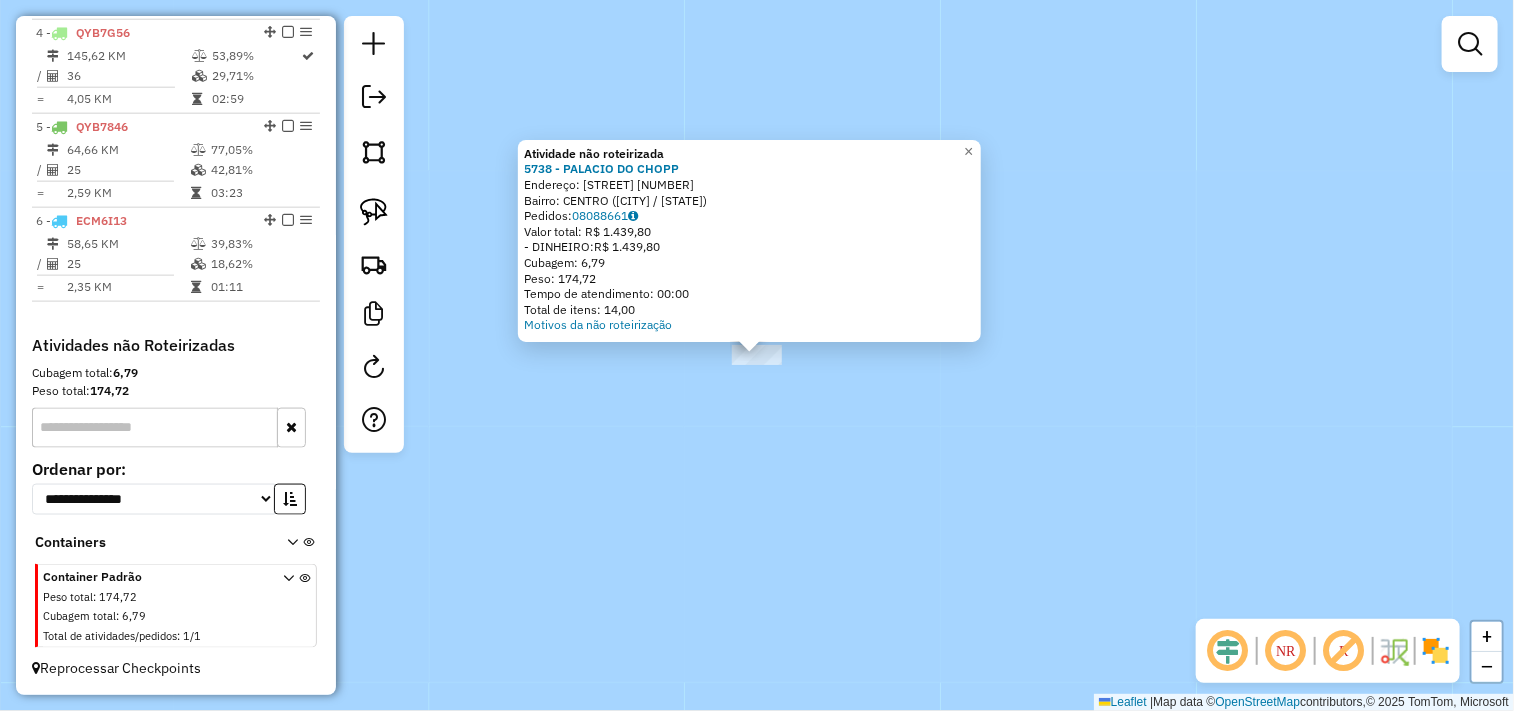 click on "Atividade não roteirizada 5738 - PALACIO DO CHOPP  Endereço:  AV JOSE DO PATROCINIO 928   Bairro: CENTRO (ITAPIPOCA / CE)   Pedidos:  08088661   Valor total: R$ 1.439,80   - DINHEIRO:  R$ 1.439,80   Cubagem: 6,79   Peso: 174,72   Tempo de atendimento: 00:00   Total de itens: 14,00  Motivos da não roteirização × Janela de atendimento Grade de atendimento Capacidade Transportadoras Veículos Cliente Pedidos  Rotas Selecione os dias de semana para filtrar as janelas de atendimento  Seg   Ter   Qua   Qui   Sex   Sáb   Dom  Informe o período da janela de atendimento: De: Até:  Filtrar exatamente a janela do cliente  Considerar janela de atendimento padrão  Selecione os dias de semana para filtrar as grades de atendimento  Seg   Ter   Qua   Qui   Sex   Sáb   Dom   Considerar clientes sem dia de atendimento cadastrado  Clientes fora do dia de atendimento selecionado Filtrar as atividades entre os valores definidos abaixo:  Peso mínimo:   Peso máximo:   Cubagem mínima:   Cubagem máxima:   De:   Até:" 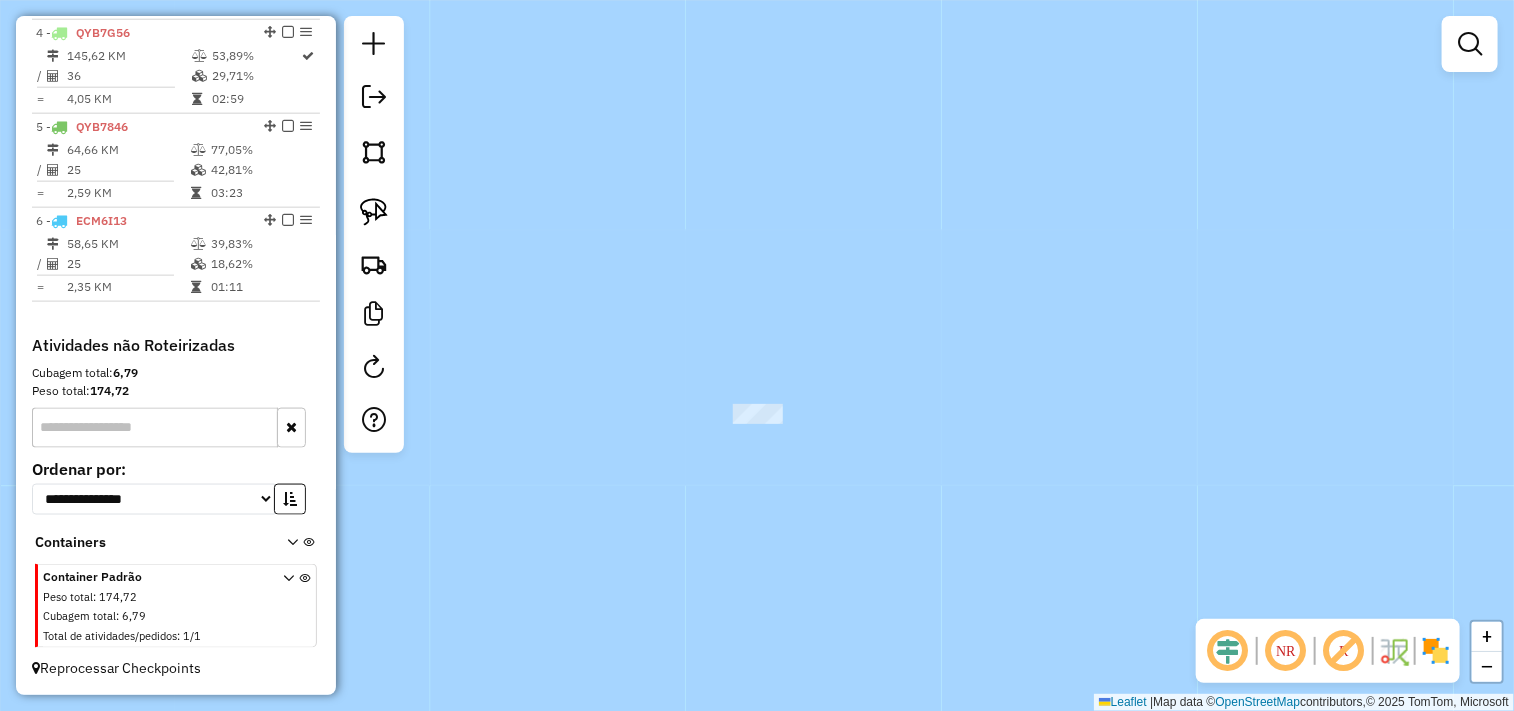 drag, startPoint x: 775, startPoint y: 415, endPoint x: 776, endPoint y: 475, distance: 60.00833 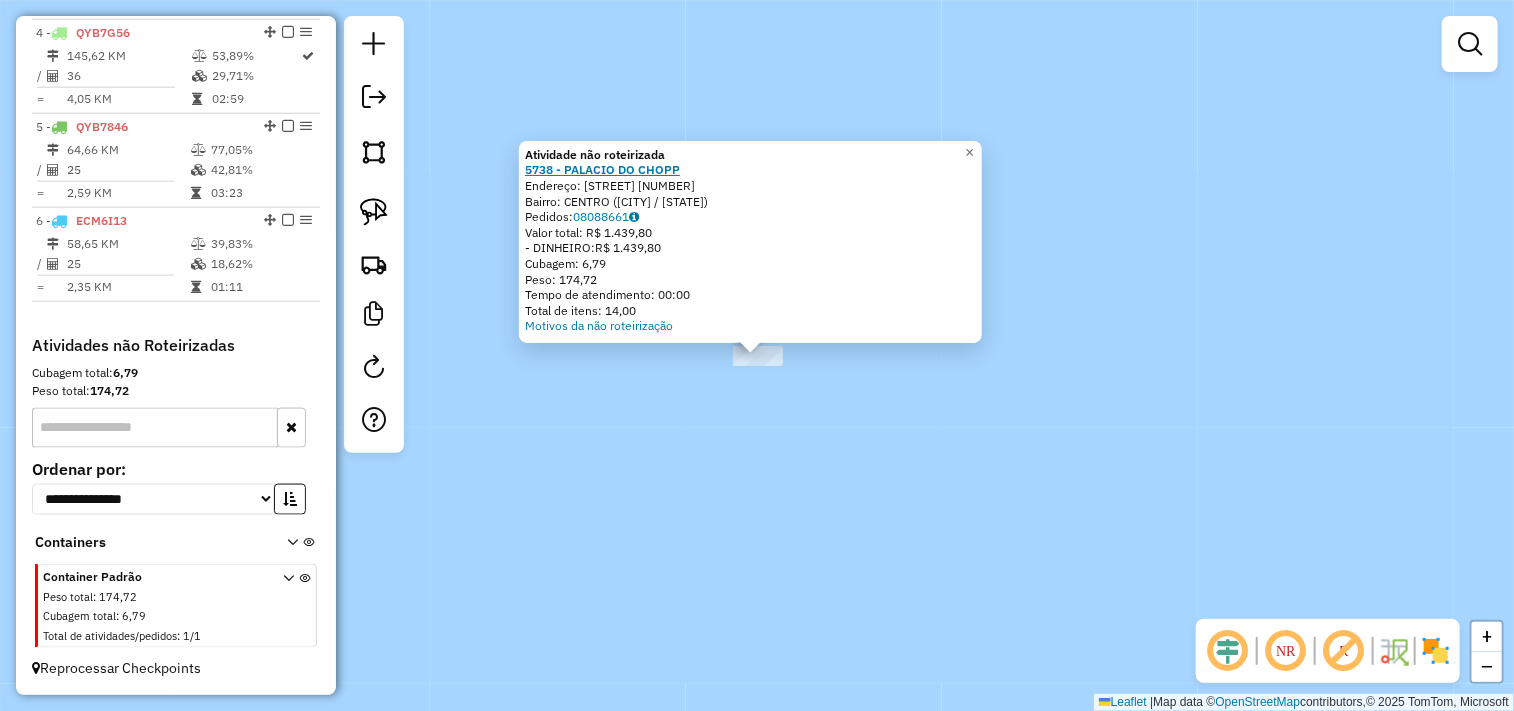 click on "5738 - PALACIO DO CHOPP" 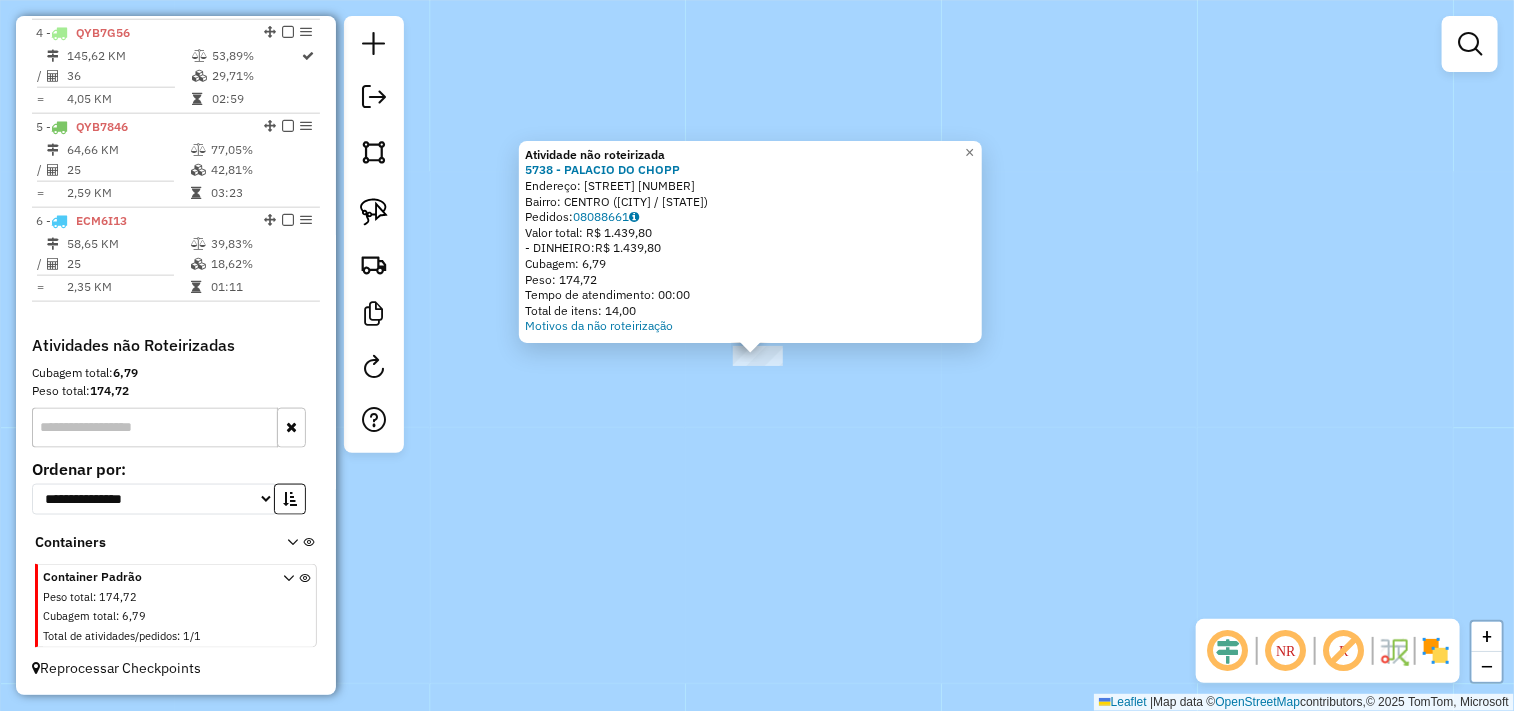 click on "Atividade não roteirizada 5738 - PALACIO DO CHOPP  Endereço:  AV JOSE DO PATROCINIO 928   Bairro: CENTRO (ITAPIPOCA / CE)   Pedidos:  08088661   Valor total: R$ 1.439,80   - DINHEIRO:  R$ 1.439,80   Cubagem: 6,79   Peso: 174,72   Tempo de atendimento: 00:00   Total de itens: 14,00  Motivos da não roteirização × Janela de atendimento Grade de atendimento Capacidade Transportadoras Veículos Cliente Pedidos  Rotas Selecione os dias de semana para filtrar as janelas de atendimento  Seg   Ter   Qua   Qui   Sex   Sáb   Dom  Informe o período da janela de atendimento: De: Até:  Filtrar exatamente a janela do cliente  Considerar janela de atendimento padrão  Selecione os dias de semana para filtrar as grades de atendimento  Seg   Ter   Qua   Qui   Sex   Sáb   Dom   Considerar clientes sem dia de atendimento cadastrado  Clientes fora do dia de atendimento selecionado Filtrar as atividades entre os valores definidos abaixo:  Peso mínimo:   Peso máximo:   Cubagem mínima:   Cubagem máxima:   De:   Até:" 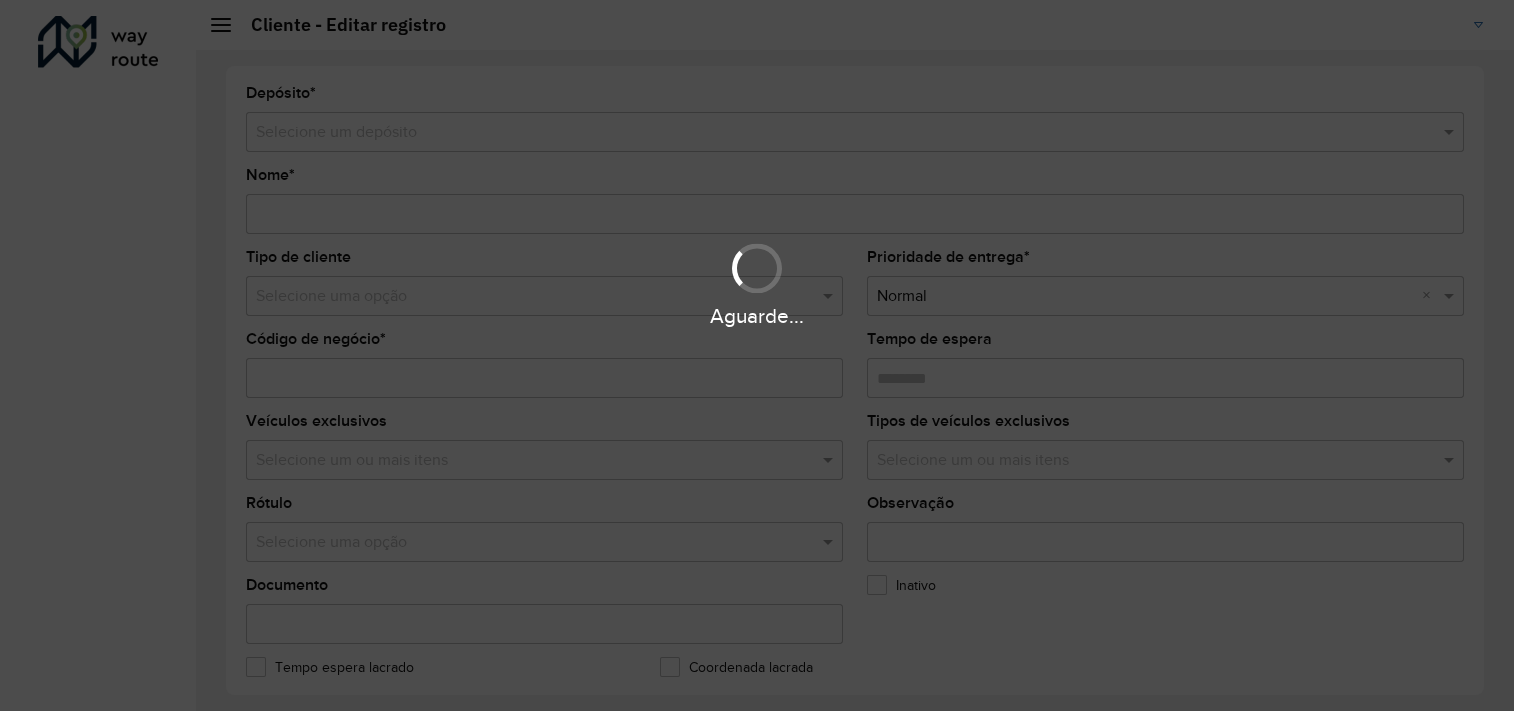 type on "**********" 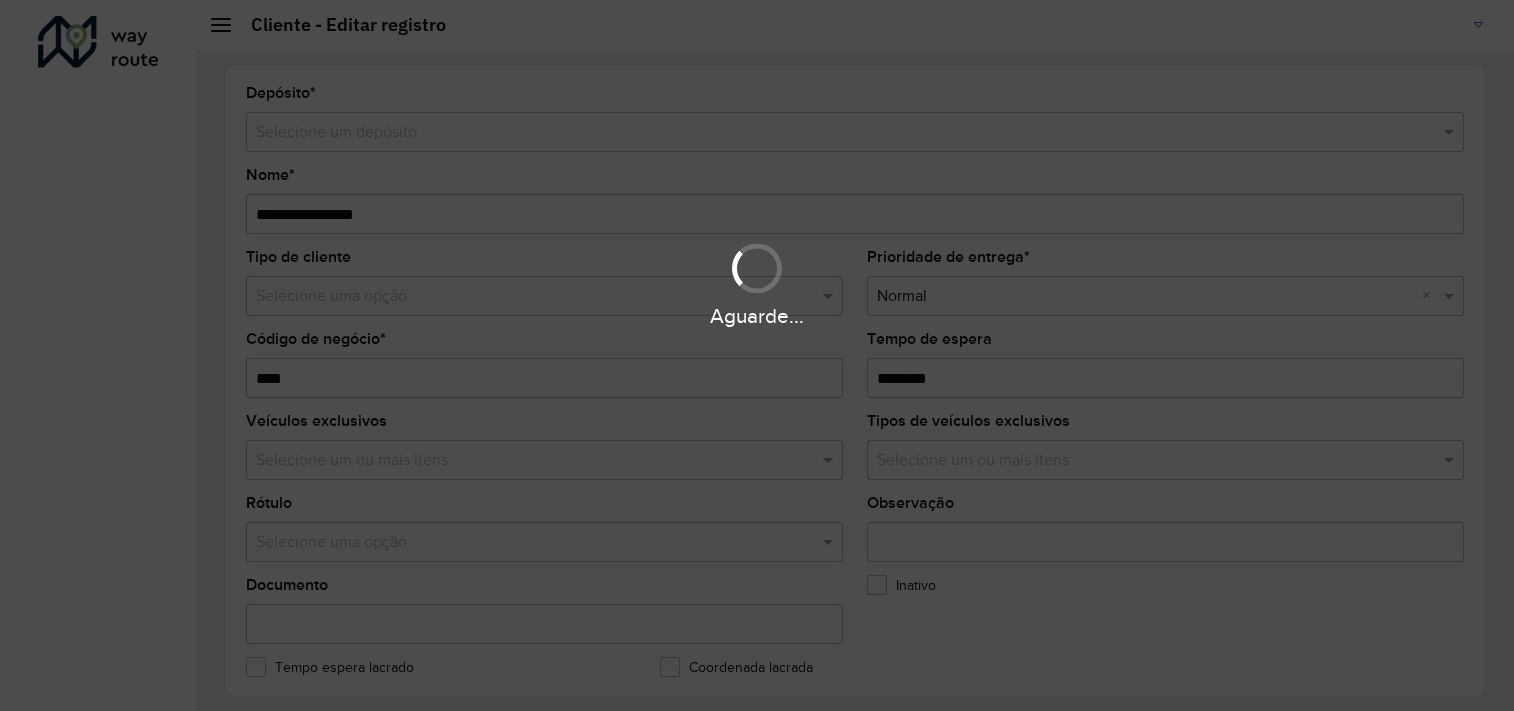 scroll, scrollTop: 0, scrollLeft: 0, axis: both 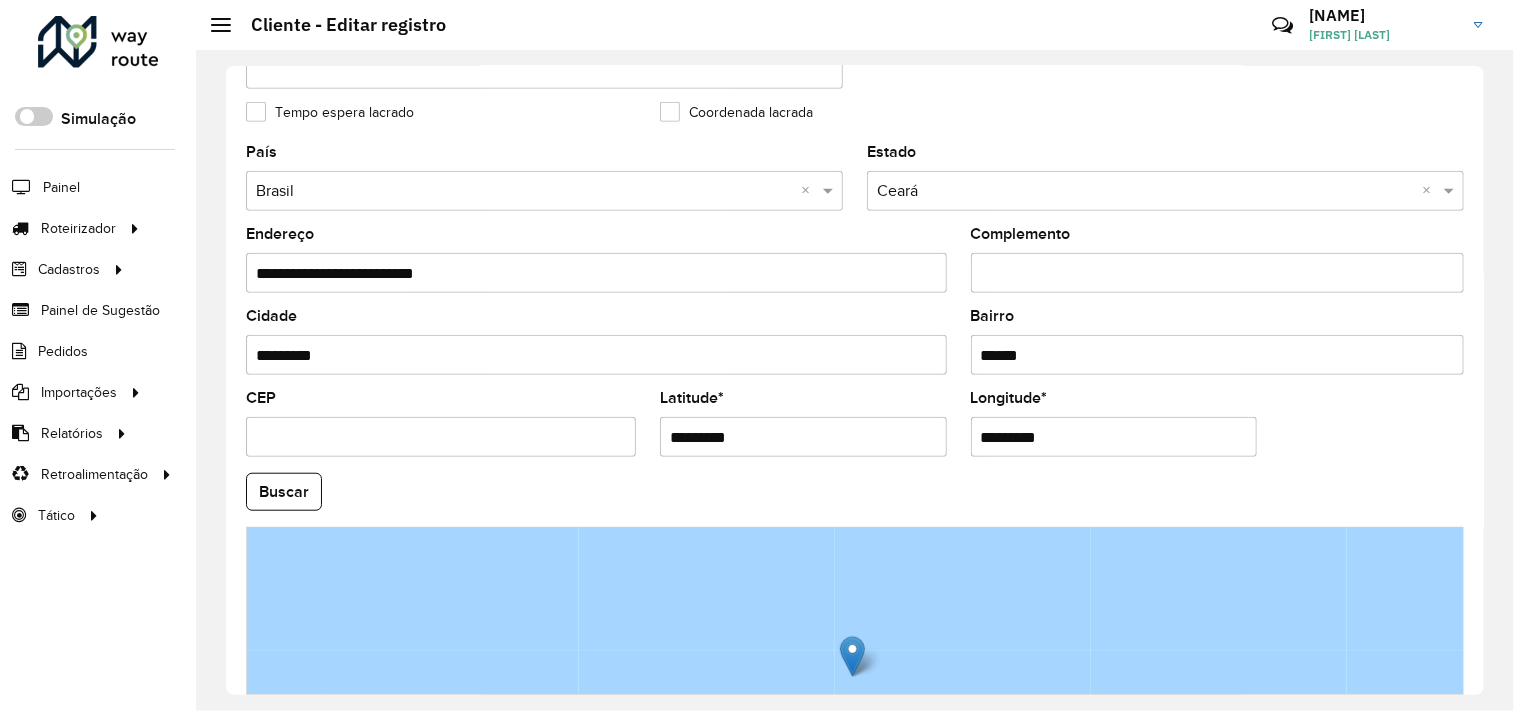 click on "*********" at bounding box center [803, 437] 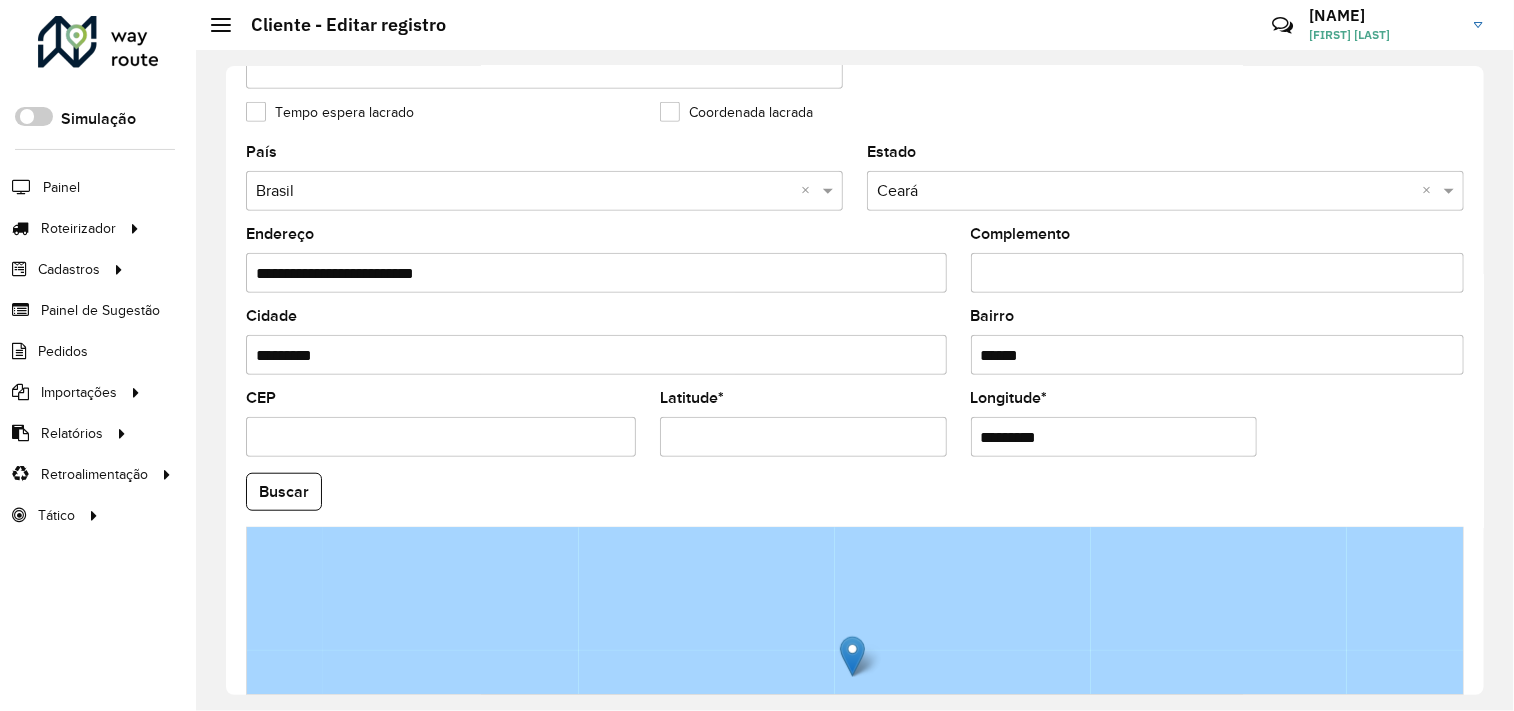 paste on "**********" 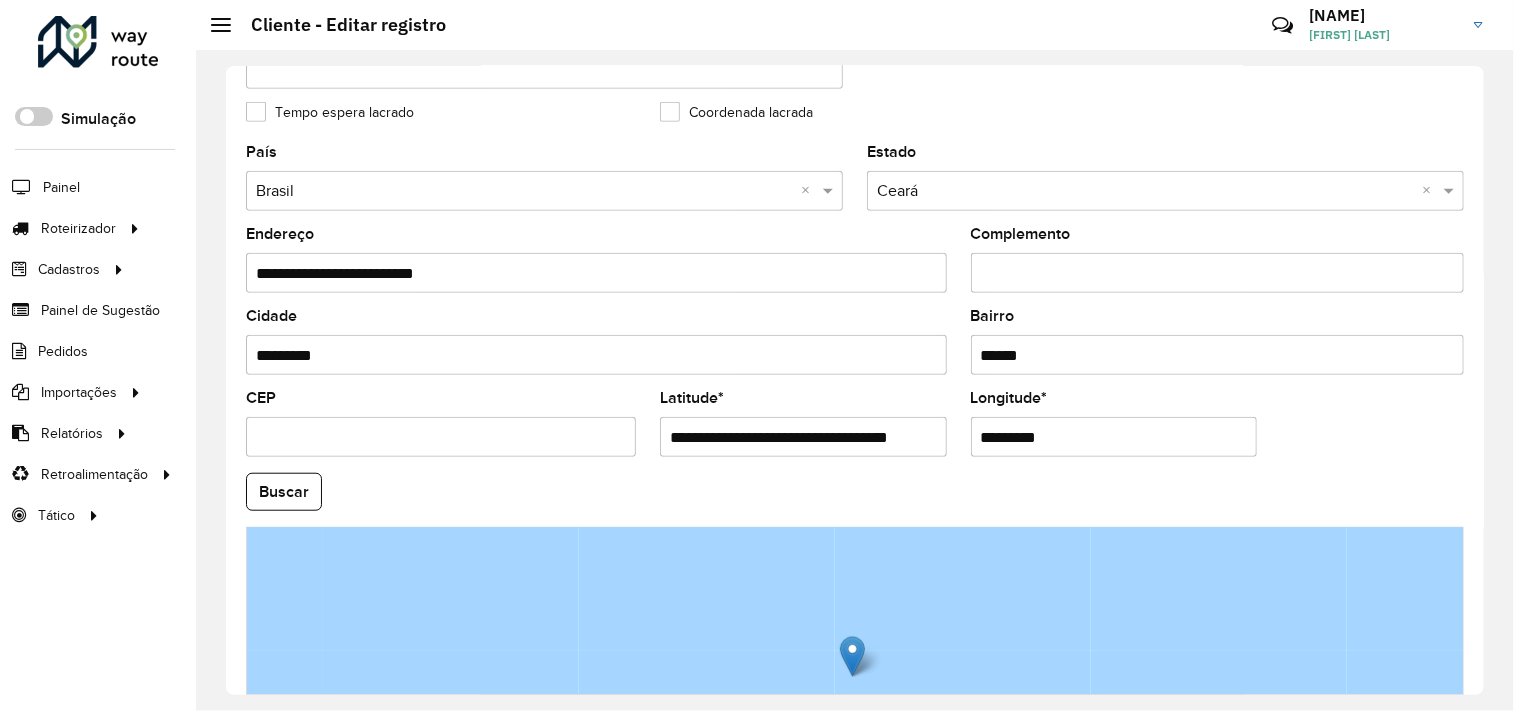 scroll, scrollTop: 0, scrollLeft: 31, axis: horizontal 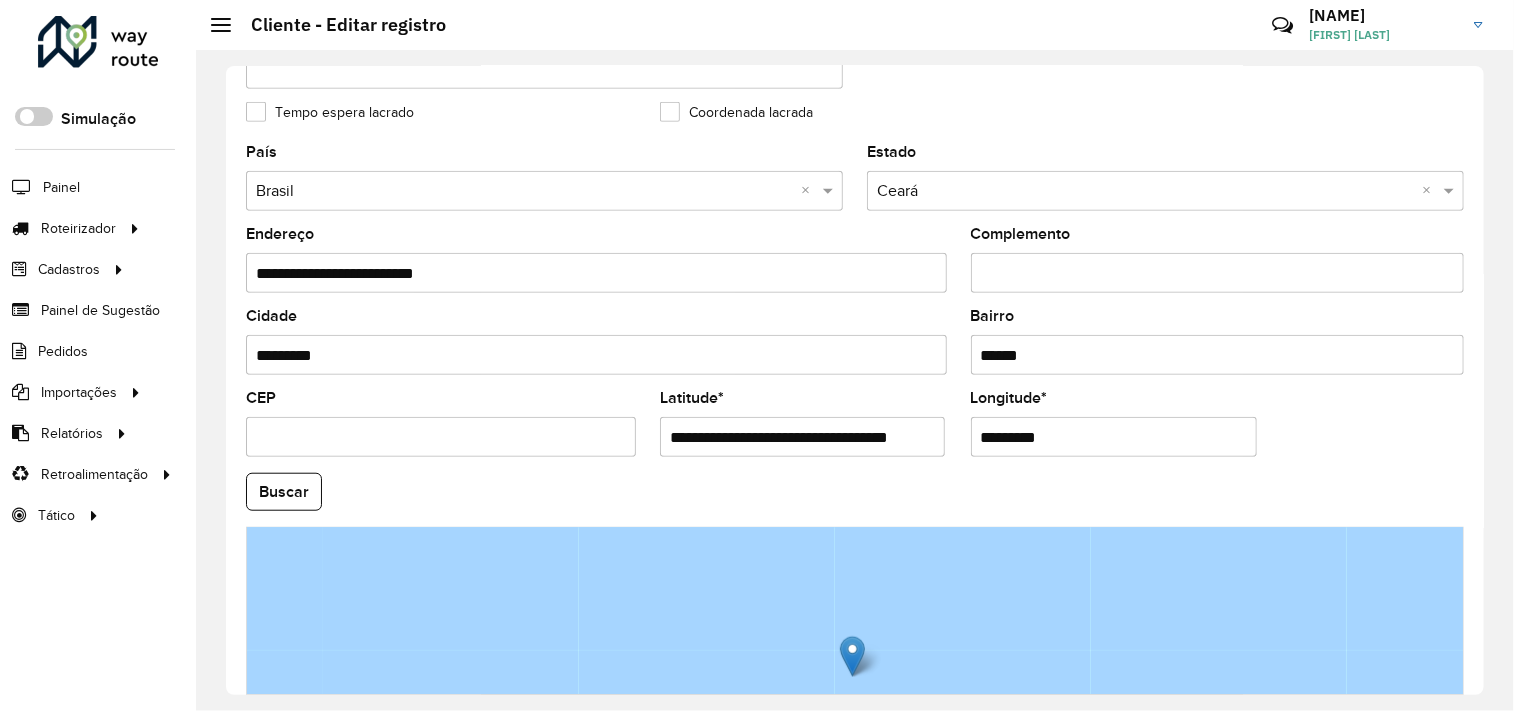 drag, startPoint x: 788, startPoint y: 442, endPoint x: 810, endPoint y: 437, distance: 22.561028 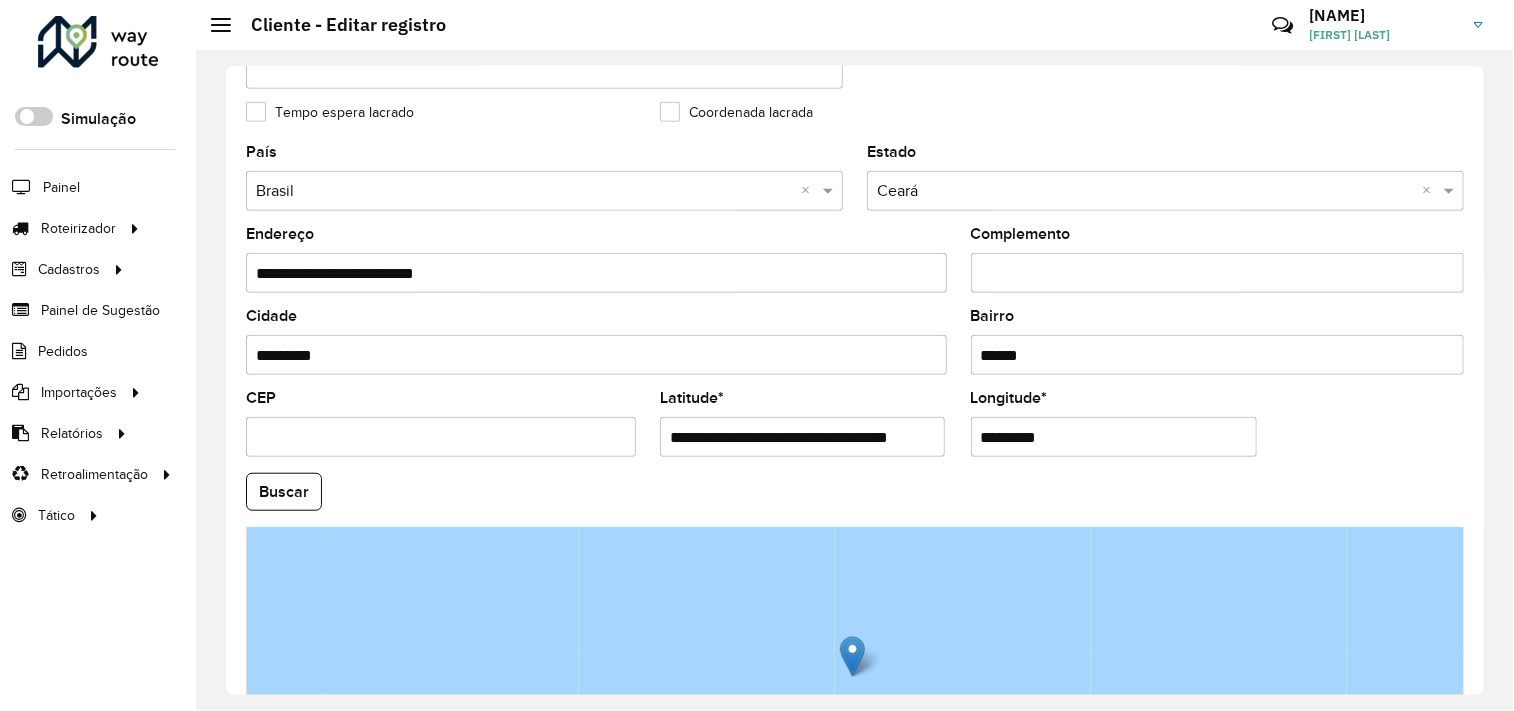 type on "**********" 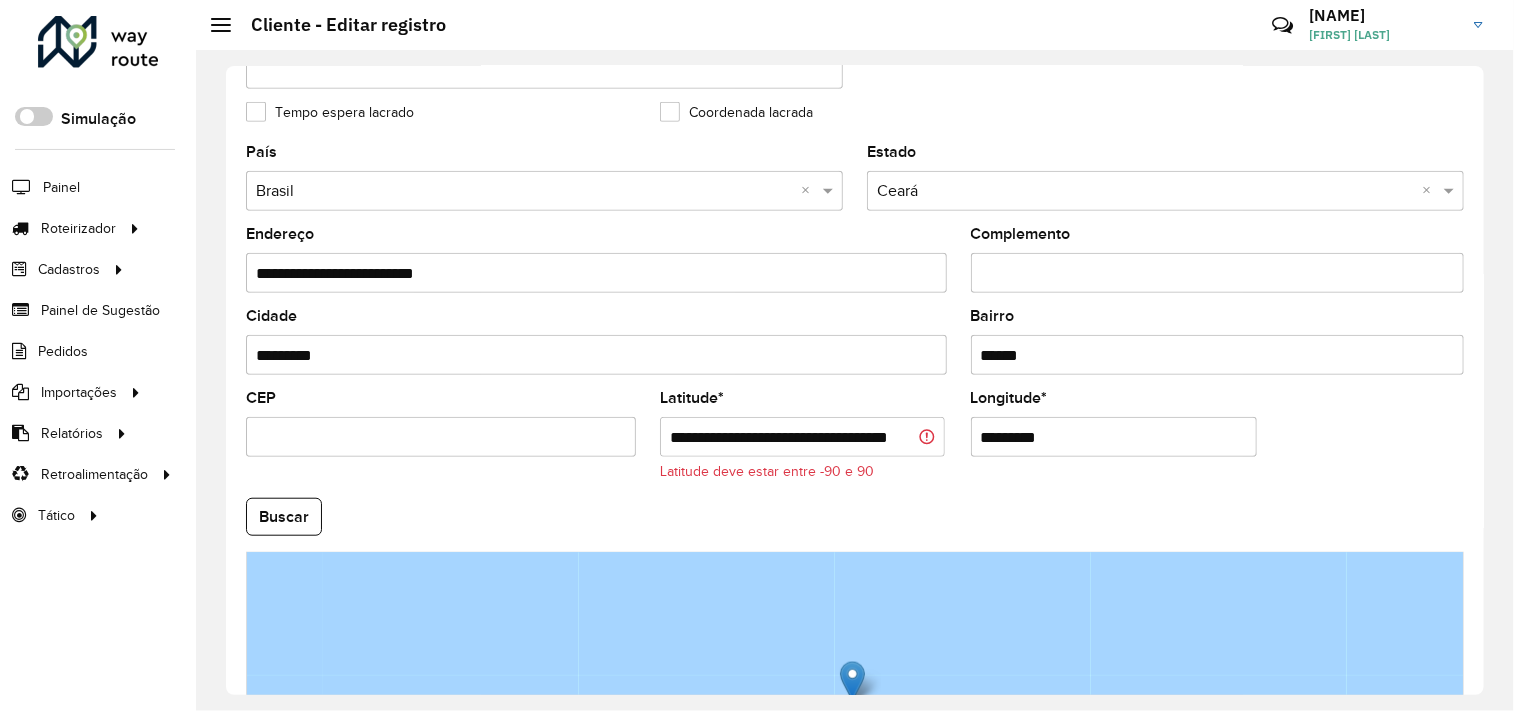 drag, startPoint x: 1071, startPoint y: 446, endPoint x: 920, endPoint y: 442, distance: 151.05296 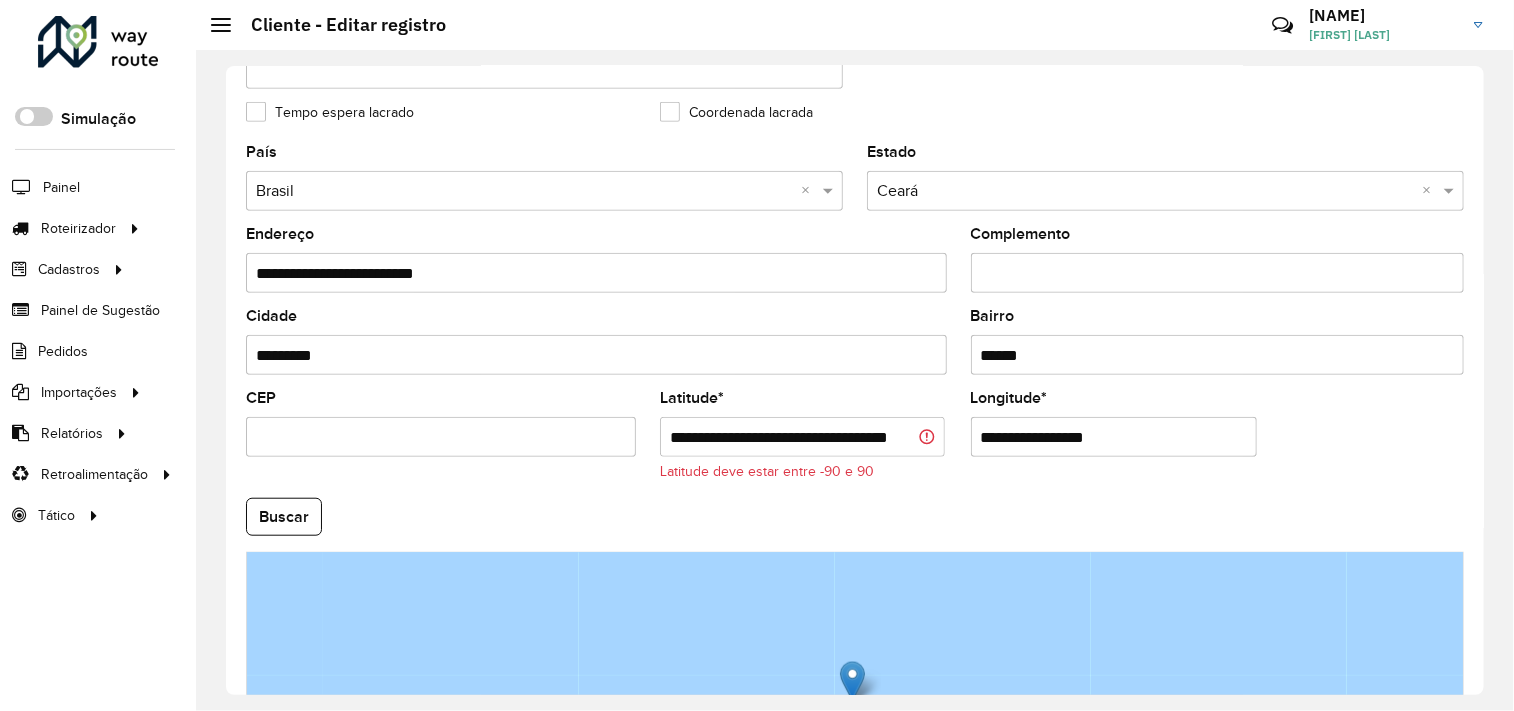 type on "**********" 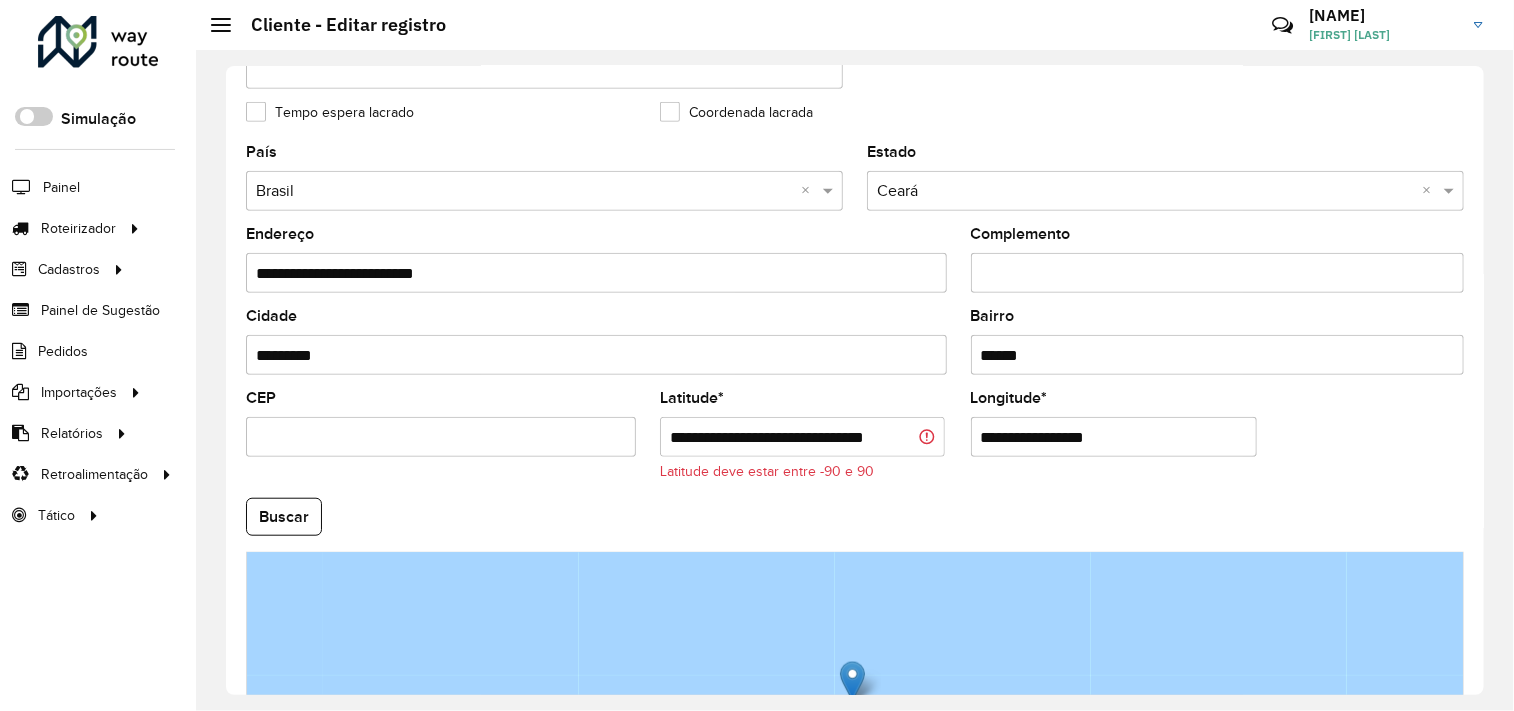 scroll, scrollTop: 0, scrollLeft: 0, axis: both 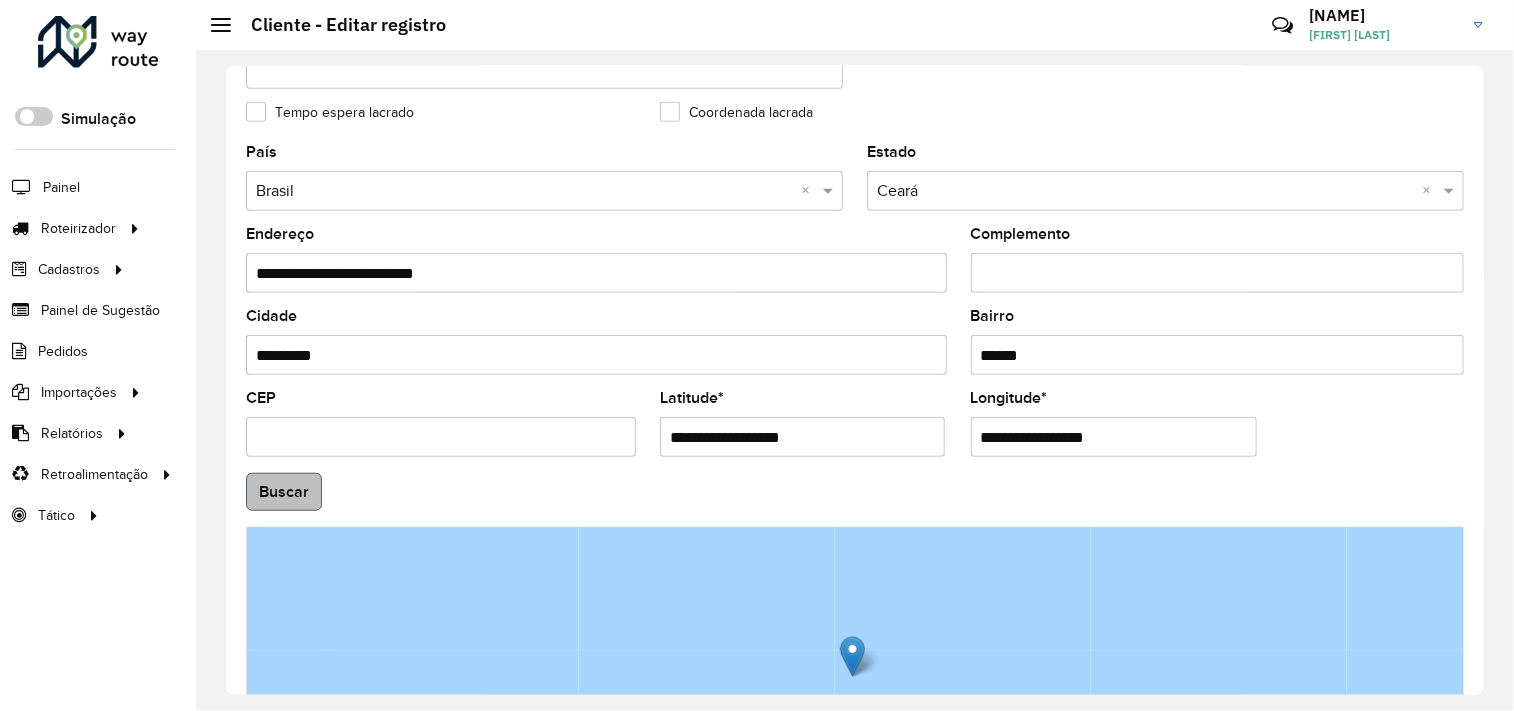 type on "**********" 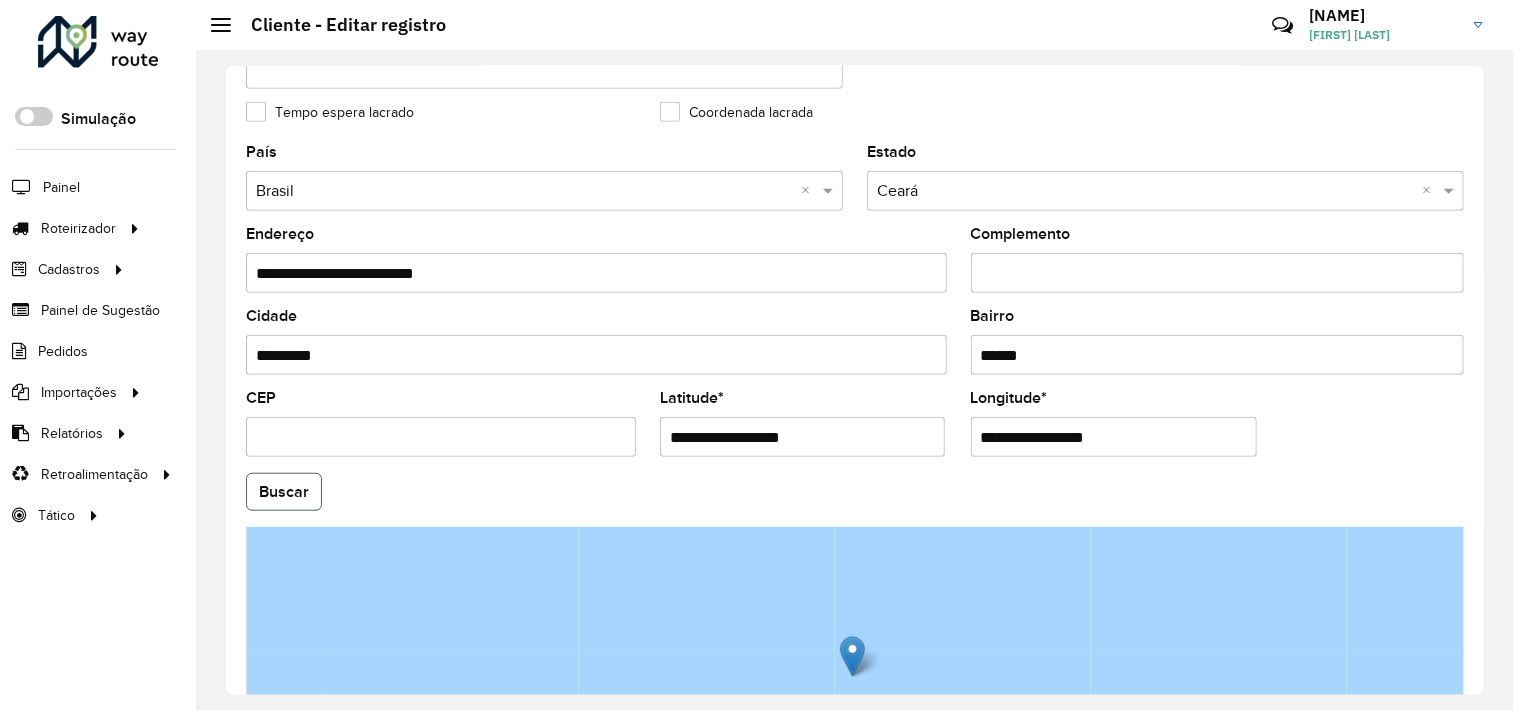 click on "Aguarde...  Pop-up bloqueado!  Seu navegador bloqueou automáticamente a abertura de uma nova janela.   Acesse as configurações e adicione o endereço do sistema a lista de permissão.   Fechar  Roteirizador AmbevTech Simulação Painel Roteirizador Entregas Vendas Cadastros Checkpoint Classificações de venda Cliente Consulta de setores Depósito Disponibilidade de veículos Fator tipo de produto Gabarito planner Grupo Rota Fator Tipo Produto Grupo de rotas exclusiva Grupo de setores Layout integração Modelo Parada Pedágio Perfil de Vendedor Ponto de apoio FAD Produto Restrição de Atendimento Planner Rodízio de placa Rota exclusiva FAD Rótulo Setor Setor Planner Tipo de cliente Tipo de veículo Tipo de veículo RN Transportadora Vendedor Veículo Painel de Sugestão Pedidos Importações Classificação e volume de venda Clientes Fator tipo produto Gabarito planner Grade de atendimento Janela de atendimento Localização Pedidos Restrição de Atendimento Planner Tempo de espera Vendedor Veículos" at bounding box center [757, 355] 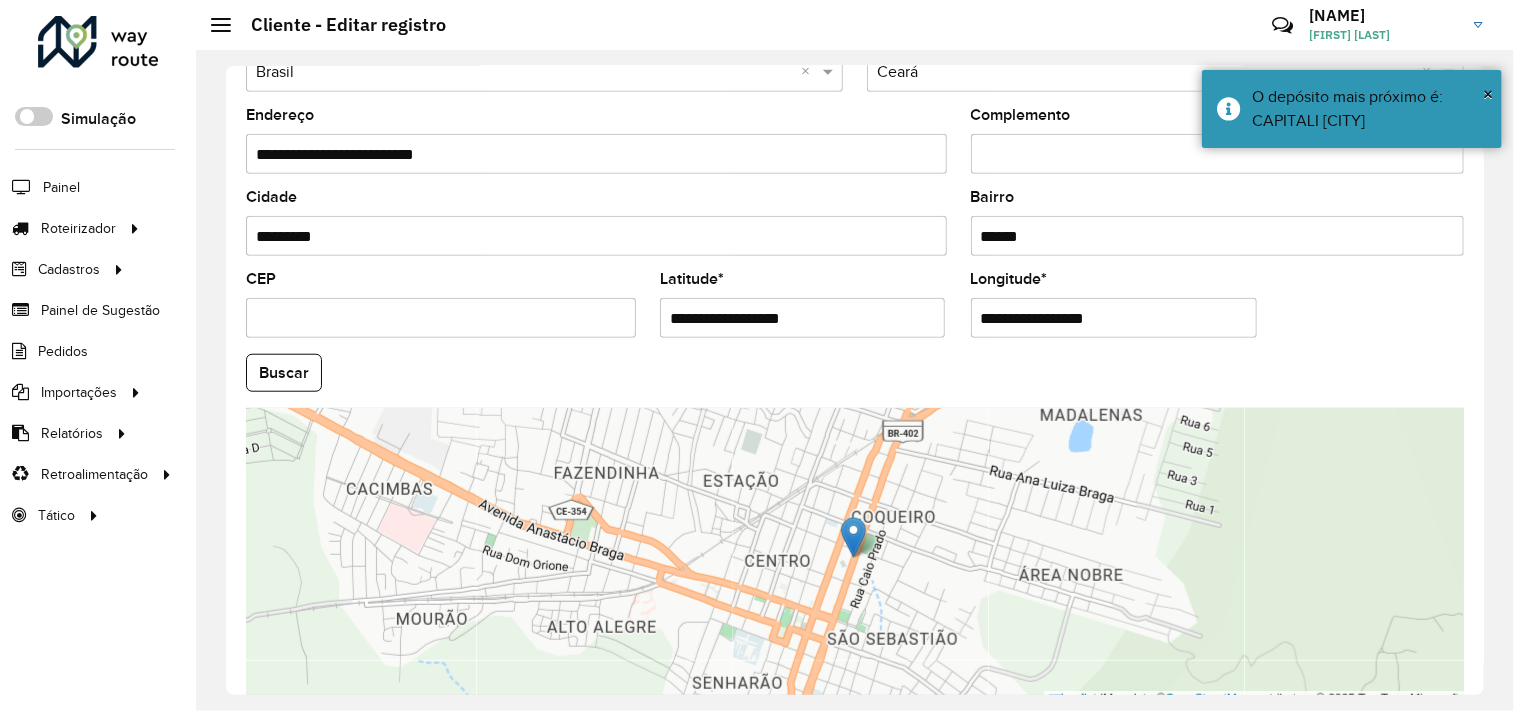 scroll, scrollTop: 781, scrollLeft: 0, axis: vertical 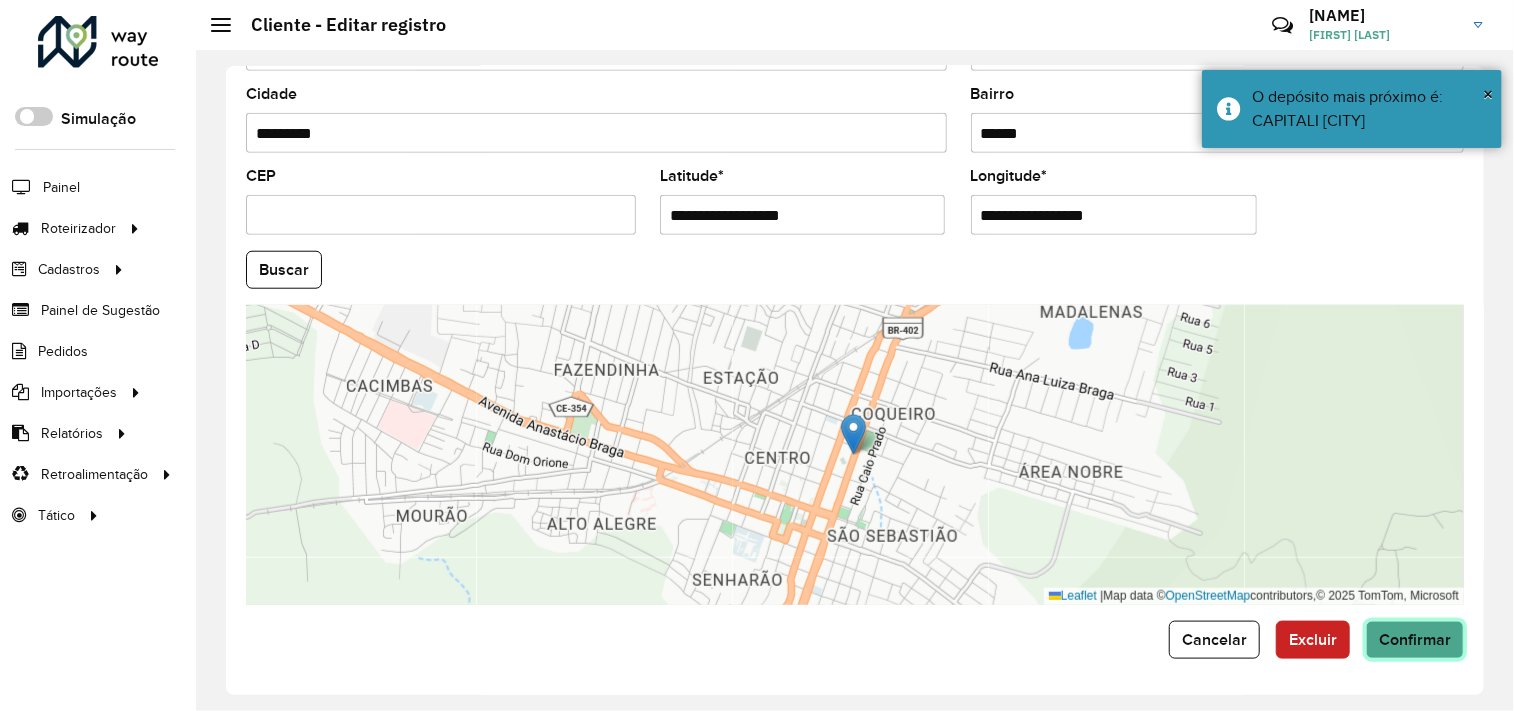 click on "Confirmar" 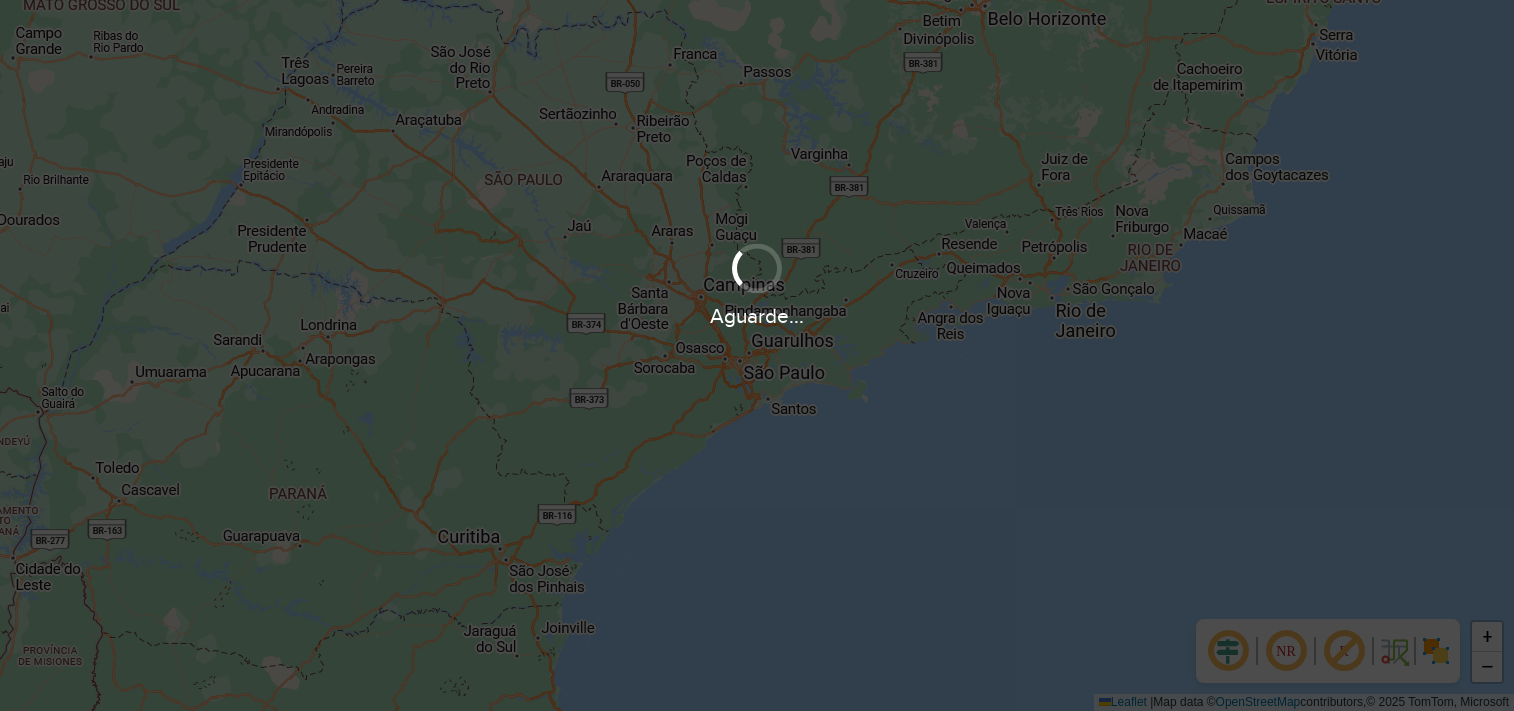 scroll, scrollTop: 0, scrollLeft: 0, axis: both 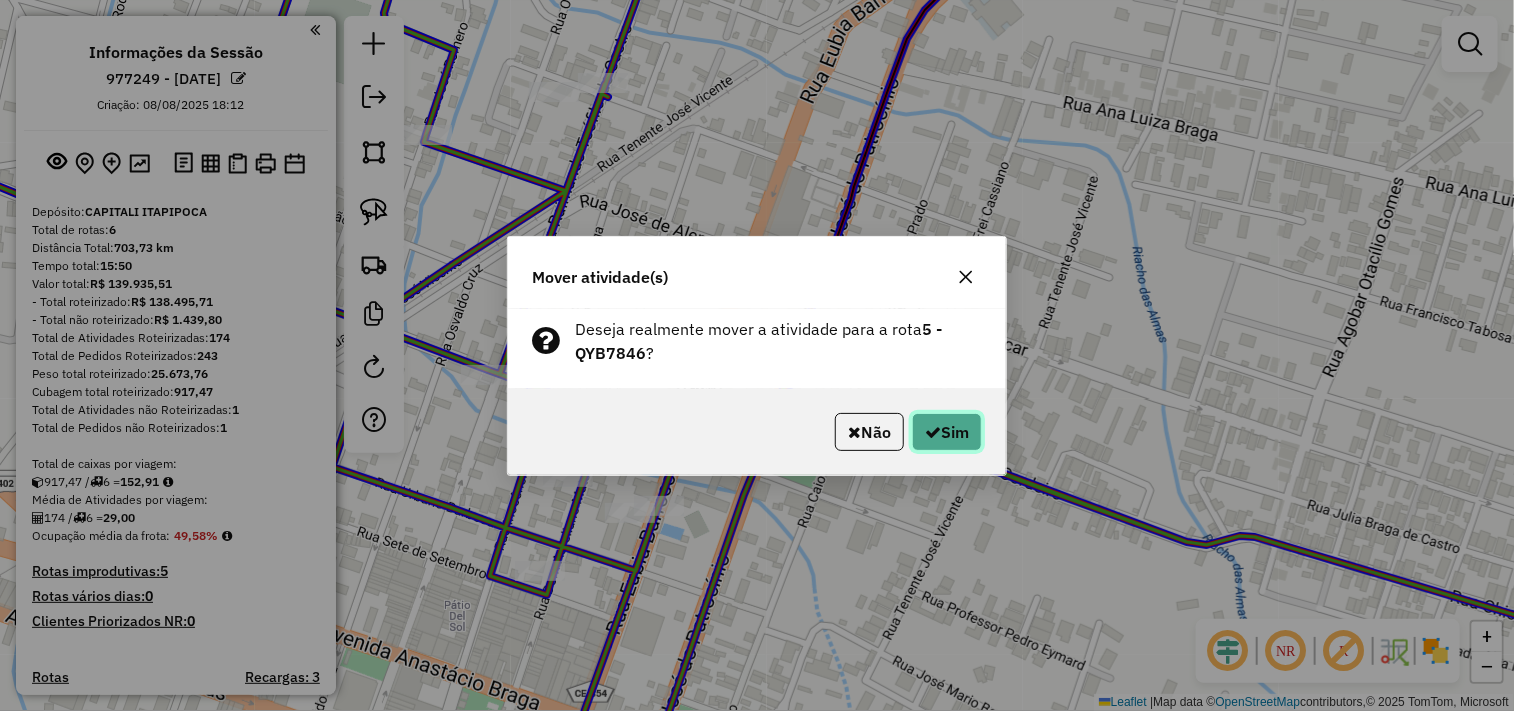 click on "Sim" 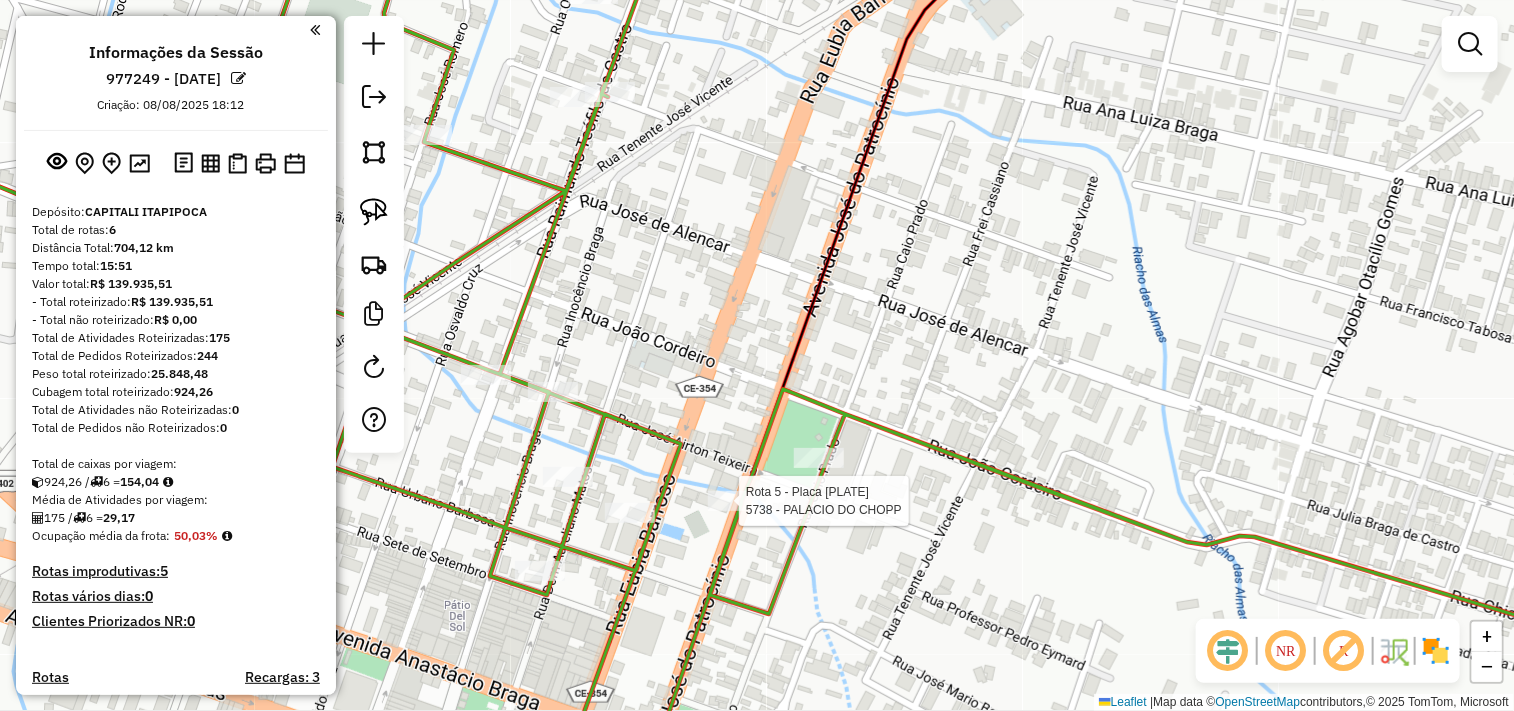 select on "**********" 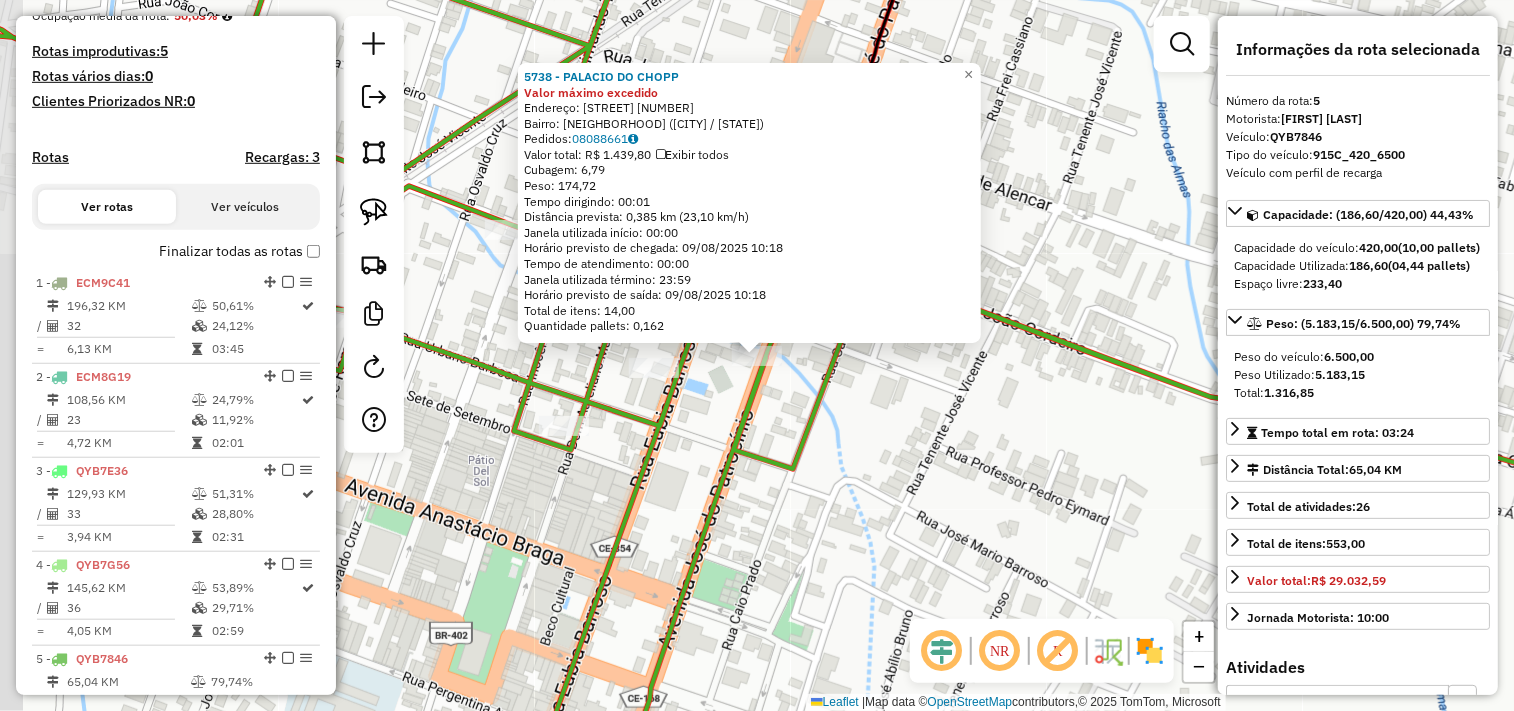 scroll, scrollTop: 736, scrollLeft: 0, axis: vertical 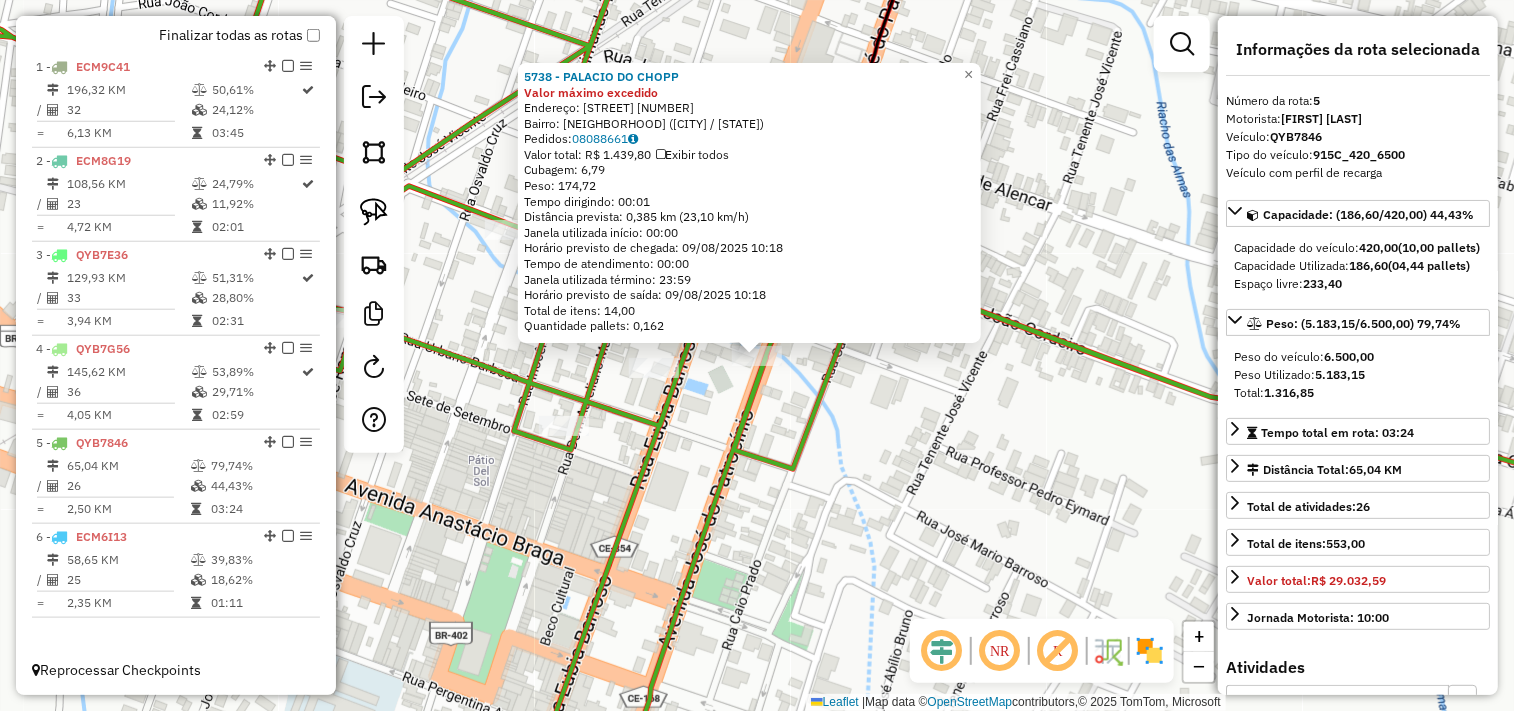 drag, startPoint x: 587, startPoint y: 105, endPoint x: 724, endPoint y: 133, distance: 139.83205 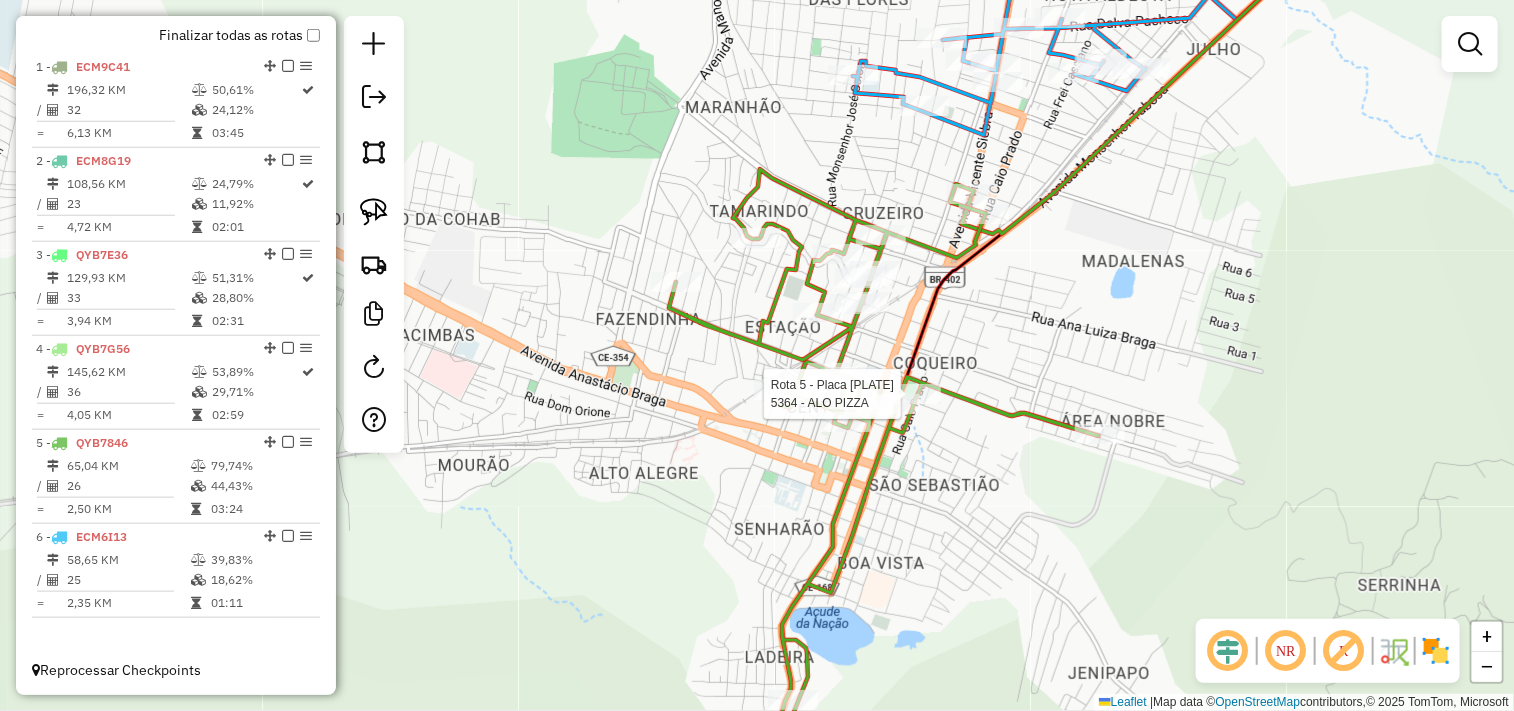 select on "**********" 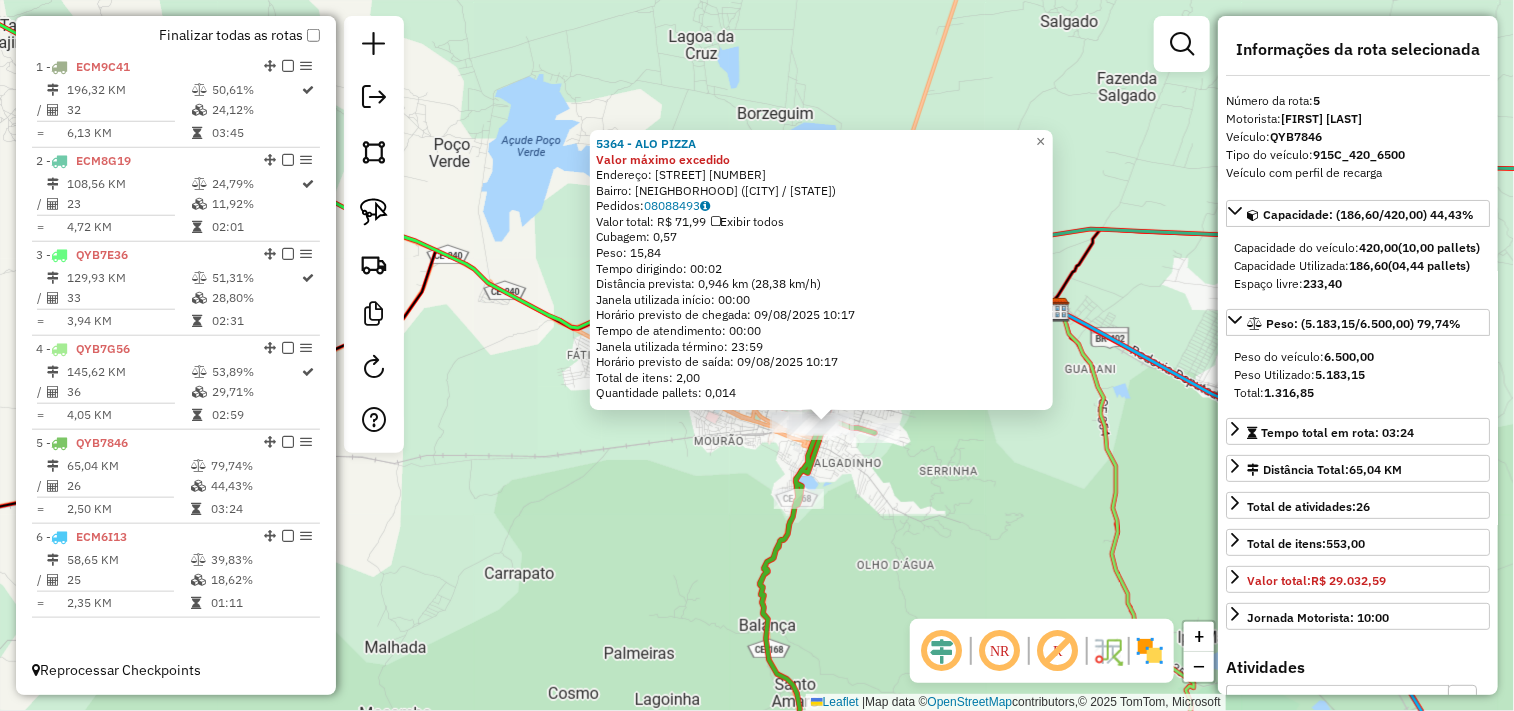 click on "5364 - ALO PIZZA Valor máximo excedido  Endereço:  [STREET] [NUMBER]   Bairro: [NEIGHBORHOOD] ([CITY] / [STATE])   Pedidos:  [ORDER_ID]   Valor total: R$ 71,99   Exibir todos   Cubagem: 0,57  Peso: 15,84  Tempo dirigindo: 00:02   Distância prevista: 0,946 km (28,38 km/h)   Janela utilizada início: 00:00   Horário previsto de chegada: [DATE] [TIME]   Tempo de atendimento: 00:00   Janela utilizada término: 23:59   Horário previsto de saída: [DATE] [TIME]   Total de itens: 2,00   Quantidade pallets: 0,014  × Janela de atendimento Grade de atendimento Capacidade Transportadoras Veículos Cliente Pedidos  Rotas Selecione os dias de semana para filtrar as janelas de atendimento  Seg   Ter   Qua   Qui   Sex   Sáb   Dom  Informe o período da janela de atendimento: De: Até:  Filtrar exatamente a janela do cliente  Considerar janela de atendimento padrão  Selecione os dias de semana para filtrar as grades de atendimento  Seg   Ter   Qua   Qui   Sex   Sáb   Dom   Clientes fora do dia de atendimento selecionado" 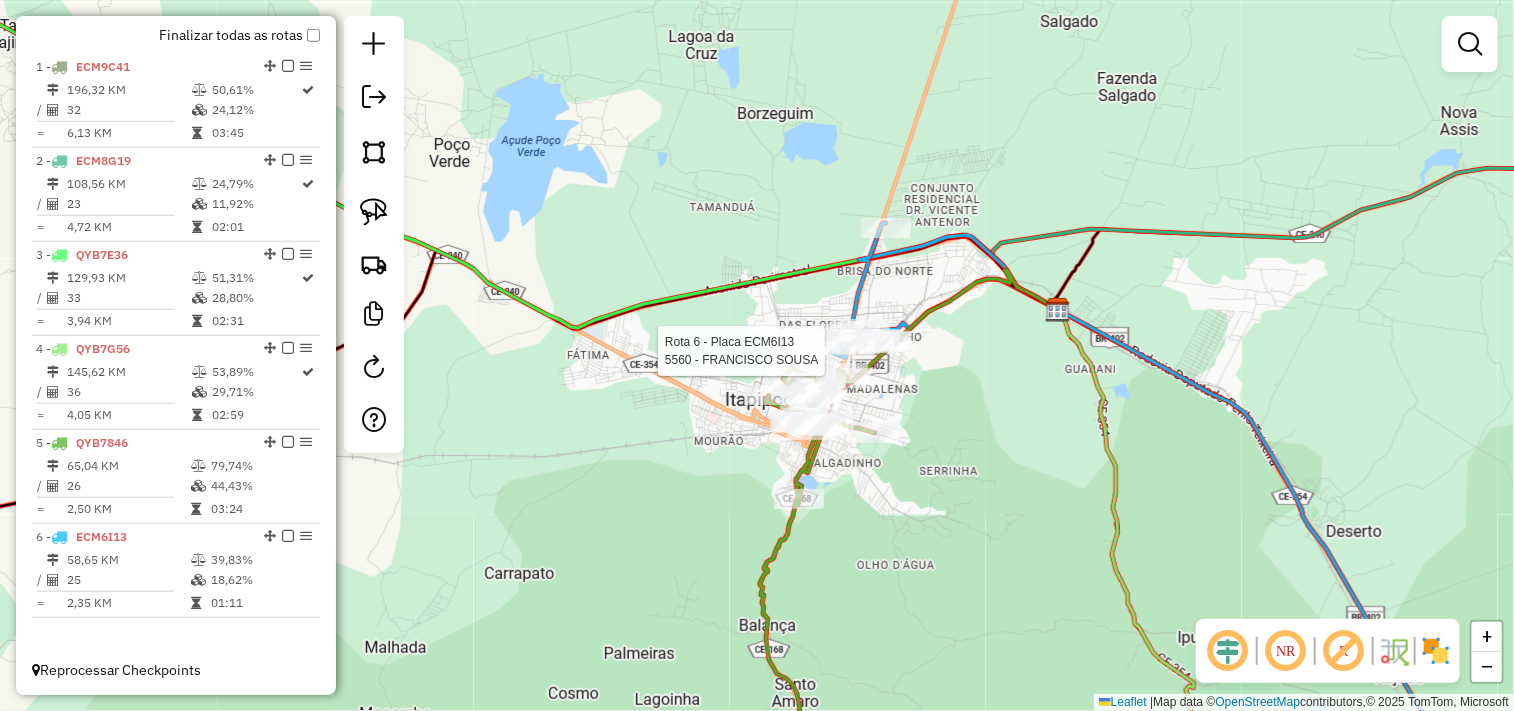 select on "**********" 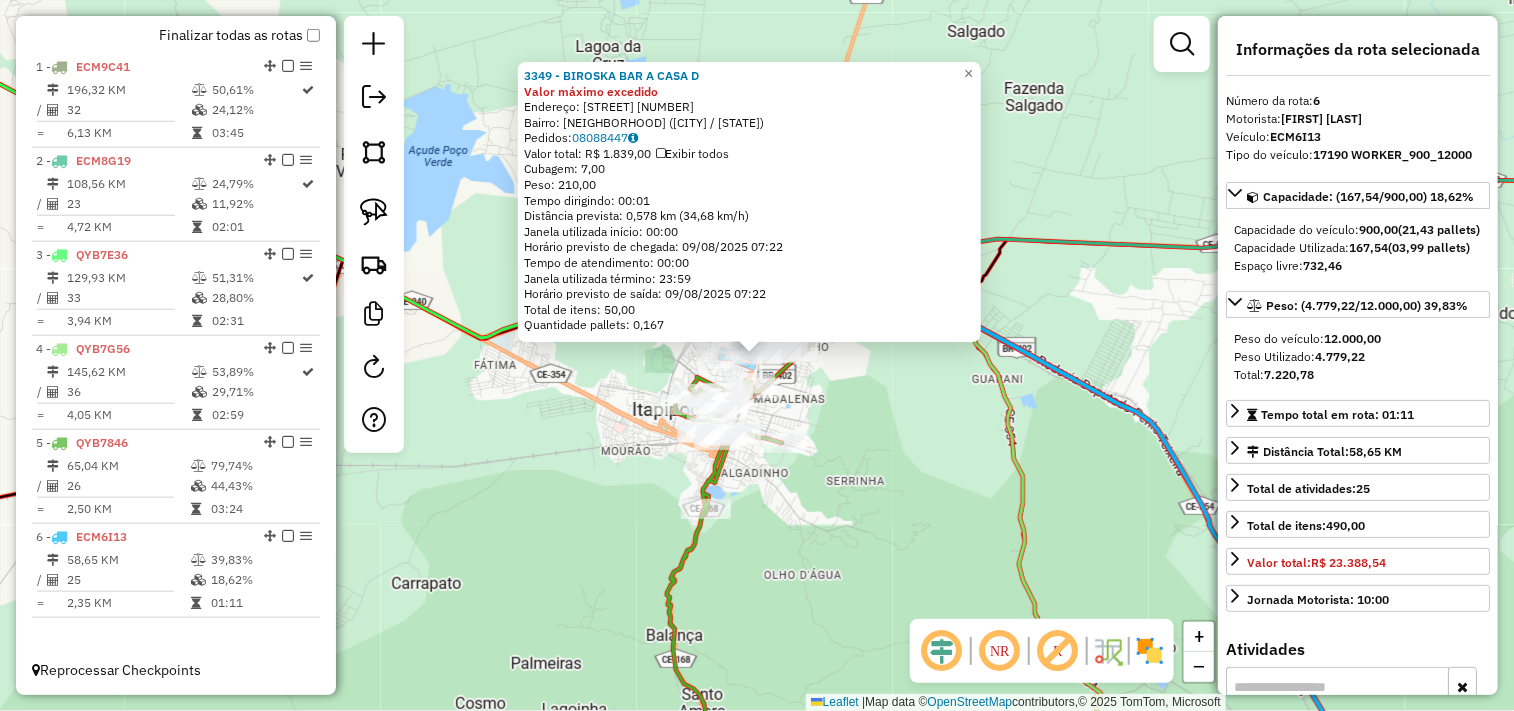 click on "3349 - [BRAND_NAME] Valor máximo excedido  Endereço:  [STREET] [NUMBER]   Bairro: [NEIGHBORHOOD] ([CITY] / [STATE])   Pedidos:  [ORDER_ID]   Valor total: R$ 1.839,00   Exibir todos   Cubagem: 7,00  Peso: 210,00  Tempo dirigindo: 00:01   Distância prevista: 0,578 km (34,68 km/h)   Janela utilizada início: 00:00   Horário previsto de chegada: [DATE] [TIME]   Tempo de atendimento: 00:00   Janela utilizada término: 23:59   Horário previsto de saída: [DATE] [TIME]   Total de itens: 50,00   Quantidade pallets: 0,167  × Janela de atendimento Grade de atendimento Capacidade Transportadoras Veículos Cliente Pedidos  Rotas Selecione os dias de semana para filtrar as janelas de atendimento  Seg   Ter   Qua   Qui   Sex   Sáb   Dom  Informe o período da janela de atendimento: De: Até:  Filtrar exatamente a janela do cliente  Considerar janela de atendimento padrão  Selecione os dias de semana para filtrar as grades de atendimento  Seg   Ter   Qua   Qui   Sex   Sáb   Dom   Peso mínimo:   De:   De:" 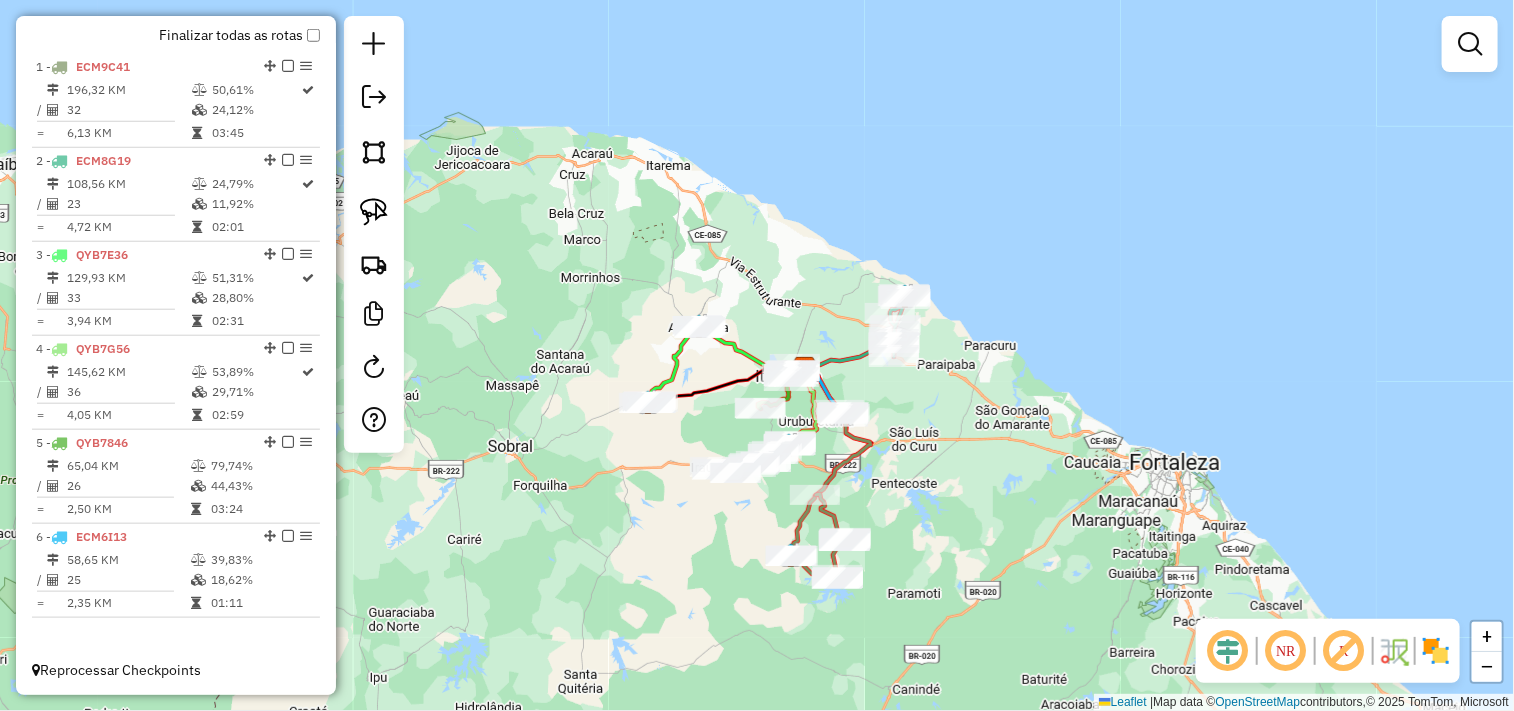 drag, startPoint x: 1028, startPoint y: 566, endPoint x: 920, endPoint y: 493, distance: 130.35721 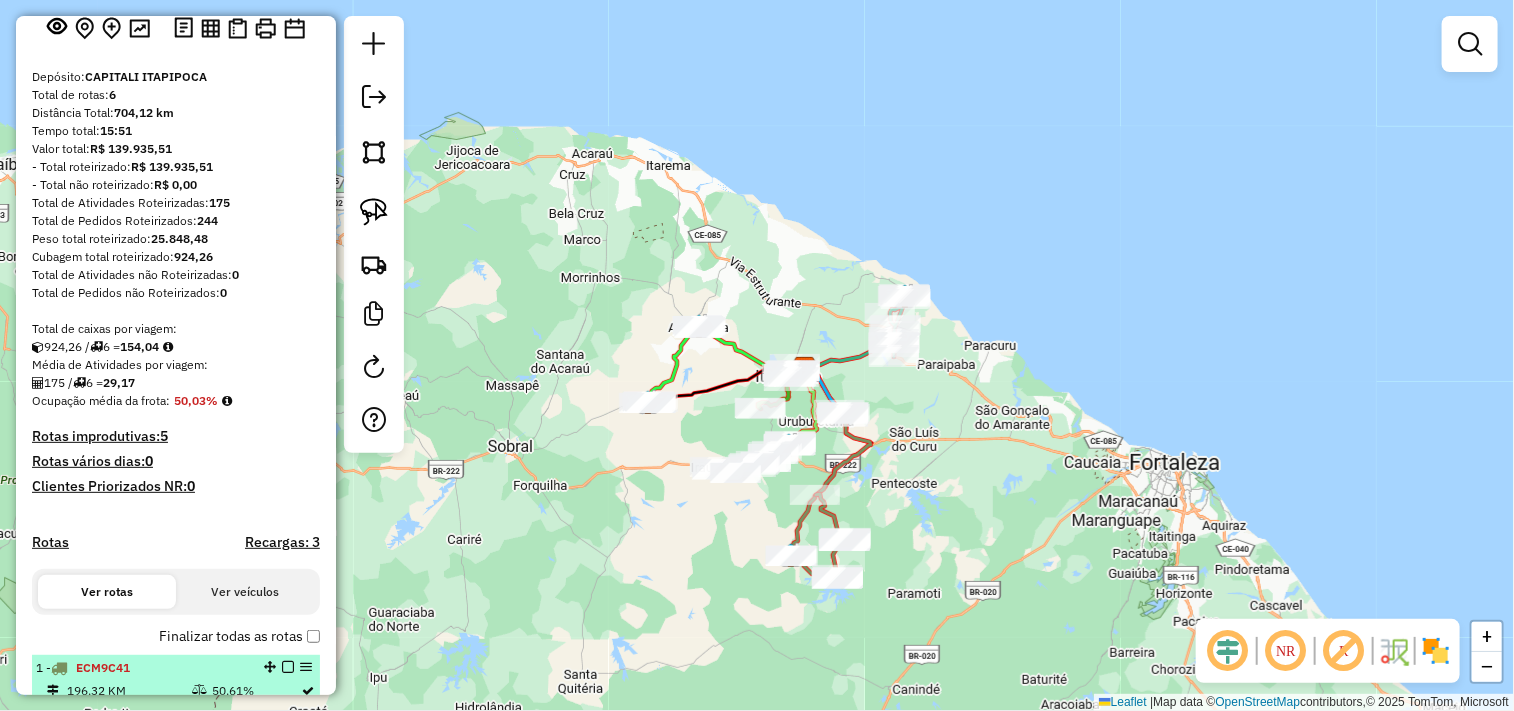 scroll, scrollTop: 0, scrollLeft: 0, axis: both 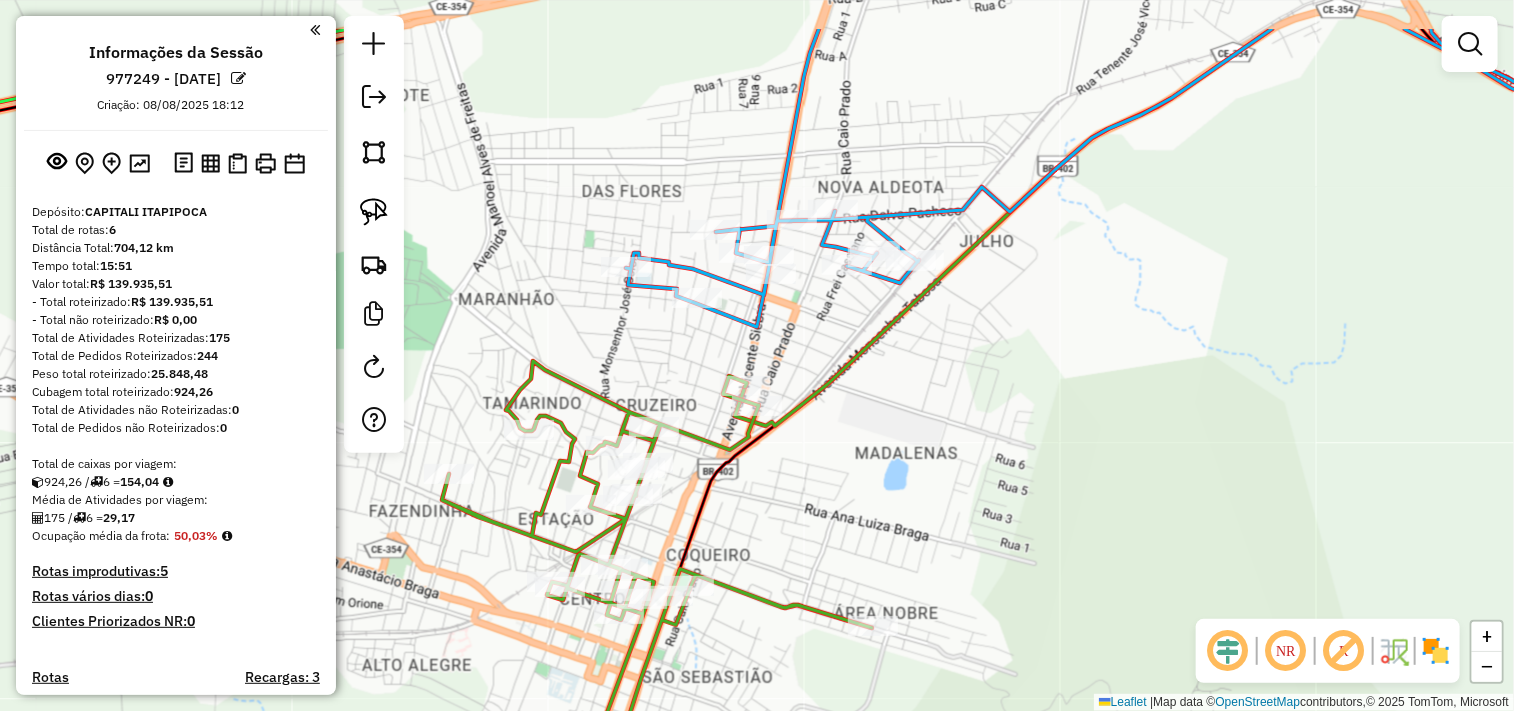 drag, startPoint x: 855, startPoint y: 261, endPoint x: 794, endPoint y: 338, distance: 98.23441 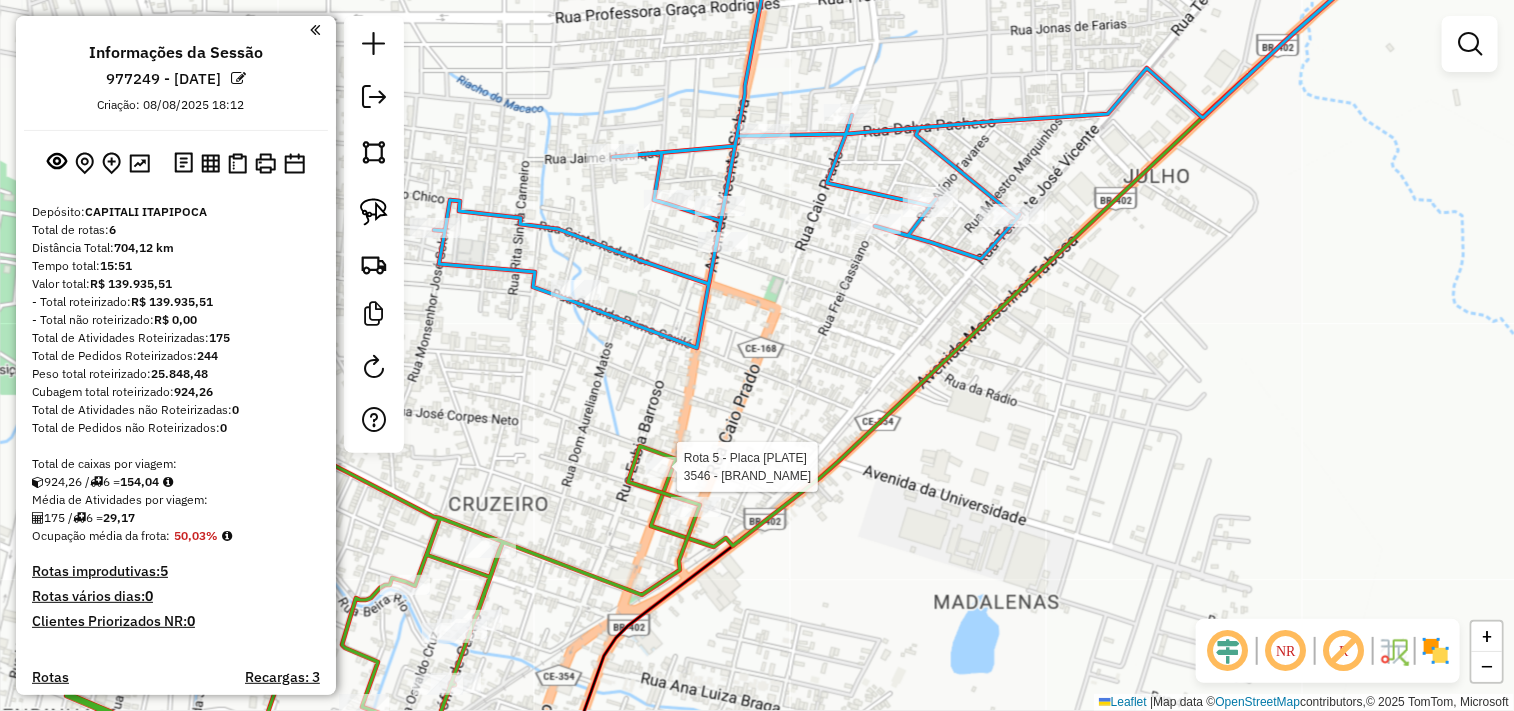 select on "**********" 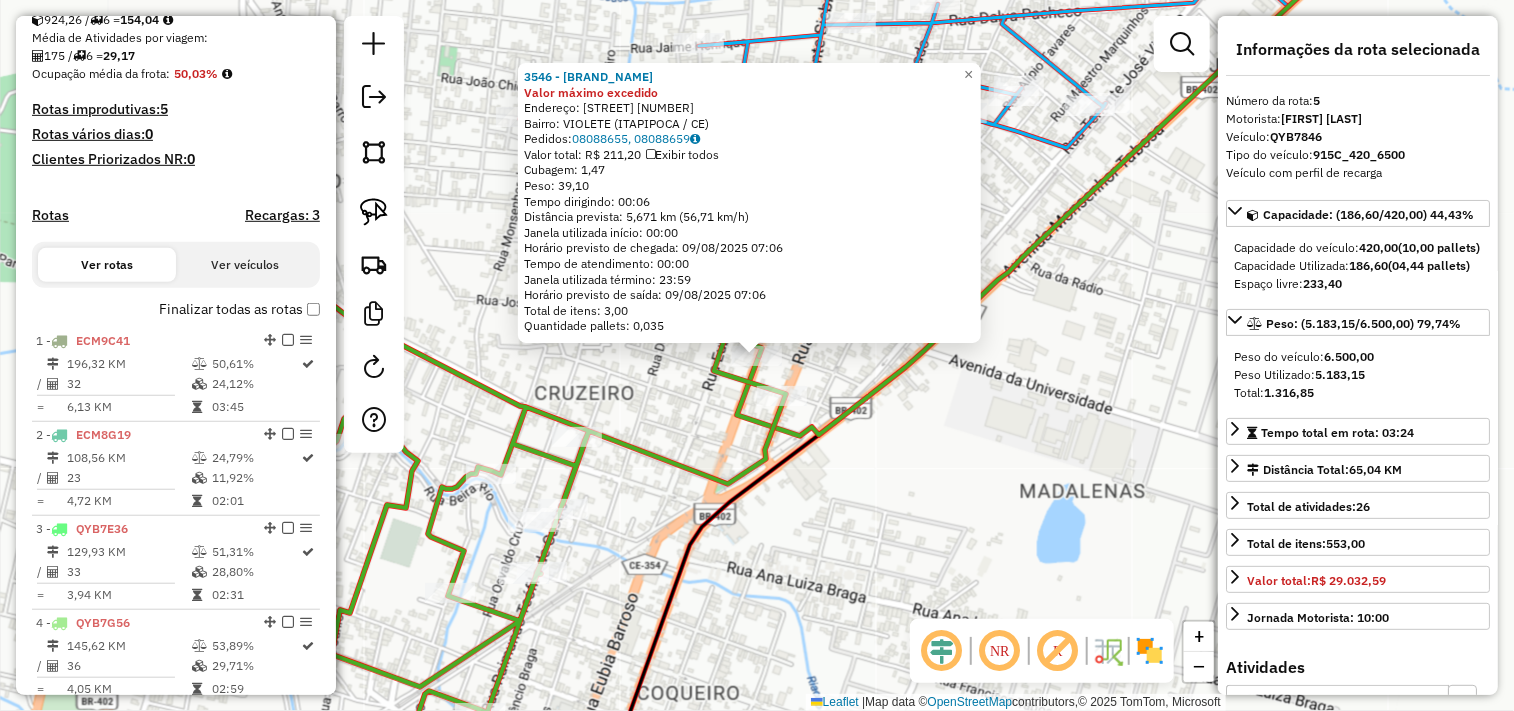 scroll, scrollTop: 736, scrollLeft: 0, axis: vertical 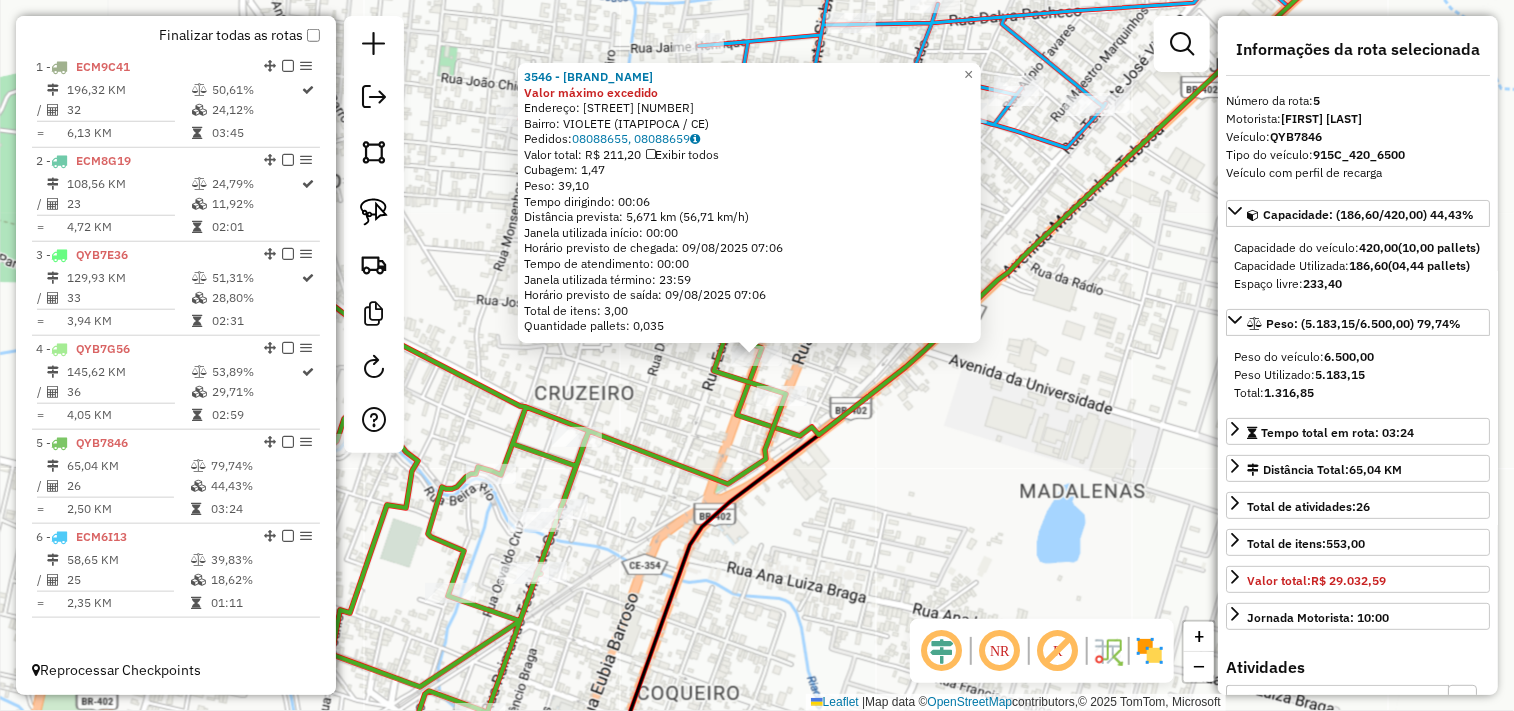 click 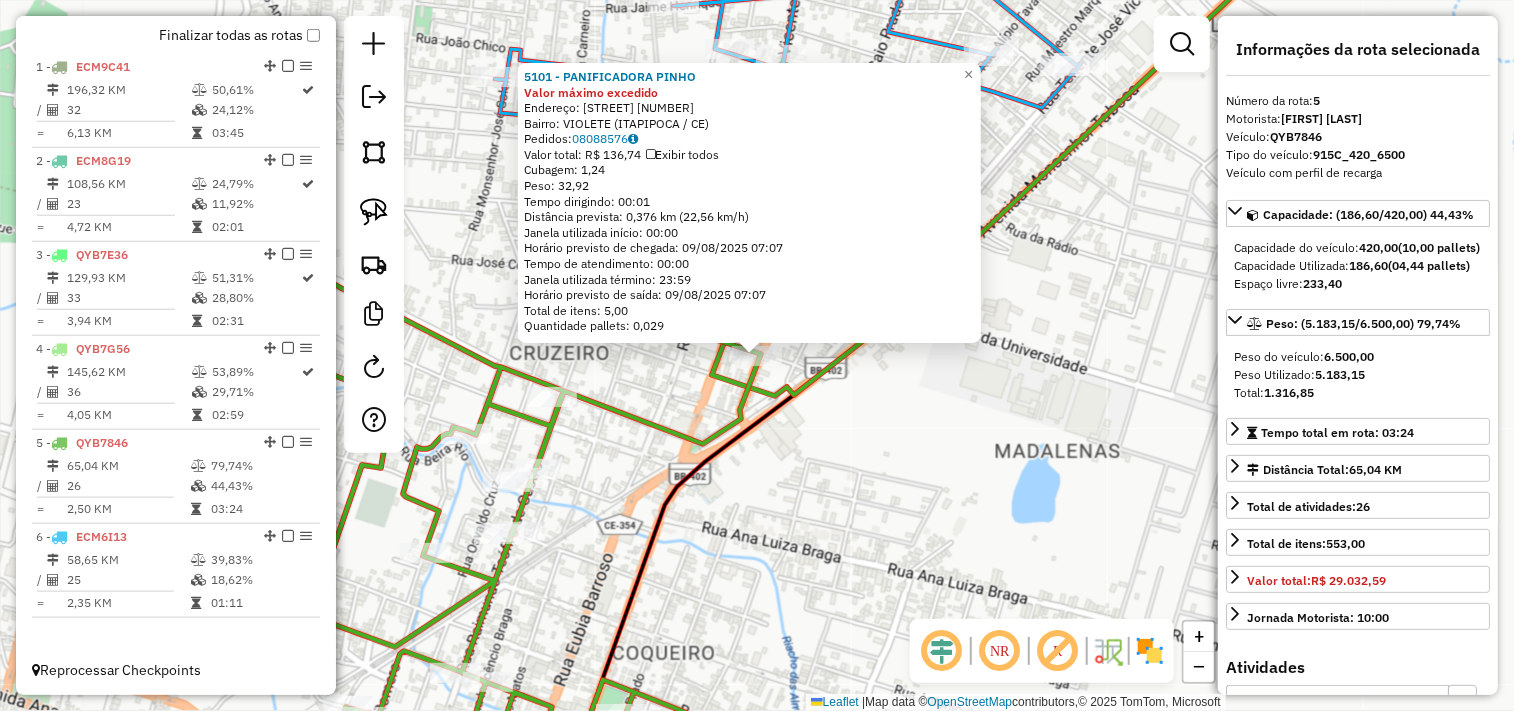 click on "5101 - [BRAND_NAME] Valor máximo excedido  Endereço:  [STREET] [NUMBER]   Bairro: [NEIGHBORHOOD] ([CITY] / [STATE])   Pedidos:  [ORDER_ID]   Valor total: R$ 136,74   Exibir todos   Cubagem: 1,24  Peso: 32,92  Tempo dirigindo: 00:01   Distância prevista: 0,376 km (22,56 km/h)   Janela utilizada início: 00:00   Horário previsto de chegada: [DATE] [TIME]   Tempo de atendimento: 00:00   Janela utilizada término: 23:59   Horário previsto de saída: [DATE] [TIME]   Total de itens: 5,00   Quantidade pallets: 0,029  × Janela de atendimento Grade de atendimento Capacidade Transportadoras Veículos Cliente Pedidos  Rotas Selecione os dias de semana para filtrar as janelas de atendimento  Seg   Ter   Qua   Qui   Sex   Sáb   Dom  Informe o período da janela de atendimento: De: Até:  Filtrar exatamente a janela do cliente  Considerar janela de atendimento padrão  Selecione os dias de semana para filtrar as grades de atendimento  Seg   Ter   Qua   Qui   Sex   Sáb   Dom   Peso mínimo:   Peso máximo:   De:" 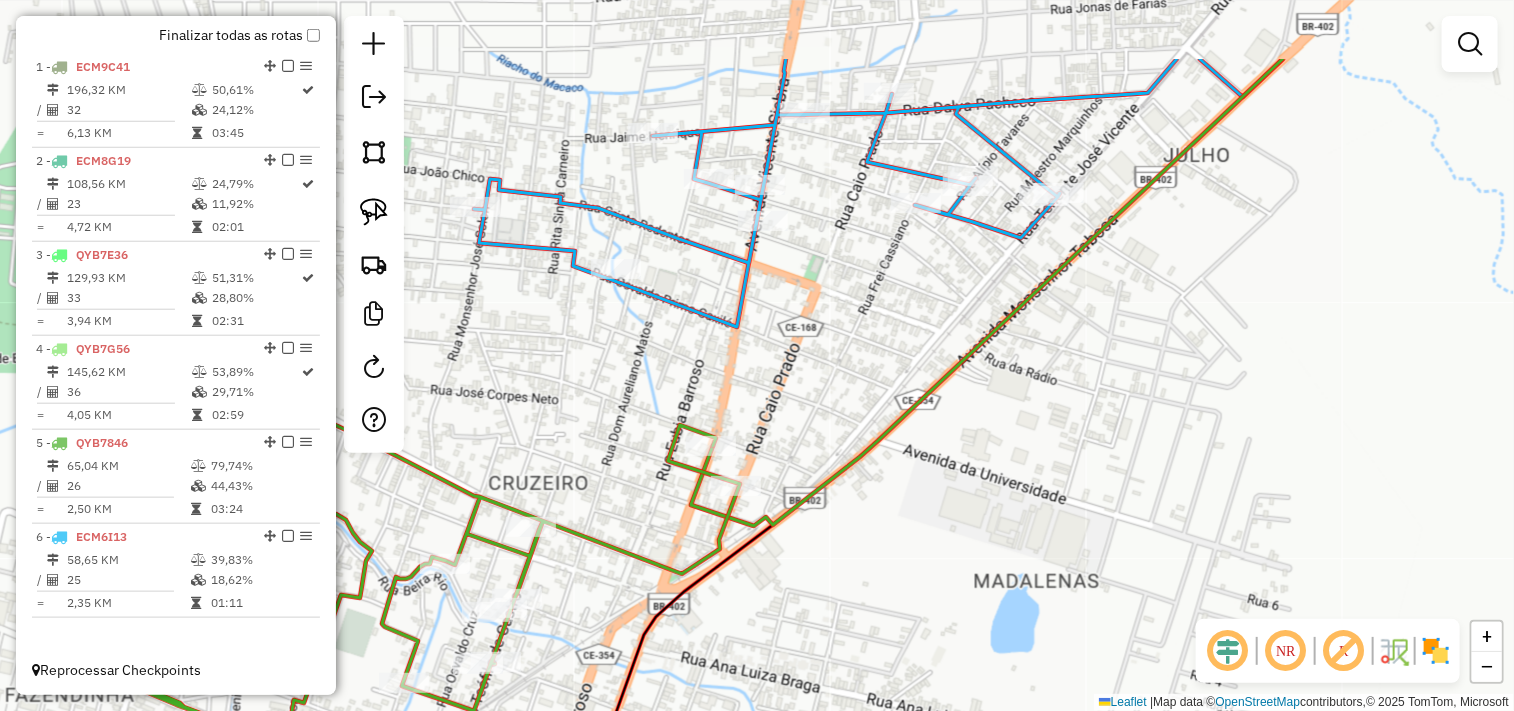 drag, startPoint x: 826, startPoint y: 402, endPoint x: 805, endPoint y: 540, distance: 139.58868 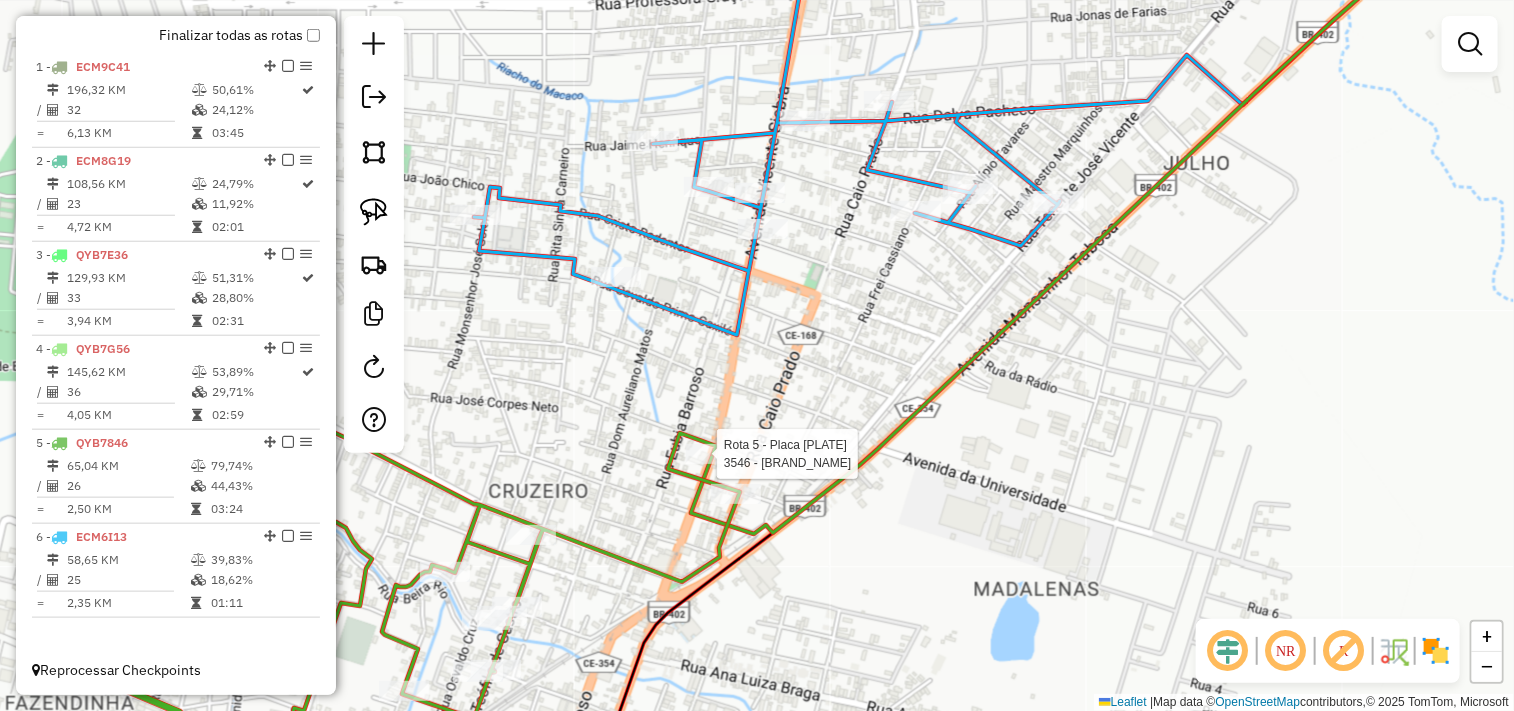 select on "**********" 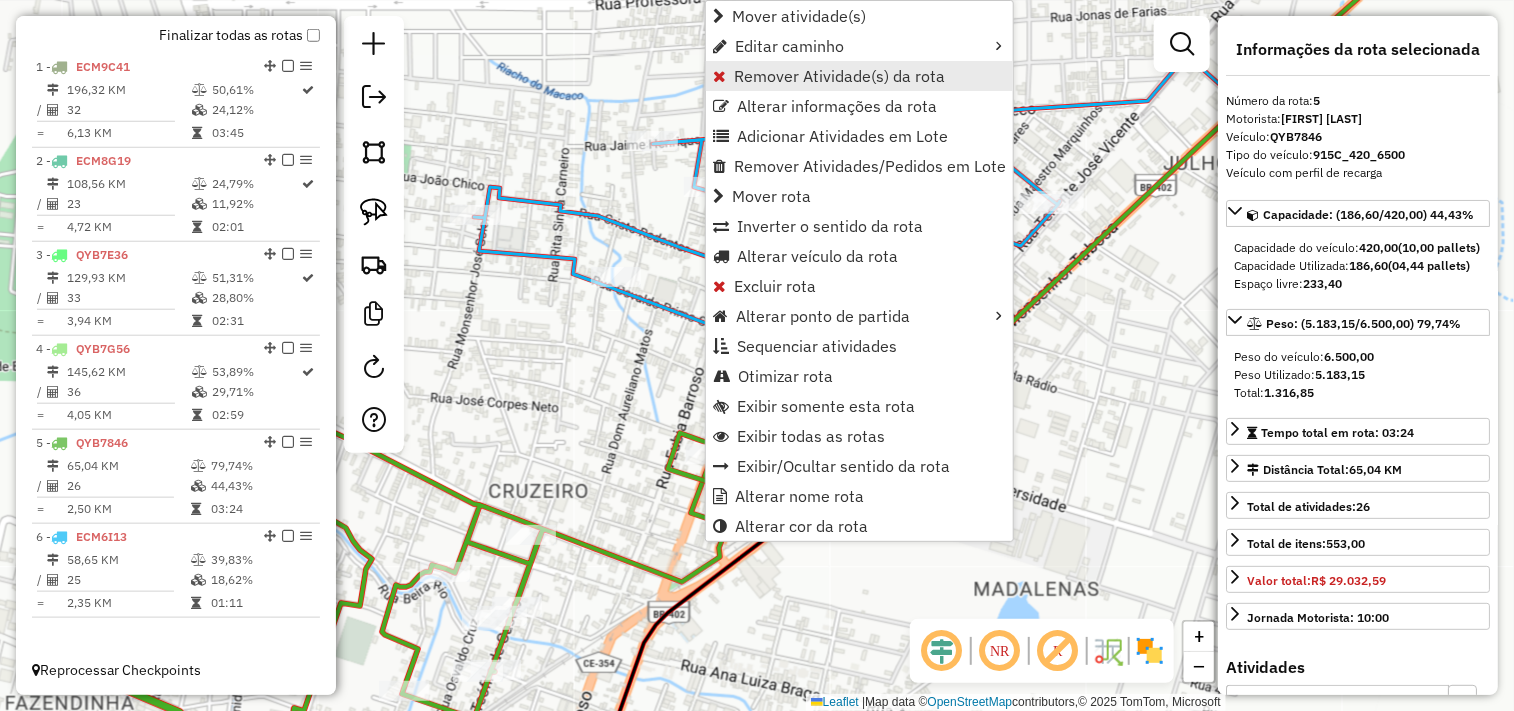 click on "Remover Atividade(s) da rota" at bounding box center (839, 76) 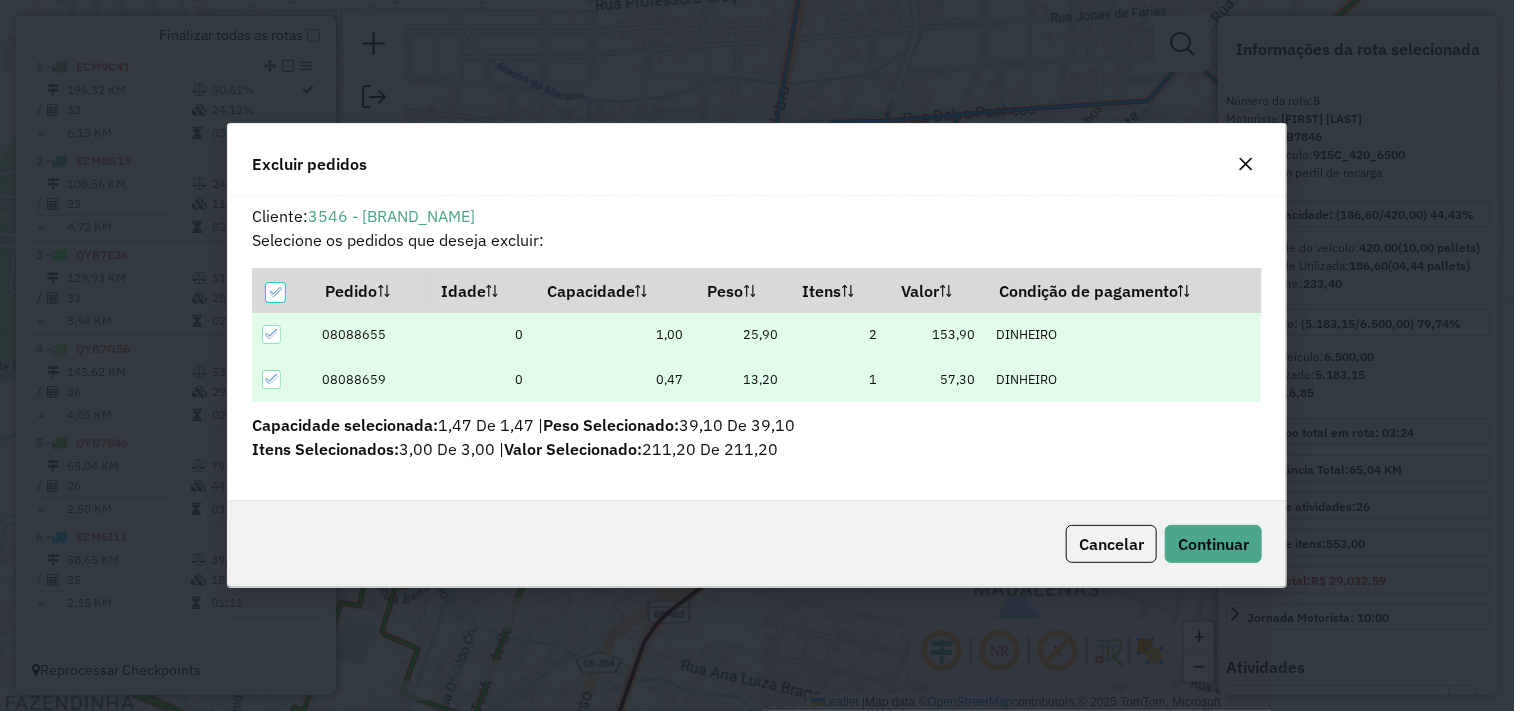 scroll, scrollTop: 0, scrollLeft: 0, axis: both 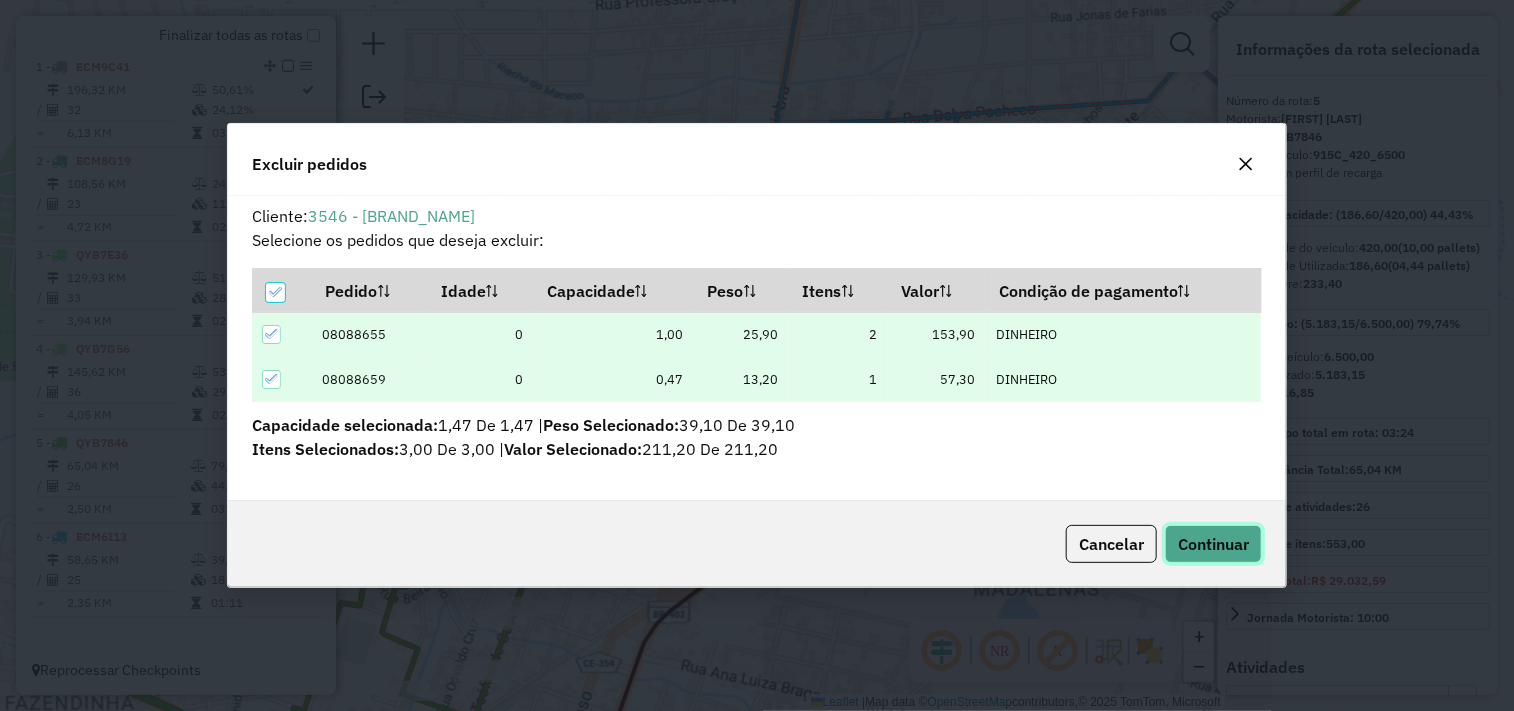 click on "Continuar" 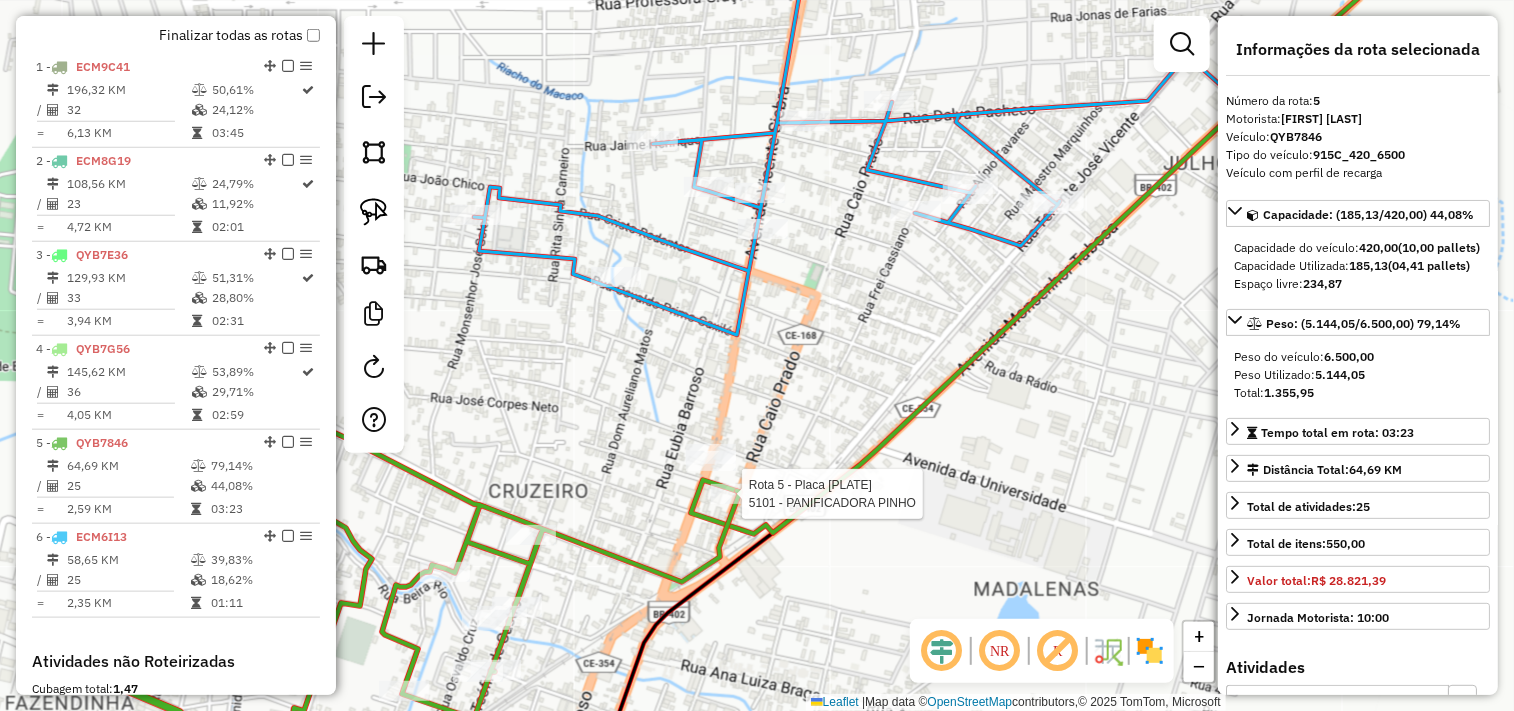 scroll, scrollTop: 1052, scrollLeft: 0, axis: vertical 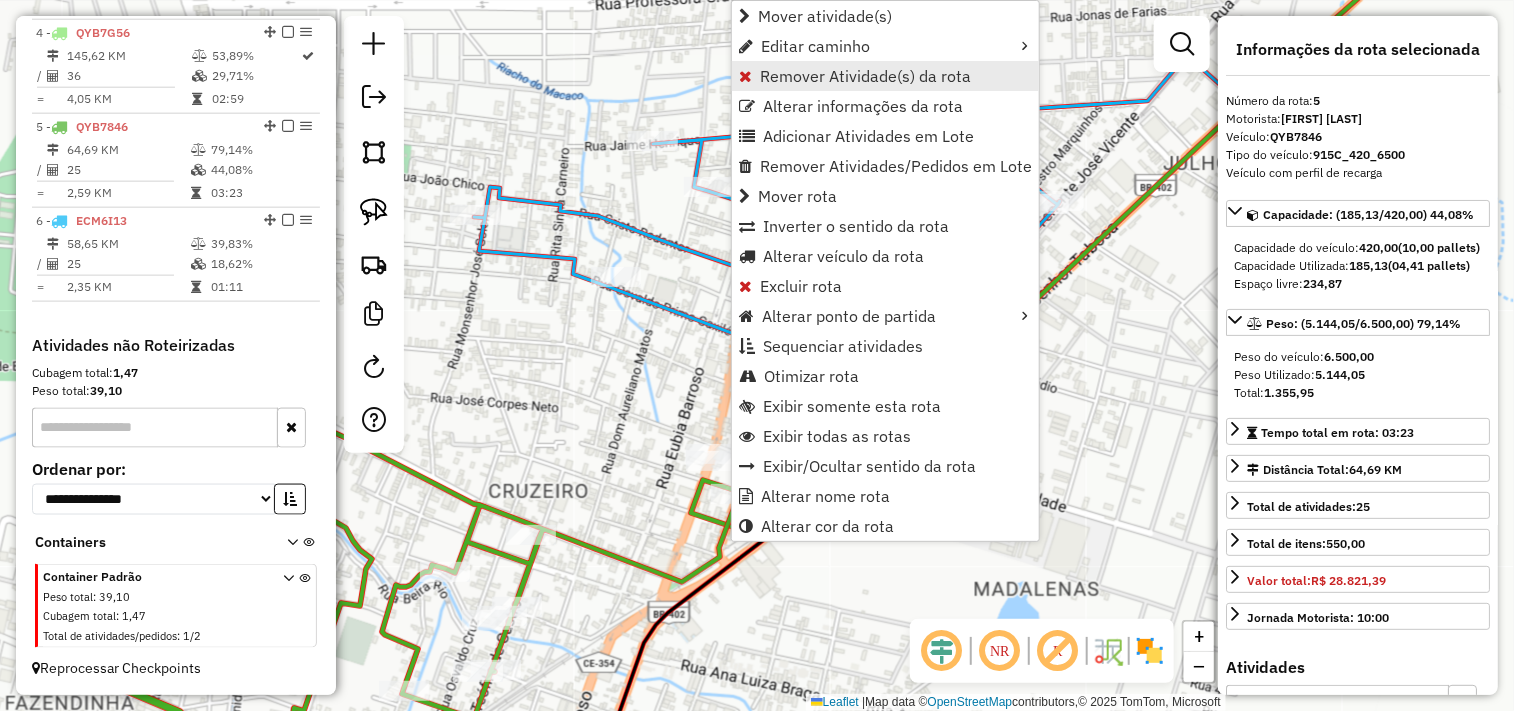 click on "Remover Atividade(s) da rota" at bounding box center [885, 76] 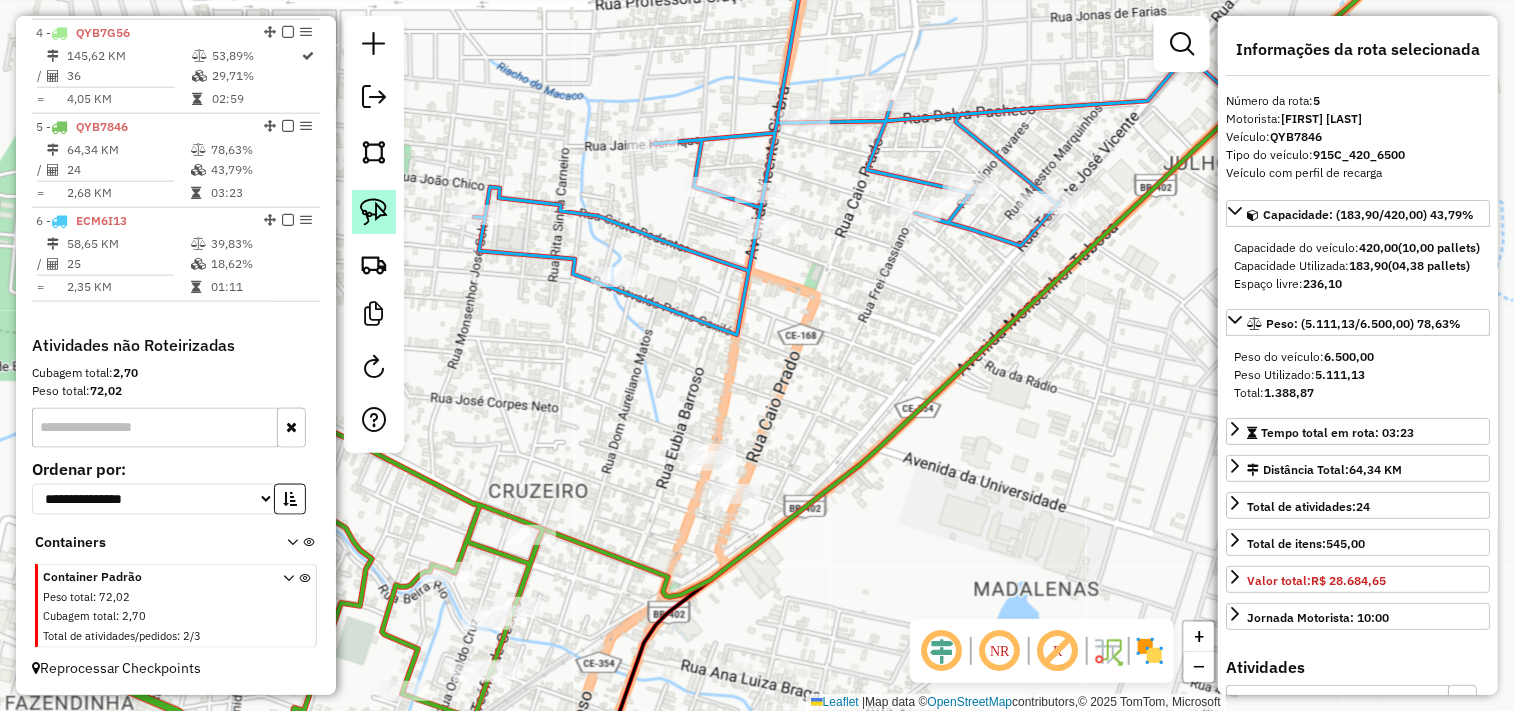 click 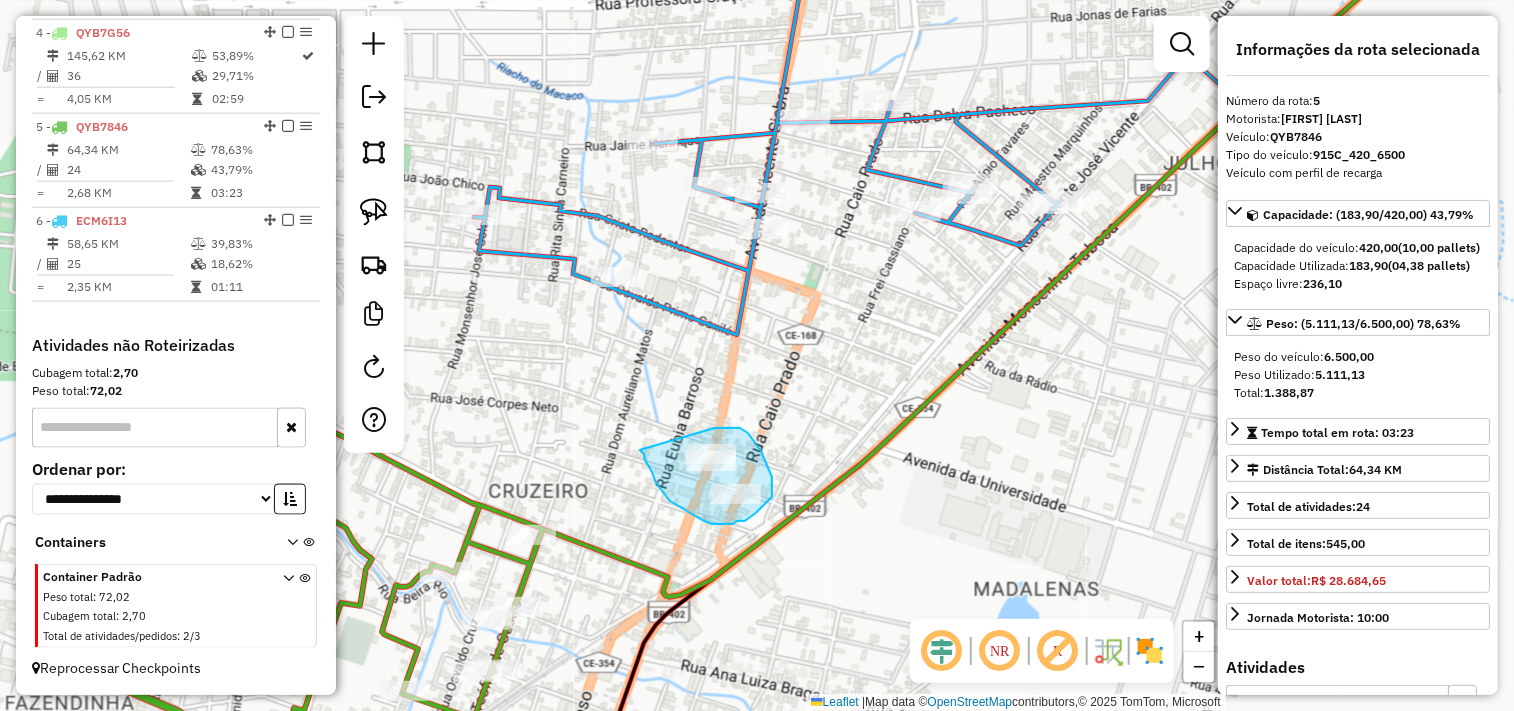 drag, startPoint x: 717, startPoint y: 428, endPoint x: 634, endPoint y: 444, distance: 84.5281 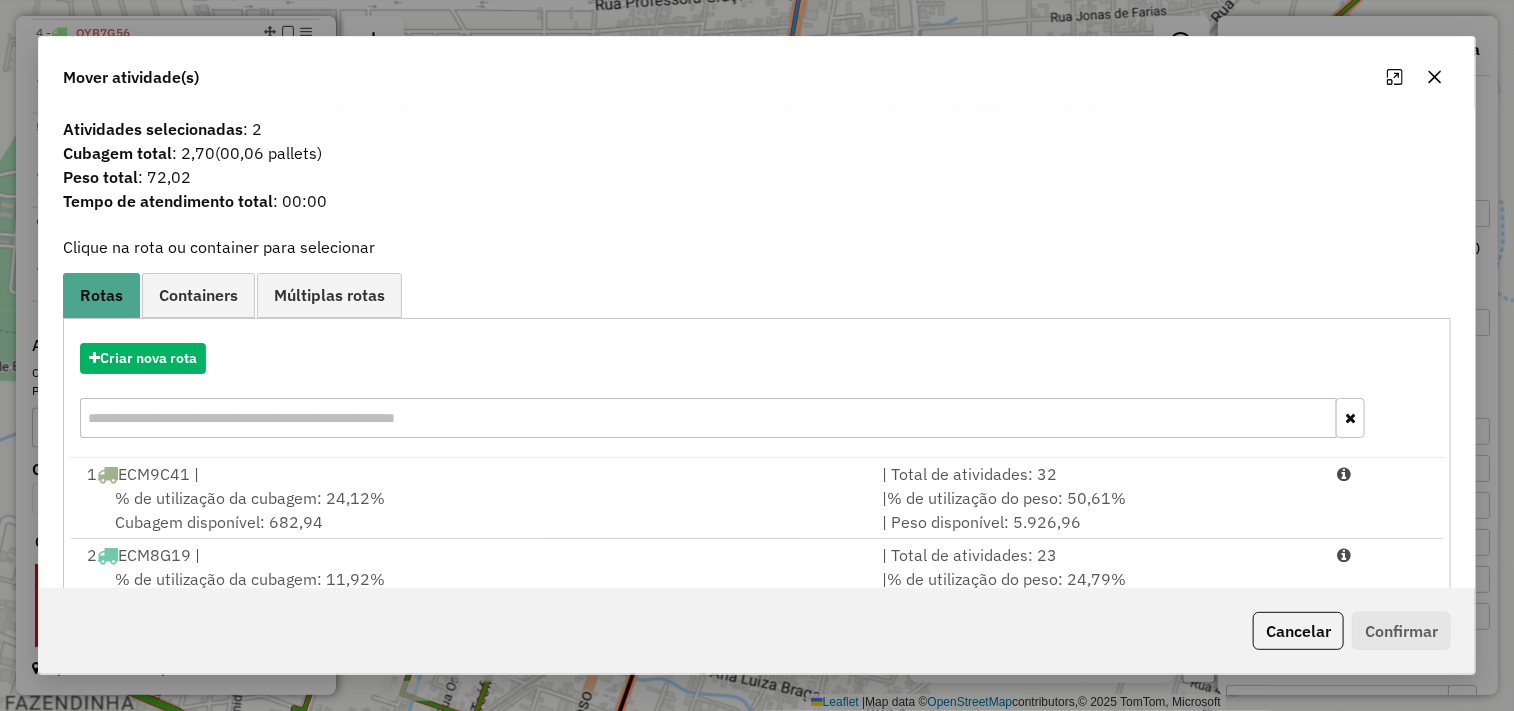 scroll, scrollTop: 303, scrollLeft: 0, axis: vertical 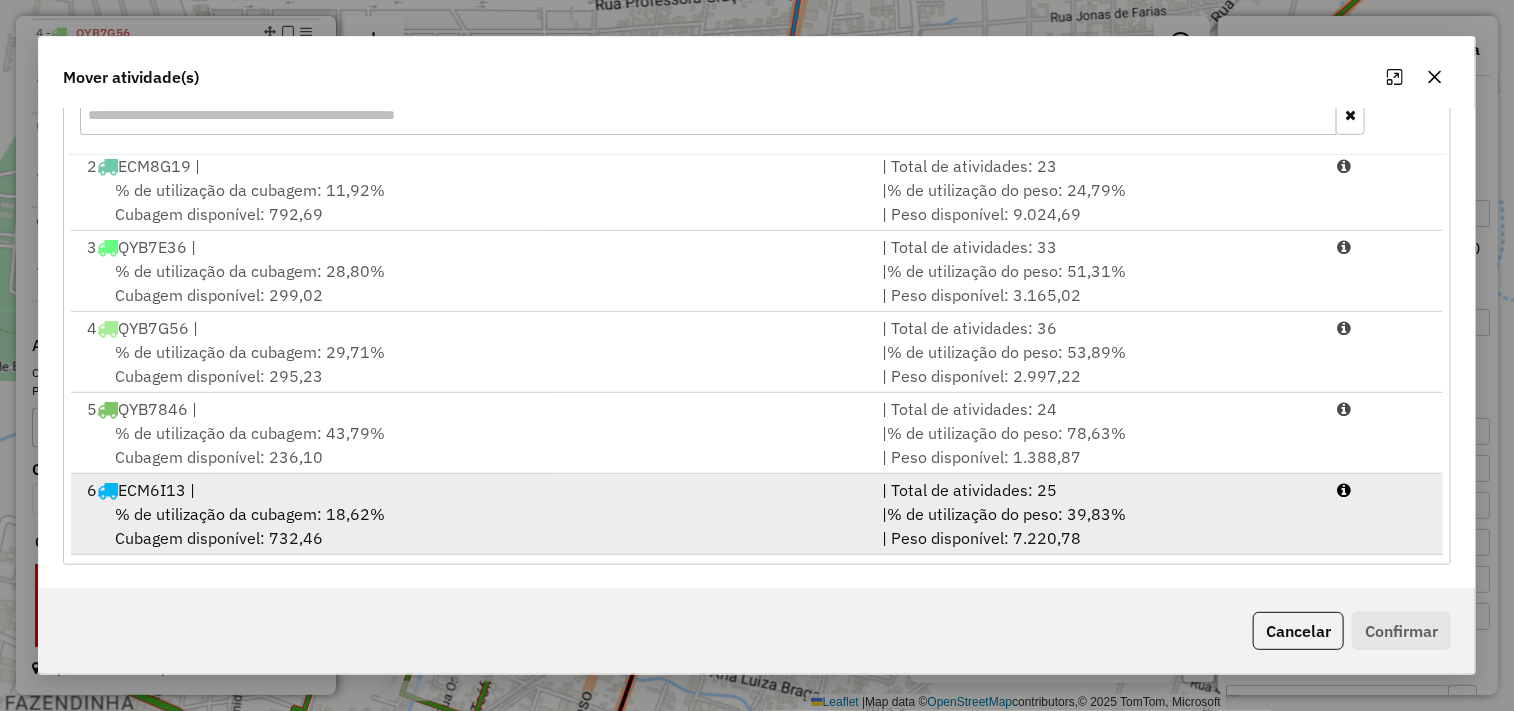 click on "6  ECM6I13 |" at bounding box center (473, 490) 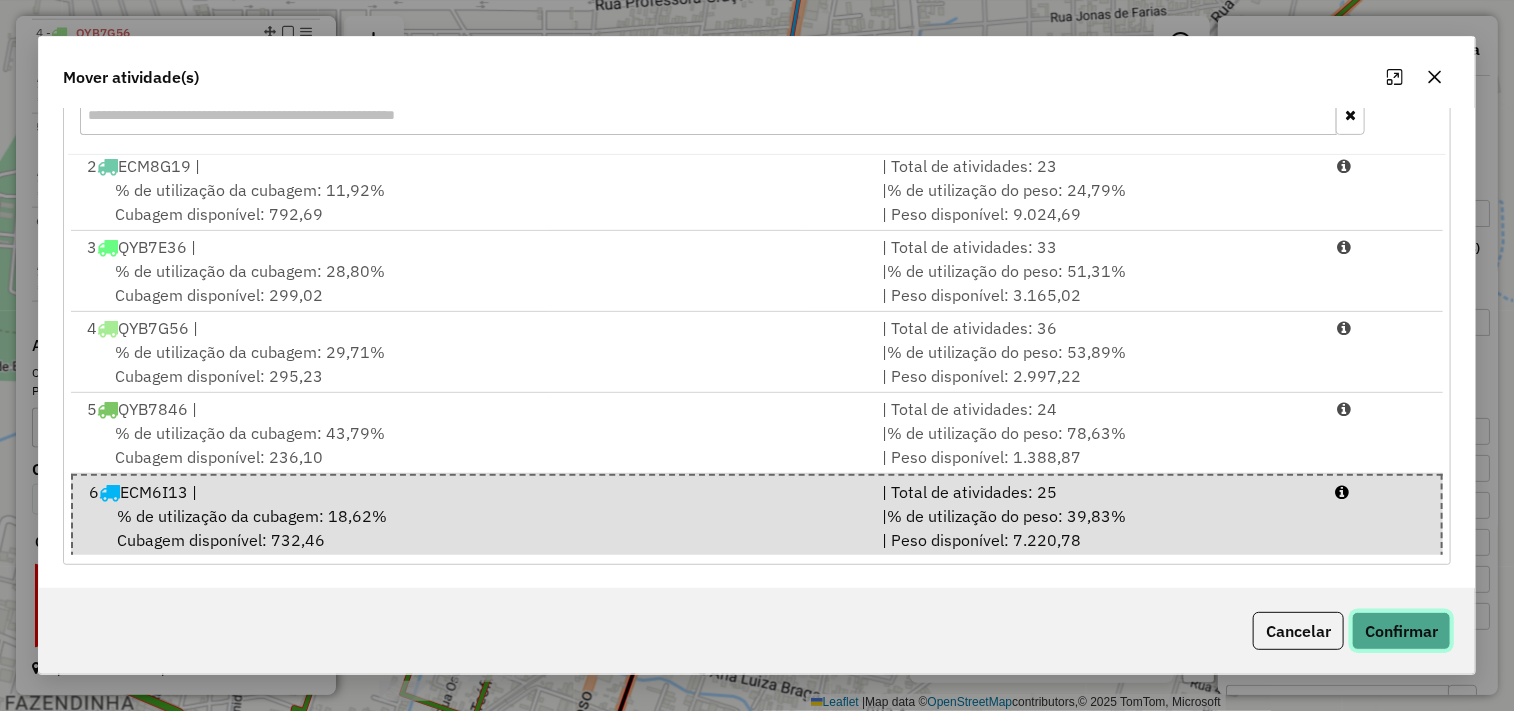 click on "Confirmar" 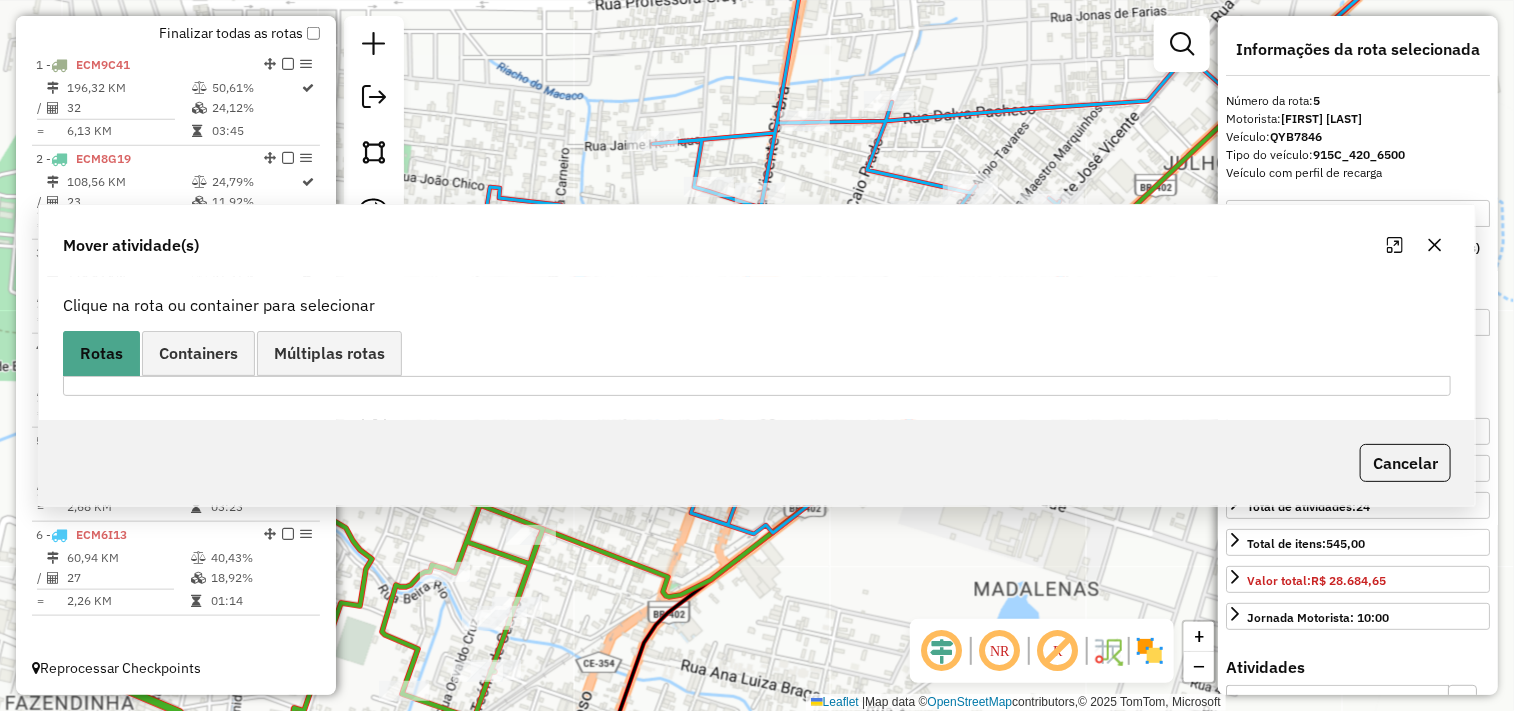 scroll, scrollTop: 736, scrollLeft: 0, axis: vertical 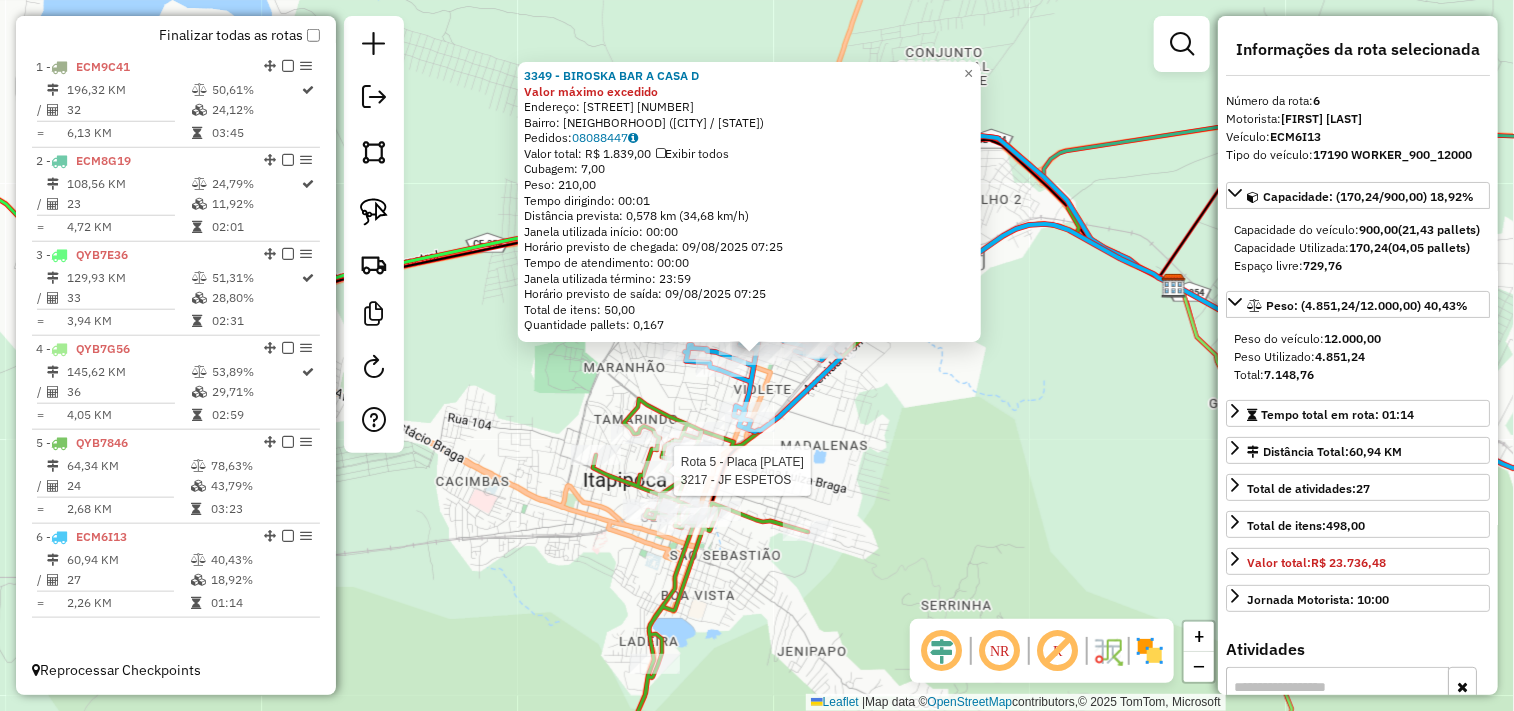 click 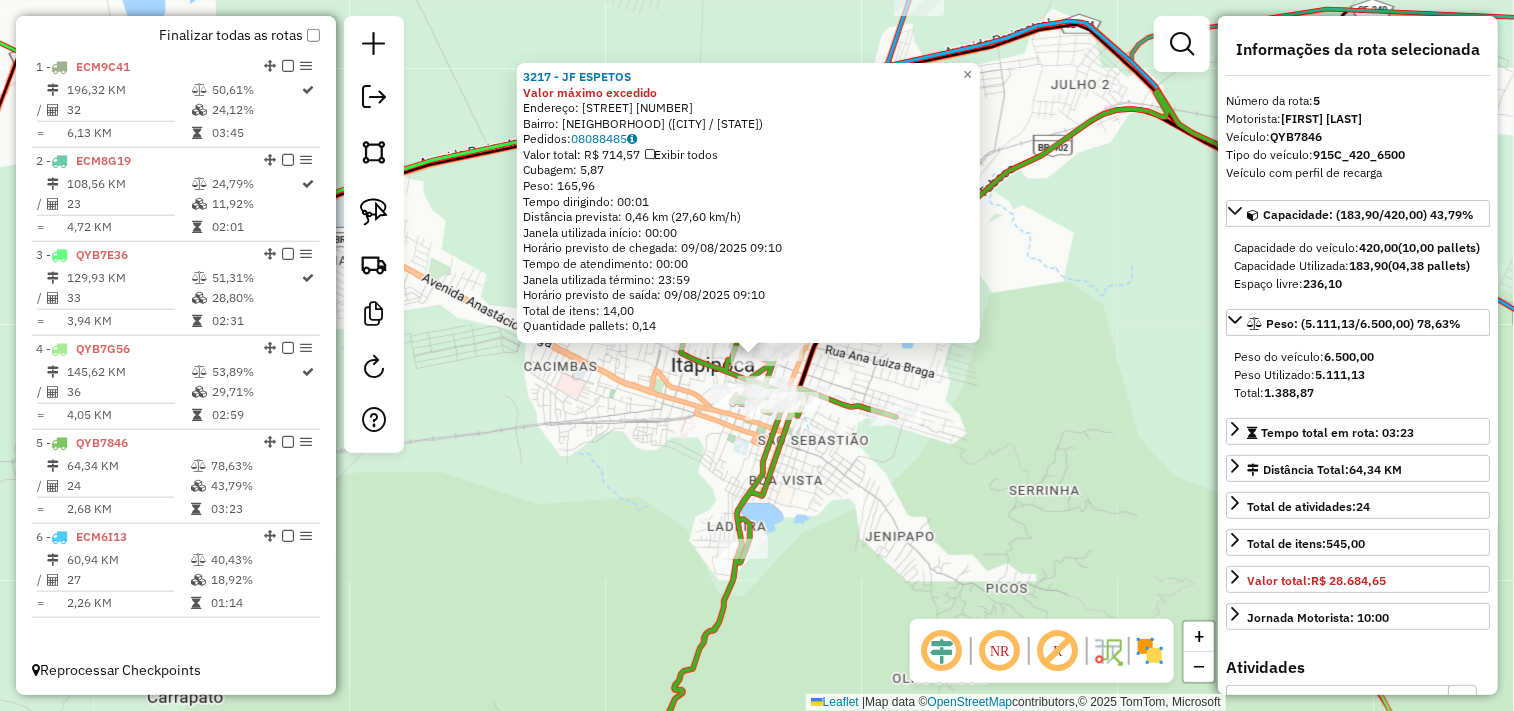 click on "3217 - [BRAND_NAME] Valor máximo excedido  Endereço:  [STREET] [NUMBER]   Bairro: [NEIGHBORHOOD] ([CITY] / [STATE])   Pedidos:  [ORDER_ID]   Valor total: R$ 714,57   Exibir todos   Cubagem: 5,87  Peso: 165,96  Tempo dirigindo: 00:01   Distância prevista: 0,46 km (27,60 km/h)   Janela utilizada início: 00:00   Horário previsto de chegada: [DATE] [TIME]   Tempo de atendimento: 00:00   Janela utilizada término: 23:59   Horário previsto de saída: [DATE] [TIME]   Total de itens: 14,00   Quantidade pallets: 0,14  × Janela de atendimento Grade de atendimento Capacidade Transportadoras Veículos Cliente Pedidos  Rotas Selecione os dias de semana para filtrar as janelas de atendimento  Seg   Ter   Qua   Qui   Sex   Sáb   Dom  Informe o período da janela de atendimento: De: Até:  Filtrar exatamente a janela do cliente  Considerar janela de atendimento padrão  Selecione os dias de semana para filtrar as grades de atendimento  Seg   Ter   Qua   Qui   Sex   Sáb   Dom   Peso mínimo:   Peso máximo:   De:   De:" 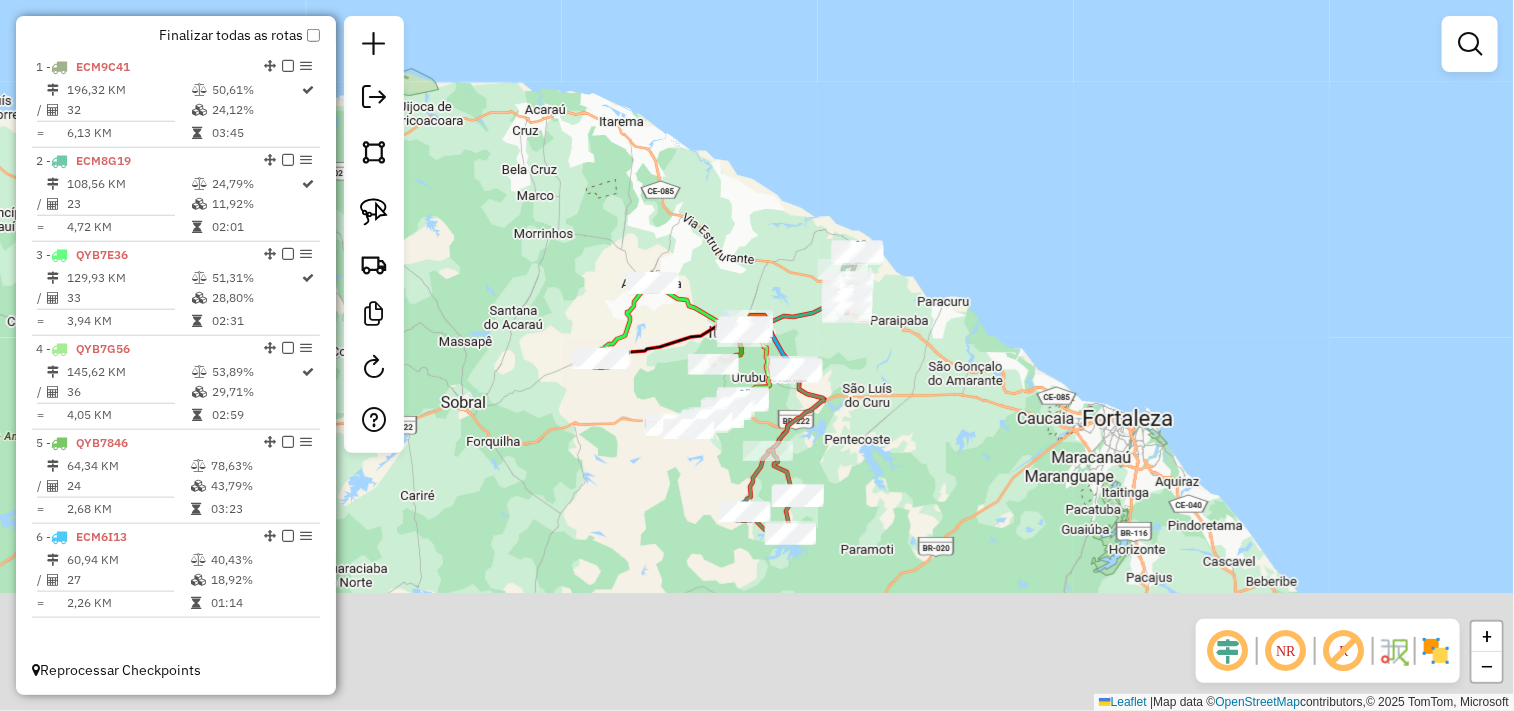 drag, startPoint x: 1010, startPoint y: 531, endPoint x: 898, endPoint y: 371, distance: 195.30489 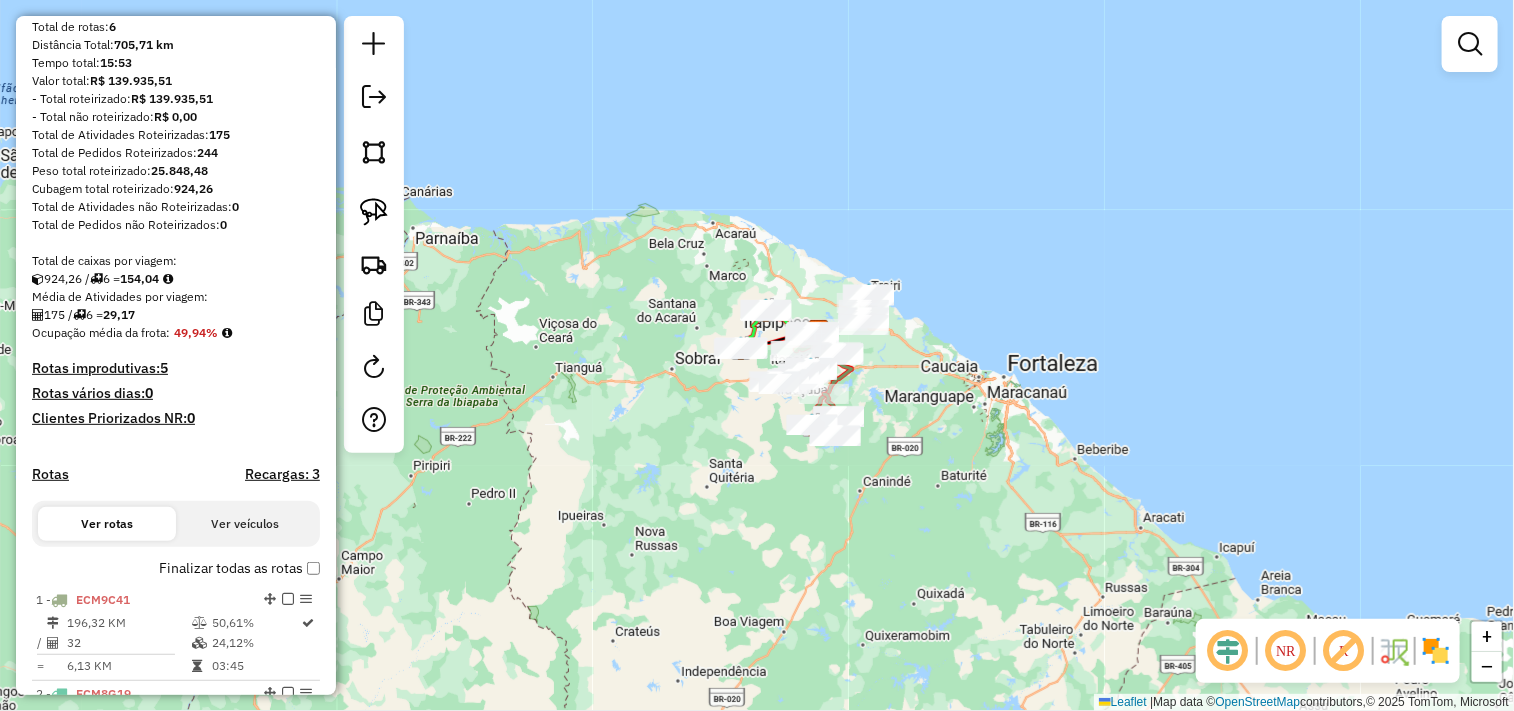 scroll, scrollTop: 0, scrollLeft: 0, axis: both 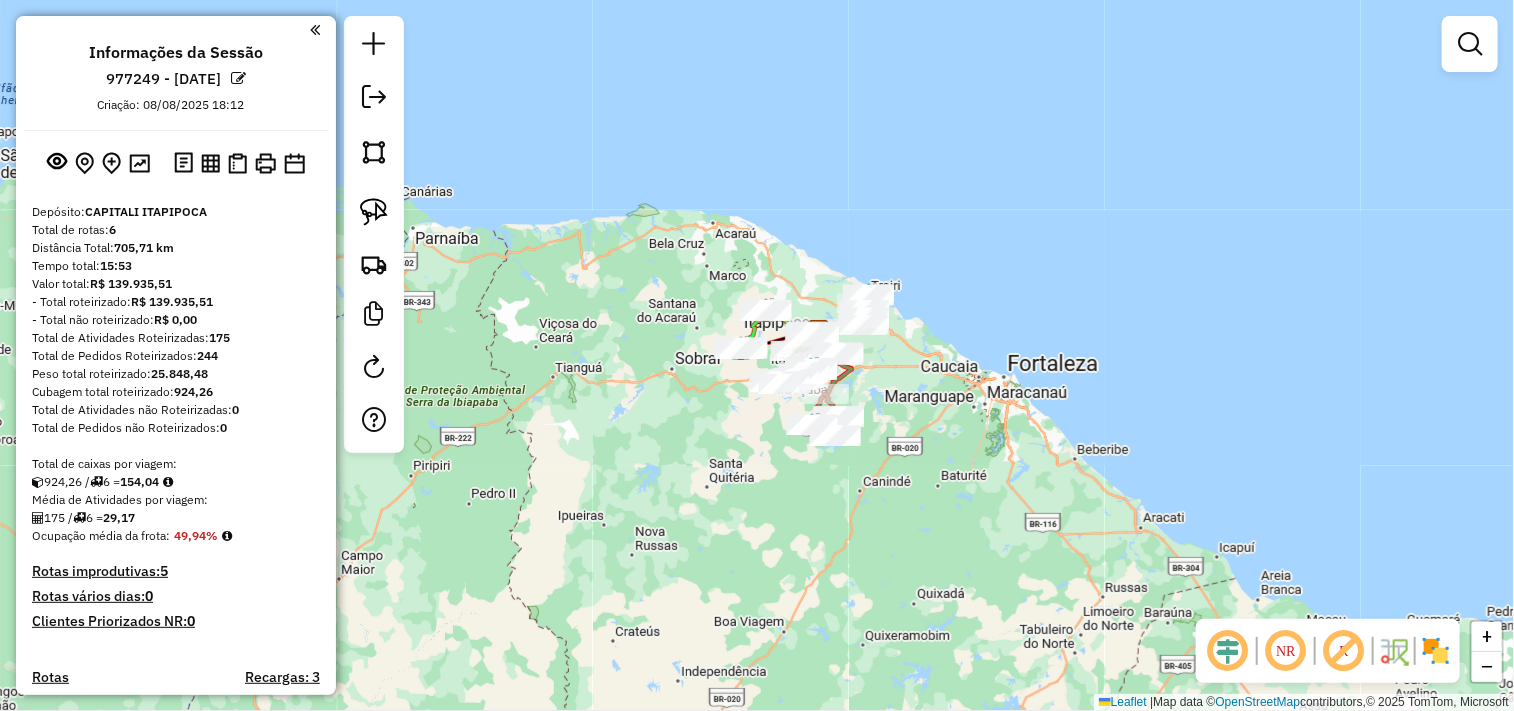 drag, startPoint x: 210, startPoint y: 316, endPoint x: 132, endPoint y: 322, distance: 78.23043 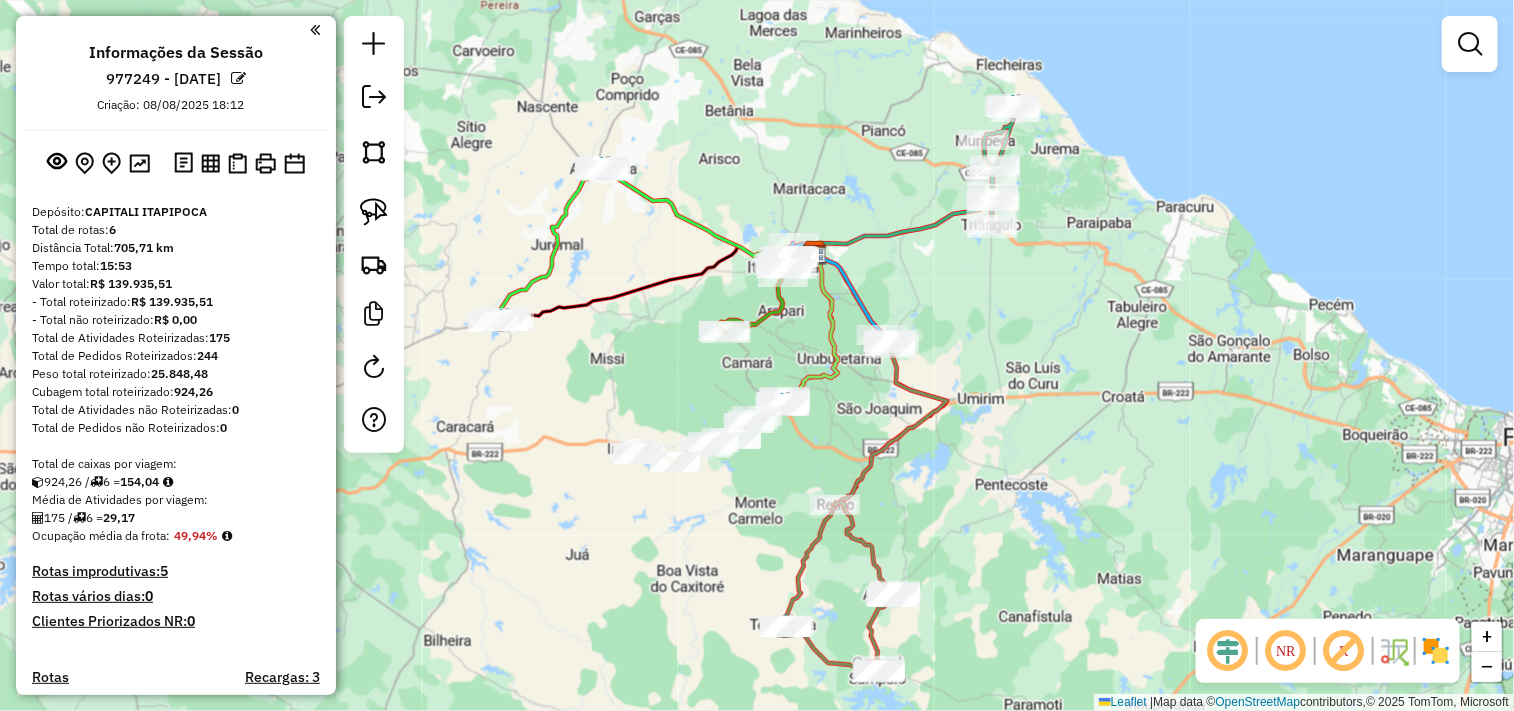 click on "Janela de atendimento Grade de atendimento Capacidade Transportadoras Veículos Cliente Pedidos  Rotas Selecione os dias de semana para filtrar as janelas de atendimento  Seg   Ter   Qua   Qui   Sex   Sáb   Dom  Informe o período da janela de atendimento: De: Até:  Filtrar exatamente a janela do cliente  Considerar janela de atendimento padrão  Selecione os dias de semana para filtrar as grades de atendimento  Seg   Ter   Qua   Qui   Sex   Sáb   Dom   Considerar clientes sem dia de atendimento cadastrado  Clientes fora do dia de atendimento selecionado Filtrar as atividades entre os valores definidos abaixo:  Peso mínimo:   Peso máximo:   Cubagem mínima:   Cubagem máxima:   De:   Até:  Filtrar as atividades entre o tempo de atendimento definido abaixo:  De:   Até:   Considerar capacidade total dos clientes não roteirizados Transportadora: Selecione um ou mais itens Tipo de veículo: Selecione um ou mais itens Veículo: Selecione um ou mais itens Motorista: Selecione um ou mais itens Nome: Rótulo:" 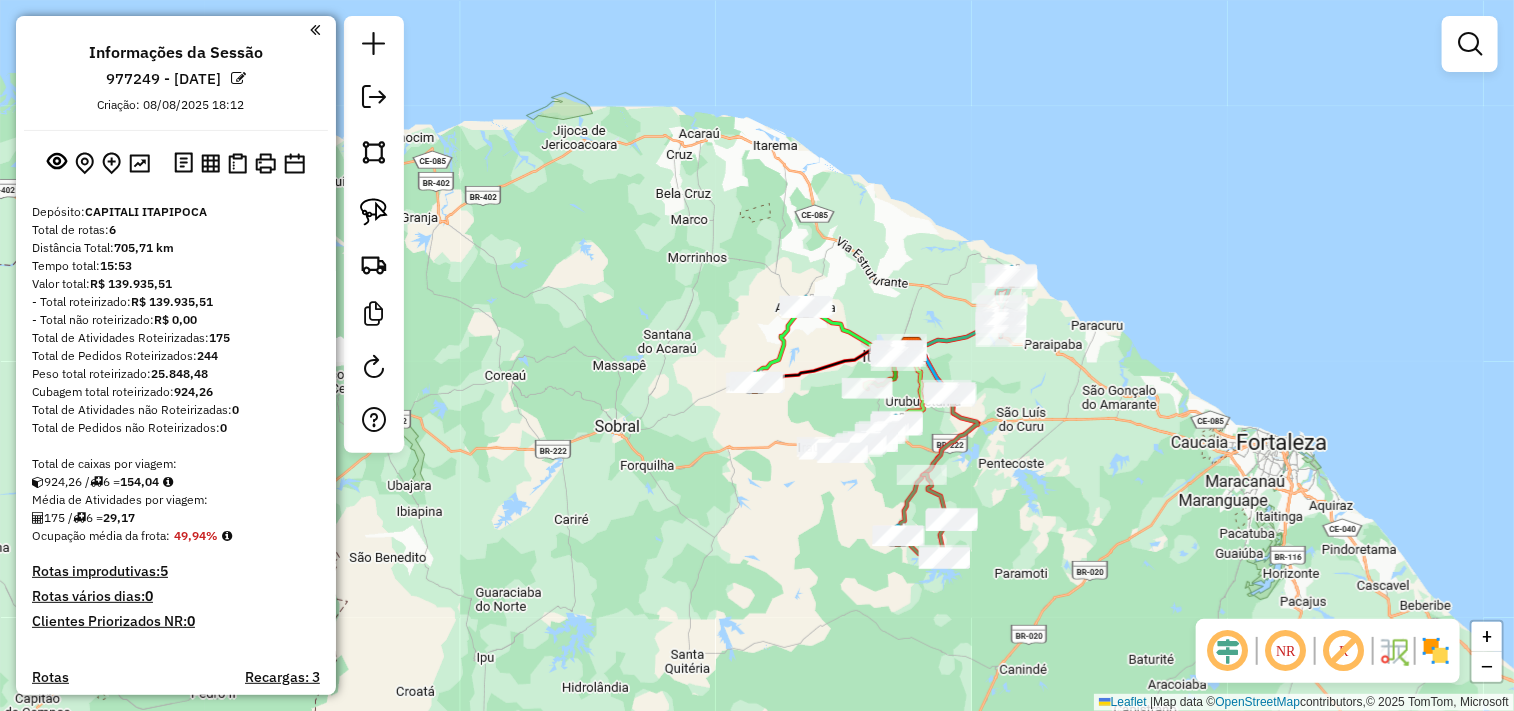 drag, startPoint x: 1093, startPoint y: 436, endPoint x: 1063, endPoint y: 442, distance: 30.594116 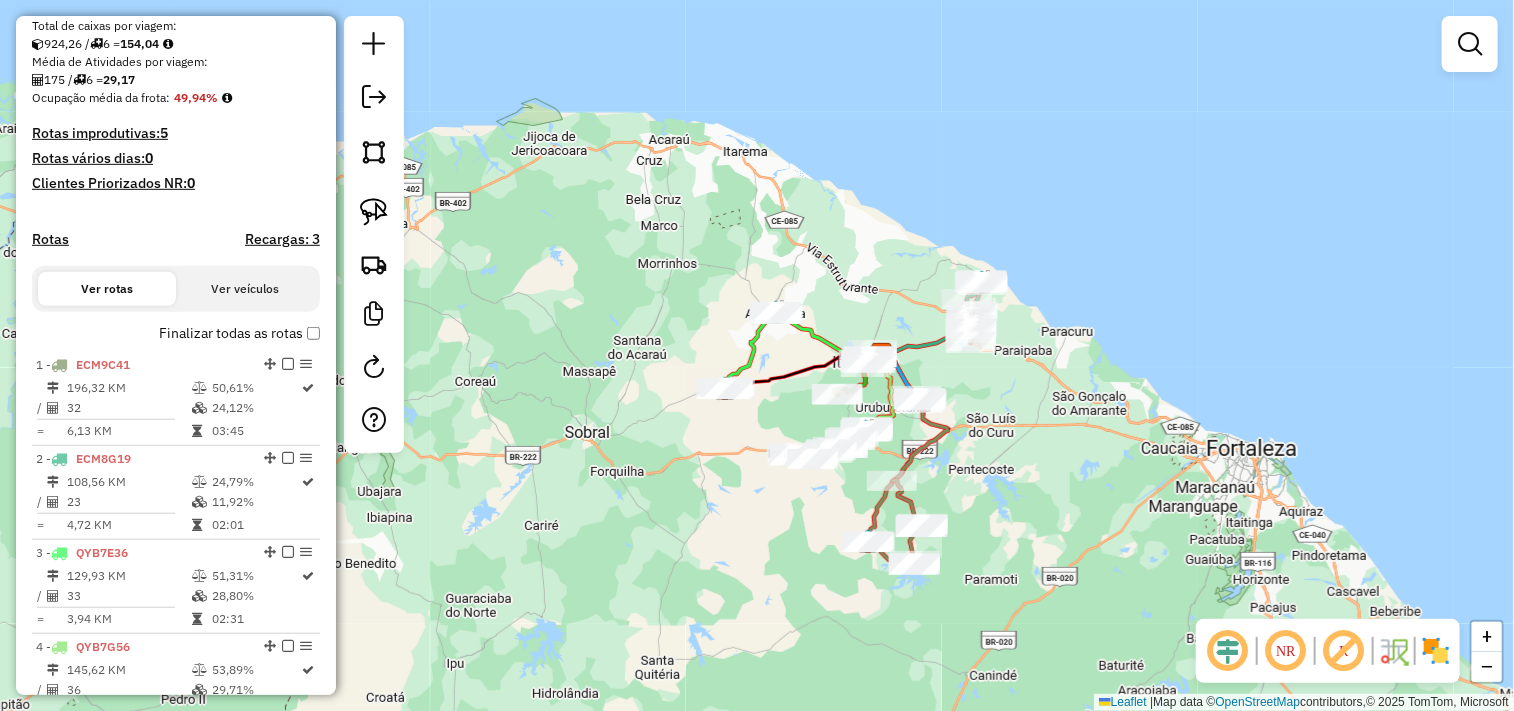 scroll, scrollTop: 0, scrollLeft: 0, axis: both 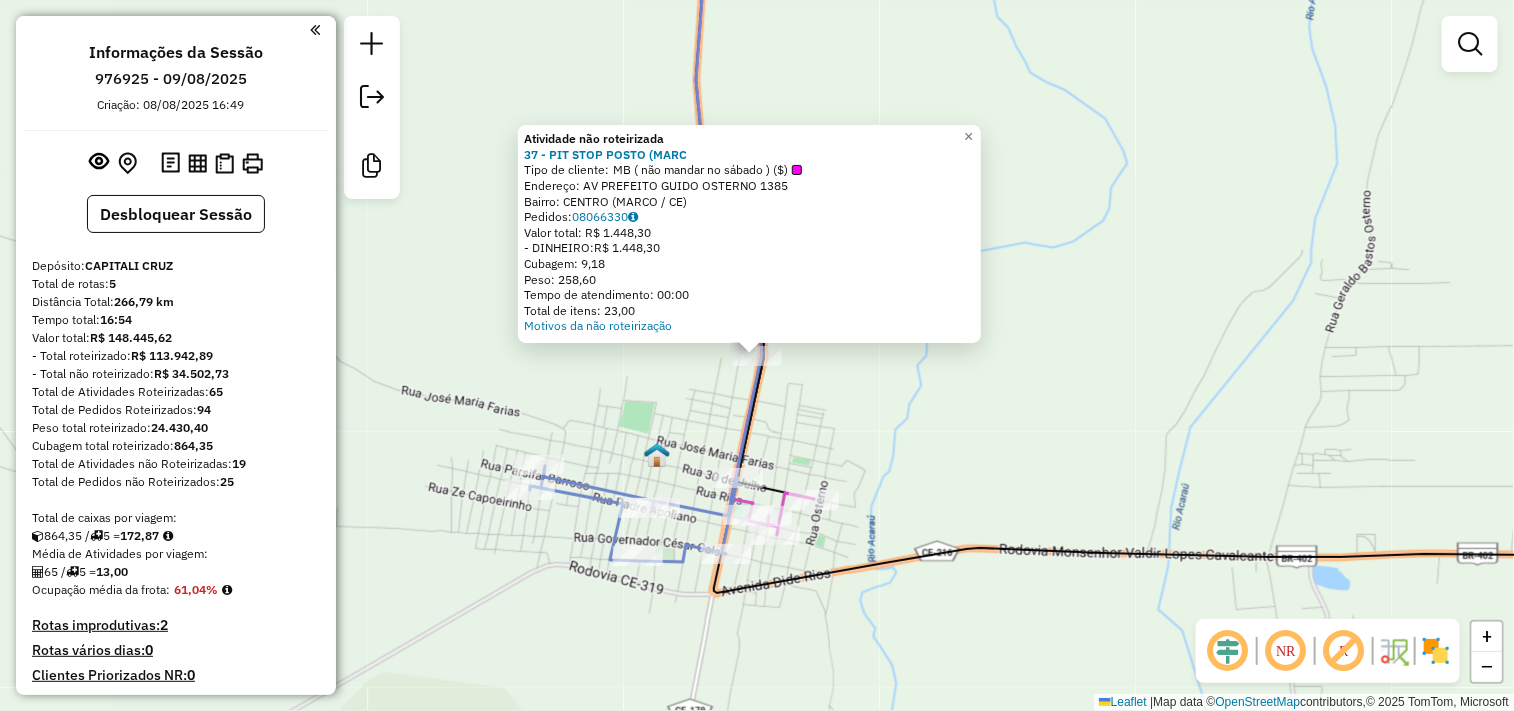 click on "Atividade não roteirizada 37 - PIT STOP POSTO (MARC Tipo de cliente: MB ( não mandar no sábado ) ($) Endereço: [STREET] [NUMBER] Bairro: [NEIGHBORHOOD] ([CITY] / [STATE]) Pedidos: [ORDER_ID] Valor total: [CURRENCY] [PRICE] - DINHEIRO: [CURRENCY] [PRICE] Cubagem: [CUBAGE] Peso: [WEIGHT] Tempo de atendimento: [TIME] Total de itens: [ITEMS] Motivos da não roteirização × Janela de atendimento Grade de atendimento Capacidade Transportadoras Veículos Cliente Pedidos Rotas Selecione os dias de semana para filtrar as janelas de atendimento Seg Ter Qua Qui Sex Sáb Dom Informe o período da janela de atendimento: De: Até: Filtrar exatamente a janela do cliente Considerar janela de atendimento padrão Selecione os dias de semana para filtrar as grades de atendimento Seg Ter Qua Qui Sex Sáb Dom Considerar clientes sem dia de atendimento cadastrado Clientes fora do dia de atendimento selecionado Filtrar as atividades entre os valores definidos abaixo: Peso mínimo: De: De:" 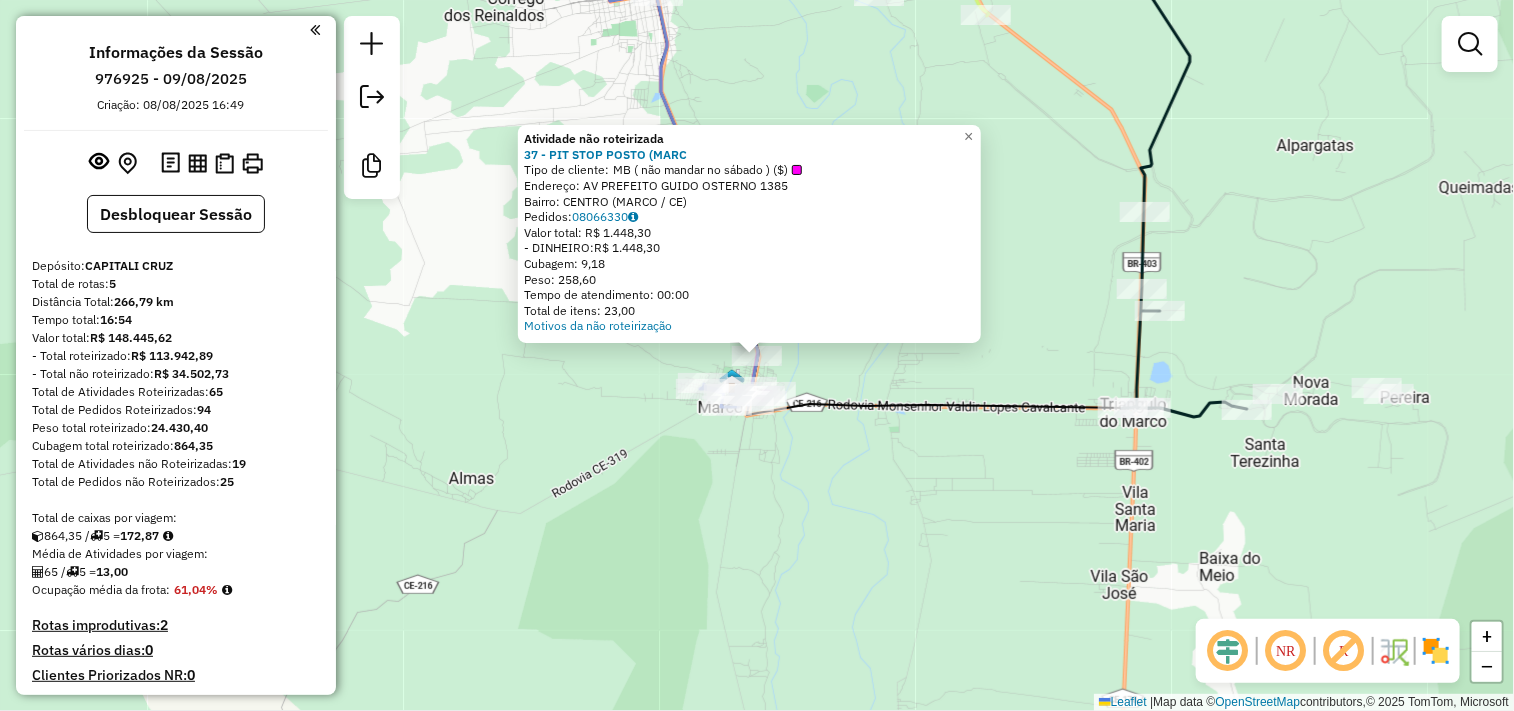 click on "Atividade não roteirizada 37 - PIT STOP POSTO (MARC Tipo de cliente: MB ( não mandar no sábado ) ($) Endereço: [STREET] [NUMBER] Bairro: [NEIGHBORHOOD] ([CITY] / [STATE]) Pedidos: [ORDER_ID] Valor total: [CURRENCY] [PRICE] - DINHEIRO: [CURRENCY] [PRICE] Cubagem: [CUBAGE] Peso: [WEIGHT] Tempo de atendimento: [TIME] Total de itens: [ITEMS] Motivos da não roteirização × Janela de atendimento Grade de atendimento Capacidade Transportadoras Veículos Cliente Pedidos Rotas Selecione os dias de semana para filtrar as janelas de atendimento Seg Ter Qua Qui Sex Sáb Dom Informe o período da janela de atendimento: De: Até: Filtrar exatamente a janela do cliente Considerar janela de atendimento padrão Selecione os dias de semana para filtrar as grades de atendimento Seg Ter Qua Qui Sex Sáb Dom Considerar clientes sem dia de atendimento cadastrado Clientes fora do dia de atendimento selecionado Filtrar as atividades entre os valores definidos abaixo: Peso mínimo: De: De:" 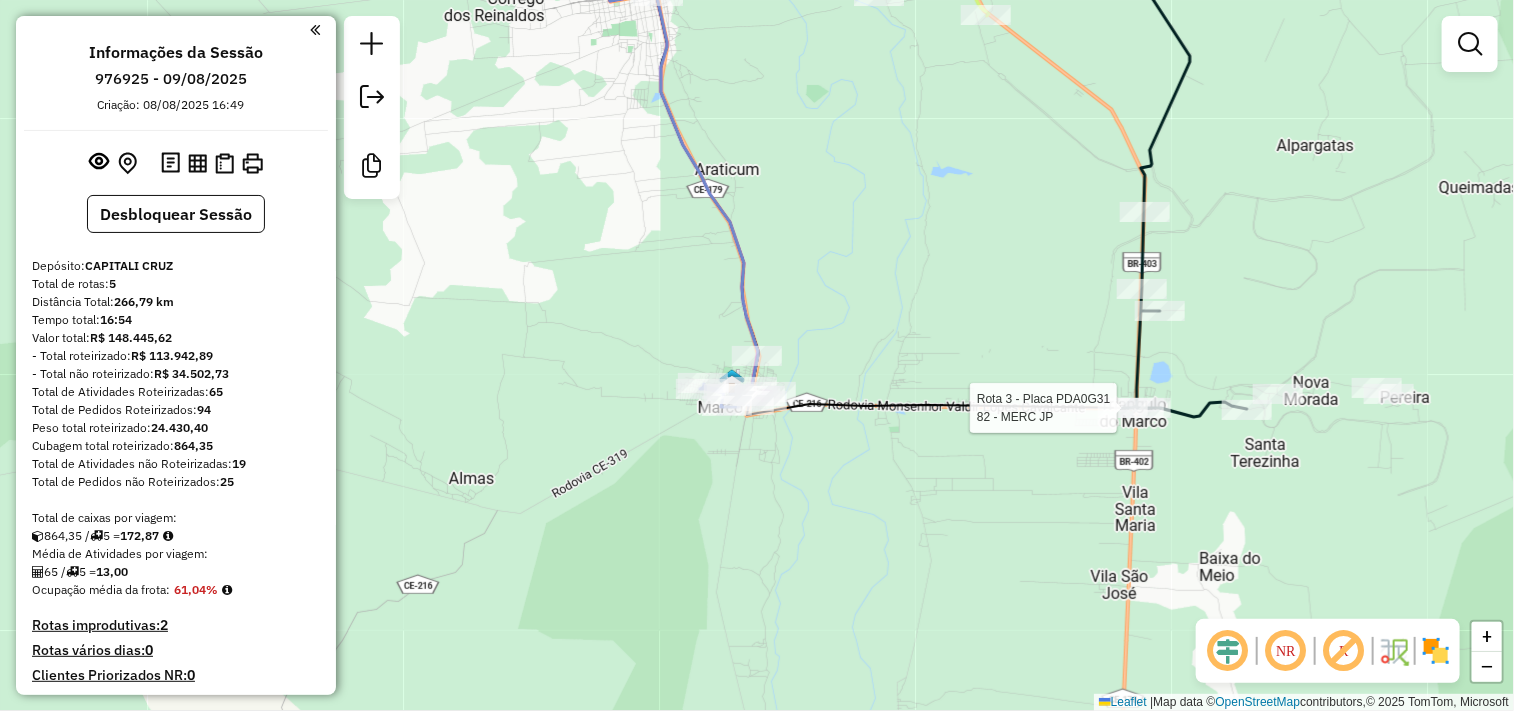 select on "**********" 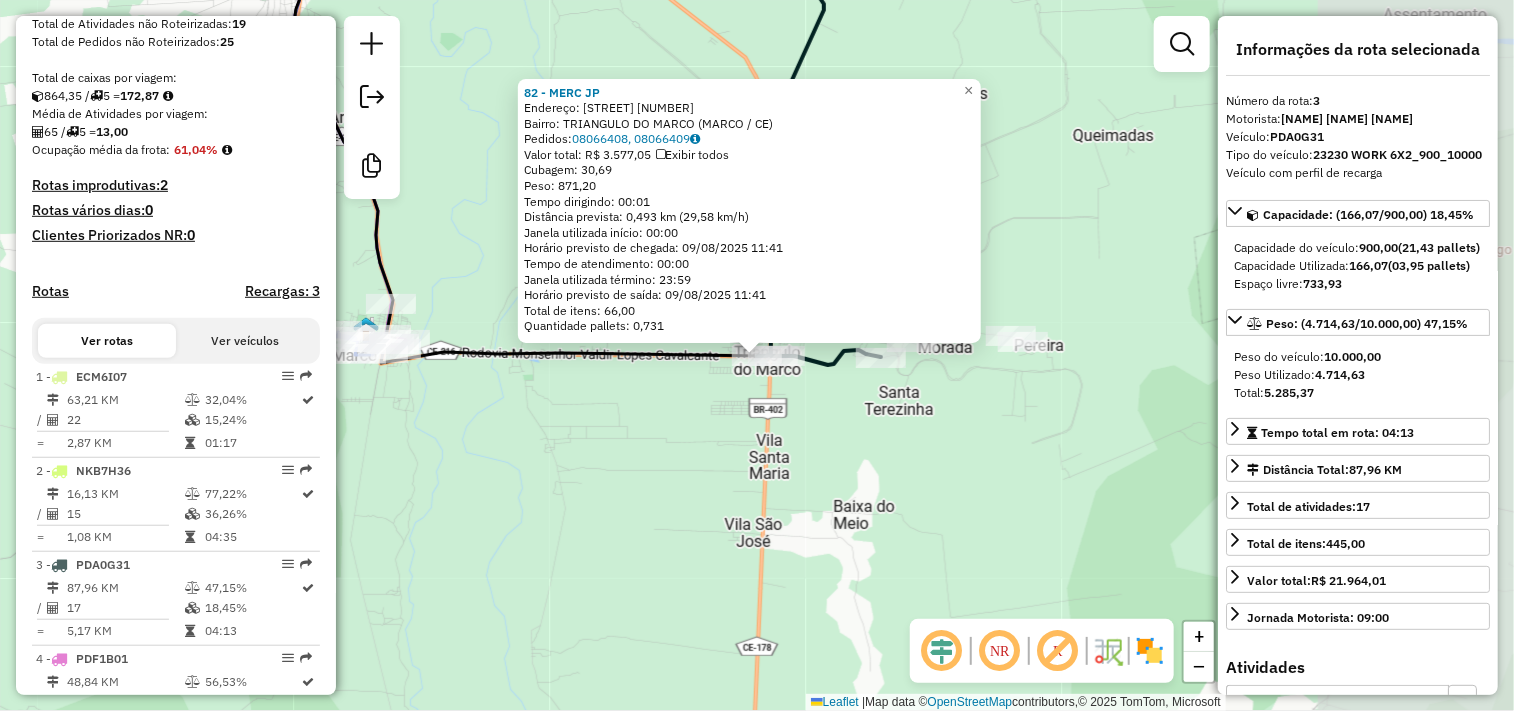 scroll, scrollTop: 927, scrollLeft: 0, axis: vertical 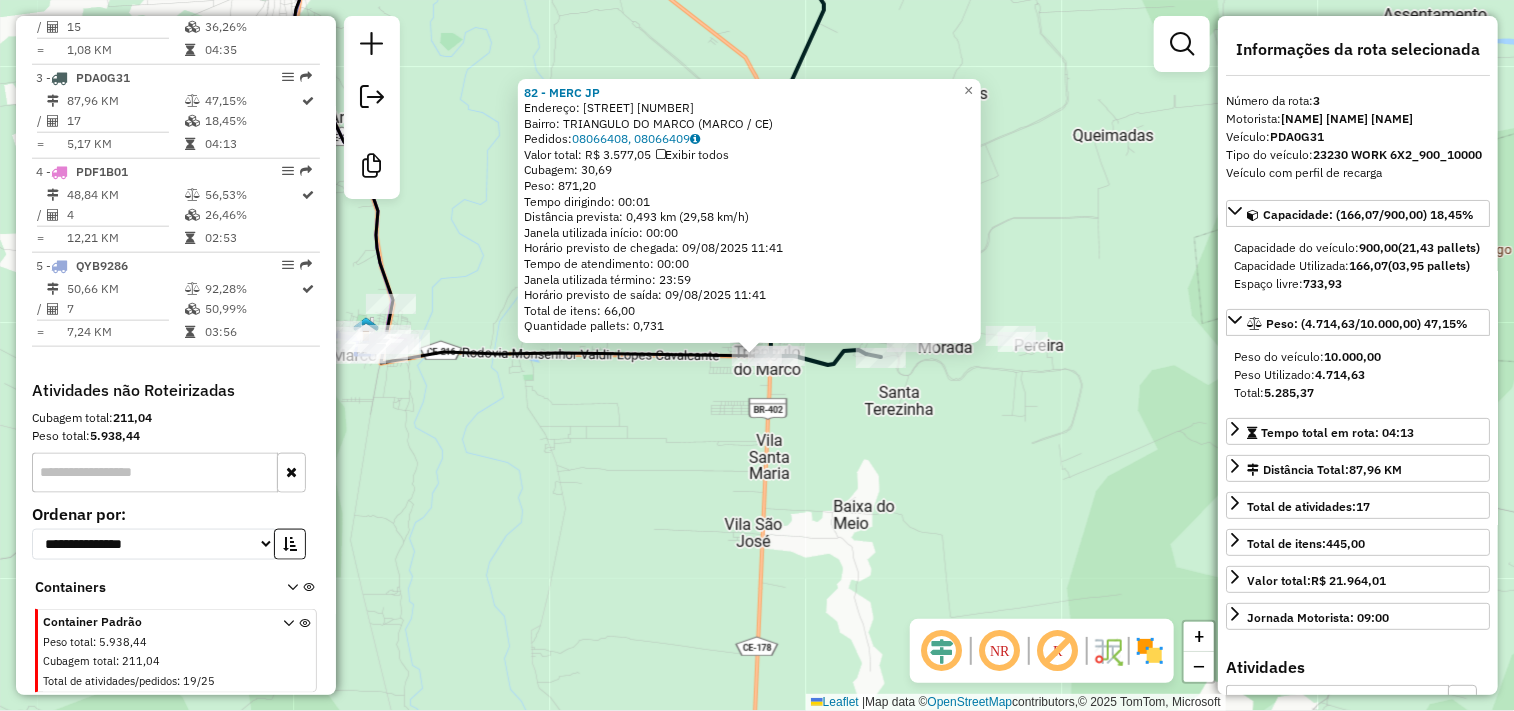 click on "82 - MERC JP  Endereço:  TRIANGULO DO MARCO 10   Bairro: TRIANGULO DO MARCO (MARCO / CE)   Pedidos:  08066408, 08066409   Valor total: R$ 3.577,05   Exibir todos   Cubagem: 30,69  Peso: 871,20  Tempo dirigindo: 00:01   Distância prevista: 0,493 km (29,58 km/h)   Janela utilizada início: 00:00   Horário previsto de chegada: 09/08/2025 11:41   Tempo de atendimento: 00:00   Janela utilizada término: 23:59   Horário previsto de saída: 09/08/2025 11:41   Total de itens: 66,00   Quantidade pallets: 0,731  × Janela de atendimento Grade de atendimento Capacidade Transportadoras Veículos Cliente Pedidos  Rotas Selecione os dias de semana para filtrar as janelas de atendimento  Seg   Ter   Qua   Qui   Sex   Sáb   Dom  Informe o período da janela de atendimento: De: Até:  Filtrar exatamente a janela do cliente  Considerar janela de atendimento padrão  Selecione os dias de semana para filtrar as grades de atendimento  Seg   Ter   Qua   Qui   Sex   Sáb   Dom   Clientes fora do dia de atendimento selecionado" 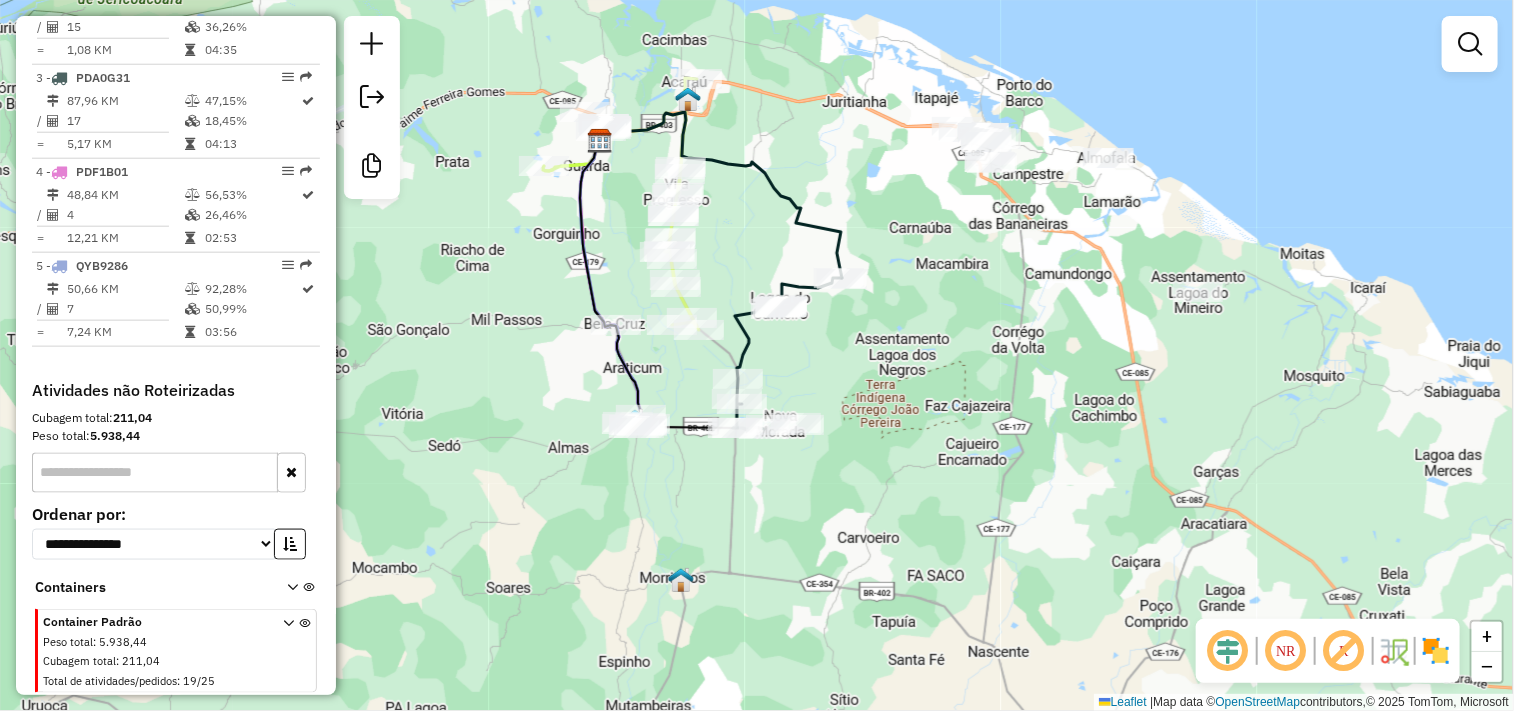 drag, startPoint x: 533, startPoint y: 303, endPoint x: 592, endPoint y: 426, distance: 136.41847 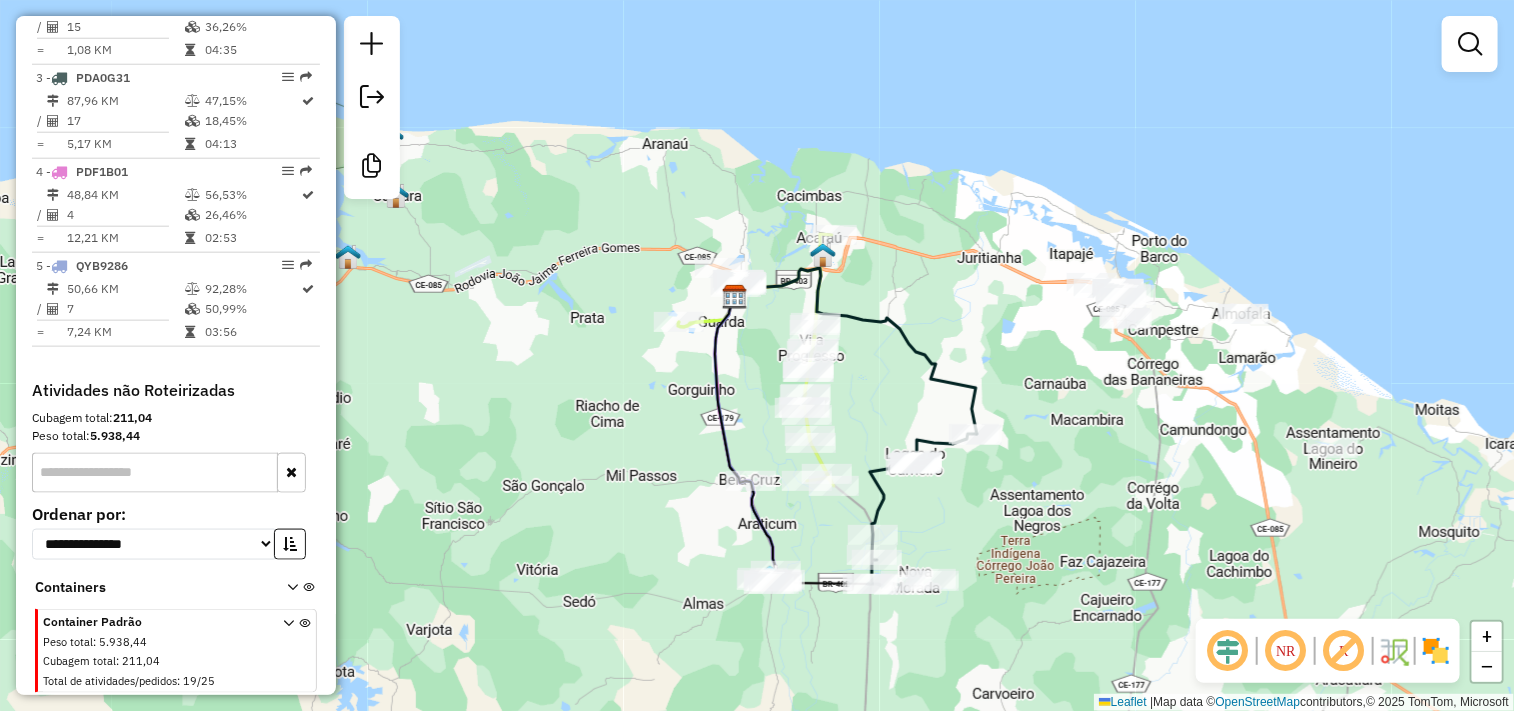 click on "Janela de atendimento Grade de atendimento Capacidade Transportadoras Veículos Cliente Pedidos  Rotas Selecione os dias de semana para filtrar as janelas de atendimento  Seg   Ter   Qua   Qui   Sex   Sáb   Dom  Informe o período da janela de atendimento: De: Até:  Filtrar exatamente a janela do cliente  Considerar janela de atendimento padrão  Selecione os dias de semana para filtrar as grades de atendimento  Seg   Ter   Qua   Qui   Sex   Sáb   Dom   Considerar clientes sem dia de atendimento cadastrado  Clientes fora do dia de atendimento selecionado Filtrar as atividades entre os valores definidos abaixo:  Peso mínimo:   Peso máximo:   Cubagem mínima:   Cubagem máxima:   De:   Até:  Filtrar as atividades entre o tempo de atendimento definido abaixo:  De:   Até:   Considerar capacidade total dos clientes não roteirizados Transportadora: Selecione um ou mais itens Tipo de veículo: Selecione um ou mais itens Veículo: Selecione um ou mais itens Motorista: Selecione um ou mais itens Nome: Rótulo:" 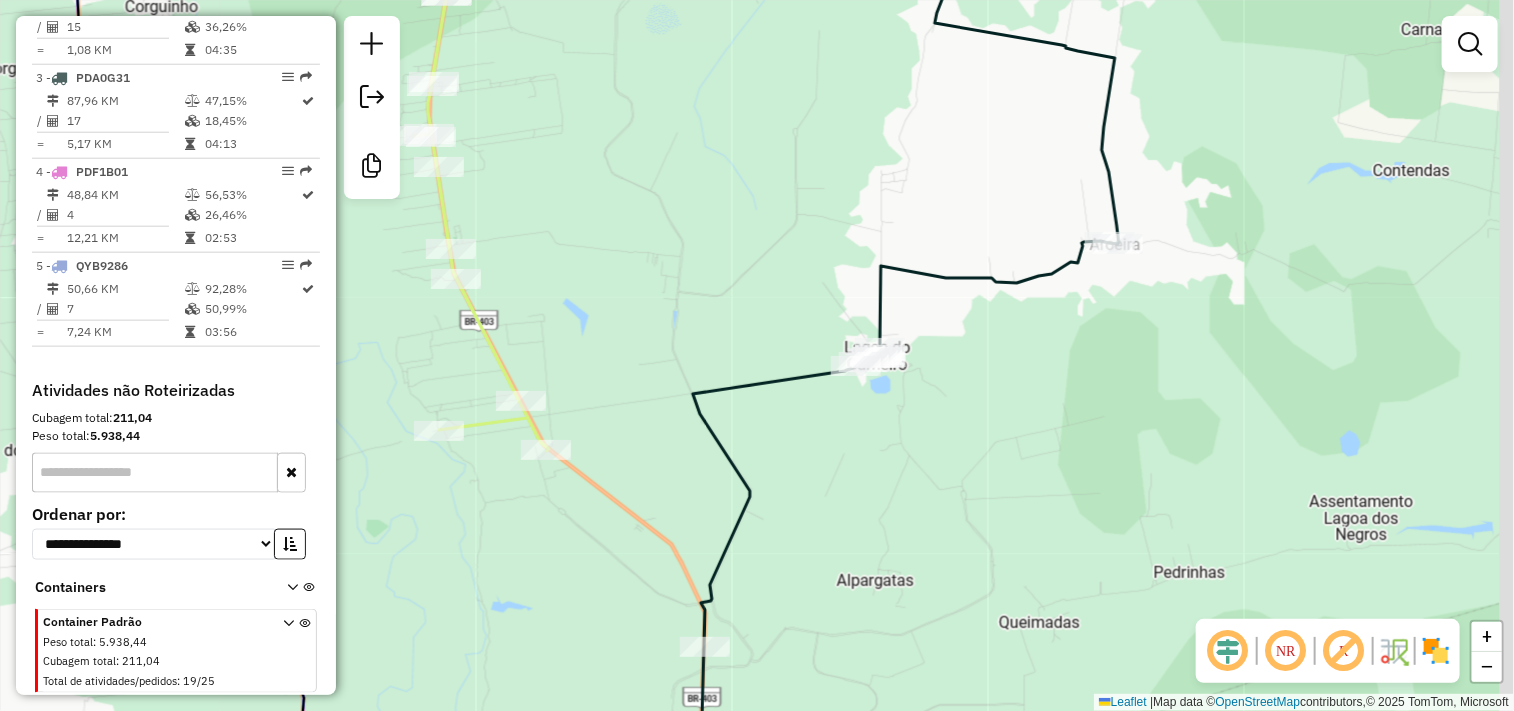 drag, startPoint x: 917, startPoint y: 517, endPoint x: 898, endPoint y: 458, distance: 61.983868 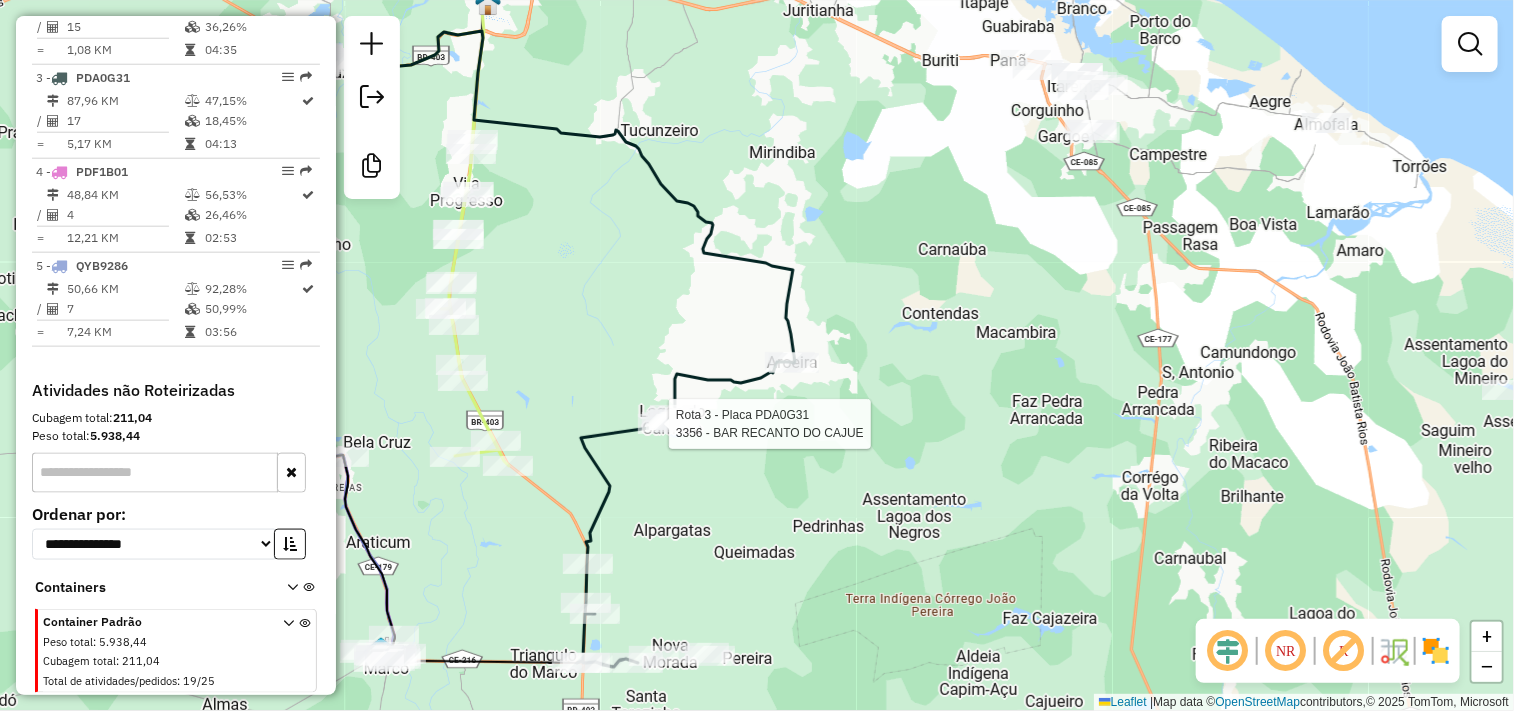 select on "**********" 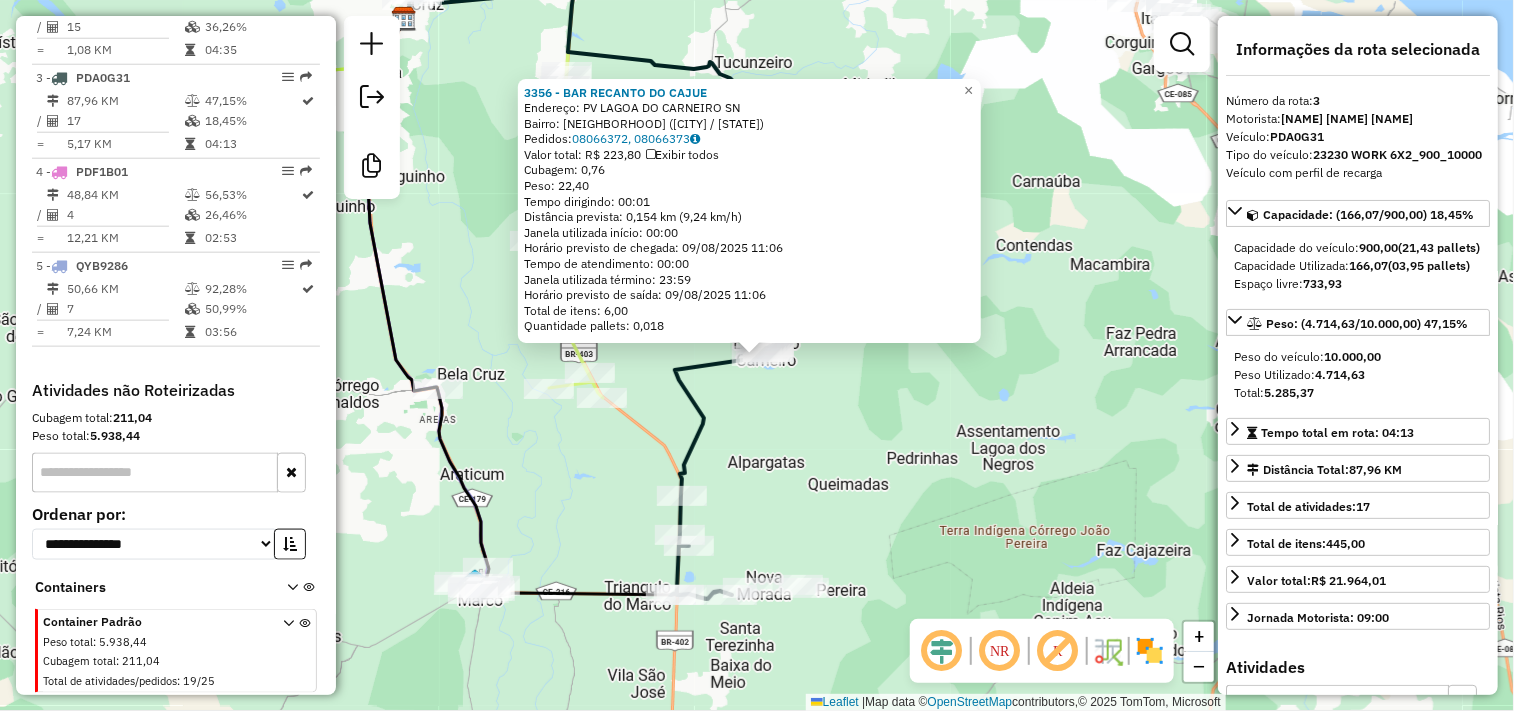 click on "3356 - BAR RECANTO DO CAJUE  Endereço:  PV LAGOA DO CARNEIRO SN   Bairro: LAGOA DO CARNEIRO (ACARAU / CE)   Pedidos:  08066372, 08066373   Valor total: R$ 223,80   Exibir todos   Cubagem: 0,76  Peso: 22,40  Tempo dirigindo: 00:01   Distância prevista: 0,154 km (9,24 km/h)   Janela utilizada início: 00:00   Horário previsto de chegada: 09/08/2025 11:06   Tempo de atendimento: 00:00   Janela utilizada término: 23:59   Horário previsto de saída: 09/08/2025 11:06   Total de itens: 6,00   Quantidade pallets: 0,018  × Janela de atendimento Grade de atendimento Capacidade Transportadoras Veículos Cliente Pedidos  Rotas Selecione os dias de semana para filtrar as janelas de atendimento  Seg   Ter   Qua   Qui   Sex   Sáb   Dom  Informe o período da janela de atendimento: De: Até:  Filtrar exatamente a janela do cliente  Considerar janela de atendimento padrão  Selecione os dias de semana para filtrar as grades de atendimento  Seg   Ter   Qua   Qui   Sex   Sáb   Dom   Peso mínimo:   Peso máximo:   De:" 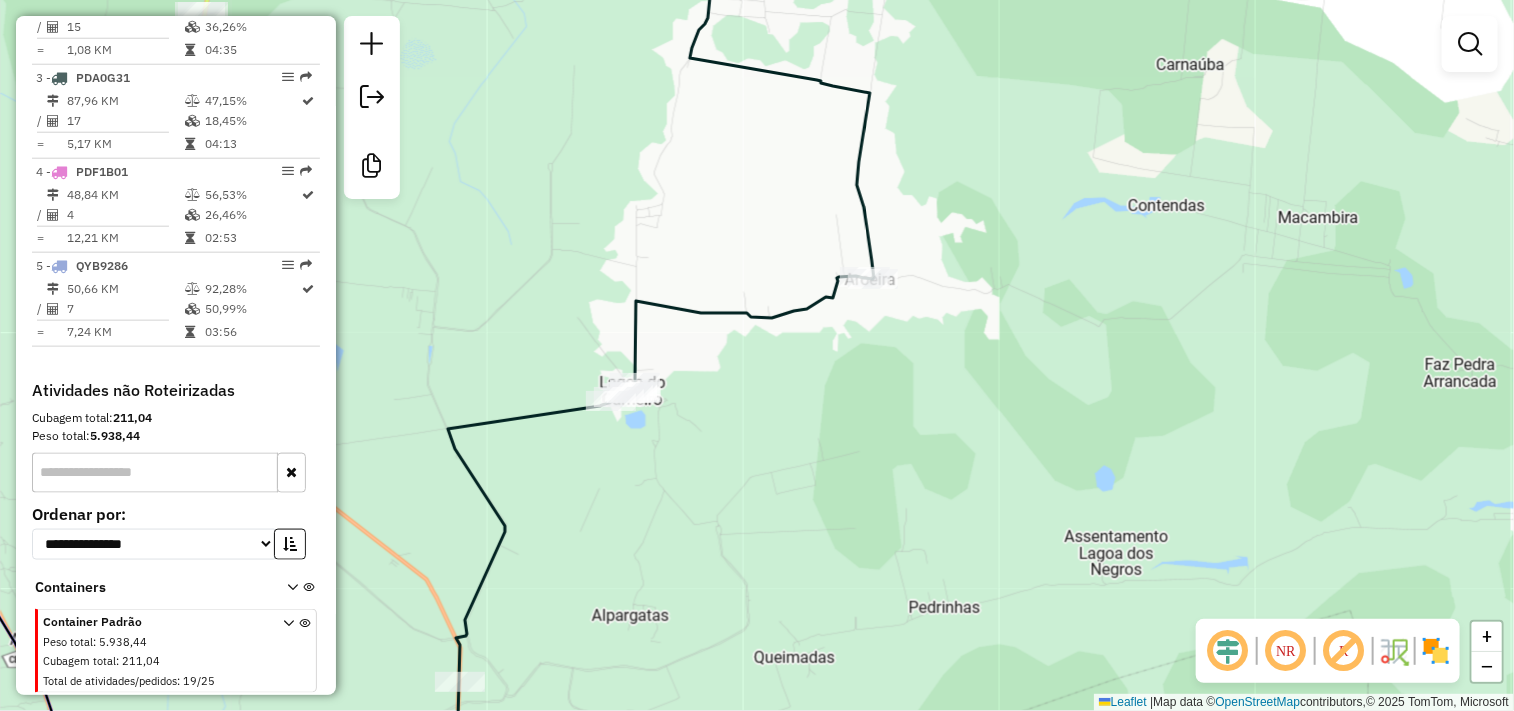 drag, startPoint x: 797, startPoint y: 501, endPoint x: 982, endPoint y: 227, distance: 330.60703 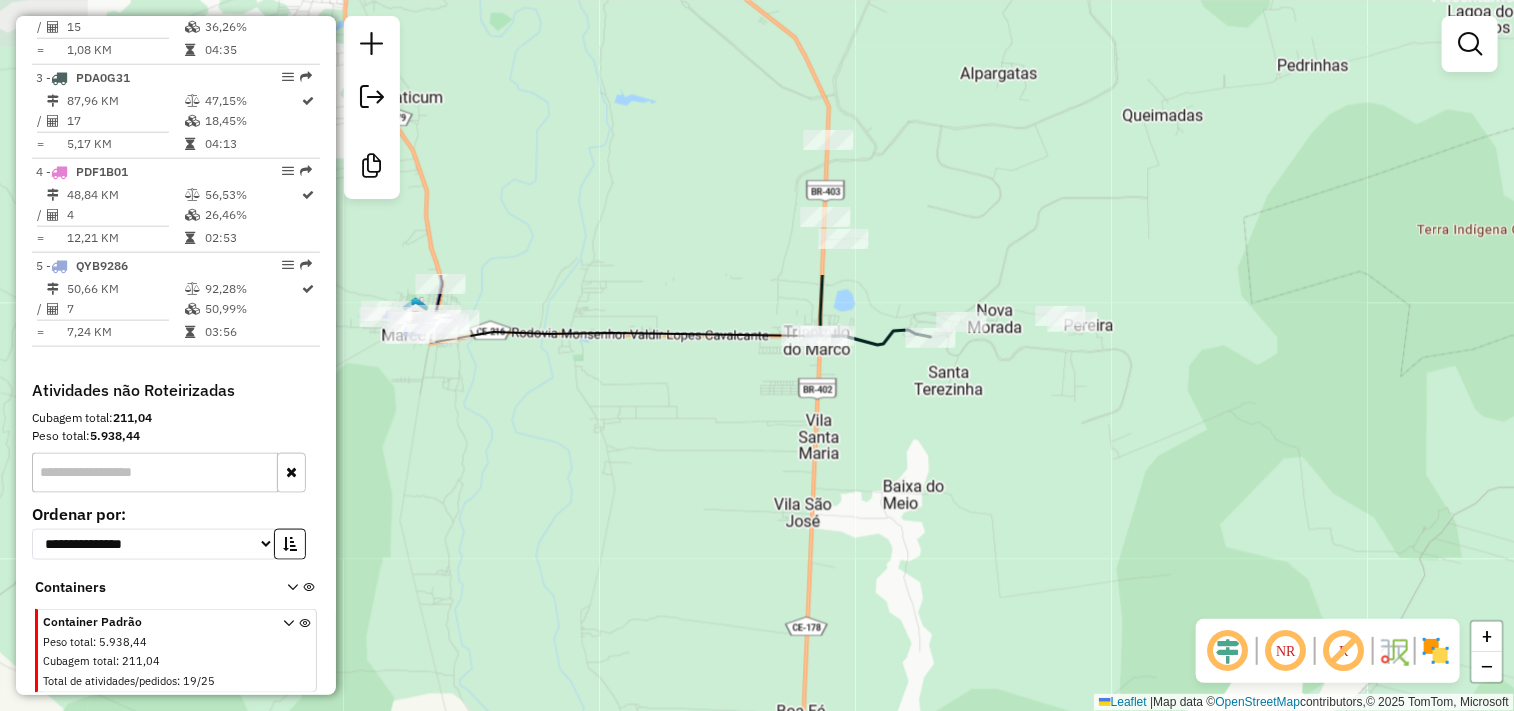 drag, startPoint x: 911, startPoint y: 413, endPoint x: 894, endPoint y: 617, distance: 204.7071 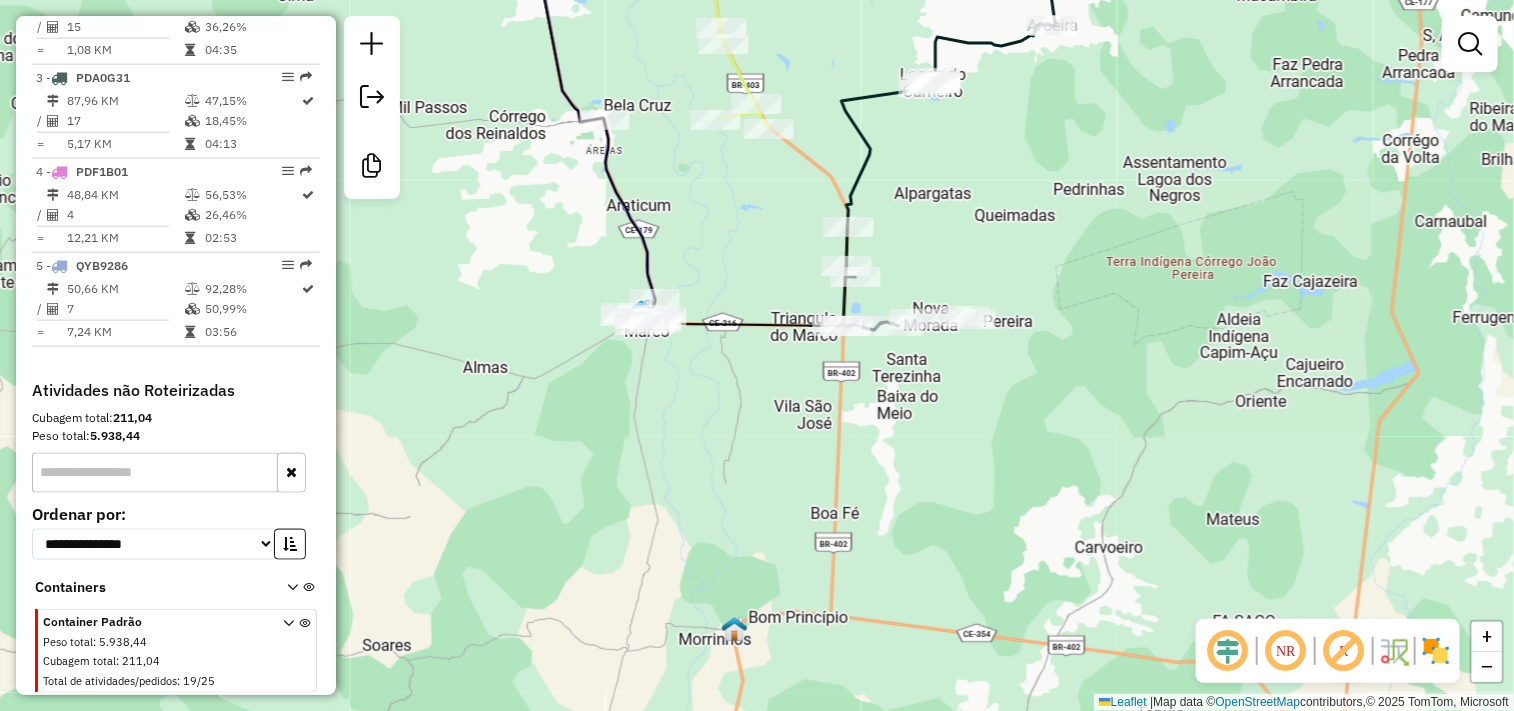 click on "Janela de atendimento Grade de atendimento Capacidade Transportadoras Veículos Cliente Pedidos  Rotas Selecione os dias de semana para filtrar as janelas de atendimento  Seg   Ter   Qua   Qui   Sex   Sáb   Dom  Informe o período da janela de atendimento: De: Até:  Filtrar exatamente a janela do cliente  Considerar janela de atendimento padrão  Selecione os dias de semana para filtrar as grades de atendimento  Seg   Ter   Qua   Qui   Sex   Sáb   Dom   Considerar clientes sem dia de atendimento cadastrado  Clientes fora do dia de atendimento selecionado Filtrar as atividades entre os valores definidos abaixo:  Peso mínimo:   Peso máximo:   Cubagem mínima:   Cubagem máxima:   De:   Até:  Filtrar as atividades entre o tempo de atendimento definido abaixo:  De:   Até:   Considerar capacidade total dos clientes não roteirizados Transportadora: Selecione um ou mais itens Tipo de veículo: Selecione um ou mais itens Veículo: Selecione um ou mais itens Motorista: Selecione um ou mais itens Nome: Rótulo:" 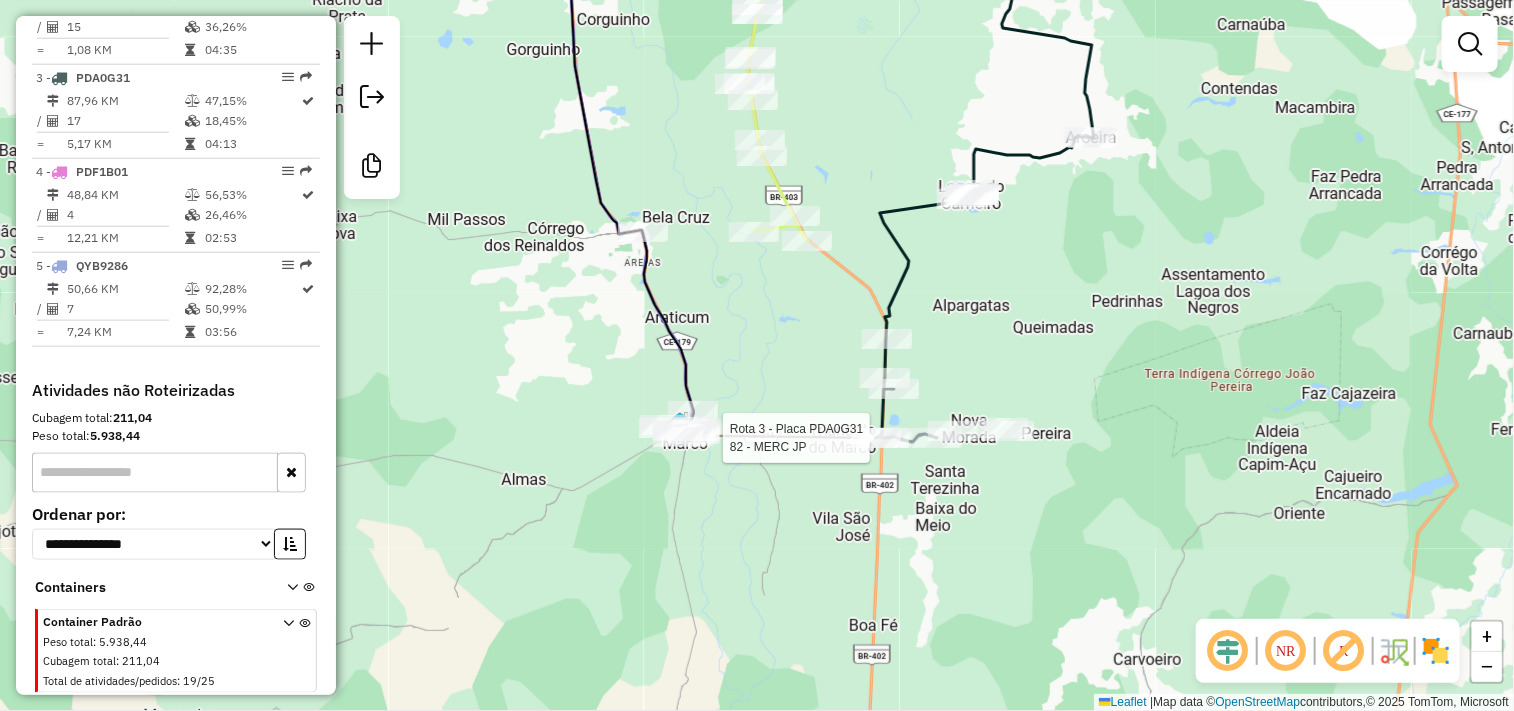 select on "**********" 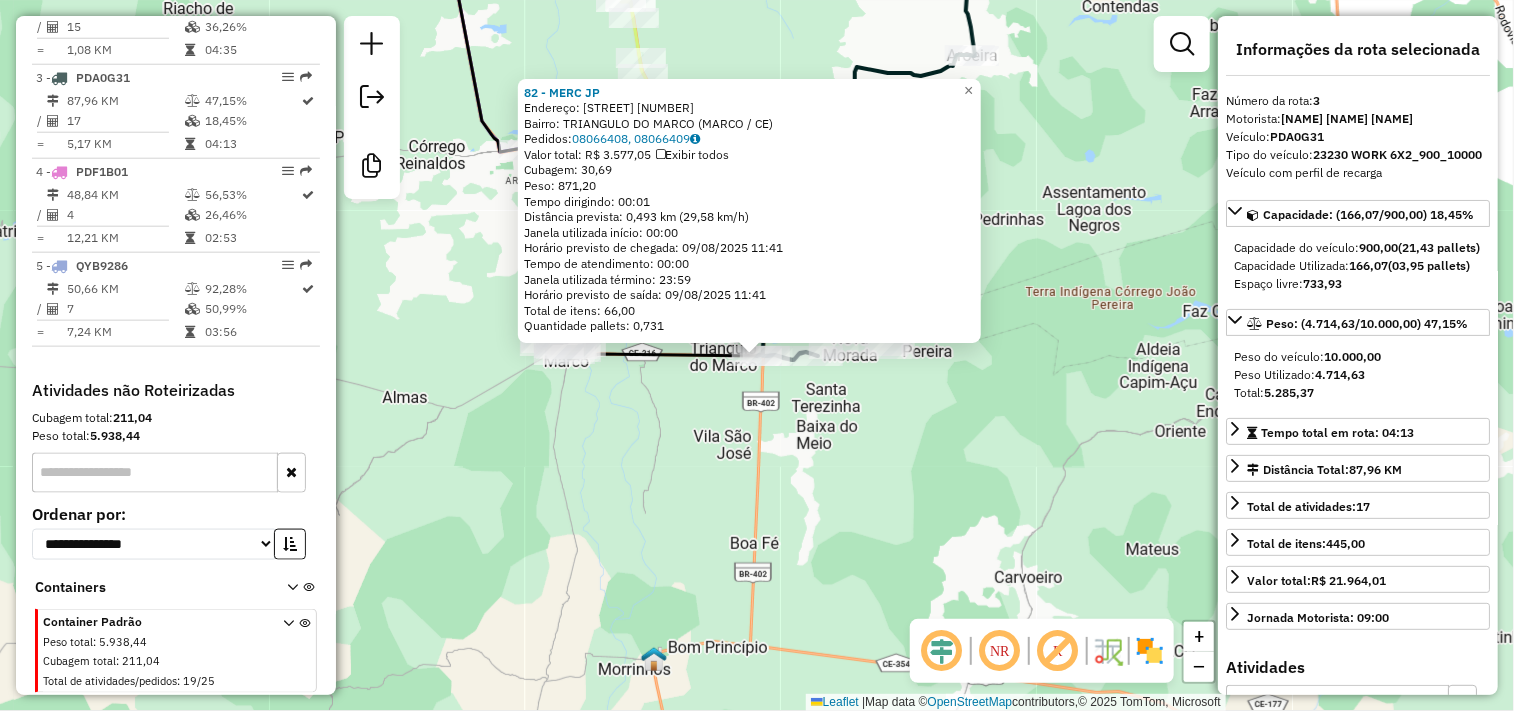 click on "82 - MERC JP  Endereço:  TRIANGULO DO MARCO 10   Bairro: TRIANGULO DO MARCO (MARCO / CE)   Pedidos:  08066408, 08066409   Valor total: R$ 3.577,05   Exibir todos   Cubagem: 30,69  Peso: 871,20  Tempo dirigindo: 00:01   Distância prevista: 0,493 km (29,58 km/h)   Janela utilizada início: 00:00   Horário previsto de chegada: 09/08/2025 11:41   Tempo de atendimento: 00:00   Janela utilizada término: 23:59   Horário previsto de saída: 09/08/2025 11:41   Total de itens: 66,00   Quantidade pallets: 0,731  × Janela de atendimento Grade de atendimento Capacidade Transportadoras Veículos Cliente Pedidos  Rotas Selecione os dias de semana para filtrar as janelas de atendimento  Seg   Ter   Qua   Qui   Sex   Sáb   Dom  Informe o período da janela de atendimento: De: Até:  Filtrar exatamente a janela do cliente  Considerar janela de atendimento padrão  Selecione os dias de semana para filtrar as grades de atendimento  Seg   Ter   Qua   Qui   Sex   Sáb   Dom   Clientes fora do dia de atendimento selecionado" 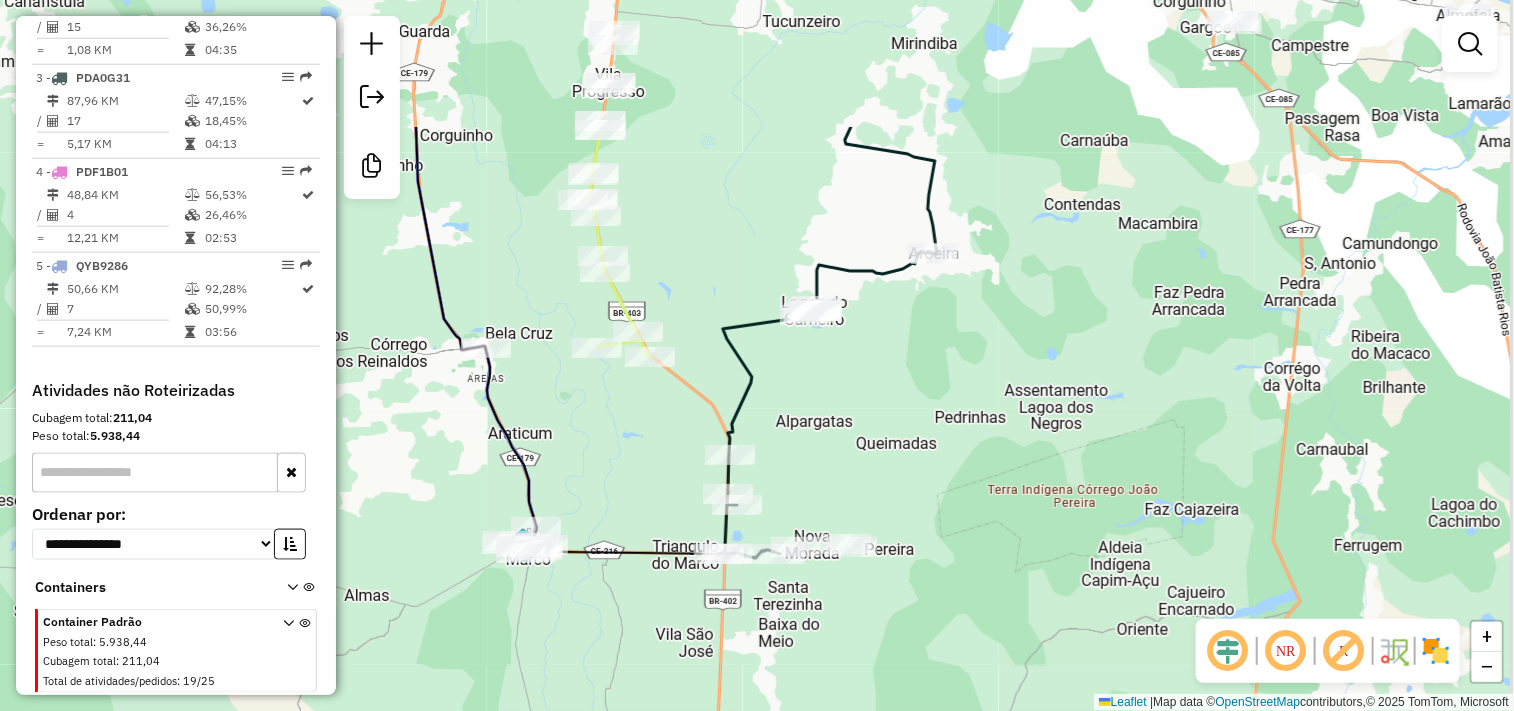 drag, startPoint x: 1000, startPoint y: 496, endPoint x: 984, endPoint y: 577, distance: 82.565125 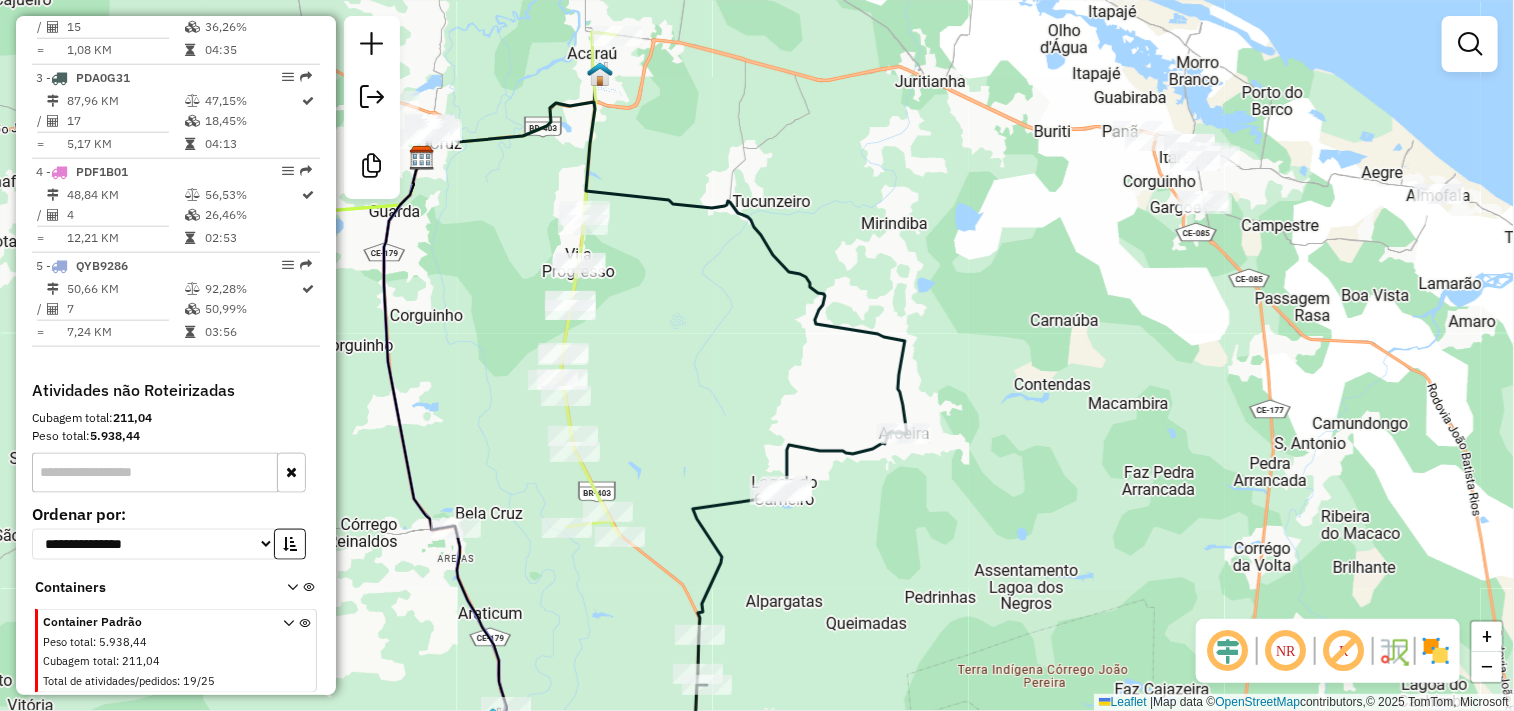 drag, startPoint x: 1060, startPoint y: 435, endPoint x: 861, endPoint y: 646, distance: 290.03793 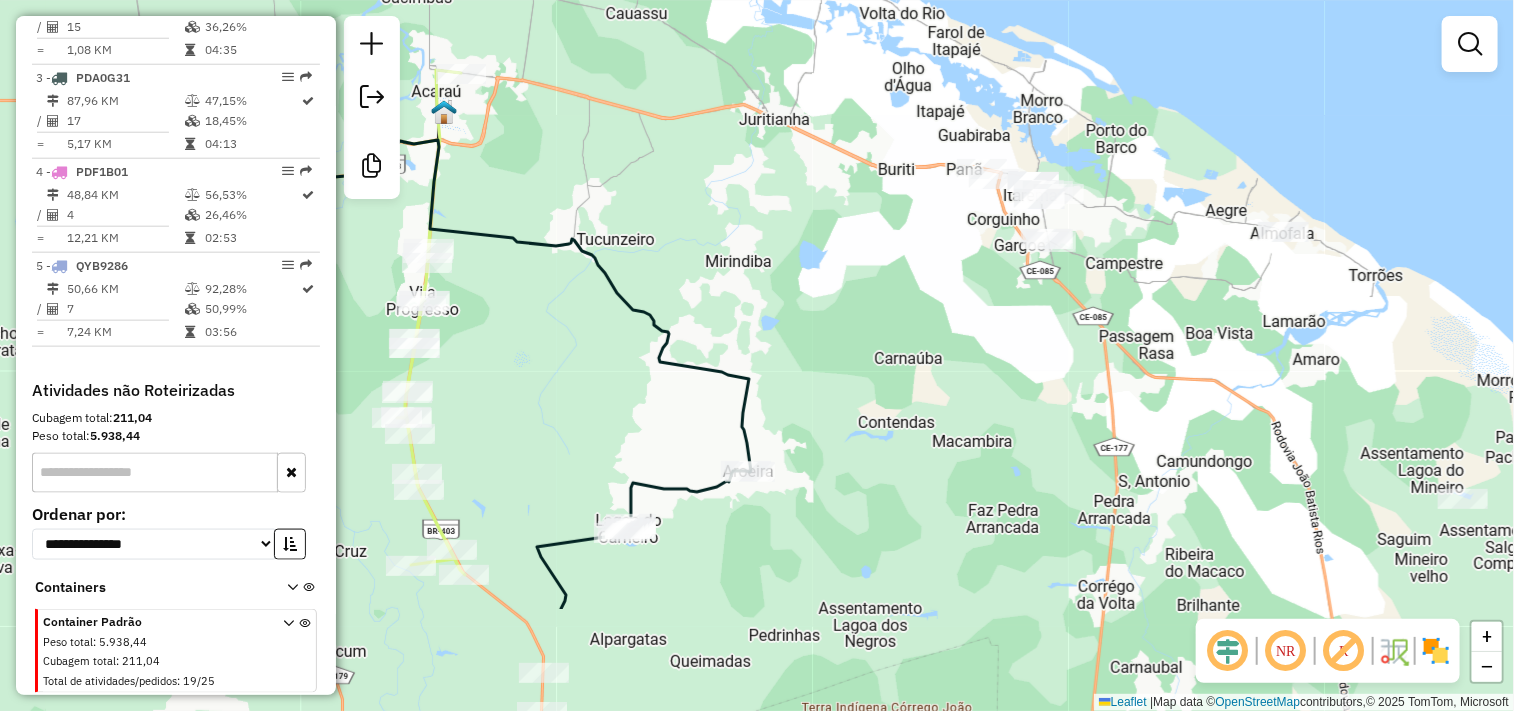 drag, startPoint x: 586, startPoint y: 487, endPoint x: 616, endPoint y: 341, distance: 149.05032 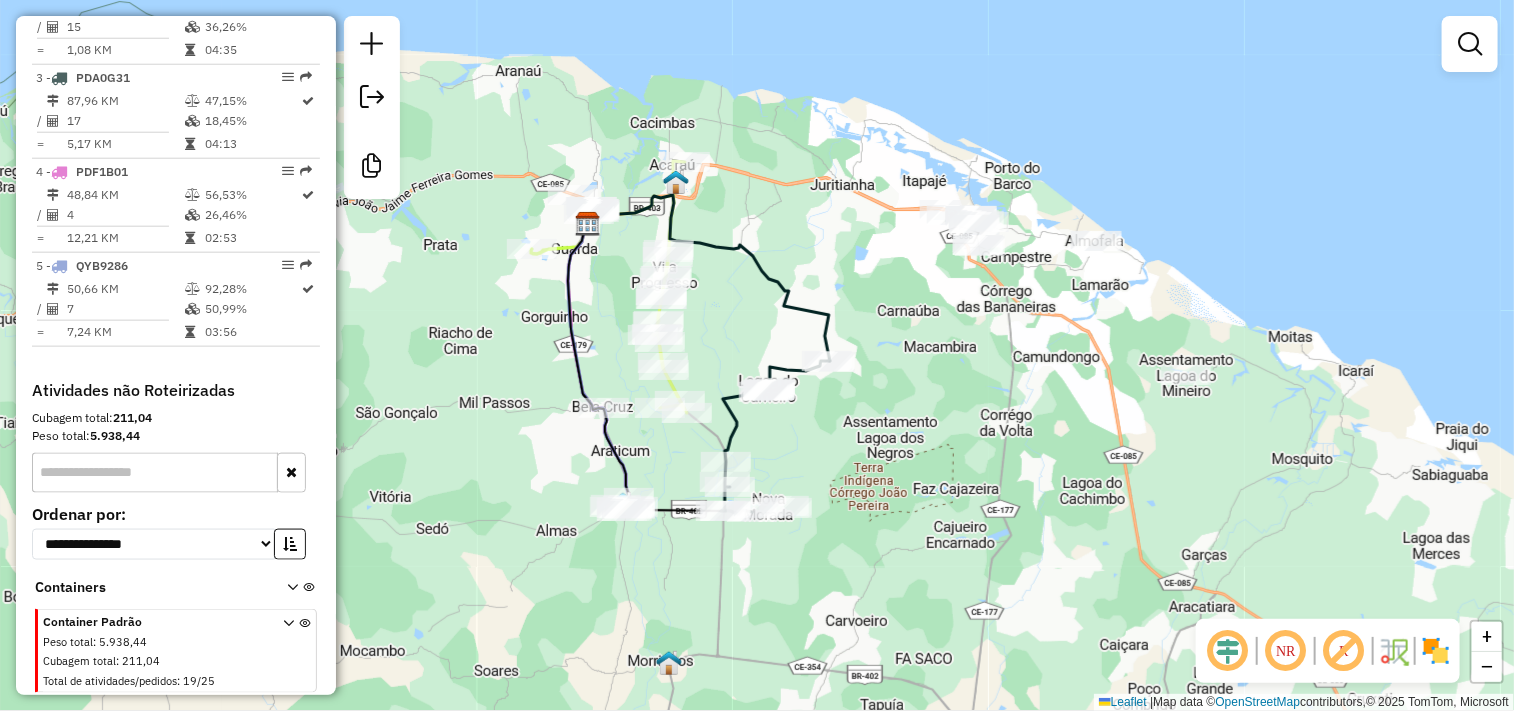 drag, startPoint x: 856, startPoint y: 453, endPoint x: 874, endPoint y: 447, distance: 18.973665 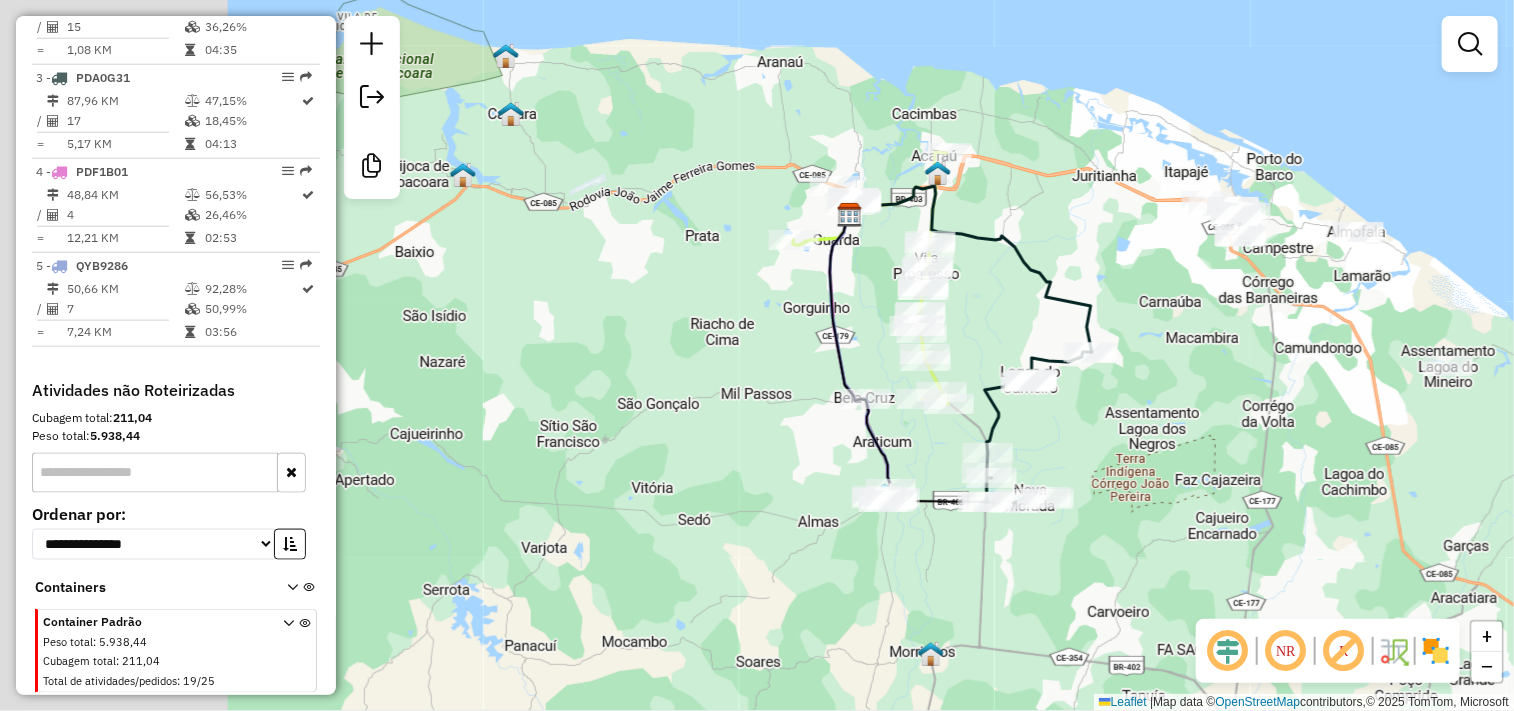 drag, startPoint x: 478, startPoint y: 442, endPoint x: 753, endPoint y: 432, distance: 275.18176 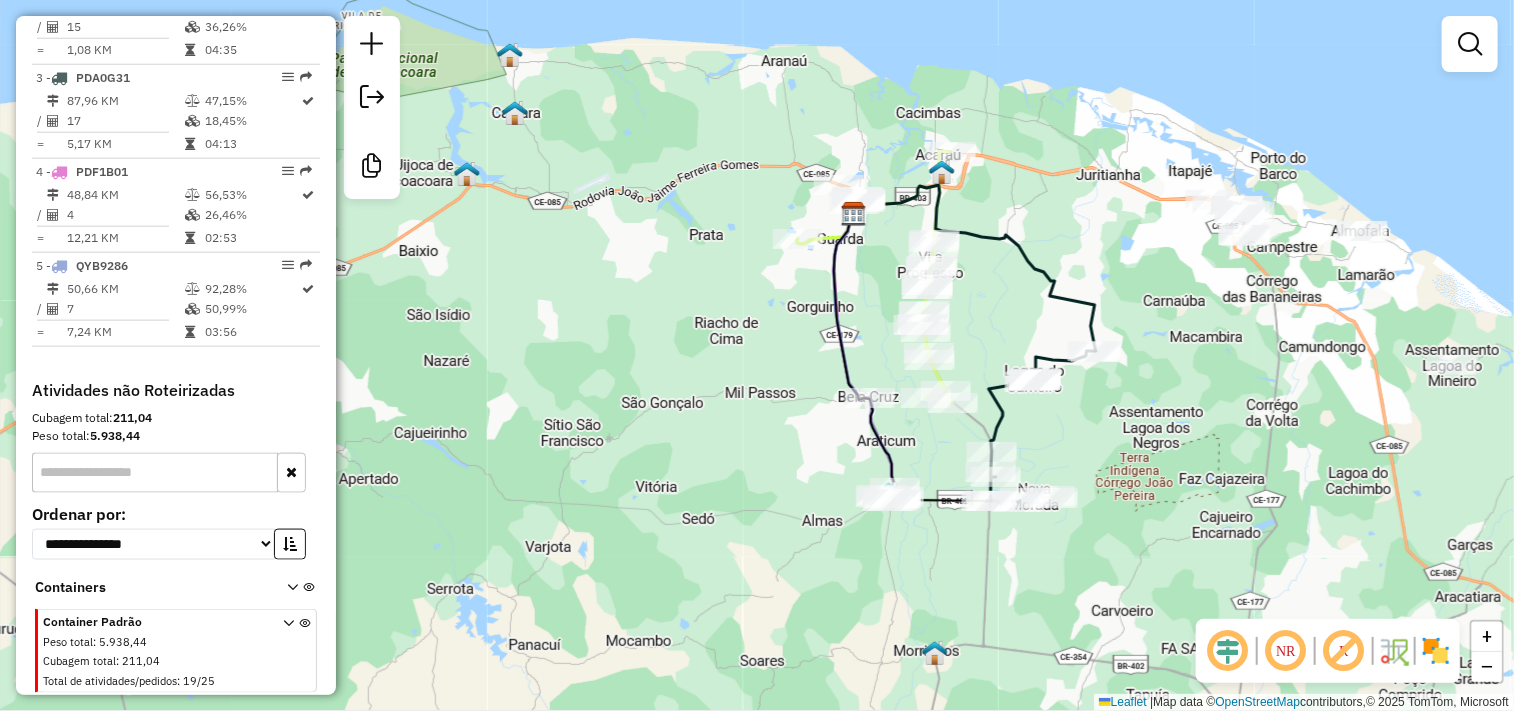 drag, startPoint x: 684, startPoint y: 387, endPoint x: 690, endPoint y: 367, distance: 20.880613 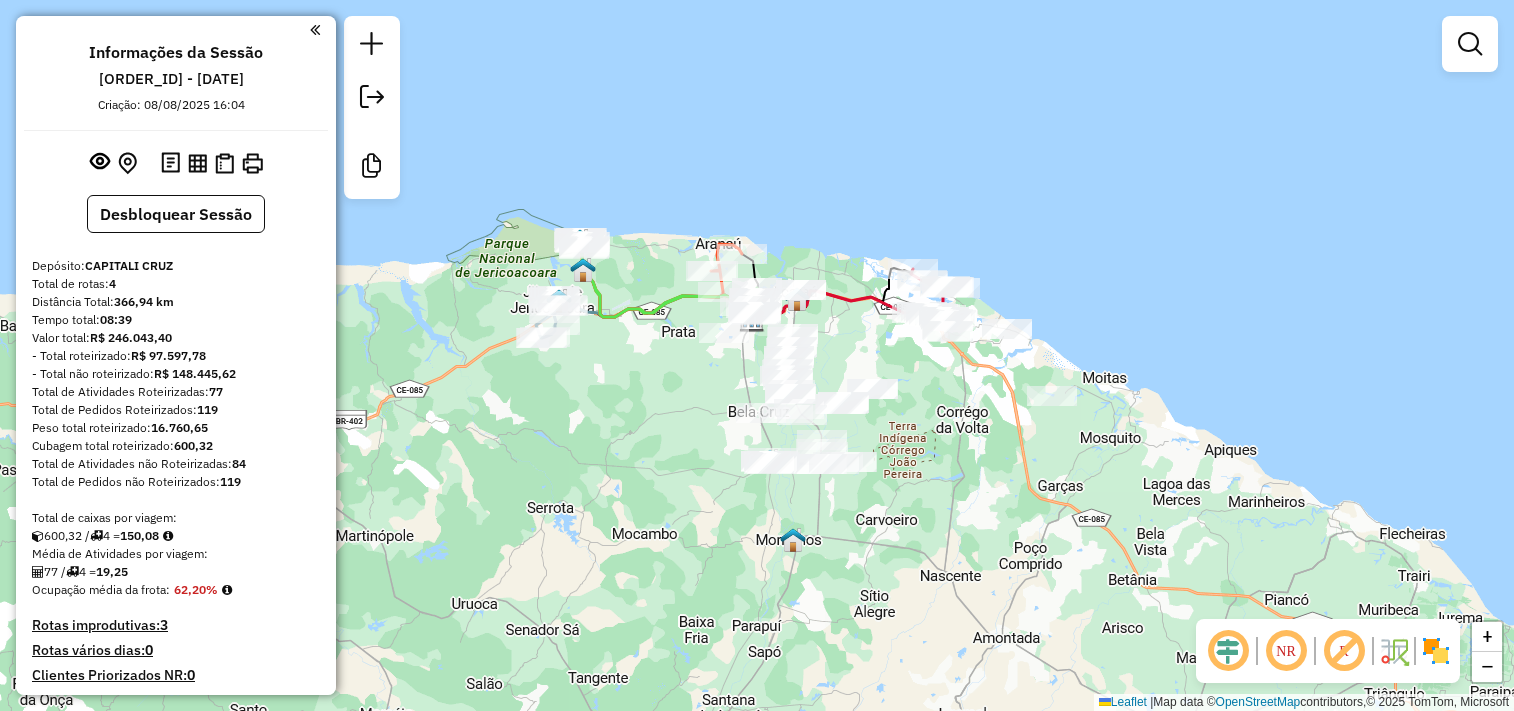 scroll, scrollTop: 0, scrollLeft: 0, axis: both 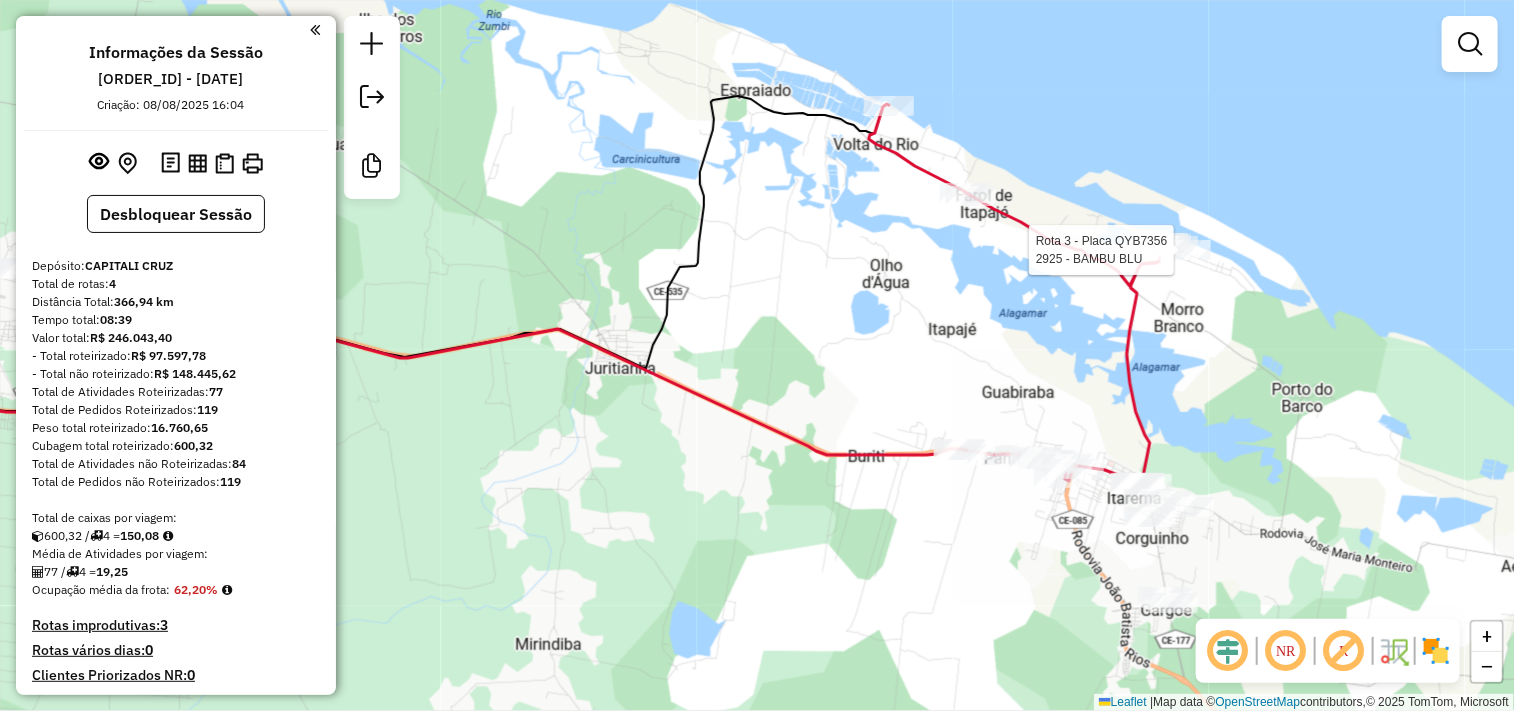 select on "**********" 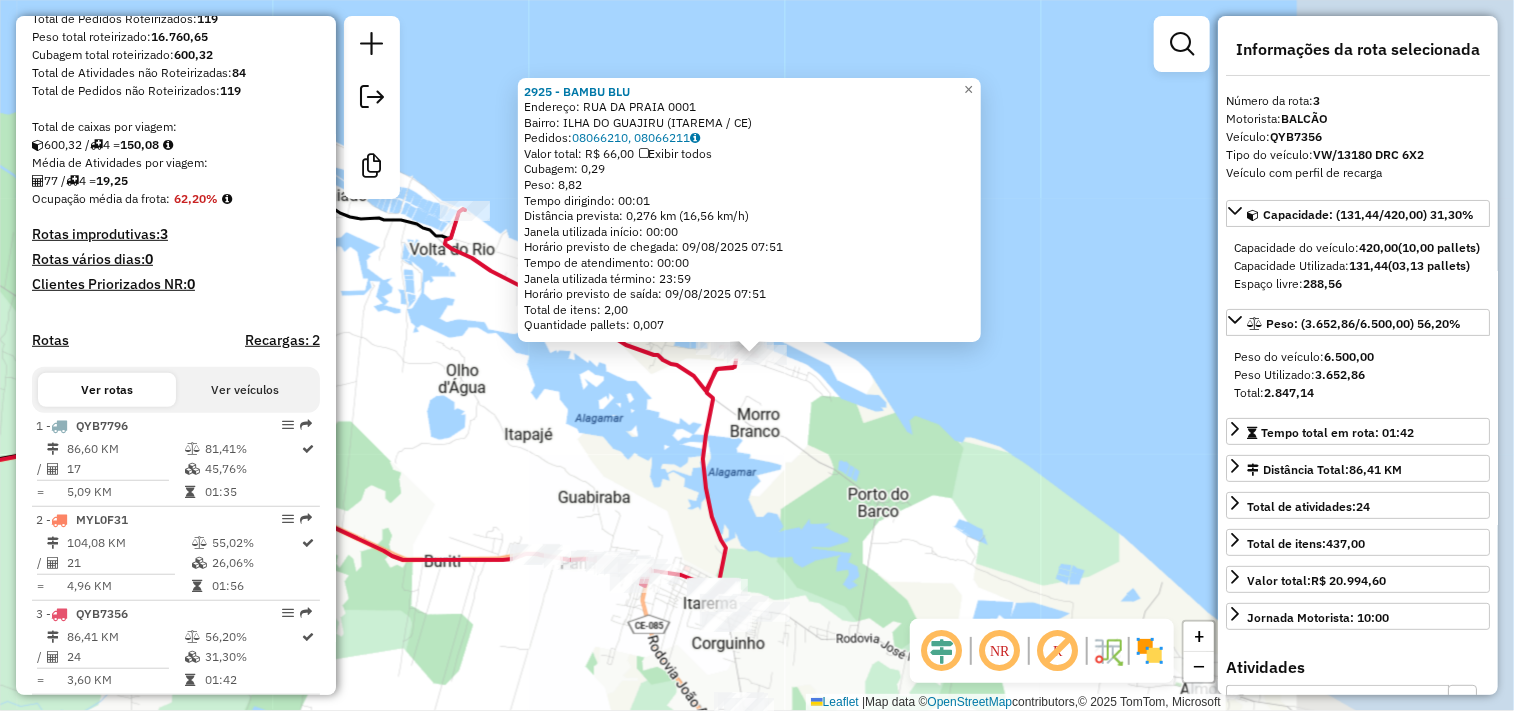 scroll, scrollTop: 833, scrollLeft: 0, axis: vertical 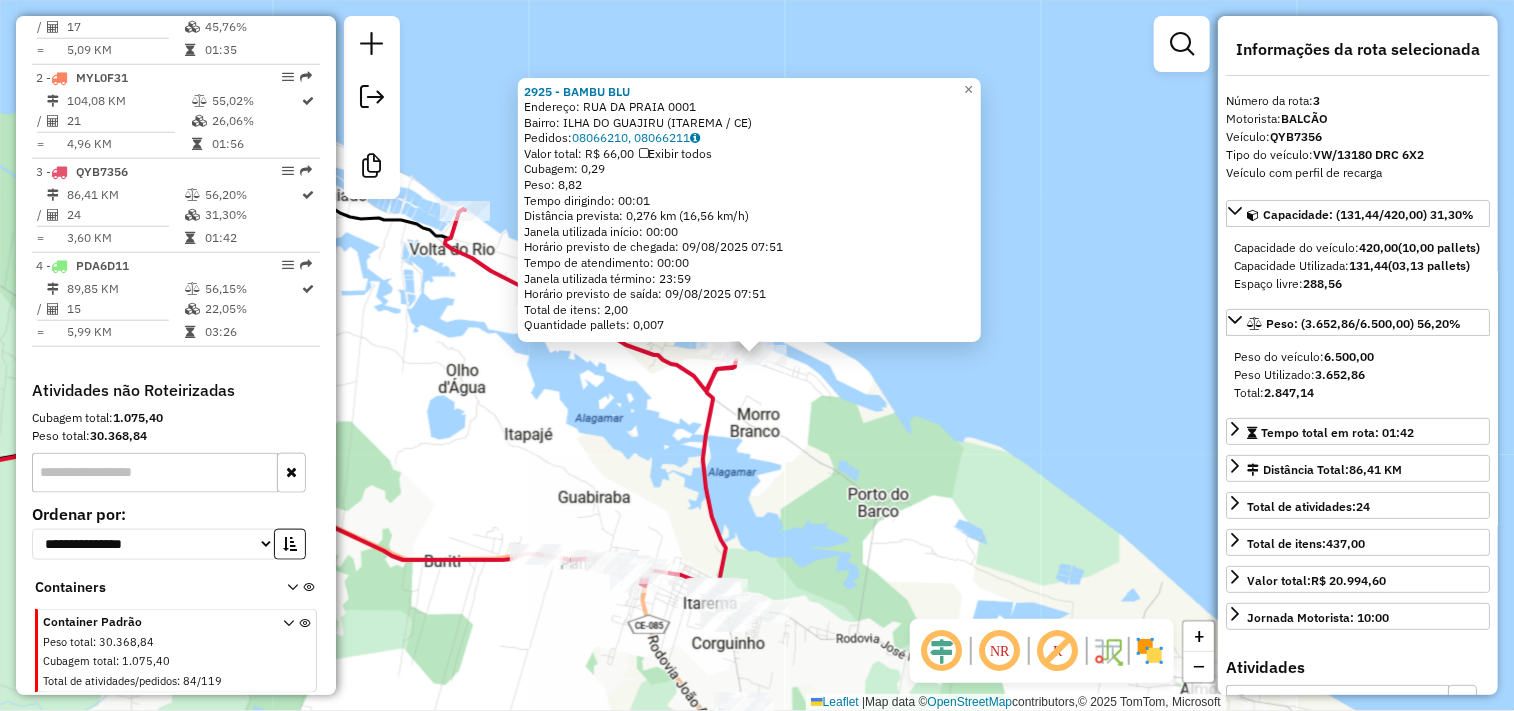 click on "[ORDER_ID] - [PRODUCT_NAME]  Endereço:  [STREET_NAME] [NUMBER]   Bairro: [NEIGHBORHOOD] ([CITY] / [STATE])   Pedidos:  [ORDER_ID], [ORDER_ID]   Valor total: [CURRENCY] [PRICE]   Exibir todos   Cubagem: [CUBAGE]  Peso: [WEIGHT]  Tempo dirigindo: [TIME]   Distância prevista: [DISTANCE] ([SPEED])   Janela utilizada início: [TIME]   Horário previsto de chegada: [DATE] [TIME]   Tempo de atendimento: [TIME]   Janela utilizada término: [TIME]   Horário previsto de saída: [DATE] [TIME]   Total de itens: [ITEMS]   Quantidade pallets: [PALLETS]  × Janela de atendimento Grade de atendimento Capacidade Transportadoras Veículos Cliente Pedidos  Rotas Selecione os dias de semana para filtrar as janelas de atendimento  Seg   Ter   Qua   Qui   Sex   Sáb   Dom  Informe o período da janela de atendimento: De: [DATE] Até: [DATE]  Filtrar exatamente a janela do cliente  Considerar janela de atendimento padrão  Selecione os dias de semana para filtrar as grades de atendimento  Seg   Ter   Qua   Qui   Sex   Sáb   Dom   Considerar clientes sem dia de atendimento cadastrado +" 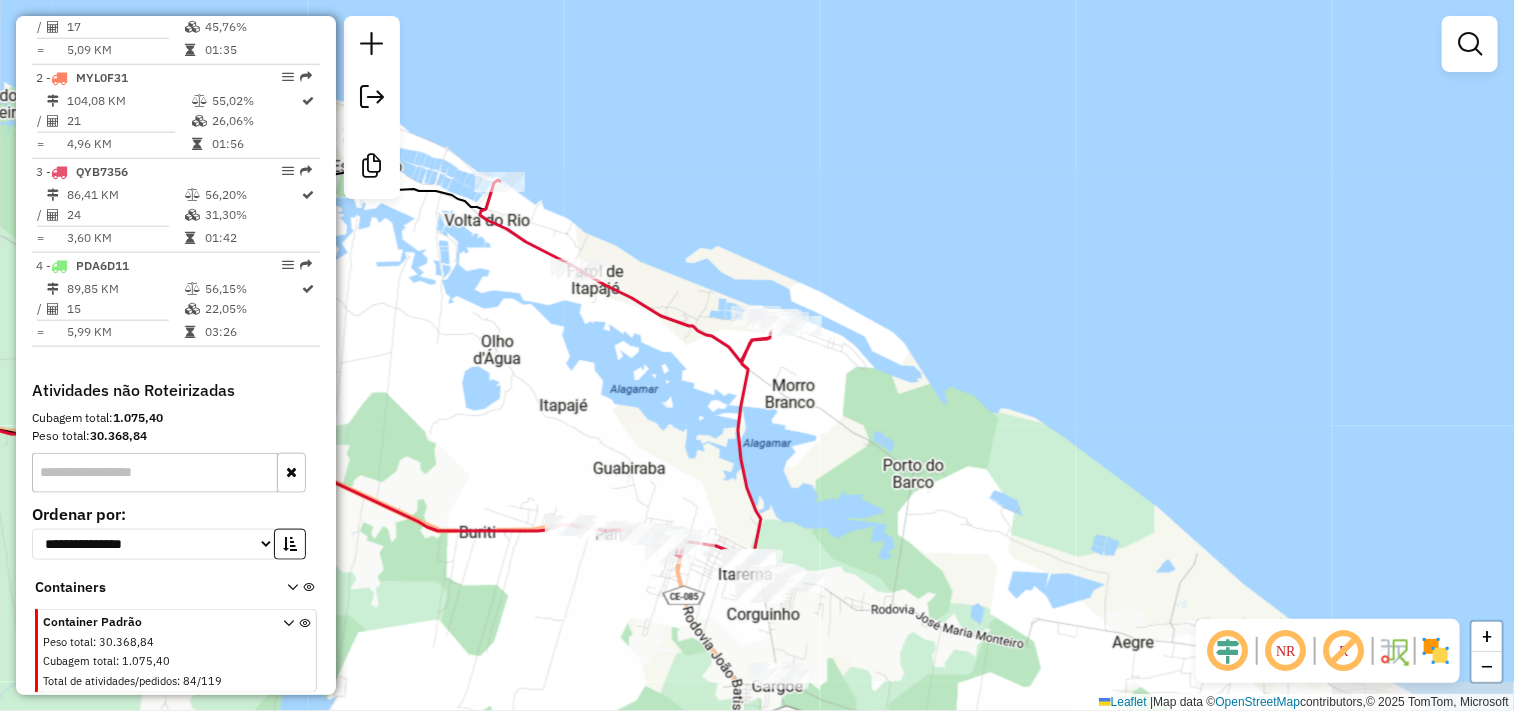 drag, startPoint x: 625, startPoint y: 480, endPoint x: 670, endPoint y: 430, distance: 67.26812 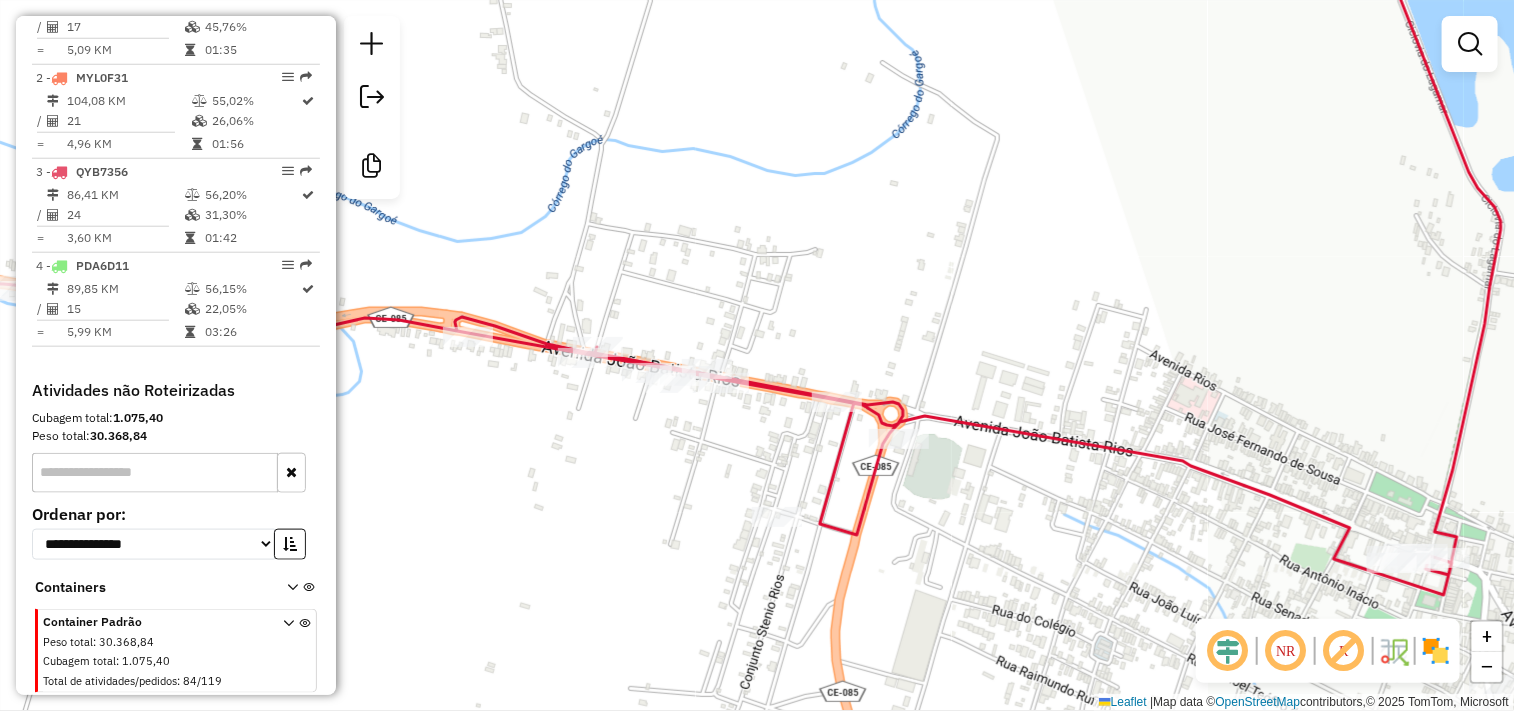 click on "Janela de atendimento Grade de atendimento Capacidade Transportadoras Veículos Cliente Pedidos  Rotas Selecione os dias de semana para filtrar as janelas de atendimento  Seg   Ter   Qua   Qui   Sex   Sáb   Dom  Informe o período da janela de atendimento: De: Até:  Filtrar exatamente a janela do cliente  Considerar janela de atendimento padrão  Selecione os dias de semana para filtrar as grades de atendimento  Seg   Ter   Qua   Qui   Sex   Sáb   Dom   Considerar clientes sem dia de atendimento cadastrado  Clientes fora do dia de atendimento selecionado Filtrar as atividades entre os valores definidos abaixo:  Peso mínimo:   Peso máximo:   Cubagem mínima:   Cubagem máxima:   De:   Até:  Filtrar as atividades entre o tempo de atendimento definido abaixo:  De:   Até:   Considerar capacidade total dos clientes não roteirizados Transportadora: Selecione um ou mais itens Tipo de veículo: Selecione um ou mais itens Veículo: Selecione um ou mais itens Motorista: Selecione um ou mais itens Nome: Rótulo:" 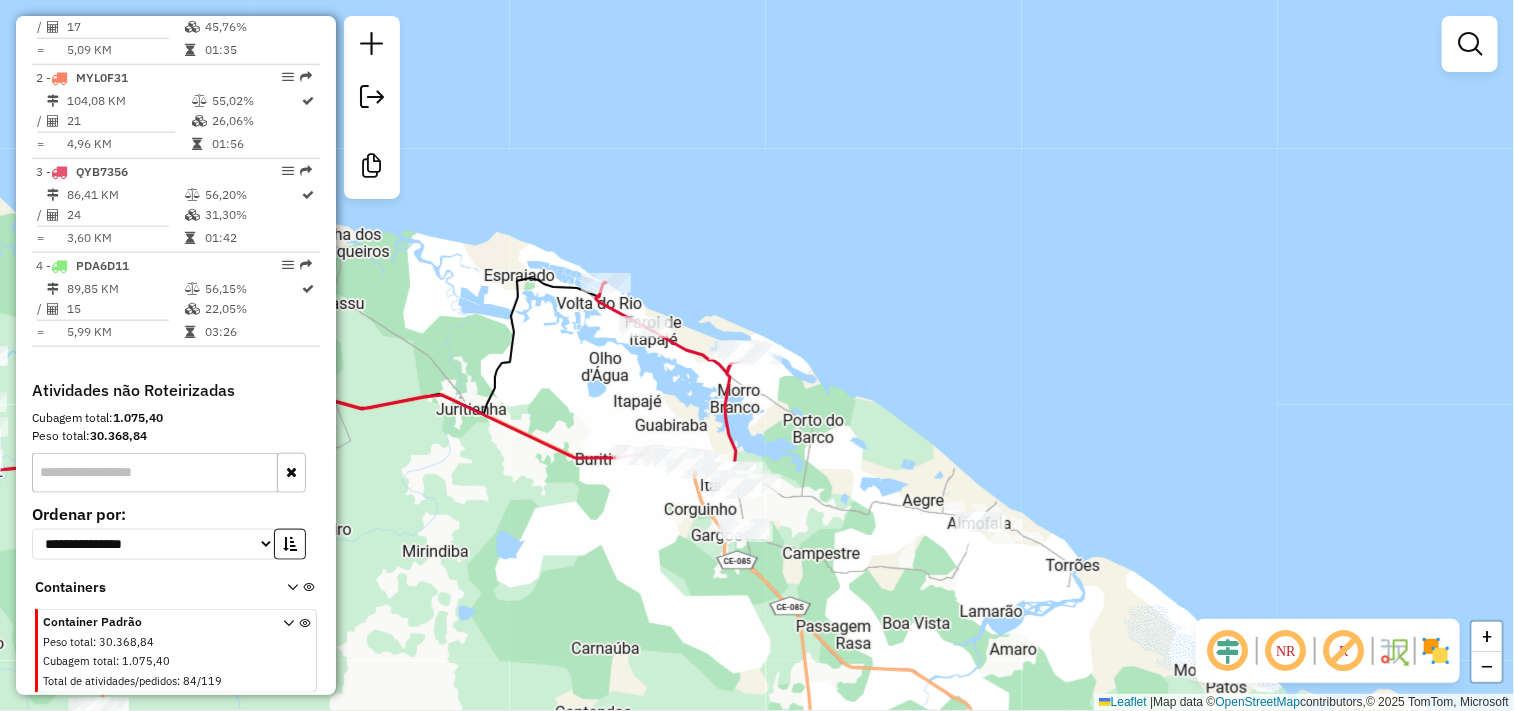 drag, startPoint x: 452, startPoint y: 490, endPoint x: 863, endPoint y: 412, distance: 418.336 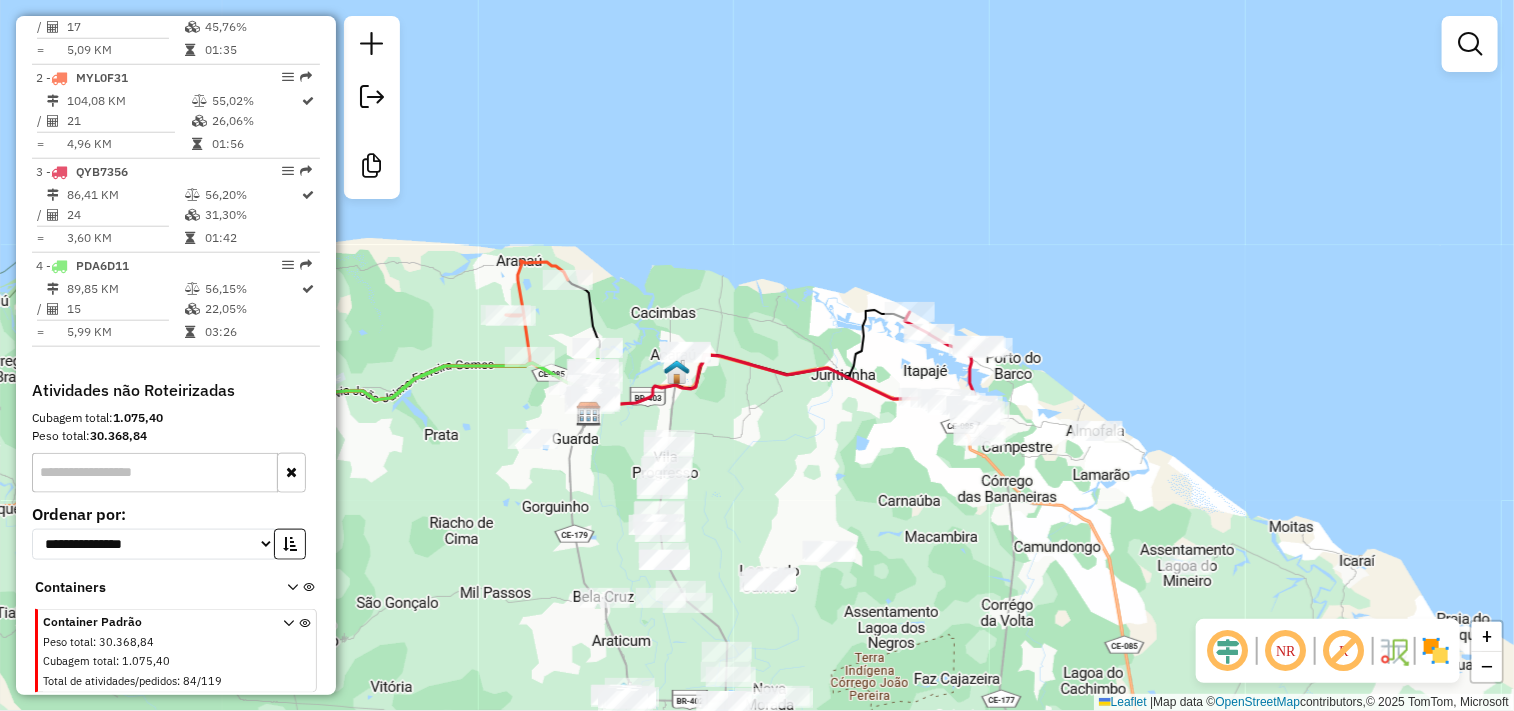 drag, startPoint x: 910, startPoint y: 415, endPoint x: 910, endPoint y: 390, distance: 25 